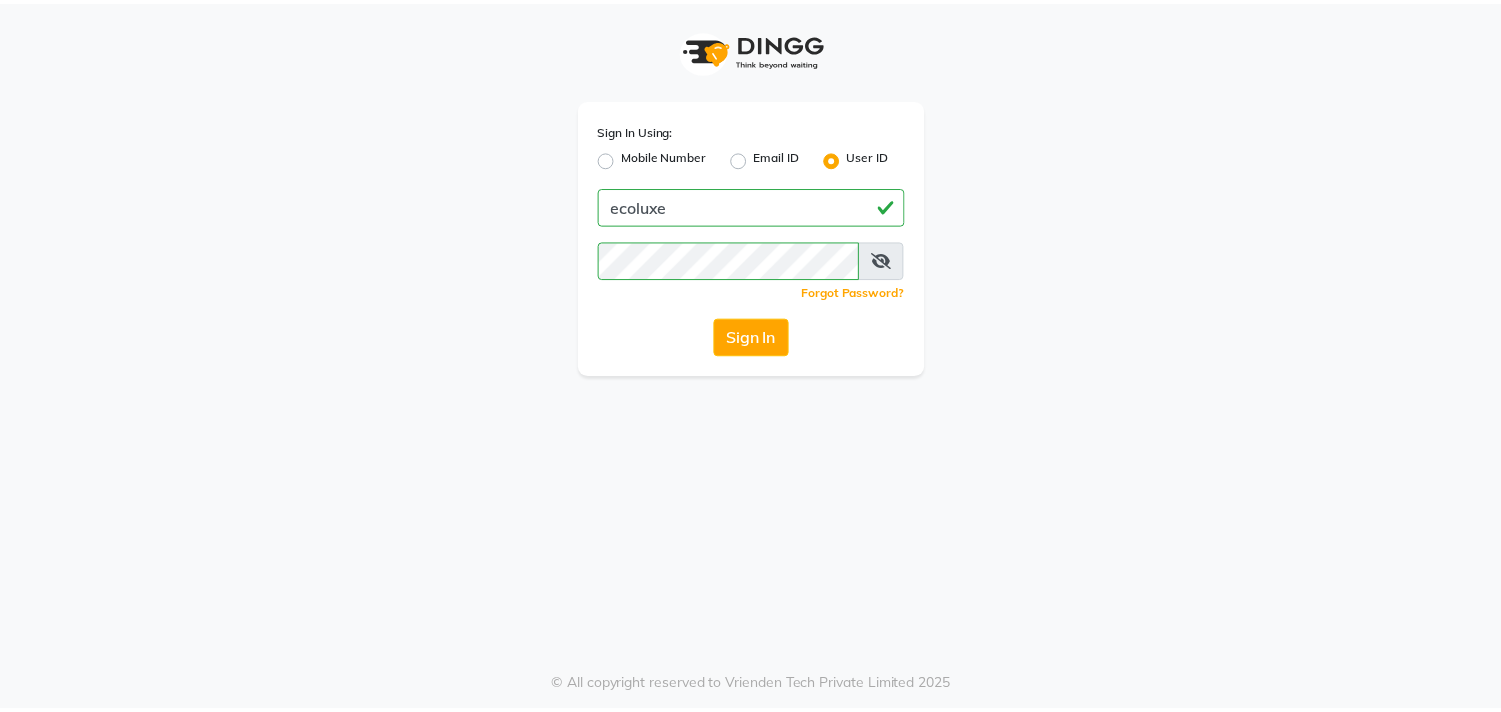scroll, scrollTop: 0, scrollLeft: 0, axis: both 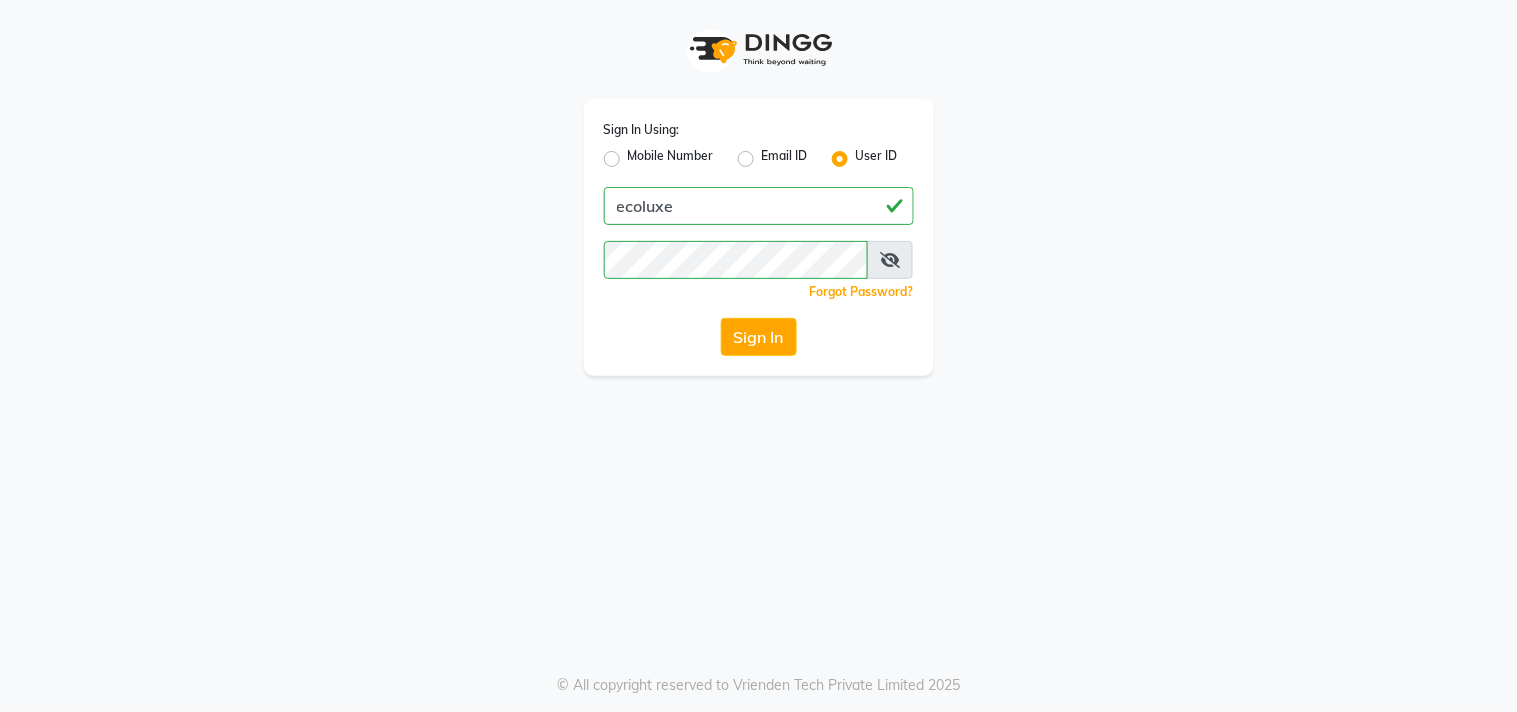 click on "Sign In" 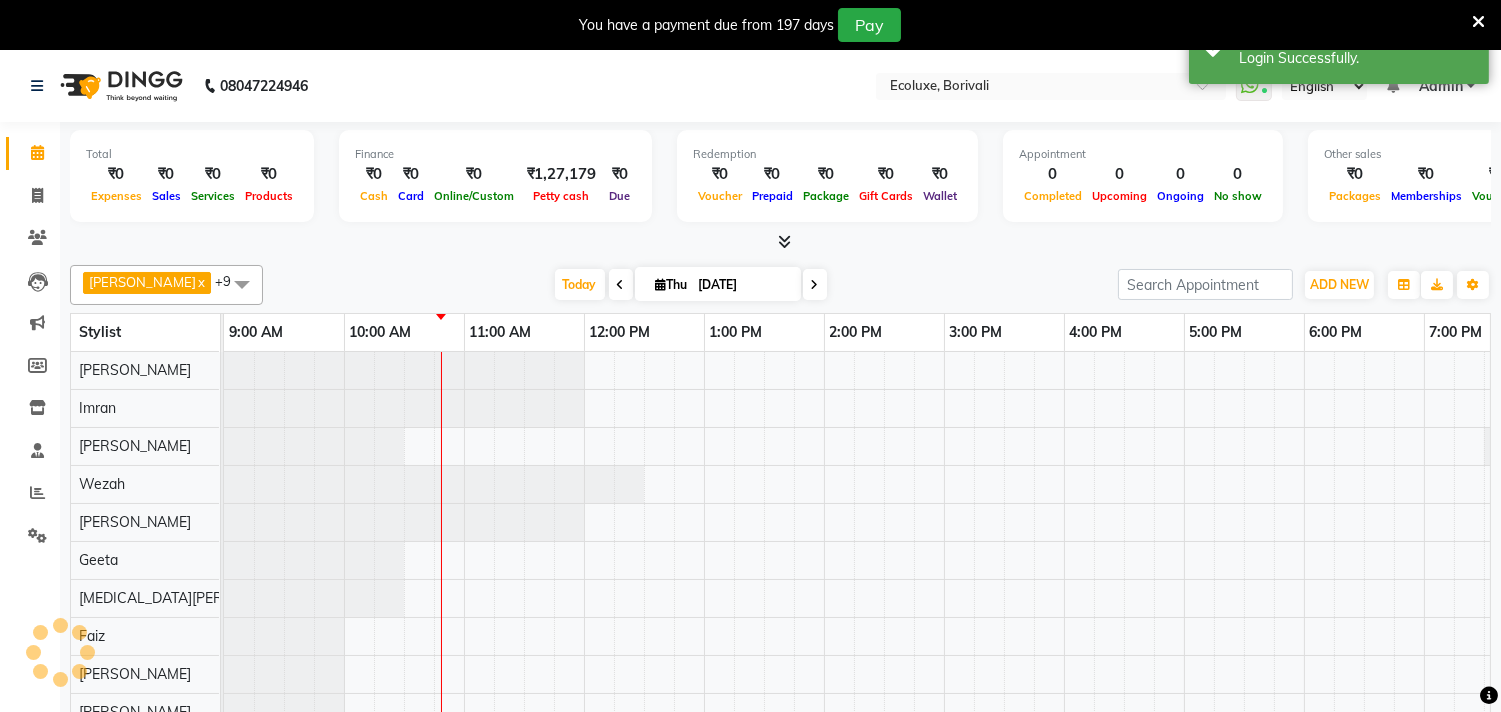 scroll, scrollTop: 0, scrollLeft: 0, axis: both 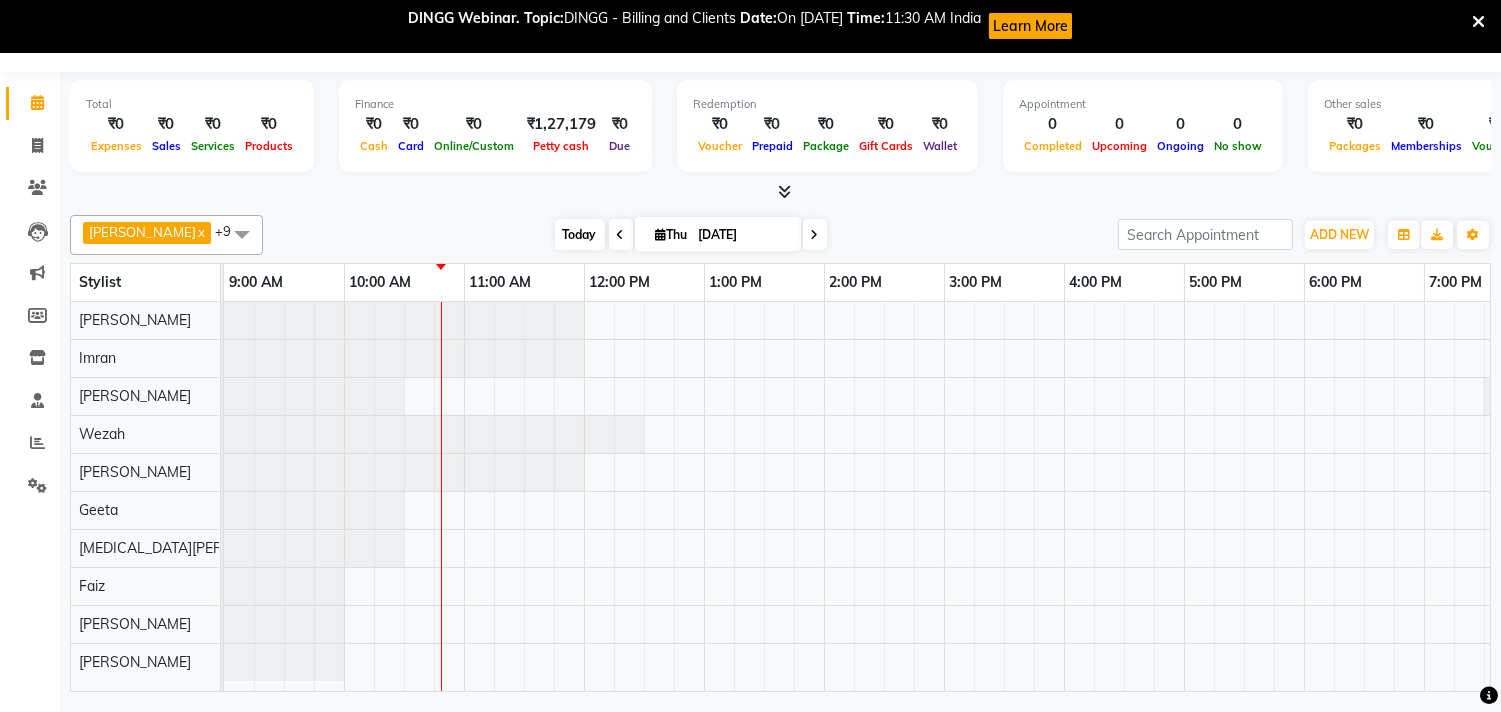 click on "Today" at bounding box center [580, 234] 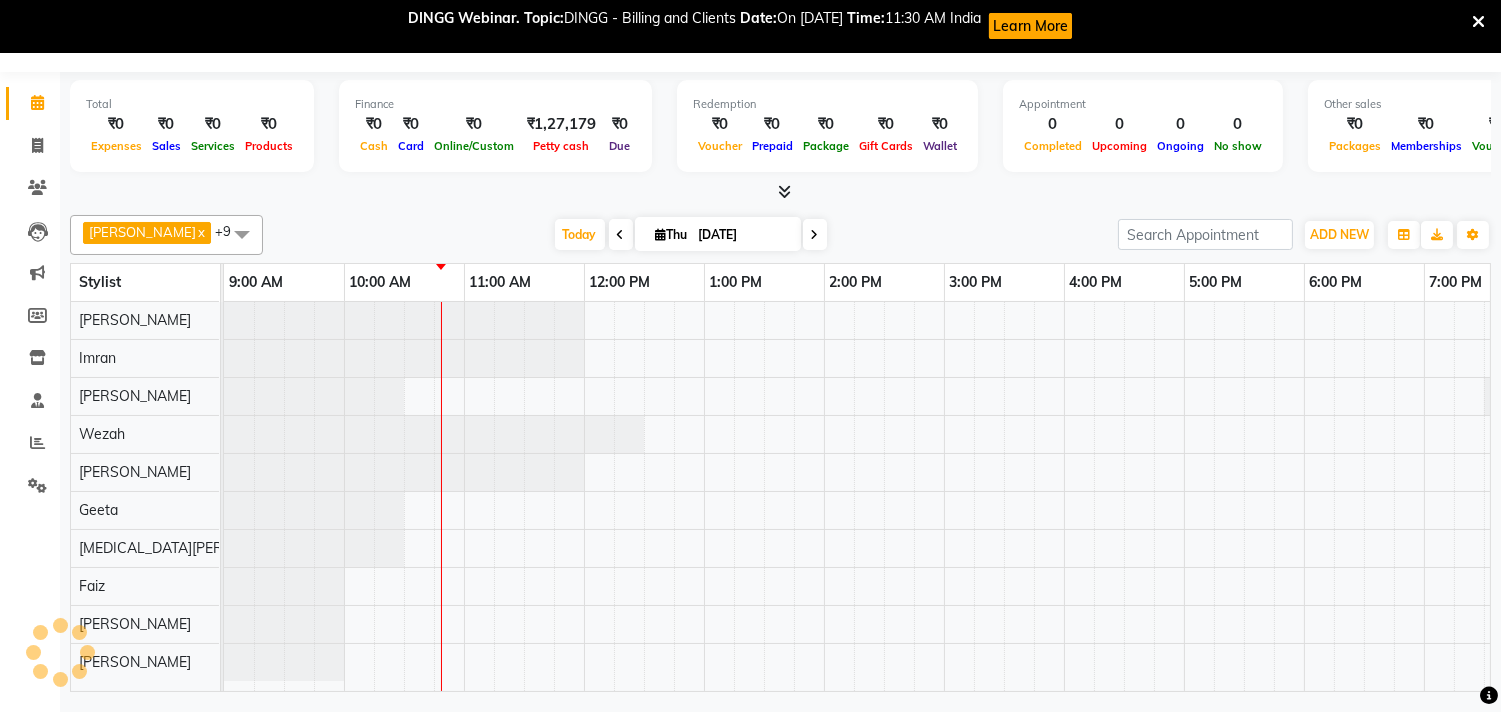 scroll, scrollTop: 0, scrollLeft: 121, axis: horizontal 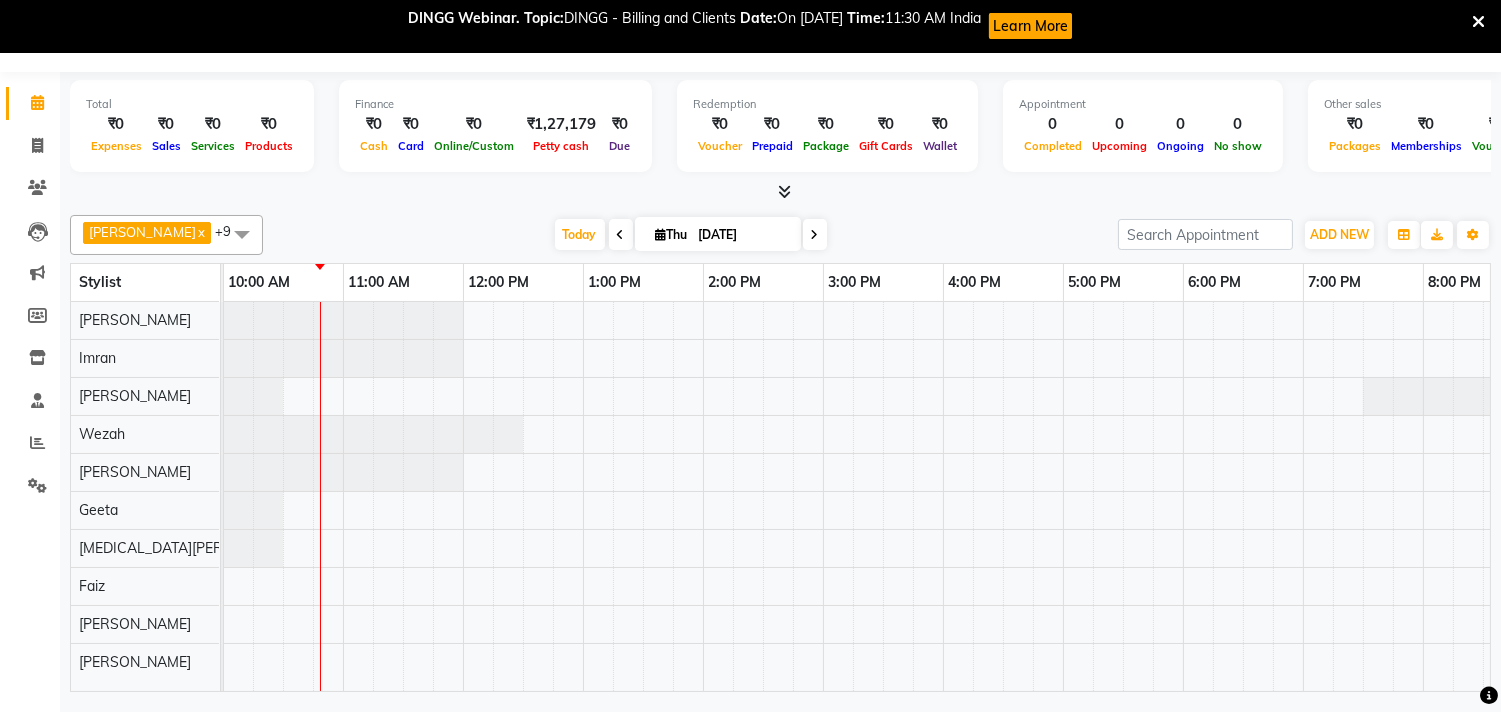 click at bounding box center (621, 235) 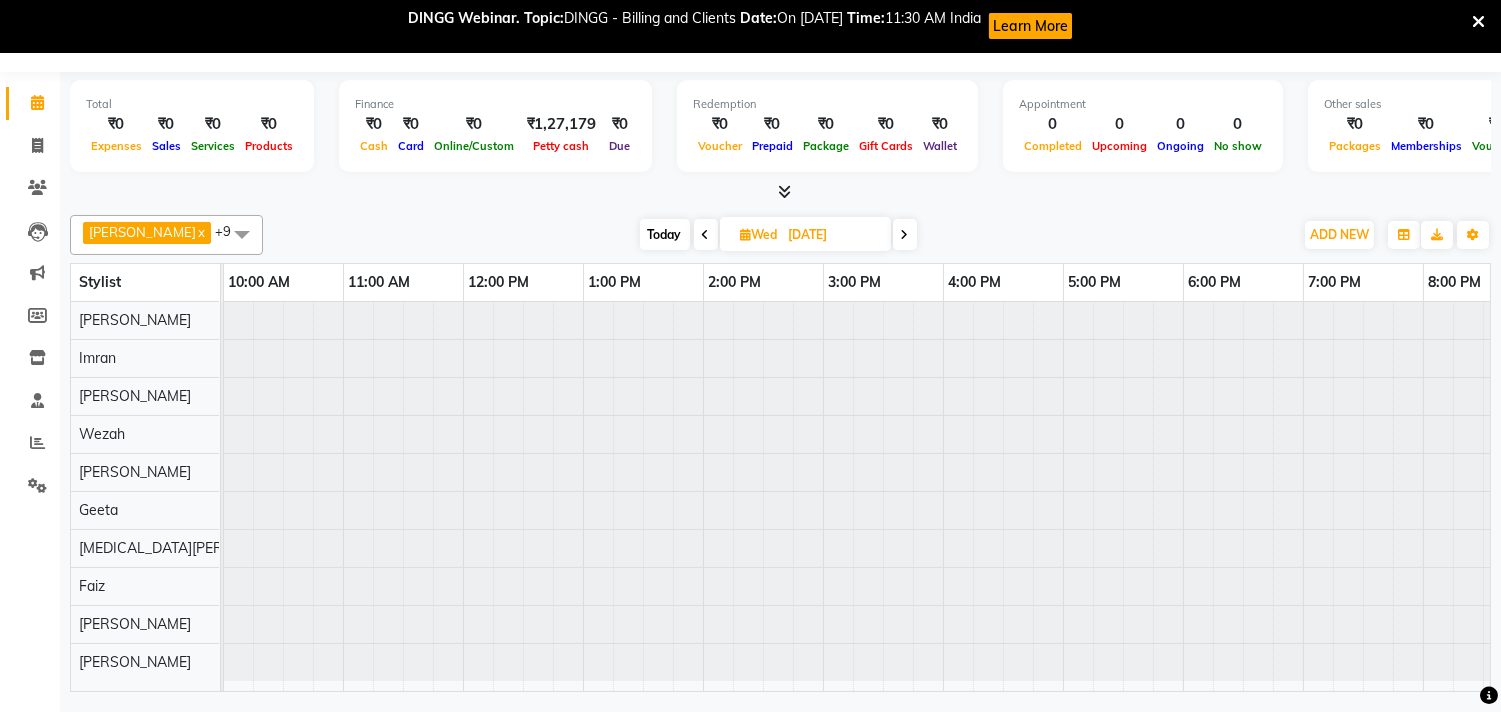 scroll, scrollTop: 0, scrollLeft: 121, axis: horizontal 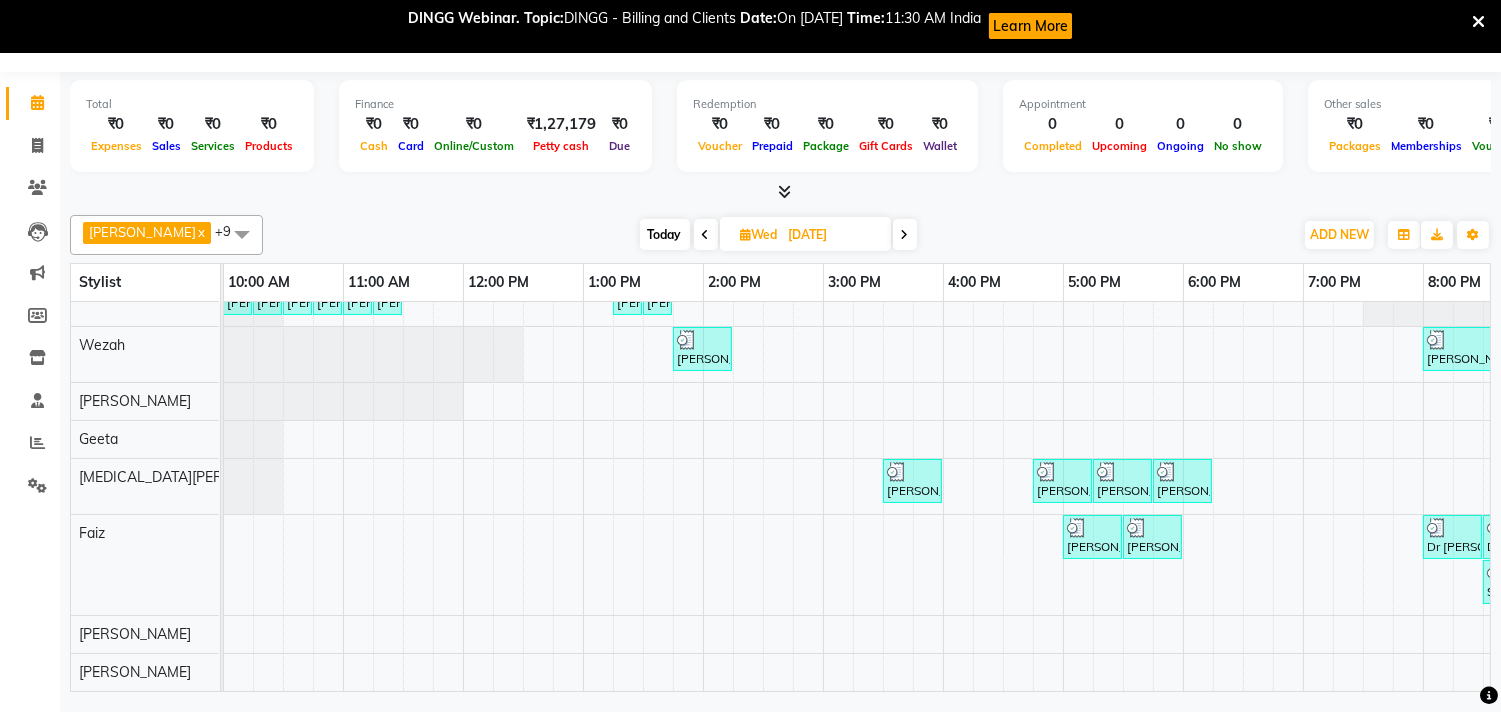 drag, startPoint x: 1034, startPoint y: 487, endPoint x: 953, endPoint y: 211, distance: 287.6404 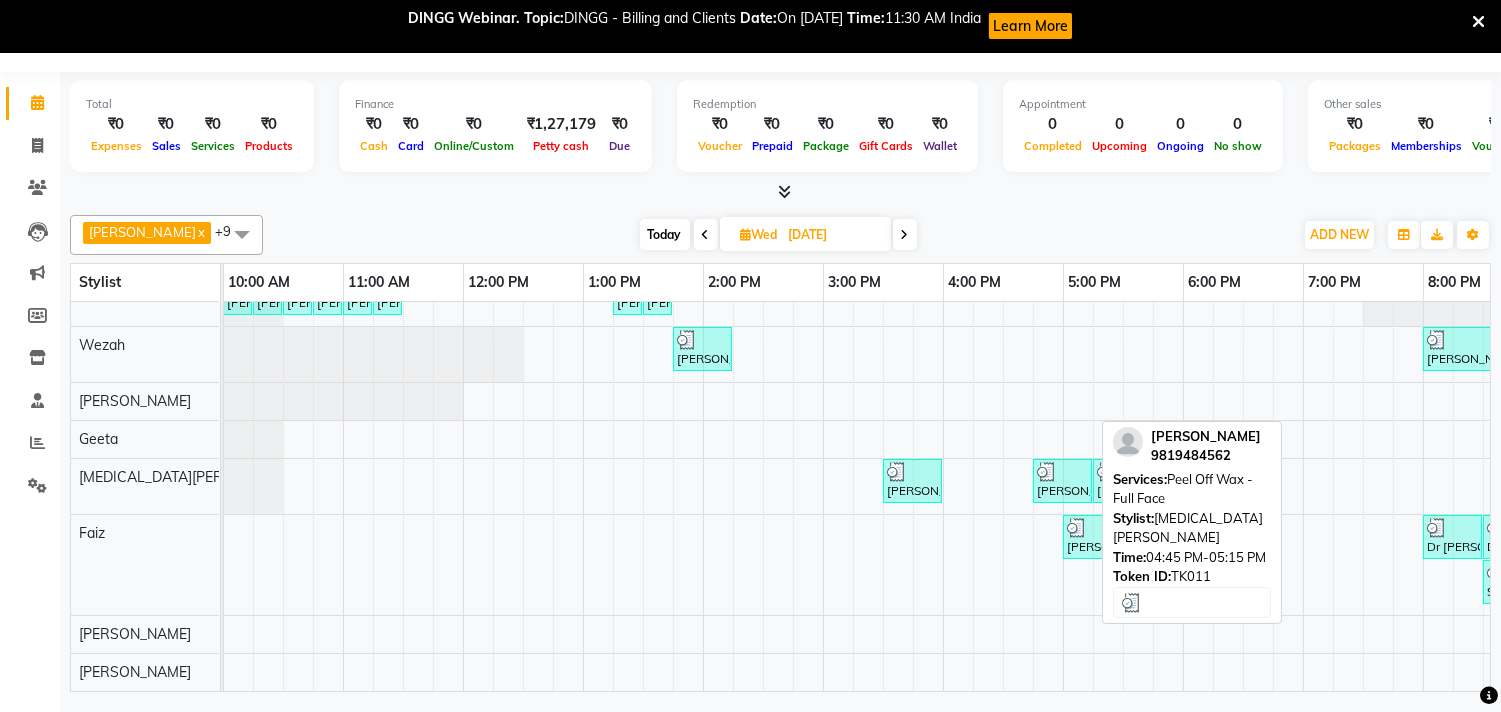 scroll, scrollTop: 98, scrollLeft: 121, axis: both 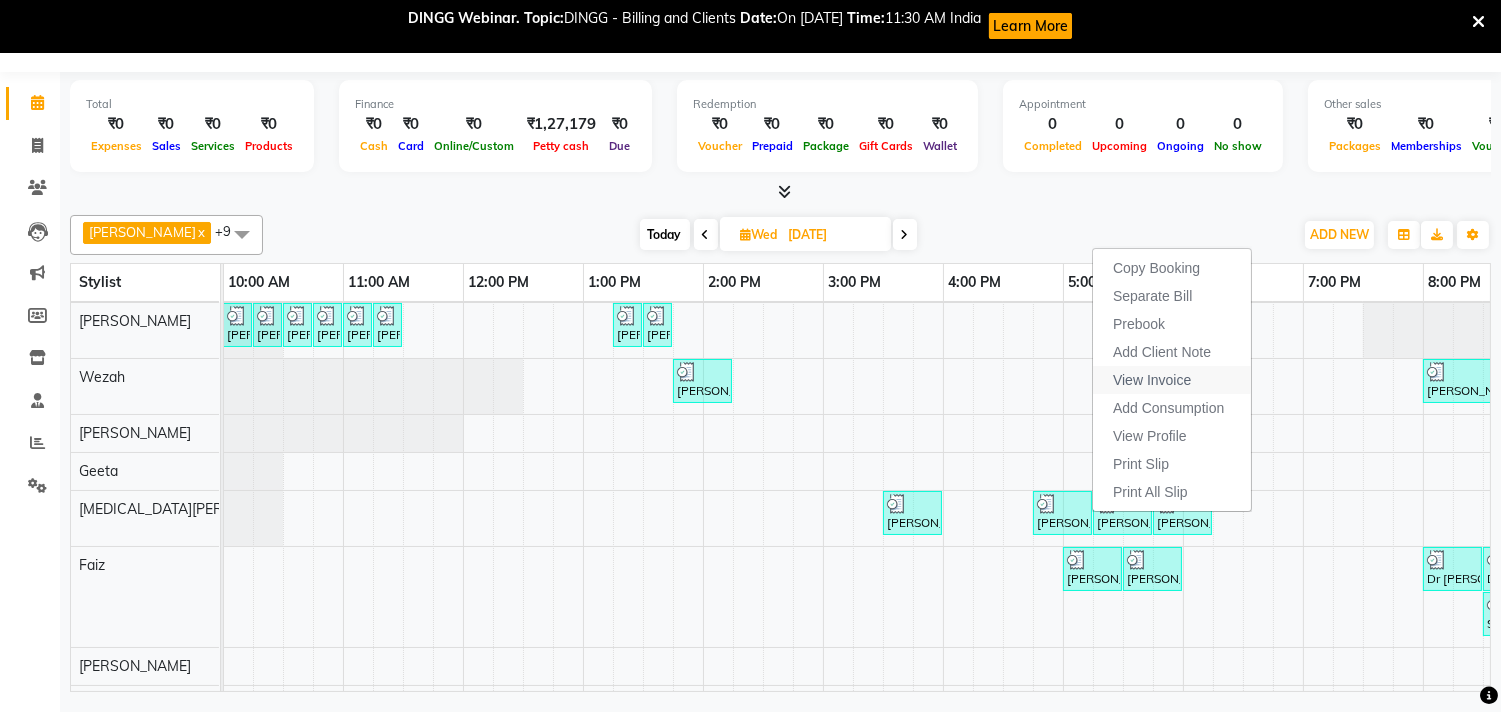 click on "View Invoice" at bounding box center (1152, 380) 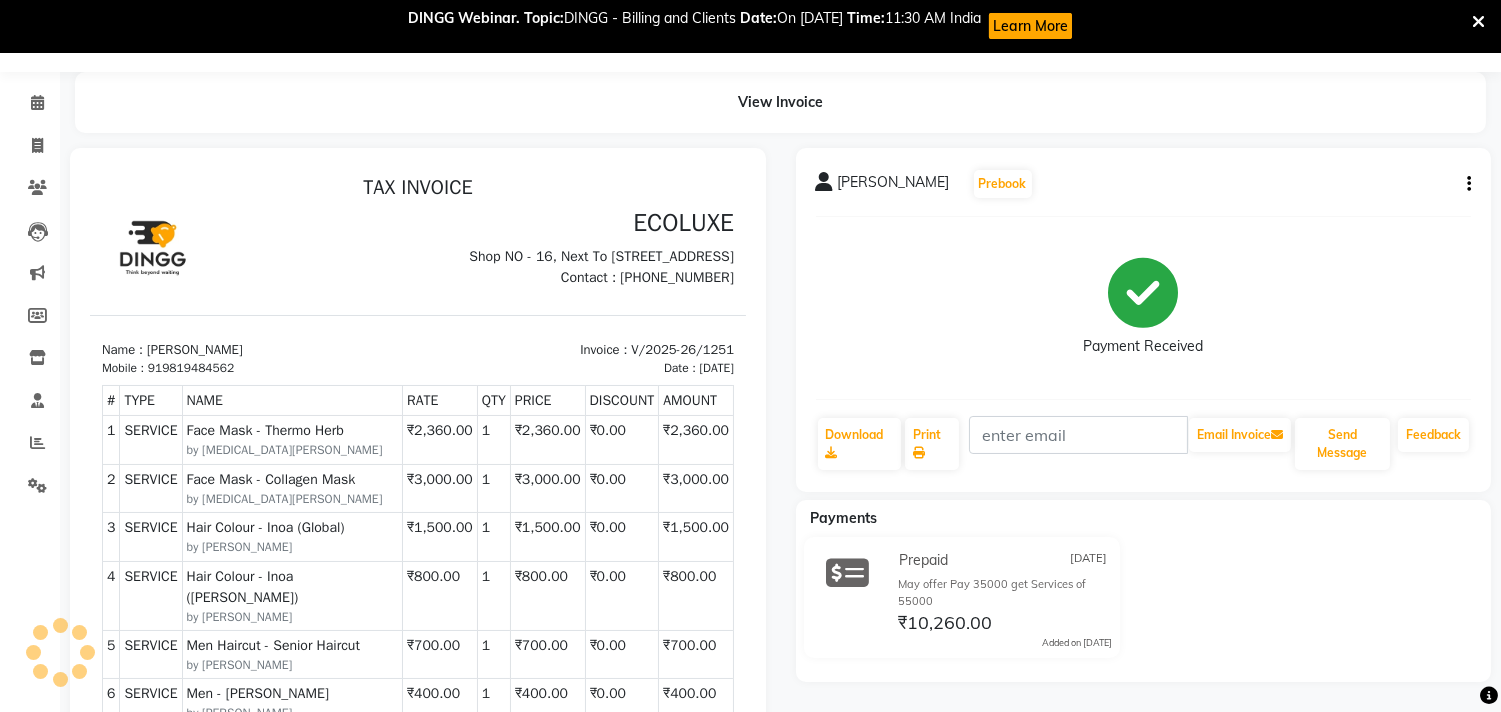 scroll, scrollTop: 0, scrollLeft: 0, axis: both 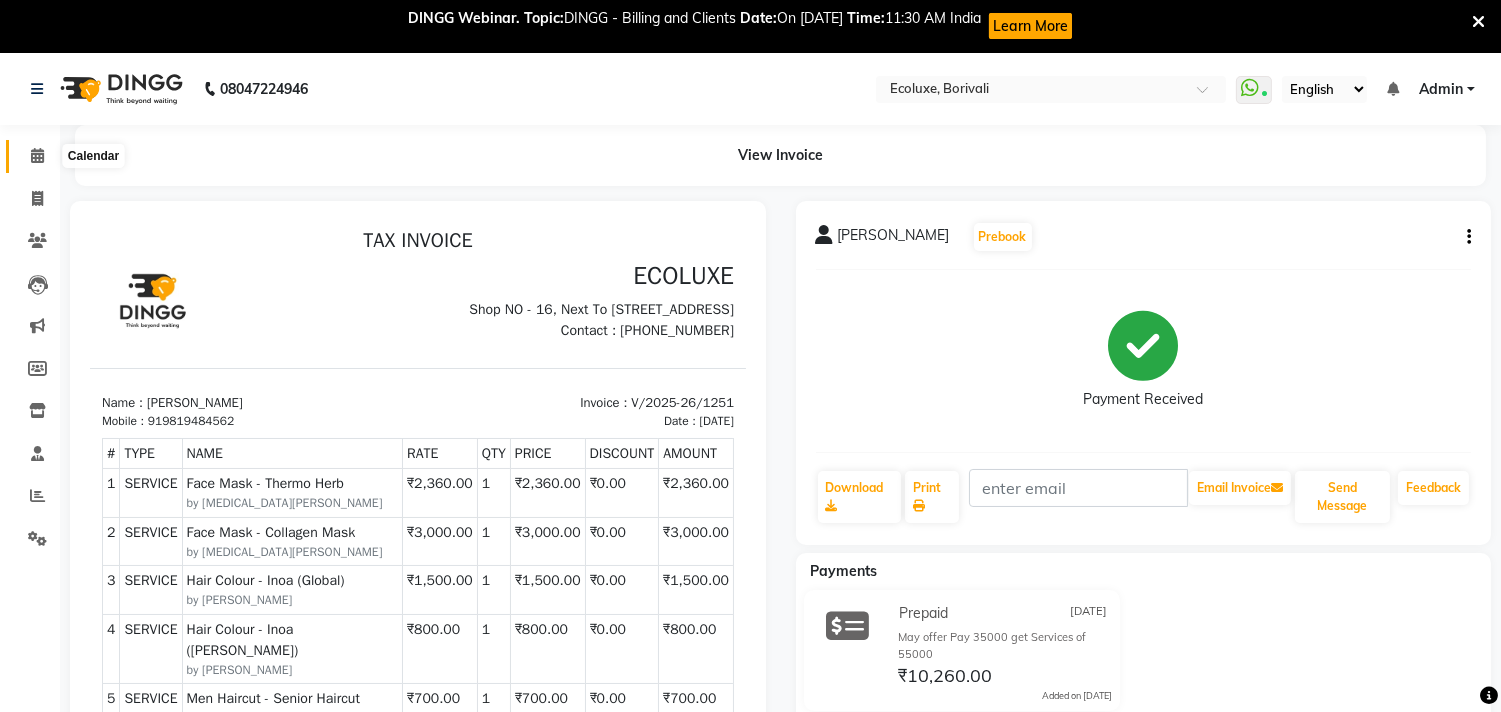 click 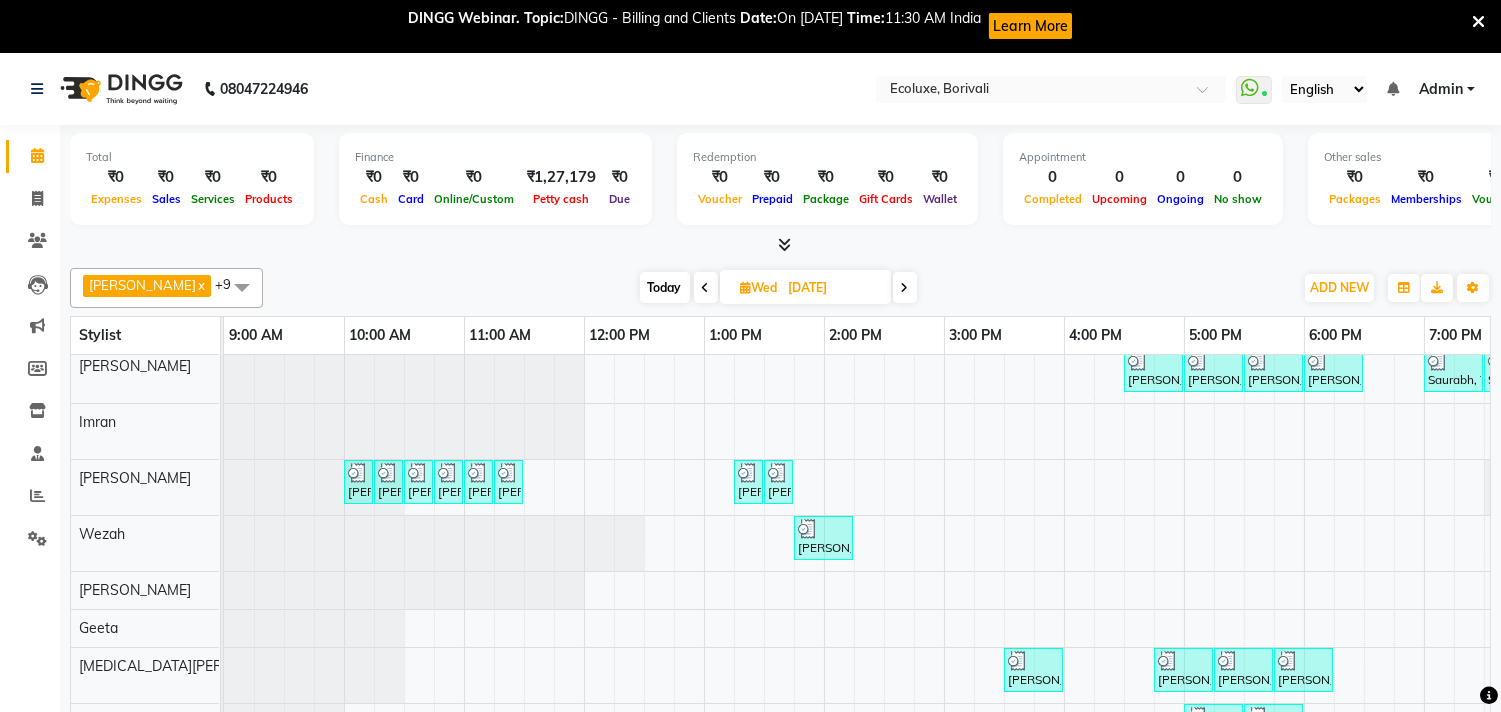 drag, startPoint x: 662, startPoint y: 286, endPoint x: 660, endPoint y: 271, distance: 15.132746 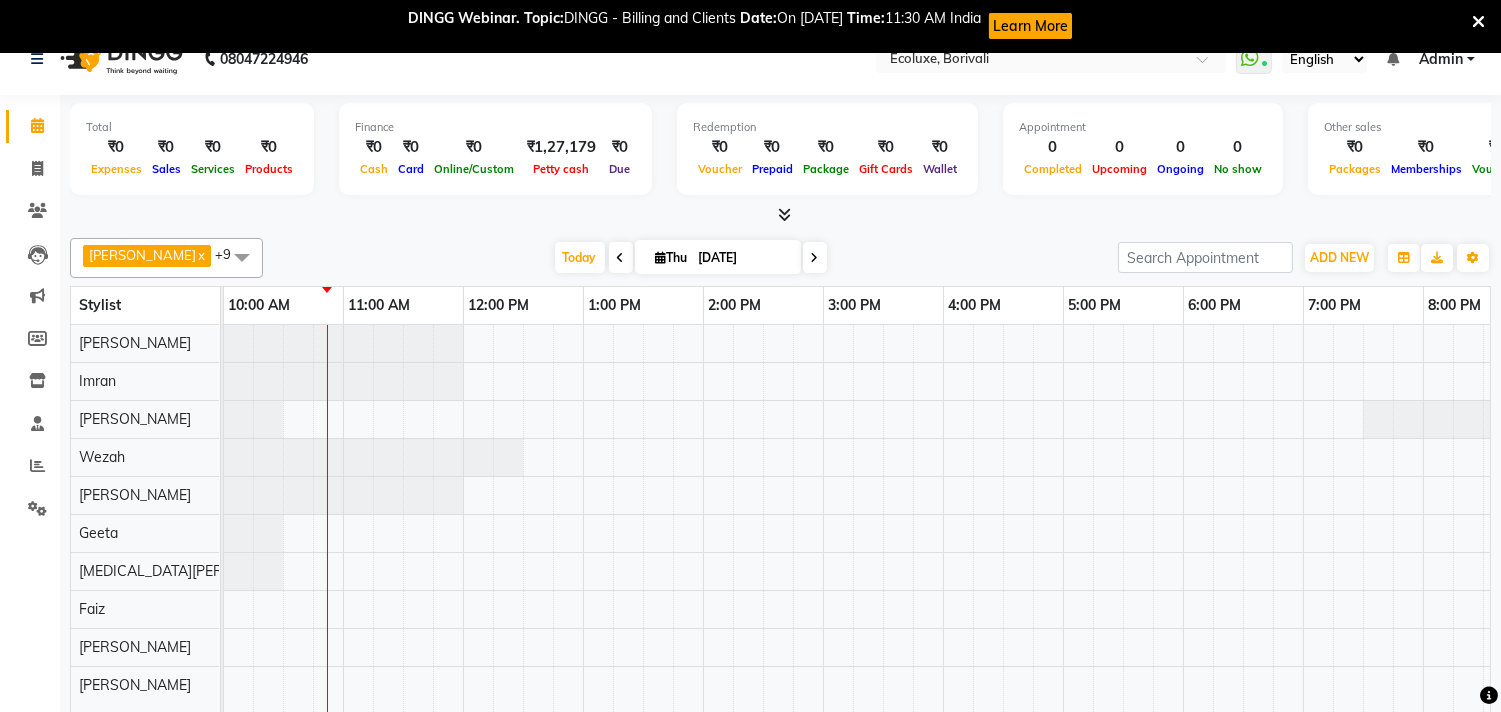 scroll, scrollTop: 53, scrollLeft: 0, axis: vertical 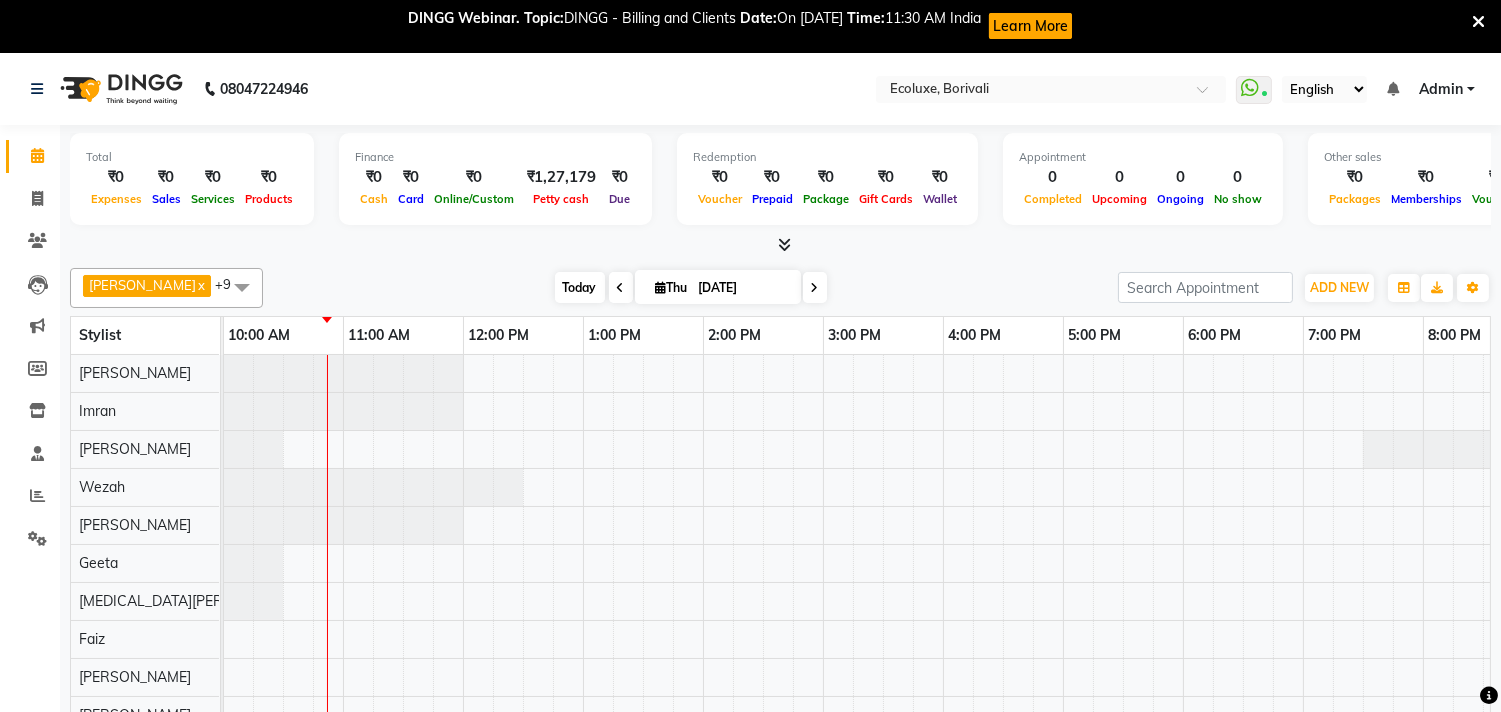 click on "Today" at bounding box center (580, 287) 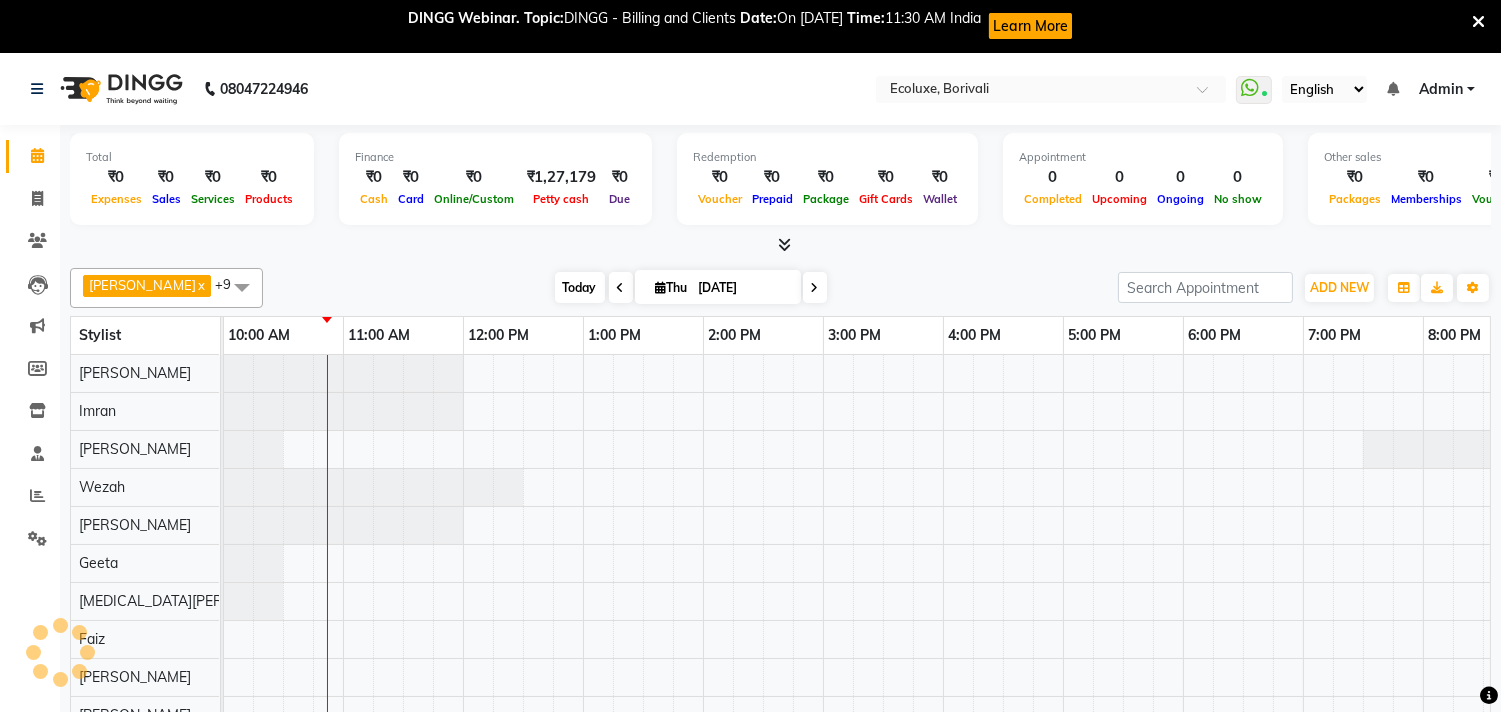 scroll, scrollTop: 0, scrollLeft: 121, axis: horizontal 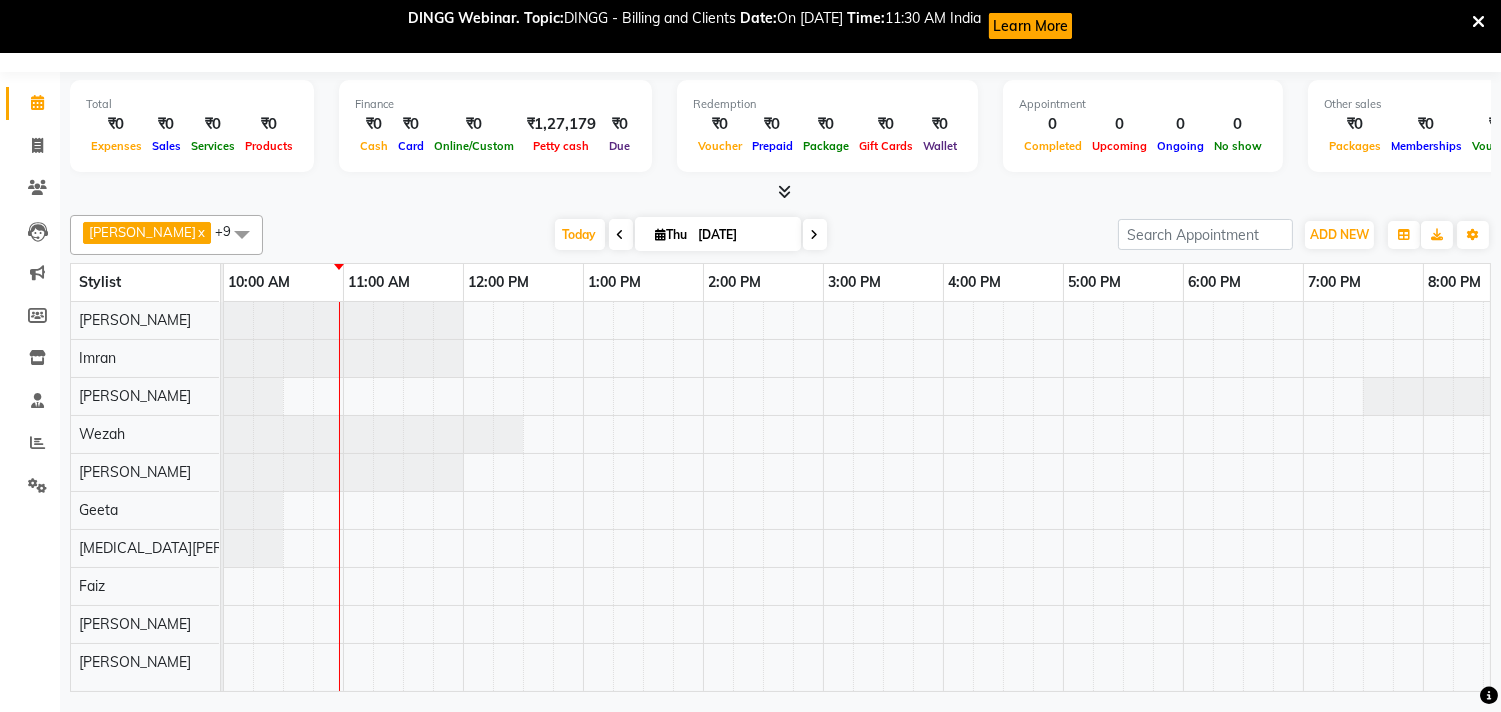click at bounding box center (815, 234) 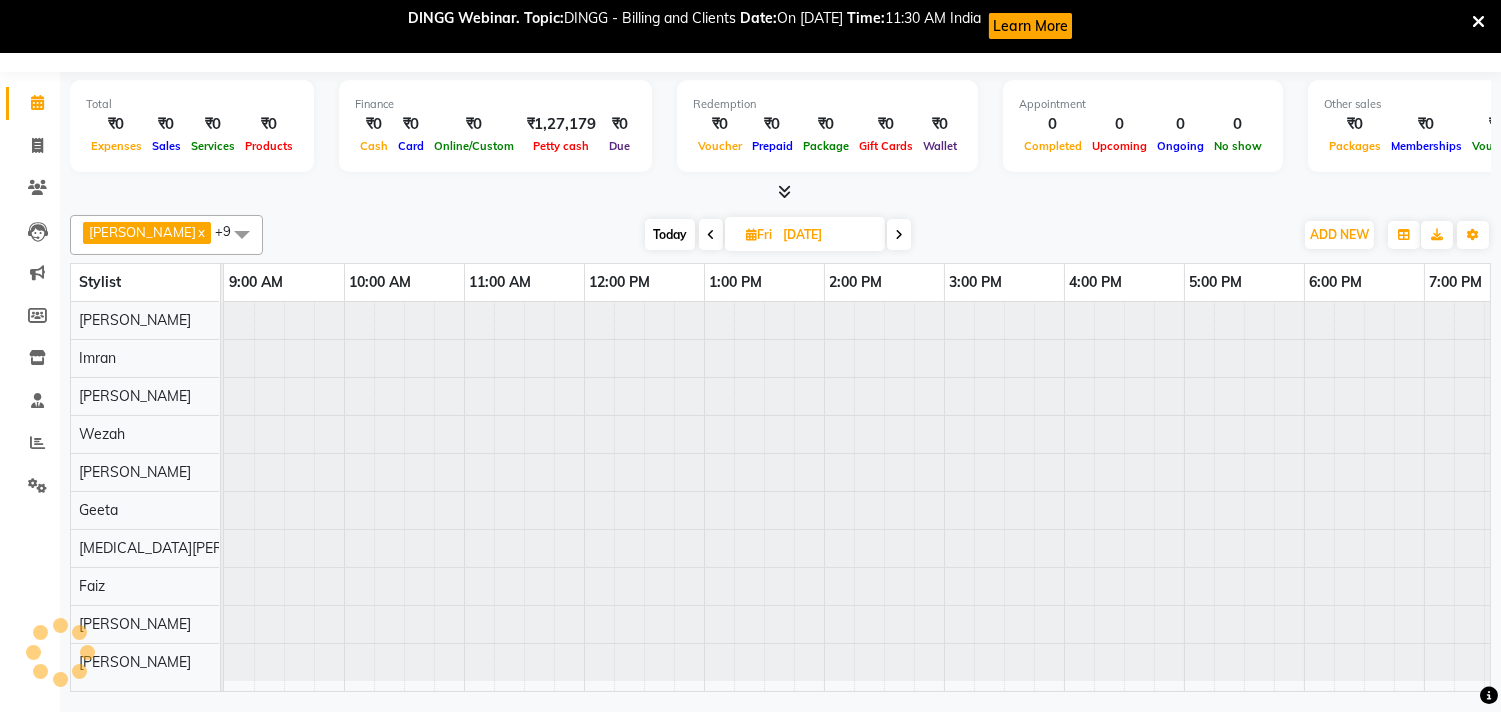 scroll, scrollTop: 0, scrollLeft: 121, axis: horizontal 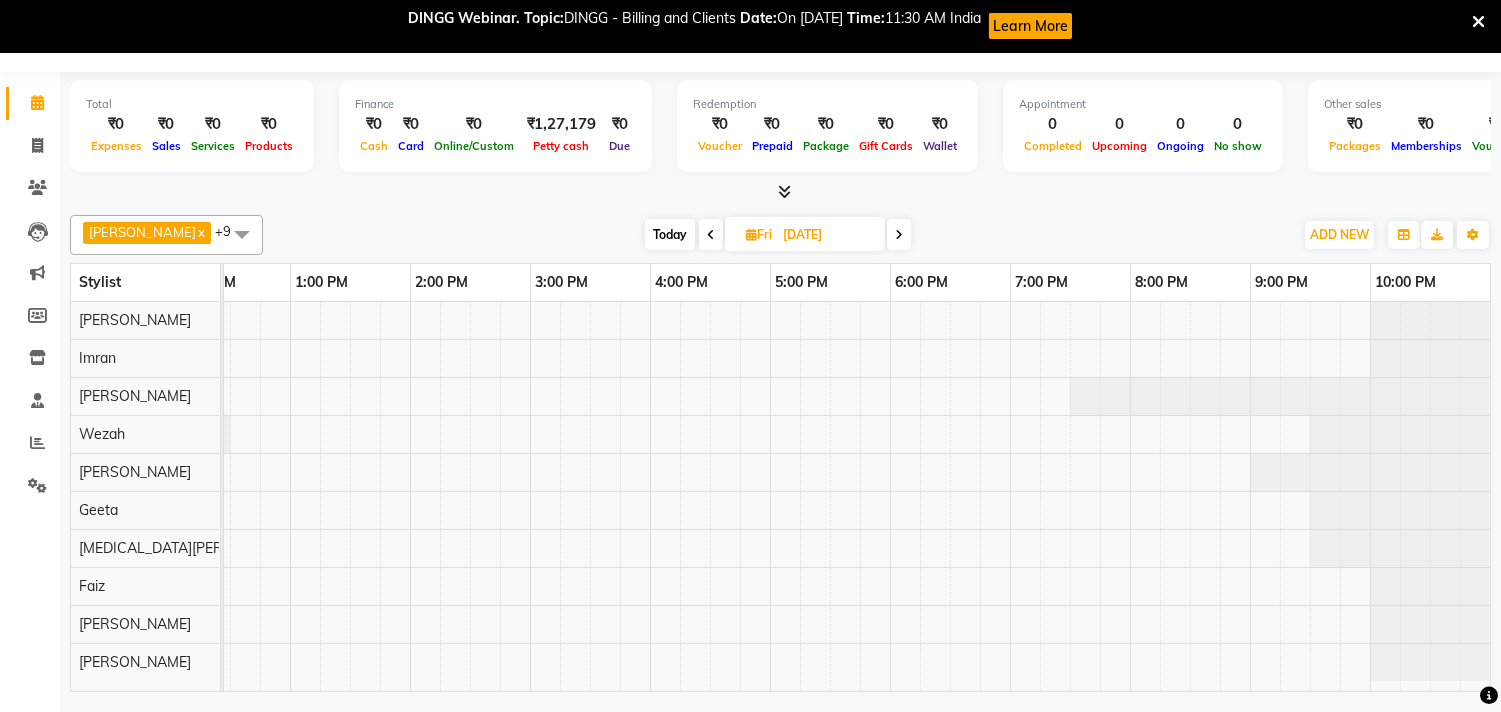 click at bounding box center [650, 496] 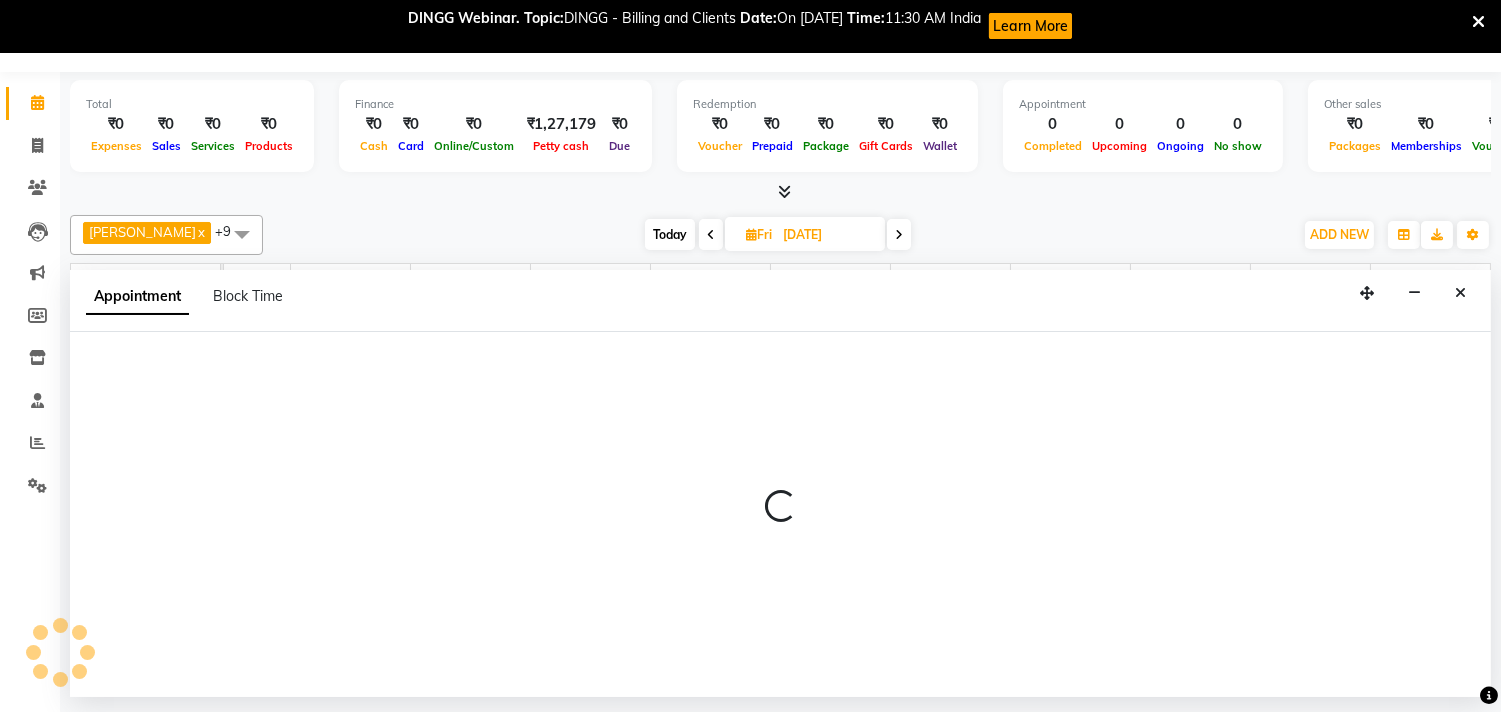 select on "50362" 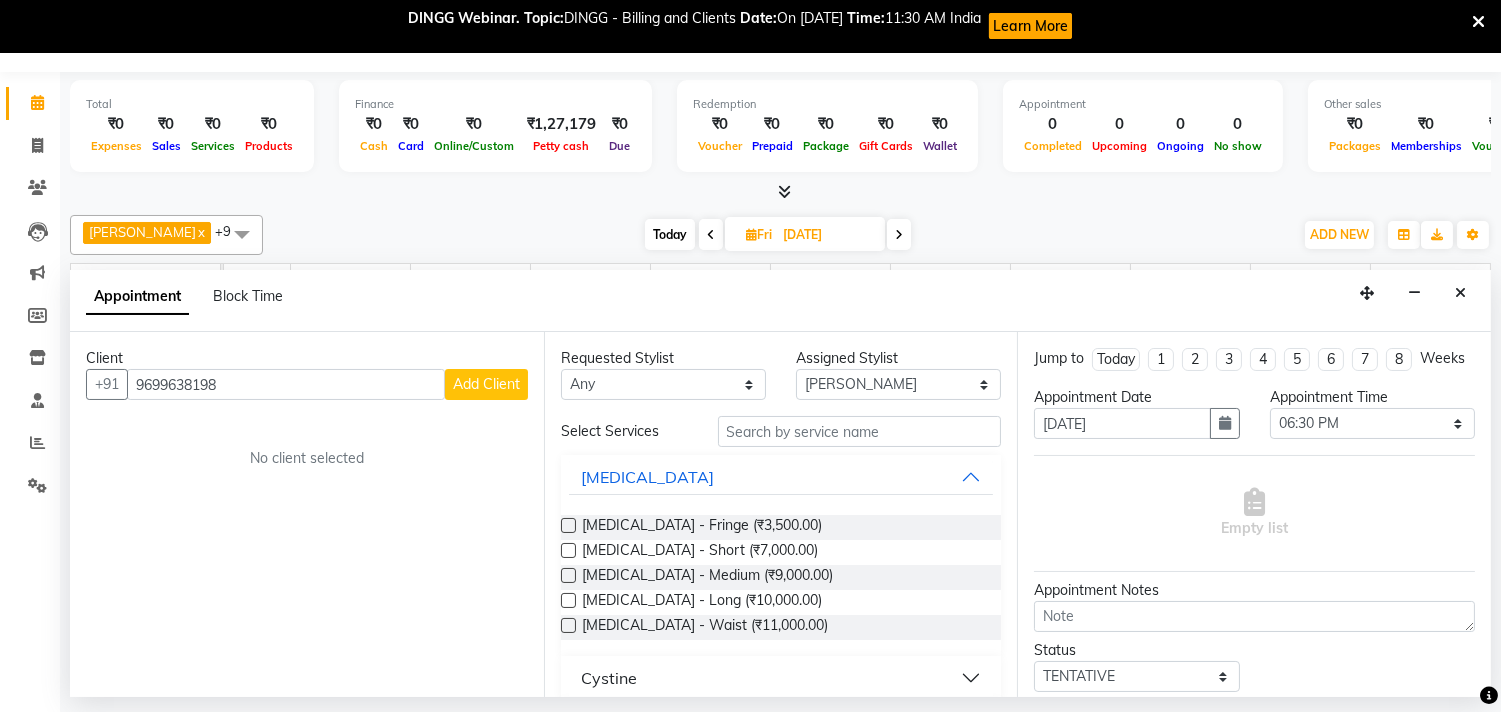 type on "9699638198" 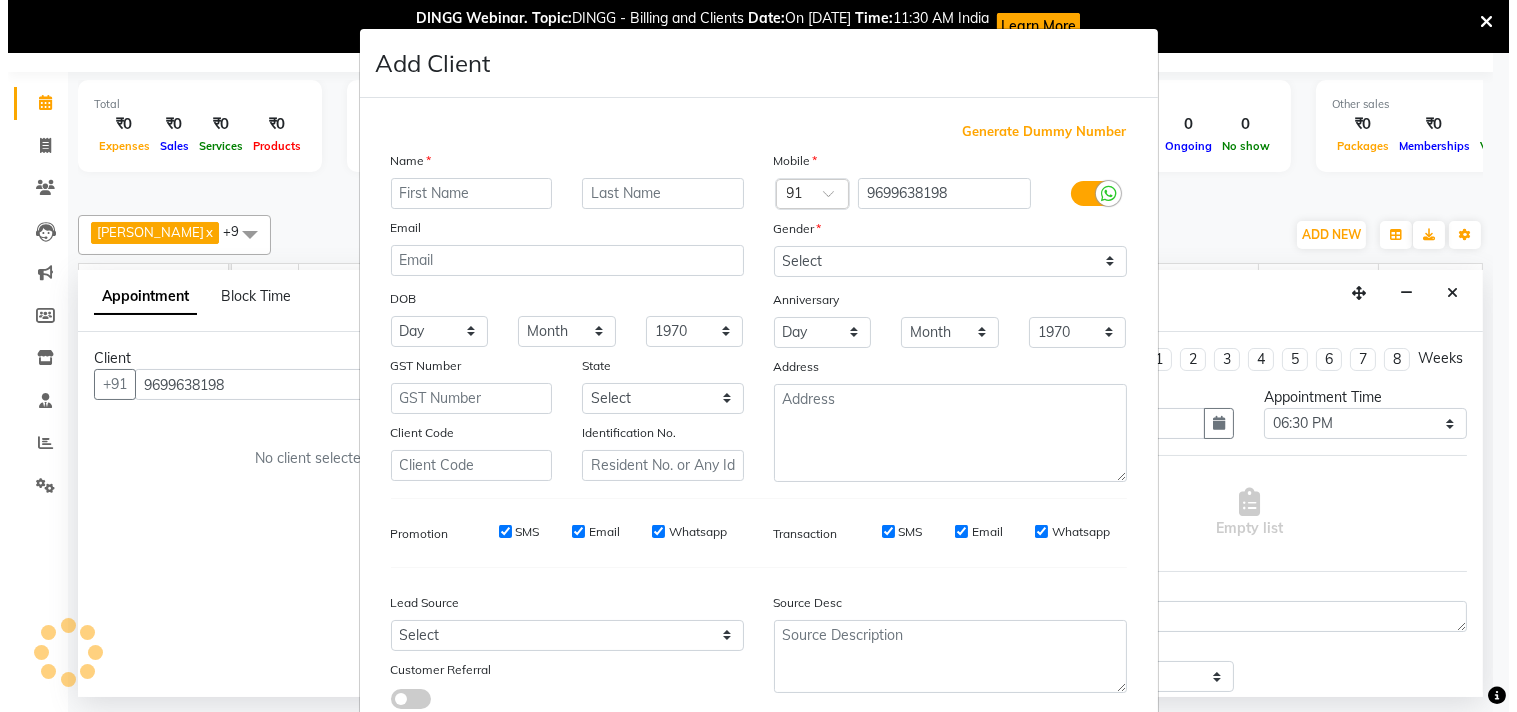 scroll, scrollTop: 0, scrollLeft: 413, axis: horizontal 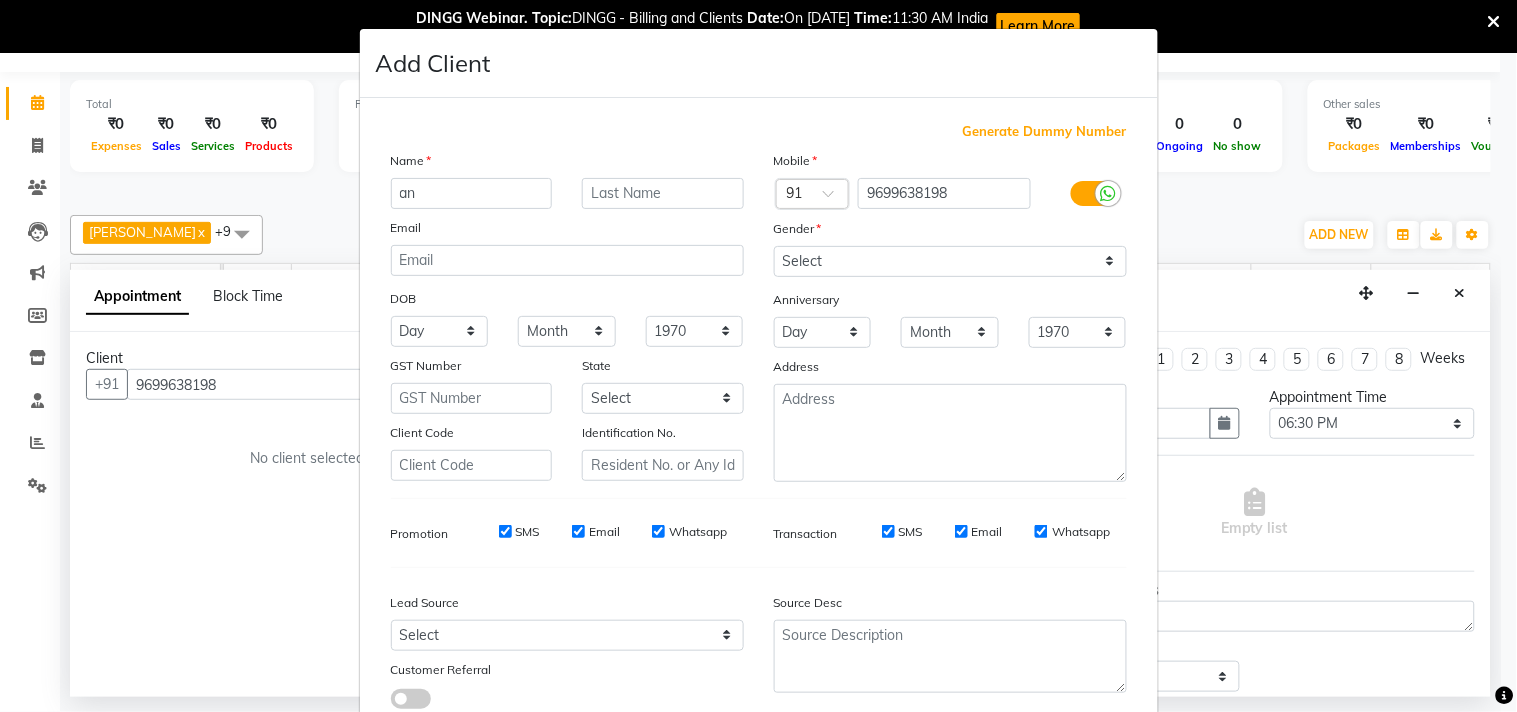 type on "a" 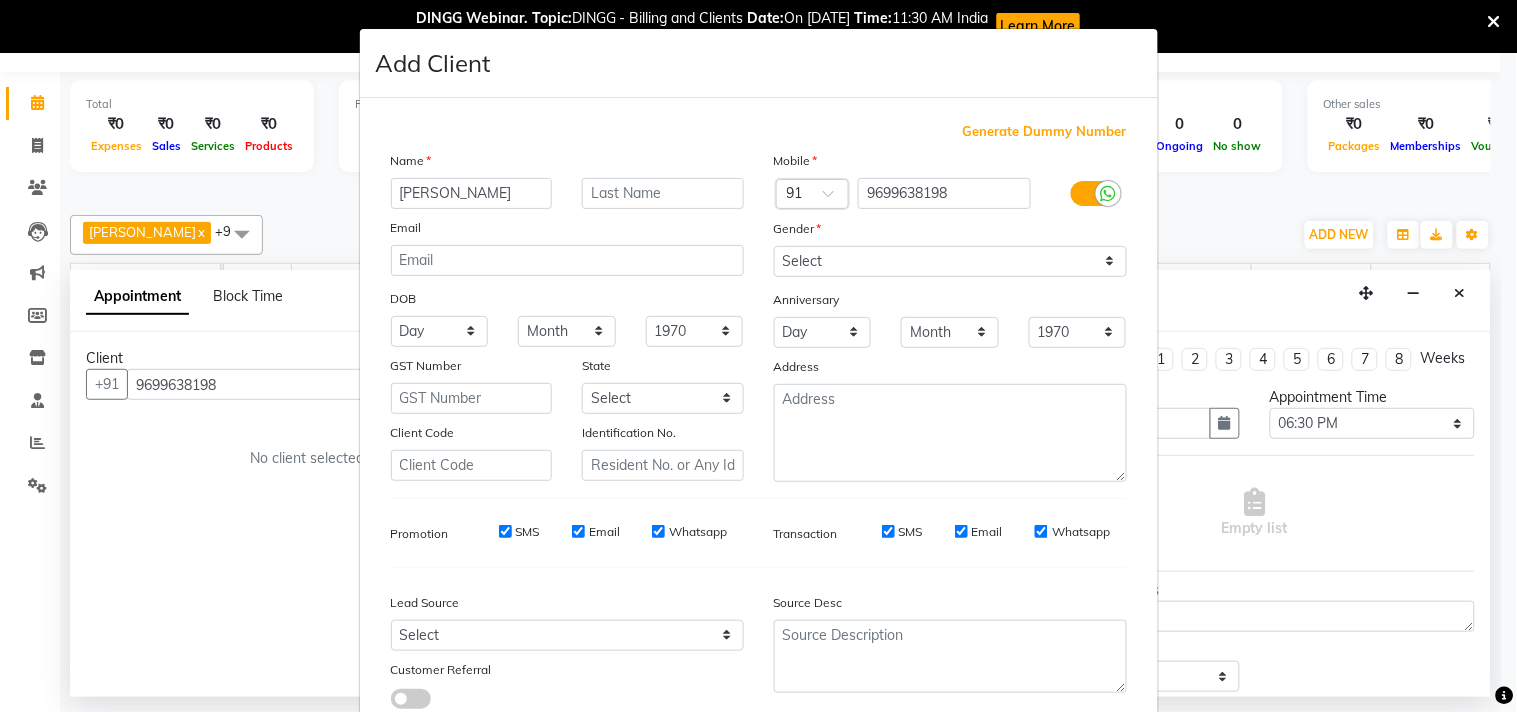 type on "[PERSON_NAME]" 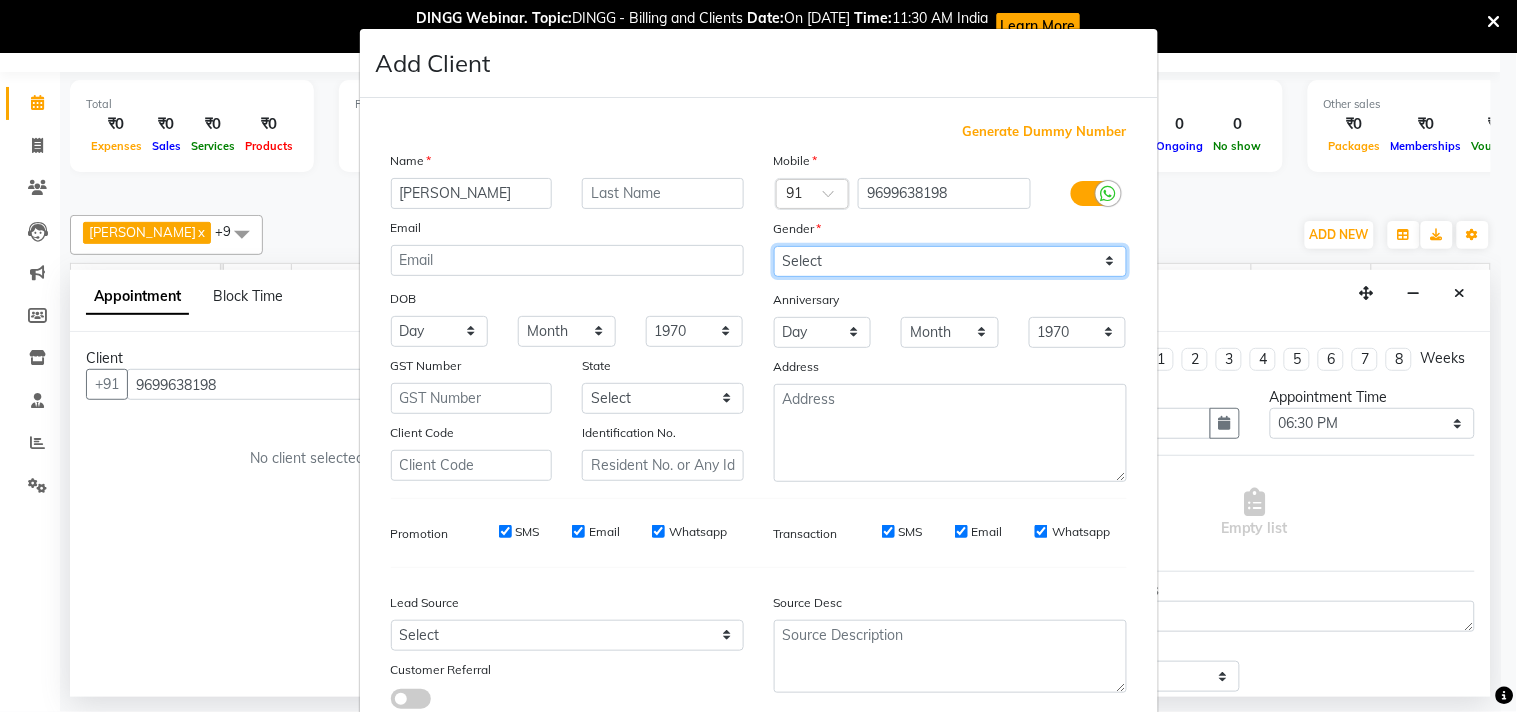 click on "Select Male Female Other Prefer Not To Say" at bounding box center (950, 261) 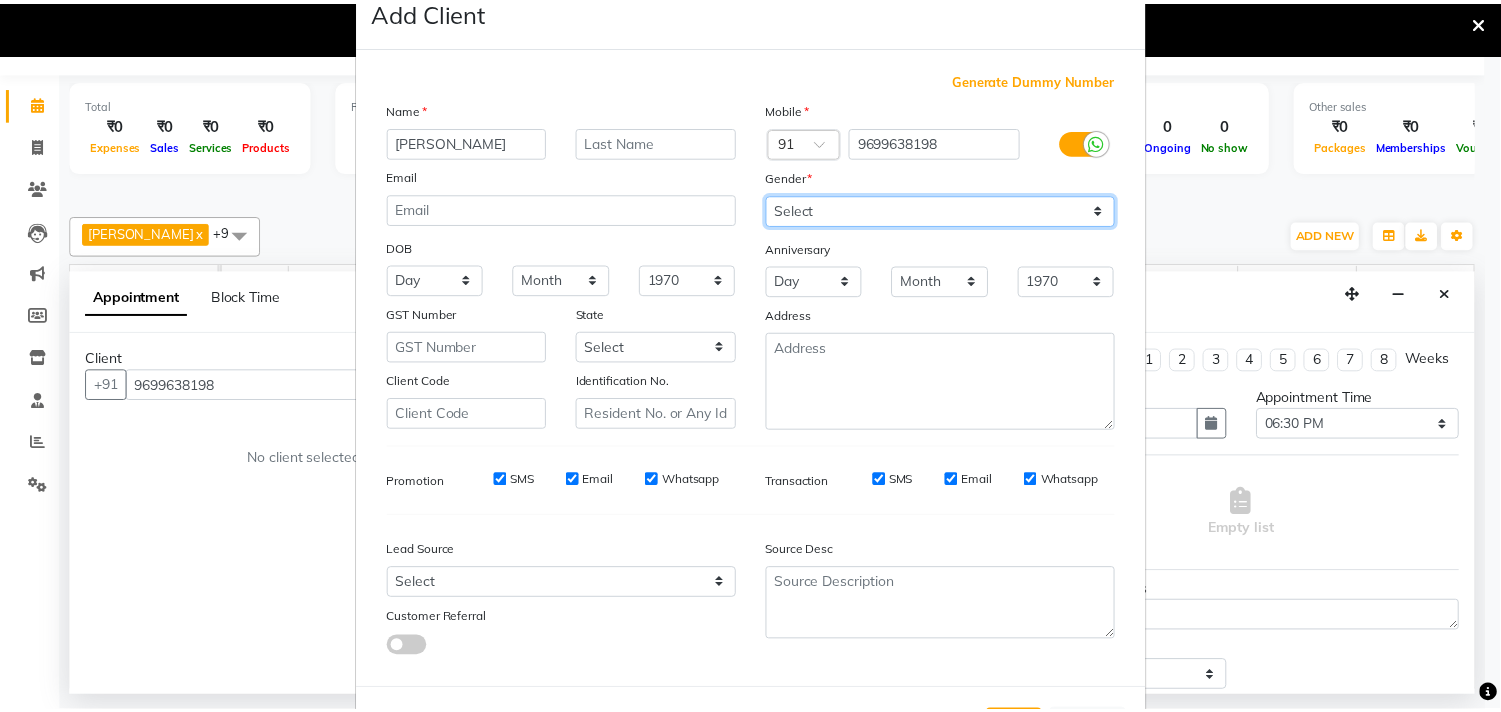 scroll, scrollTop: 138, scrollLeft: 0, axis: vertical 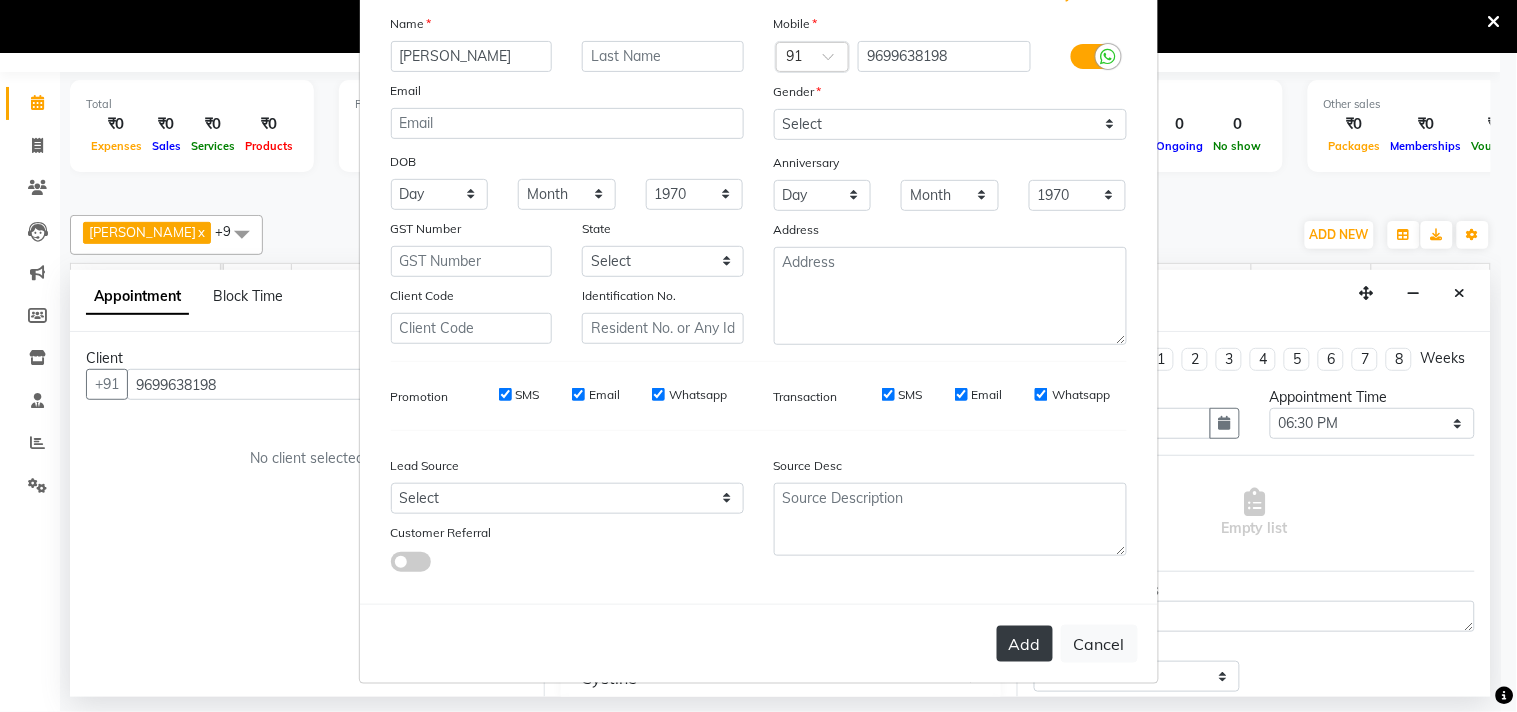 click on "Add" at bounding box center (1025, 644) 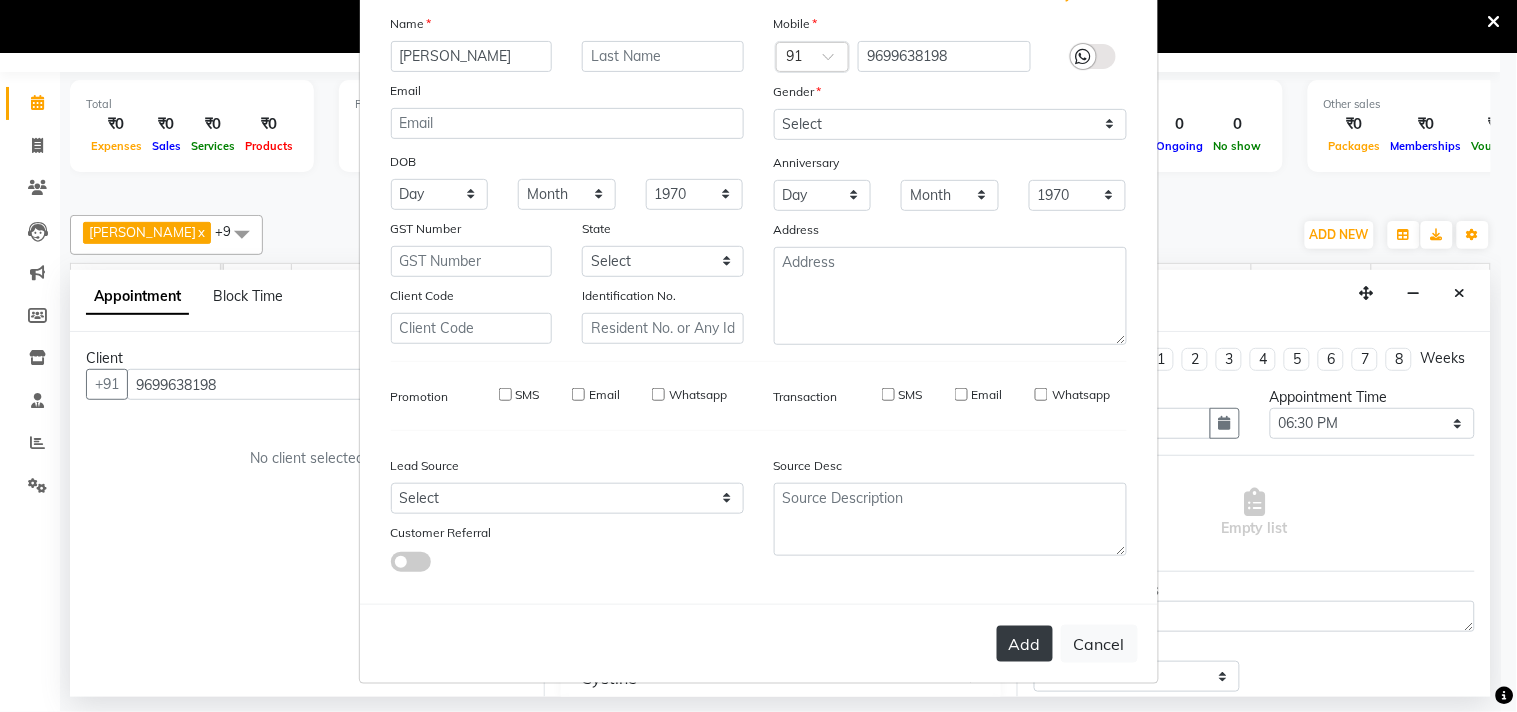 type 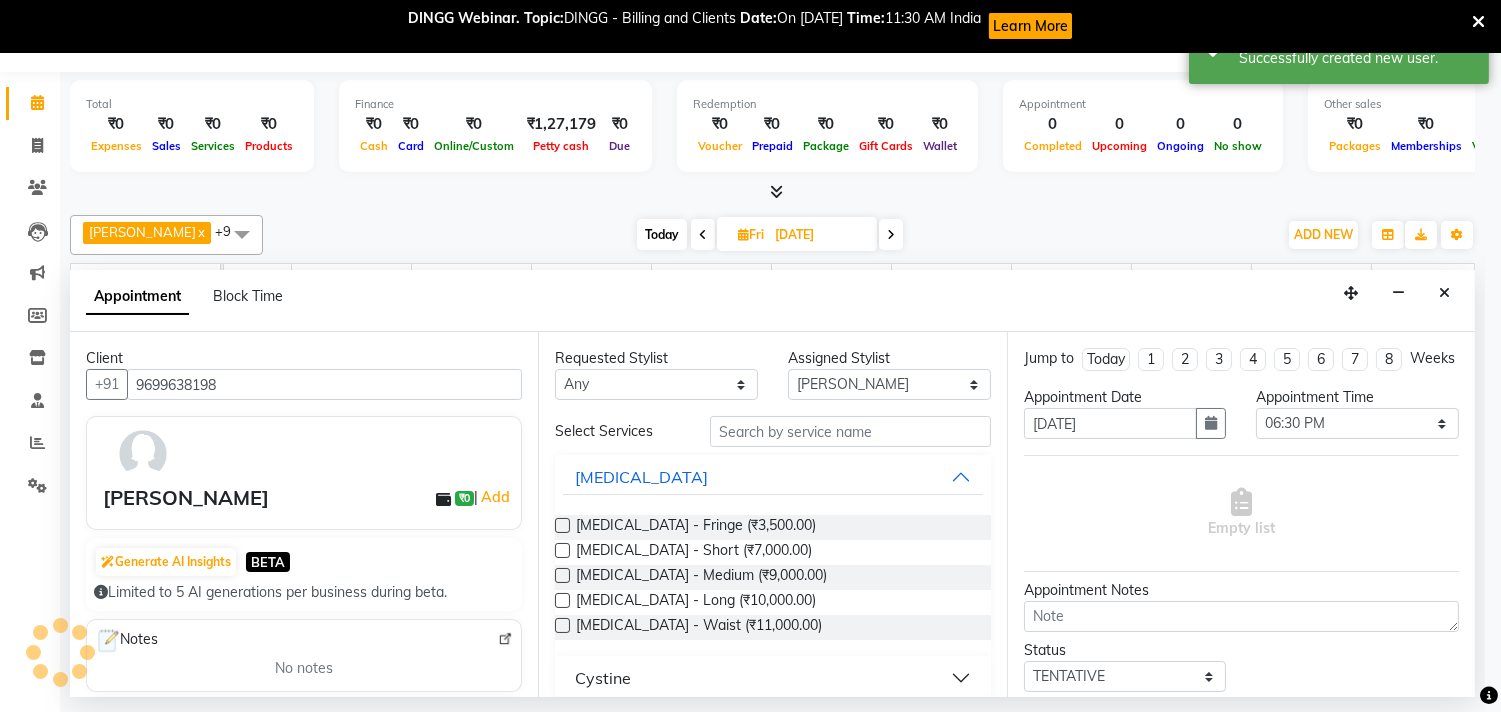 scroll, scrollTop: 0, scrollLeft: 397, axis: horizontal 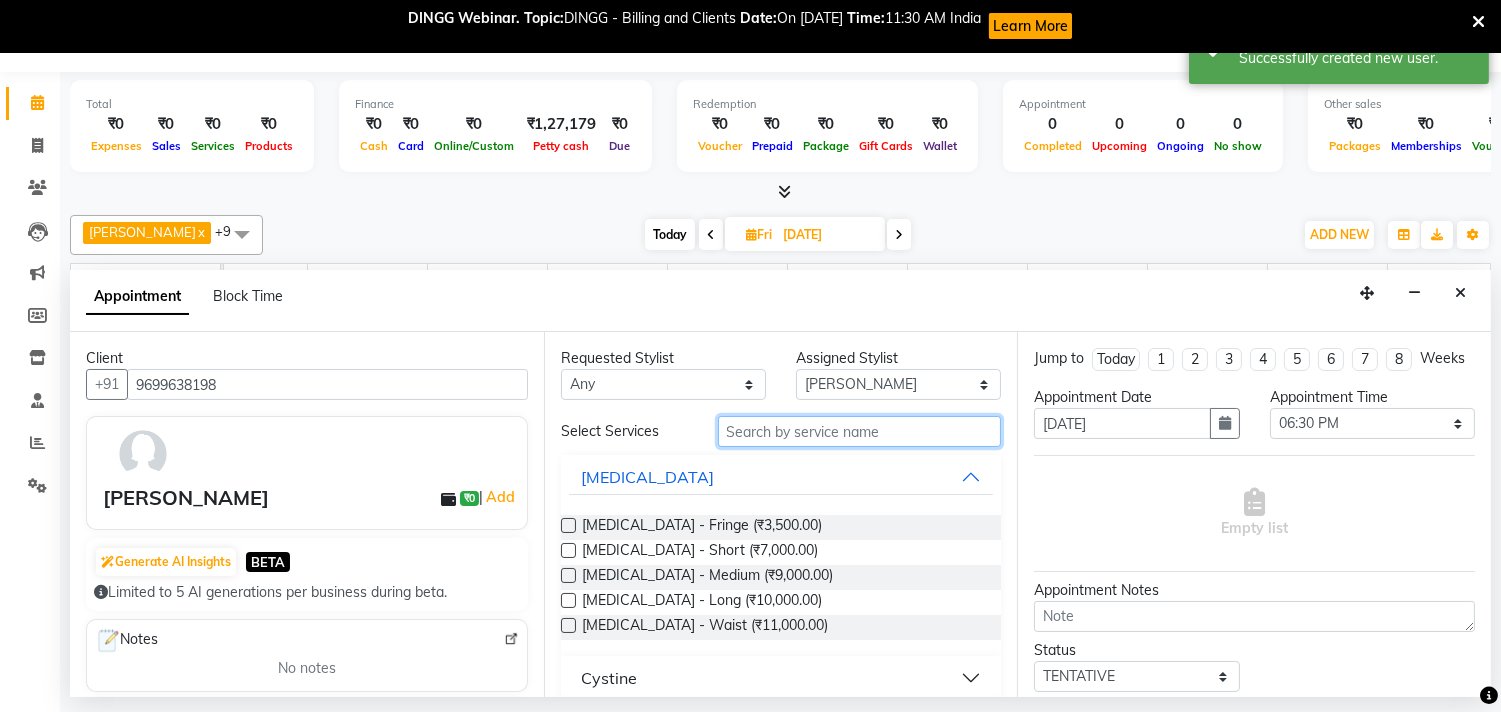 click at bounding box center (860, 431) 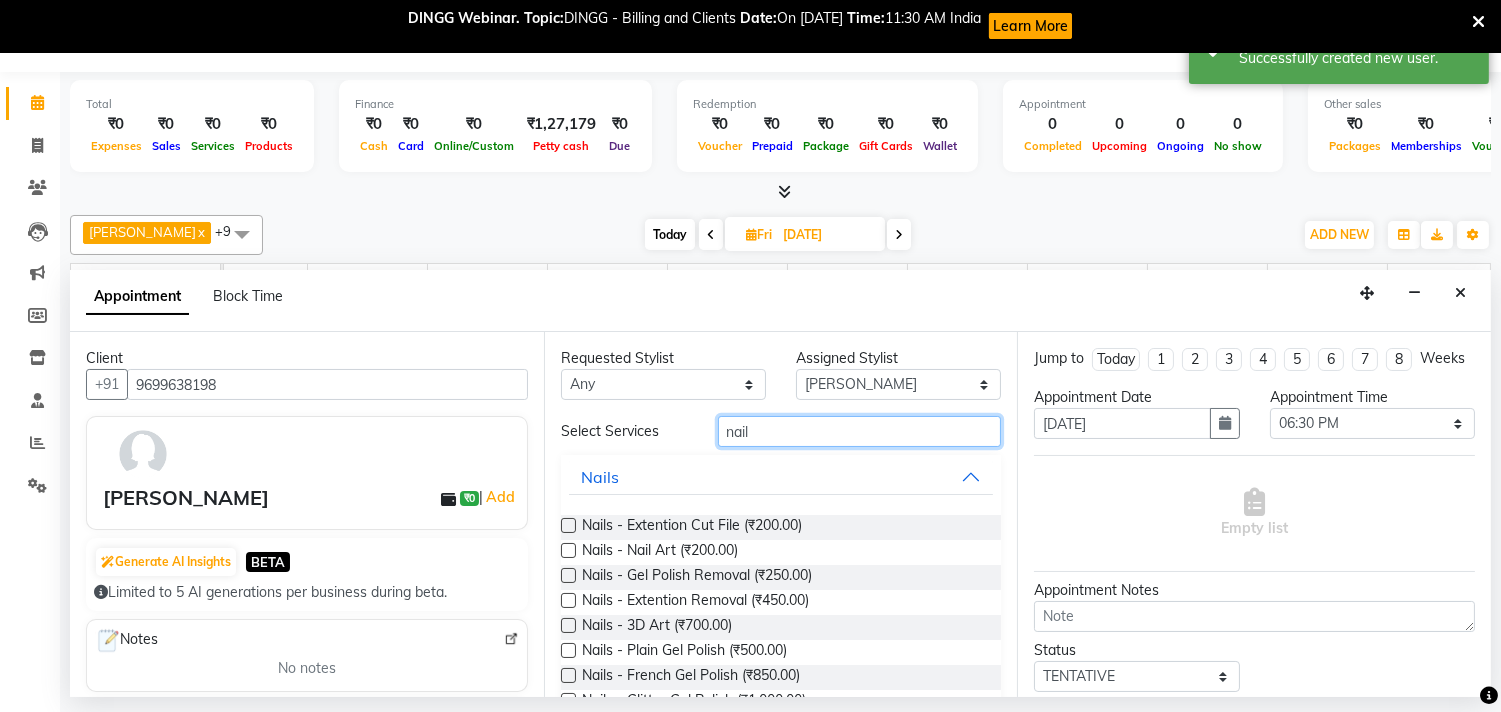 scroll, scrollTop: 111, scrollLeft: 0, axis: vertical 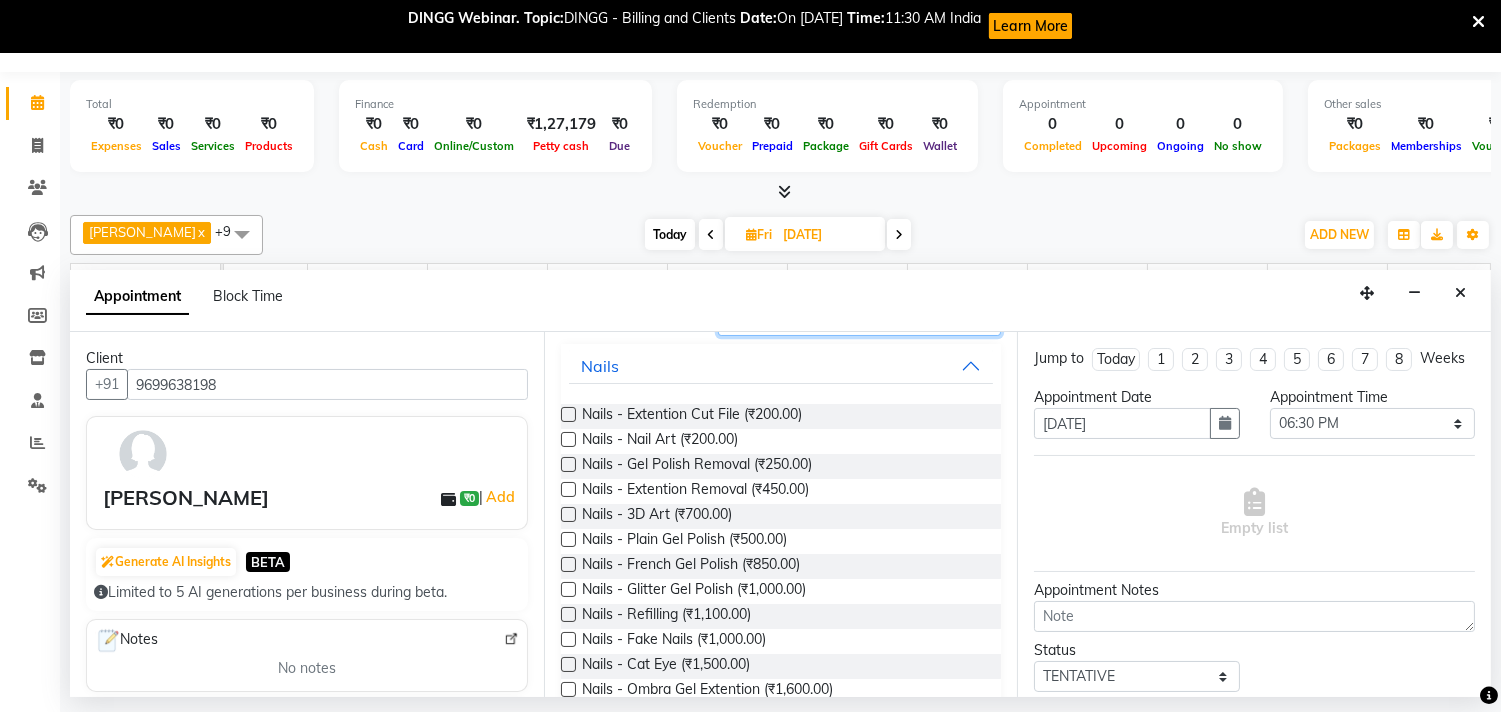 type on "nail" 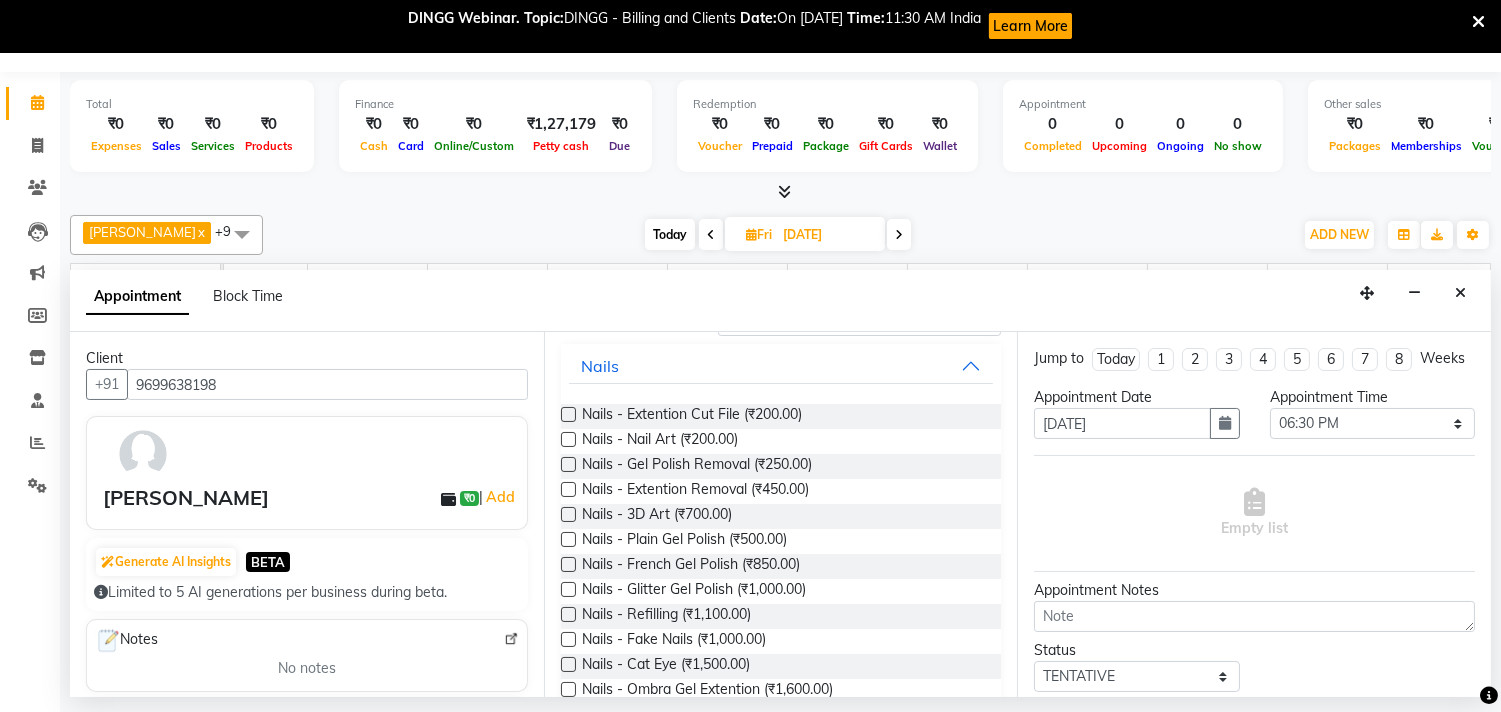 click at bounding box center (568, 539) 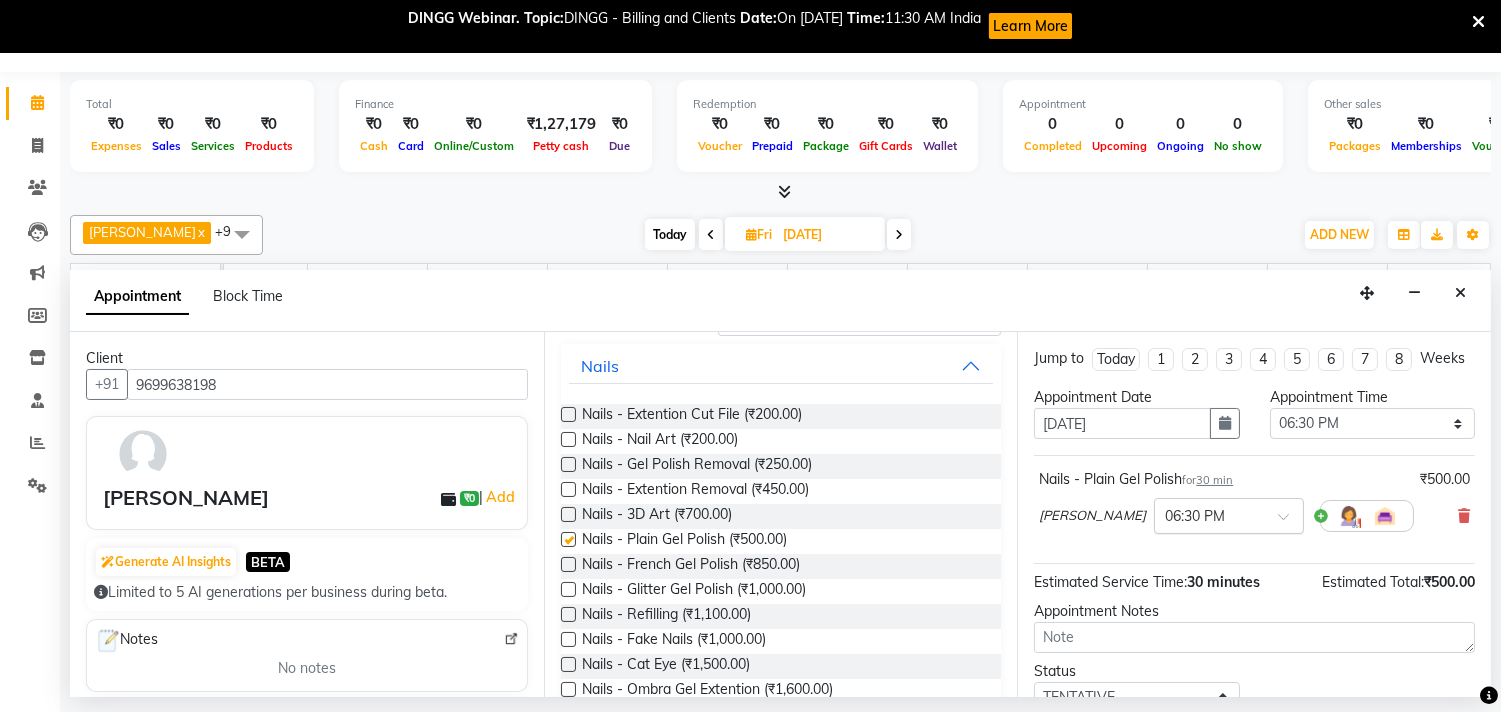 checkbox on "false" 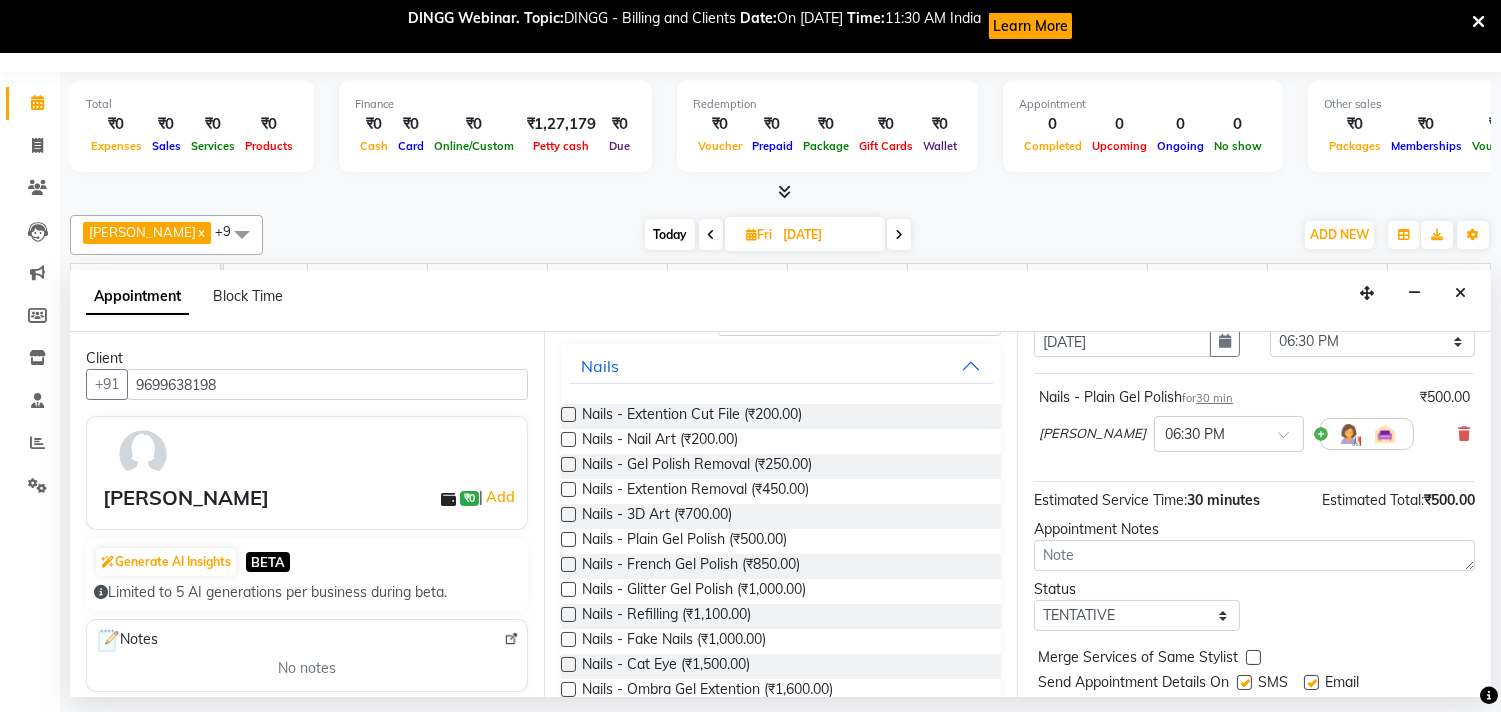 scroll, scrollTop: 161, scrollLeft: 0, axis: vertical 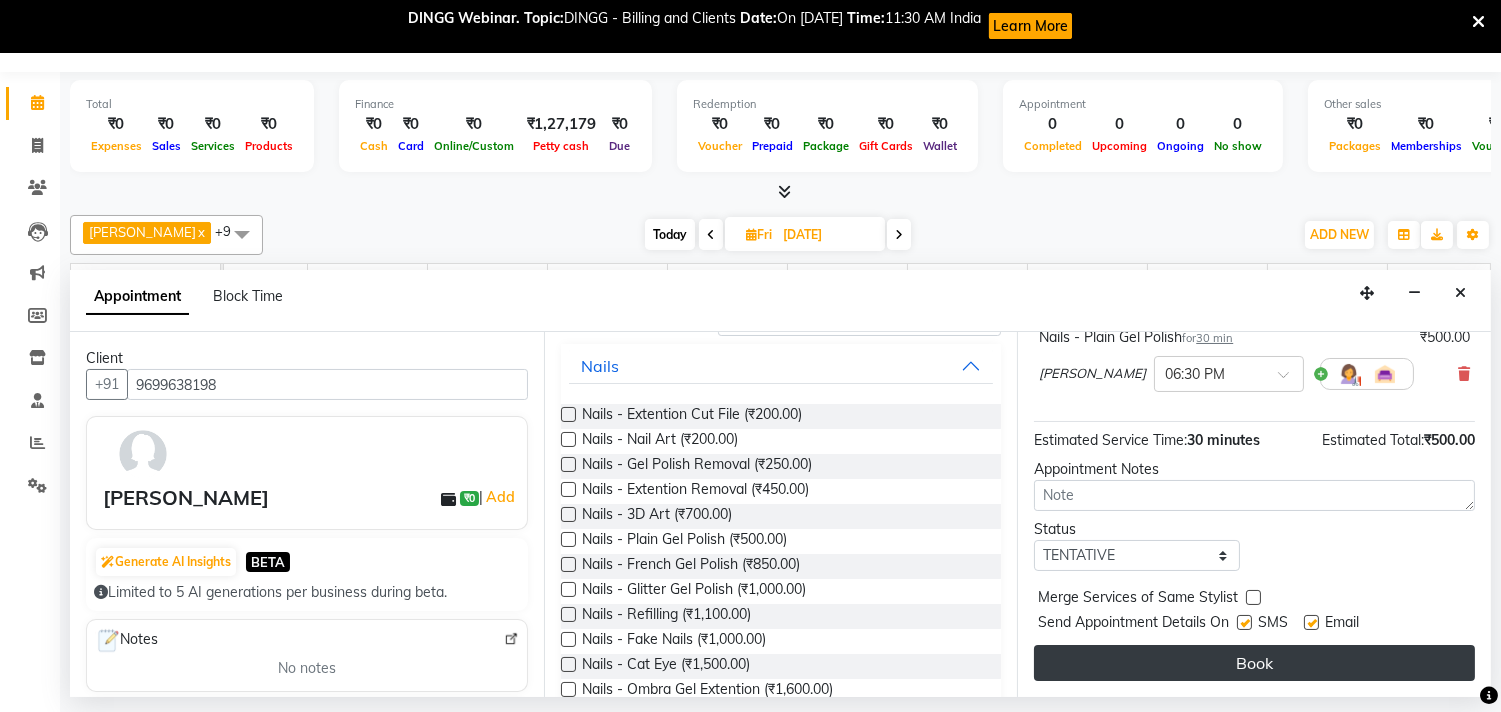 click on "Book" at bounding box center [1254, 663] 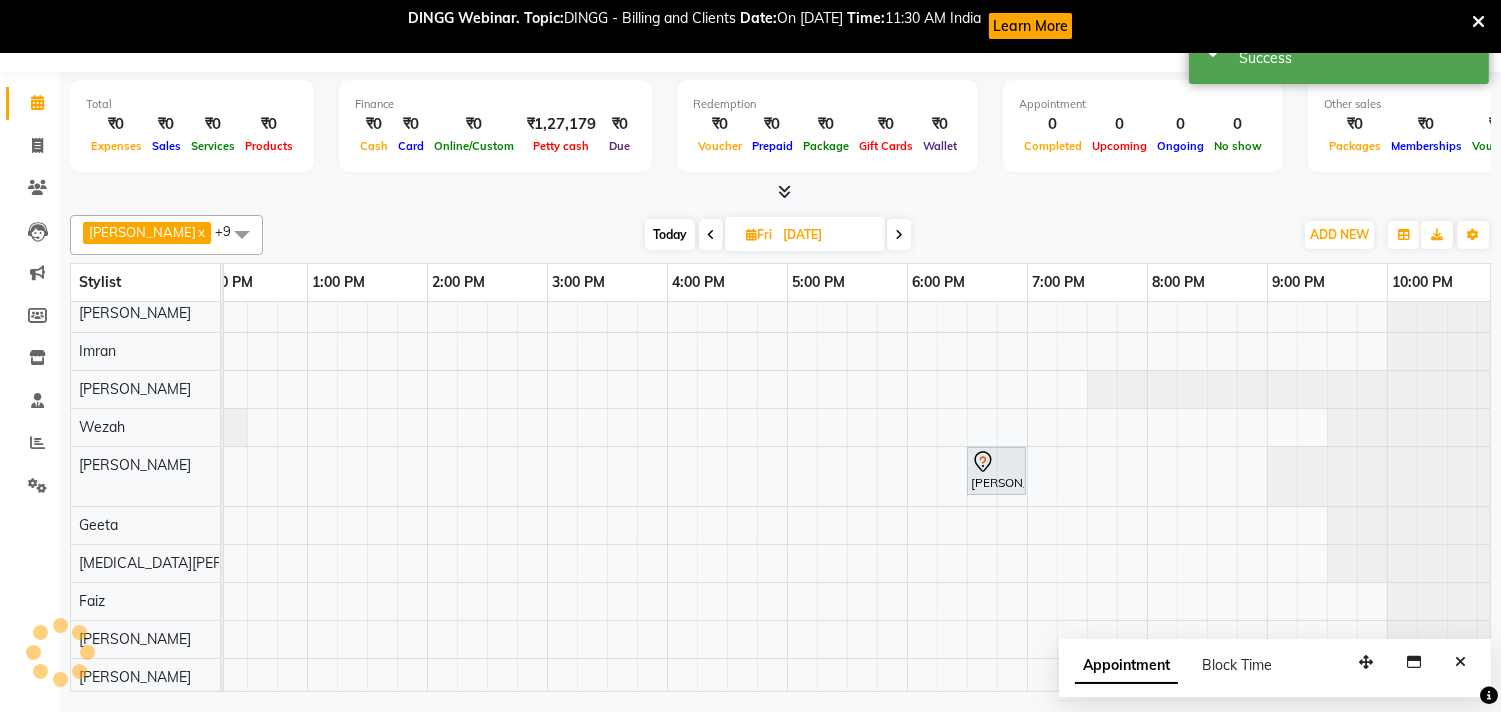scroll, scrollTop: 0, scrollLeft: 0, axis: both 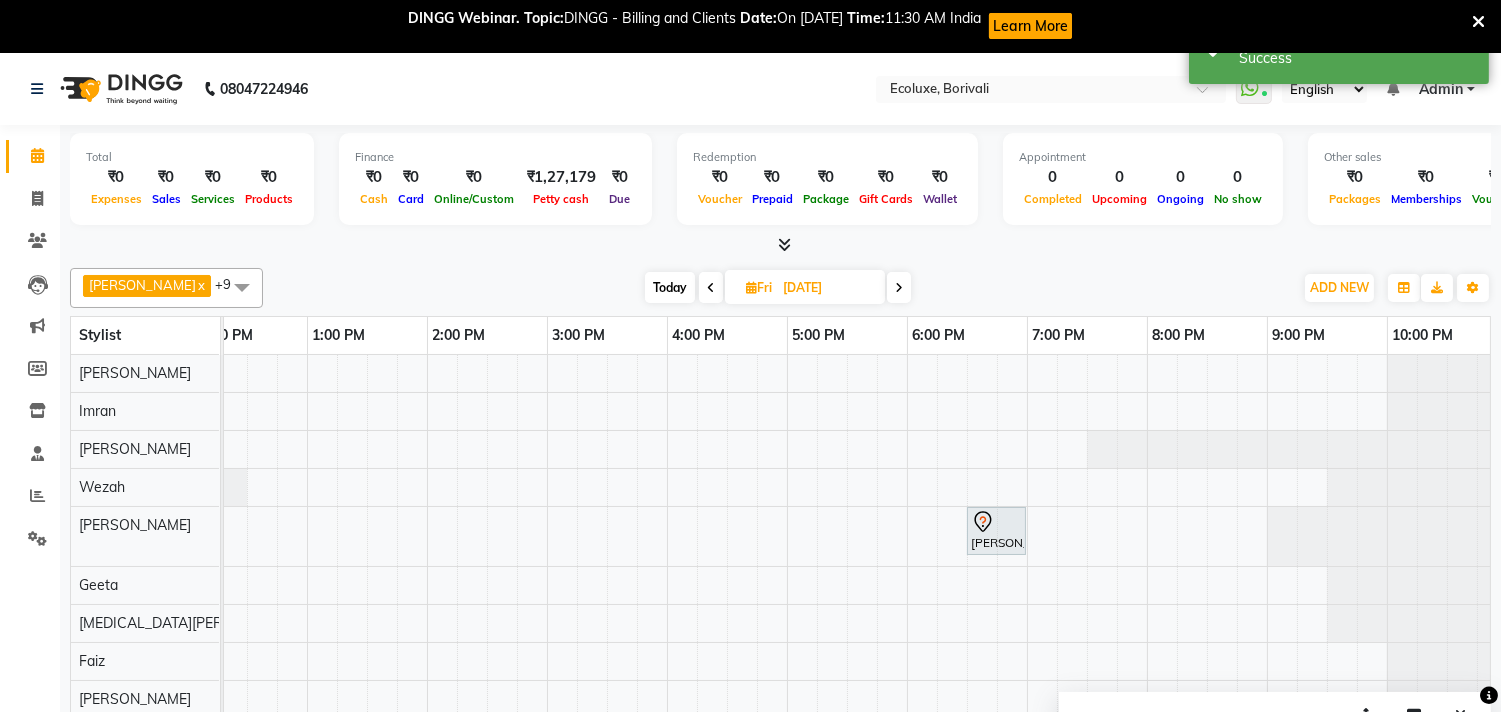 click at bounding box center [711, 287] 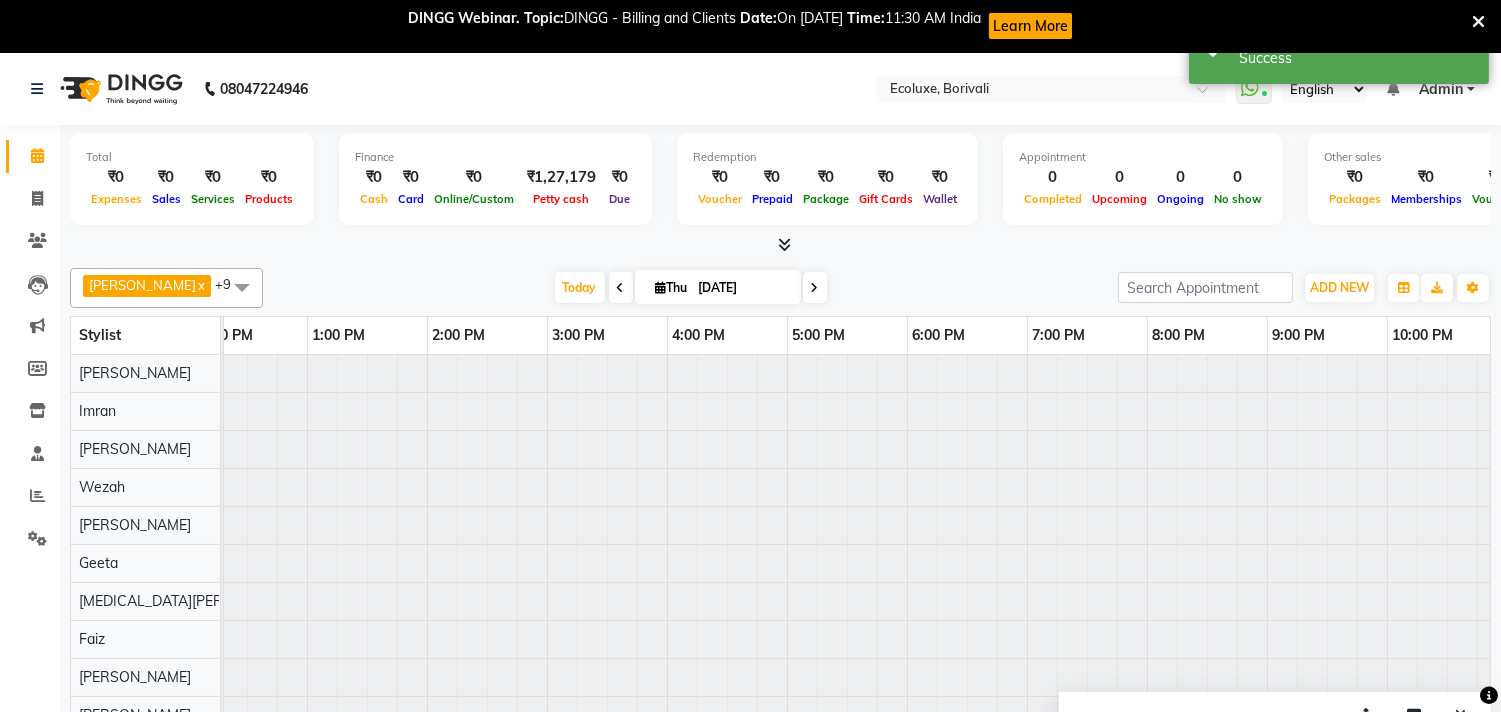 scroll, scrollTop: 0, scrollLeft: 241, axis: horizontal 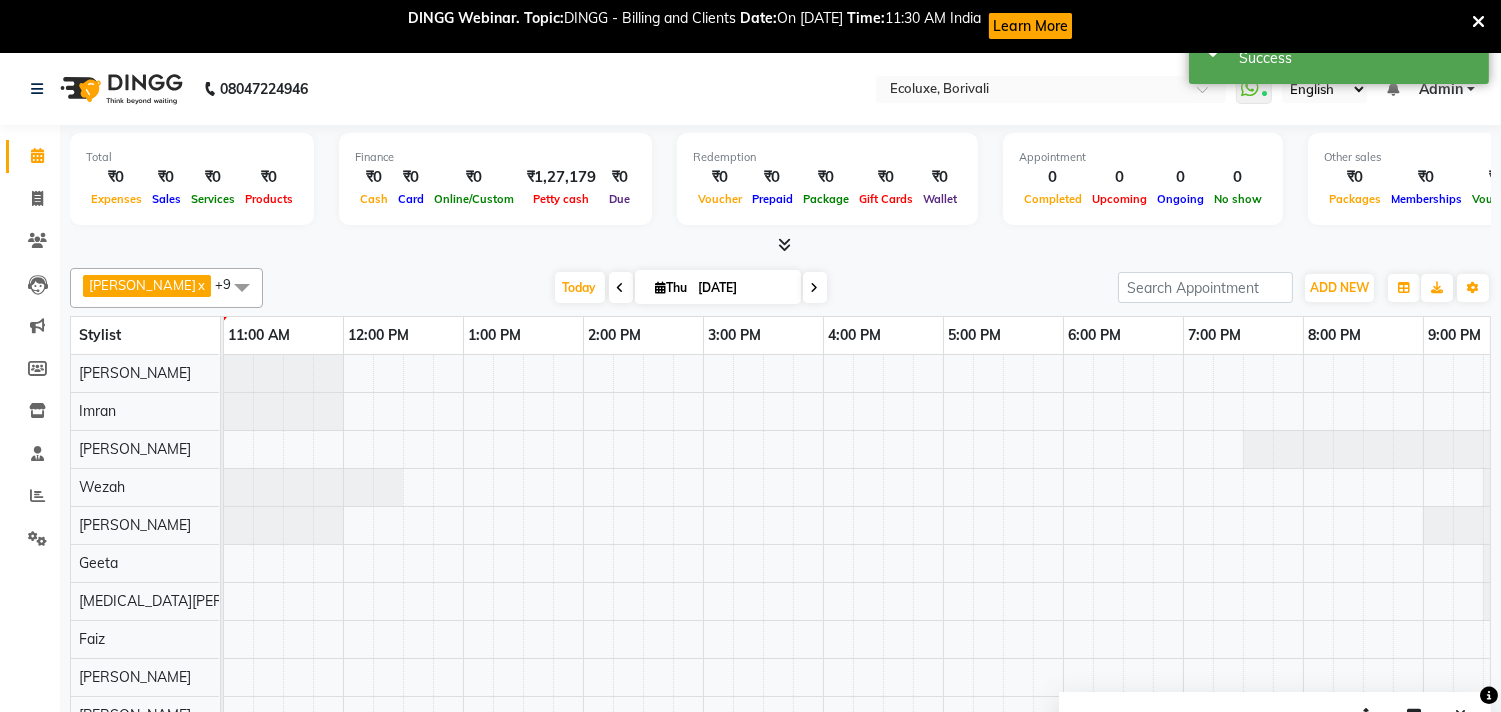 click at bounding box center [621, 288] 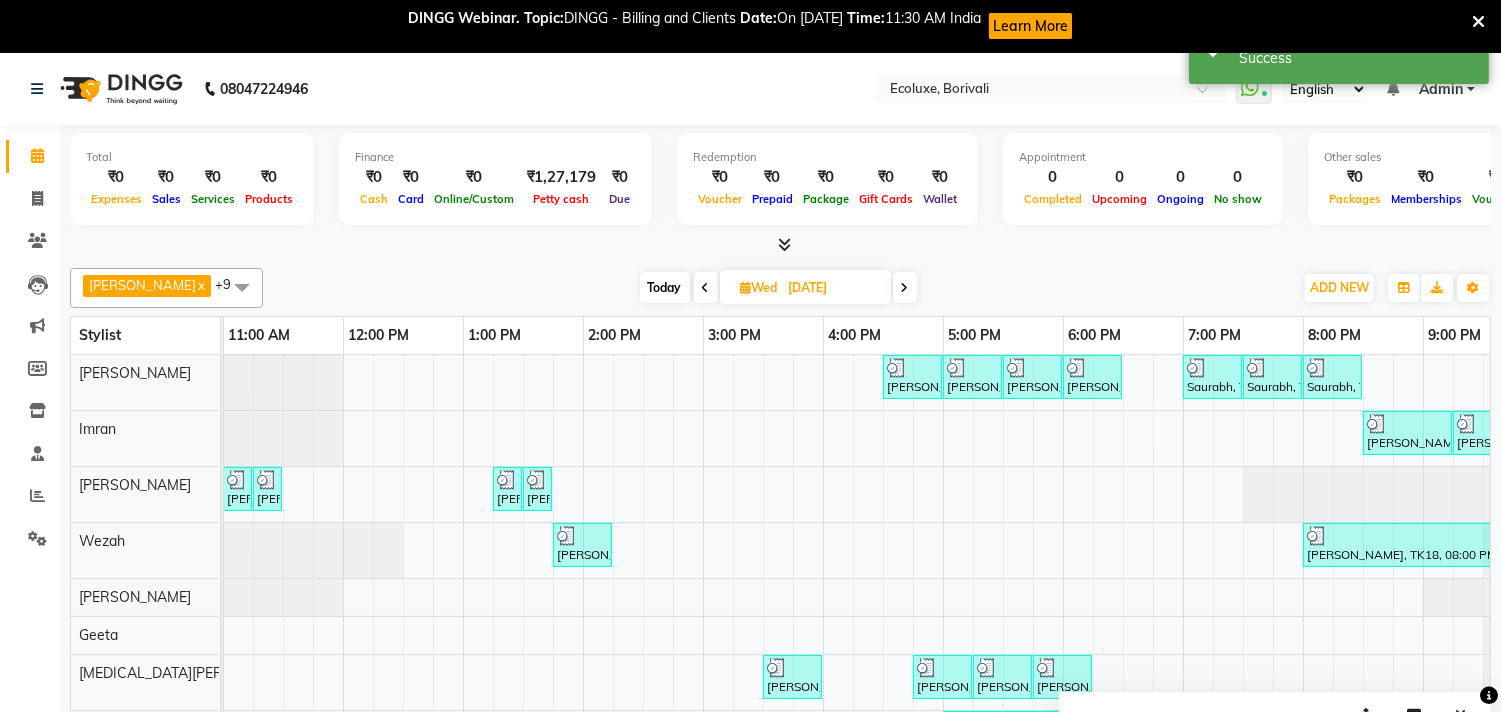 click at bounding box center (905, 287) 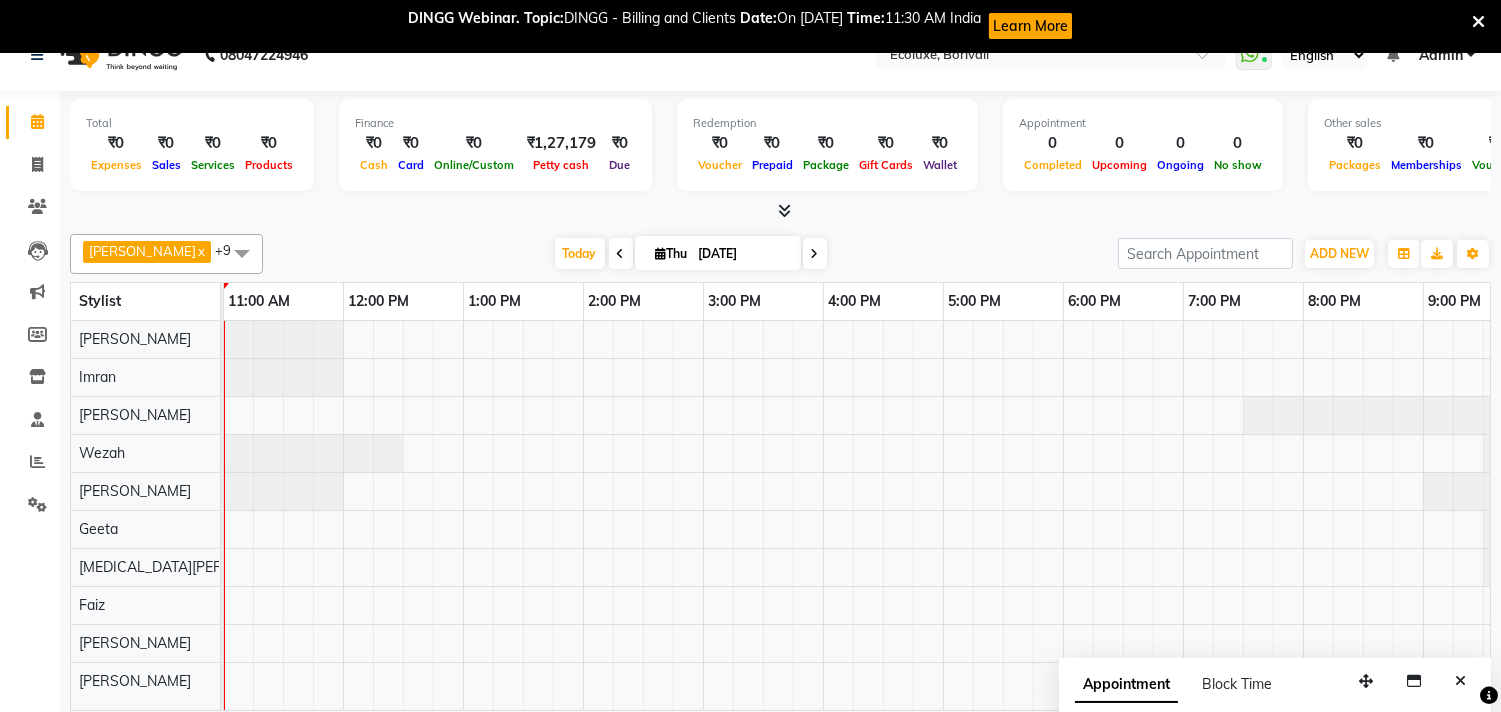 scroll, scrollTop: 53, scrollLeft: 0, axis: vertical 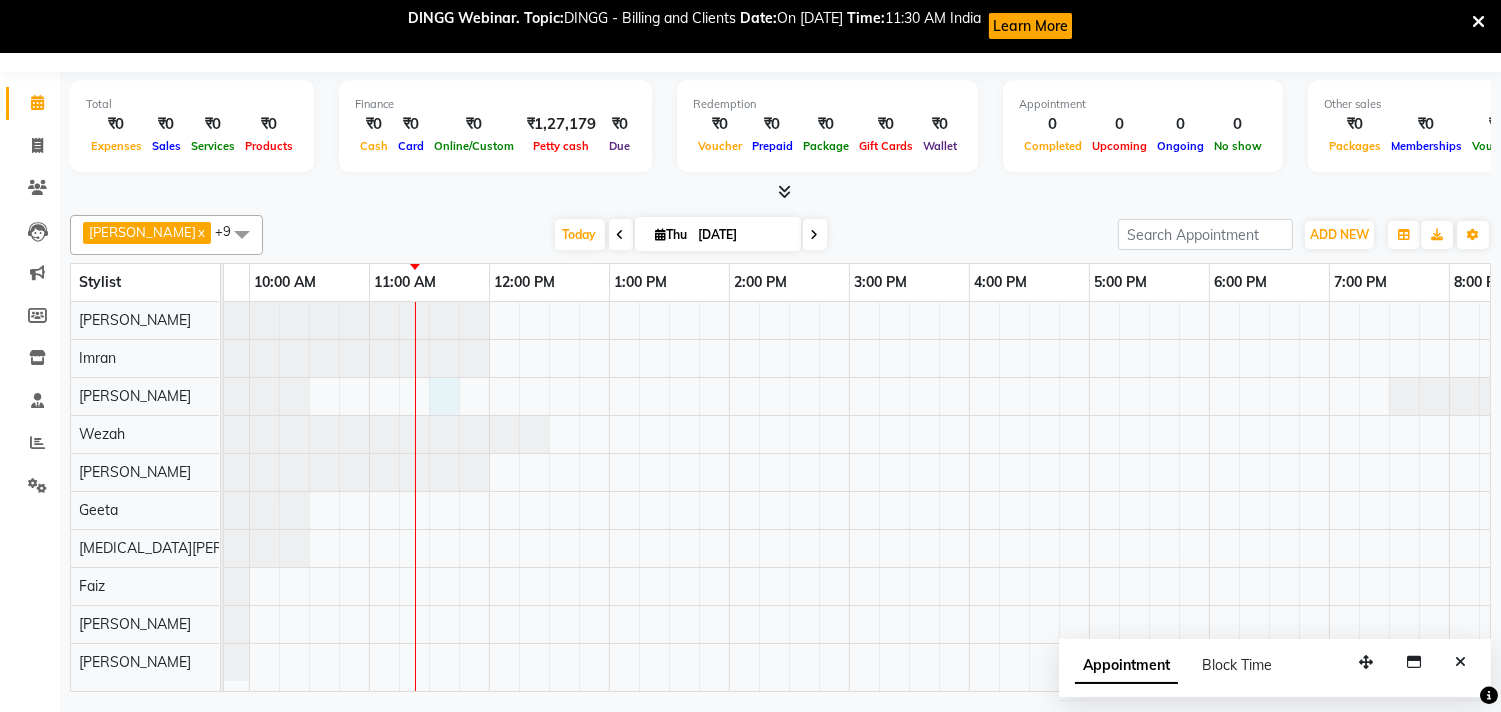 click at bounding box center (969, 496) 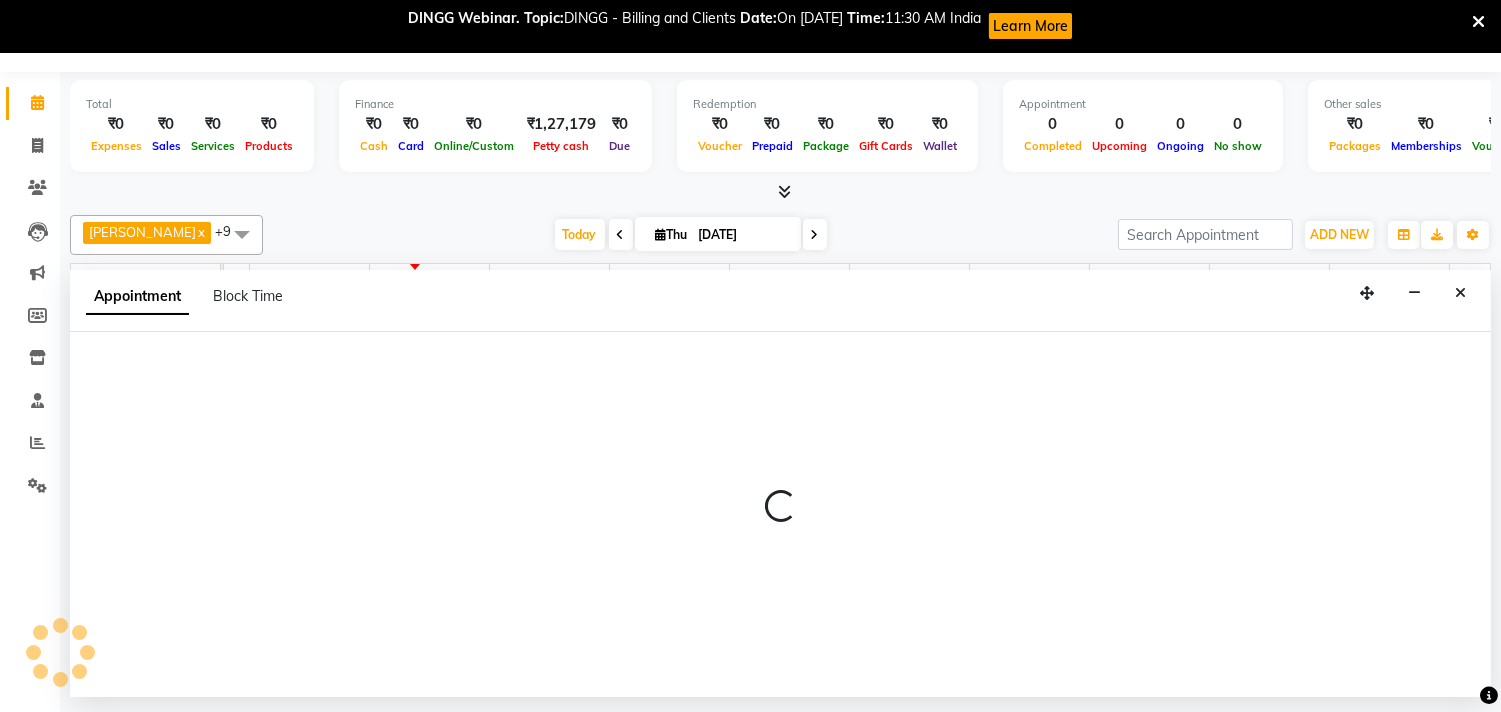 select on "36344" 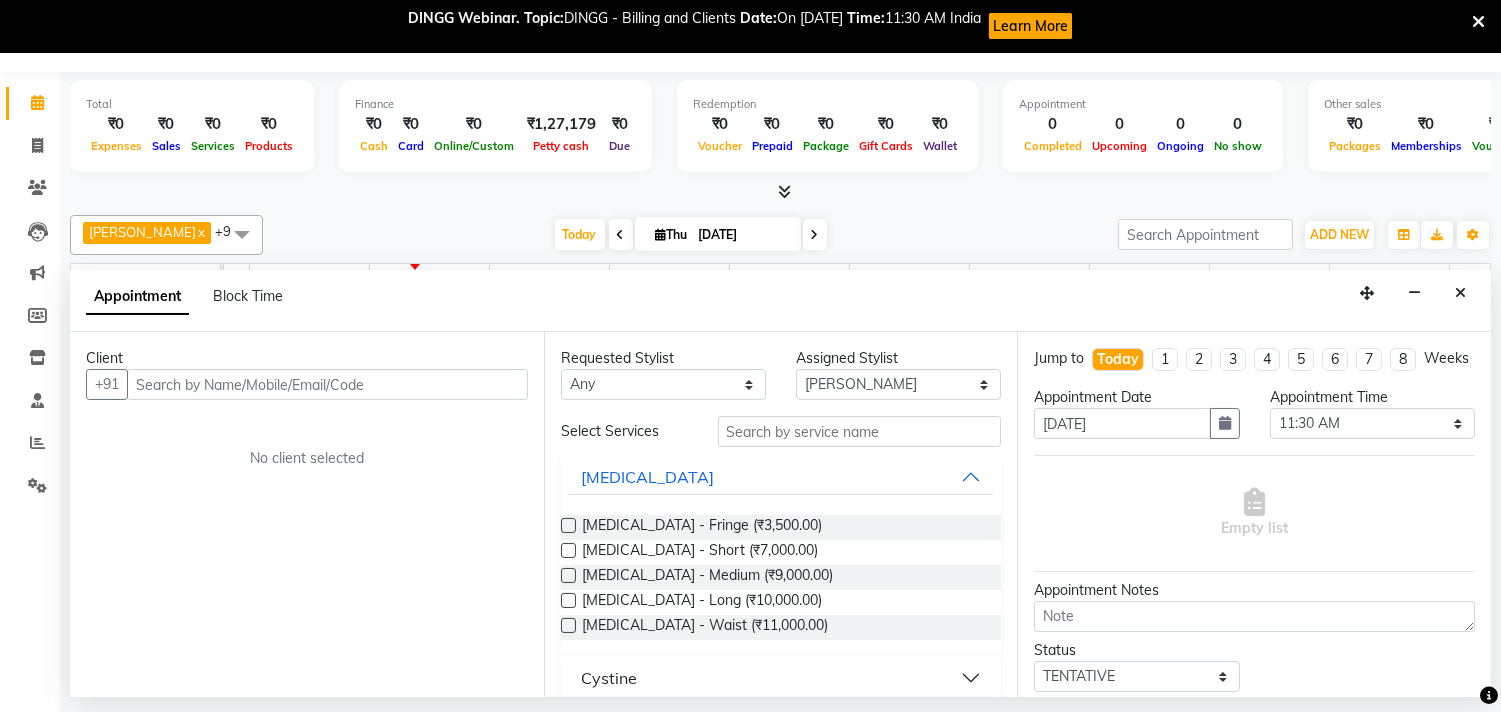 click at bounding box center (327, 384) 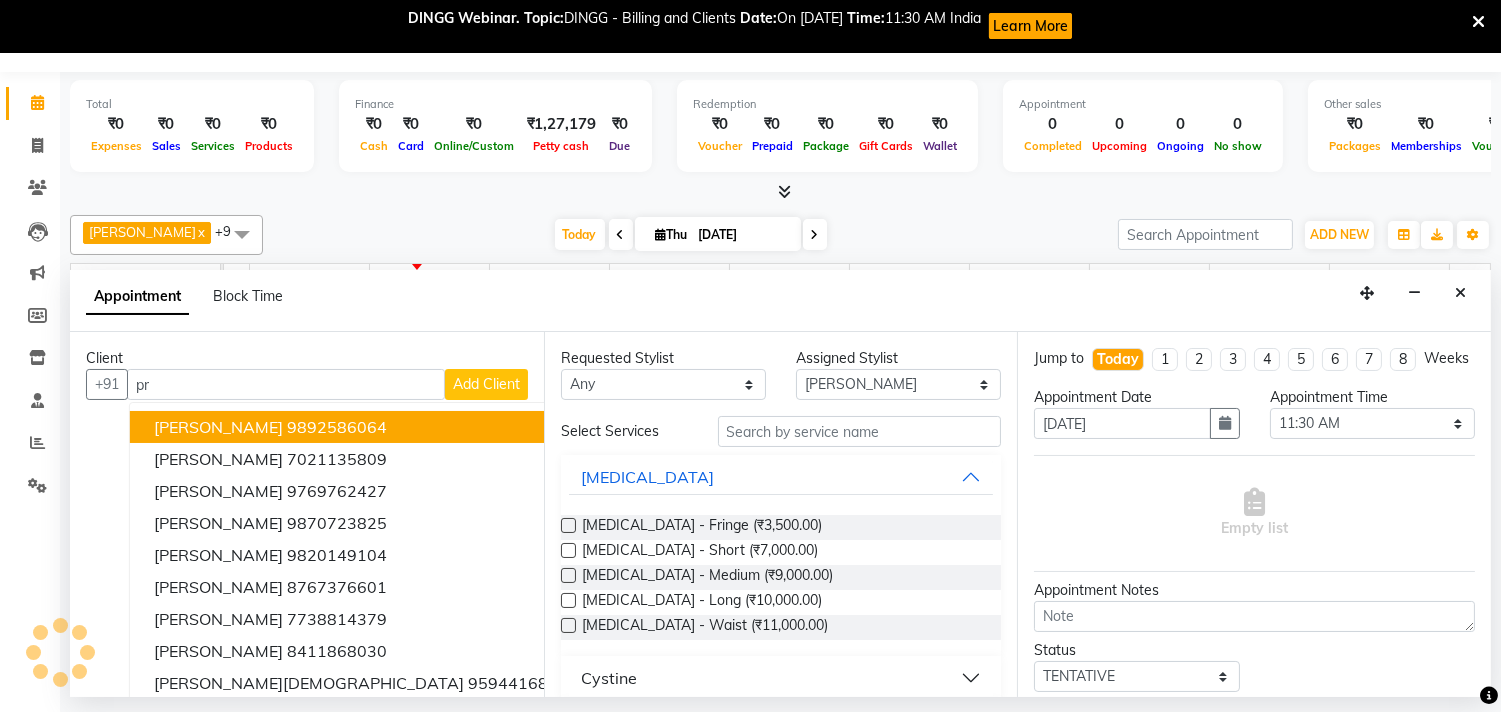 type on "p" 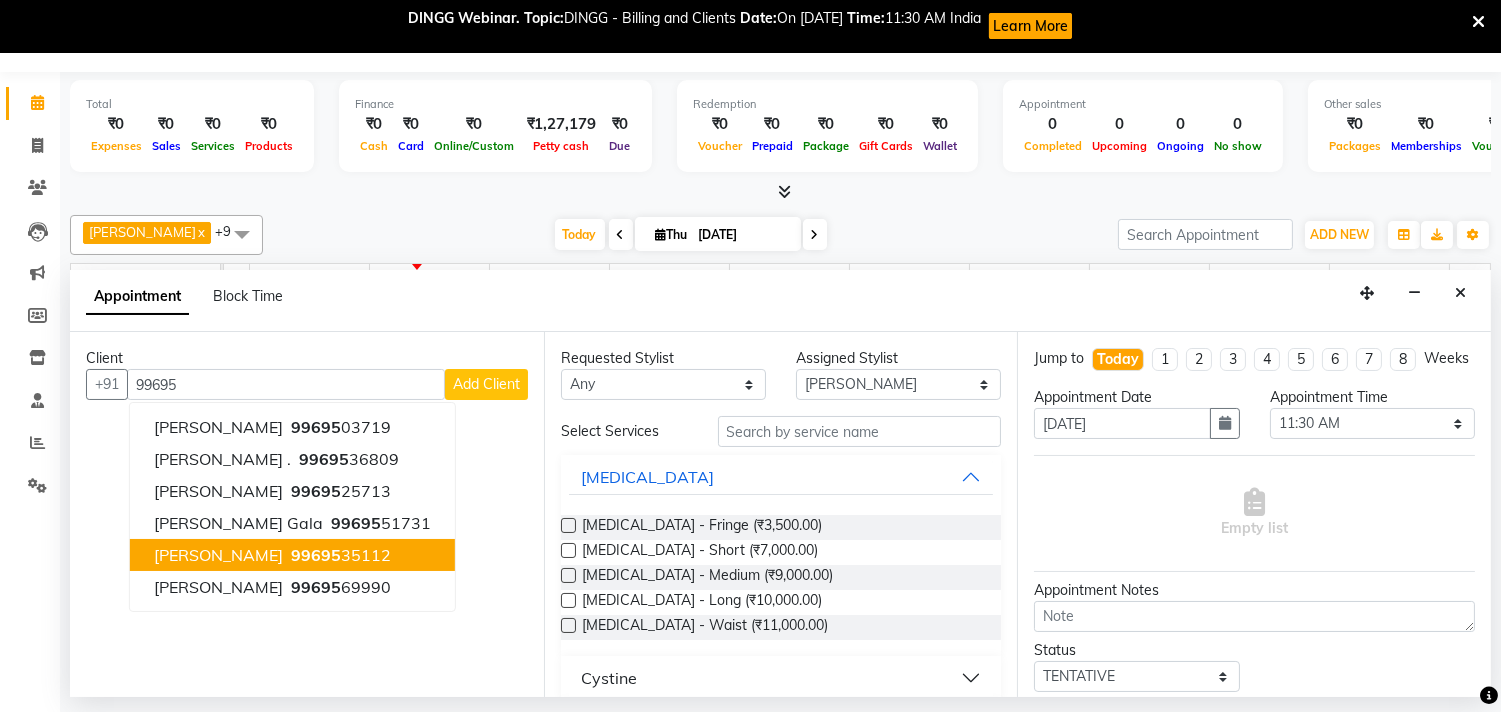 click on "99695" at bounding box center (316, 555) 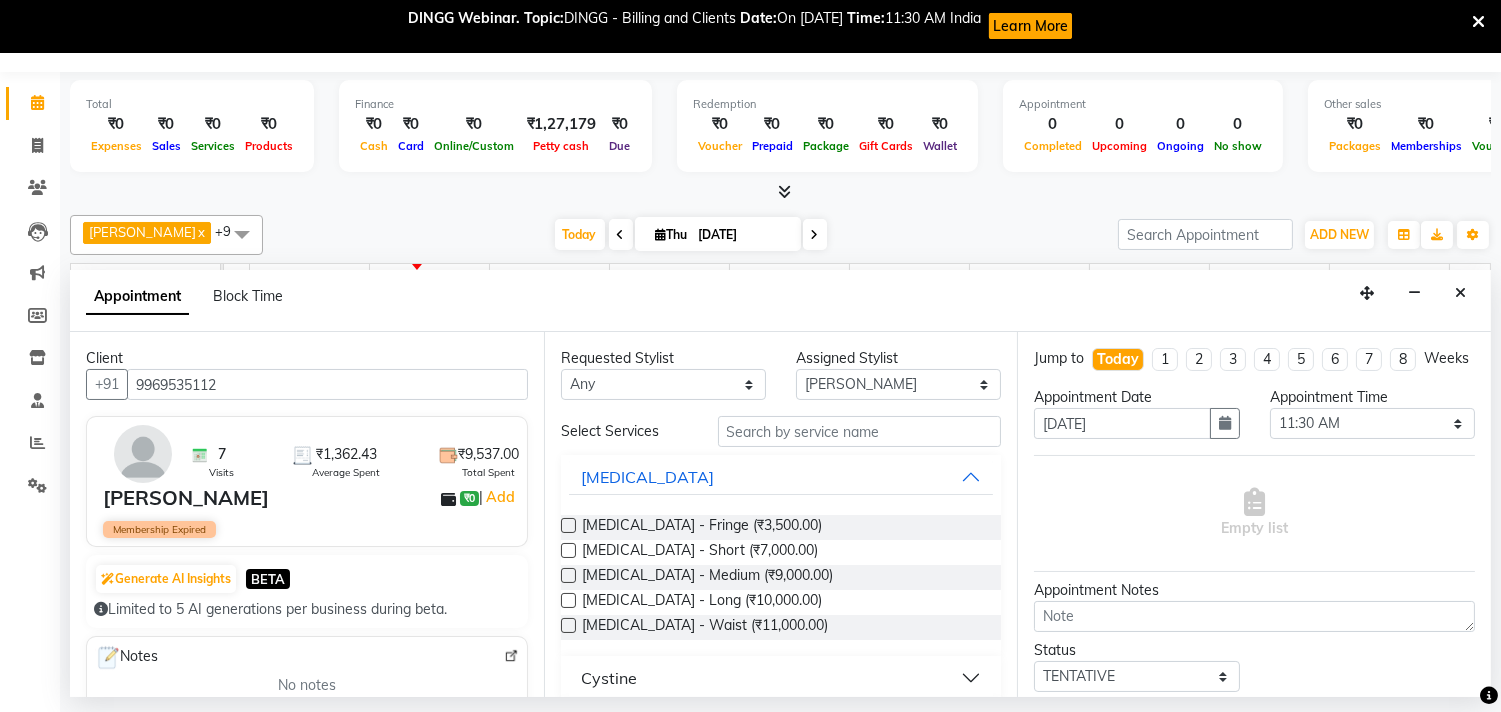 type on "9969535112" 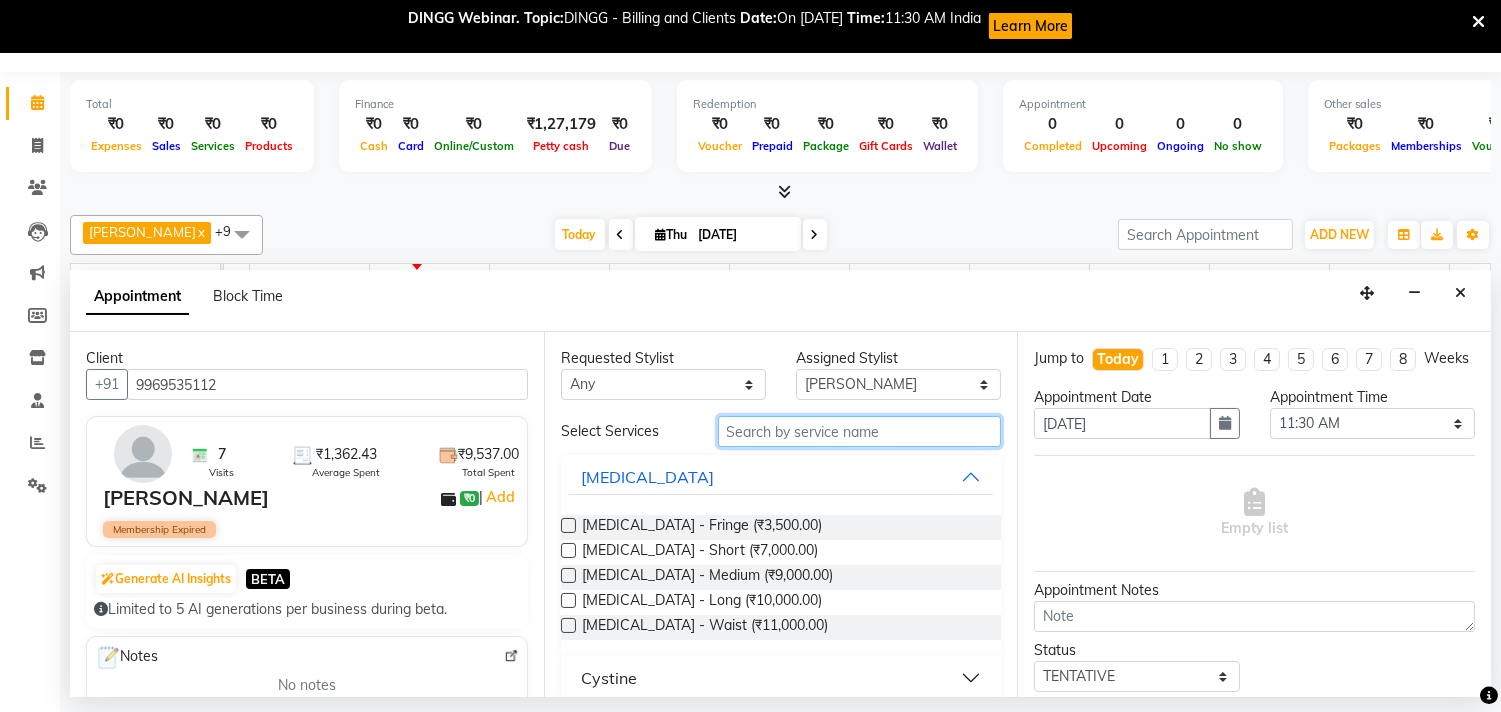 click at bounding box center (860, 431) 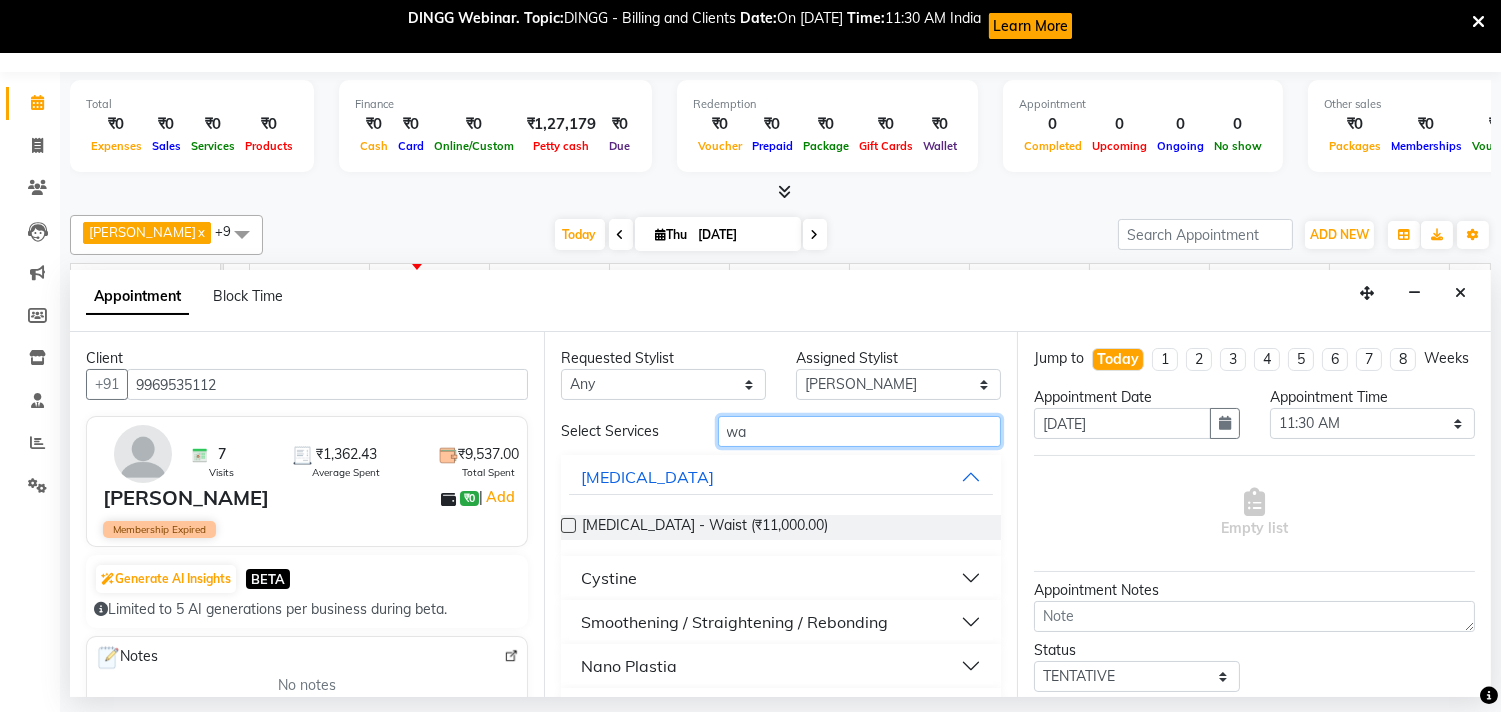 type on "w" 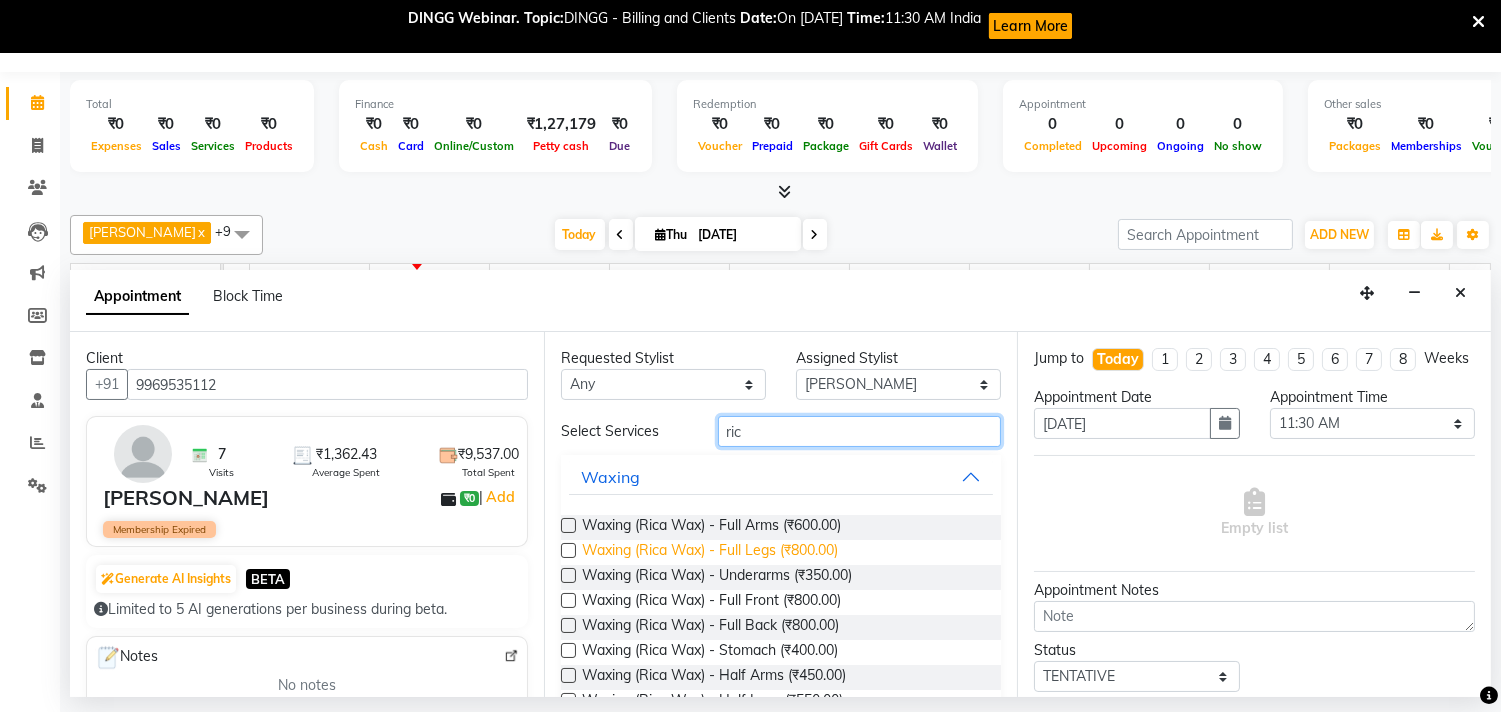 scroll, scrollTop: 111, scrollLeft: 0, axis: vertical 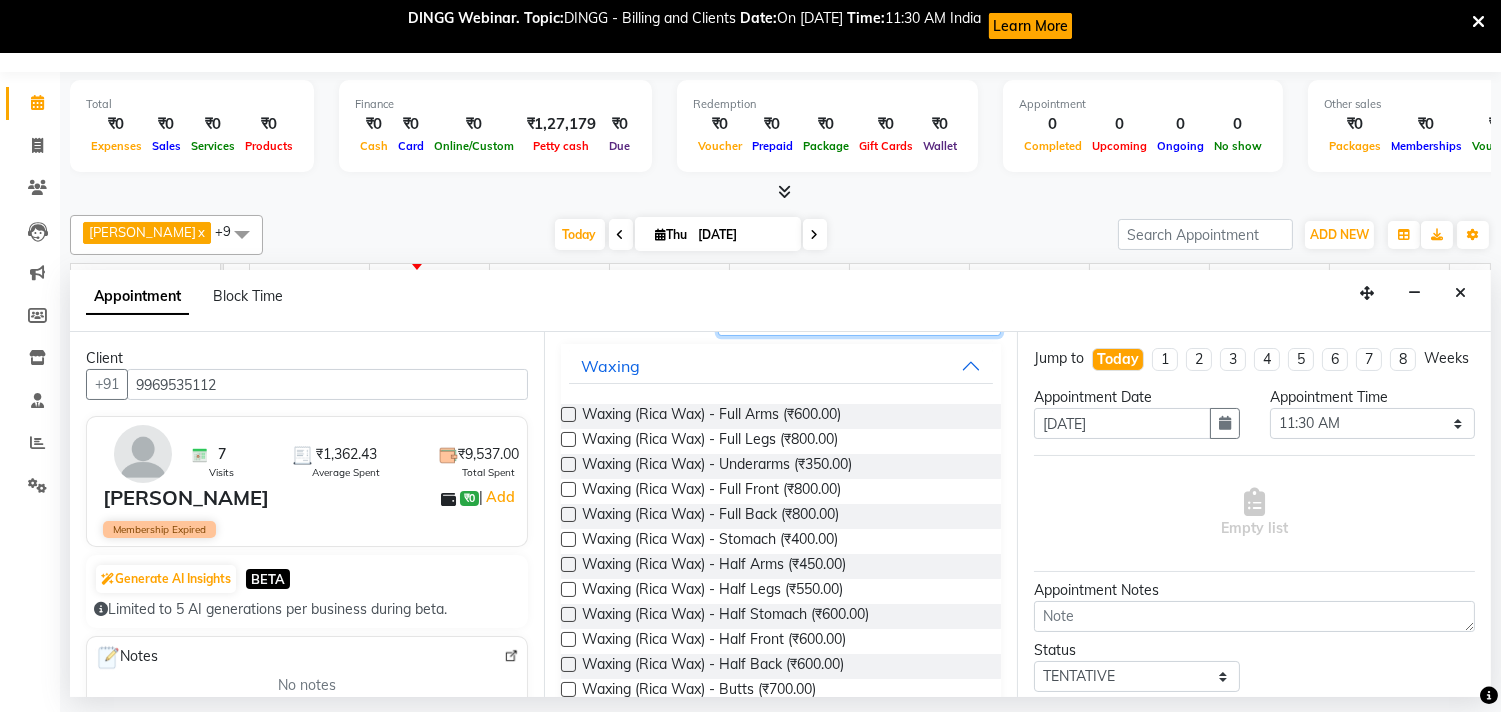 type on "ric" 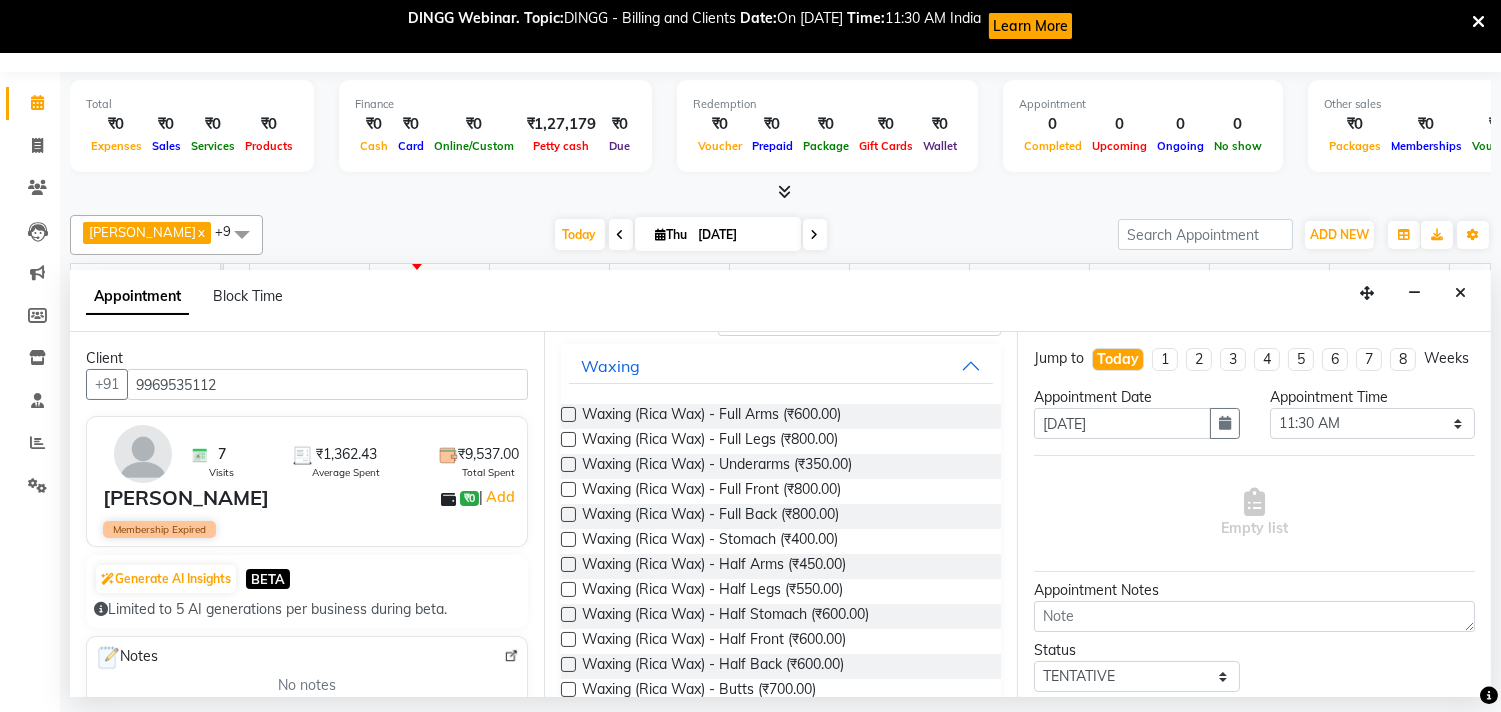 click at bounding box center (568, 439) 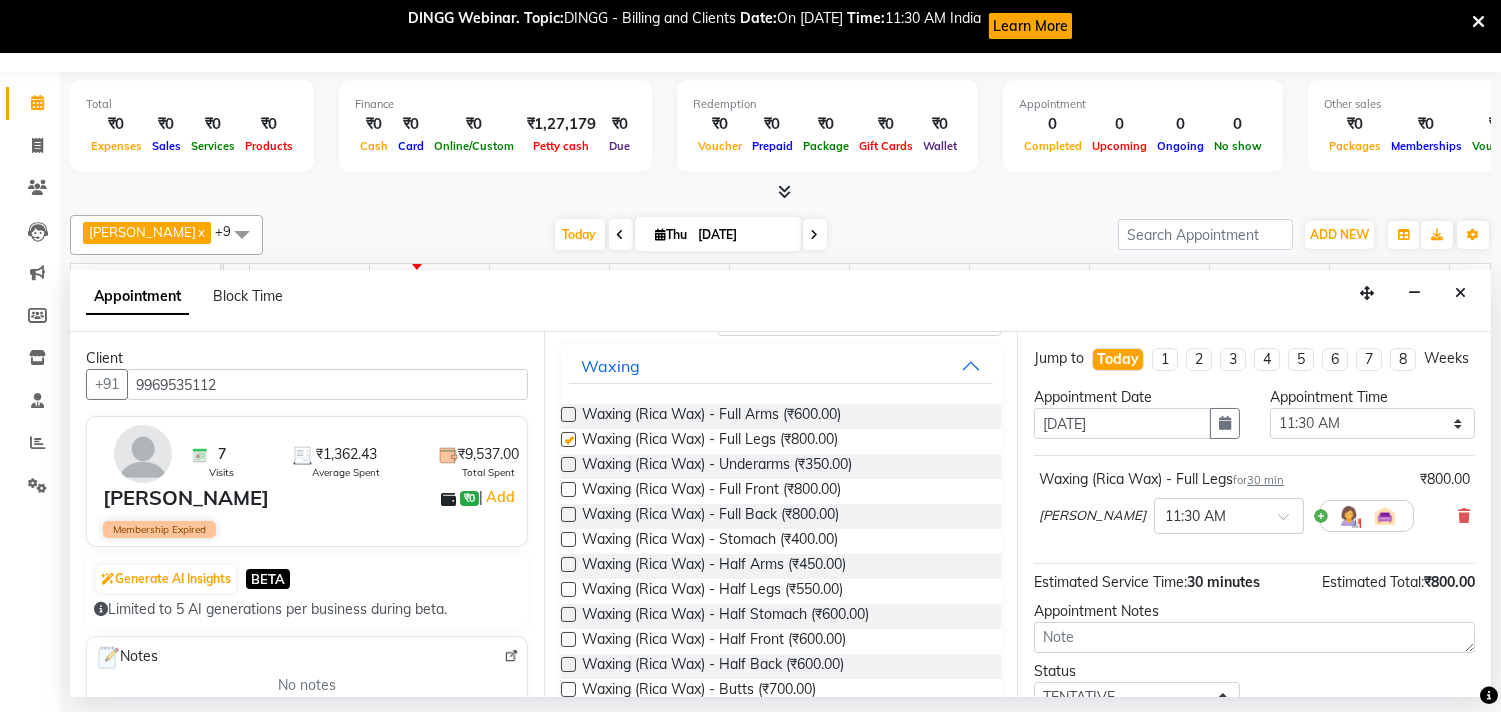 checkbox on "false" 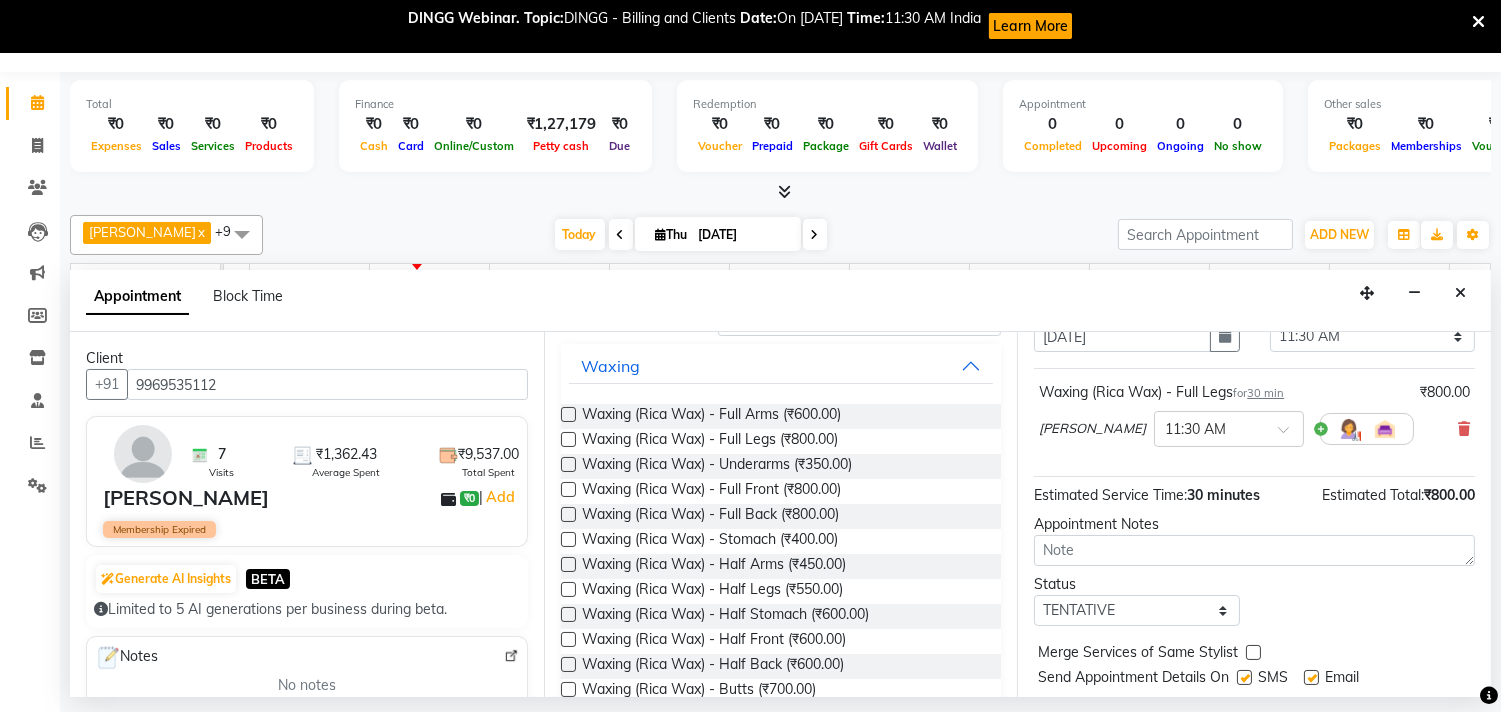 scroll, scrollTop: 161, scrollLeft: 0, axis: vertical 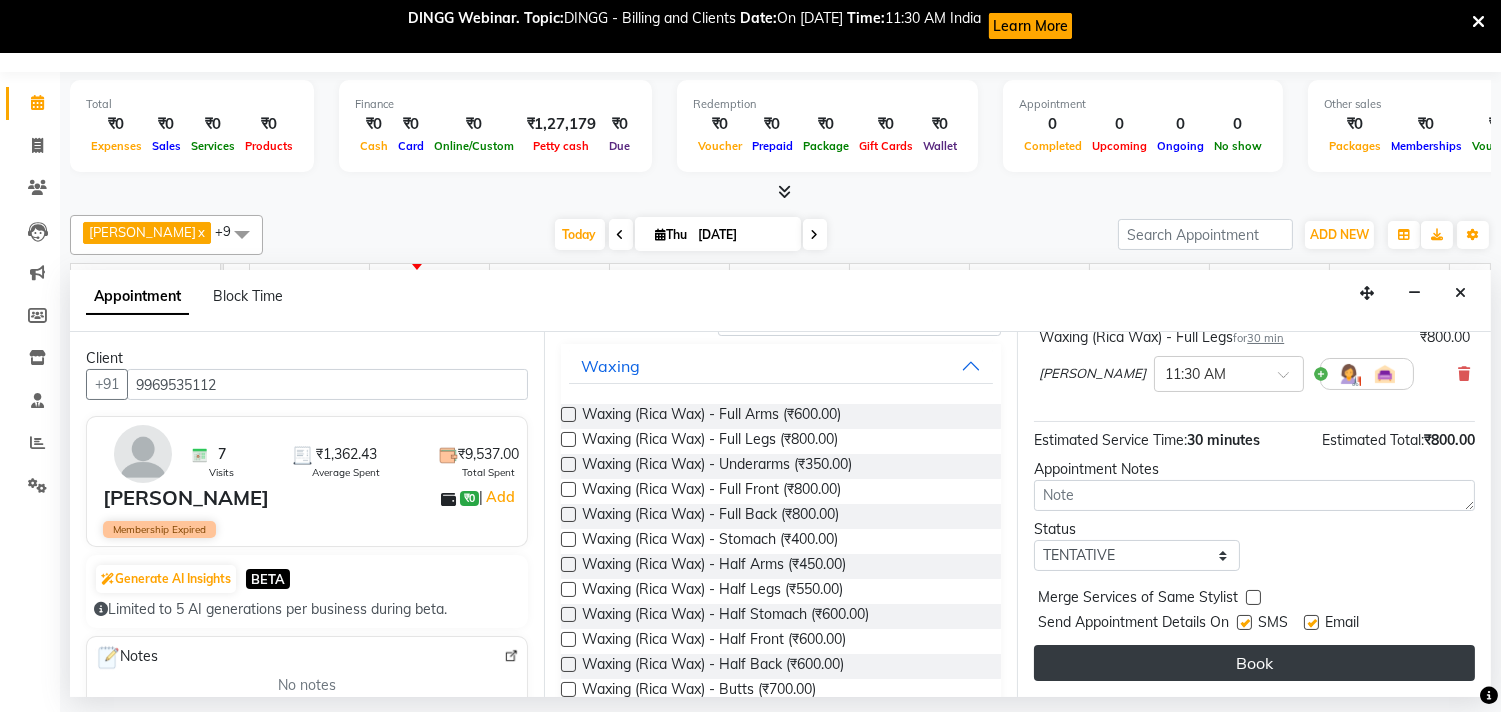 click on "Book" at bounding box center (1254, 663) 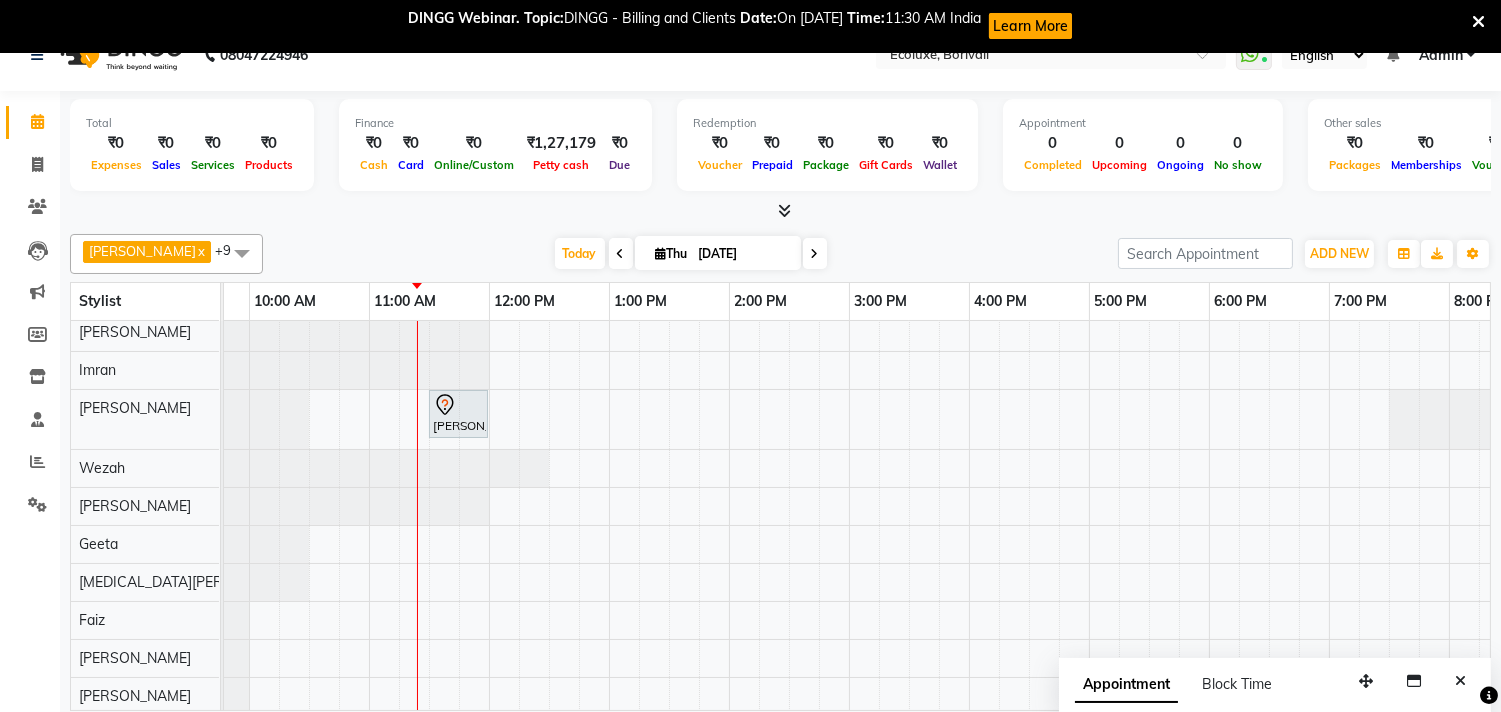 scroll, scrollTop: 53, scrollLeft: 0, axis: vertical 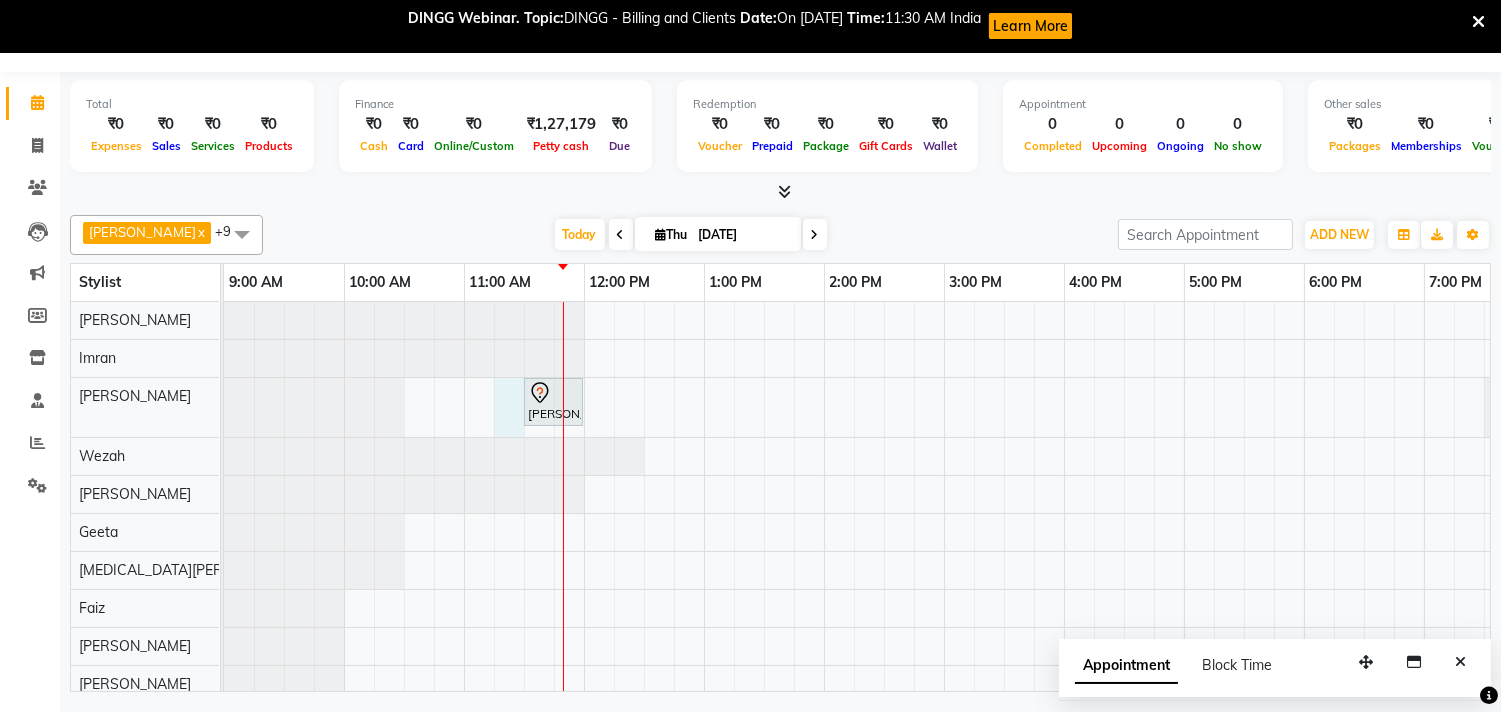 click on "Parachi Jajoo, TK01, 11:30 AM-12:00 PM, Waxing (Rica Wax) - Full Legs" at bounding box center [1064, 502] 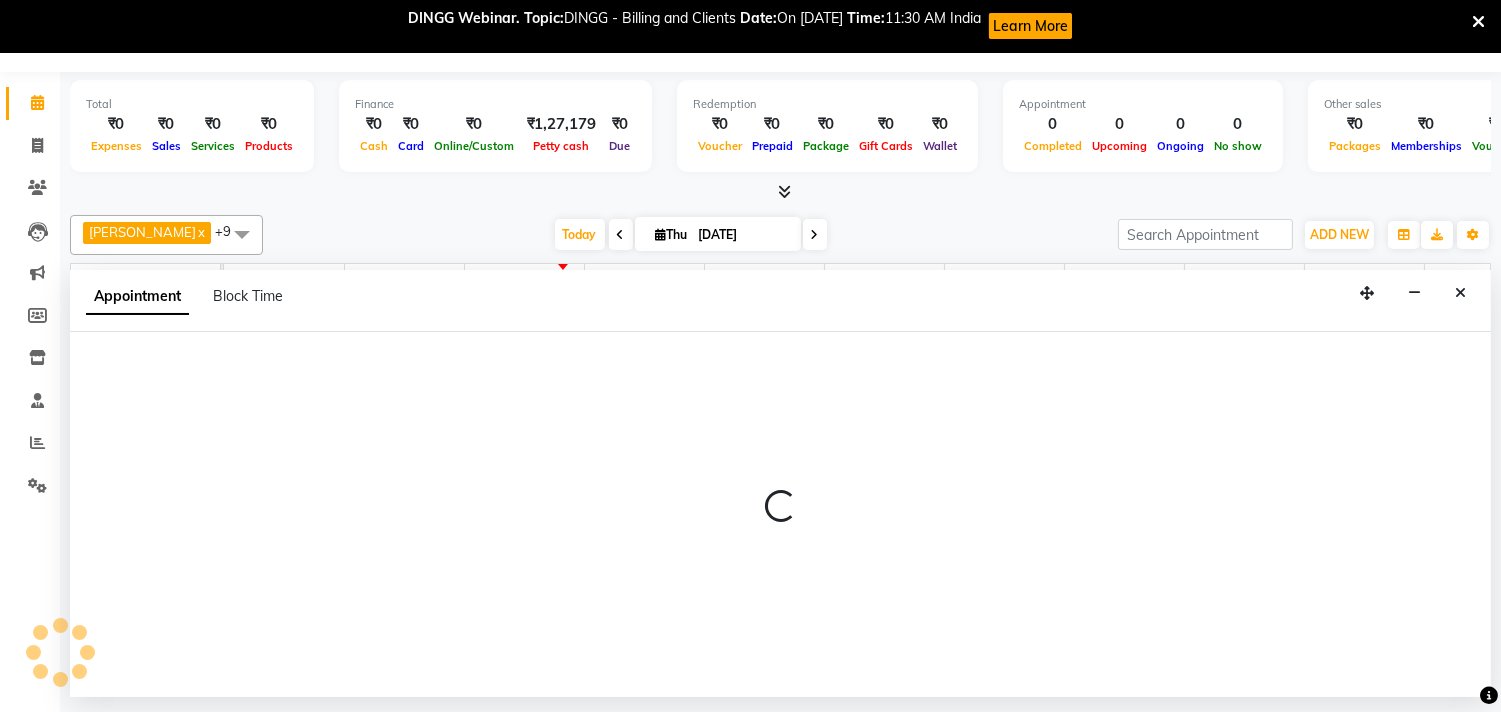 select on "36344" 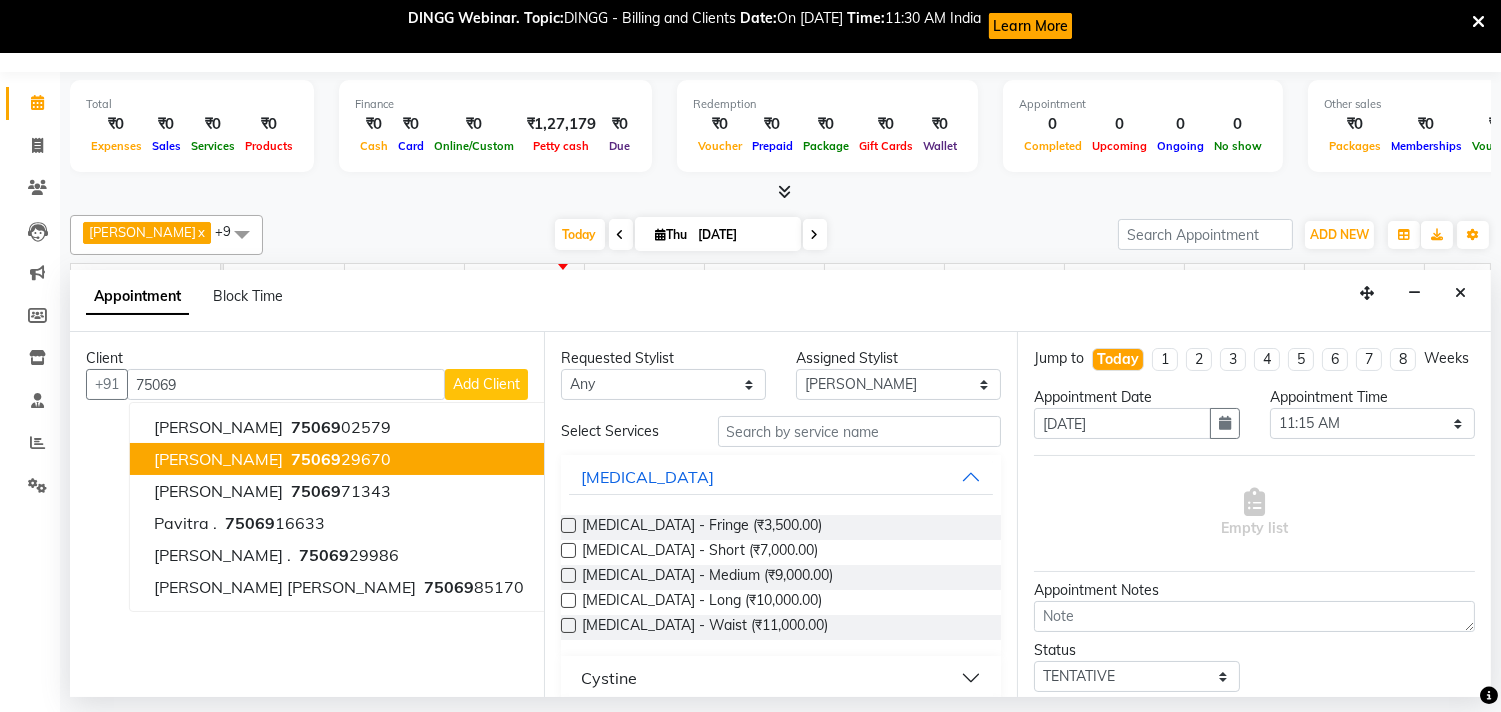 click on "Bhoomika   75069 29670" at bounding box center [339, 459] 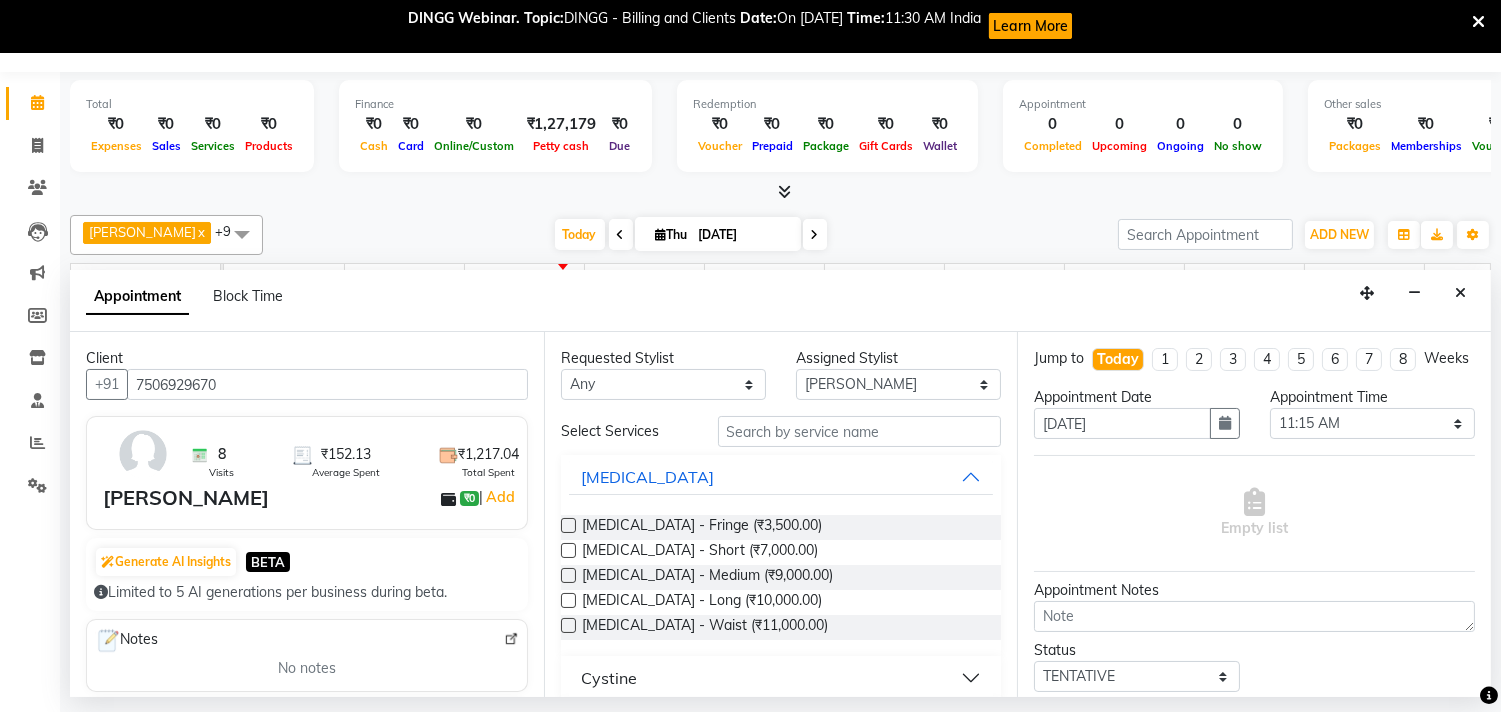 type on "7506929670" 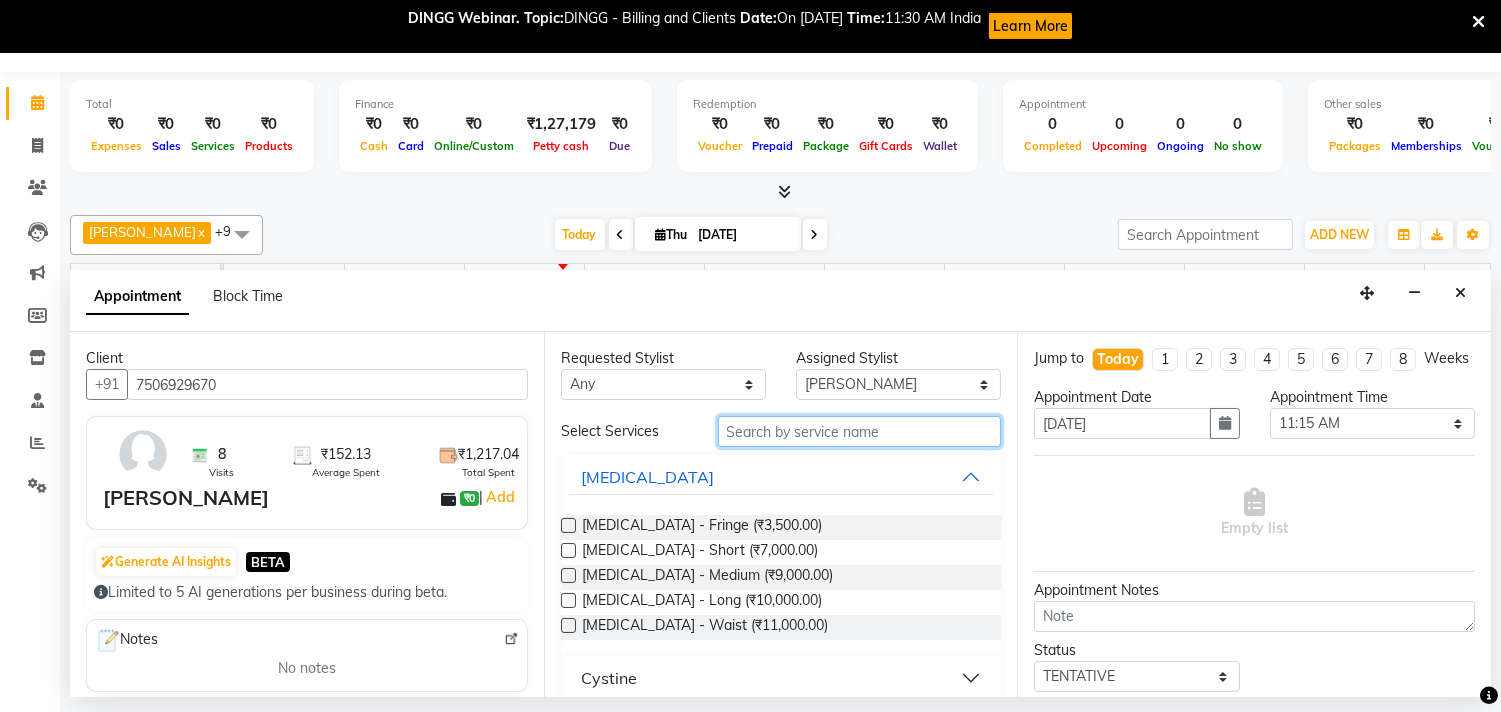 click at bounding box center [860, 431] 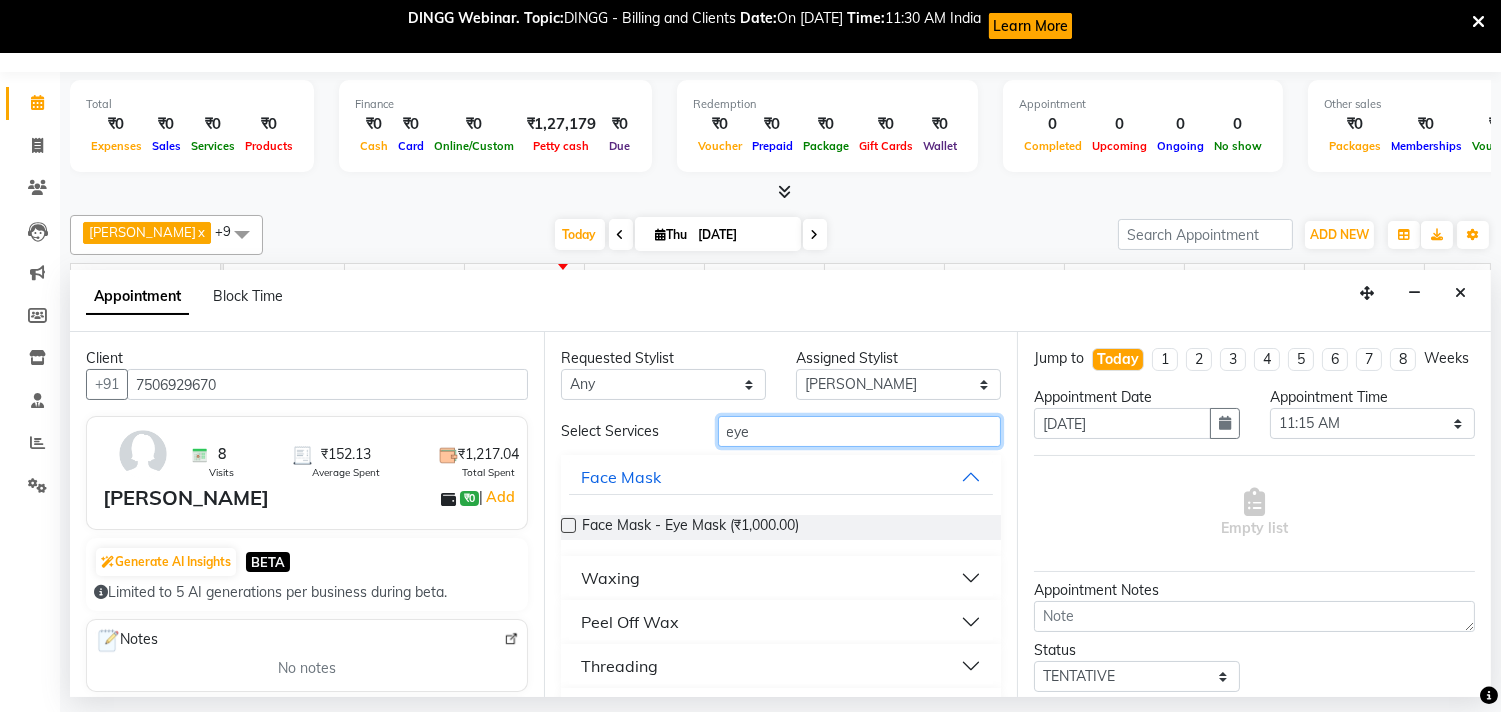 type on "eye" 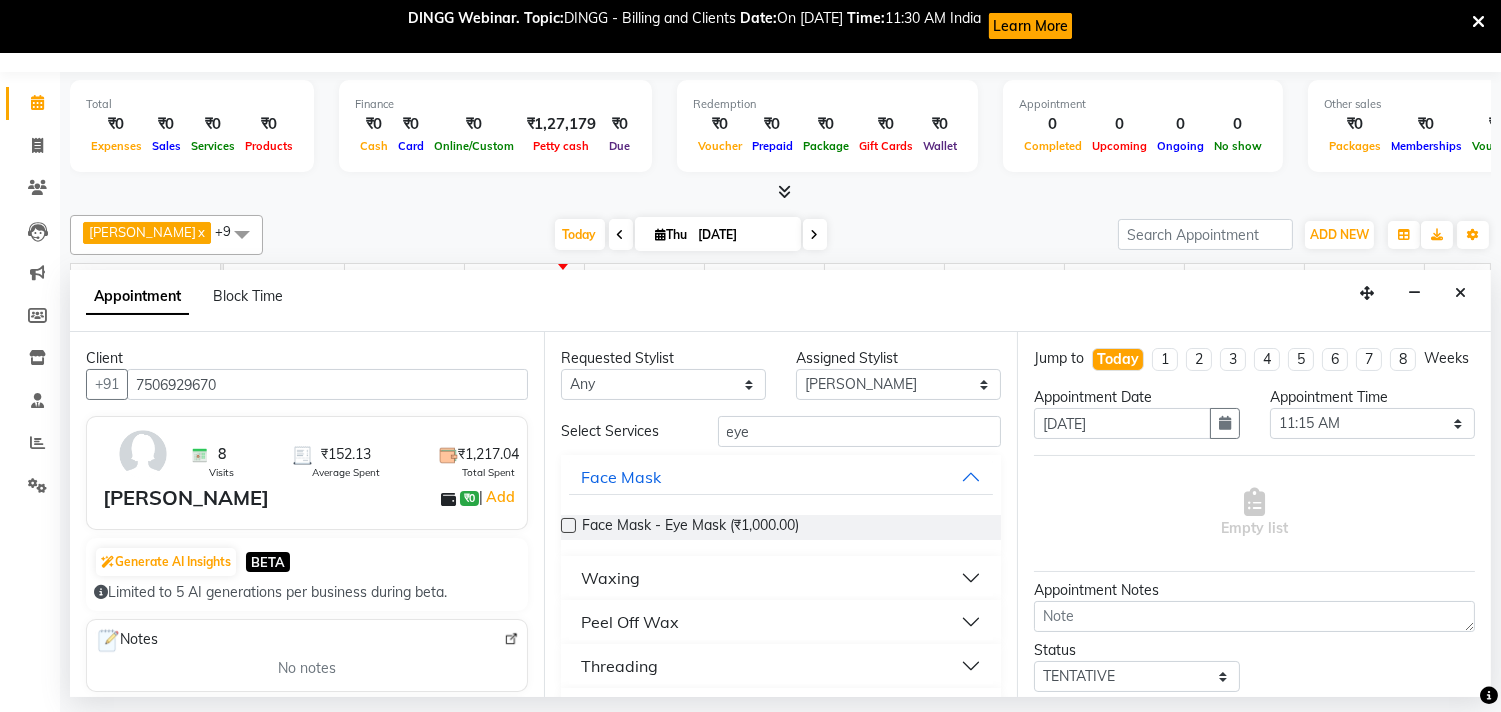click on "Threading" at bounding box center (781, 666) 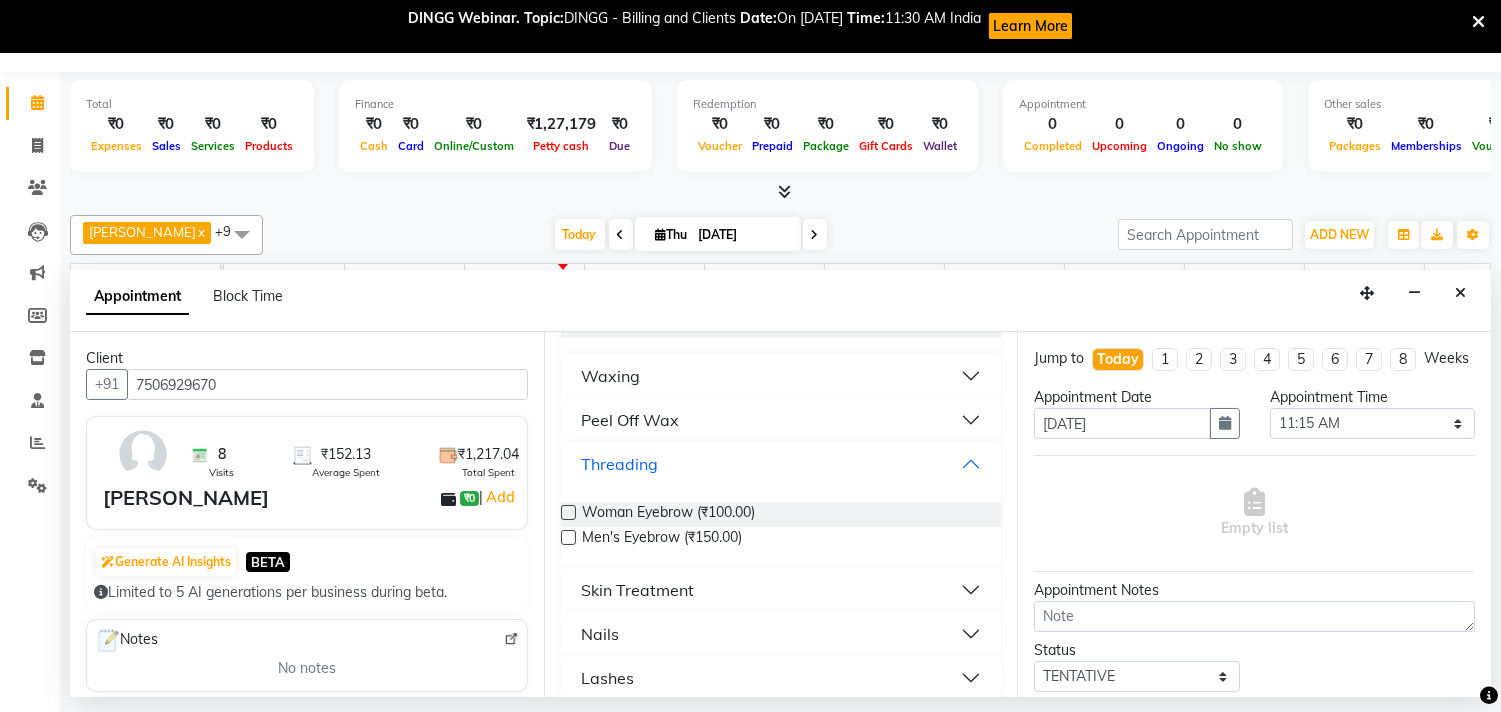 scroll, scrollTop: 220, scrollLeft: 0, axis: vertical 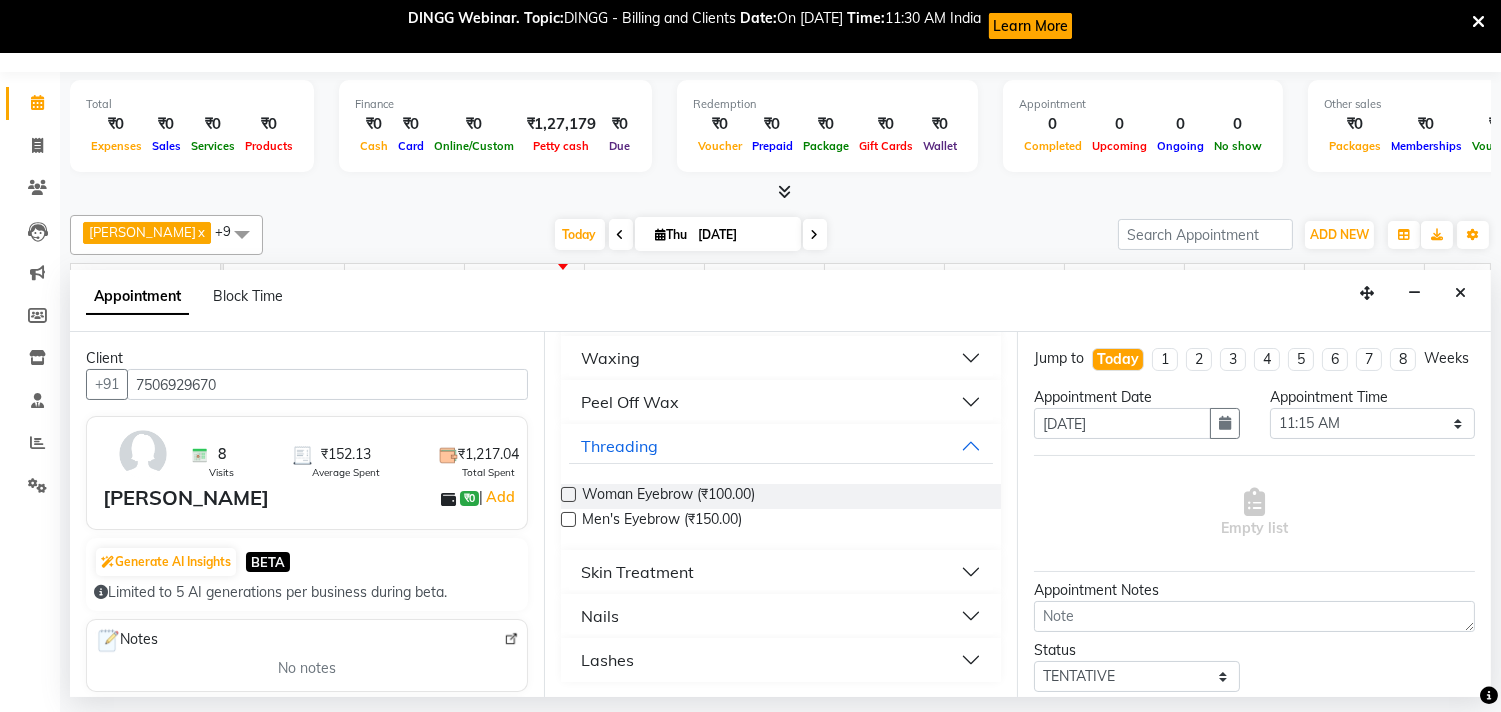 click at bounding box center (568, 494) 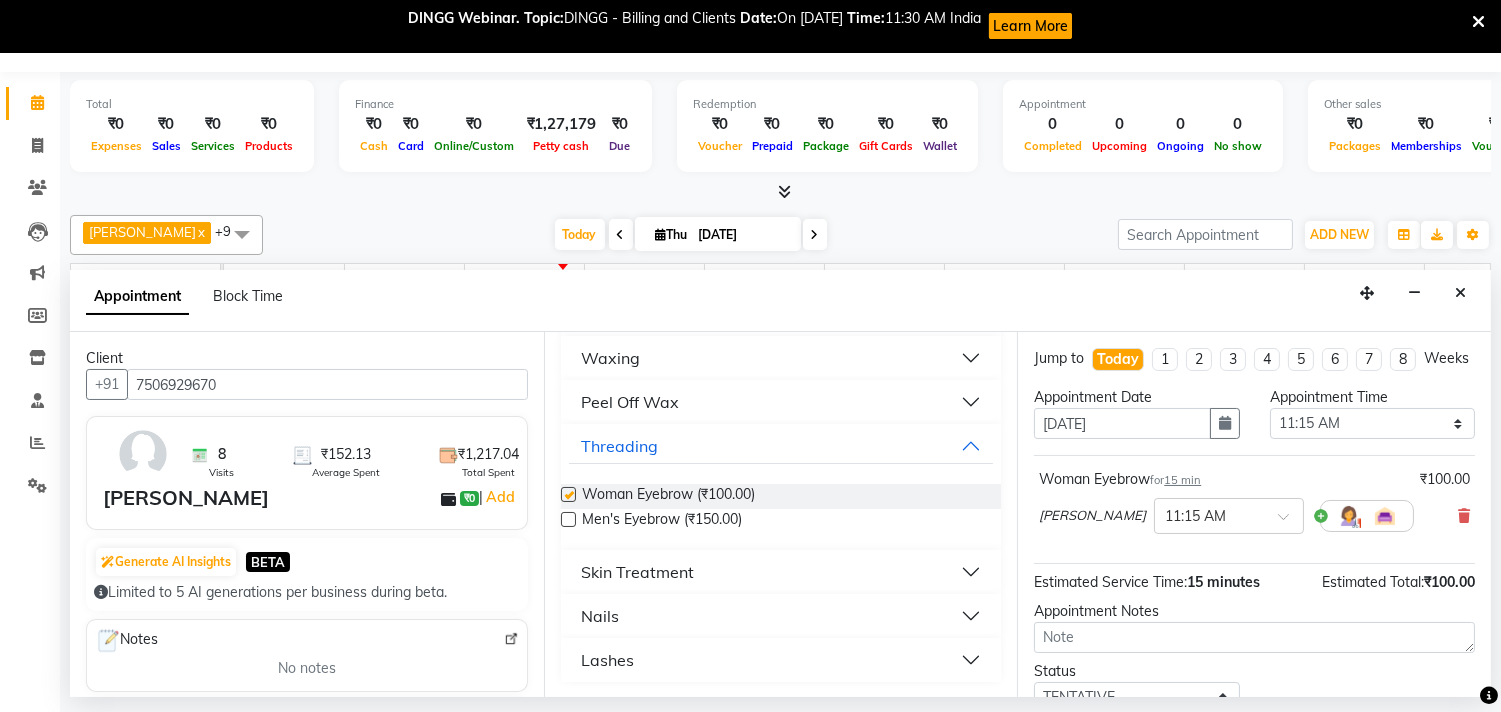 scroll, scrollTop: 85, scrollLeft: 0, axis: vertical 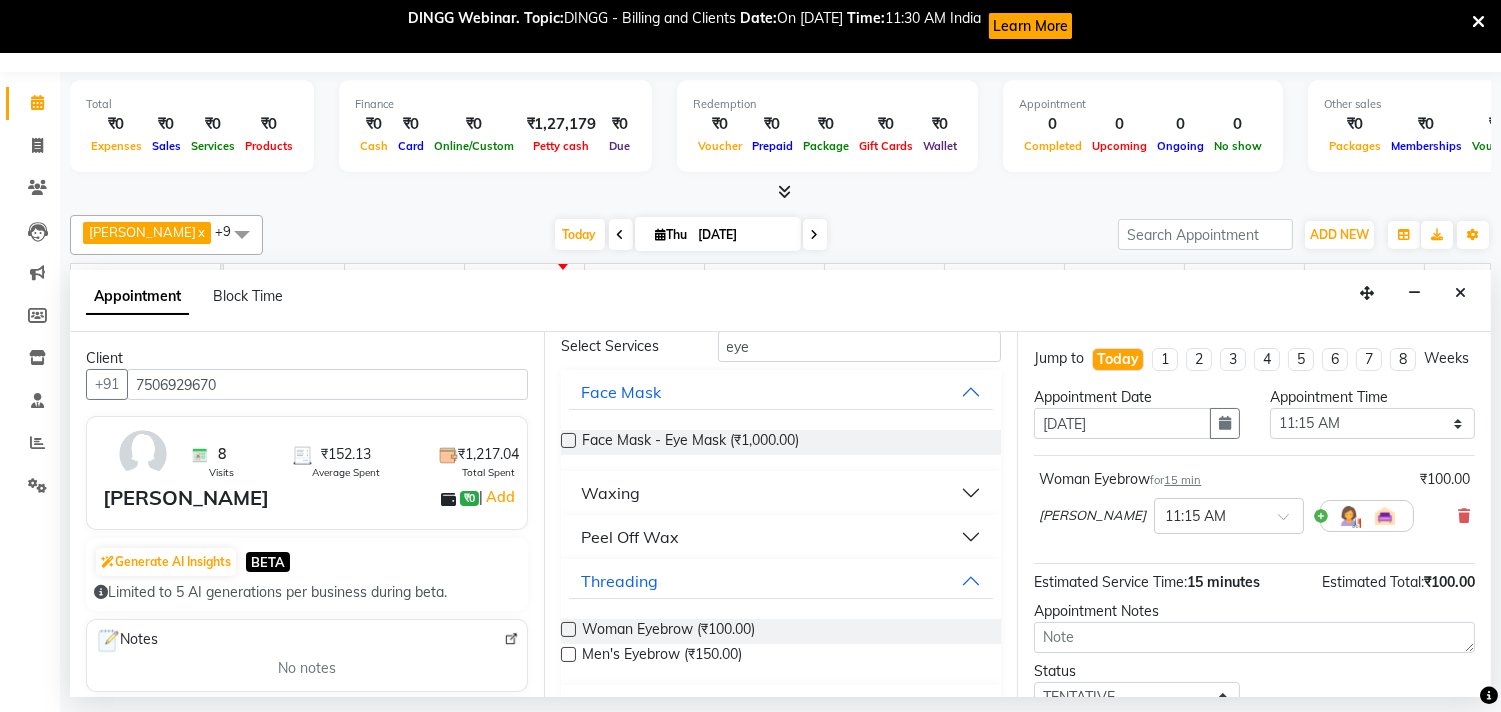 checkbox on "false" 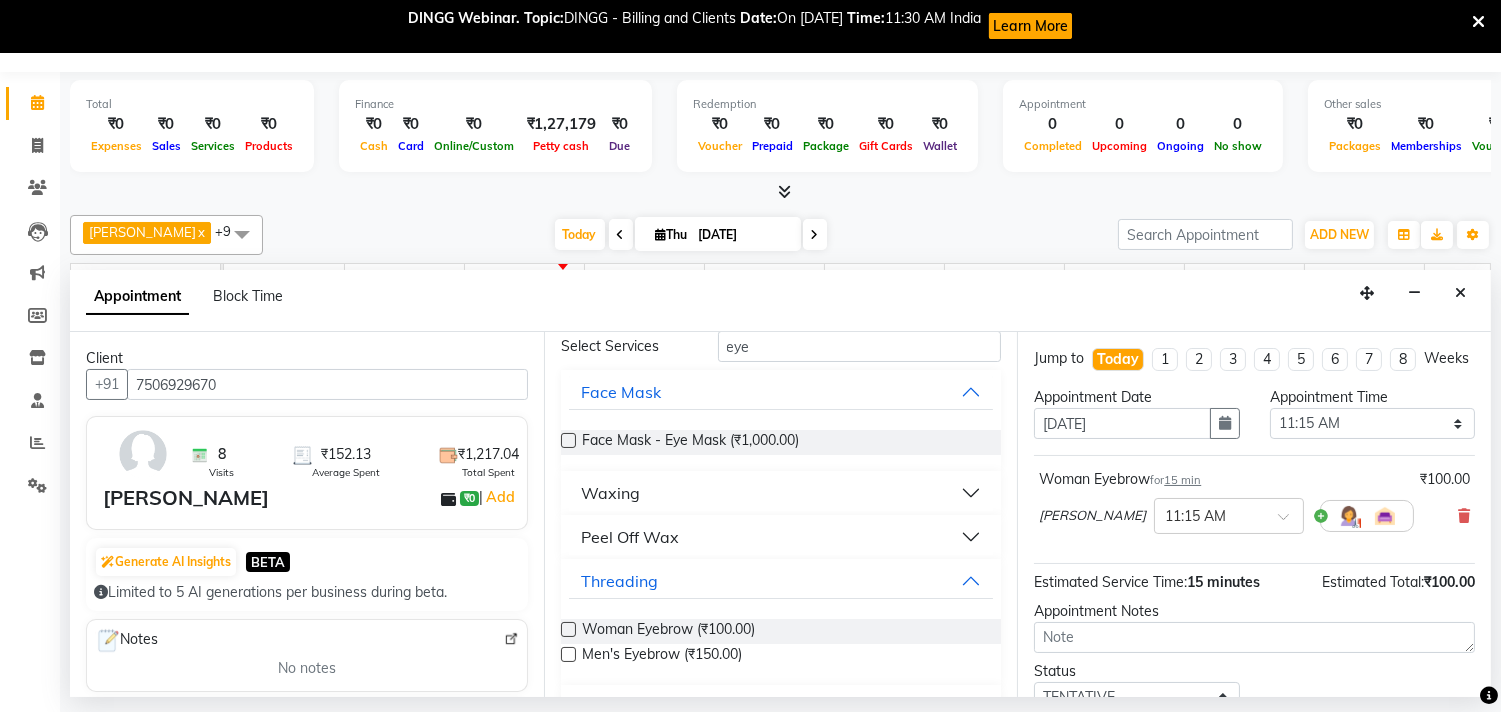 scroll, scrollTop: 0, scrollLeft: 0, axis: both 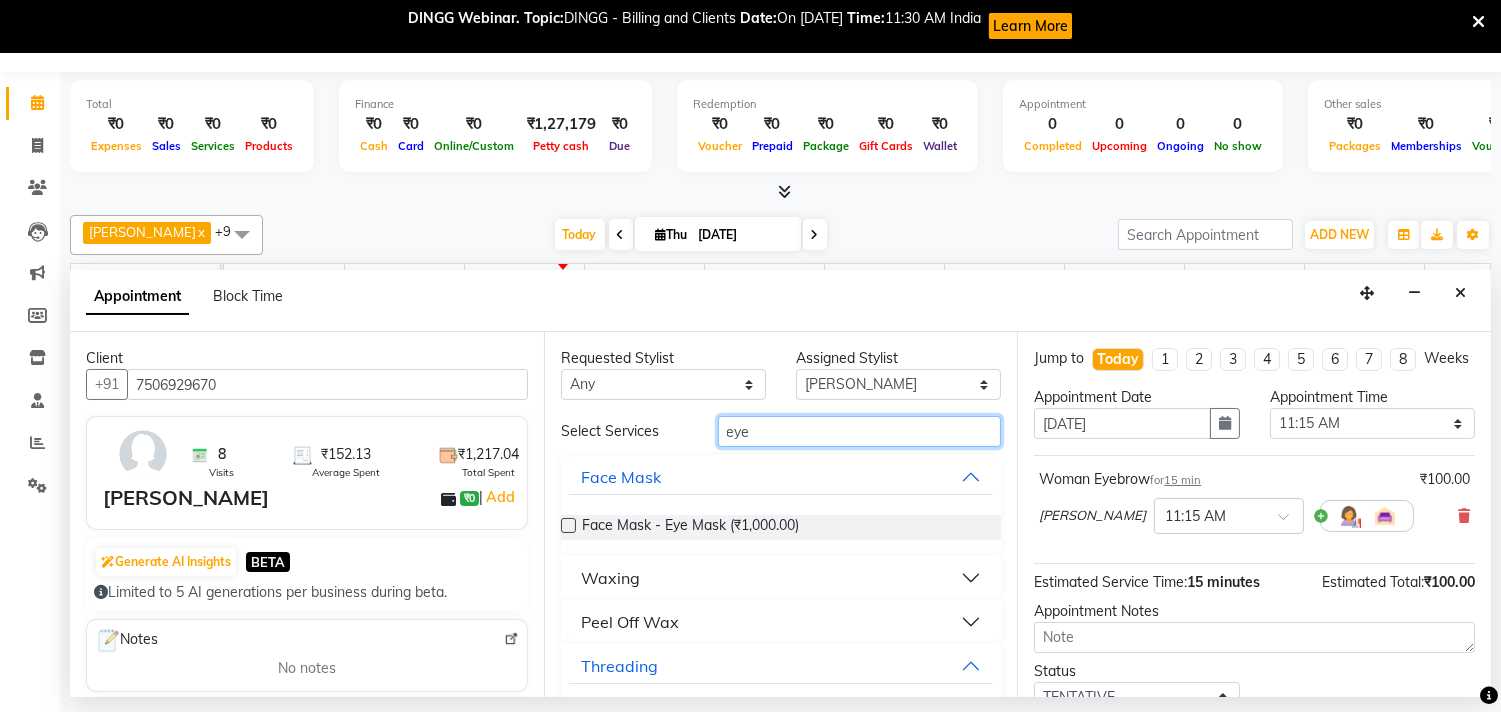 drag, startPoint x: 758, startPoint y: 425, endPoint x: 706, endPoint y: 427, distance: 52.03845 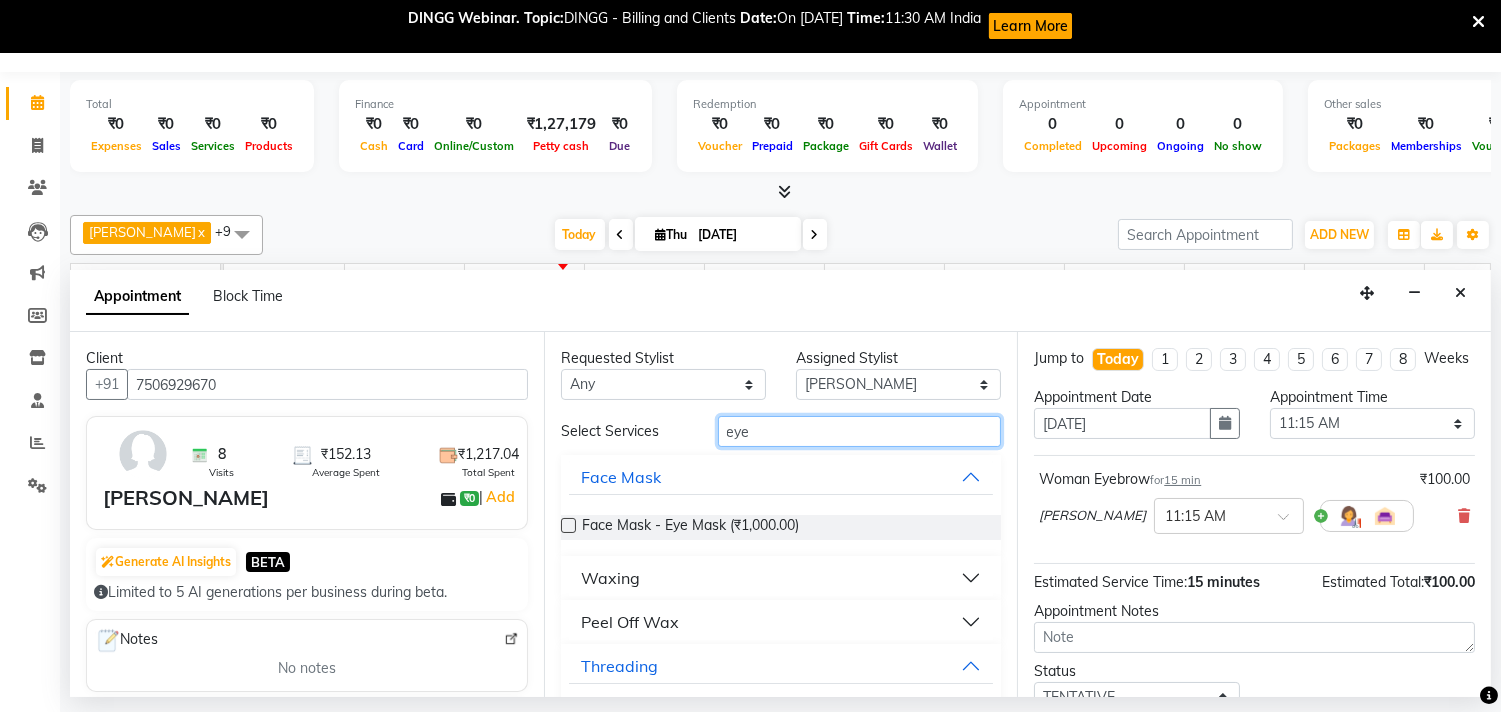 click on "eye" at bounding box center [860, 431] 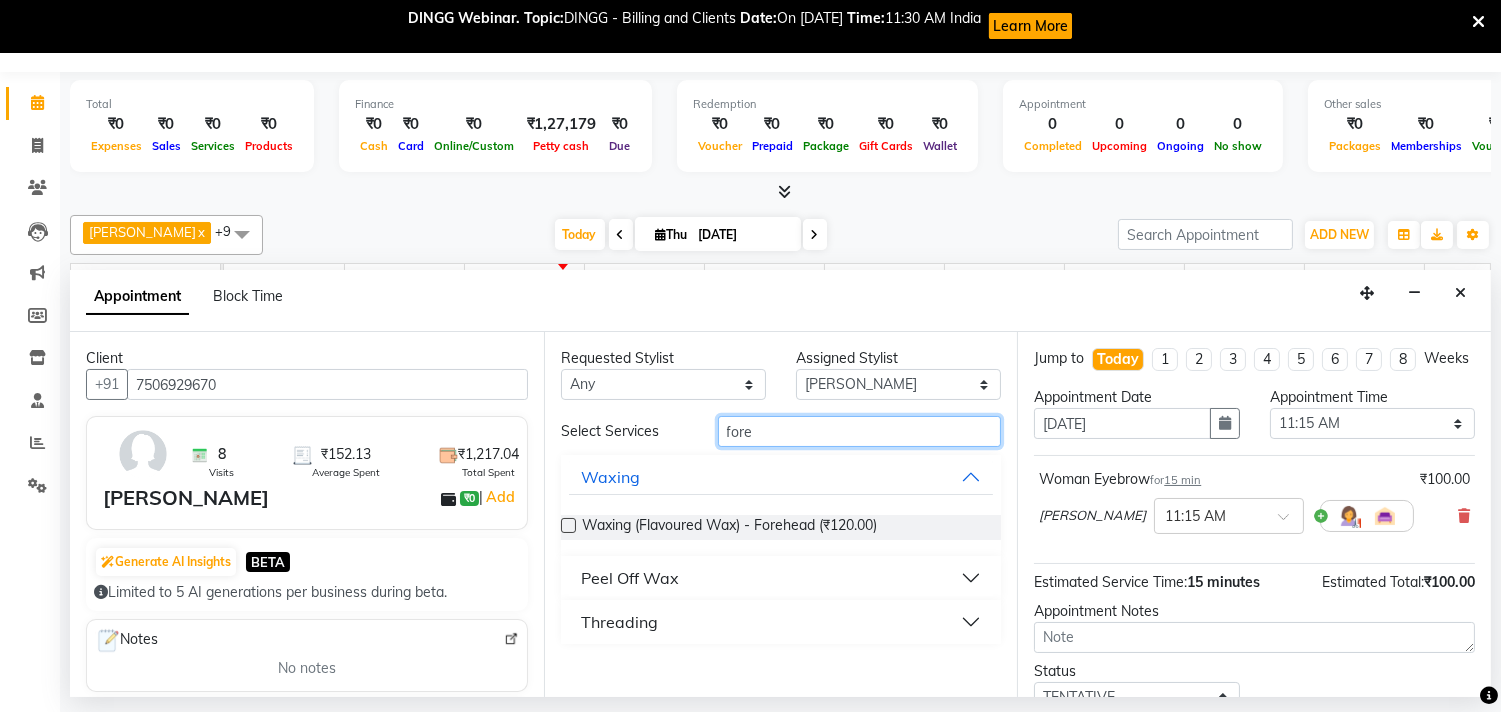 scroll, scrollTop: 30, scrollLeft: 0, axis: vertical 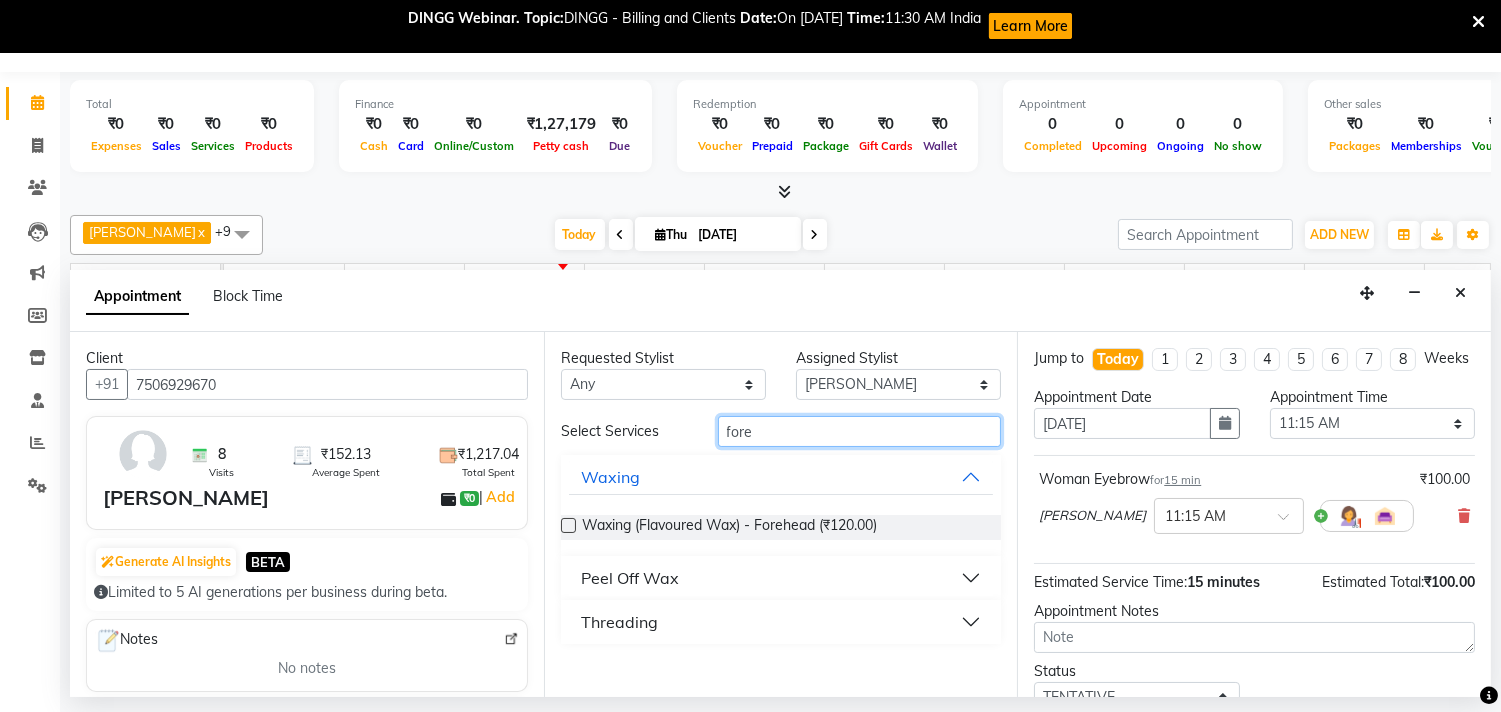 type on "fore" 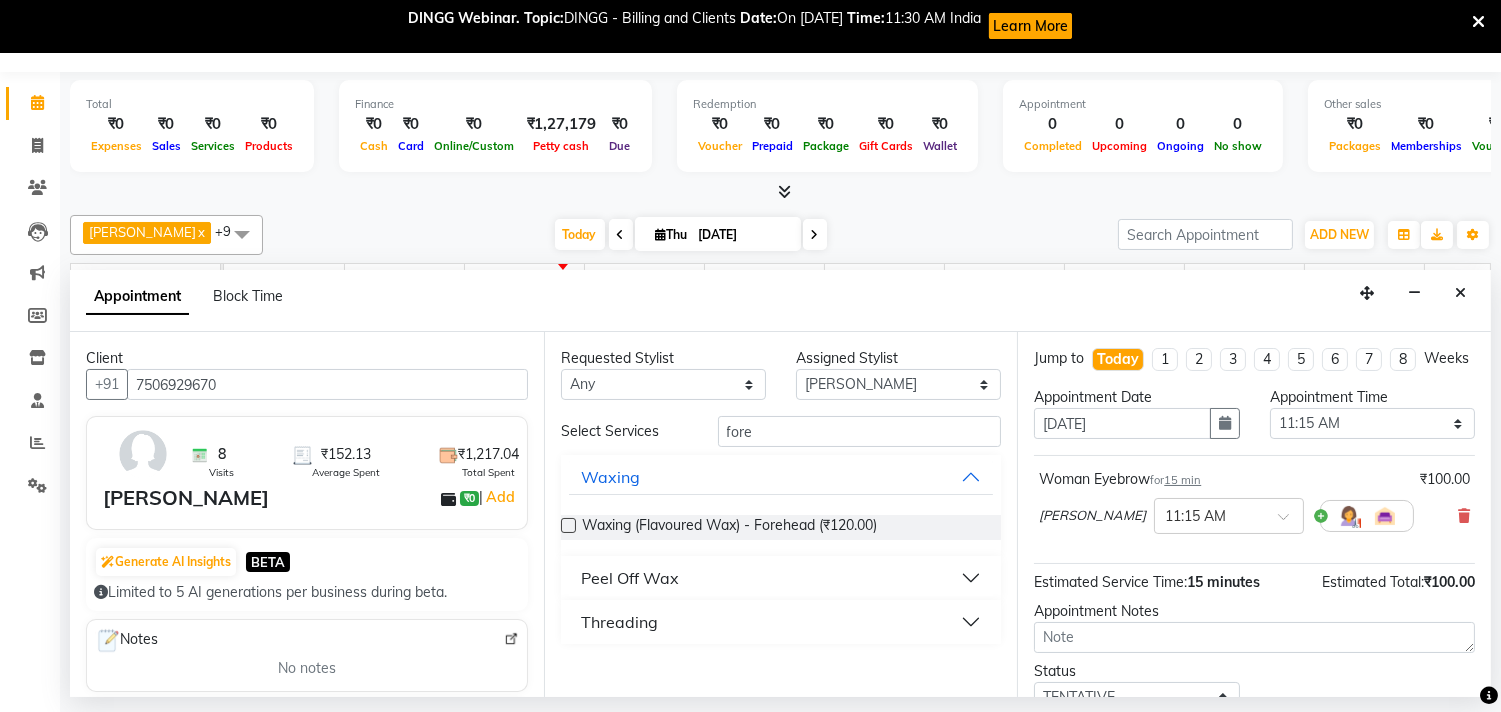 click on "Threading" at bounding box center [619, 622] 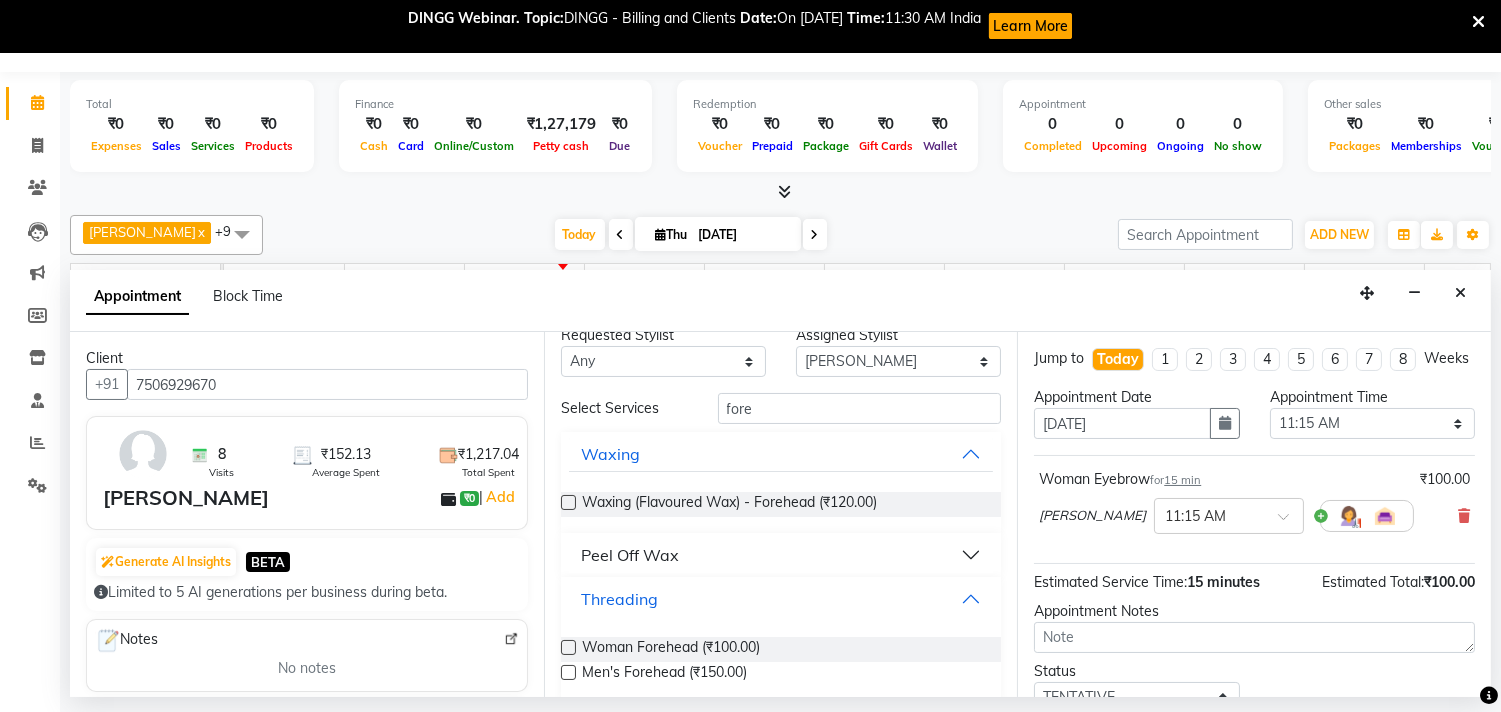 scroll, scrollTop: 38, scrollLeft: 0, axis: vertical 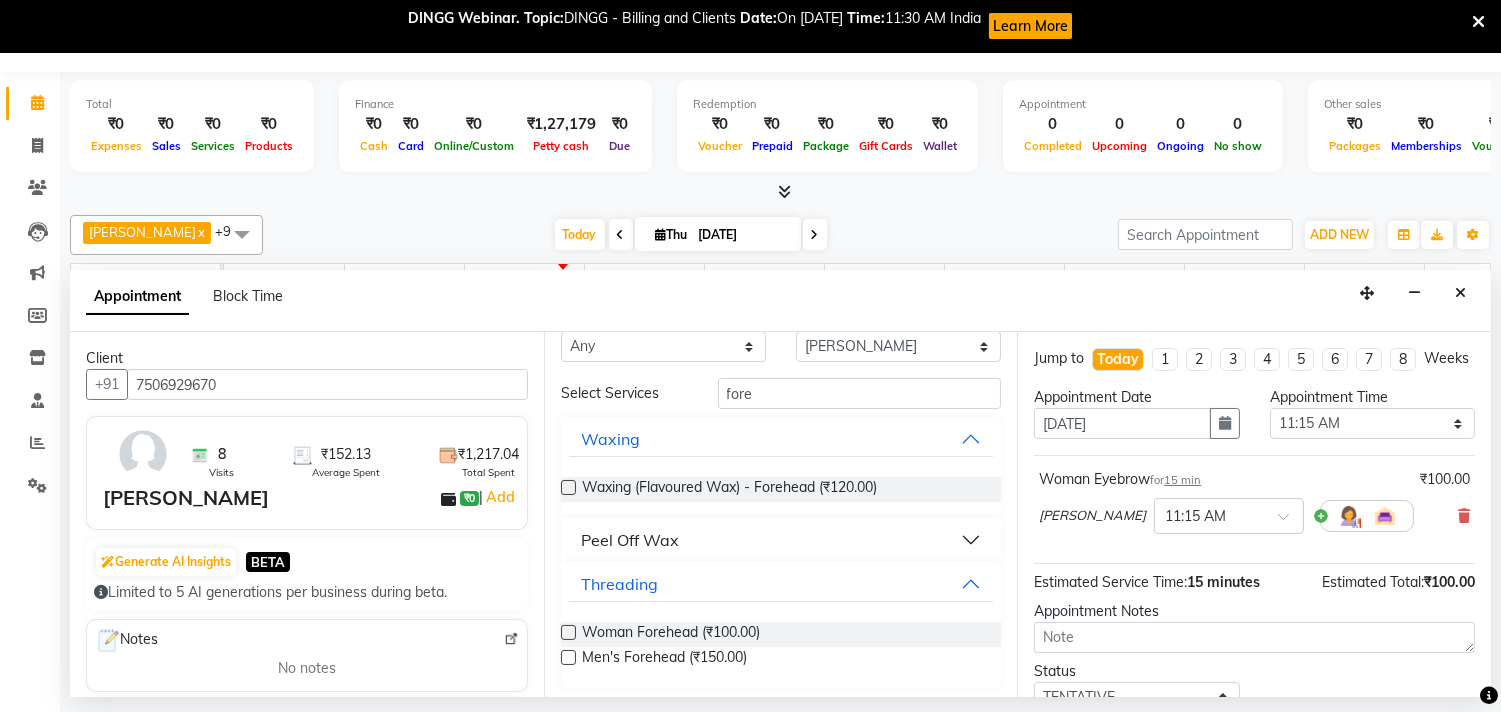 click at bounding box center [568, 632] 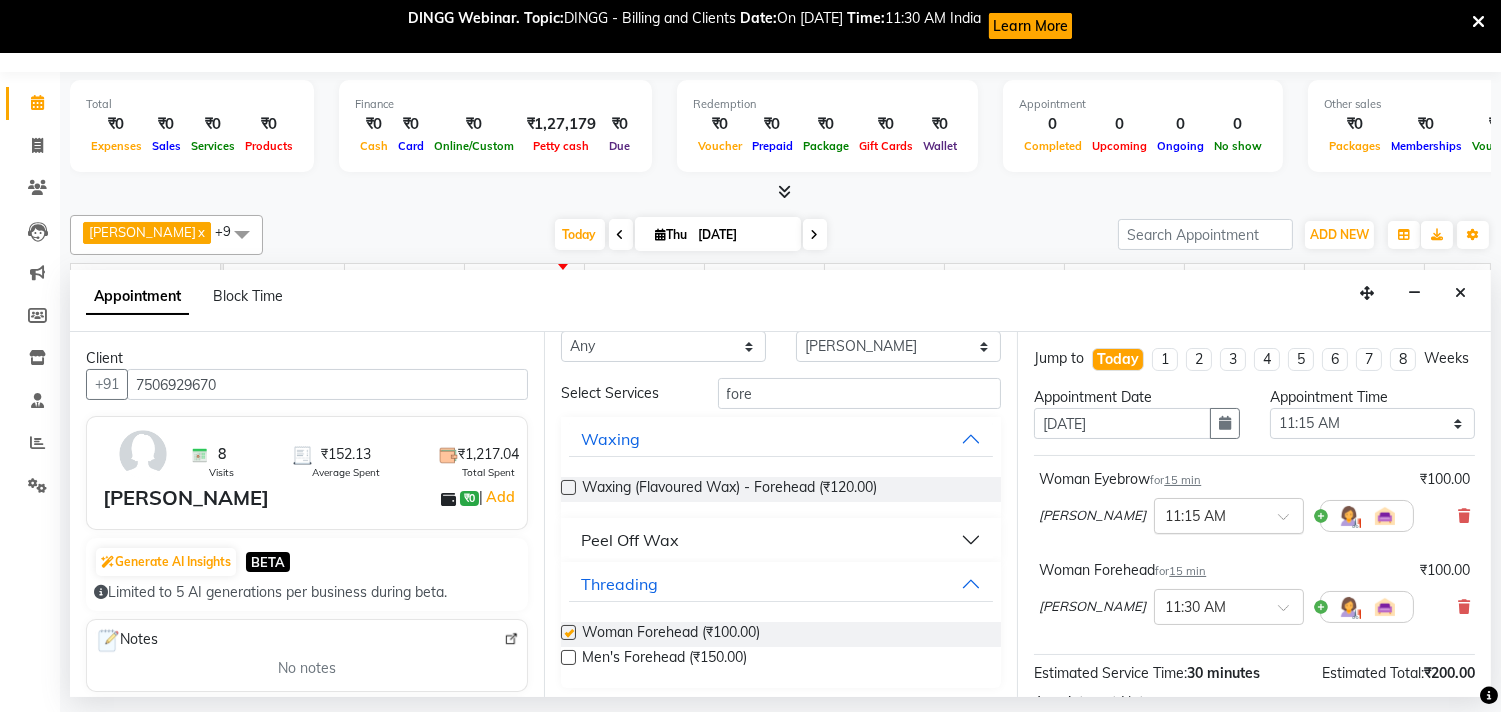 checkbox on "false" 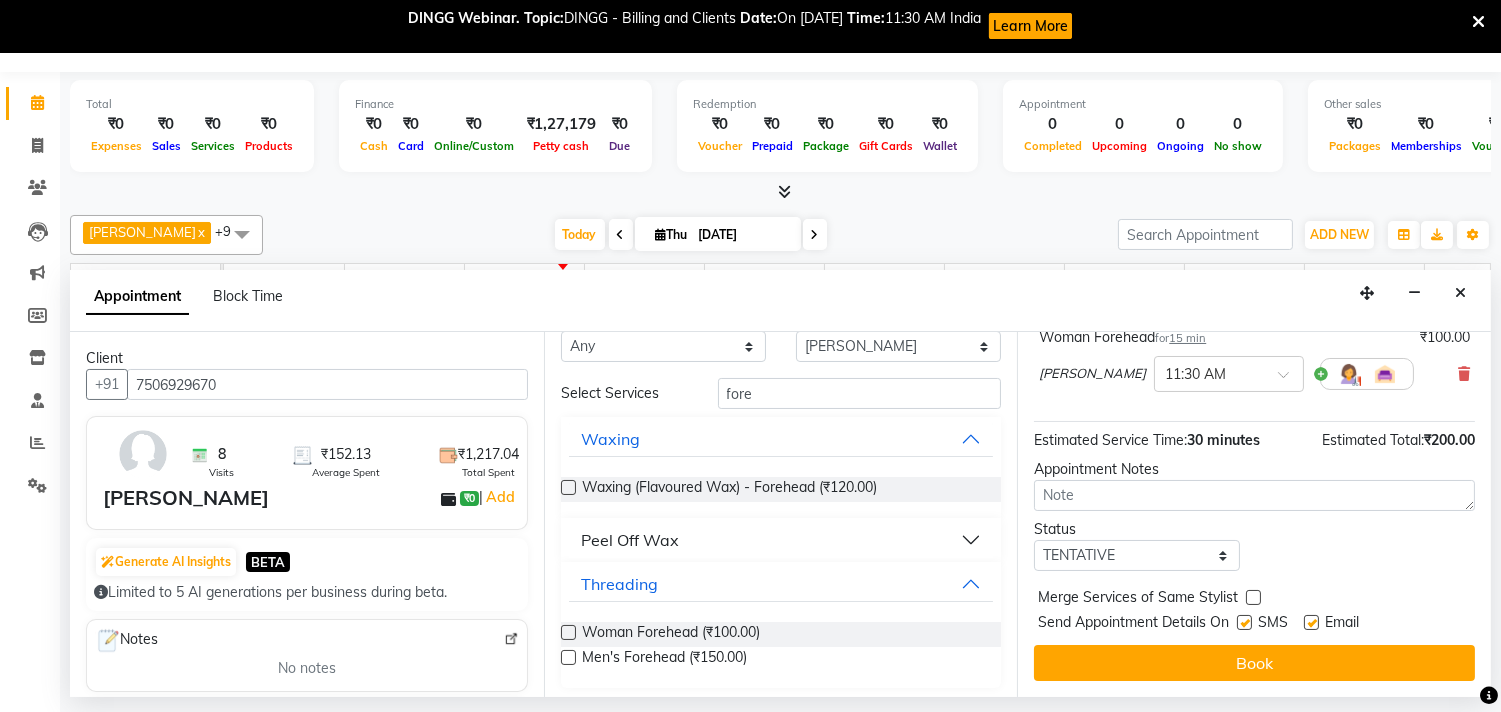scroll, scrollTop: 252, scrollLeft: 0, axis: vertical 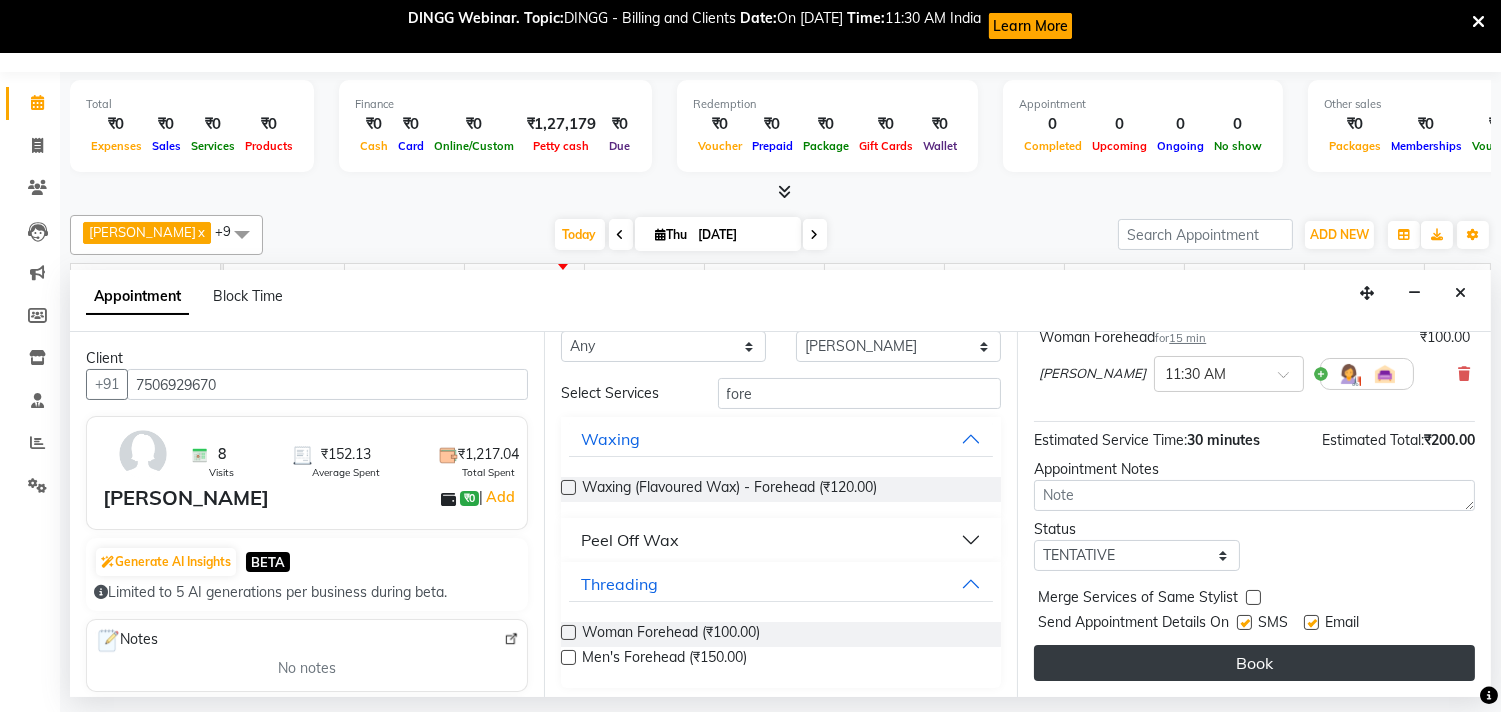 click on "Book" at bounding box center (1254, 663) 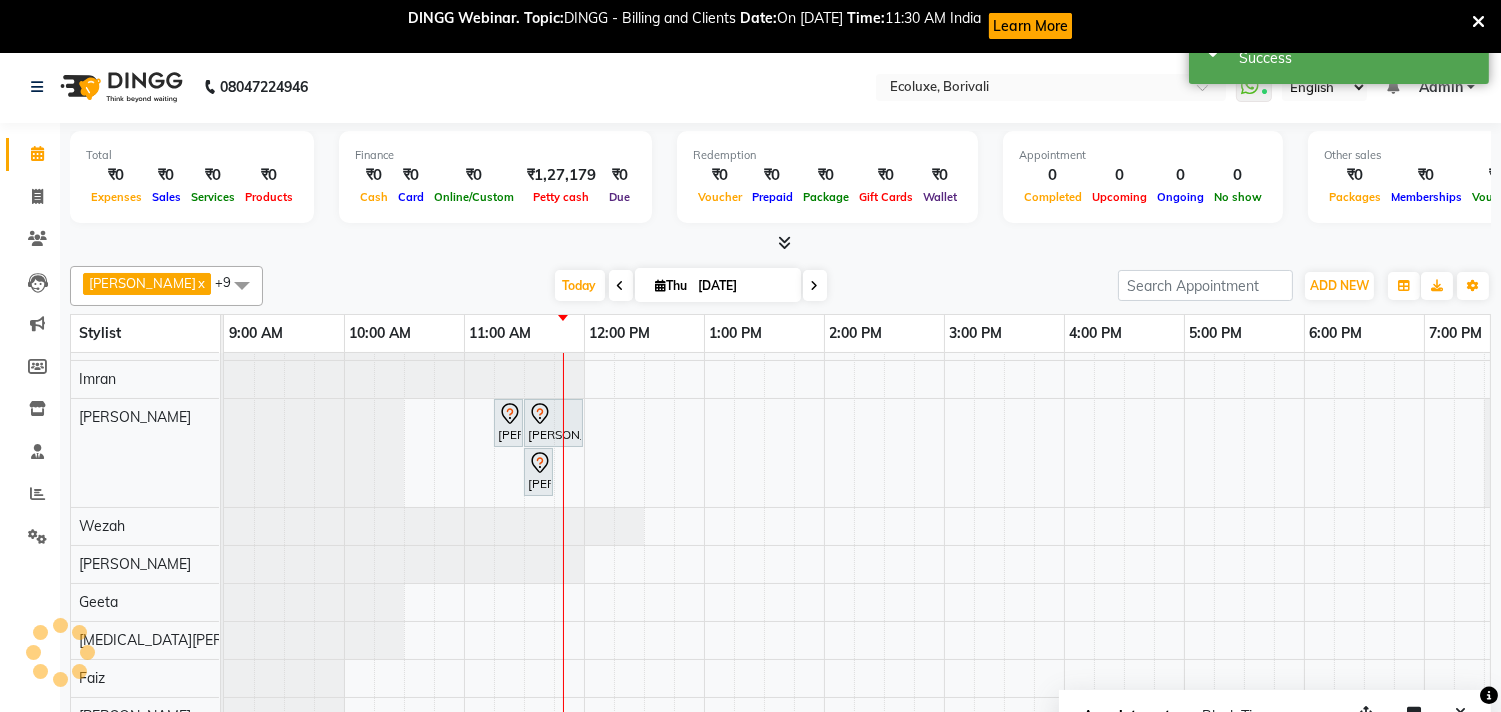 scroll, scrollTop: 0, scrollLeft: 0, axis: both 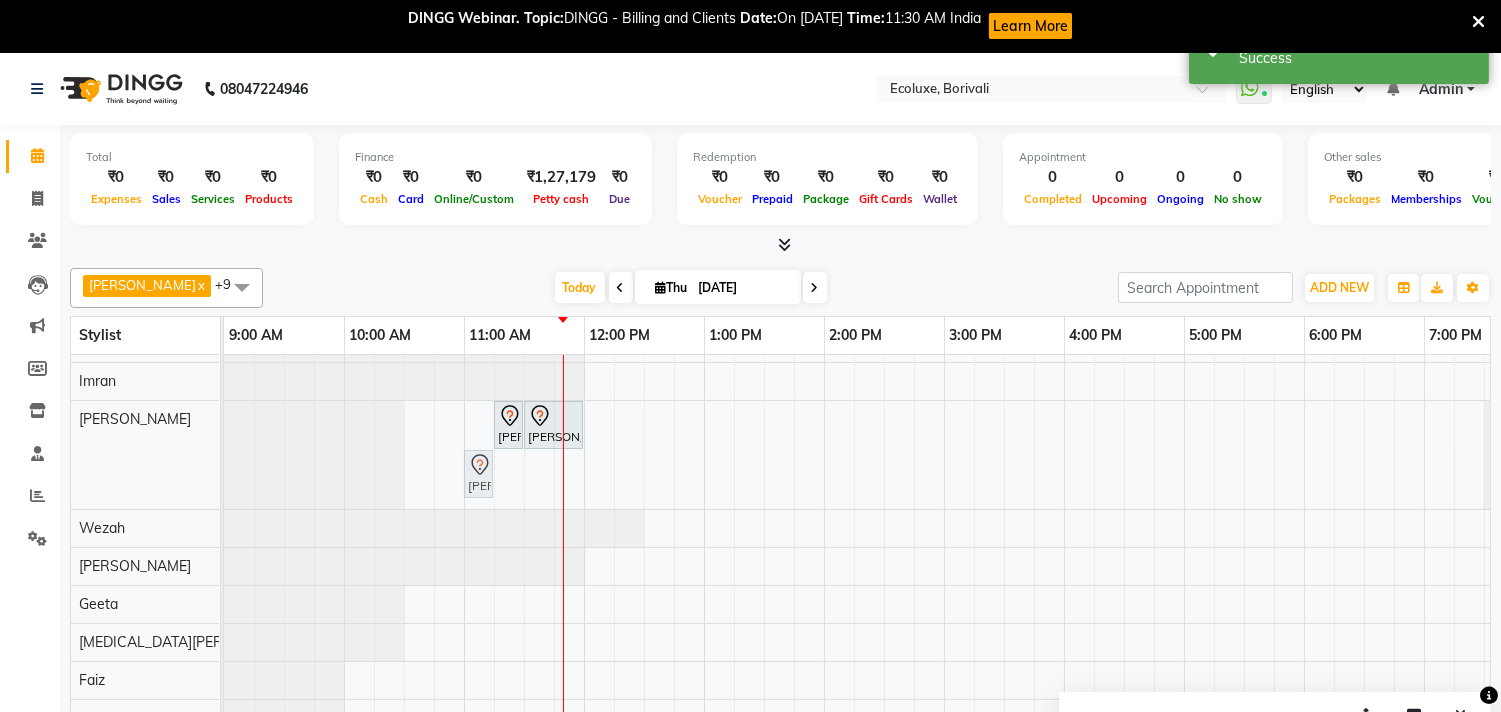 drag, startPoint x: 528, startPoint y: 467, endPoint x: 471, endPoint y: 434, distance: 65.863495 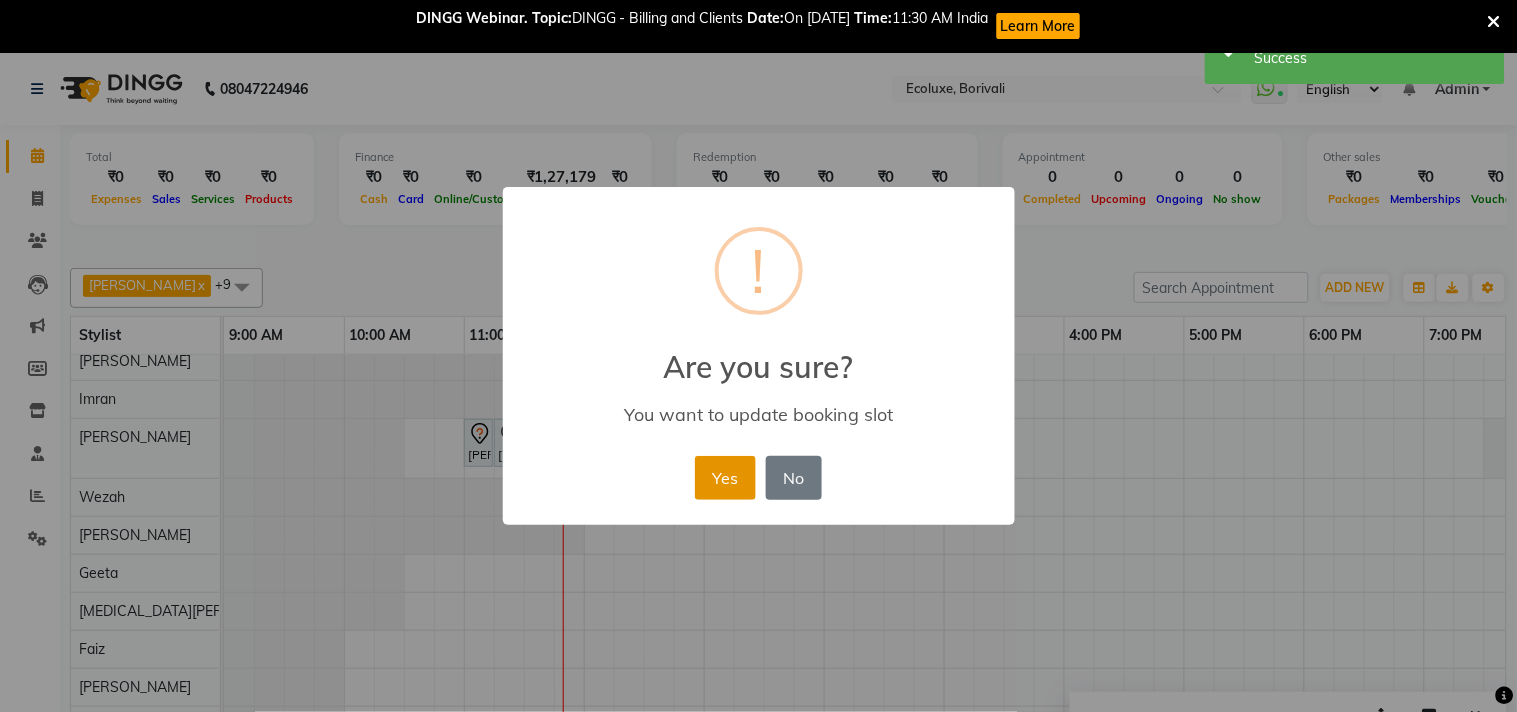 click on "Yes" at bounding box center [725, 478] 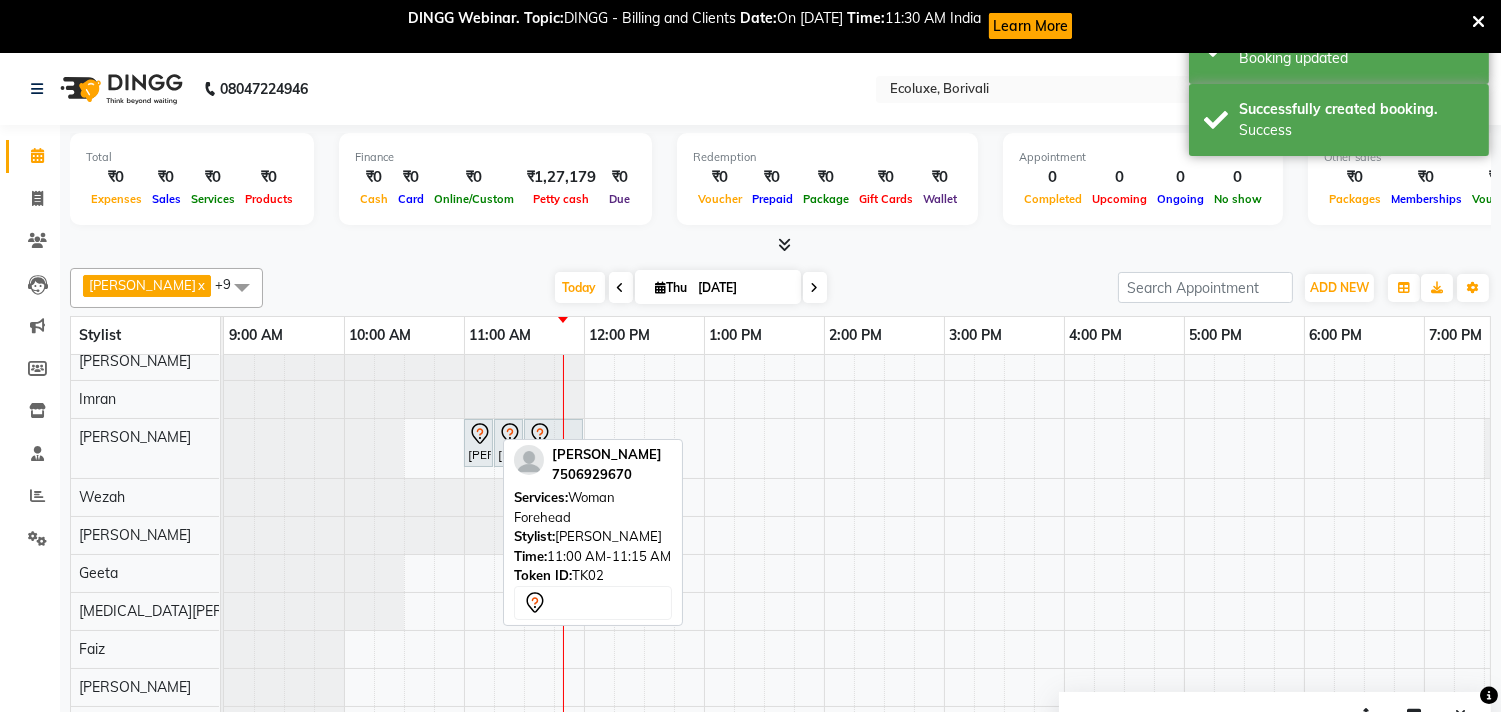 click on "[PERSON_NAME], TK02, 11:00 AM-11:15 AM, Woman Forehead" at bounding box center (478, 443) 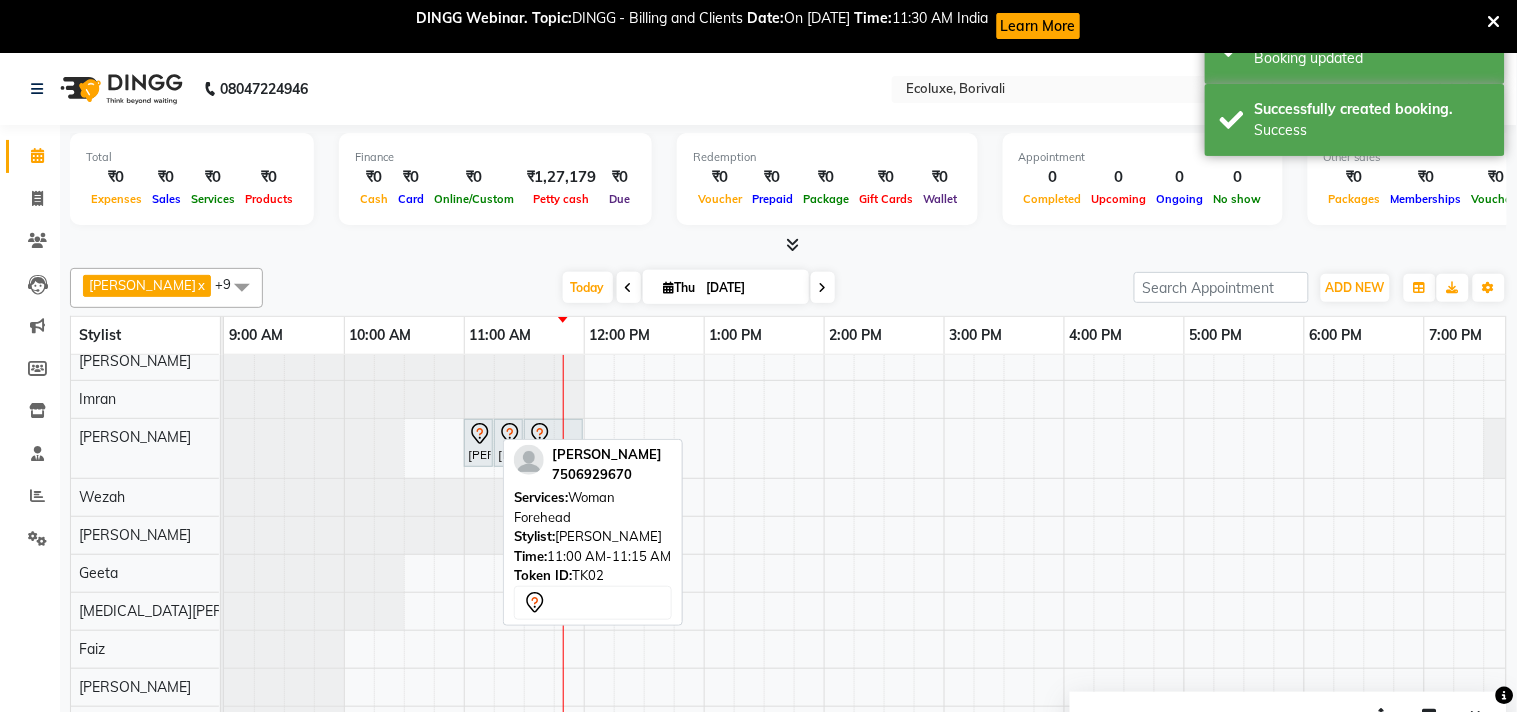 select on "7" 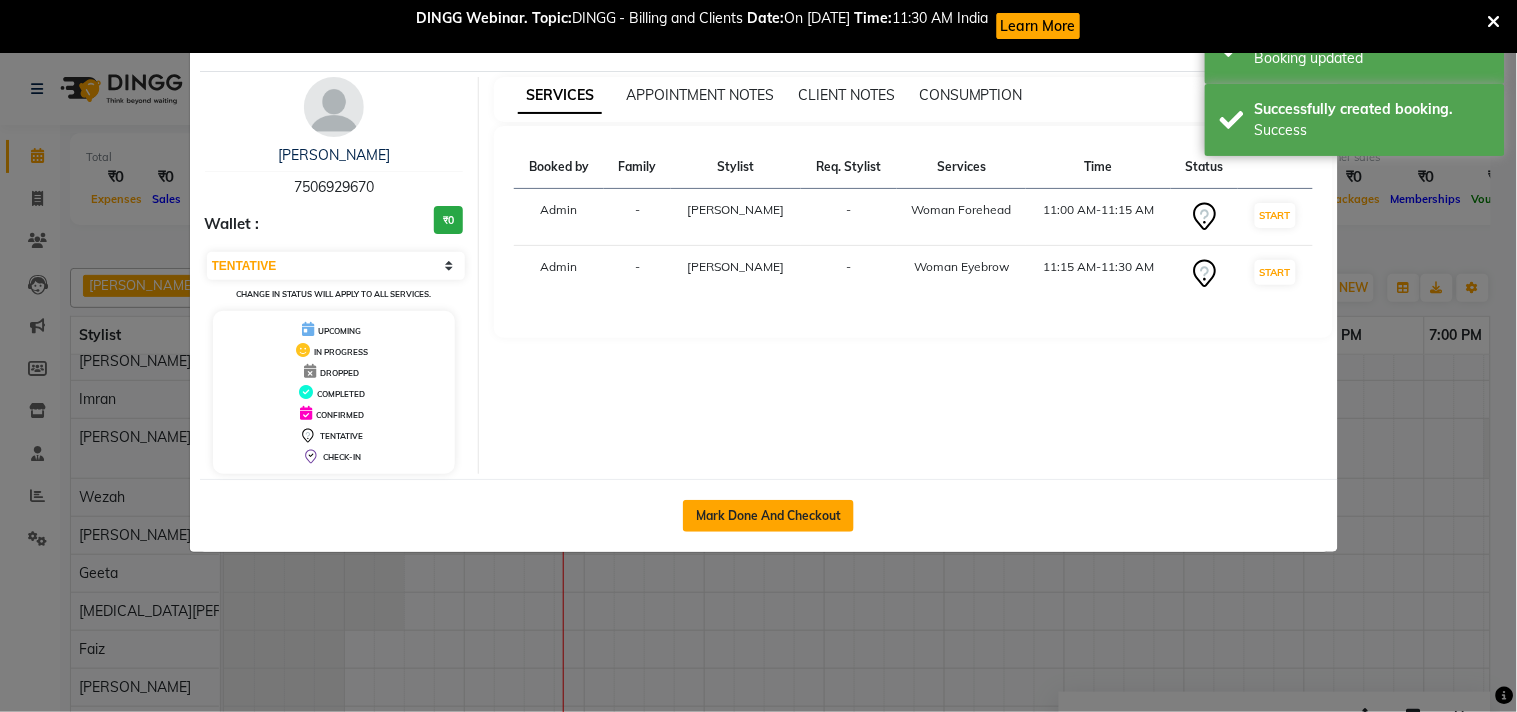 click on "Mark Done And Checkout" 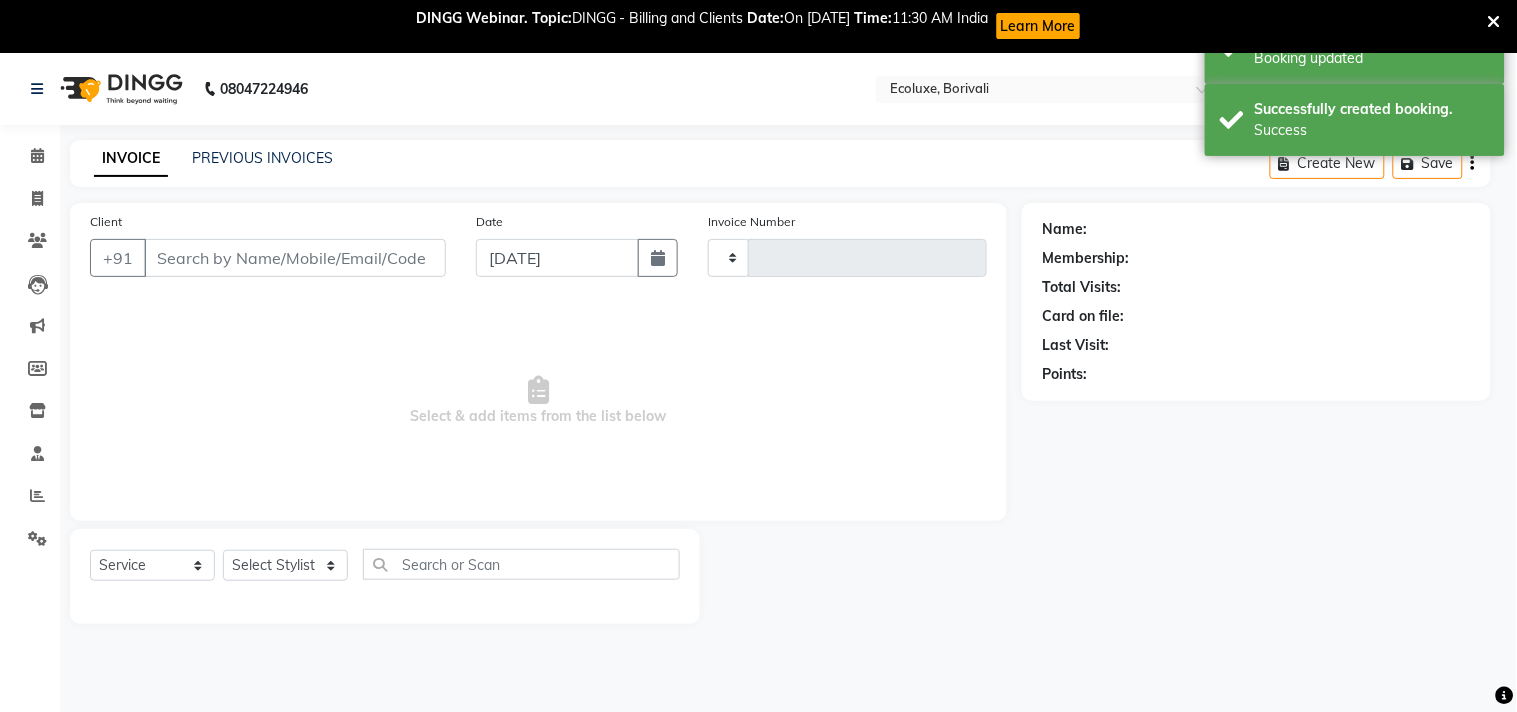 type on "1257" 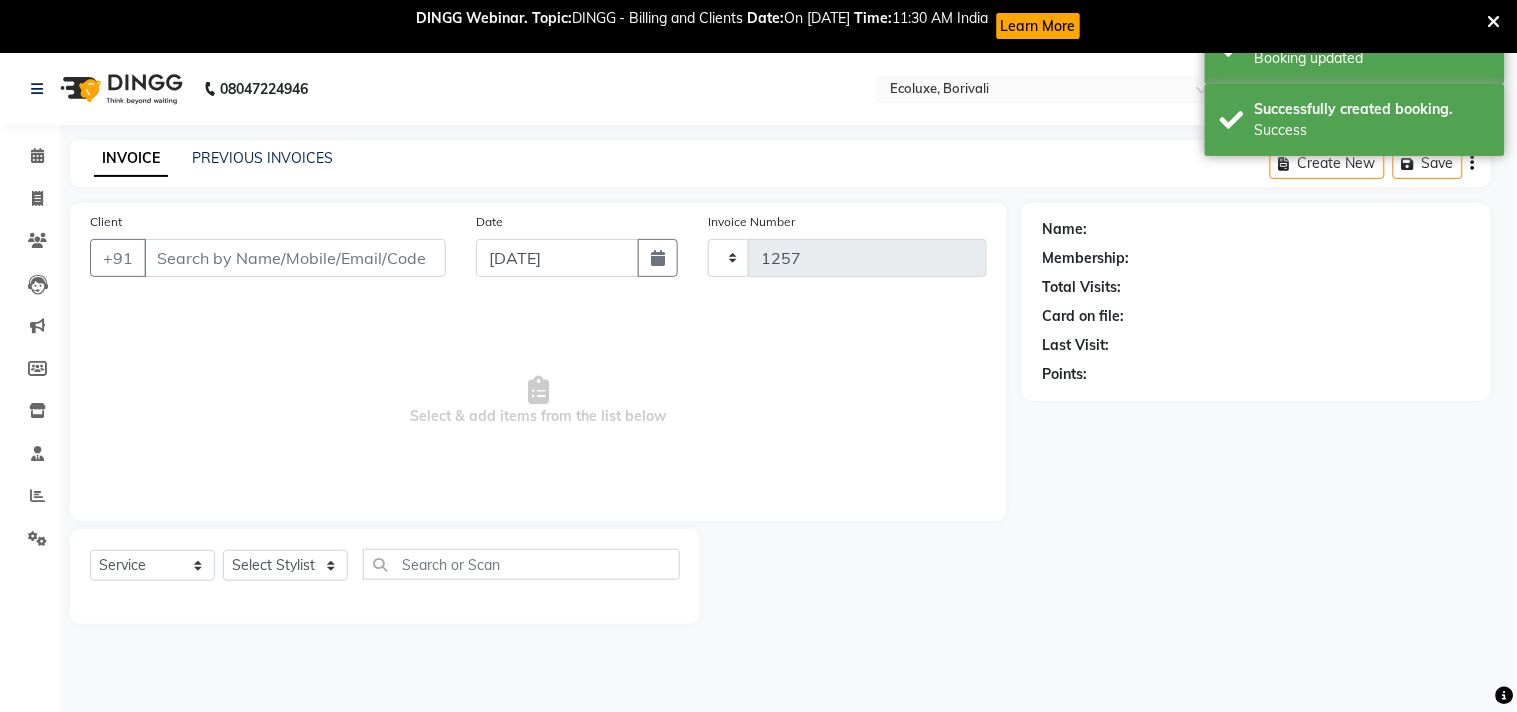 select on "5386" 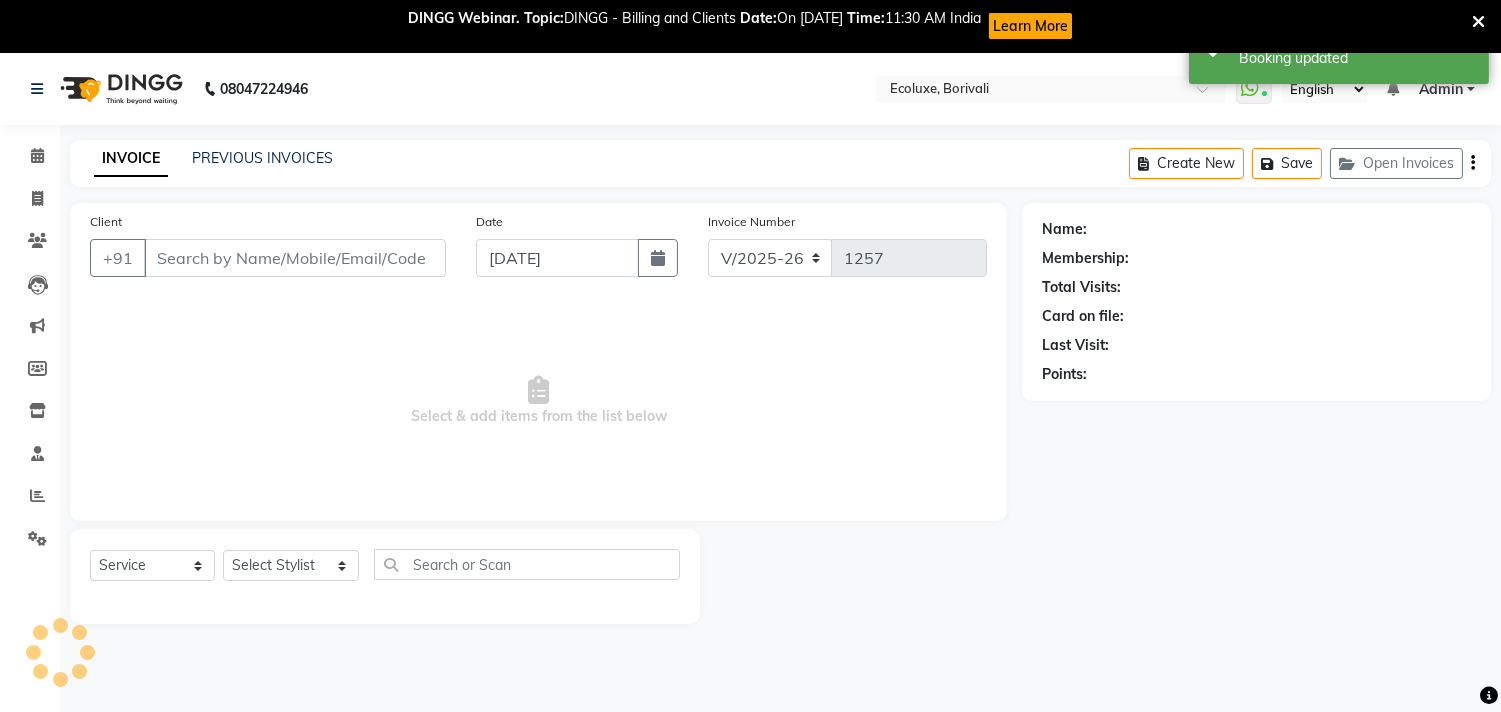 type on "7506929670" 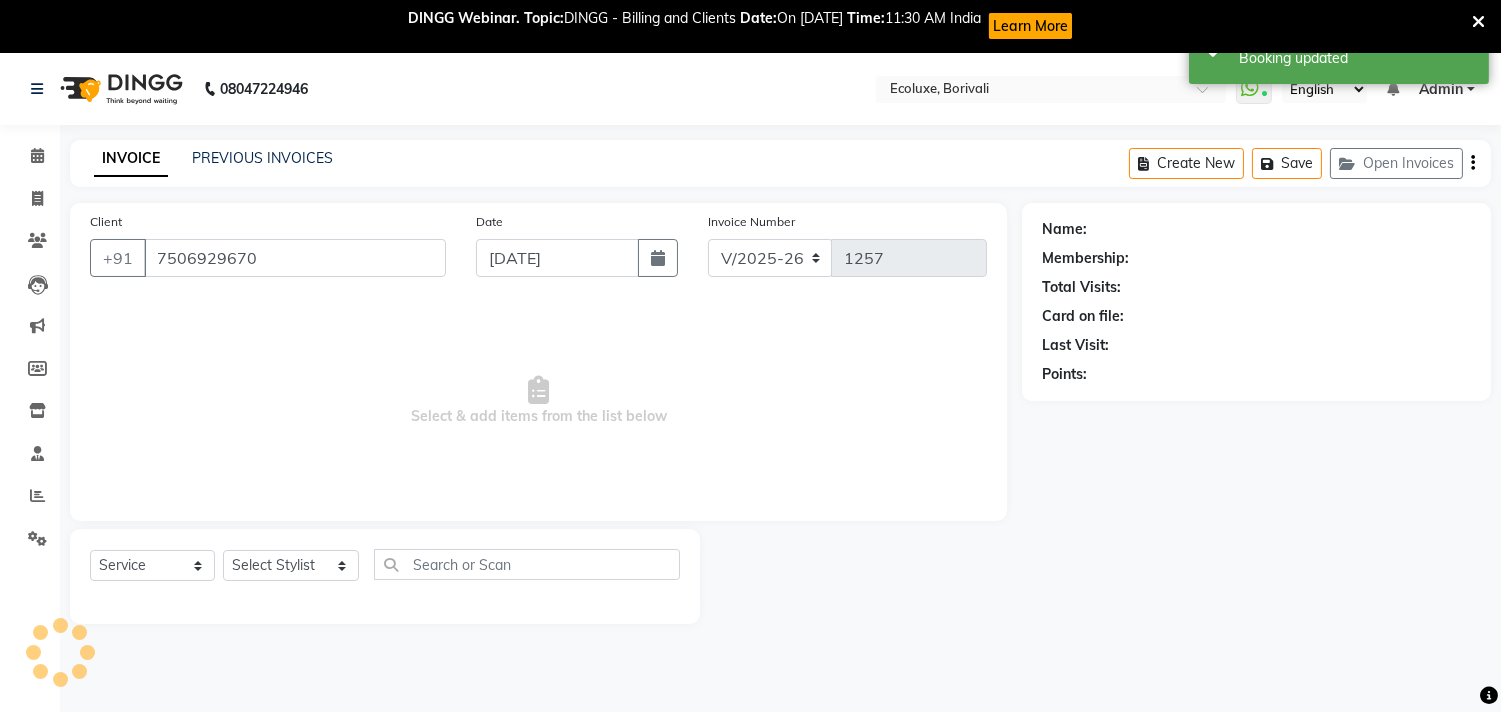 select on "36344" 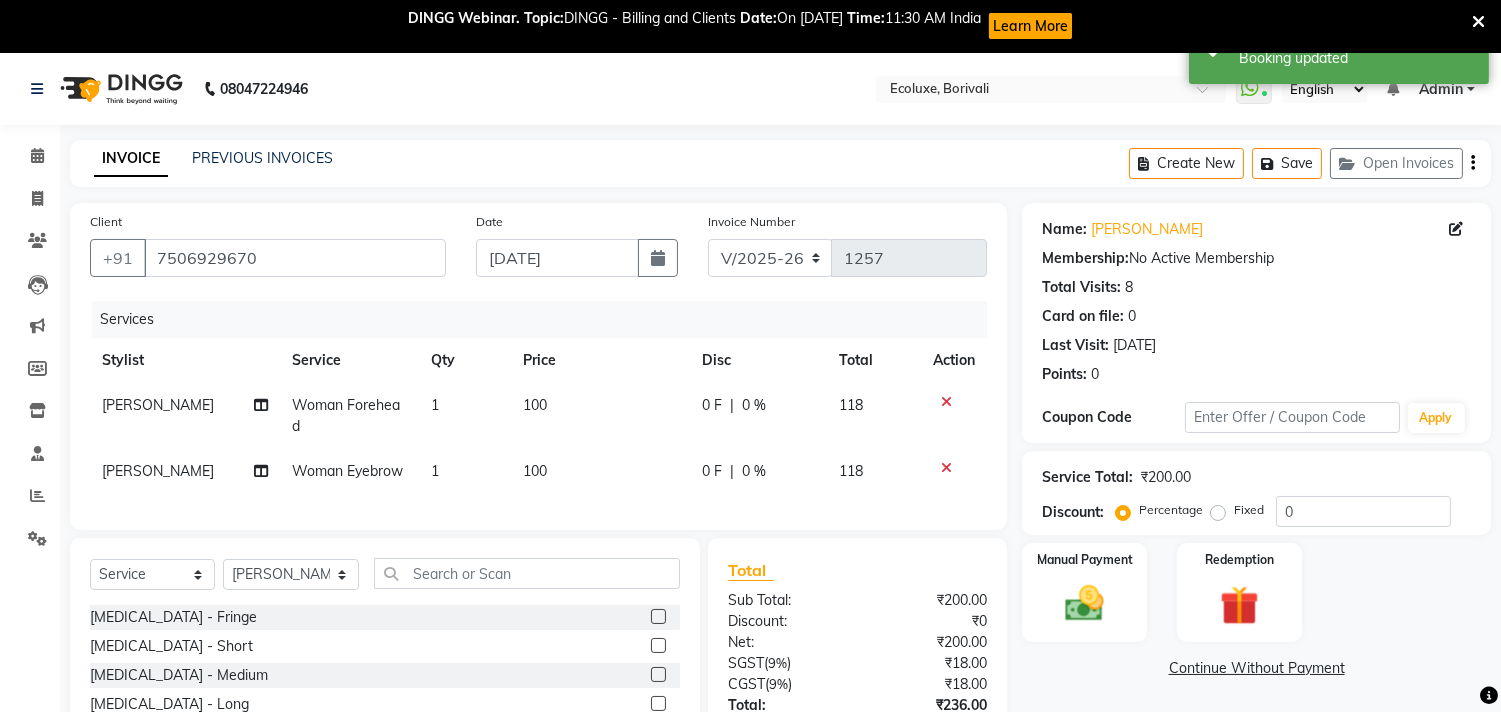 click on "Create New   Save   Open Invoices" 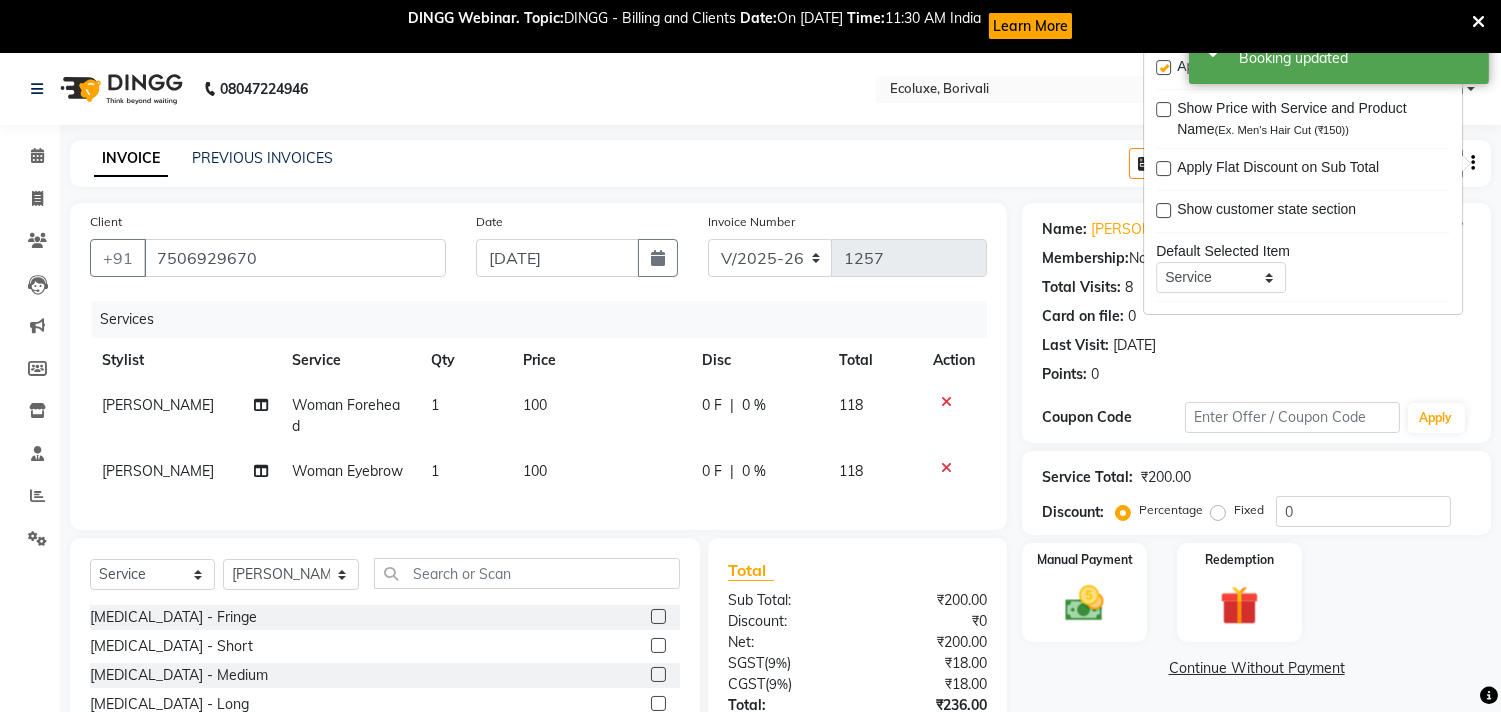 click at bounding box center (1163, 67) 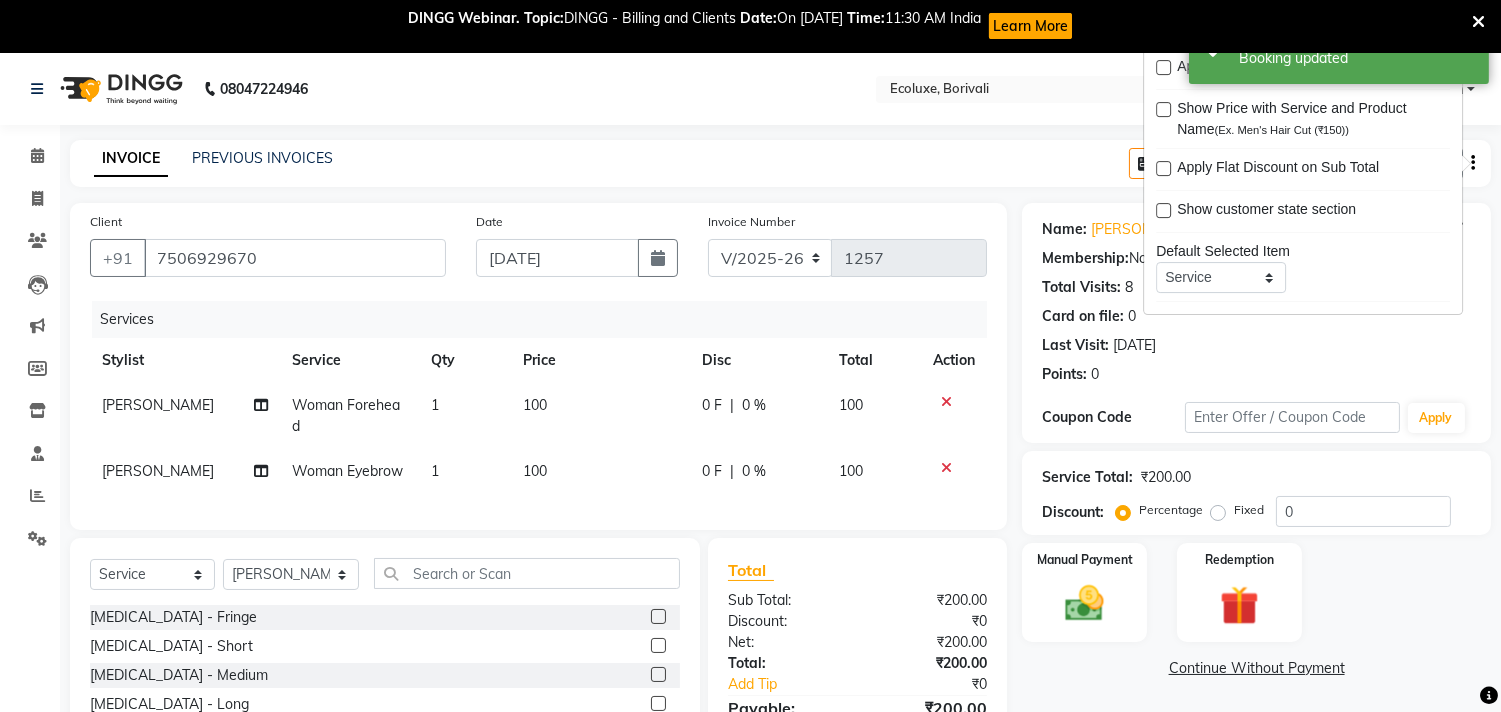 drag, startPoint x: 1085, startPoint y: 106, endPoint x: 1076, endPoint y: 124, distance: 20.12461 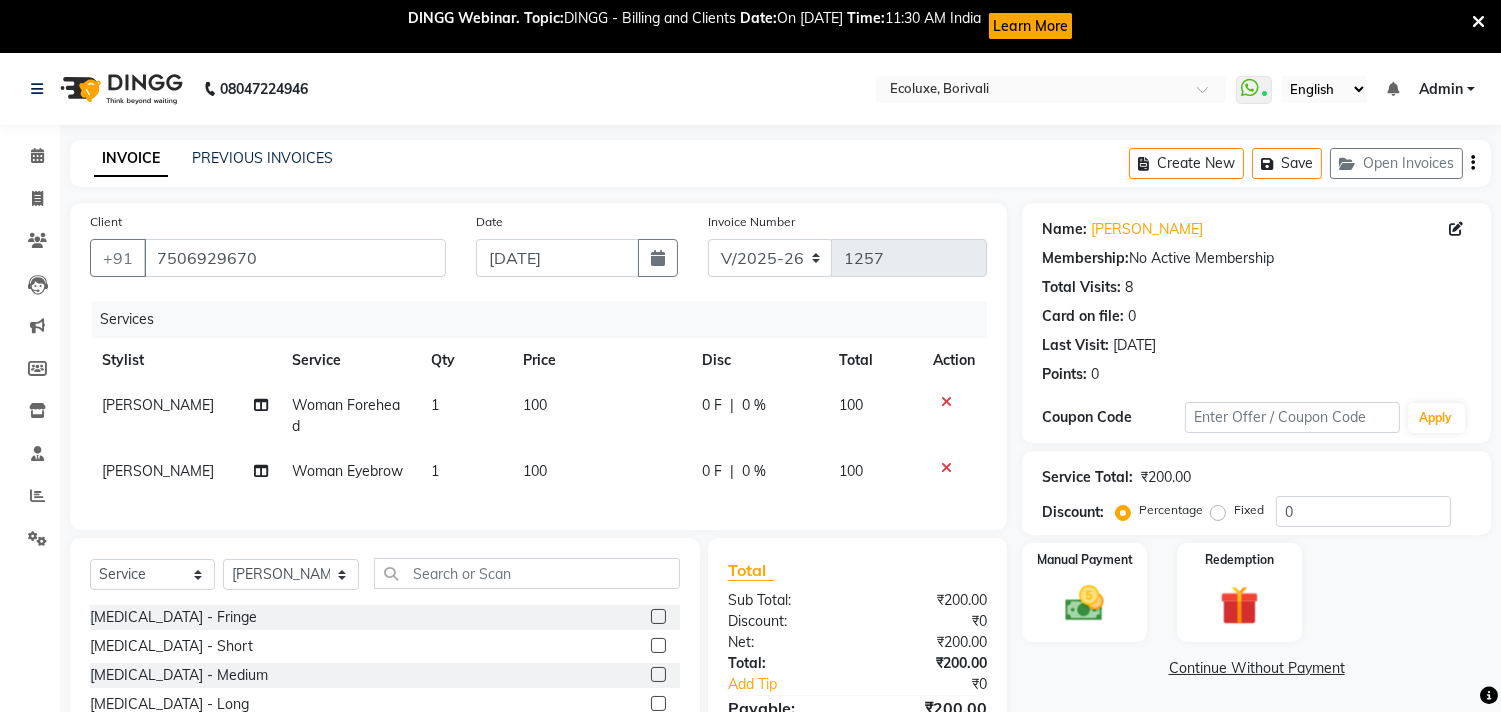 scroll, scrollTop: 167, scrollLeft: 0, axis: vertical 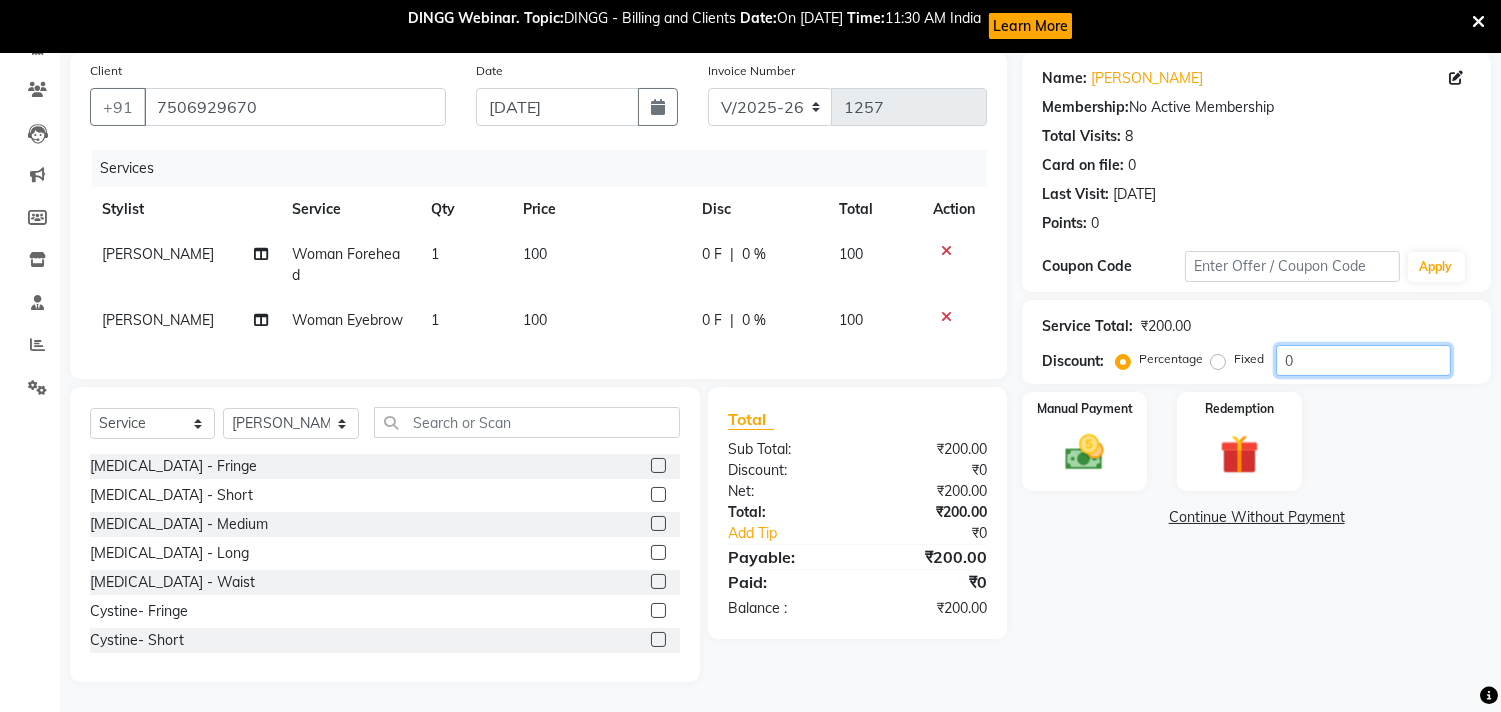 click on "0" 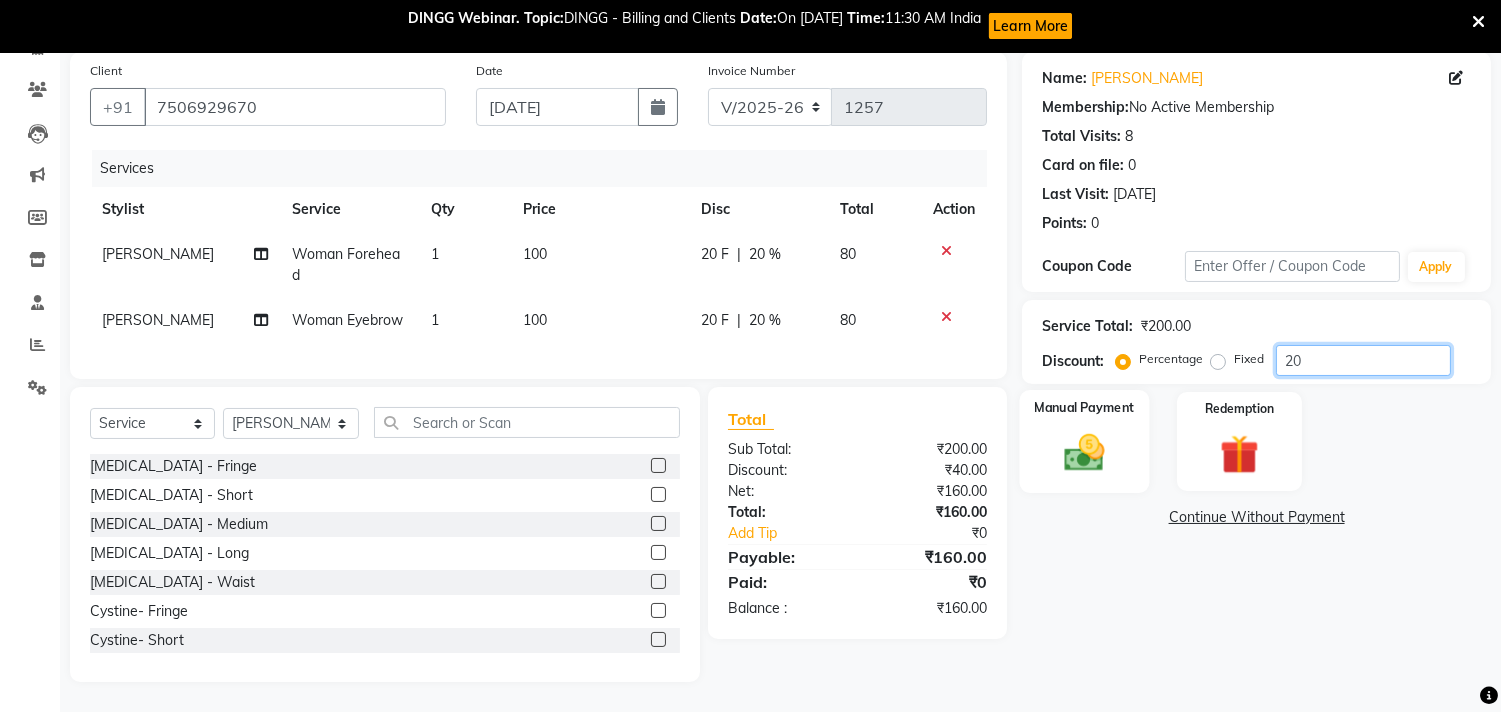 scroll, scrollTop: 167, scrollLeft: 0, axis: vertical 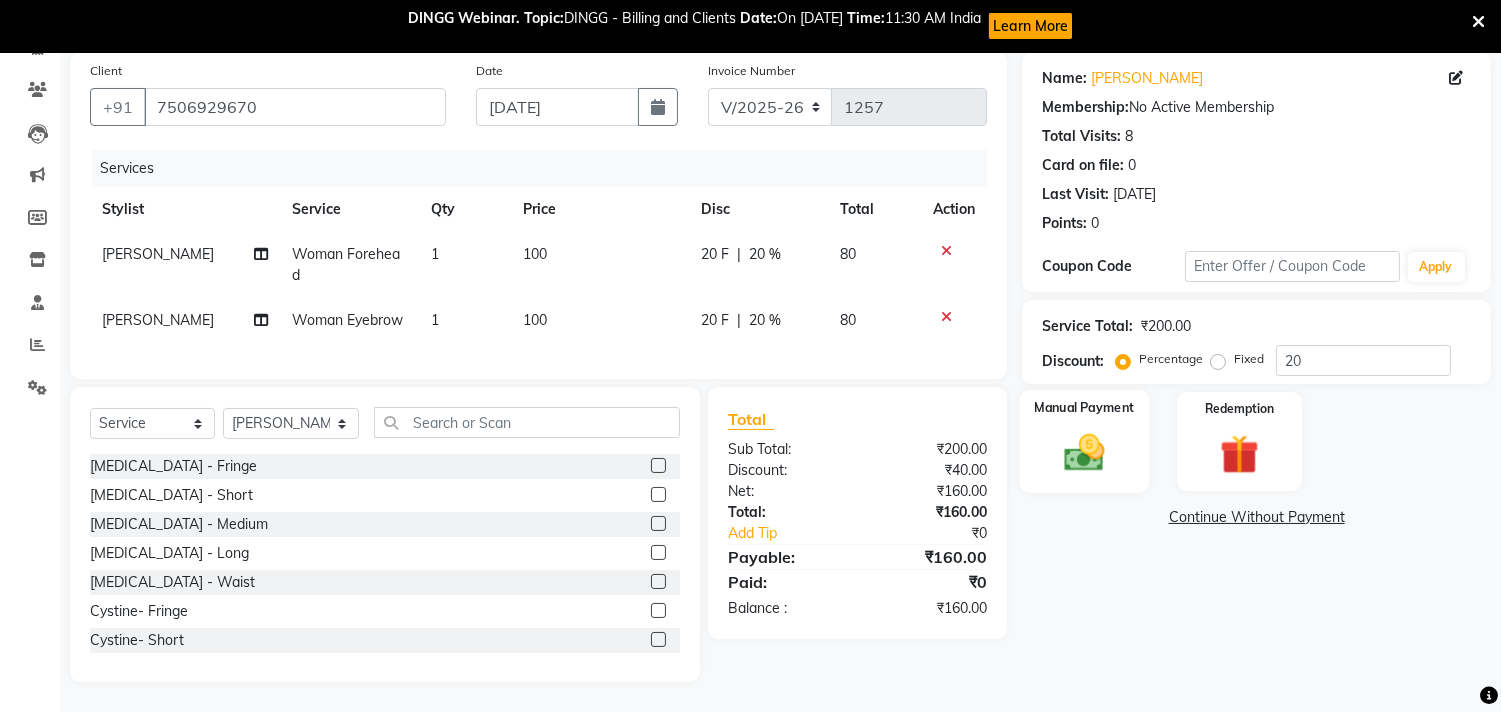 click 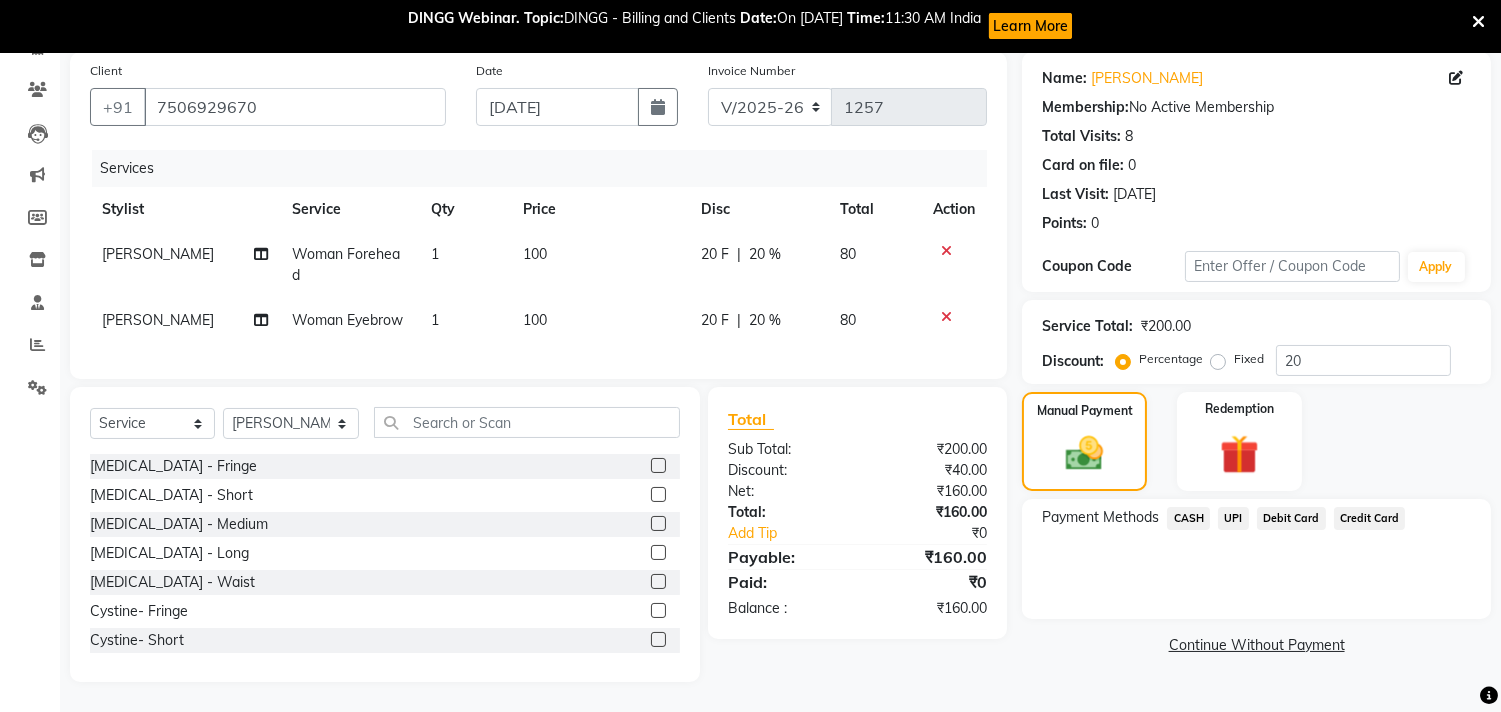 click on "CASH" 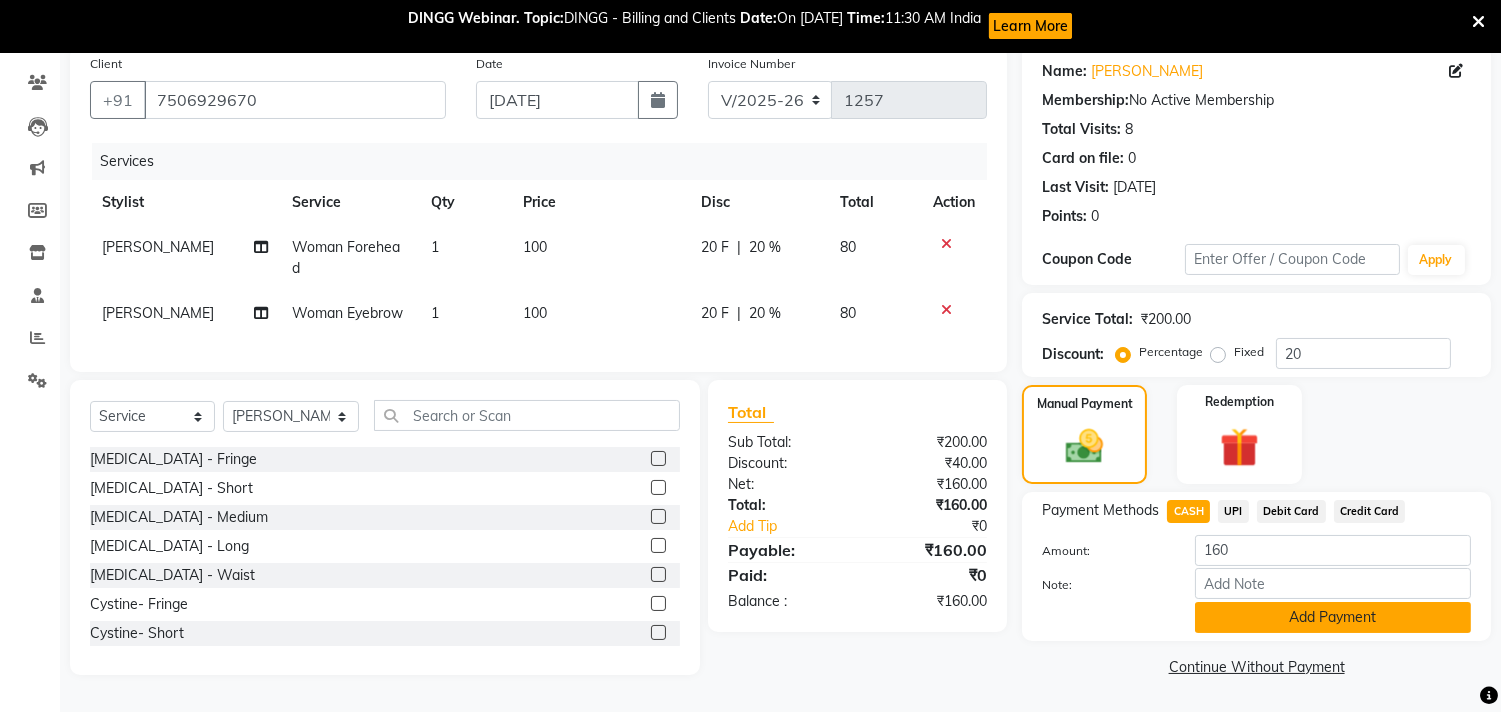 click on "Add Payment" 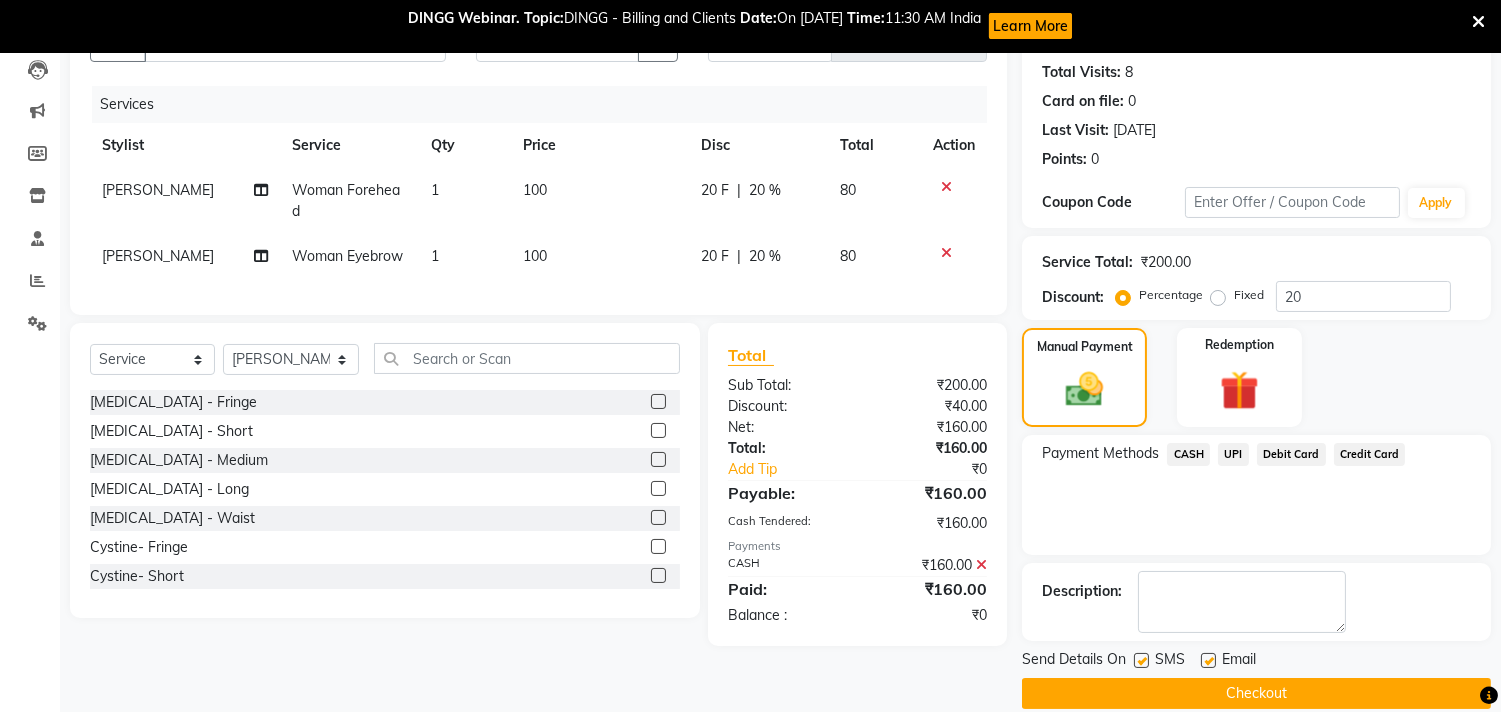 scroll, scrollTop: 241, scrollLeft: 0, axis: vertical 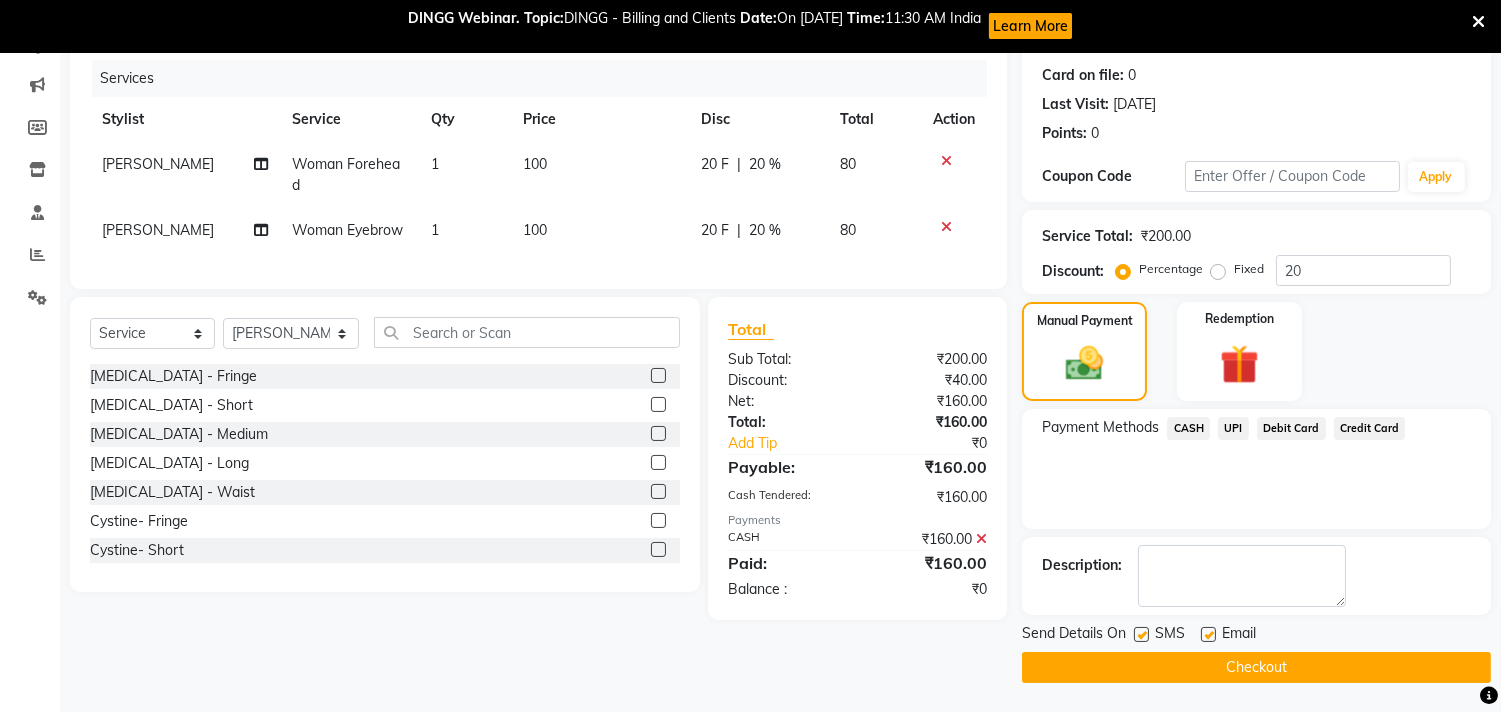 click on "Checkout" 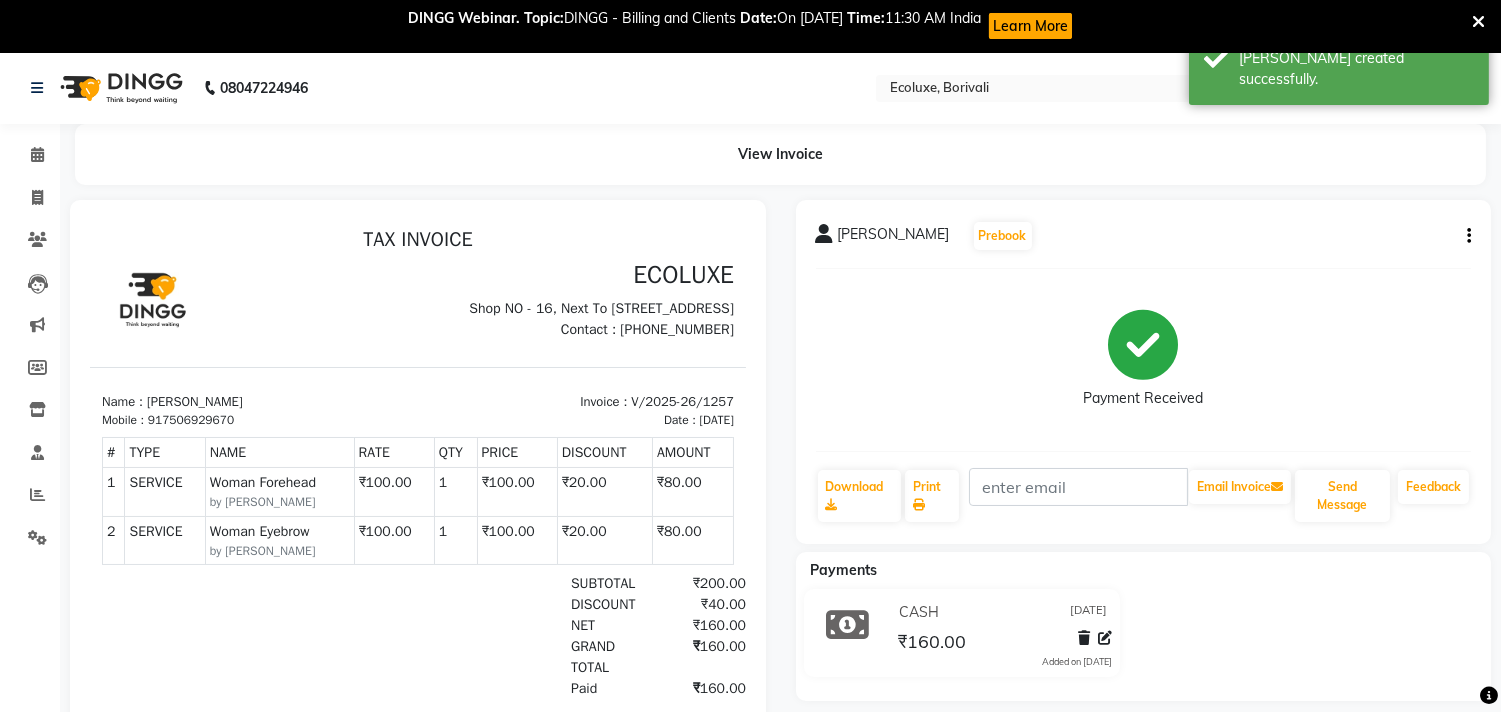 scroll, scrollTop: 0, scrollLeft: 0, axis: both 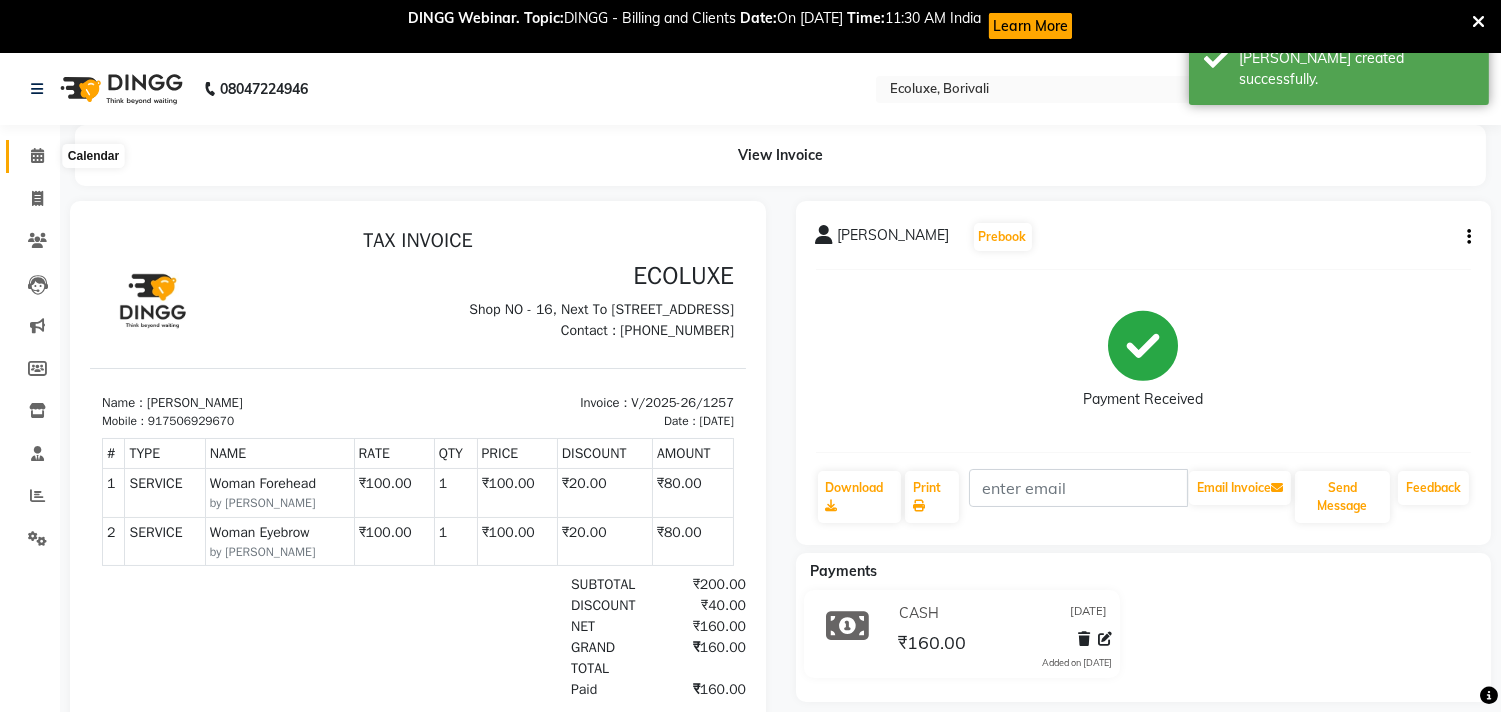 click 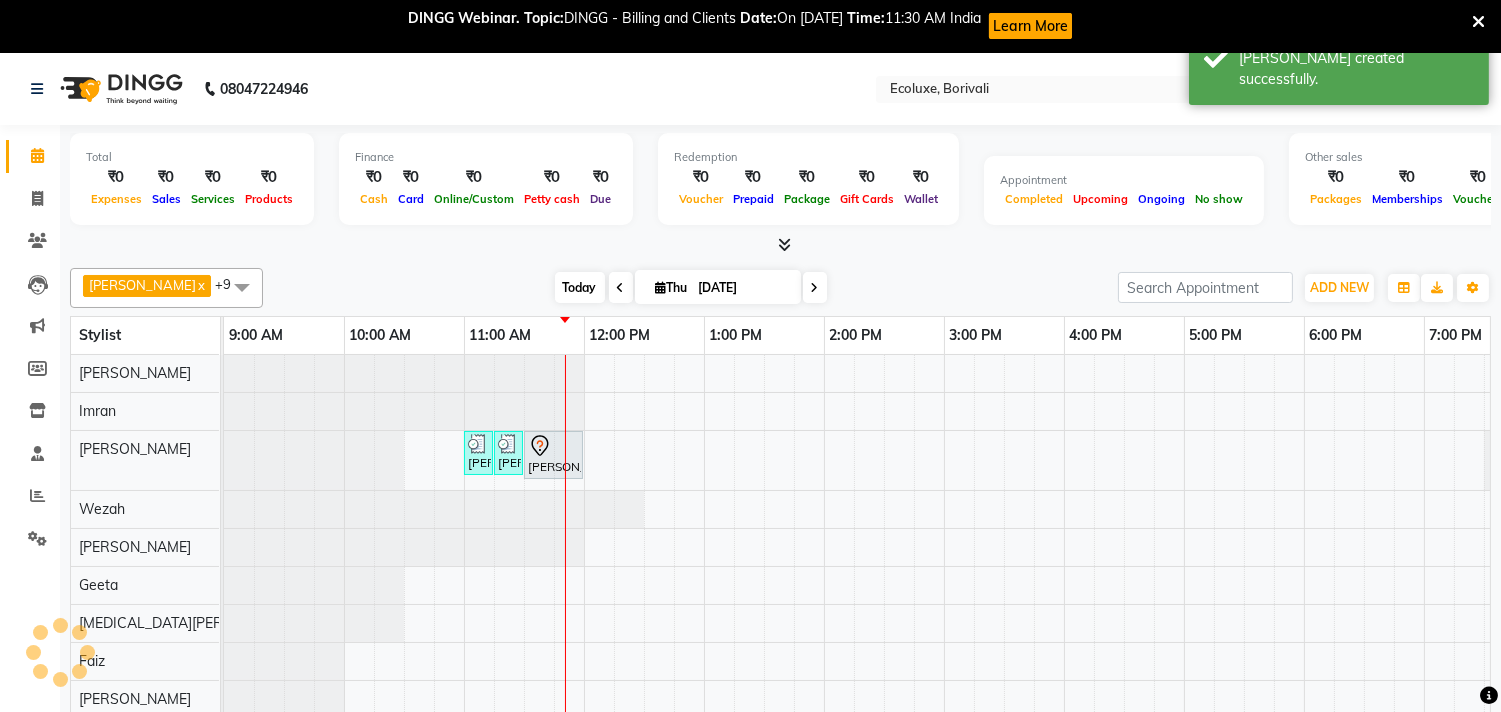 scroll, scrollTop: 0, scrollLeft: 0, axis: both 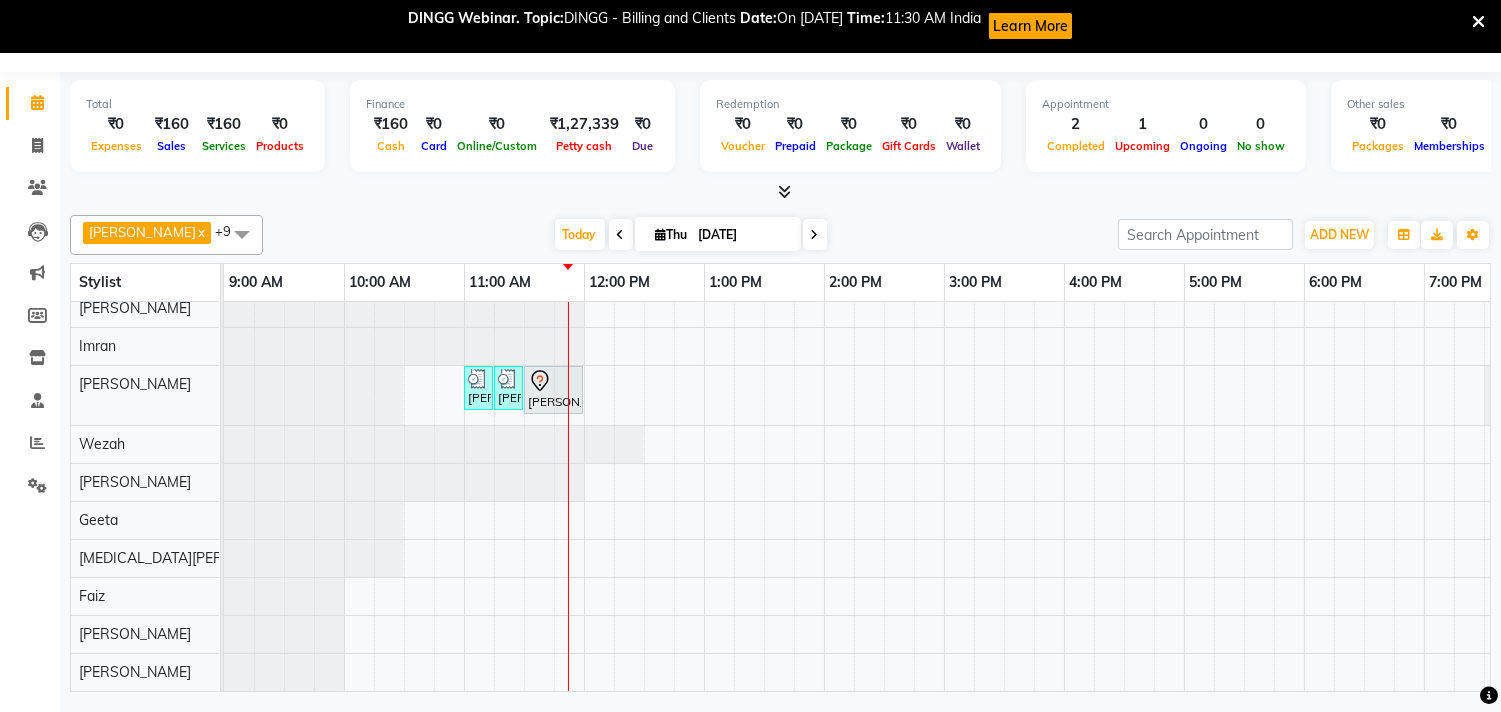 click at bounding box center (224, 444) 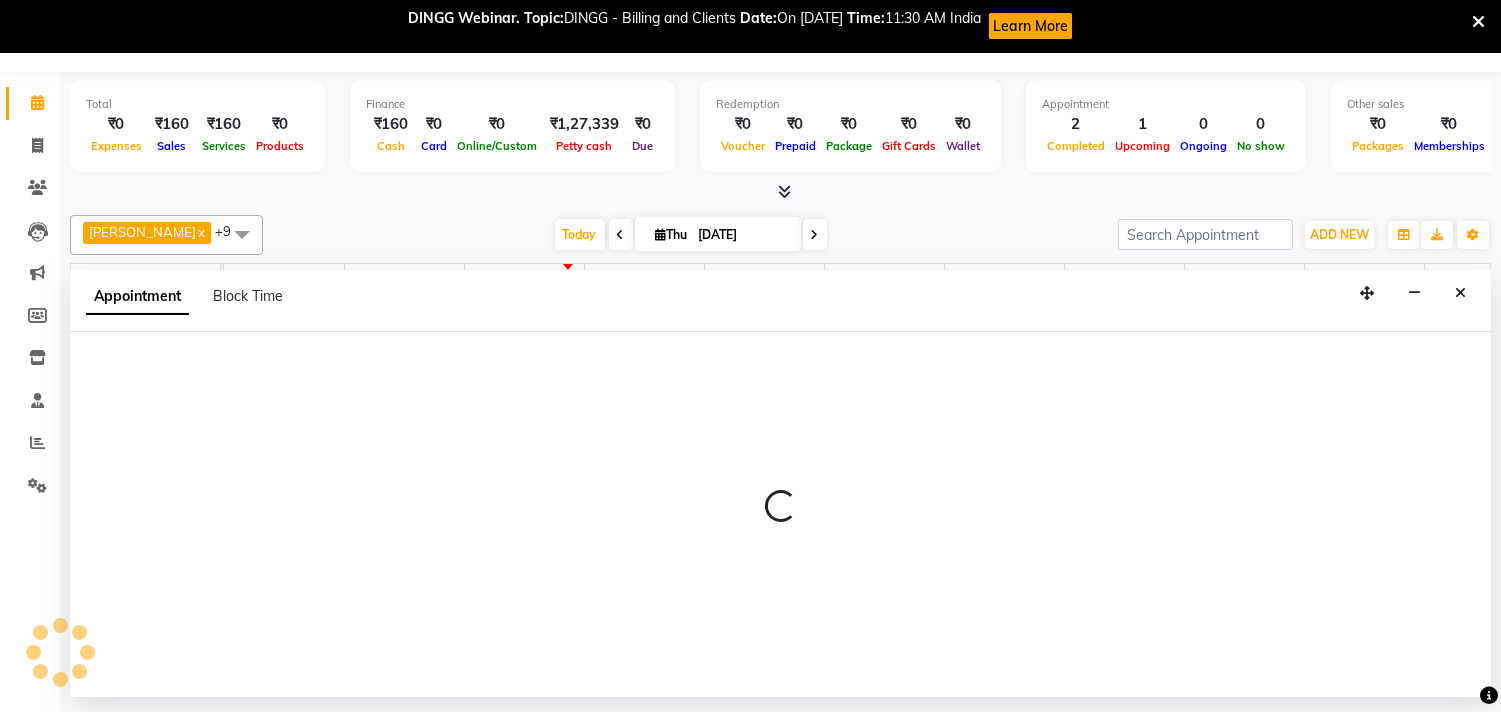 select on "37822" 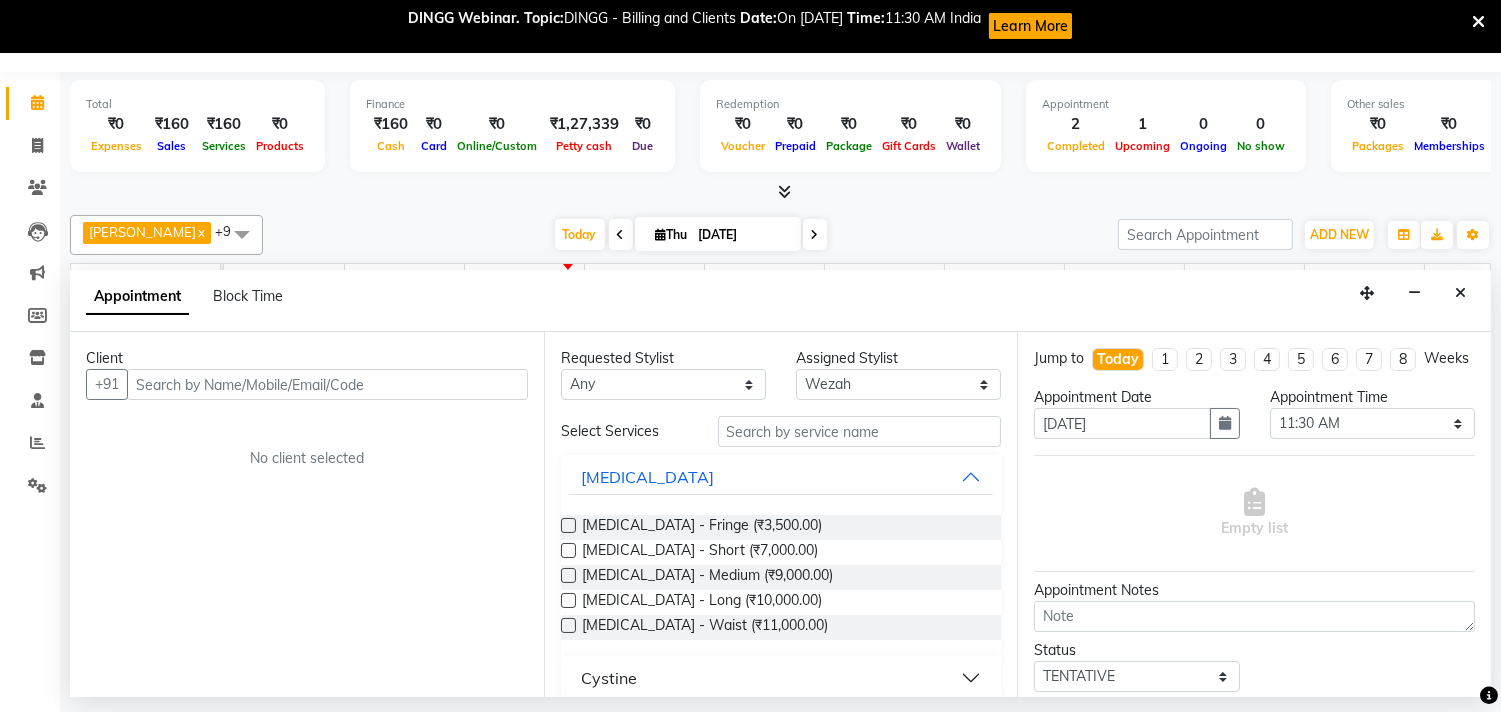 click at bounding box center (327, 384) 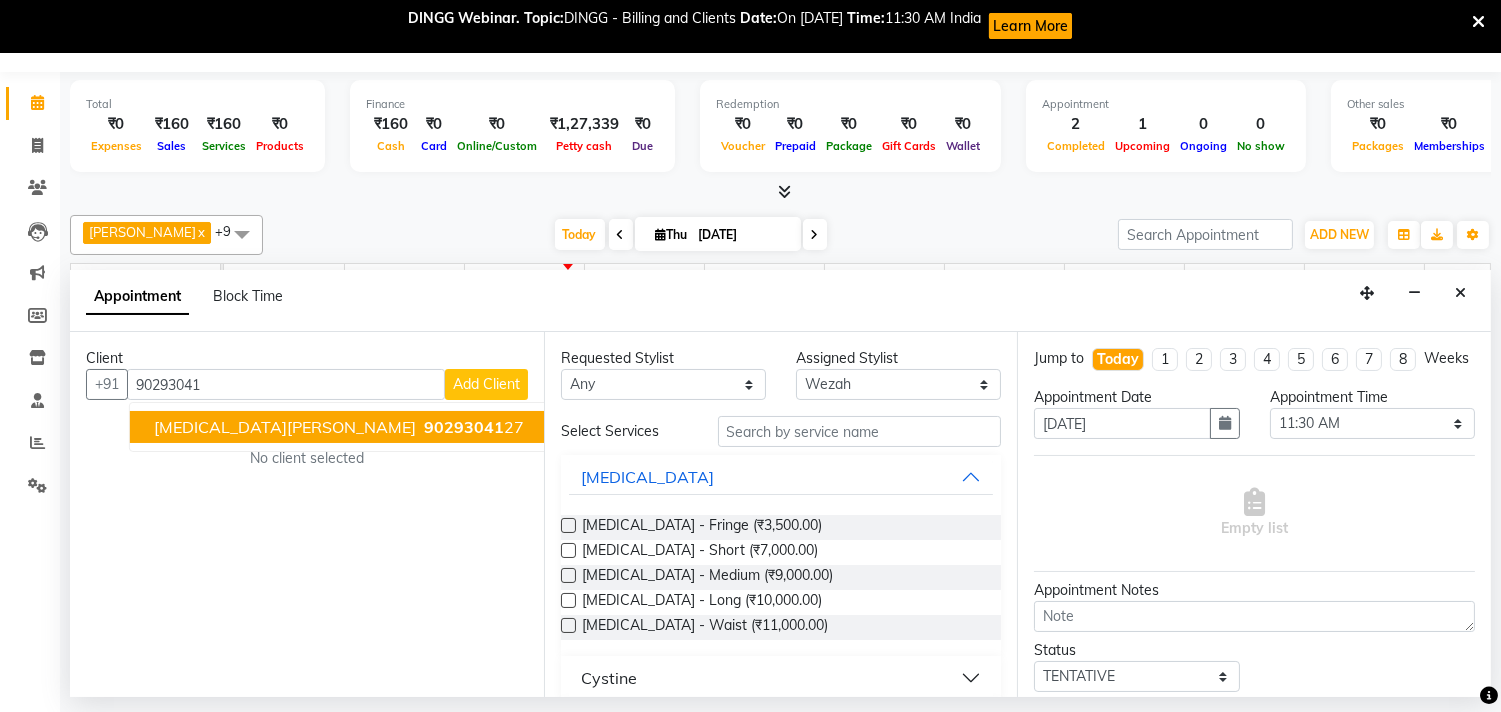click on "90293041" at bounding box center (464, 427) 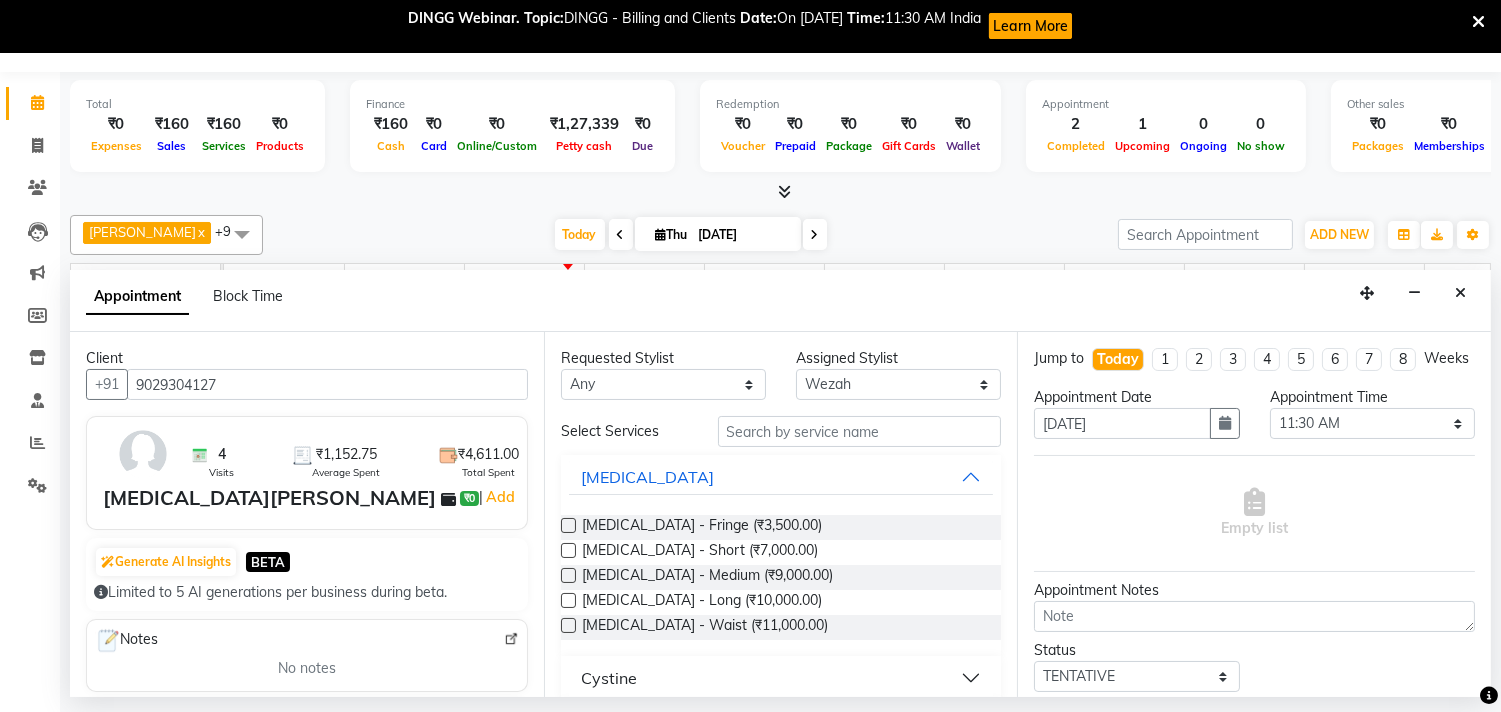 type on "9029304127" 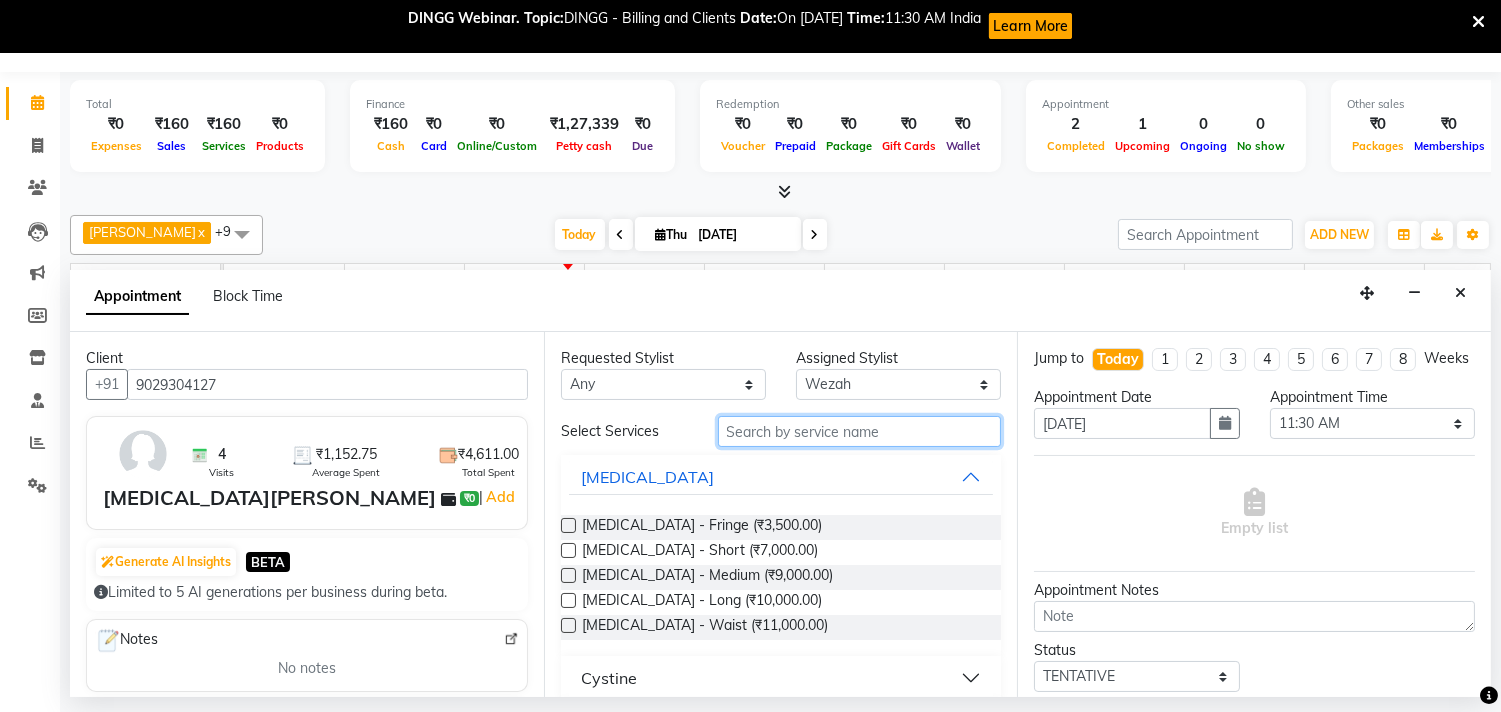click at bounding box center (860, 431) 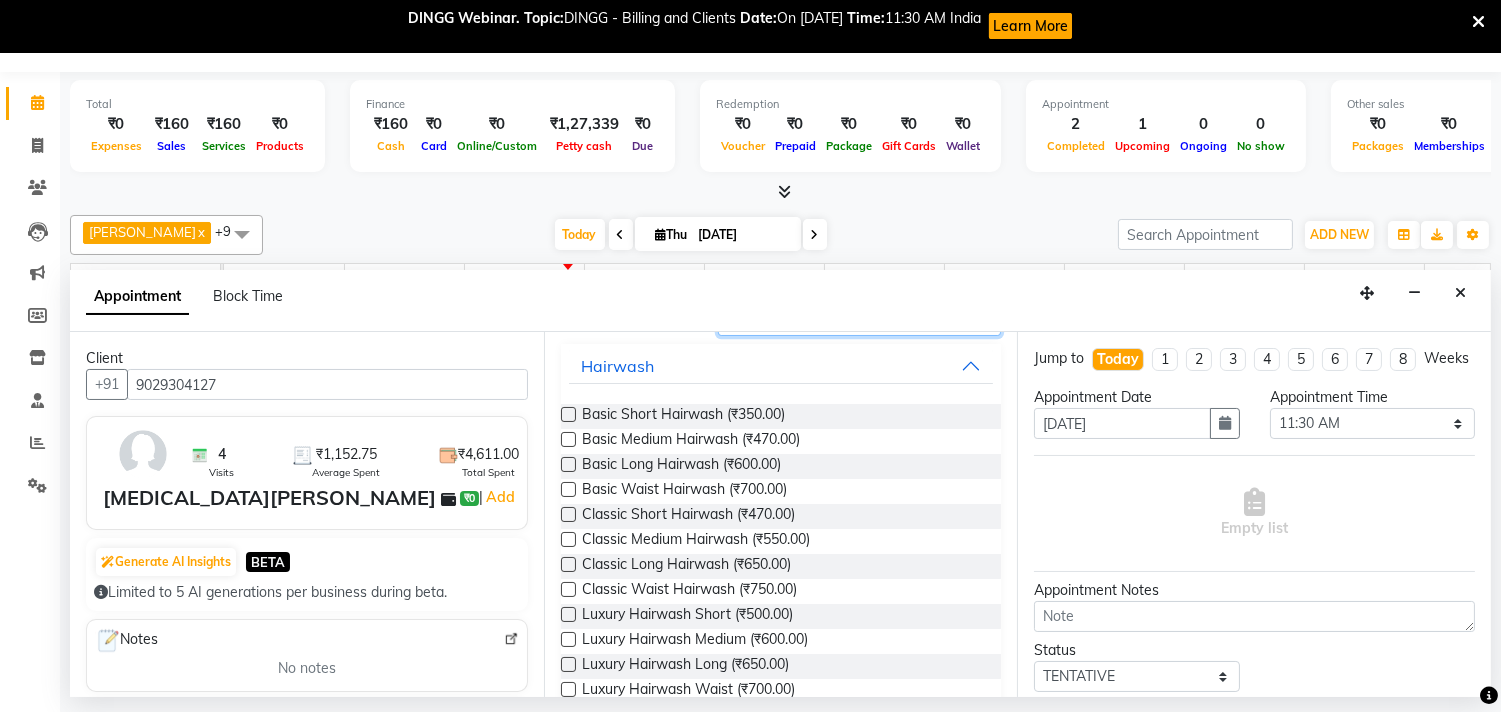 scroll, scrollTop: 217, scrollLeft: 0, axis: vertical 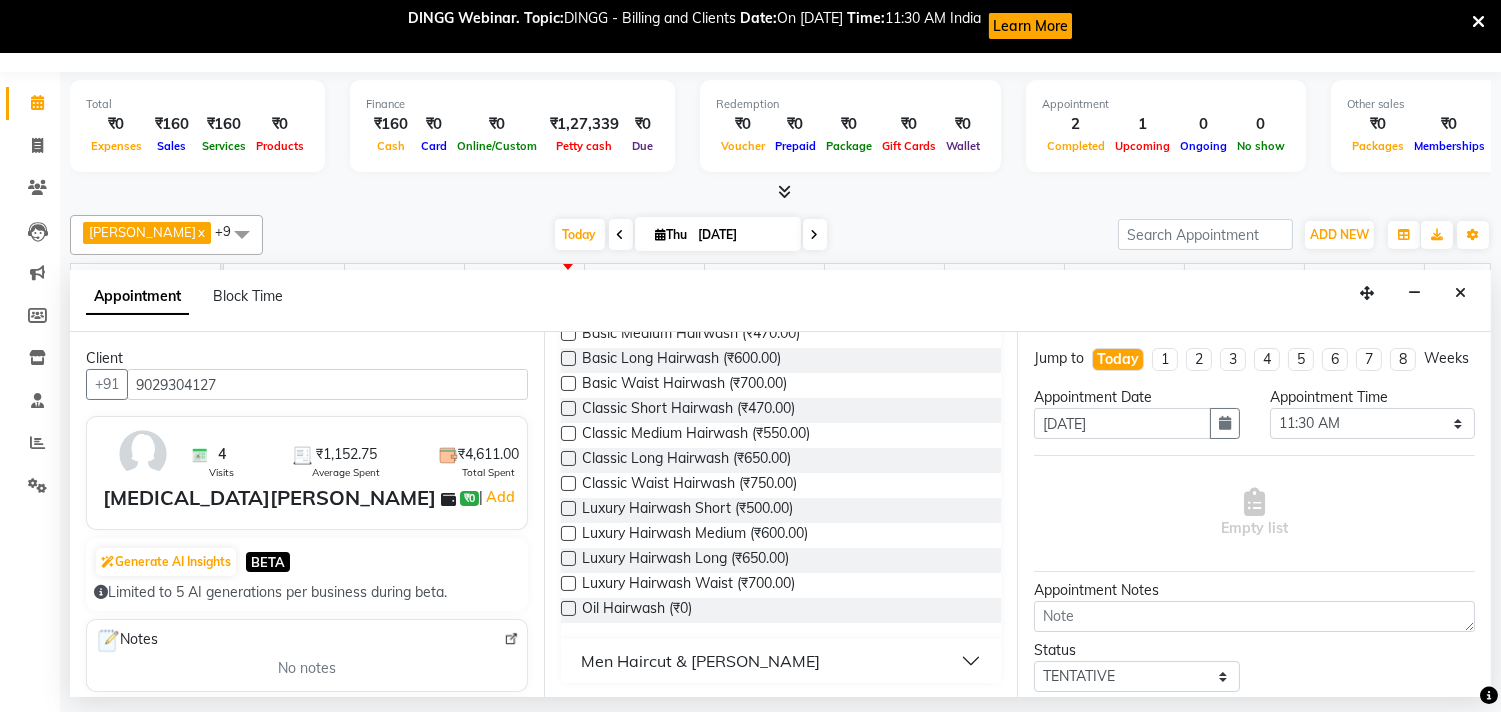 type on "wash" 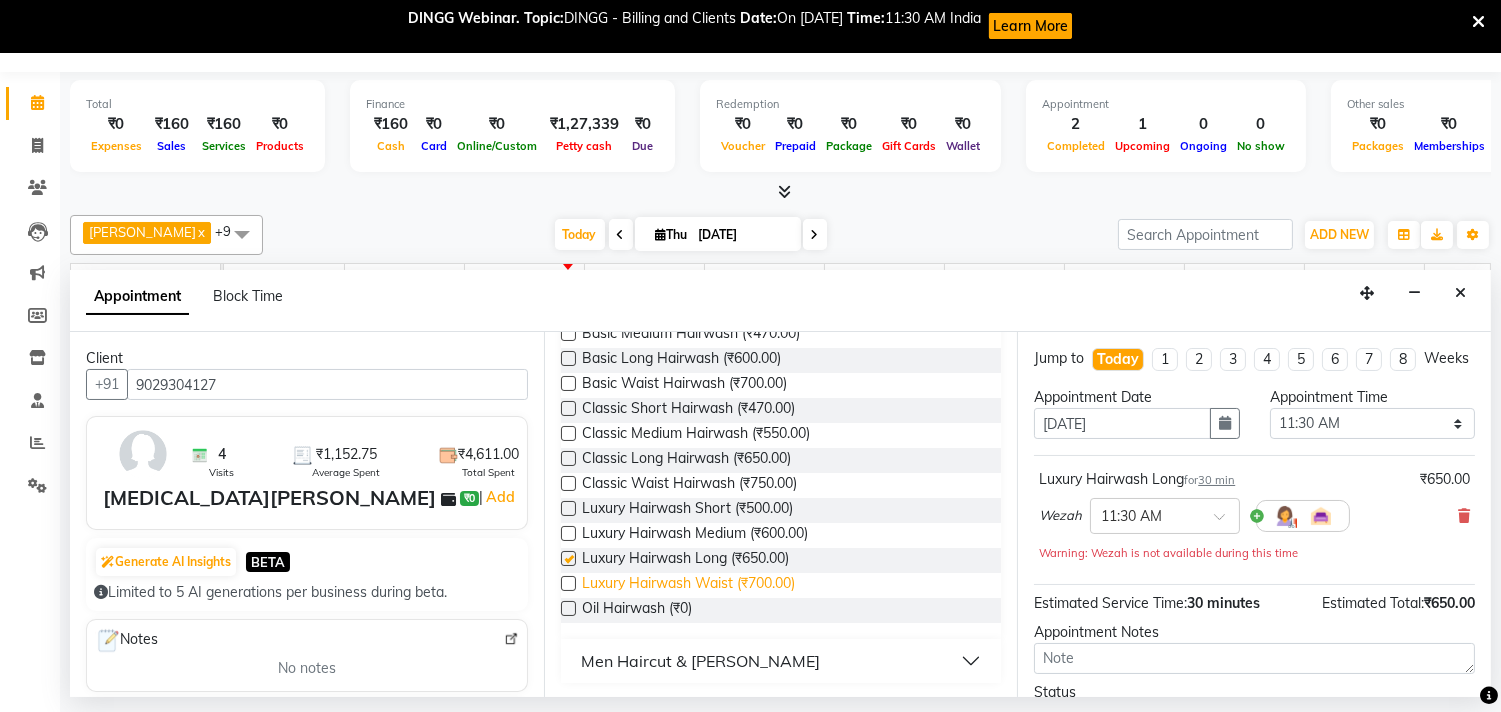 scroll, scrollTop: 100, scrollLeft: 0, axis: vertical 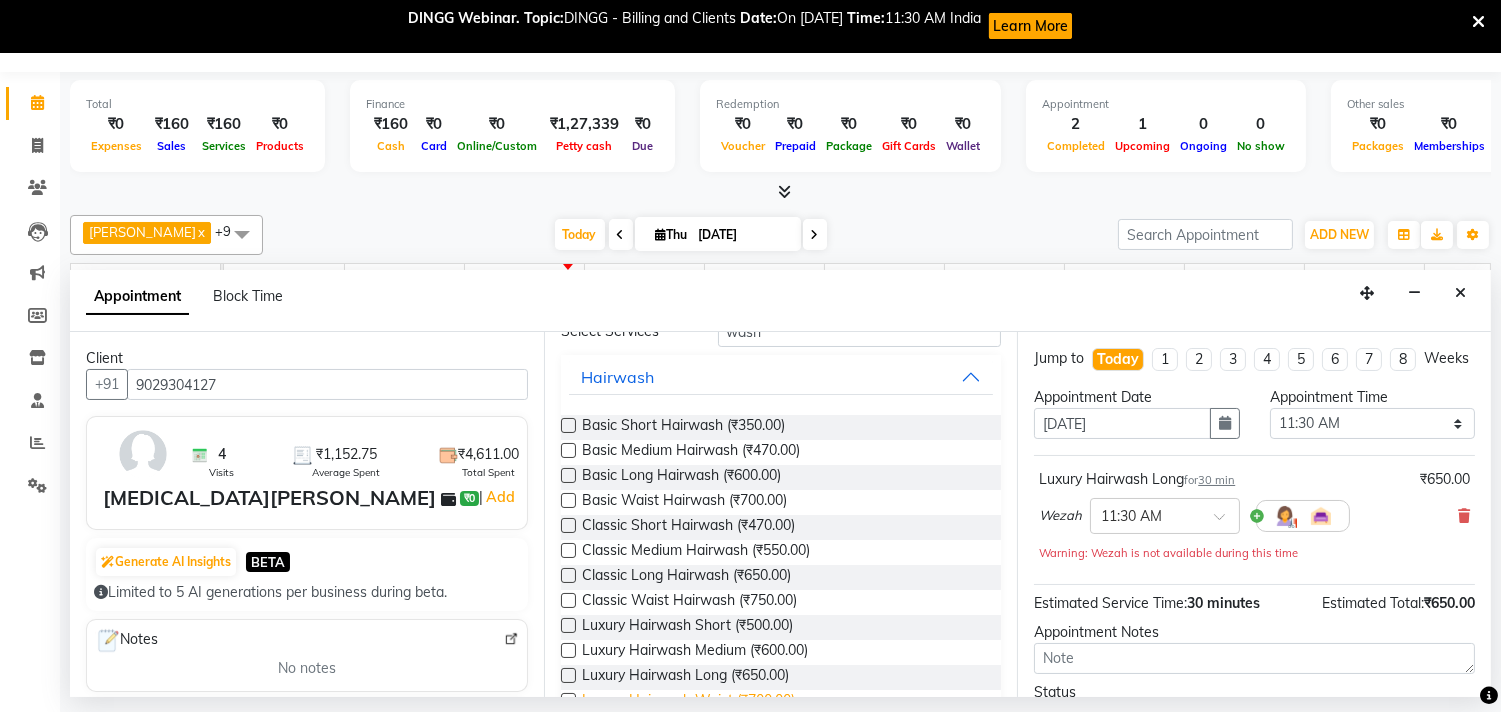 checkbox on "false" 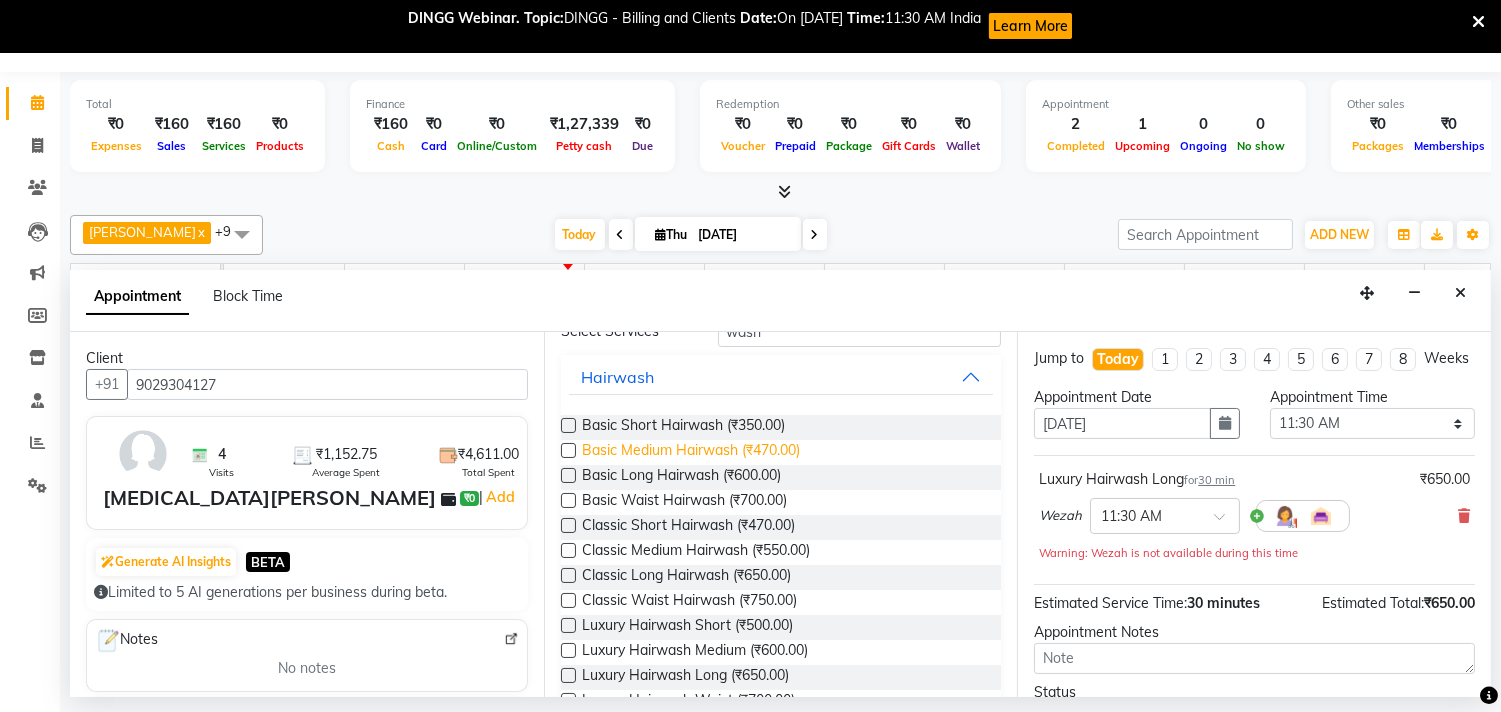 scroll, scrollTop: 0, scrollLeft: 0, axis: both 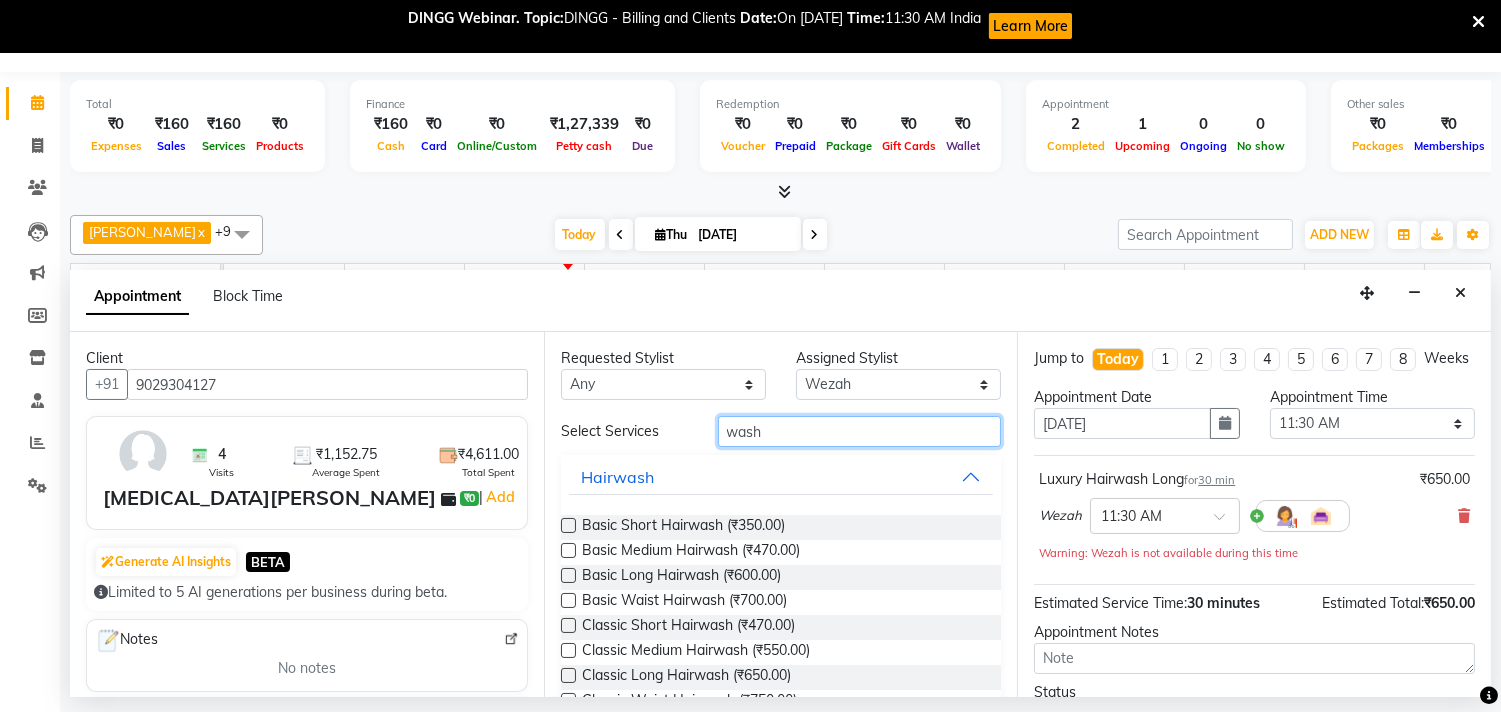 drag, startPoint x: 783, startPoint y: 436, endPoint x: 688, endPoint y: 435, distance: 95.005264 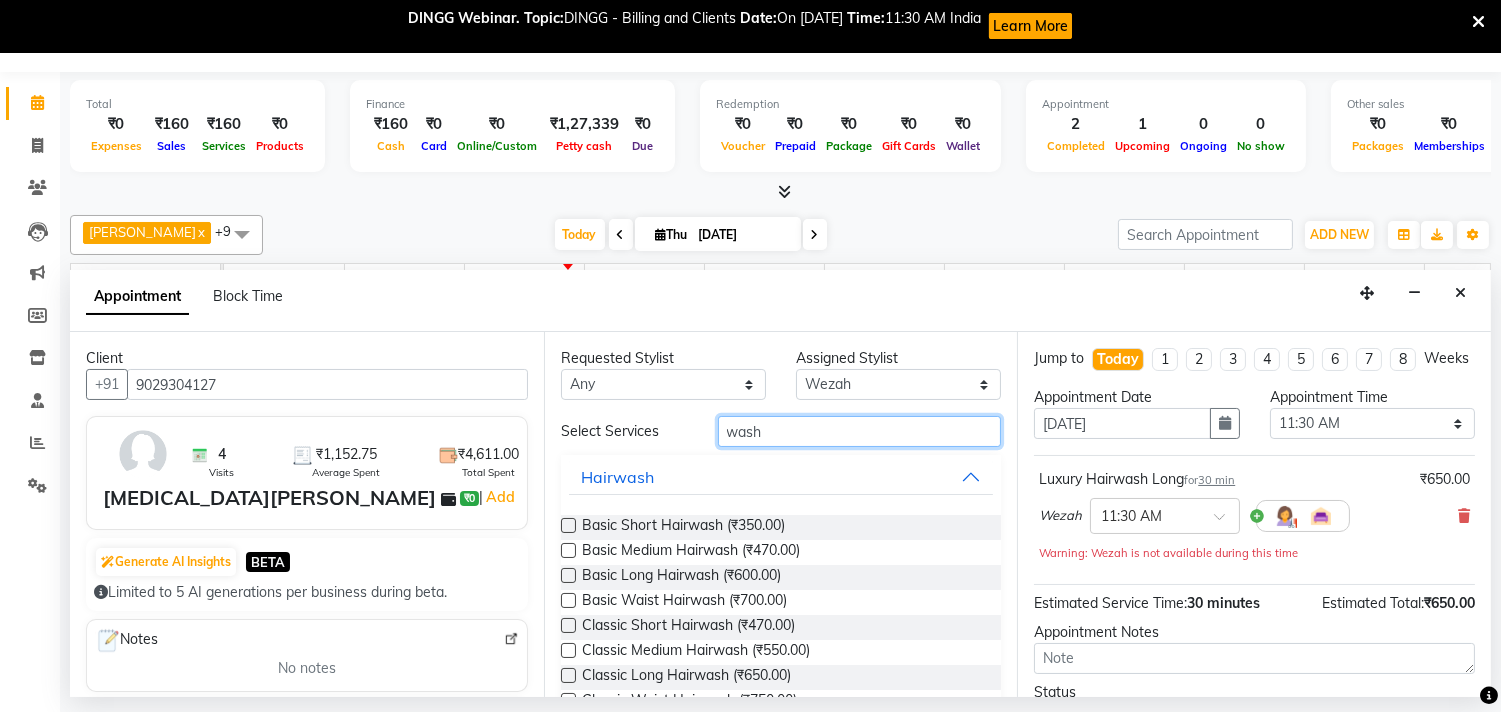 click on "Select Services wash" at bounding box center [781, 431] 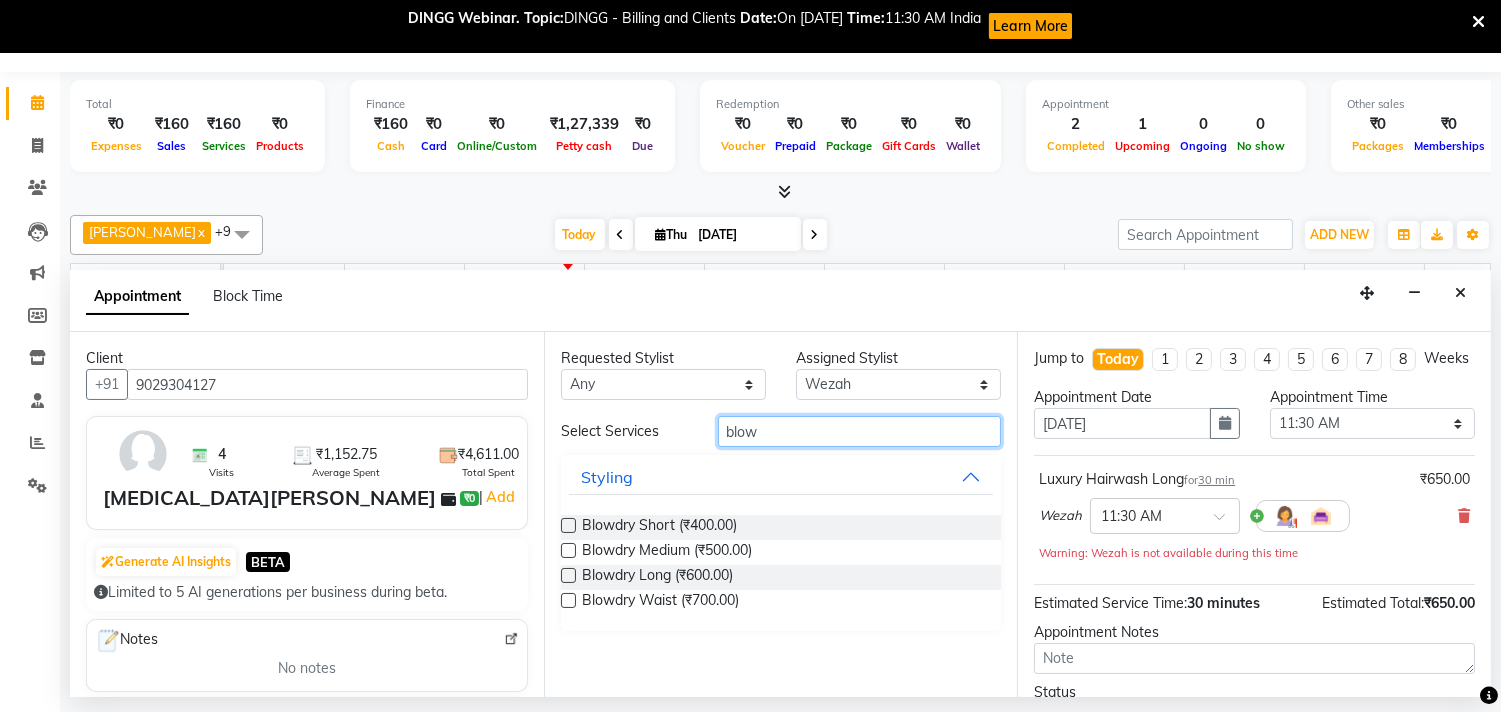 type on "blow" 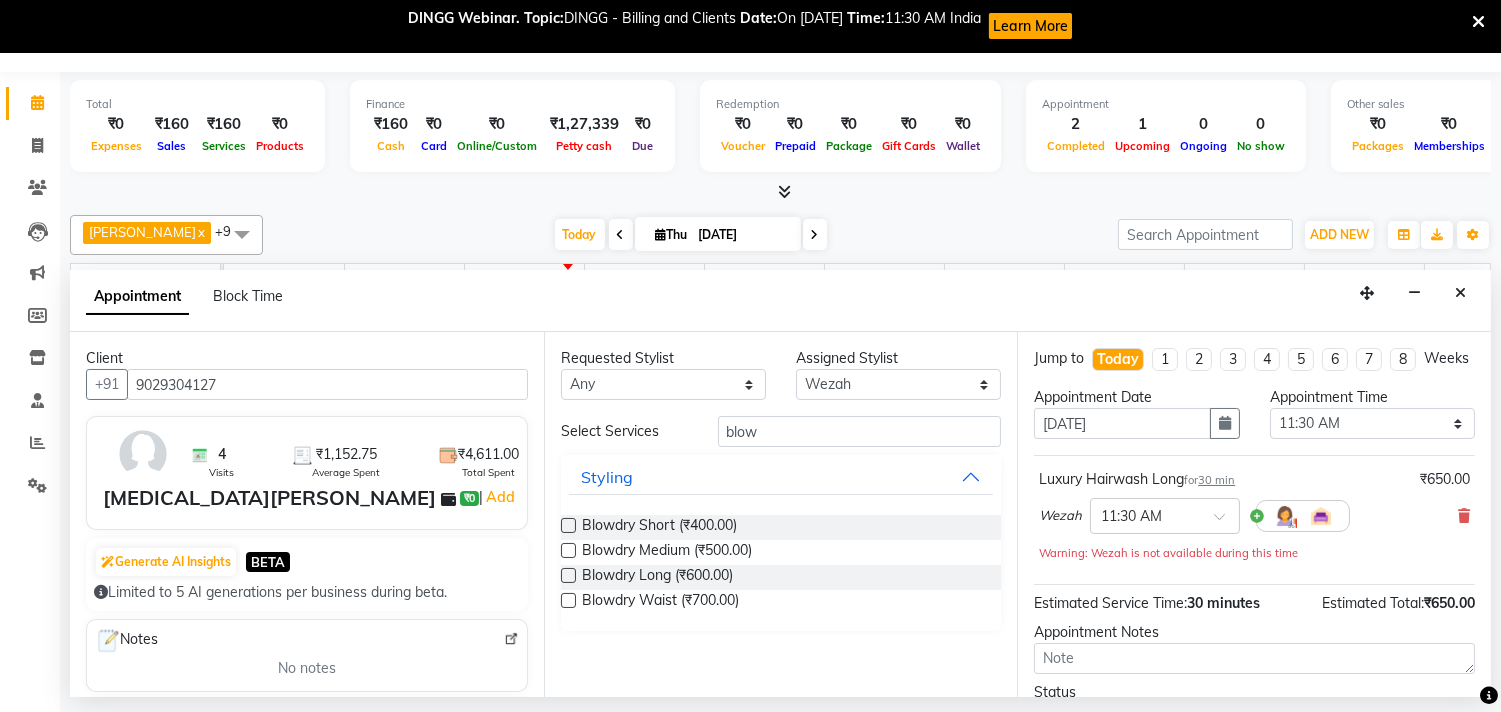click at bounding box center [568, 575] 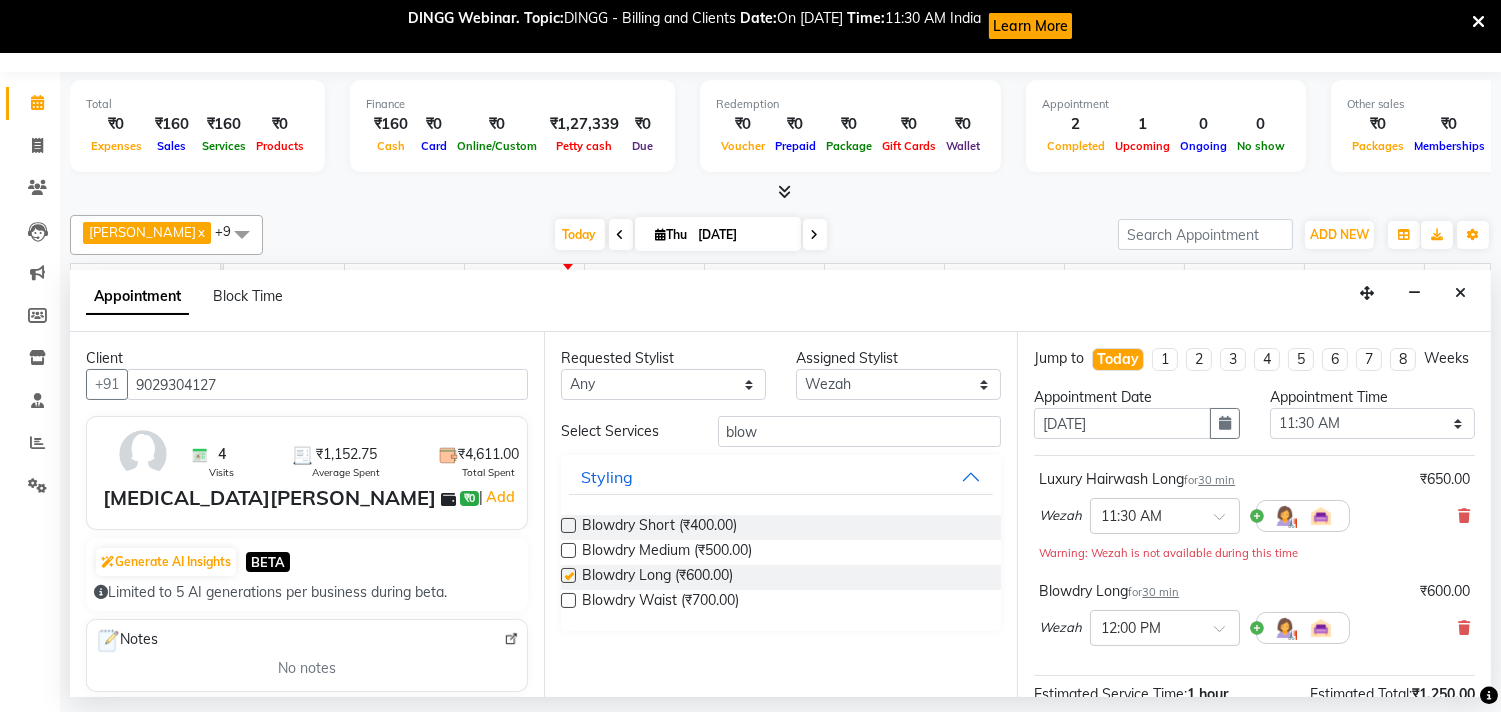 checkbox on "false" 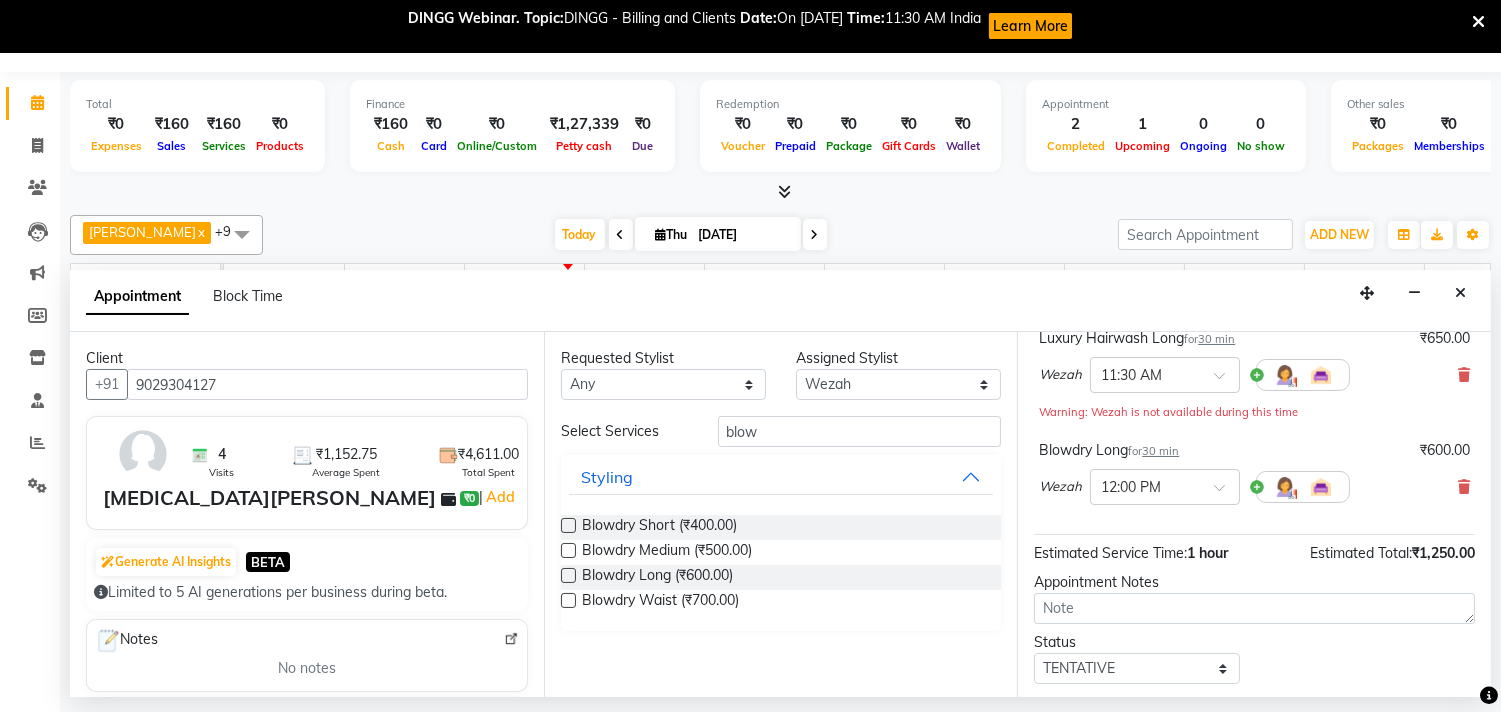 scroll, scrollTop: 272, scrollLeft: 0, axis: vertical 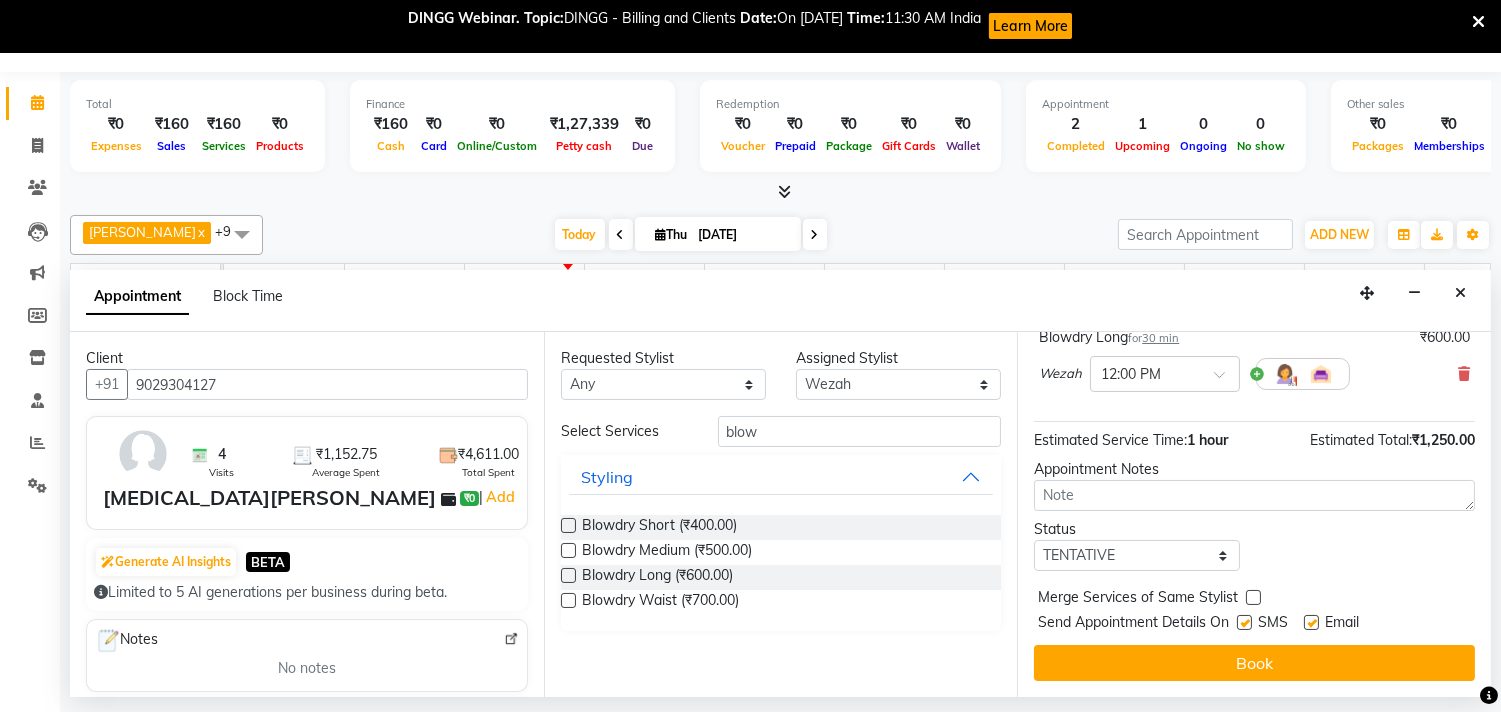click on "Book" at bounding box center (1254, 663) 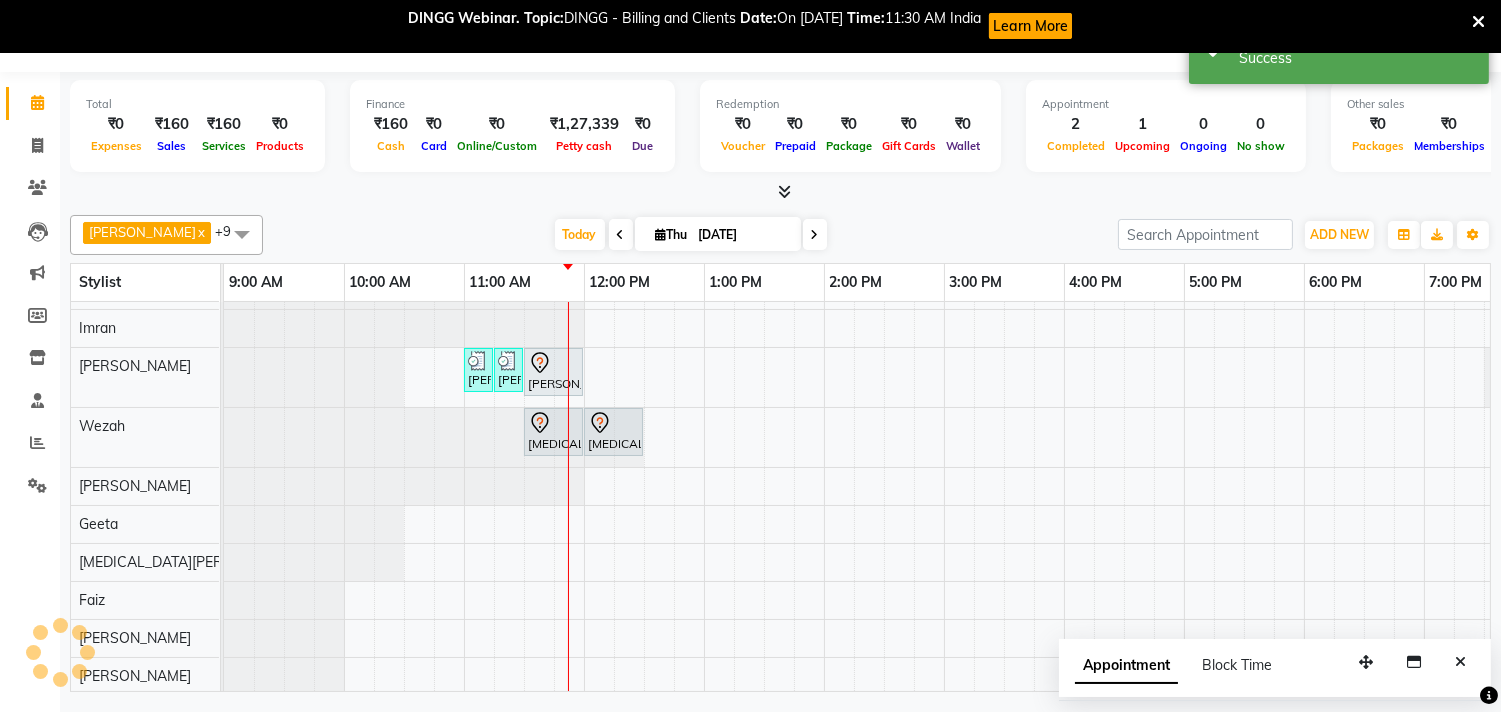 scroll, scrollTop: 0, scrollLeft: 0, axis: both 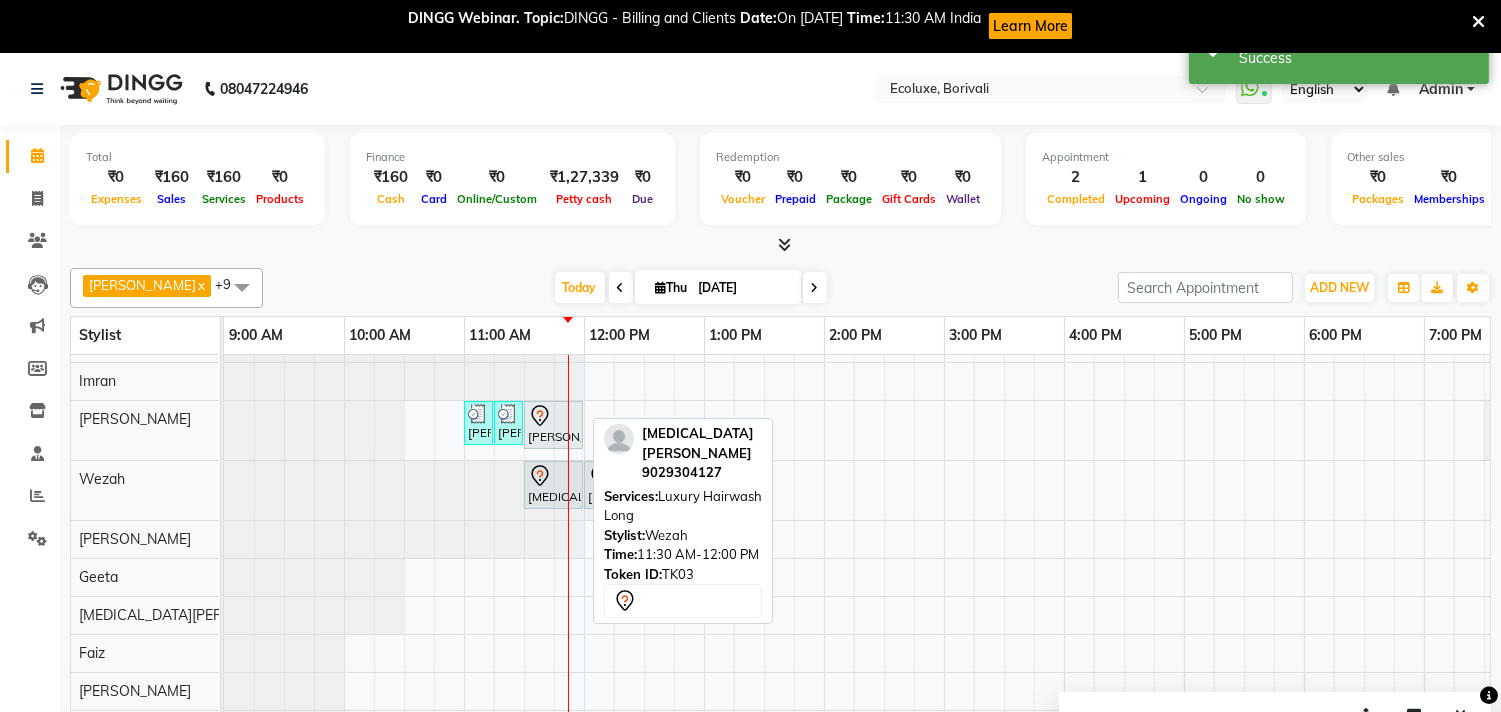 click on "[MEDICAL_DATA][PERSON_NAME], TK03, 11:30 AM-12:00 PM, Luxury Hairwash Long" at bounding box center (553, 485) 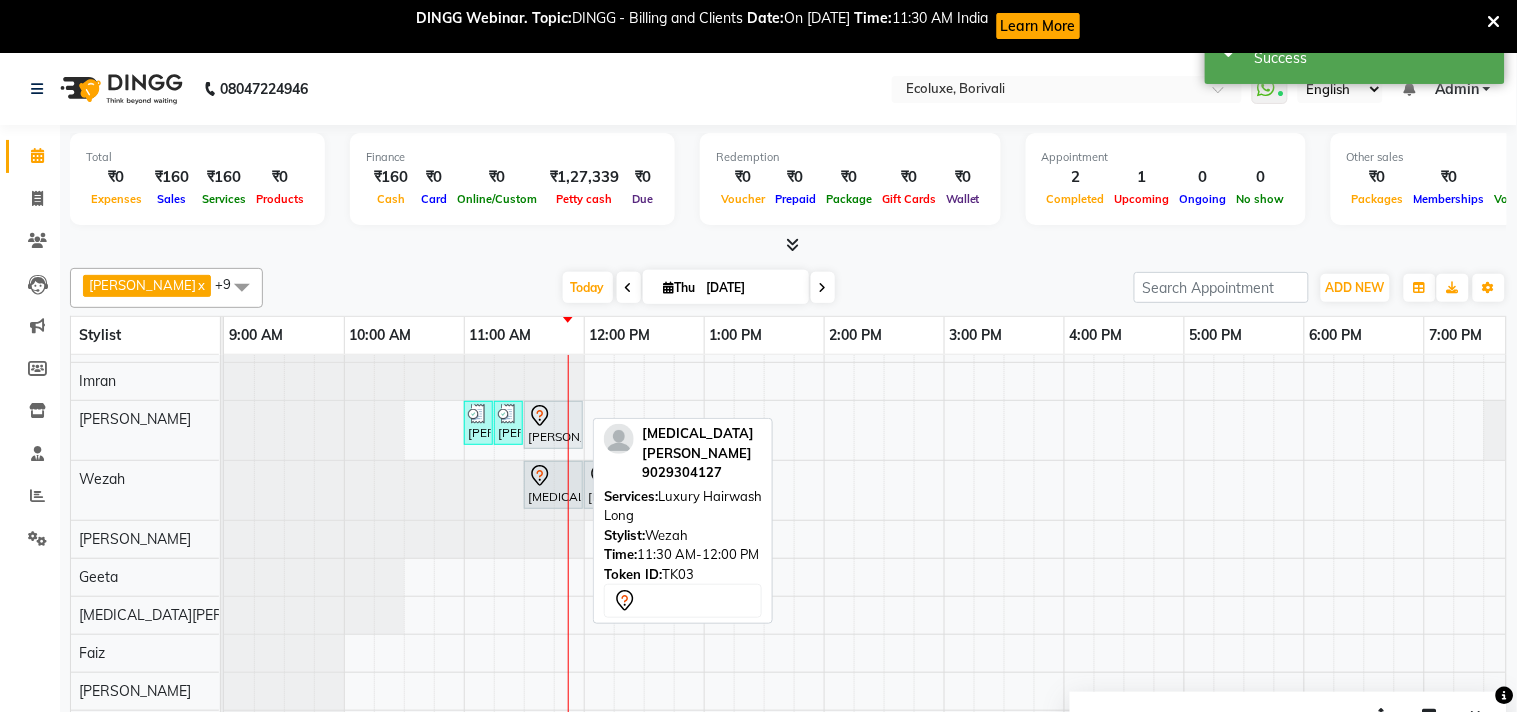 select on "7" 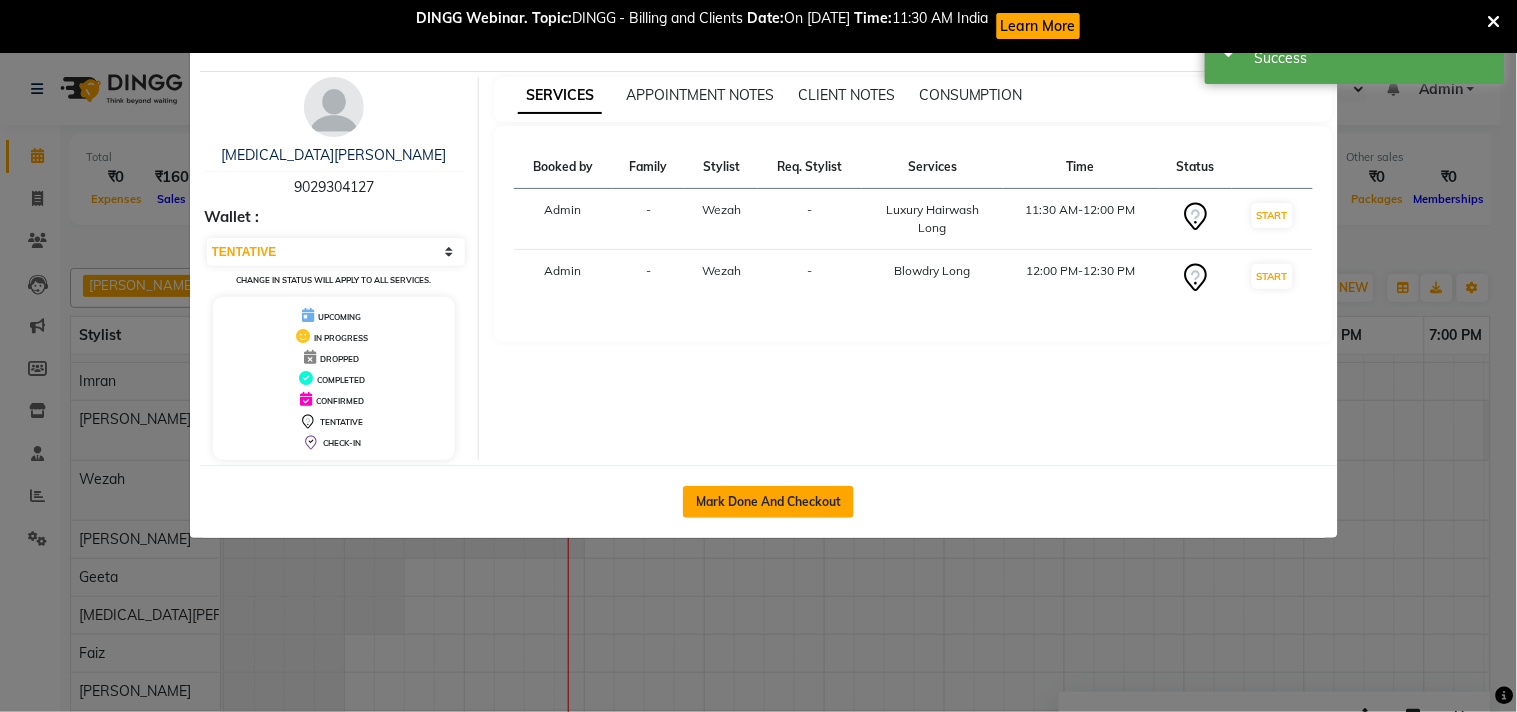 click on "Mark Done And Checkout" 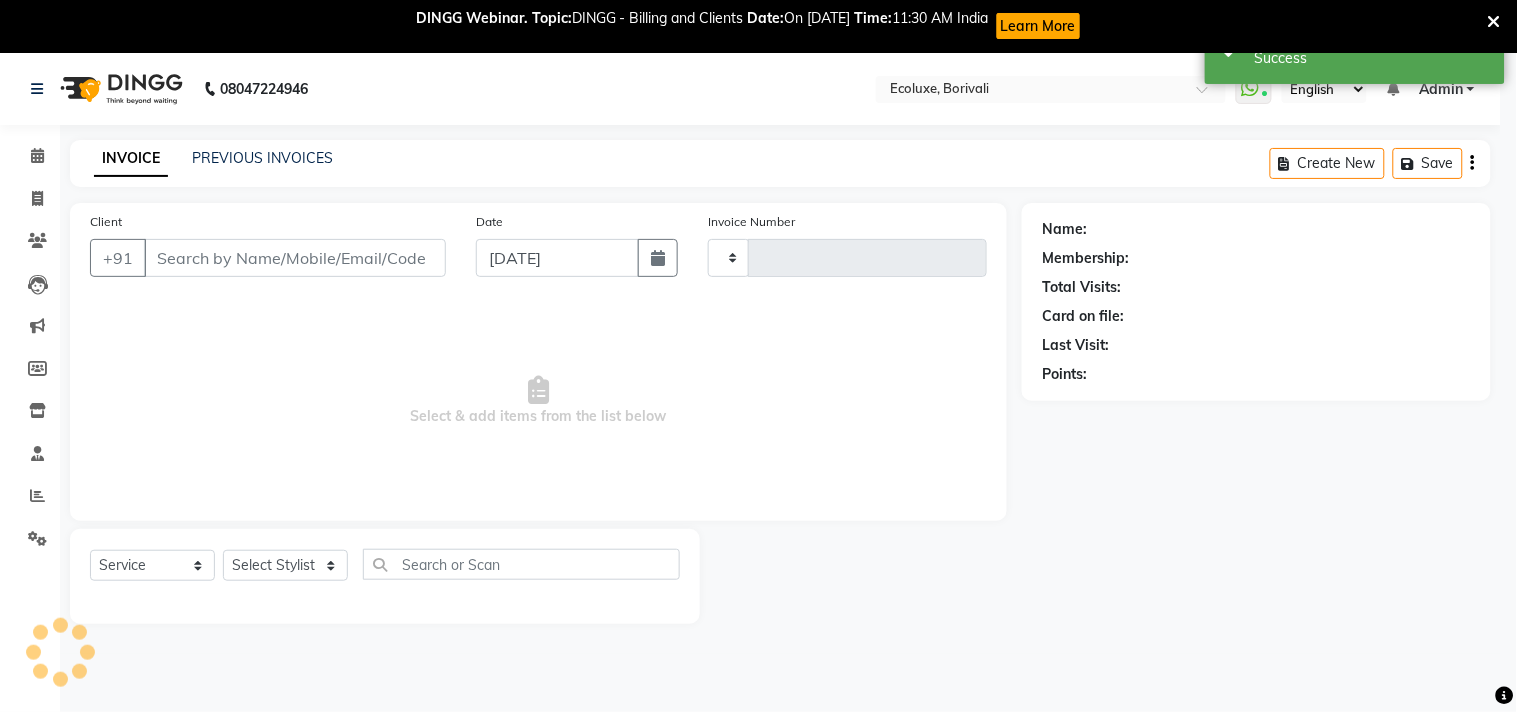 type on "1258" 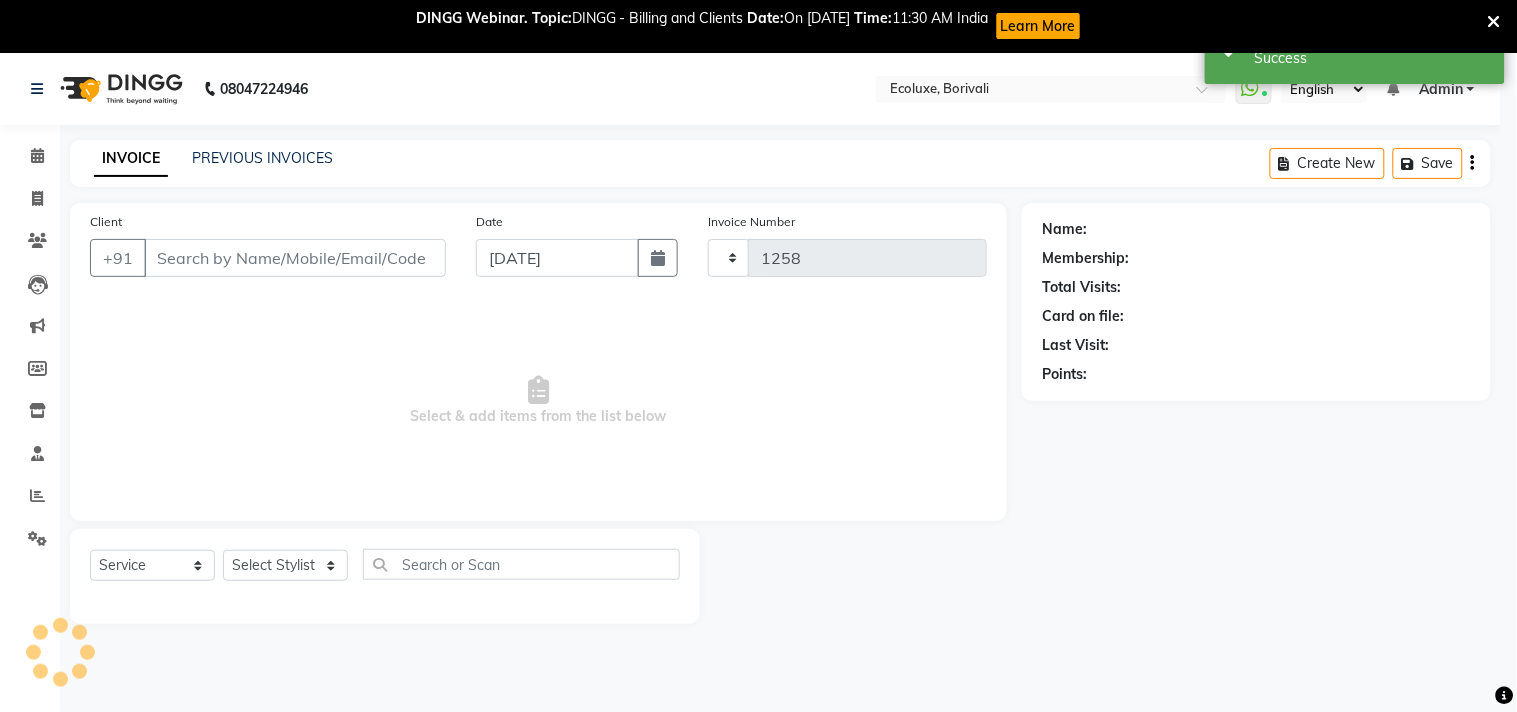 select on "5386" 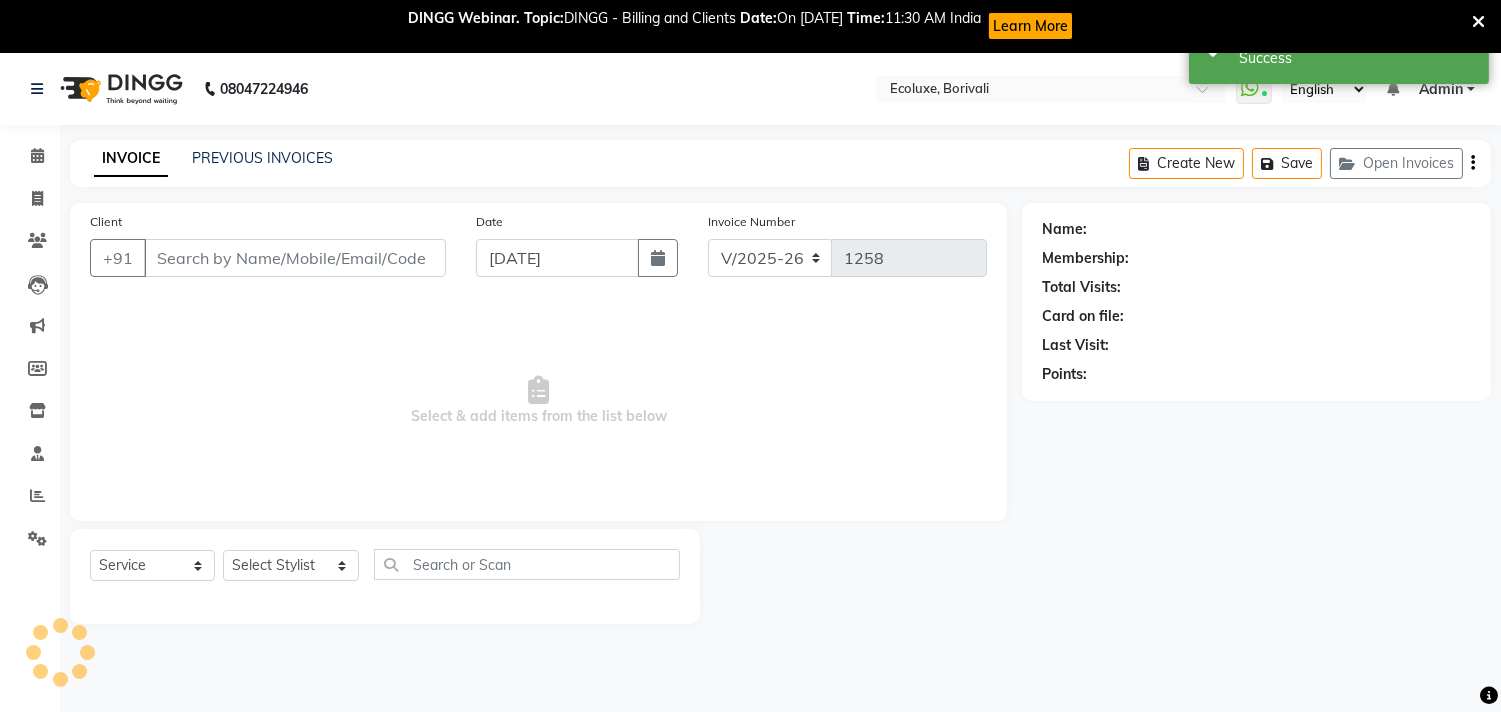type on "9029304127" 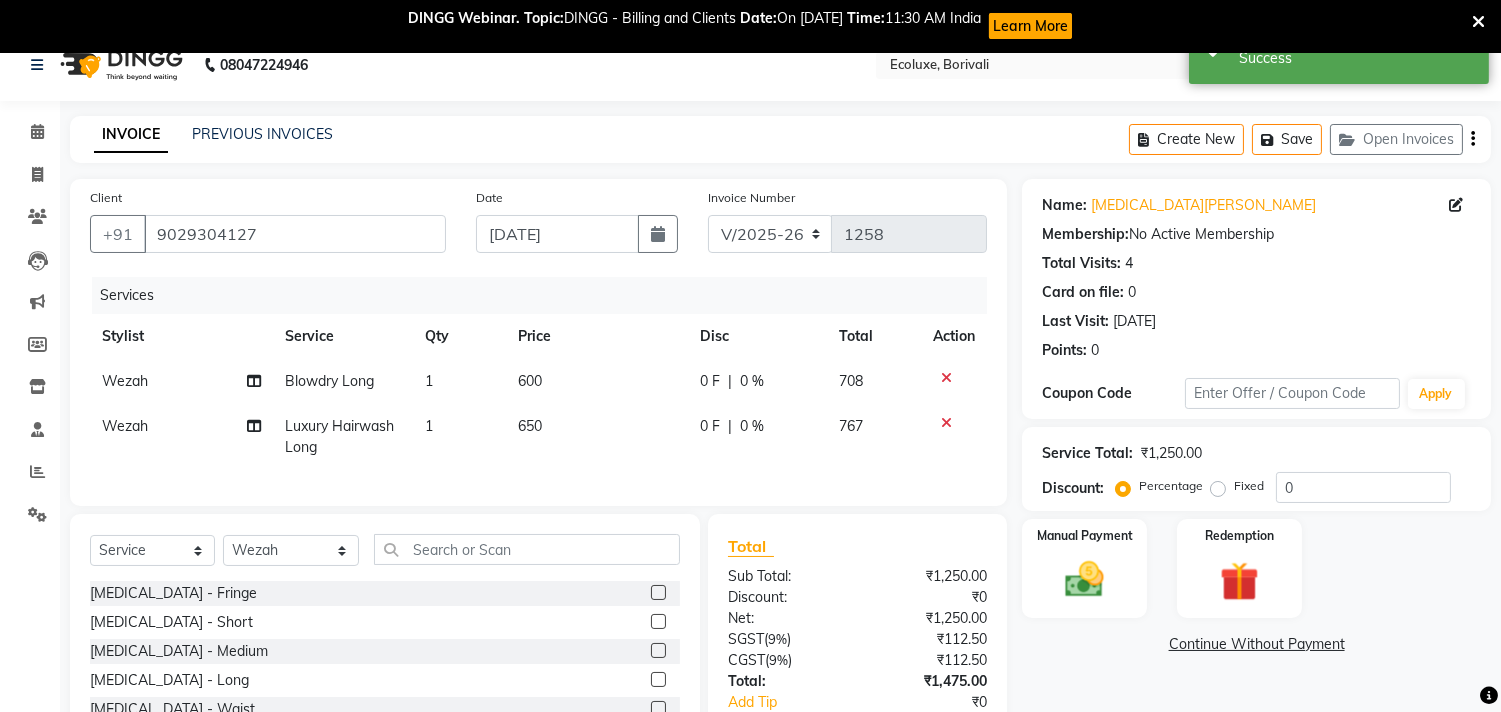 scroll, scrollTop: 0, scrollLeft: 0, axis: both 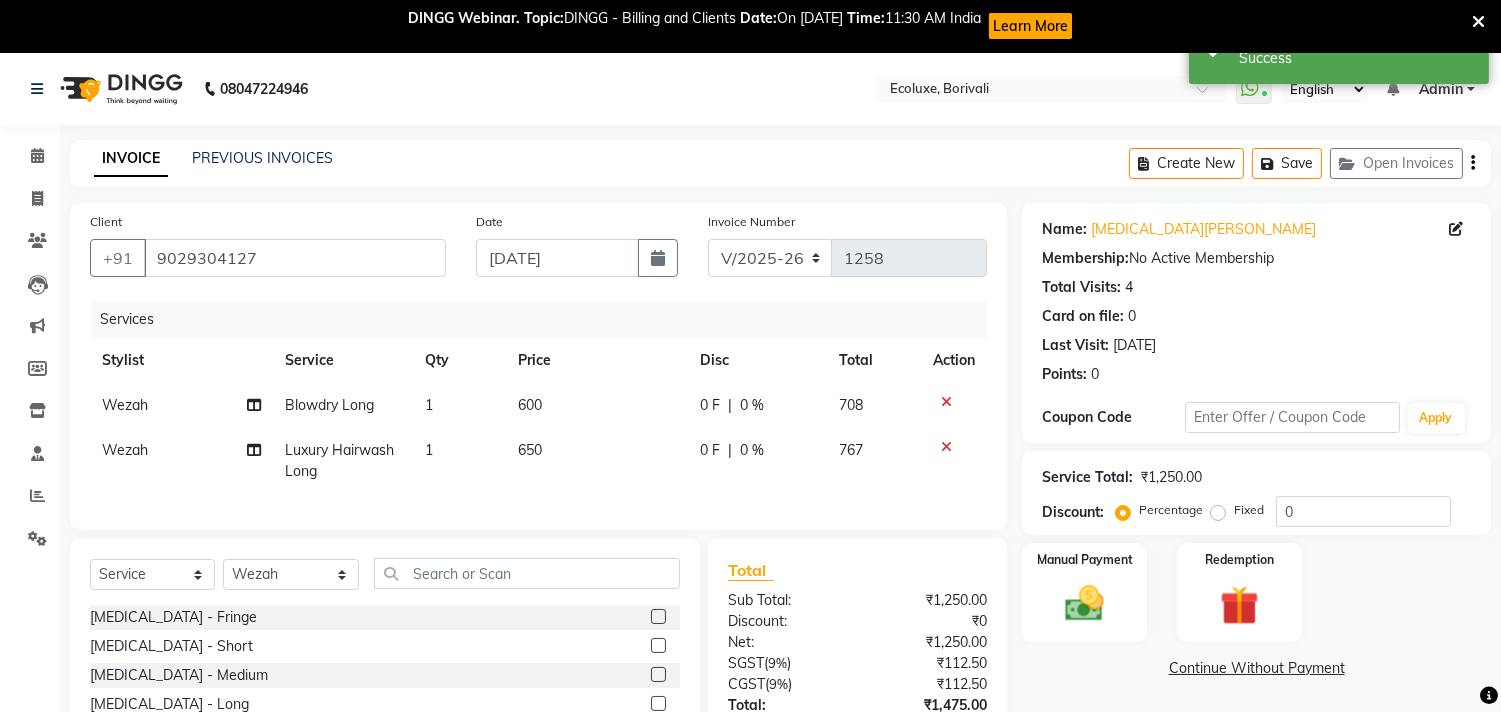 click 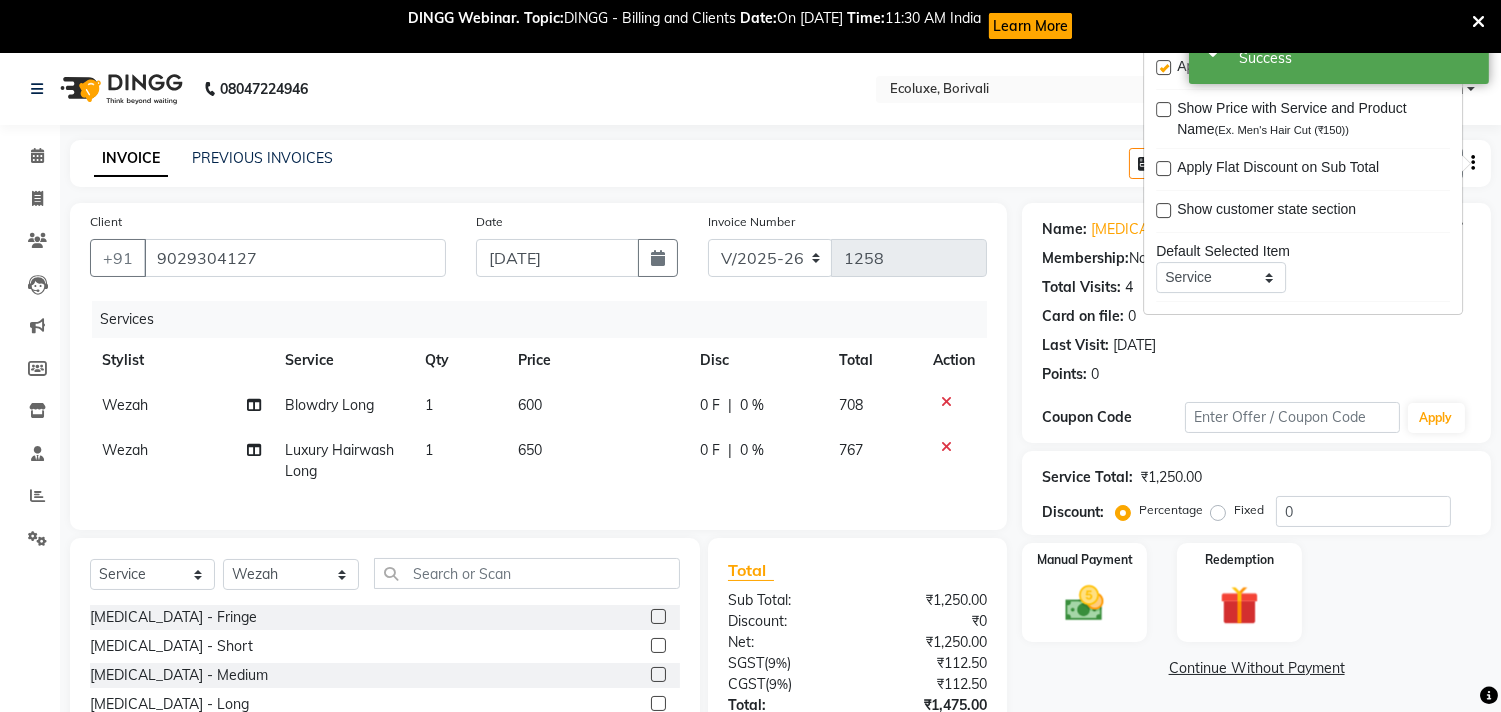 click at bounding box center [1163, 67] 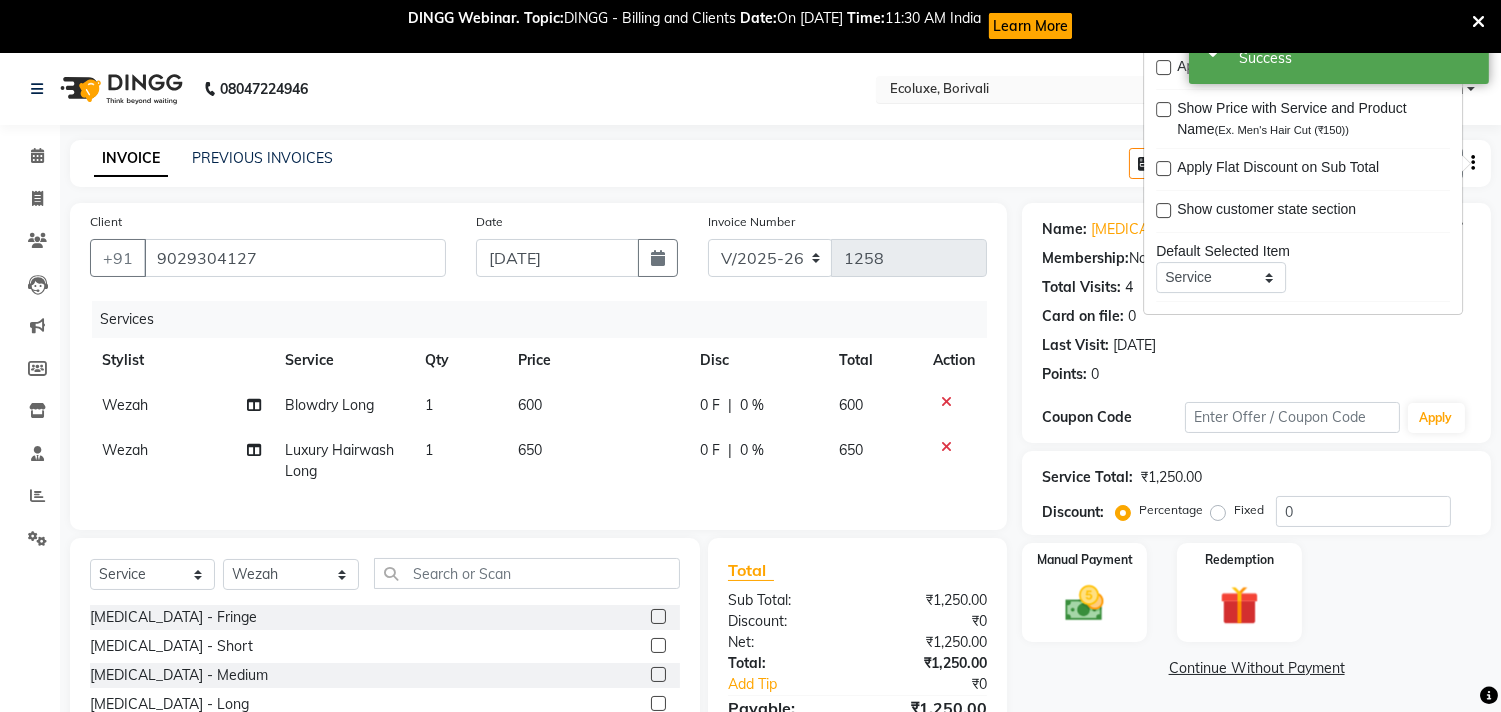 click on "Select Location × Ecoluxe, Borivali" at bounding box center [1051, 89] 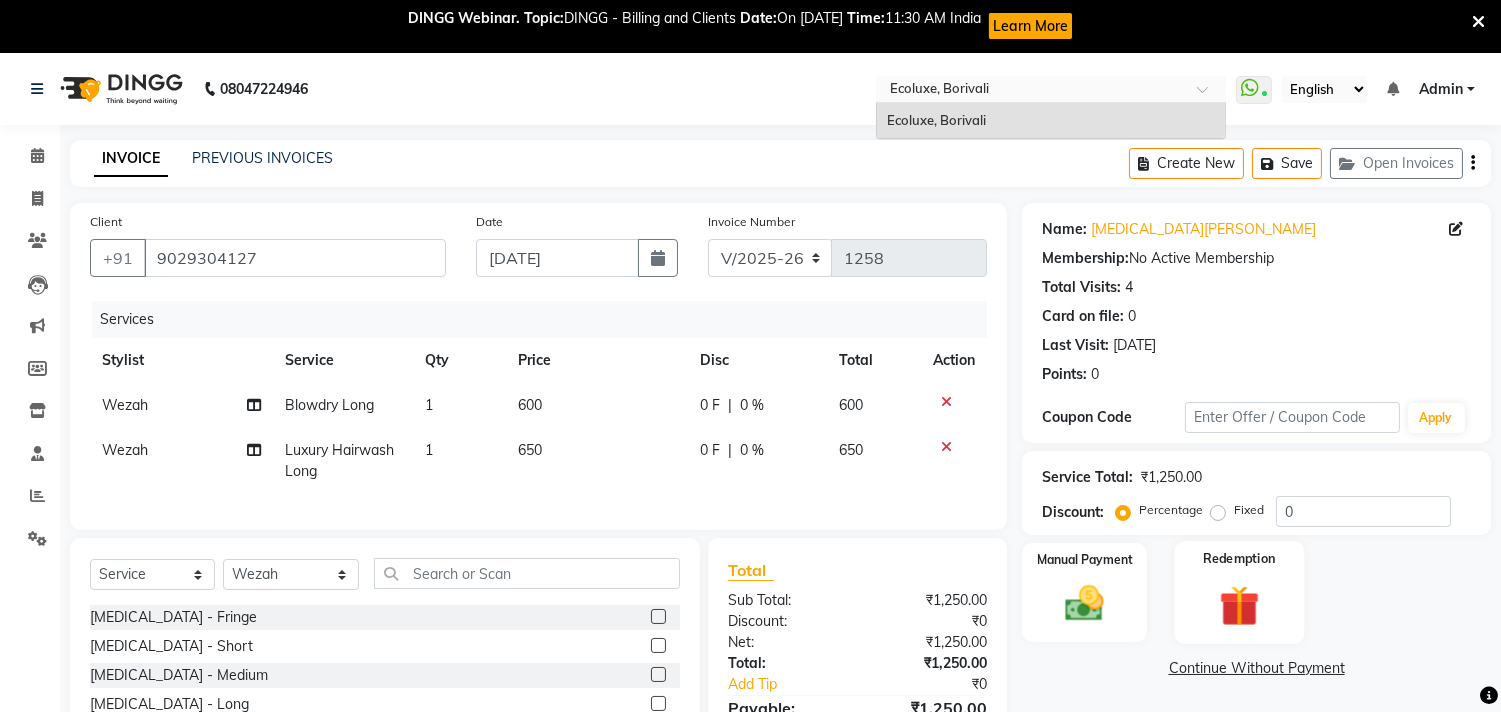 scroll, scrollTop: 167, scrollLeft: 0, axis: vertical 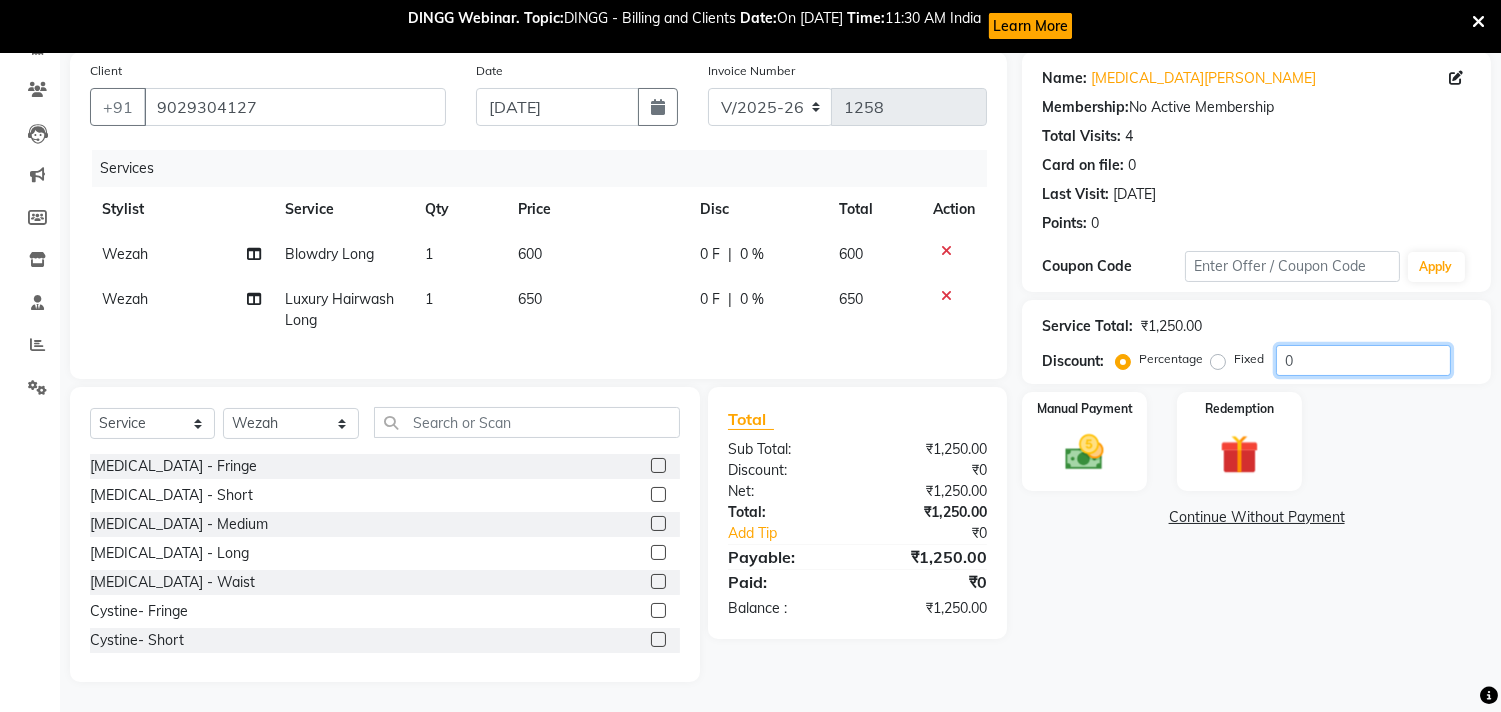 click on "0" 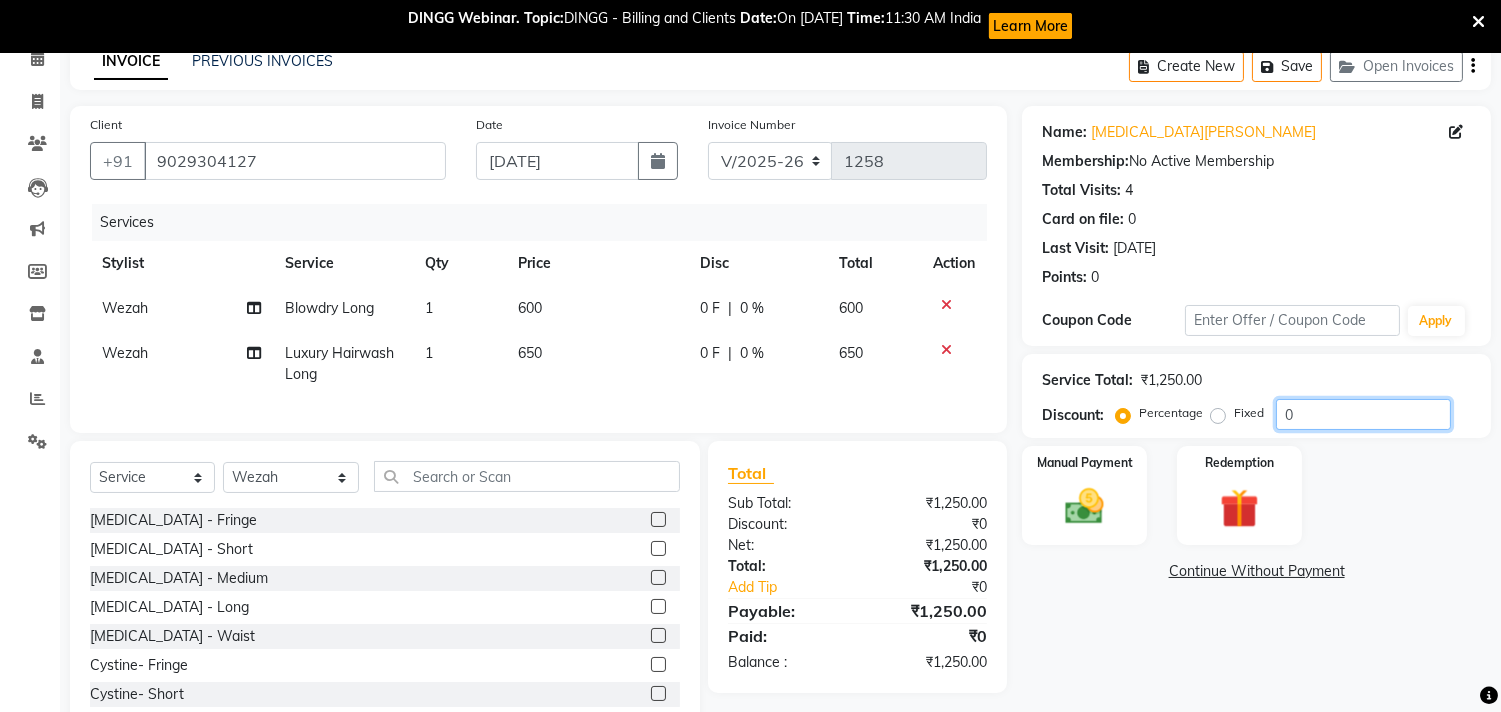scroll, scrollTop: 167, scrollLeft: 0, axis: vertical 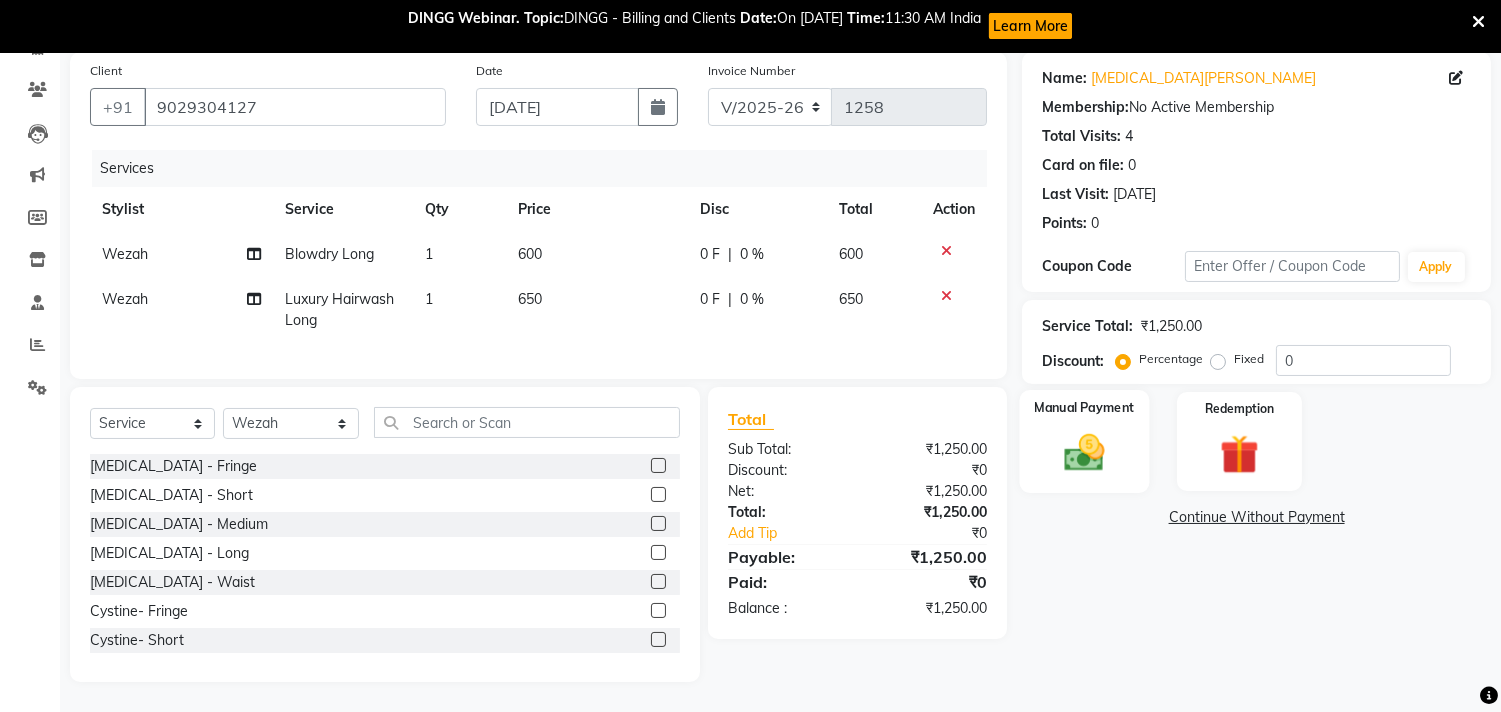 click 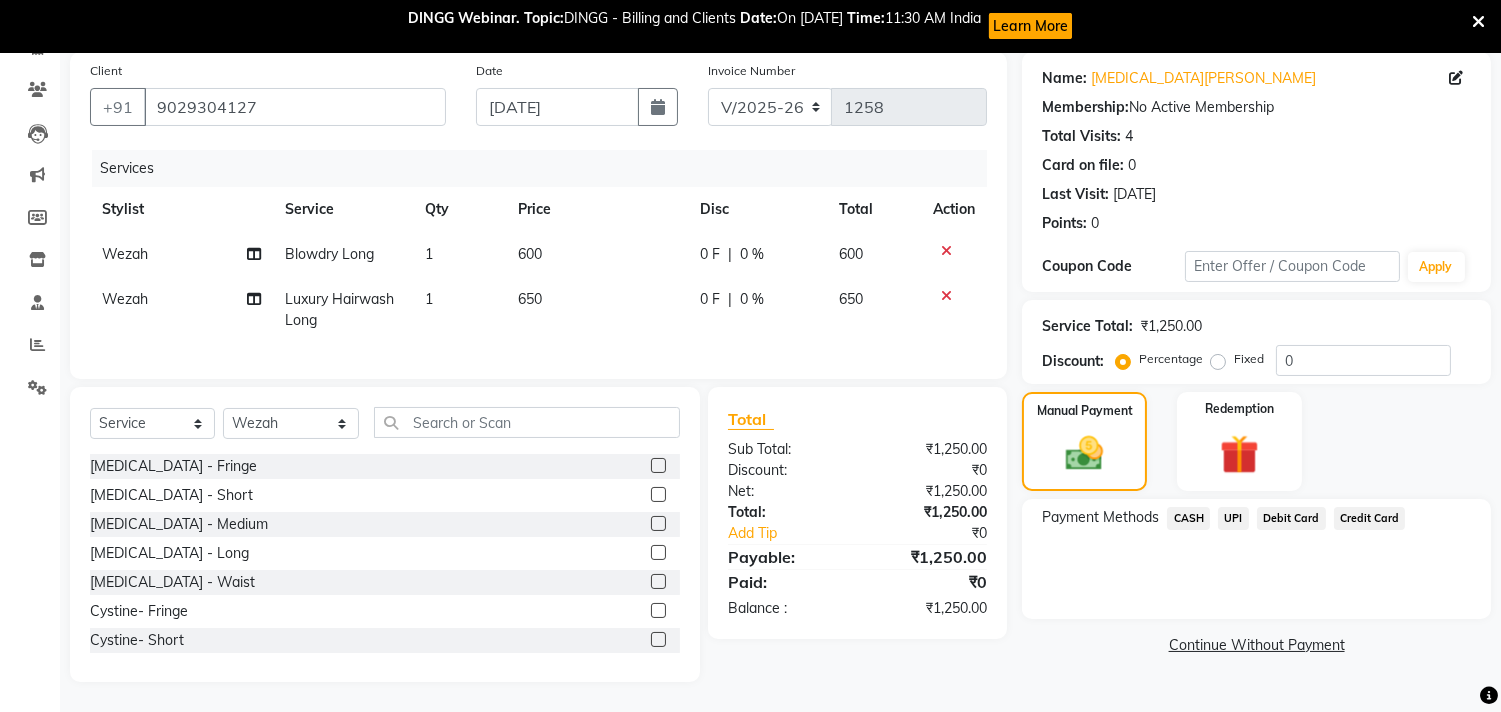 click on "UPI" 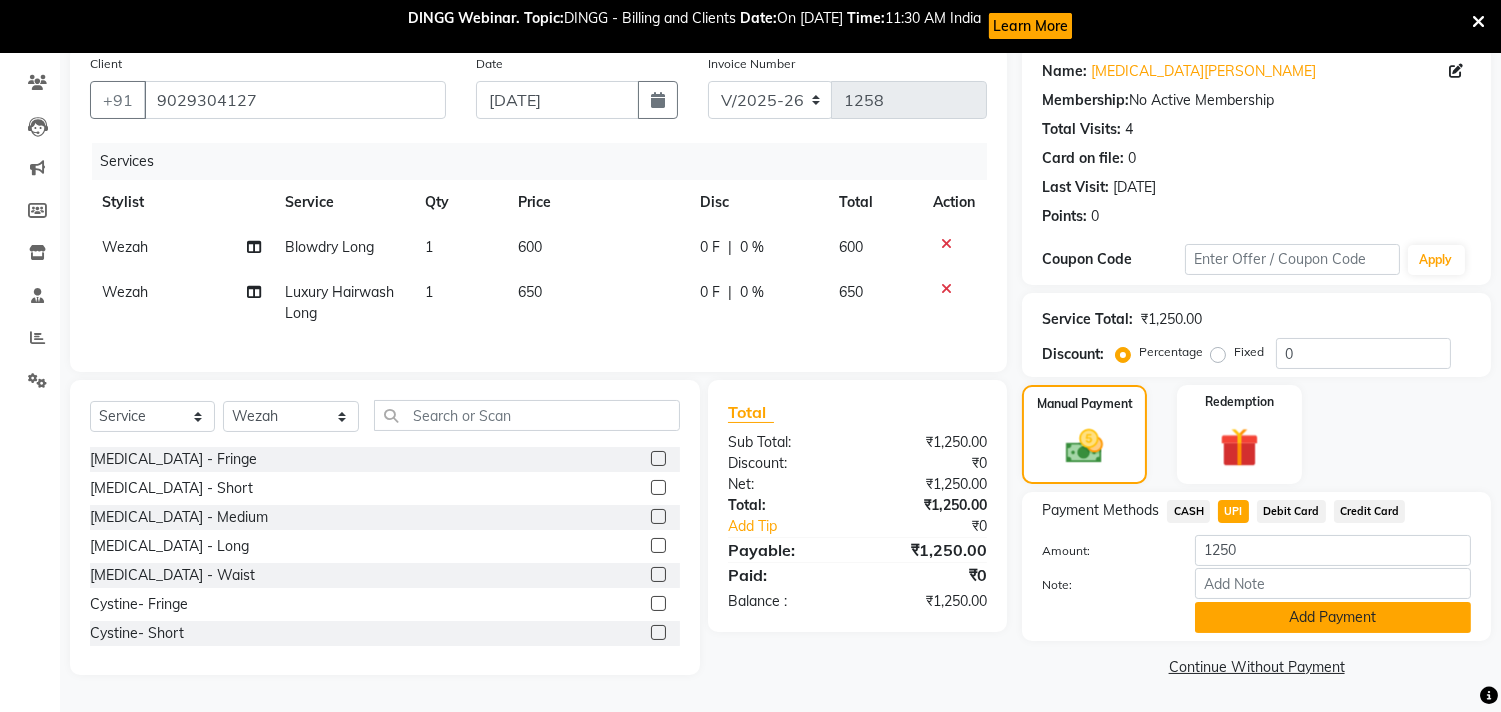 click on "Add Payment" 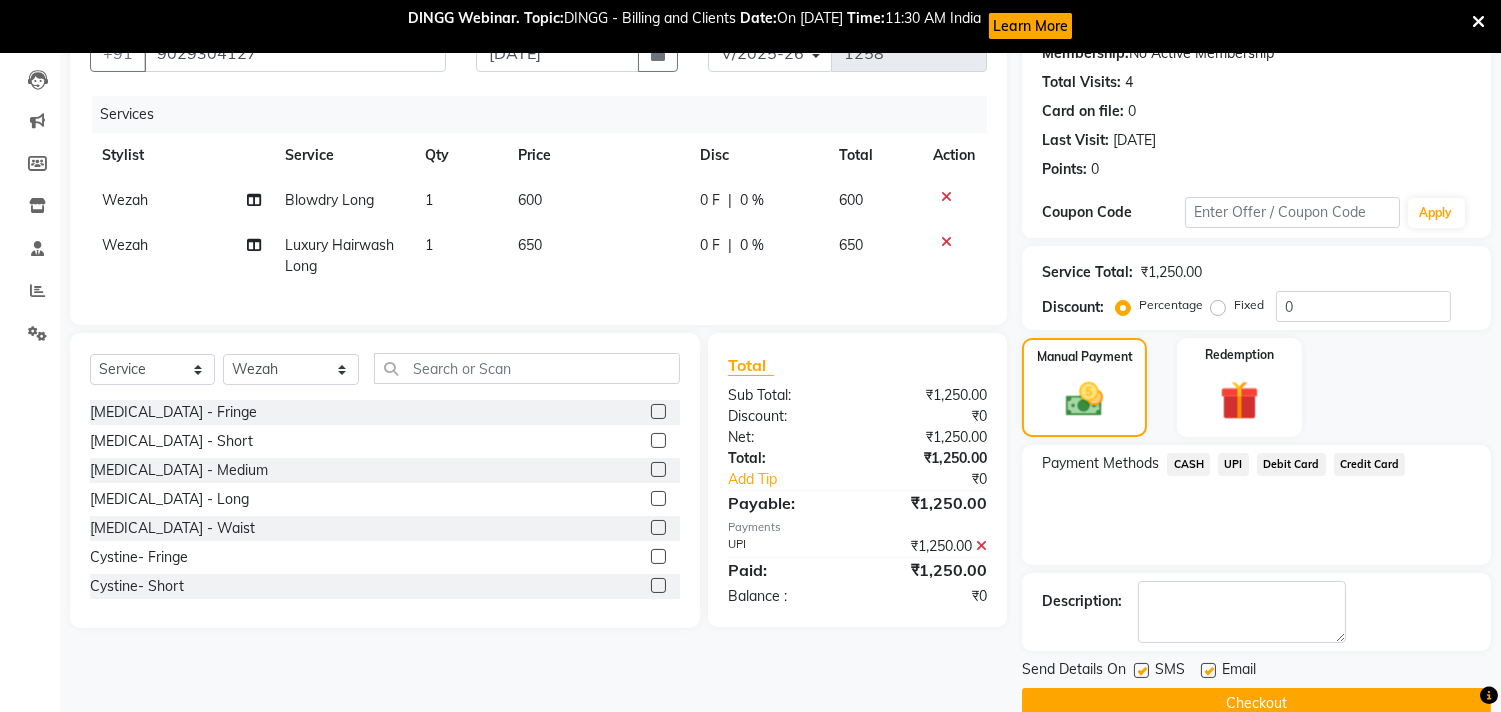 scroll, scrollTop: 241, scrollLeft: 0, axis: vertical 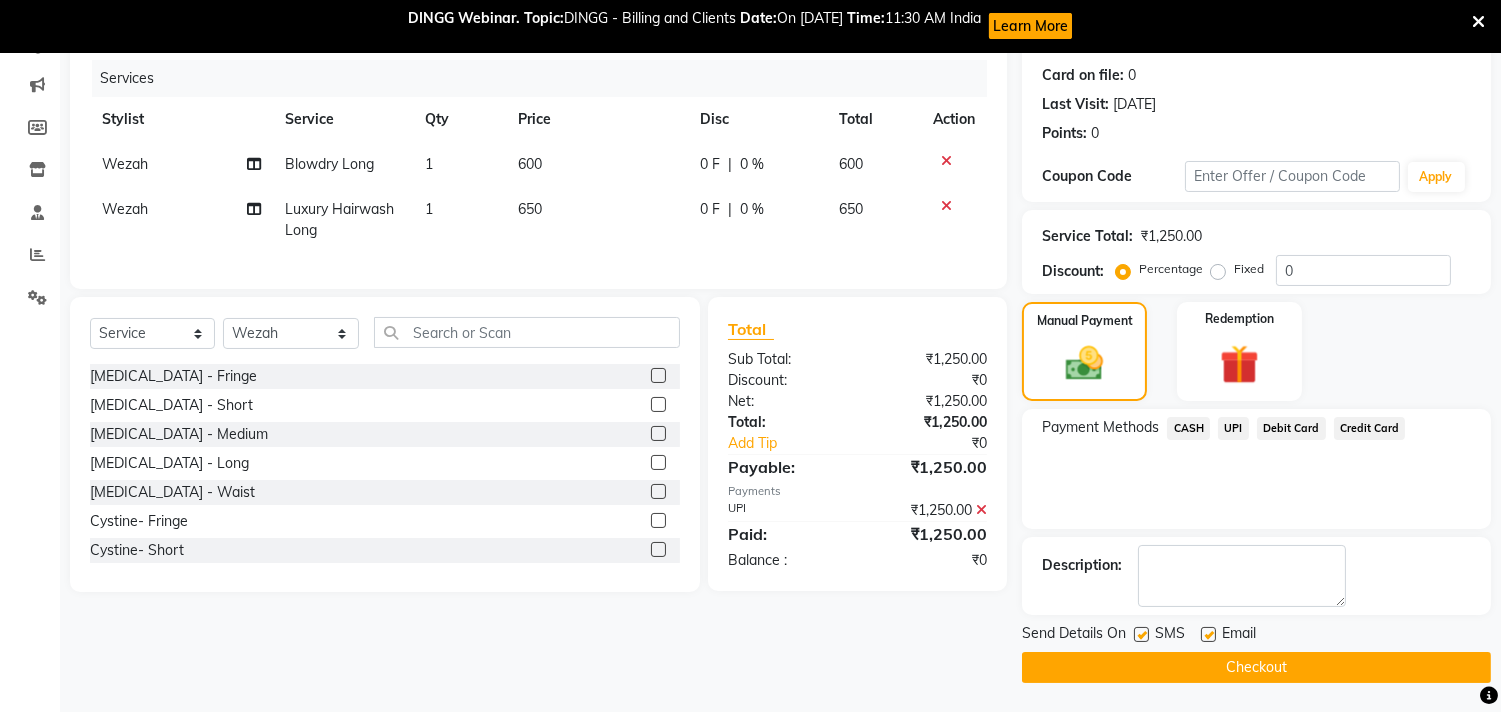 click on "Checkout" 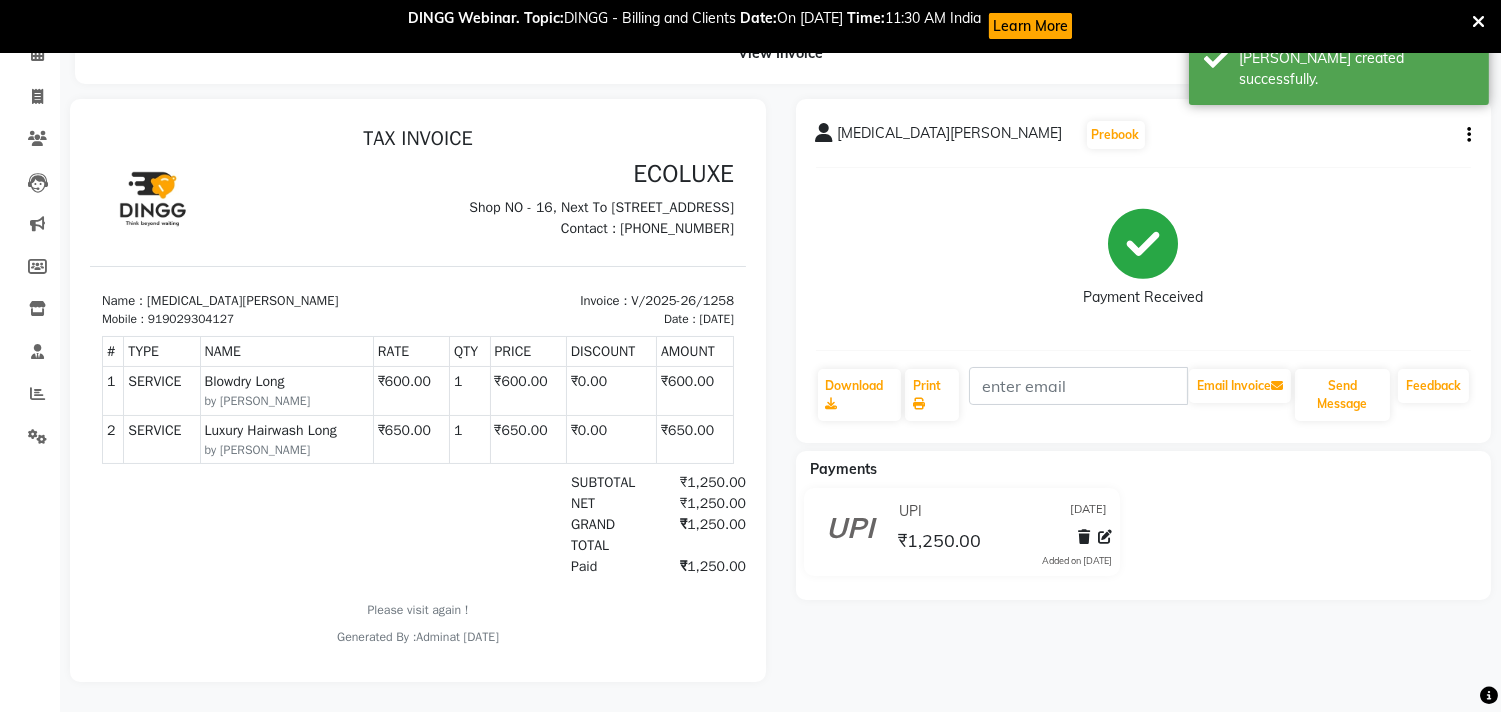 scroll, scrollTop: 0, scrollLeft: 0, axis: both 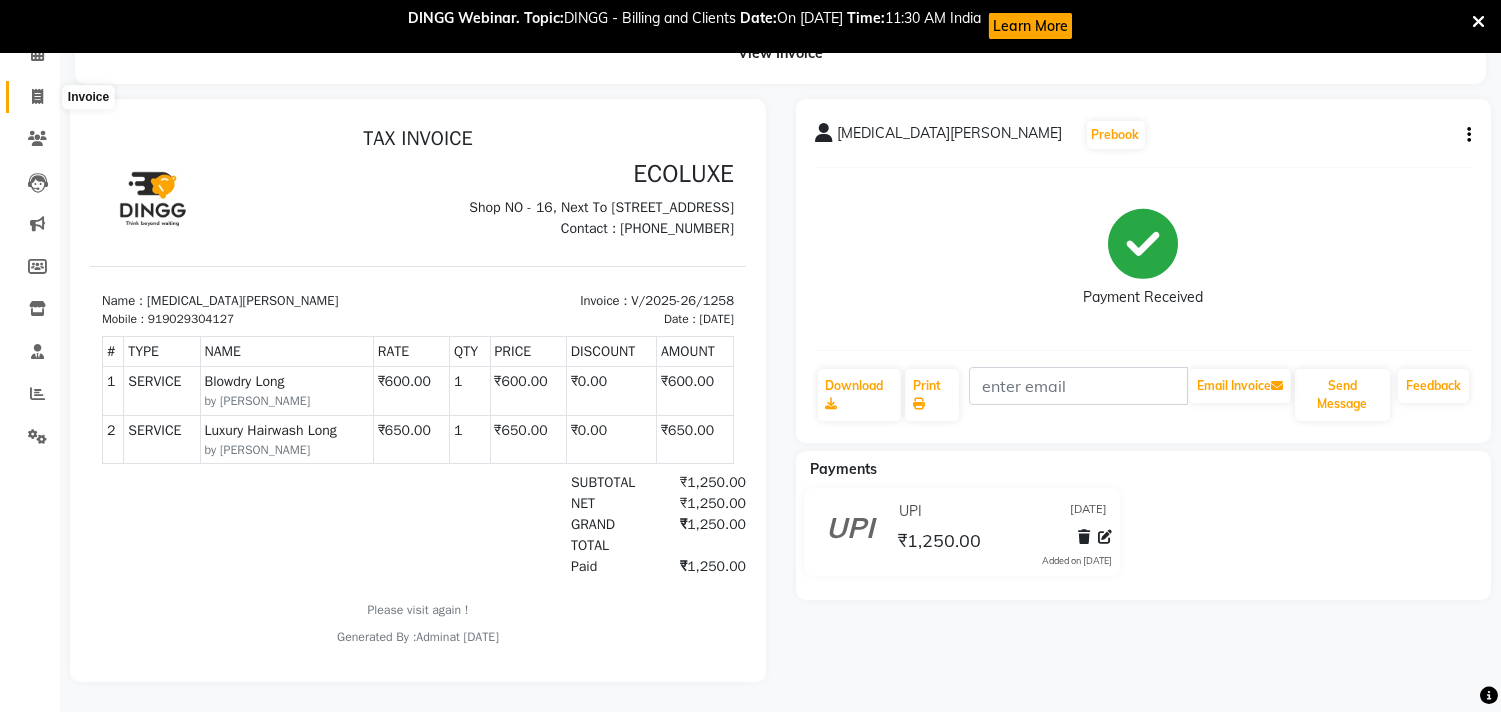 click 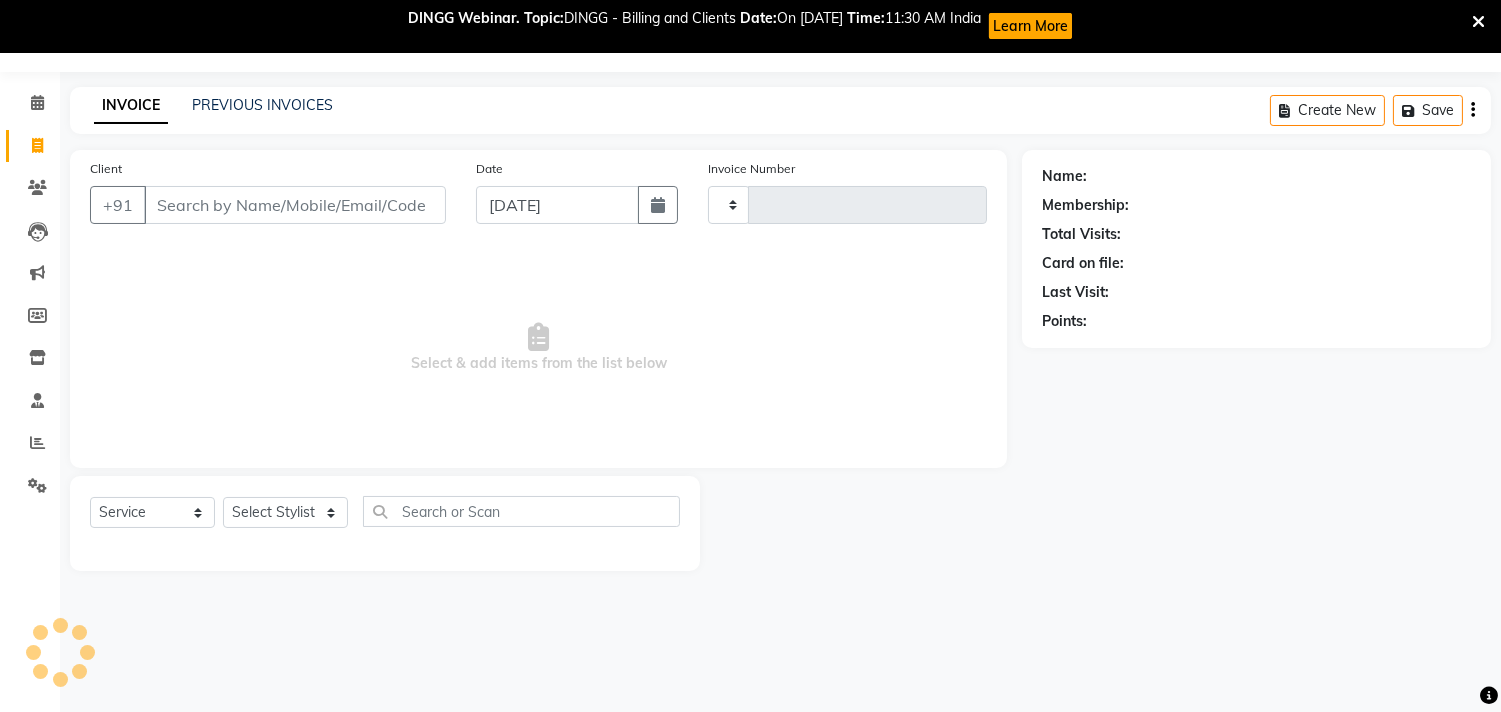 type on "1259" 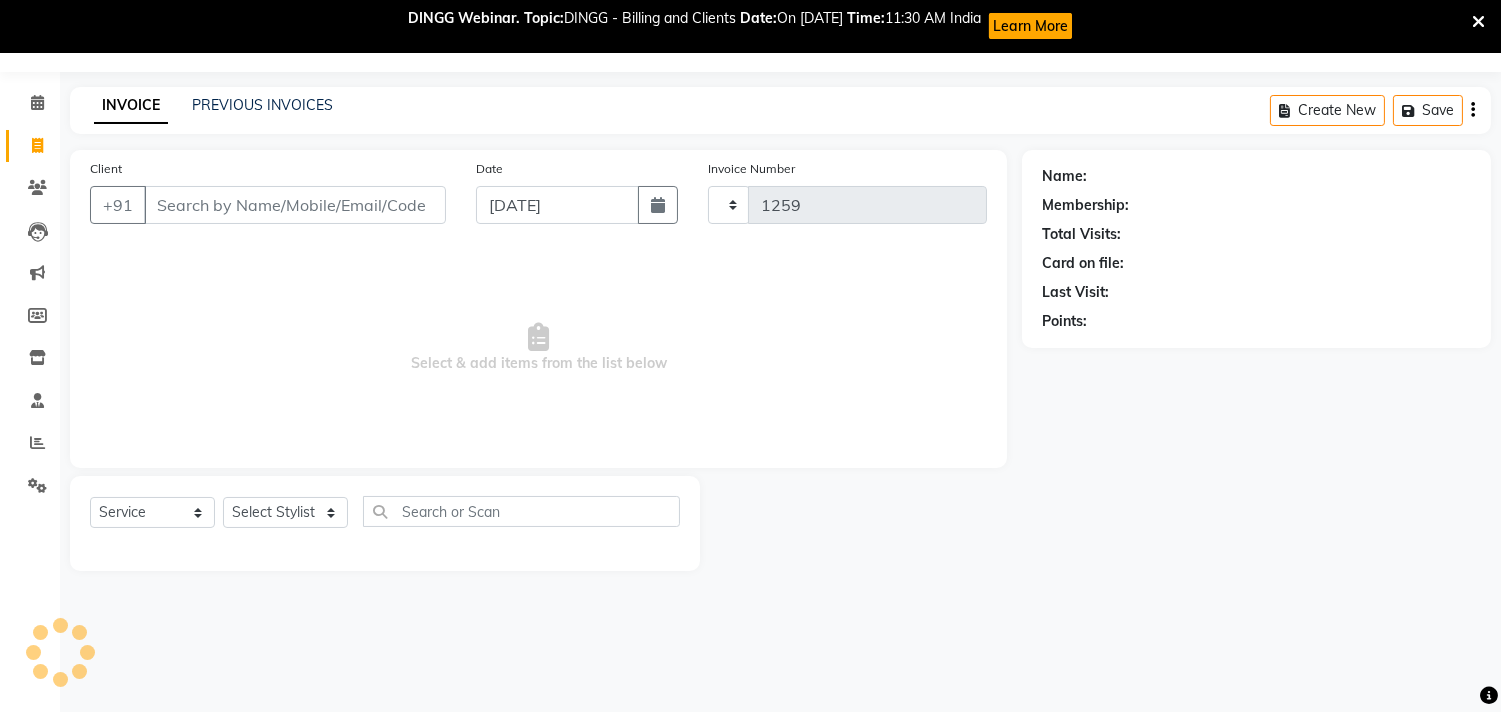 scroll, scrollTop: 53, scrollLeft: 0, axis: vertical 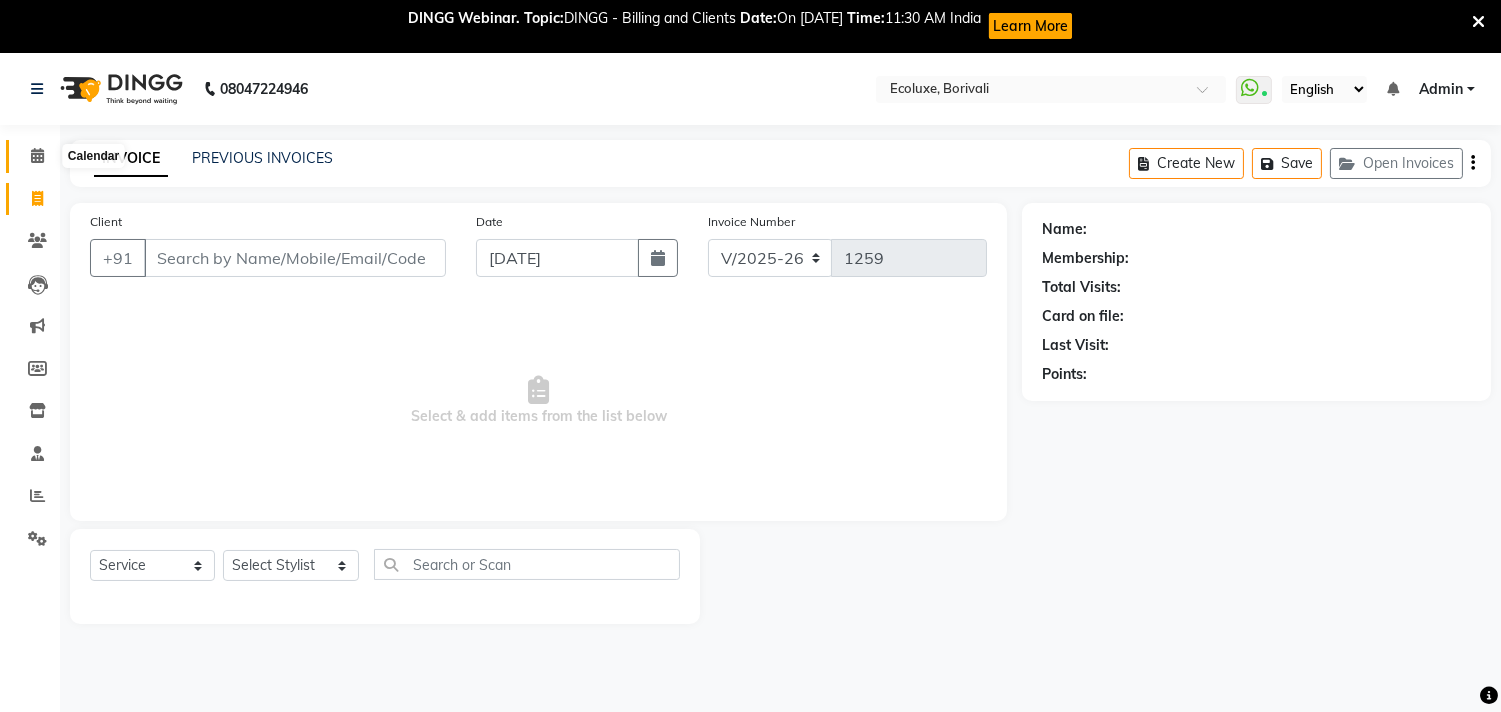click 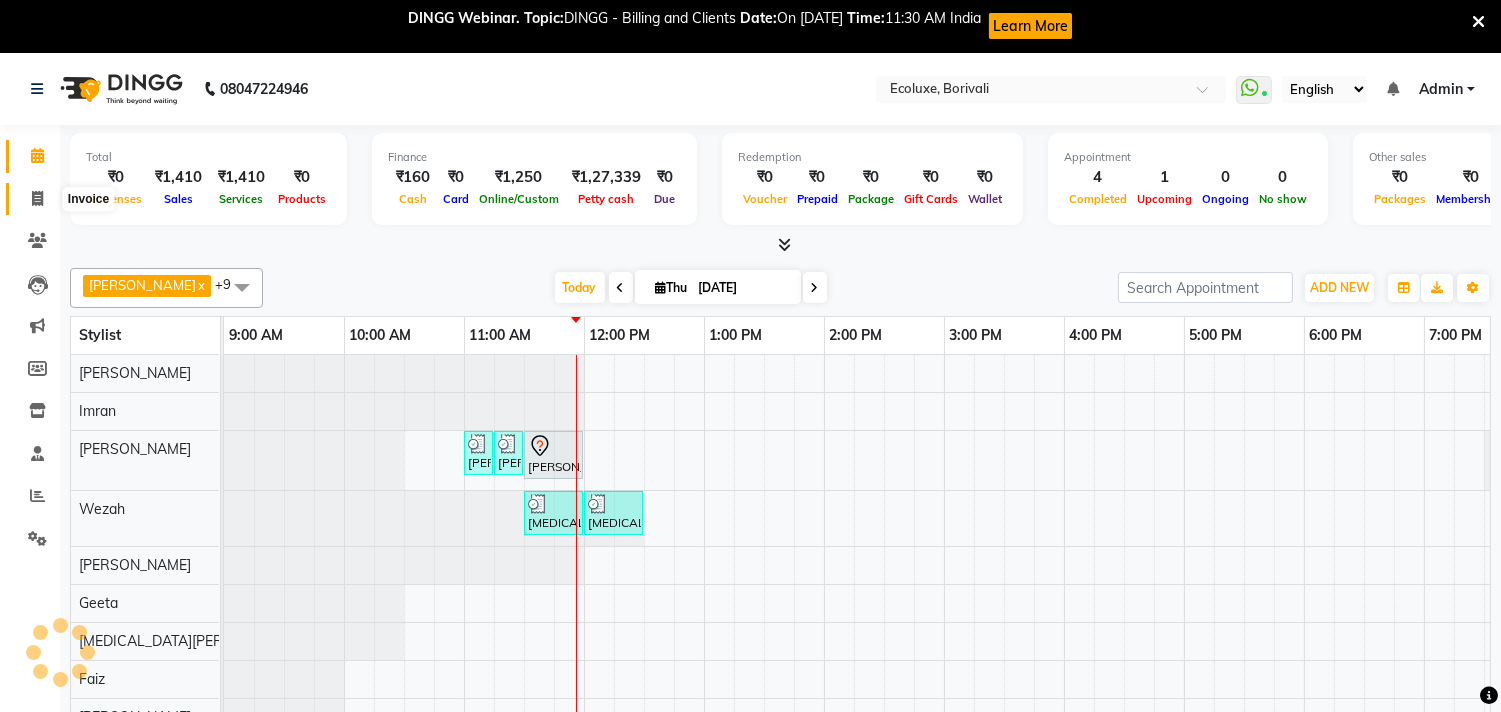 scroll, scrollTop: 0, scrollLeft: 0, axis: both 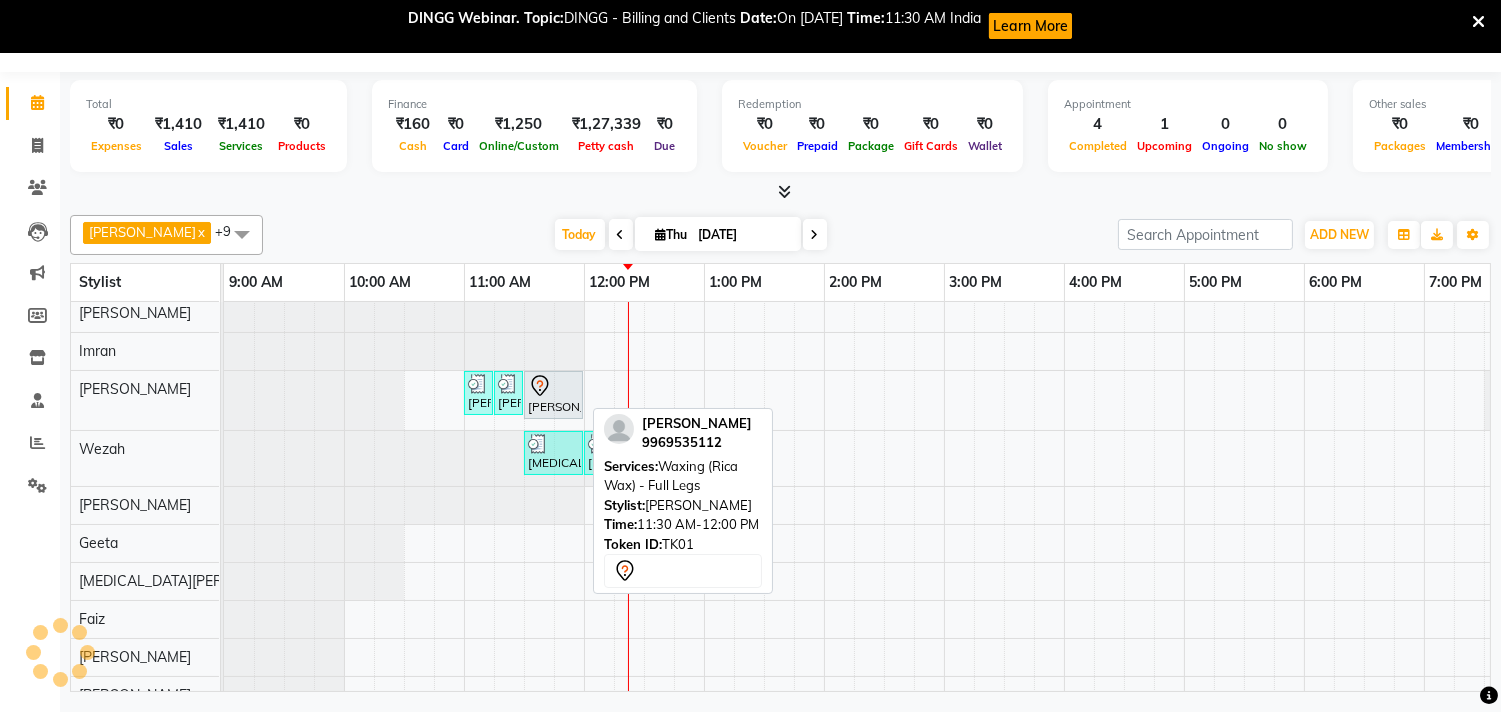 click at bounding box center [553, 386] 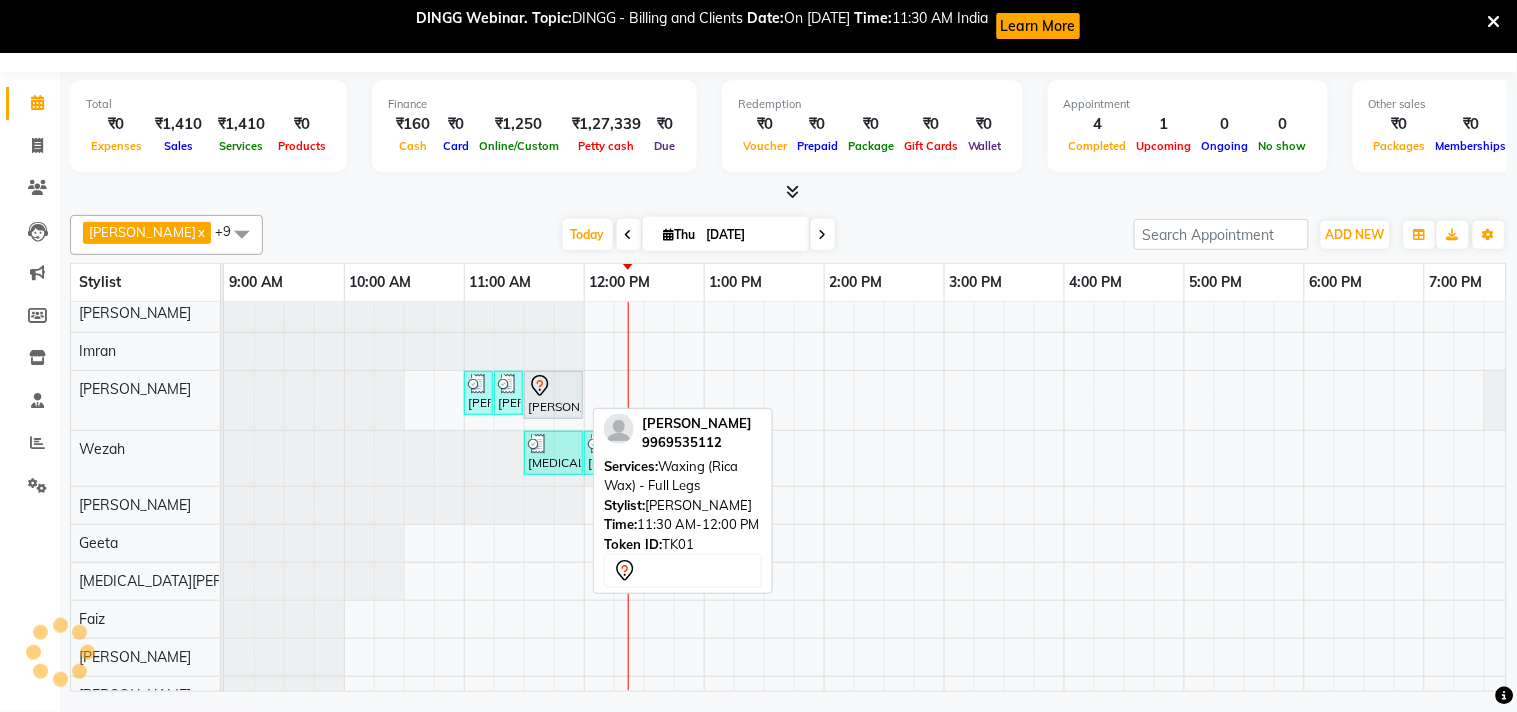 select on "7" 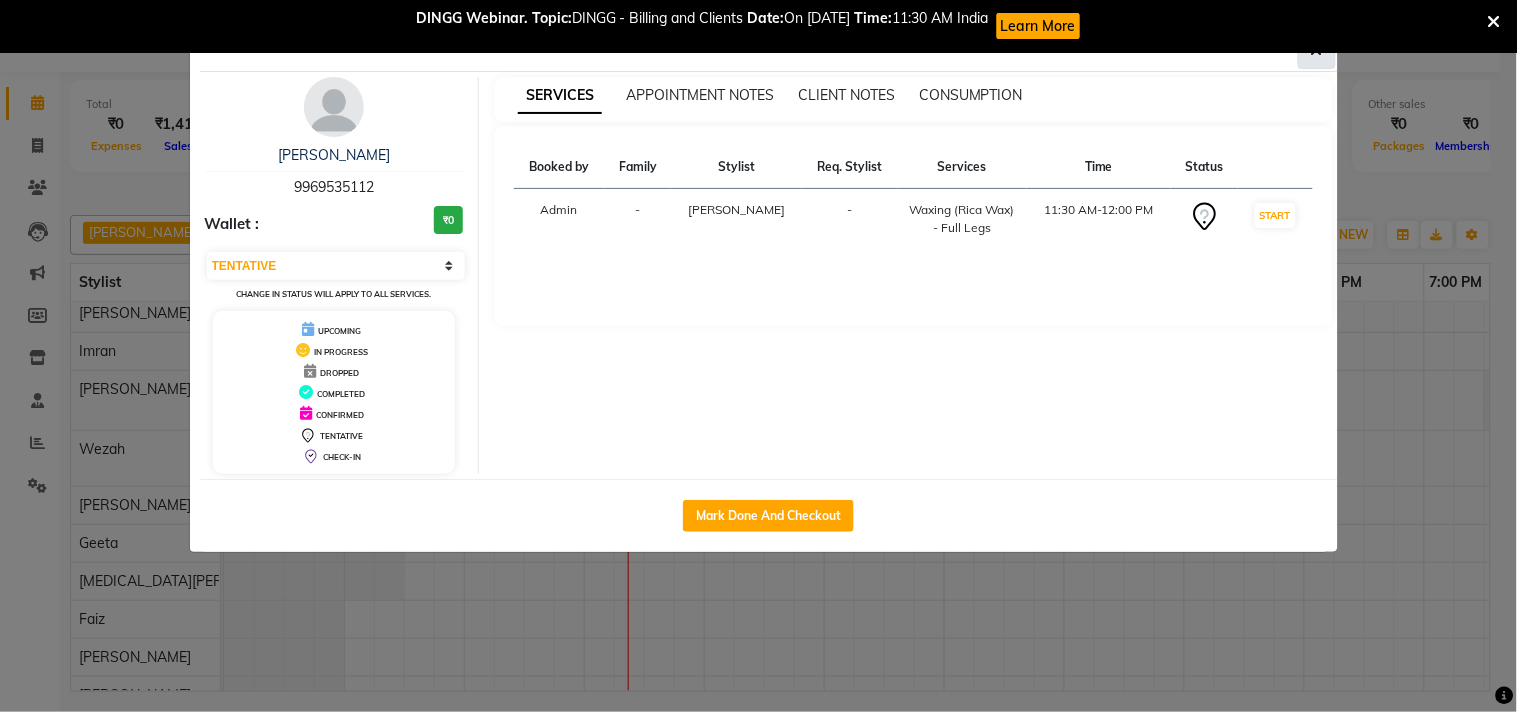 click 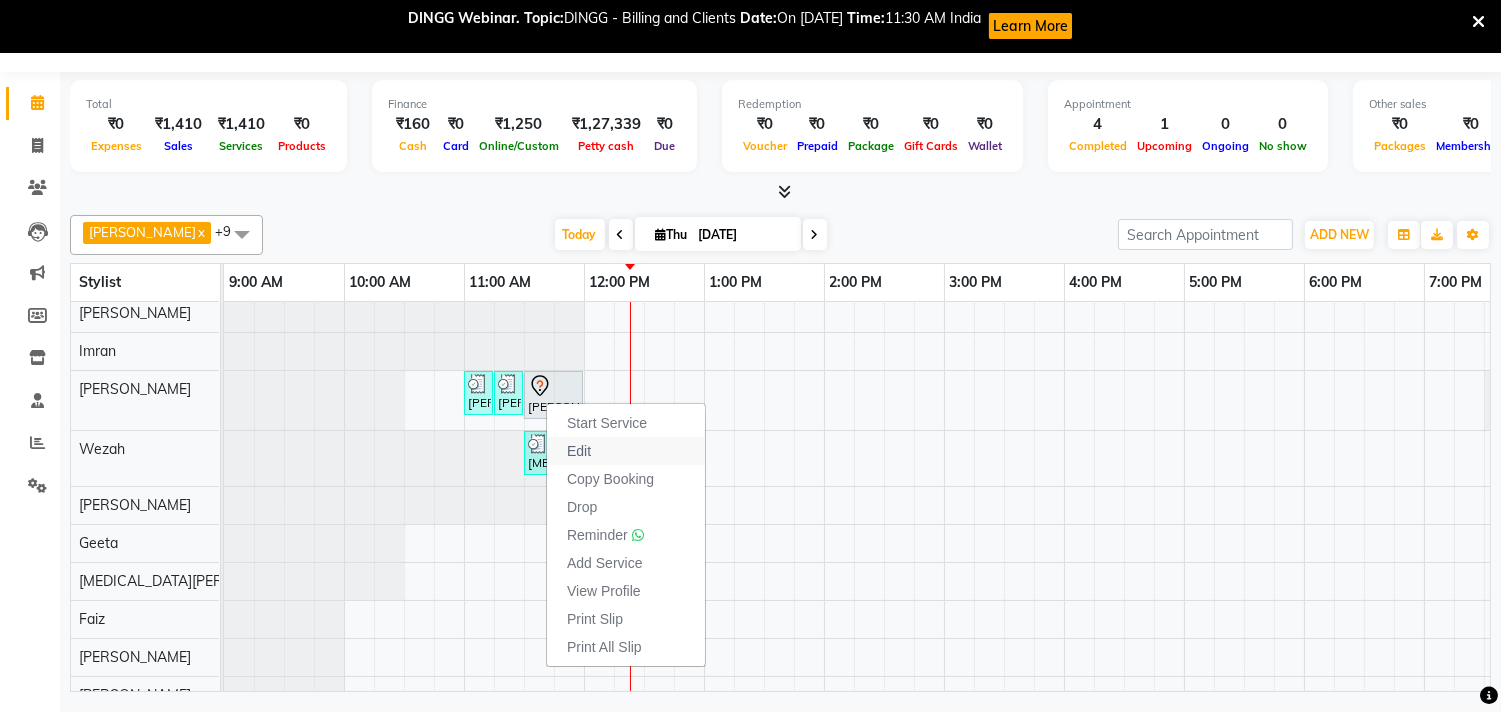 click on "Edit" at bounding box center (579, 451) 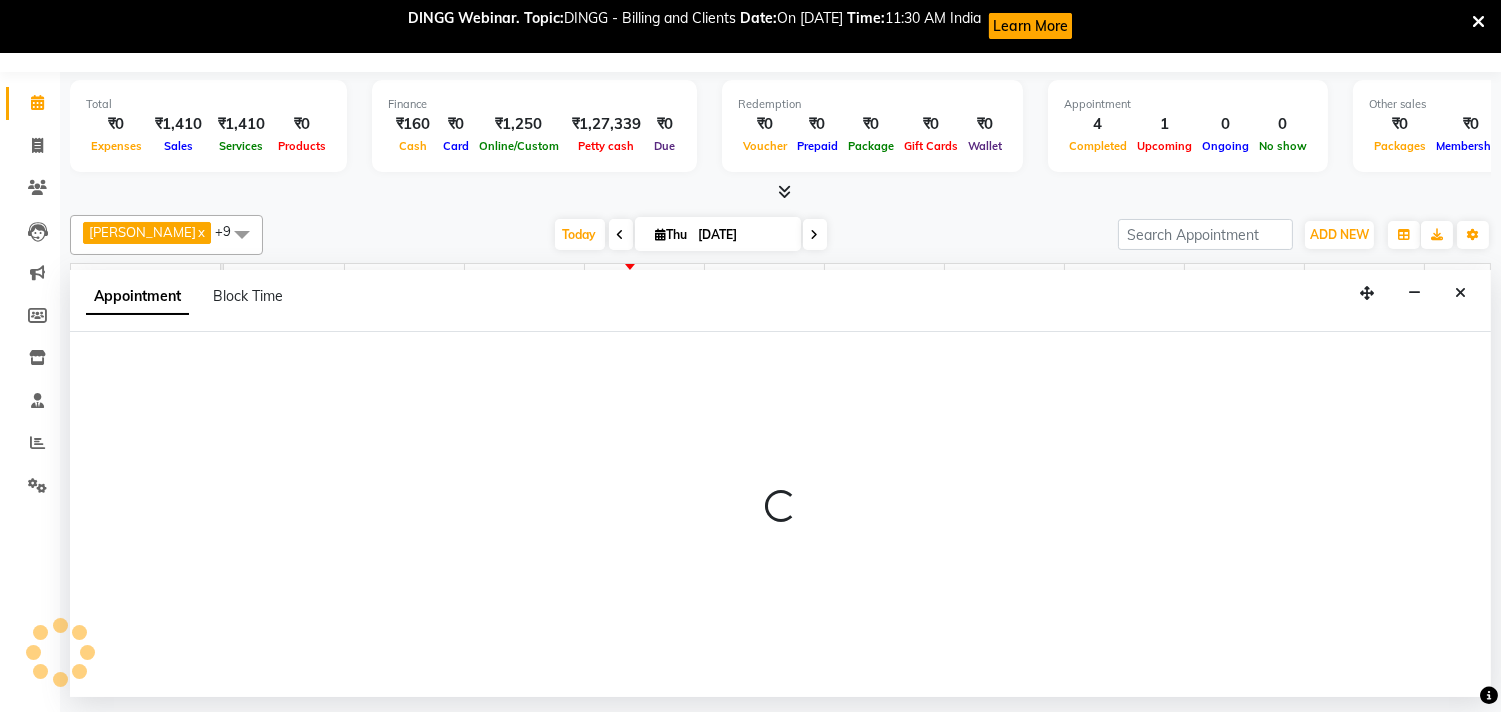 select on "tentative" 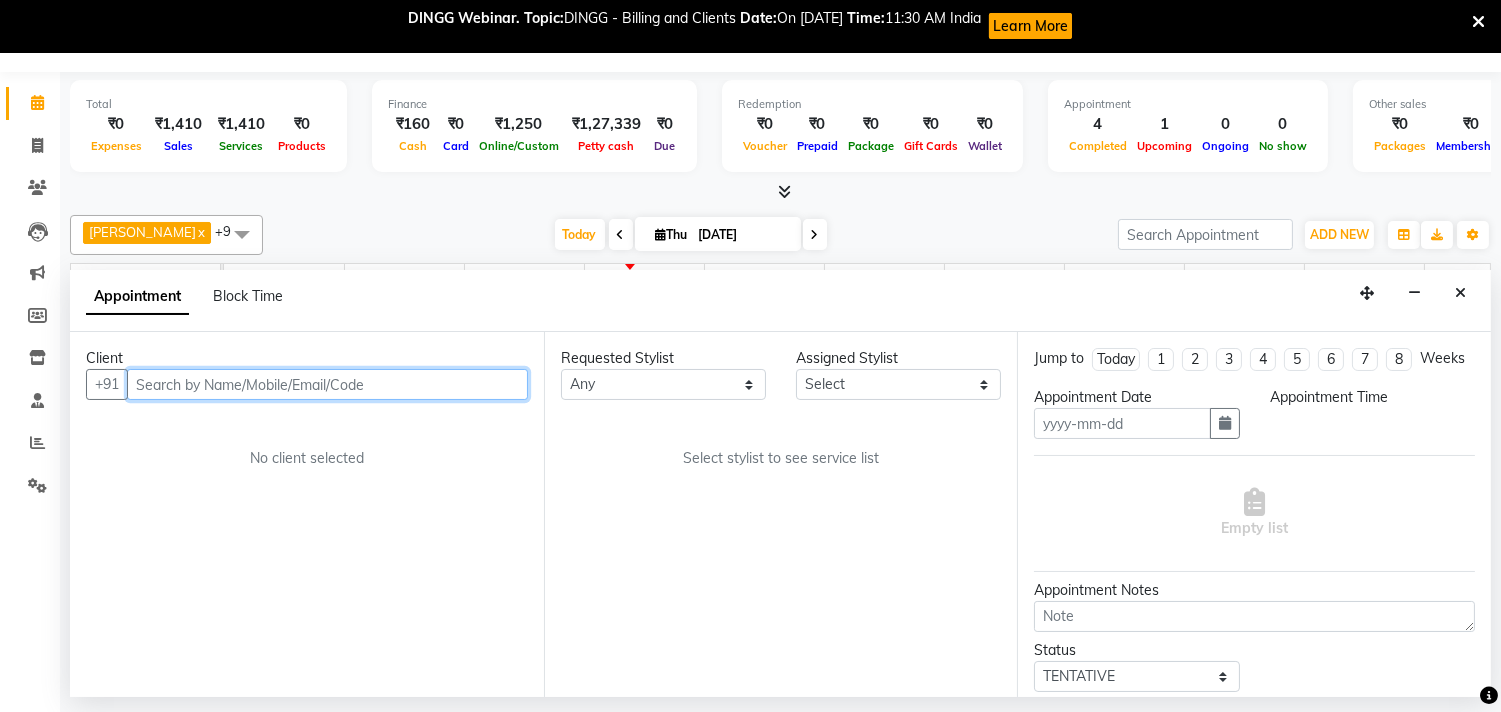 scroll, scrollTop: 34, scrollLeft: 0, axis: vertical 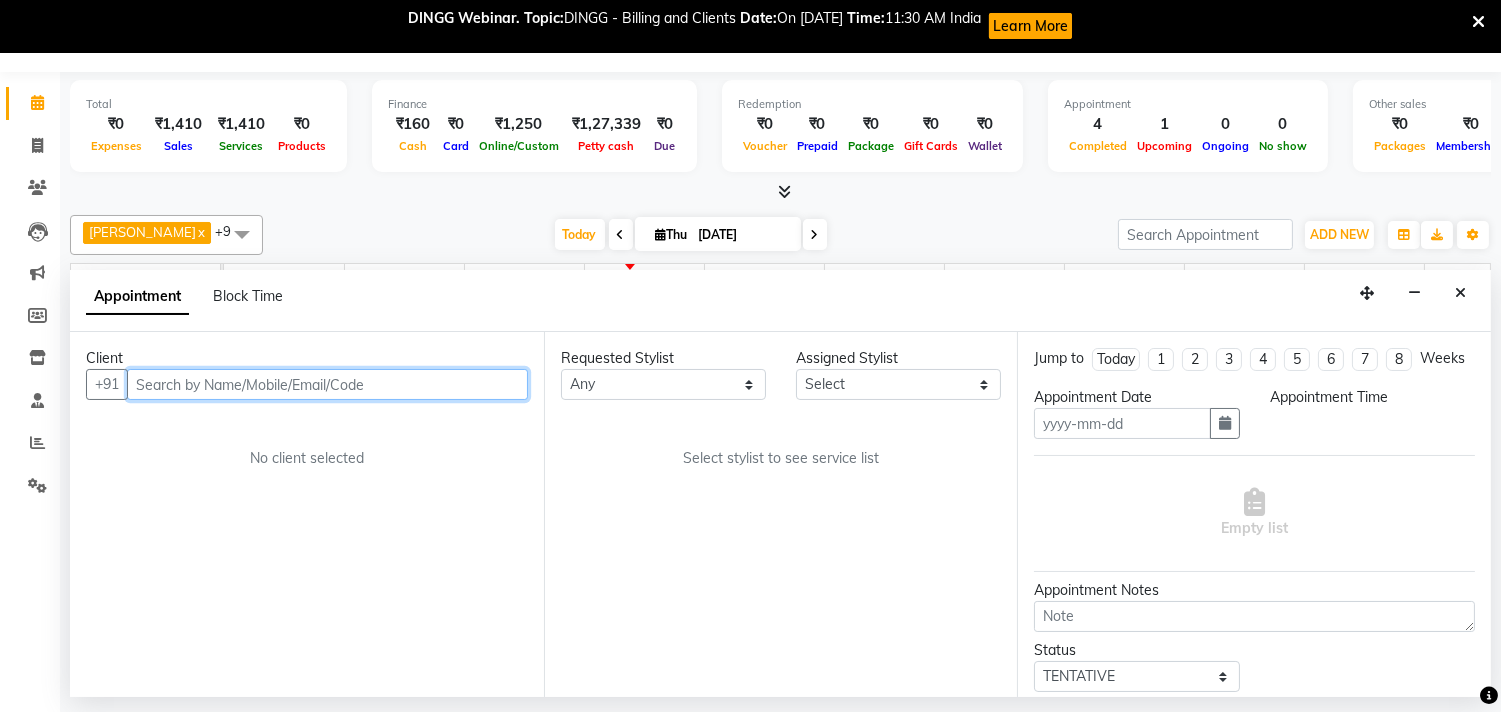 type on "[DATE]" 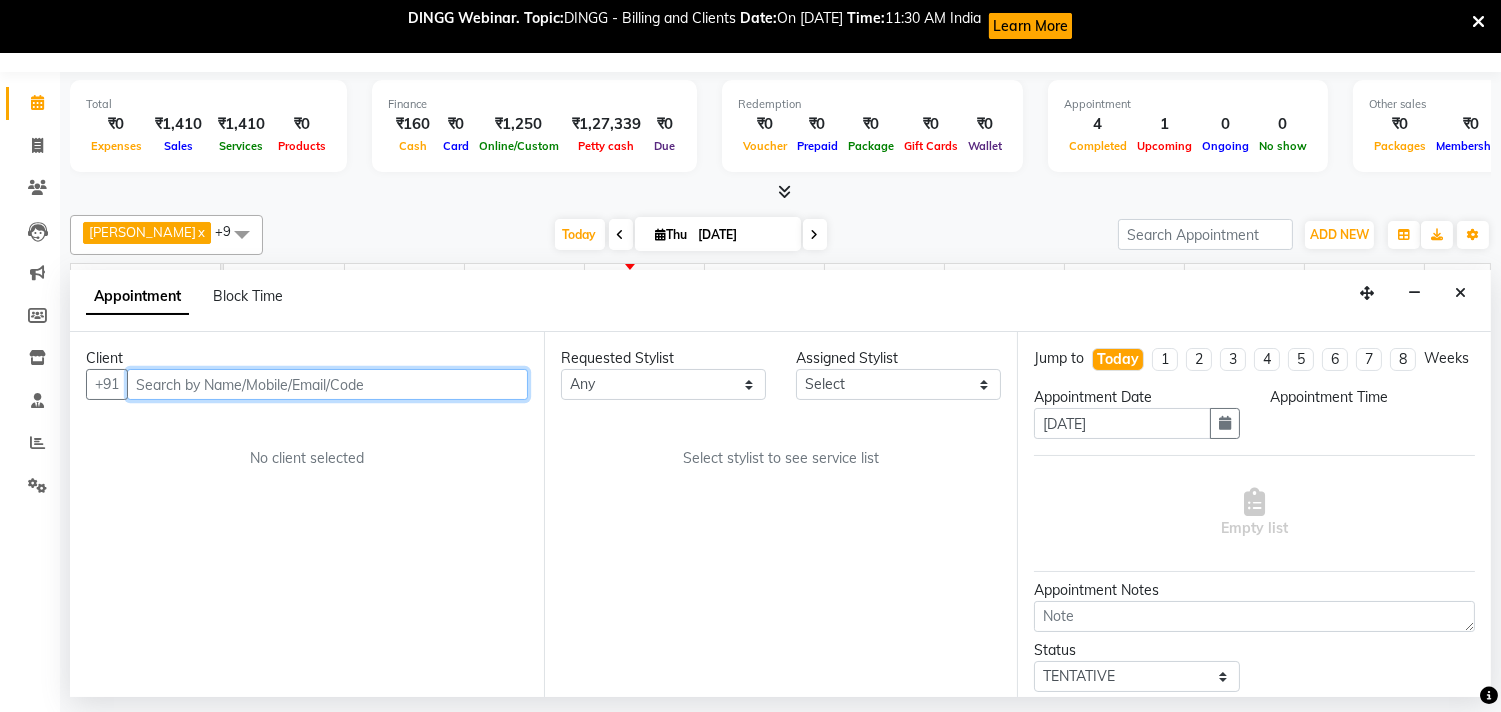 scroll, scrollTop: 47, scrollLeft: 361, axis: both 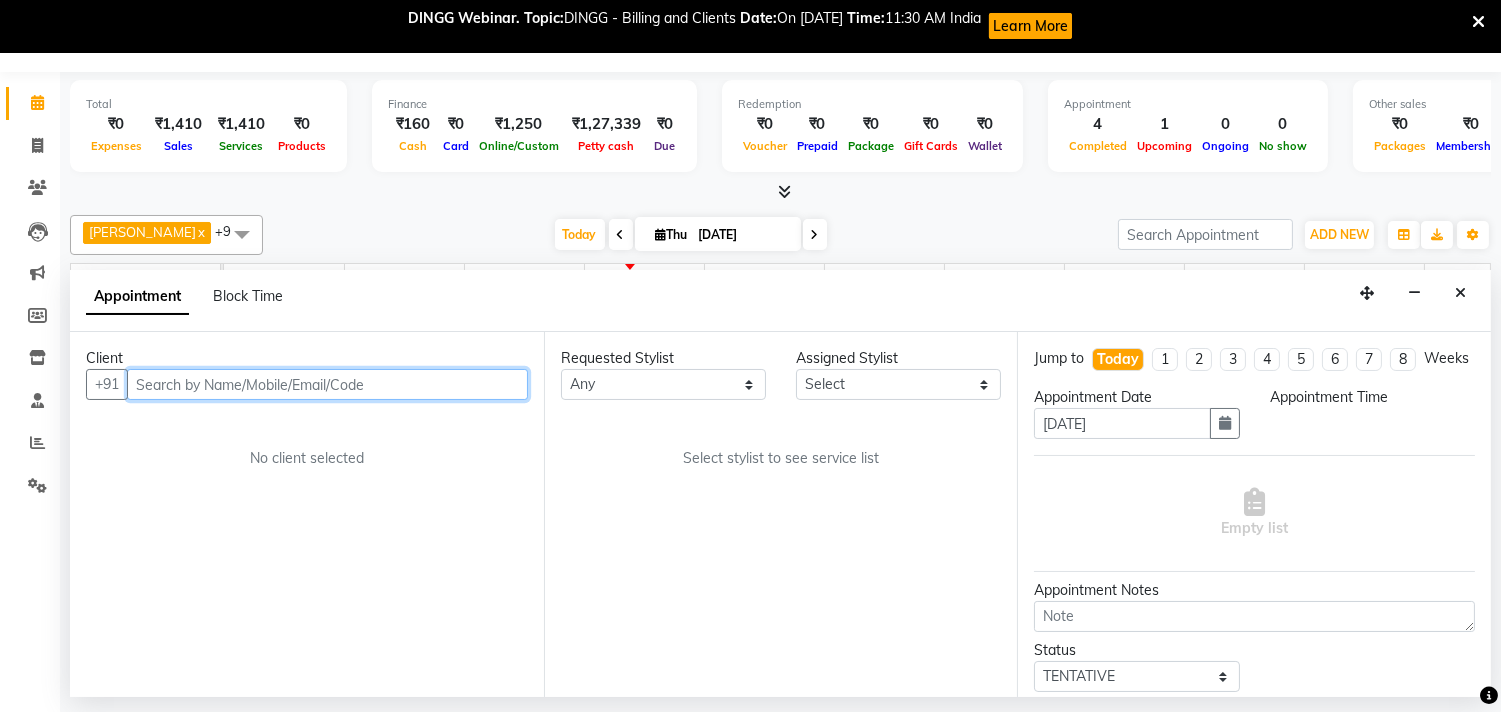 select on "36344" 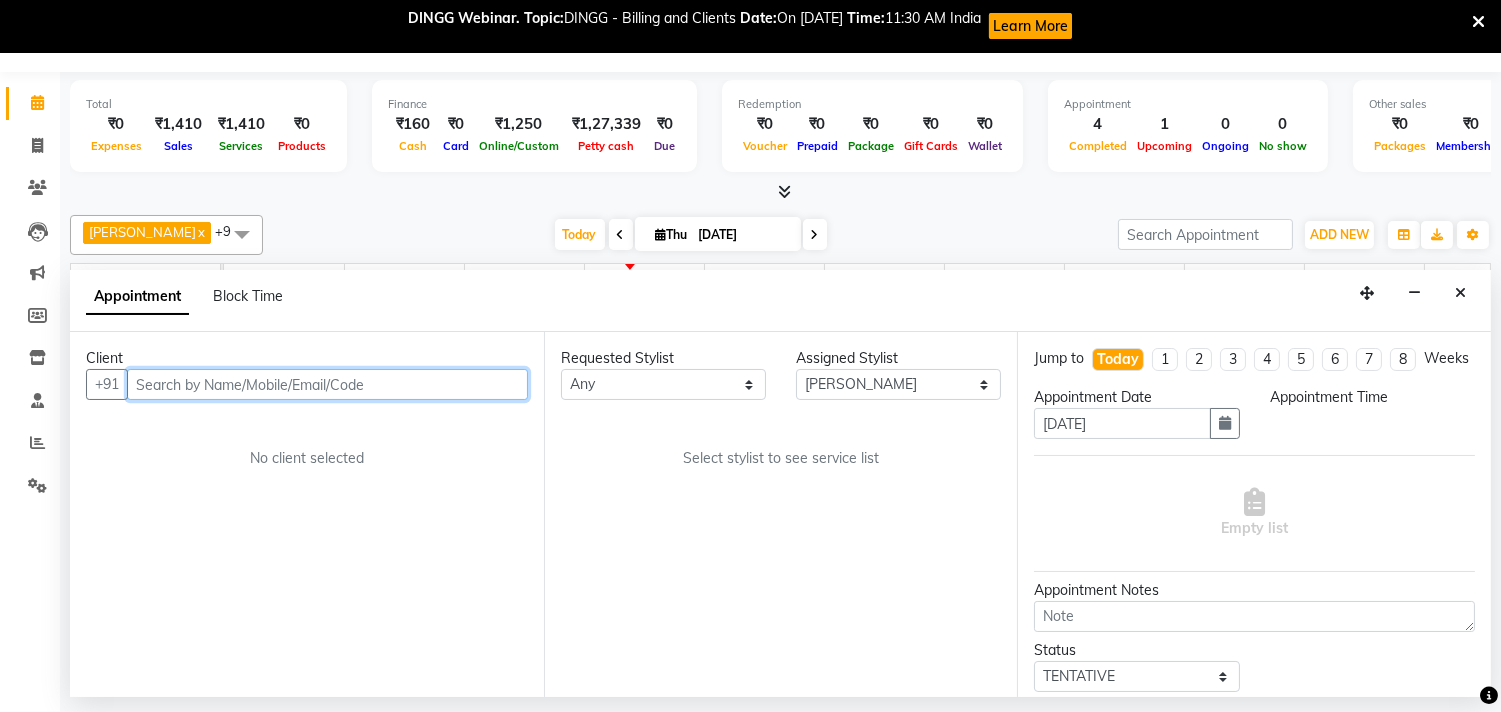 scroll, scrollTop: 0, scrollLeft: 361, axis: horizontal 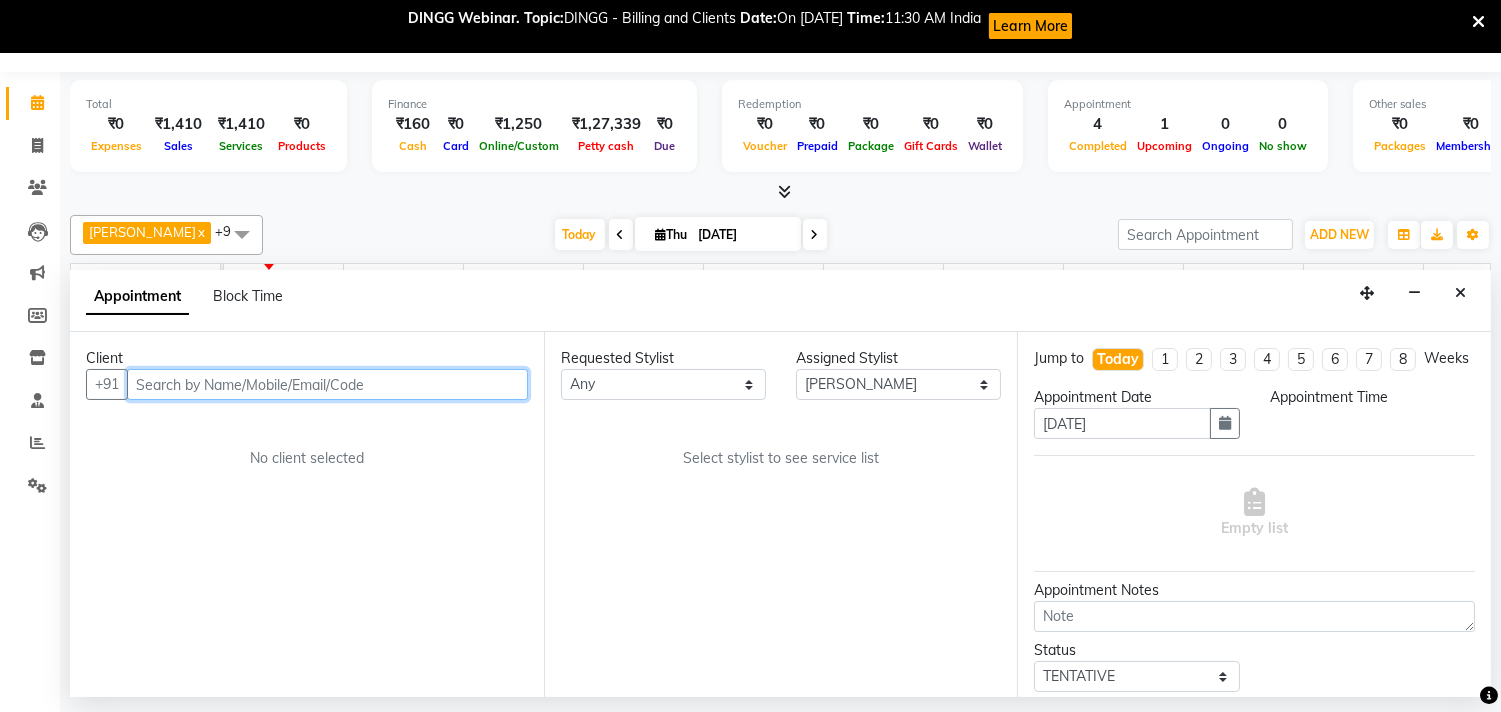 select on "690" 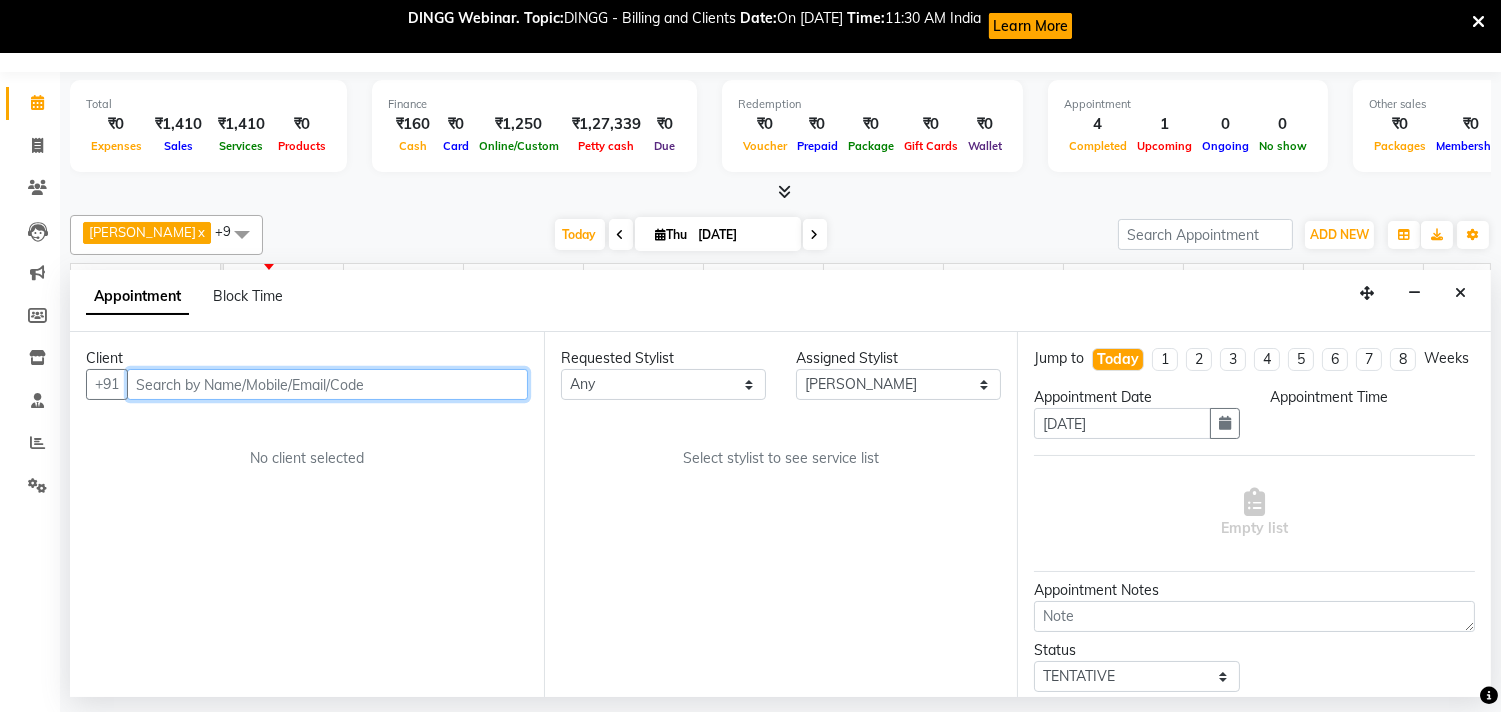 select on "2487" 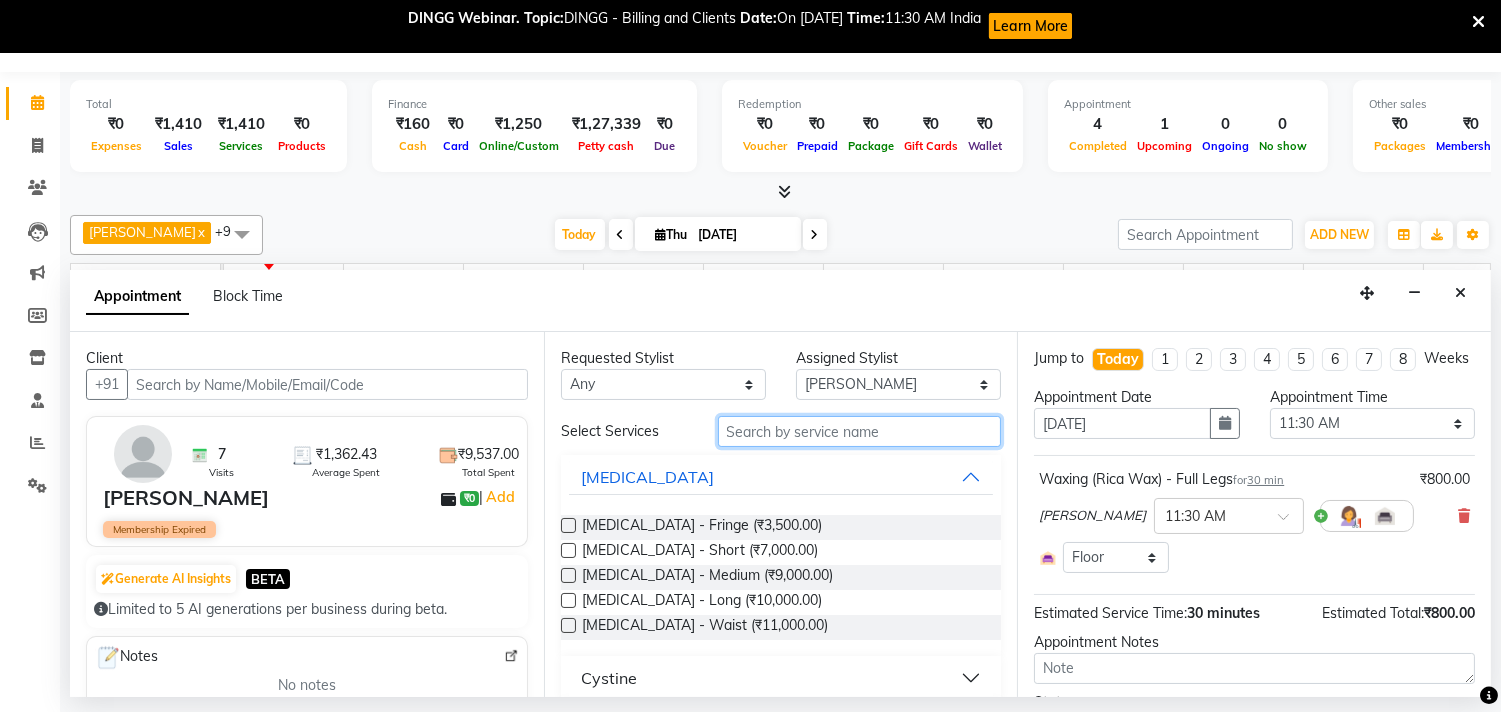 click at bounding box center [860, 431] 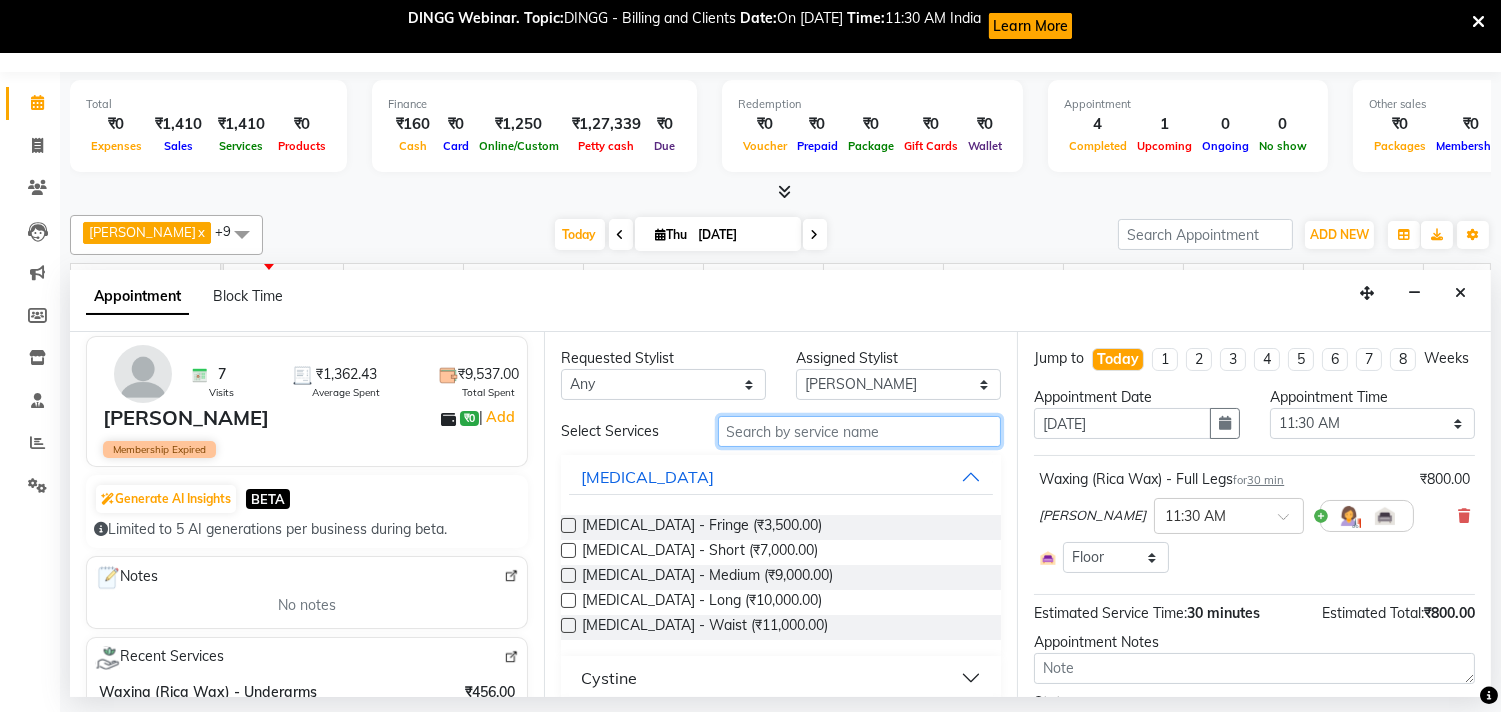 scroll, scrollTop: 222, scrollLeft: 0, axis: vertical 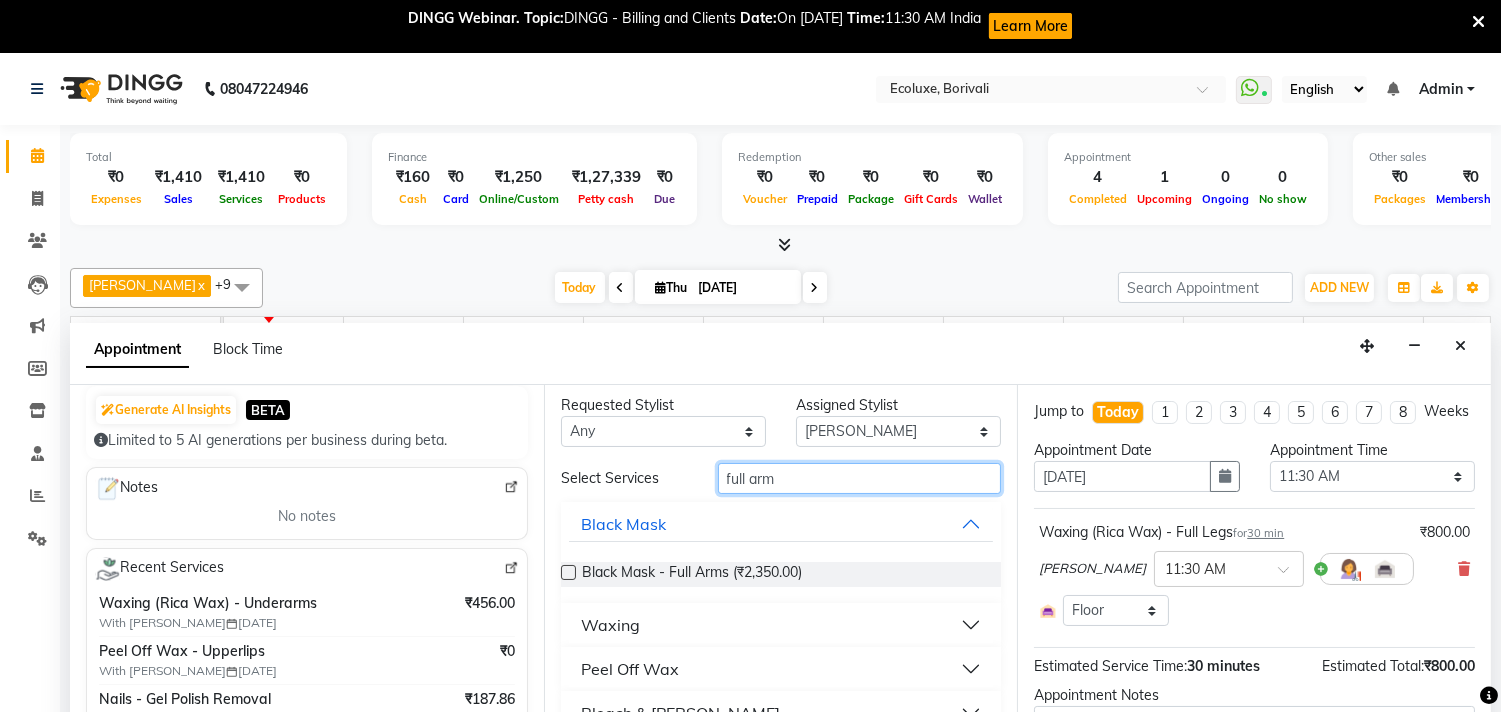 type on "full arm" 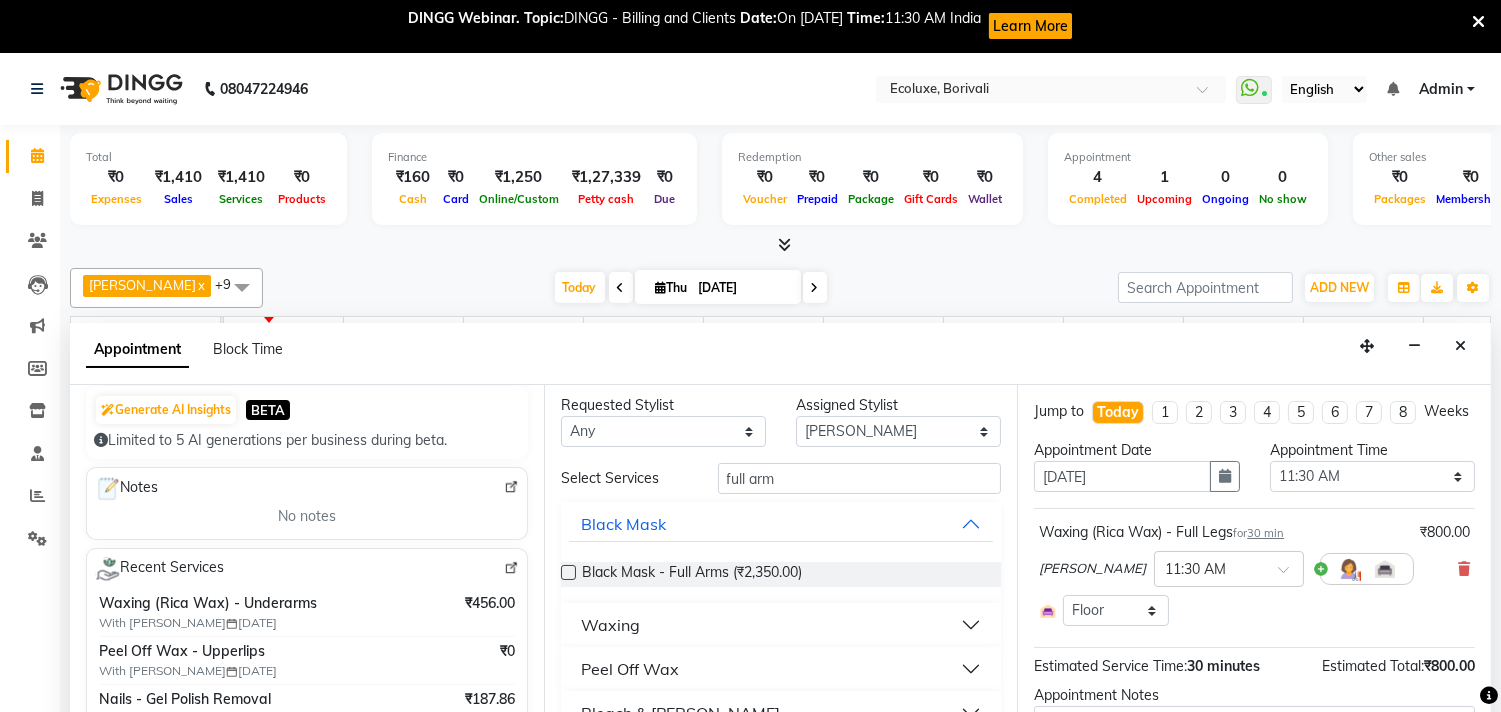 click on "Waxing" at bounding box center (781, 625) 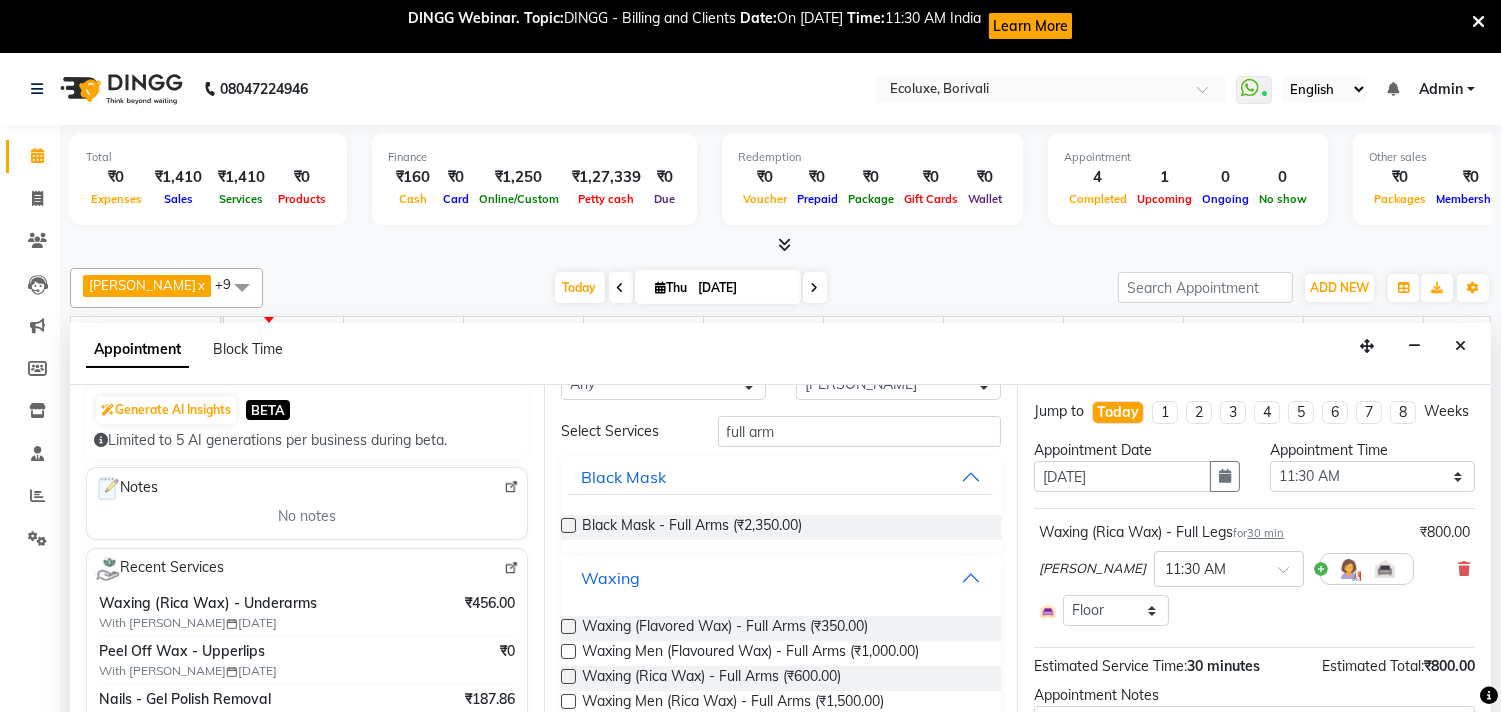 scroll, scrollTop: 0, scrollLeft: 0, axis: both 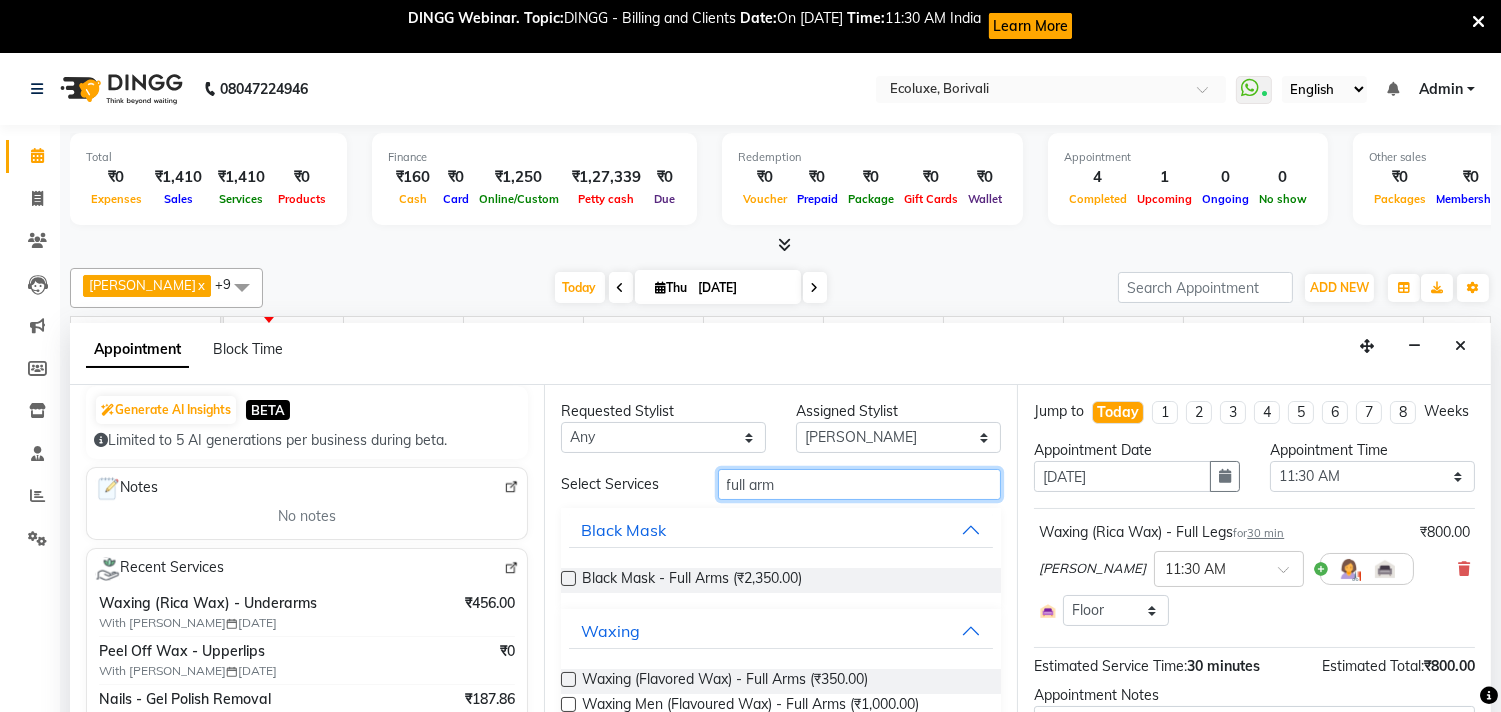 drag, startPoint x: 797, startPoint y: 478, endPoint x: 626, endPoint y: 478, distance: 171 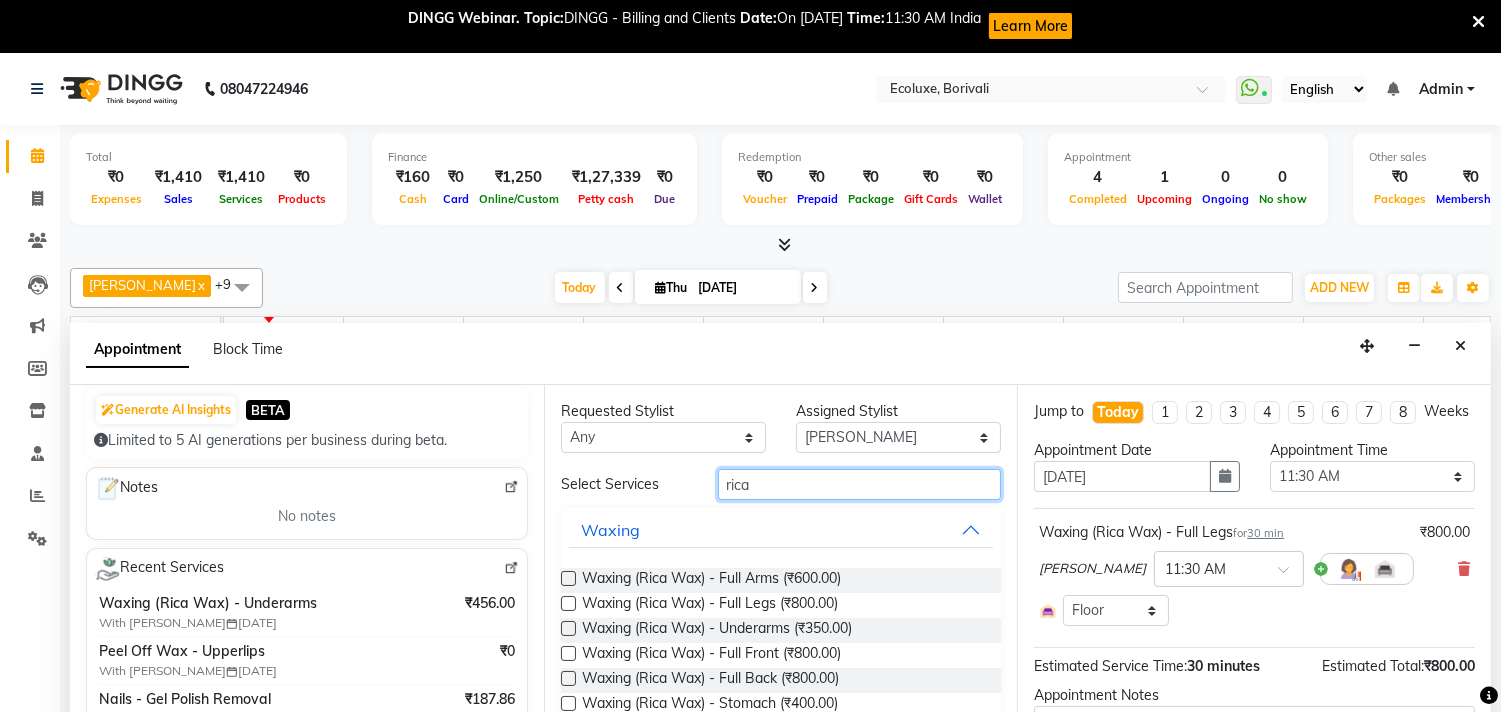 scroll, scrollTop: 111, scrollLeft: 0, axis: vertical 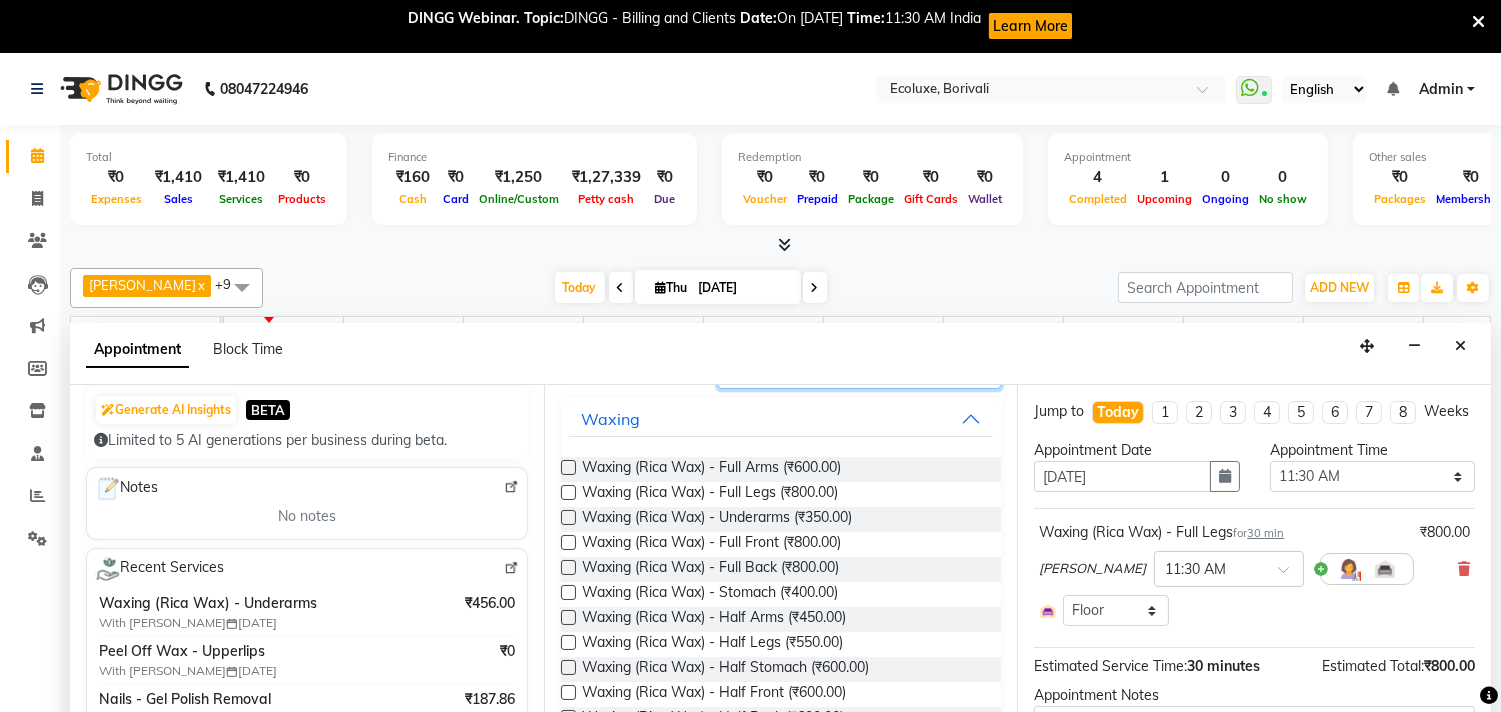 type on "rica" 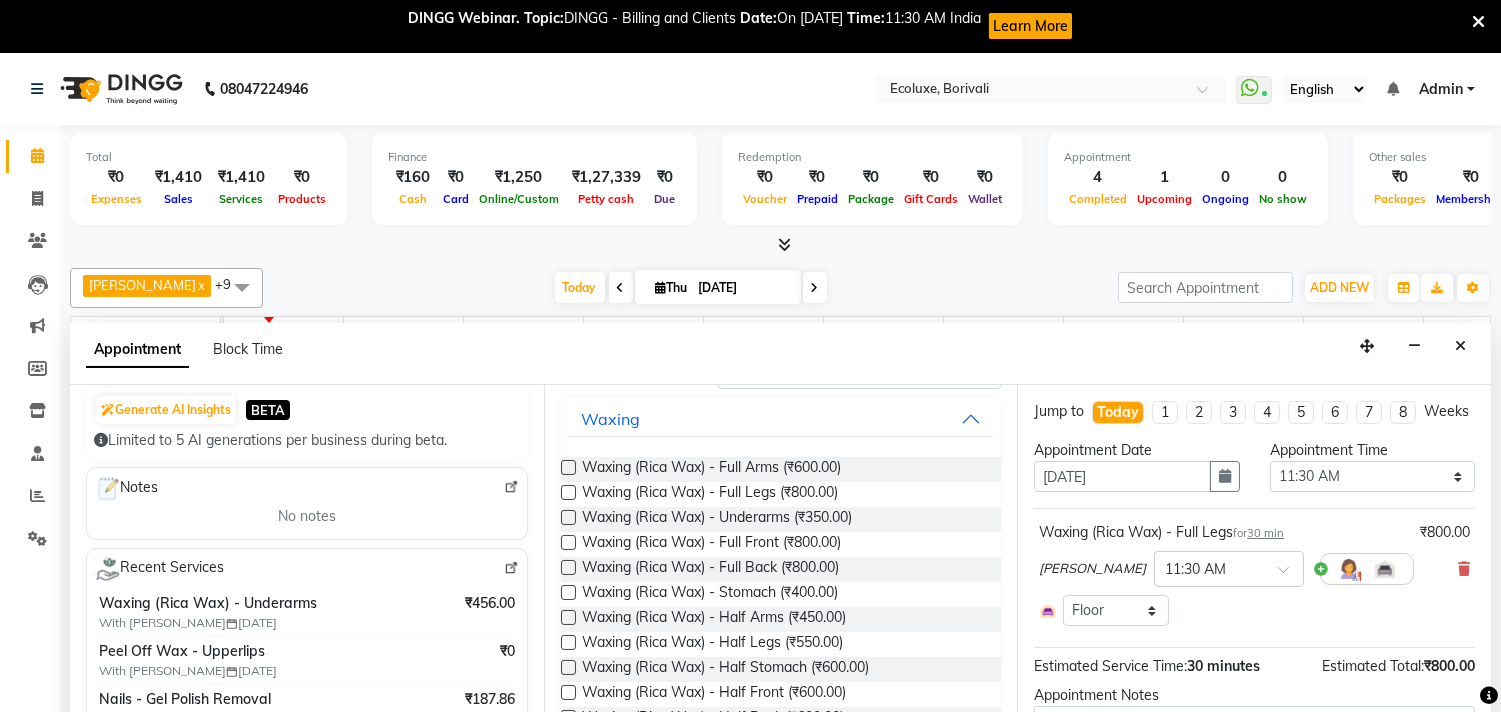 click at bounding box center [568, 467] 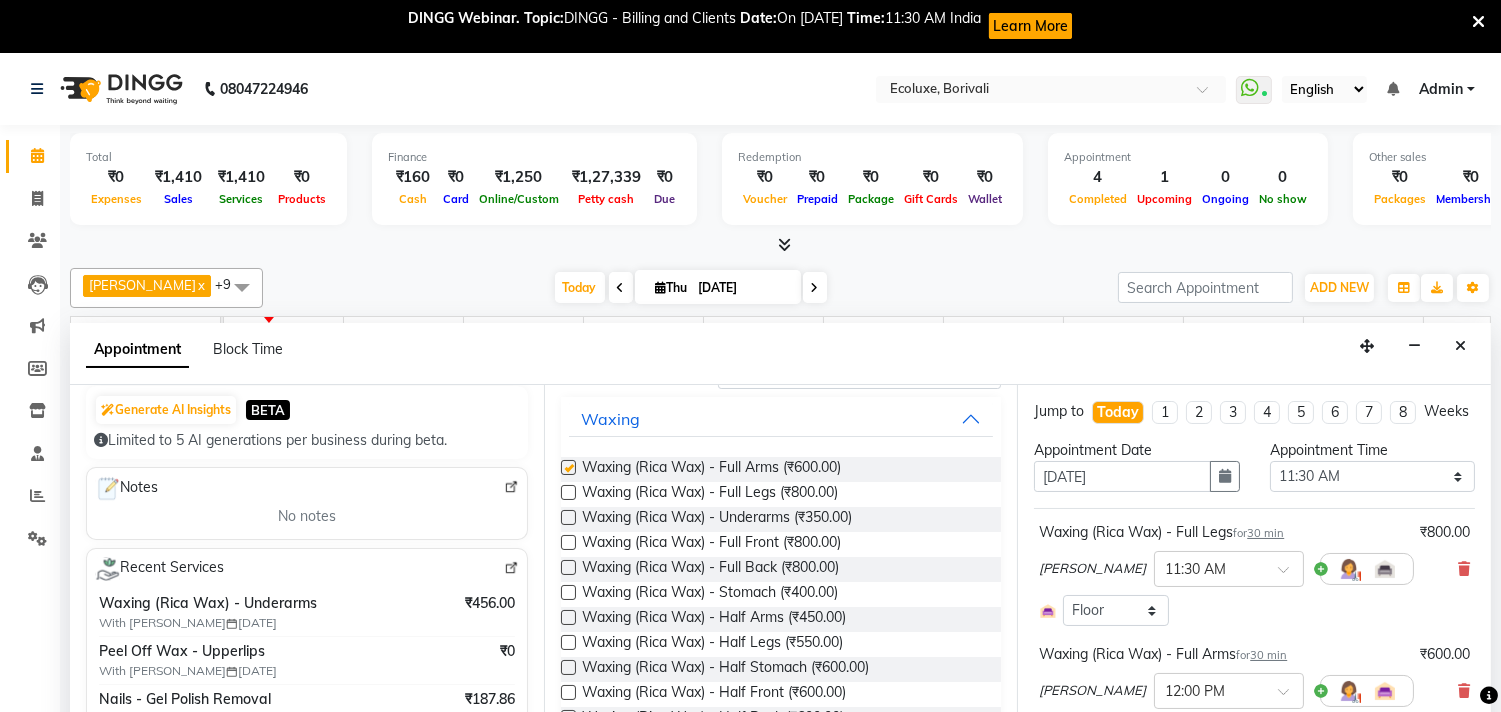 checkbox on "false" 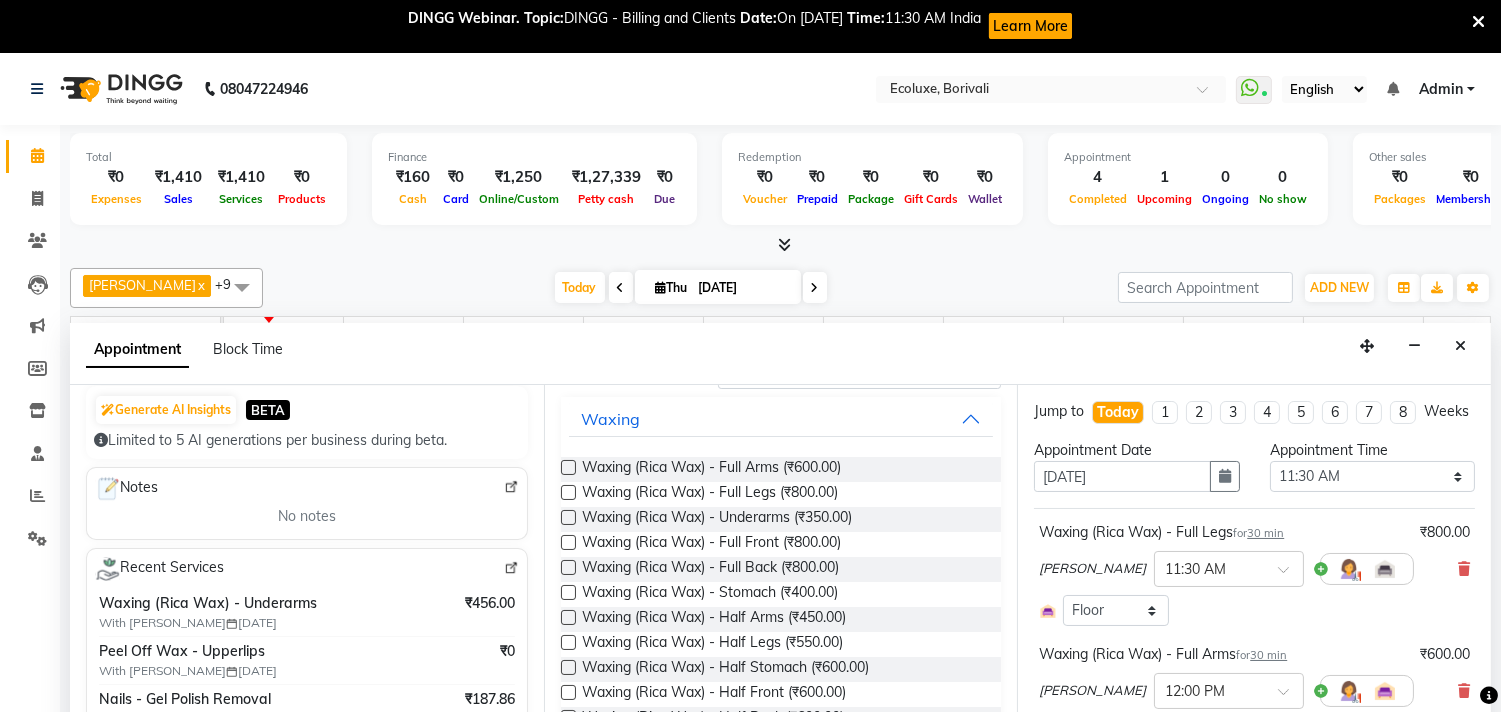 click at bounding box center [568, 492] 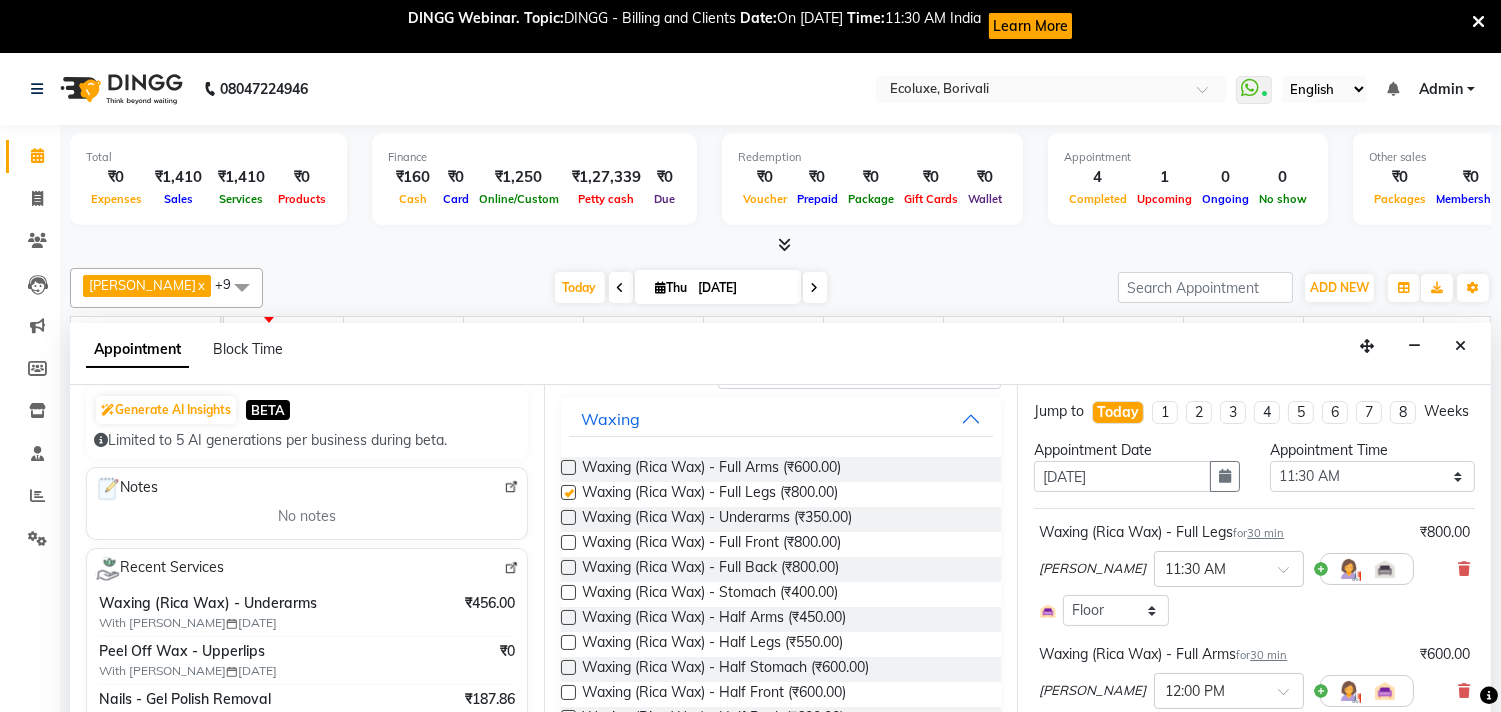 checkbox on "false" 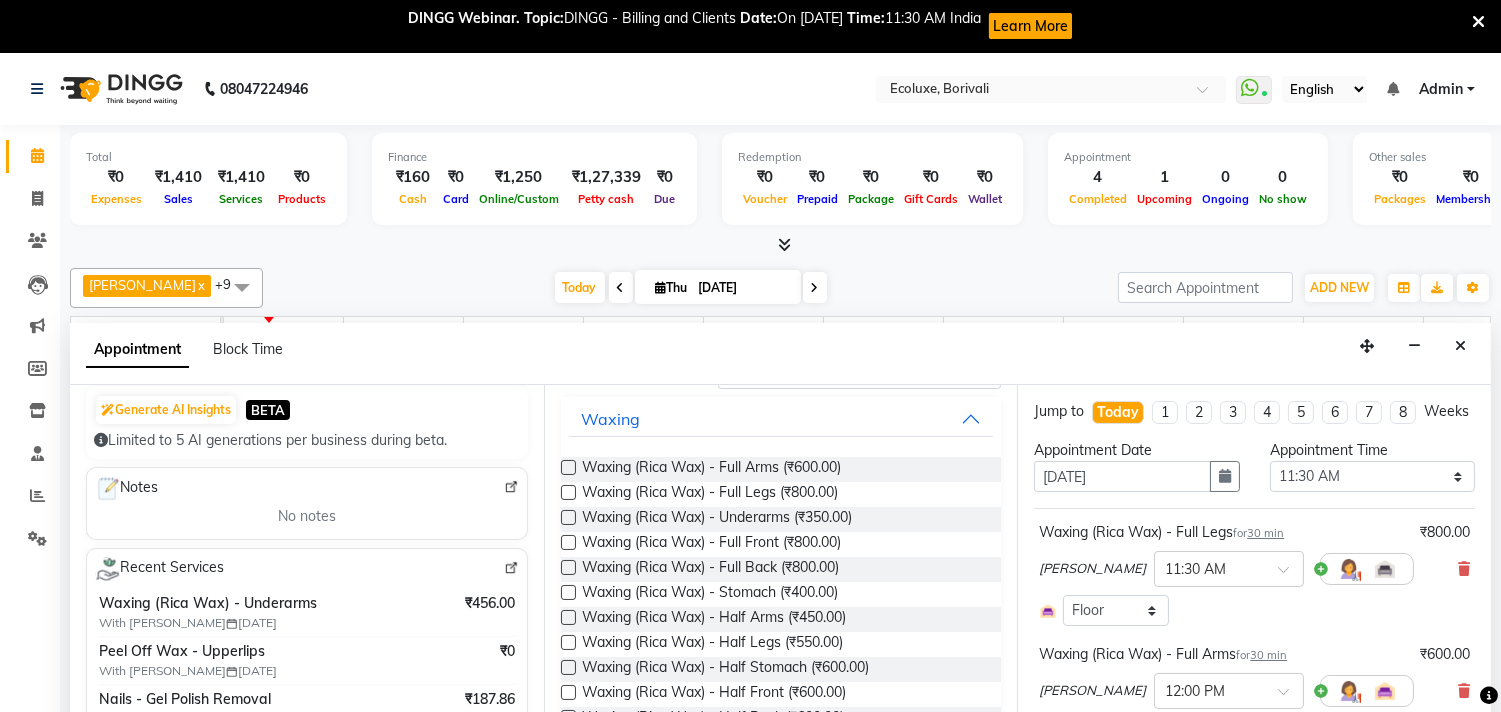 click at bounding box center [568, 517] 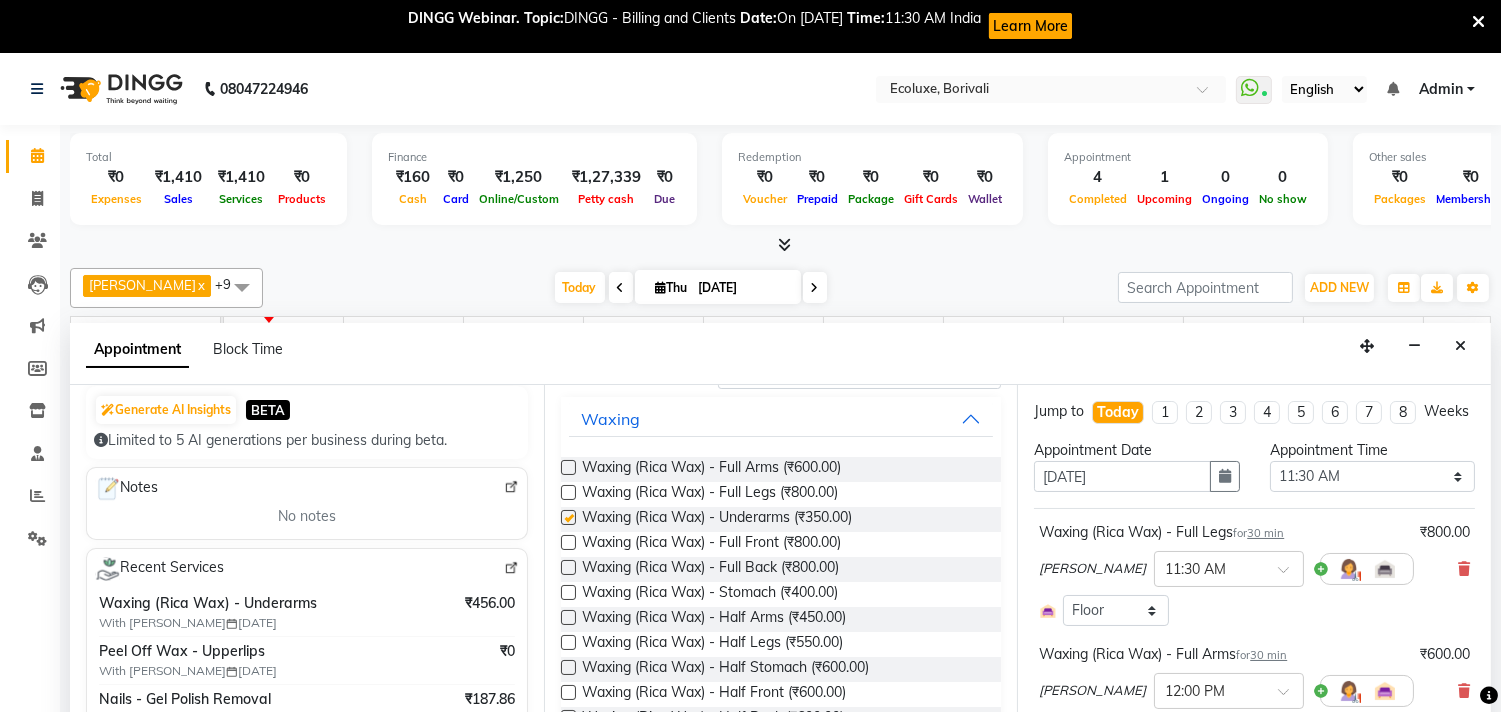 checkbox on "false" 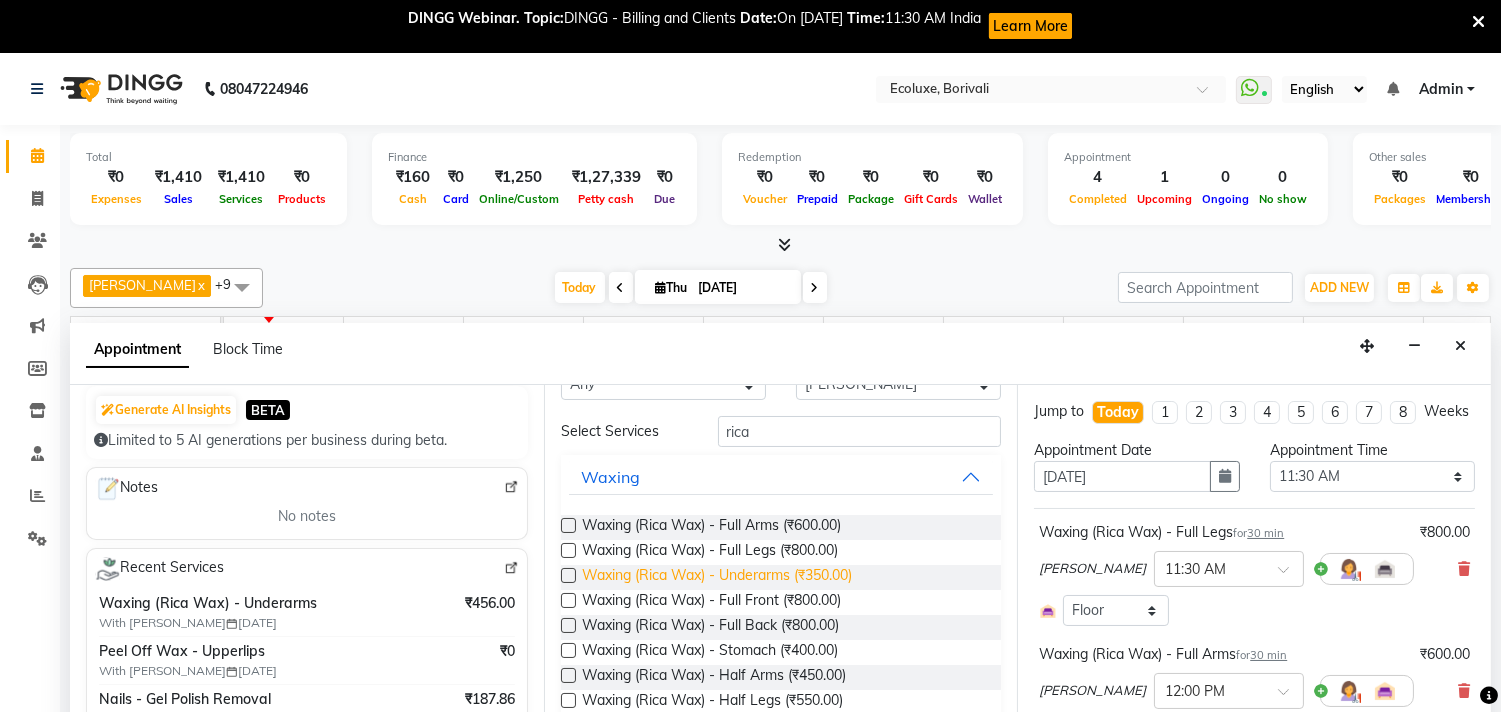 scroll, scrollTop: 0, scrollLeft: 0, axis: both 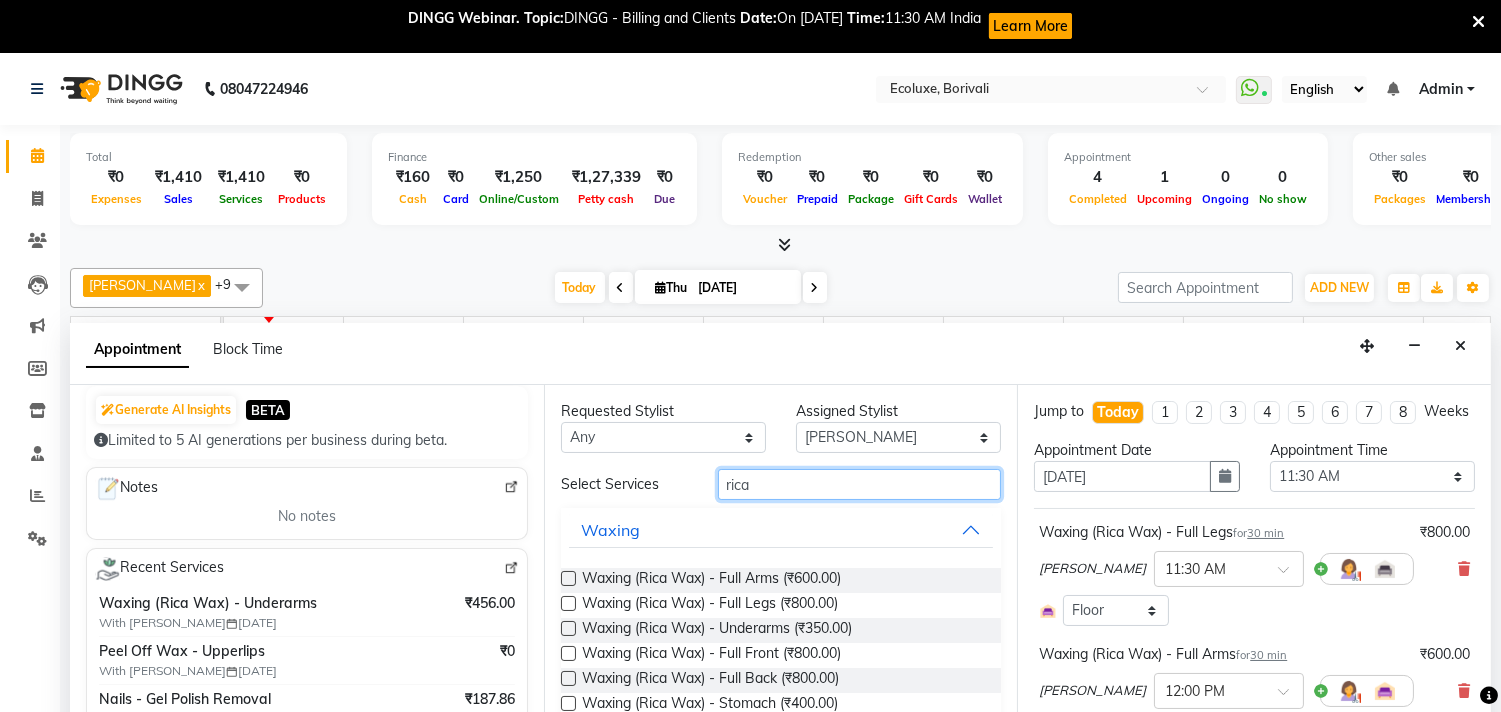 drag, startPoint x: 765, startPoint y: 492, endPoint x: 601, endPoint y: 463, distance: 166.54428 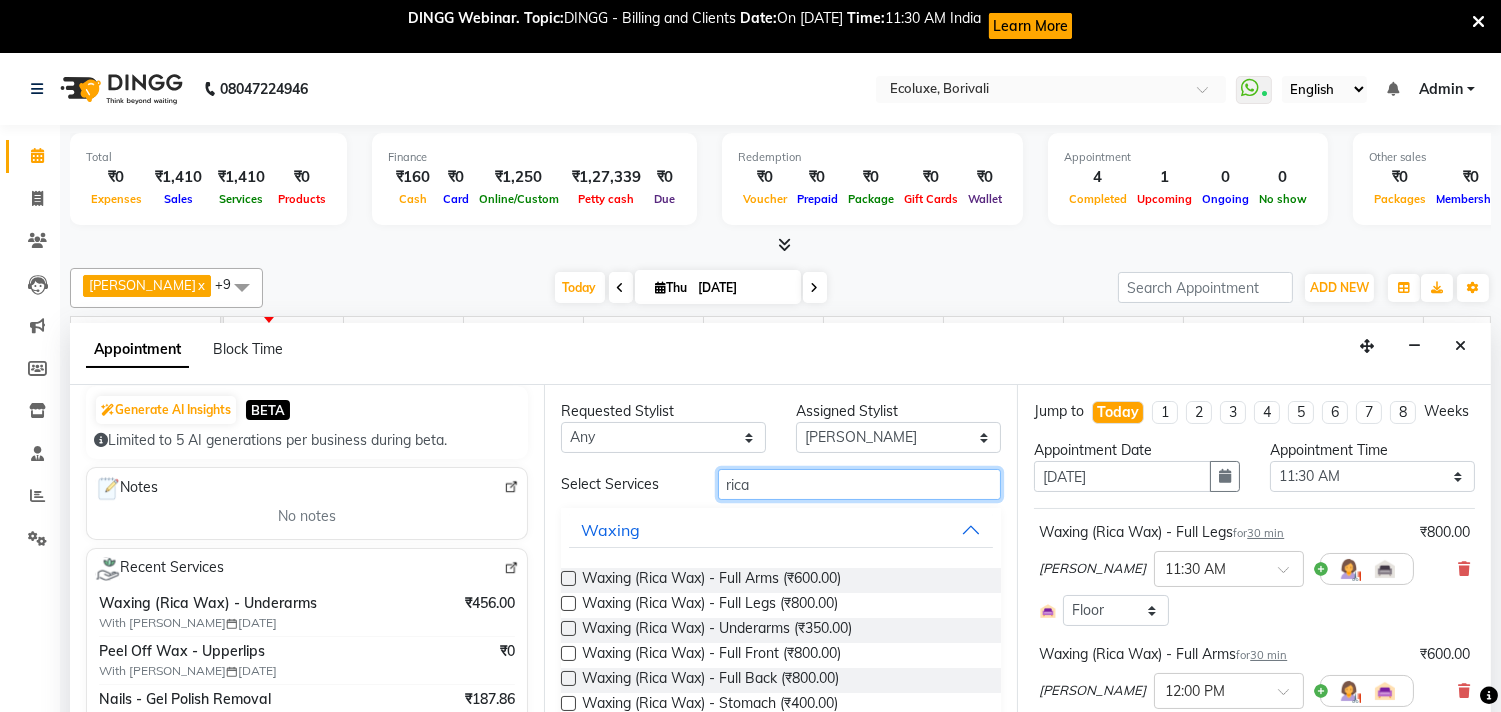 click on "Select Services rica" at bounding box center (781, 484) 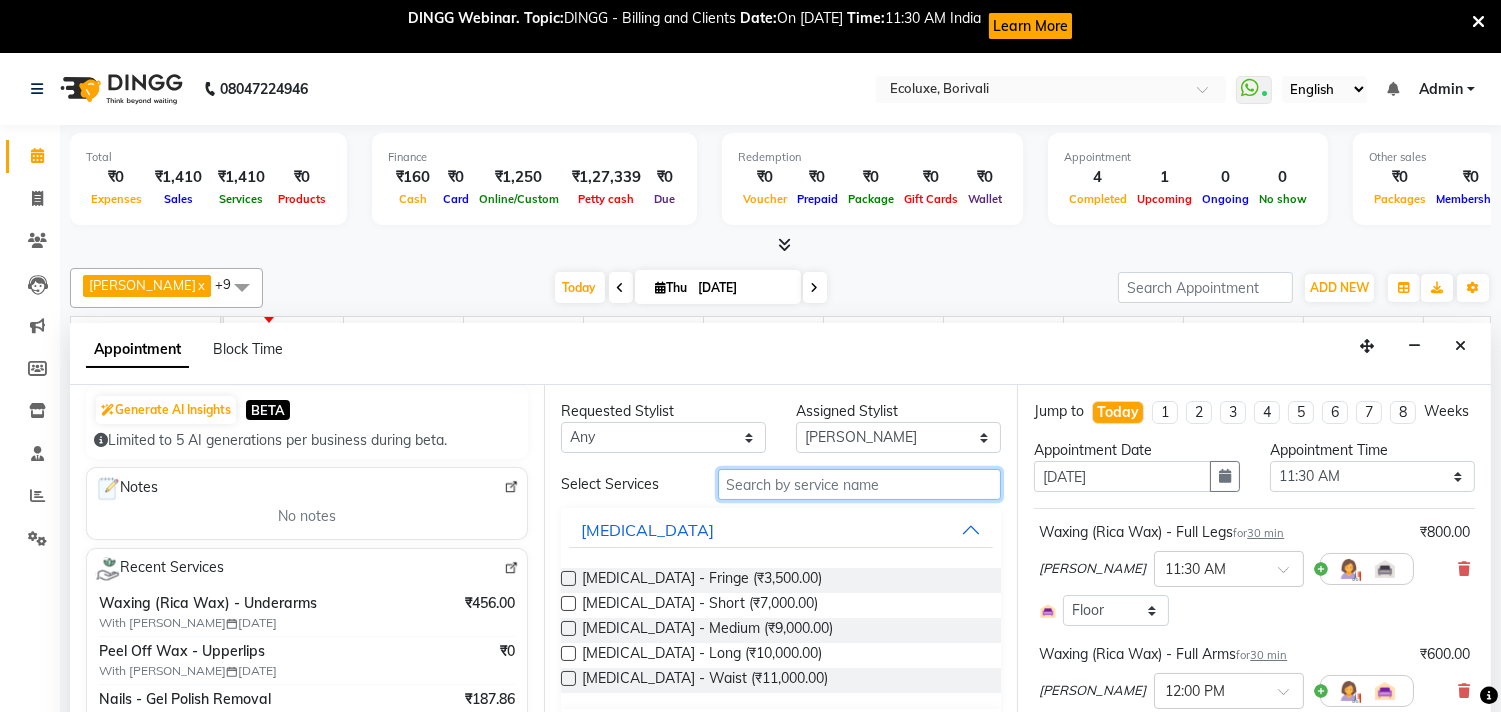 type on "u" 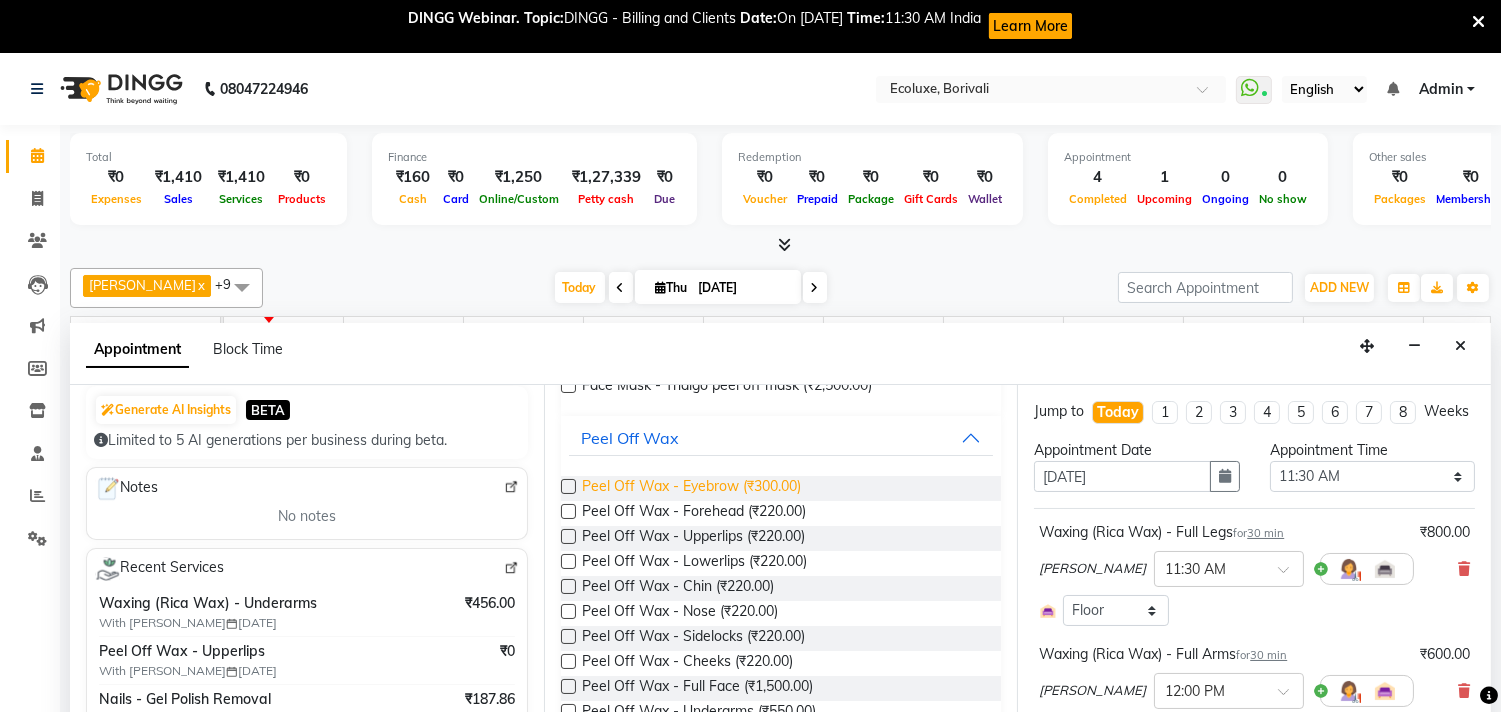 scroll, scrollTop: 222, scrollLeft: 0, axis: vertical 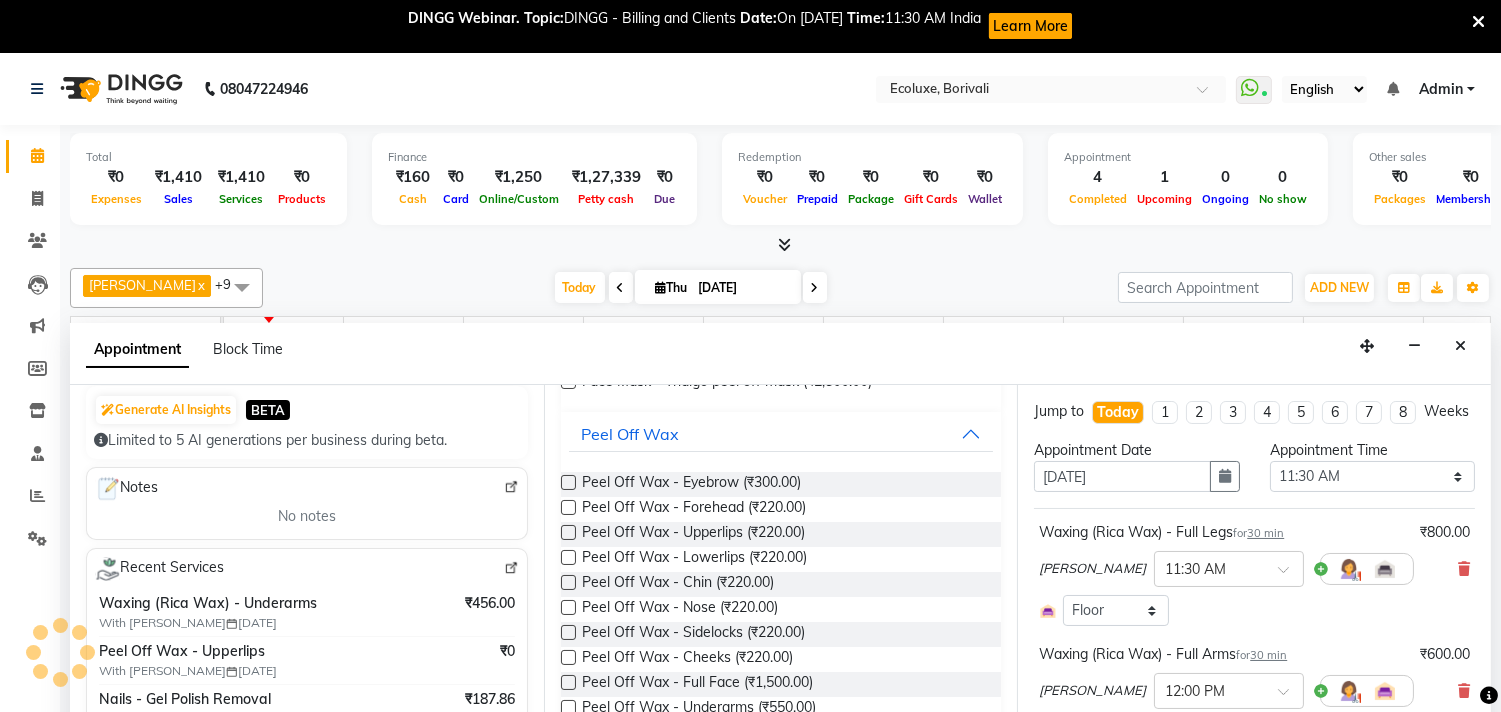 type on "peel" 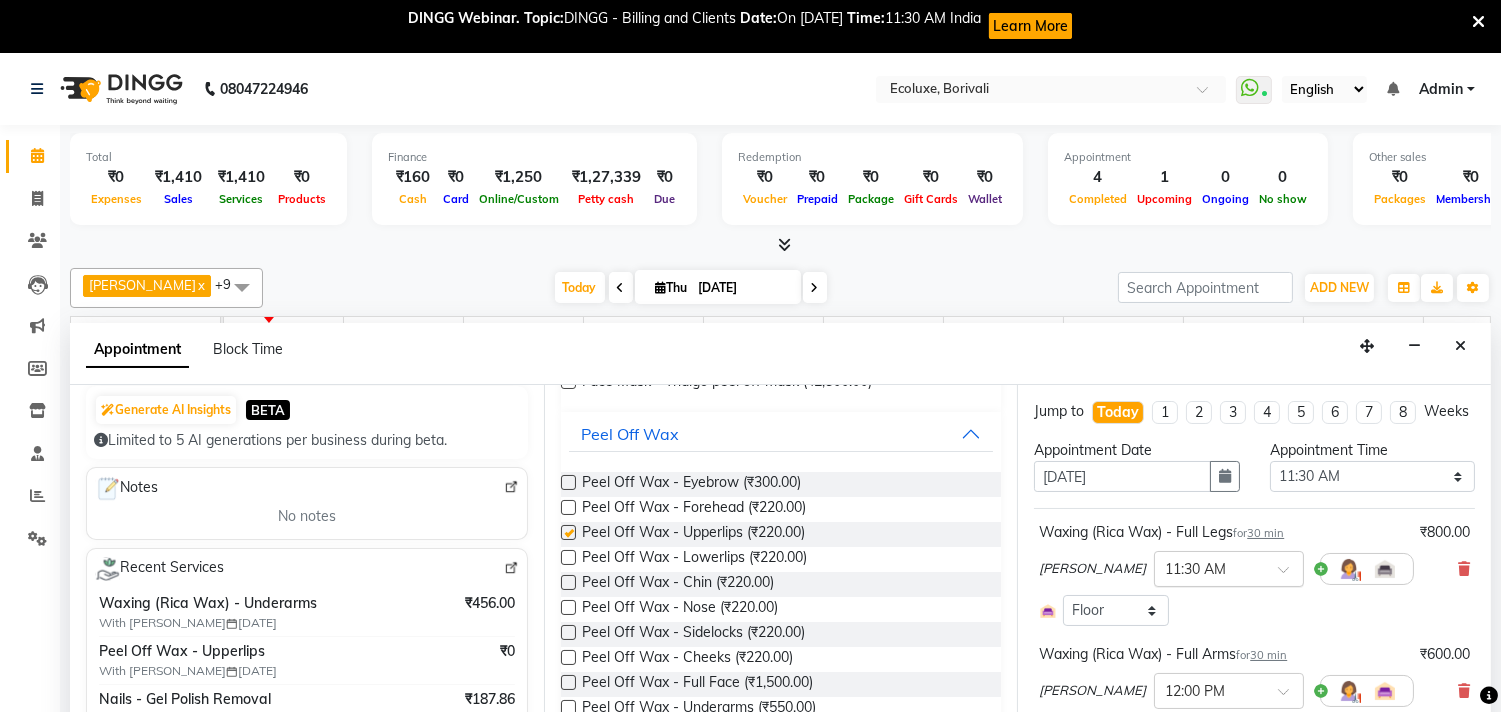checkbox on "false" 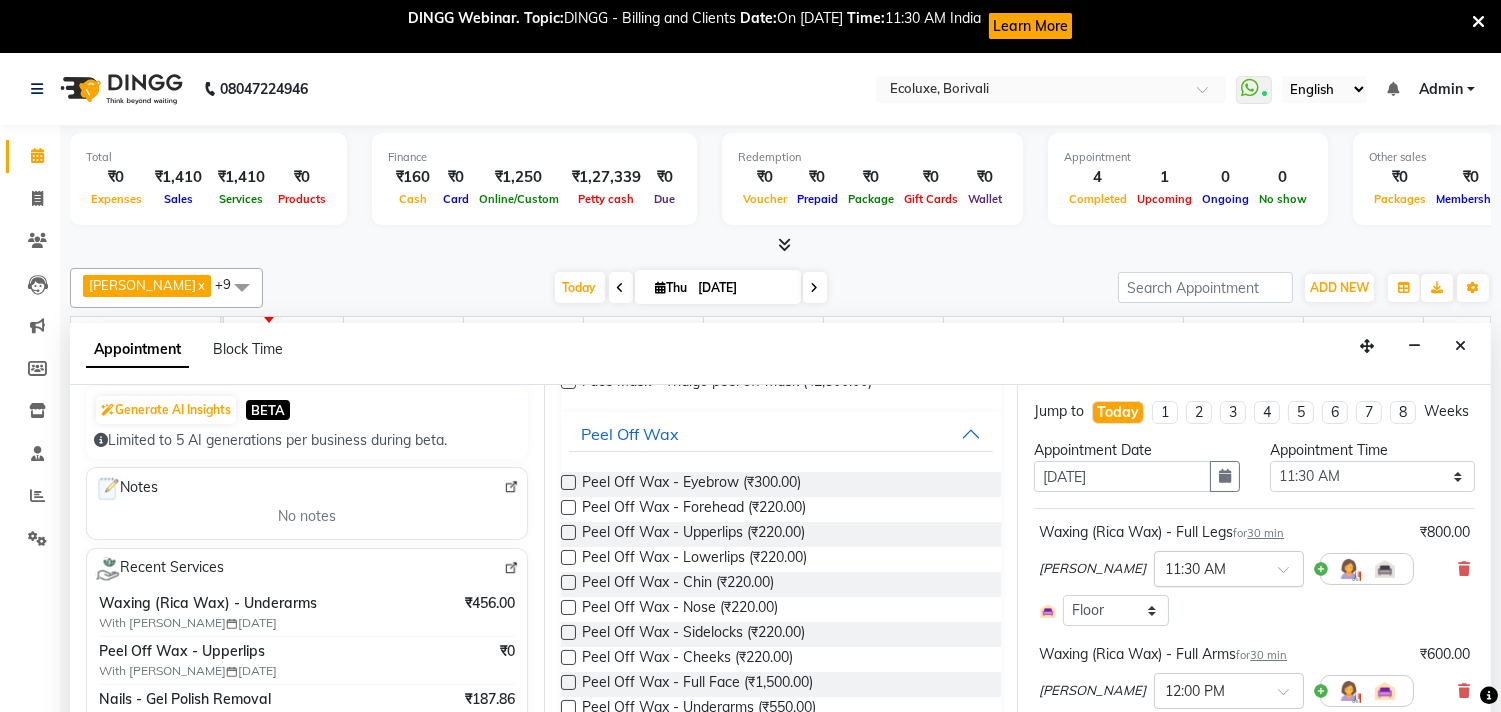 scroll, scrollTop: 222, scrollLeft: 0, axis: vertical 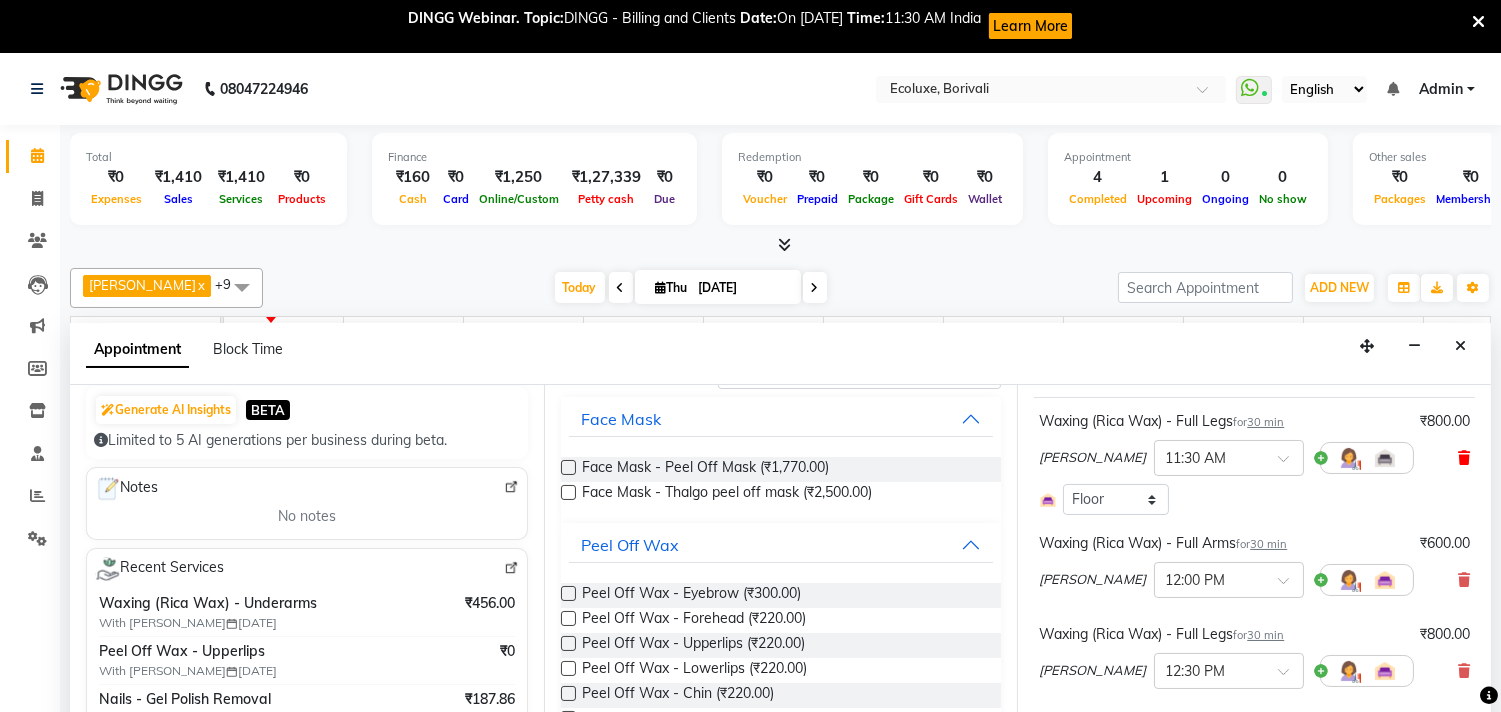 click at bounding box center [1464, 458] 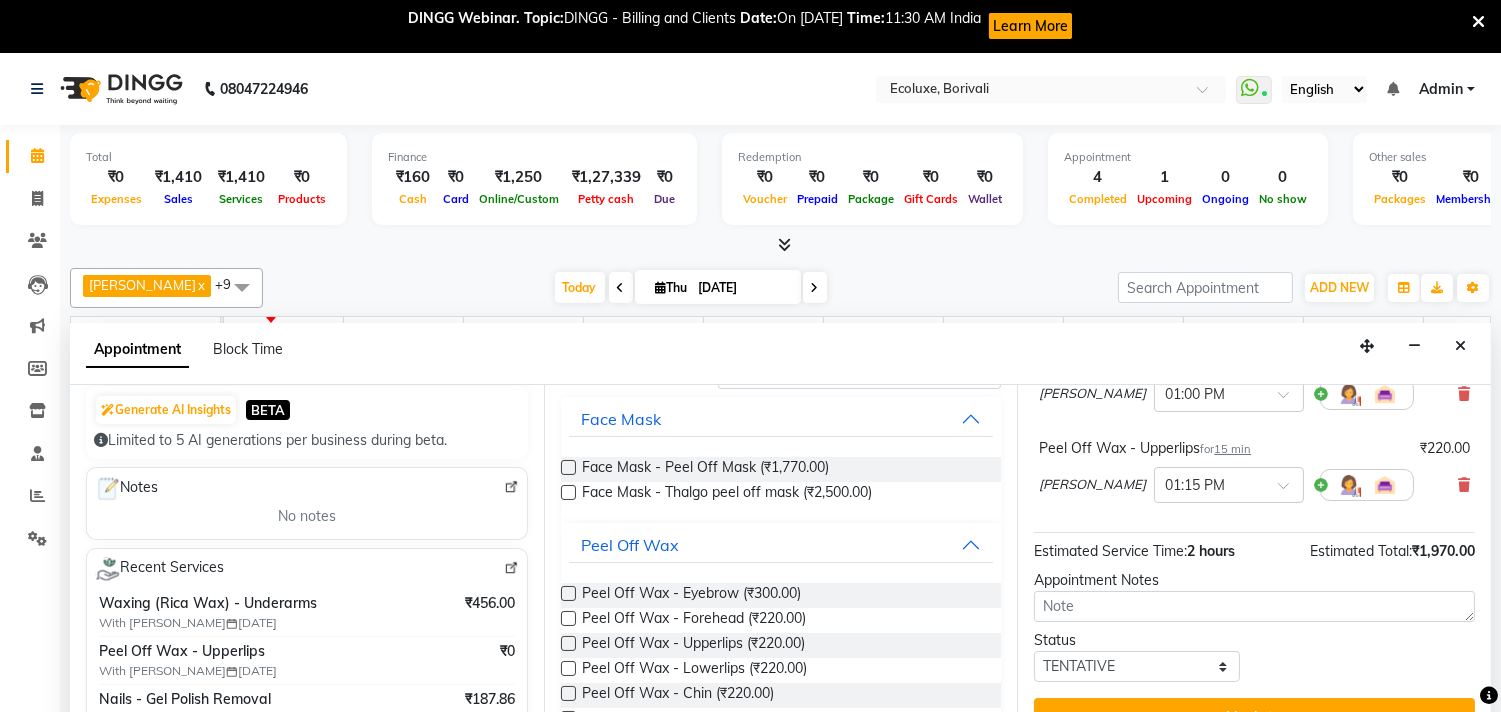 scroll, scrollTop: 393, scrollLeft: 0, axis: vertical 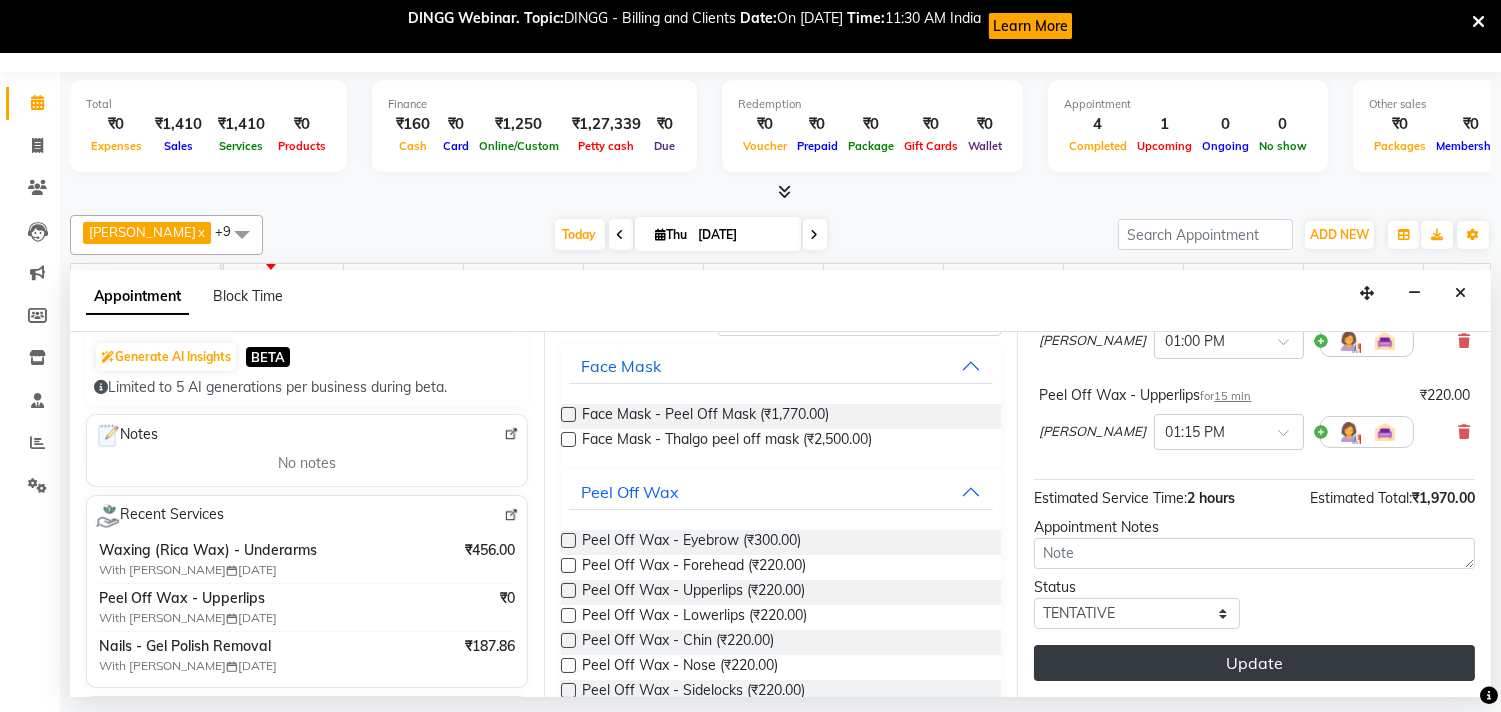 click on "Update" at bounding box center (1254, 663) 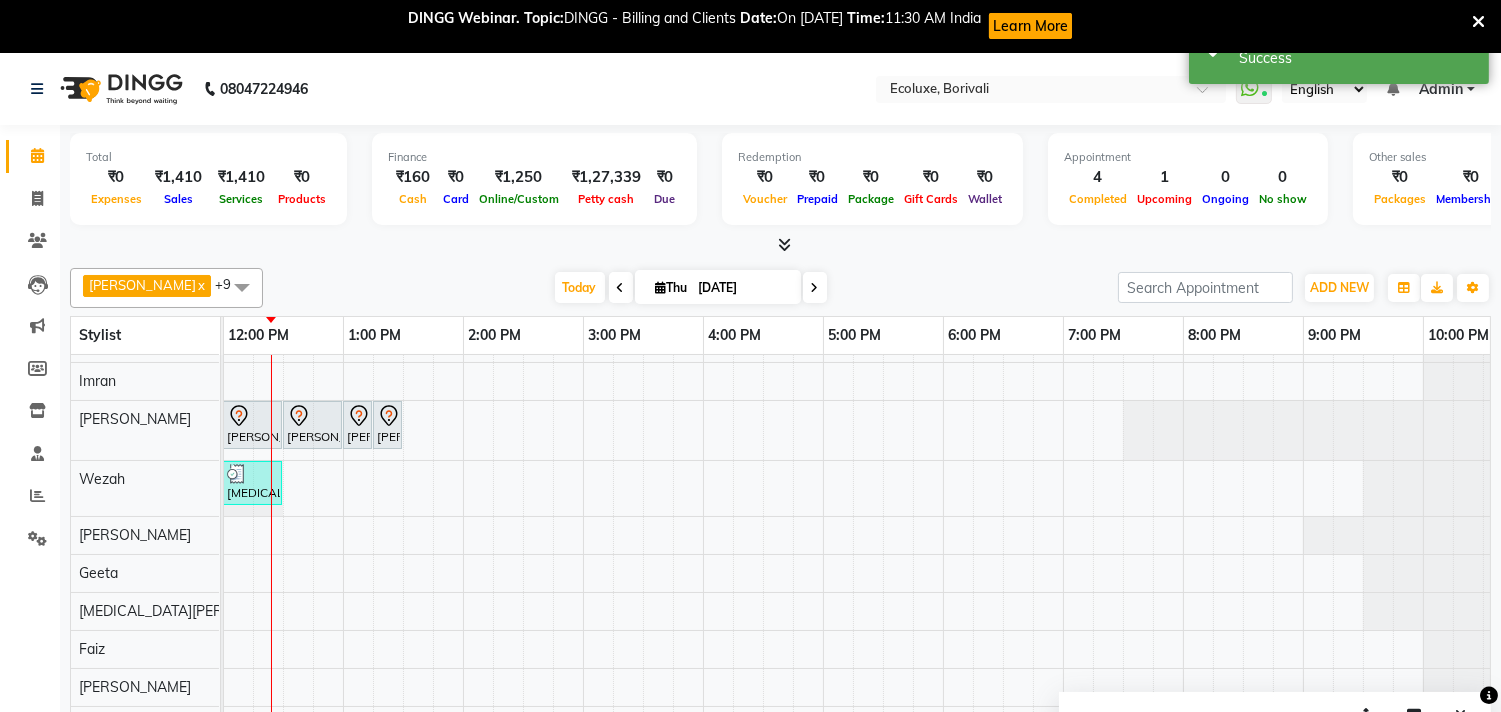 scroll, scrollTop: 53, scrollLeft: 0, axis: vertical 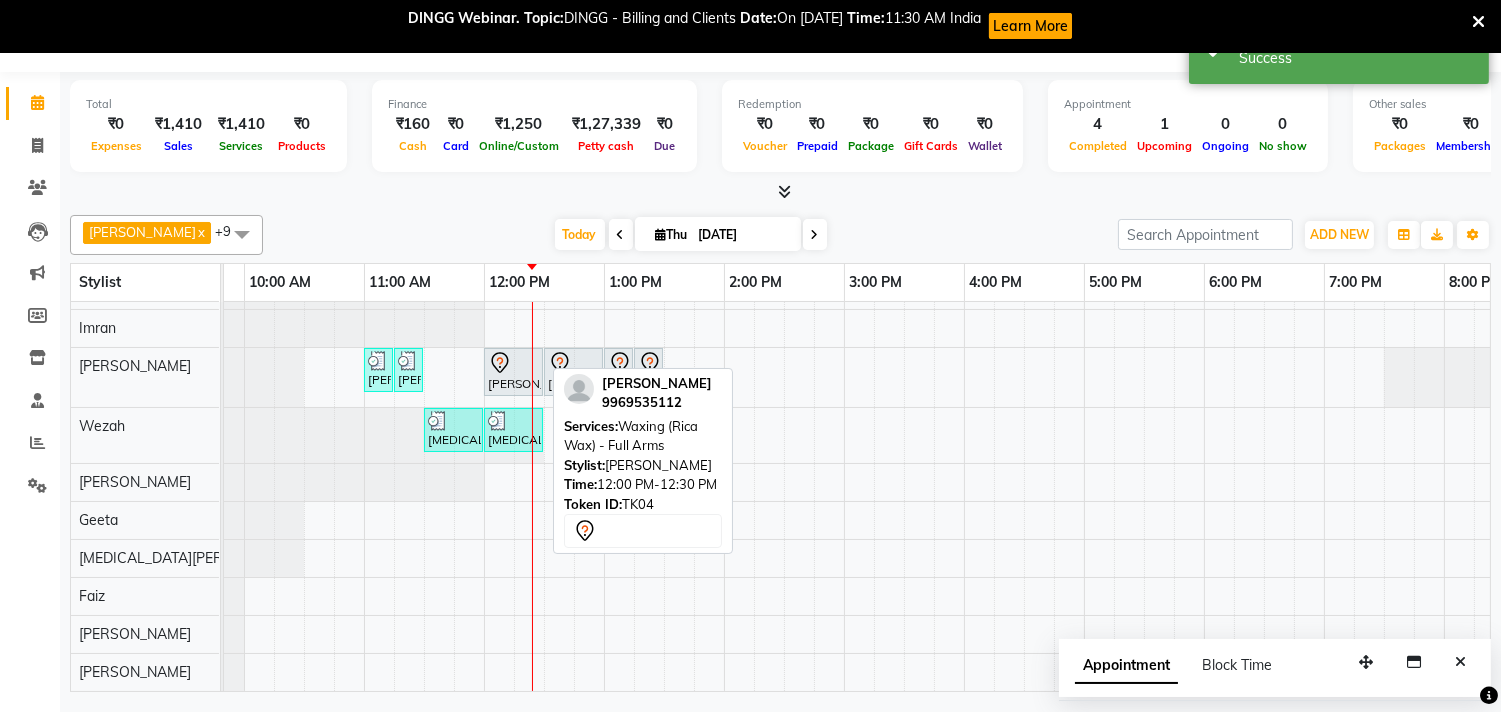 click 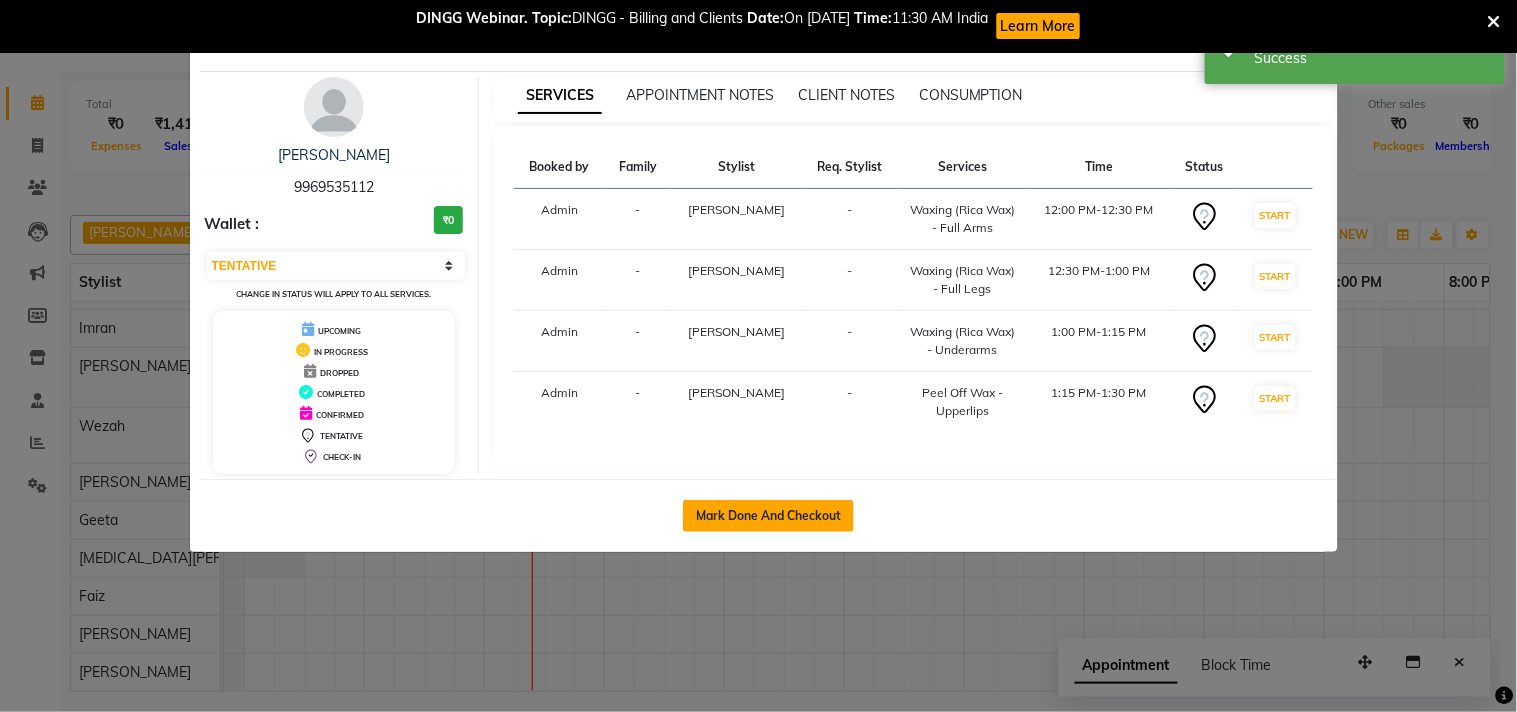 click on "Mark Done And Checkout" 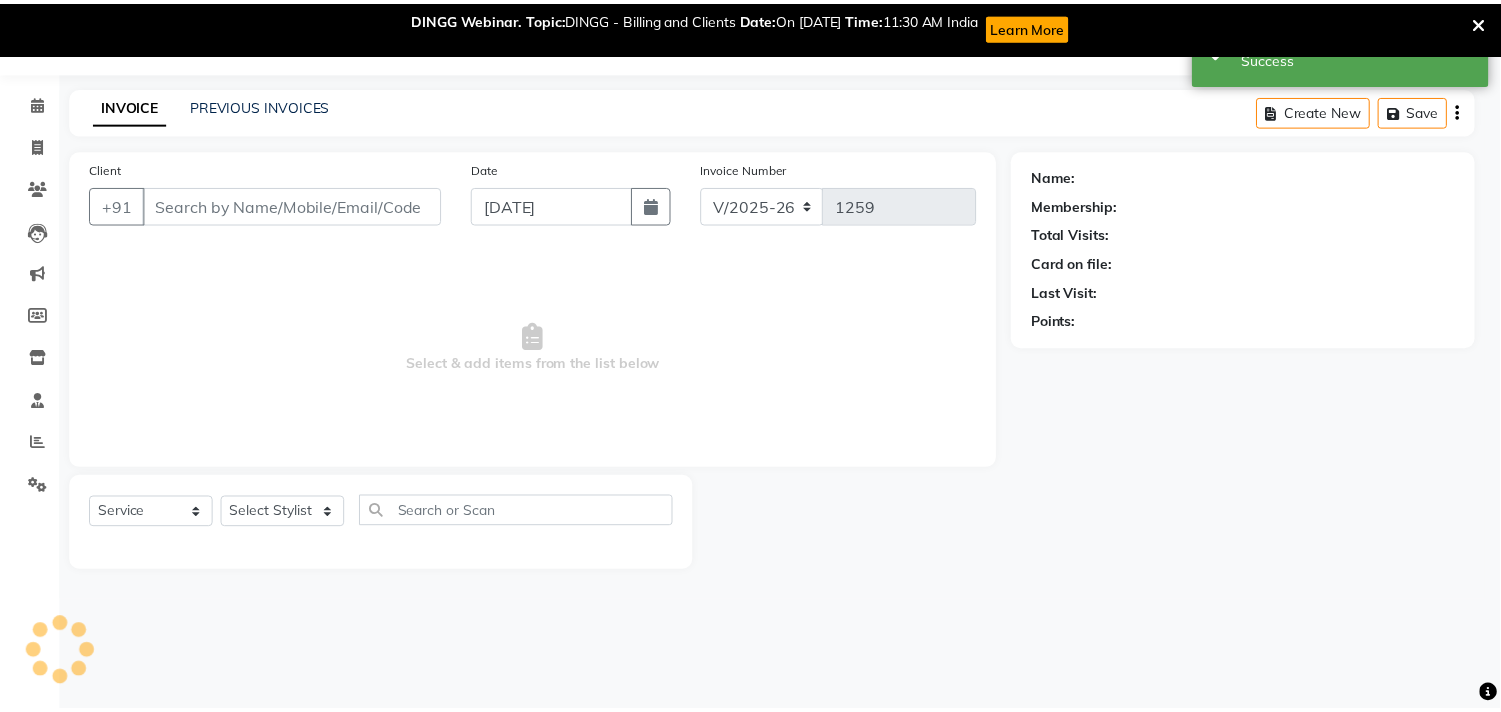 scroll, scrollTop: 0, scrollLeft: 0, axis: both 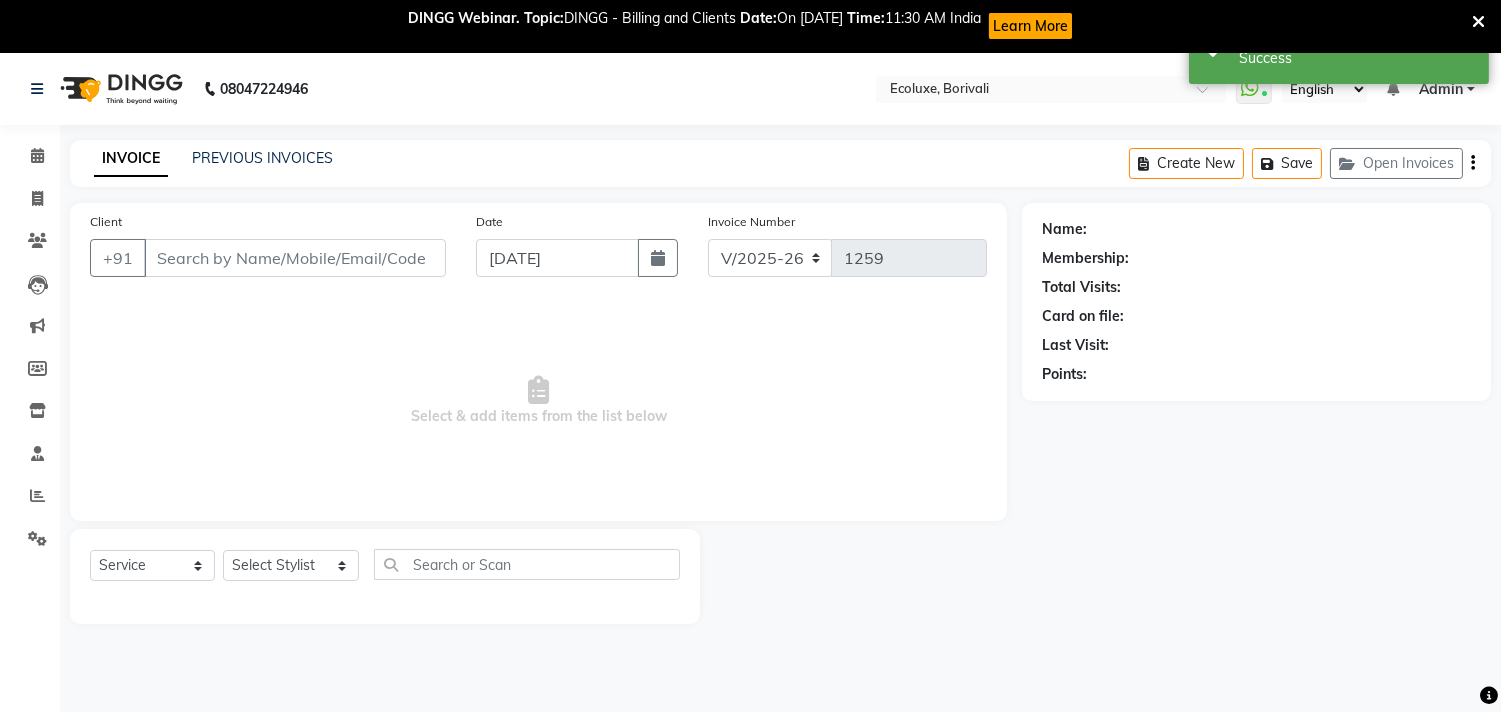type on "9969535112" 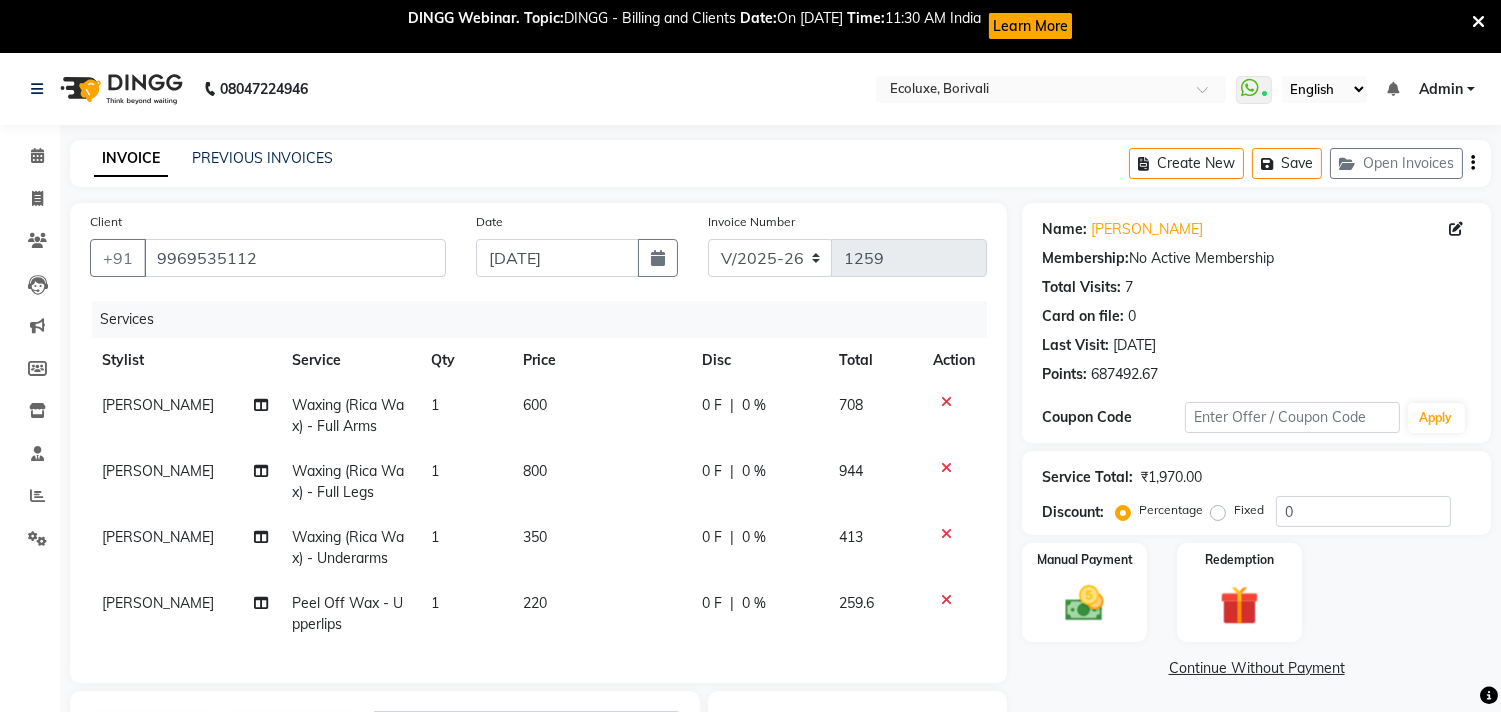 click 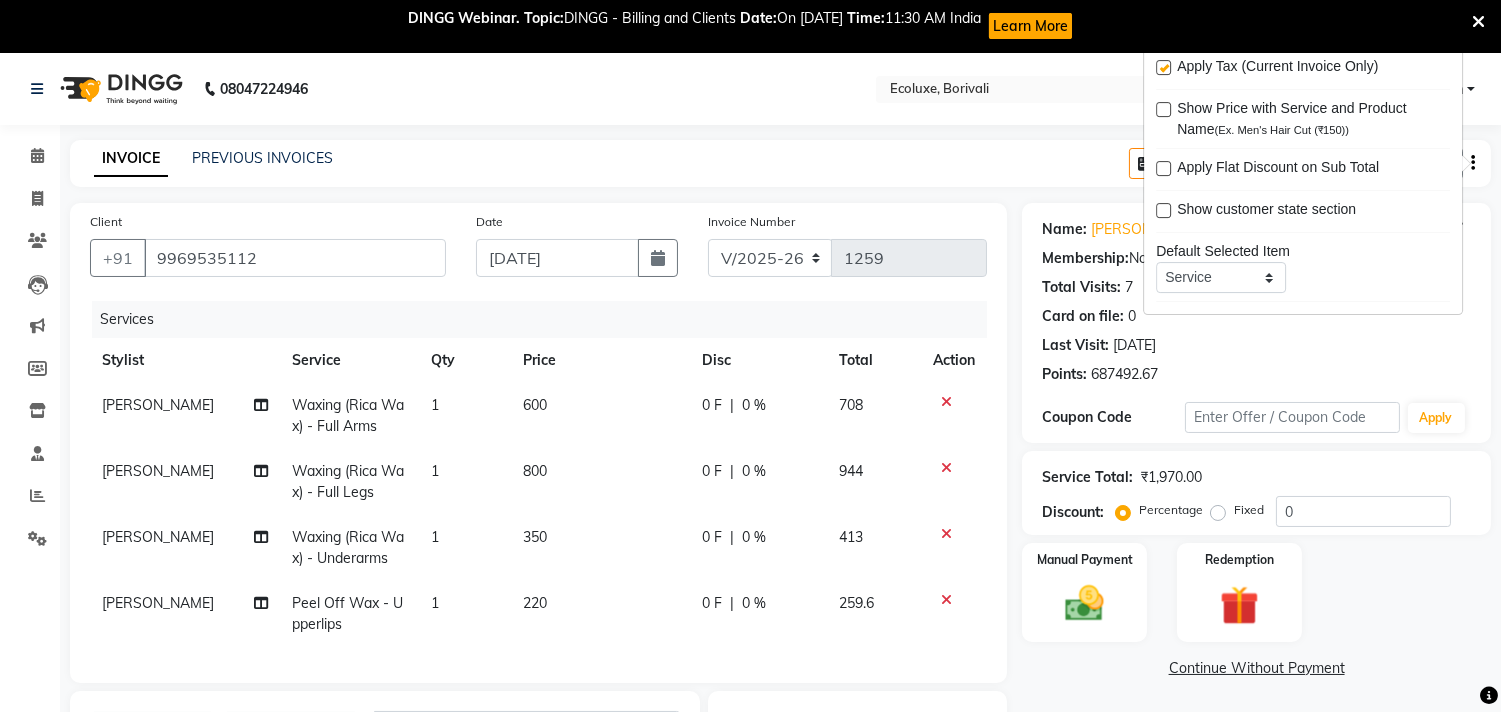 click at bounding box center [1163, 67] 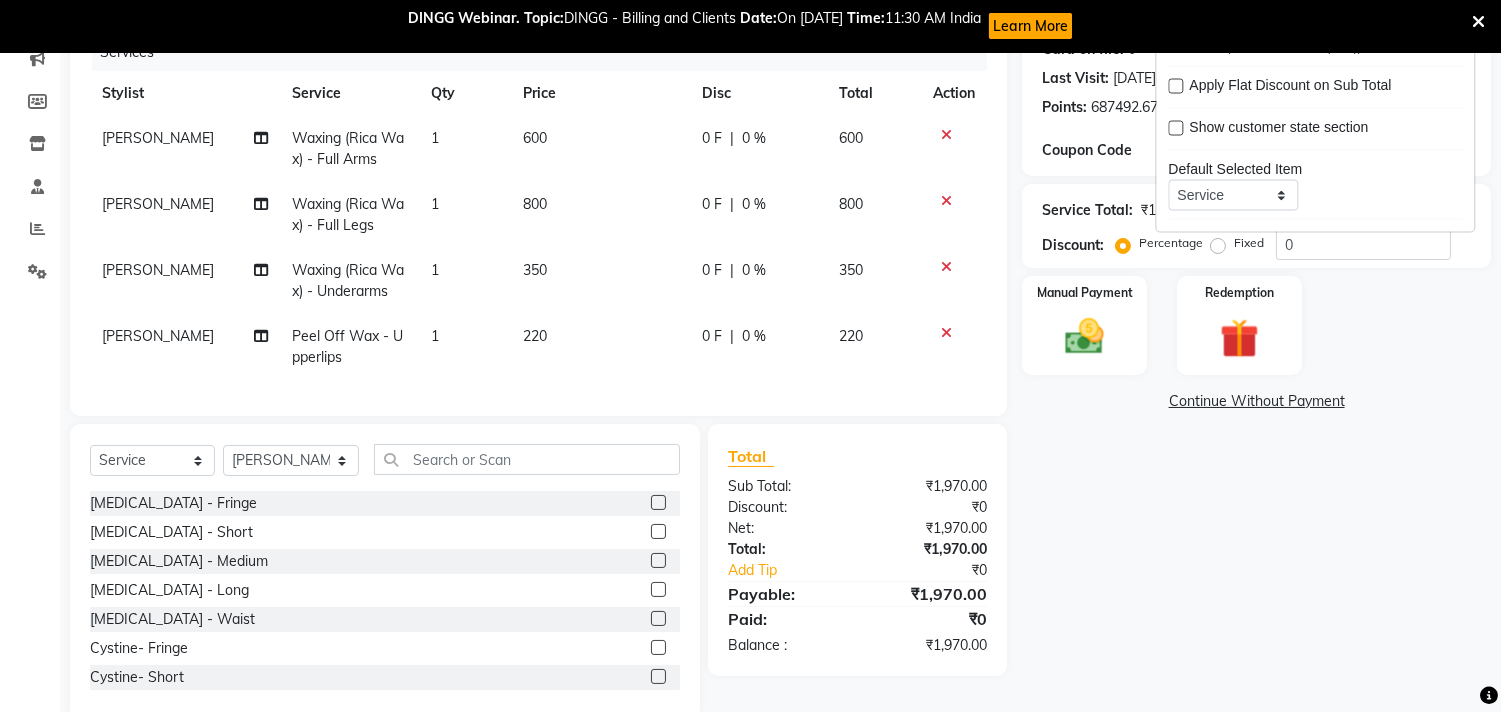 scroll, scrollTop: 320, scrollLeft: 0, axis: vertical 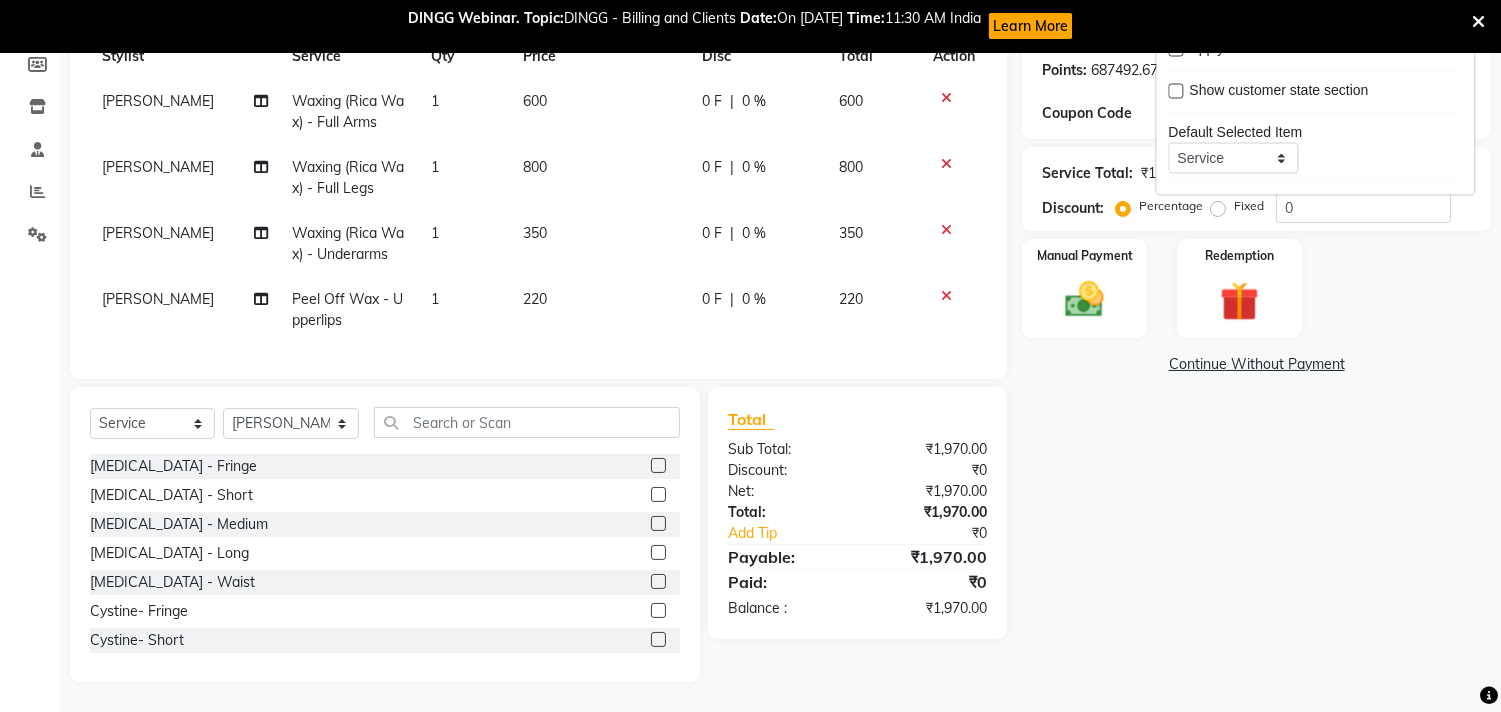 click on "Name: Parachi Jajoo Membership:  No Active Membership  Total Visits:  7 Card on file:  0 Last Visit:   23-03-2025 Points:   687492.67  Coupon Code Apply Service Total:  ₹1,970.00  Discount:  Percentage   Fixed  0 Manual Payment Redemption  Continue Without Payment" 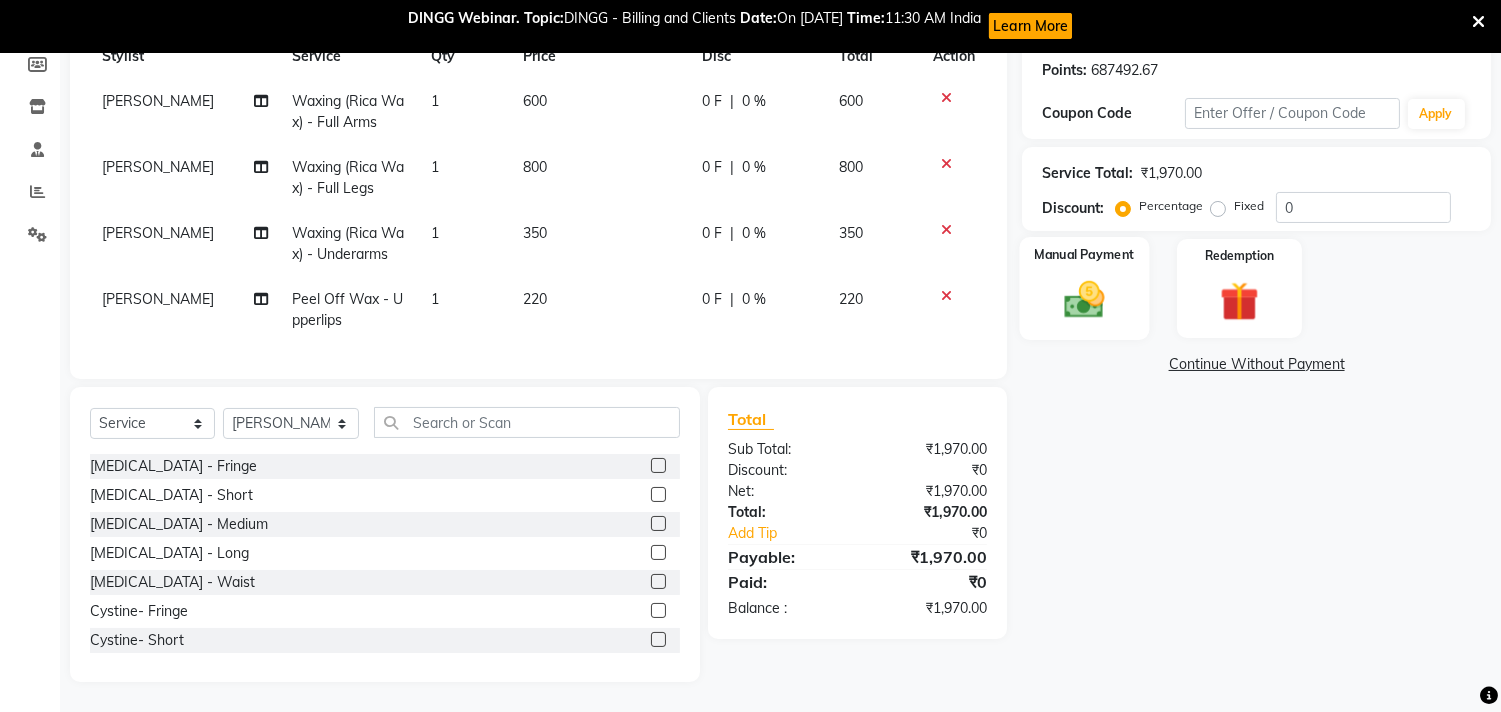 click 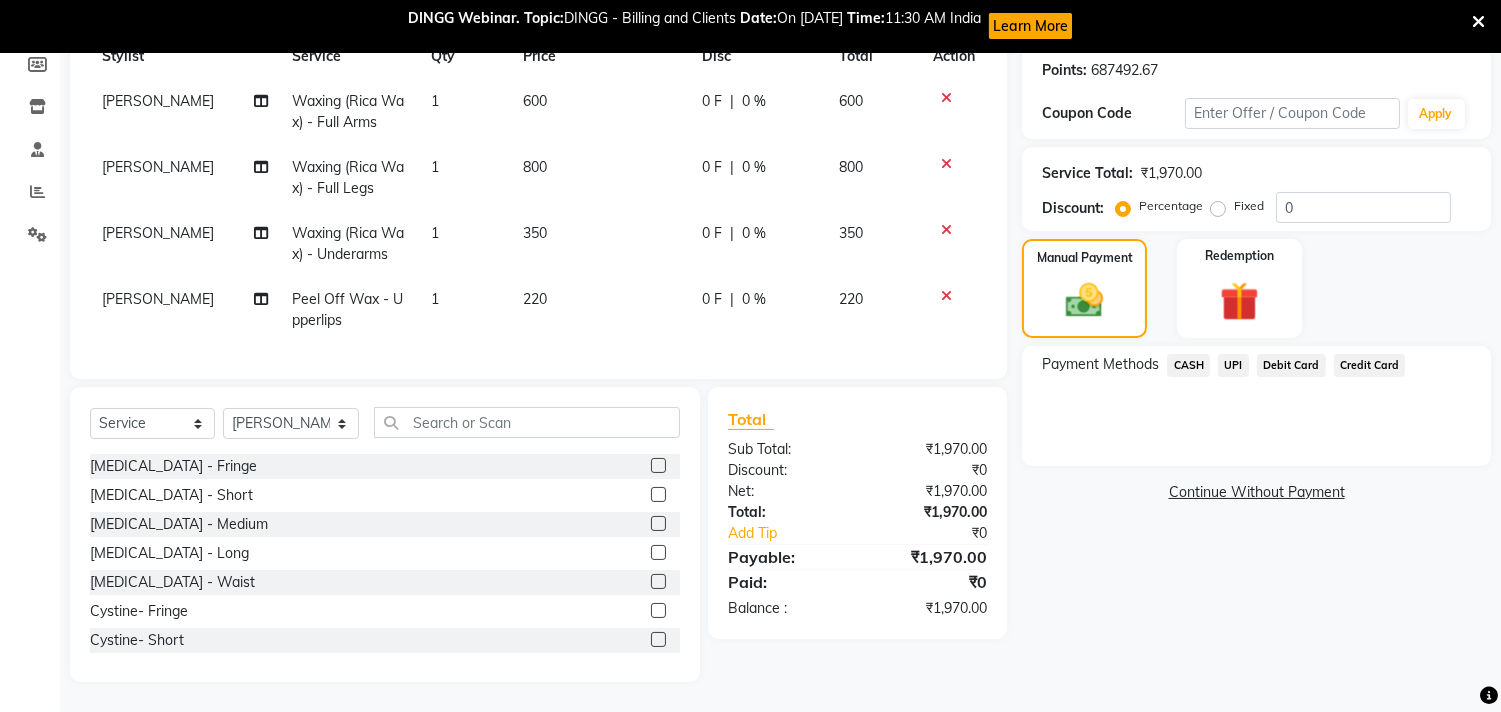click on "UPI" 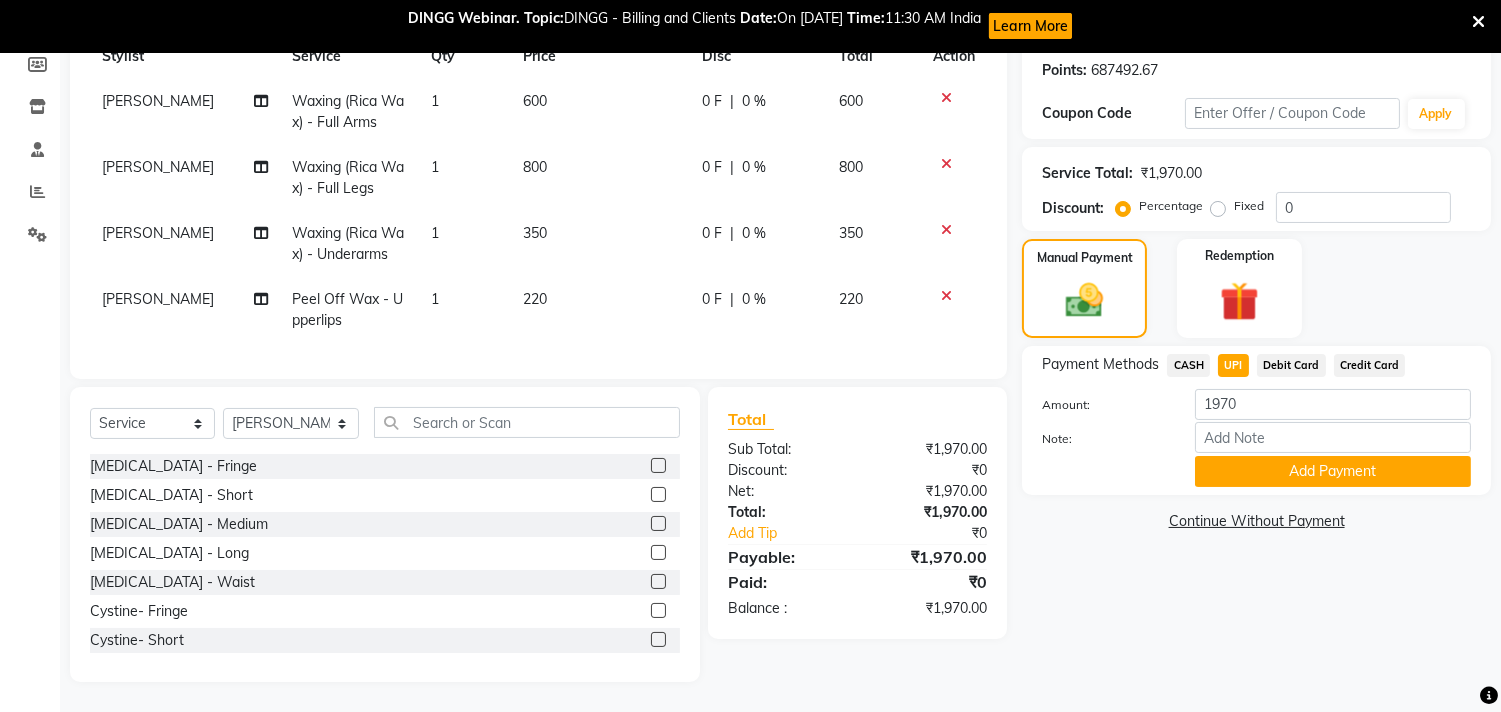 click on "Add Payment" 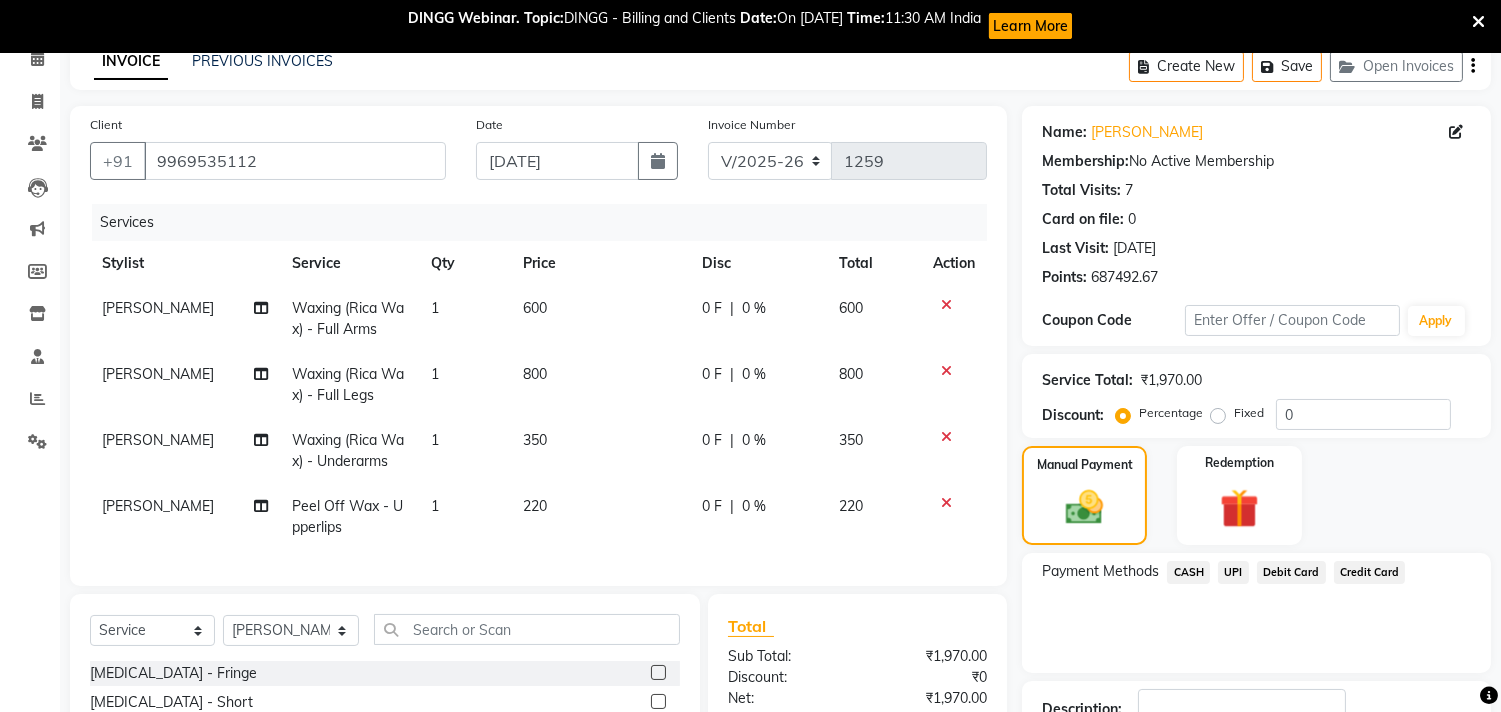 scroll, scrollTop: 320, scrollLeft: 0, axis: vertical 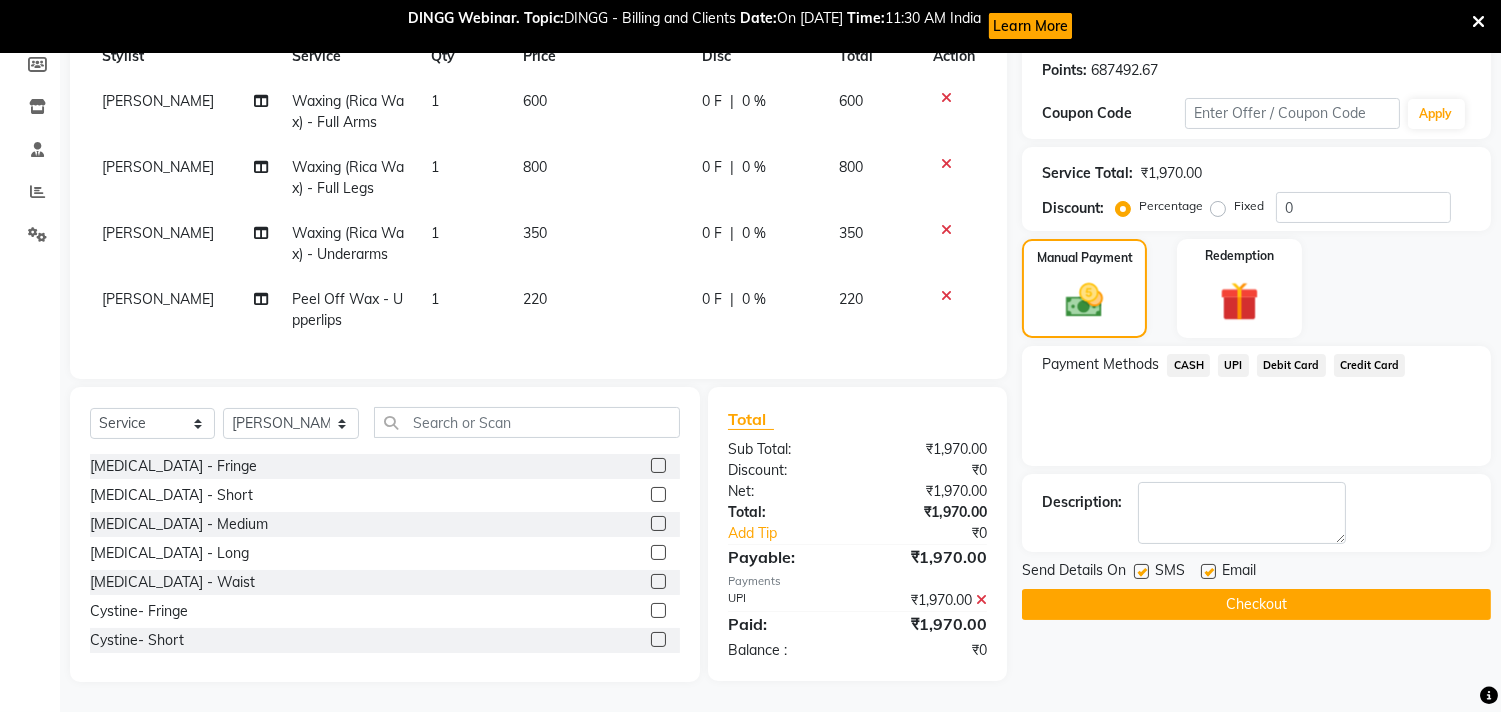 click on "Checkout" 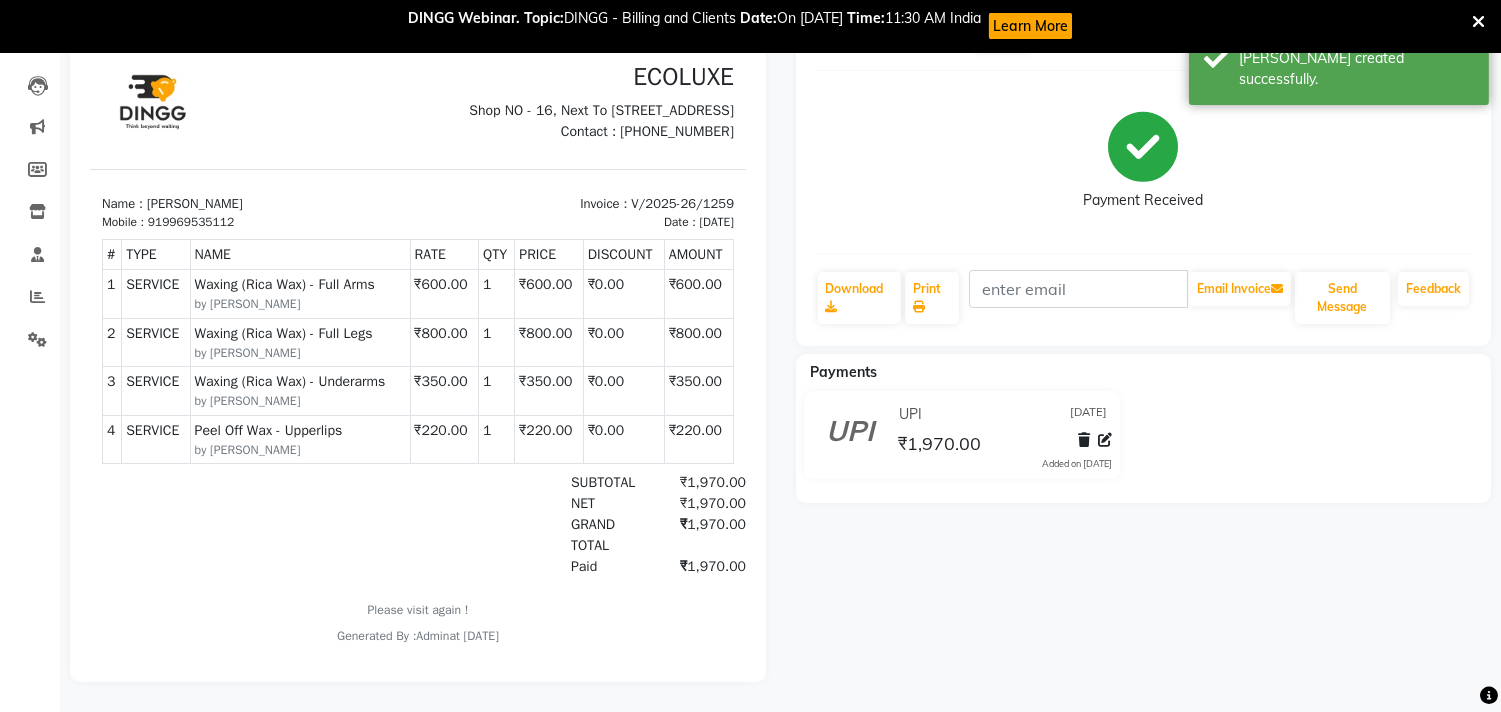 scroll, scrollTop: 0, scrollLeft: 0, axis: both 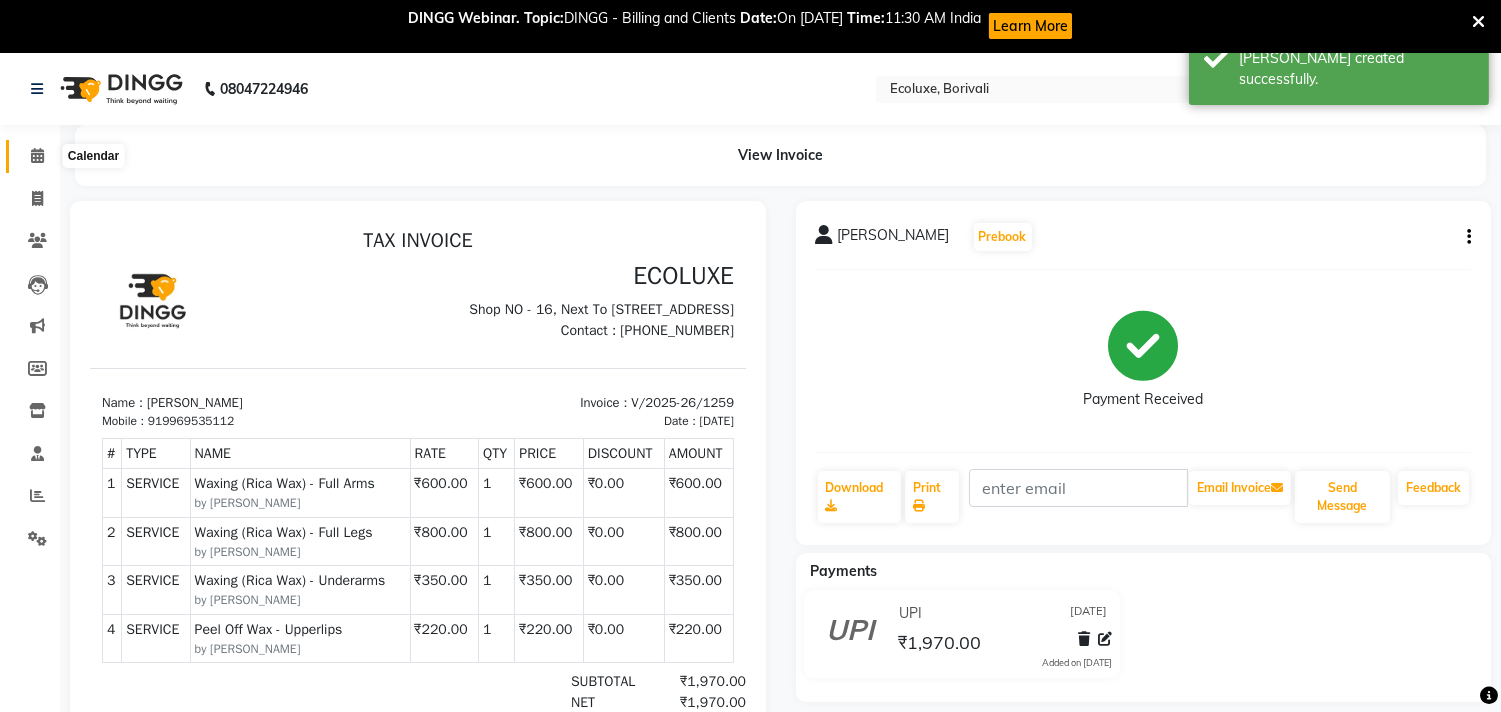 click 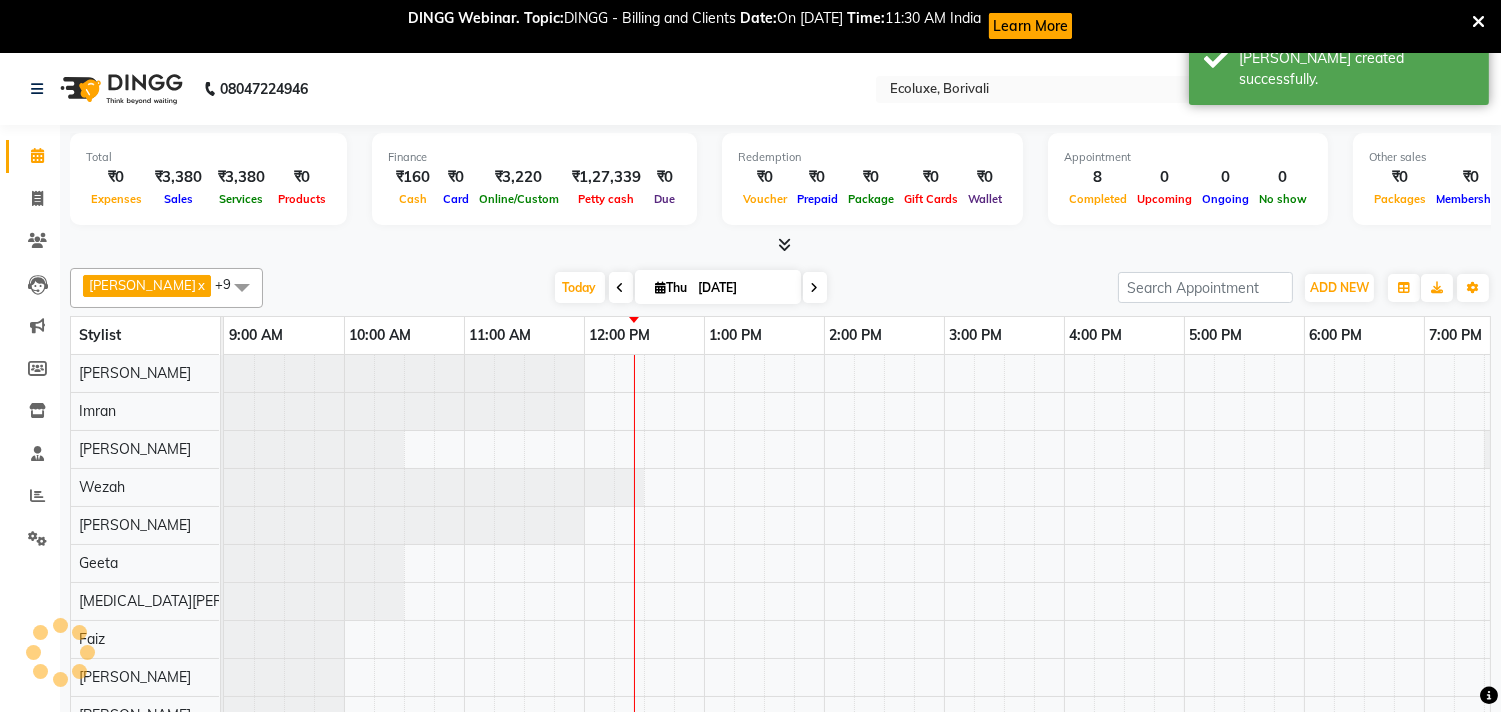 scroll, scrollTop: 0, scrollLeft: 0, axis: both 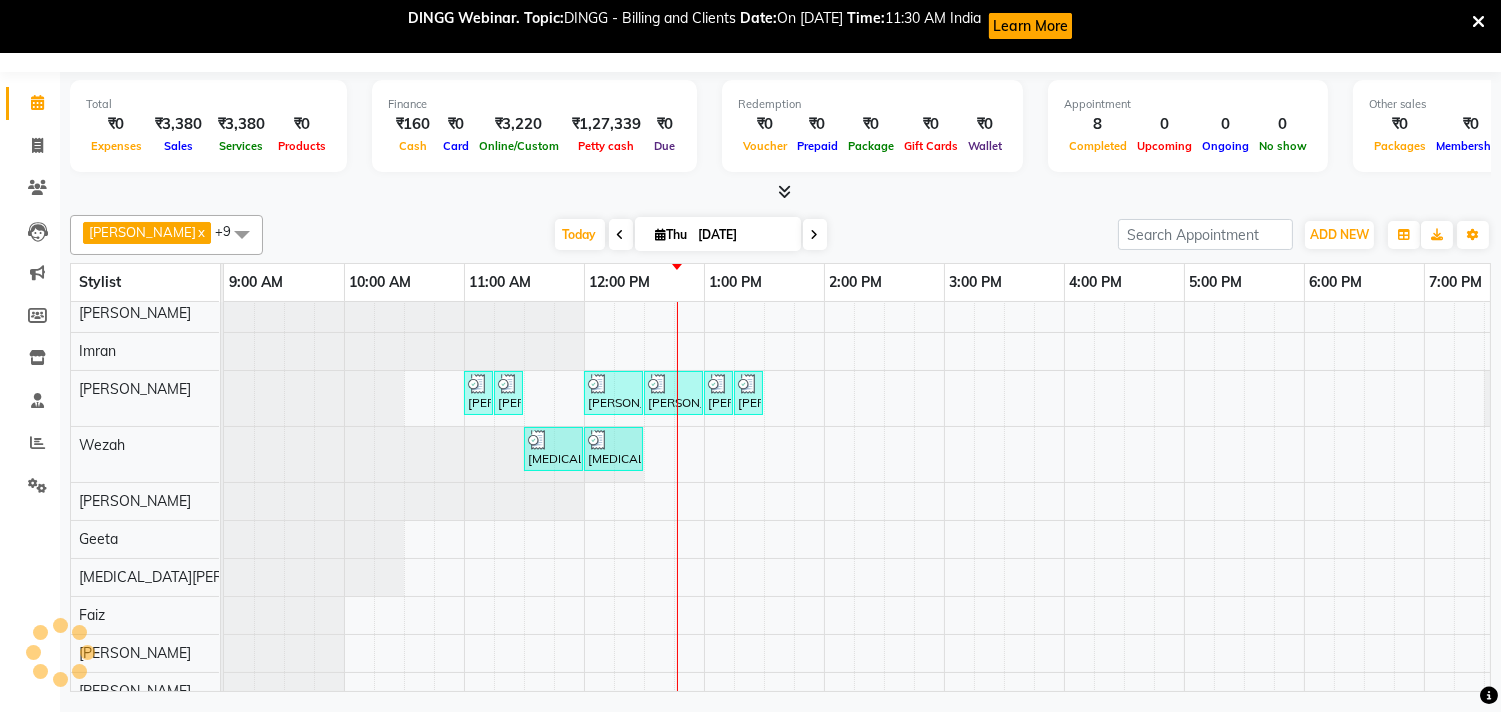 click on "Bhoomika, TK02, 11:00 AM-11:15 AM, Woman Forehead     Bhoomika, TK02, 11:15 AM-11:30 AM, Woman Eyebrow     Parachi Jajoo, TK04, 12:00 PM-12:30 PM, Waxing (Rica Wax) - Full Arms      Parachi Jajoo, TK04, 12:30 PM-01:00 PM, Waxing (Rica Wax) - Full Legs     Parachi Jajoo, TK04, 01:00 PM-01:15 PM, Waxing (Rica Wax) - Underarms     Parachi Jajoo, TK04, 01:15 PM-01:30 PM, Peel Off Wax - Upperlips     Nikita Kolte, TK03, 11:30 AM-12:00 PM, Luxury Hairwash Long      Nikita Kolte, TK03, 12:00 PM-12:30 PM, Blowdry Long" at bounding box center [1064, 502] 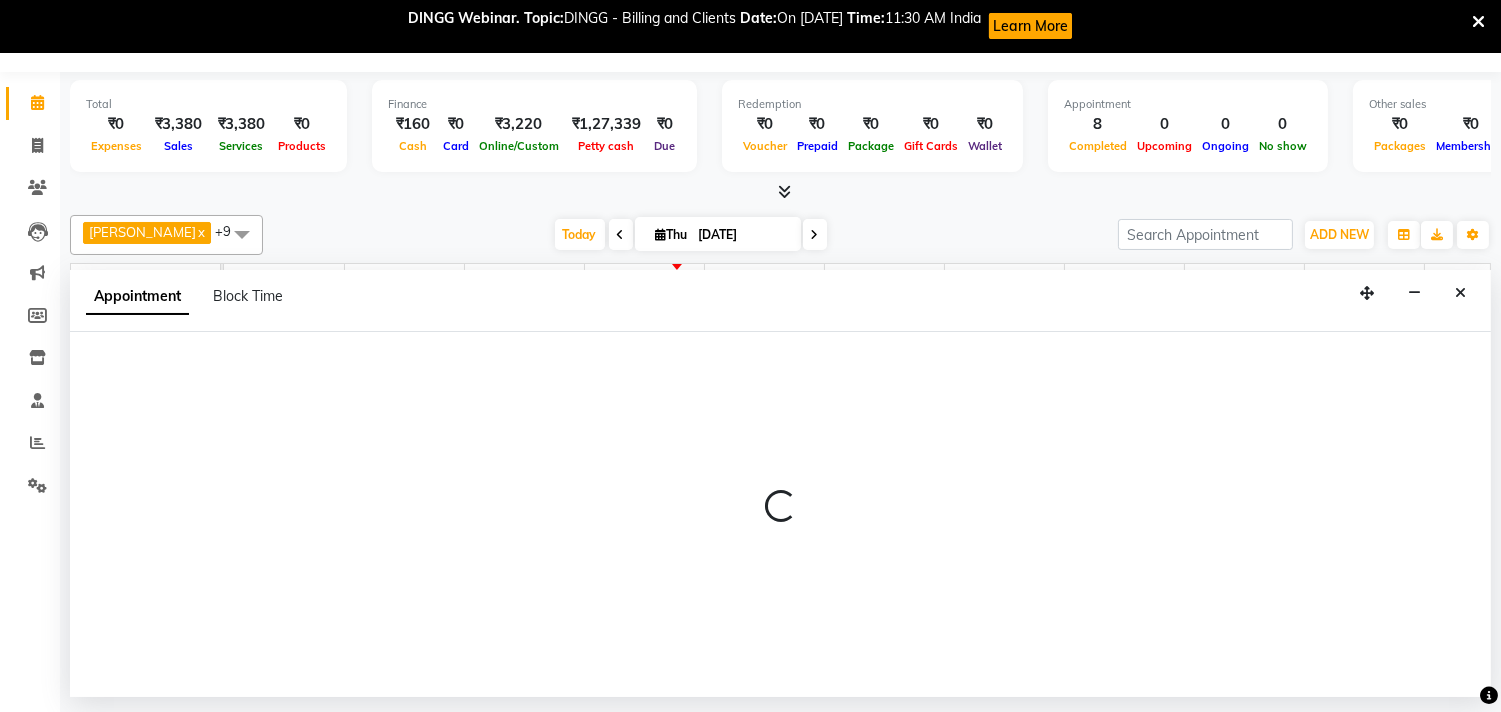 select on "36344" 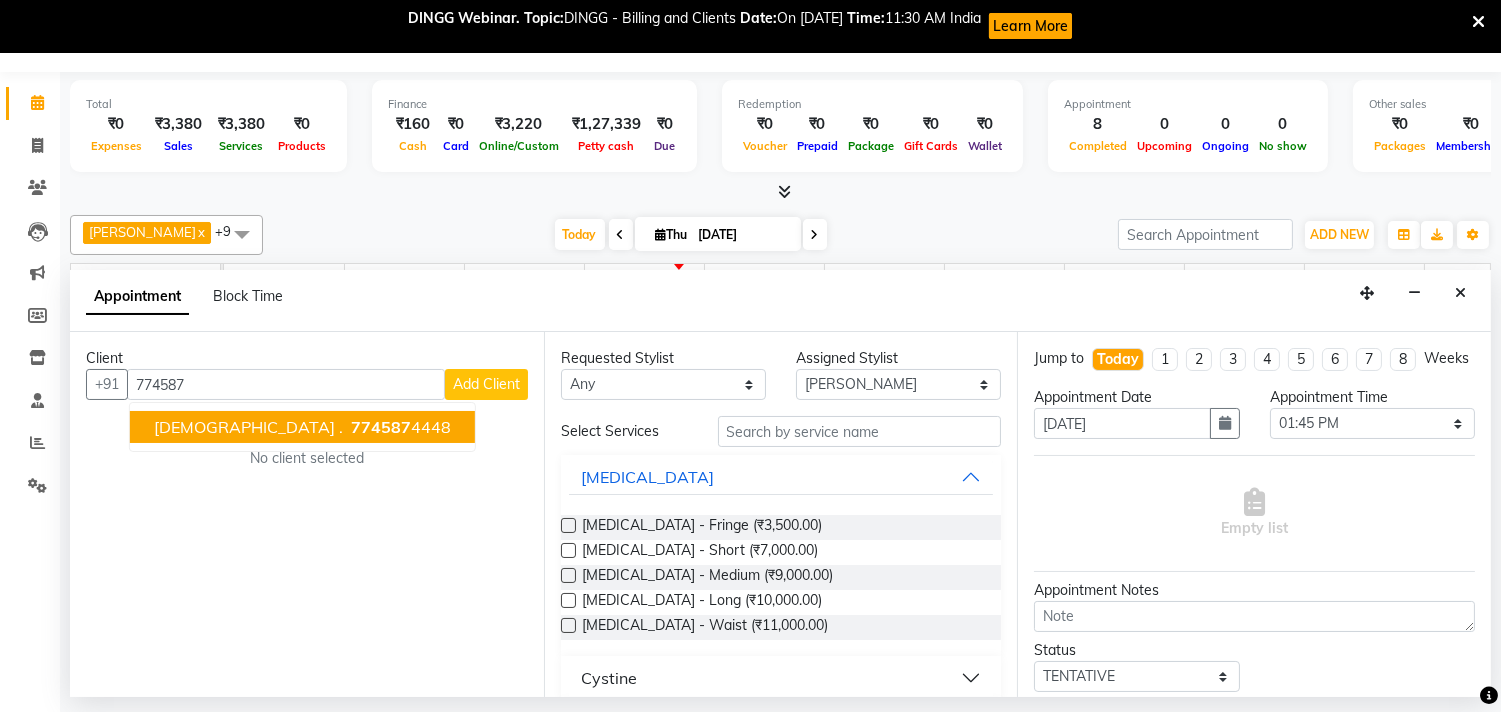 click on "Dhanshree .   774587 4448" at bounding box center [302, 427] 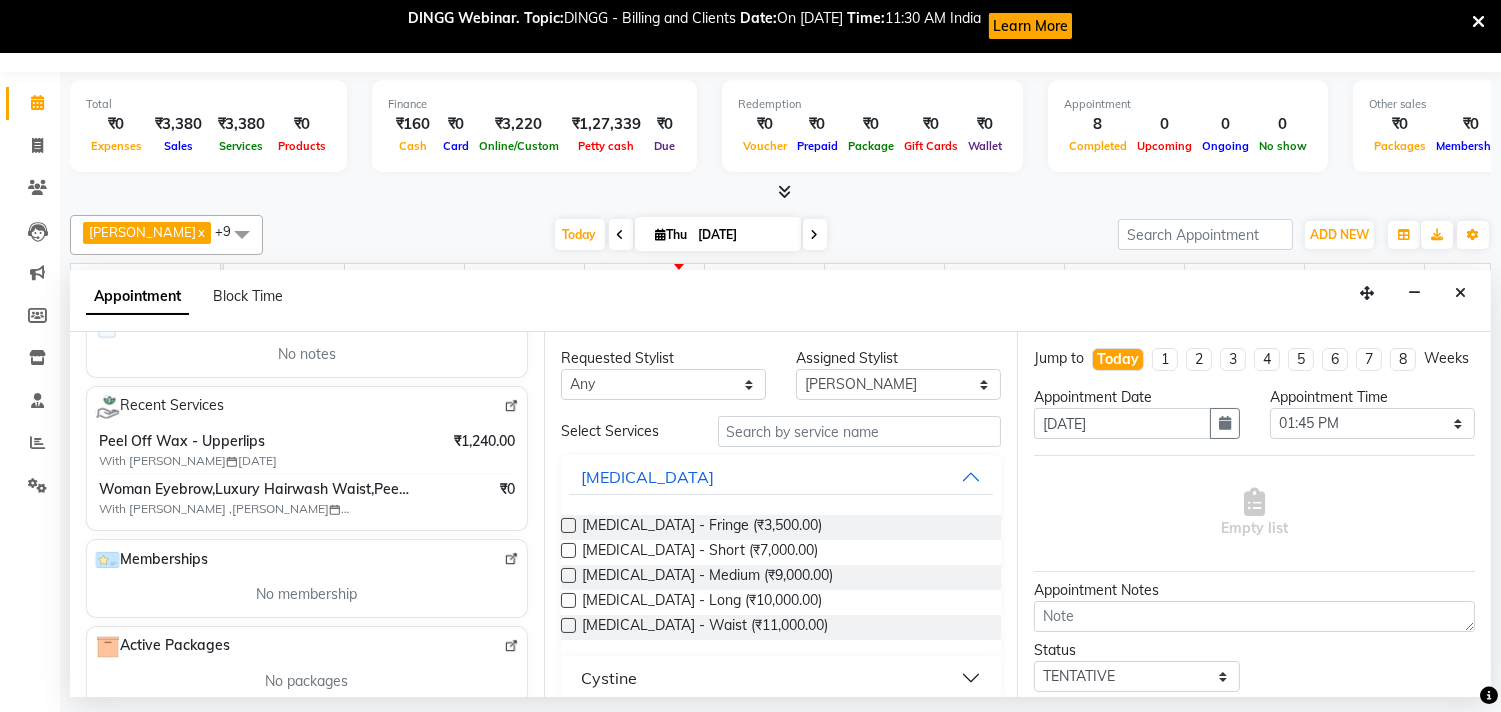 scroll, scrollTop: 92, scrollLeft: 0, axis: vertical 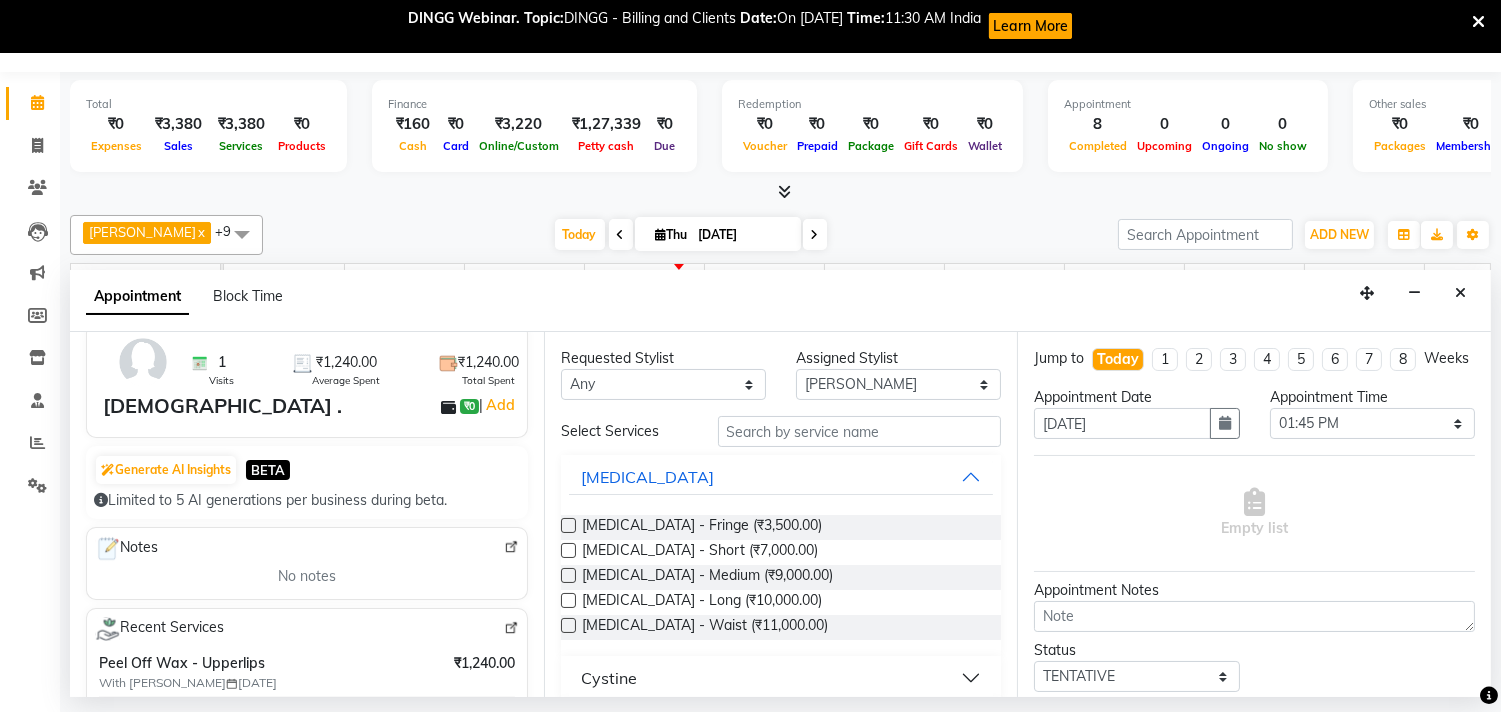 type on "7745874448" 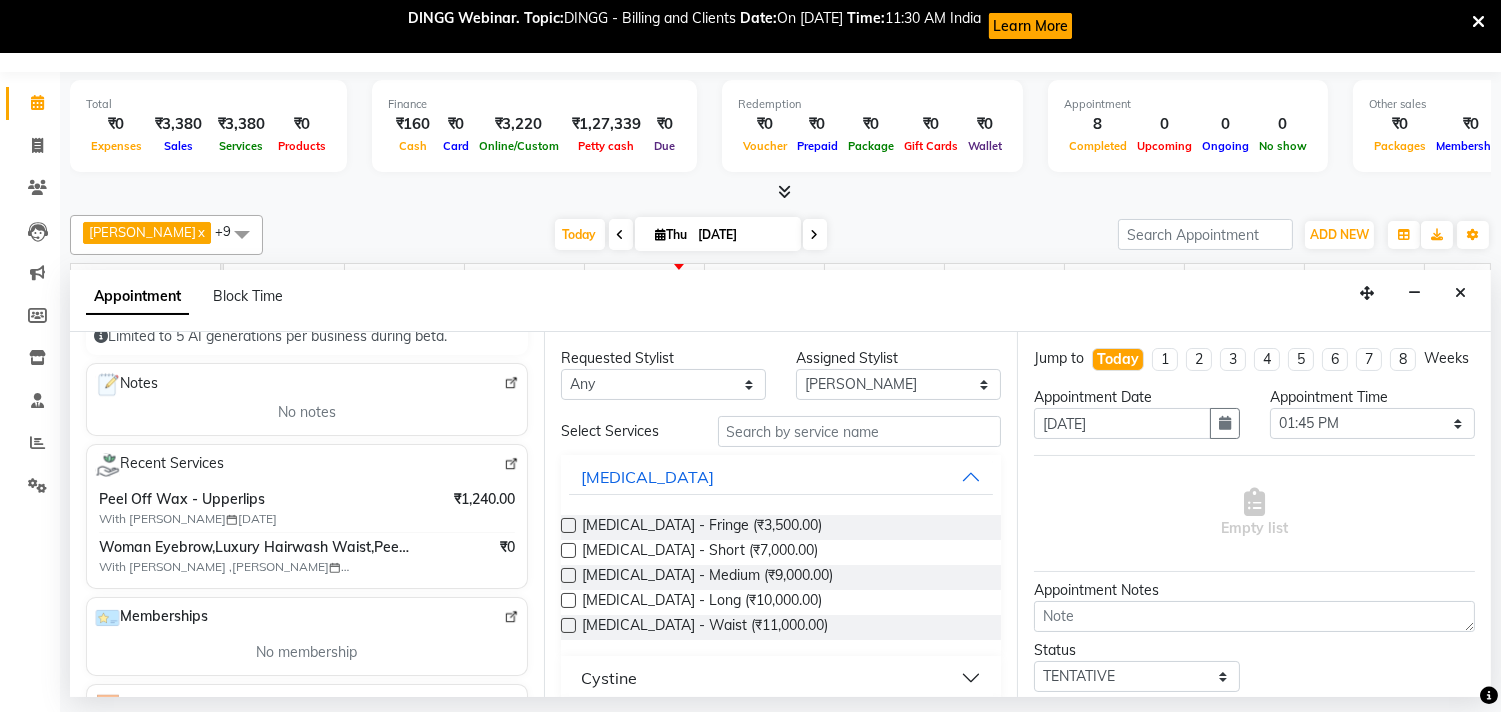 scroll, scrollTop: 314, scrollLeft: 0, axis: vertical 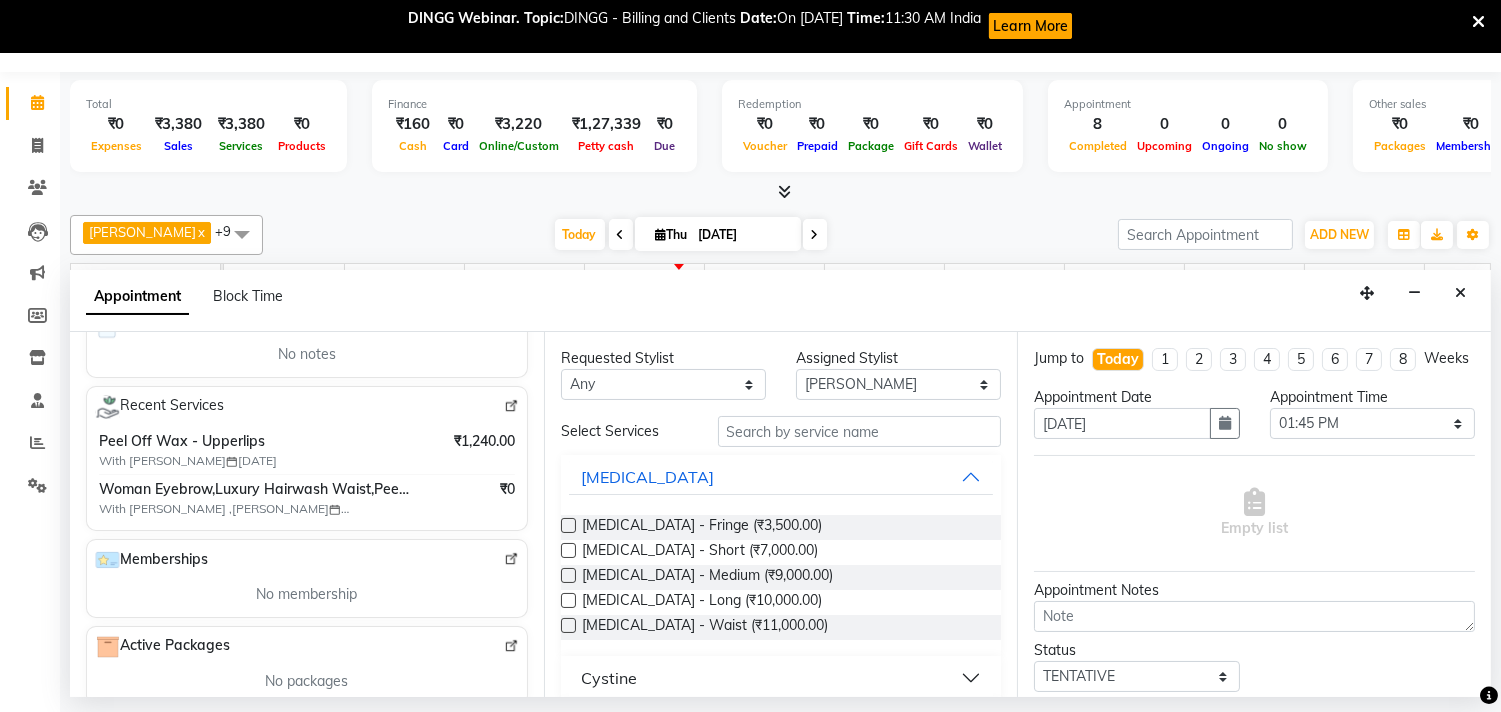 click on "Woman Eyebrow,Luxury  Hairwash Waist,Peel Off Wax - Chin" at bounding box center [255, 489] 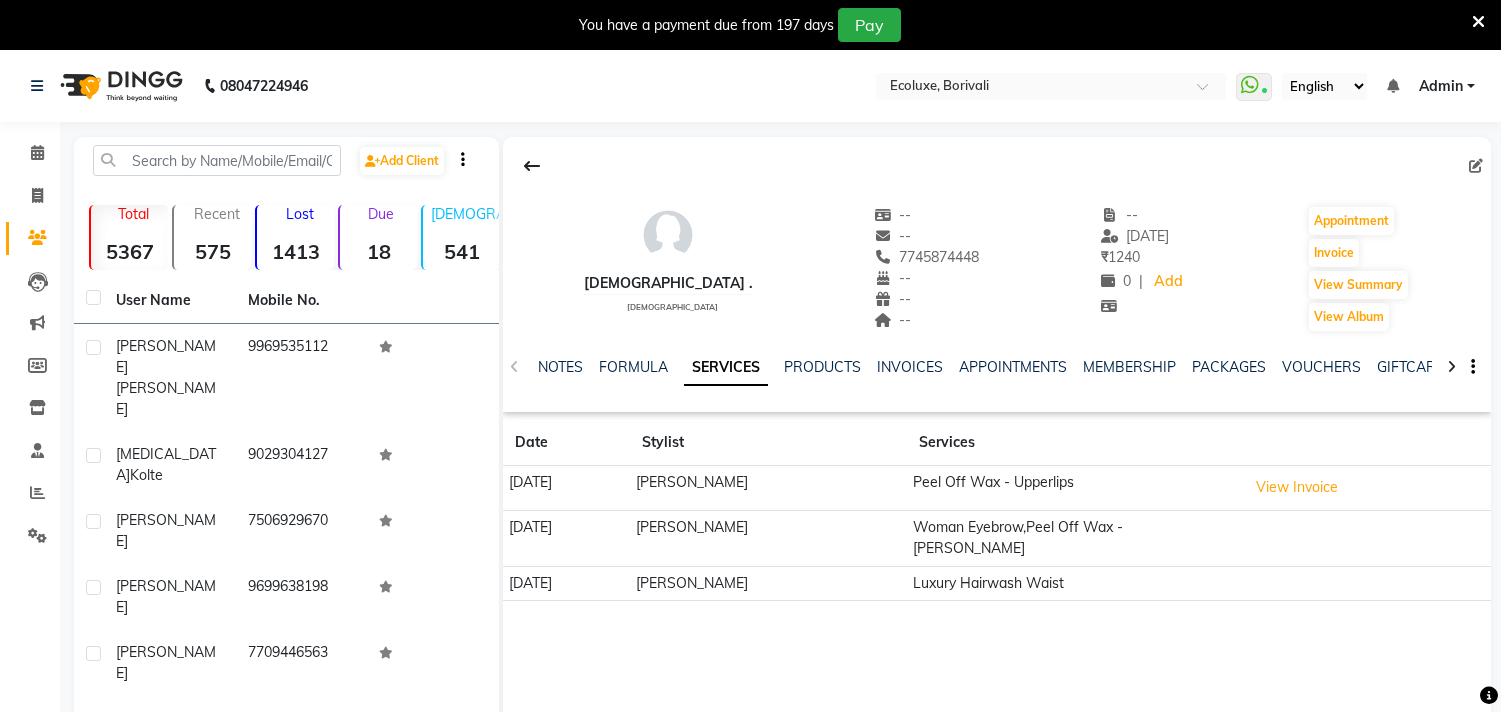 scroll, scrollTop: 0, scrollLeft: 0, axis: both 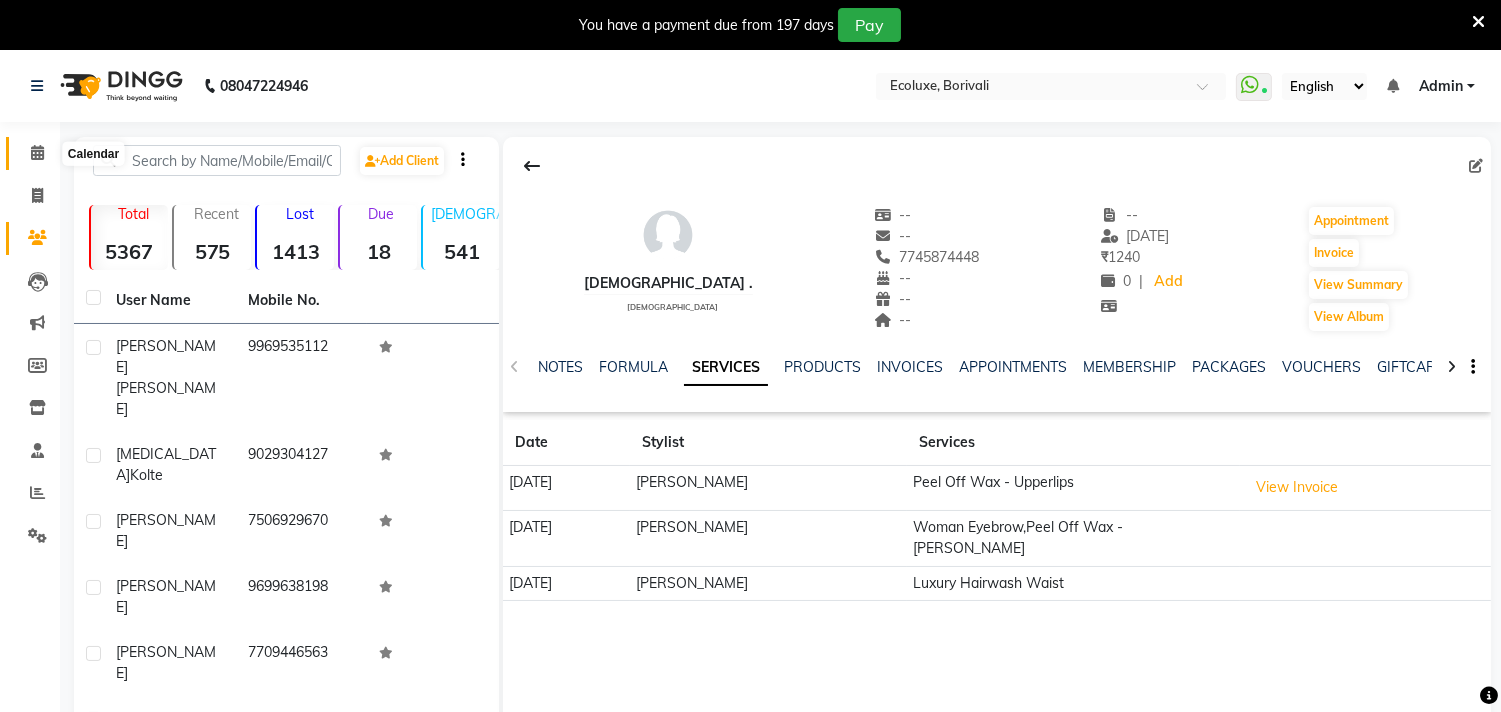 click 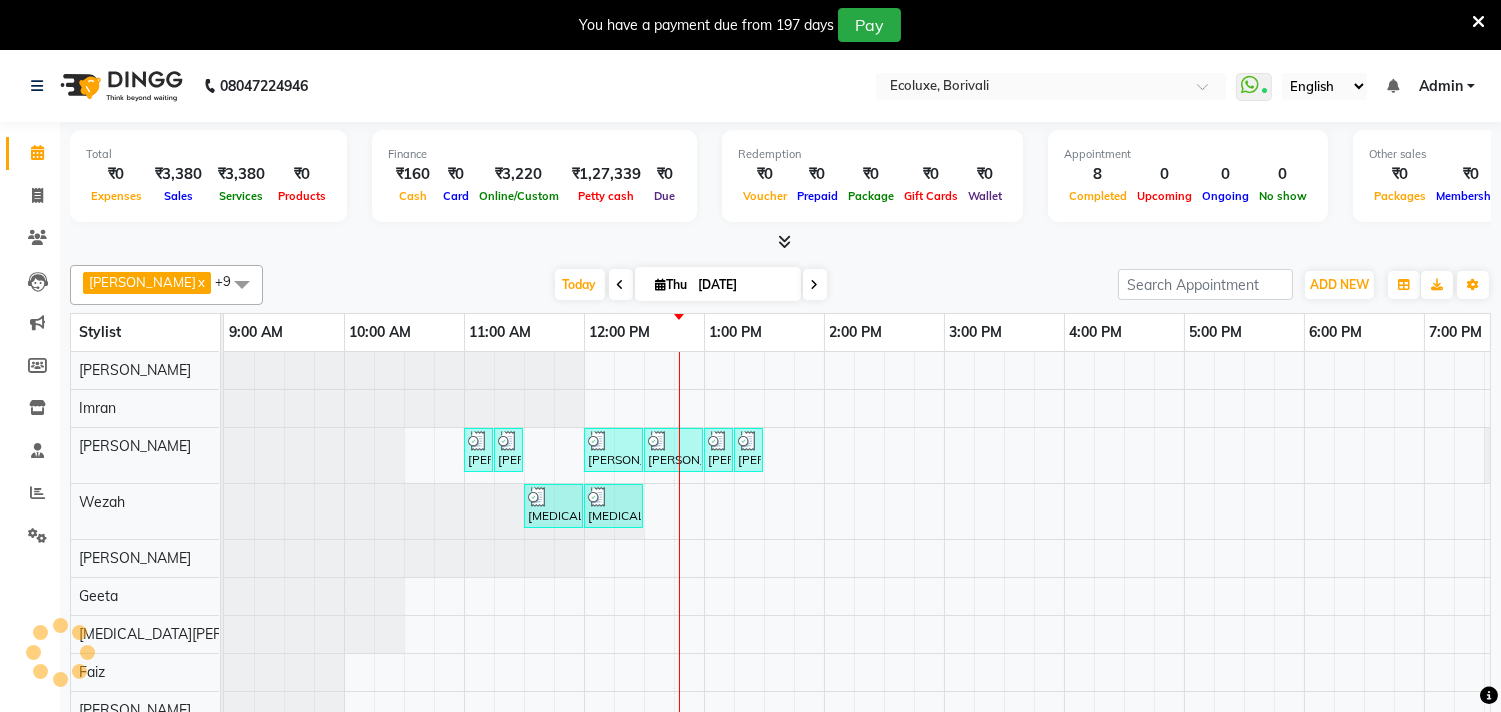 scroll, scrollTop: 7, scrollLeft: 0, axis: vertical 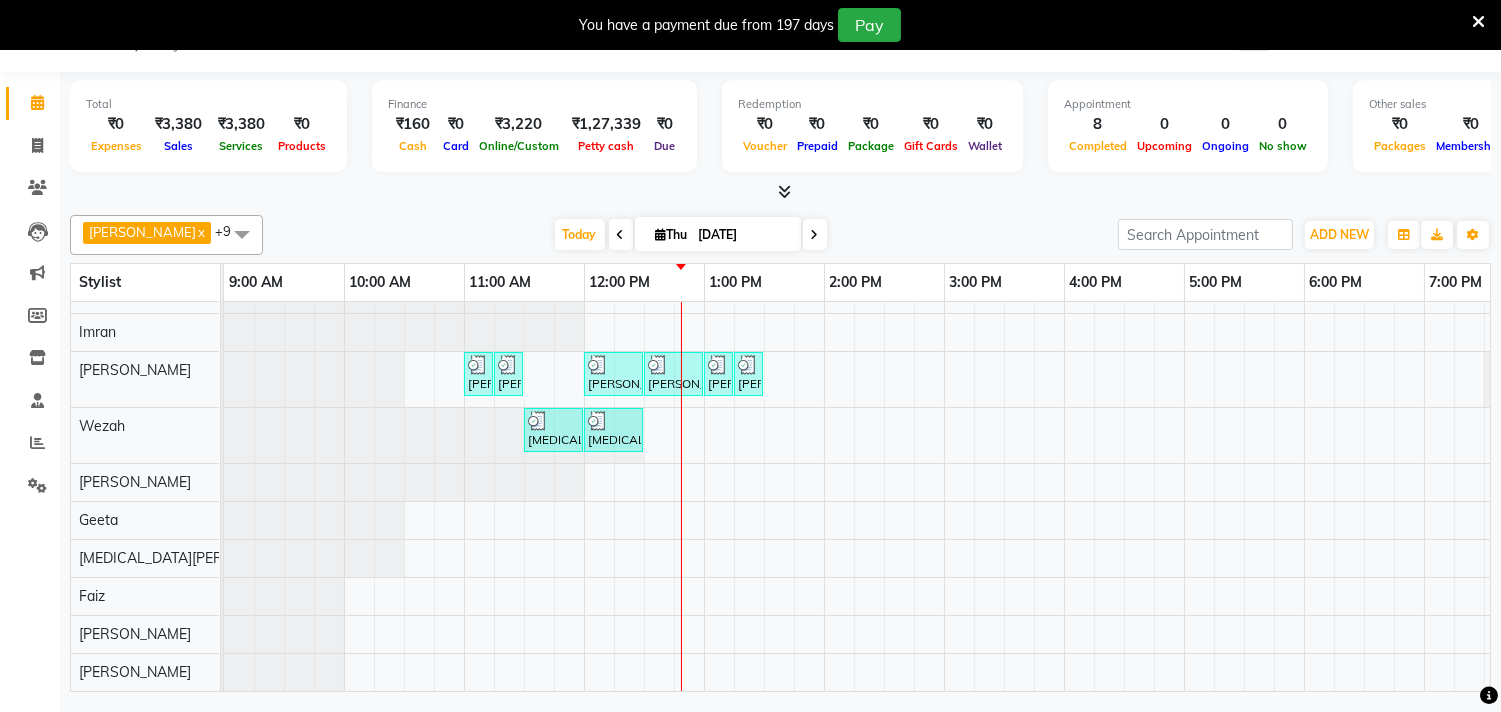 click on "[PERSON_NAME], TK02, 11:00 AM-11:15 AM, Woman Forehead     [PERSON_NAME], TK02, 11:15 AM-11:30 AM, Woman Eyebrow     [PERSON_NAME], TK04, 12:00 PM-12:30 PM, Waxing (Rica Wax) - Full Arms      [PERSON_NAME], TK04, 12:30 PM-01:00 PM, Waxing (Rica Wax) - Full Legs     [PERSON_NAME], TK04, 01:00 PM-01:15 PM, Waxing (Rica Wax) - Underarms     [PERSON_NAME], TK04, 01:15 PM-01:30 PM, Peel Off Wax - Upperlips     [MEDICAL_DATA][PERSON_NAME], TK03, 11:30 AM-12:00 PM, Luxury Hairwash Long      [MEDICAL_DATA][PERSON_NAME], TK03, 12:00 PM-12:30 PM, Blowdry Long" at bounding box center [1064, 483] 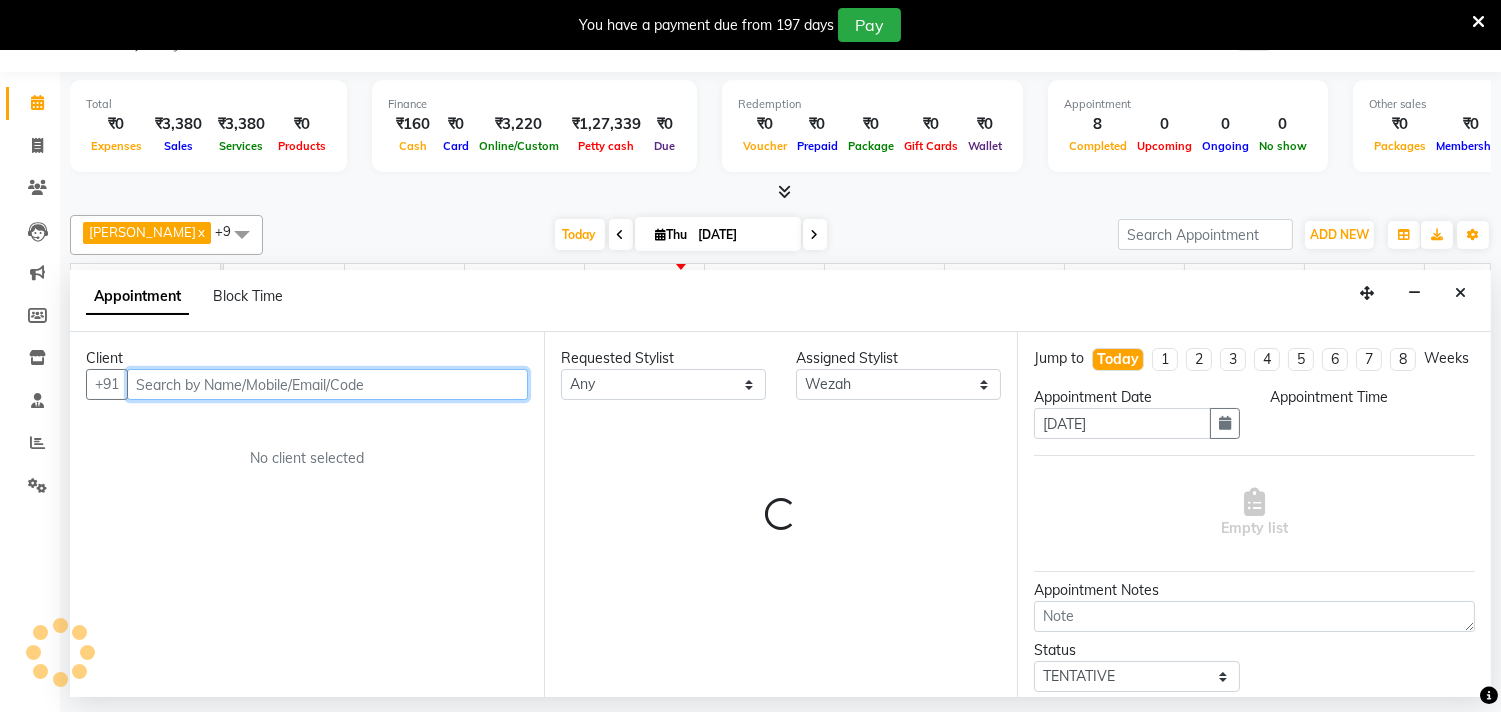 select on "780" 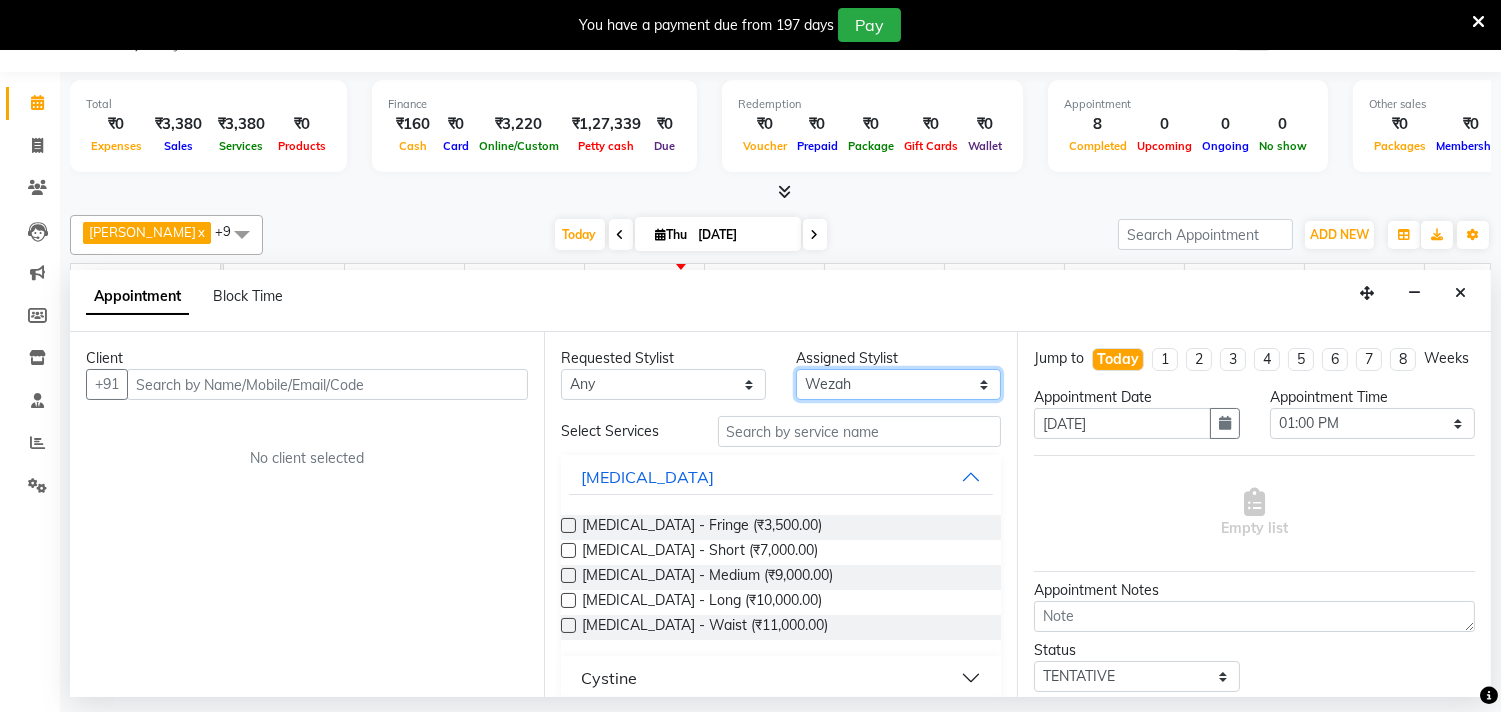 click on "Select [PERSON_NAME] Faiz Geeta [PERSON_NAME]   [PERSON_NAME] Khende [PERSON_NAME]  [PERSON_NAME] [MEDICAL_DATA][PERSON_NAME] [PERSON_NAME] [PERSON_NAME]  [PERSON_NAME] Wezah" at bounding box center [898, 384] 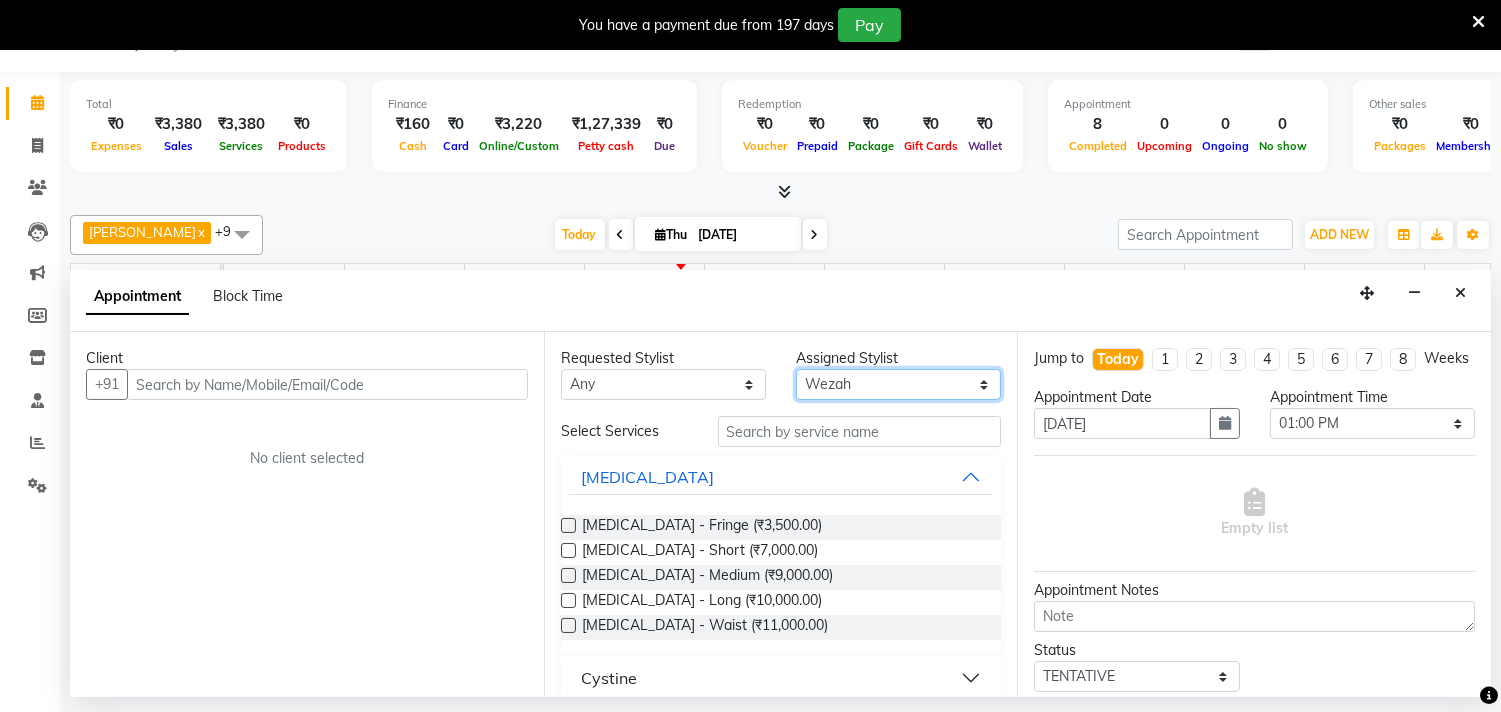 select on "36344" 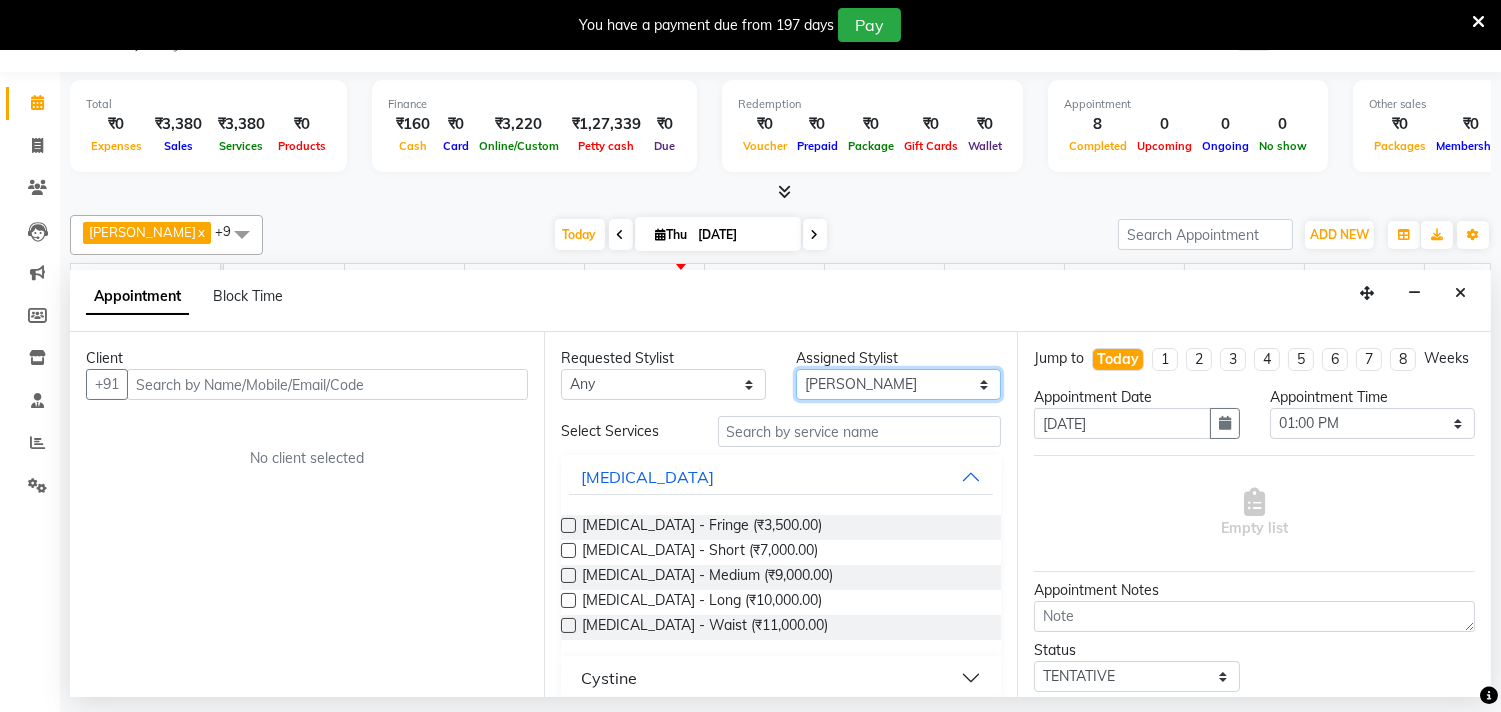 click on "Select [PERSON_NAME] Faiz Geeta [PERSON_NAME]   [PERSON_NAME] Khende [PERSON_NAME]  [PERSON_NAME] [MEDICAL_DATA][PERSON_NAME] [PERSON_NAME] [PERSON_NAME]  [PERSON_NAME] Wezah" at bounding box center [898, 384] 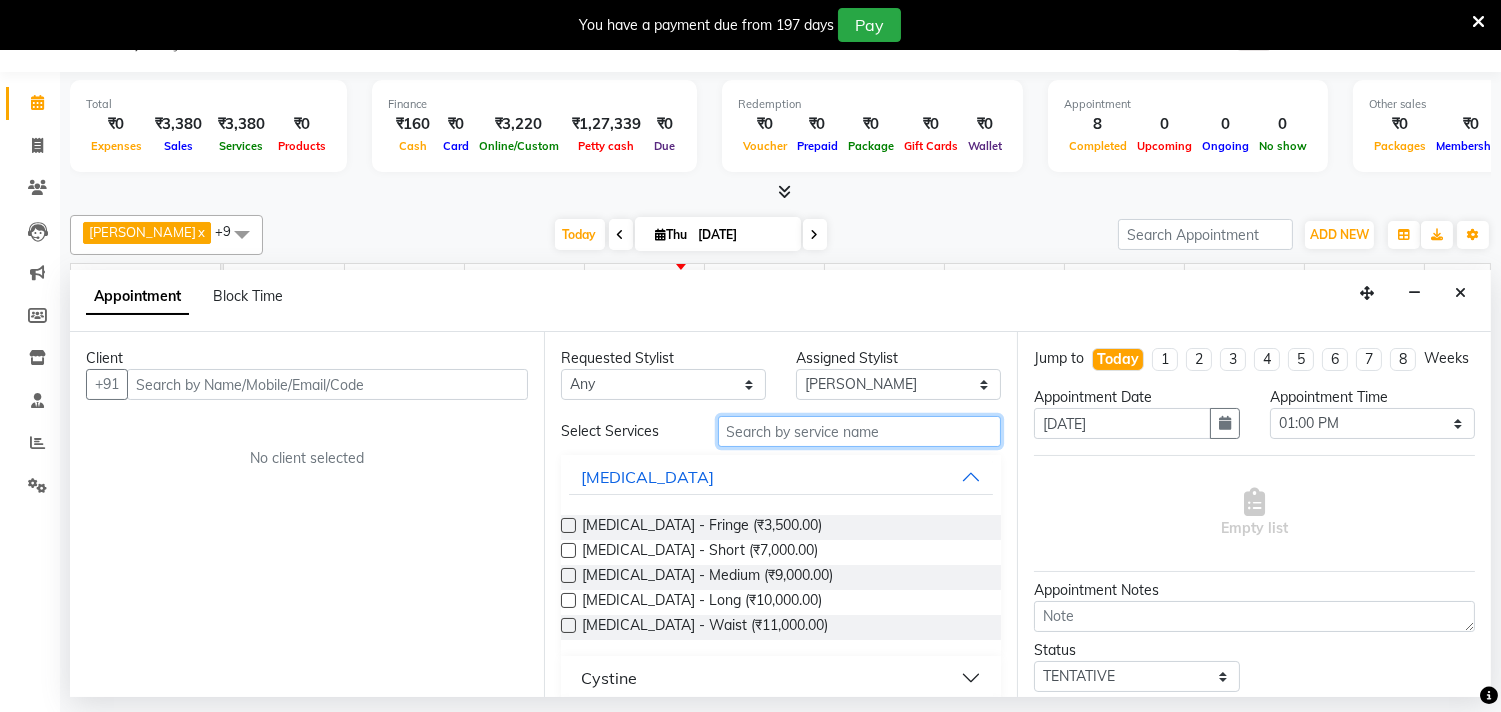 click at bounding box center (860, 431) 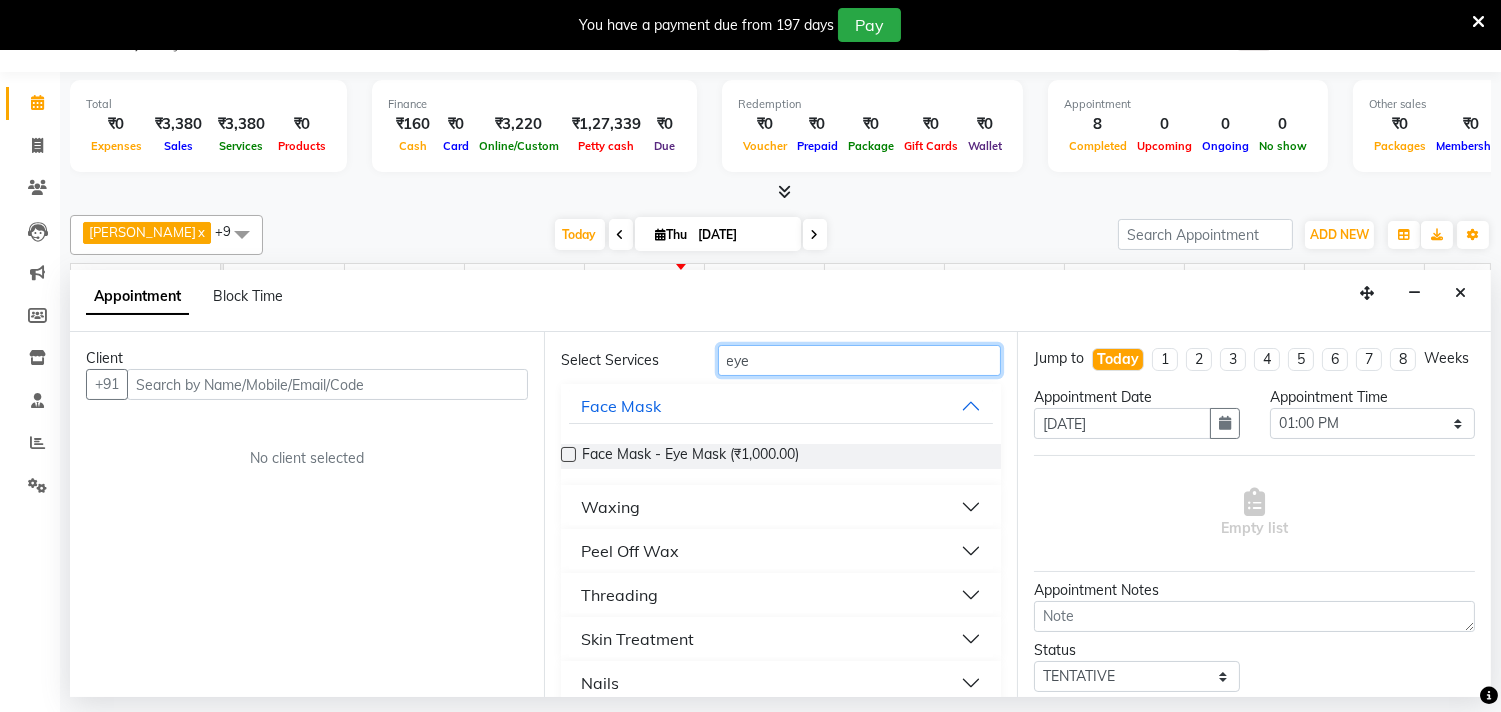 scroll, scrollTop: 137, scrollLeft: 0, axis: vertical 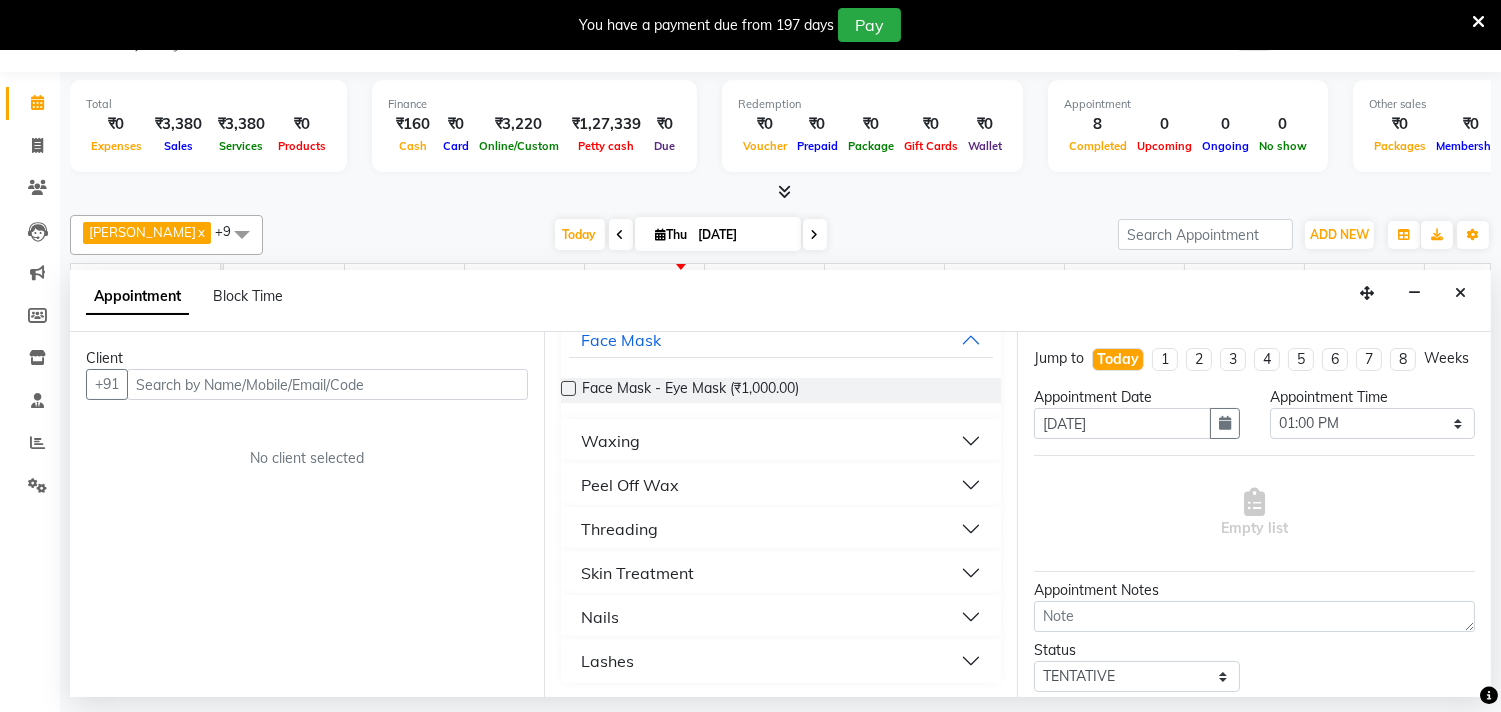 type on "eye" 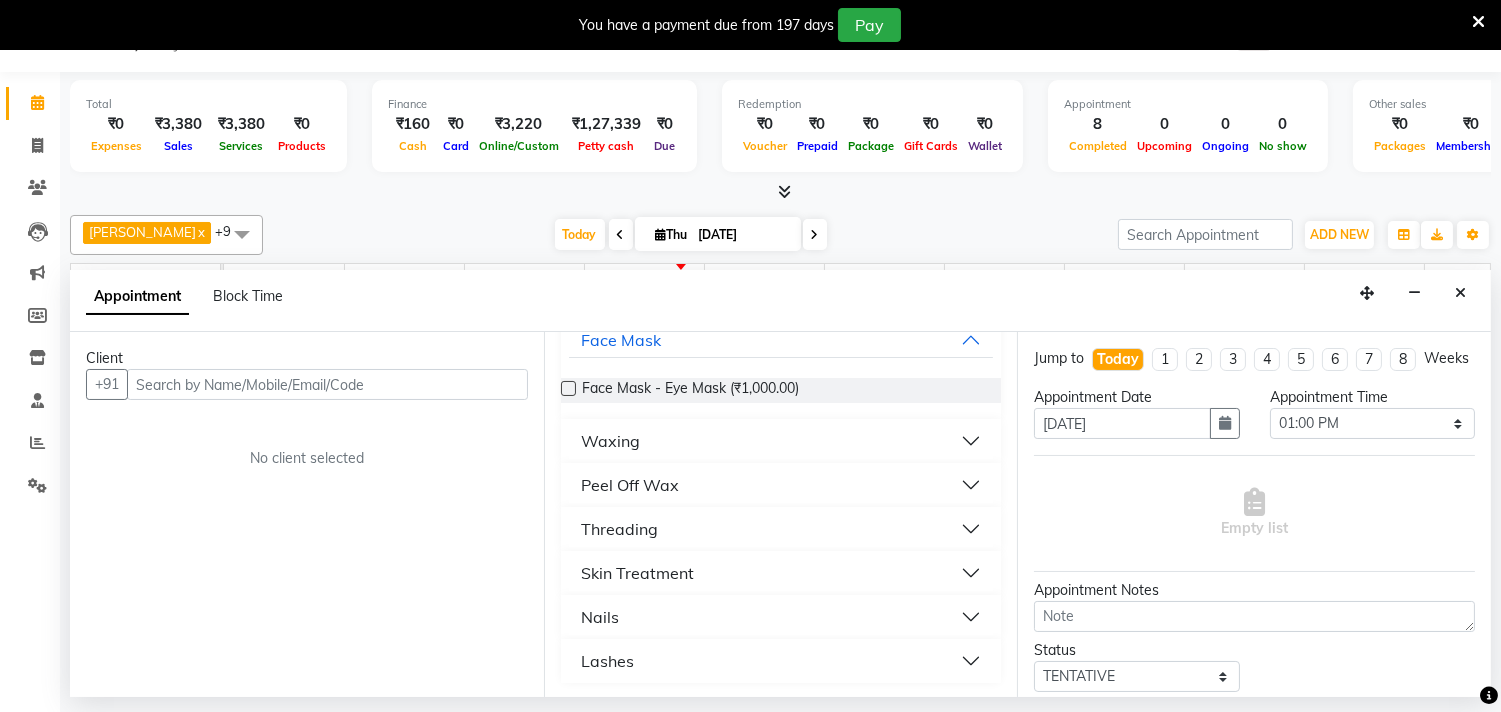click on "Threading" at bounding box center [619, 529] 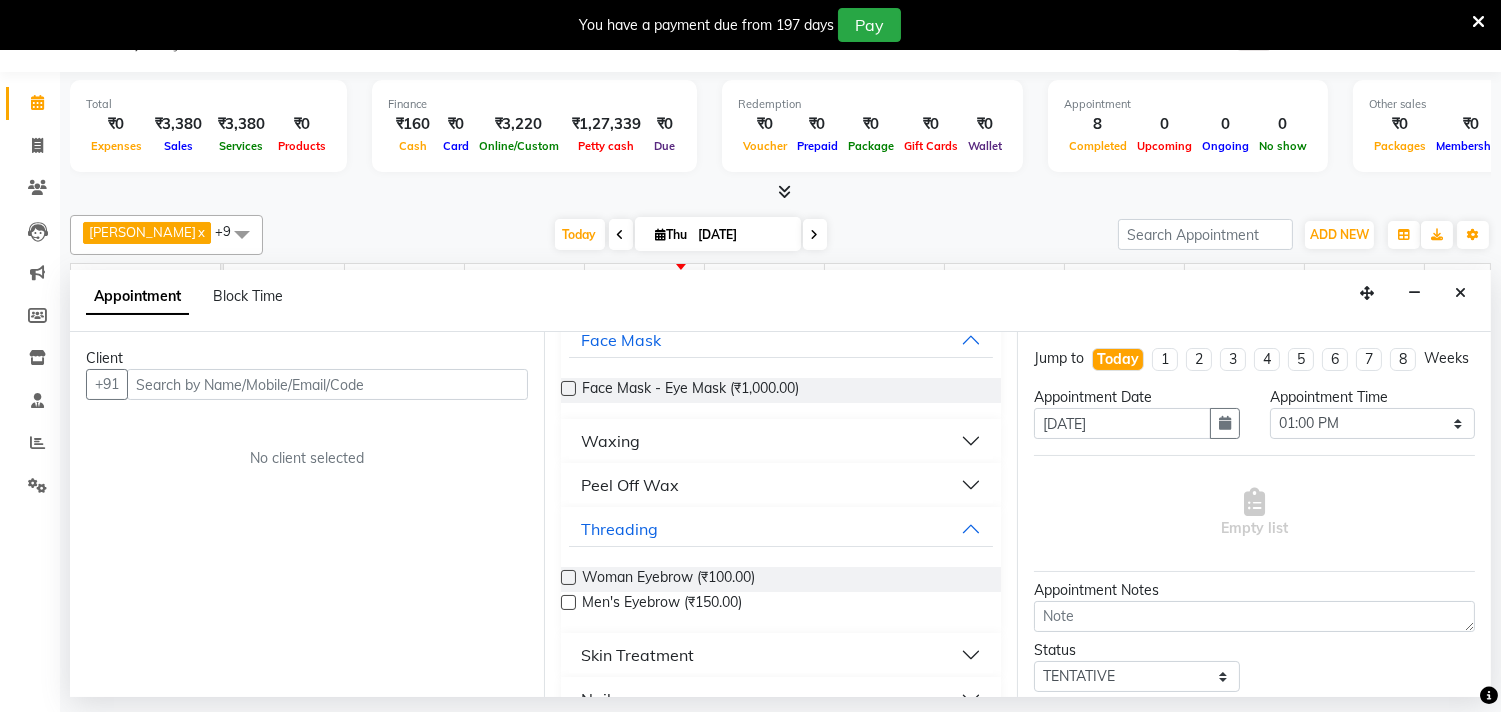 click at bounding box center [568, 577] 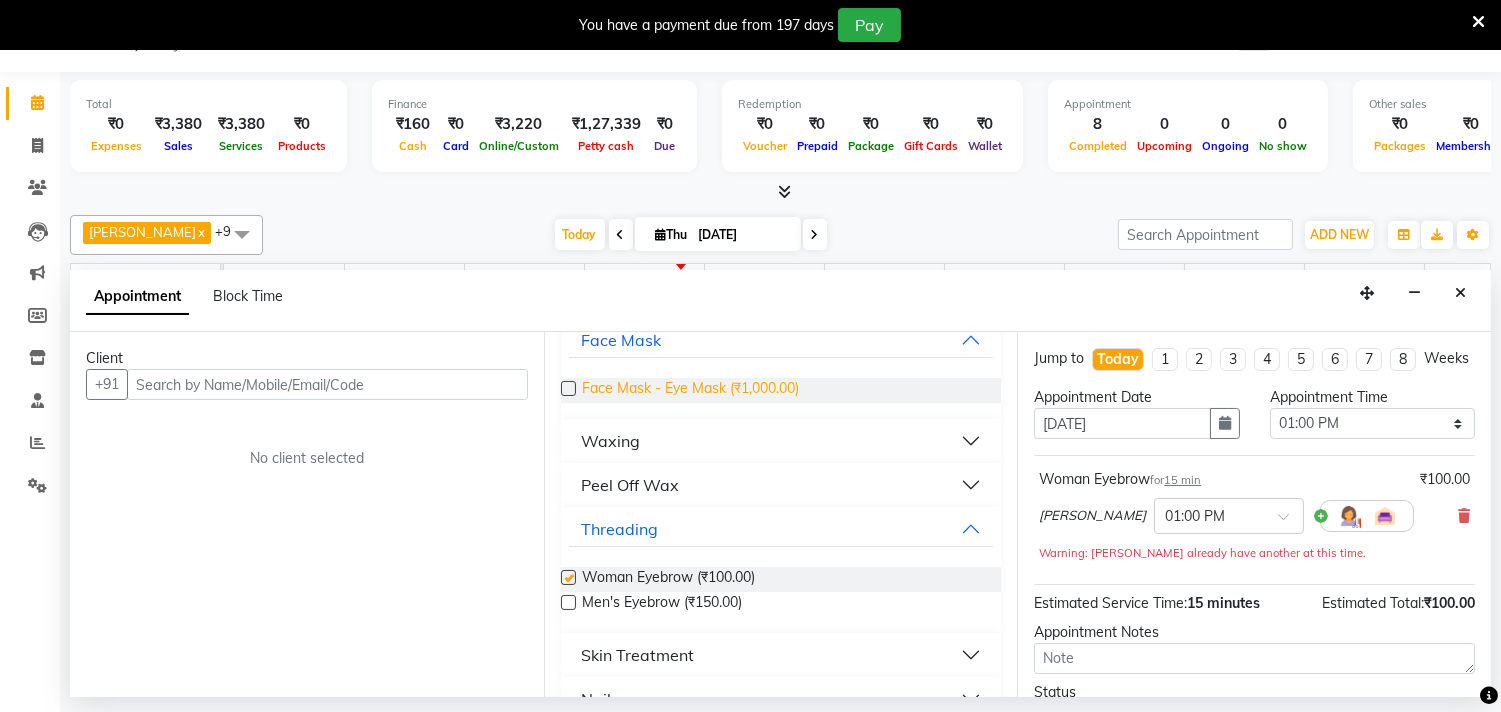 scroll, scrollTop: 0, scrollLeft: 0, axis: both 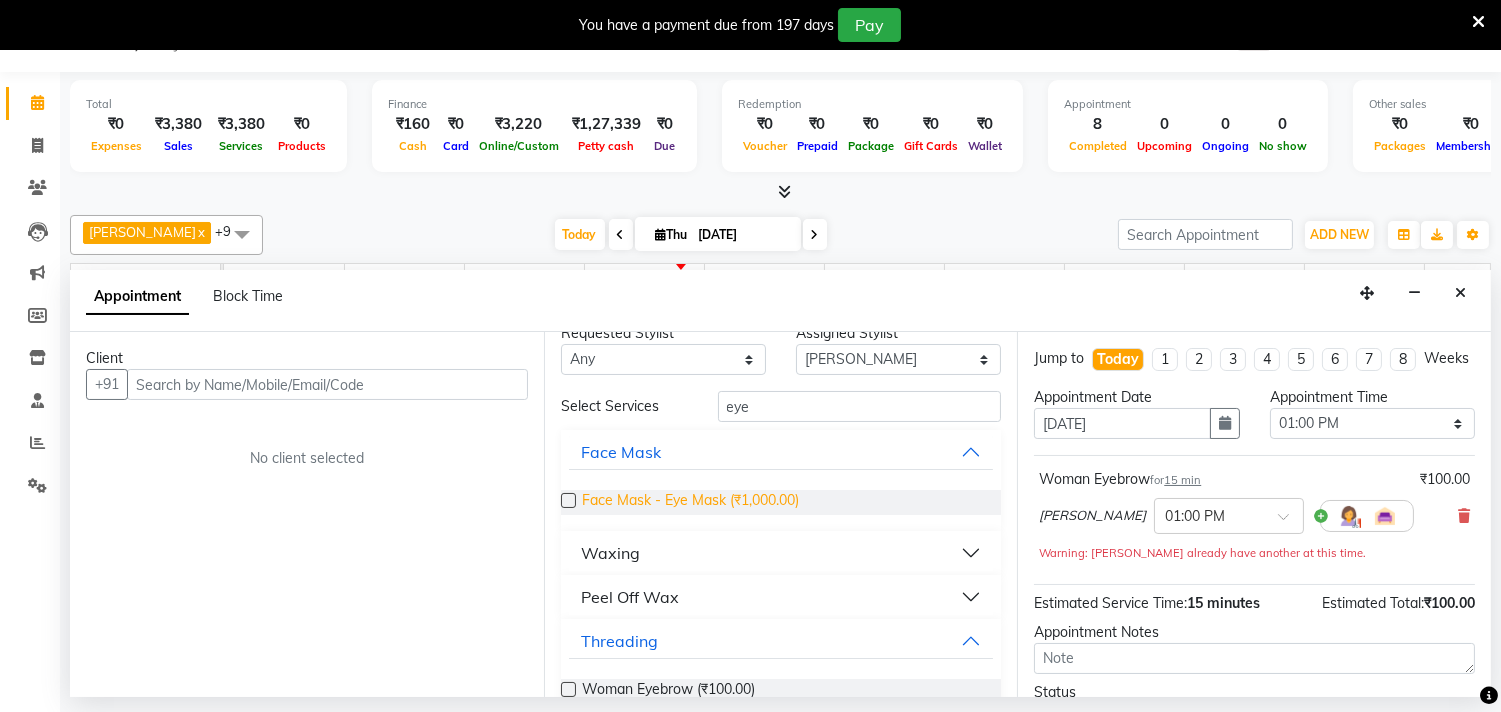 checkbox on "false" 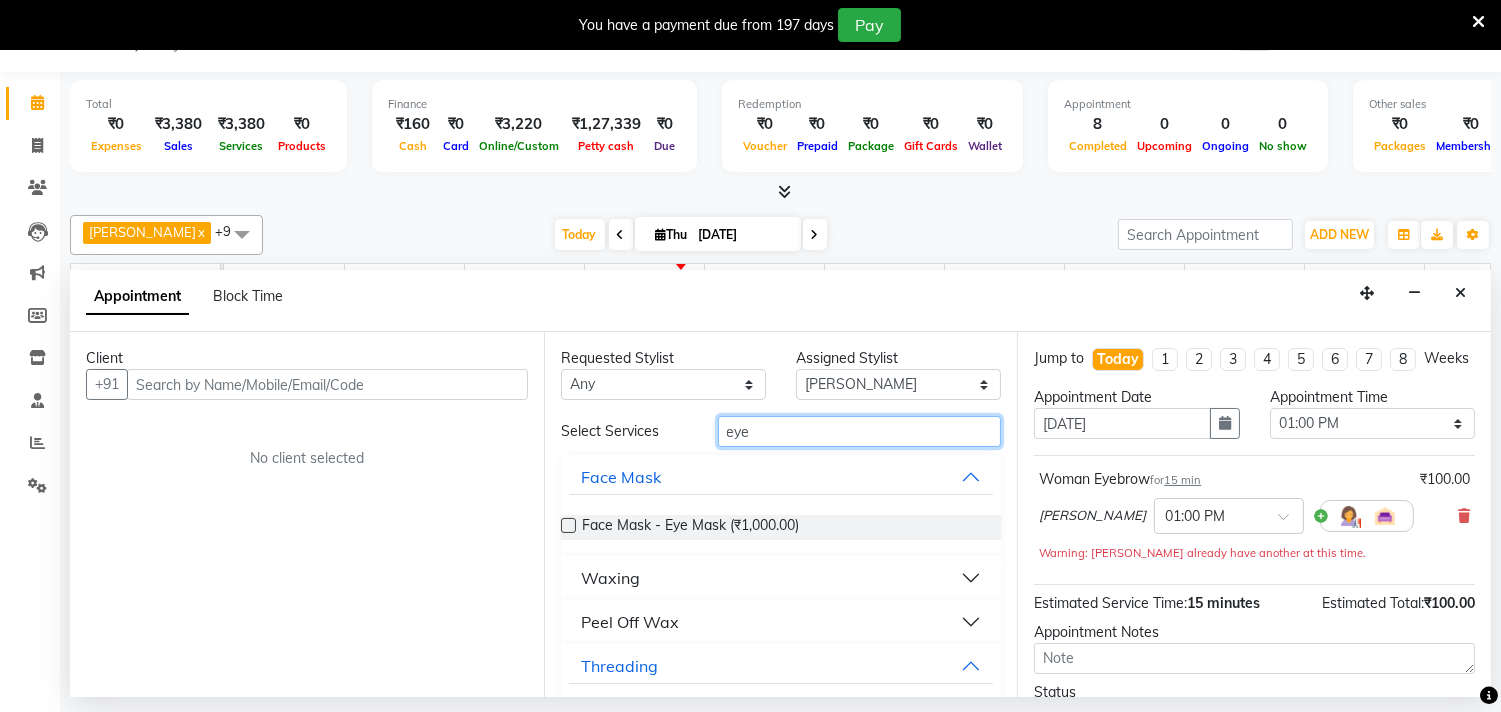 drag, startPoint x: 772, startPoint y: 426, endPoint x: 671, endPoint y: 424, distance: 101.0198 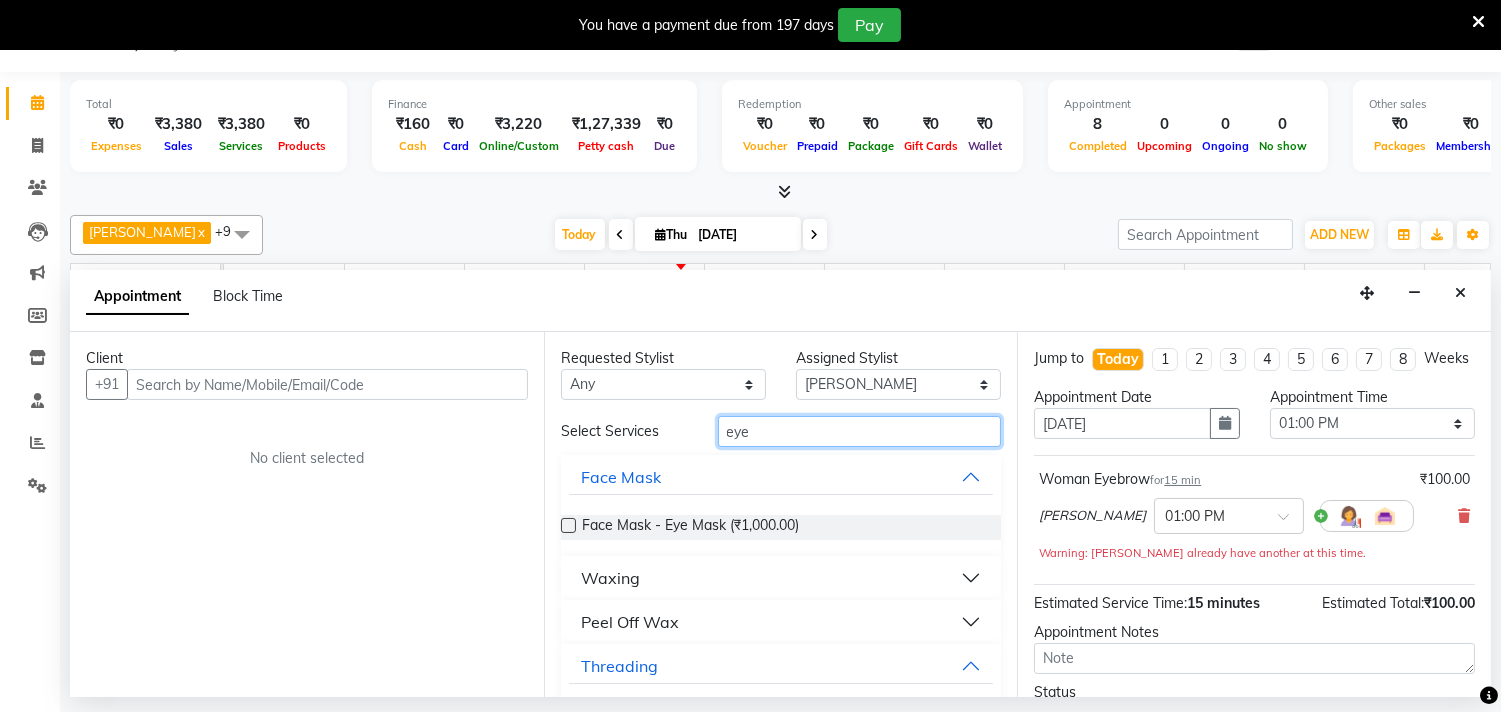 click on "Select Services eye" at bounding box center (781, 431) 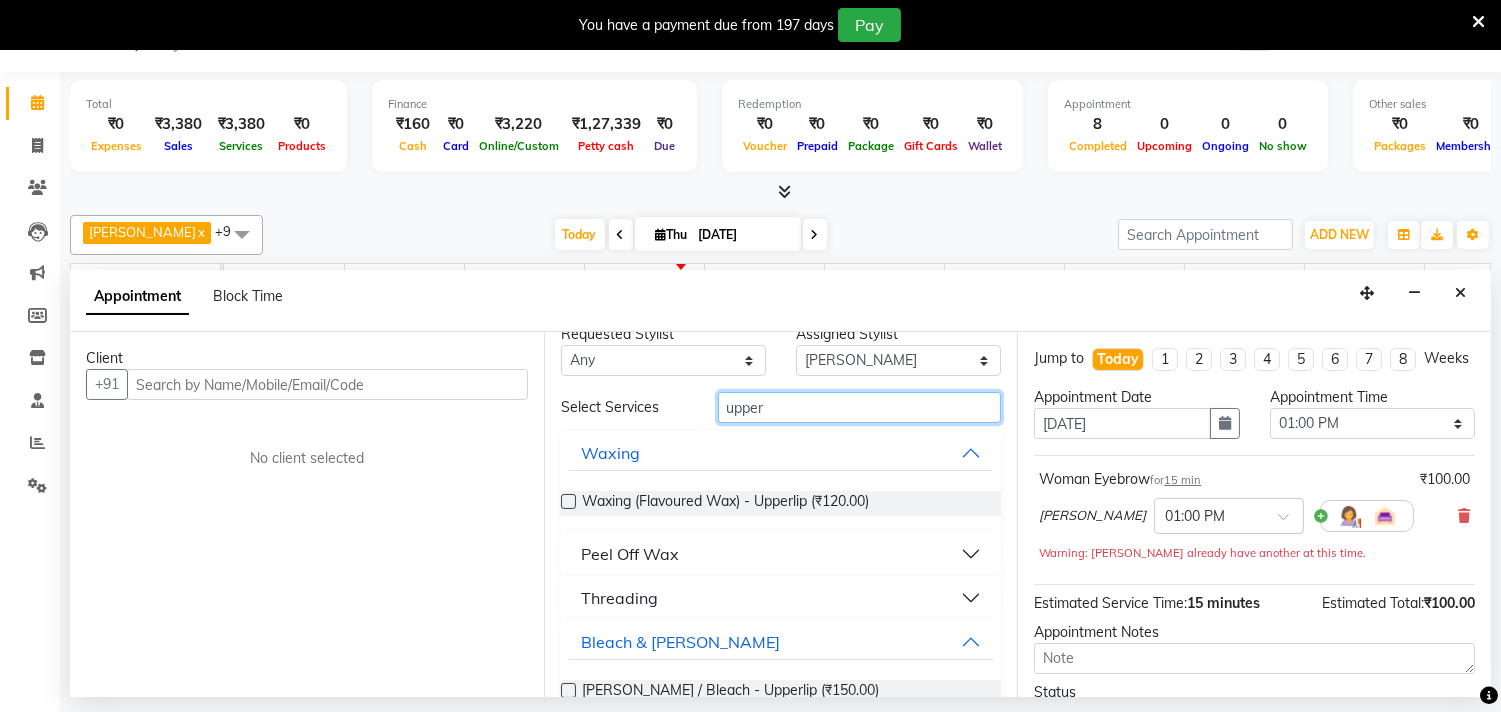 scroll, scrollTop: 63, scrollLeft: 0, axis: vertical 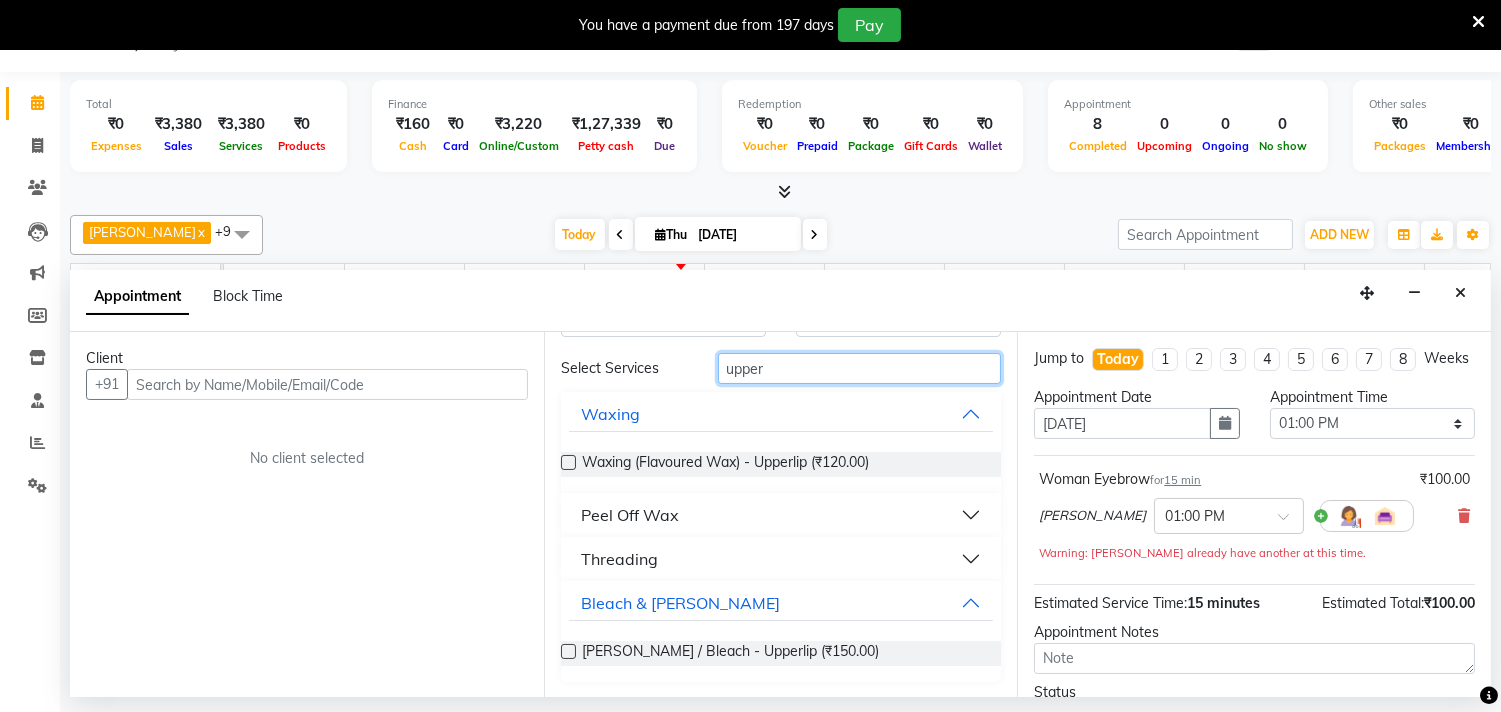 type on "upper" 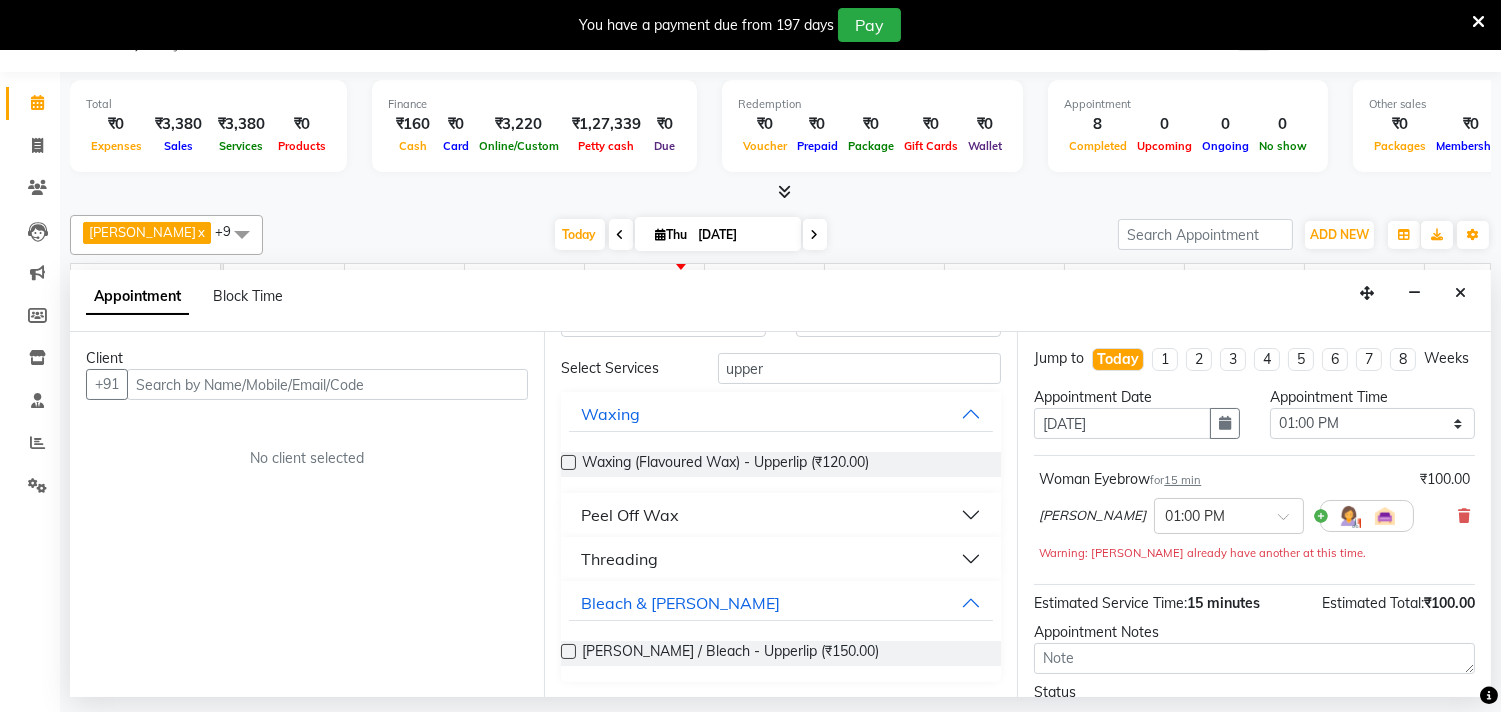 click on "Threading" at bounding box center [781, 559] 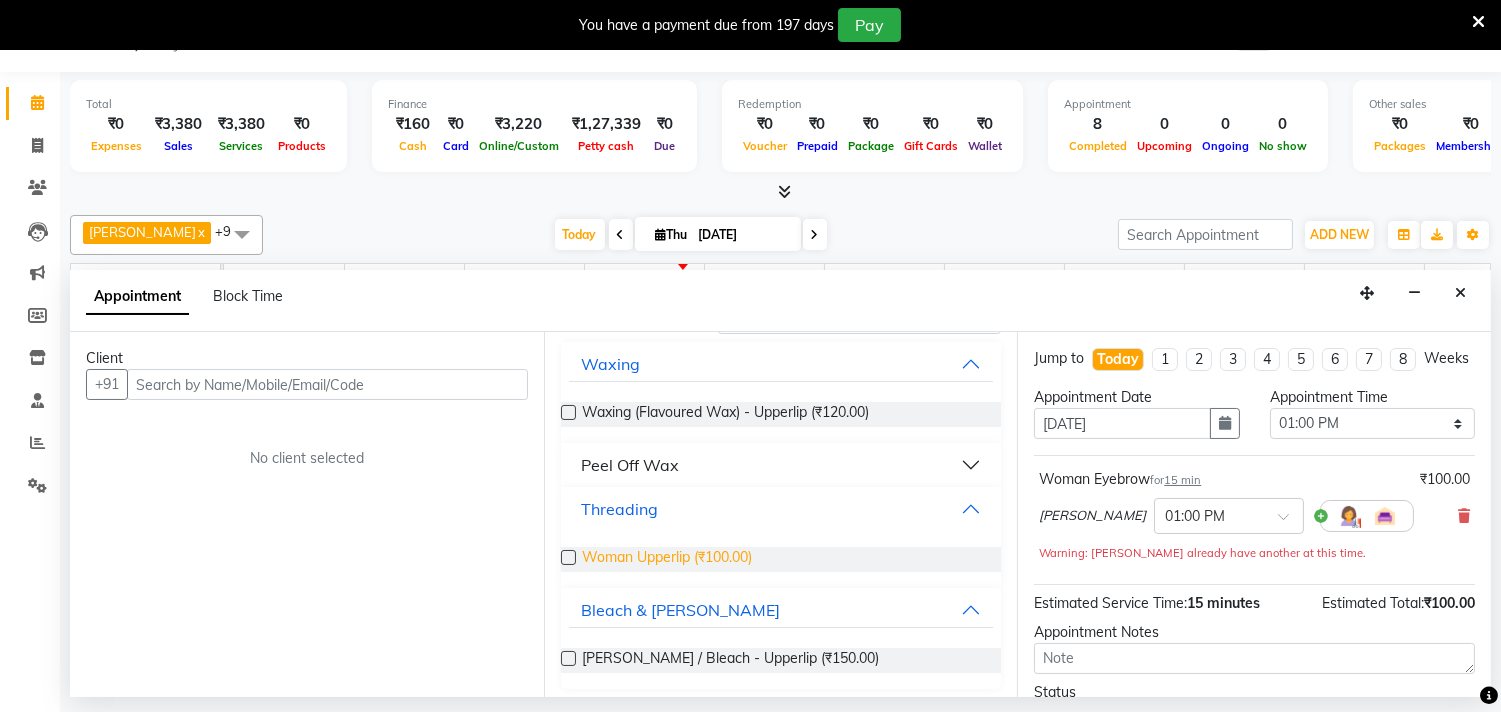 scroll, scrollTop: 120, scrollLeft: 0, axis: vertical 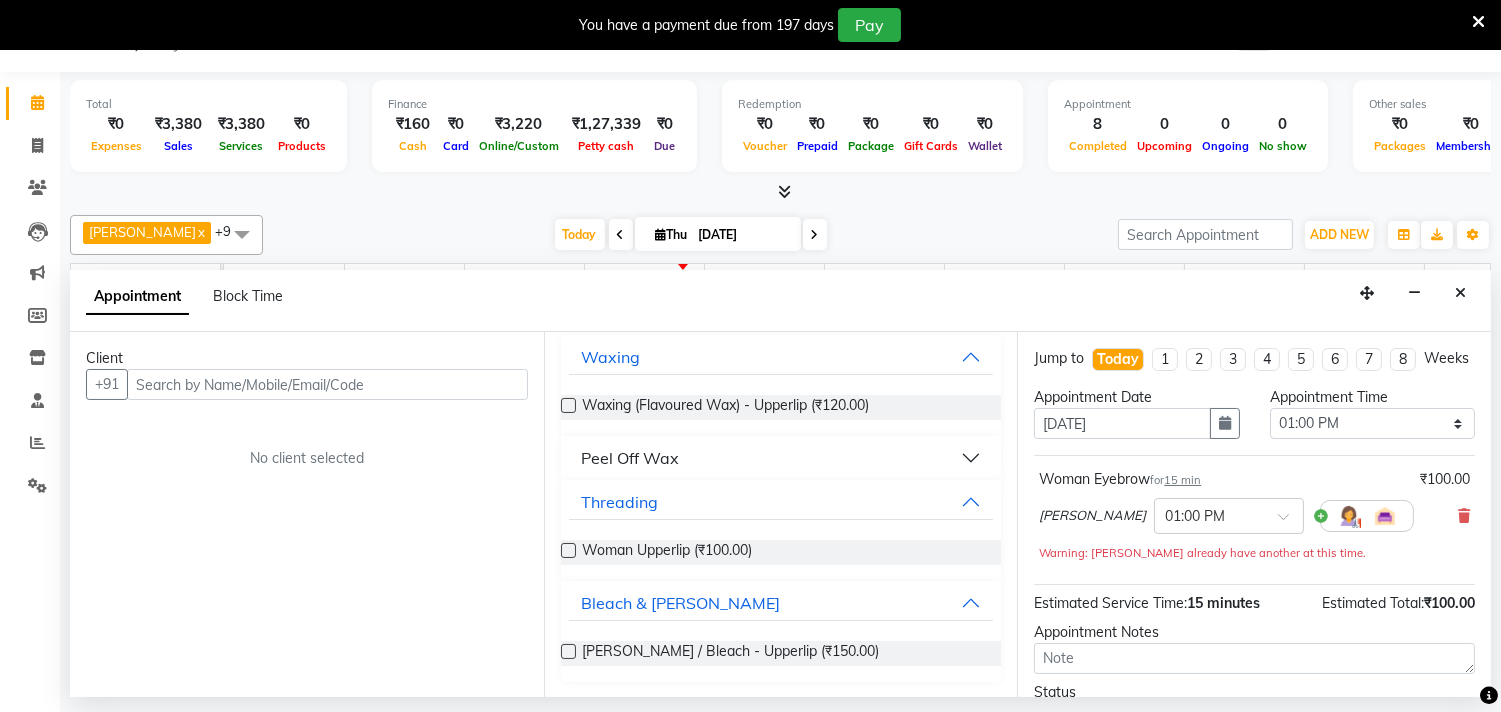click at bounding box center (568, 550) 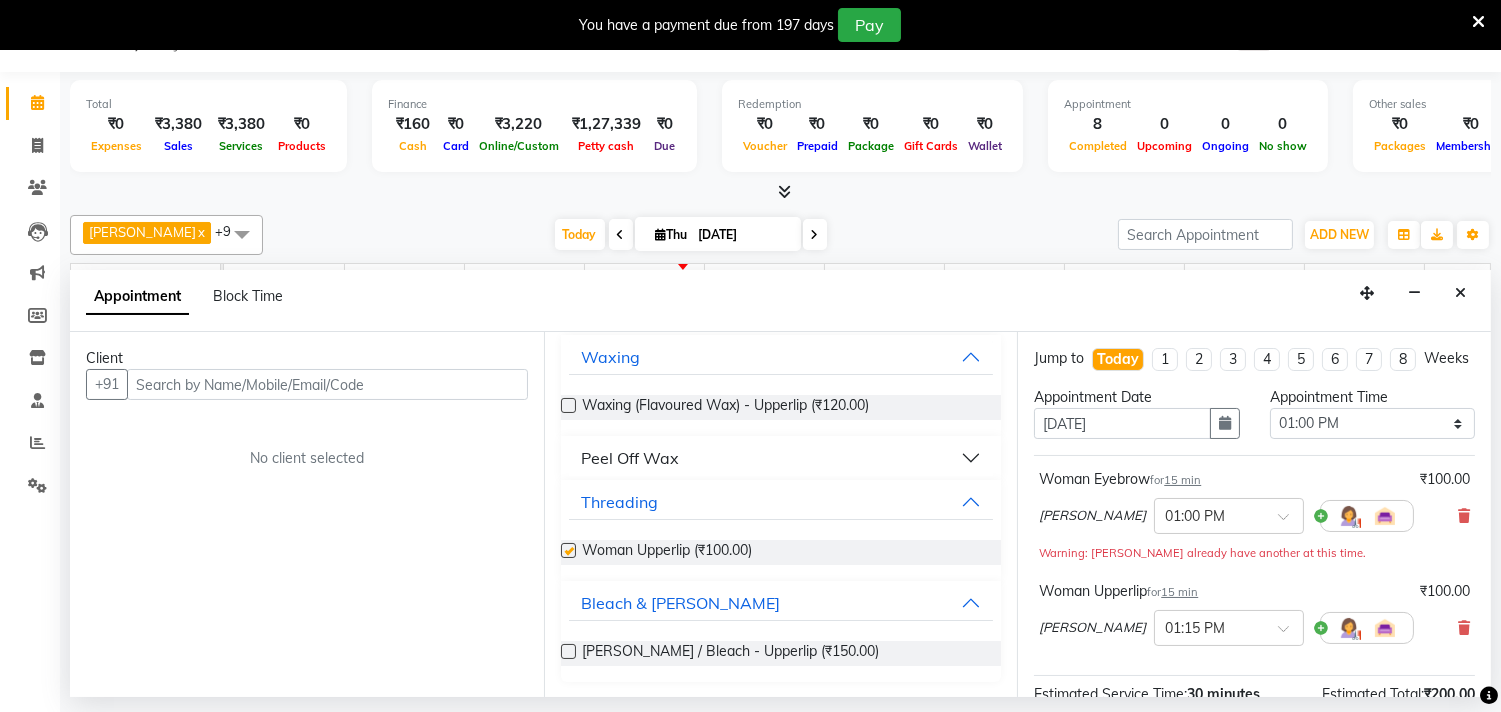 scroll, scrollTop: 52, scrollLeft: 0, axis: vertical 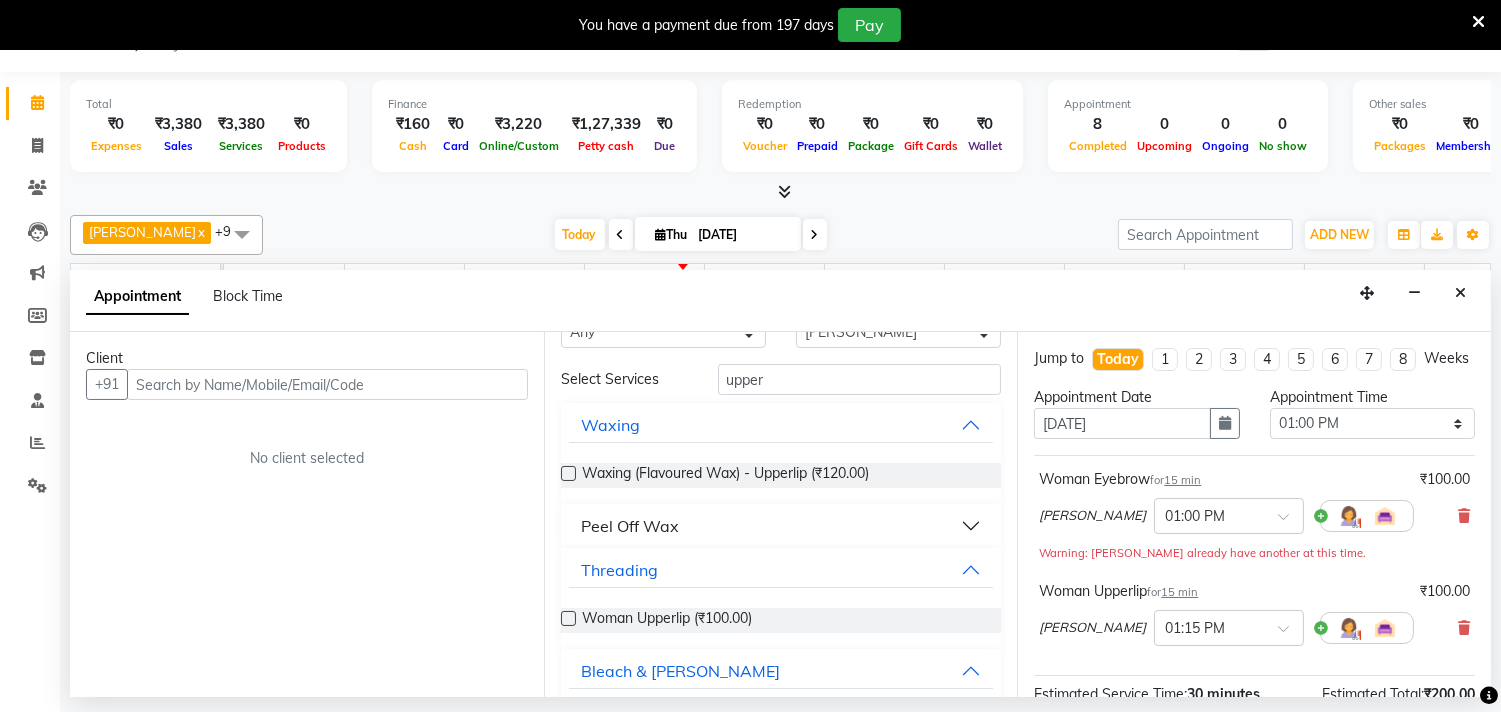 checkbox on "false" 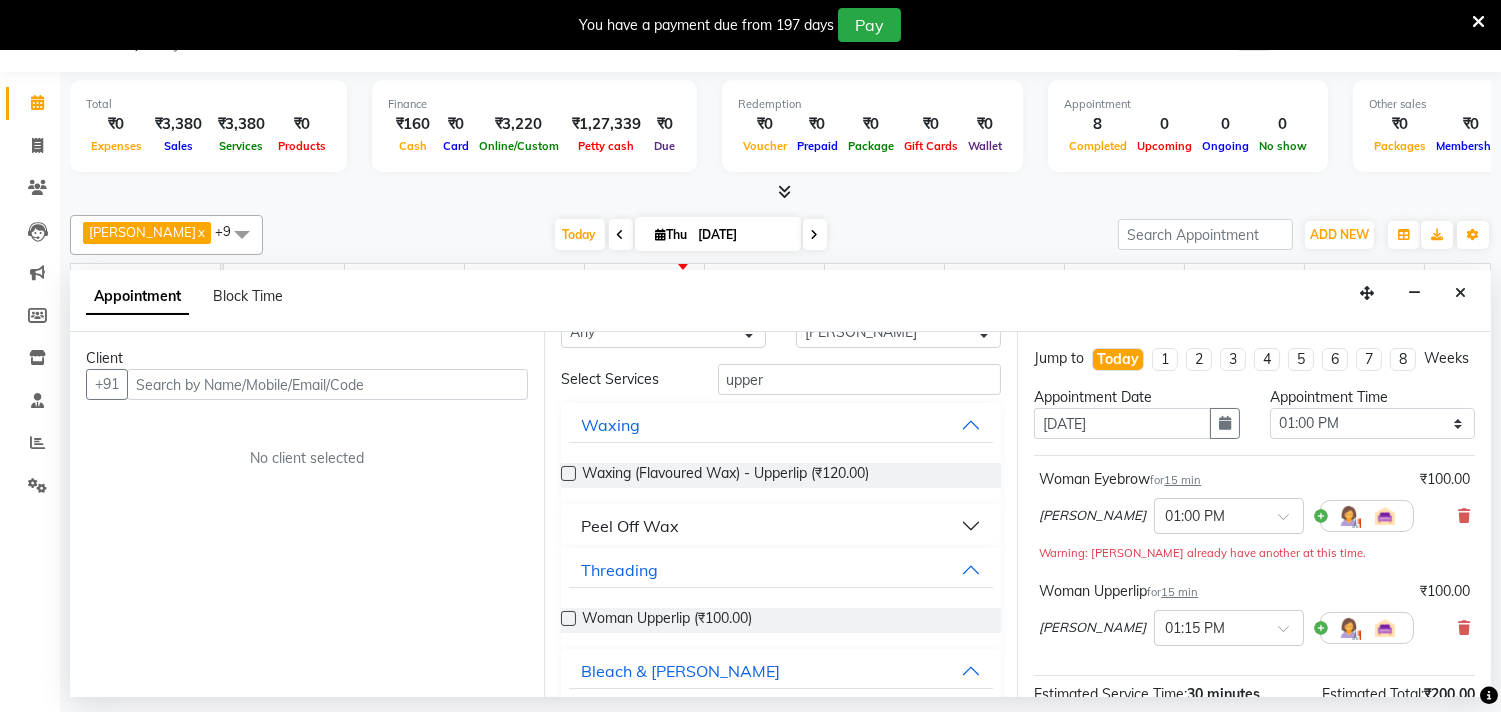scroll, scrollTop: 0, scrollLeft: 0, axis: both 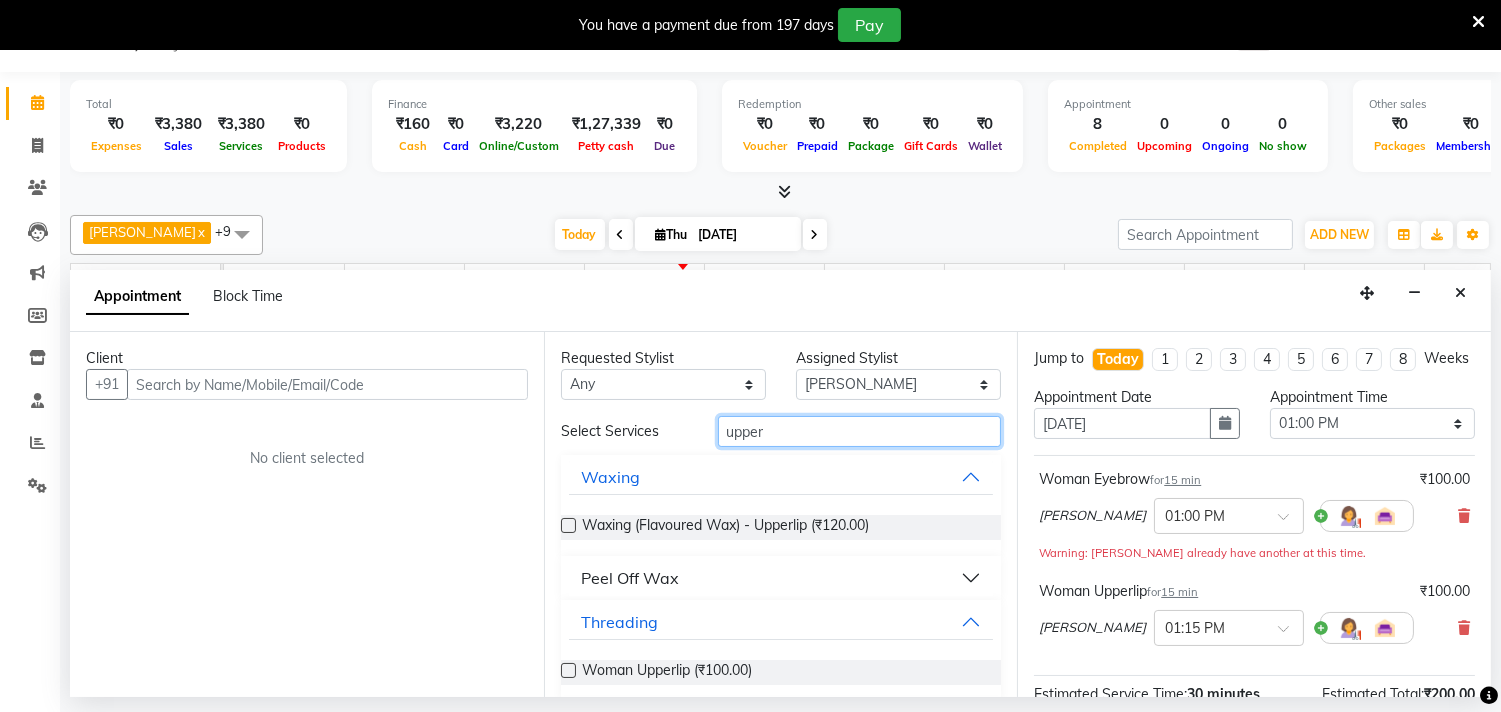drag, startPoint x: 708, startPoint y: 434, endPoint x: 692, endPoint y: 434, distance: 16 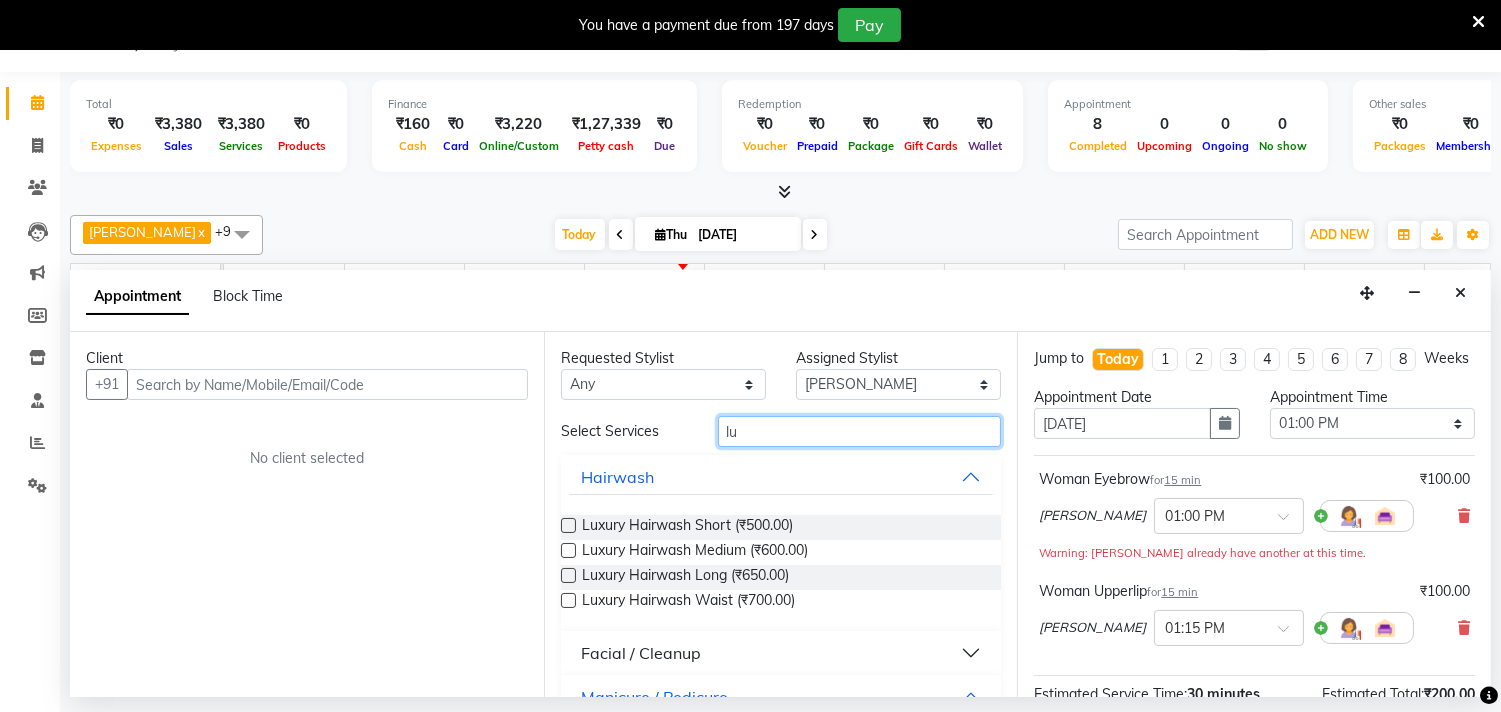 type on "lu" 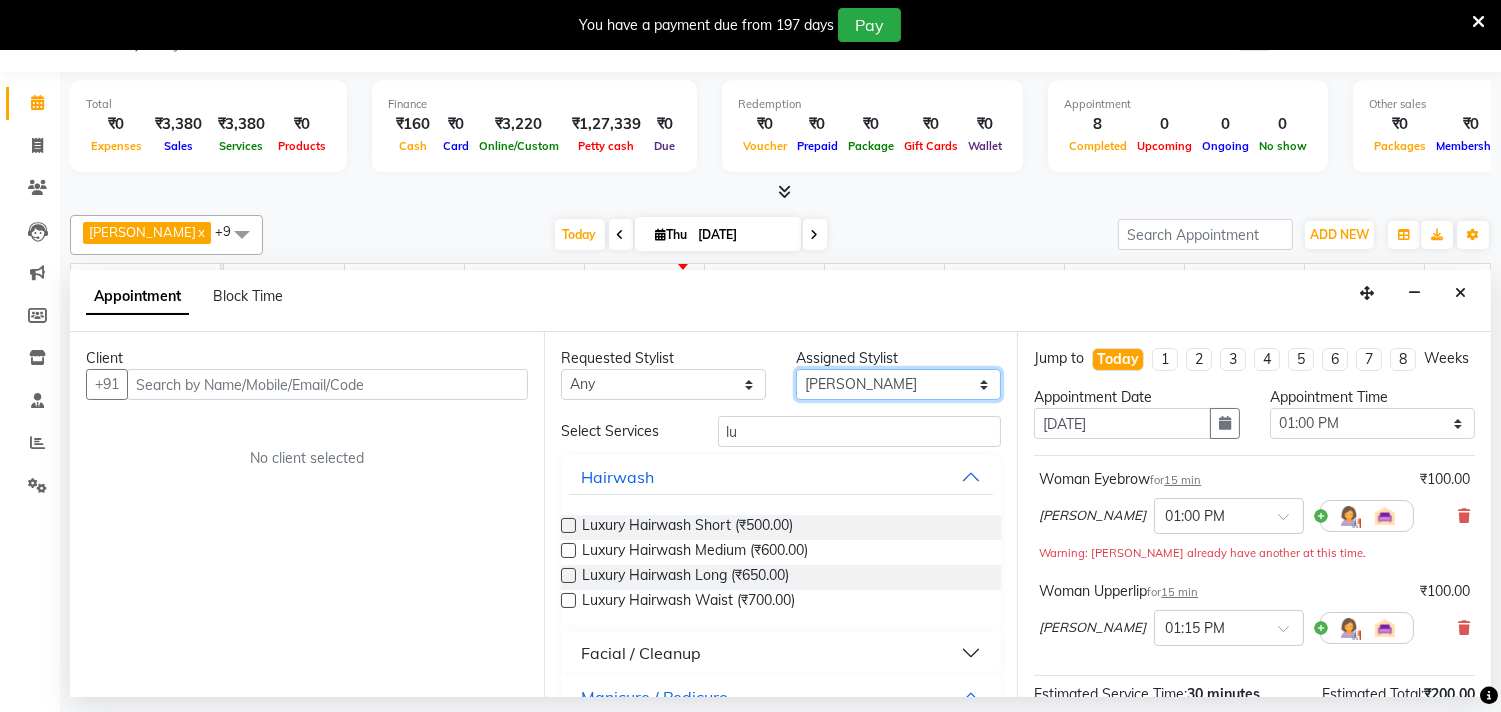 click on "Select [PERSON_NAME] Faiz Geeta [PERSON_NAME]   [PERSON_NAME] Khende [PERSON_NAME]  [PERSON_NAME] [MEDICAL_DATA][PERSON_NAME] [PERSON_NAME] [PERSON_NAME]  [PERSON_NAME] Wezah" at bounding box center [898, 384] 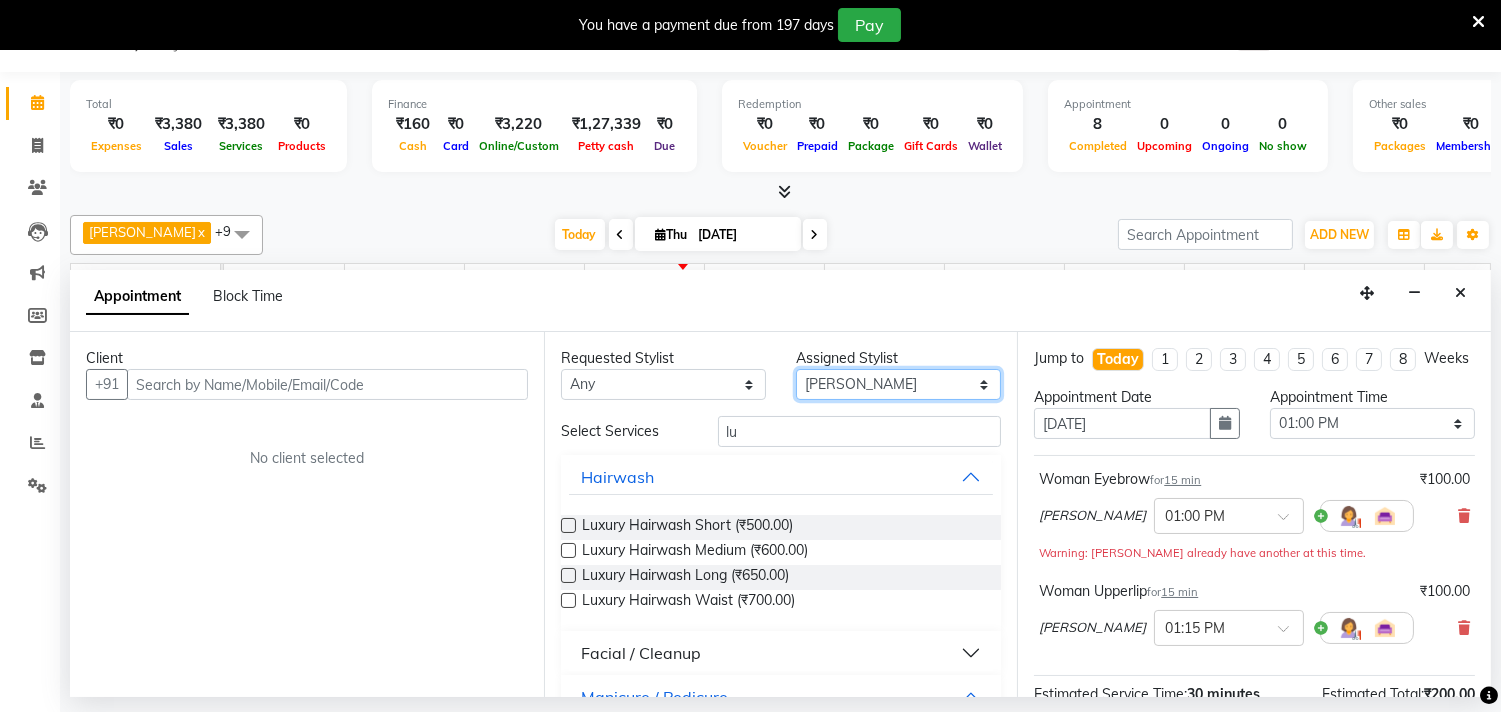 select on "37822" 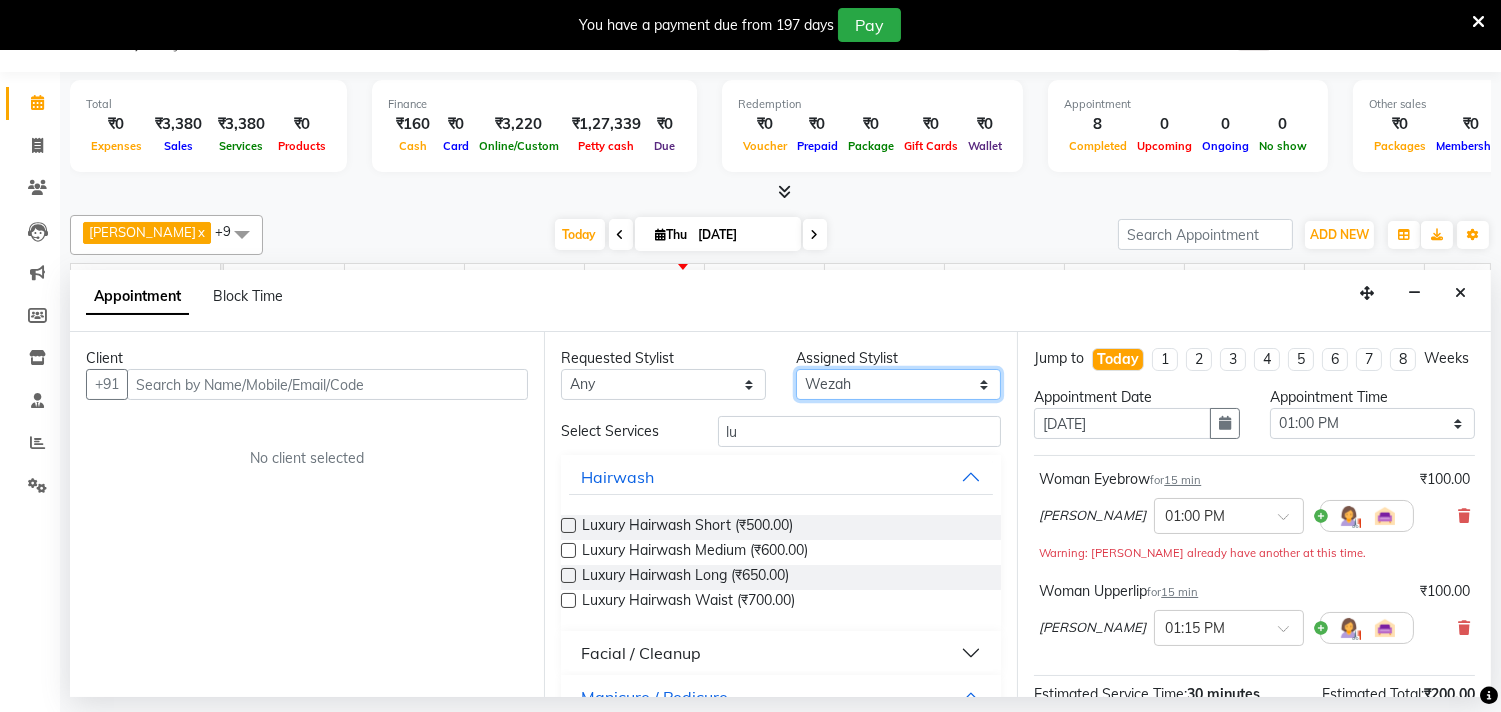click on "Select [PERSON_NAME] Faiz Geeta [PERSON_NAME]   [PERSON_NAME] Khende [PERSON_NAME]  [PERSON_NAME] [MEDICAL_DATA][PERSON_NAME] [PERSON_NAME] [PERSON_NAME]  [PERSON_NAME] Wezah" at bounding box center [898, 384] 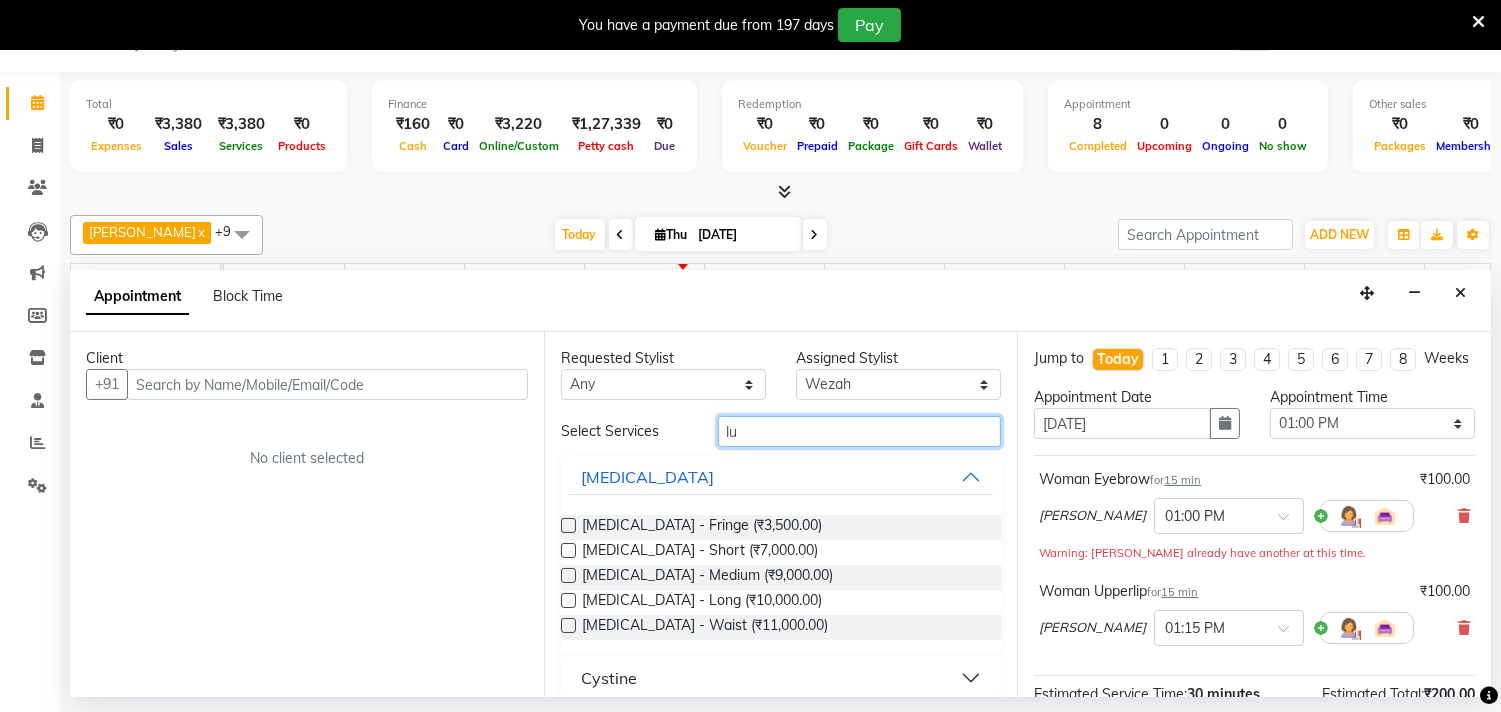click on "lu" at bounding box center [860, 431] 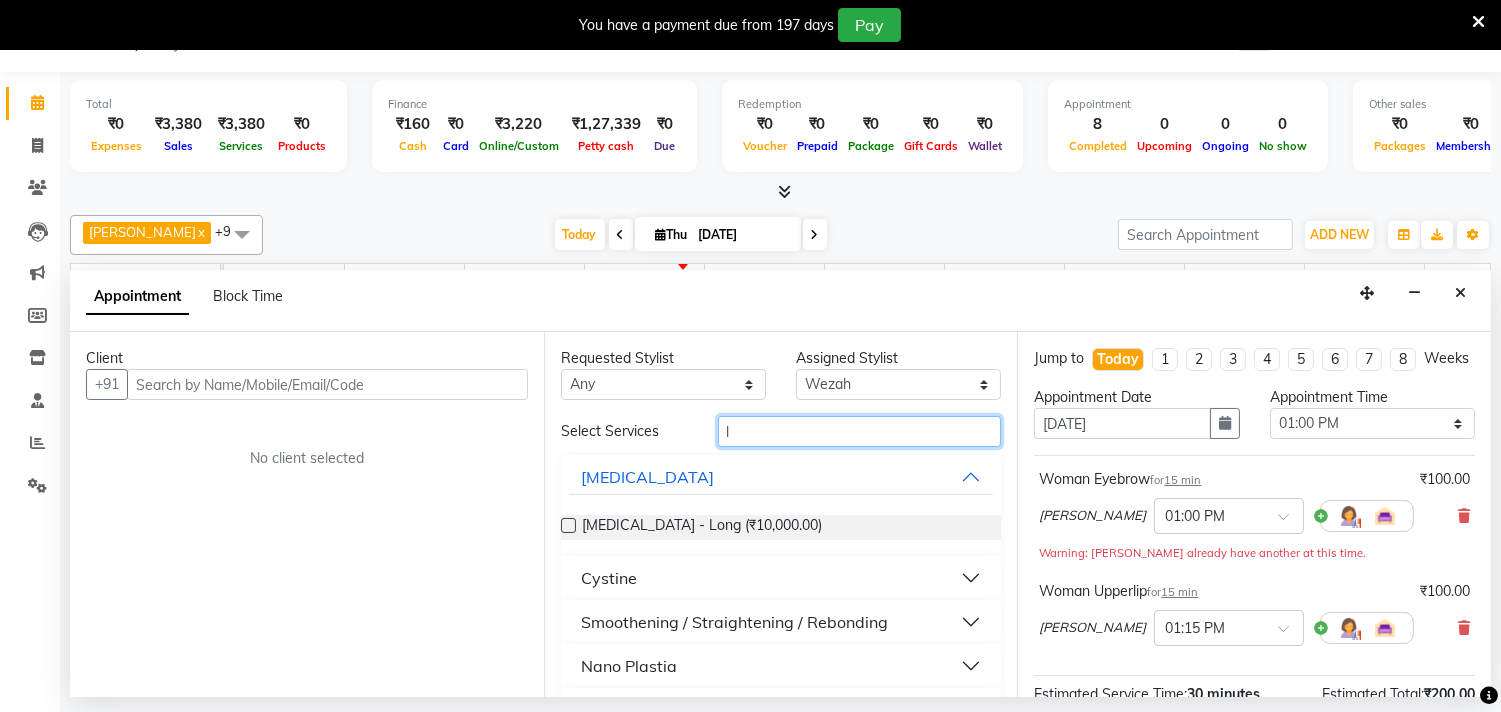 type on "lu" 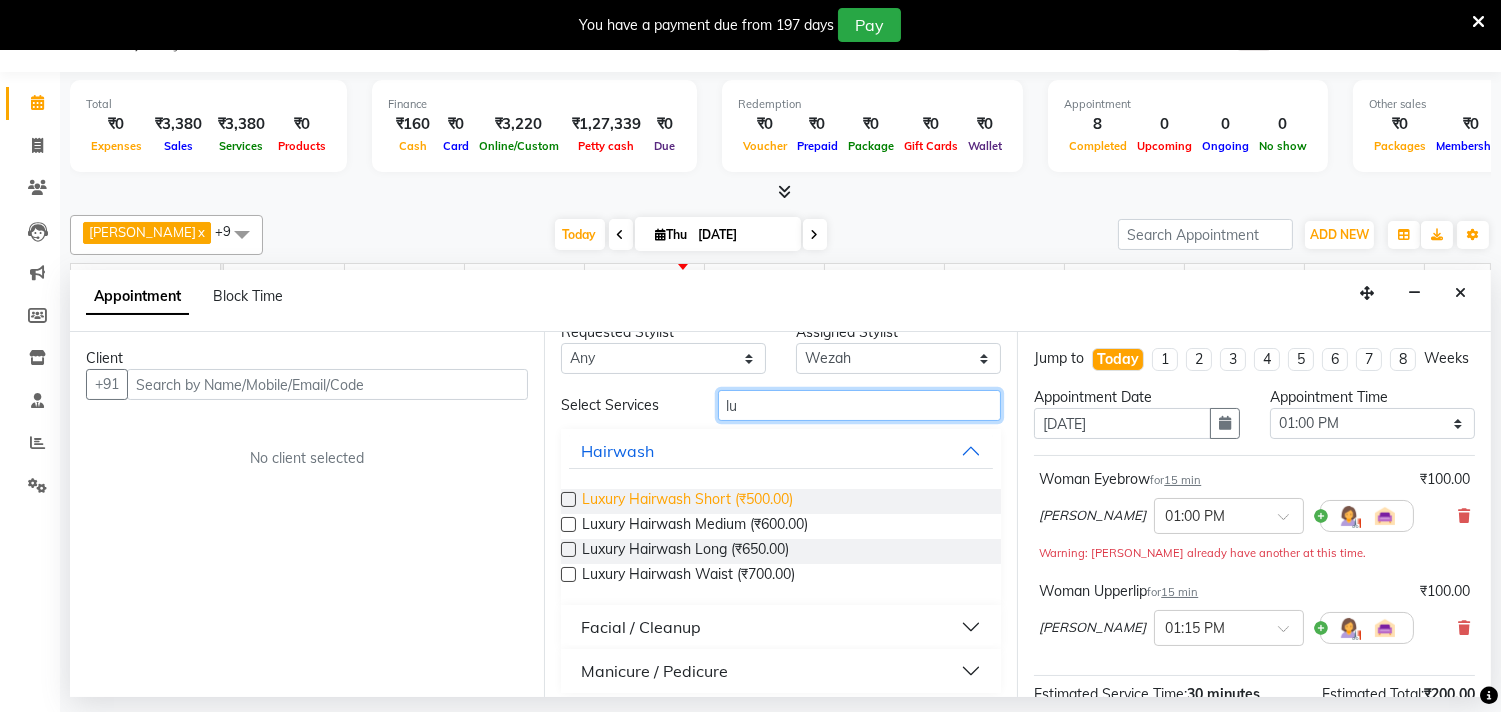 scroll, scrollTop: 36, scrollLeft: 0, axis: vertical 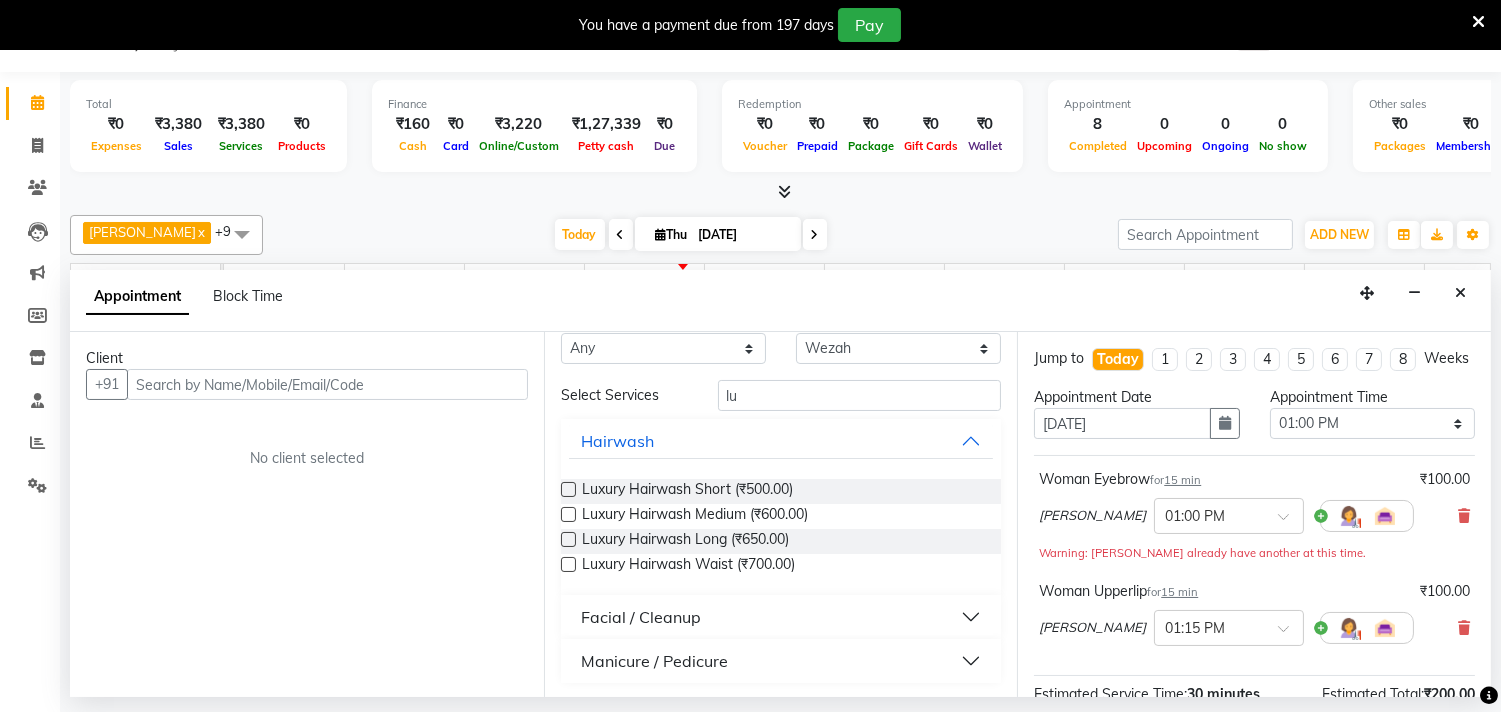 click at bounding box center [568, 539] 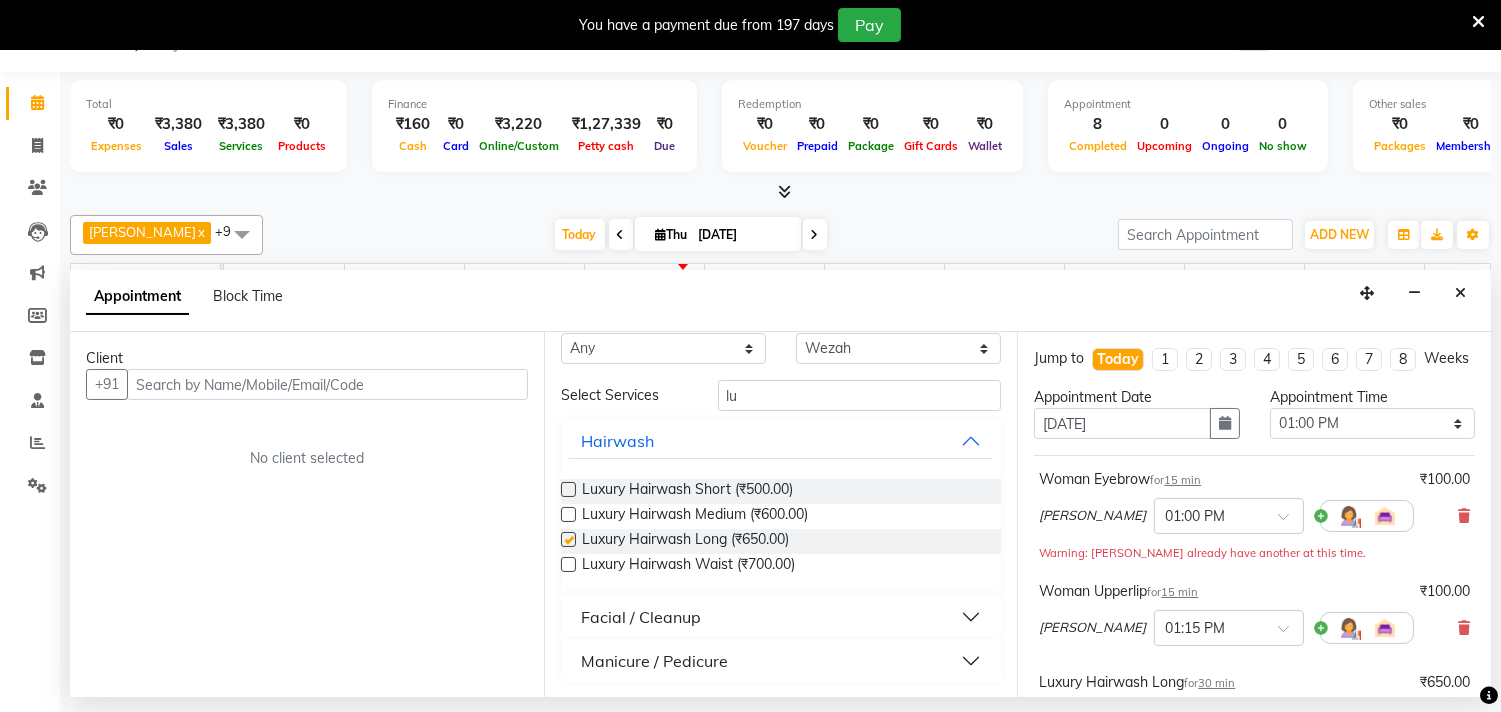 checkbox on "false" 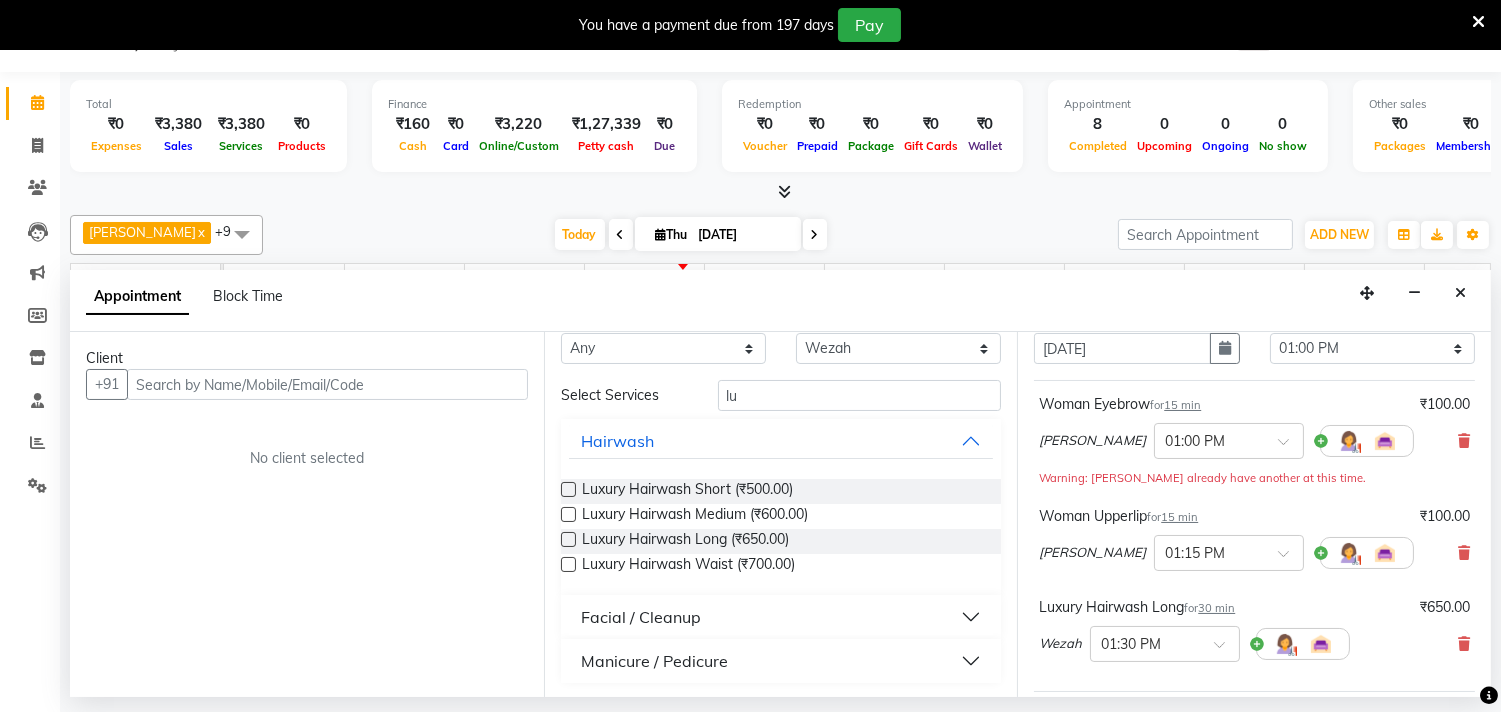 scroll, scrollTop: 0, scrollLeft: 0, axis: both 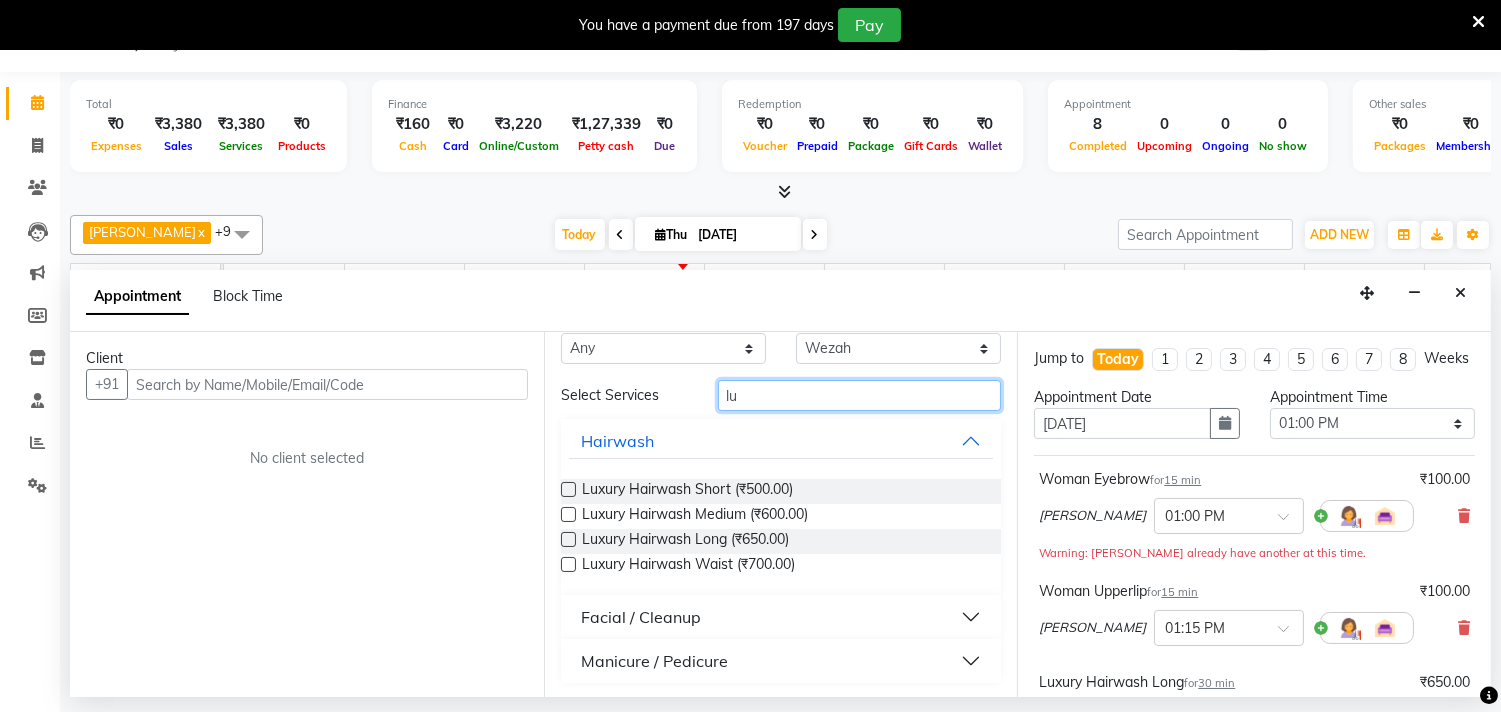 drag, startPoint x: 743, startPoint y: 392, endPoint x: 693, endPoint y: 391, distance: 50.01 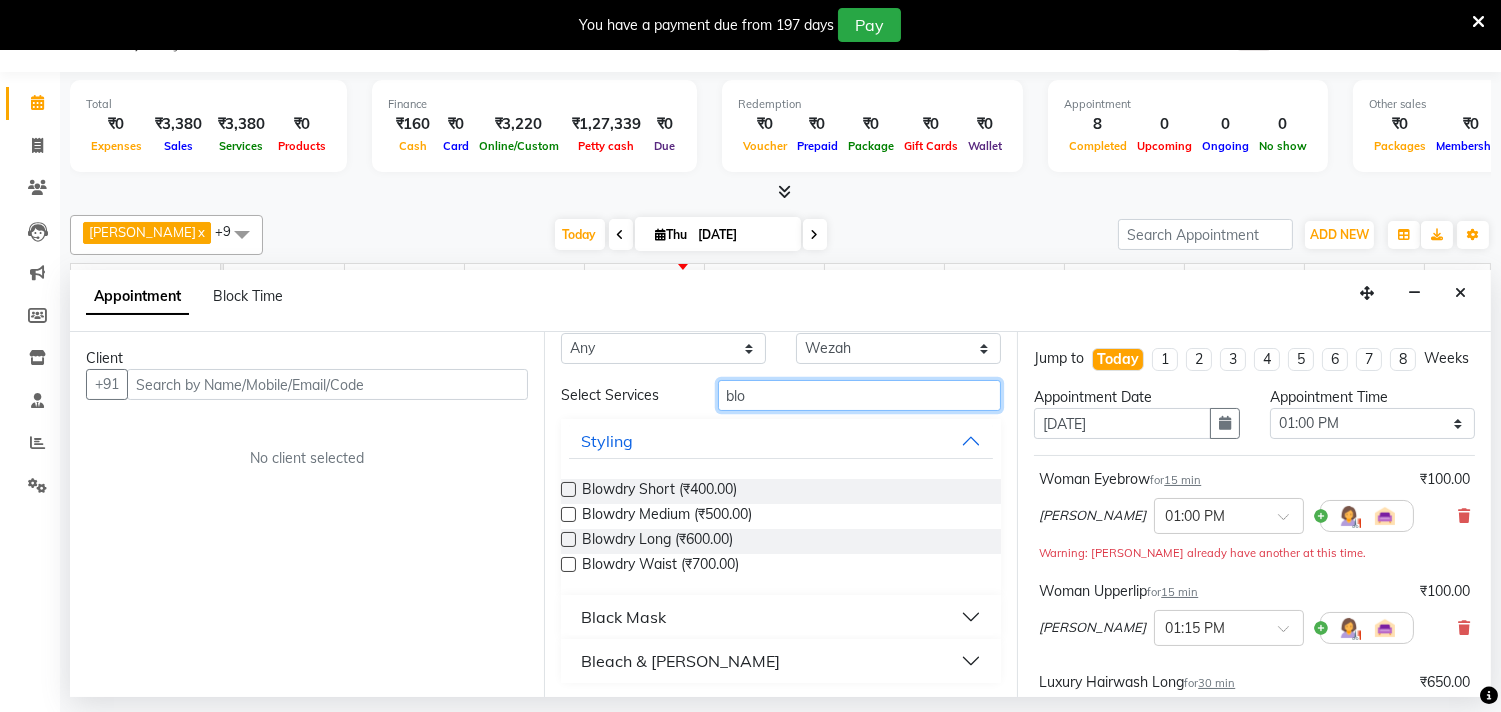 scroll, scrollTop: 0, scrollLeft: 0, axis: both 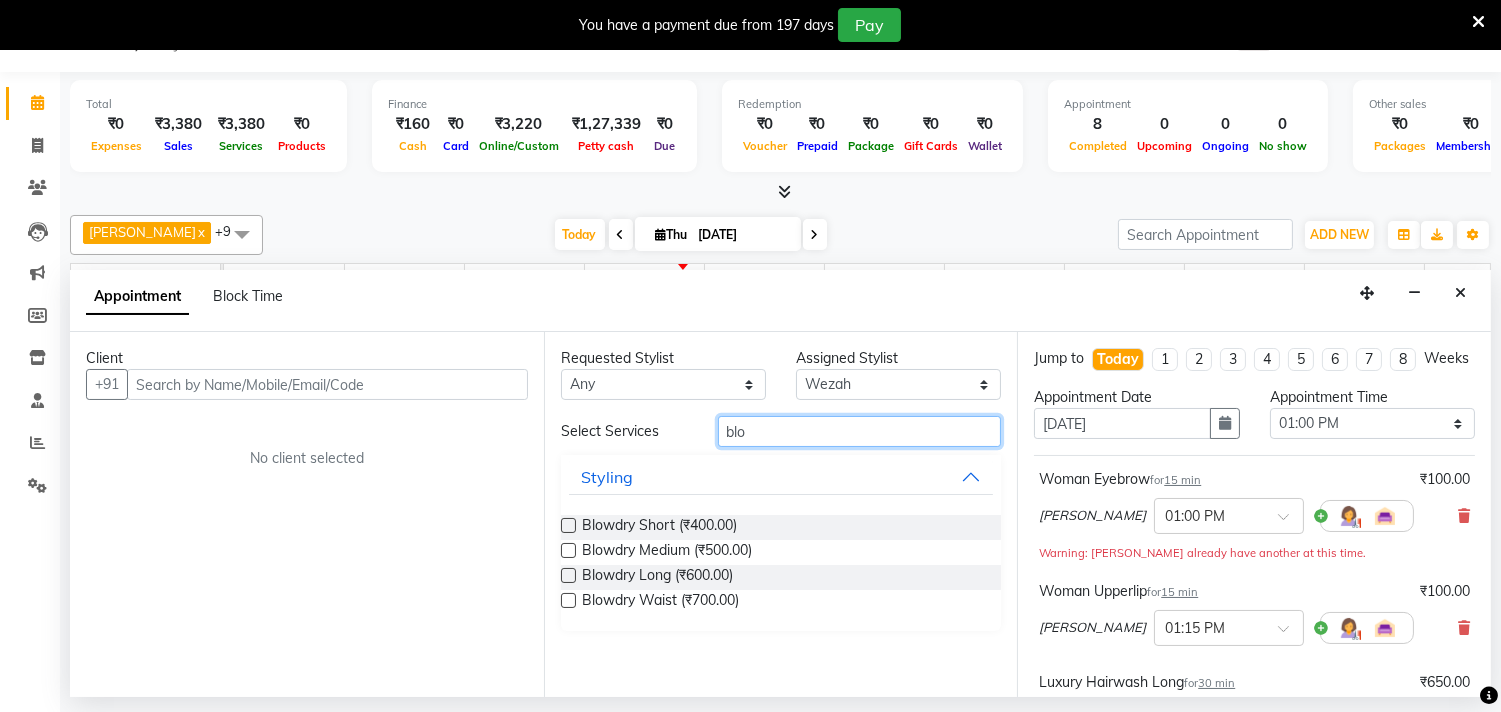 type on "blo" 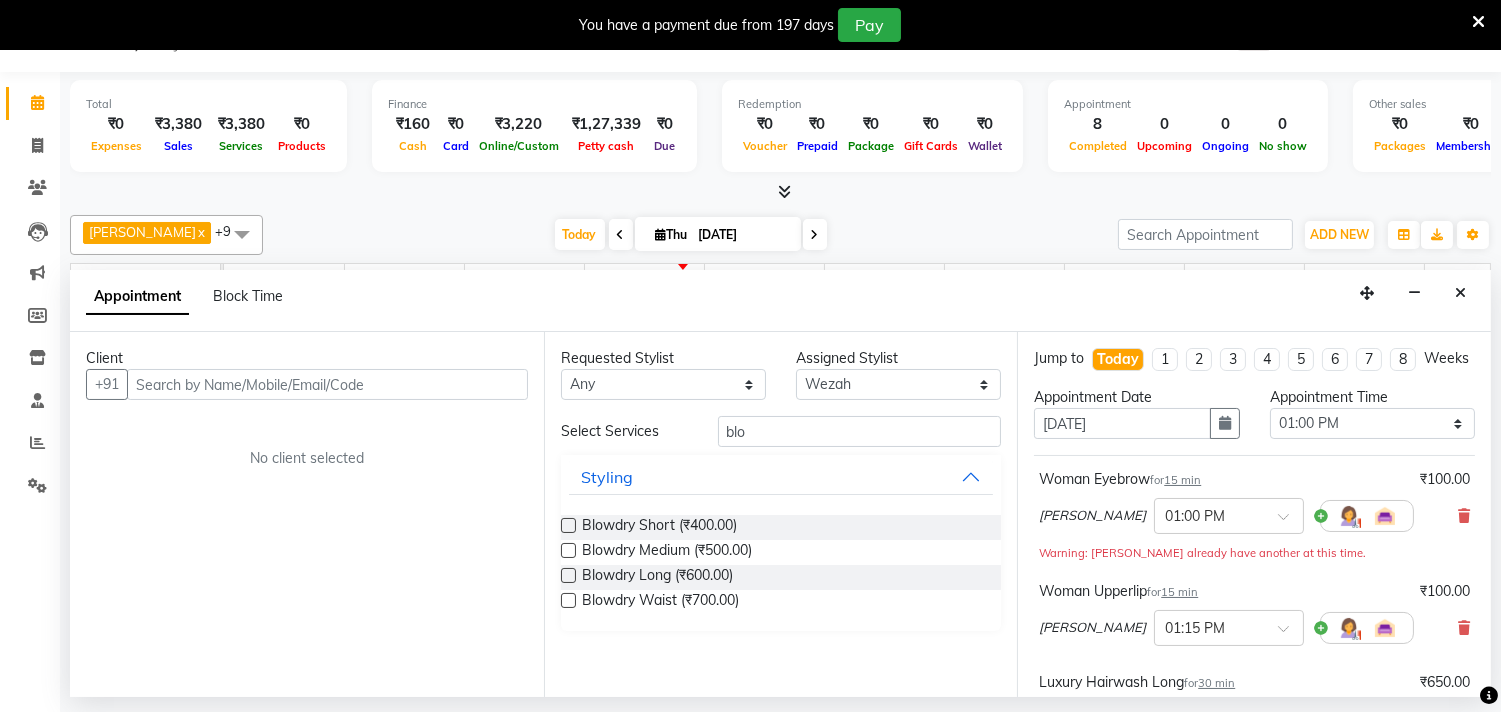 drag, startPoint x: 566, startPoint y: 571, endPoint x: 858, endPoint y: 571, distance: 292 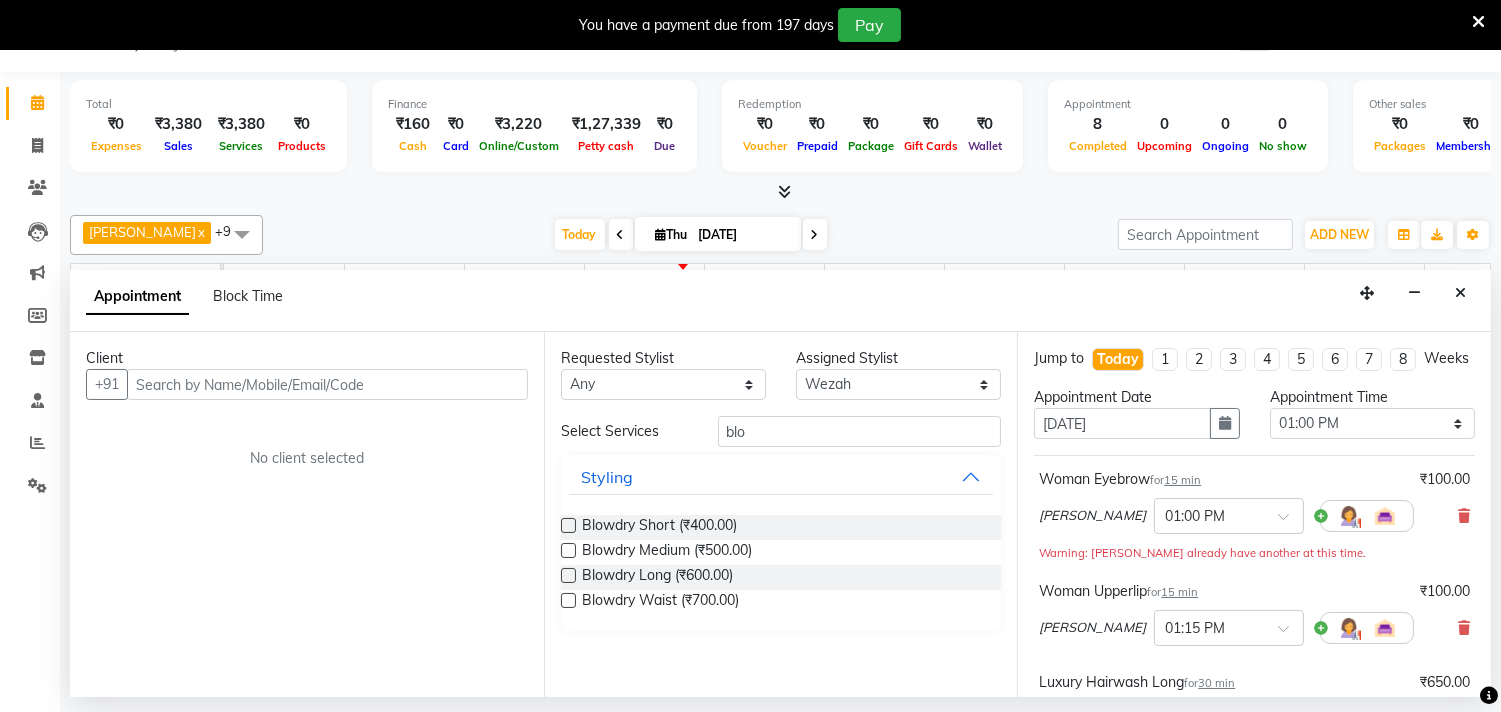 click at bounding box center (568, 575) 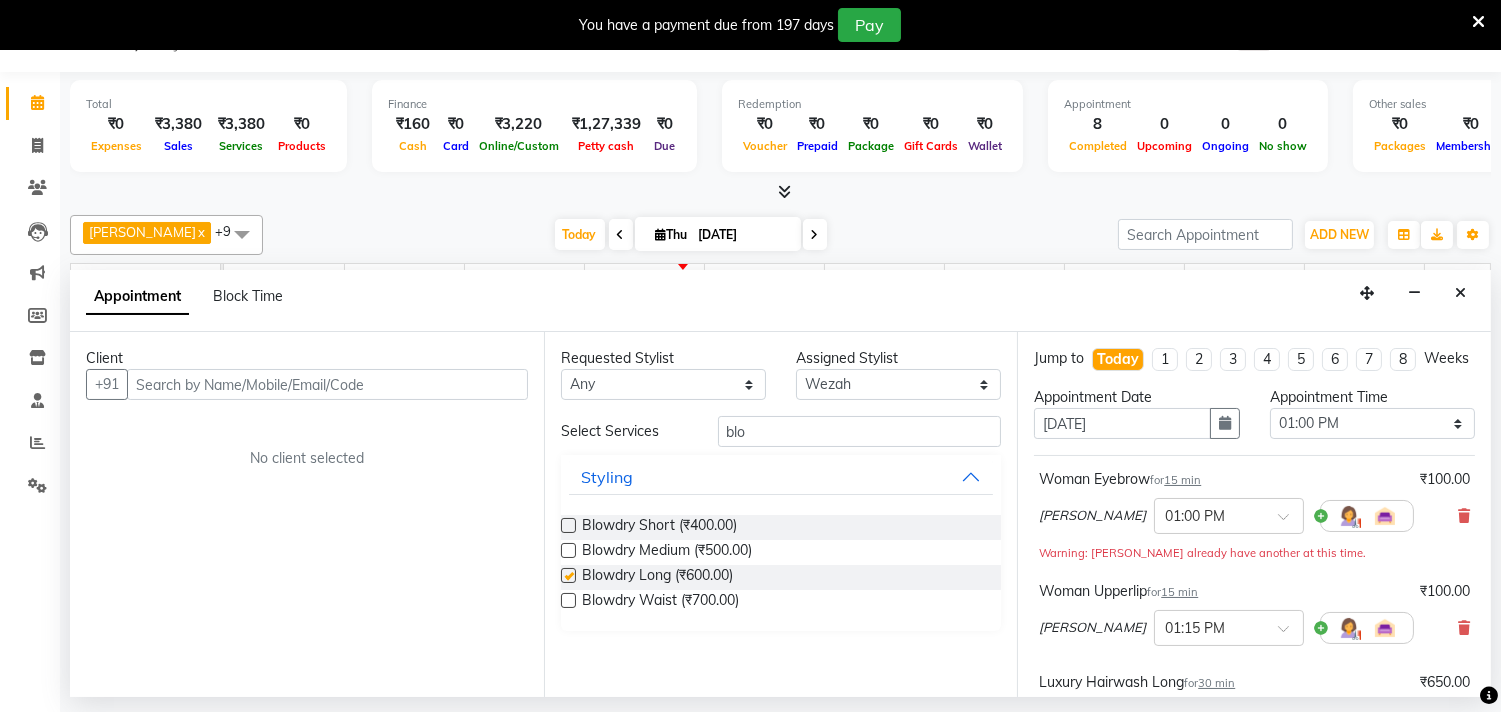 scroll, scrollTop: 444, scrollLeft: 0, axis: vertical 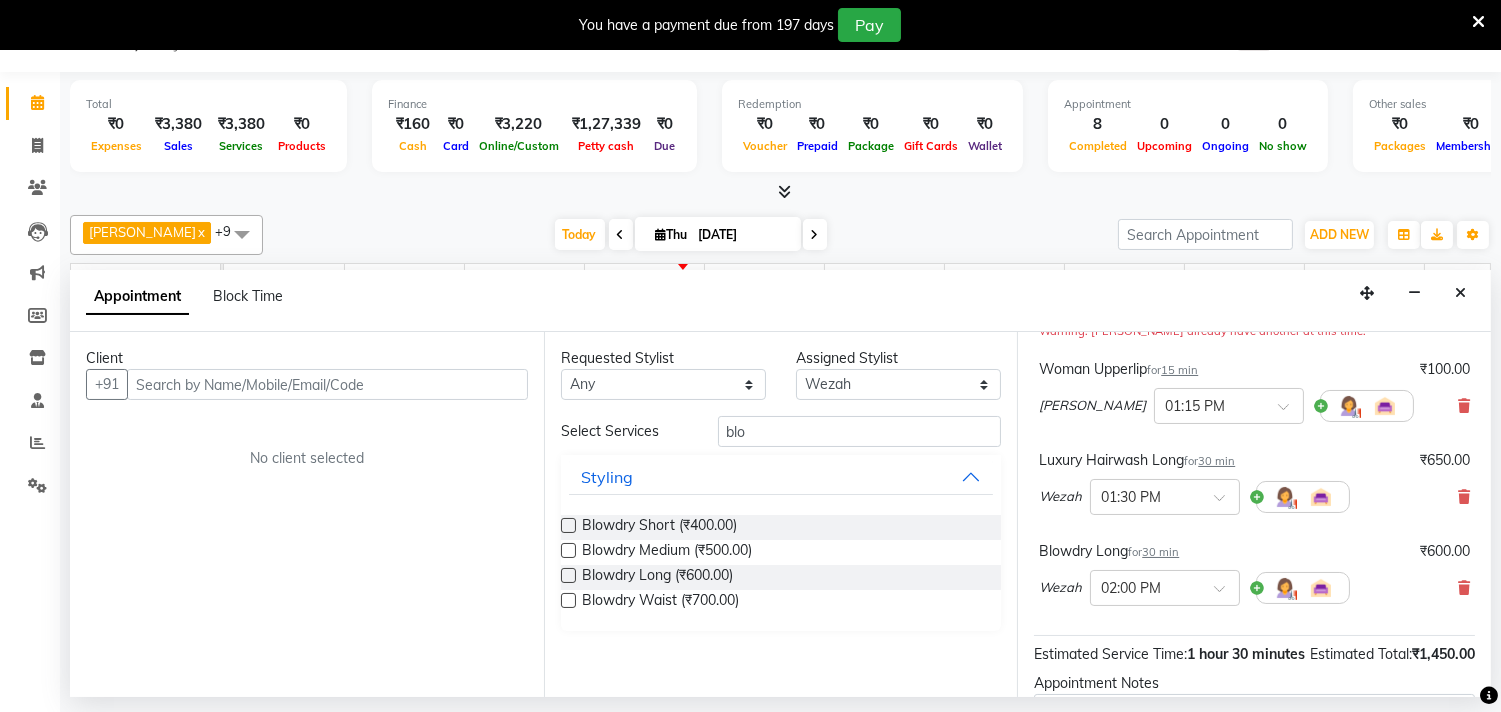 checkbox on "false" 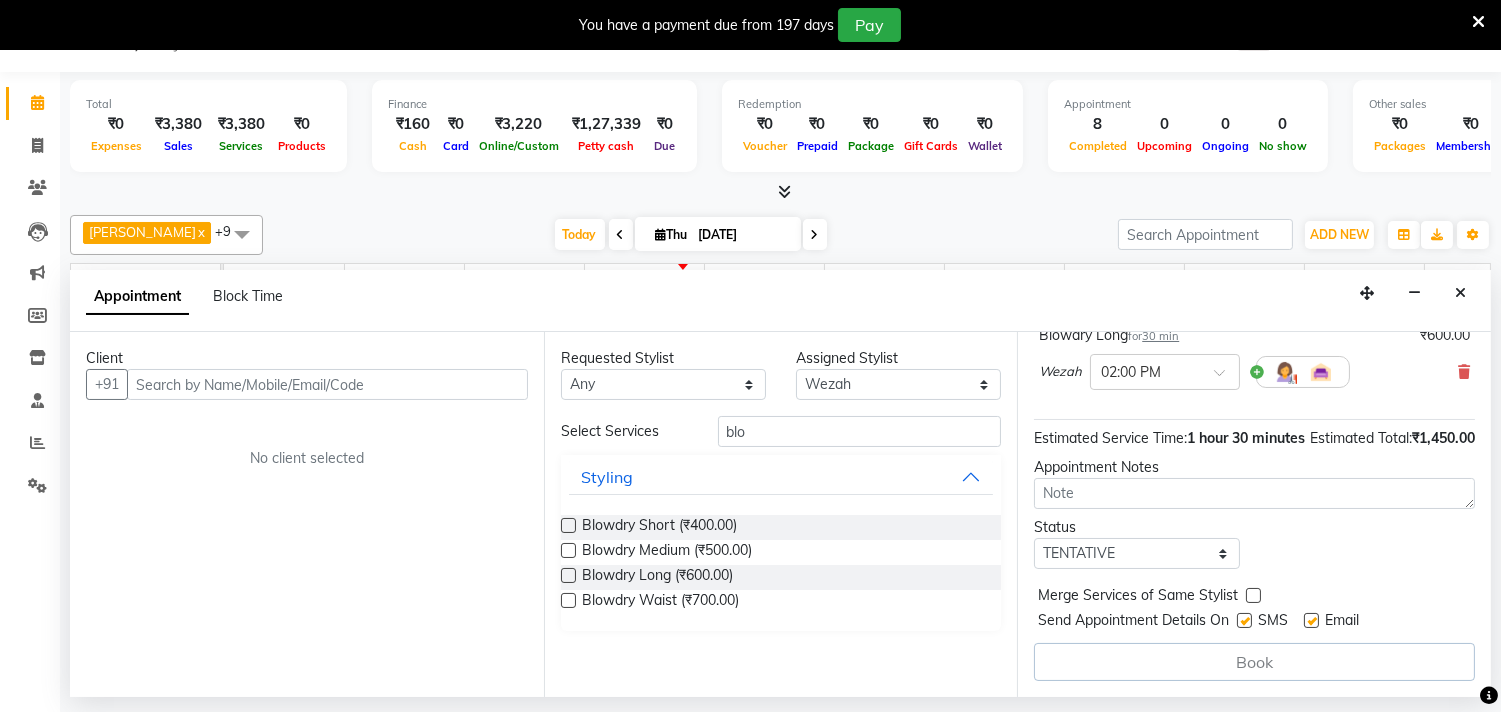 scroll, scrollTop: 444, scrollLeft: 0, axis: vertical 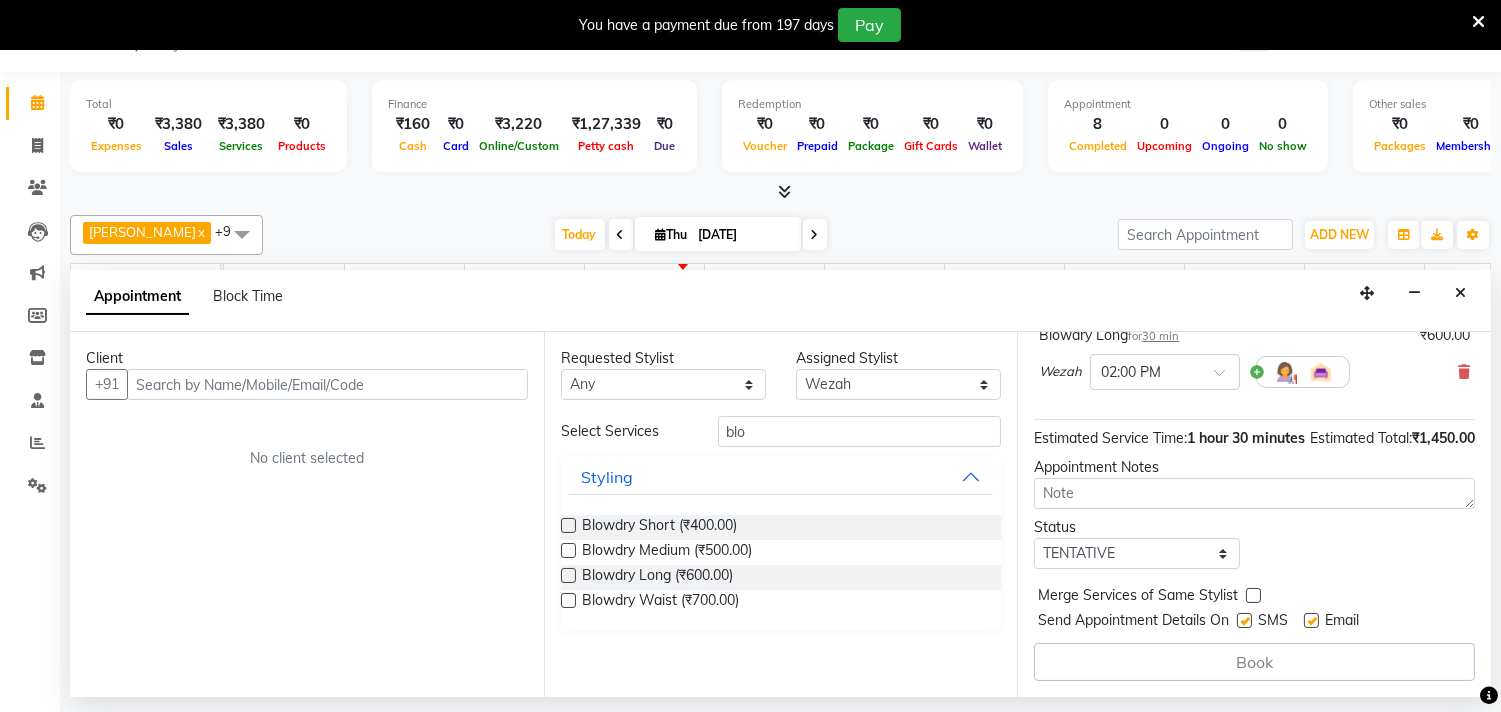 click on "Client +91  No client selected" at bounding box center [307, 514] 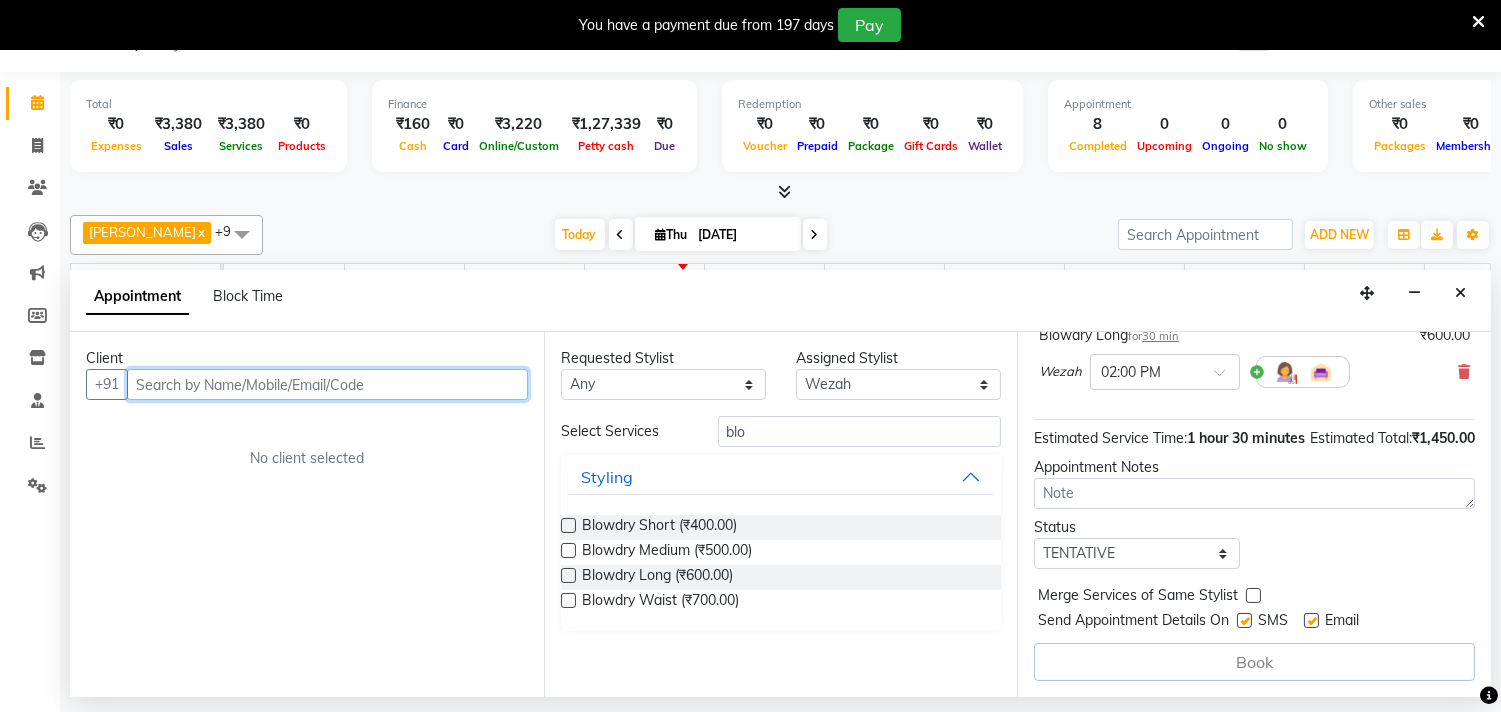 click at bounding box center [327, 384] 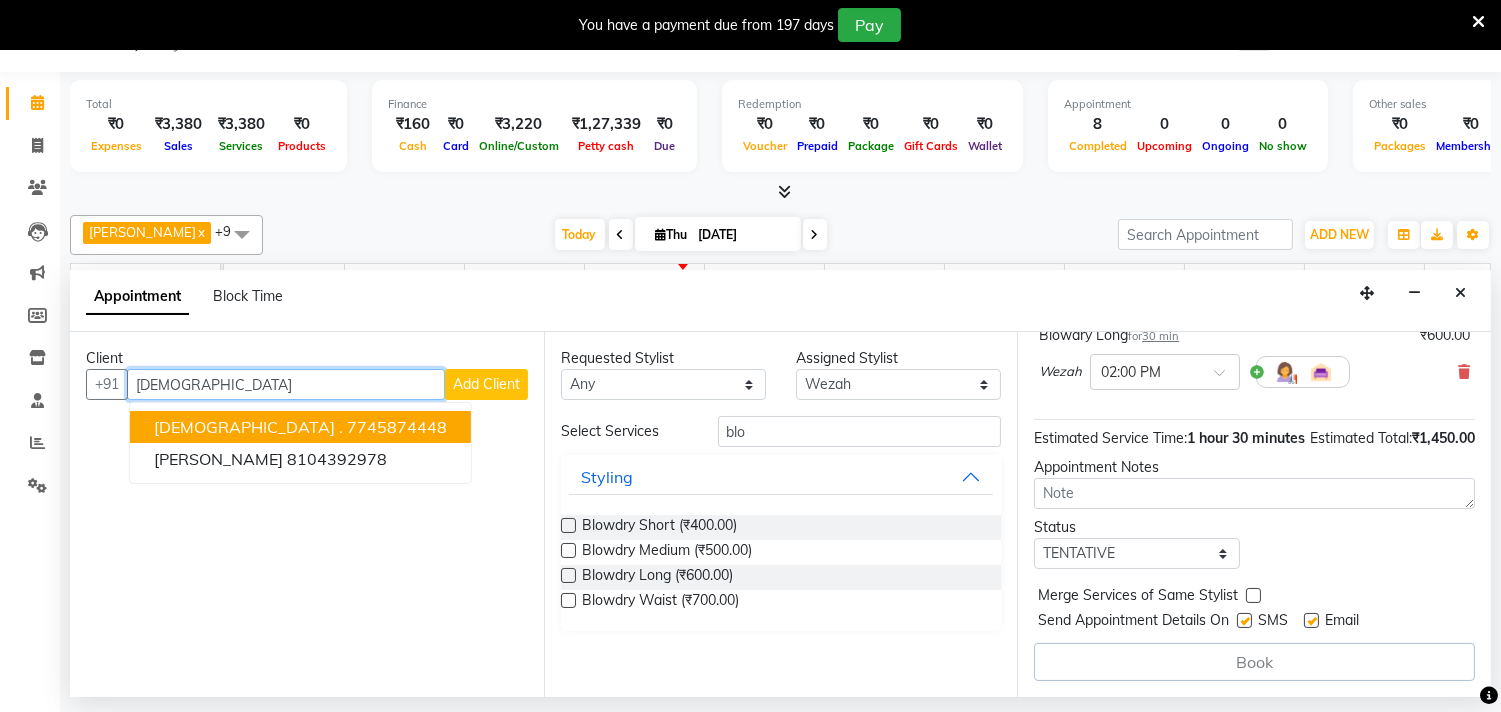 click on "7745874448" at bounding box center [397, 427] 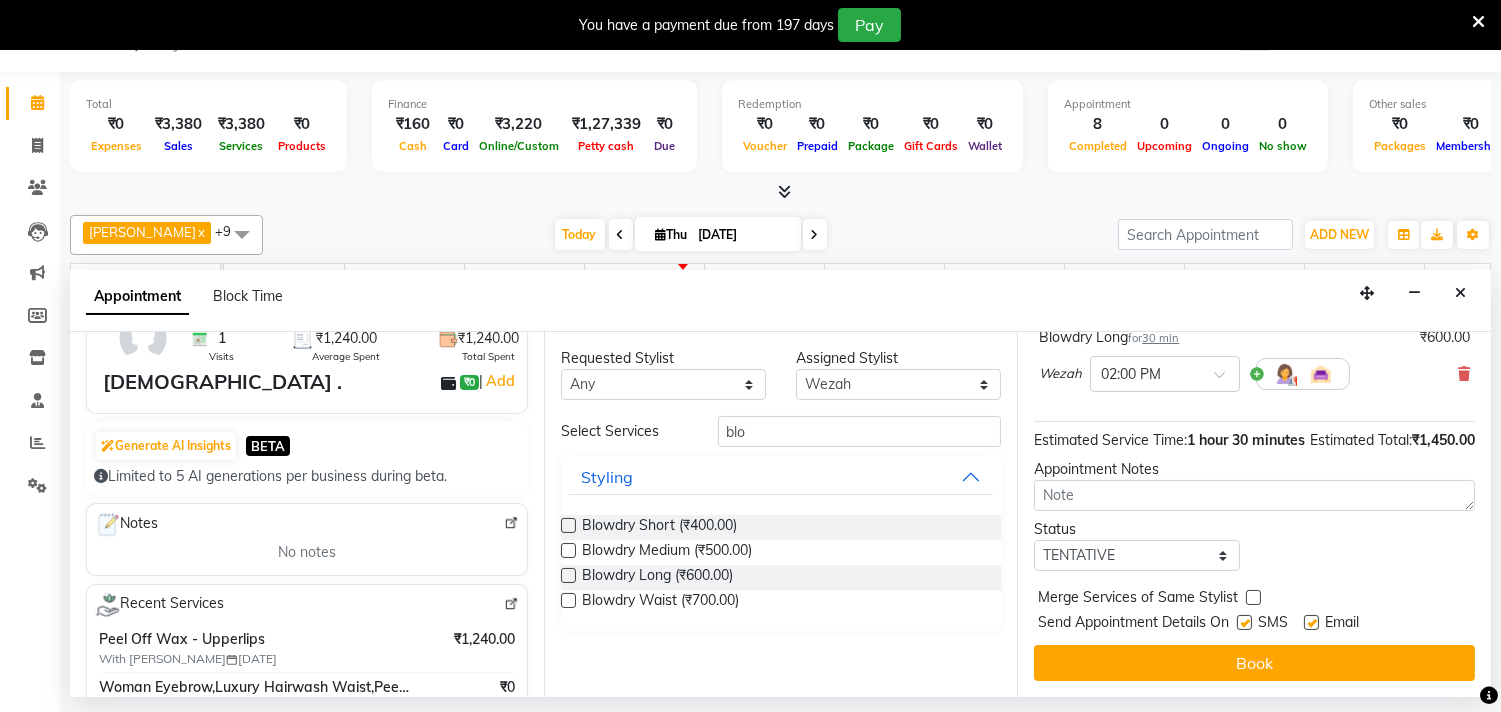 scroll, scrollTop: 222, scrollLeft: 0, axis: vertical 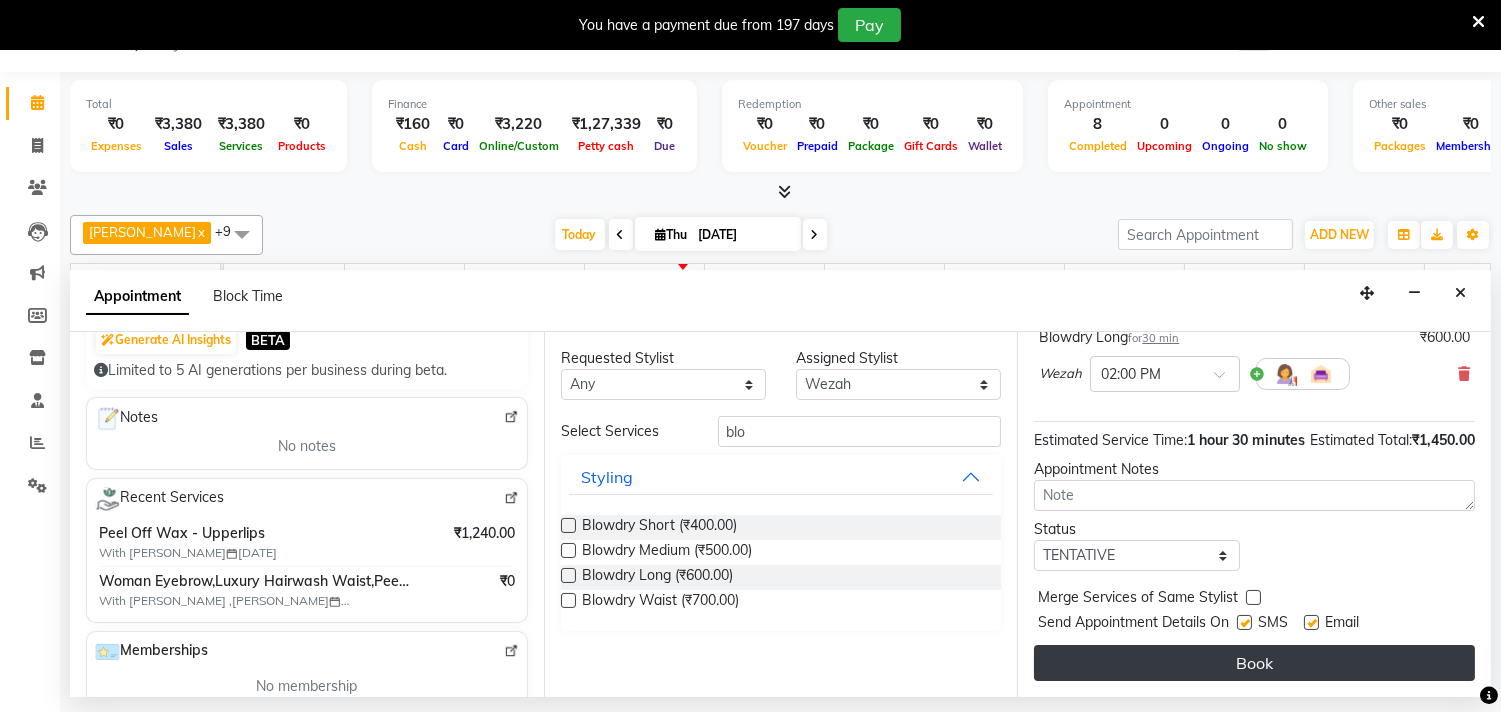 type on "7745874448" 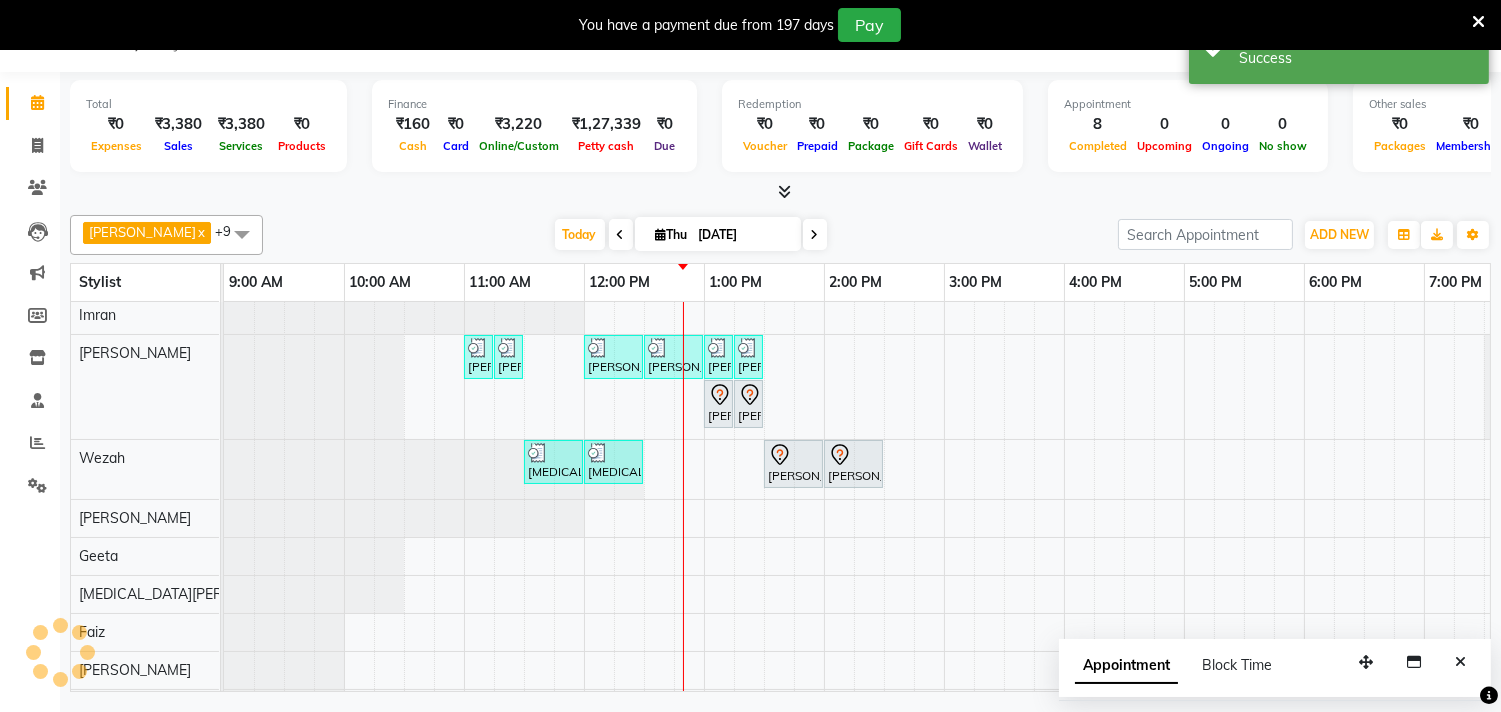 scroll, scrollTop: 0, scrollLeft: 0, axis: both 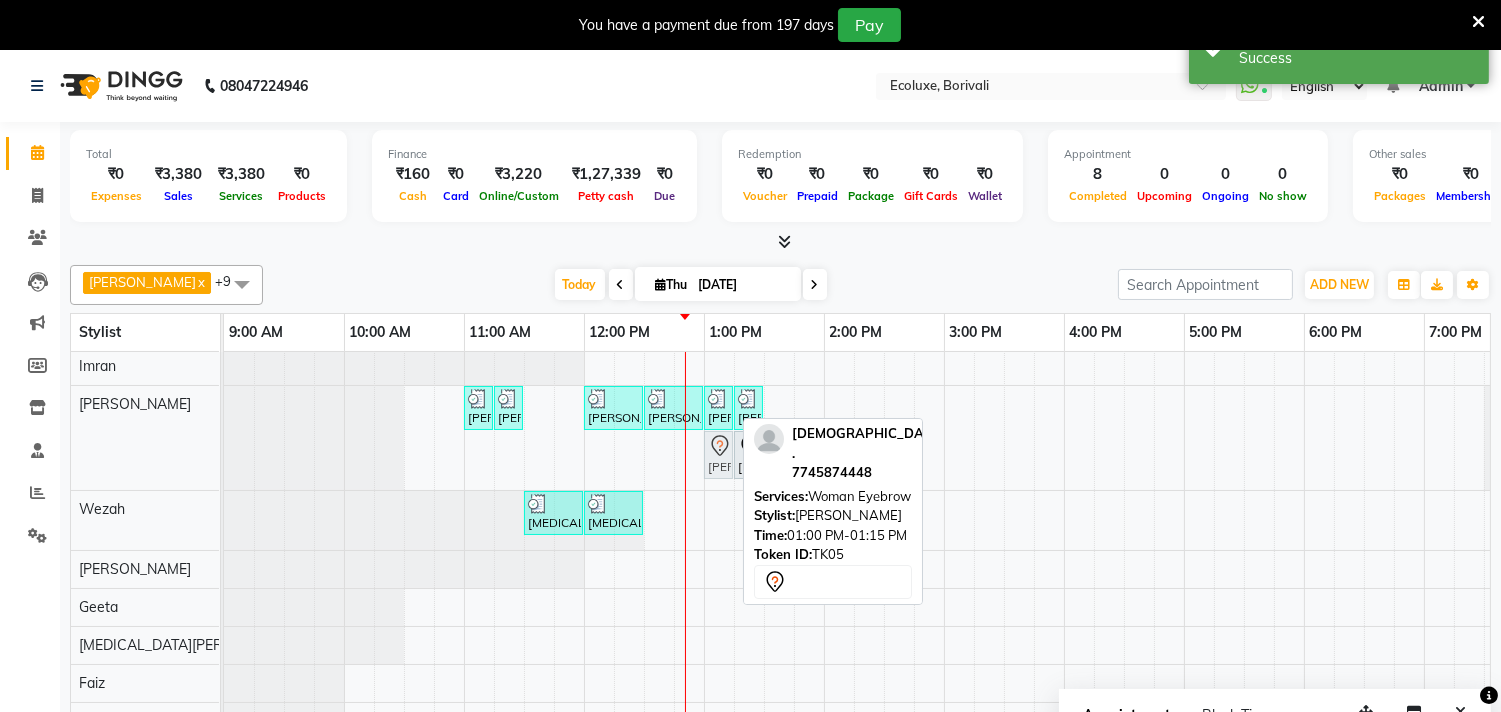 drag, startPoint x: 746, startPoint y: 450, endPoint x: 720, endPoint y: 437, distance: 29.068884 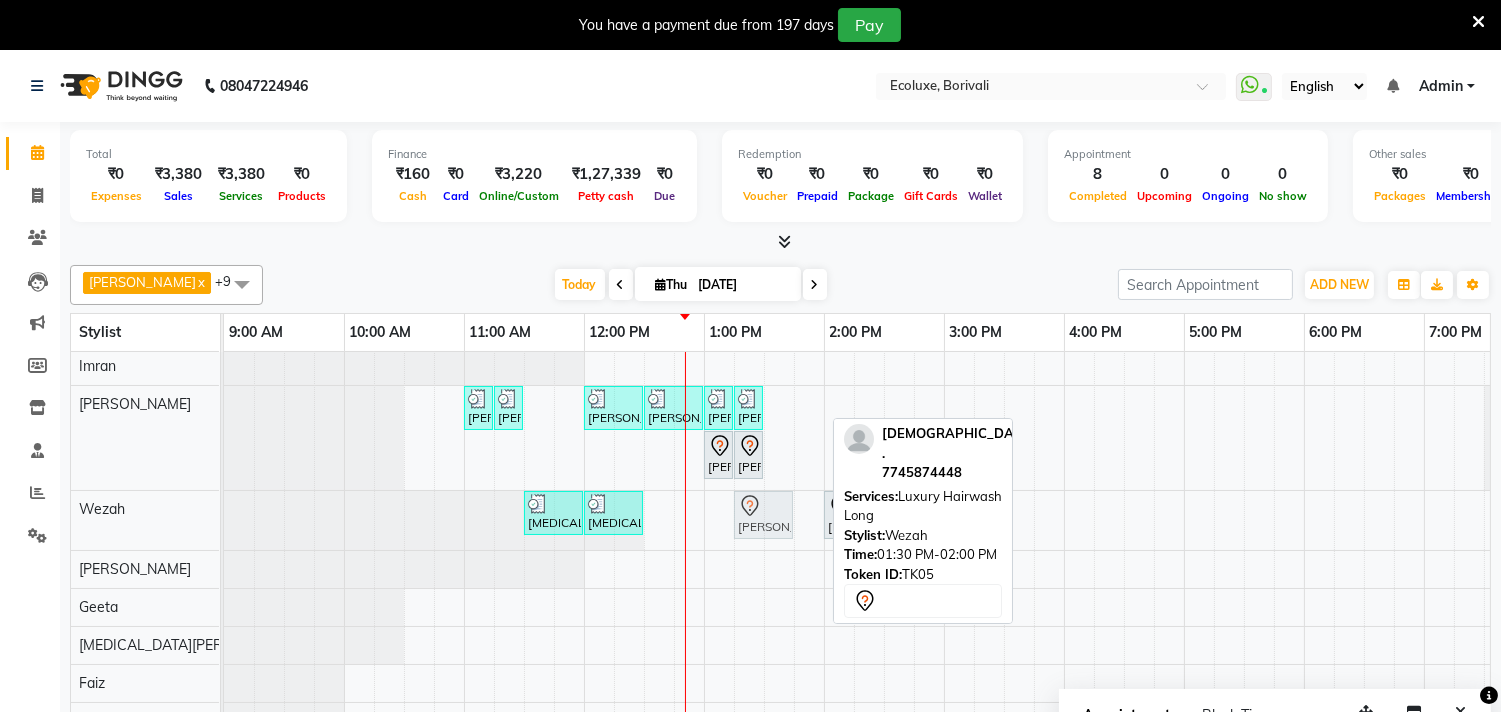 drag, startPoint x: 784, startPoint y: 520, endPoint x: 750, endPoint y: 520, distance: 34 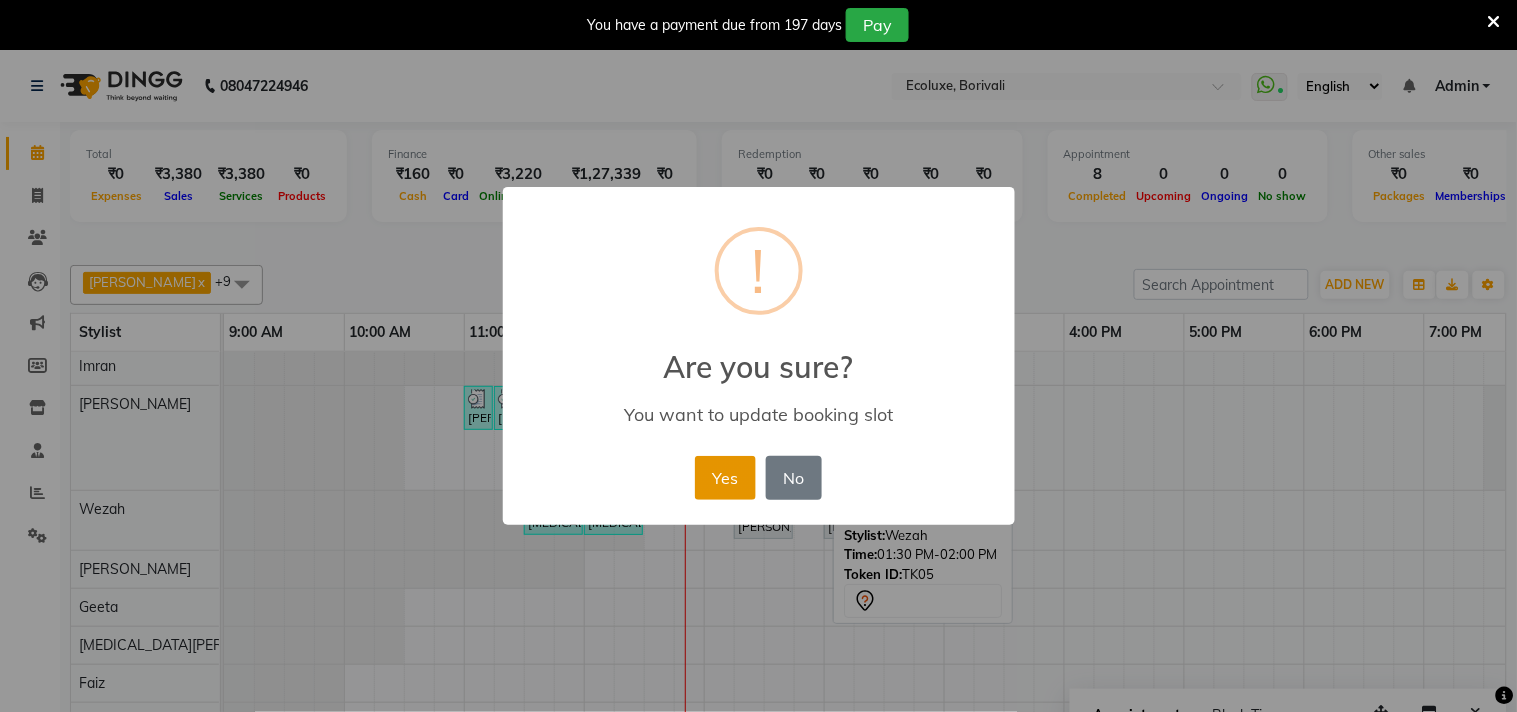 click on "Yes" at bounding box center [725, 478] 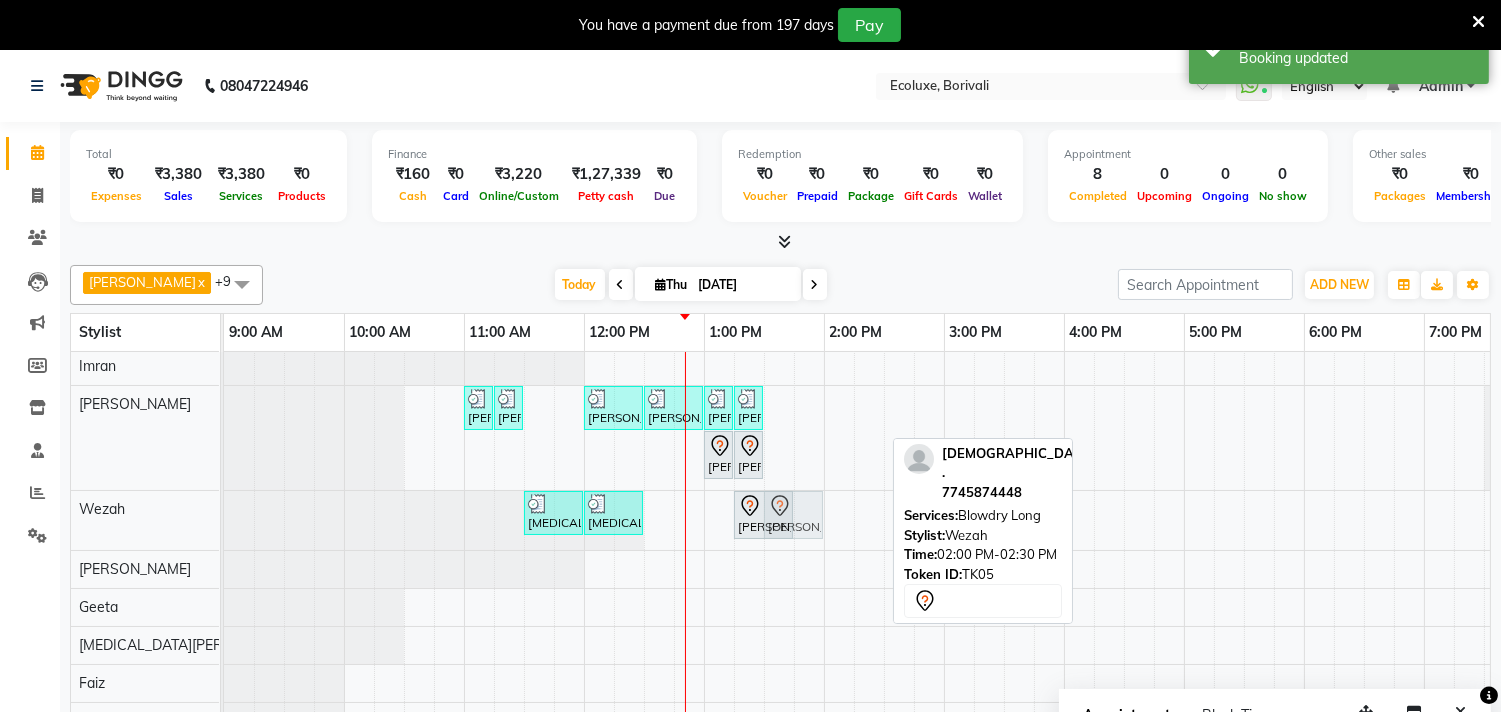 drag, startPoint x: 840, startPoint y: 518, endPoint x: 795, endPoint y: 516, distance: 45.044422 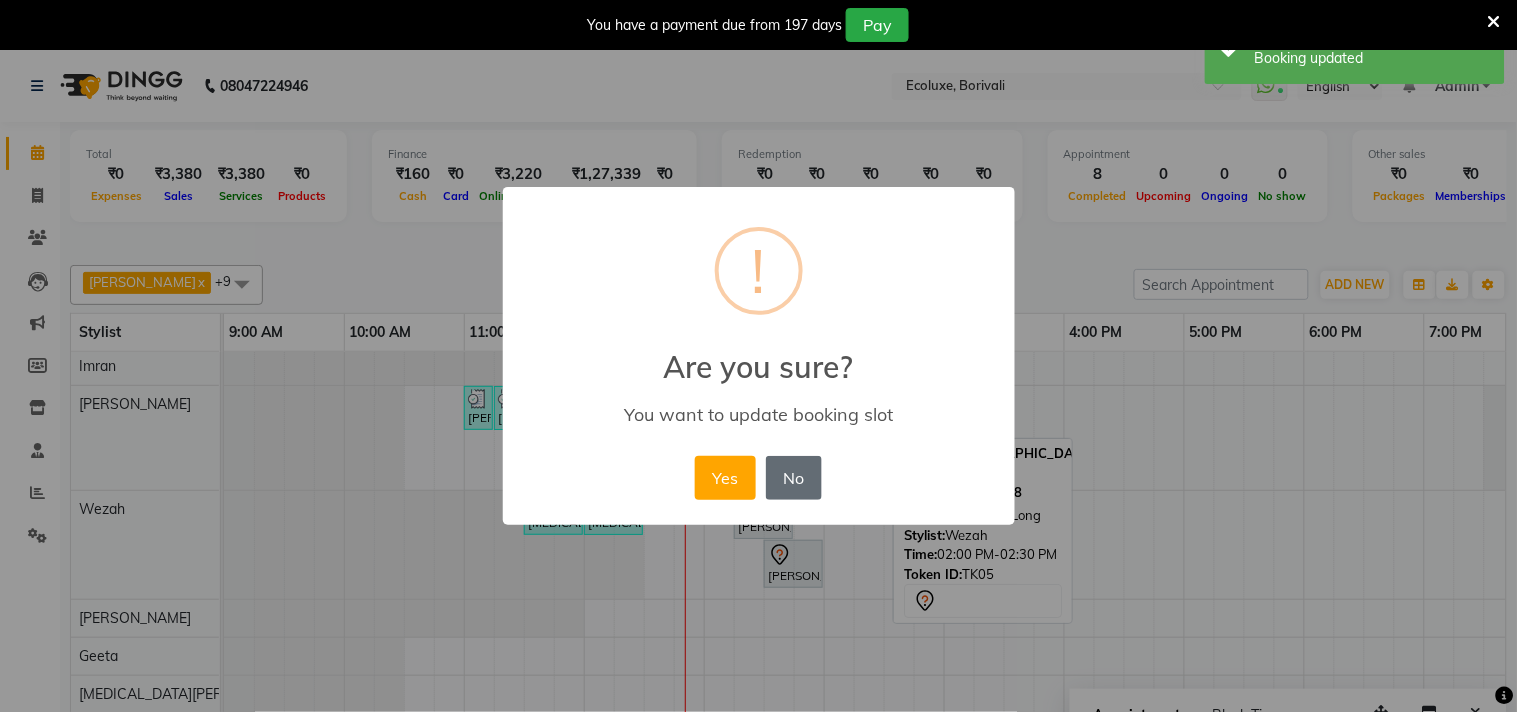 click on "No" at bounding box center [794, 478] 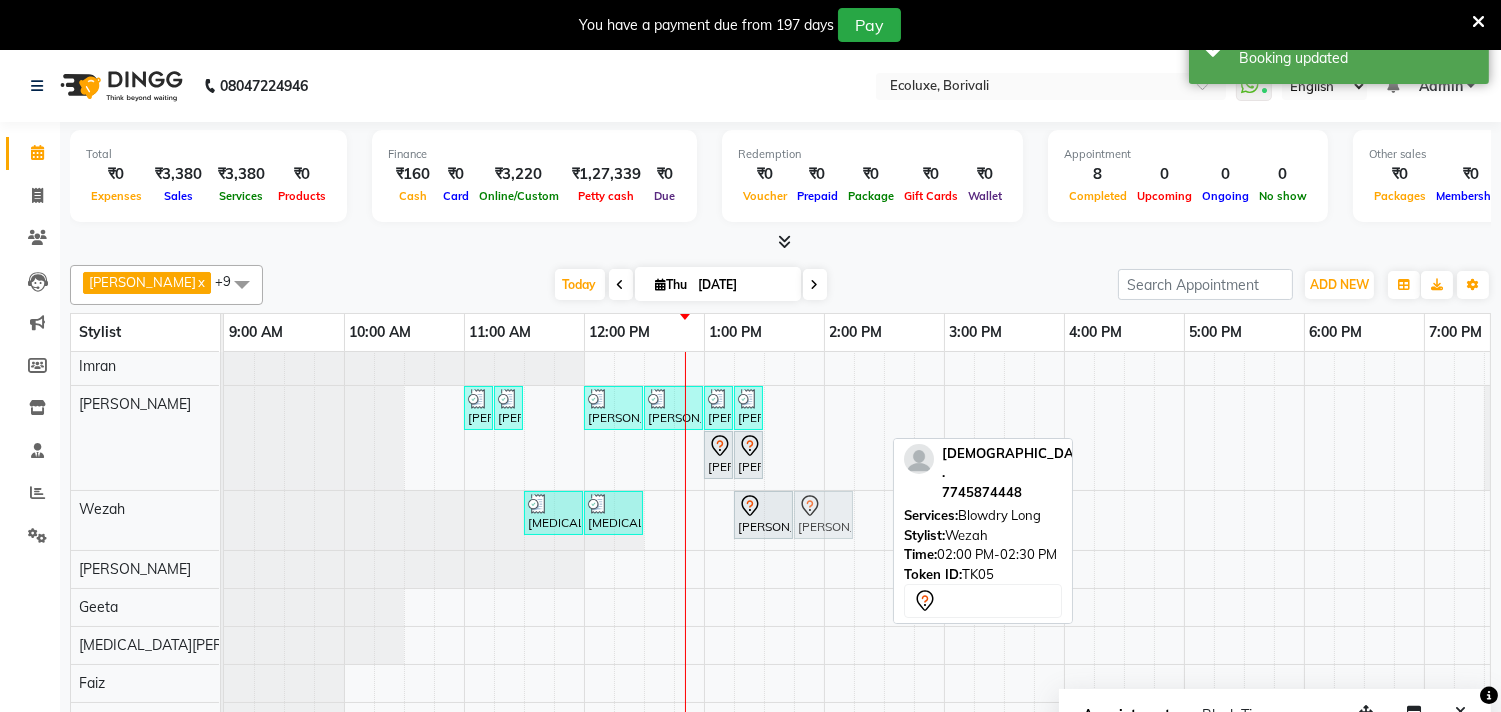 drag, startPoint x: 845, startPoint y: 520, endPoint x: 825, endPoint y: 520, distance: 20 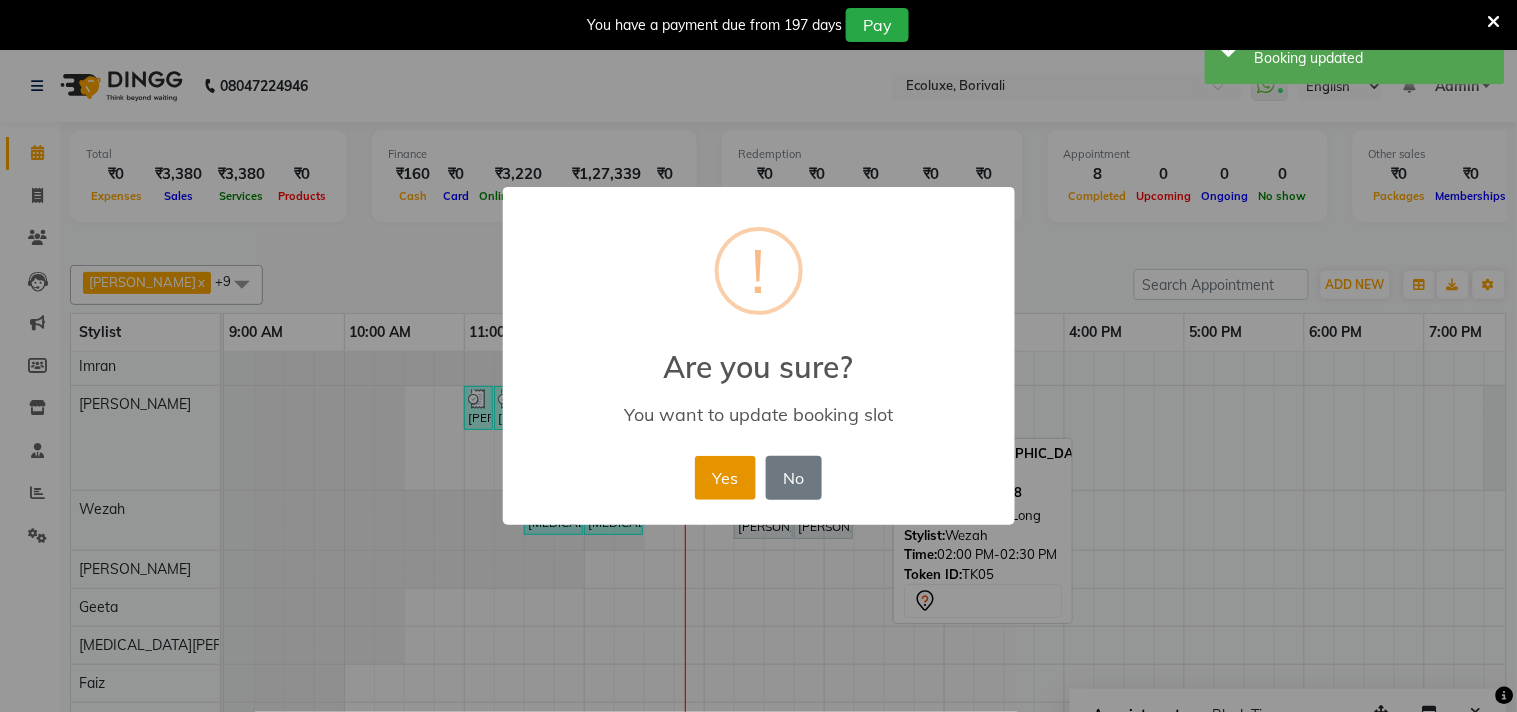 click on "Yes" at bounding box center (725, 478) 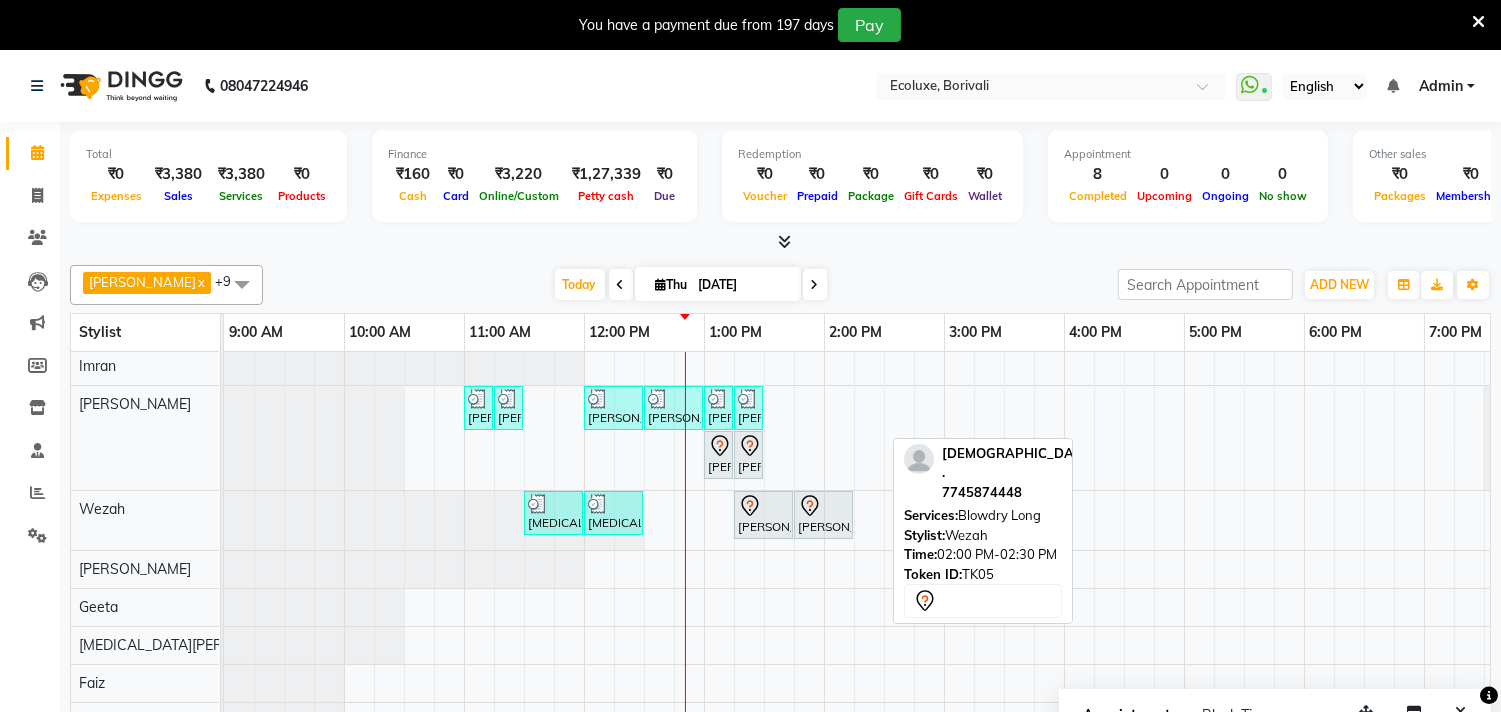click at bounding box center [815, 285] 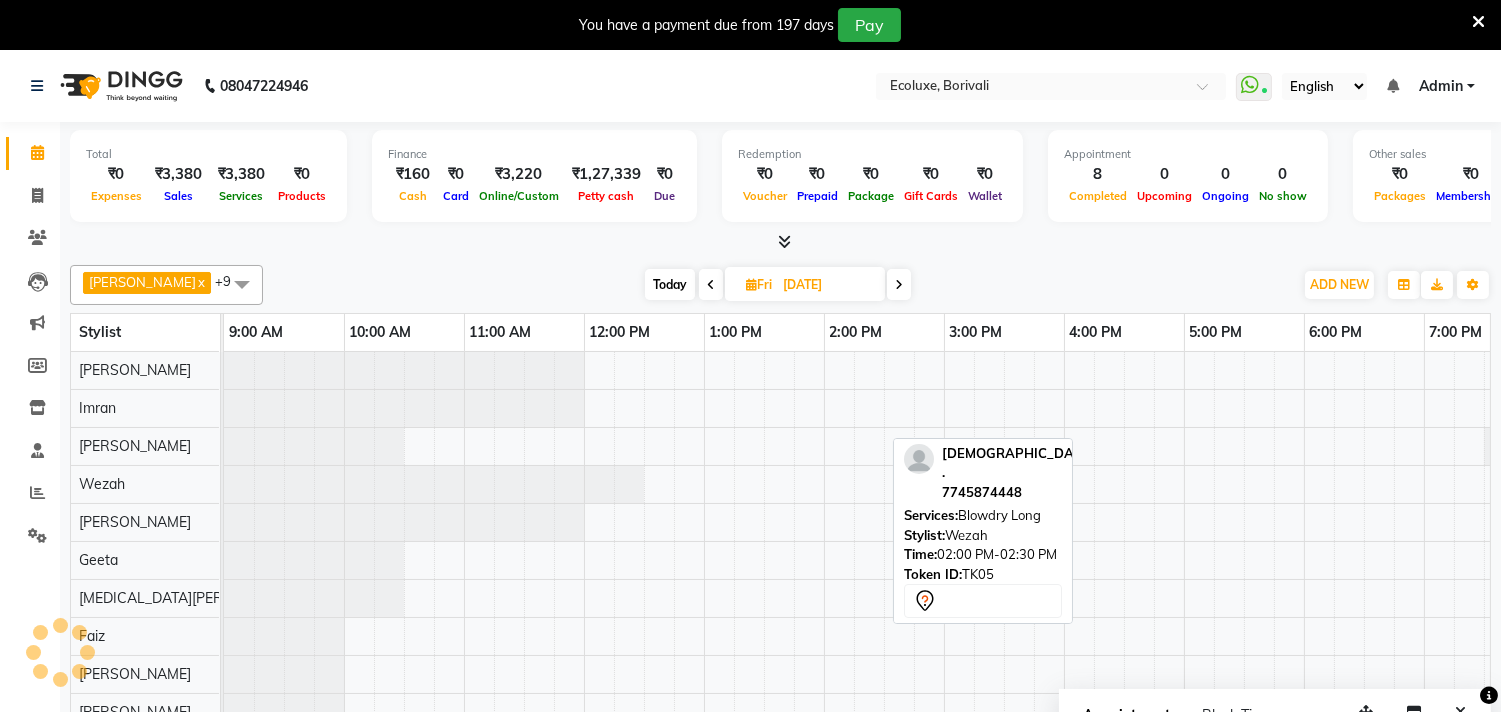 scroll, scrollTop: 0, scrollLeft: 361, axis: horizontal 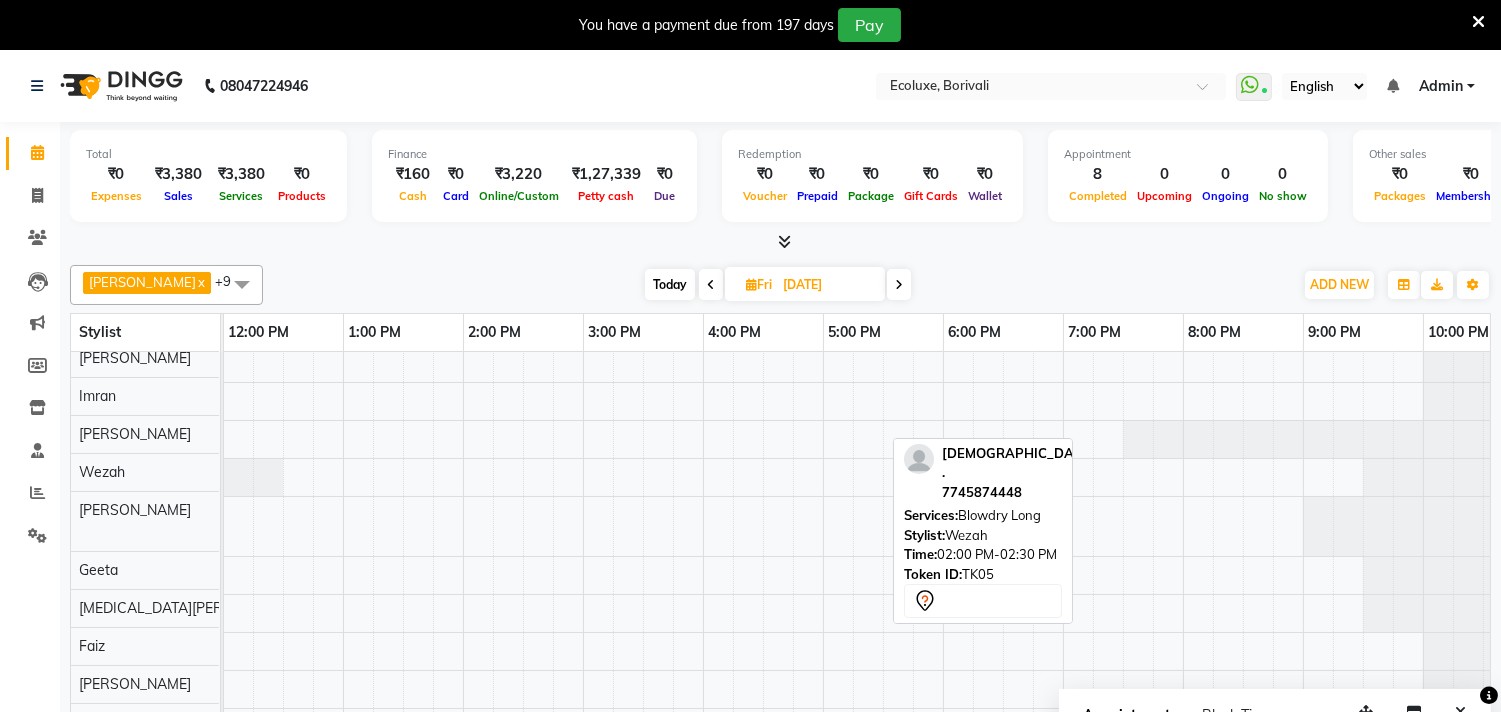 click at bounding box center [899, 284] 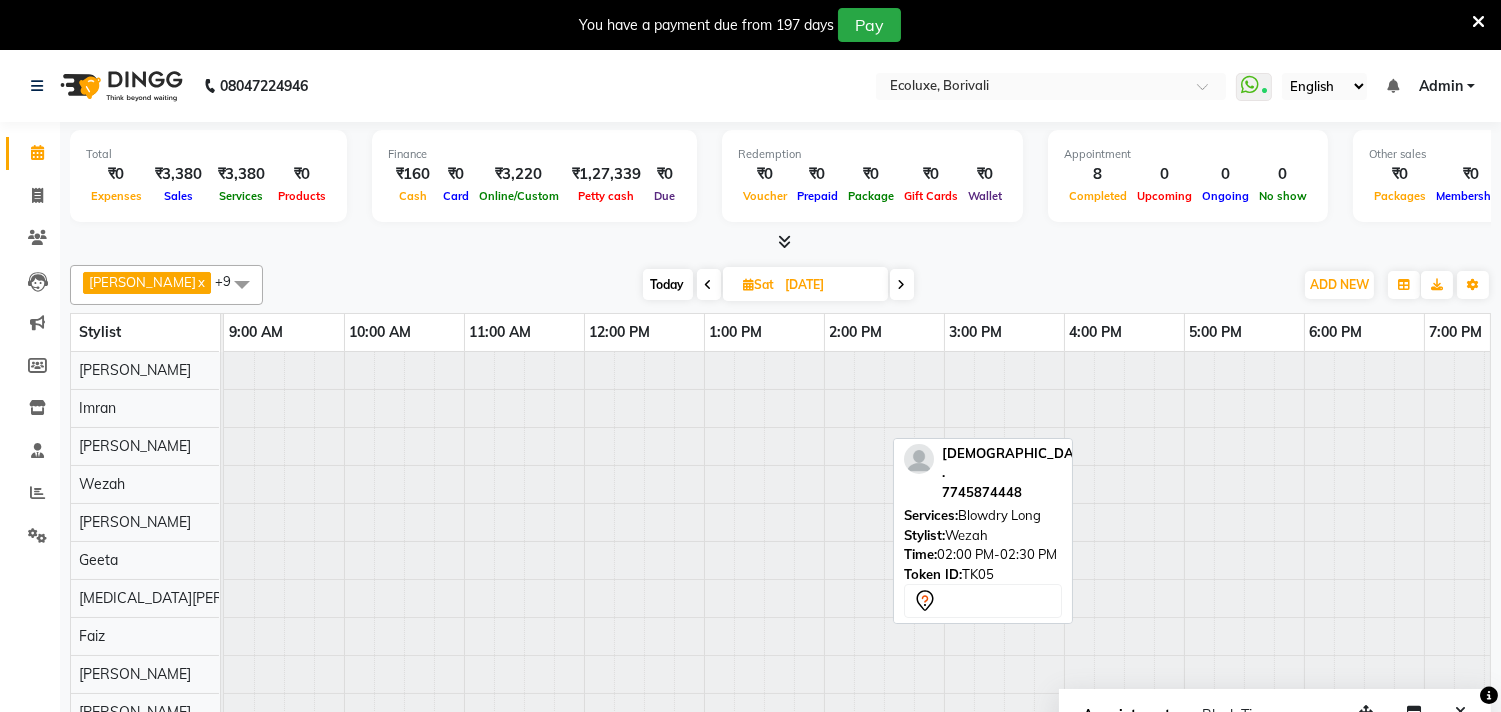 scroll, scrollTop: 0, scrollLeft: 361, axis: horizontal 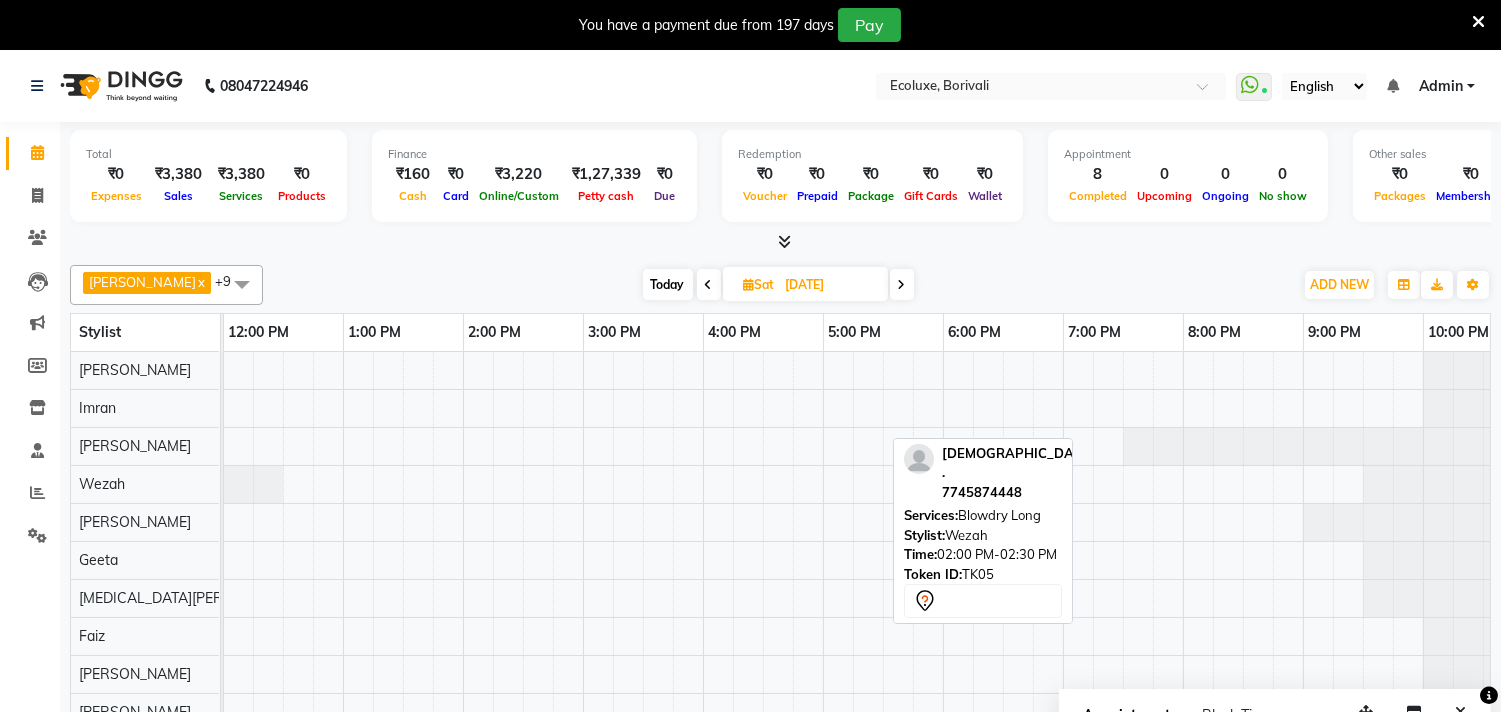 click on "Appointment  8 Completed 0 Upcoming 0 Ongoing 0 No show" at bounding box center (1188, 176) 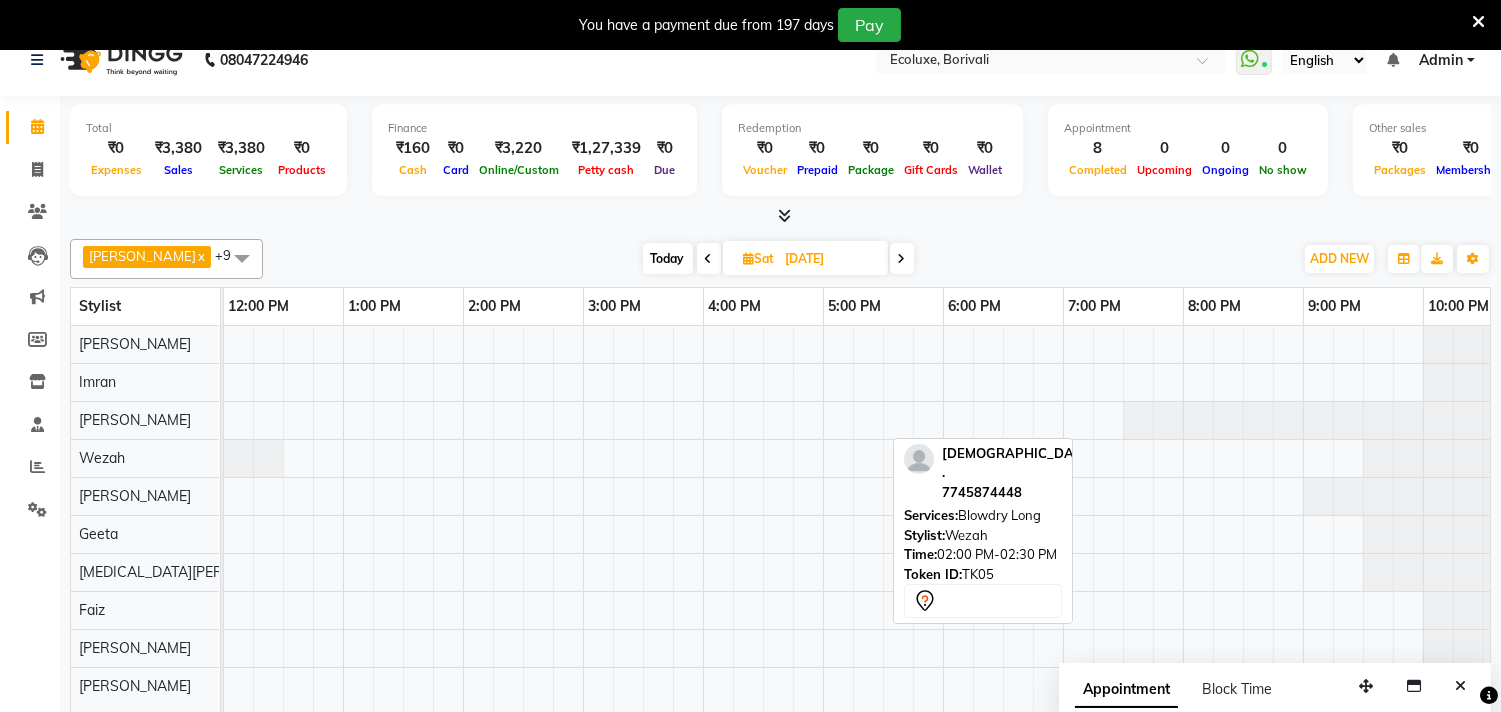 scroll, scrollTop: 50, scrollLeft: 0, axis: vertical 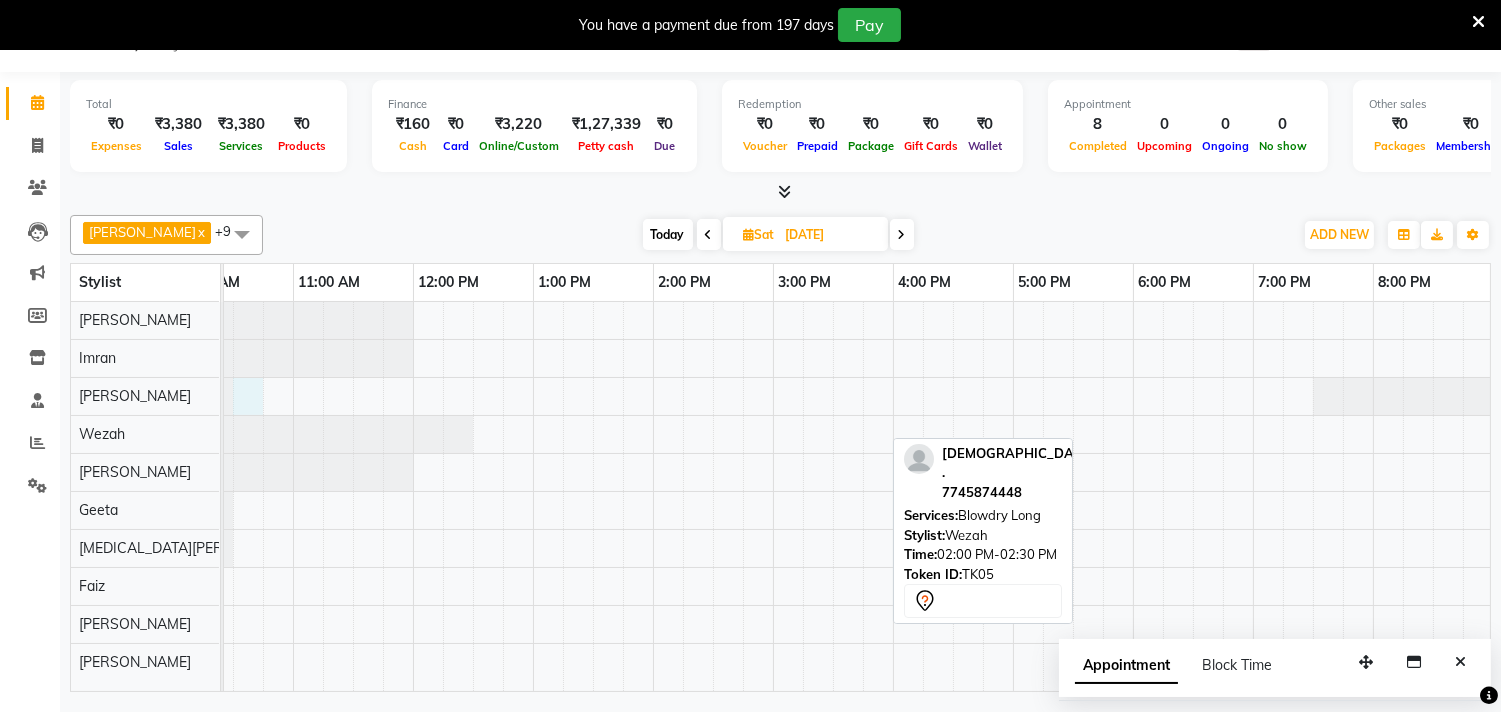 click at bounding box center [893, 496] 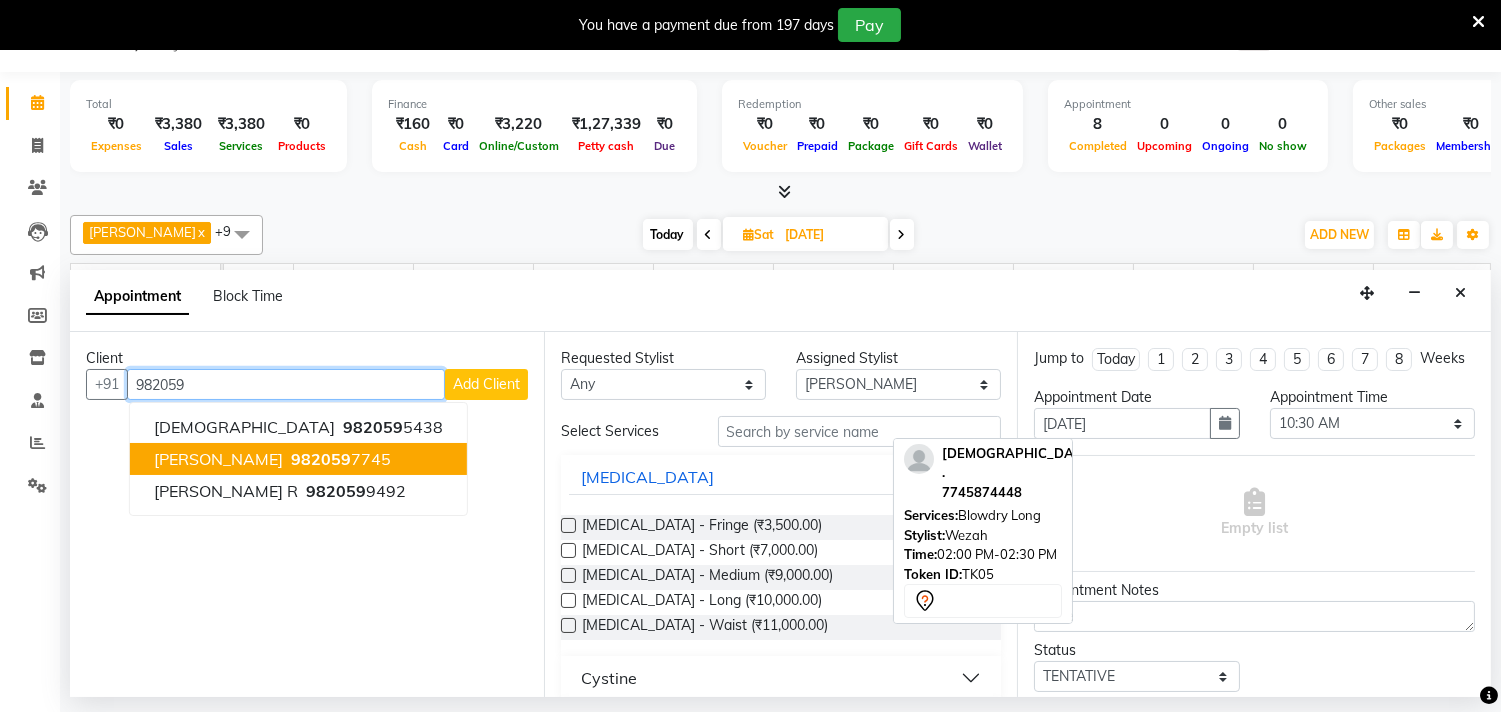 click on "[PERSON_NAME]" at bounding box center [218, 459] 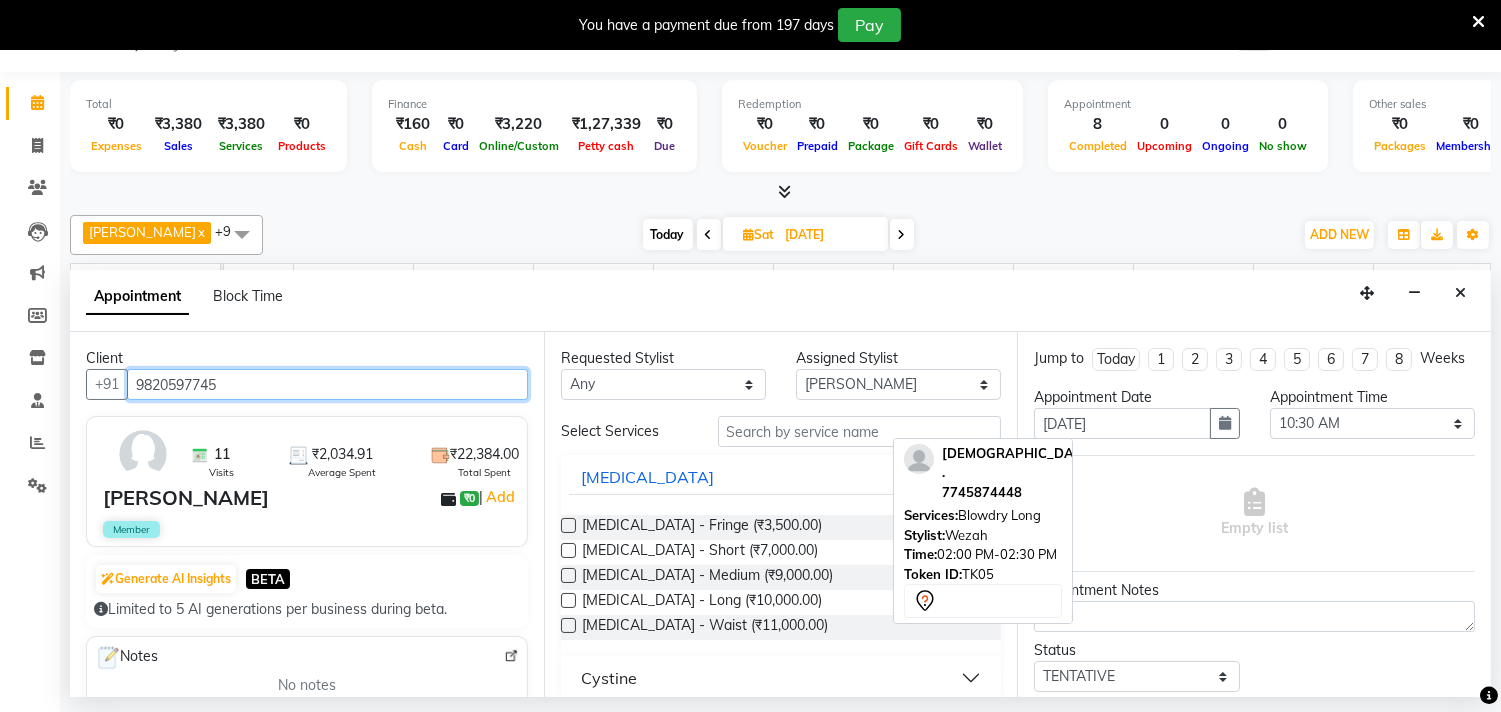 type on "9820597745" 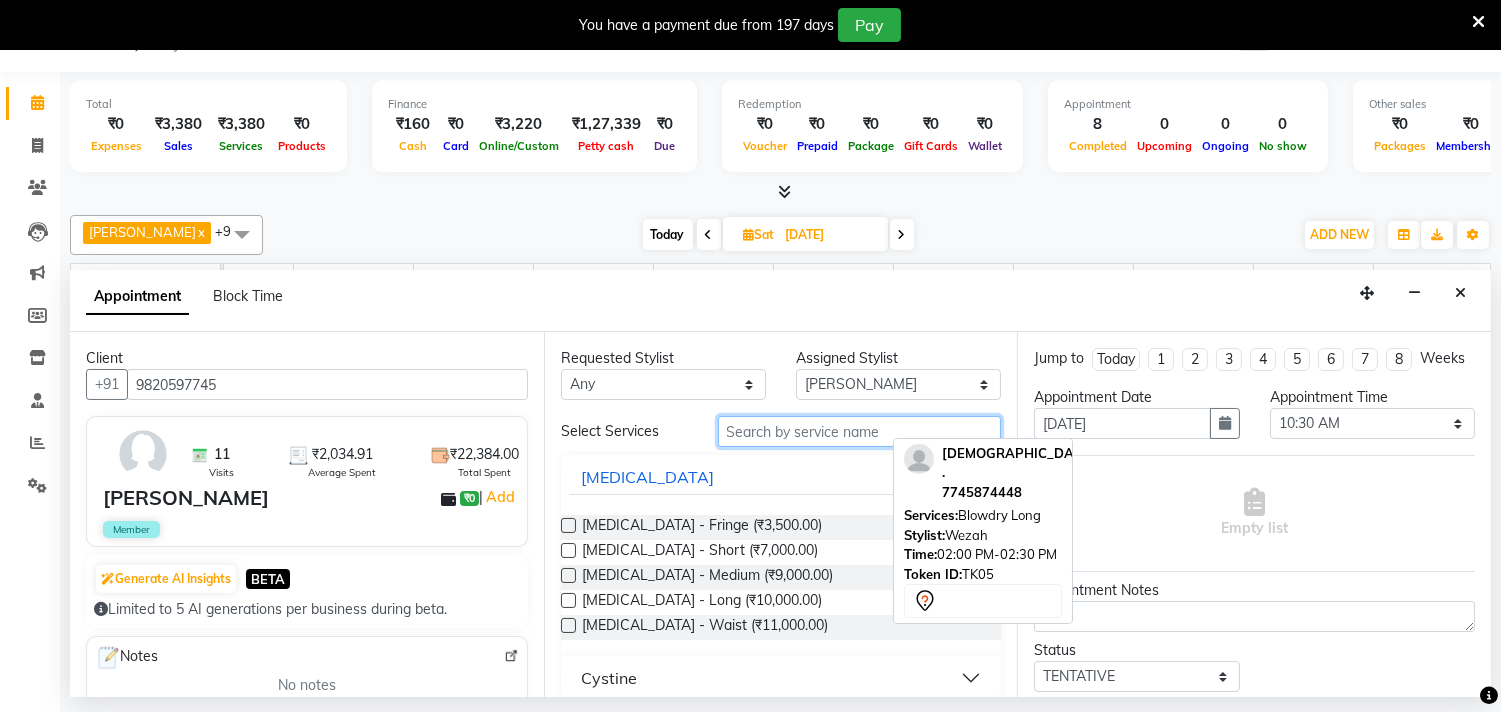 click at bounding box center [860, 431] 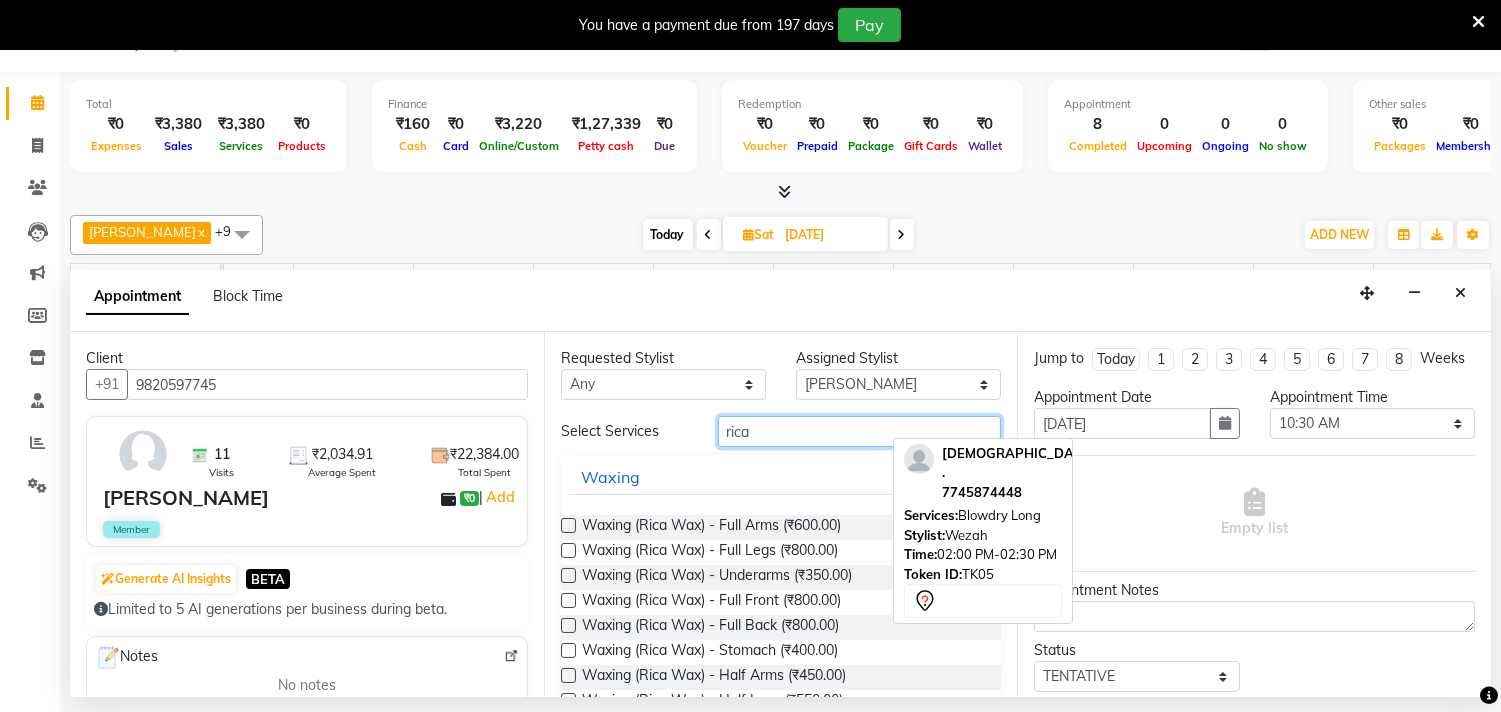 type on "rica" 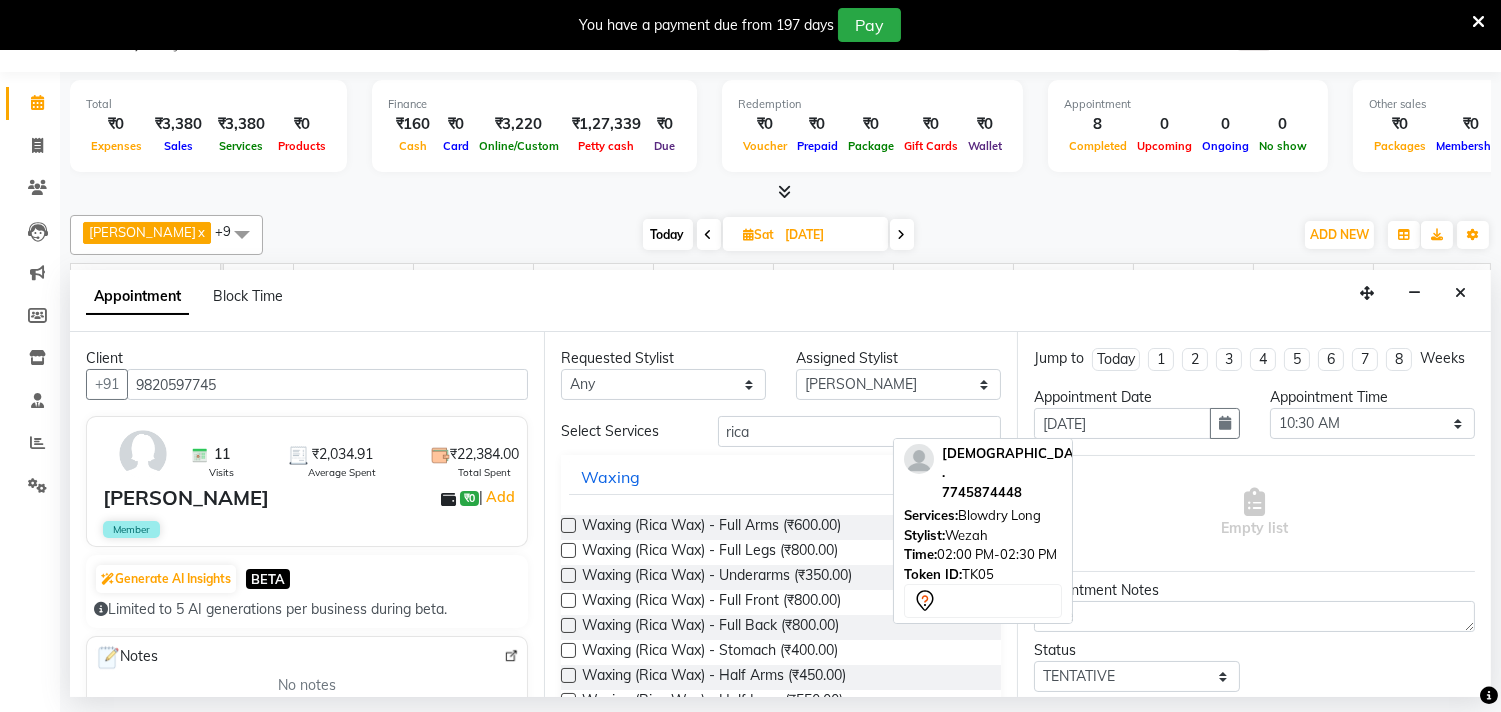 click at bounding box center (568, 525) 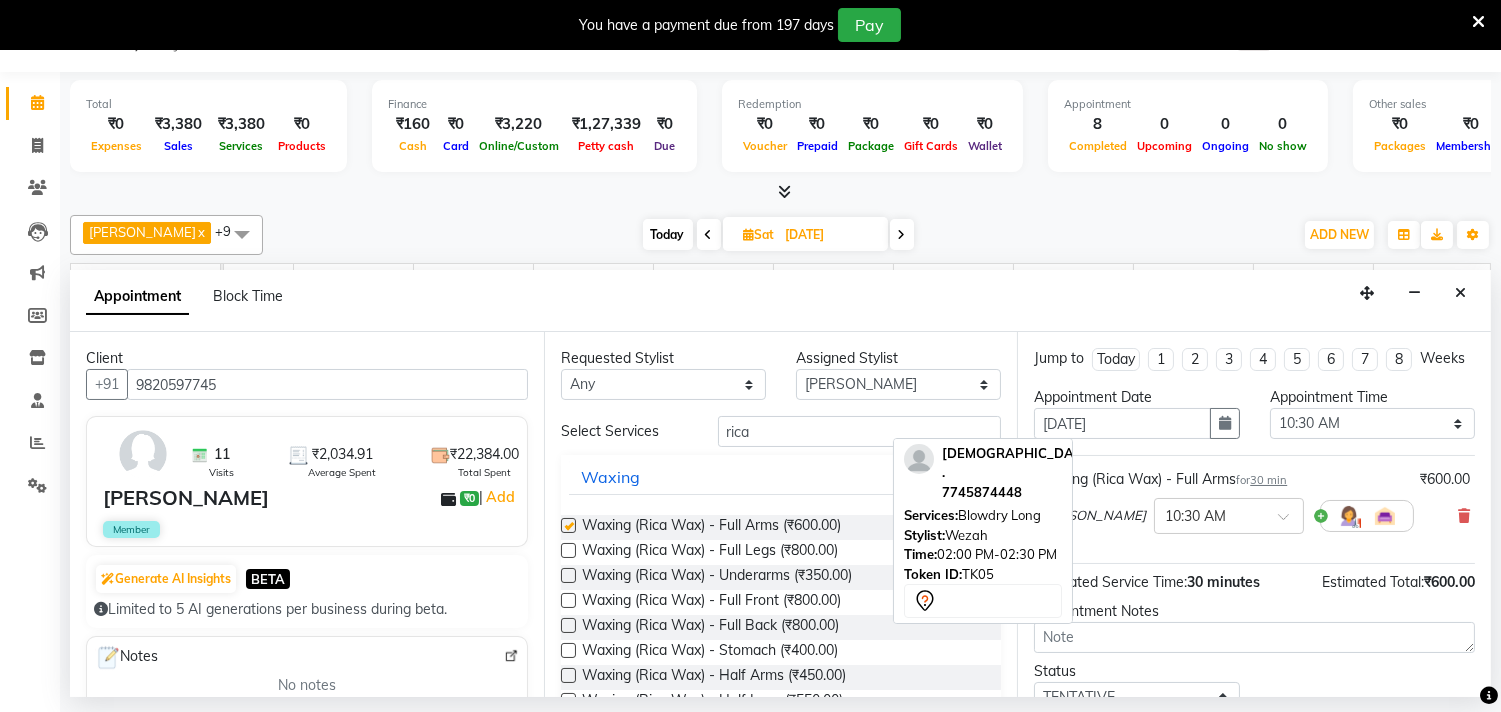 checkbox on "false" 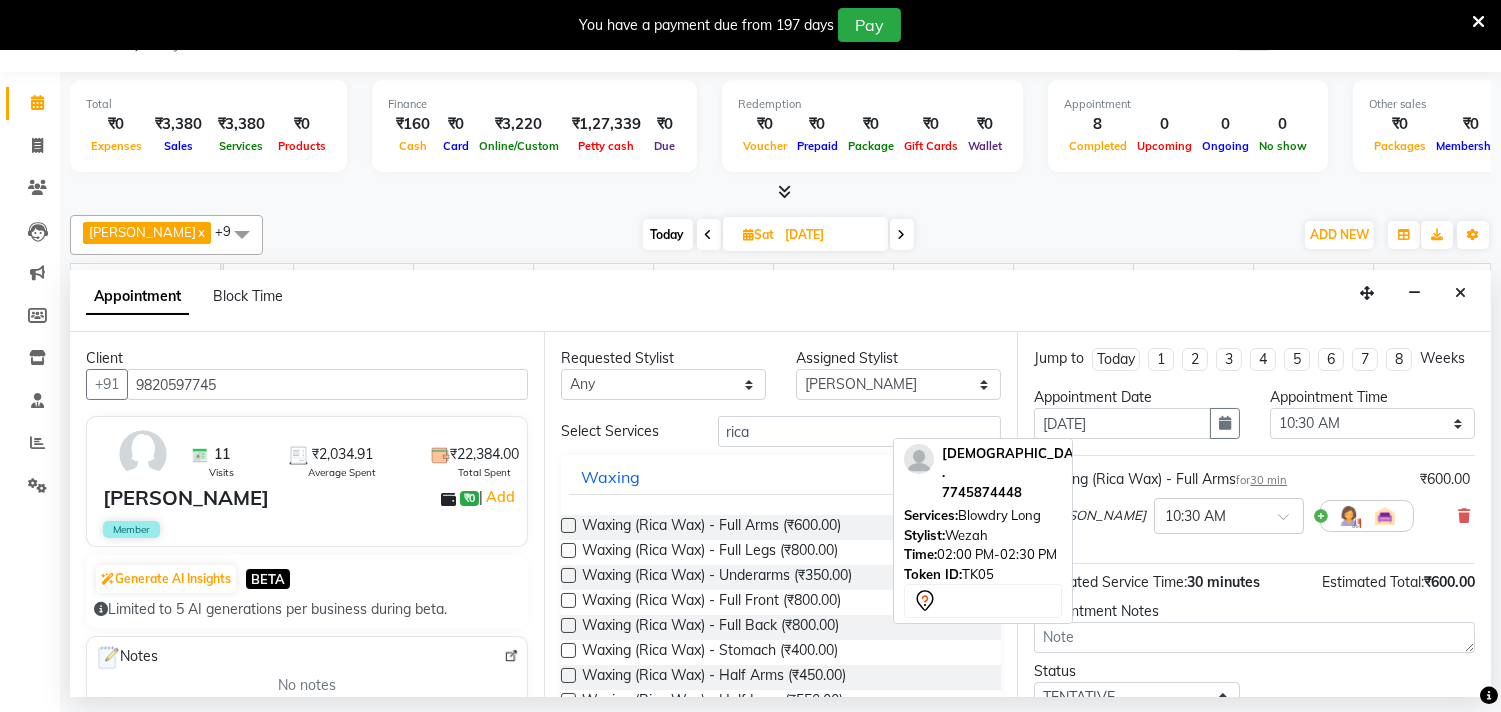 click at bounding box center (568, 550) 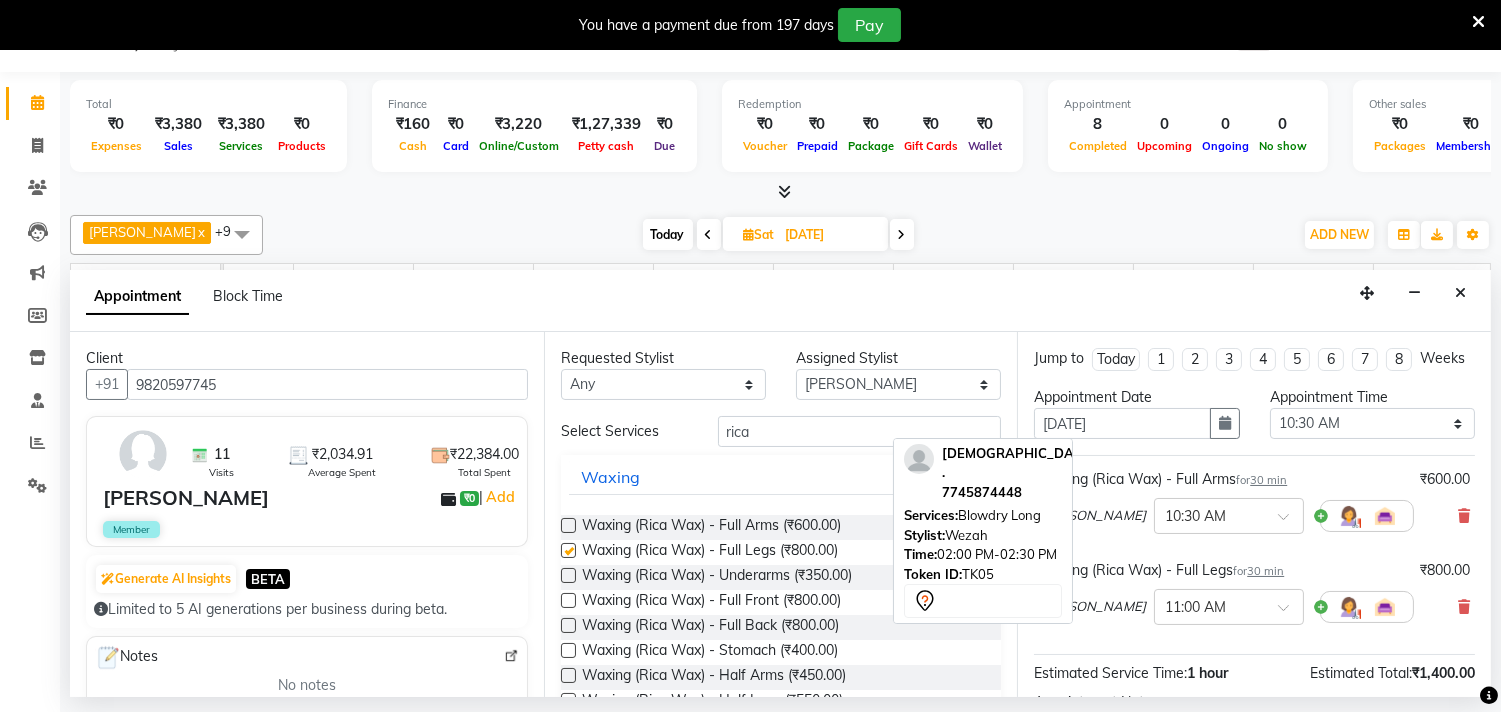scroll, scrollTop: 111, scrollLeft: 0, axis: vertical 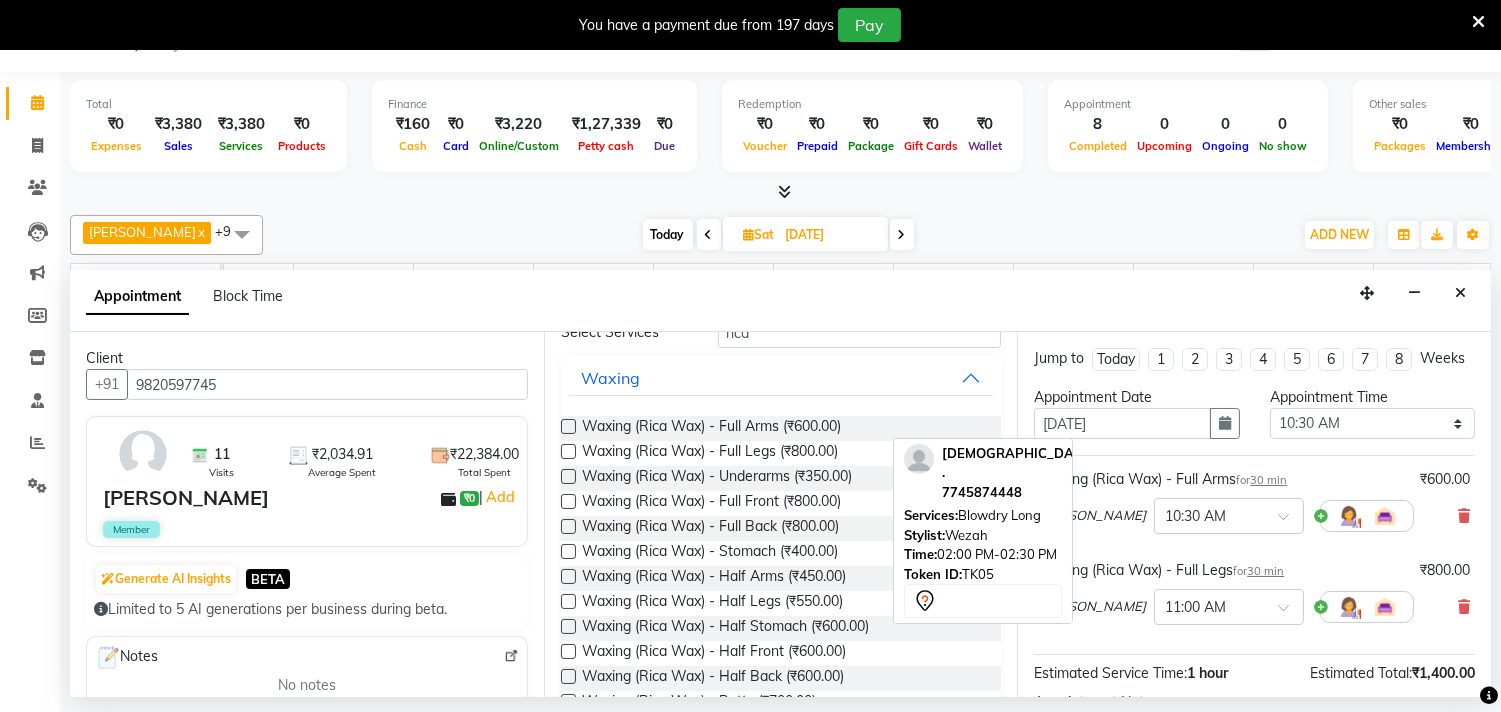 checkbox on "false" 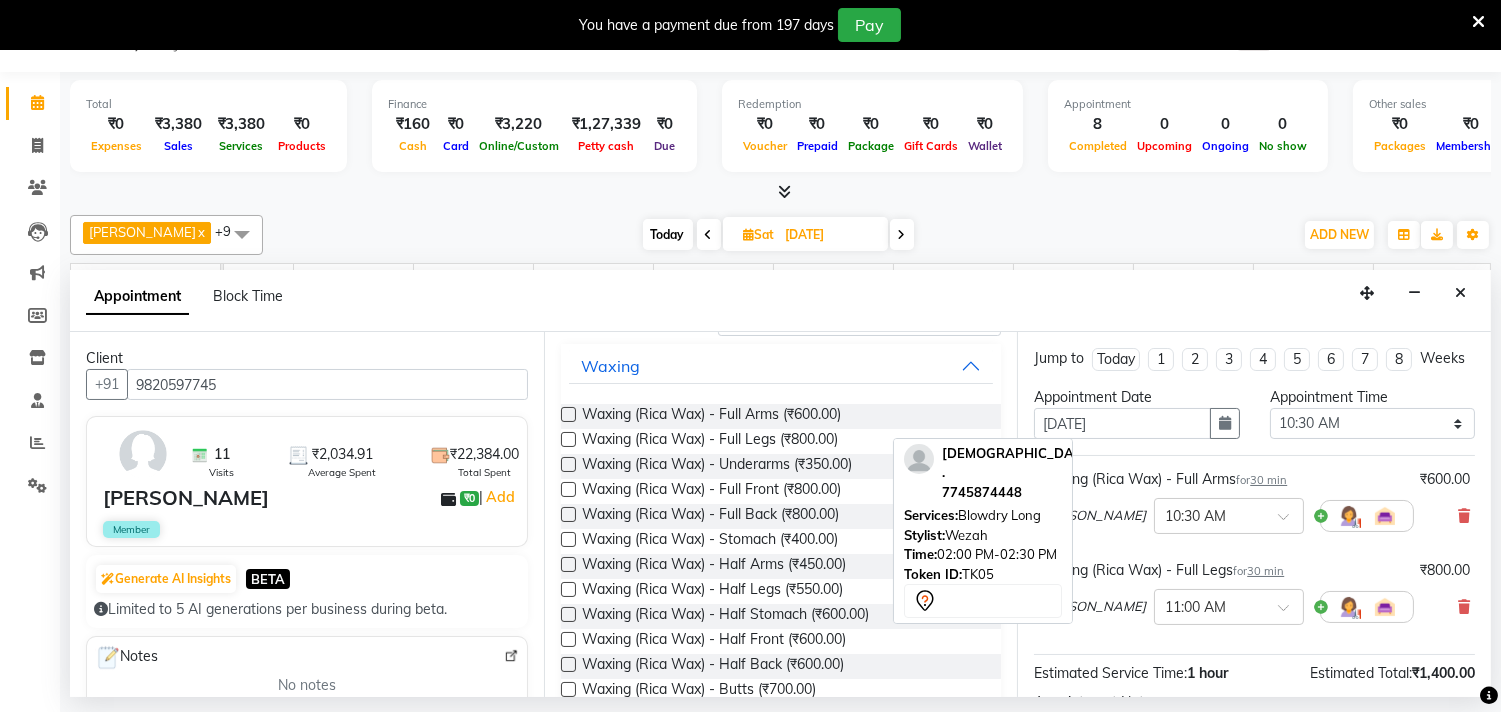 click at bounding box center [568, 464] 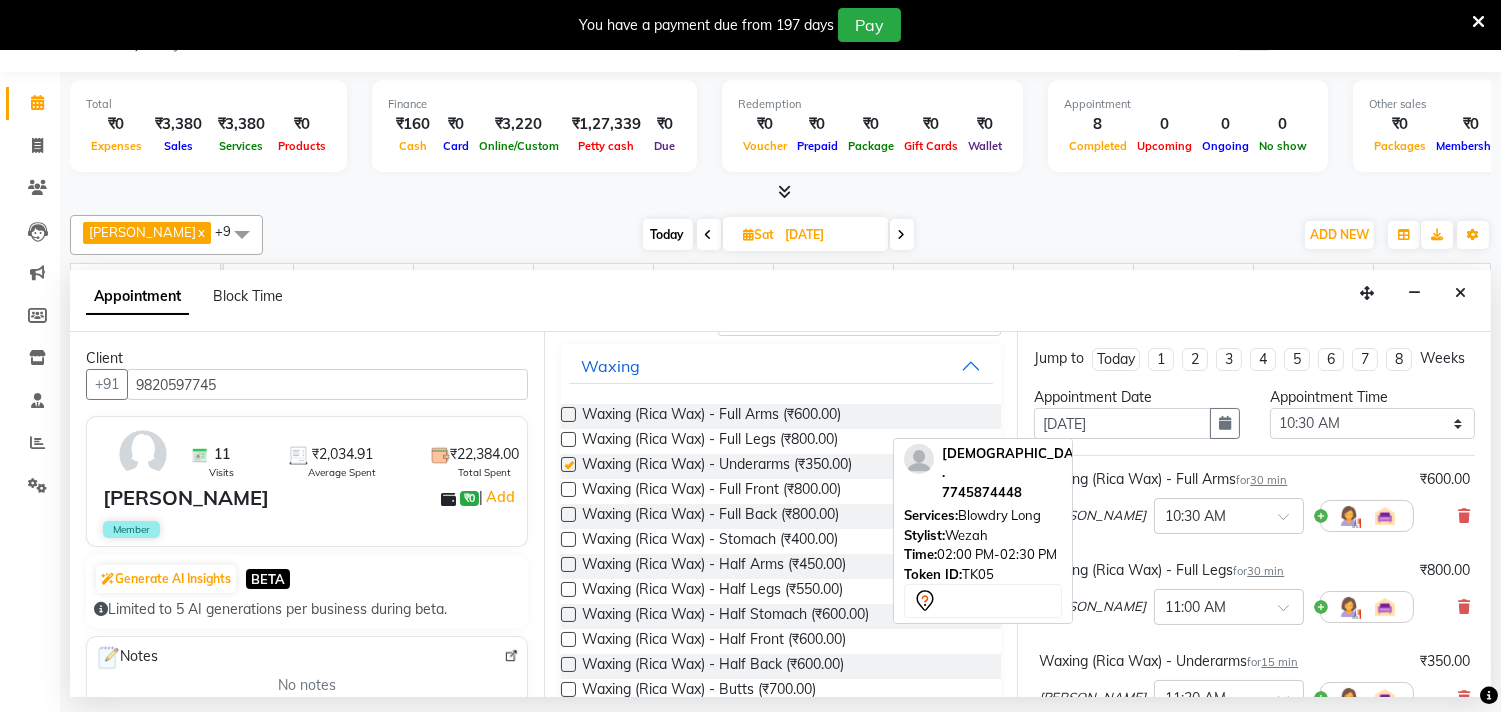 checkbox on "false" 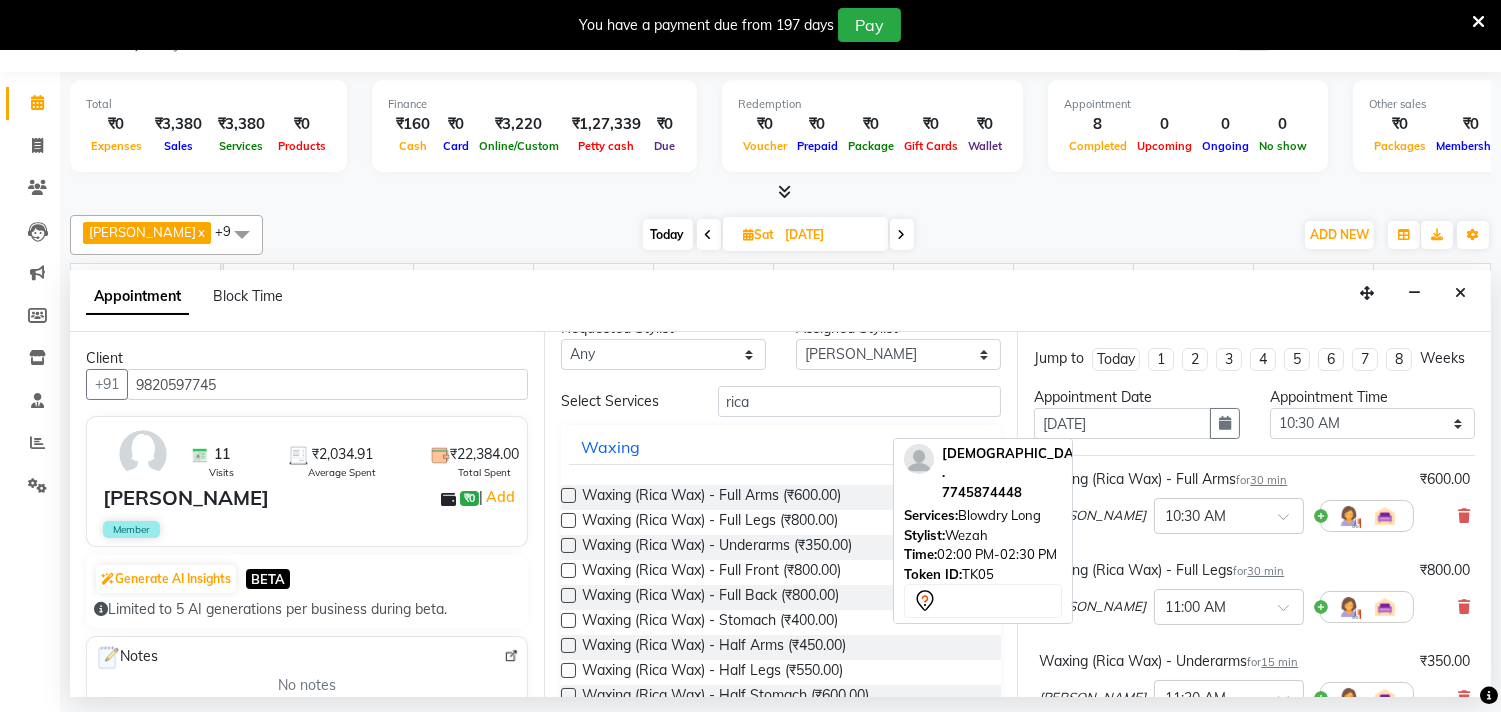 scroll, scrollTop: 0, scrollLeft: 0, axis: both 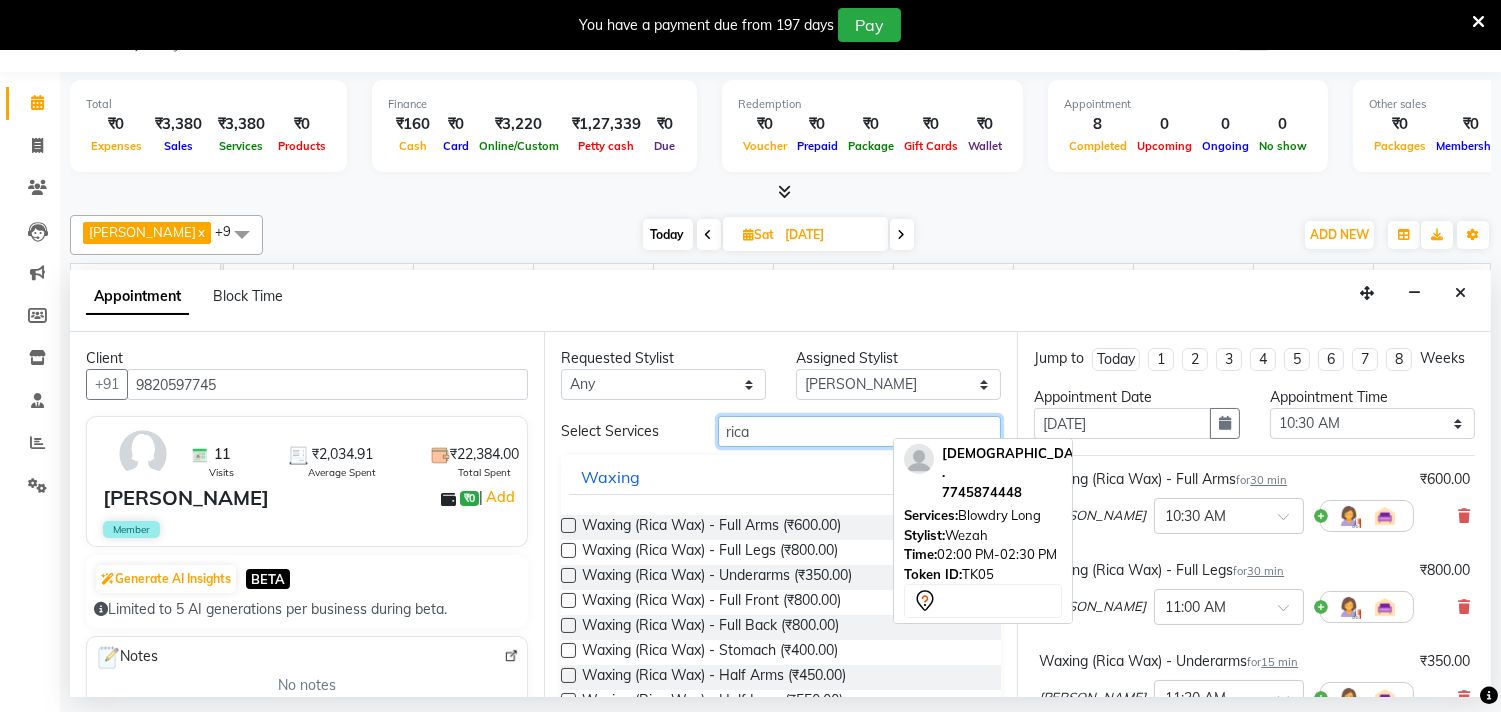 drag, startPoint x: 783, startPoint y: 436, endPoint x: 720, endPoint y: 425, distance: 63.953106 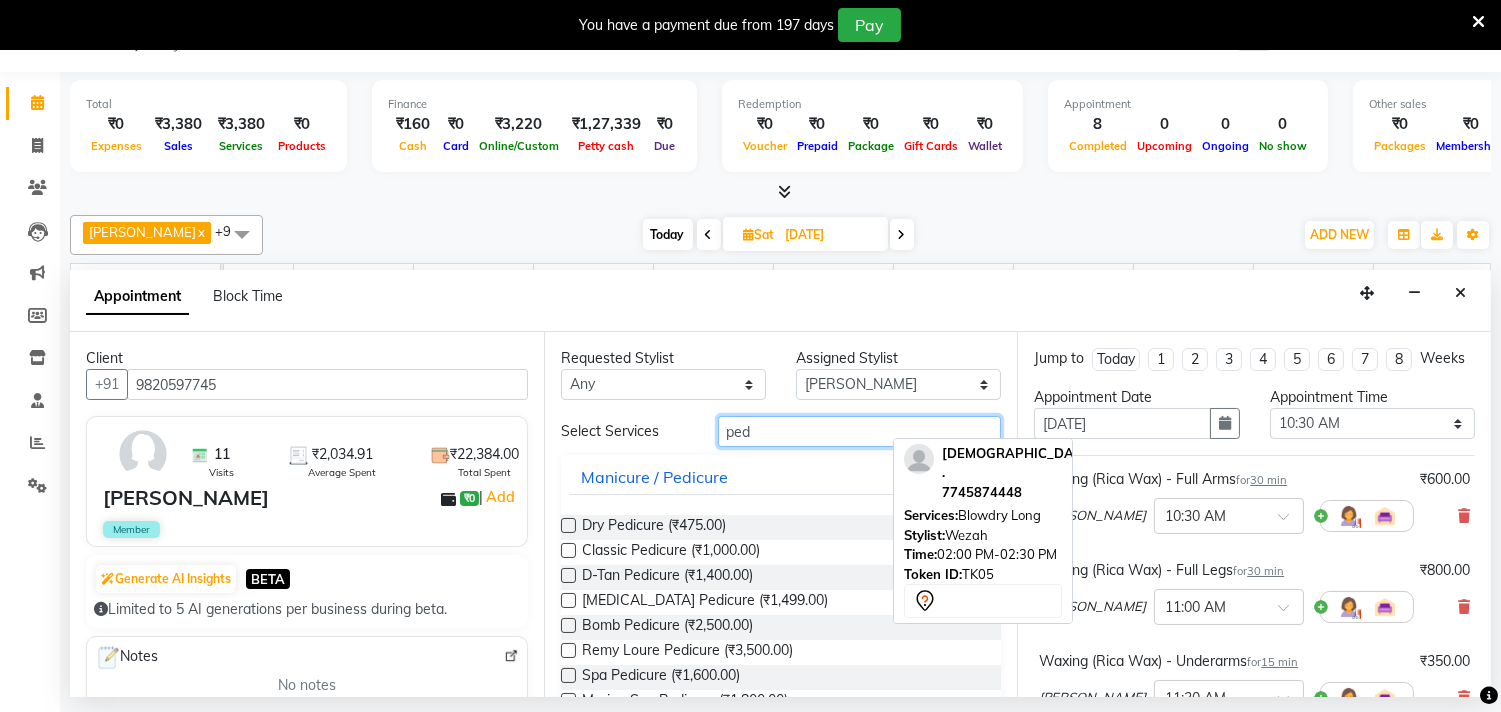type on "ped" 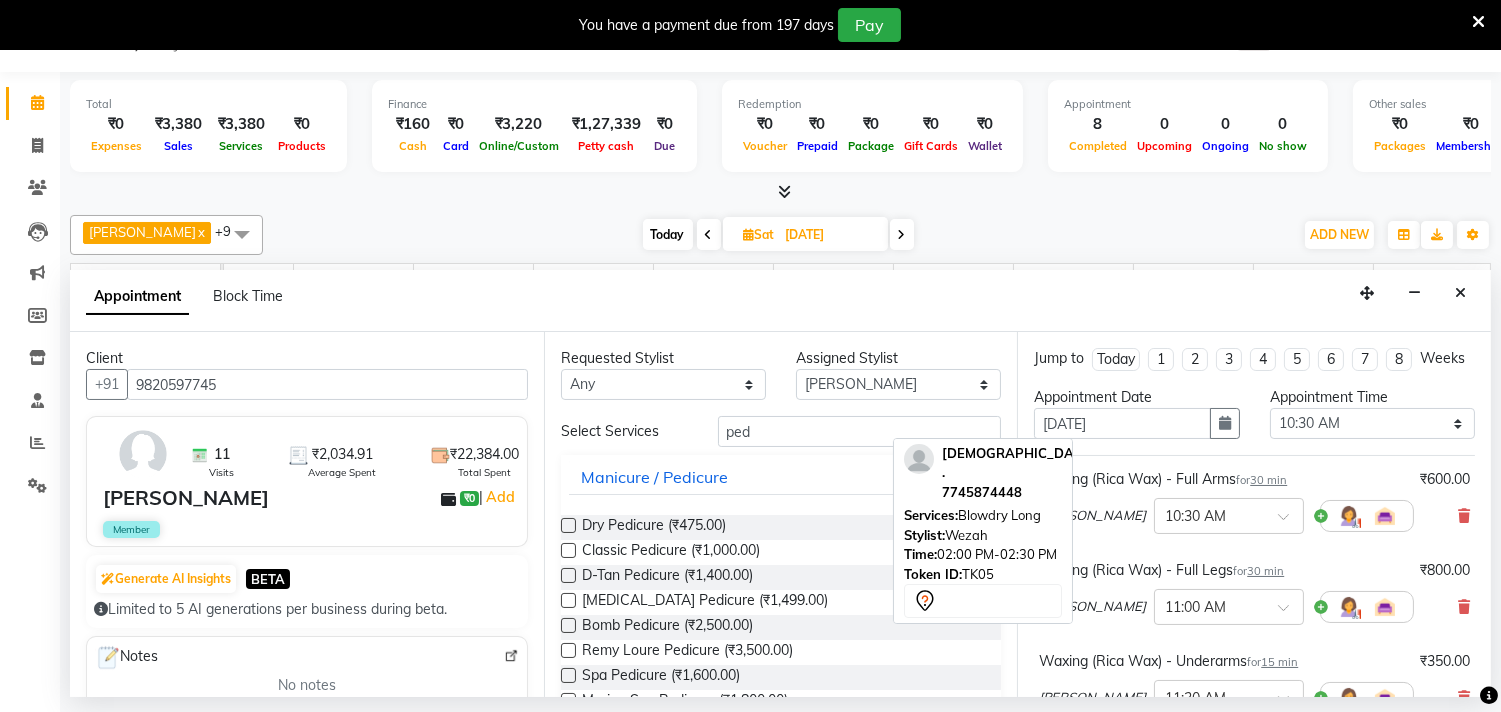 click at bounding box center [568, 550] 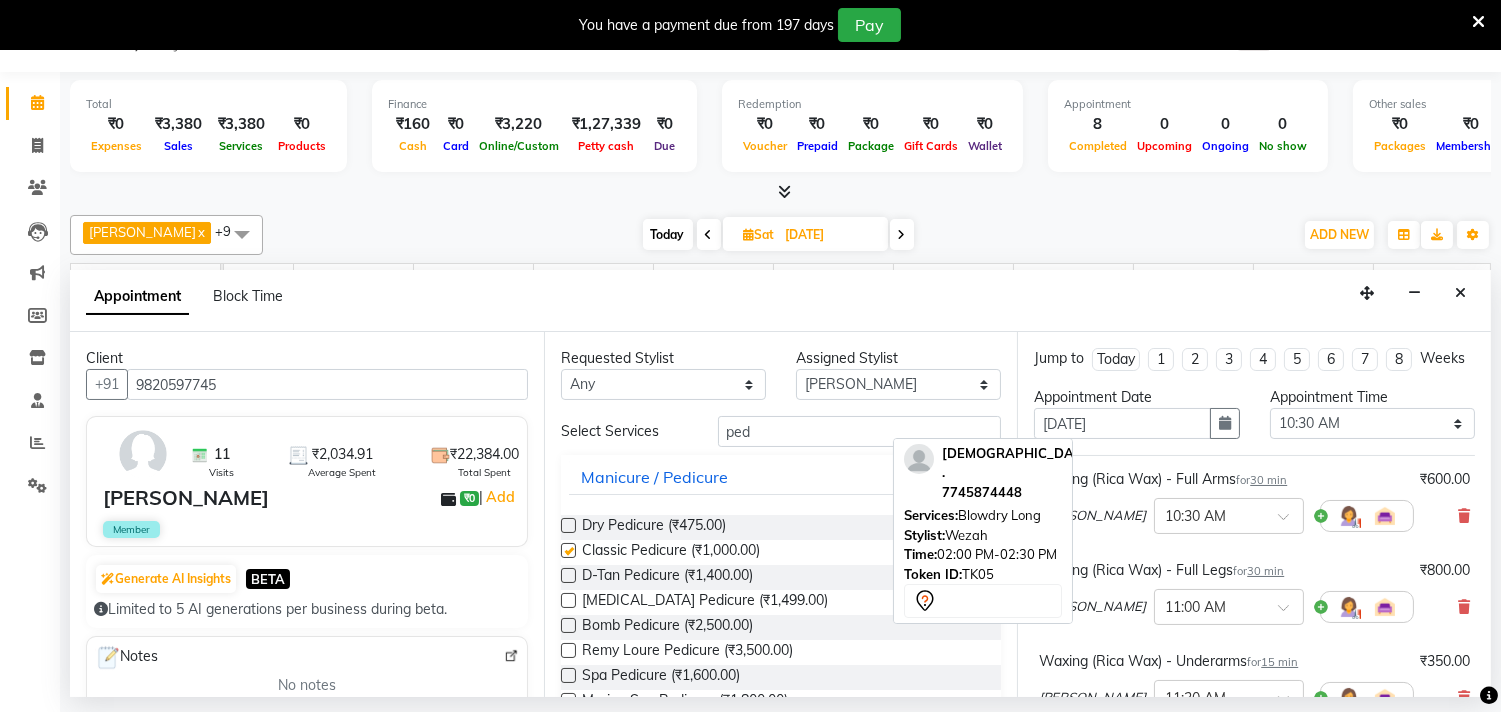 checkbox on "false" 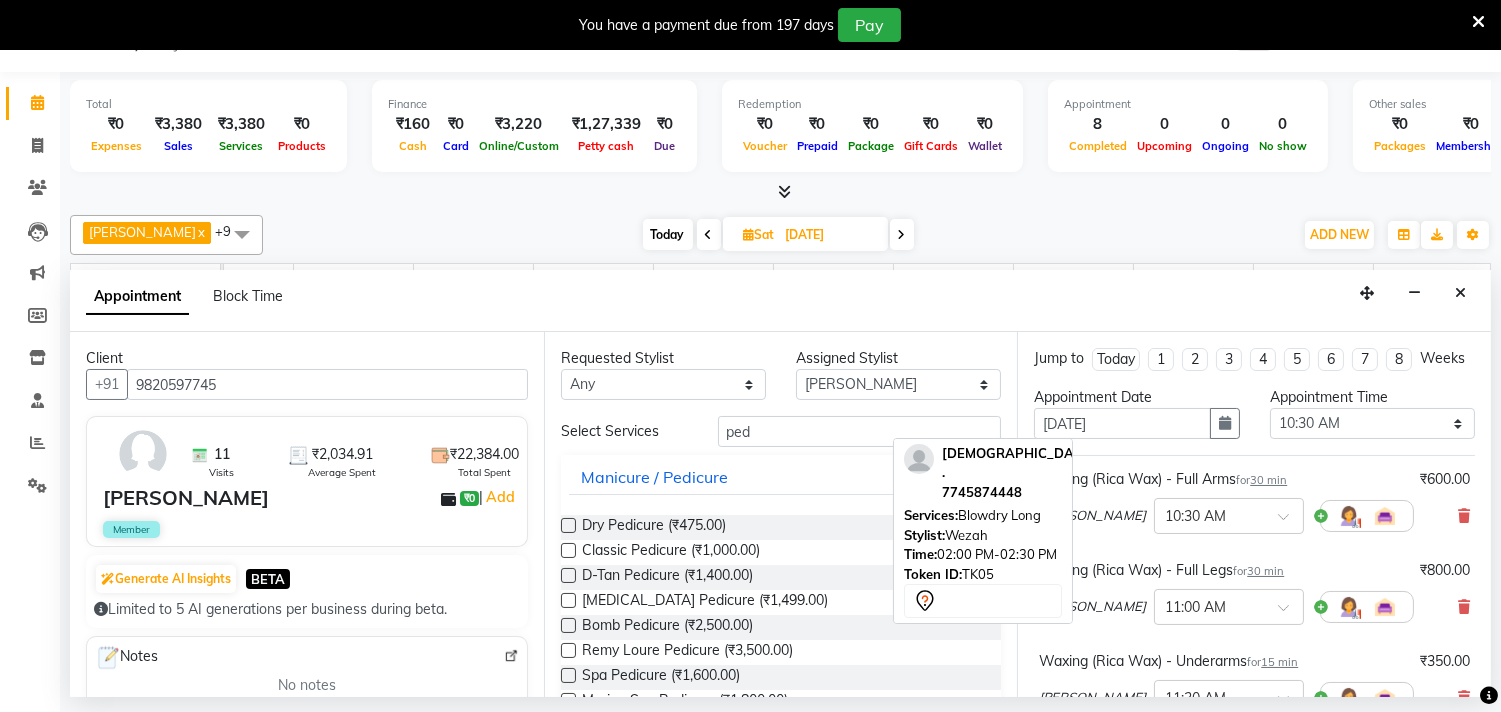 scroll, scrollTop: 48, scrollLeft: 0, axis: vertical 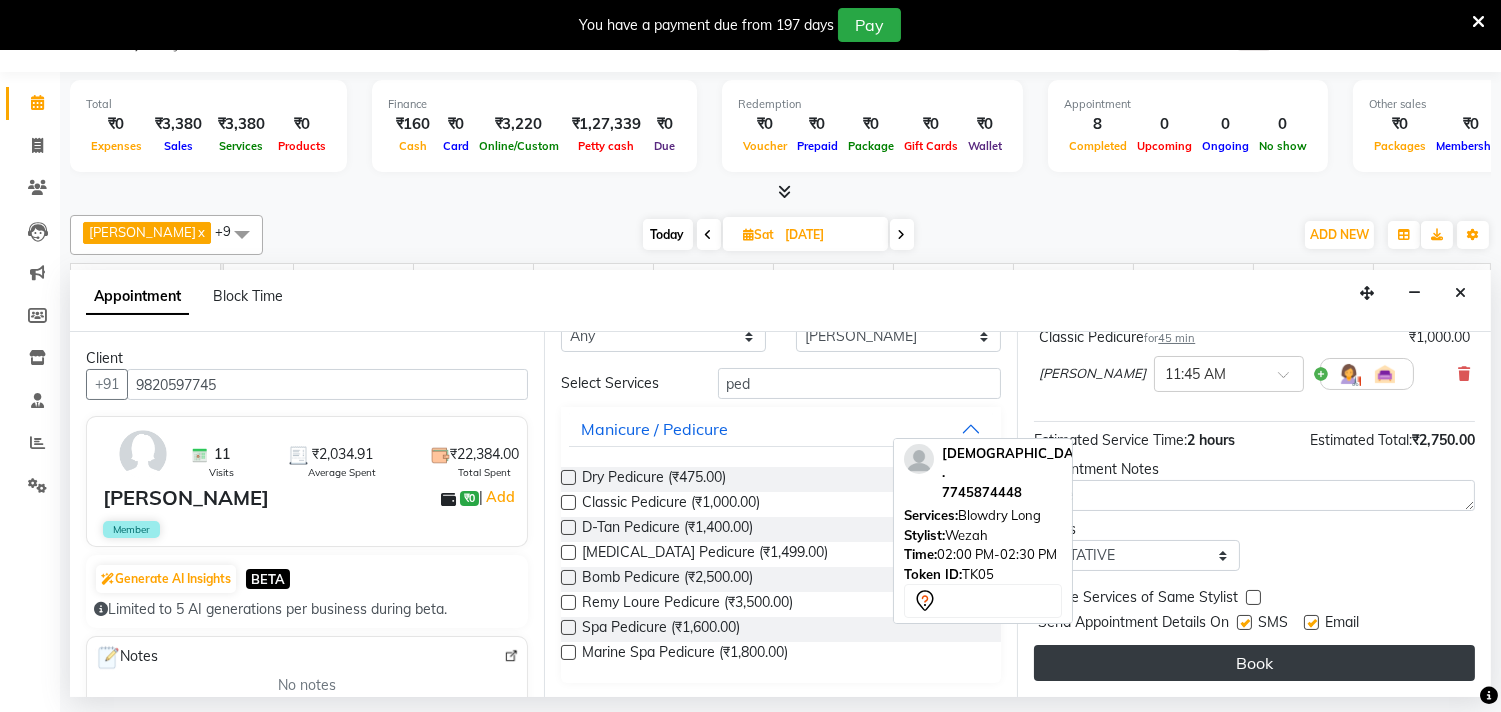 click on "Book" at bounding box center [1254, 663] 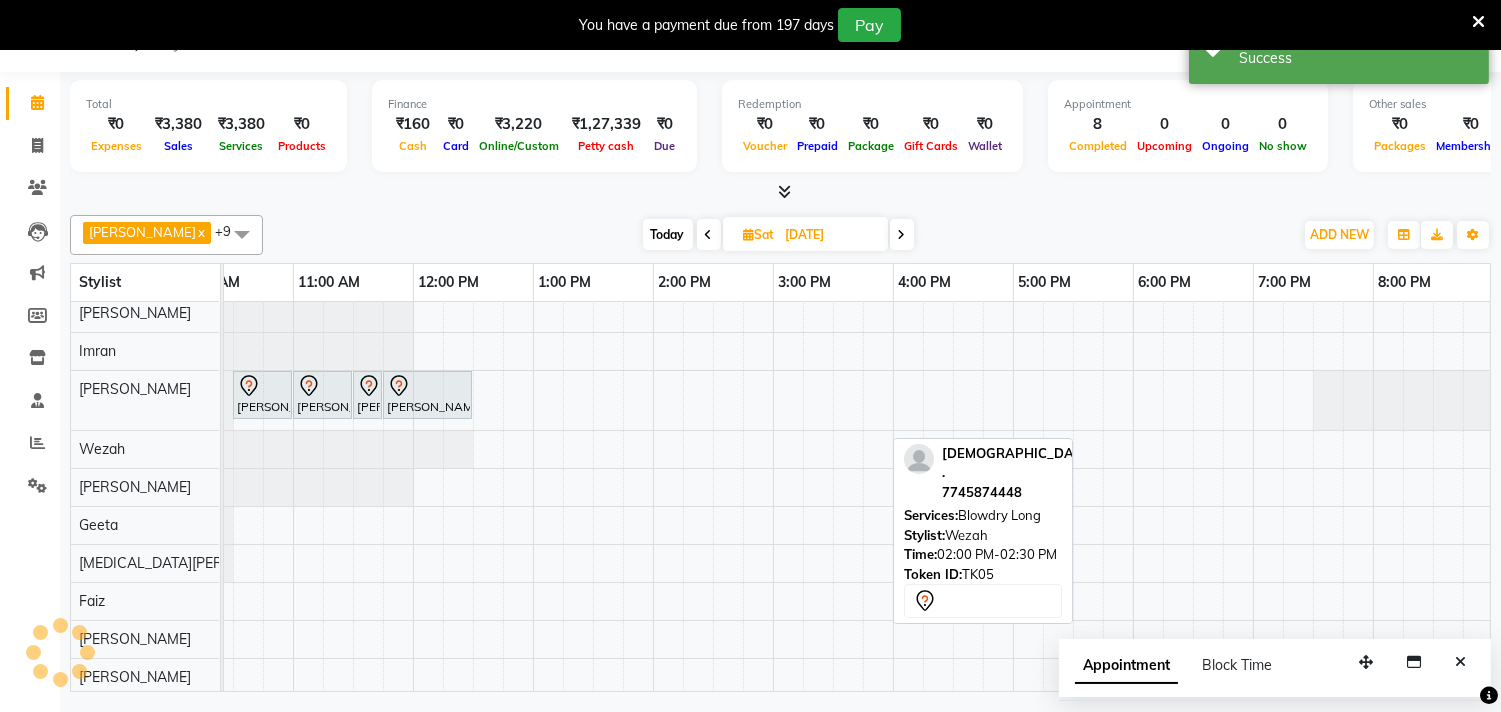 scroll, scrollTop: 0, scrollLeft: 0, axis: both 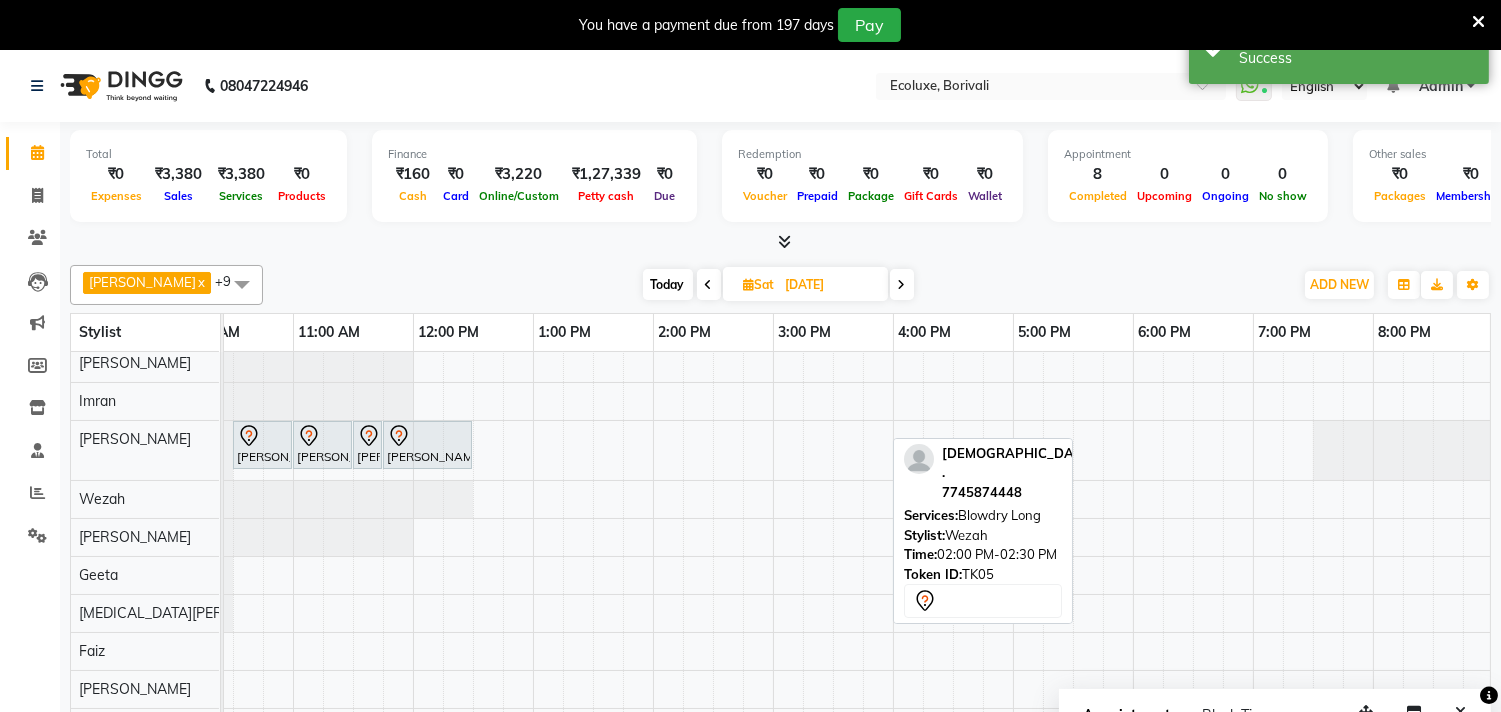 click at bounding box center [709, 284] 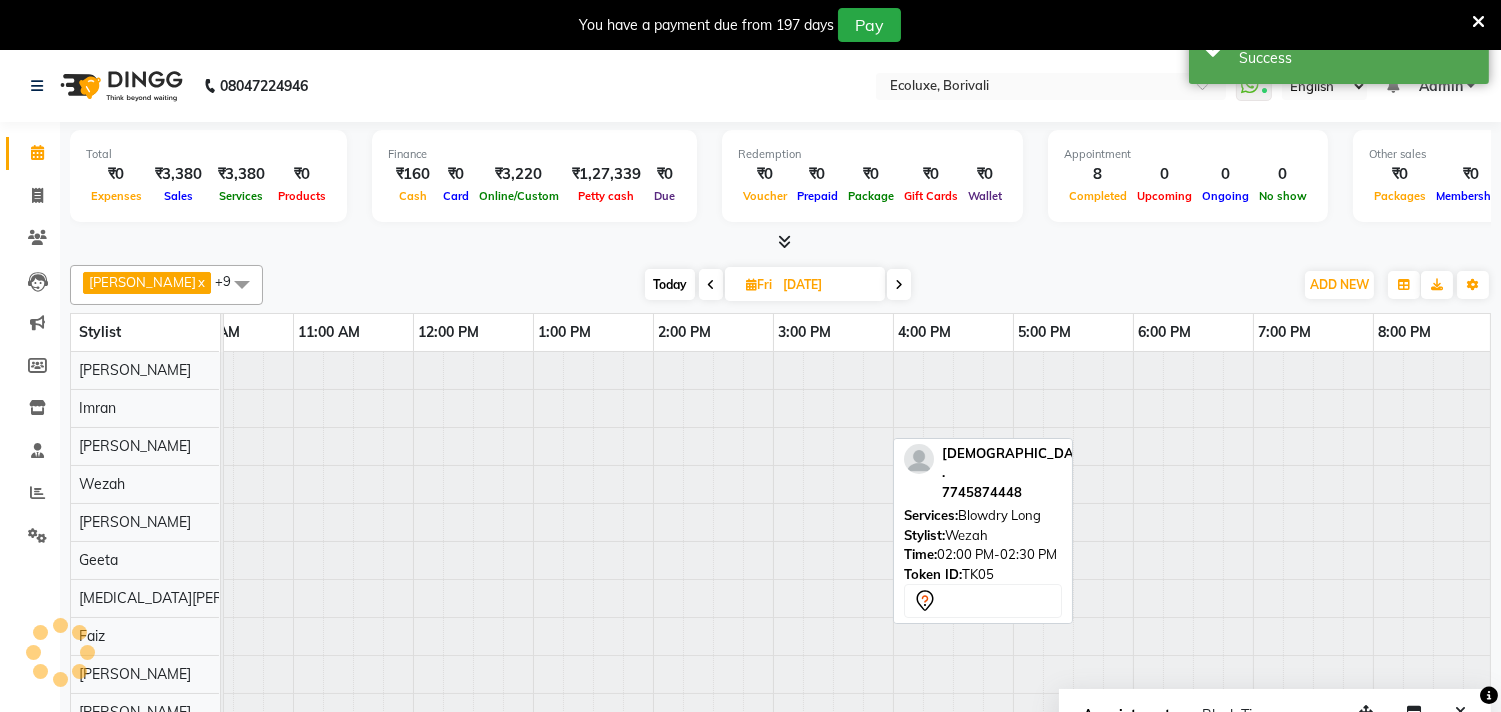 scroll, scrollTop: 0, scrollLeft: 361, axis: horizontal 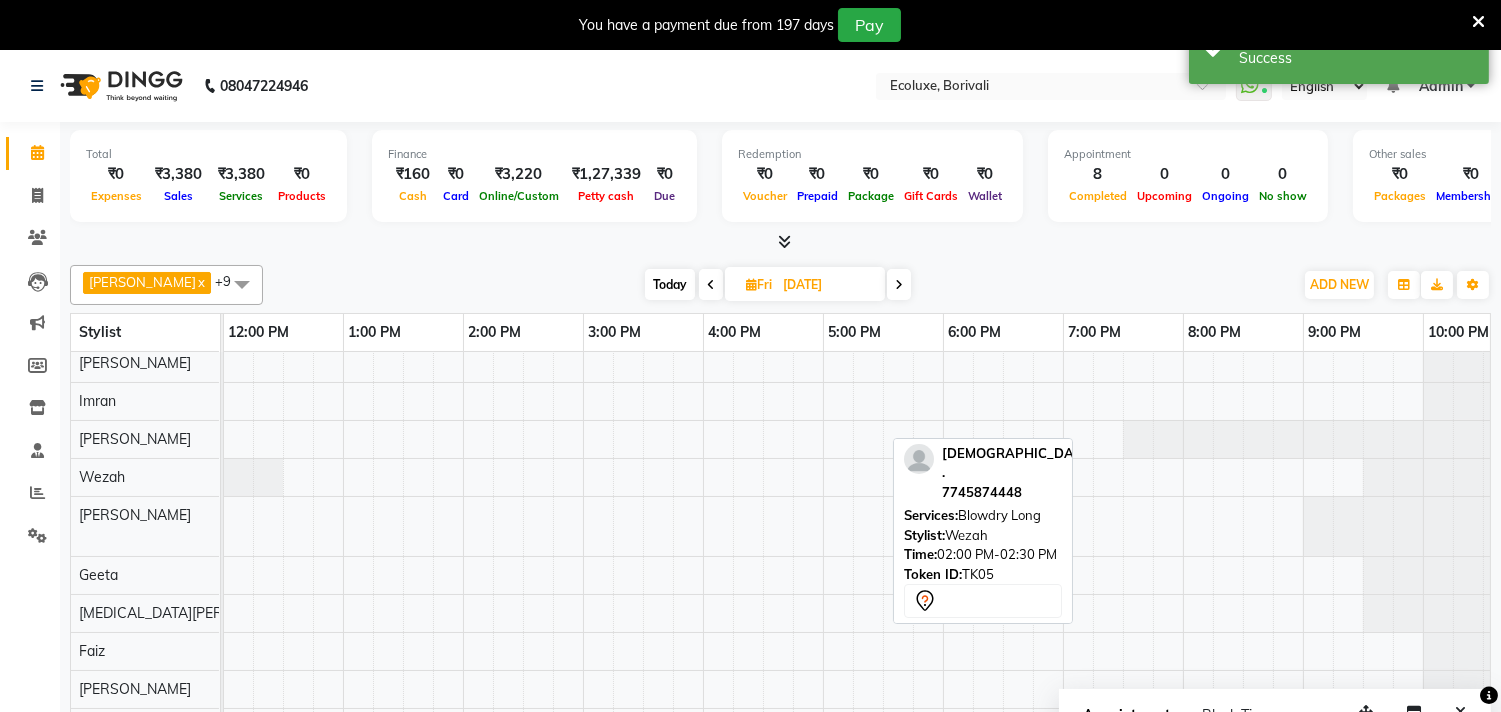 click at bounding box center [711, 285] 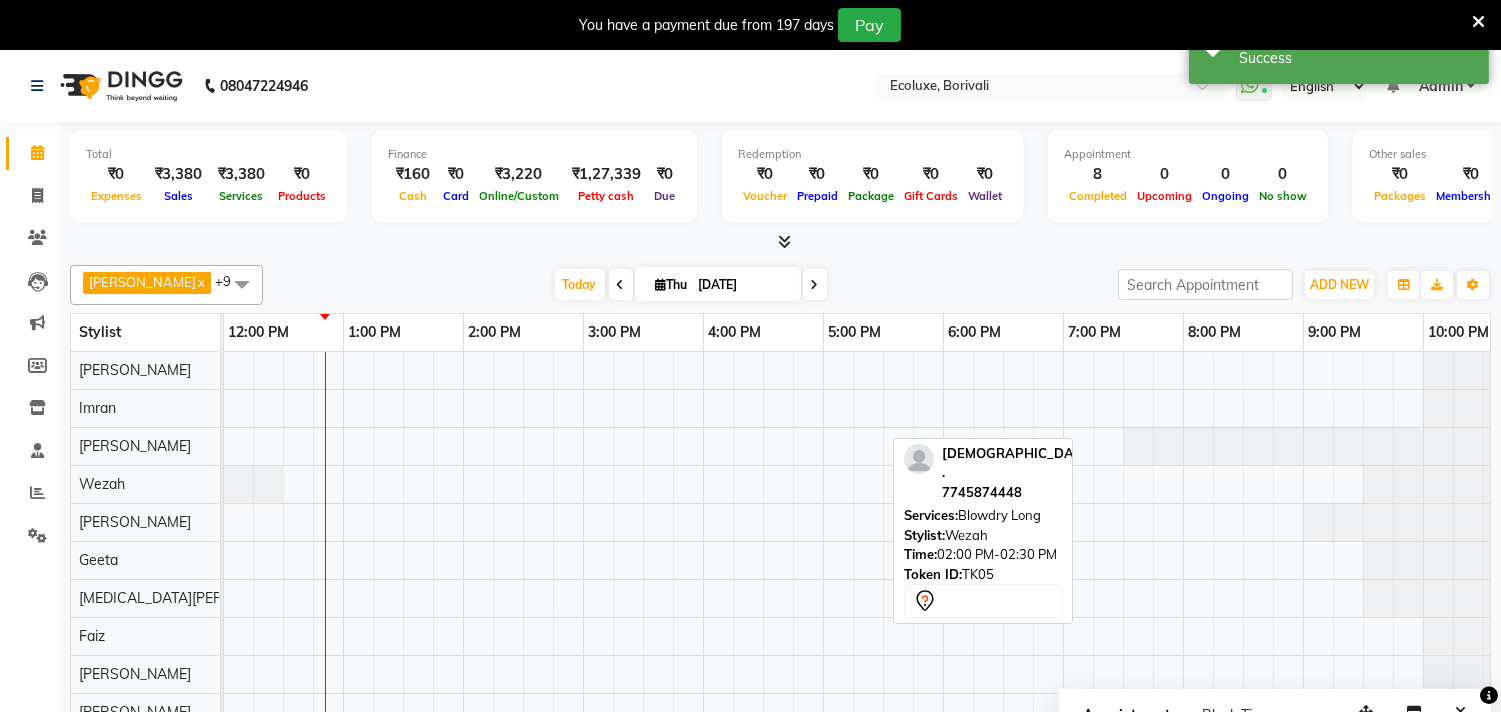 scroll, scrollTop: 0, scrollLeft: 361, axis: horizontal 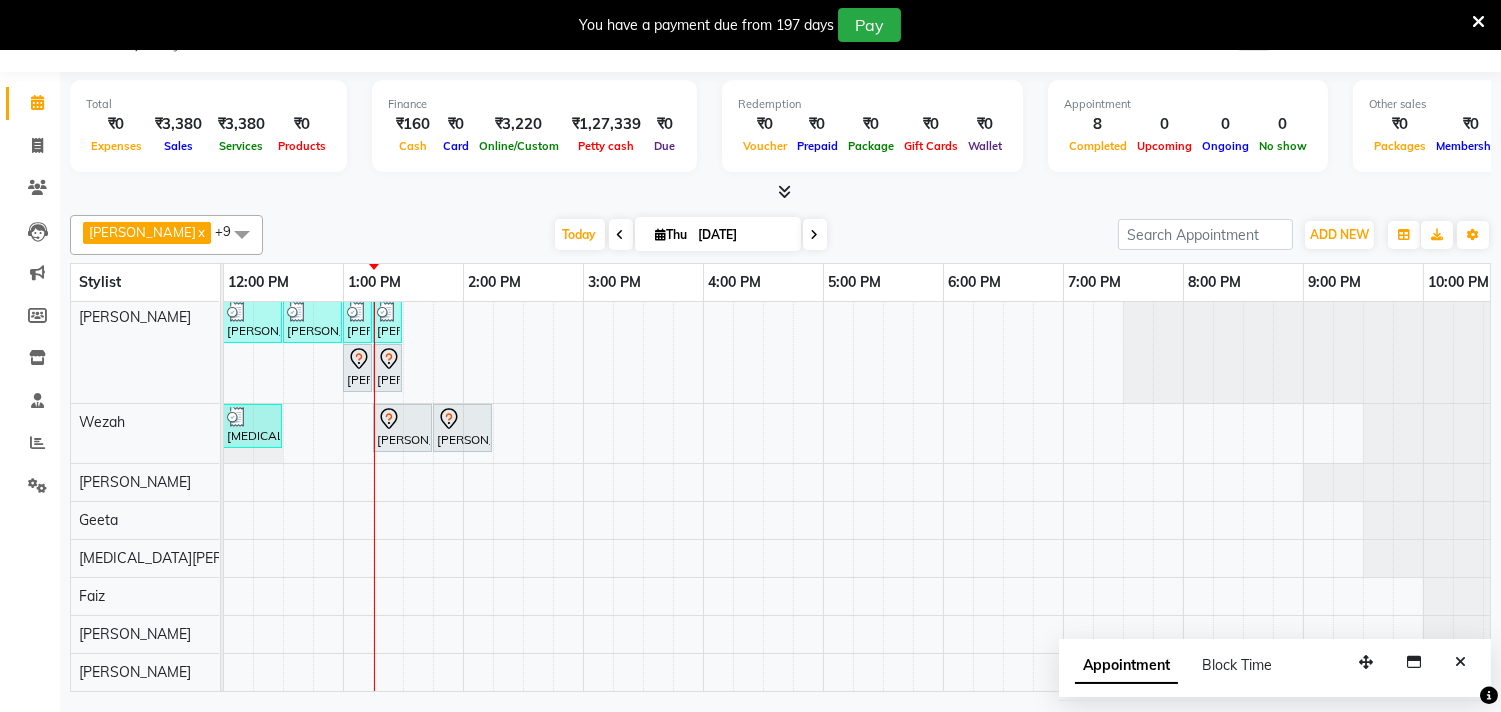 click on "[PERSON_NAME], TK02, 11:00 AM-11:15 AM, Woman Forehead     [PERSON_NAME], TK02, 11:15 AM-11:30 AM, Woman Eyebrow     [PERSON_NAME], TK04, 12:00 PM-12:30 PM, Waxing (Rica Wax) - Full Arms      [PERSON_NAME], TK04, 12:30 PM-01:00 PM, Waxing (Rica Wax) - Full Legs     [PERSON_NAME], TK04, 01:00 PM-01:15 PM, Waxing (Rica Wax) - Underarms     [PERSON_NAME], TK04, 01:15 PM-01:30 PM, Peel Off Wax - Upperlips             [PERSON_NAME] ., TK05, 01:00 PM-01:15 PM, Woman Eyebrow             [PERSON_NAME] ., TK05, 01:15 PM-01:30 PM, Woman Upperlip      [MEDICAL_DATA][PERSON_NAME], TK03, 11:30 AM-12:00 PM, Luxury Hairwash Long      [MEDICAL_DATA][PERSON_NAME], TK03, 12:00 PM-12:30 PM, Blowdry [PERSON_NAME] ., TK05, 01:15 PM-01:45 PM, Luxury Hairwash [PERSON_NAME] ., TK05, 01:45 PM-02:15 PM, Blowdry Long" at bounding box center (703, 457) 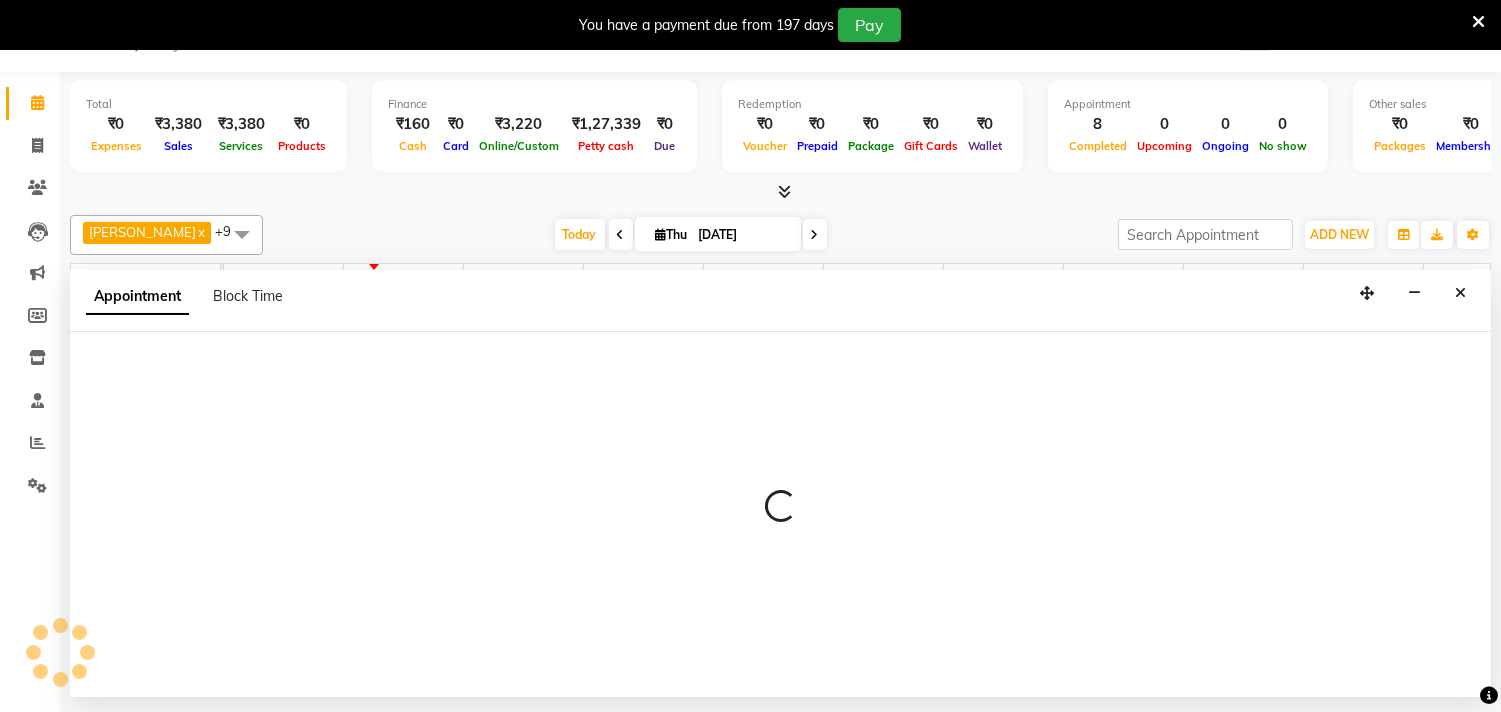 select on "36344" 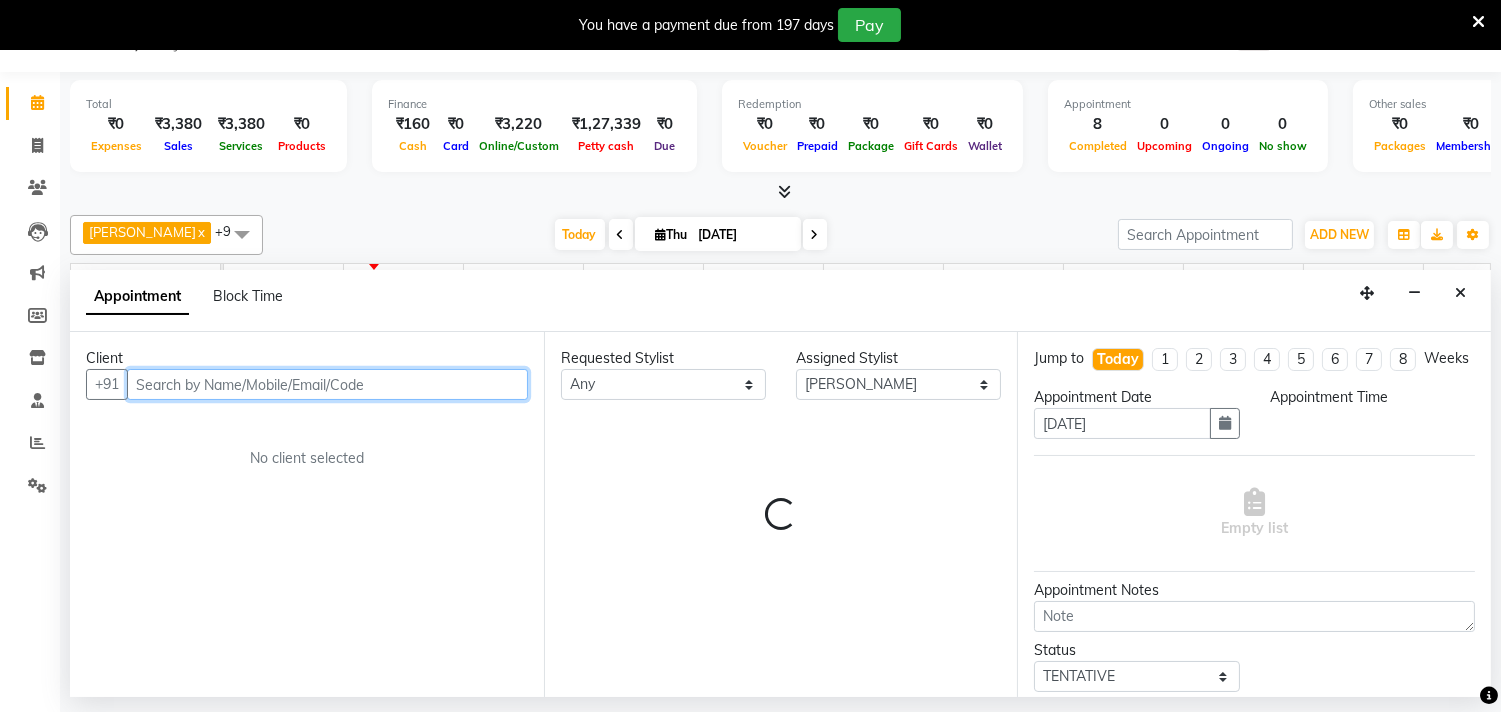 select on "840" 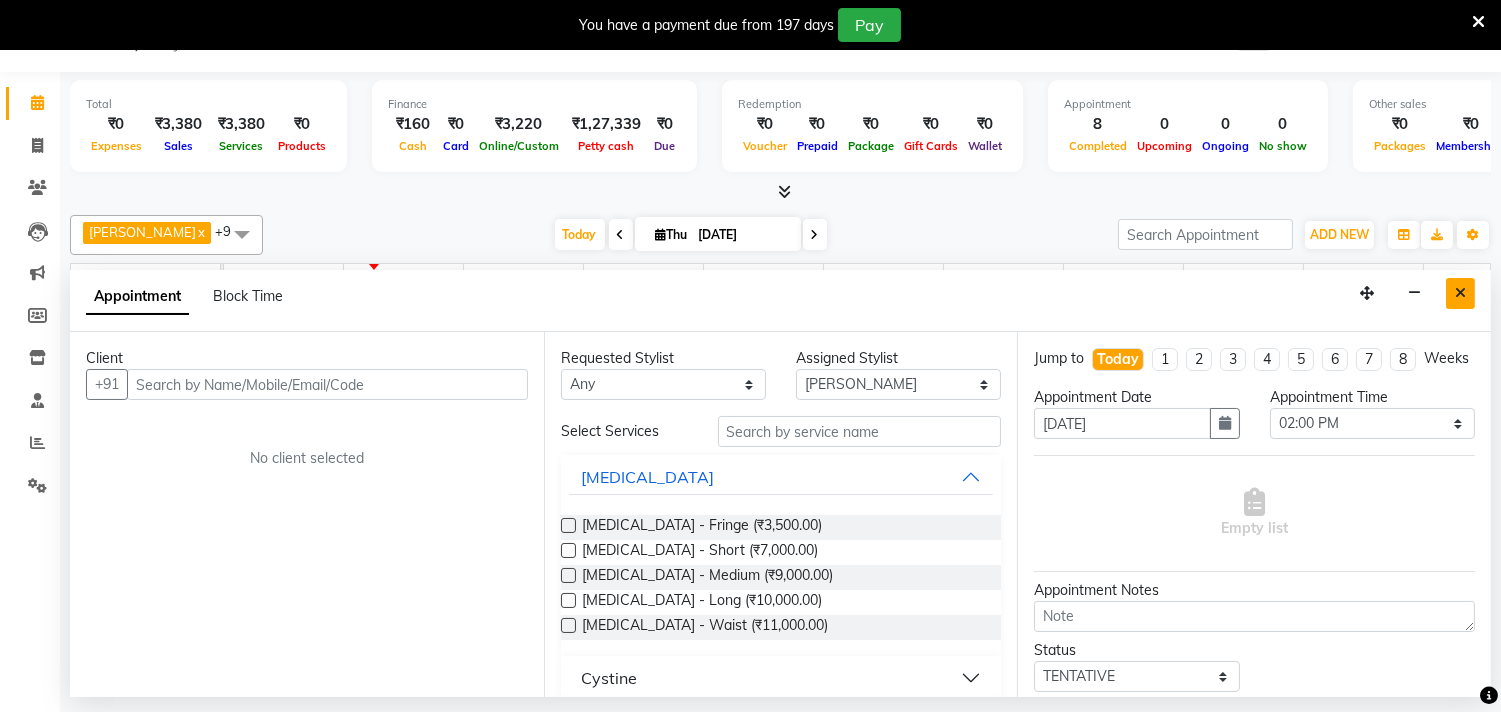 click at bounding box center (1460, 293) 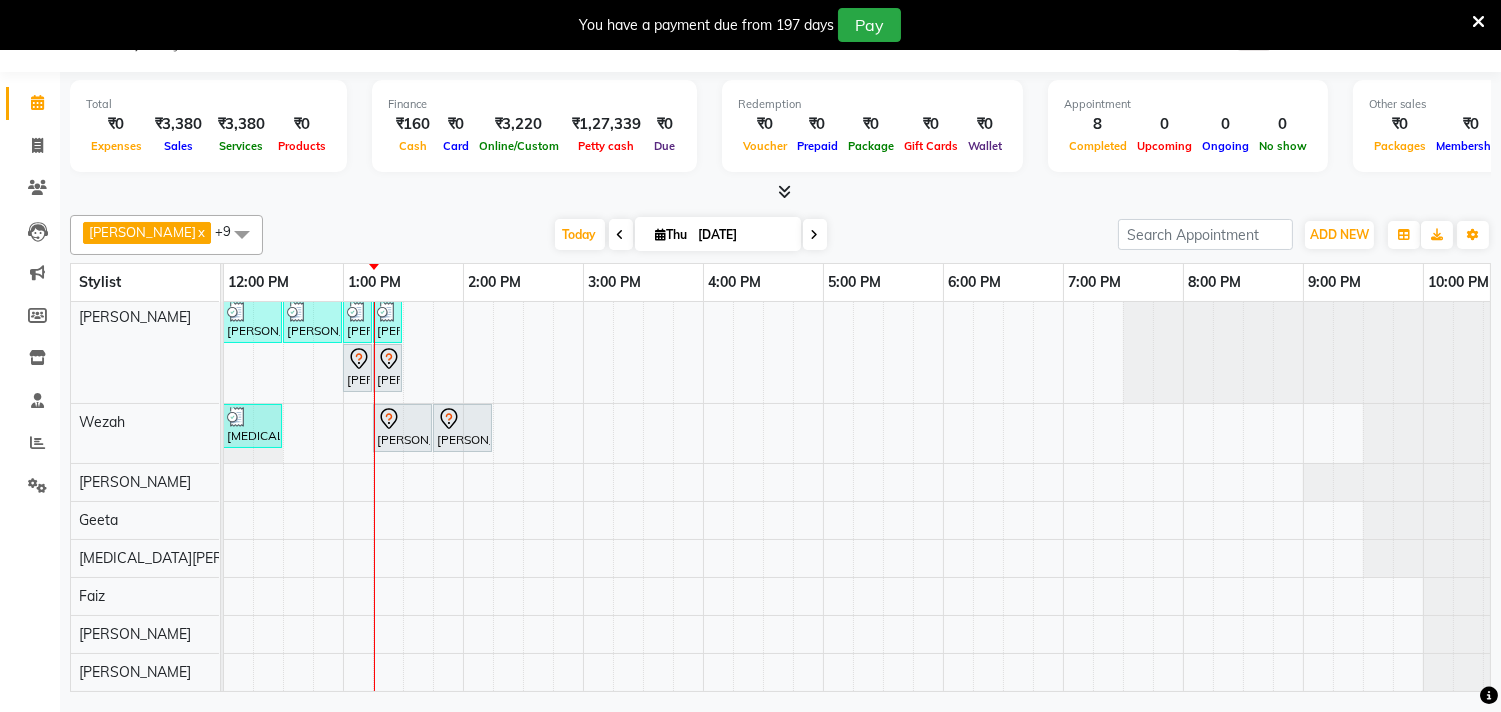 scroll, scrollTop: 0, scrollLeft: 361, axis: horizontal 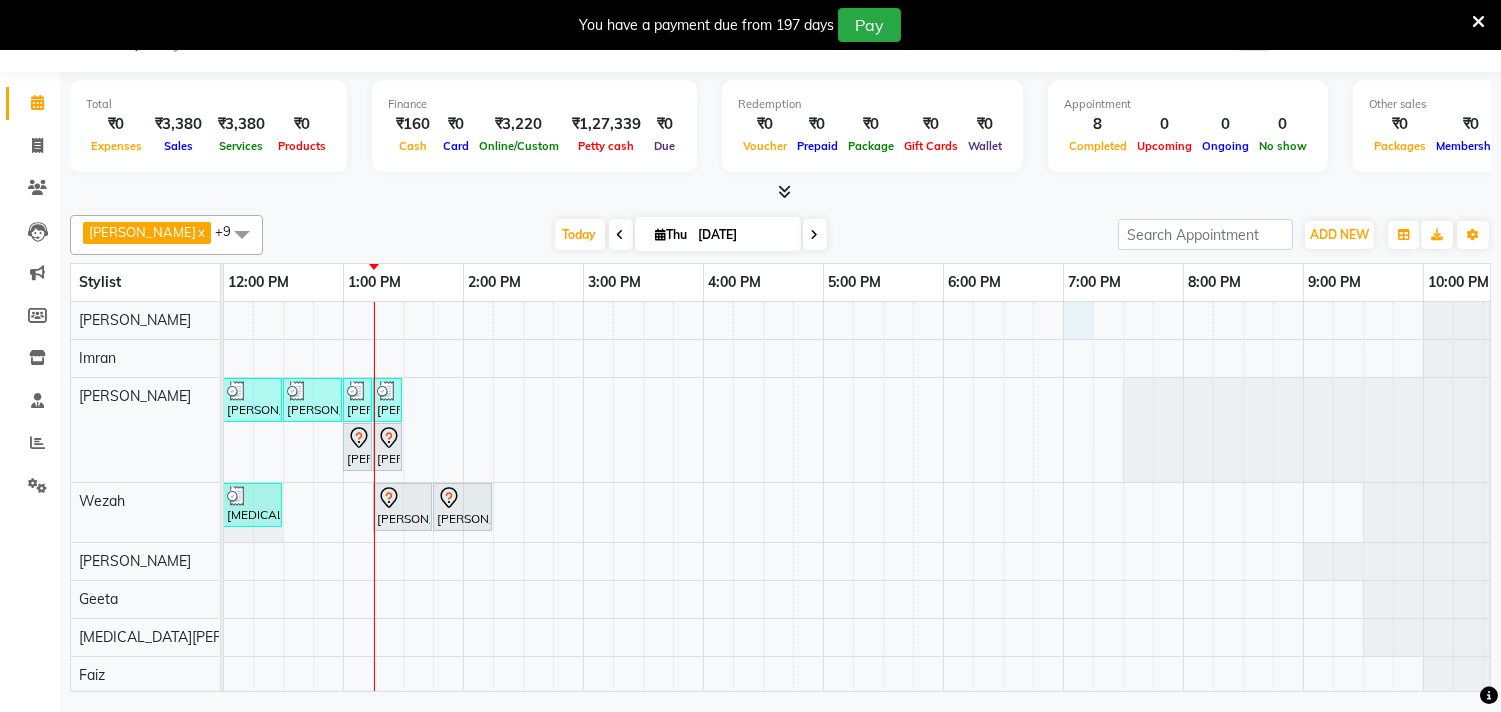 click on "[PERSON_NAME], TK02, 11:00 AM-11:15 AM, Woman Forehead     [PERSON_NAME], TK02, 11:15 AM-11:30 AM, Woman Eyebrow     [PERSON_NAME], TK04, 12:00 PM-12:30 PM, Waxing (Rica Wax) - Full Arms      [PERSON_NAME], TK04, 12:30 PM-01:00 PM, Waxing (Rica Wax) - Full Legs     [PERSON_NAME], TK04, 01:00 PM-01:15 PM, Waxing (Rica Wax) - Underarms     [PERSON_NAME], TK04, 01:15 PM-01:30 PM, Peel Off Wax - Upperlips             [PERSON_NAME] ., TK05, 01:00 PM-01:15 PM, Woman Eyebrow             [PERSON_NAME] ., TK05, 01:15 PM-01:30 PM, Woman Upperlip      [MEDICAL_DATA][PERSON_NAME], TK03, 11:30 AM-12:00 PM, Luxury Hairwash Long      [MEDICAL_DATA][PERSON_NAME], TK03, 12:00 PM-12:30 PM, Blowdry [PERSON_NAME] ., TK05, 01:15 PM-01:45 PM, Luxury Hairwash [PERSON_NAME] ., TK05, 01:45 PM-02:15 PM, Blowdry Long" at bounding box center (703, 536) 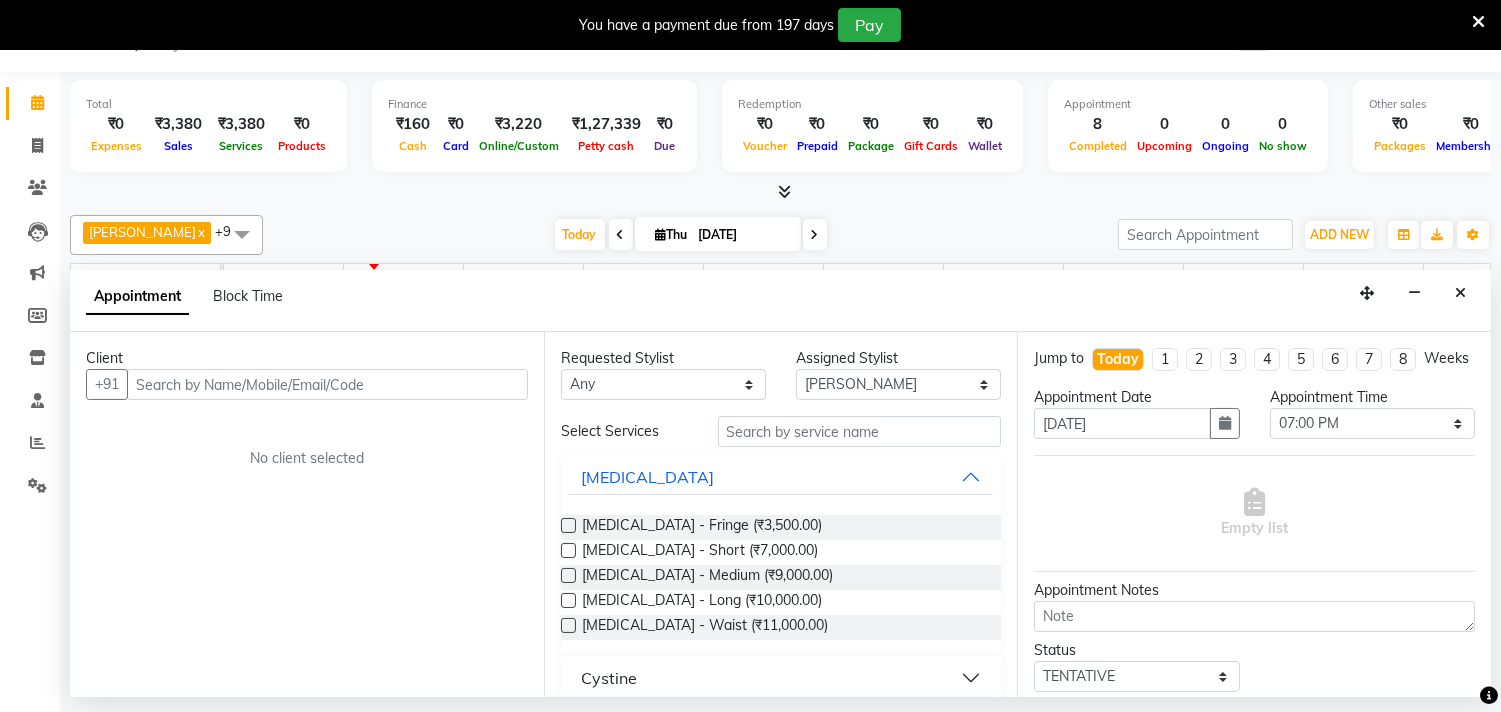 click at bounding box center (327, 384) 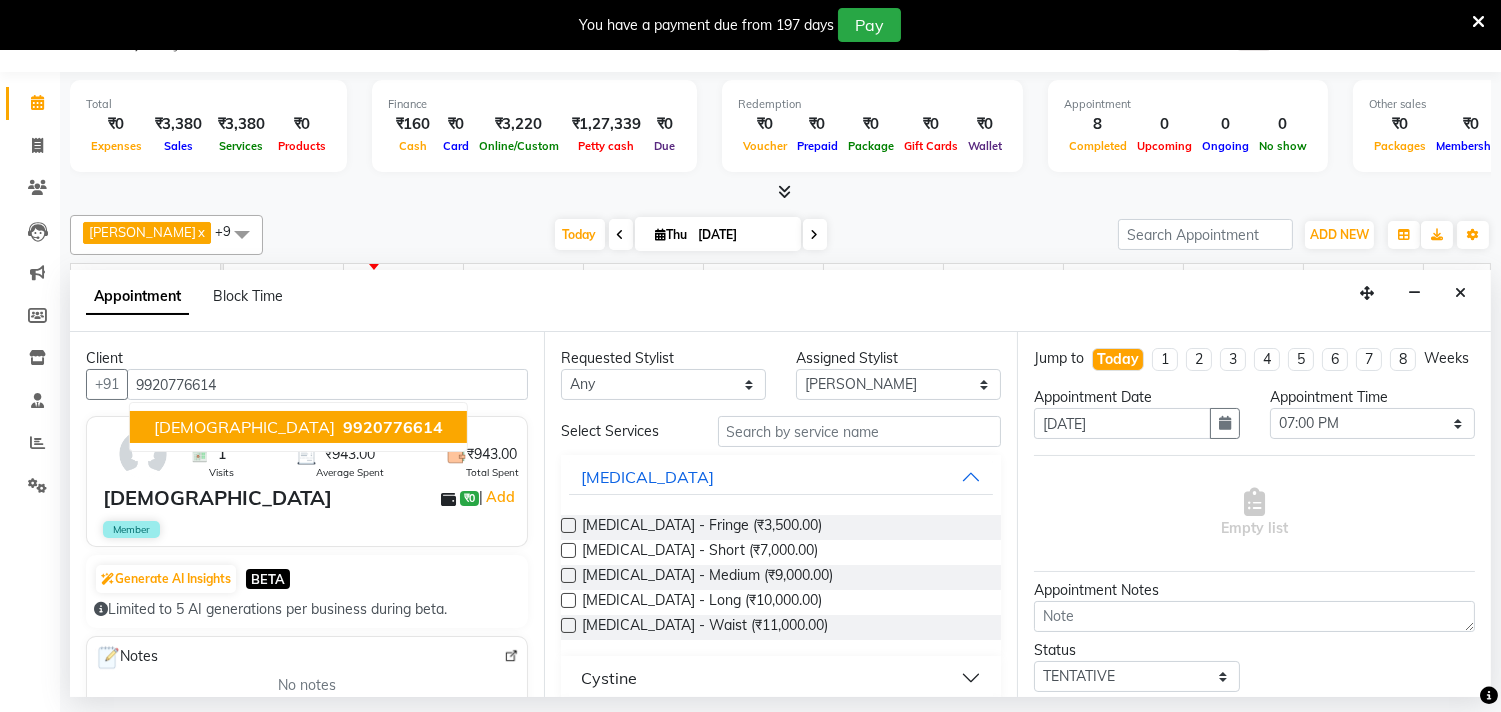 click on "9920776614" at bounding box center [393, 427] 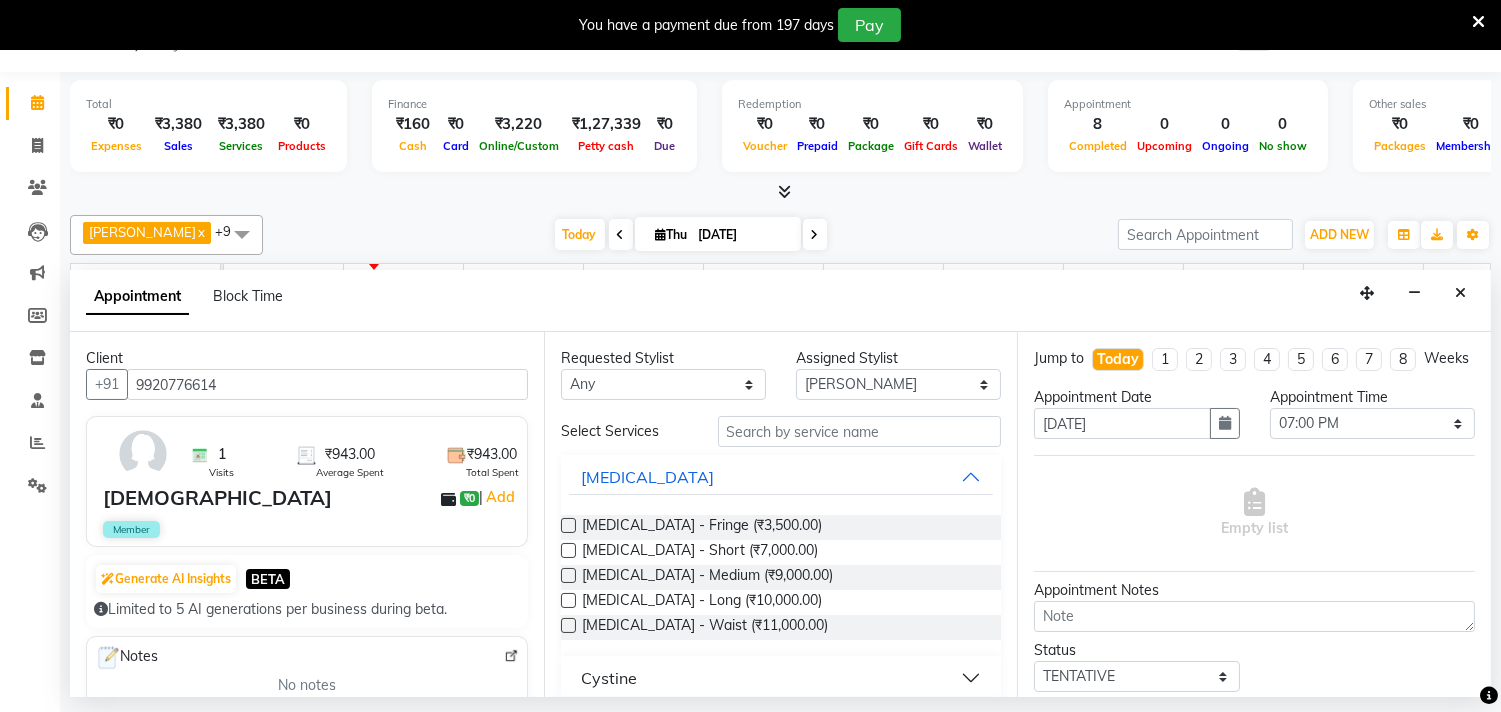 type on "9920776614" 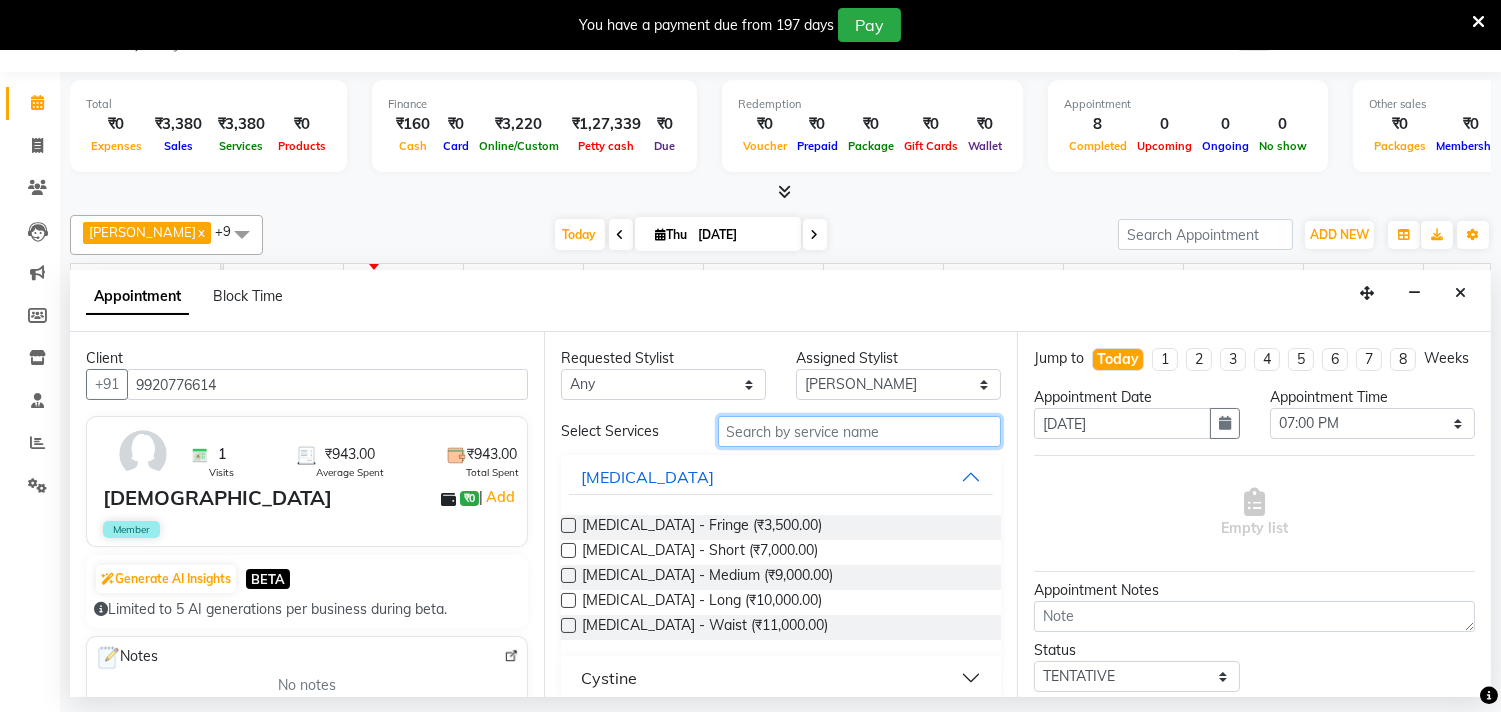 click at bounding box center (860, 431) 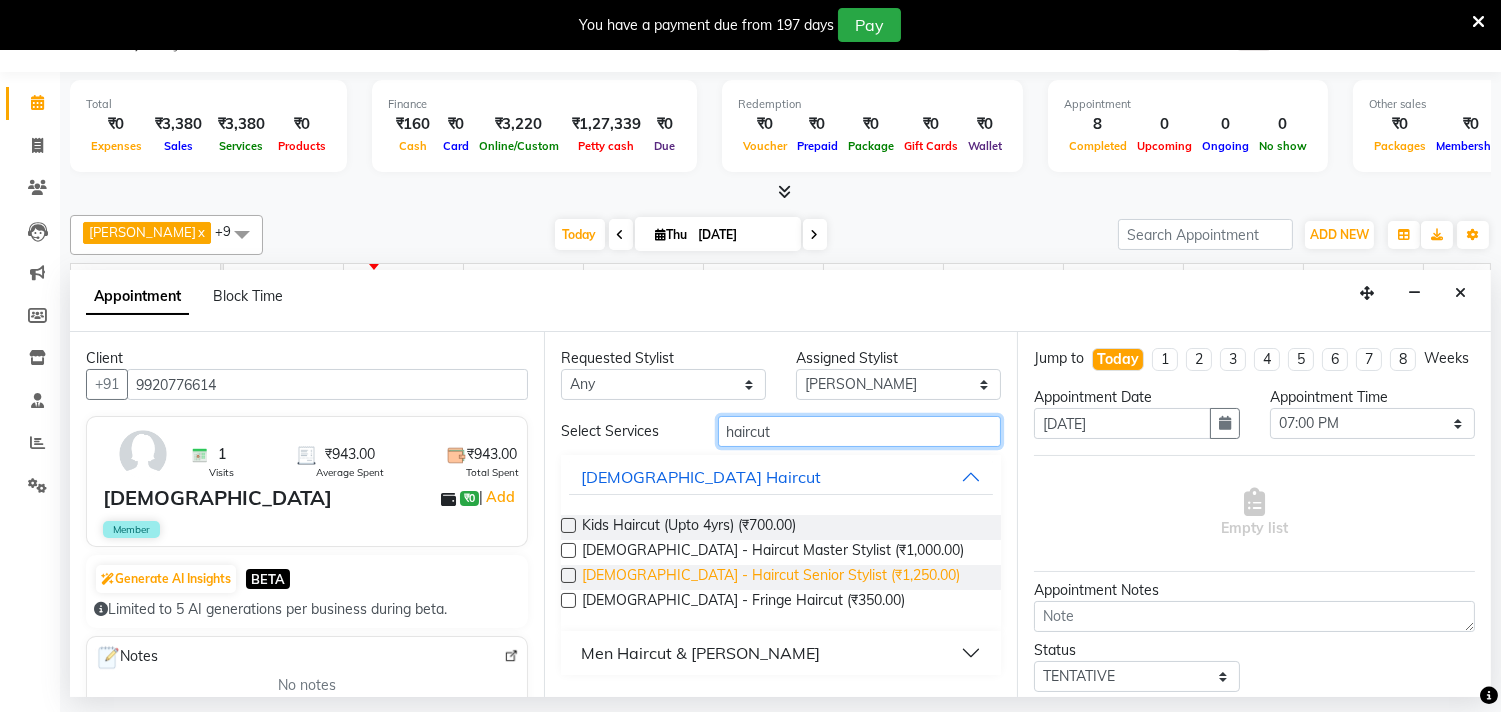 type on "haircut" 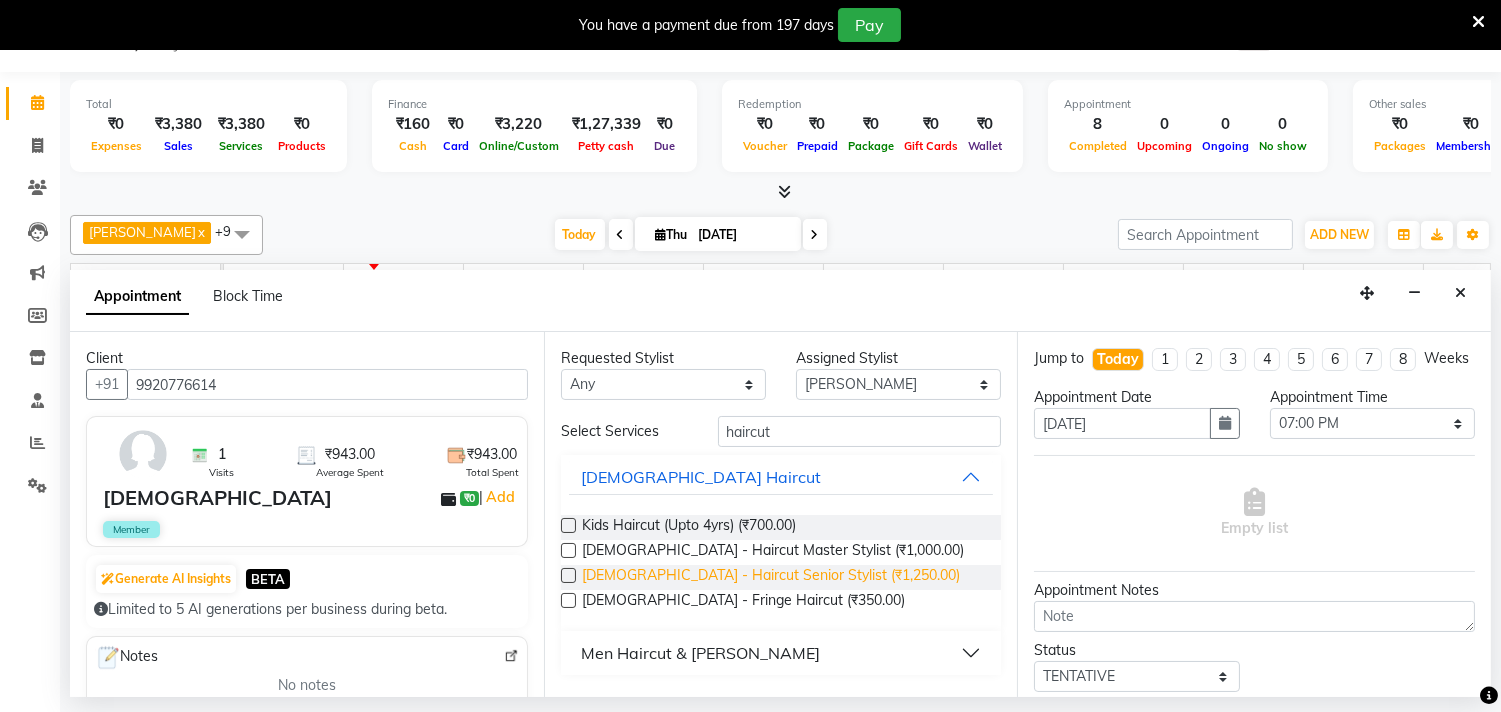 click on "[DEMOGRAPHIC_DATA] - Haircut Senior Stylist (₹1,250.00)" at bounding box center (771, 577) 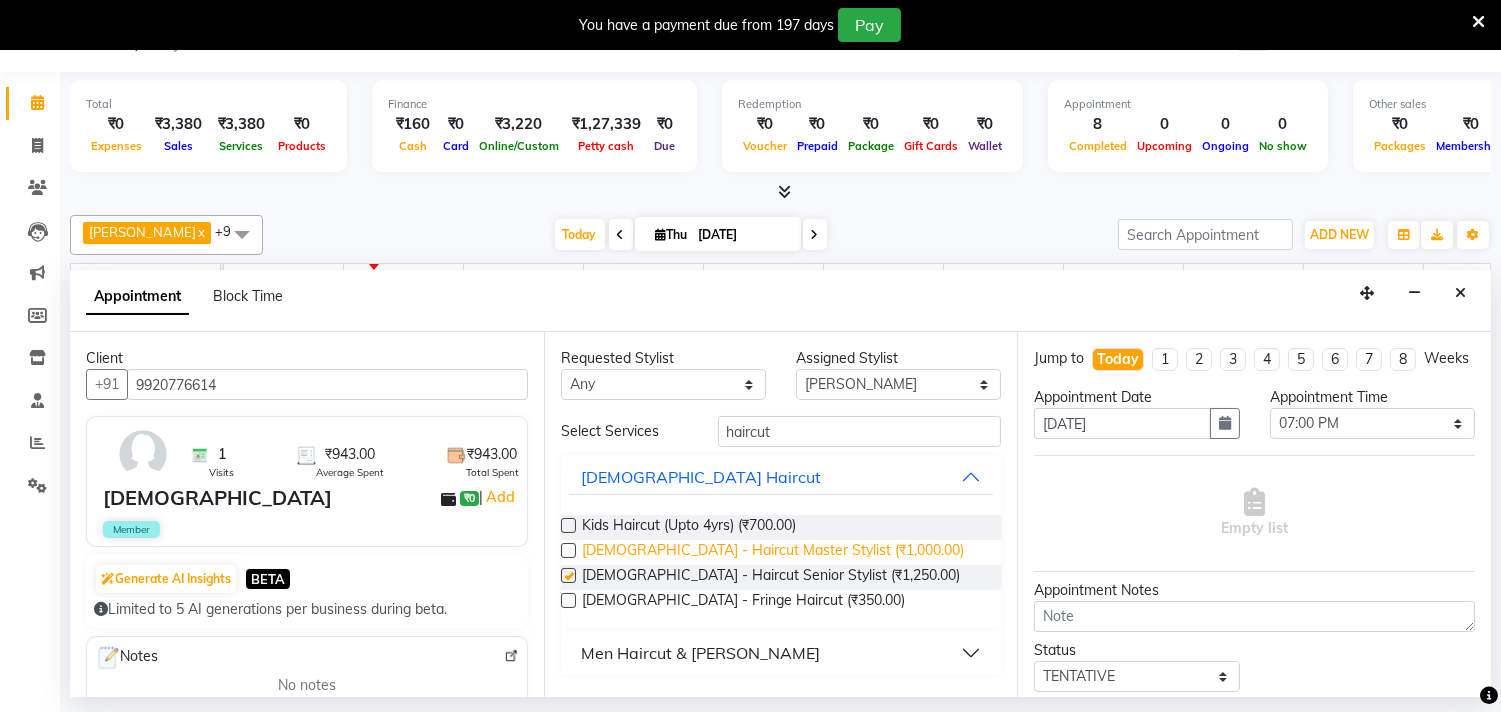 checkbox on "false" 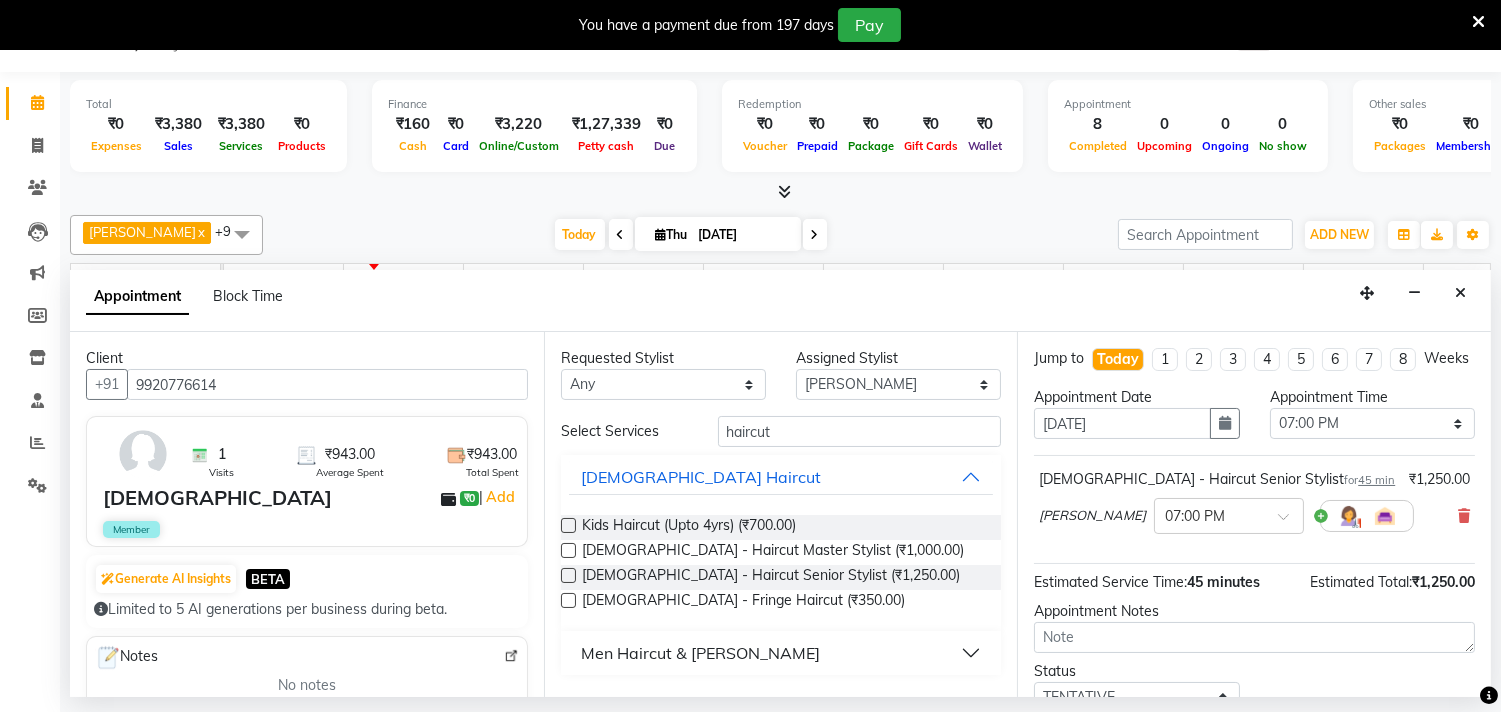 scroll, scrollTop: 161, scrollLeft: 0, axis: vertical 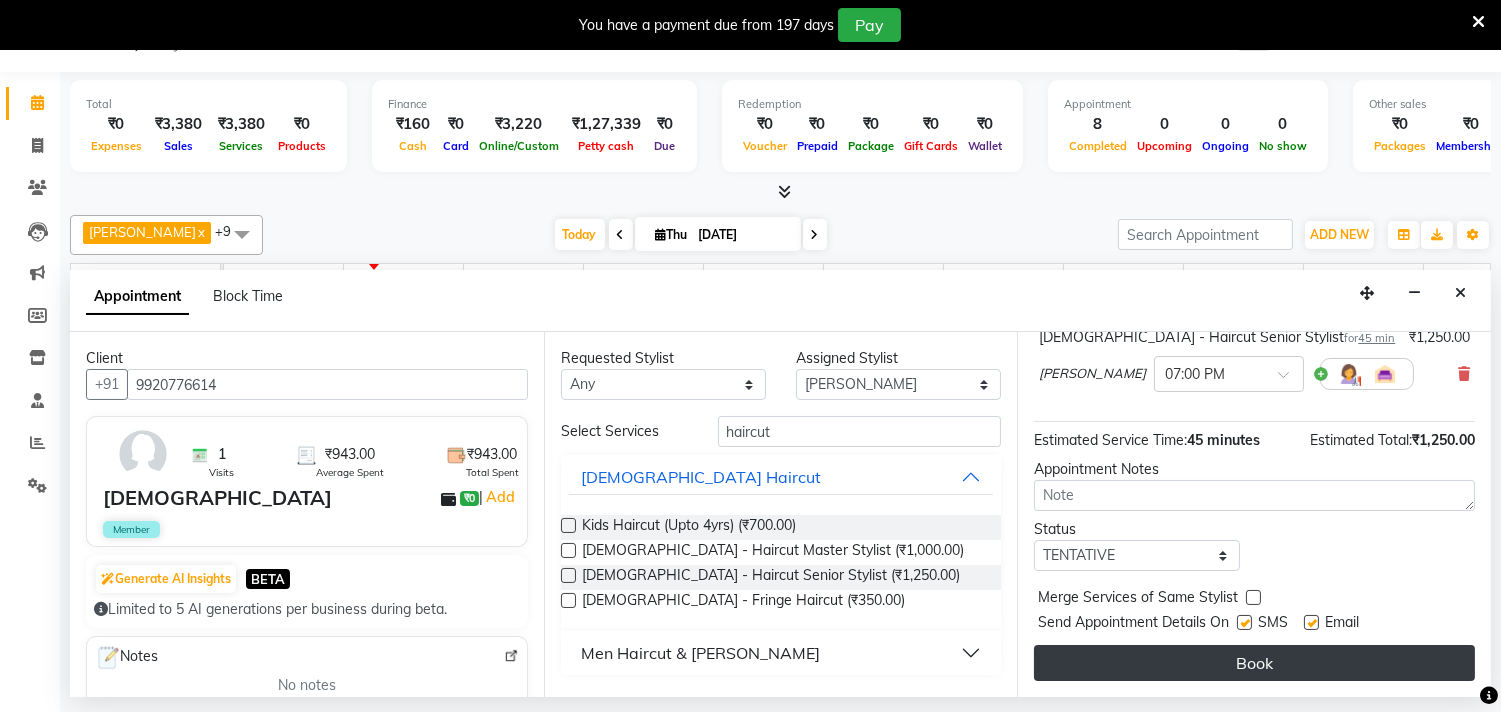 click on "Book" at bounding box center [1254, 663] 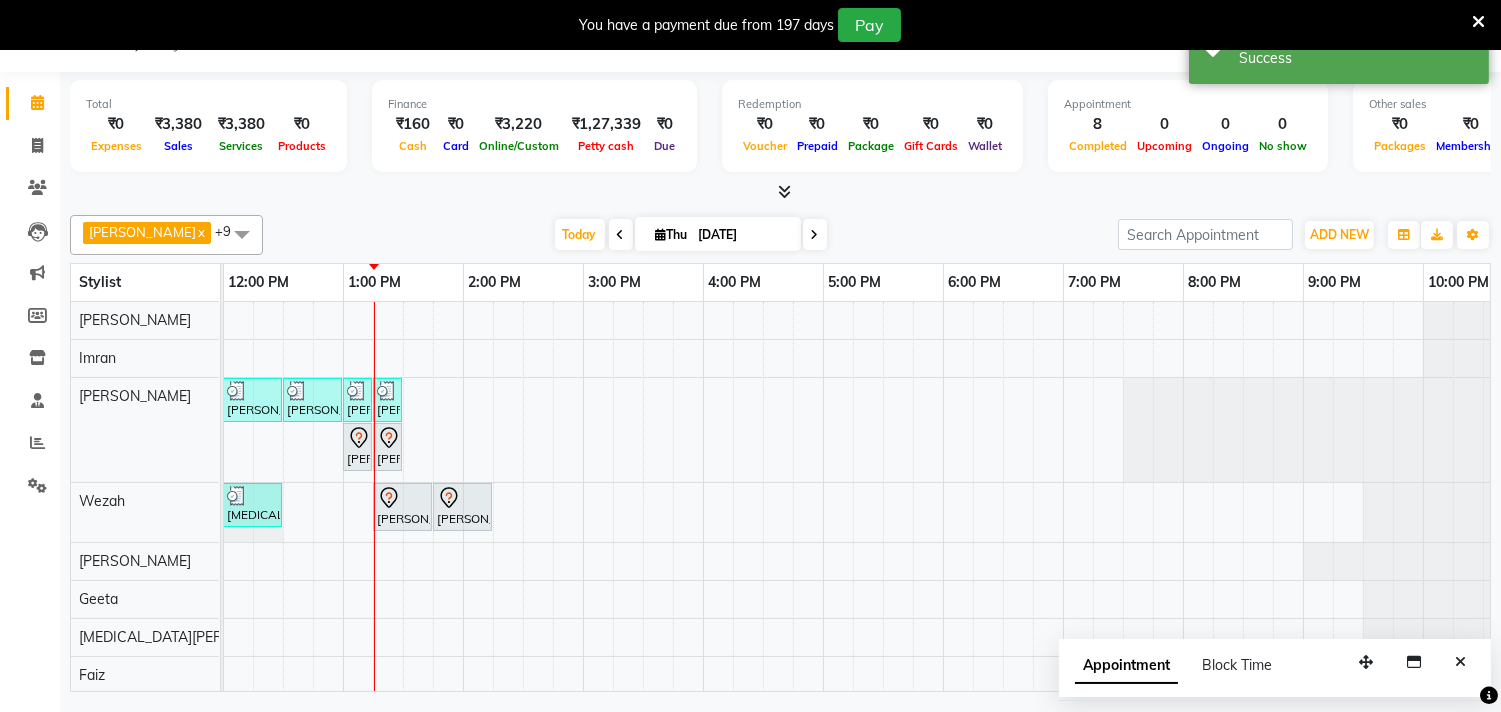 scroll, scrollTop: 0, scrollLeft: 0, axis: both 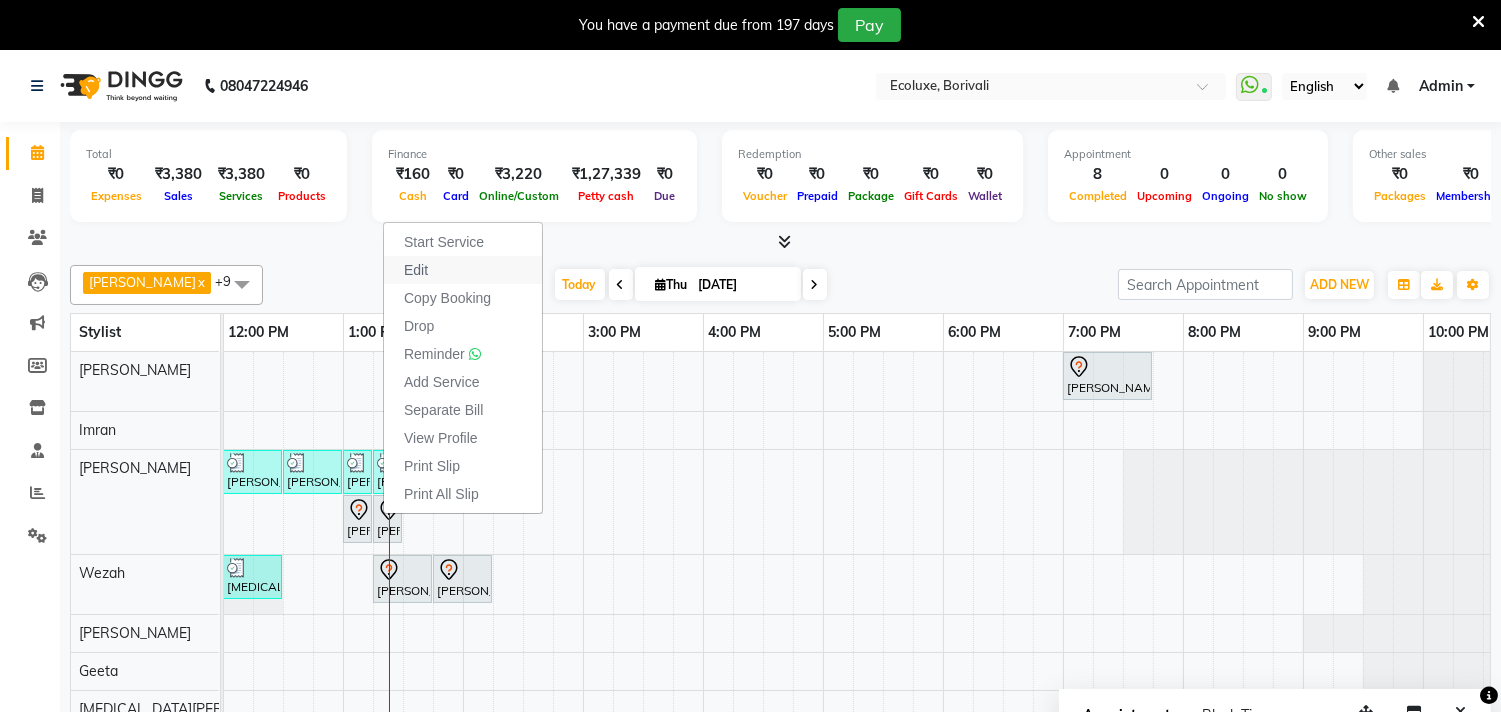 click on "Edit" at bounding box center [463, 270] 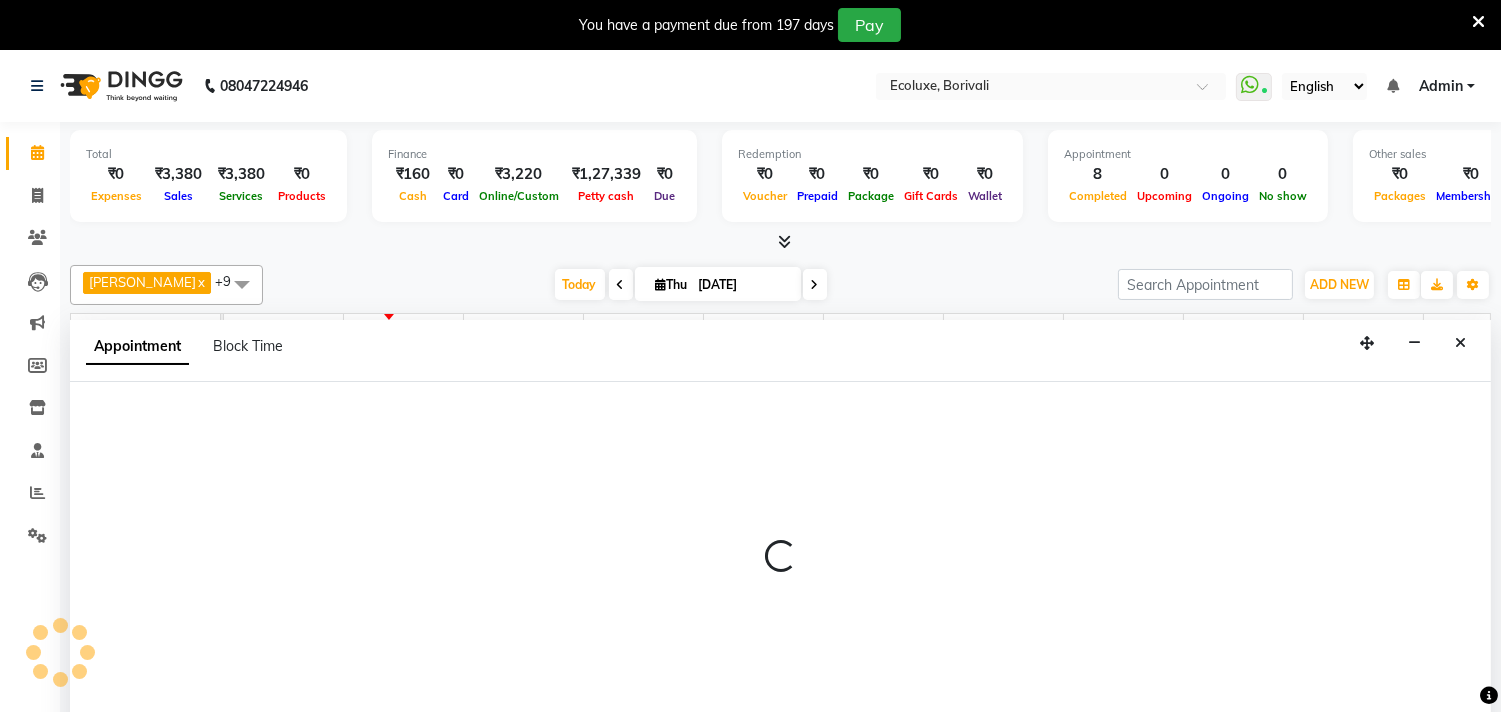 scroll, scrollTop: 50, scrollLeft: 0, axis: vertical 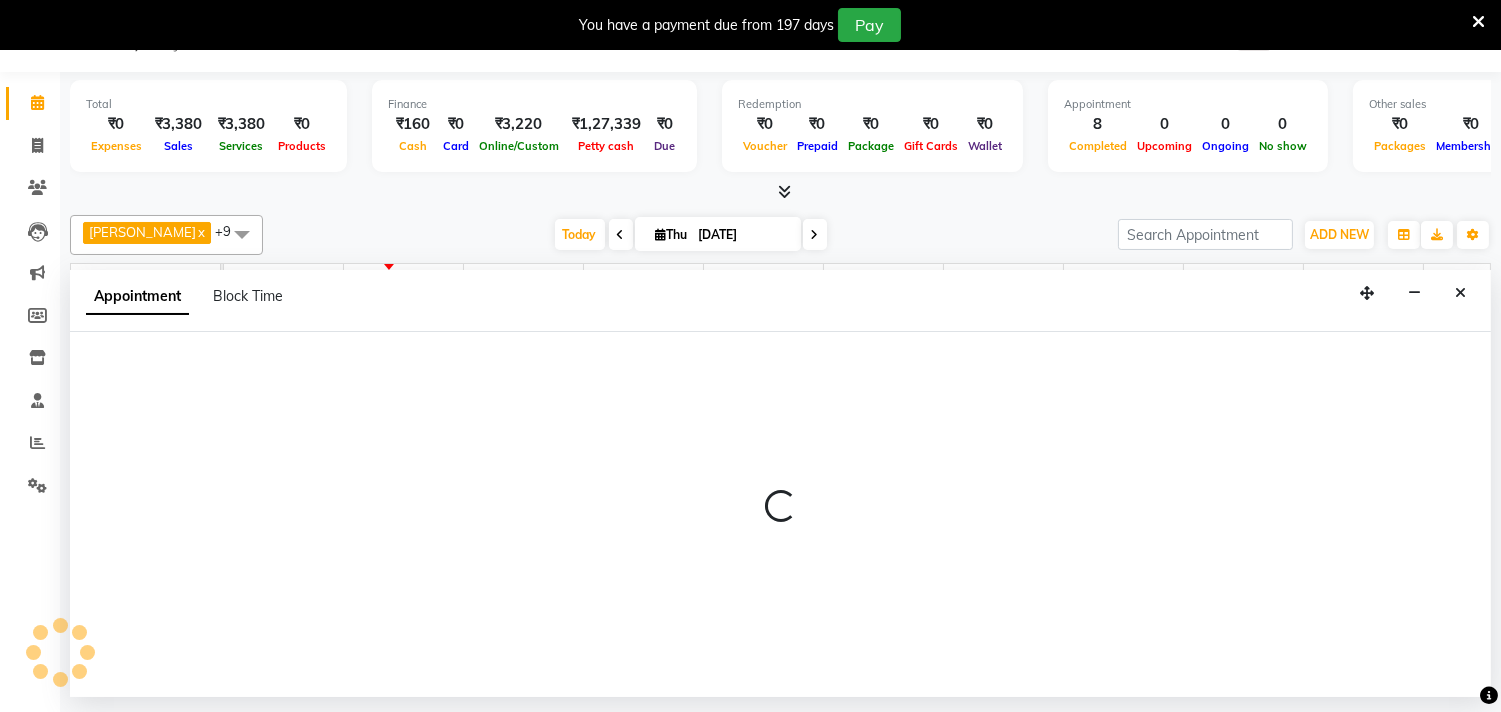 select on "tentative" 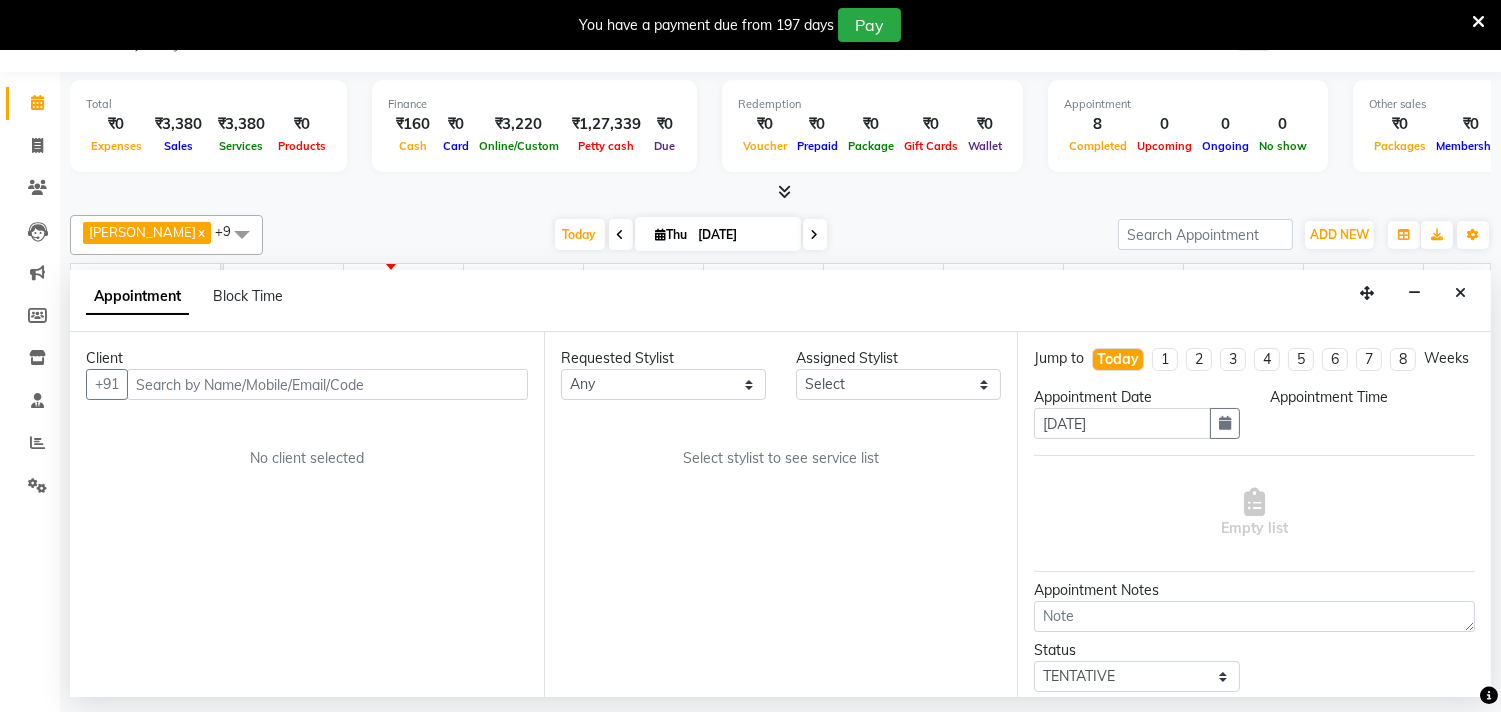 select on "37822" 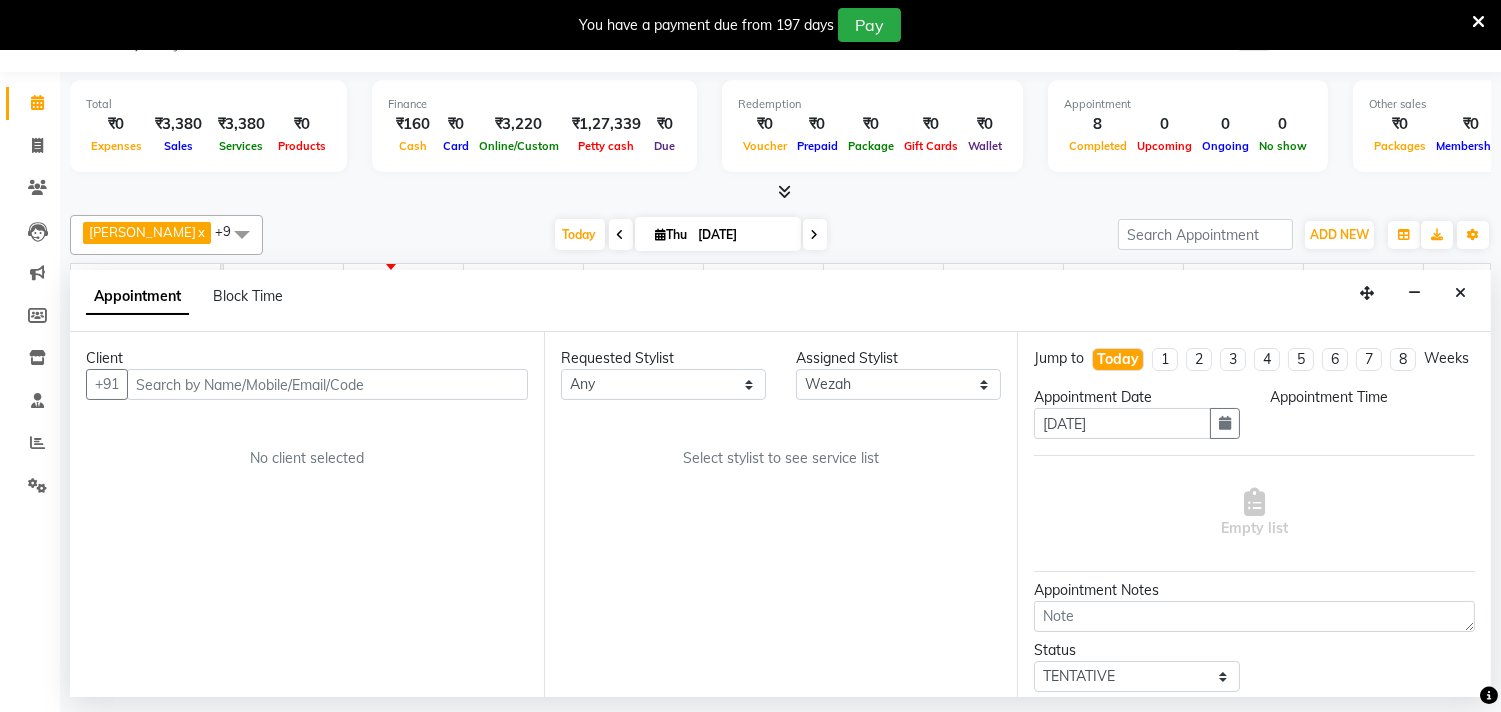 scroll, scrollTop: 0, scrollLeft: 0, axis: both 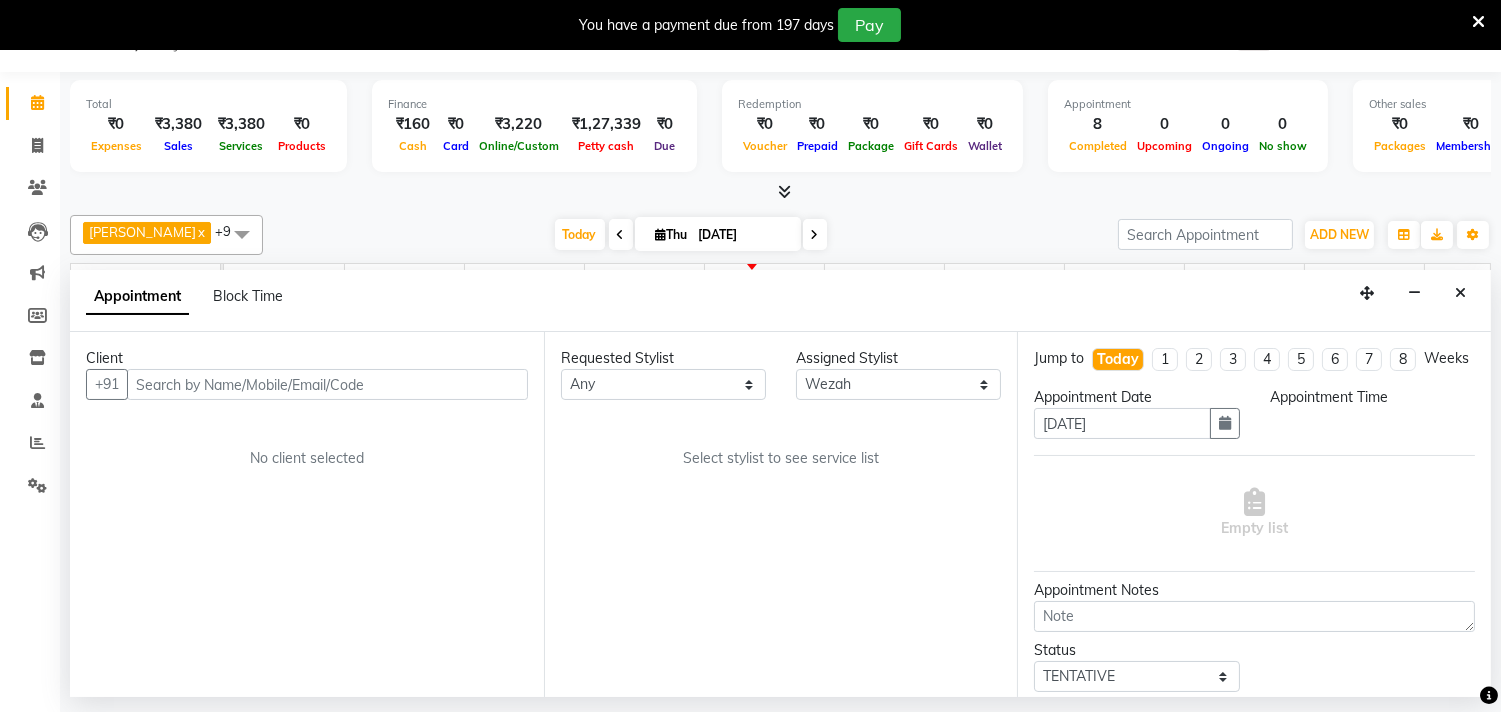 select on "780" 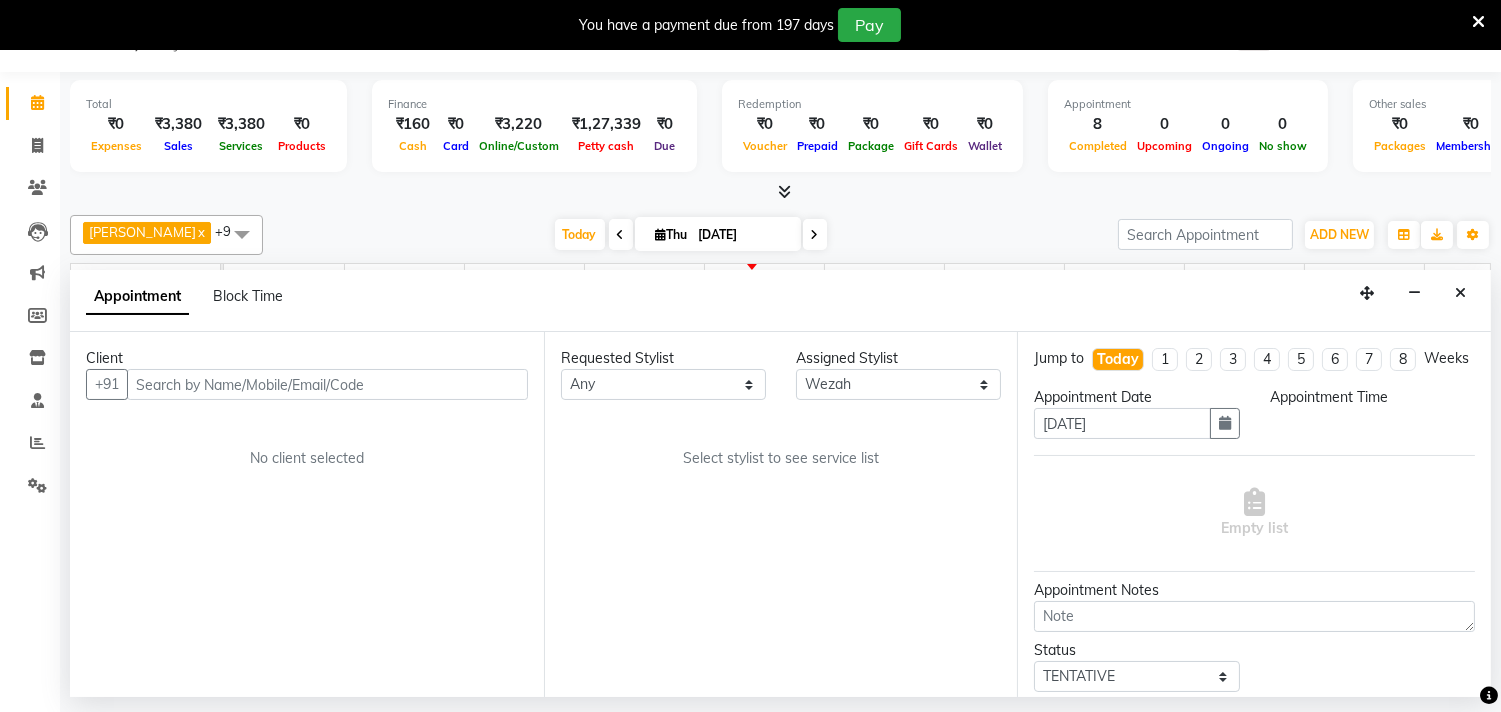 select on "2487" 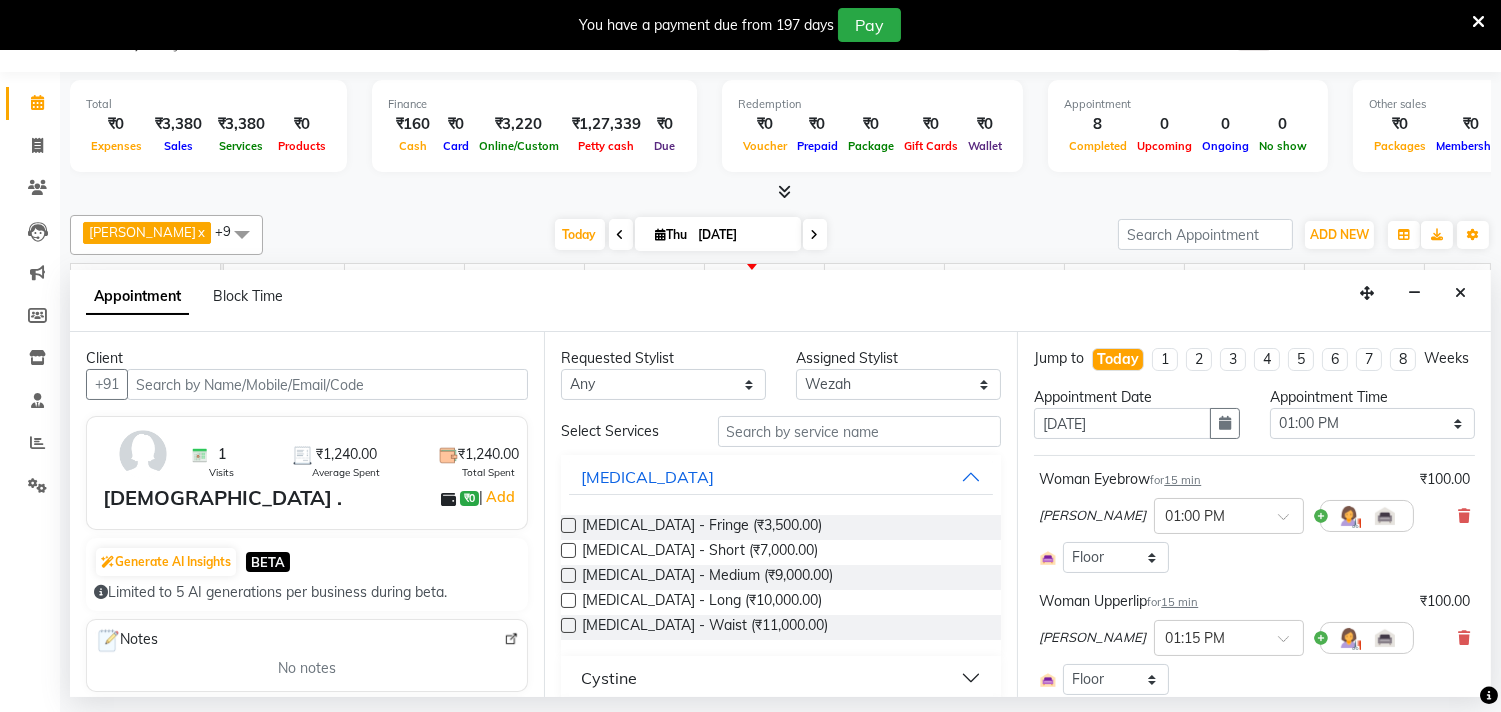 scroll, scrollTop: 0, scrollLeft: 414, axis: horizontal 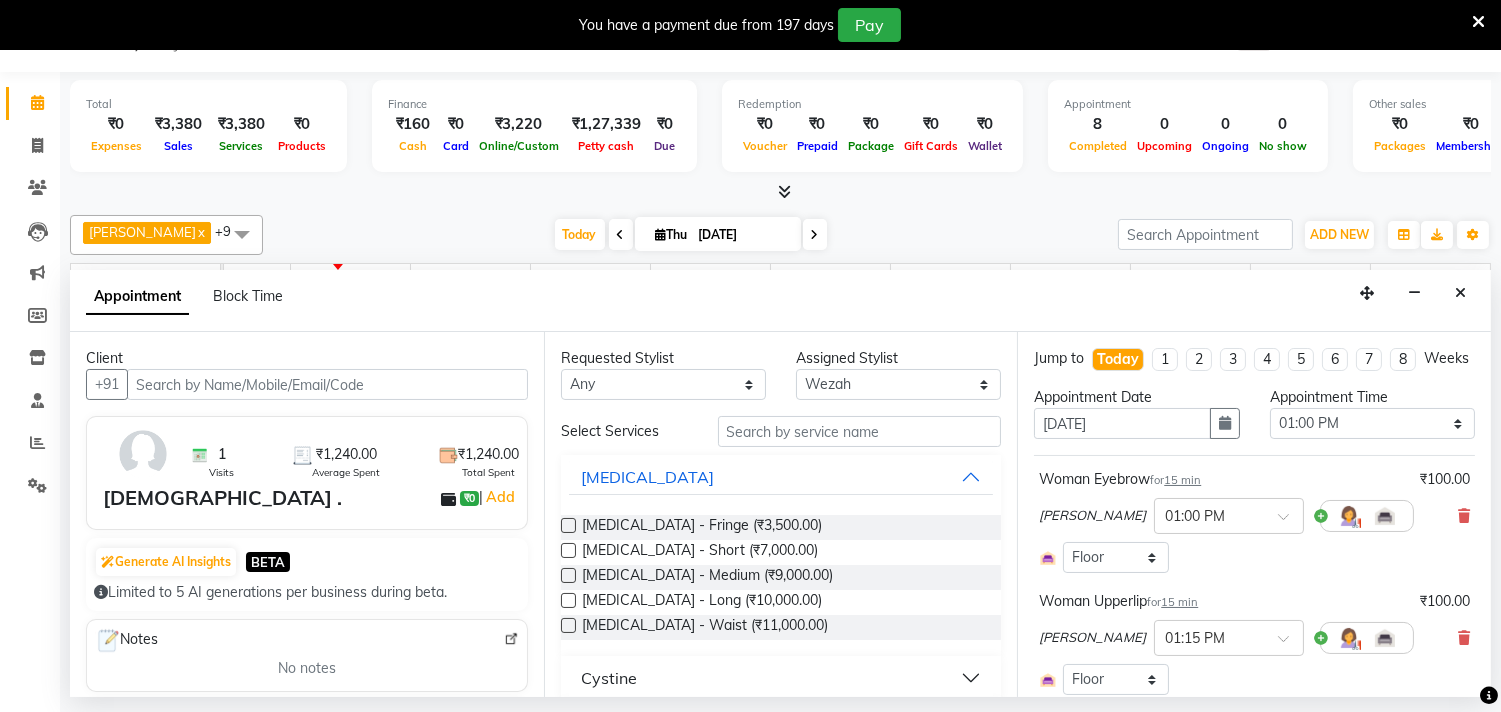 select on "2487" 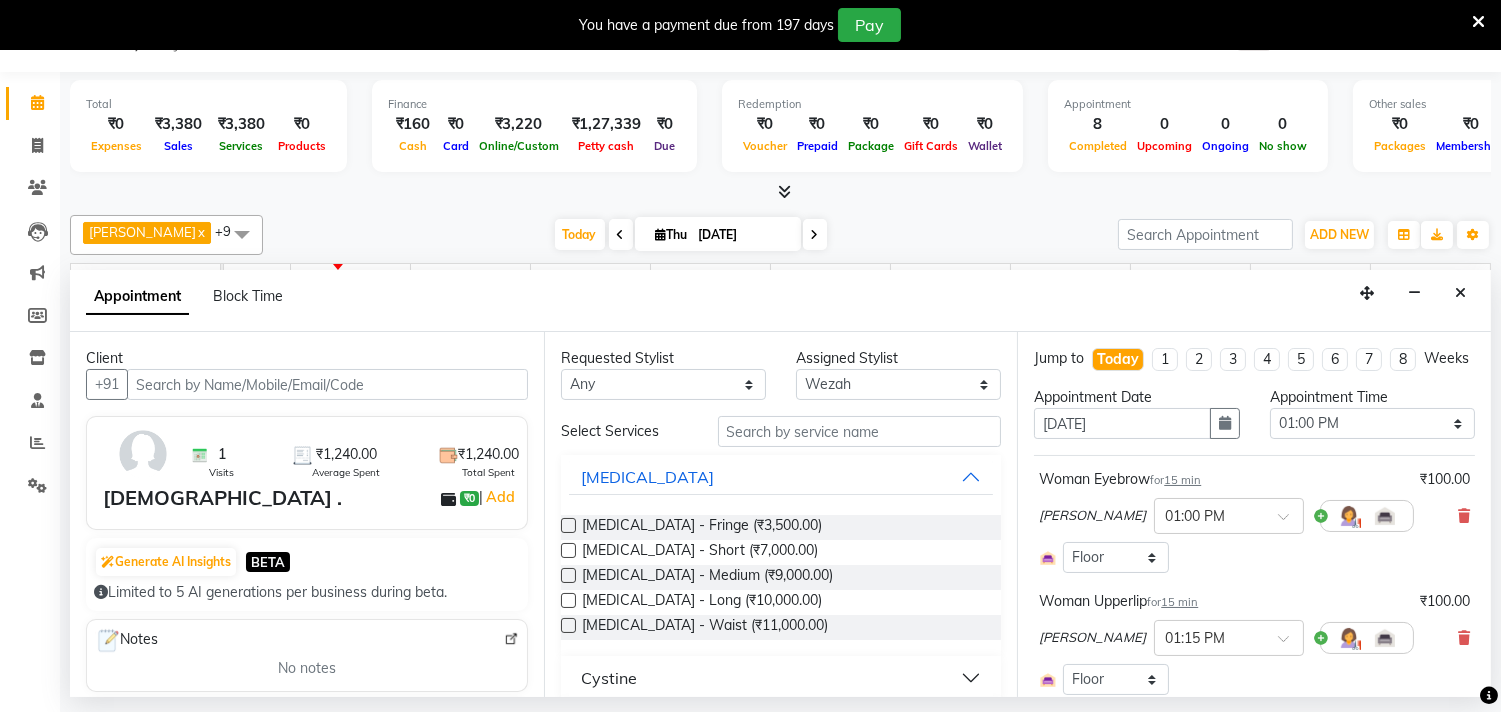 select on "2487" 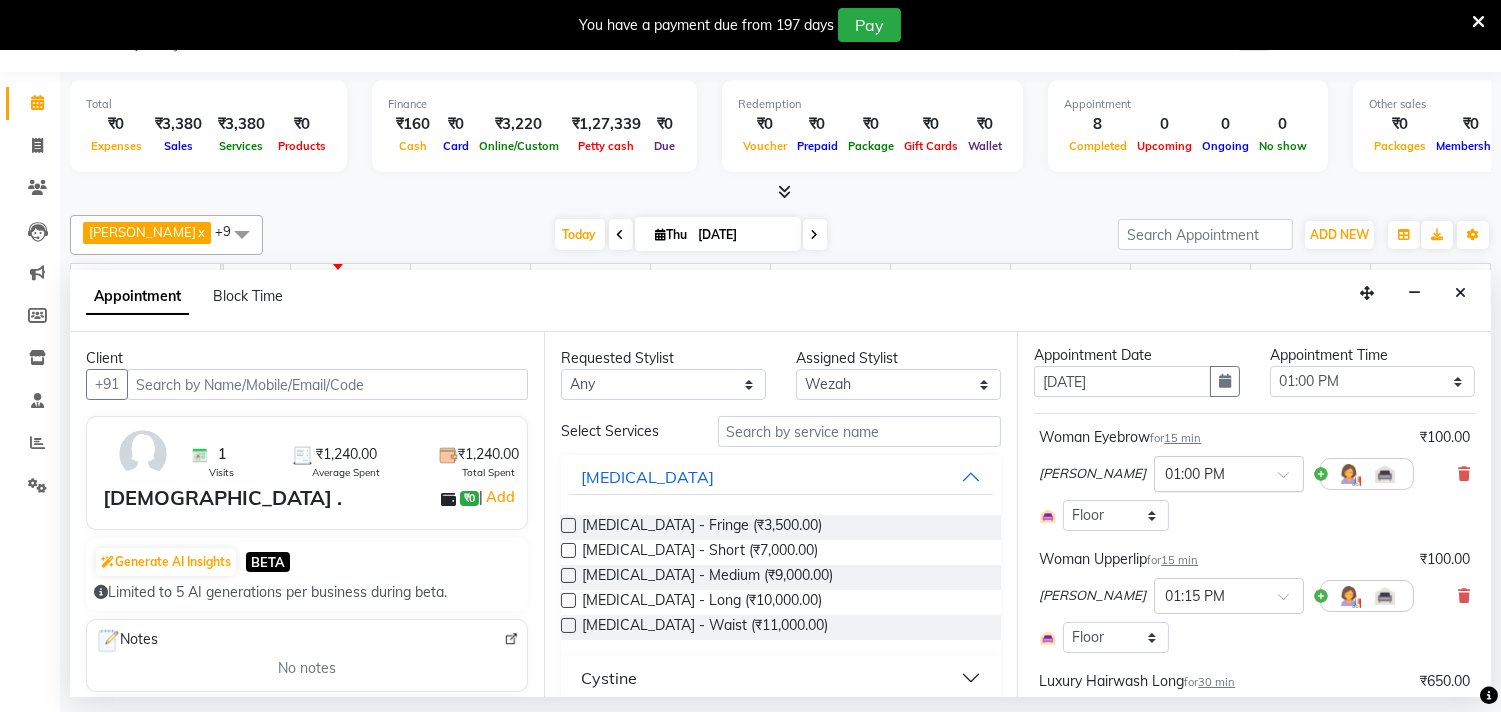 scroll, scrollTop: 111, scrollLeft: 0, axis: vertical 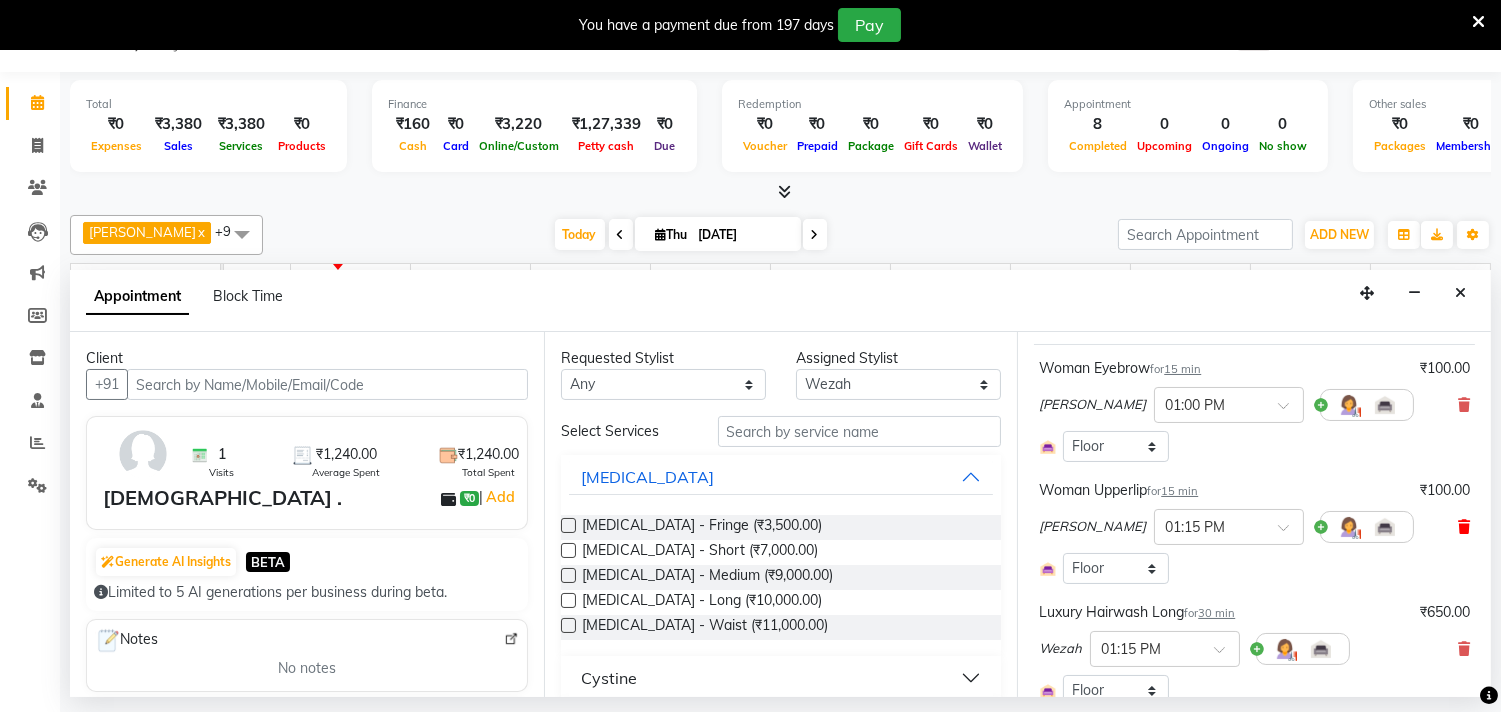 click at bounding box center (1464, 527) 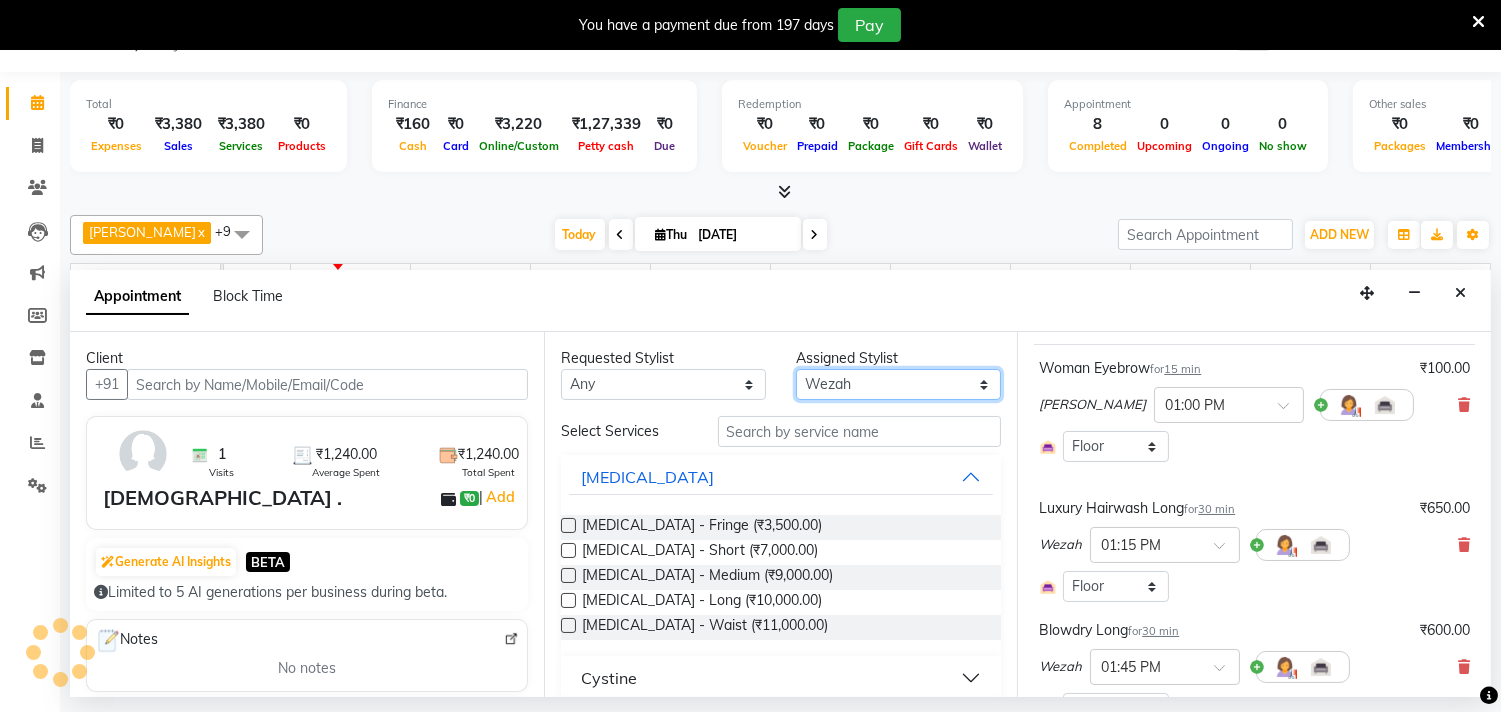 click on "Select [PERSON_NAME] Faiz Geeta [PERSON_NAME]   [PERSON_NAME] Khende [PERSON_NAME]  [PERSON_NAME] [MEDICAL_DATA][PERSON_NAME] [PERSON_NAME] [PERSON_NAME]  [PERSON_NAME] Wezah" at bounding box center [898, 384] 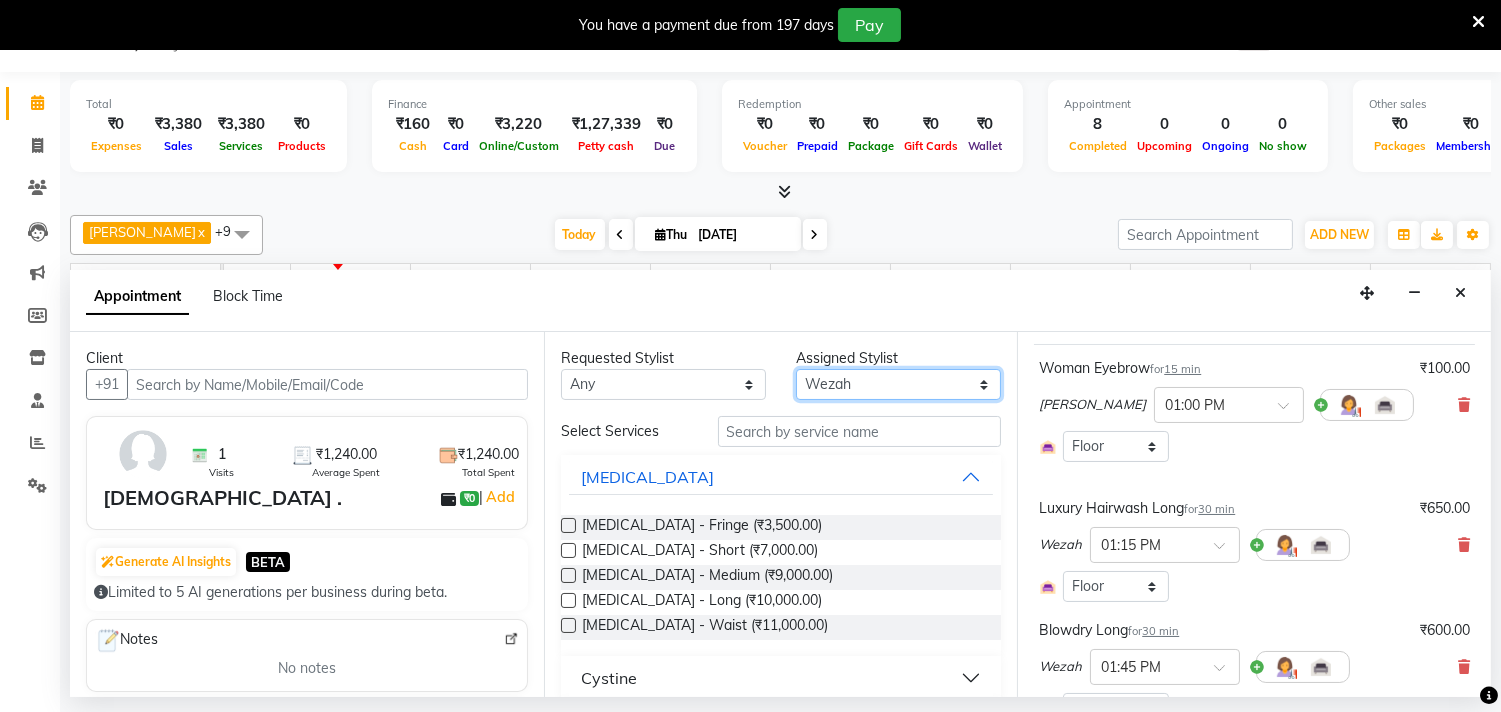 select on "36344" 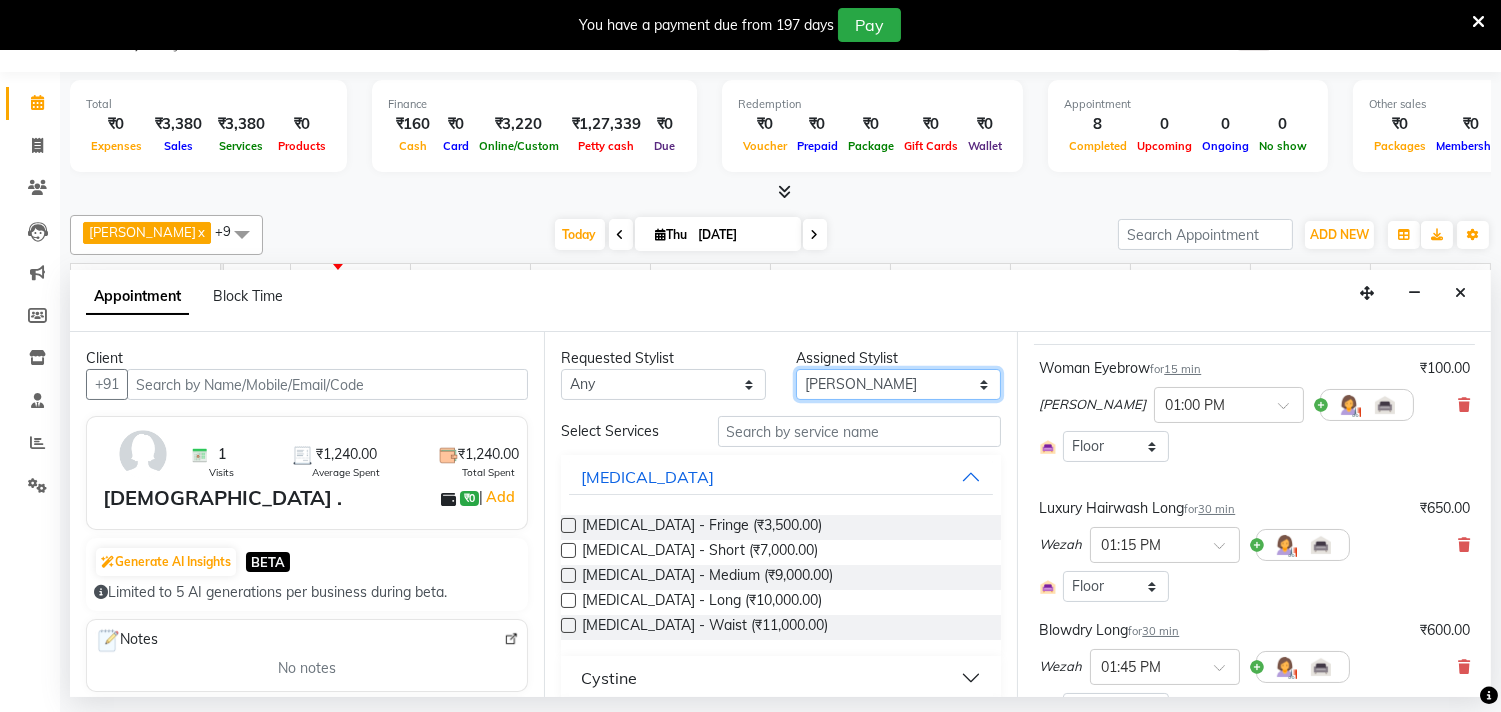 click on "Select [PERSON_NAME] Faiz Geeta [PERSON_NAME]   [PERSON_NAME] Khende [PERSON_NAME]  [PERSON_NAME] [MEDICAL_DATA][PERSON_NAME] [PERSON_NAME] [PERSON_NAME]  [PERSON_NAME] Wezah" at bounding box center [898, 384] 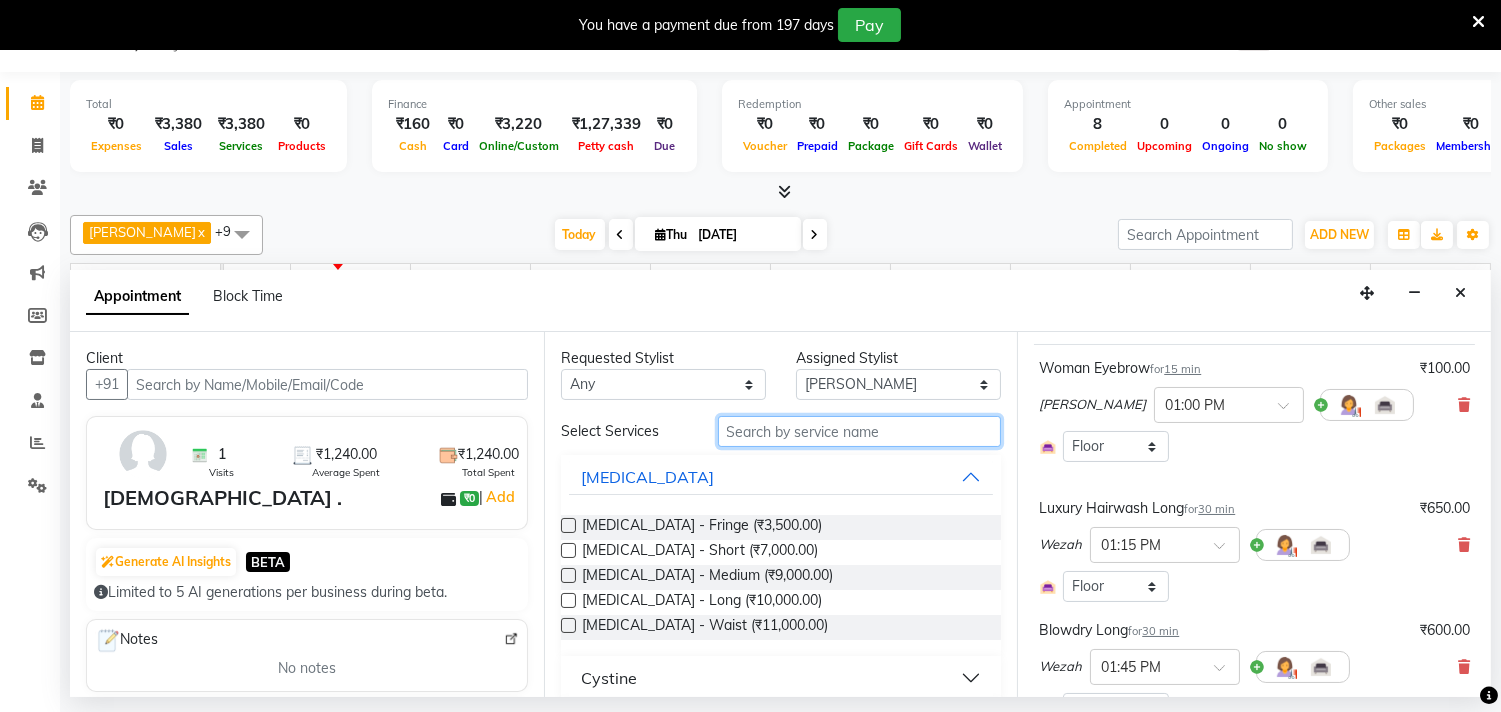click at bounding box center (860, 431) 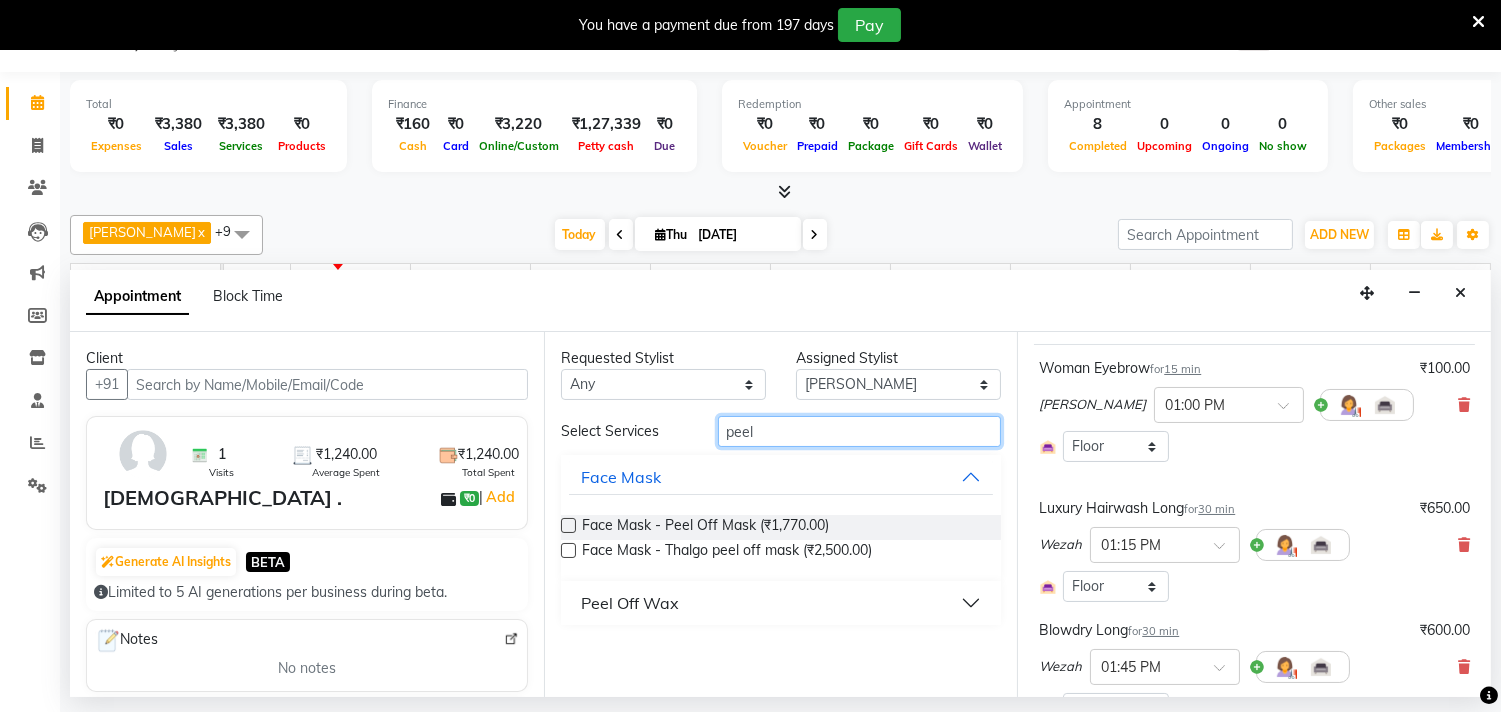 type on "peel" 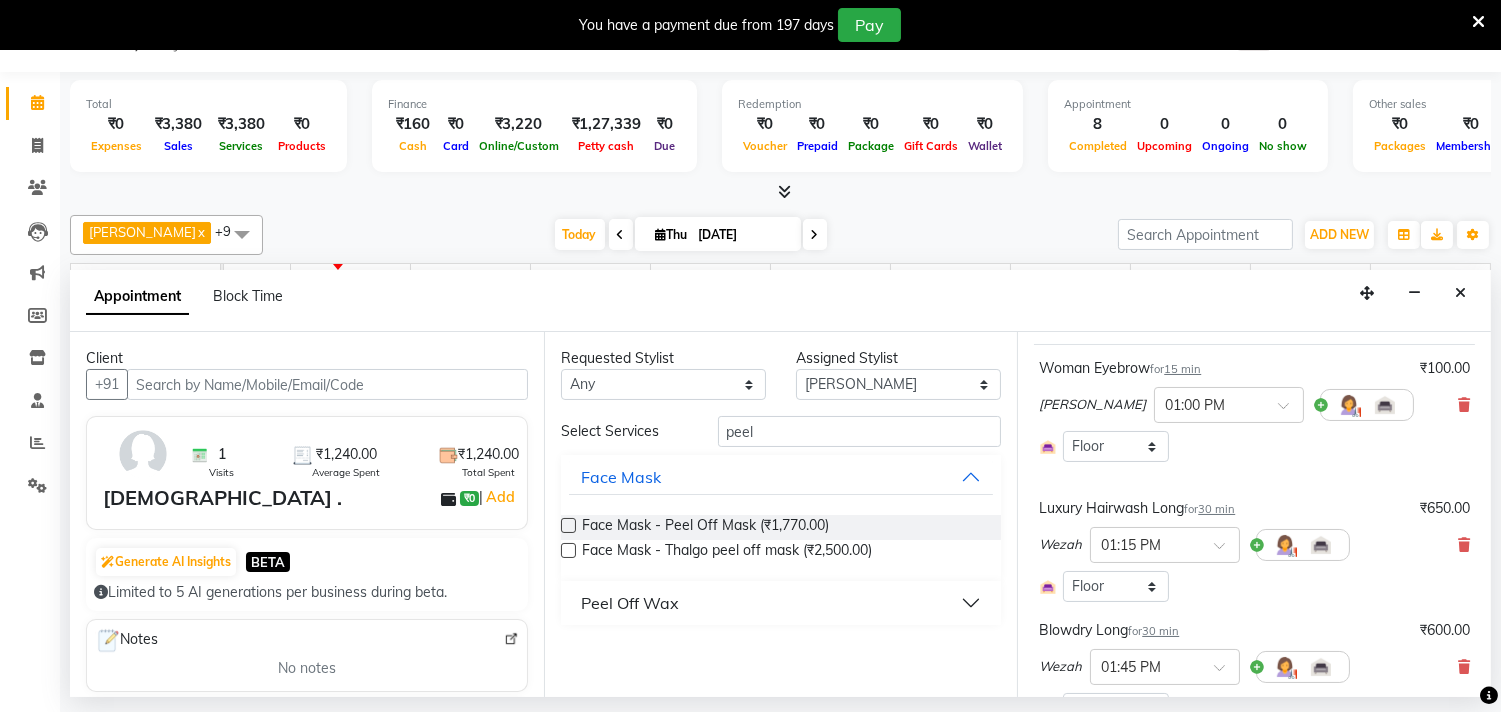 click on "Peel Off Wax" at bounding box center [630, 603] 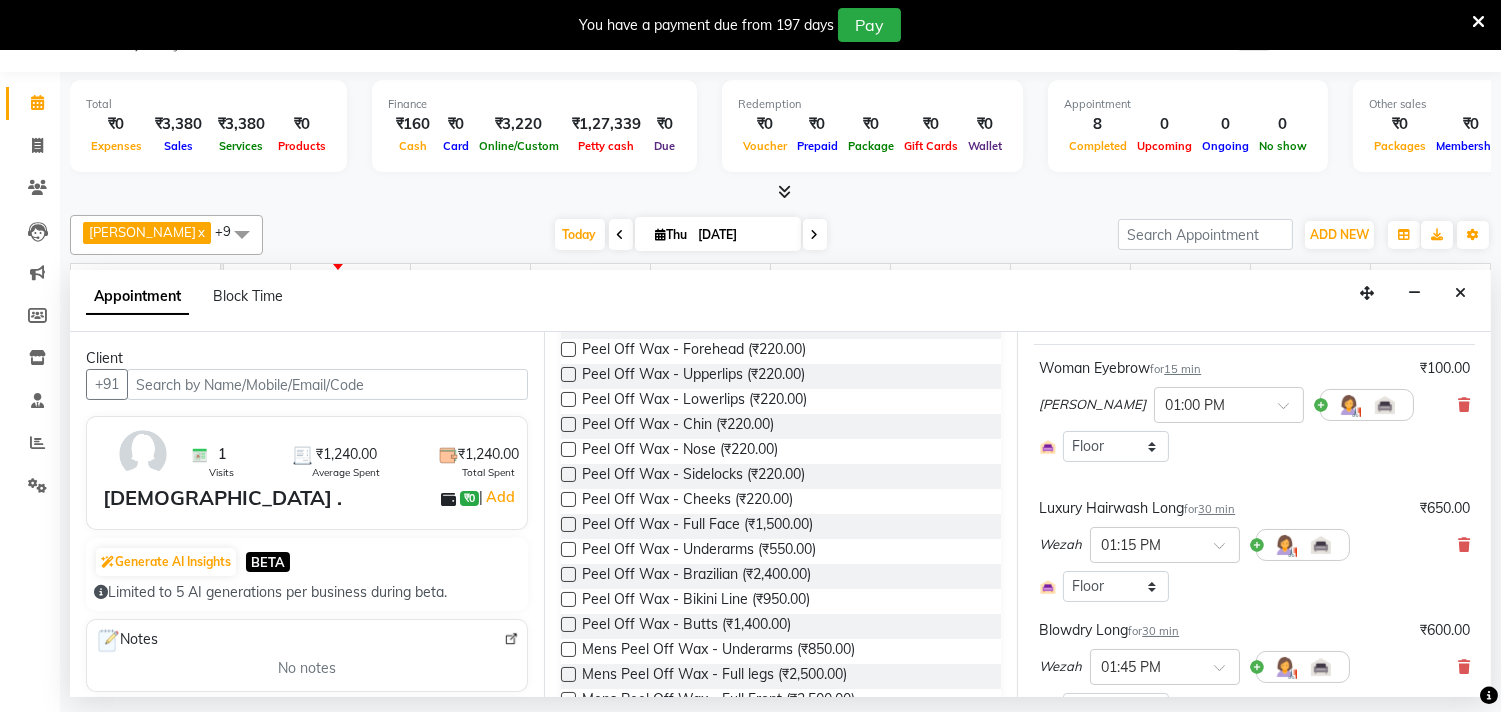 scroll, scrollTop: 333, scrollLeft: 0, axis: vertical 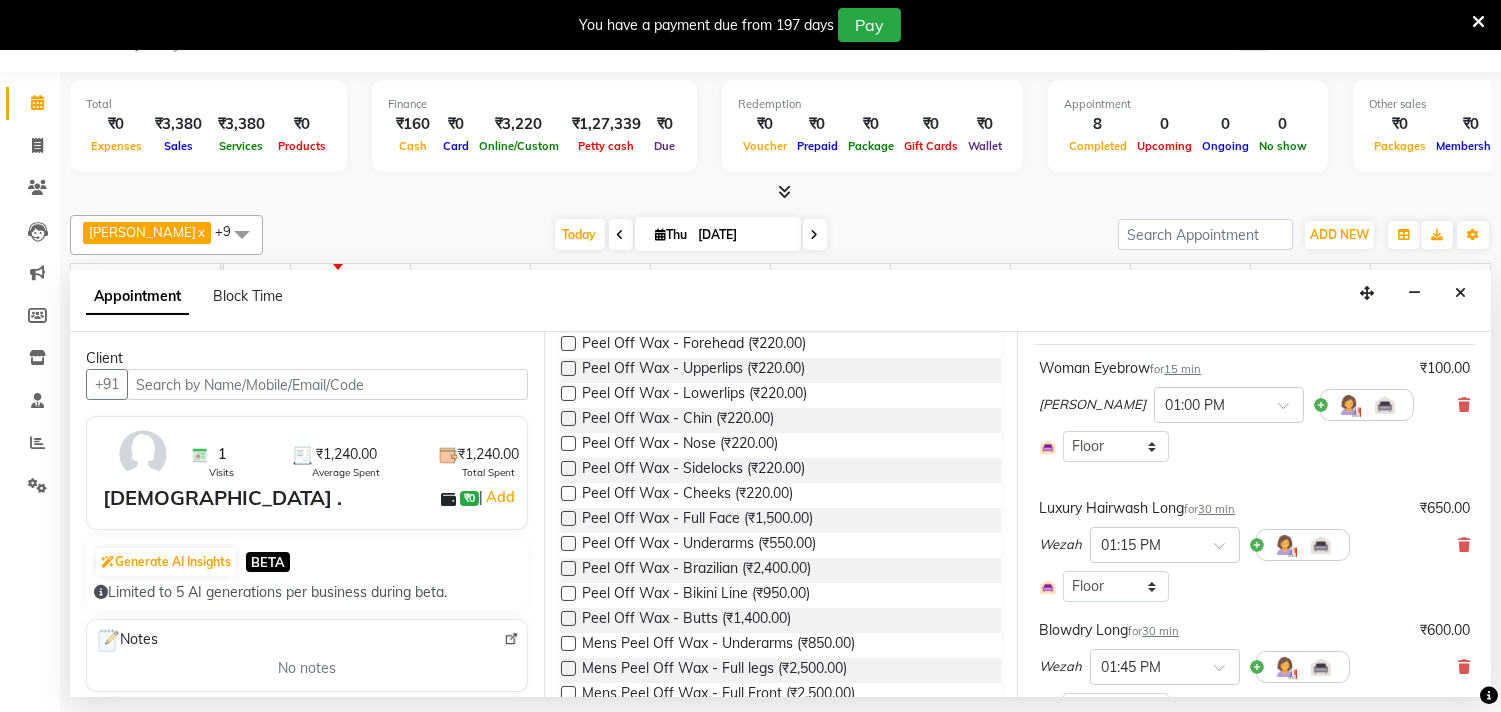 click at bounding box center [568, 368] 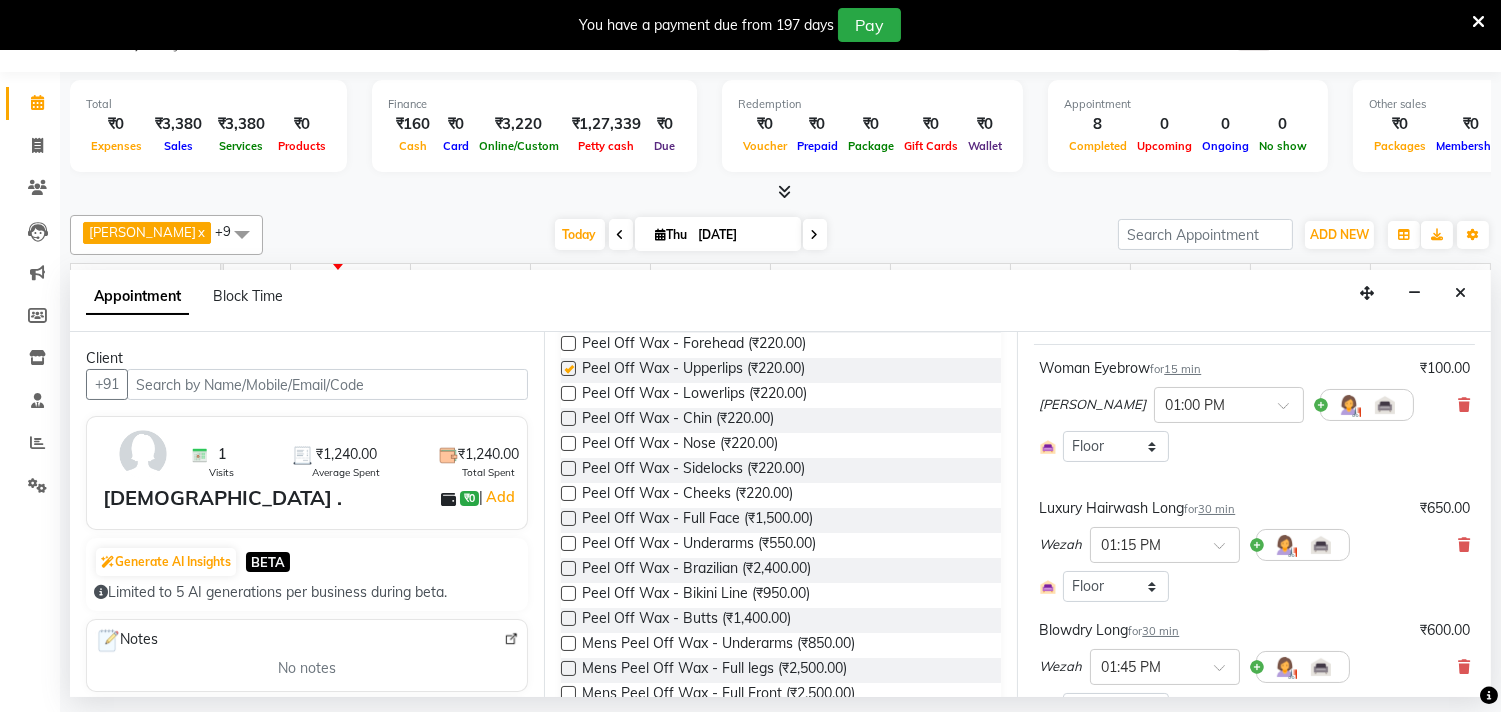 checkbox on "false" 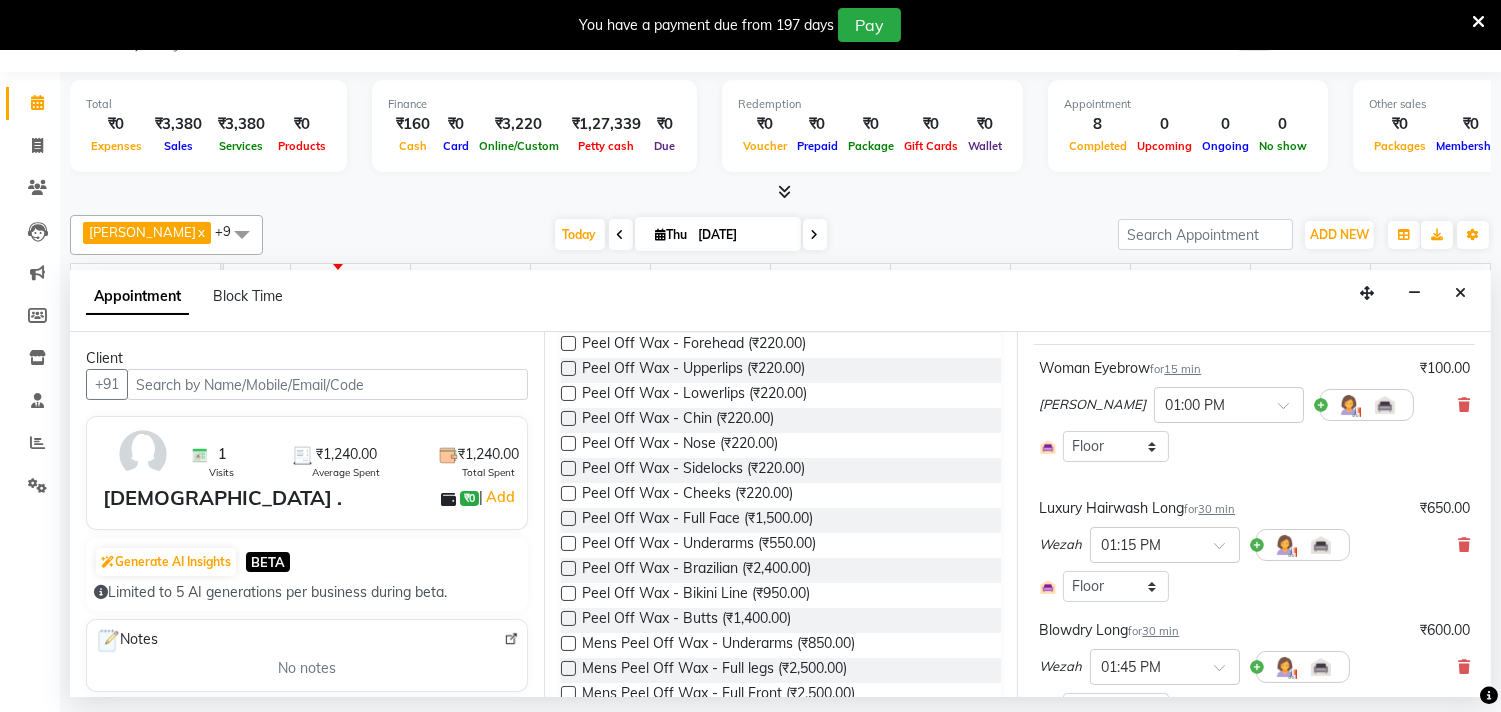 click at bounding box center [568, 418] 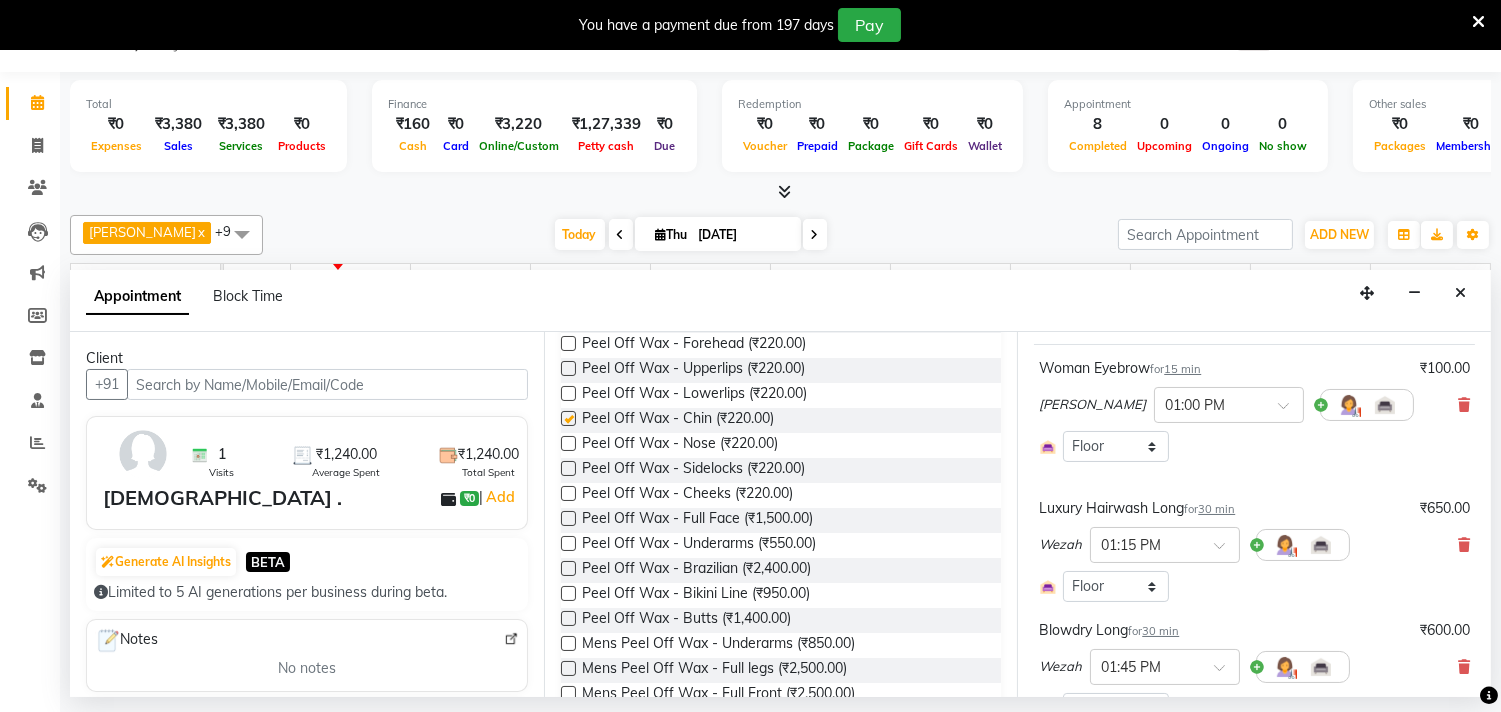 checkbox on "false" 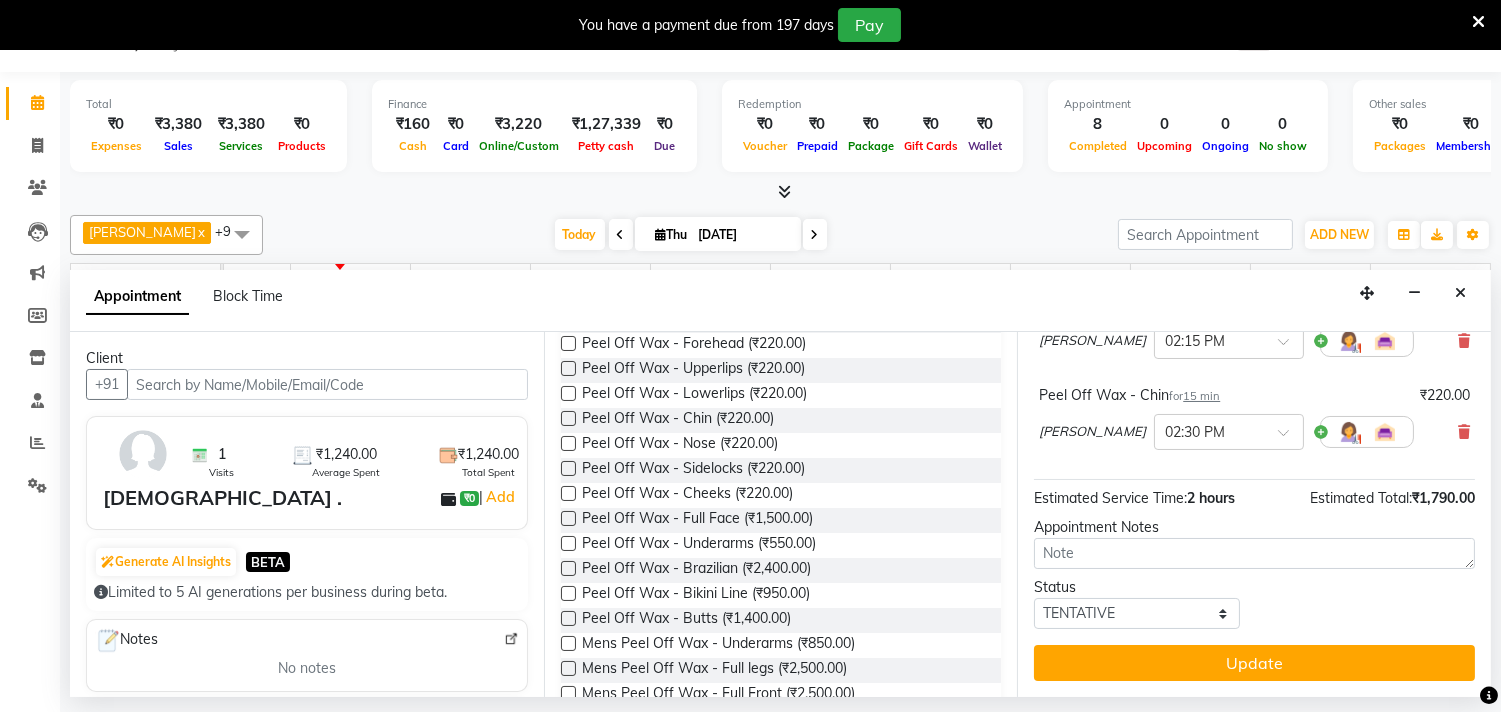 scroll, scrollTop: 577, scrollLeft: 0, axis: vertical 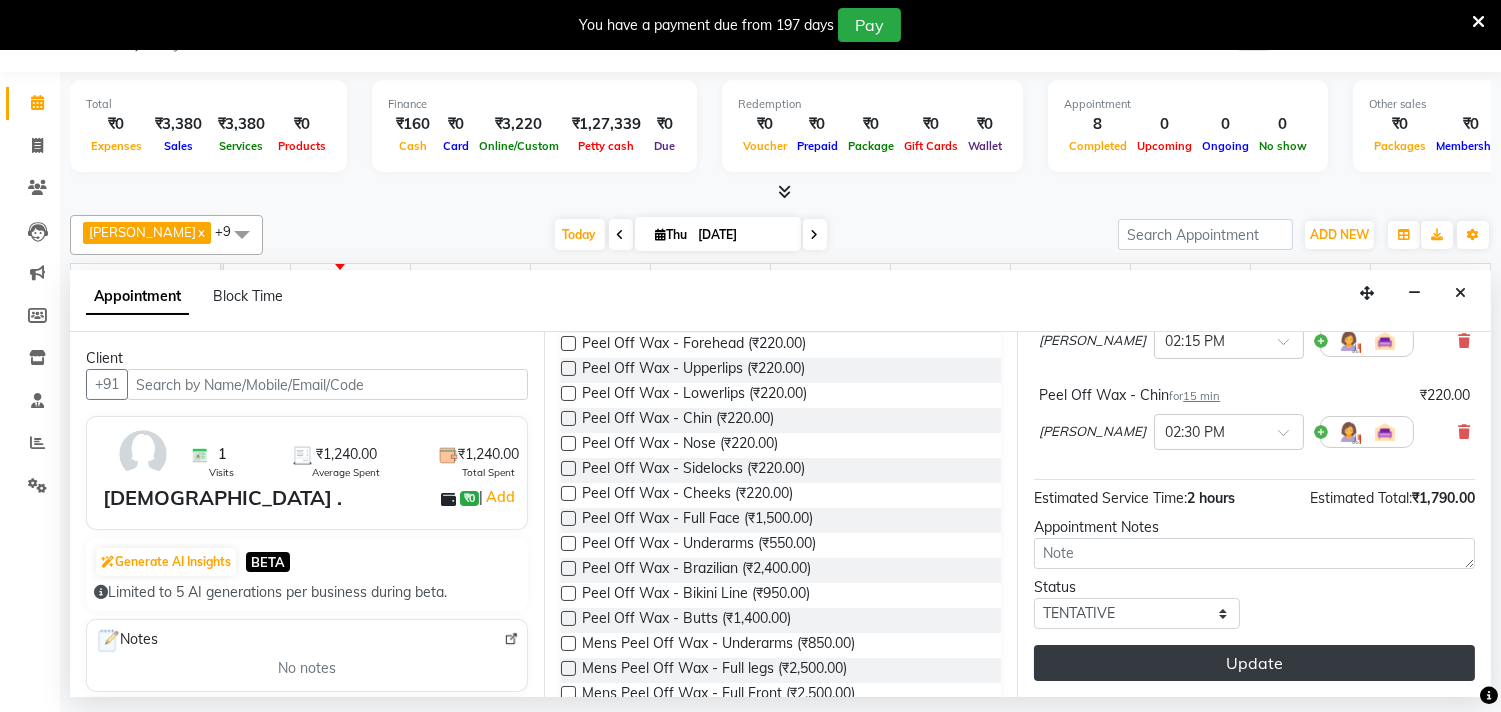 click on "Update" at bounding box center [1254, 663] 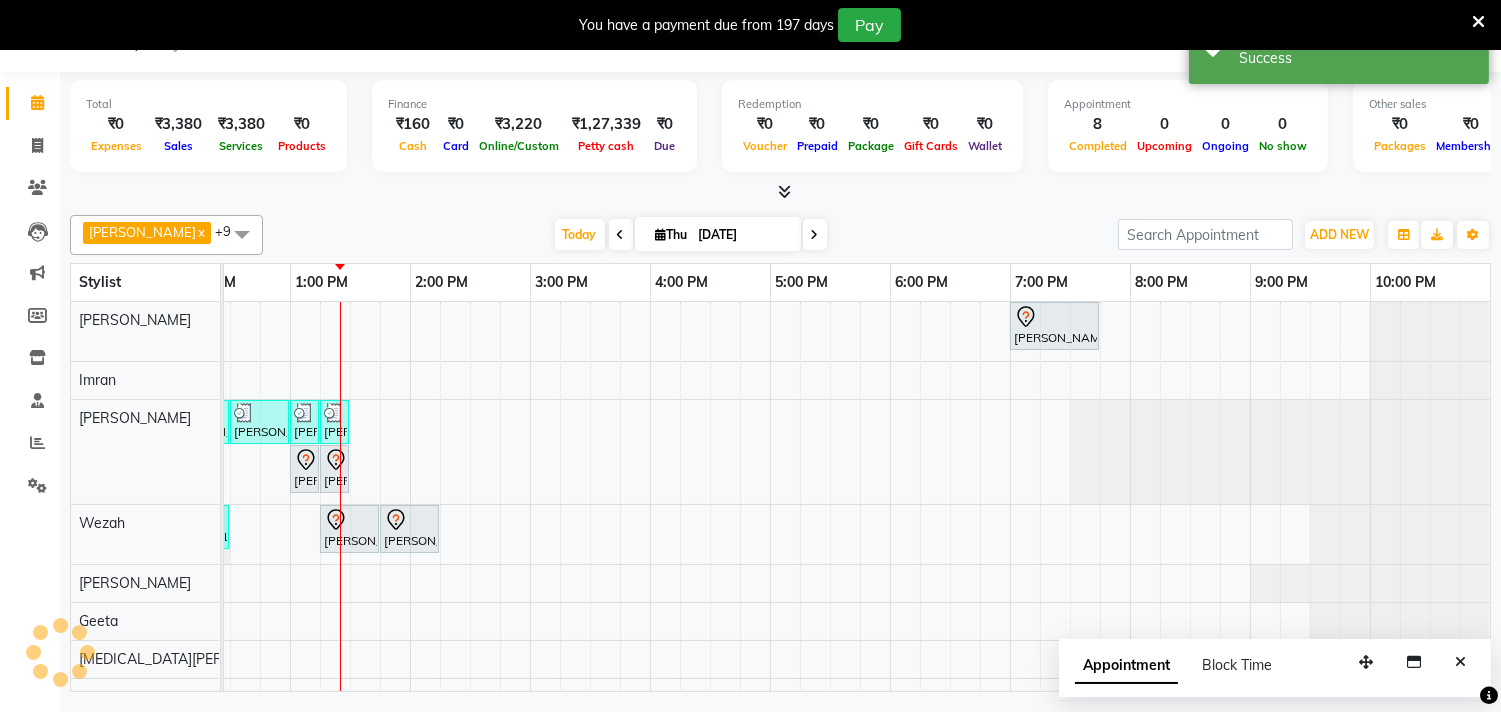 scroll, scrollTop: 0, scrollLeft: 0, axis: both 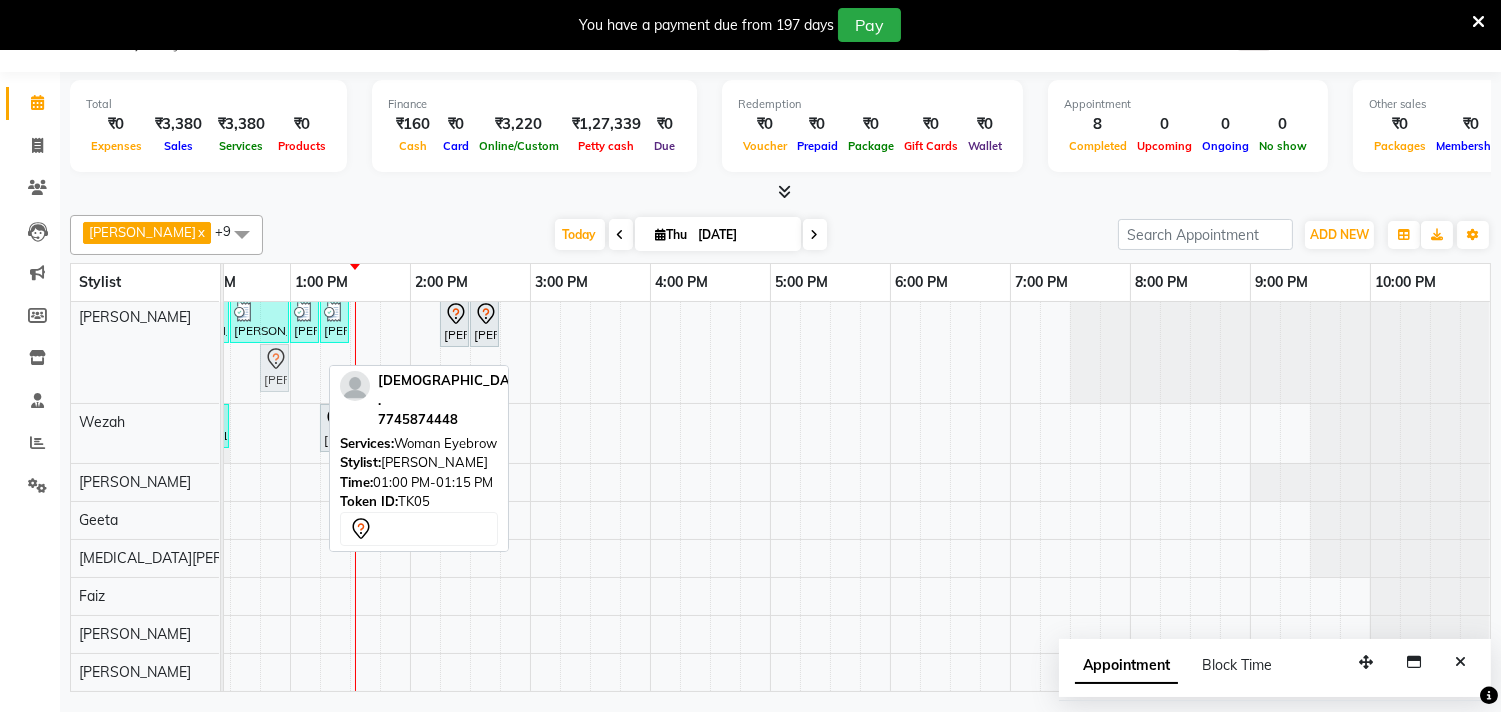 drag, startPoint x: 303, startPoint y: 352, endPoint x: 287, endPoint y: 351, distance: 16.03122 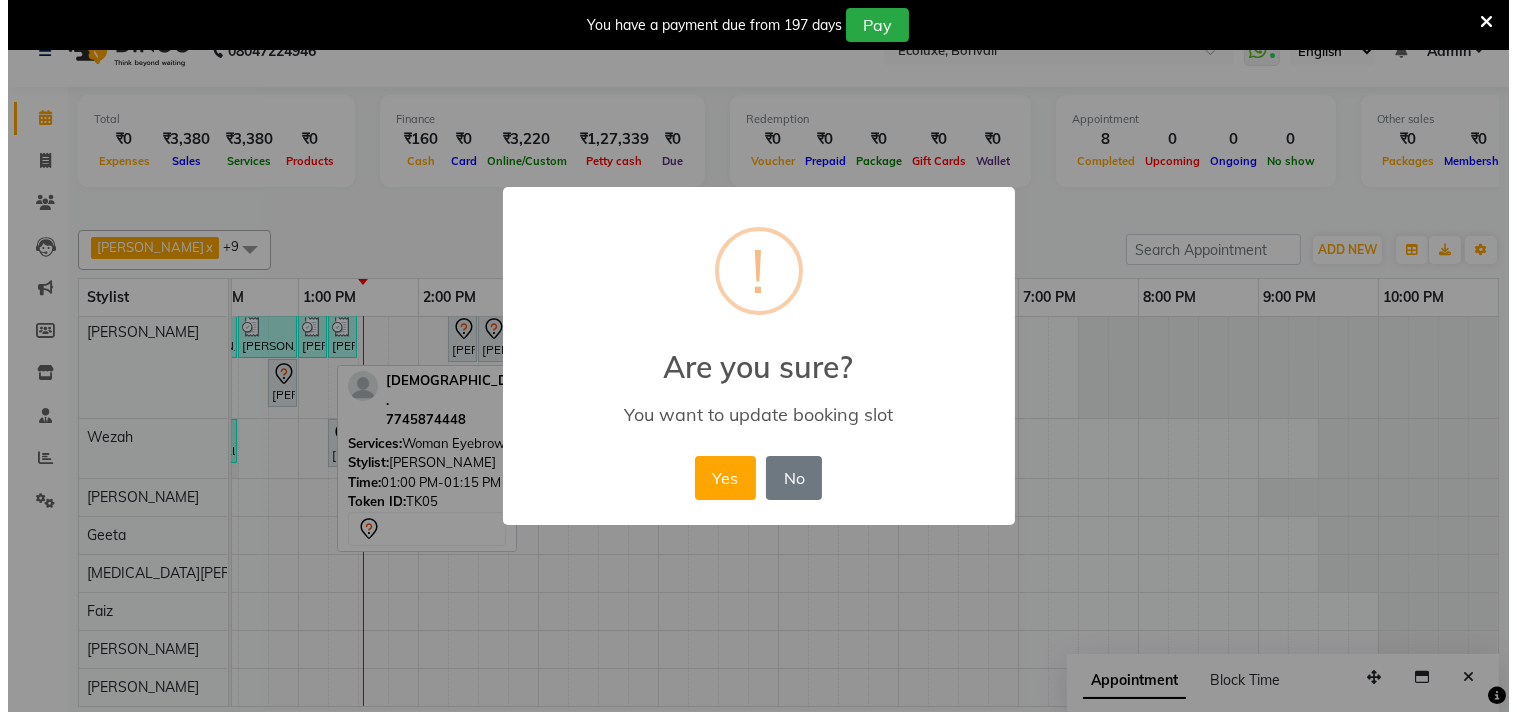 scroll, scrollTop: 34, scrollLeft: 0, axis: vertical 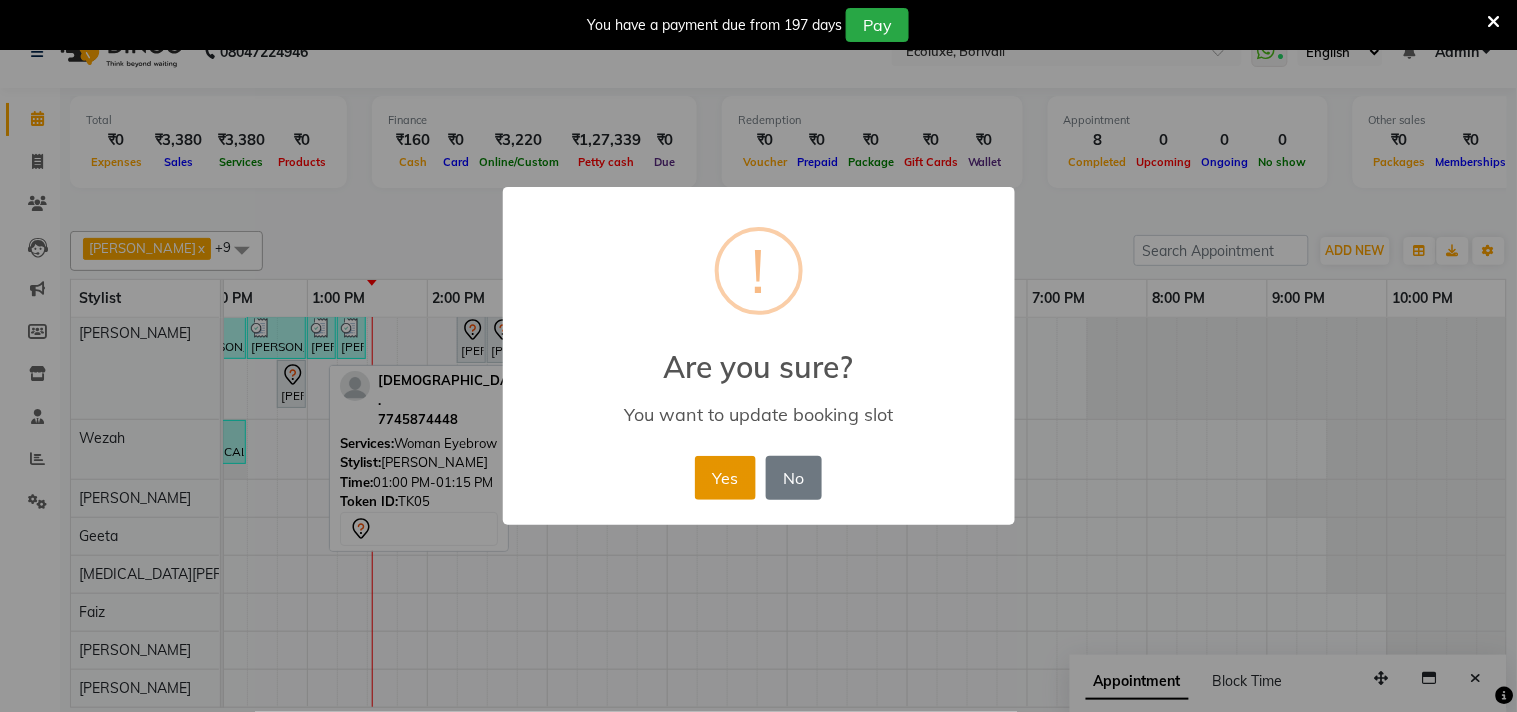 click on "Yes" at bounding box center (725, 478) 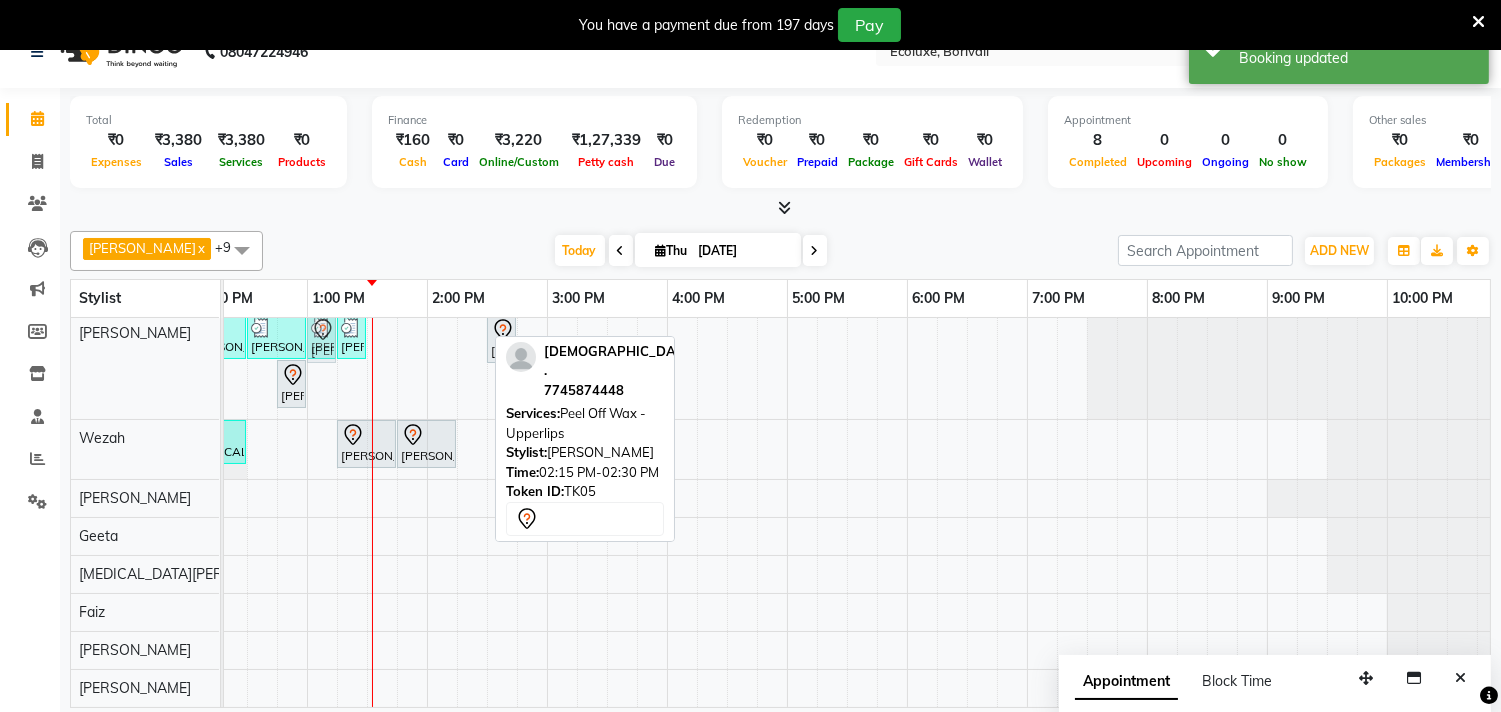 drag, startPoint x: 471, startPoint y: 330, endPoint x: 328, endPoint y: 388, distance: 154.31462 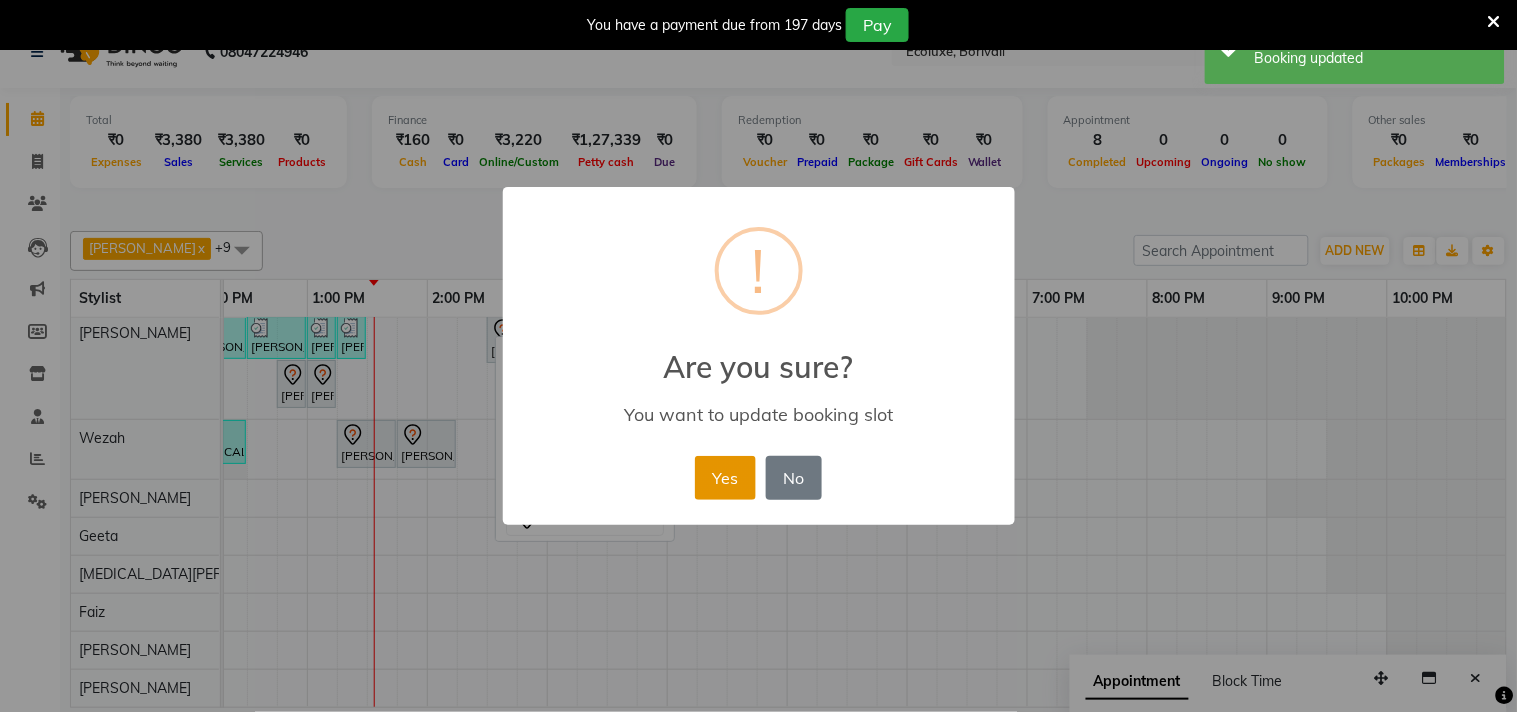 click on "Yes" at bounding box center (725, 478) 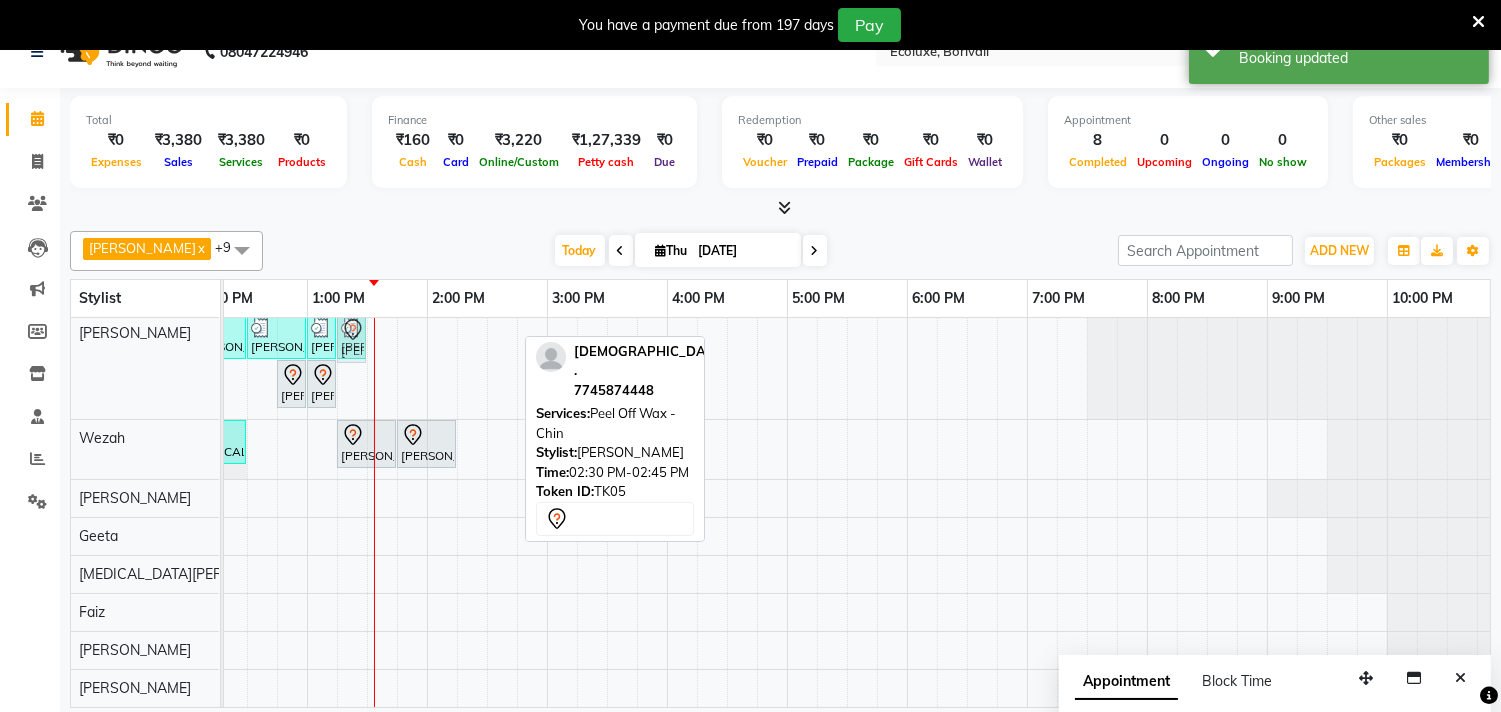 drag, startPoint x: 493, startPoint y: 327, endPoint x: 335, endPoint y: 381, distance: 166.97305 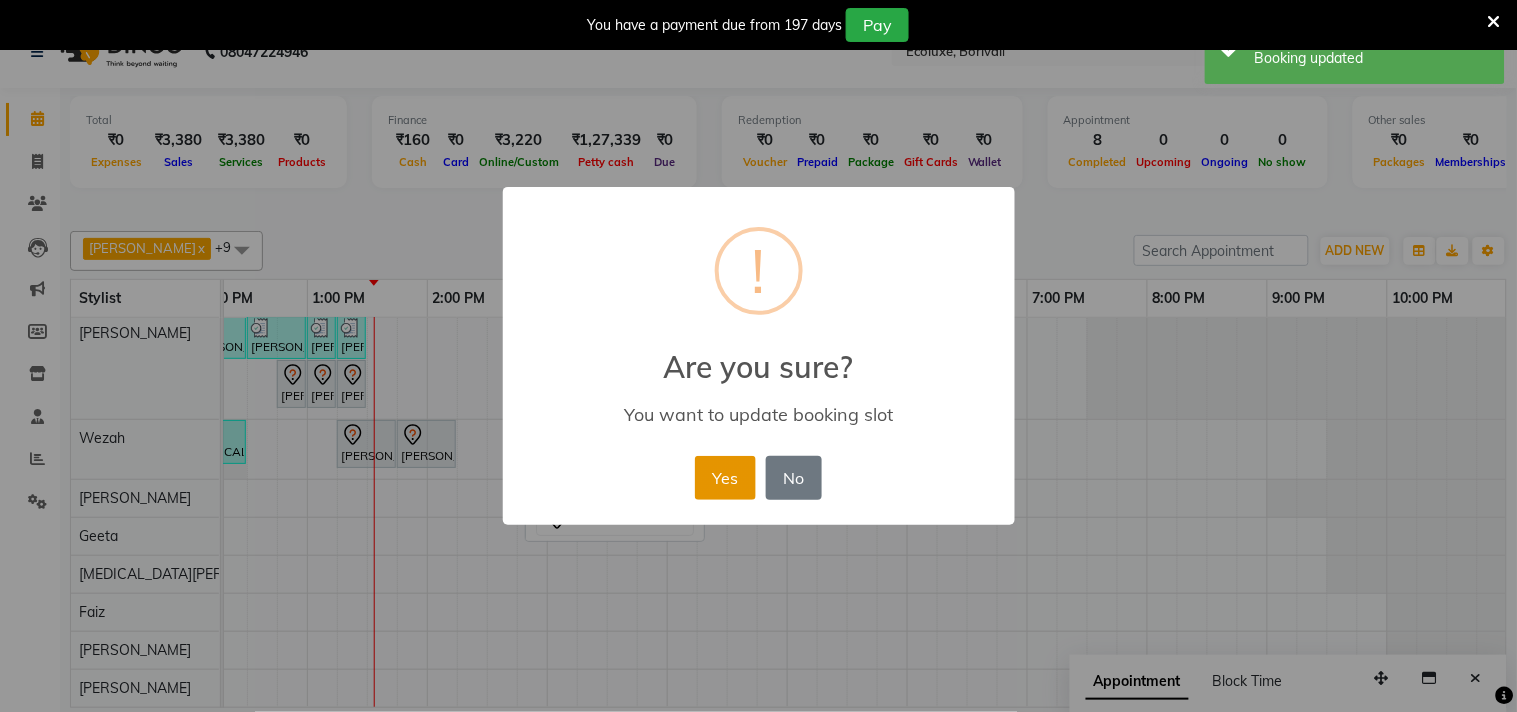 click on "Yes" at bounding box center (725, 478) 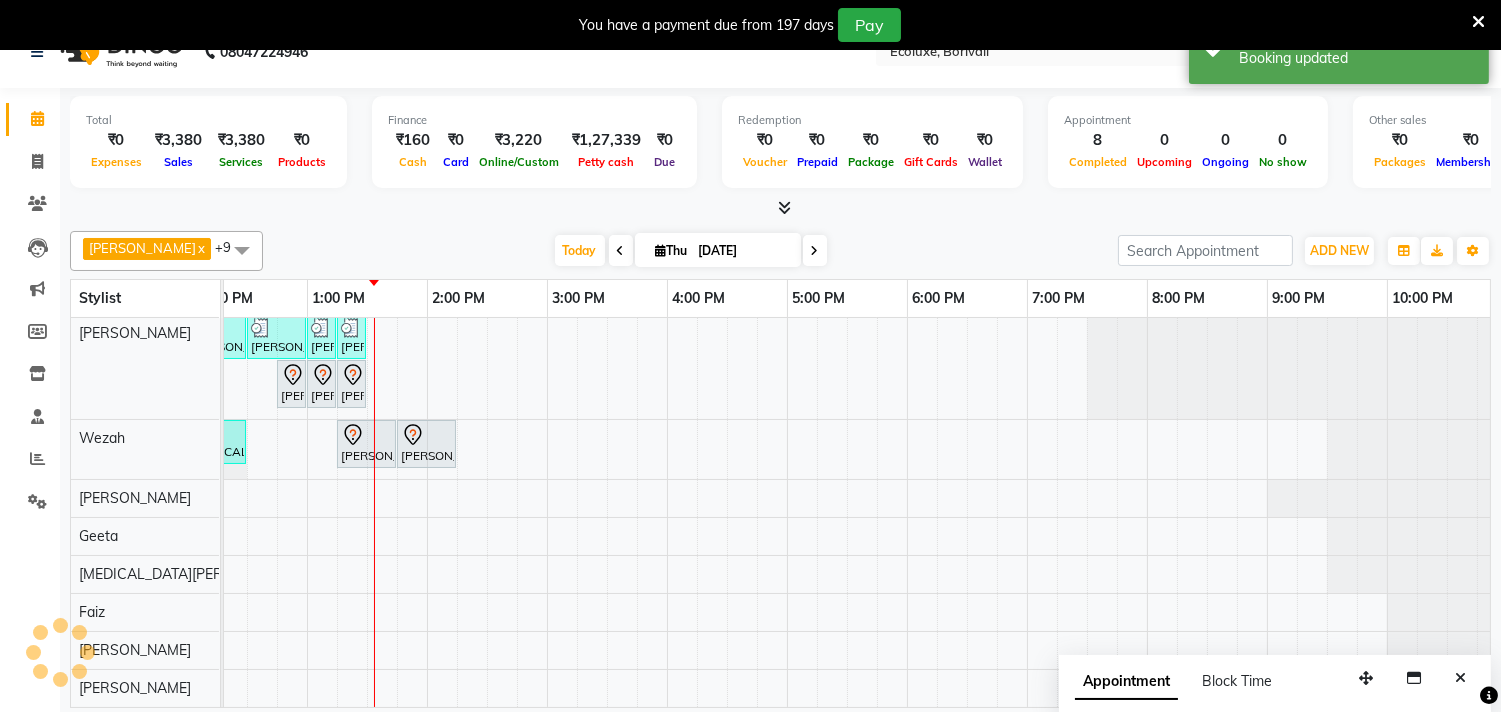 scroll, scrollTop: 40, scrollLeft: 397, axis: both 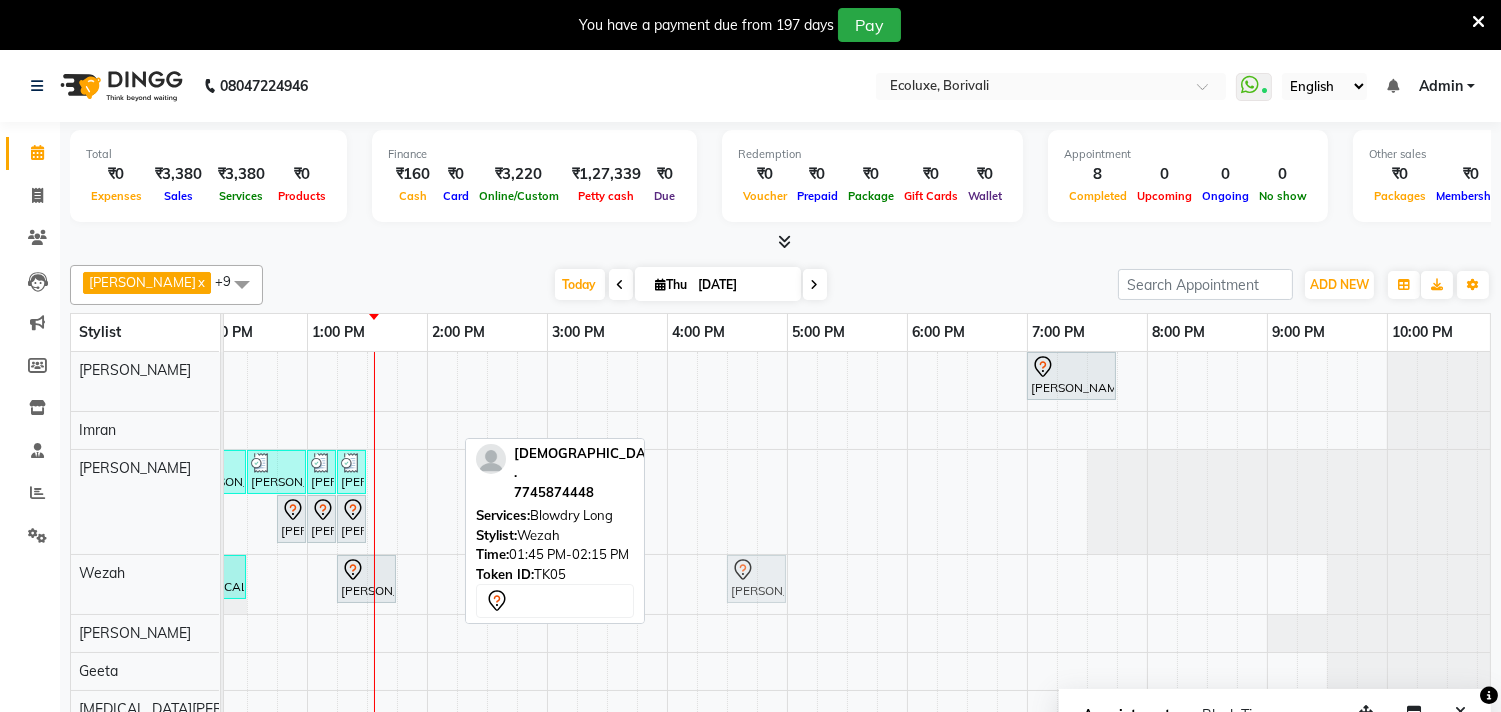 drag, startPoint x: 401, startPoint y: 595, endPoint x: 795, endPoint y: 590, distance: 394.03174 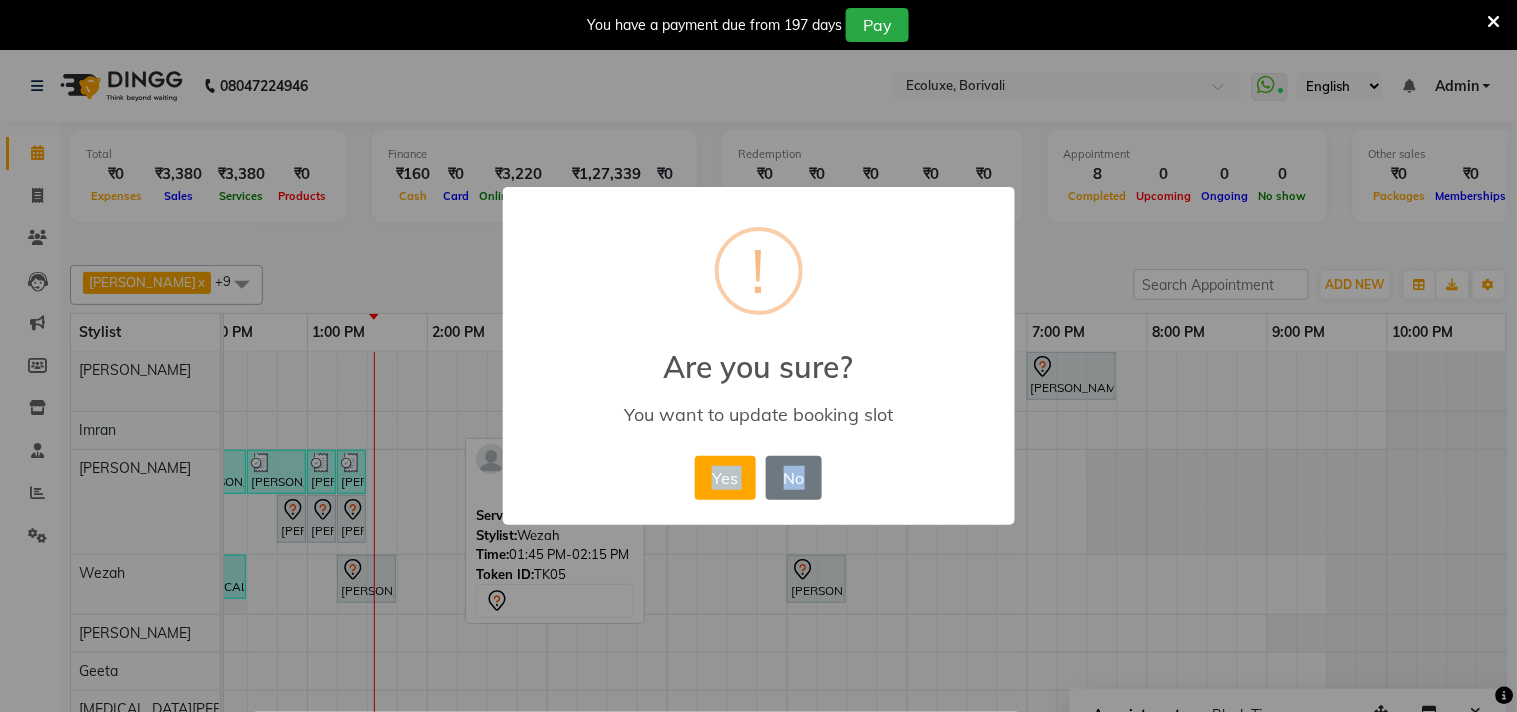 drag, startPoint x: 800, startPoint y: 577, endPoint x: 646, endPoint y: 585, distance: 154.20766 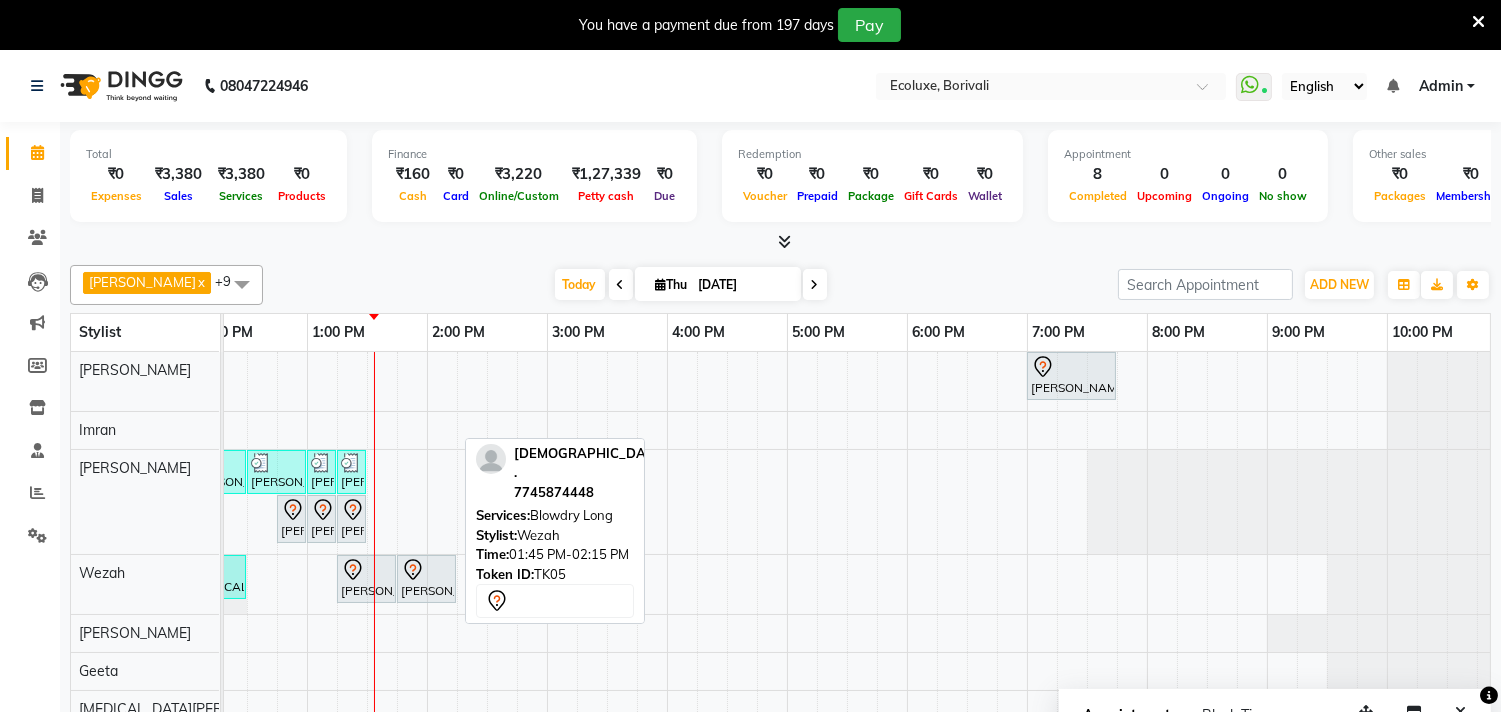 click on "shivani, TK06, 07:00 PM-07:45 PM, Female - Haircut Senior Stylist     Bhoomika, TK02, 11:00 AM-11:15 AM, Woman Forehead     Bhoomika, TK02, 11:15 AM-11:30 AM, Woman Eyebrow     Parachi Jajoo, TK04, 12:00 PM-12:30 PM, Waxing (Rica Wax) - Full Arms      Parachi Jajoo, TK04, 12:30 PM-01:00 PM, Waxing (Rica Wax) - Full Legs     Parachi Jajoo, TK04, 01:00 PM-01:15 PM, Waxing (Rica Wax) - Underarms     Parachi Jajoo, TK04, 01:15 PM-01:30 PM, Peel Off Wax - Upperlips             Dhanshree ., TK05, 12:45 PM-01:00 PM, Woman Eyebrow             Dhanshree ., TK05, 01:00 PM-01:15 PM, Peel Off Wax - Upperlips             Dhanshree ., TK05, 01:15 PM-01:30 PM, Peel Off Wax - Chin     Nikita Kolte, TK03, 11:30 AM-12:00 PM, Luxury Hairwash Long      Nikita Kolte, TK03, 12:00 PM-12:30 PM, Blowdry Long             Dhanshree ., TK05, 01:15 PM-01:45 PM, Luxury Hairwash Long              Dhanshree ., TK05, 01:45 PM-02:15 PM, Blowdry Long" at bounding box center [667, 597] 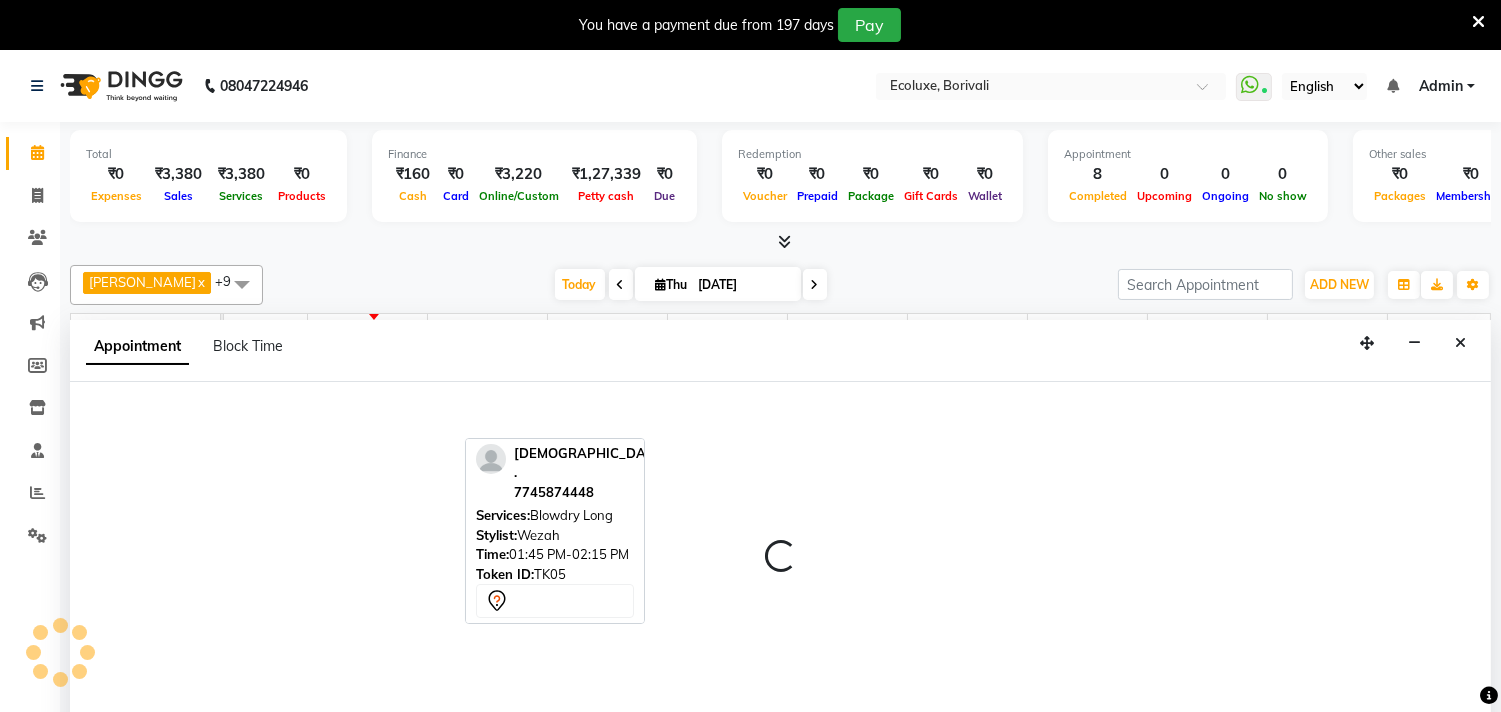 scroll, scrollTop: 50, scrollLeft: 0, axis: vertical 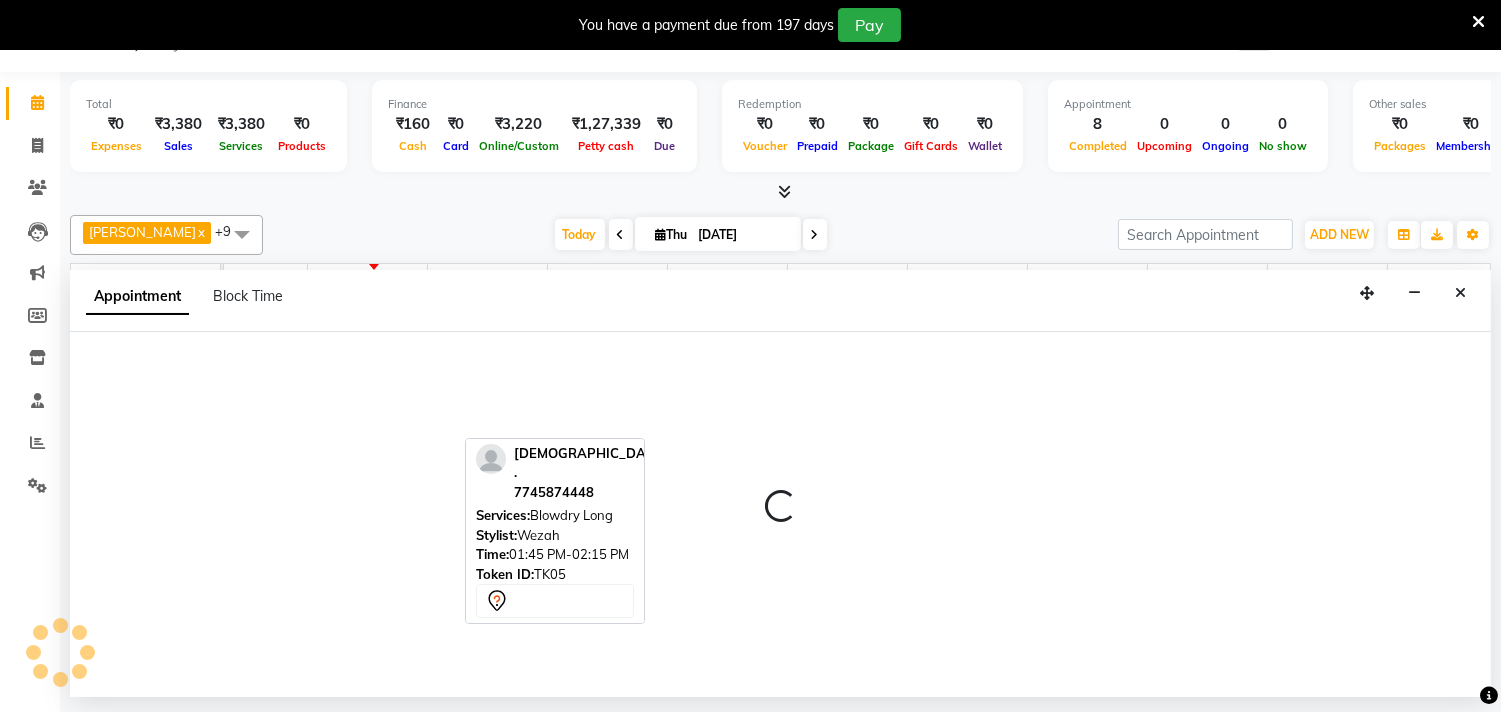 select on "50362" 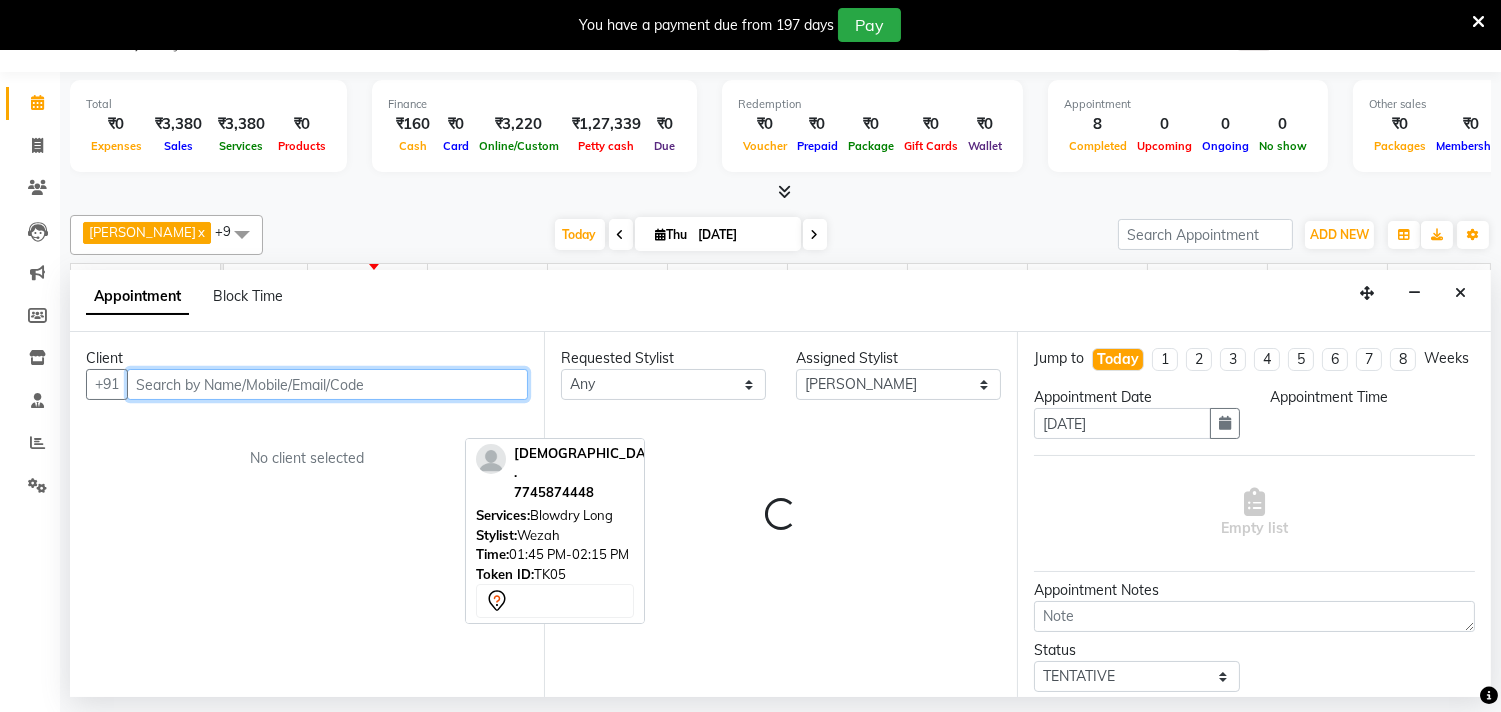 select on "870" 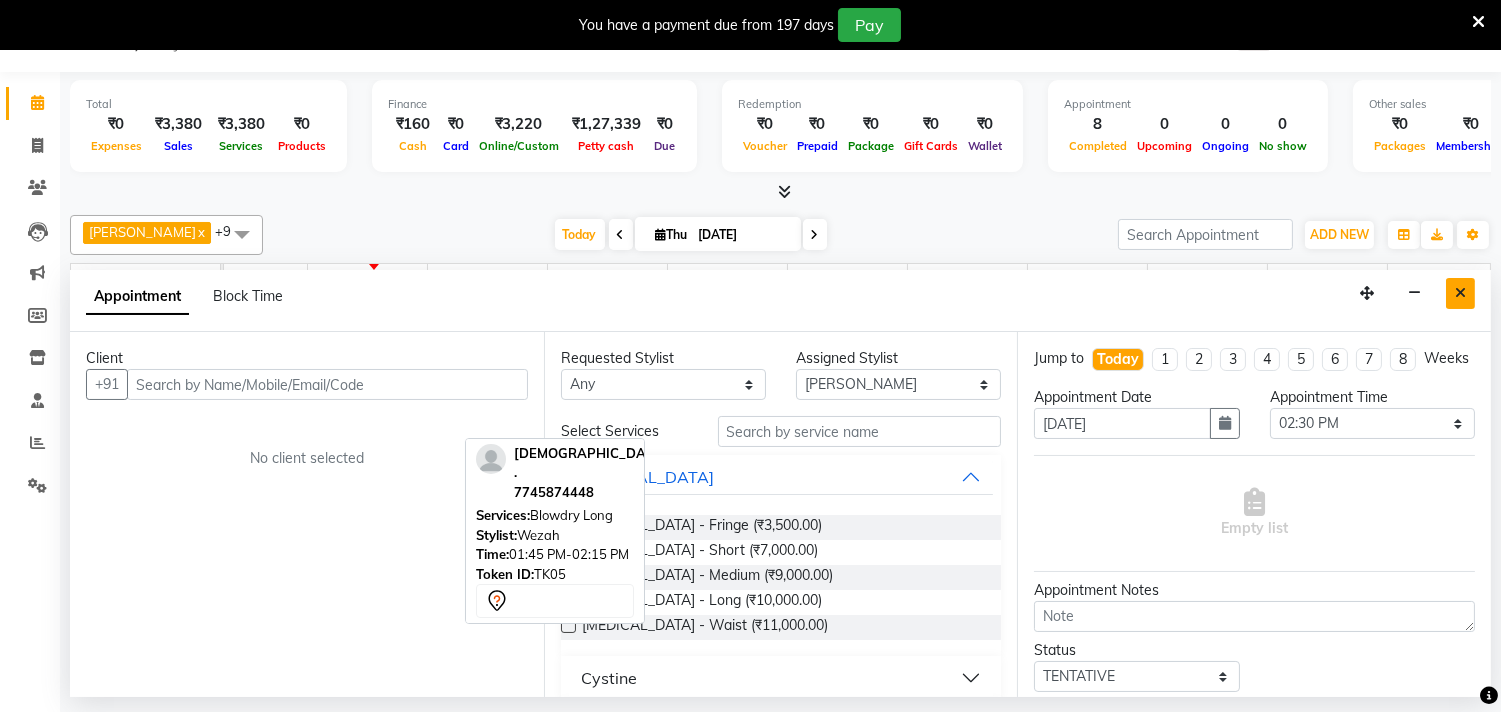 click at bounding box center [1460, 293] 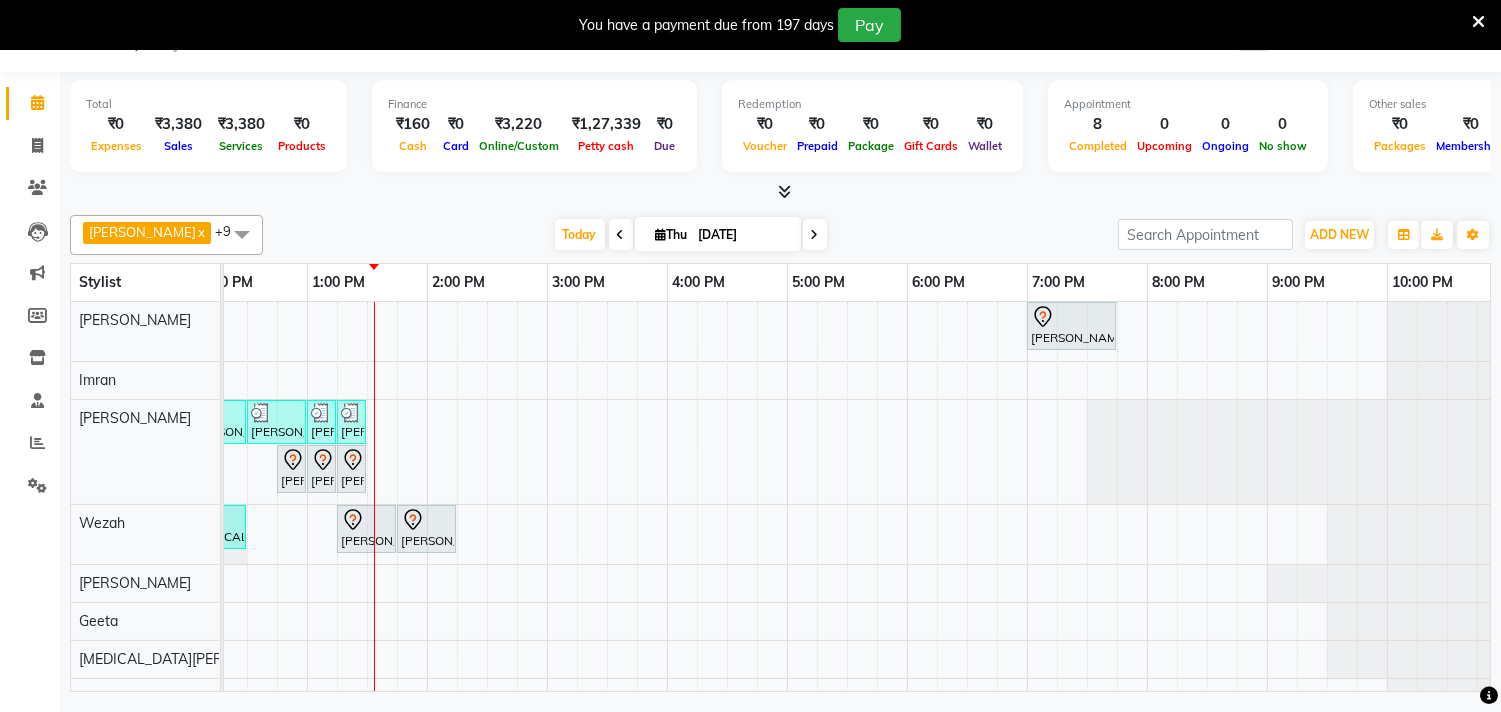 scroll, scrollTop: 0, scrollLeft: 180, axis: horizontal 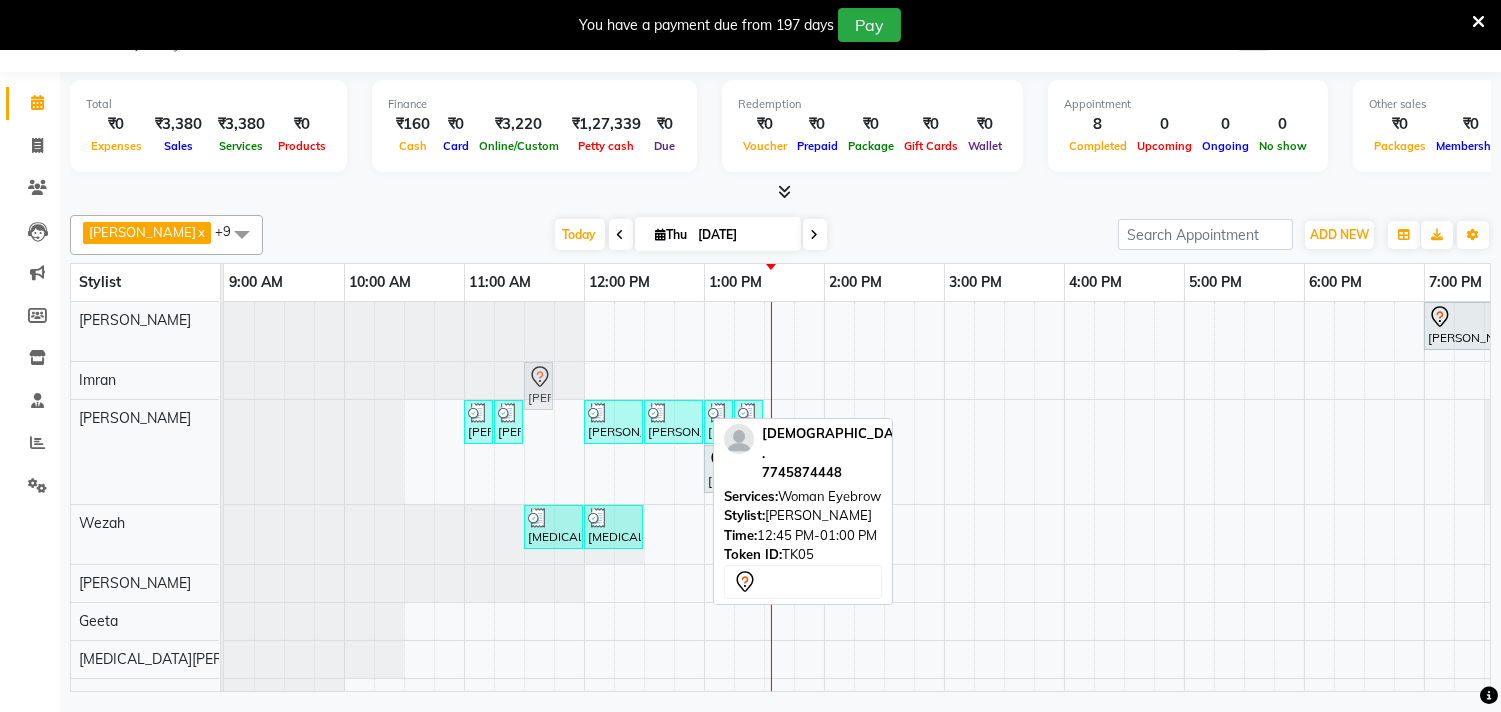 drag, startPoint x: 680, startPoint y: 478, endPoint x: 542, endPoint y: 407, distance: 155.19342 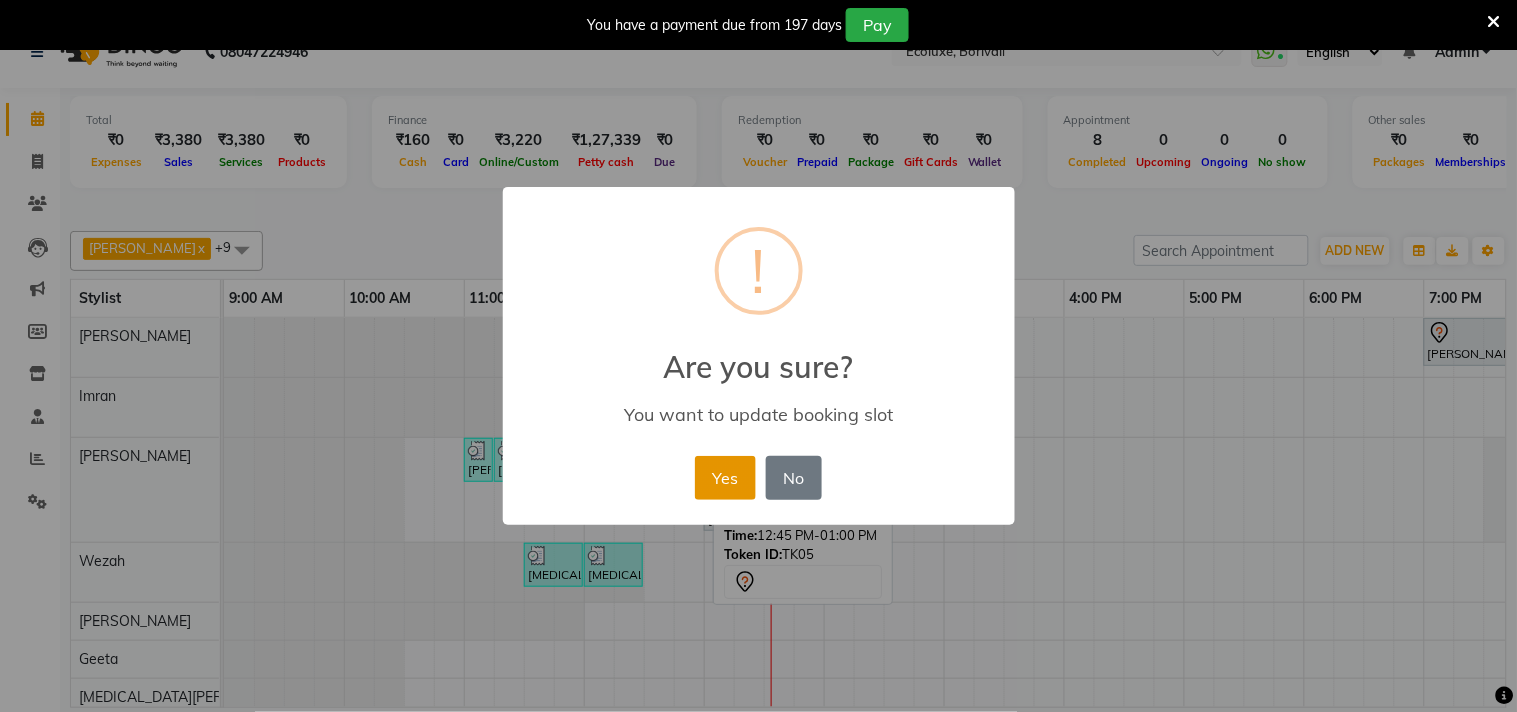 click on "Yes" at bounding box center (725, 478) 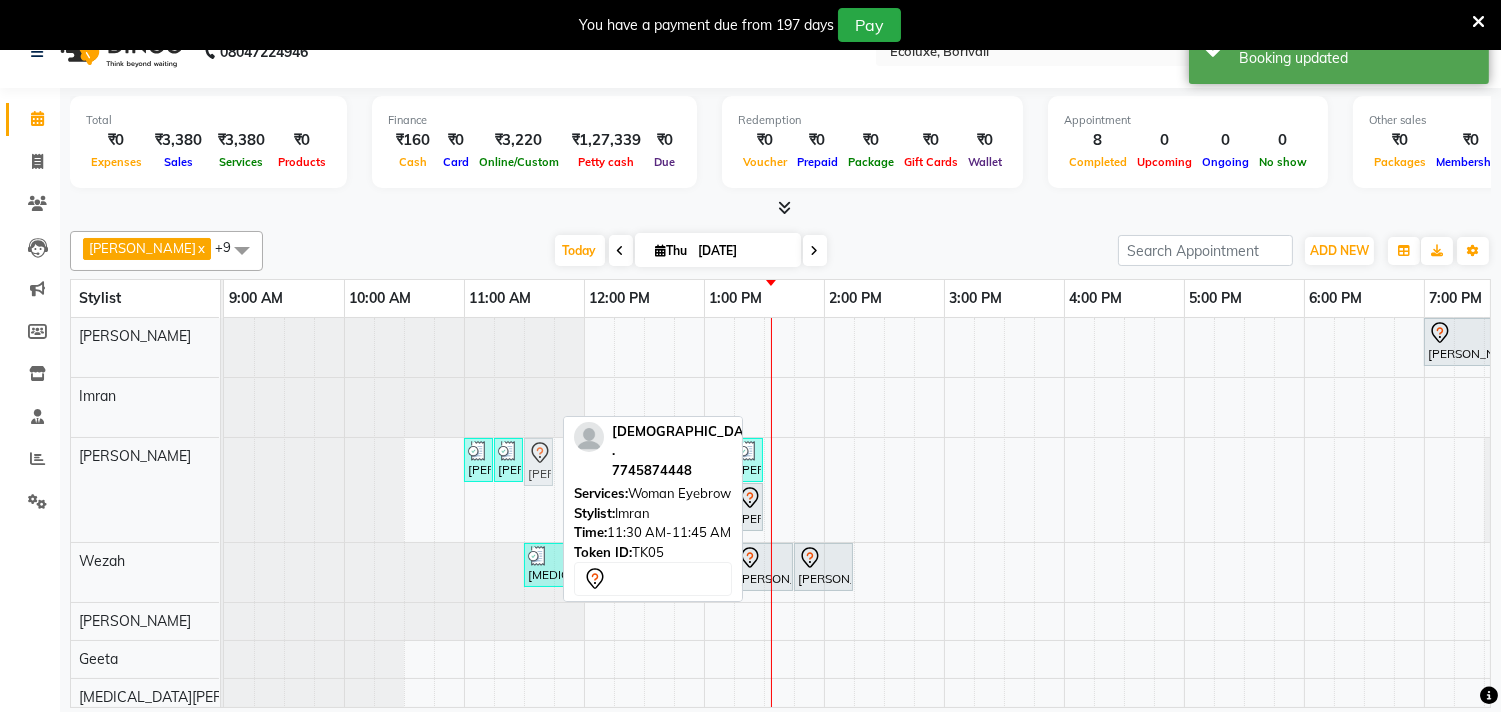 drag, startPoint x: 534, startPoint y: 415, endPoint x: 537, endPoint y: 453, distance: 38.118237 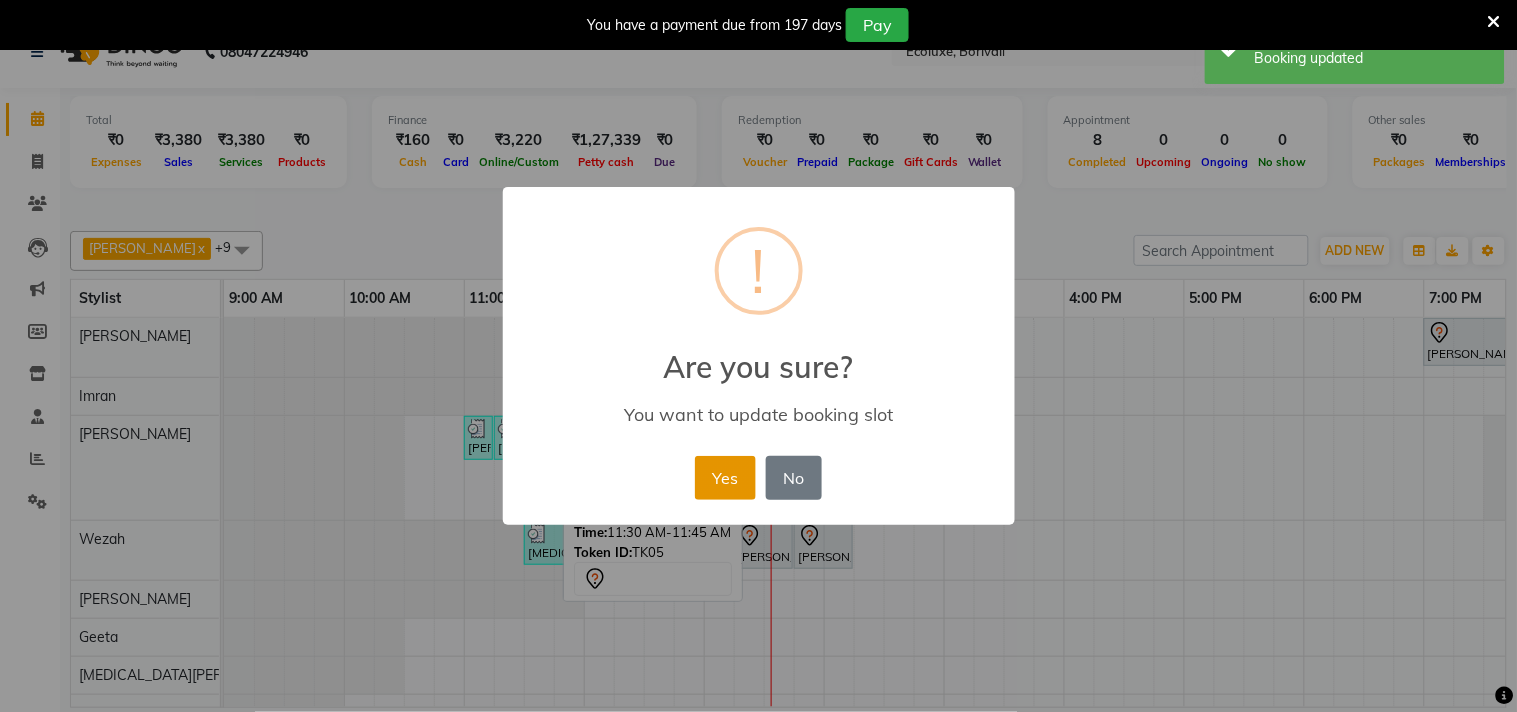 click on "Yes" at bounding box center [725, 478] 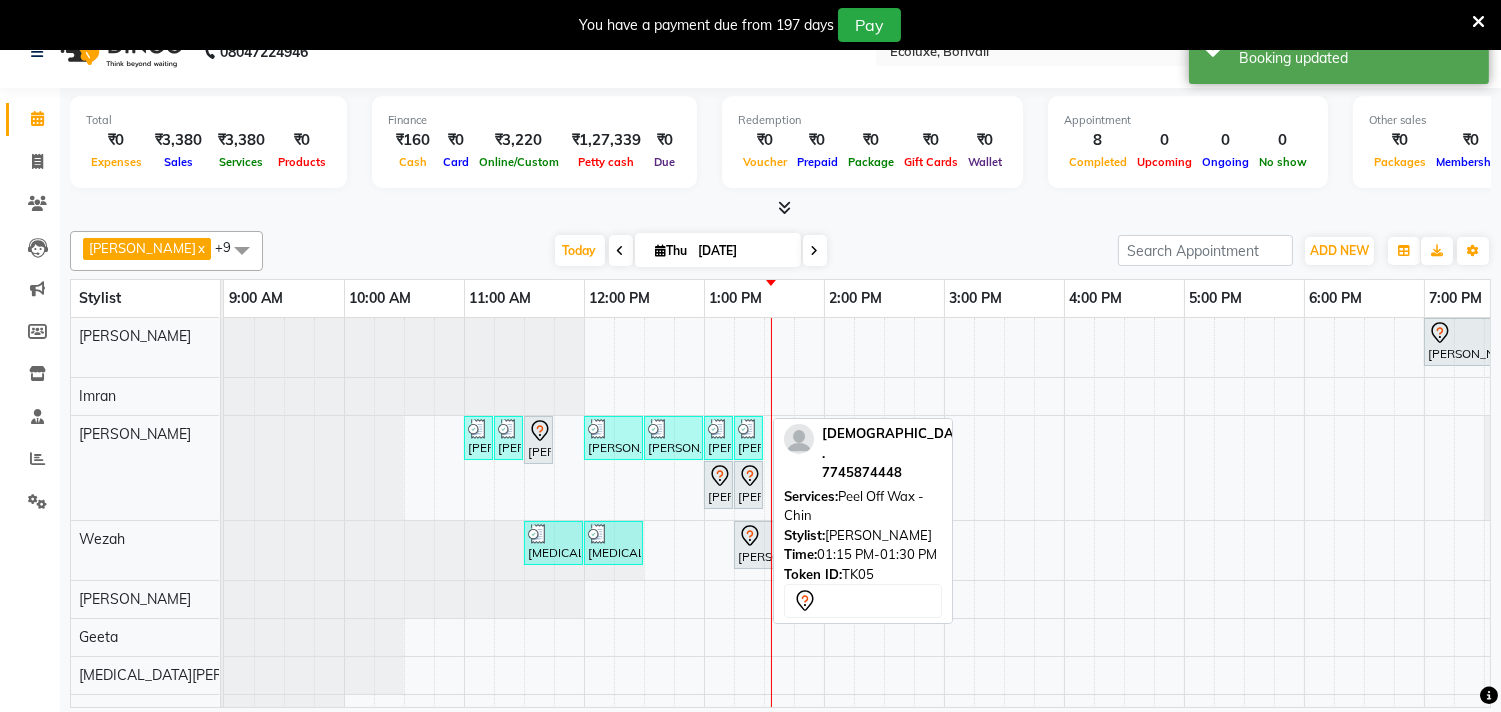 click on "Dhanshree ., TK05, 01:15 PM-01:30 PM, Peel Off Wax - Chin" at bounding box center [748, 485] 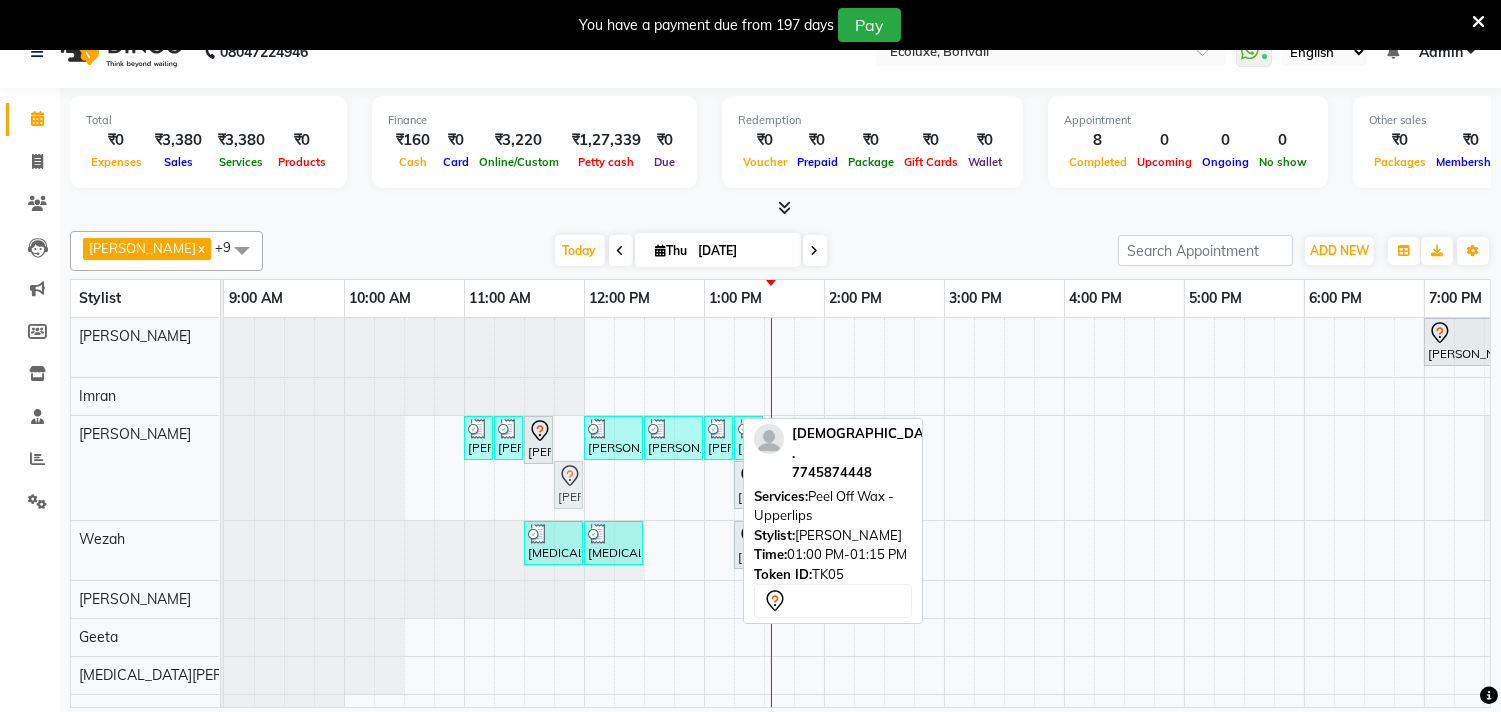 drag, startPoint x: 721, startPoint y: 493, endPoint x: 570, endPoint y: 424, distance: 166.01807 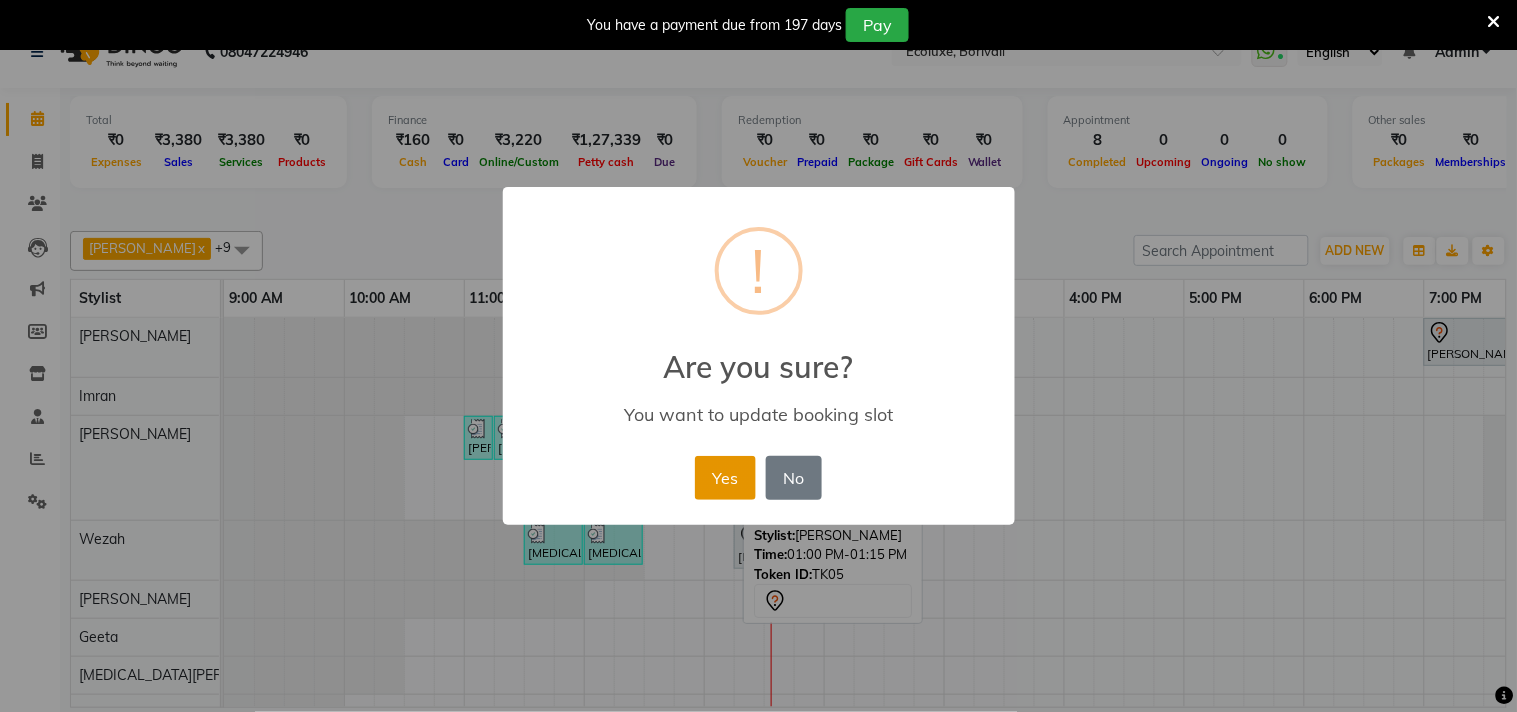 click on "Yes" at bounding box center (725, 478) 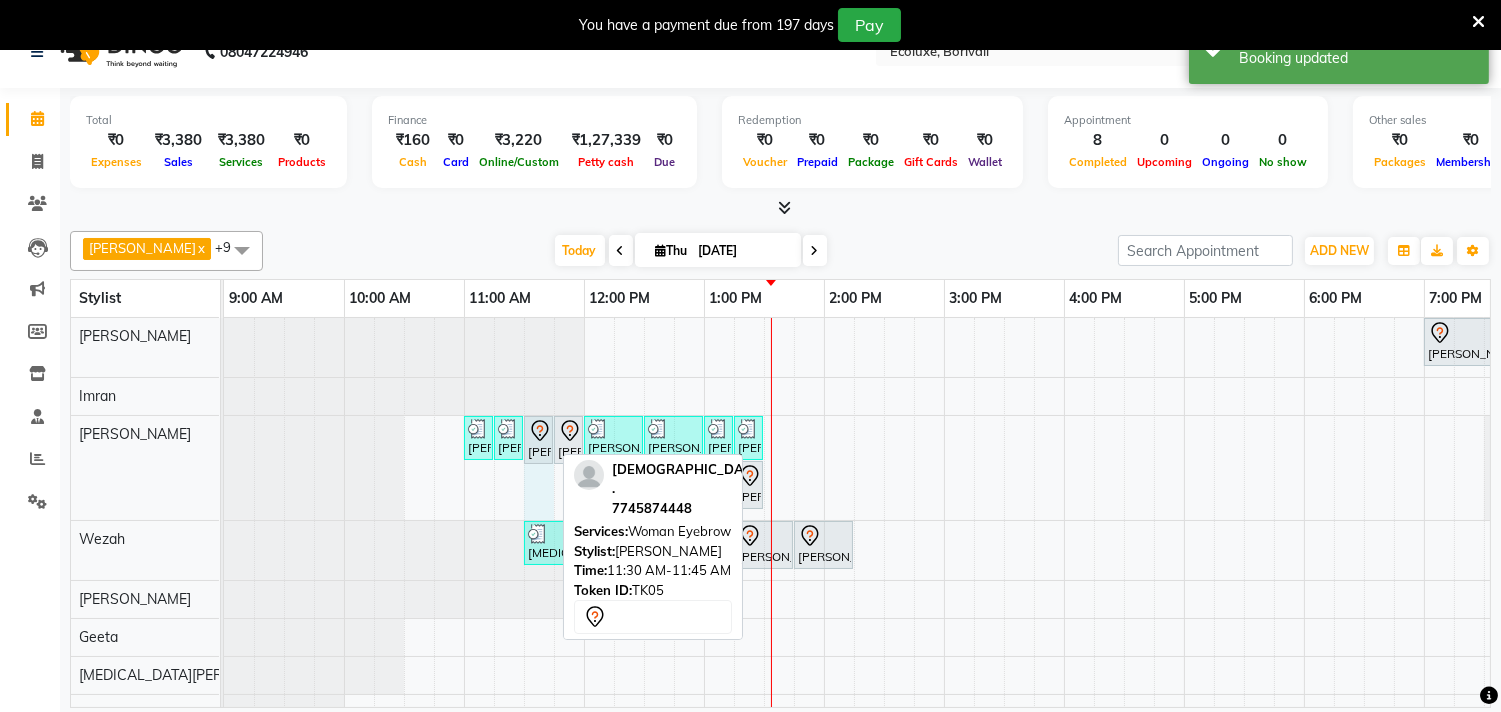 drag, startPoint x: 551, startPoint y: 437, endPoint x: 528, endPoint y: 434, distance: 23.194826 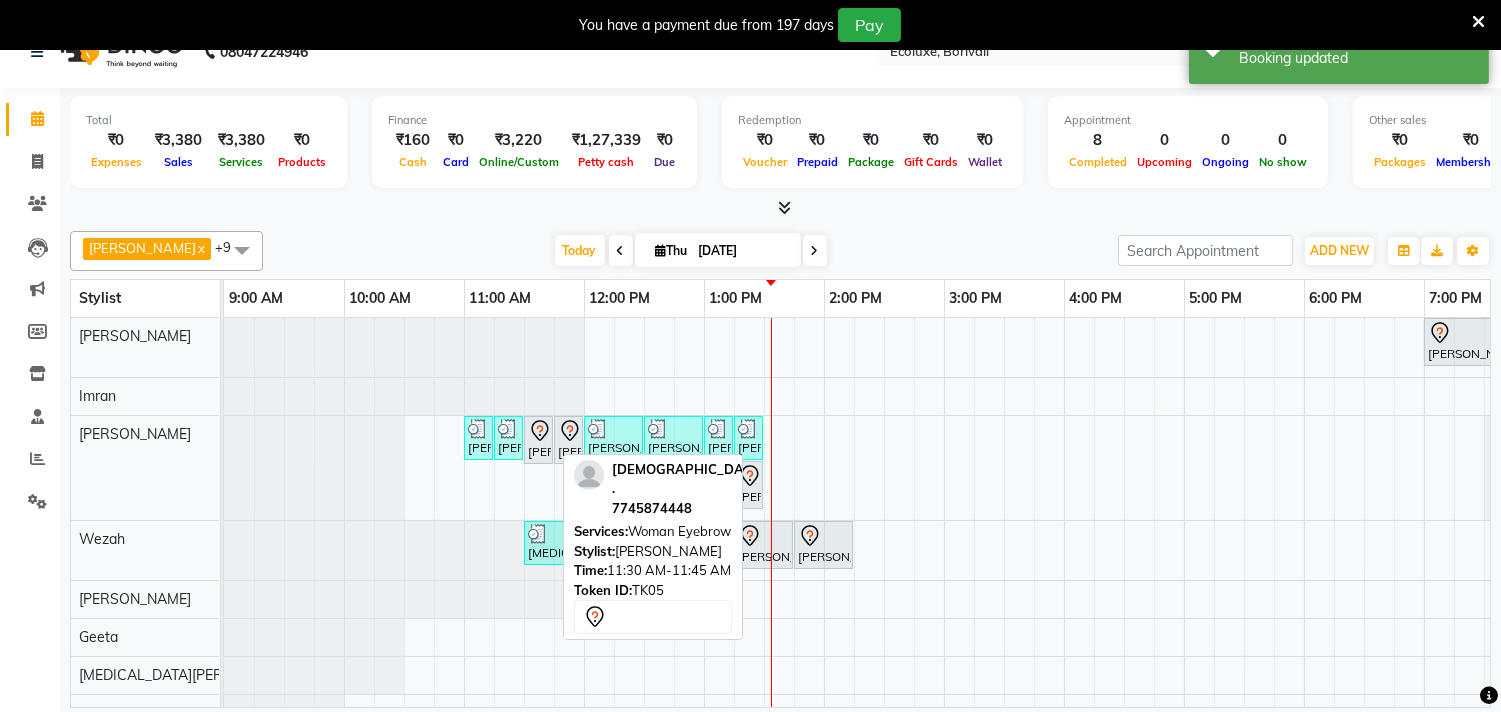 drag, startPoint x: 550, startPoint y: 446, endPoint x: 523, endPoint y: 443, distance: 27.166155 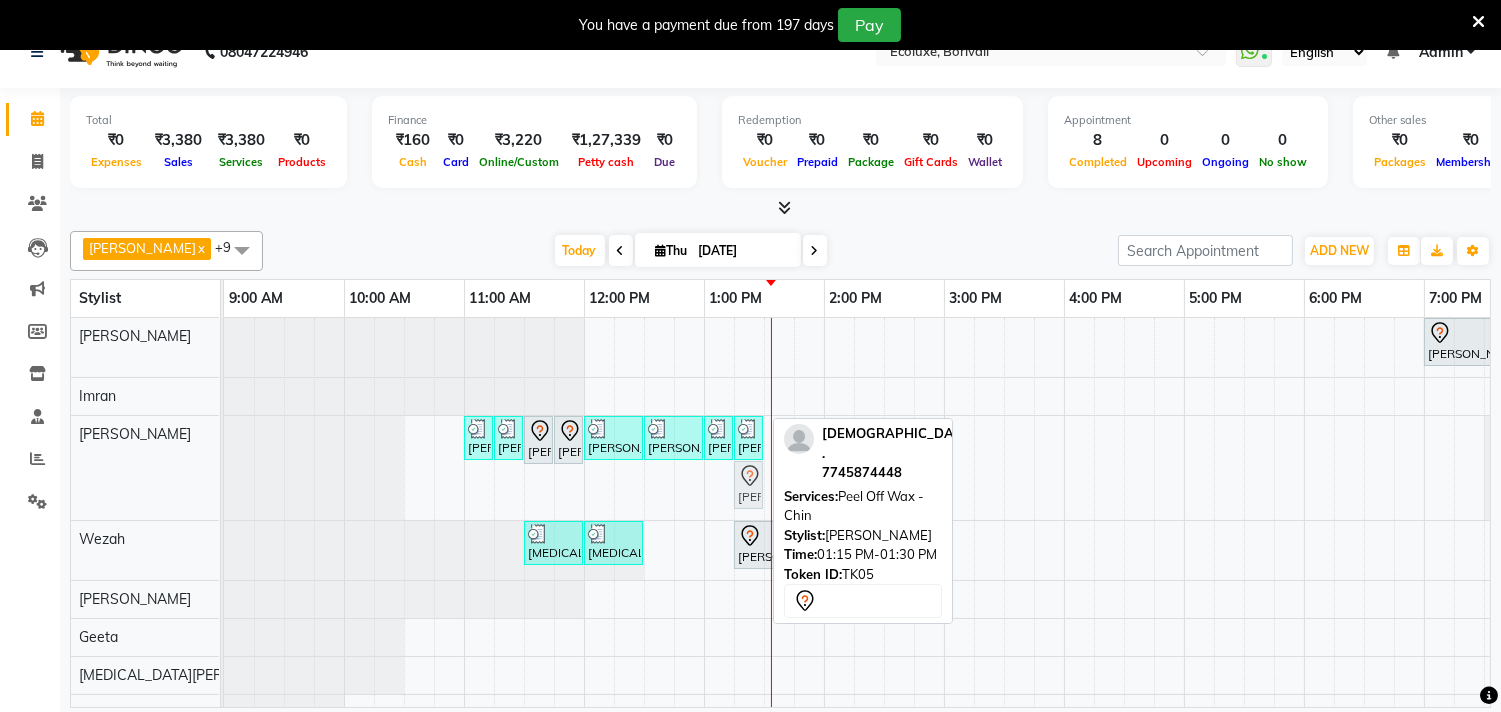 drag, startPoint x: 753, startPoint y: 488, endPoint x: 758, endPoint y: 444, distance: 44.28318 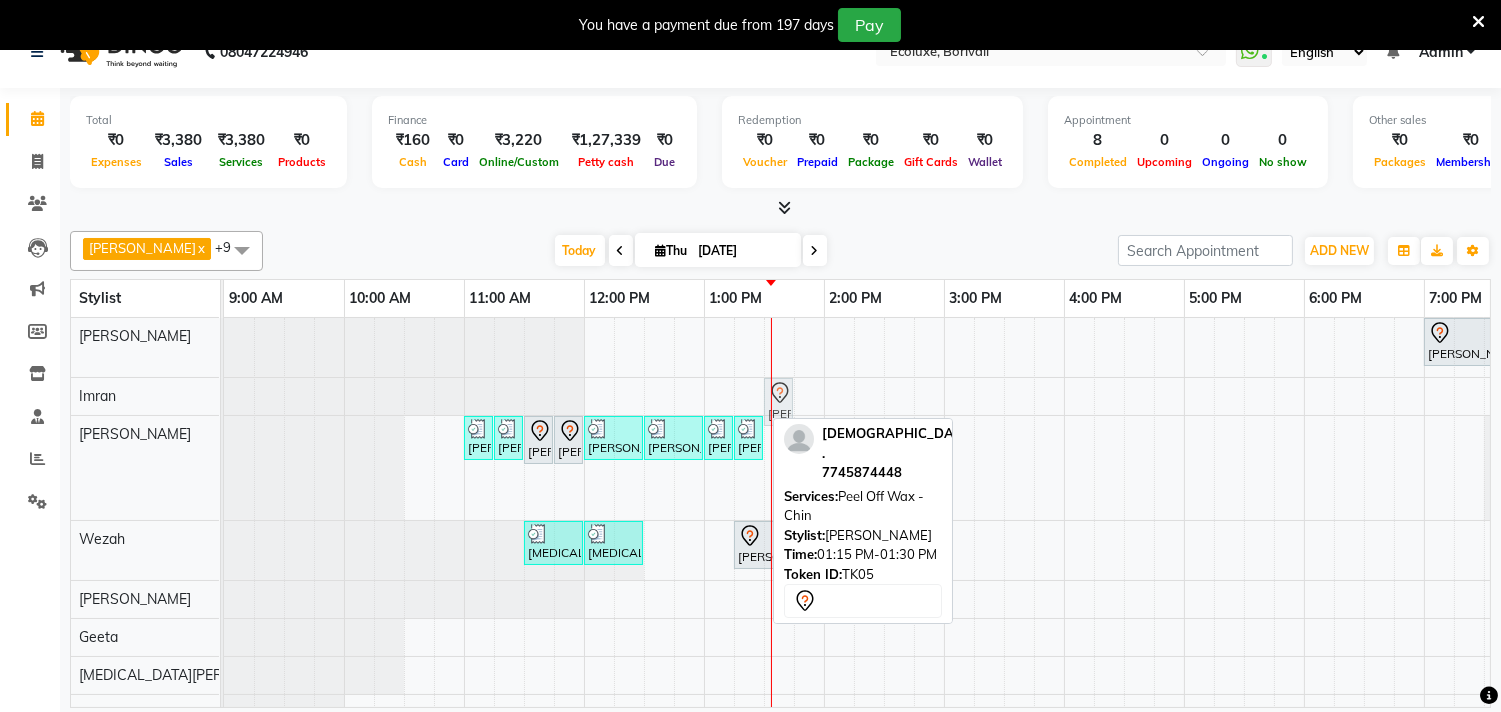 drag, startPoint x: 751, startPoint y: 495, endPoint x: 773, endPoint y: 425, distance: 73.37575 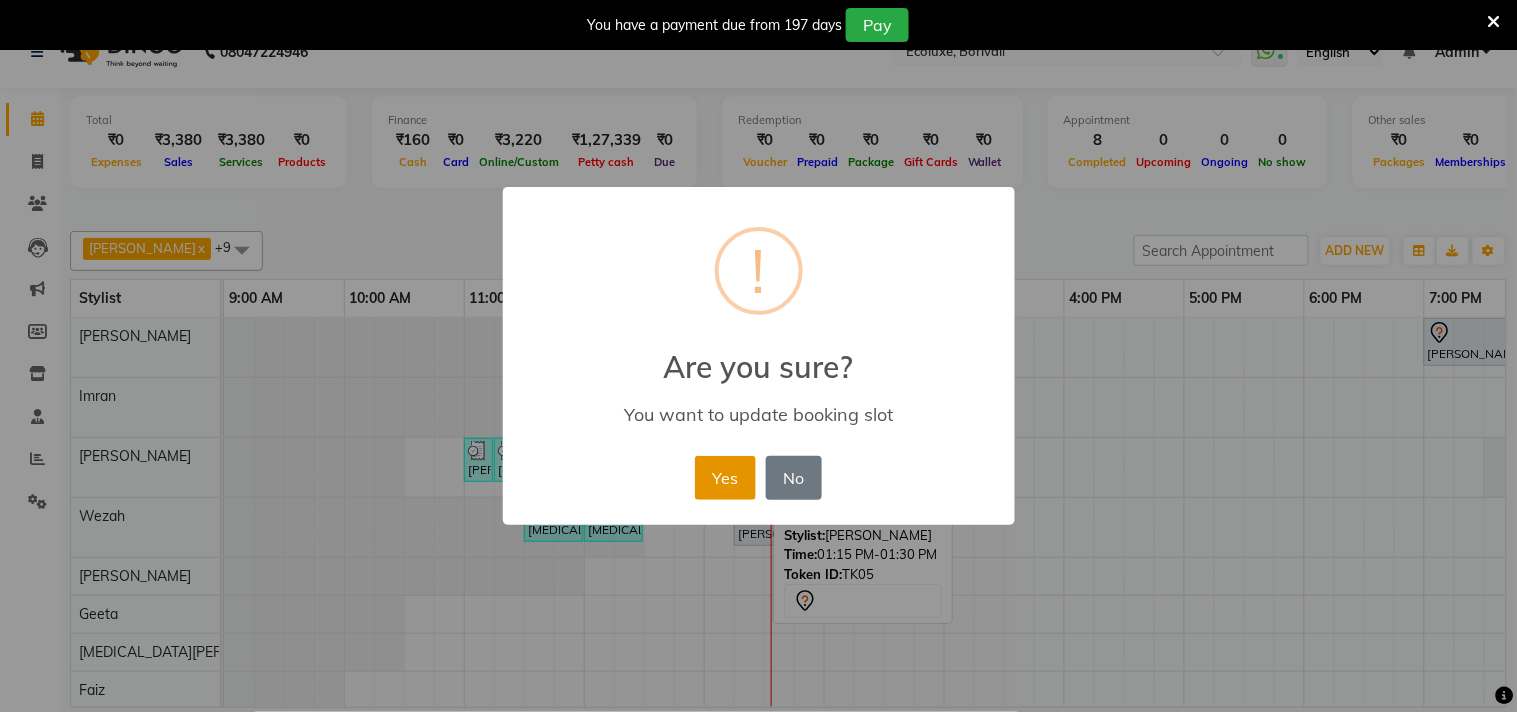 click on "Yes" at bounding box center [725, 478] 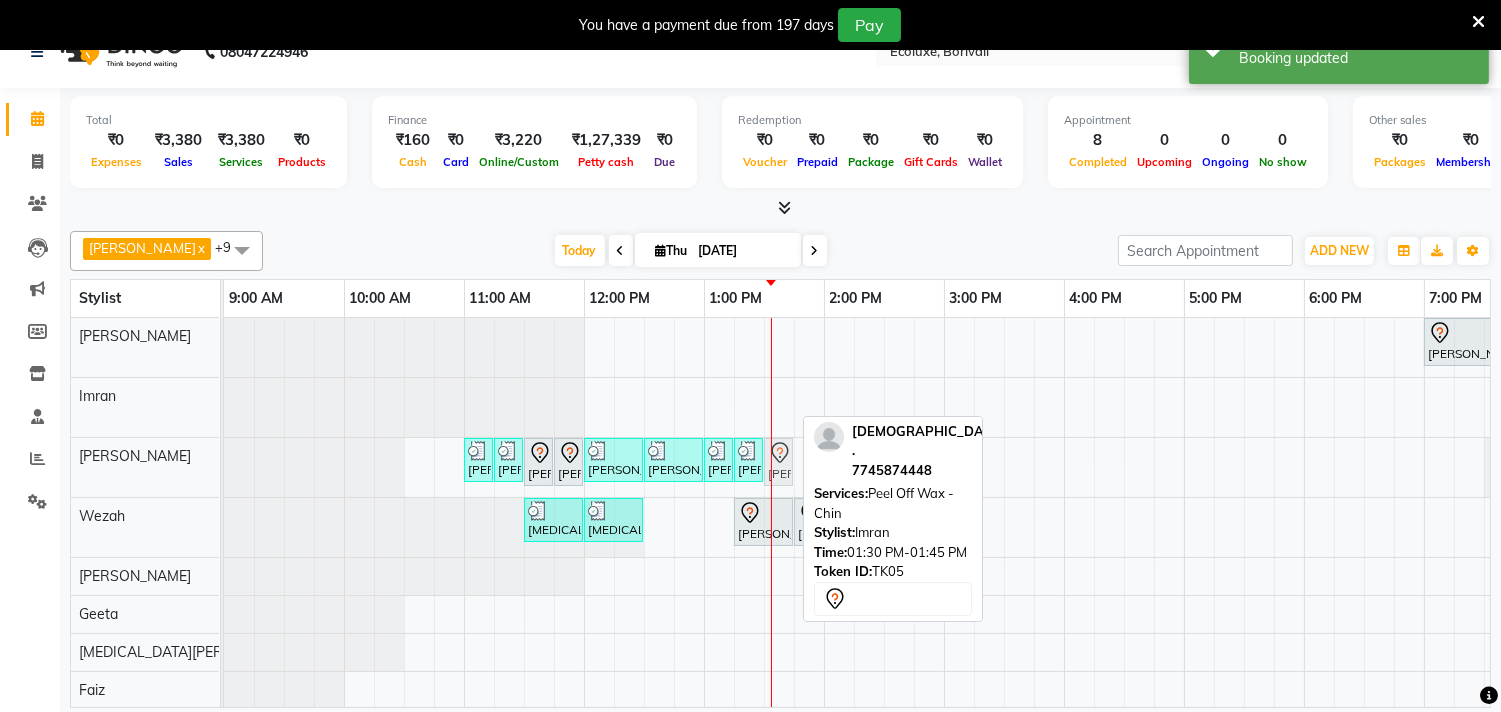 drag, startPoint x: 782, startPoint y: 398, endPoint x: 787, endPoint y: 435, distance: 37.336308 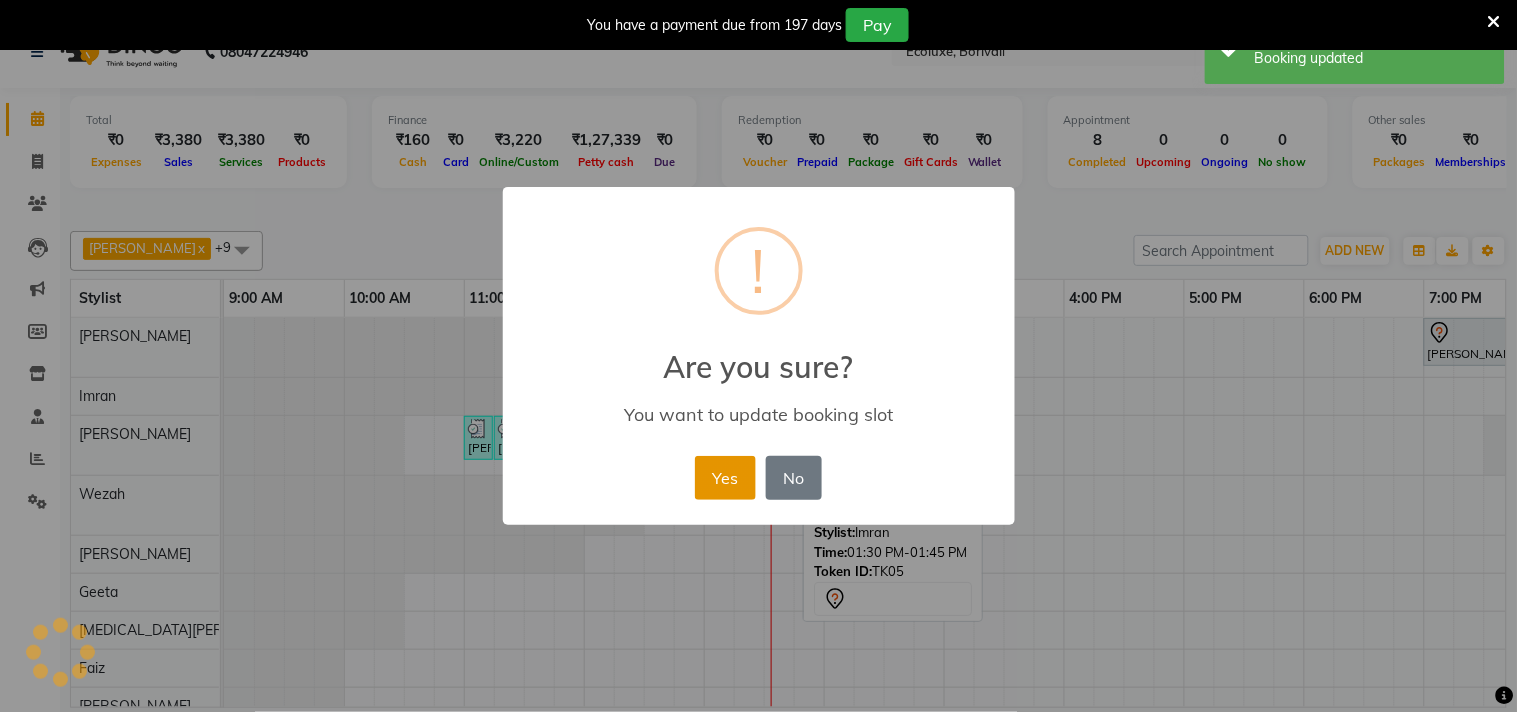 click on "Yes" at bounding box center [725, 478] 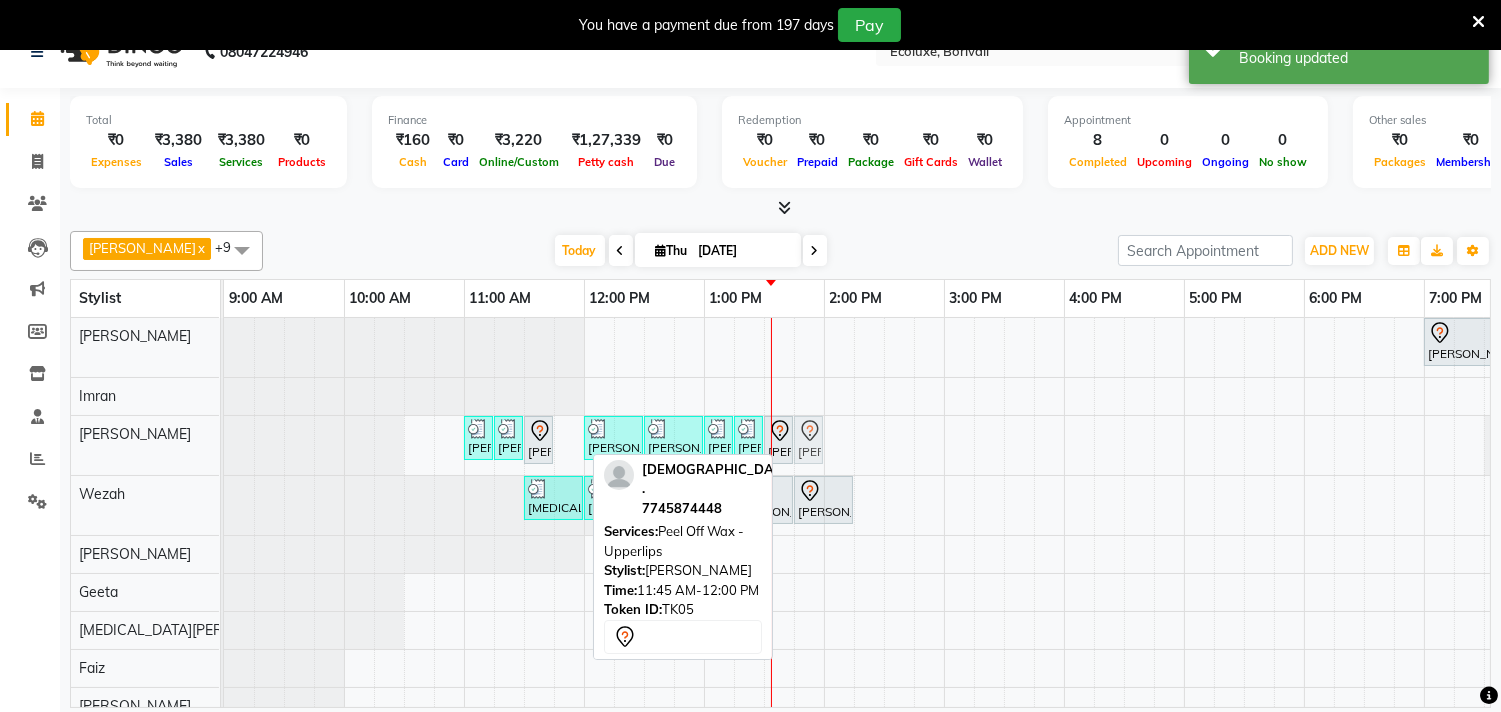 drag, startPoint x: 573, startPoint y: 454, endPoint x: 808, endPoint y: 456, distance: 235.00851 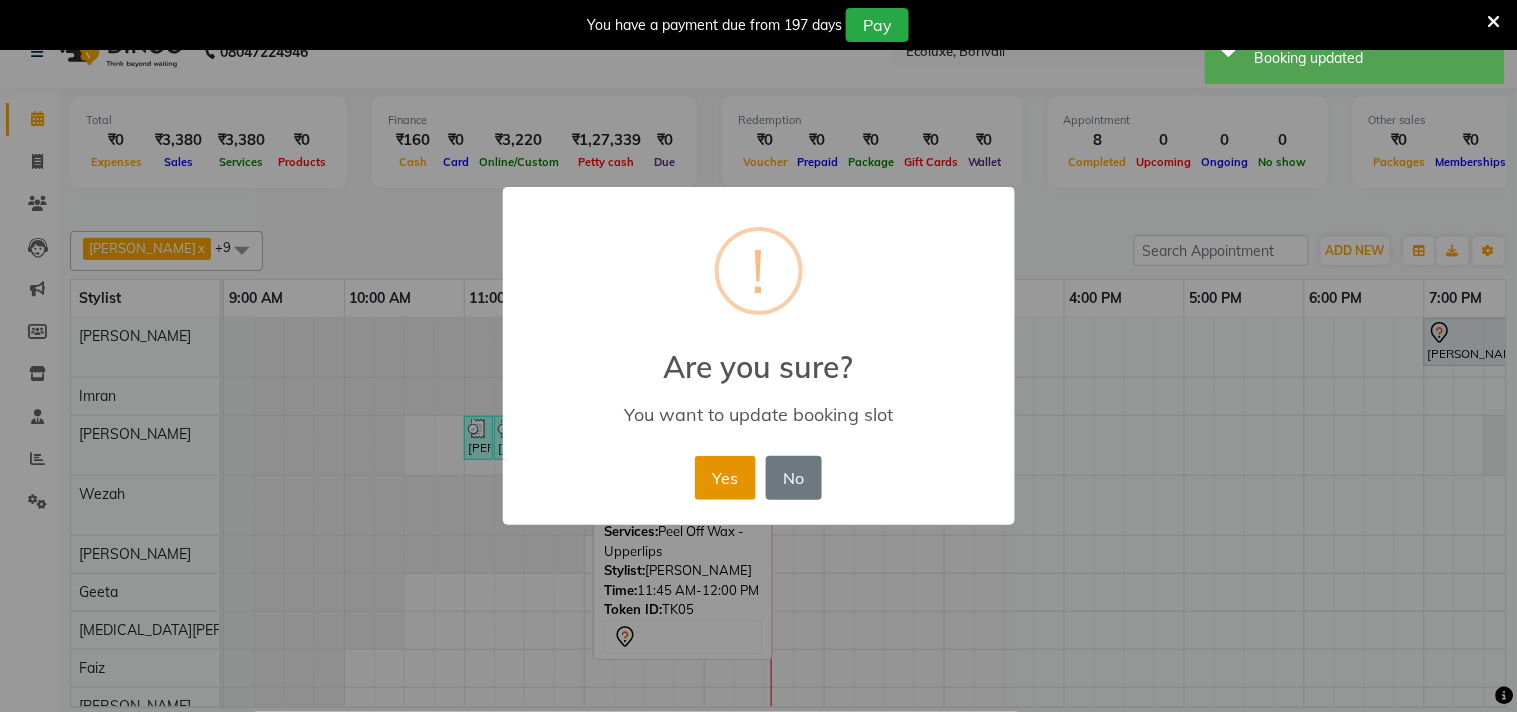 click on "Yes" at bounding box center [725, 478] 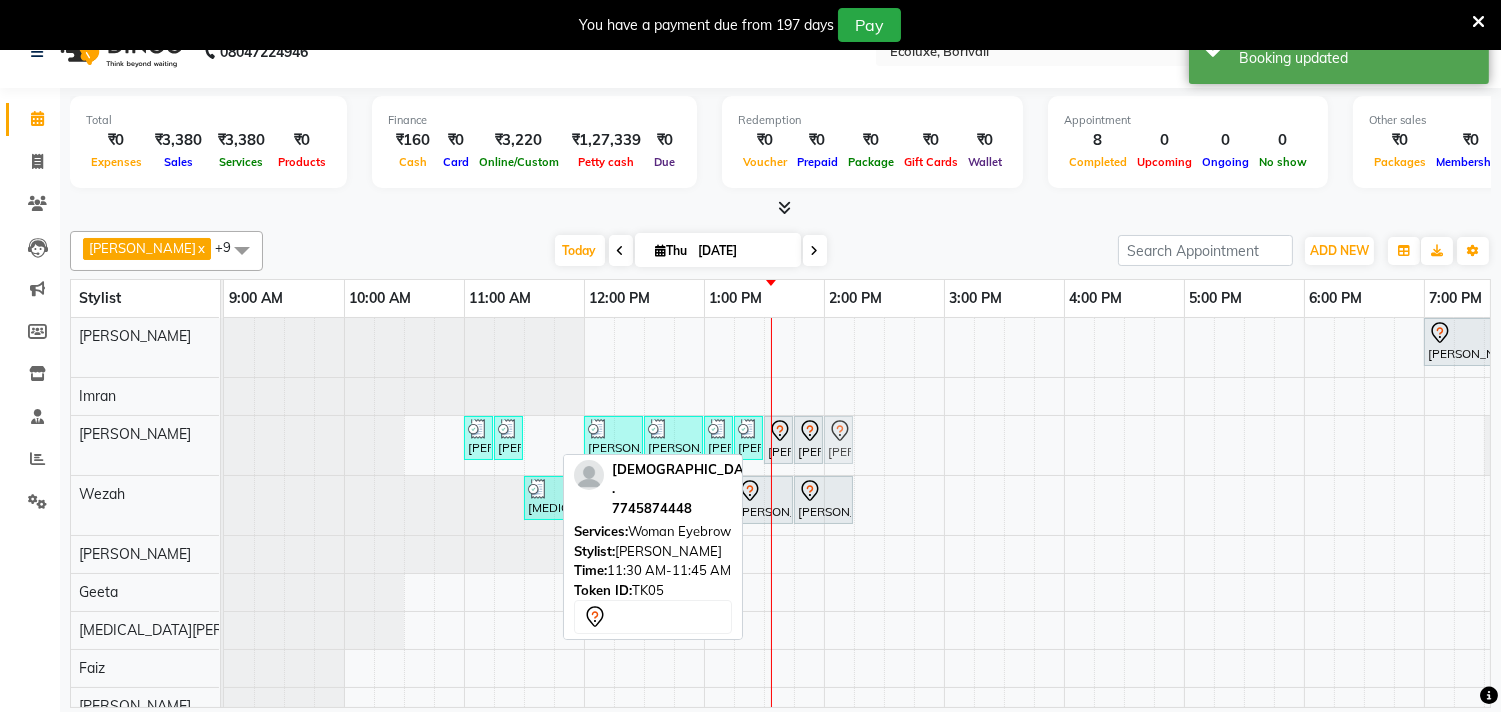 drag, startPoint x: 537, startPoint y: 460, endPoint x: 836, endPoint y: 466, distance: 299.06018 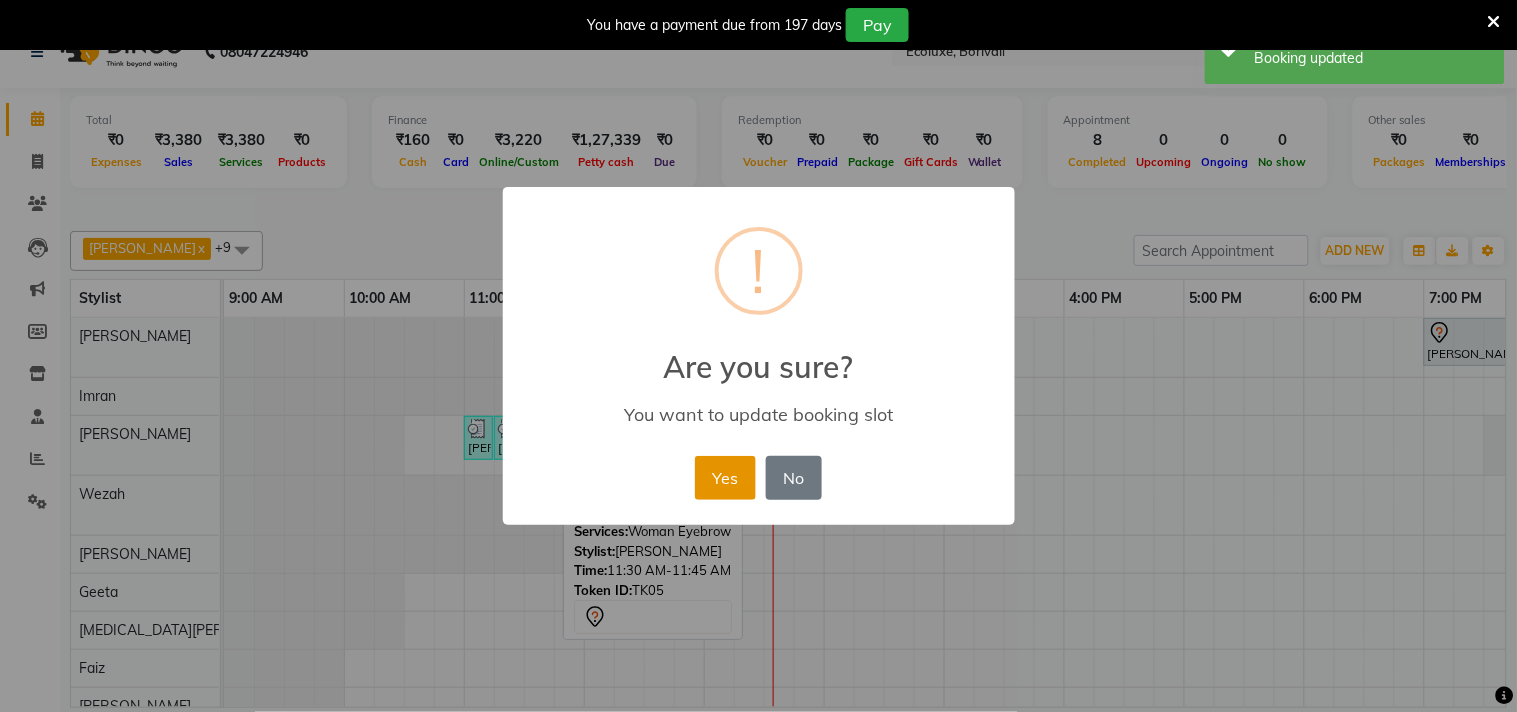 click on "Yes" at bounding box center [725, 478] 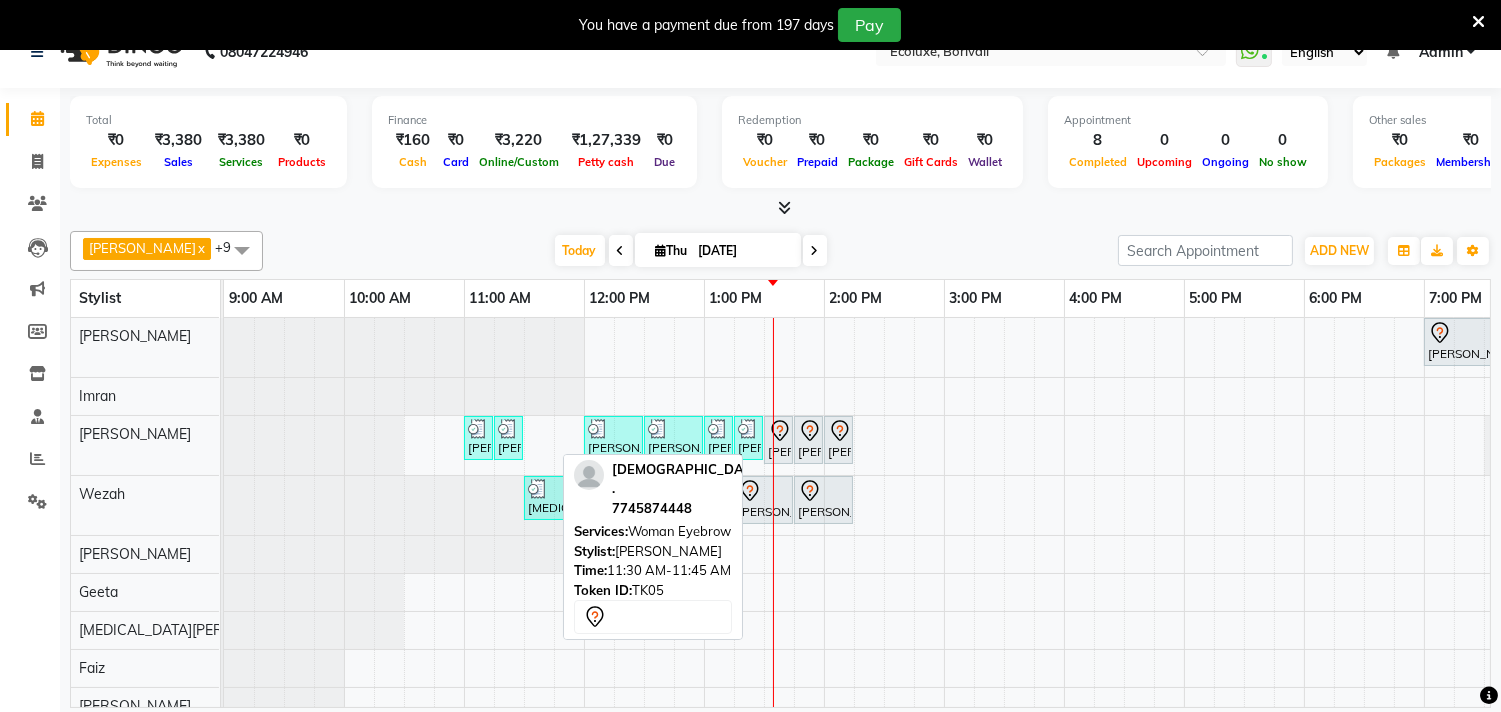 scroll, scrollTop: 73, scrollLeft: 0, axis: vertical 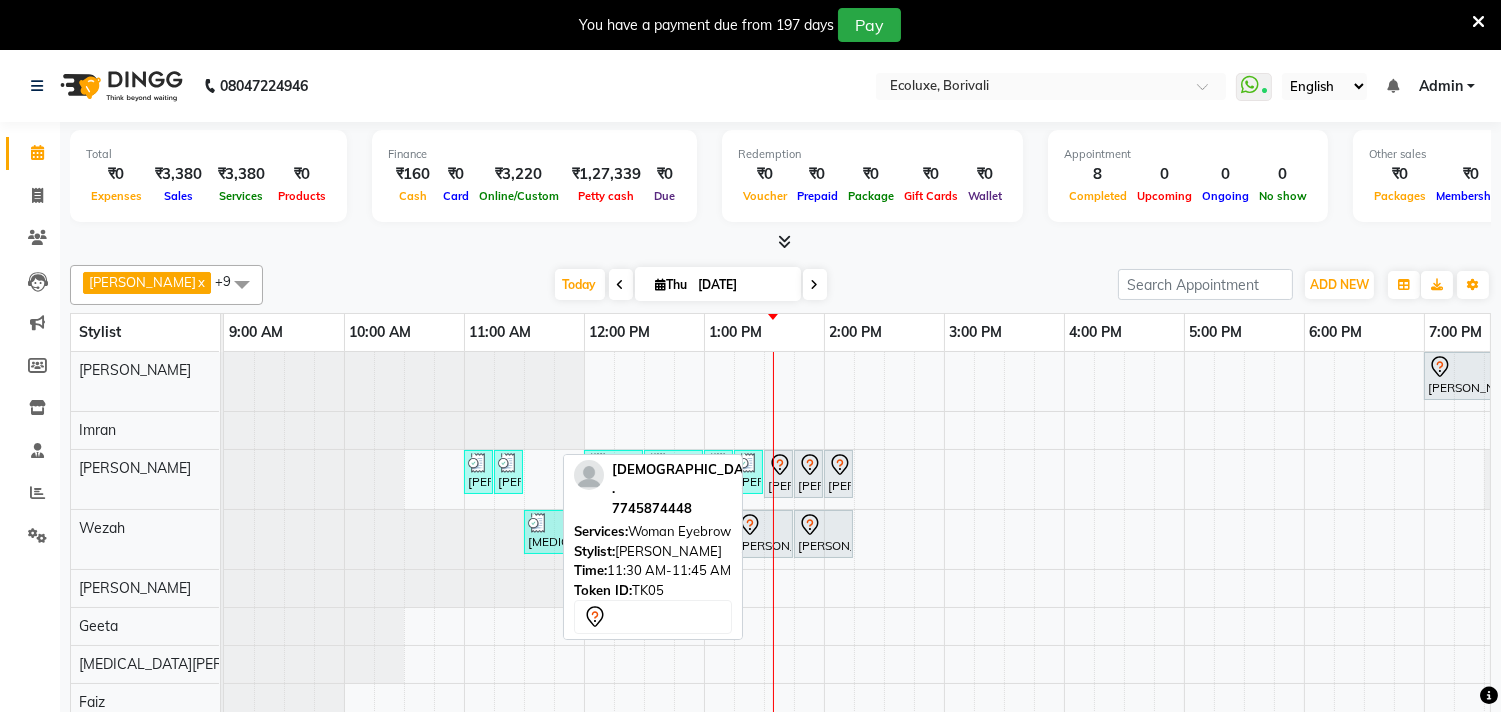 click on "[DATE]  [DATE]" at bounding box center (690, 285) 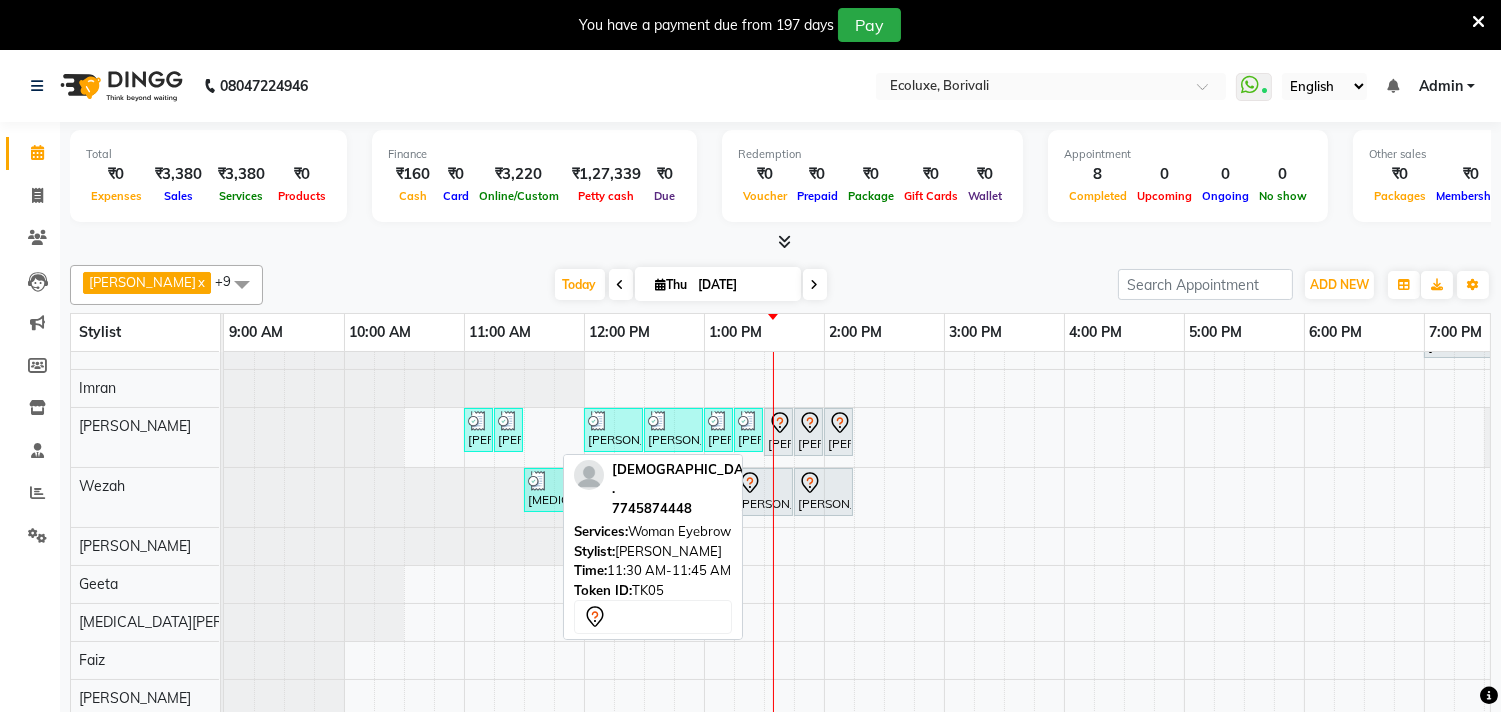 scroll, scrollTop: 73, scrollLeft: 0, axis: vertical 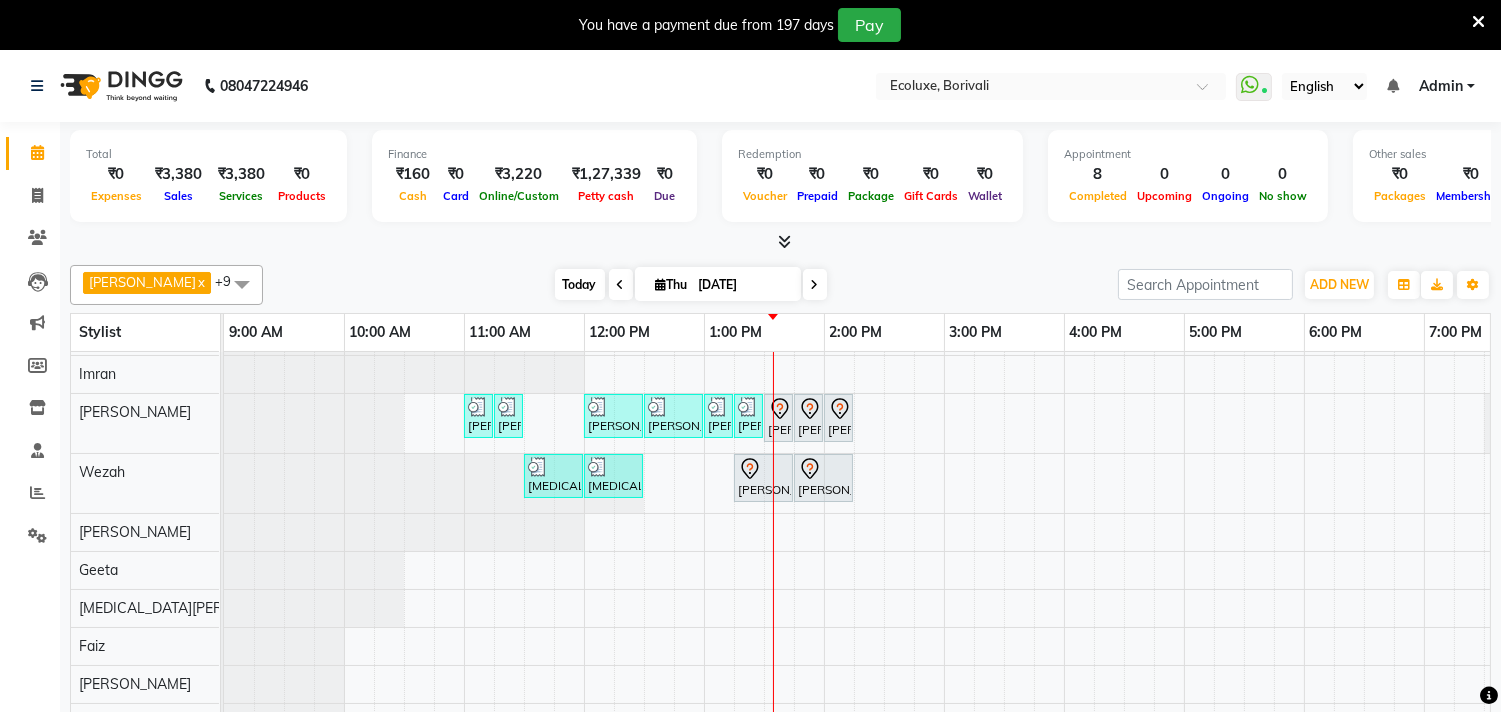 click on "Today" at bounding box center (580, 284) 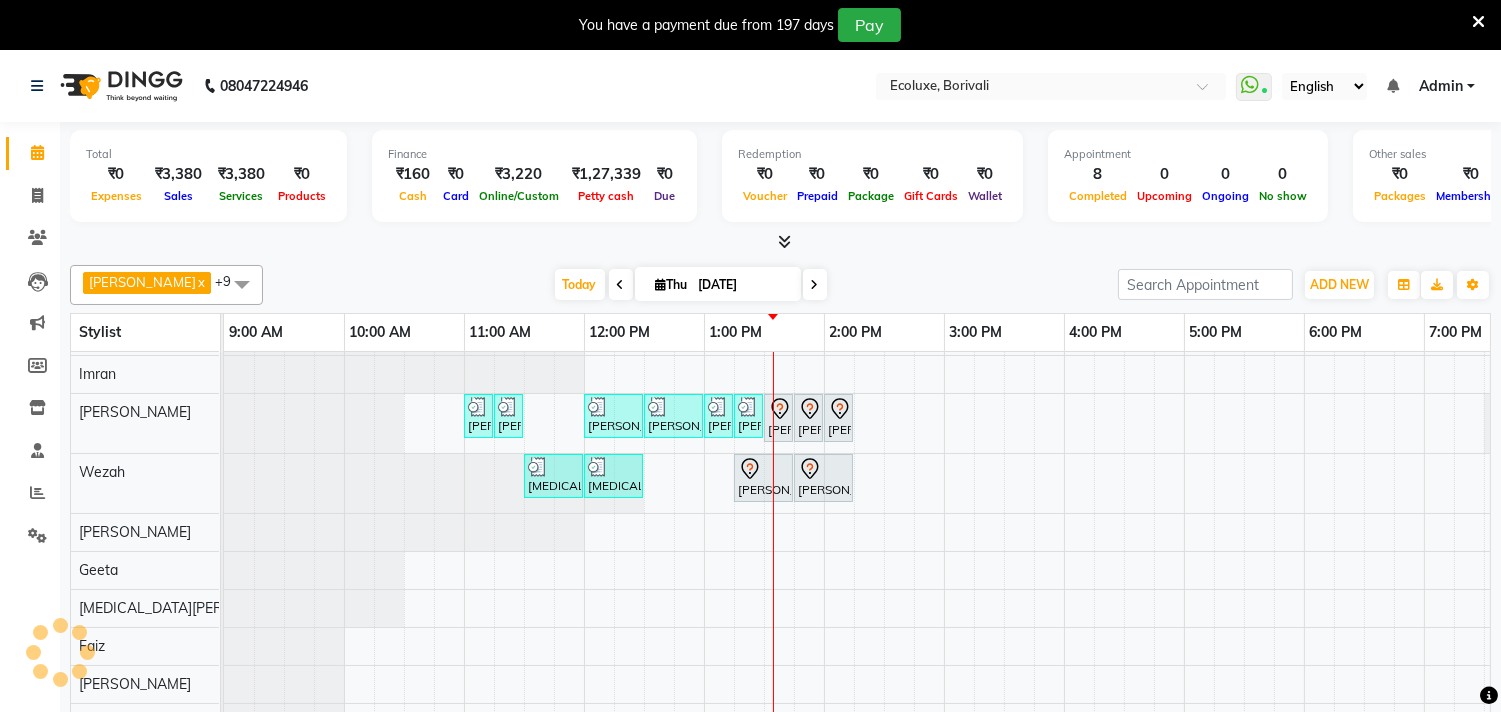 scroll, scrollTop: 34, scrollLeft: 0, axis: vertical 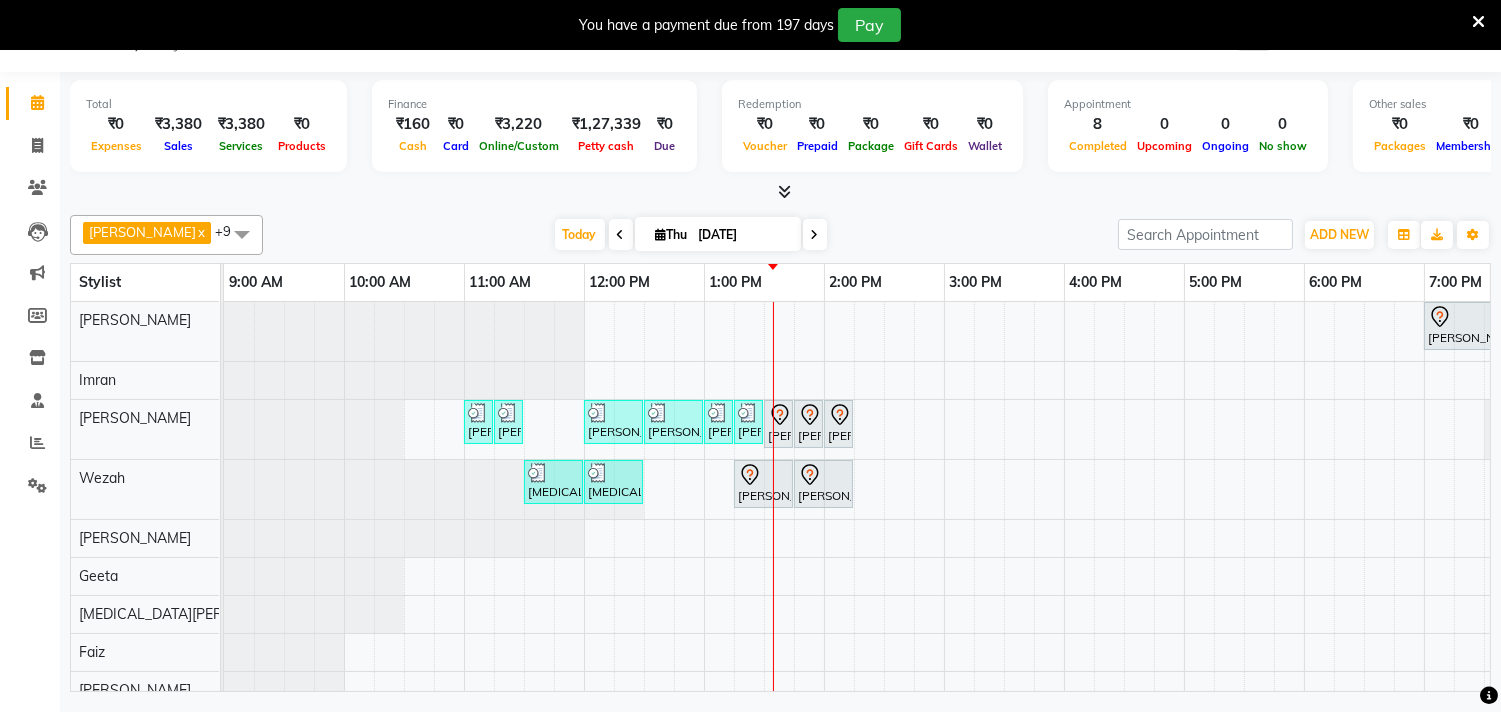 click at bounding box center [621, 234] 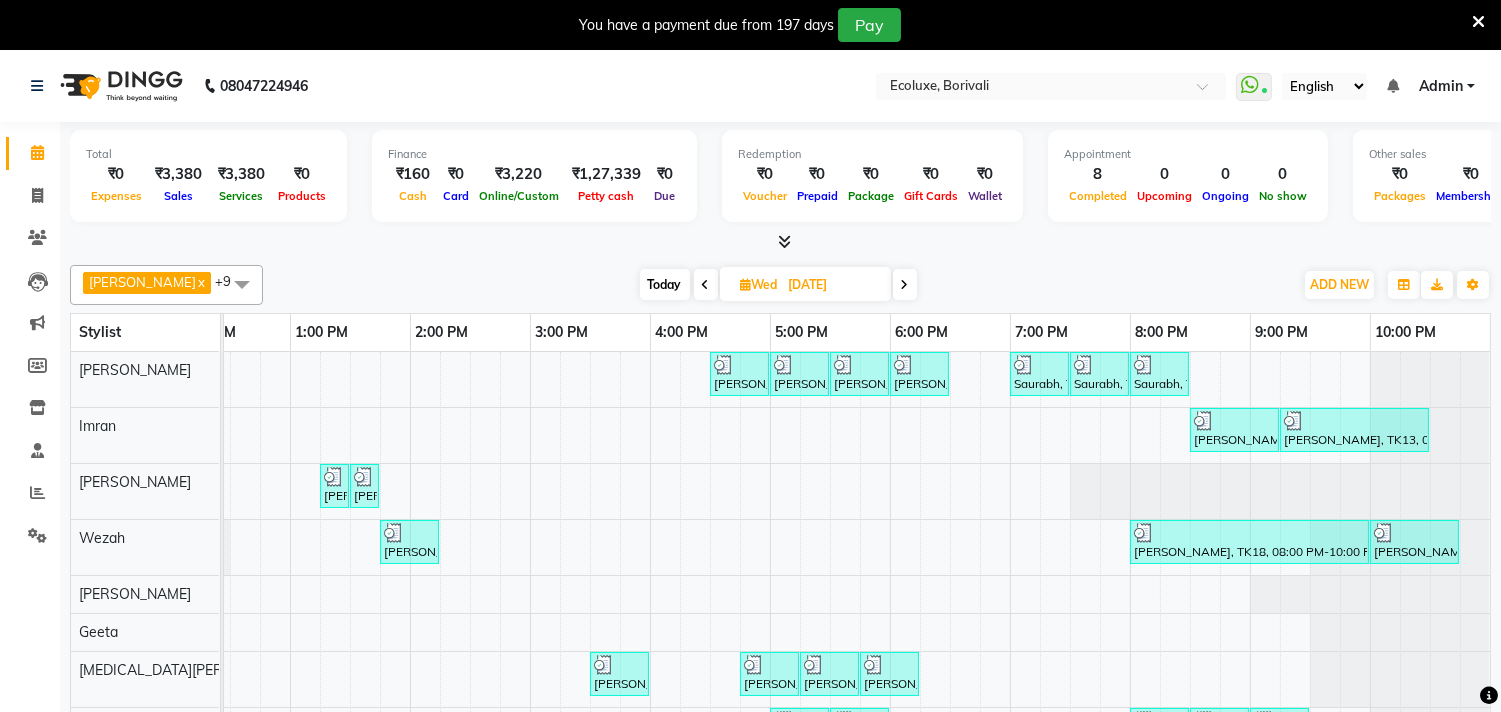 click at bounding box center (905, 285) 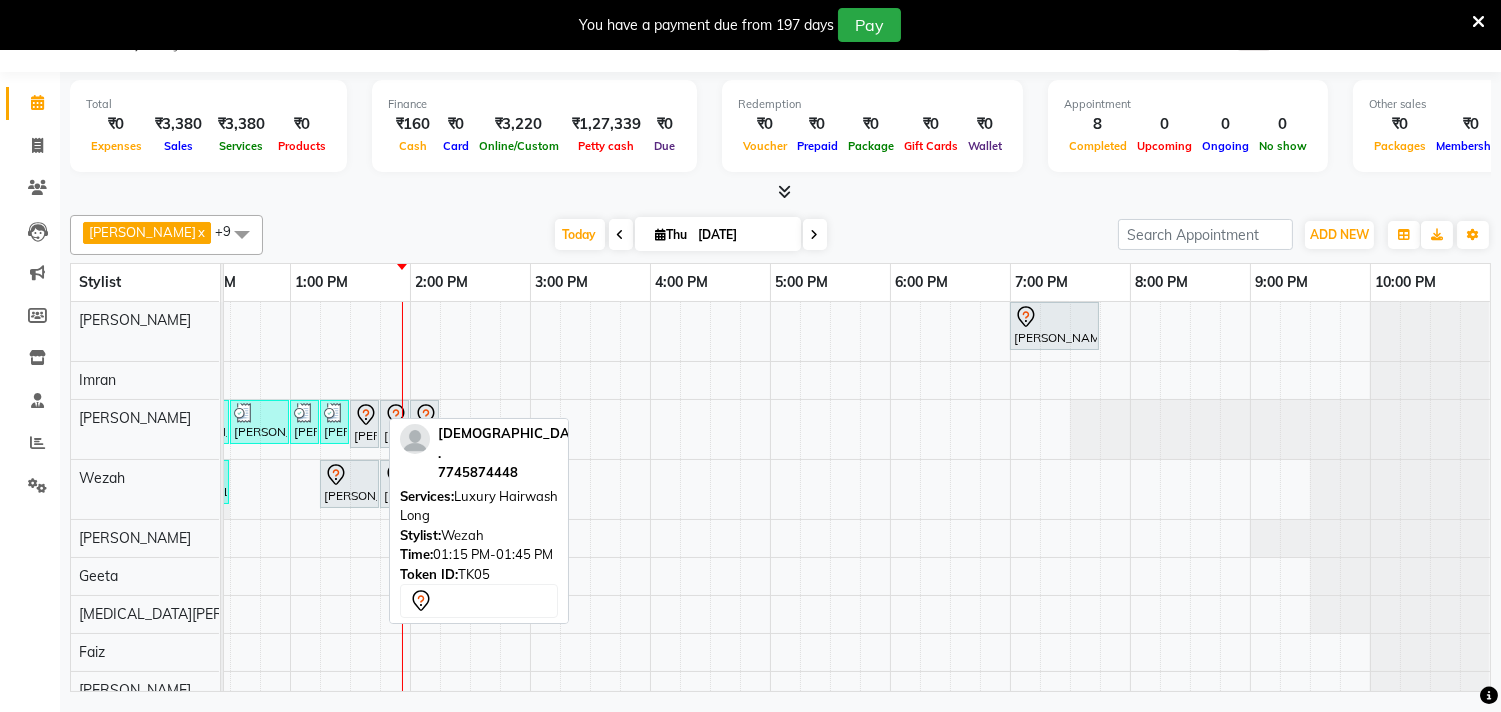 click on "[PERSON_NAME] ., TK05, 01:15 PM-01:45 PM, Luxury Hairwash Long" at bounding box center (349, 484) 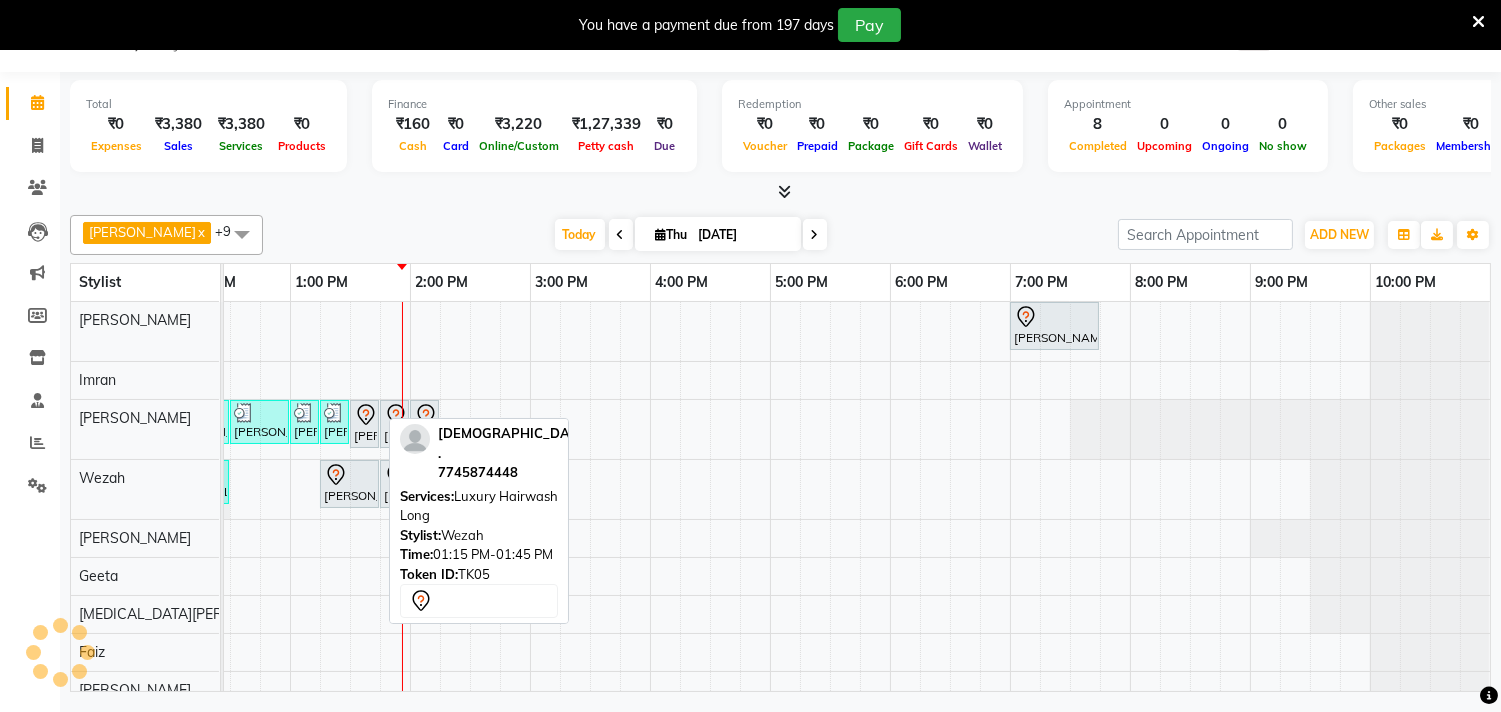 click on "[PERSON_NAME] ., TK05, 01:15 PM-01:45 PM, Luxury Hairwash Long" at bounding box center (349, 484) 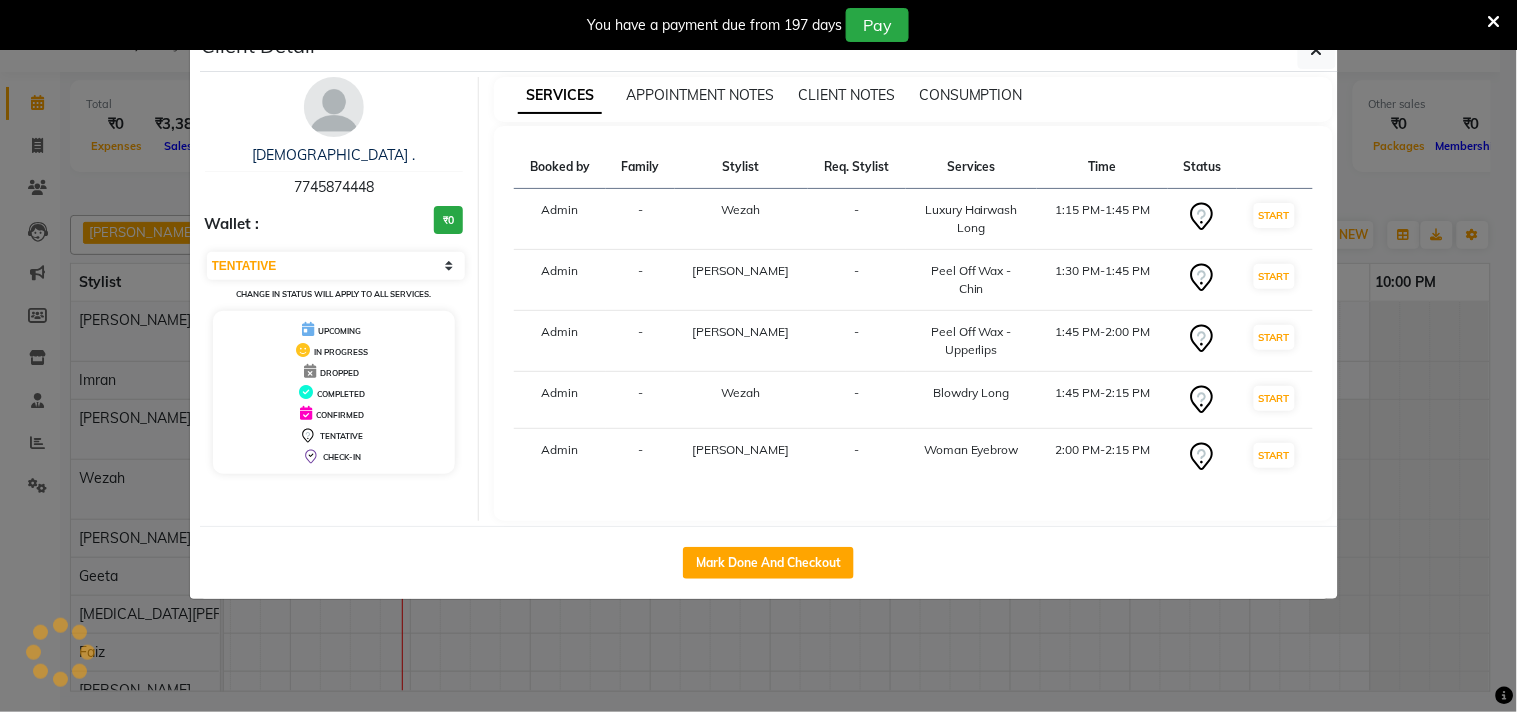 scroll, scrollTop: 0, scrollLeft: 413, axis: horizontal 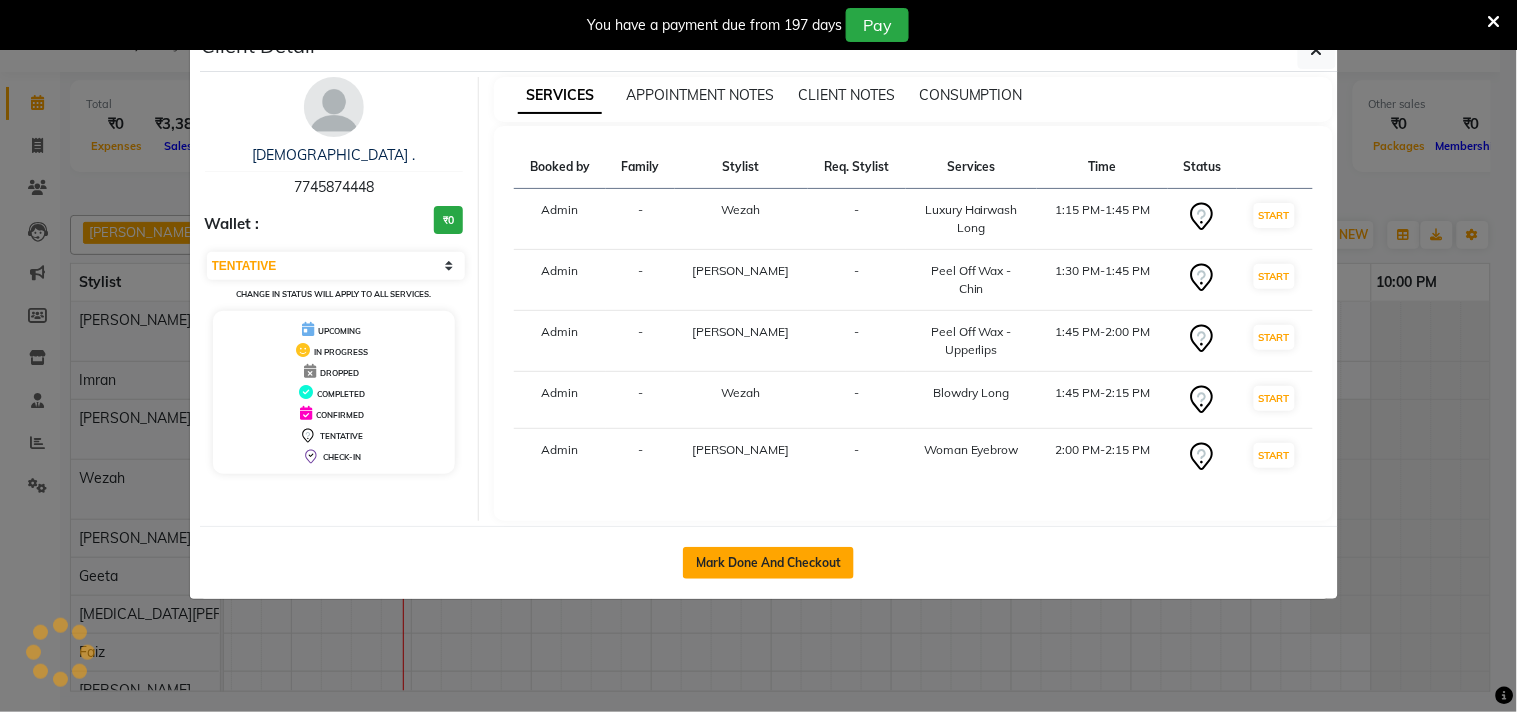click on "Mark Done And Checkout" 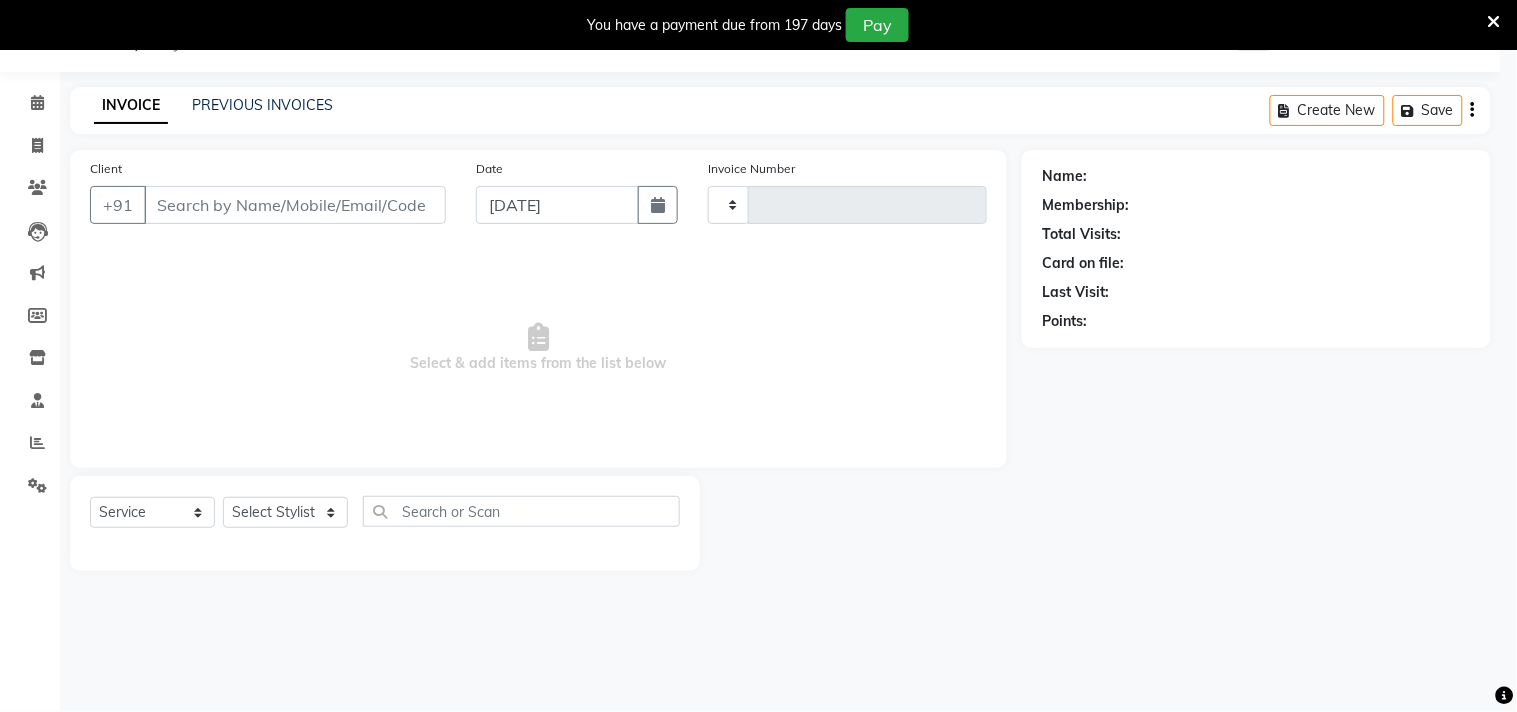 type on "1260" 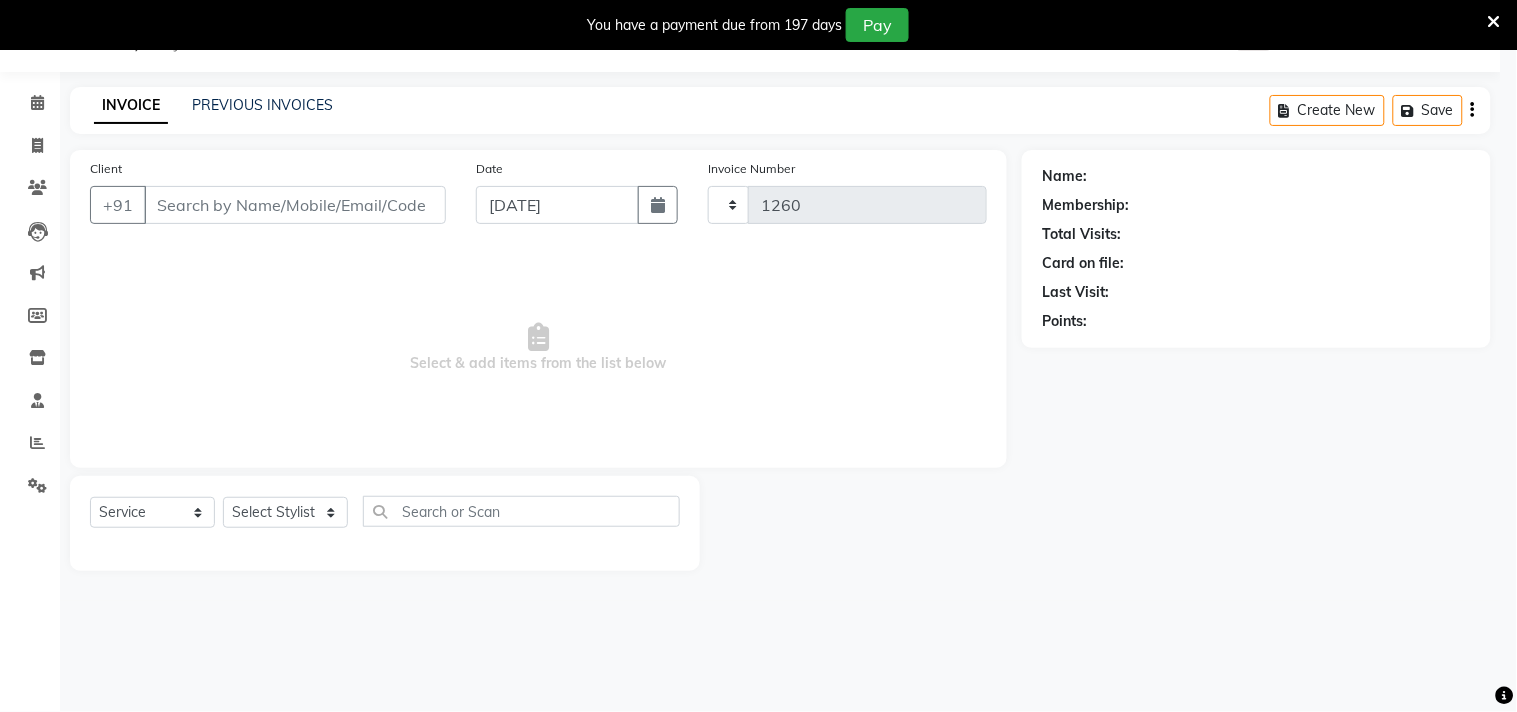 select on "5386" 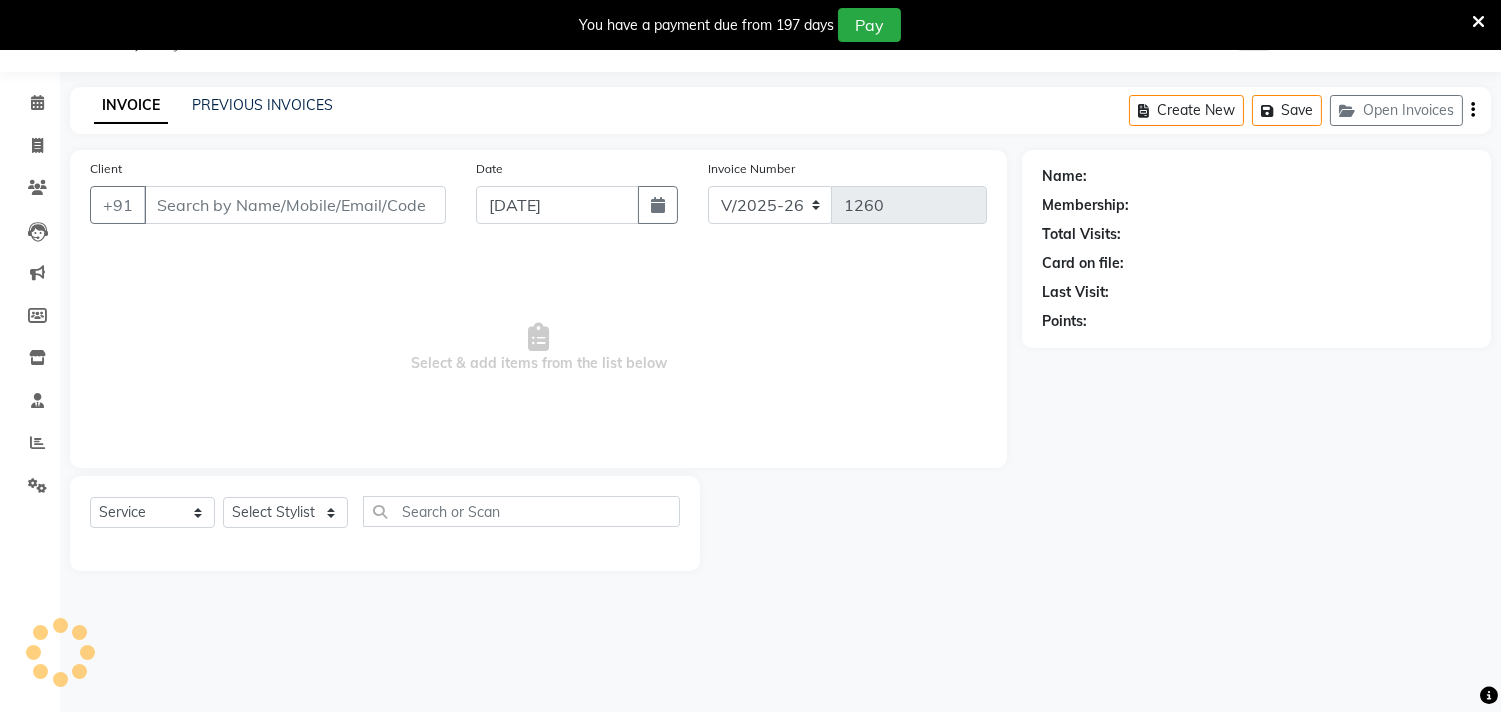 type on "7745874448" 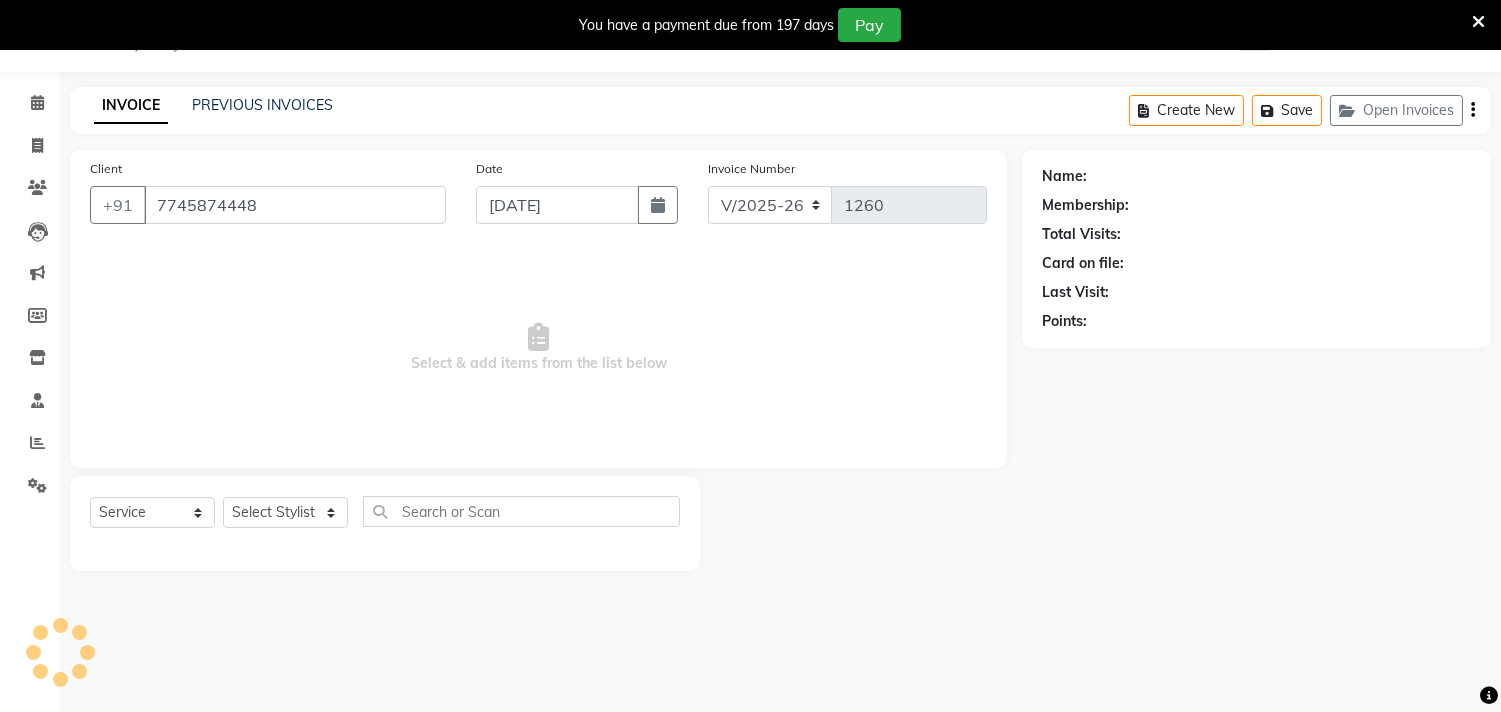 select on "36344" 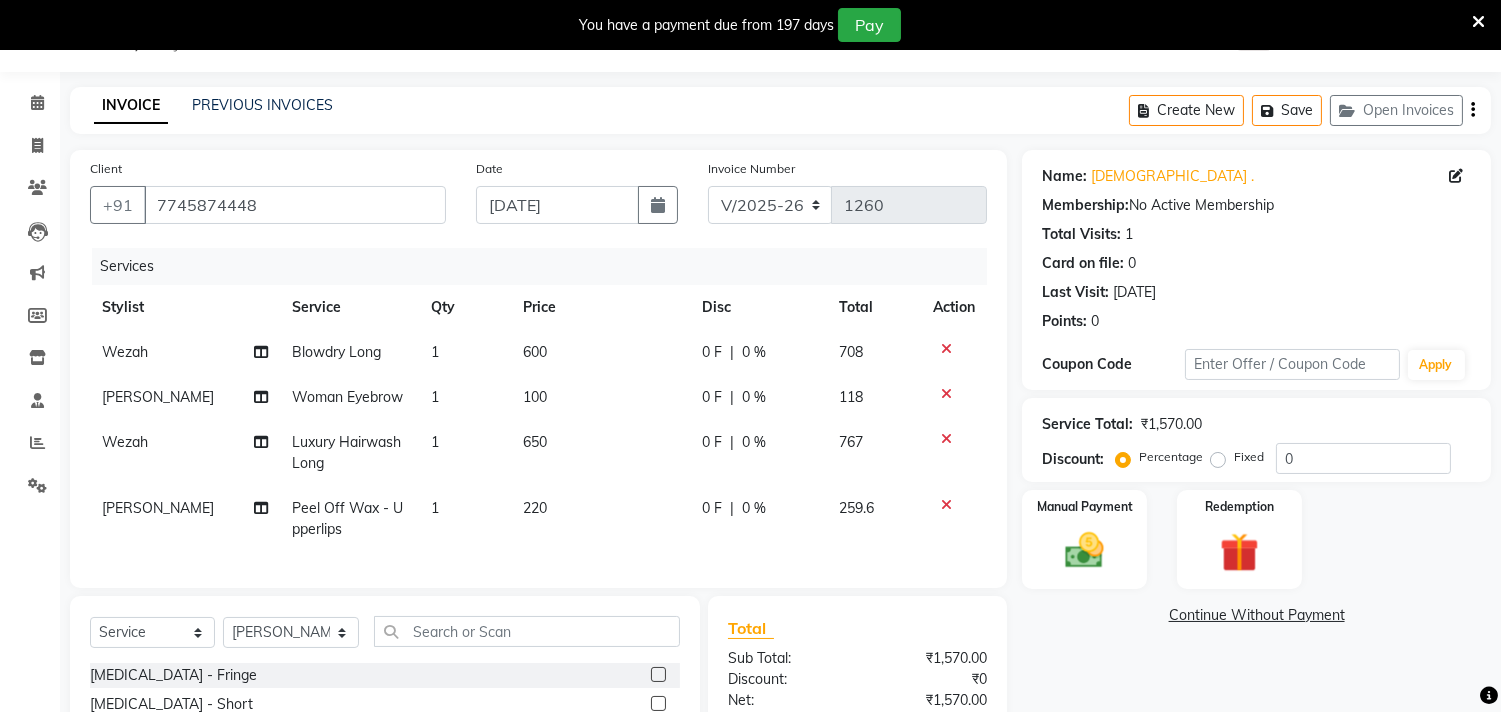 click 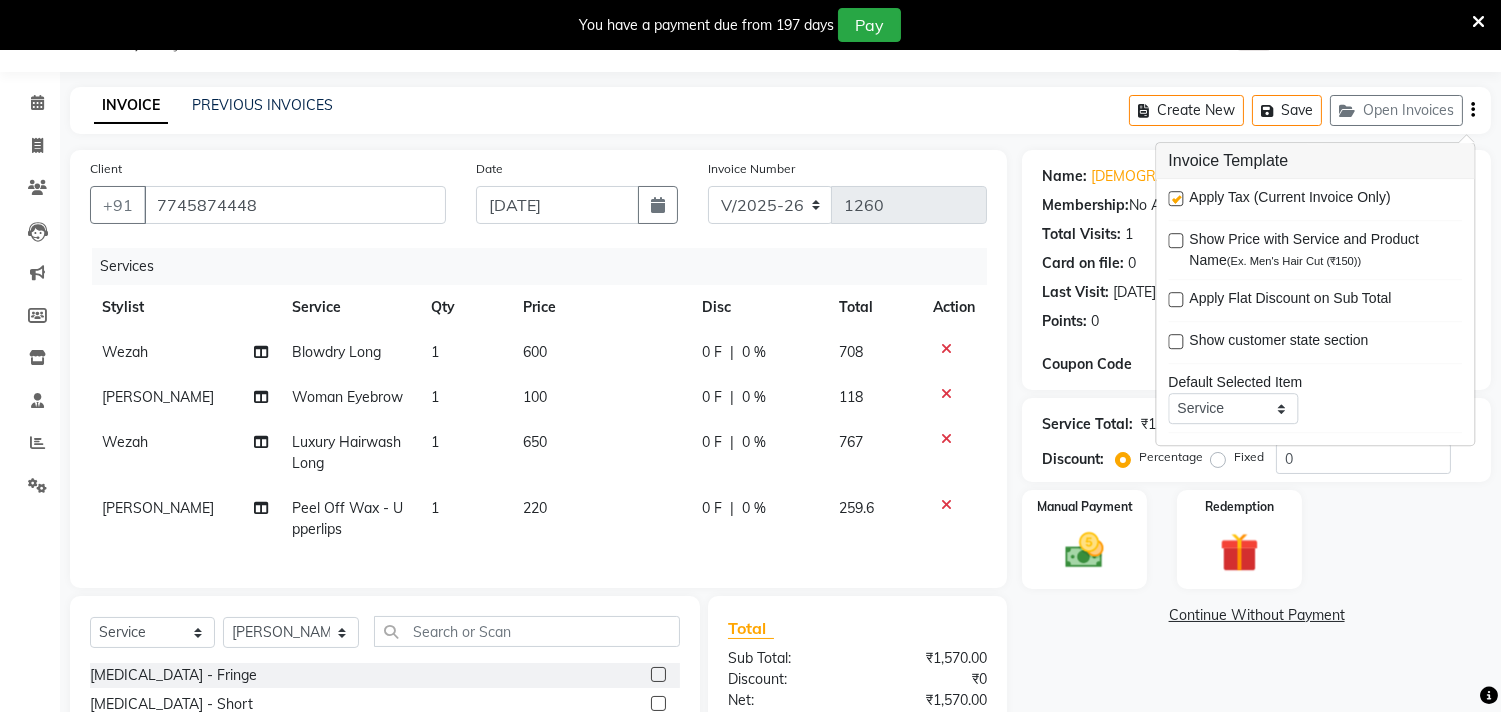 click at bounding box center (1175, 198) 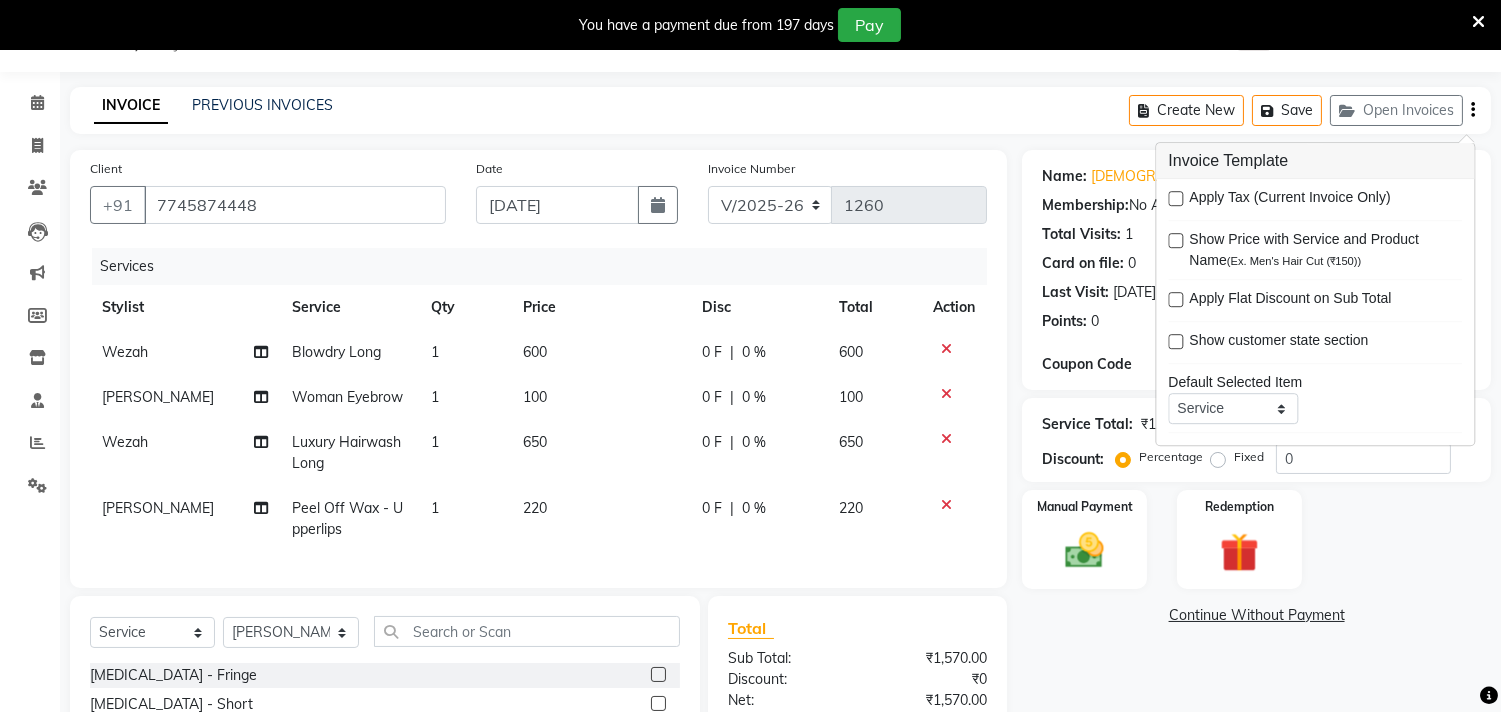 click on "Name: Dhanshree . Membership:  No Active Membership  Total Visits:  1 Card on file:  0 Last Visit:   23-04-2025 Points:   0  Coupon Code Apply Service Total:  ₹1,570.00  Discount:  Percentage   Fixed  0 Manual Payment Redemption  Continue Without Payment" 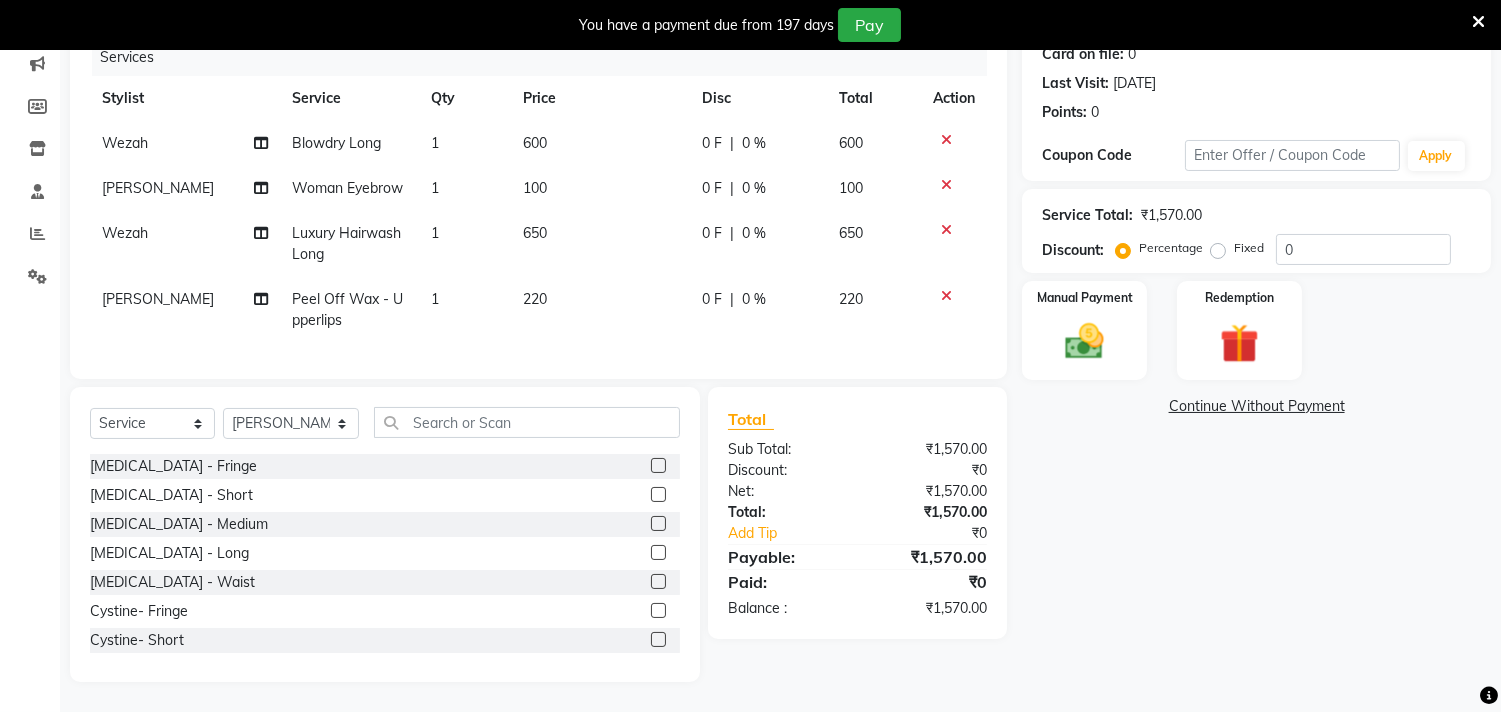 scroll, scrollTop: 275, scrollLeft: 0, axis: vertical 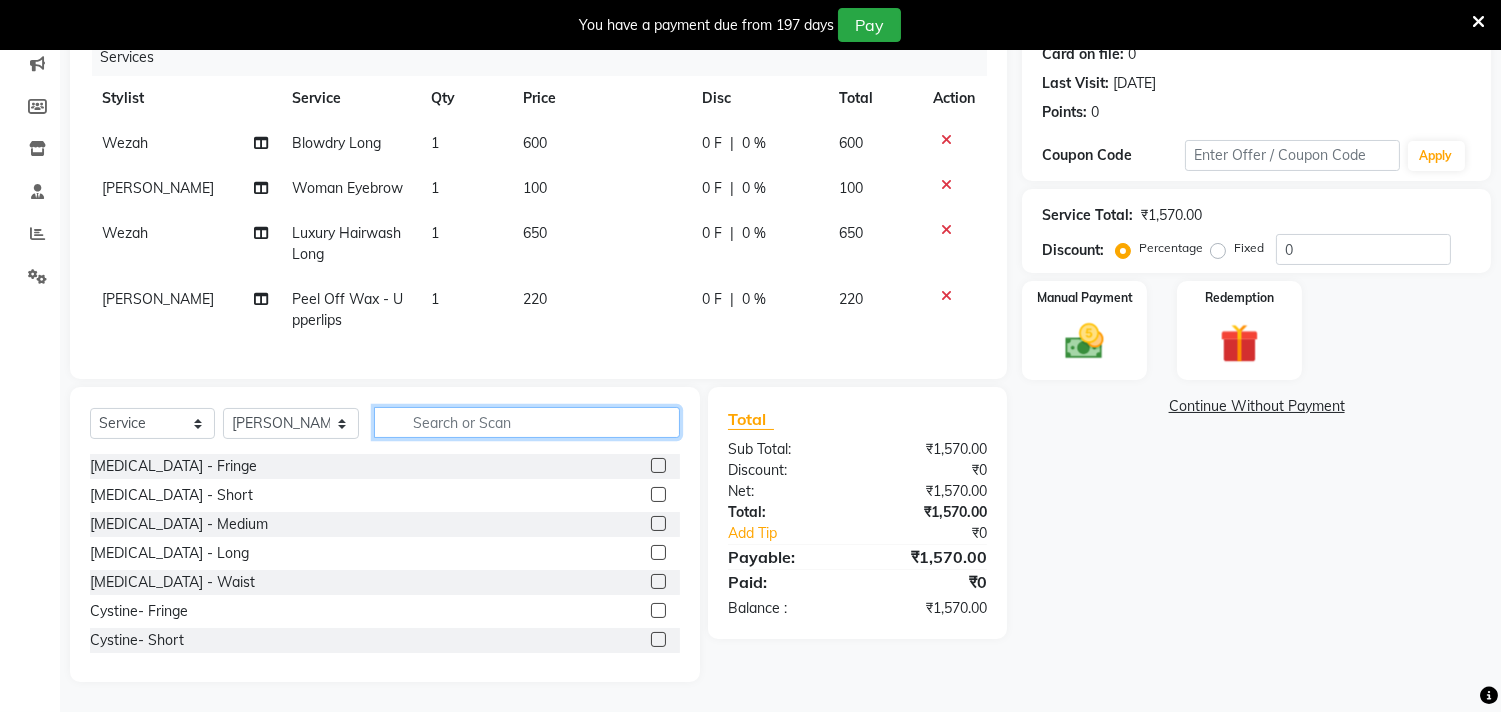 click 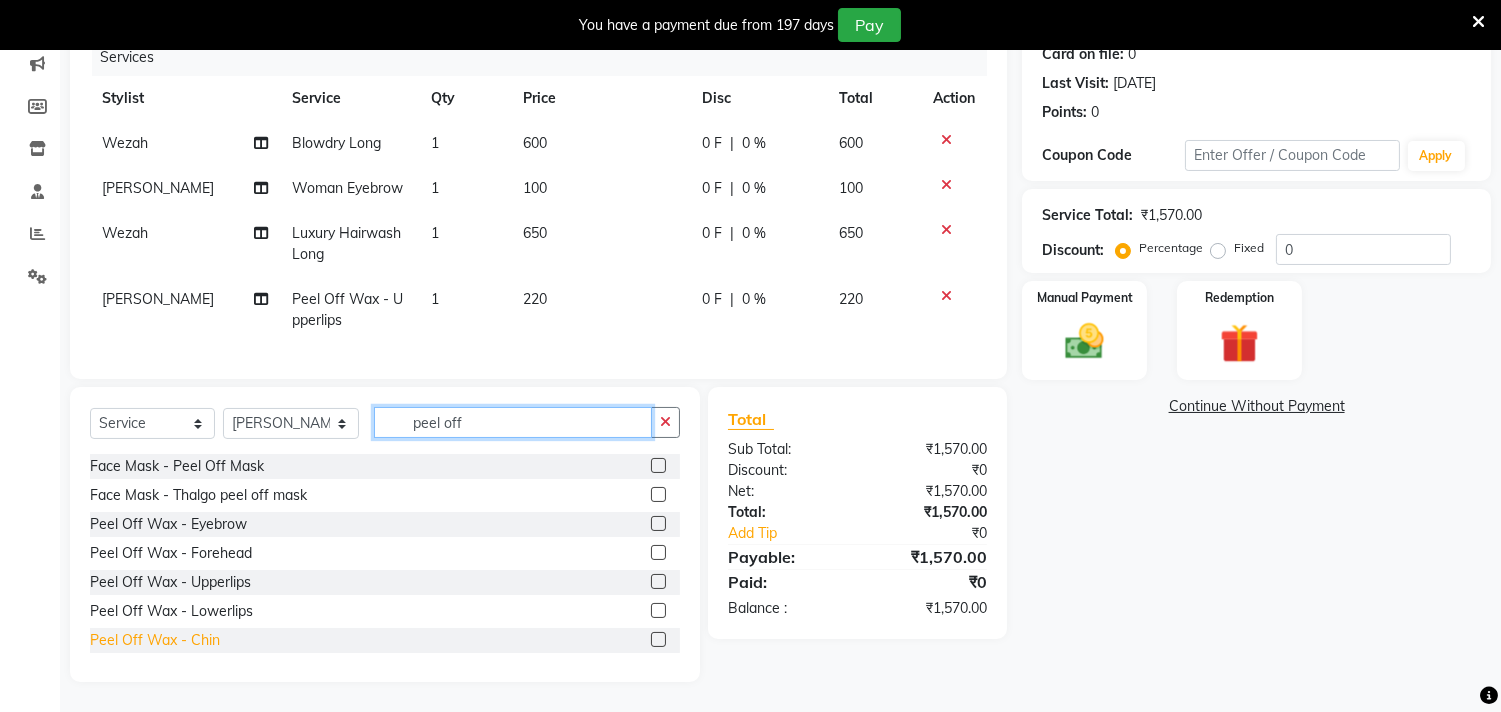 type on "peel off" 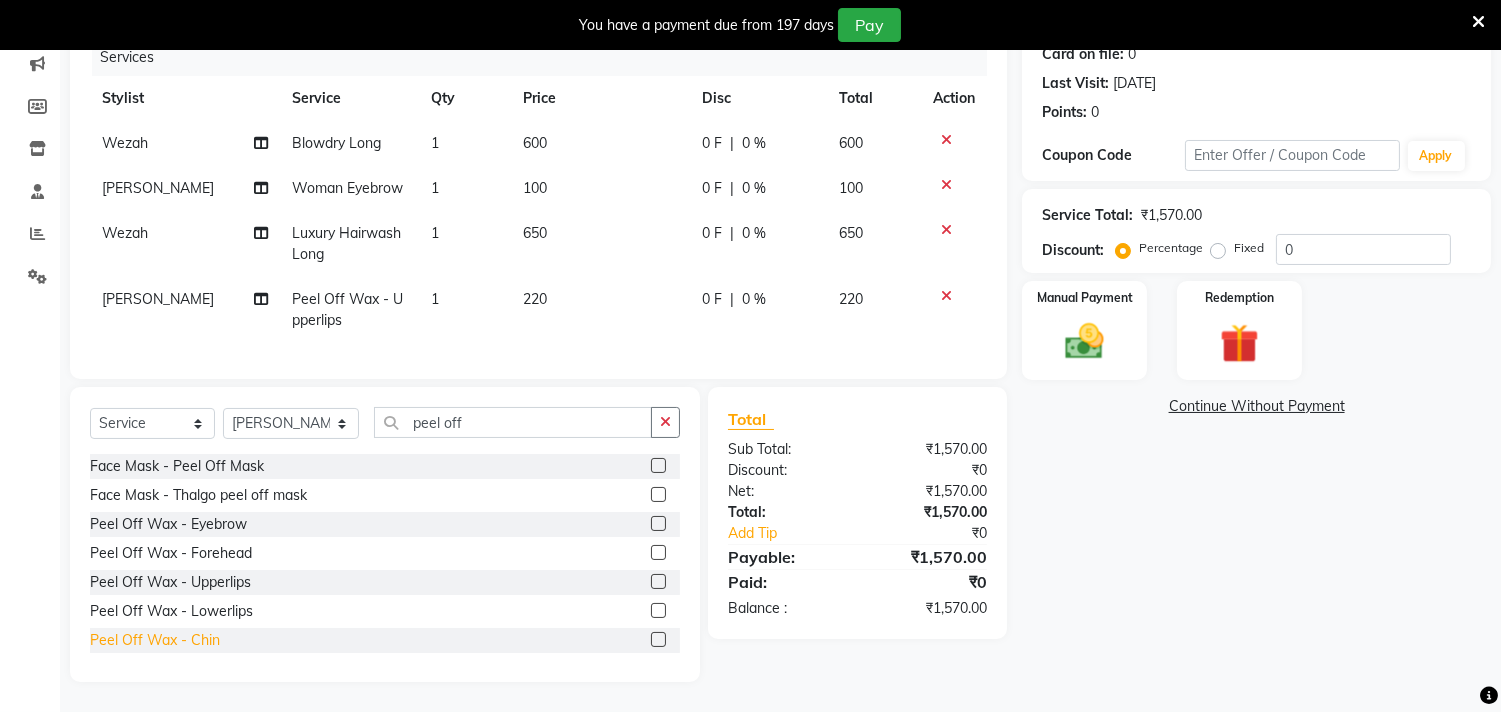 click on "Peel Off Wax - Chin" 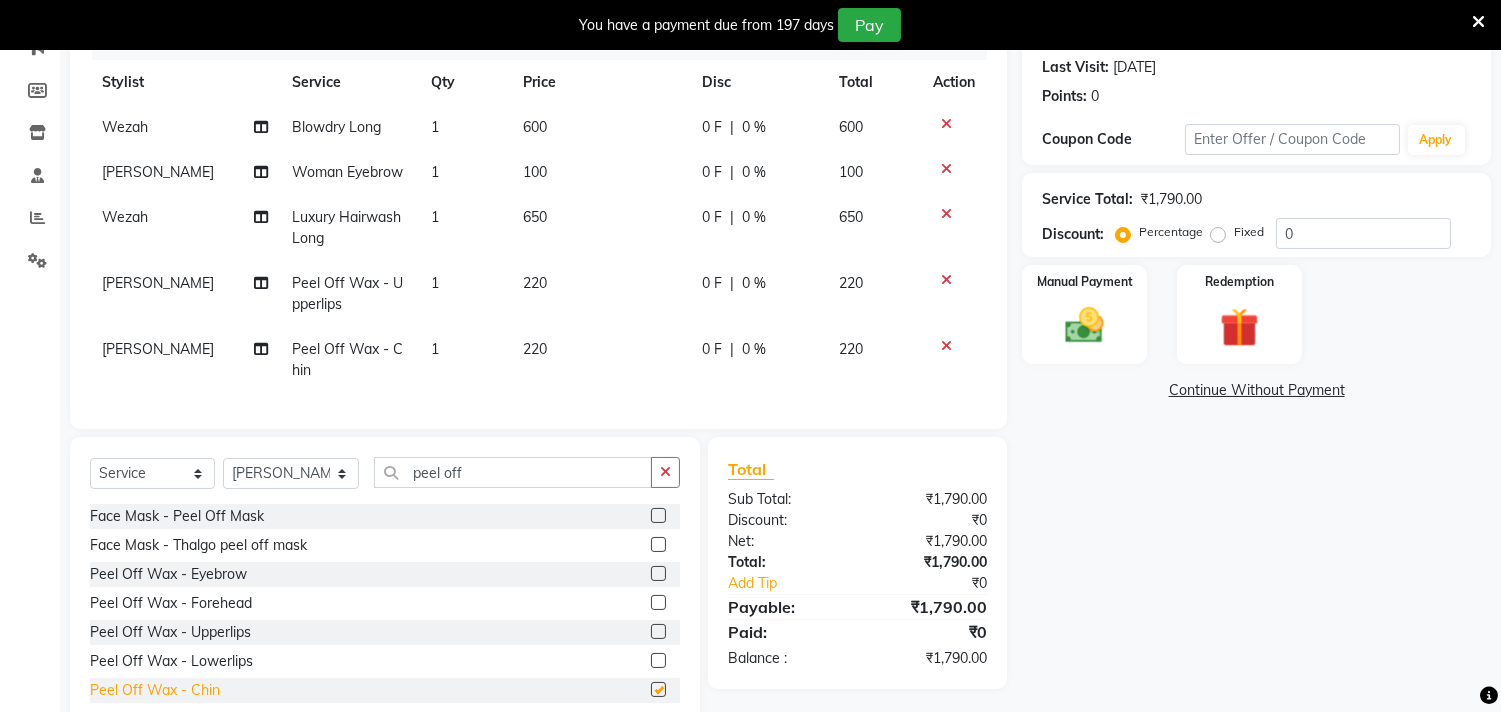 checkbox on "false" 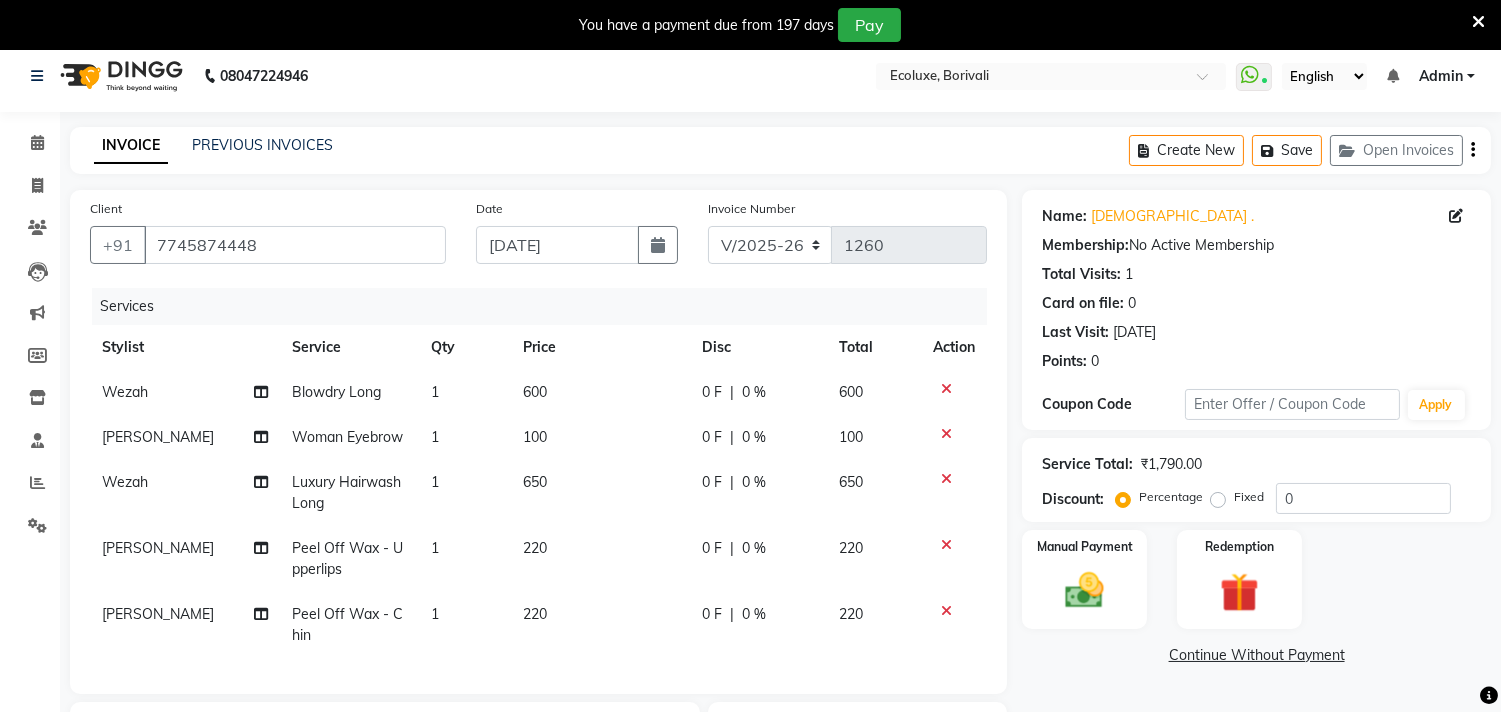scroll, scrollTop: 8, scrollLeft: 0, axis: vertical 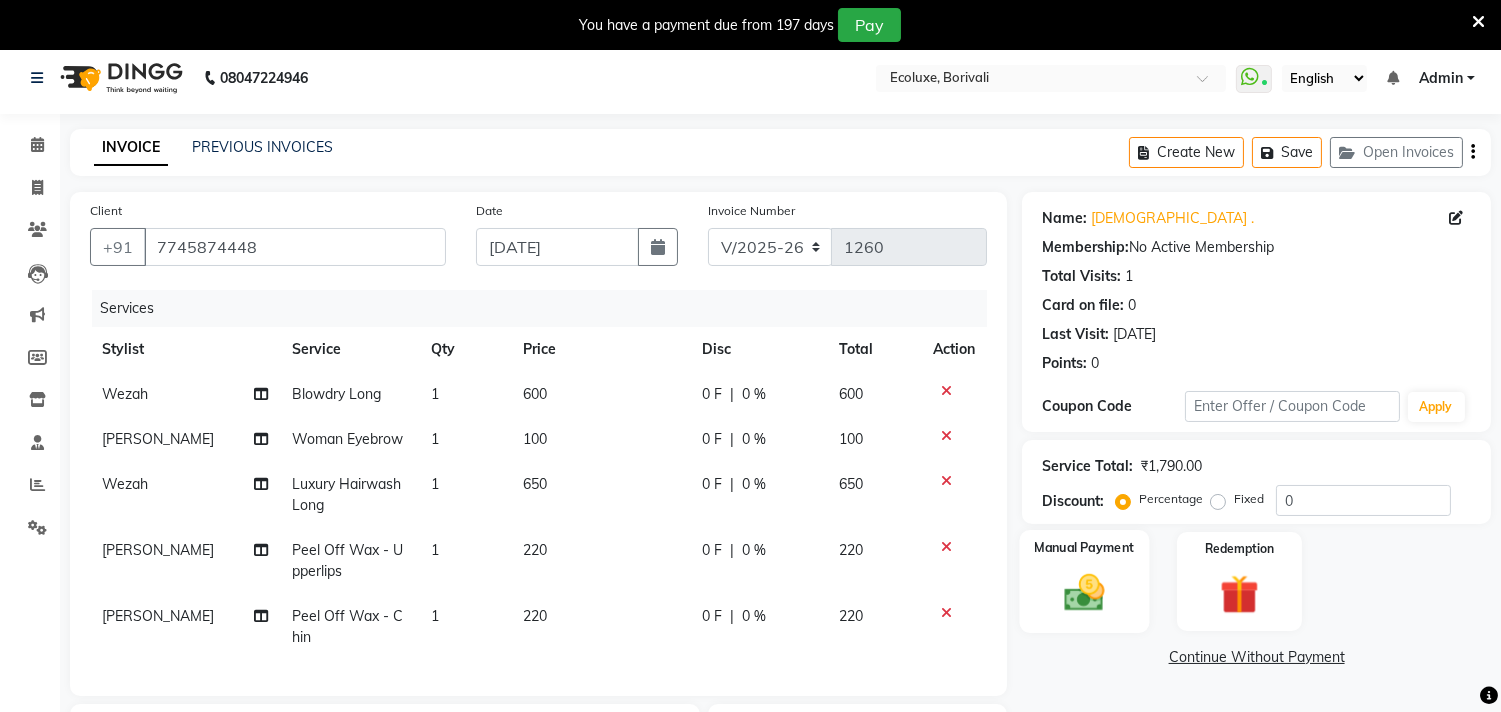 click 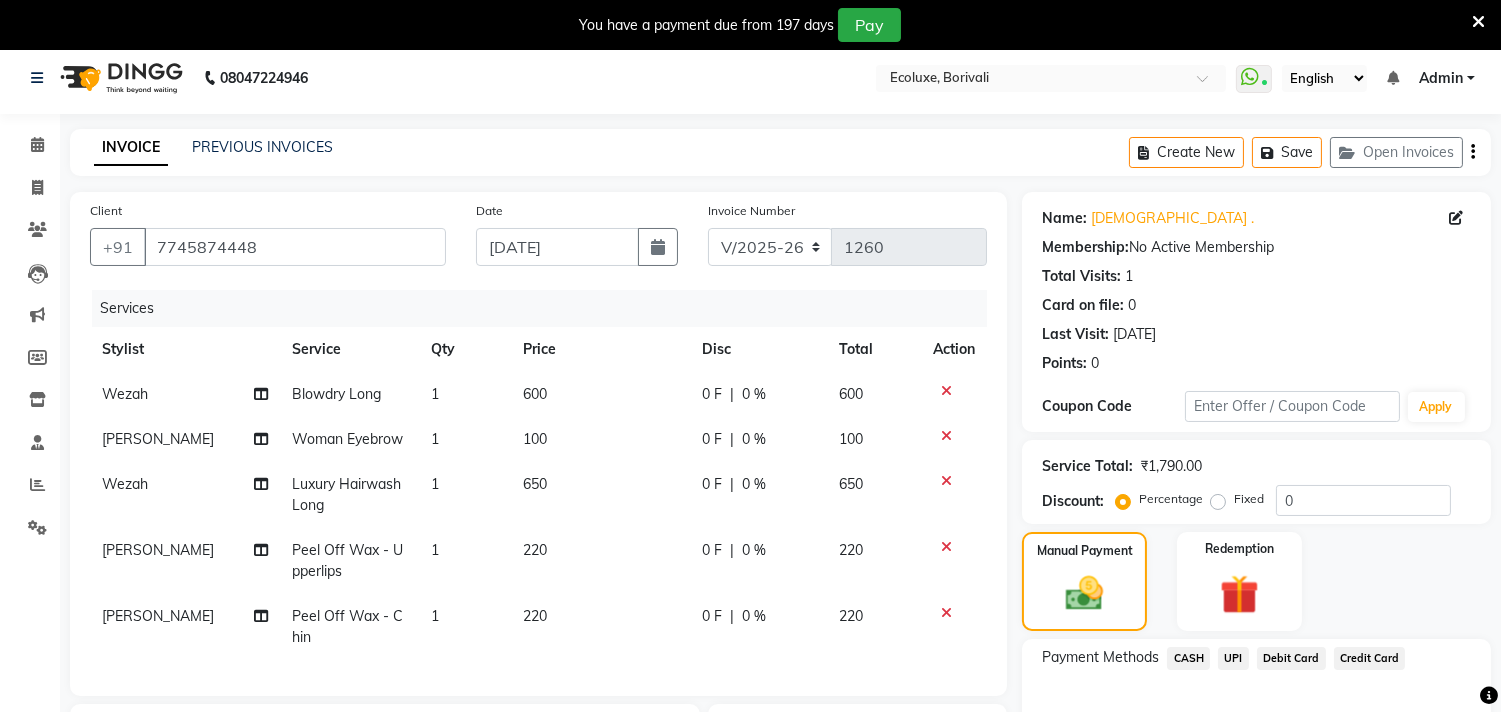 scroll, scrollTop: 120, scrollLeft: 0, axis: vertical 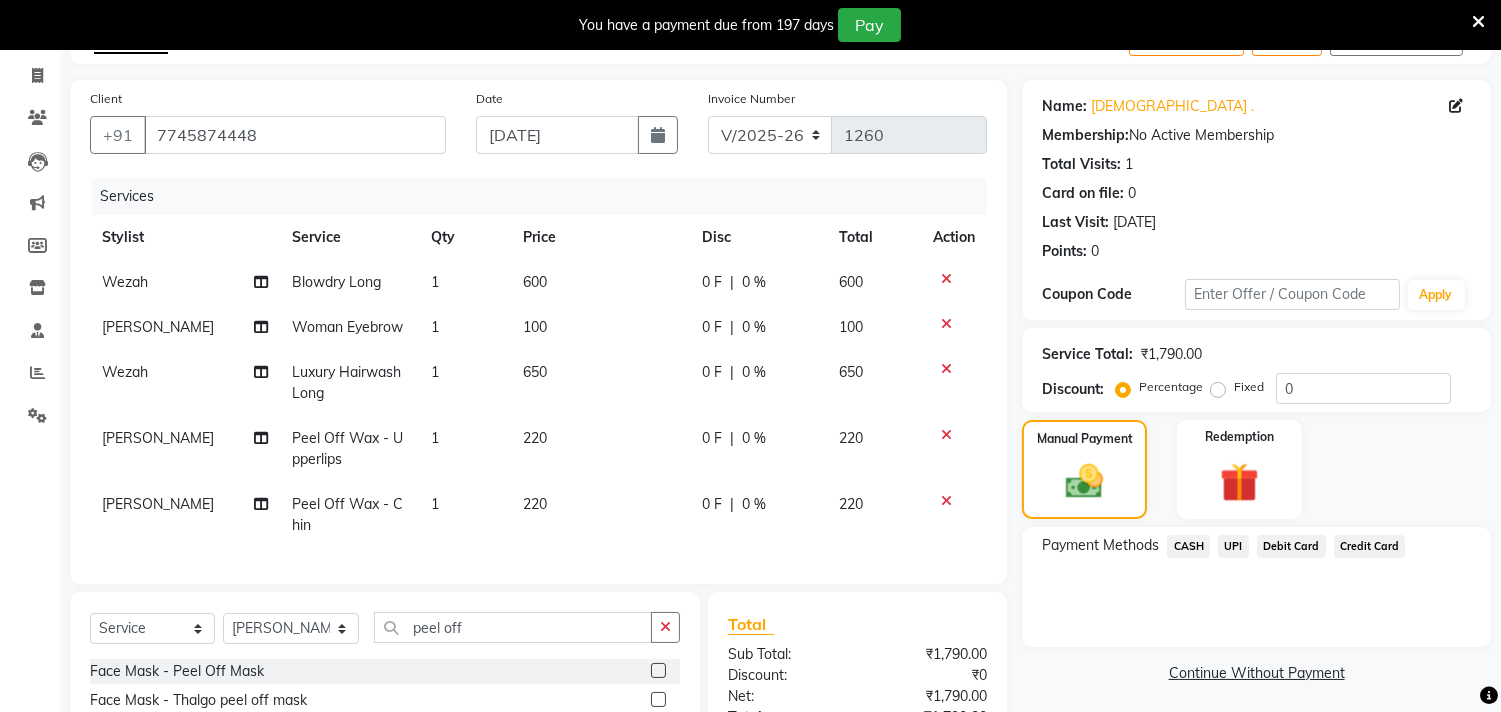 click on "UPI" 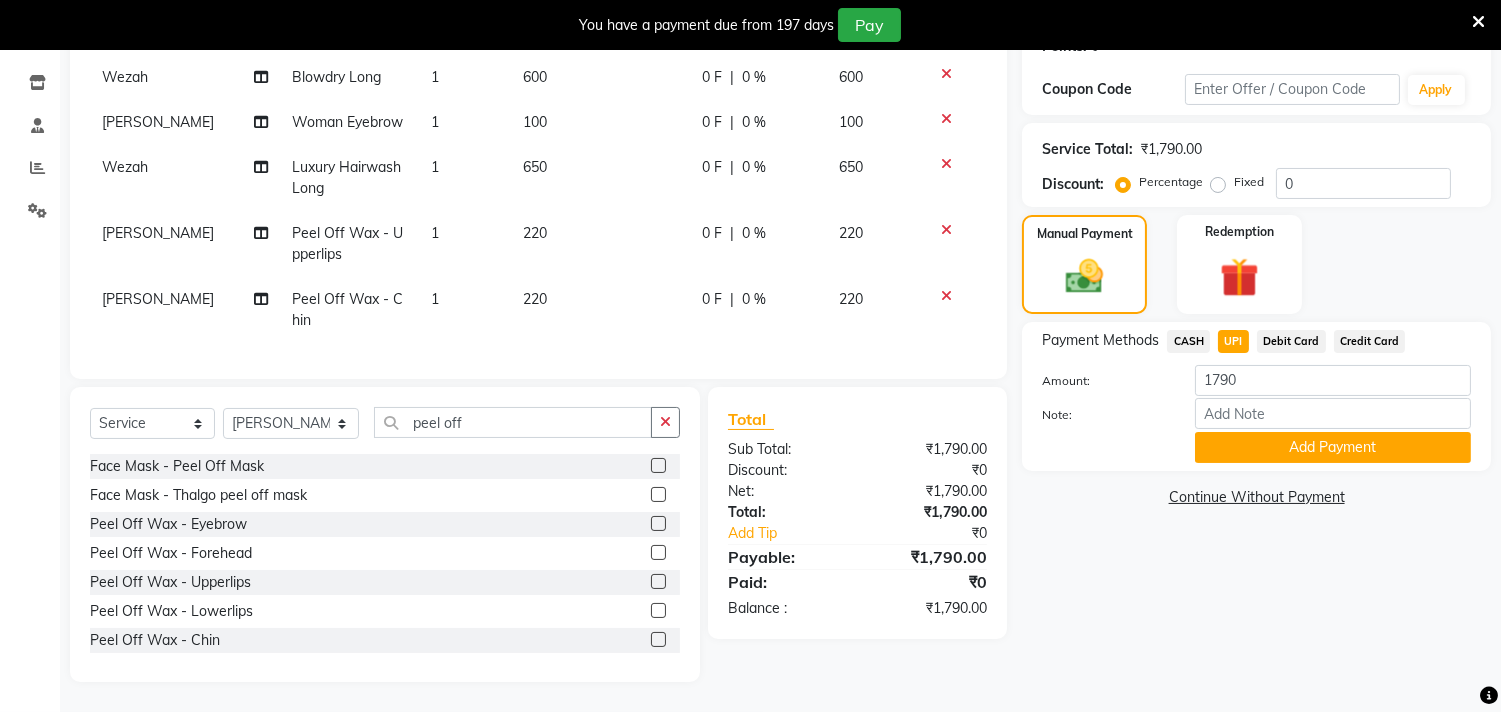 scroll, scrollTop: 342, scrollLeft: 0, axis: vertical 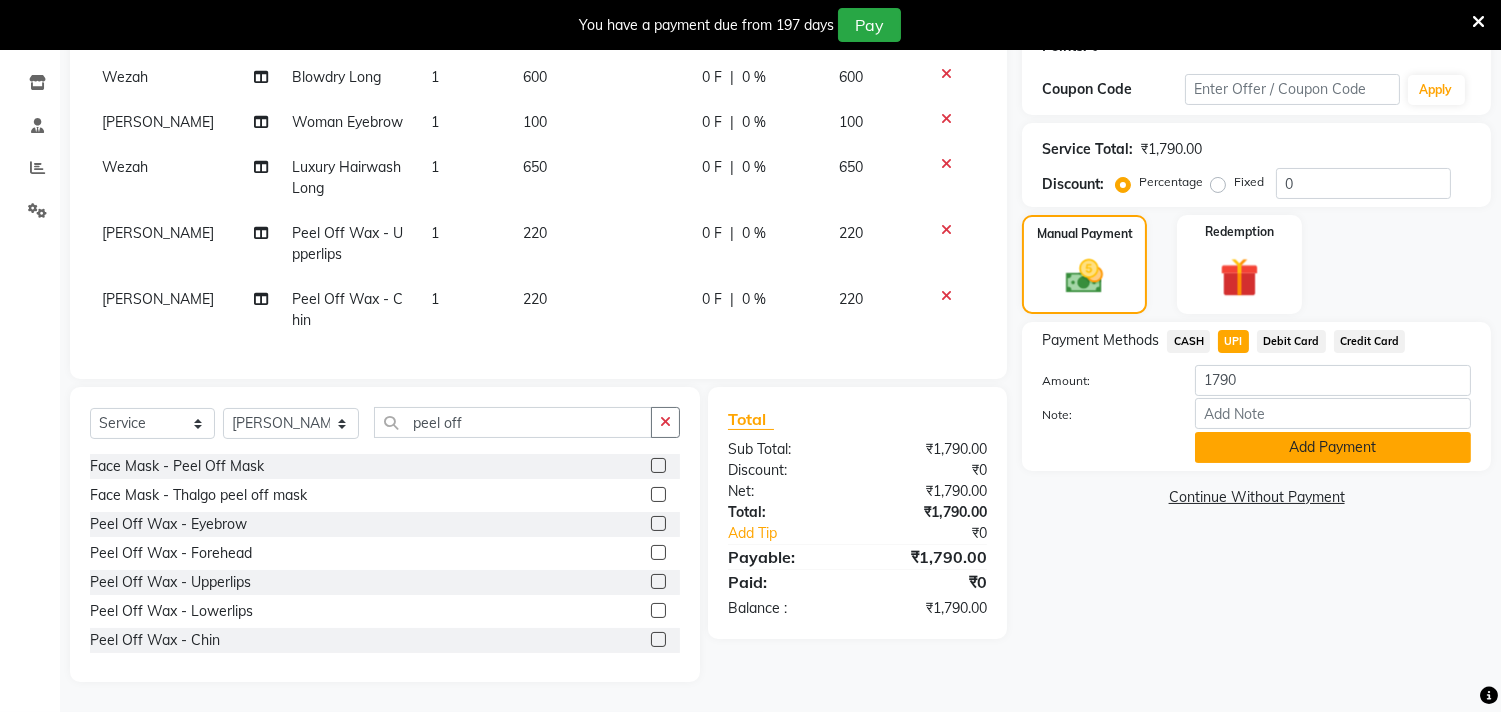 click on "Add Payment" 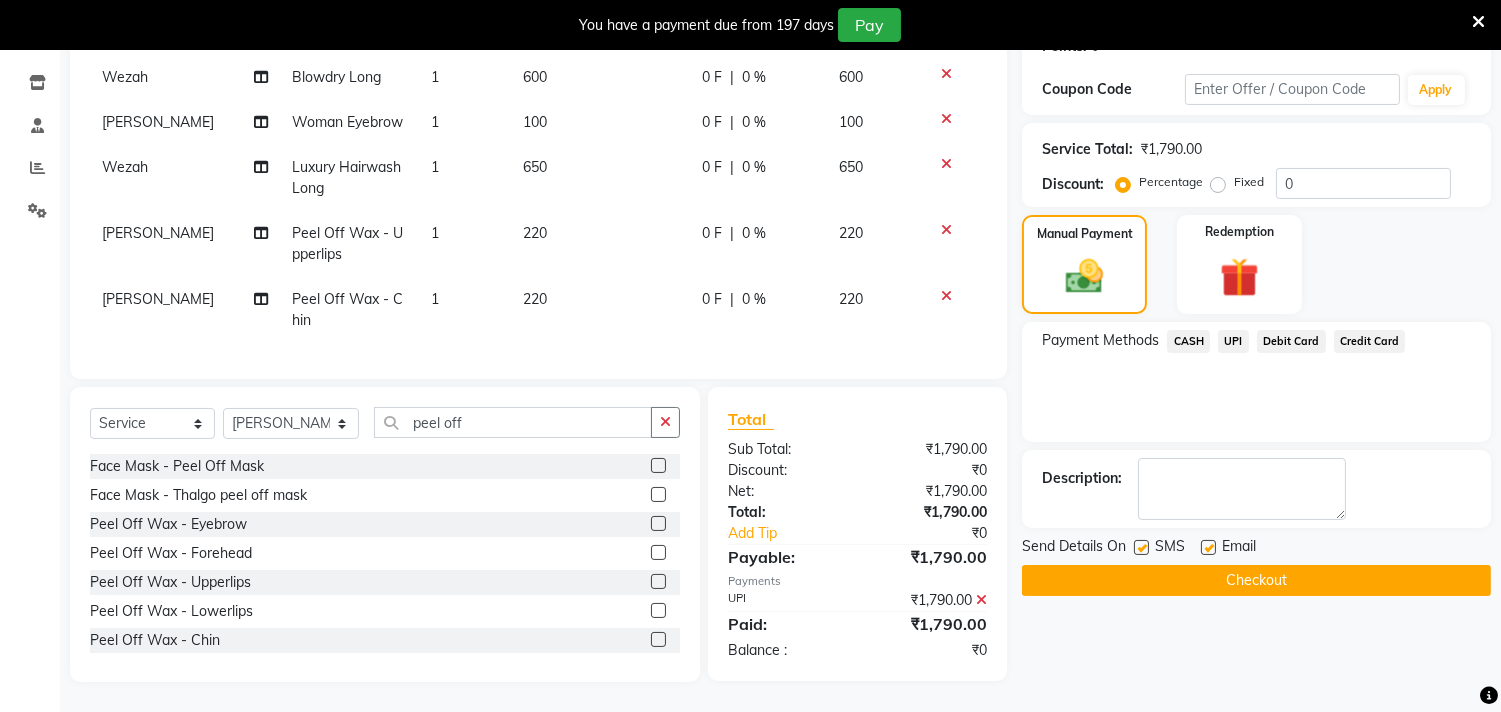 click on "Checkout" 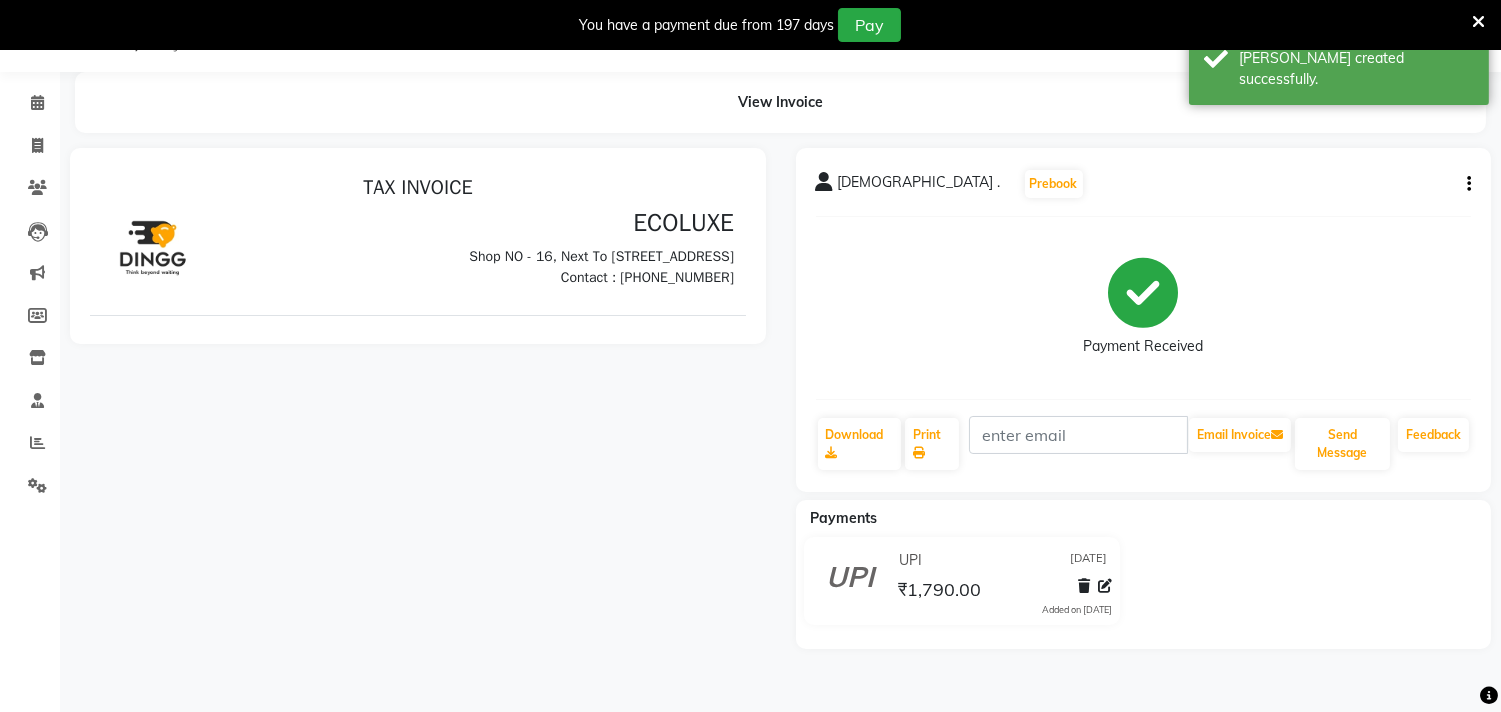 scroll, scrollTop: 0, scrollLeft: 0, axis: both 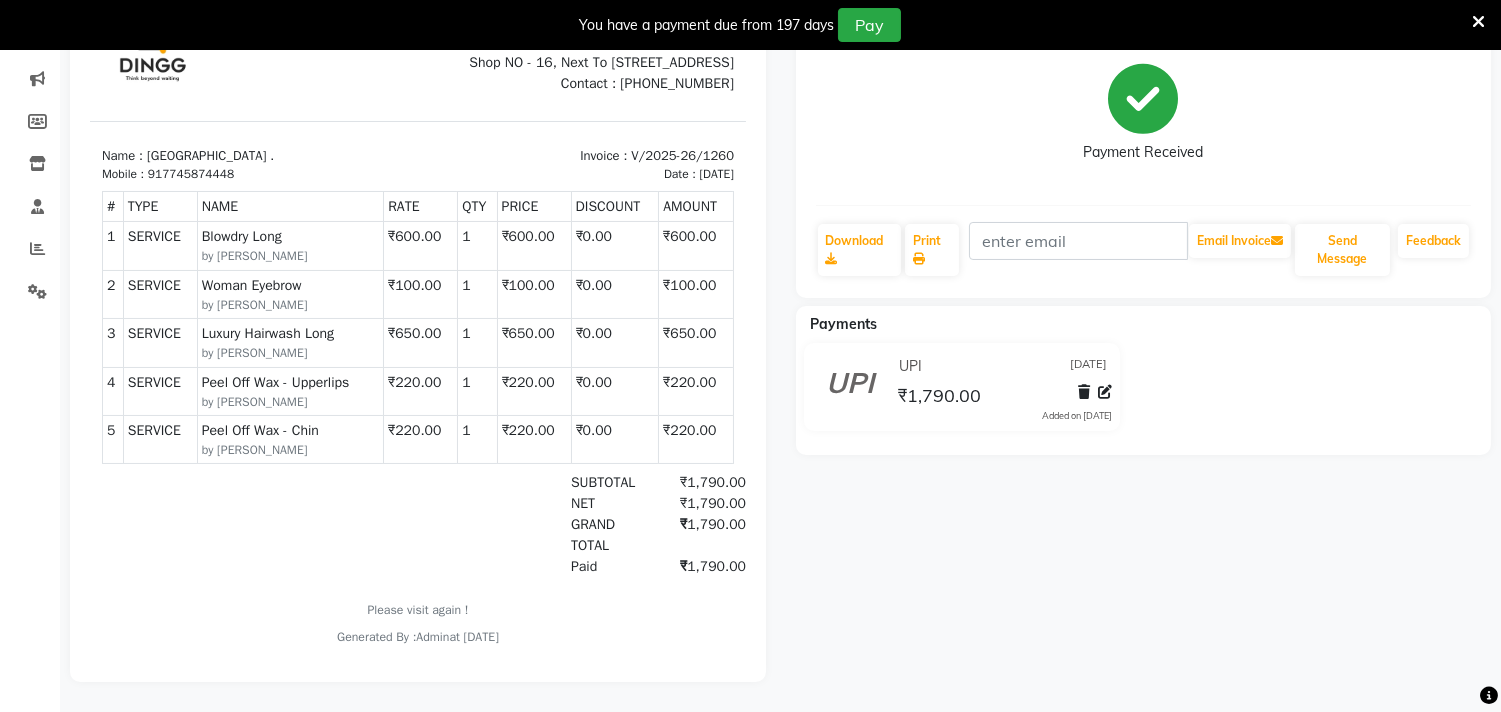 click on "Dhanshree .  Prebook   Payment Received  Download  Print   Email Invoice   Send Message Feedback  Payments UPI 10-07-2025 ₹1,790.00  Added on 10-07-2025" 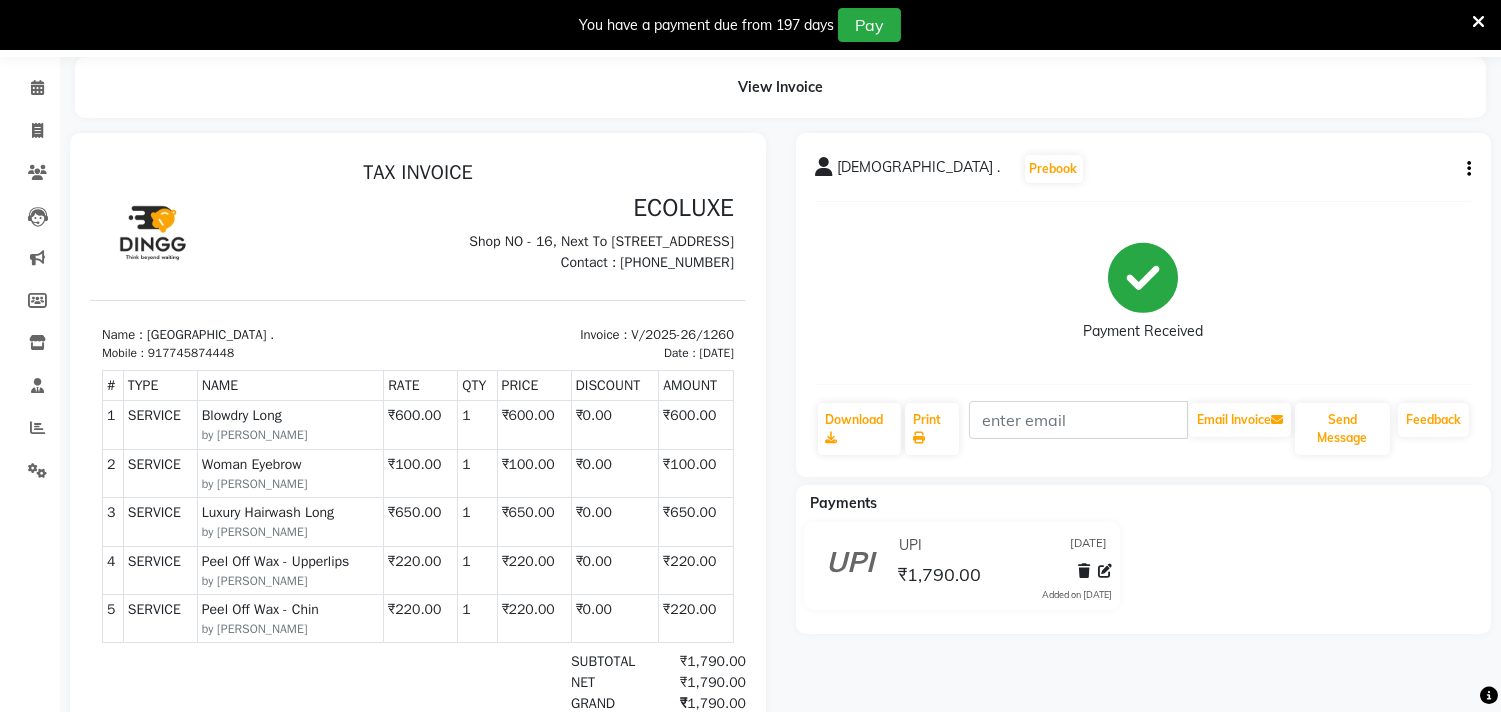 scroll, scrollTop: 0, scrollLeft: 0, axis: both 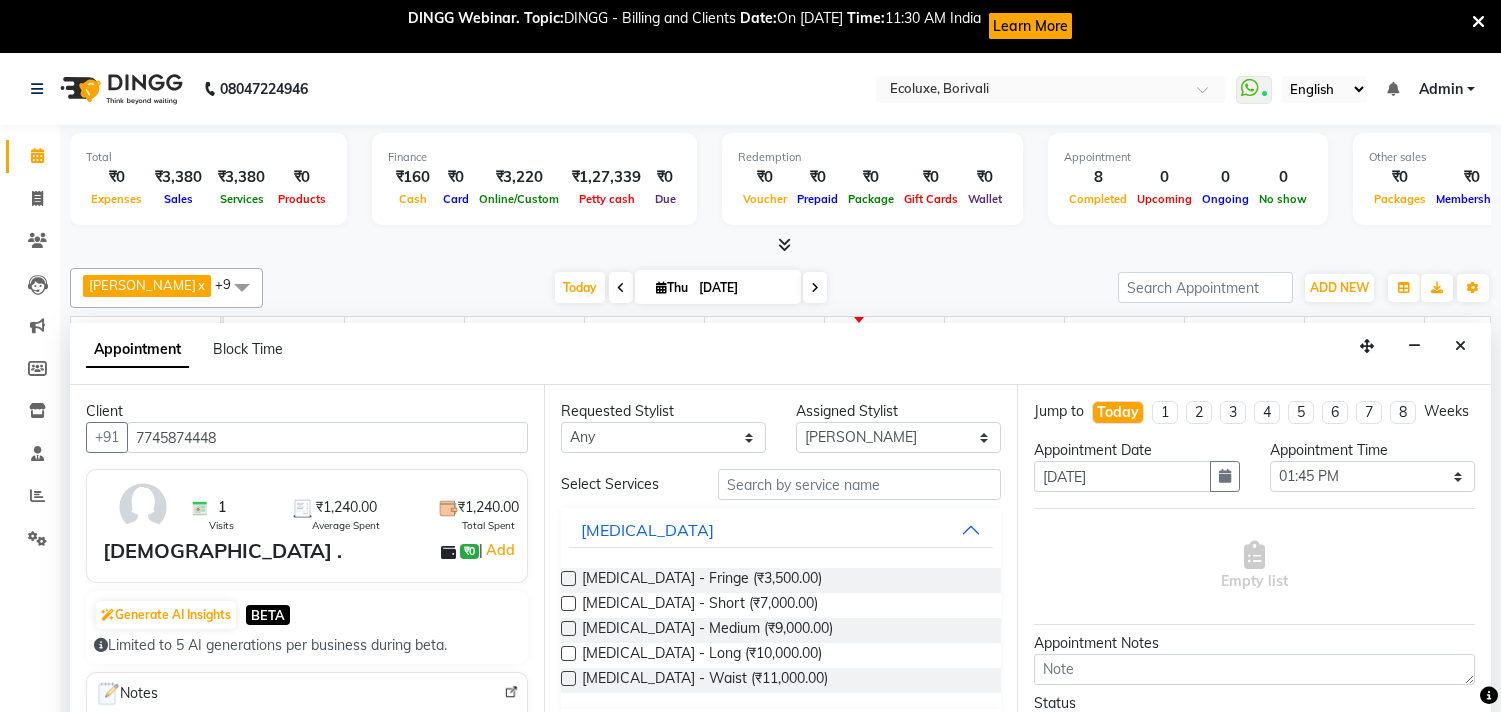 select on "36344" 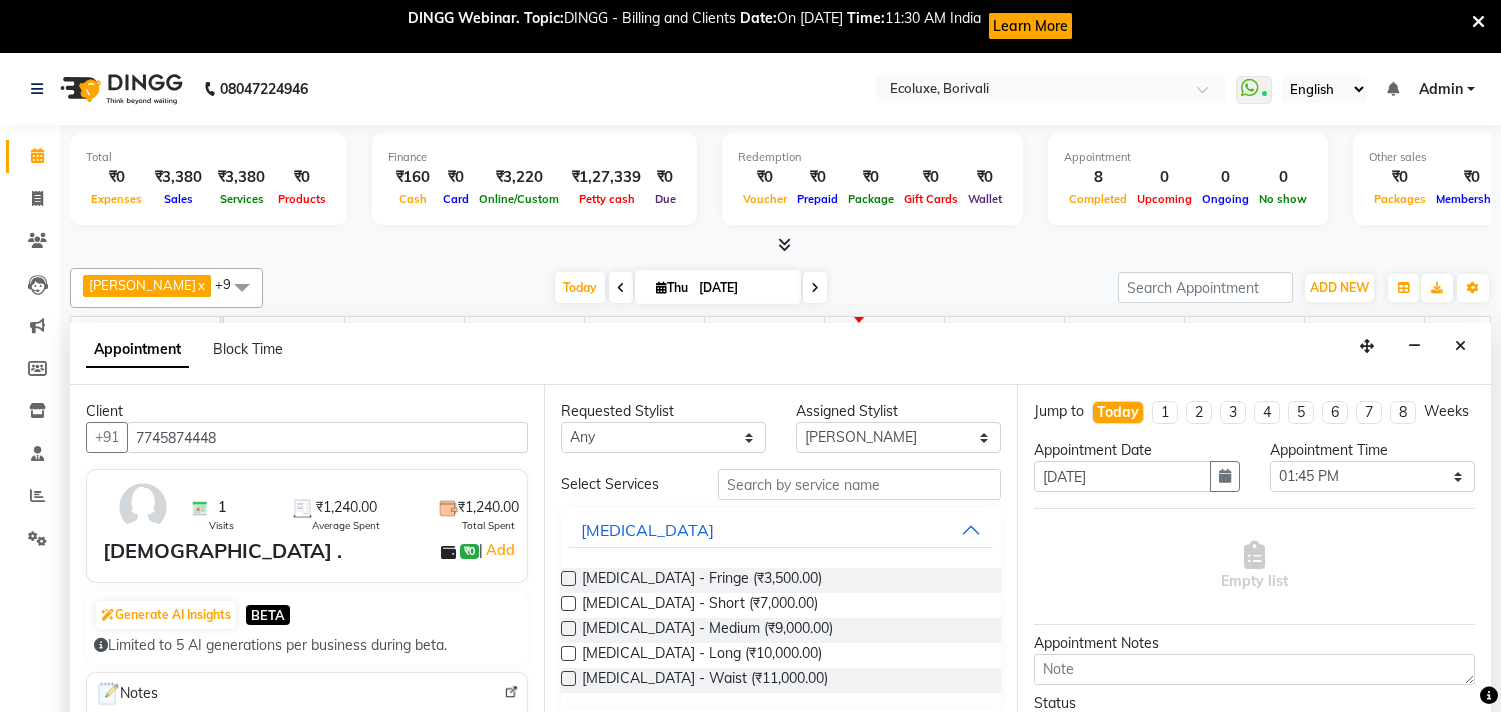 select on "825" 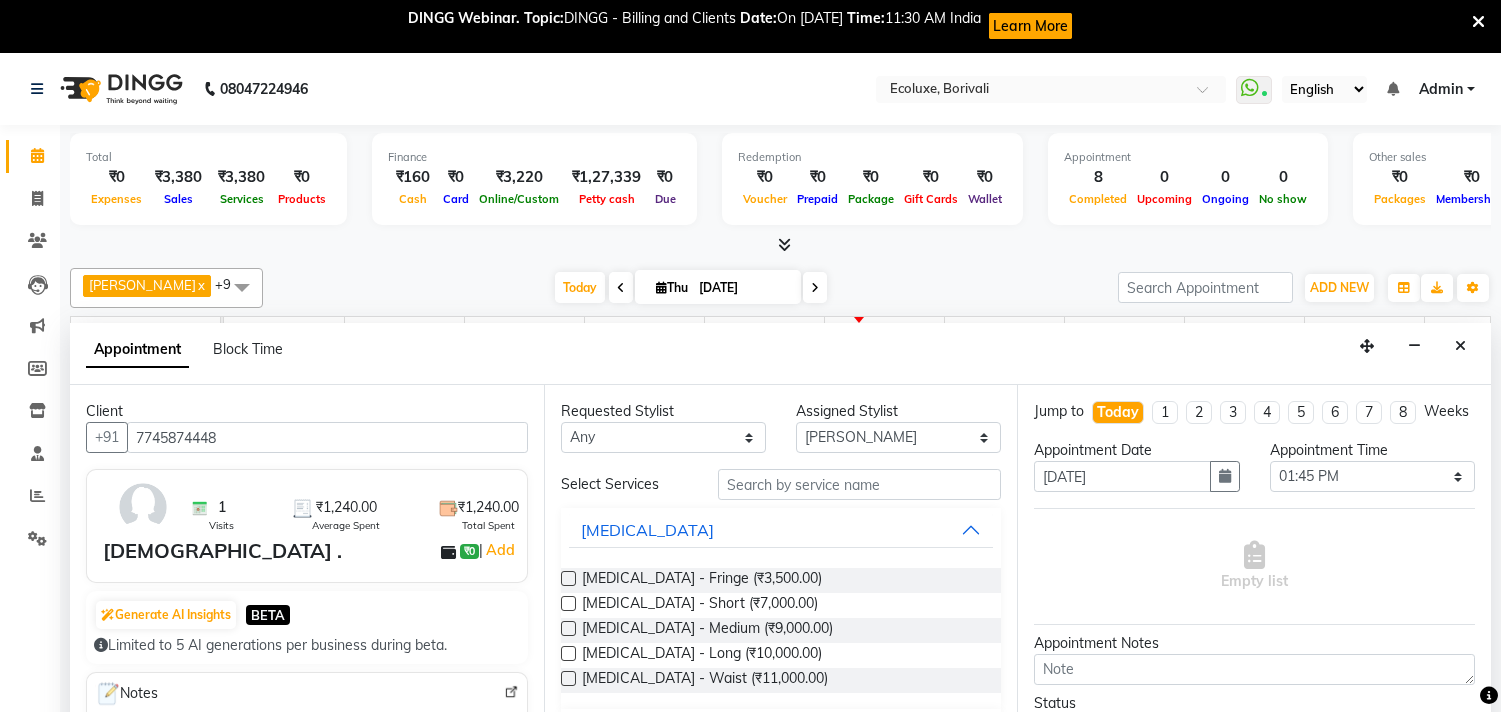 scroll, scrollTop: 53, scrollLeft: 0, axis: vertical 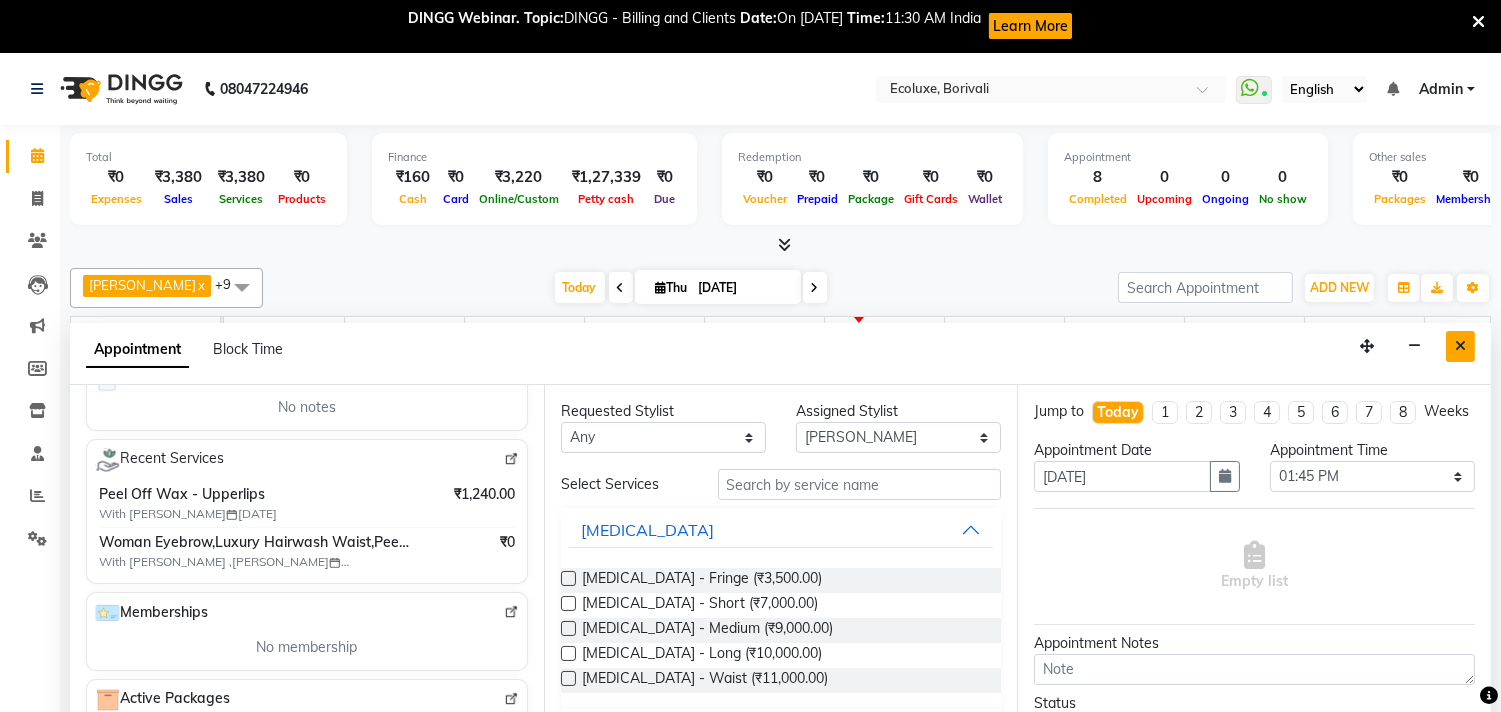 click at bounding box center [1460, 346] 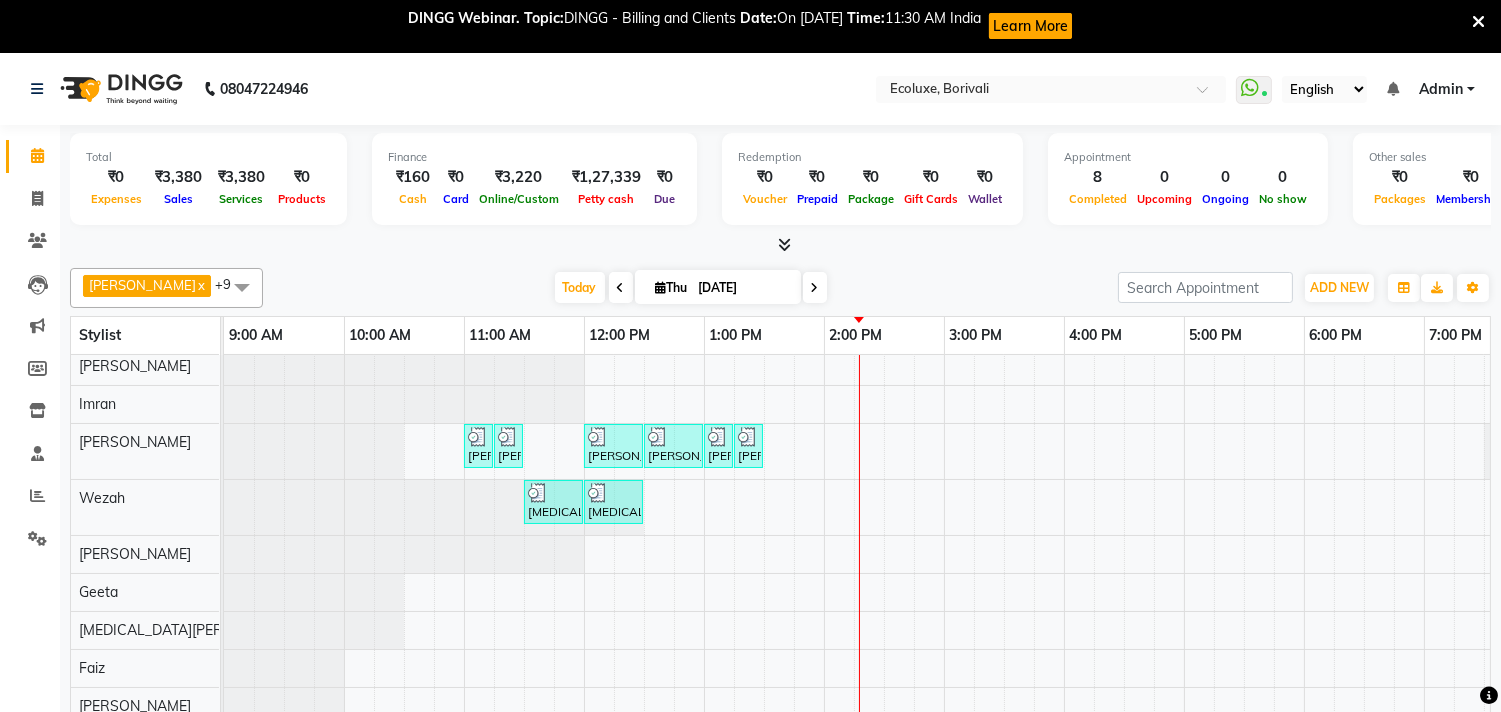 scroll, scrollTop: 43, scrollLeft: 0, axis: vertical 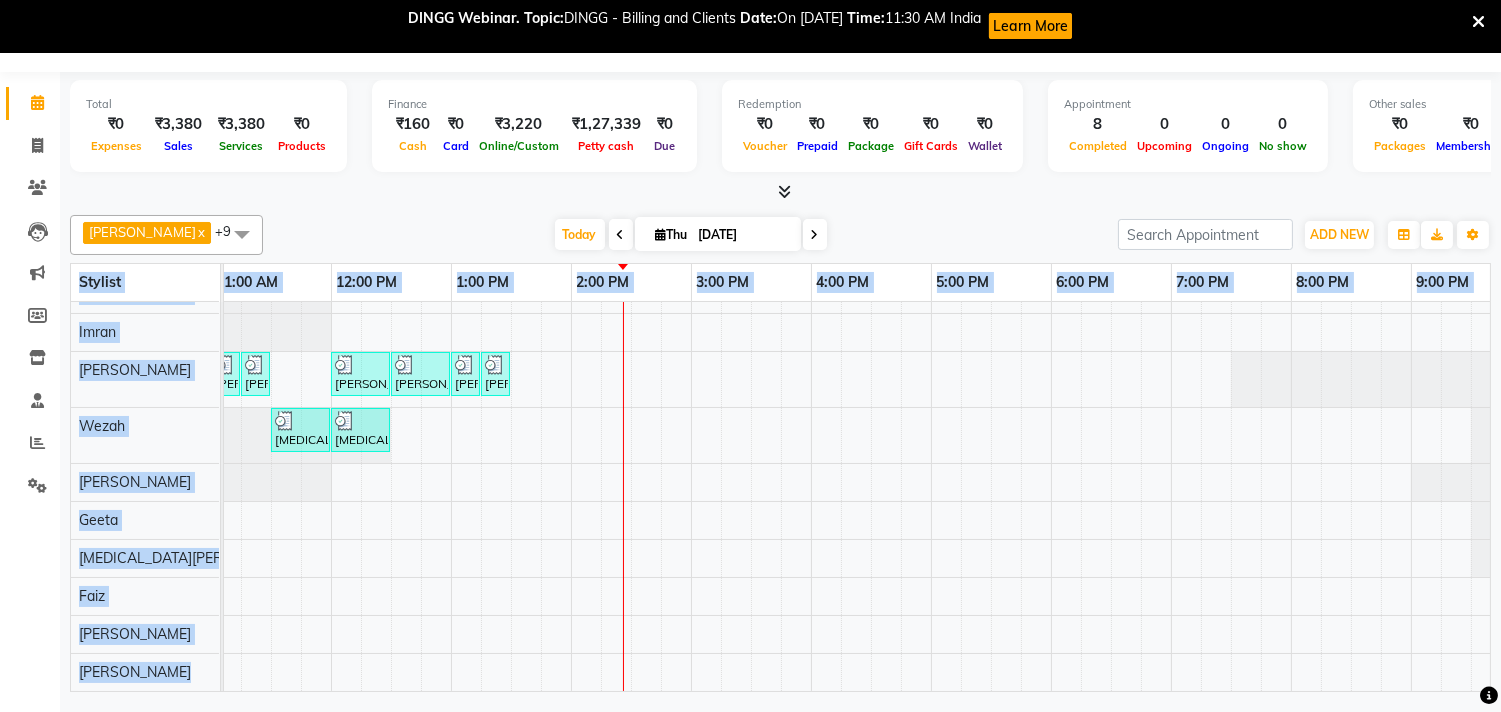 click on "Total  ₹0  Expenses ₹3,380  Sales ₹3,380  Services ₹0  Products Finance  ₹160  Cash ₹0  Card ₹3,220  Online/Custom ₹1,27,339 Petty cash ₹0 Due  Redemption  ₹0 Voucher ₹0 Prepaid ₹0 Package ₹0  Gift Cards ₹0  Wallet  Appointment  8 Completed 0 Upcoming 0 Ongoing 0 No show  Other sales  ₹0  Packages ₹0  Memberships ₹0  Vouchers ₹0  Prepaids ₹0  Gift Cards Alisha Sasankar  x Geeta  x Shafique  x Sonal Sawant   x  Imran   x Kamal Khende  x Neelu  x Nikita Raut  x Wezah  x Faiz  x +9 Select All  Imran  Alisha Sasankar Faiz Geeta Harshada Pawar  Kamal Khende Mohammad Faisal  Neelu Nikita Raut Sakina Shafique Sonal Sawant  Umar Shaikh Wezah Today  Thu 10-07-2025 Toggle Dropdown Add Appointment Add Invoice Add Expense Add Attendance Add Client Add Transaction Toggle Dropdown Add Appointment Add Invoice Add Expense Add Attendance Add Client ADD NEW Toggle Dropdown Add Appointment Add Invoice Add Expense Add Attendance Add Client Add Transaction Alisha Sasankar  x x x x" 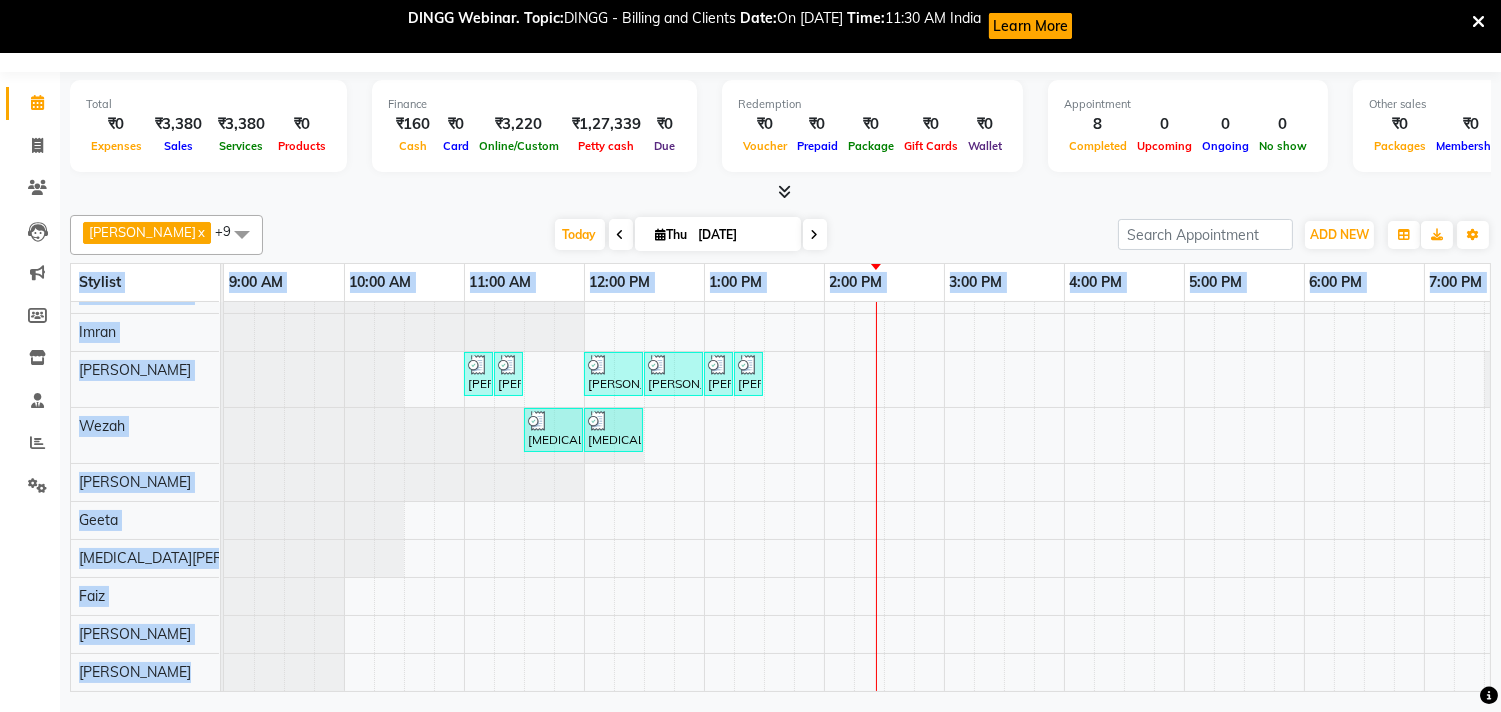 click on "[PERSON_NAME], TK02, 11:00 AM-11:15 AM, Woman Forehead     [PERSON_NAME], TK02, 11:15 AM-11:30 AM, Woman Eyebrow     [PERSON_NAME], TK04, 12:00 PM-12:30 PM, Waxing (Rica Wax) - Full Arms      [PERSON_NAME], TK04, 12:30 PM-01:00 PM, Waxing (Rica Wax) - Full Legs     [PERSON_NAME], TK04, 01:00 PM-01:15 PM, Waxing (Rica Wax) - Underarms     [PERSON_NAME], TK04, 01:15 PM-01:30 PM, Peel Off Wax - Upperlips     [MEDICAL_DATA][PERSON_NAME], TK03, 11:30 AM-12:00 PM, Luxury Hairwash Long      [MEDICAL_DATA][PERSON_NAME], TK03, 12:00 PM-12:30 PM, Blowdry Long" at bounding box center (1064, 483) 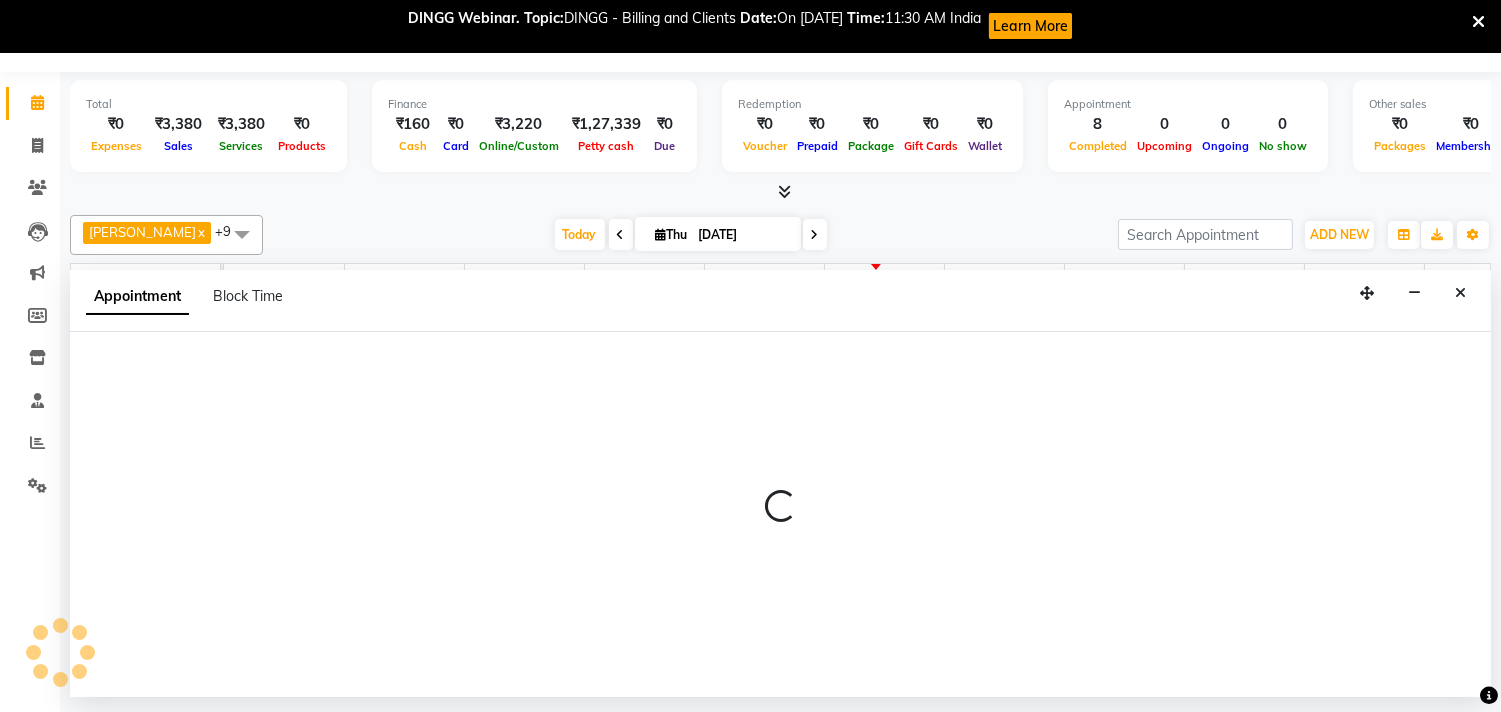 select on "67913" 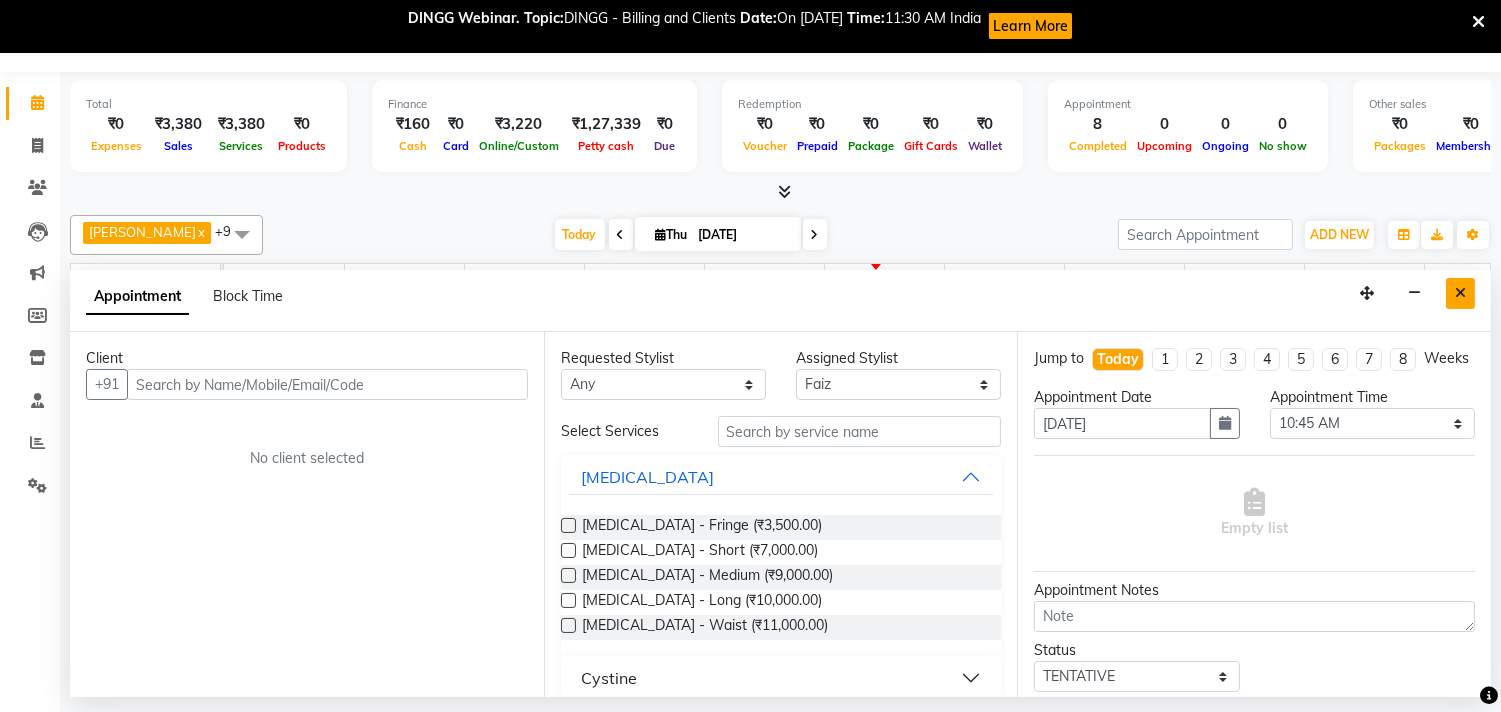click at bounding box center [1460, 293] 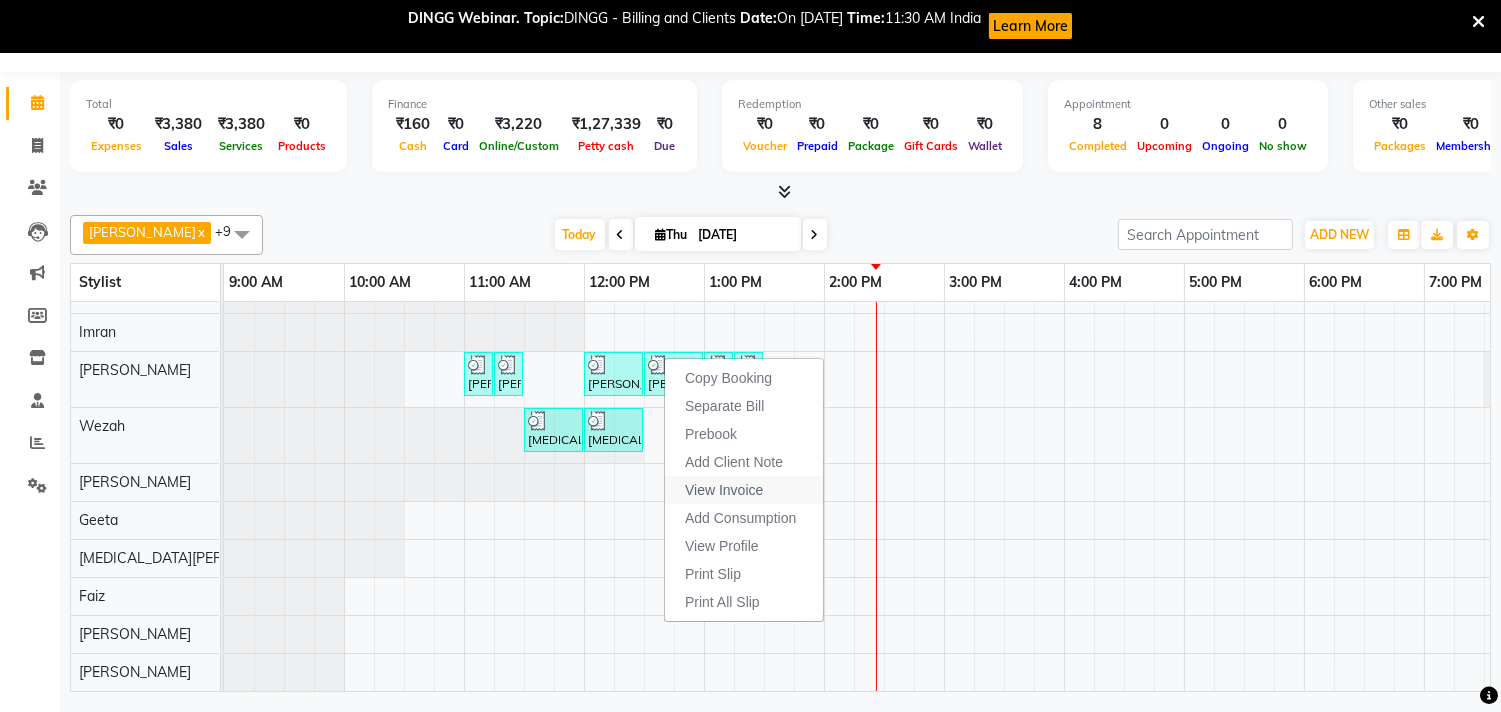 click on "View Invoice" at bounding box center (724, 490) 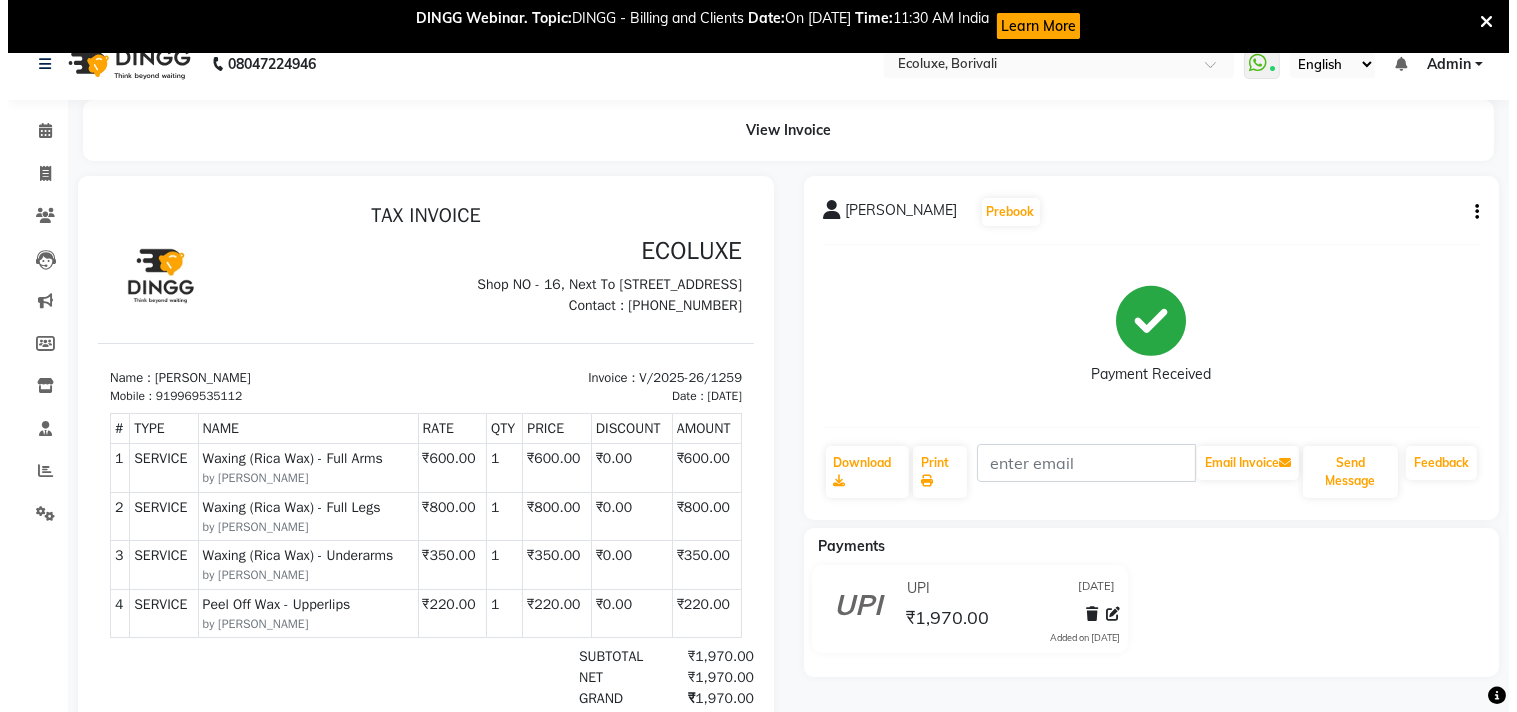 scroll, scrollTop: 0, scrollLeft: 0, axis: both 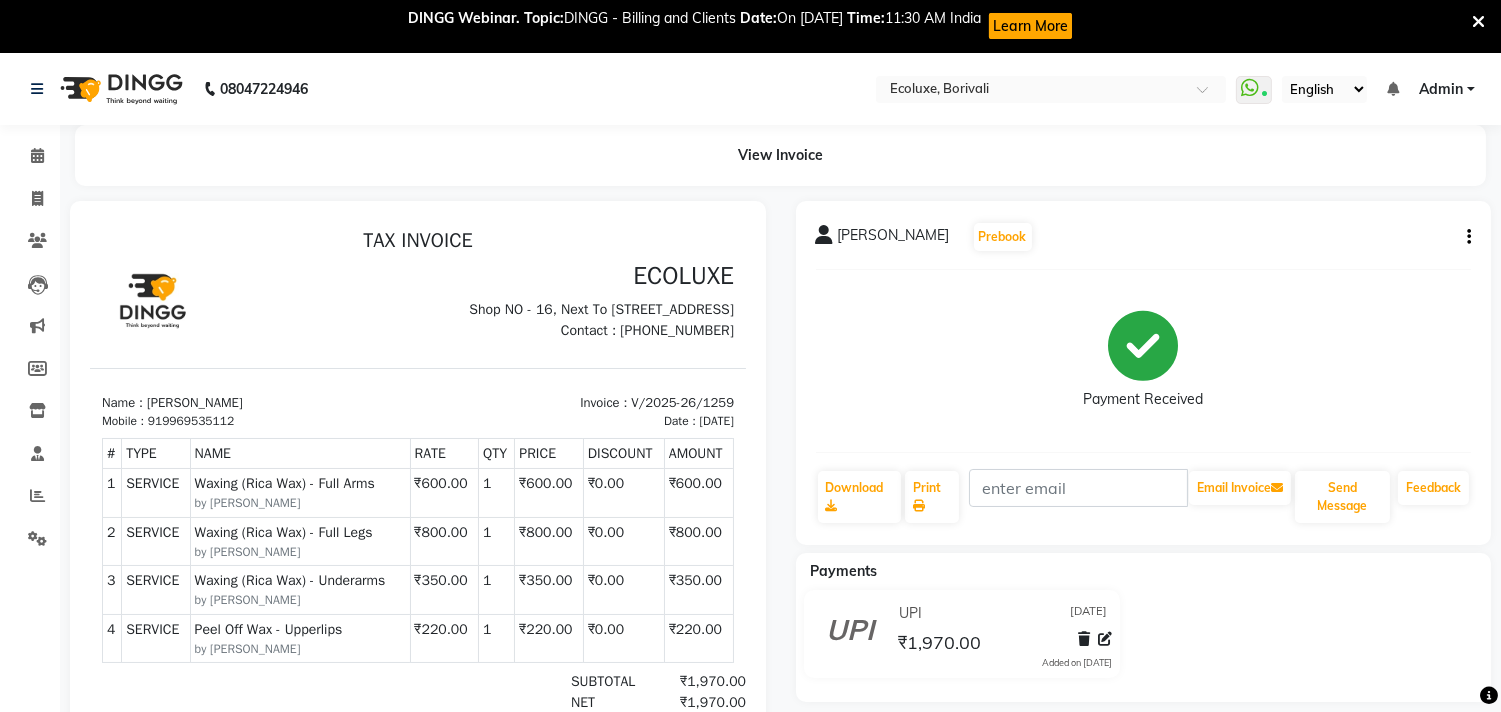 click at bounding box center (1478, 22) 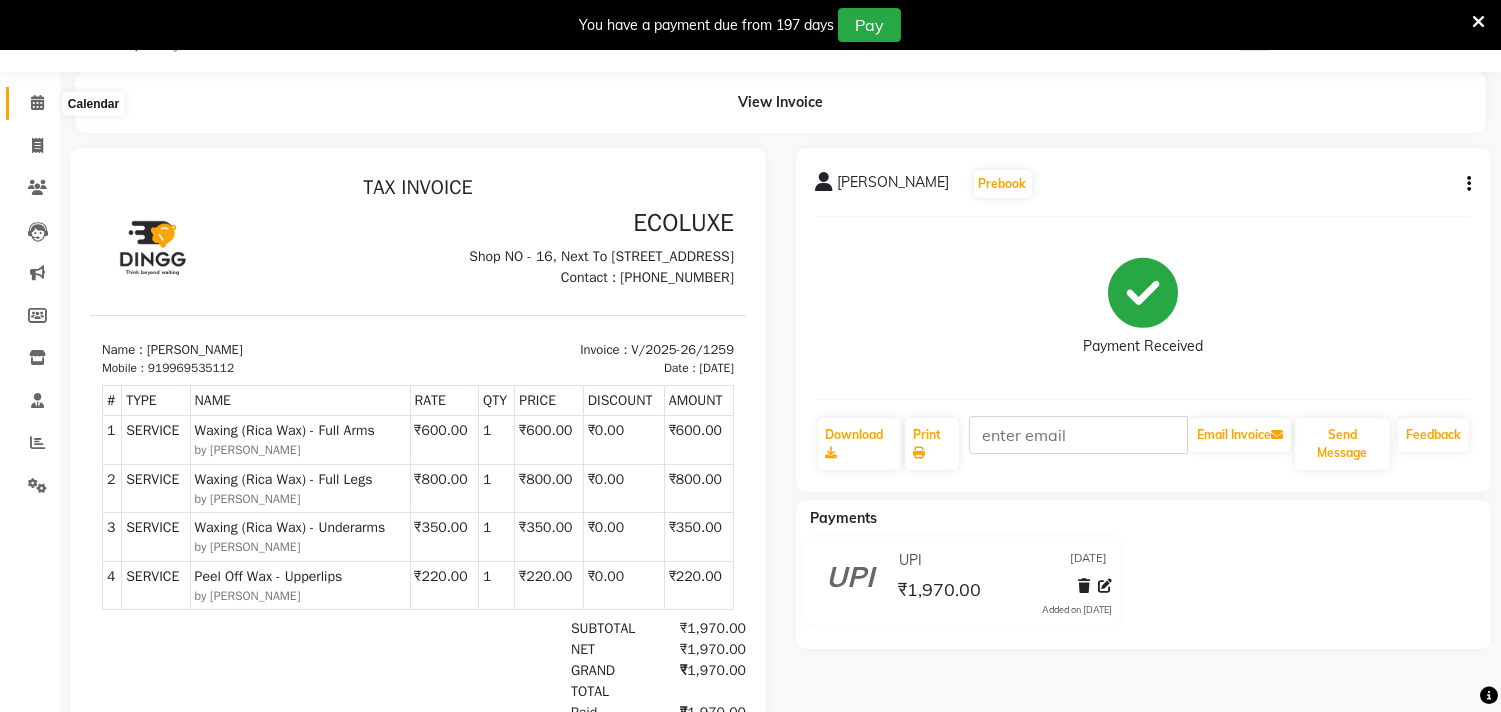 click 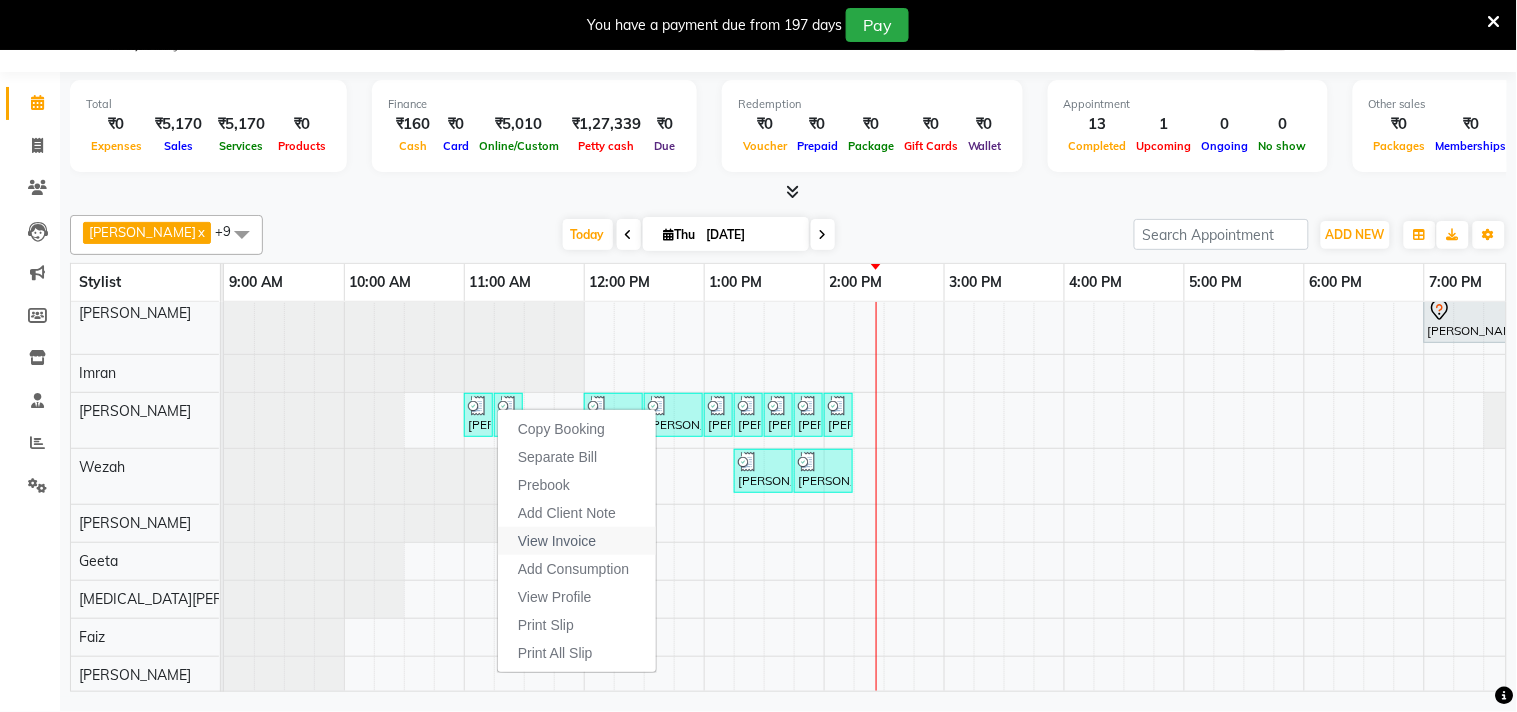 click on "View Invoice" at bounding box center [557, 541] 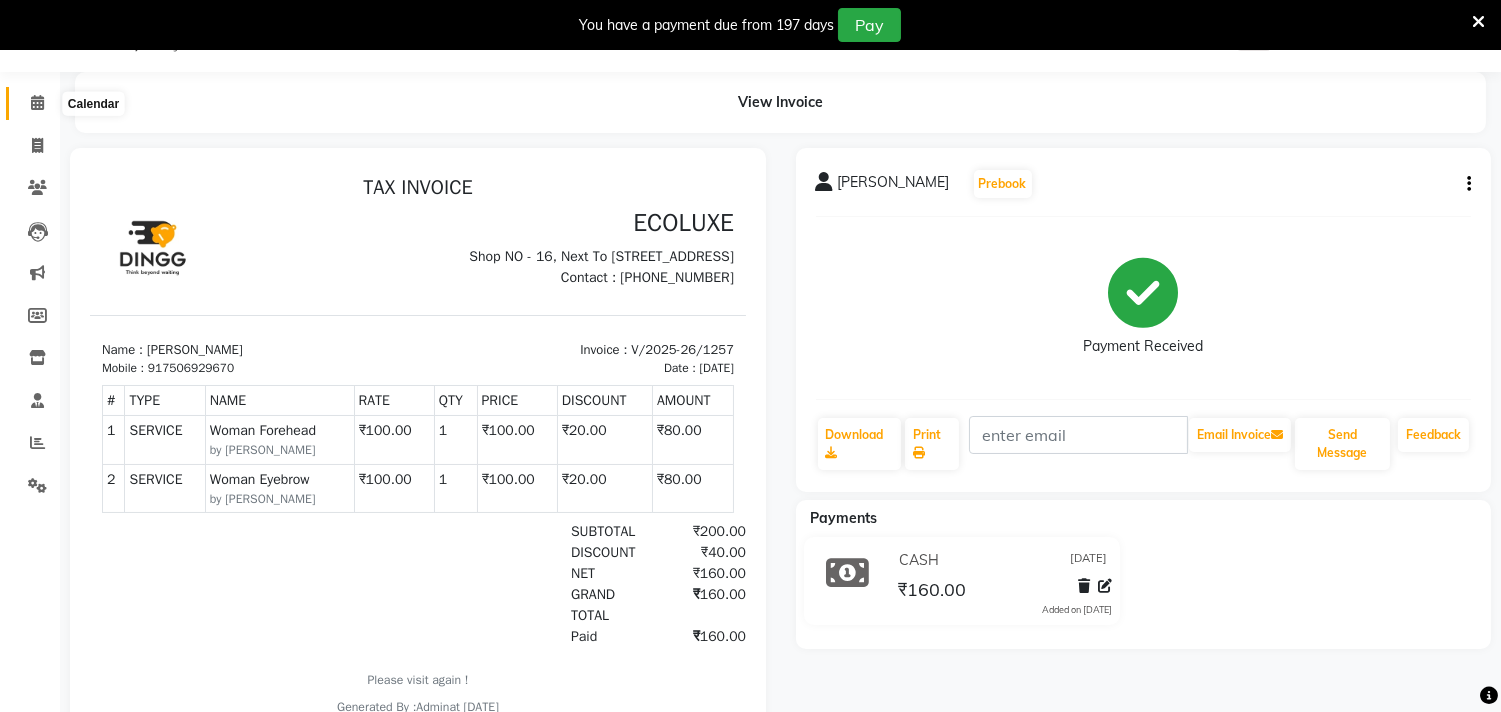 click 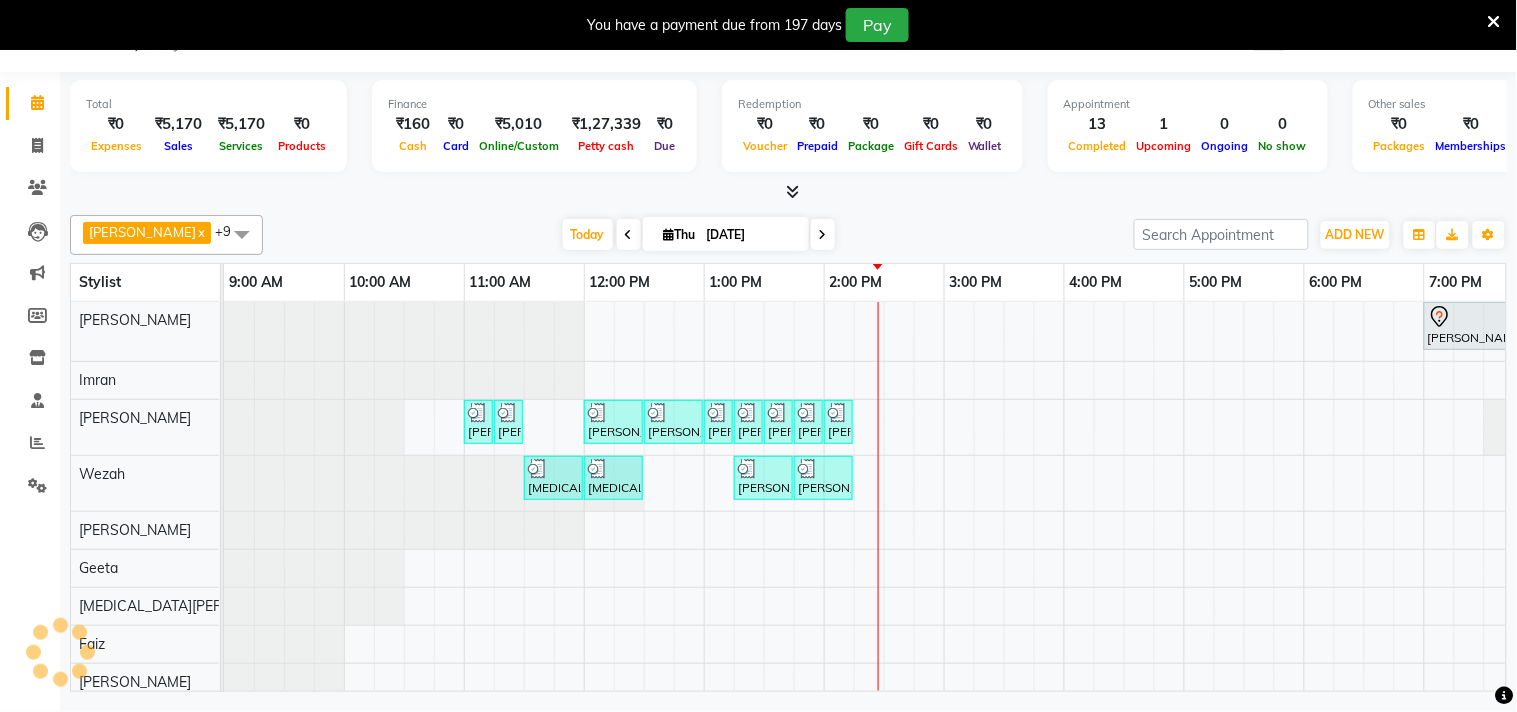 scroll, scrollTop: 7, scrollLeft: 0, axis: vertical 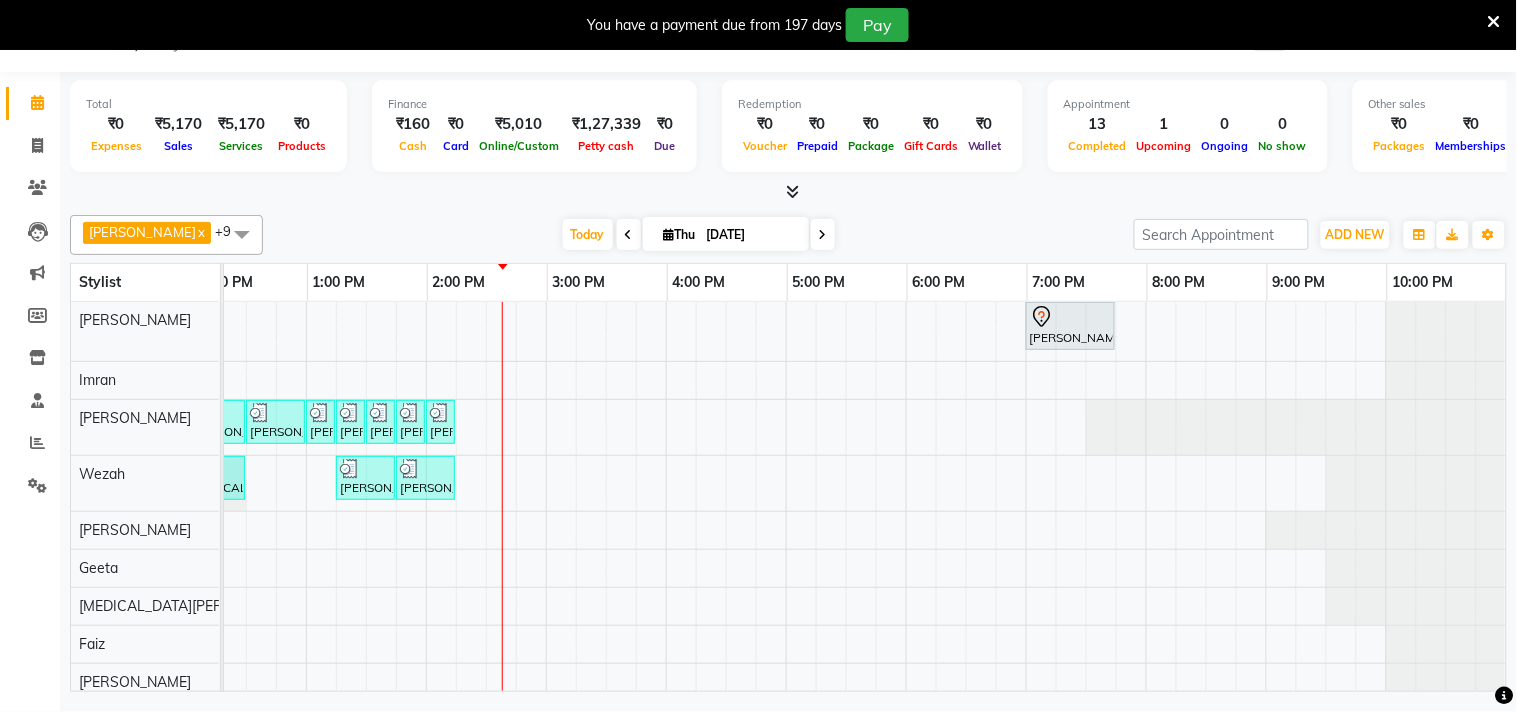 click on "shivani, TK06, 07:00 PM-07:45 PM, Female - Haircut Senior Stylist     Bhoomika, TK02, 11:00 AM-11:15 AM, Woman Forehead     Bhoomika, TK02, 11:15 AM-11:30 AM, Woman Eyebrow     Parachi Jajoo, TK04, 12:00 PM-12:30 PM, Waxing (Rica Wax) - Full Arms      Parachi Jajoo, TK04, 12:30 PM-01:00 PM, Waxing (Rica Wax) - Full Legs     Parachi Jajoo, TK04, 01:00 PM-01:15 PM, Waxing (Rica Wax) - Underarms     Parachi Jajoo, TK04, 01:15 PM-01:30 PM, Peel Off Wax - Upperlips     Dhanshree ., TK05, 01:30 PM-01:45 PM, Peel Off Wax - Chin     Dhanshree ., TK05, 01:45 PM-02:00 PM, Peel Off Wax - Upperlips     Dhanshree ., TK05, 02:00 PM-02:15 PM, Woman Eyebrow     Nikita Kolte, TK03, 11:30 AM-12:00 PM, Luxury Hairwash Long      Nikita Kolte, TK03, 12:00 PM-12:30 PM, Blowdry Long     Dhanshree ., TK05, 01:15 PM-01:45 PM, Luxury Hairwash Long      Dhanshree ., TK05, 01:45 PM-02:15 PM, Blowdry Long" at bounding box center [666, 520] 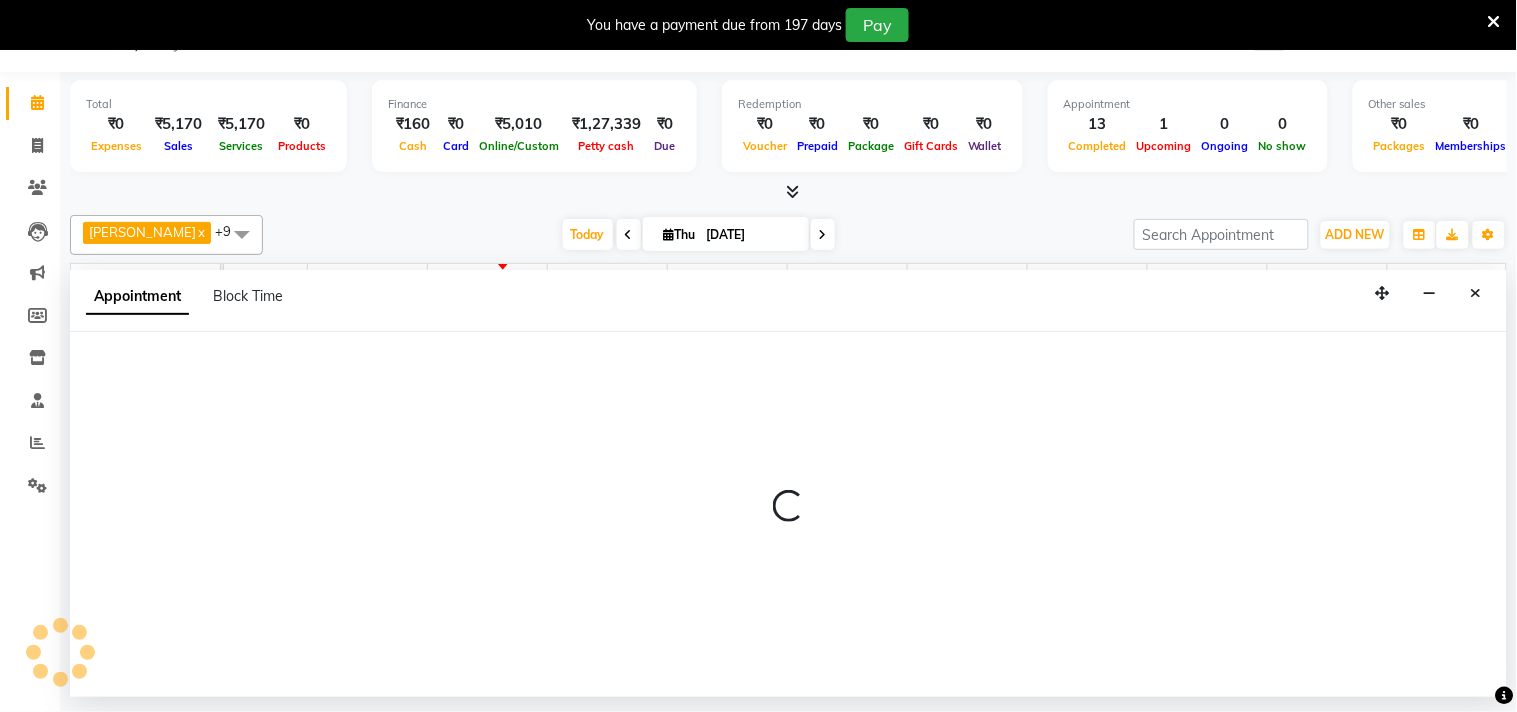 select on "50362" 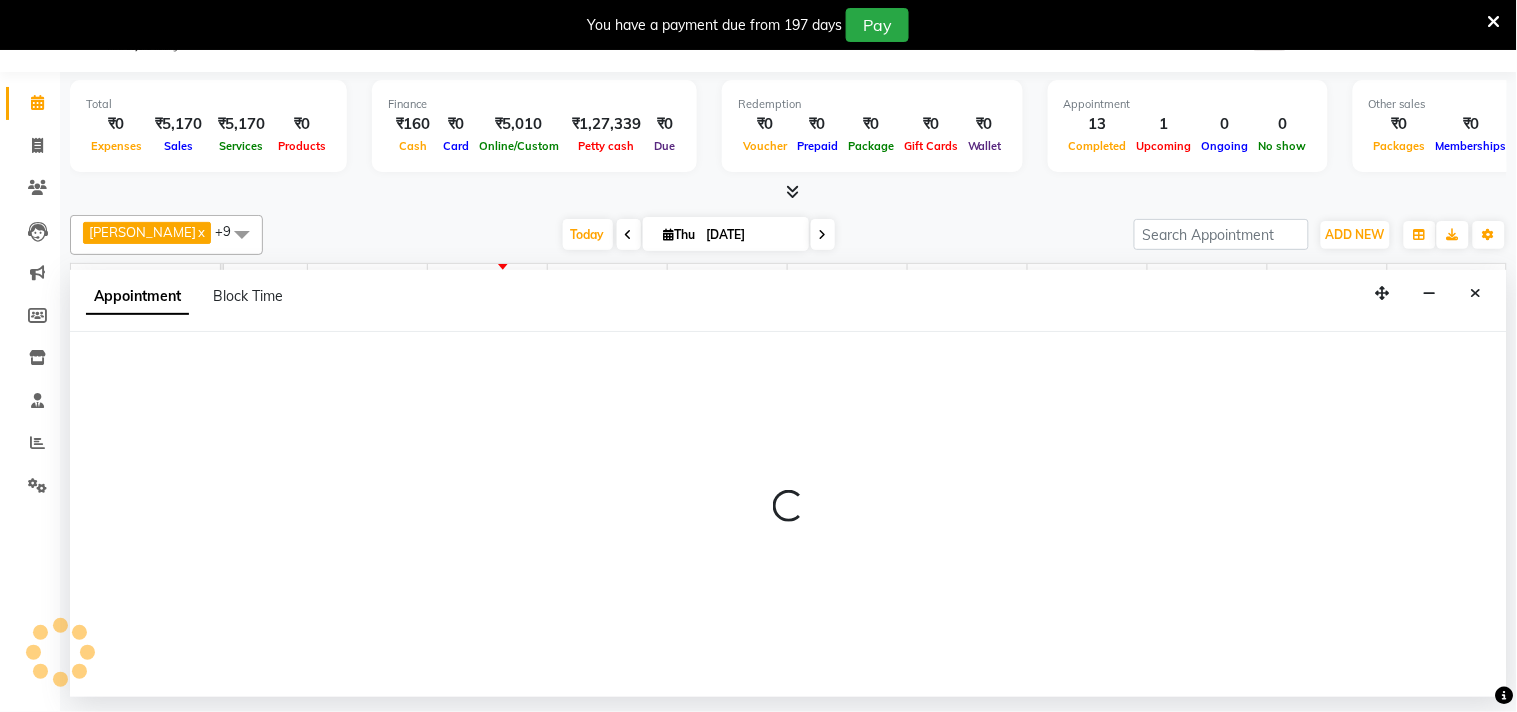 select on "tentative" 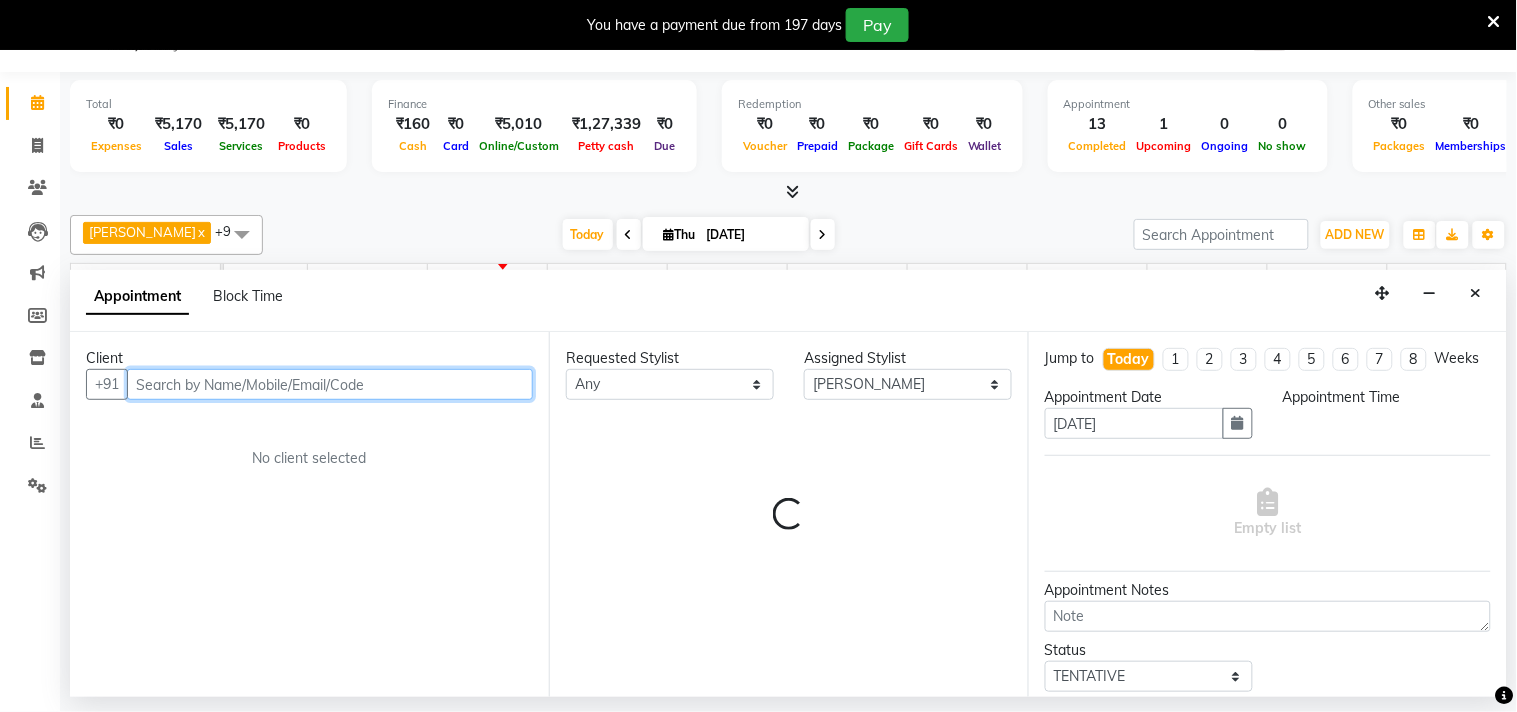 select on "855" 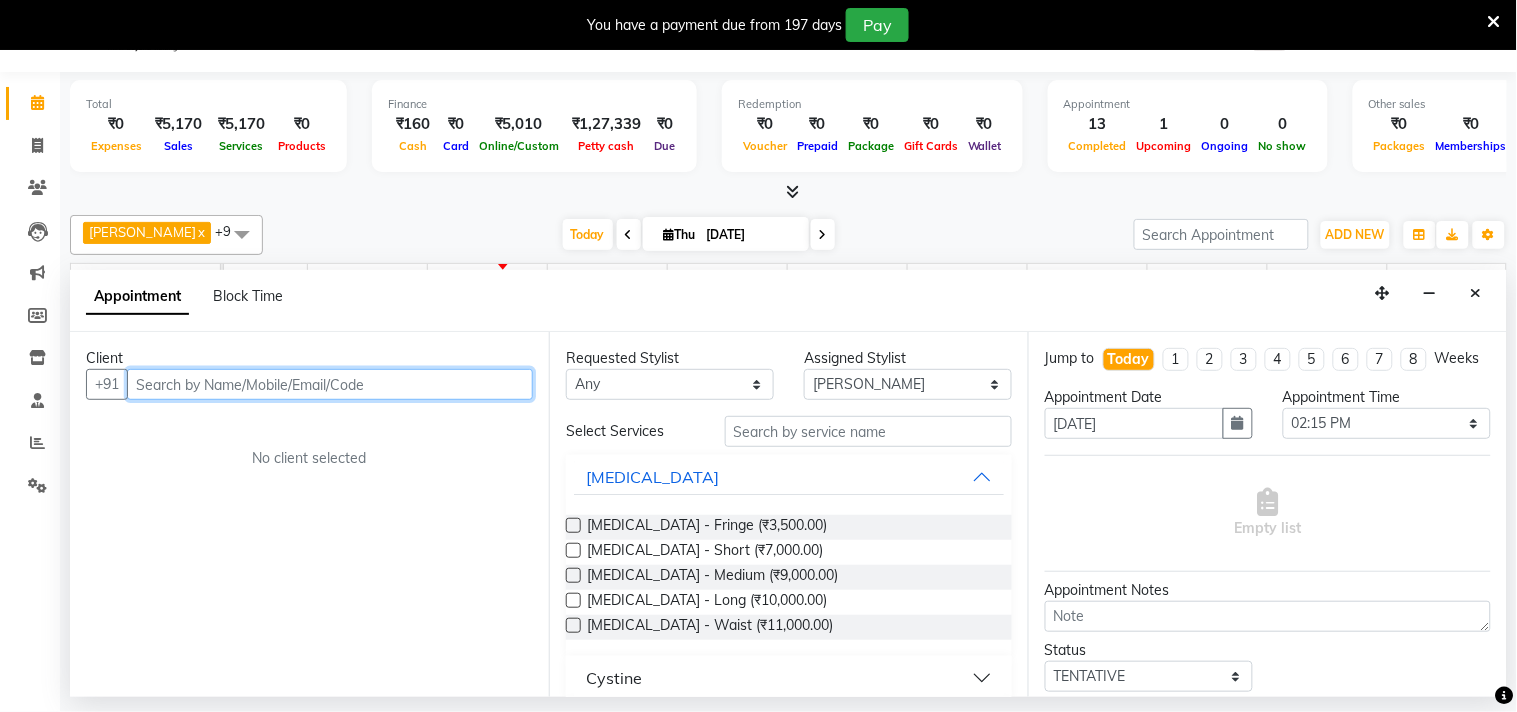click at bounding box center [330, 384] 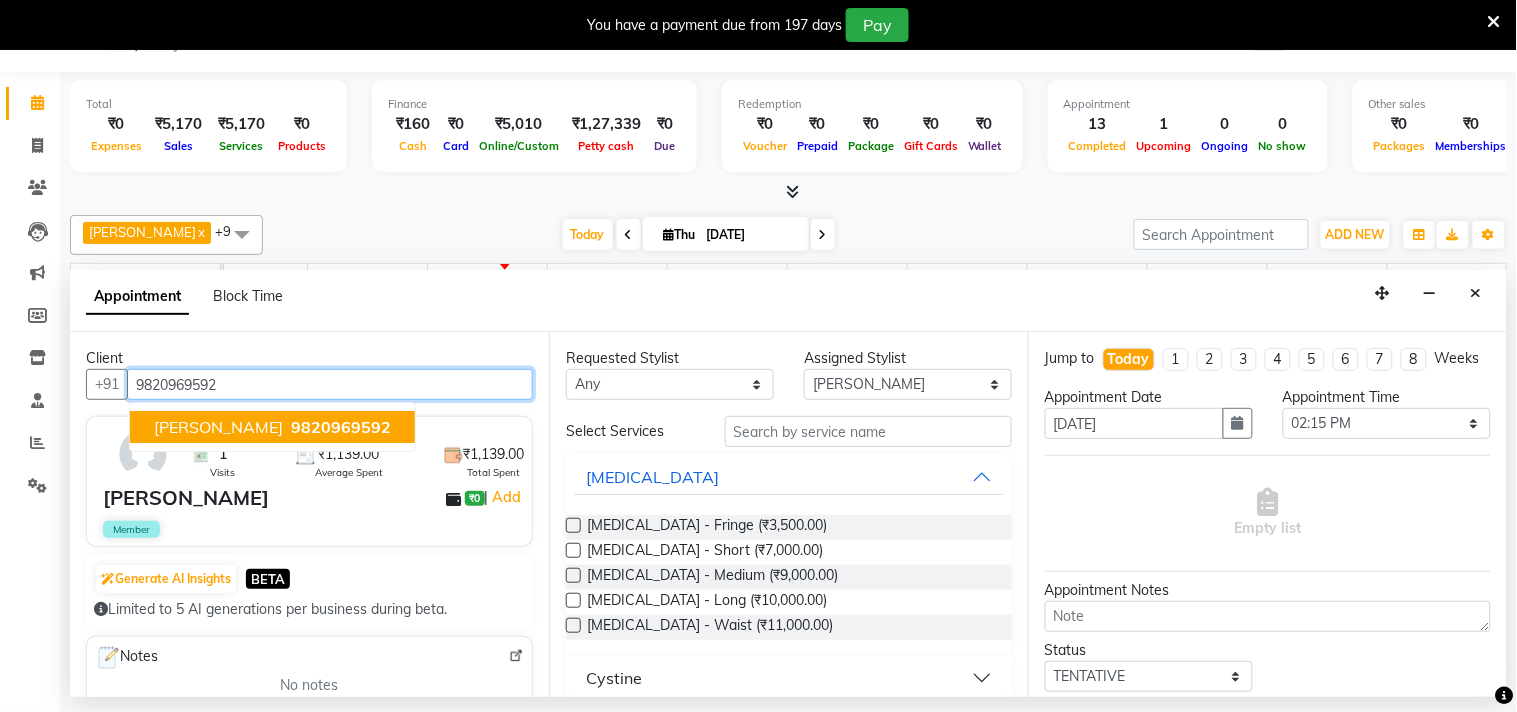 click on "9820969592" at bounding box center (339, 427) 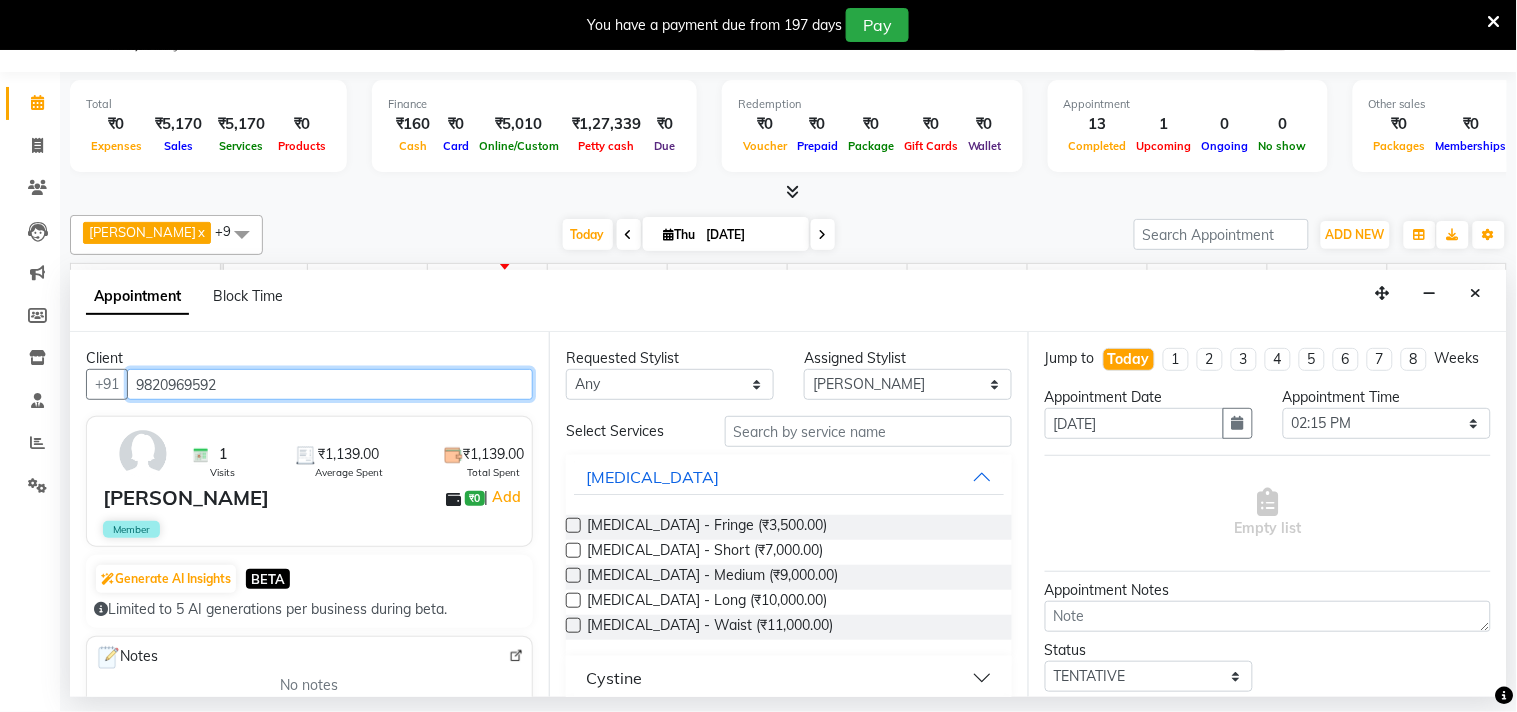 type on "9820969592" 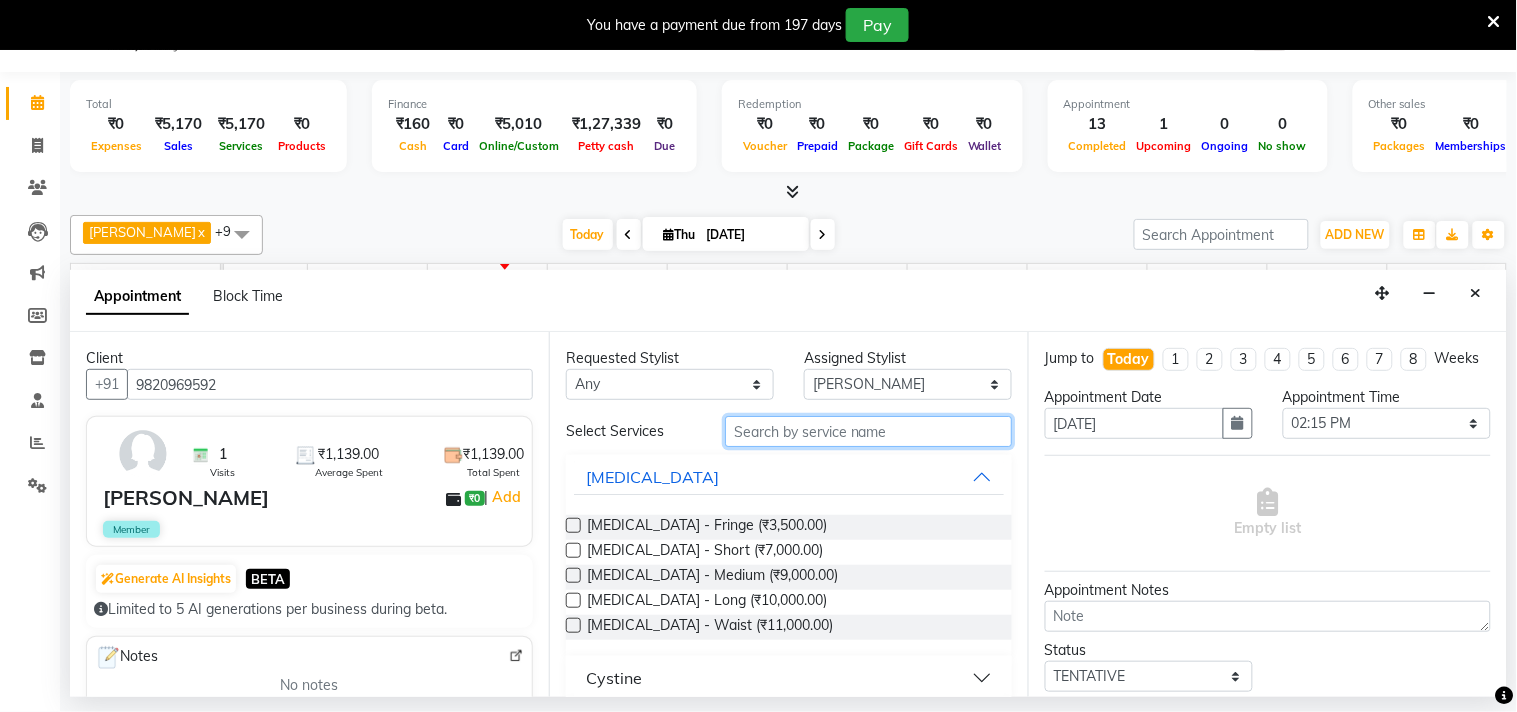 click at bounding box center (868, 431) 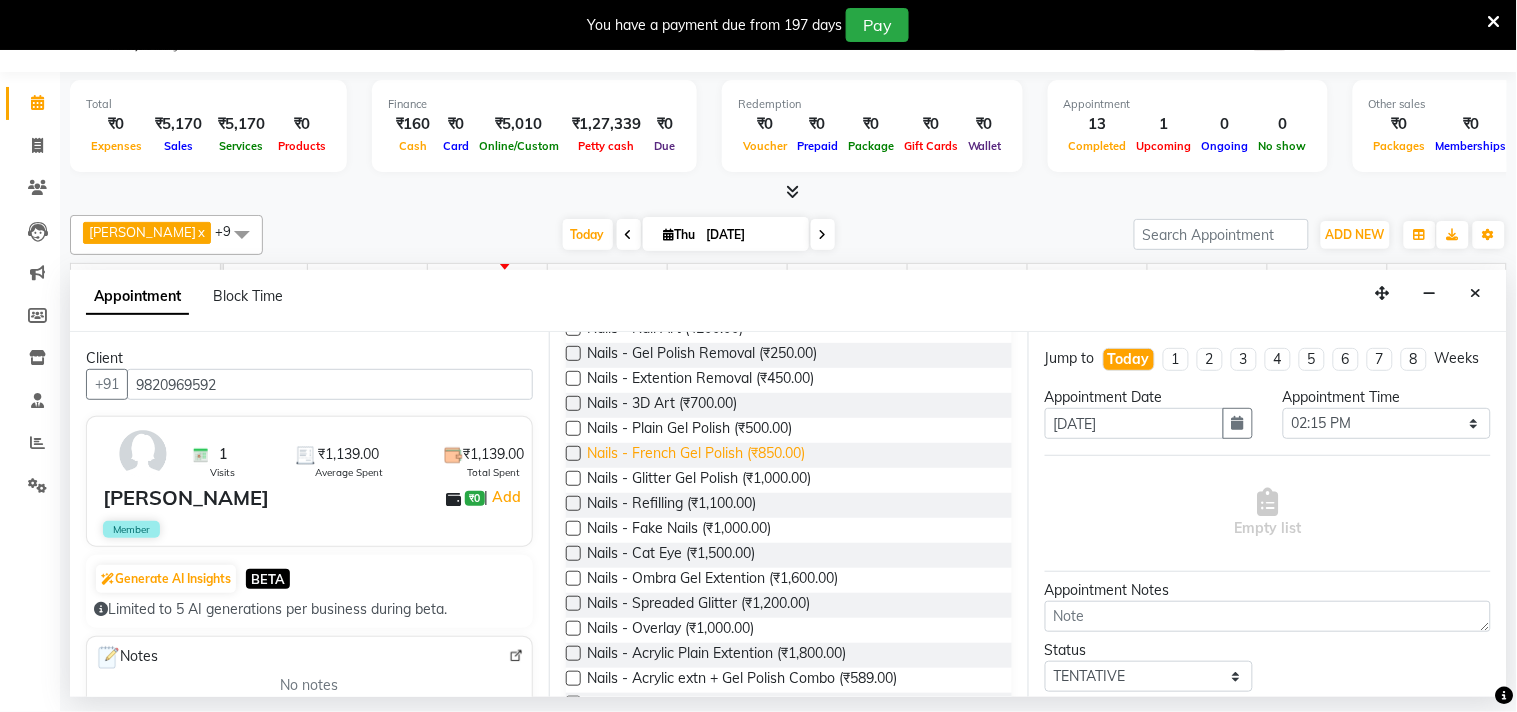 scroll, scrollTop: 324, scrollLeft: 0, axis: vertical 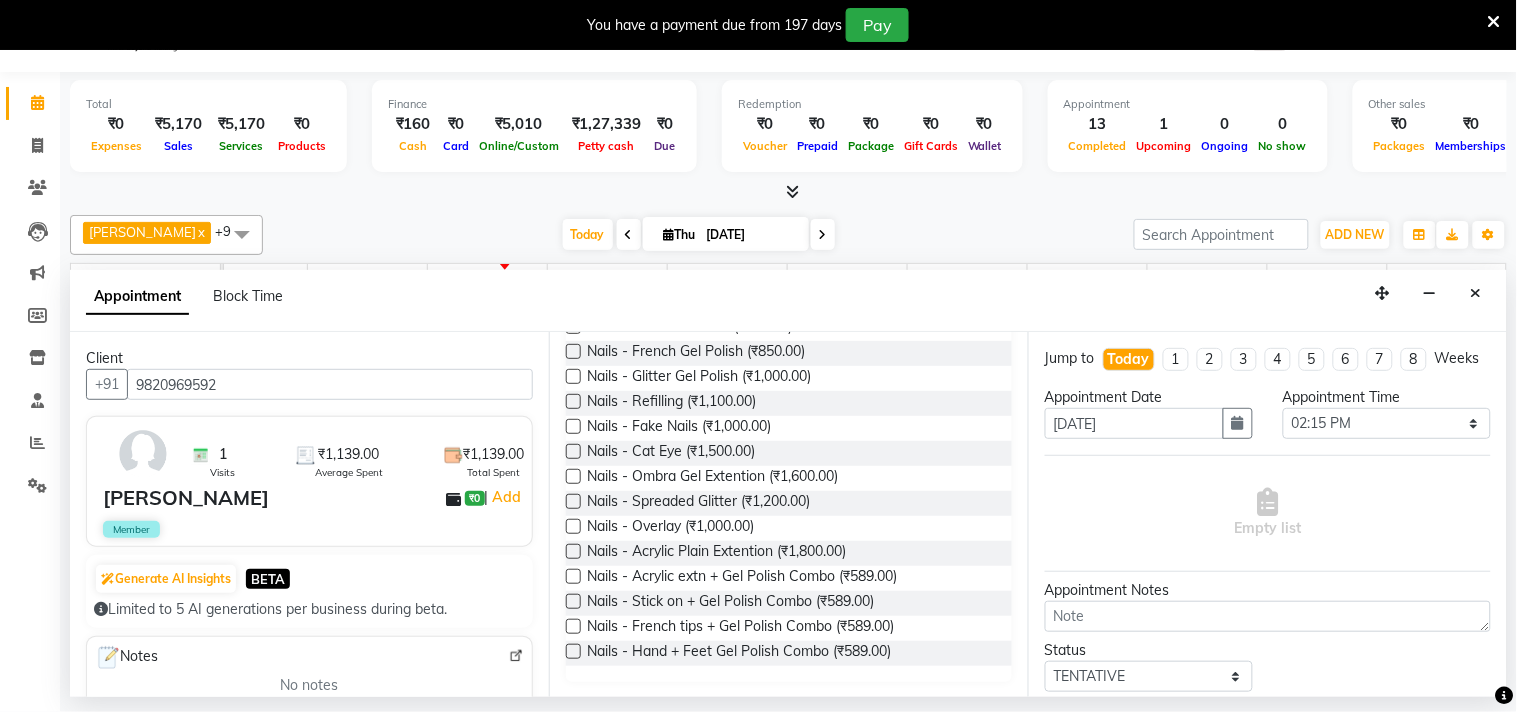 type on "nail" 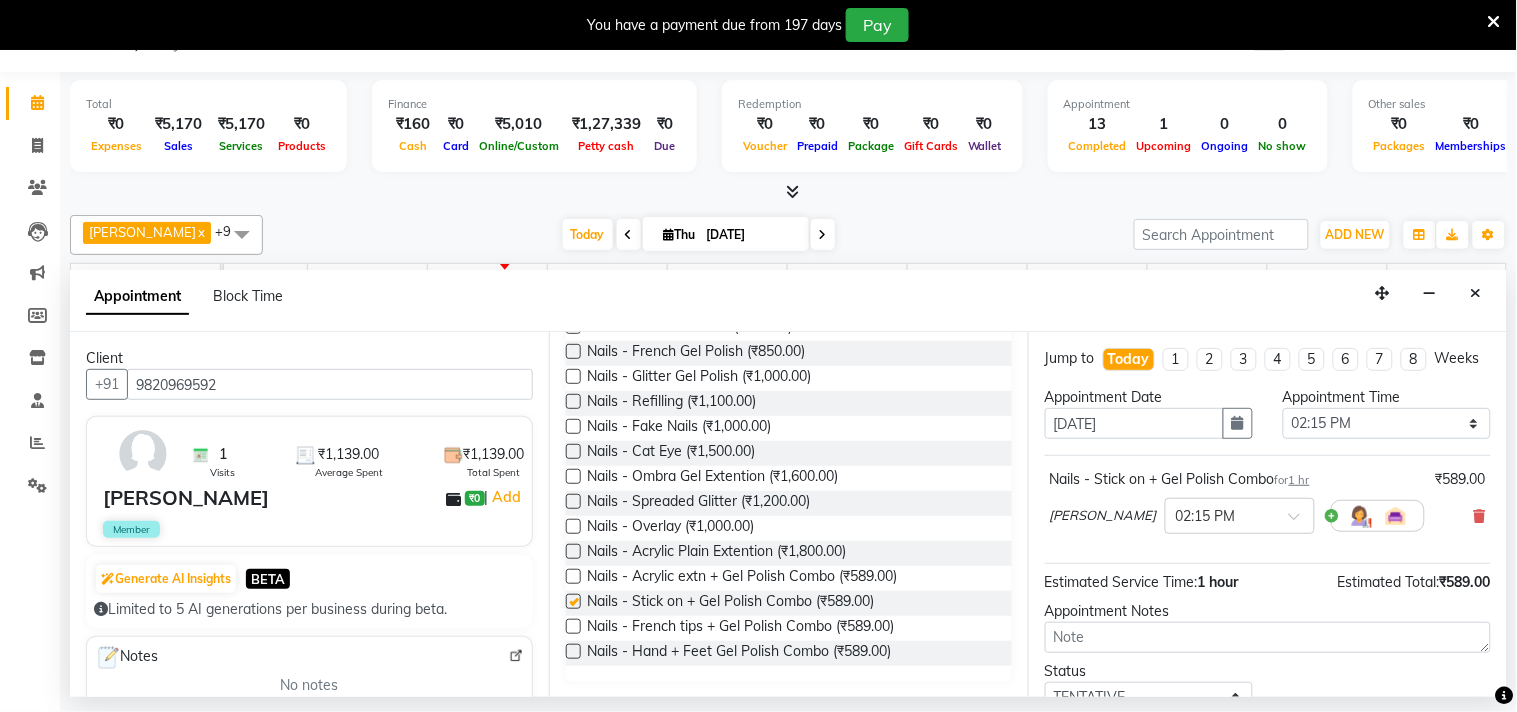 checkbox on "false" 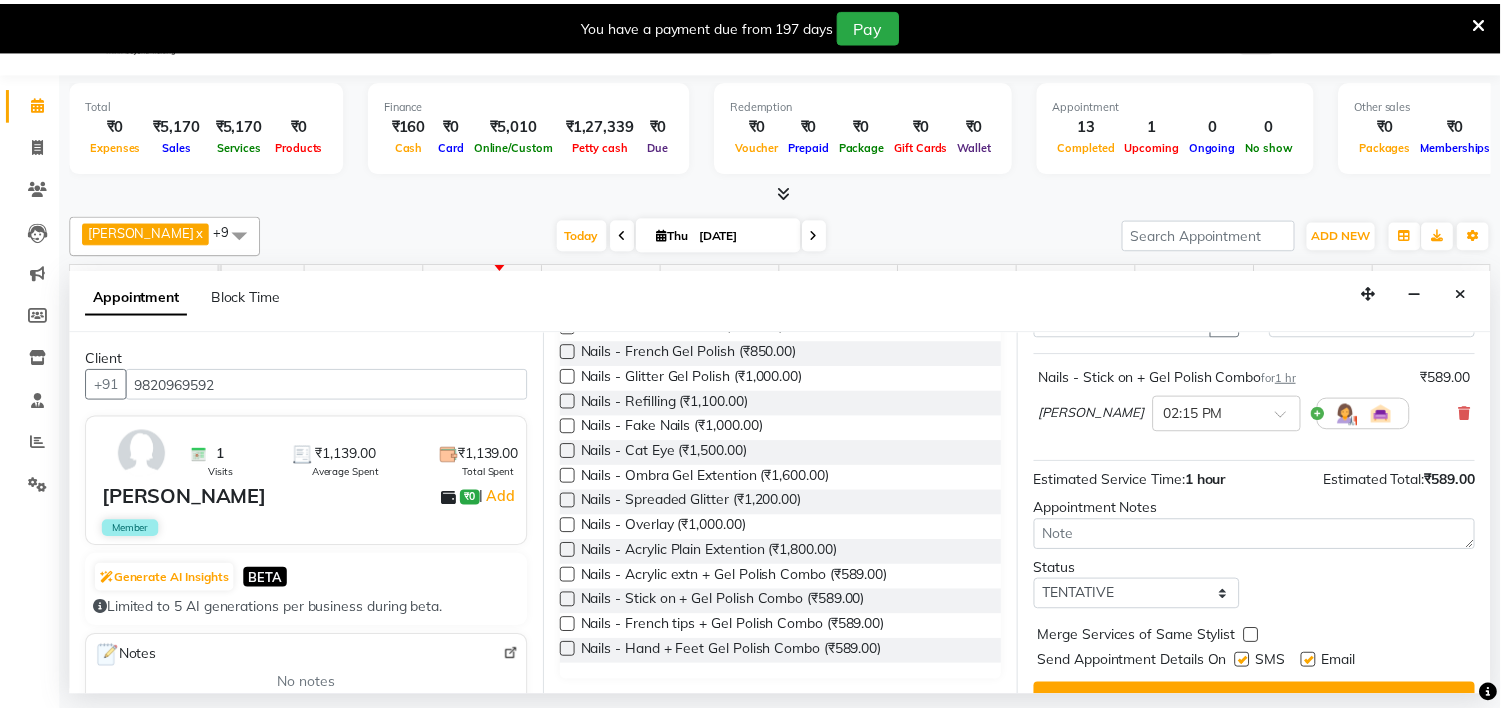 scroll, scrollTop: 161, scrollLeft: 0, axis: vertical 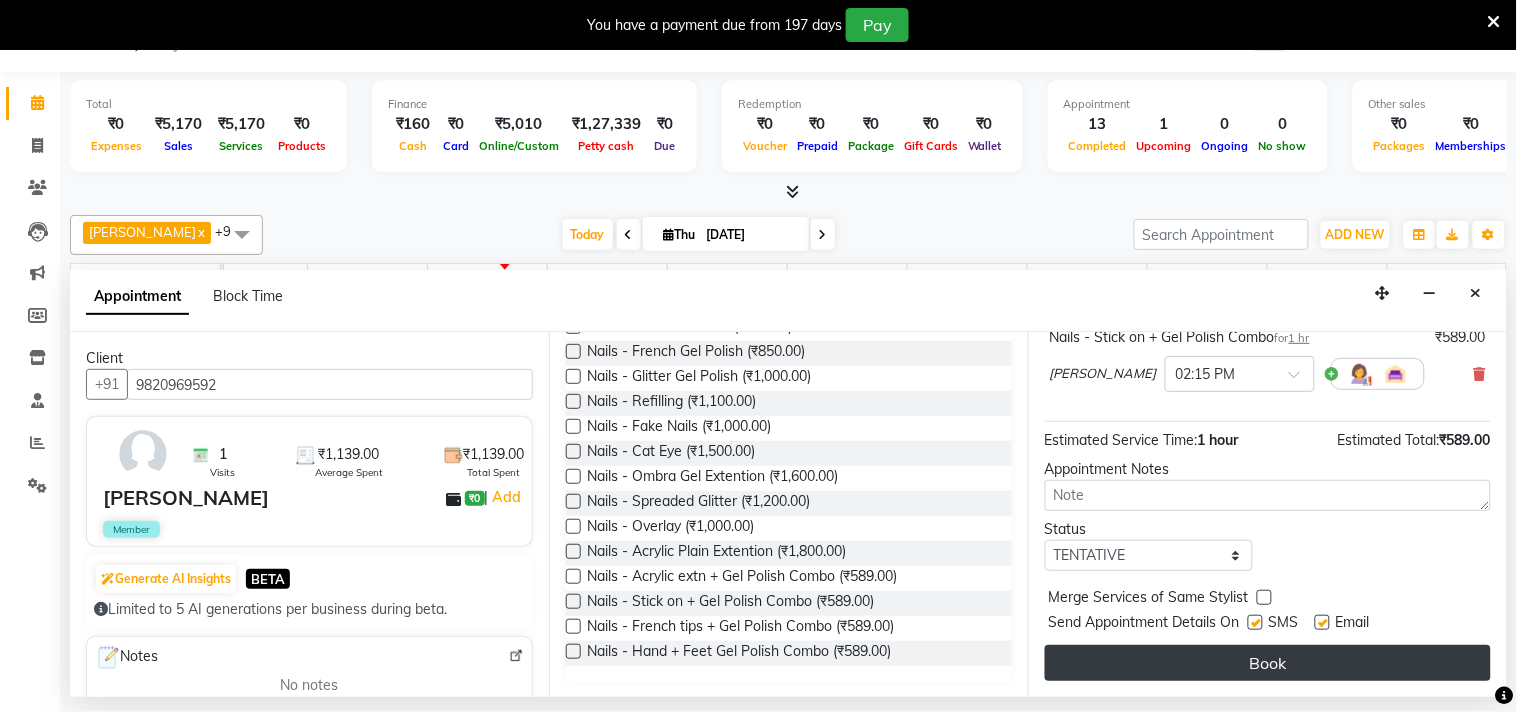 click on "Book" at bounding box center (1268, 663) 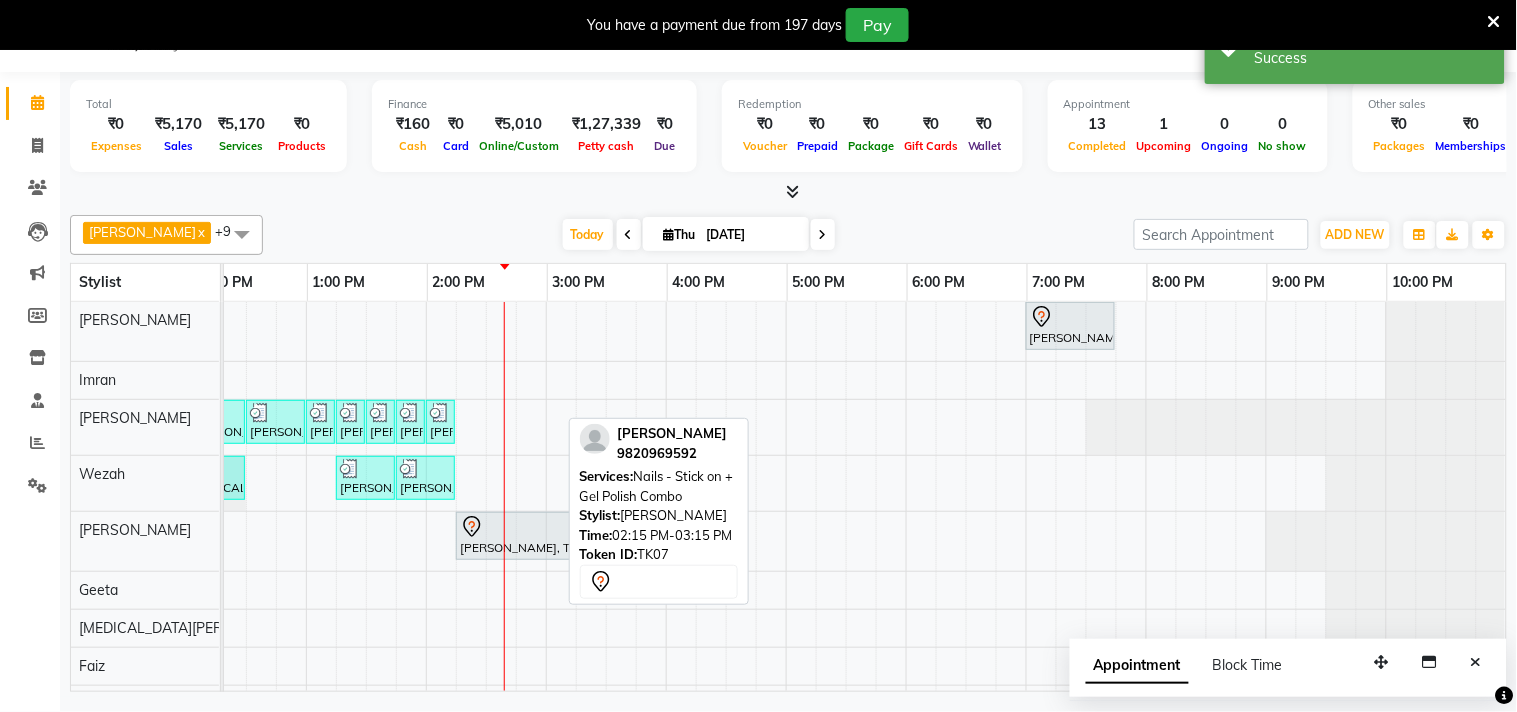 click on "Jhanvi Shah, TK07, 02:15 PM-03:15 PM, Nails - Stick on + Gel Polish Combo" at bounding box center (515, 536) 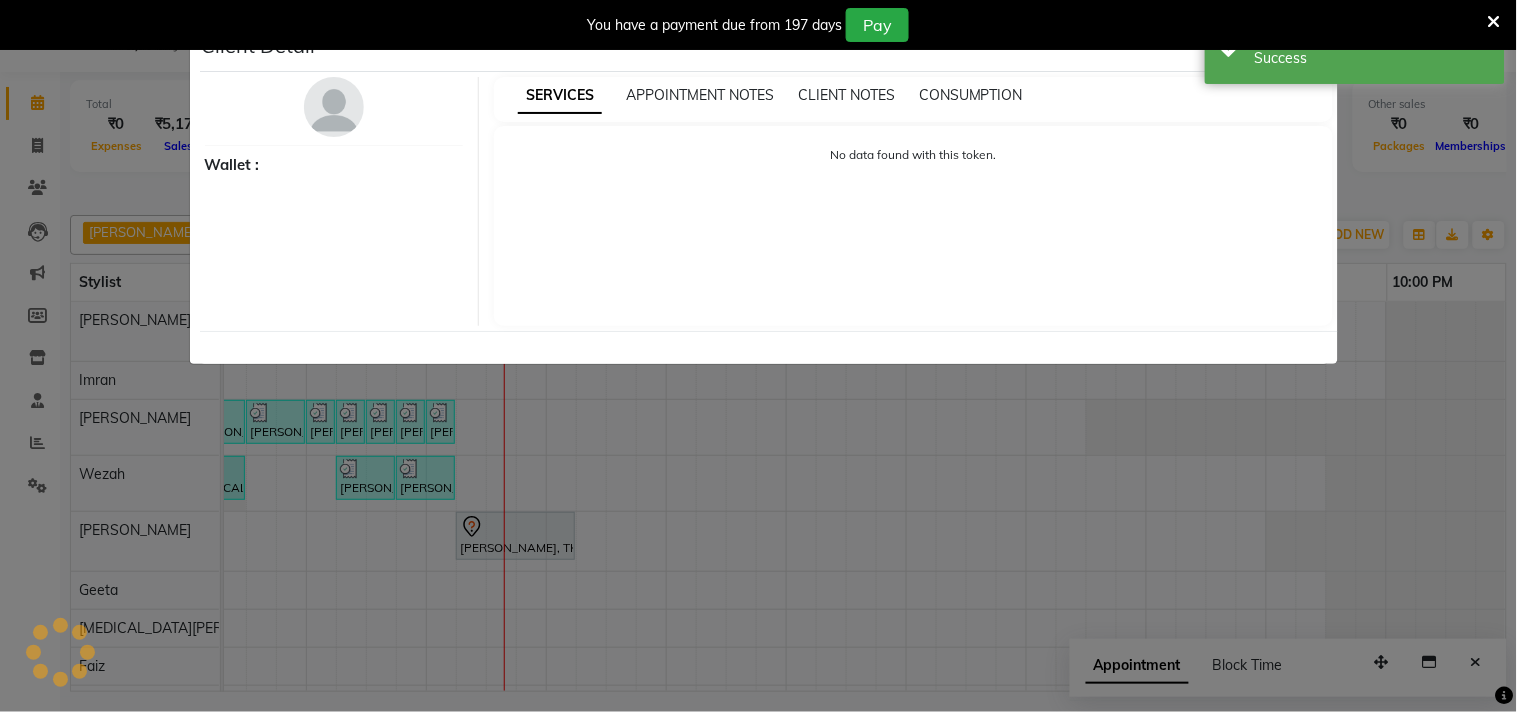 select on "7" 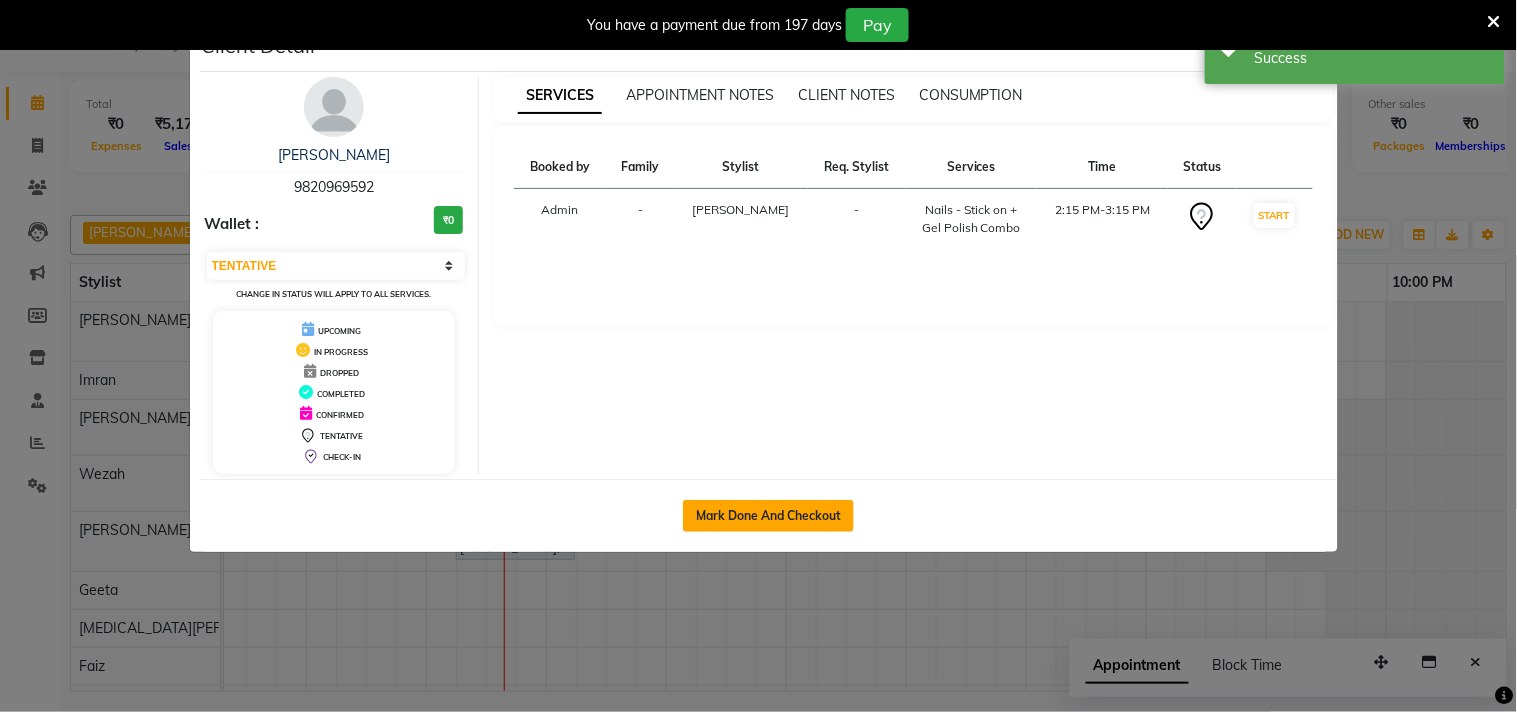 click on "Mark Done And Checkout" 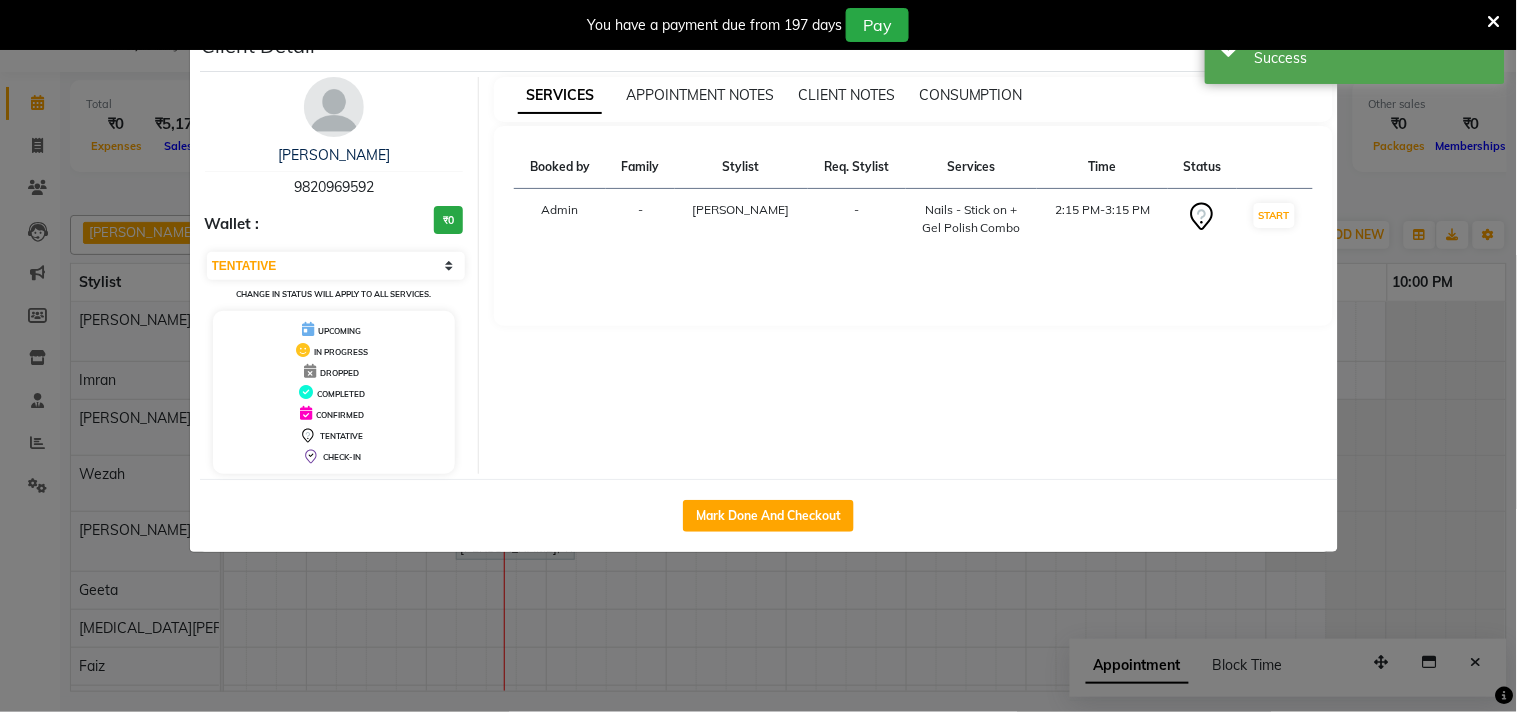 select on "5386" 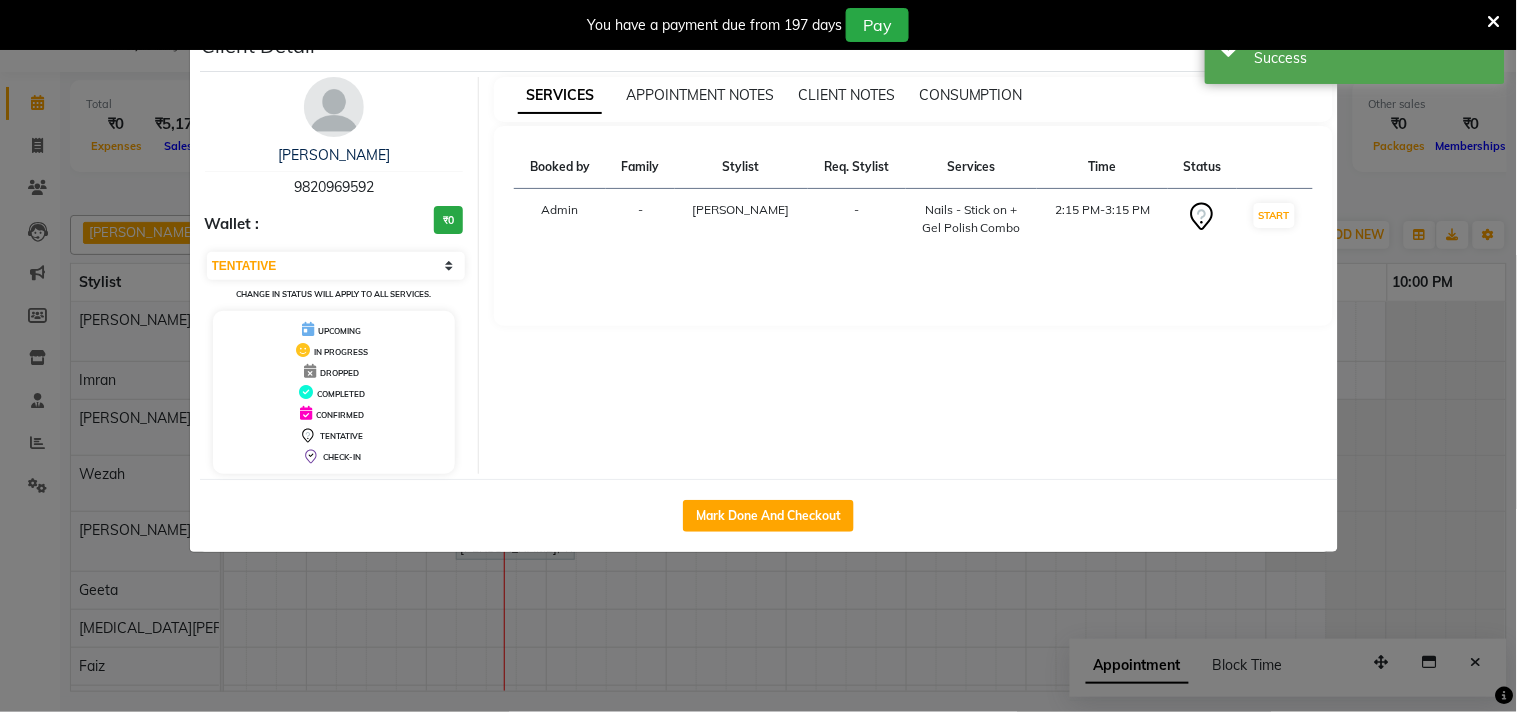 select on "service" 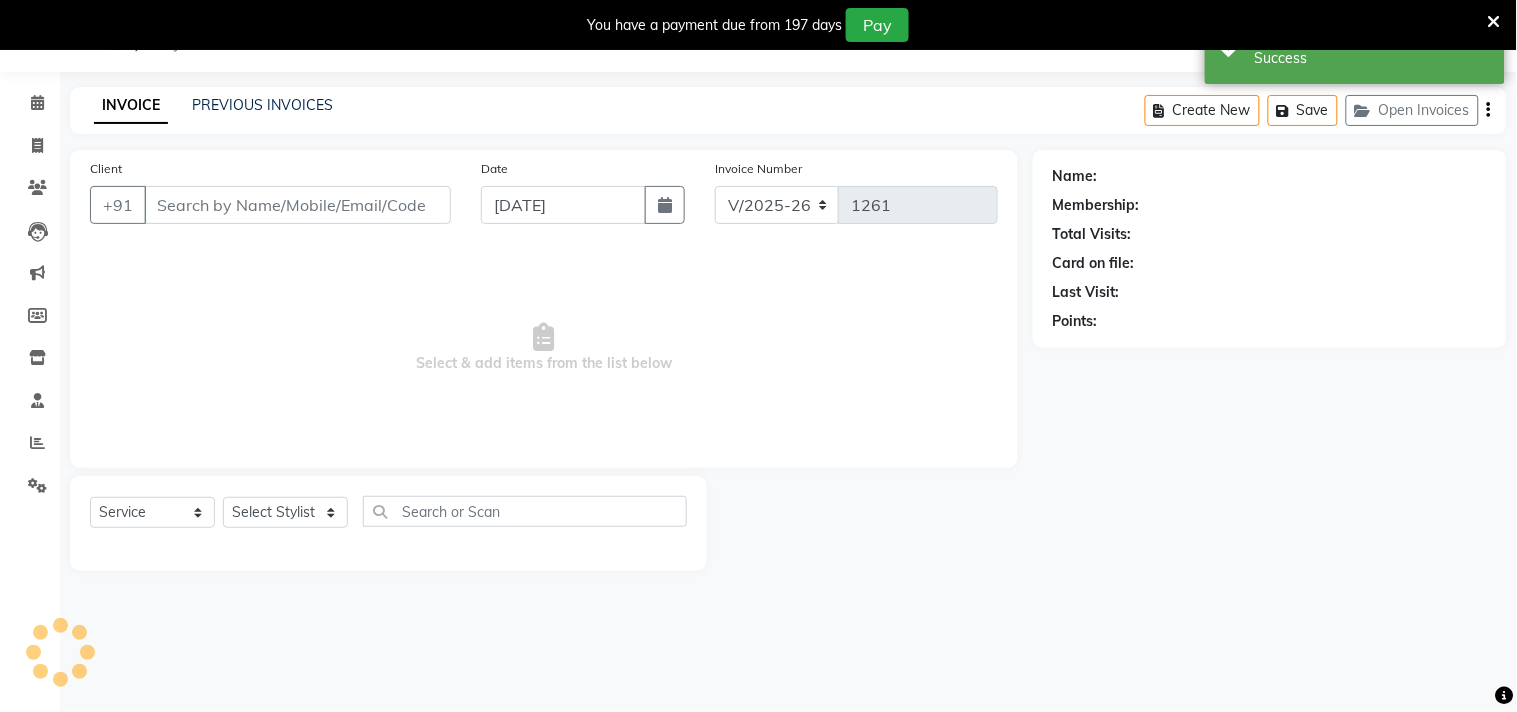 type on "9820969592" 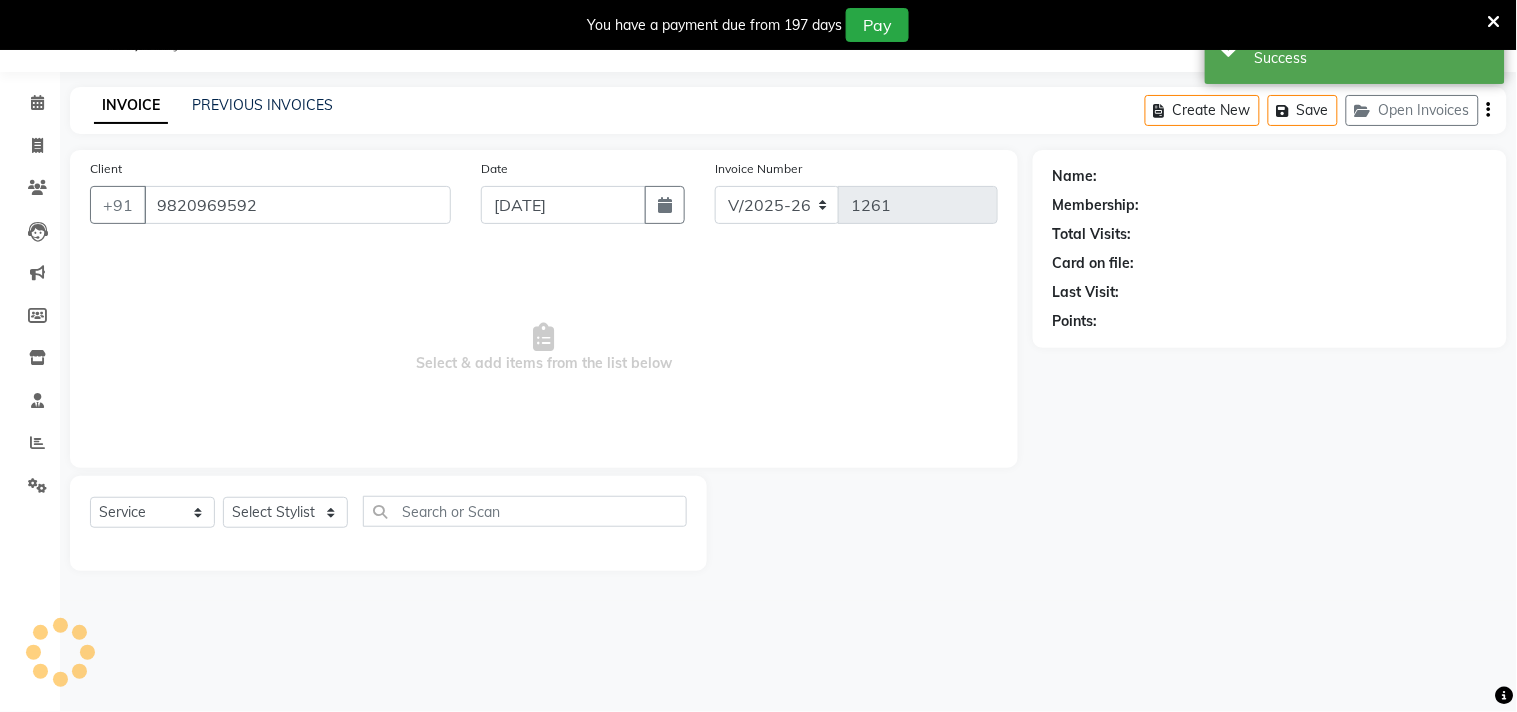 select on "50362" 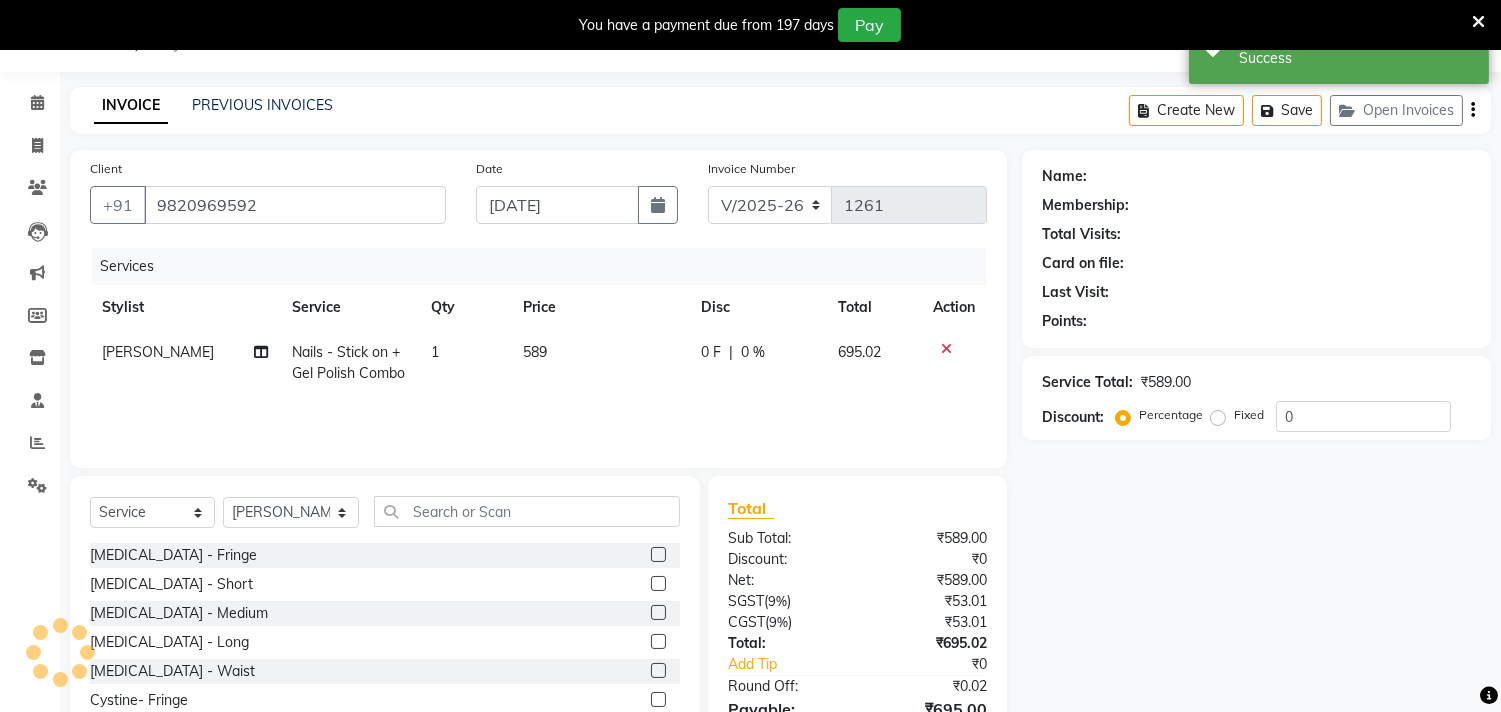 select on "1: Object" 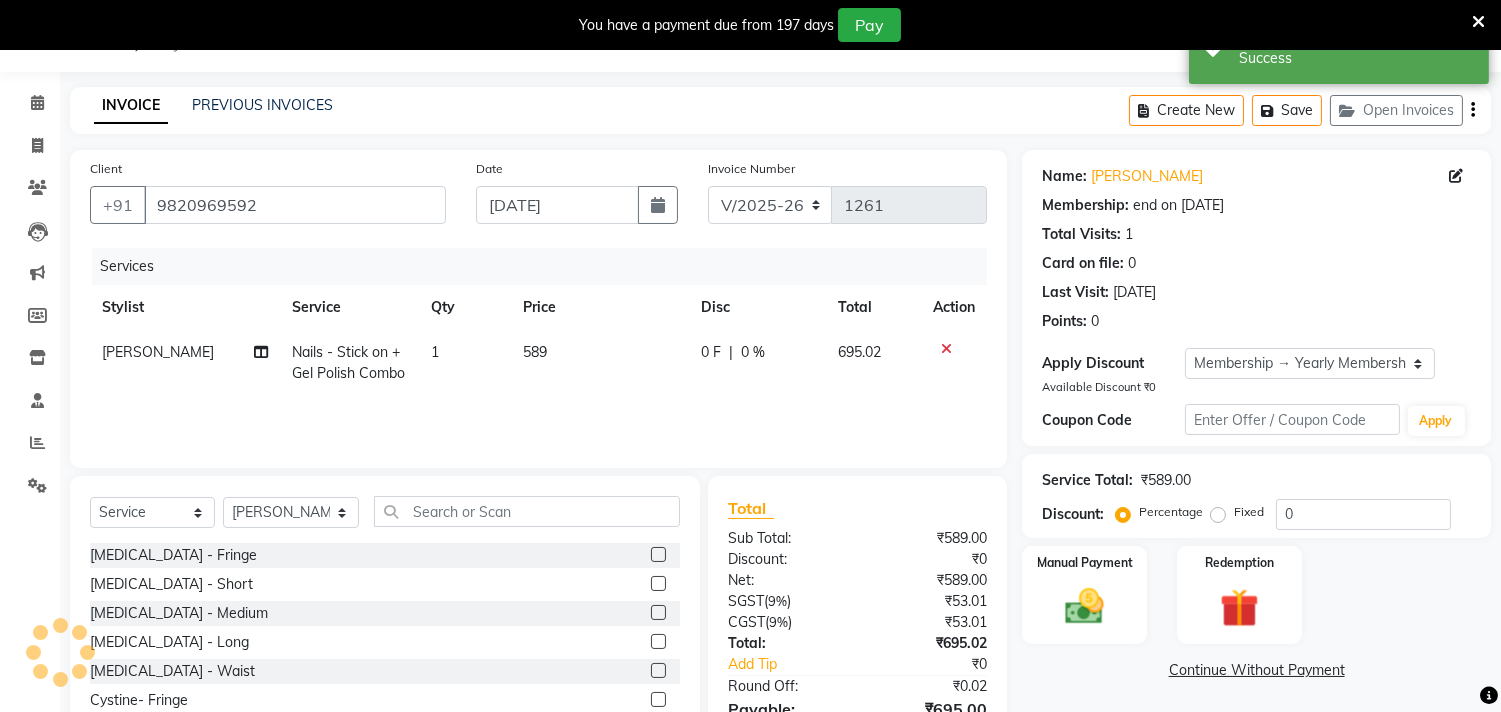 type on "20" 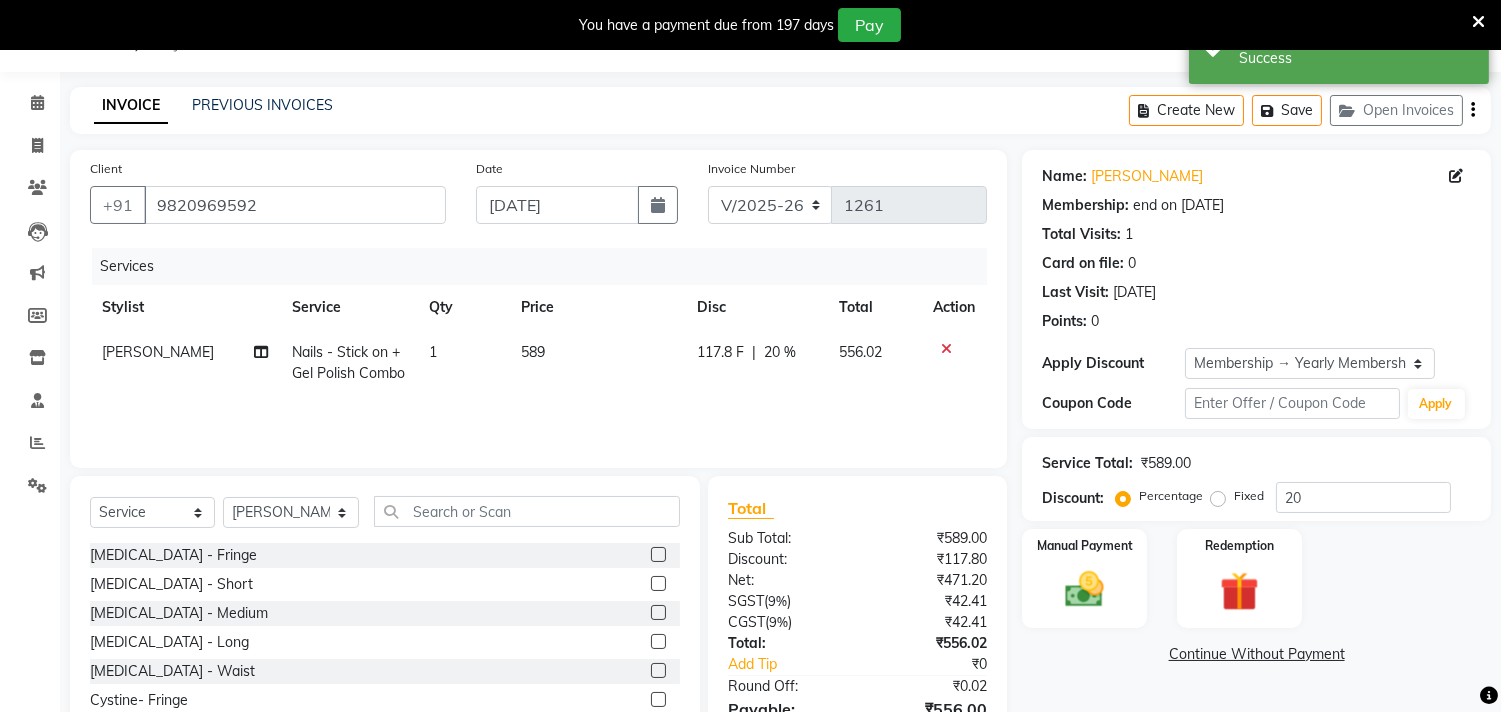 click 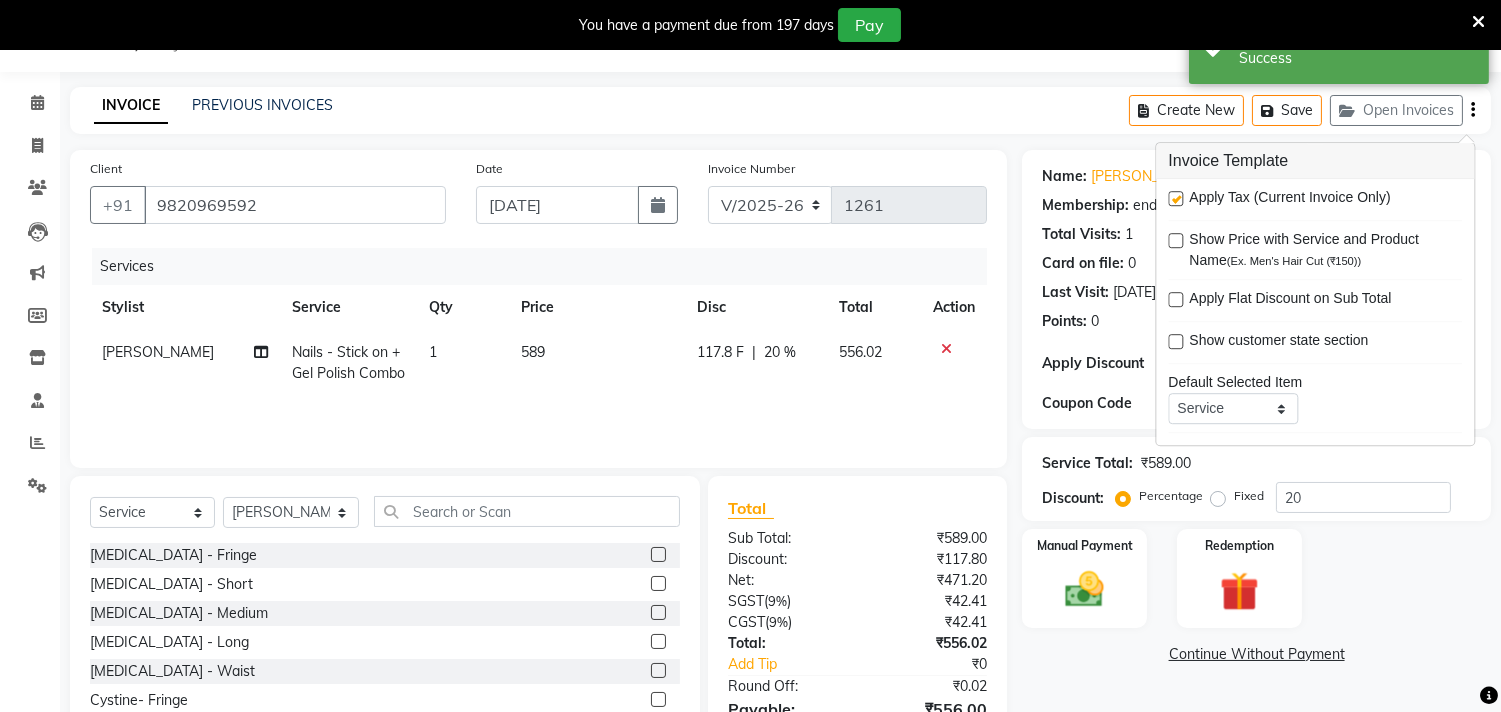 click at bounding box center (1175, 198) 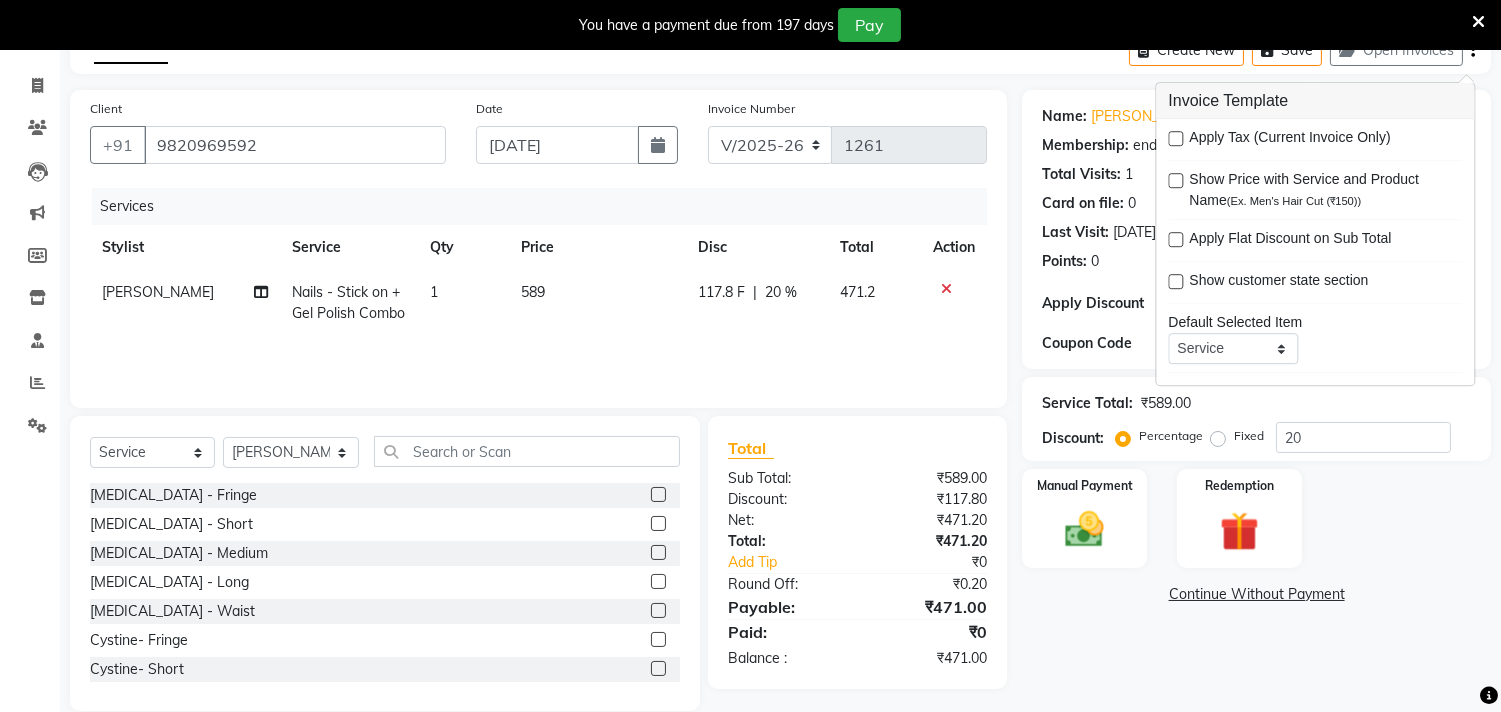 scroll, scrollTop: 88, scrollLeft: 0, axis: vertical 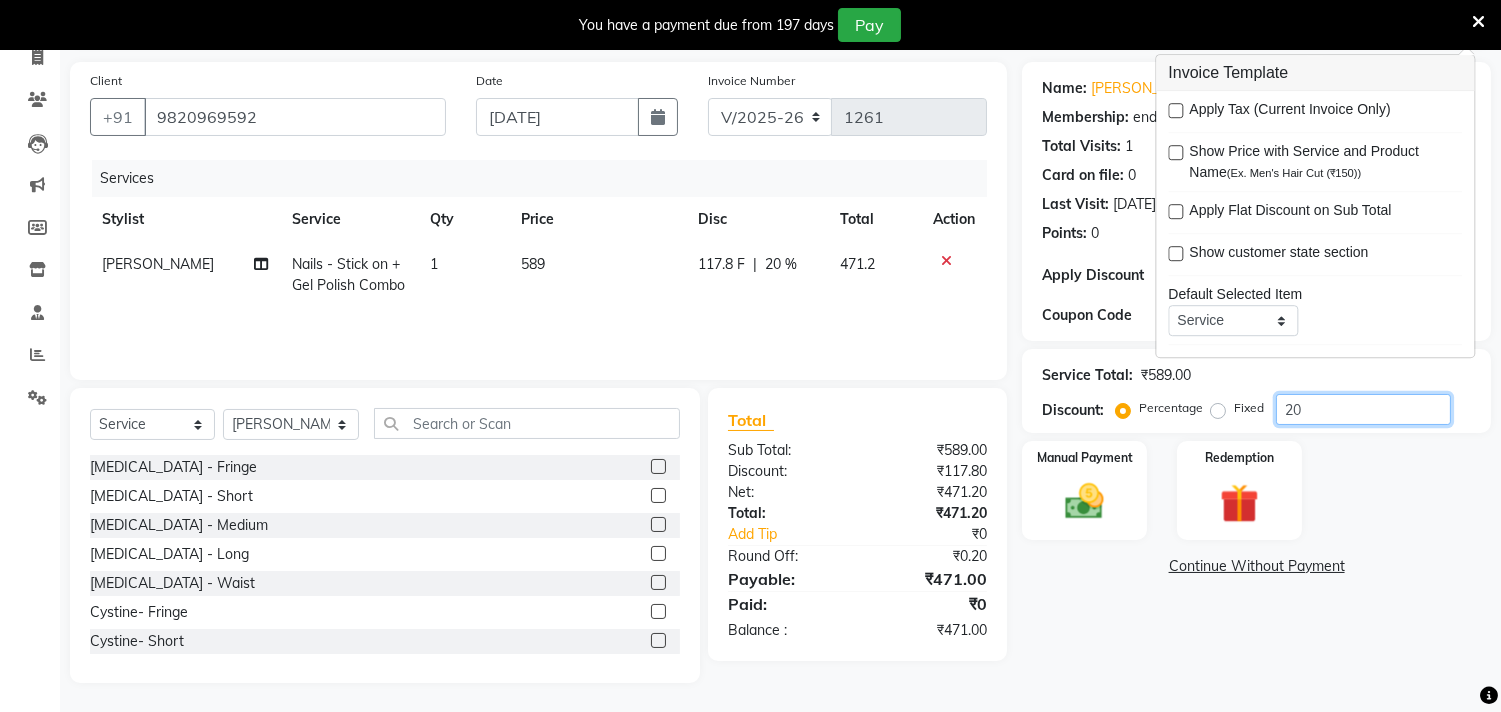 click on "20" 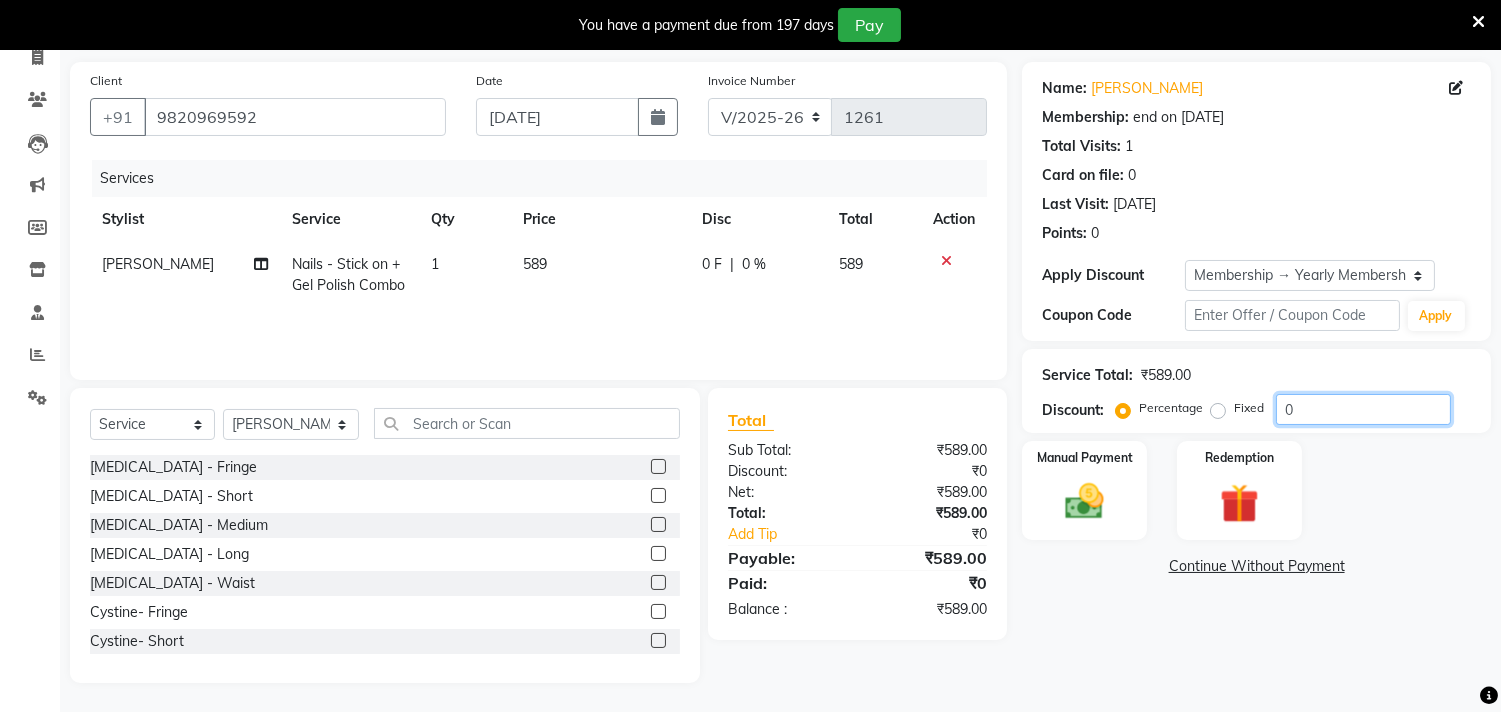 type on "0" 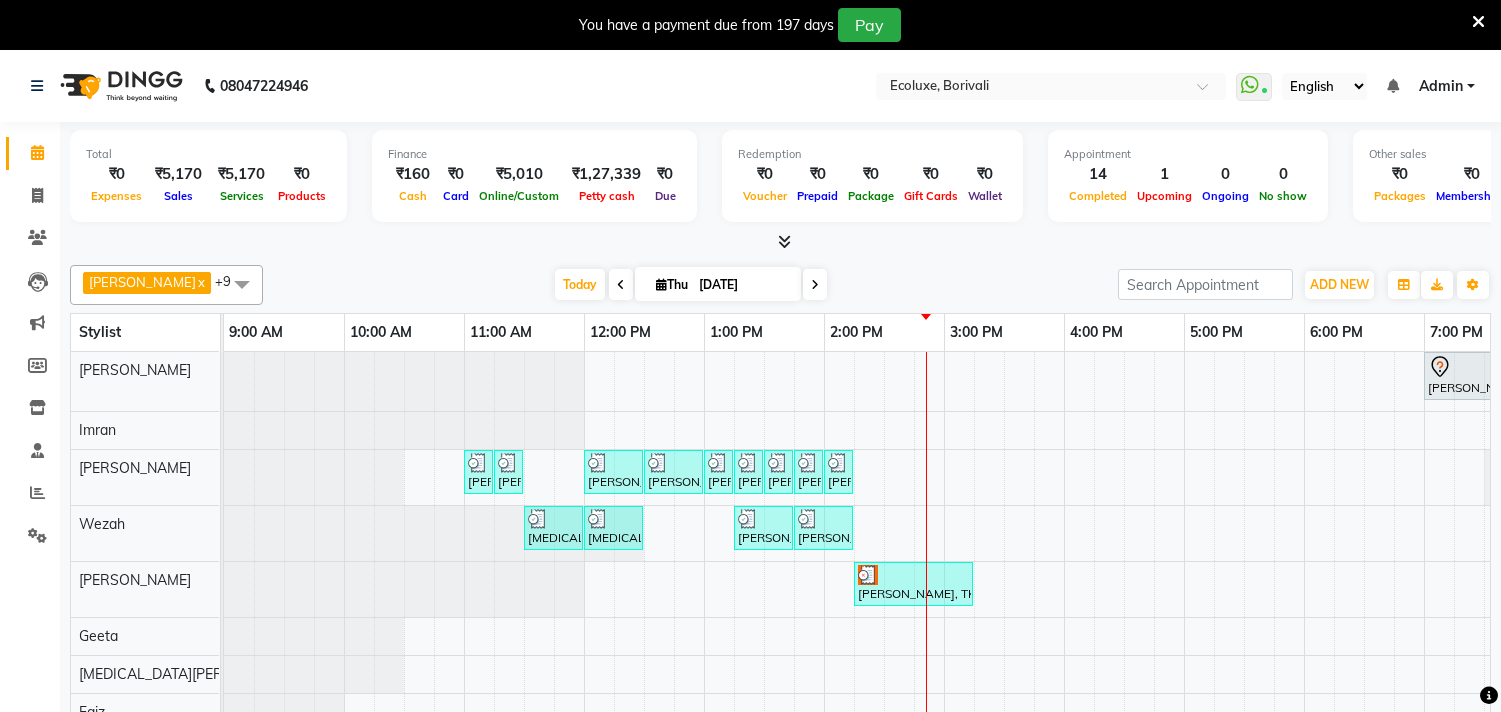 scroll, scrollTop: 50, scrollLeft: 0, axis: vertical 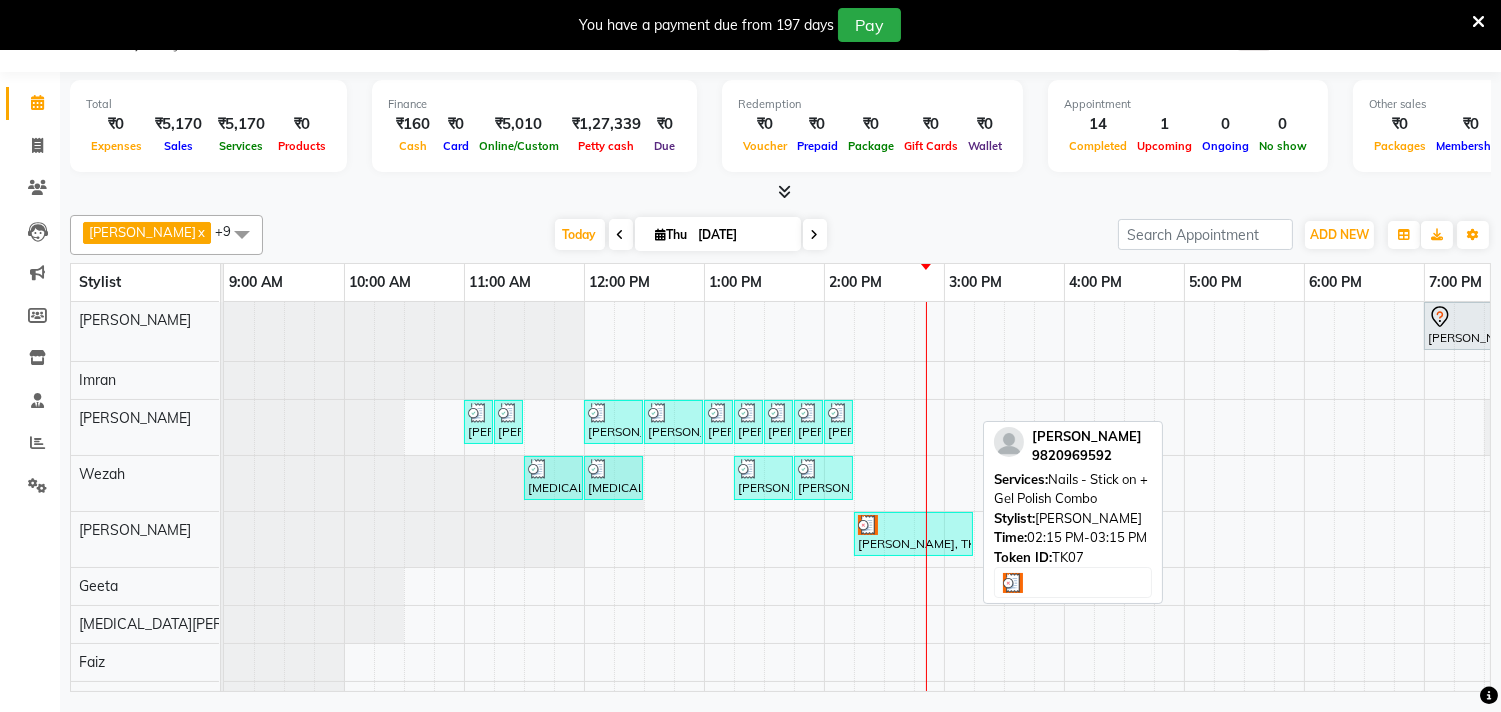 click at bounding box center [913, 525] 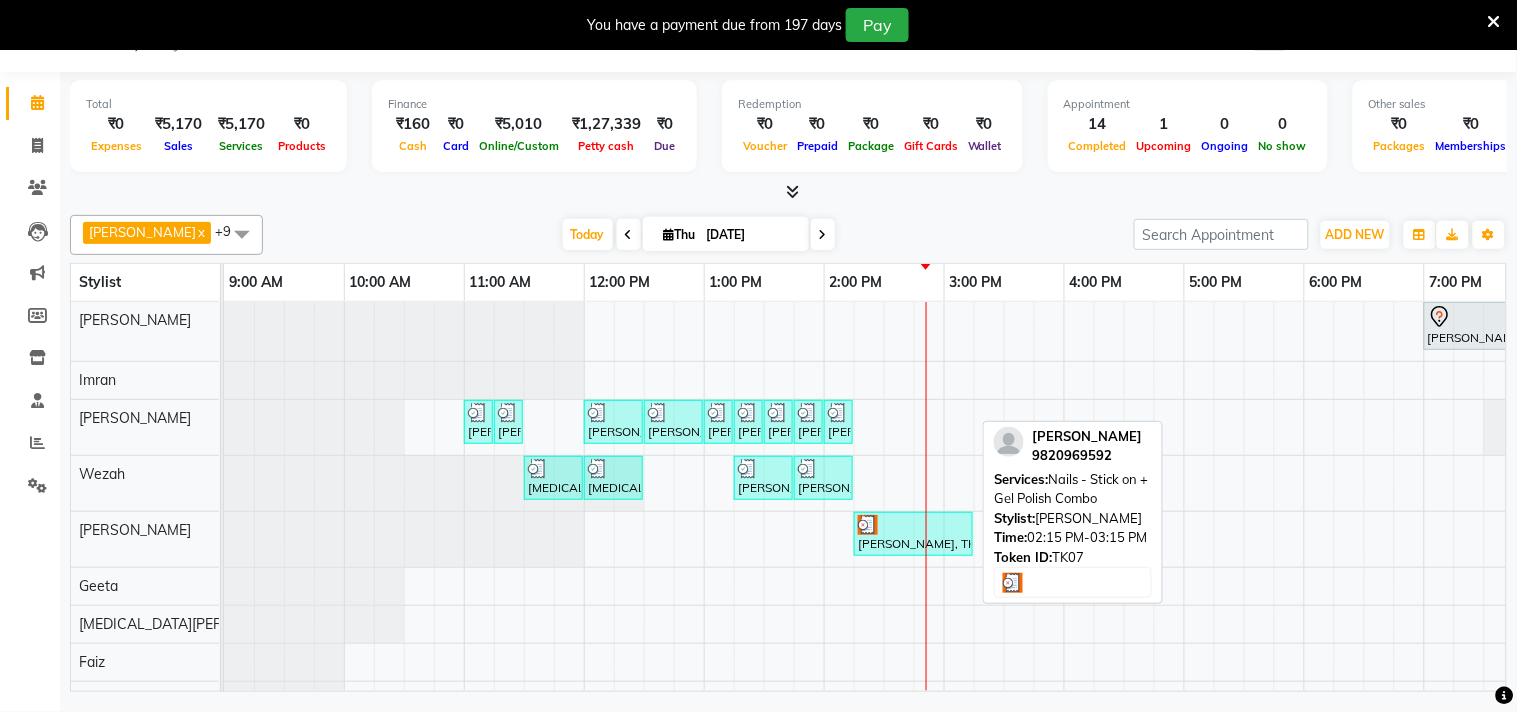 select on "3" 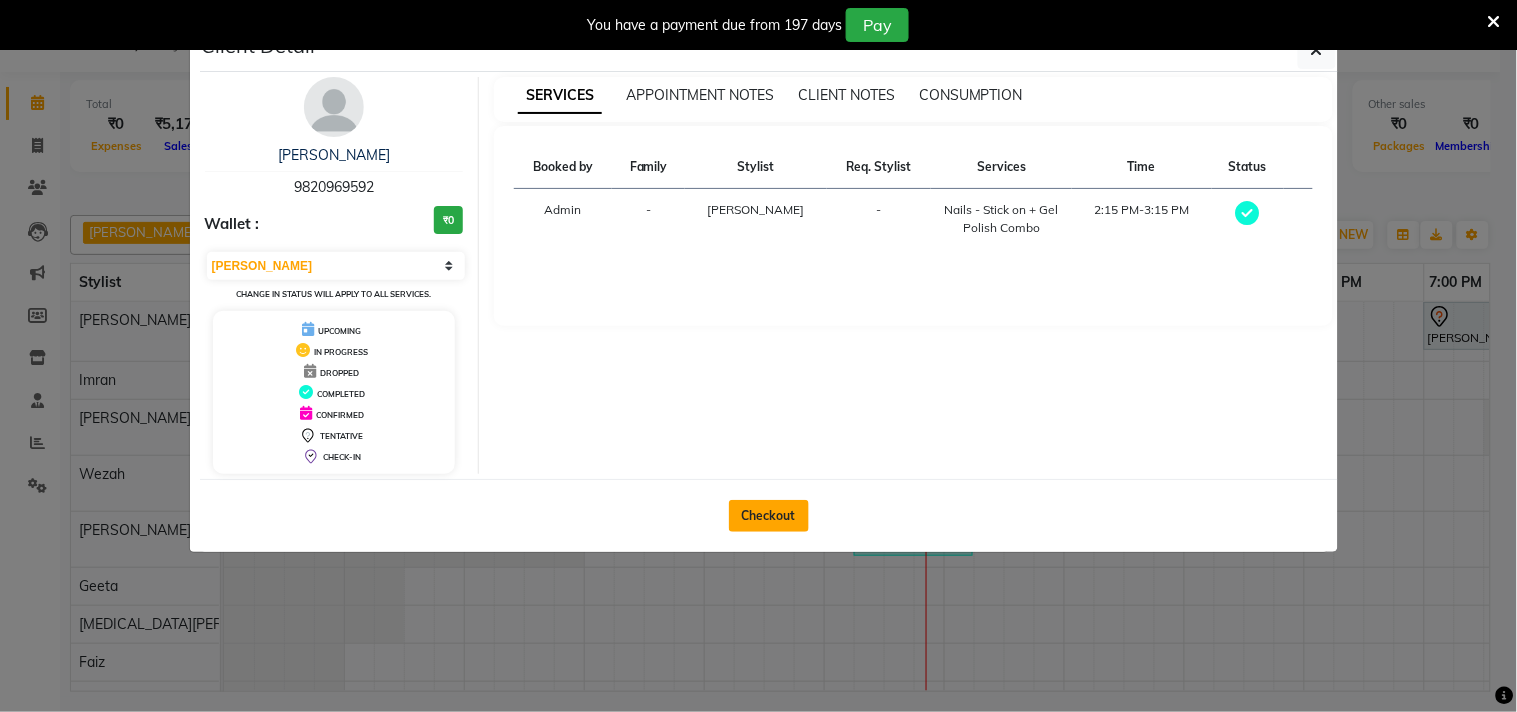 click on "Checkout" 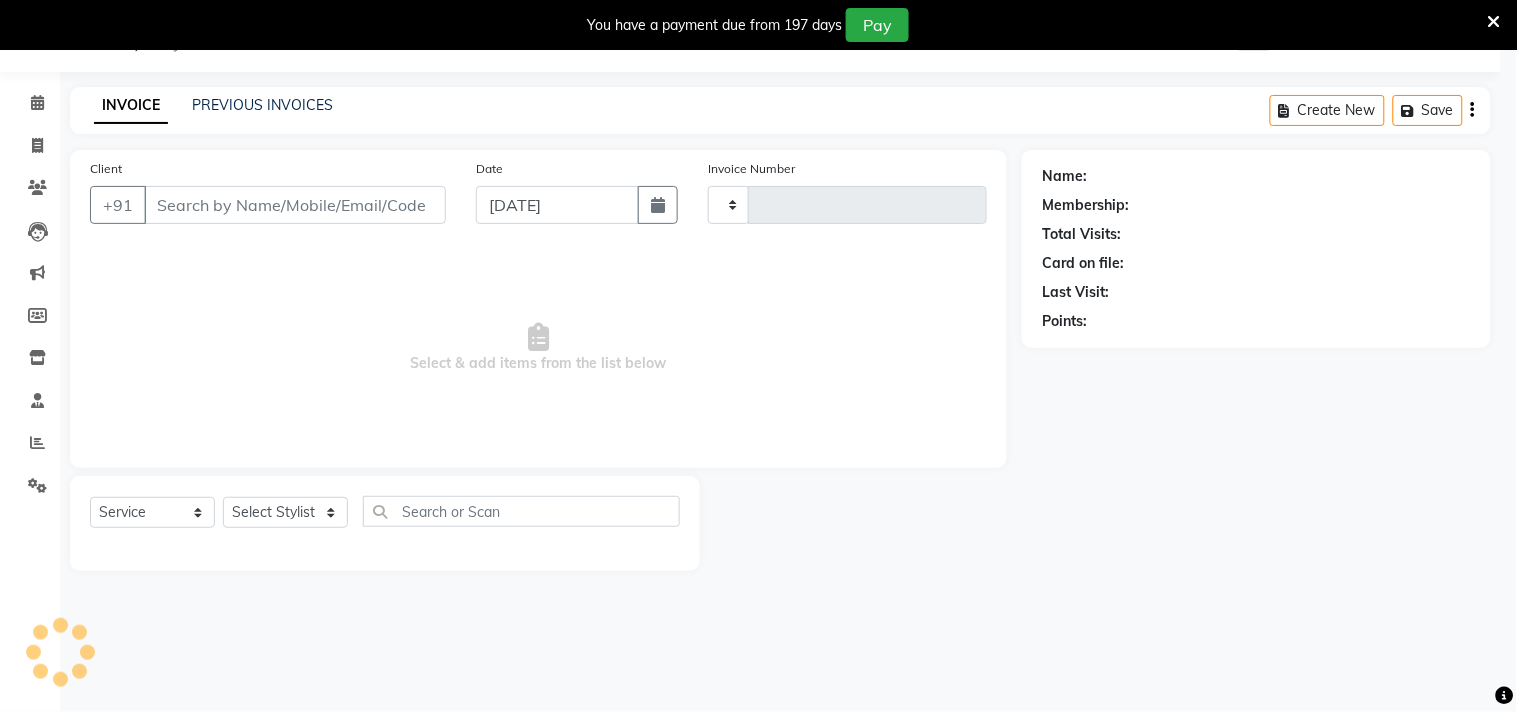 type on "1261" 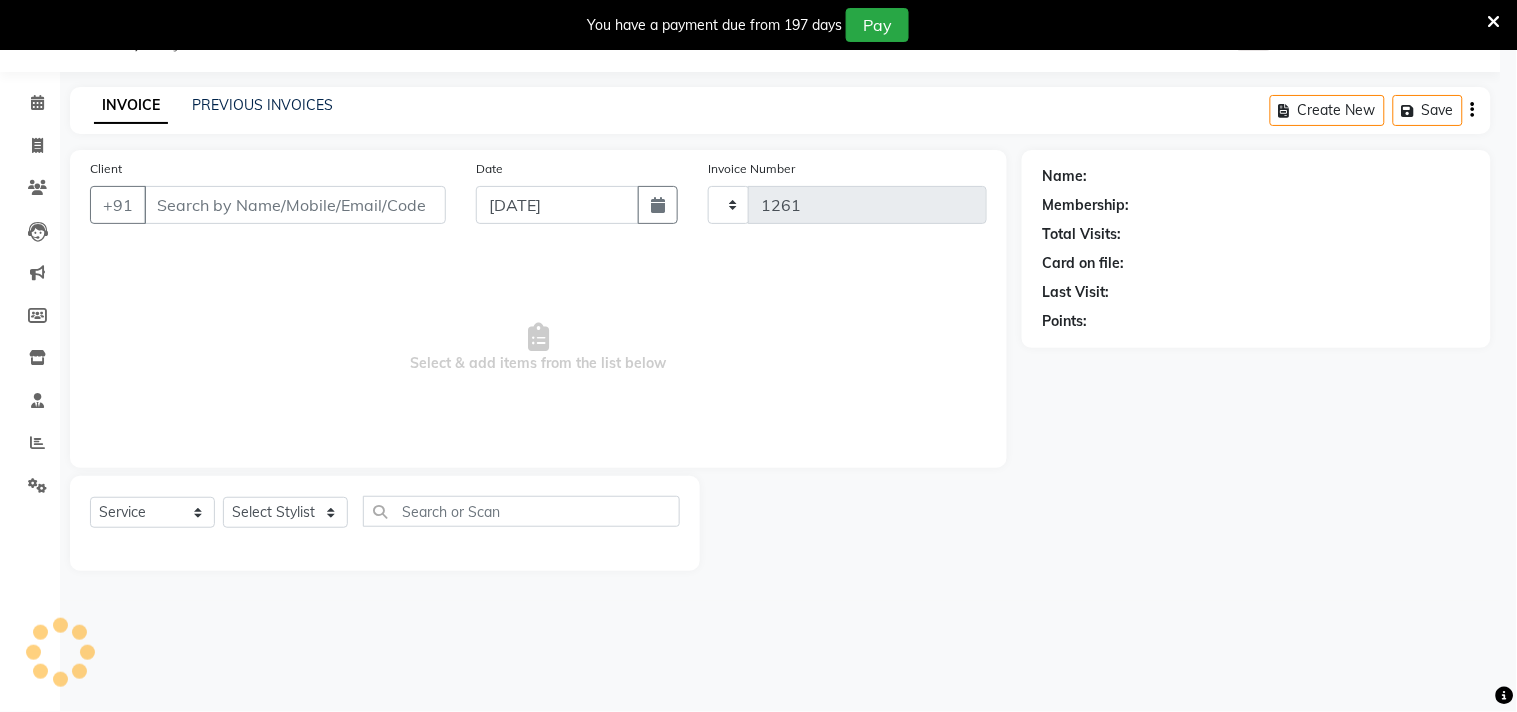 select on "5386" 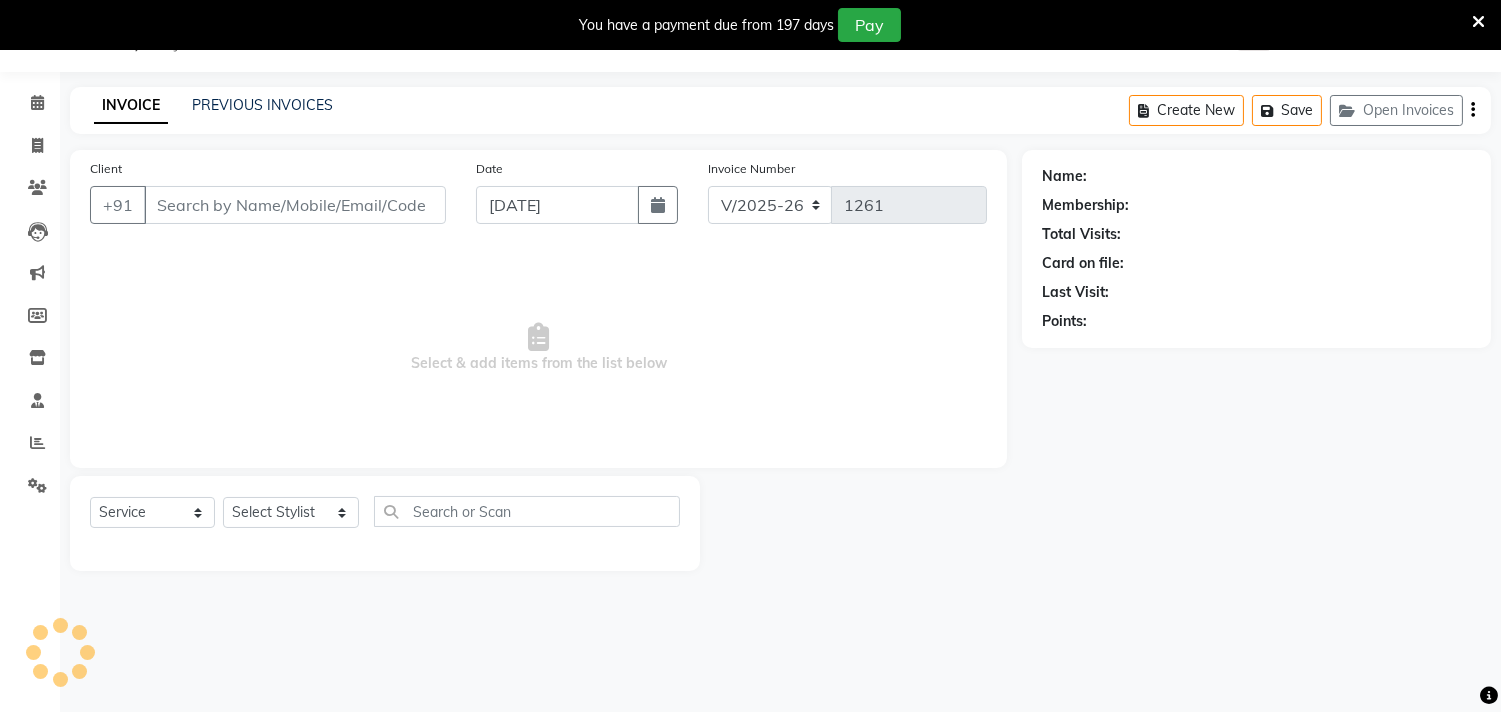 type on "9820969592" 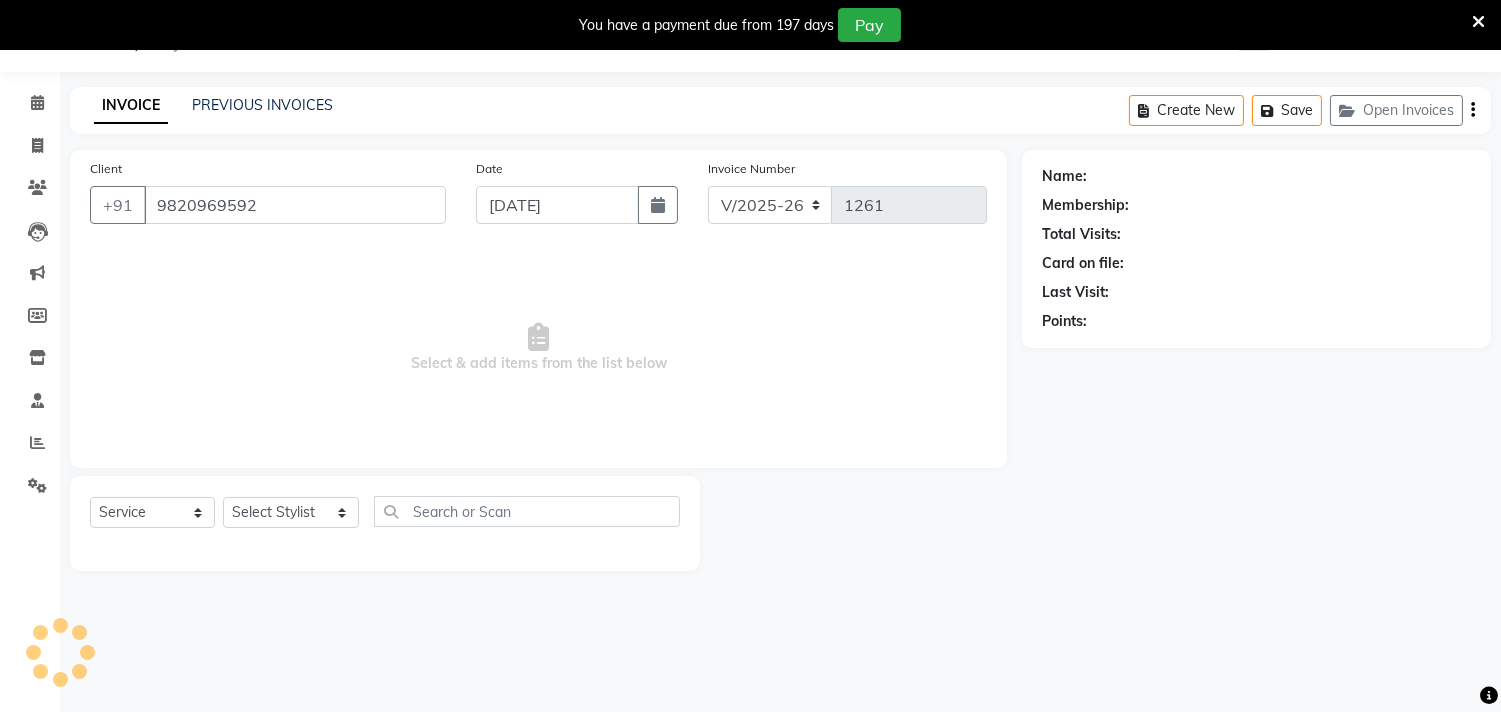 select on "50362" 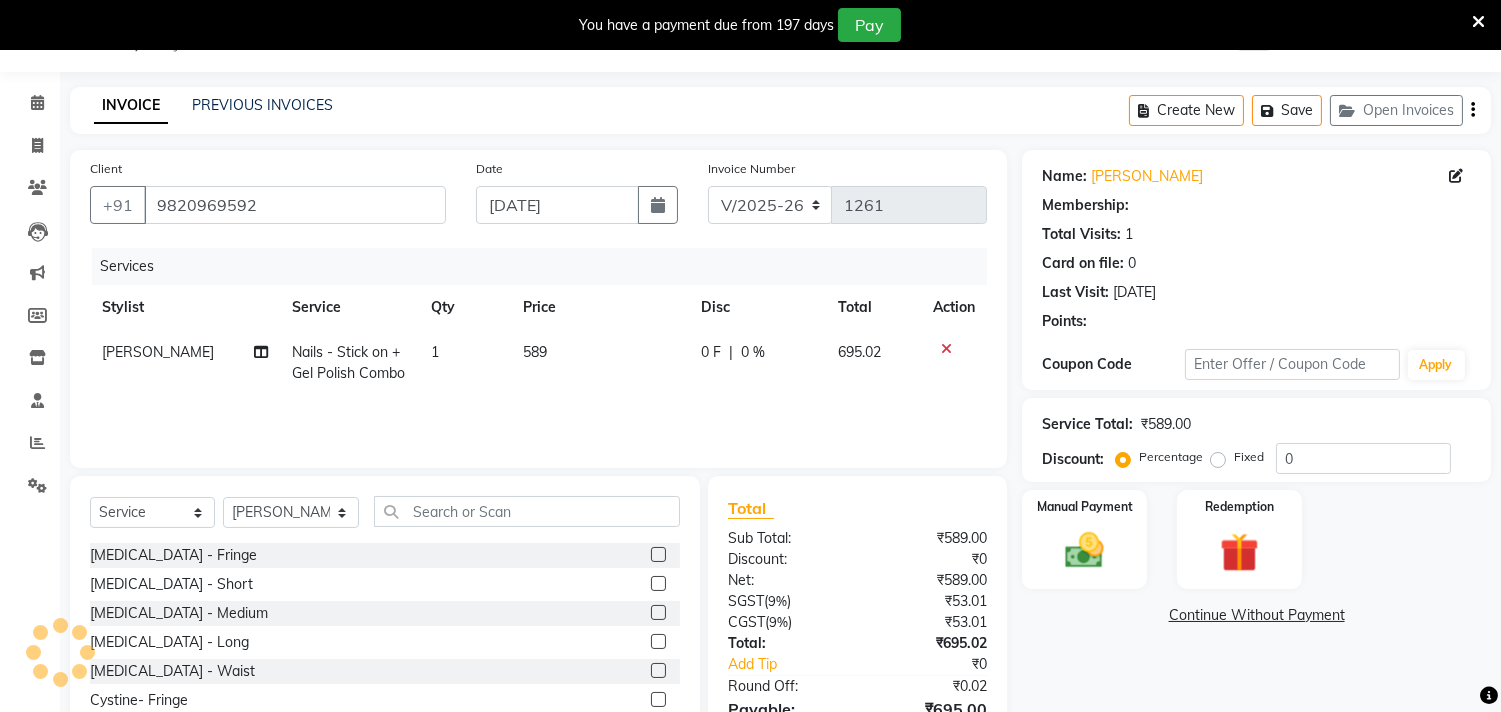 type on "20" 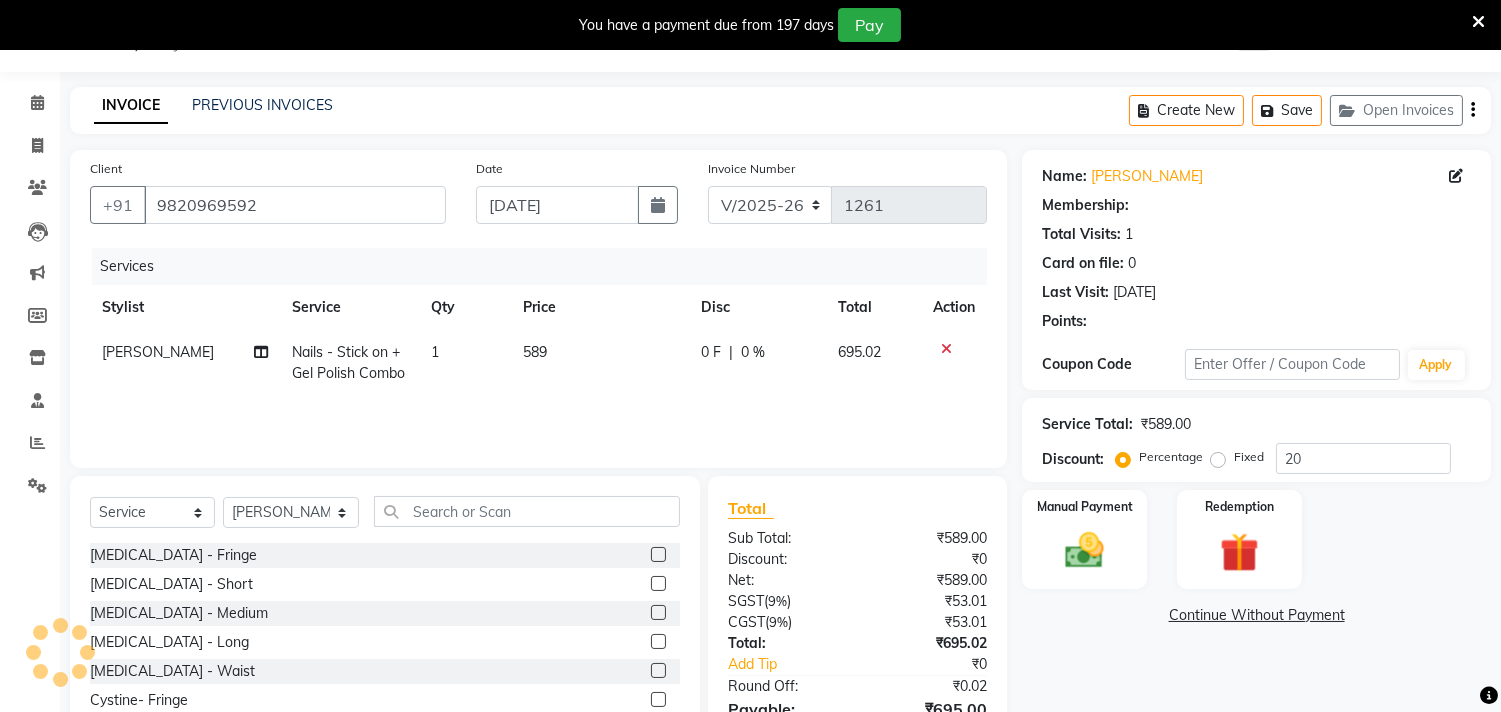 select on "1: Object" 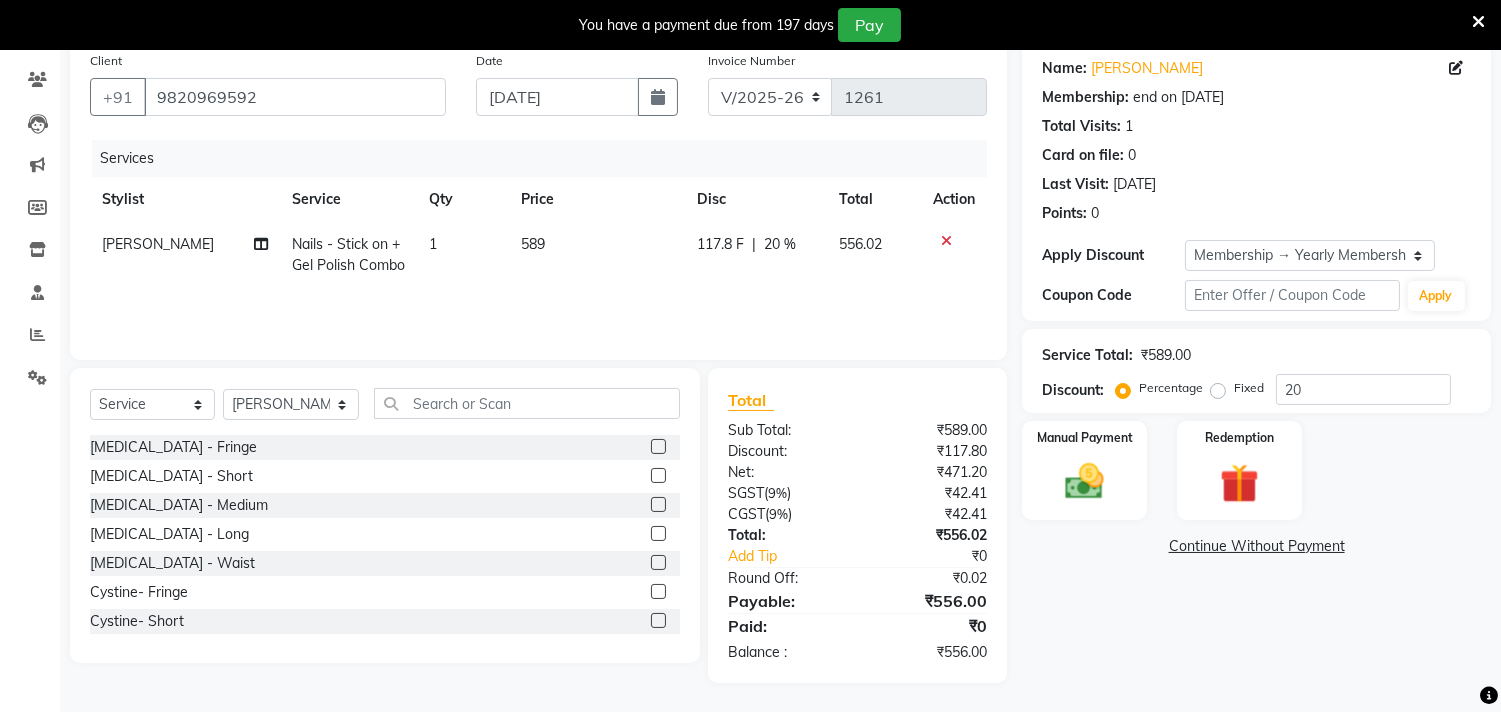 scroll, scrollTop: 0, scrollLeft: 0, axis: both 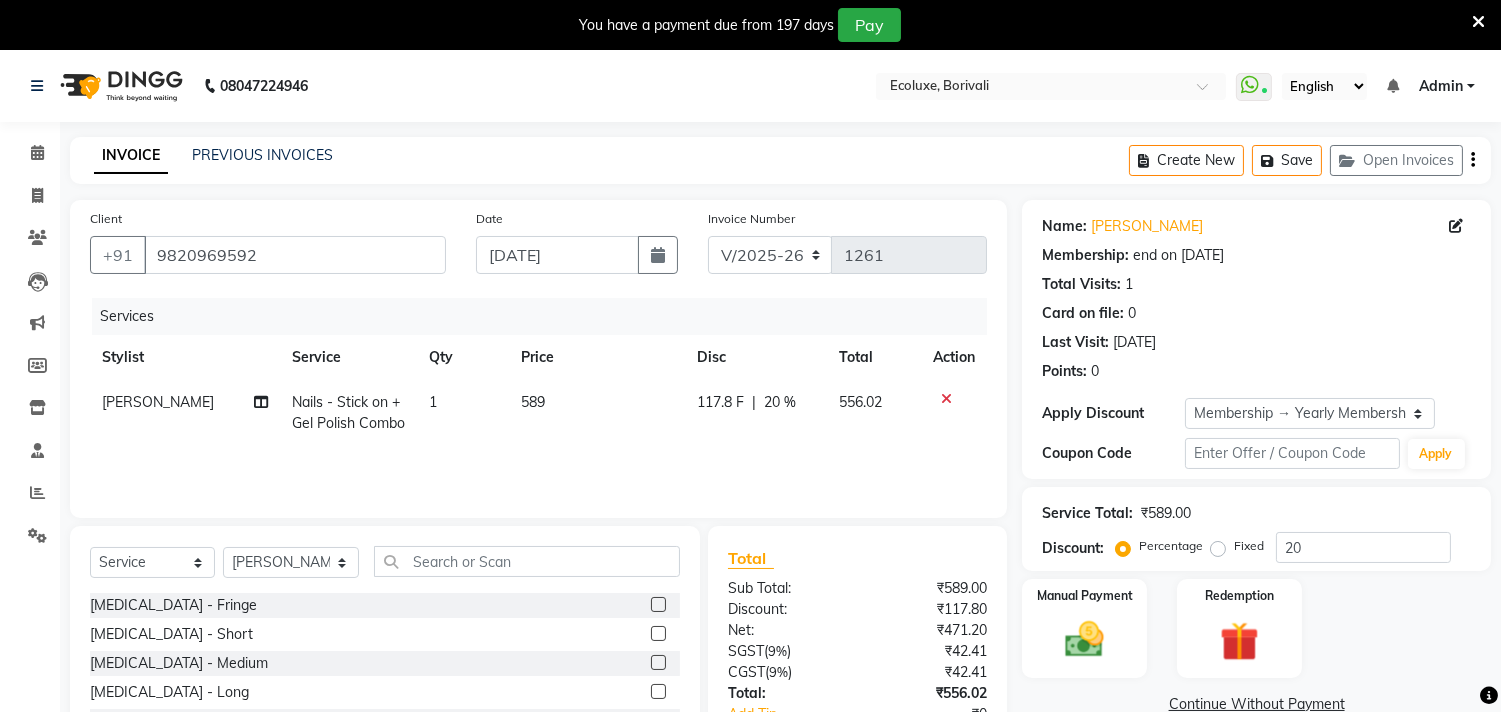 click 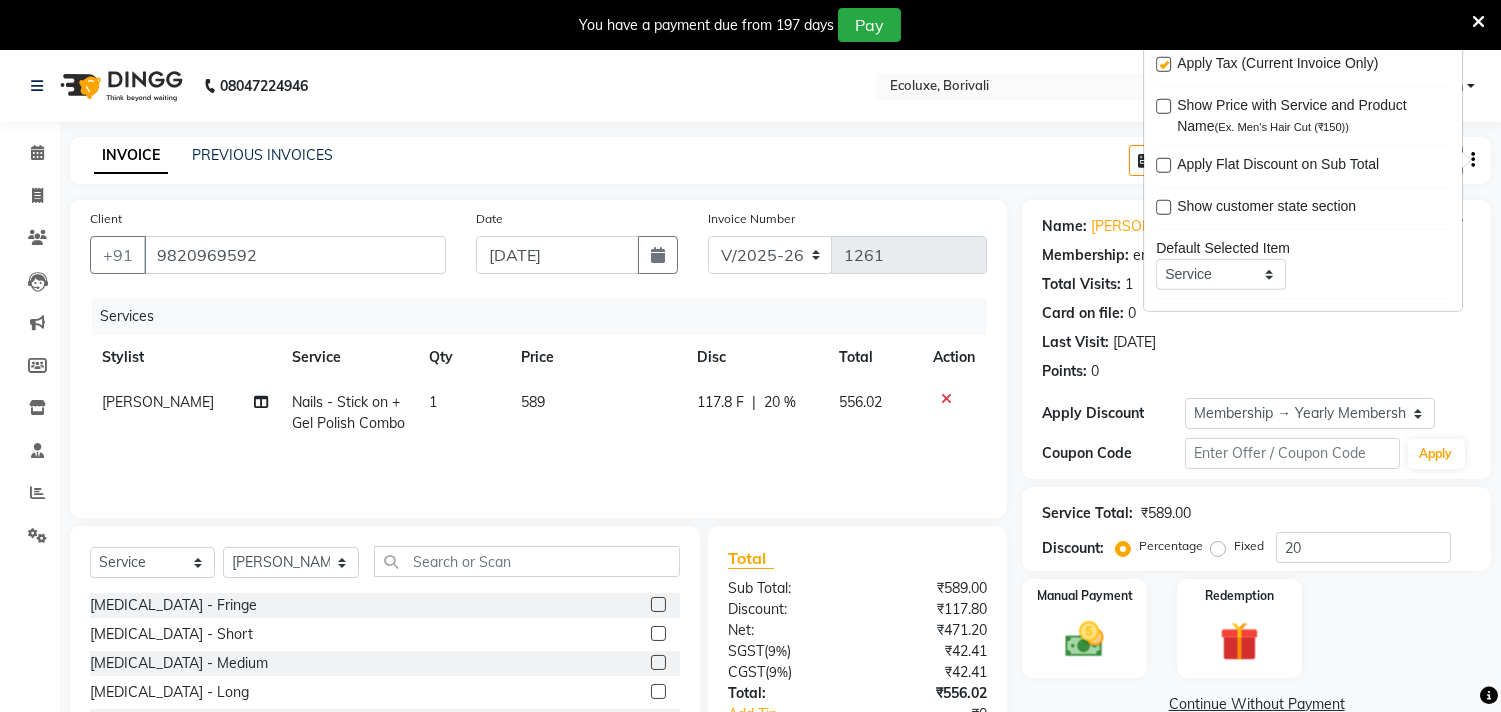 click at bounding box center (1163, 64) 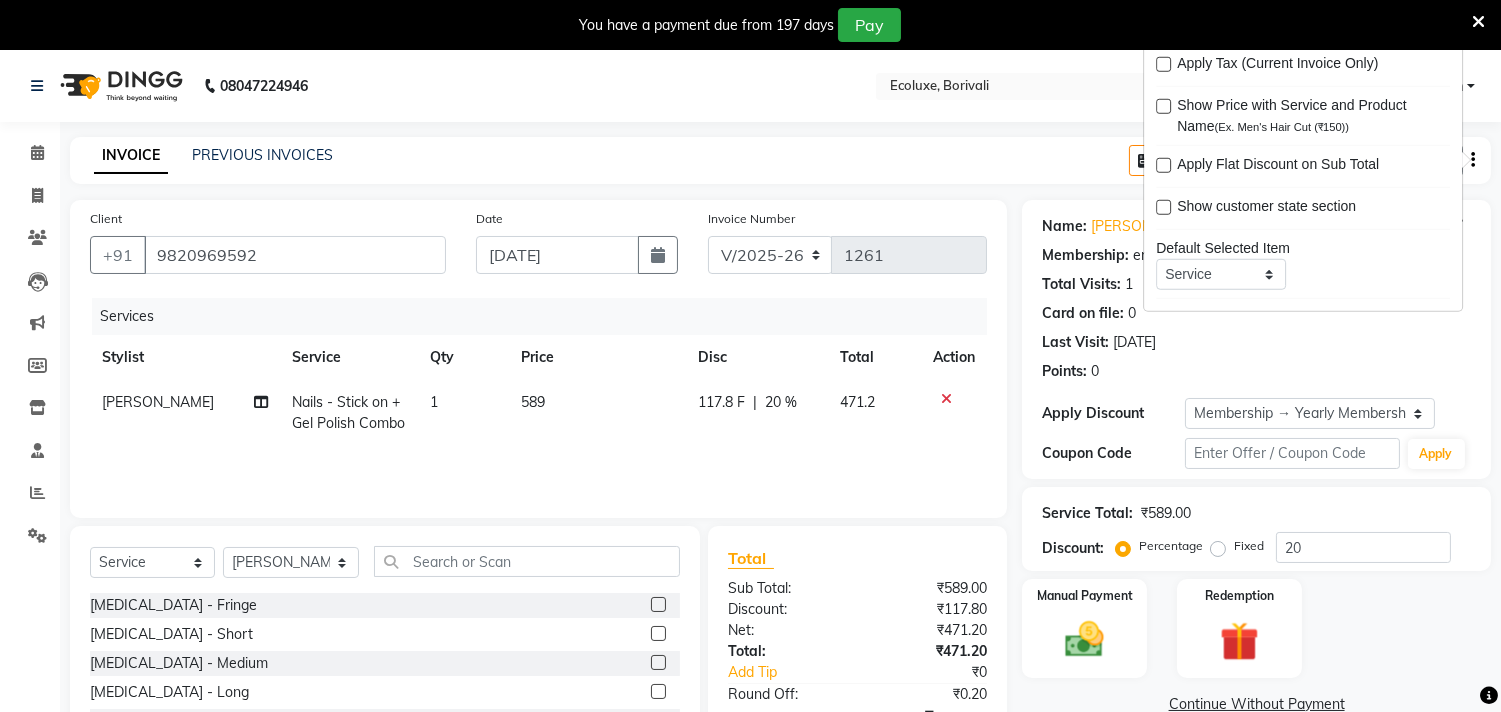 click on "08047224946 Select Location × Ecoluxe, Borivali  WhatsApp Status  ✕ Status:  Connected Most Recent Message: 10-07-2025     02:41 PM Recent Service Activity: 10-07-2025     02:52 PM English ENGLISH Español العربية मराठी हिंदी ગુજરાતી தமிழ் 中文 Notifications nothing to show Admin Manage Profile Change Password Sign out  Version:3.15.4" 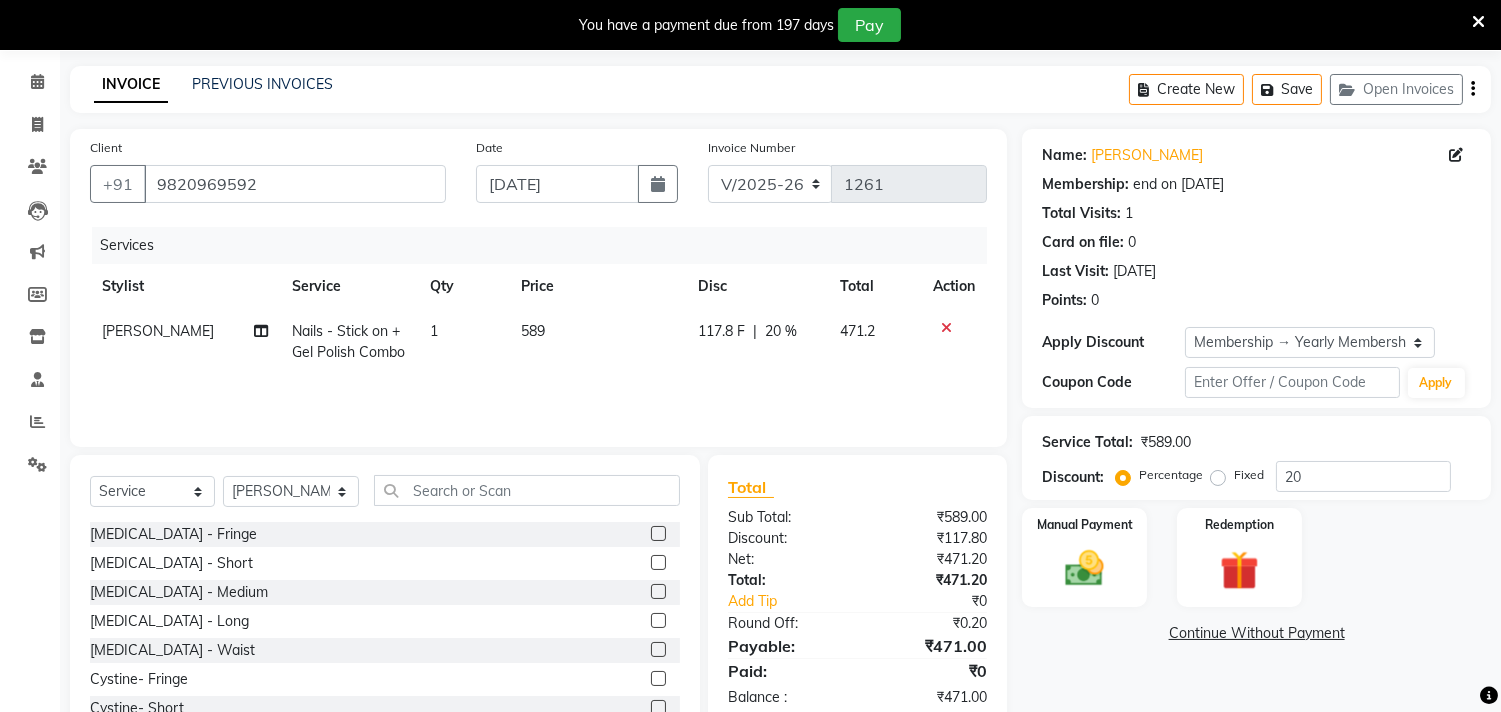 scroll, scrollTop: 138, scrollLeft: 0, axis: vertical 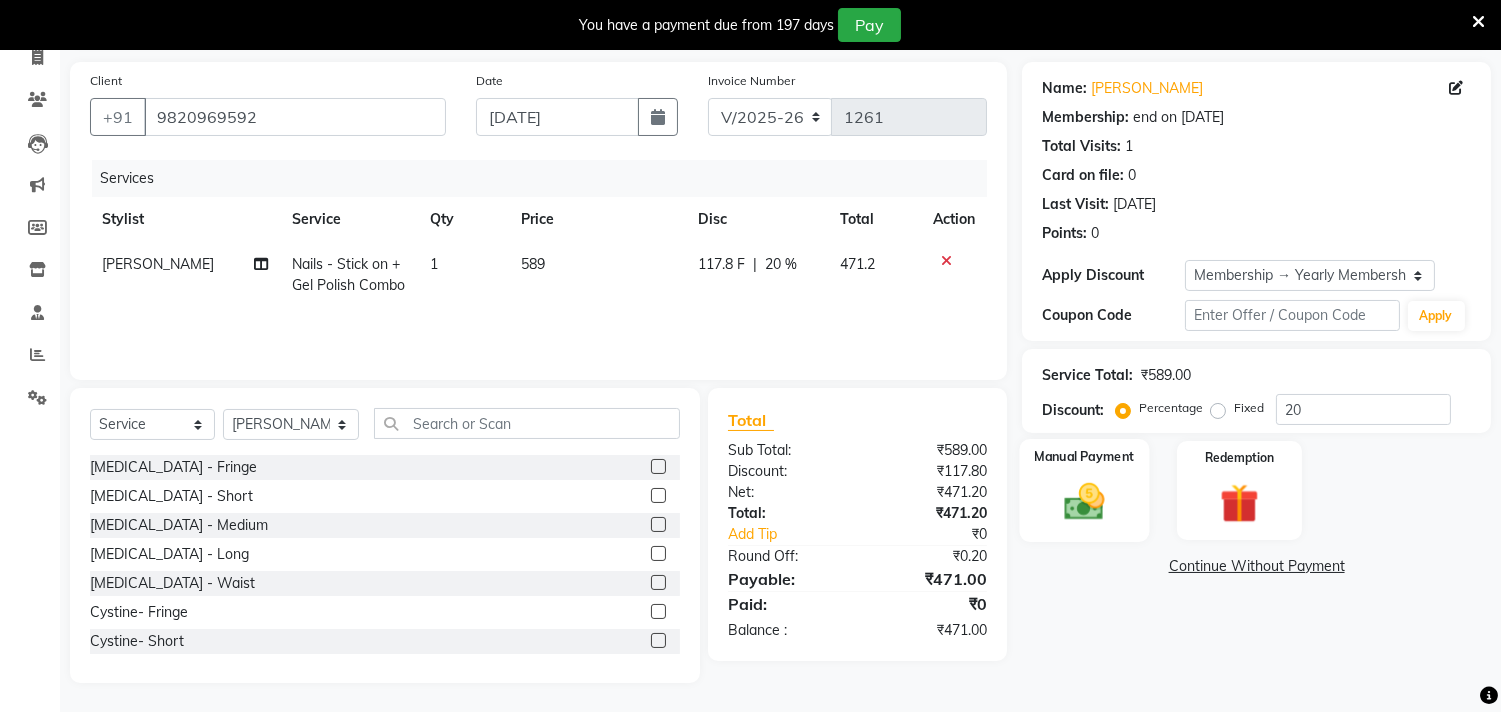 click 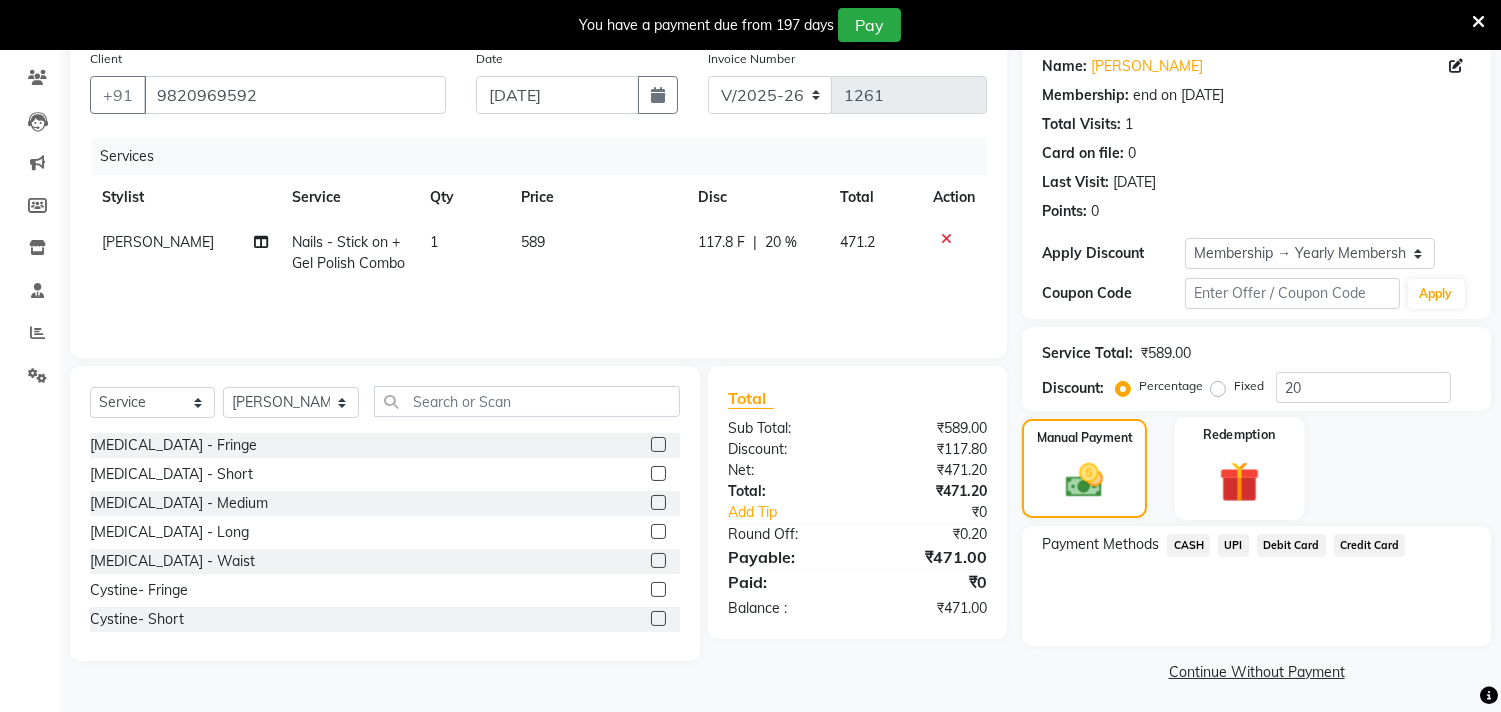 scroll, scrollTop: 164, scrollLeft: 0, axis: vertical 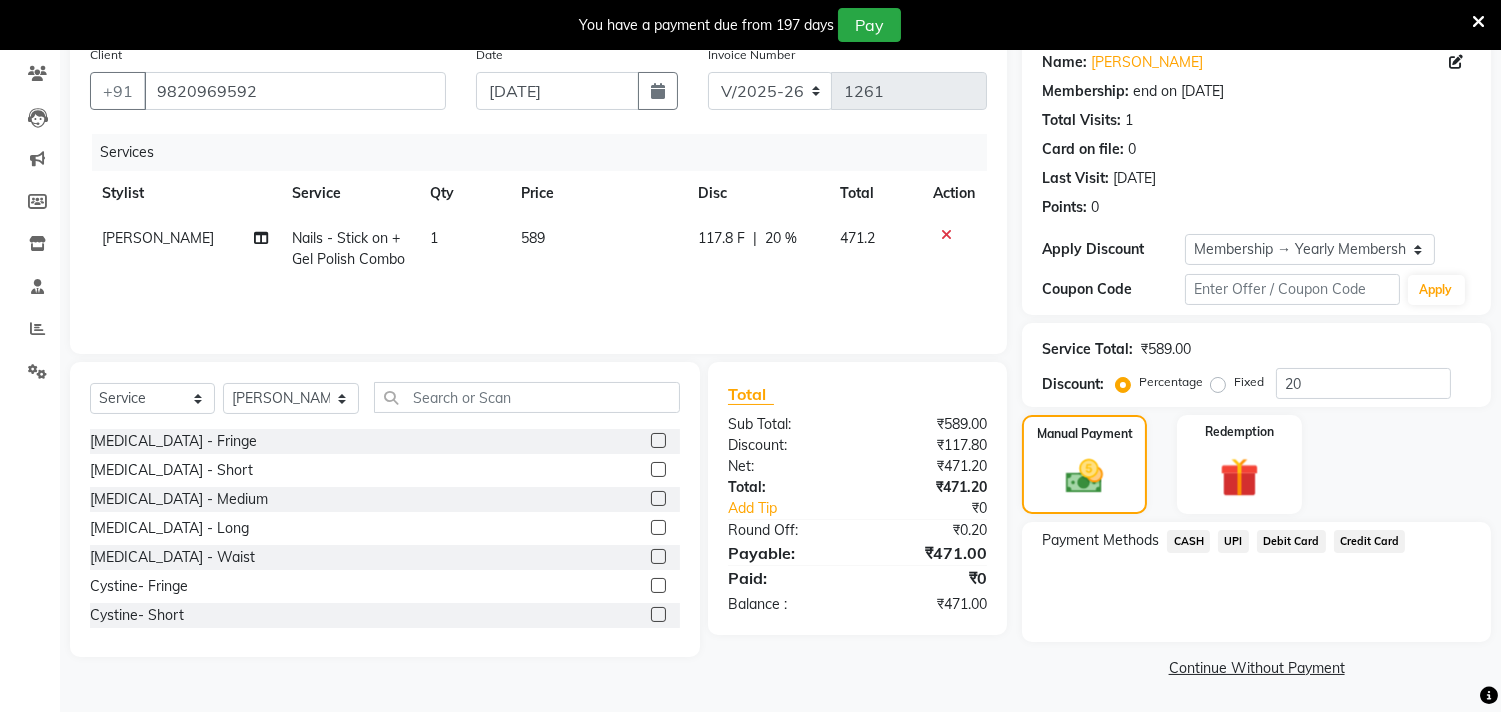 drag, startPoint x: 1185, startPoint y: 548, endPoint x: 1203, endPoint y: 536, distance: 21.633308 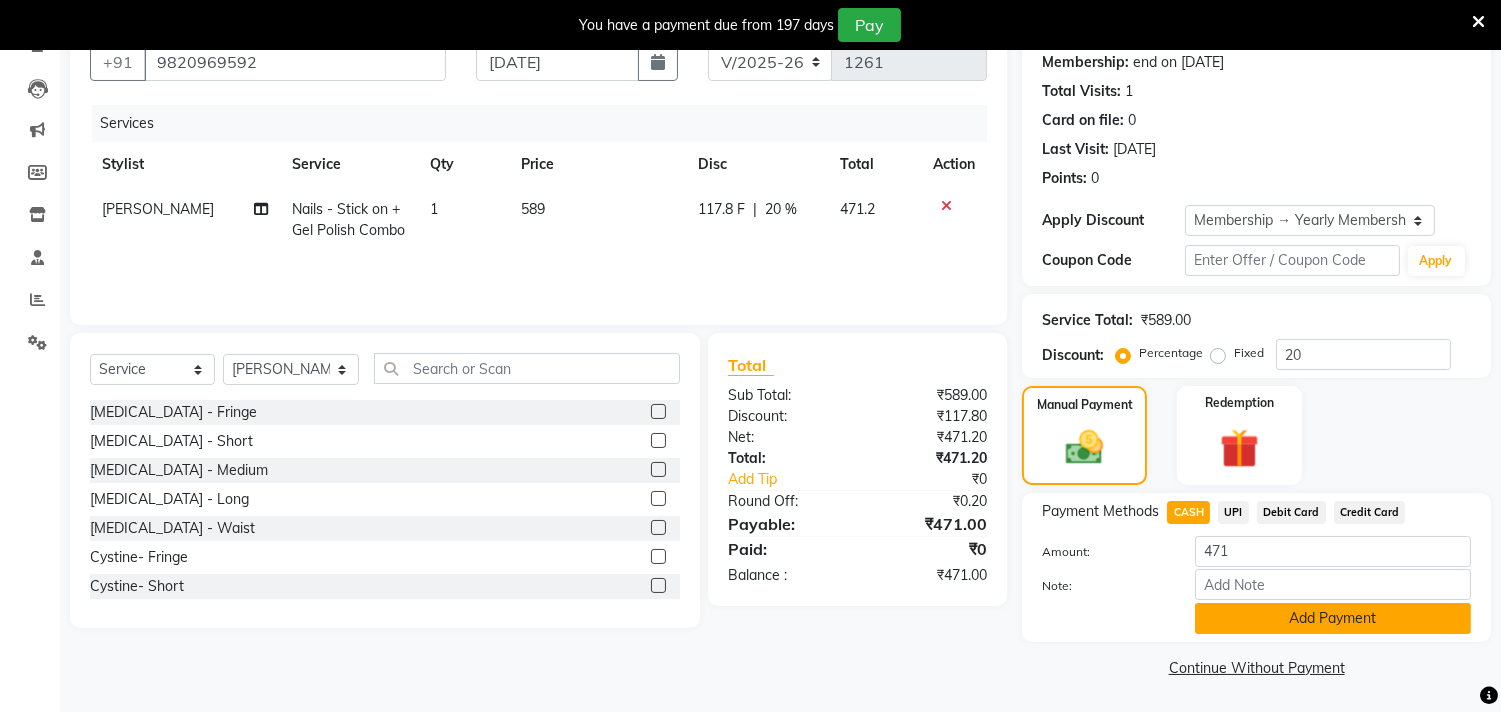 click on "Add Payment" 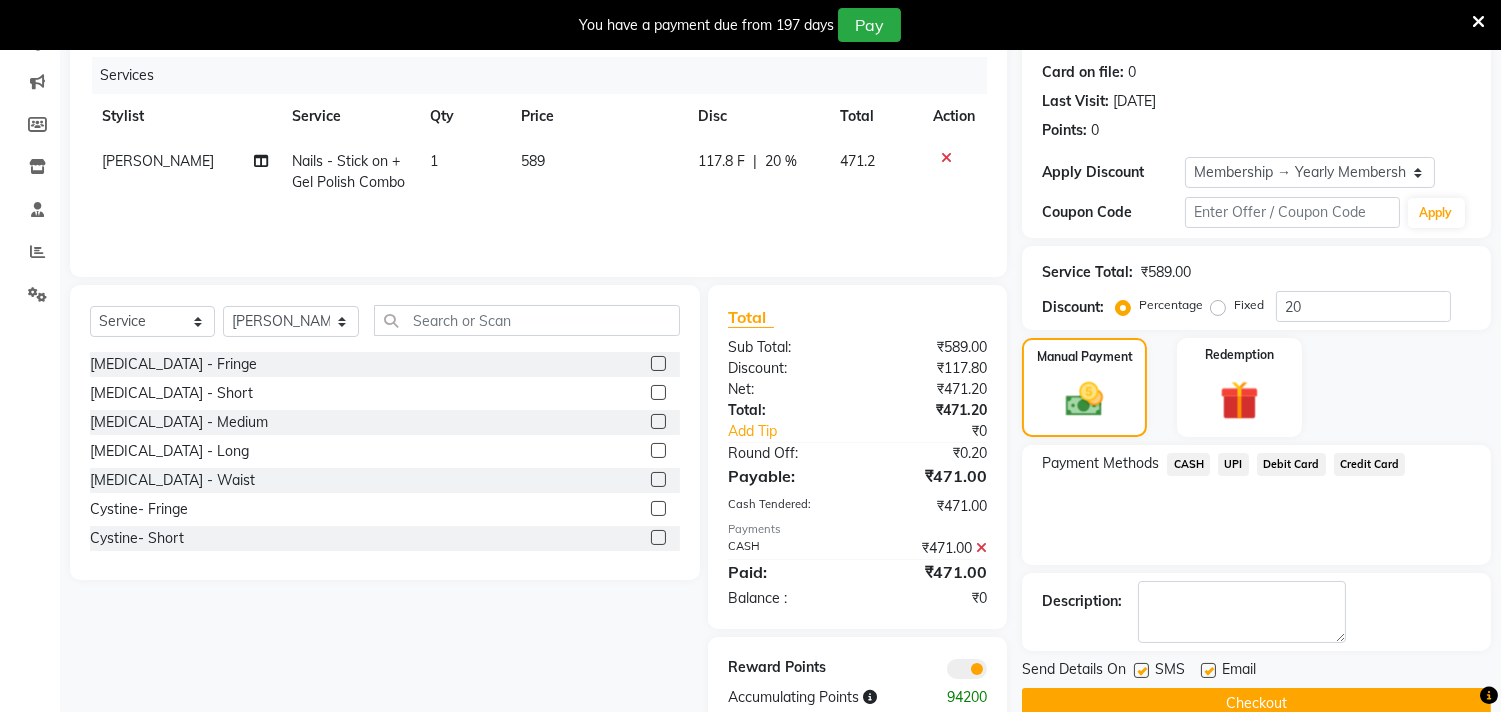 scroll, scrollTop: 286, scrollLeft: 0, axis: vertical 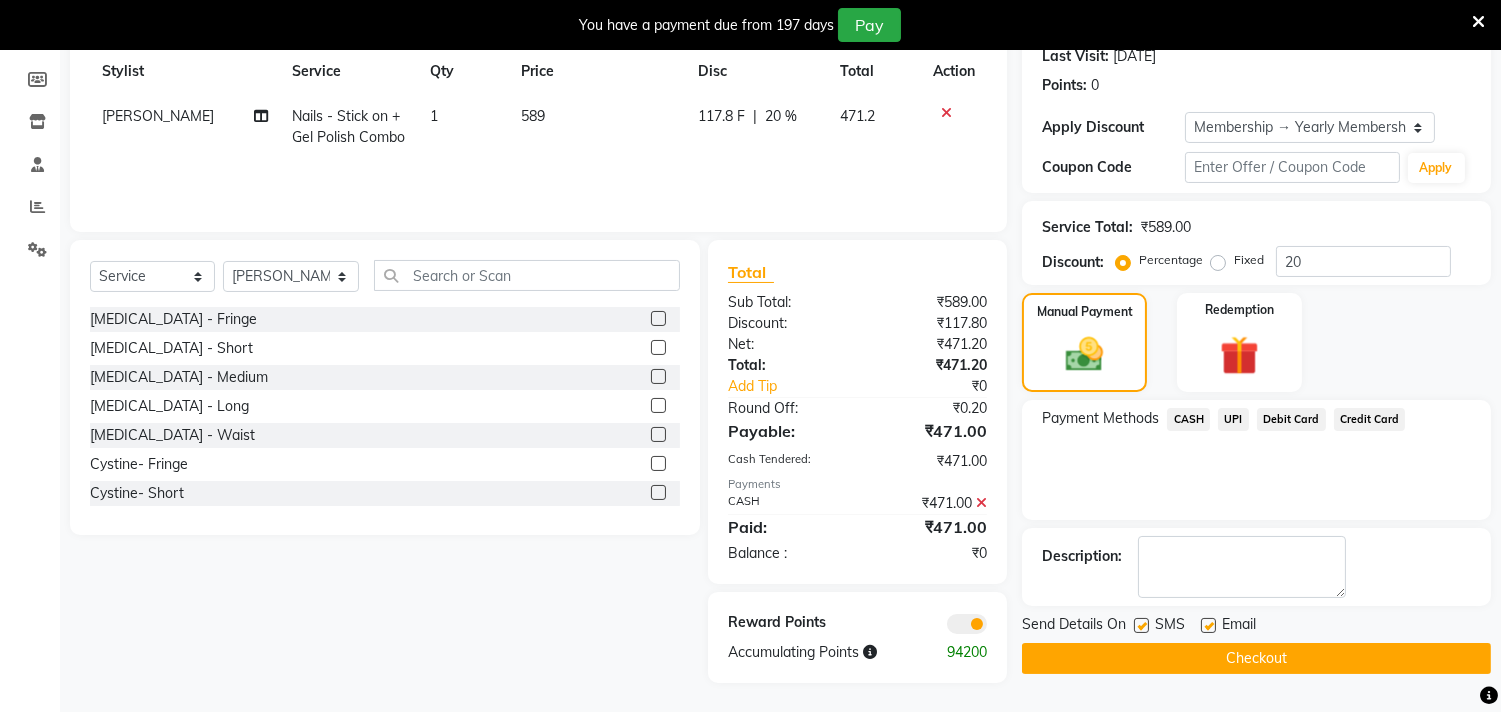 click on "Checkout" 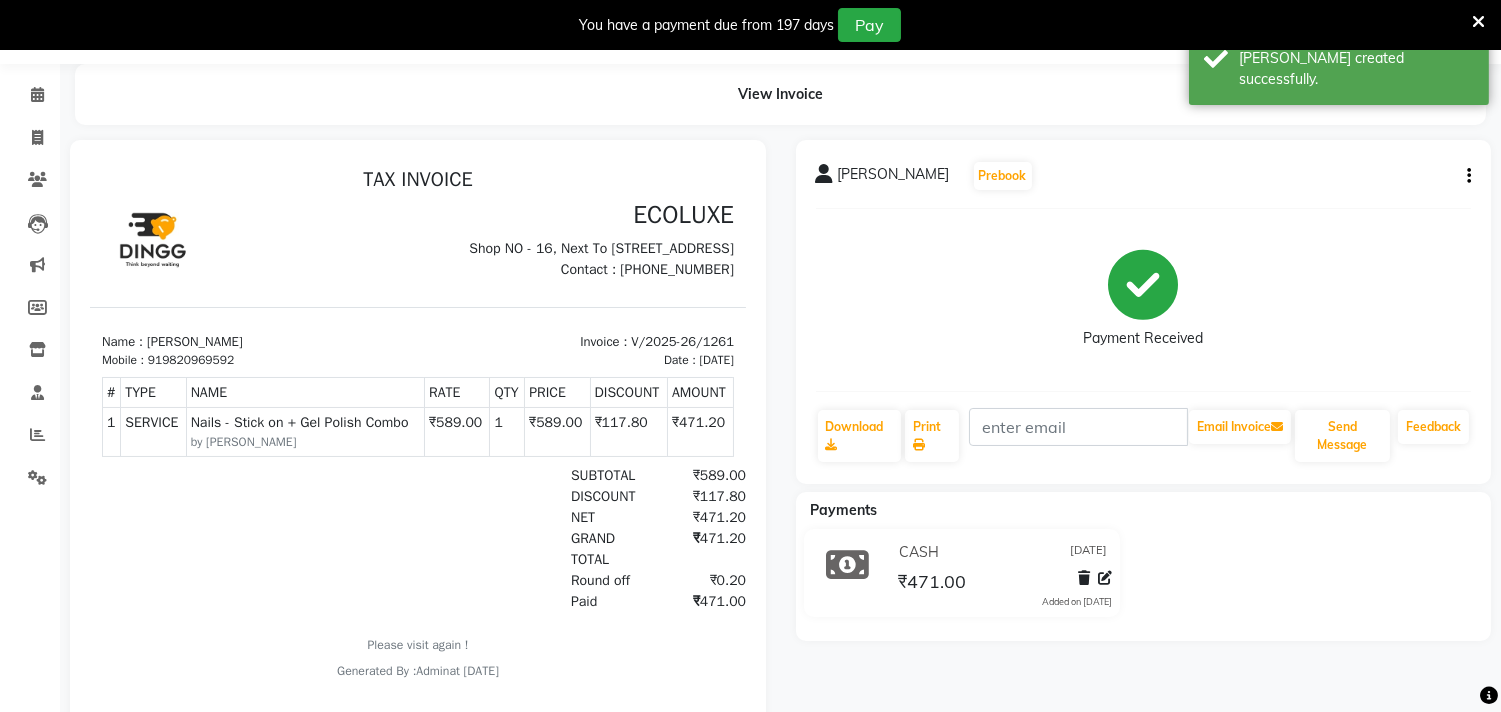 scroll, scrollTop: 0, scrollLeft: 0, axis: both 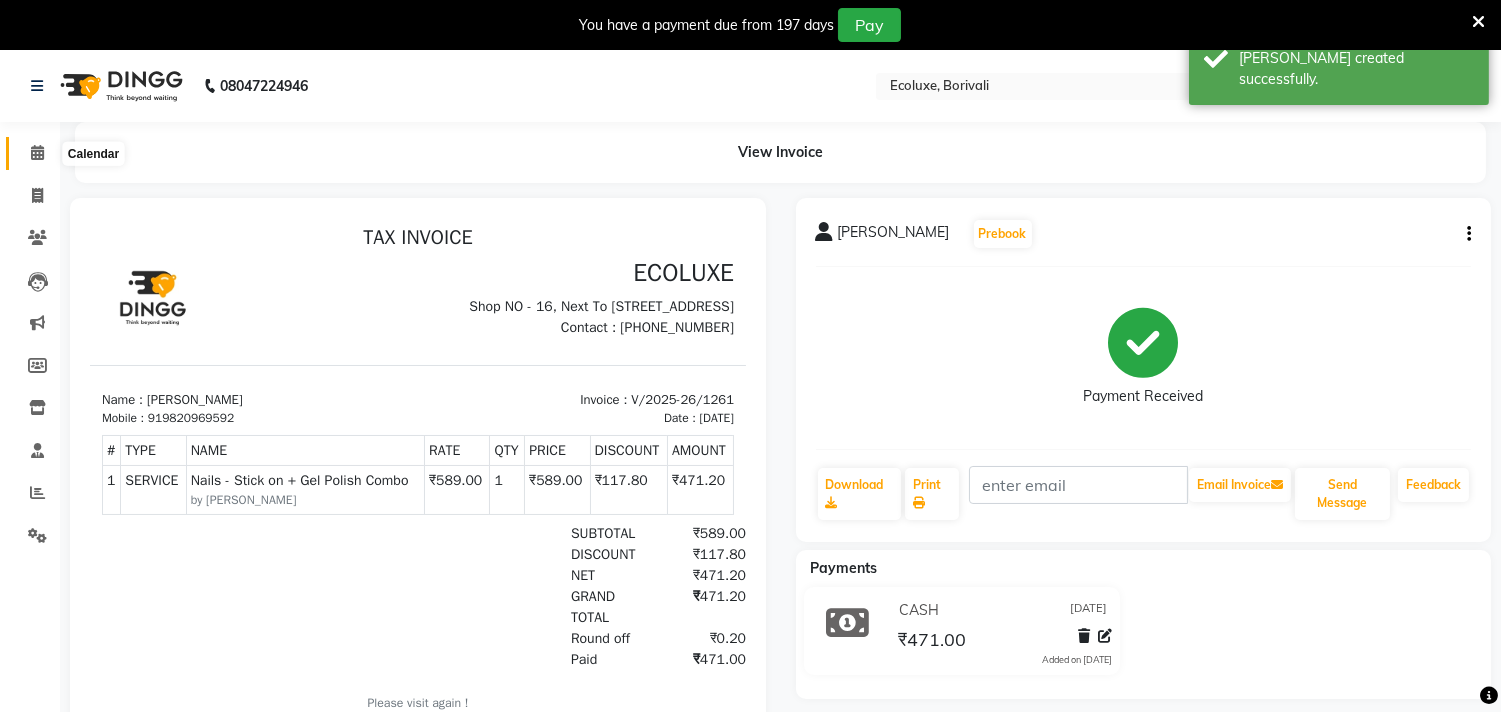 click 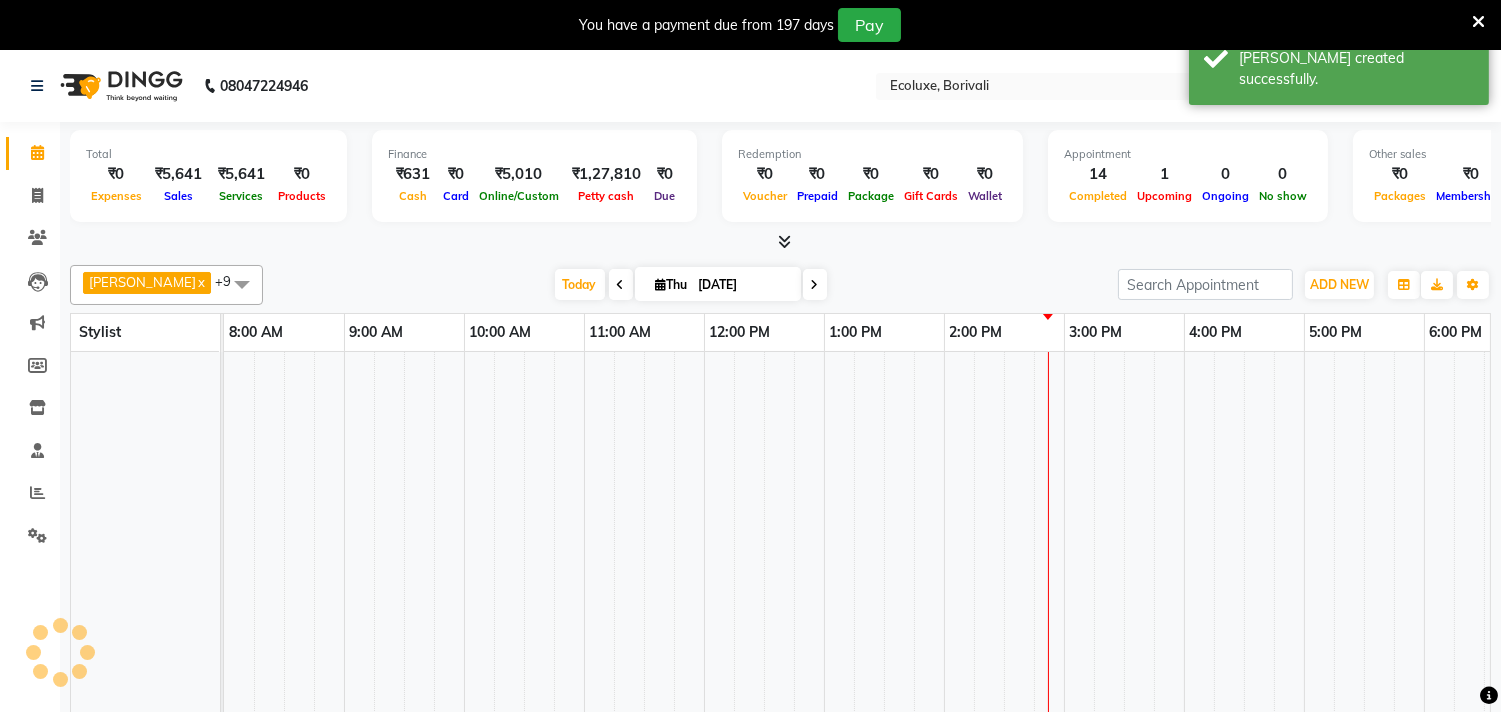 scroll, scrollTop: 0, scrollLeft: 174, axis: horizontal 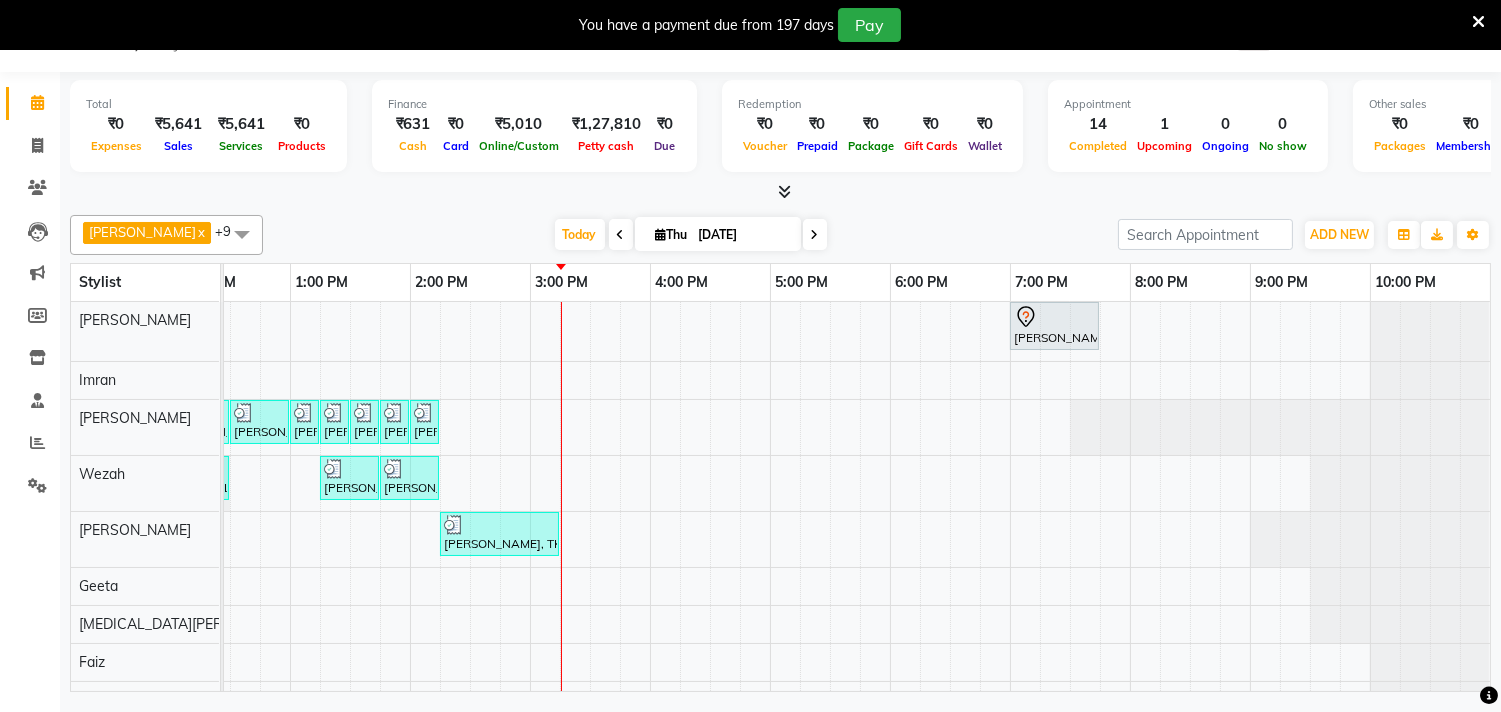 click at bounding box center [621, 235] 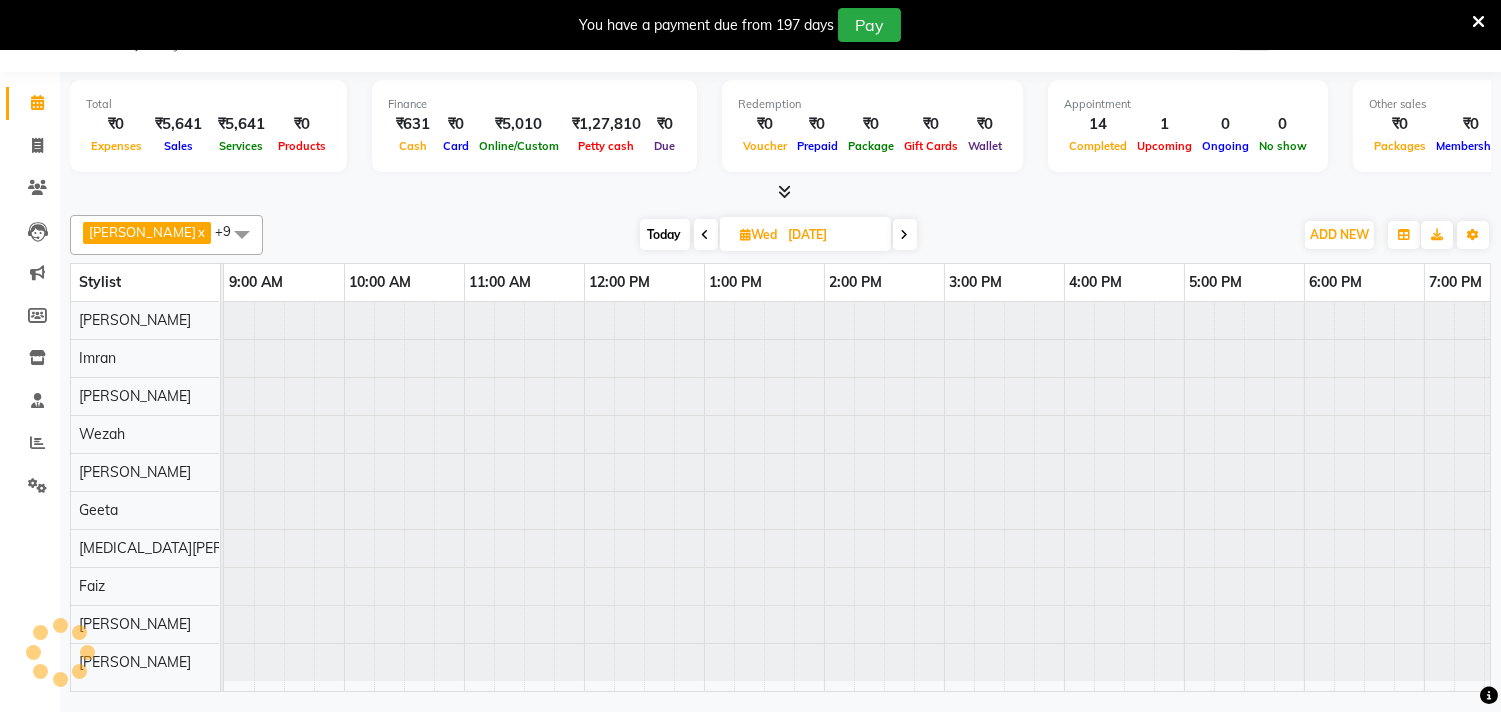 scroll, scrollTop: 0, scrollLeft: 414, axis: horizontal 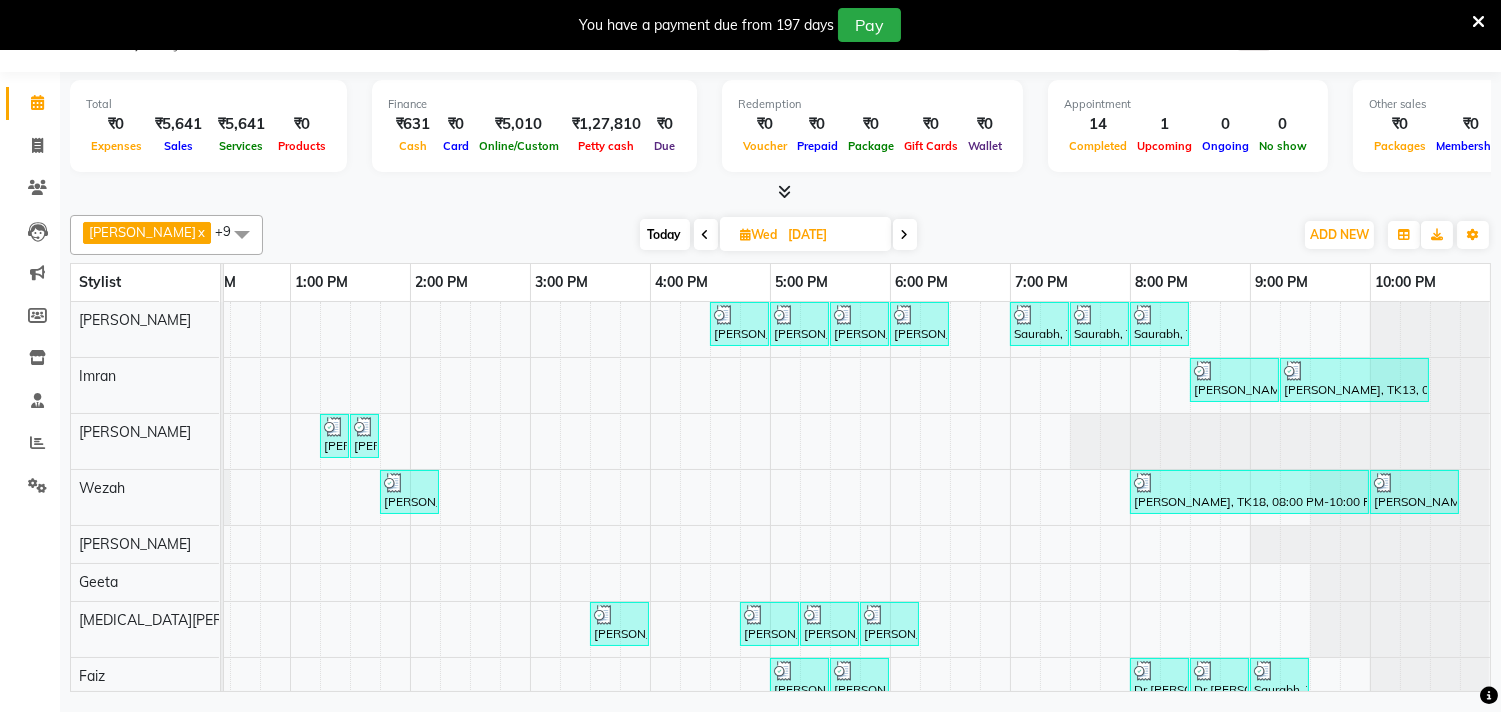 click on "Today" at bounding box center (665, 234) 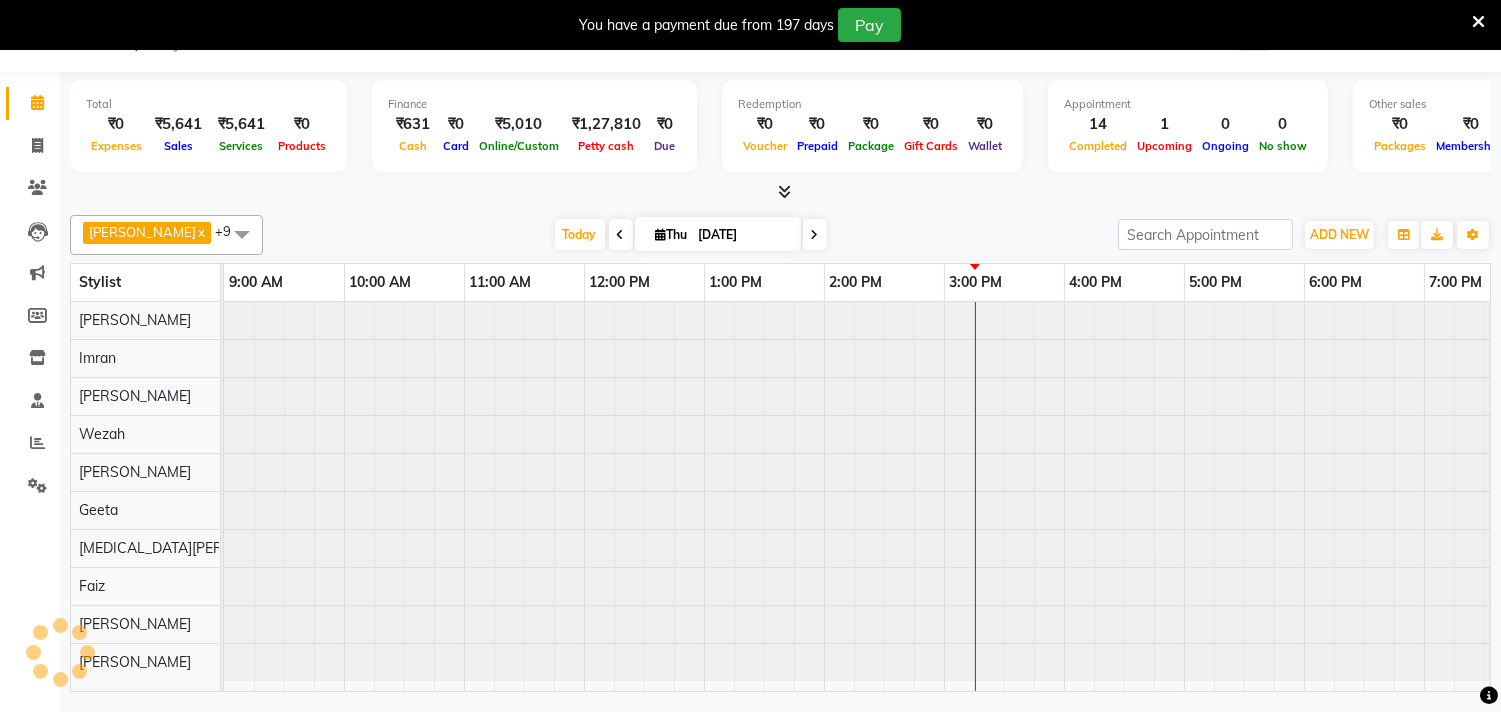 scroll, scrollTop: 0, scrollLeft: 414, axis: horizontal 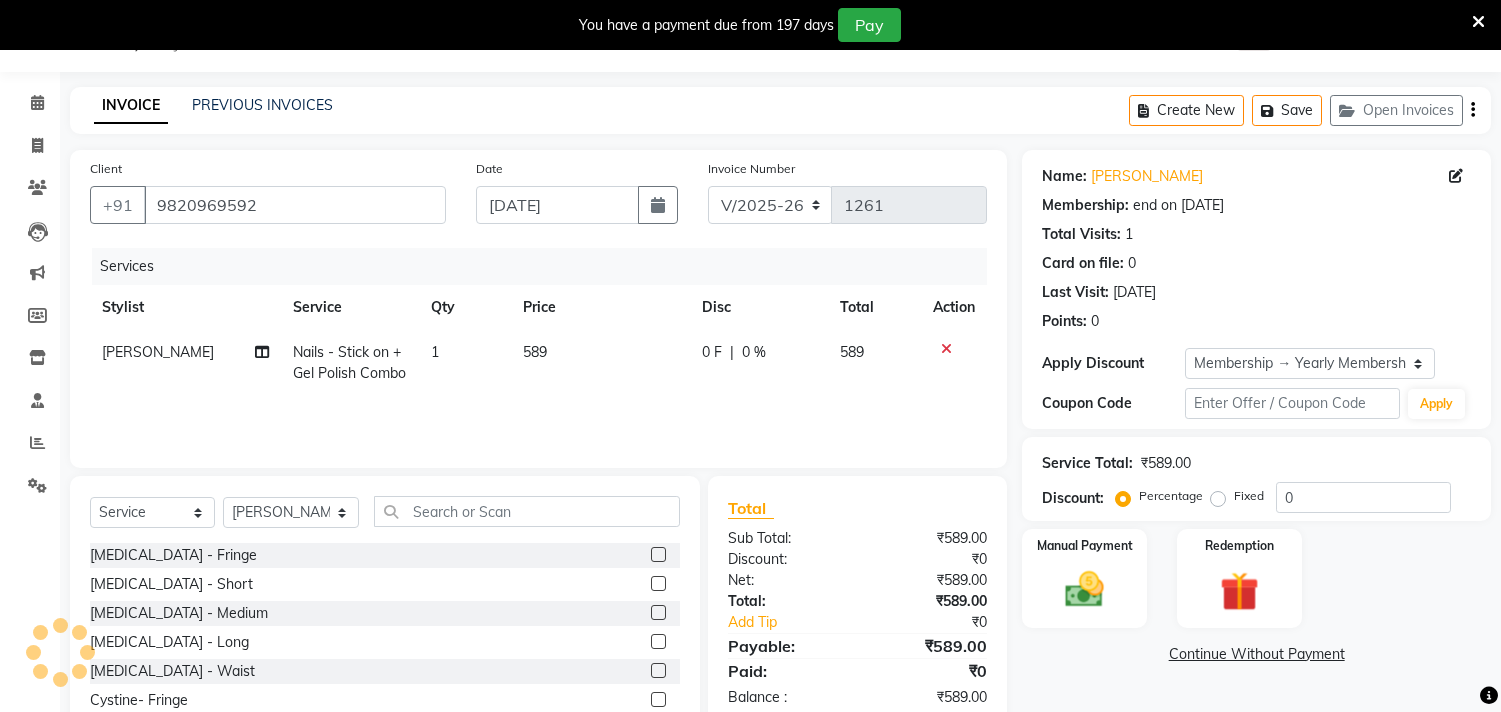 select on "5386" 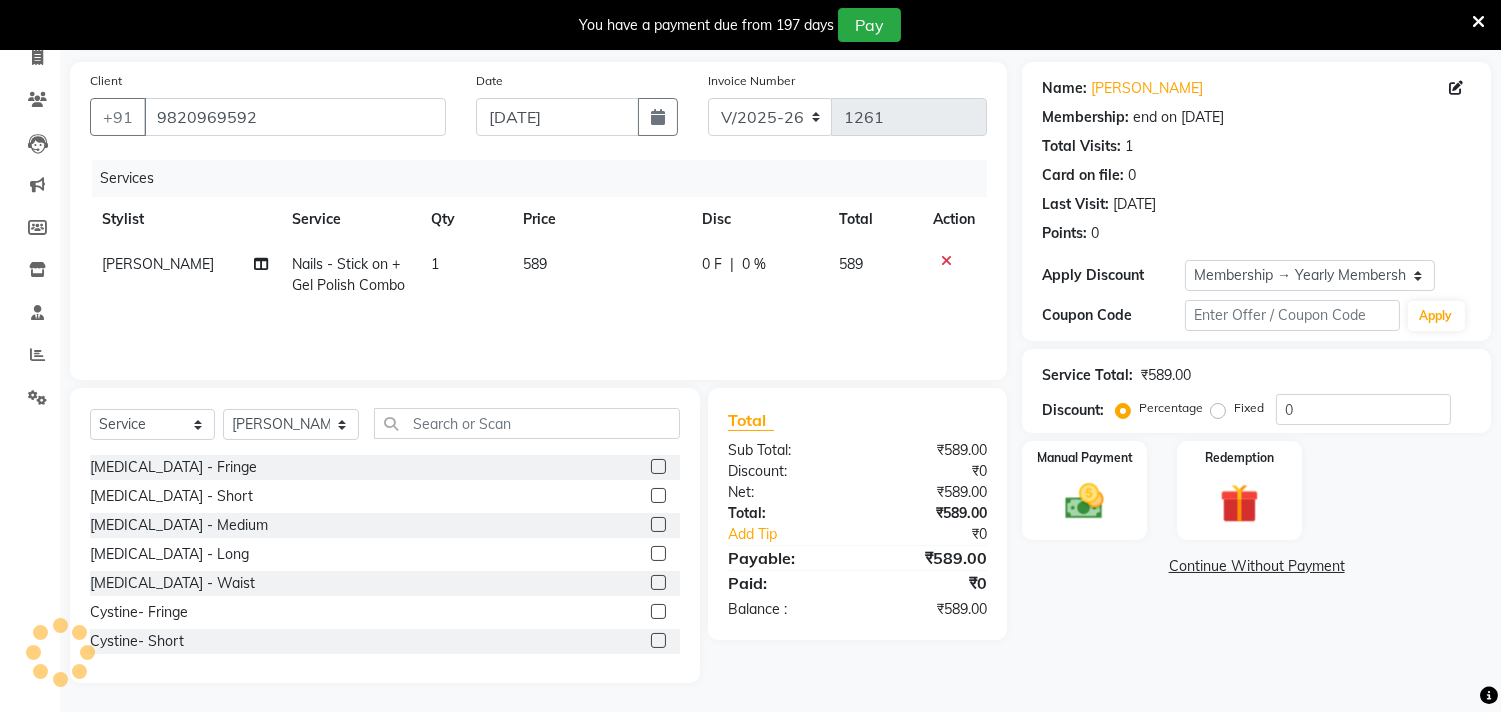 scroll, scrollTop: 0, scrollLeft: 0, axis: both 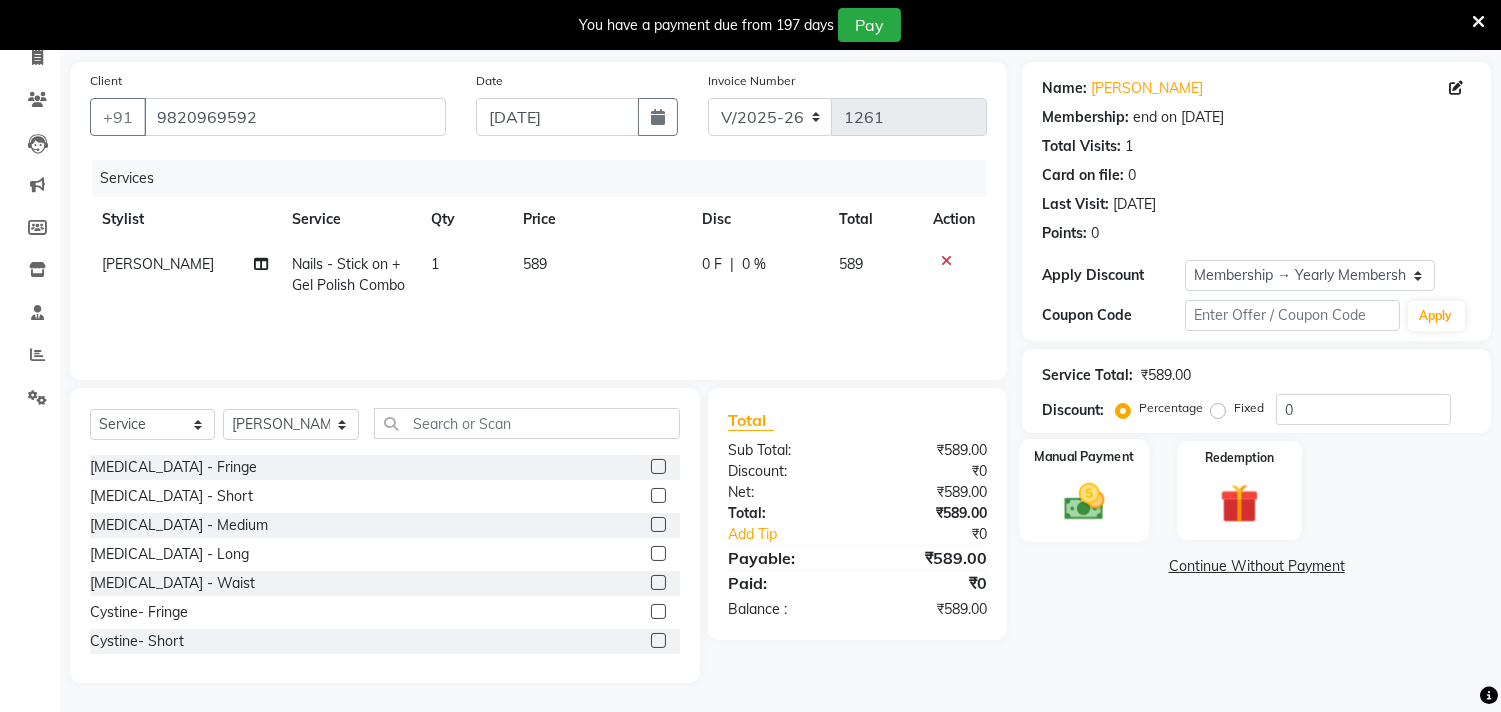 click 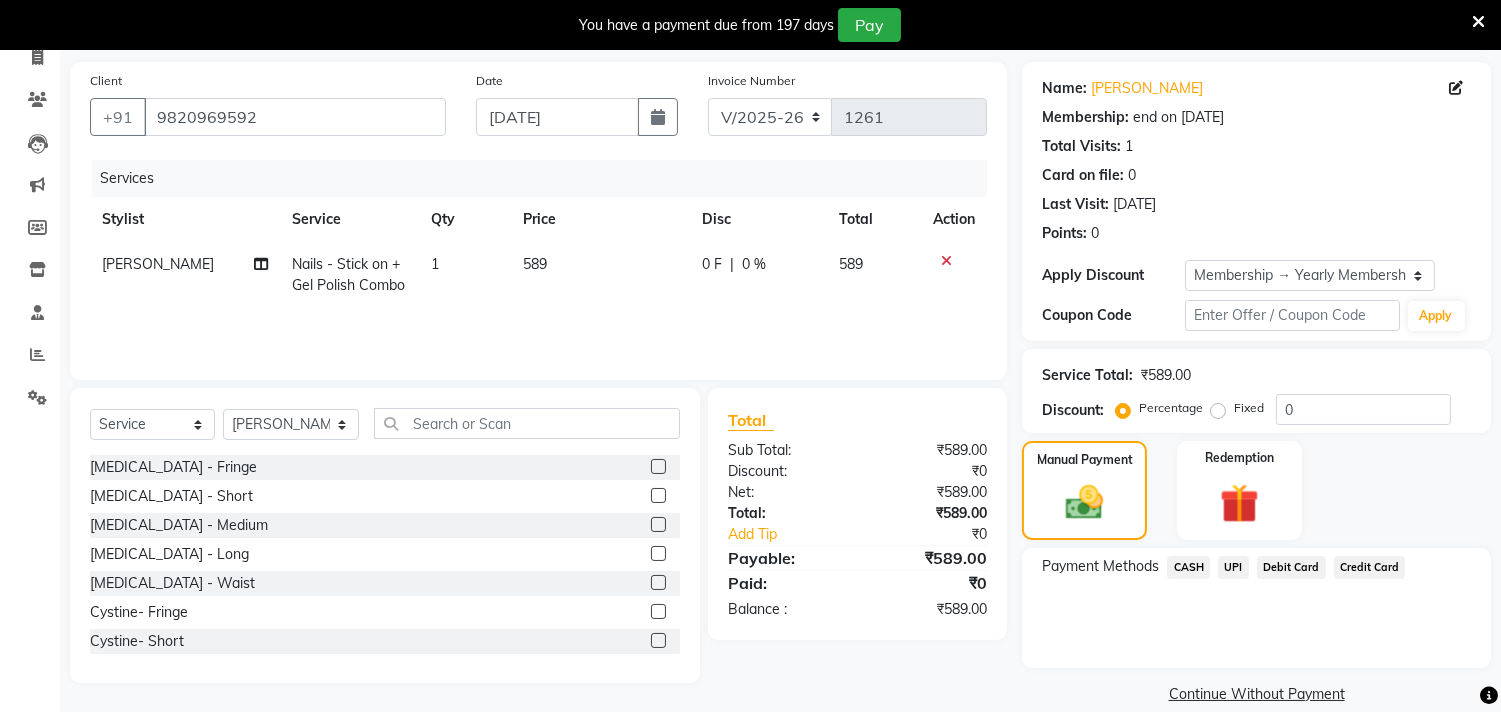 click on "CASH" 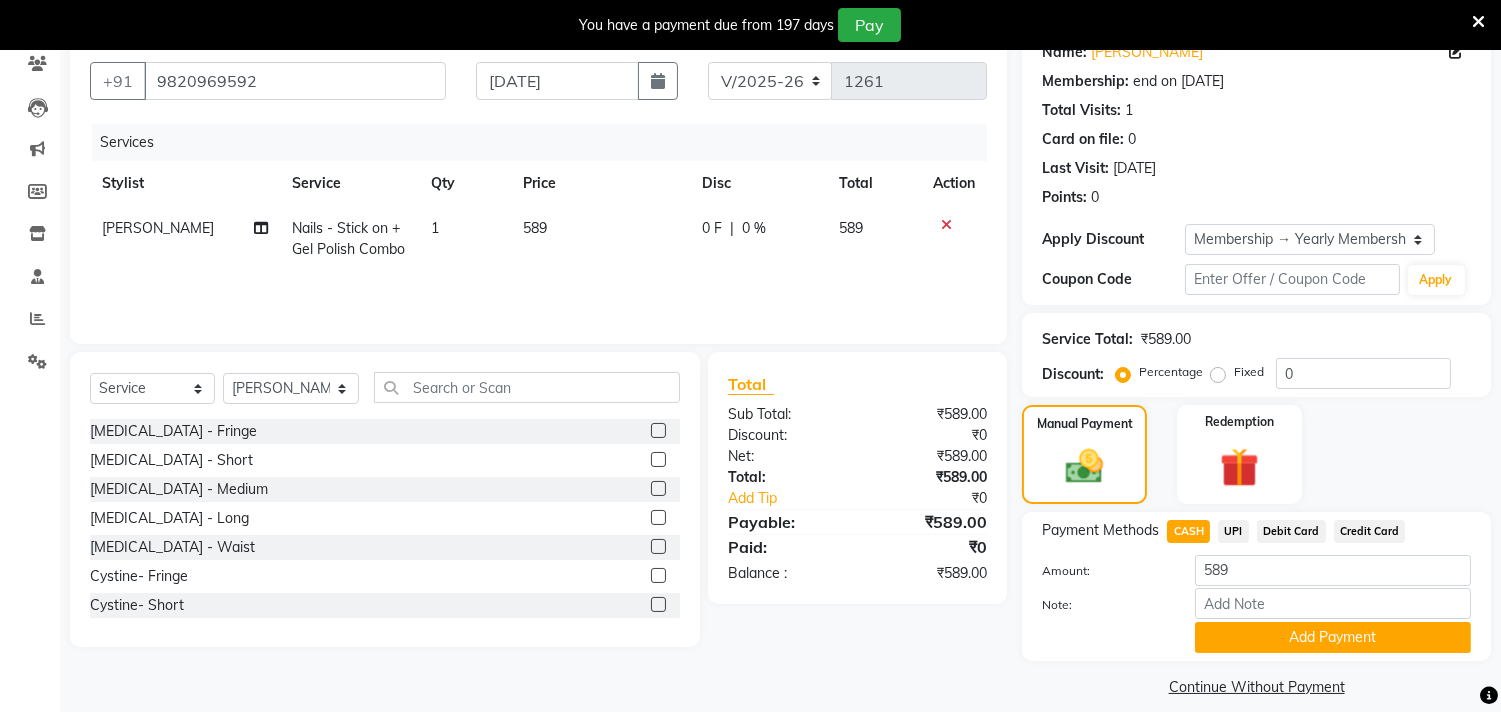 scroll, scrollTop: 143, scrollLeft: 0, axis: vertical 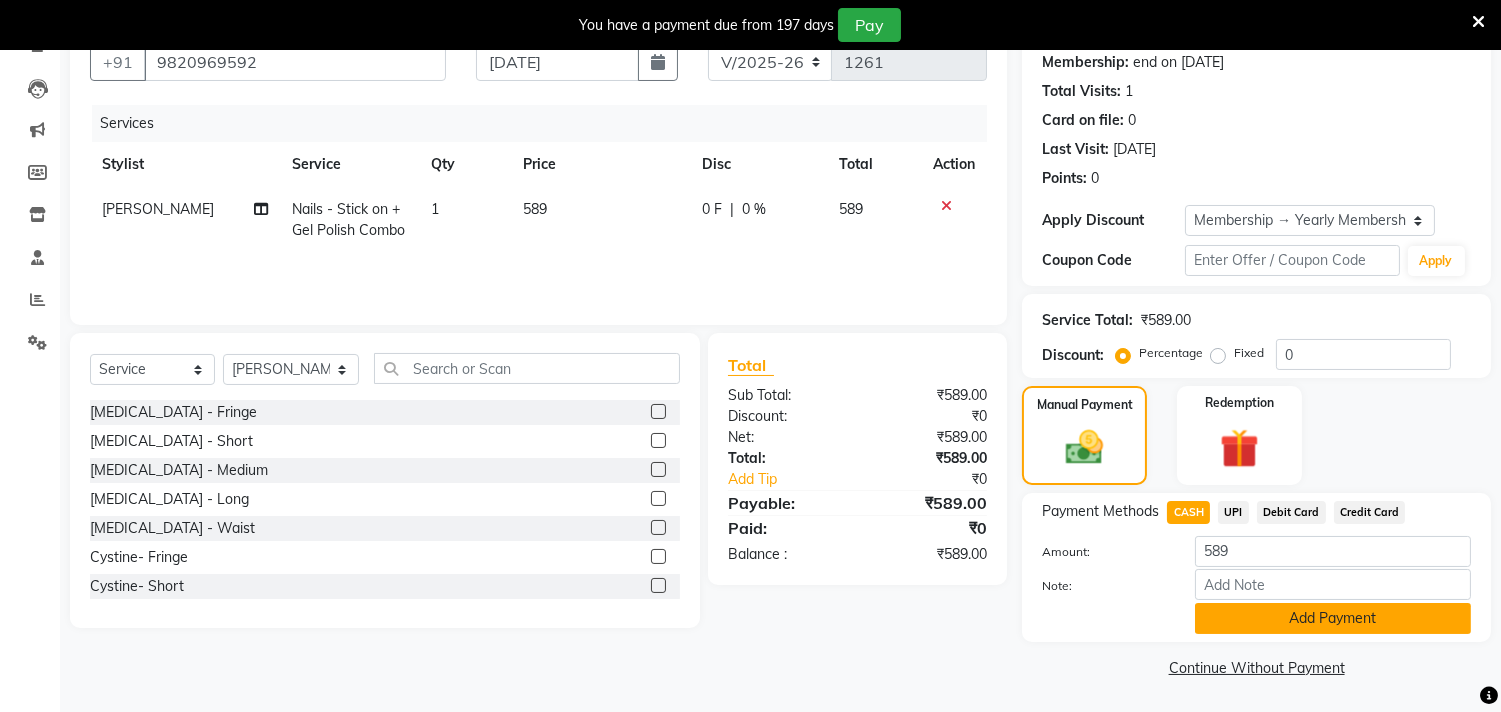 click on "Add Payment" 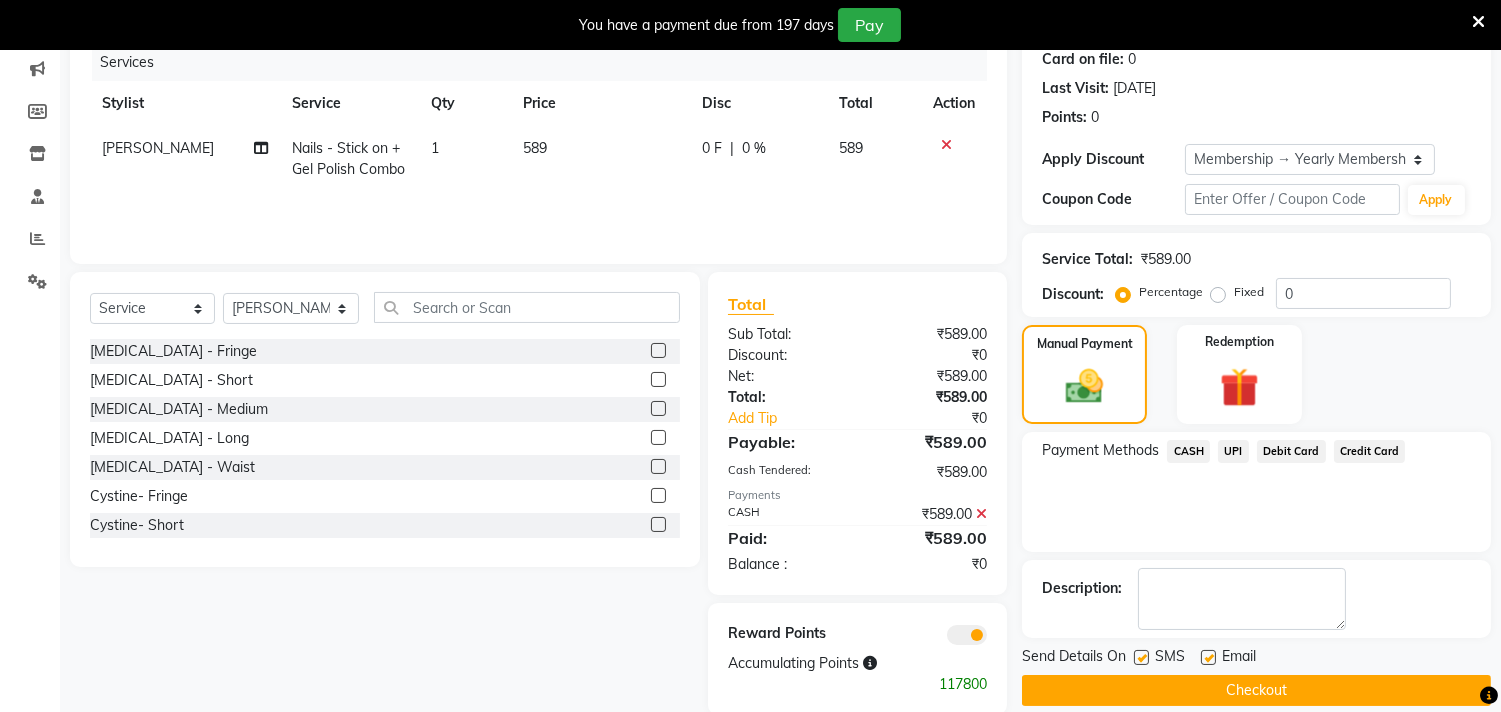 scroll, scrollTop: 236, scrollLeft: 0, axis: vertical 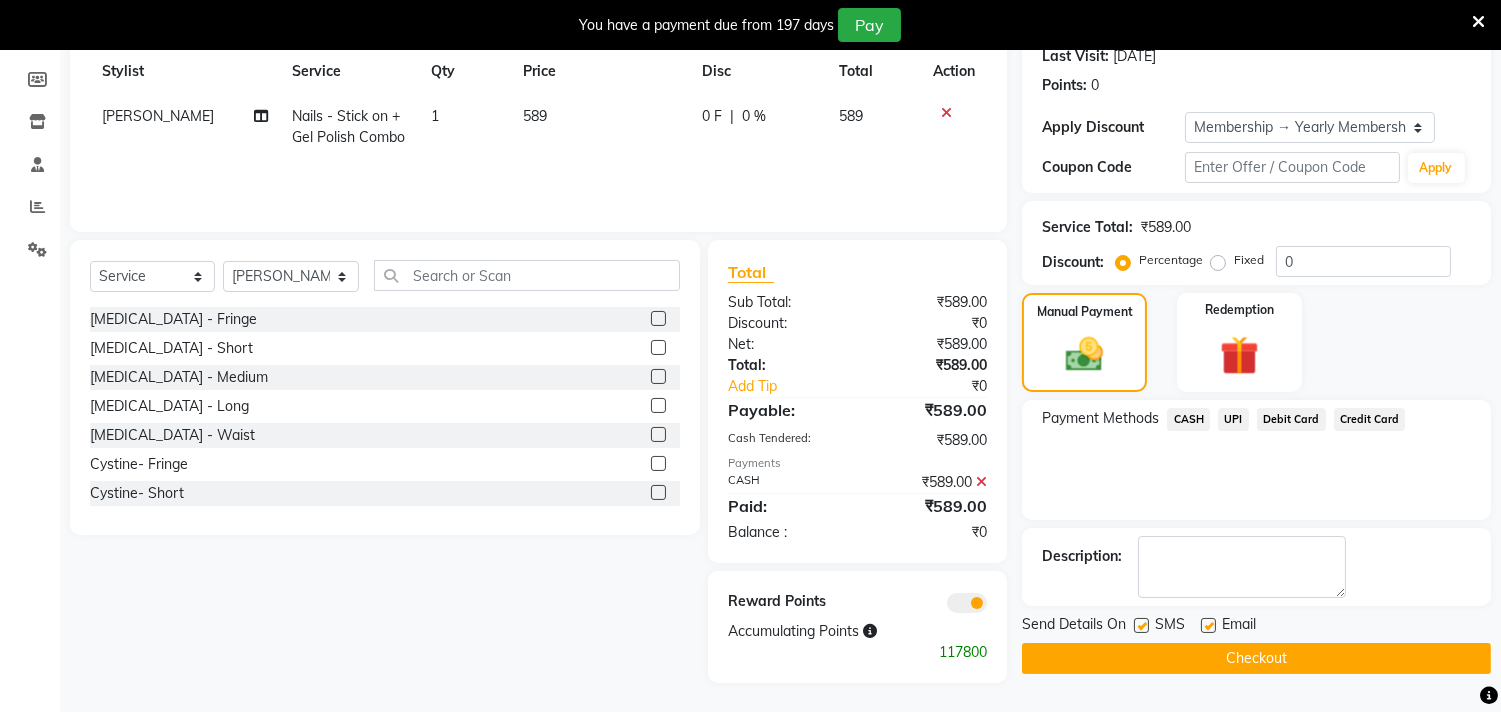 click on "Checkout" 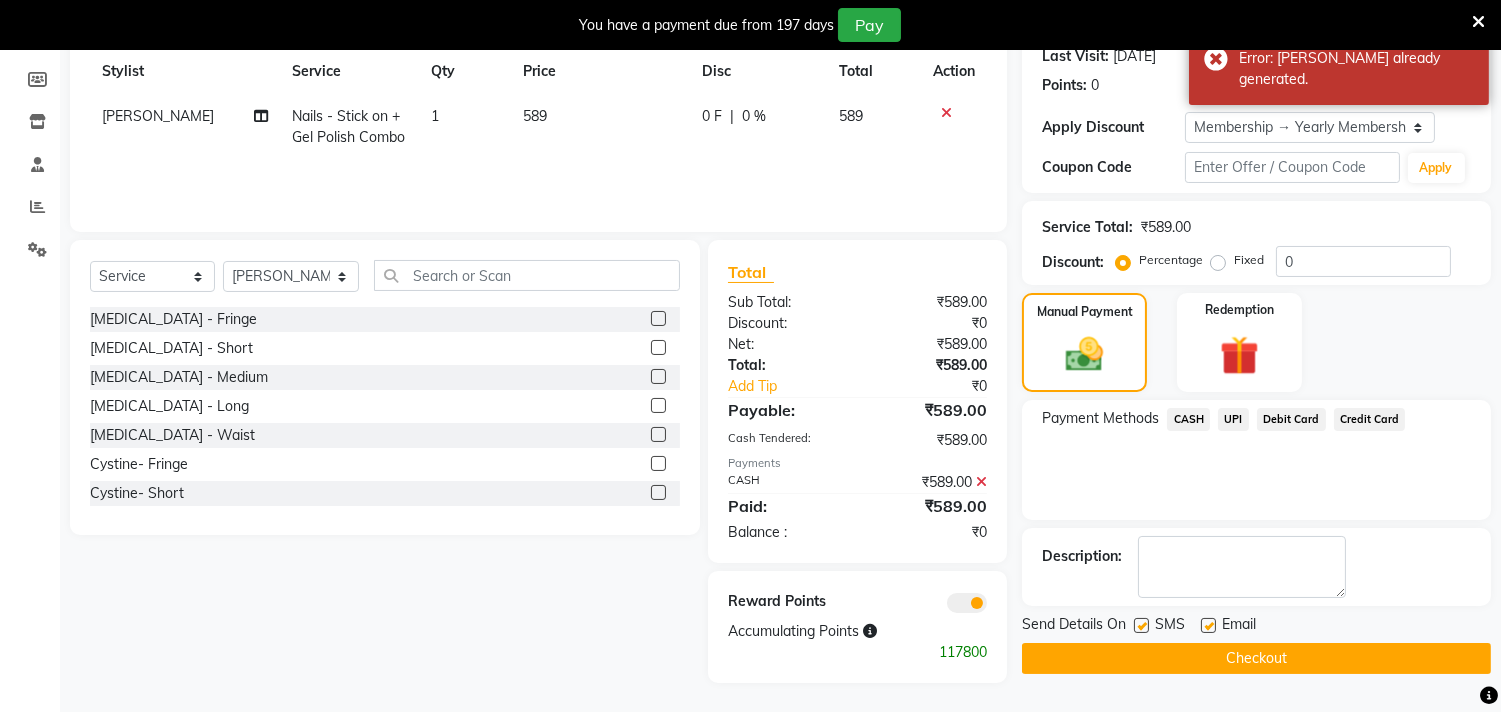 click on "Checkout" 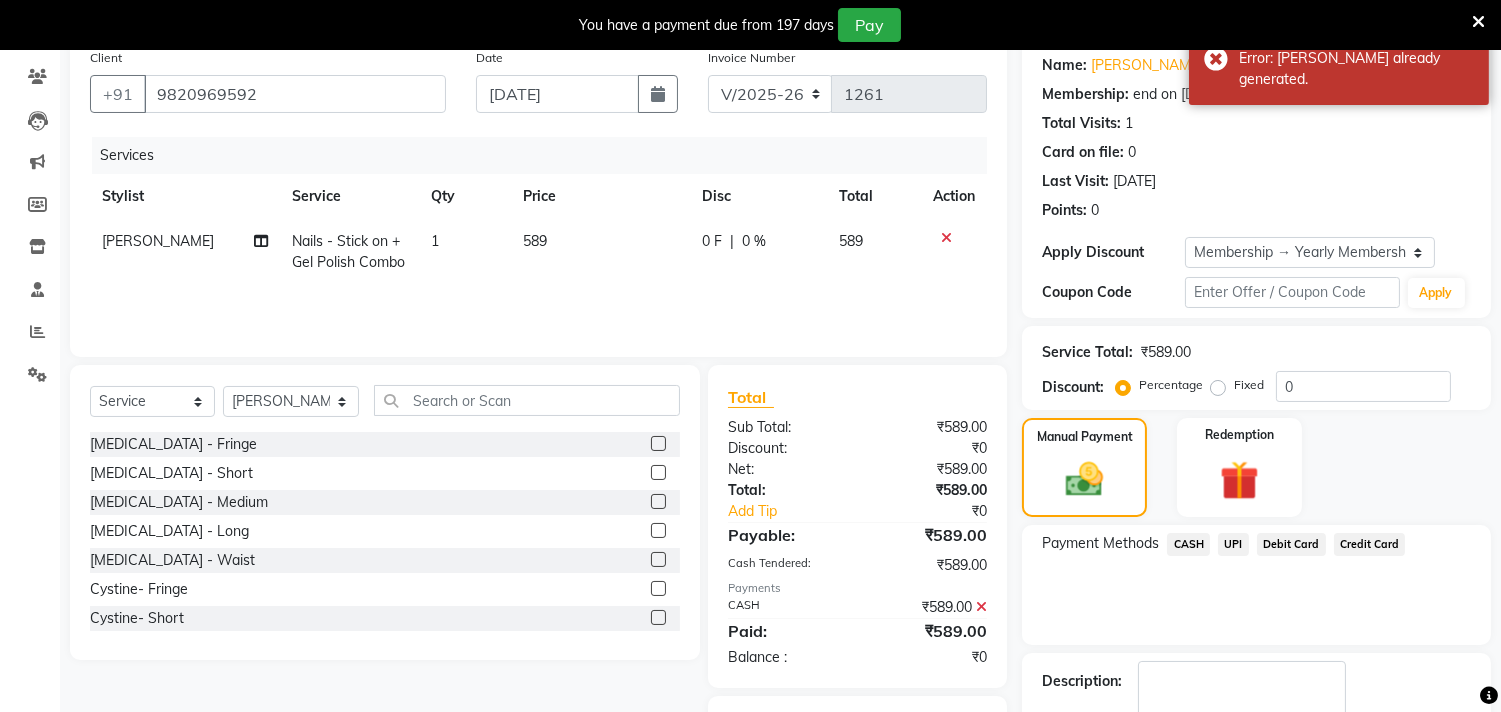 scroll, scrollTop: 0, scrollLeft: 0, axis: both 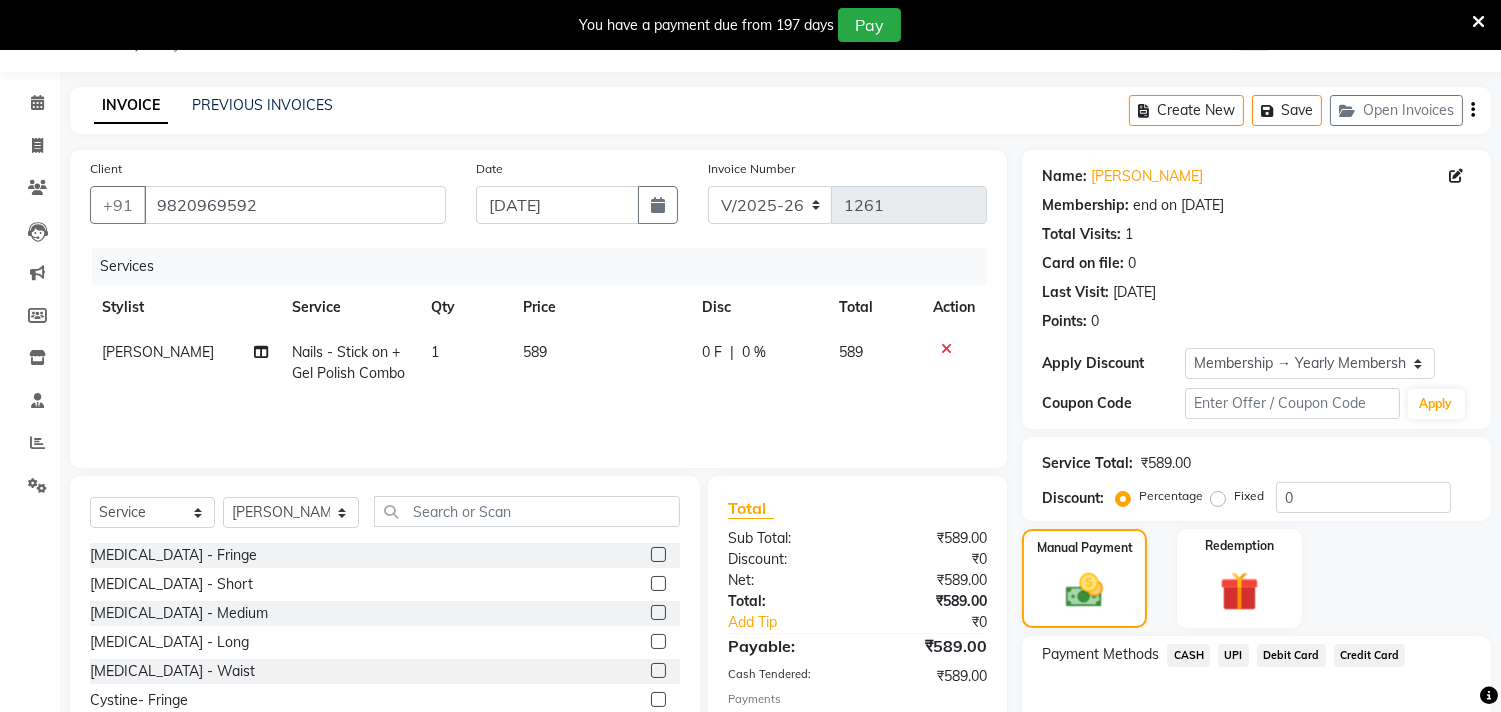 click at bounding box center [1478, 22] 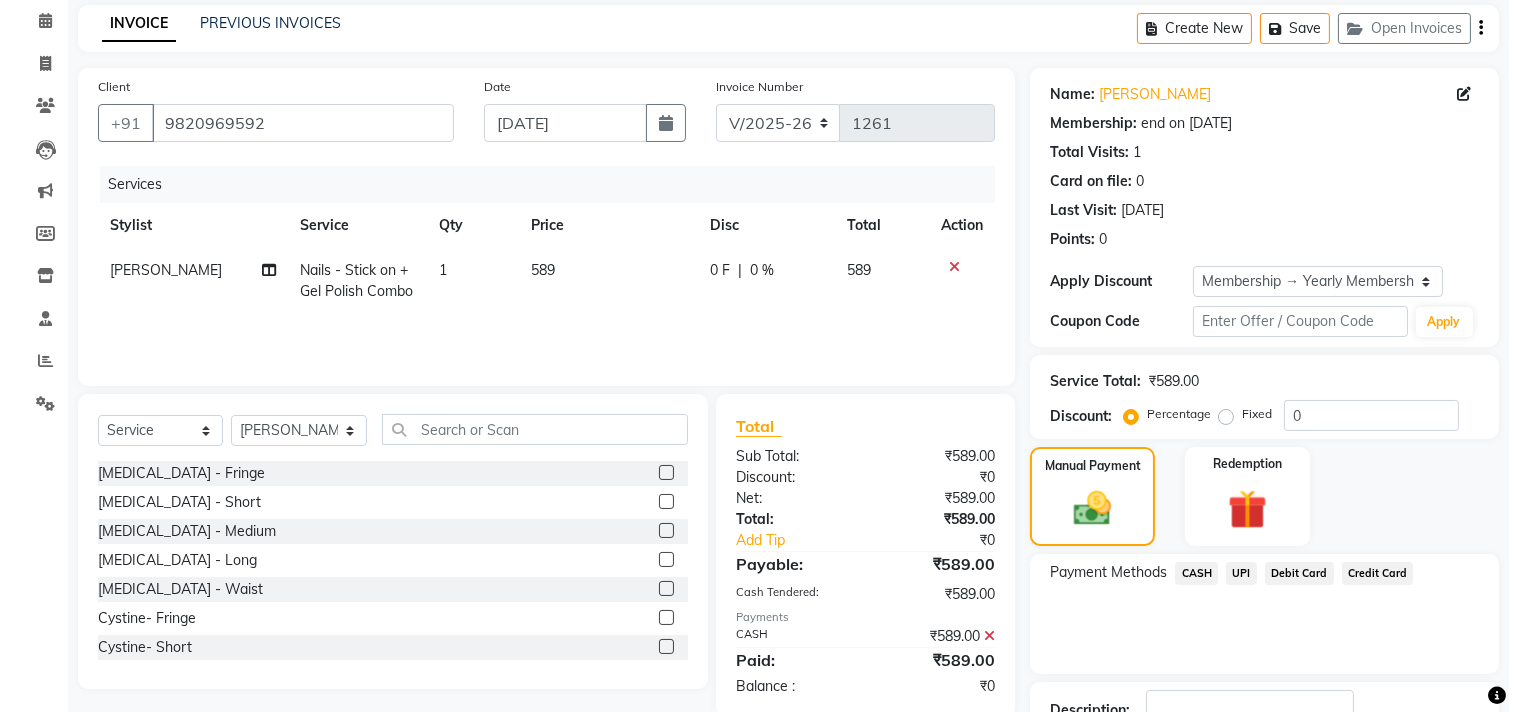 scroll, scrollTop: 0, scrollLeft: 0, axis: both 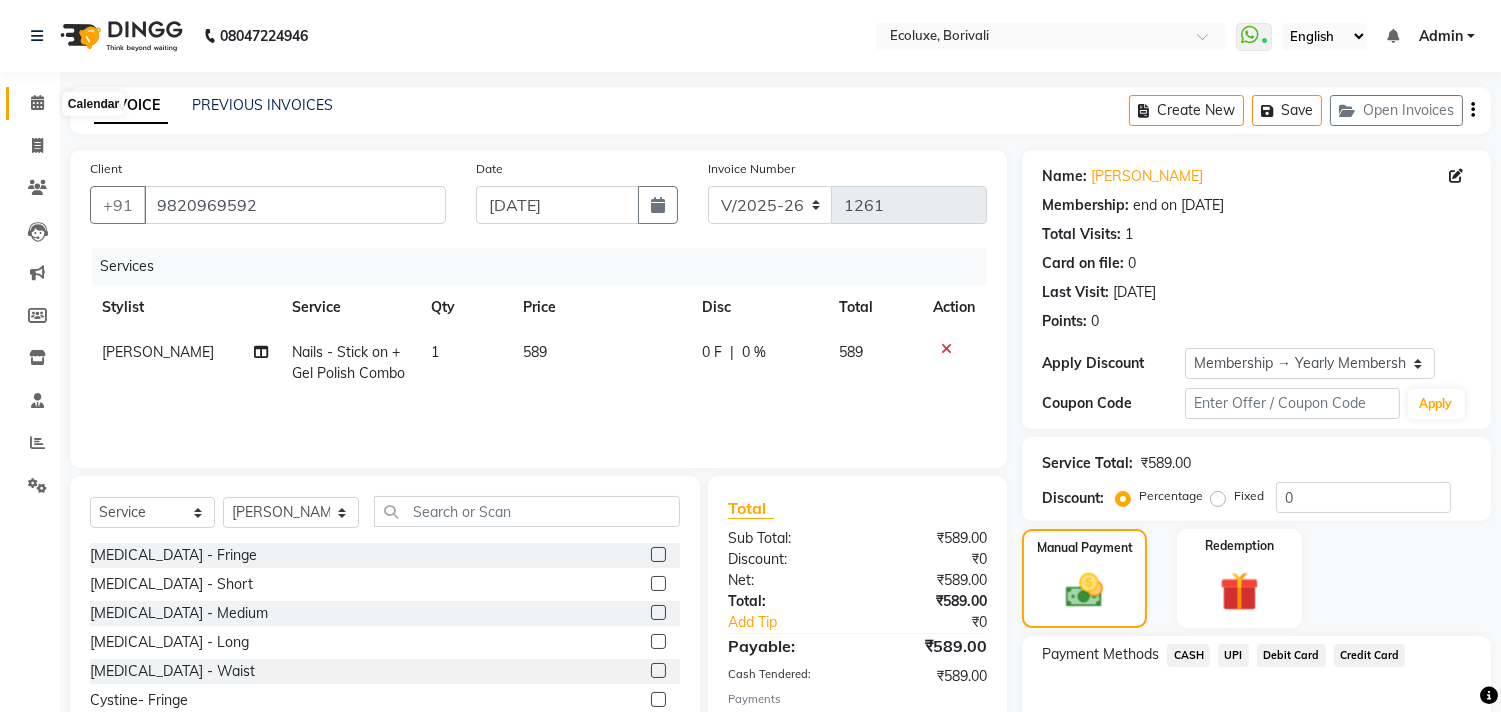 click 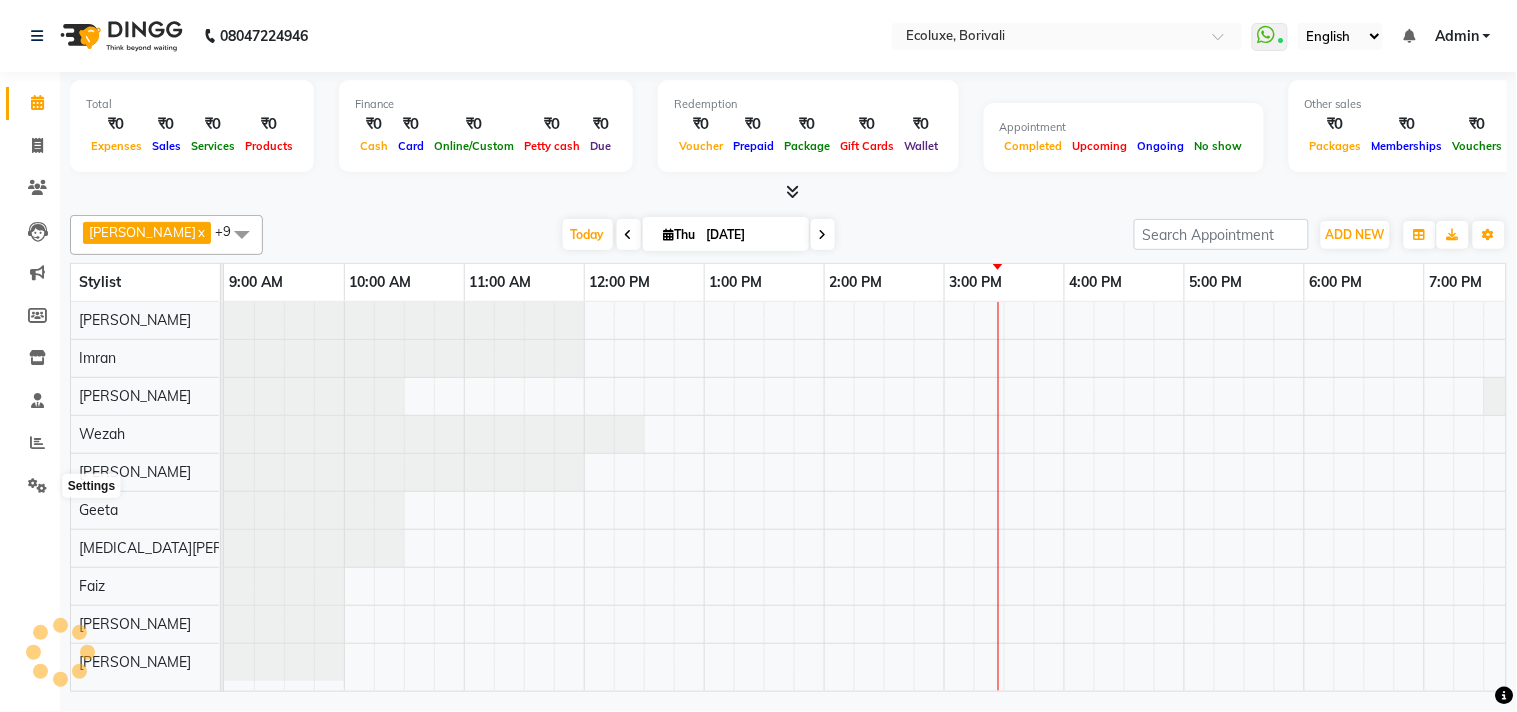scroll, scrollTop: 0, scrollLeft: 0, axis: both 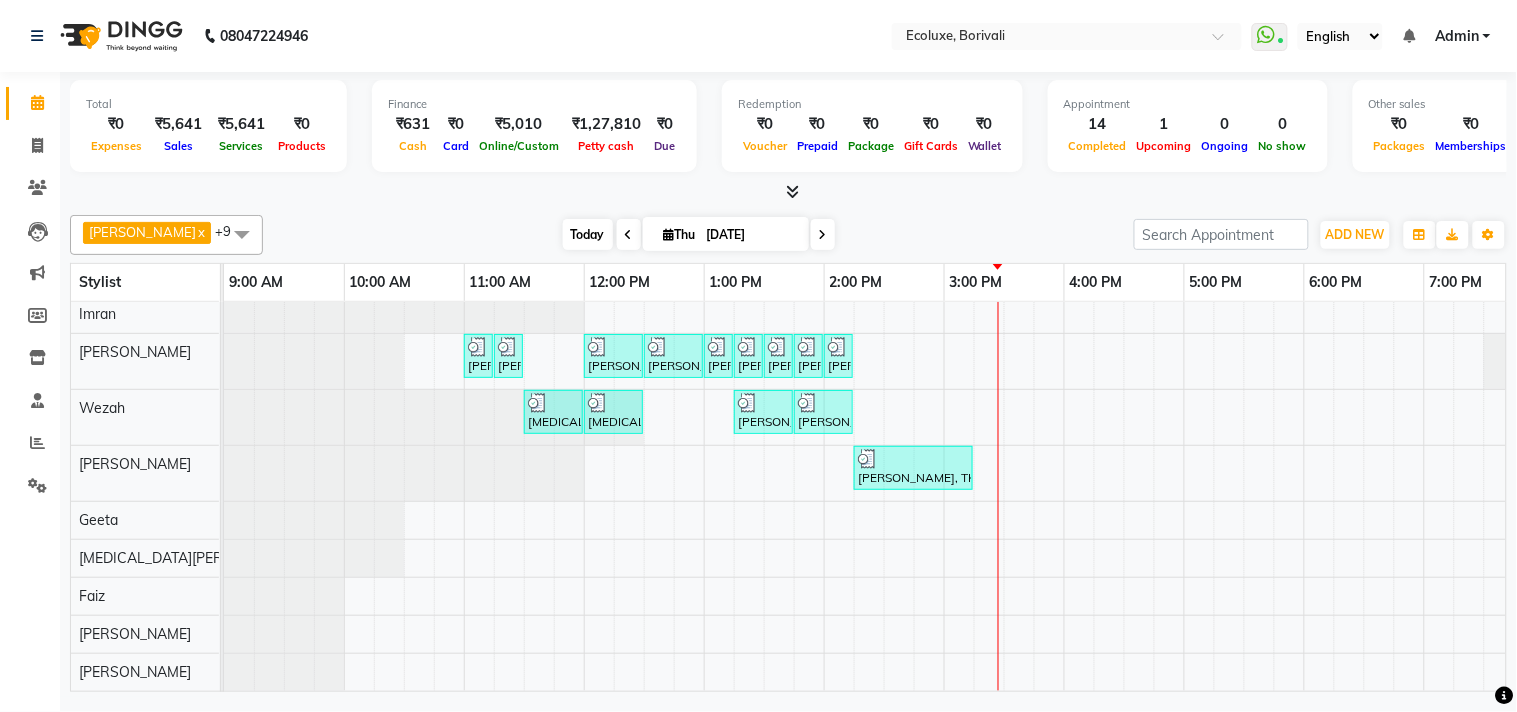click on "Today" at bounding box center [588, 234] 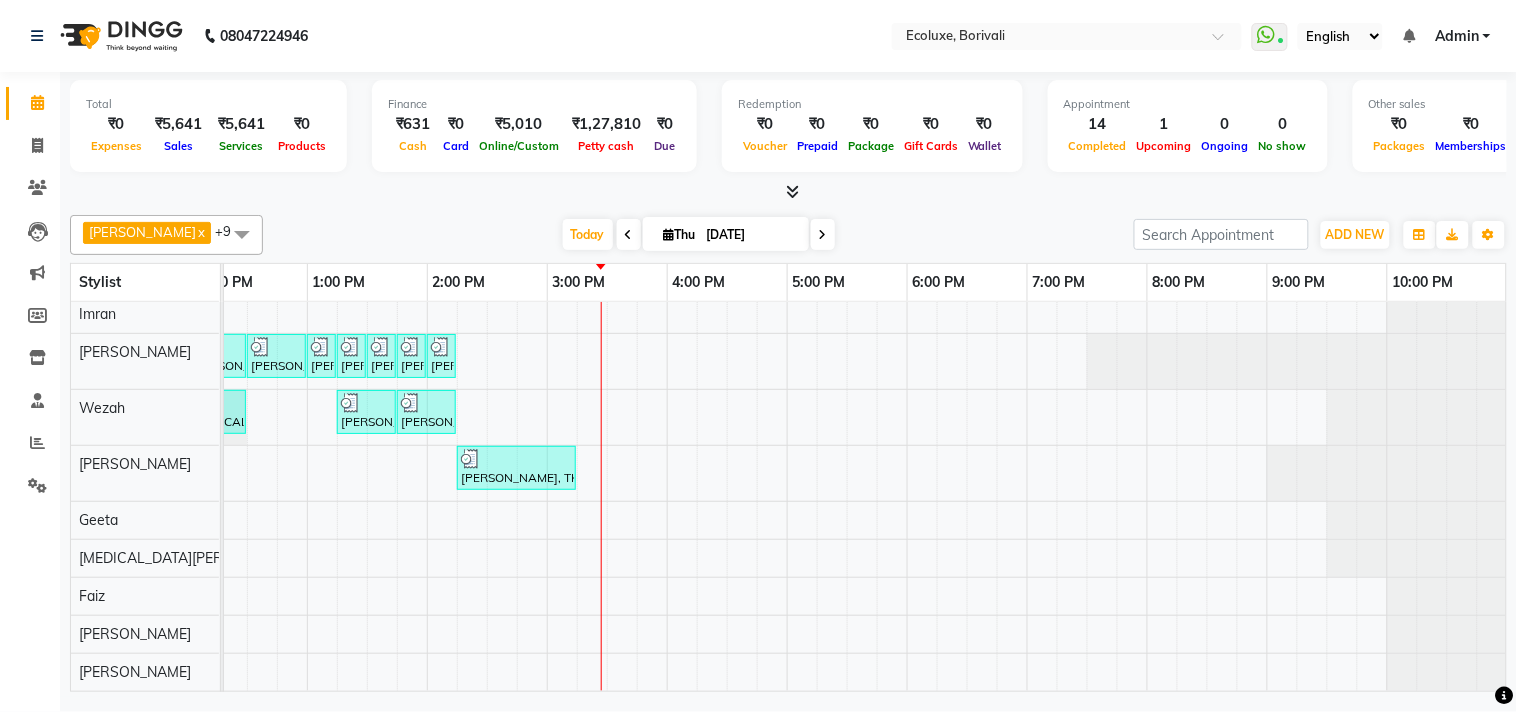 scroll, scrollTop: 0, scrollLeft: 397, axis: horizontal 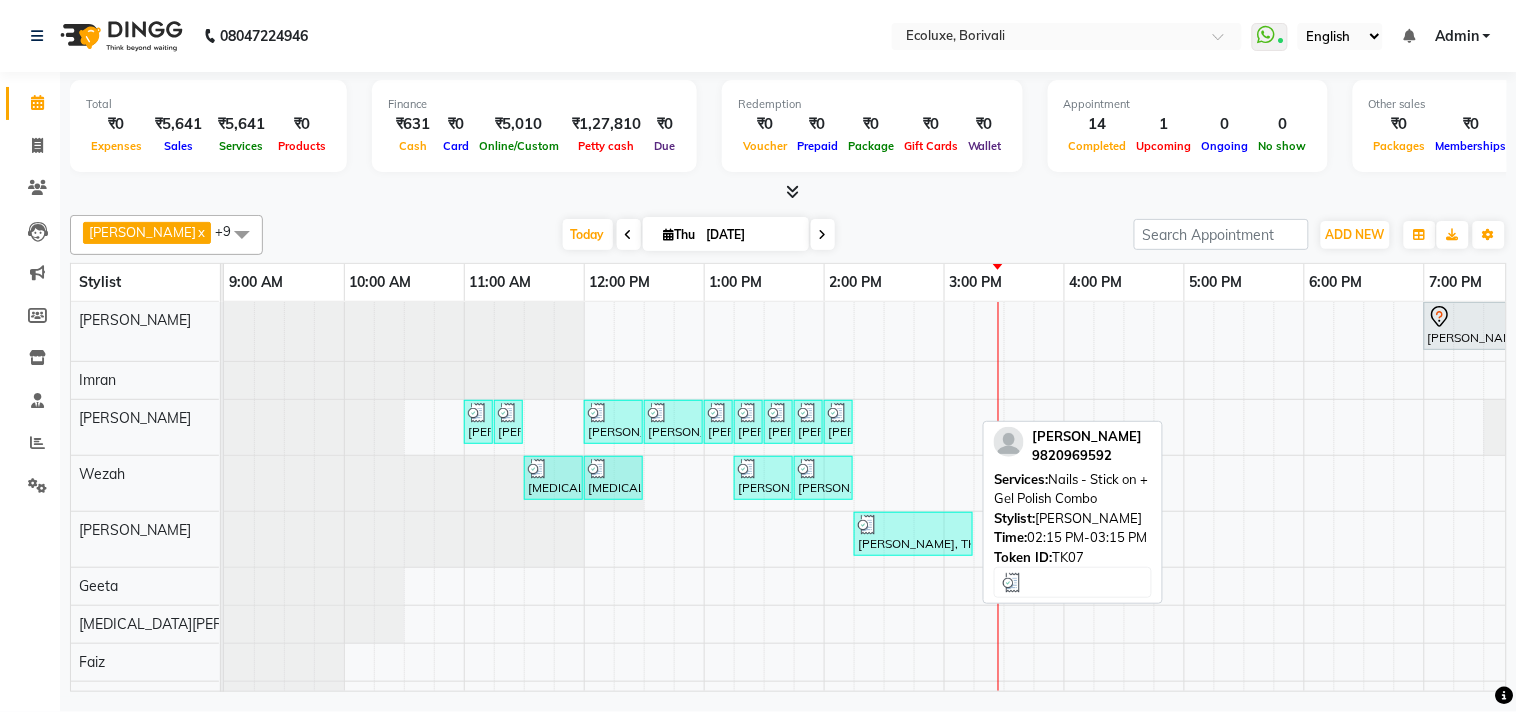 click on "[PERSON_NAME], TK07, 02:15 PM-03:15 PM, Nails - Stick on + Gel Polish Combo" at bounding box center (913, 534) 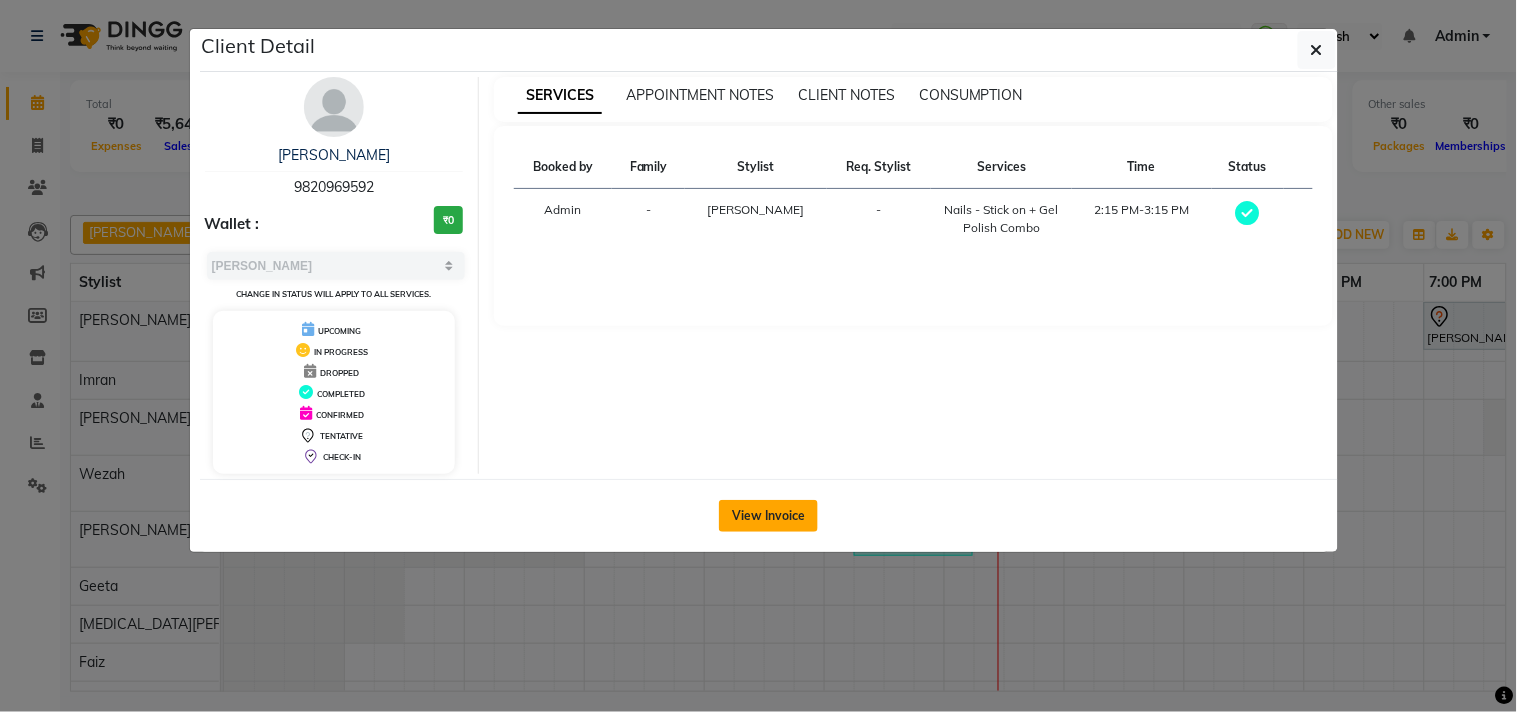 click on "View Invoice" 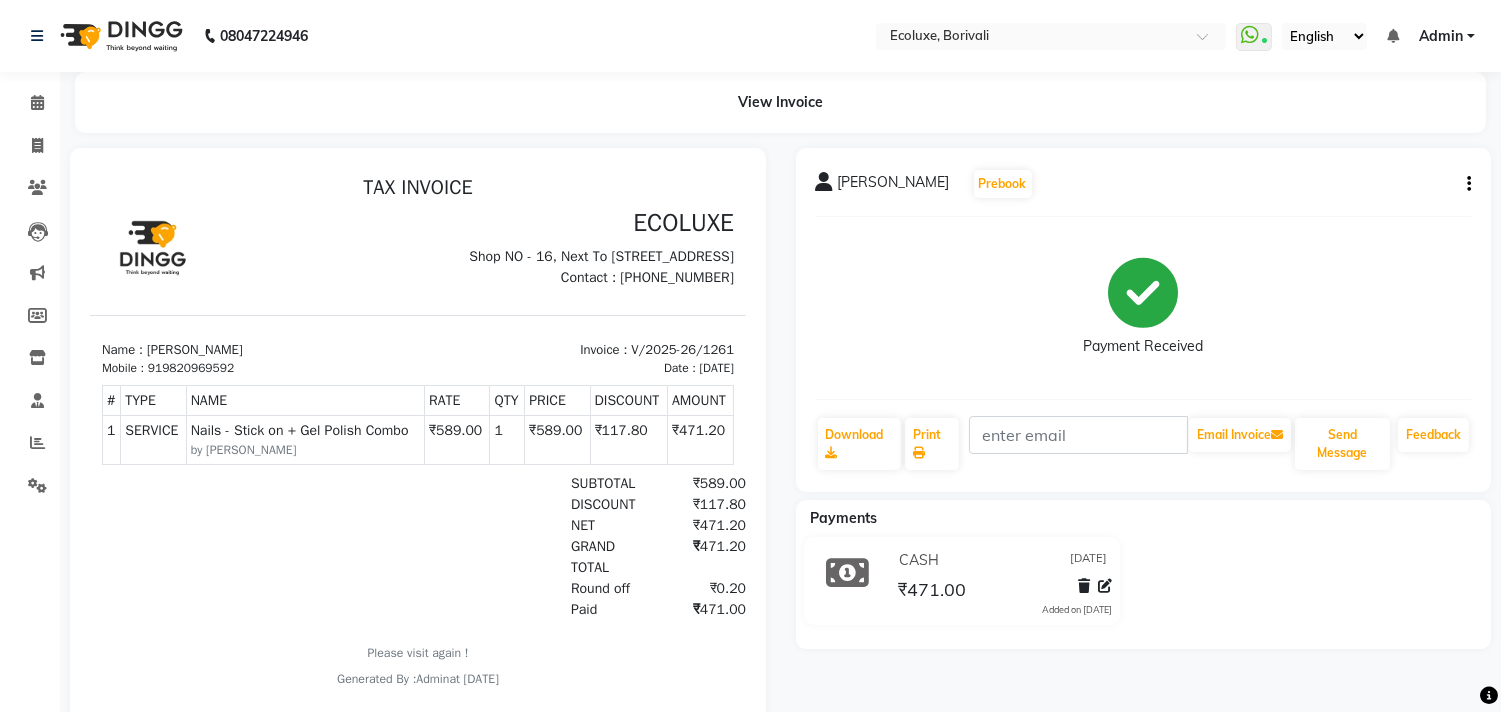 click 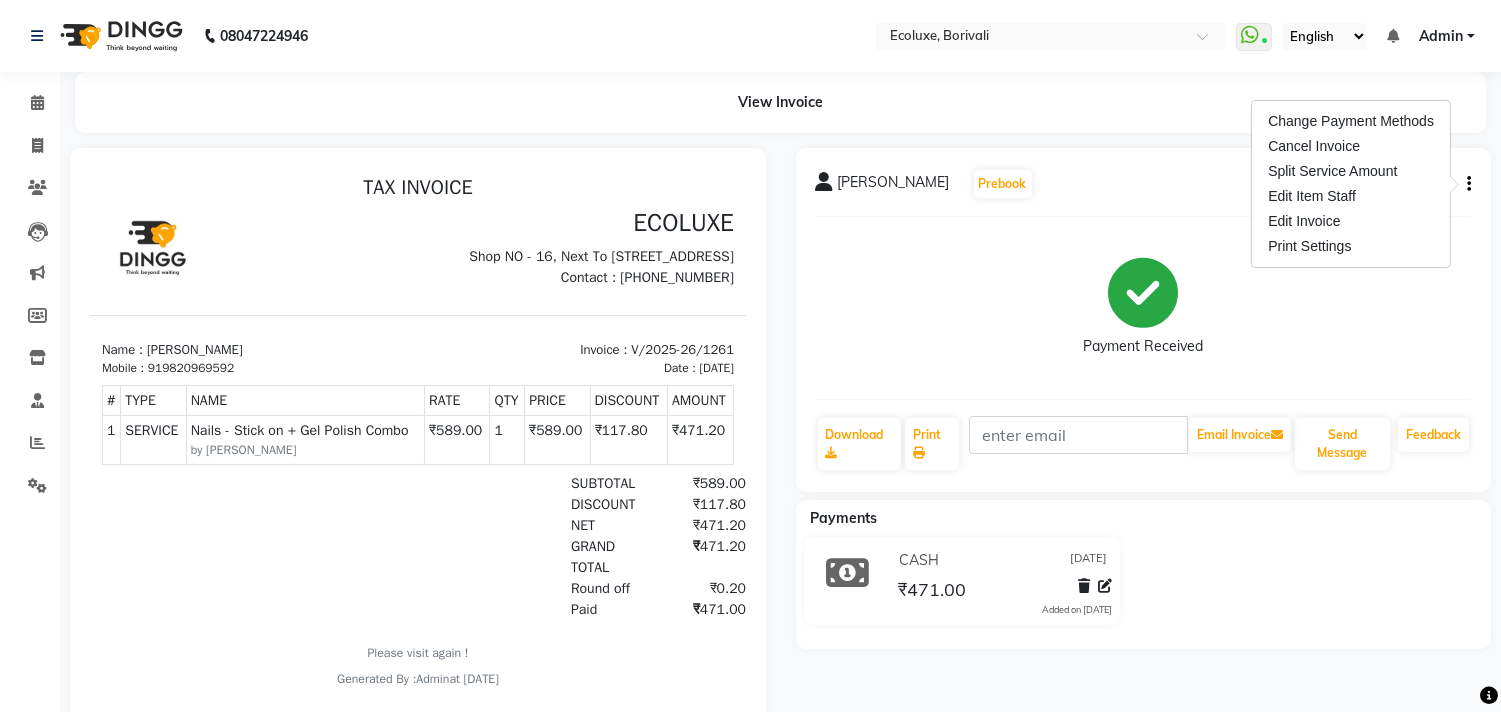 click on "View Invoice" 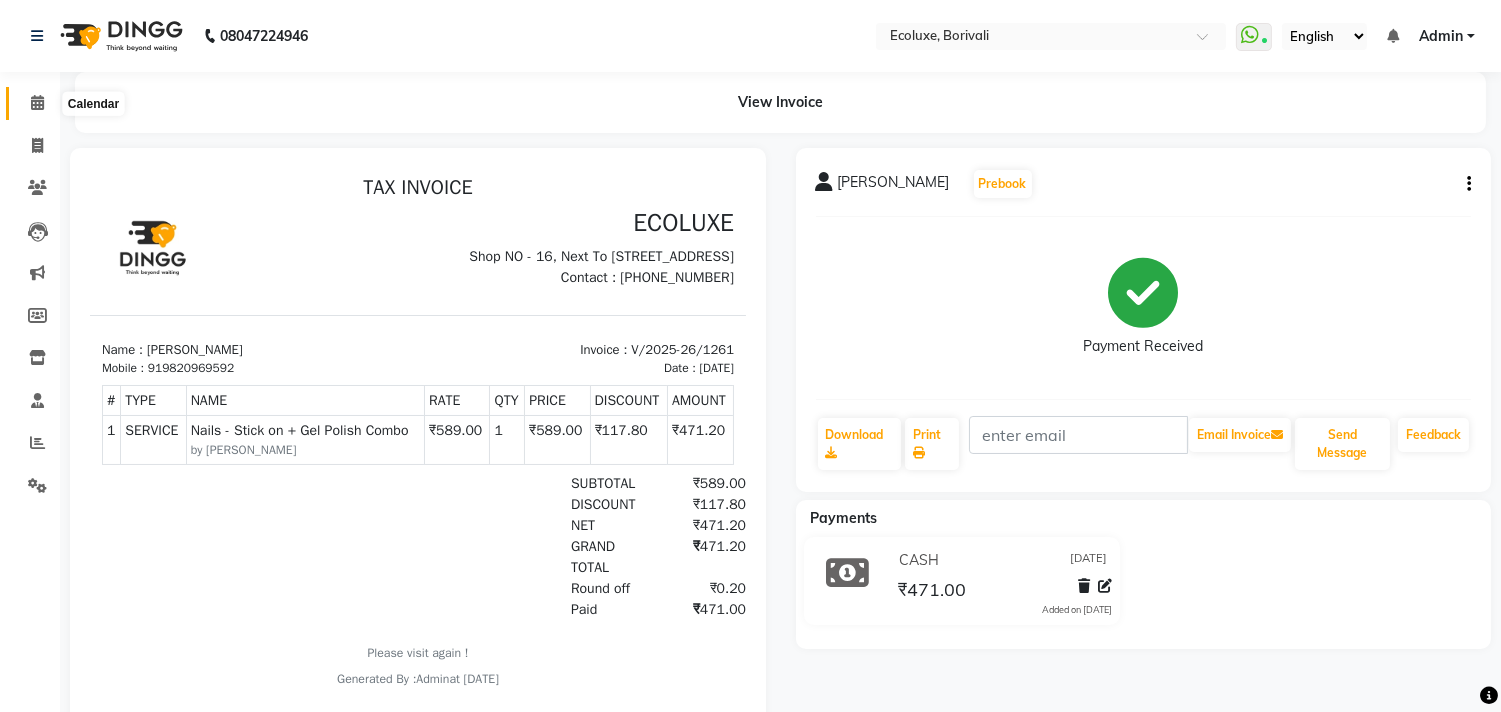 click 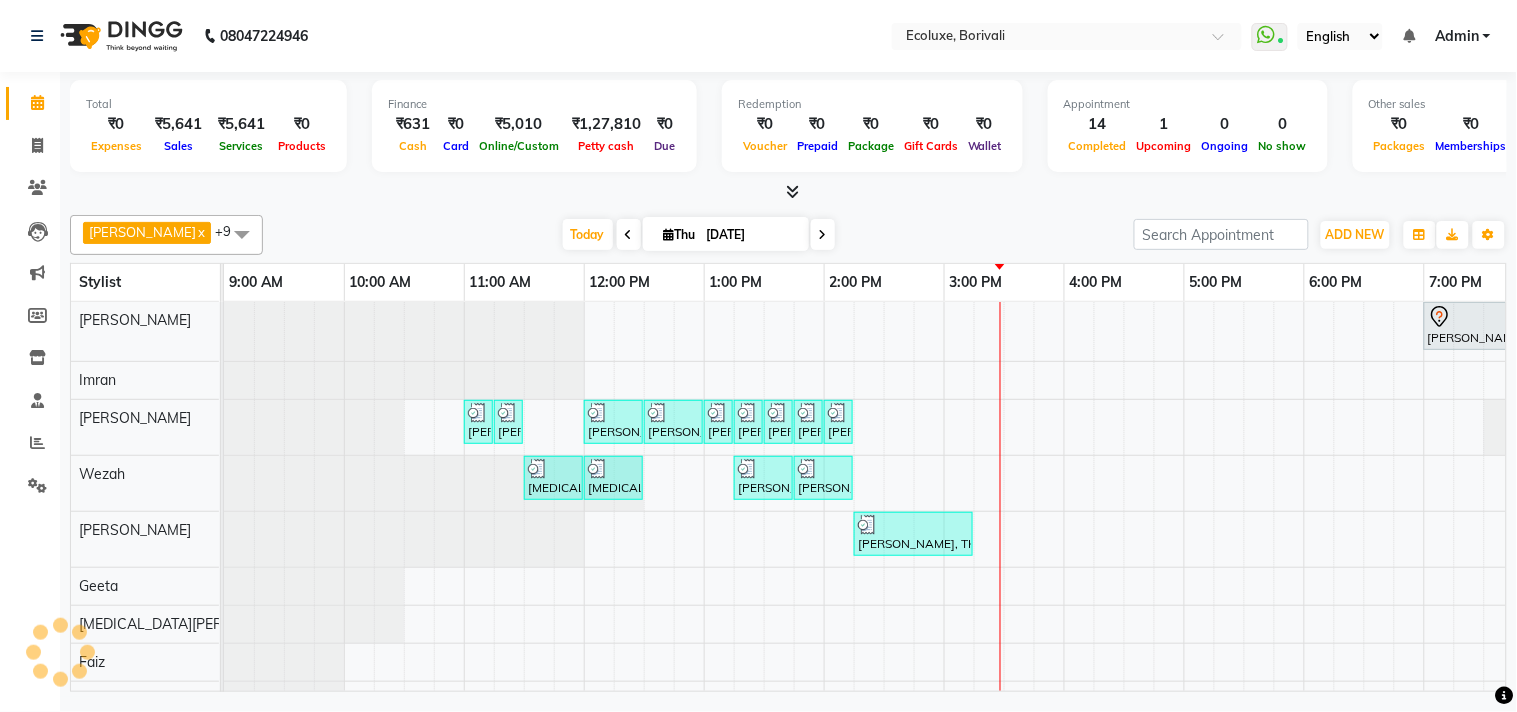 scroll, scrollTop: 7, scrollLeft: 0, axis: vertical 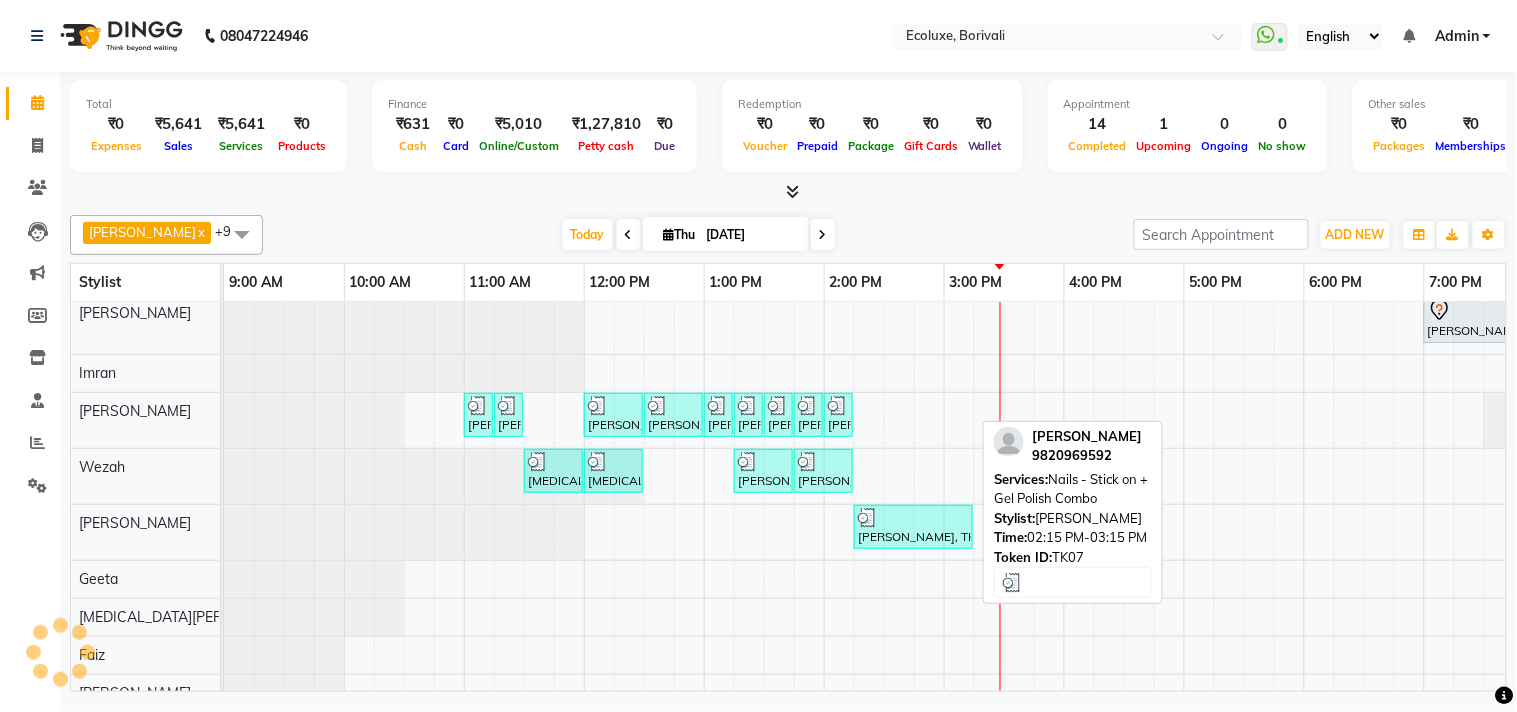 click at bounding box center (913, 518) 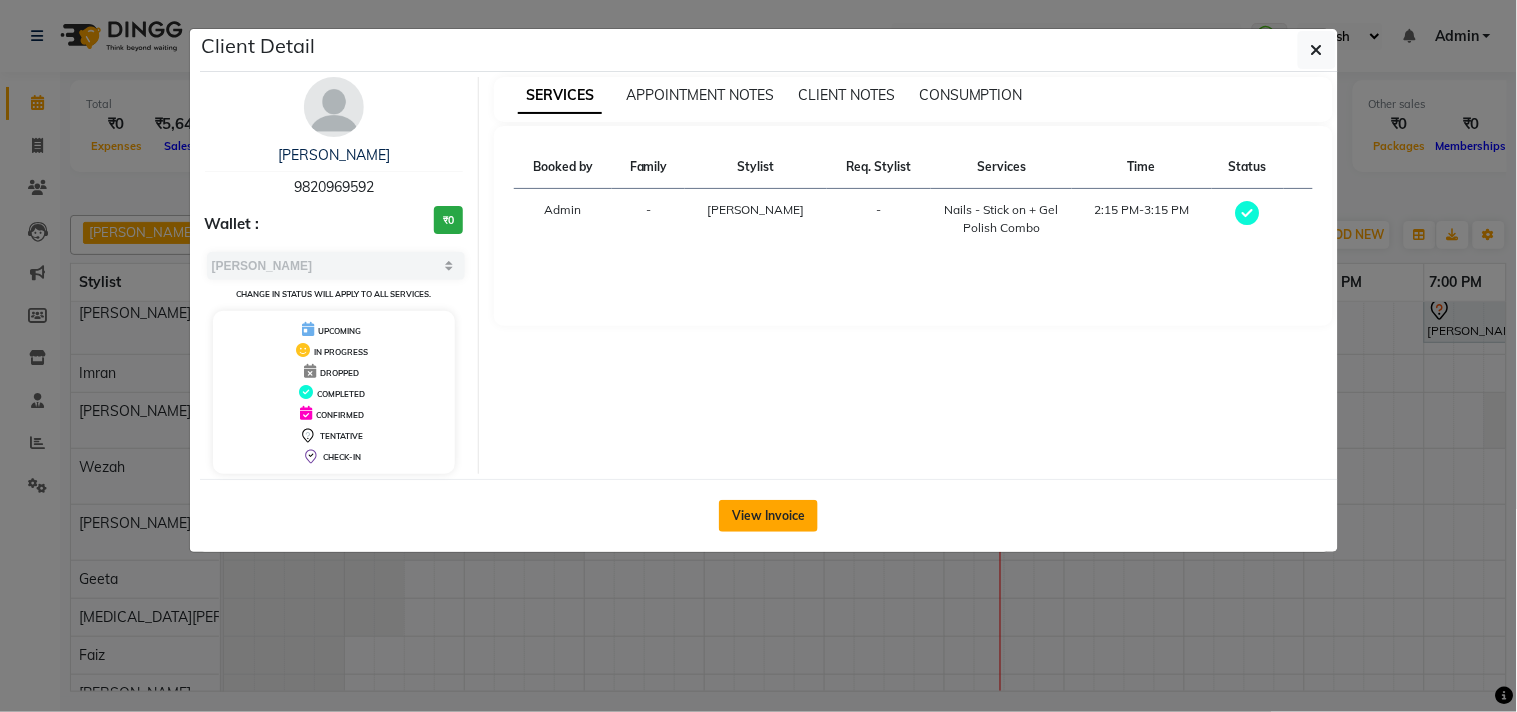 click on "View Invoice" 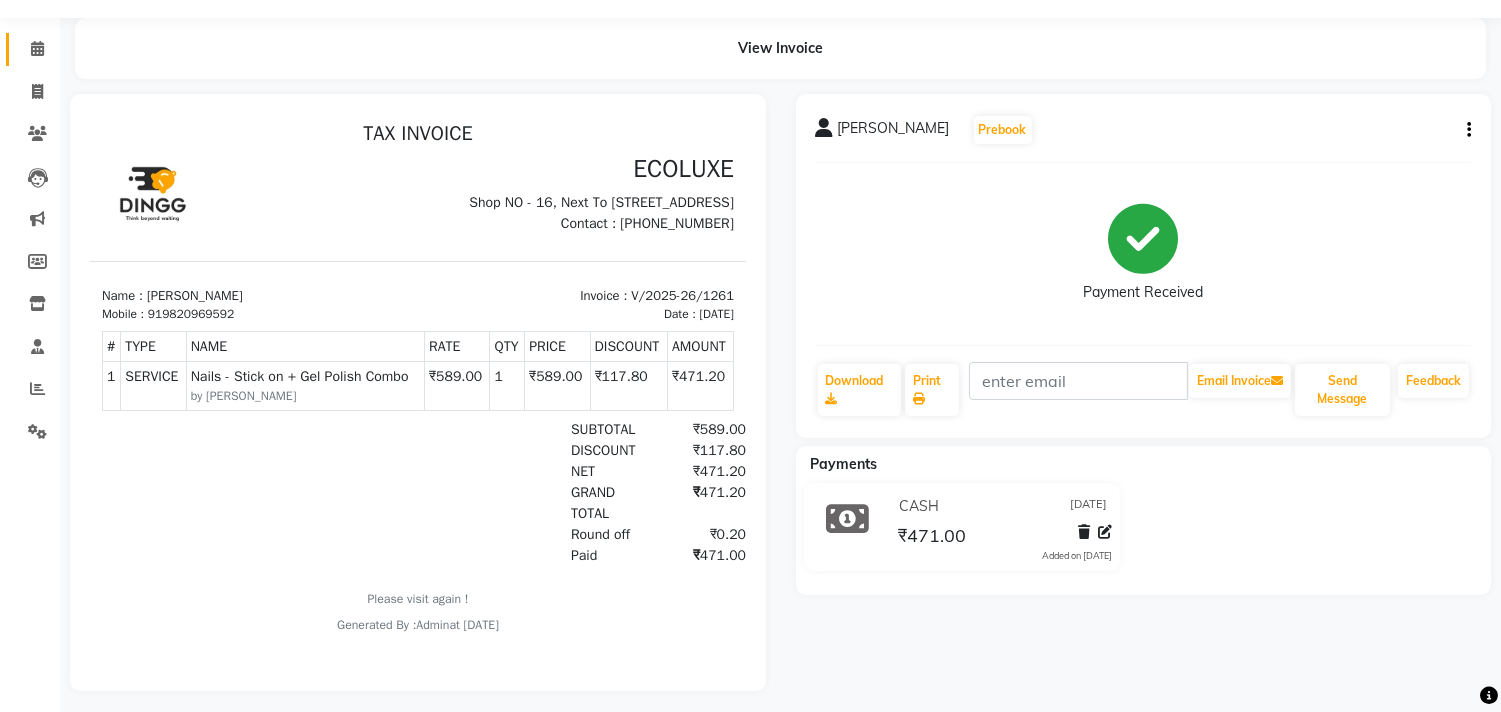 scroll, scrollTop: 78, scrollLeft: 0, axis: vertical 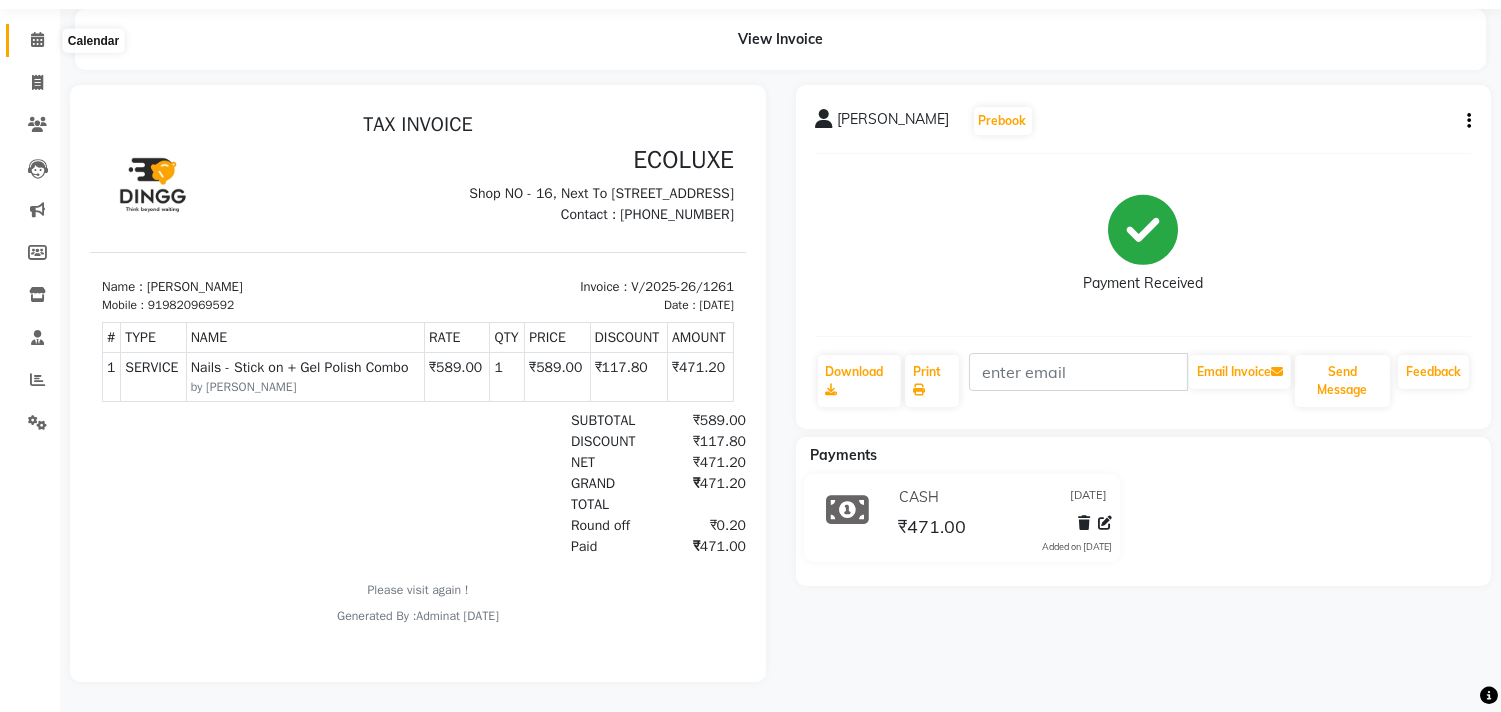 click 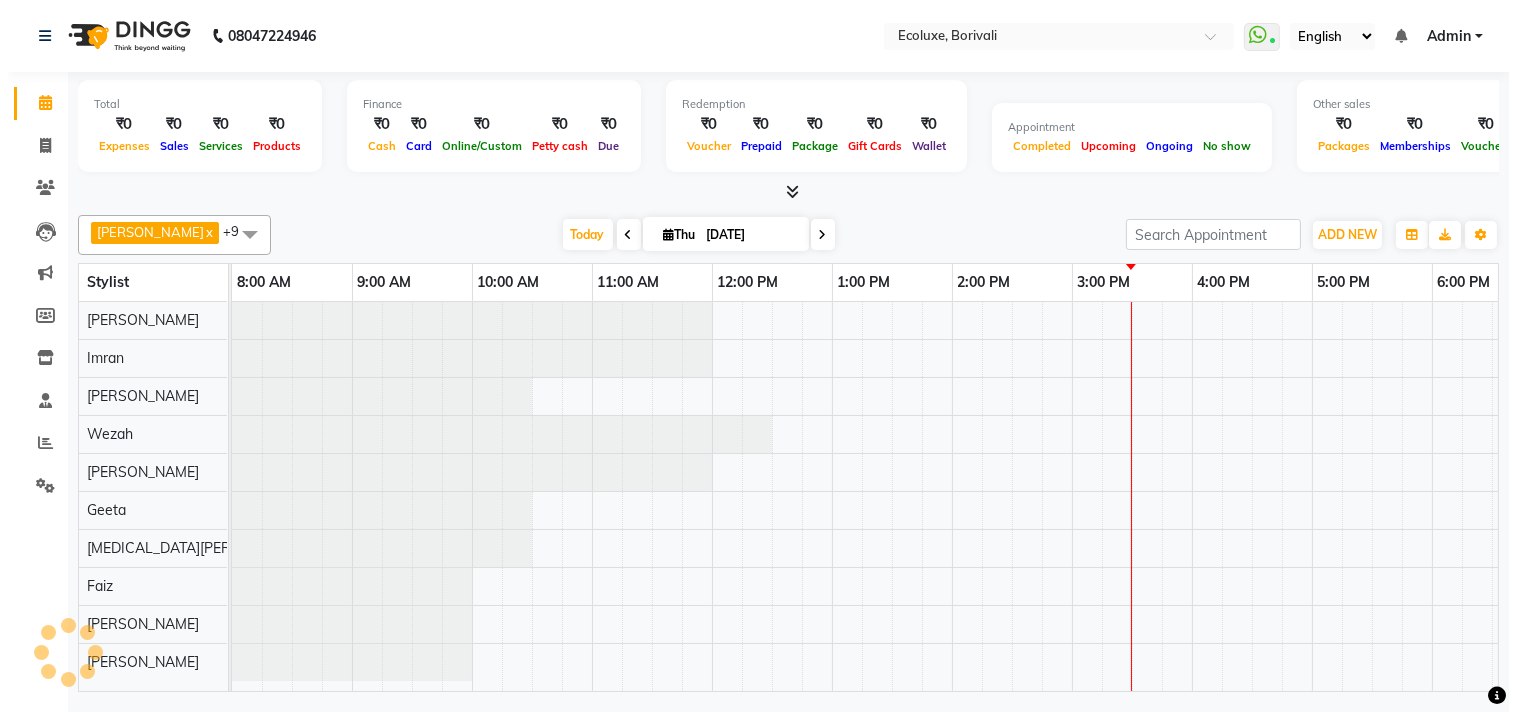 scroll, scrollTop: 0, scrollLeft: 0, axis: both 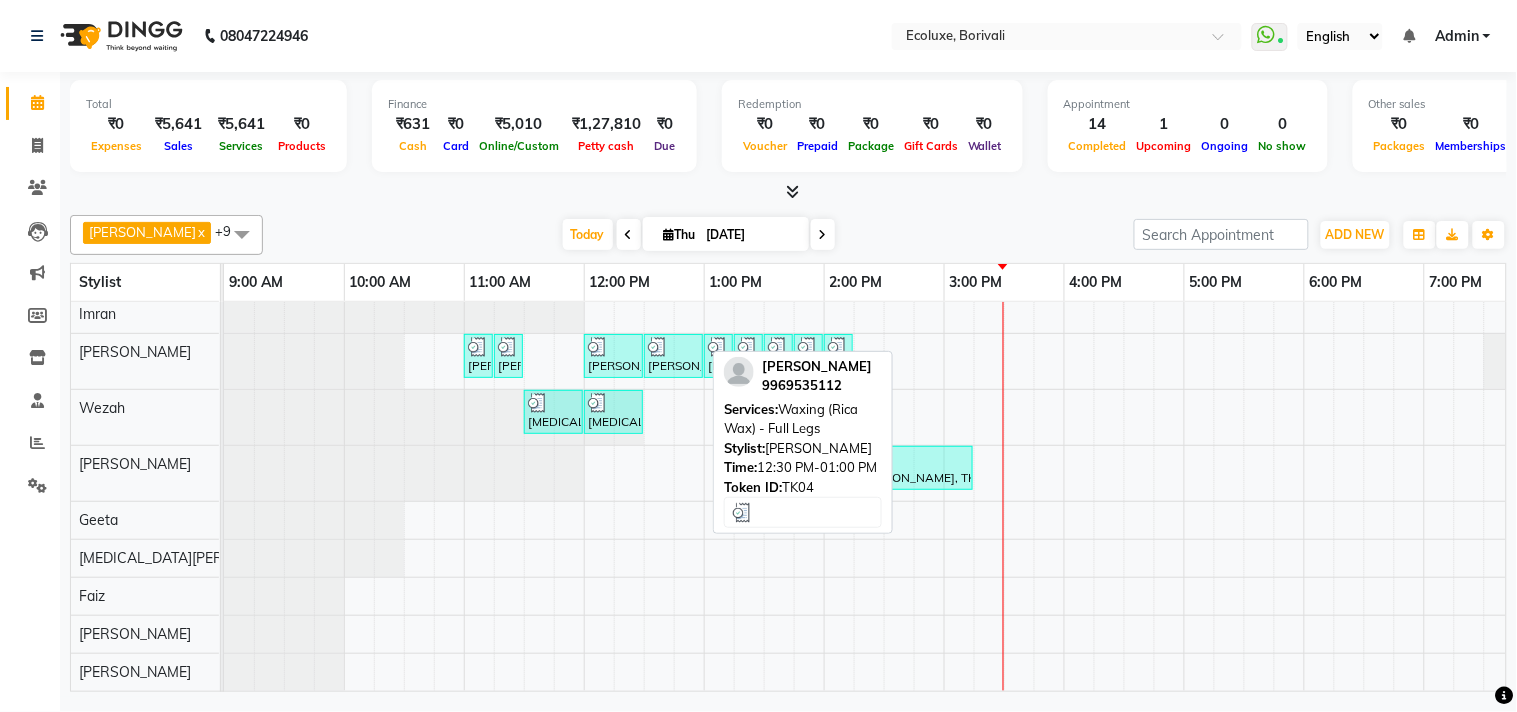 click on "[PERSON_NAME], TK04, 12:30 PM-01:00 PM, Waxing (Rica Wax) - Full Legs" at bounding box center (673, 356) 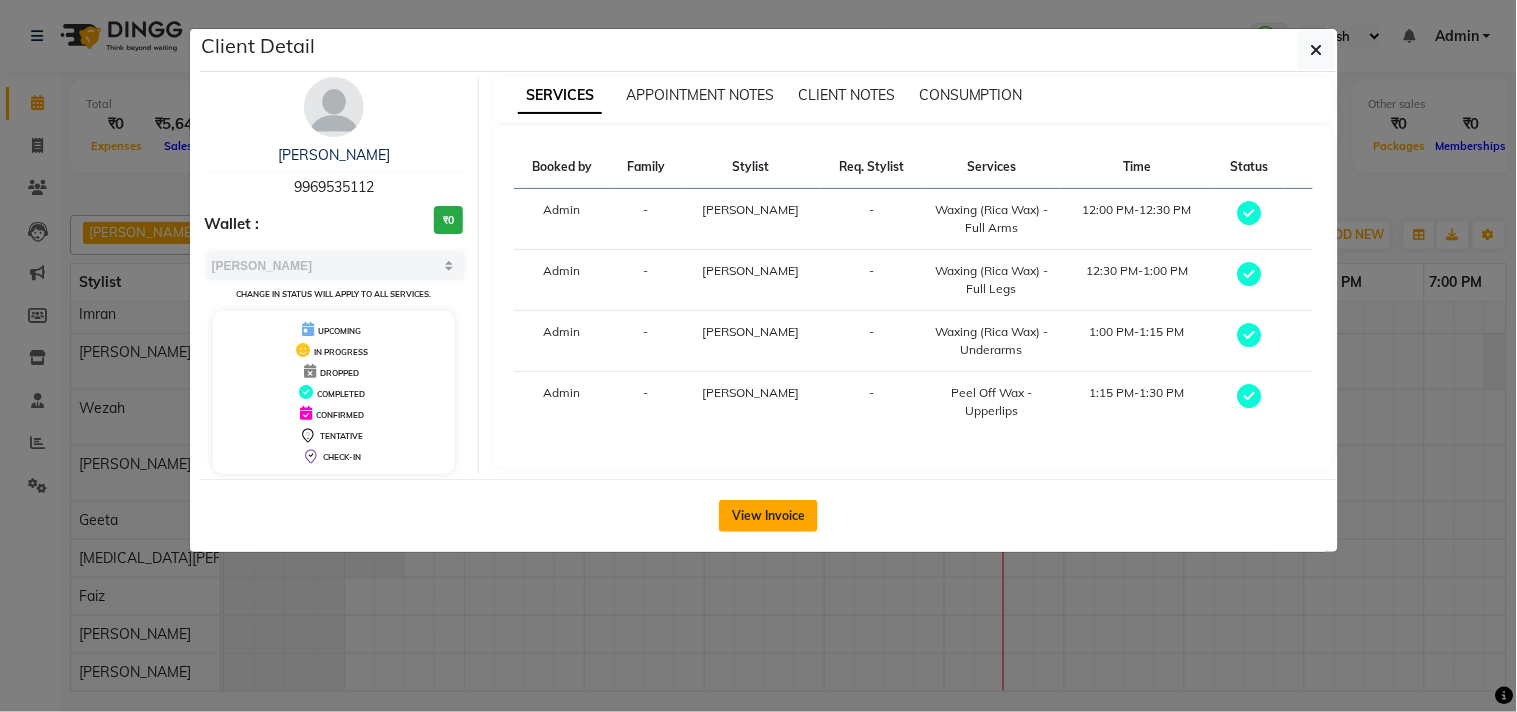 click on "View Invoice" 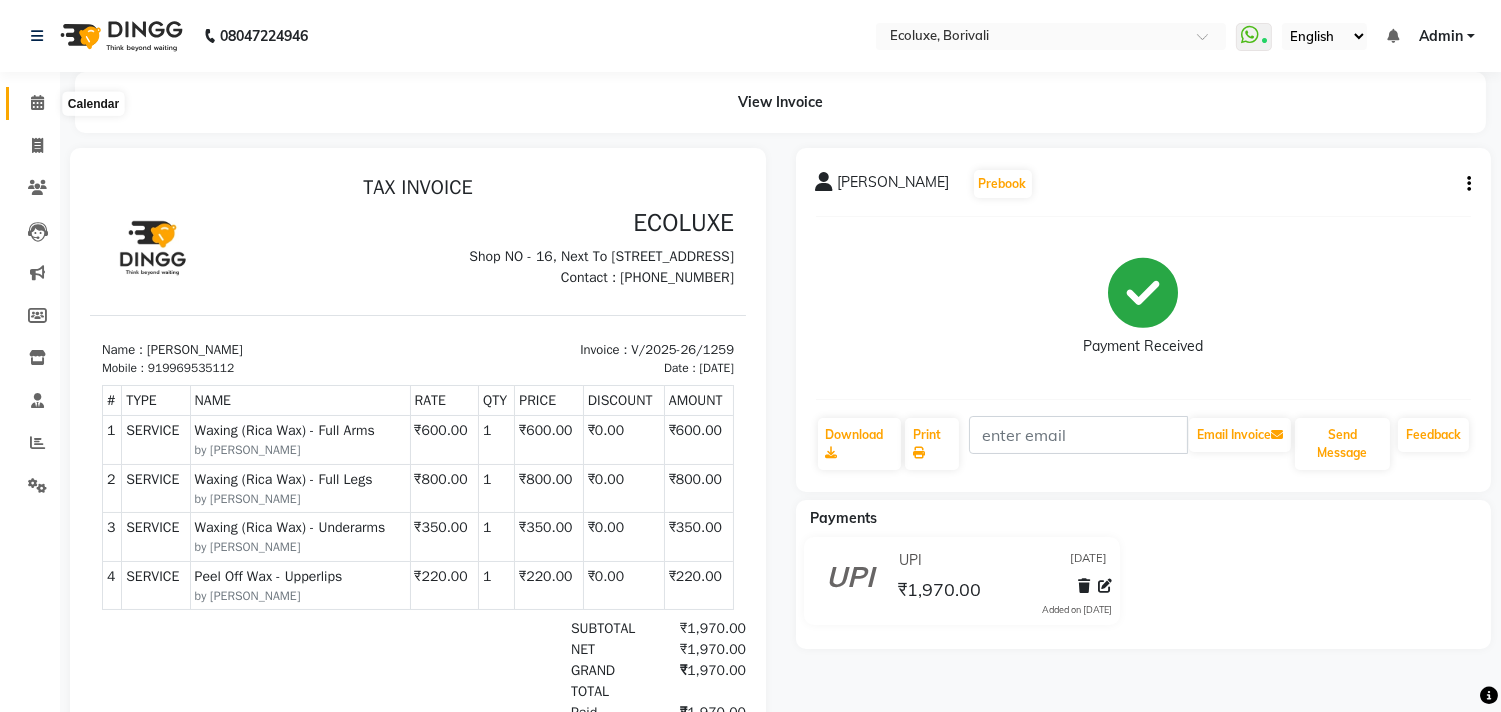 click 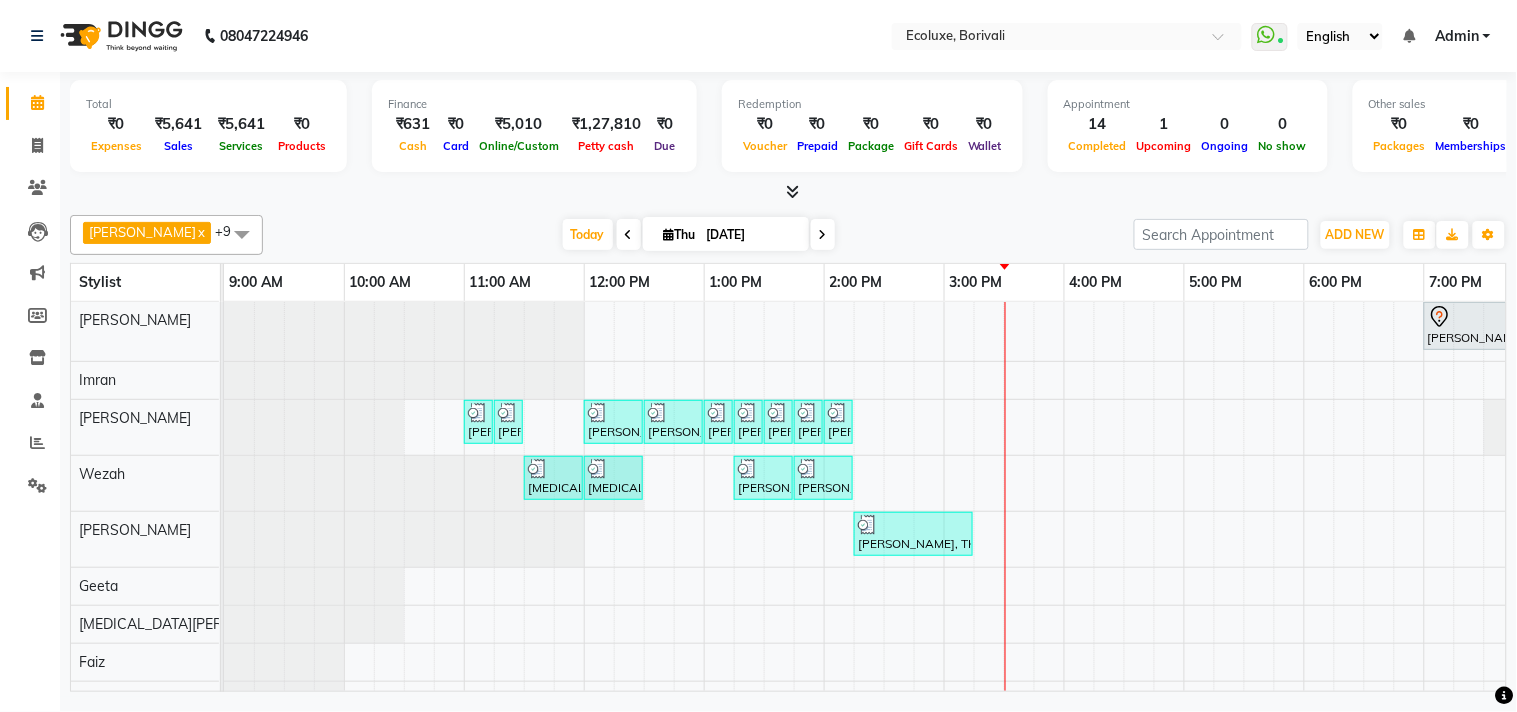 click on "08047224946 Select Location × Ecoluxe, Borivali  WhatsApp Status  ✕ Status:  Connected Most Recent Message: 09-07-2025     09:31 PM Recent Service Activity: 10-07-2025     10:48 AM English ENGLISH Español العربية मराठी हिंदी ગુજરાતી தமிழ் 中文 Notifications nothing to show Admin Manage Profile Change Password Sign out  Version:3.15.3  ☀ ECOLUXE, Borivali  Calendar  Invoice  Clients  Leads   Marketing  Members  Inventory  Staff  Reports  Settings Completed InProgress Upcoming Dropped Tentative Check-In Confirm Bookings Generate Report Segments Page Builder Total  ₹0  Expenses ₹5,641  Sales ₹5,641  Services ₹0  Products Finance  ₹631  Cash ₹0  Card ₹5,010  Online/Custom ₹1,27,810 Petty cash ₹0 Due  Redemption  ₹0 Voucher ₹0 Prepaid ₹0 Package ₹0  Gift Cards ₹0  Wallet  Appointment  14 Completed 1 Upcoming 0 Ongoing 0 No show  Other sales  ₹0  Packages ₹0  Memberships ₹0  Vouchers ₹0  Prepaids ₹0  Gift Cards" at bounding box center (758, 356) 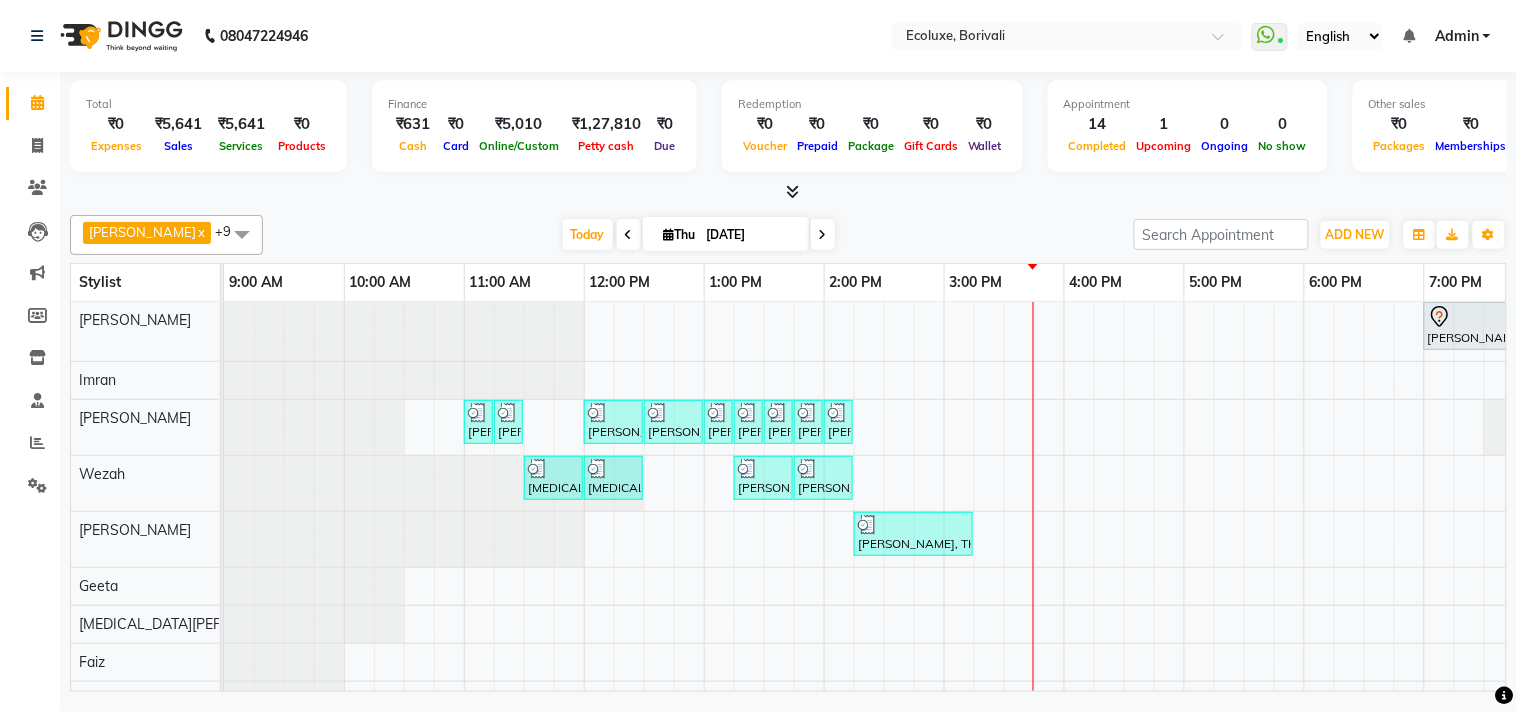 scroll, scrollTop: 43, scrollLeft: 0, axis: vertical 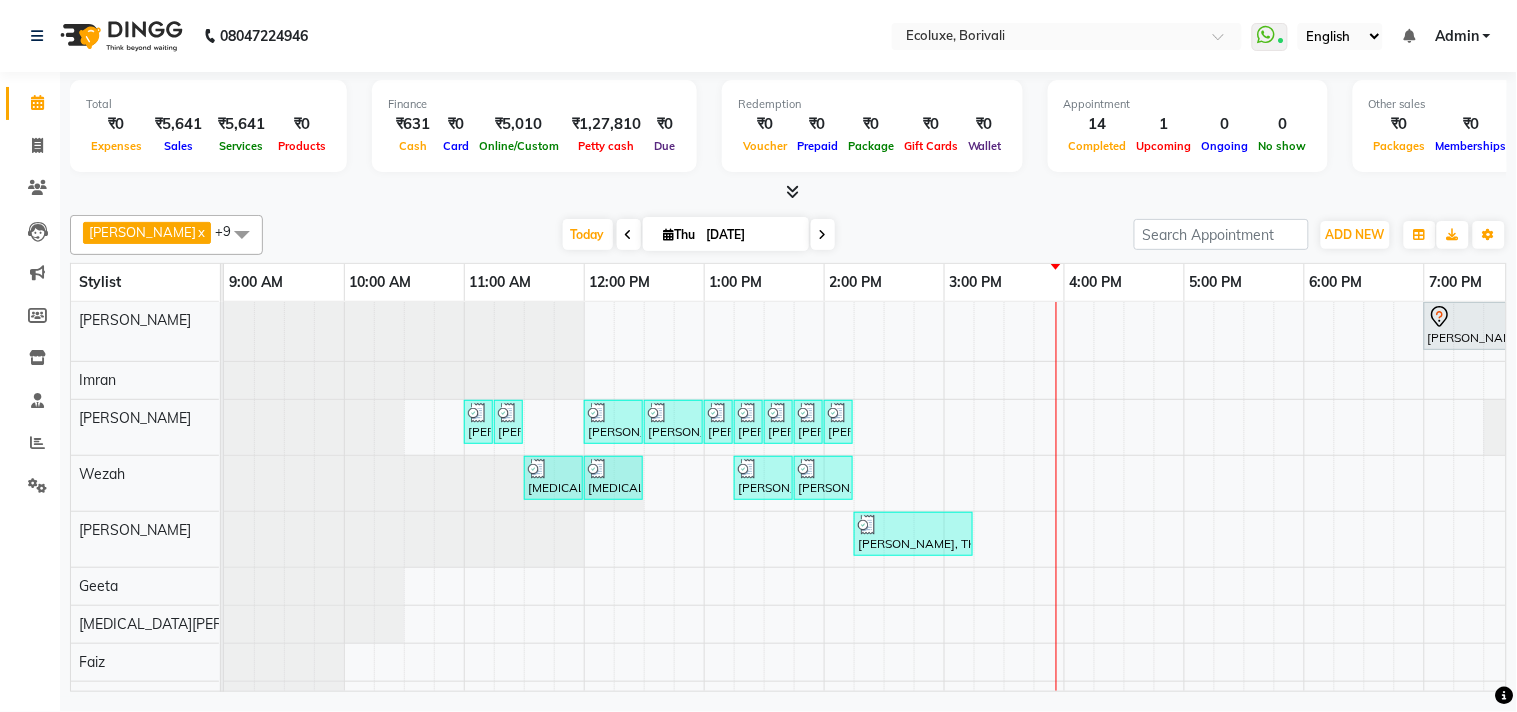 click on "shivani, TK06, 07:00 PM-07:45 PM, Female - Haircut Senior Stylist     Bhoomika, TK02, 11:00 AM-11:15 AM, Woman Forehead     Bhoomika, TK02, 11:15 AM-11:30 AM, Woman Eyebrow     Parachi Jajoo, TK04, 12:00 PM-12:30 PM, Waxing (Rica Wax) - Full Arms      Parachi Jajoo, TK04, 12:30 PM-01:00 PM, Waxing (Rica Wax) - Full Legs     Parachi Jajoo, TK04, 01:00 PM-01:15 PM, Waxing (Rica Wax) - Underarms     Parachi Jajoo, TK04, 01:15 PM-01:30 PM, Peel Off Wax - Upperlips     Dhanshree ., TK05, 01:30 PM-01:45 PM, Peel Off Wax - Chin     Dhanshree ., TK05, 01:45 PM-02:00 PM, Peel Off Wax - Upperlips     Dhanshree ., TK05, 02:00 PM-02:15 PM, Woman Eyebrow     Nikita Kolte, TK03, 11:30 AM-12:00 PM, Luxury Hairwash Long      Nikita Kolte, TK03, 12:00 PM-12:30 PM, Blowdry Long     Dhanshree ., TK05, 01:15 PM-01:45 PM, Luxury Hairwash Long      Dhanshree ., TK05, 01:45 PM-02:15 PM, Blowdry Long     Jhanvi Shah, TK07, 02:15 PM-03:15 PM, Nails - Stick on + Gel Polish Combo" at bounding box center (1064, 529) 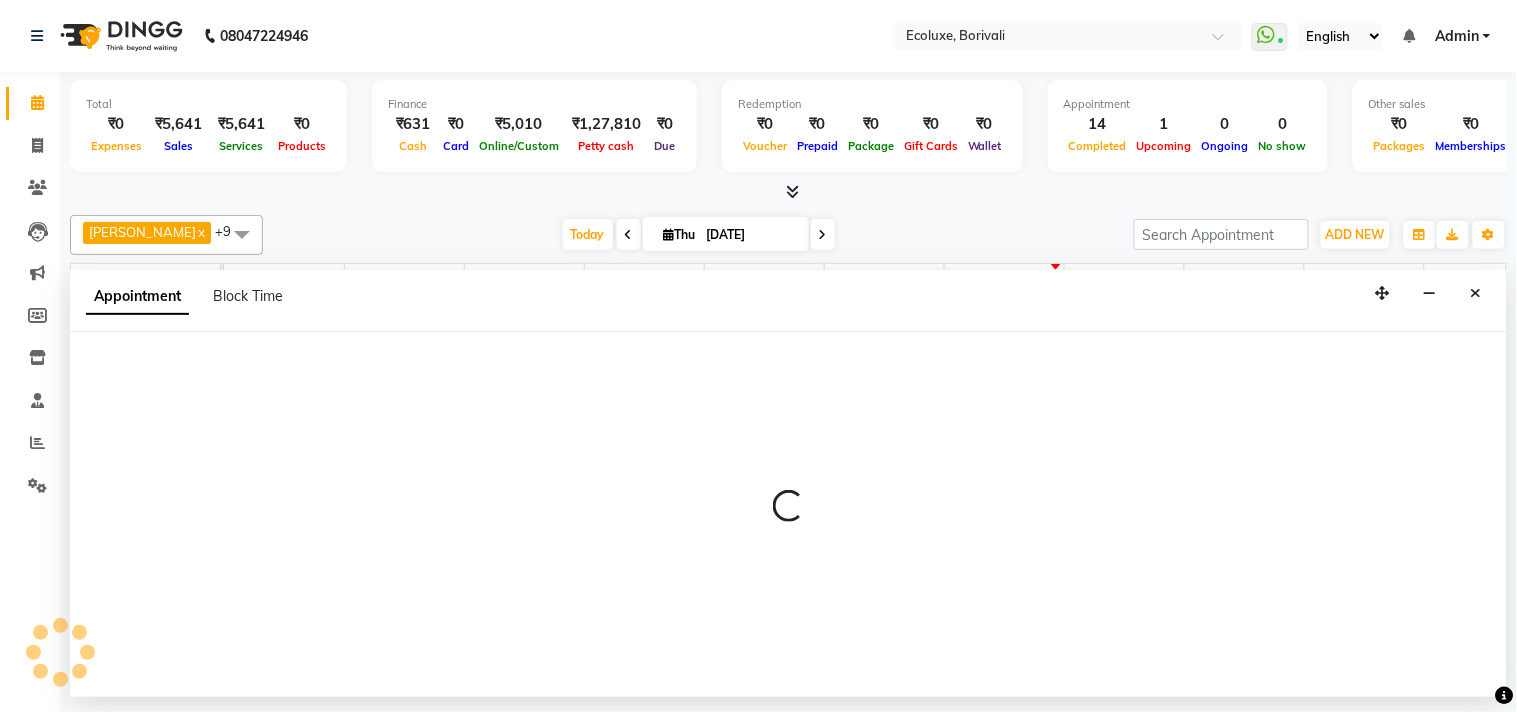 select on "50362" 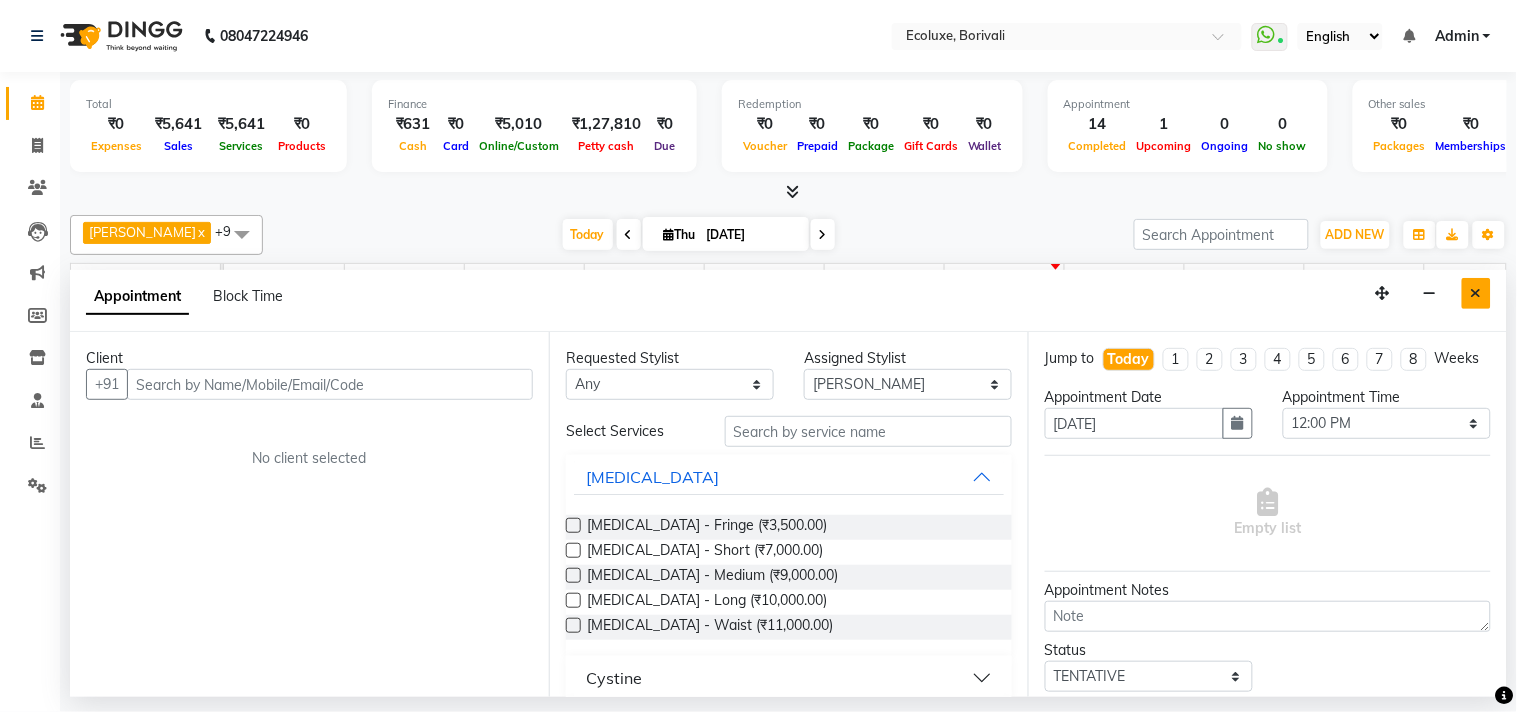 click at bounding box center (1476, 293) 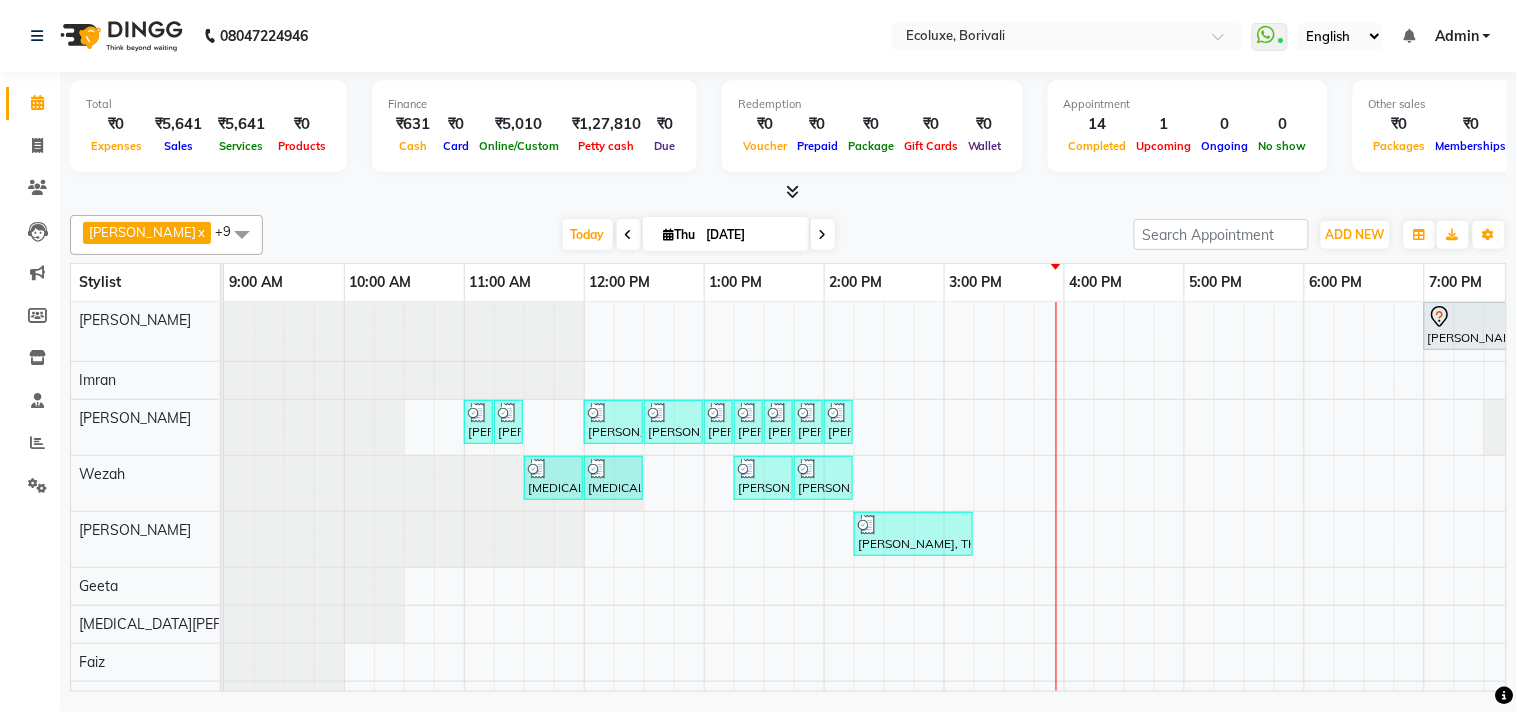click at bounding box center (629, 235) 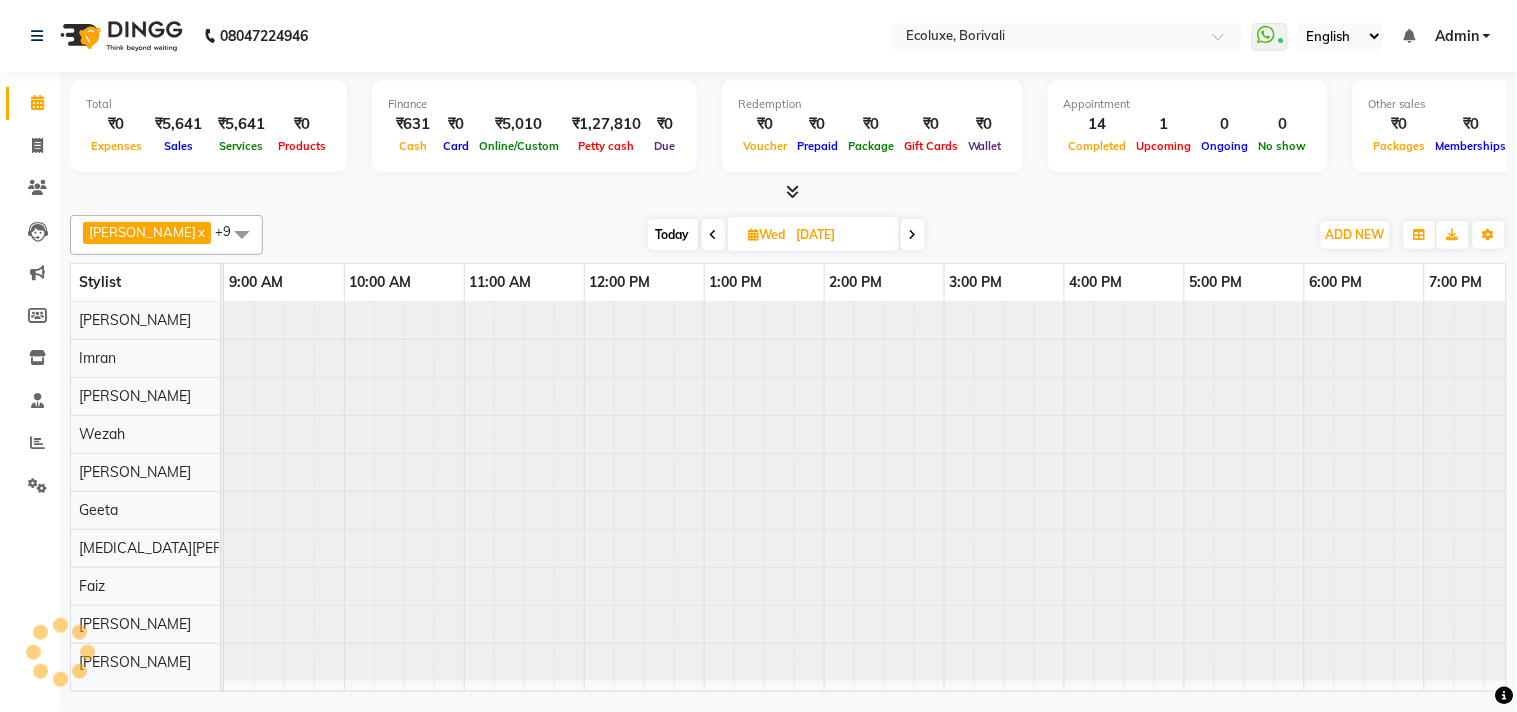 scroll, scrollTop: 0, scrollLeft: 397, axis: horizontal 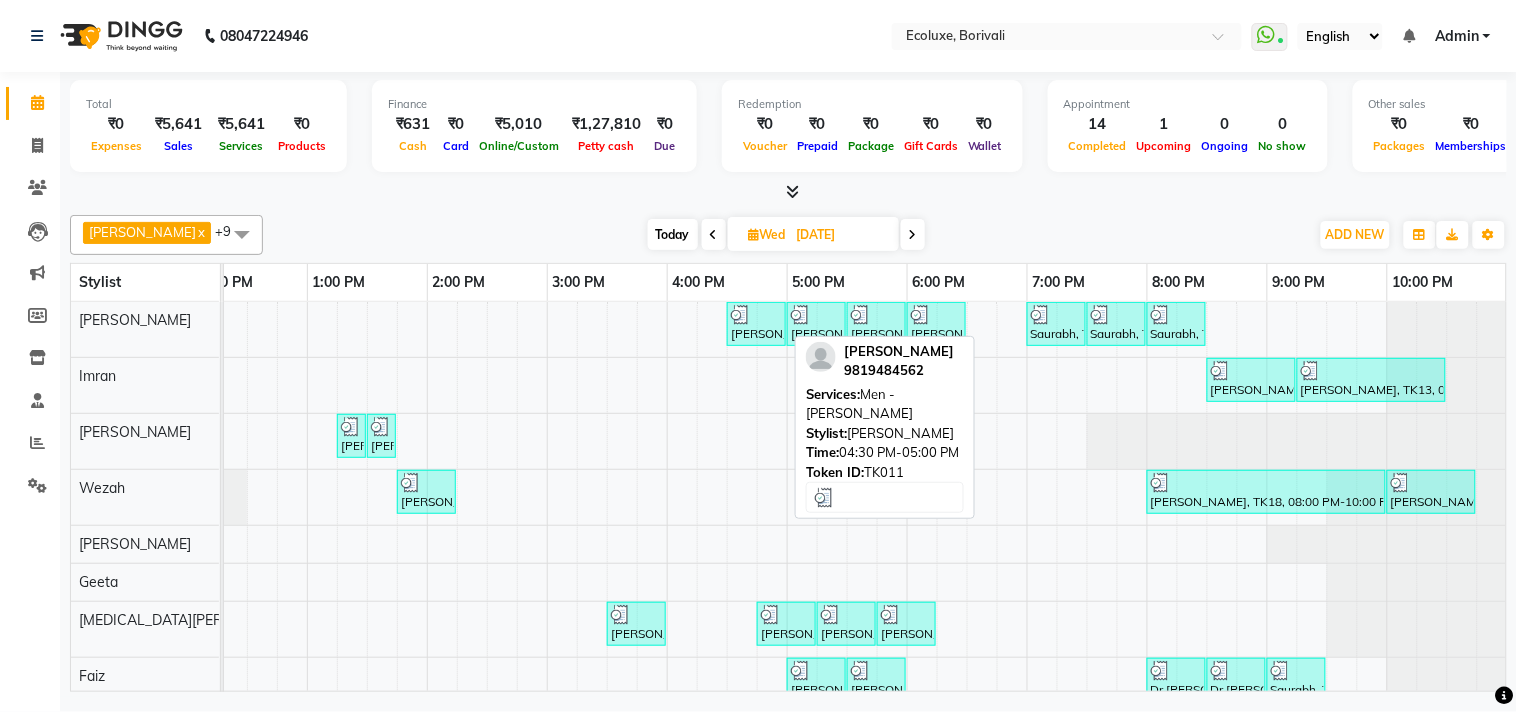 click at bounding box center [756, 315] 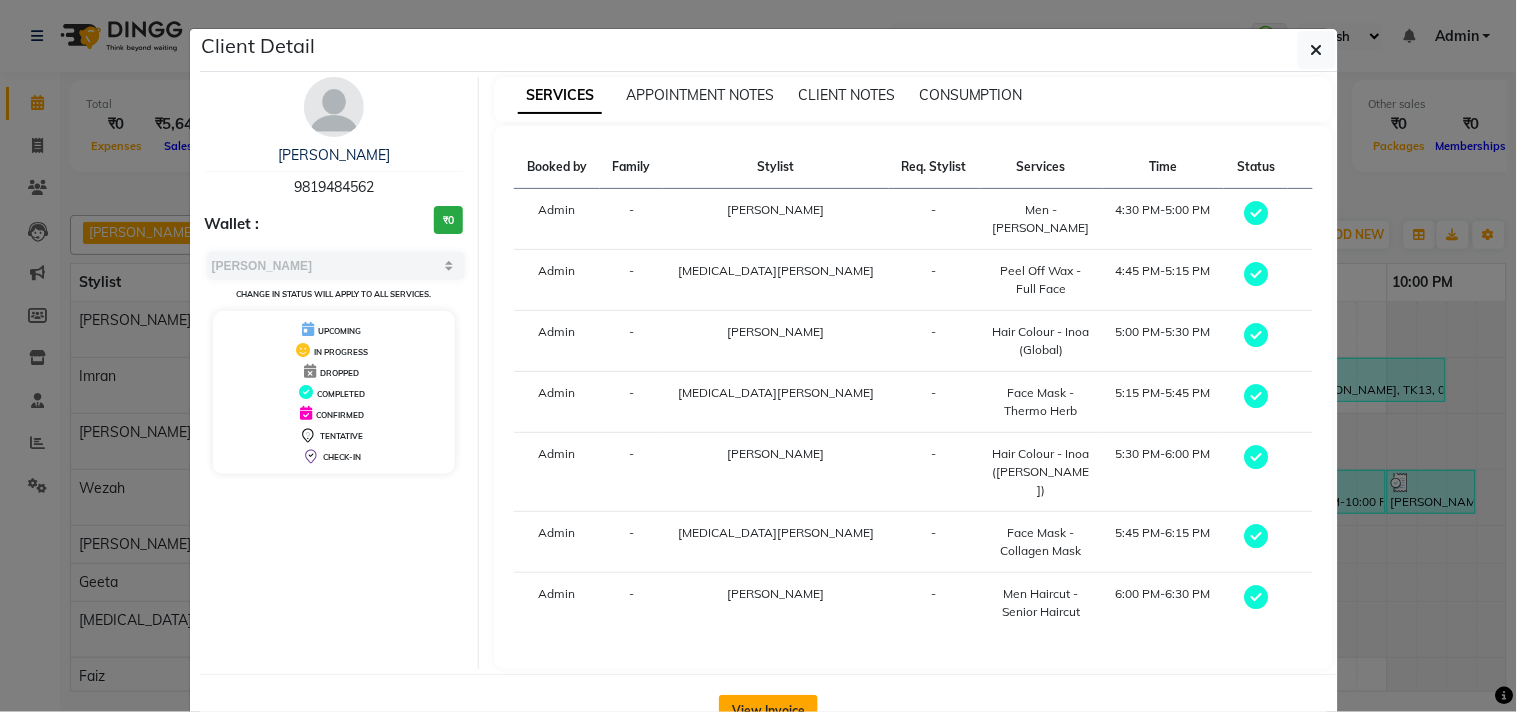 click on "View Invoice" 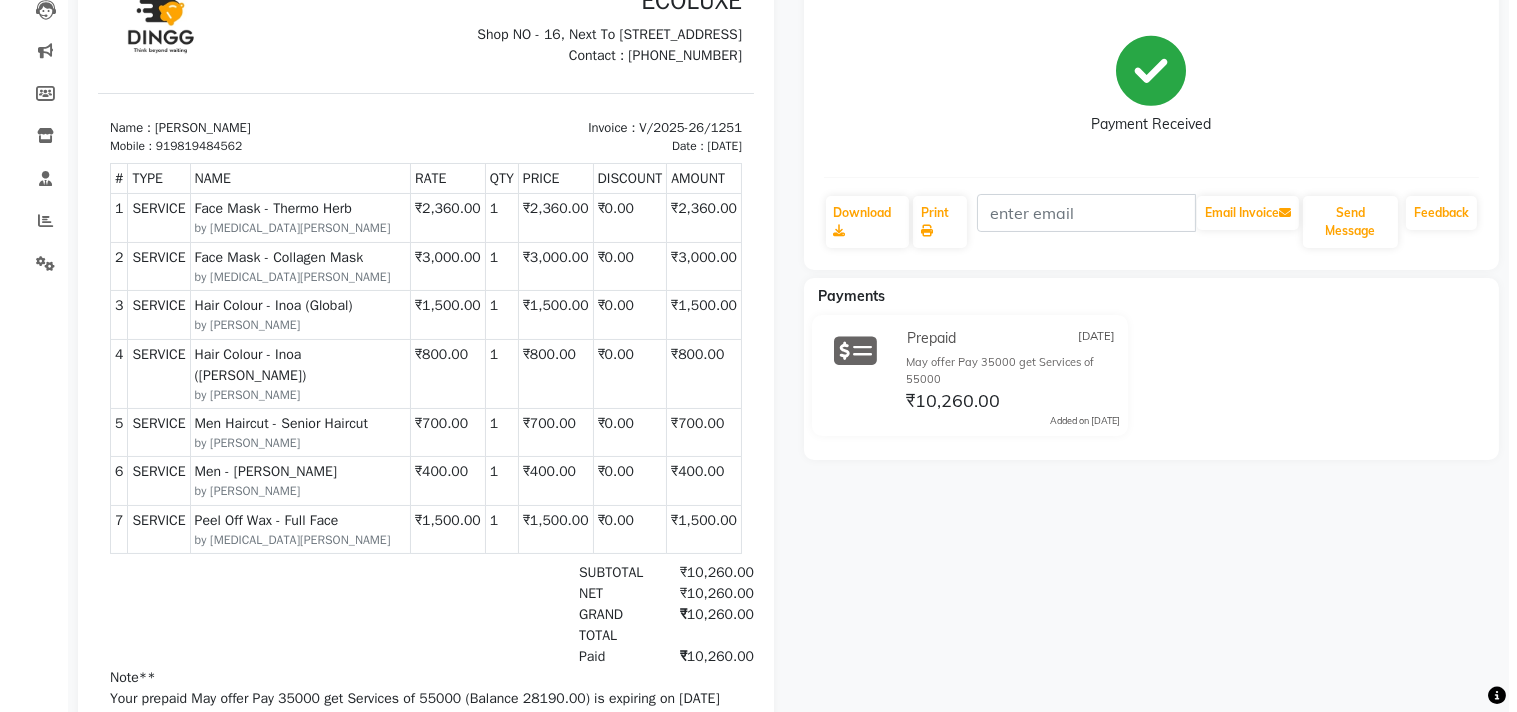 scroll, scrollTop: 0, scrollLeft: 0, axis: both 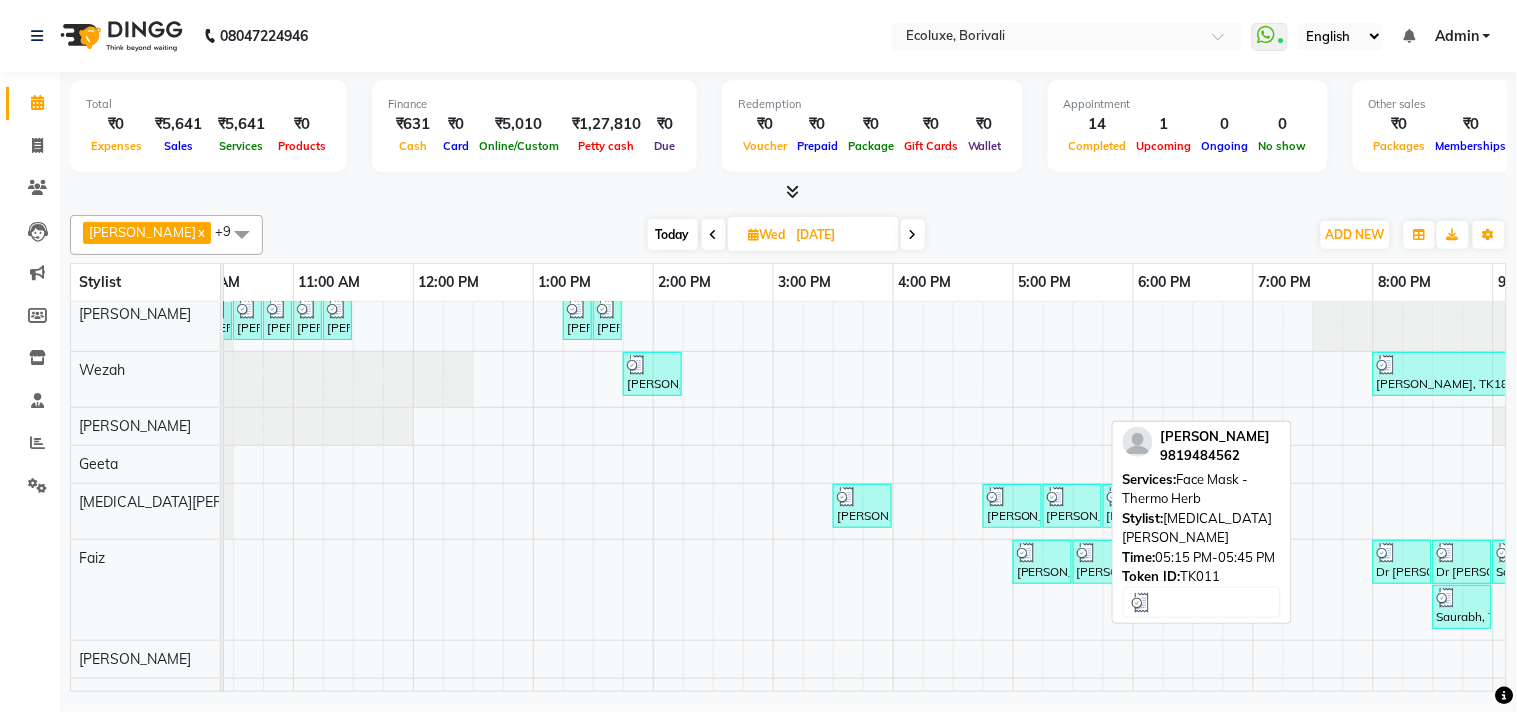 click at bounding box center (1057, 497) 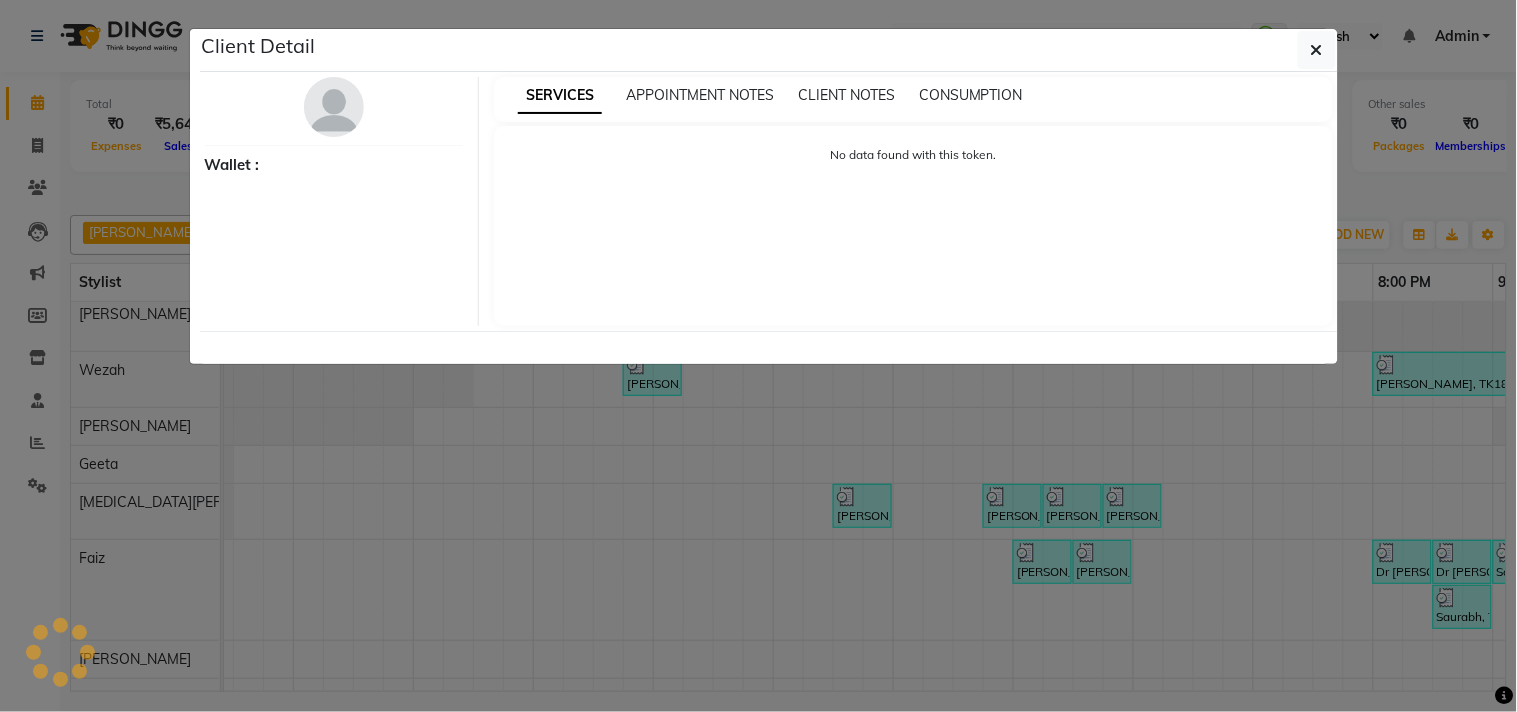 select on "3" 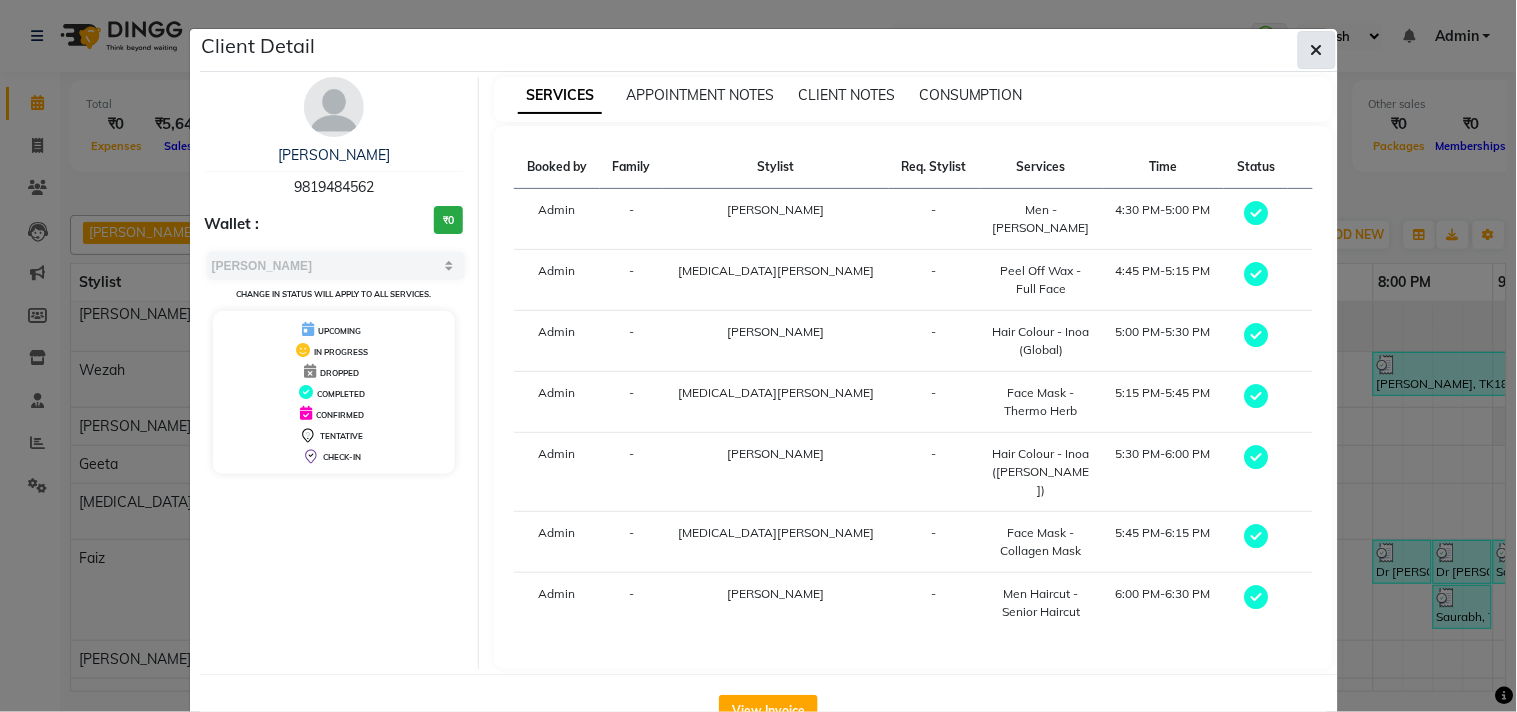 click 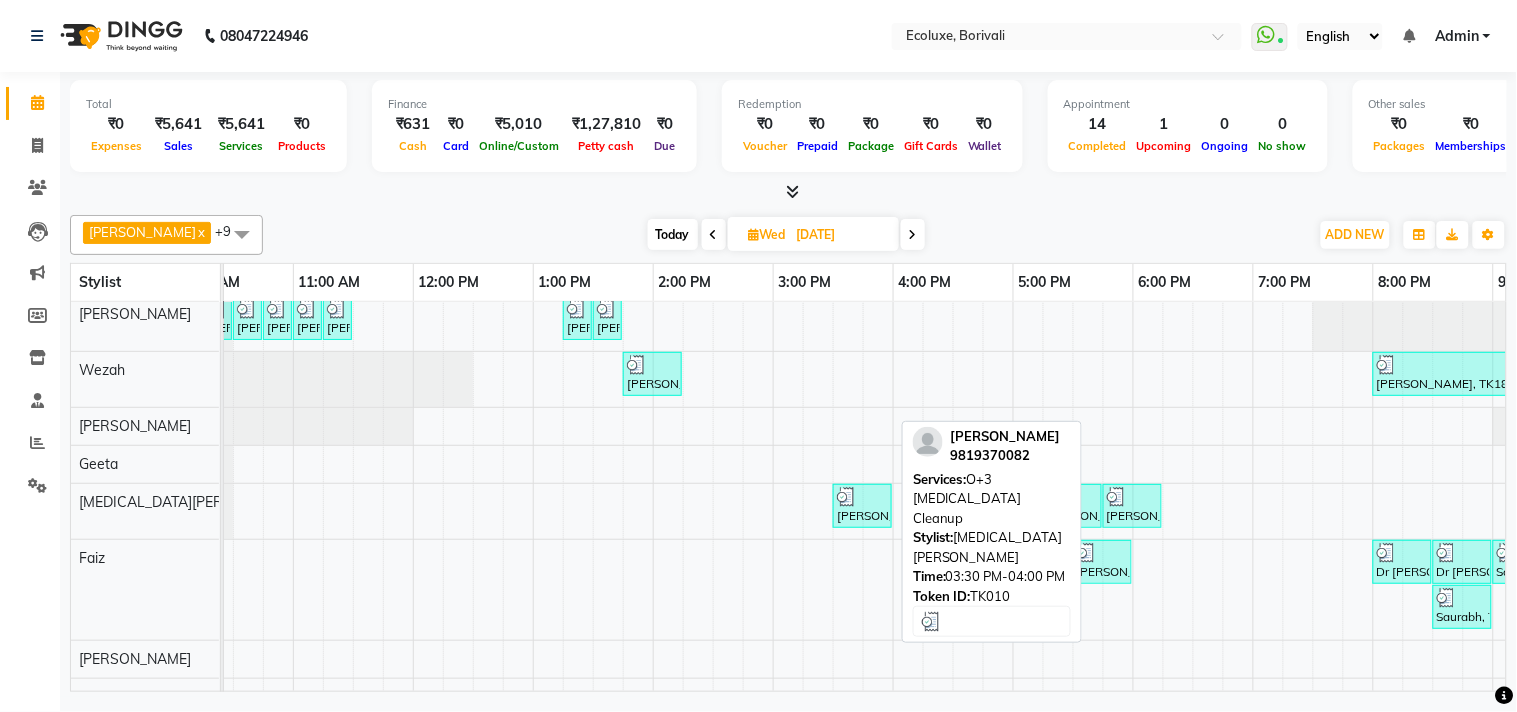 click at bounding box center [847, 497] 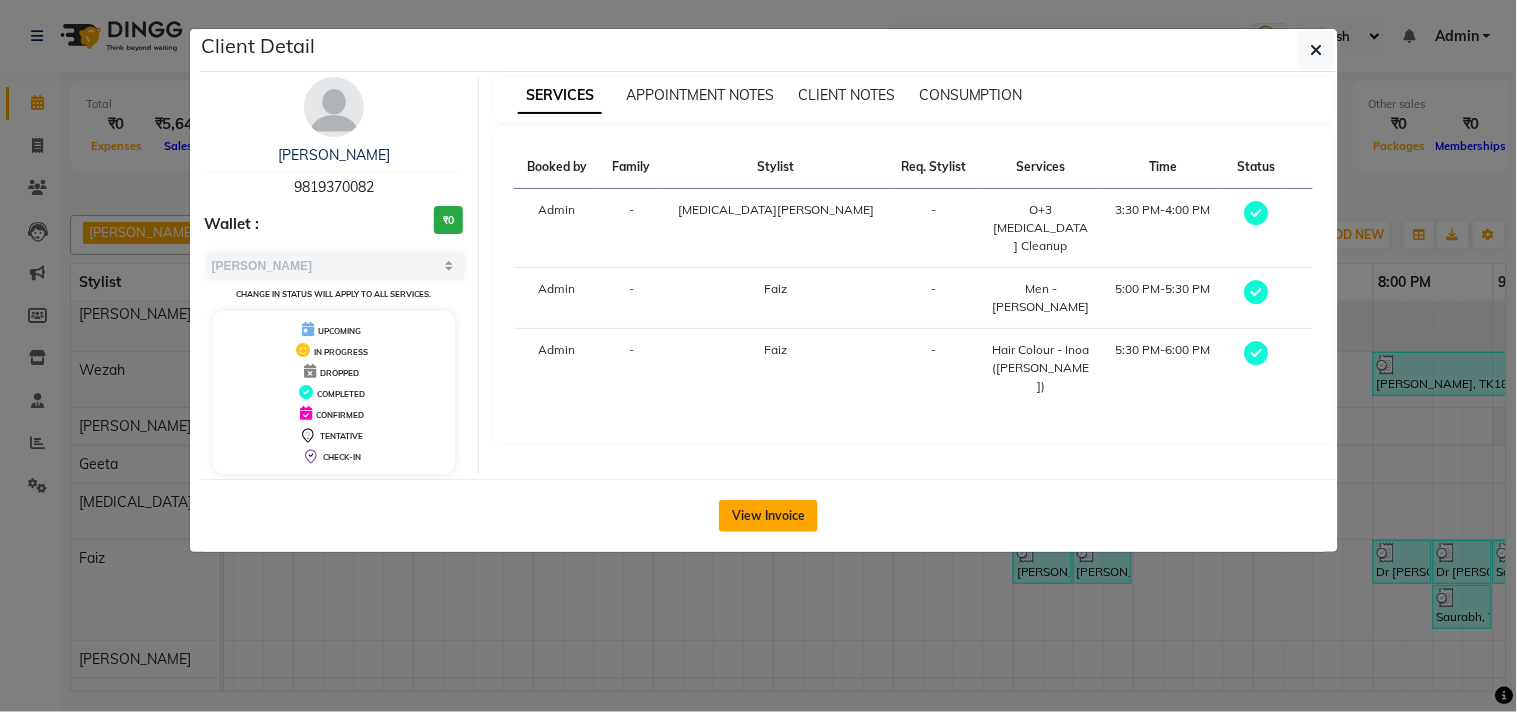 click on "View Invoice" 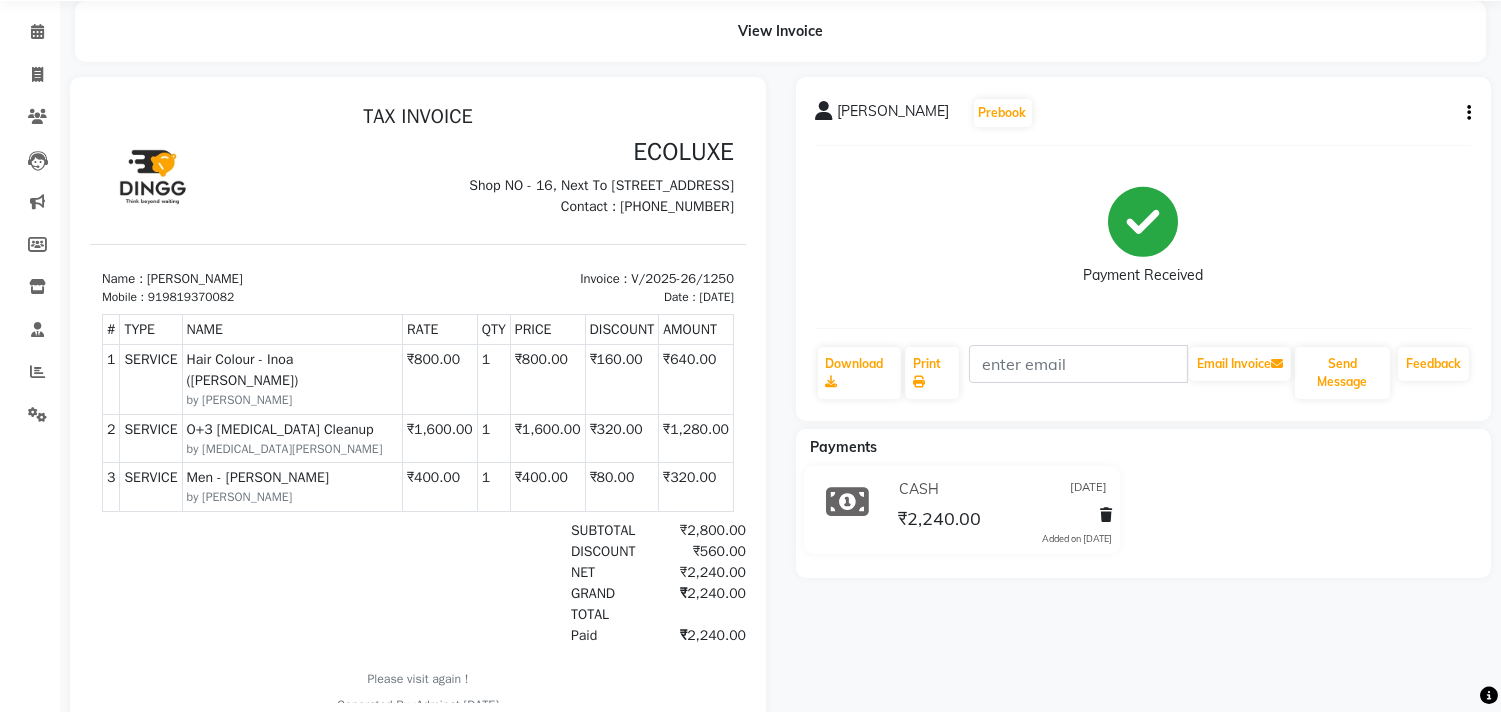 scroll, scrollTop: 22, scrollLeft: 0, axis: vertical 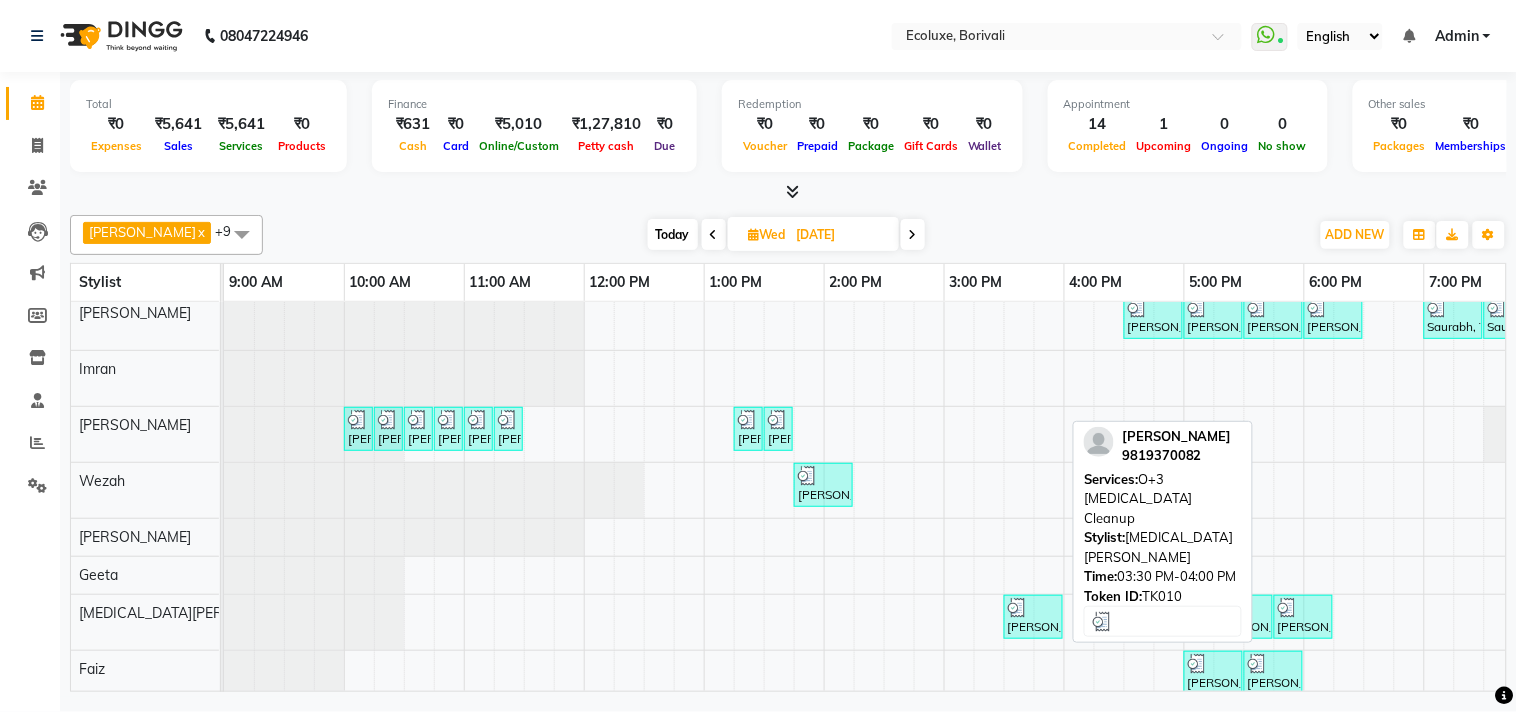 click on "vishal jaiswal, TK10, 03:30 PM-04:00 PM, O+3 Whitening Cleanup" at bounding box center (1033, 617) 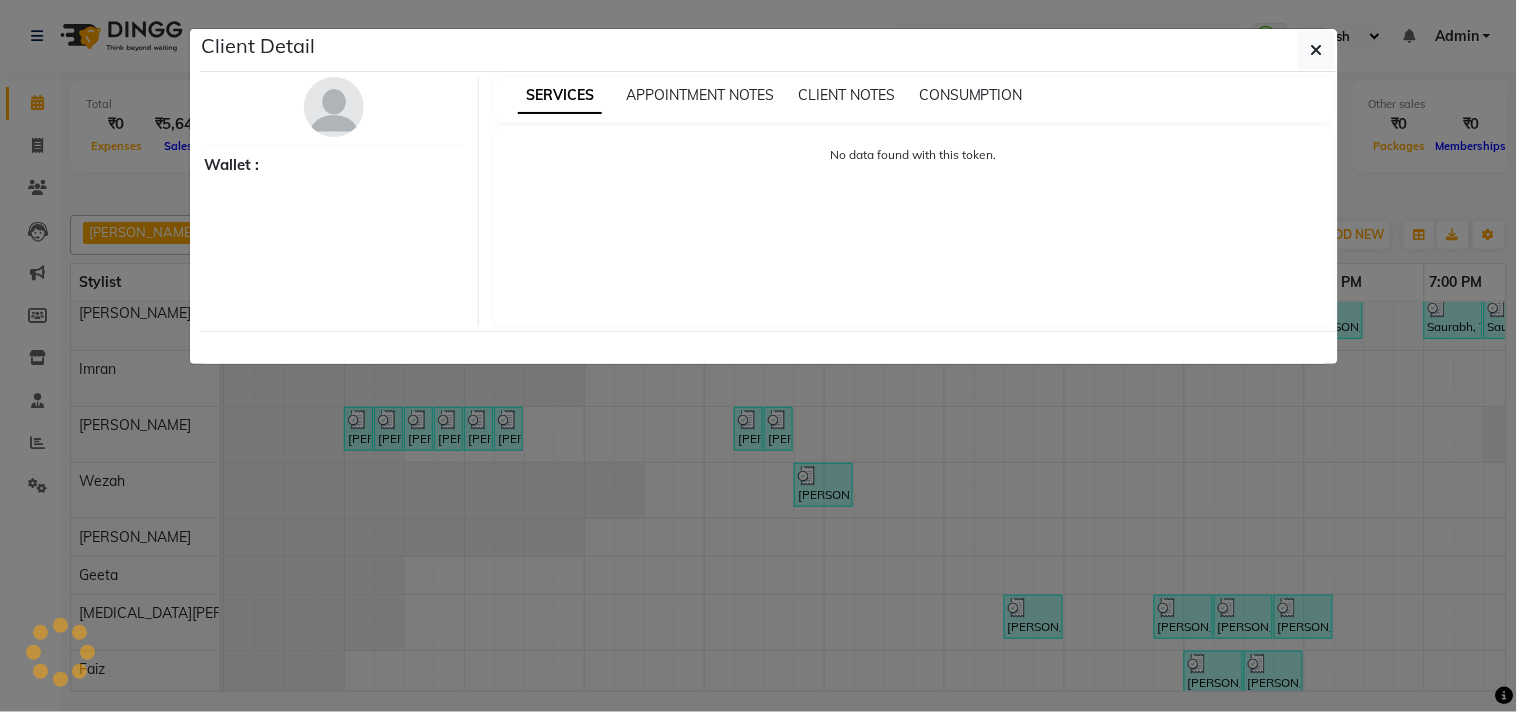 select on "3" 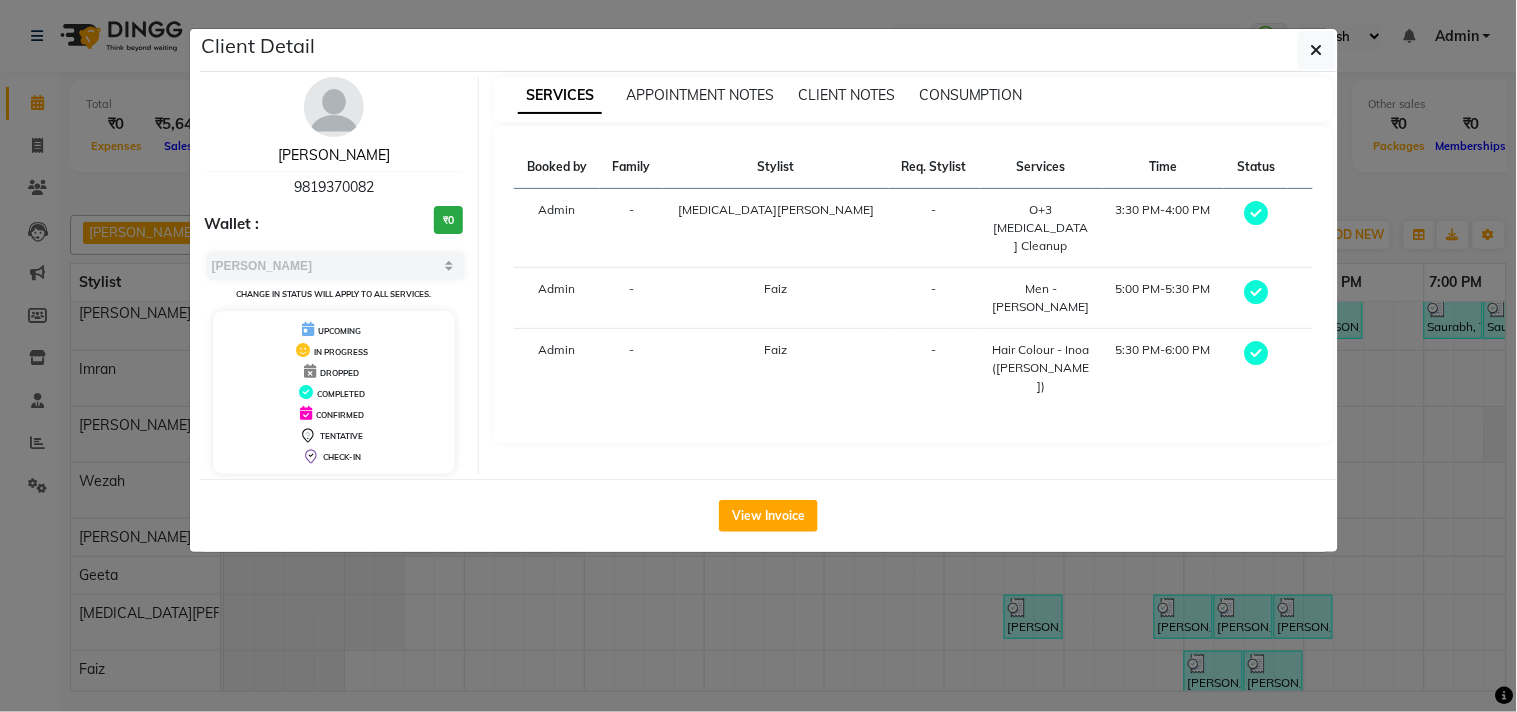 click on "vishal jaiswal" at bounding box center (334, 155) 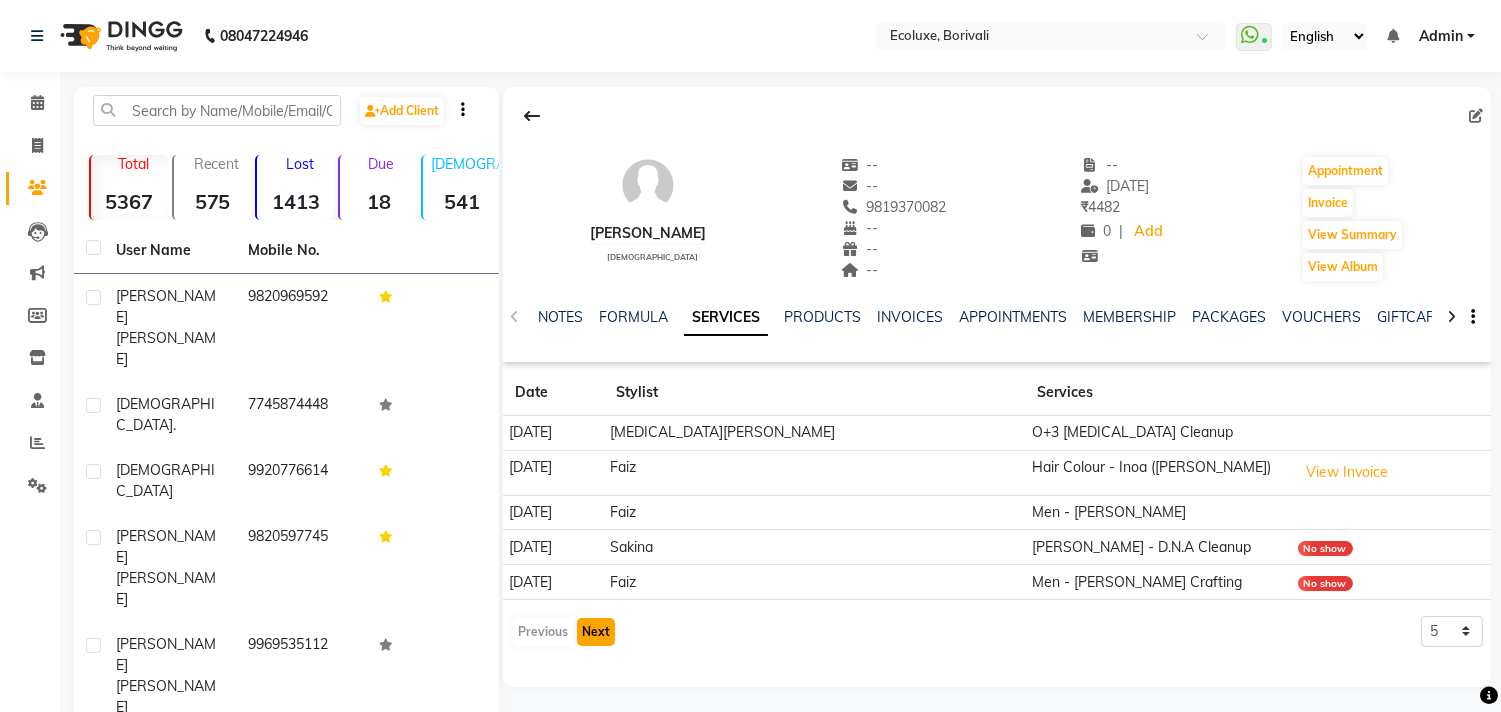 click on "Next" 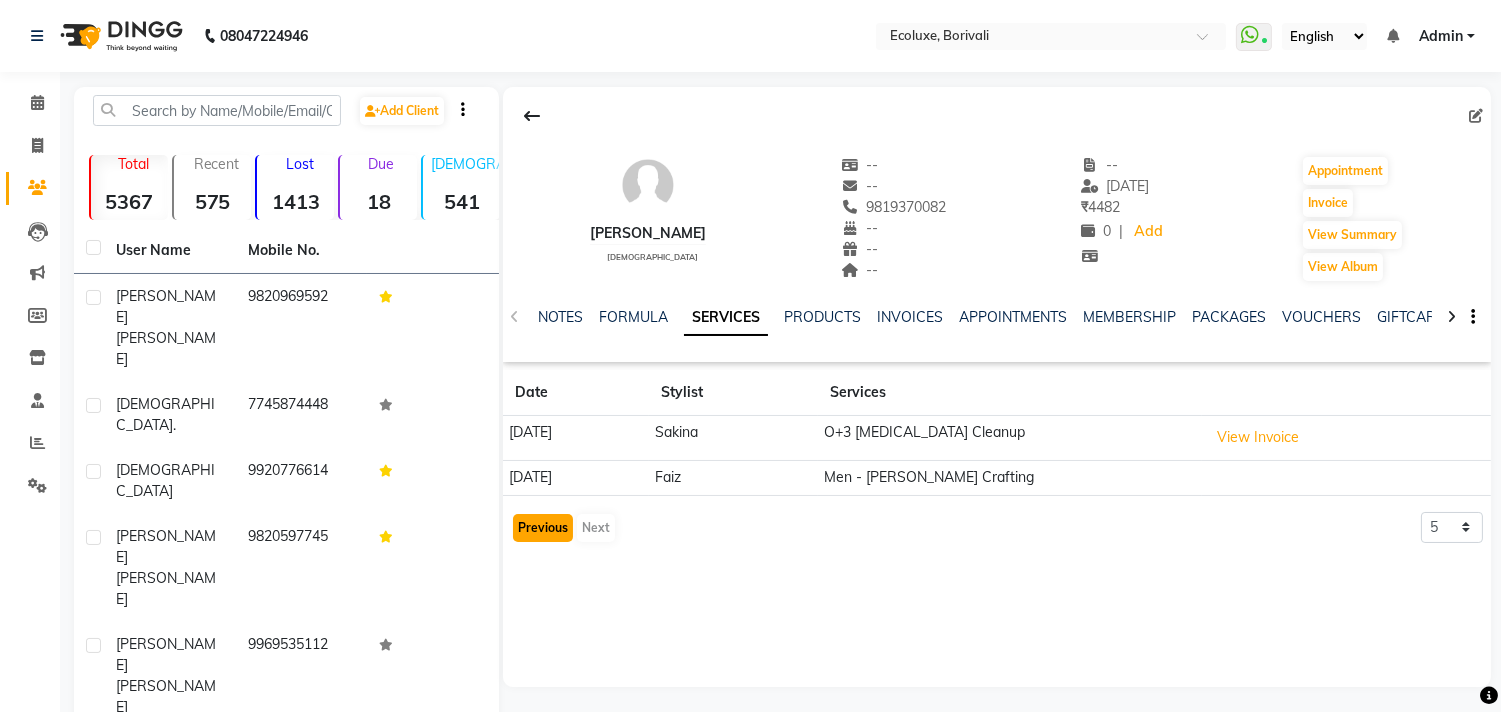 click on "Previous" 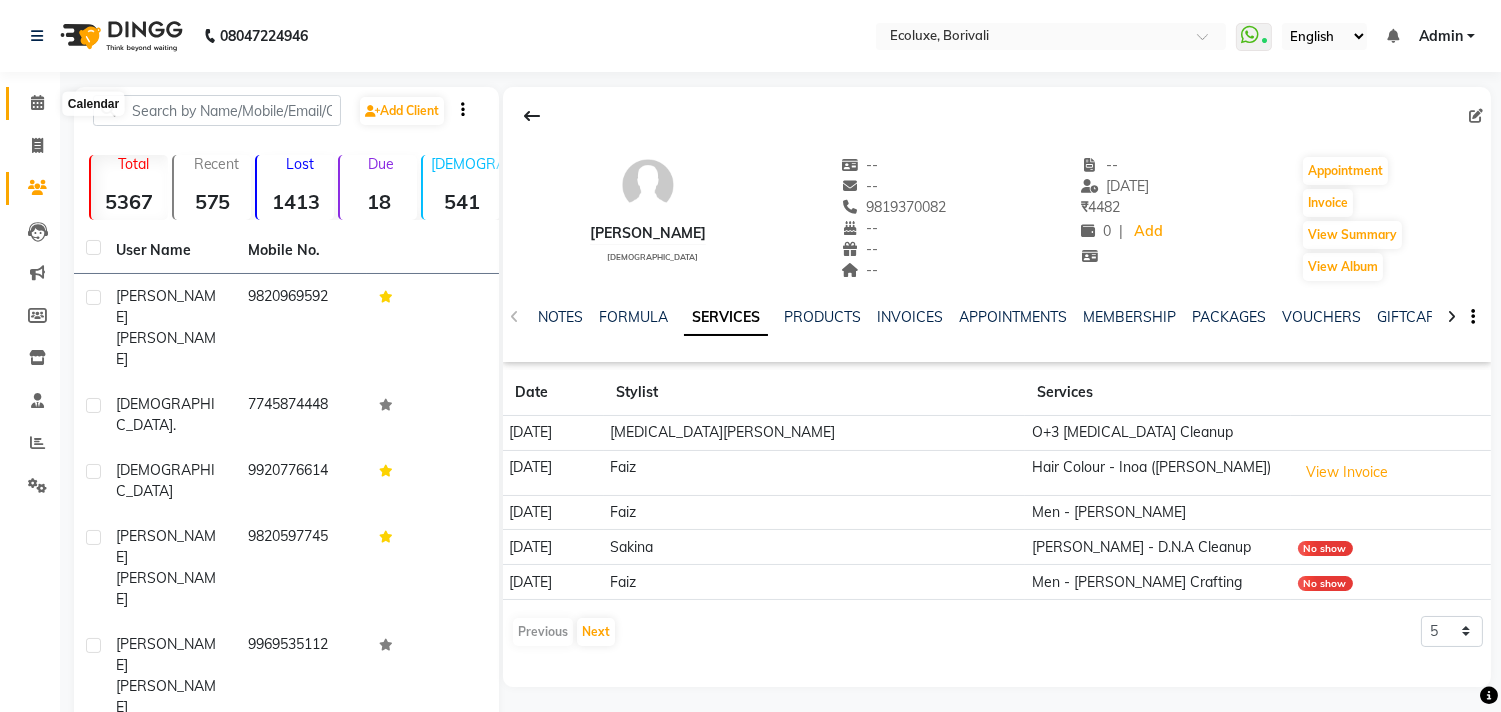 click 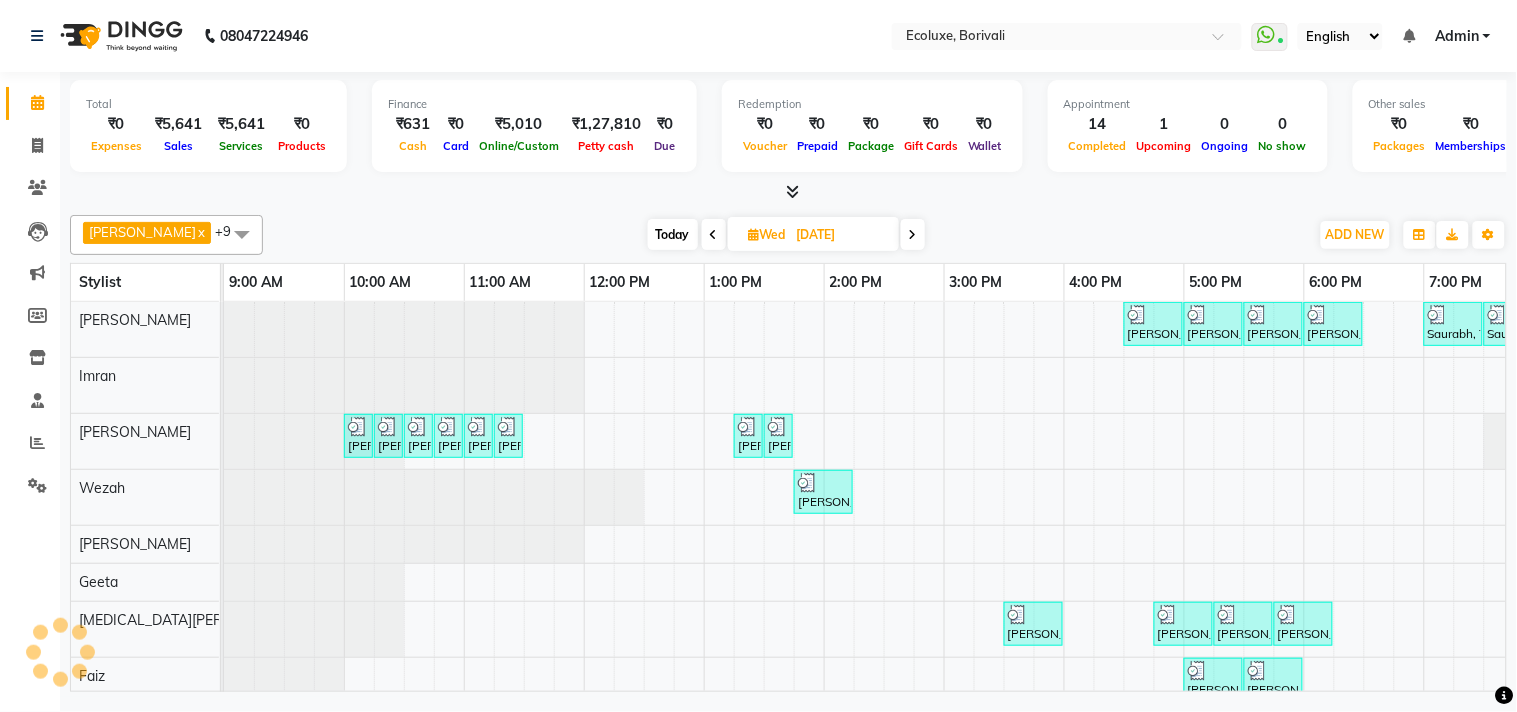 scroll, scrollTop: 7, scrollLeft: 0, axis: vertical 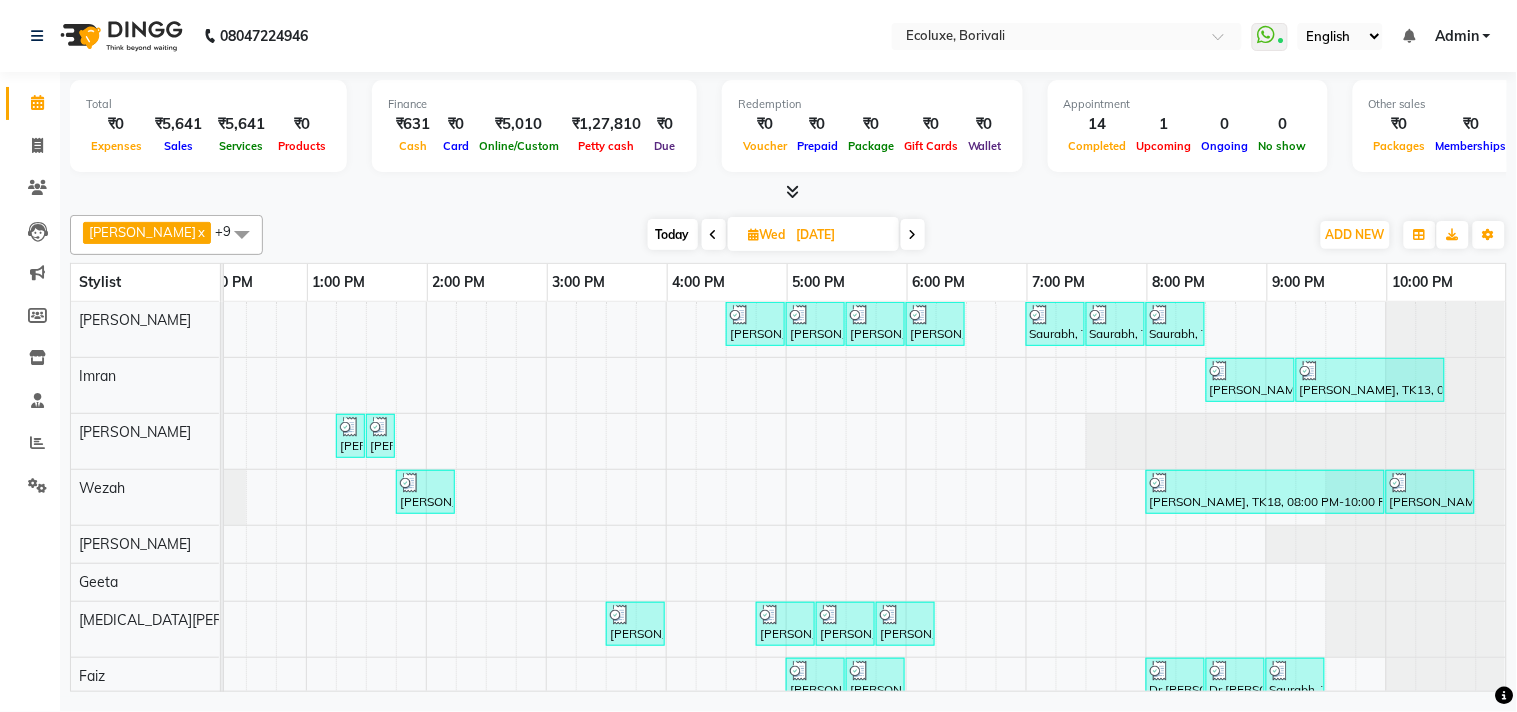 click at bounding box center [714, 235] 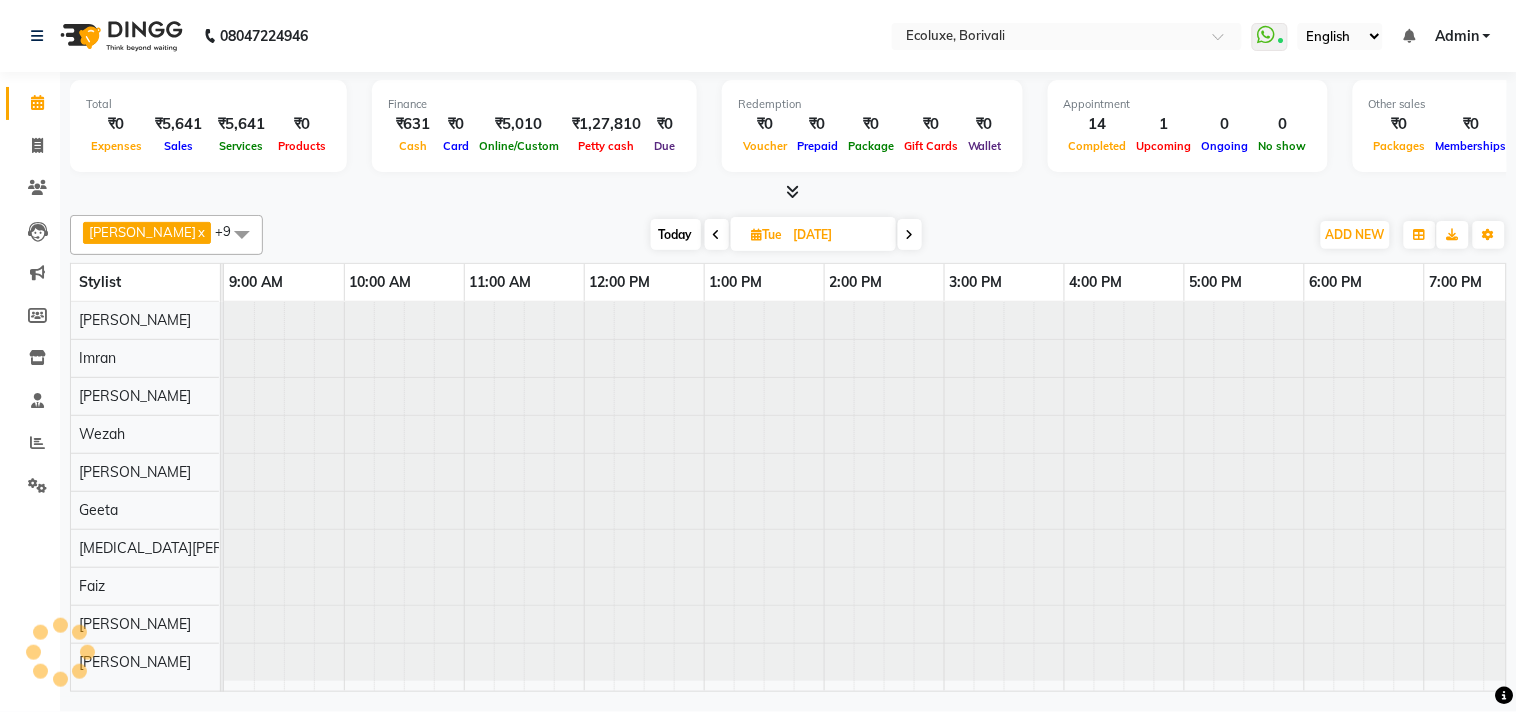 scroll, scrollTop: 0, scrollLeft: 397, axis: horizontal 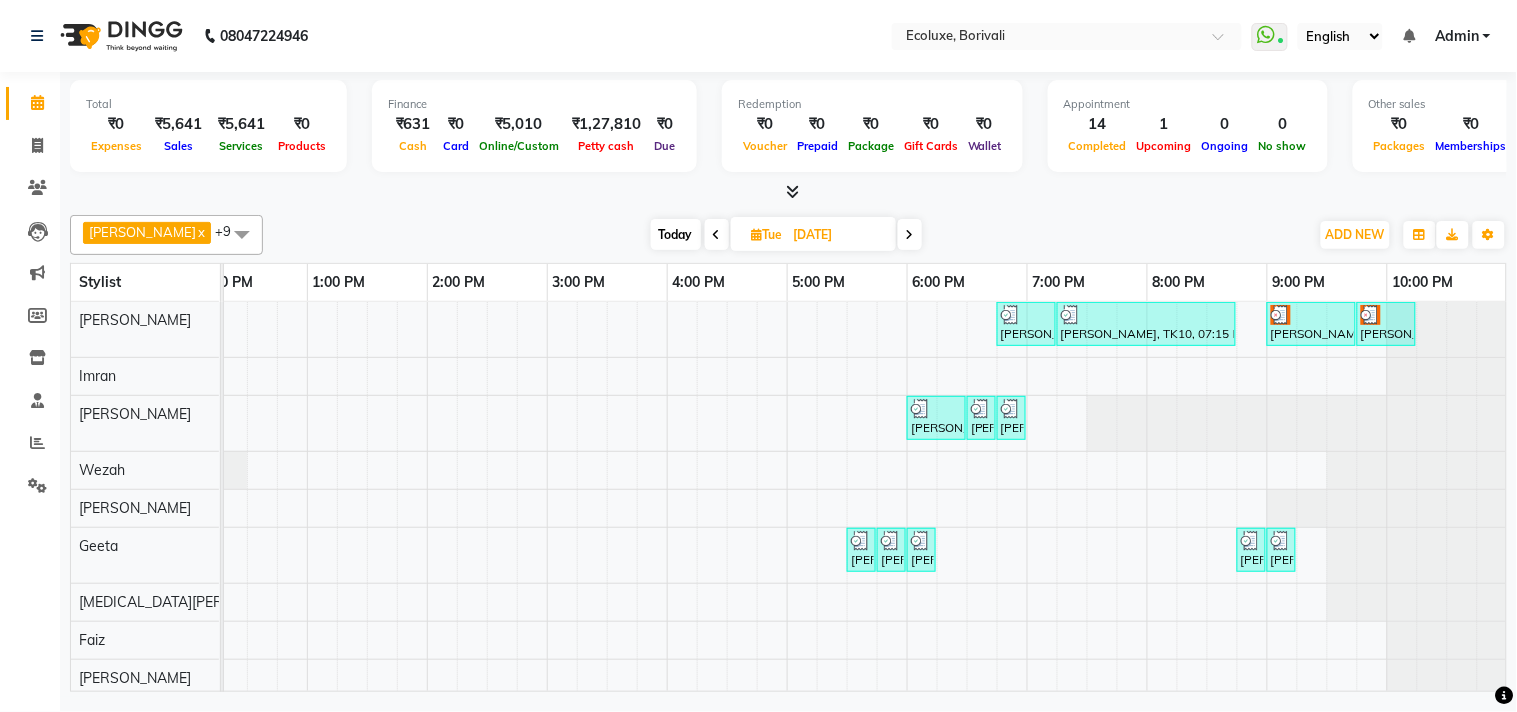 click at bounding box center [717, 235] 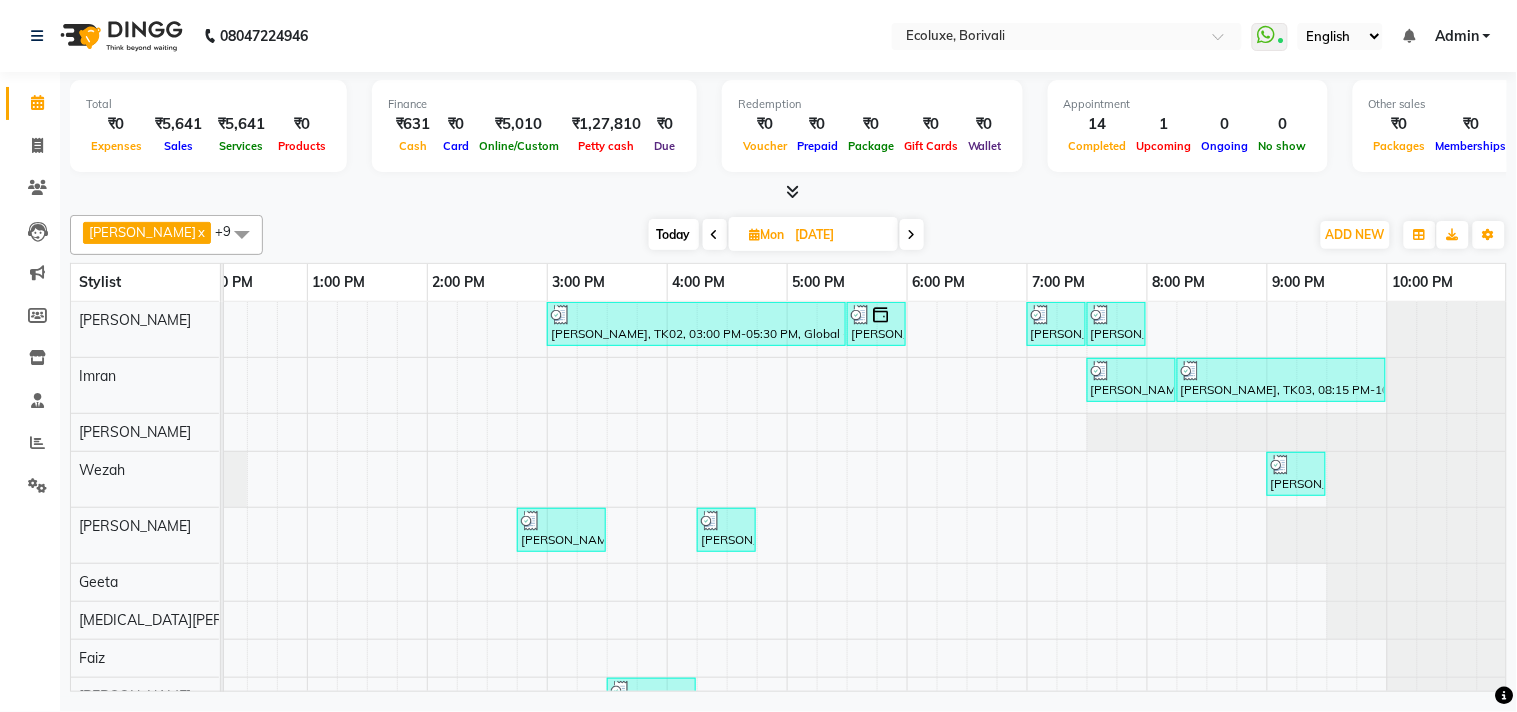 click at bounding box center [715, 235] 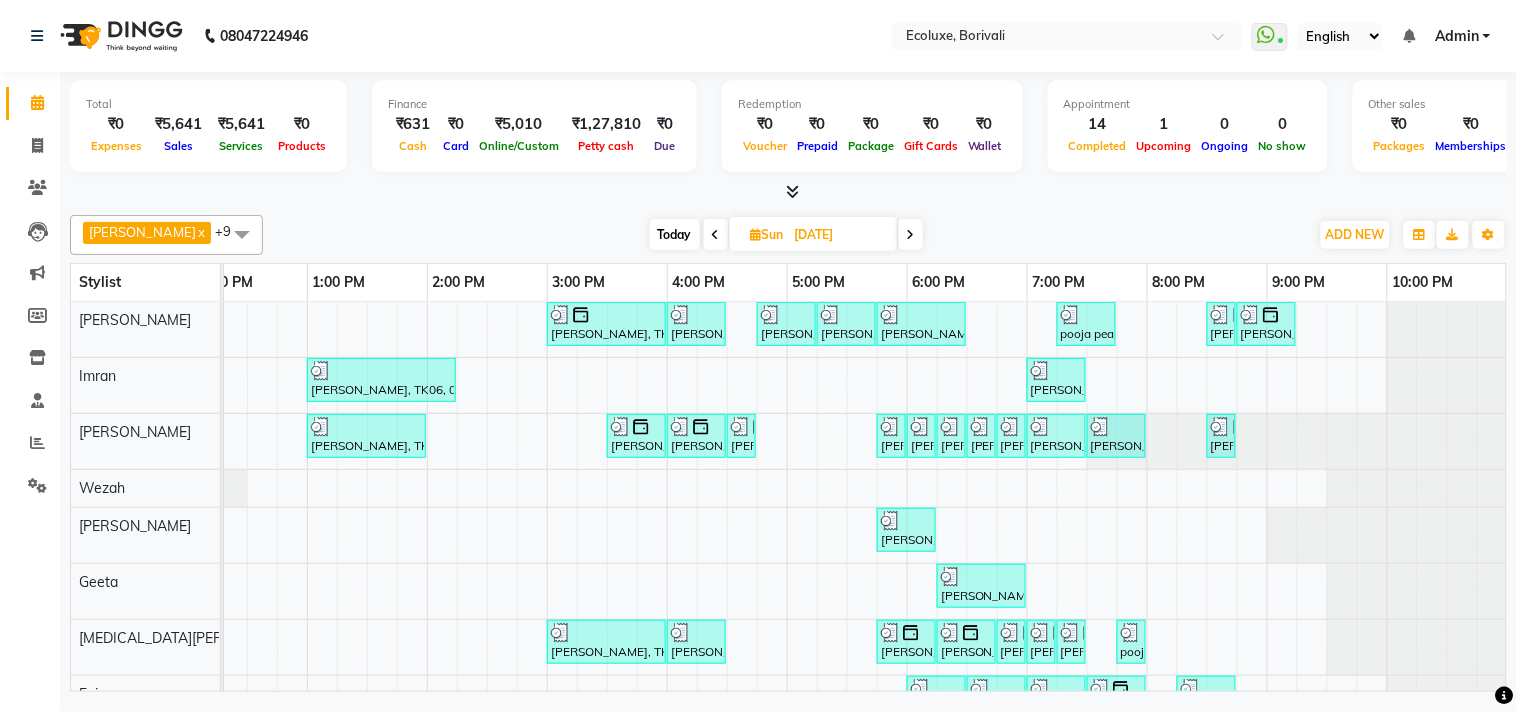 click at bounding box center [788, 192] 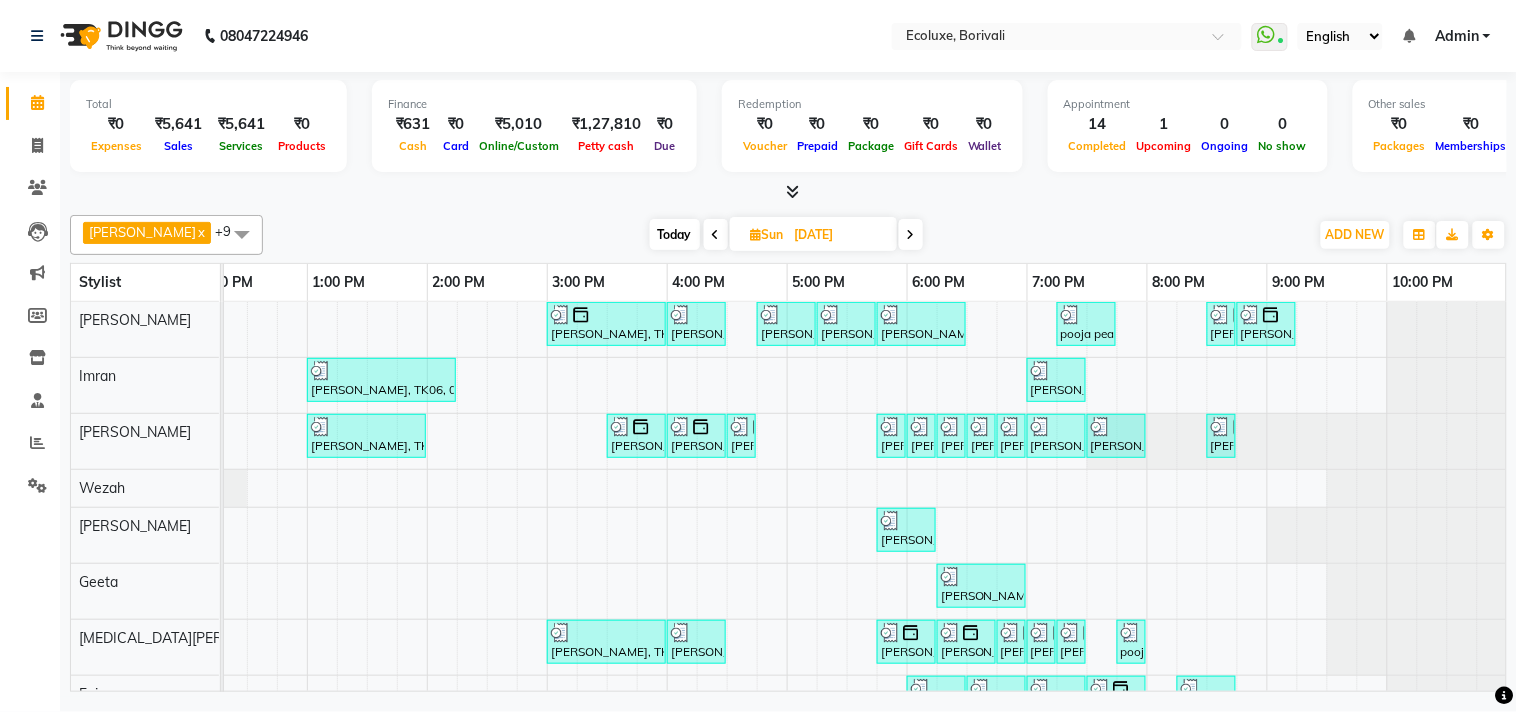 click at bounding box center (911, 234) 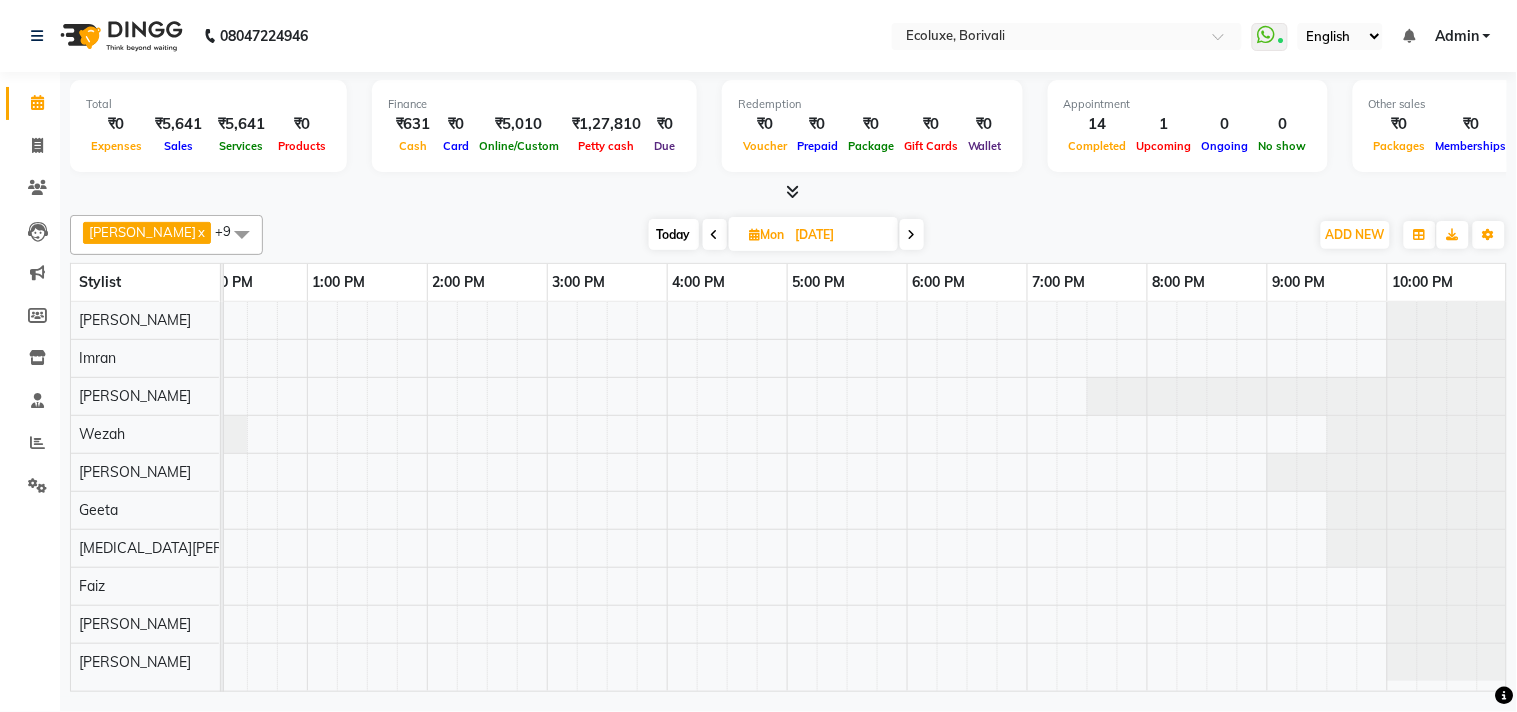 scroll, scrollTop: 0, scrollLeft: 397, axis: horizontal 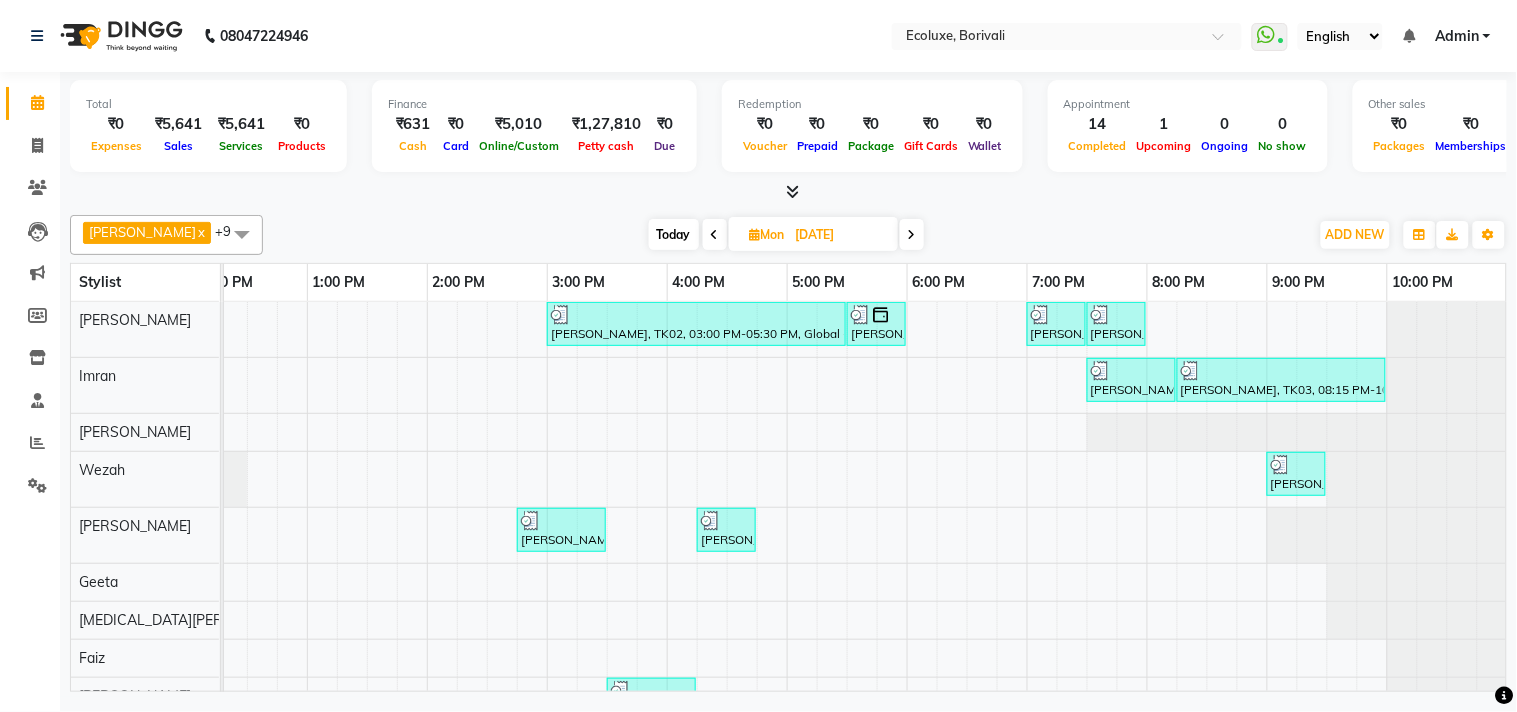 click at bounding box center [912, 234] 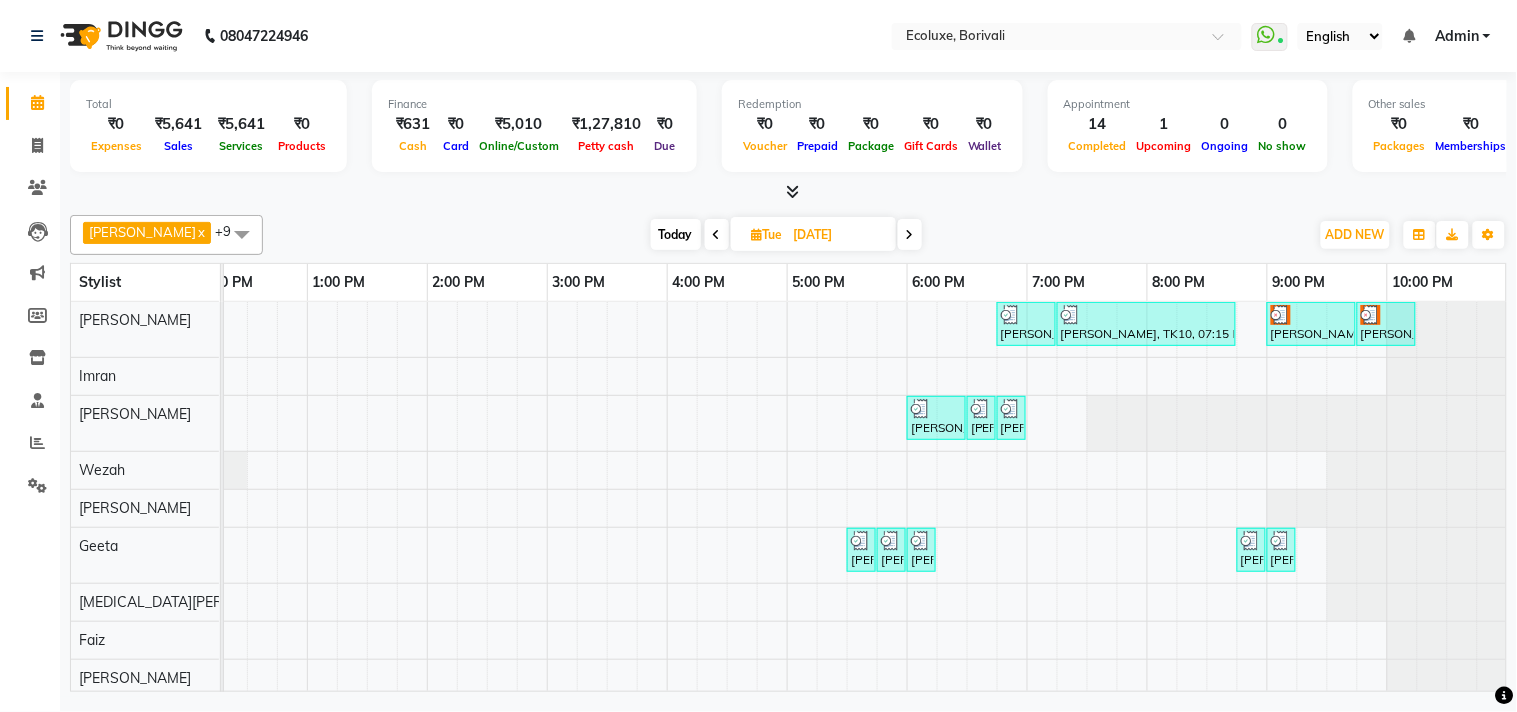 click at bounding box center [910, 234] 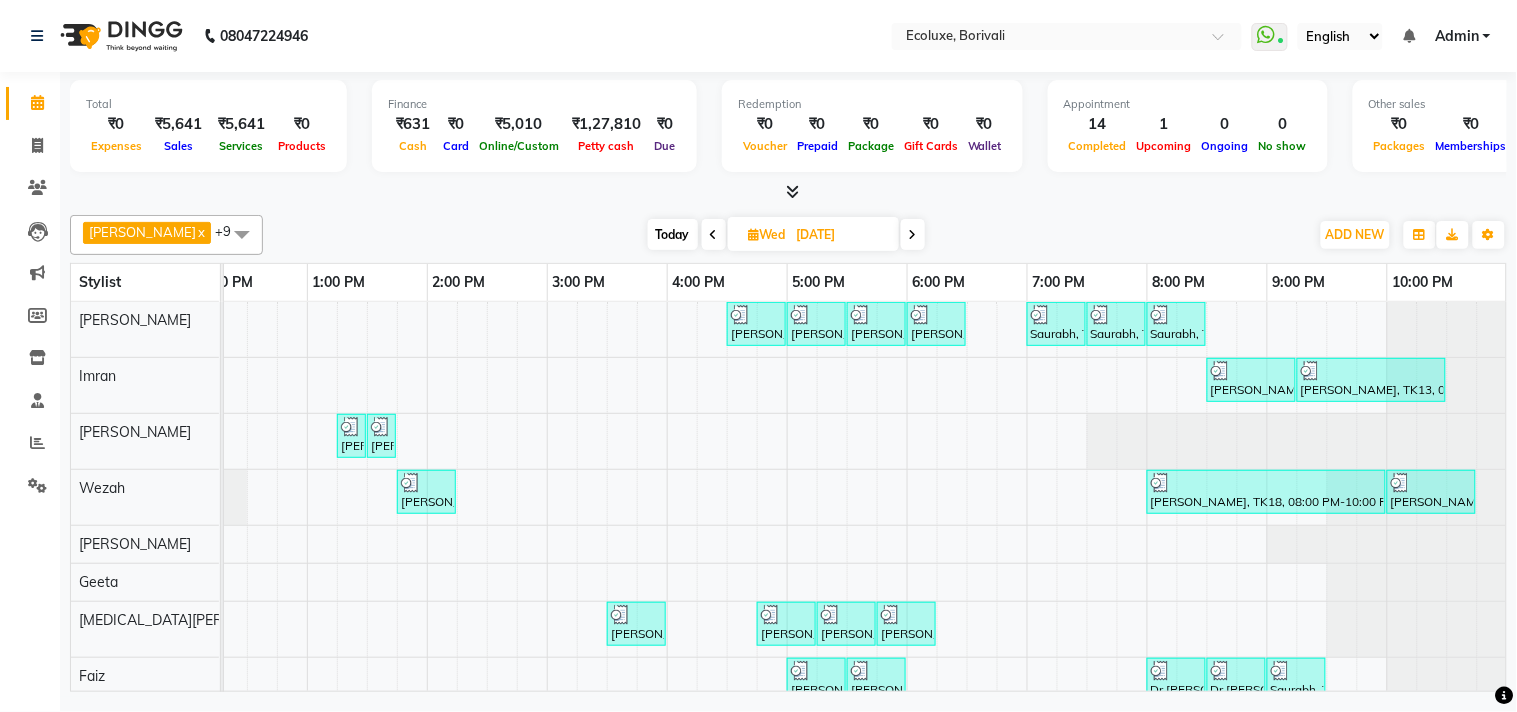 click at bounding box center [913, 234] 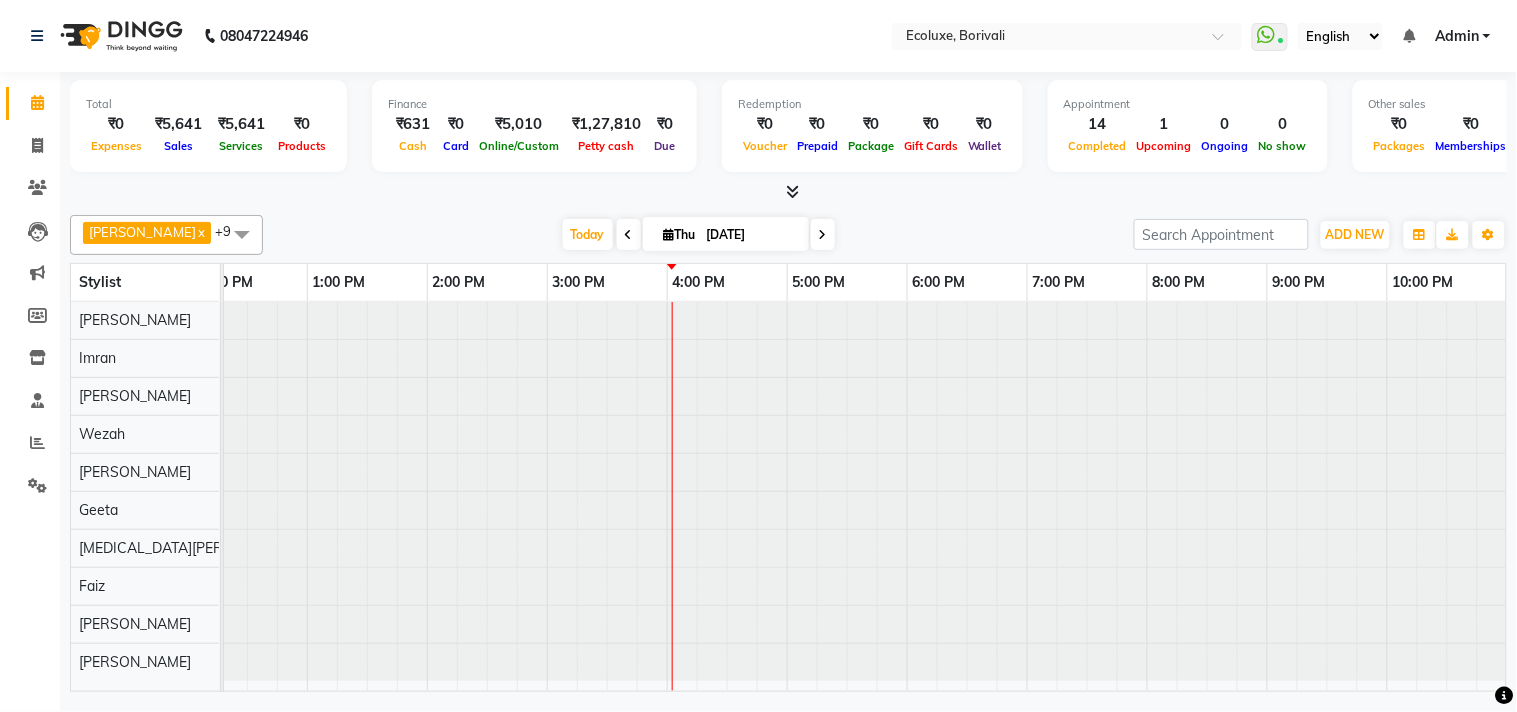 scroll, scrollTop: 0, scrollLeft: 0, axis: both 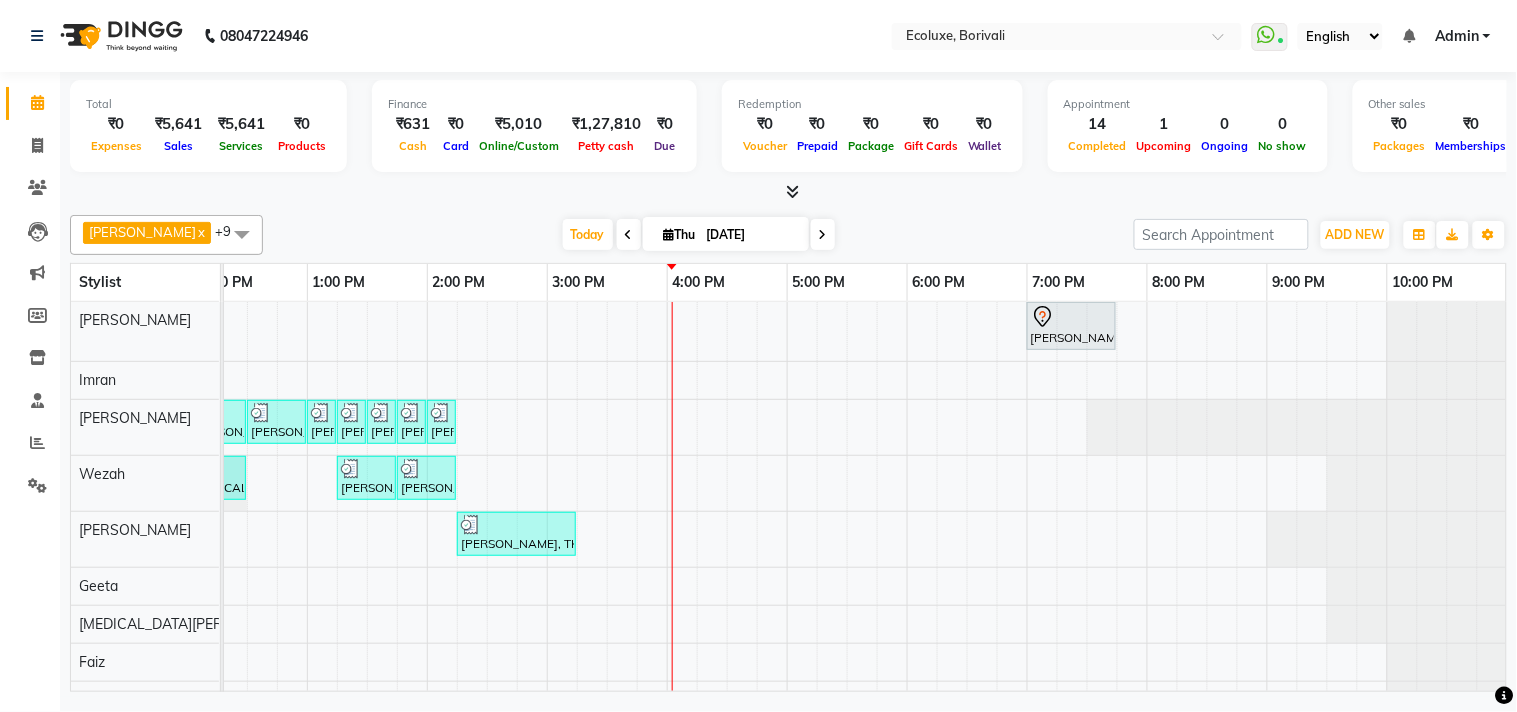 click at bounding box center [629, 235] 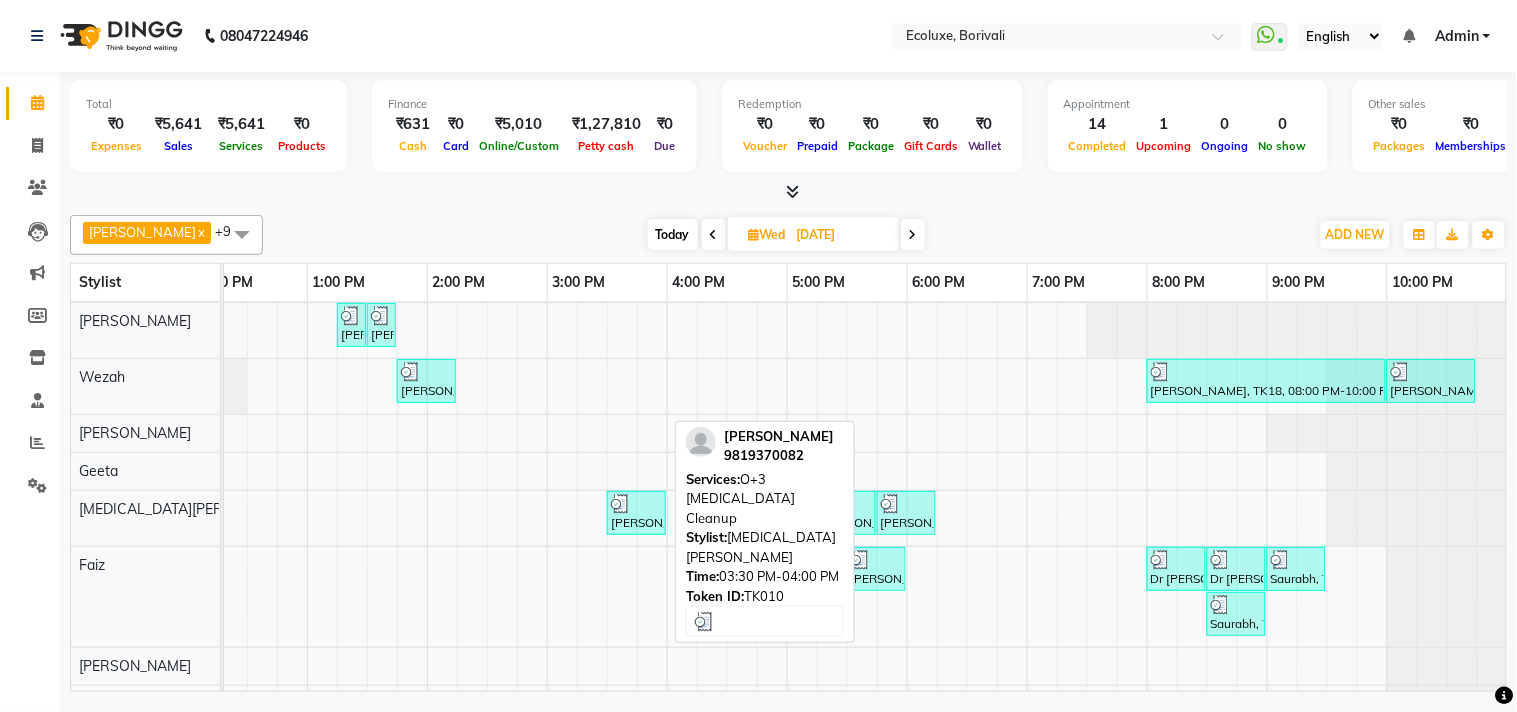 click on "vishal jaiswal, TK10, 03:30 PM-04:00 PM, O+3 Whitening Cleanup" at bounding box center [636, 513] 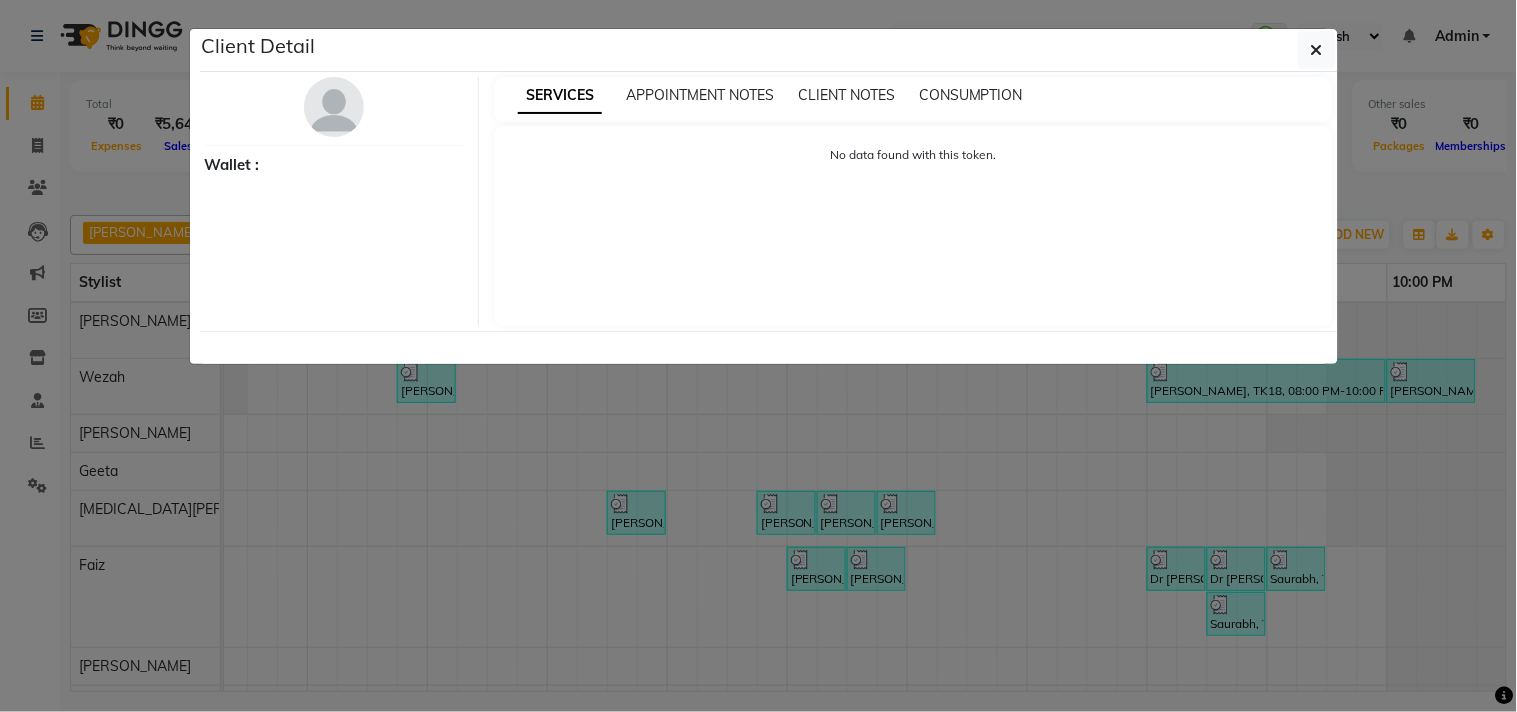 select on "3" 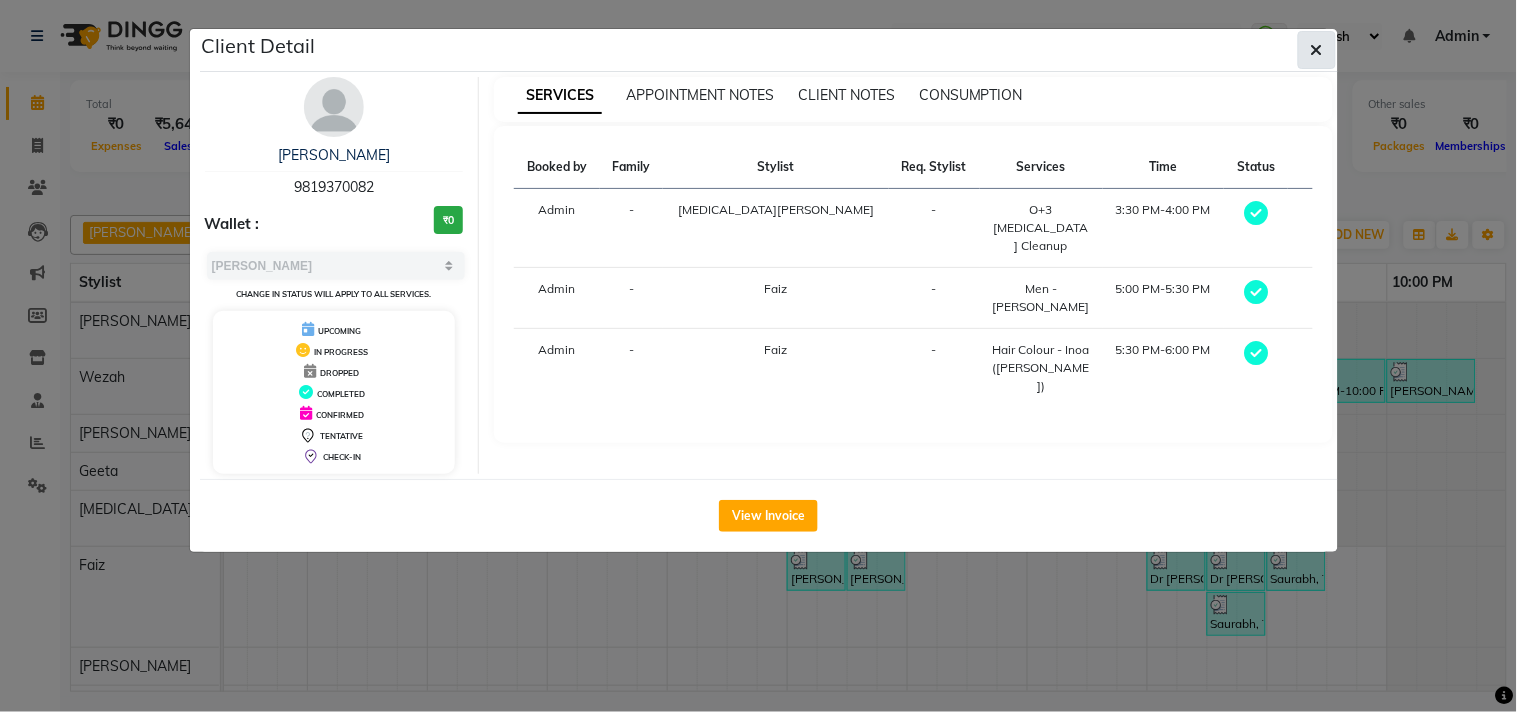 click 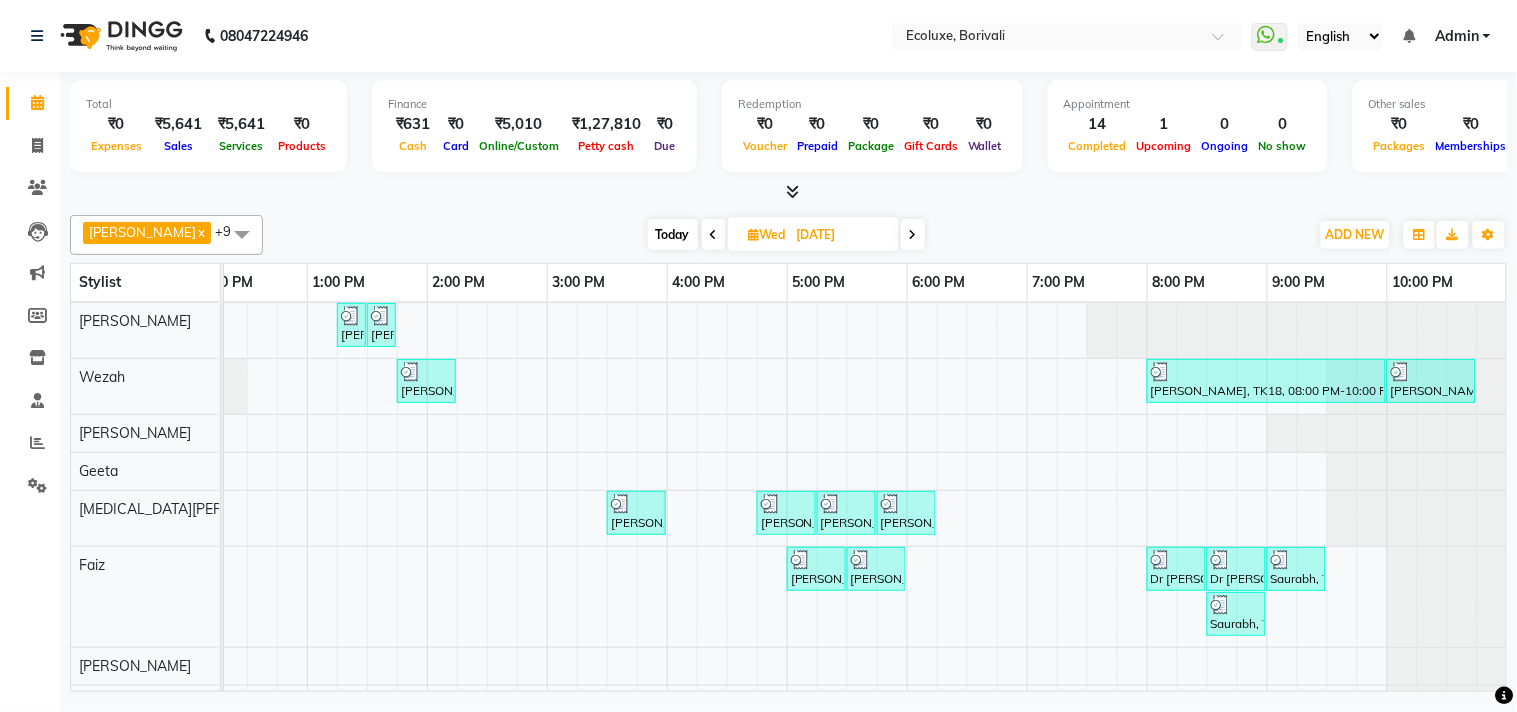 click on "Today" at bounding box center (673, 234) 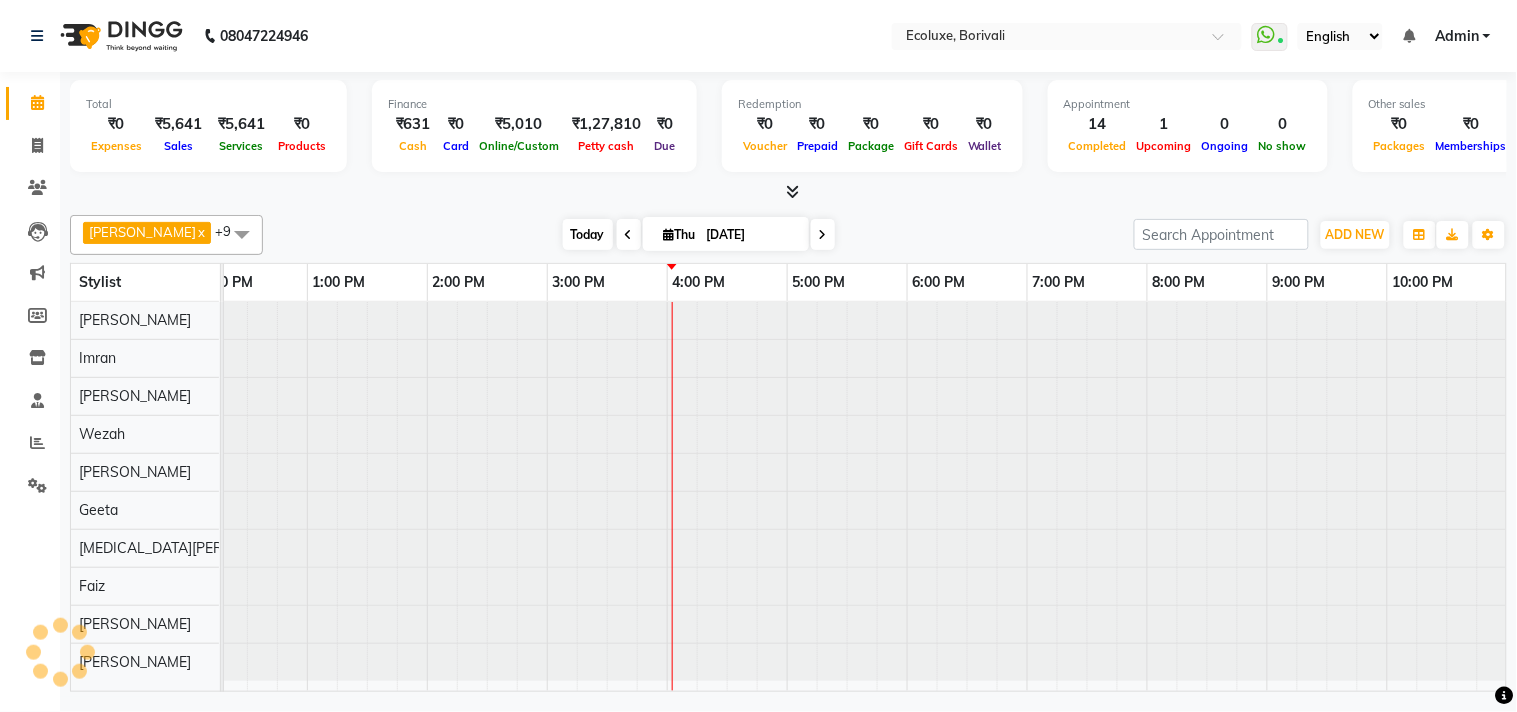 scroll, scrollTop: 0, scrollLeft: 397, axis: horizontal 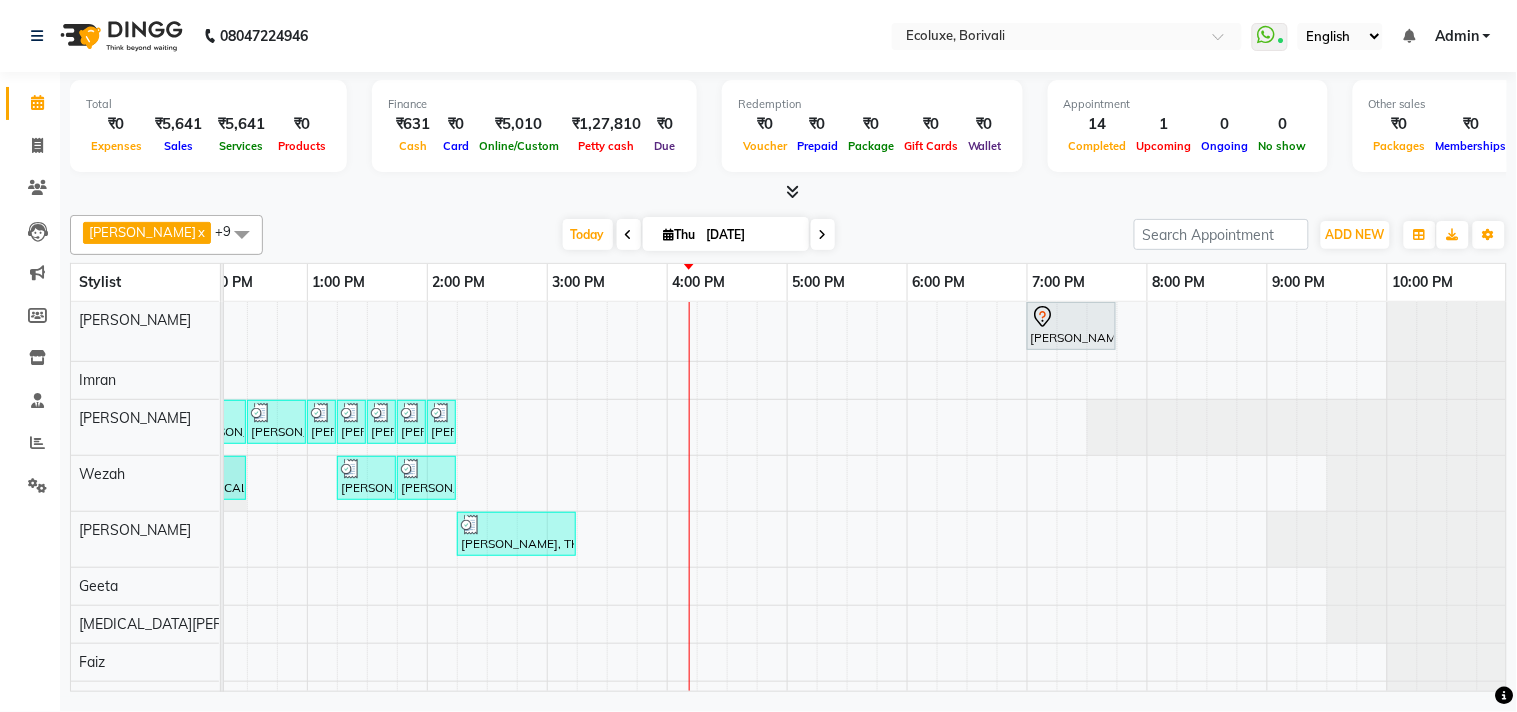 click on "Total  ₹0  Expenses ₹5,641  Sales ₹5,641  Services ₹0  Products Finance  ₹631  Cash ₹0  Card ₹5,010  Online/Custom ₹1,27,810 Petty cash ₹0 Due  Redemption  ₹0 Voucher ₹0 Prepaid ₹0 Package ₹0  Gift Cards ₹0  Wallet  Appointment  14 Completed 1 Upcoming 0 Ongoing 0 No show  Other sales  ₹0  Packages ₹0  Memberships ₹0  Vouchers ₹0  Prepaids ₹0  Gift Cards Alisha Sasankar  x Geeta  x Shafique  x Sonal Sawant   x  Imran   x Kamal Khende  x Neelu  x Nikita Raut  x Wezah  x Faiz  x +9 Select All  Imran  Alisha Sasankar Faiz Geeta Harshada Pawar  Kamal Khende Mohammad Faisal  Neelu Nikita Raut Sakina Shafique Sonal Sawant  Umar Shaikh Wezah Today  Thu 10-07-2025 Toggle Dropdown Add Appointment Add Invoice Add Expense Add Attendance Add Client Add Transaction Toggle Dropdown Add Appointment Add Invoice Add Expense Add Attendance Add Client ADD NEW Toggle Dropdown Add Appointment Add Invoice Add Expense Add Attendance Add Client Add Transaction Alisha Sasankar  x x x x" 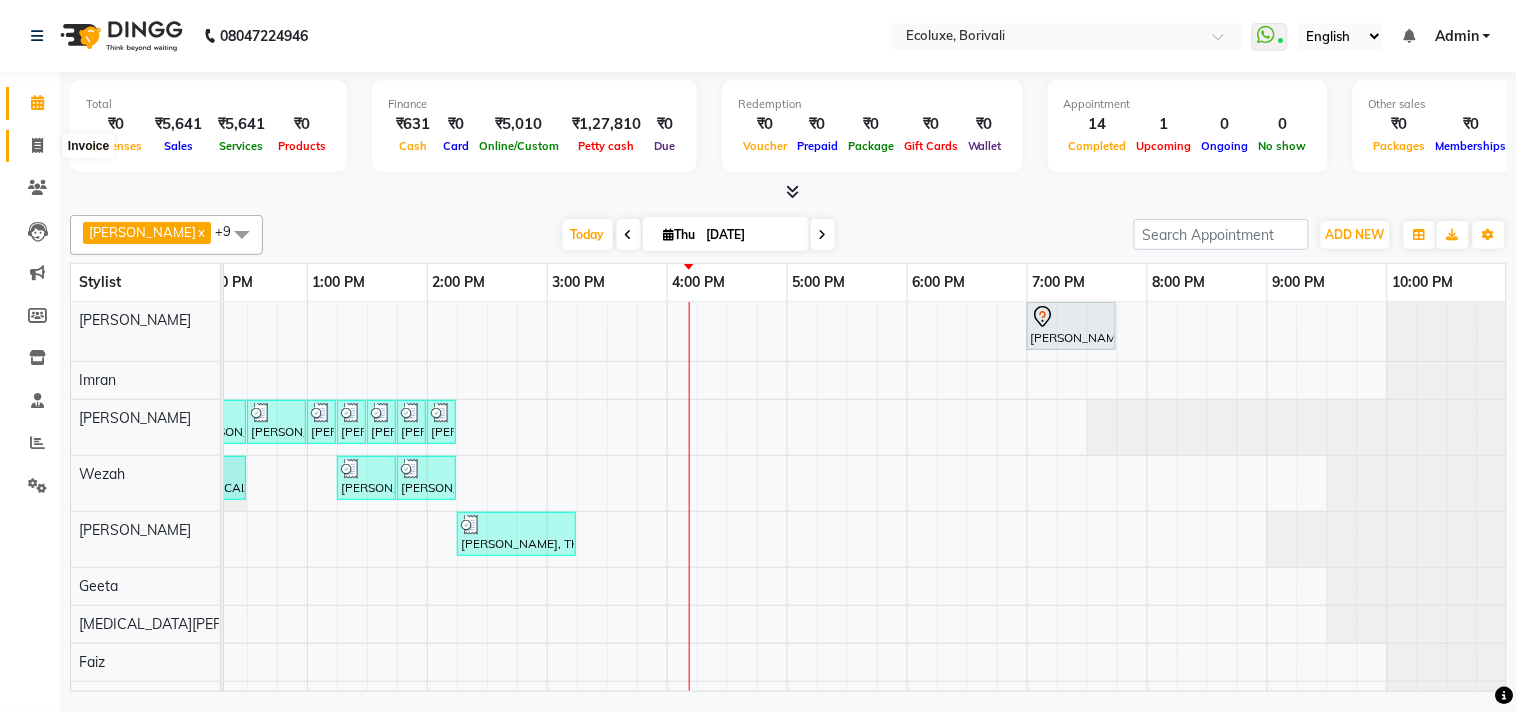 click 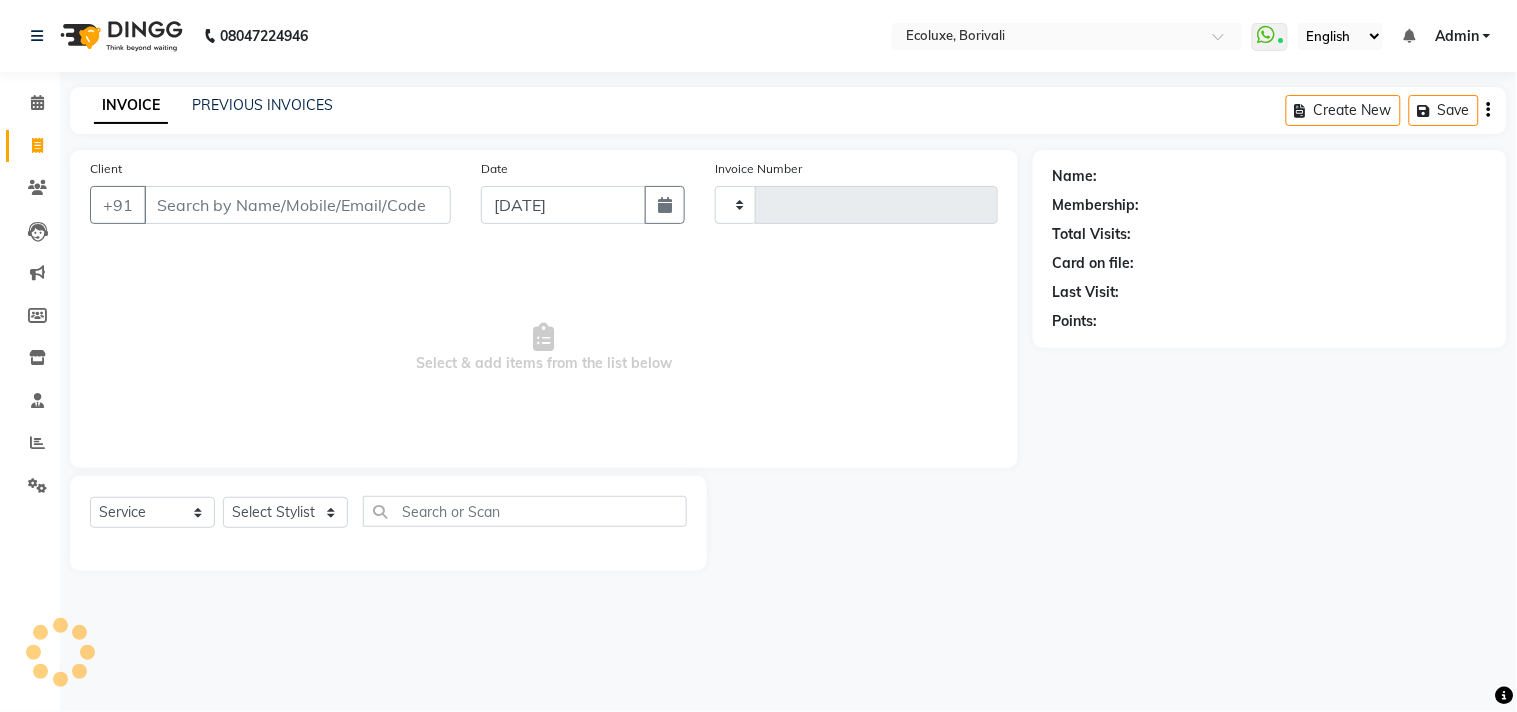 type on "1262" 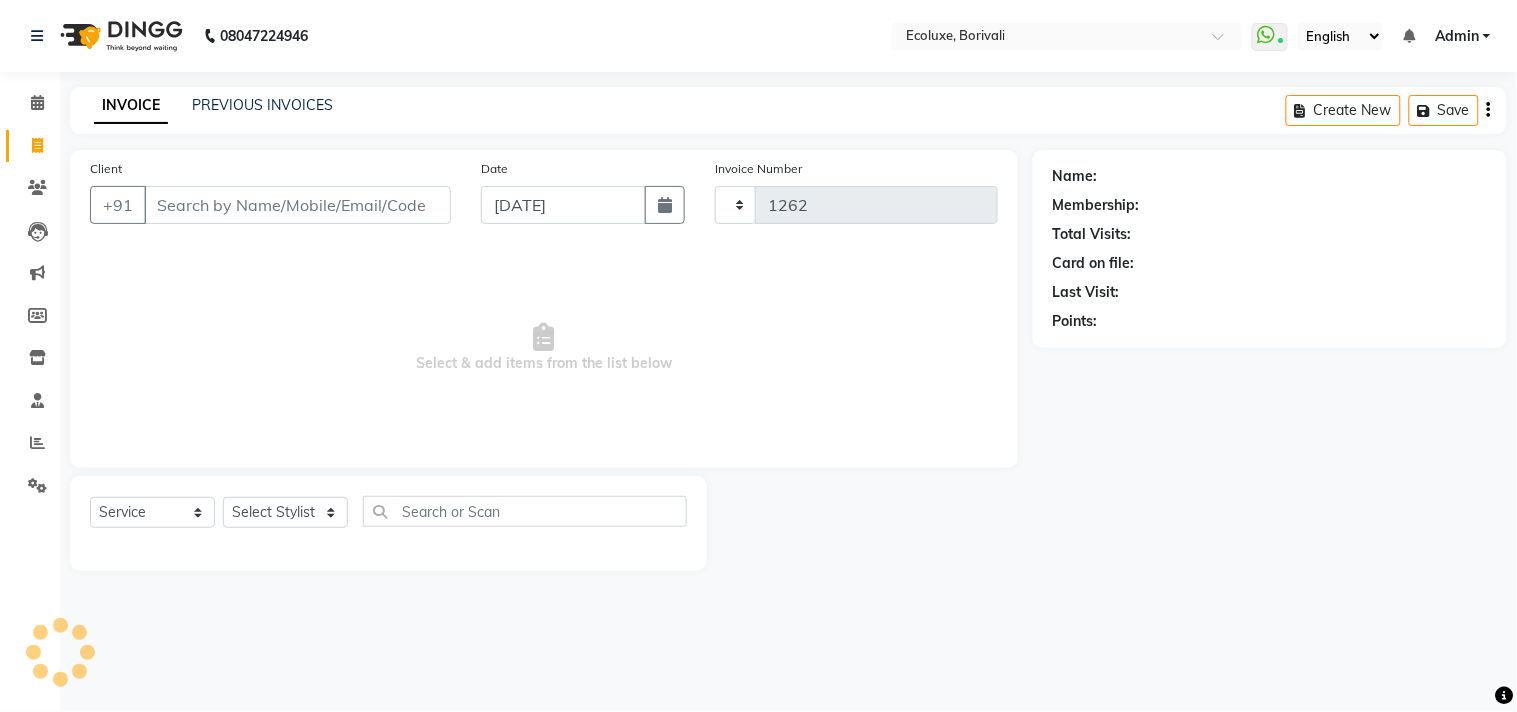 select on "5386" 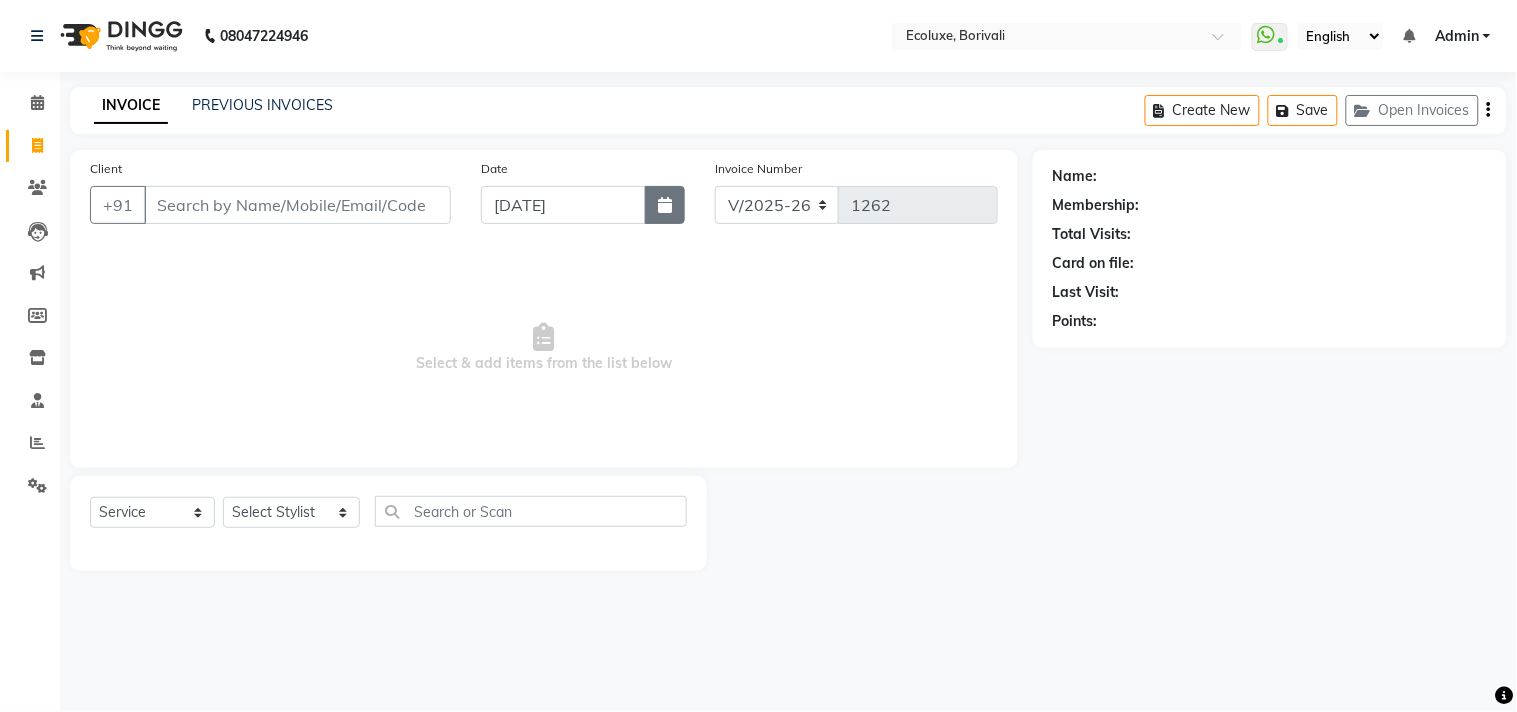 click 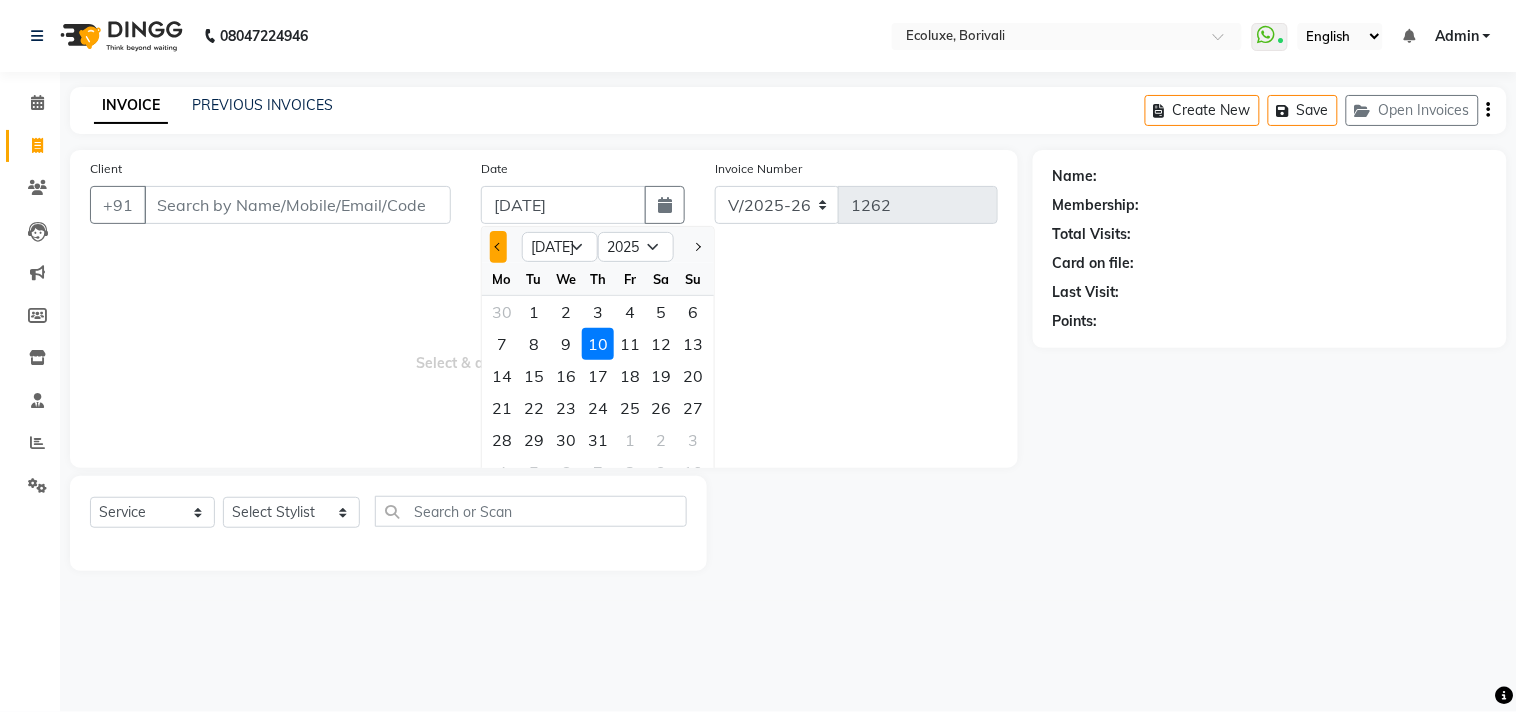 click 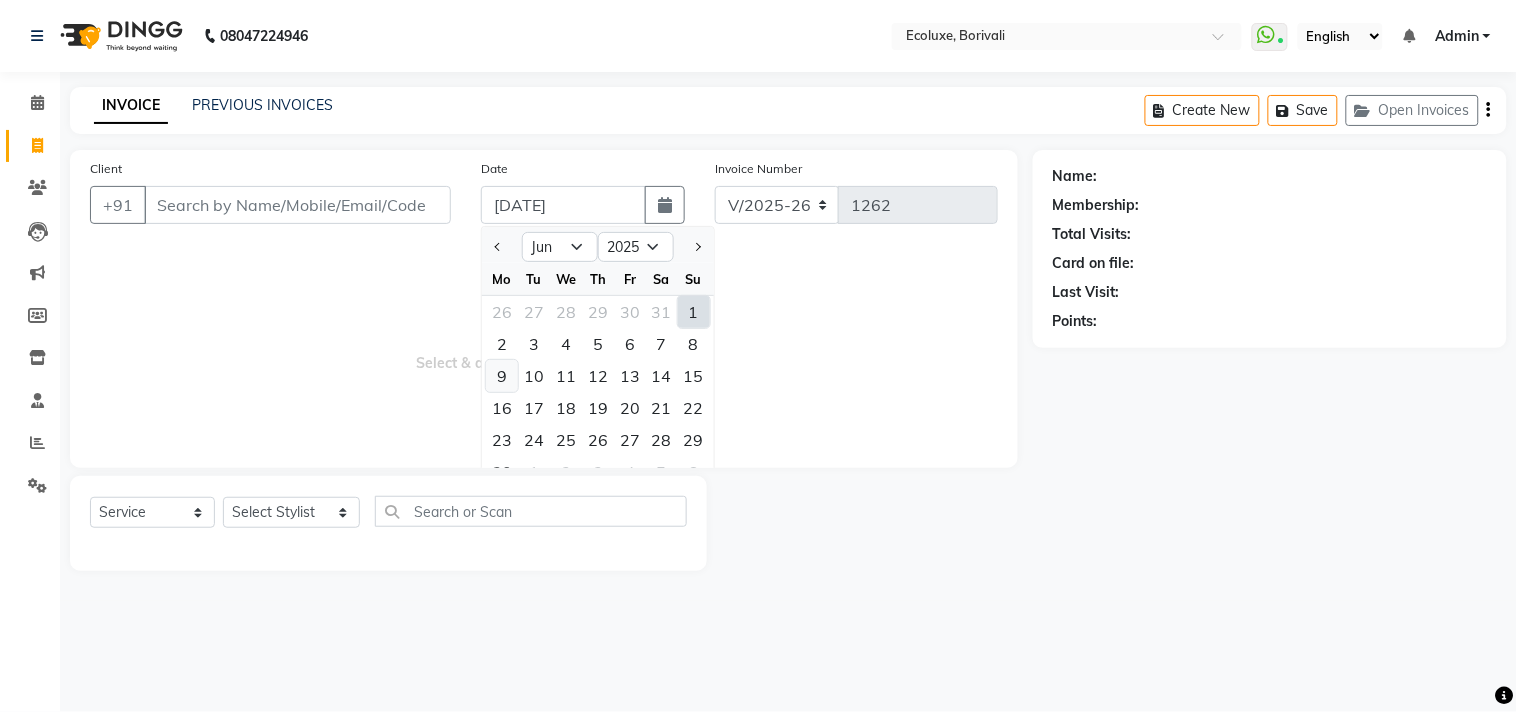 click on "9" 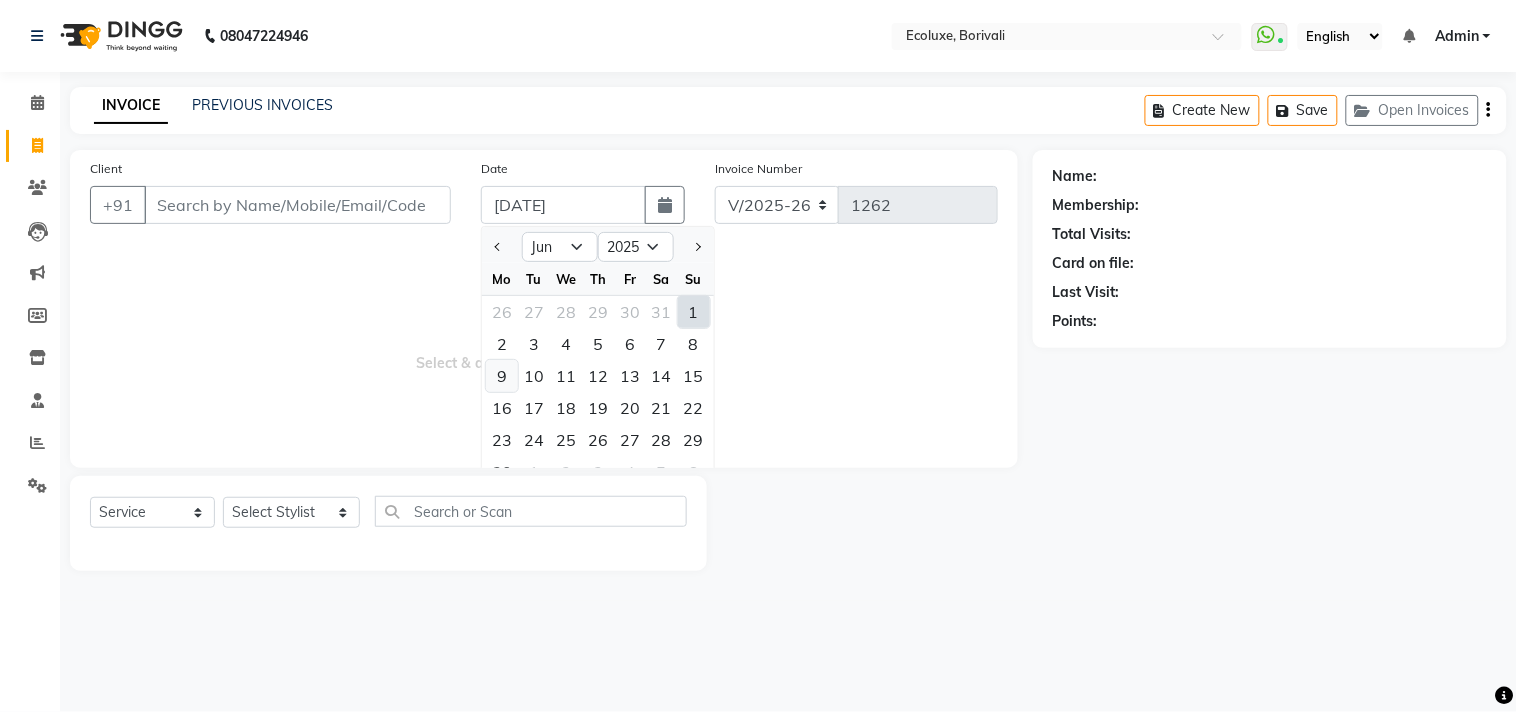 type on "[DATE]" 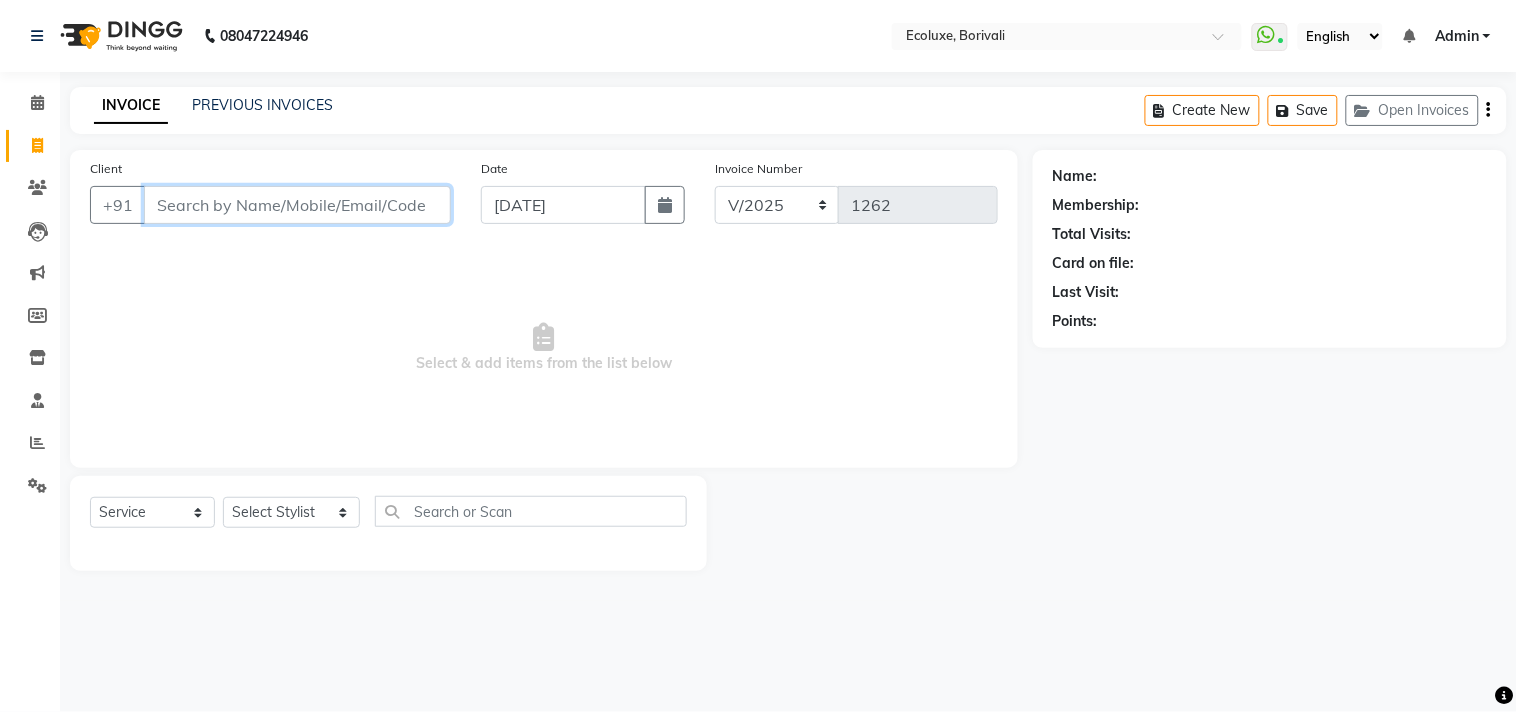 click on "Client" at bounding box center [297, 205] 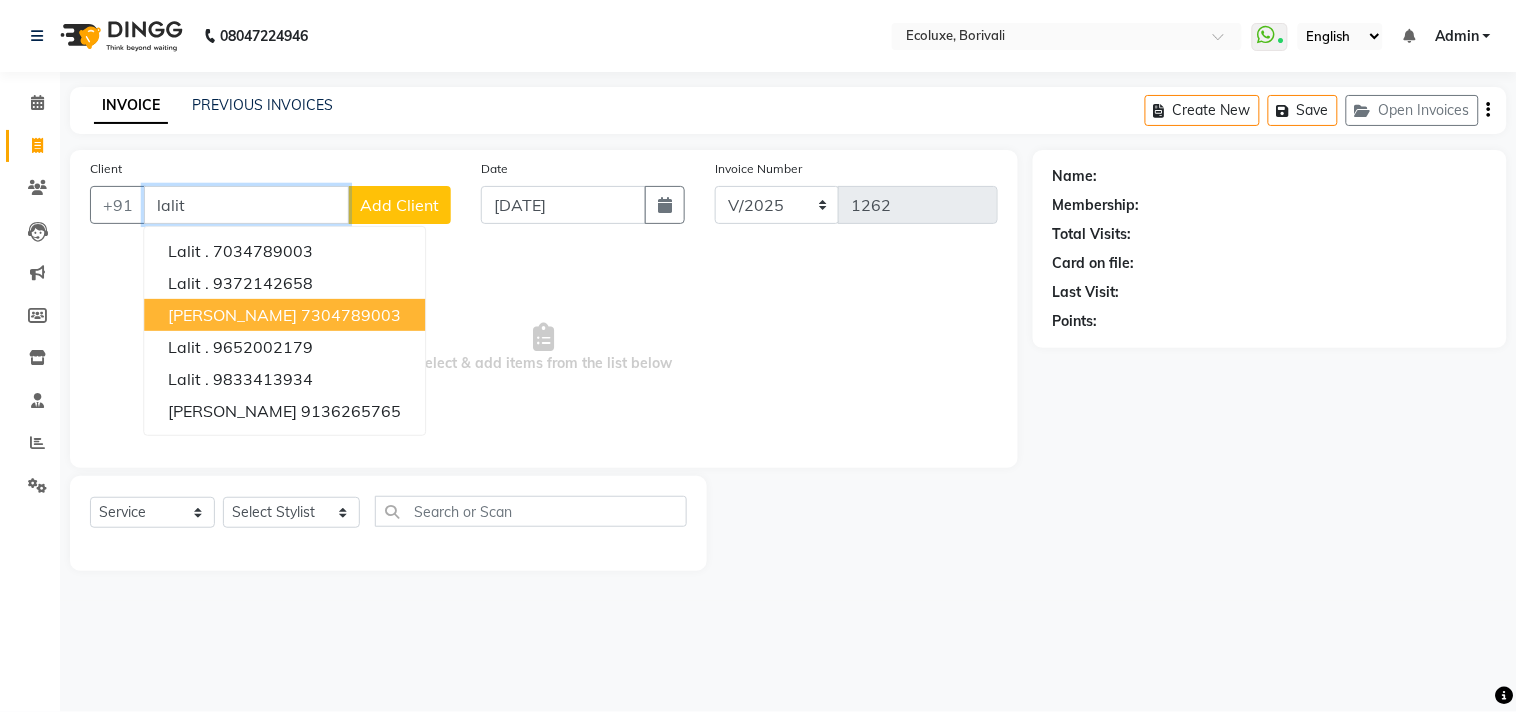 click on "[PERSON_NAME]  7304789003" at bounding box center (284, 315) 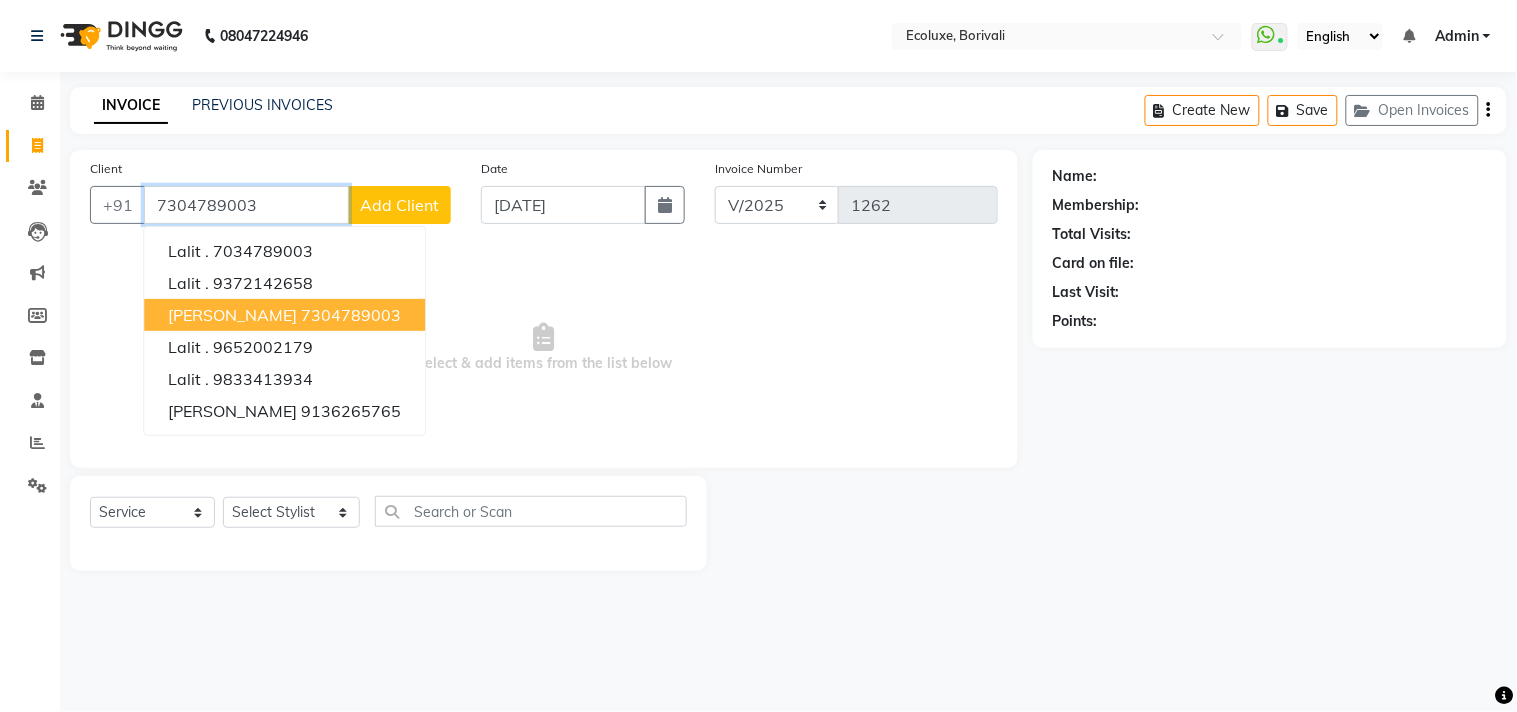 type on "7304789003" 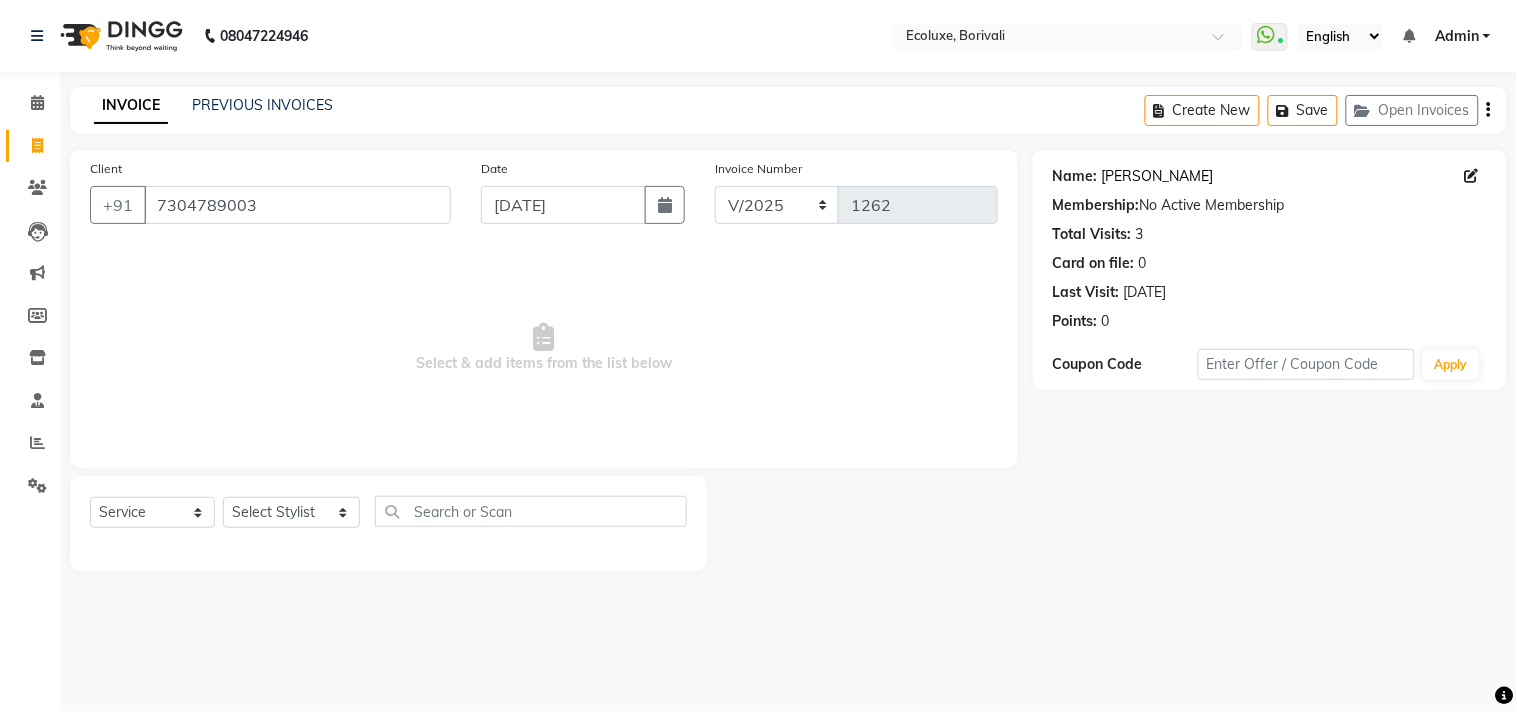 click on "[PERSON_NAME]" 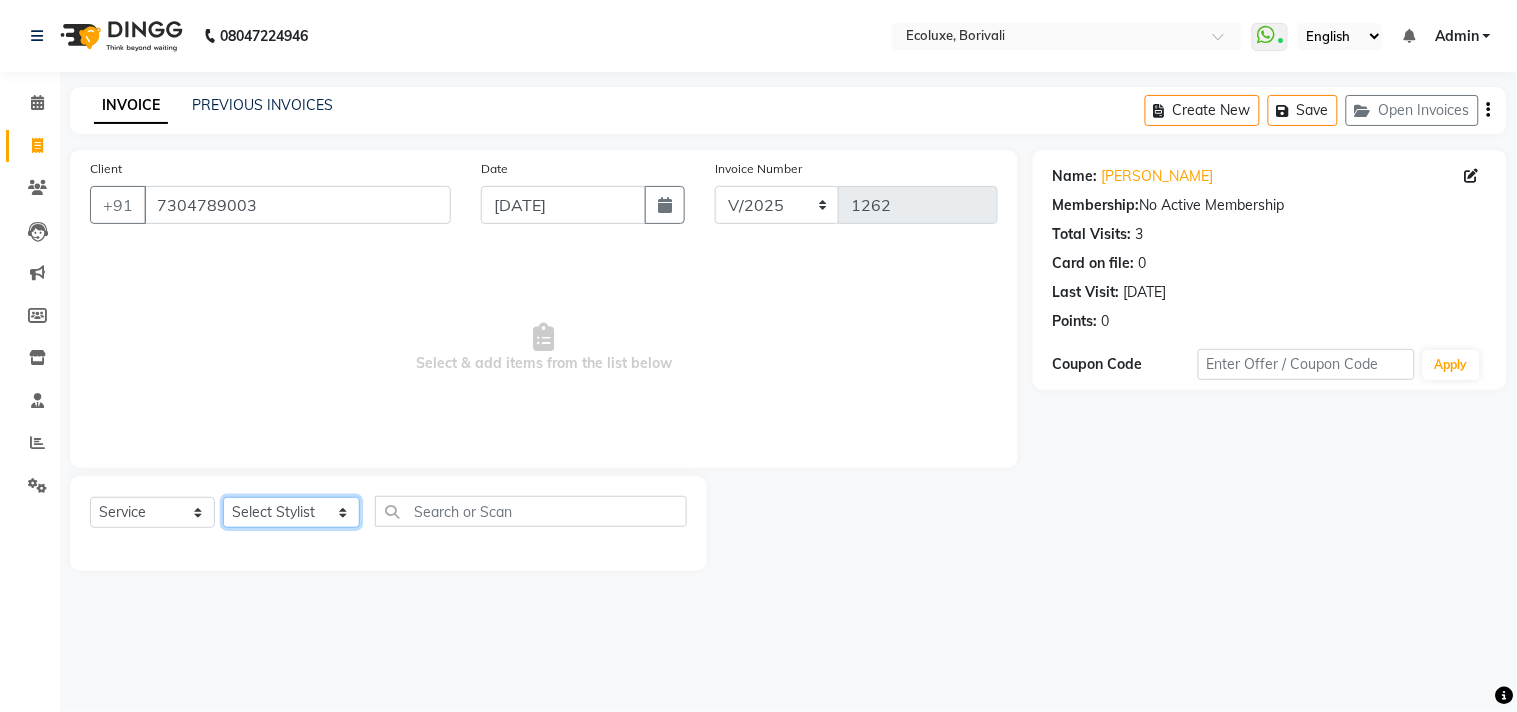 click on "Select Stylist [PERSON_NAME] [PERSON_NAME] [PERSON_NAME]   [PERSON_NAME] [PERSON_NAME]  [PERSON_NAME] [MEDICAL_DATA][PERSON_NAME] Roshan [PERSON_NAME] [PERSON_NAME]  [PERSON_NAME] Wezah" 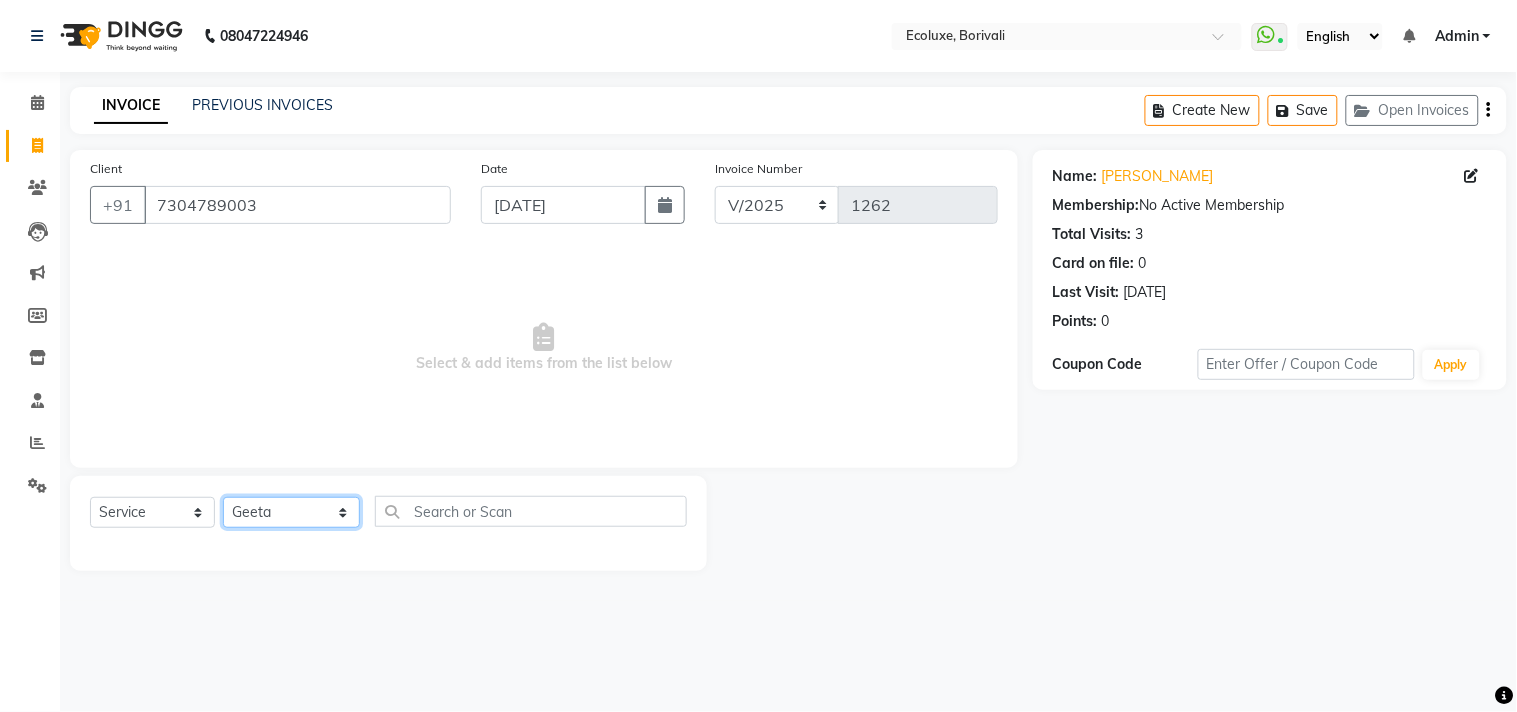 click on "Select Stylist [PERSON_NAME] [PERSON_NAME] [PERSON_NAME]   [PERSON_NAME] [PERSON_NAME]  [PERSON_NAME] [MEDICAL_DATA][PERSON_NAME] Roshan [PERSON_NAME] [PERSON_NAME]  [PERSON_NAME] Wezah" 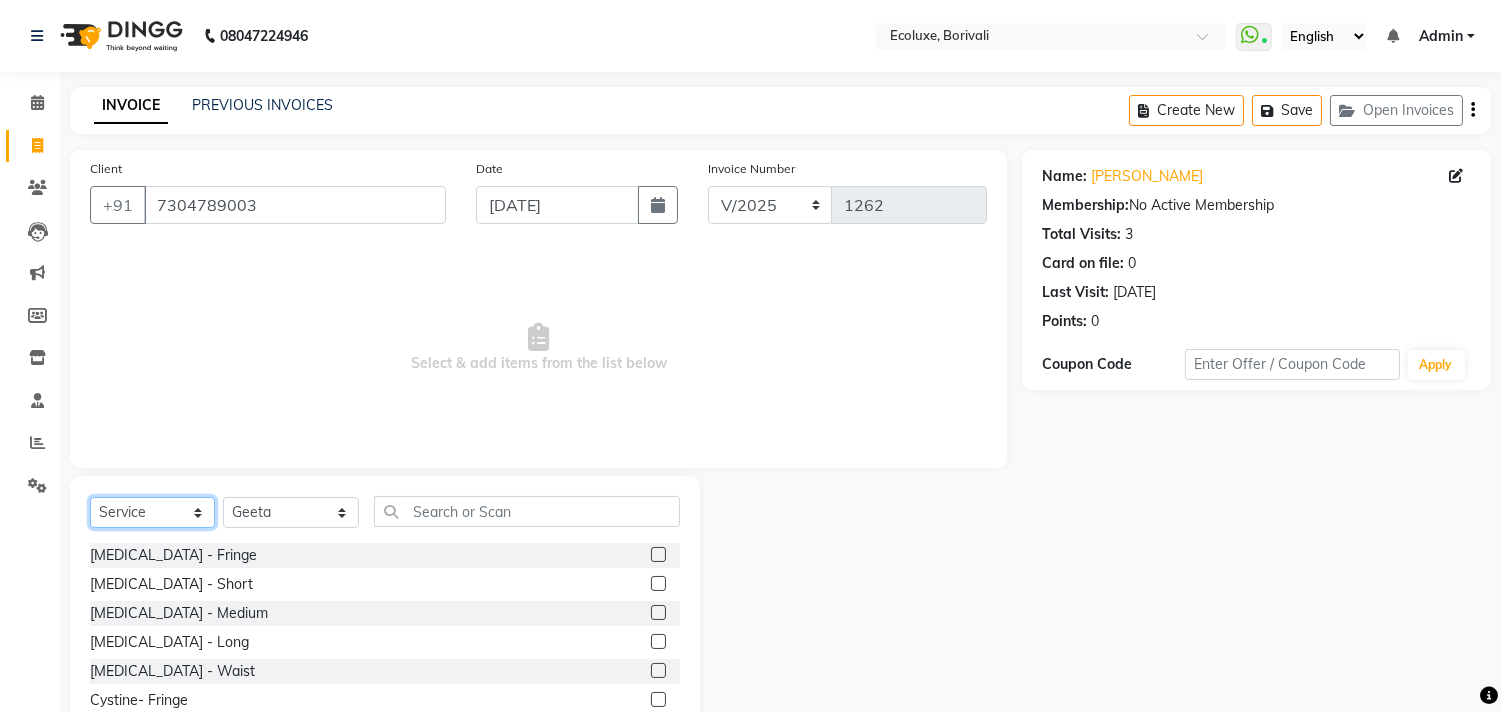 click on "Select  Service  Product  Membership  Package Voucher Prepaid Gift Card" 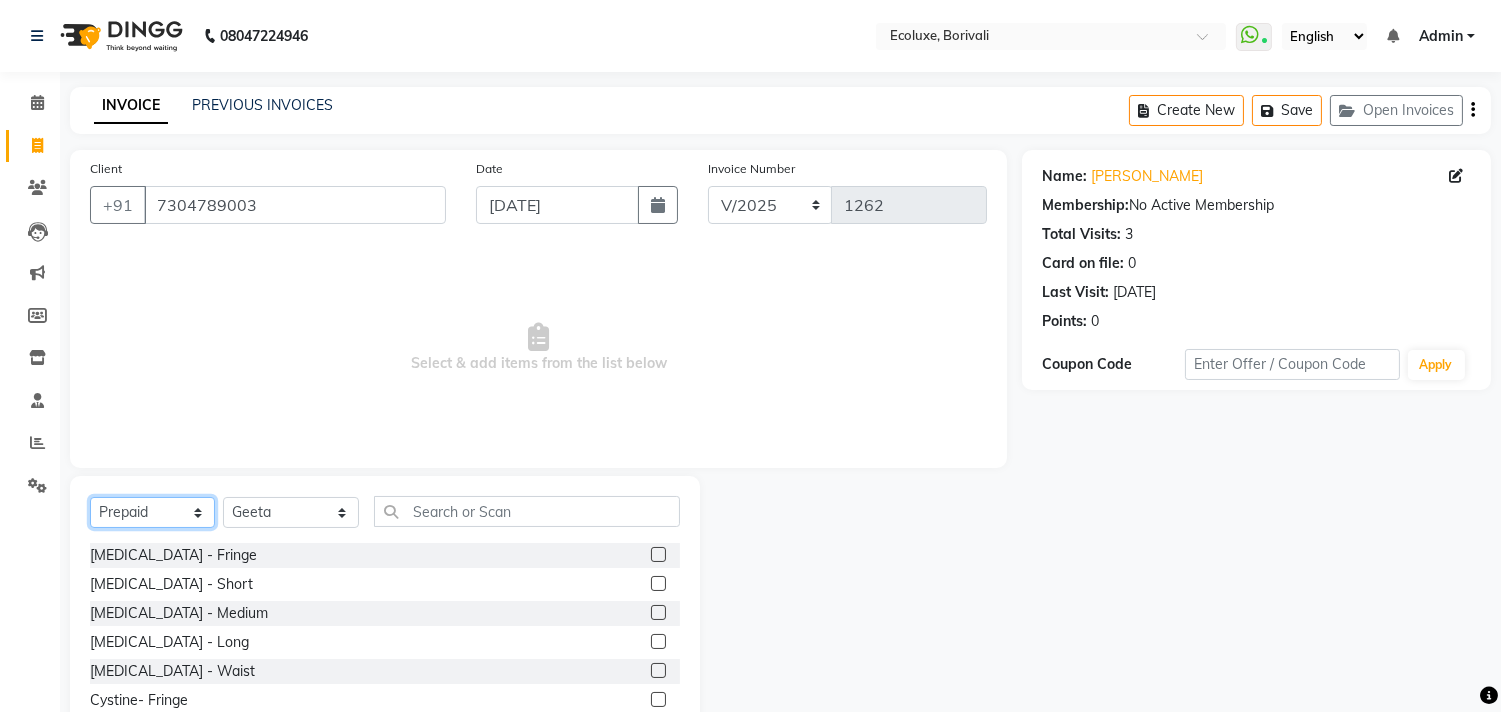 click on "Select  Service  Product  Membership  Package Voucher Prepaid Gift Card" 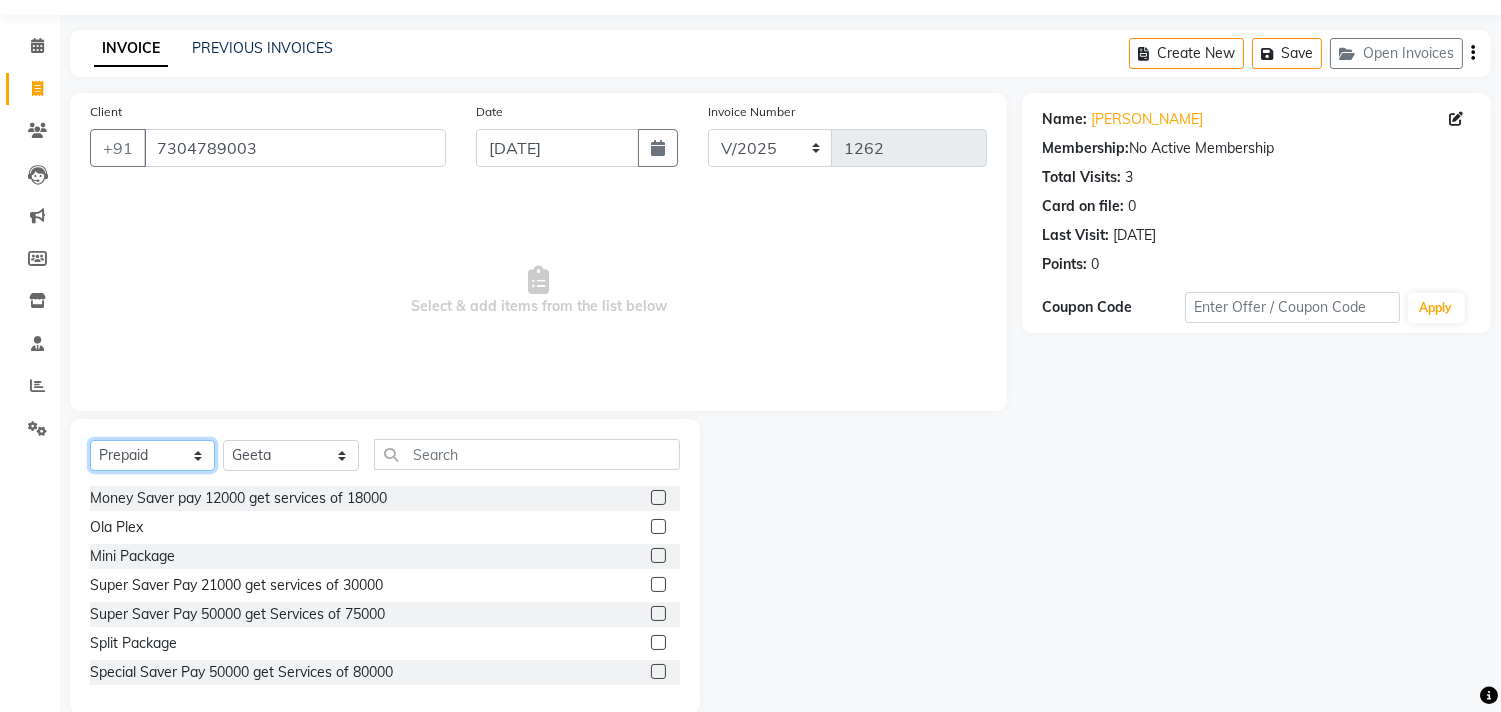 scroll, scrollTop: 88, scrollLeft: 0, axis: vertical 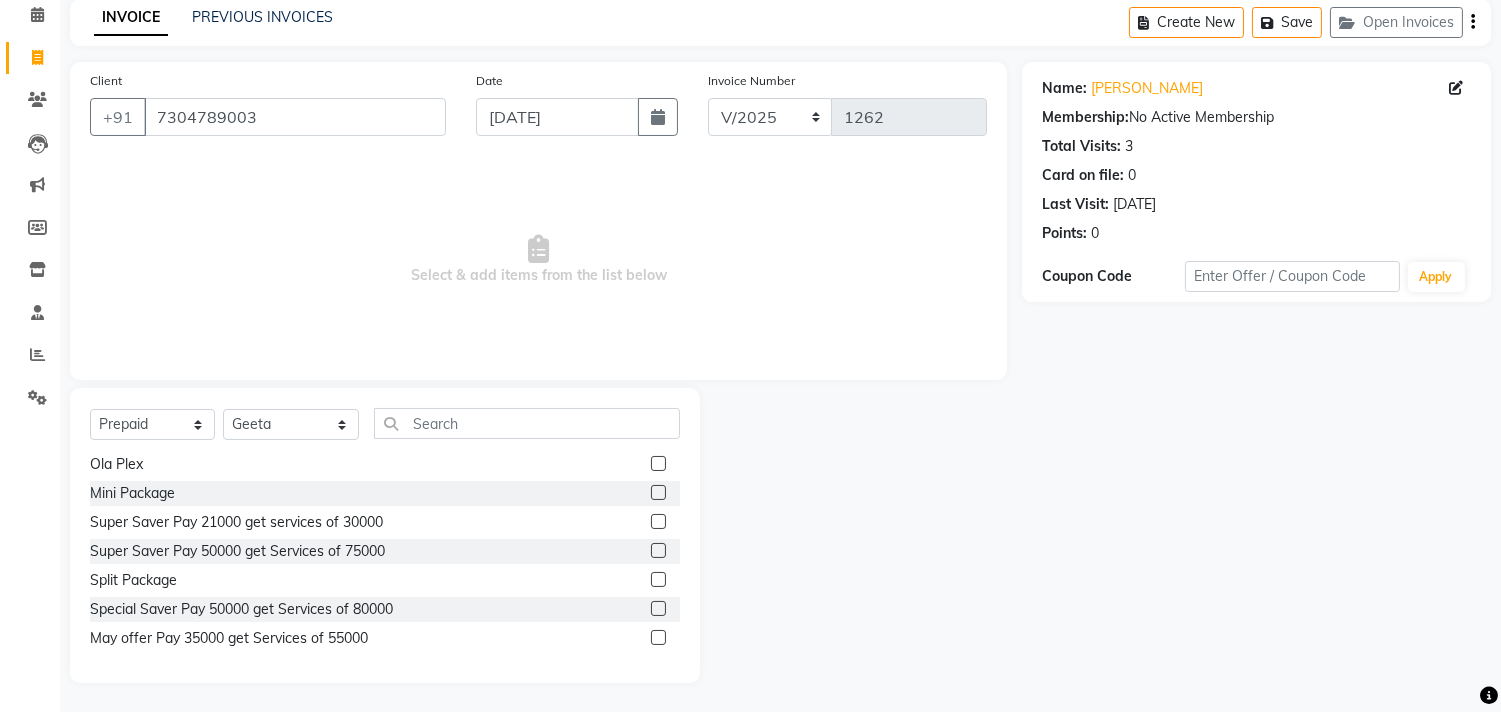 click 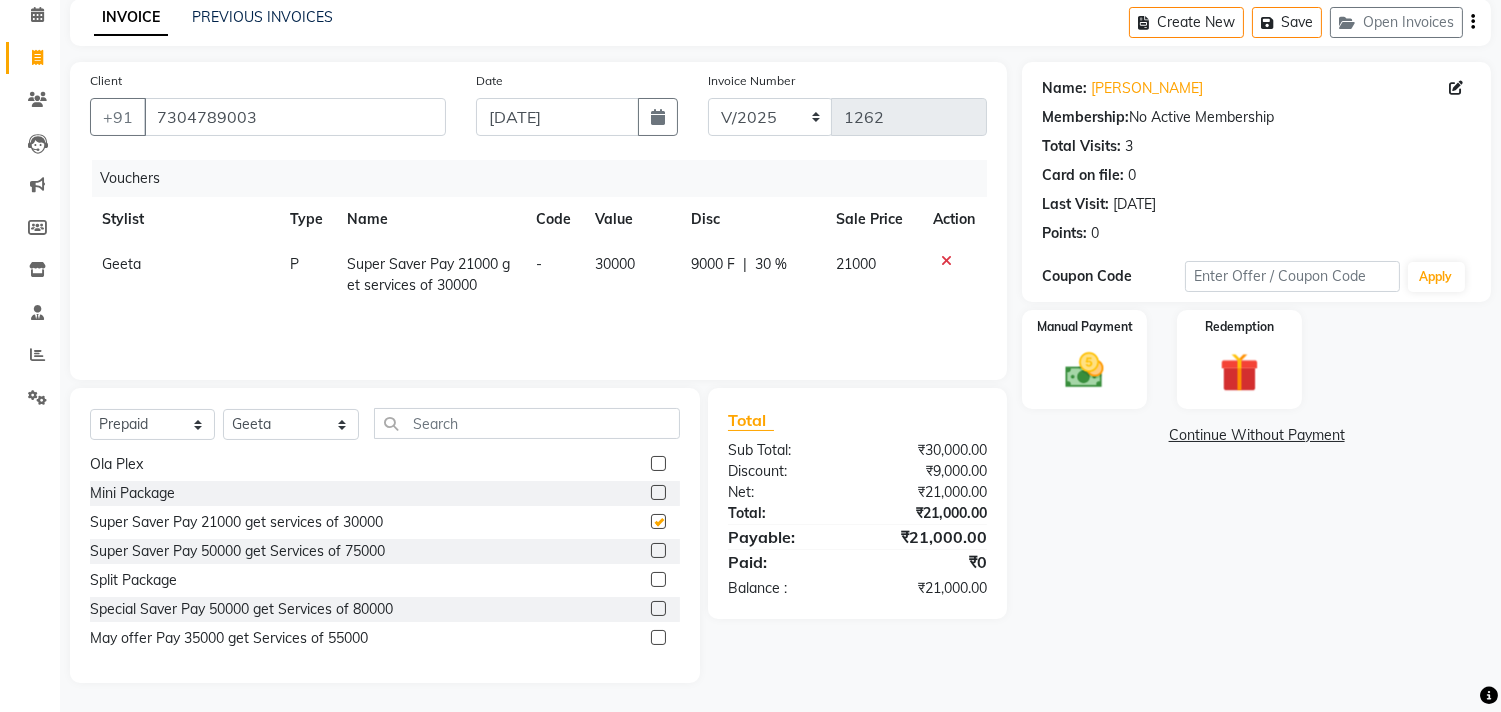 checkbox on "false" 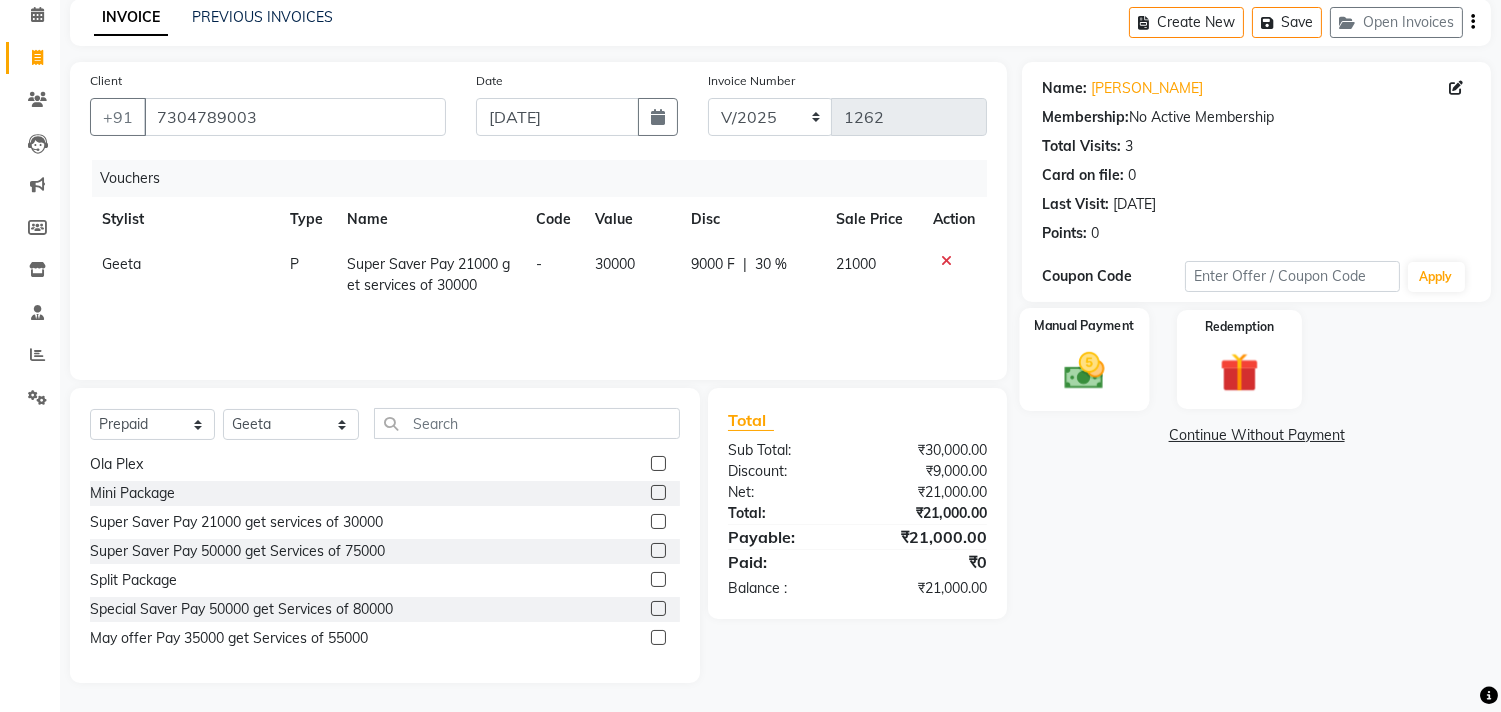 click 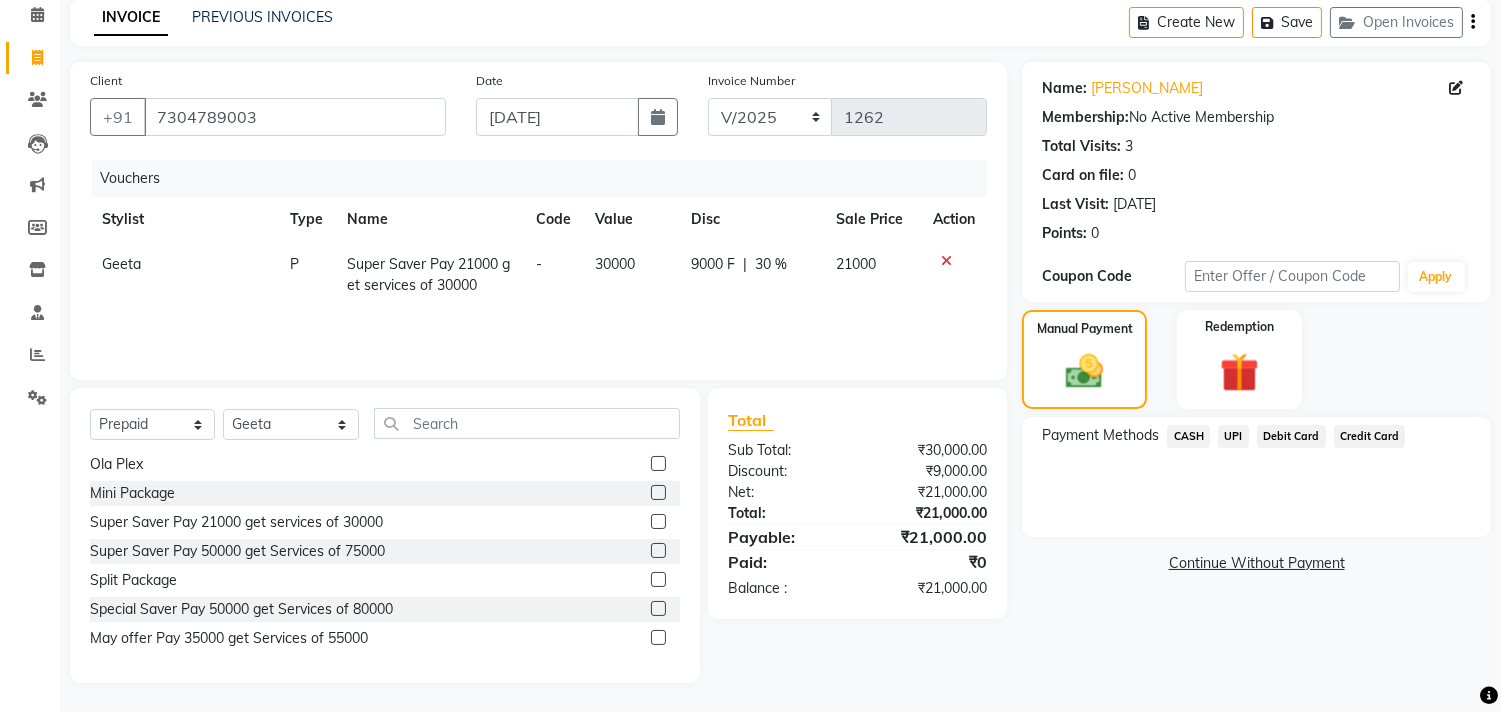 click on "CASH" 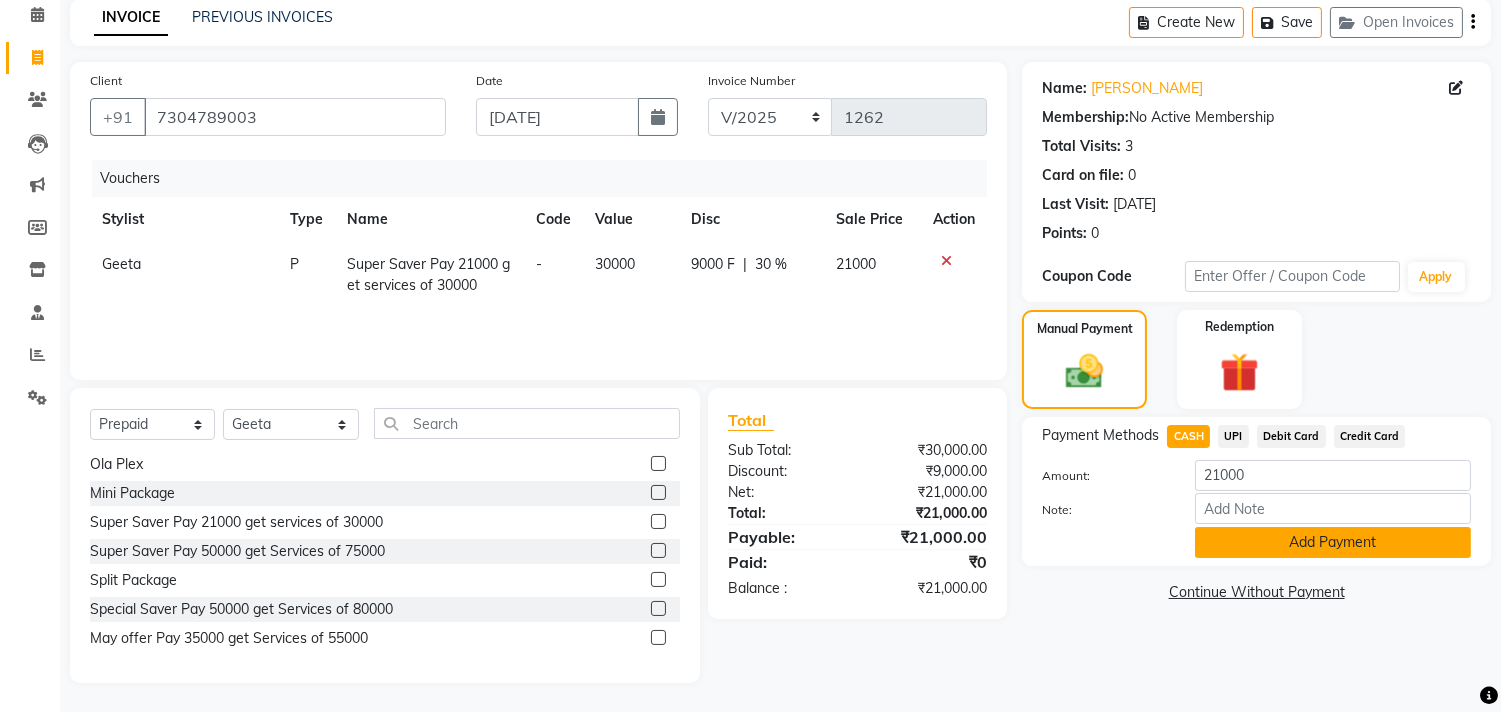 click on "Add Payment" 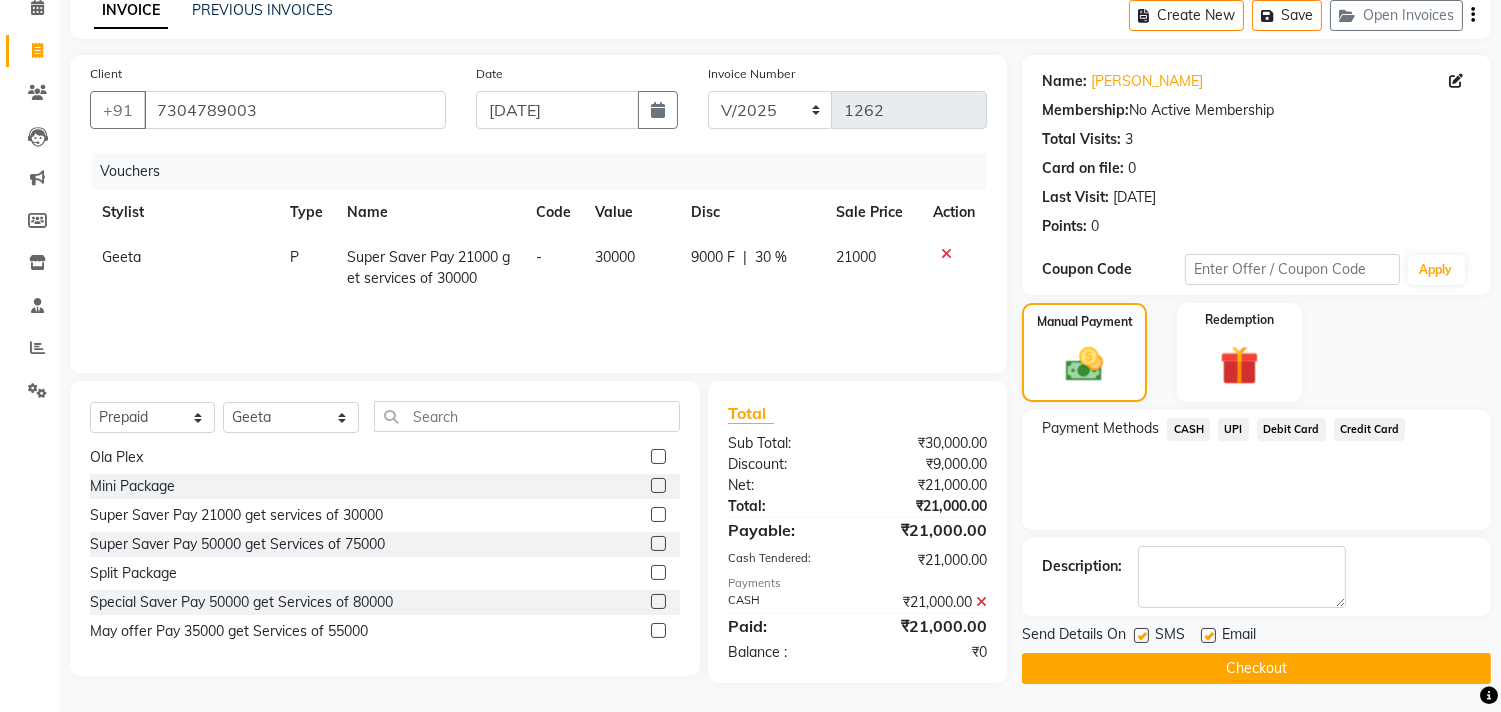 scroll, scrollTop: 96, scrollLeft: 0, axis: vertical 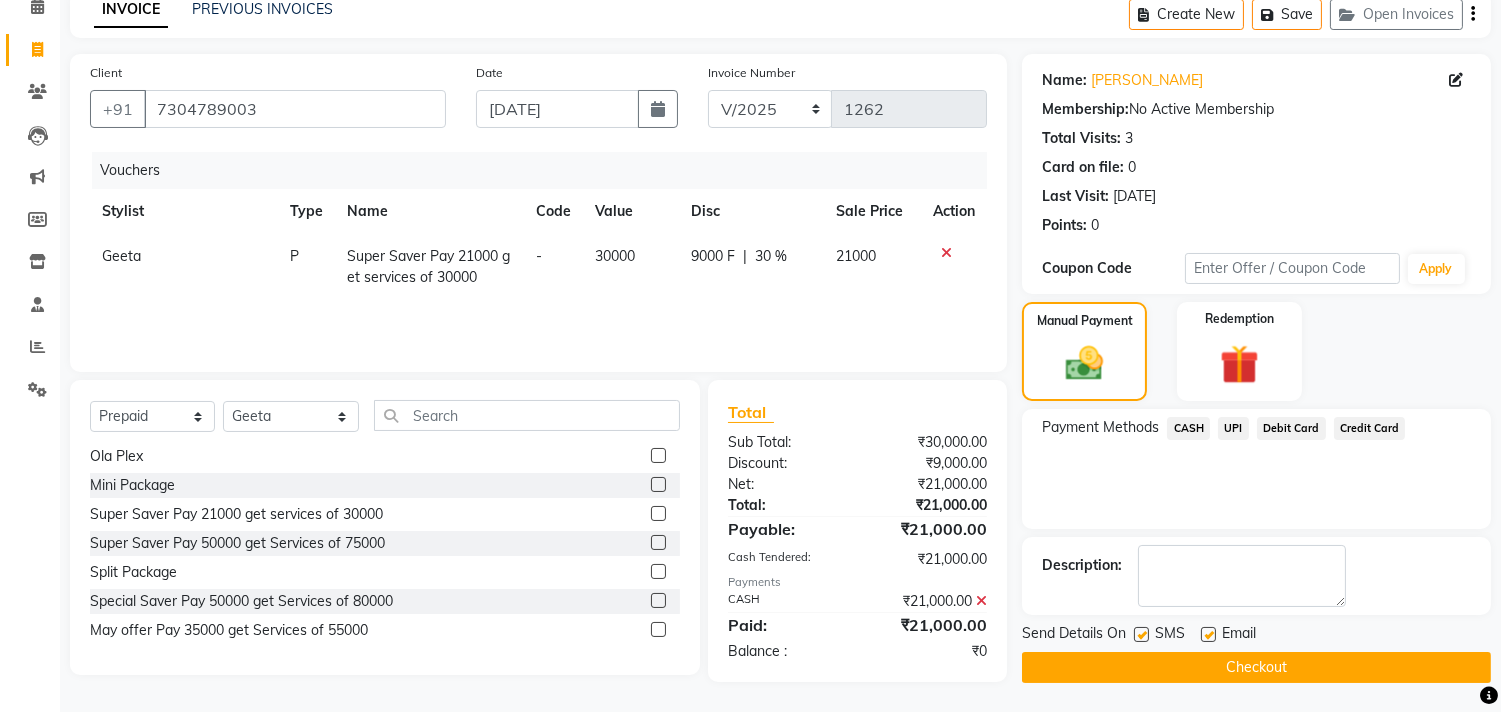 click 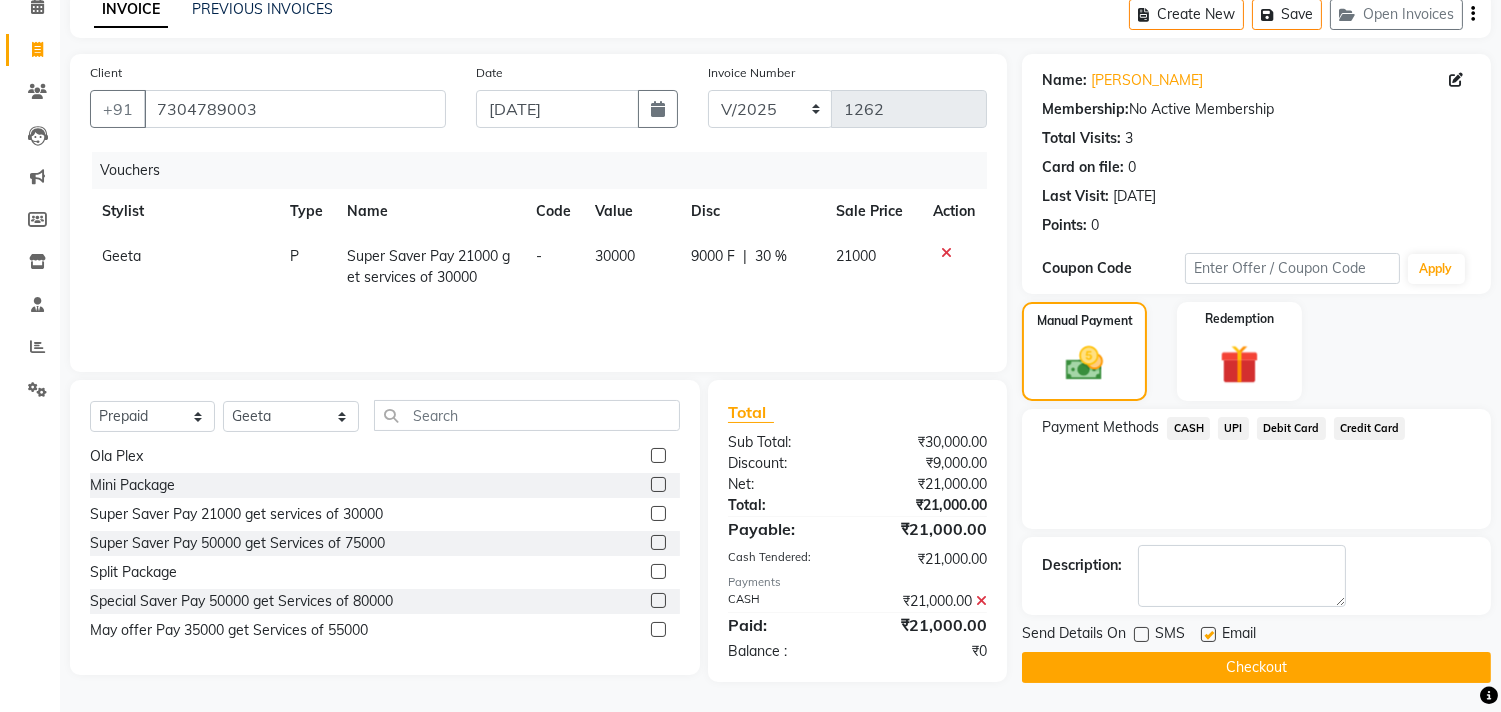 click 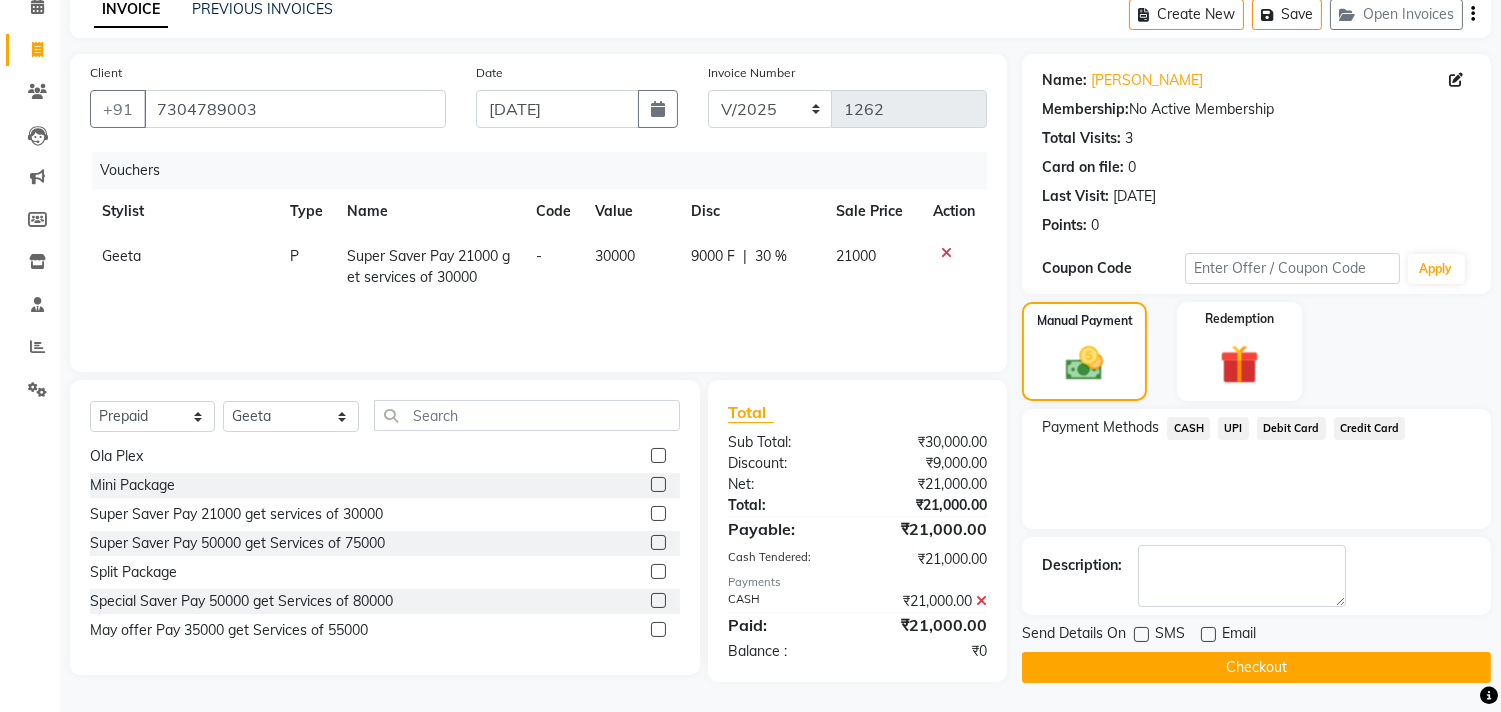 click on "Checkout" 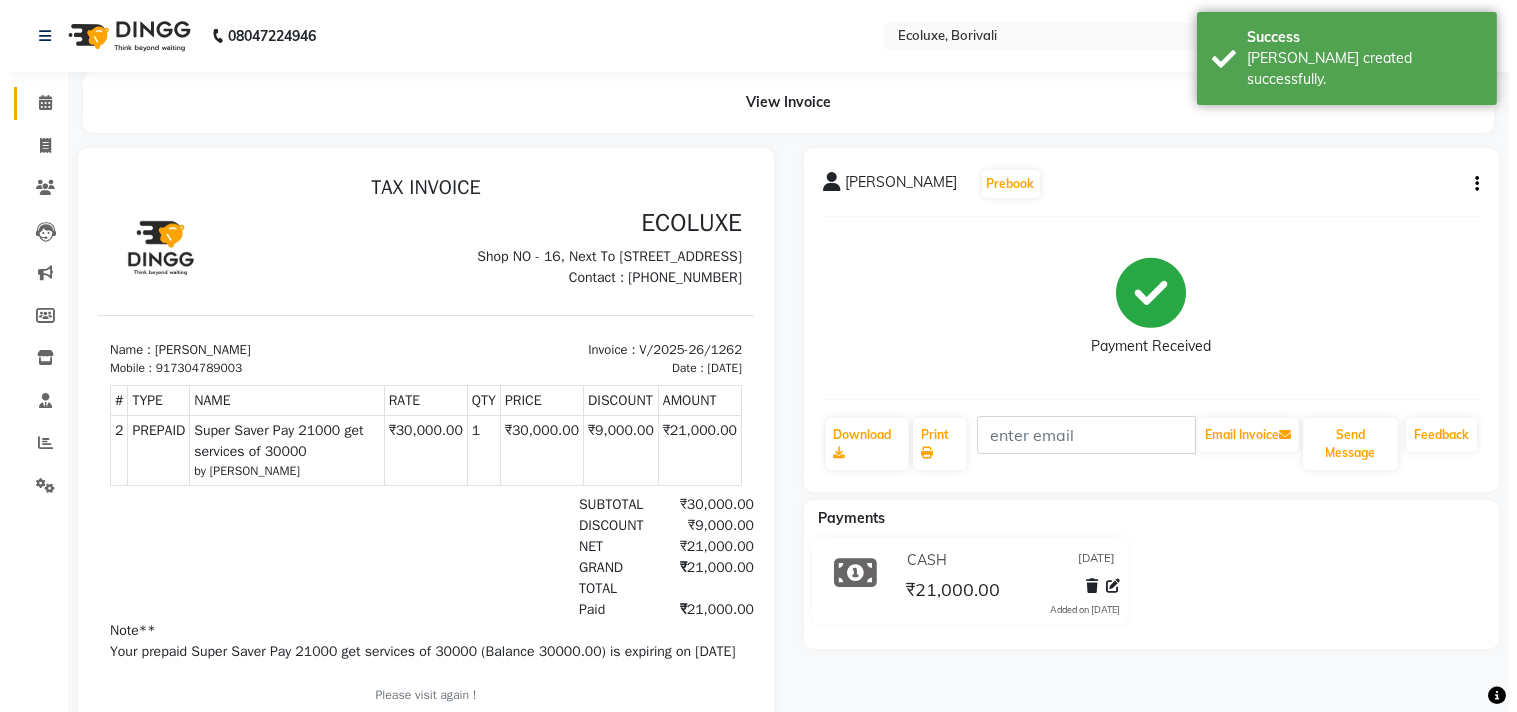 scroll, scrollTop: 0, scrollLeft: 0, axis: both 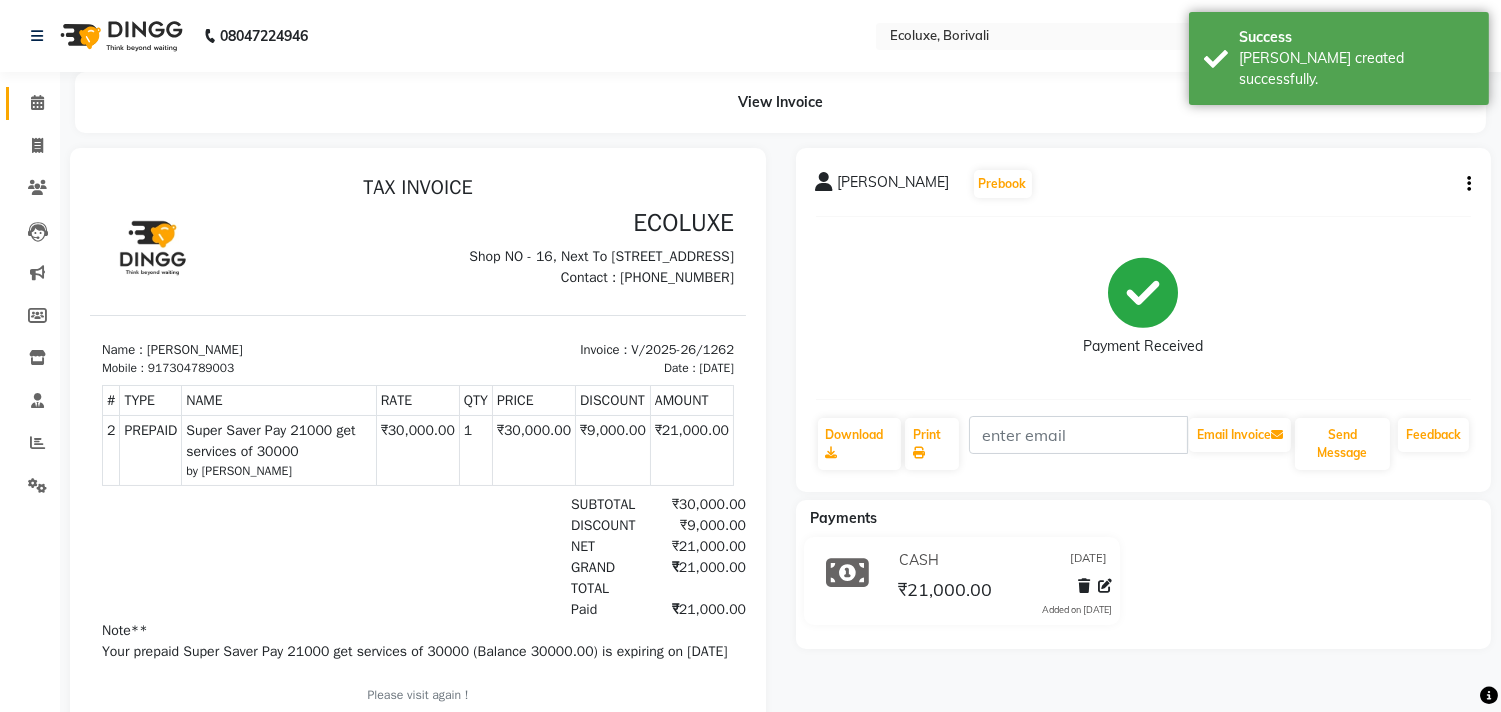 click on "Calendar" 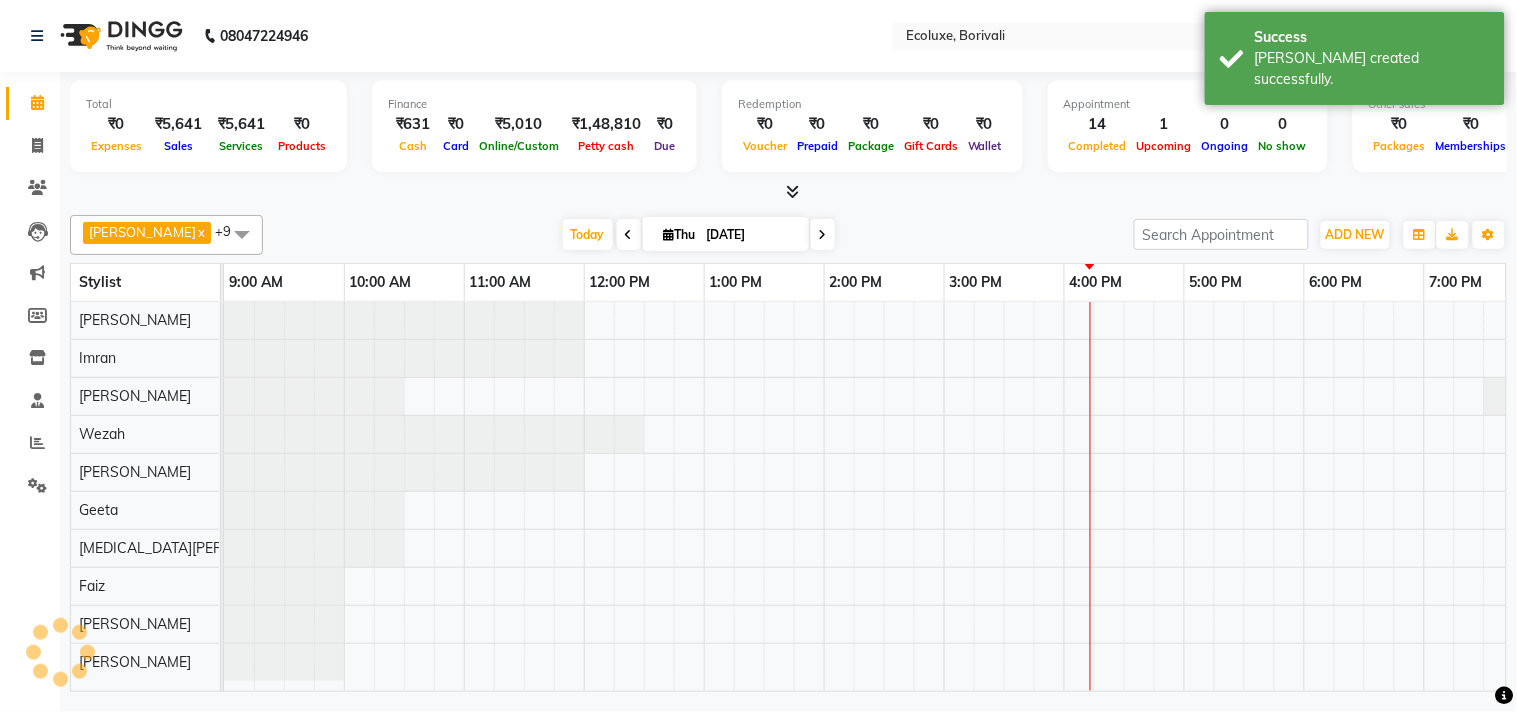 scroll, scrollTop: 0, scrollLeft: 0, axis: both 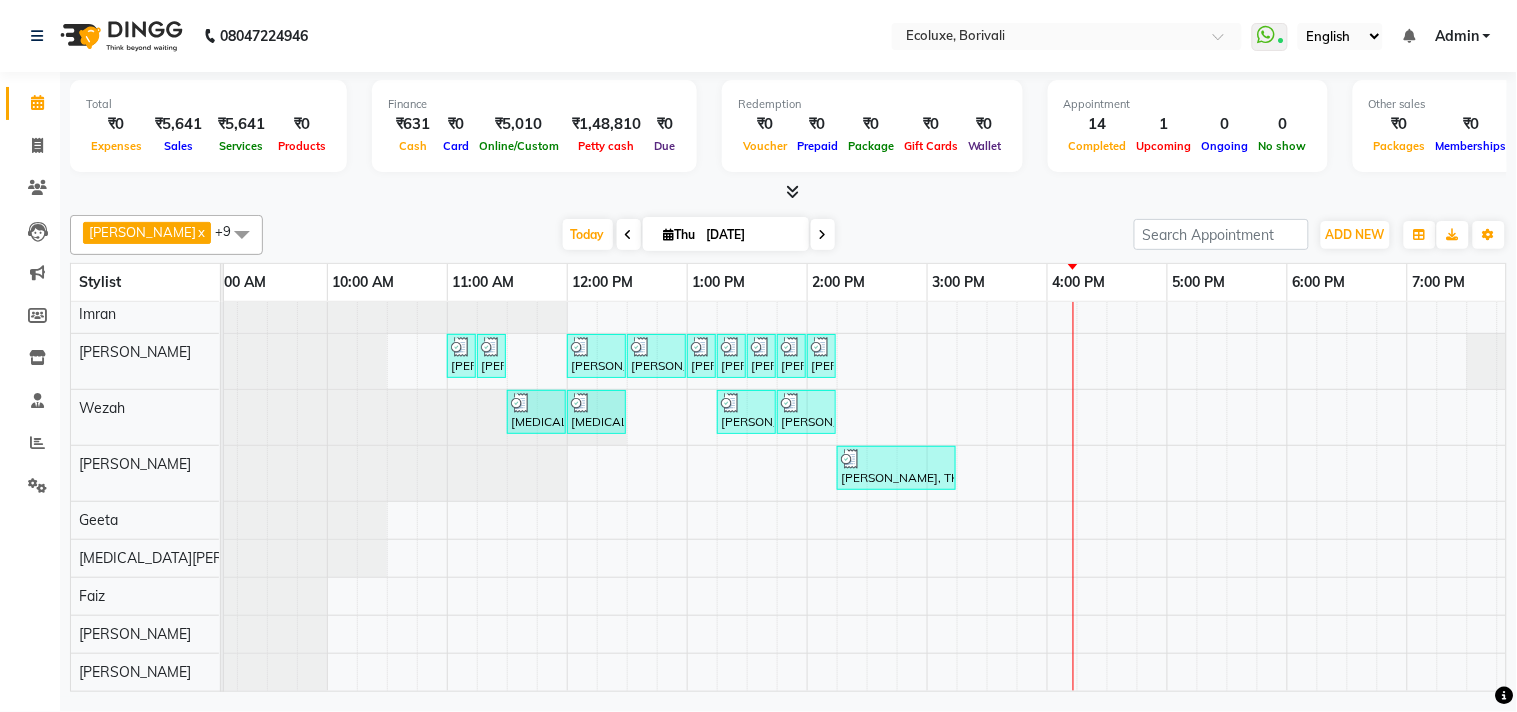 click at bounding box center [242, 234] 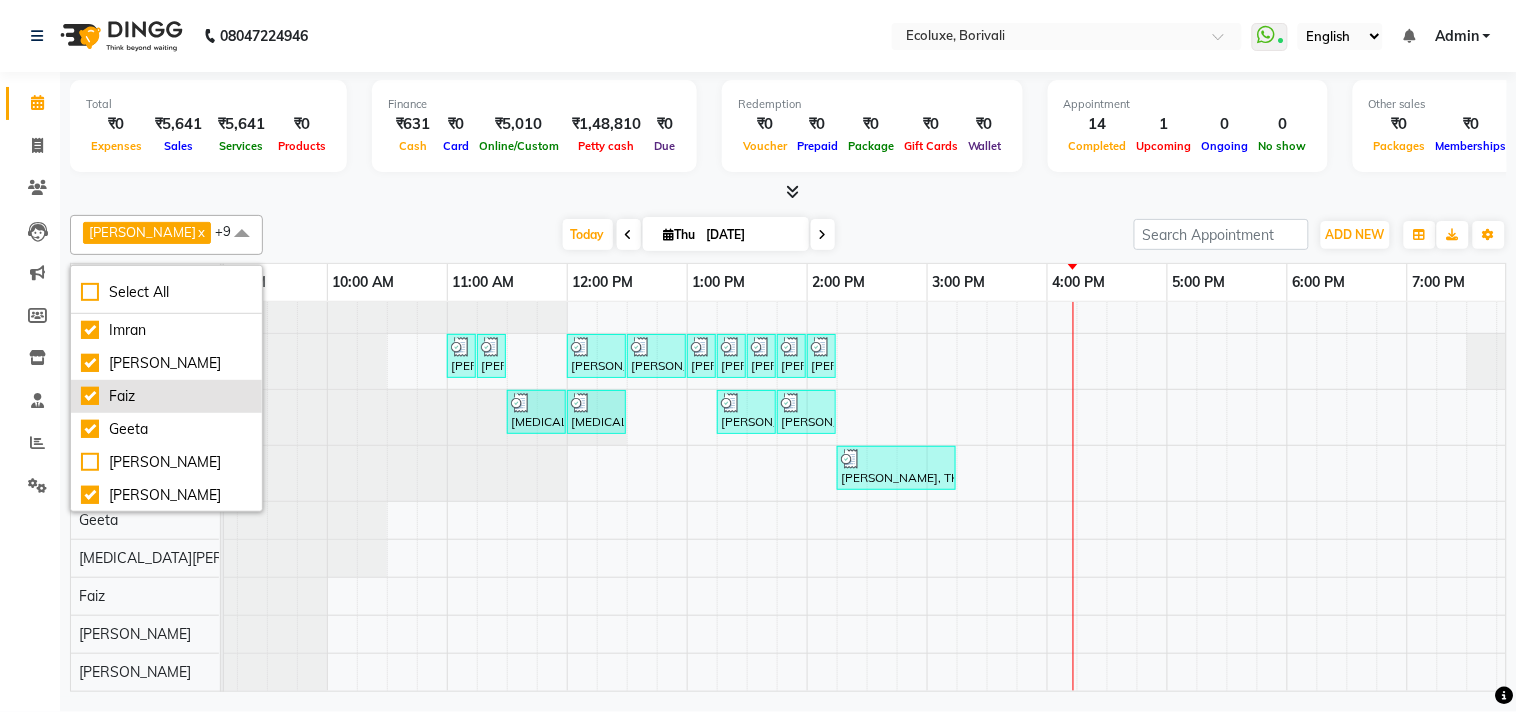 click on "Faiz" at bounding box center (166, 396) 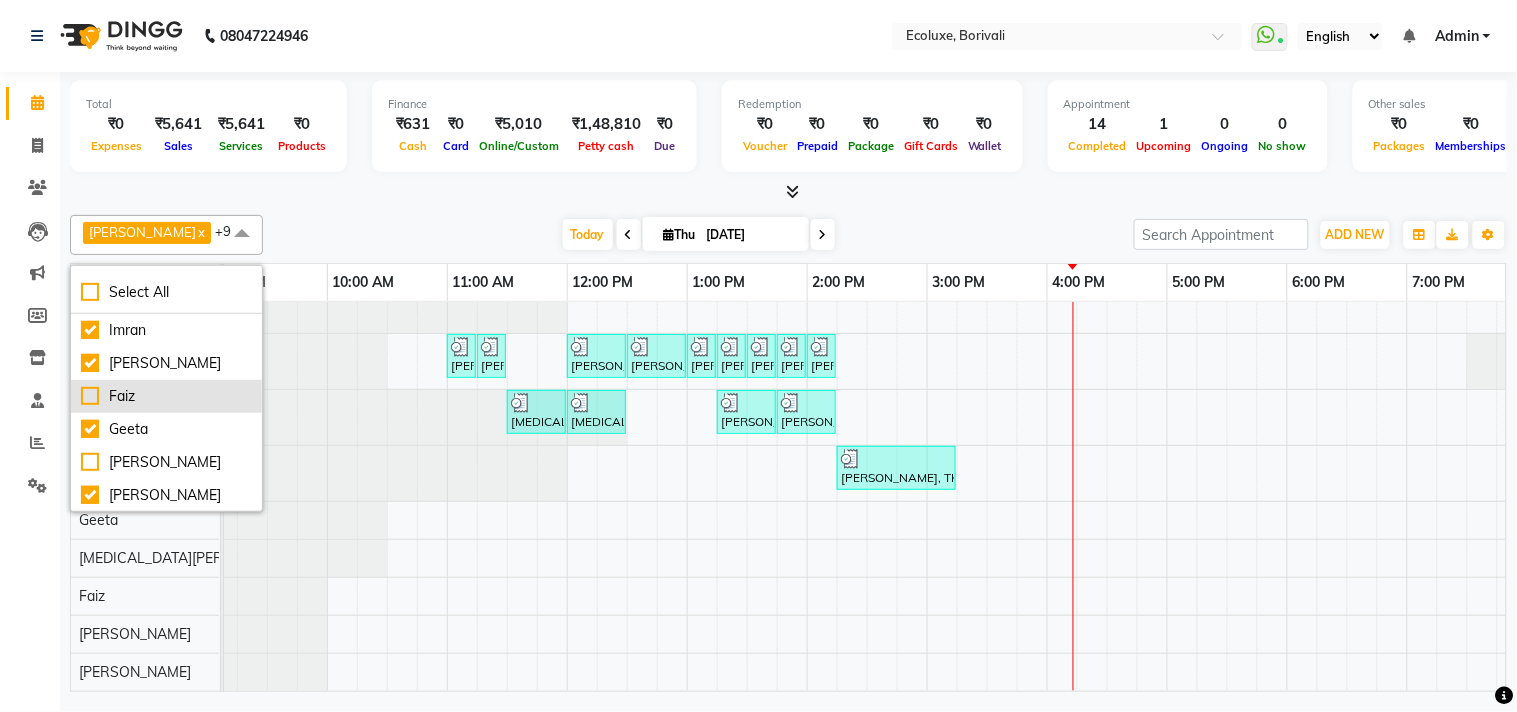 checkbox on "false" 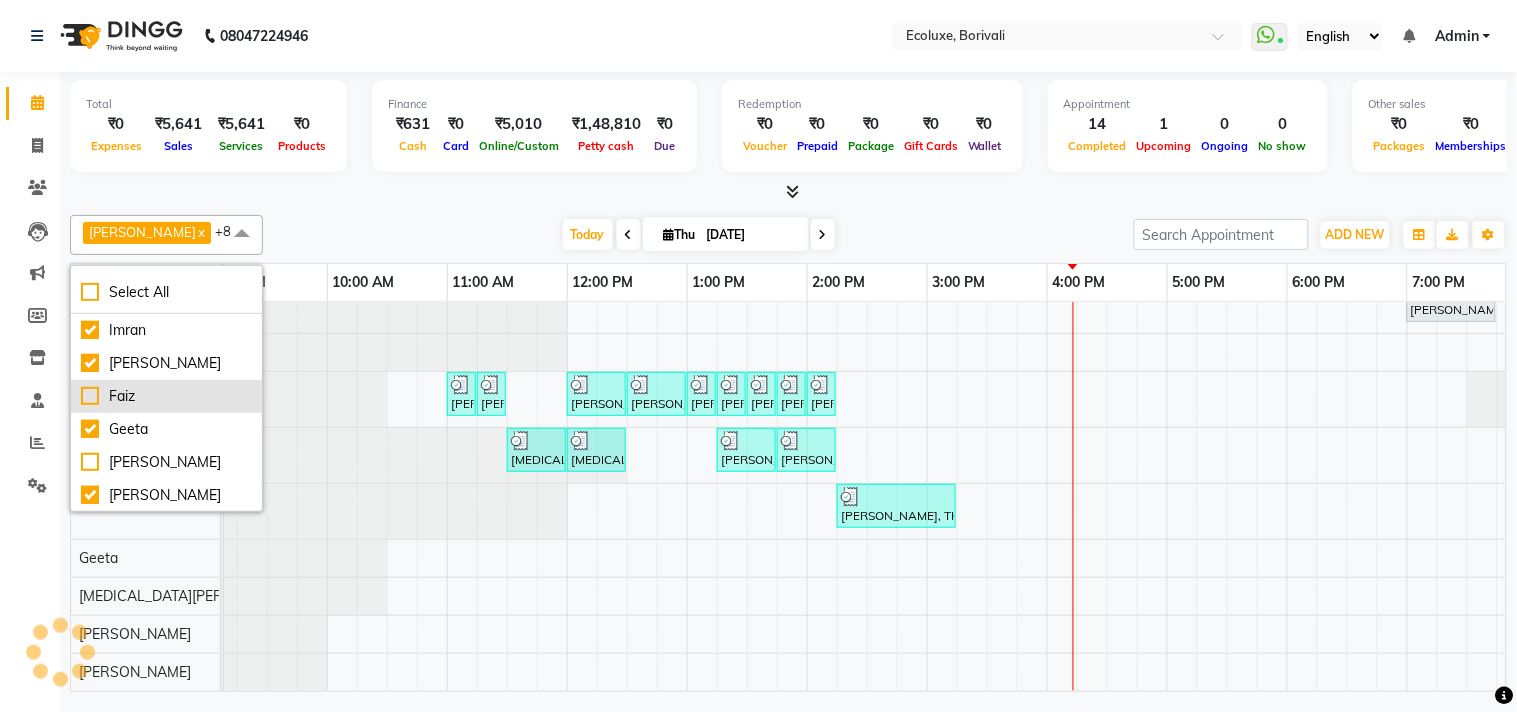 scroll, scrollTop: 45, scrollLeft: 0, axis: vertical 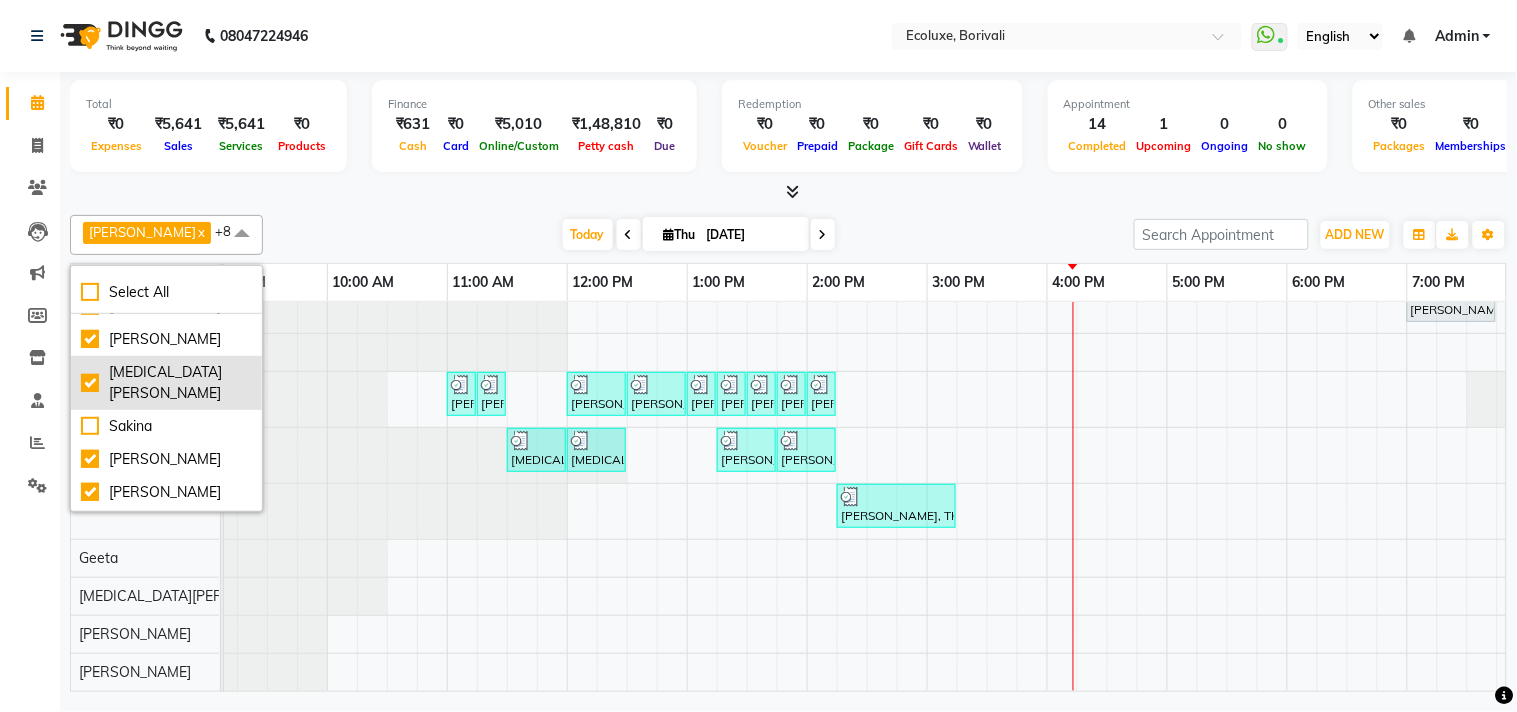 click on "[MEDICAL_DATA][PERSON_NAME]" at bounding box center (166, 383) 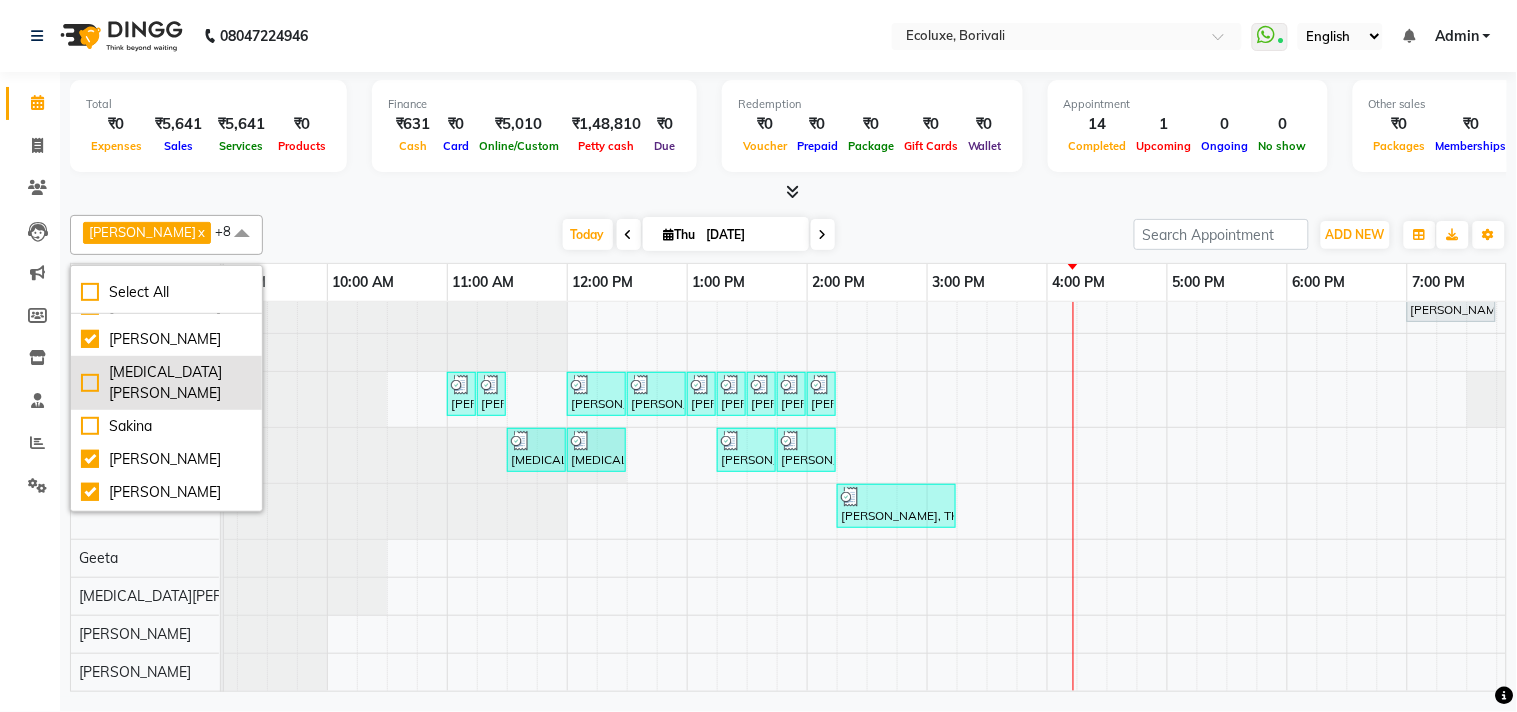 checkbox on "false" 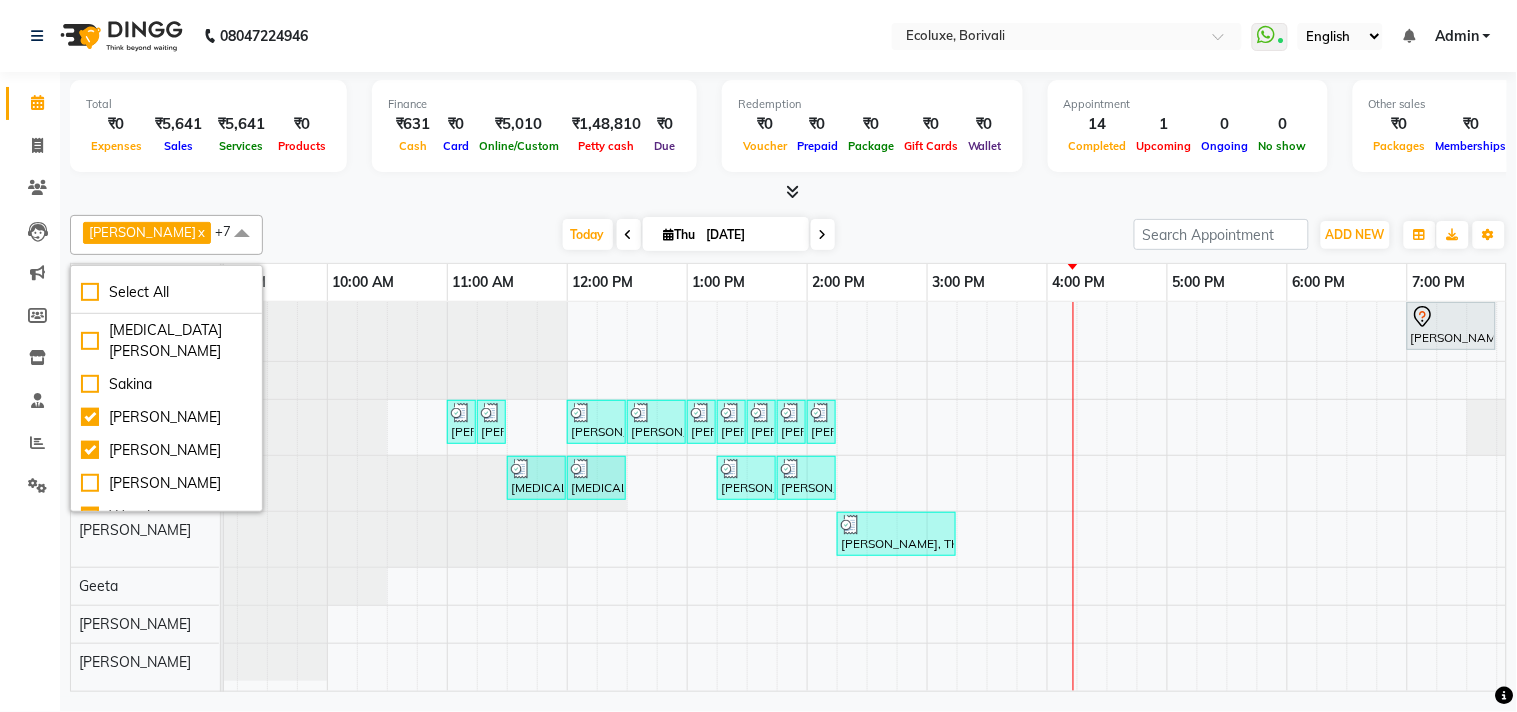 click on "Today  Thu 10-07-2025" at bounding box center [698, 235] 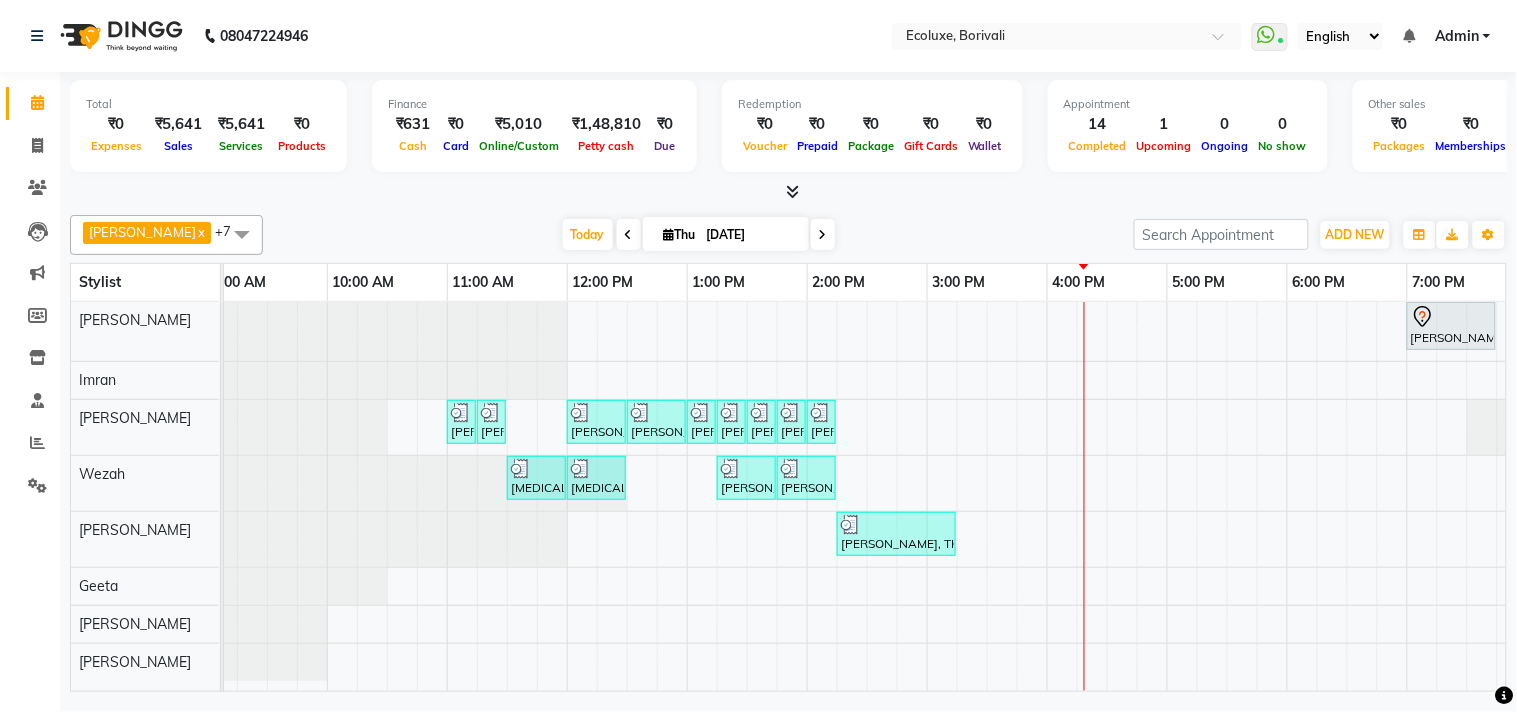 click at bounding box center (629, 235) 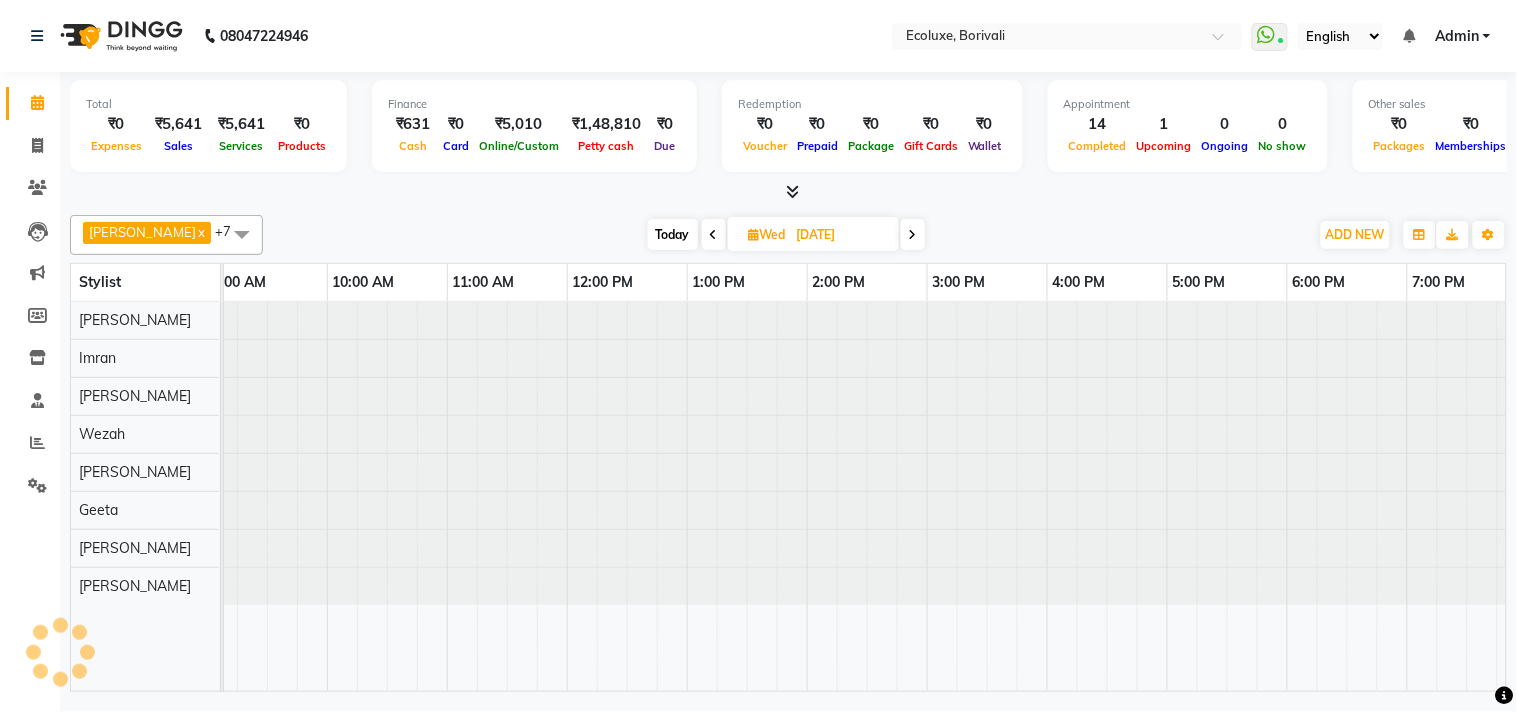 scroll, scrollTop: 0, scrollLeft: 0, axis: both 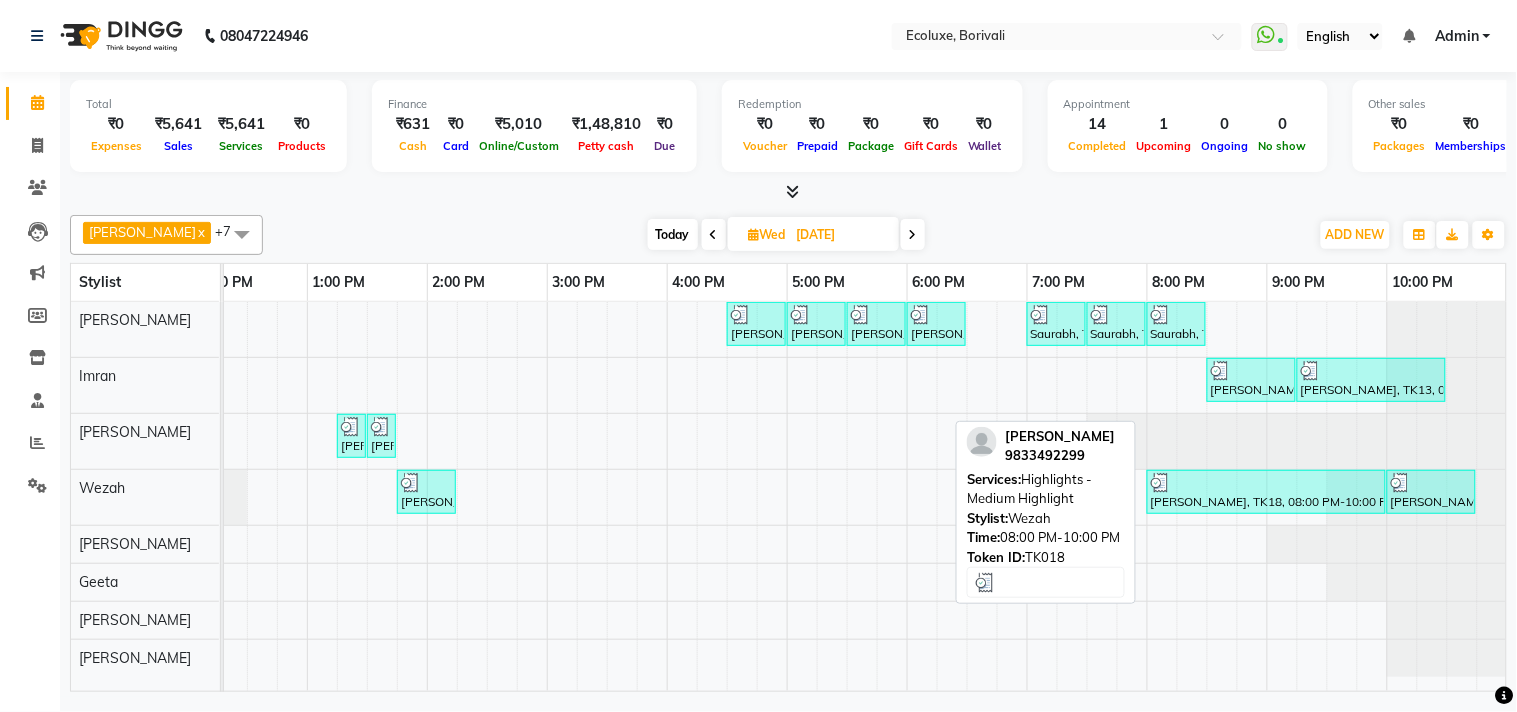 click on "[PERSON_NAME], TK18, 08:00 PM-10:00 PM, Highlights - Medium Highlight" at bounding box center [1266, 492] 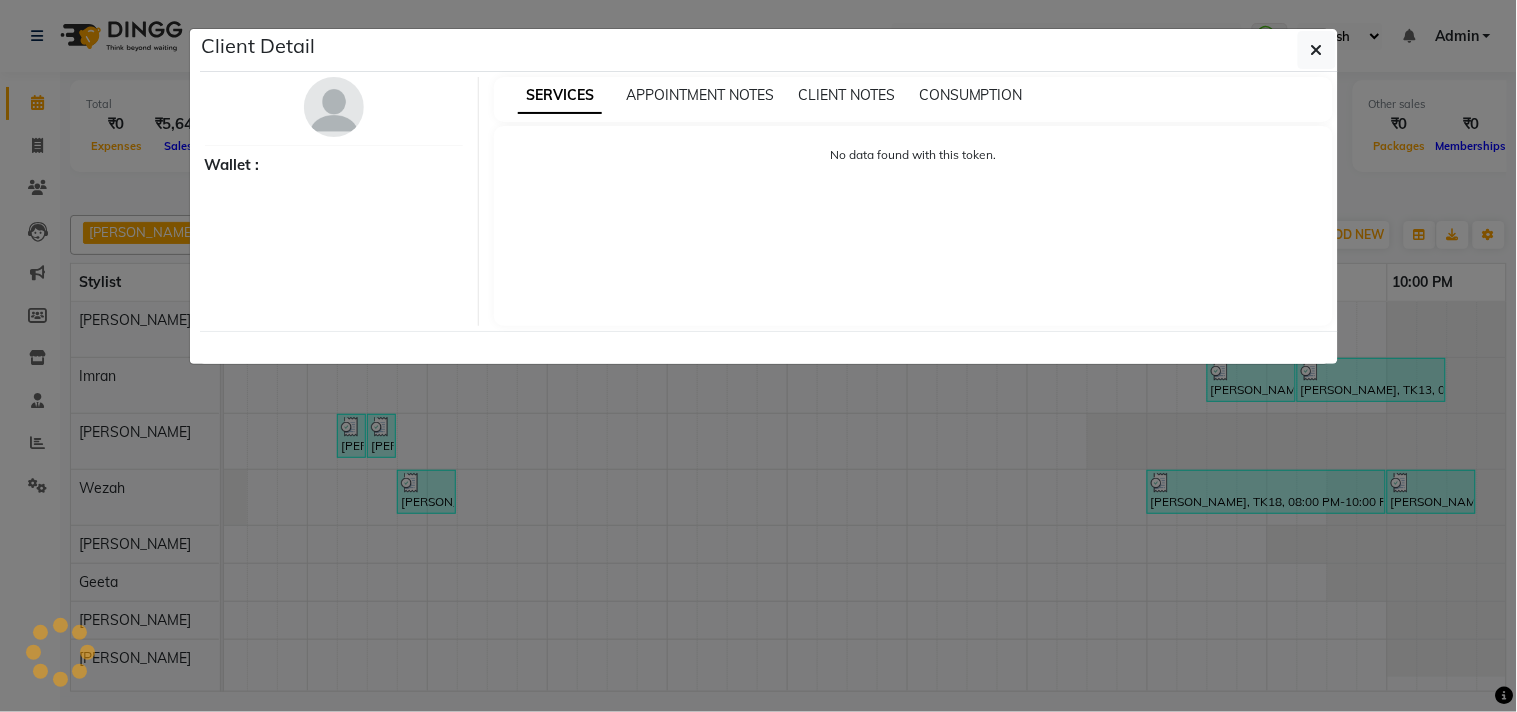 select on "3" 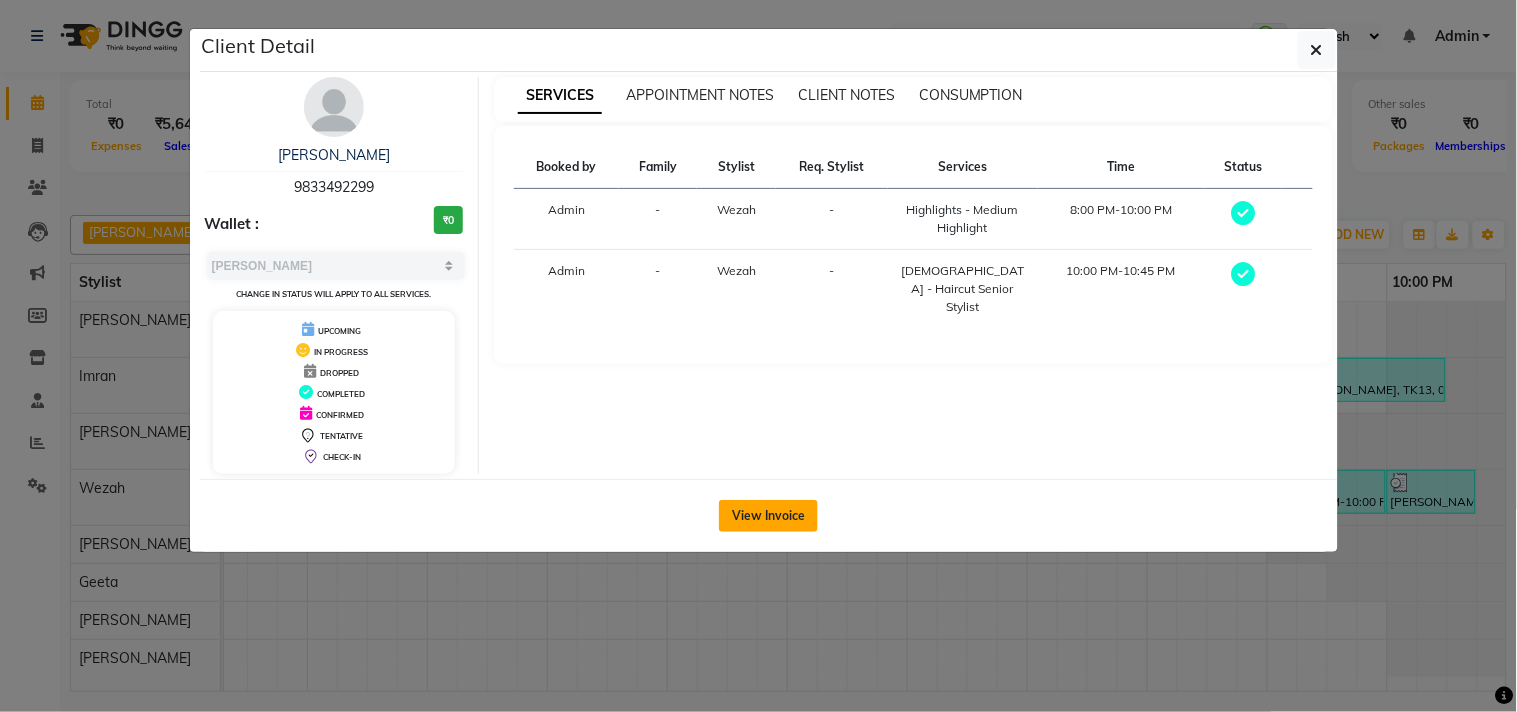 click on "View Invoice" 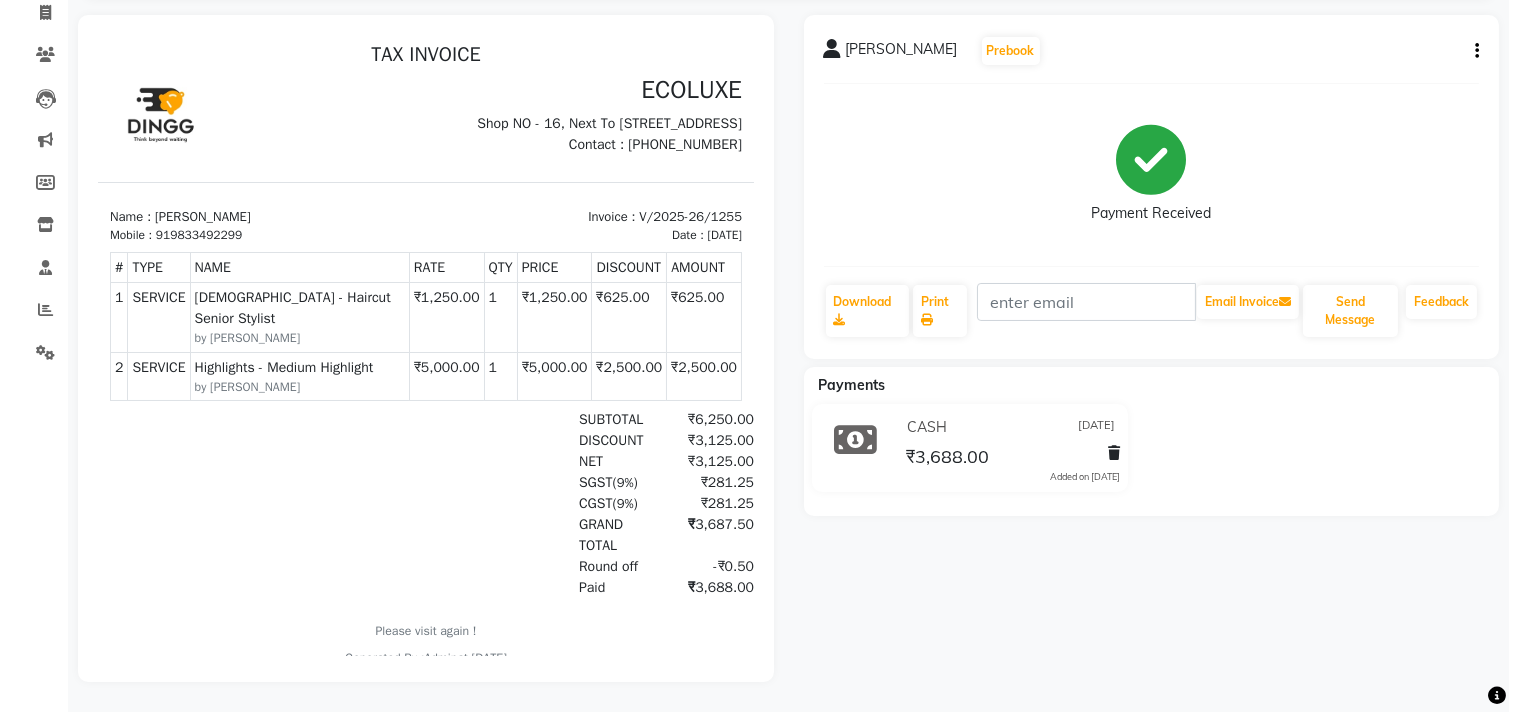 scroll, scrollTop: 0, scrollLeft: 0, axis: both 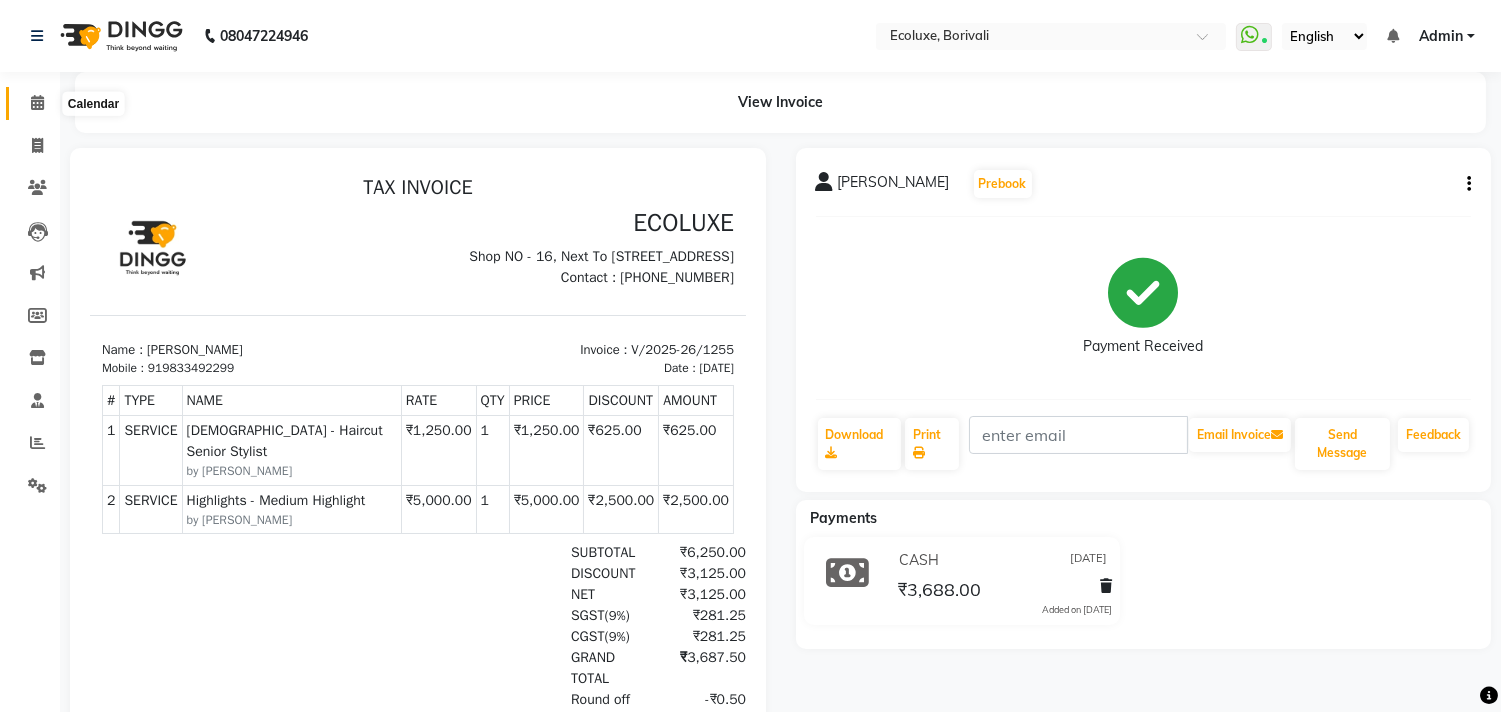 click 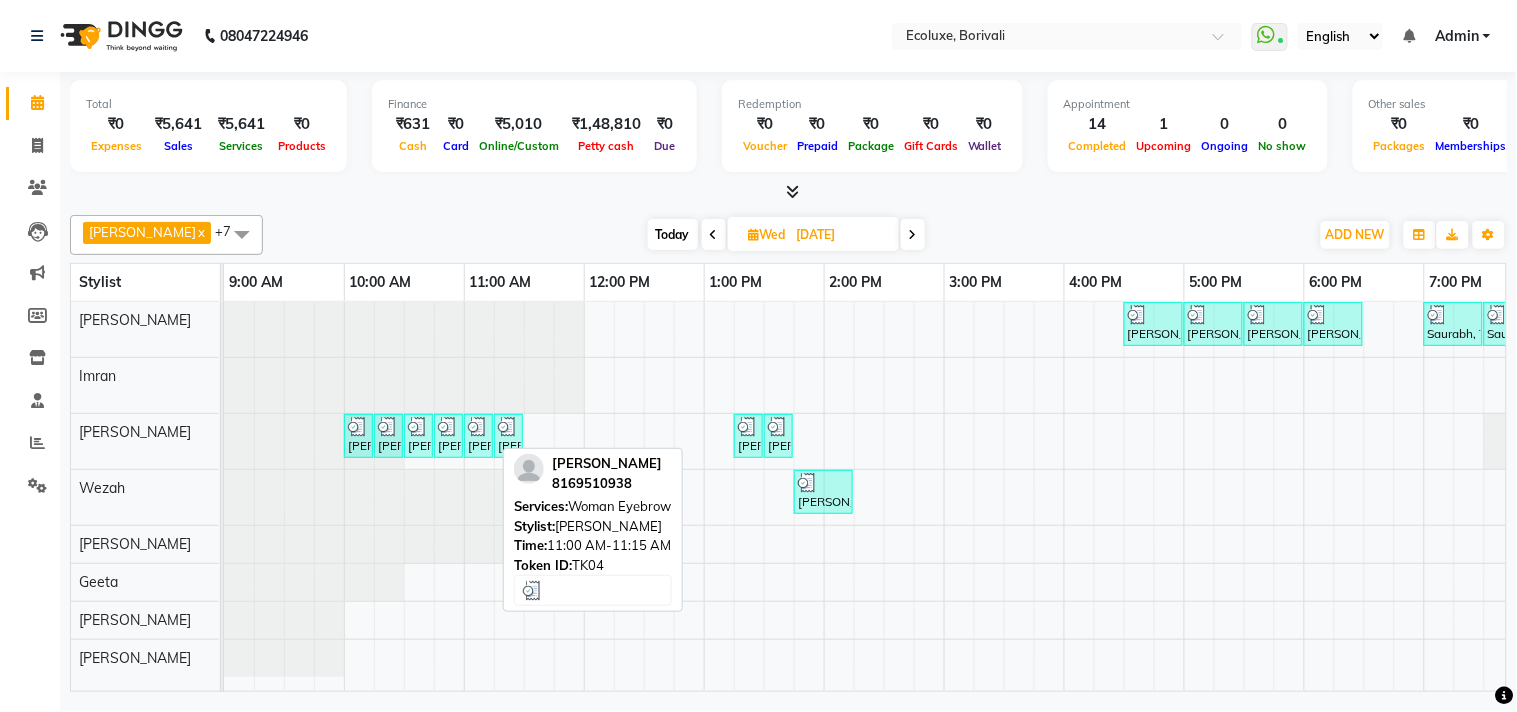 scroll, scrollTop: 3, scrollLeft: 0, axis: vertical 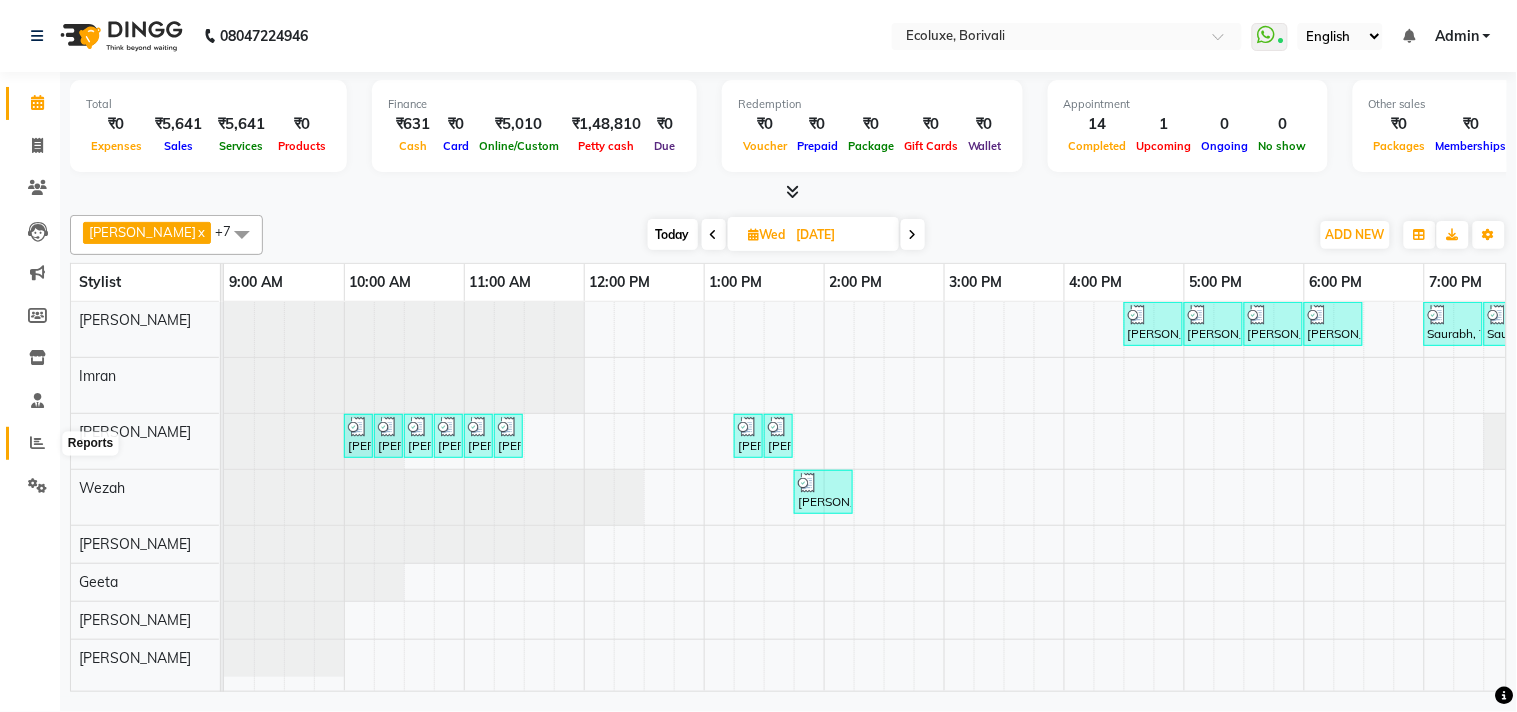 click 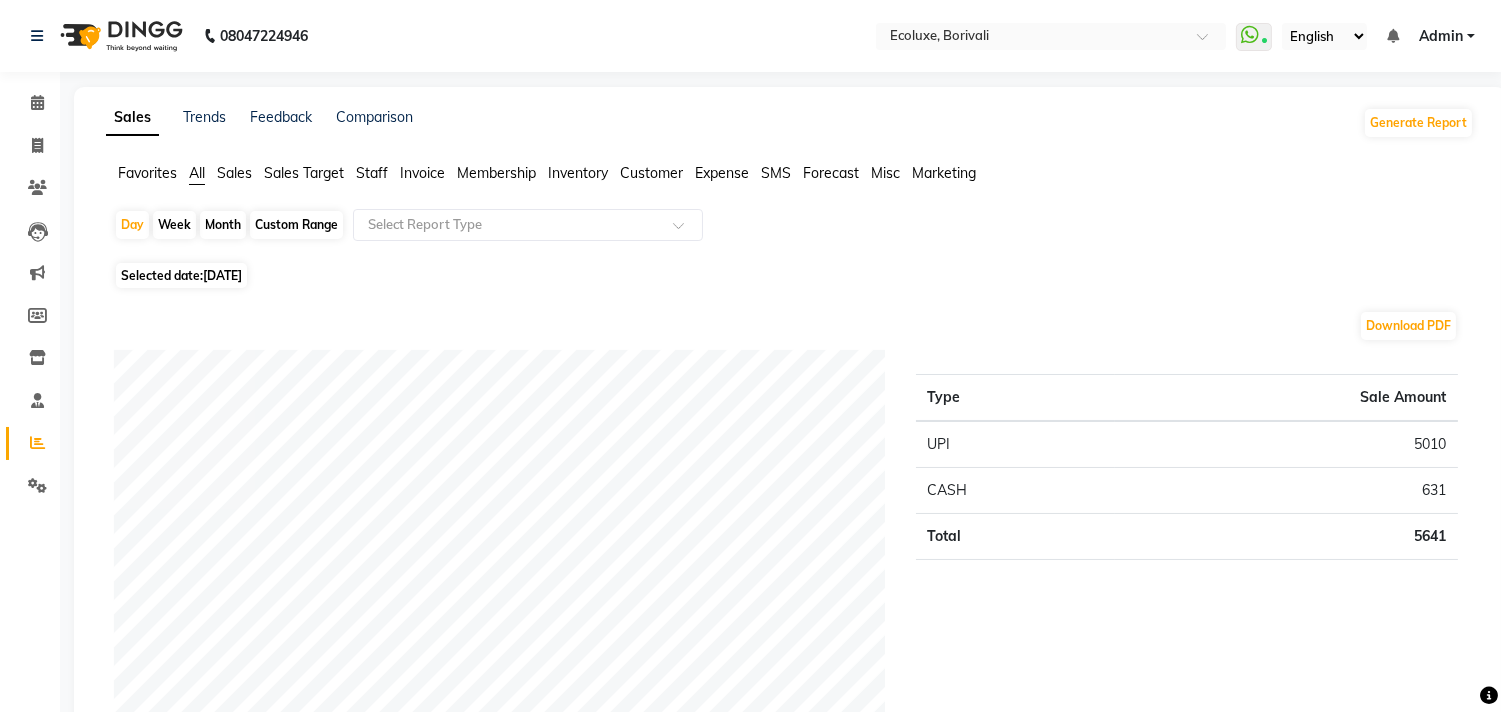 click on "[DATE]" 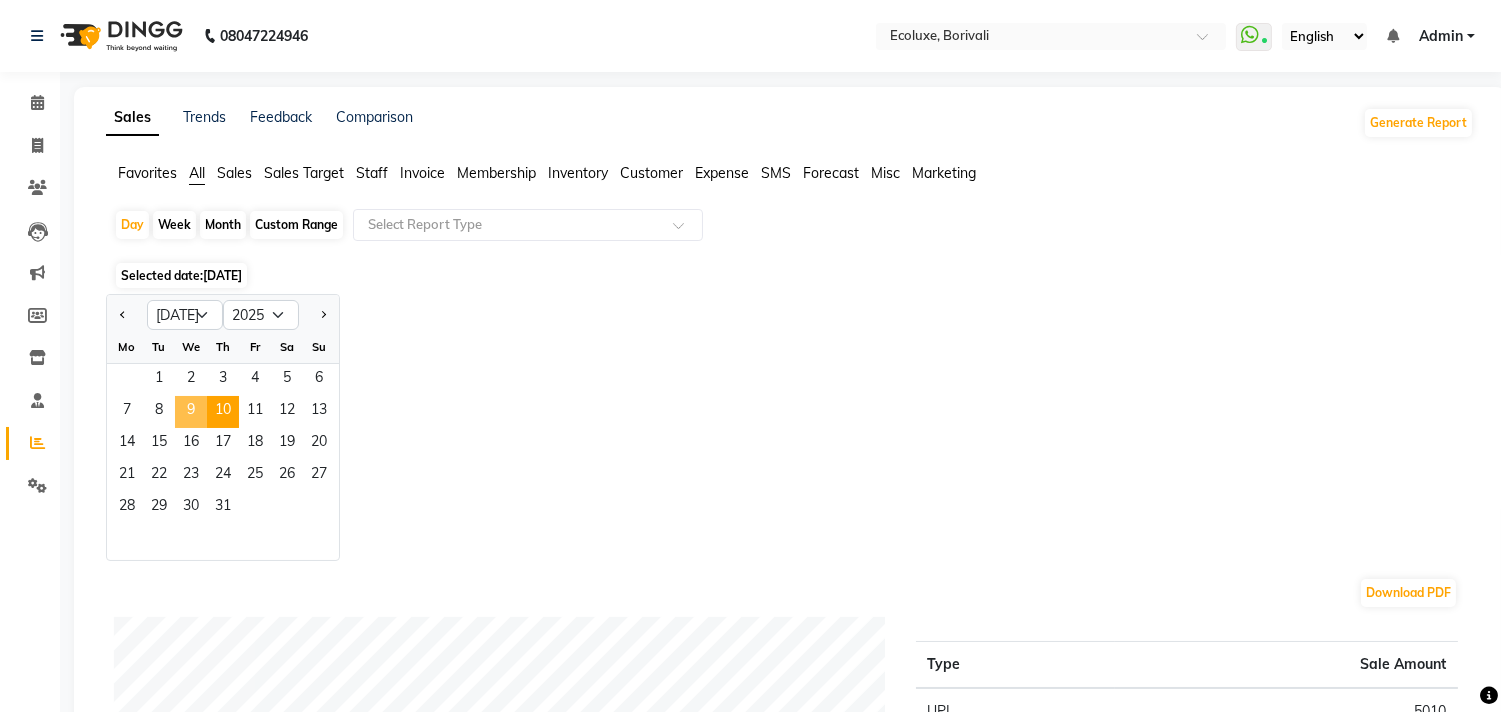 click on "9" 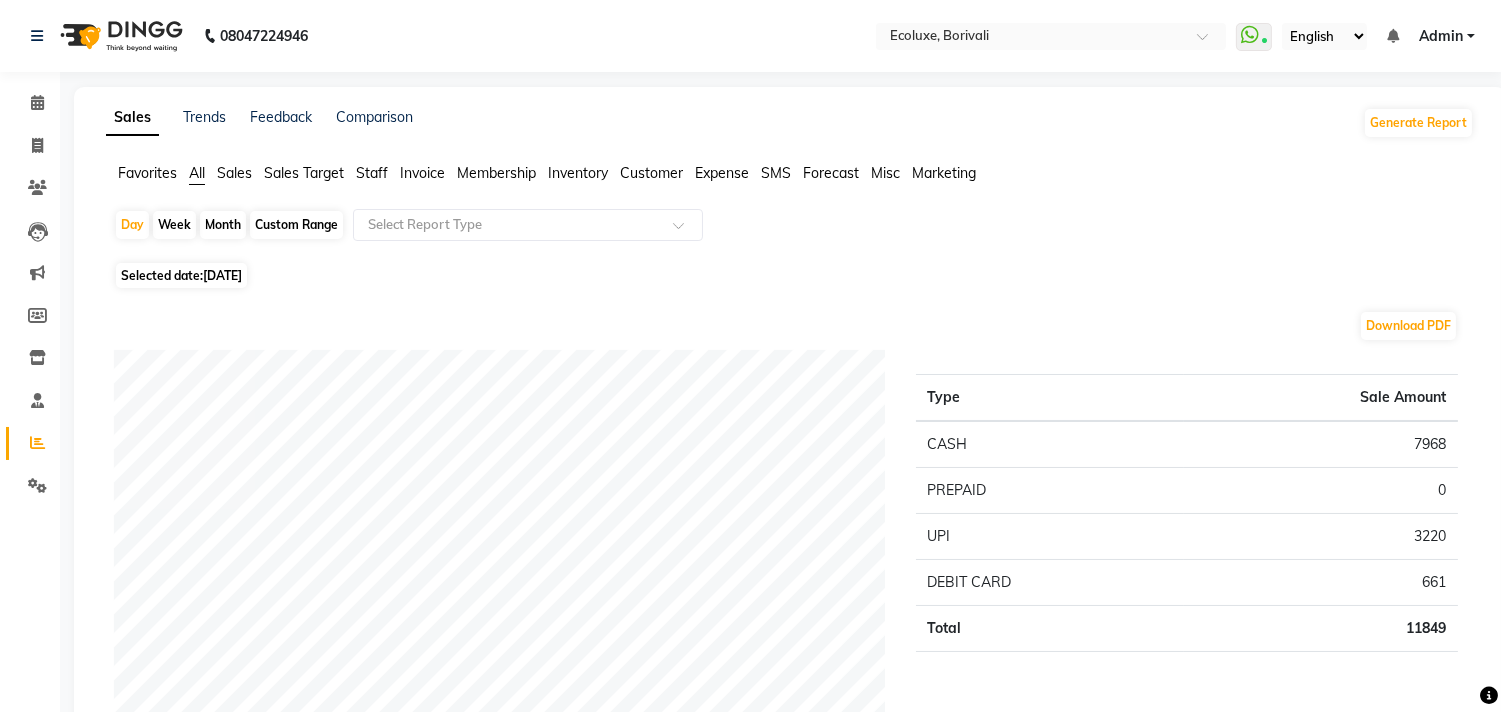 click on "Download PDF" 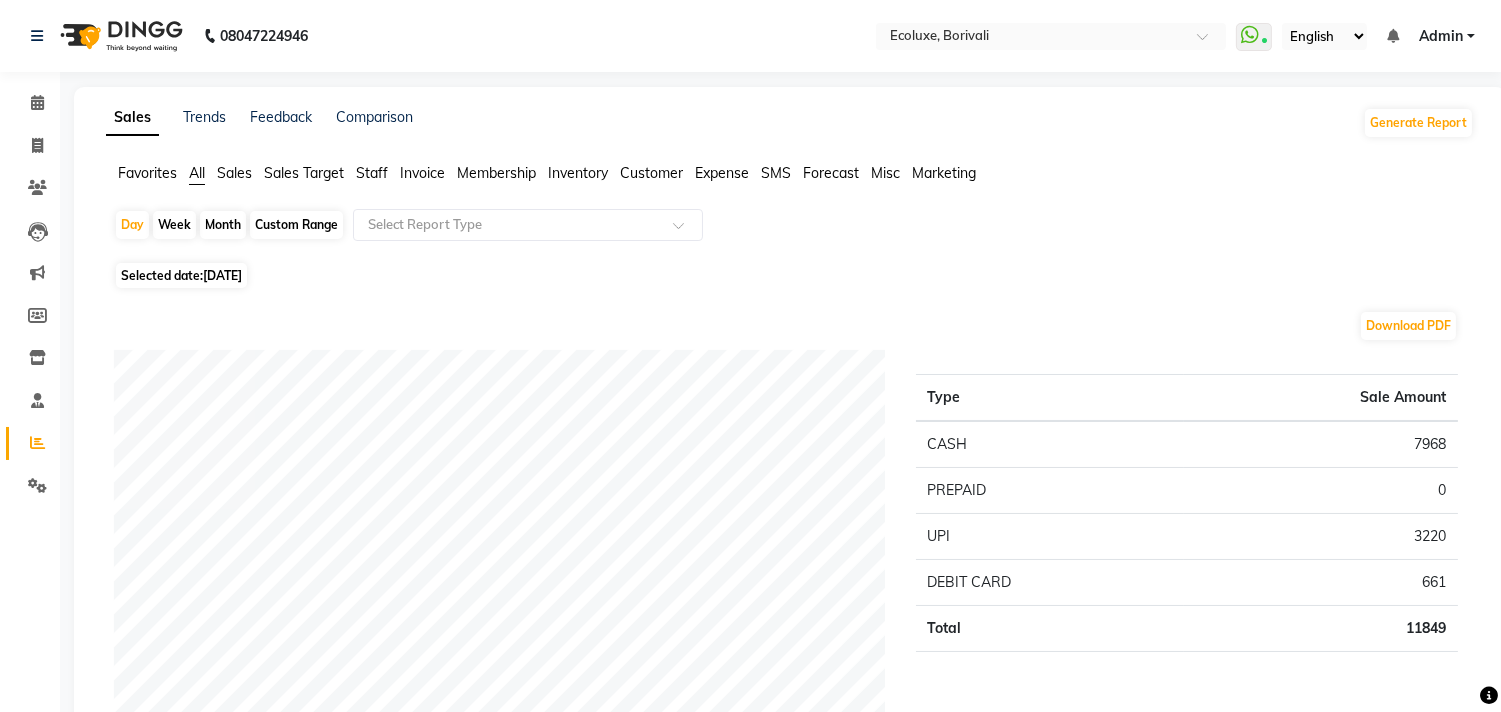 click on "Sales" 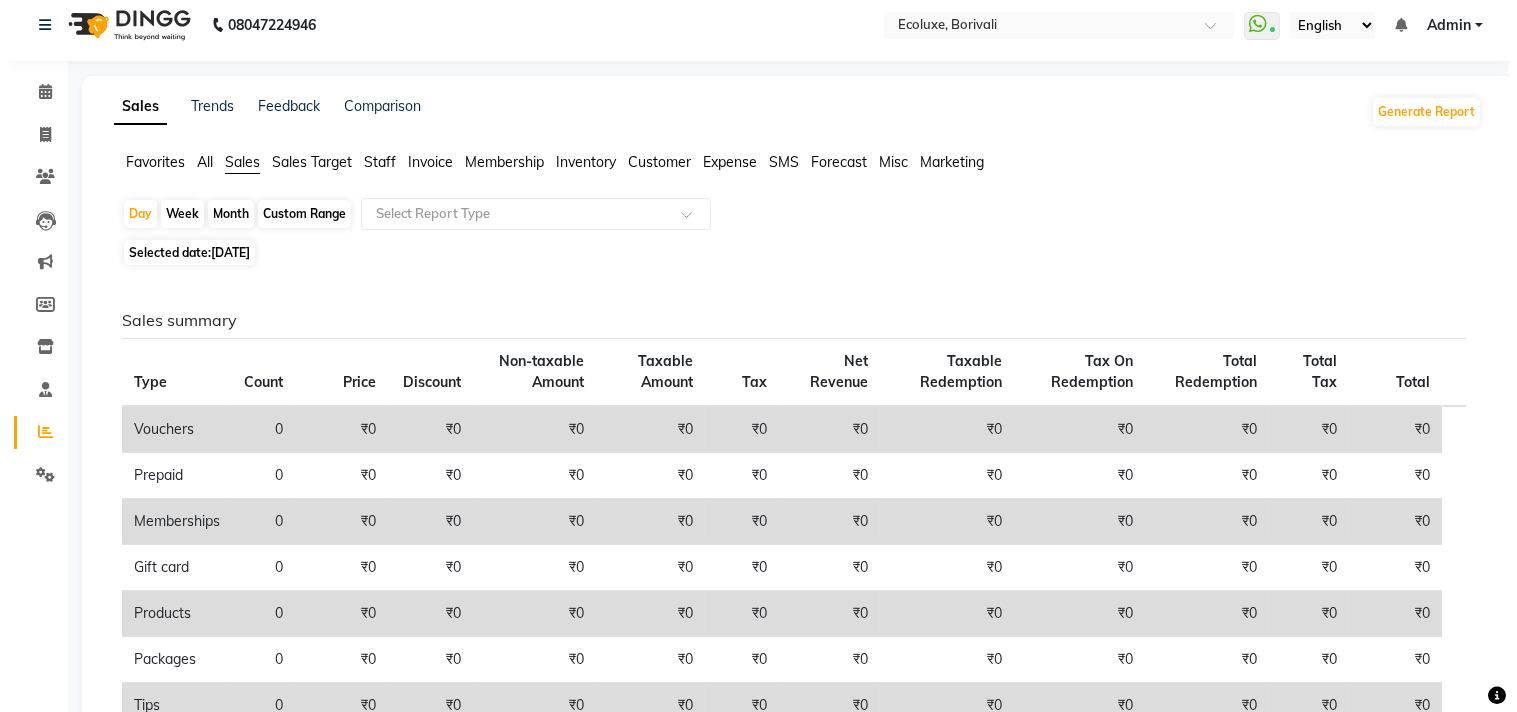 scroll, scrollTop: 0, scrollLeft: 0, axis: both 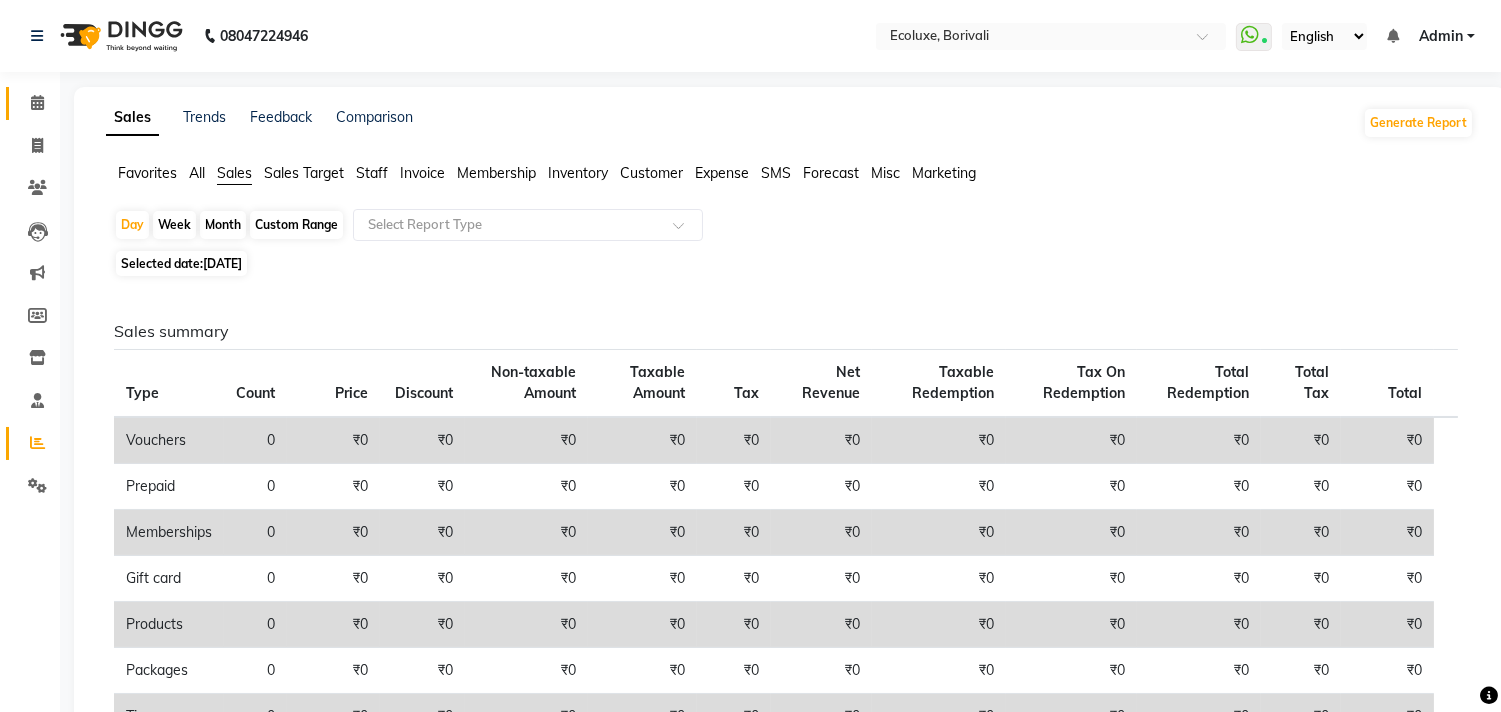 click 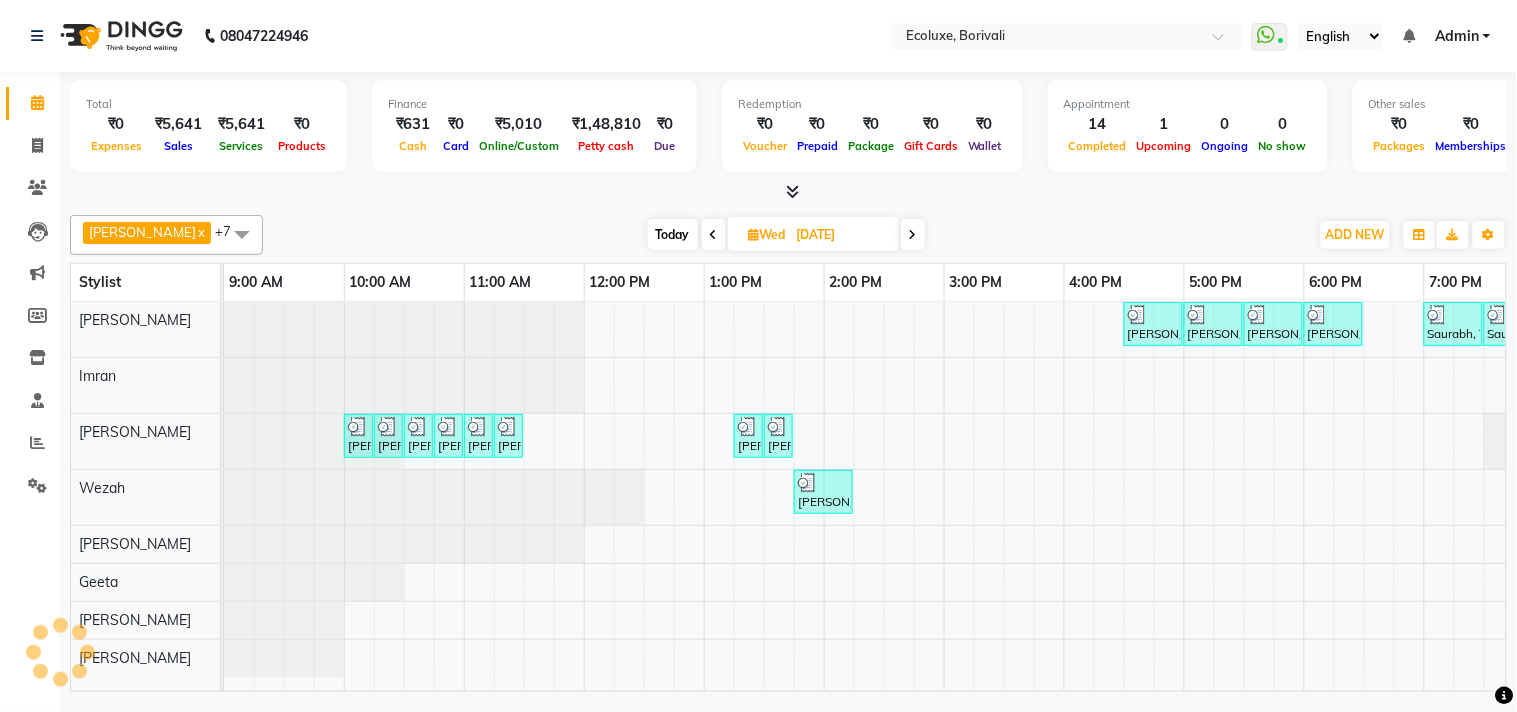 scroll, scrollTop: 0, scrollLeft: 0, axis: both 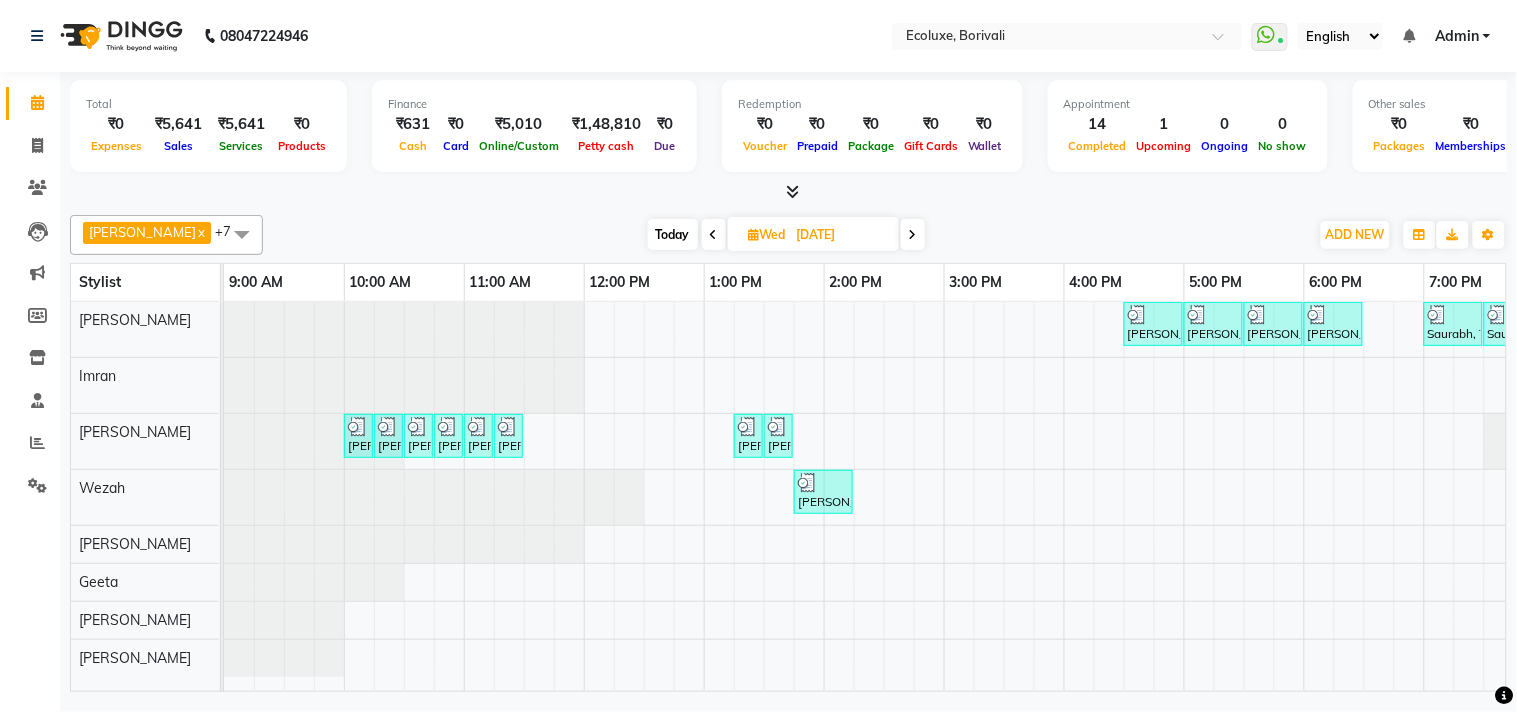 click on "[DATE]  [DATE]" at bounding box center (786, 235) 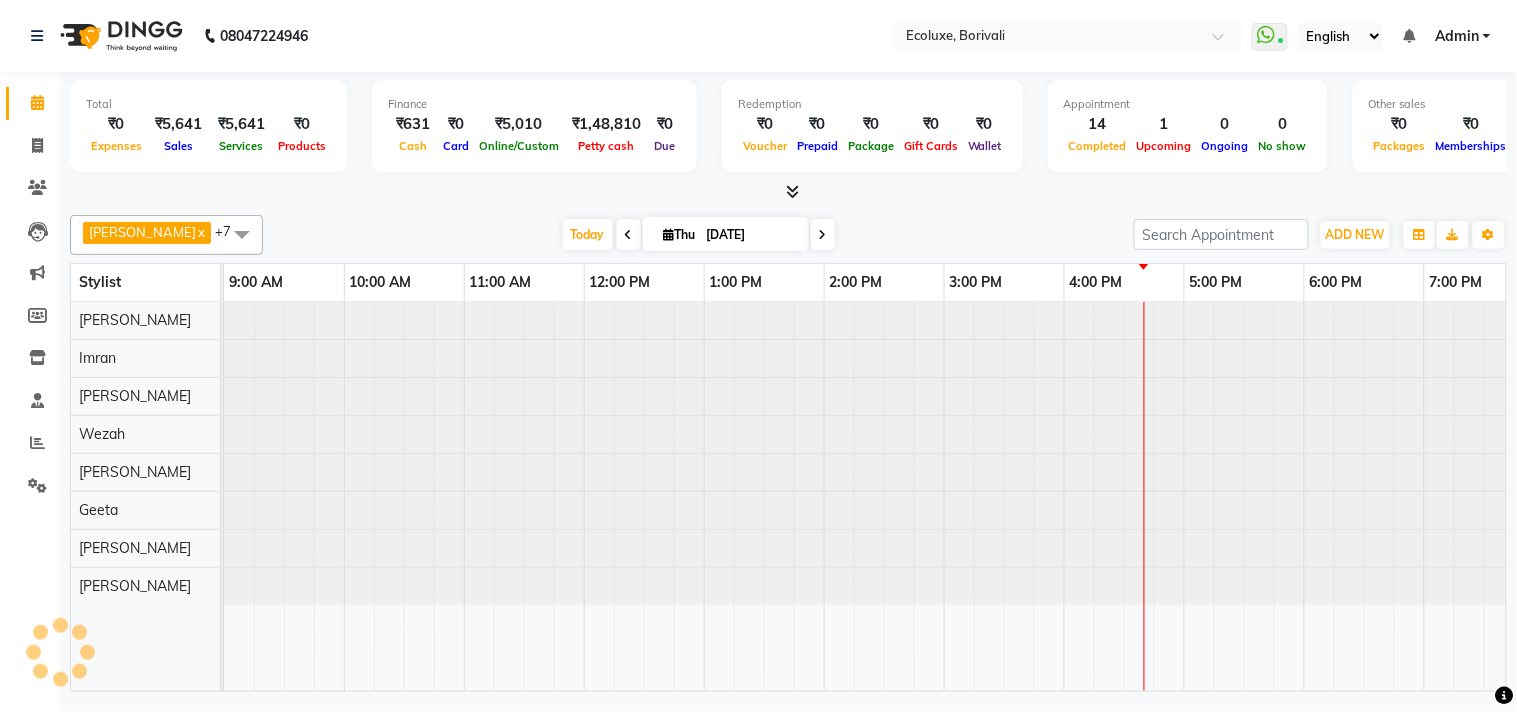 scroll, scrollTop: 0, scrollLeft: 397, axis: horizontal 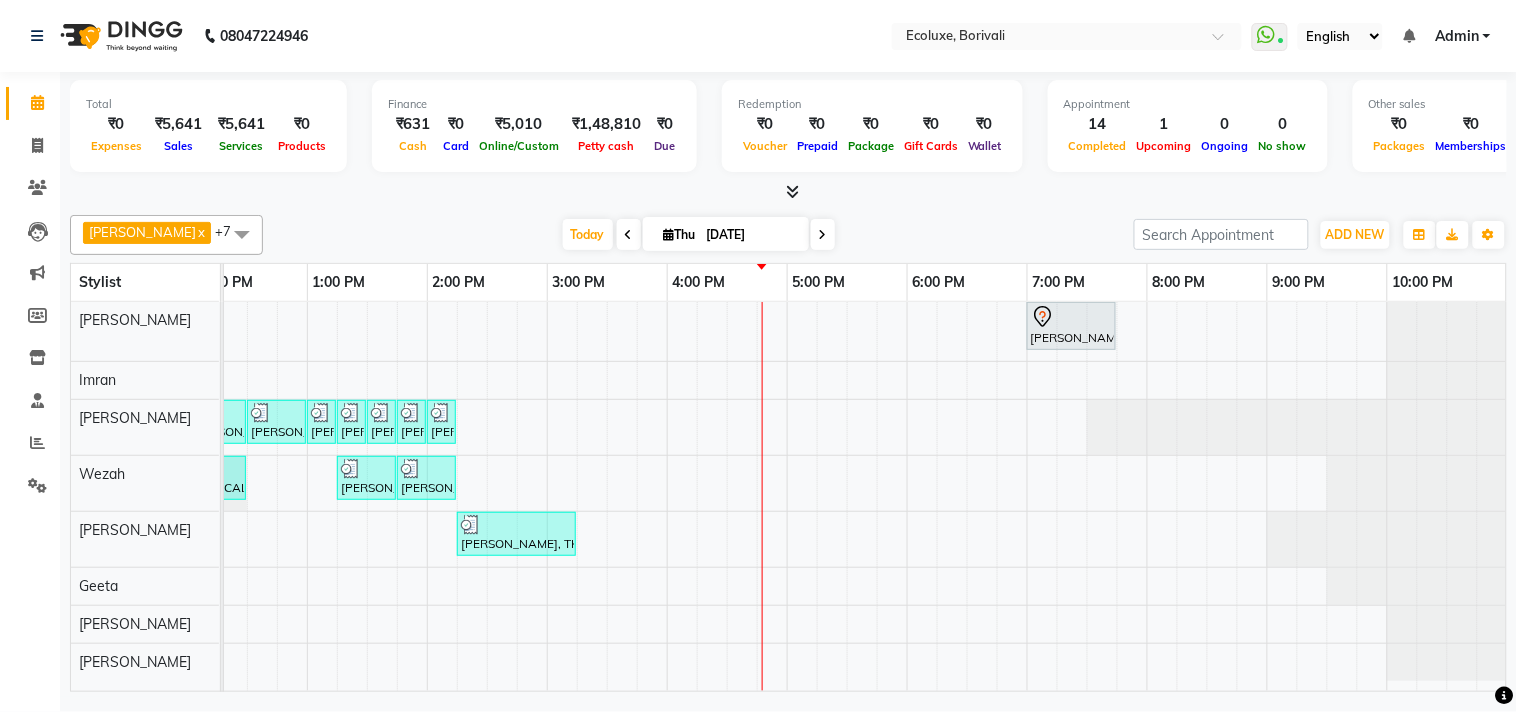 click on "shivani, TK06, 07:00 PM-07:45 PM, Female - Haircut Senior Stylist     Bhoomika, TK02, 11:00 AM-11:15 AM, Woman Forehead     Bhoomika, TK02, 11:15 AM-11:30 AM, Woman Eyebrow     Parachi Jajoo, TK04, 12:00 PM-12:30 PM, Waxing (Rica Wax) - Full Arms      Parachi Jajoo, TK04, 12:30 PM-01:00 PM, Waxing (Rica Wax) - Full Legs     Parachi Jajoo, TK04, 01:00 PM-01:15 PM, Waxing (Rica Wax) - Underarms     Parachi Jajoo, TK04, 01:15 PM-01:30 PM, Peel Off Wax - Upperlips     Dhanshree ., TK05, 01:30 PM-01:45 PM, Peel Off Wax - Chin     Dhanshree ., TK05, 01:45 PM-02:00 PM, Peel Off Wax - Upperlips     Dhanshree ., TK05, 02:00 PM-02:15 PM, Woman Eyebrow     Nikita Kolte, TK03, 11:30 AM-12:00 PM, Luxury Hairwash Long      Nikita Kolte, TK03, 12:00 PM-12:30 PM, Blowdry Long     Dhanshree ., TK05, 01:15 PM-01:45 PM, Luxury Hairwash Long      Dhanshree ., TK05, 01:45 PM-02:15 PM, Blowdry Long     Jhanvi Shah, TK07, 02:15 PM-03:15 PM, Nails - Stick on + Gel Polish Combo" at bounding box center (667, 496) 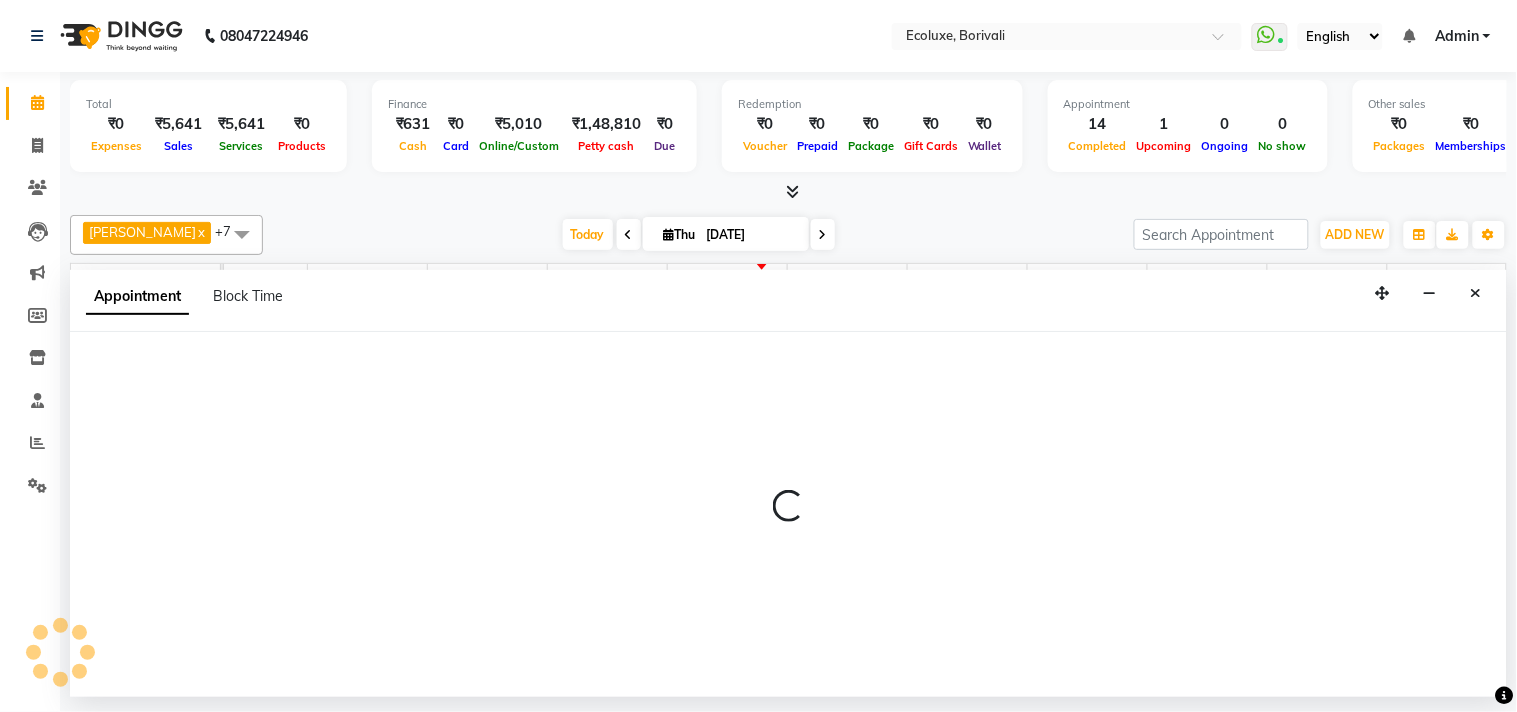 select on "35738" 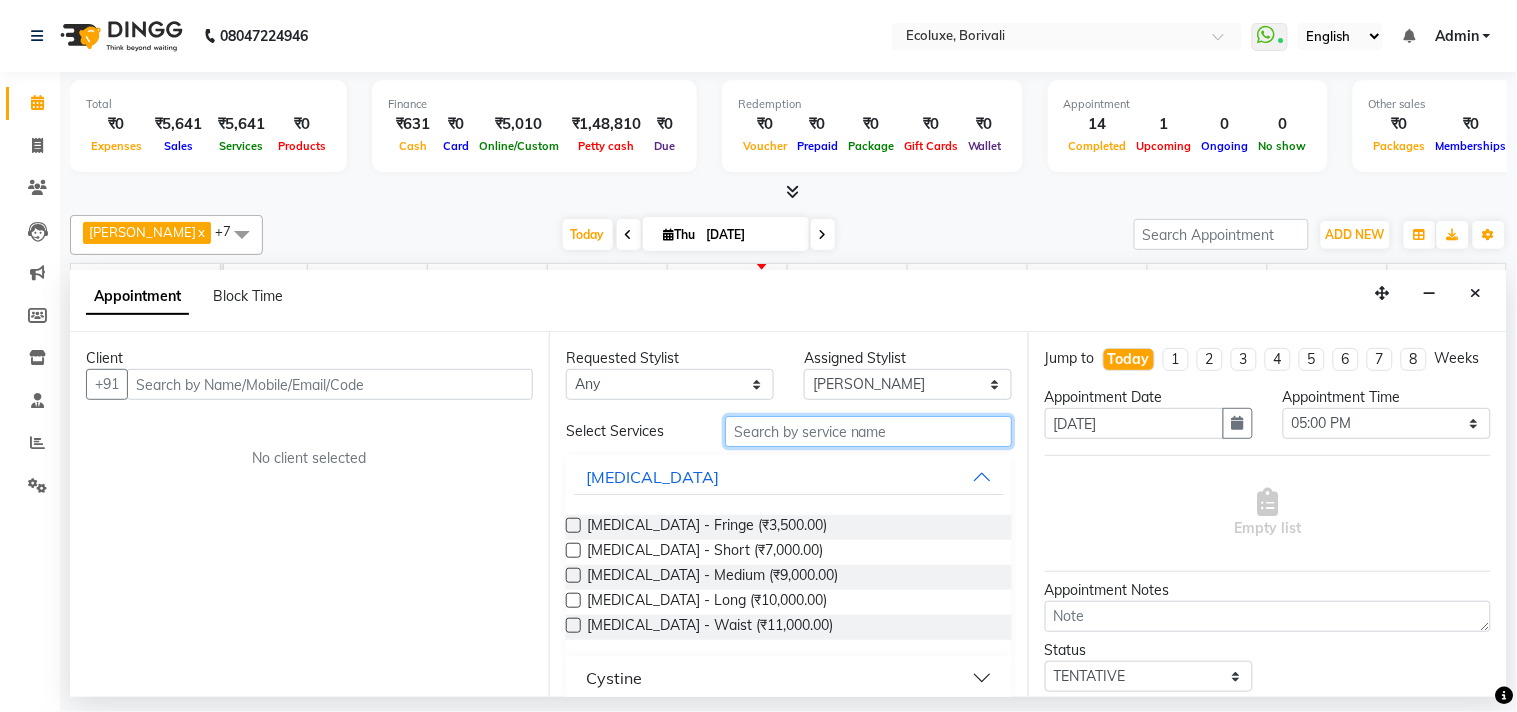 click at bounding box center [868, 431] 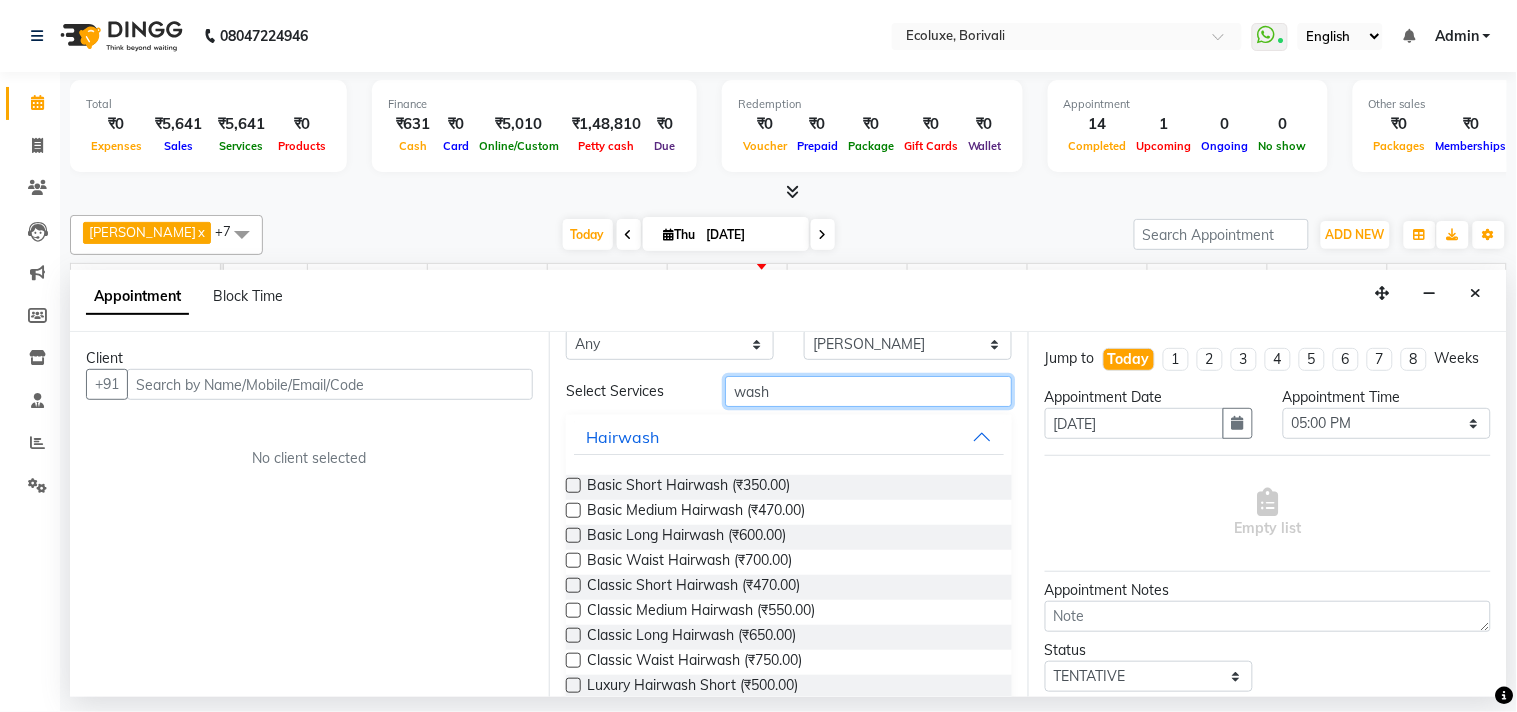 scroll, scrollTop: 0, scrollLeft: 0, axis: both 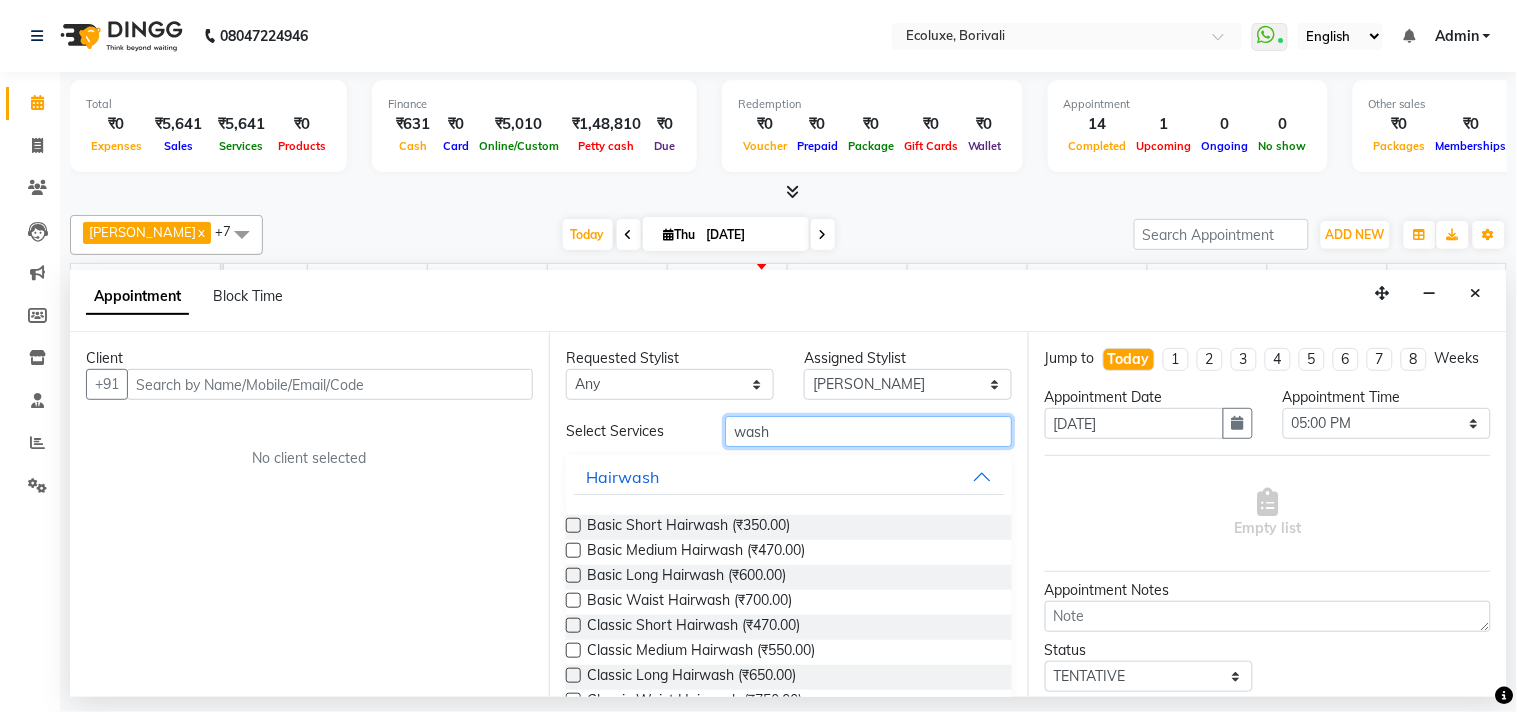 click on "wash" at bounding box center (868, 431) 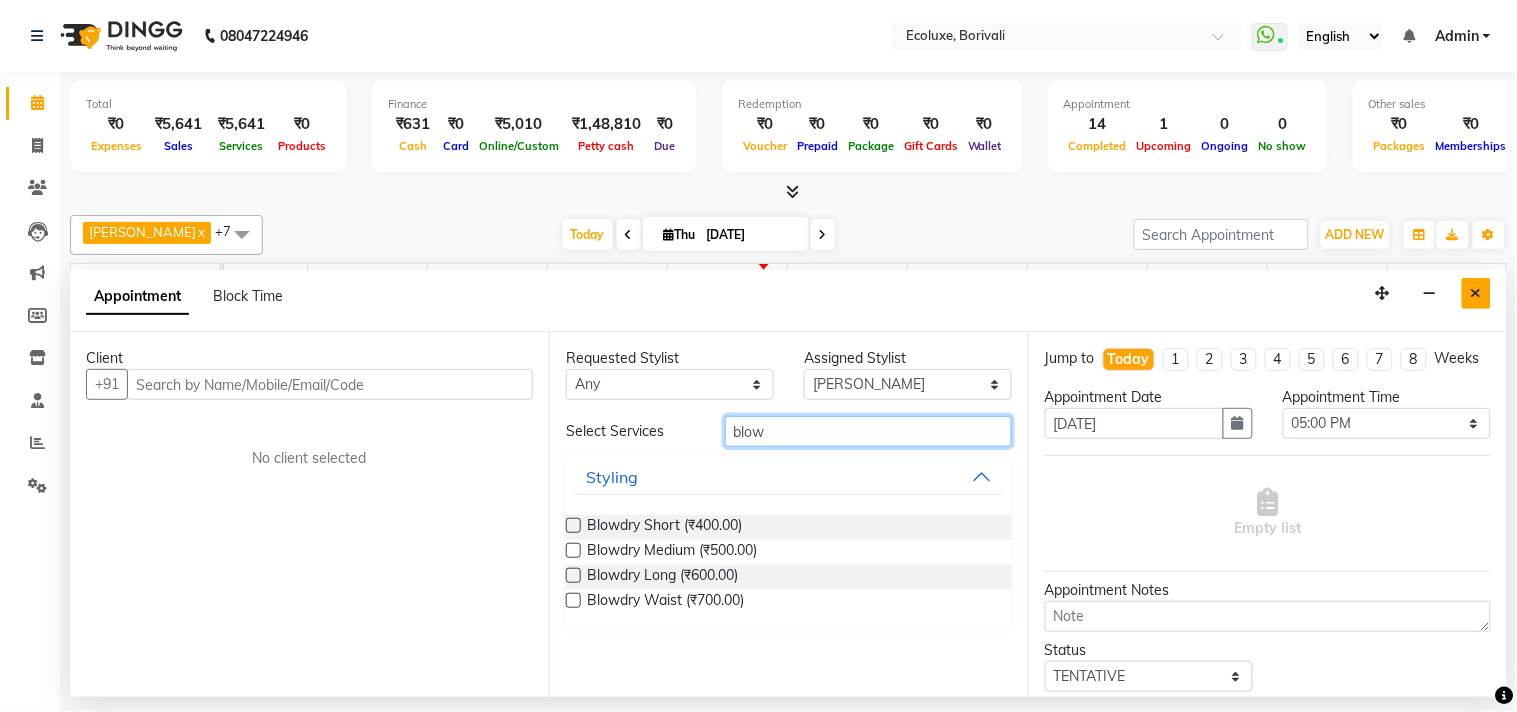 type on "blow" 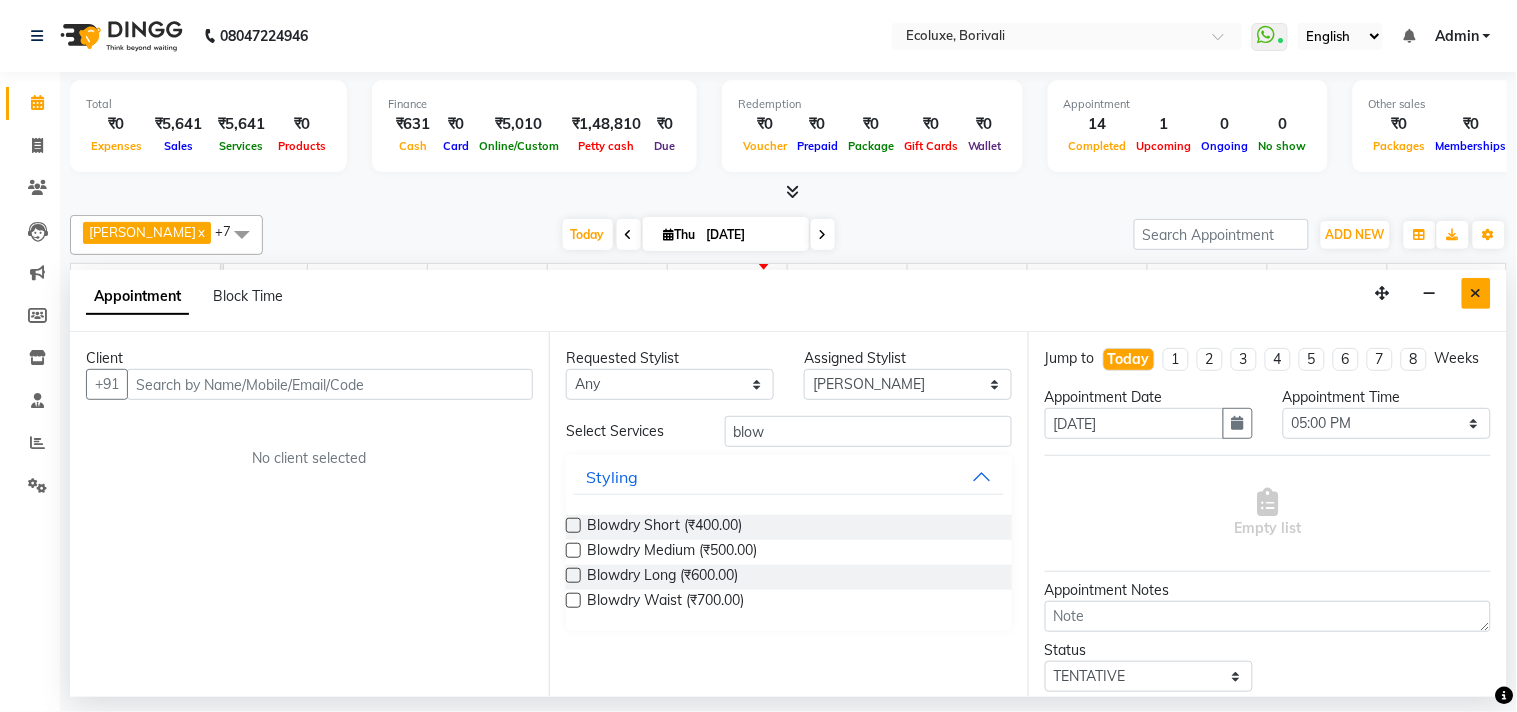 click at bounding box center [1476, 293] 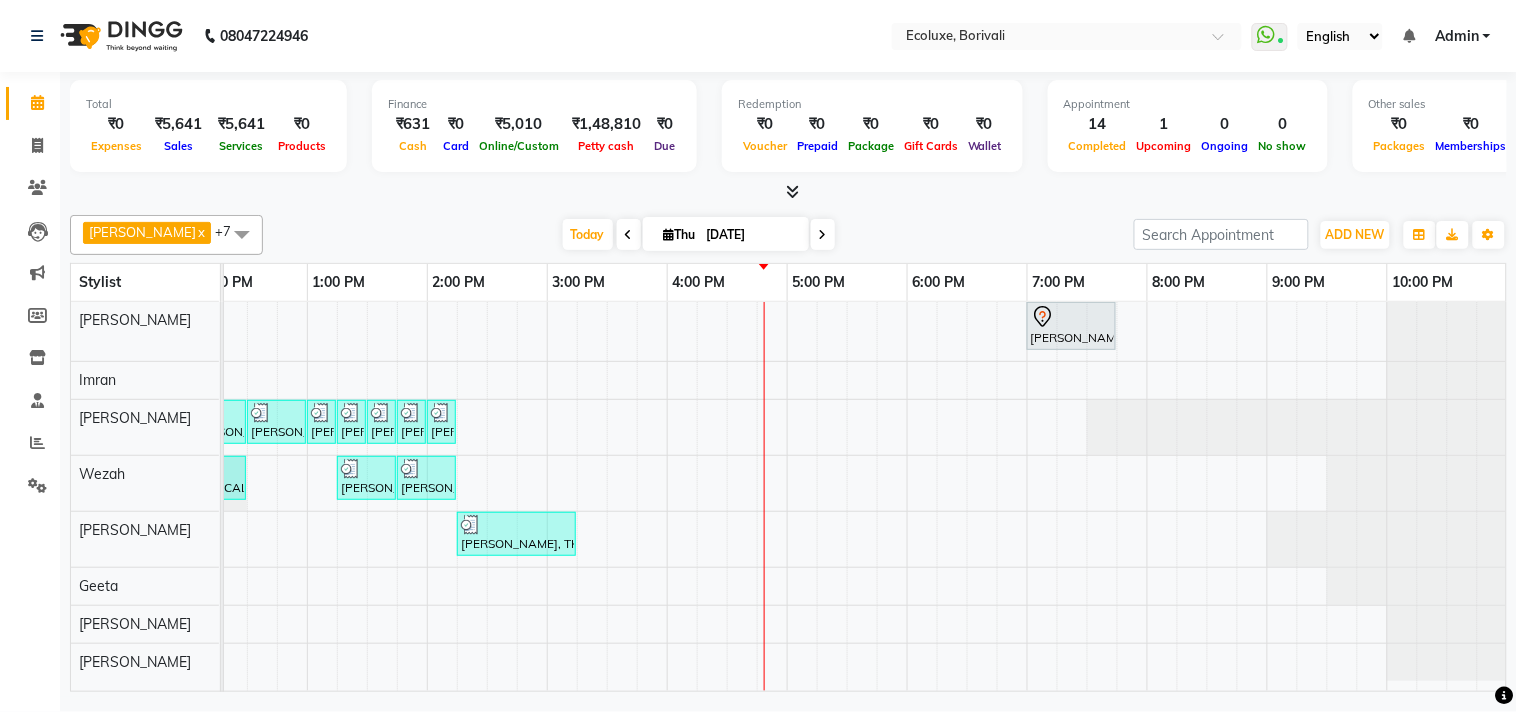 click on "Today  Thu 10-07-2025" at bounding box center [698, 235] 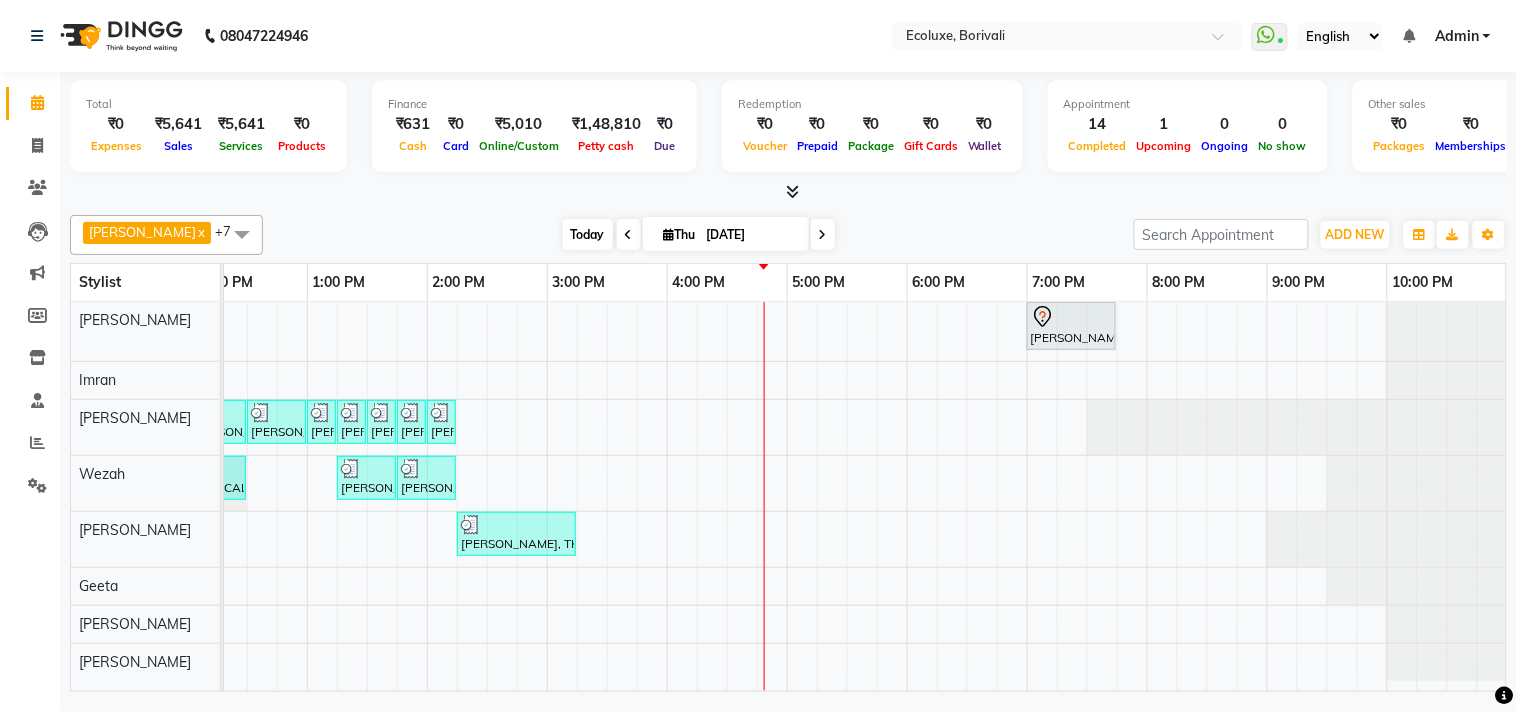click on "Today" at bounding box center (588, 234) 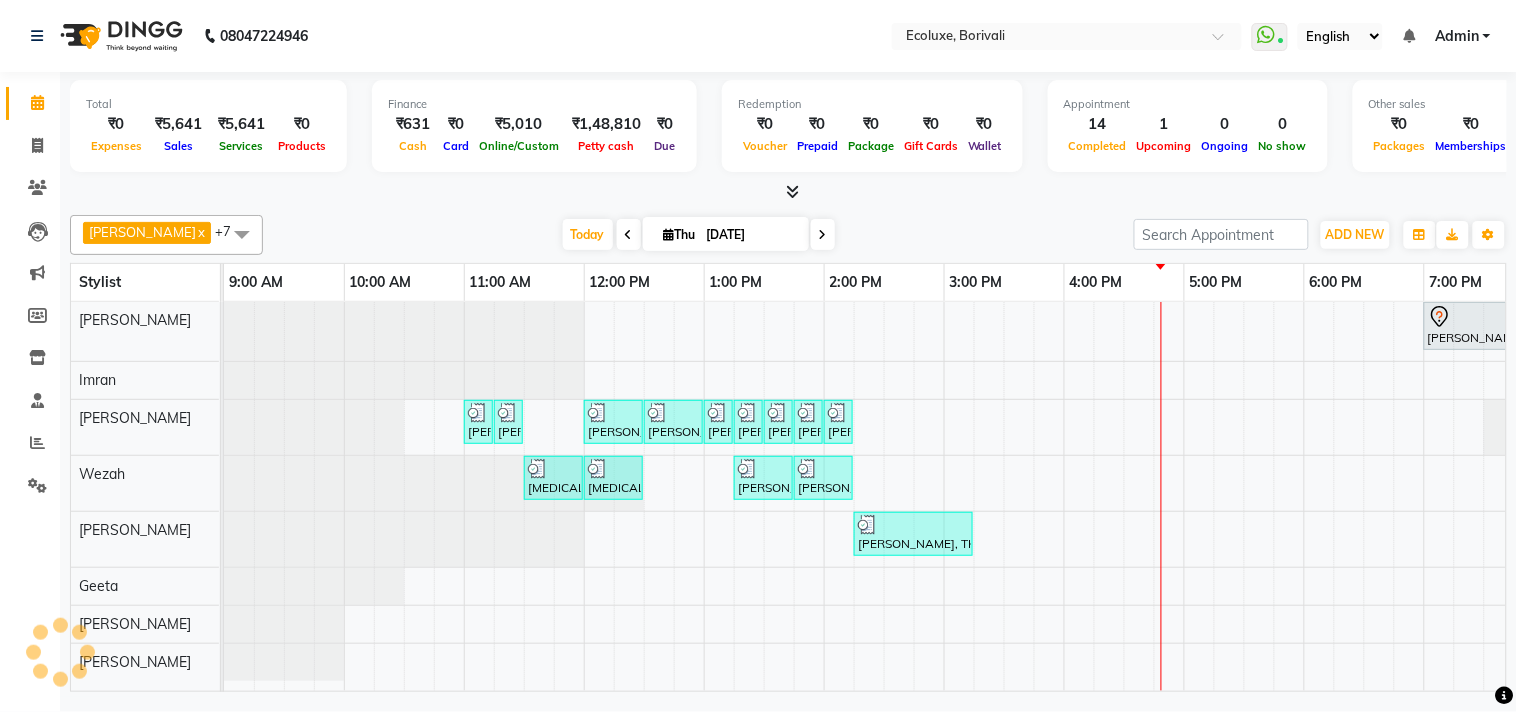 scroll, scrollTop: 0, scrollLeft: 397, axis: horizontal 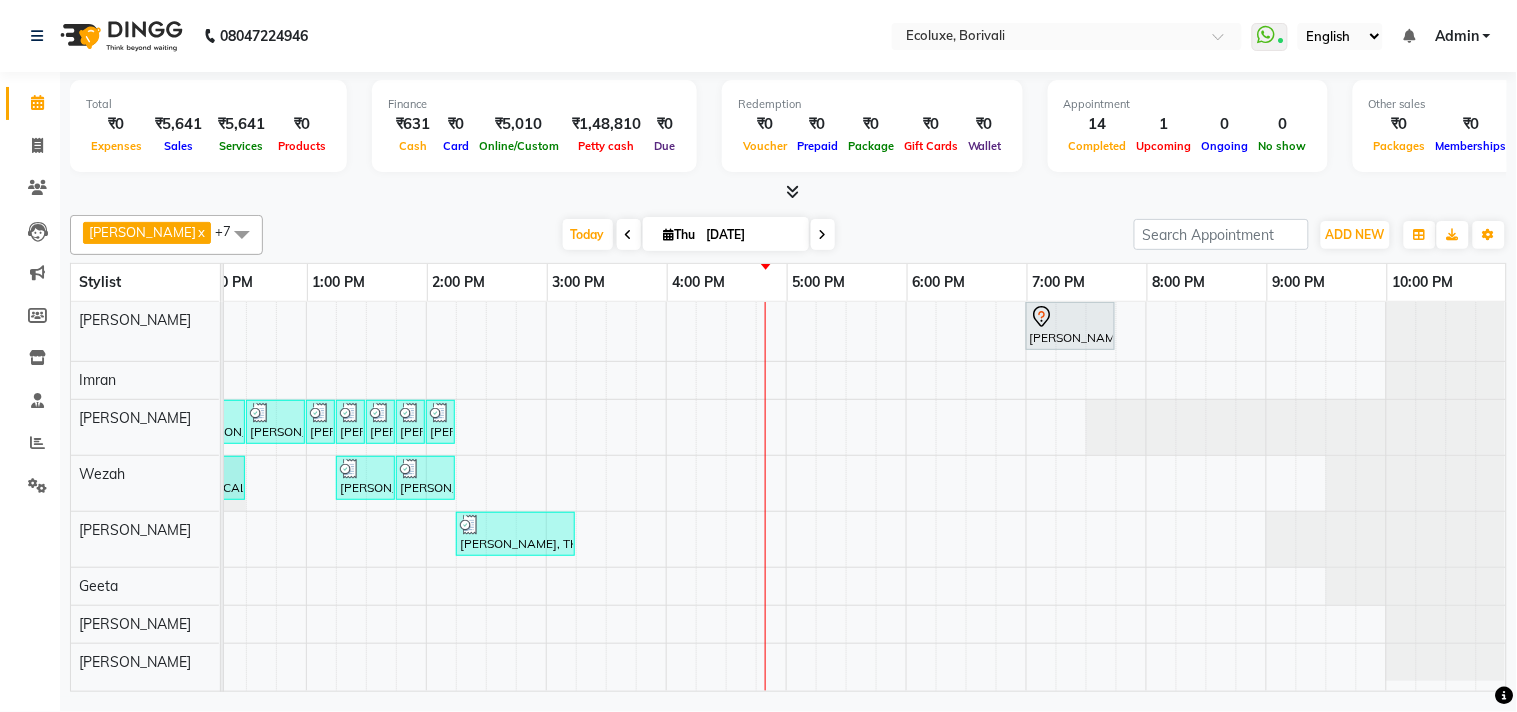 click on "Alisha Sasankar  x Geeta  x Shafique  x Sonal Sawant   x  Imran   x Kamal Khende  x Neelu  x Wezah  x +7 Select All  Imran  Alisha Sasankar Faiz Geeta Harshada Pawar  Kamal Khende Mohammad Faisal  Neelu Nikita Raut Sakina Shafique Sonal Sawant  Umar Shaikh Wezah Today  Thu 10-07-2025 Toggle Dropdown Add Appointment Add Invoice Add Expense Add Attendance Add Client Add Transaction Toggle Dropdown Add Appointment Add Invoice Add Expense Add Attendance Add Client ADD NEW Toggle Dropdown Add Appointment Add Invoice Add Expense Add Attendance Add Client Add Transaction Alisha Sasankar  x Geeta  x Shafique  x Sonal Sawant   x  Imran   x Kamal Khende  x Neelu  x Wezah  x +7 Select All  Imran  Alisha Sasankar Faiz Geeta Harshada Pawar  Kamal Khende Mohammad Faisal  Neelu Nikita Raut Sakina Shafique Sonal Sawant  Umar Shaikh Wezah Group By  Staff View   Room View  View as Vertical  Vertical - Week View  Horizontal  Horizontal - Week View  List  Toggle Dropdown Calendar Settings Manage Tags  Full Screen" 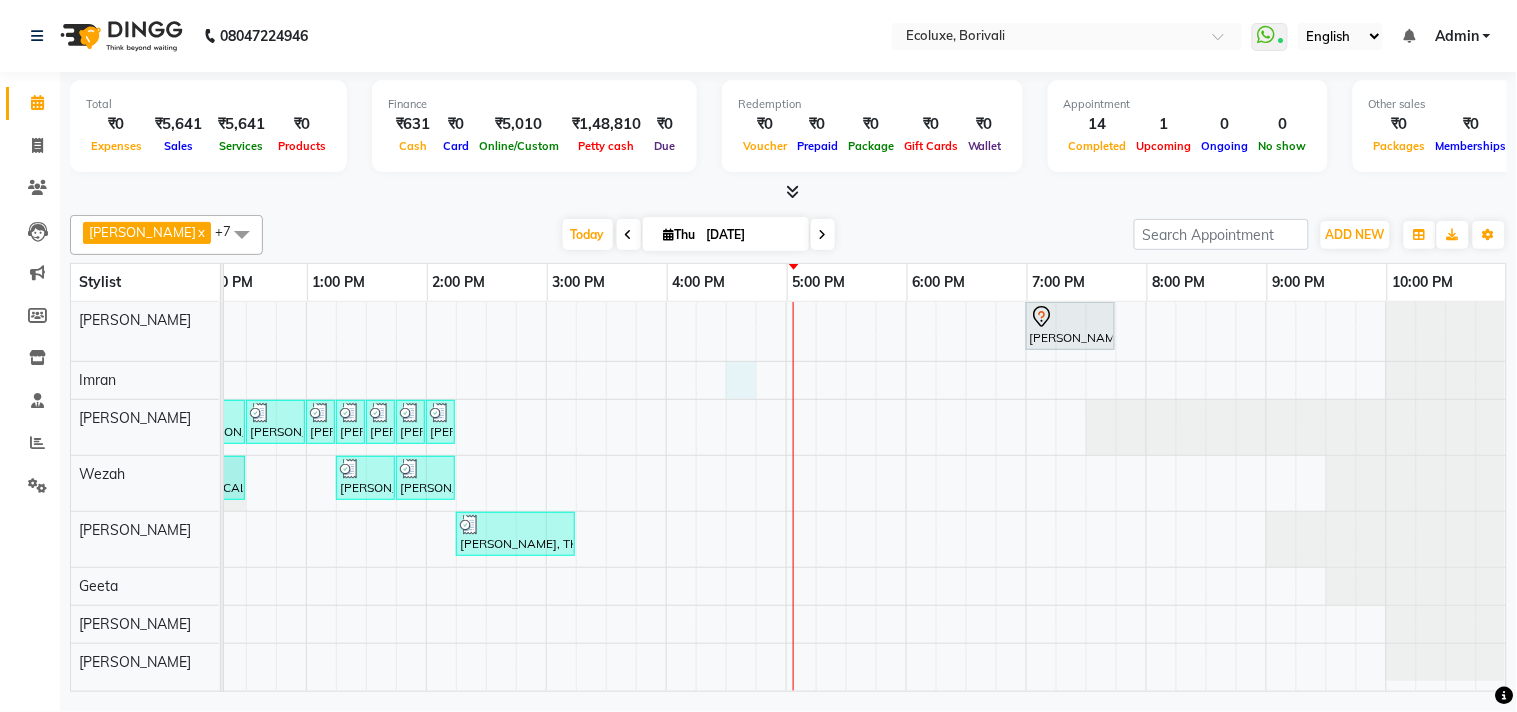 click on "shivani, TK06, 07:00 PM-07:45 PM, Female - Haircut Senior Stylist     Bhoomika, TK02, 11:00 AM-11:15 AM, Woman Forehead     Bhoomika, TK02, 11:15 AM-11:30 AM, Woman Eyebrow     Parachi Jajoo, TK04, 12:00 PM-12:30 PM, Waxing (Rica Wax) - Full Arms      Parachi Jajoo, TK04, 12:30 PM-01:00 PM, Waxing (Rica Wax) - Full Legs     Parachi Jajoo, TK04, 01:00 PM-01:15 PM, Waxing (Rica Wax) - Underarms     Parachi Jajoo, TK04, 01:15 PM-01:30 PM, Peel Off Wax - Upperlips     Dhanshree ., TK05, 01:30 PM-01:45 PM, Peel Off Wax - Chin     Dhanshree ., TK05, 01:45 PM-02:00 PM, Peel Off Wax - Upperlips     Dhanshree ., TK05, 02:00 PM-02:15 PM, Woman Eyebrow     Nikita Kolte, TK03, 11:30 AM-12:00 PM, Luxury Hairwash Long      Nikita Kolte, TK03, 12:00 PM-12:30 PM, Blowdry Long     Dhanshree ., TK05, 01:15 PM-01:45 PM, Luxury Hairwash Long      Dhanshree ., TK05, 01:45 PM-02:15 PM, Blowdry Long     Jhanvi Shah, TK07, 02:15 PM-03:15 PM, Nails - Stick on + Gel Polish Combo" at bounding box center (666, 496) 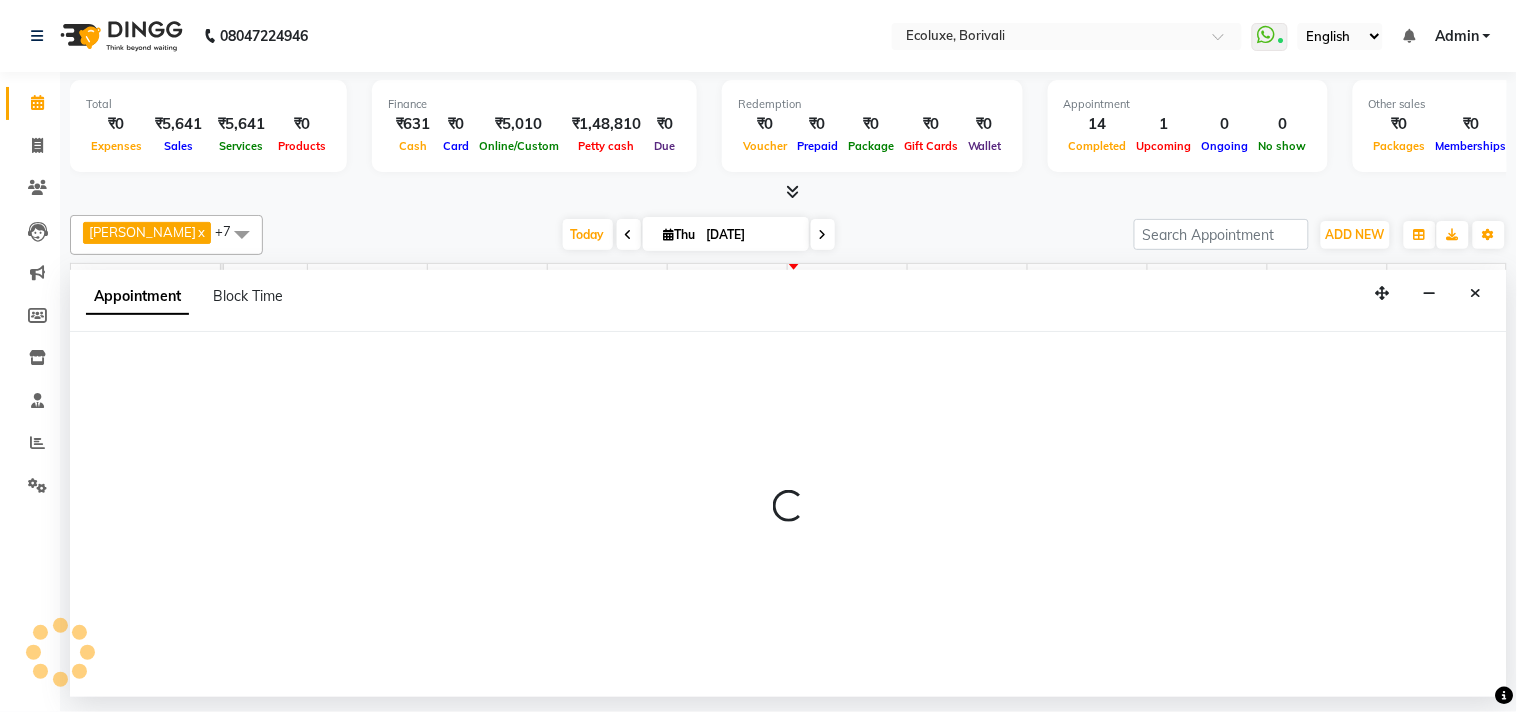 select on "35739" 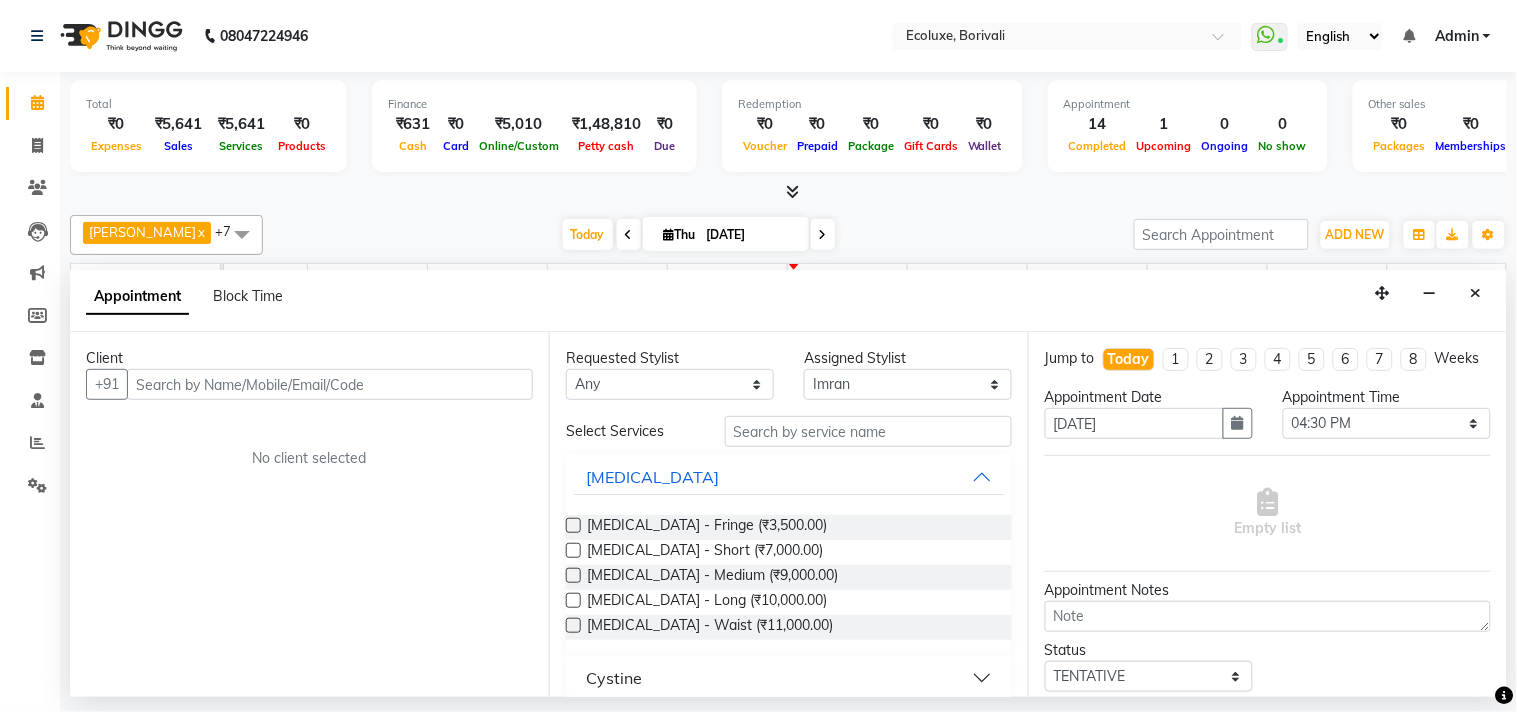 click at bounding box center [330, 384] 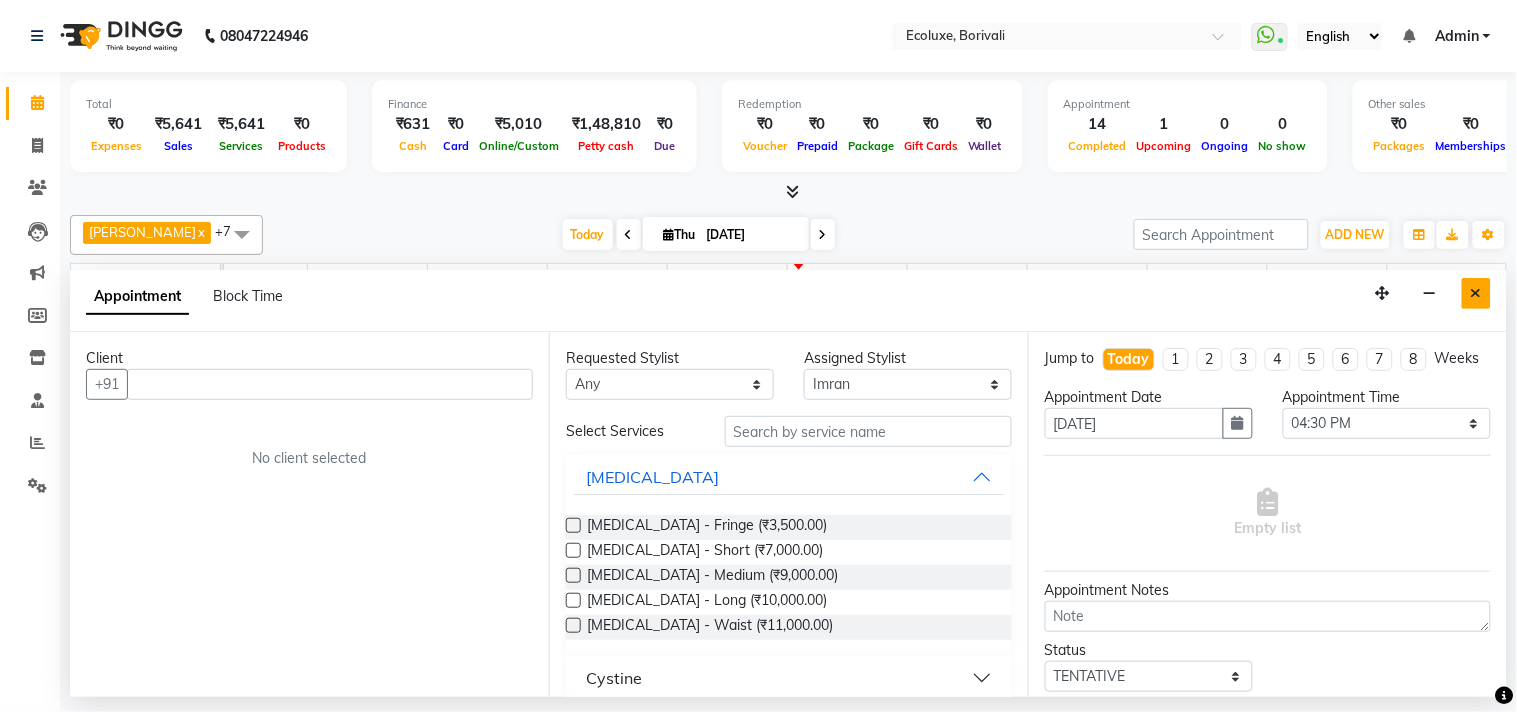 type 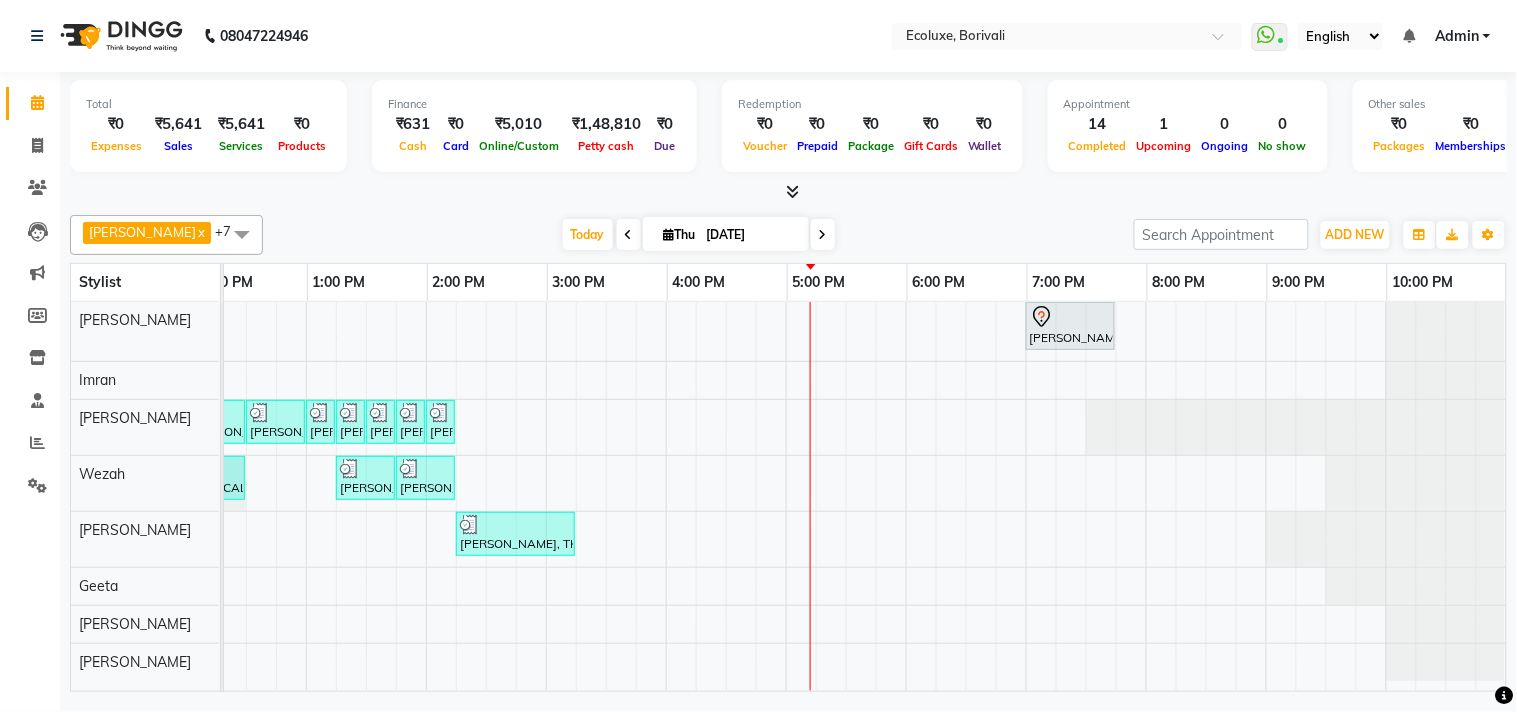 click on "[DATE]" at bounding box center (751, 235) 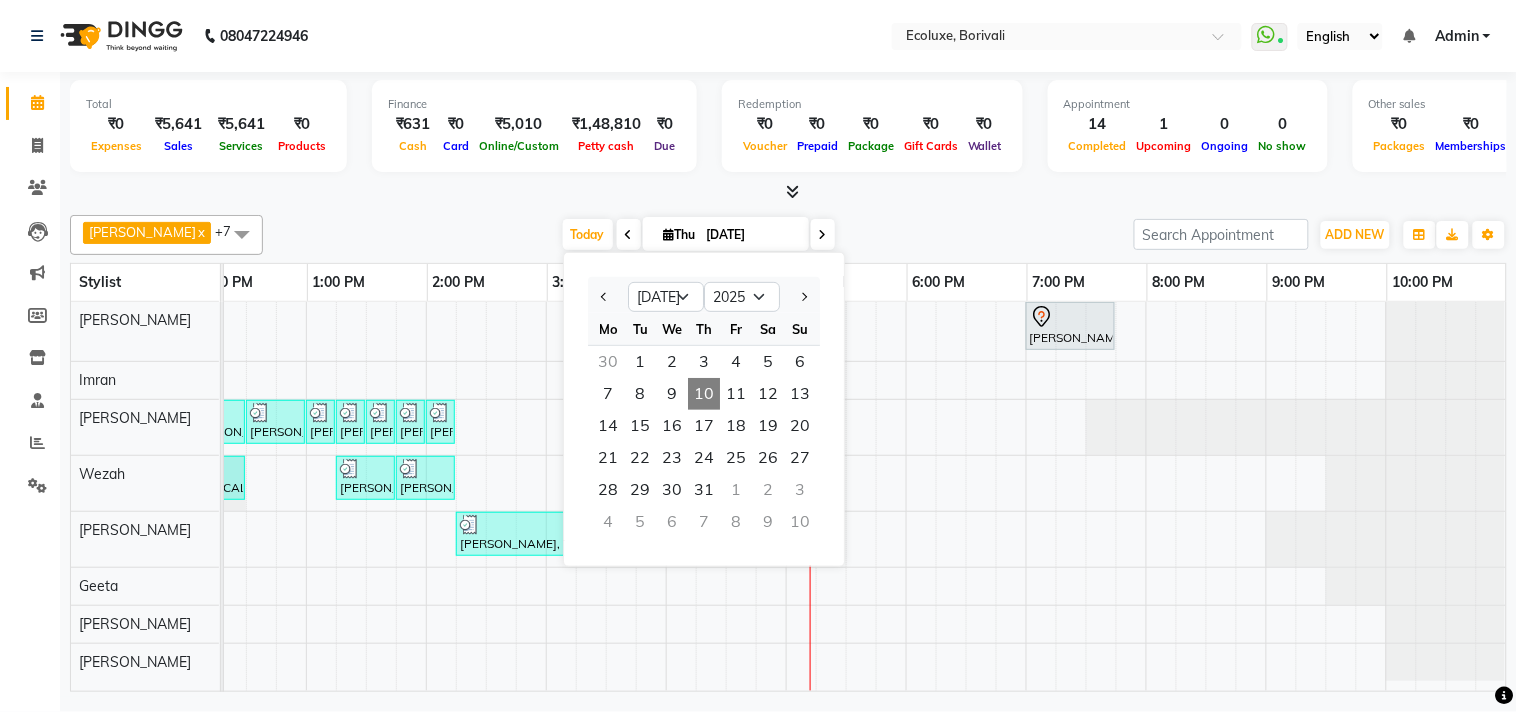 click on "Today  Thu 10-07-2025 Jan Feb Mar Apr May Jun Jul Aug Sep Oct Nov Dec 2015 2016 2017 2018 2019 2020 2021 2022 2023 2024 2025 2026 2027 2028 2029 2030 2031 2032 2033 2034 2035 Mo Tu We Th Fr Sa Su  30   1   2   3   4   5   6   7   8   9   10   11   12   13   14   15   16   17   18   19   20   21   22   23   24   25   26   27   28   29   30   31   1   2   3   4   5   6   7   8   9   10" at bounding box center (698, 235) 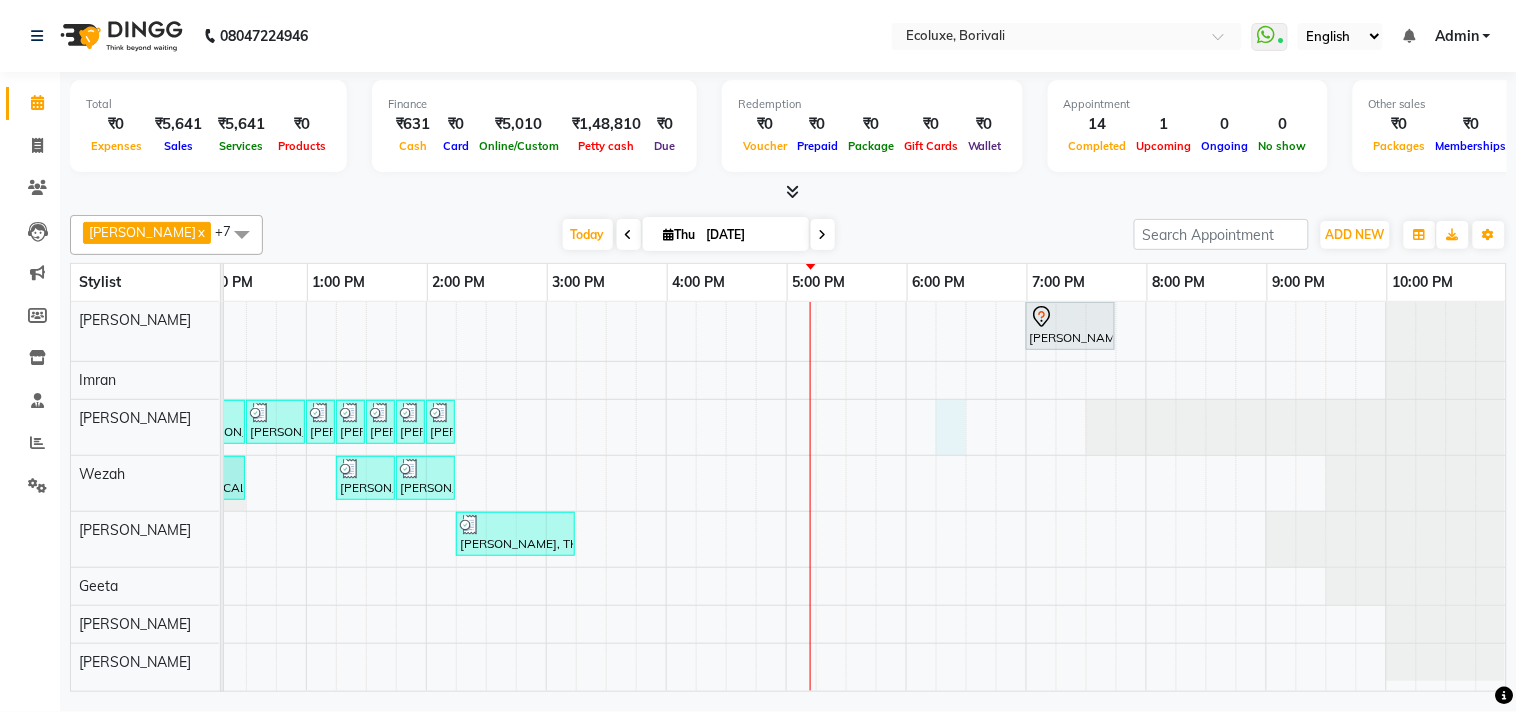 click on "shivani, TK06, 07:00 PM-07:45 PM, Female - Haircut Senior Stylist     Bhoomika, TK02, 11:00 AM-11:15 AM, Woman Forehead     Bhoomika, TK02, 11:15 AM-11:30 AM, Woman Eyebrow     Parachi Jajoo, TK04, 12:00 PM-12:30 PM, Waxing (Rica Wax) - Full Arms      Parachi Jajoo, TK04, 12:30 PM-01:00 PM, Waxing (Rica Wax) - Full Legs     Parachi Jajoo, TK04, 01:00 PM-01:15 PM, Waxing (Rica Wax) - Underarms     Parachi Jajoo, TK04, 01:15 PM-01:30 PM, Peel Off Wax - Upperlips     Dhanshree ., TK05, 01:30 PM-01:45 PM, Peel Off Wax - Chin     Dhanshree ., TK05, 01:45 PM-02:00 PM, Peel Off Wax - Upperlips     Dhanshree ., TK05, 02:00 PM-02:15 PM, Woman Eyebrow     Nikita Kolte, TK03, 11:30 AM-12:00 PM, Luxury Hairwash Long      Nikita Kolte, TK03, 12:00 PM-12:30 PM, Blowdry Long     Dhanshree ., TK05, 01:15 PM-01:45 PM, Luxury Hairwash Long      Dhanshree ., TK05, 01:45 PM-02:15 PM, Blowdry Long     Jhanvi Shah, TK07, 02:15 PM-03:15 PM, Nails - Stick on + Gel Polish Combo" at bounding box center [666, 496] 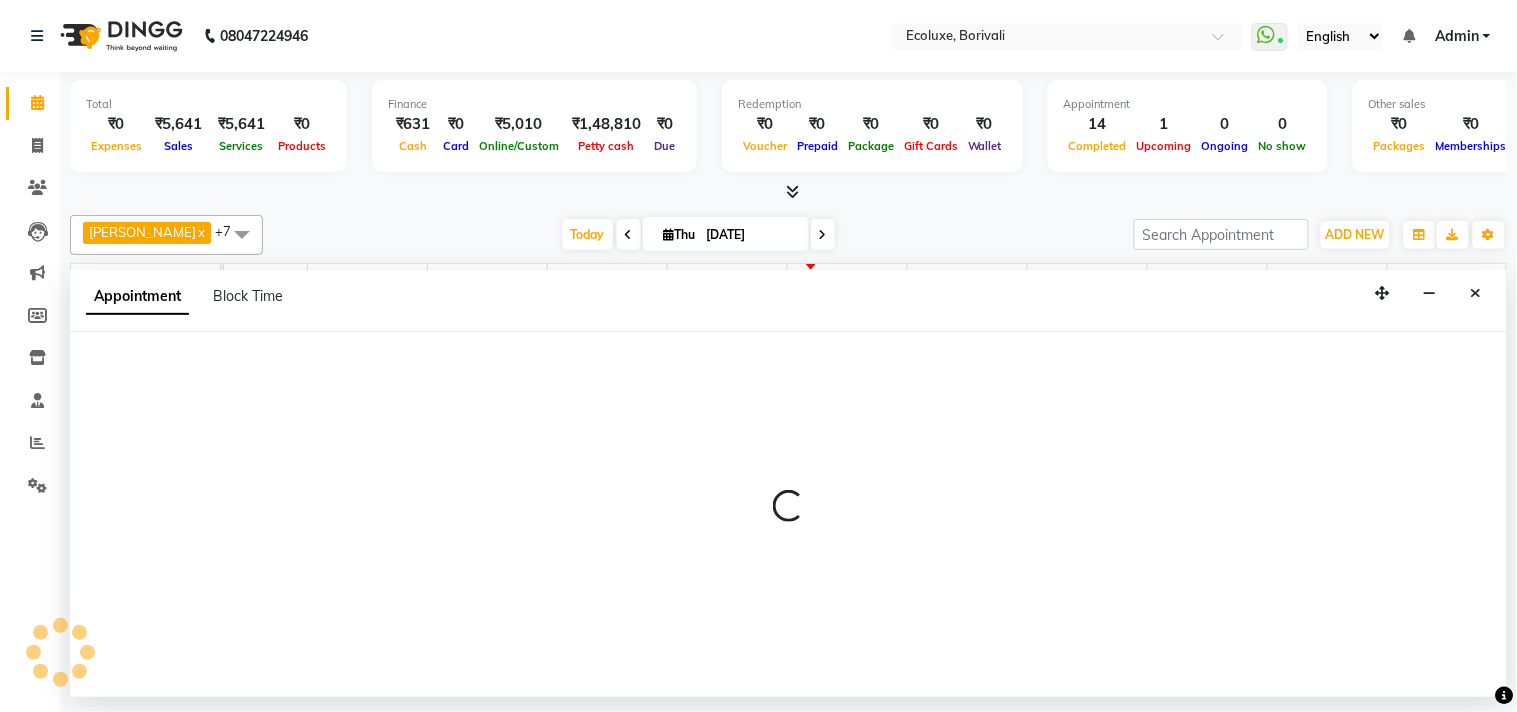 select on "36344" 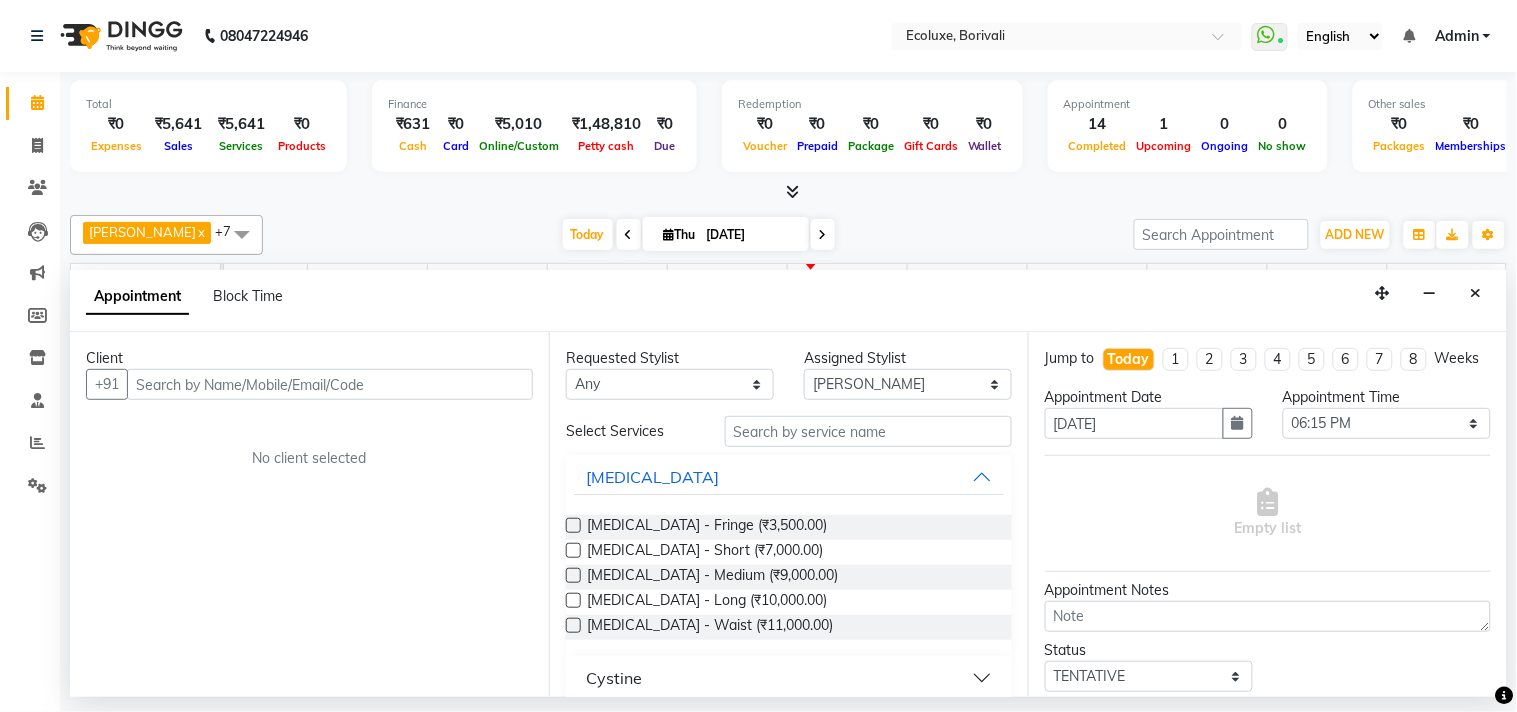 click at bounding box center (330, 384) 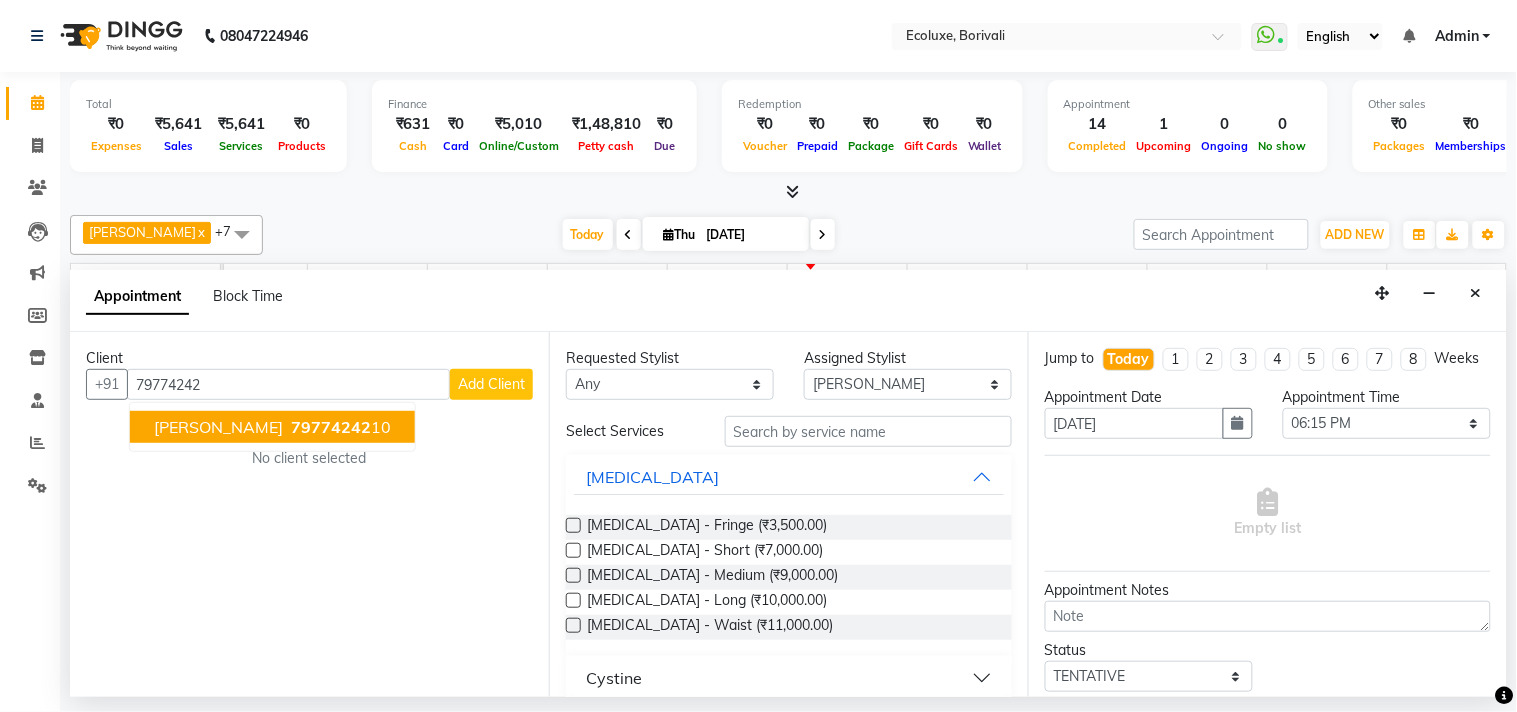 click on "Shweta Samant   79774242 10" at bounding box center [272, 427] 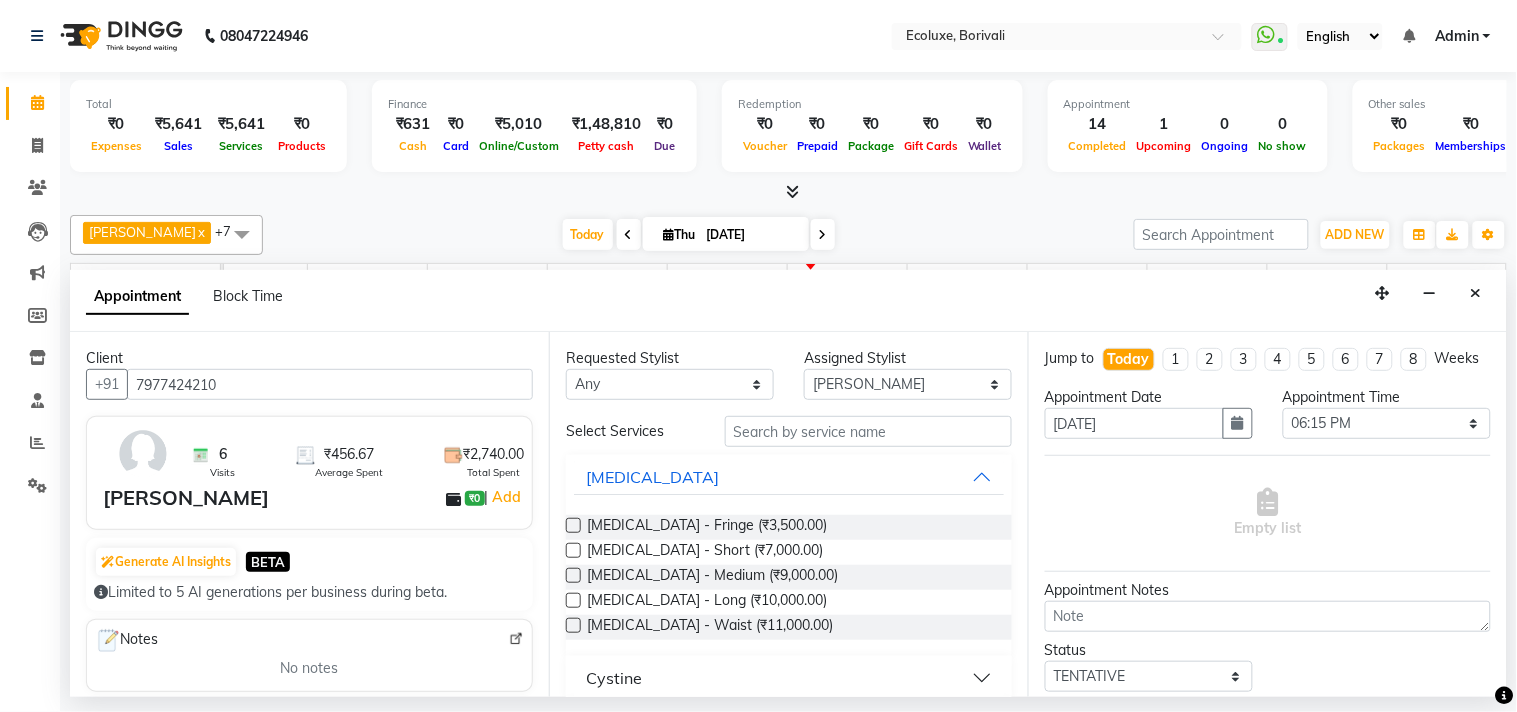 type on "7977424210" 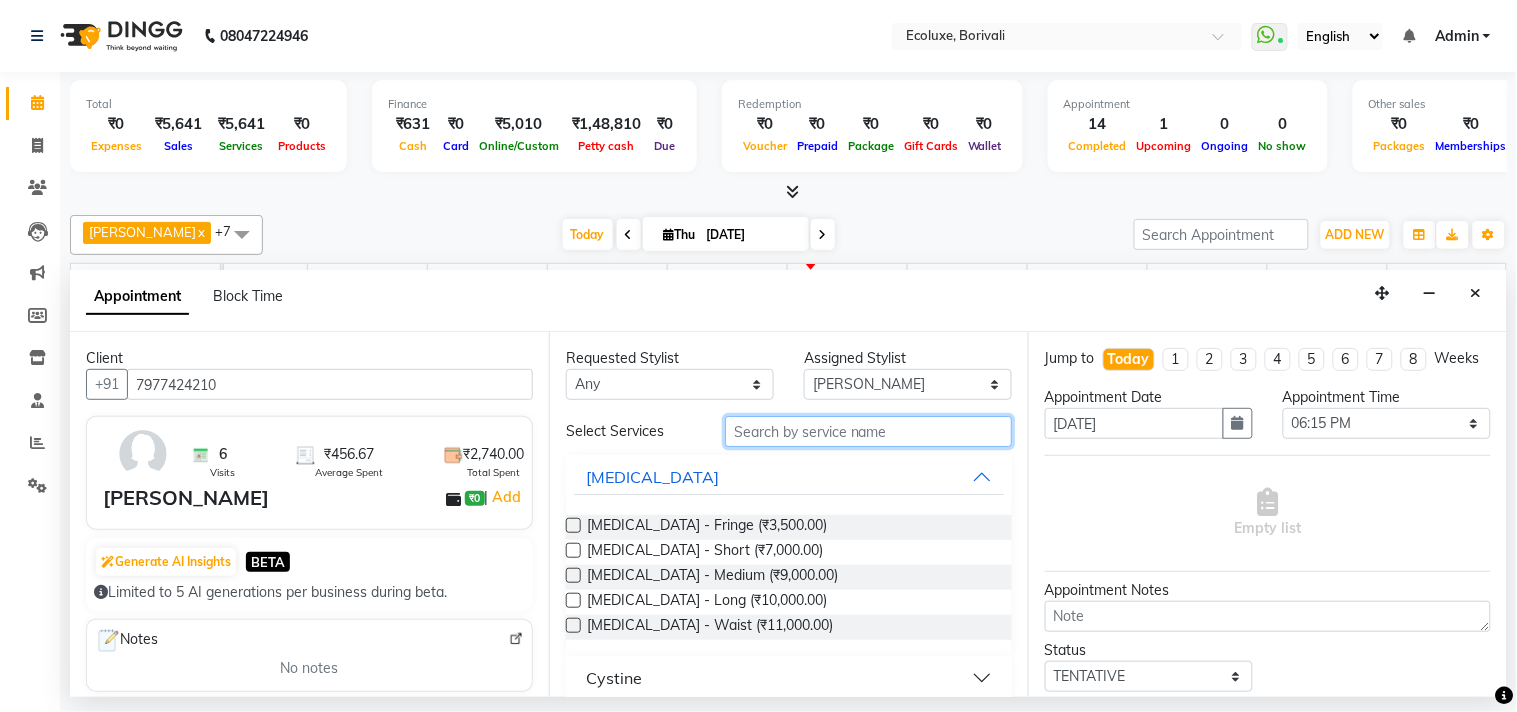 click at bounding box center [868, 431] 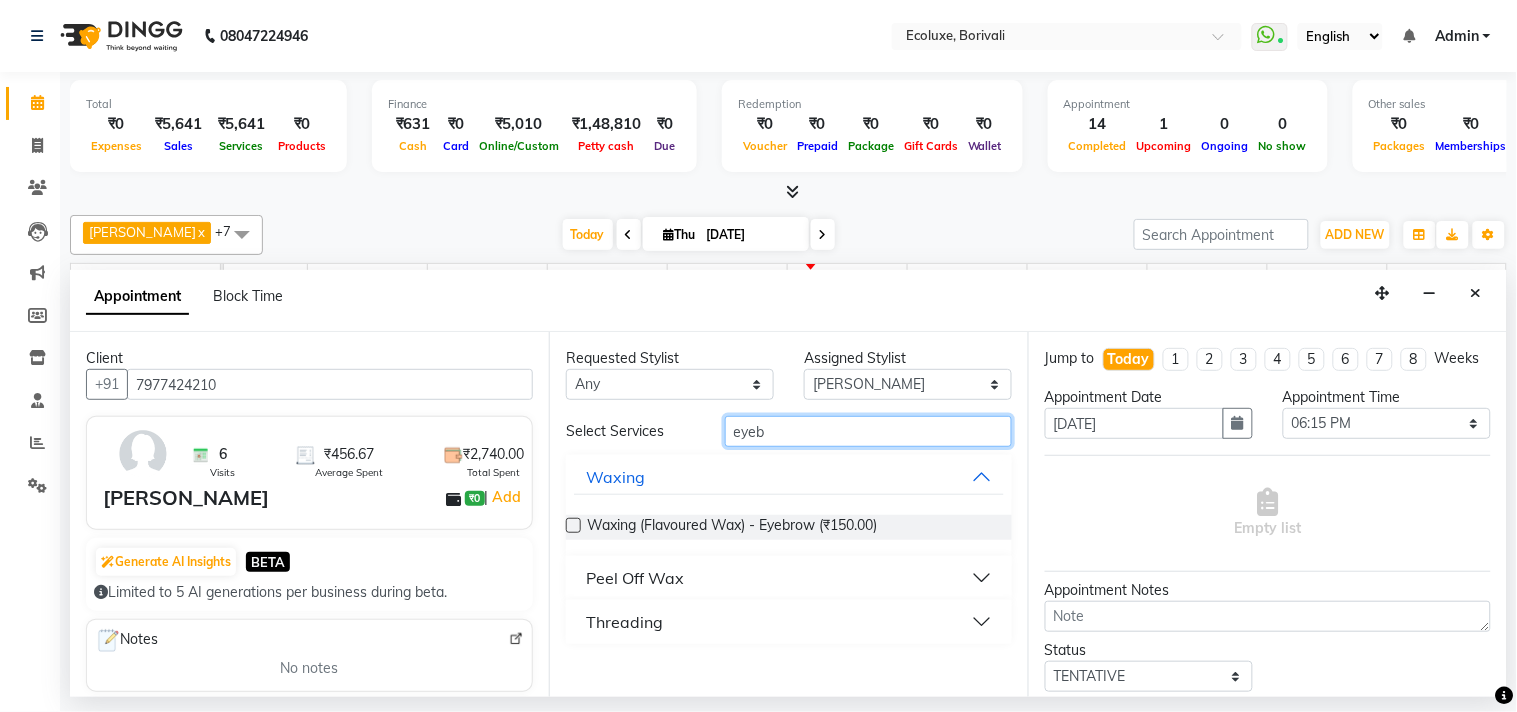 type on "eyeb" 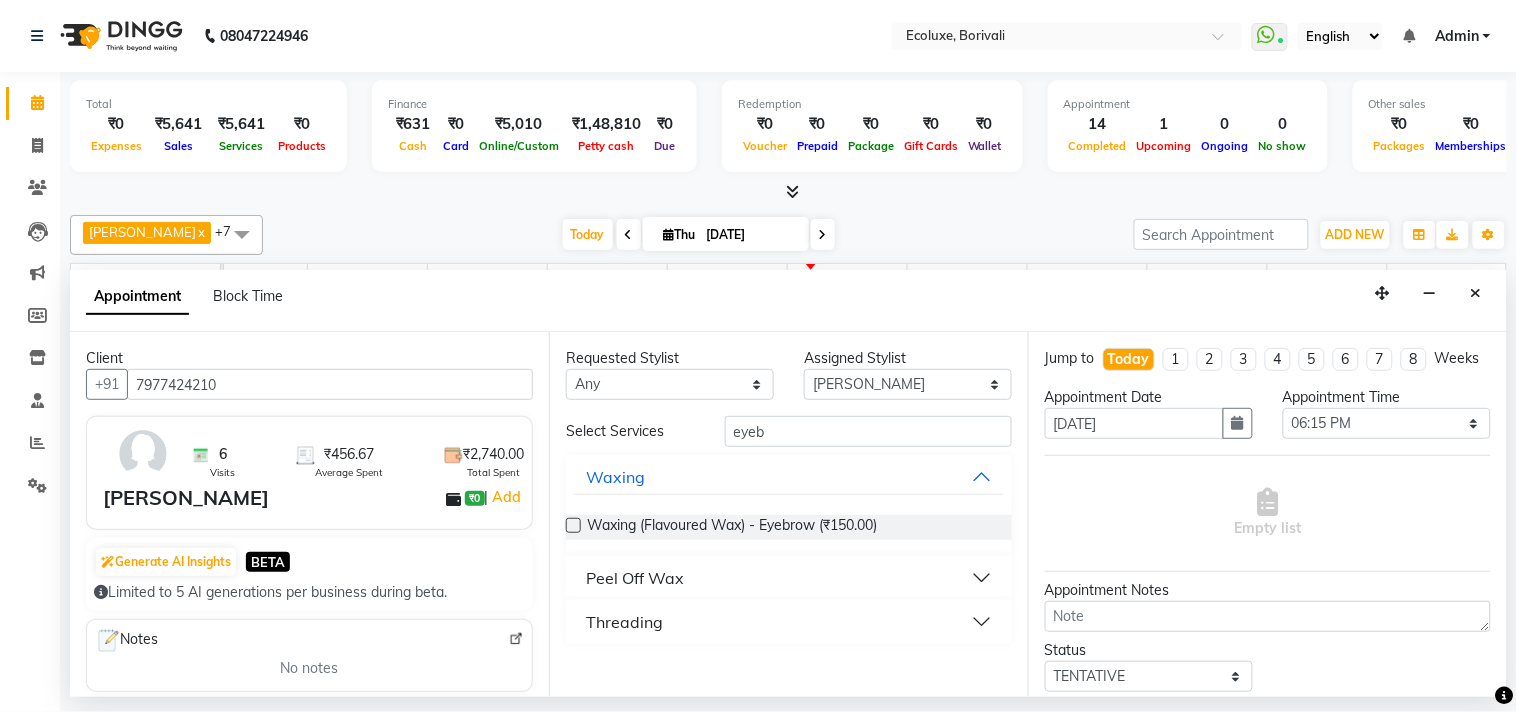 click on "Threading" at bounding box center (624, 622) 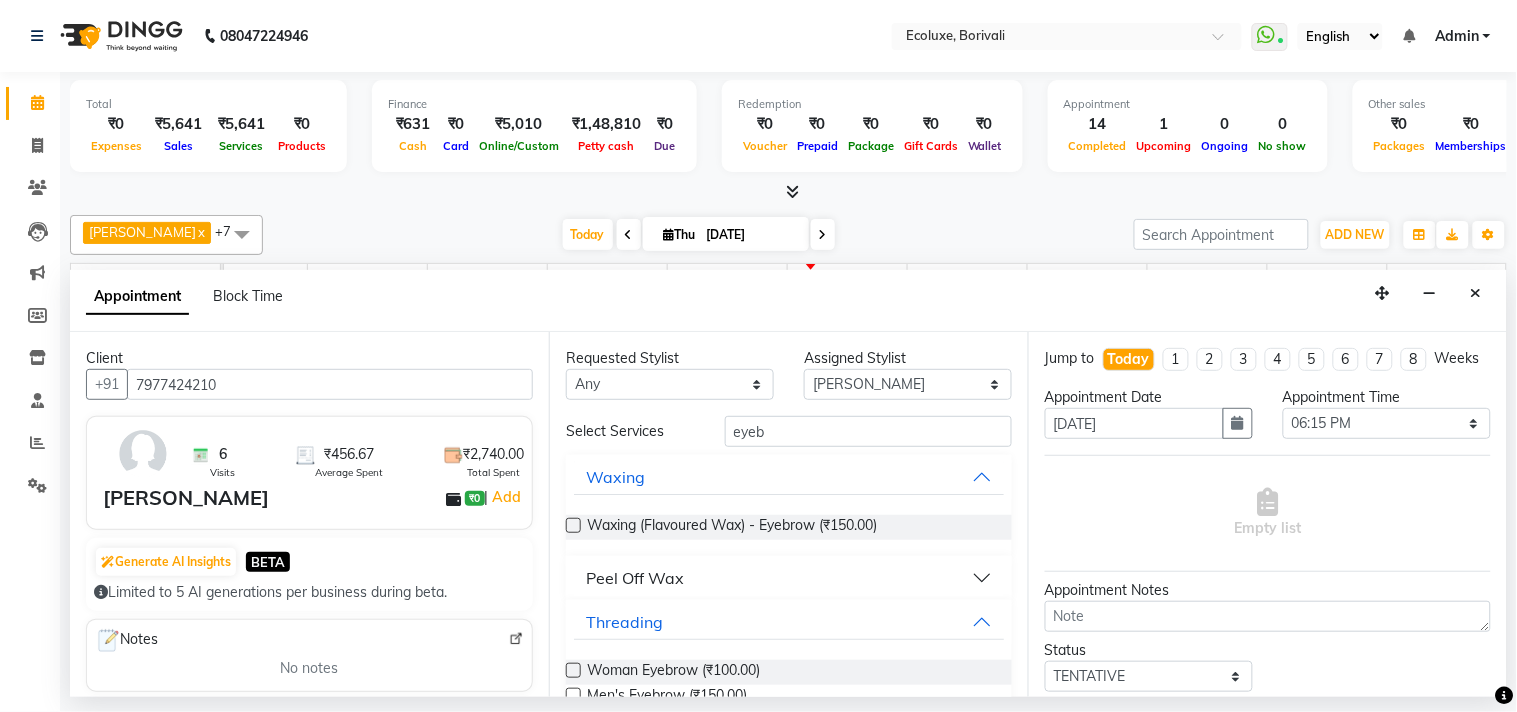 click at bounding box center (573, 670) 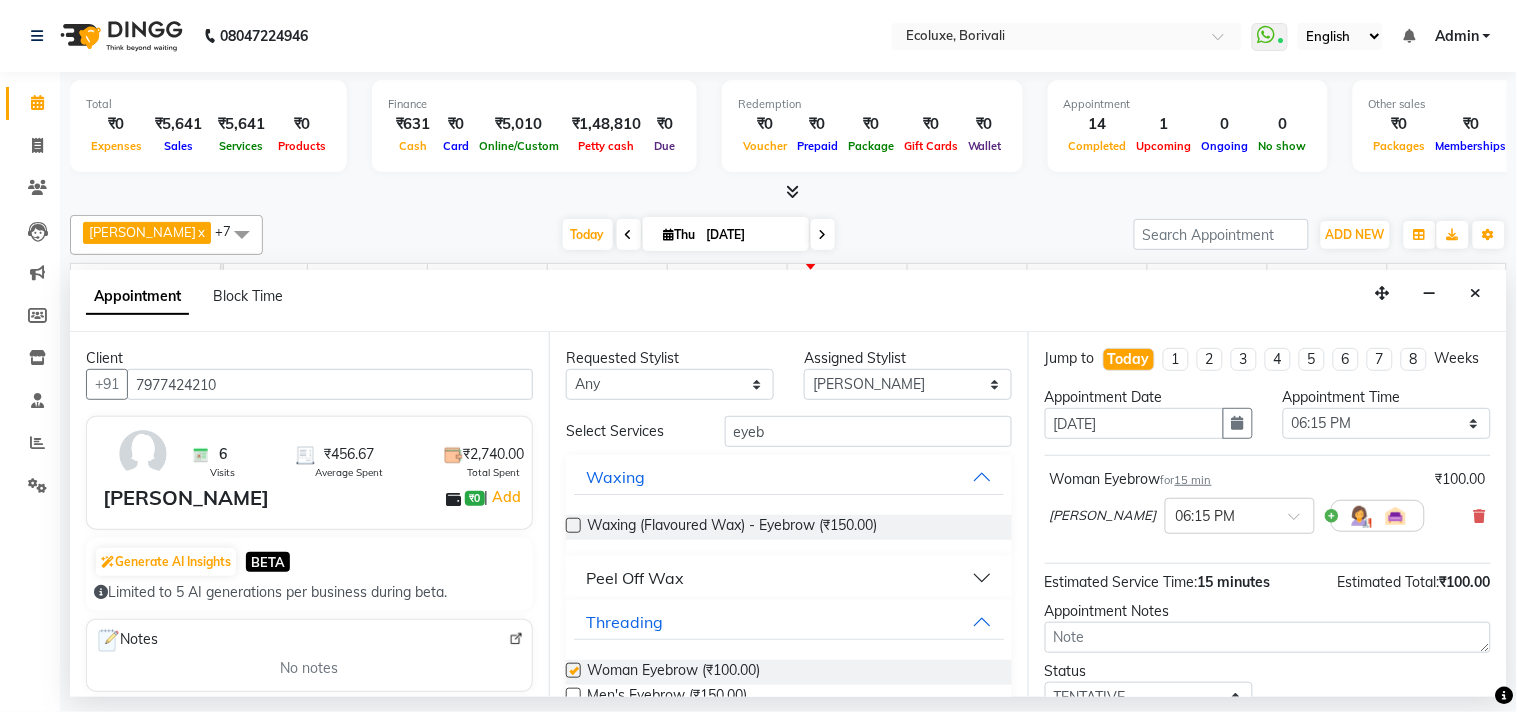 checkbox on "false" 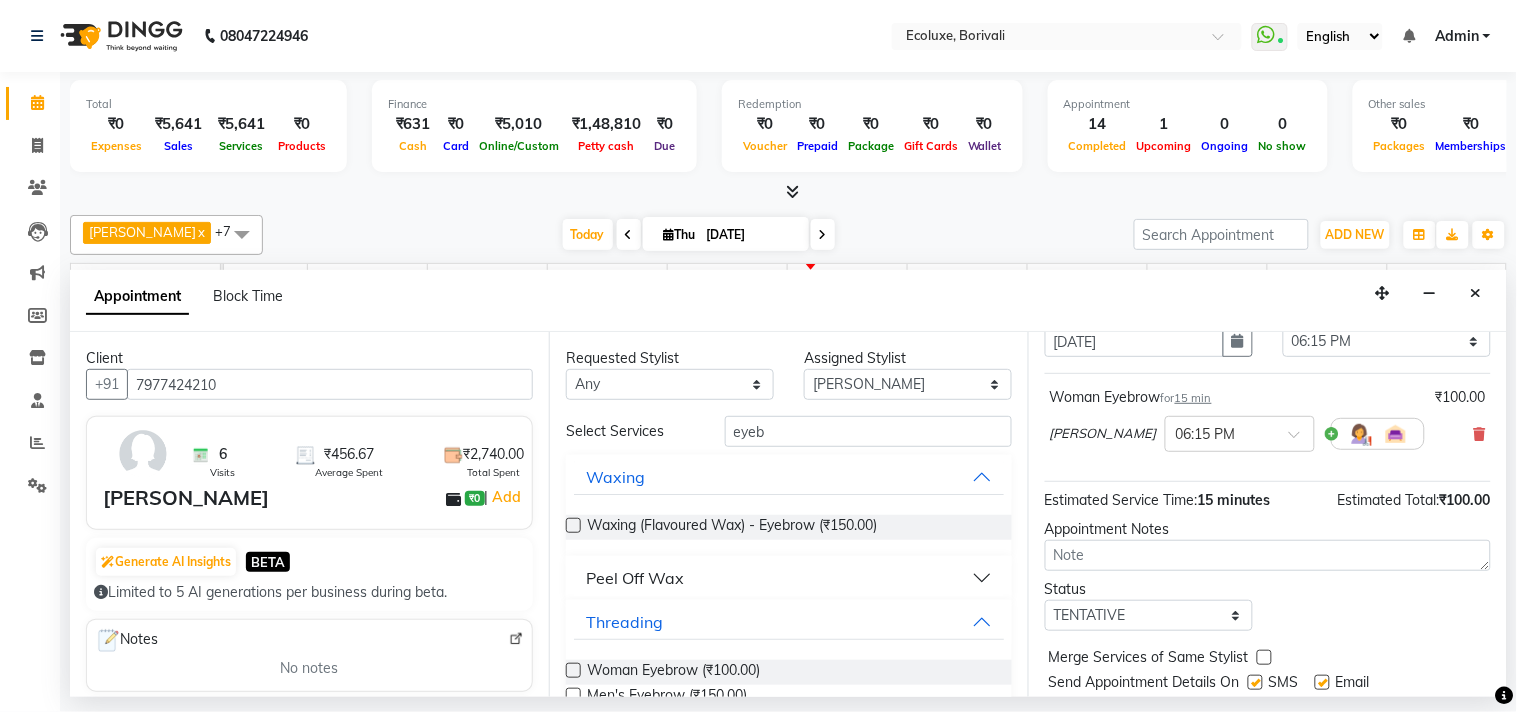 scroll, scrollTop: 161, scrollLeft: 0, axis: vertical 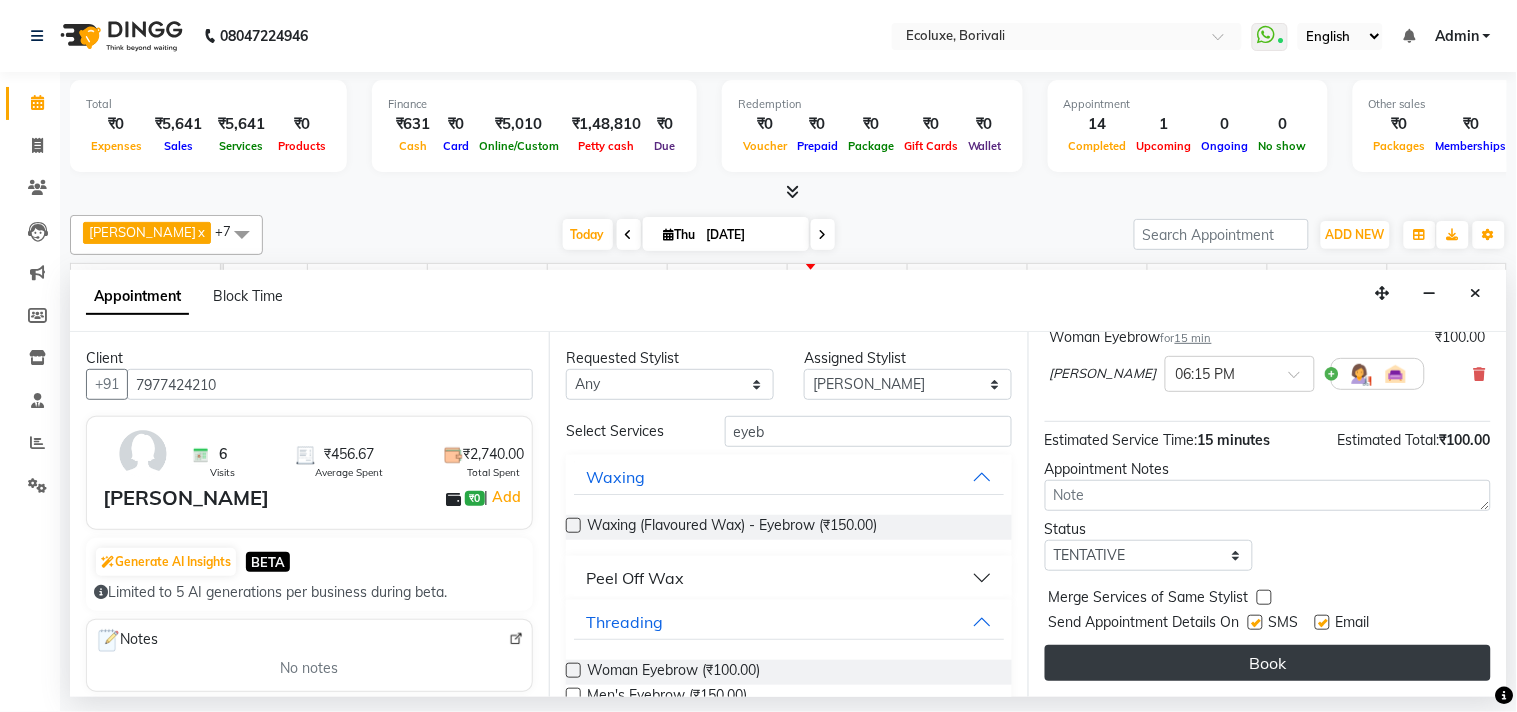 click on "Book" at bounding box center (1268, 663) 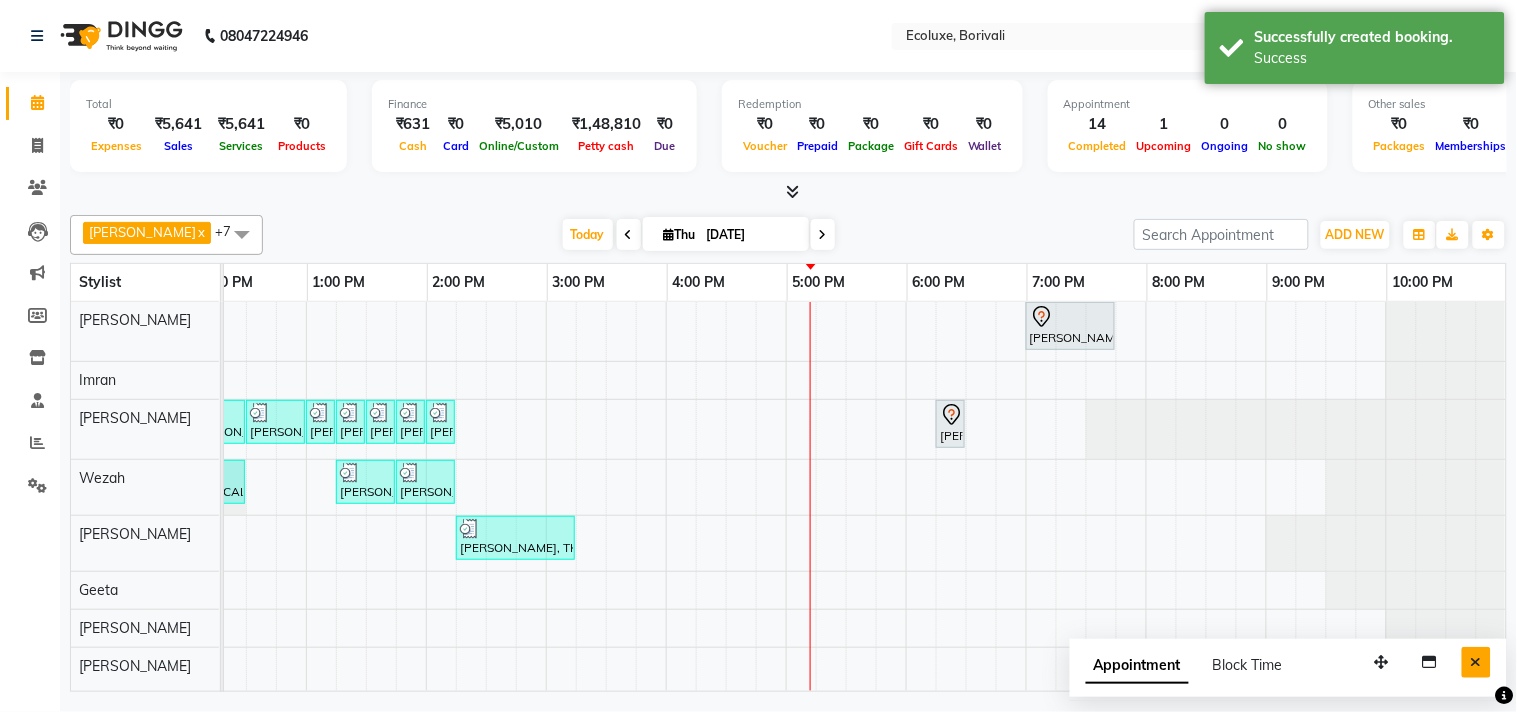 click at bounding box center (1476, 662) 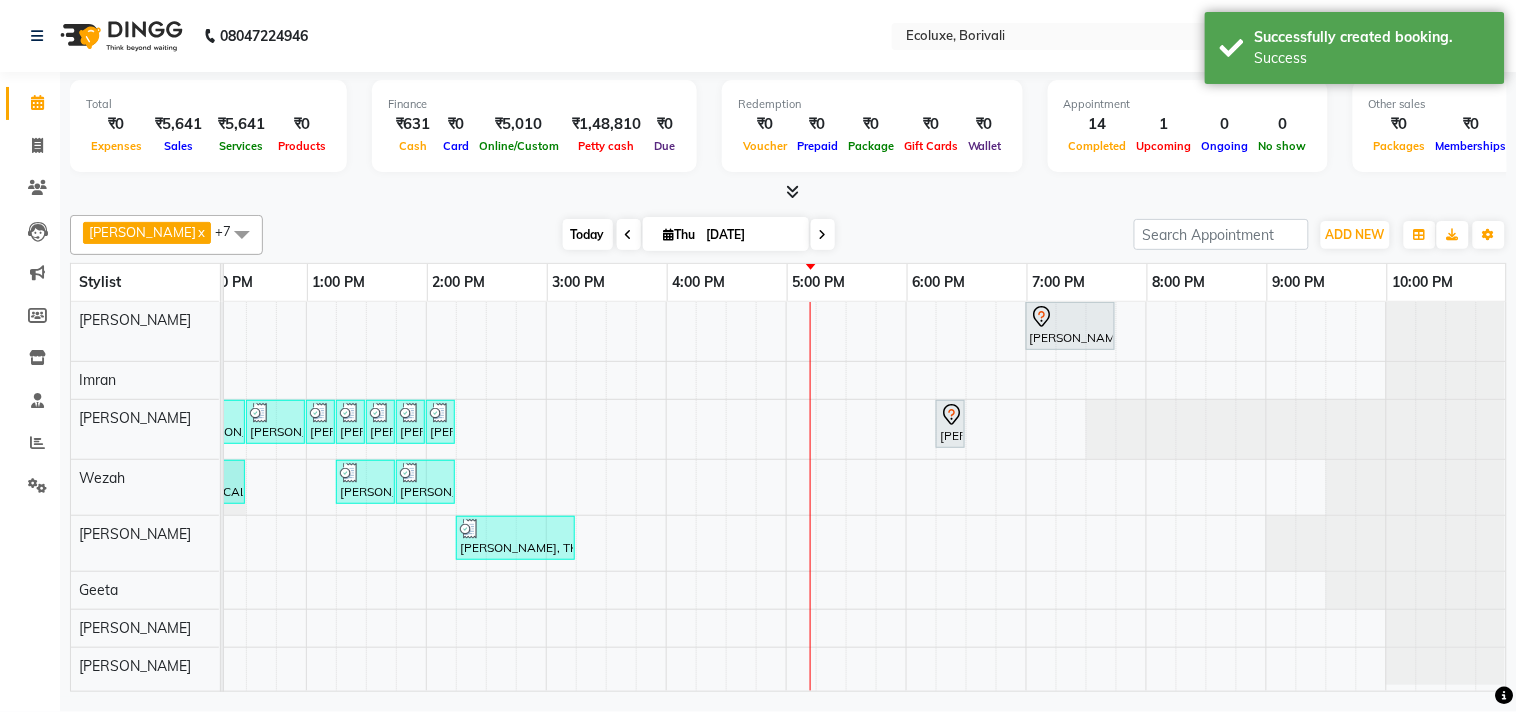 click on "Today" at bounding box center (588, 234) 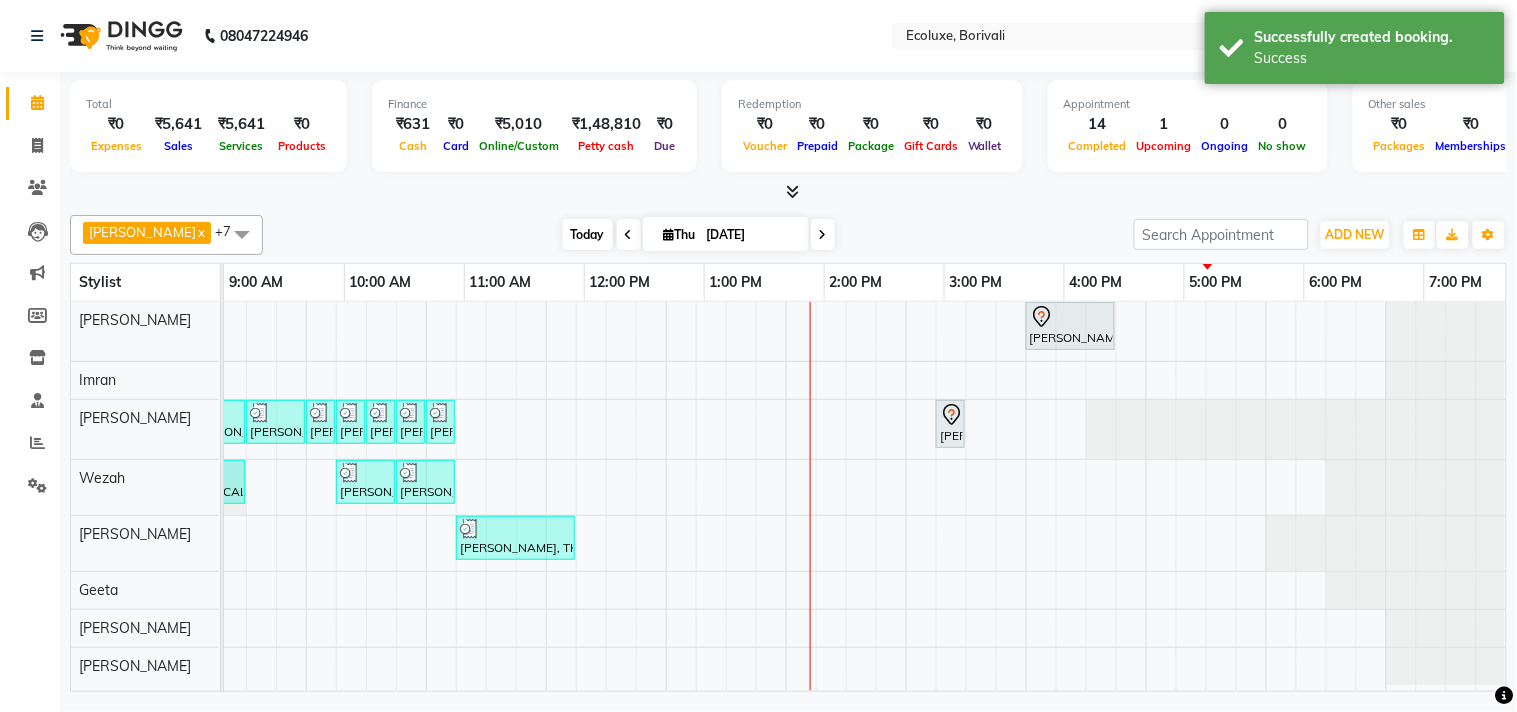 scroll, scrollTop: 0, scrollLeft: 0, axis: both 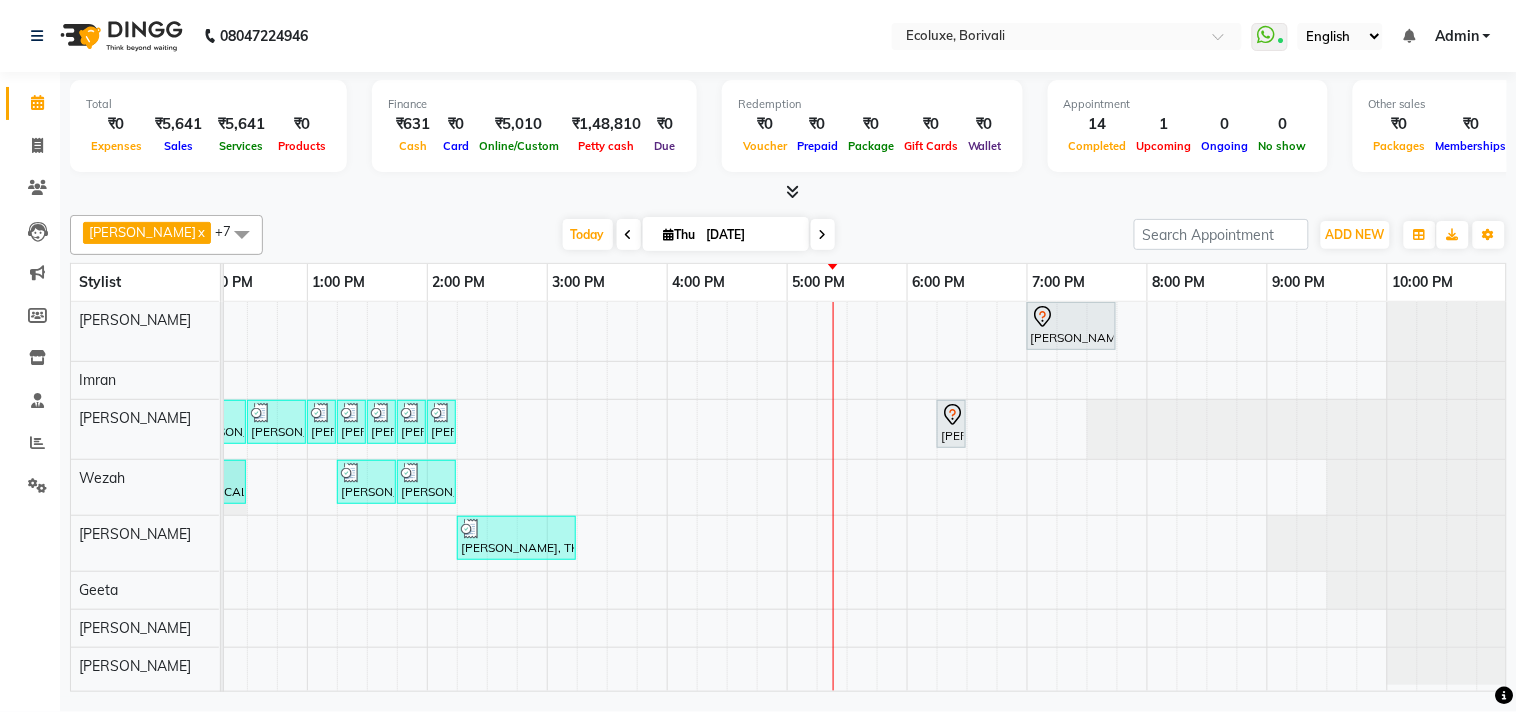 drag, startPoint x: 661, startPoint y: 233, endPoint x: 697, endPoint y: 247, distance: 38.626415 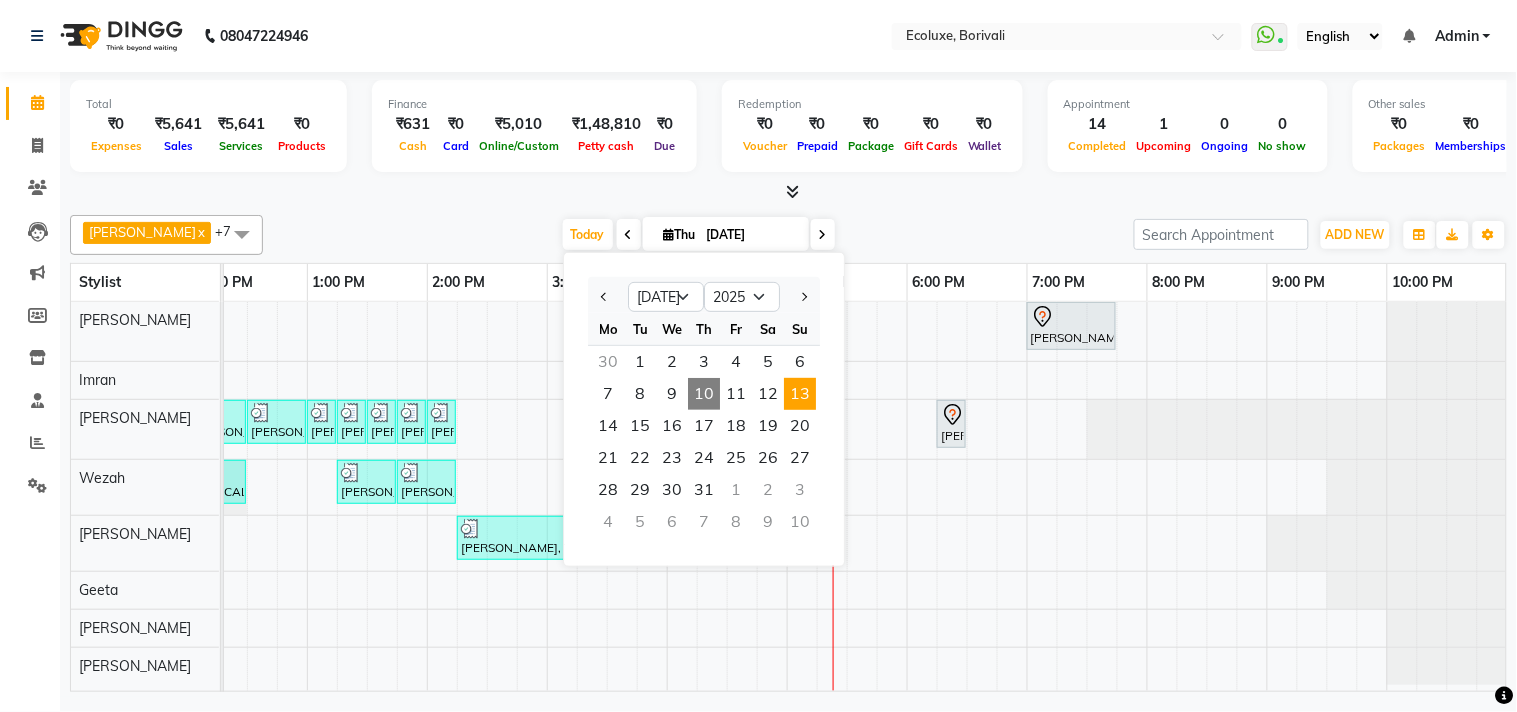click on "13" at bounding box center (800, 394) 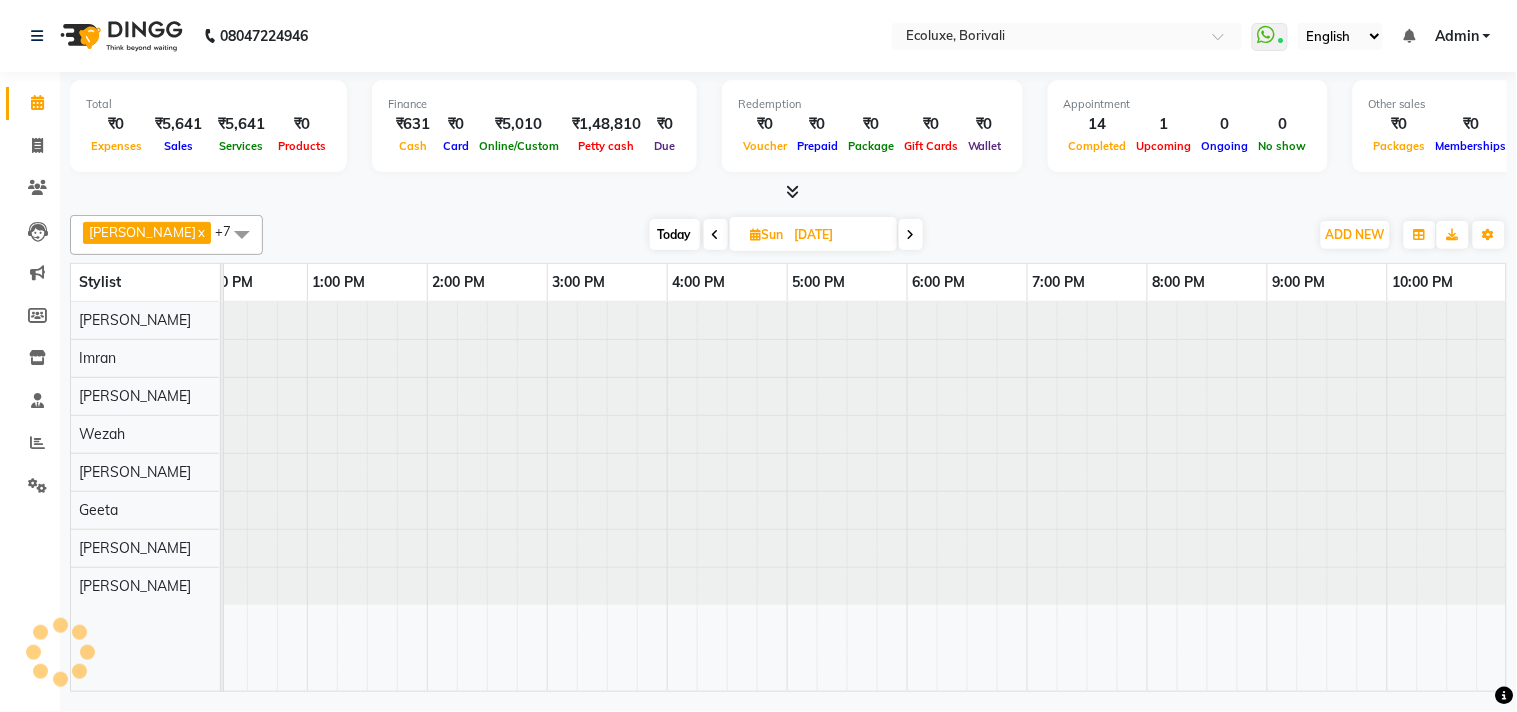 scroll, scrollTop: 0, scrollLeft: 0, axis: both 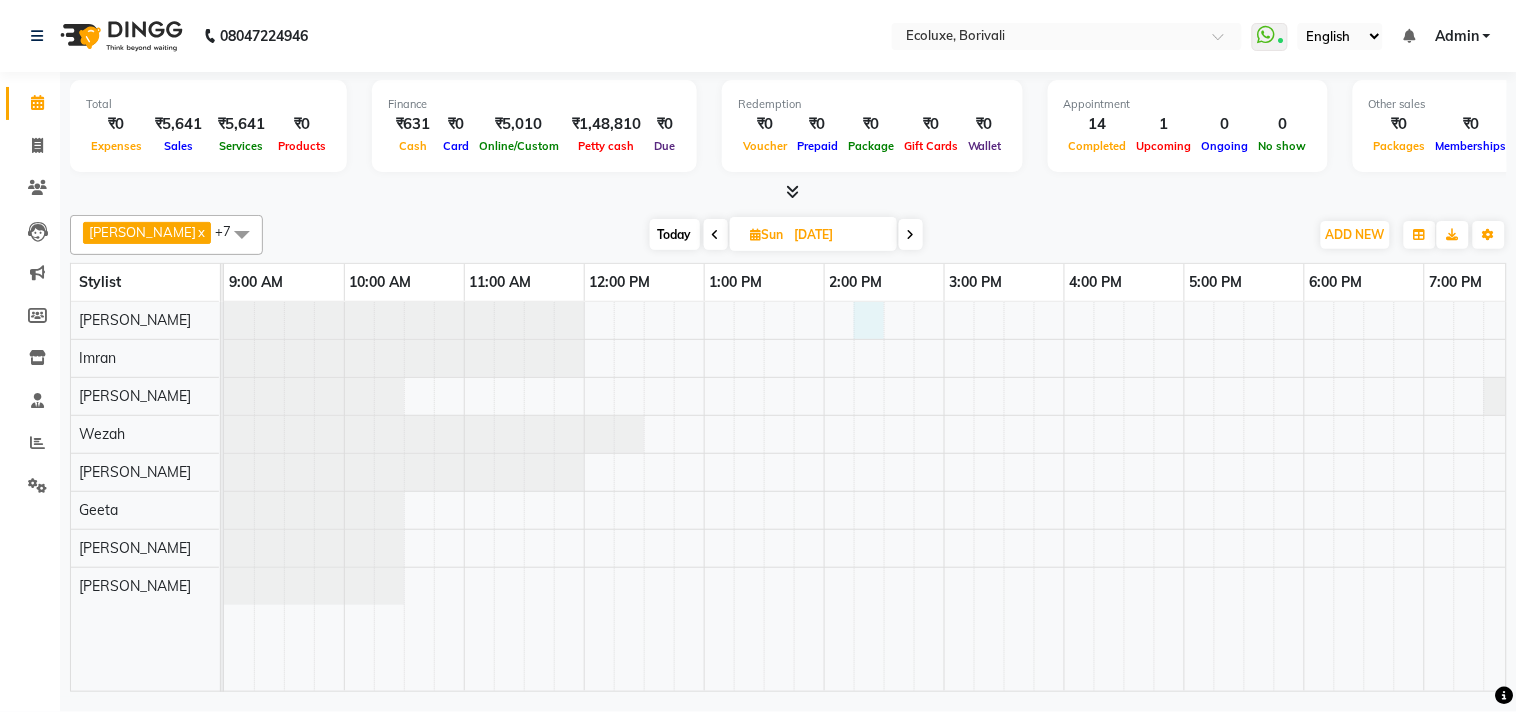 click at bounding box center [1064, 496] 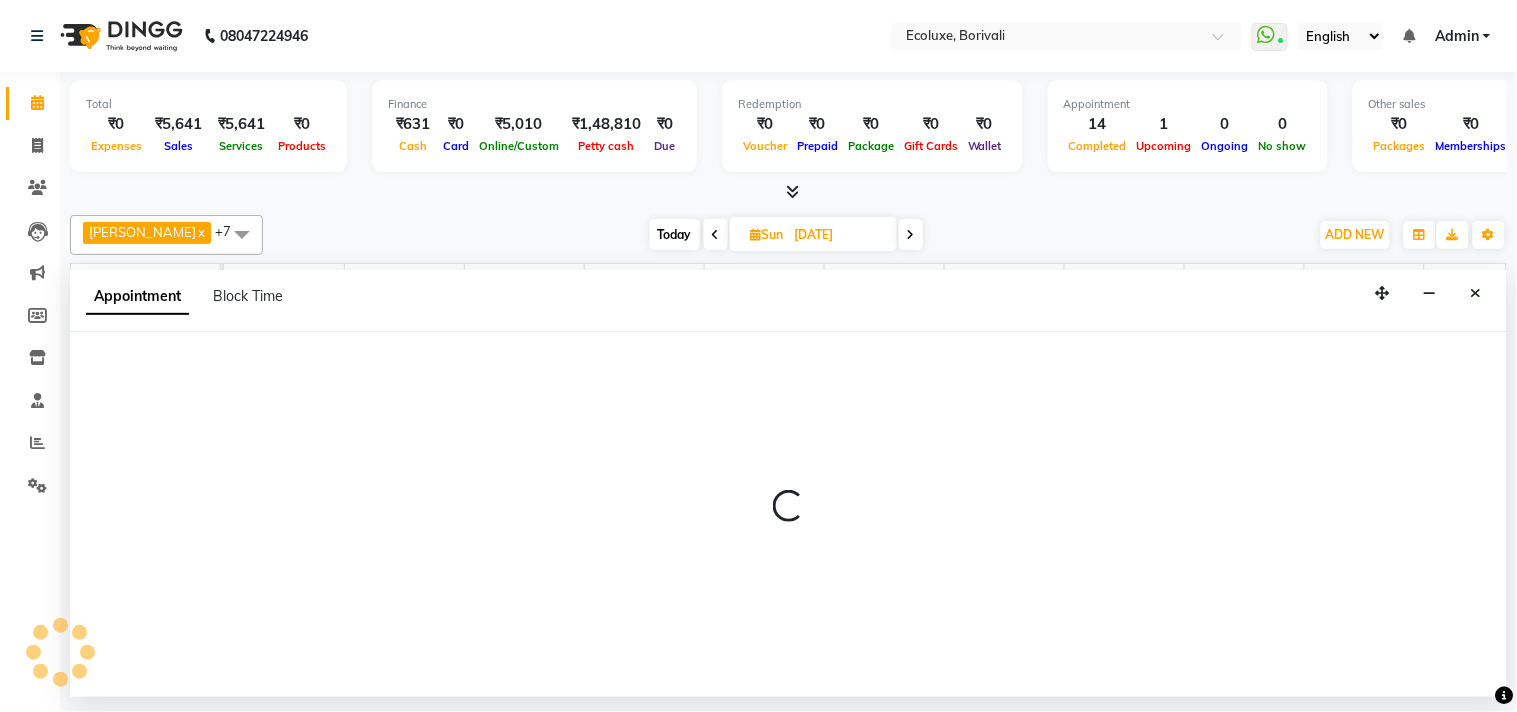 select on "35738" 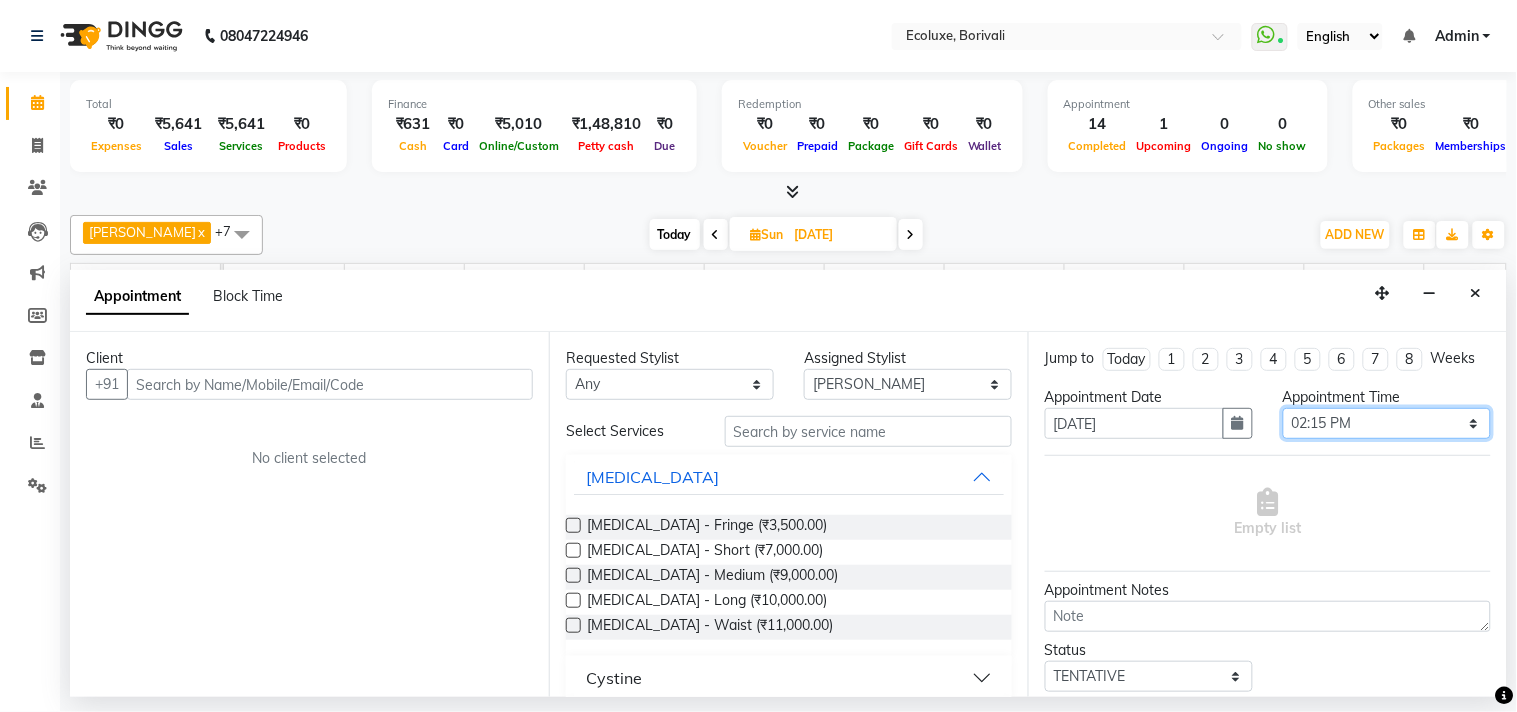 click on "Select 10:00 AM 10:15 AM 10:30 AM 10:45 AM 11:00 AM 11:15 AM 11:30 AM 11:45 AM 12:00 PM 12:15 PM 12:30 PM 12:45 PM 01:00 PM 01:15 PM 01:30 PM 01:45 PM 02:00 PM 02:15 PM 02:30 PM 02:45 PM 03:00 PM 03:15 PM 03:30 PM 03:45 PM 04:00 PM 04:15 PM 04:30 PM 04:45 PM 05:00 PM 05:15 PM 05:30 PM 05:45 PM 06:00 PM 06:15 PM 06:30 PM 06:45 PM 07:00 PM 07:15 PM 07:30 PM 07:45 PM 08:00 PM 08:15 PM 08:30 PM 08:45 PM 09:00 PM 09:15 PM 09:30 PM 09:45 PM 10:00 PM" at bounding box center (1387, 423) 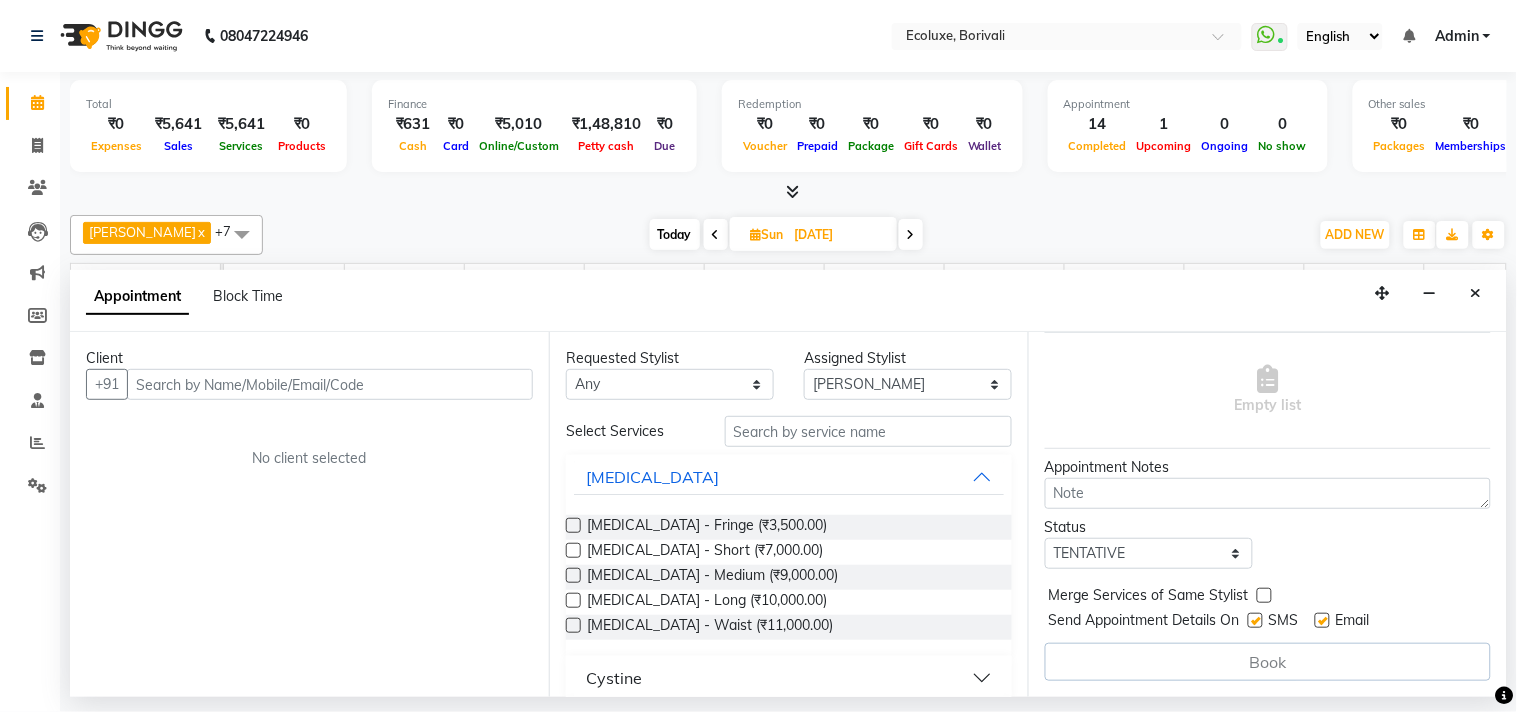 scroll, scrollTop: 0, scrollLeft: 0, axis: both 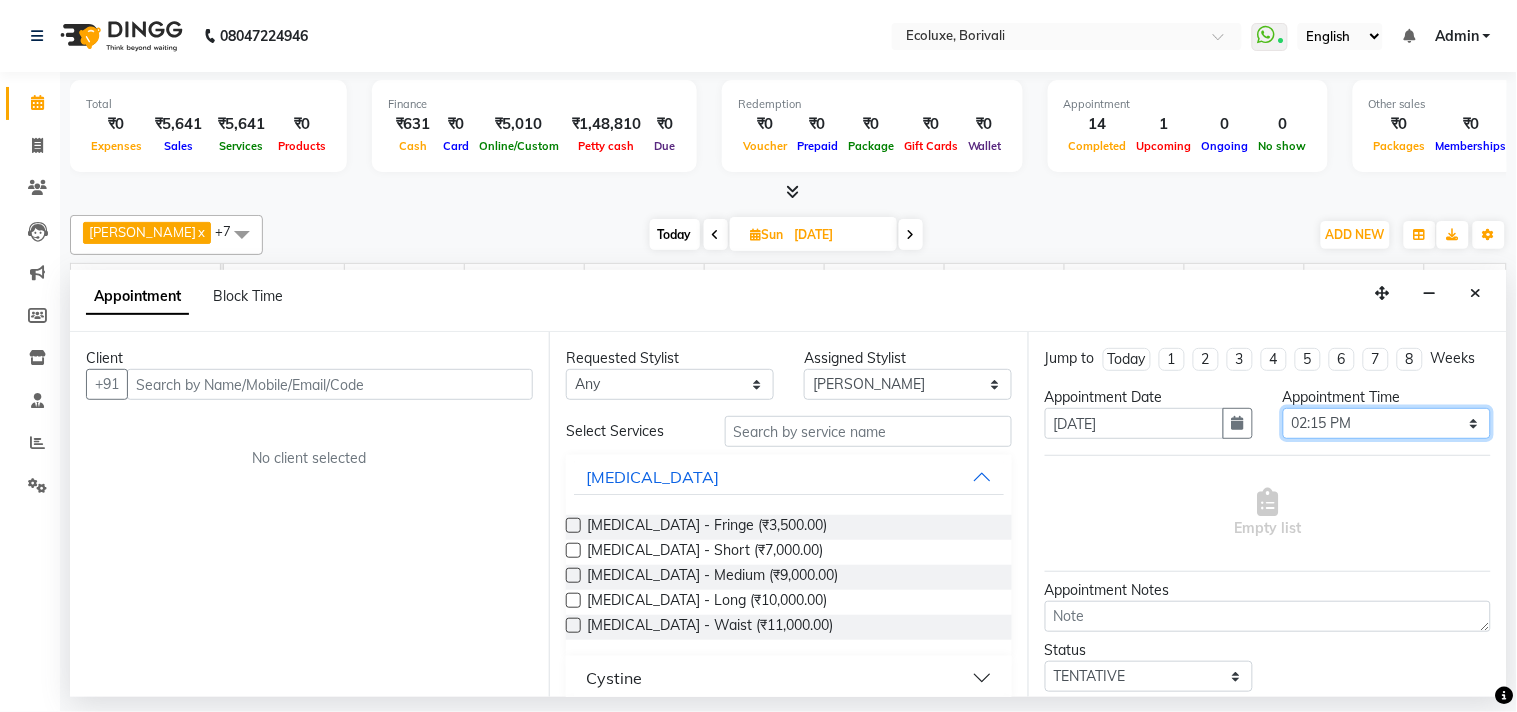 click on "Select 10:00 AM 10:15 AM 10:30 AM 10:45 AM 11:00 AM 11:15 AM 11:30 AM 11:45 AM 12:00 PM 12:15 PM 12:30 PM 12:45 PM 01:00 PM 01:15 PM 01:30 PM 01:45 PM 02:00 PM 02:15 PM 02:30 PM 02:45 PM 03:00 PM 03:15 PM 03:30 PM 03:45 PM 04:00 PM 04:15 PM 04:30 PM 04:45 PM 05:00 PM 05:15 PM 05:30 PM 05:45 PM 06:00 PM 06:15 PM 06:30 PM 06:45 PM 07:00 PM 07:15 PM 07:30 PM 07:45 PM 08:00 PM 08:15 PM 08:30 PM 08:45 PM 09:00 PM 09:15 PM 09:30 PM 09:45 PM 10:00 PM" at bounding box center [1387, 423] 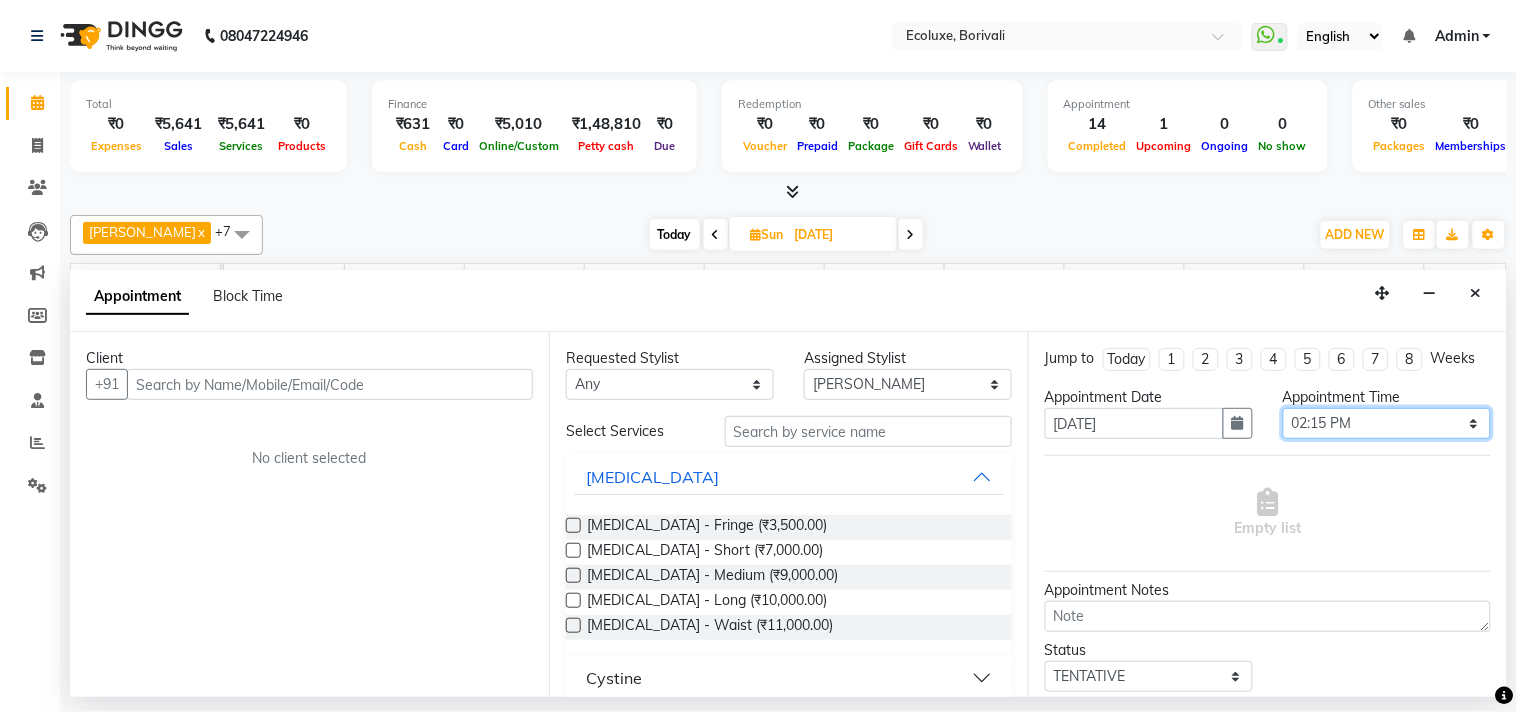 select on "870" 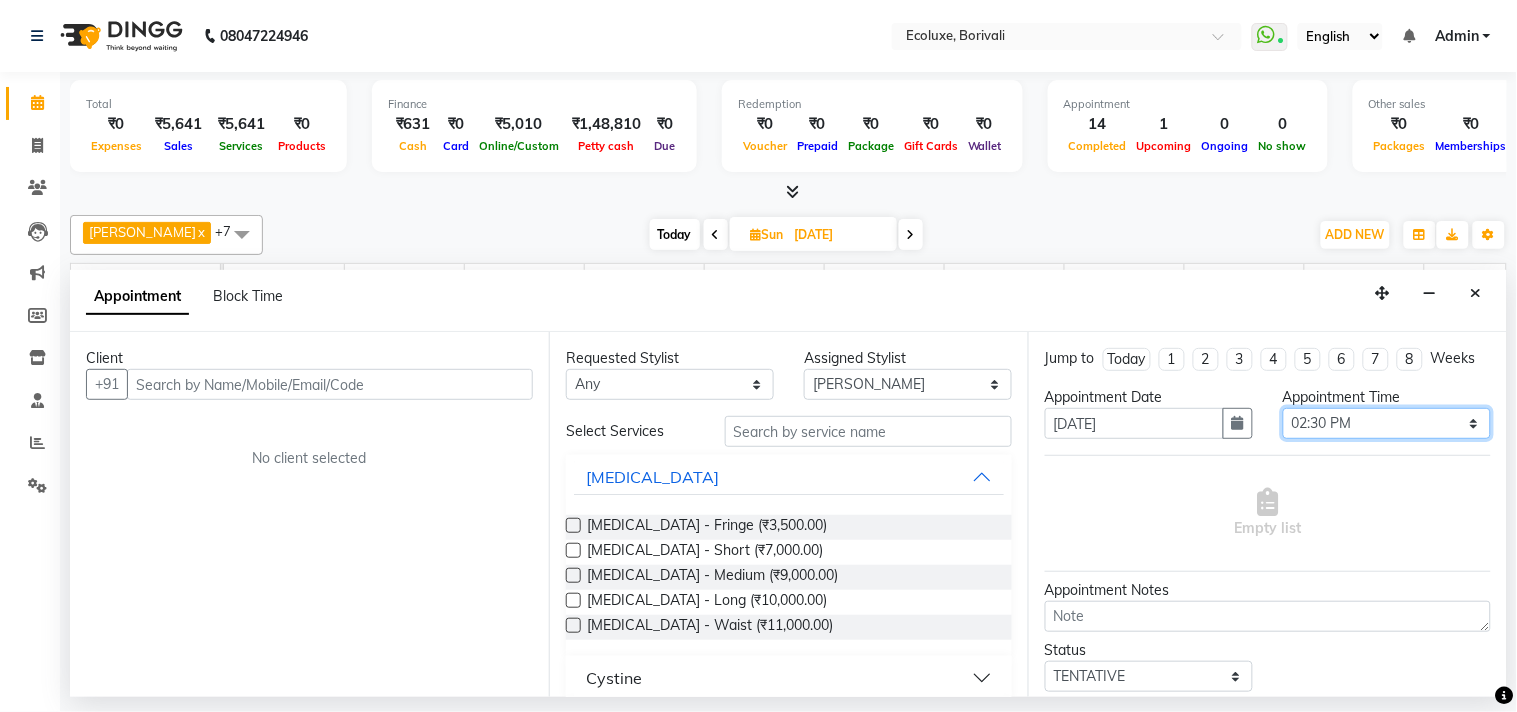 click on "Select 10:00 AM 10:15 AM 10:30 AM 10:45 AM 11:00 AM 11:15 AM 11:30 AM 11:45 AM 12:00 PM 12:15 PM 12:30 PM 12:45 PM 01:00 PM 01:15 PM 01:30 PM 01:45 PM 02:00 PM 02:15 PM 02:30 PM 02:45 PM 03:00 PM 03:15 PM 03:30 PM 03:45 PM 04:00 PM 04:15 PM 04:30 PM 04:45 PM 05:00 PM 05:15 PM 05:30 PM 05:45 PM 06:00 PM 06:15 PM 06:30 PM 06:45 PM 07:00 PM 07:15 PM 07:30 PM 07:45 PM 08:00 PM 08:15 PM 08:30 PM 08:45 PM 09:00 PM 09:15 PM 09:30 PM 09:45 PM 10:00 PM" at bounding box center [1387, 423] 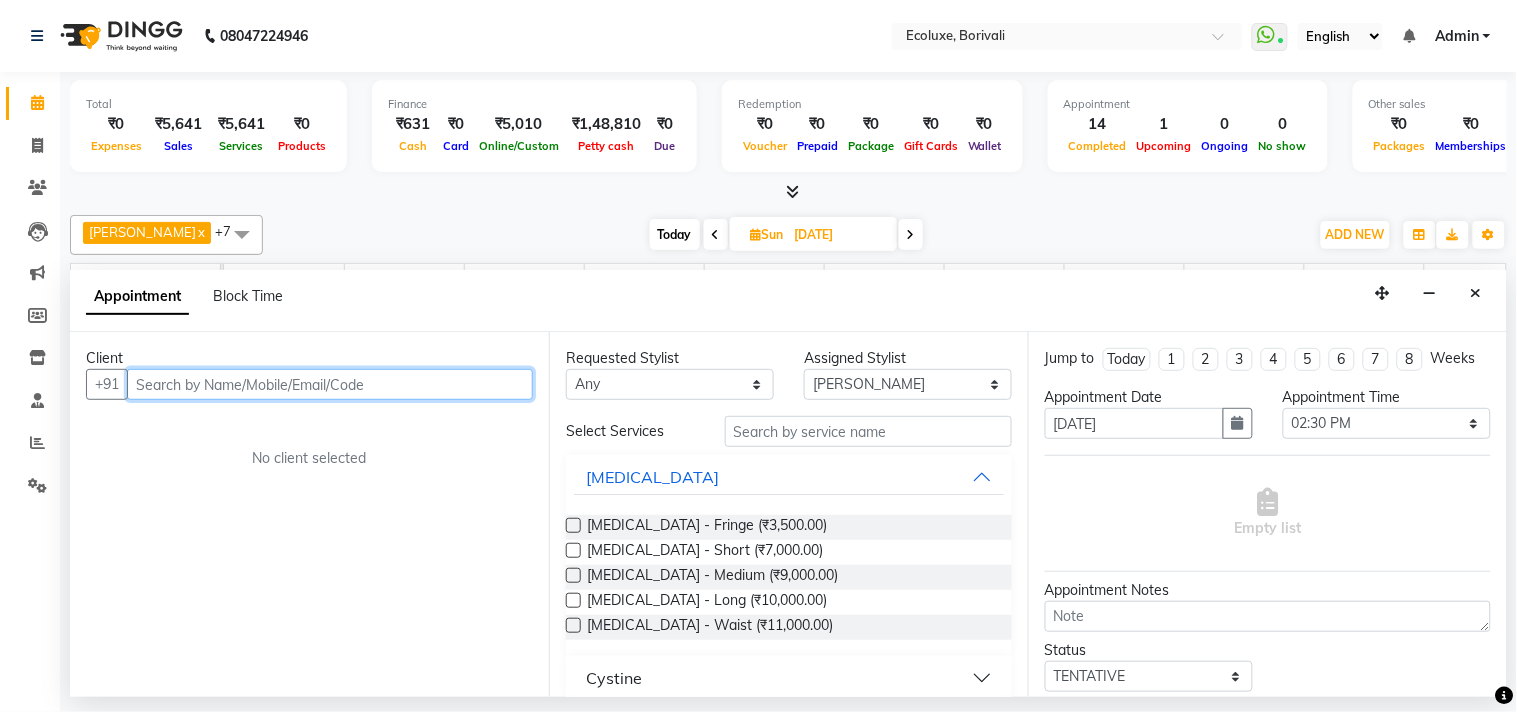 click at bounding box center (330, 384) 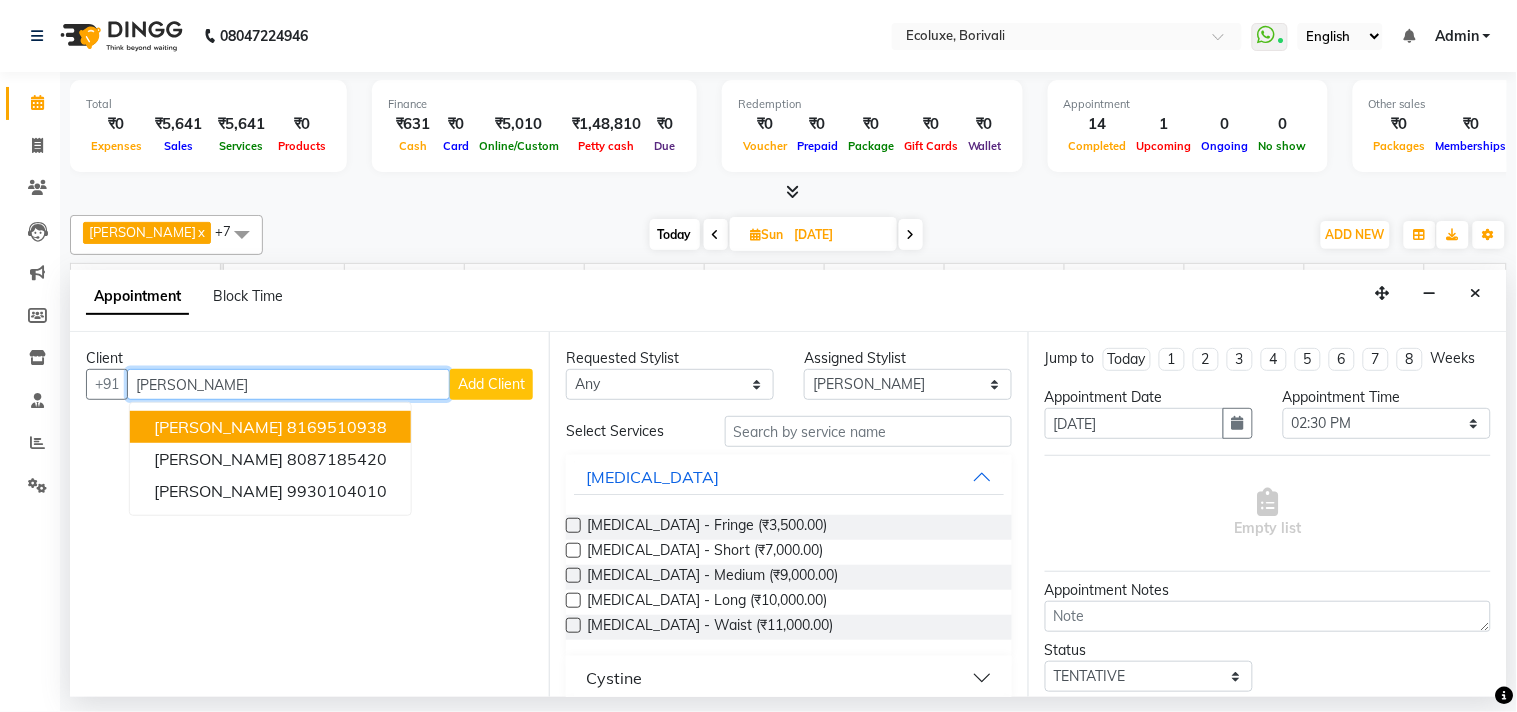 drag, startPoint x: 395, startPoint y: 425, endPoint x: 450, endPoint y: 425, distance: 55 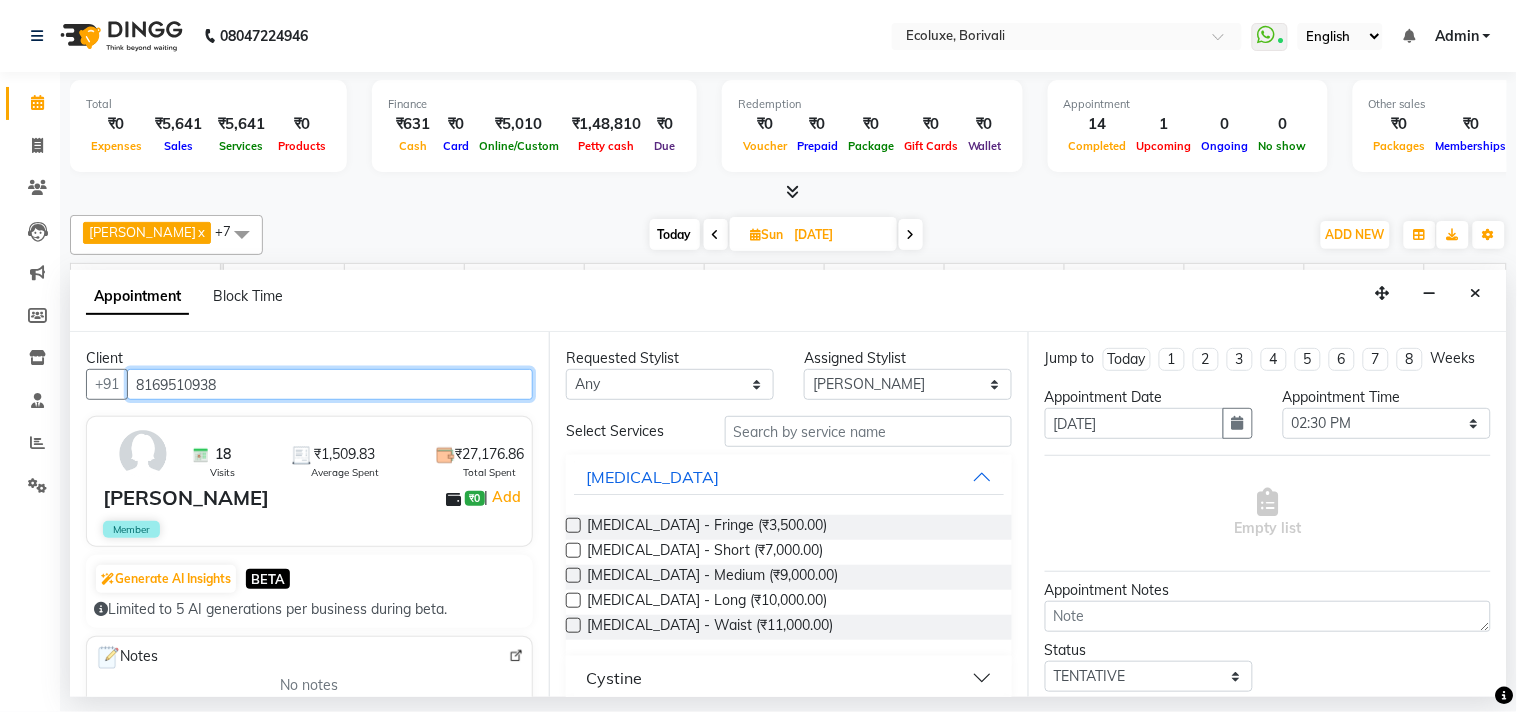 type on "8169510938" 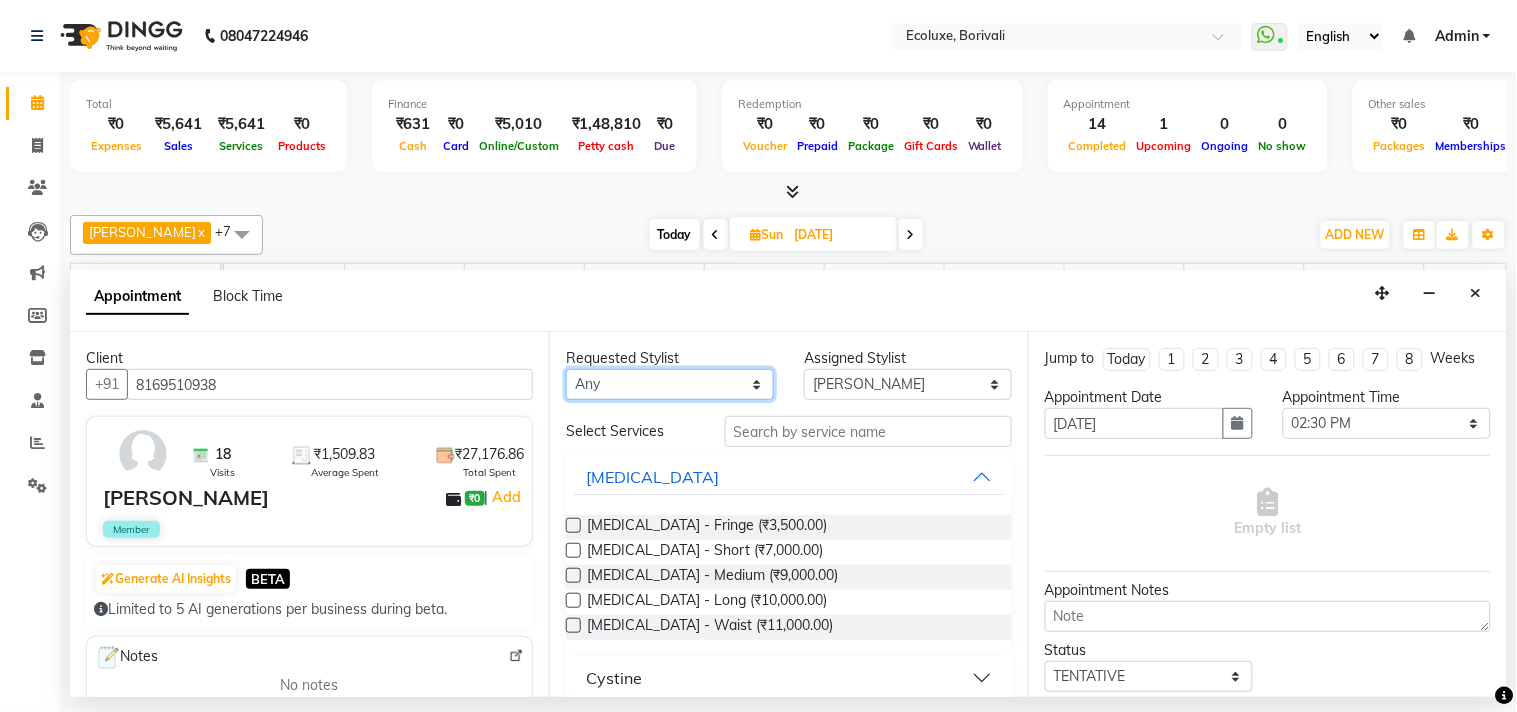 click on "Any Alisha Sasankar Faiz Geeta Harshada Pawar   Imran  Kamal Khende Mohammad Faisal  Neelu Nikita Raut Sakina Shafique Sonal Sawant  Umar Shaikh Wezah" at bounding box center [670, 384] 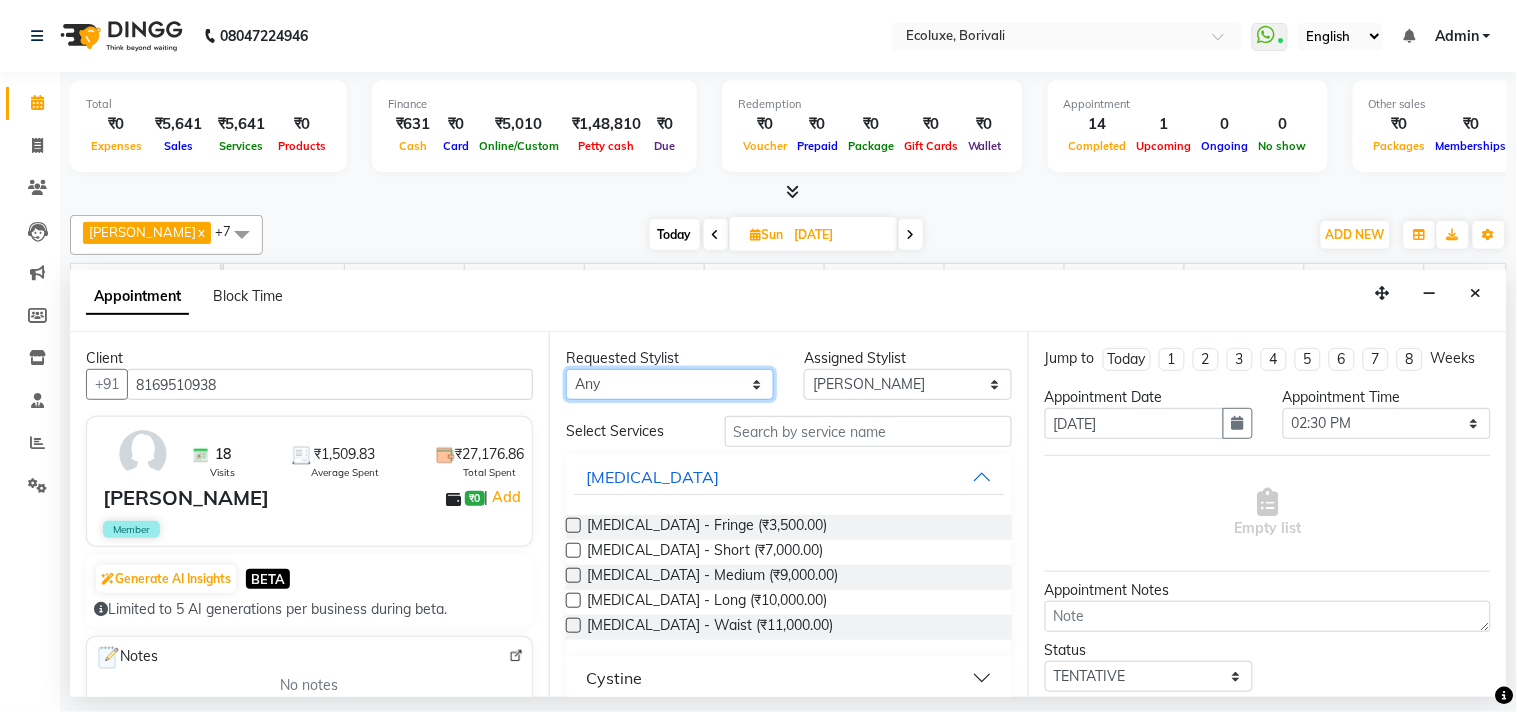select on "36344" 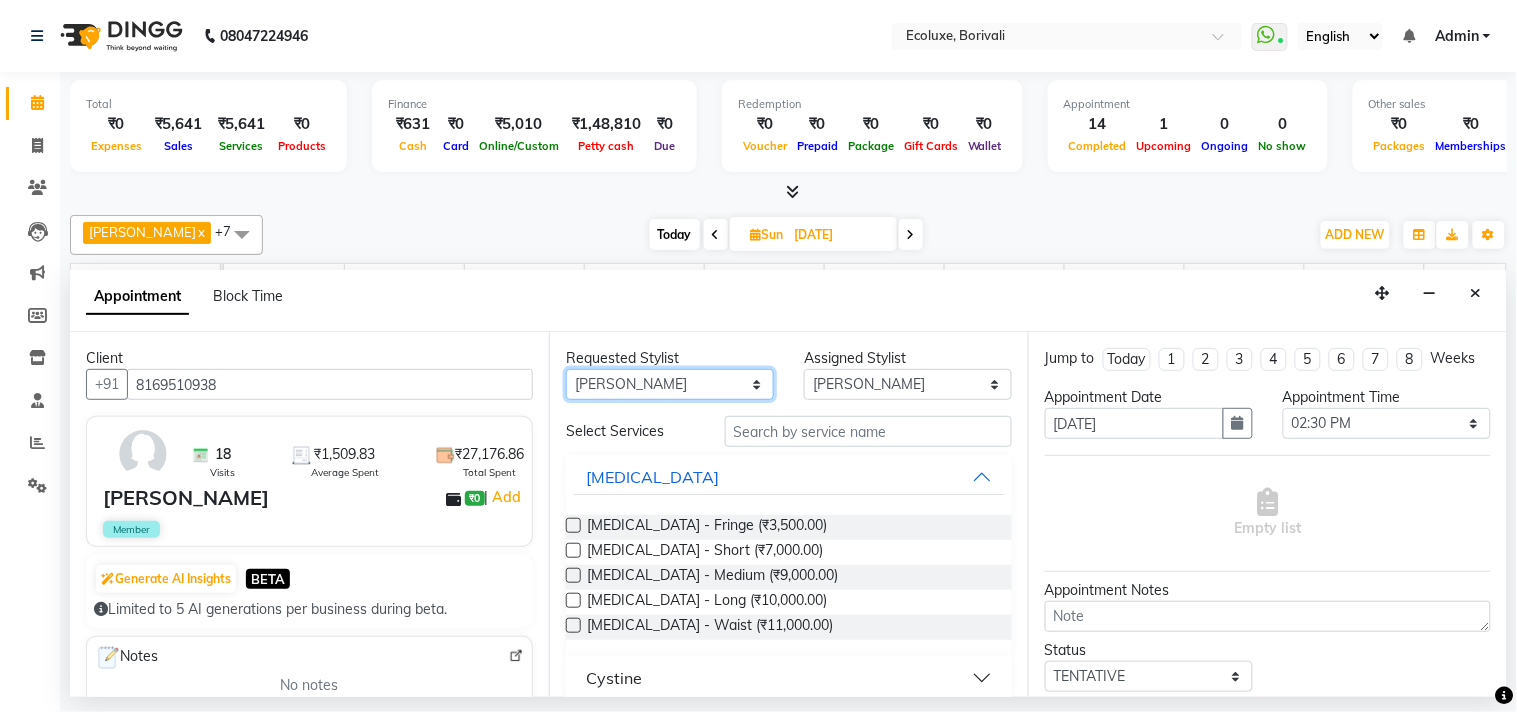 click on "Any Alisha Sasankar Faiz Geeta Harshada Pawar   Imran  Kamal Khende Mohammad Faisal  Neelu Nikita Raut Sakina Shafique Sonal Sawant  Umar Shaikh Wezah" at bounding box center [670, 384] 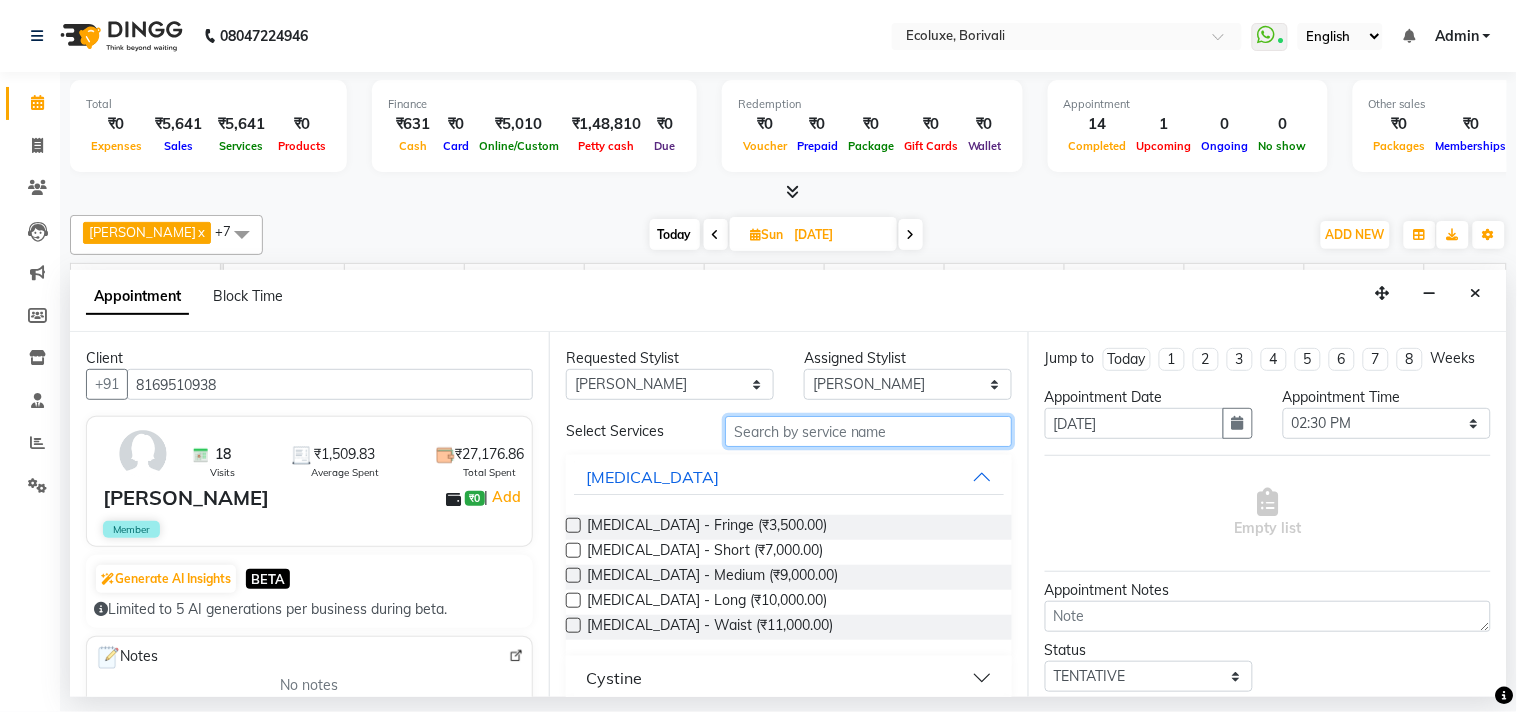 click at bounding box center [868, 431] 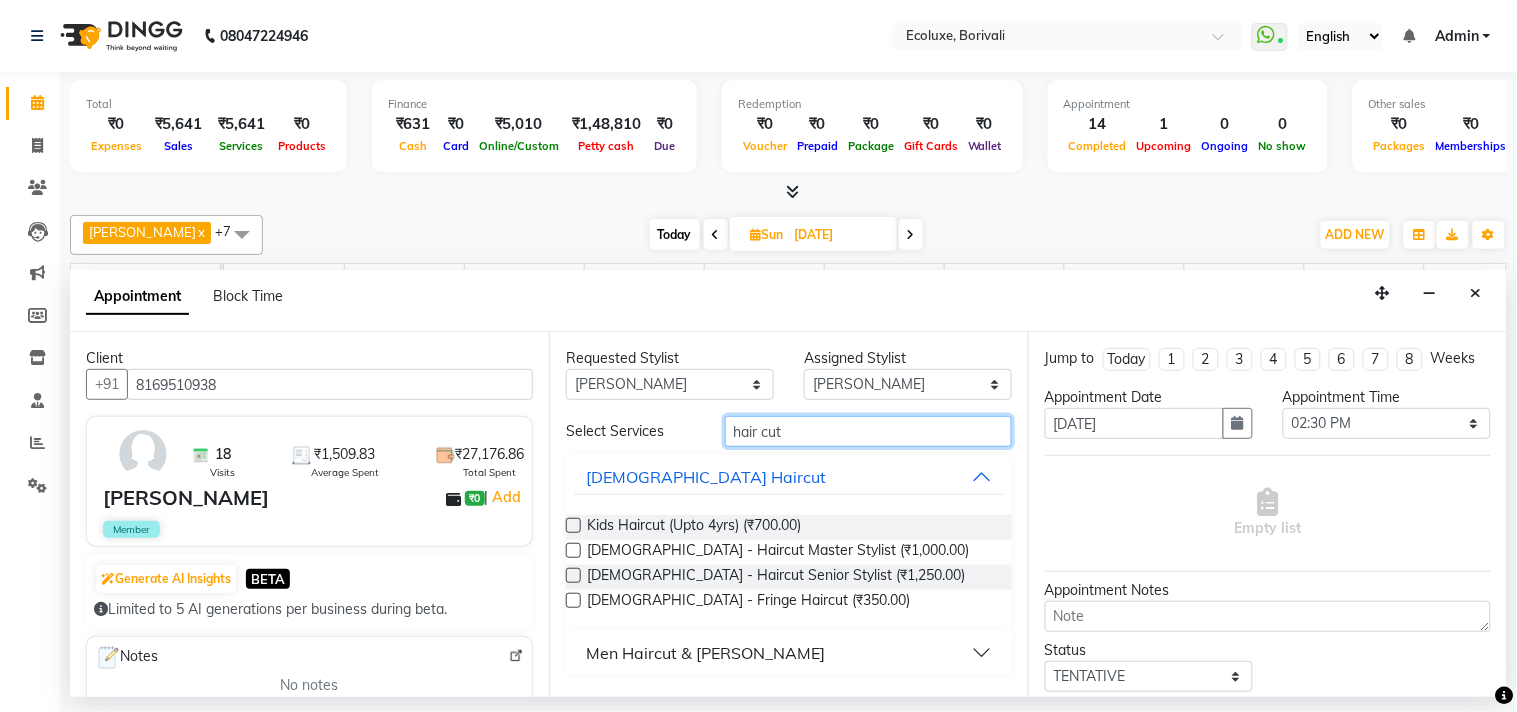 type on "hair cut" 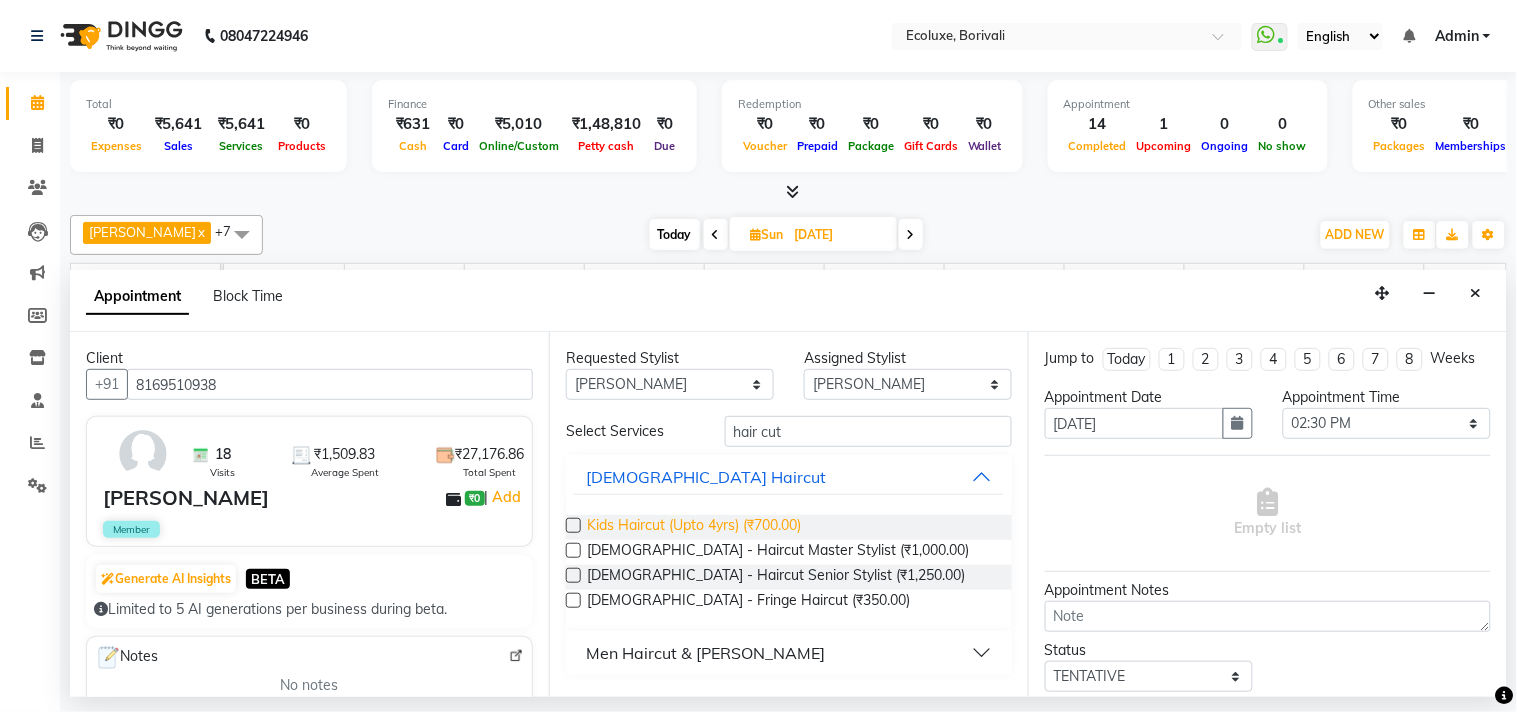 drag, startPoint x: 568, startPoint y: 522, endPoint x: 758, endPoint y: 536, distance: 190.51509 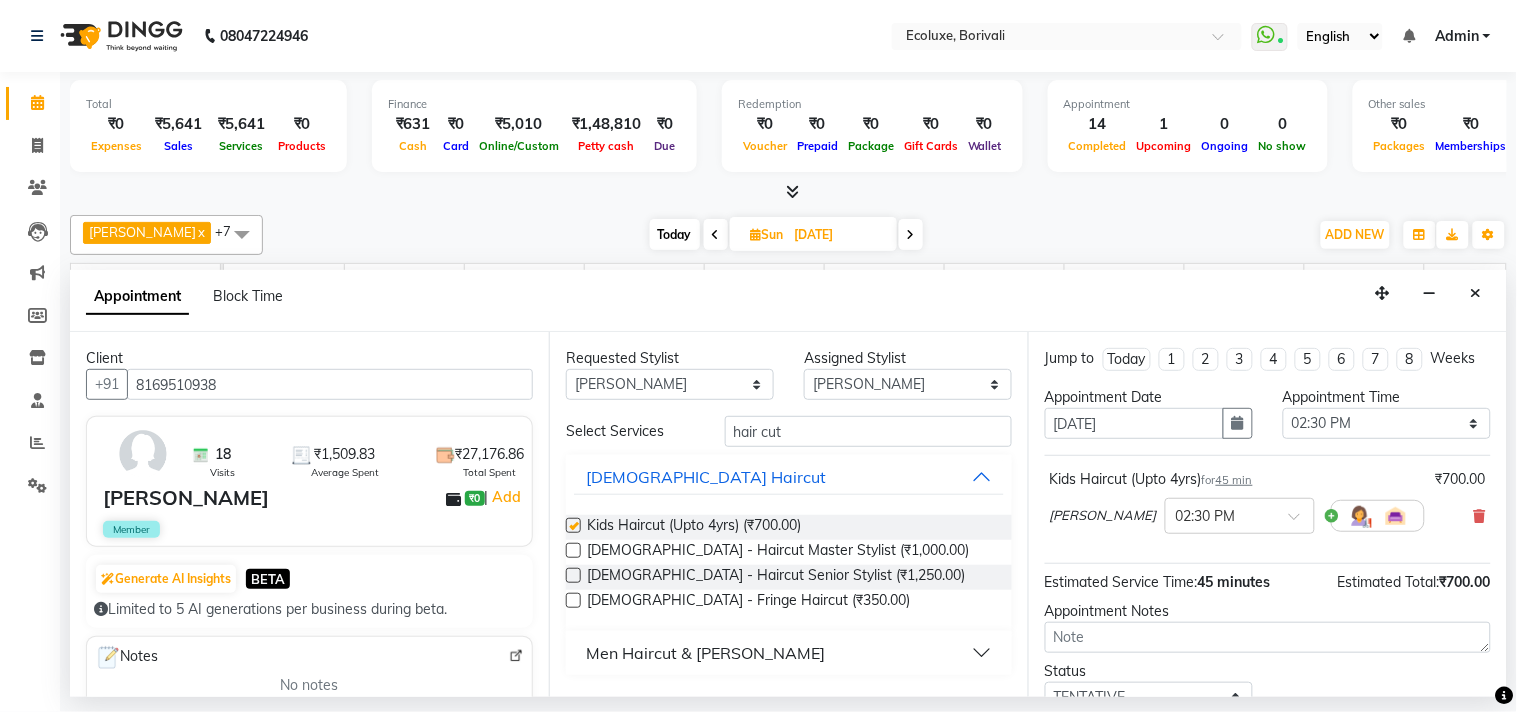 checkbox on "false" 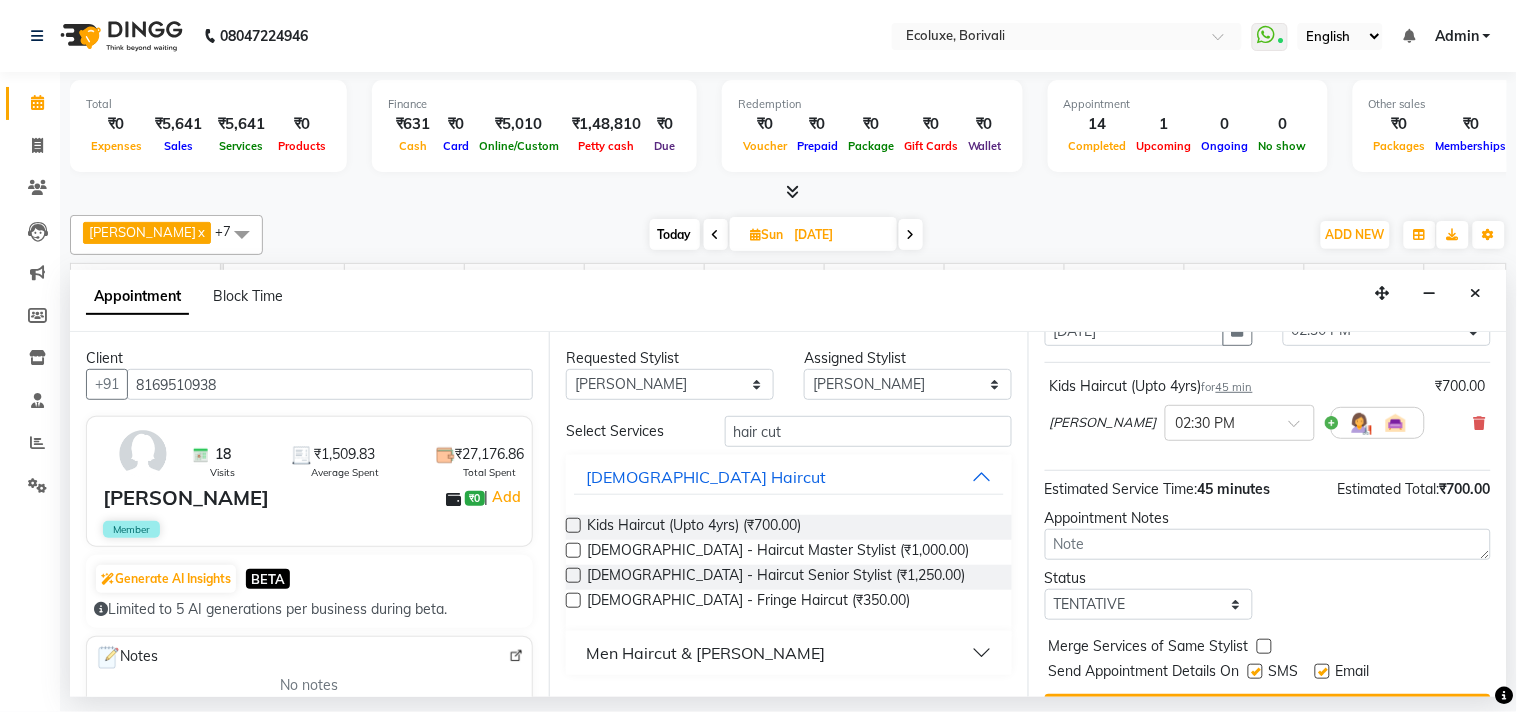 scroll, scrollTop: 161, scrollLeft: 0, axis: vertical 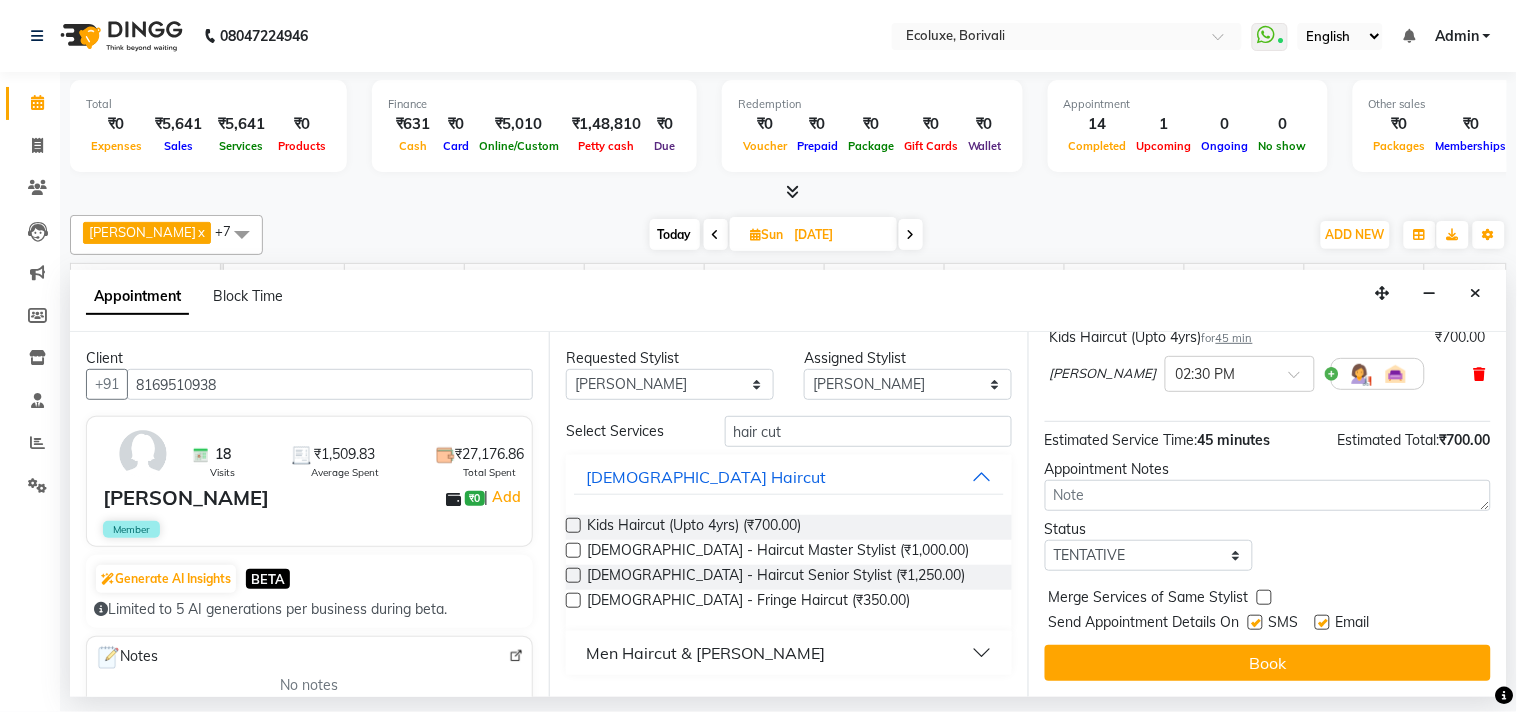 click at bounding box center [1480, 374] 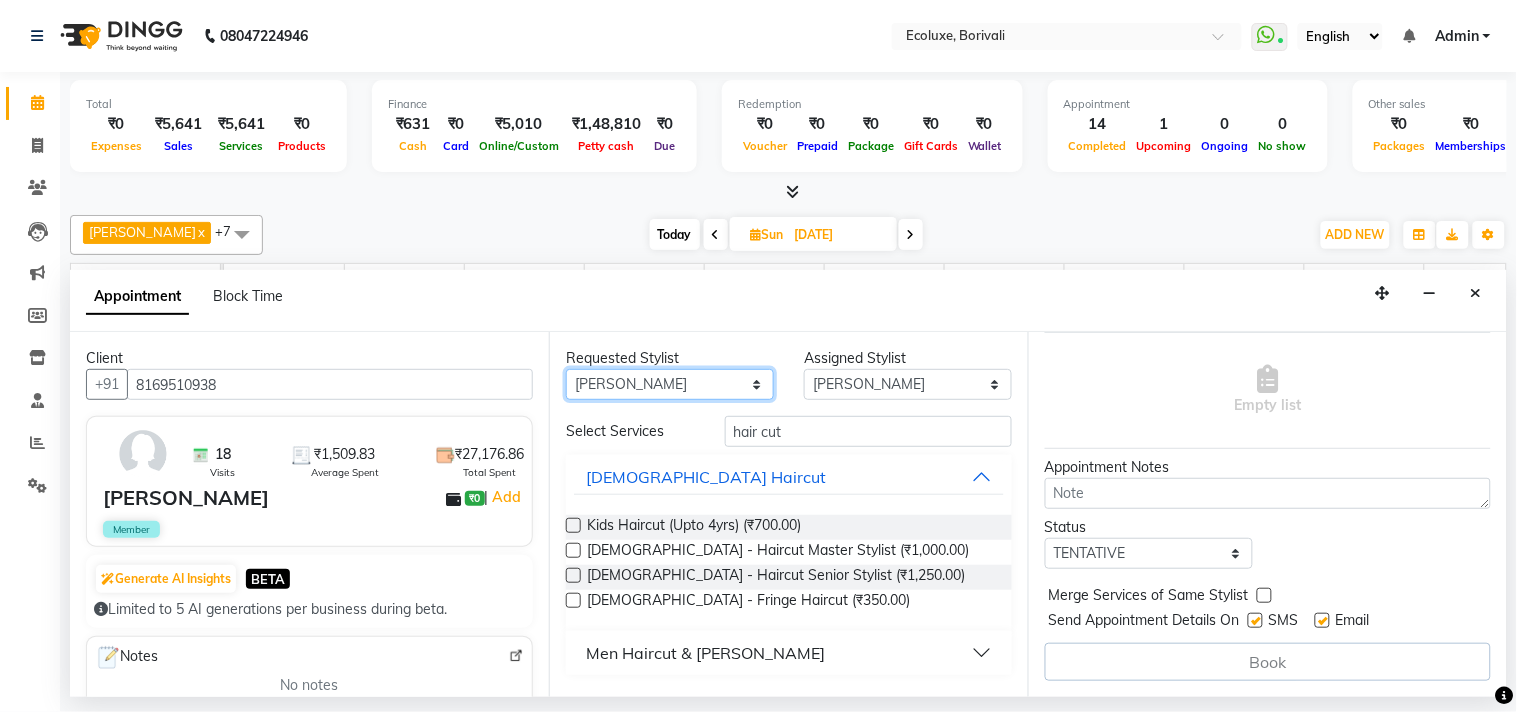 click on "Any Alisha Sasankar Faiz Geeta Harshada Pawar   Imran  Kamal Khende Mohammad Faisal  Neelu Nikita Raut Sakina Shafique Sonal Sawant  Umar Shaikh Wezah" at bounding box center [670, 384] 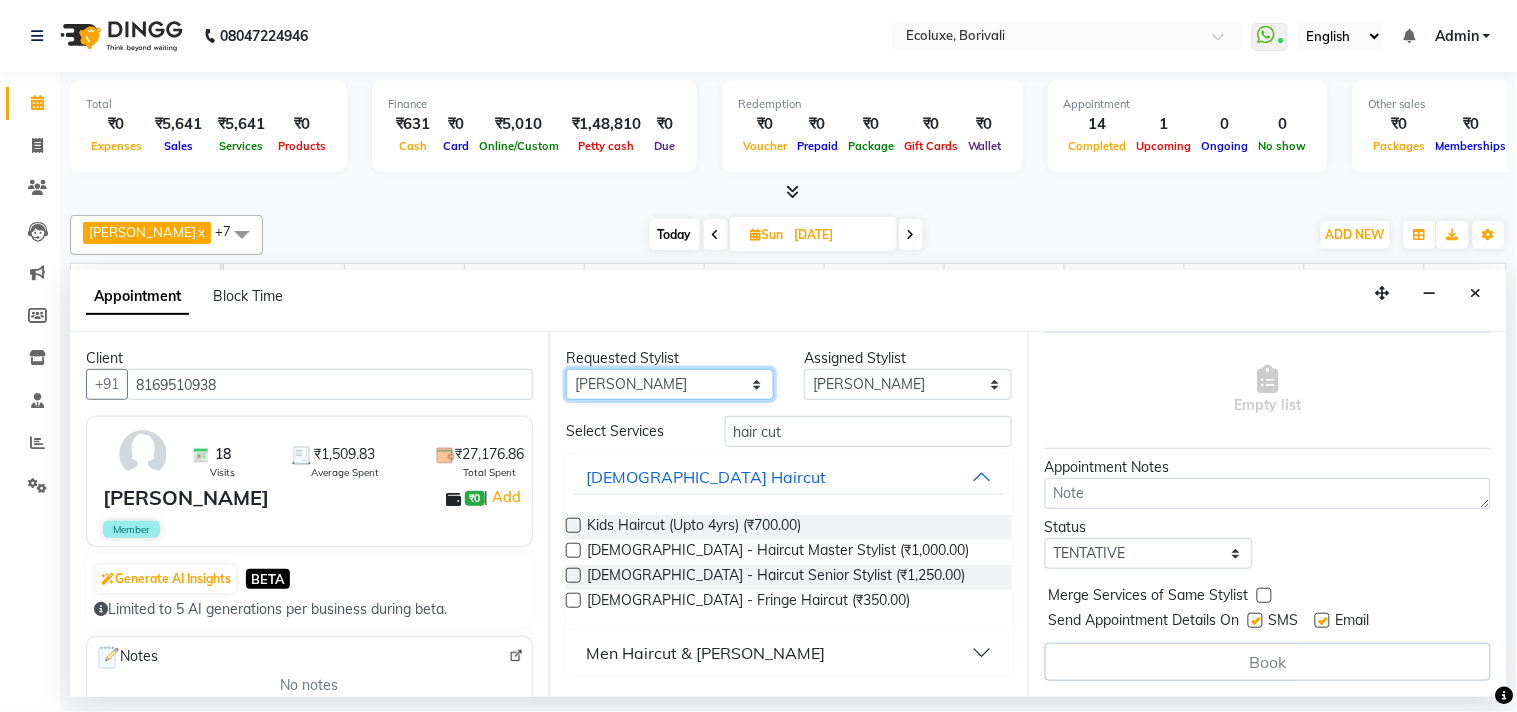 click on "Any Alisha Sasankar Faiz Geeta Harshada Pawar   Imran  Kamal Khende Mohammad Faisal  Neelu Nikita Raut Sakina Shafique Sonal Sawant  Umar Shaikh Wezah" at bounding box center (670, 384) 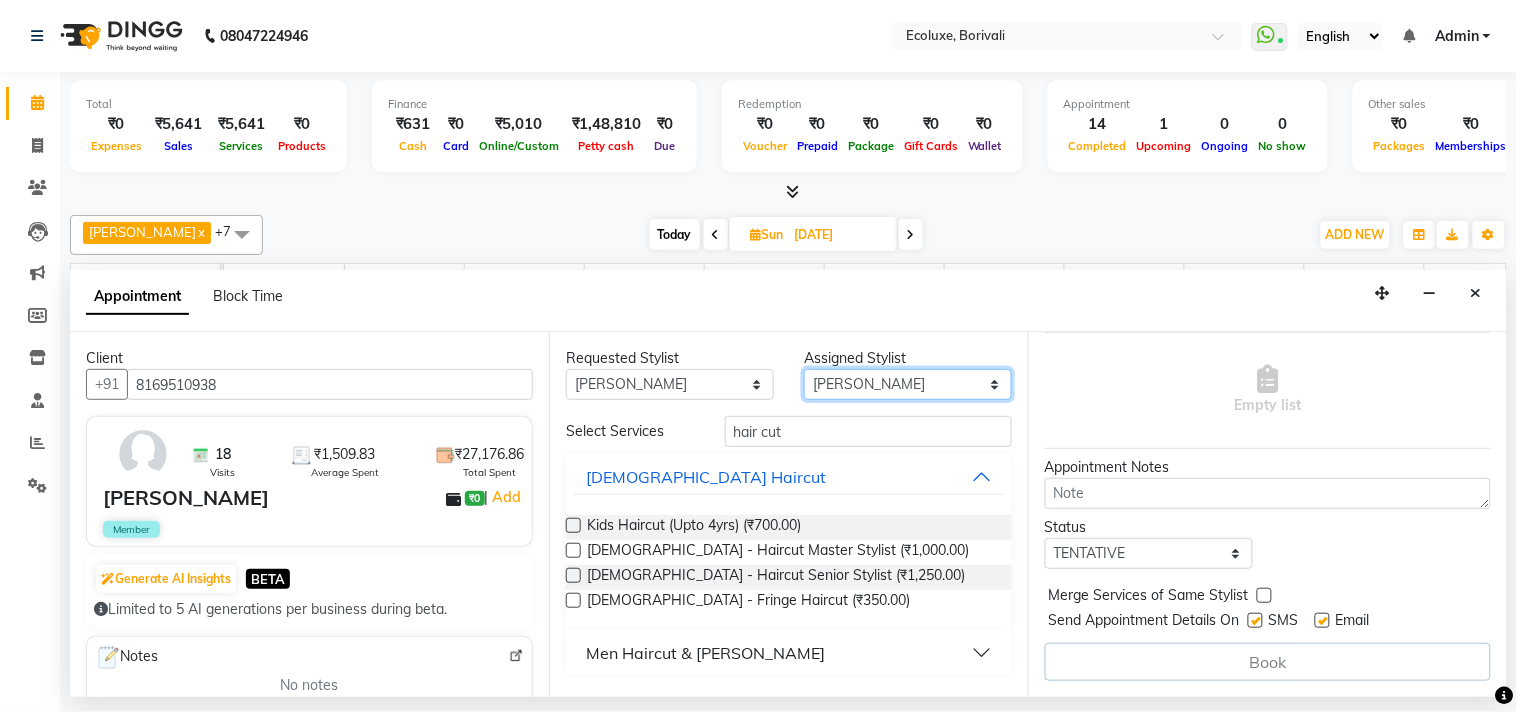 click on "Select Alisha Sasankar Faiz Geeta Harshada Pawar   Imran  Kamal Khende Mohammad Faisal  Neelu Nikita Raut Sakina Shafique Sonal Sawant  Umar Shaikh Wezah" at bounding box center (908, 384) 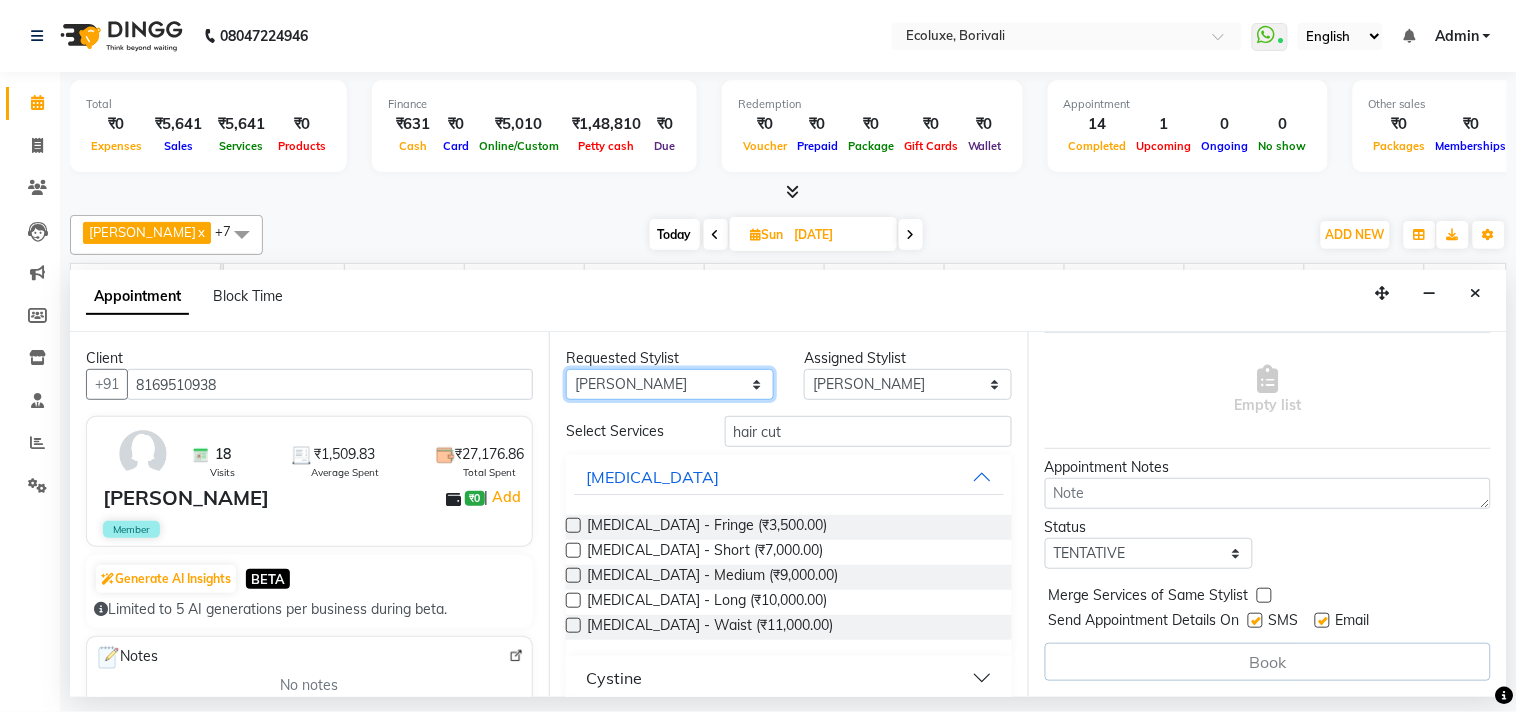 click on "Any Alisha Sasankar Faiz Geeta Harshada Pawar   Imran  Kamal Khende Mohammad Faisal  Neelu Nikita Raut Sakina Shafique Sonal Sawant  Umar Shaikh Wezah" at bounding box center (670, 384) 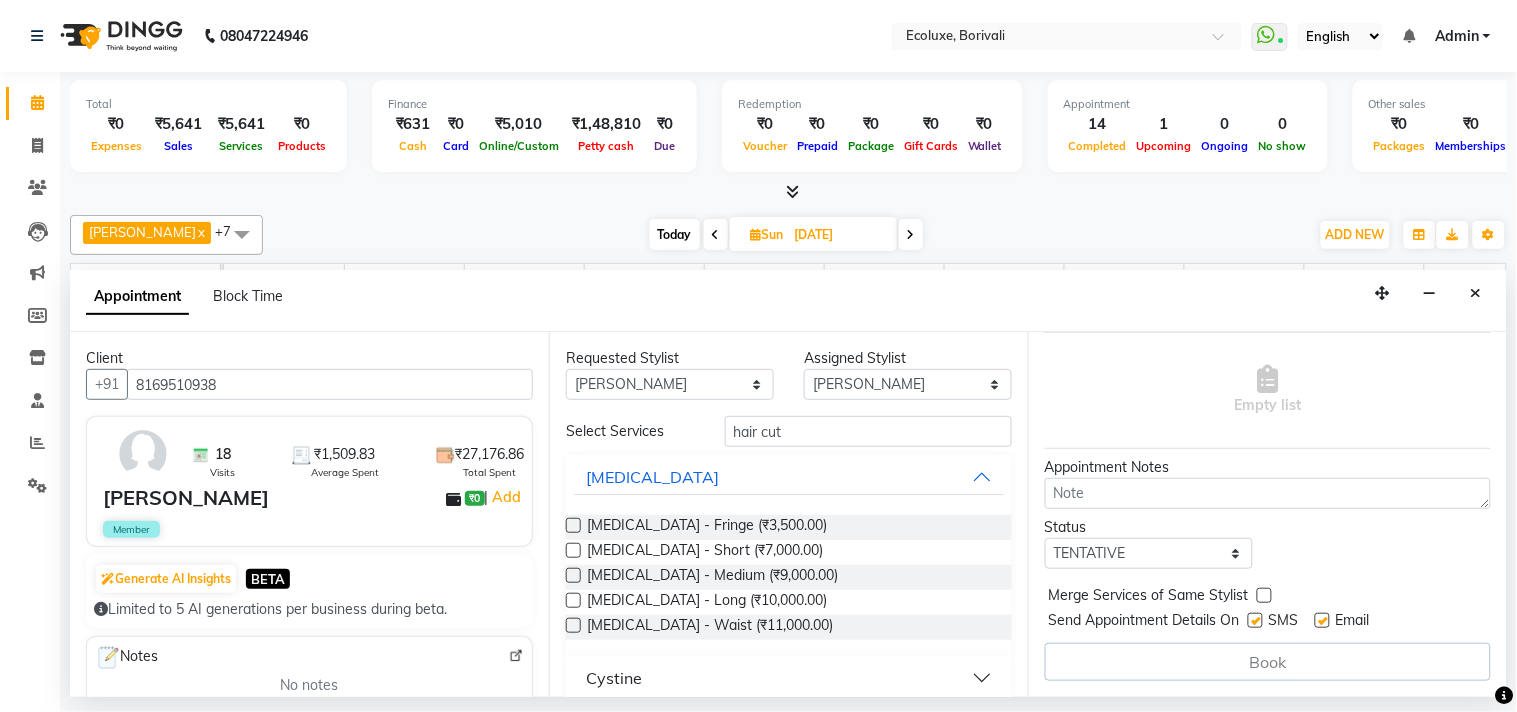 click on "Appointment Block Time" at bounding box center [788, 301] 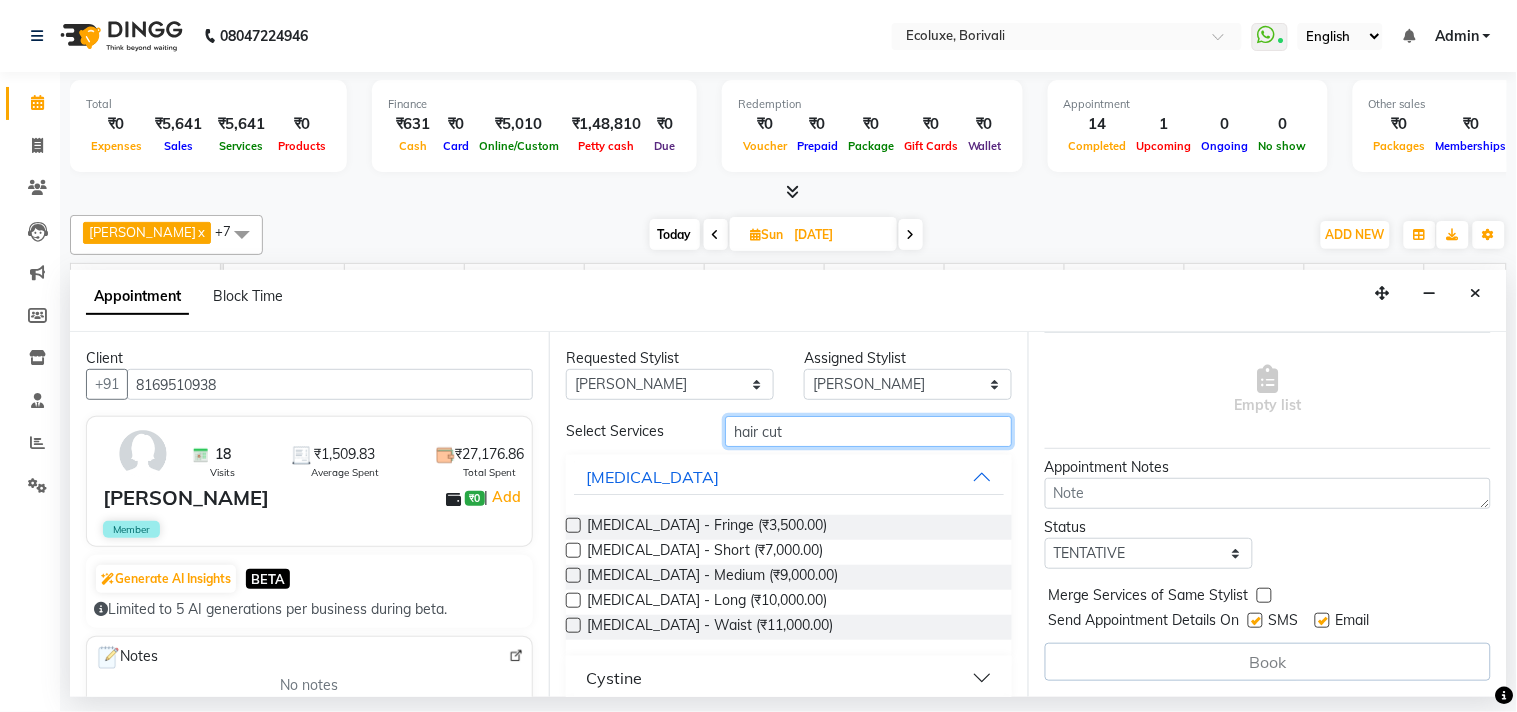 click on "hair cut" at bounding box center (868, 431) 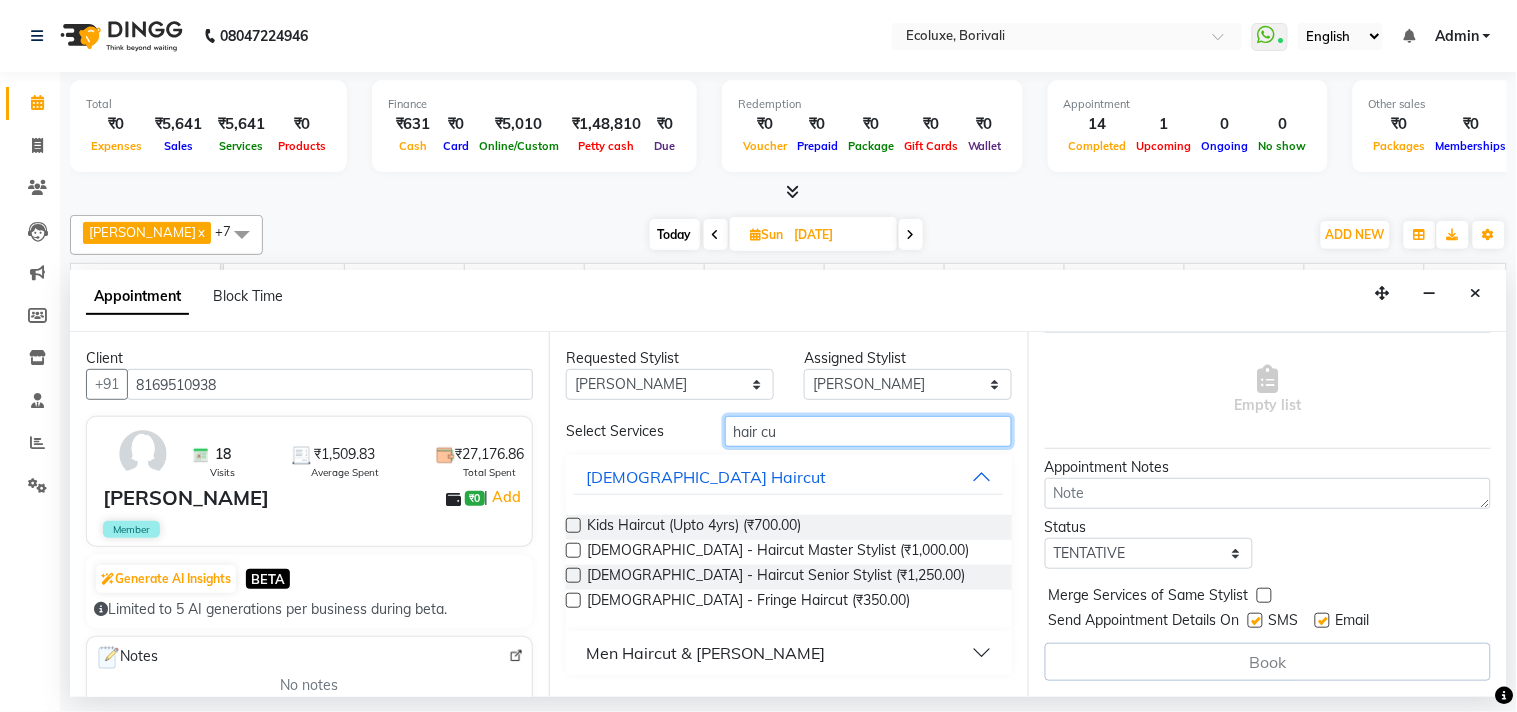 type on "hair cut" 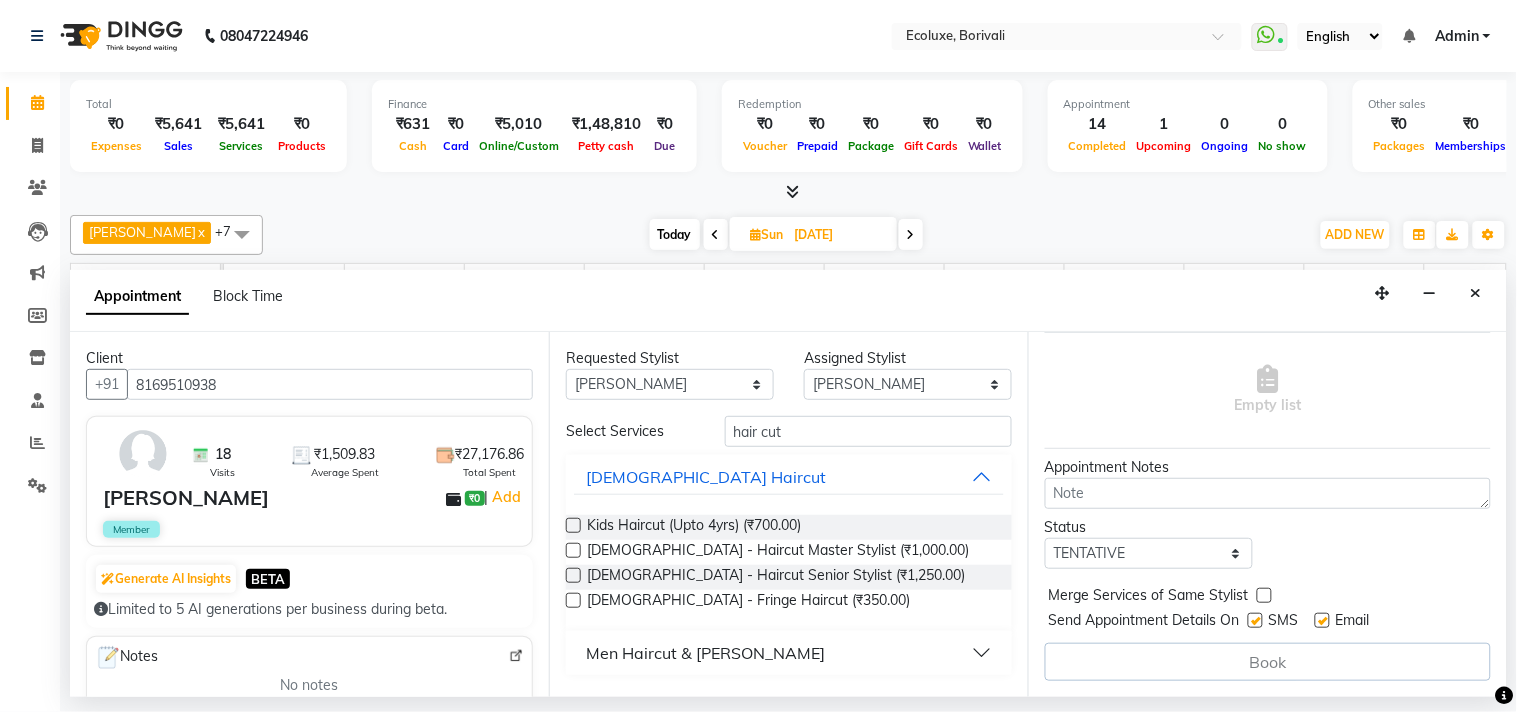 click at bounding box center (573, 525) 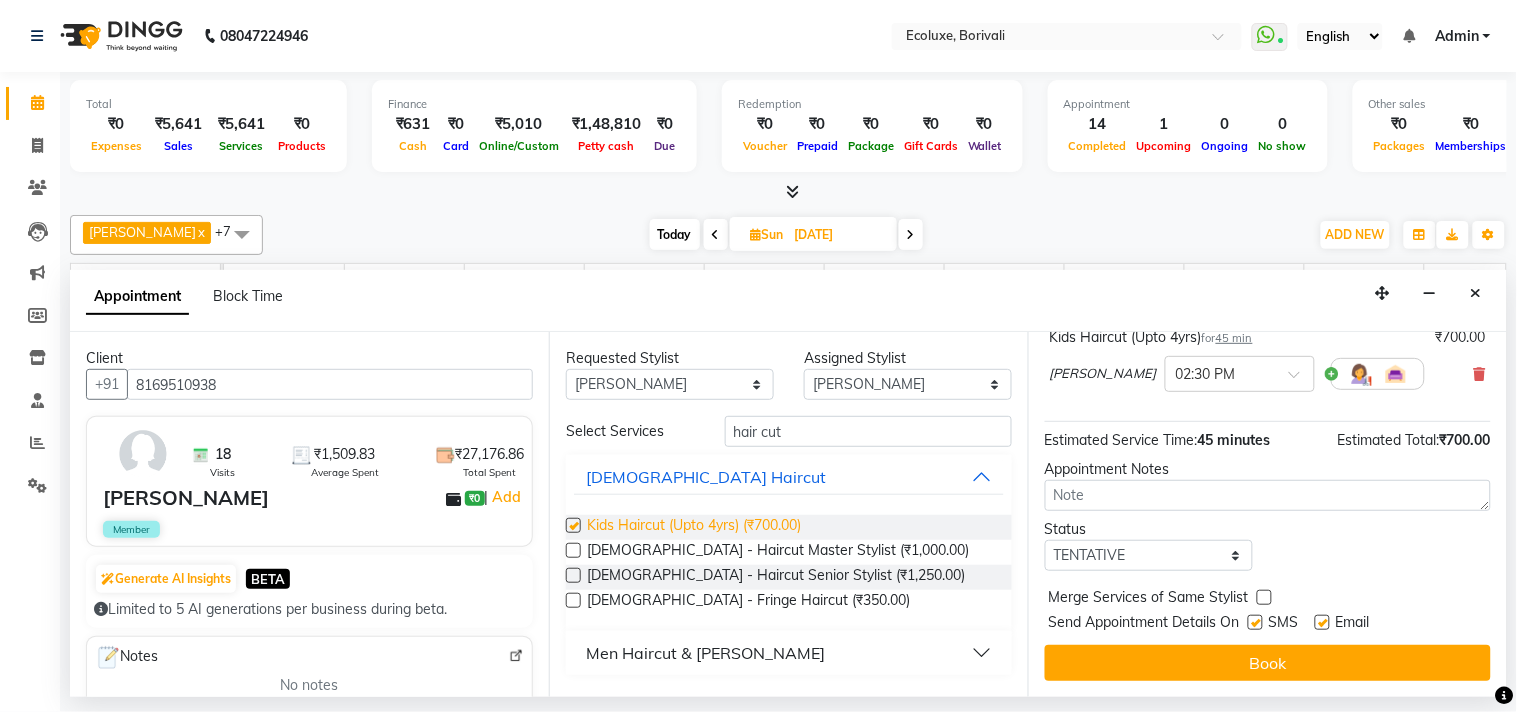 scroll, scrollTop: 161, scrollLeft: 0, axis: vertical 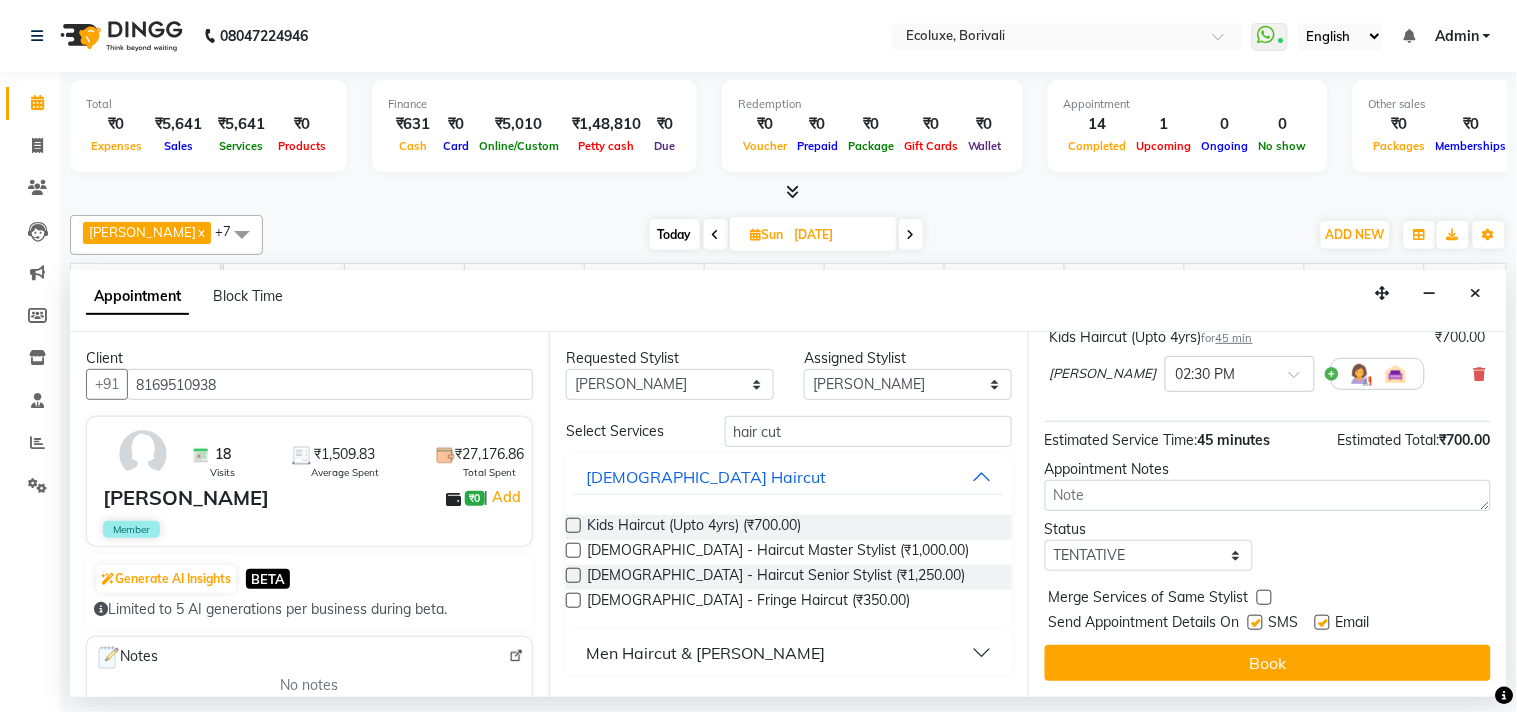 checkbox on "false" 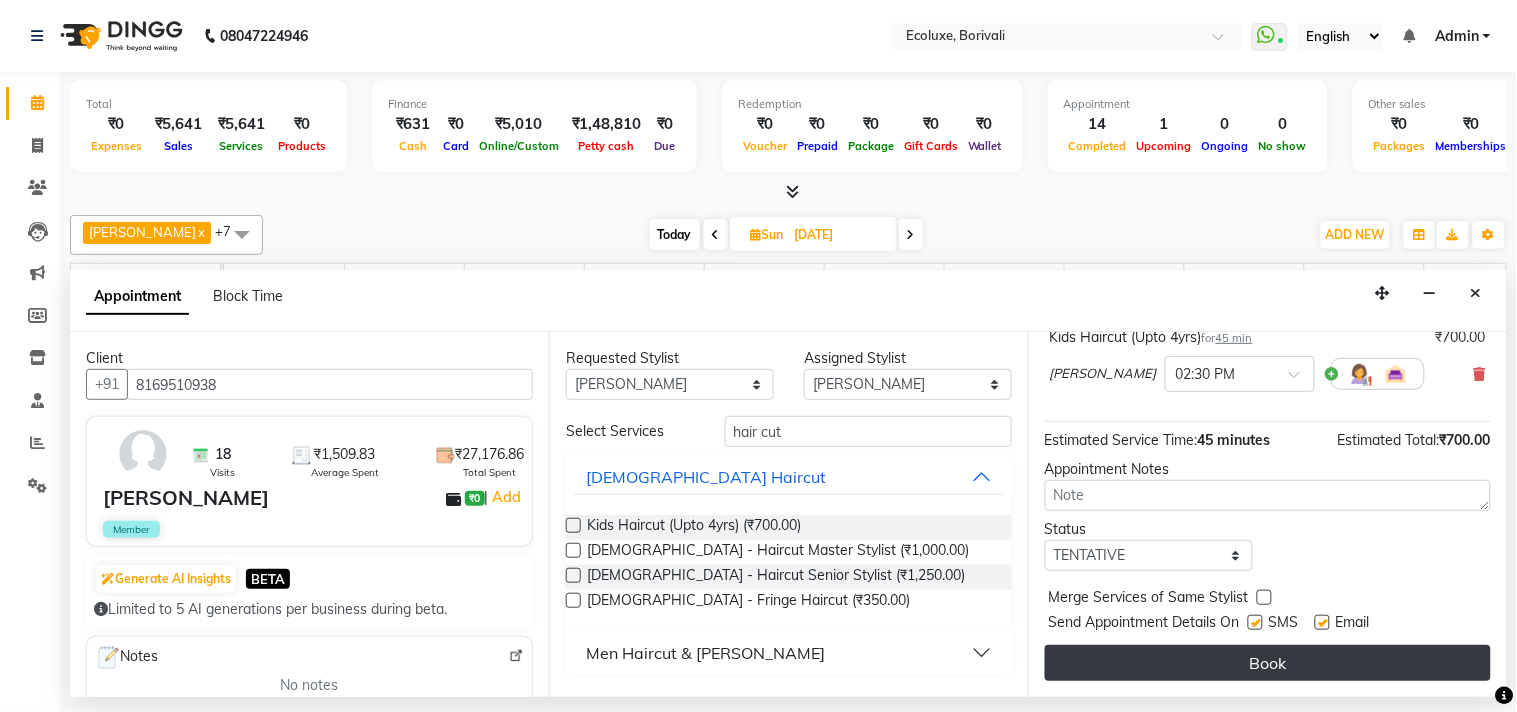 click on "Book" at bounding box center (1268, 663) 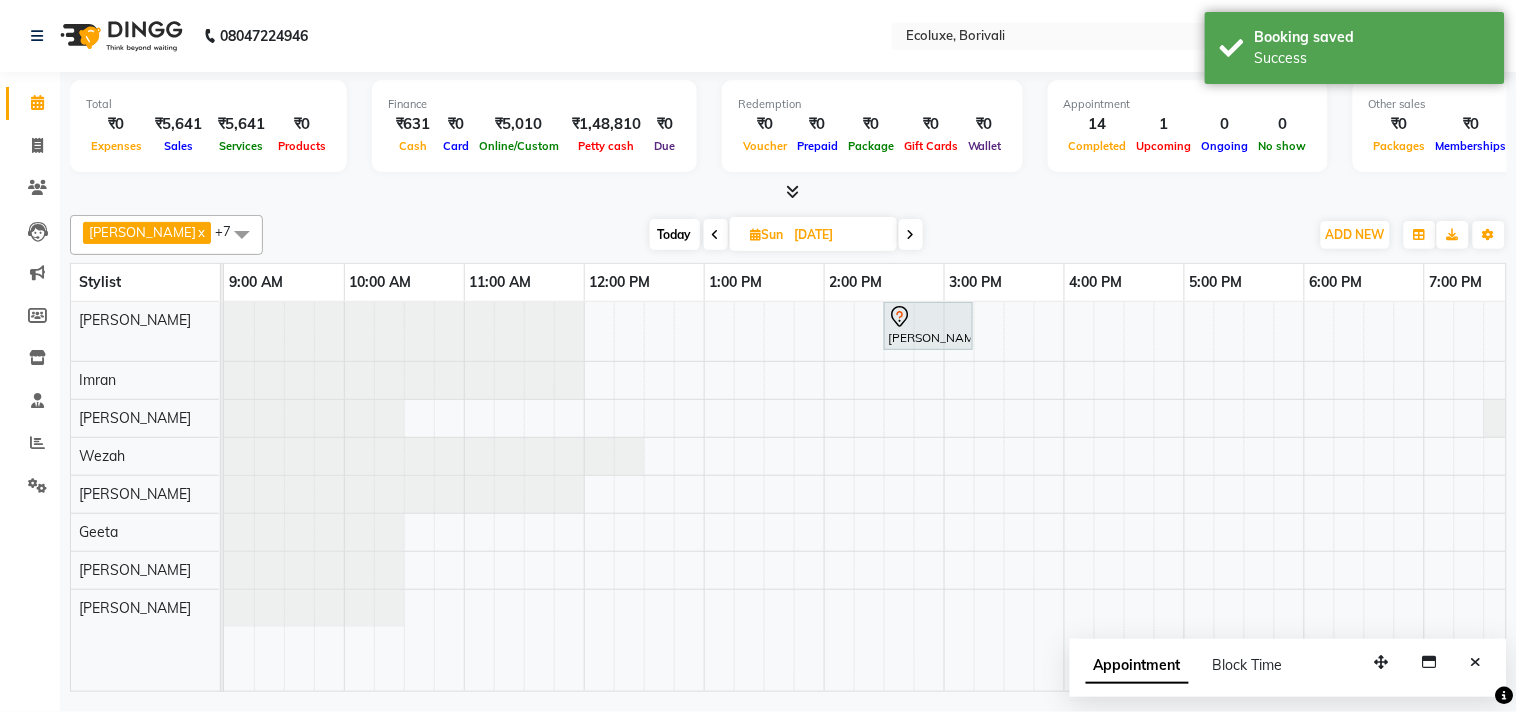 click on "Today" at bounding box center [675, 234] 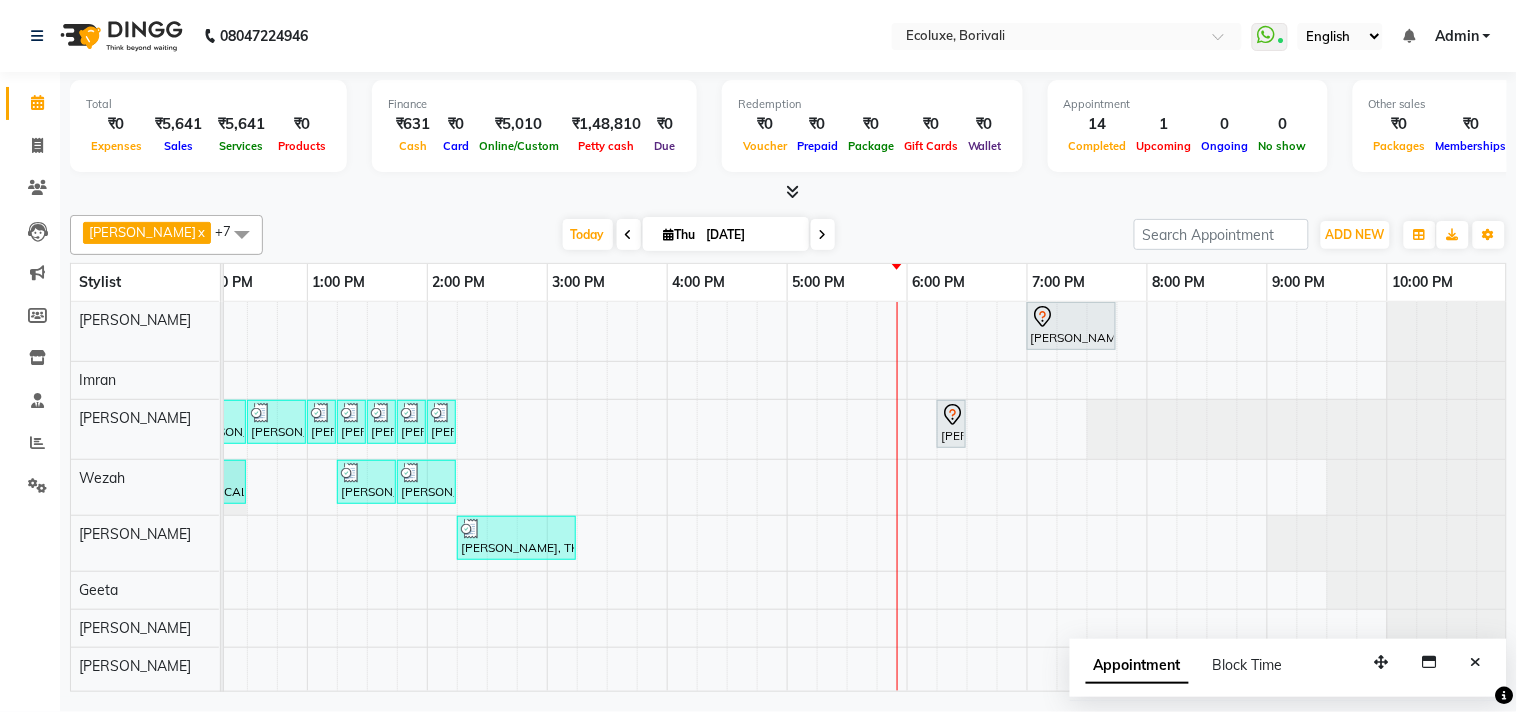 scroll, scrollTop: 0, scrollLeft: 414, axis: horizontal 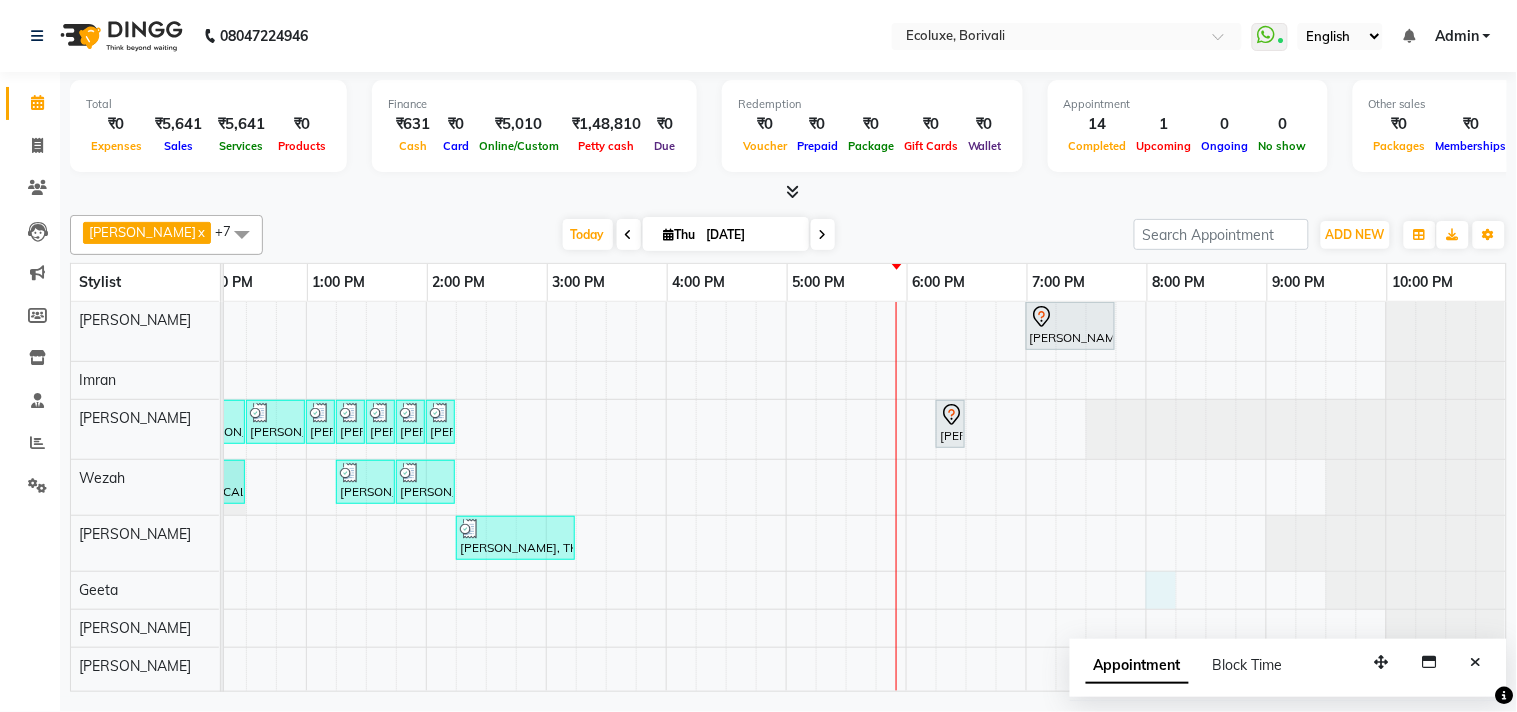 click on "shivani, TK06, 07:00 PM-07:45 PM, Female - Haircut Senior Stylist     Bhoomika, TK02, 11:00 AM-11:15 AM, Woman Forehead     Bhoomika, TK02, 11:15 AM-11:30 AM, Woman Eyebrow     Parachi Jajoo, TK04, 12:00 PM-12:30 PM, Waxing (Rica Wax) - Full Arms      Parachi Jajoo, TK04, 12:30 PM-01:00 PM, Waxing (Rica Wax) - Full Legs     Parachi Jajoo, TK04, 01:00 PM-01:15 PM, Waxing (Rica Wax) - Underarms     Parachi Jajoo, TK04, 01:15 PM-01:30 PM, Peel Off Wax - Upperlips     Dhanshree ., TK05, 01:30 PM-01:45 PM, Peel Off Wax - Chin     Dhanshree ., TK05, 01:45 PM-02:00 PM, Peel Off Wax - Upperlips     Dhanshree ., TK05, 02:00 PM-02:15 PM, Woman Eyebrow             Shweta Samant, TK08, 06:15 PM-06:30 PM, Woman Eyebrow     Nikita Kolte, TK03, 11:30 AM-12:00 PM, Luxury Hairwash Long      Nikita Kolte, TK03, 12:00 PM-12:30 PM, Blowdry Long     Dhanshree ., TK05, 01:15 PM-01:45 PM, Luxury Hairwash Long      Dhanshree ., TK05, 01:45 PM-02:15 PM, Blowdry Long" at bounding box center (666, 496) 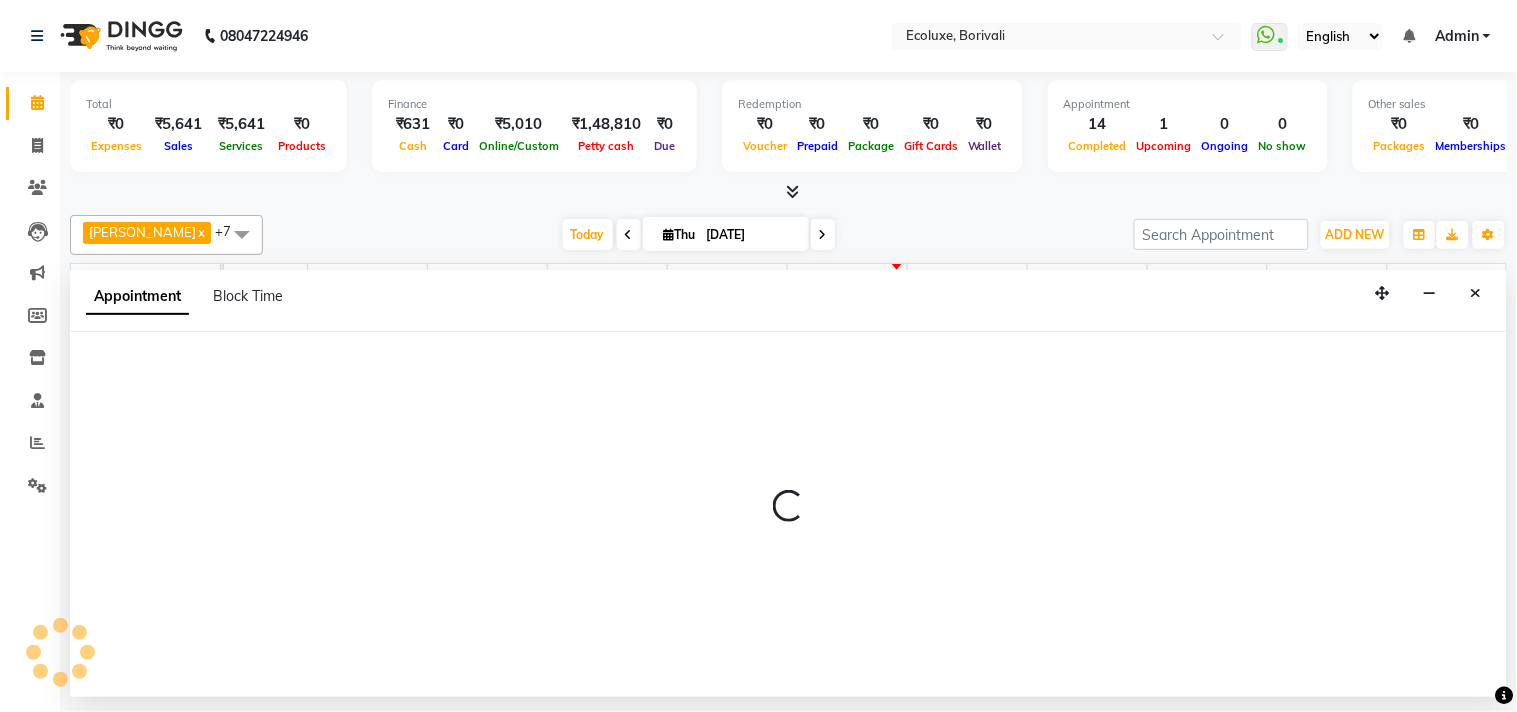 select on "61637" 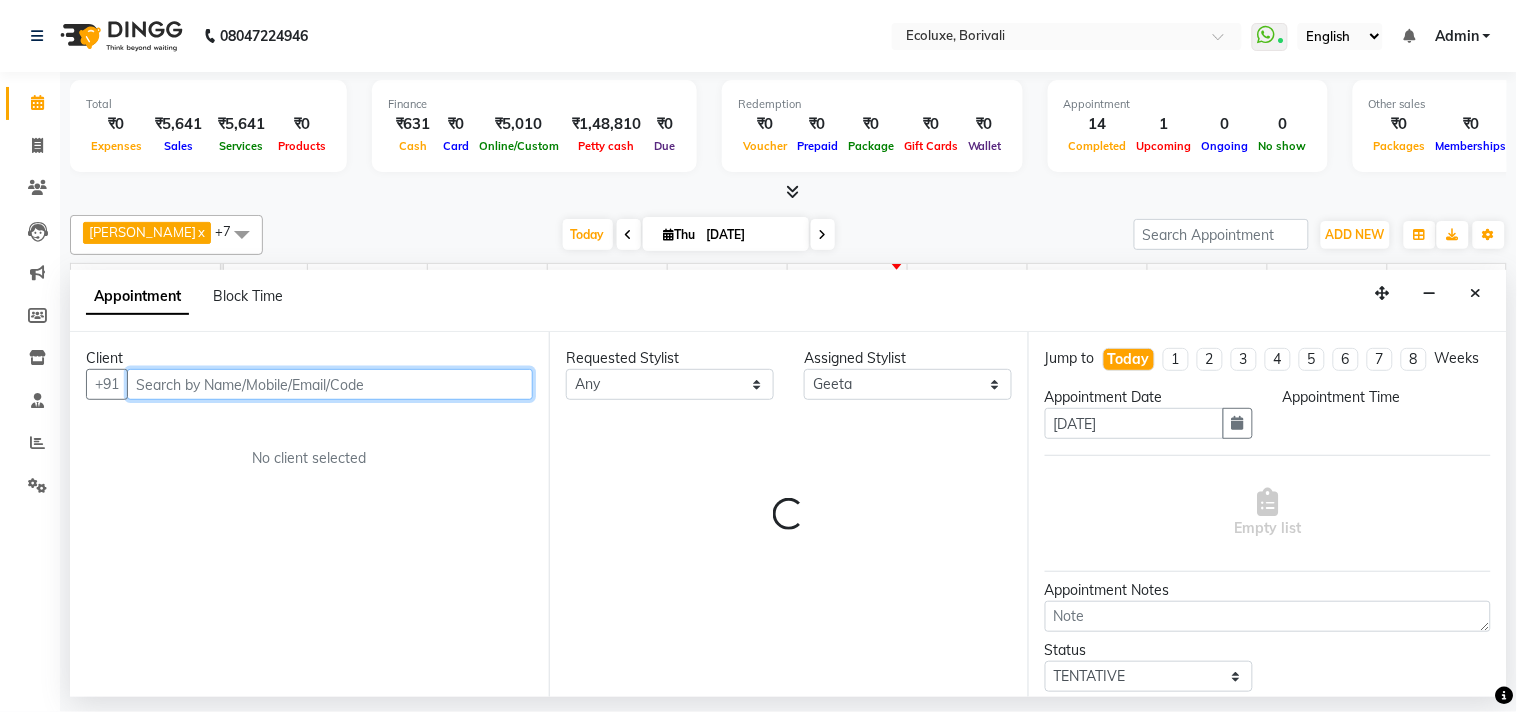 select on "1200" 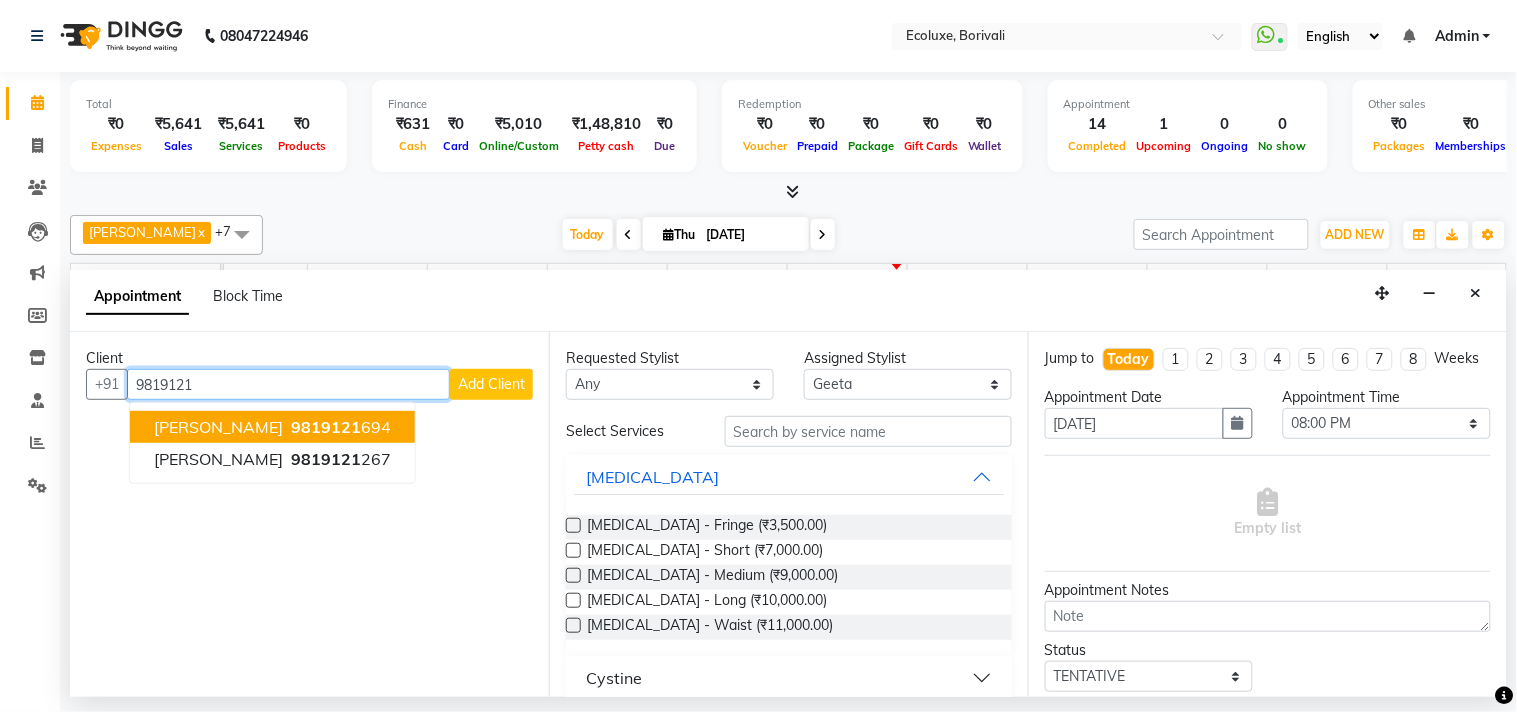 click on "Nidhi   9819121 694" at bounding box center [272, 427] 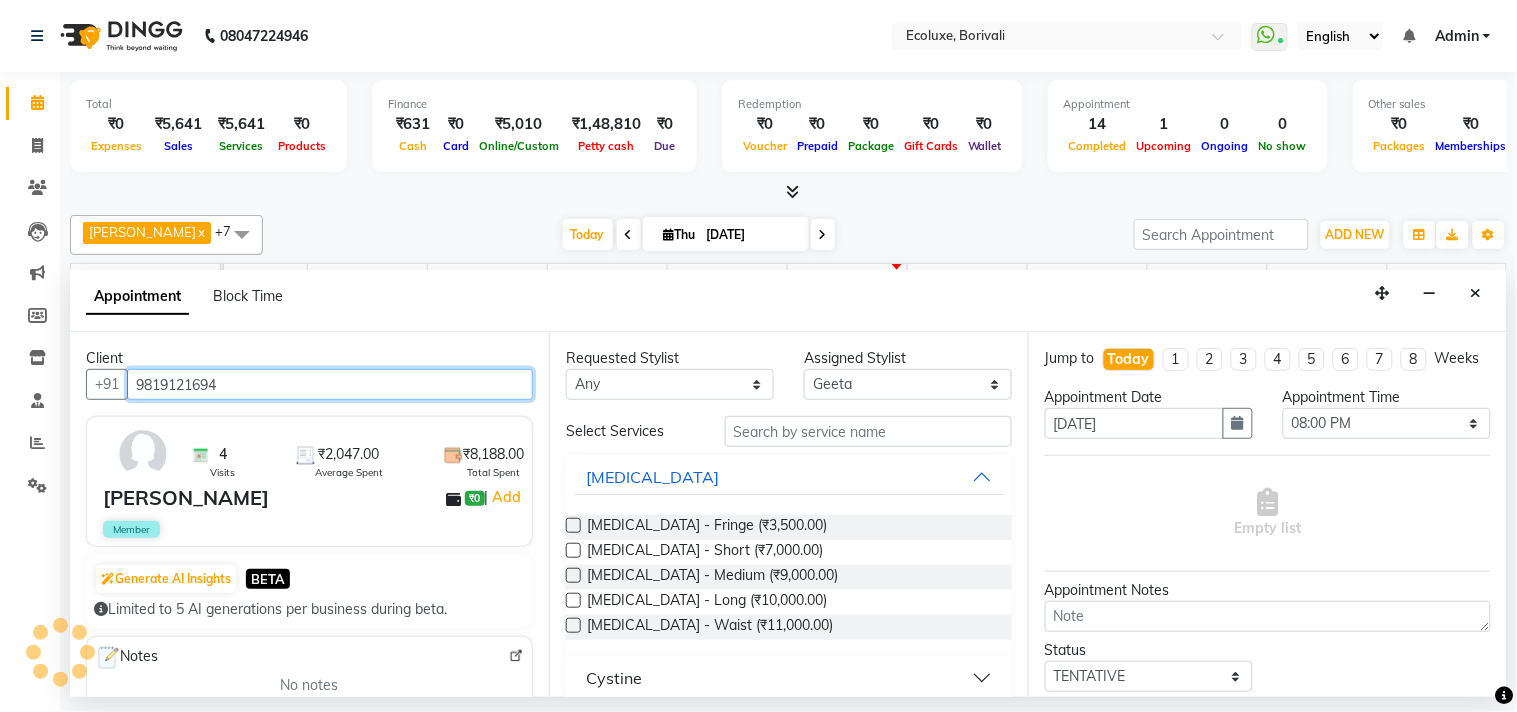 type on "9819121694" 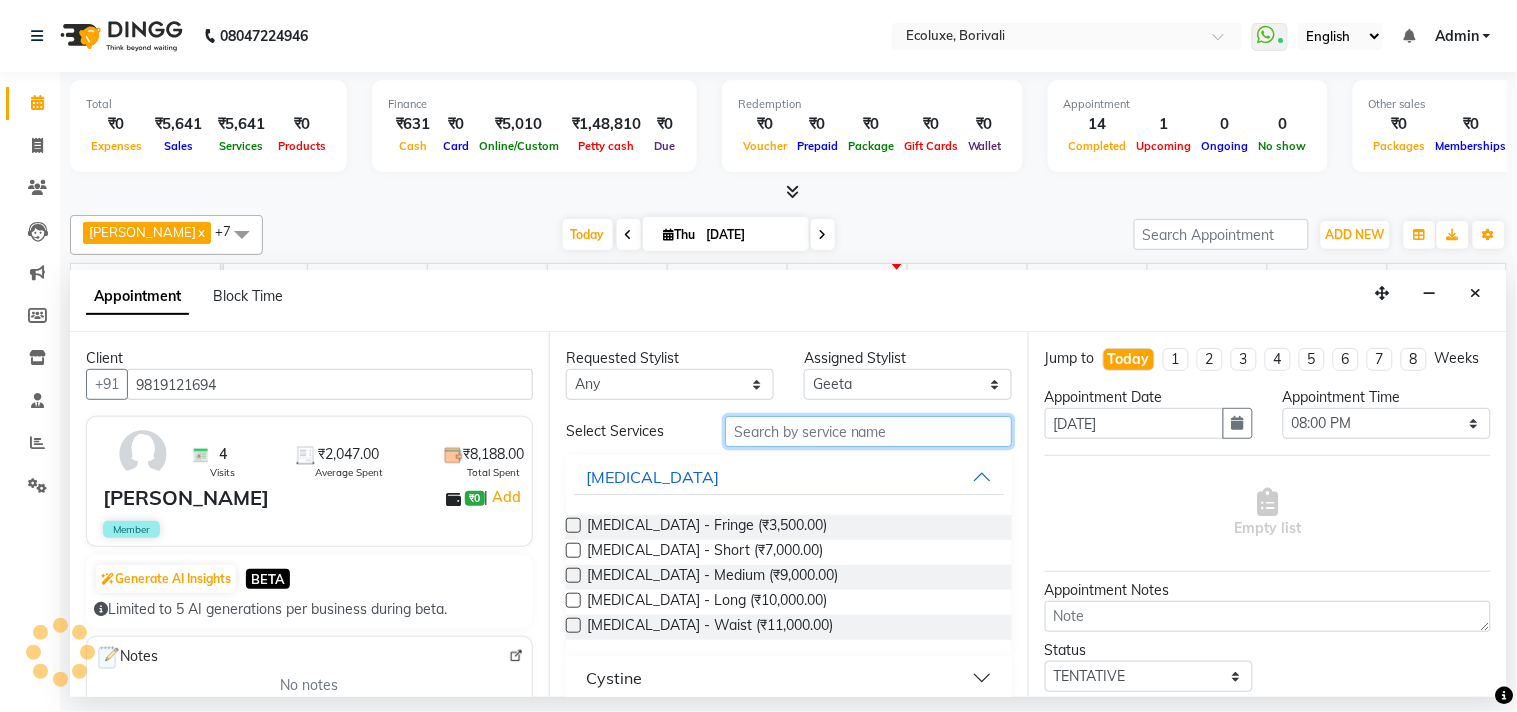 click at bounding box center [868, 431] 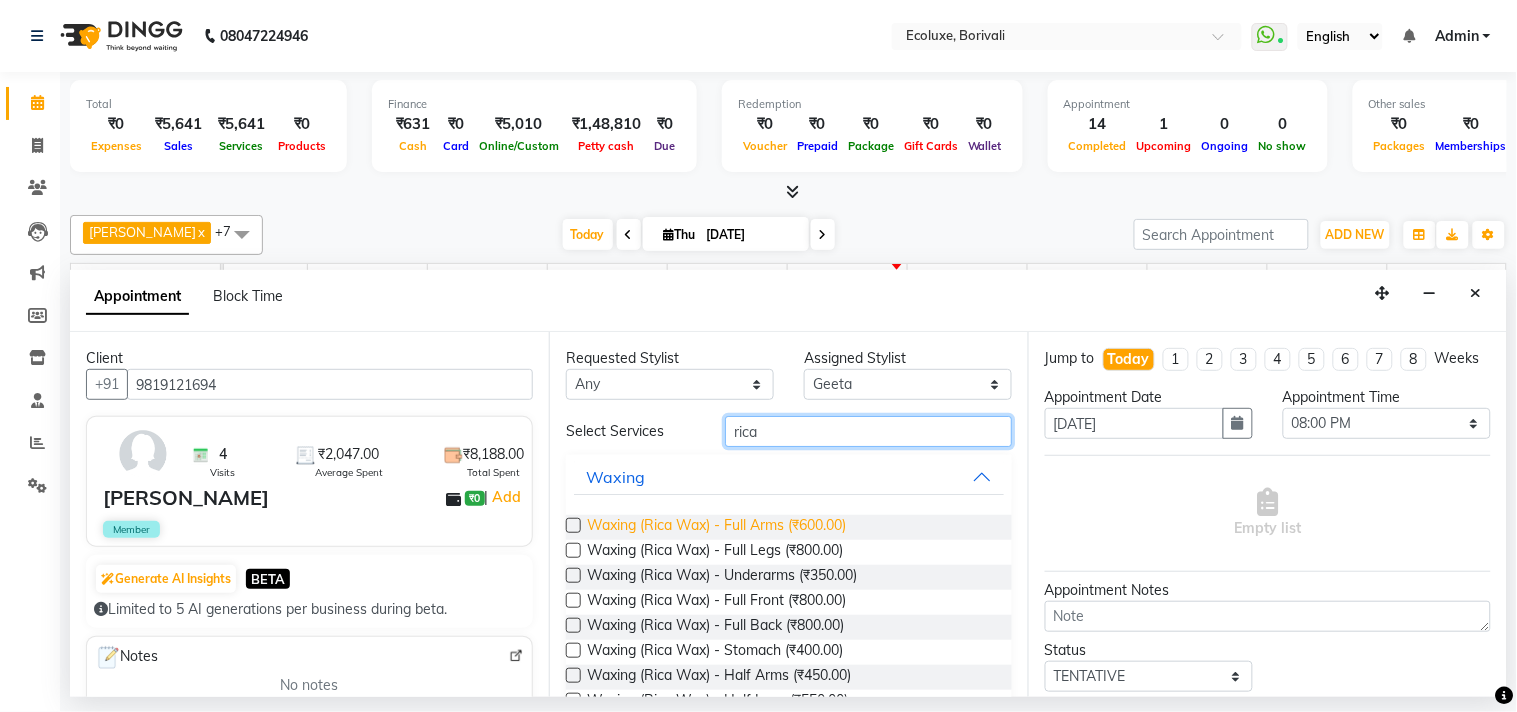 type on "rica" 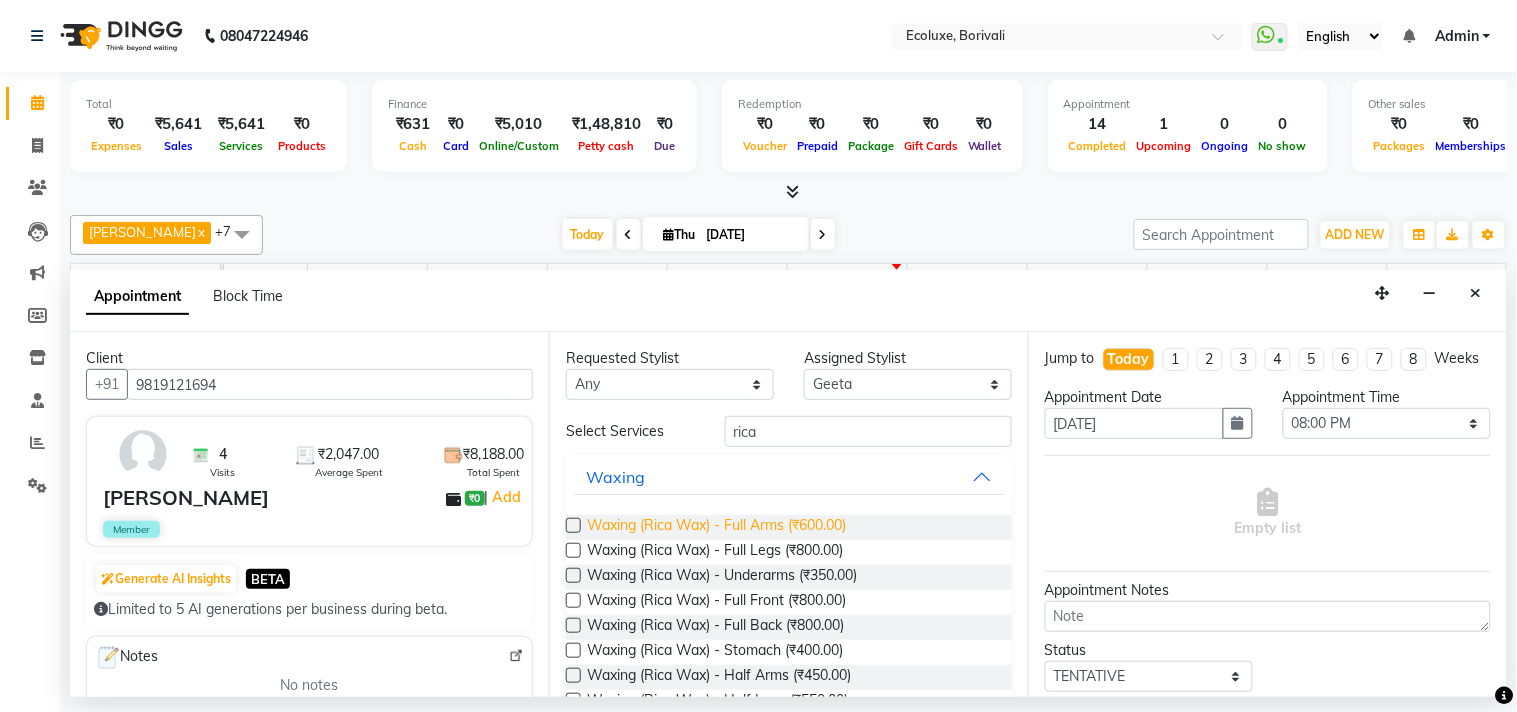 click on "Waxing (Rica Wax) - Full Arms  (₹600.00)" at bounding box center [716, 527] 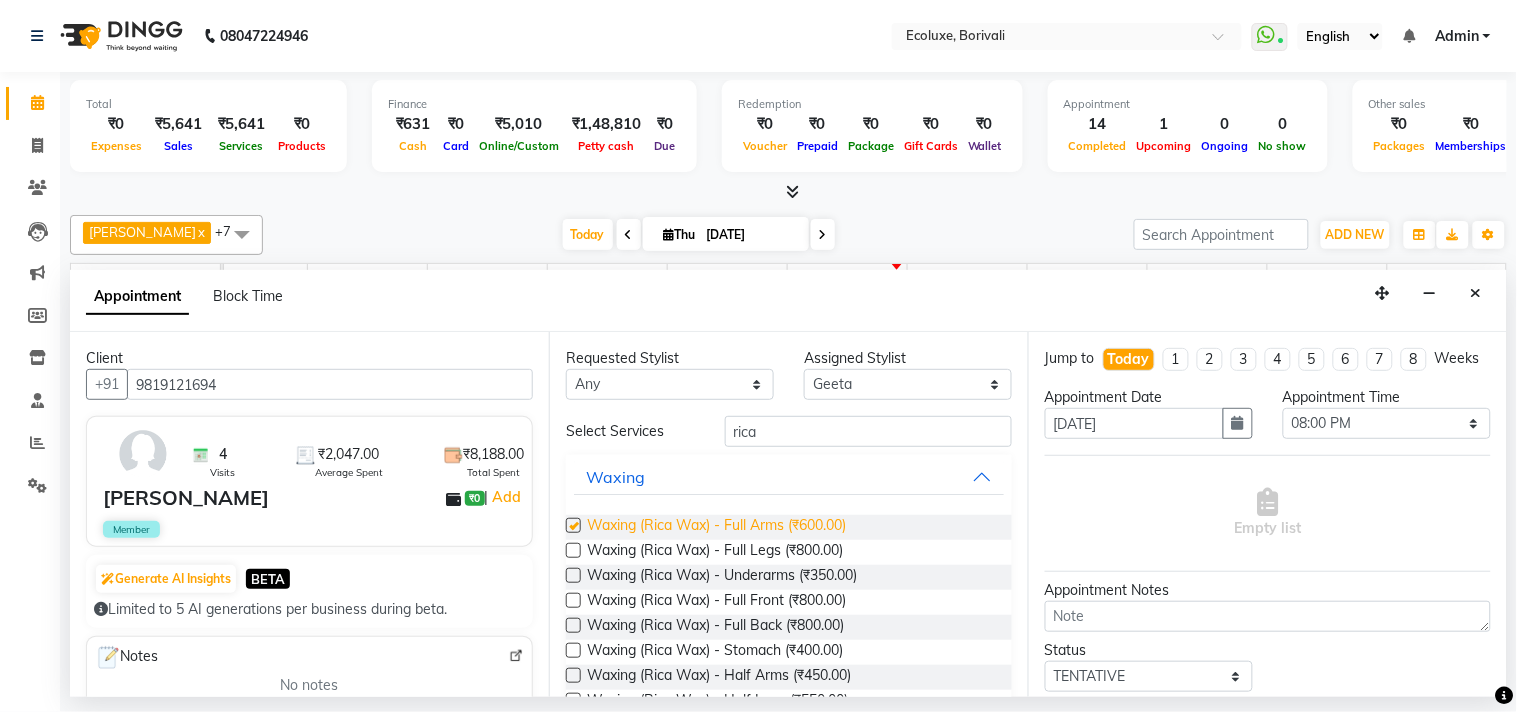 checkbox on "false" 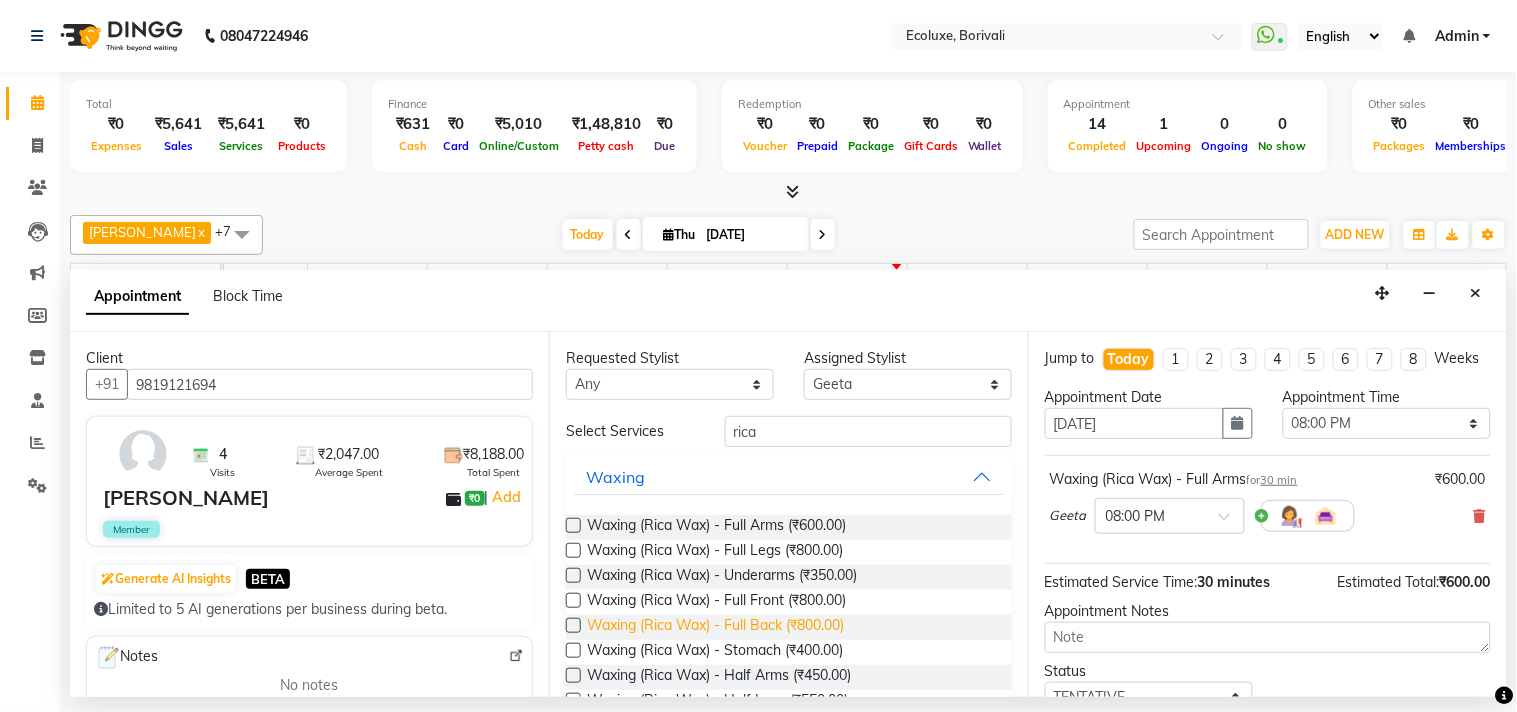 scroll, scrollTop: 111, scrollLeft: 0, axis: vertical 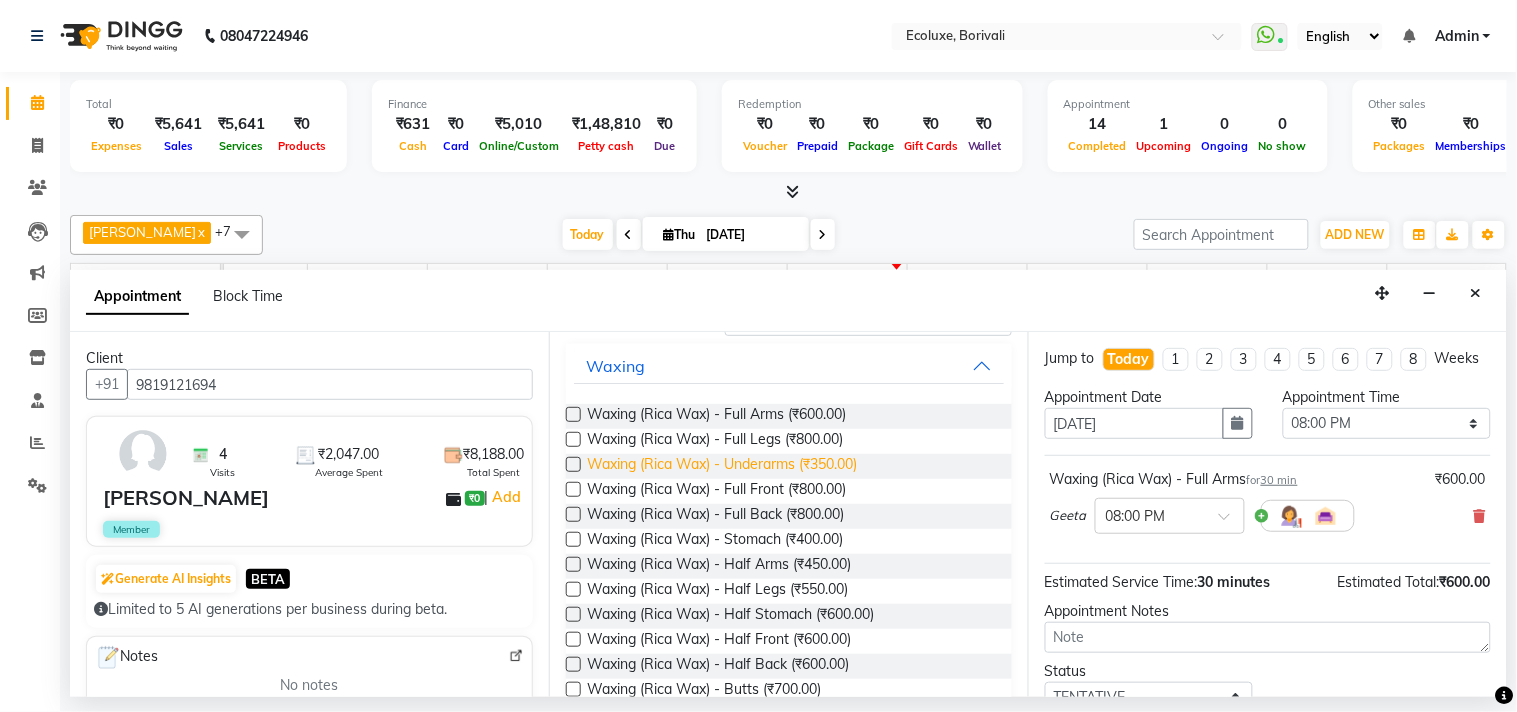 click on "Waxing (Rica Wax) - Underarms (₹350.00)" at bounding box center [722, 466] 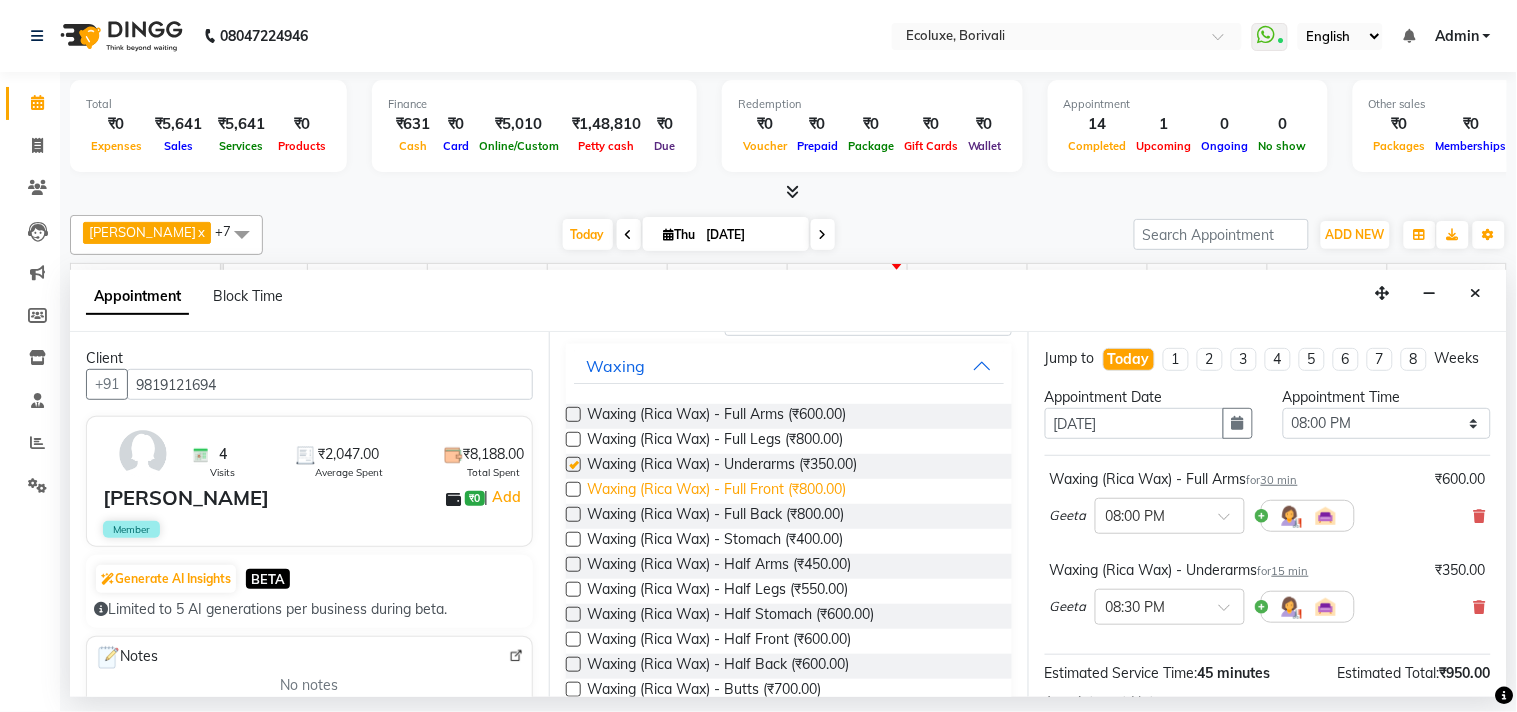 checkbox on "false" 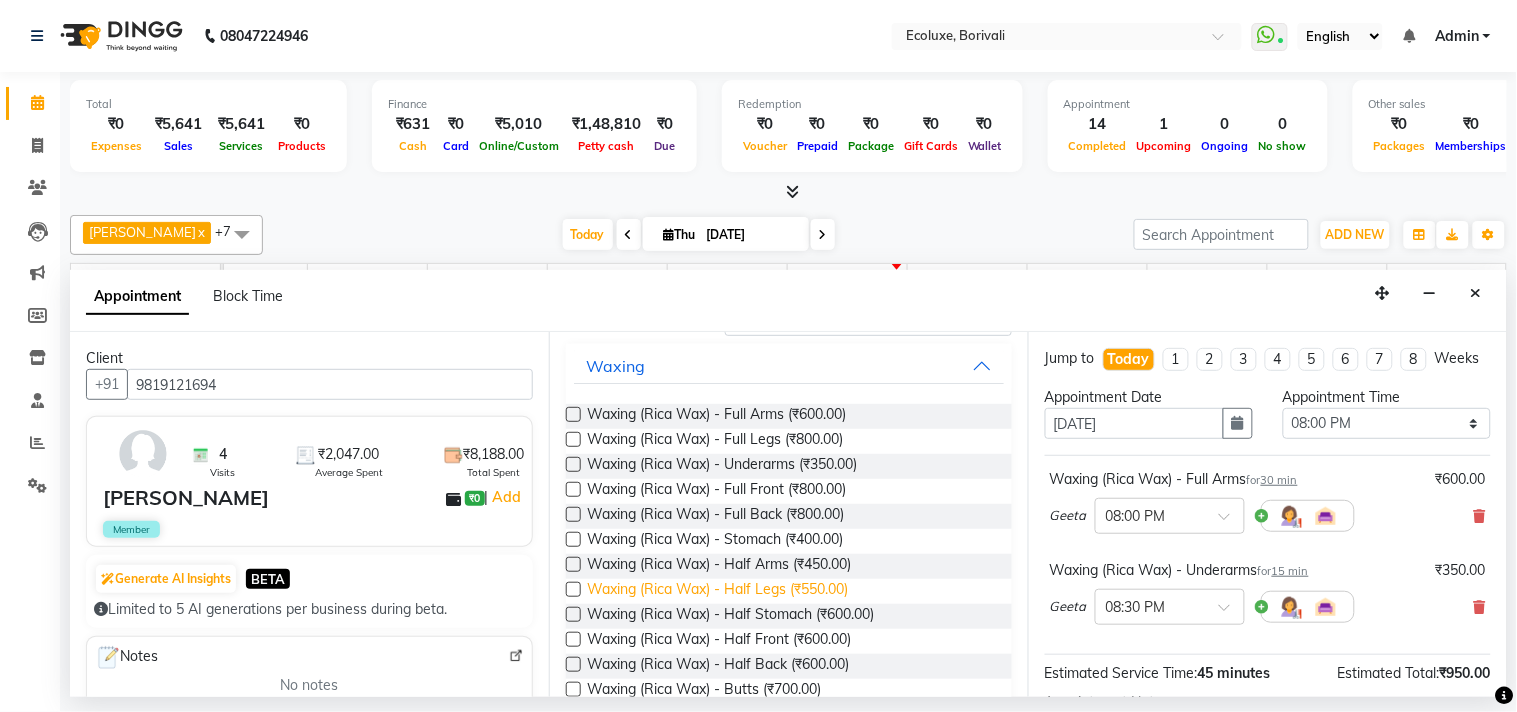 click on "Waxing (Rica Wax) - Half Legs  (₹550.00)" at bounding box center [717, 591] 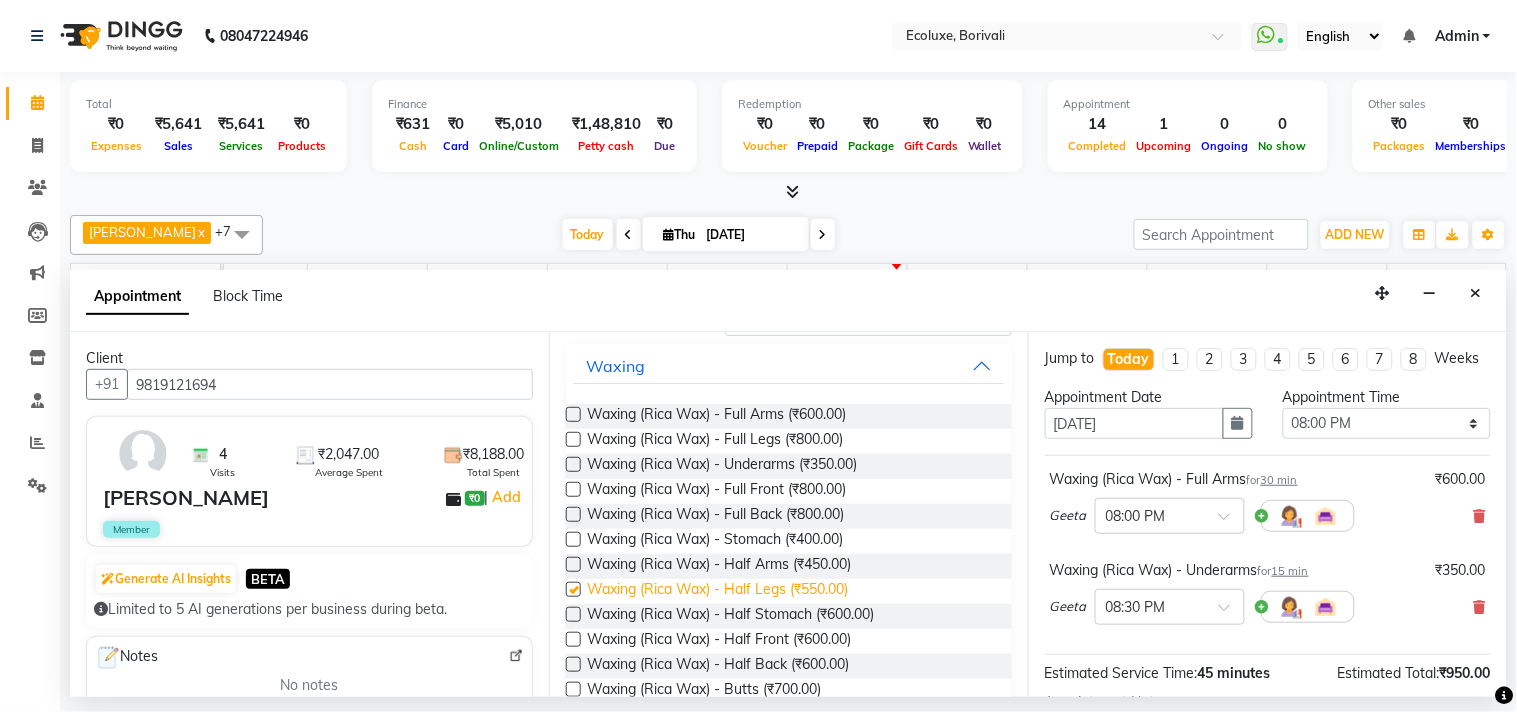 checkbox on "false" 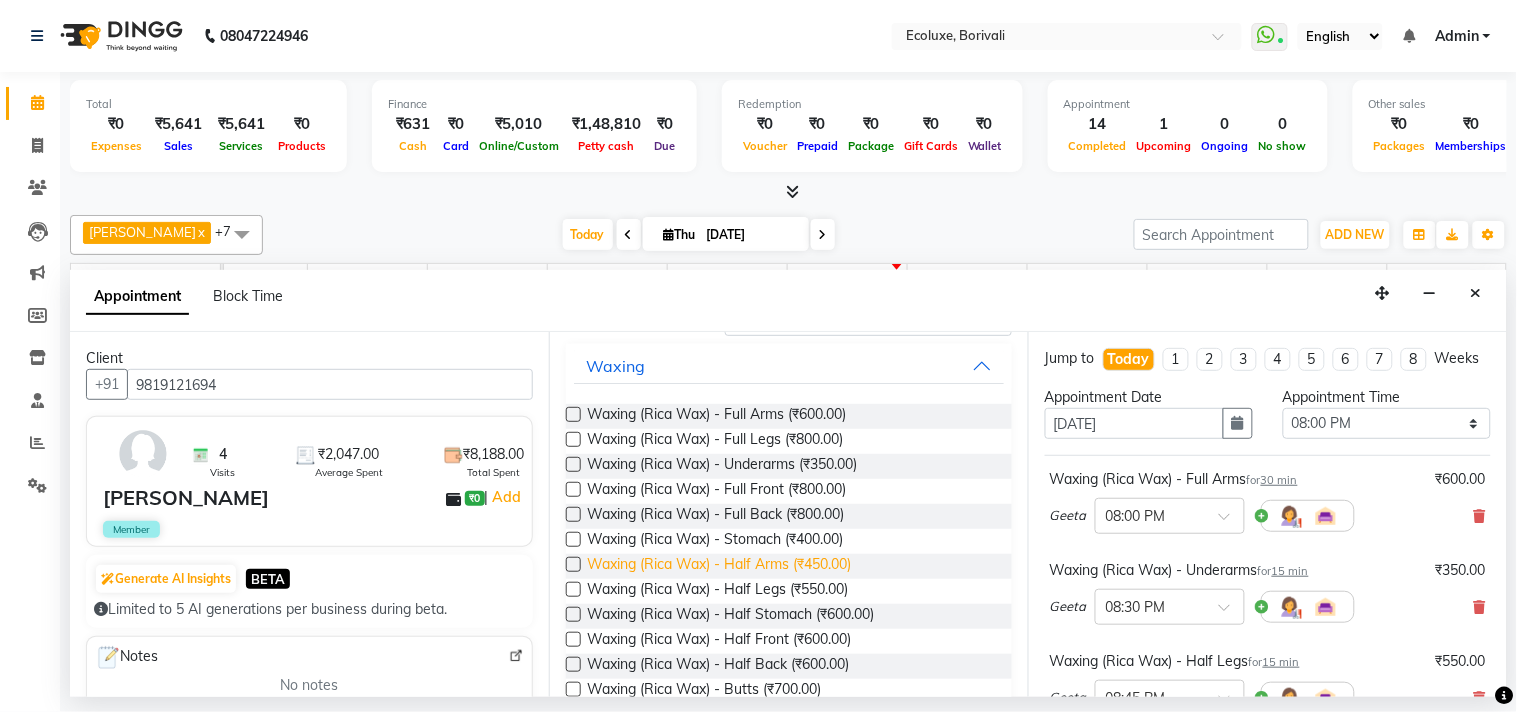 scroll, scrollTop: 0, scrollLeft: 0, axis: both 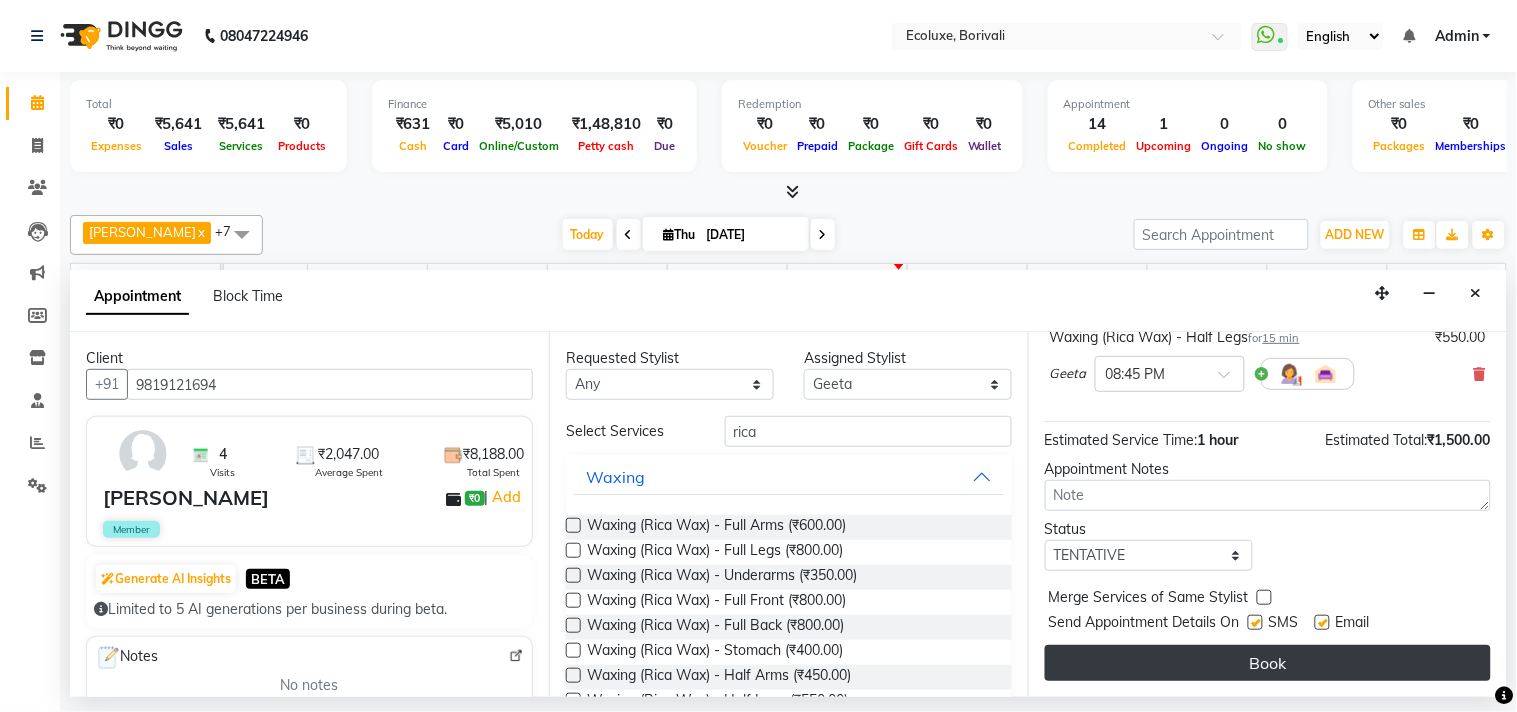 click on "Book" at bounding box center [1268, 663] 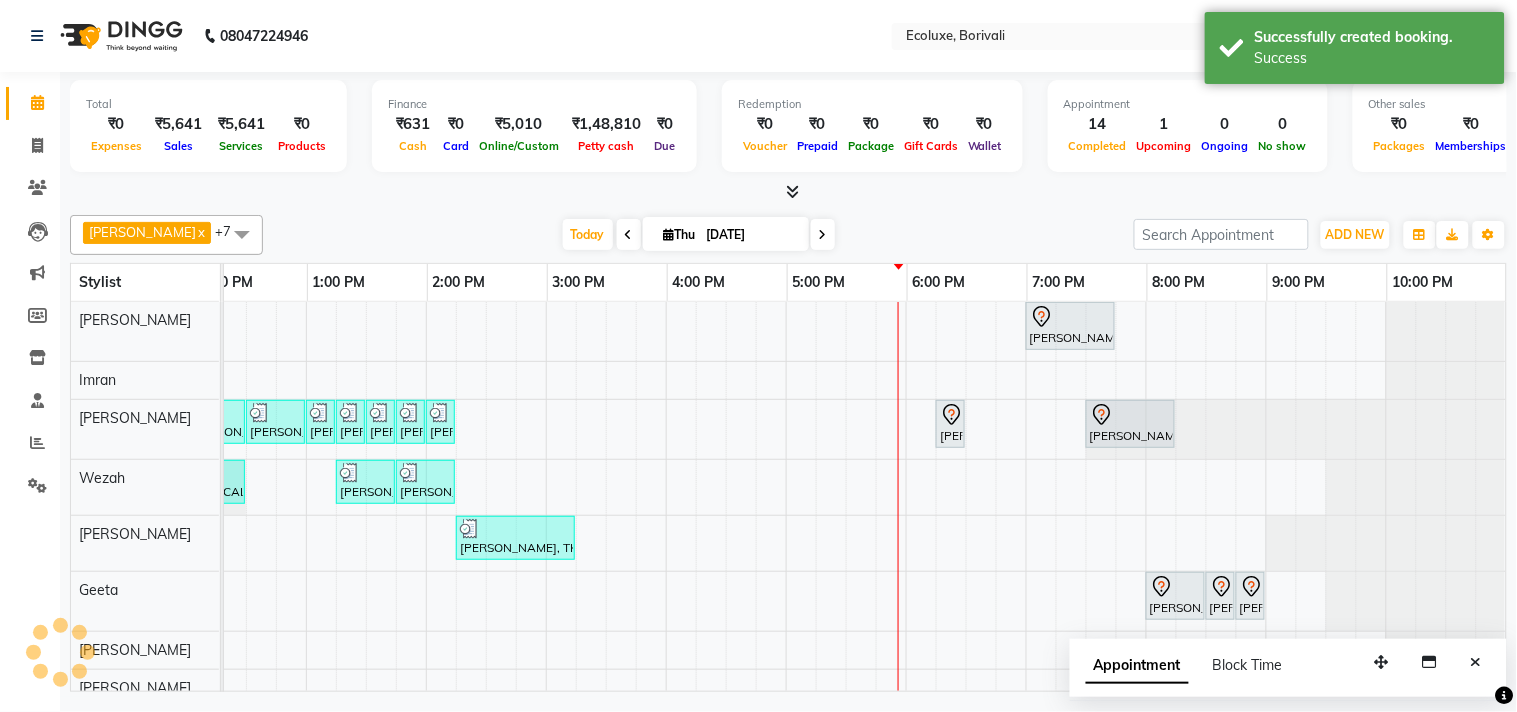 scroll, scrollTop: 23, scrollLeft: 414, axis: both 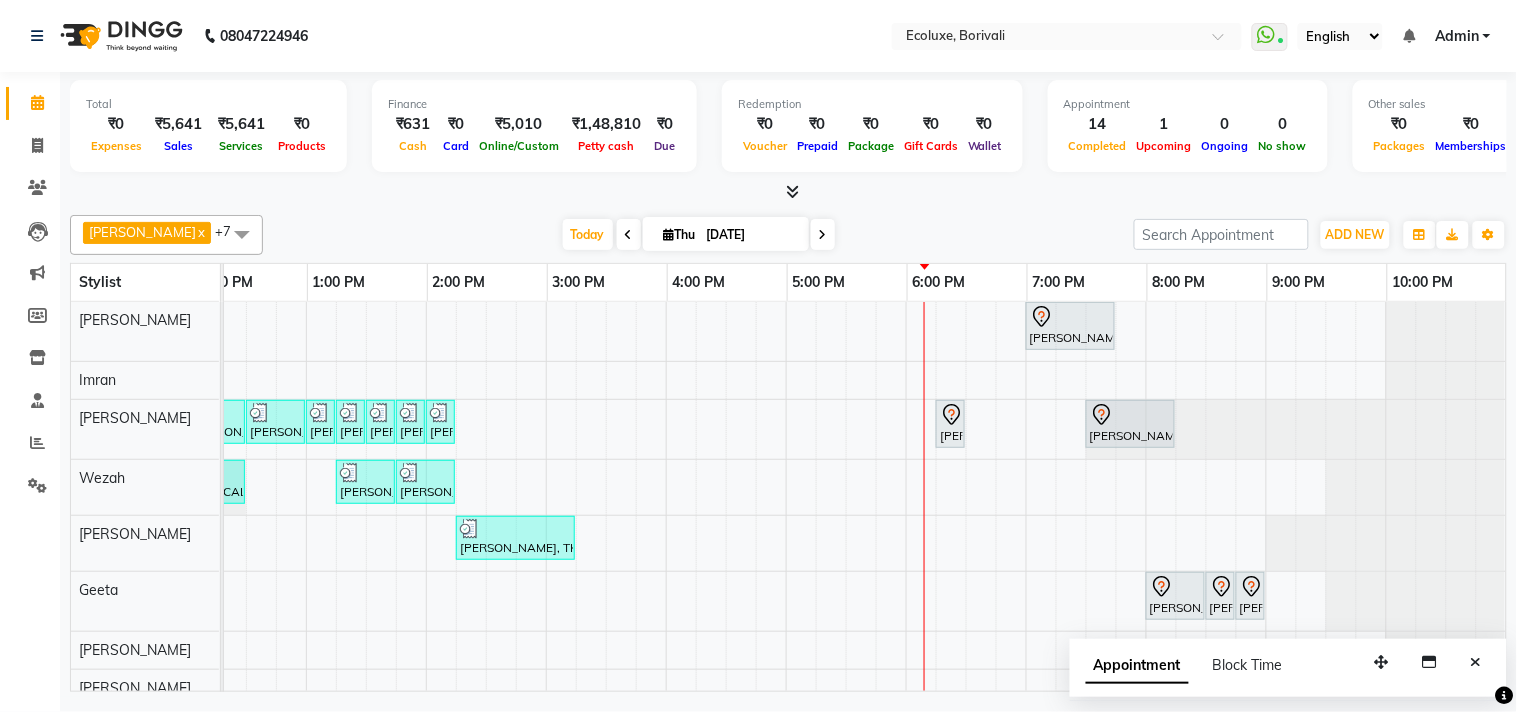 click on "shivani, TK06, 07:00 PM-07:45 PM, Female - Haircut Senior Stylist     Bhoomika, TK02, 11:00 AM-11:15 AM, Woman Forehead     Bhoomika, TK02, 11:15 AM-11:30 AM, Woman Eyebrow     Parachi Jajoo, TK04, 12:00 PM-12:30 PM, Waxing (Rica Wax) - Full Arms      Parachi Jajoo, TK04, 12:30 PM-01:00 PM, Waxing (Rica Wax) - Full Legs     Parachi Jajoo, TK04, 01:00 PM-01:15 PM, Waxing (Rica Wax) - Underarms     Parachi Jajoo, TK04, 01:15 PM-01:30 PM, Peel Off Wax - Upperlips     Dhanshree ., TK05, 01:30 PM-01:45 PM, Peel Off Wax - Chin     Dhanshree ., TK05, 01:45 PM-02:00 PM, Peel Off Wax - Upperlips     Dhanshree ., TK05, 02:00 PM-02:15 PM, Woman Eyebrow             Shweta Samant, TK08, 06:15 PM-06:30 PM, Woman Eyebrow             Sonal Sawant, TK09, 07:30 PM-08:15 PM, Classic Pedicure     Nikita Kolte, TK03, 11:30 AM-12:00 PM, Luxury Hairwash Long      Nikita Kolte, TK03, 12:00 PM-12:30 PM, Blowdry Long     Dhanshree ., TK05, 01:15 PM-01:45 PM, Luxury Hairwash Long" at bounding box center [666, 504] 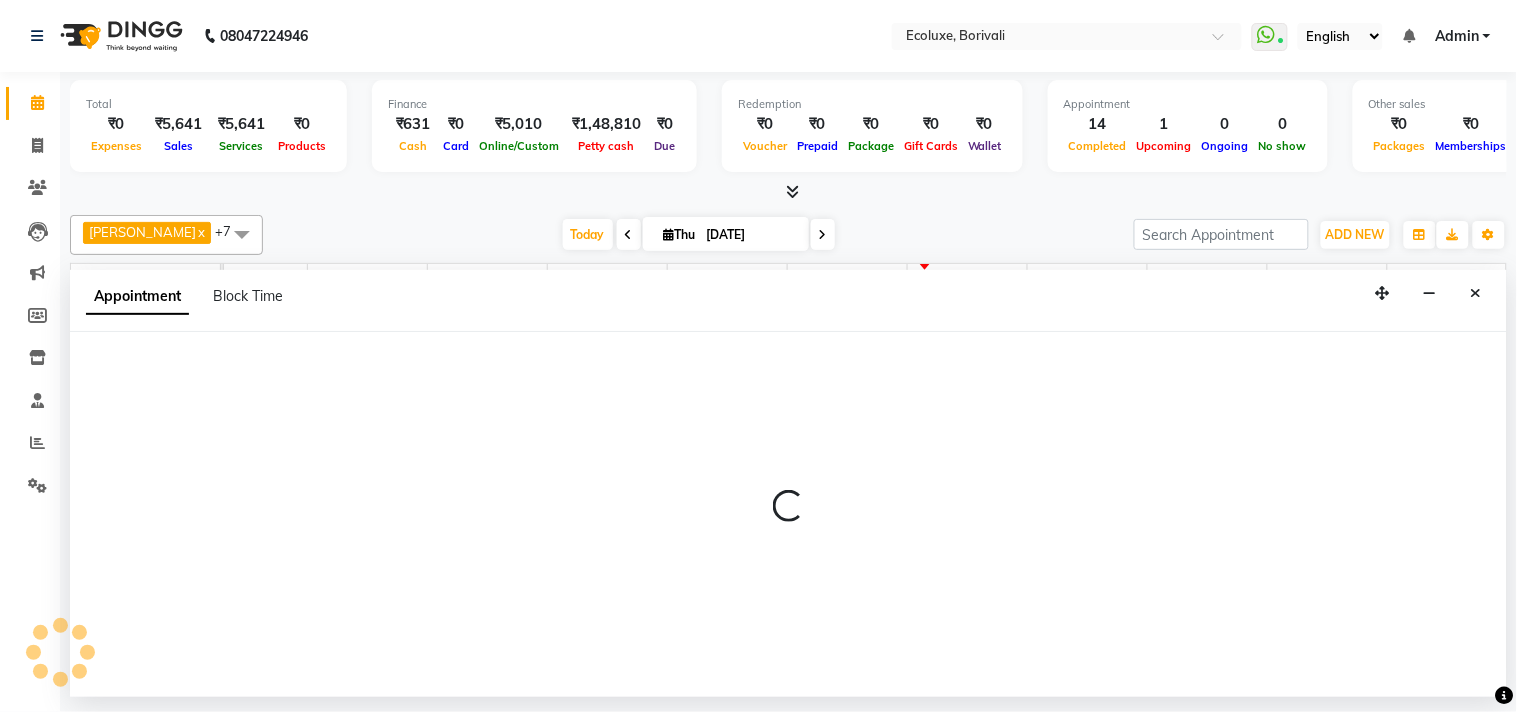 select on "61637" 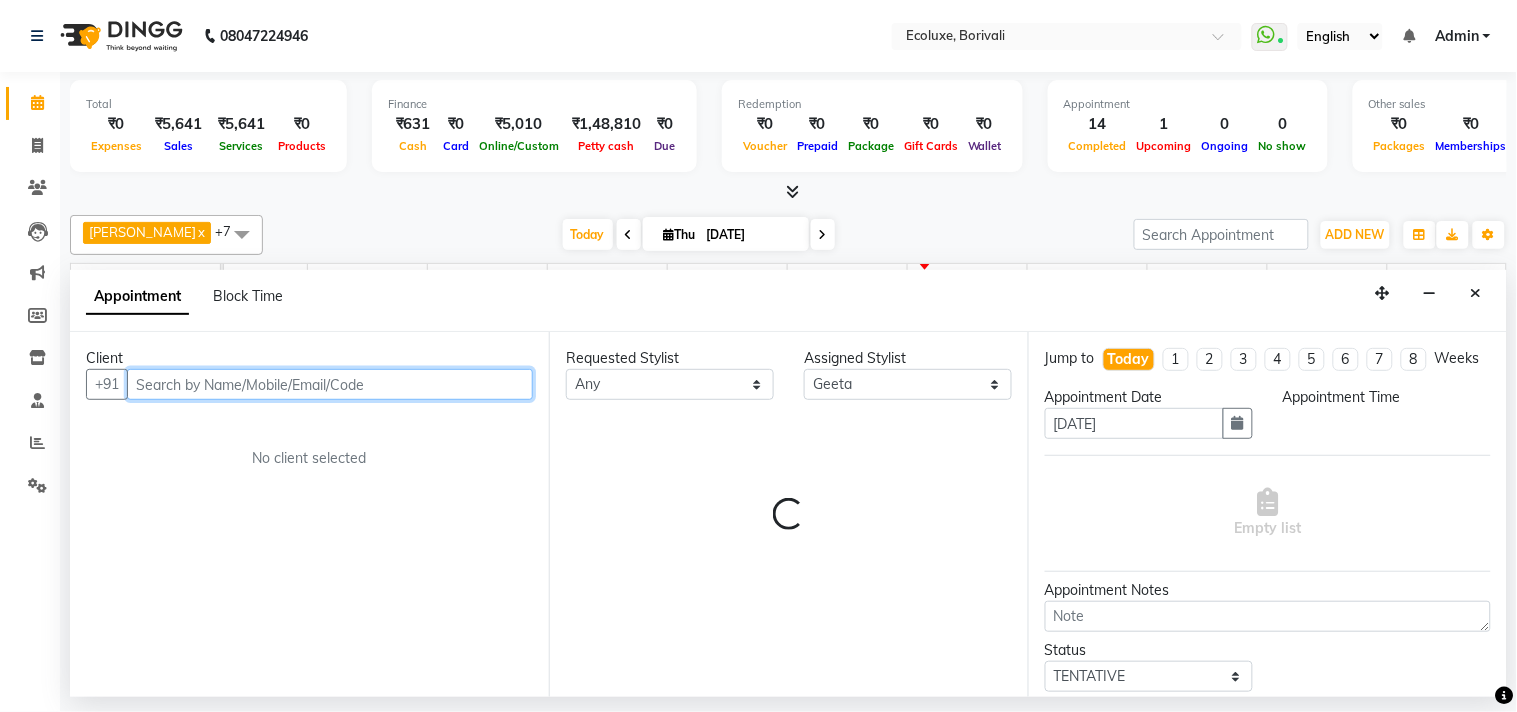 select on "1125" 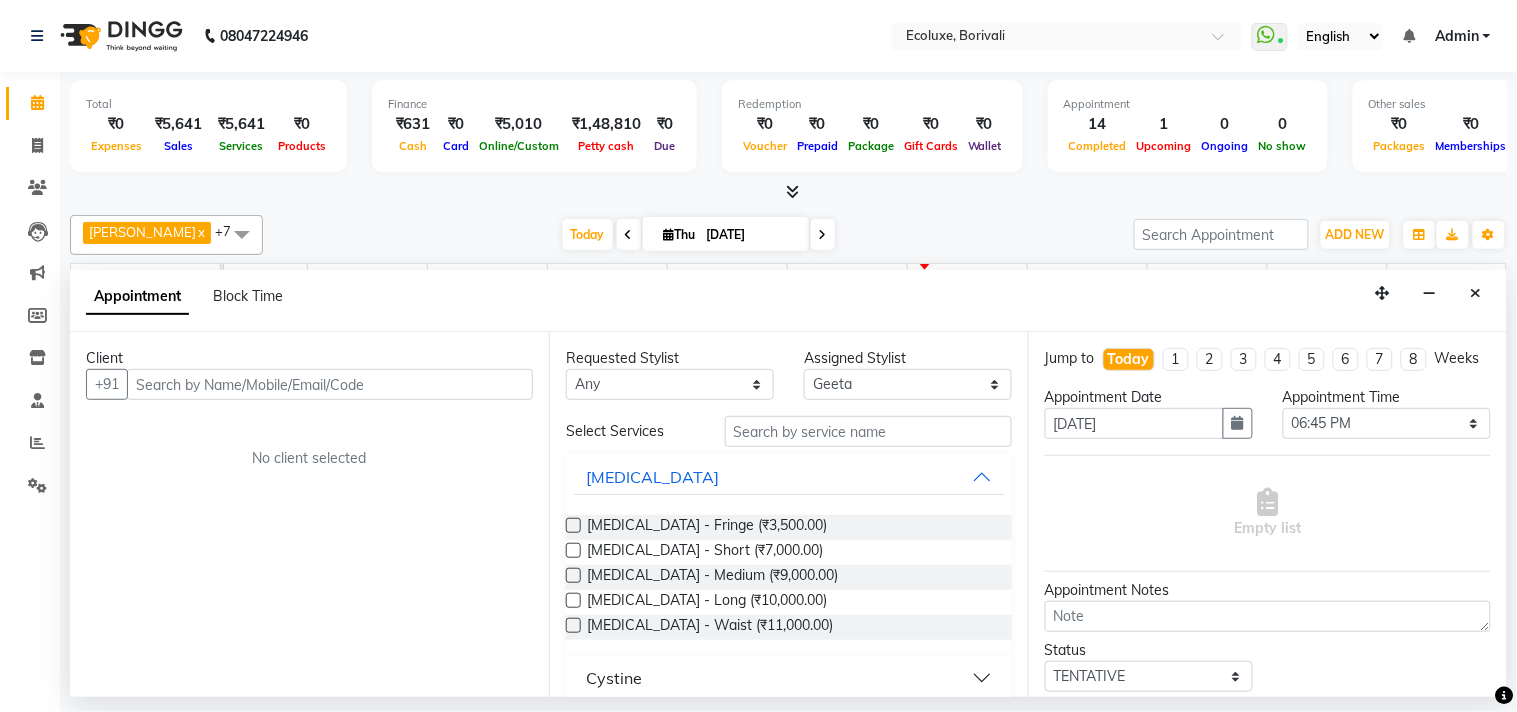 drag, startPoint x: 1473, startPoint y: 297, endPoint x: 1475, endPoint y: 320, distance: 23.086792 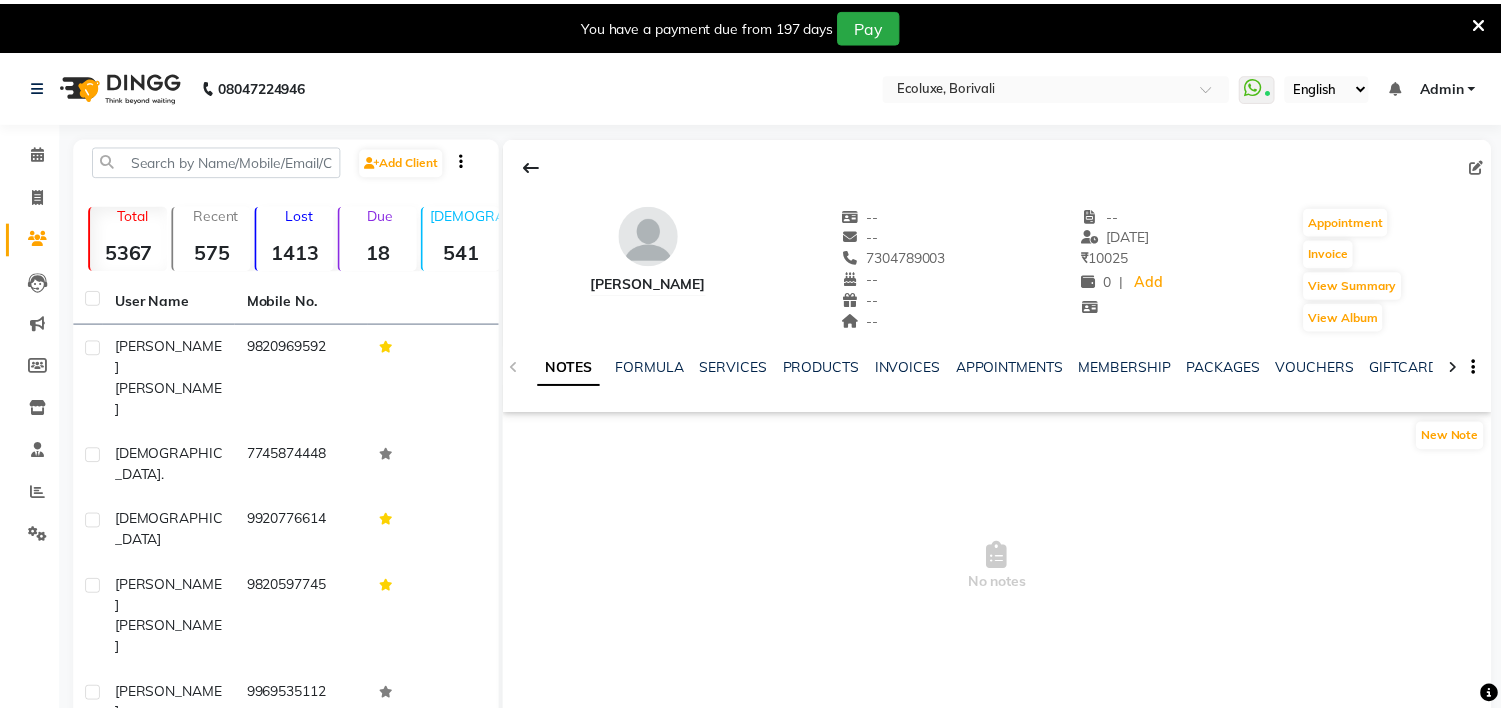 scroll, scrollTop: 0, scrollLeft: 0, axis: both 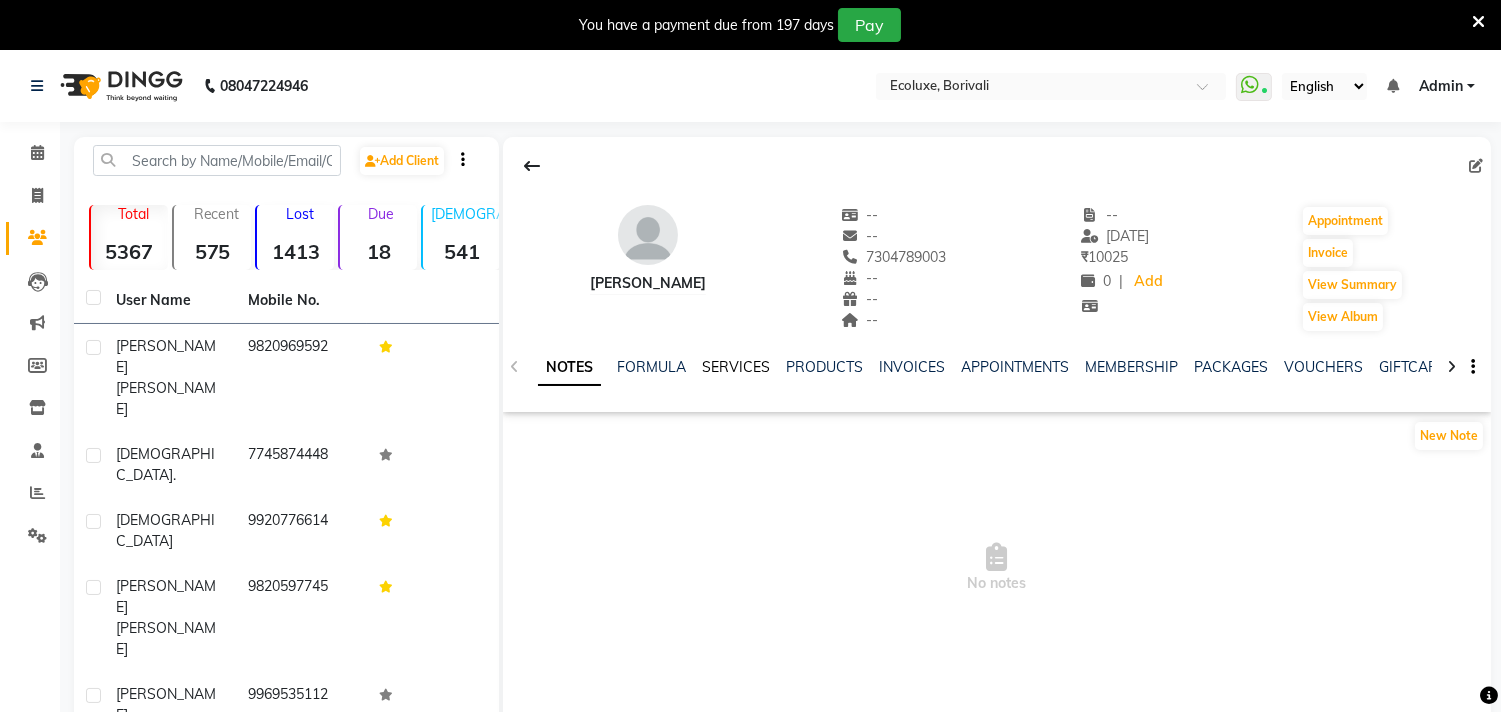 click on "SERVICES" 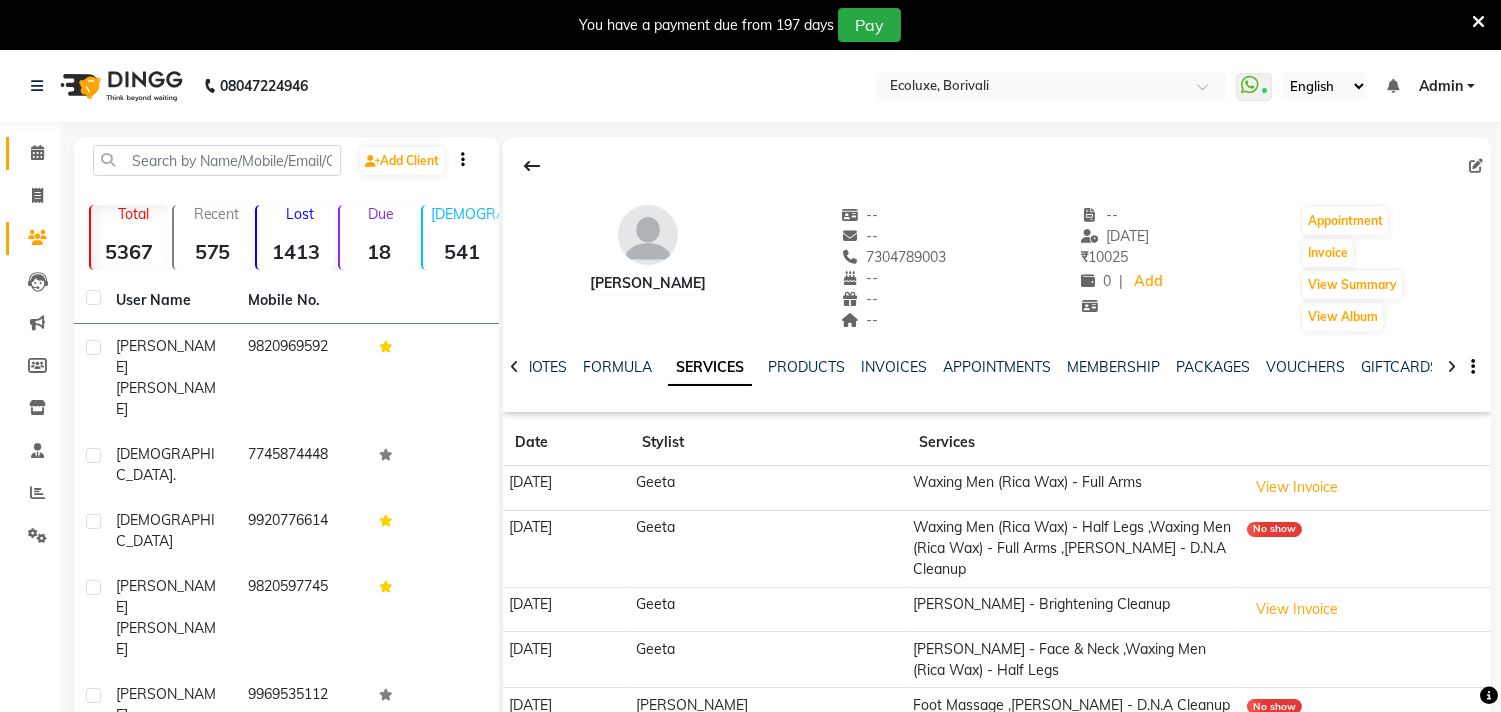 click 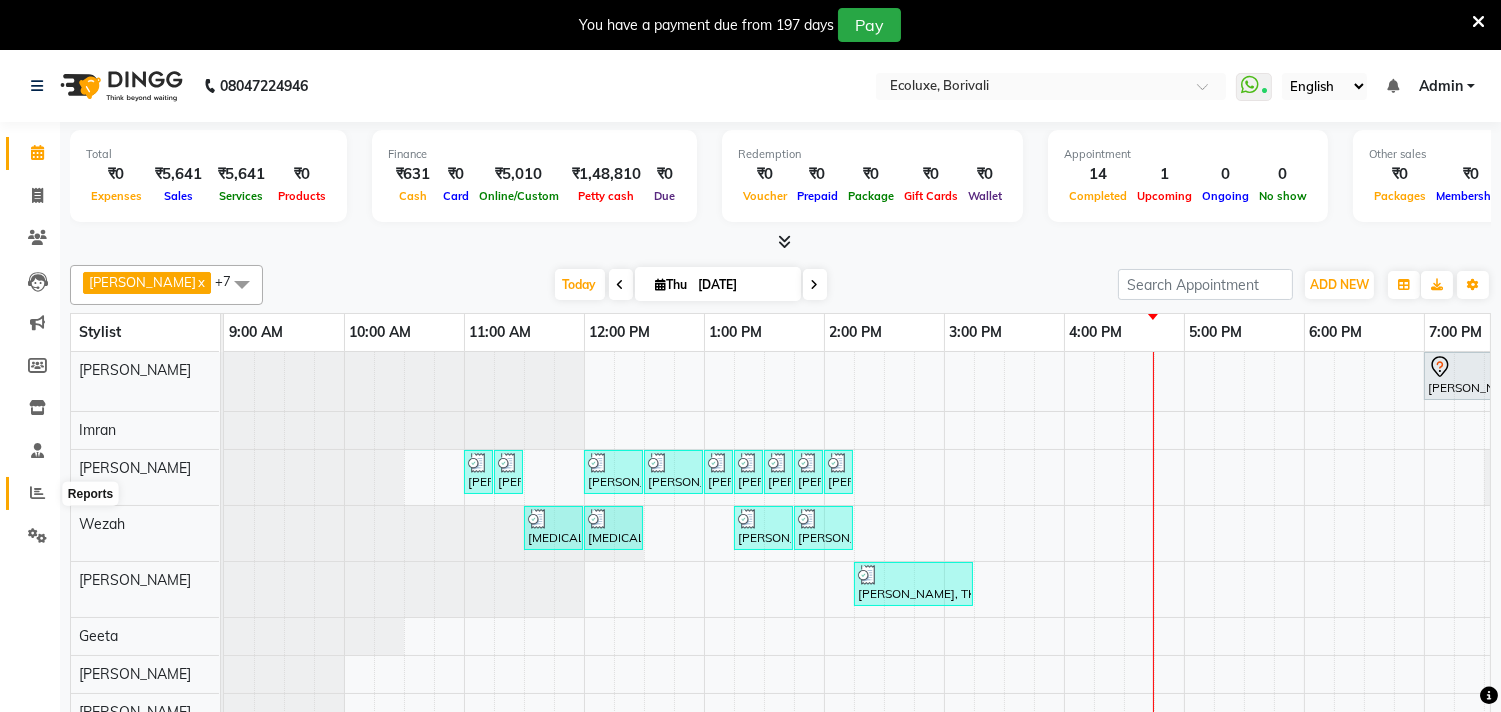 click 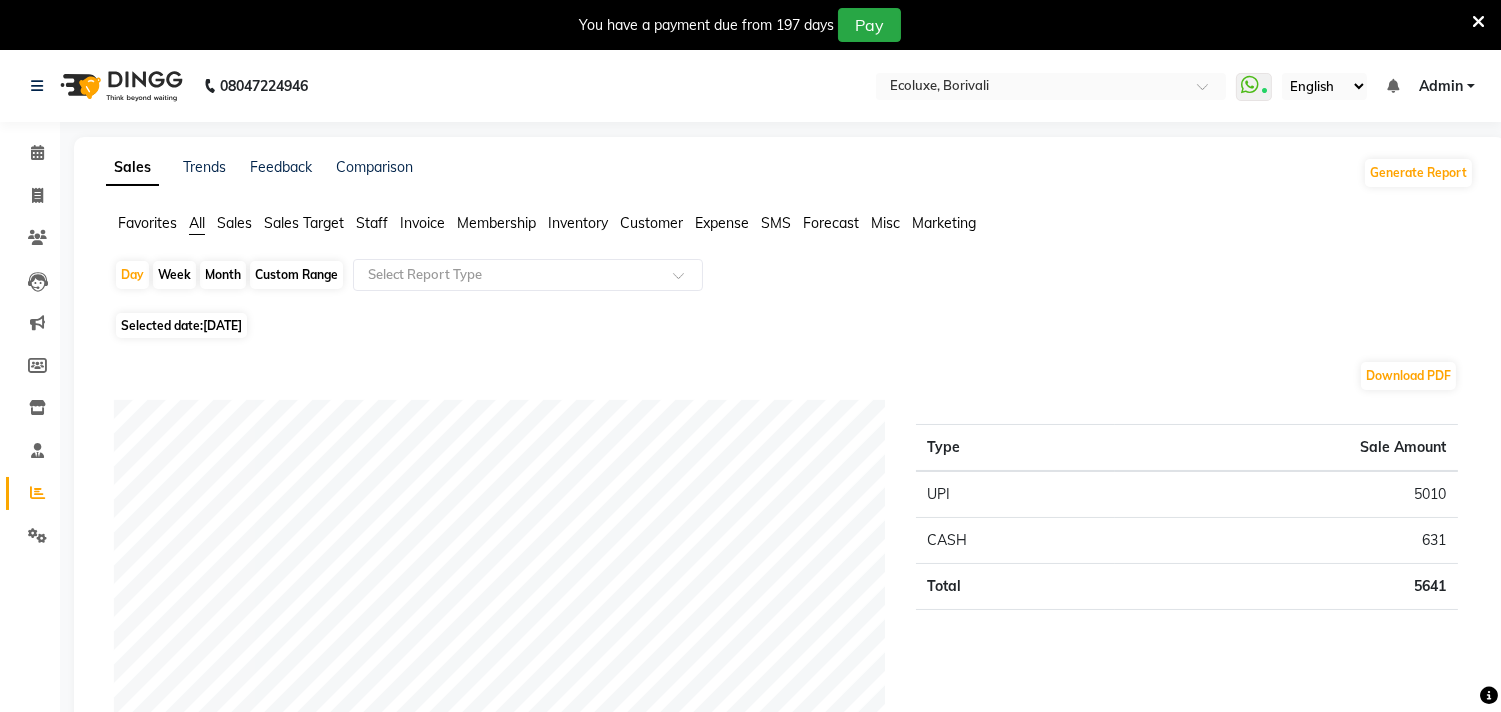 click on "[DATE]" 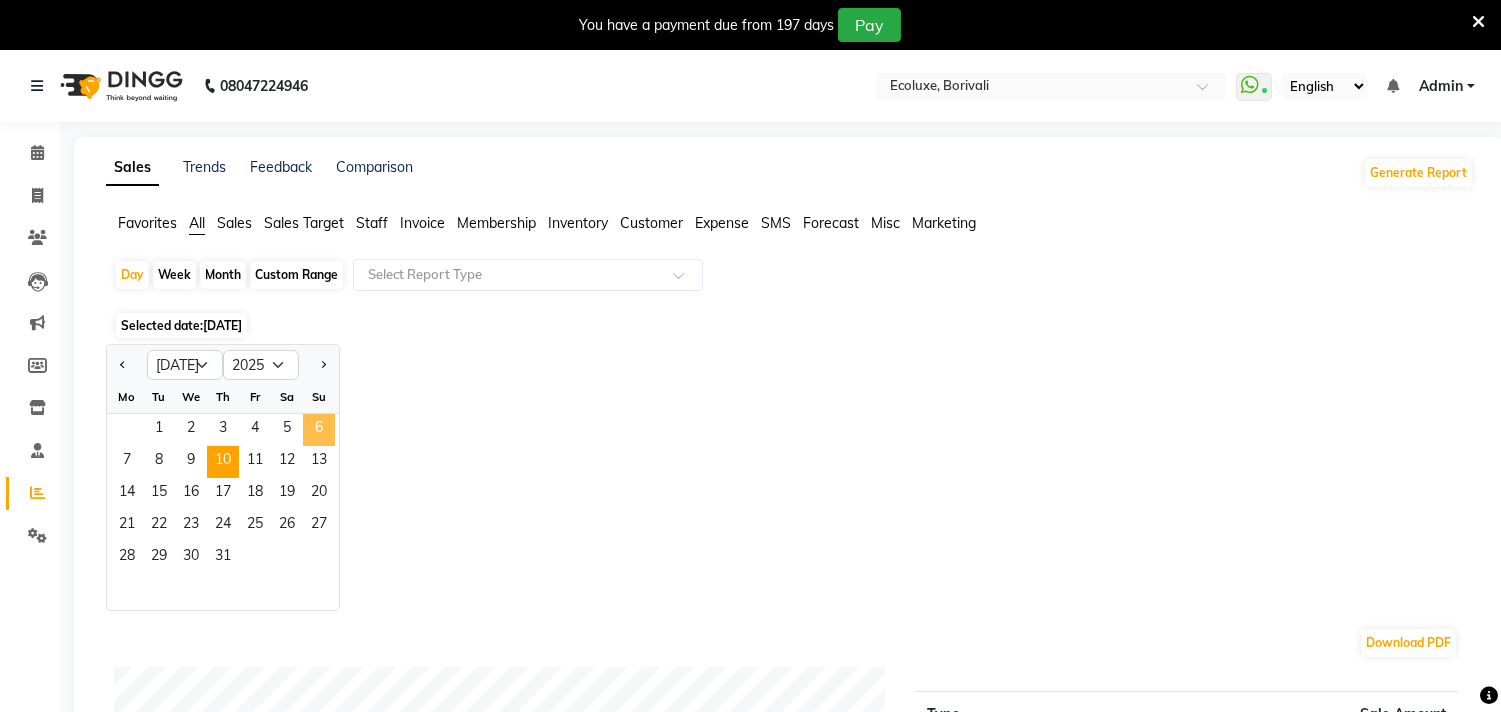 click on "6" 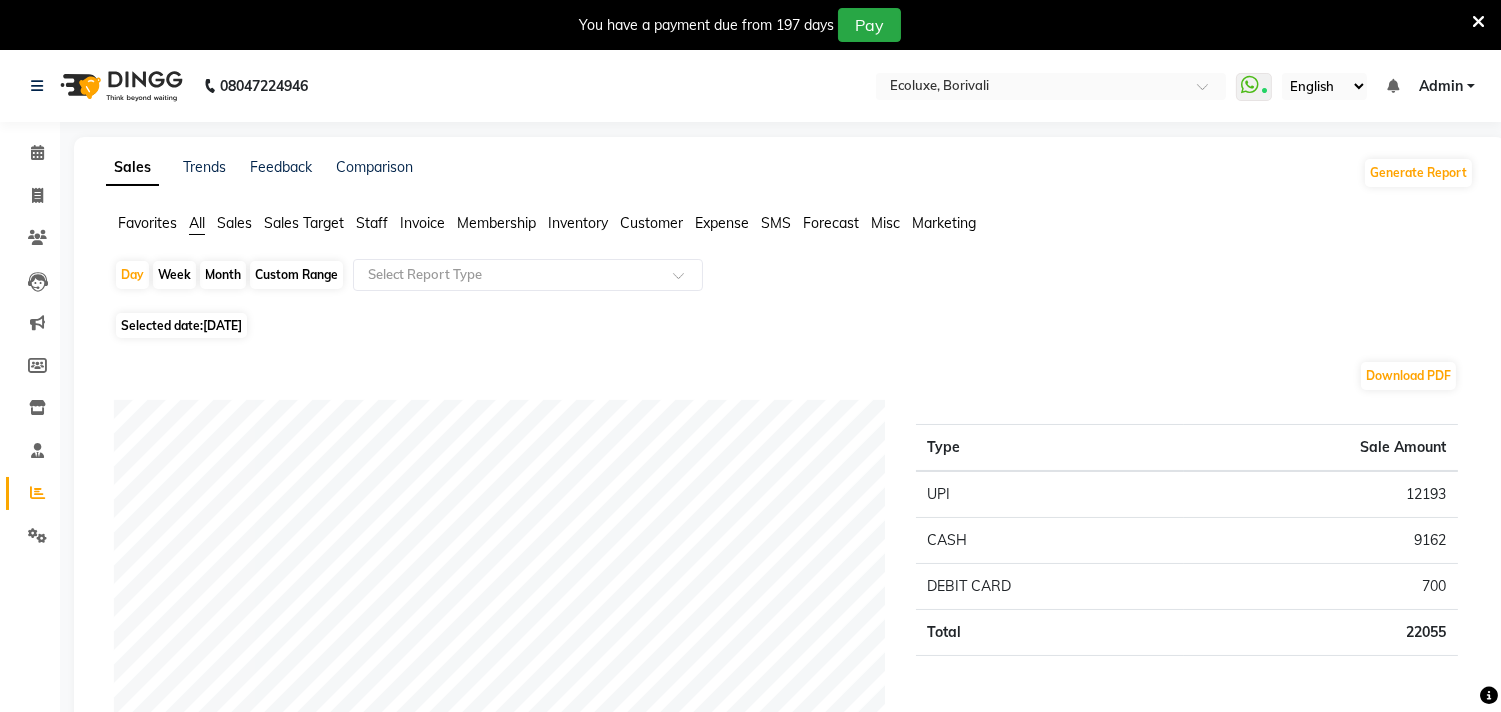 click at bounding box center (1478, 22) 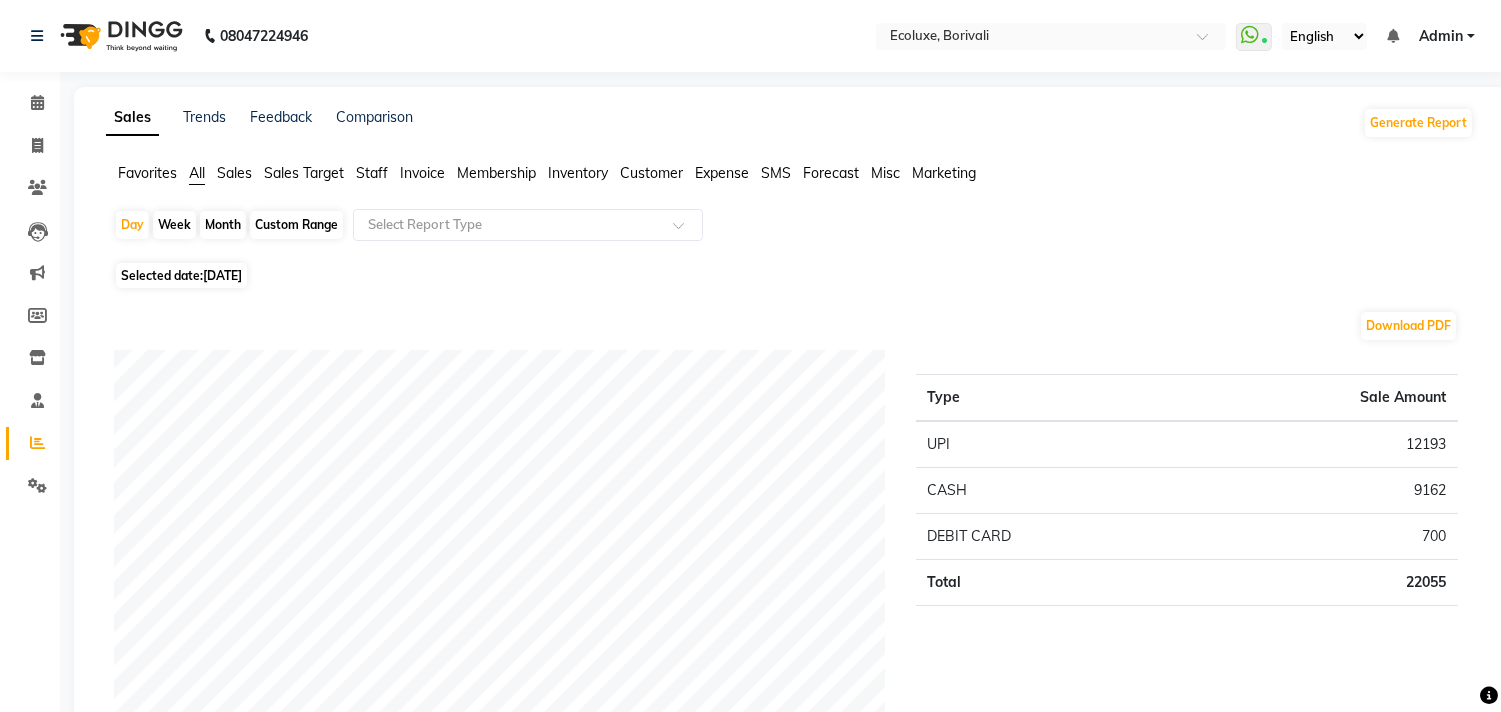 click on "Staff" 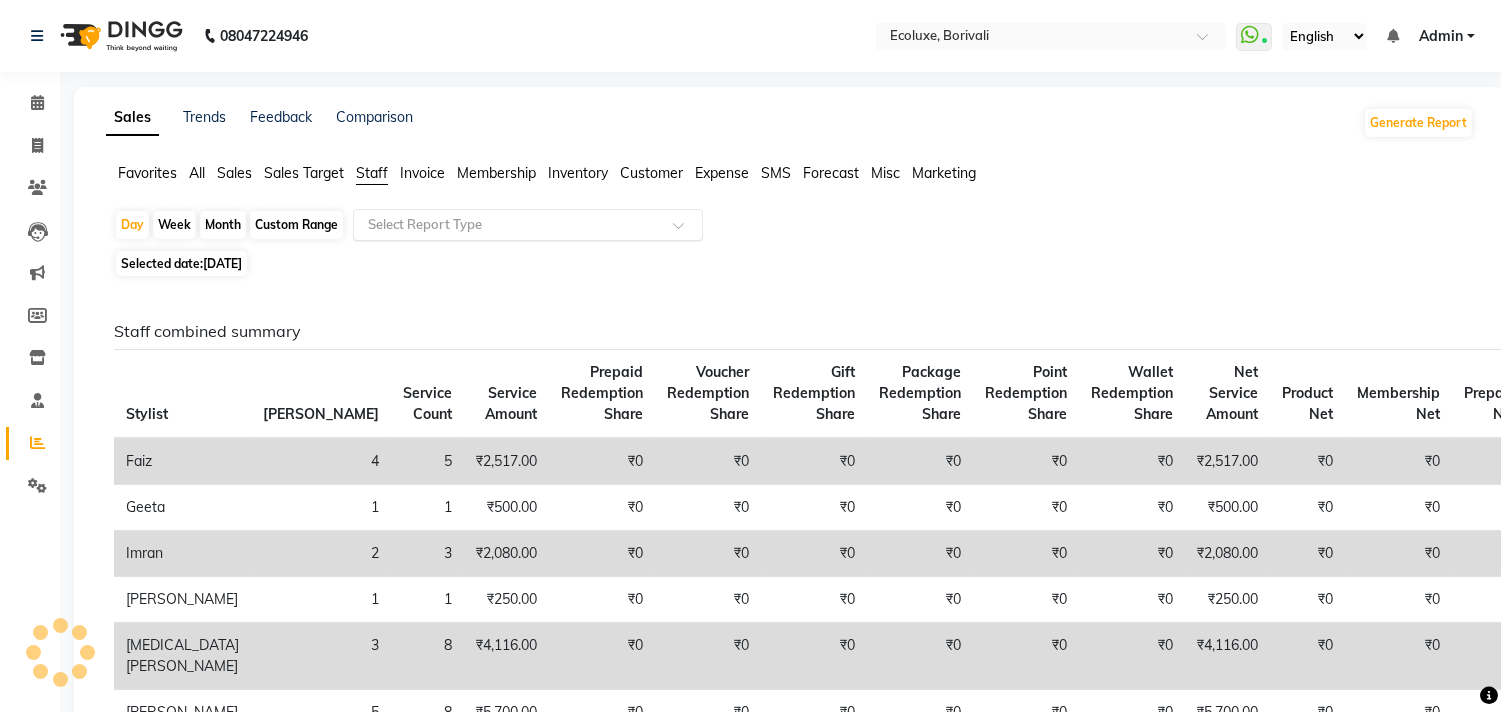 click on "Select Report Type" 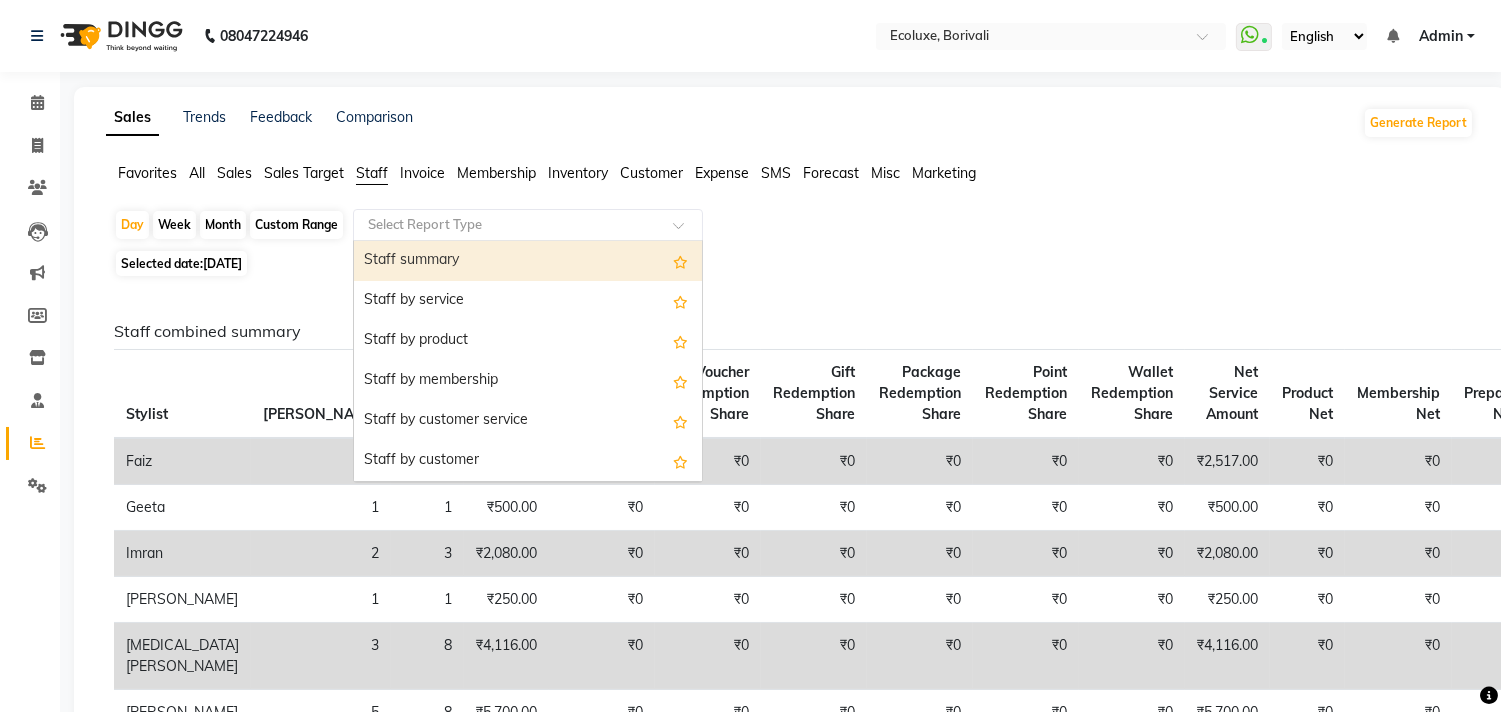 click on "Staff summary" at bounding box center (528, 261) 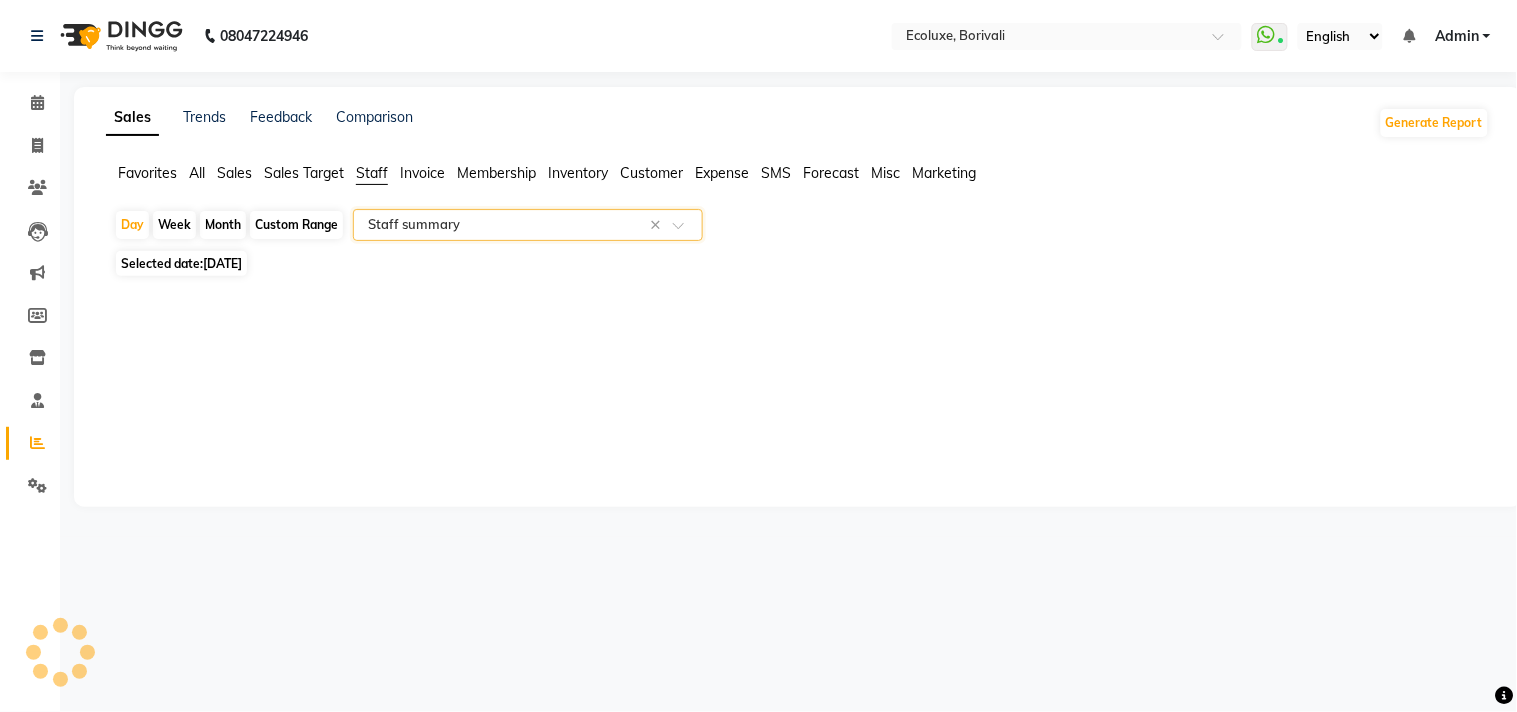 select on "full_report" 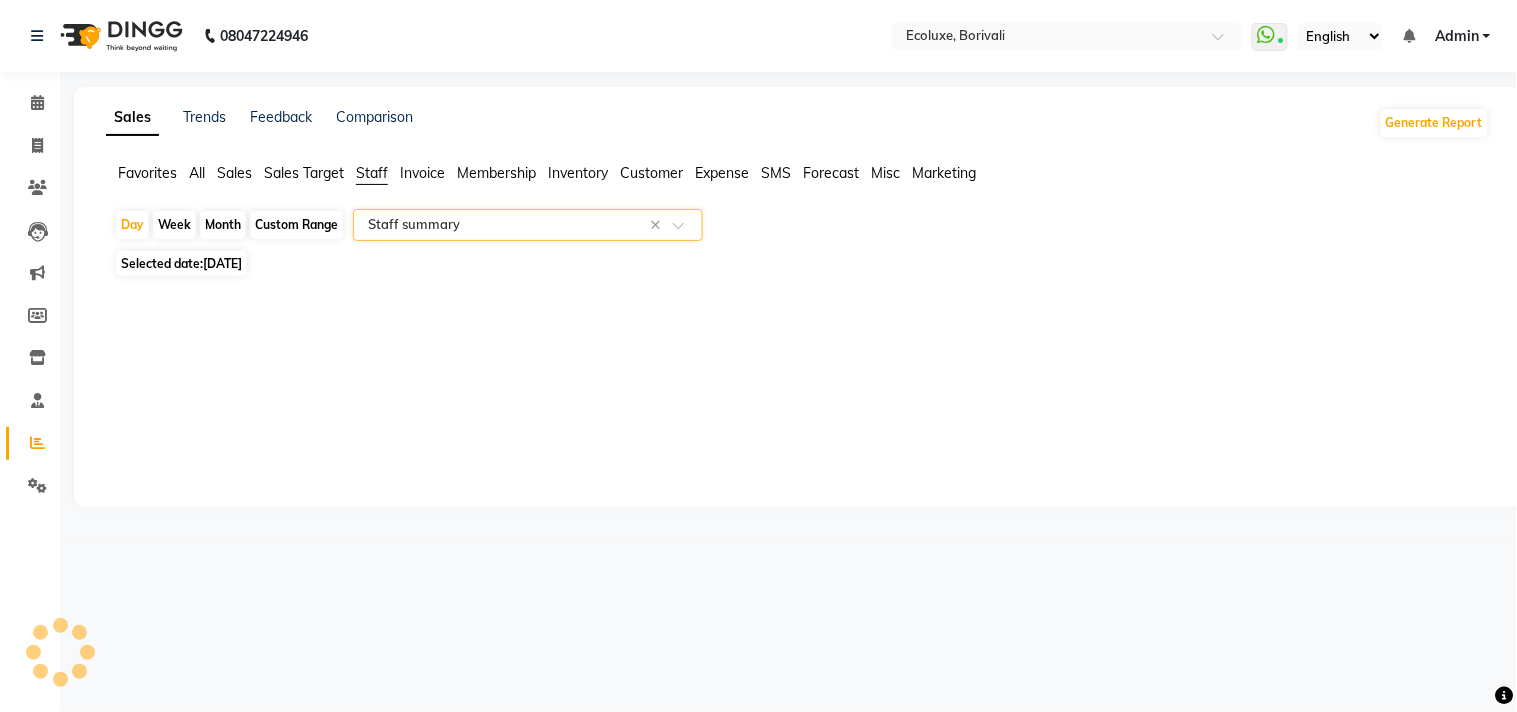 select on "csv" 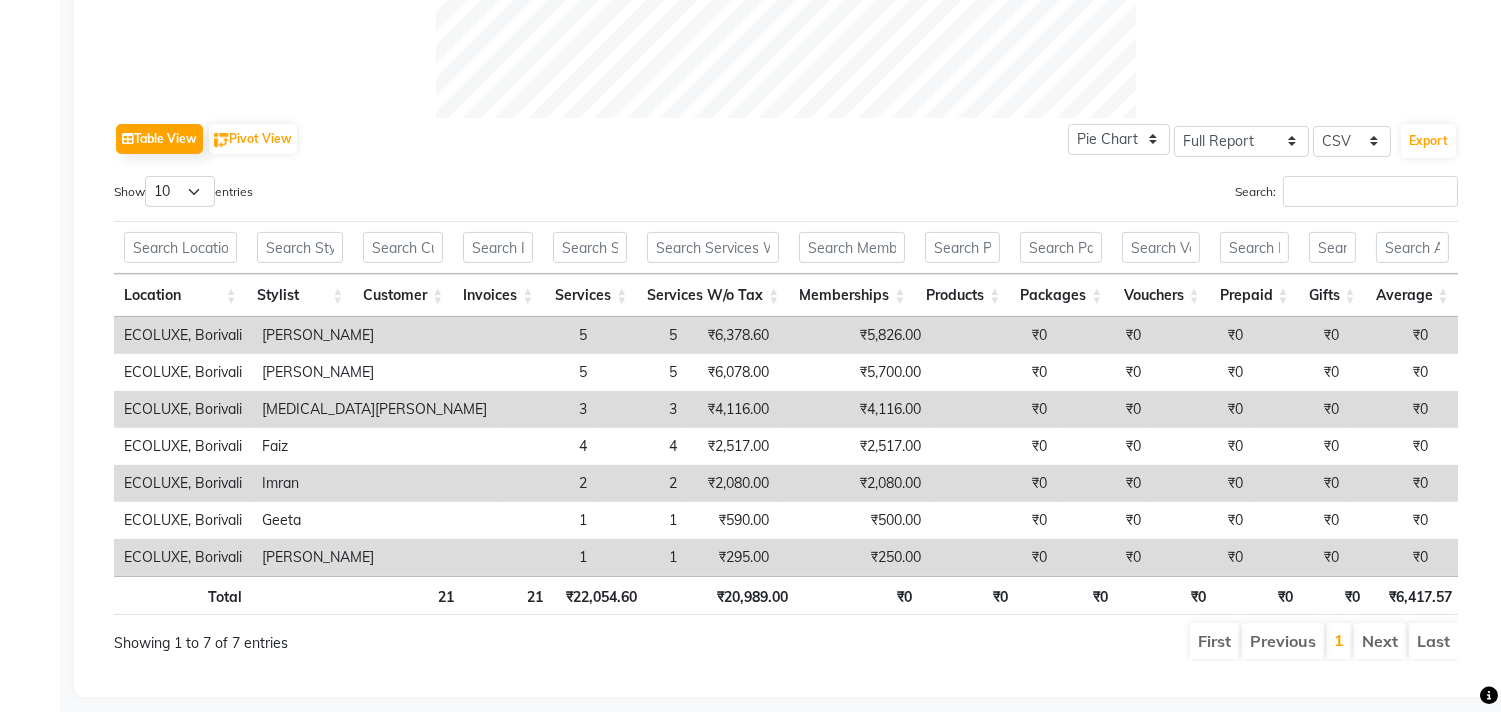 scroll, scrollTop: 953, scrollLeft: 0, axis: vertical 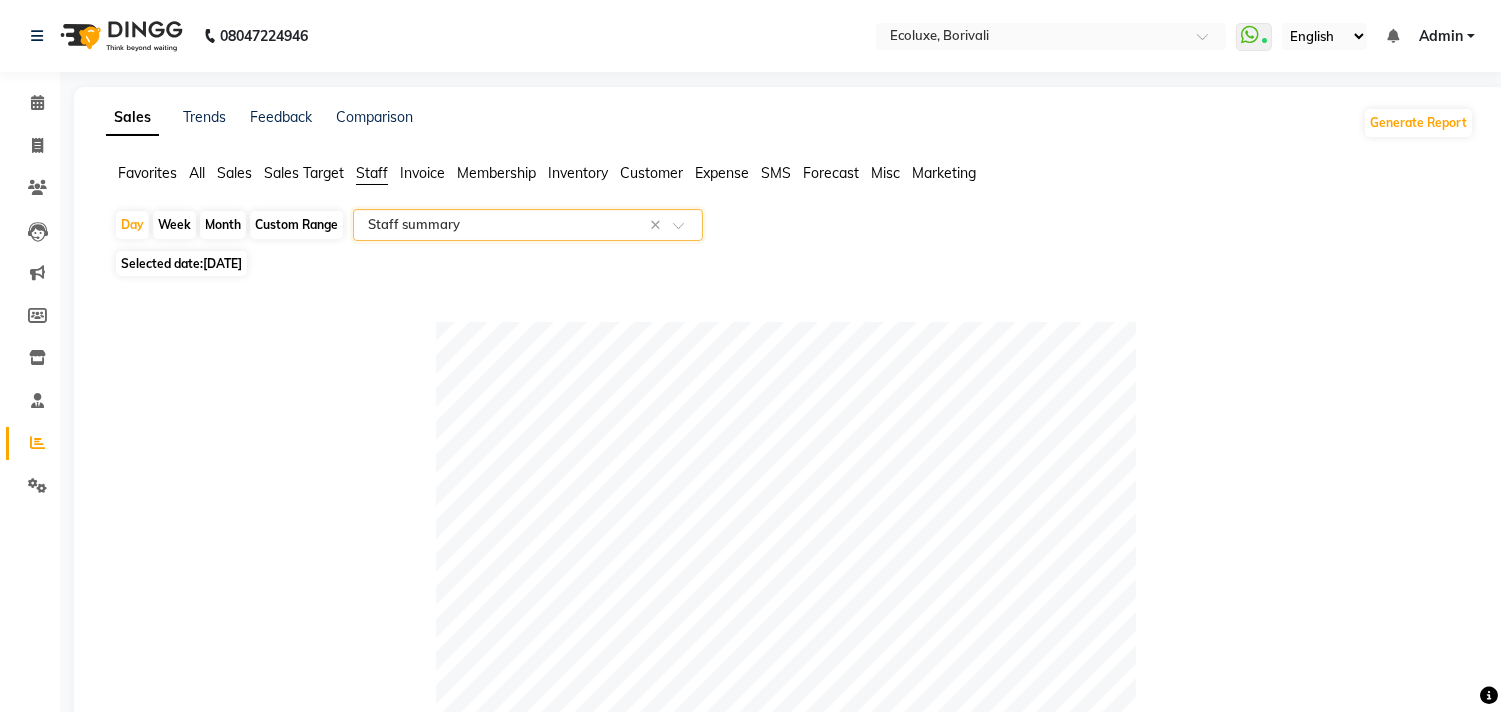 click on "[DATE]" 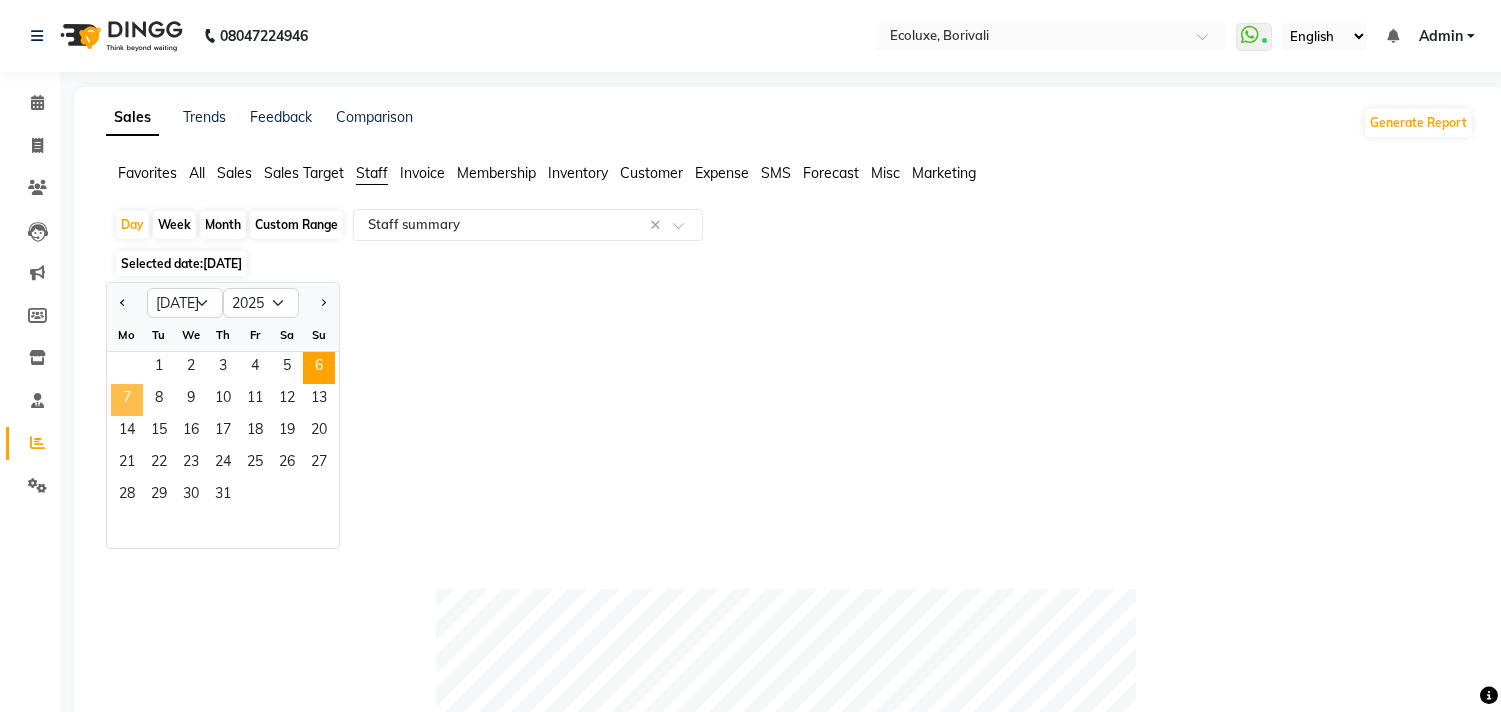 click on "7" 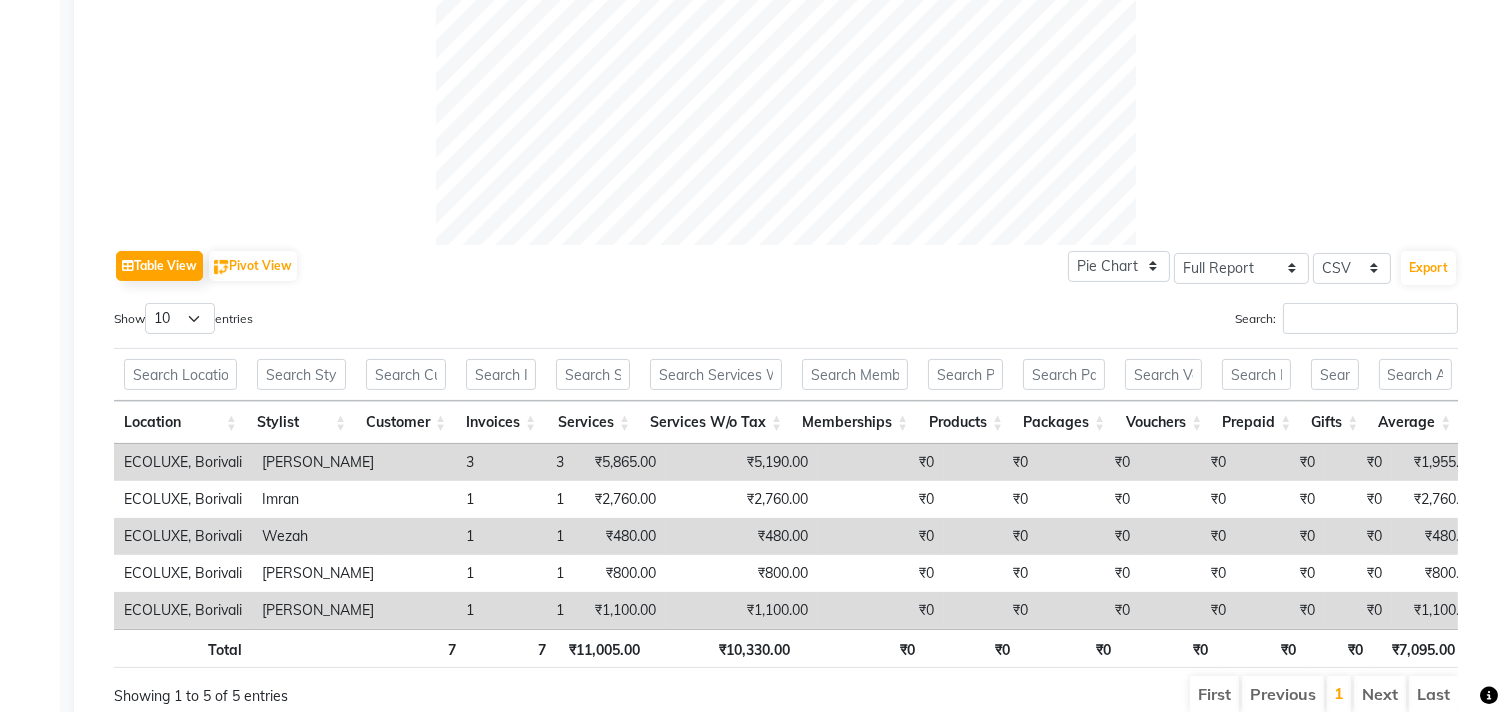 scroll, scrollTop: 880, scrollLeft: 0, axis: vertical 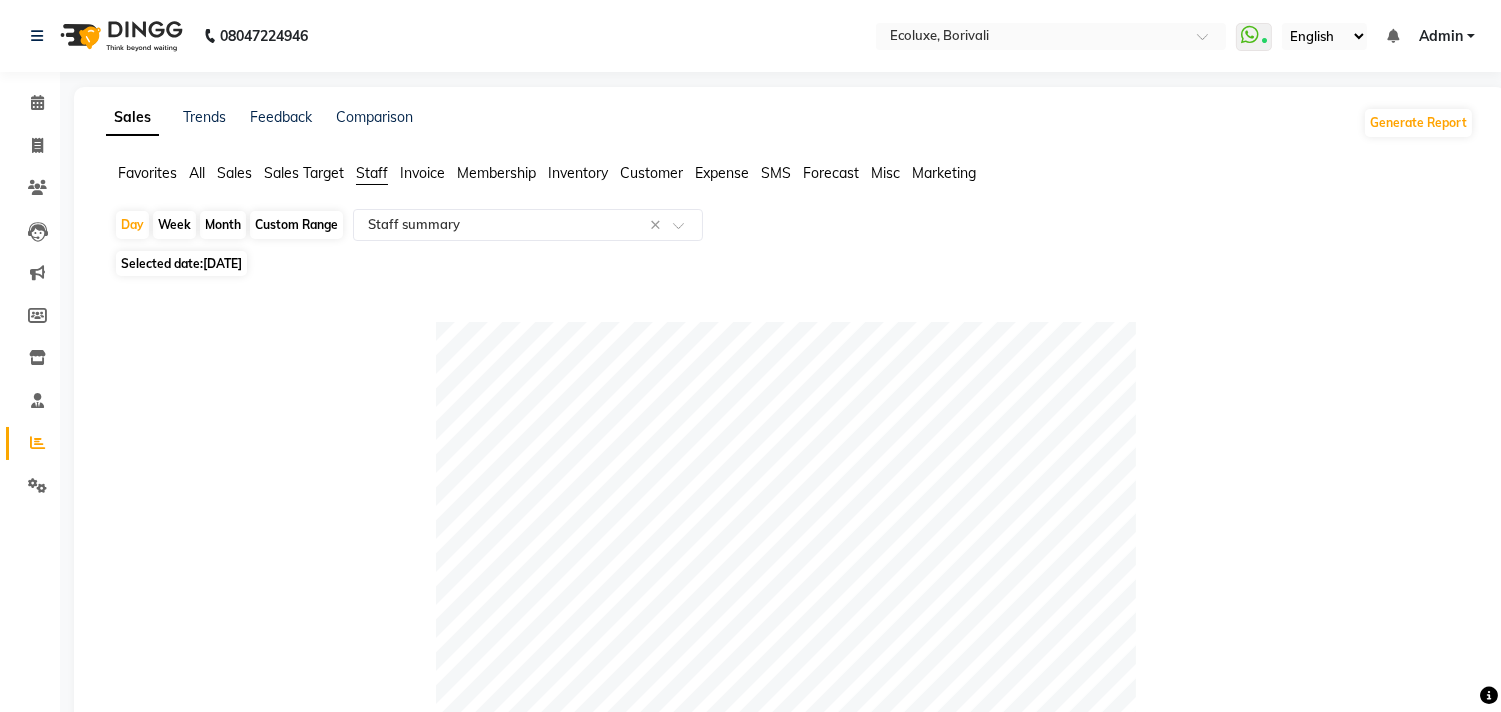 click on "[DATE]" 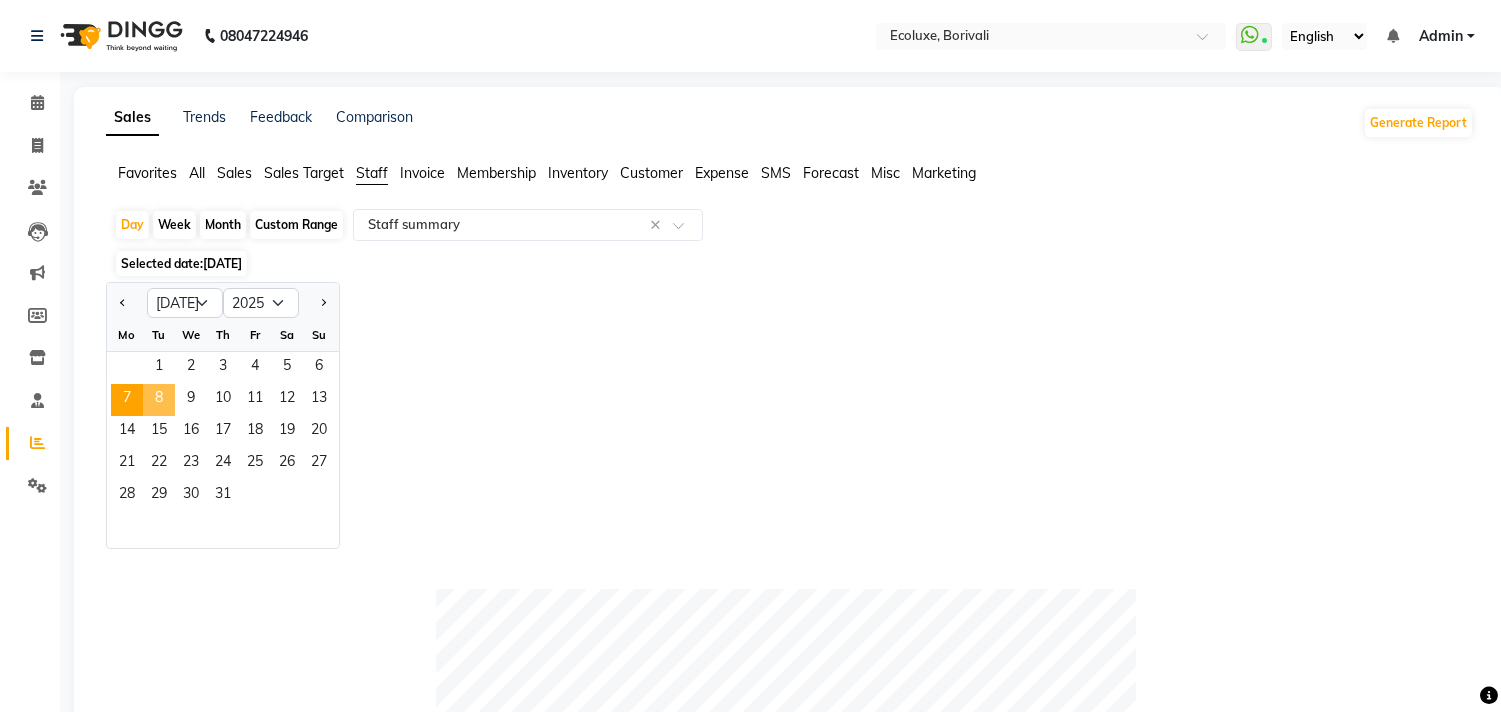 click on "8" 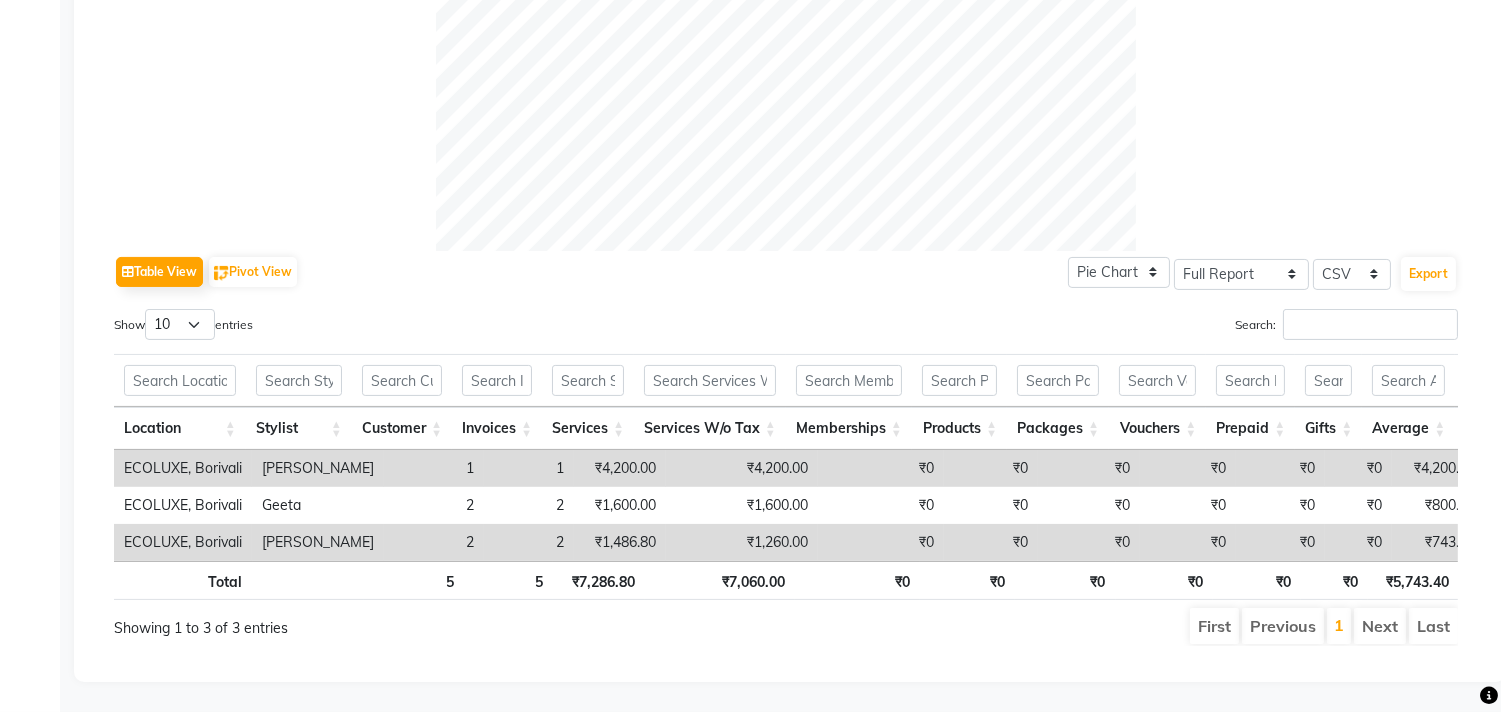 scroll, scrollTop: 805, scrollLeft: 0, axis: vertical 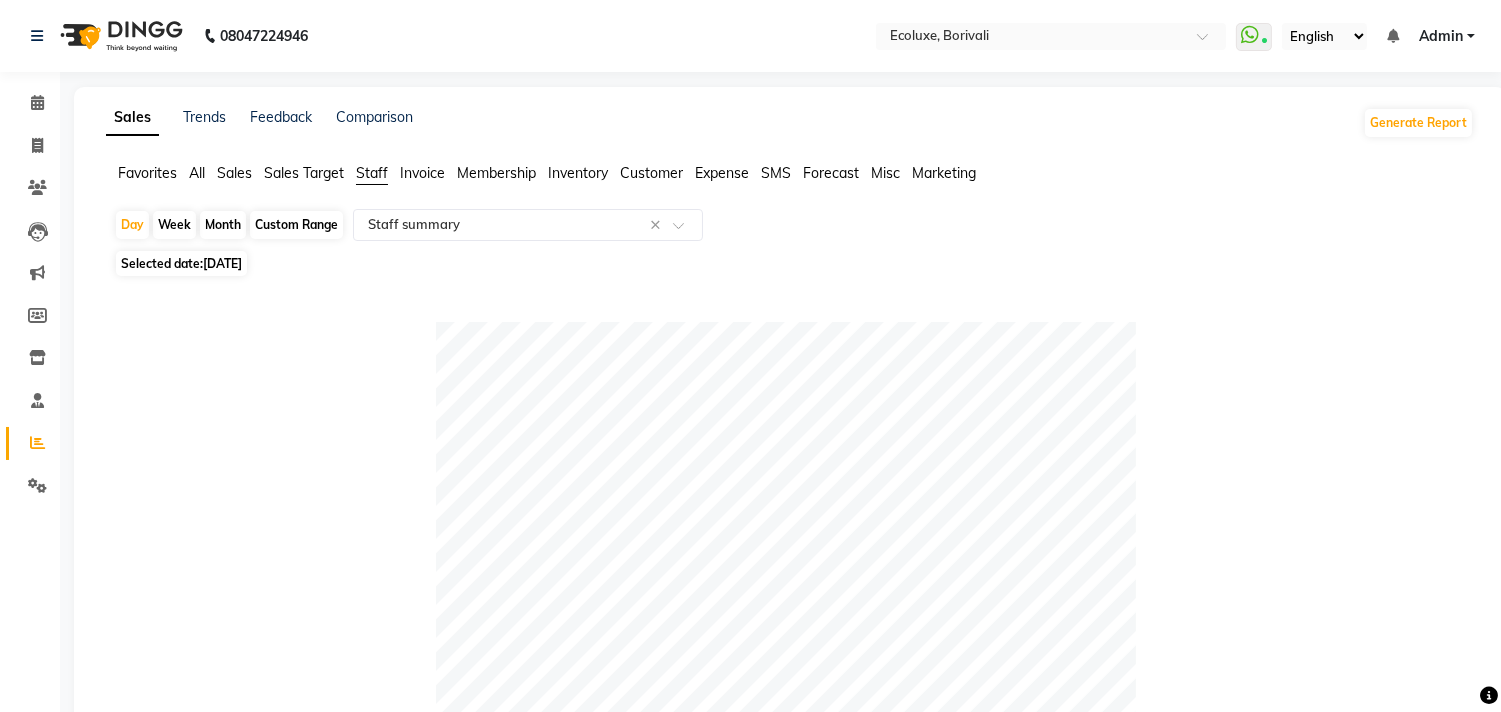 click on "[DATE]" 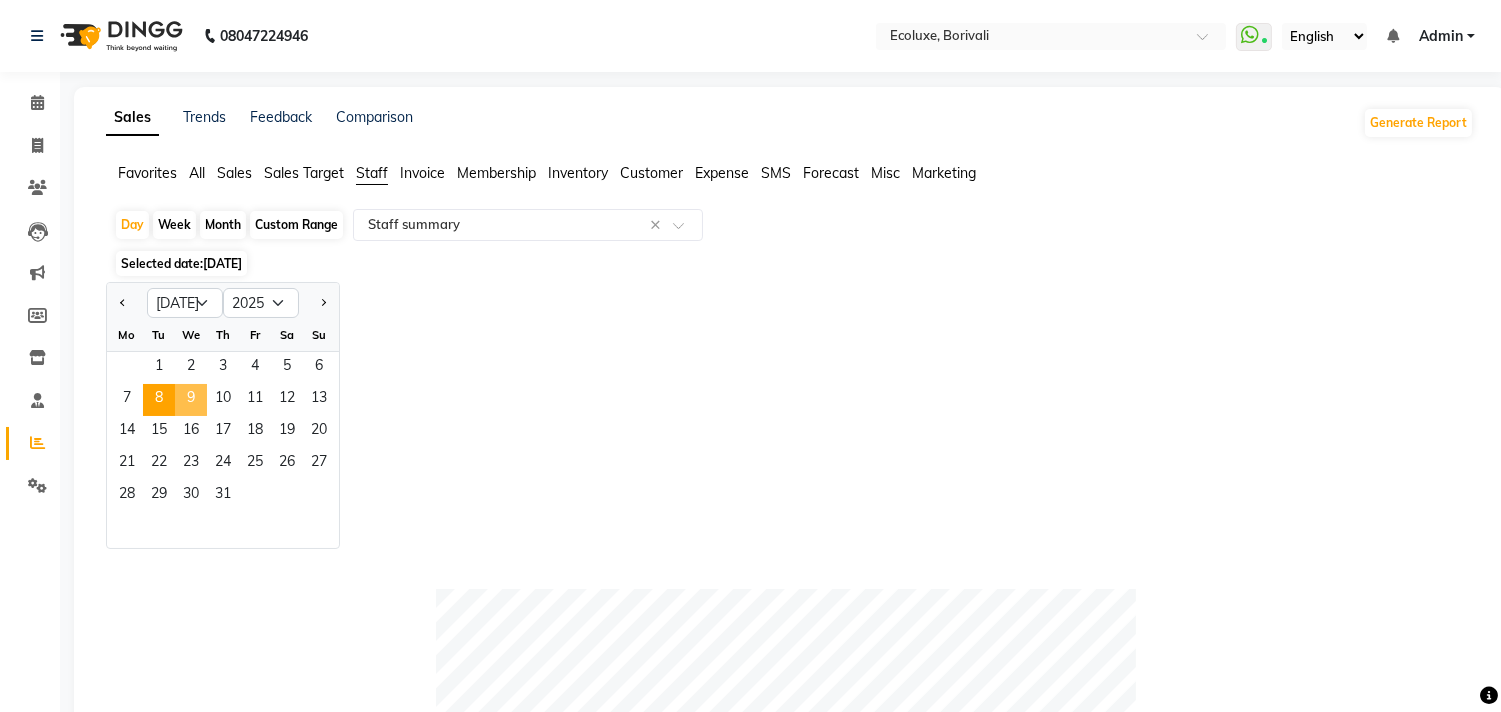 click on "9" 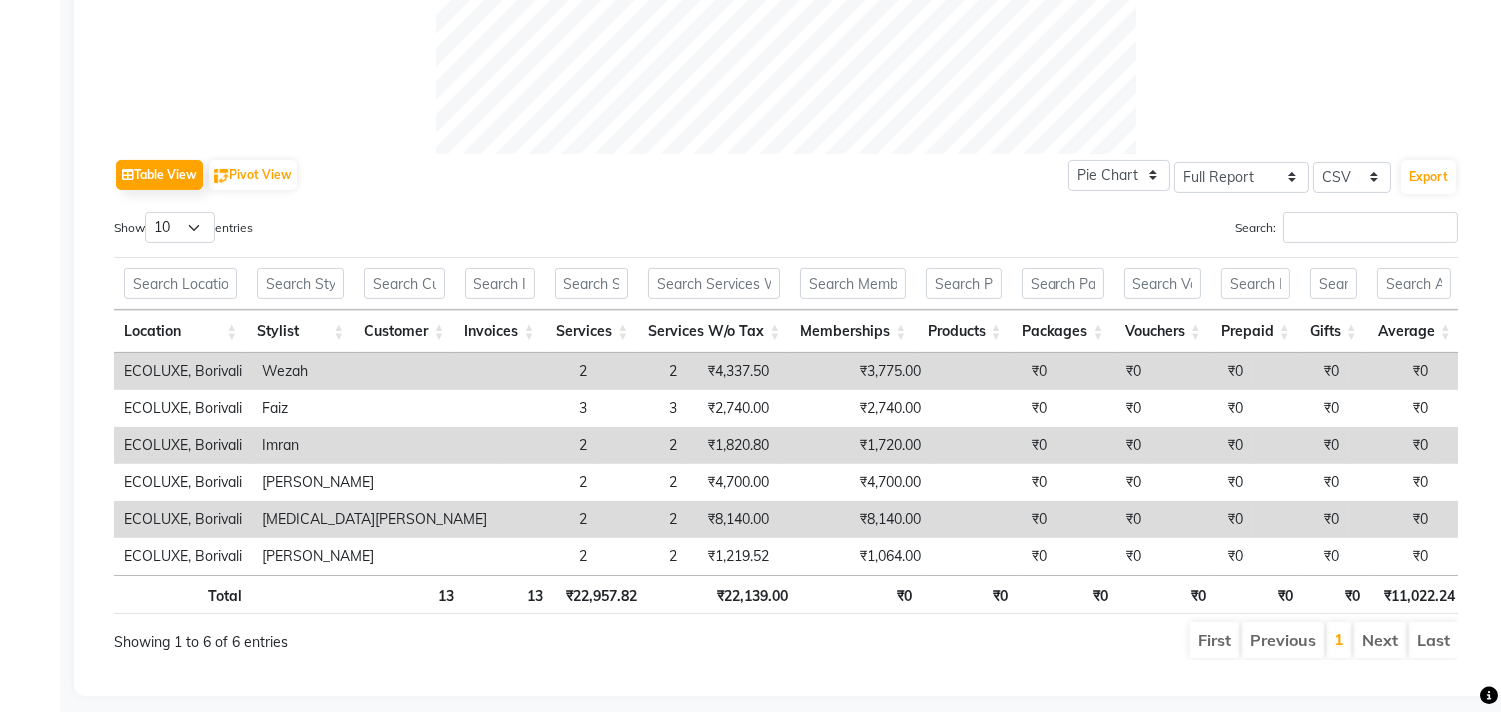 scroll, scrollTop: 916, scrollLeft: 0, axis: vertical 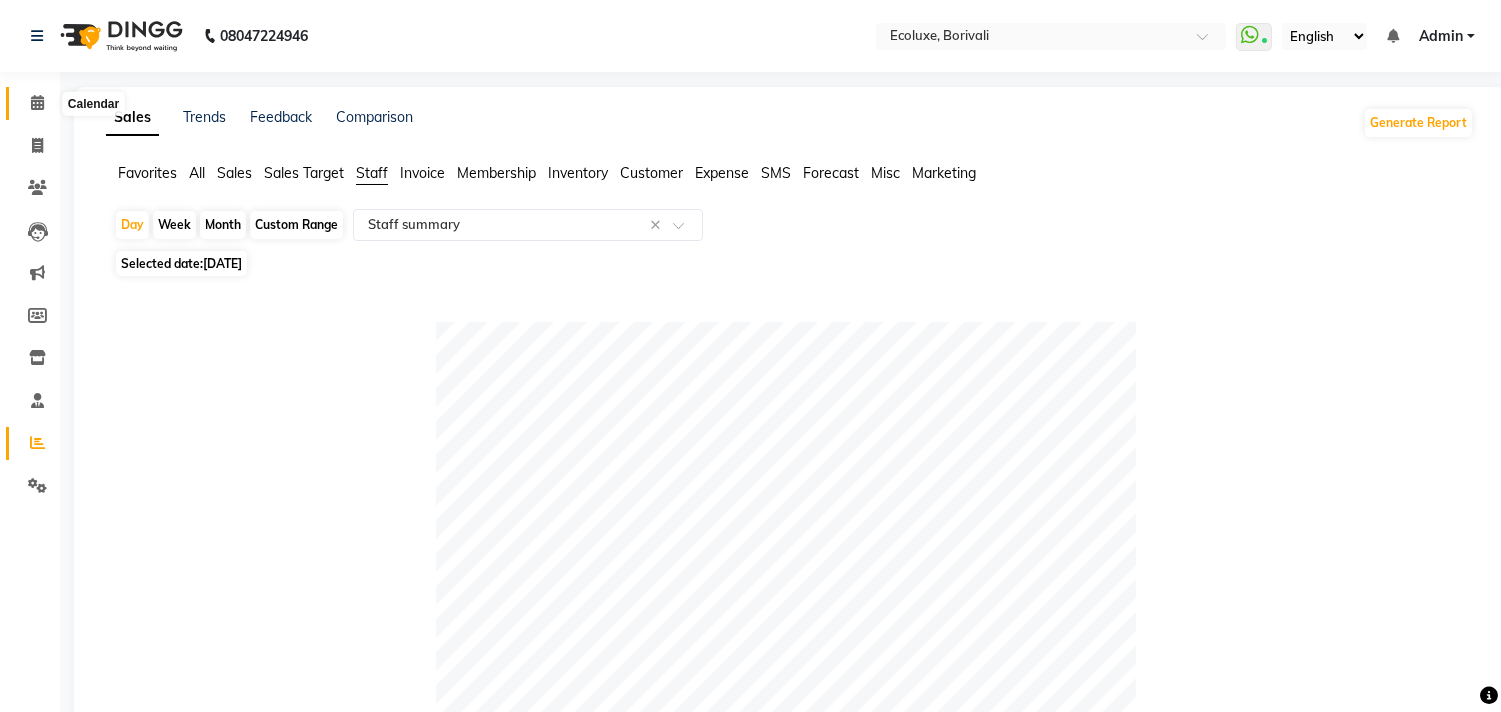 click 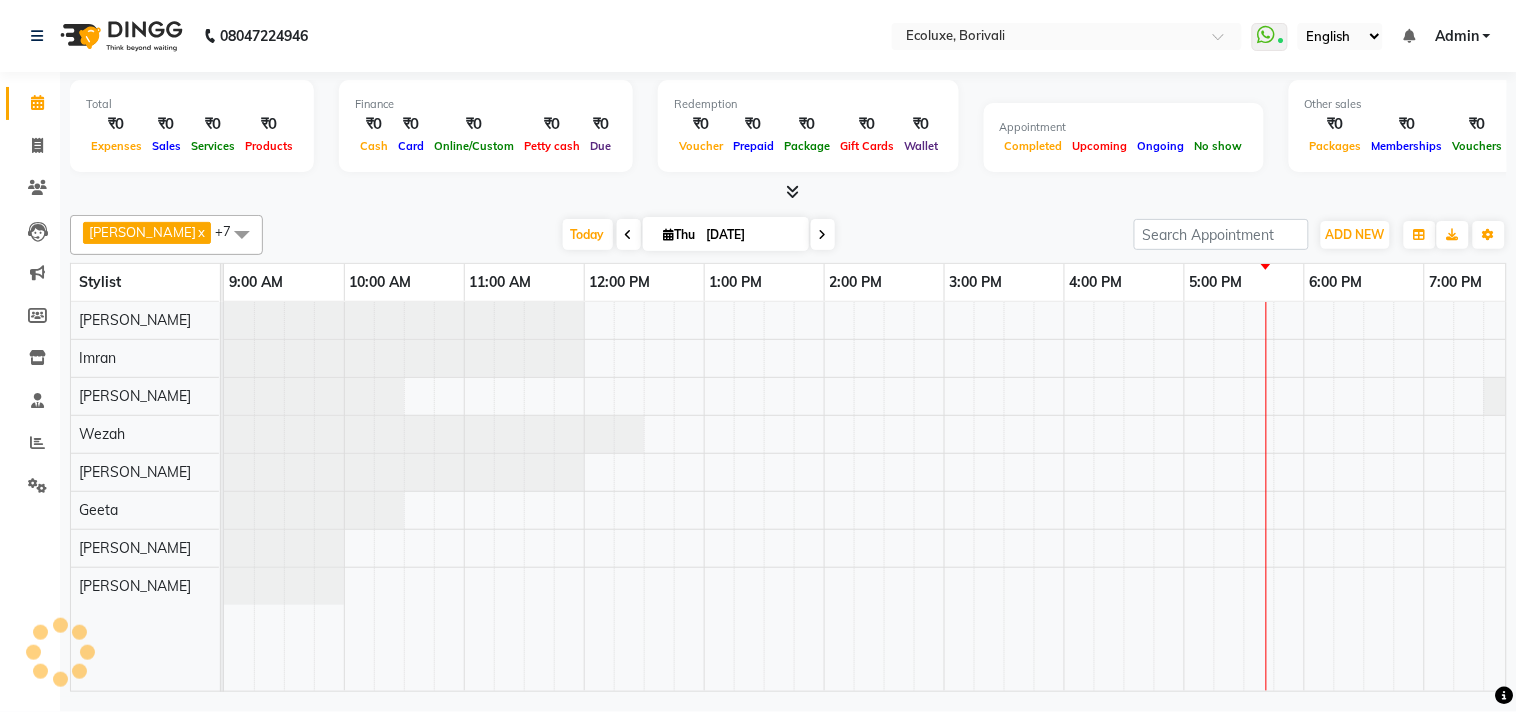 scroll, scrollTop: 0, scrollLeft: 0, axis: both 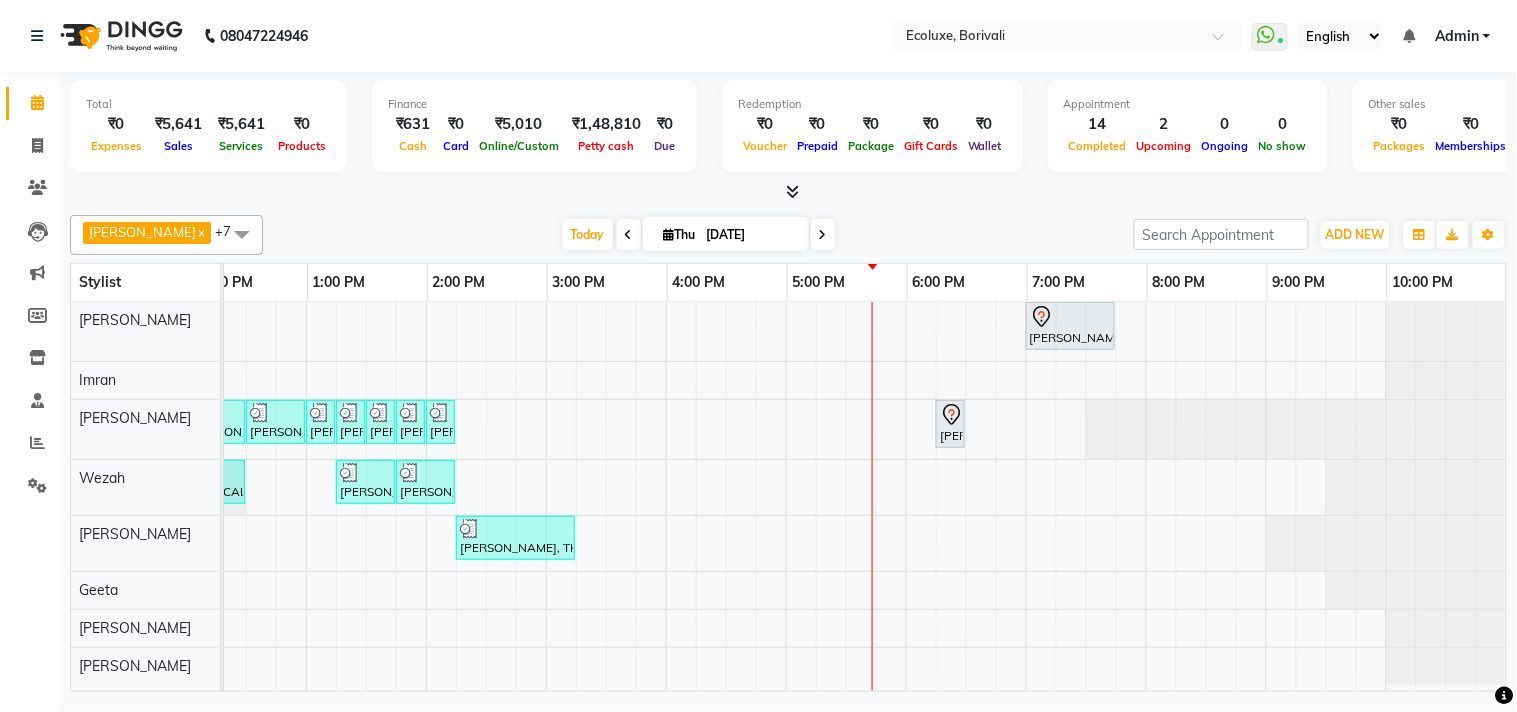 click at bounding box center [823, 235] 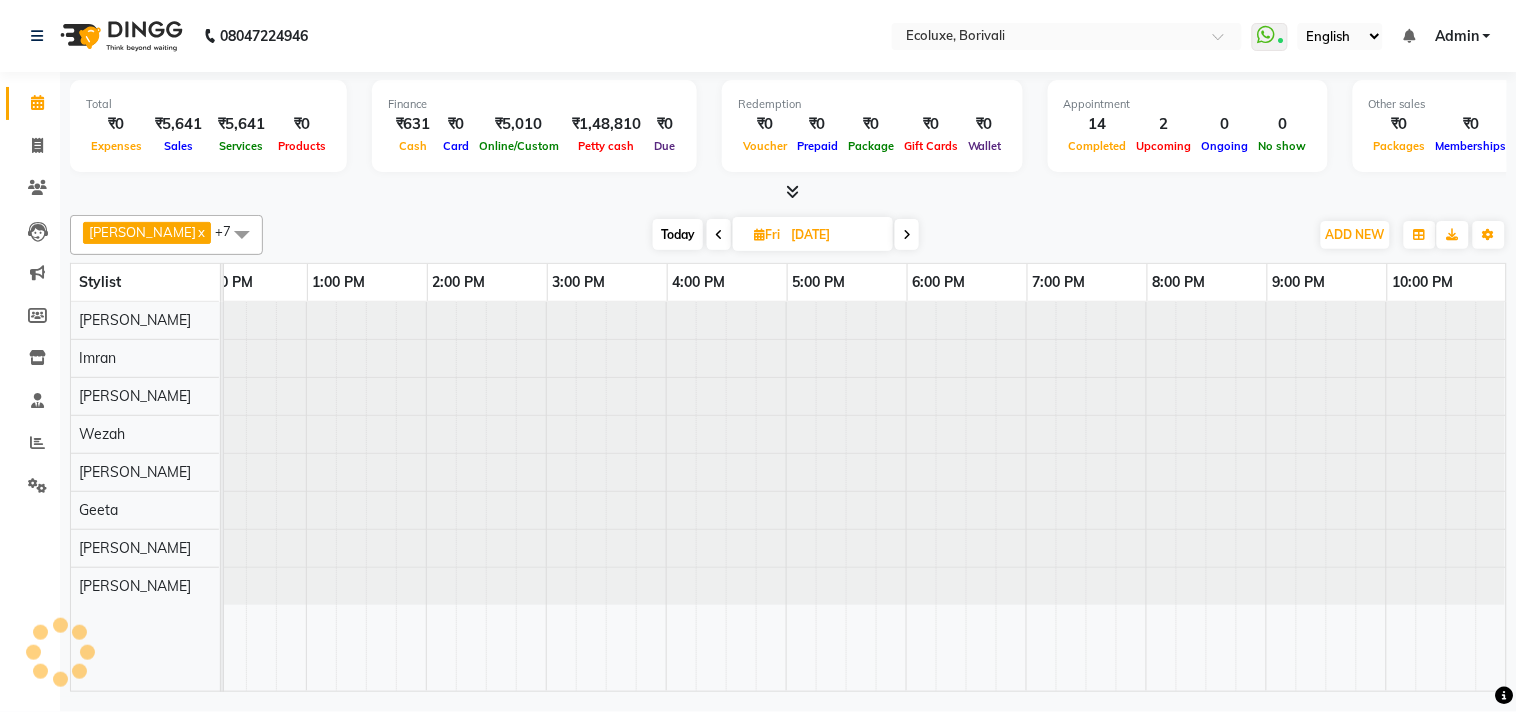scroll, scrollTop: 0, scrollLeft: 0, axis: both 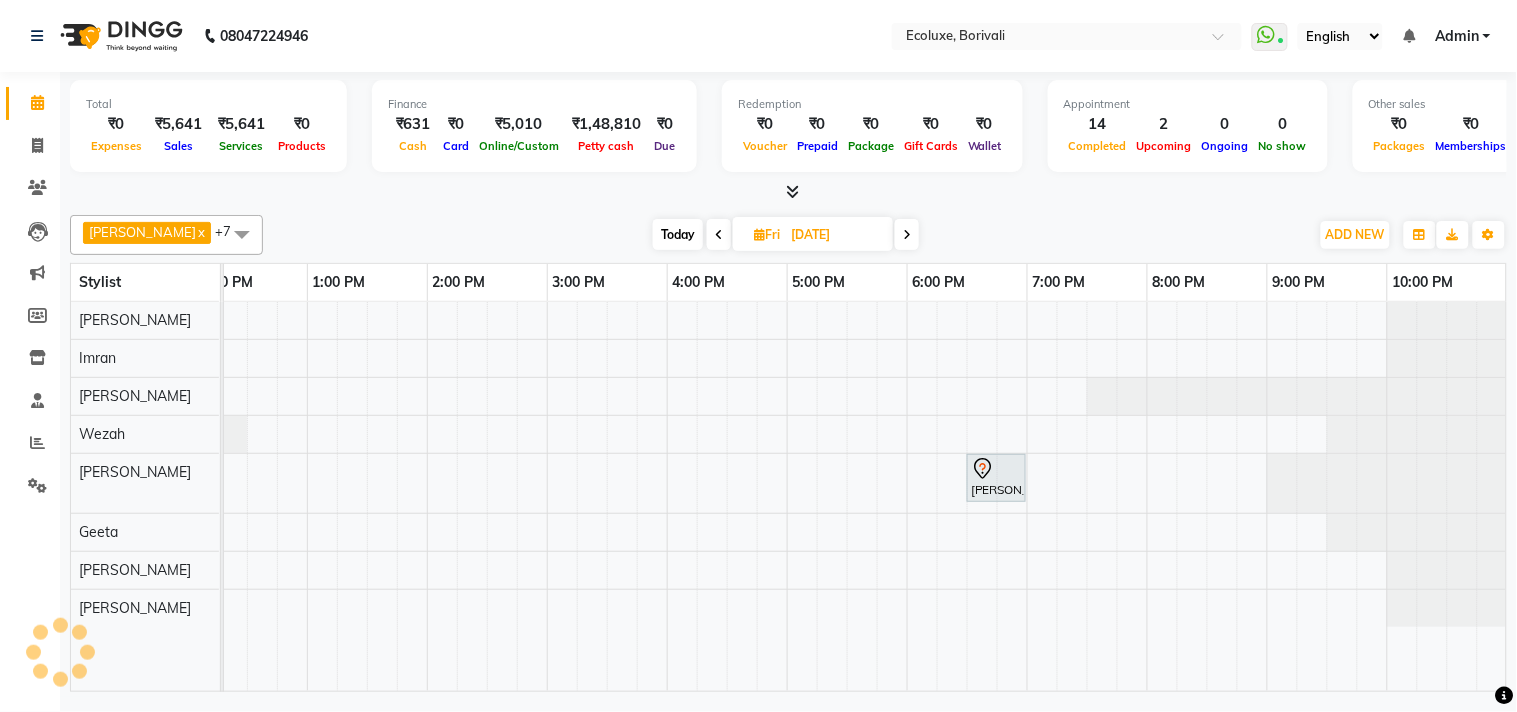 click on "[PERSON_NAME], 06:30 PM-07:00 PM, Nails - Plain Gel Polish" at bounding box center (667, 496) 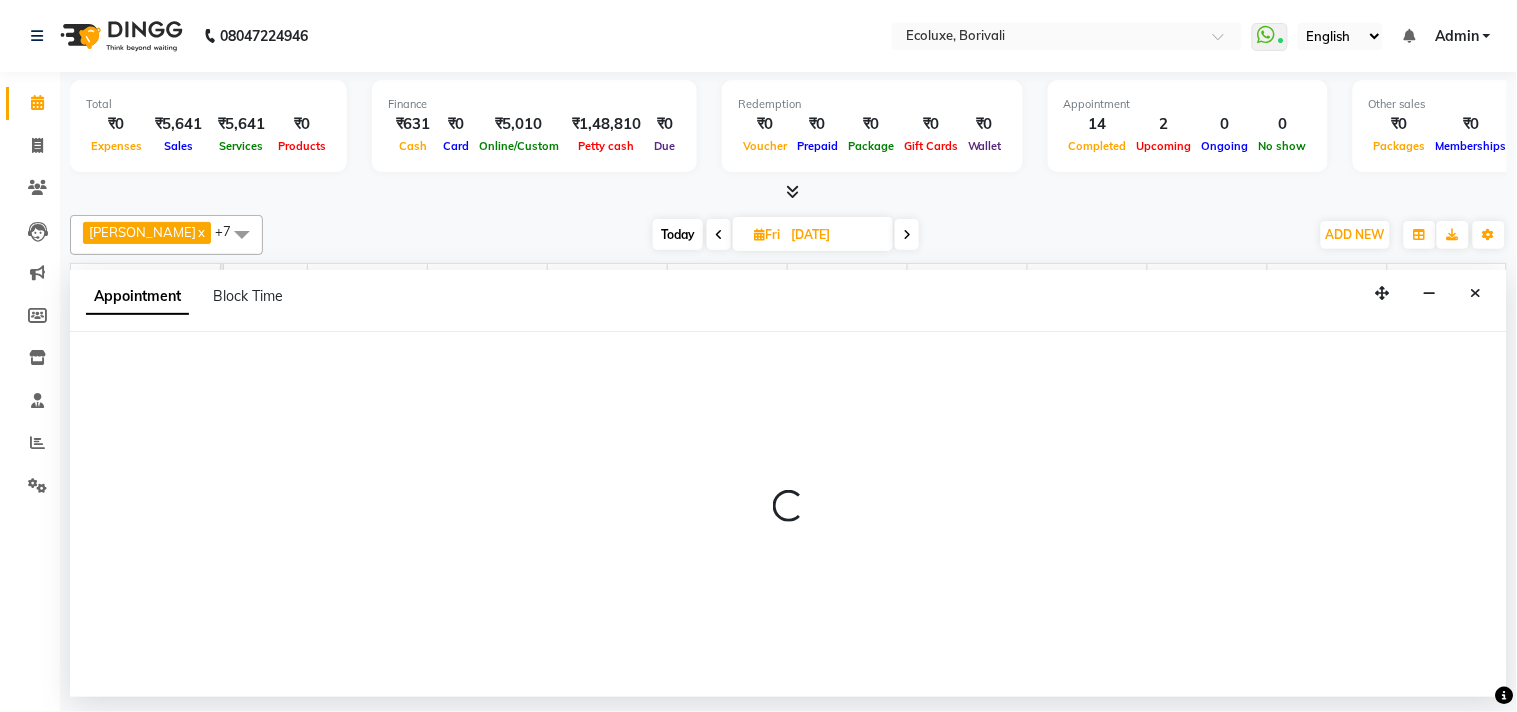 select on "35738" 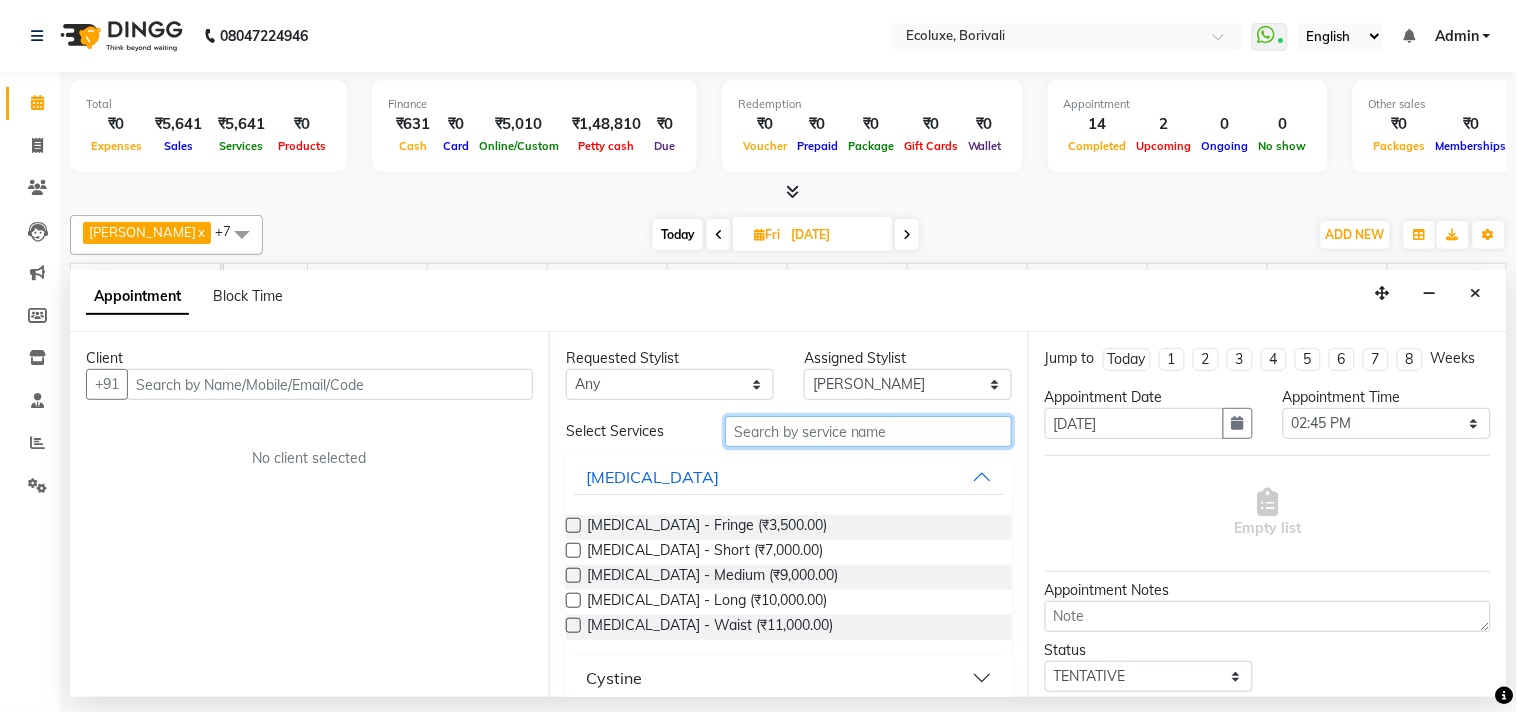 click at bounding box center [868, 431] 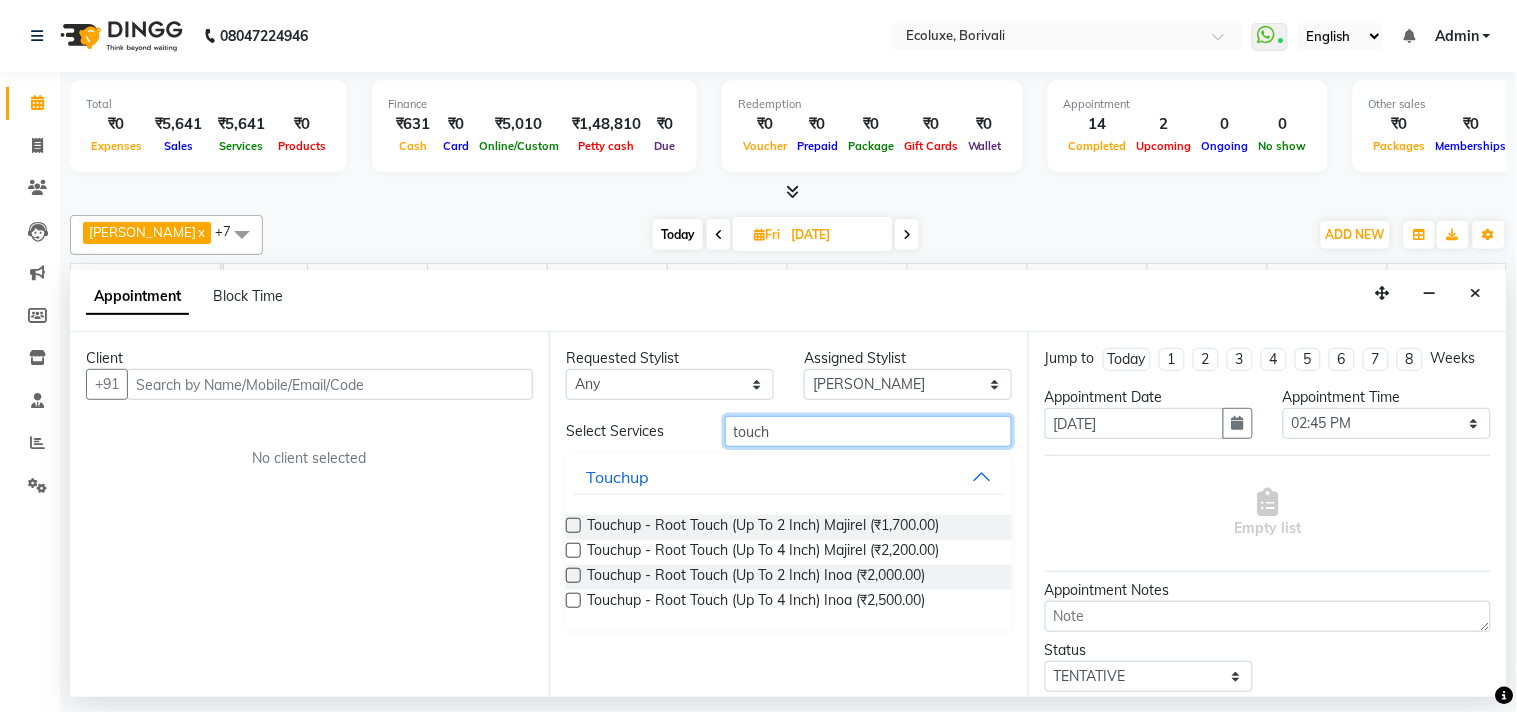 type on "touch" 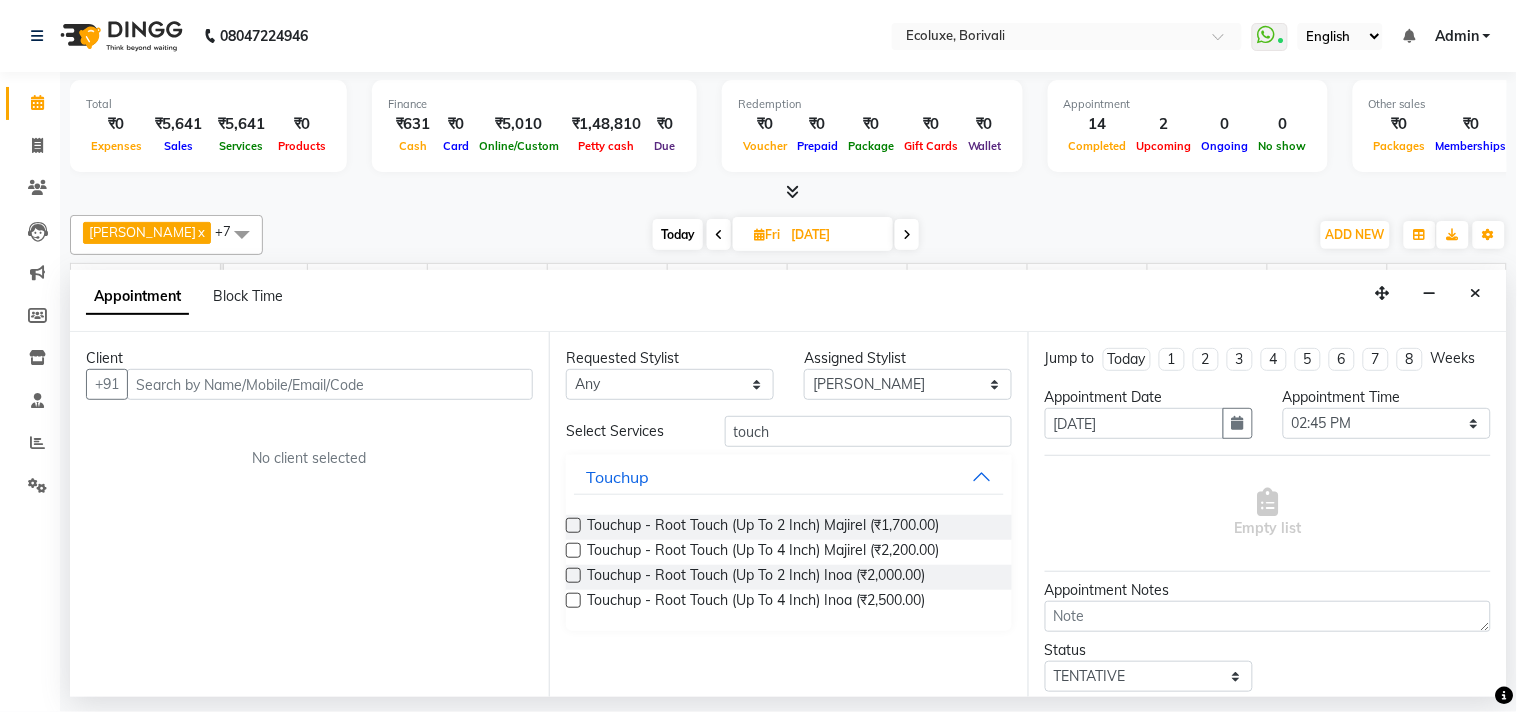 click at bounding box center [573, 575] 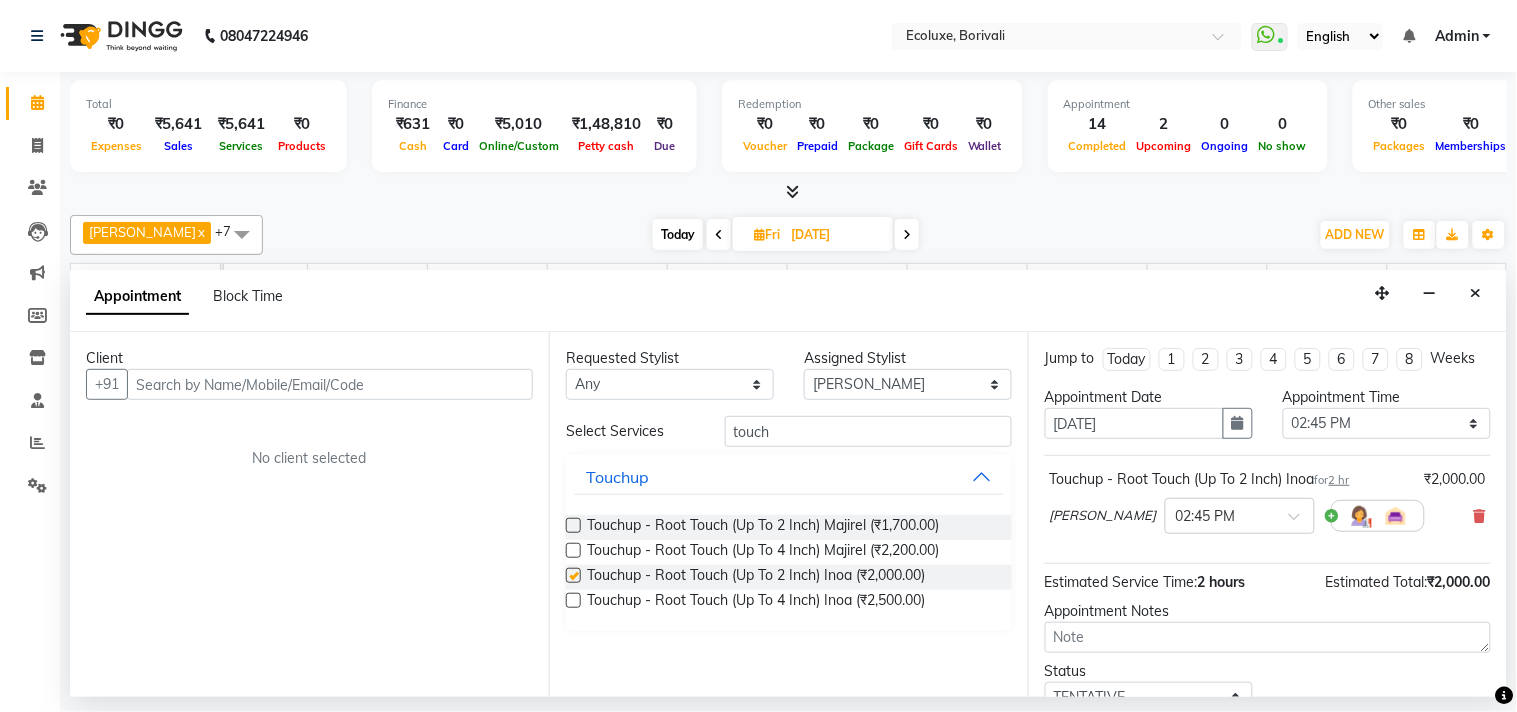 checkbox on "false" 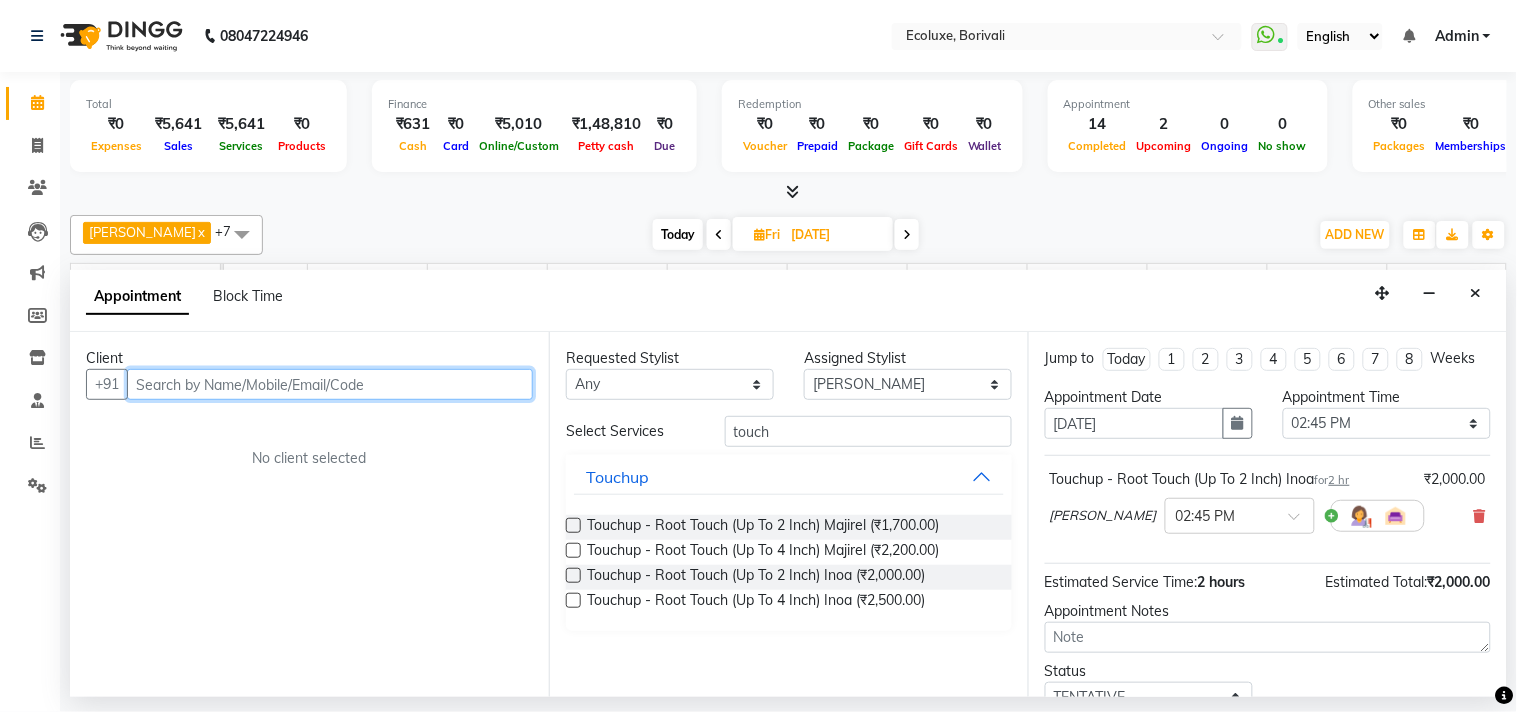 click at bounding box center (330, 384) 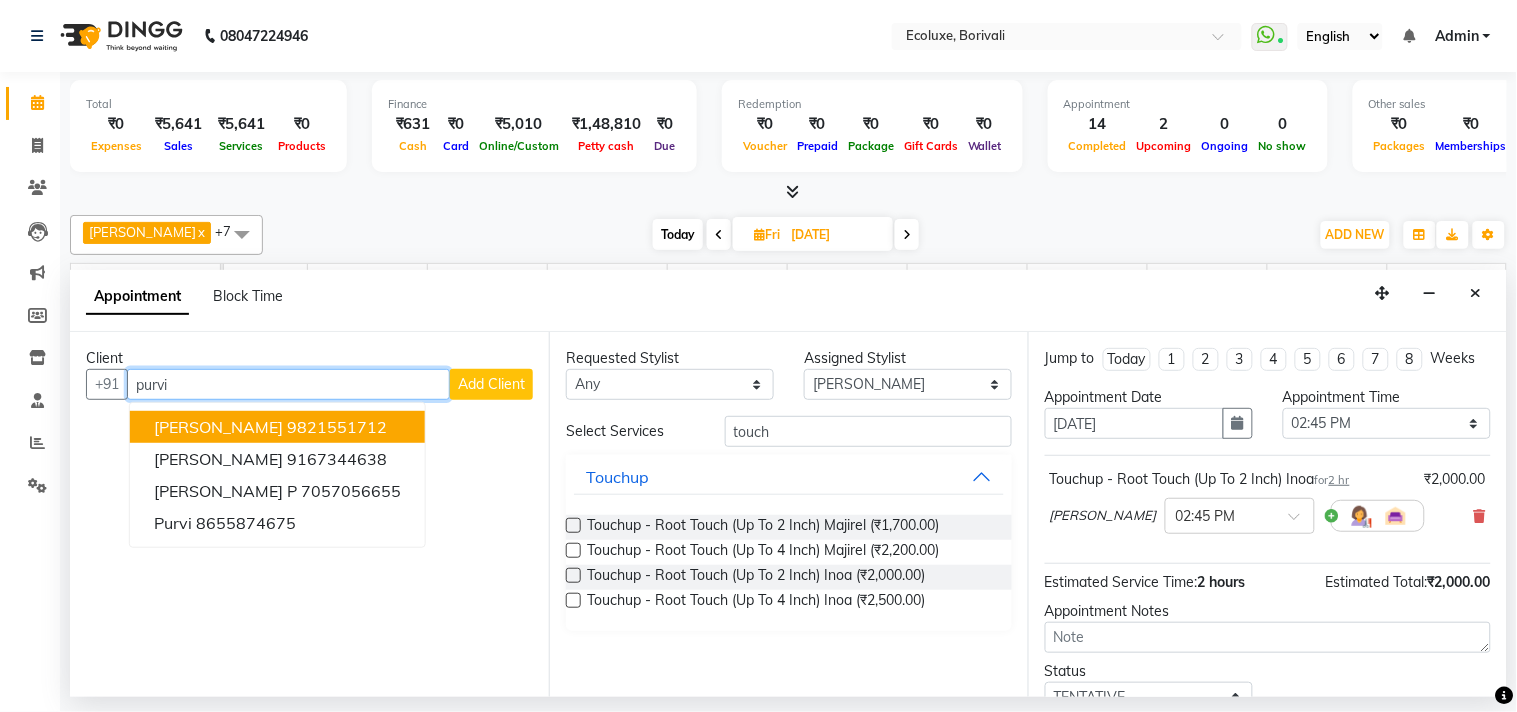 click on "Purvi Bhansali  9821551712" at bounding box center [277, 427] 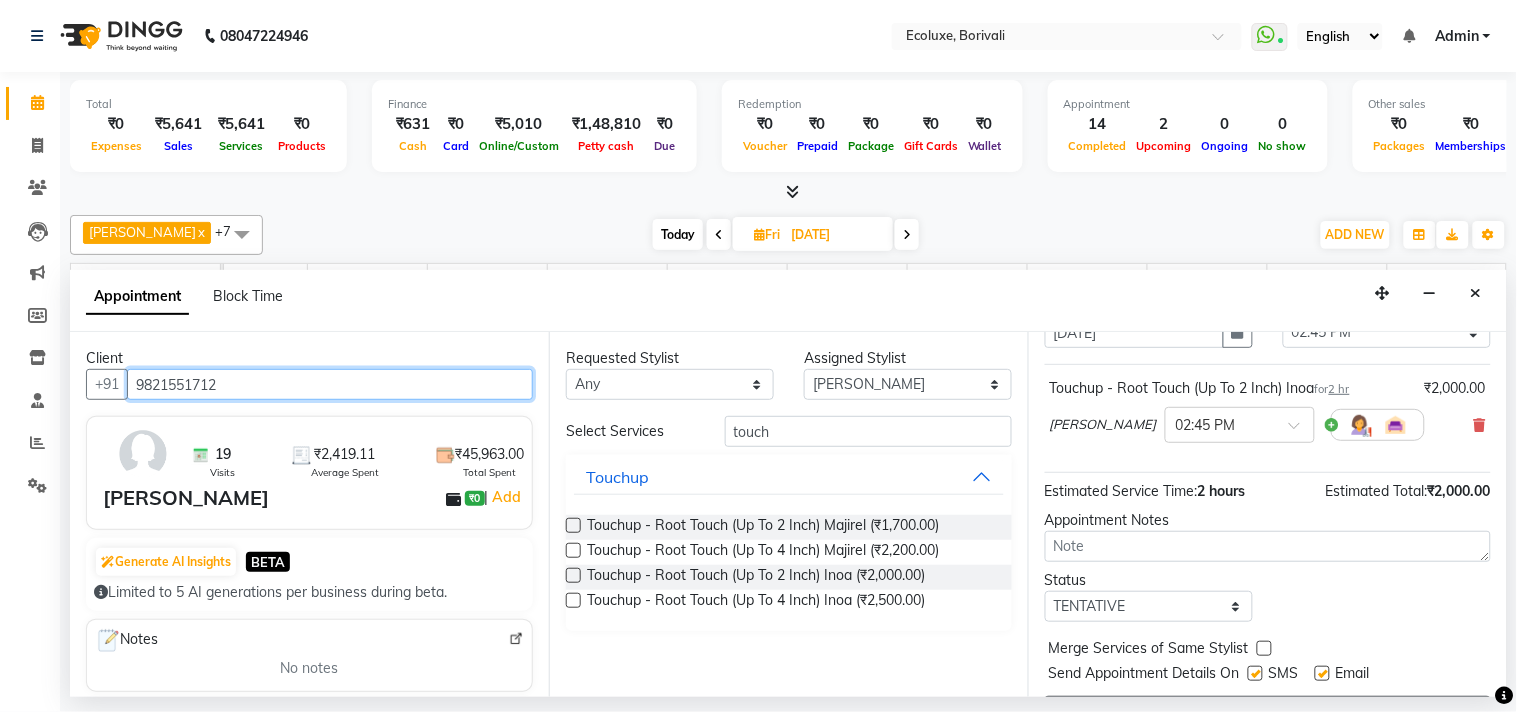 scroll, scrollTop: 161, scrollLeft: 0, axis: vertical 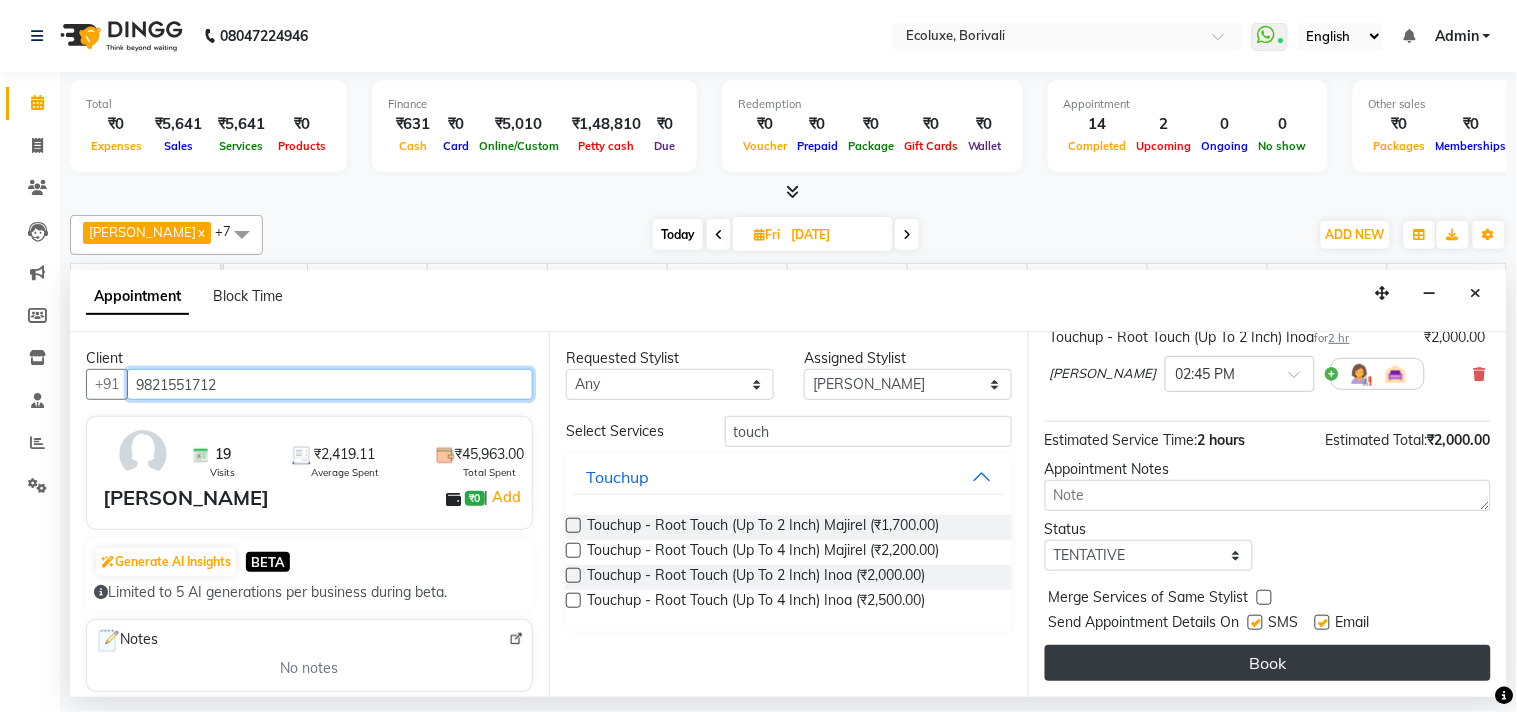 type on "9821551712" 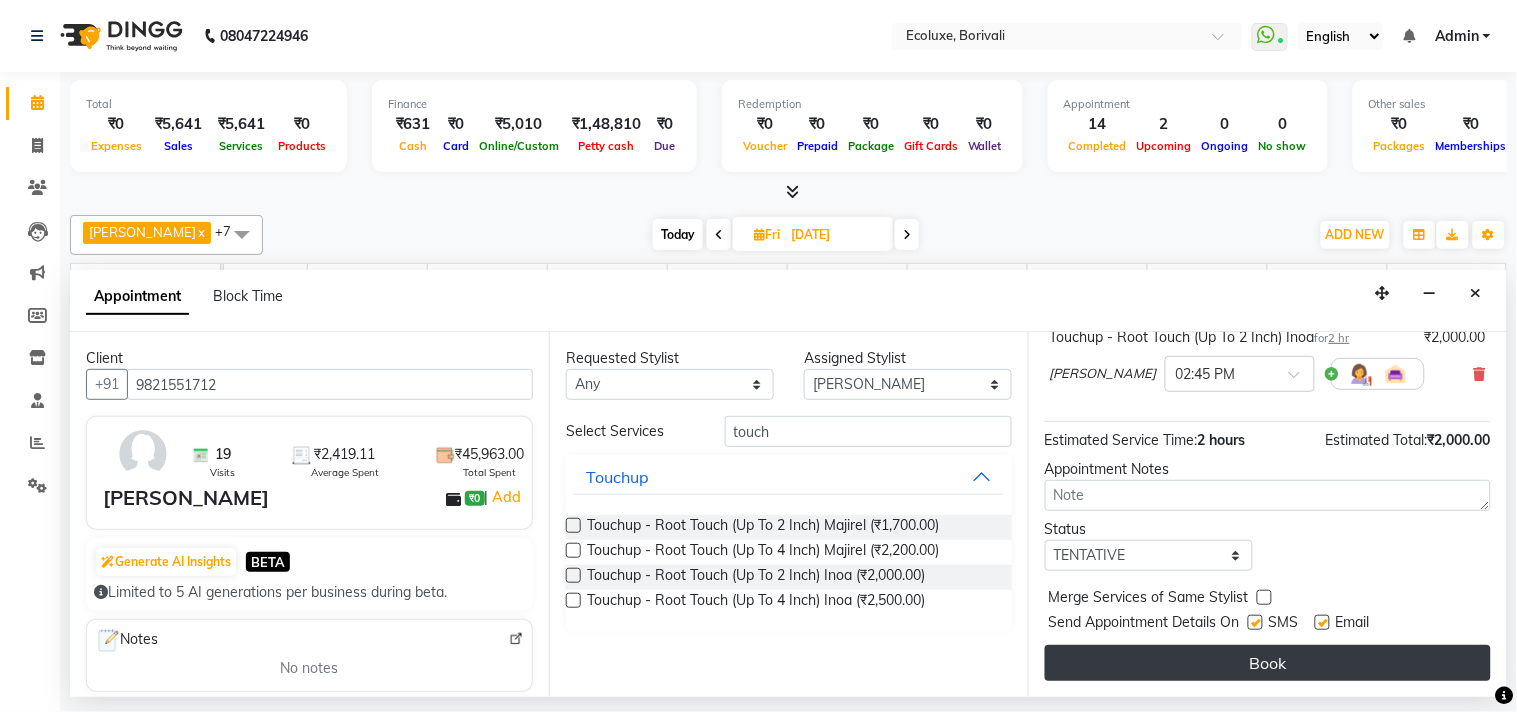click on "Book" at bounding box center [1268, 663] 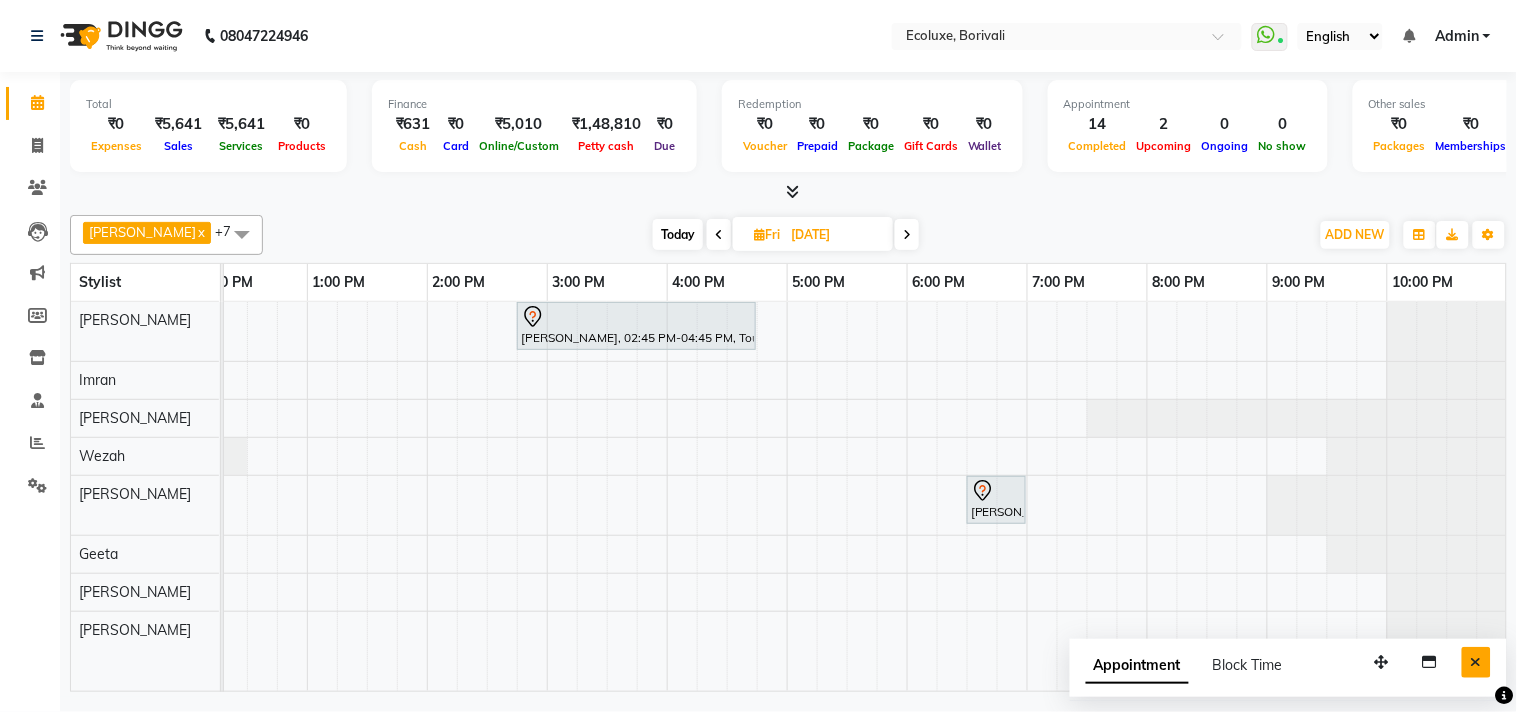click at bounding box center (1476, 662) 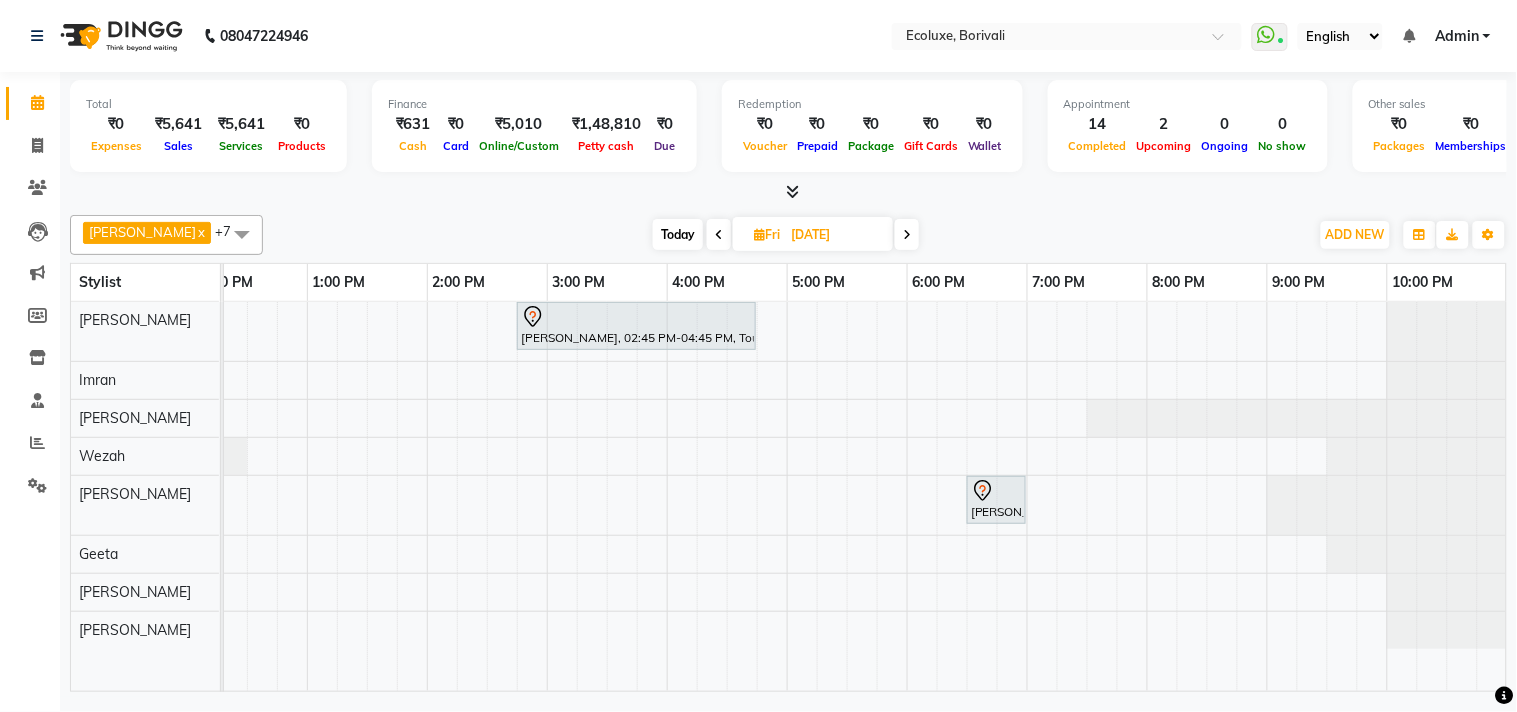 click on "Today" at bounding box center [678, 234] 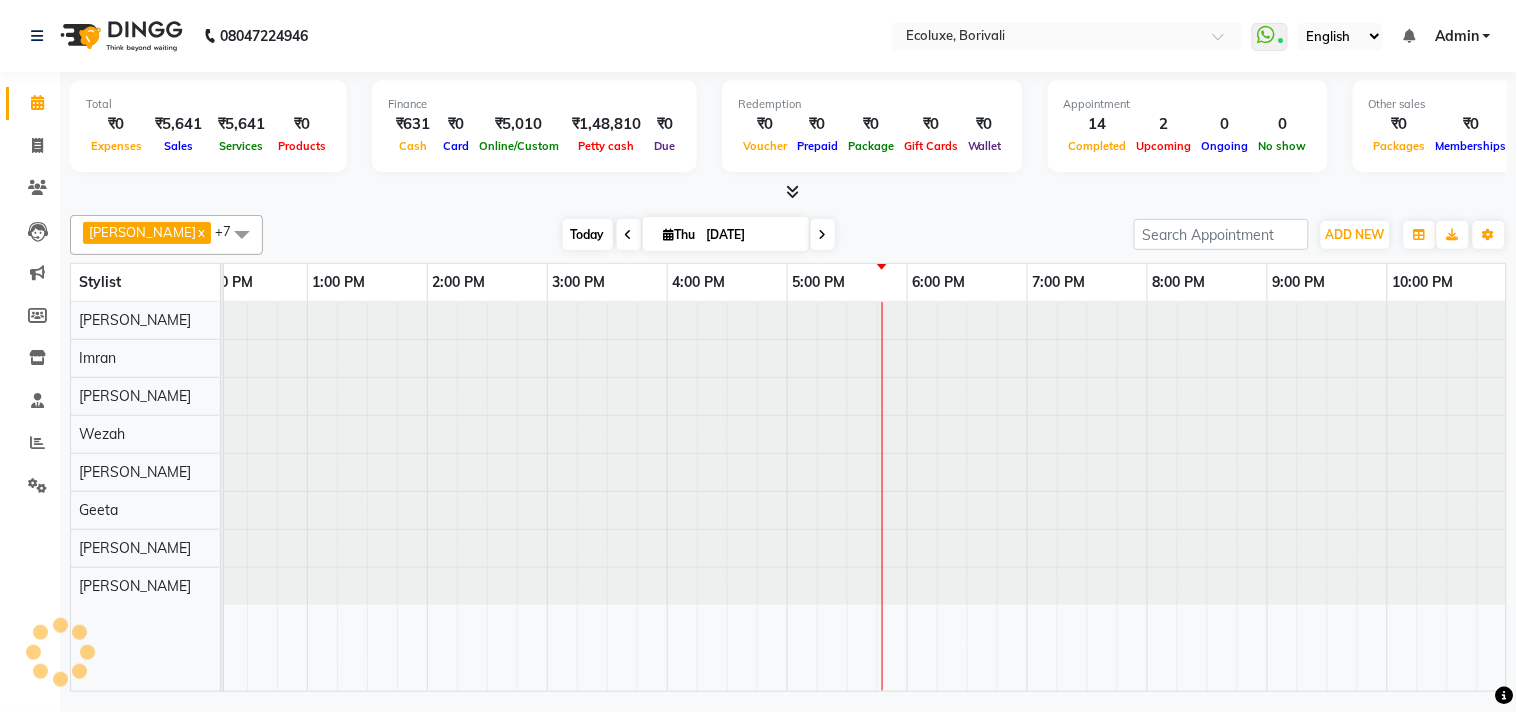 scroll, scrollTop: 0, scrollLeft: 0, axis: both 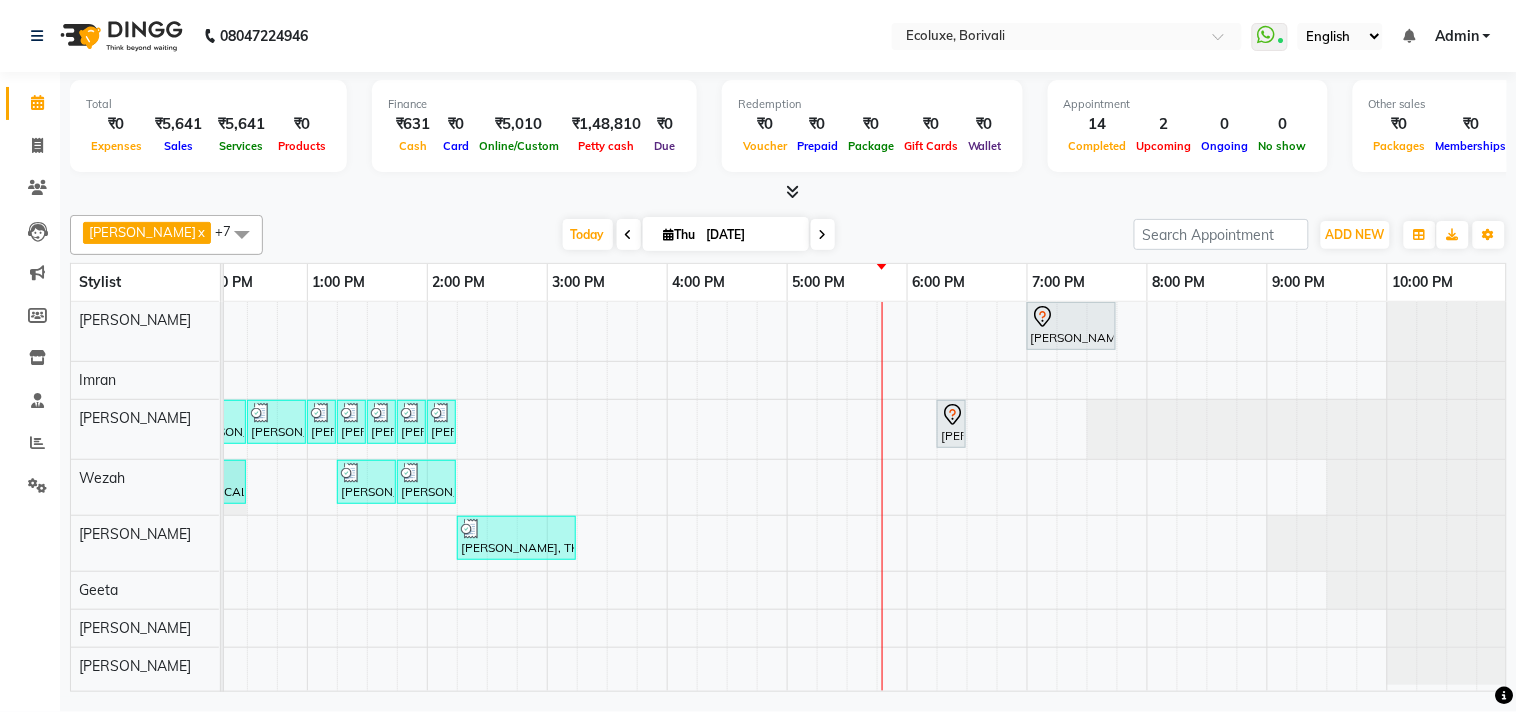 click at bounding box center [-173, 429] 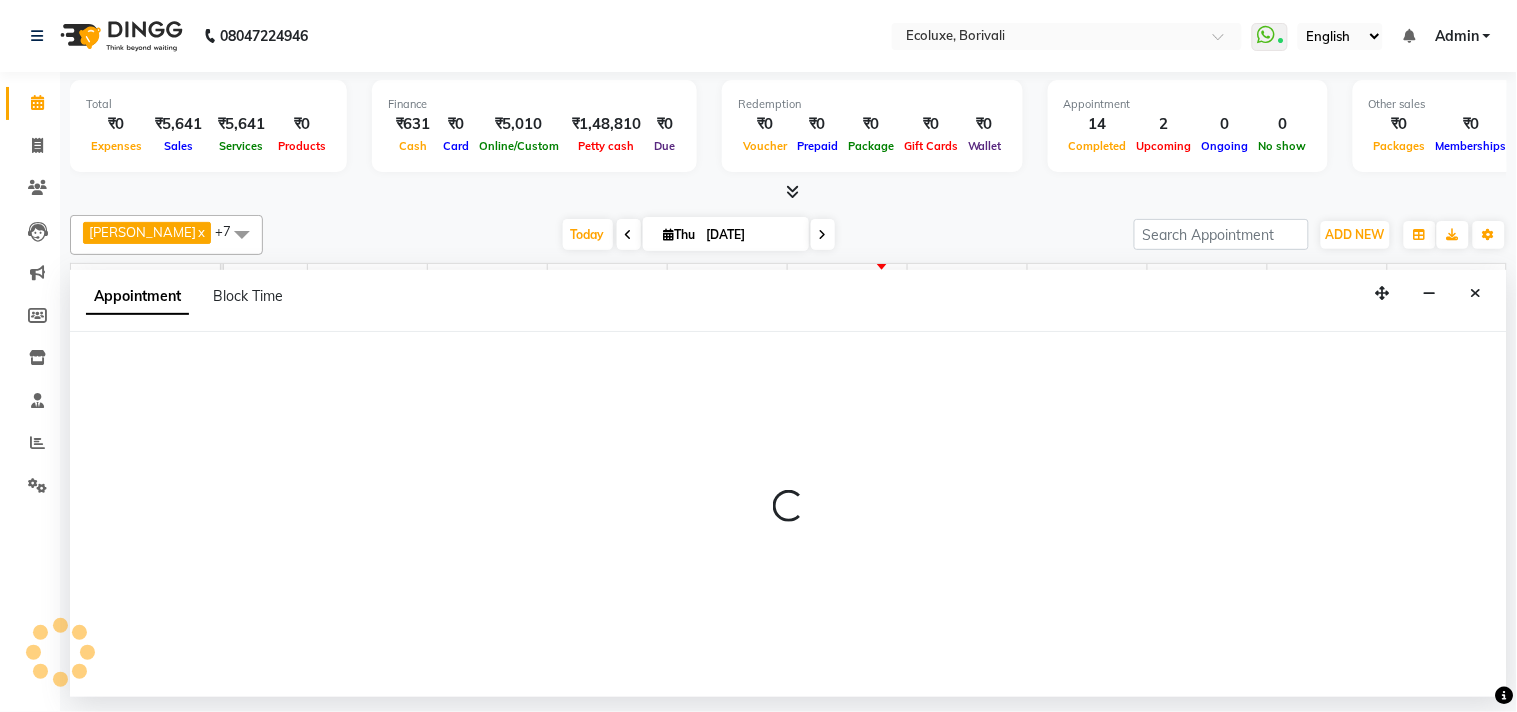 select on "36344" 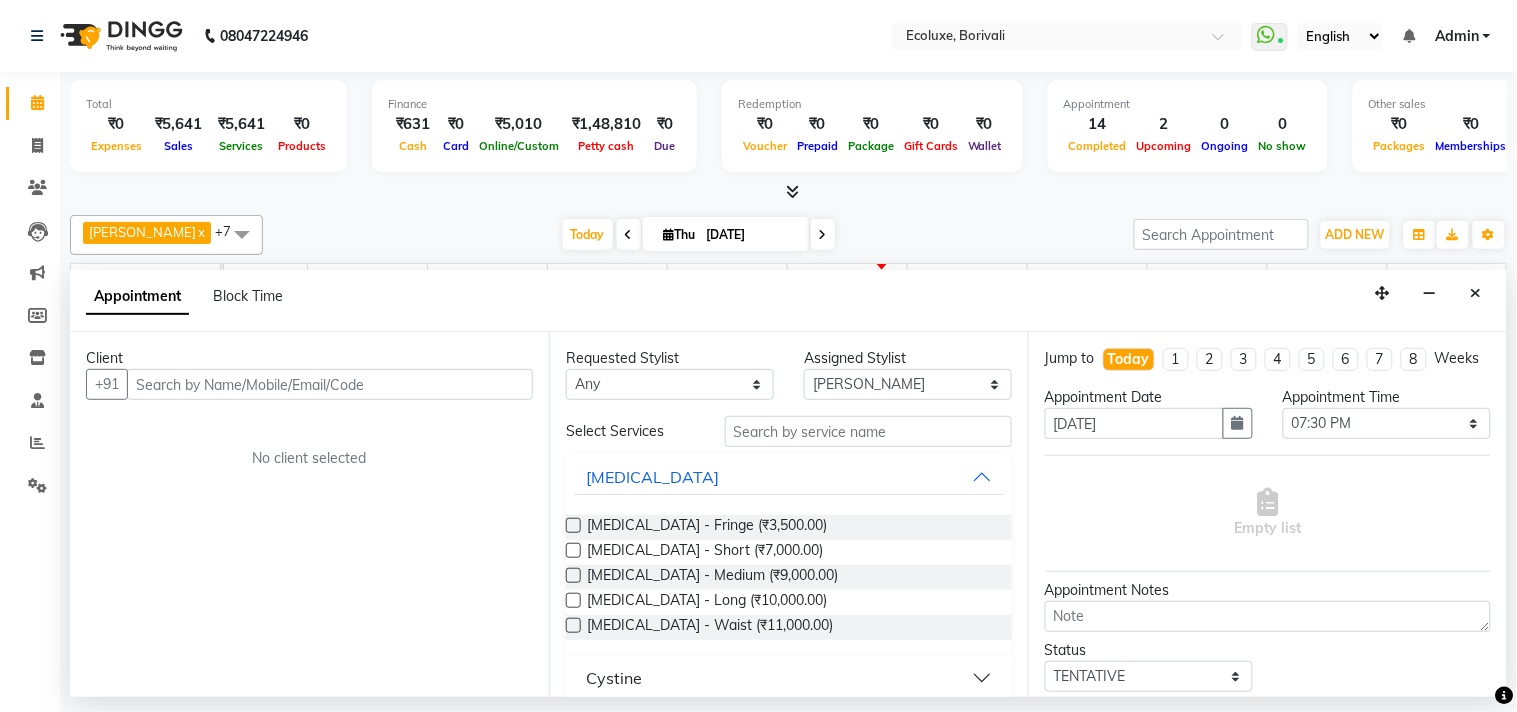 click at bounding box center [330, 384] 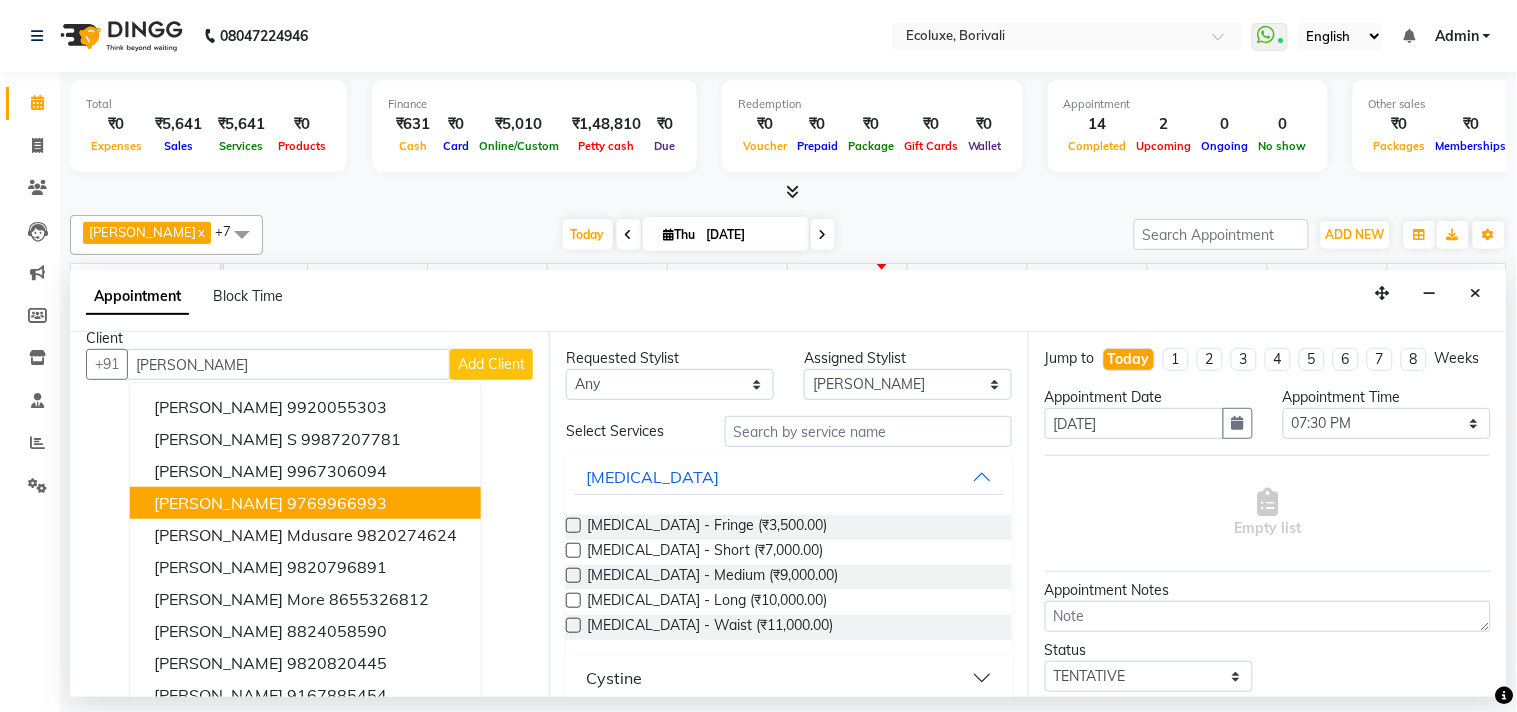 scroll, scrollTop: 0, scrollLeft: 0, axis: both 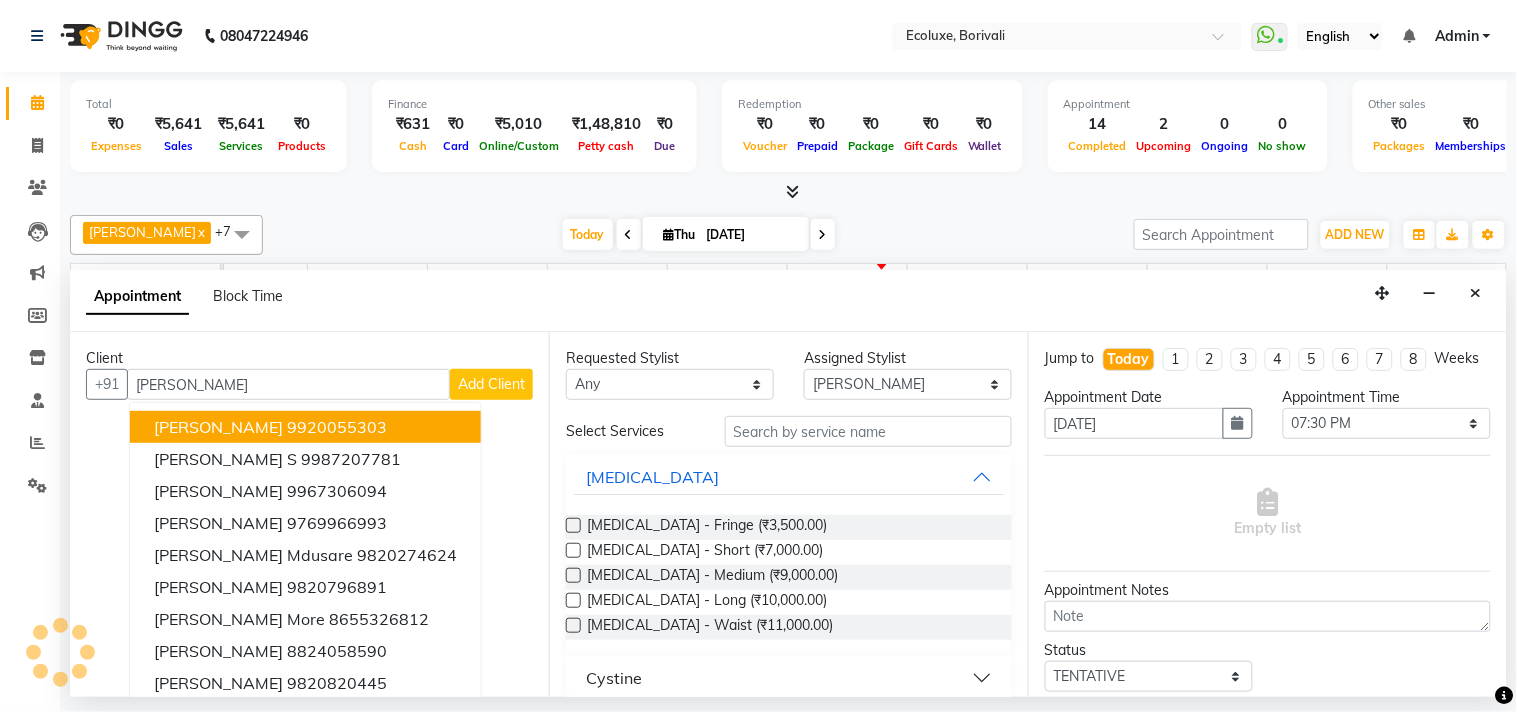 click on "sonal" at bounding box center [288, 384] 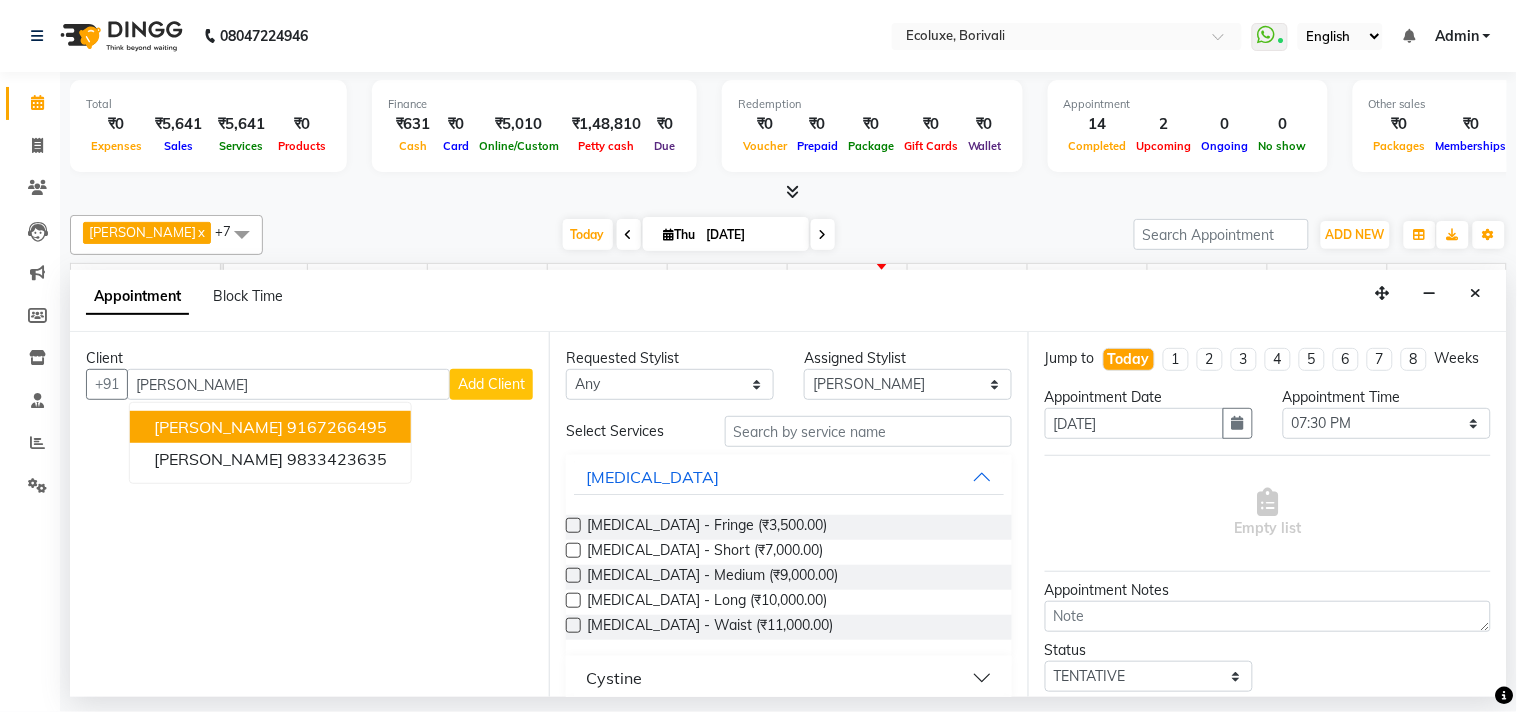 click on "9167266495" at bounding box center (337, 427) 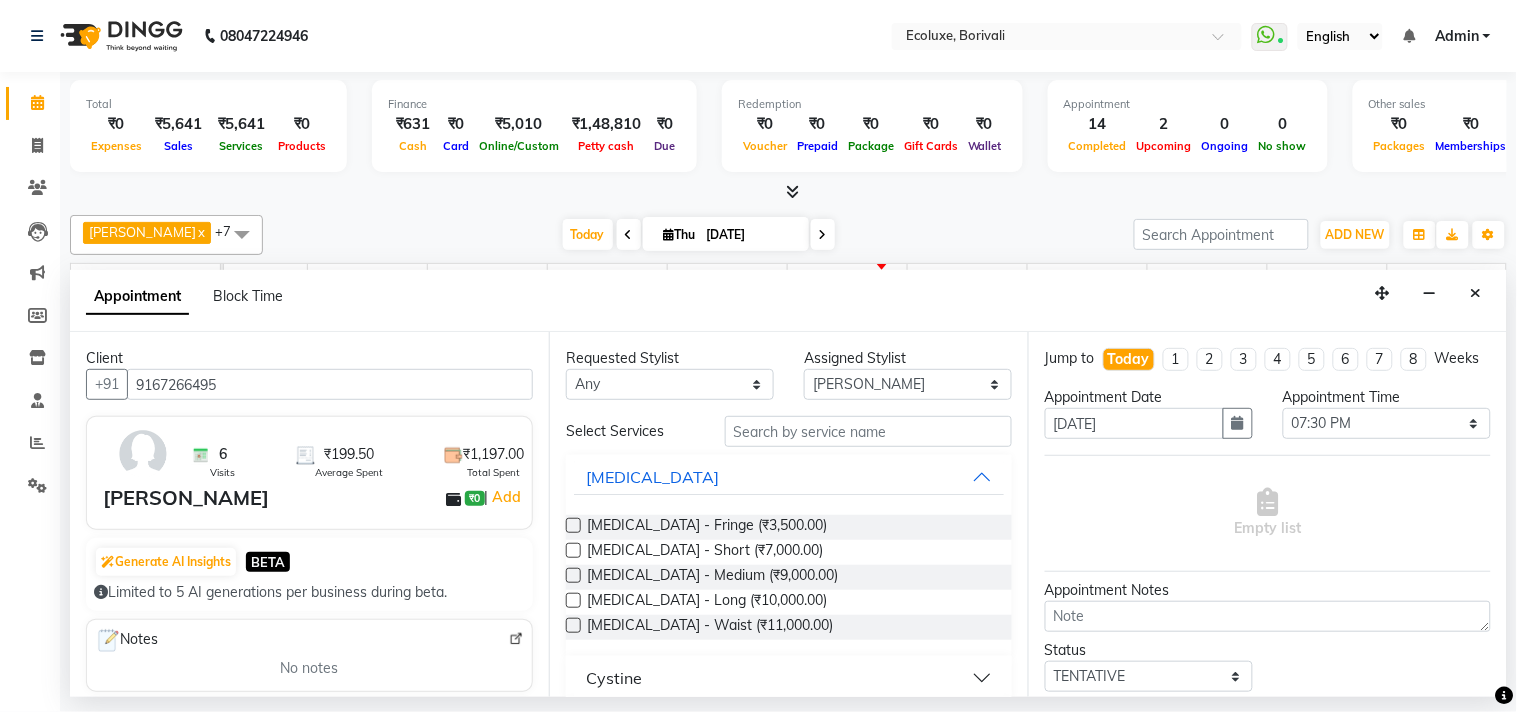 type on "9167266495" 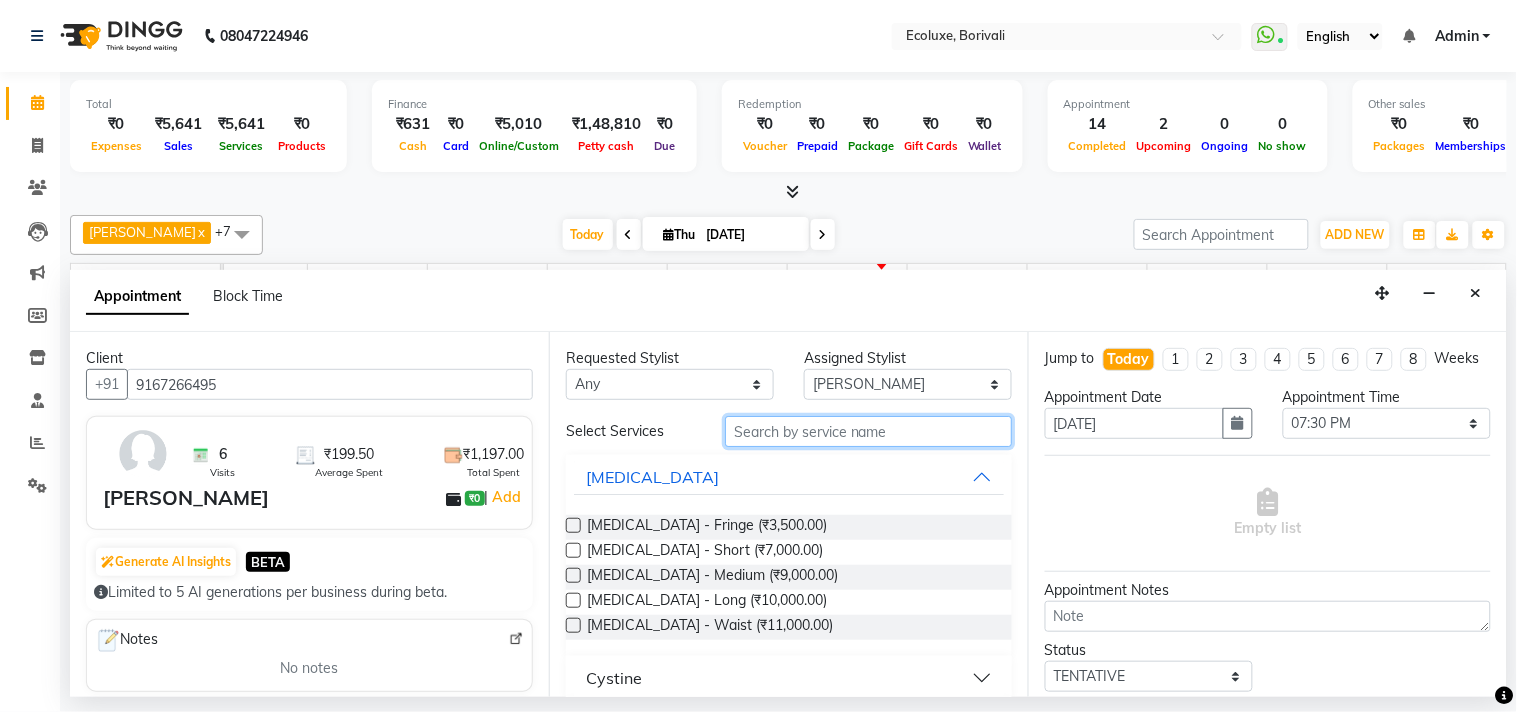 click at bounding box center [868, 431] 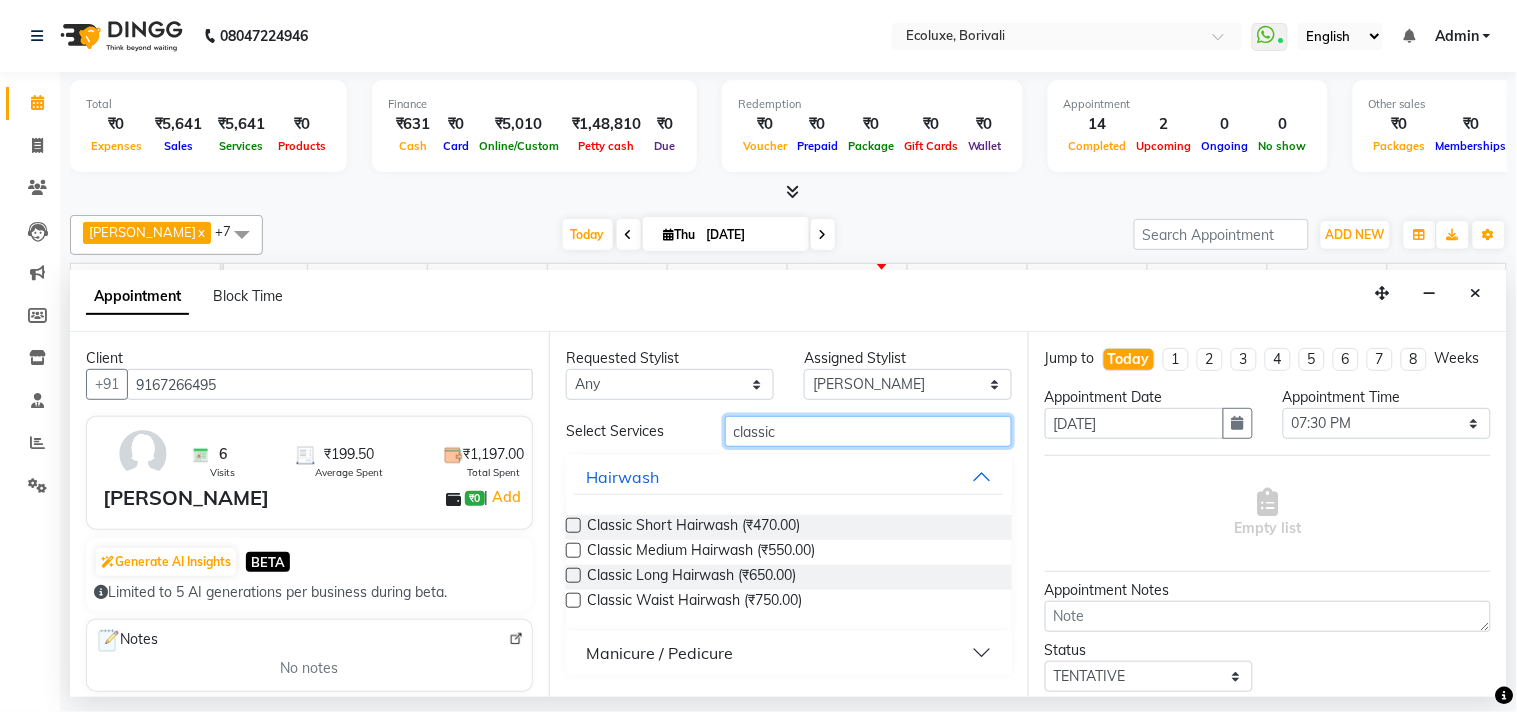 type on "classic" 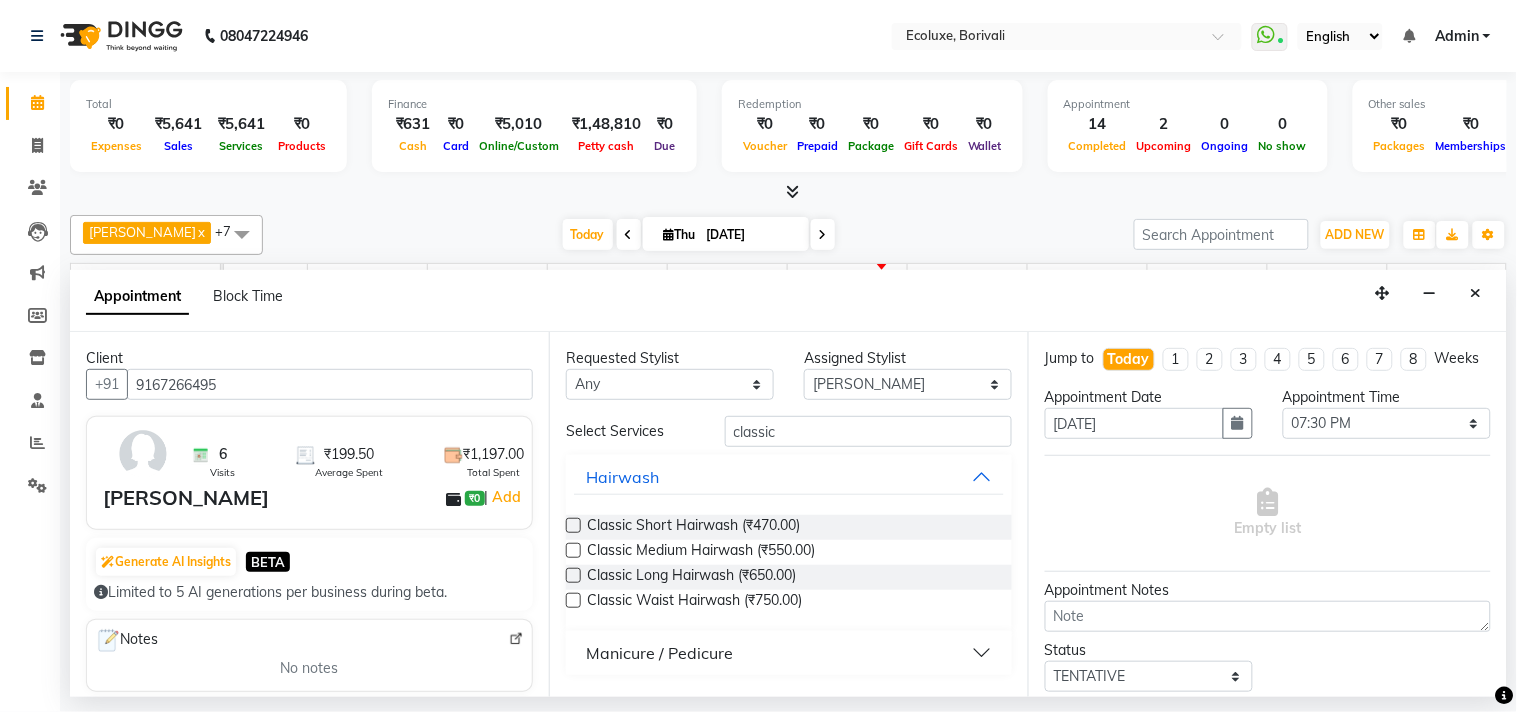 click on "Manicure / Pedicure" at bounding box center (659, 653) 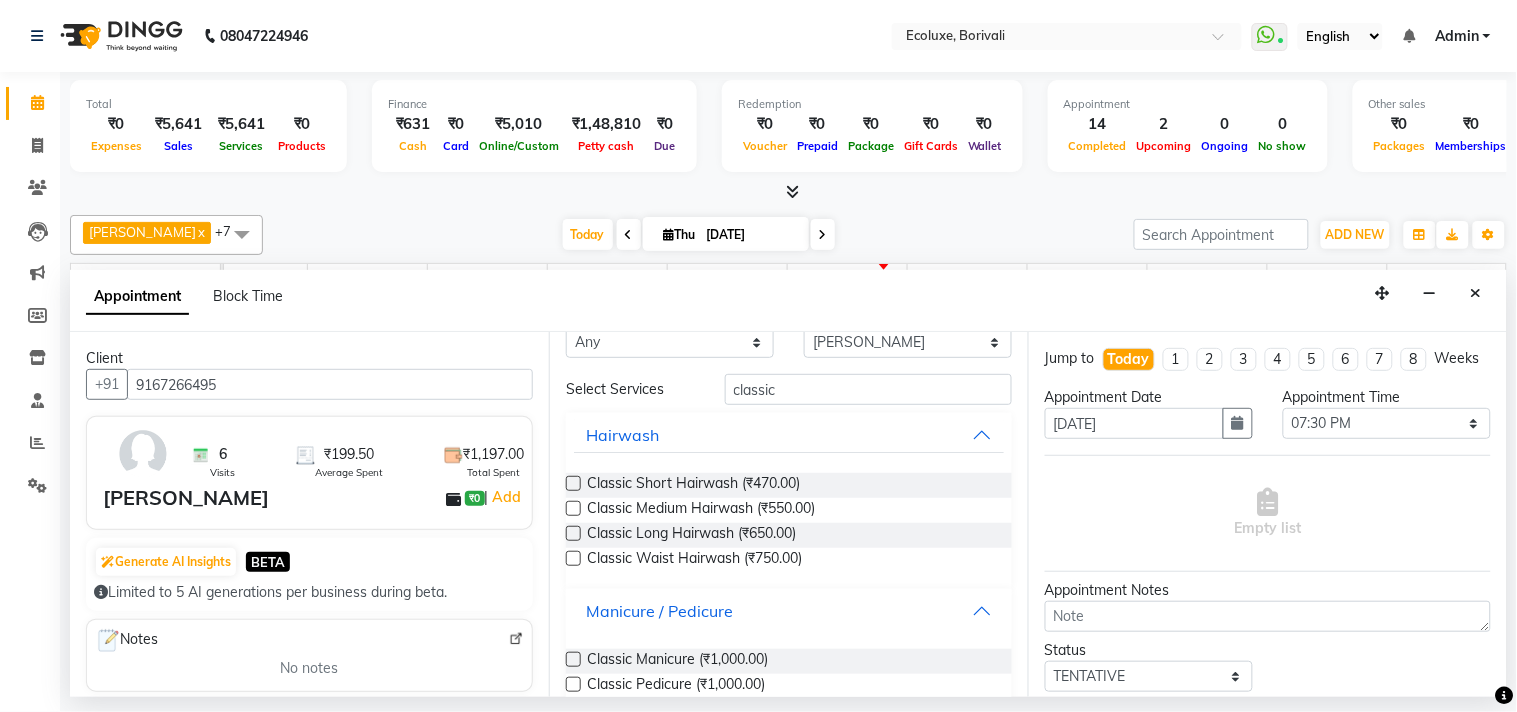 scroll, scrollTop: 74, scrollLeft: 0, axis: vertical 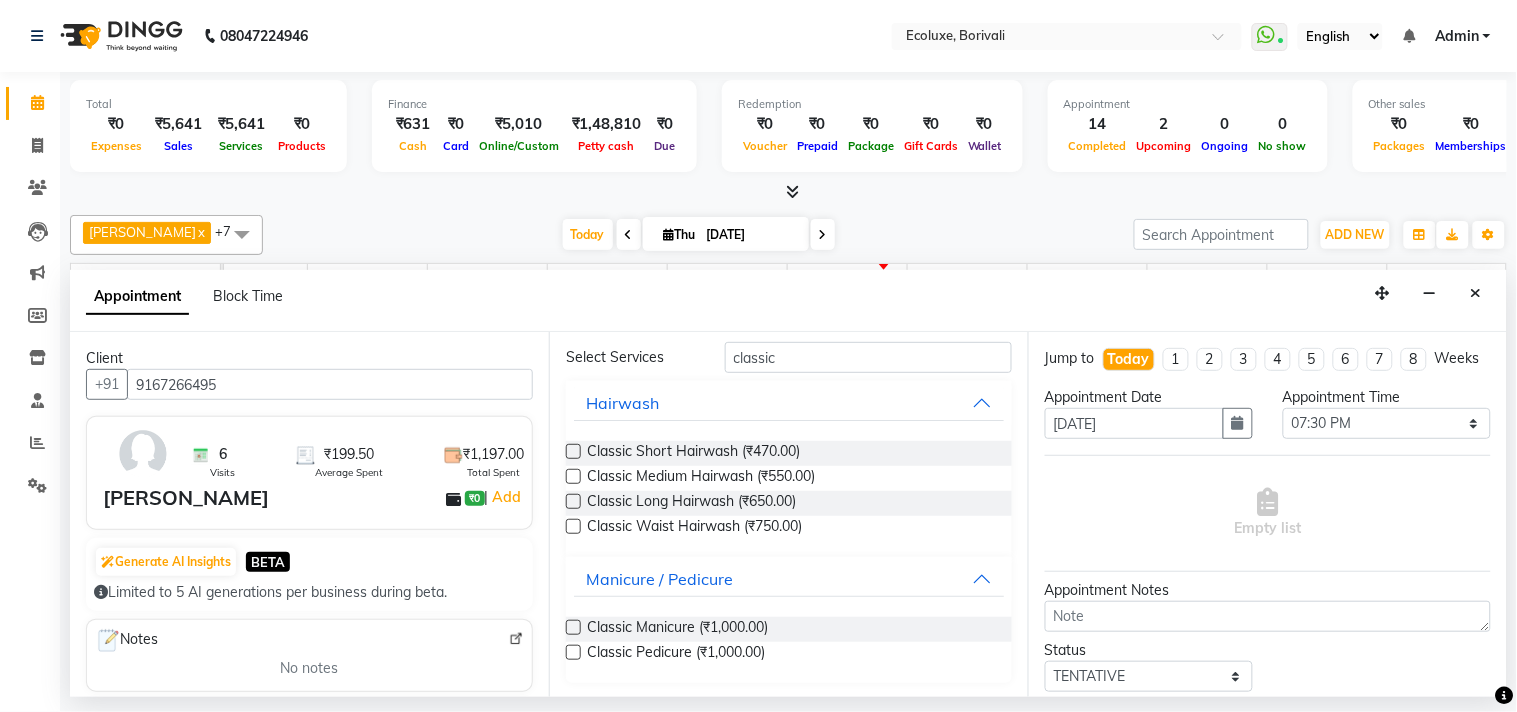 click at bounding box center [573, 652] 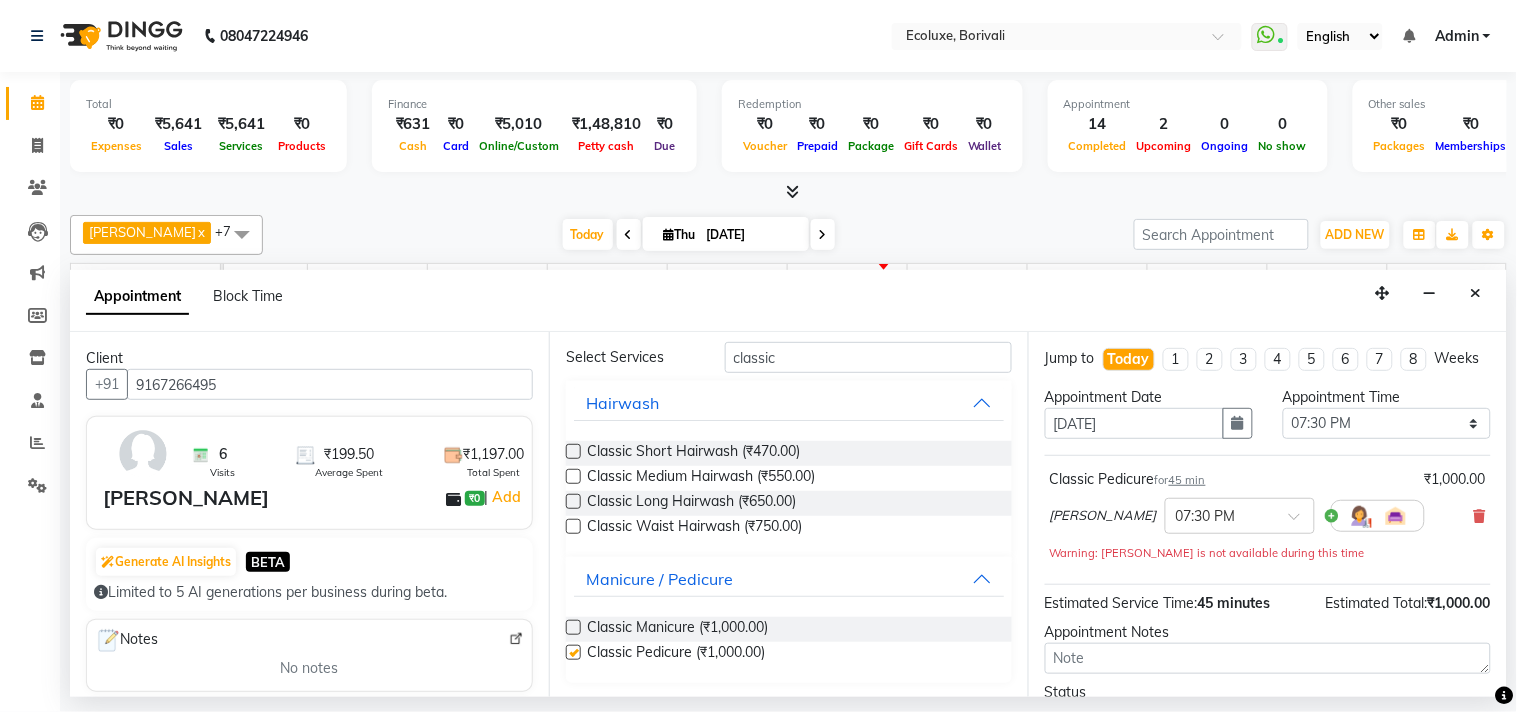 checkbox on "false" 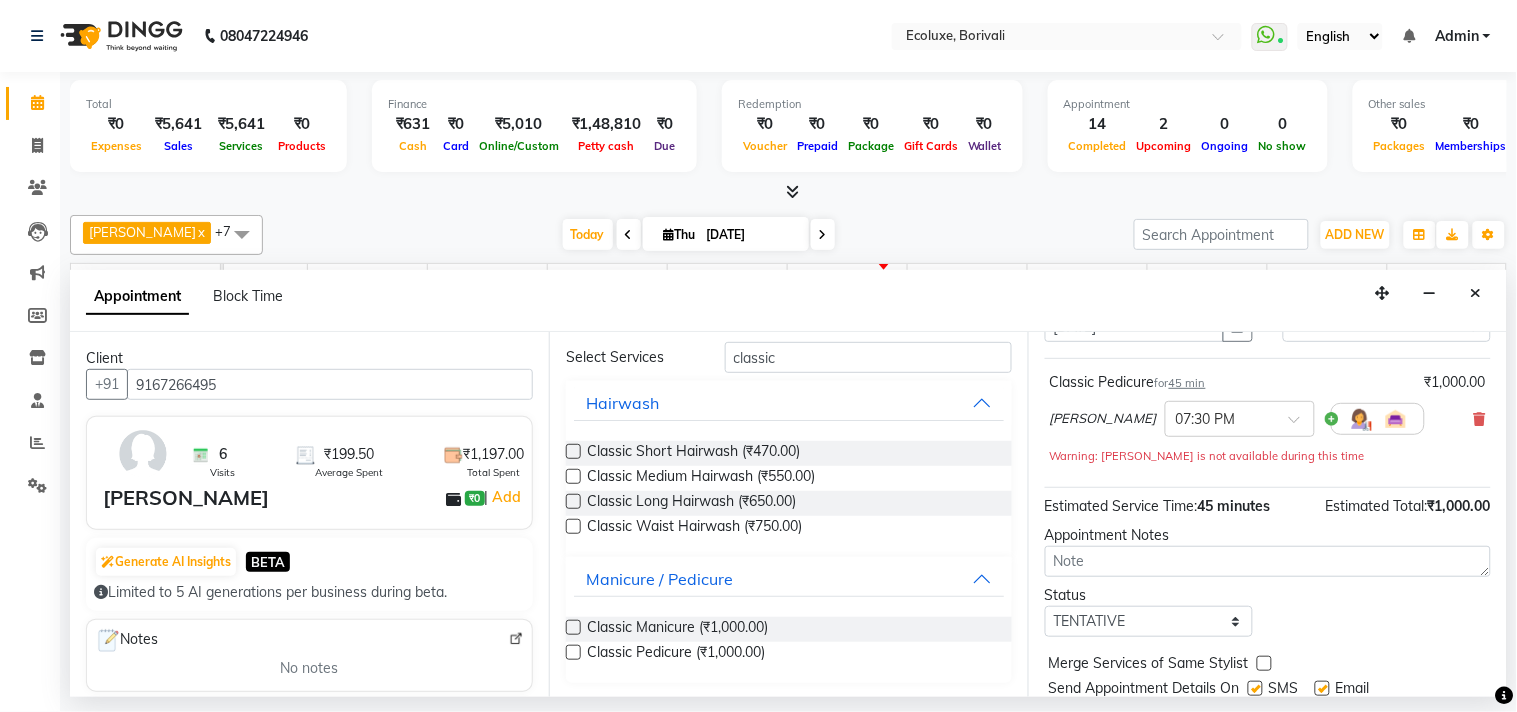 scroll, scrollTop: 182, scrollLeft: 0, axis: vertical 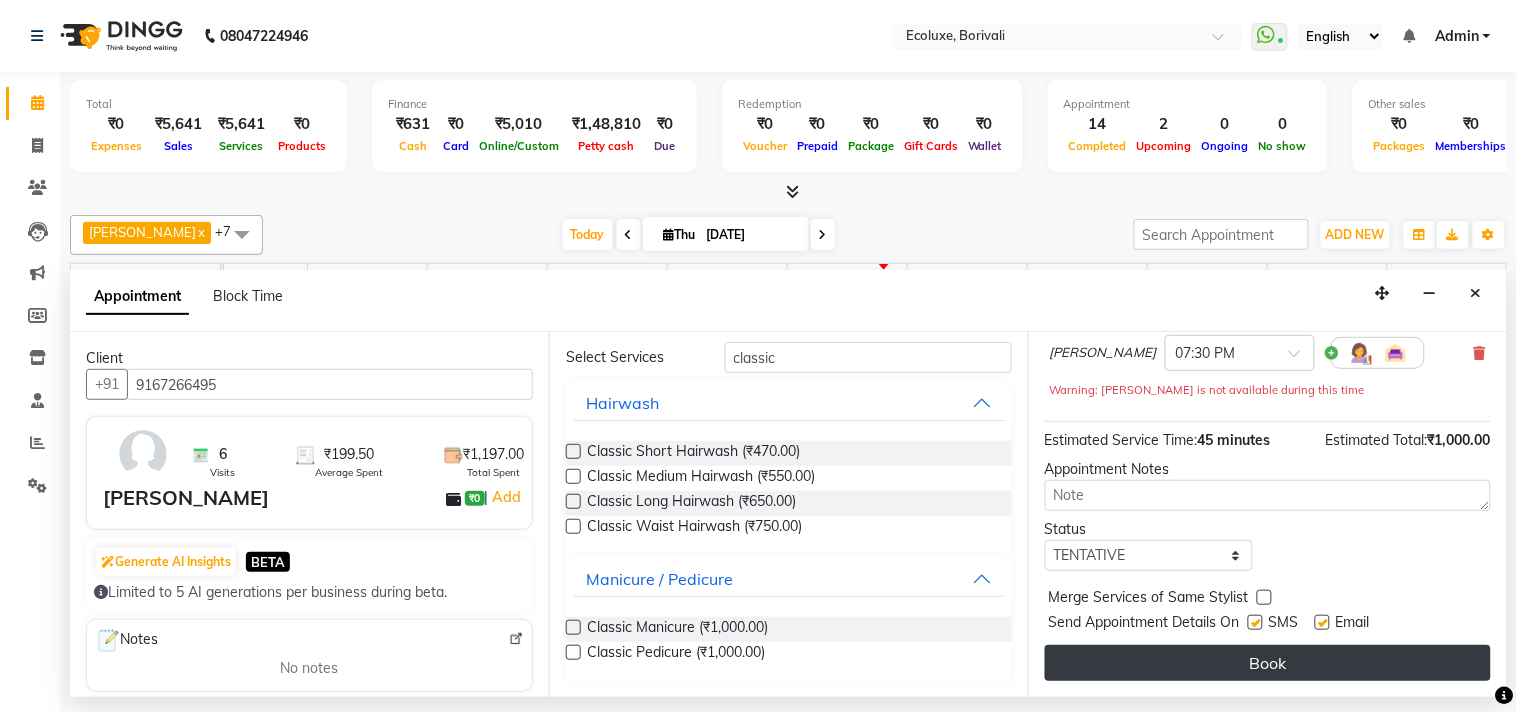 click on "Book" at bounding box center (1268, 663) 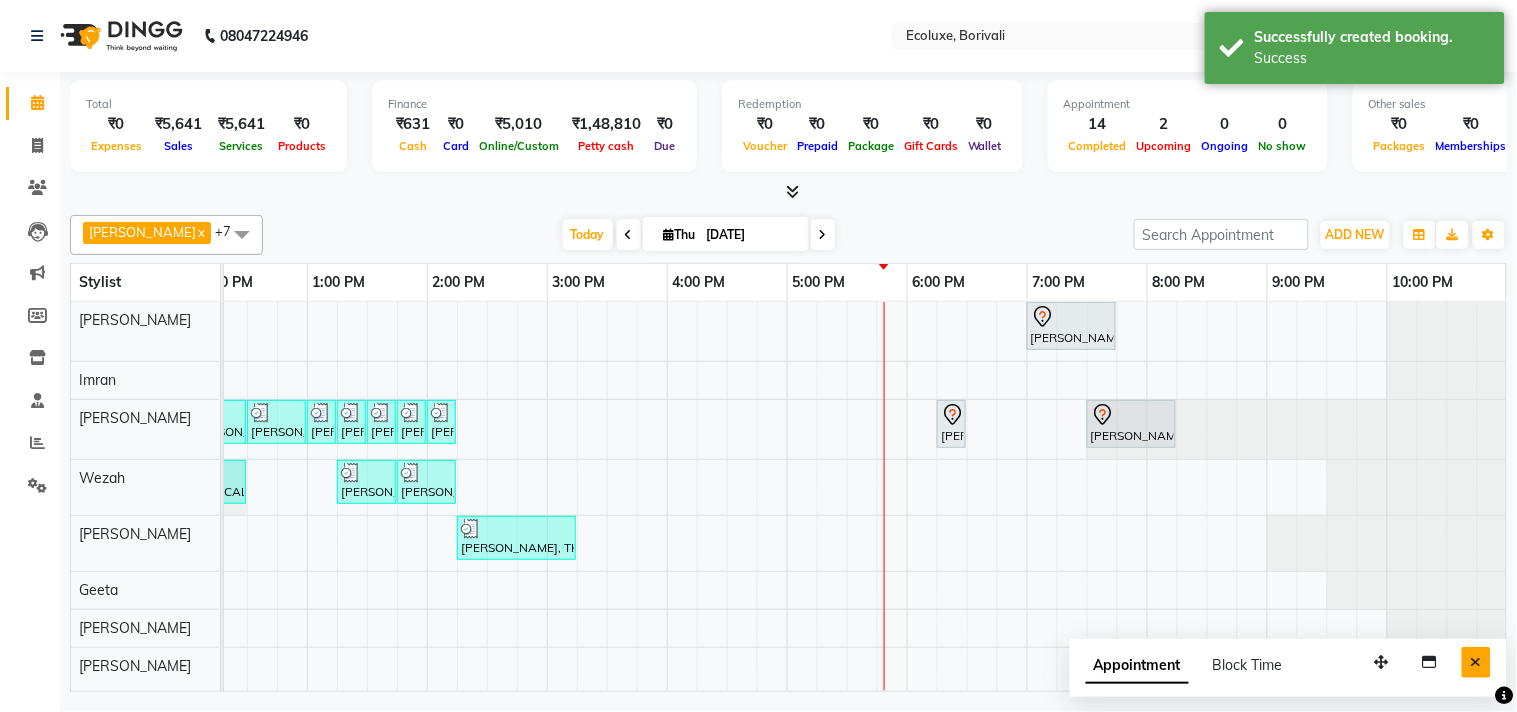 click at bounding box center (1476, 662) 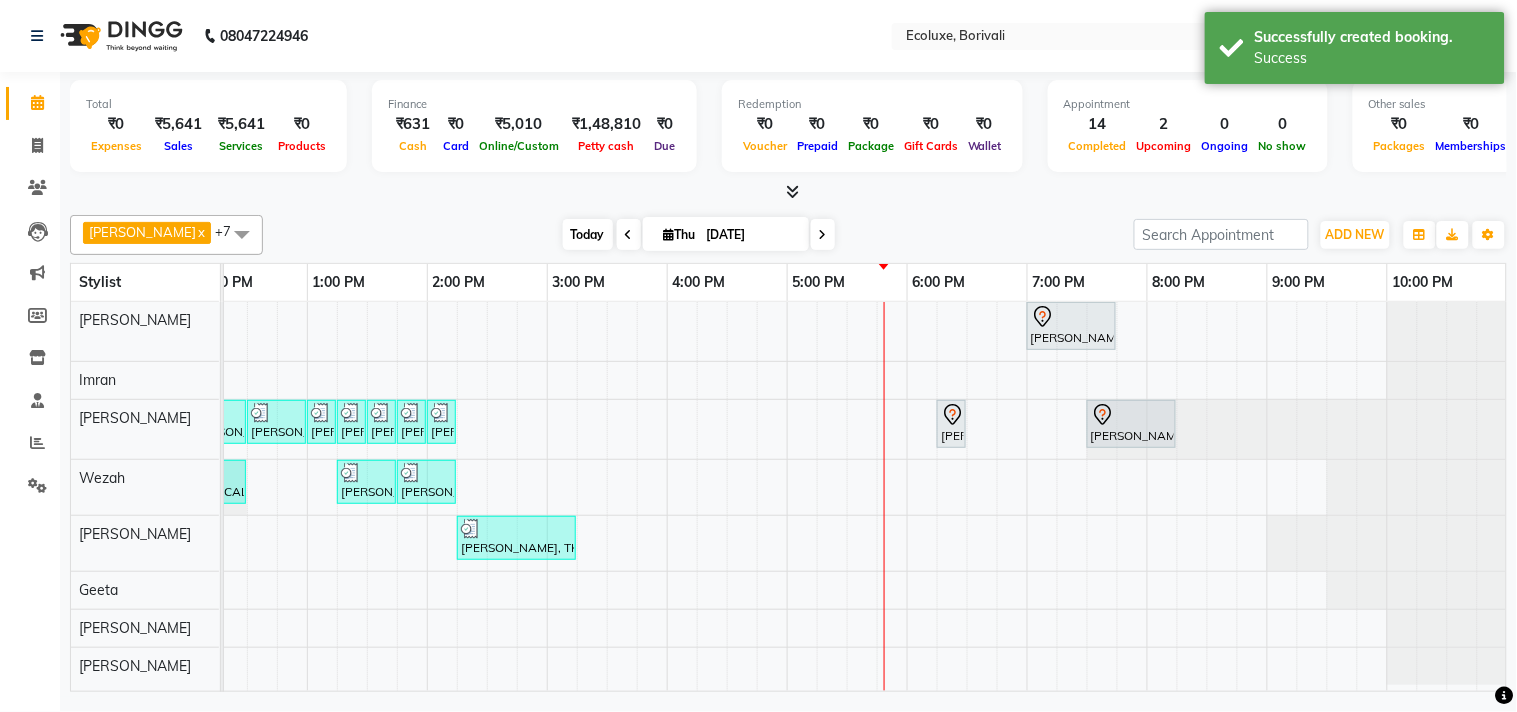 click on "Today" at bounding box center [588, 234] 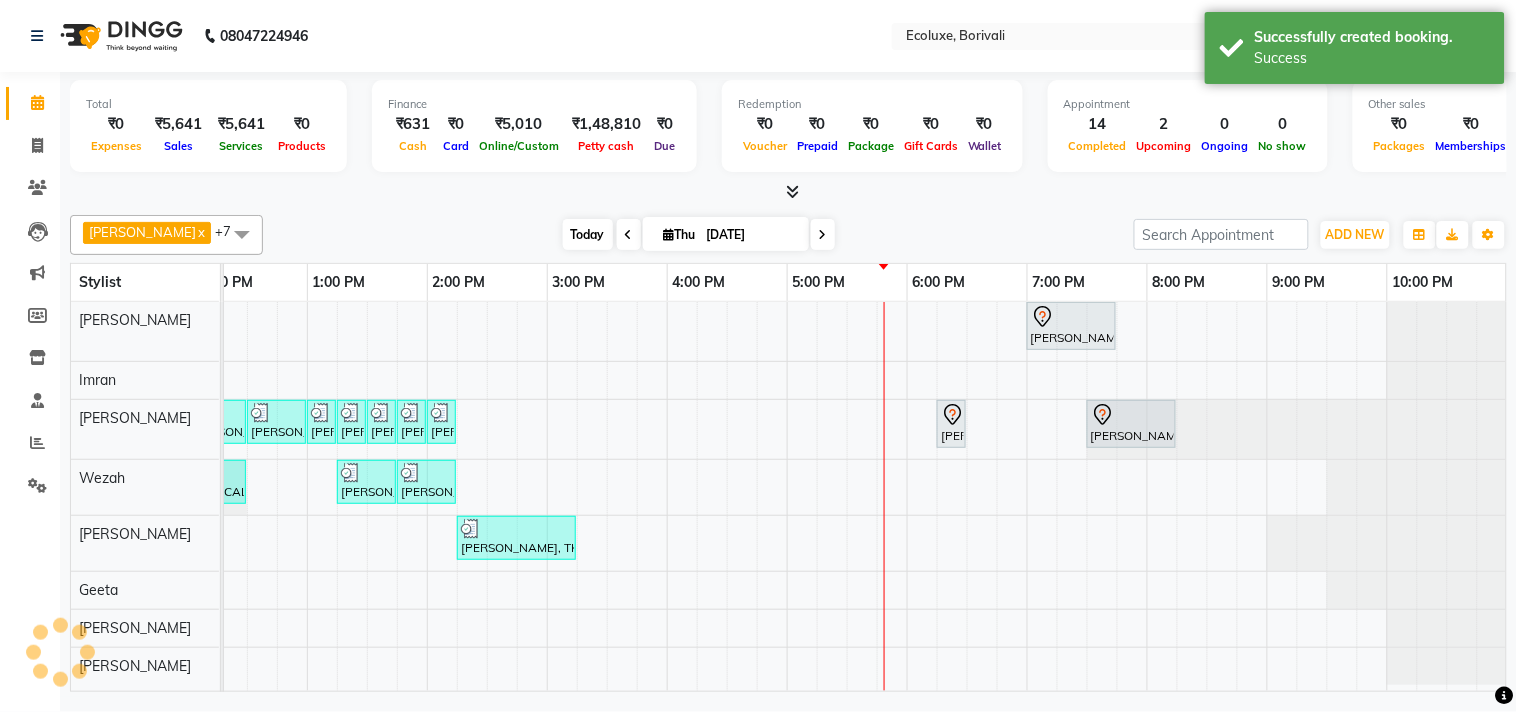 scroll, scrollTop: 0, scrollLeft: 0, axis: both 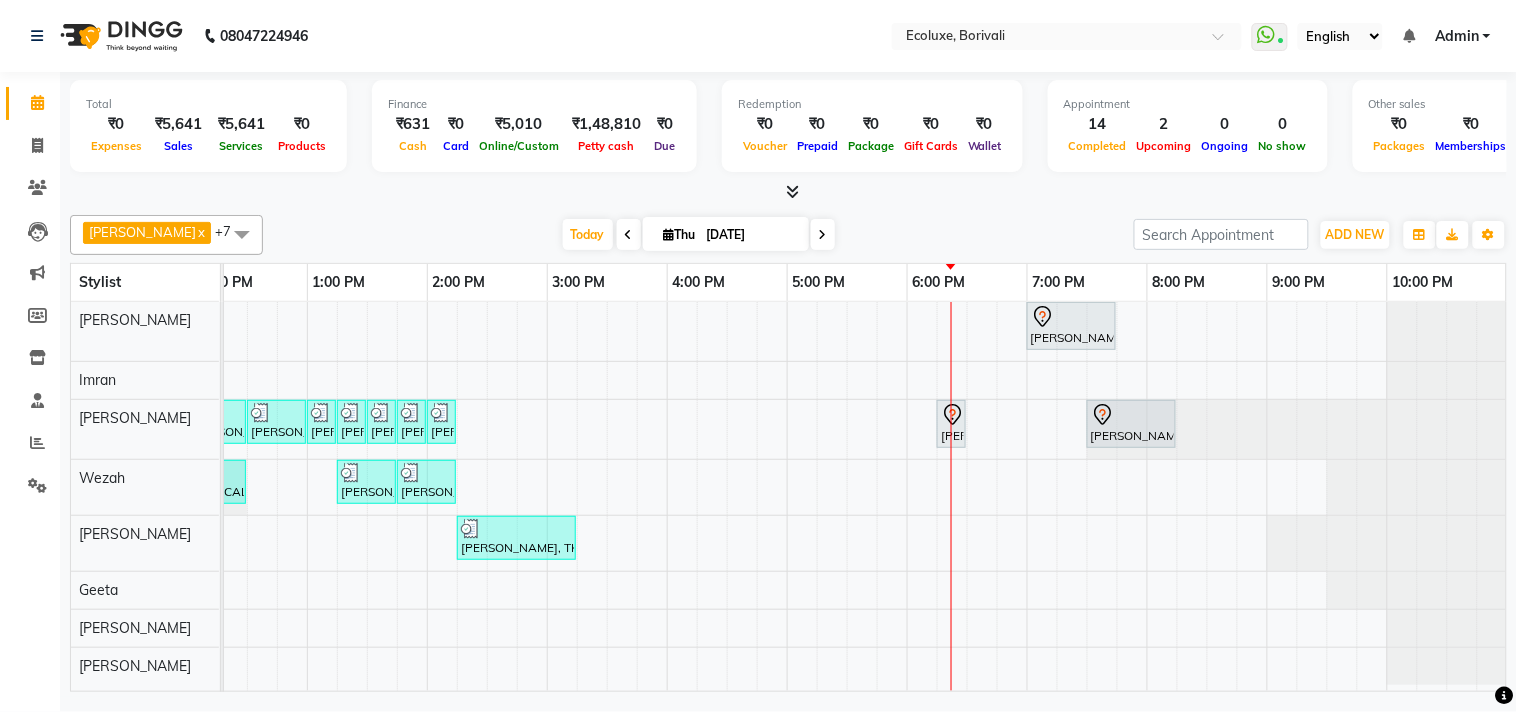 click on "[PERSON_NAME], TK06, 07:00 PM-07:45 PM, [DEMOGRAPHIC_DATA] - Haircut Senior Stylist     [PERSON_NAME], TK02, 11:00 AM-11:15 AM, Woman Forehead     [PERSON_NAME], TK02, 11:15 AM-11:30 AM, Woman Eyebrow     [PERSON_NAME], TK04, 12:00 PM-12:30 PM, Waxing (Rica Wax) - Full Arms      [PERSON_NAME], TK04, 12:30 PM-01:00 PM, Waxing (Rica Wax) - Full Legs     [PERSON_NAME], TK04, 01:00 PM-01:15 PM, Waxing (Rica Wax) - Underarms     [PERSON_NAME], TK04, 01:15 PM-01:30 PM, Peel Off Wax - Upperlips     [PERSON_NAME] ., TK05, 01:30 PM-01:45 PM, Peel Off Wax - [PERSON_NAME] ., TK05, 01:45 PM-02:00 PM, Peel Off Wax - Upperlips     [PERSON_NAME] ., TK05, 02:00 PM-02:15 PM, Woman Eyebrow             Shweta [PERSON_NAME], TK08, 06:15 PM-06:30 PM, Woman Eyebrow             [PERSON_NAME], TK09, 07:30 PM-08:15 PM, Classic Pedicure     [MEDICAL_DATA][PERSON_NAME], TK03, 11:30 AM-12:00 PM, Luxury Hairwash Long      [MEDICAL_DATA][PERSON_NAME], TK03, 12:00 PM-12:30 PM, Blowdry [PERSON_NAME] ., TK05, 01:15 PM-01:45 PM, Luxury Hairwash Long" at bounding box center [667, 496] 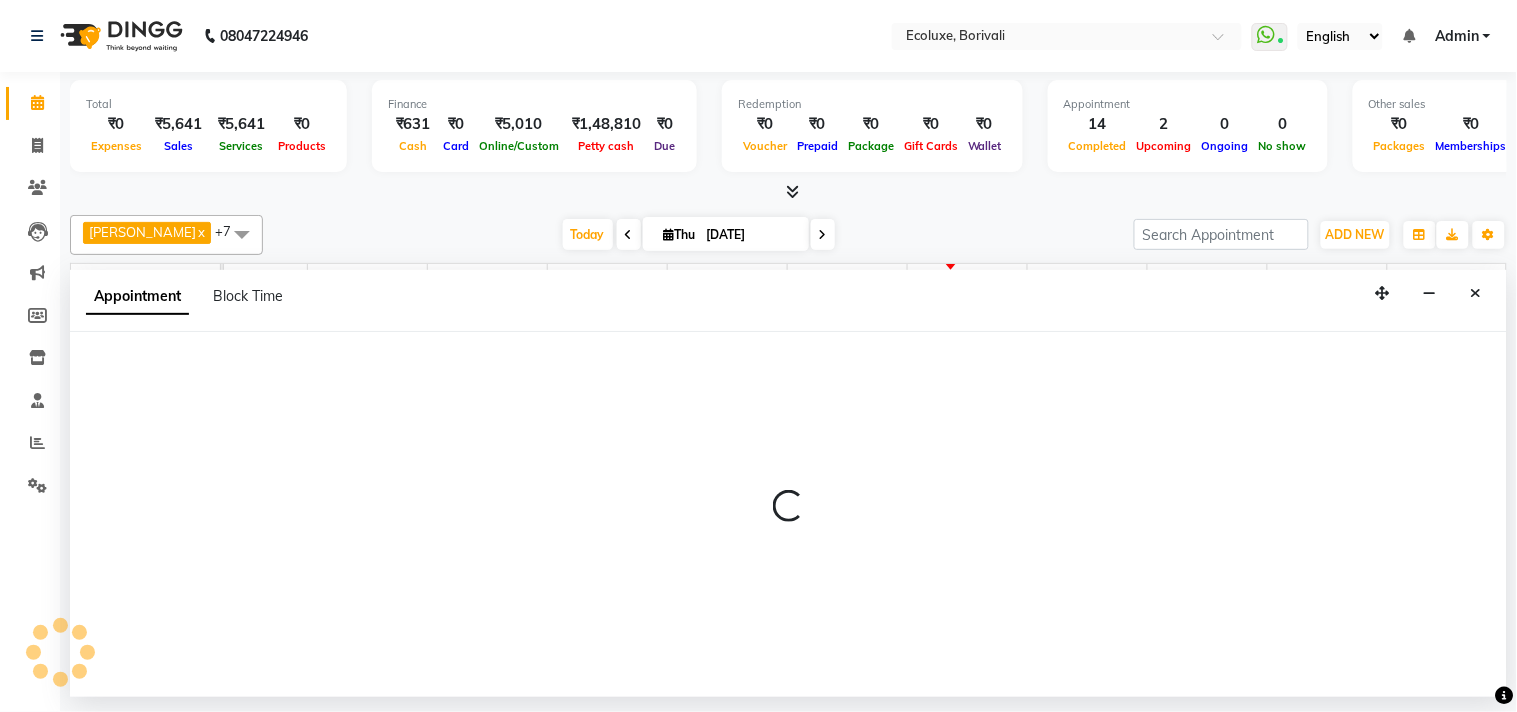 select on "75670" 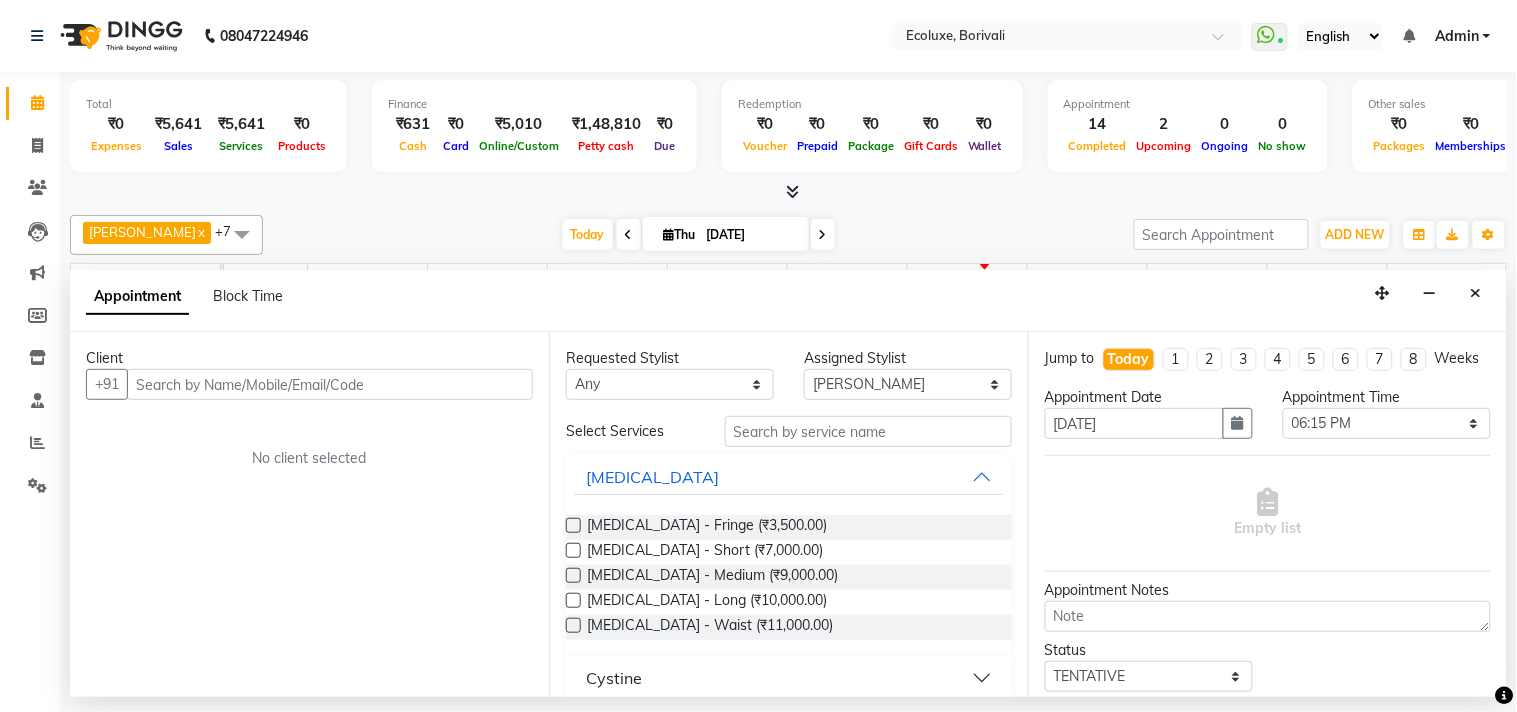 click on "08047224946 Select Location × Ecoluxe, Borivali  WhatsApp Status  ✕ Status:  Connected Most Recent Message: [DATE]     02:54 PM Recent Service Activity: [DATE]     04:13 PM English ENGLISH Español العربية मराठी हिंदी ગુજરાતી தமிழ் 中文 Notifications nothing to show Admin Manage Profile Change Password Sign out  Version:3.15.4  ☀ ECOLUXE, Borivali  Calendar  Invoice  Clients  Leads   Marketing  Members  Inventory  Staff  Reports  Settings Completed InProgress Upcoming Dropped Tentative Check-In Confirm Bookings Generate Report Segments Page Builder Total  ₹0  Expenses ₹5,641  Sales ₹5,641  Services ₹0  Products Finance  ₹631  Cash ₹0  Card ₹5,010  Online/Custom ₹1,48,810 [PERSON_NAME] cash ₹0 Due  Redemption  ₹0 Voucher ₹0 Prepaid ₹0 Package ₹0  Gift Cards ₹0  Wallet  Appointment  14 Completed 2 Upcoming 0 Ongoing 0 No show  Other sales  ₹0  Packages ₹0  Memberships ₹0  Vouchers ₹0  Prepaids ₹0  Gift Cards" at bounding box center (758, 356) 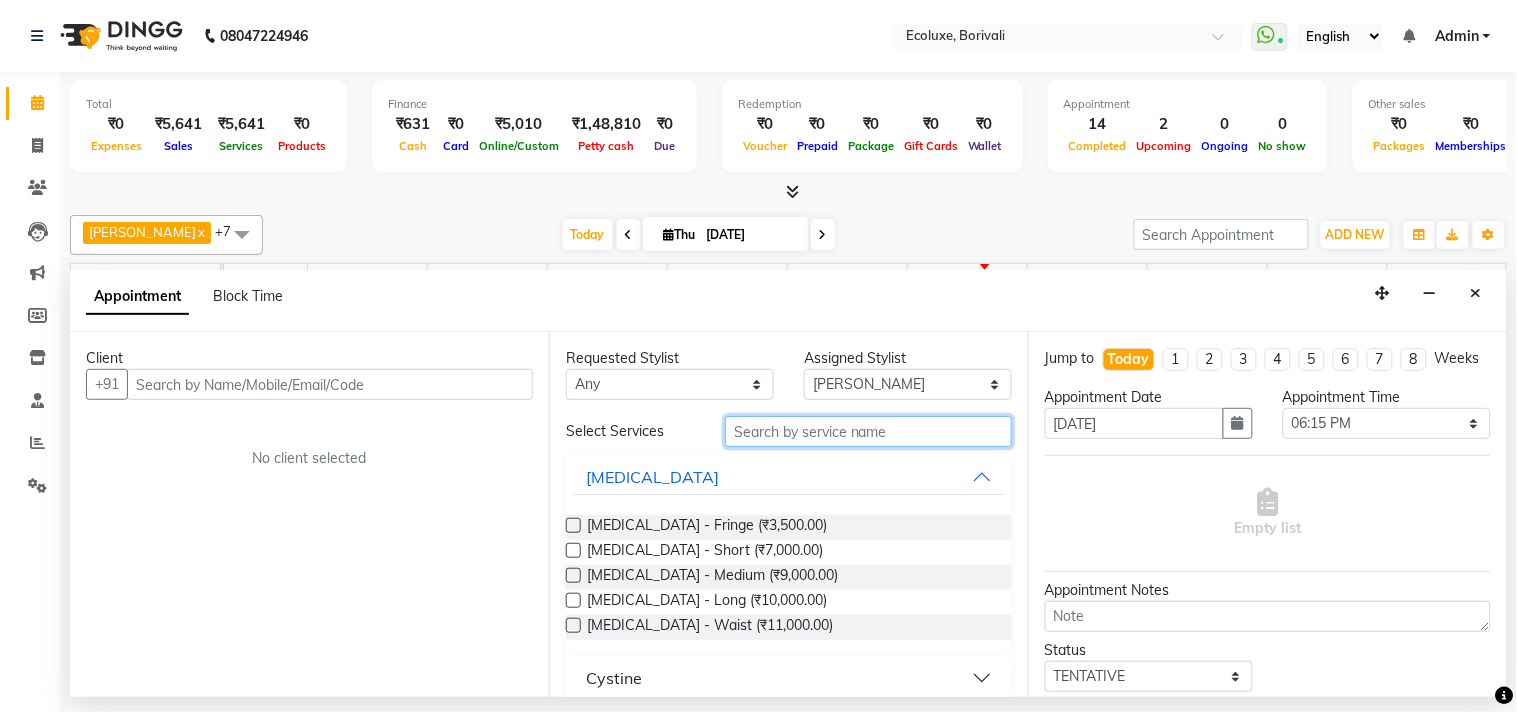 click at bounding box center (868, 431) 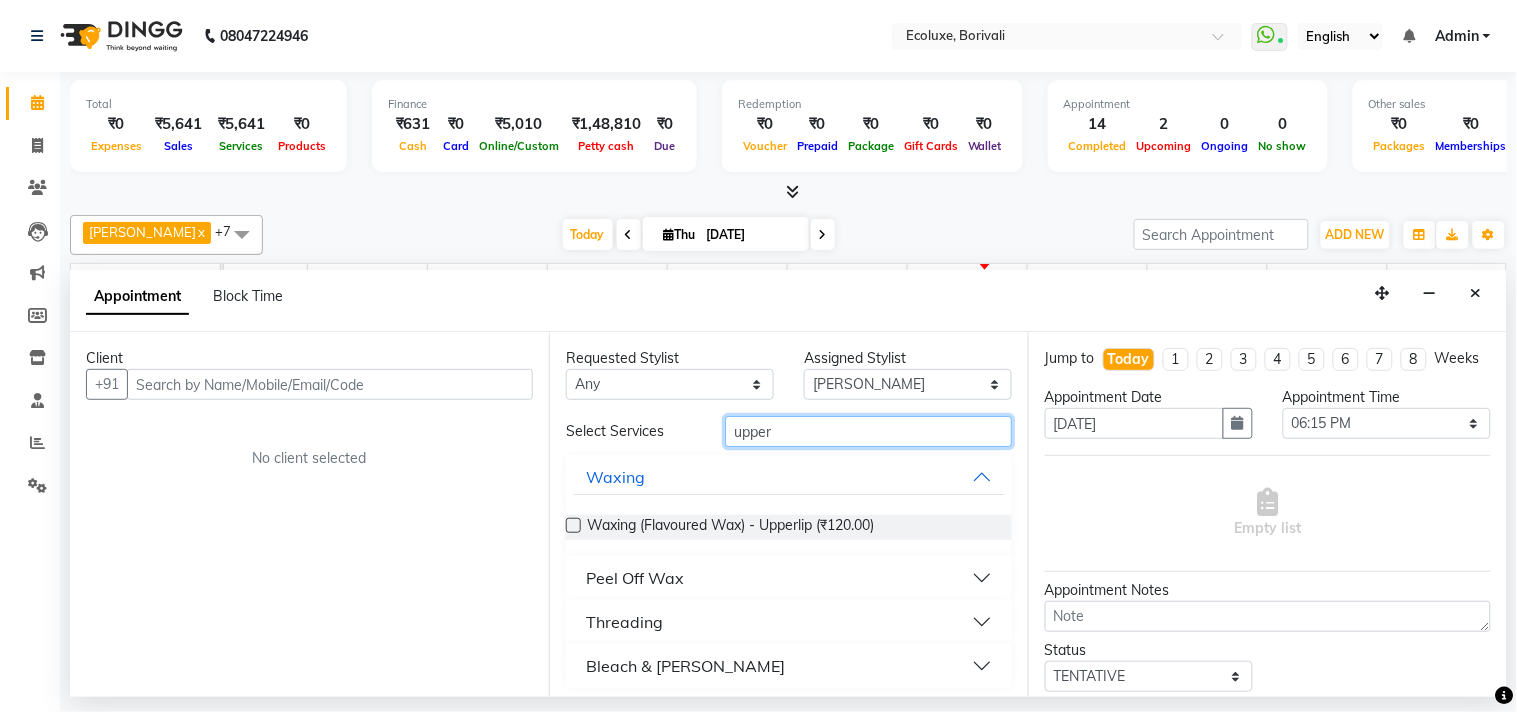 type on "upper" 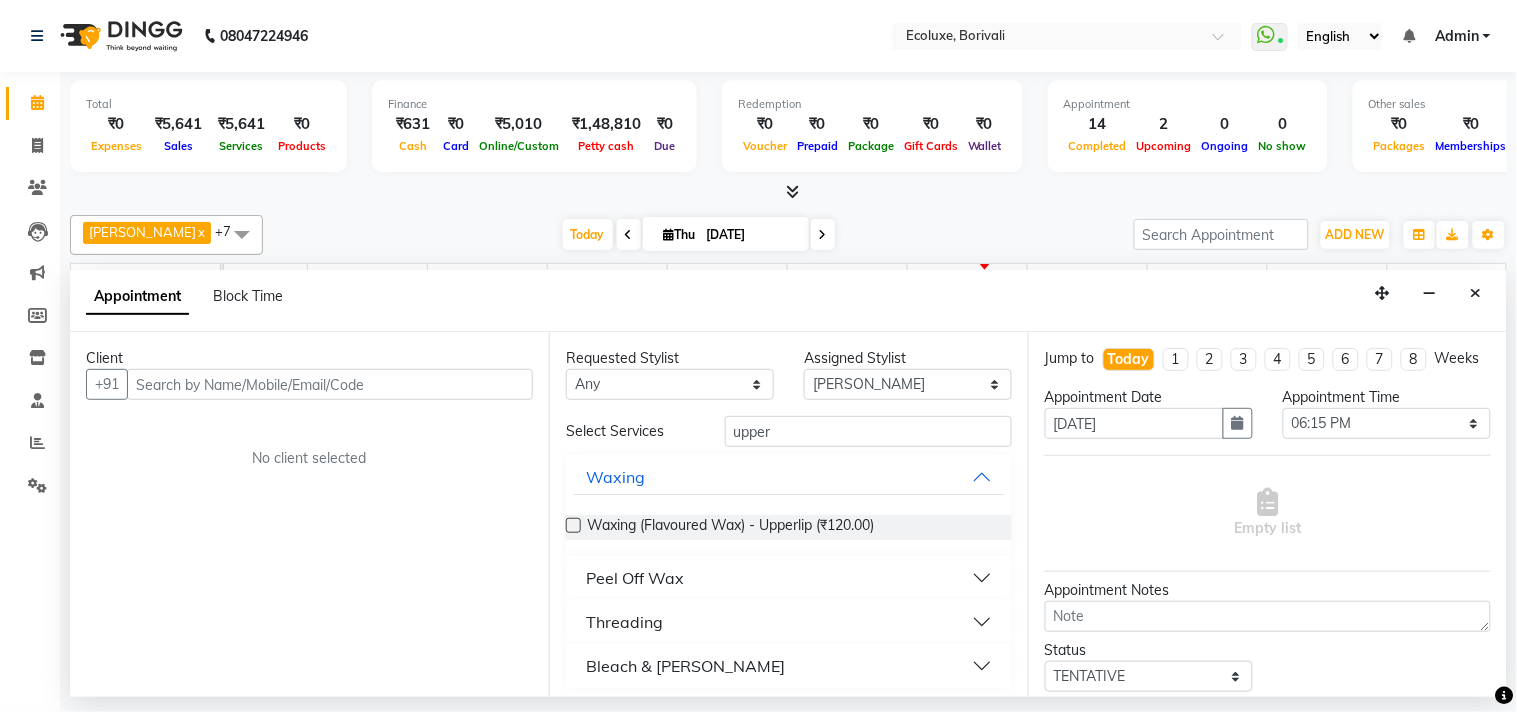 click on "Peel Off Wax" at bounding box center [635, 578] 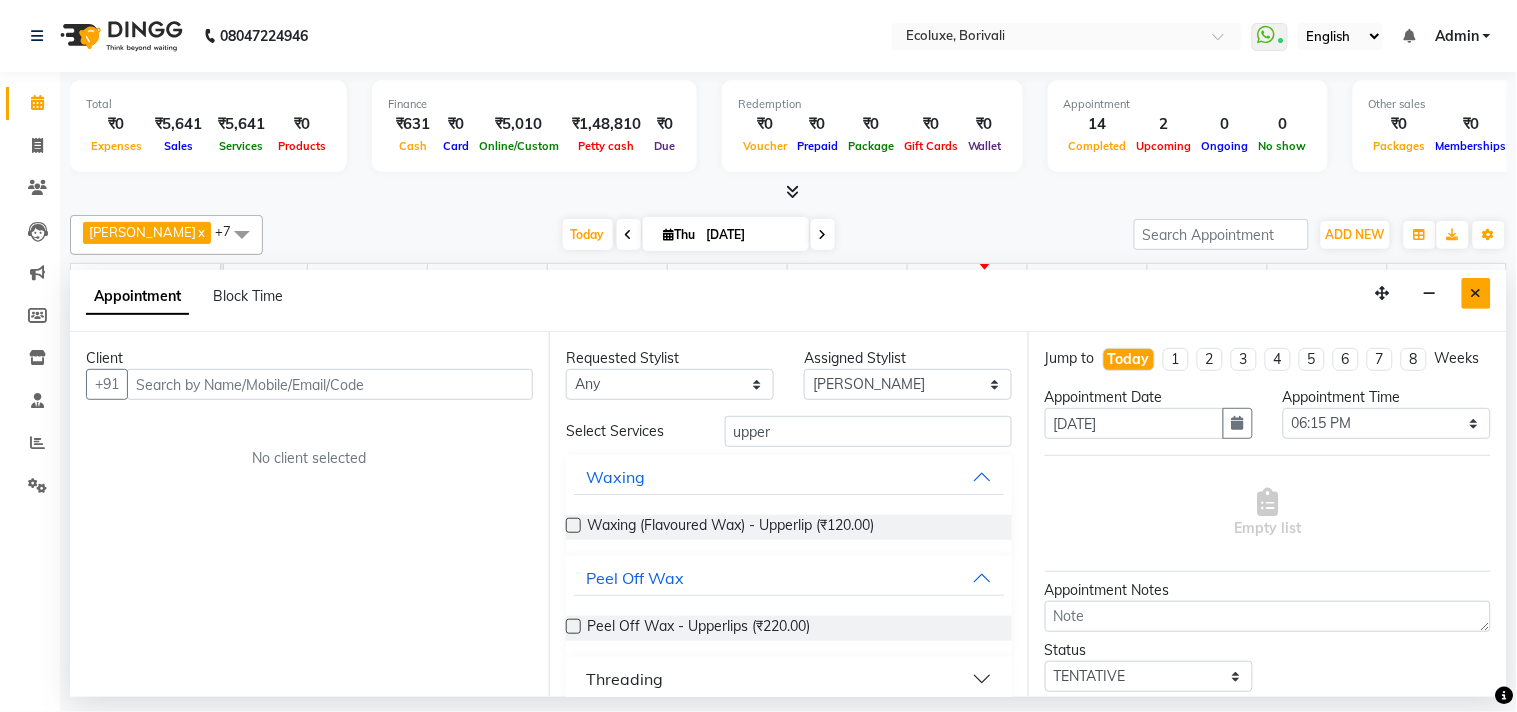 click at bounding box center [1476, 293] 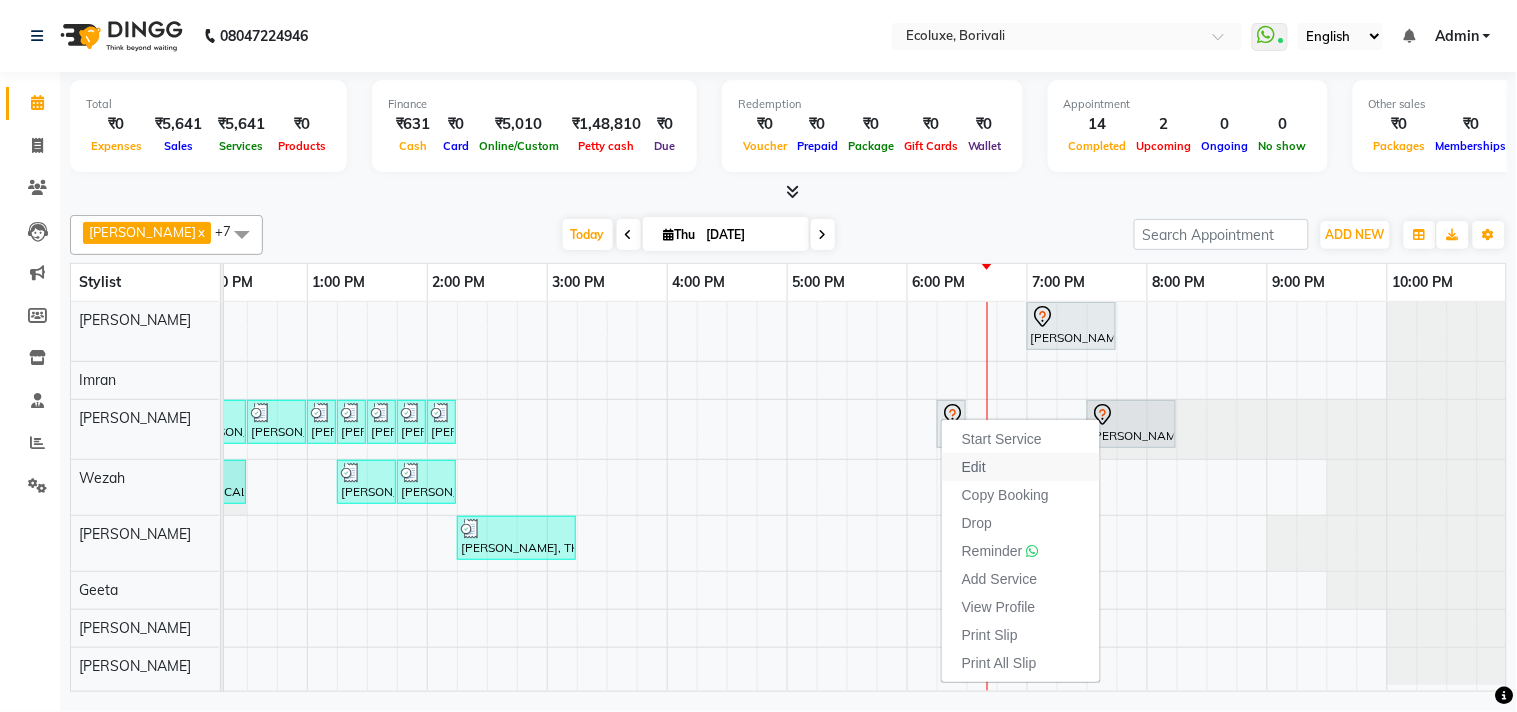 click on "Edit" at bounding box center (974, 467) 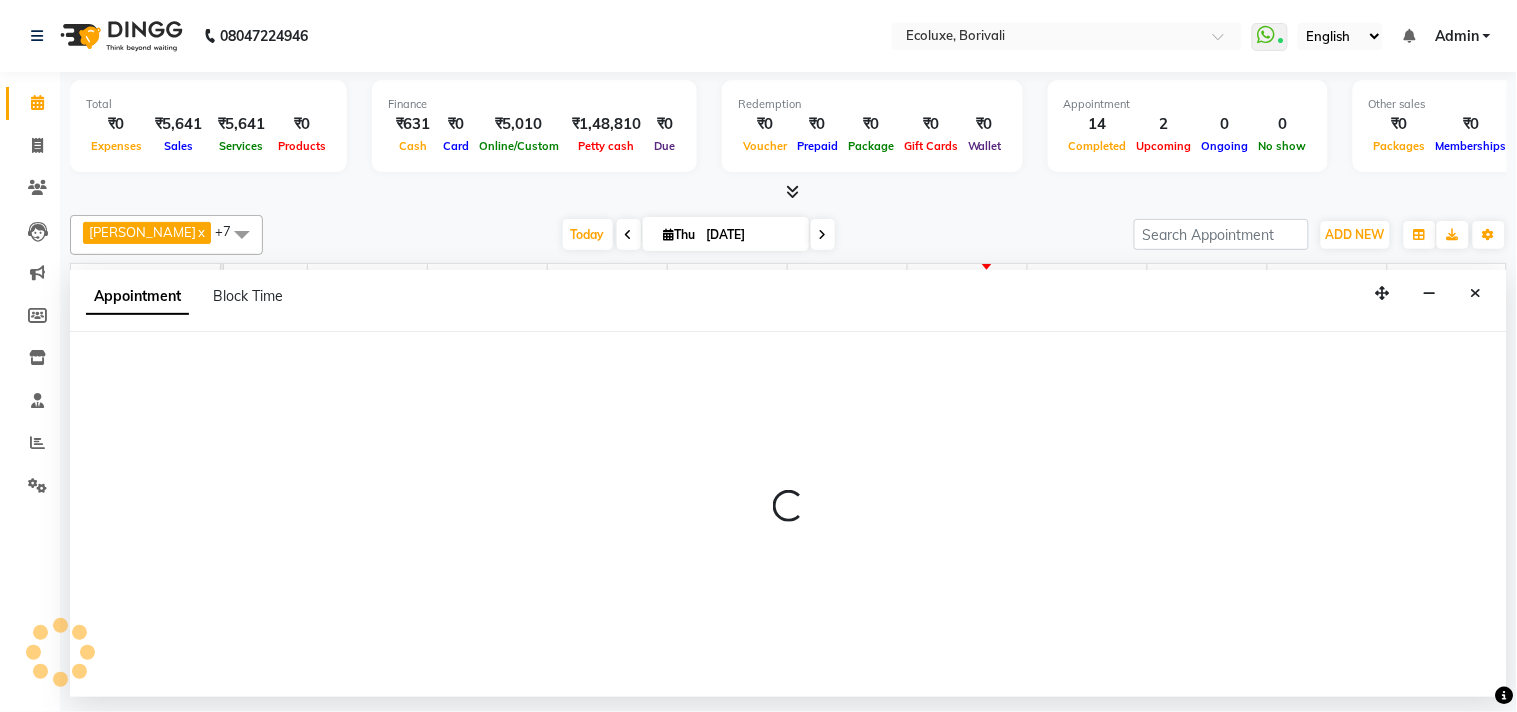 select on "tentative" 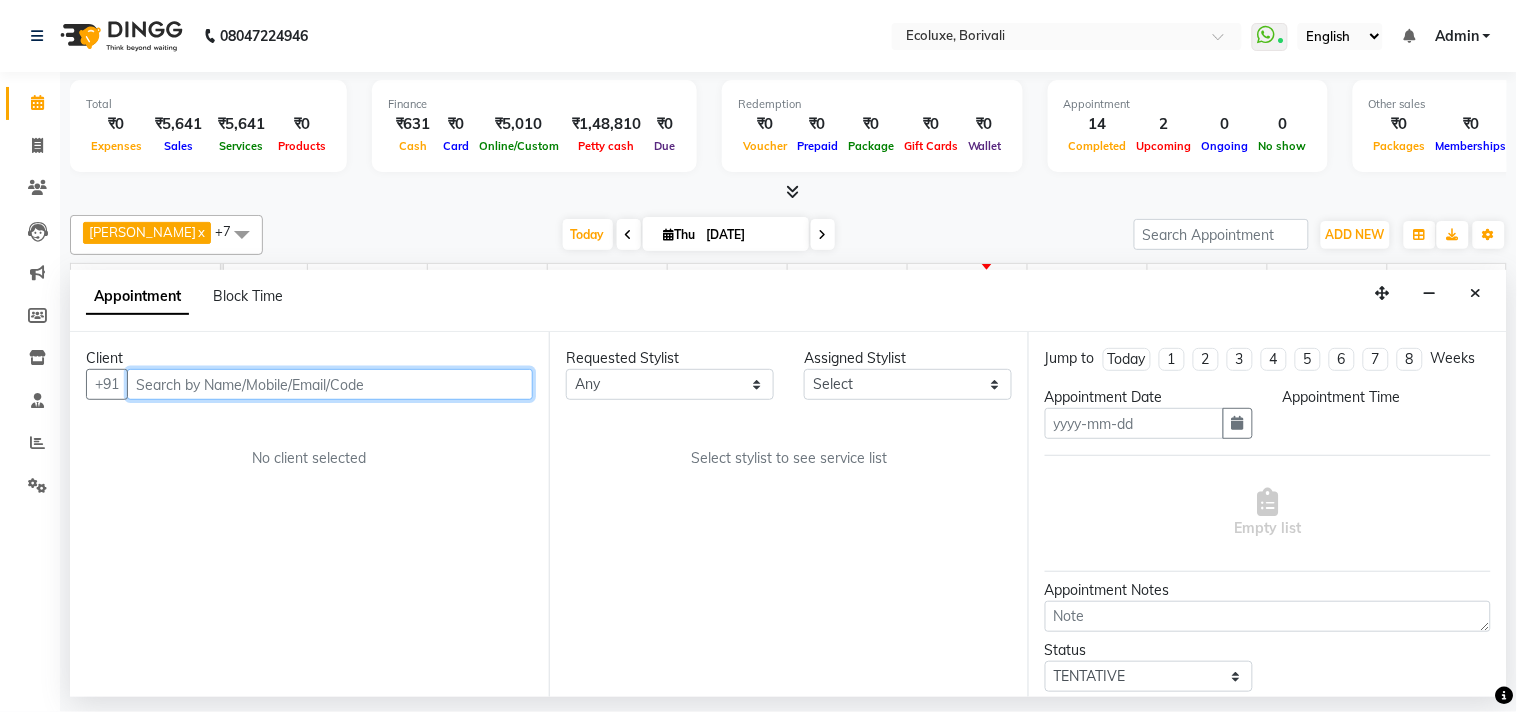 type on "[DATE]" 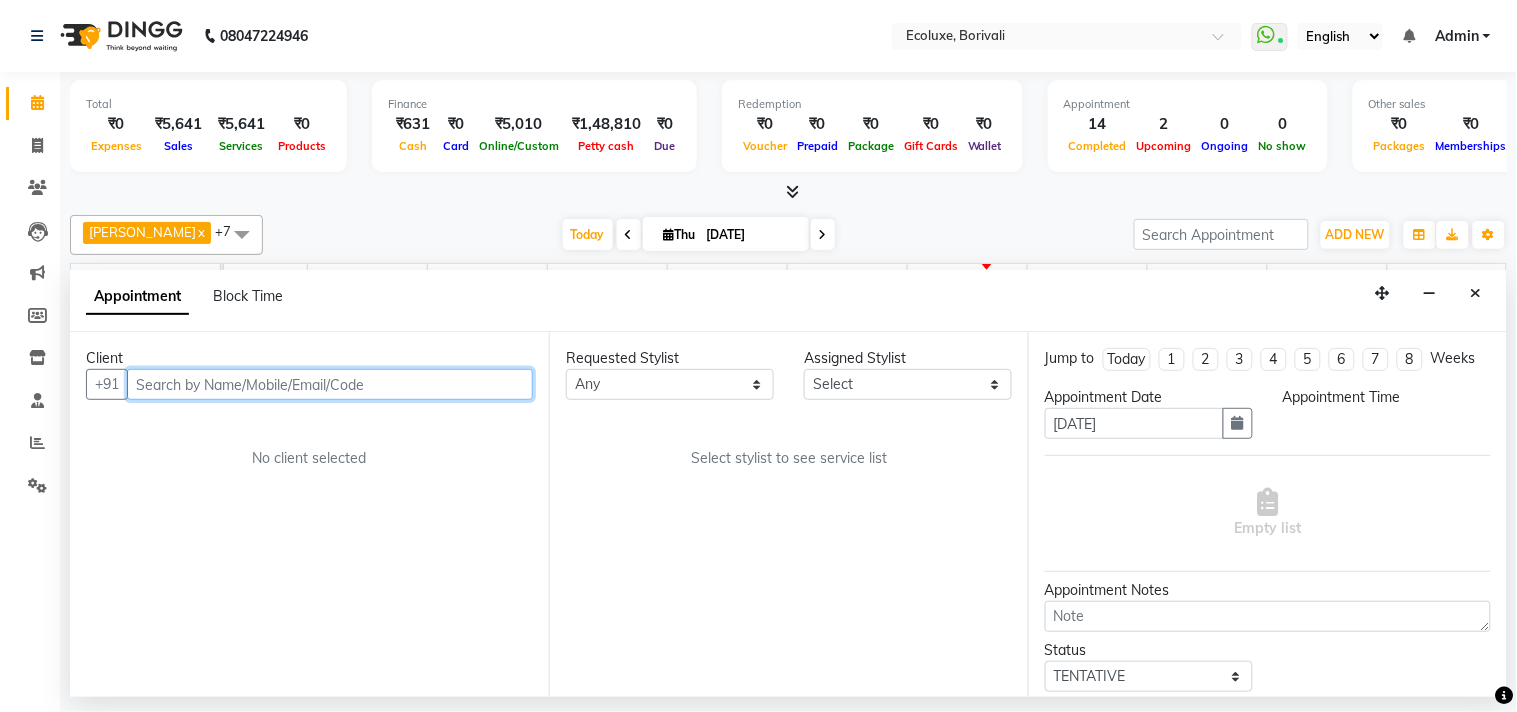 select on "36344" 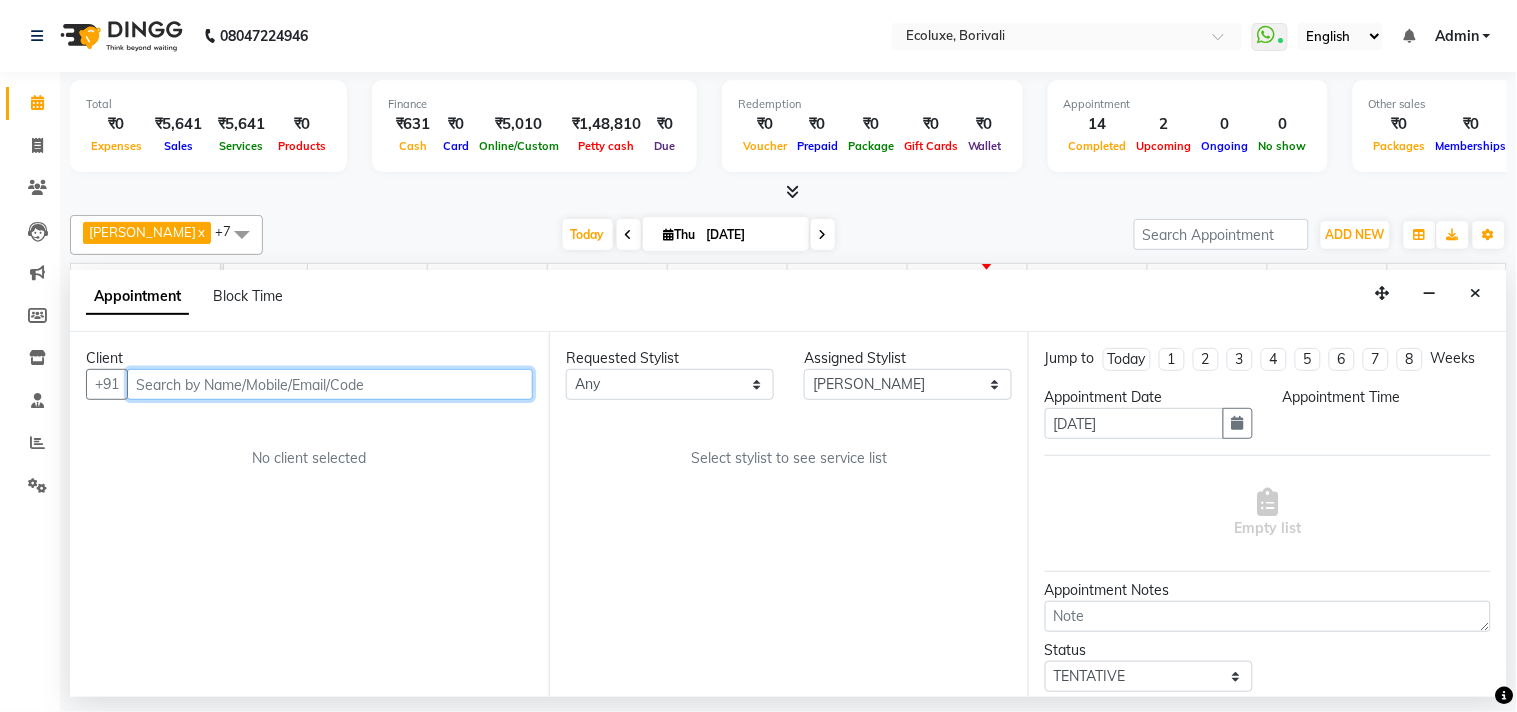 select on "1095" 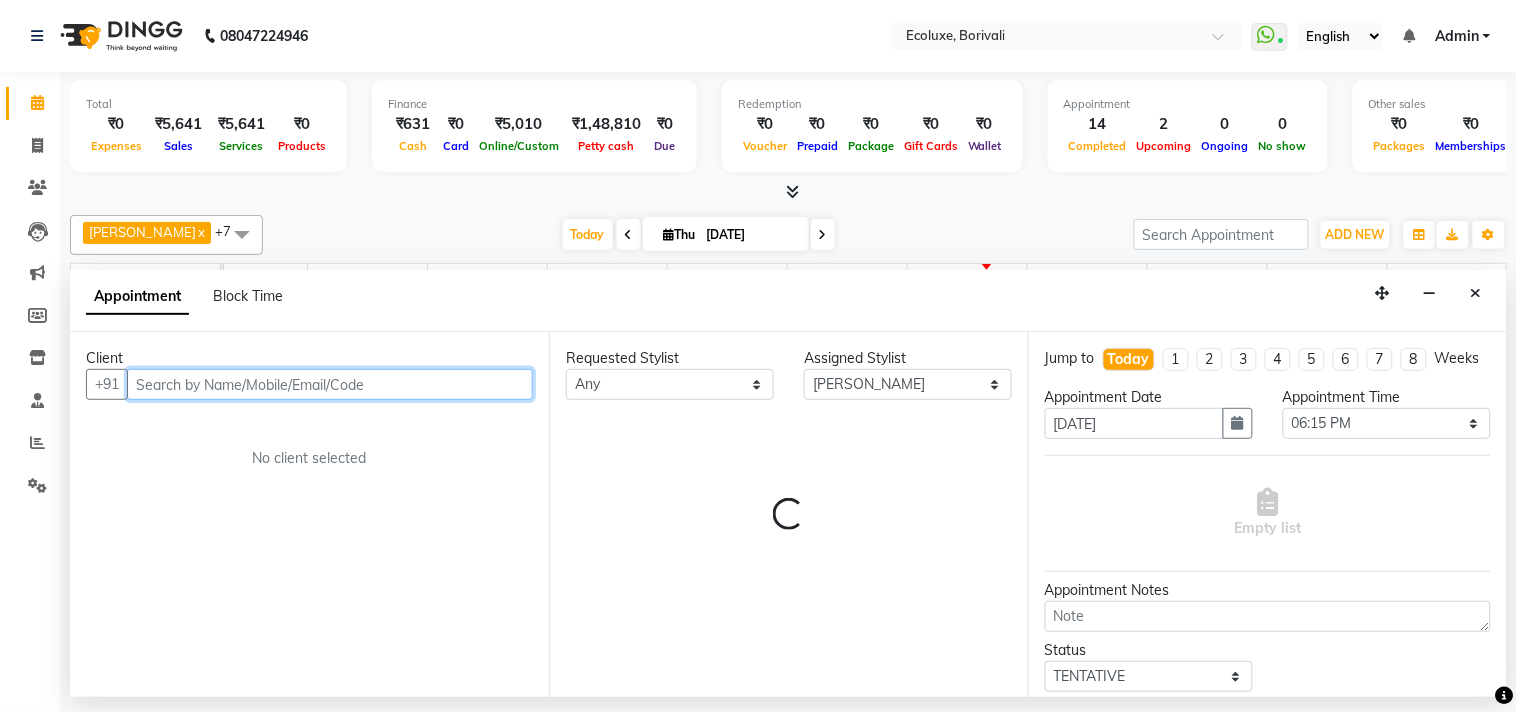 scroll, scrollTop: 0, scrollLeft: 397, axis: horizontal 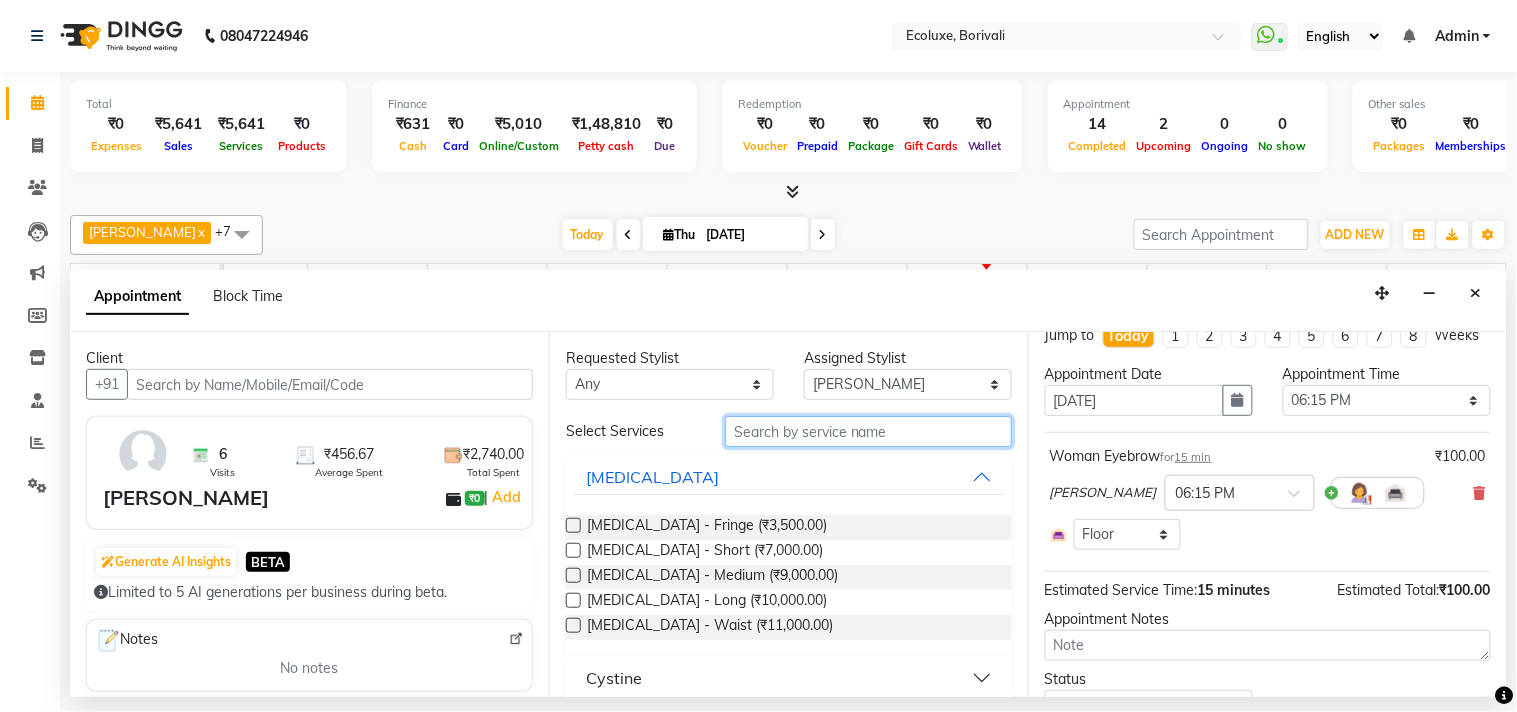 click at bounding box center (868, 431) 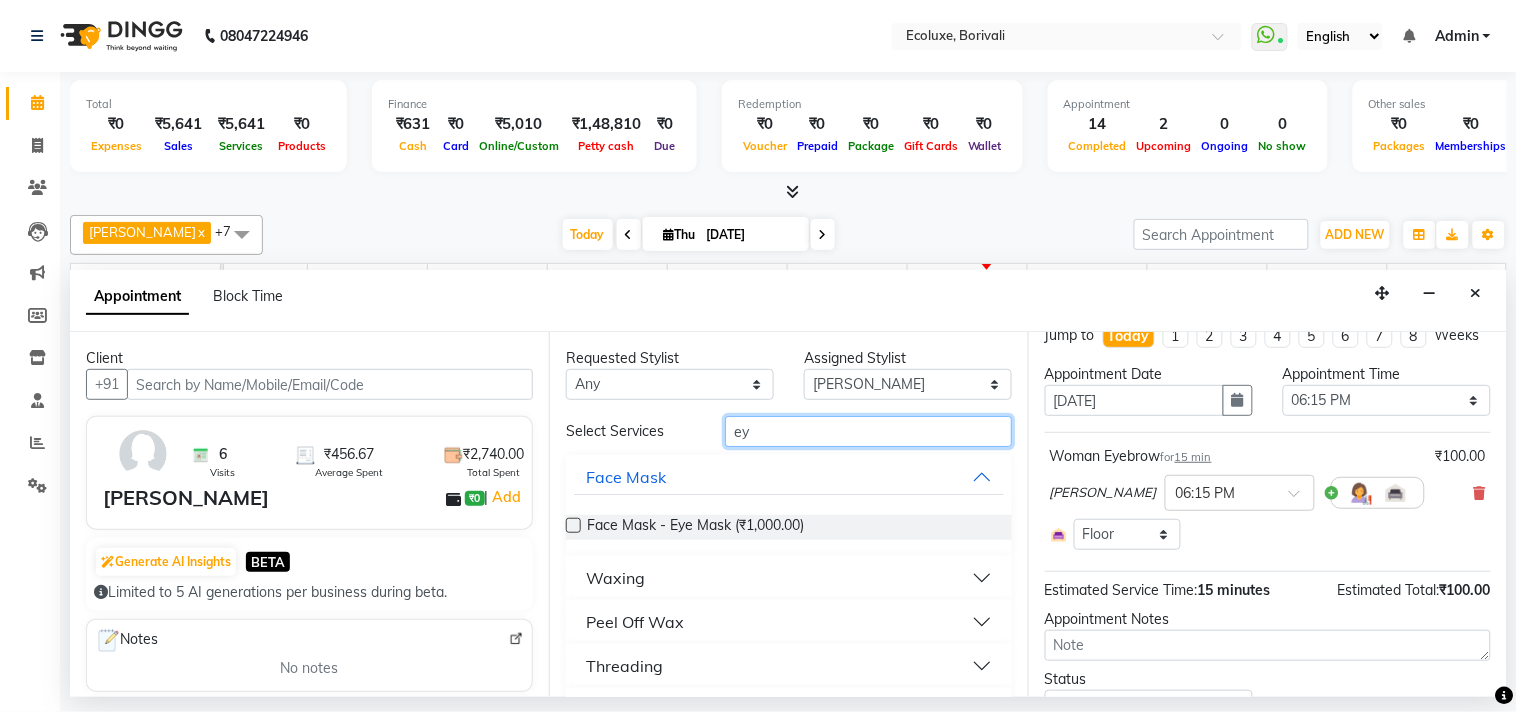 type on "ey" 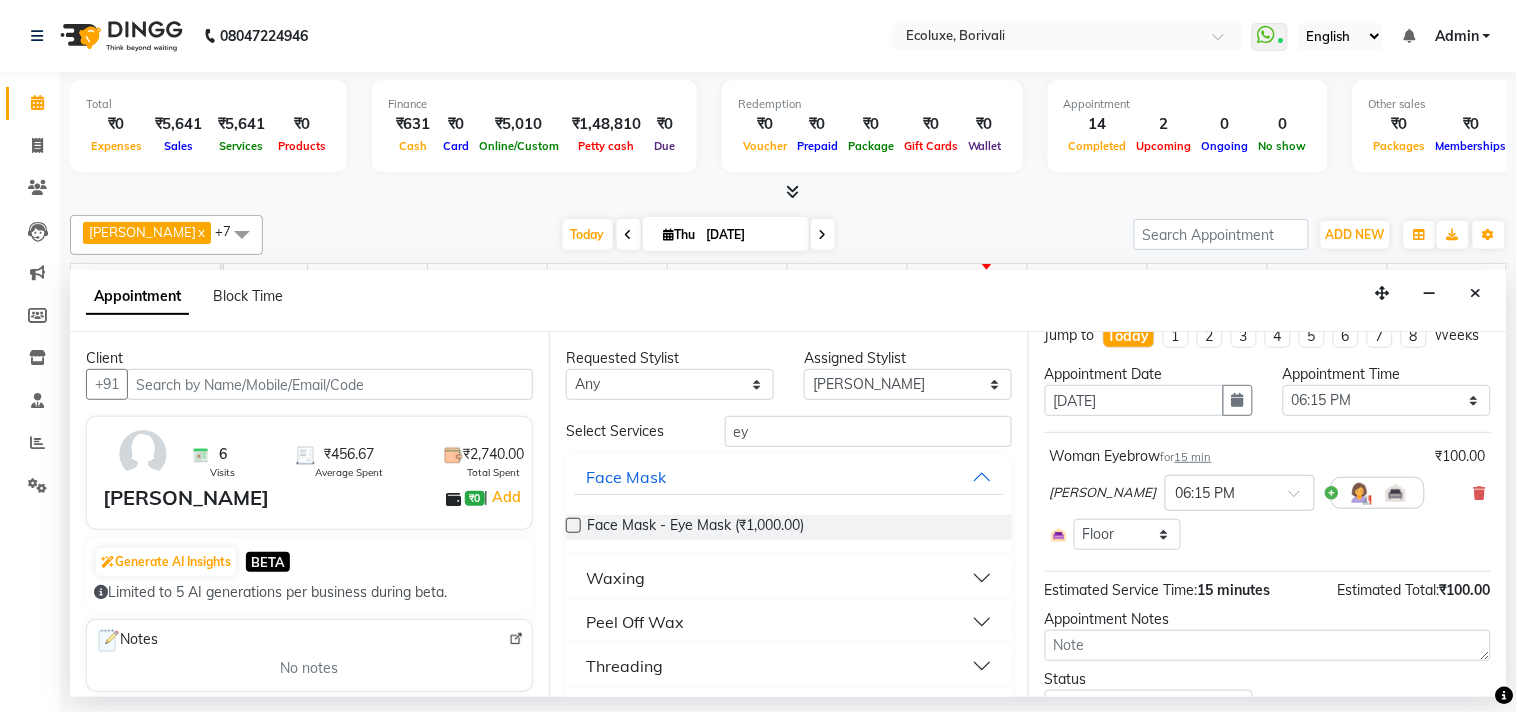 click on "Threading" at bounding box center [624, 666] 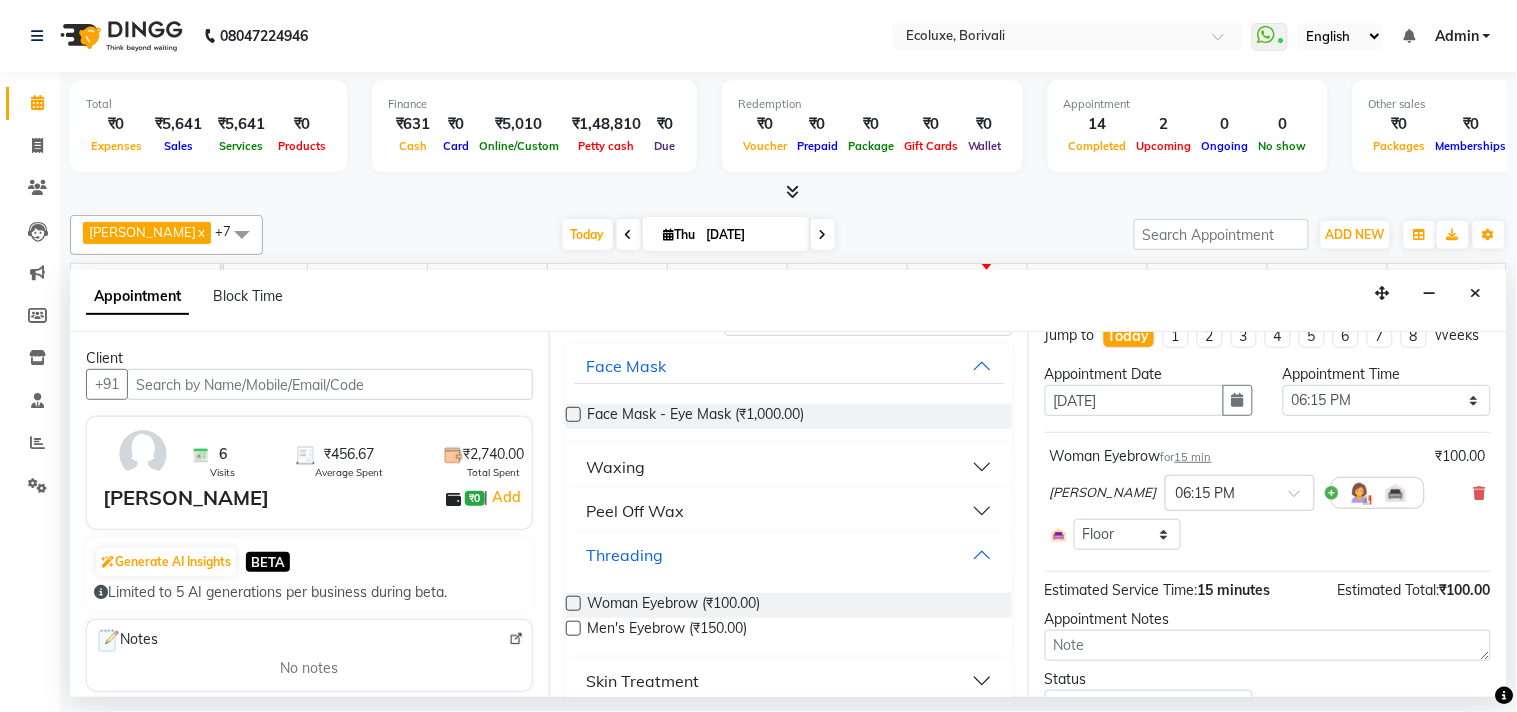 scroll, scrollTop: 220, scrollLeft: 0, axis: vertical 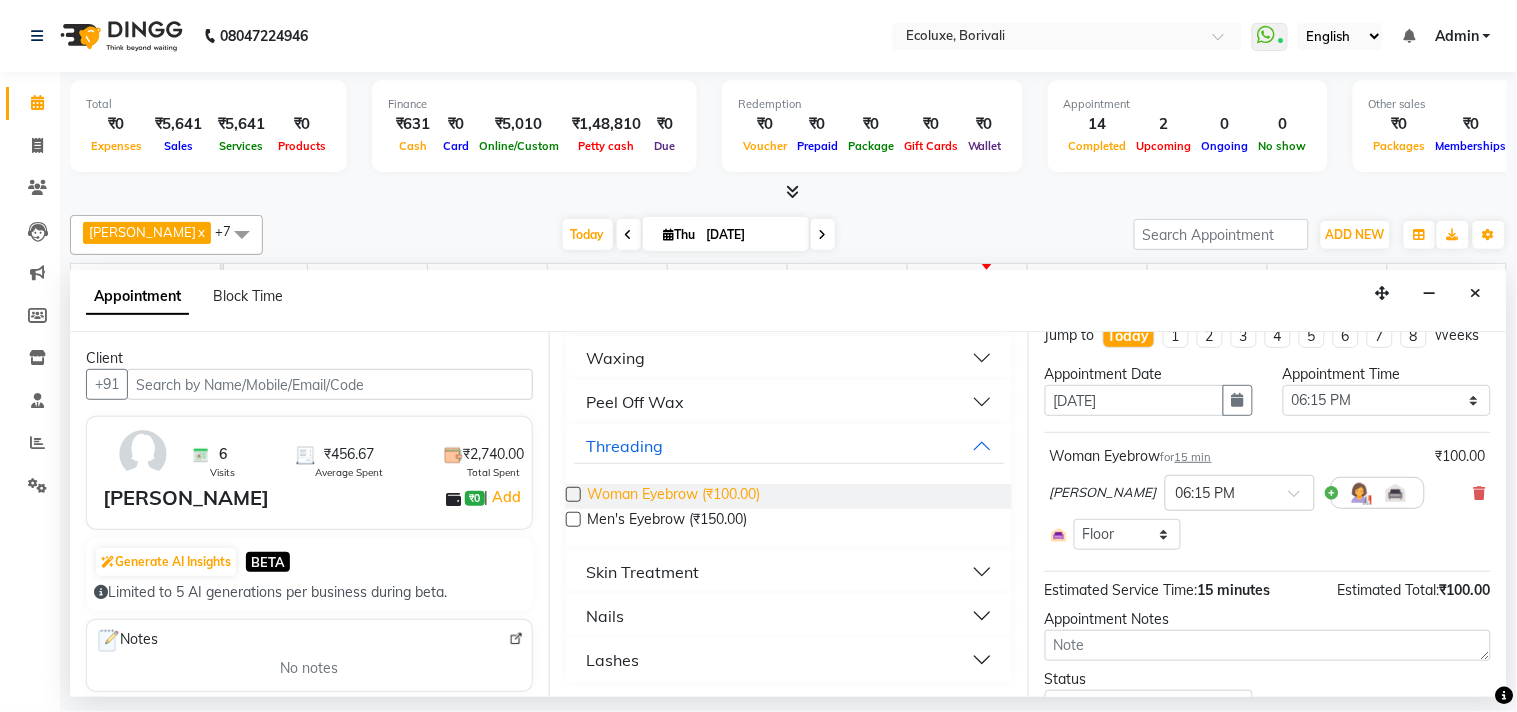 click on "Woman Eyebrow (₹100.00)" at bounding box center (673, 496) 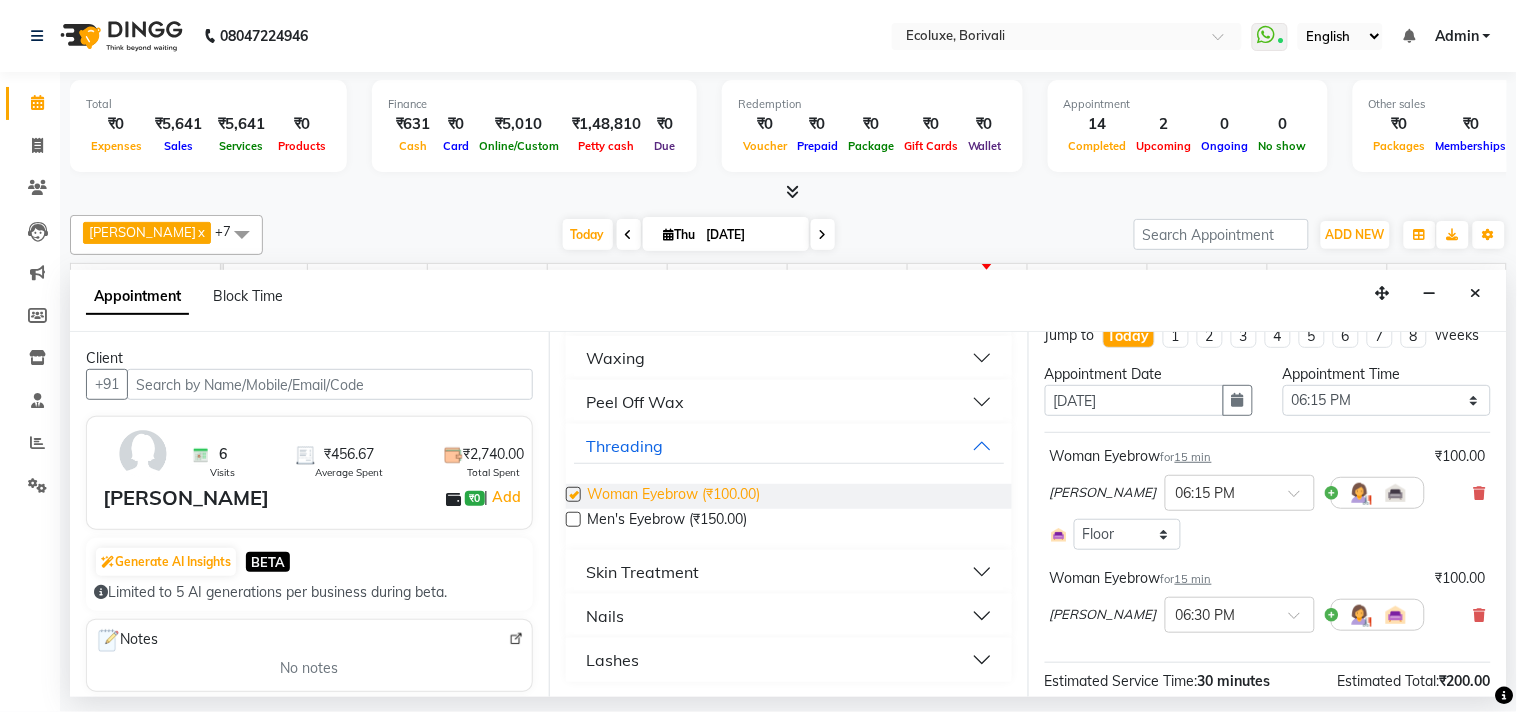 checkbox on "false" 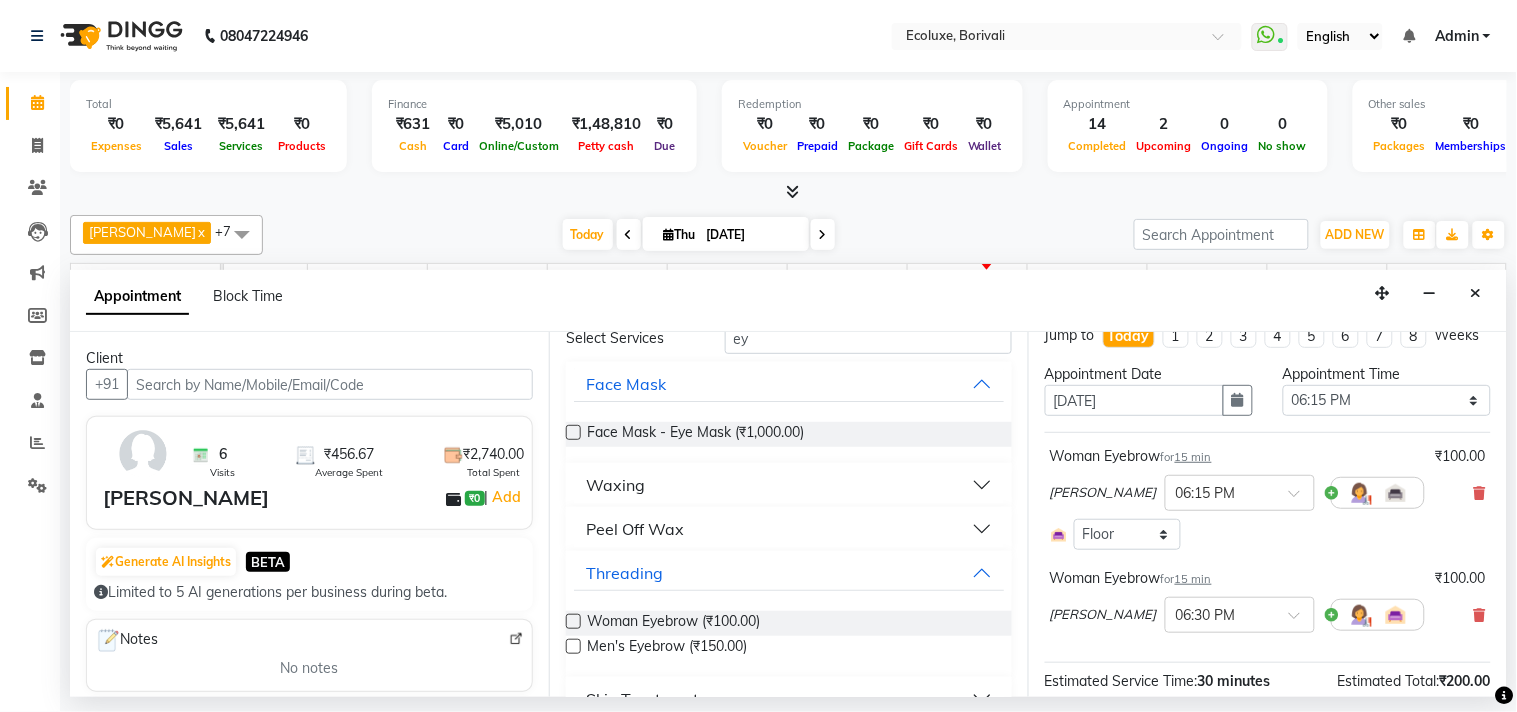 scroll, scrollTop: 0, scrollLeft: 0, axis: both 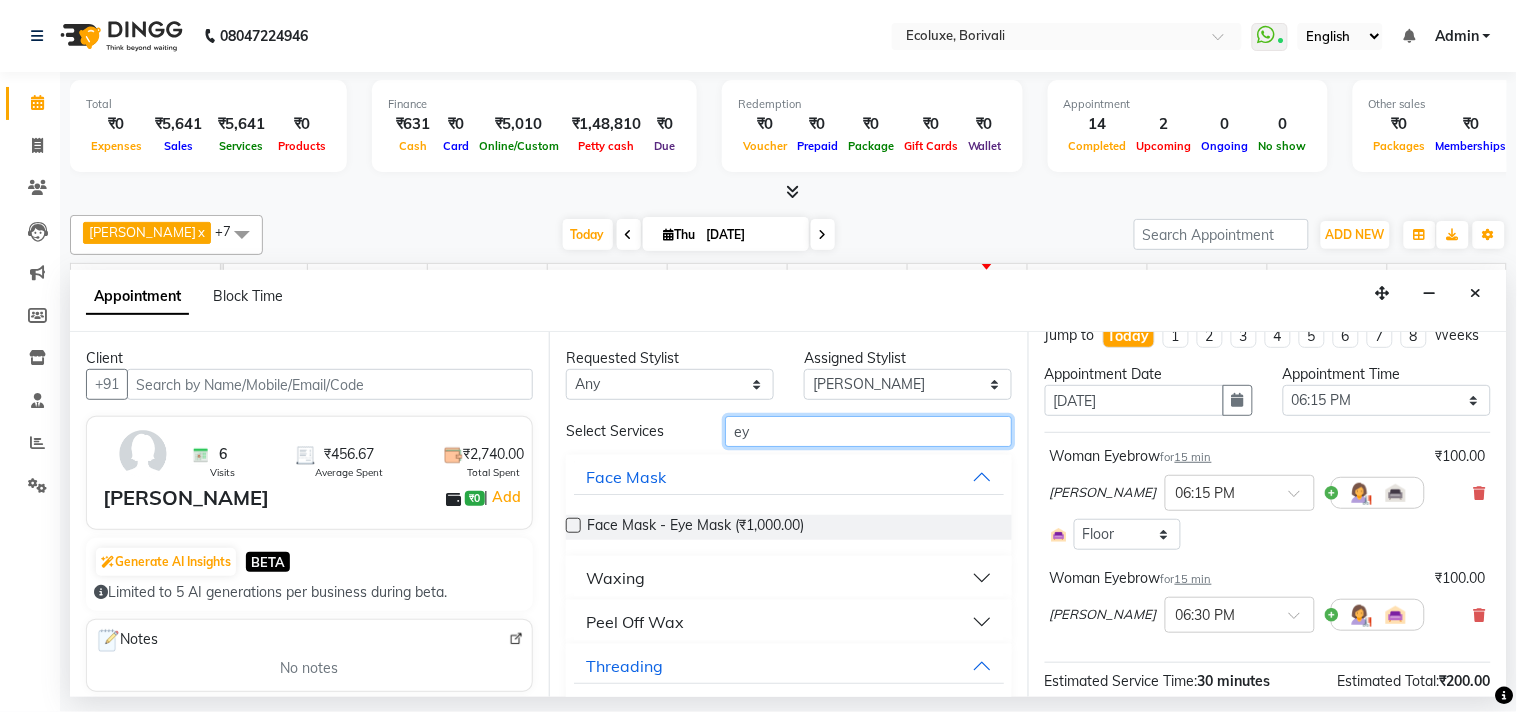 click on "ey" at bounding box center (868, 431) 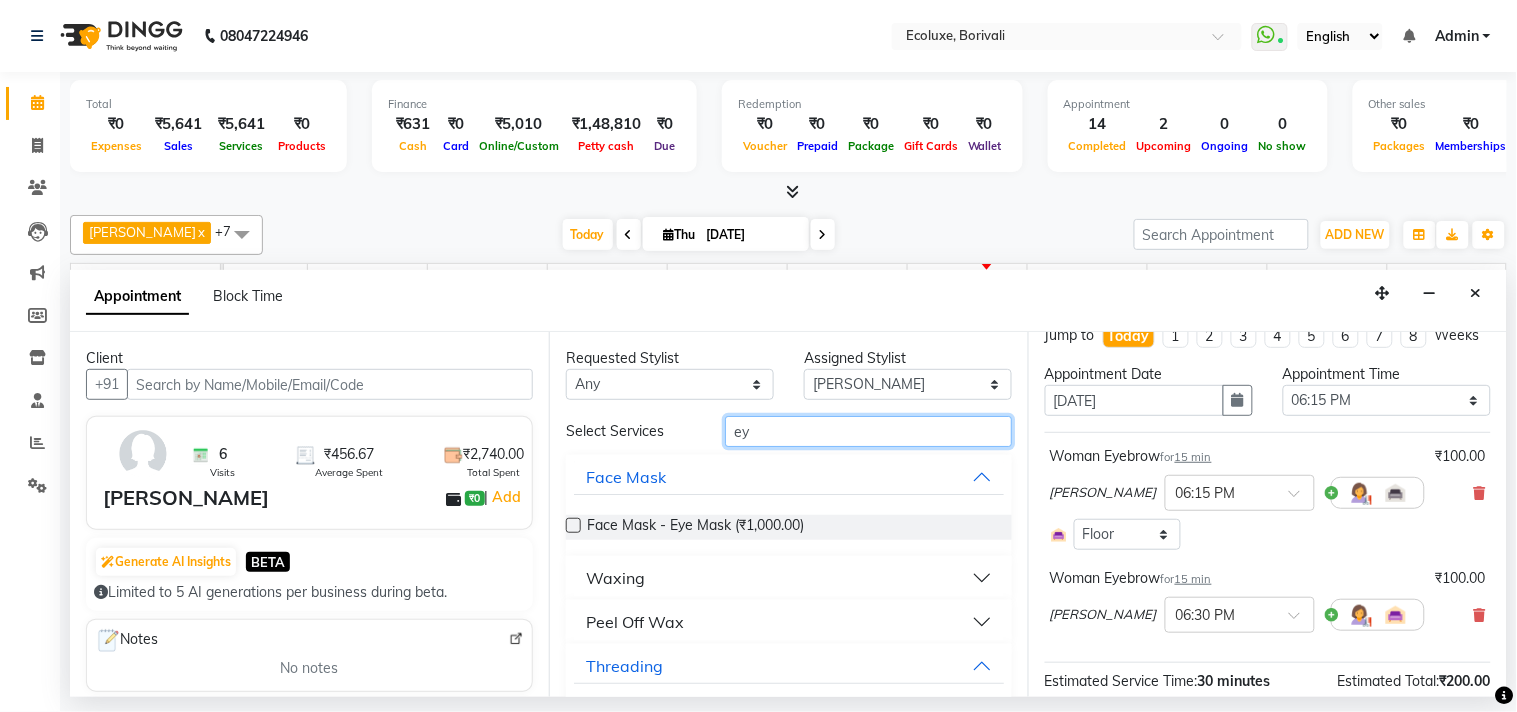 type on "e" 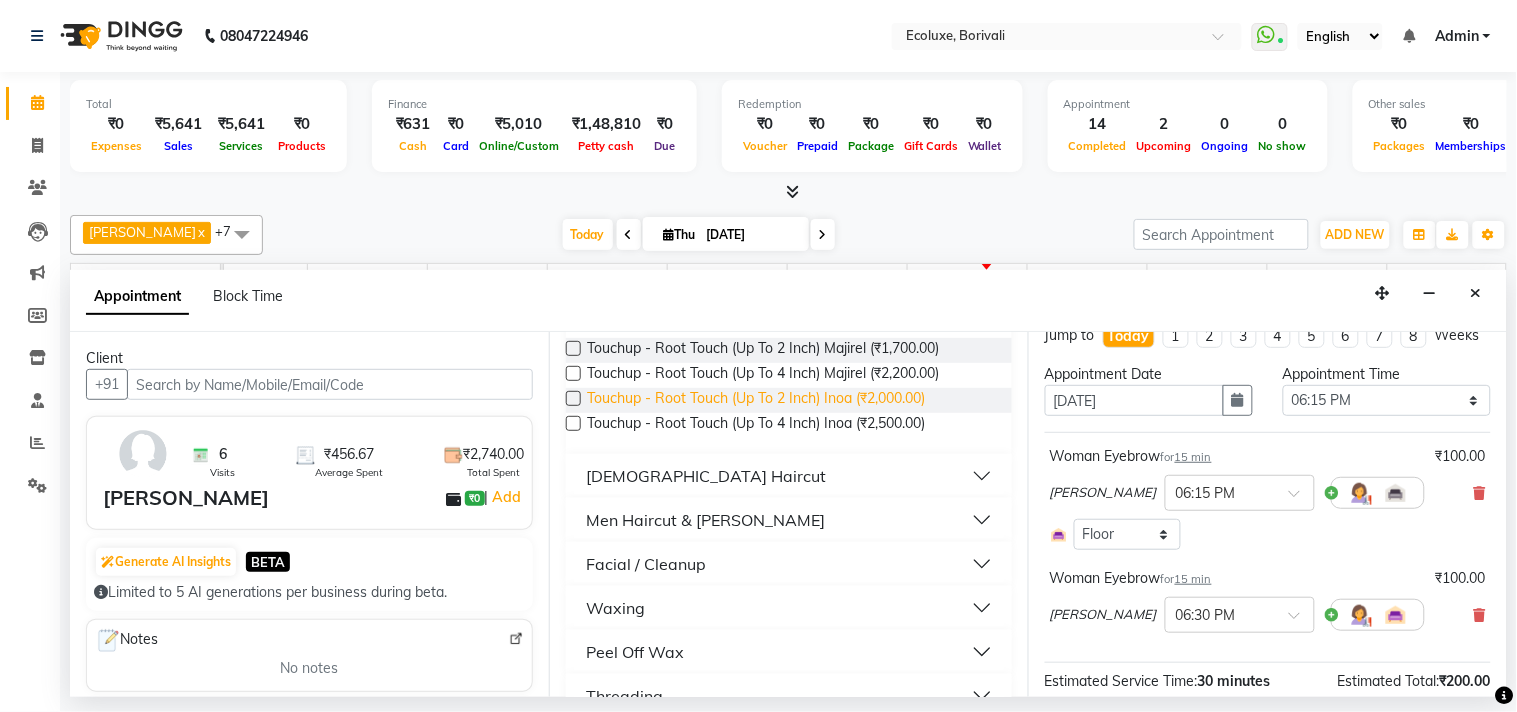 scroll, scrollTop: 222, scrollLeft: 0, axis: vertical 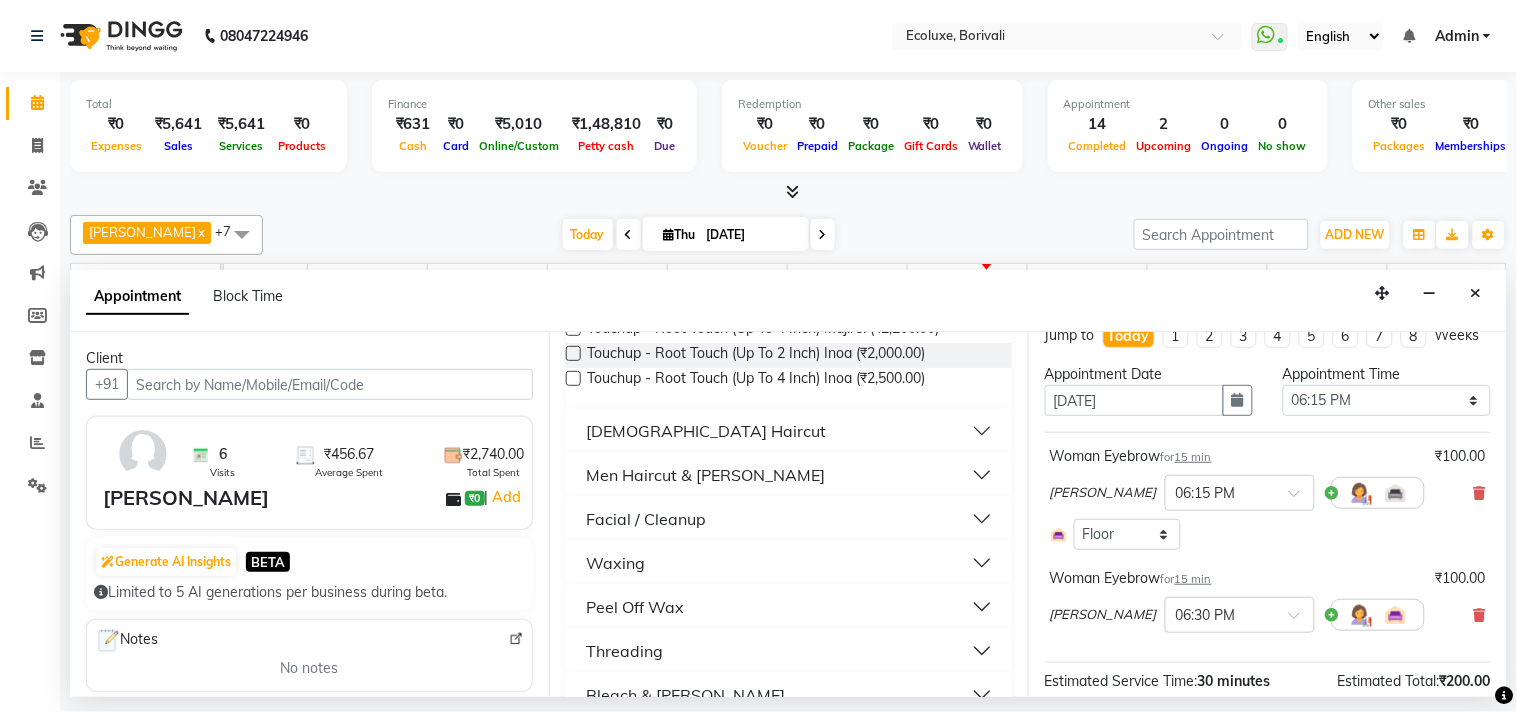 type on "up" 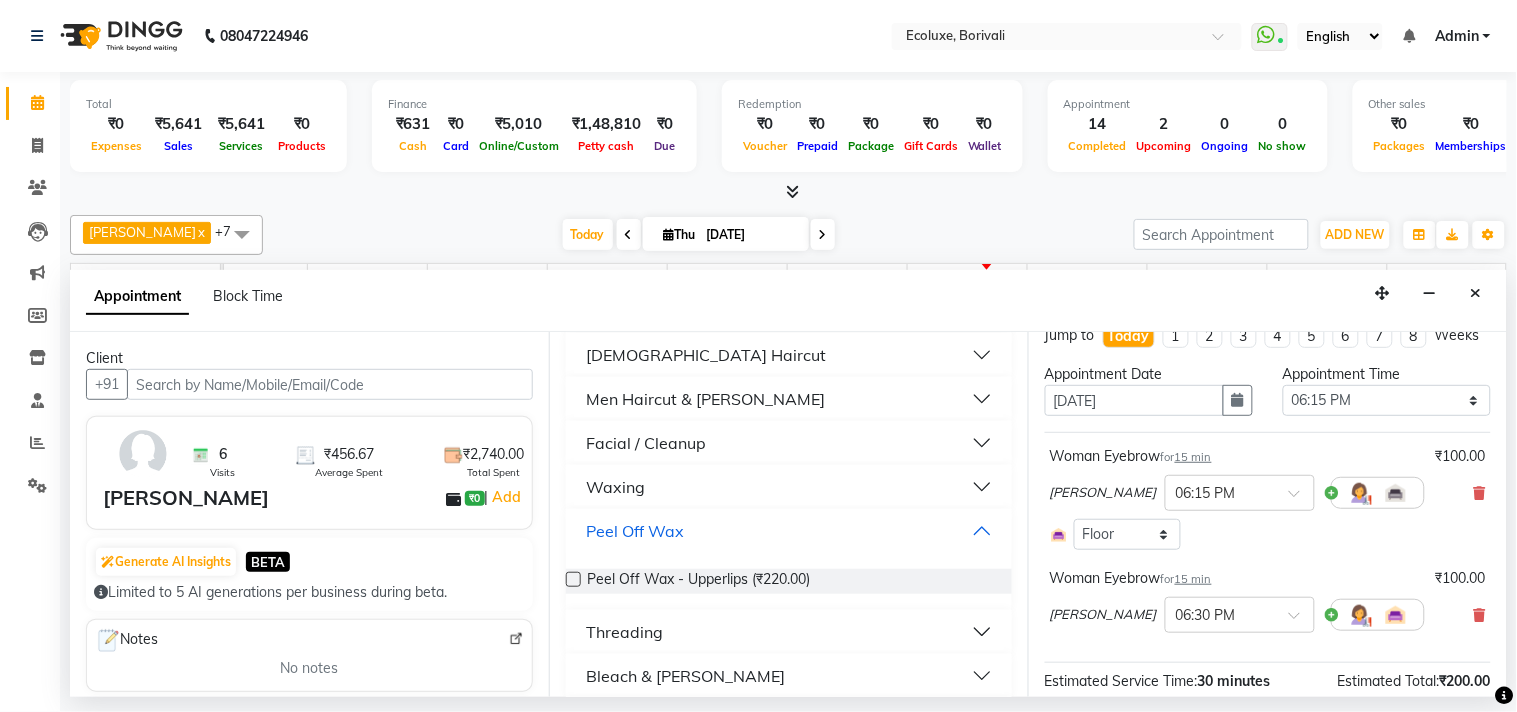 scroll, scrollTop: 333, scrollLeft: 0, axis: vertical 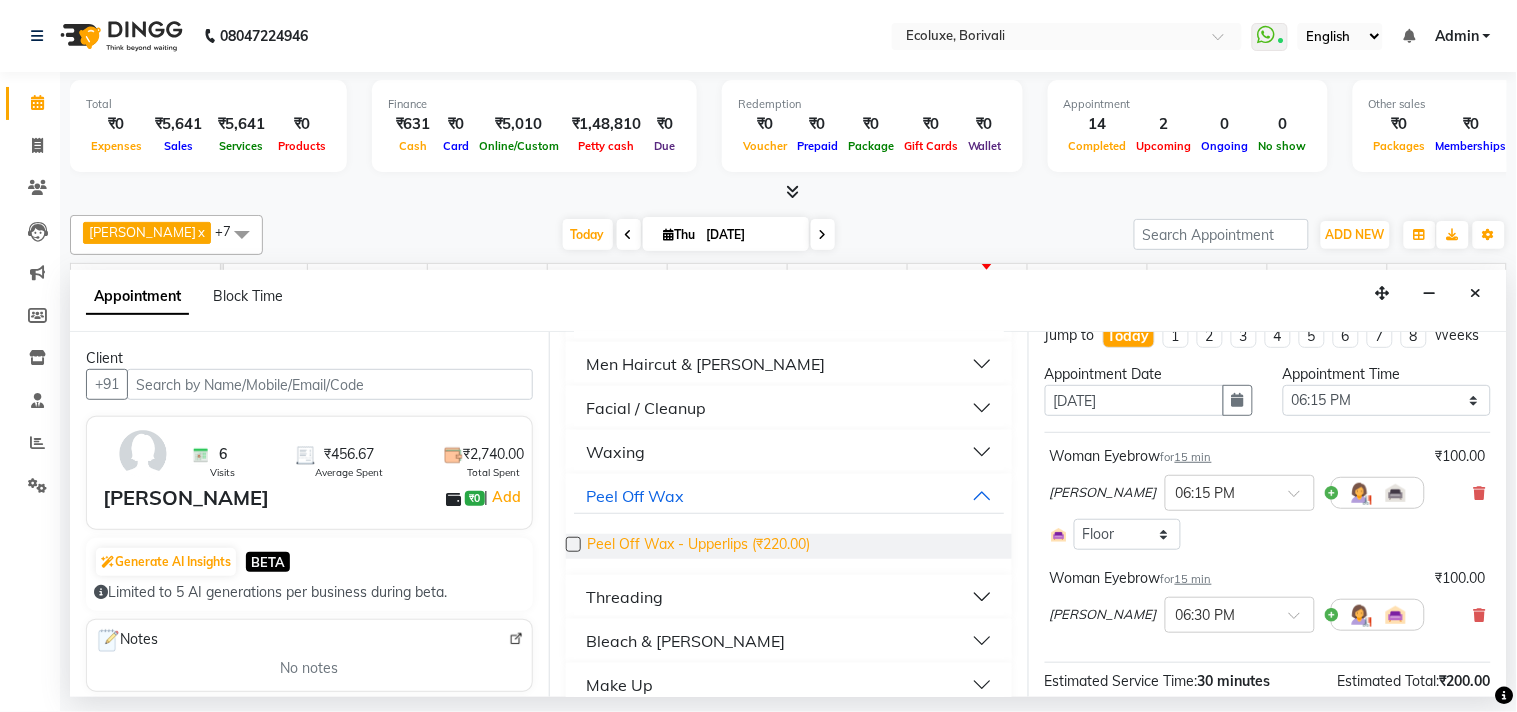 click on "Peel Off Wax - Upperlips (₹220.00)" at bounding box center [698, 546] 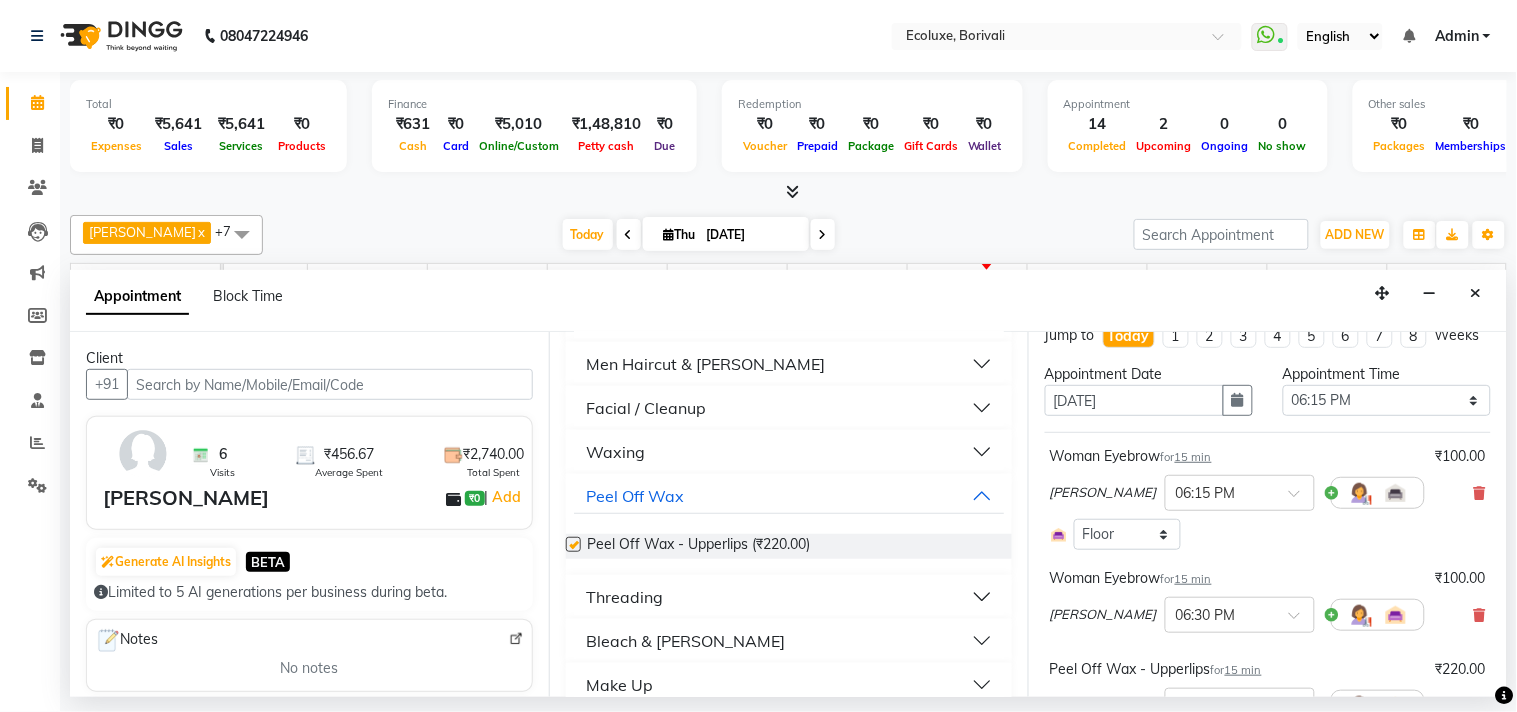 checkbox on "false" 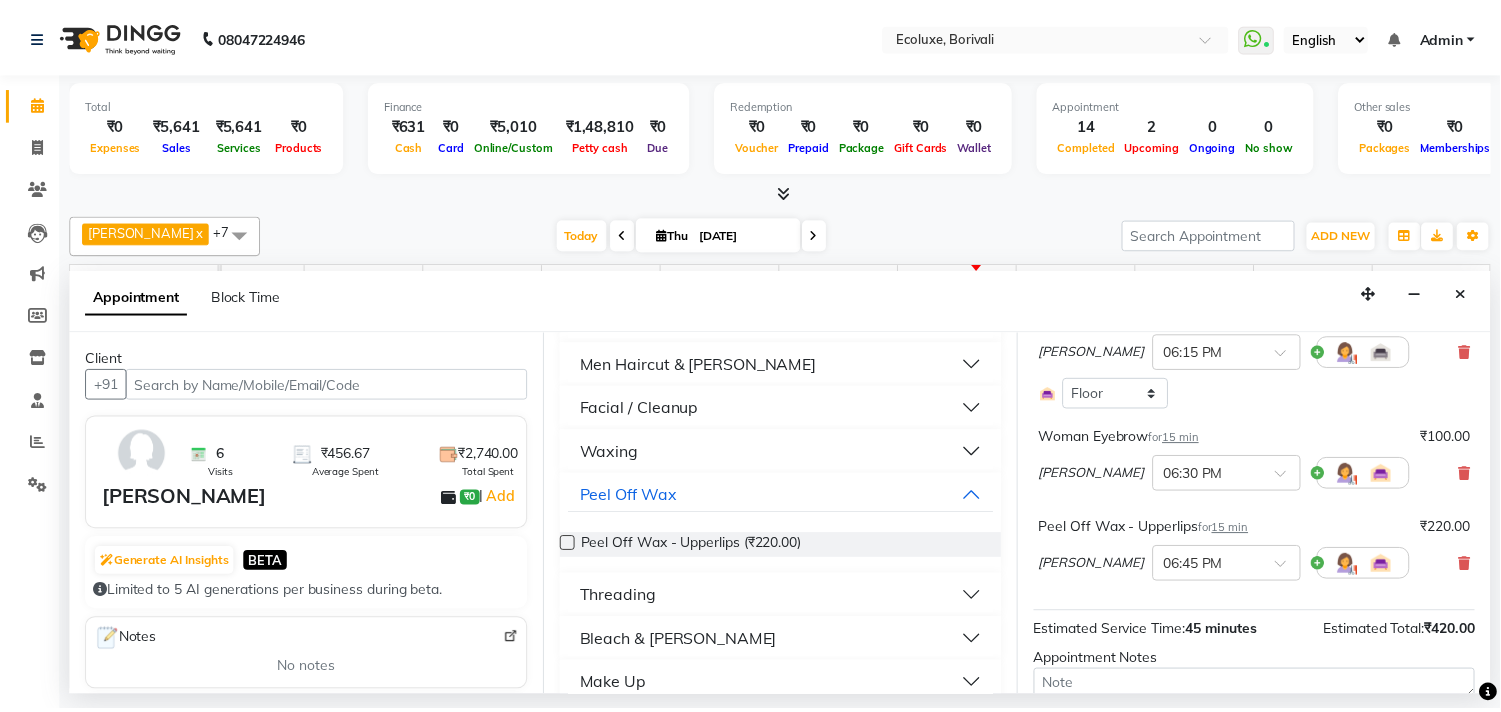 scroll, scrollTop: 315, scrollLeft: 0, axis: vertical 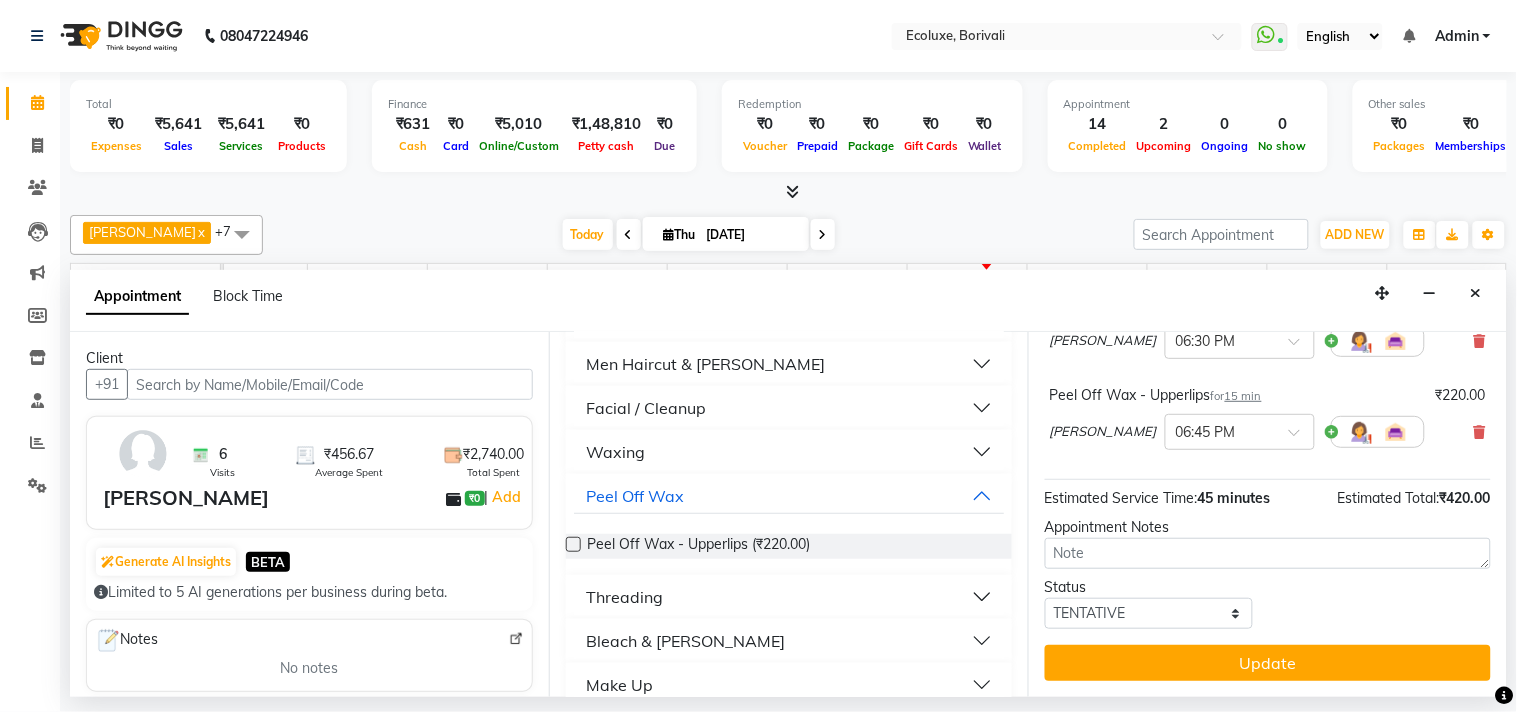 click on "Update" at bounding box center (1268, 663) 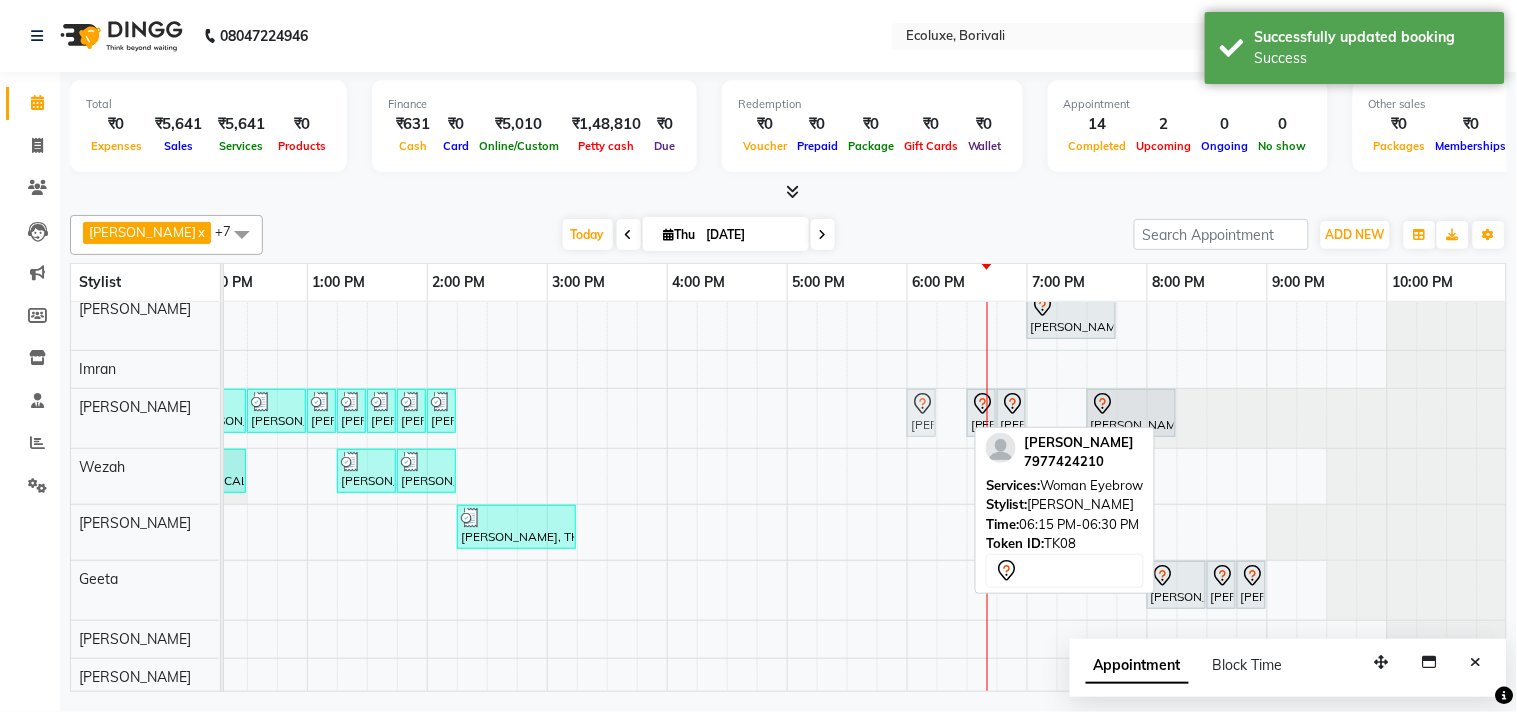 drag, startPoint x: 947, startPoint y: 420, endPoint x: 908, endPoint y: 416, distance: 39.20459 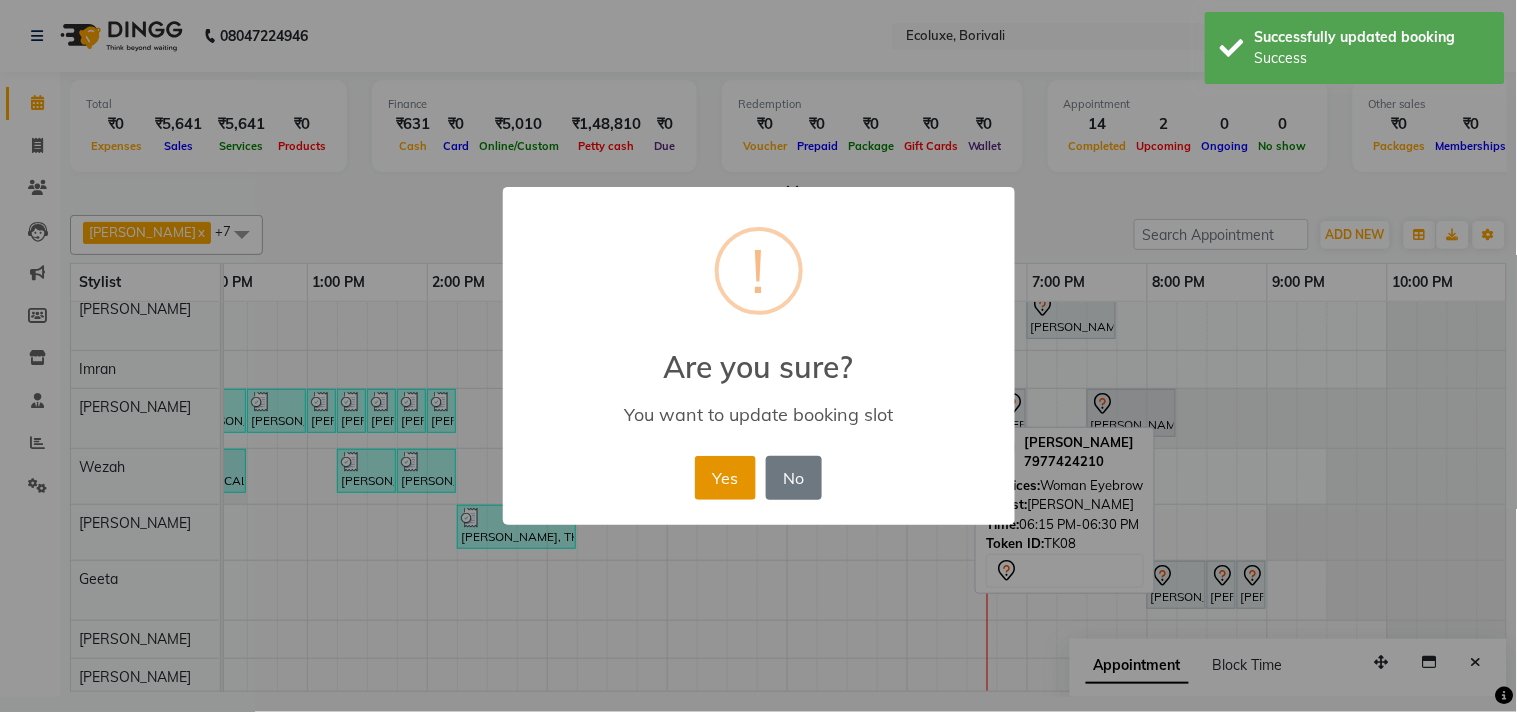 click on "Yes" at bounding box center [725, 478] 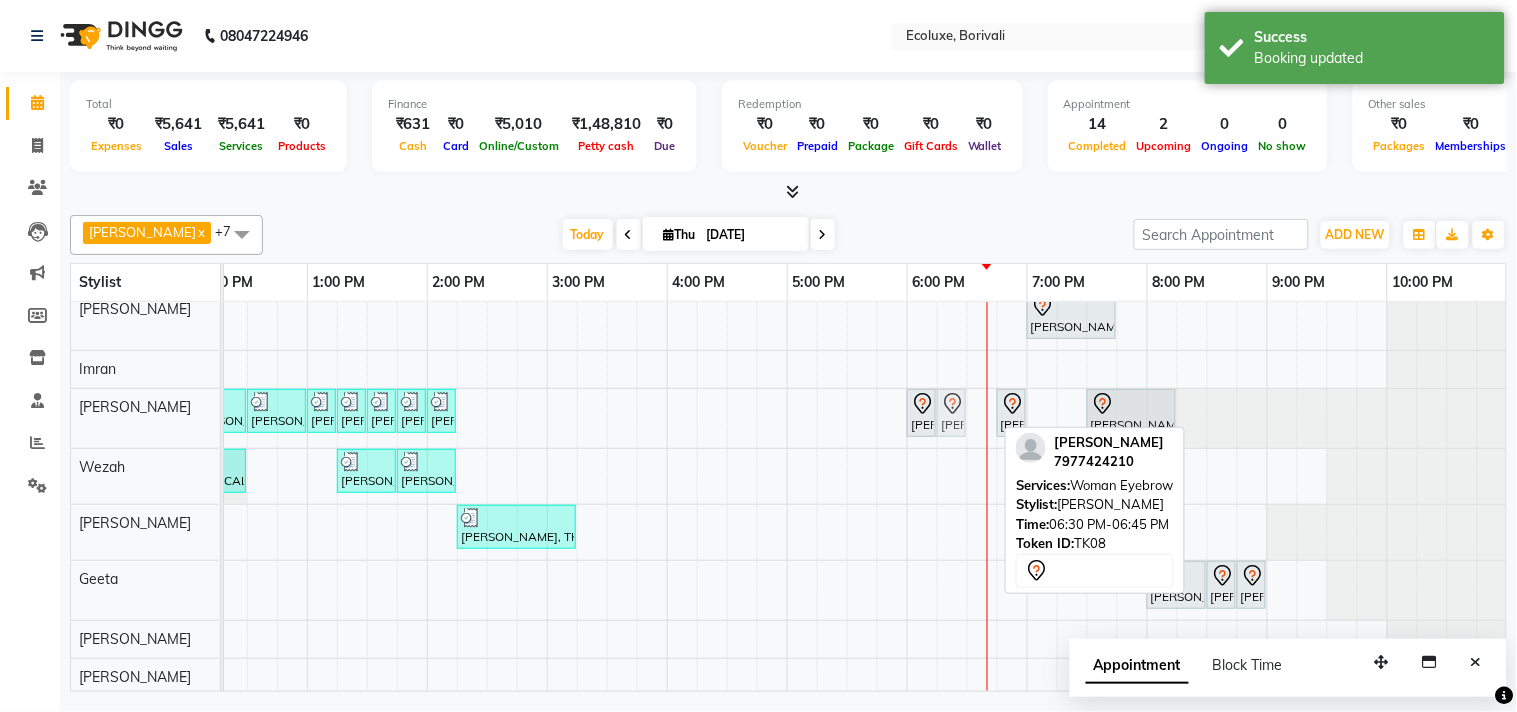 drag, startPoint x: 972, startPoint y: 411, endPoint x: 953, endPoint y: 413, distance: 19.104973 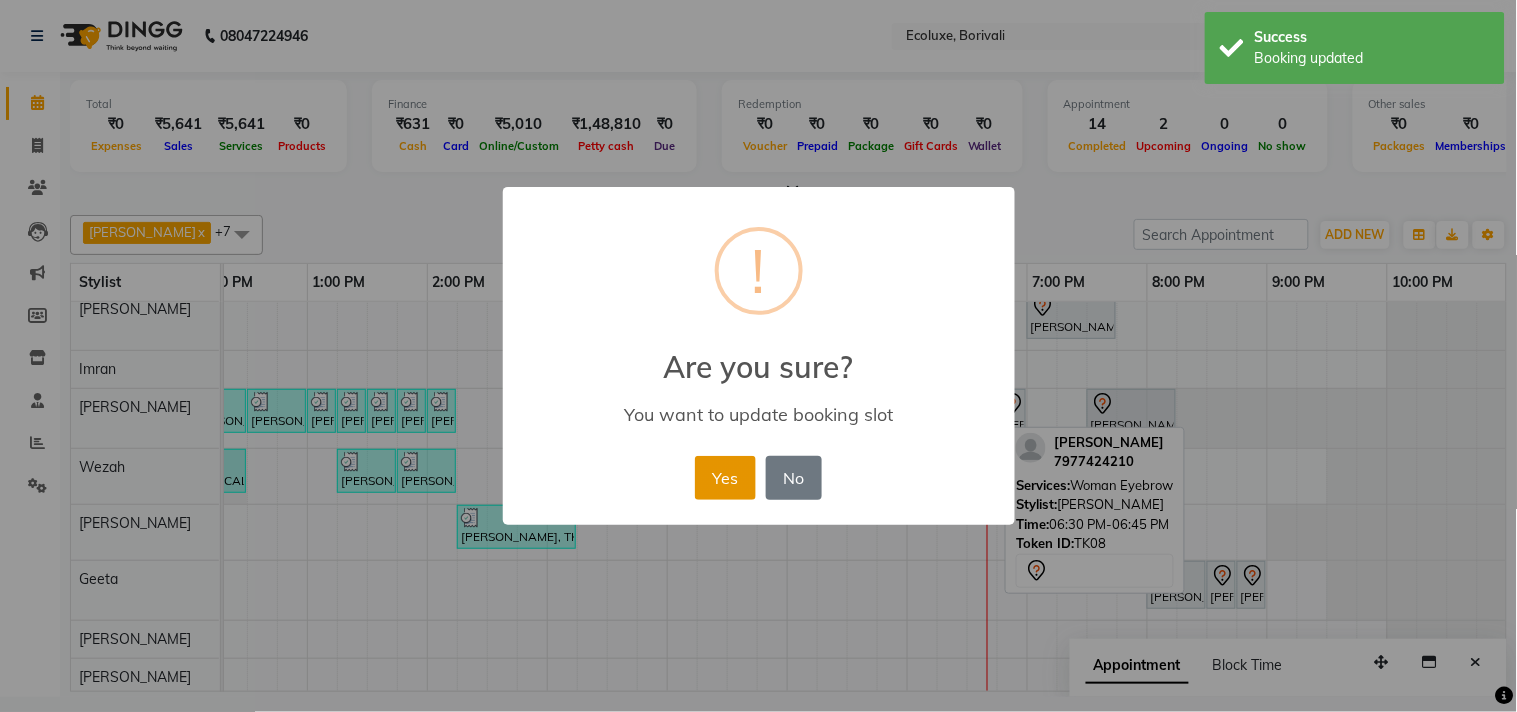 click on "Yes" at bounding box center (725, 478) 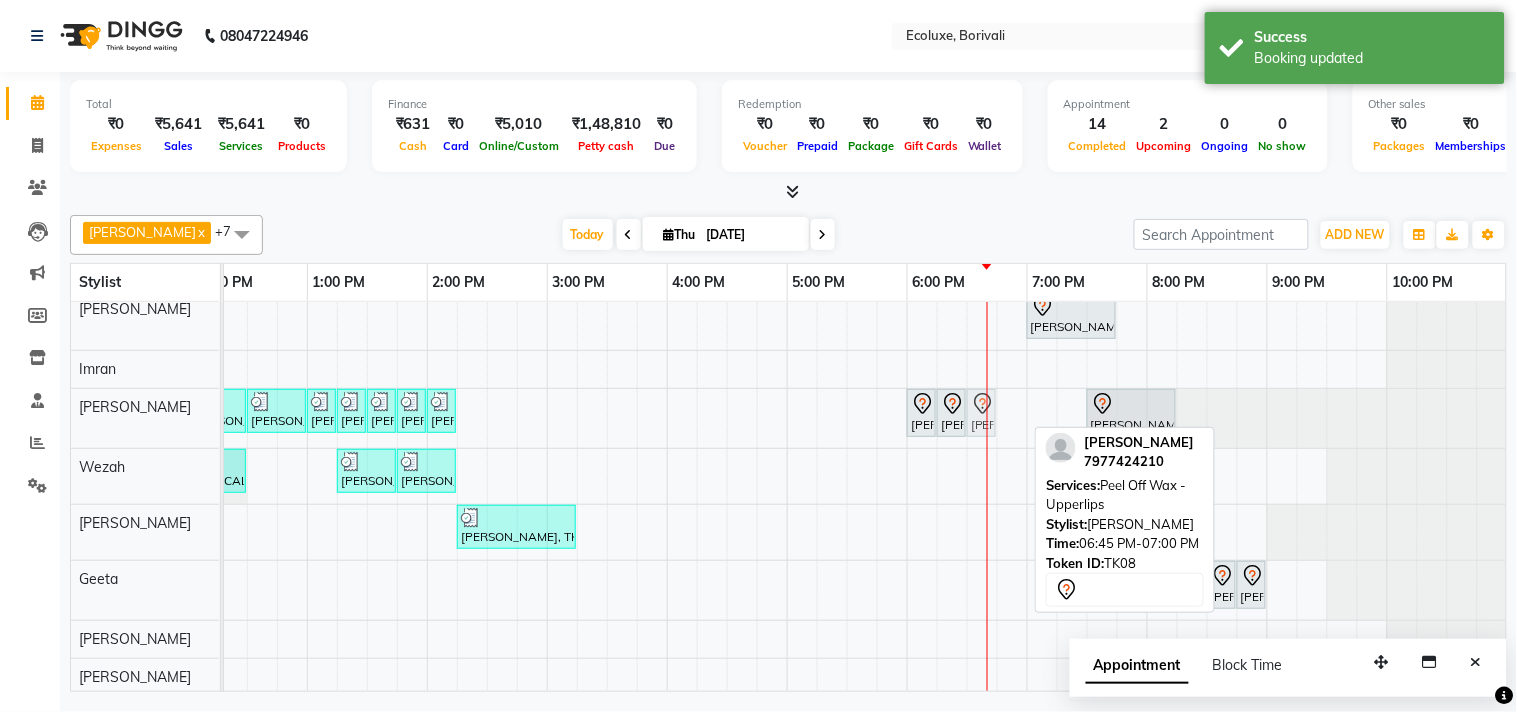 drag, startPoint x: 1013, startPoint y: 418, endPoint x: 965, endPoint y: 422, distance: 48.166378 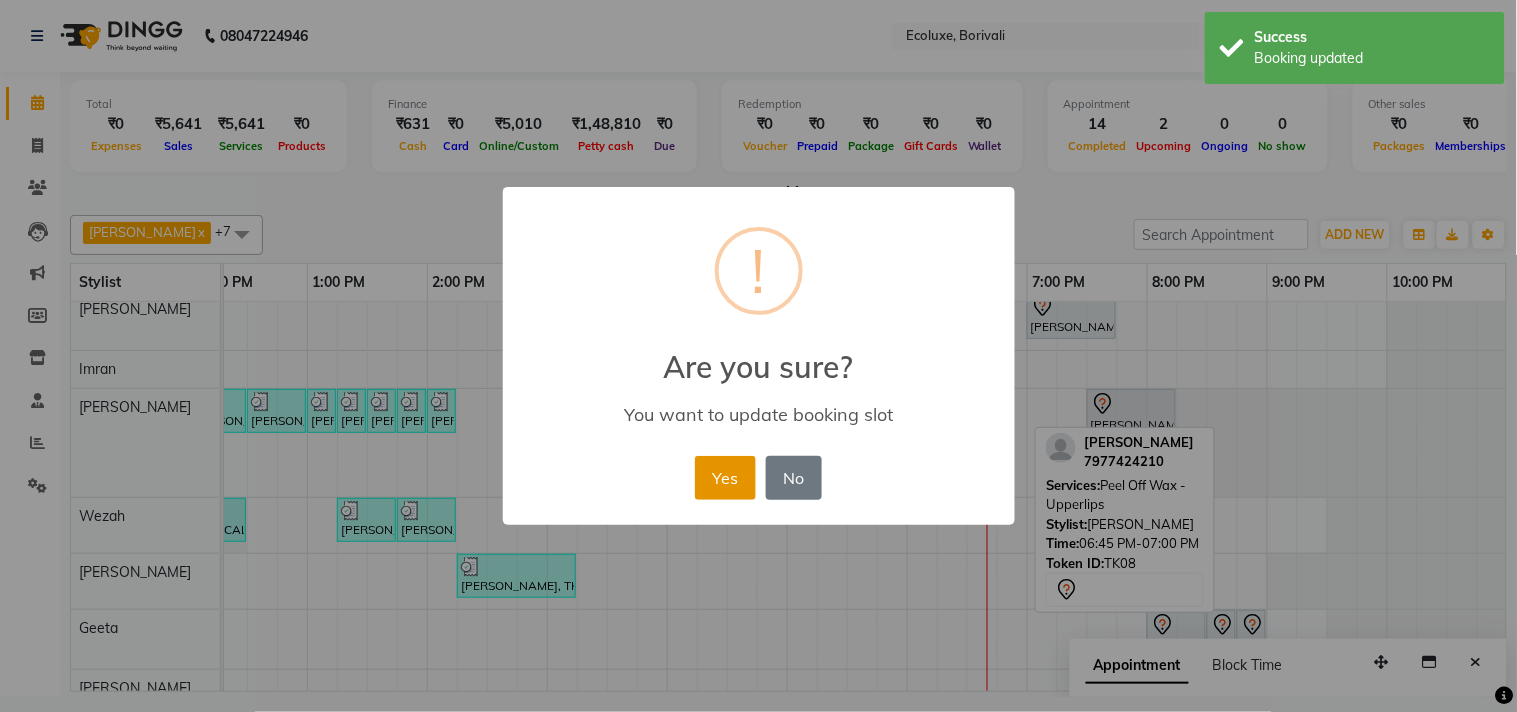 click on "Yes" at bounding box center [725, 478] 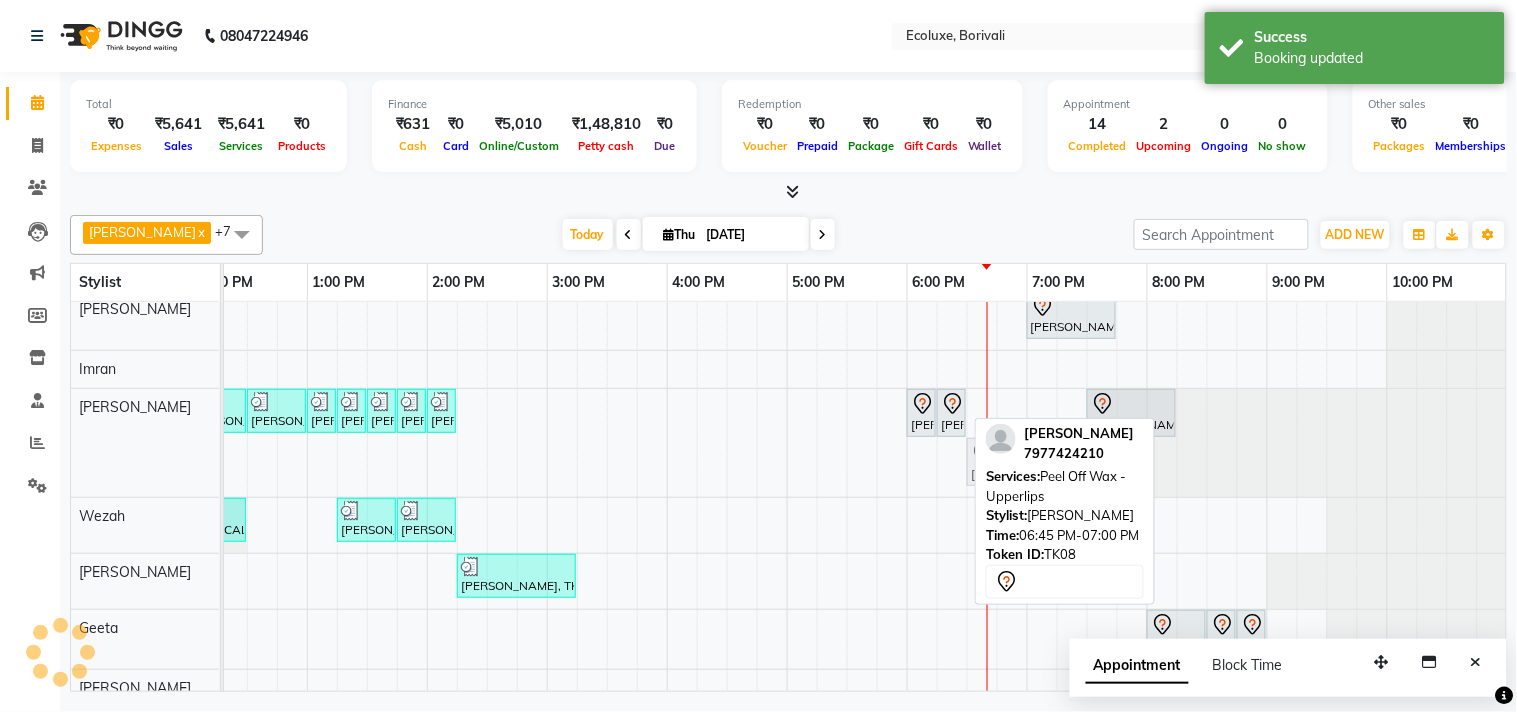 drag, startPoint x: 956, startPoint y: 466, endPoint x: 981, endPoint y: 433, distance: 41.400482 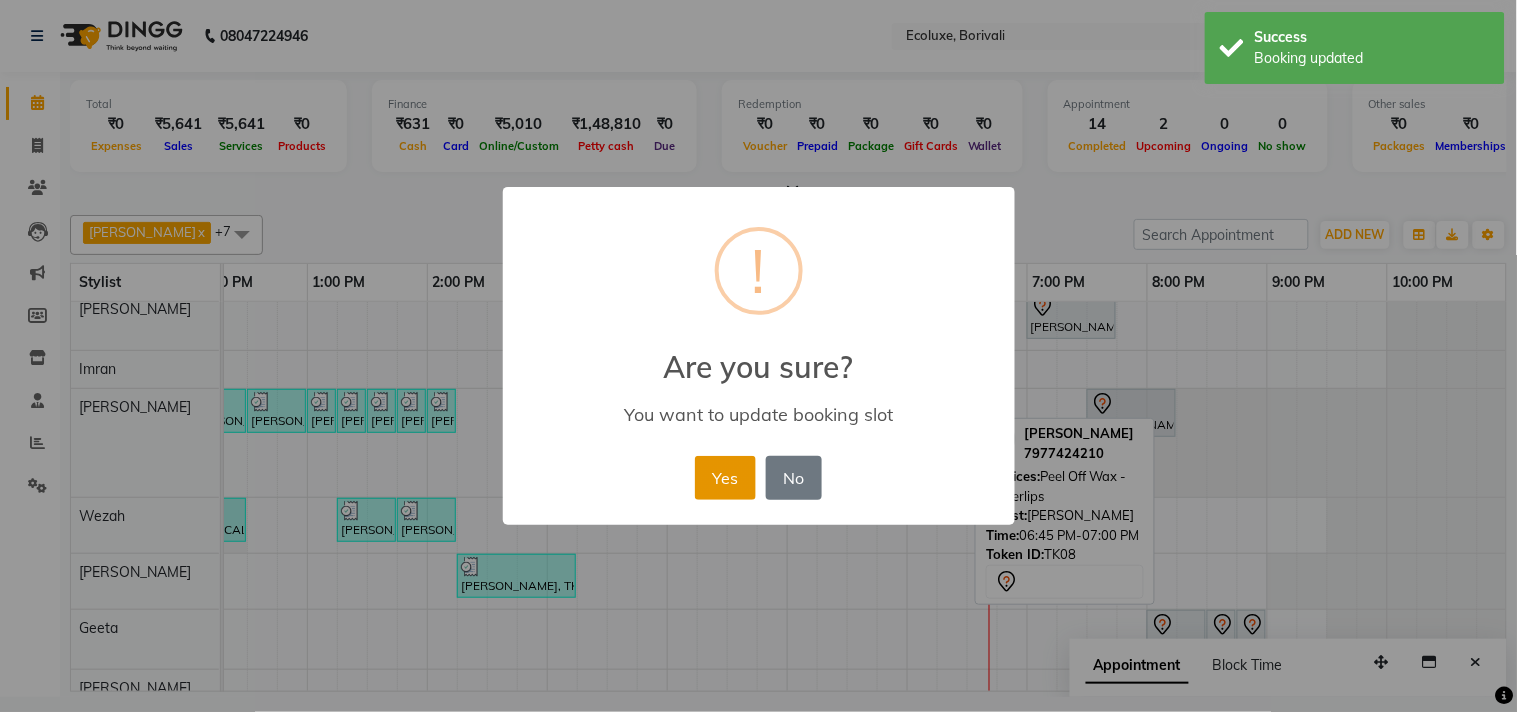 click on "Yes" at bounding box center (725, 478) 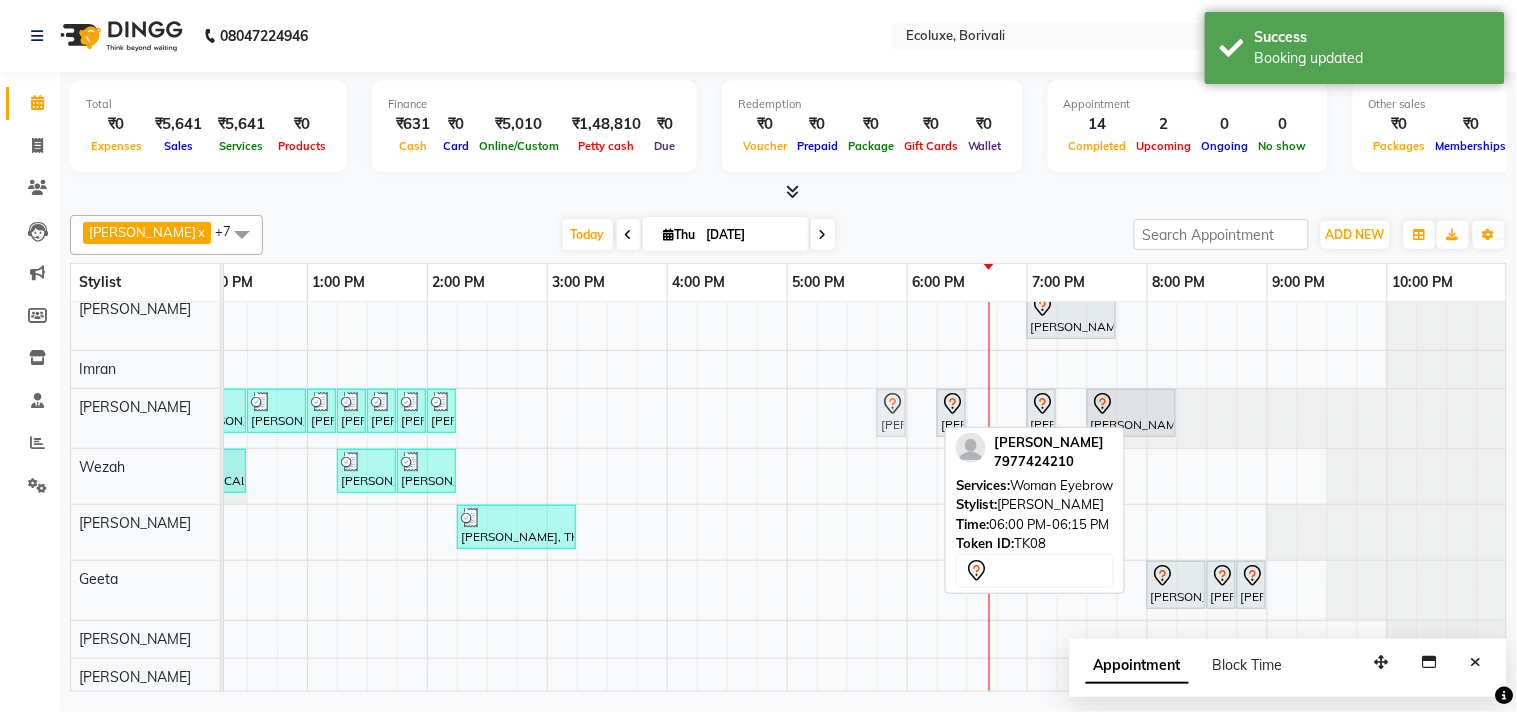 drag, startPoint x: 912, startPoint y: 411, endPoint x: 896, endPoint y: 411, distance: 16 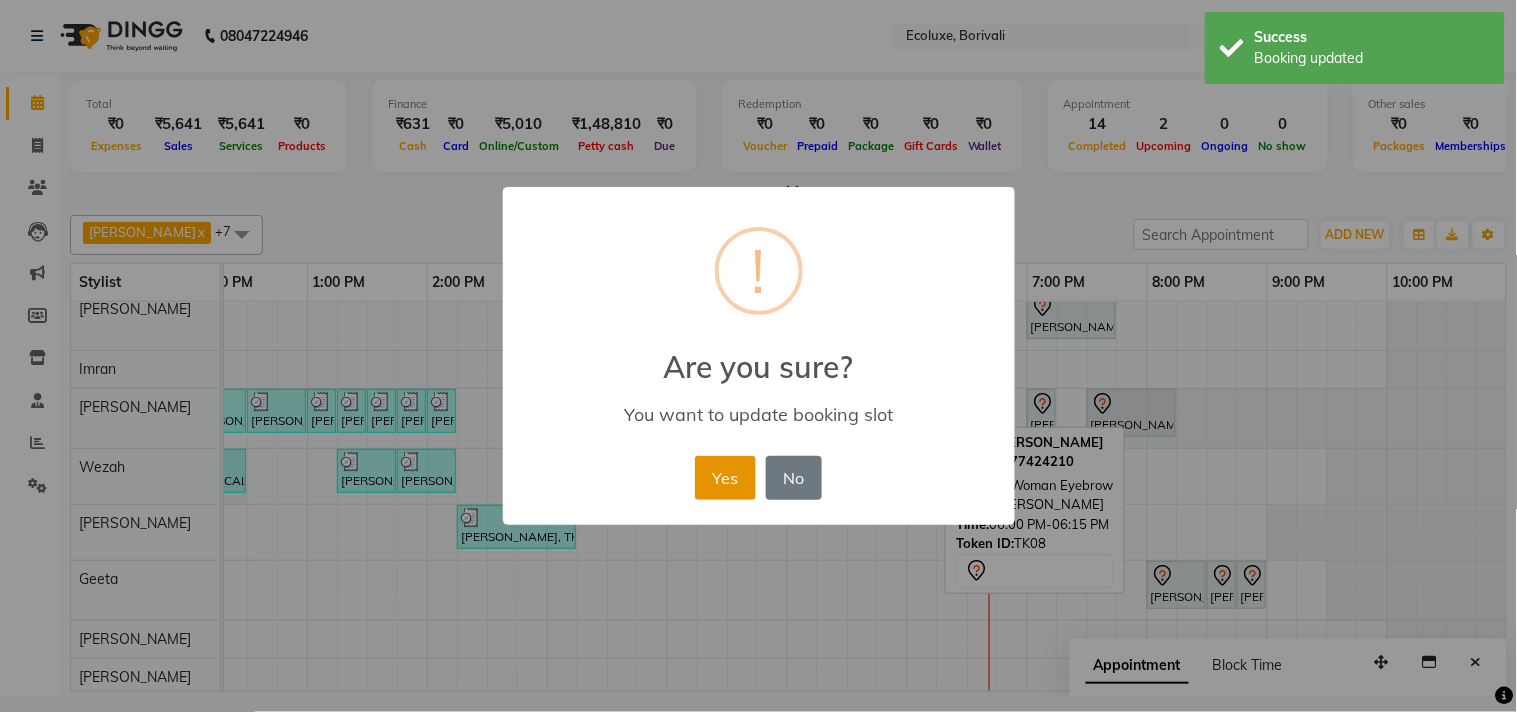 click on "Yes" at bounding box center (725, 478) 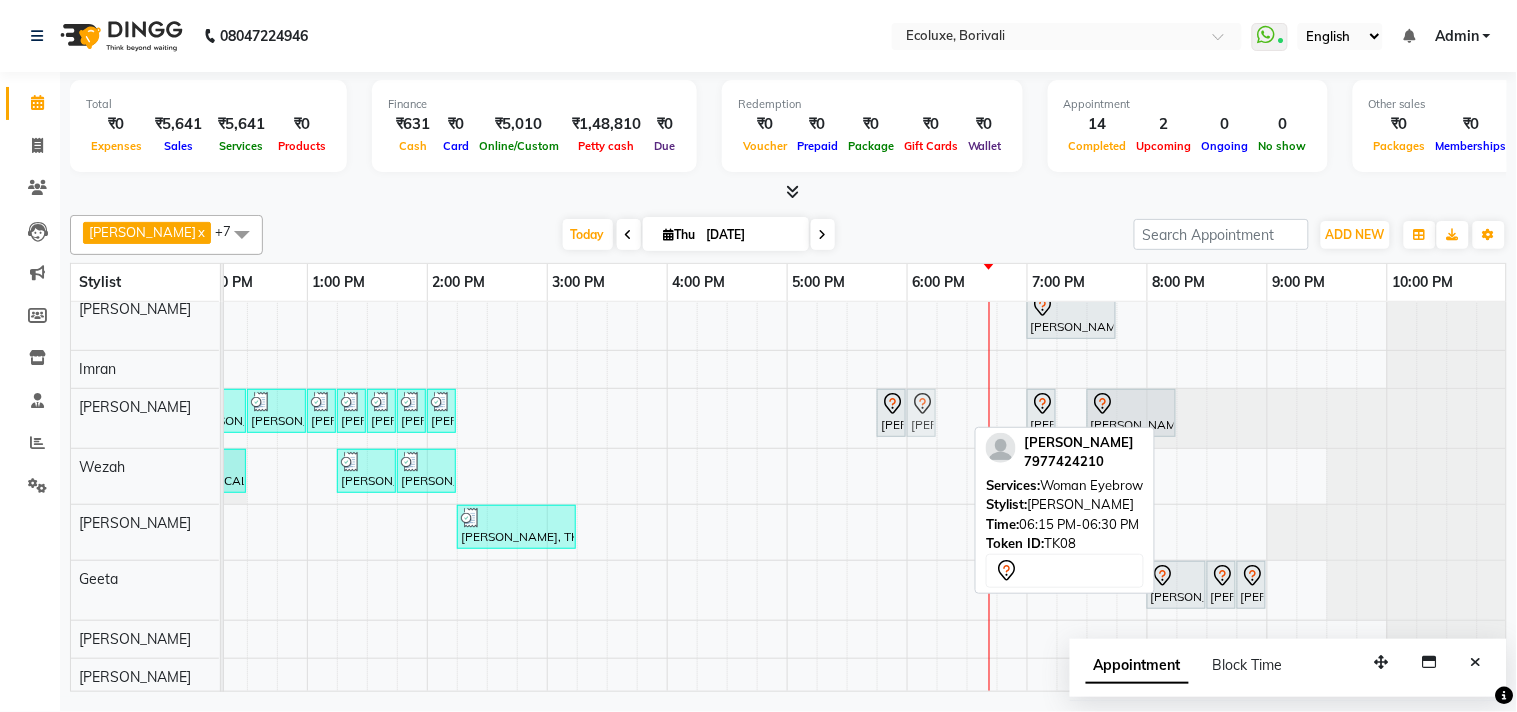 drag, startPoint x: 945, startPoint y: 407, endPoint x: 923, endPoint y: 412, distance: 22.561028 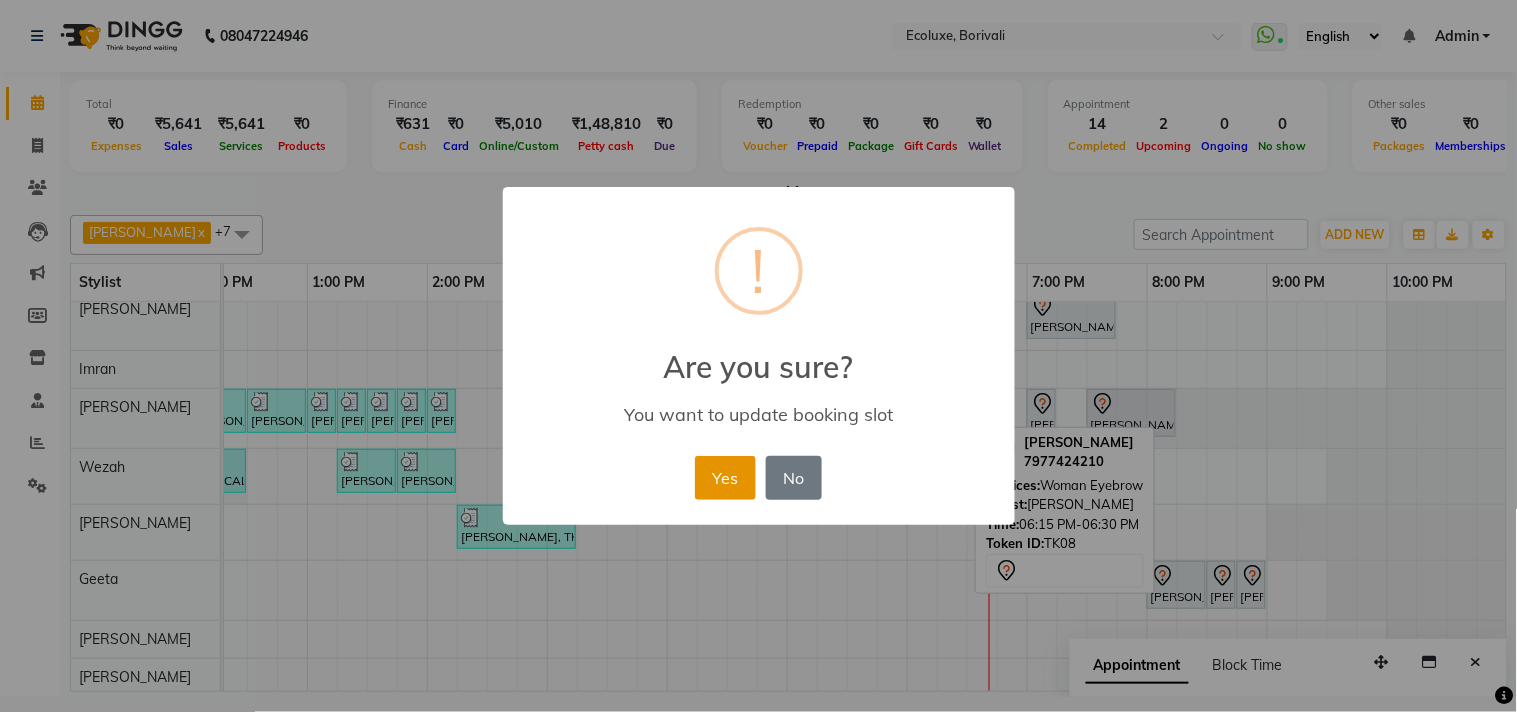 click on "Yes" at bounding box center [725, 478] 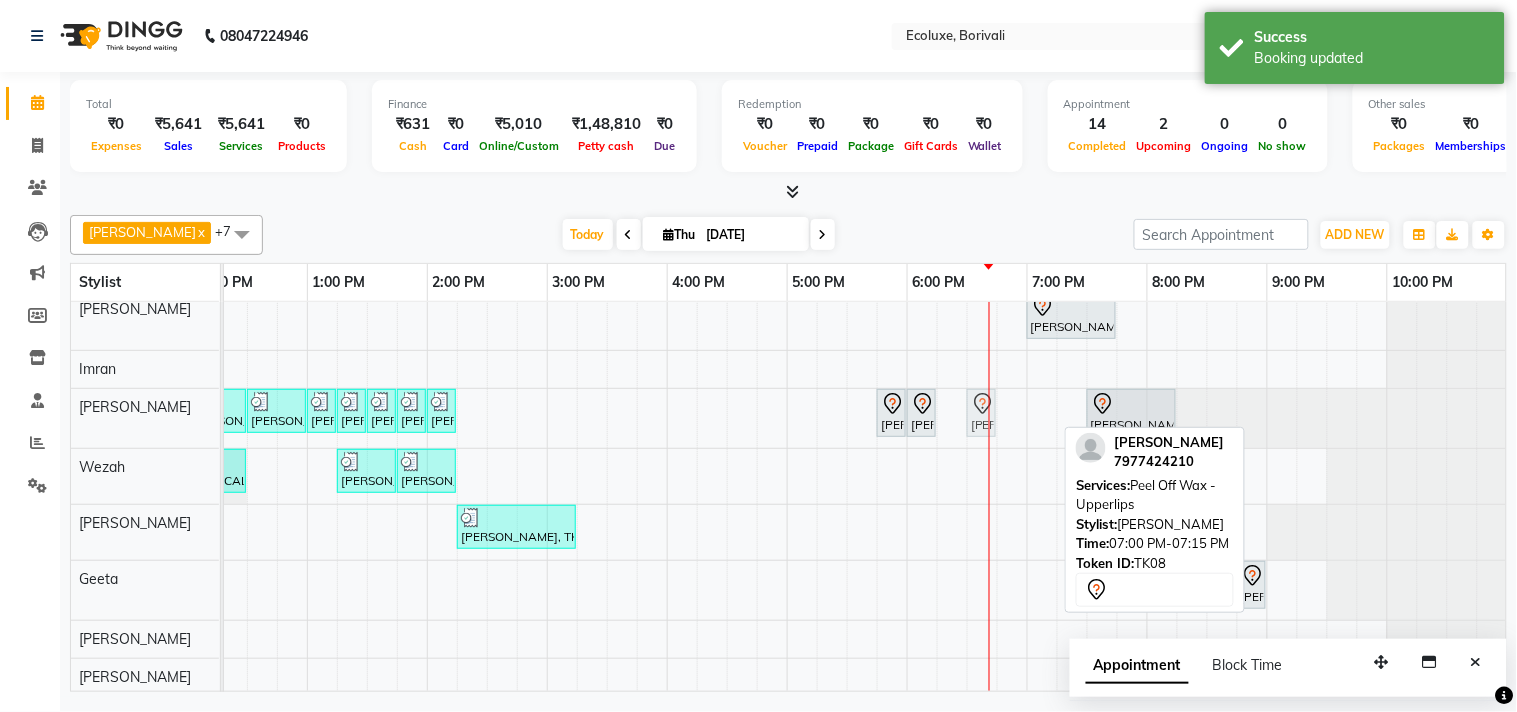 drag, startPoint x: 1045, startPoint y: 411, endPoint x: 975, endPoint y: 416, distance: 70.178345 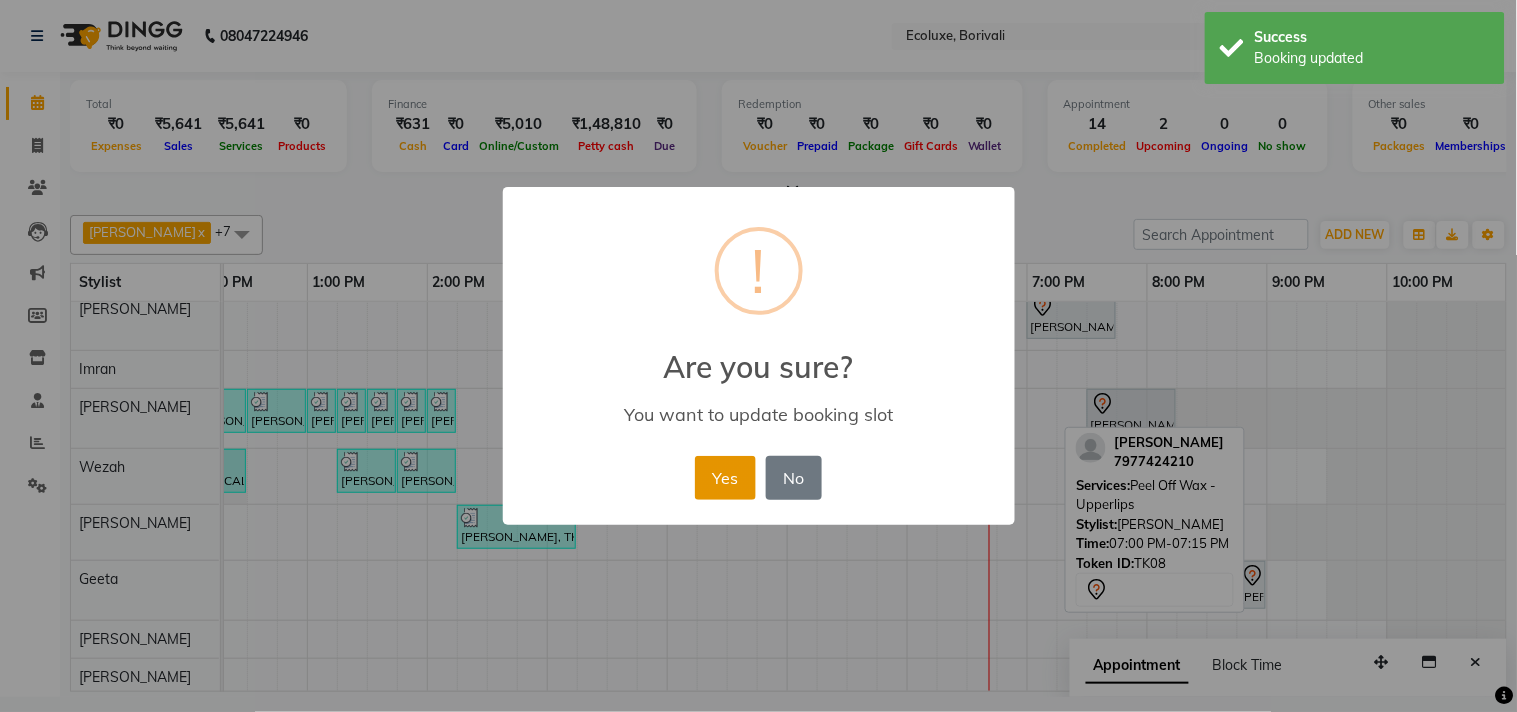 click on "Yes" at bounding box center [725, 478] 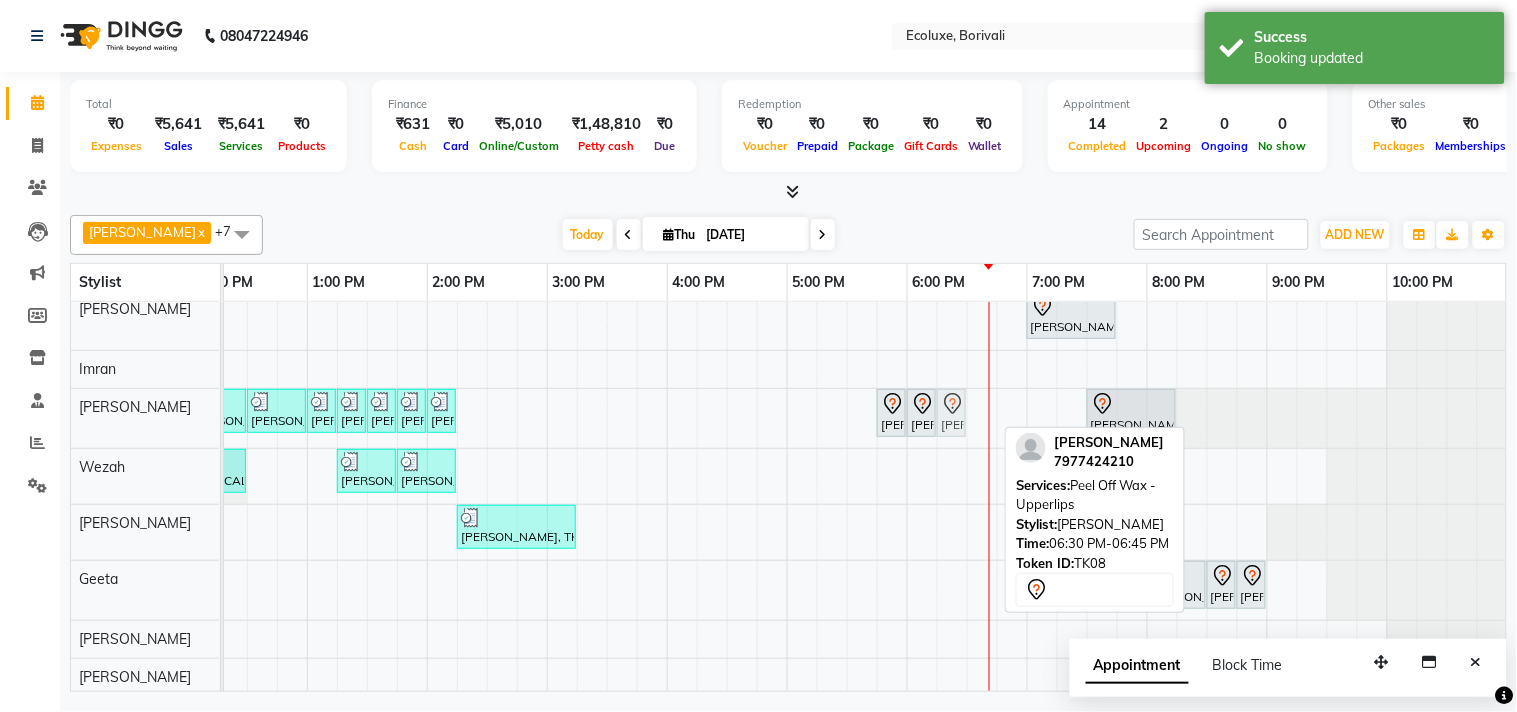 drag, startPoint x: 983, startPoint y: 414, endPoint x: 956, endPoint y: 418, distance: 27.294687 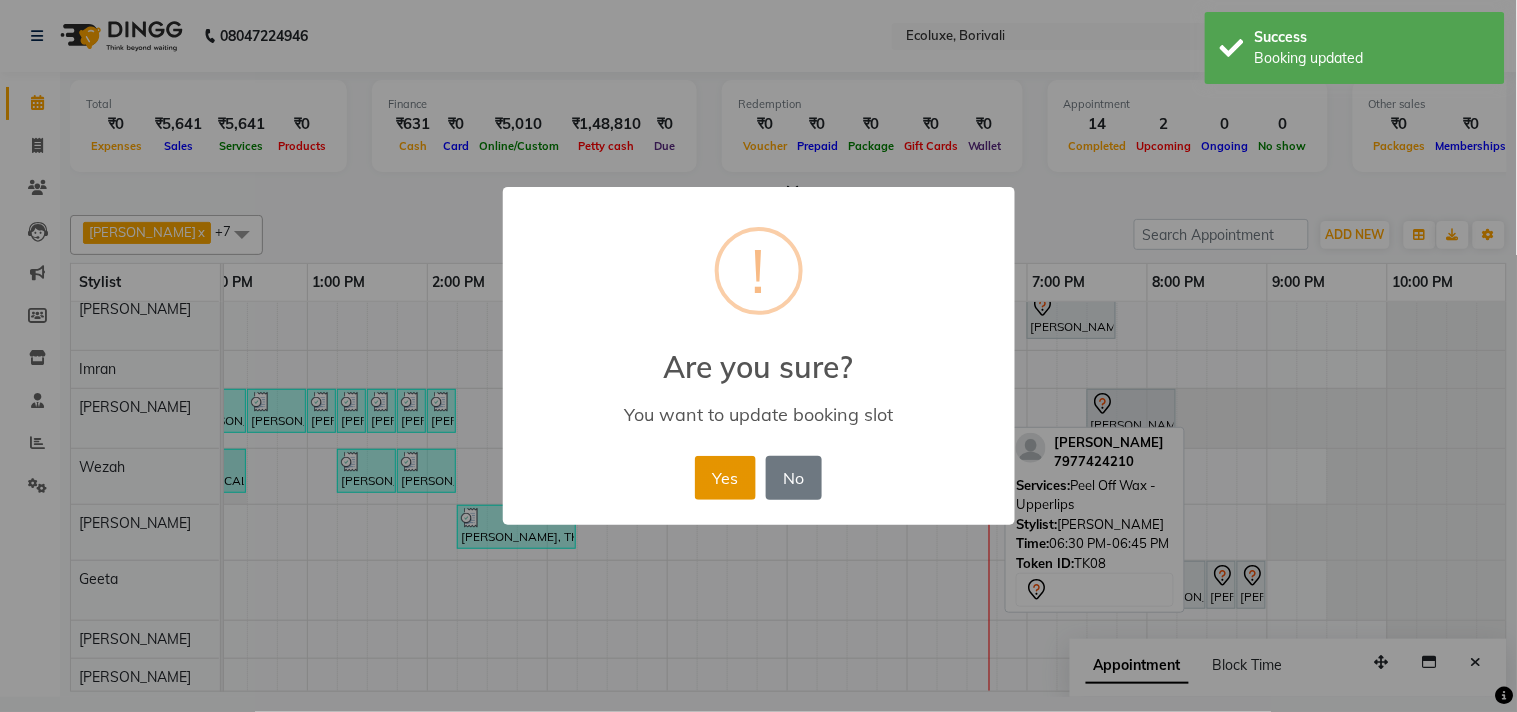 click on "Yes" at bounding box center (725, 478) 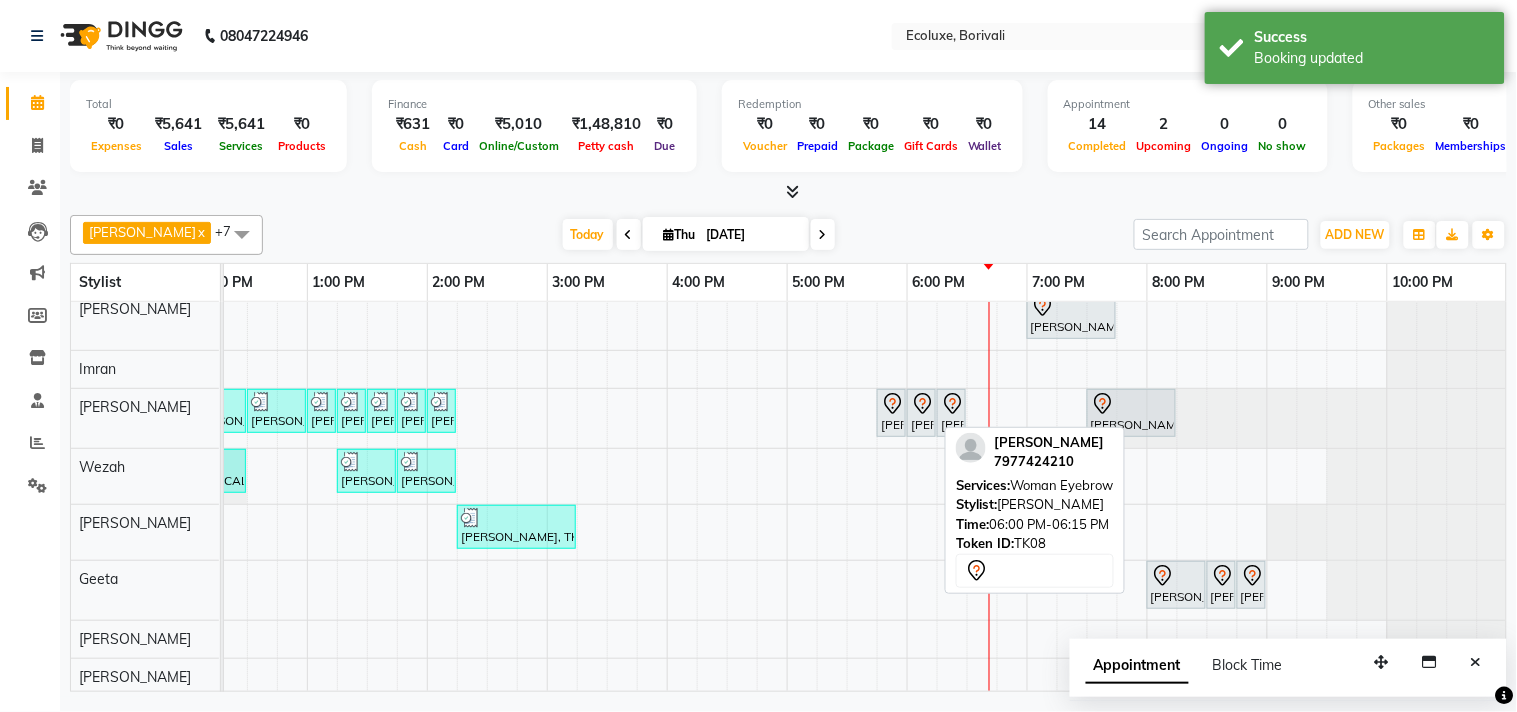 click on "[PERSON_NAME], TK08, 06:00 PM-06:15 PM, Woman Eyebrow" at bounding box center [921, 413] 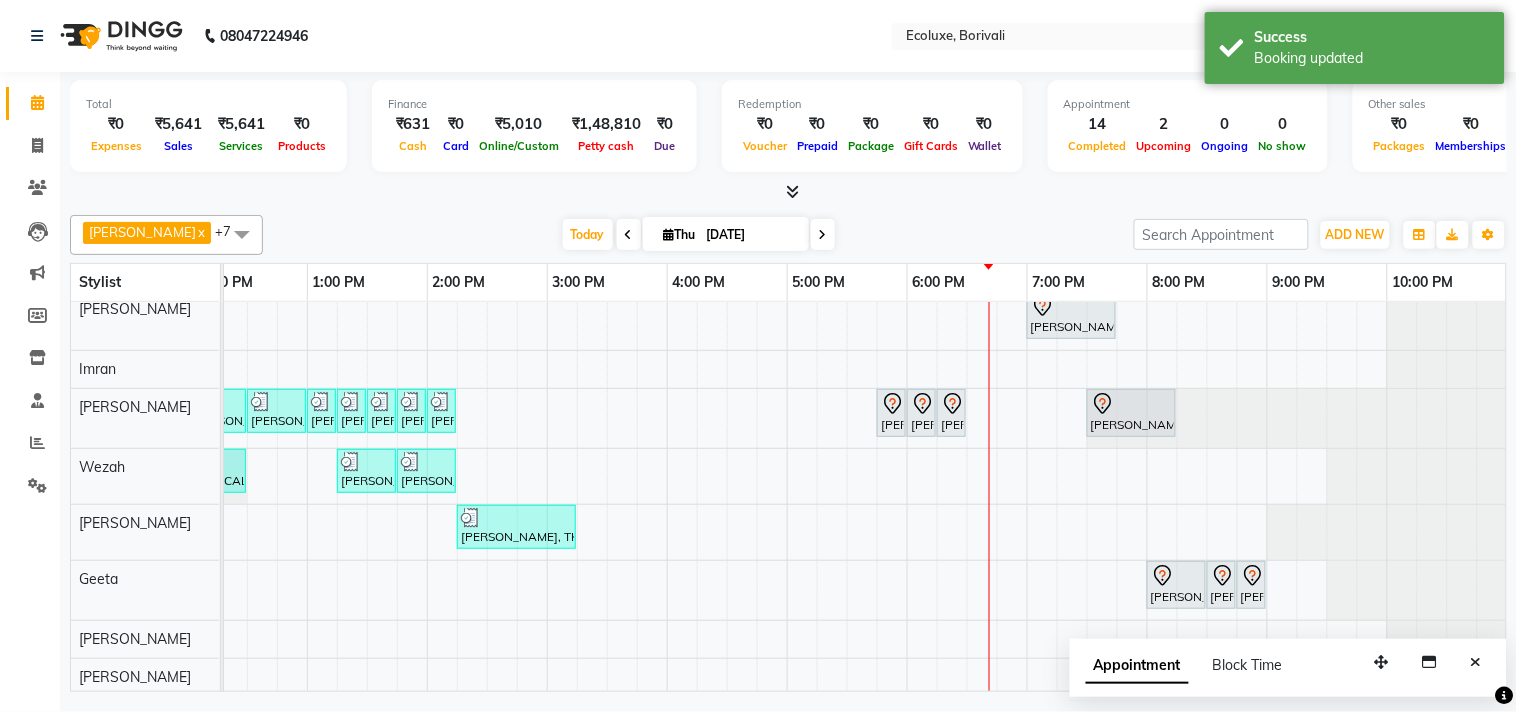 click on "[PERSON_NAME], TK08, 06:00 PM-06:15 PM, Woman Eyebrow" at bounding box center [921, 413] 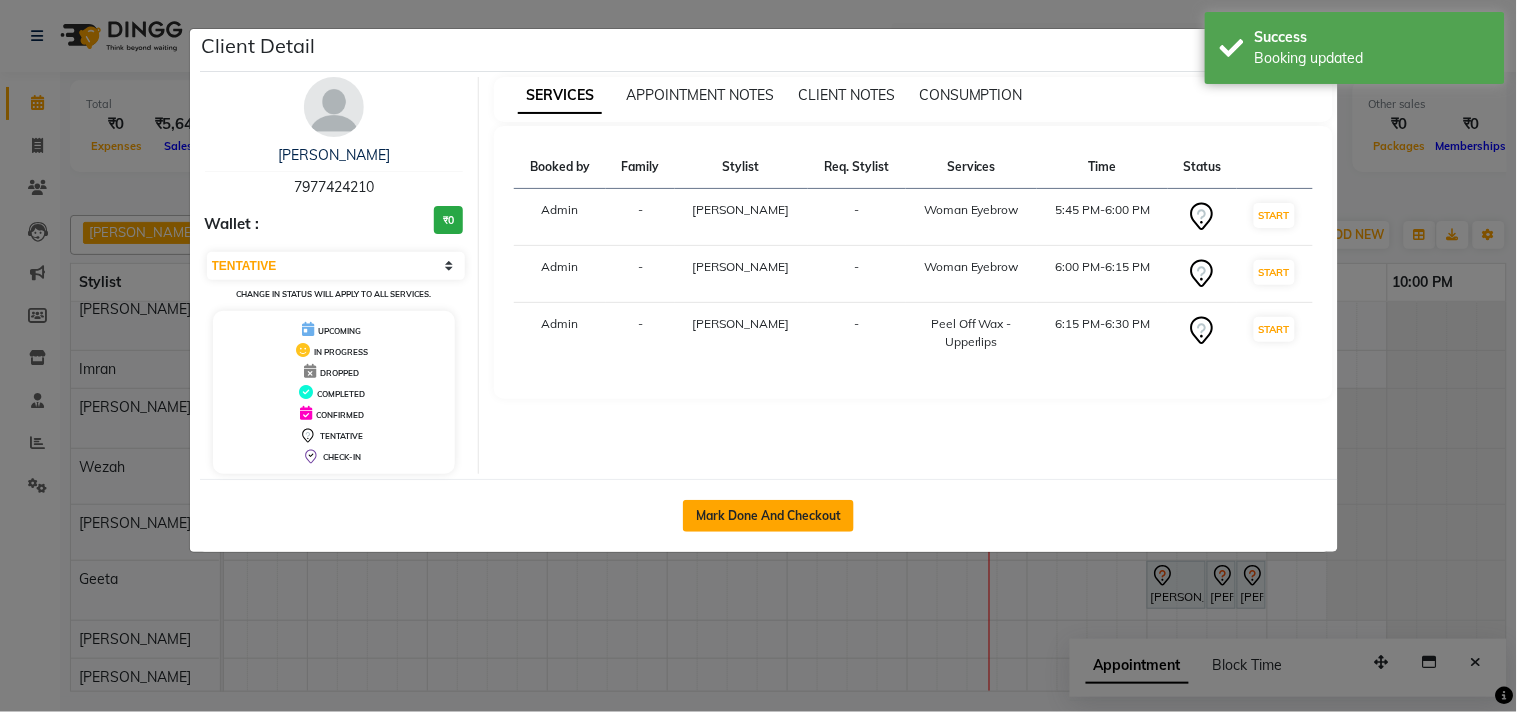 click on "Mark Done And Checkout" 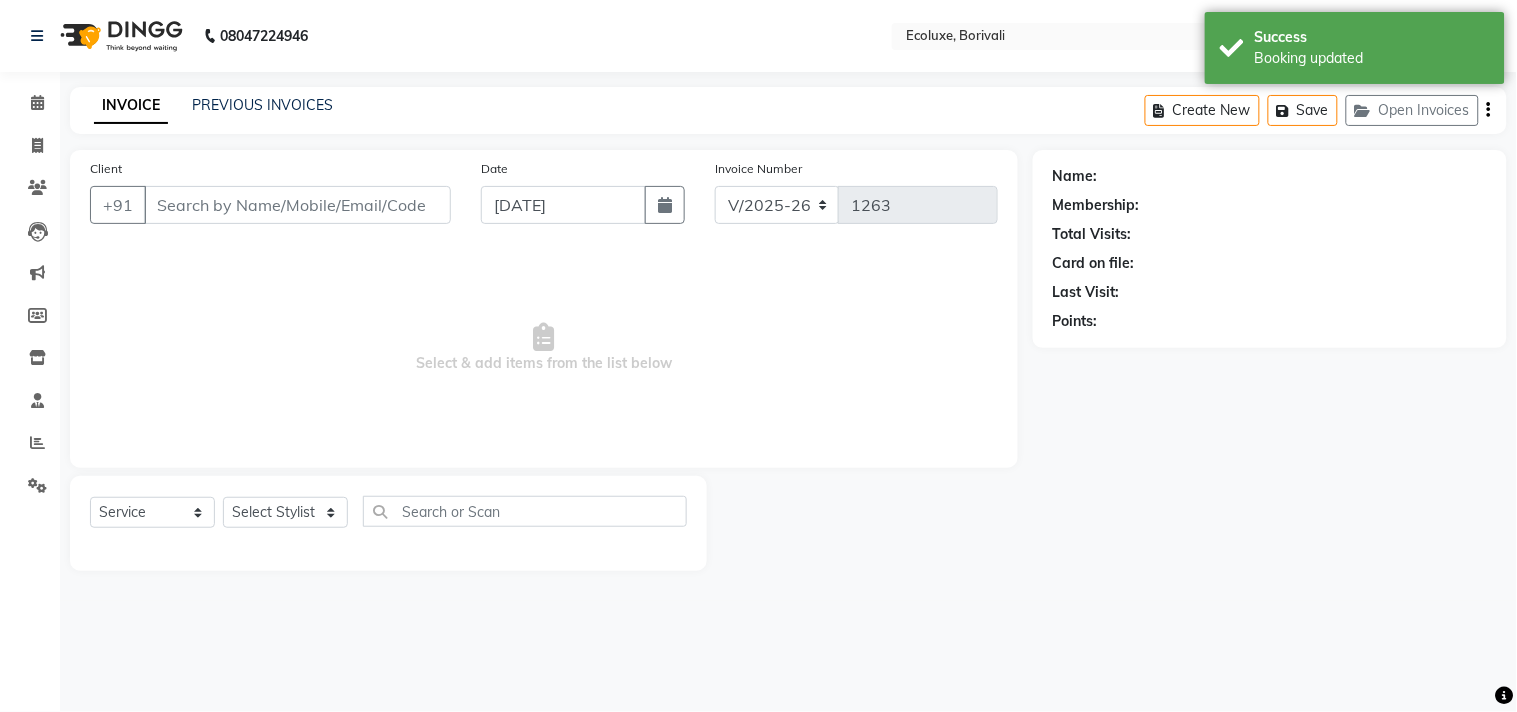 type on "7977424210" 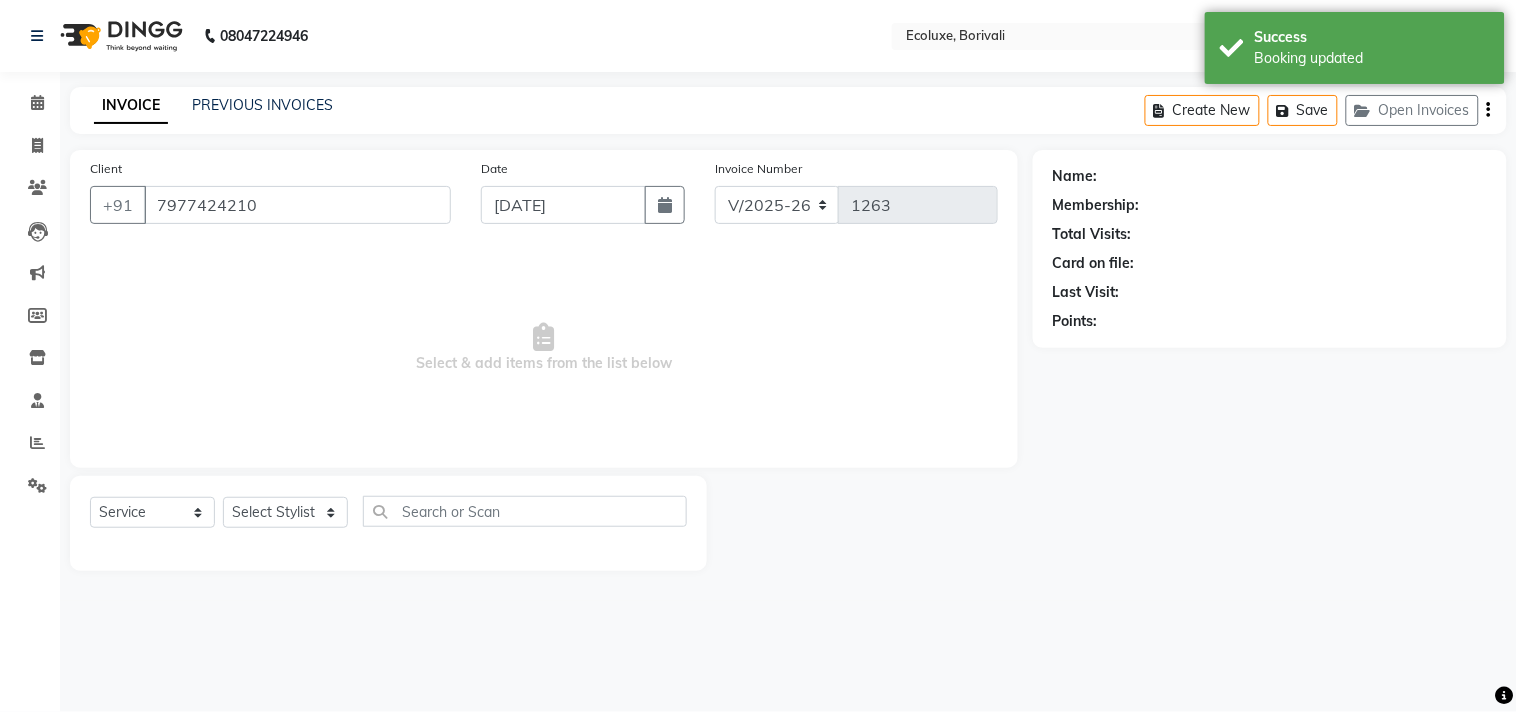 select on "36344" 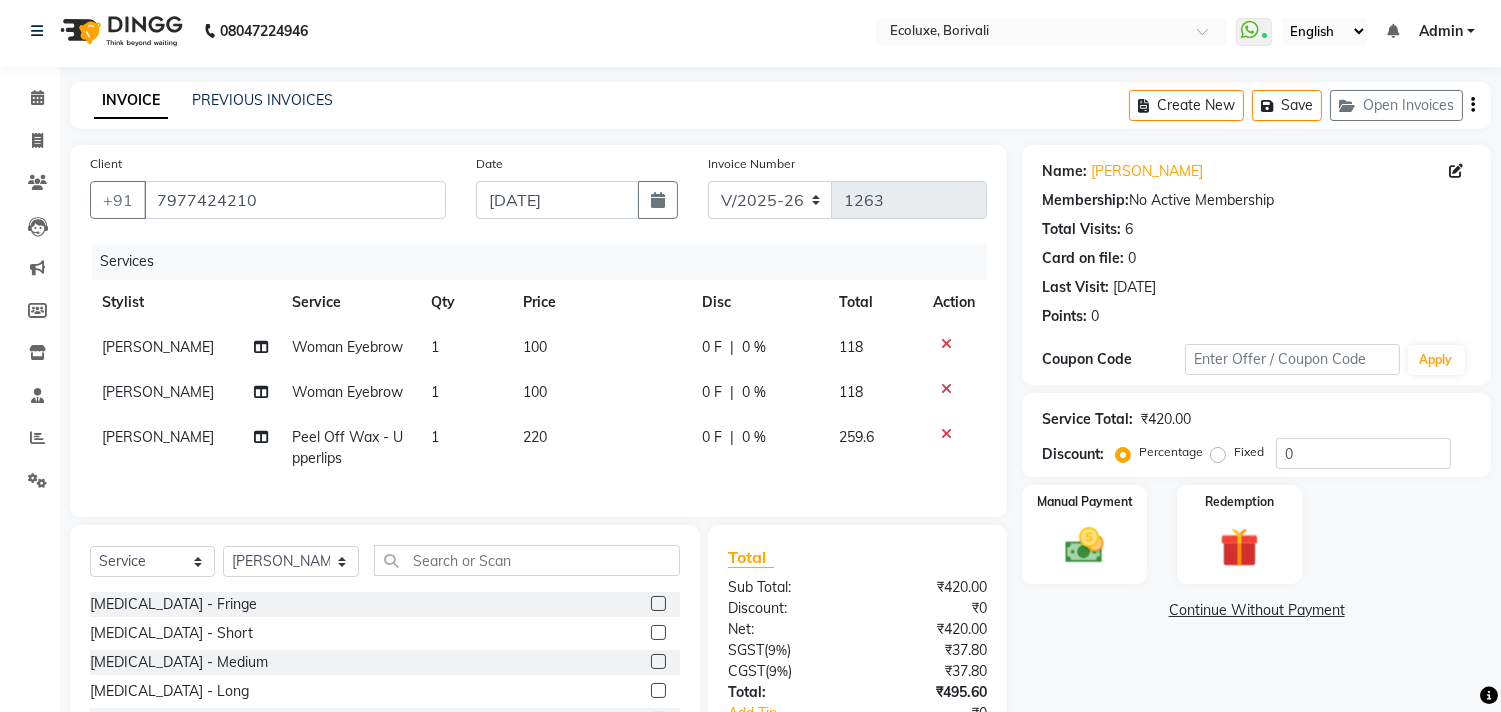 scroll, scrollTop: 0, scrollLeft: 0, axis: both 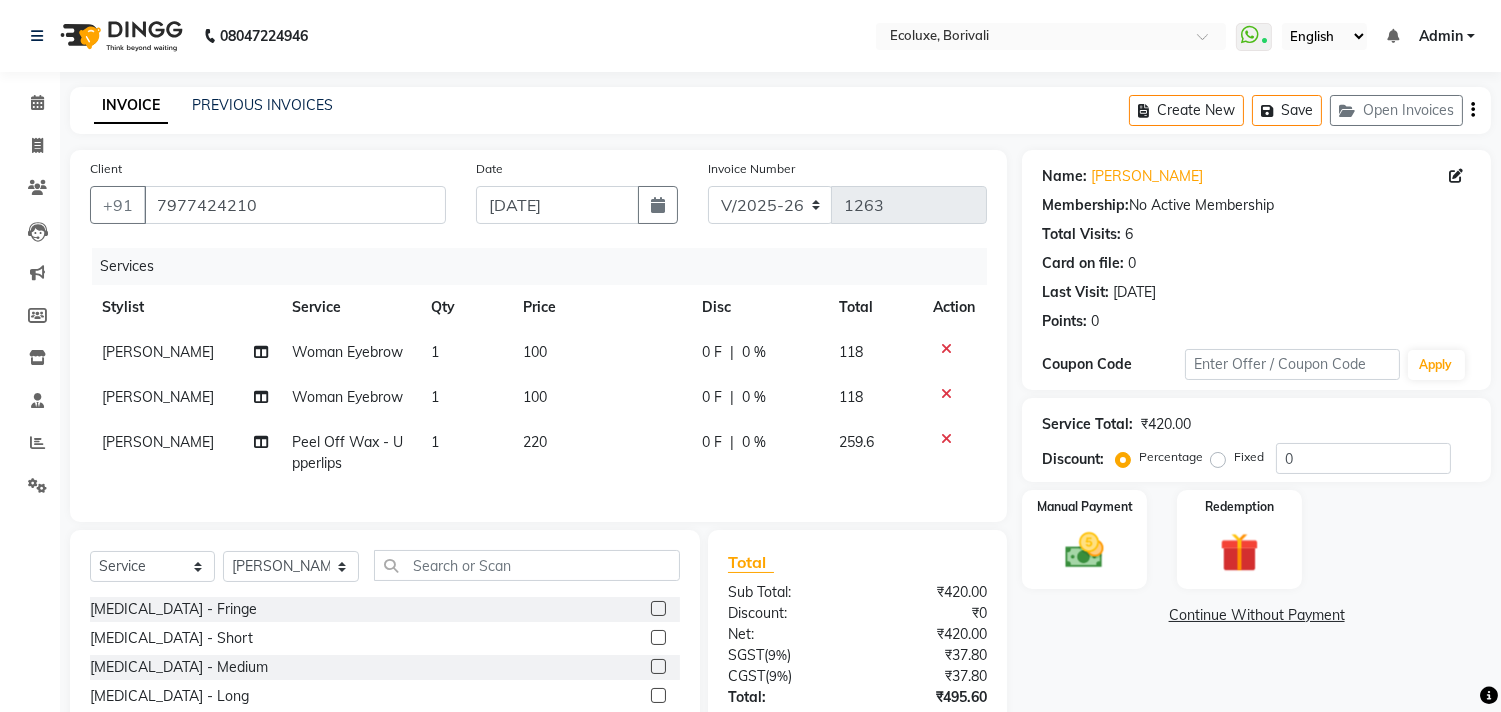 click 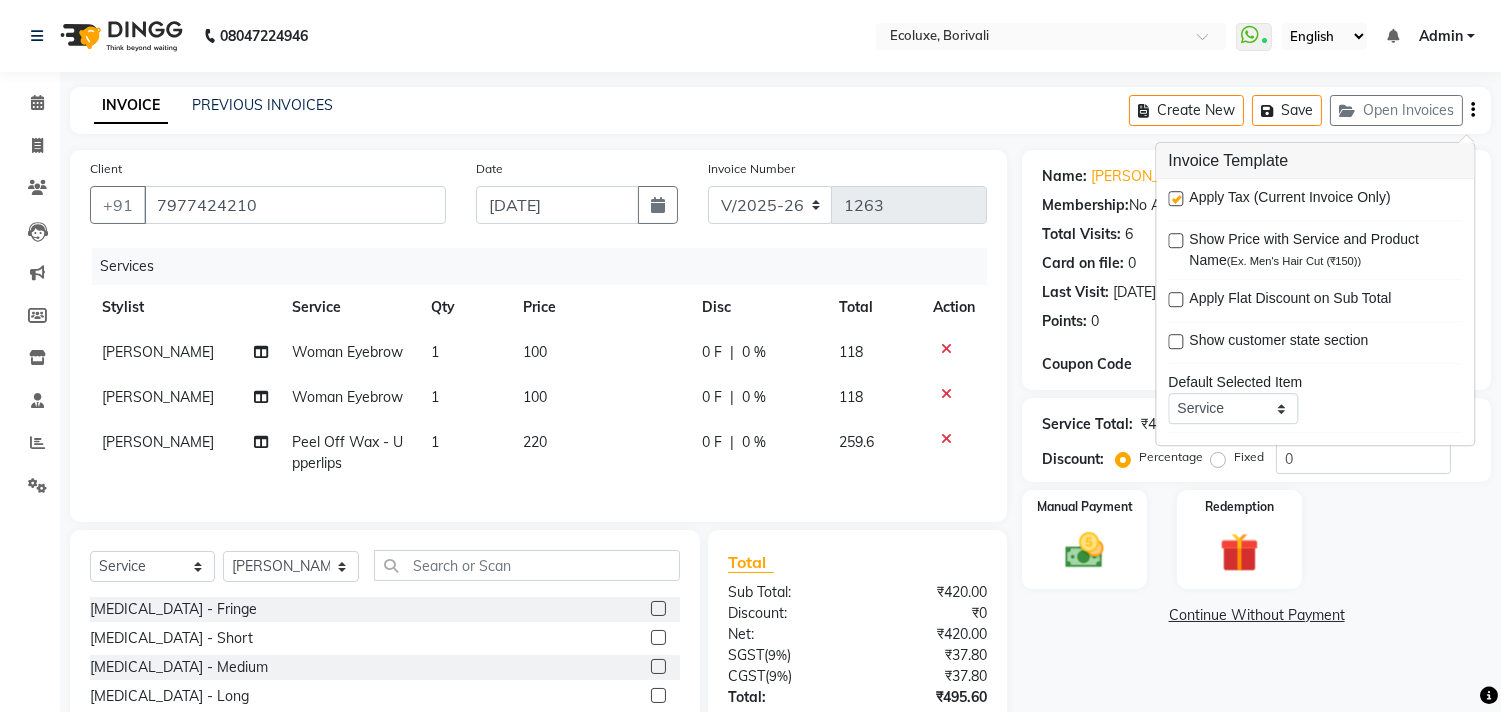 click at bounding box center [1175, 198] 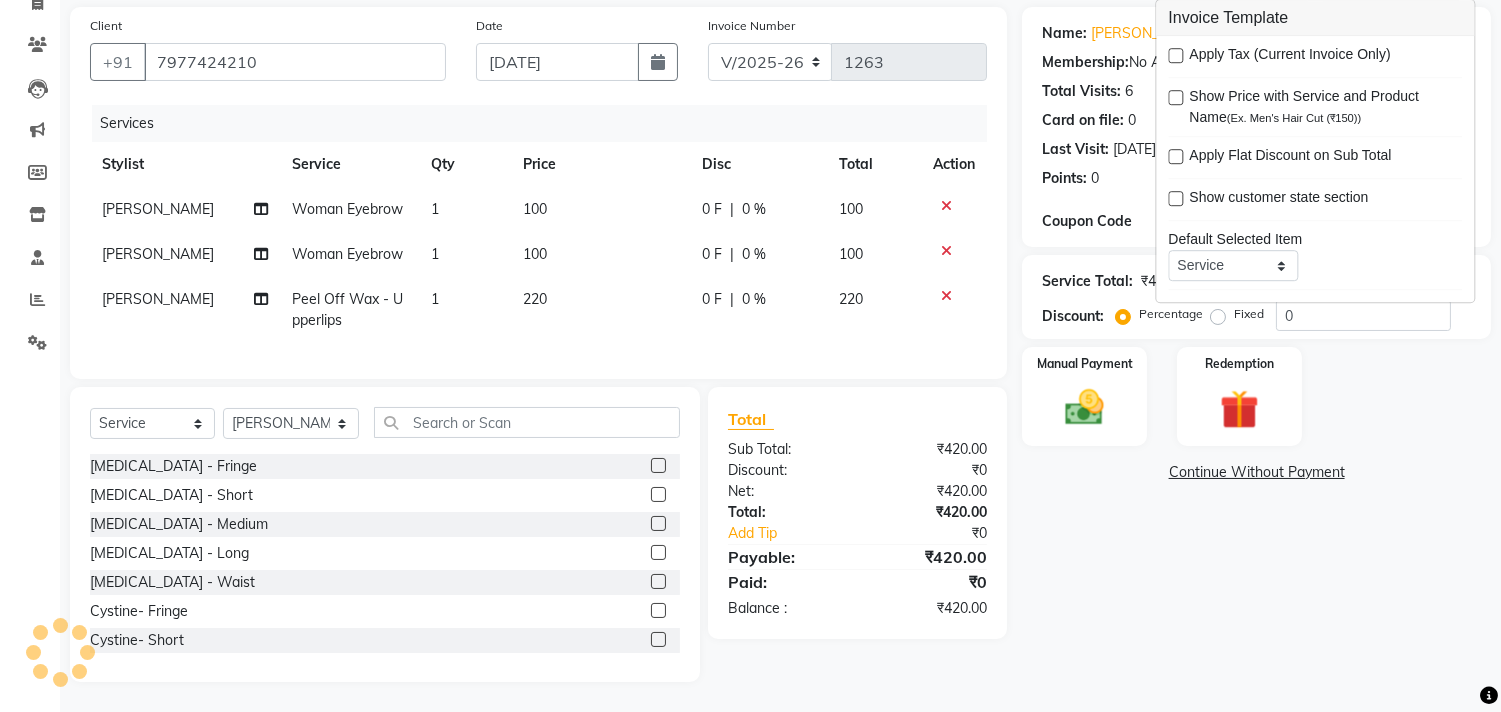 scroll, scrollTop: 160, scrollLeft: 0, axis: vertical 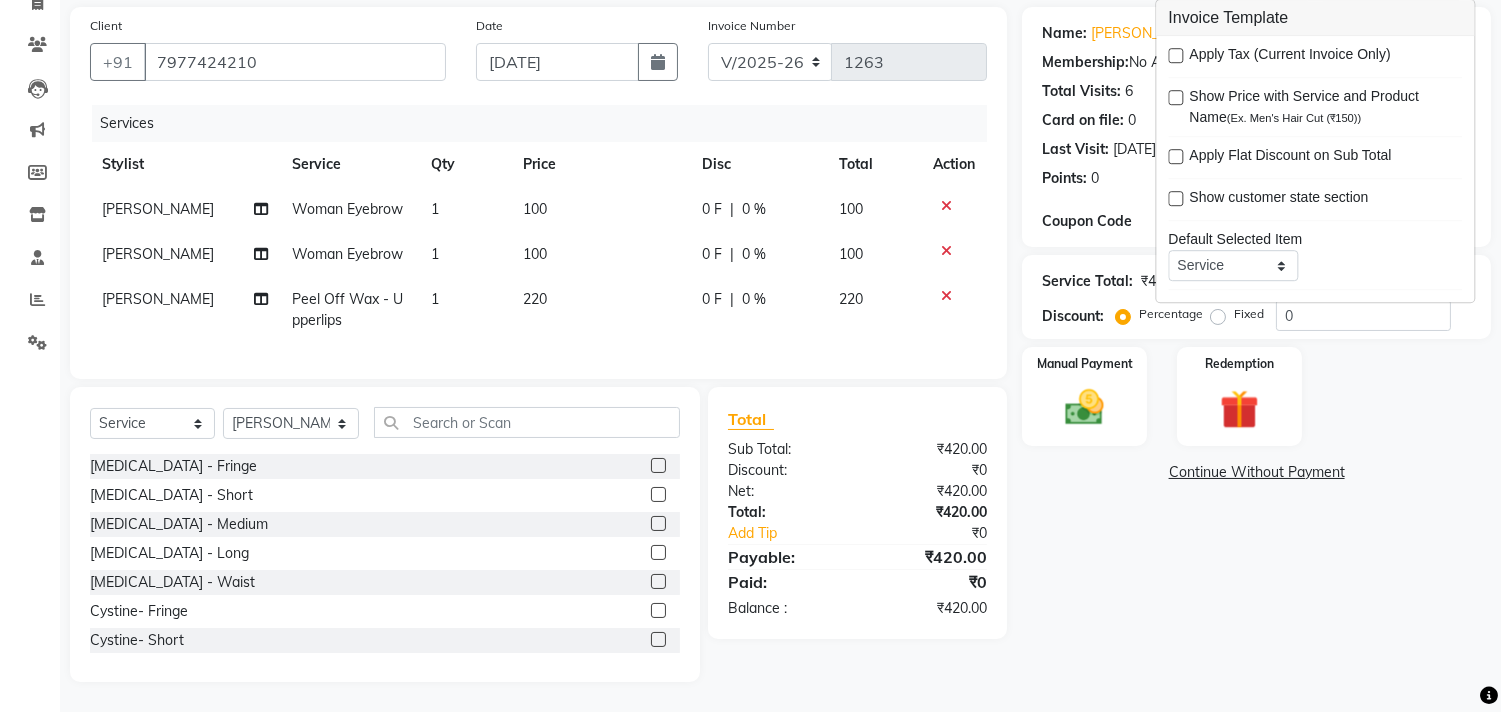 click on "Name: Shweta Samant Membership:  No Active Membership  Total Visits:  6 Card on file:  0 Last Visit:   06-06-2025 Points:   0  Coupon Code Apply Service Total:  ₹420.00  Discount:  Percentage   Fixed  0 Manual Payment Redemption  Continue Without Payment" 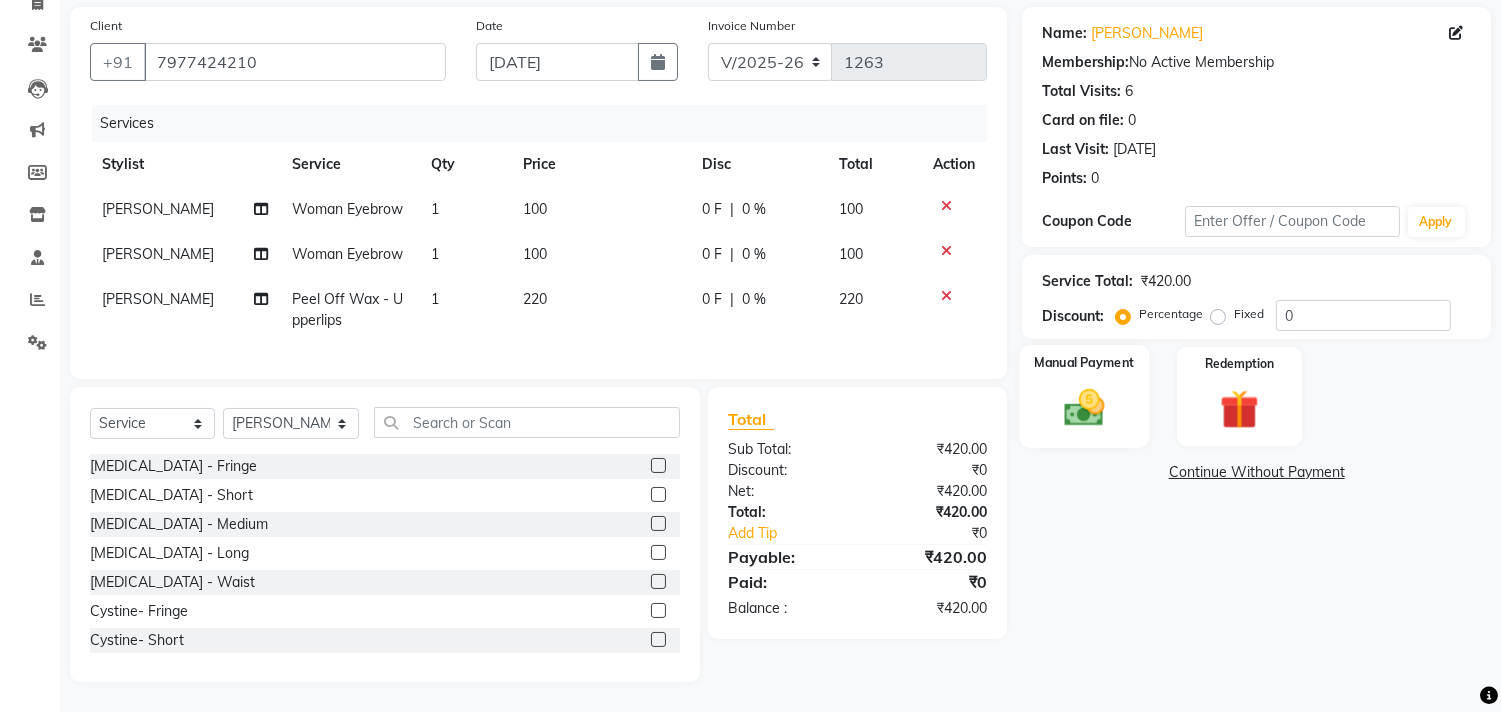 click 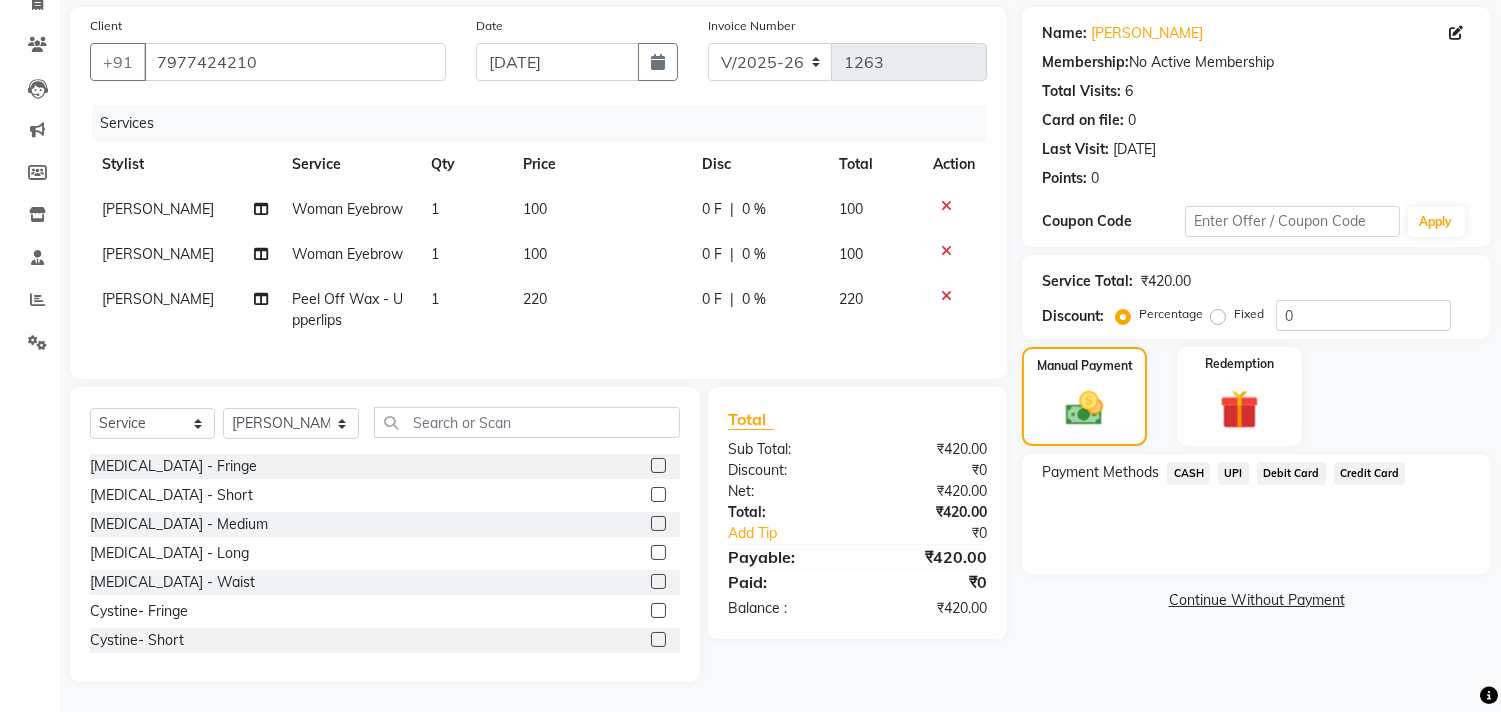 click on "CASH" 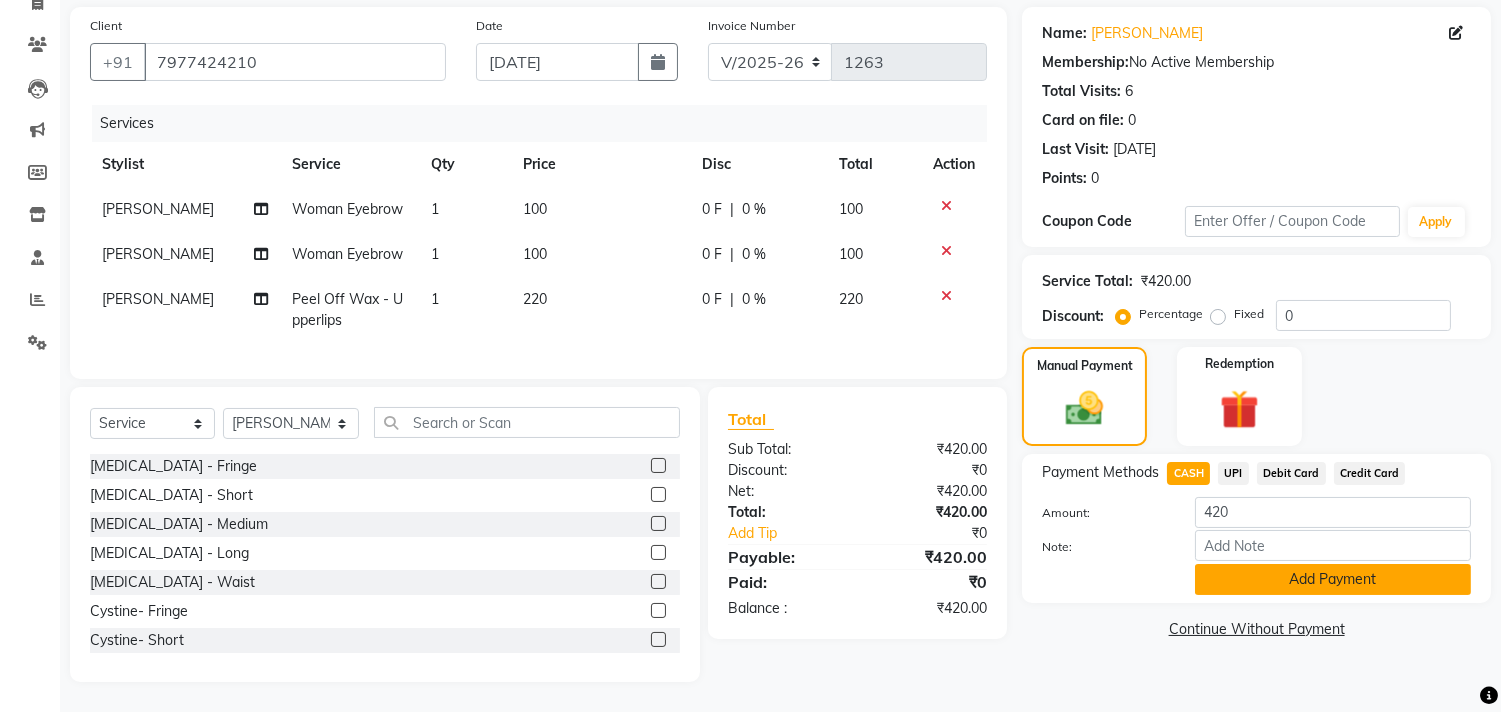 click on "Add Payment" 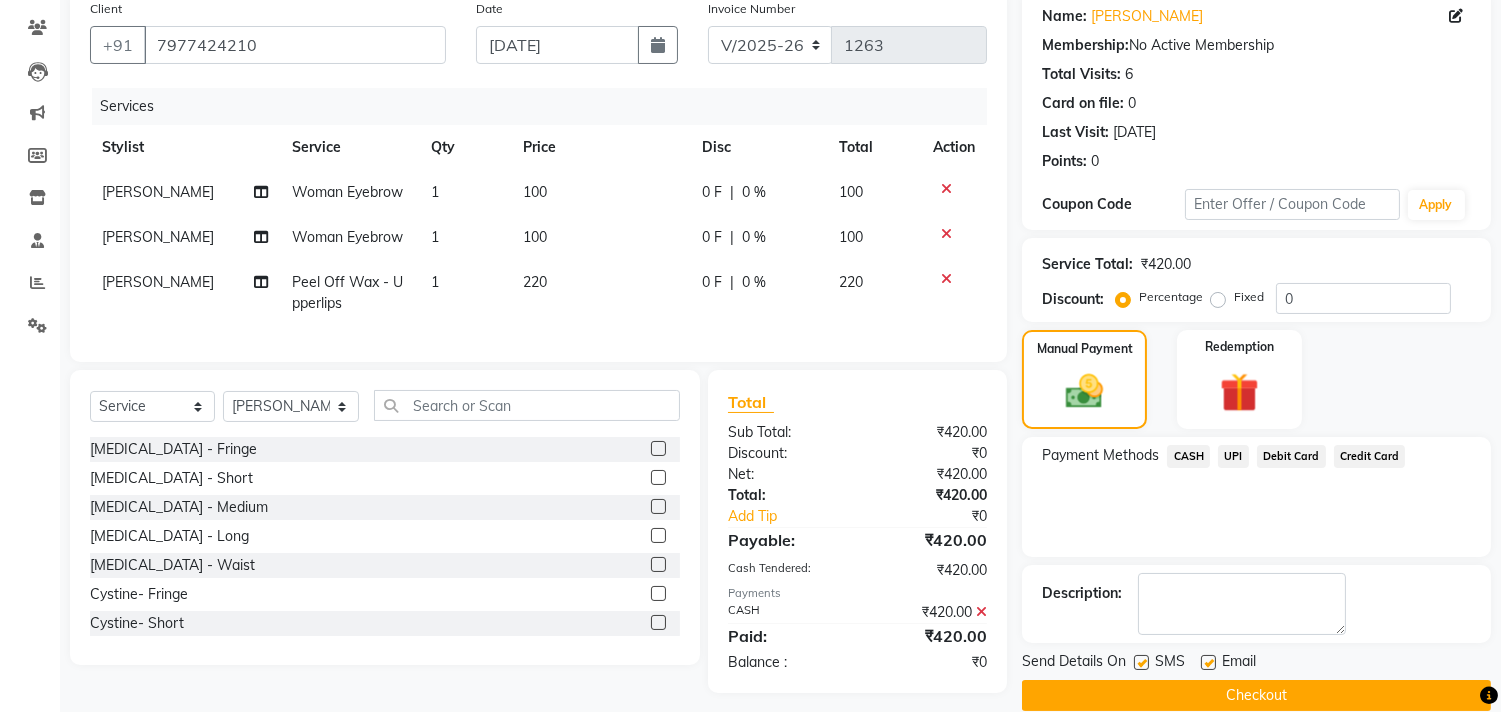 scroll, scrollTop: 187, scrollLeft: 0, axis: vertical 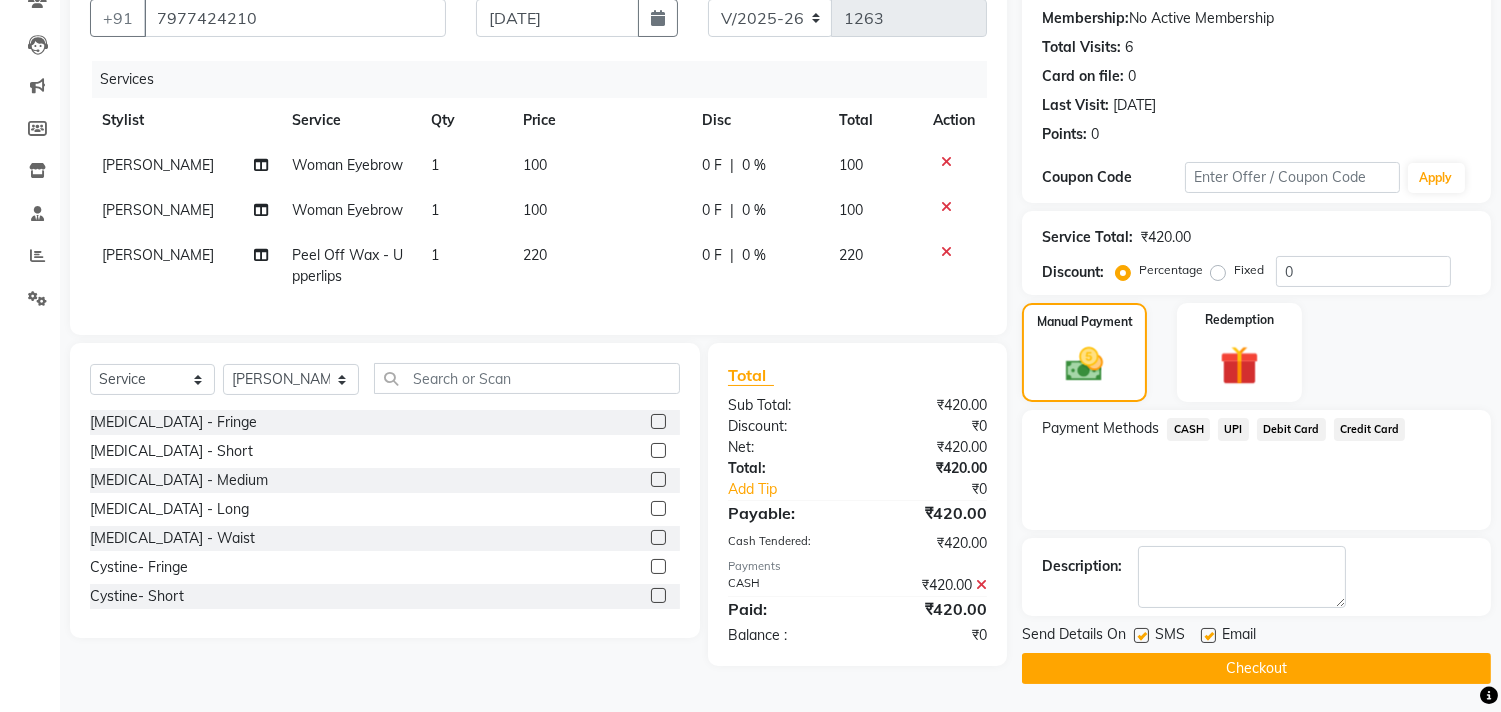click on "Checkout" 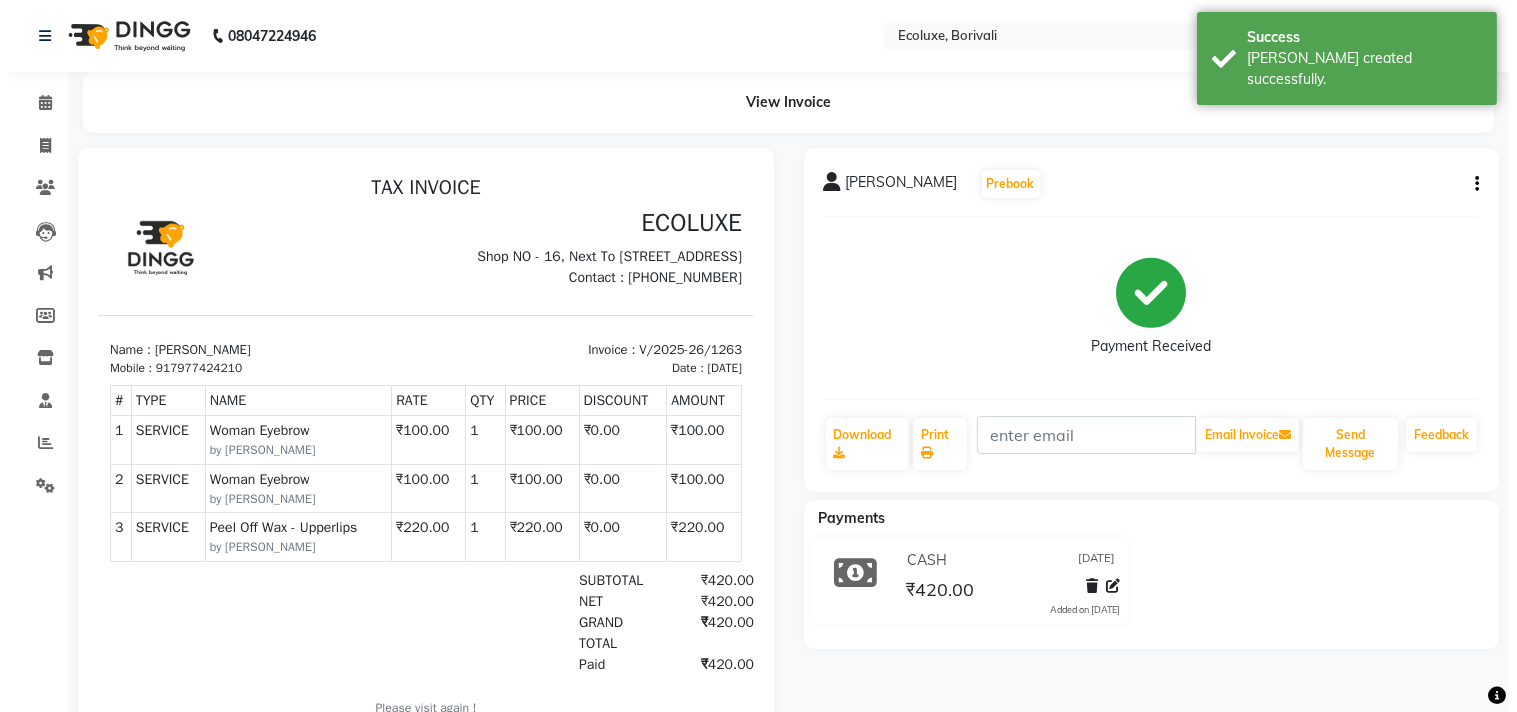 scroll, scrollTop: 0, scrollLeft: 0, axis: both 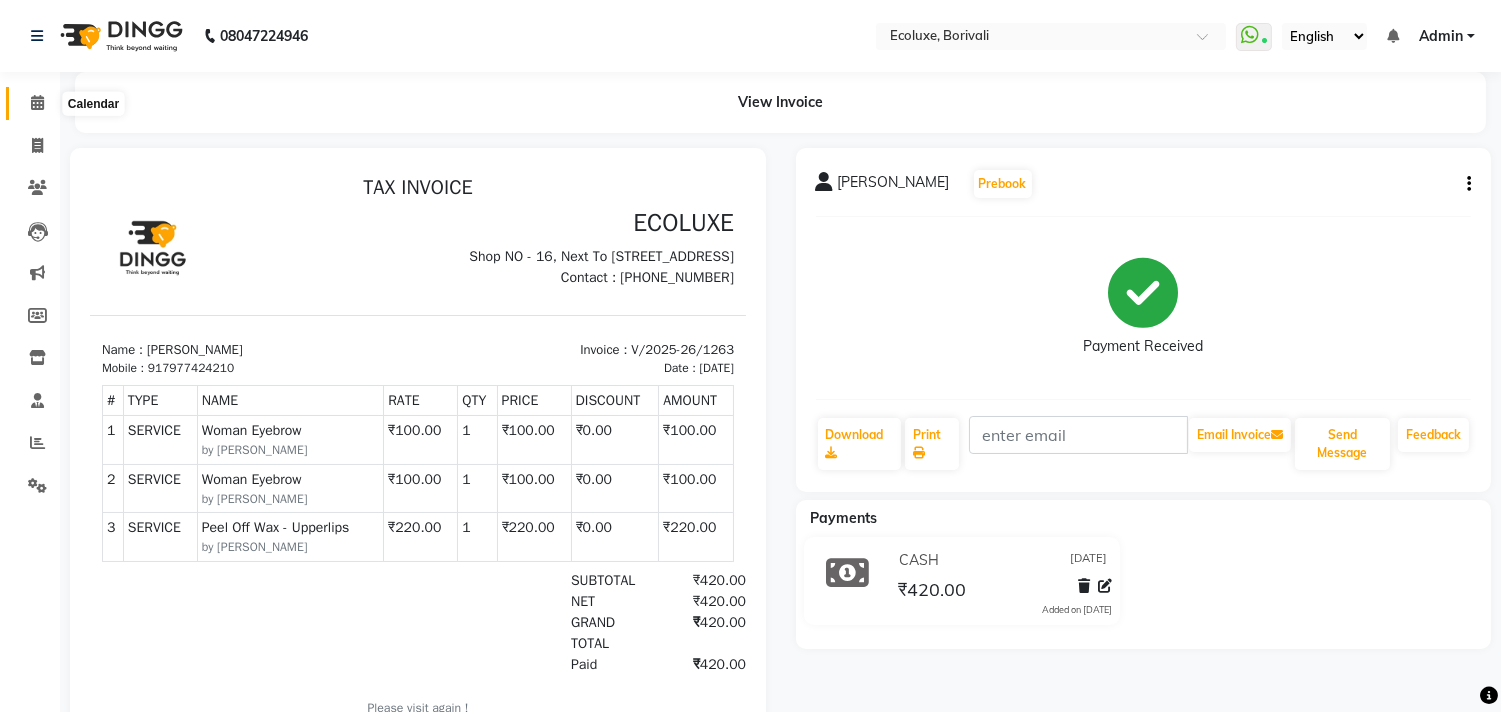 click 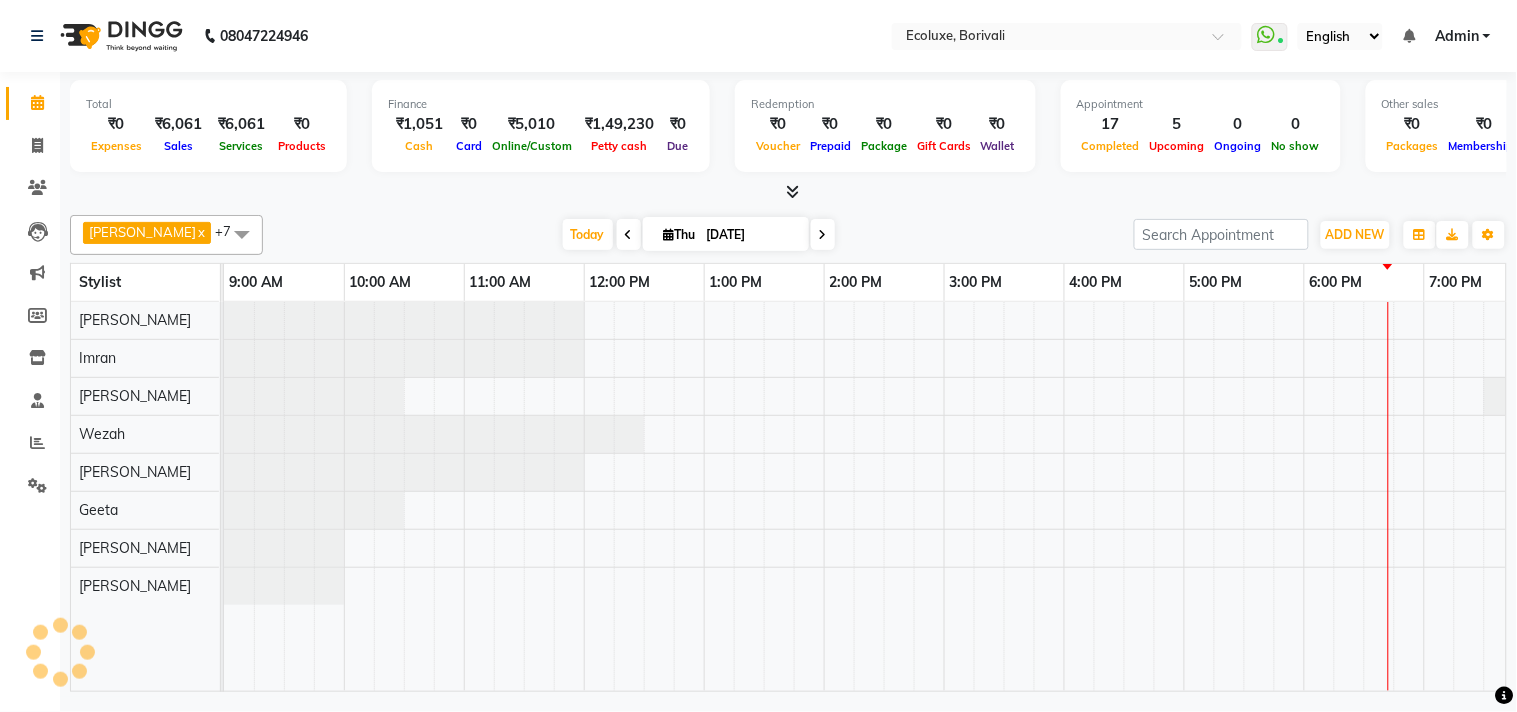 scroll, scrollTop: 0, scrollLeft: 0, axis: both 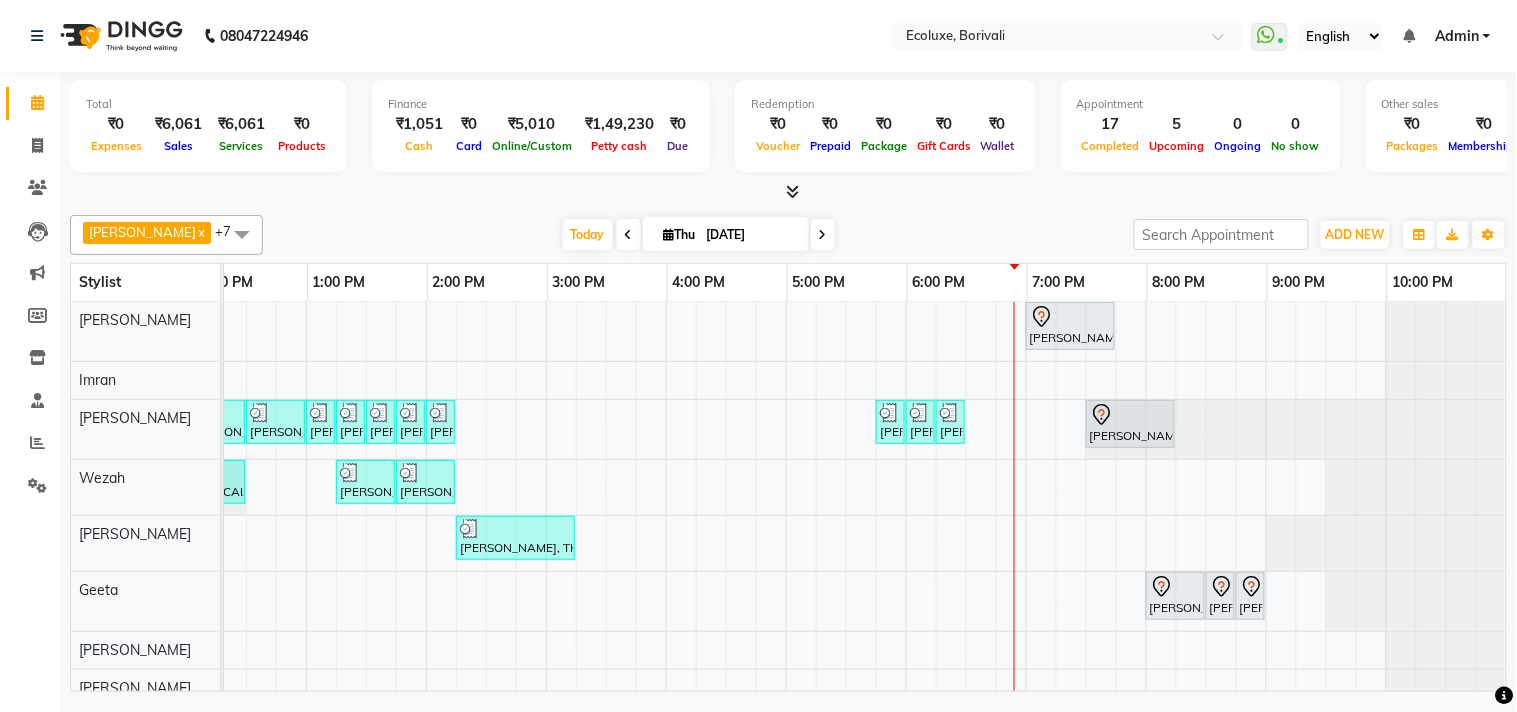 click at bounding box center [823, 234] 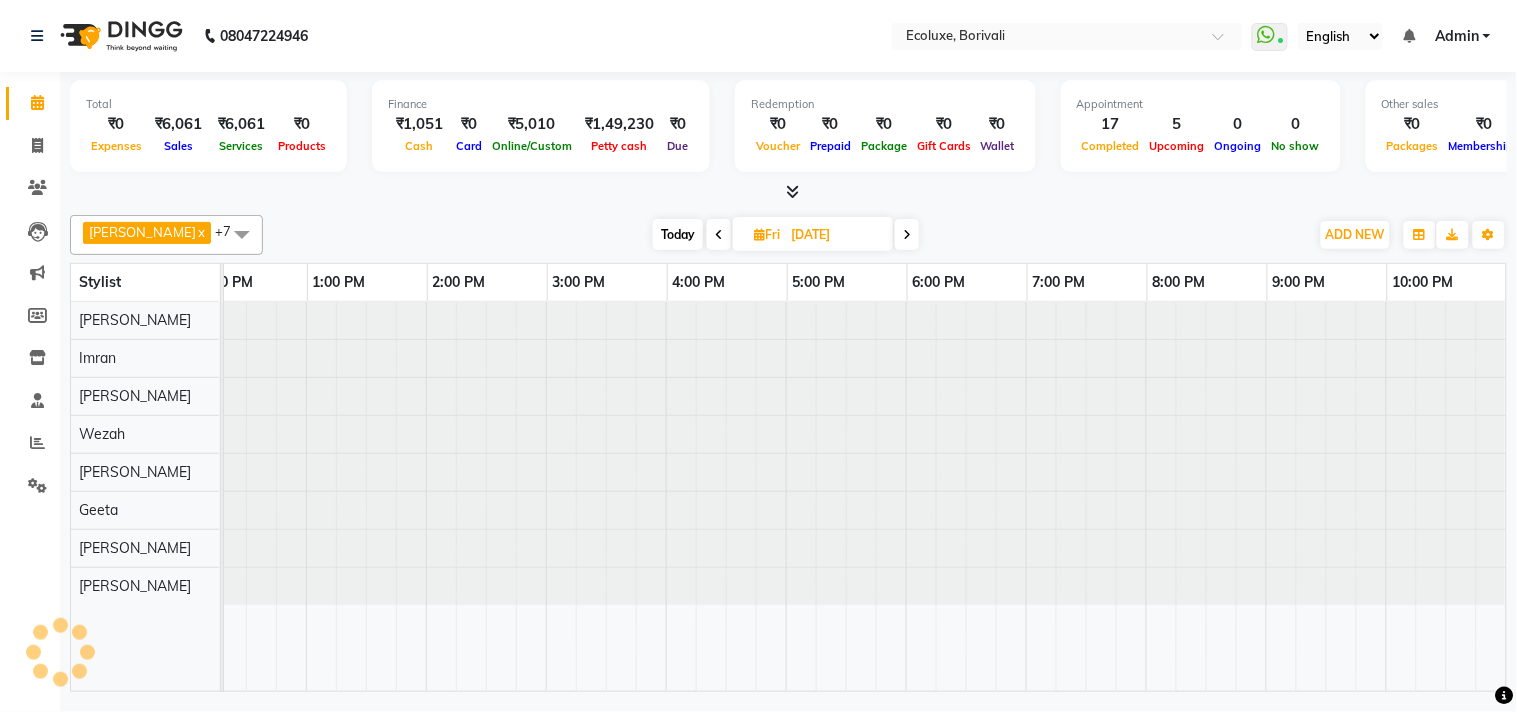 scroll, scrollTop: 0, scrollLeft: 397, axis: horizontal 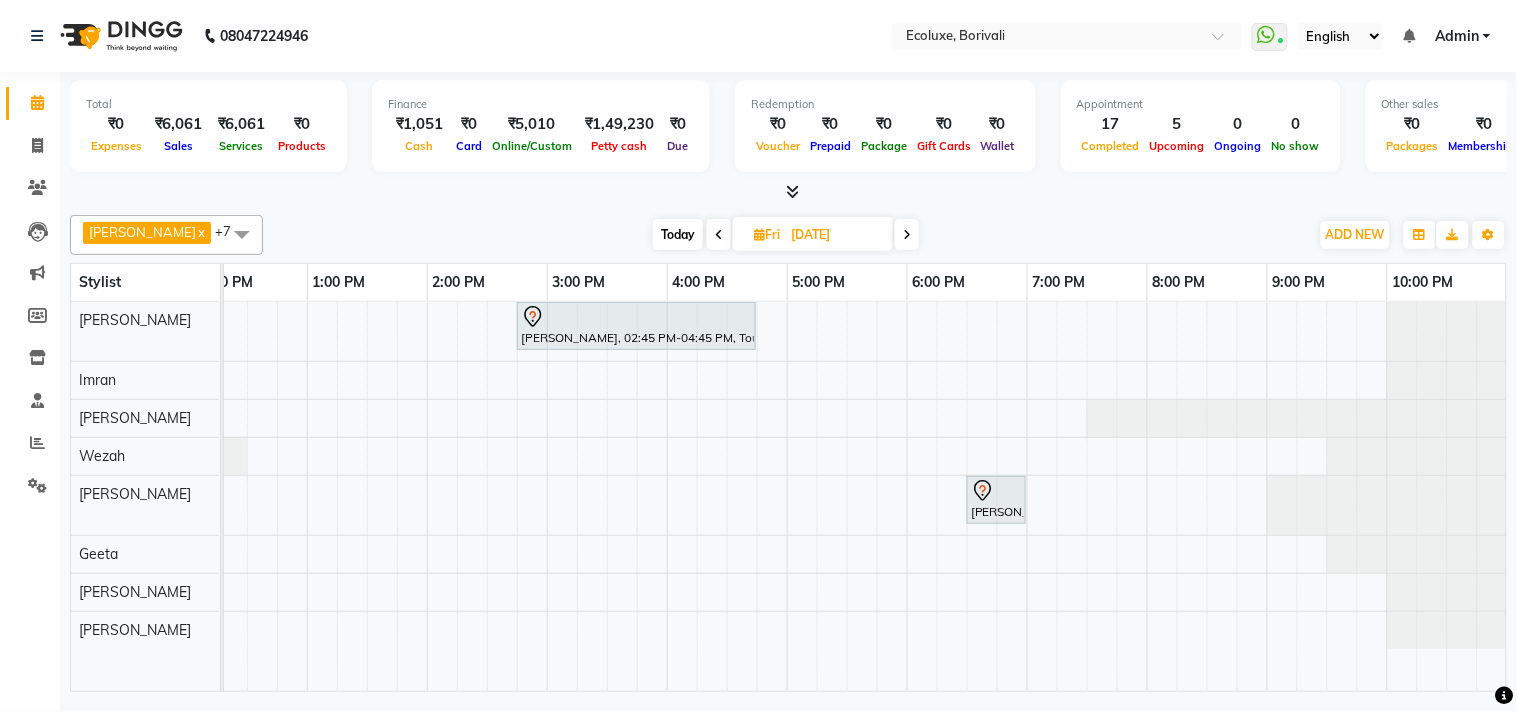 click on "Today" at bounding box center [678, 234] 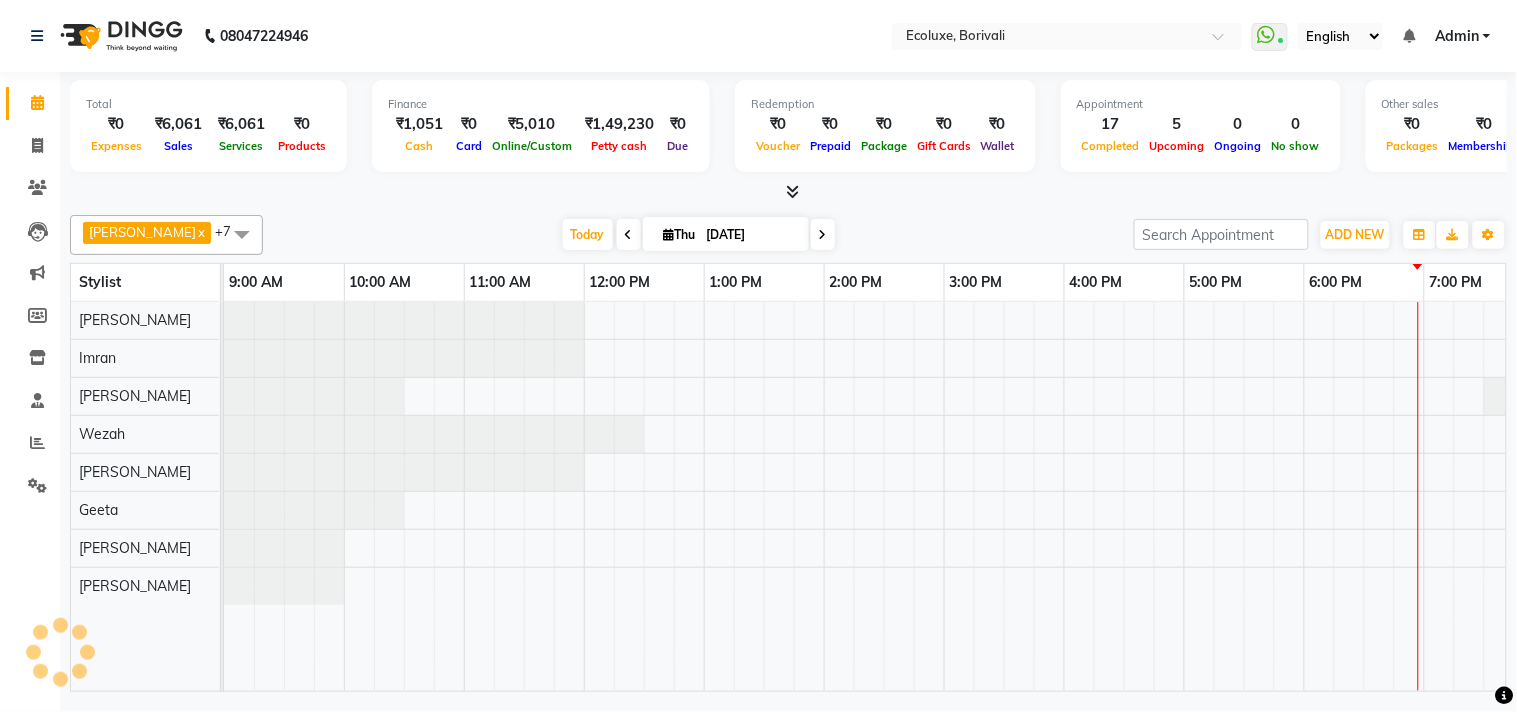 scroll, scrollTop: 0, scrollLeft: 397, axis: horizontal 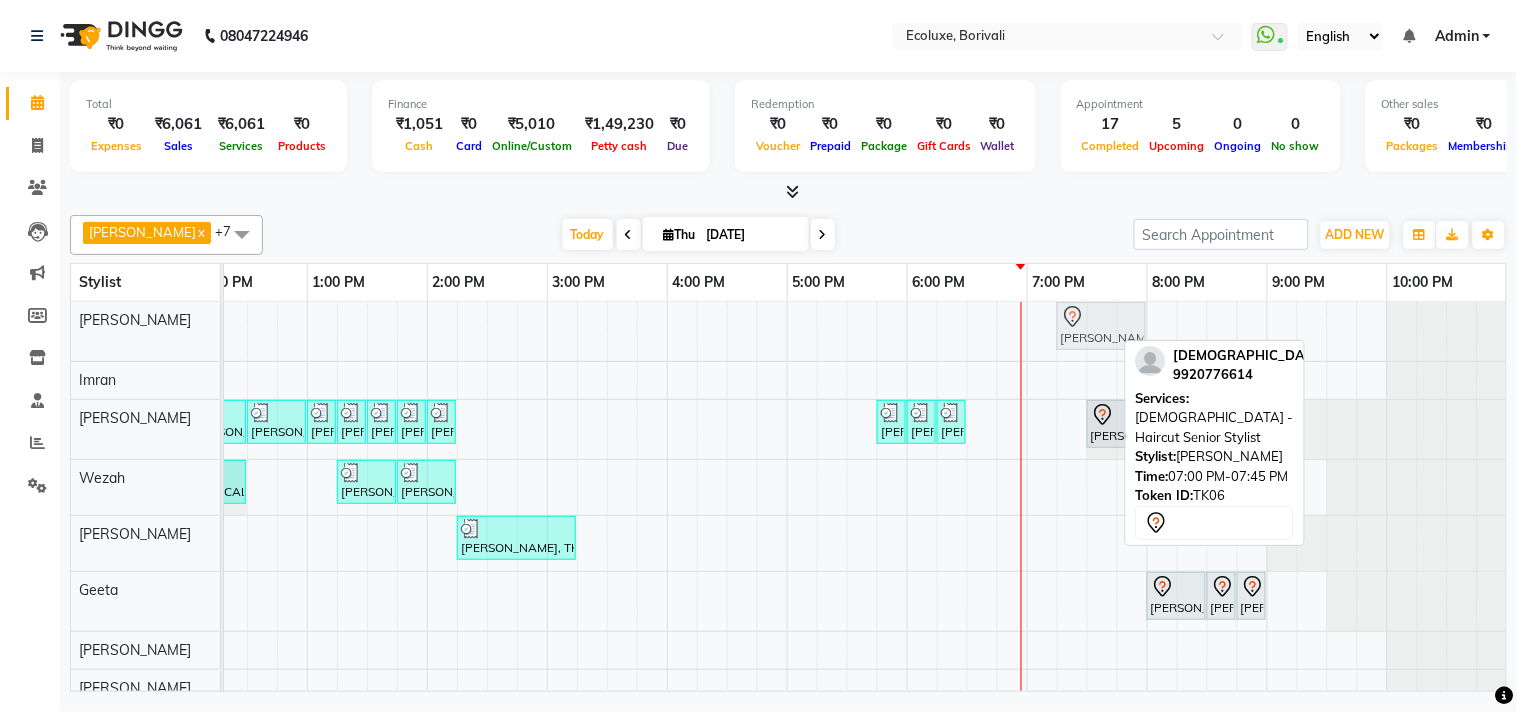 drag, startPoint x: 1064, startPoint y: 328, endPoint x: 1091, endPoint y: 328, distance: 27 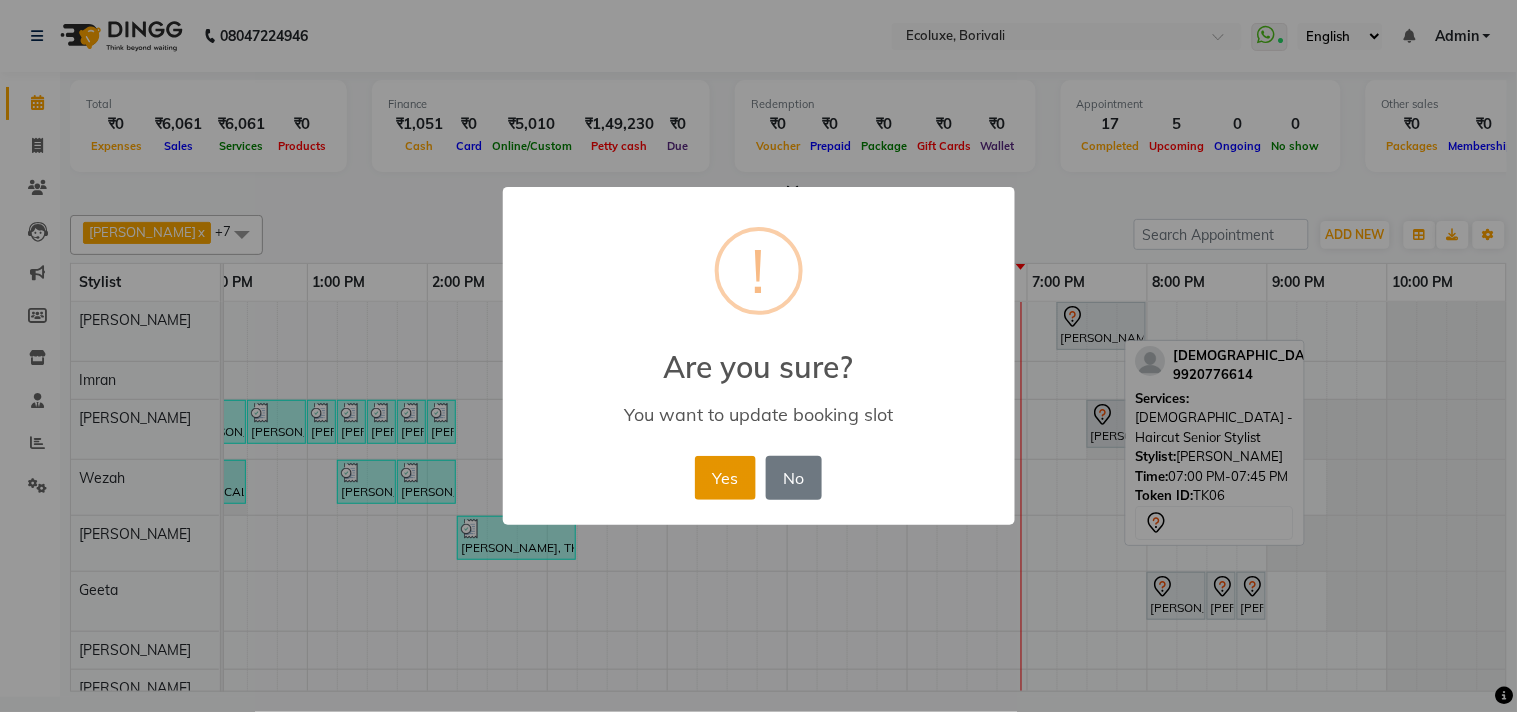 click on "Yes" at bounding box center (725, 478) 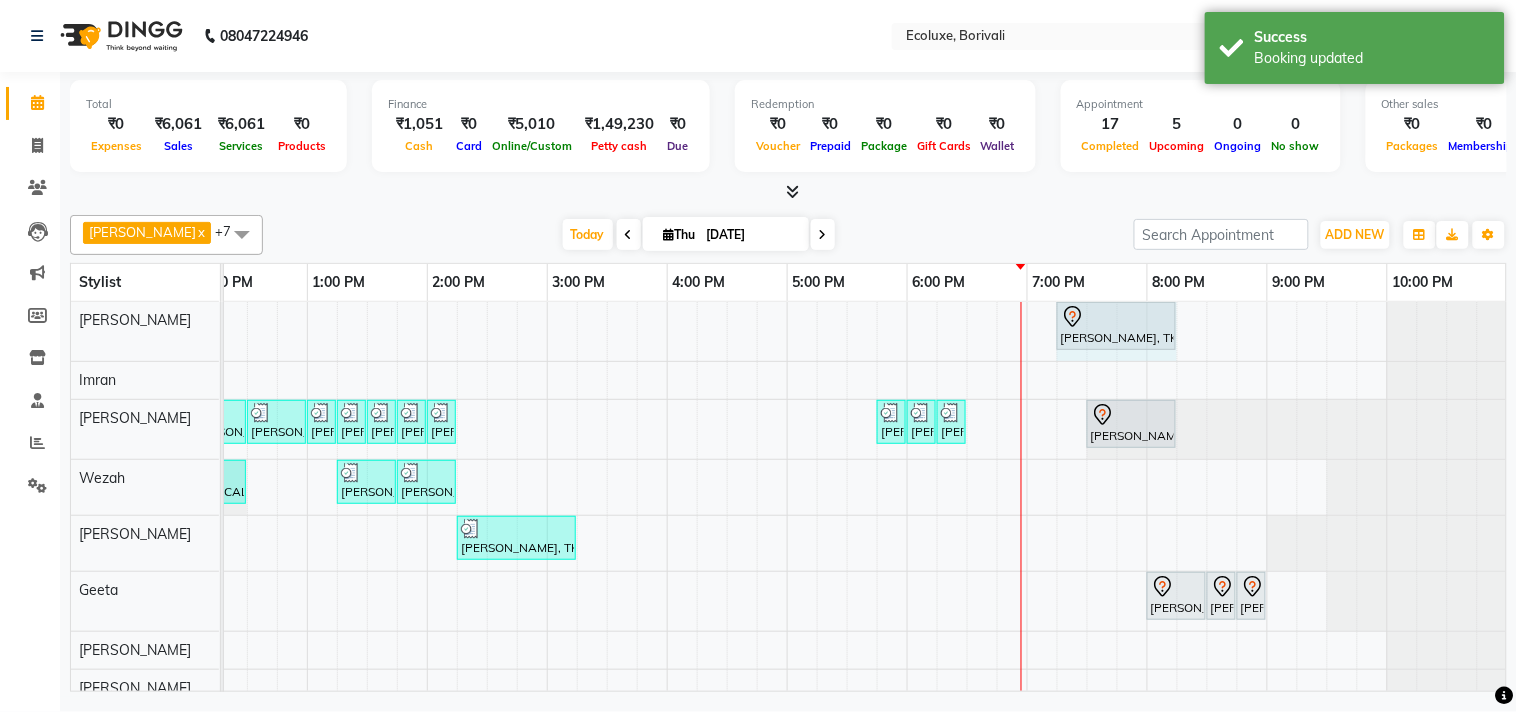 click on "shivani, TK06, 07:15 PM-08:00 PM, Female - Haircut Senior Stylist             shivani, TK06, 07:15 PM-08:00 PM, Female - Haircut Senior Stylist" at bounding box center [-173, 331] 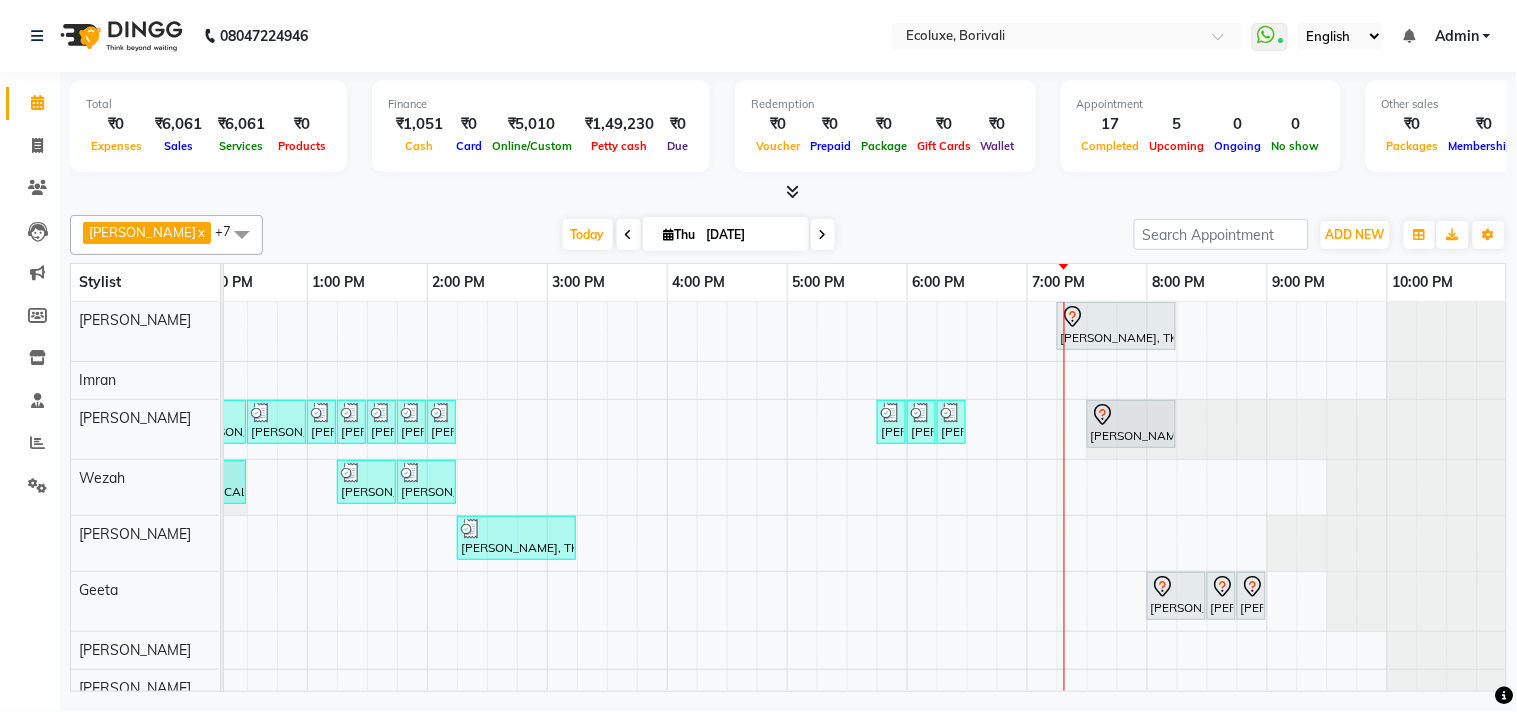 click on "shivani, TK06, 07:15 PM-08:15 PM, Female - Haircut Senior Stylist     Bhoomika, TK02, 11:00 AM-11:15 AM, Woman Forehead     Bhoomika, TK02, 11:15 AM-11:30 AM, Woman Eyebrow     Parachi Jajoo, TK04, 12:00 PM-12:30 PM, Waxing (Rica Wax) - Full Arms      Parachi Jajoo, TK04, 12:30 PM-01:00 PM, Waxing (Rica Wax) - Full Legs     Parachi Jajoo, TK04, 01:00 PM-01:15 PM, Waxing (Rica Wax) - Underarms     Parachi Jajoo, TK04, 01:15 PM-01:30 PM, Peel Off Wax - Upperlips     Dhanshree ., TK05, 01:30 PM-01:45 PM, Peel Off Wax - Chin     Dhanshree ., TK05, 01:45 PM-02:00 PM, Peel Off Wax - Upperlips     Dhanshree ., TK05, 02:00 PM-02:15 PM, Woman Eyebrow     Shweta Samant, TK08, 05:45 PM-06:00 PM, Woman Eyebrow     Shweta Samant, TK08, 06:00 PM-06:15 PM, Woman Eyebrow     Shweta Samant, TK08, 06:15 PM-06:30 PM, Peel Off Wax - Upperlips             Sonal Sawant, TK09, 07:30 PM-08:15 PM, Classic Pedicure     Nikita Kolte, TK03, 11:30 AM-12:00 PM, Luxury Hairwash Long" at bounding box center [667, 504] 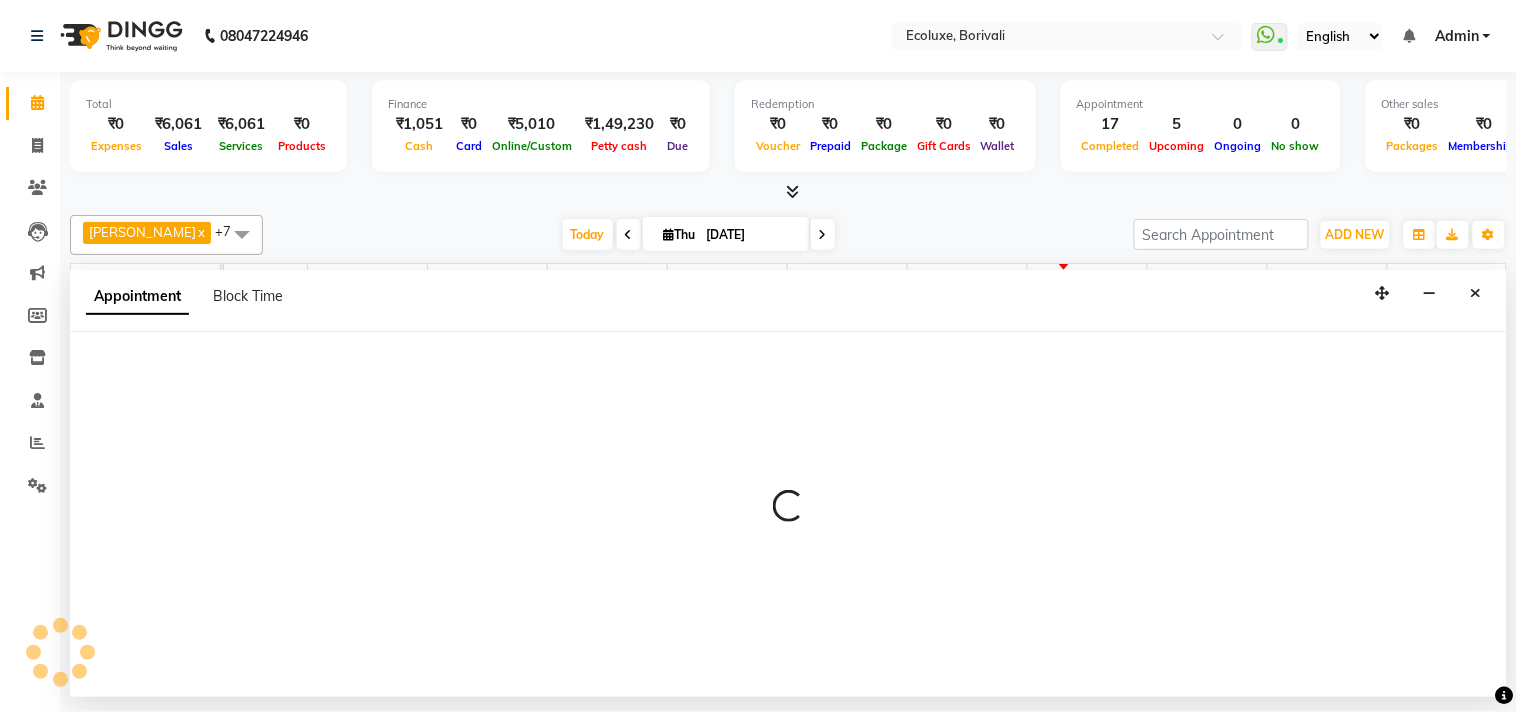 select on "35738" 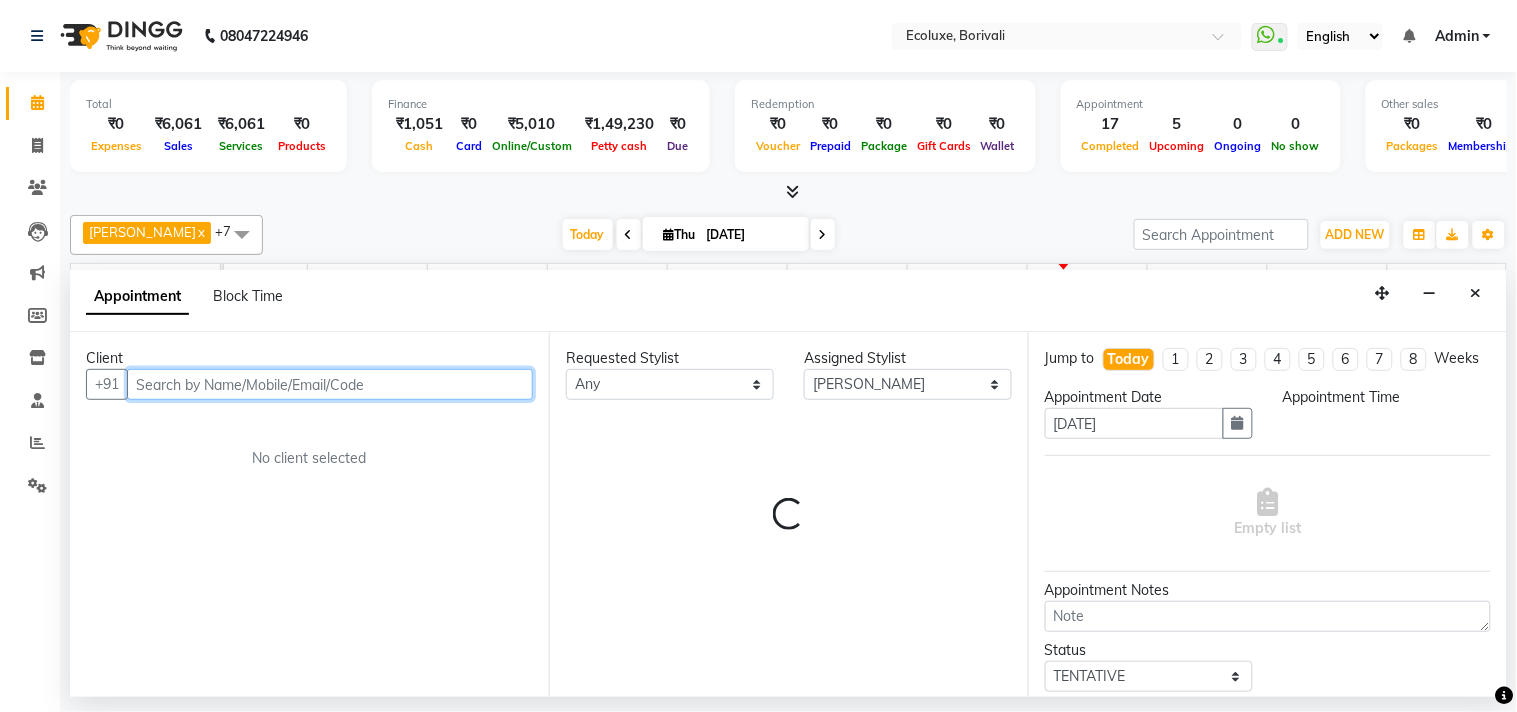select on "1305" 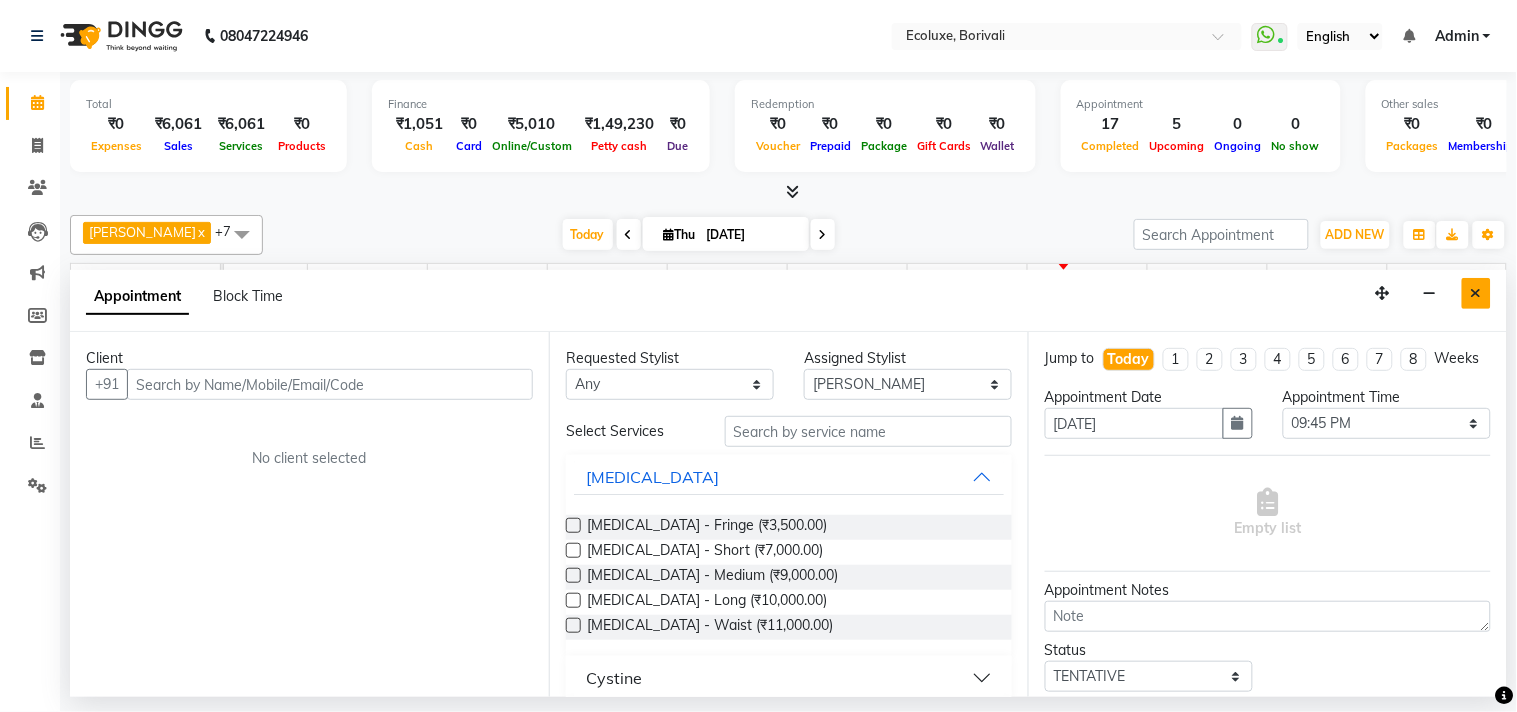 click at bounding box center [1476, 293] 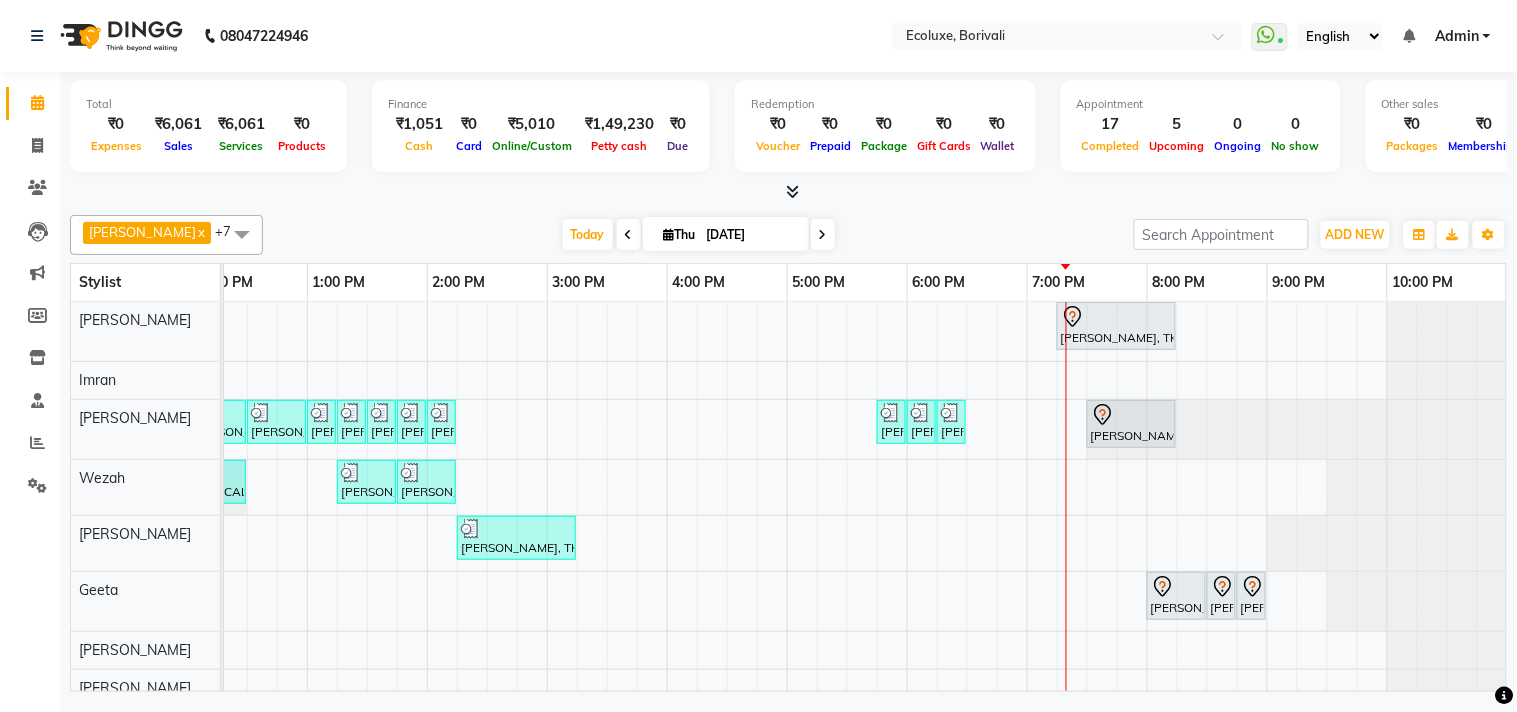 scroll, scrollTop: 0, scrollLeft: 23, axis: horizontal 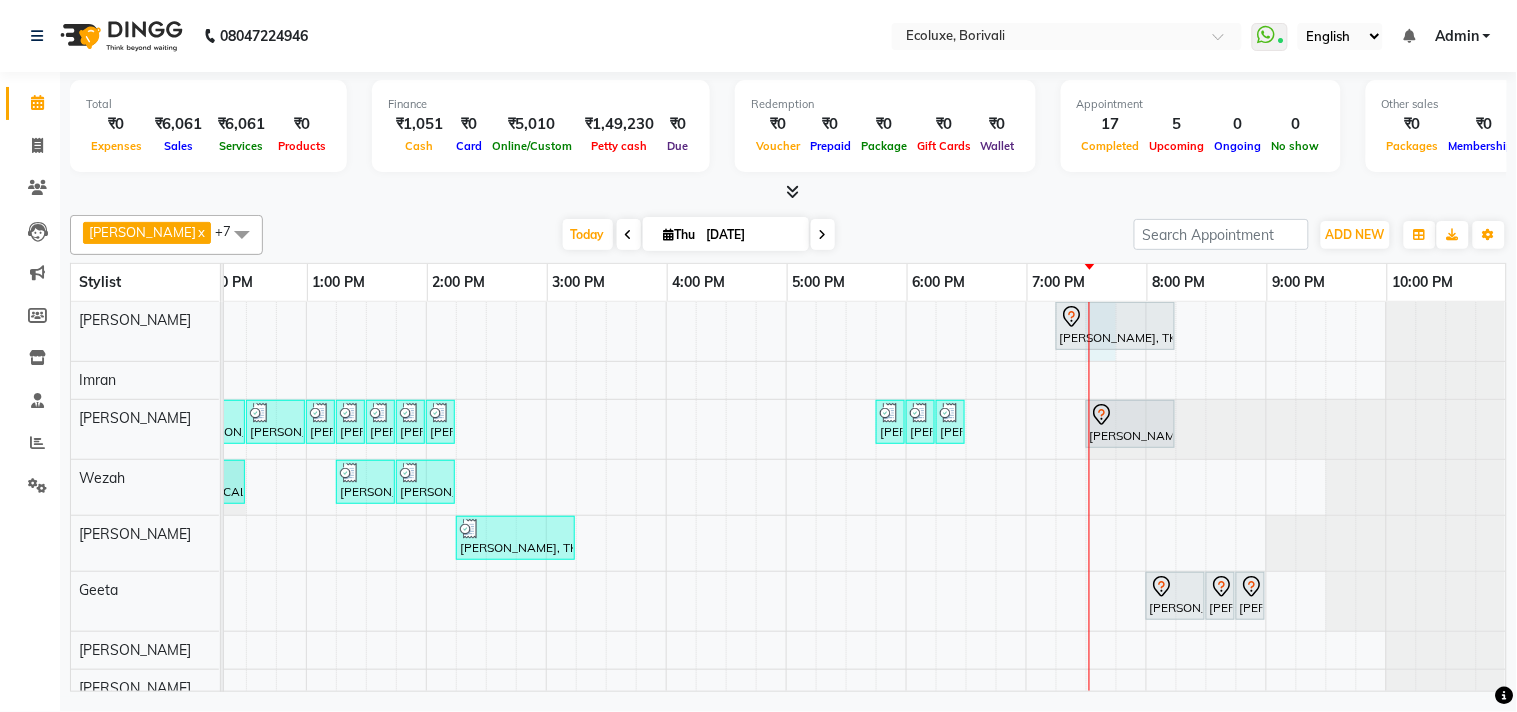 click on "shivani, TK06, 07:15 PM-08:15 PM, Female - Haircut Senior Stylist     Bhoomika, TK02, 11:00 AM-11:15 AM, Woman Forehead     Bhoomika, TK02, 11:15 AM-11:30 AM, Woman Eyebrow     Parachi Jajoo, TK04, 12:00 PM-12:30 PM, Waxing (Rica Wax) - Full Arms      Parachi Jajoo, TK04, 12:30 PM-01:00 PM, Waxing (Rica Wax) - Full Legs     Parachi Jajoo, TK04, 01:00 PM-01:15 PM, Waxing (Rica Wax) - Underarms     Parachi Jajoo, TK04, 01:15 PM-01:30 PM, Peel Off Wax - Upperlips     Dhanshree ., TK05, 01:30 PM-01:45 PM, Peel Off Wax - Chin     Dhanshree ., TK05, 01:45 PM-02:00 PM, Peel Off Wax - Upperlips     Dhanshree ., TK05, 02:00 PM-02:15 PM, Woman Eyebrow     Shweta Samant, TK08, 05:45 PM-06:00 PM, Woman Eyebrow     Shweta Samant, TK08, 06:00 PM-06:15 PM, Woman Eyebrow     Shweta Samant, TK08, 06:15 PM-06:30 PM, Peel Off Wax - Upperlips             Sonal Sawant, TK09, 07:30 PM-08:15 PM, Classic Pedicure     Nikita Kolte, TK03, 11:30 AM-12:00 PM, Luxury Hairwash Long" at bounding box center (666, 504) 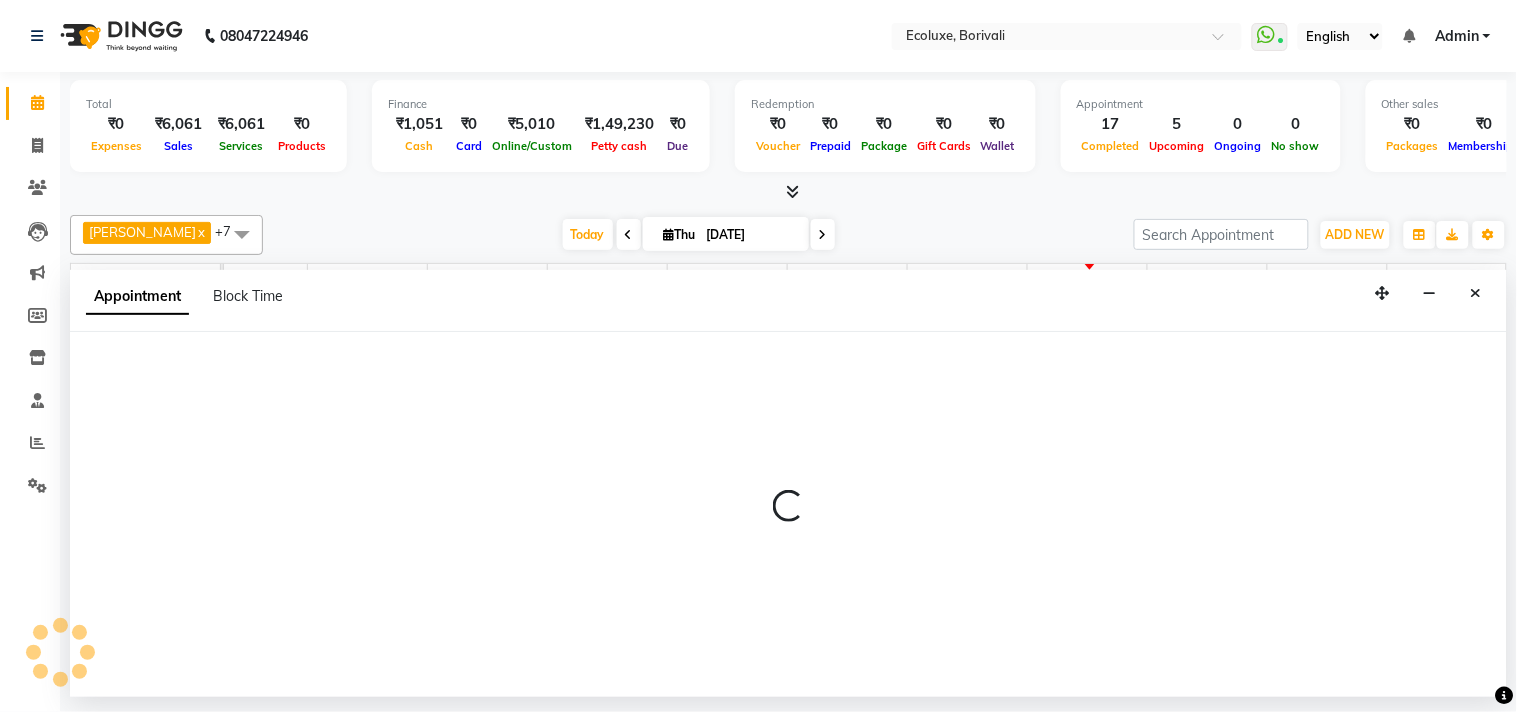 select on "35738" 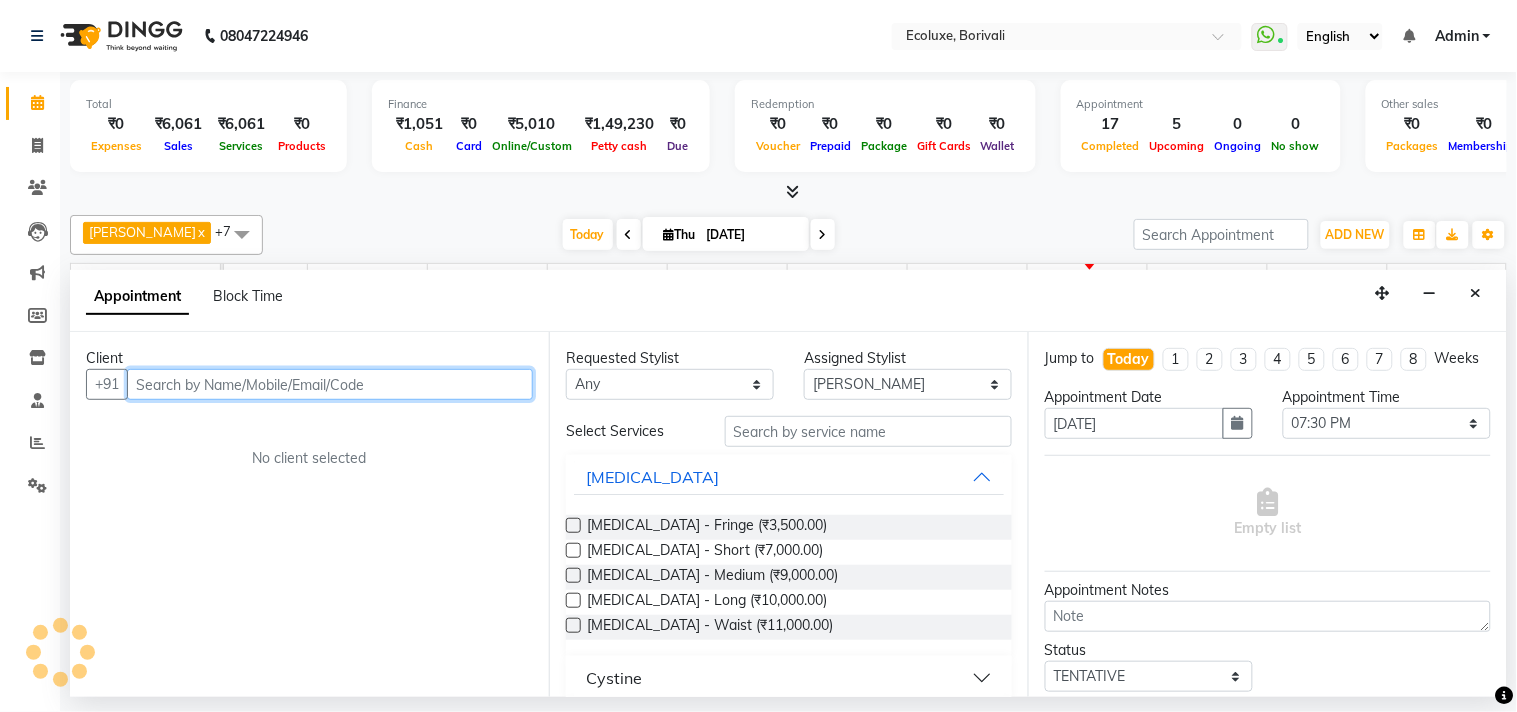 click at bounding box center [330, 384] 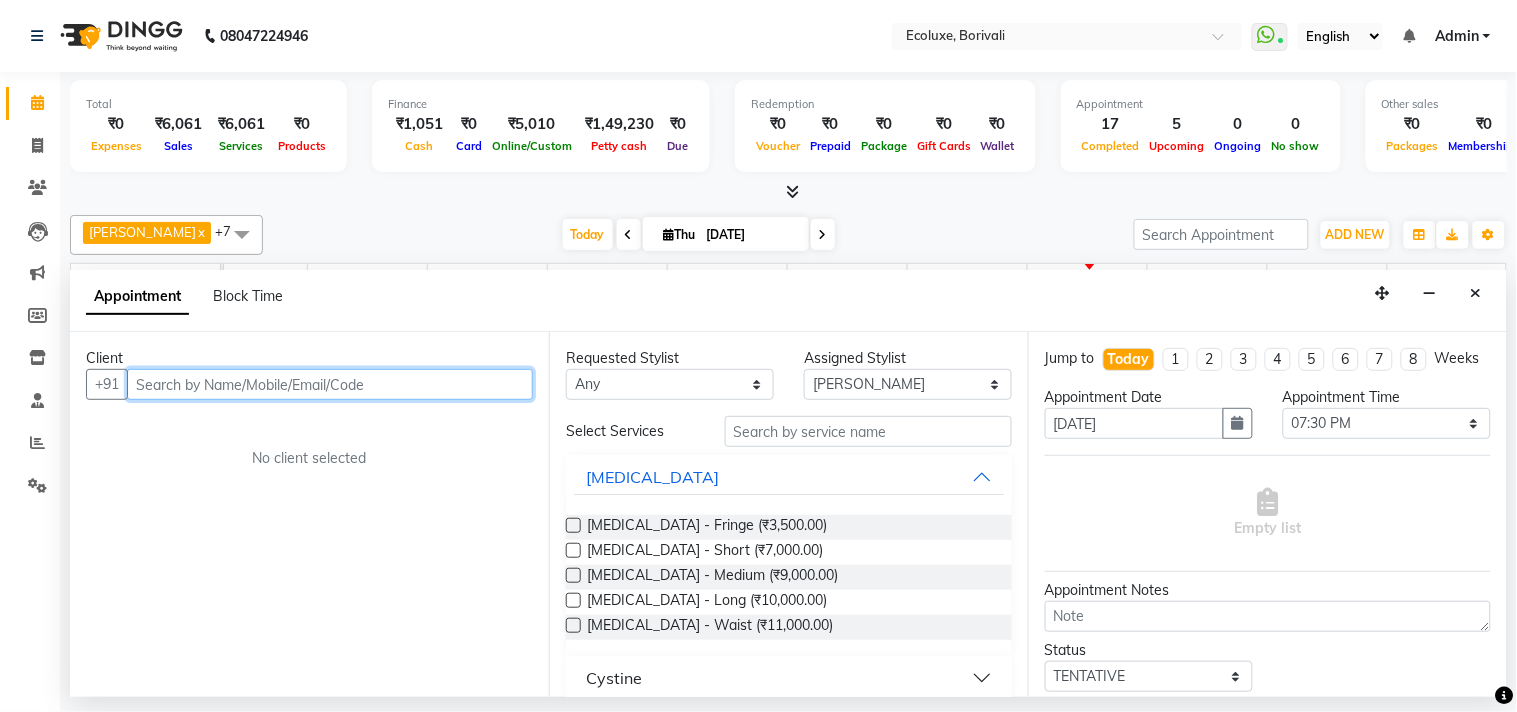 click at bounding box center [330, 384] 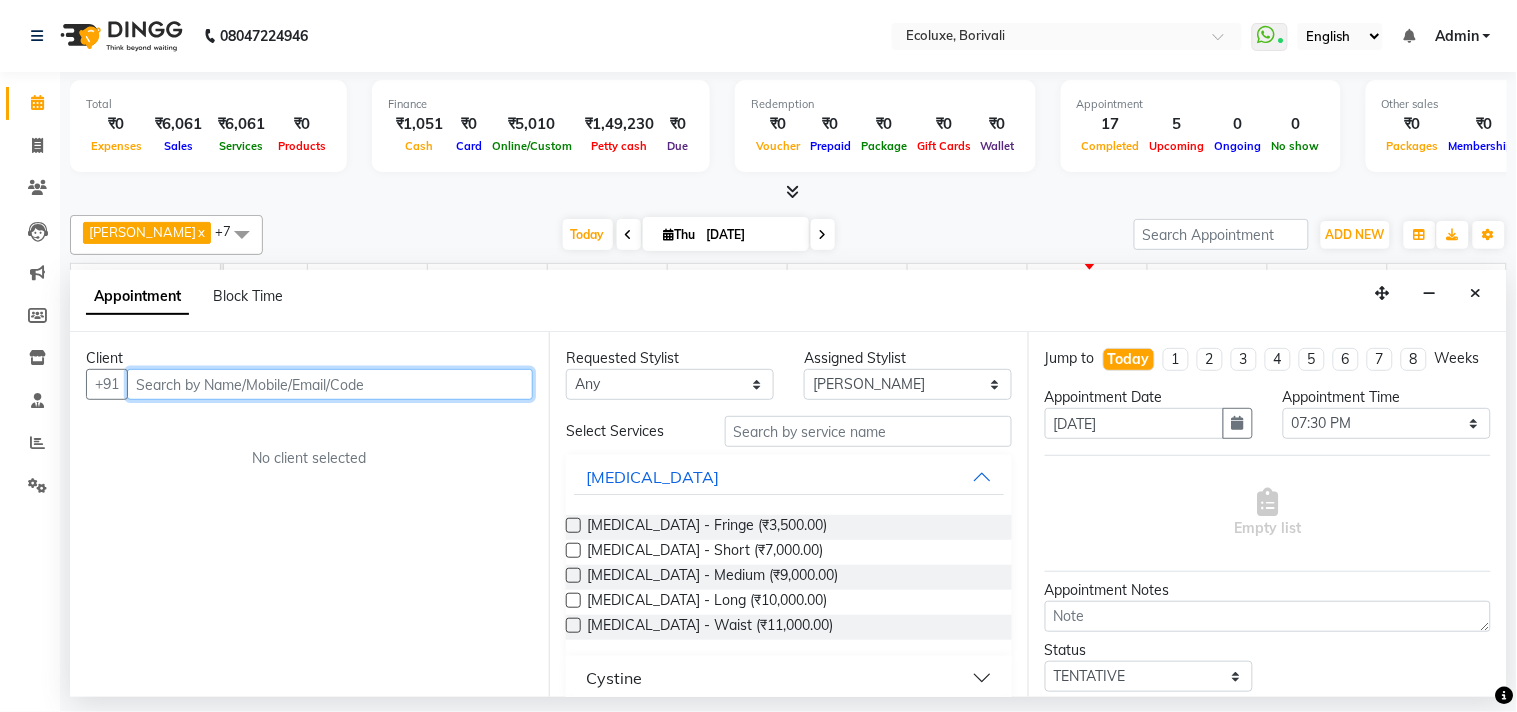 click at bounding box center [330, 384] 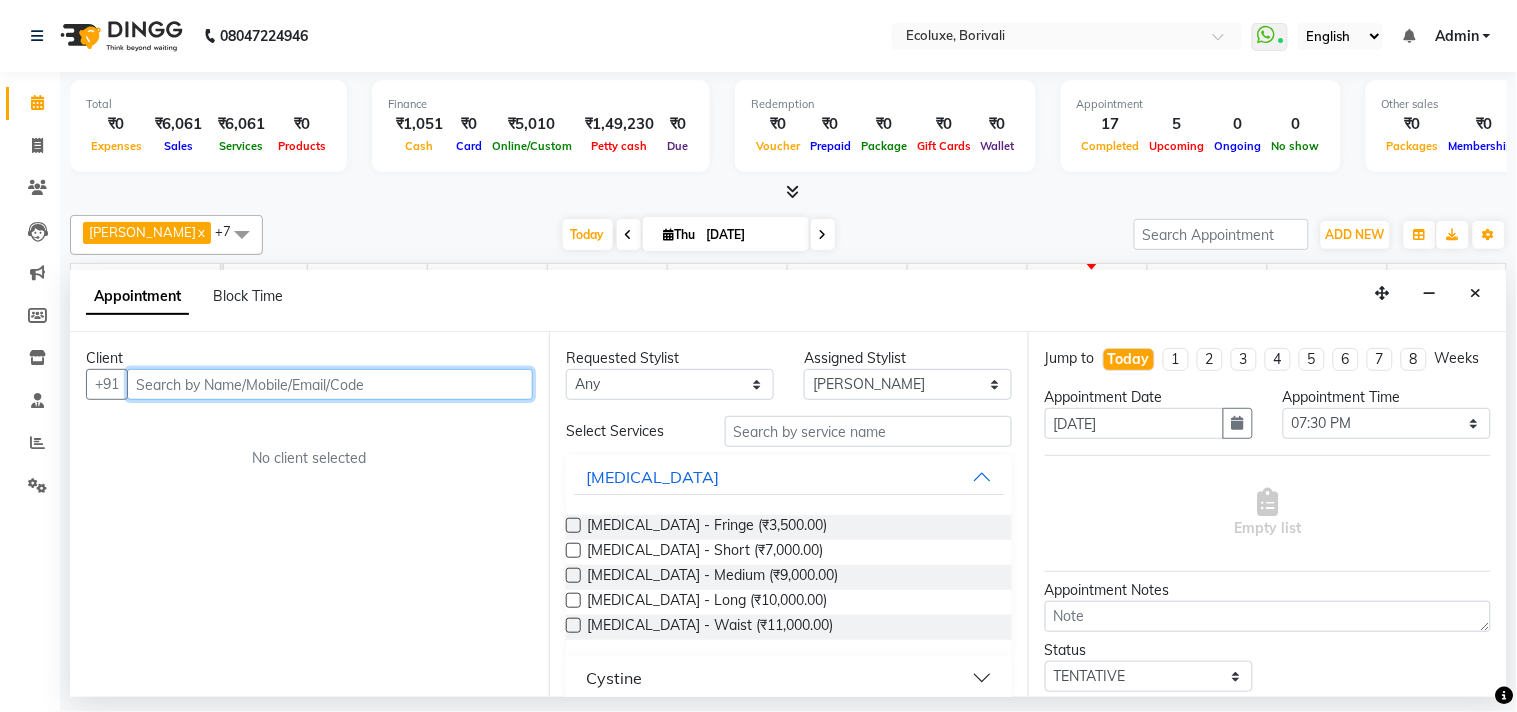 click at bounding box center (330, 384) 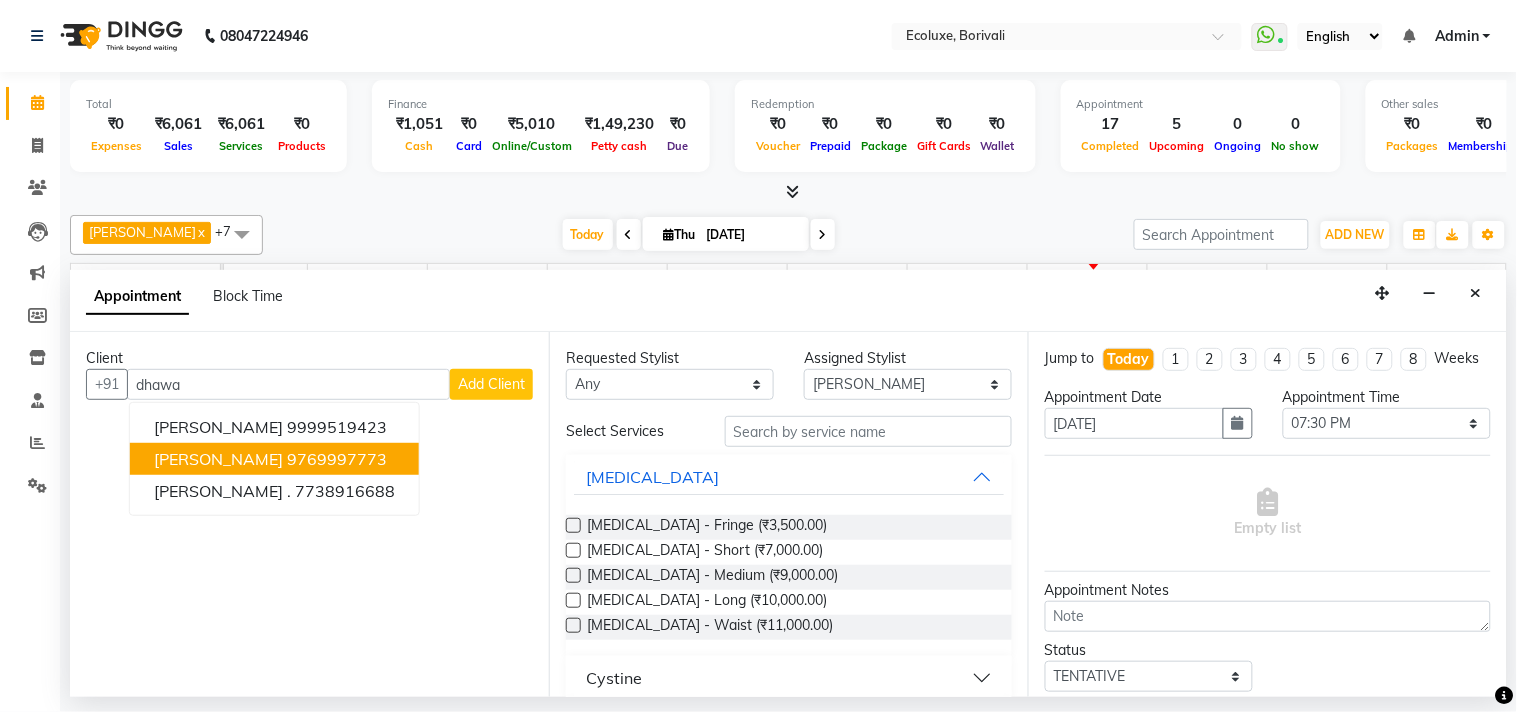 drag, startPoint x: 251, startPoint y: 456, endPoint x: 203, endPoint y: 555, distance: 110.02273 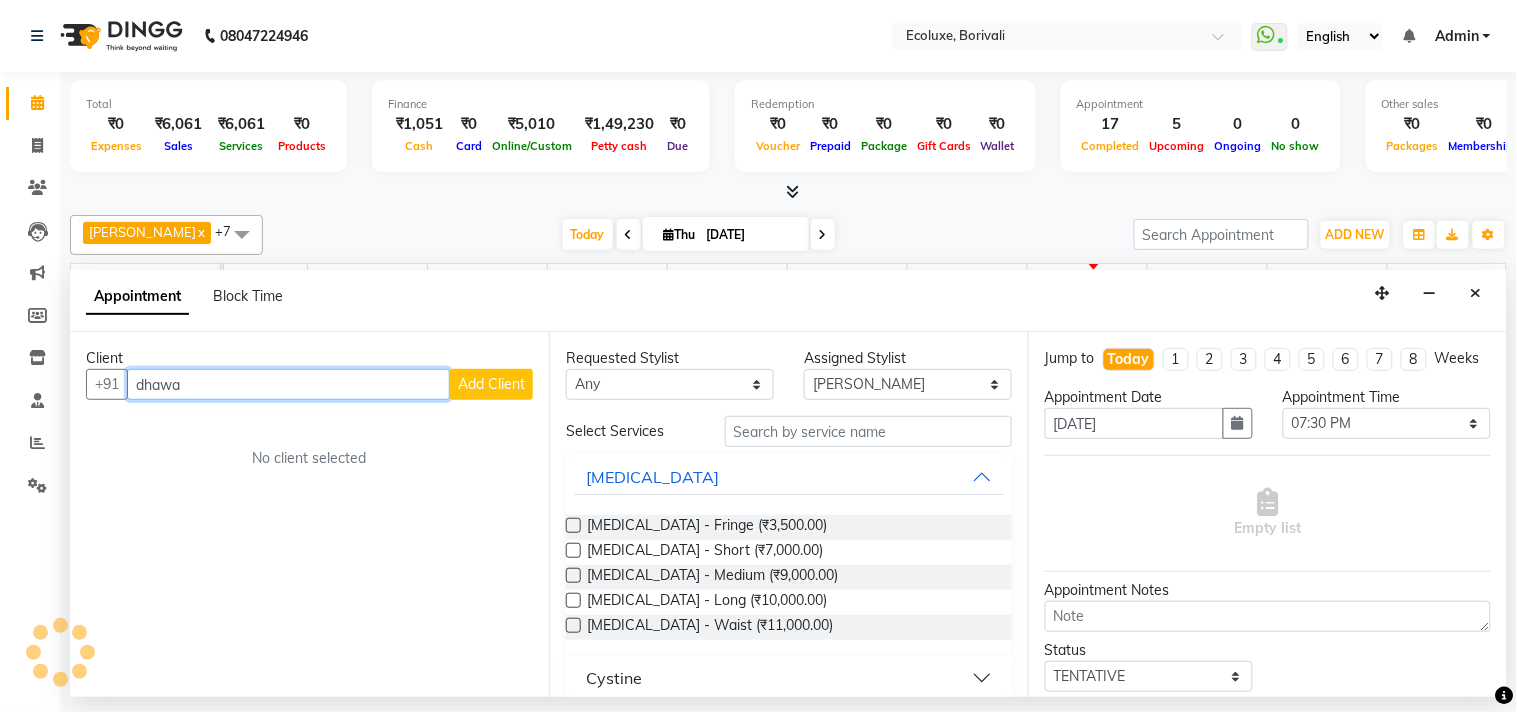 click on "dhawa" at bounding box center [288, 384] 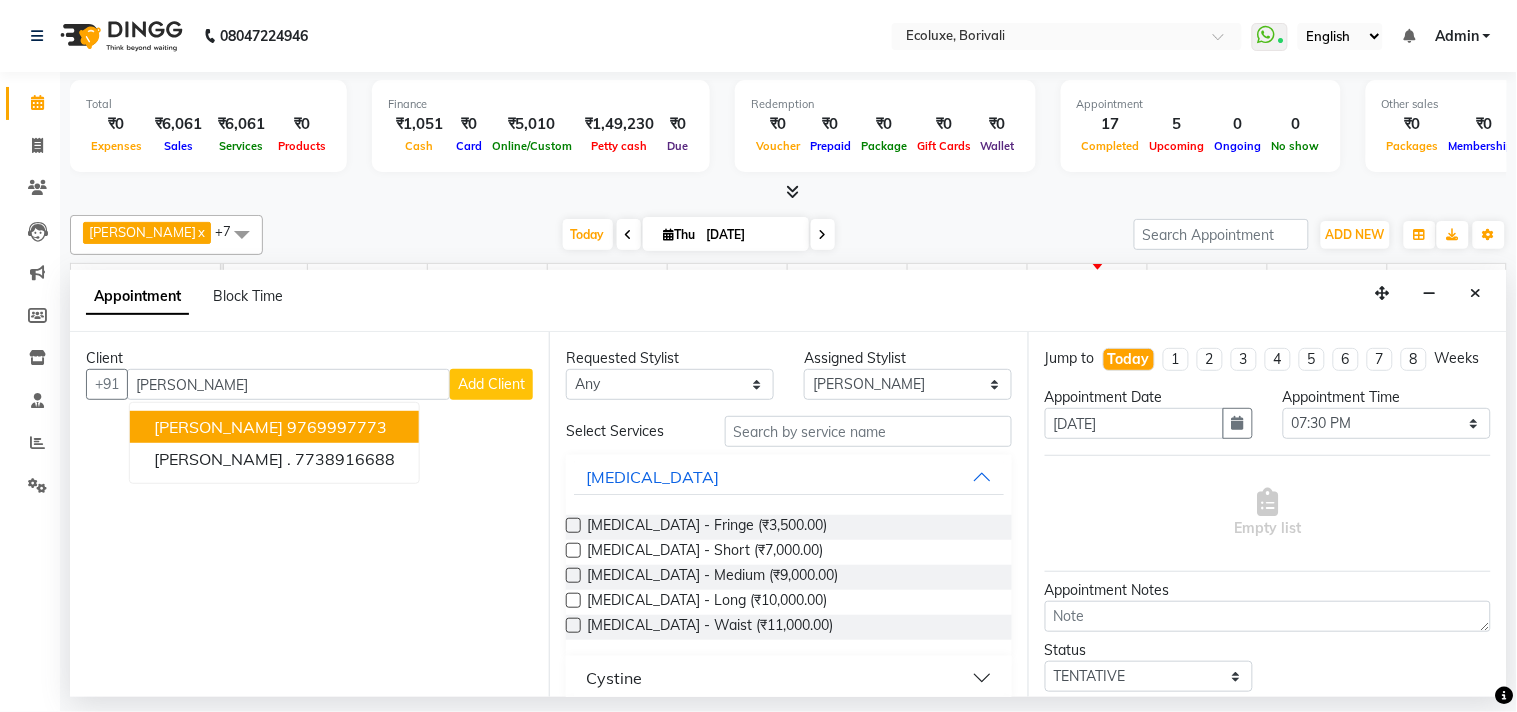 drag, startPoint x: 248, startPoint y: 431, endPoint x: 221, endPoint y: 188, distance: 244.49539 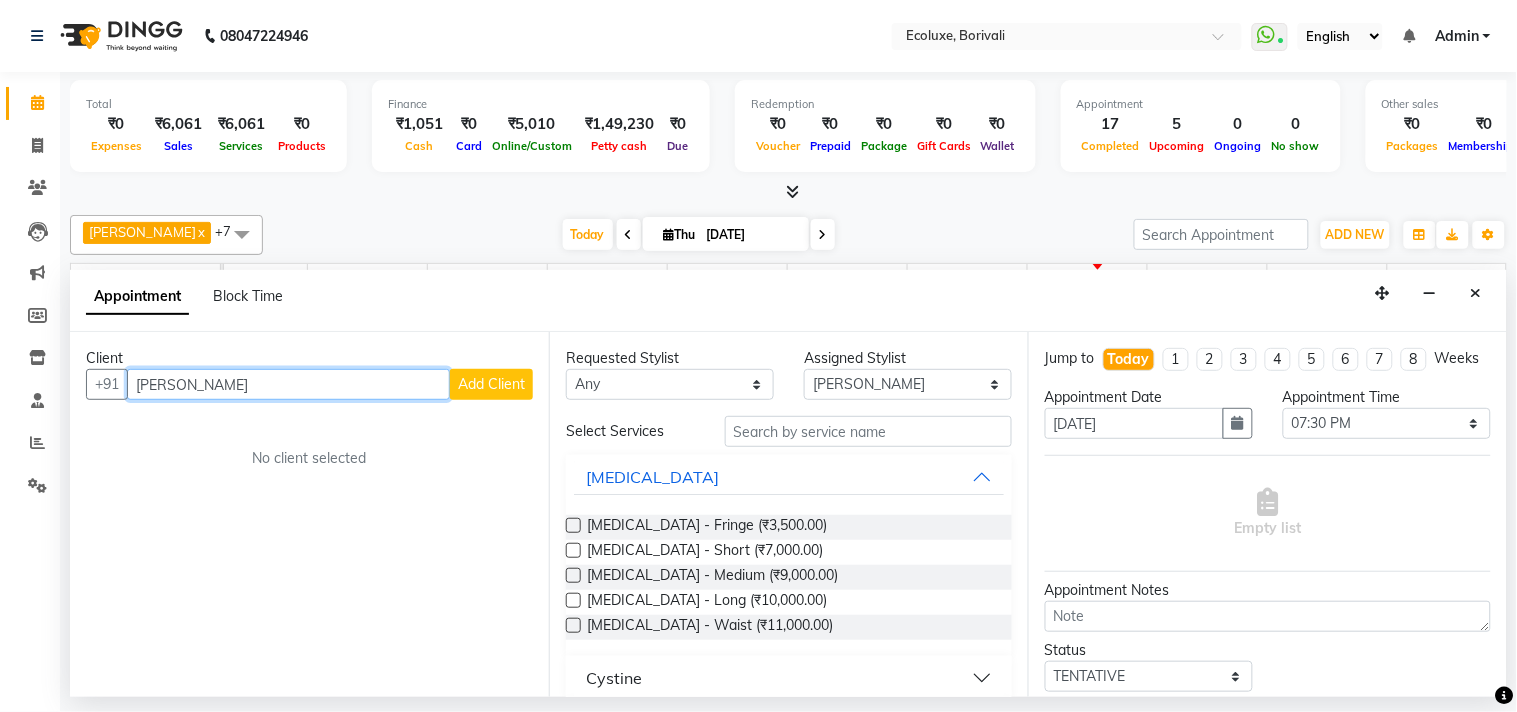 click on "dhawal" at bounding box center (288, 384) 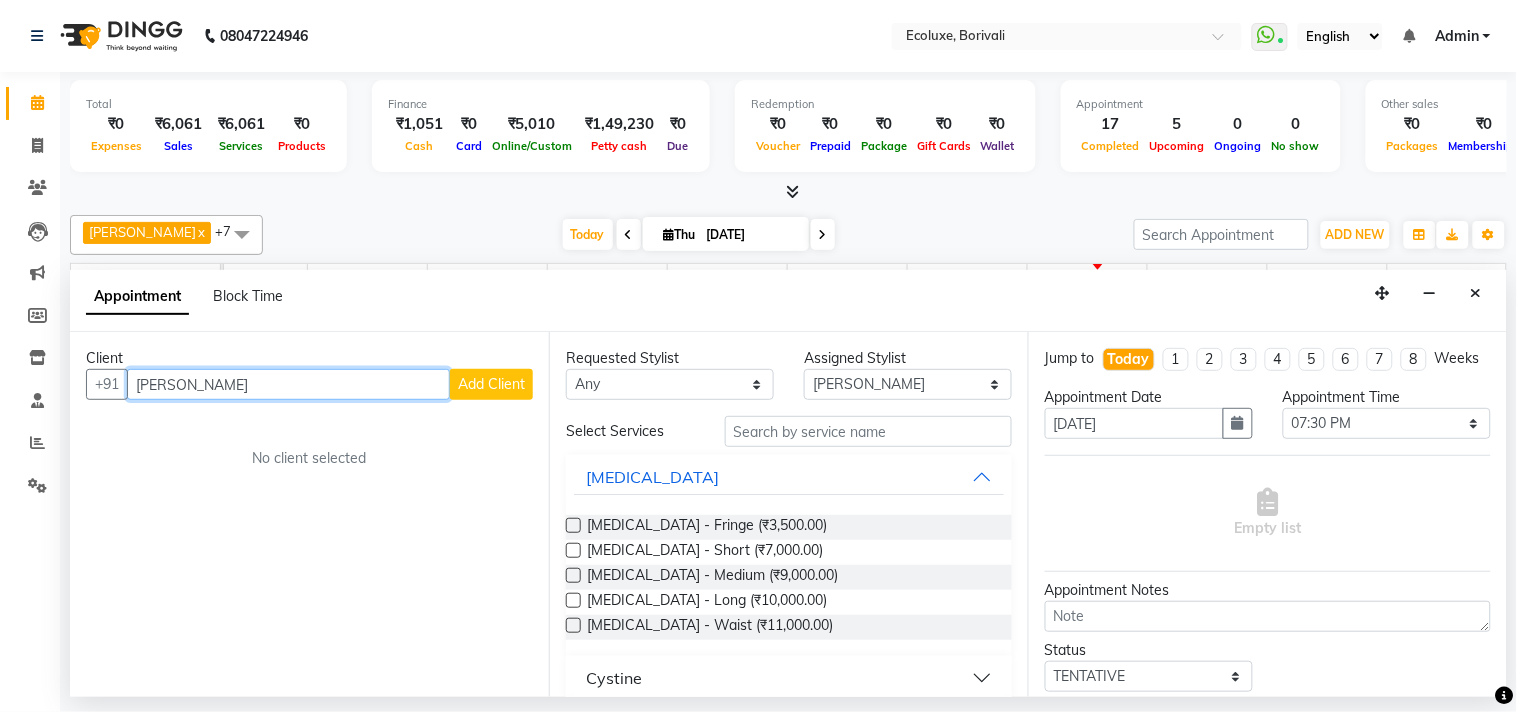 click on "dhawal" at bounding box center [288, 384] 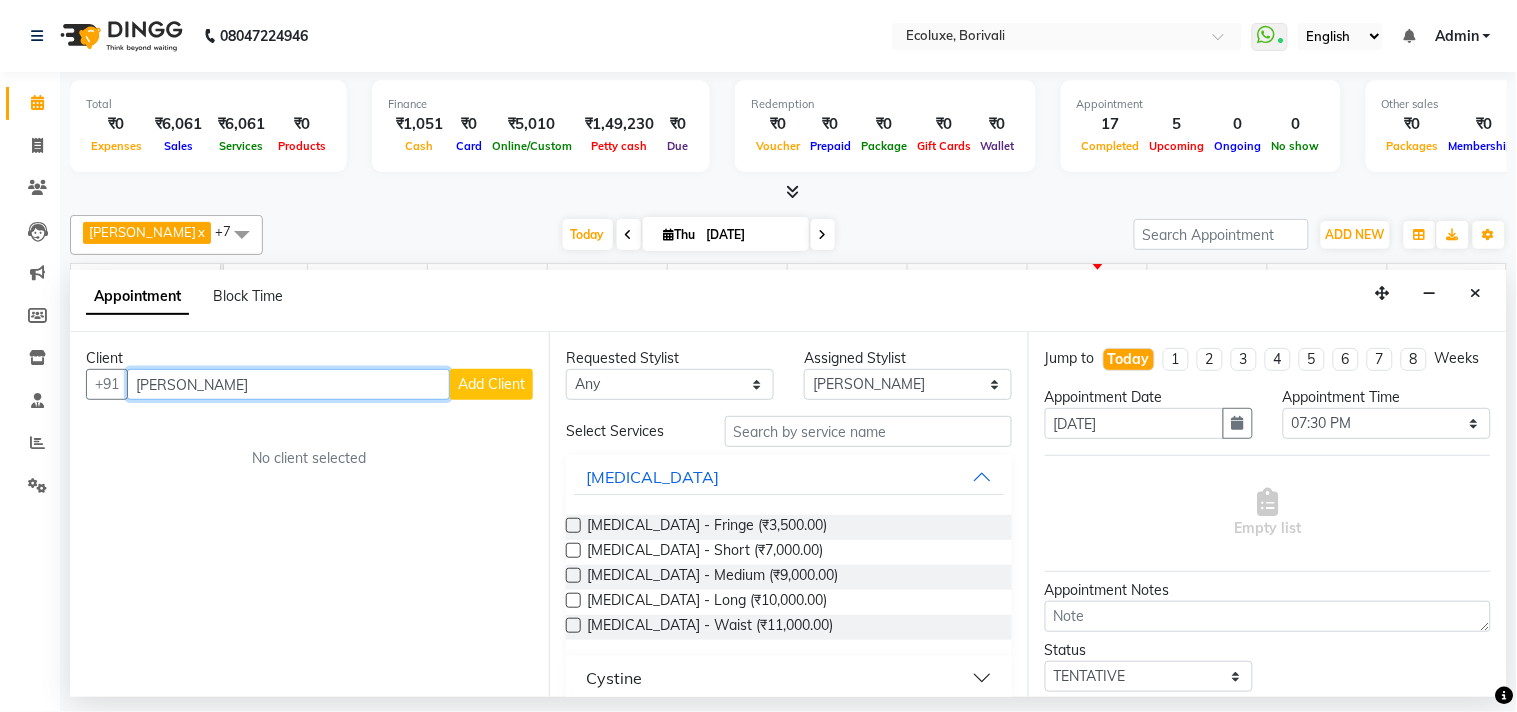 click on "dhawal" at bounding box center [288, 384] 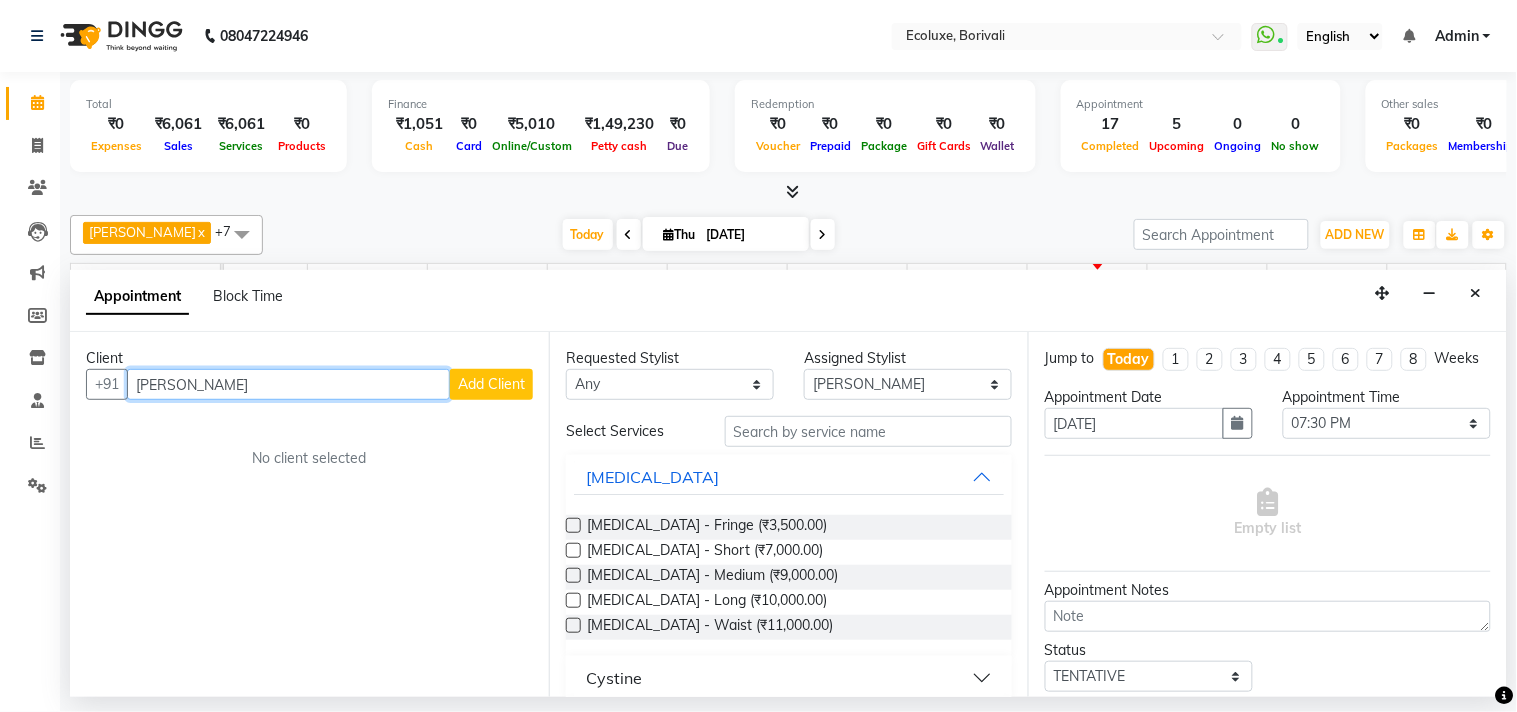 click on "dhawal" at bounding box center [288, 384] 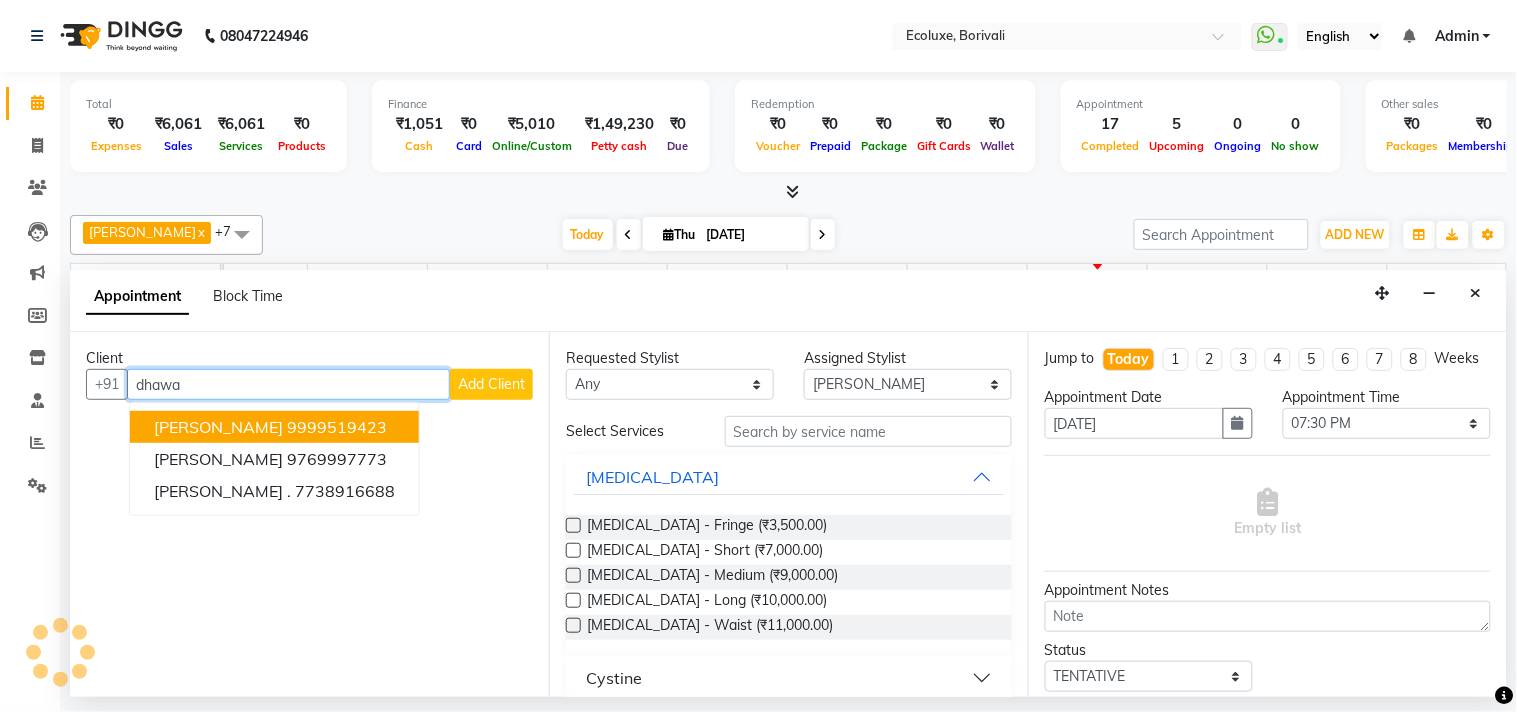 type on "dhawal" 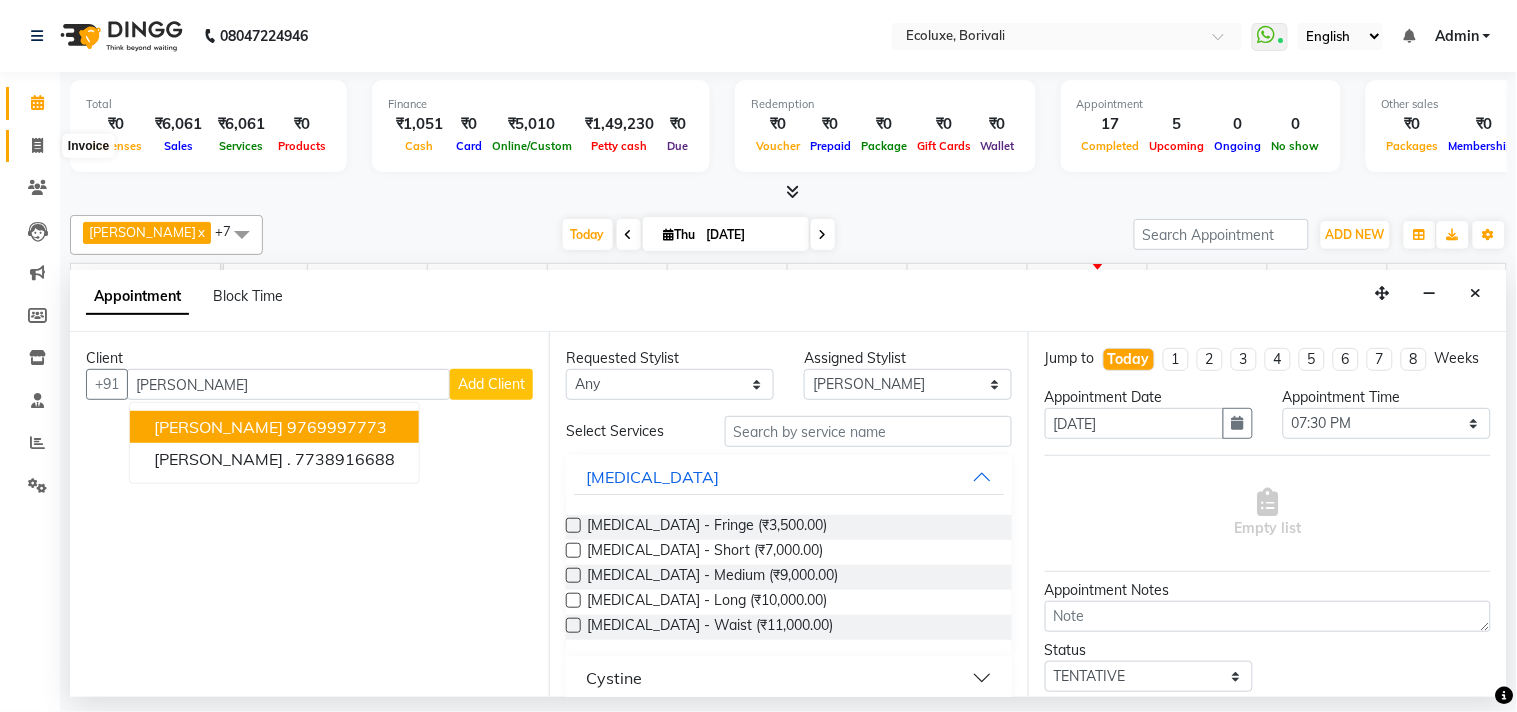 click 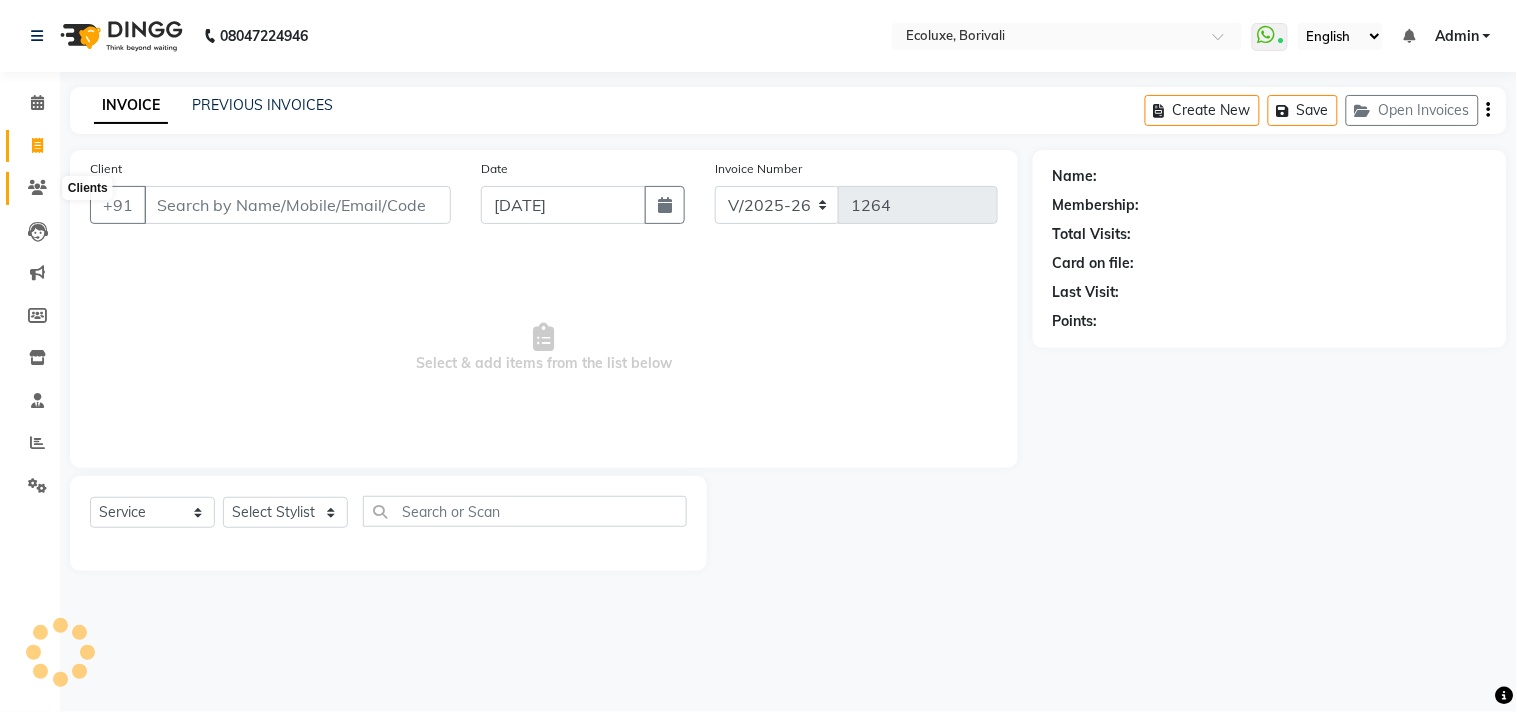 click 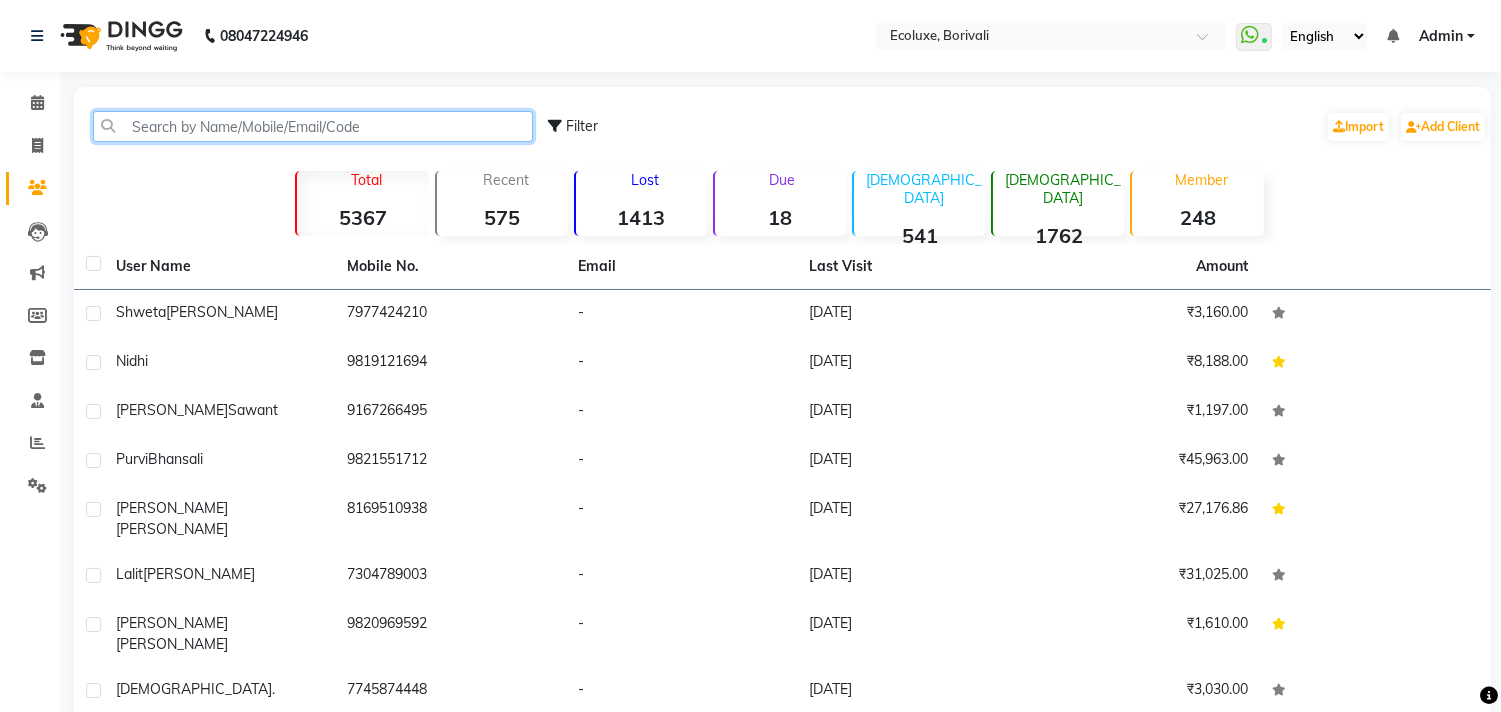 click 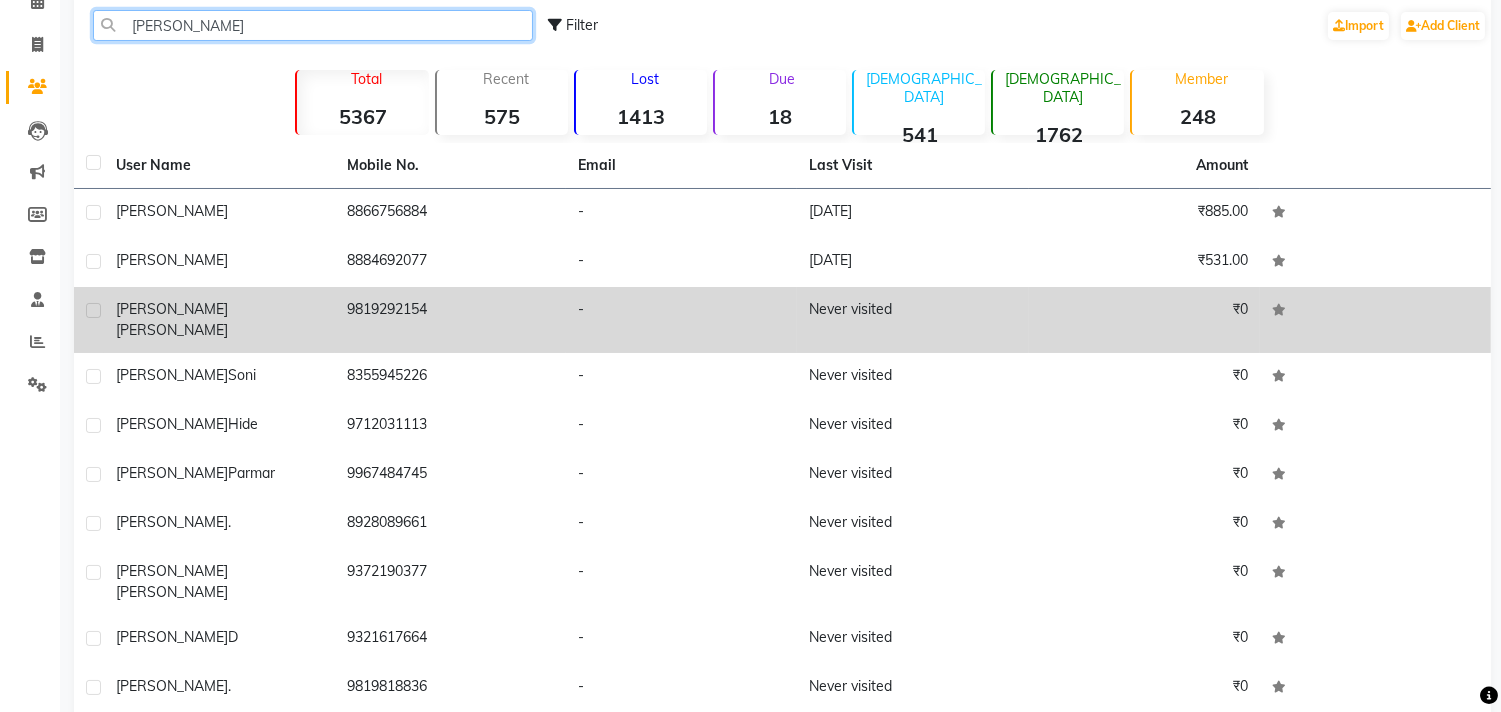 scroll, scrollTop: 153, scrollLeft: 0, axis: vertical 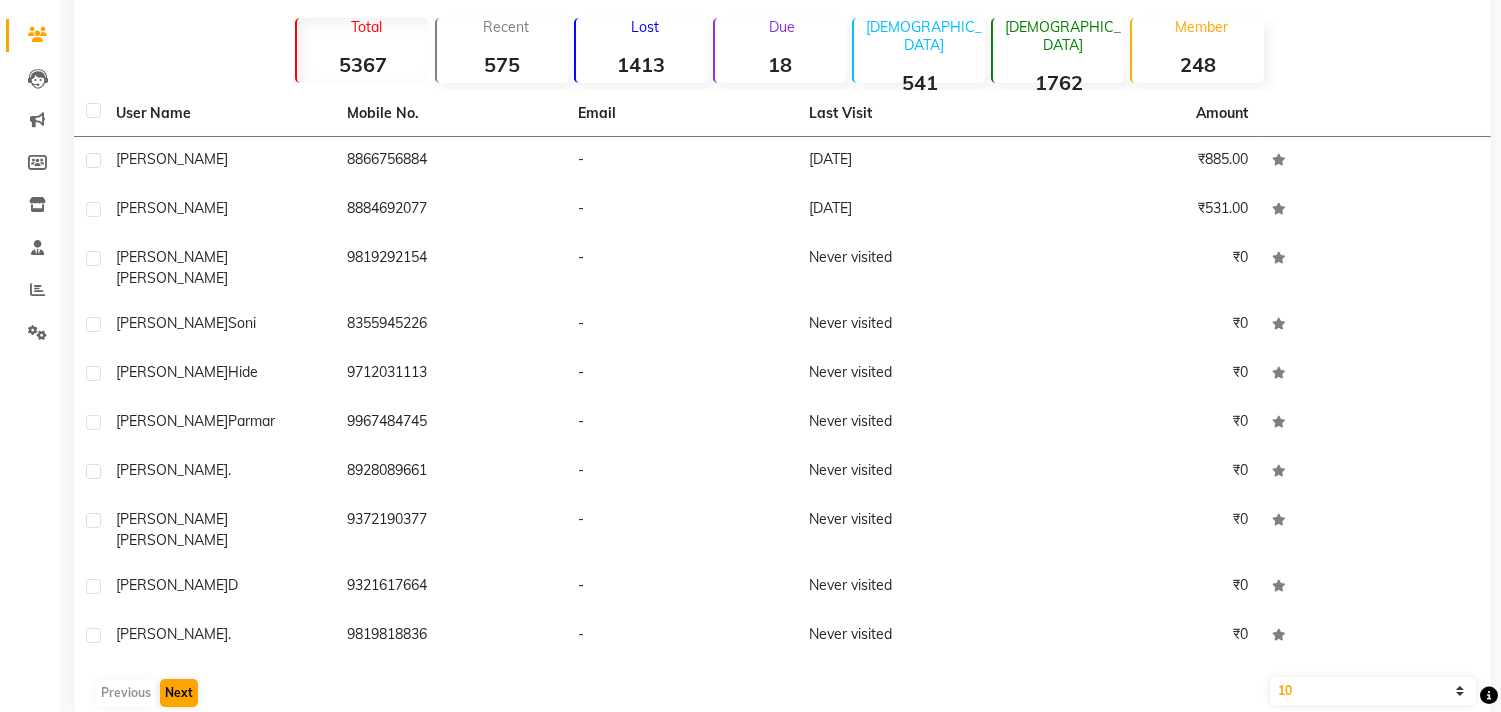 type on "dhaval" 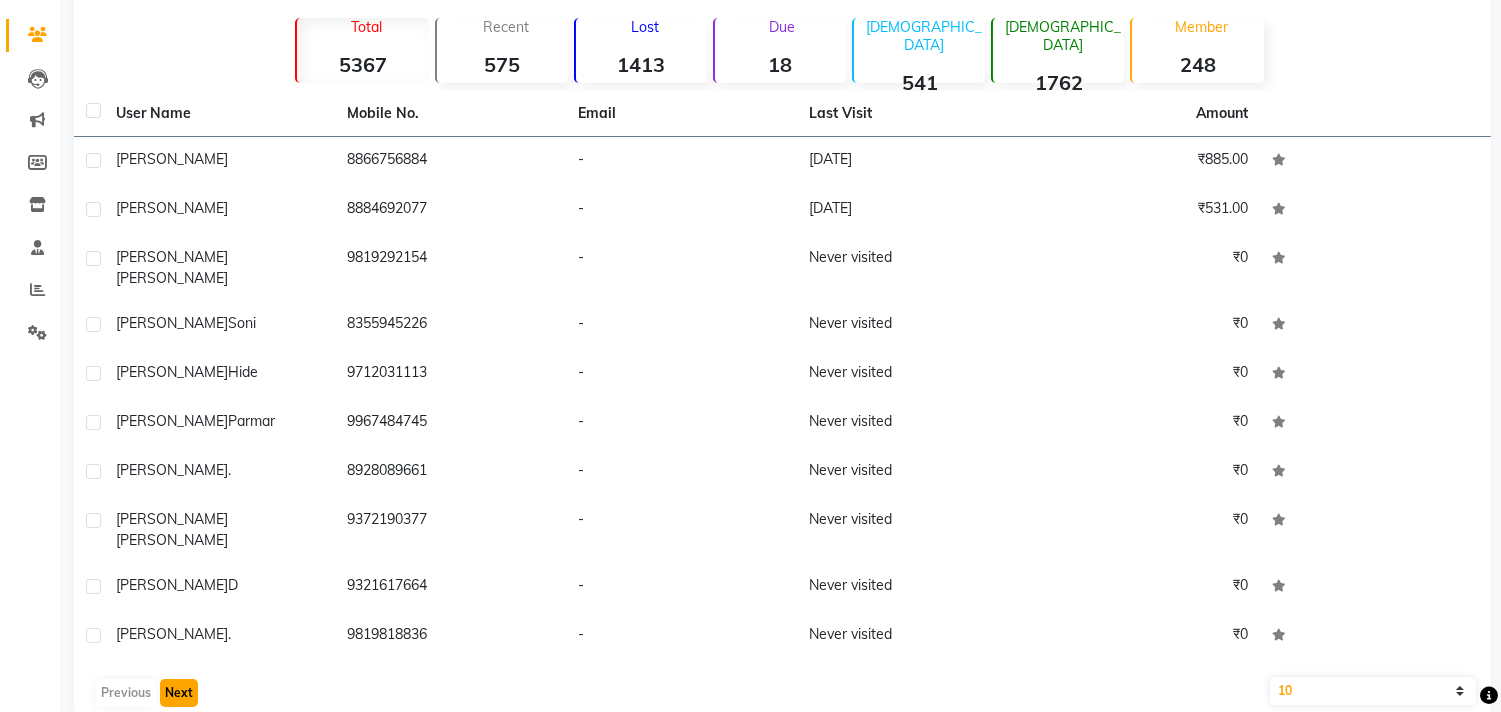 click on "Next" 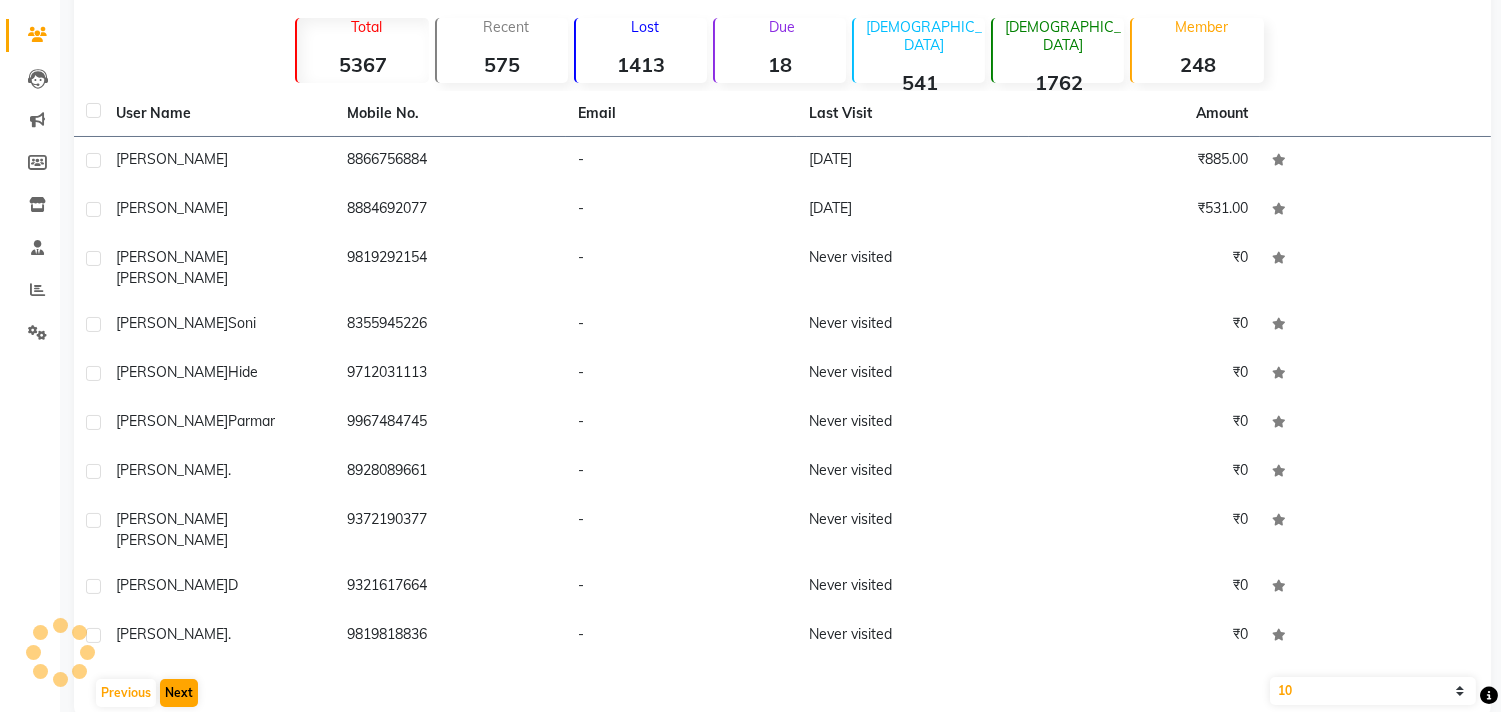 scroll, scrollTop: 51, scrollLeft: 0, axis: vertical 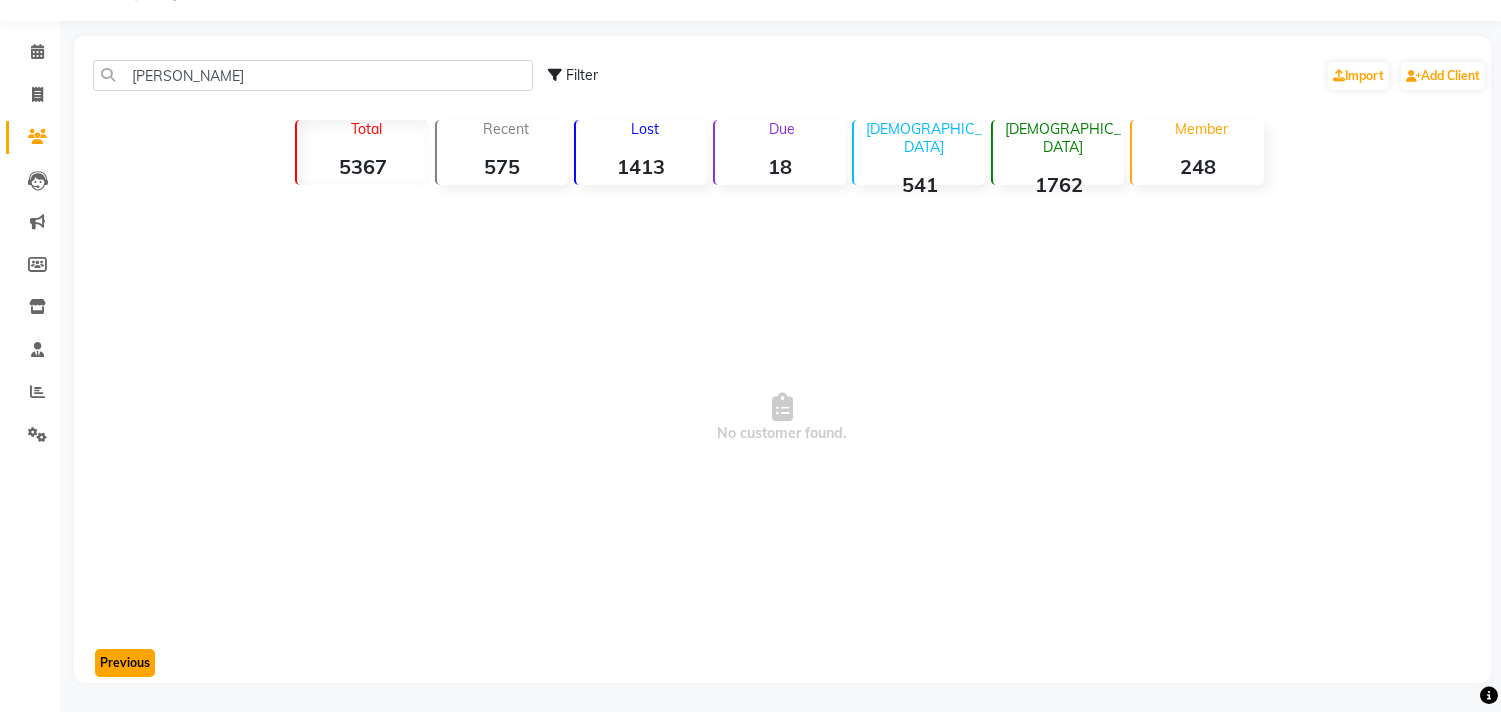 click on "Previous" 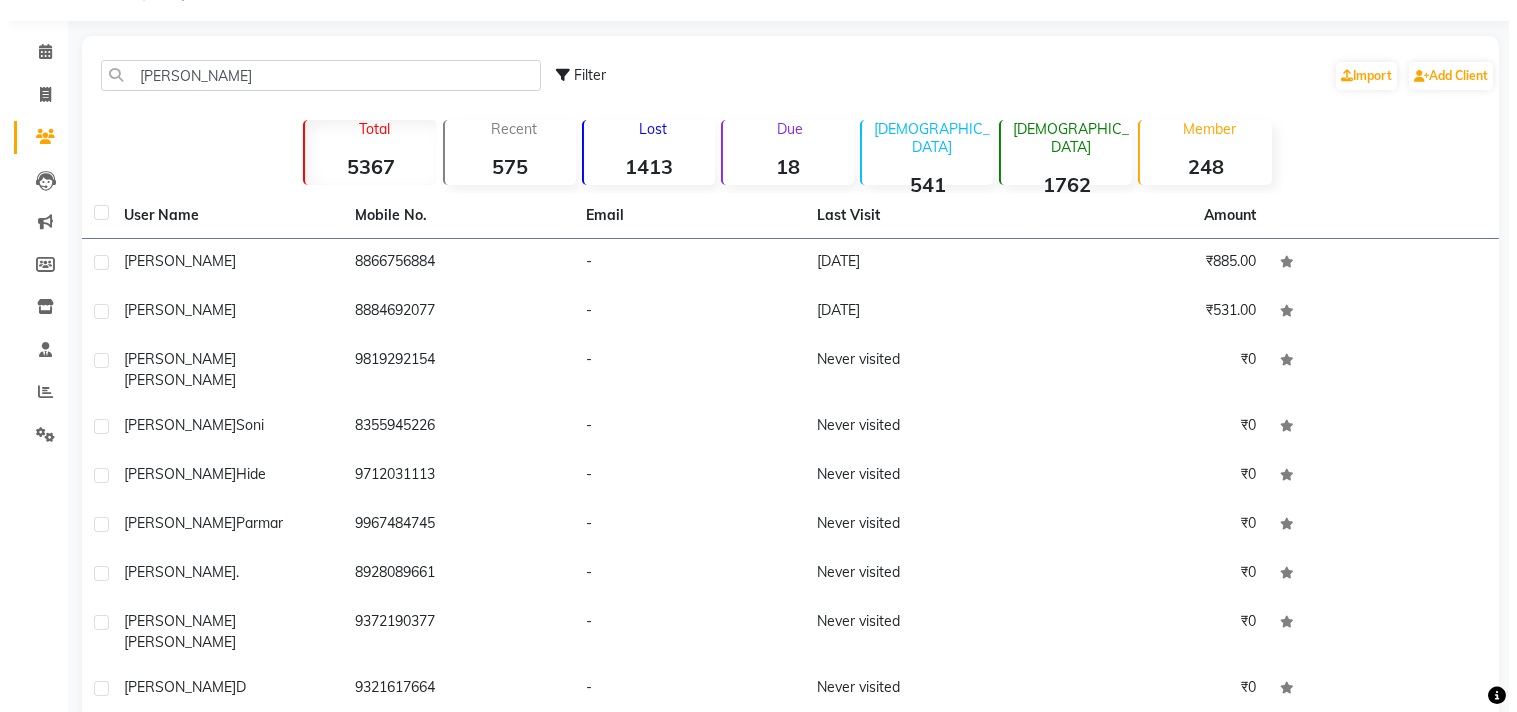 scroll, scrollTop: 0, scrollLeft: 0, axis: both 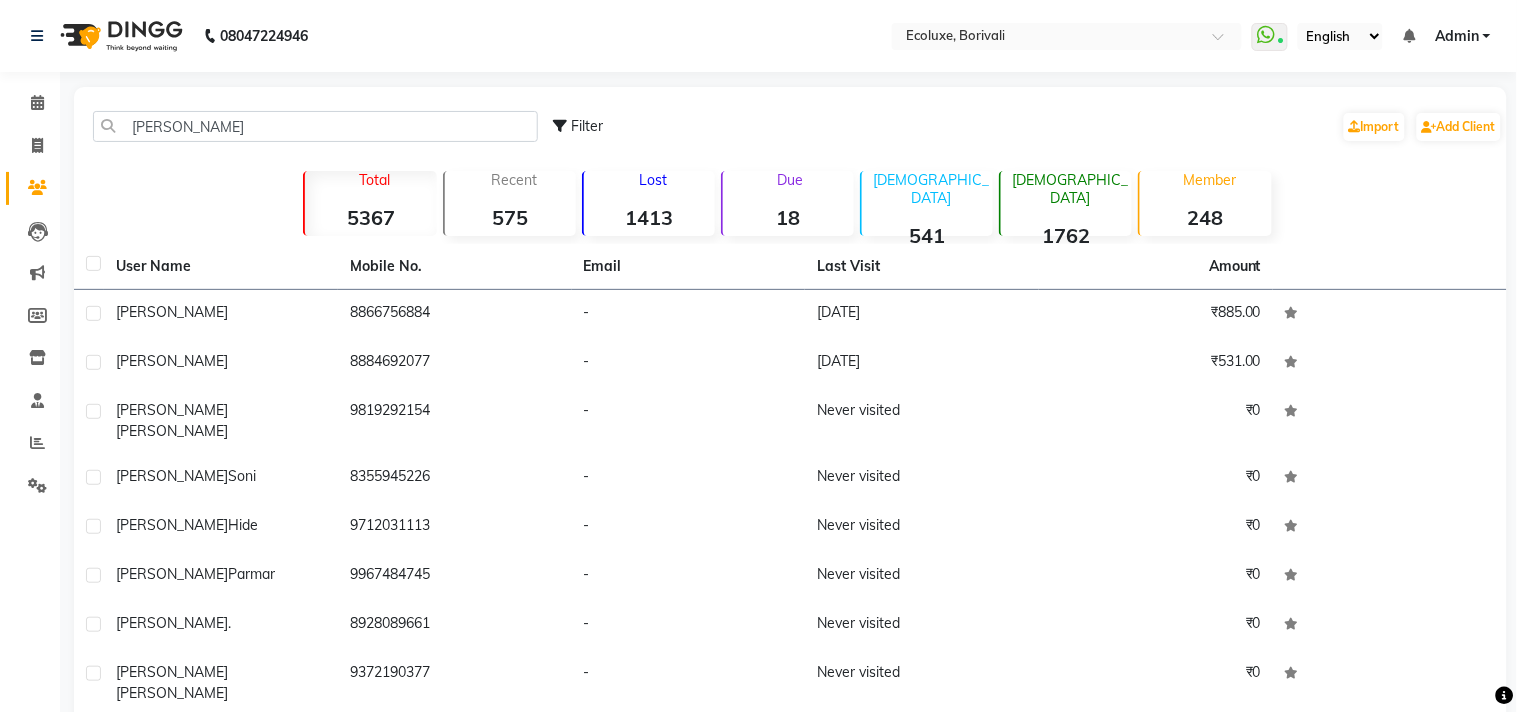 select on "5386" 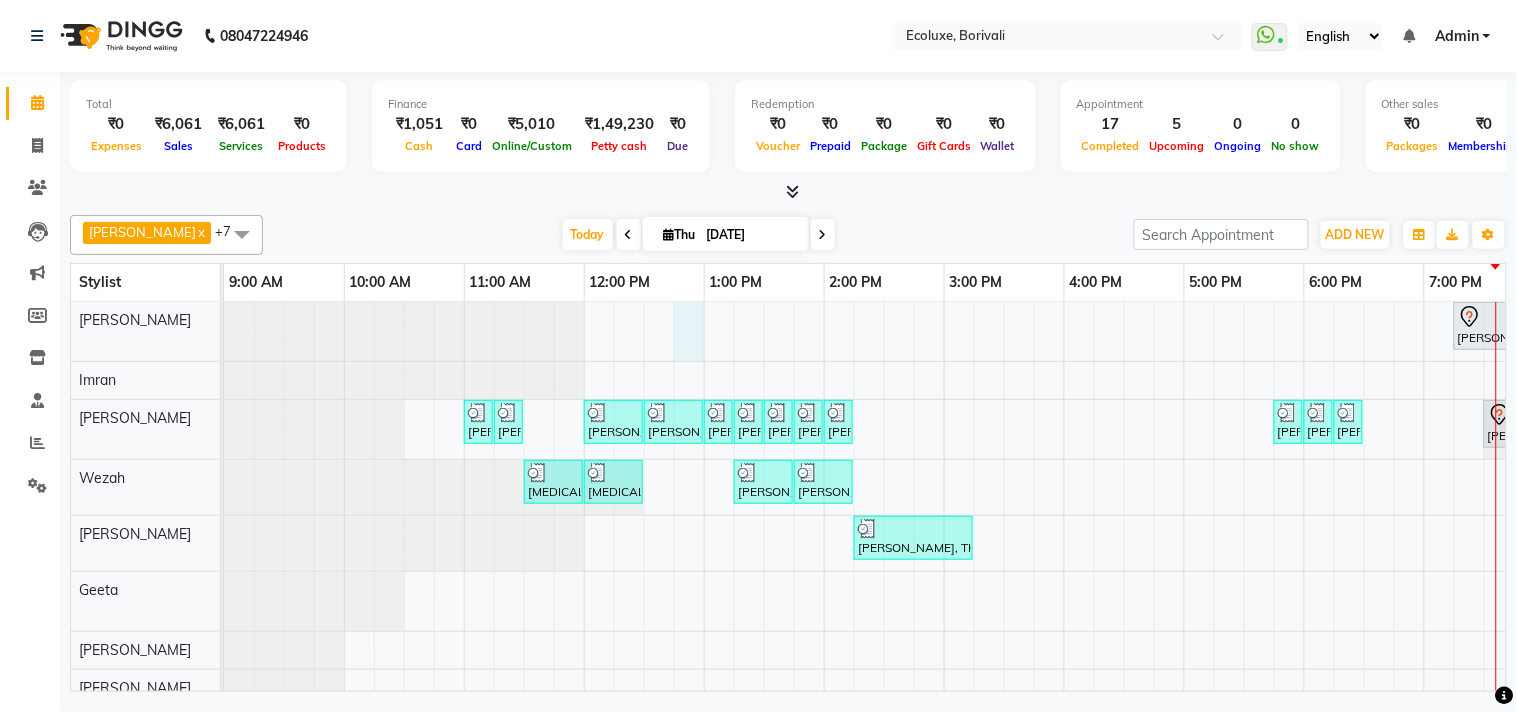 click on "shivani, TK06, 07:15 PM-08:15 PM, Female - Haircut Senior Stylist     Bhoomika, TK02, 11:00 AM-11:15 AM, Woman Forehead     Bhoomika, TK02, 11:15 AM-11:30 AM, Woman Eyebrow     Parachi Jajoo, TK04, 12:00 PM-12:30 PM, Waxing (Rica Wax) - Full Arms      Parachi Jajoo, TK04, 12:30 PM-01:00 PM, Waxing (Rica Wax) - Full Legs     Parachi Jajoo, TK04, 01:00 PM-01:15 PM, Waxing (Rica Wax) - Underarms     Parachi Jajoo, TK04, 01:15 PM-01:30 PM, Peel Off Wax - Upperlips     Dhanshree ., TK05, 01:30 PM-01:45 PM, Peel Off Wax - Chin     Dhanshree ., TK05, 01:45 PM-02:00 PM, Peel Off Wax - Upperlips     Dhanshree ., TK05, 02:00 PM-02:15 PM, Woman Eyebrow     Shweta Samant, TK08, 05:45 PM-06:00 PM, Woman Eyebrow     Shweta Samant, TK08, 06:00 PM-06:15 PM, Woman Eyebrow     Shweta Samant, TK08, 06:15 PM-06:30 PM, Peel Off Wax - Upperlips             Sonal Sawant, TK09, 07:30 PM-08:15 PM, Classic Pedicure     Nikita Kolte, TK03, 11:30 AM-12:00 PM, Luxury Hairwash Long" at bounding box center (1064, 504) 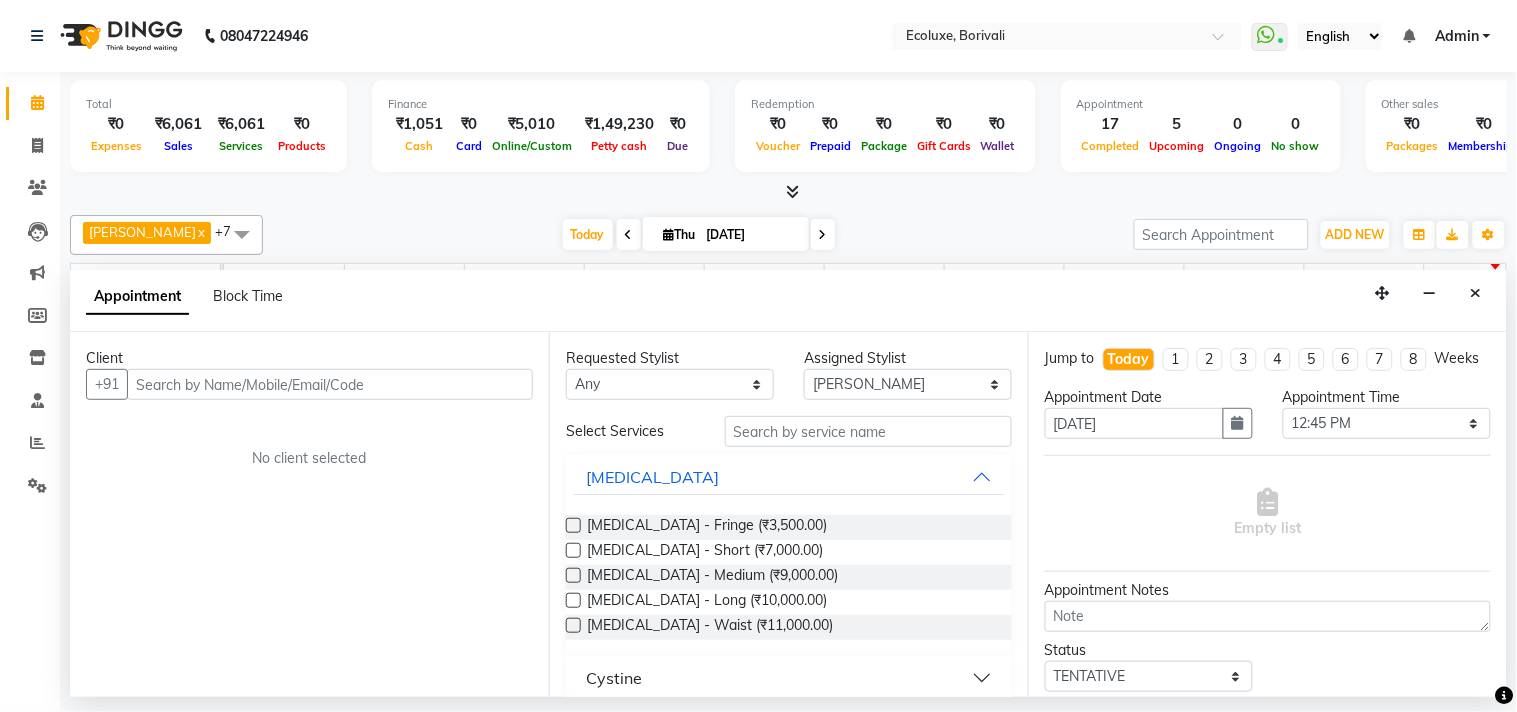 click at bounding box center (330, 384) 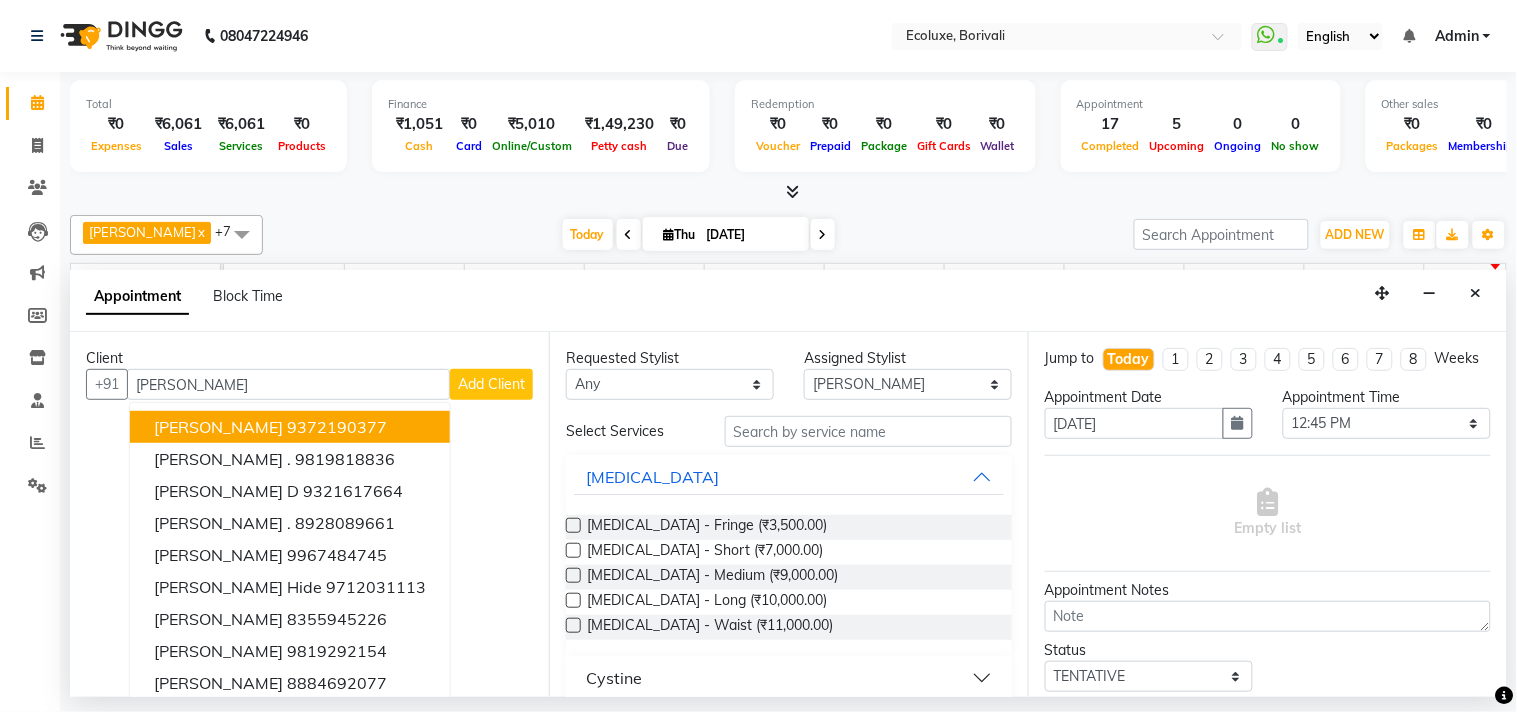 click on "9372190377" at bounding box center [337, 427] 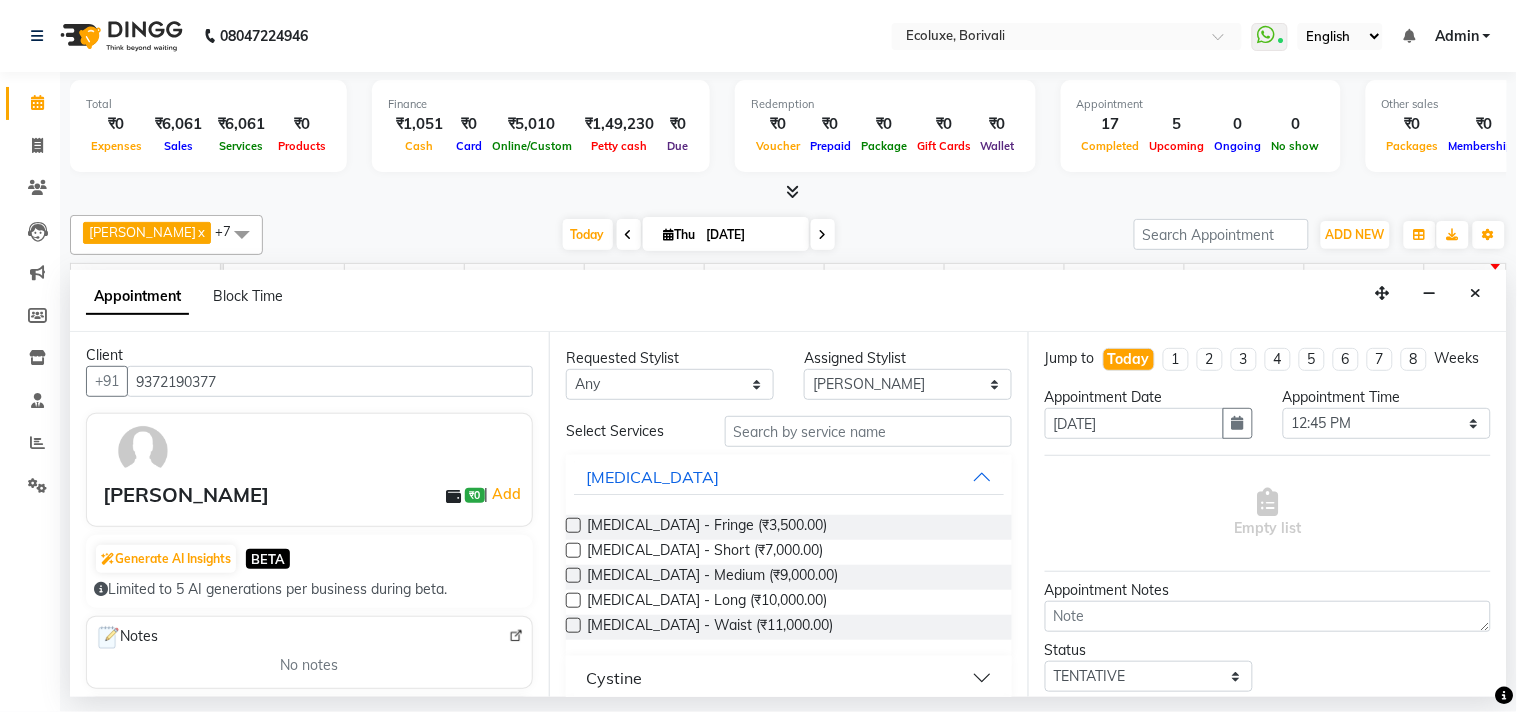 scroll, scrollTop: 0, scrollLeft: 0, axis: both 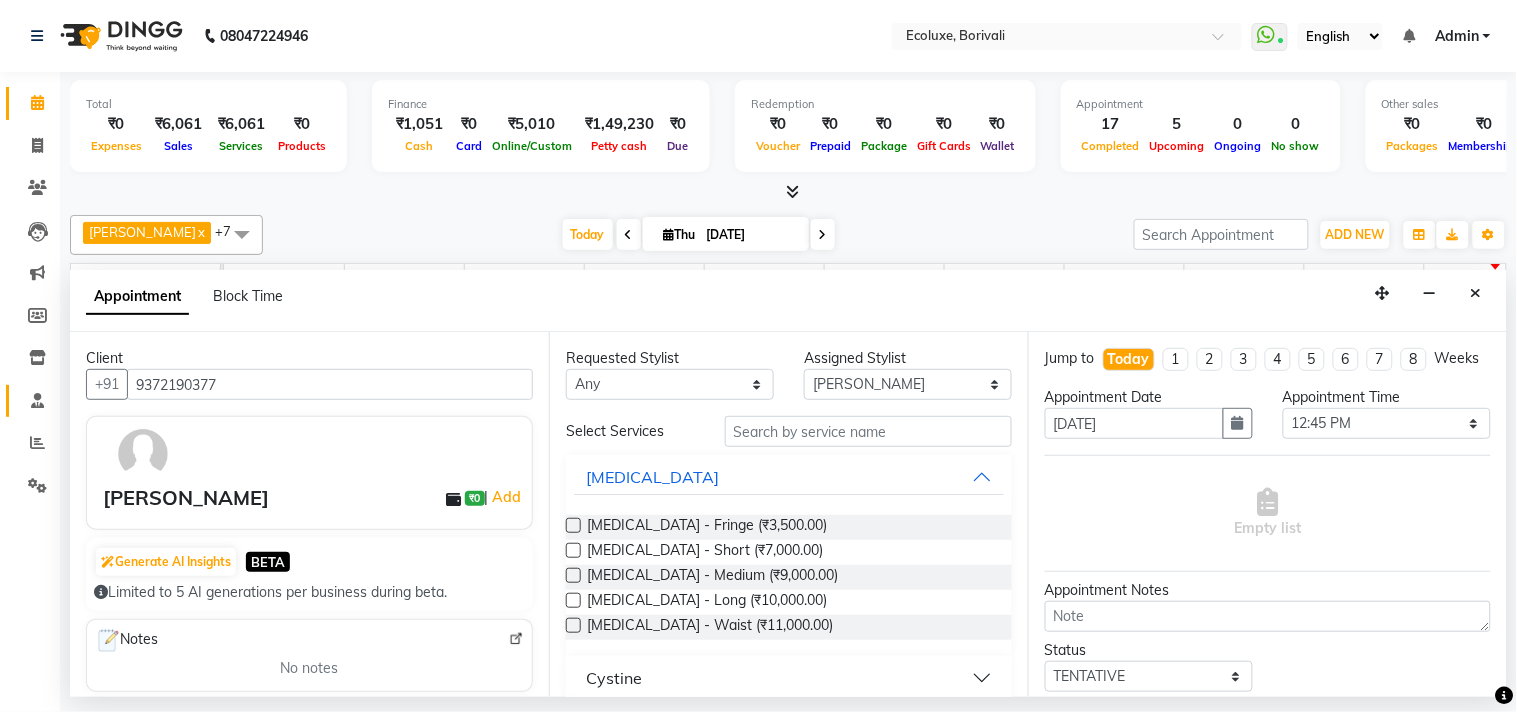 drag, startPoint x: 246, startPoint y: 384, endPoint x: 6, endPoint y: 384, distance: 240 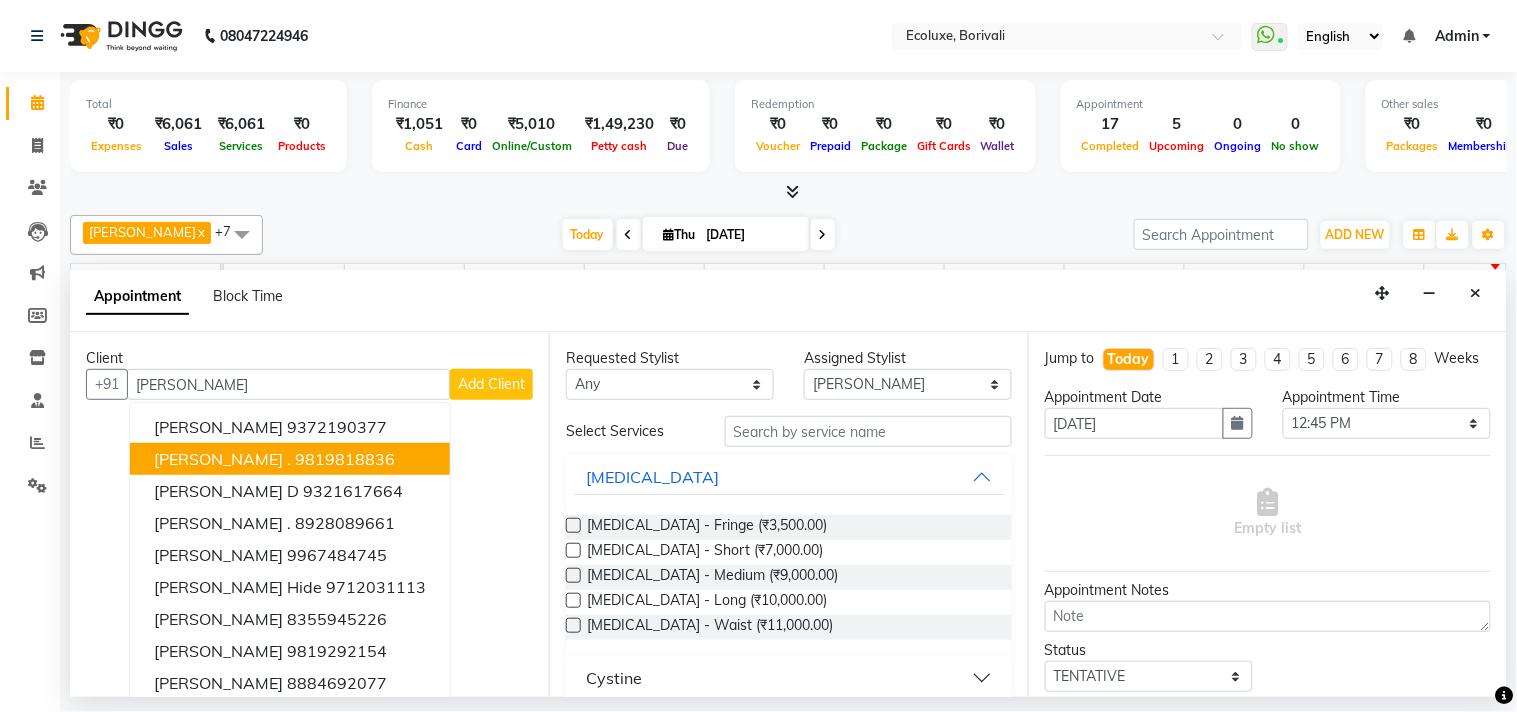 click on "9819818836" at bounding box center [345, 459] 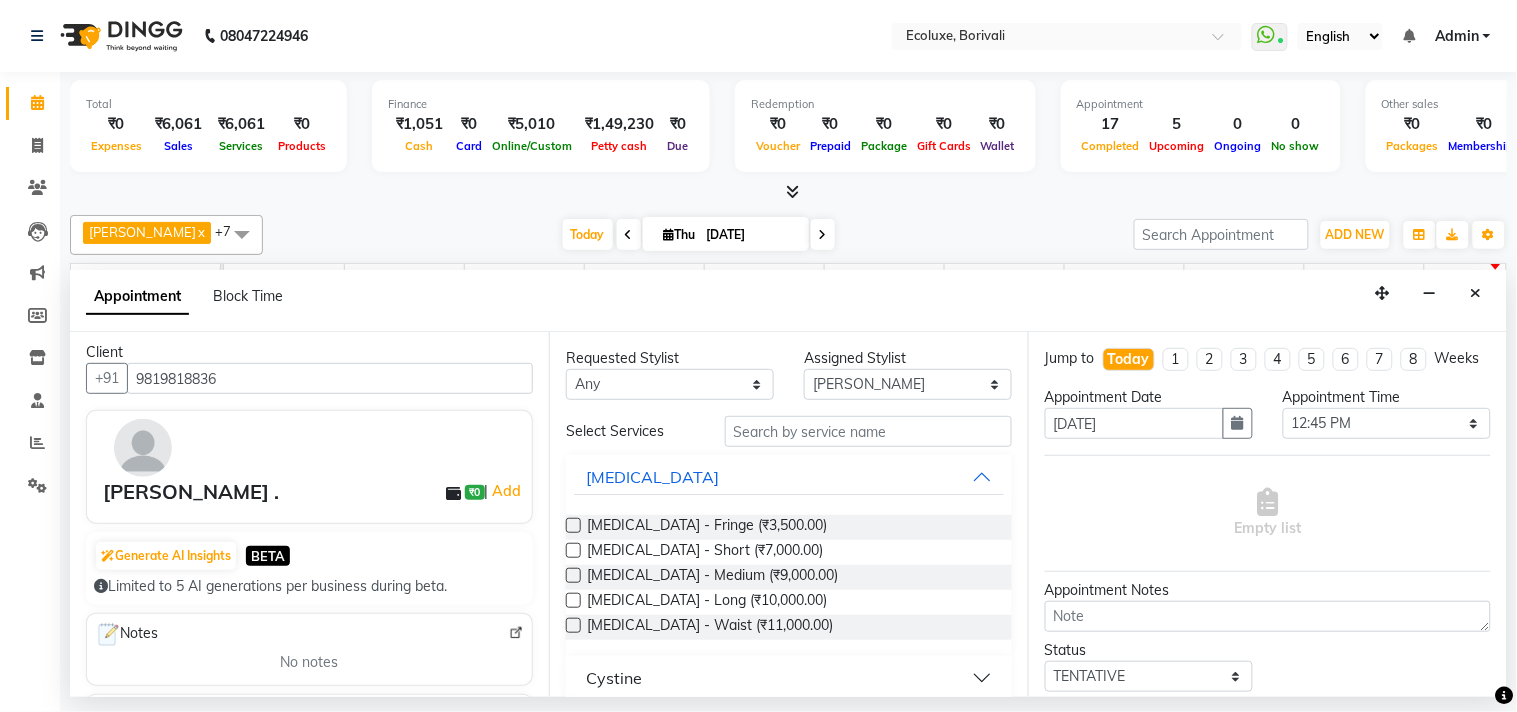 scroll, scrollTop: 0, scrollLeft: 0, axis: both 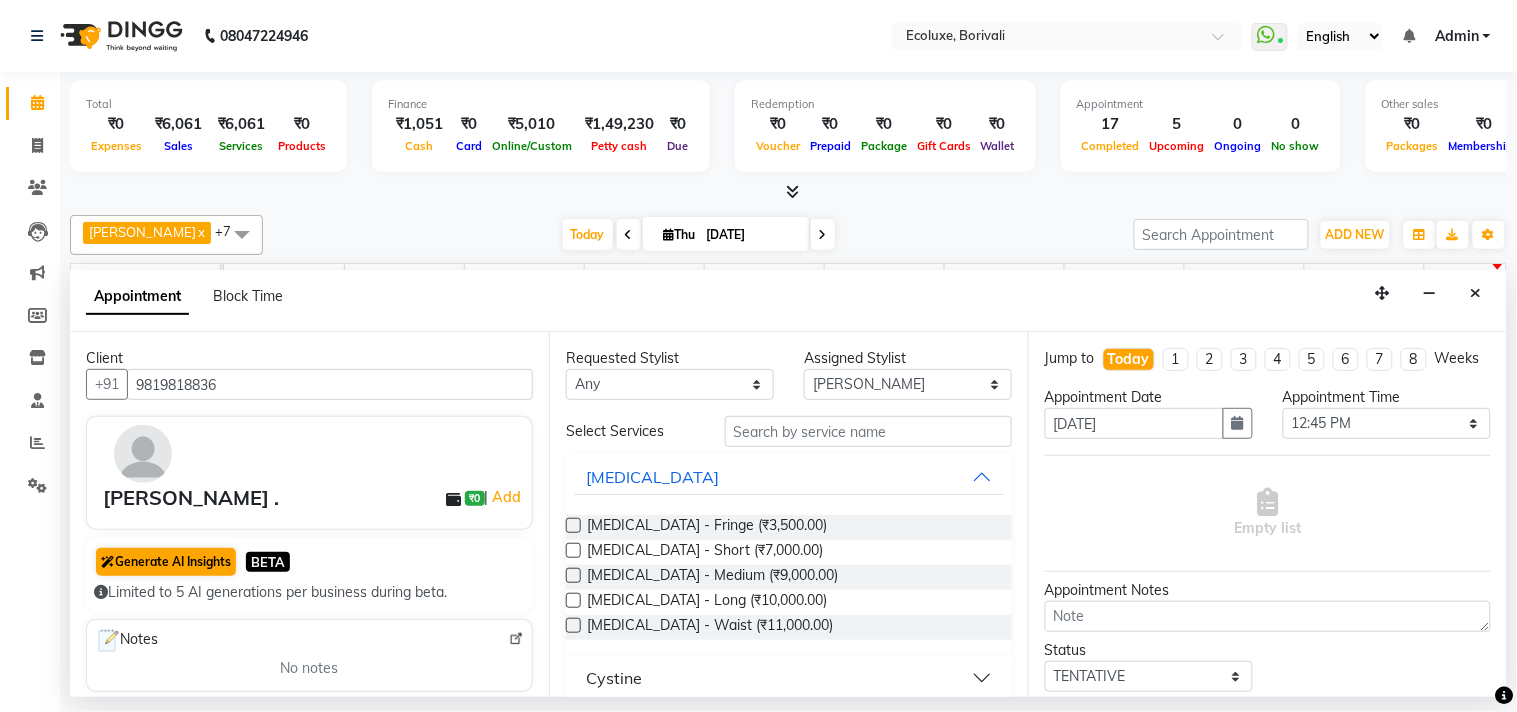 type on "9819818836" 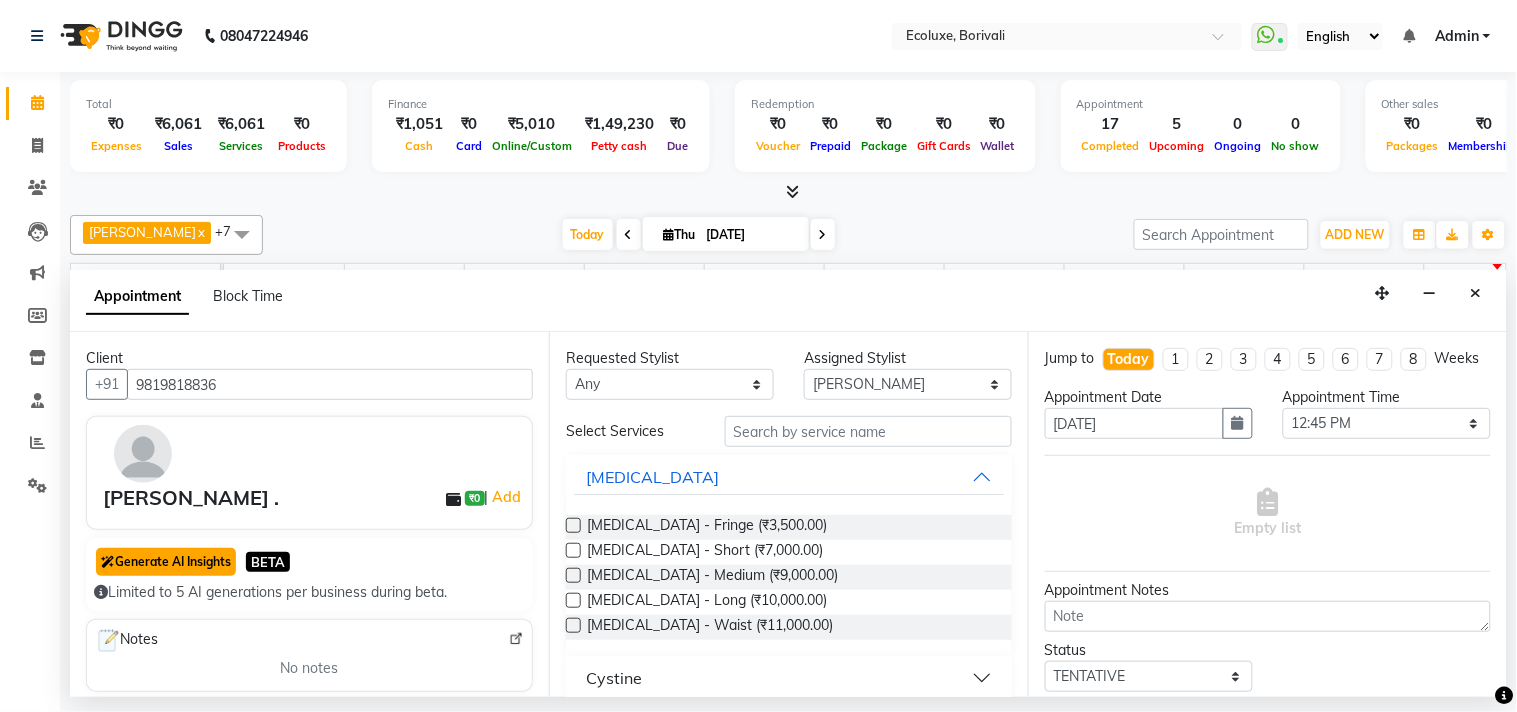 click on "Generate AI Insights" at bounding box center [166, 562] 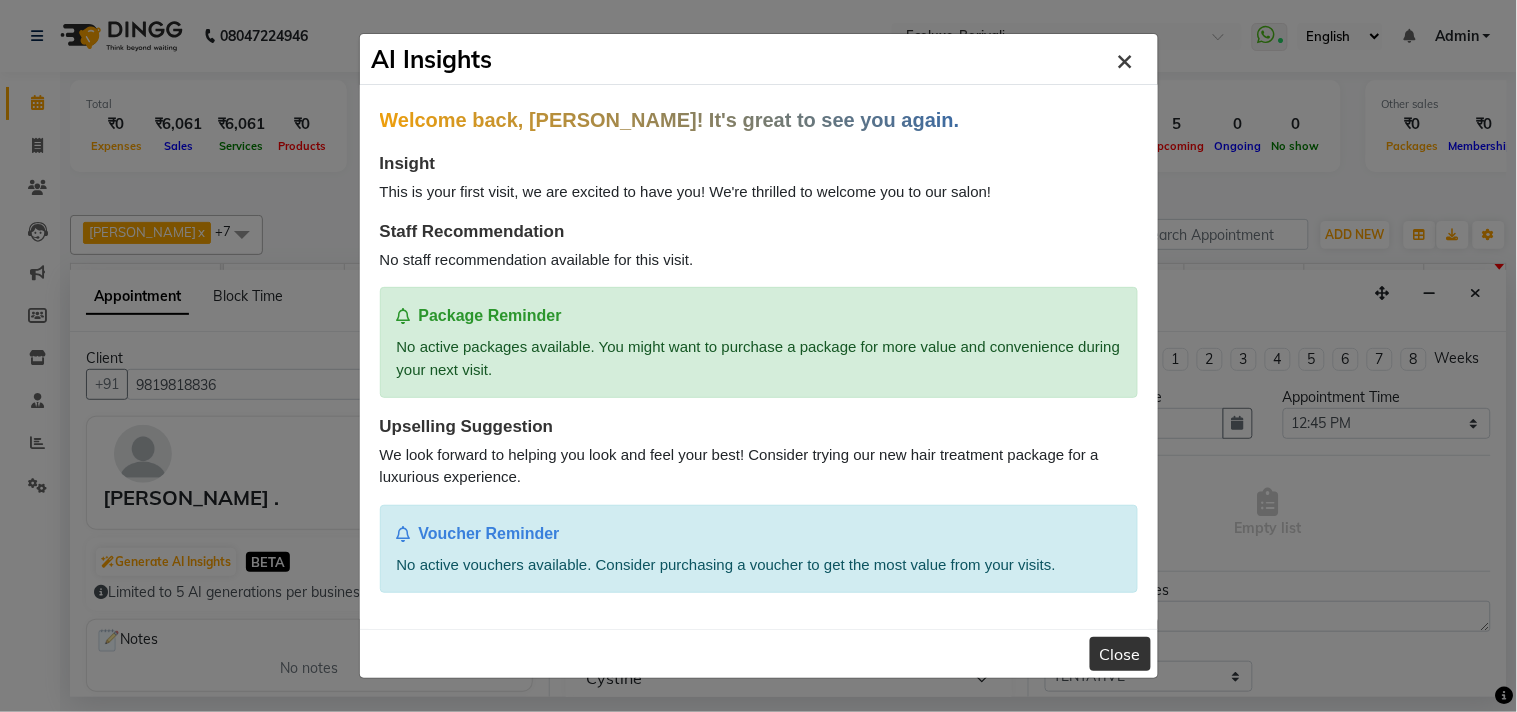 click on "×" 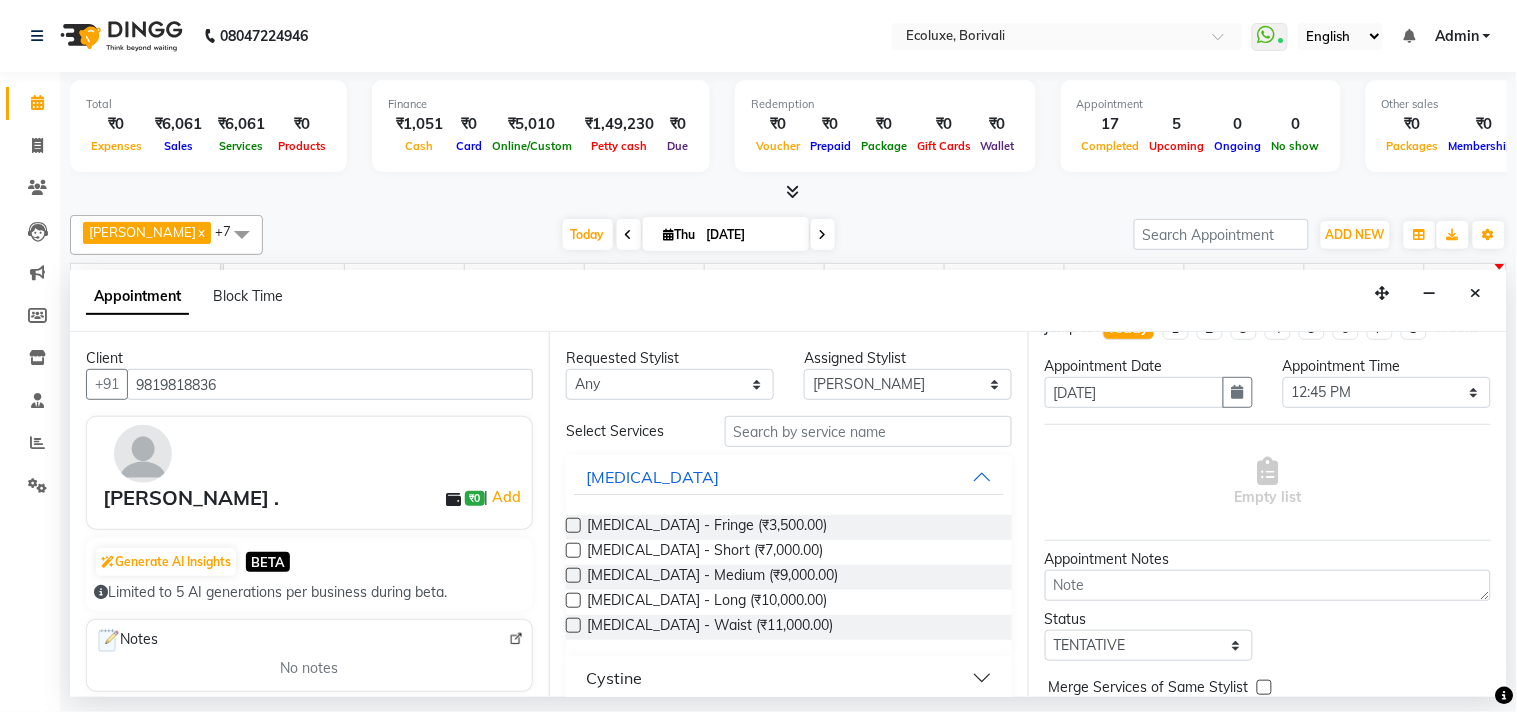 scroll, scrollTop: 0, scrollLeft: 0, axis: both 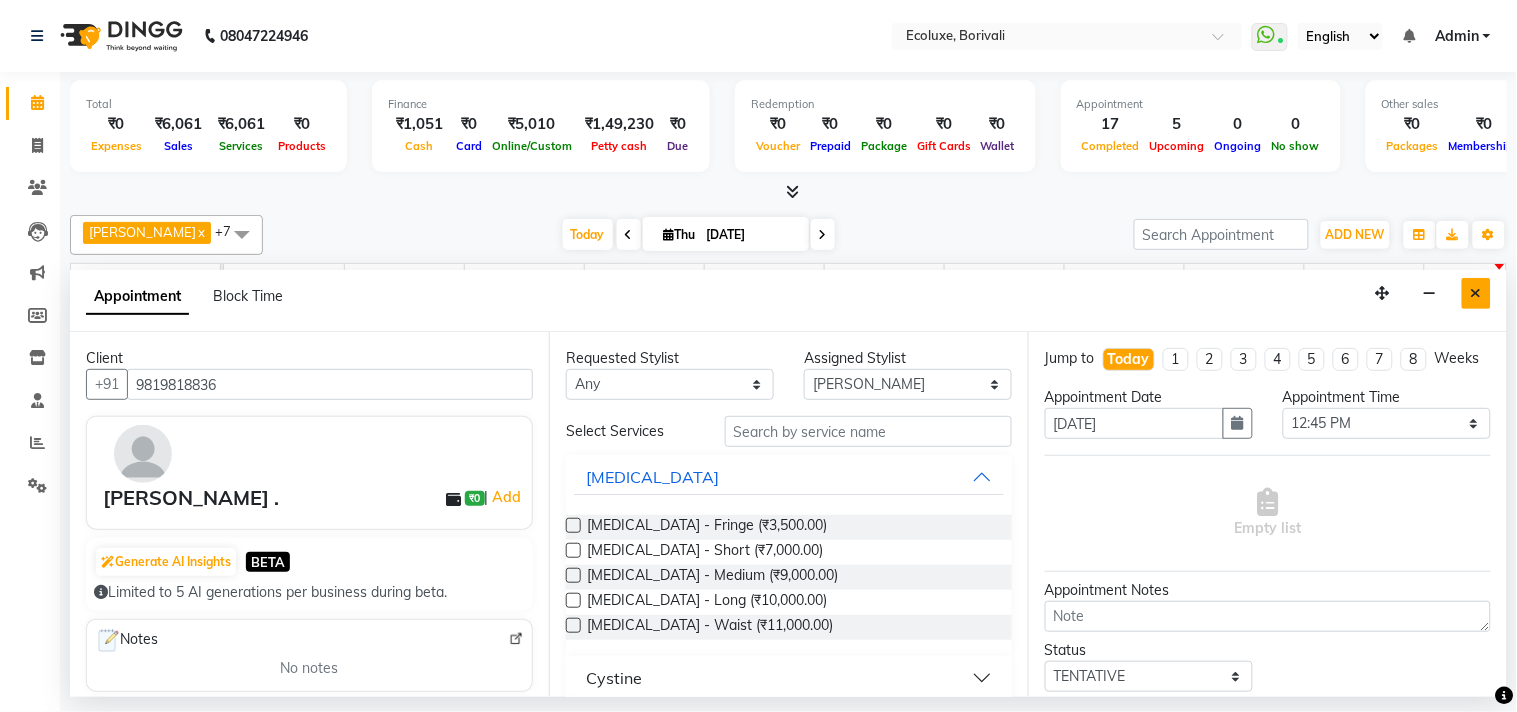 click at bounding box center (1476, 293) 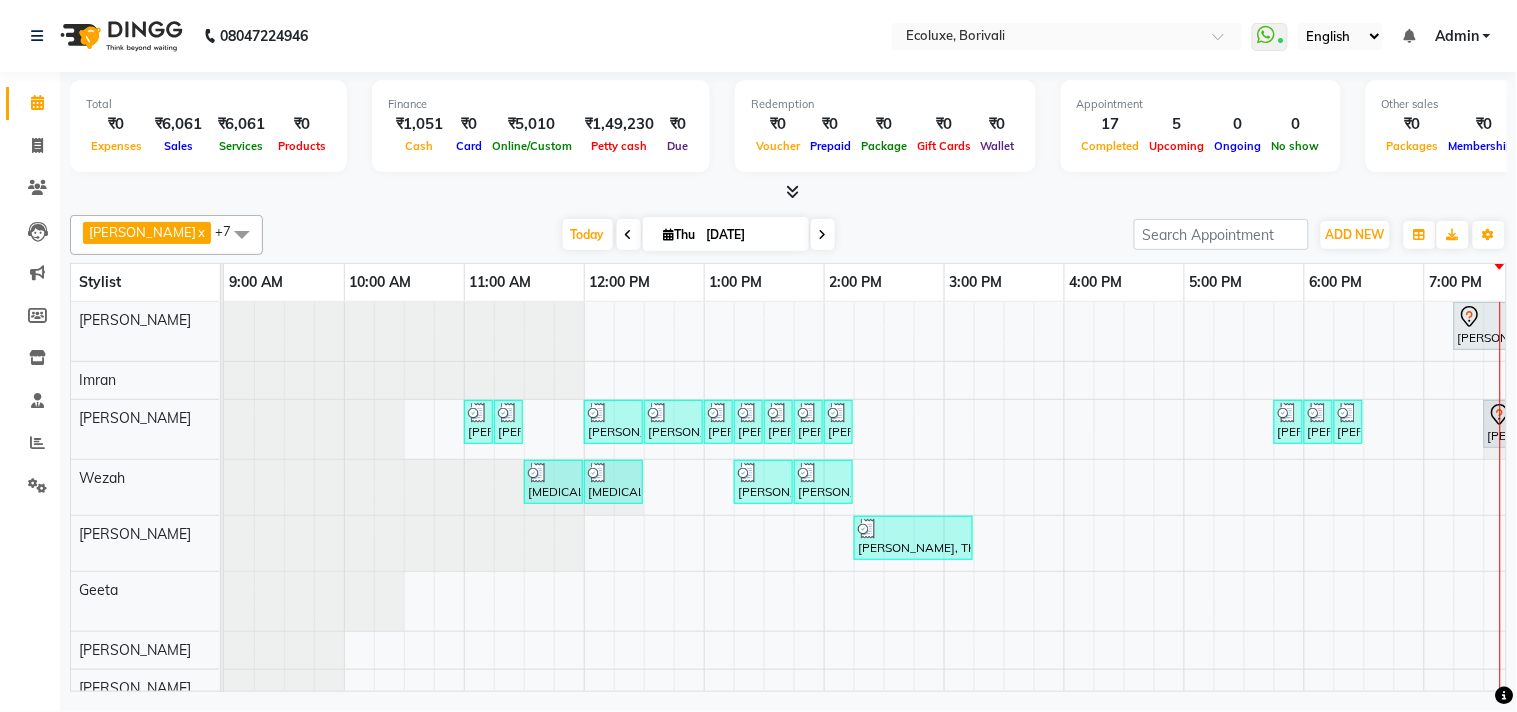 scroll, scrollTop: 0, scrollLeft: 383, axis: horizontal 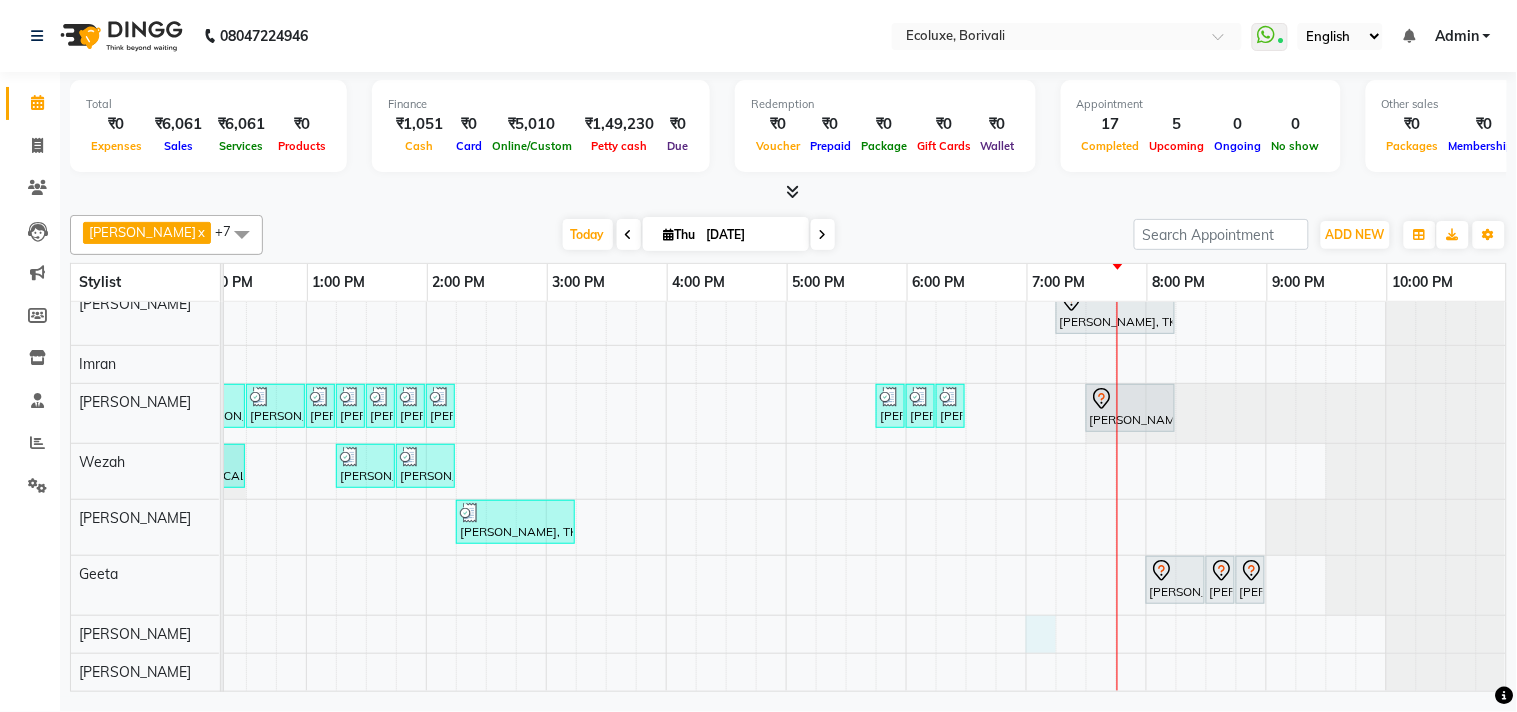 click on "shivani, TK06, 07:15 PM-08:15 PM, Female - Haircut Senior Stylist     Bhoomika, TK02, 11:00 AM-11:15 AM, Woman Forehead     Bhoomika, TK02, 11:15 AM-11:30 AM, Woman Eyebrow     Parachi Jajoo, TK04, 12:00 PM-12:30 PM, Waxing (Rica Wax) - Full Arms      Parachi Jajoo, TK04, 12:30 PM-01:00 PM, Waxing (Rica Wax) - Full Legs     Parachi Jajoo, TK04, 01:00 PM-01:15 PM, Waxing (Rica Wax) - Underarms     Parachi Jajoo, TK04, 01:15 PM-01:30 PM, Peel Off Wax - Upperlips     Dhanshree ., TK05, 01:30 PM-01:45 PM, Peel Off Wax - Chin     Dhanshree ., TK05, 01:45 PM-02:00 PM, Peel Off Wax - Upperlips     Dhanshree ., TK05, 02:00 PM-02:15 PM, Woman Eyebrow     Shweta Samant, TK08, 05:45 PM-06:00 PM, Woman Eyebrow     Shweta Samant, TK08, 06:00 PM-06:15 PM, Woman Eyebrow     Shweta Samant, TK08, 06:15 PM-06:30 PM, Peel Off Wax - Upperlips             Sonal Sawant, TK09, 07:30 PM-08:15 PM, Classic Pedicure     Nikita Kolte, TK03, 11:30 AM-12:00 PM, Luxury Hairwash Long" at bounding box center [666, 488] 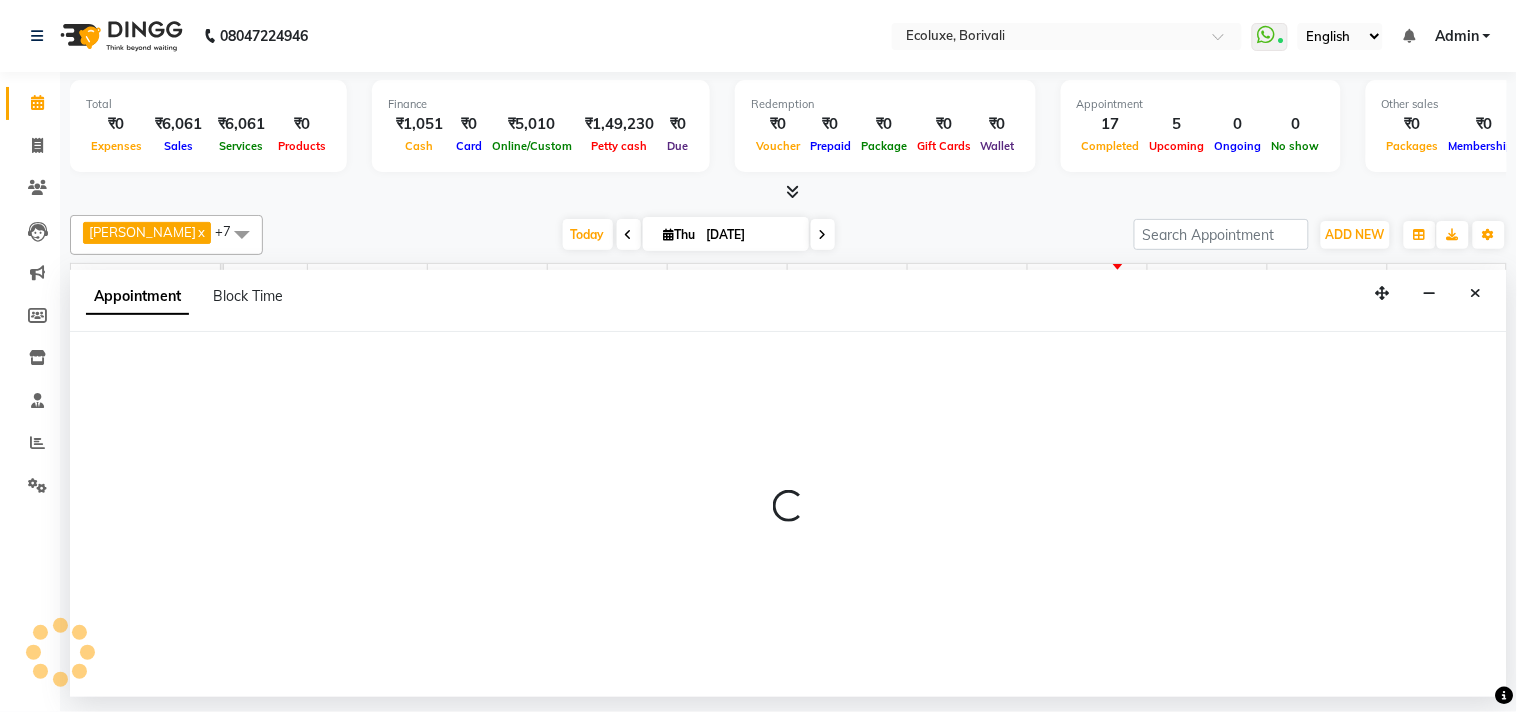 select on "75670" 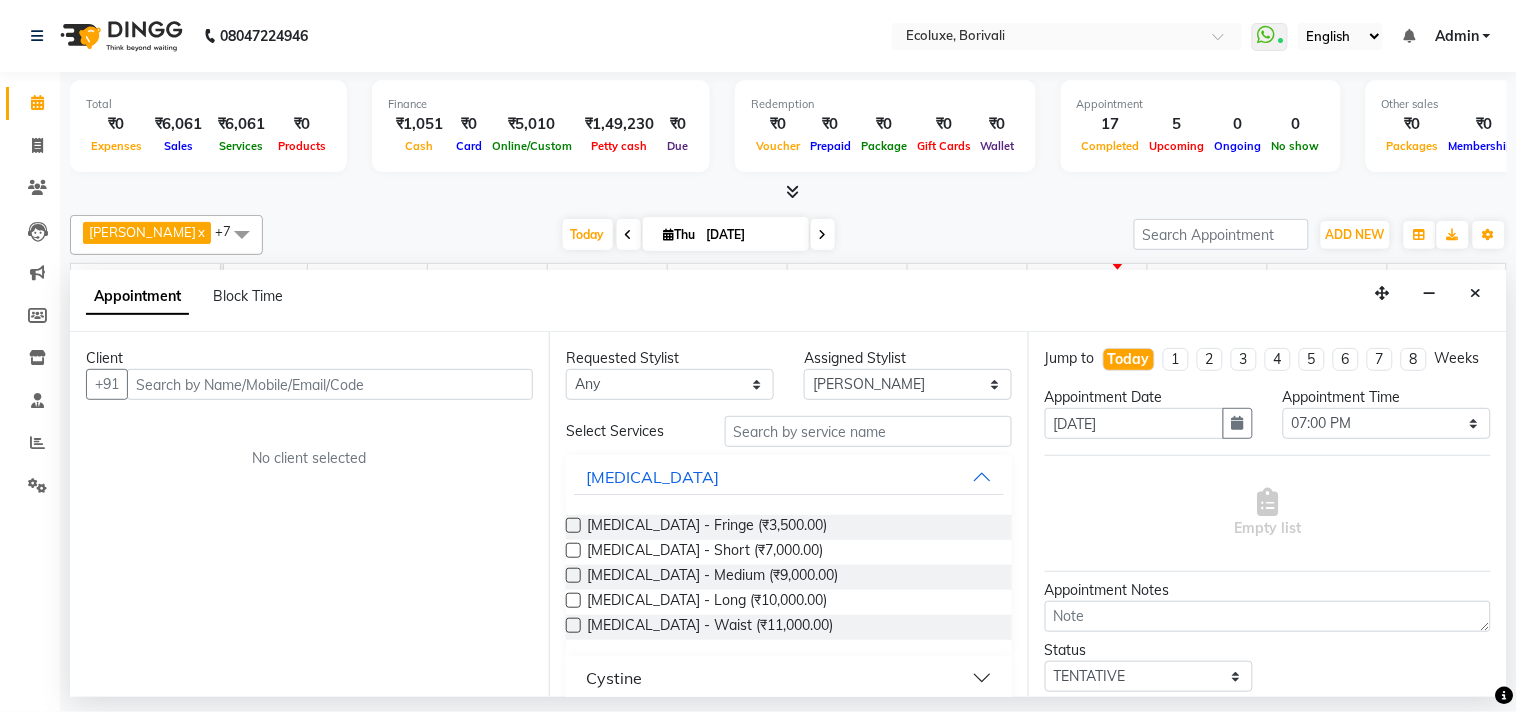 click at bounding box center [330, 384] 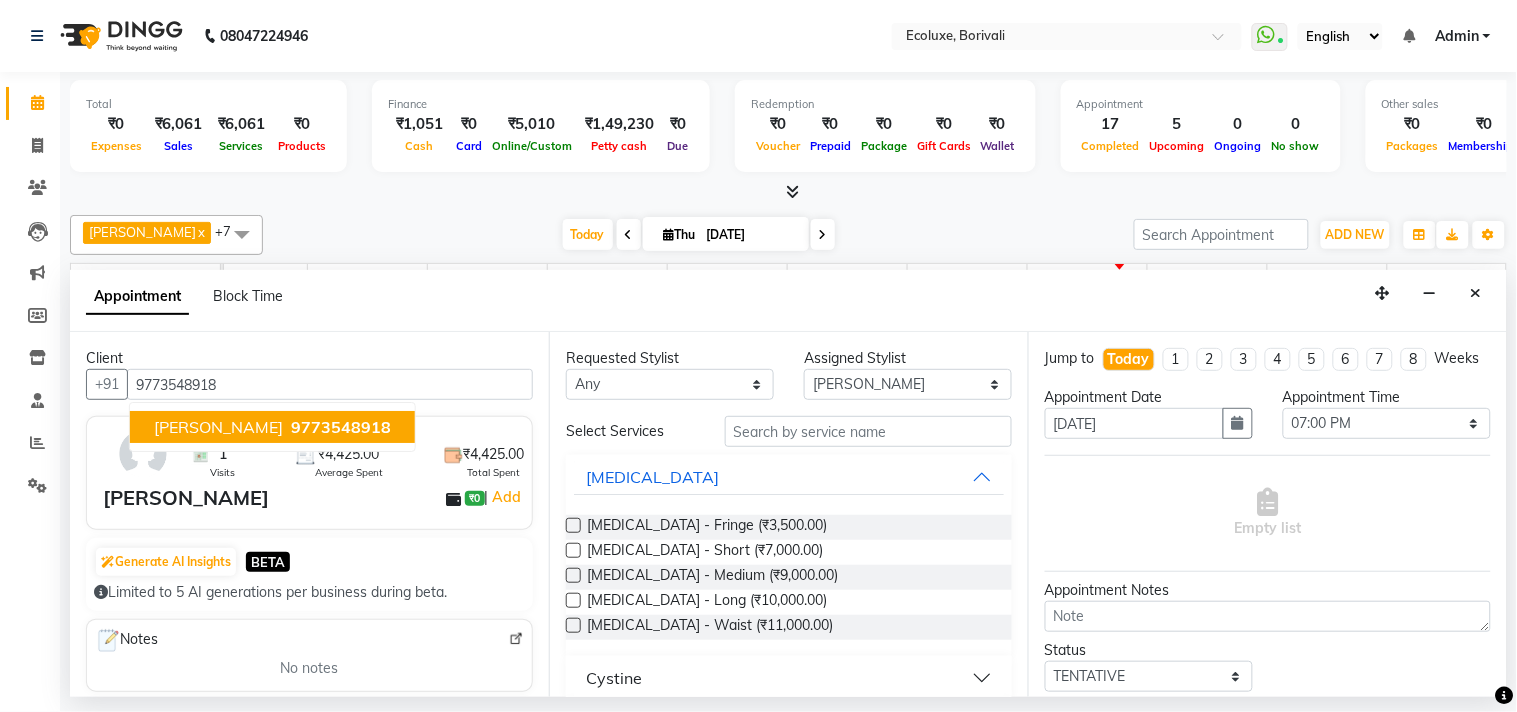 click on "9773548918" at bounding box center [341, 427] 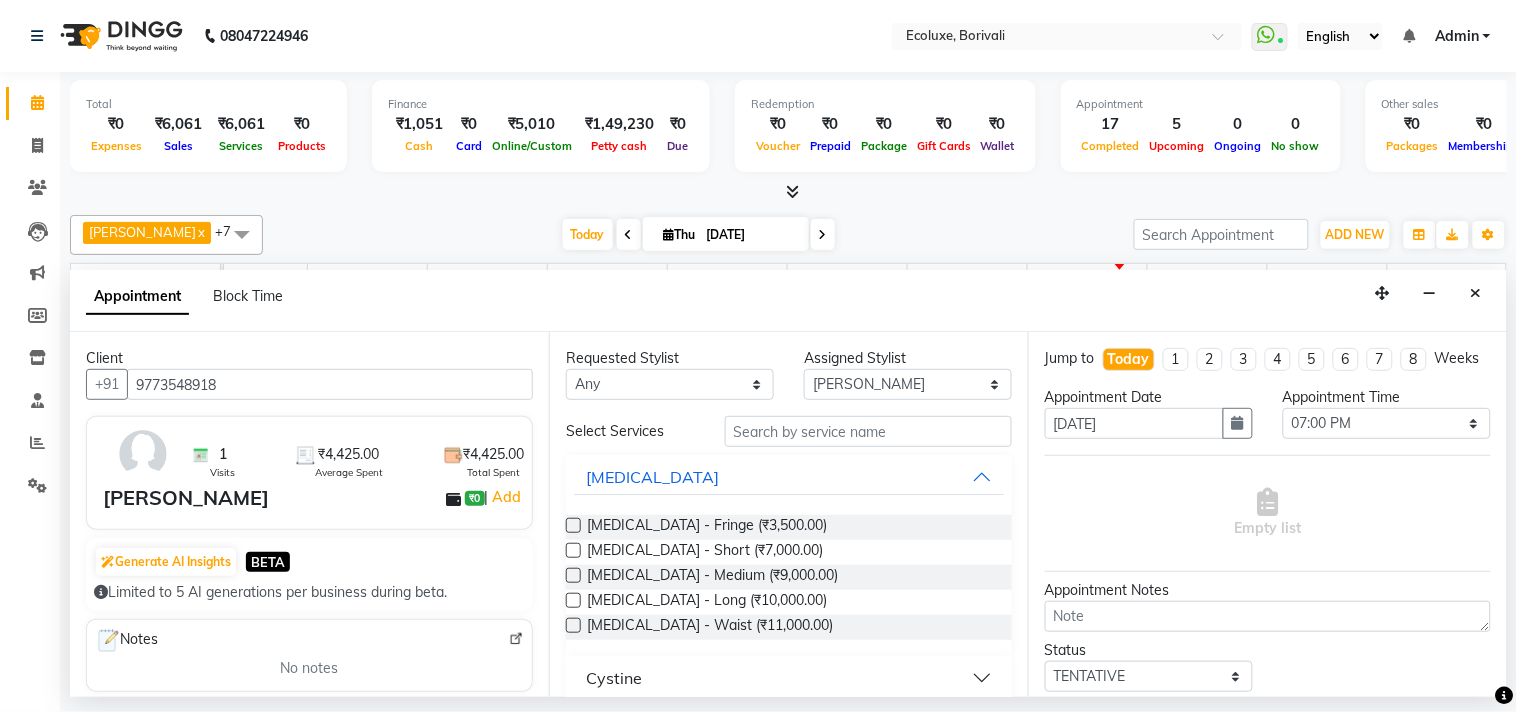 type on "9773548918" 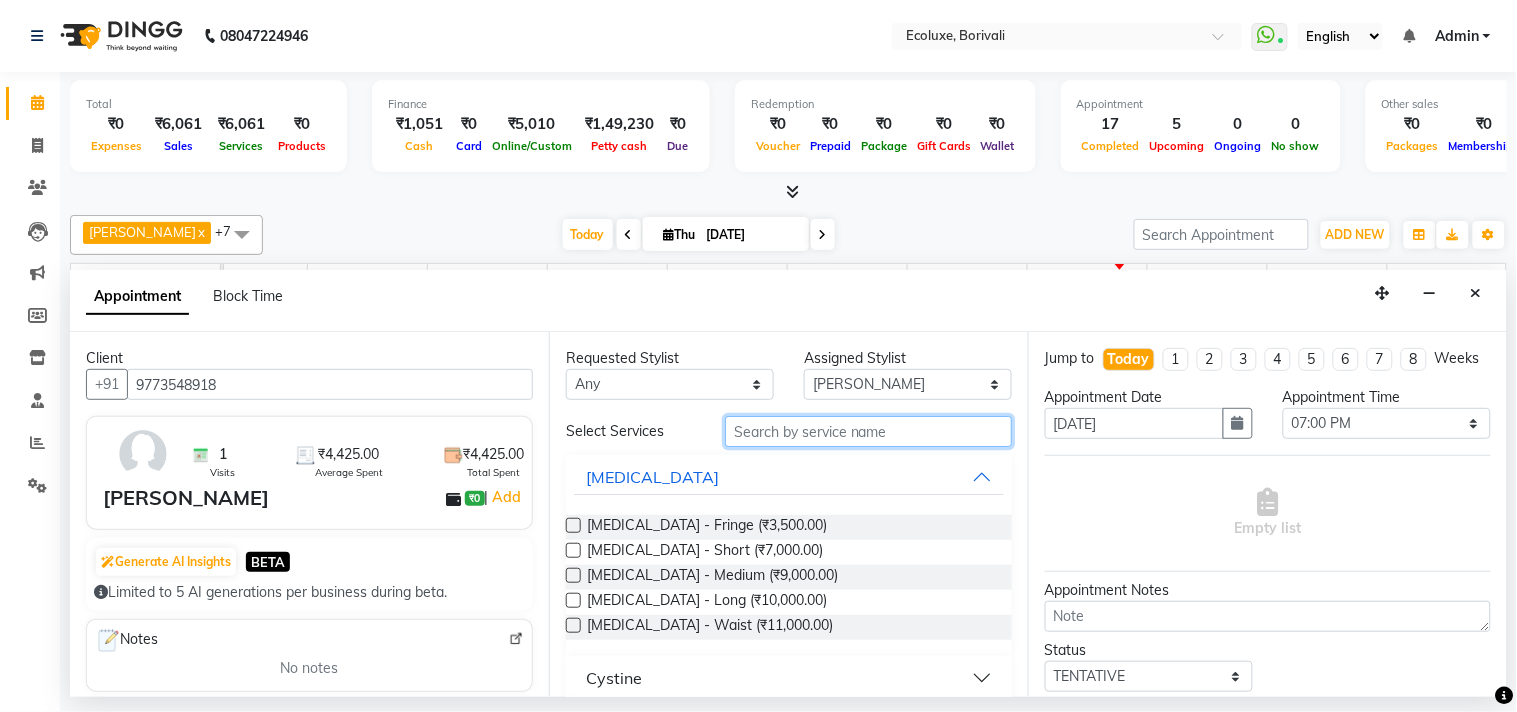 click at bounding box center [868, 431] 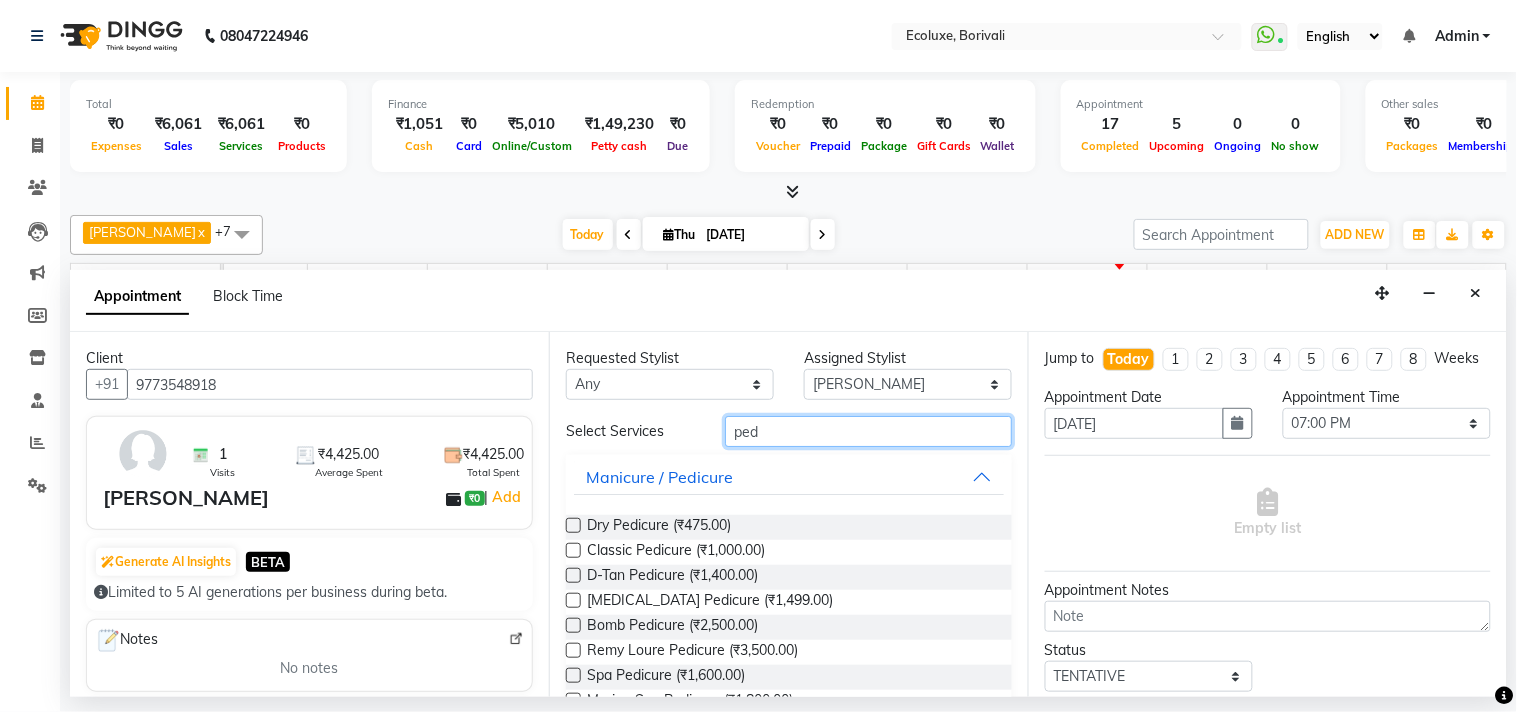 scroll, scrollTop: 48, scrollLeft: 0, axis: vertical 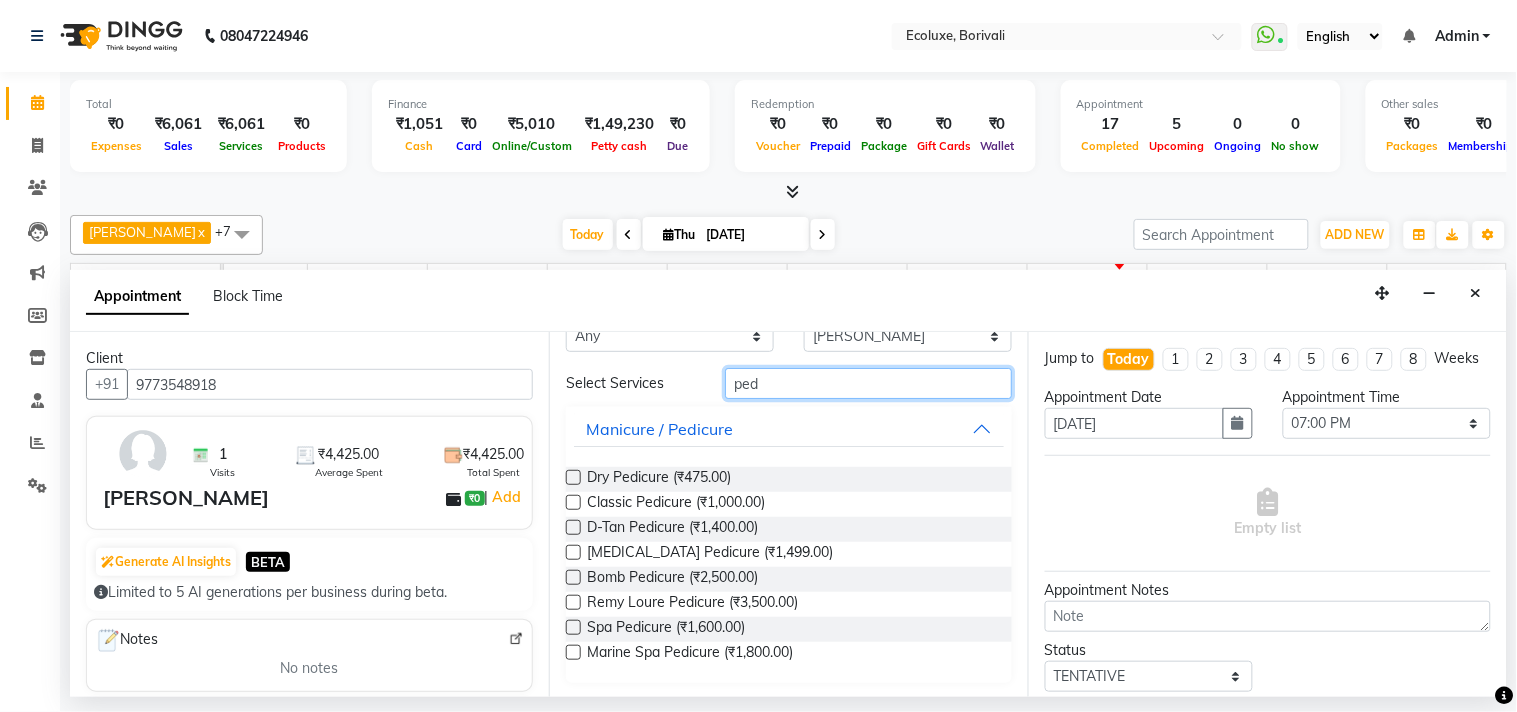 type on "ped" 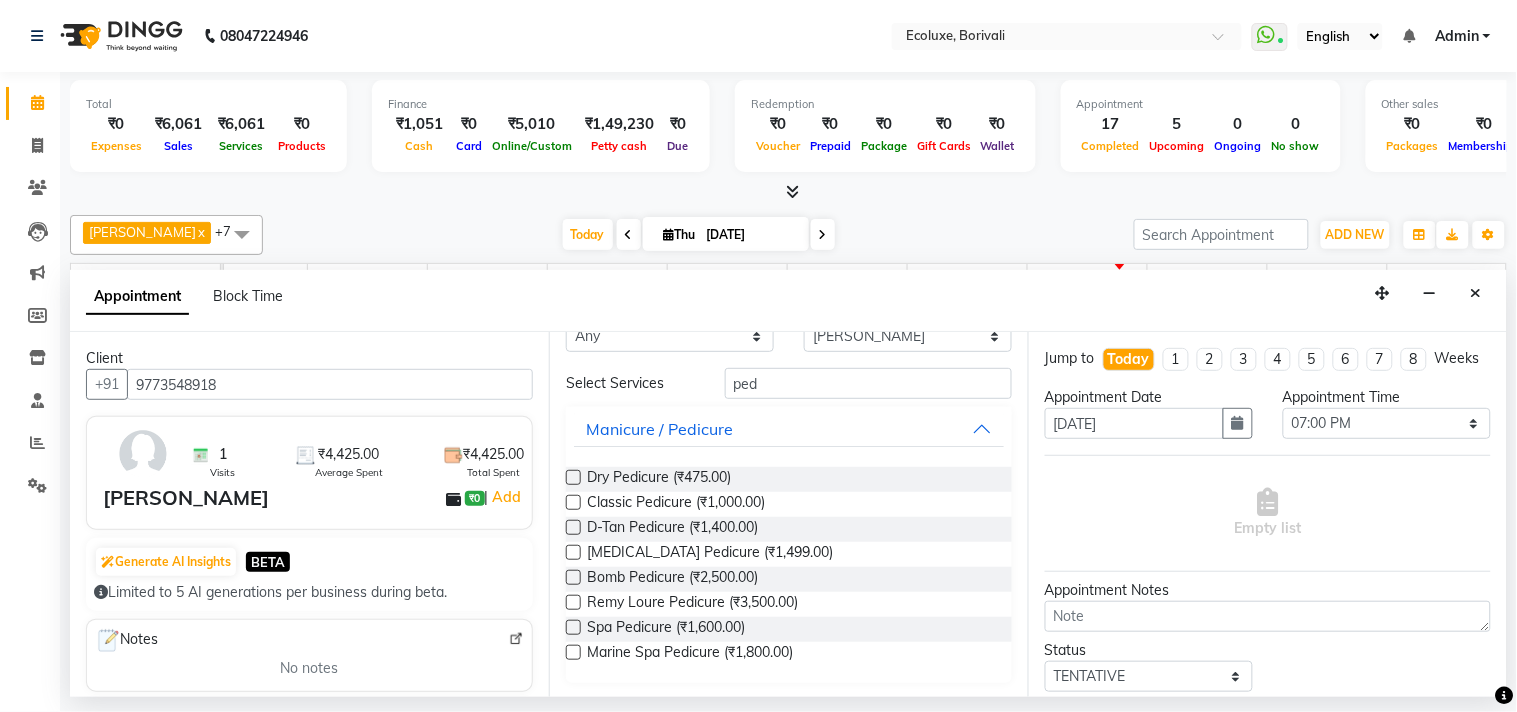 click at bounding box center [573, 577] 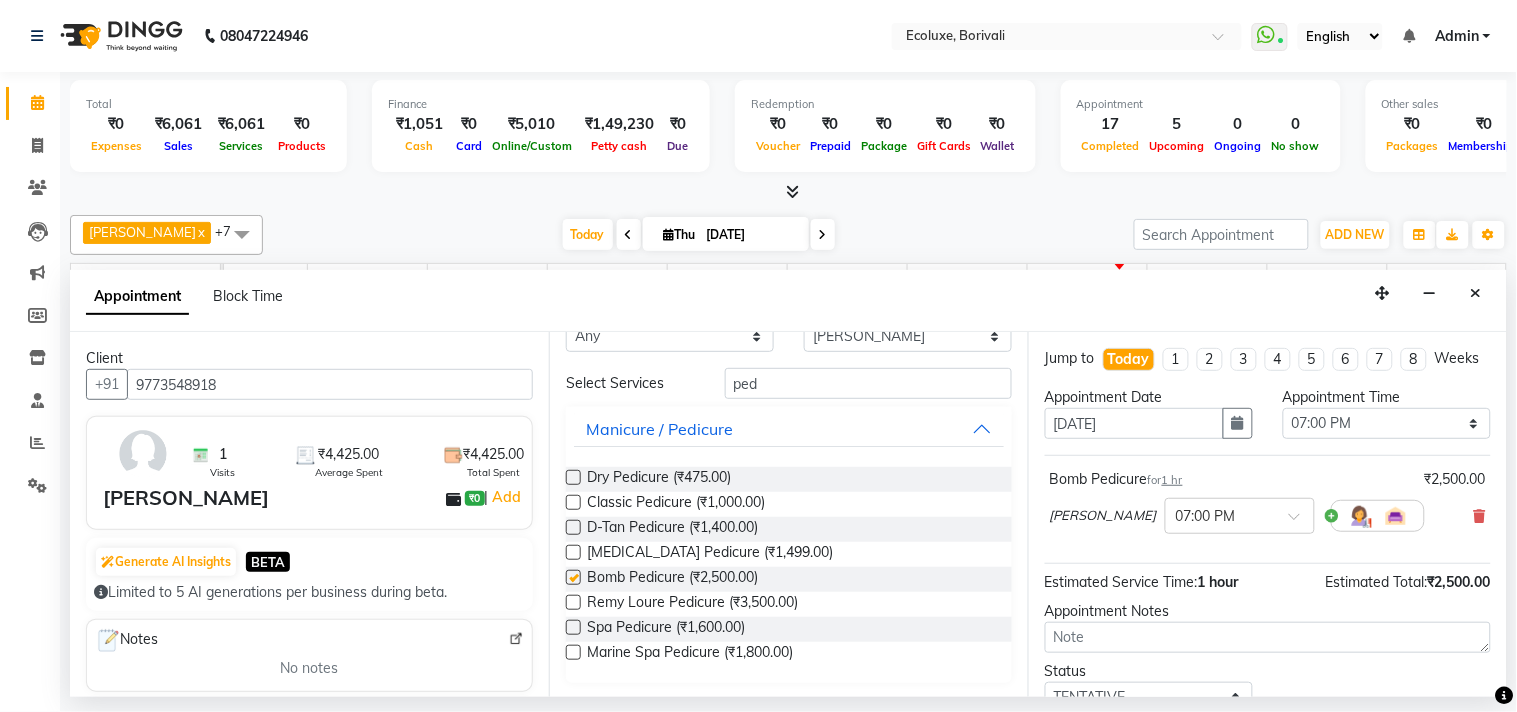 checkbox on "false" 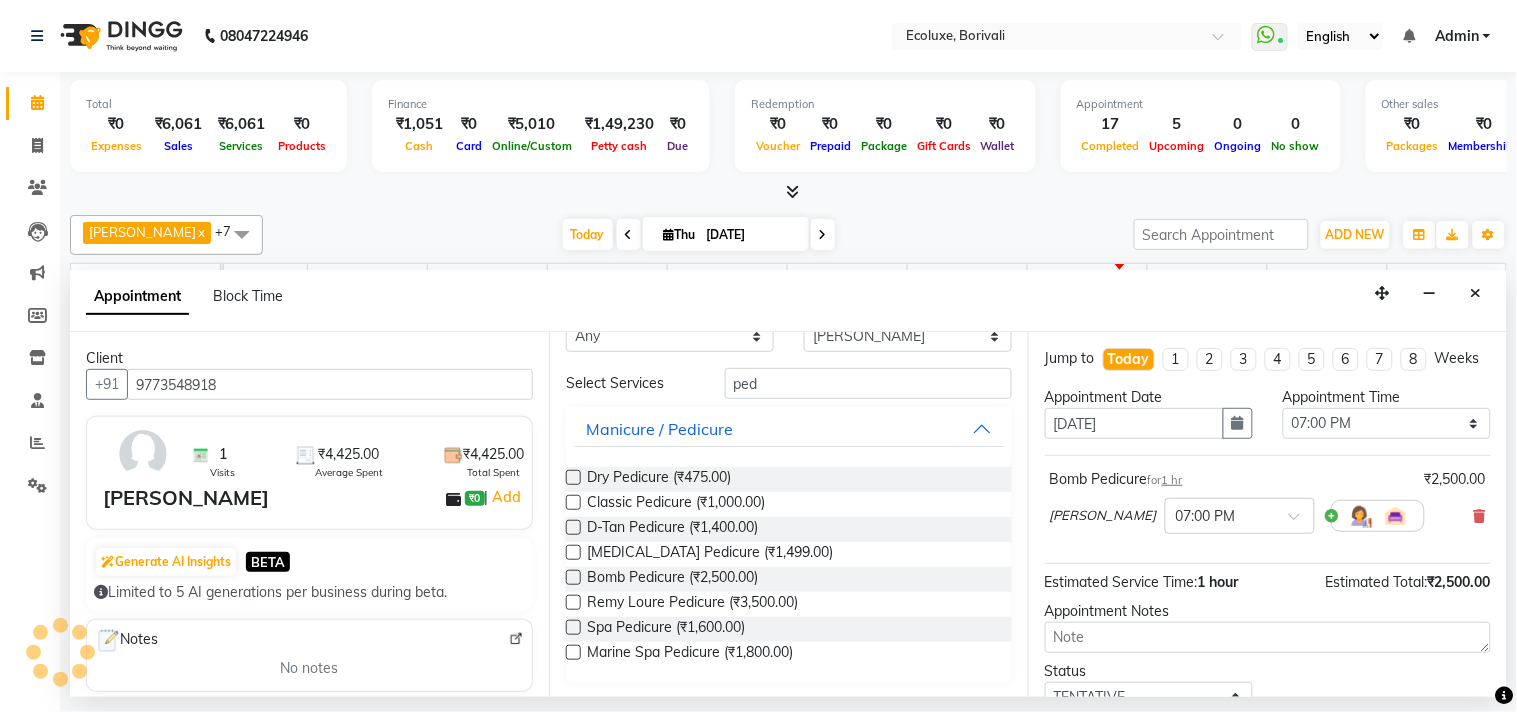 scroll, scrollTop: 0, scrollLeft: 0, axis: both 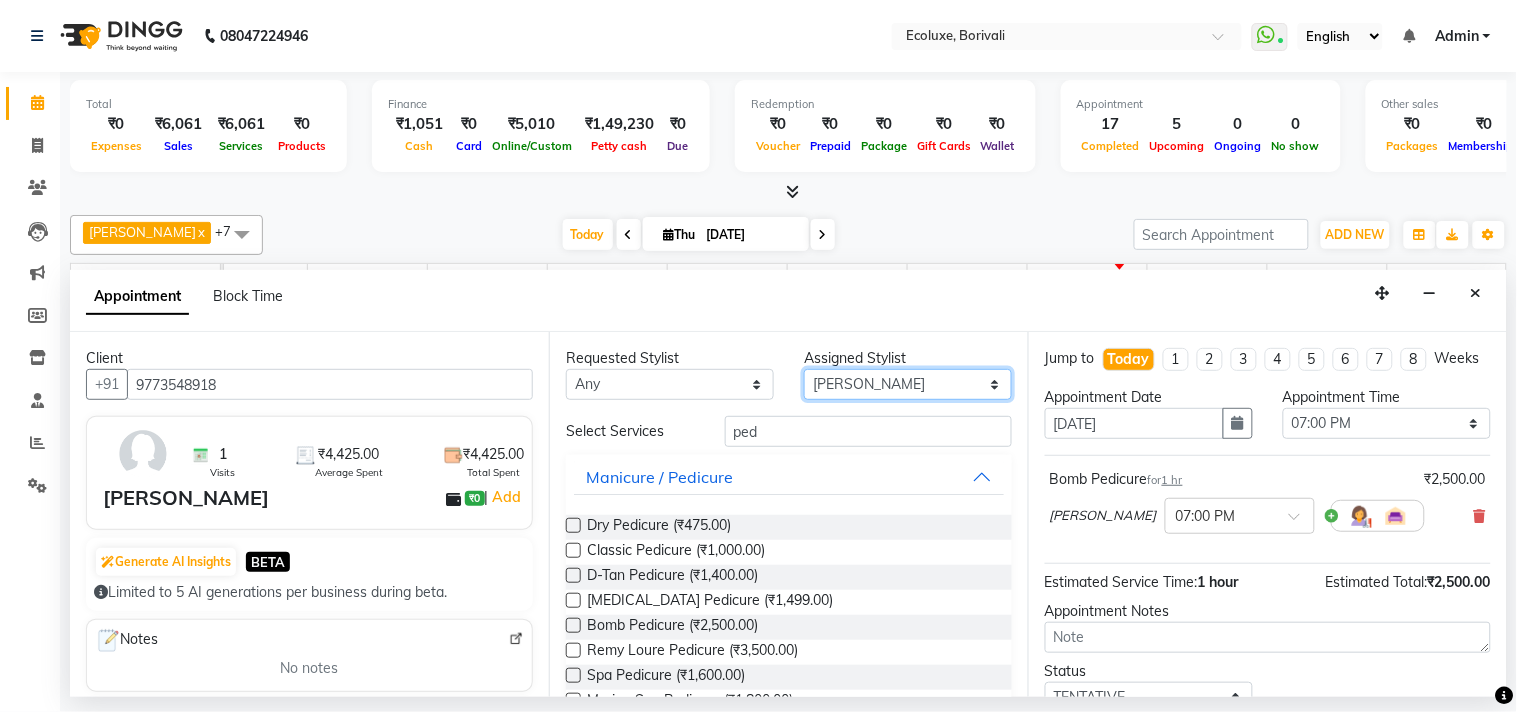 click on "Select Alisha Sasankar Faiz Geeta Harshada Pawar   Imran  Kamal Khende Mohammad Faisal  Neelu Nikita Raut Sakina Shafique Sonal Sawant  Umar Shaikh Wezah" at bounding box center [908, 384] 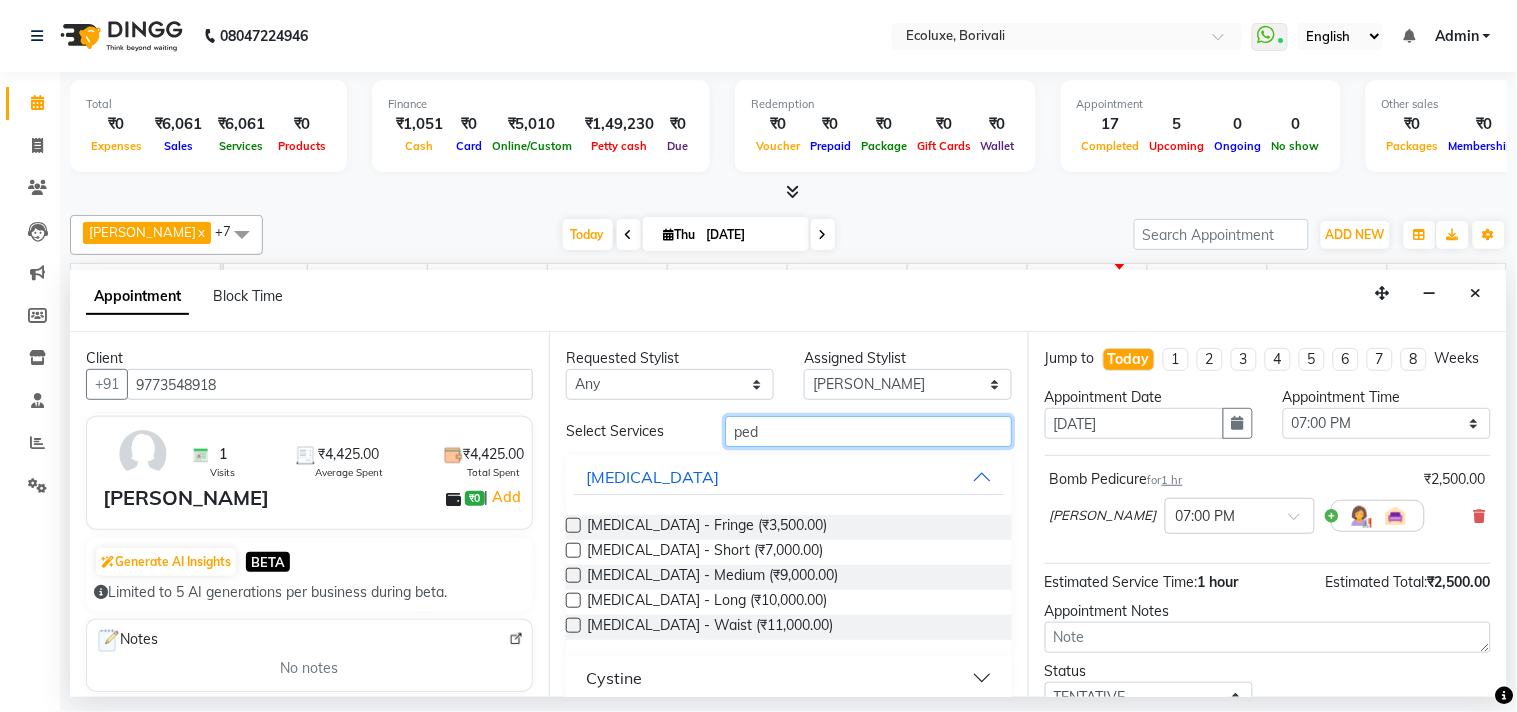 click on "ped" at bounding box center [868, 431] 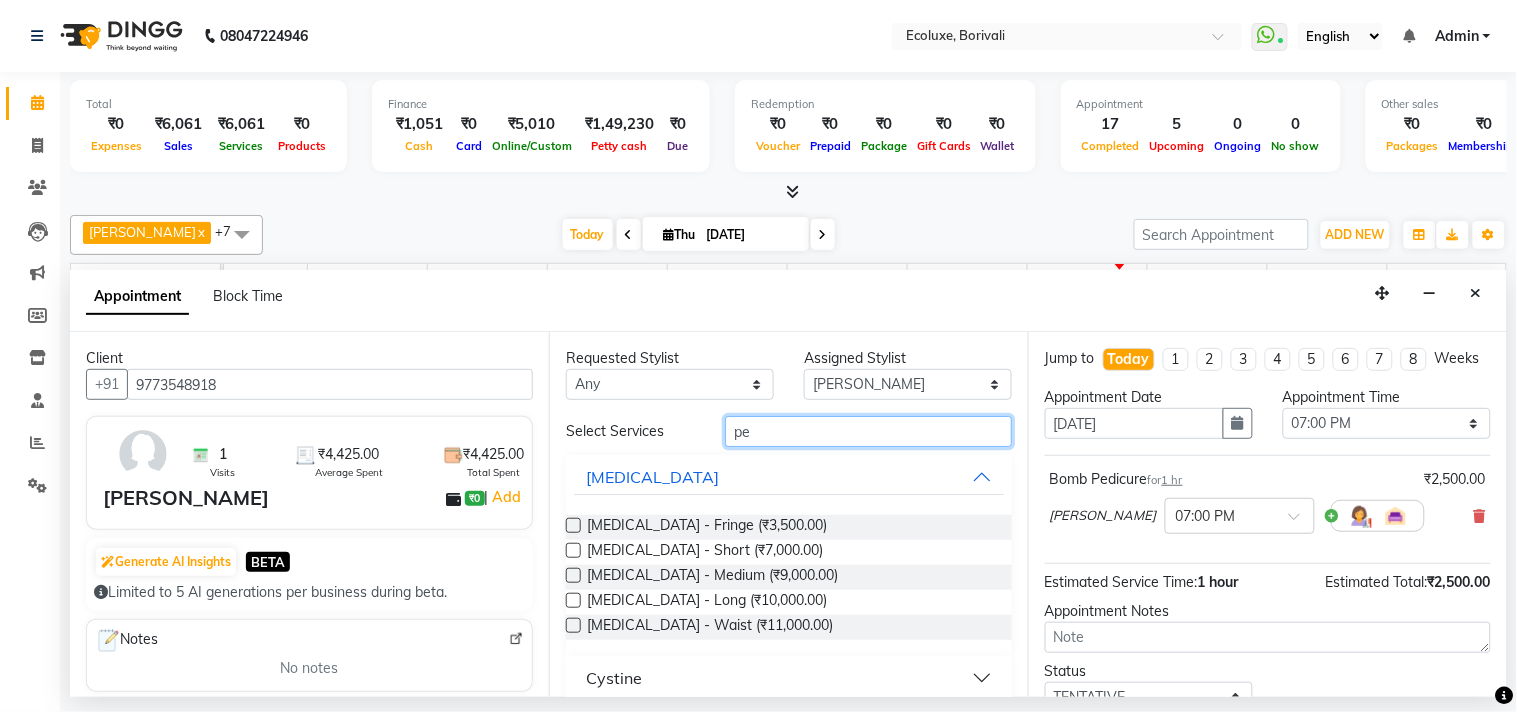 type on "p" 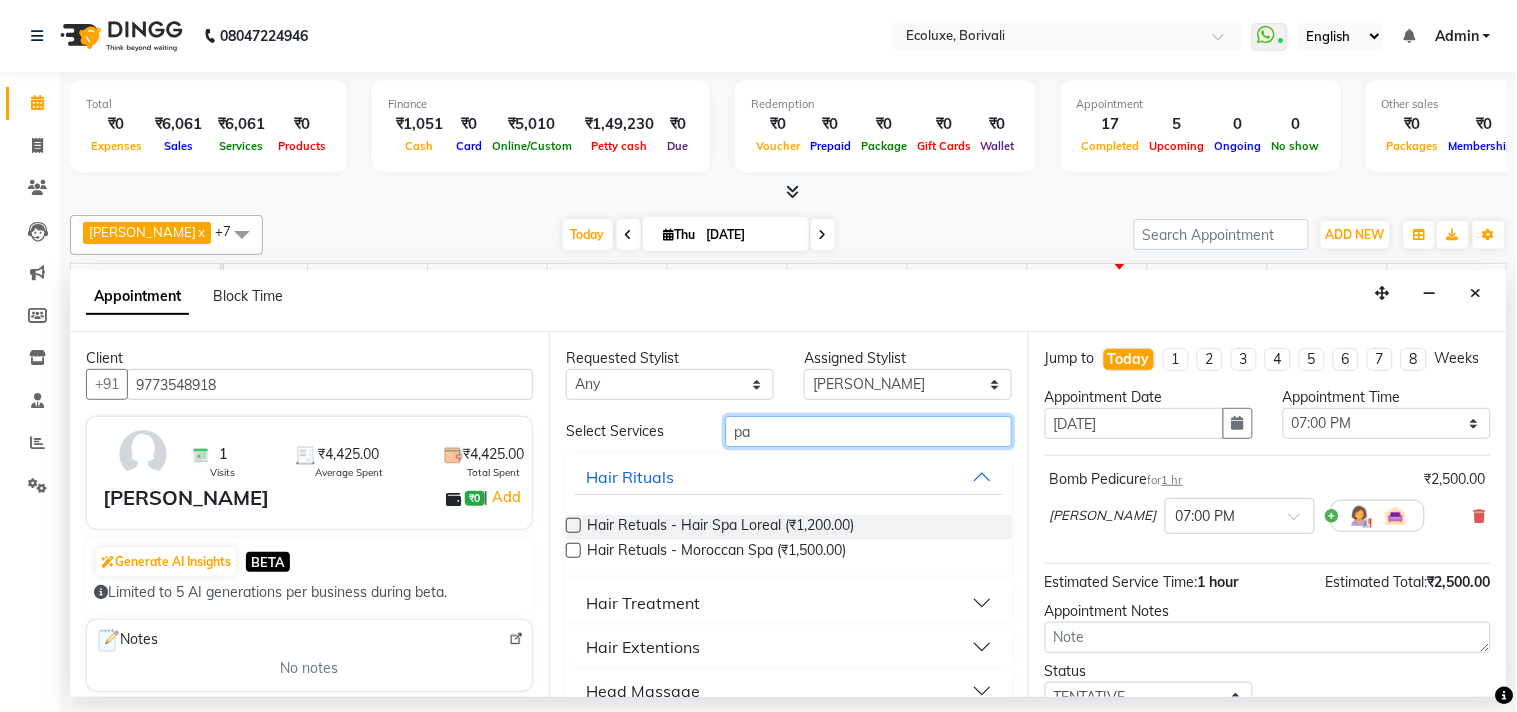 type on "p" 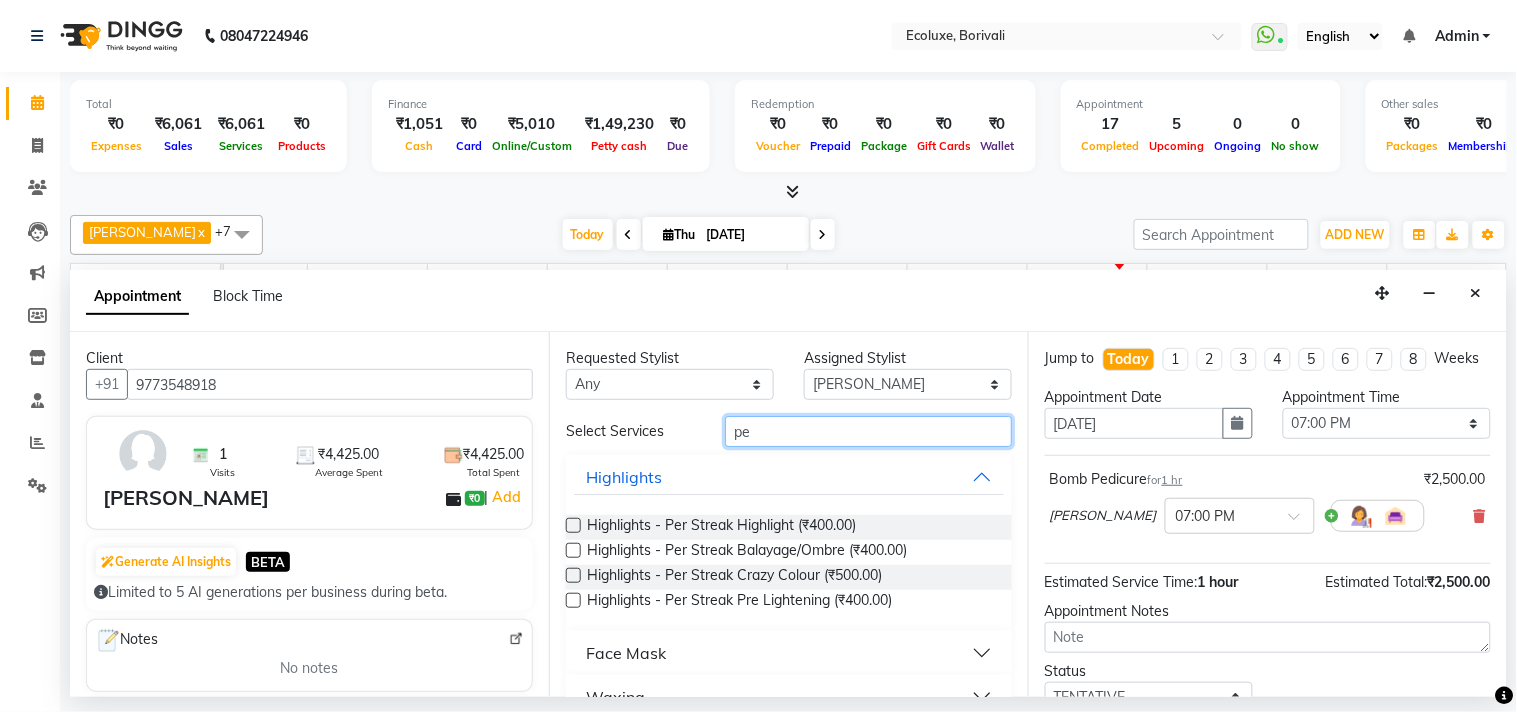 type on "p" 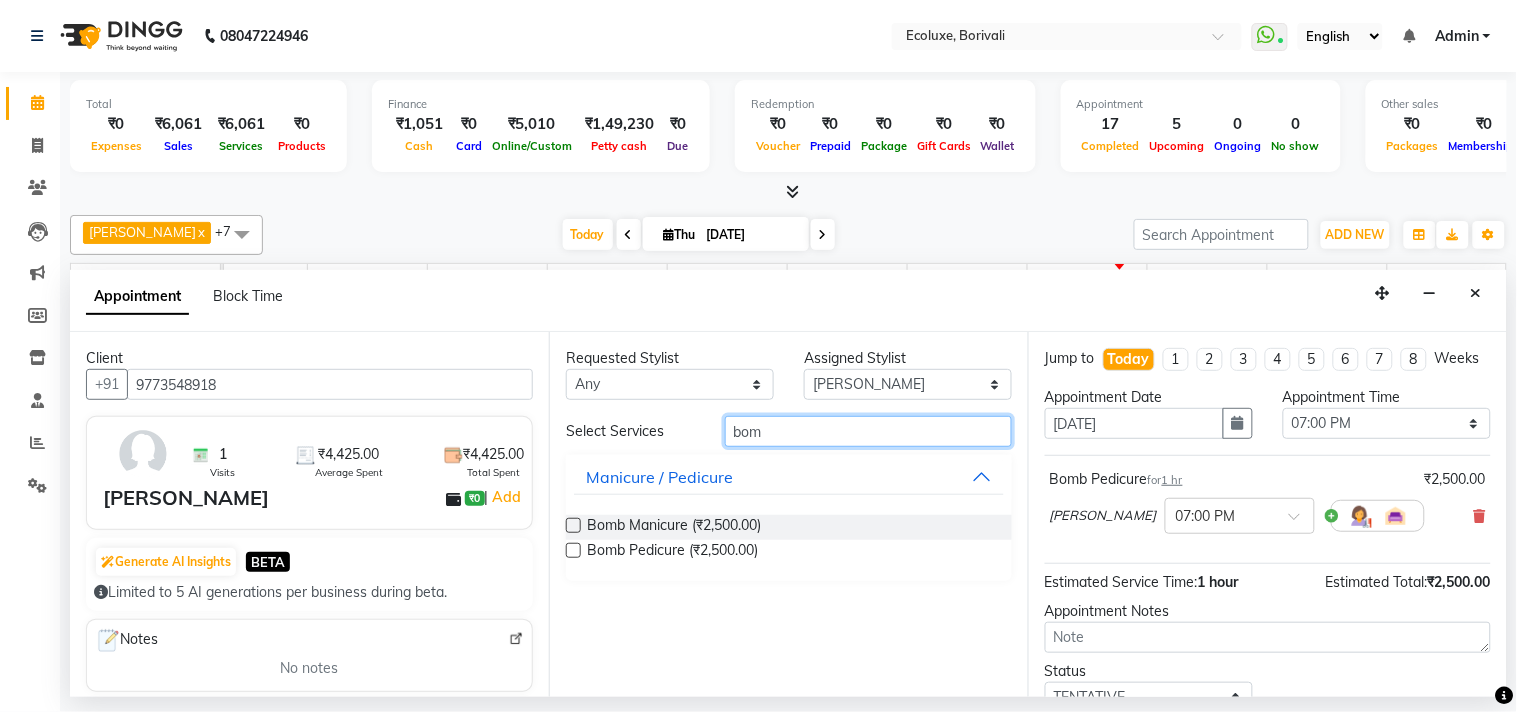 type on "bom" 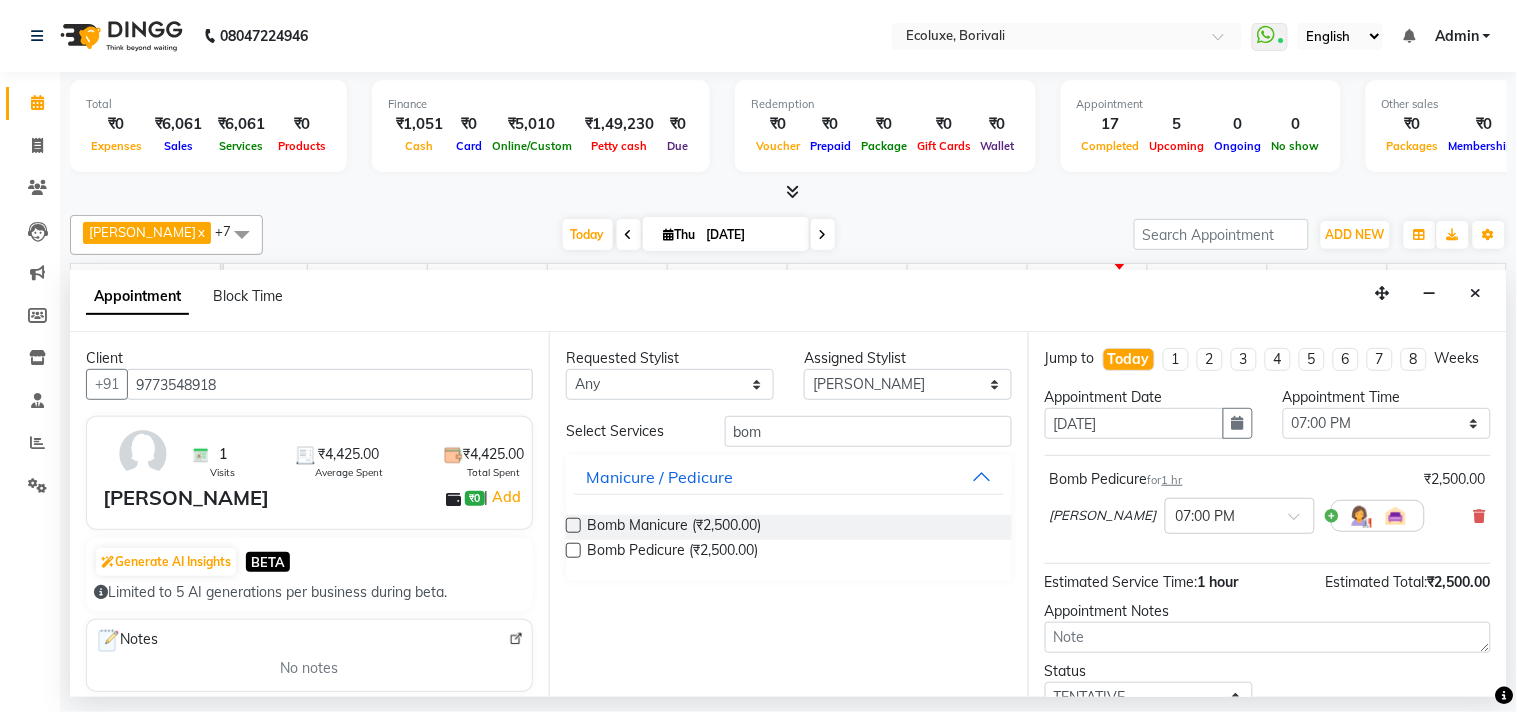 click at bounding box center [573, 550] 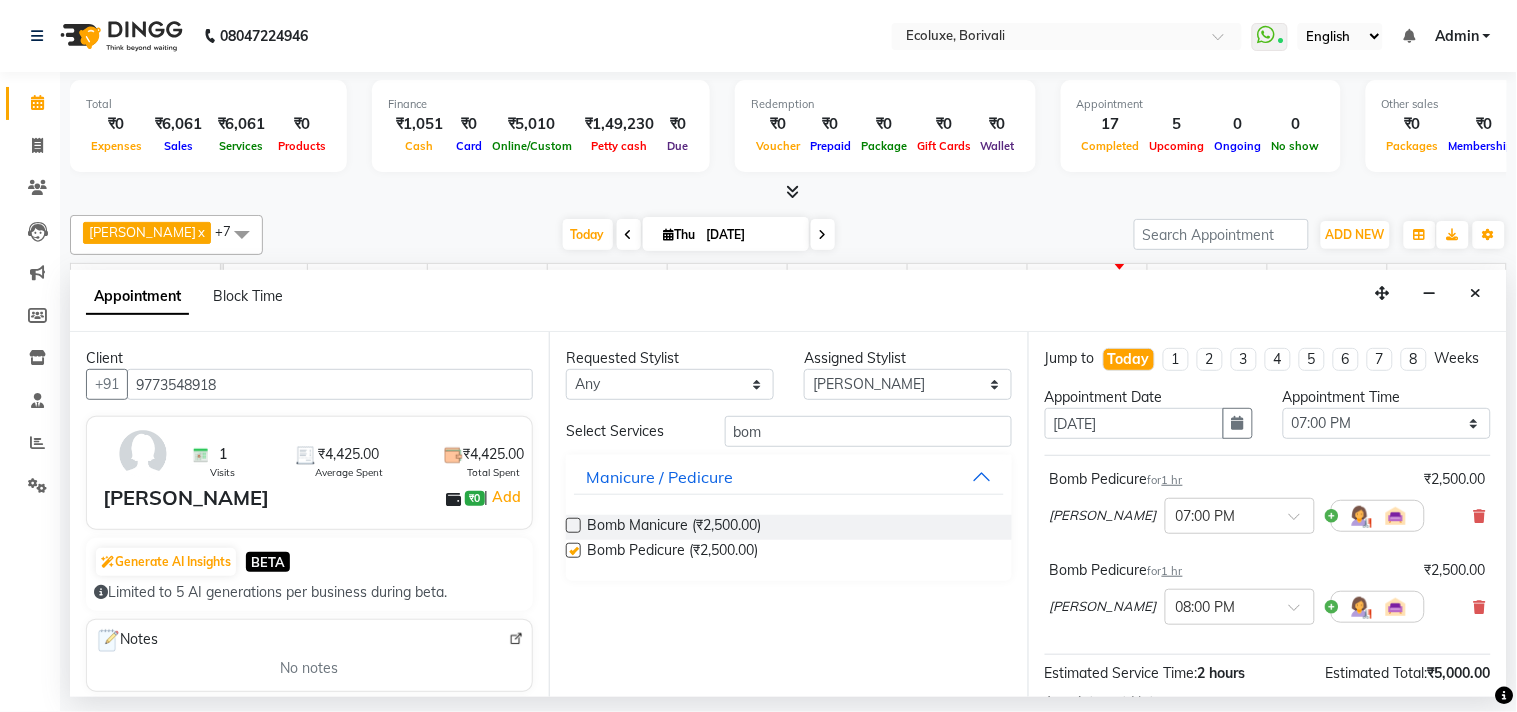 checkbox on "false" 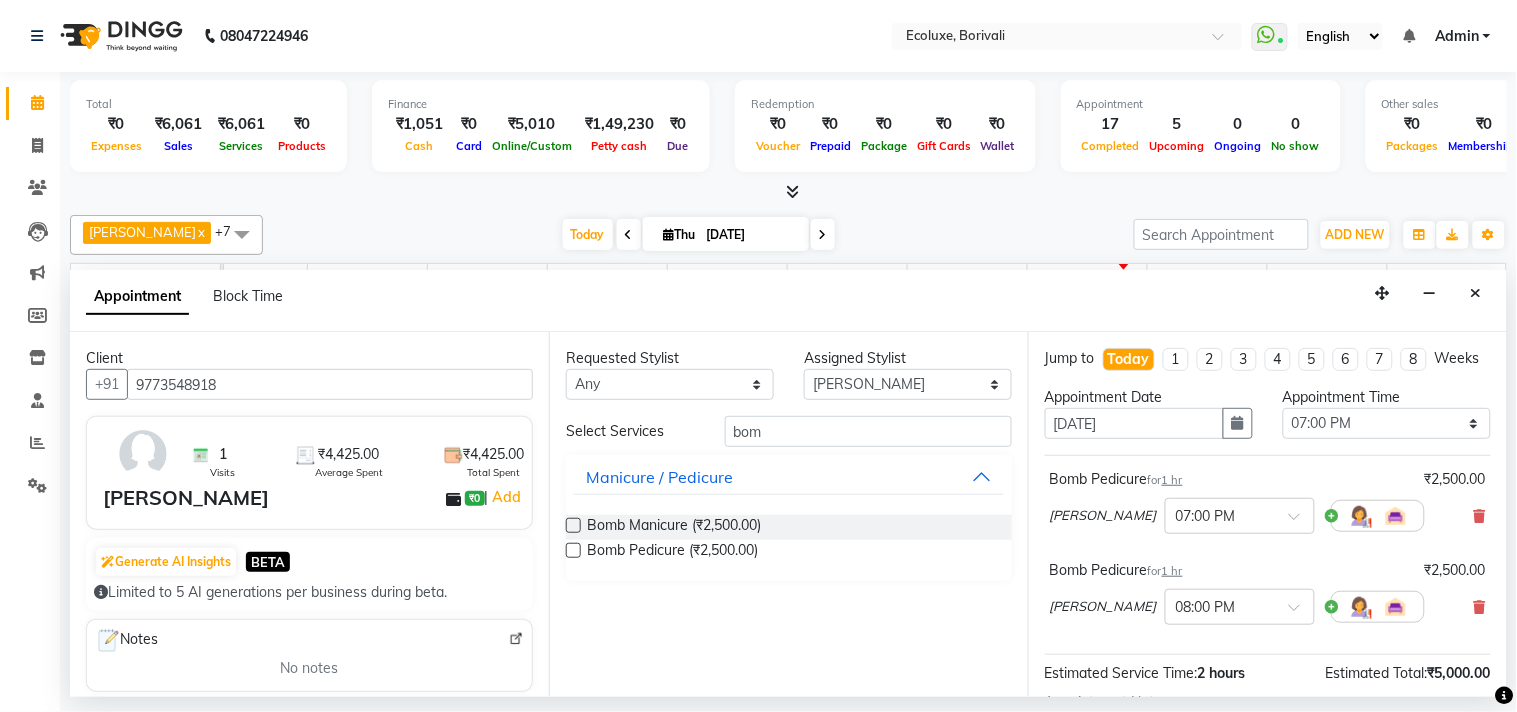 scroll, scrollTop: 252, scrollLeft: 0, axis: vertical 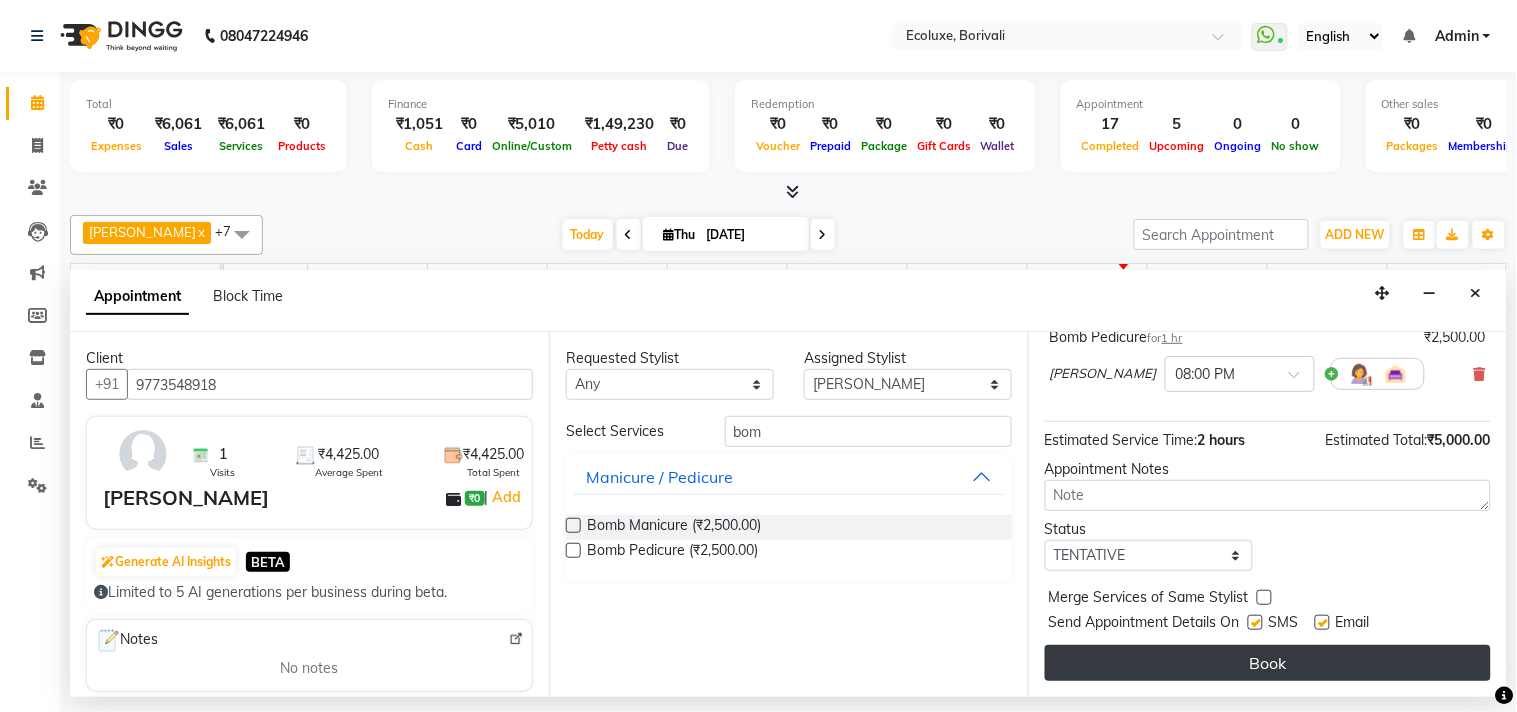click on "Book" at bounding box center [1268, 663] 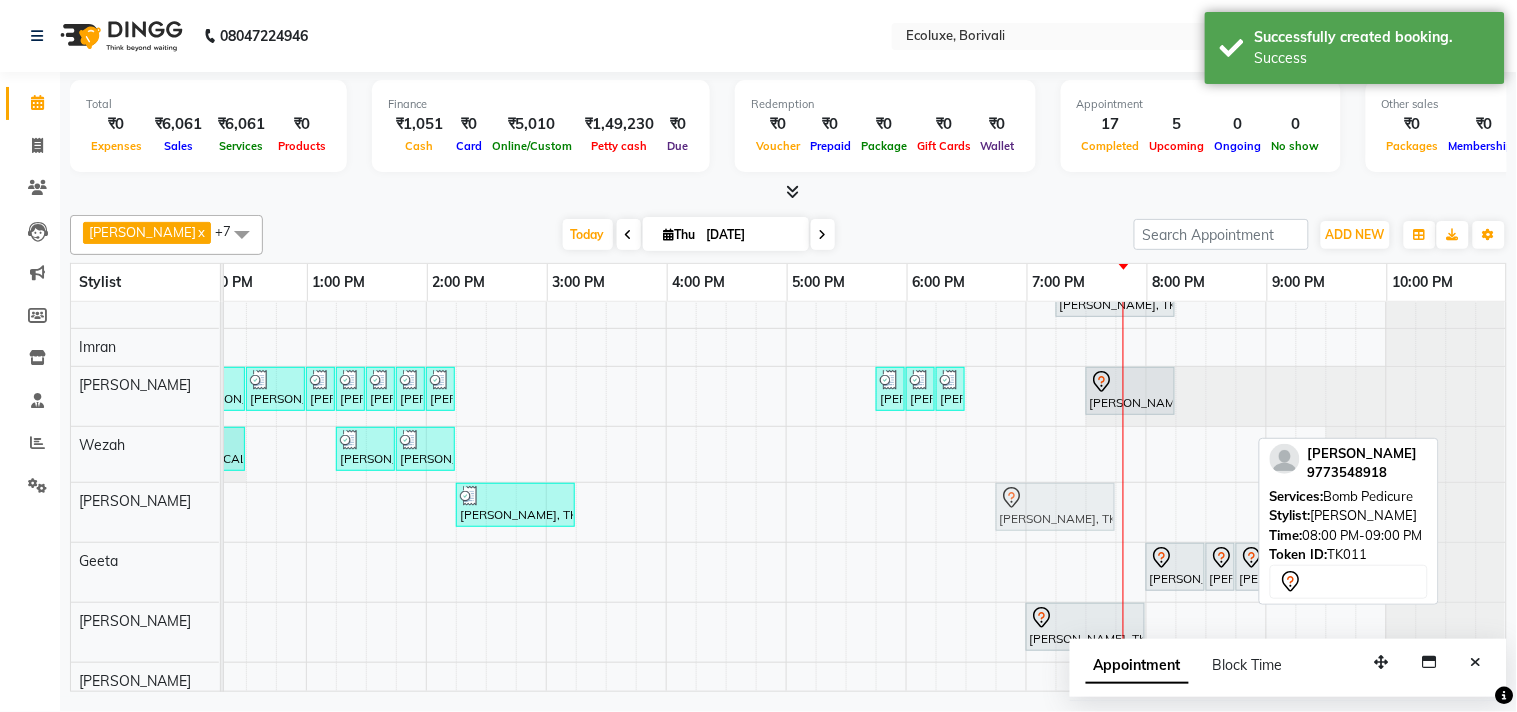 drag, startPoint x: 1223, startPoint y: 506, endPoint x: 1070, endPoint y: 518, distance: 153.46986 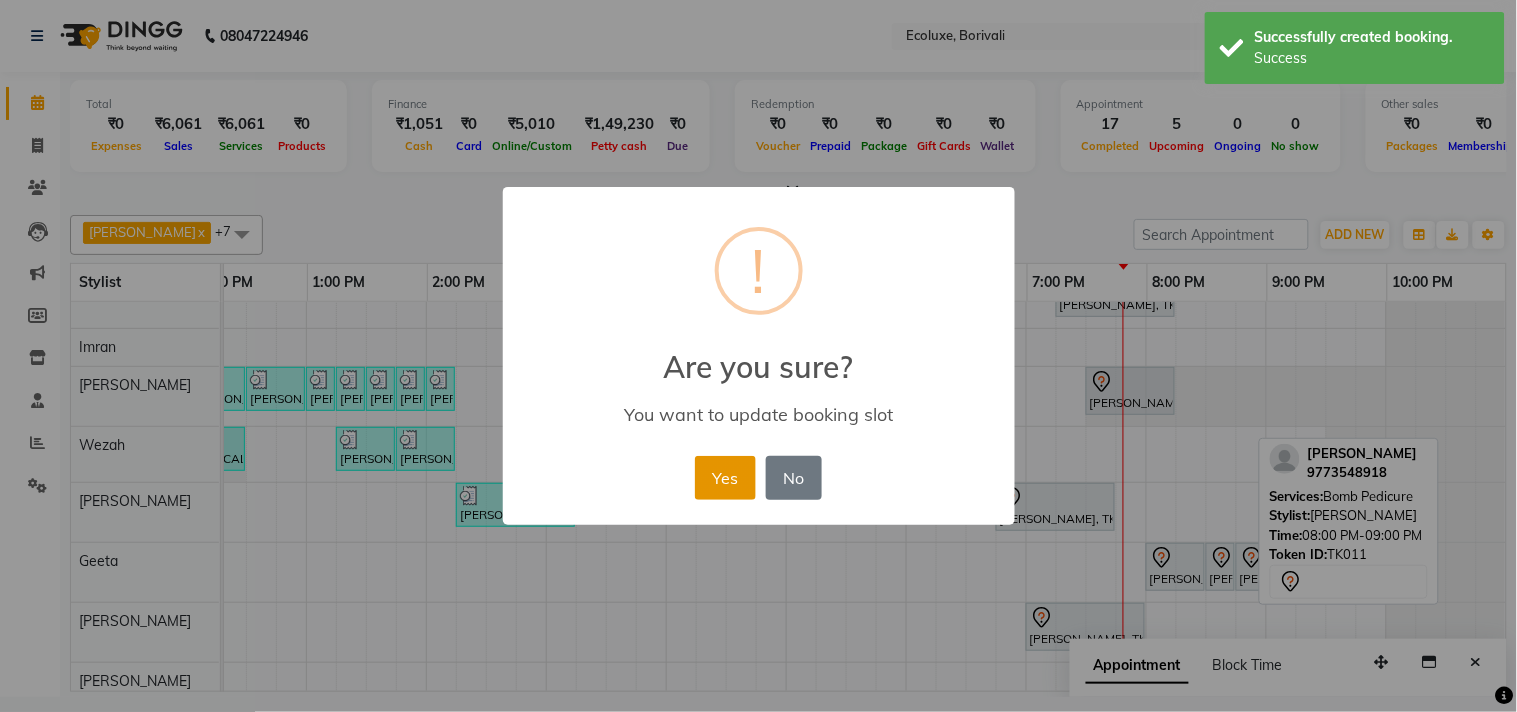 click on "Yes" at bounding box center [725, 478] 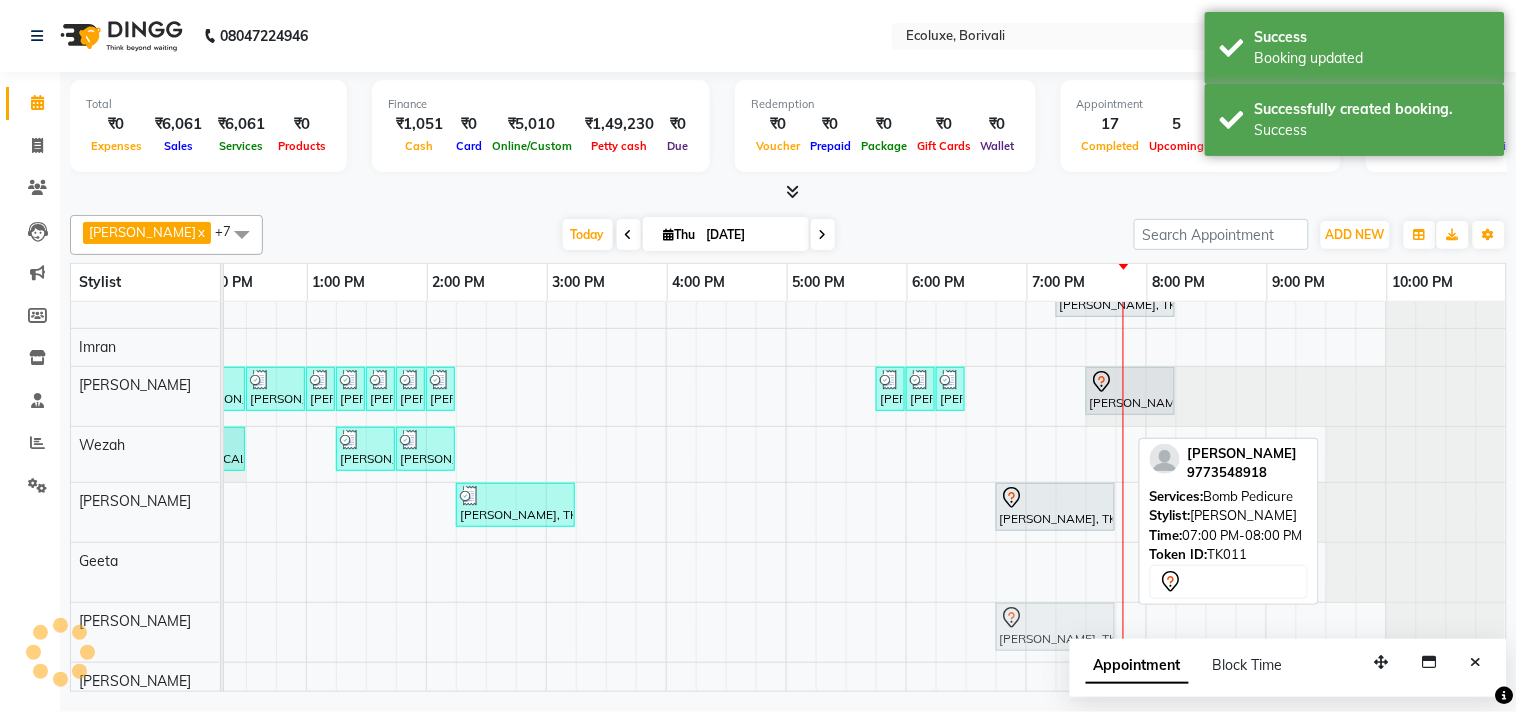 drag, startPoint x: 1050, startPoint y: 618, endPoint x: 1026, endPoint y: 628, distance: 26 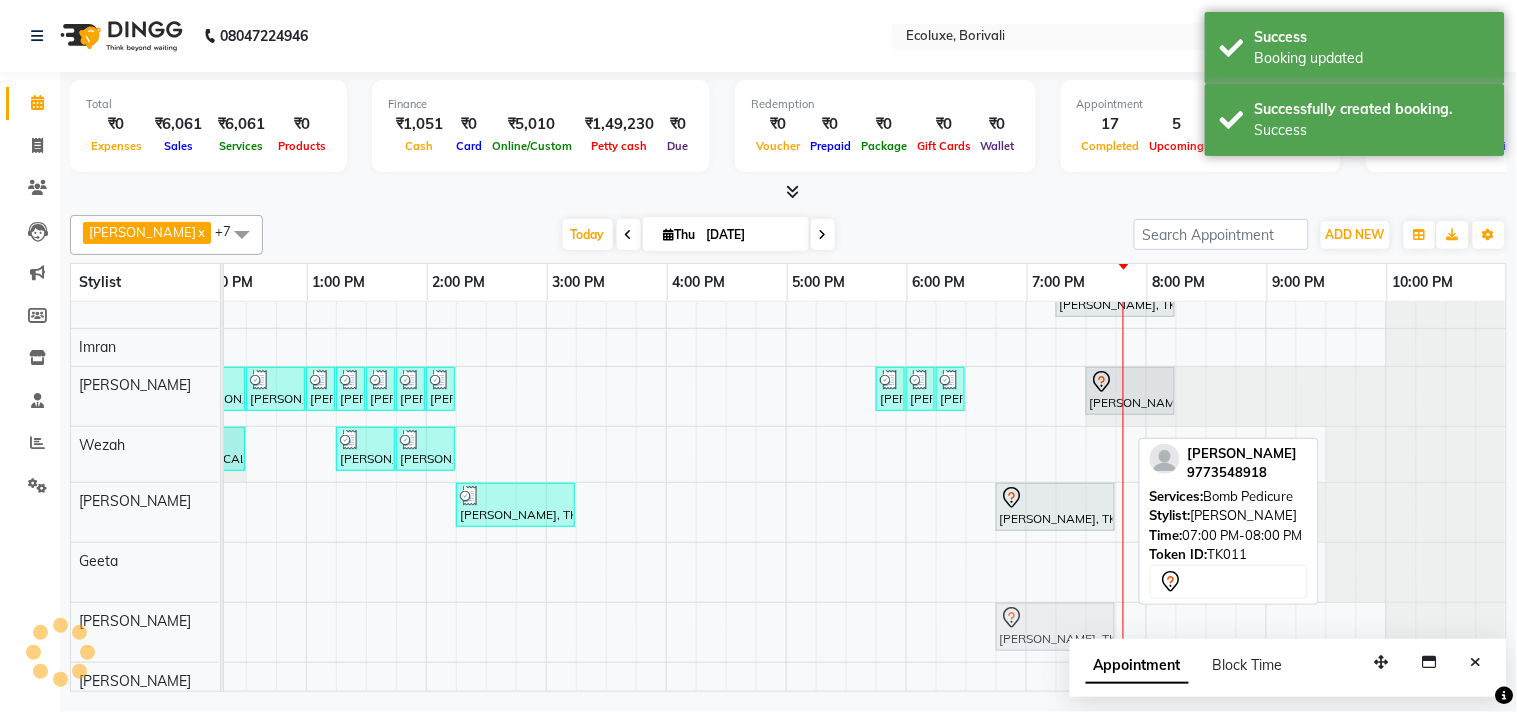scroll, scrollTop: 34, scrollLeft: 414, axis: both 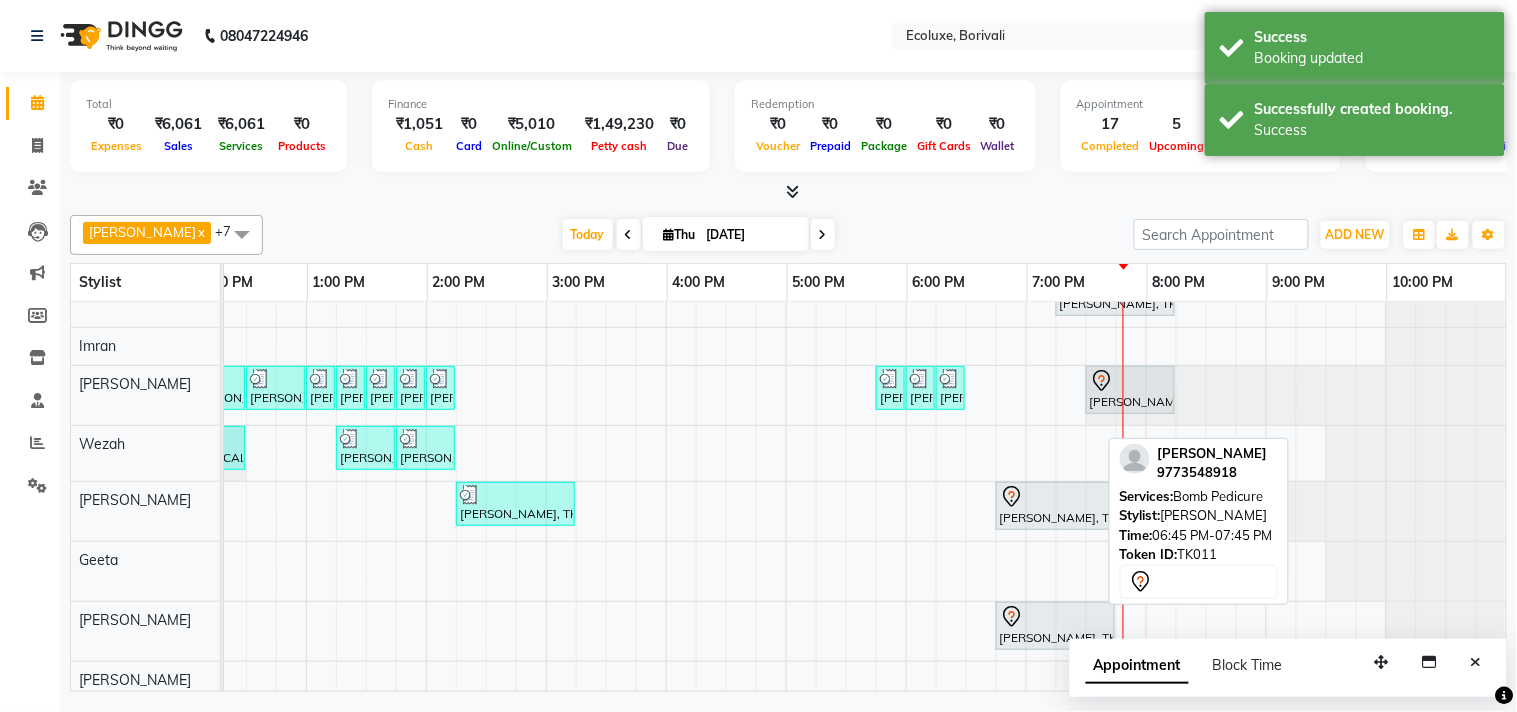 click at bounding box center [1055, 497] 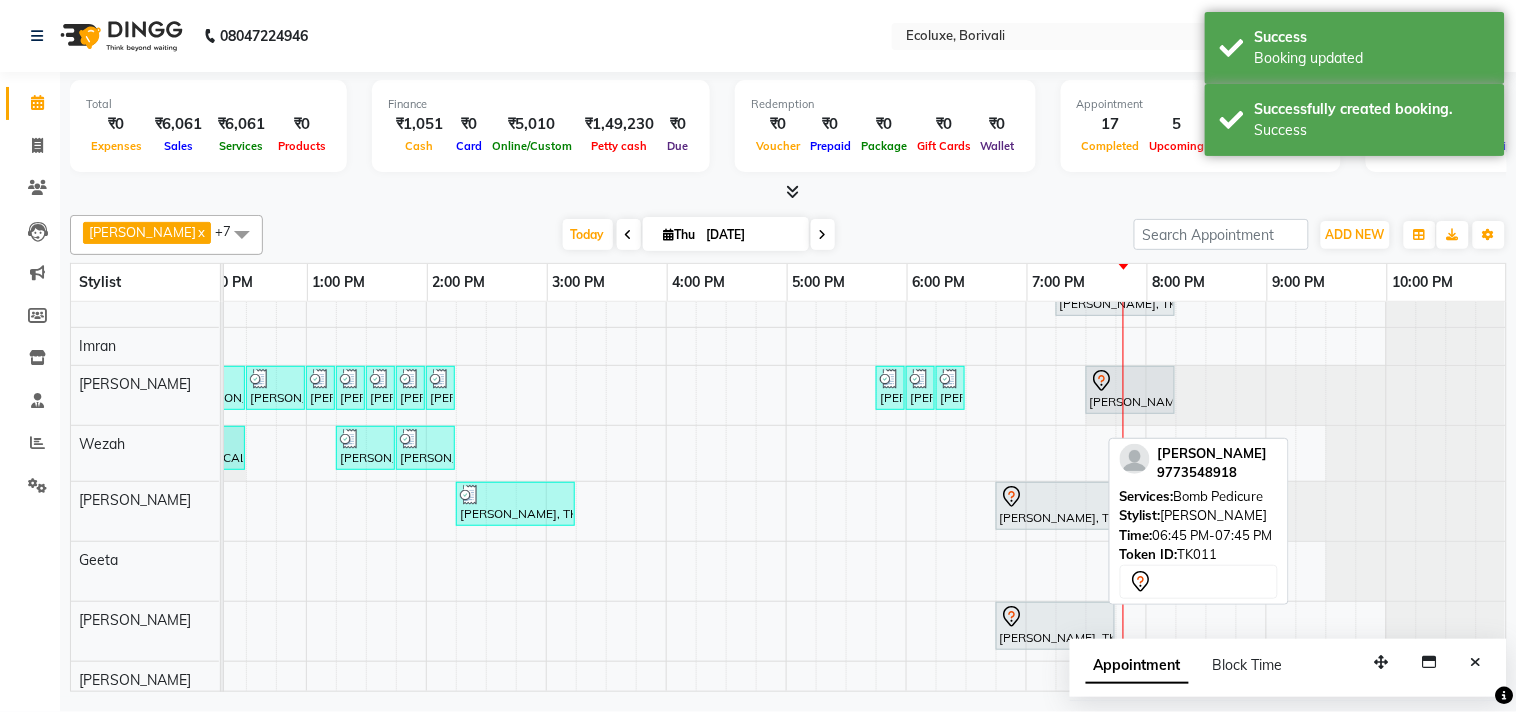 click at bounding box center [1055, 497] 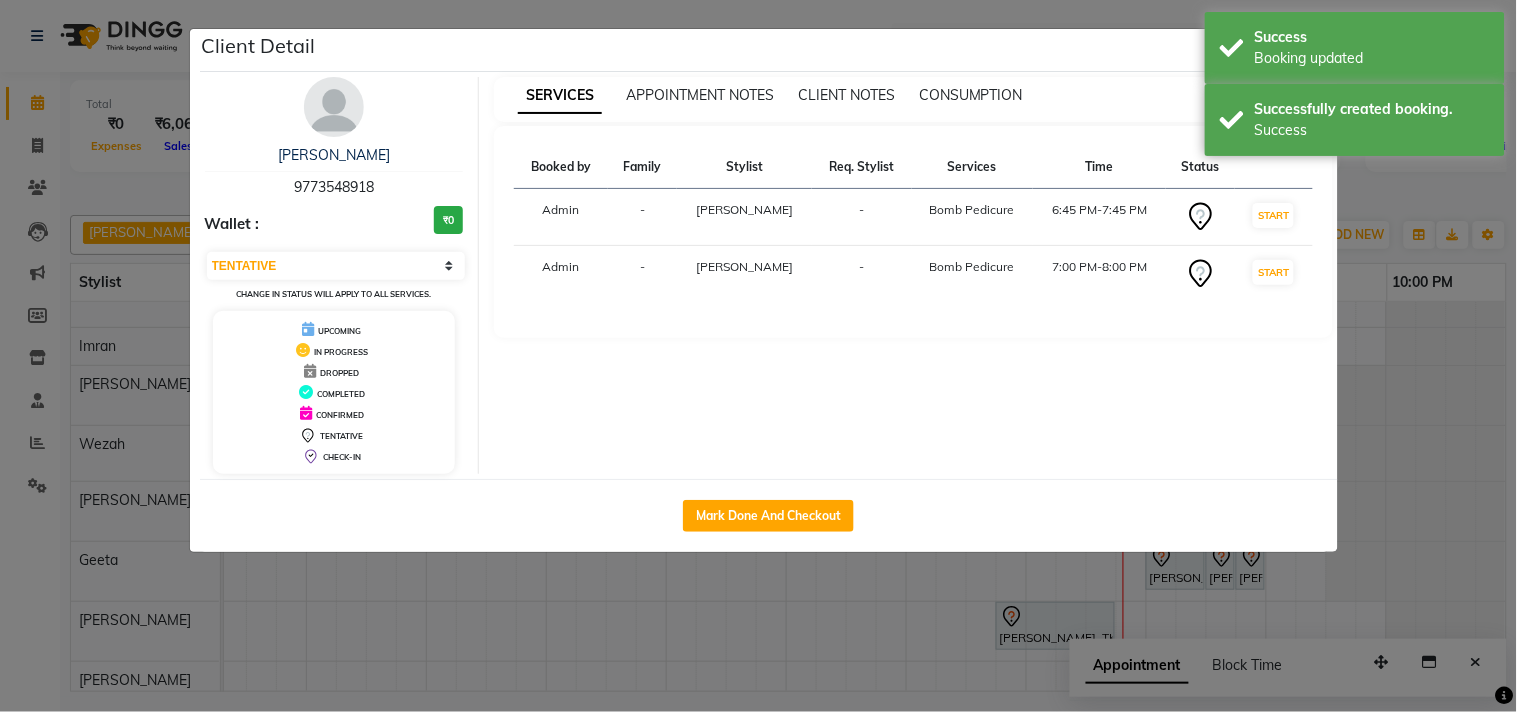 click on "Mark Done And Checkout" 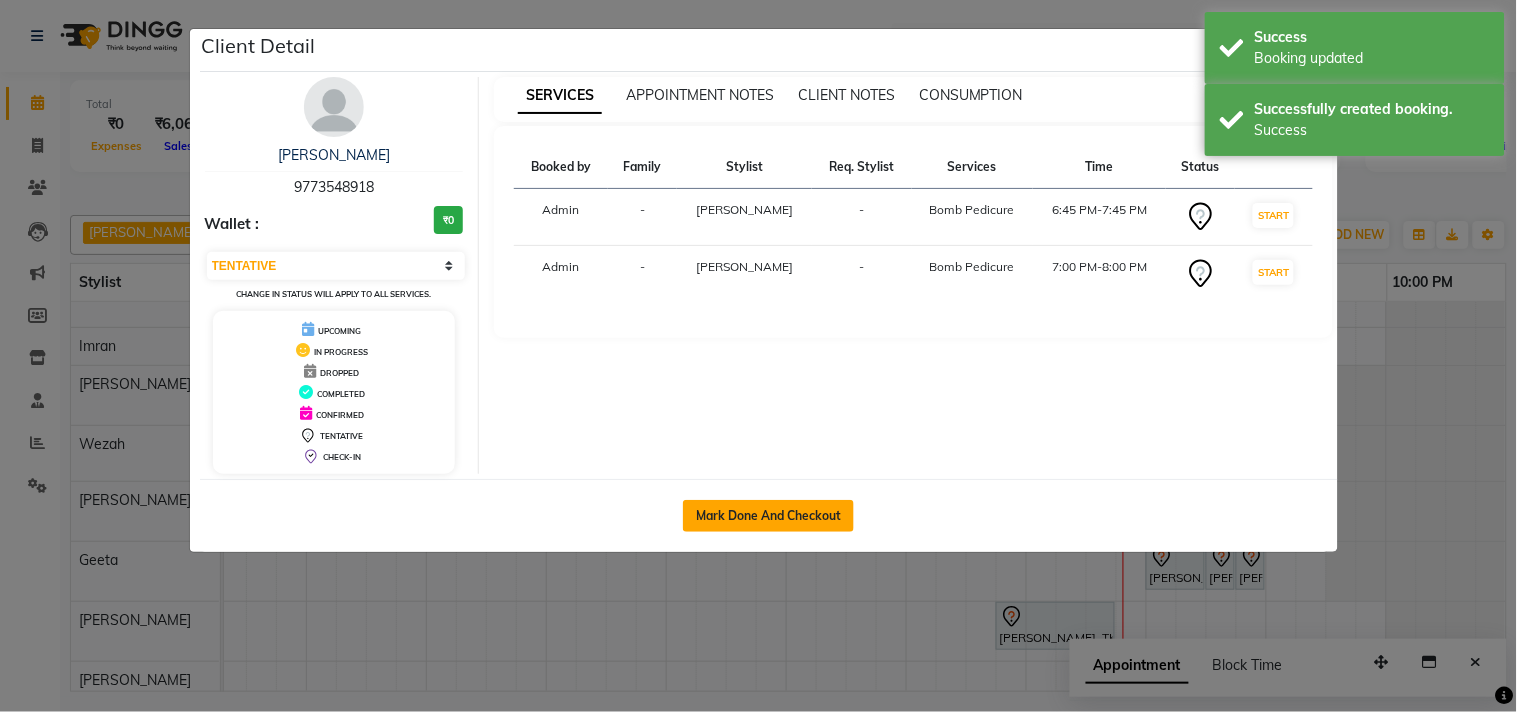click on "Mark Done And Checkout" 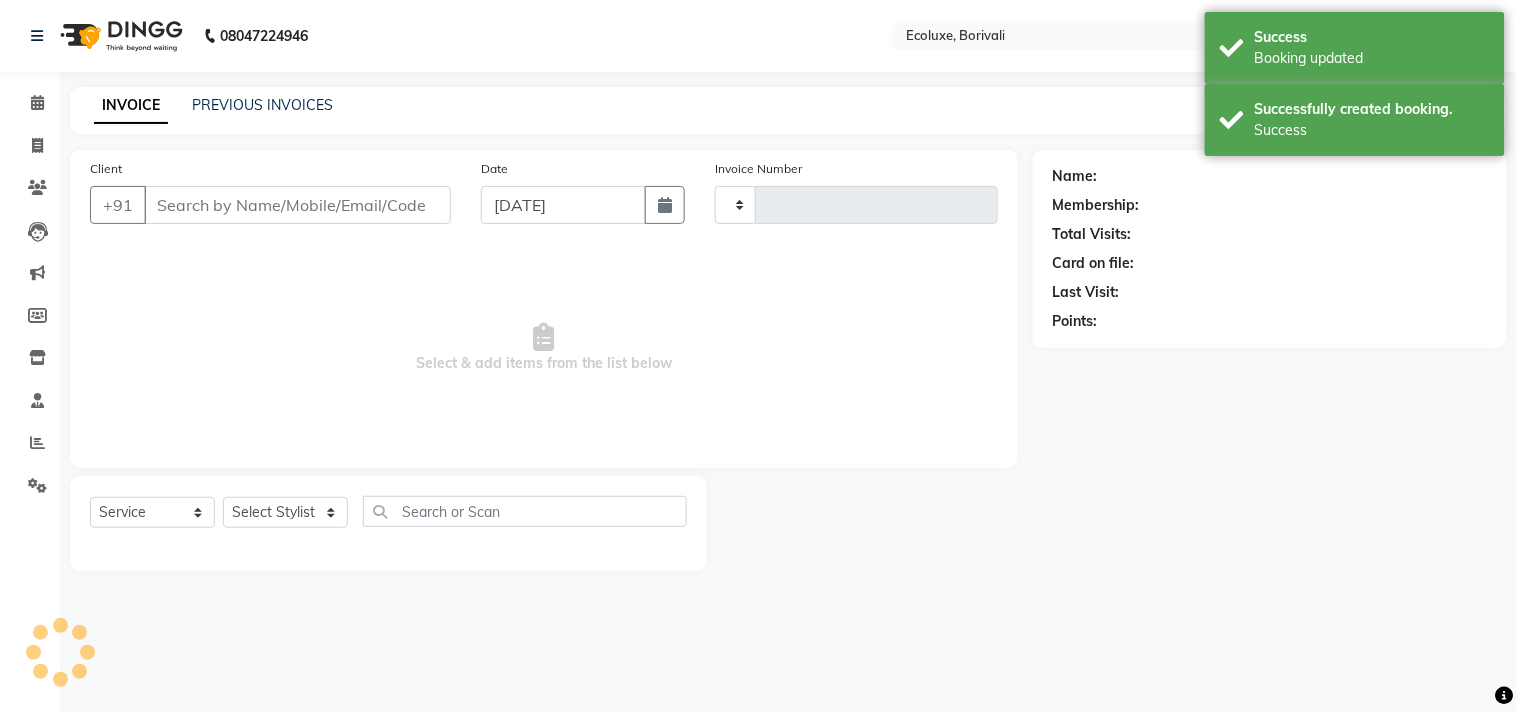type on "1264" 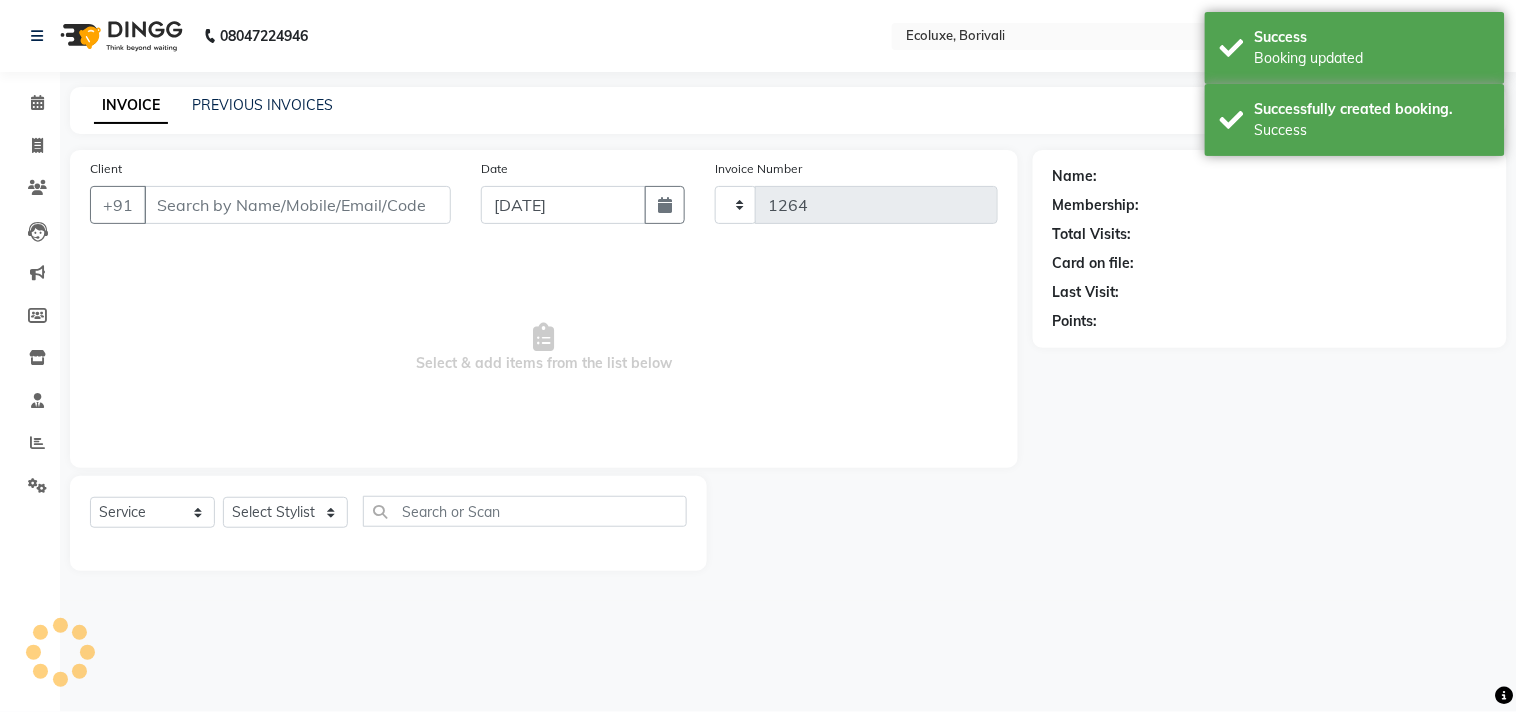 select on "5386" 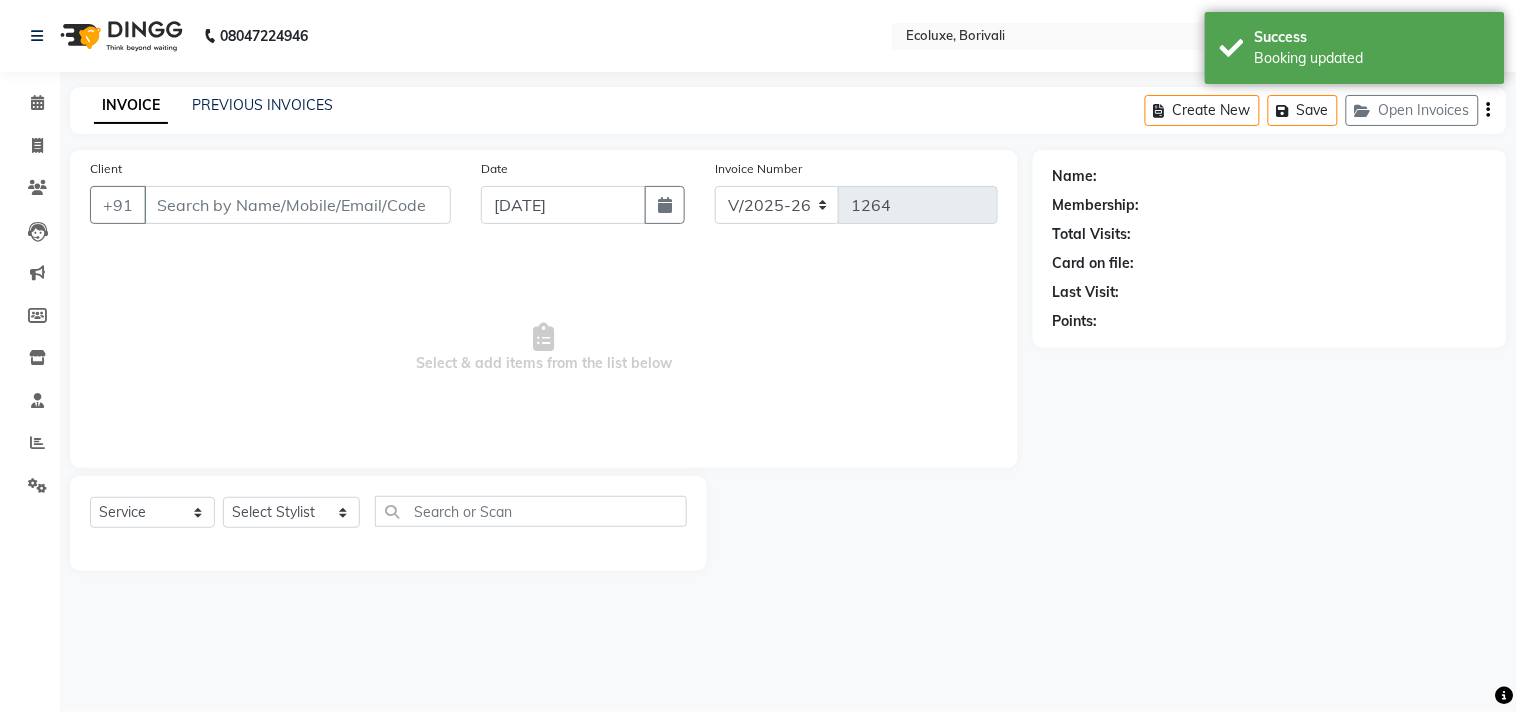 type on "9773548918" 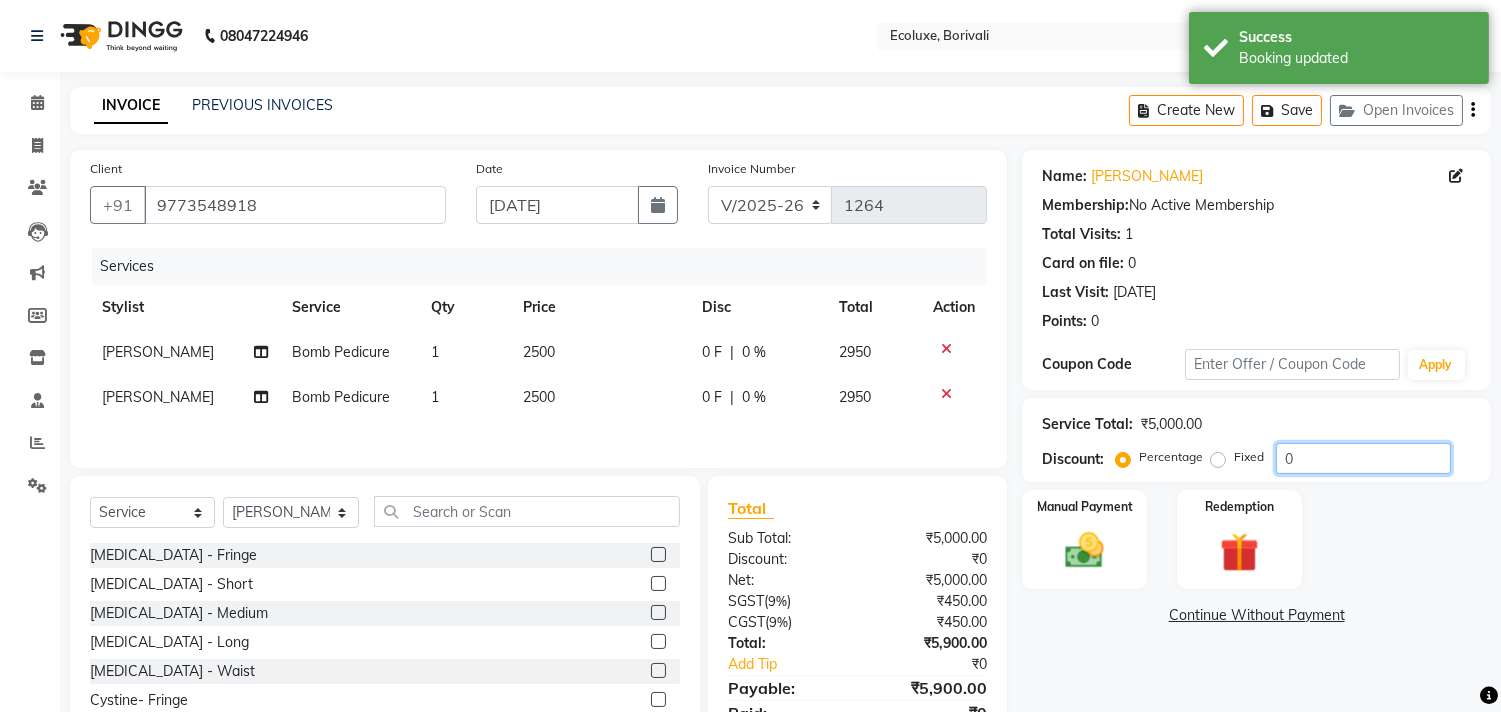 click on "0" 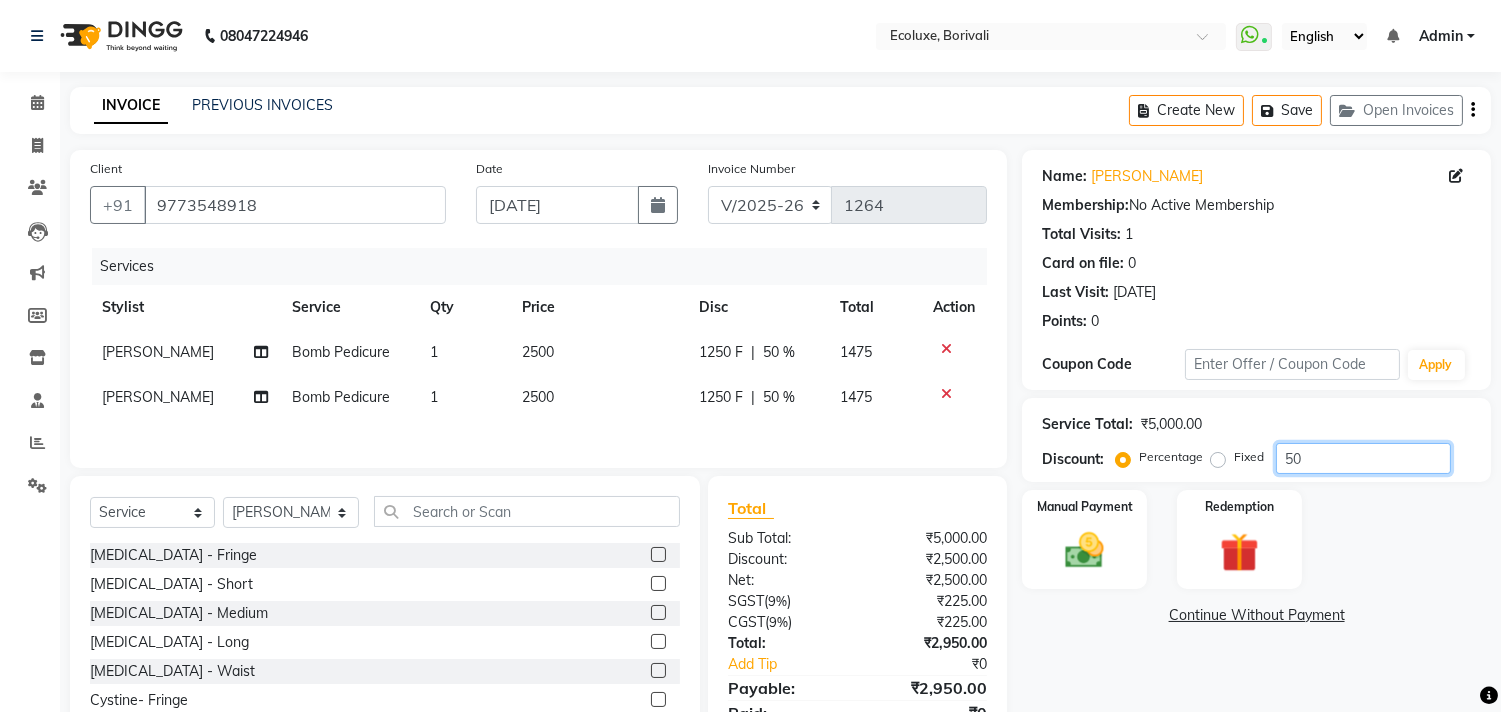 type on "50" 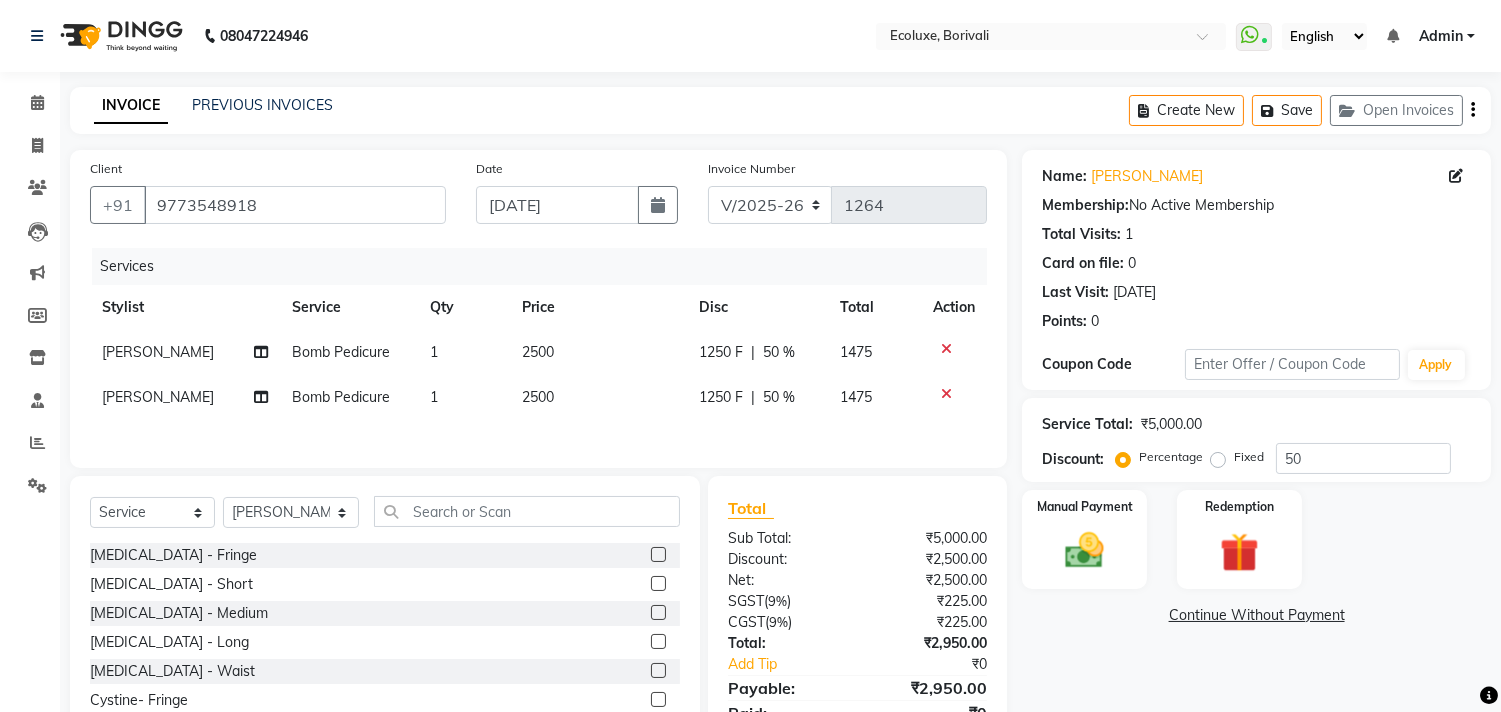 click on "Total Visits:  1" 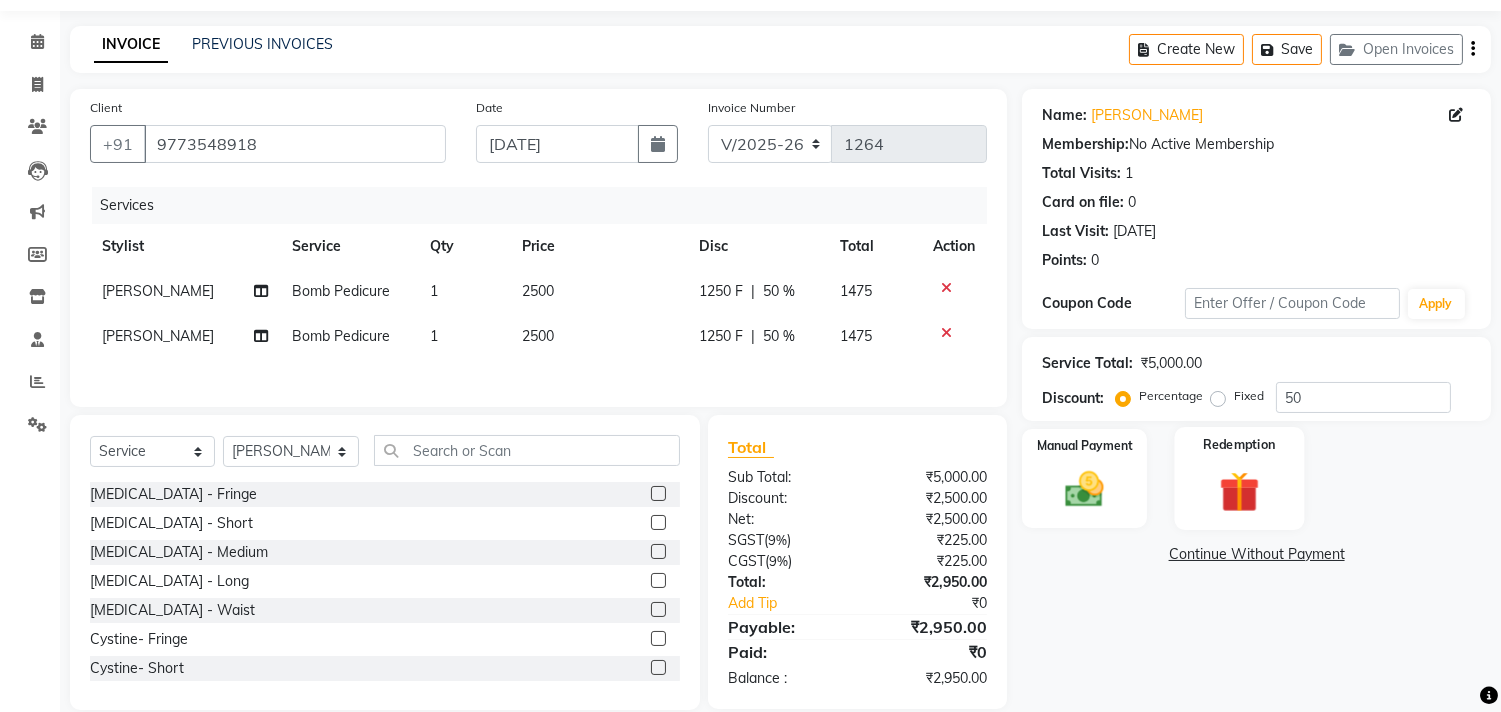 scroll, scrollTop: 93, scrollLeft: 0, axis: vertical 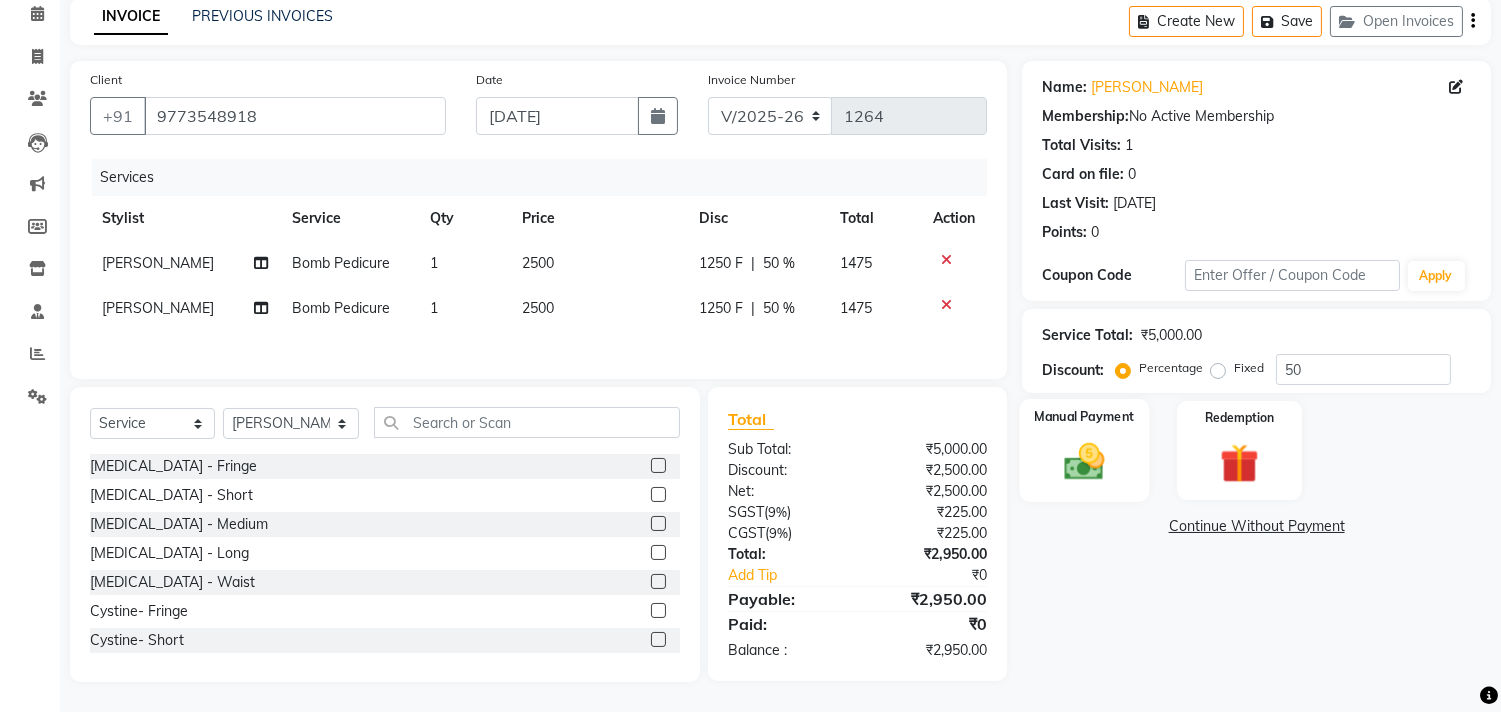 click on "Manual Payment" 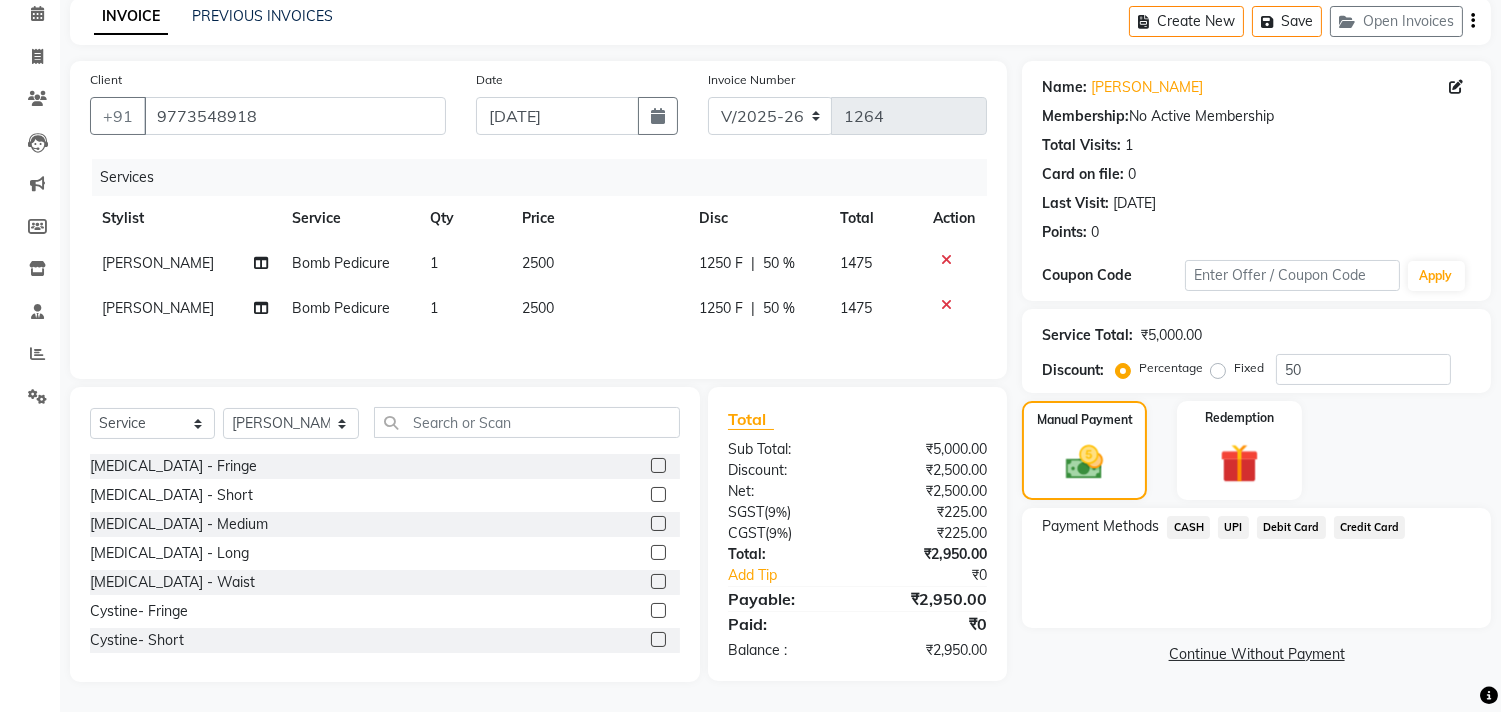 click on "CASH" 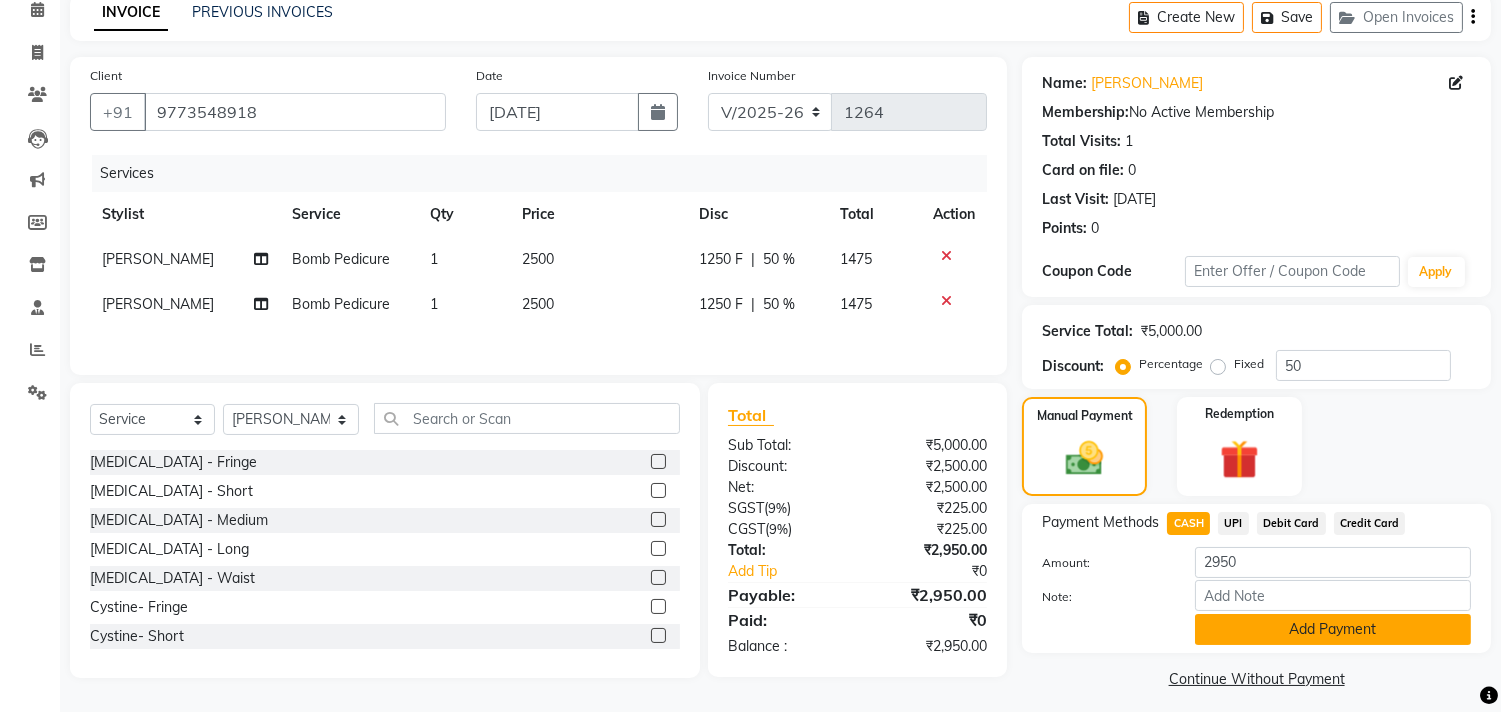 click on "Add Payment" 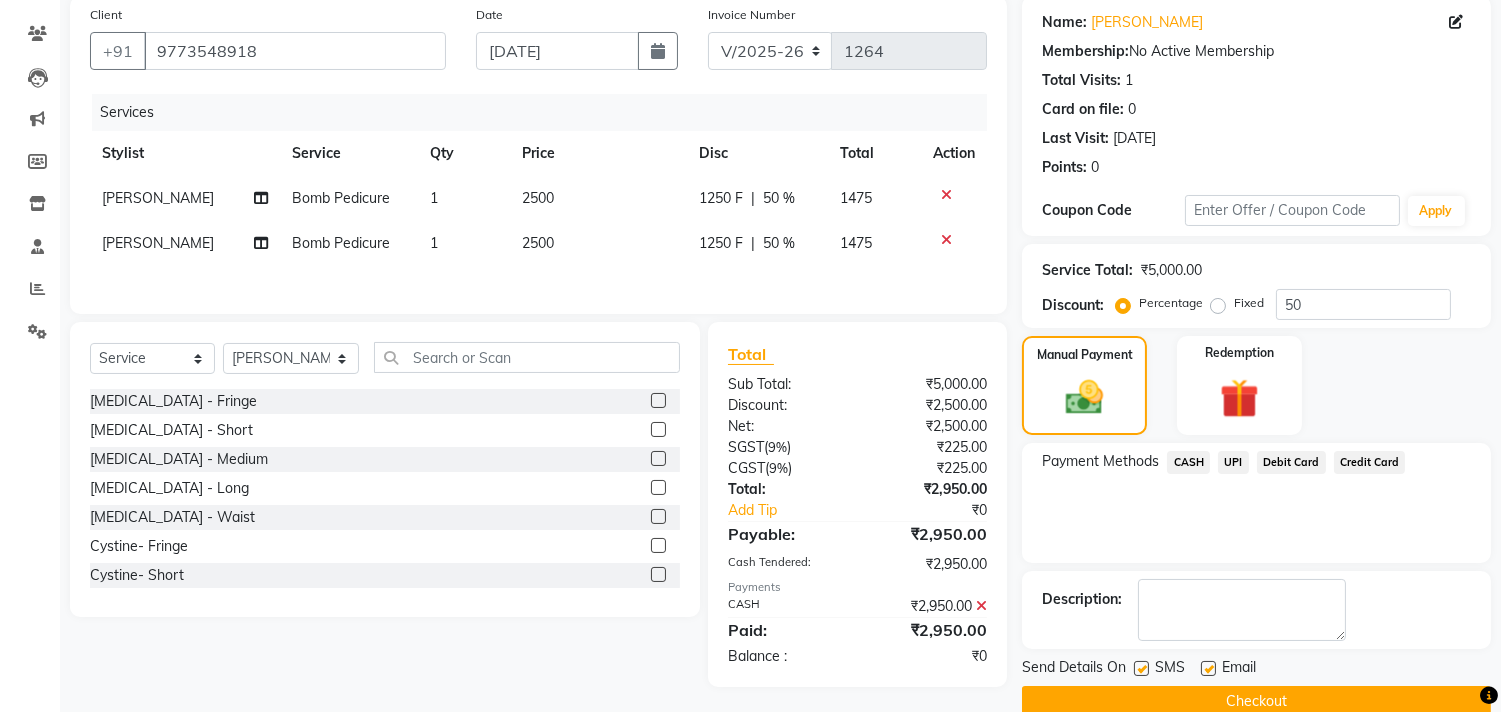 scroll, scrollTop: 187, scrollLeft: 0, axis: vertical 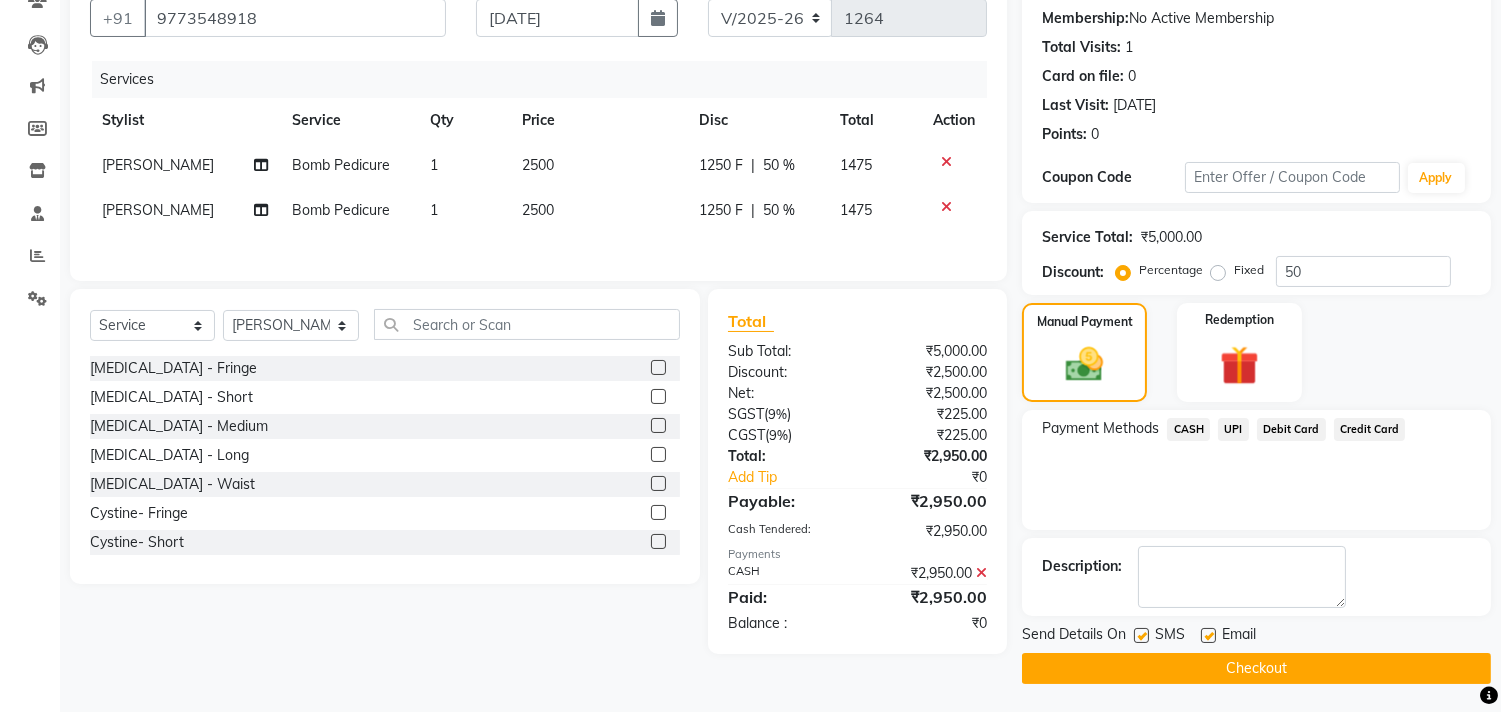 click on "Checkout" 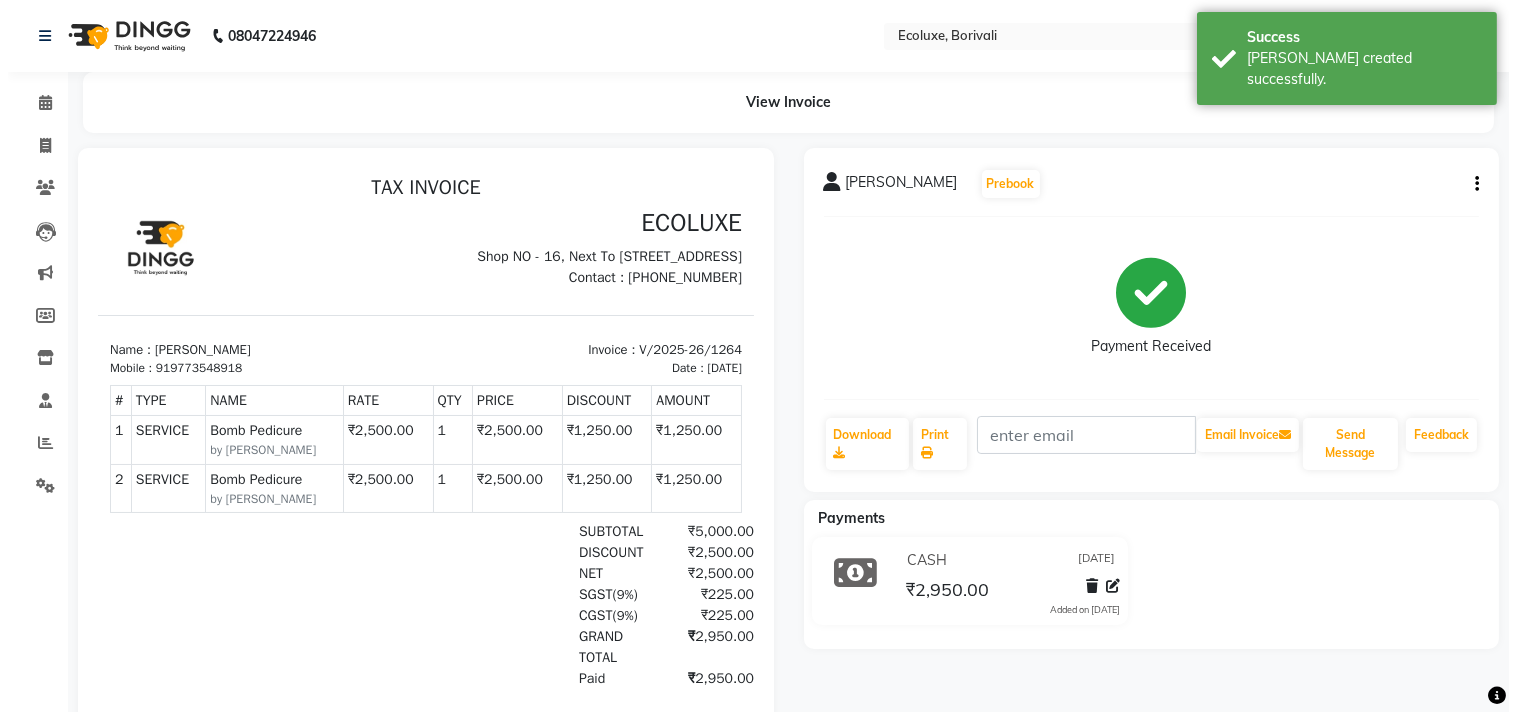 scroll, scrollTop: 0, scrollLeft: 0, axis: both 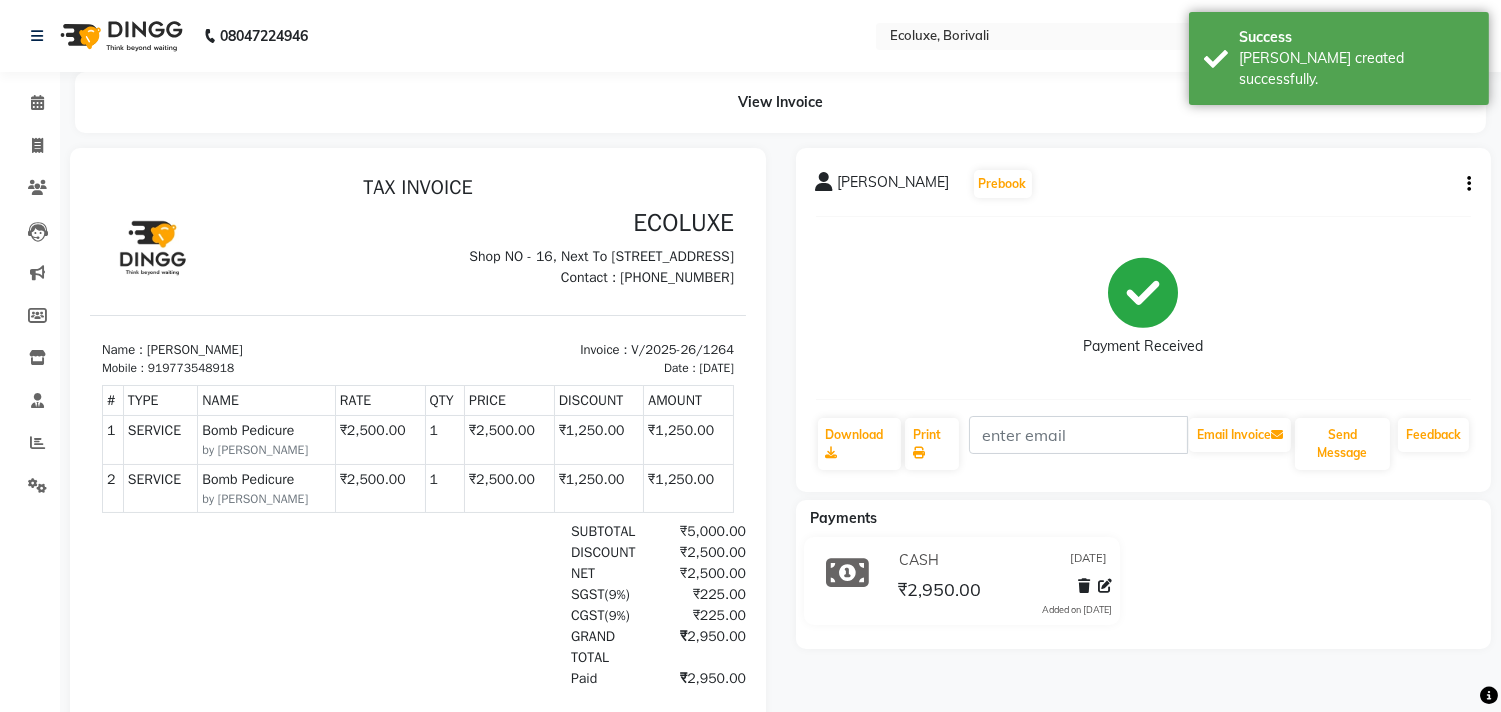 click on "919773548918" at bounding box center (191, 367) 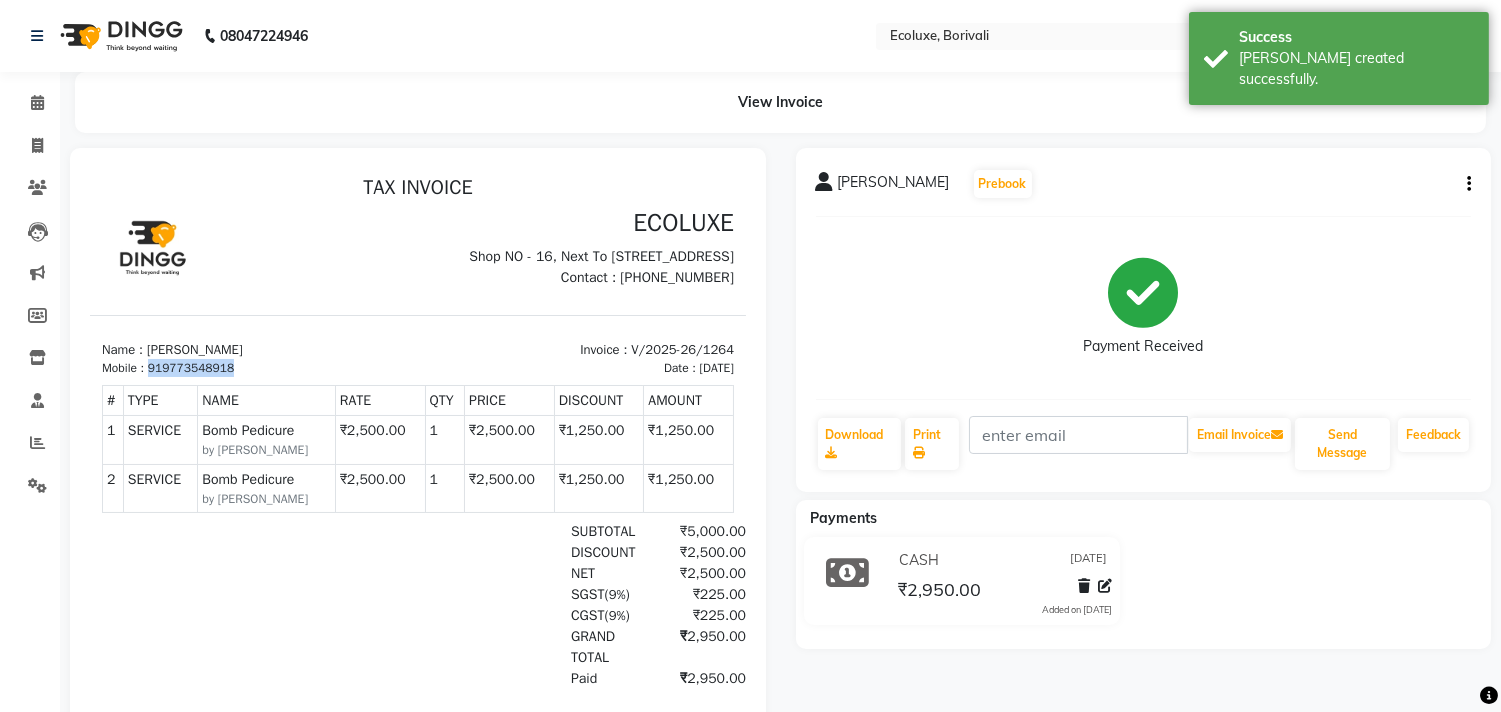 click on "919773548918" at bounding box center (191, 367) 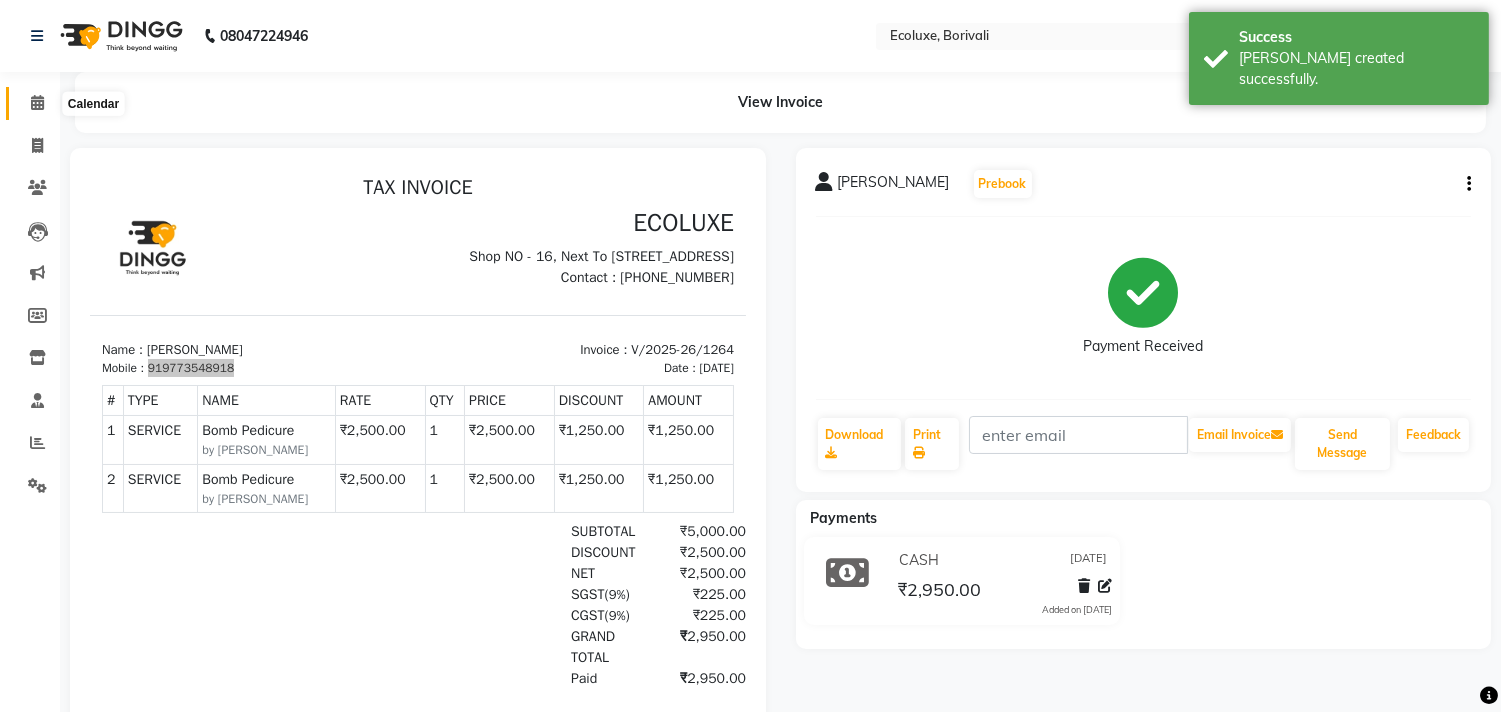 click 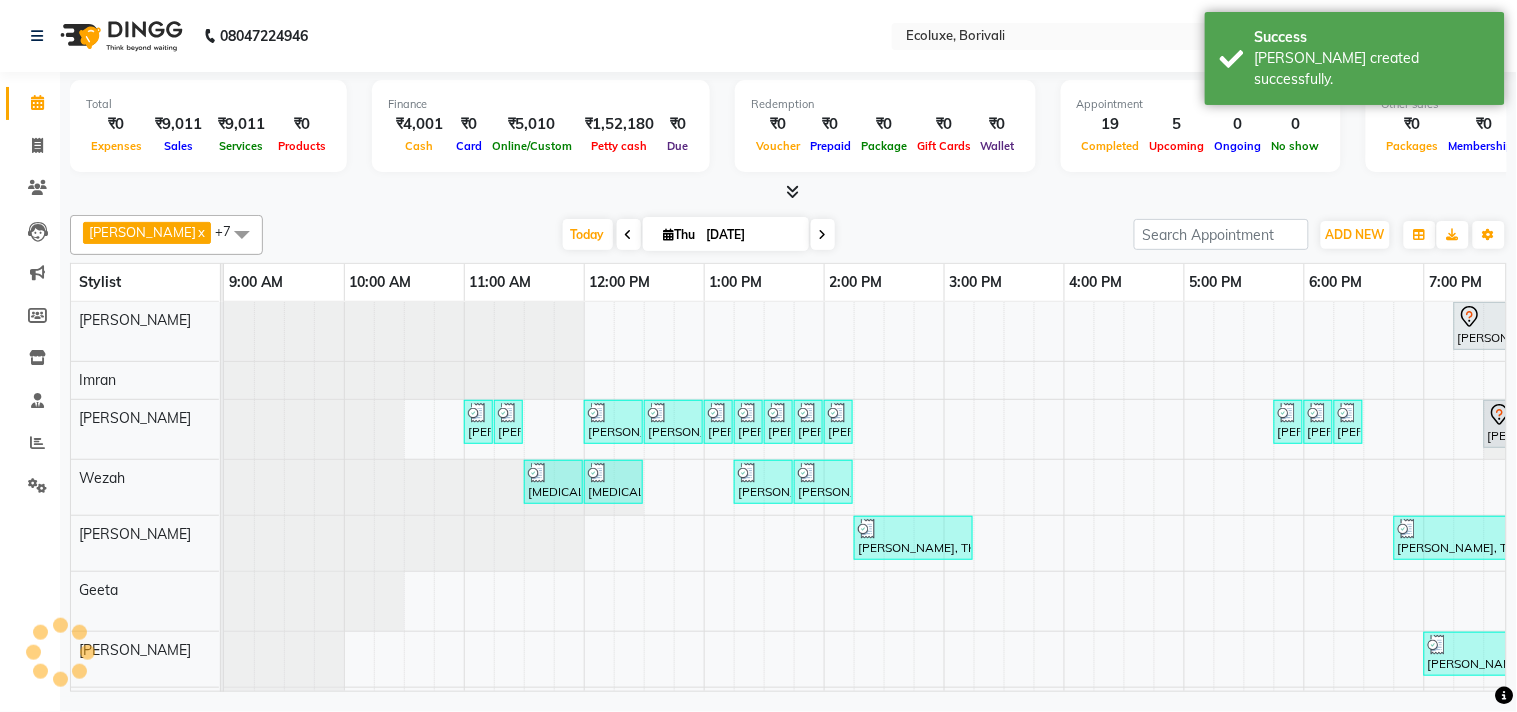 scroll, scrollTop: 0, scrollLeft: 0, axis: both 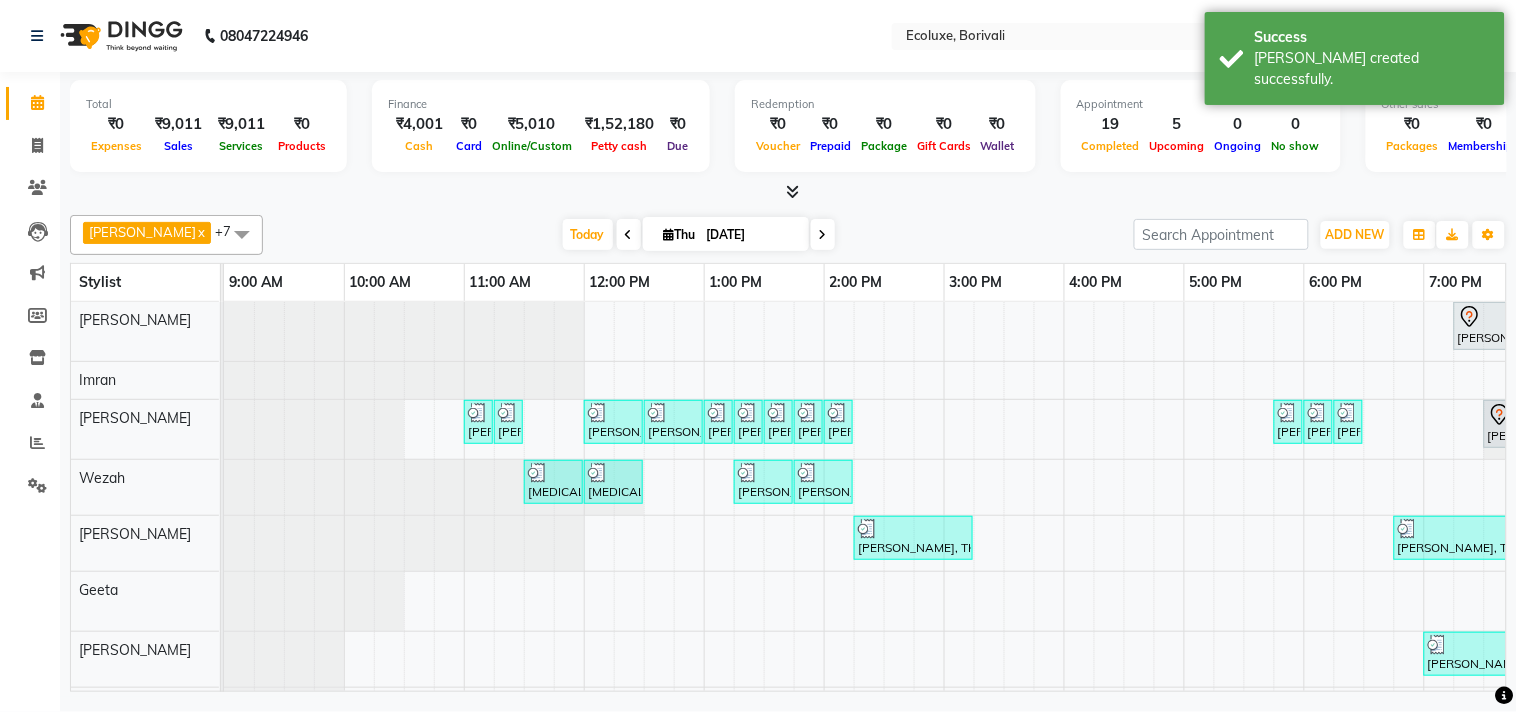 click at bounding box center (823, 235) 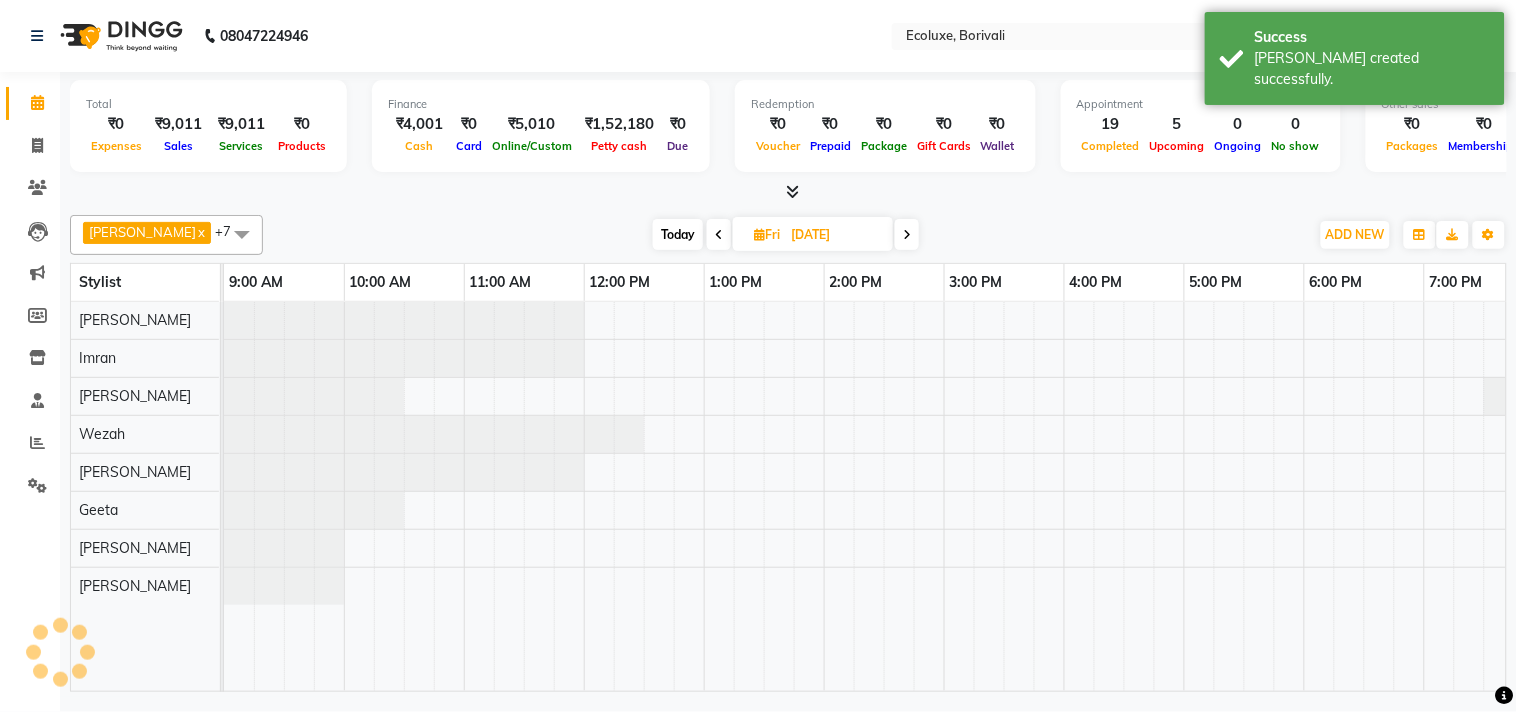 scroll, scrollTop: 0, scrollLeft: 397, axis: horizontal 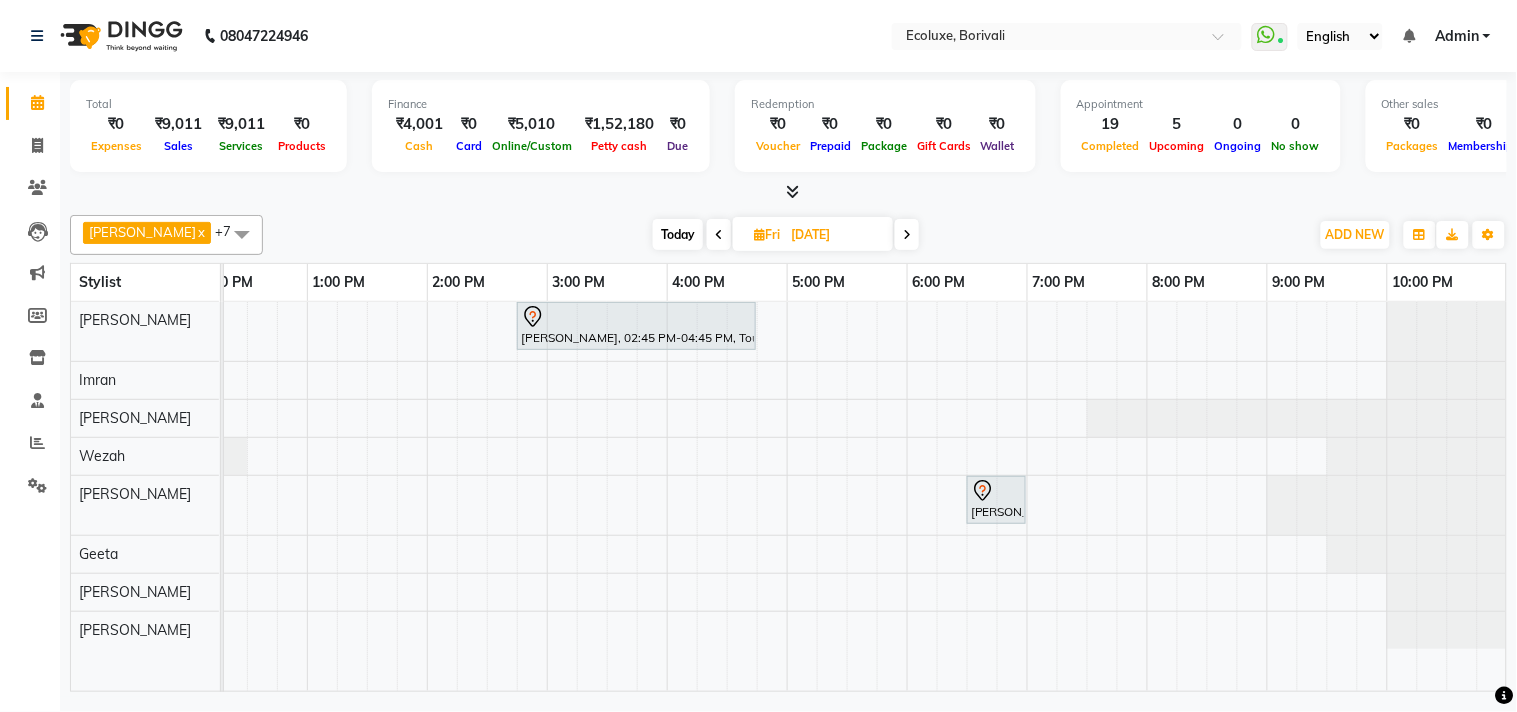 click on "Purvi Bhansali, 02:45 PM-04:45 PM, Touchup - Root Touch (Up To 2 Inch) Inoa             Ananya, 06:30 PM-07:00 PM, Nails - Plain Gel Polish" at bounding box center [667, 496] 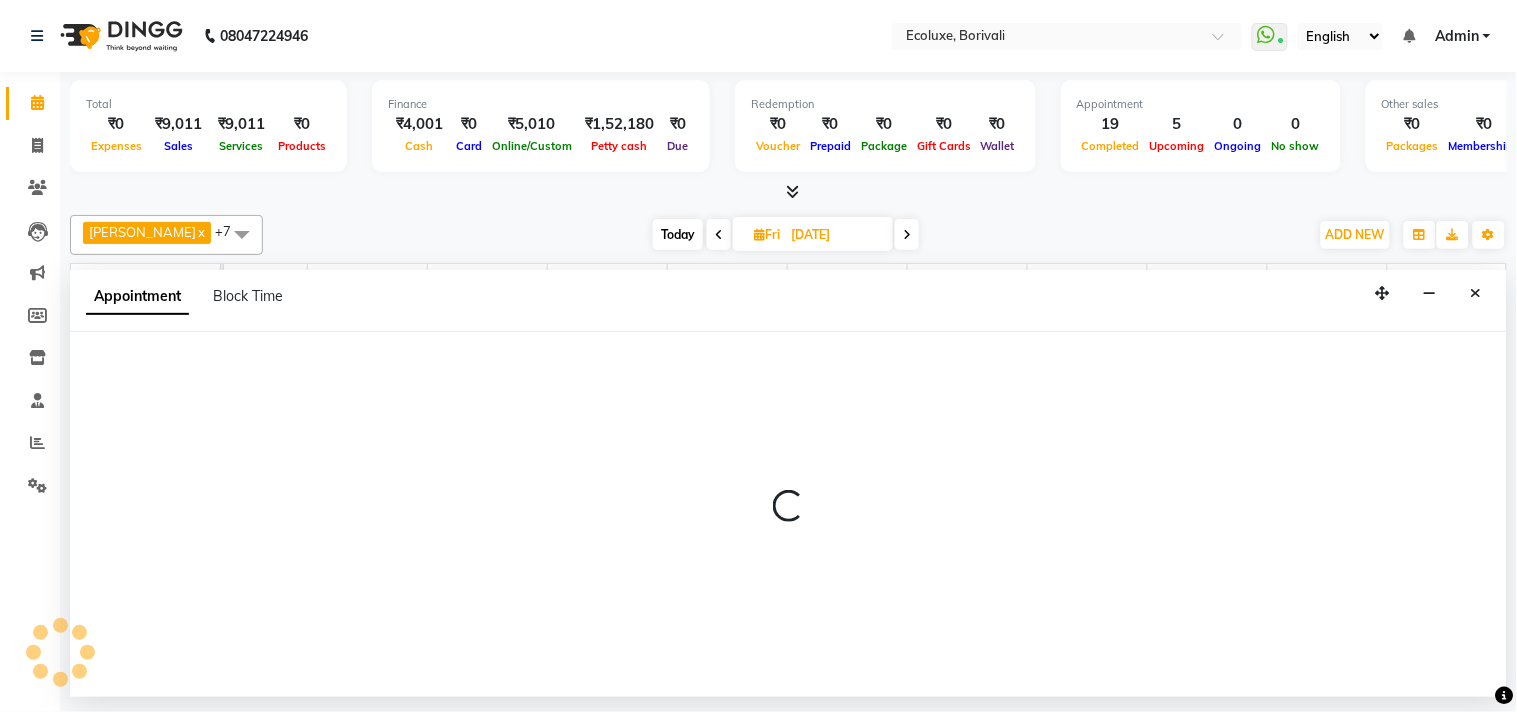 select on "50362" 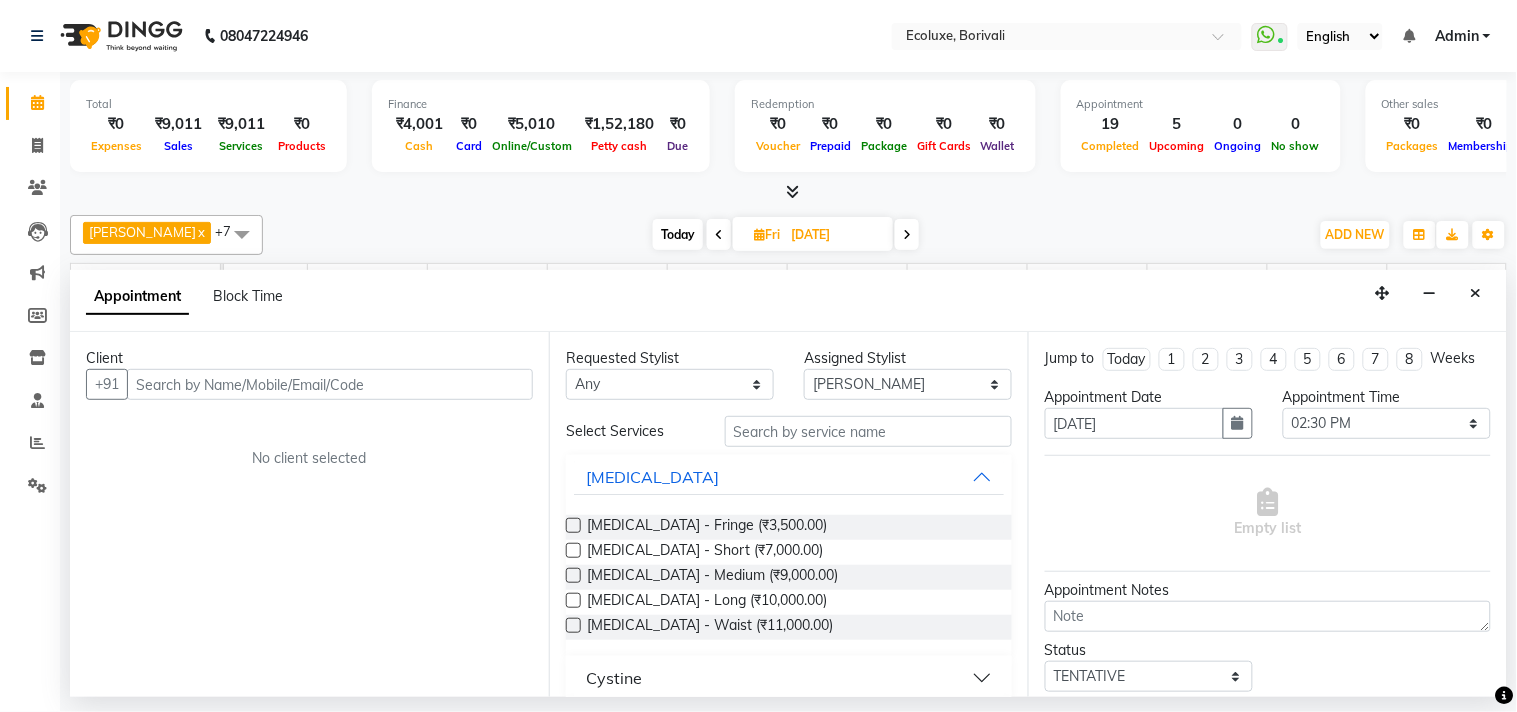 click at bounding box center (330, 384) 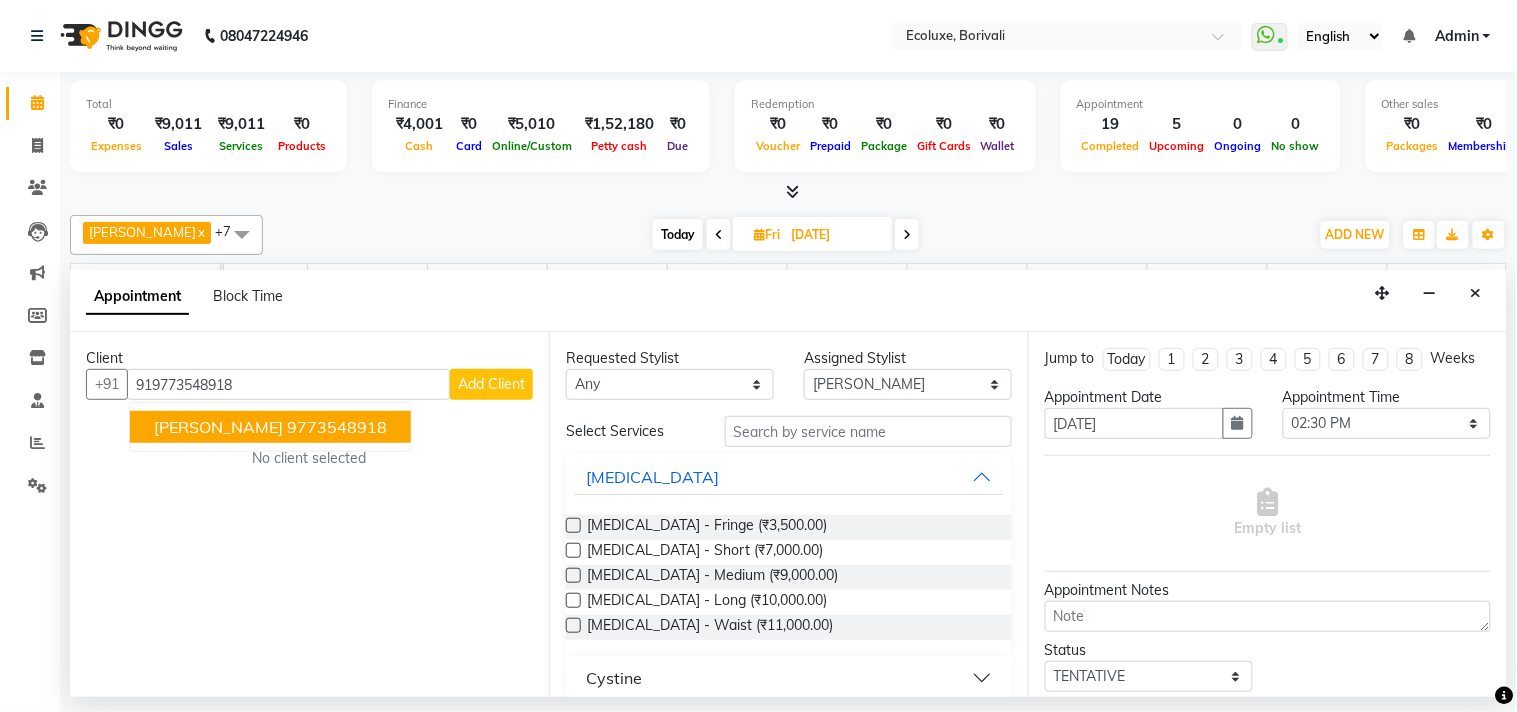 click on "9773548918" at bounding box center [337, 427] 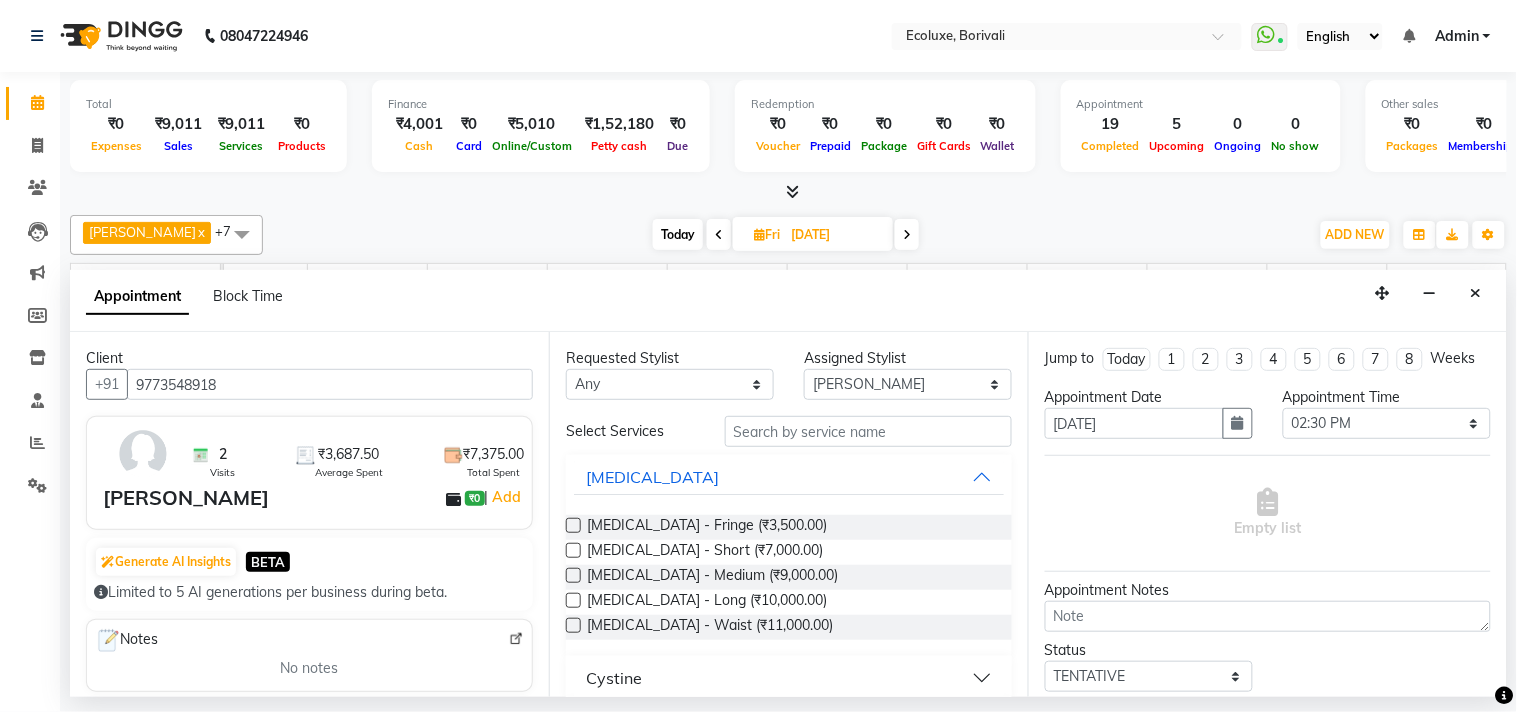 type on "9773548918" 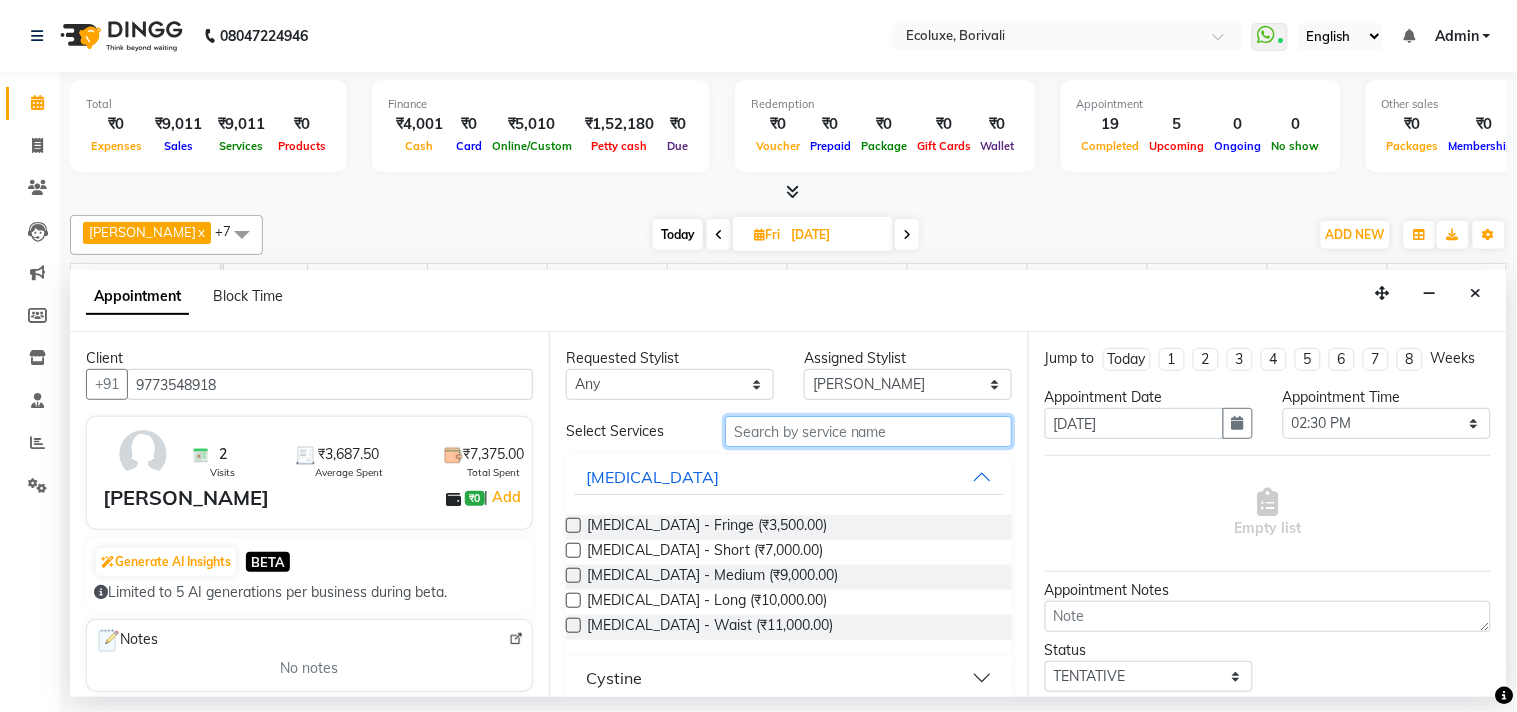click at bounding box center (868, 431) 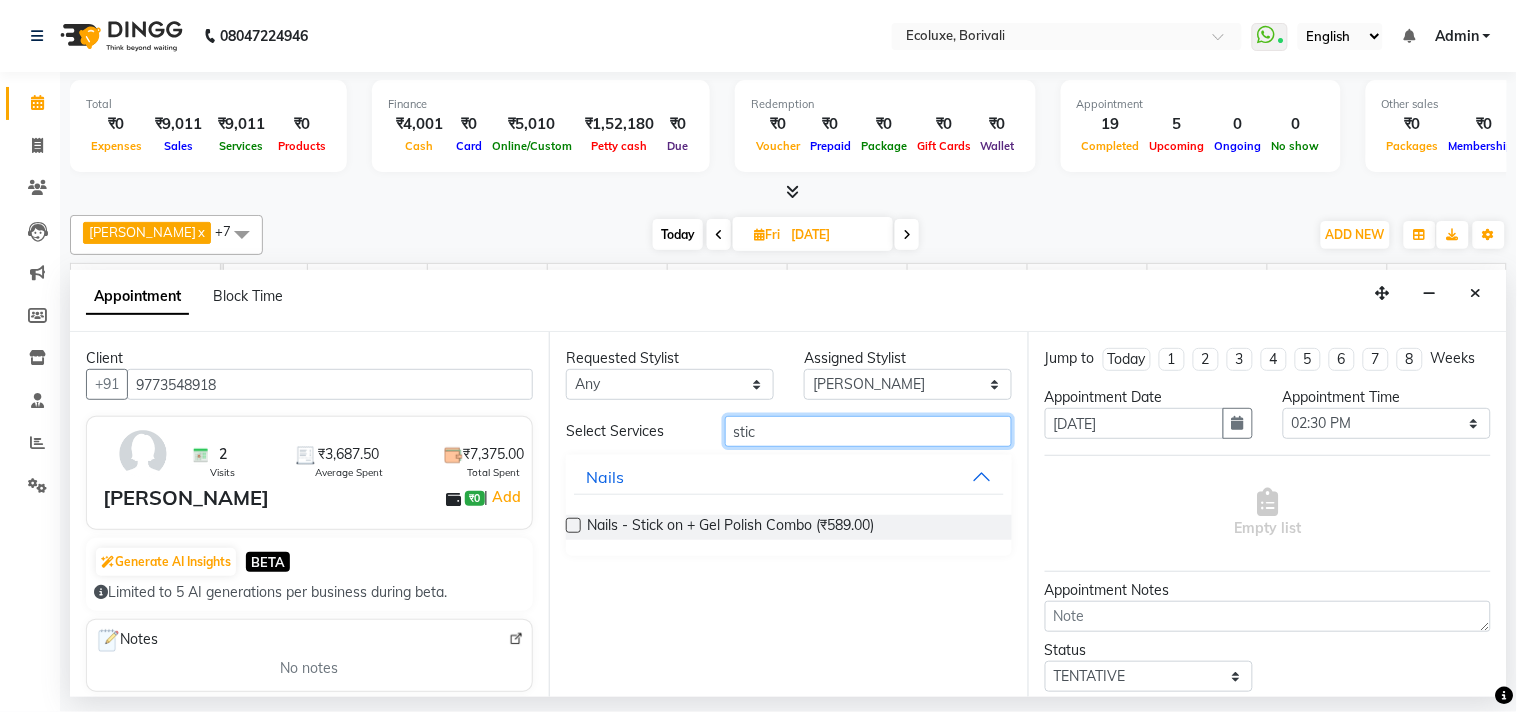 type on "stic" 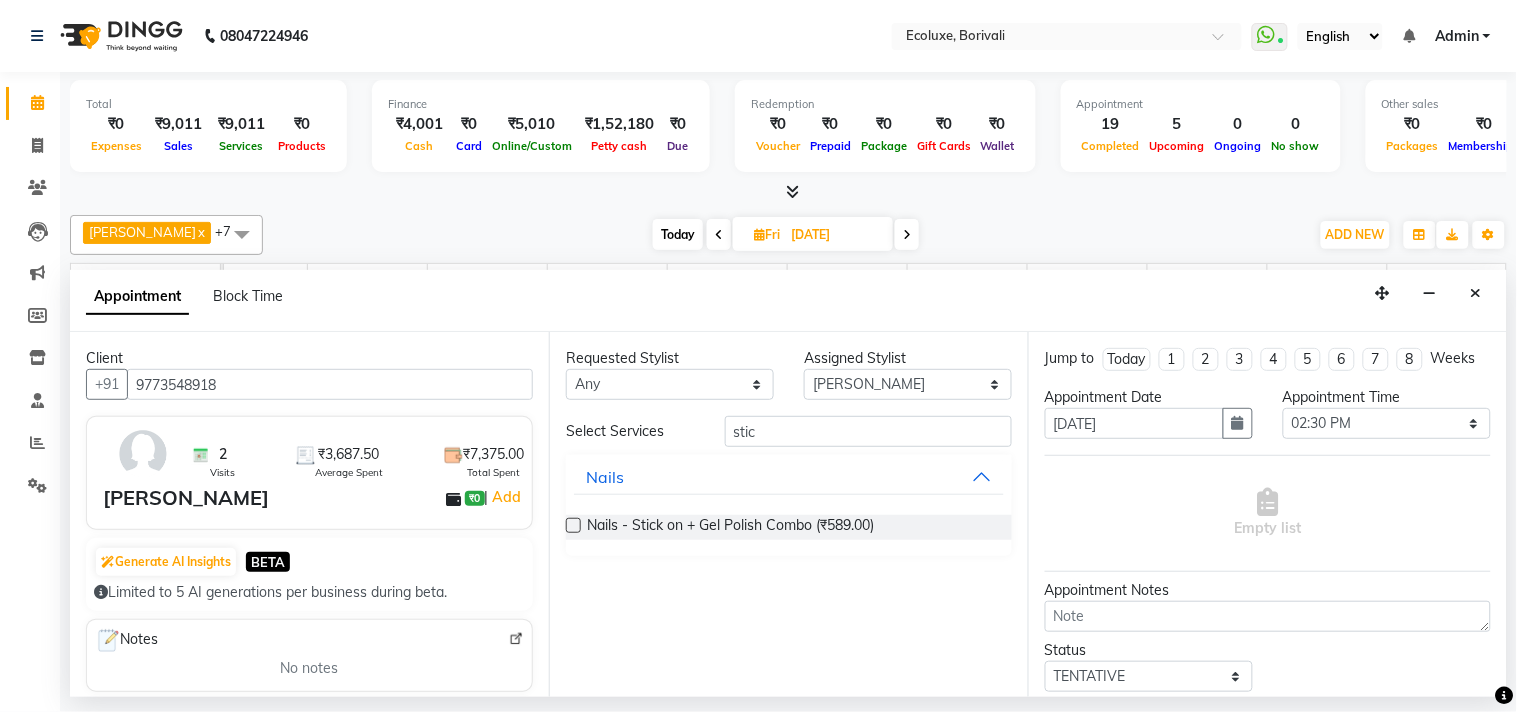 click at bounding box center [573, 525] 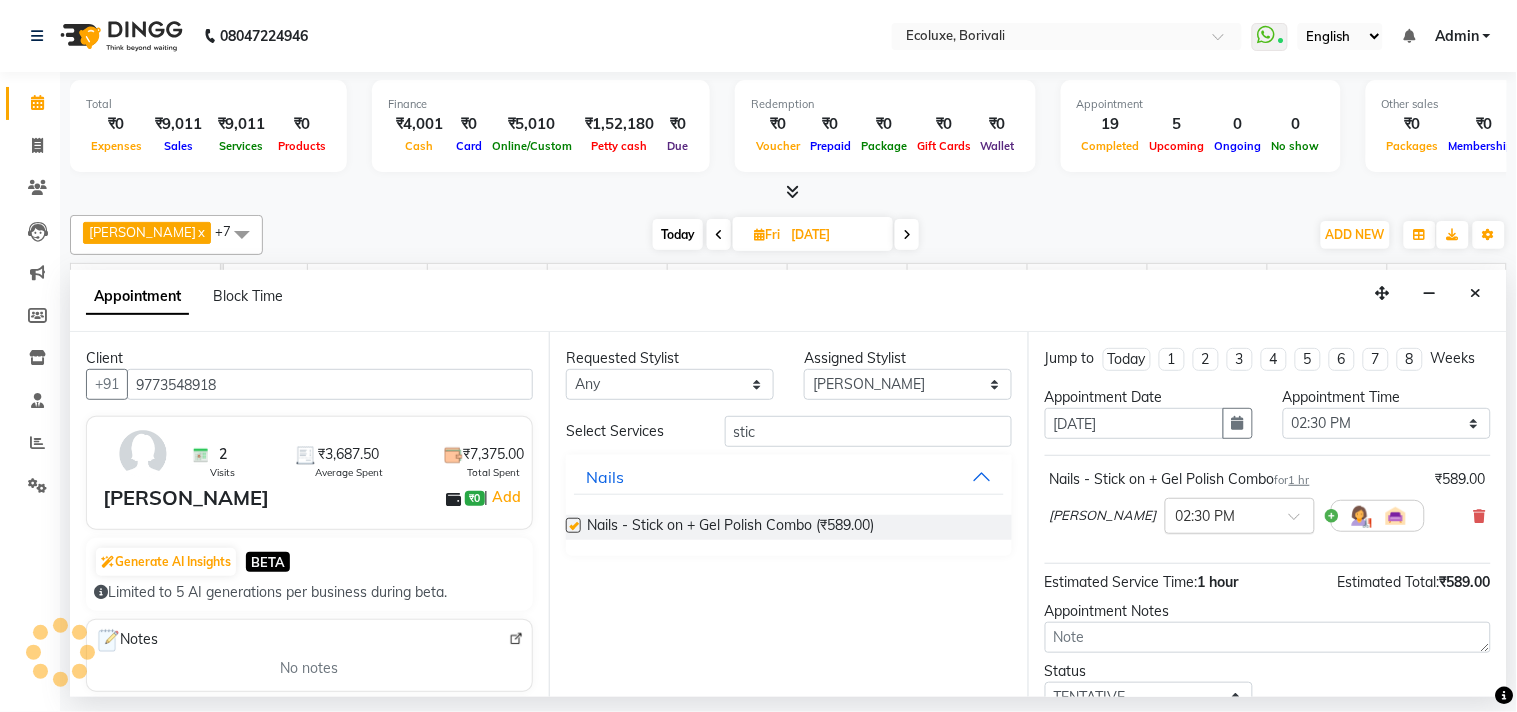 checkbox on "false" 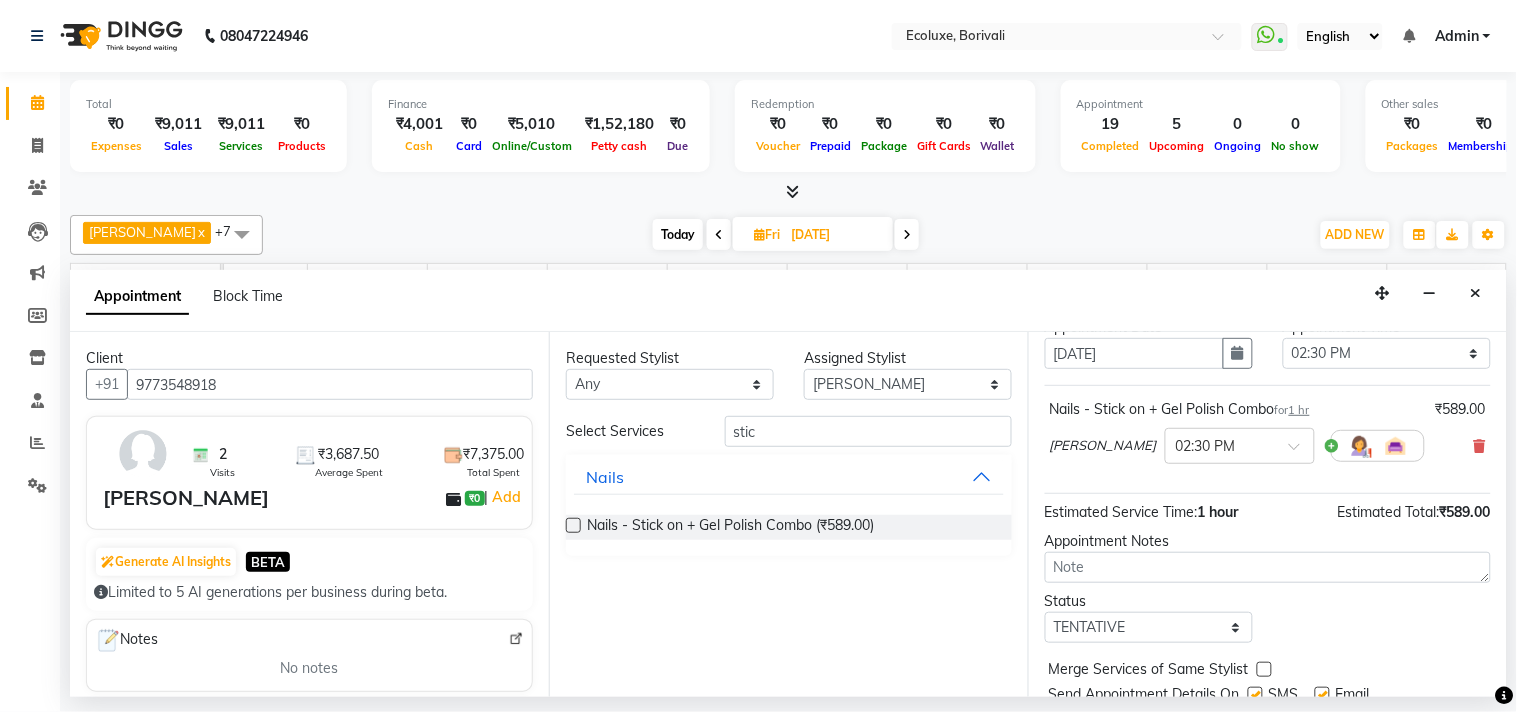 scroll, scrollTop: 161, scrollLeft: 0, axis: vertical 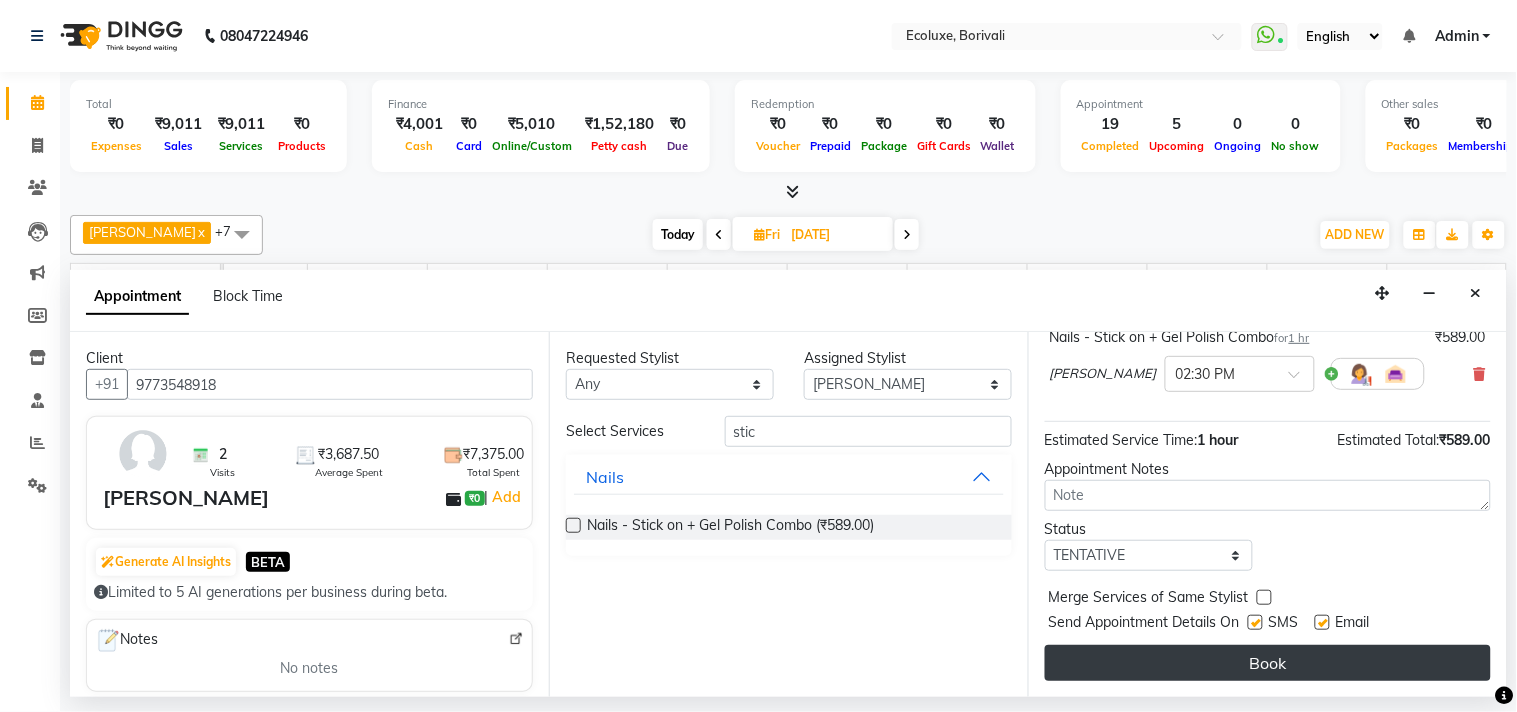 click on "Book" at bounding box center [1268, 663] 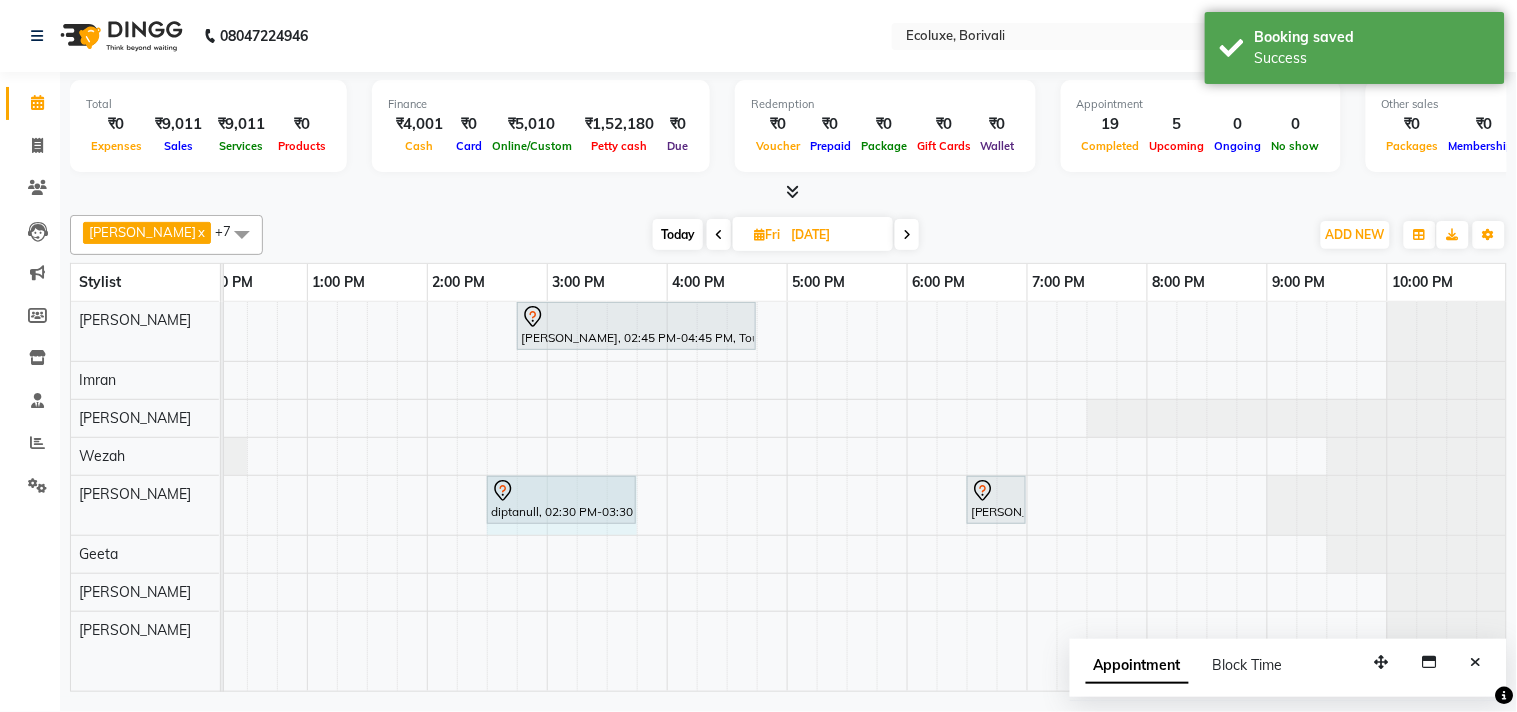click on "diptanull, 02:30 PM-03:30 PM, Nails - Stick on + Gel Polish Combo             Ananya, 06:30 PM-07:00 PM, Nails - Plain Gel Polish             diptanull, 02:30 PM-03:30 PM, Nails - Stick on + Gel Polish Combo" at bounding box center [-173, 505] 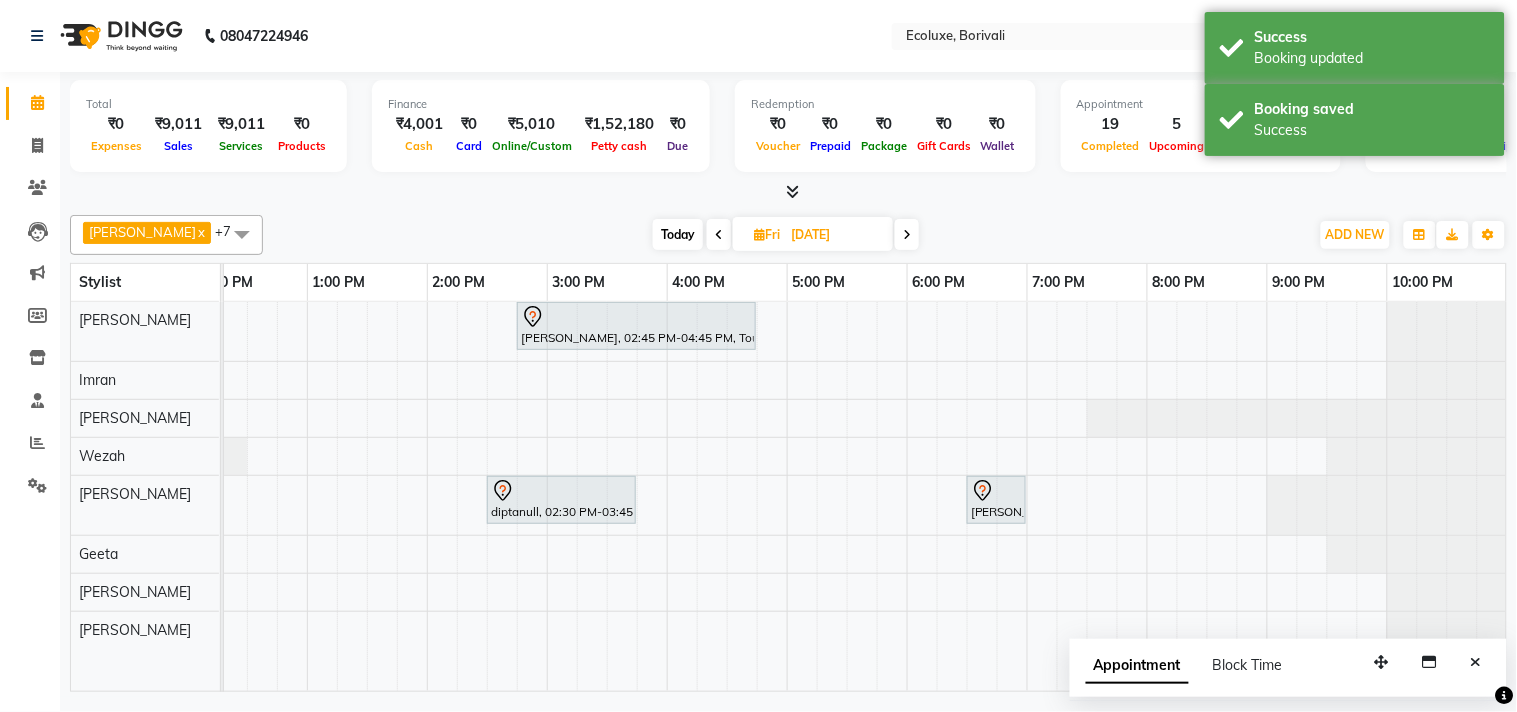click on "Today" at bounding box center [678, 234] 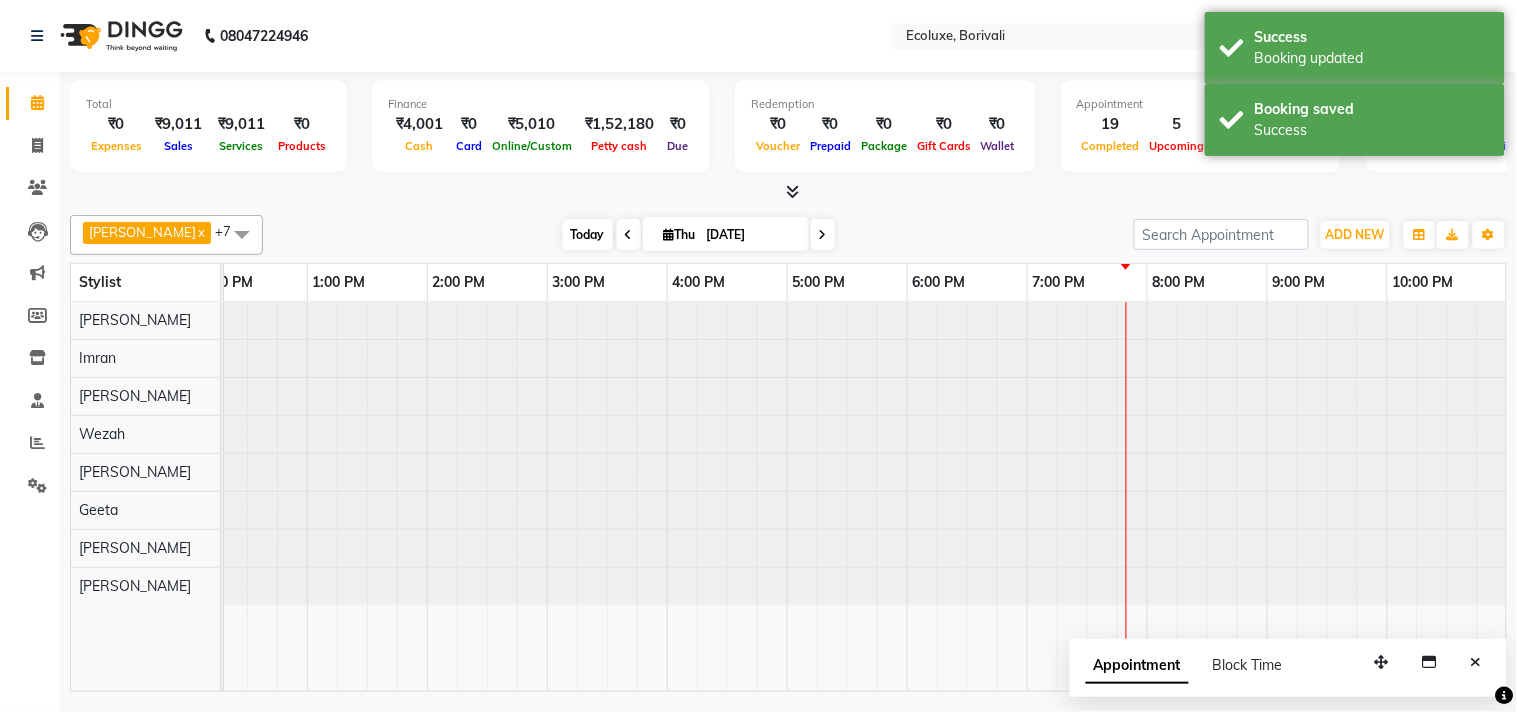 scroll, scrollTop: 0, scrollLeft: 397, axis: horizontal 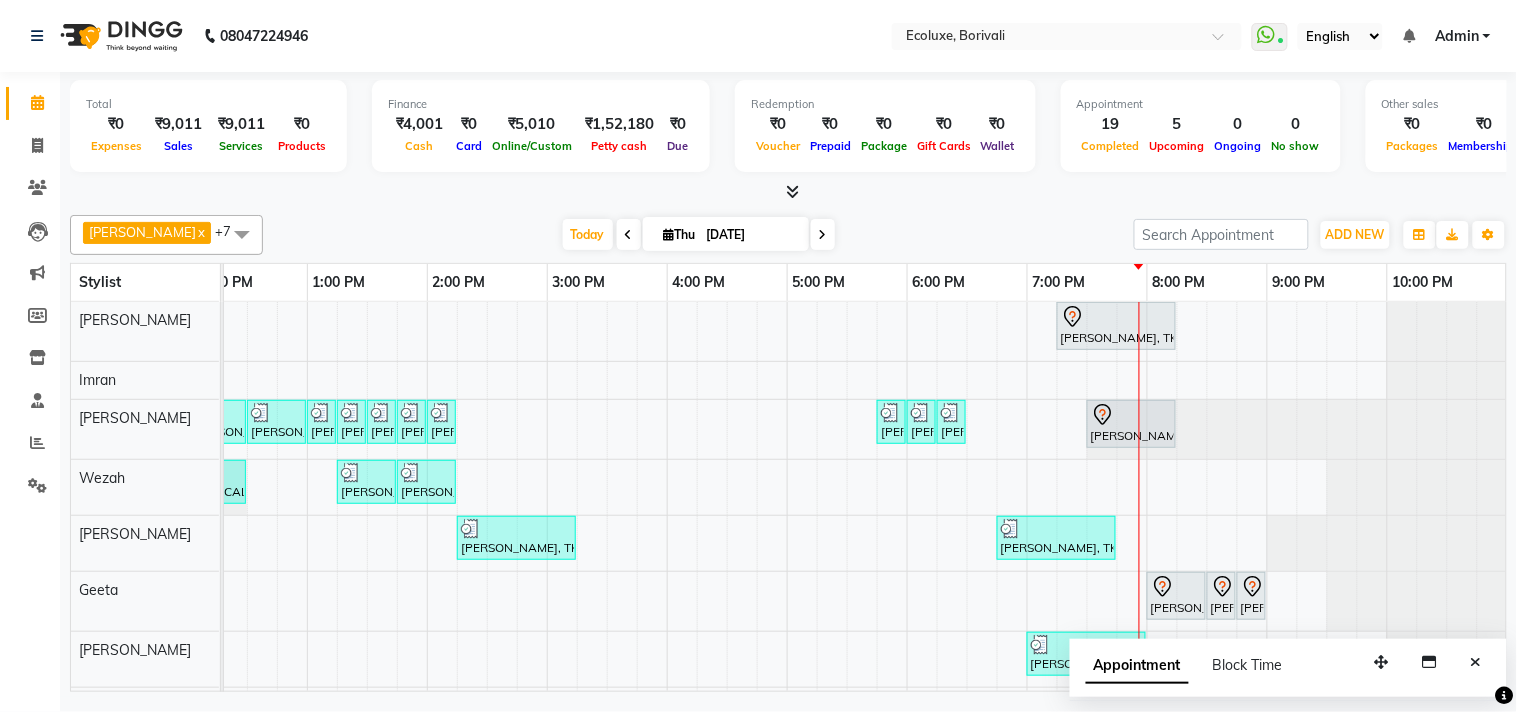click at bounding box center [1476, 662] 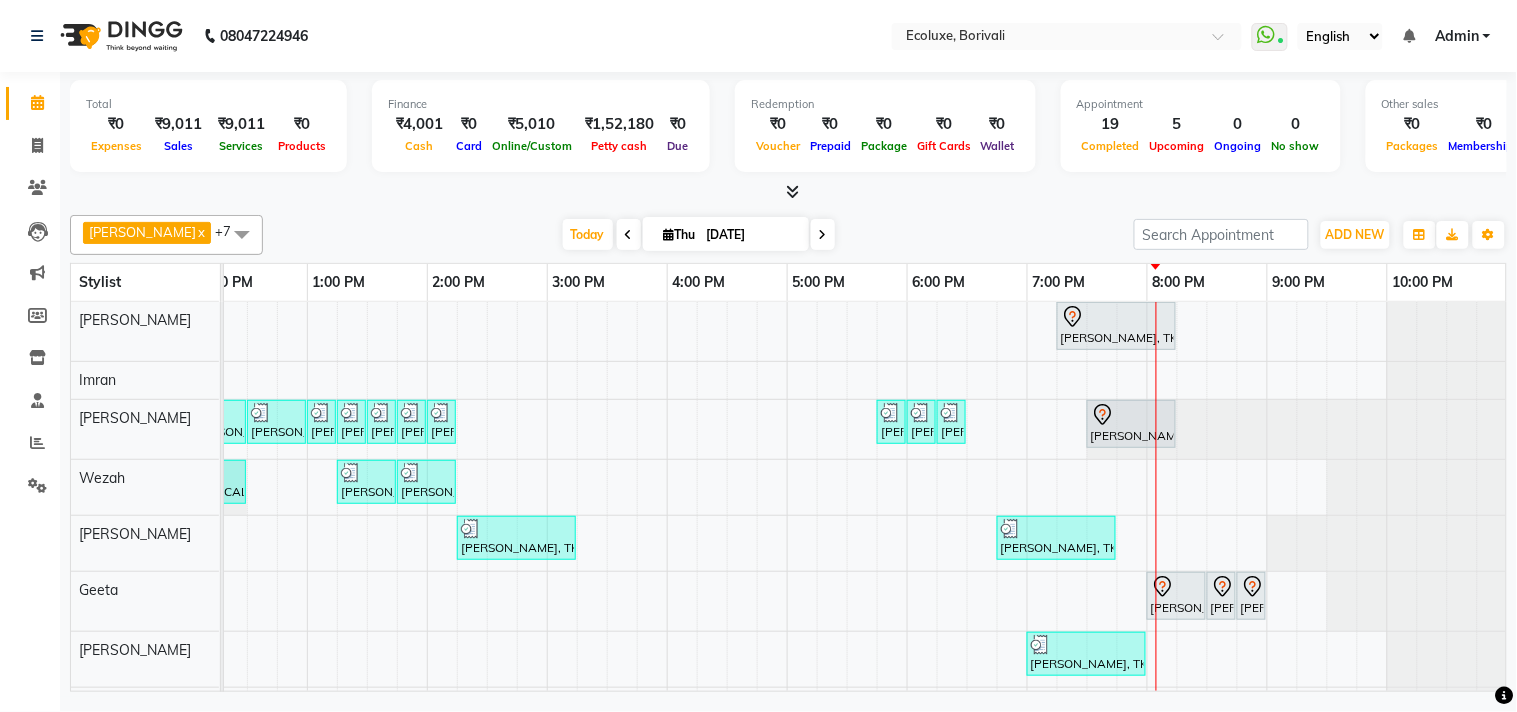 click at bounding box center (788, 192) 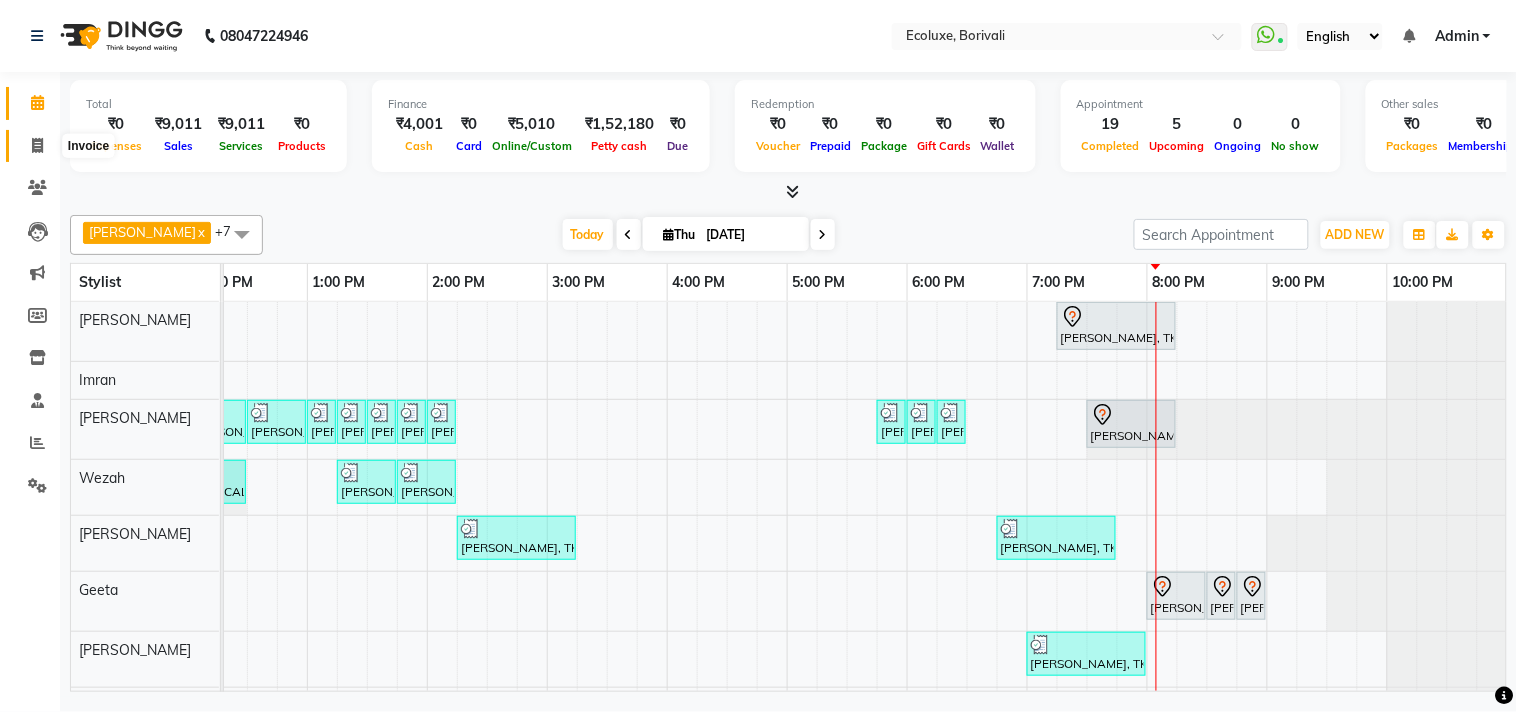 click 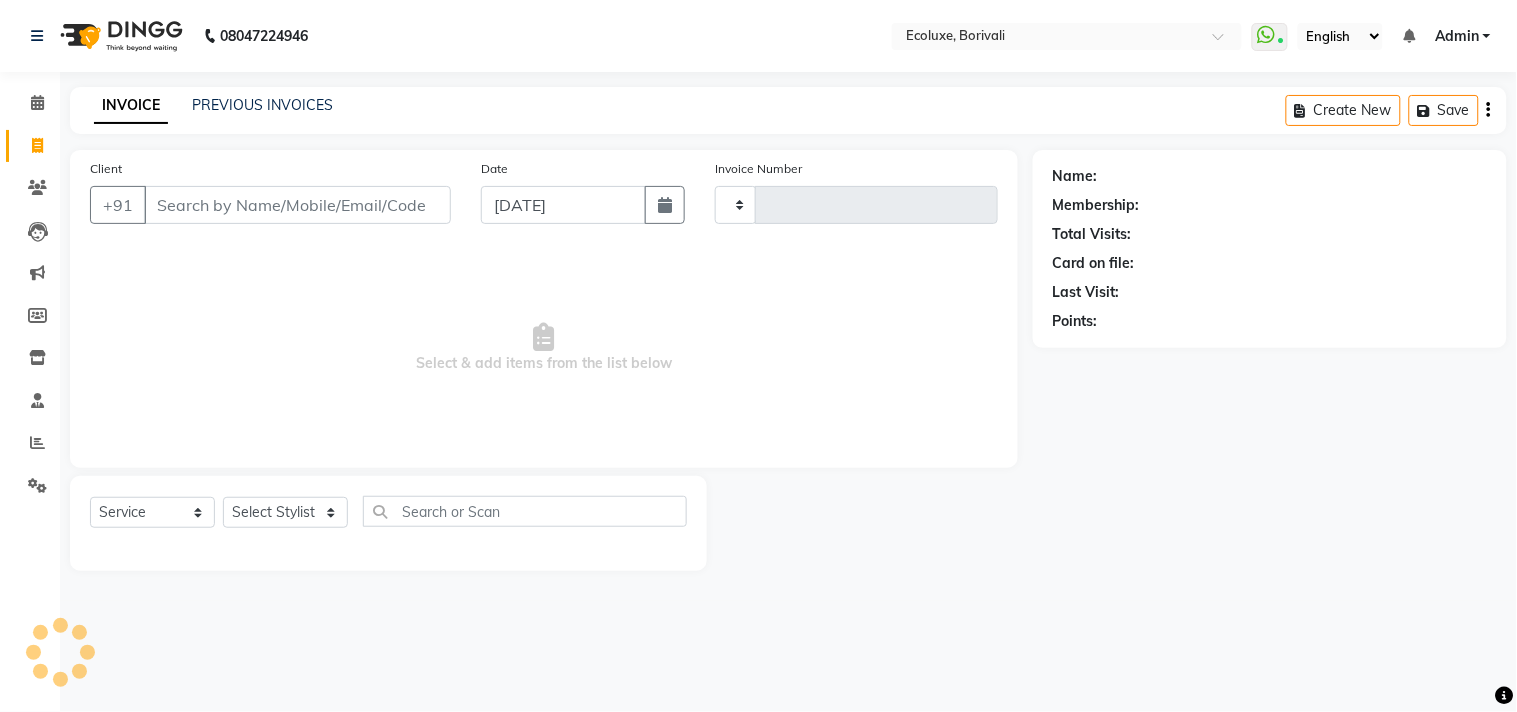type on "1265" 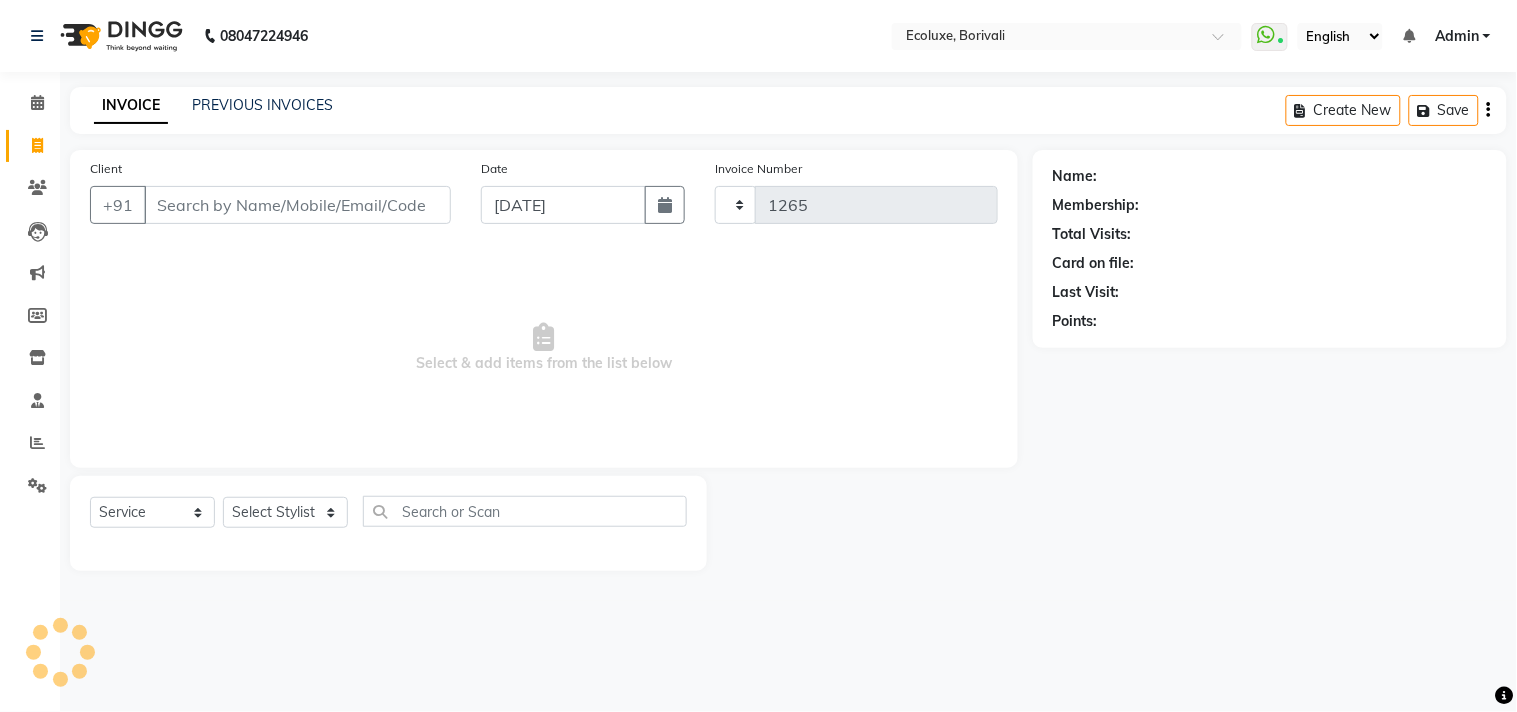 select on "5386" 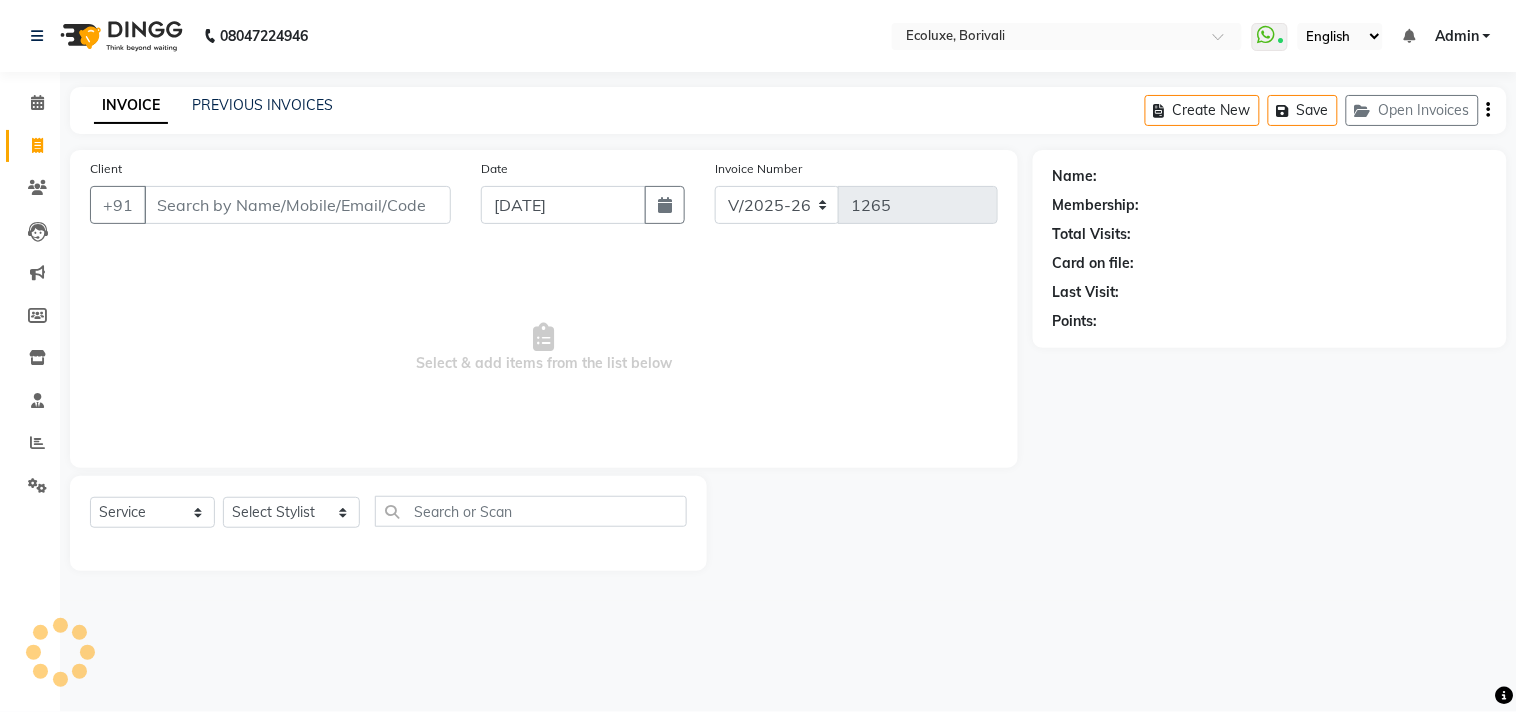 click on "Client" at bounding box center (297, 205) 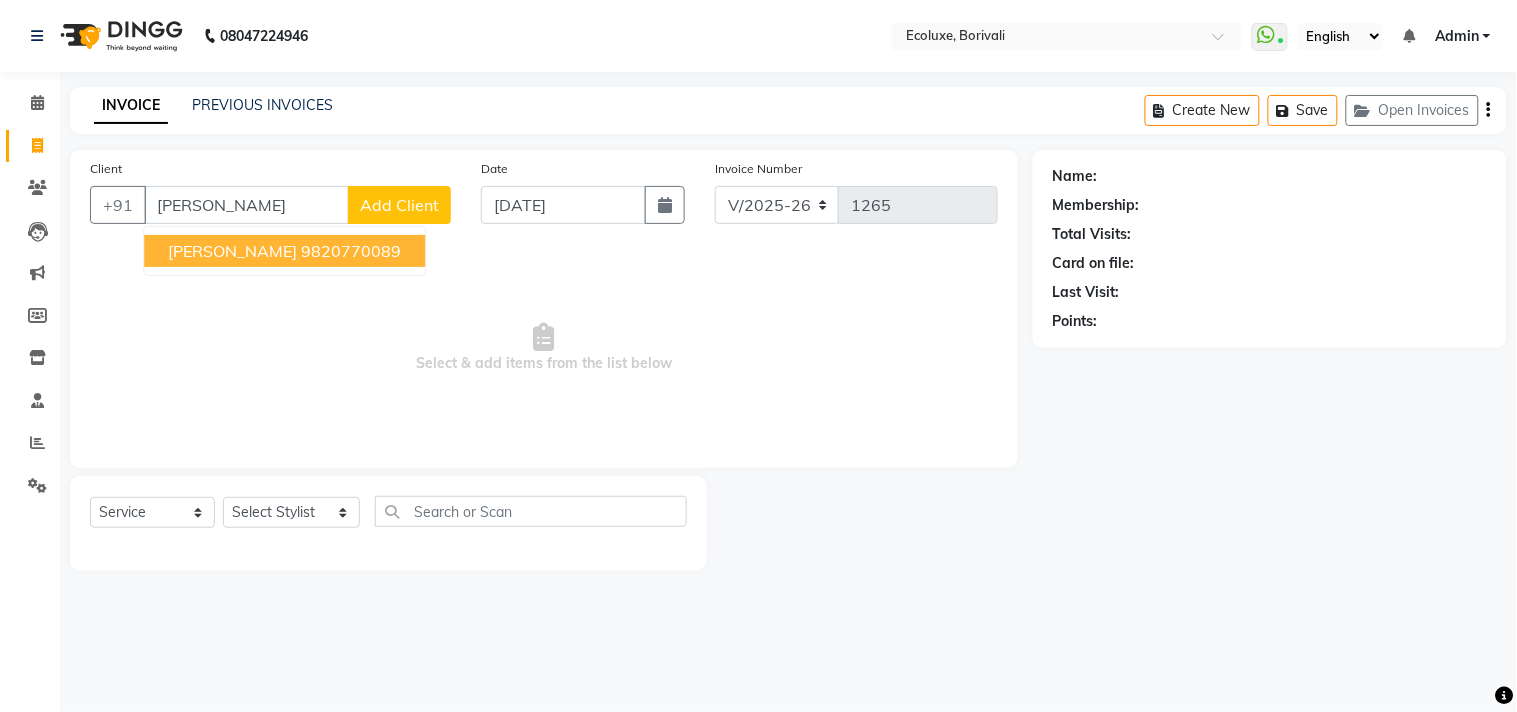 click on "9820770089" at bounding box center [351, 251] 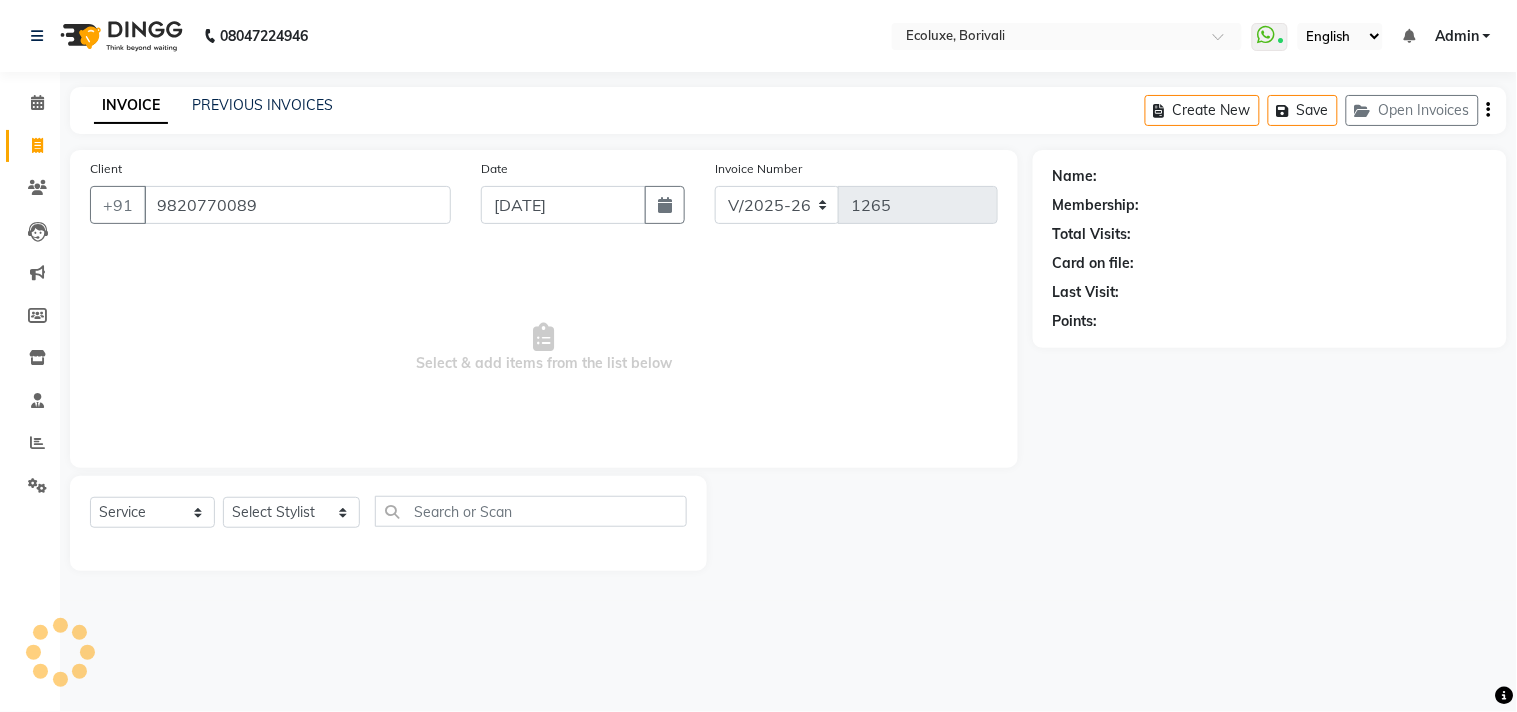 type on "9820770089" 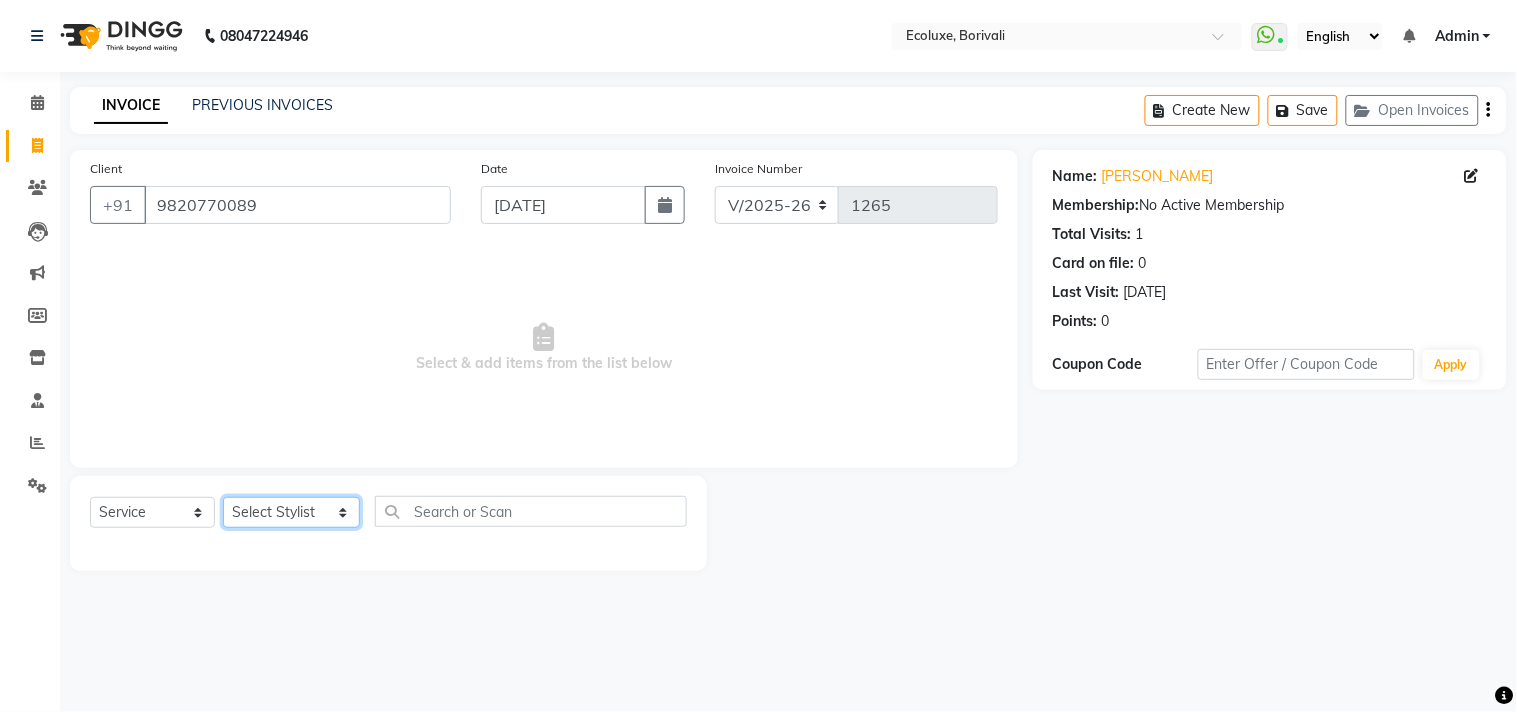 click on "Select Stylist [PERSON_NAME] [PERSON_NAME] [PERSON_NAME]   [PERSON_NAME] [PERSON_NAME]  [PERSON_NAME] [MEDICAL_DATA][PERSON_NAME] Roshan [PERSON_NAME] [PERSON_NAME]  [PERSON_NAME] Wezah" 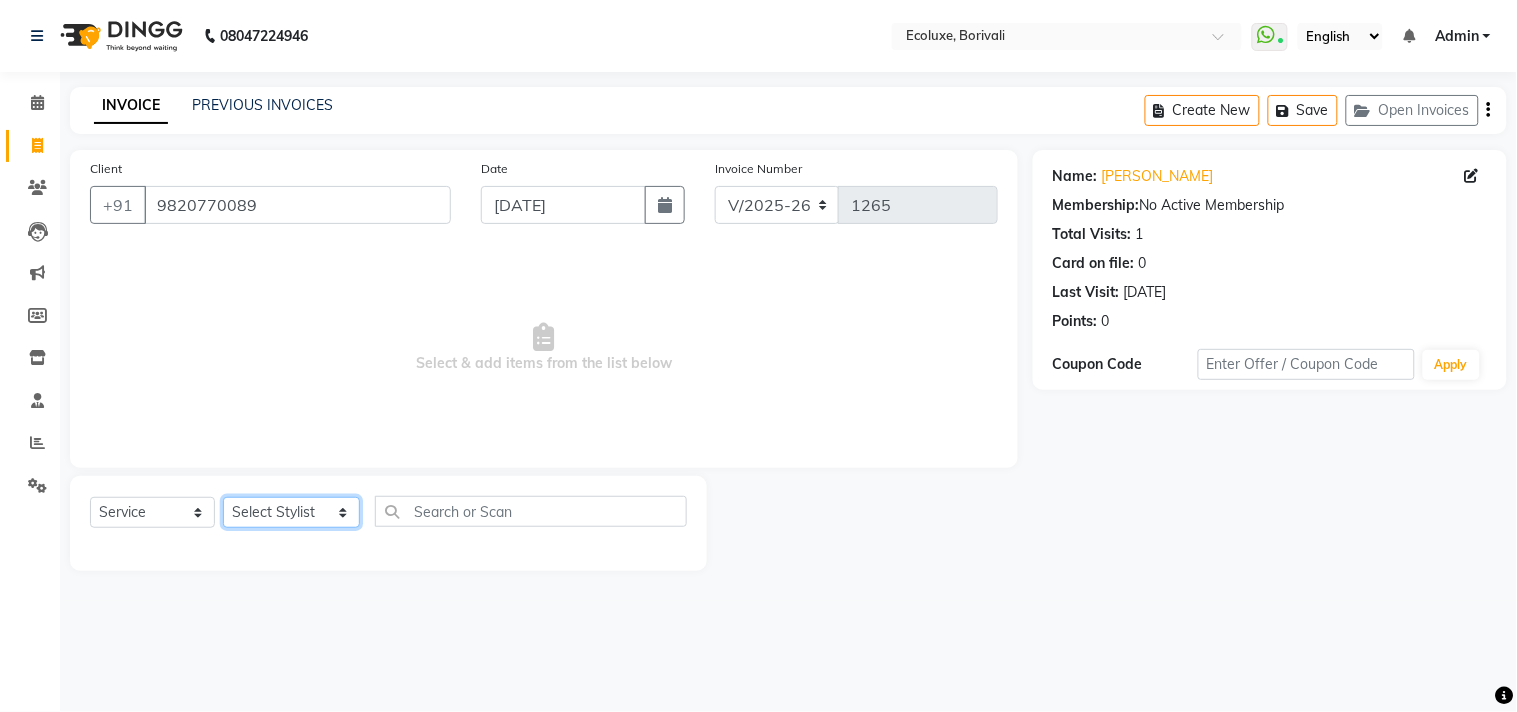 select on "83550" 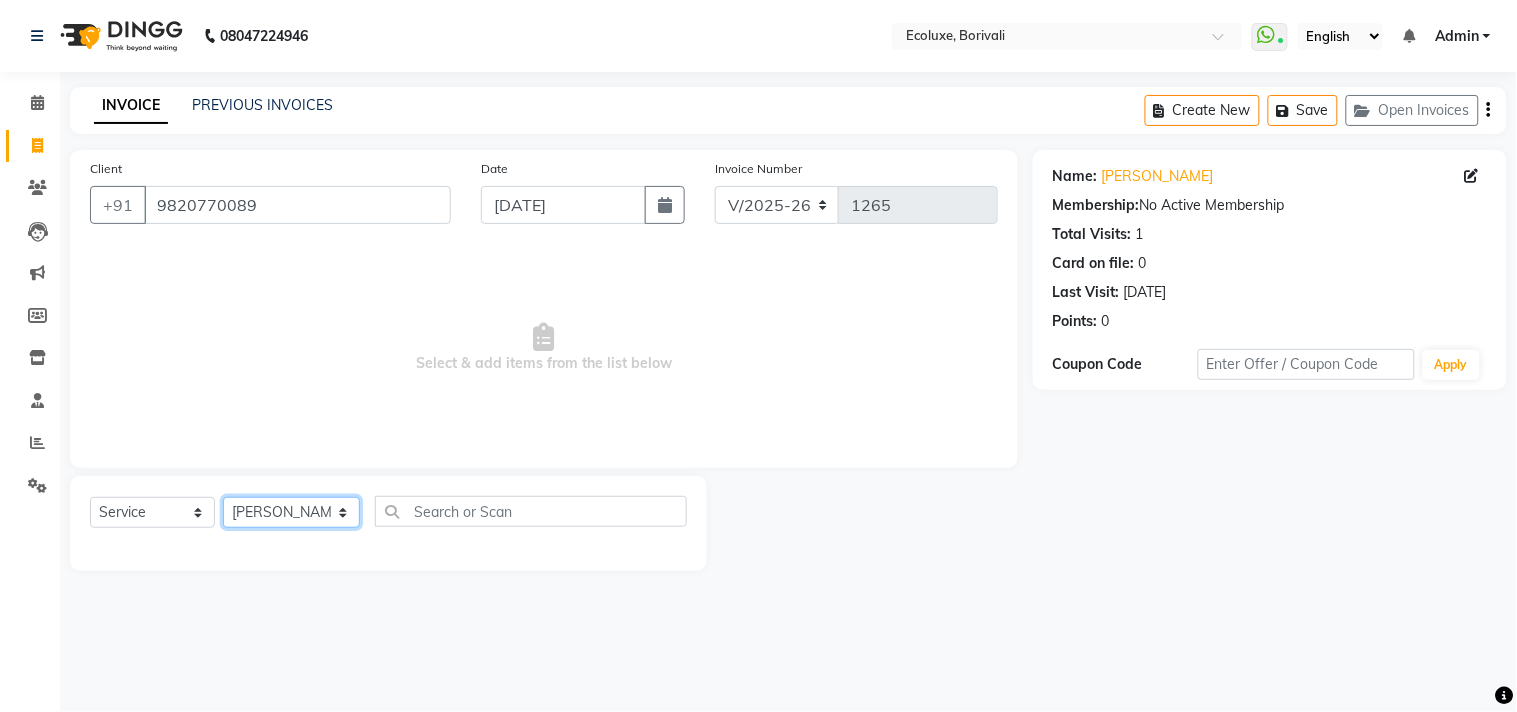 click on "Select Stylist [PERSON_NAME] [PERSON_NAME] [PERSON_NAME]   [PERSON_NAME] [PERSON_NAME]  [PERSON_NAME] [MEDICAL_DATA][PERSON_NAME] Roshan [PERSON_NAME] [PERSON_NAME]  [PERSON_NAME] Wezah" 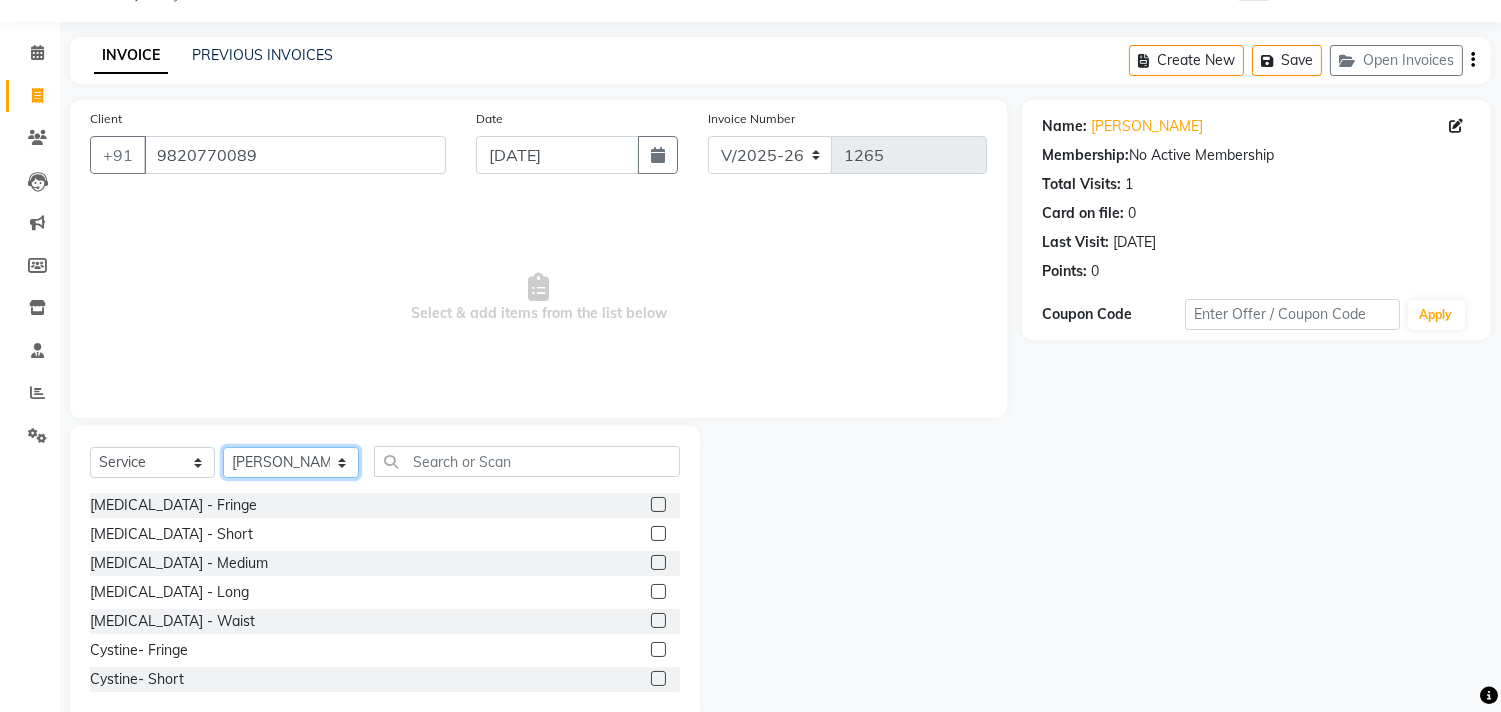 scroll, scrollTop: 88, scrollLeft: 0, axis: vertical 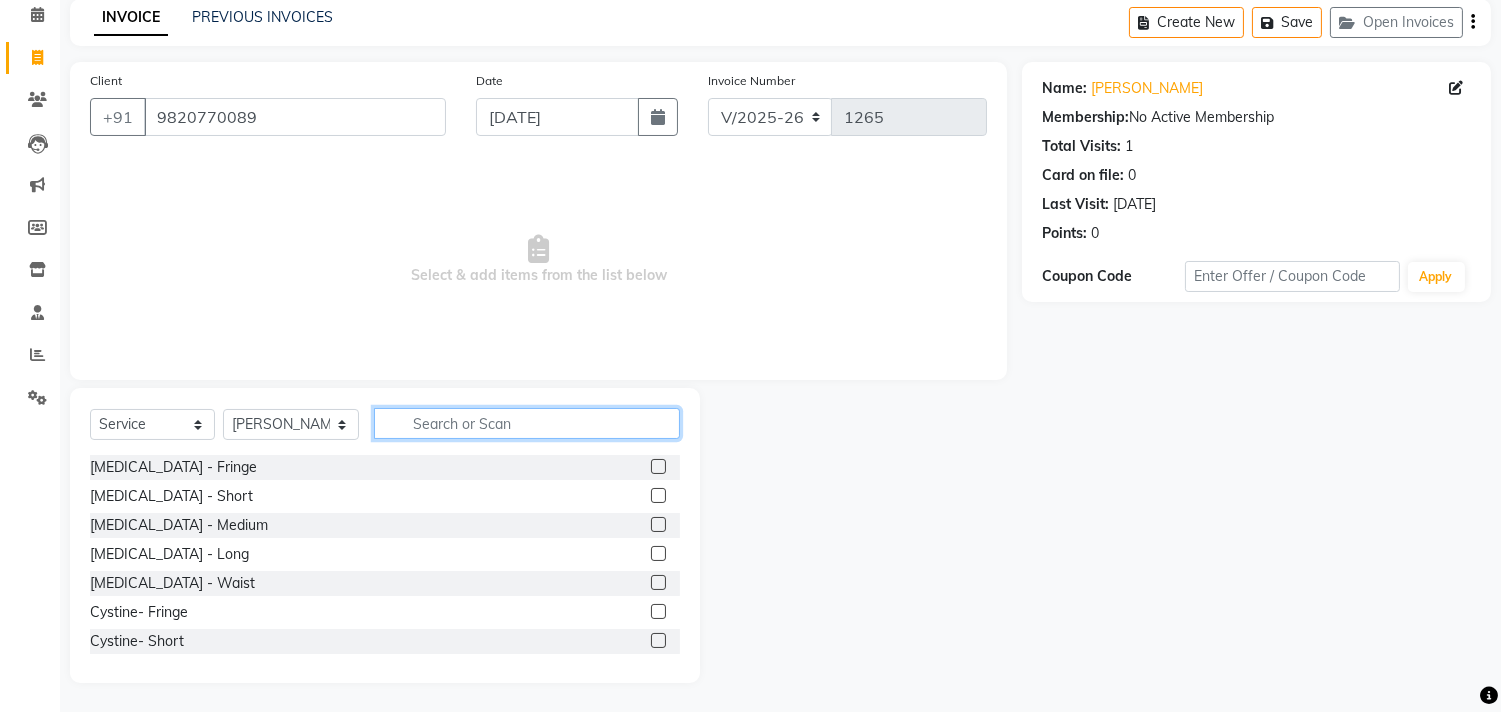 click 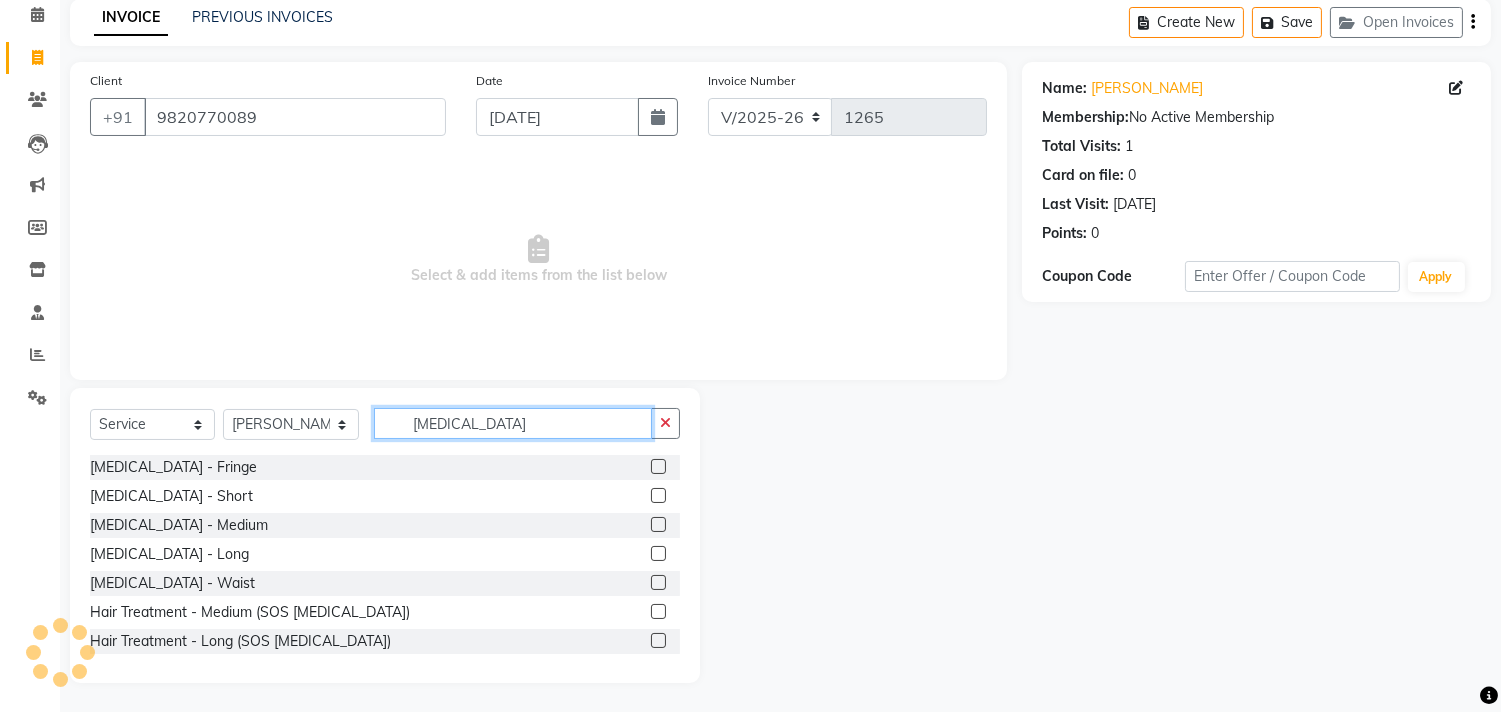 type on "[MEDICAL_DATA]" 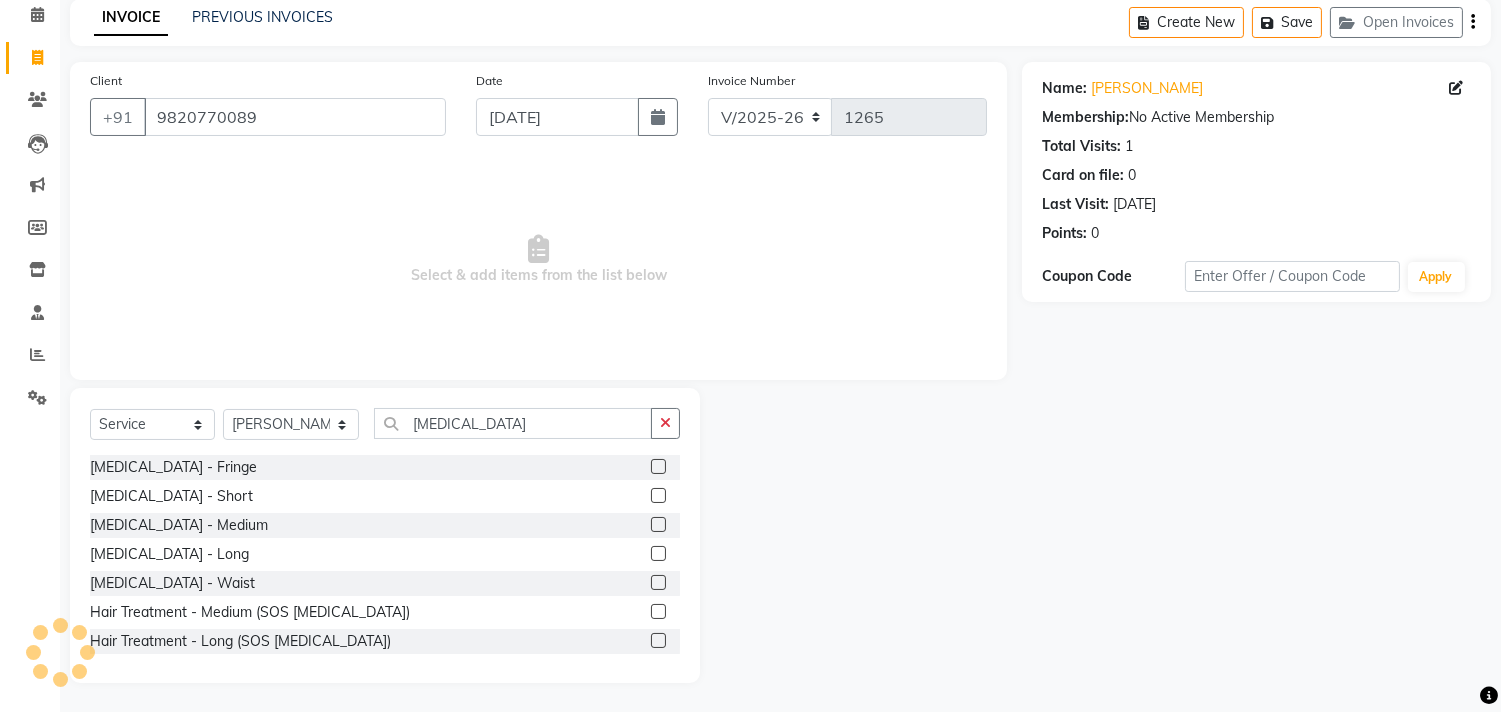 click 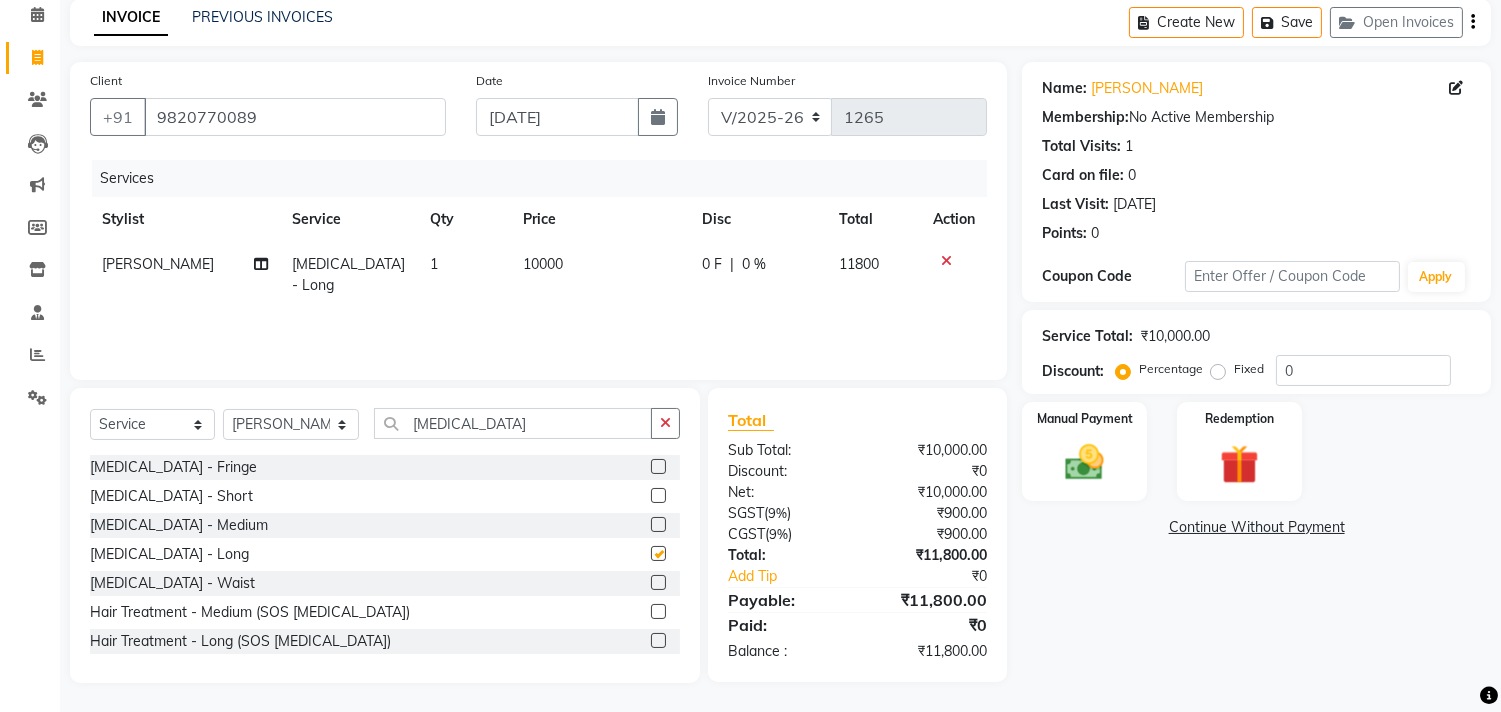 checkbox on "false" 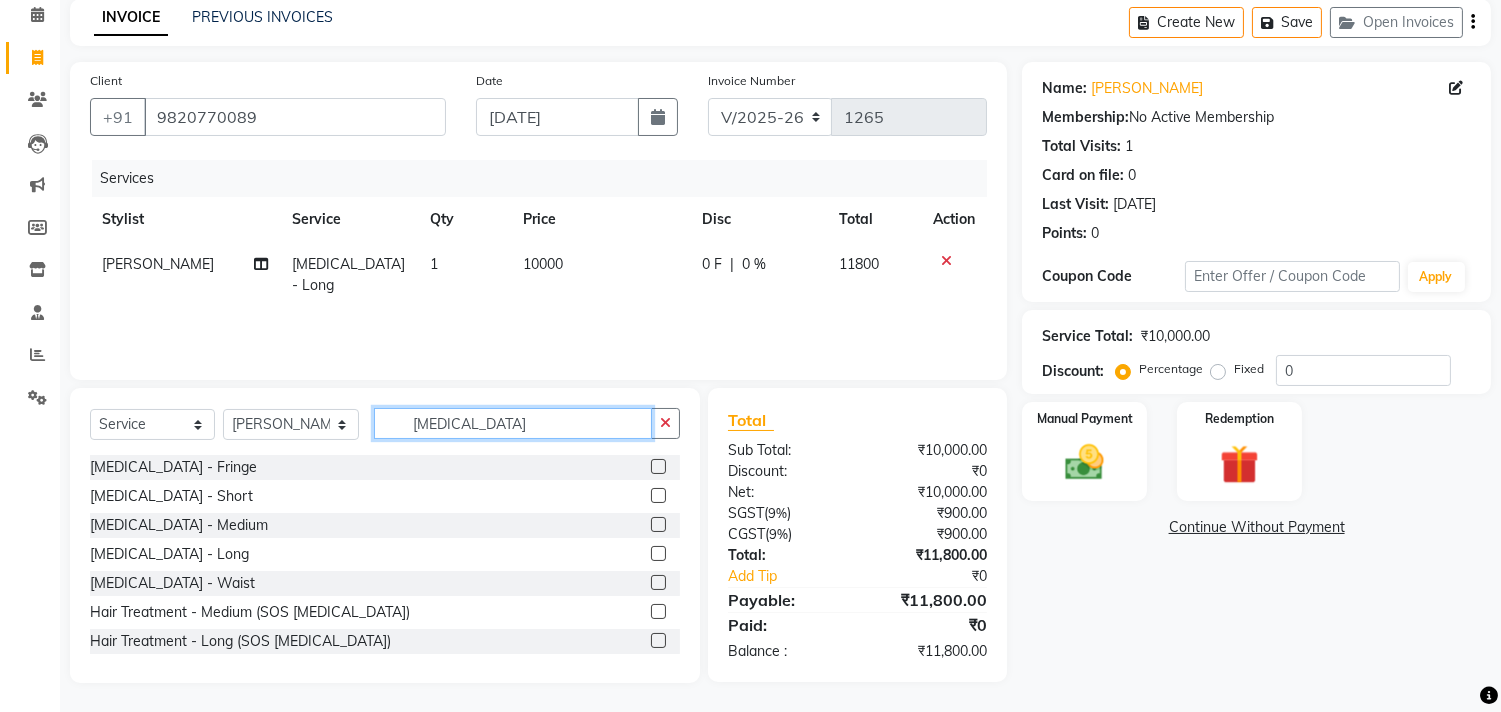 click on "[MEDICAL_DATA]" 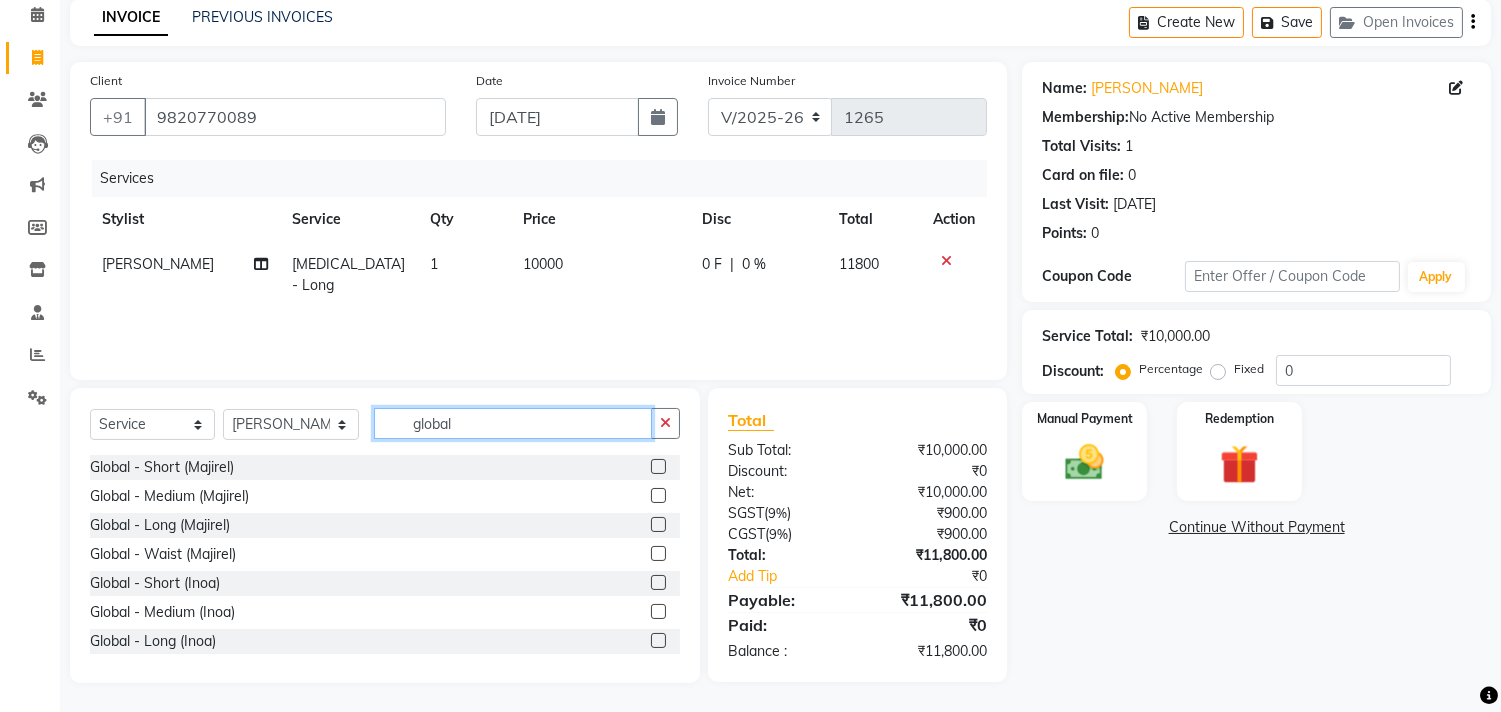 scroll, scrollTop: 90, scrollLeft: 0, axis: vertical 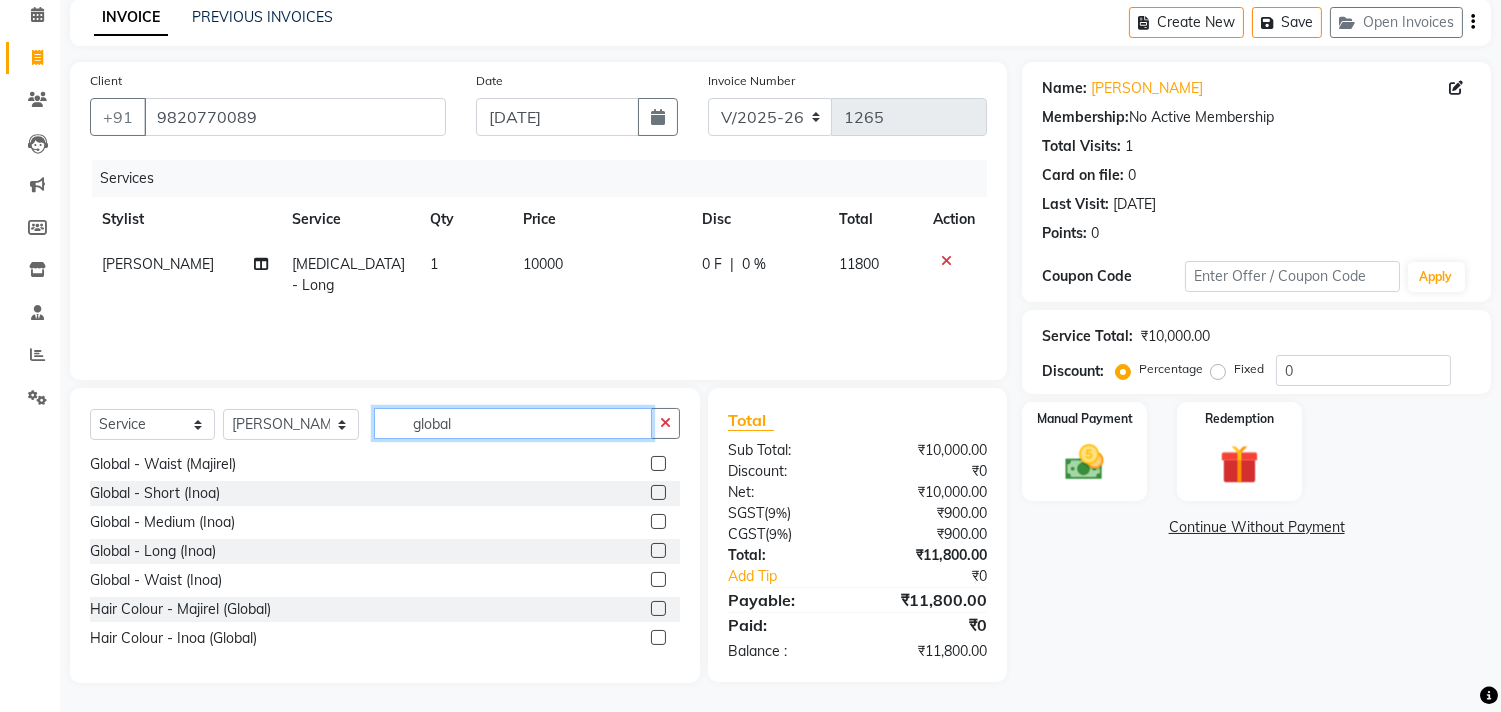type on "global" 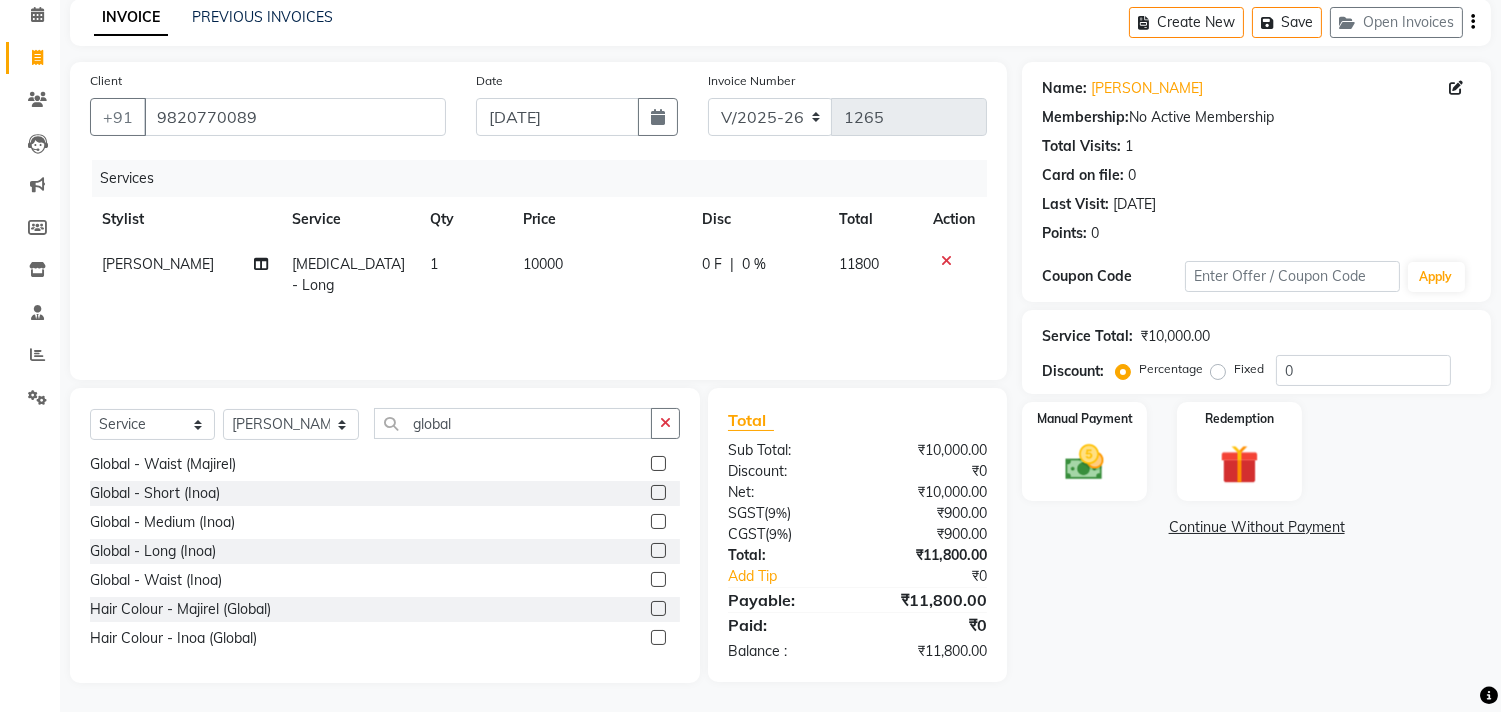 click 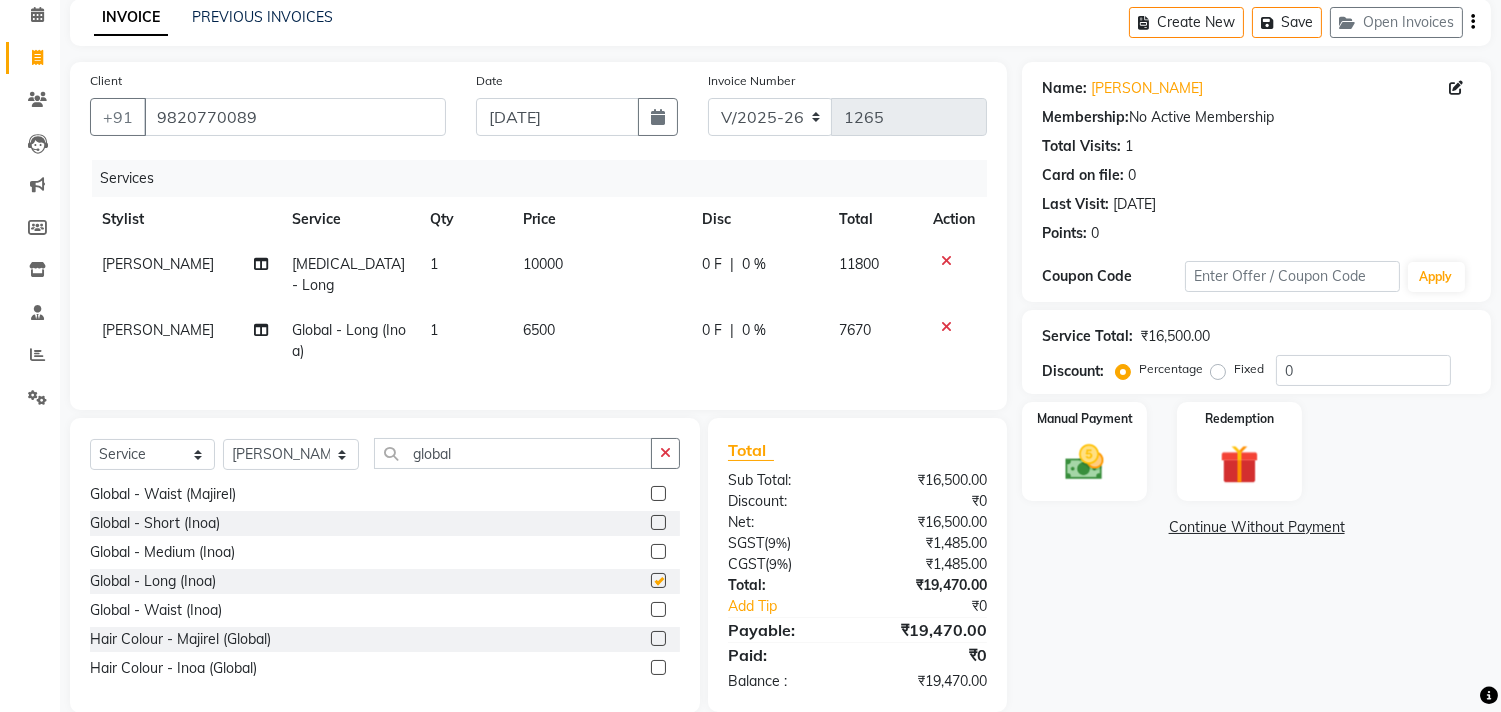 checkbox on "false" 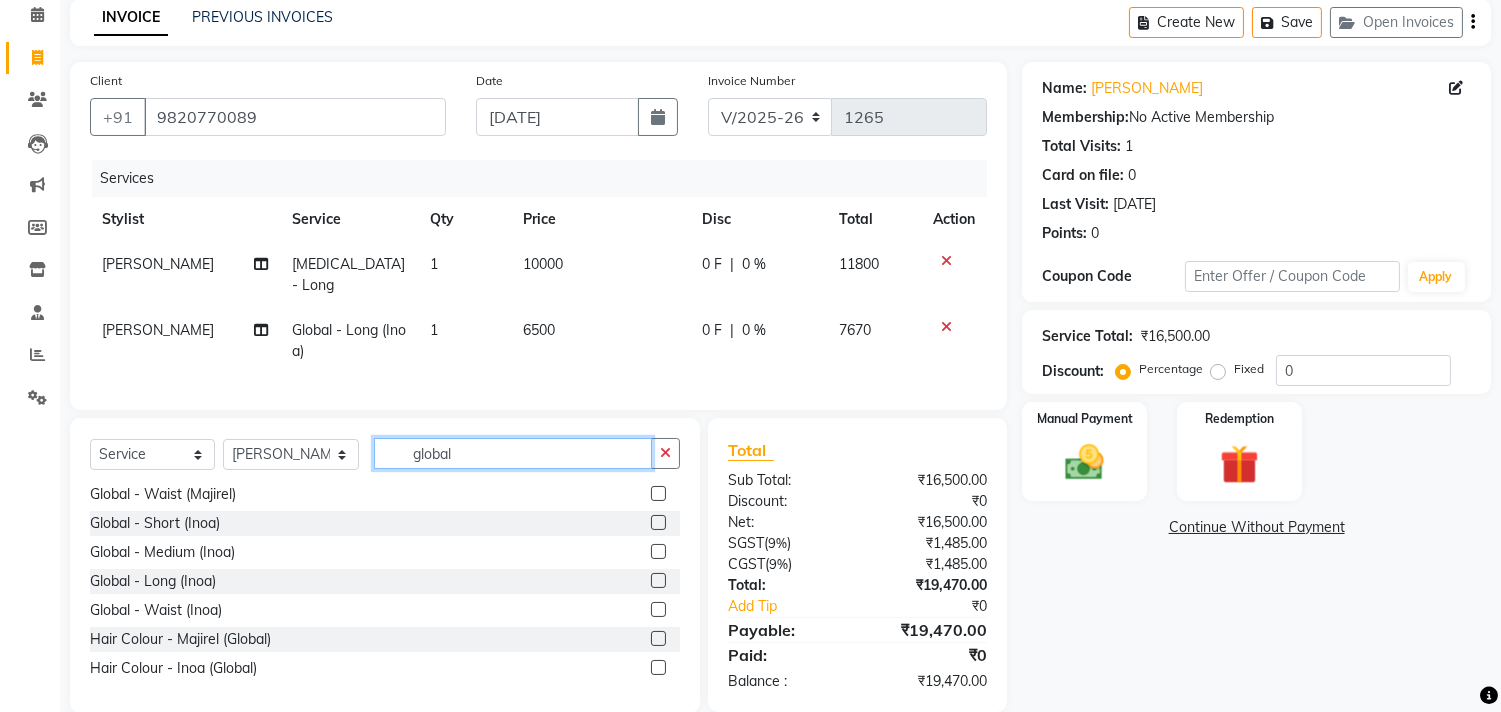 click on "global" 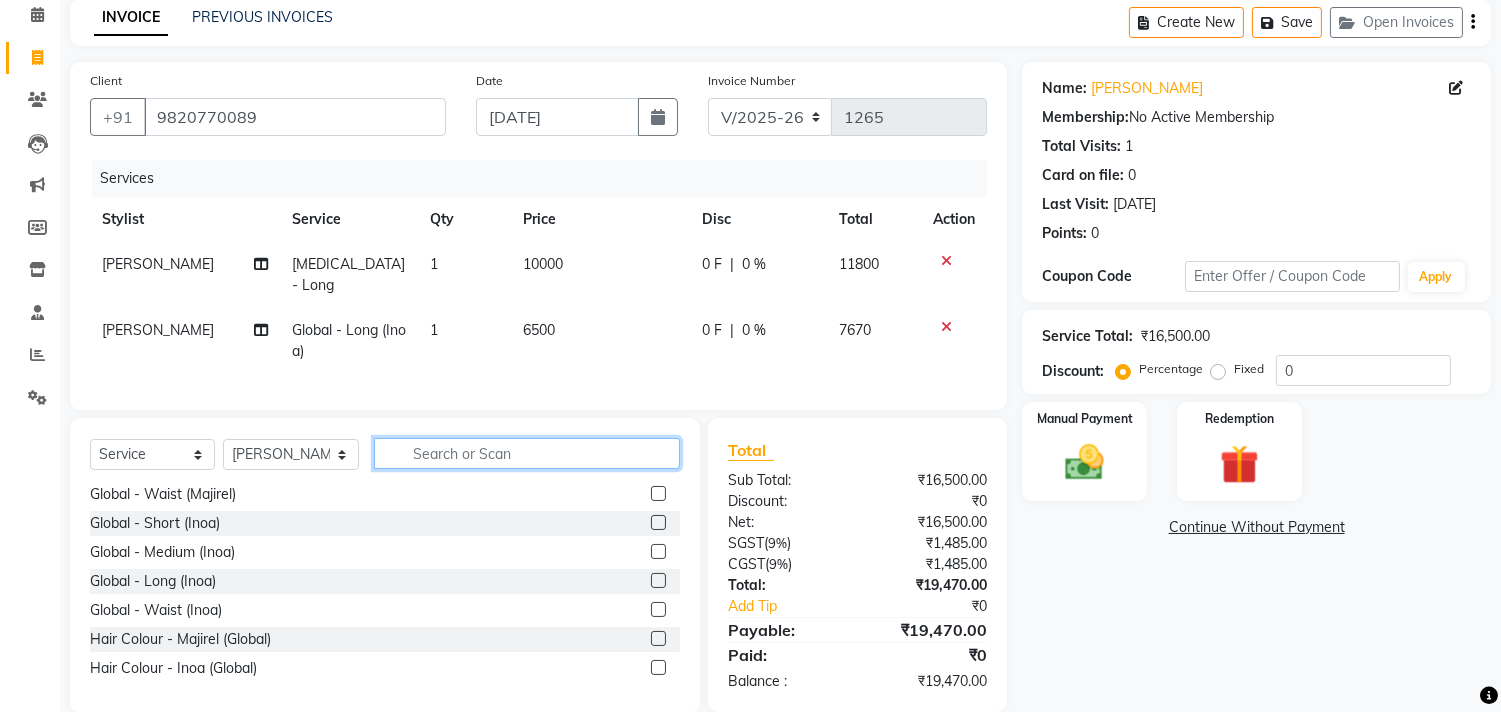 scroll, scrollTop: 930, scrollLeft: 0, axis: vertical 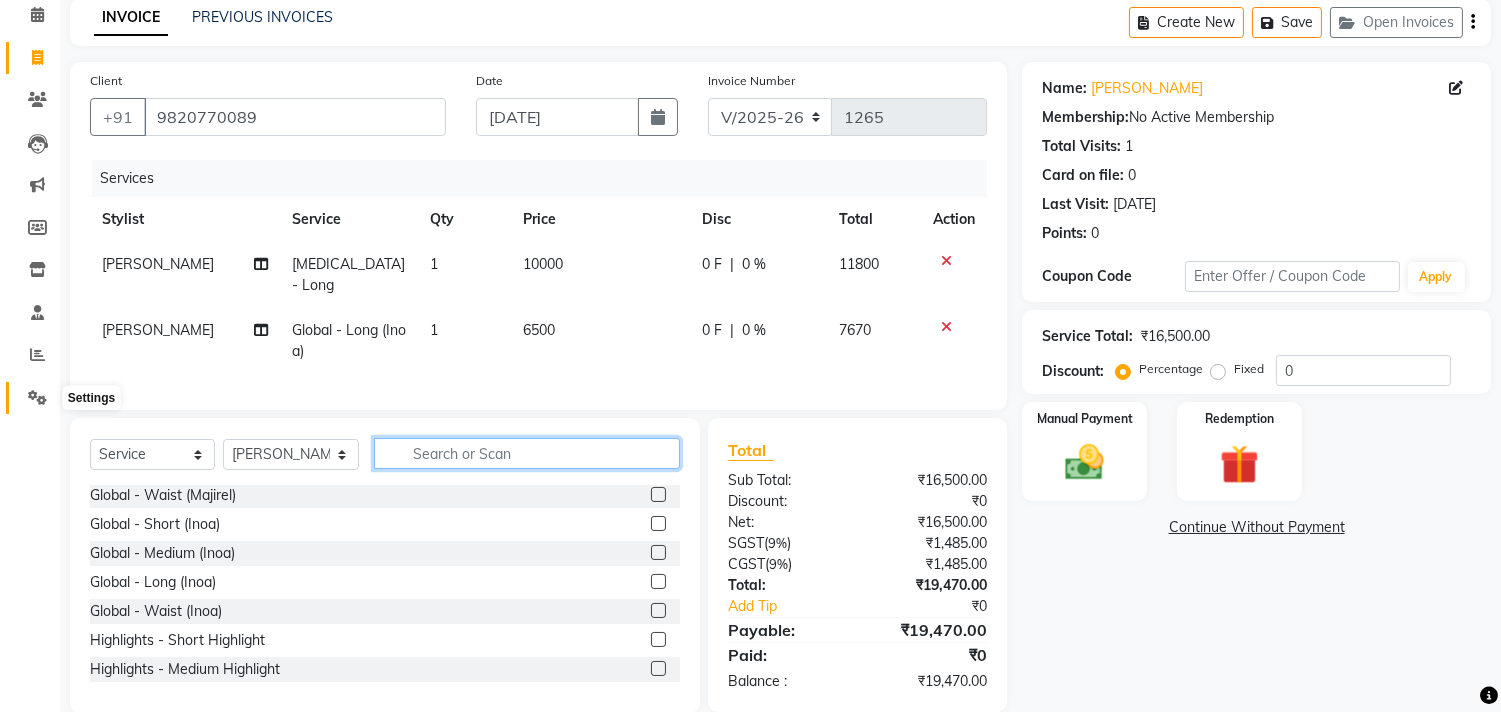 type 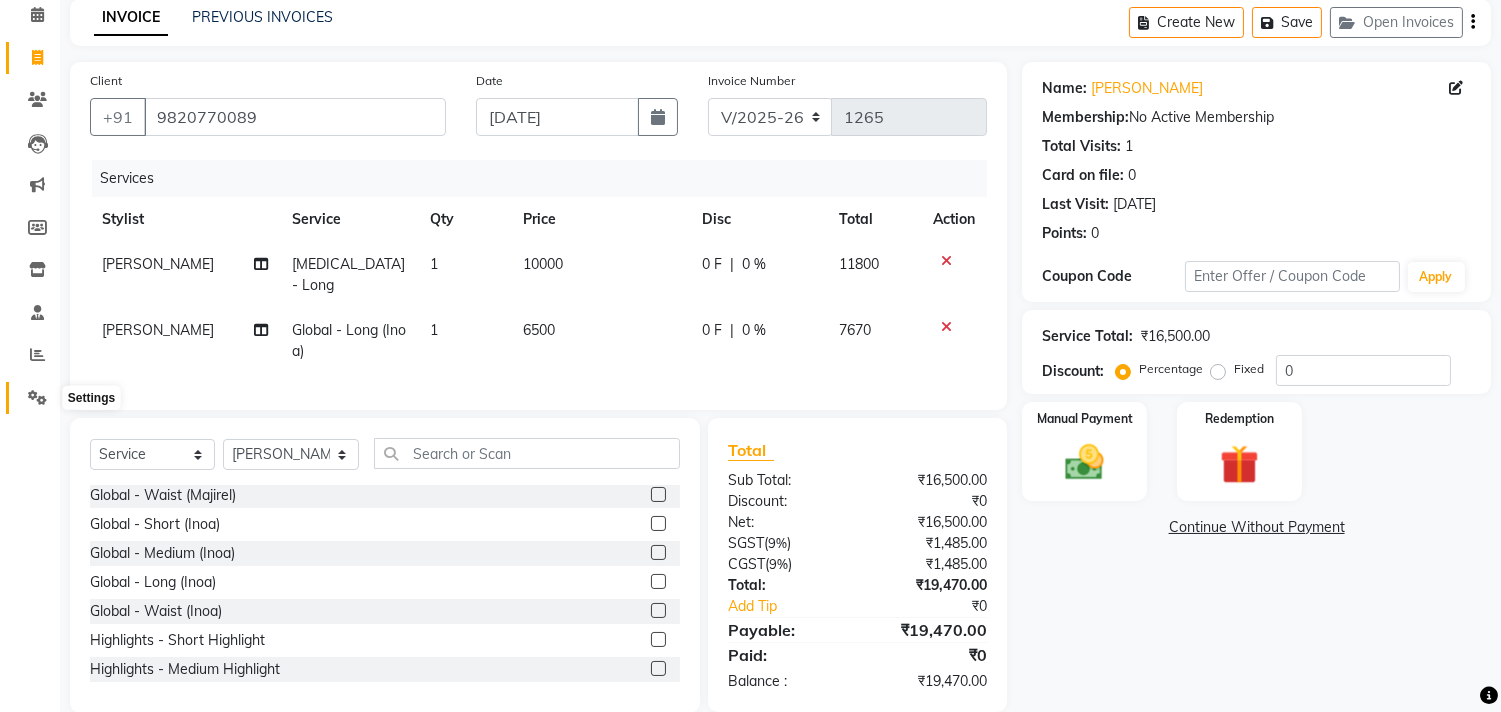 click 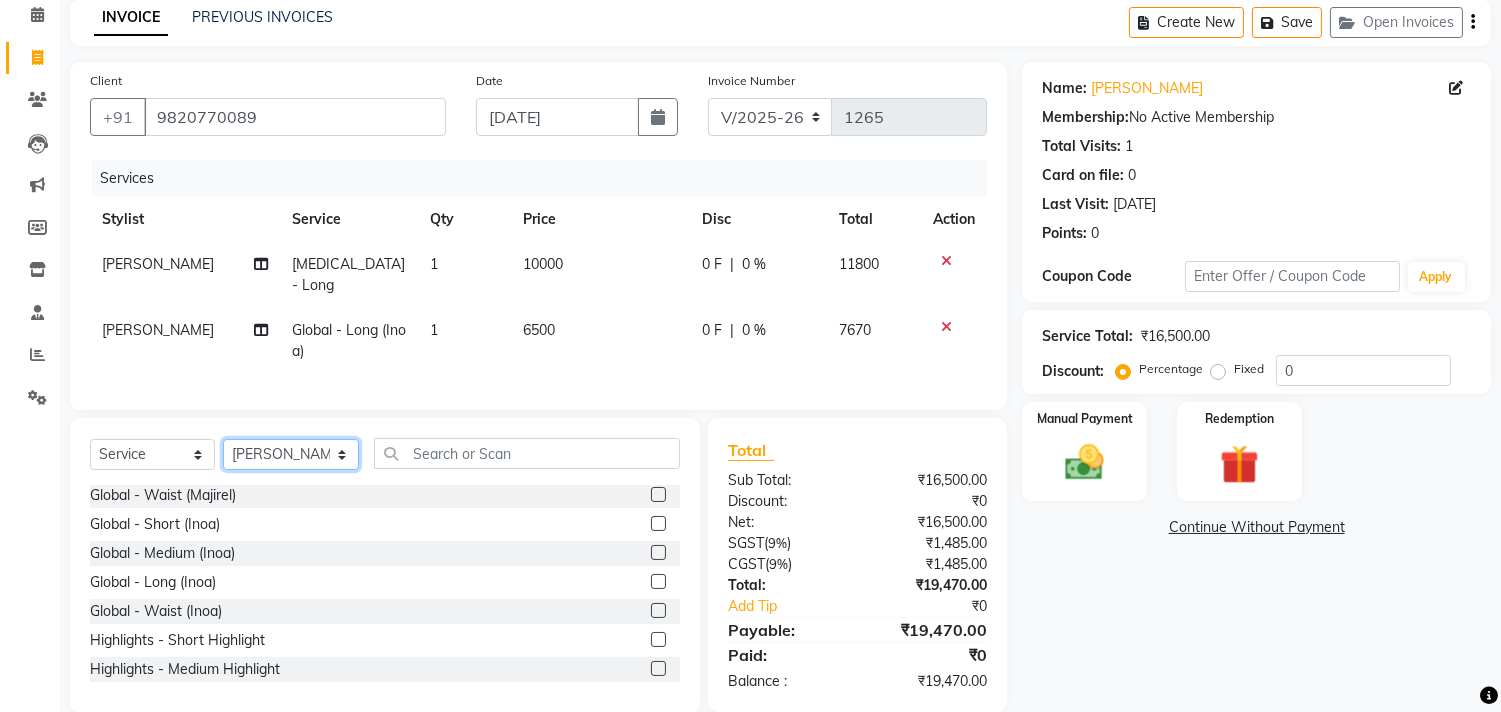click on "Select Stylist [PERSON_NAME] [PERSON_NAME] [PERSON_NAME]   [PERSON_NAME] [PERSON_NAME]  [PERSON_NAME] [MEDICAL_DATA][PERSON_NAME] Roshan [PERSON_NAME] [PERSON_NAME]  [PERSON_NAME] Wezah" 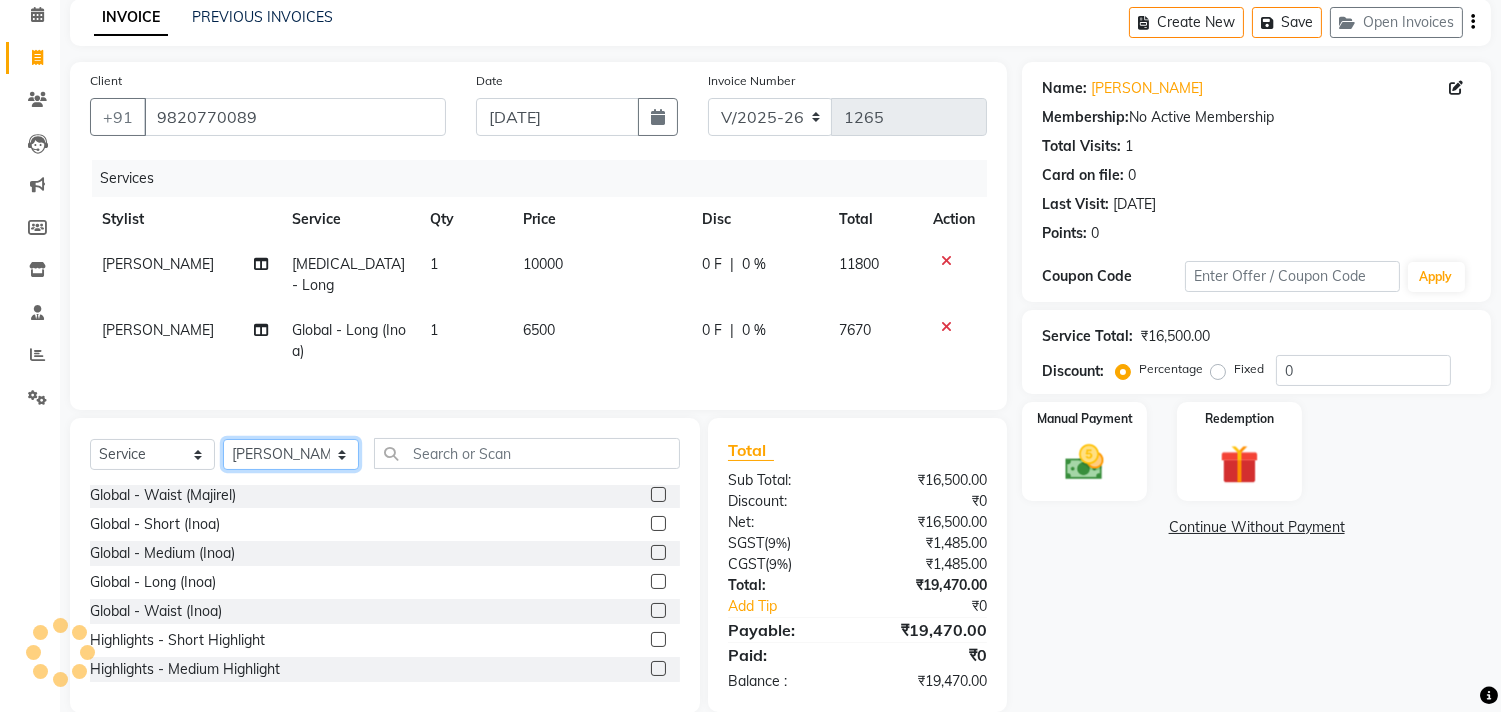 select on "61637" 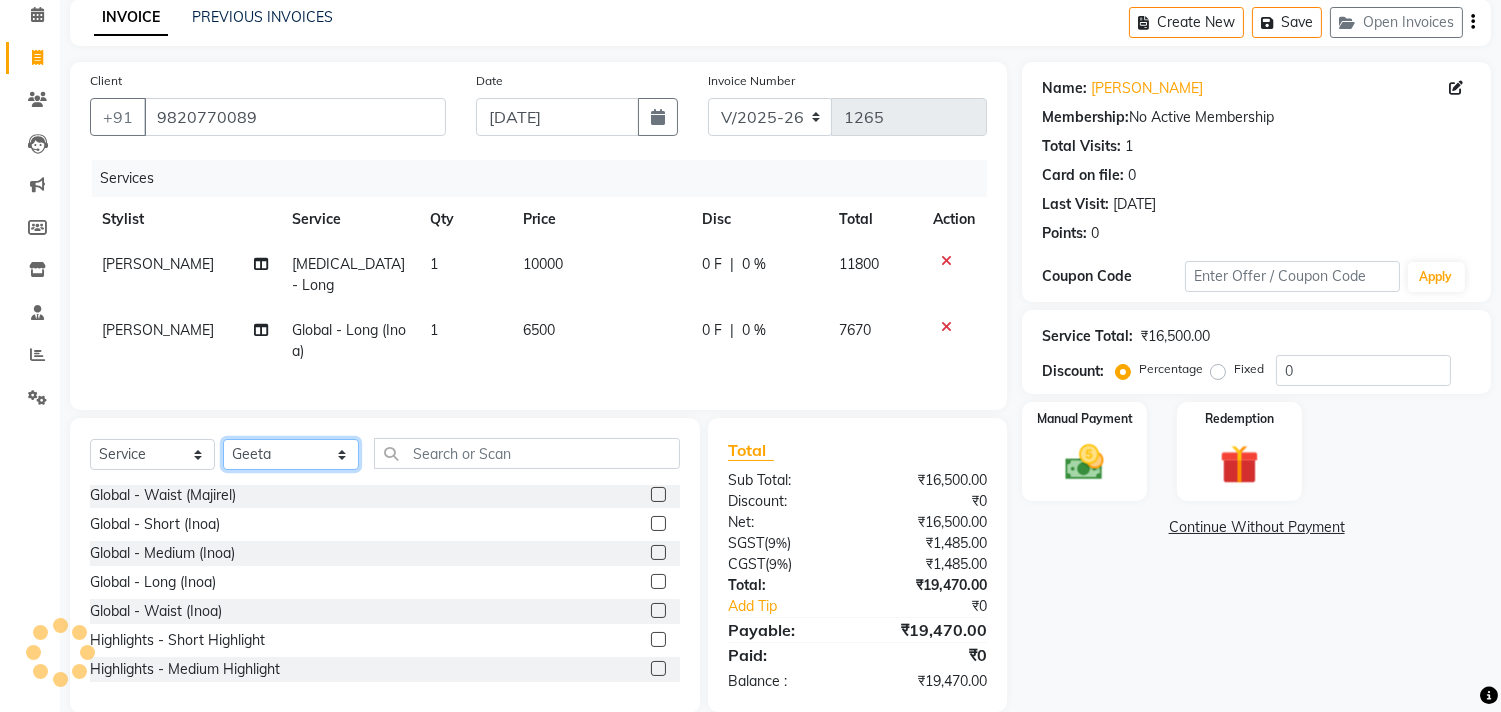 click on "Select Stylist [PERSON_NAME] [PERSON_NAME] [PERSON_NAME]   [PERSON_NAME] [PERSON_NAME]  [PERSON_NAME] [MEDICAL_DATA][PERSON_NAME] Roshan [PERSON_NAME] [PERSON_NAME]  [PERSON_NAME] Wezah" 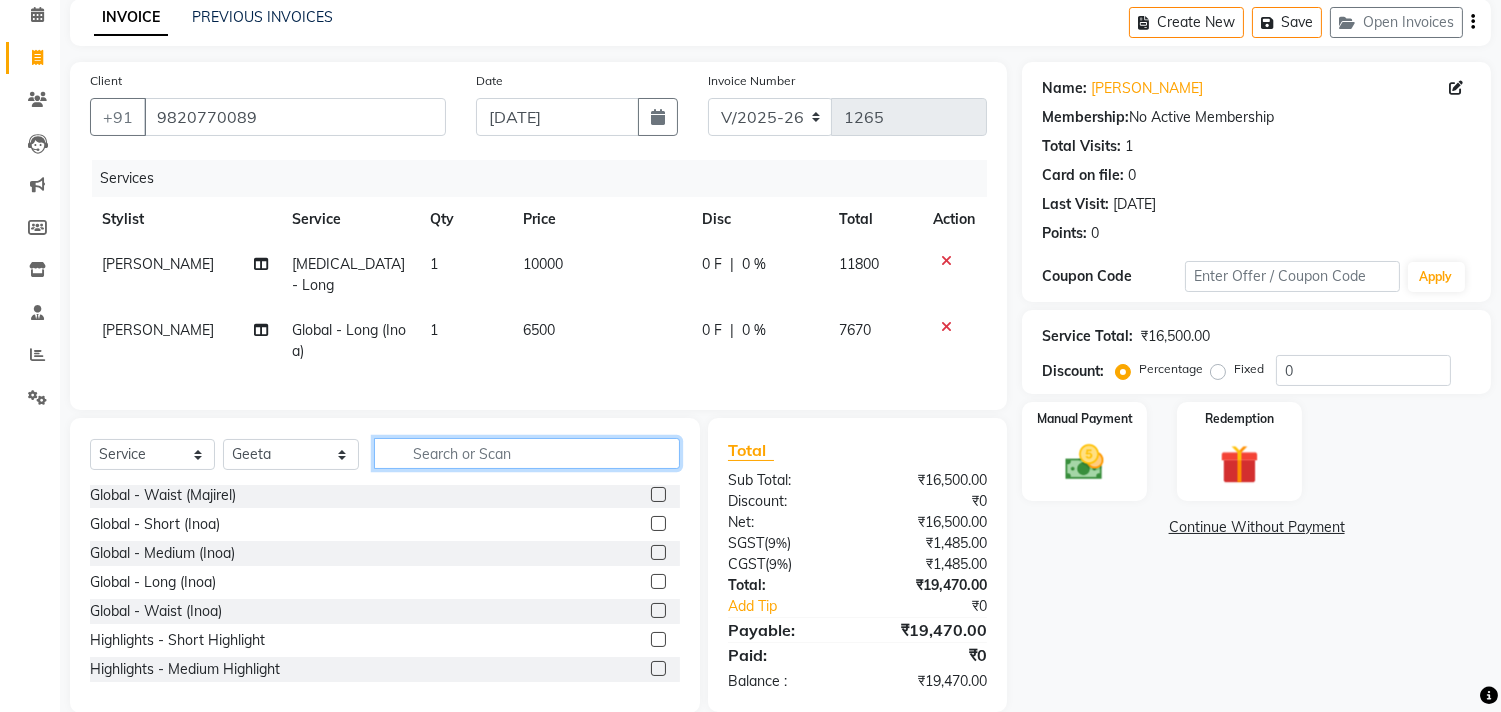 click 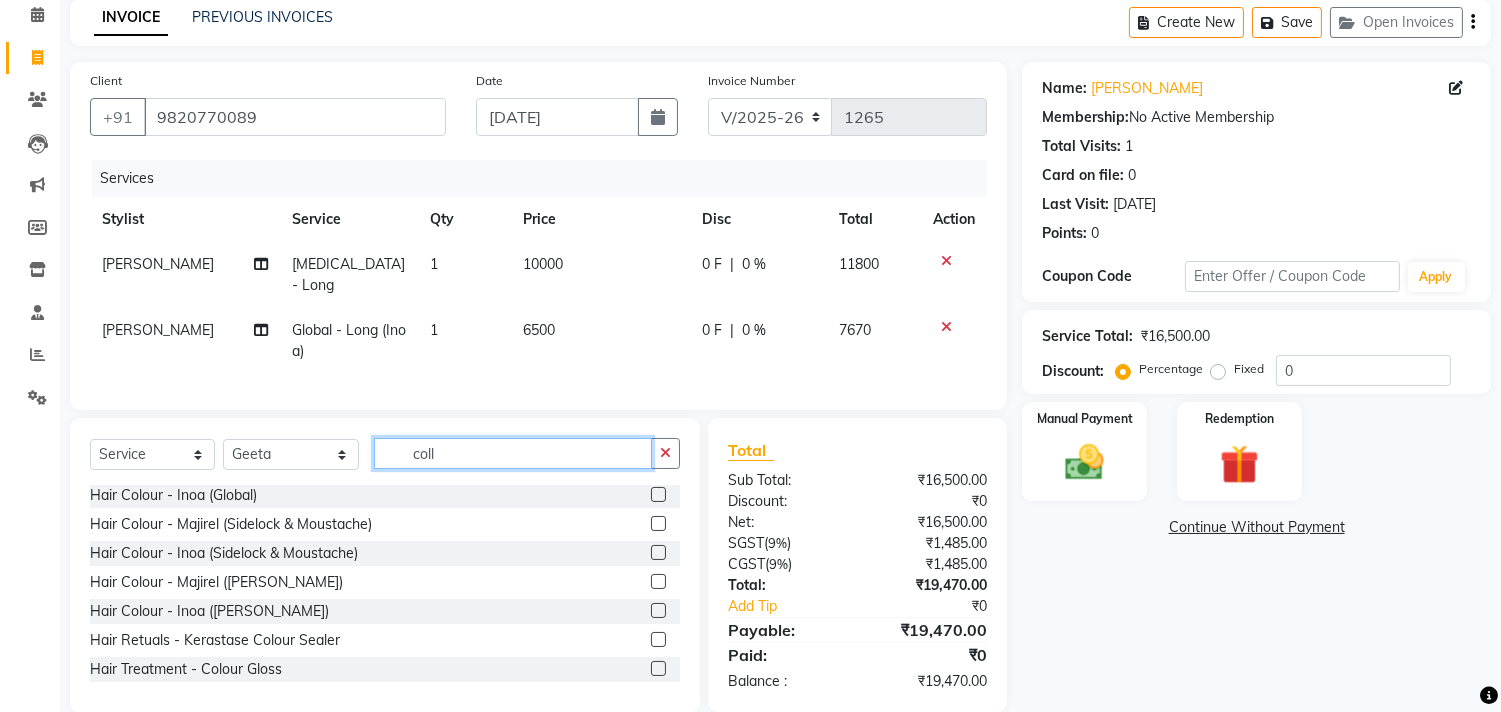 scroll, scrollTop: 0, scrollLeft: 0, axis: both 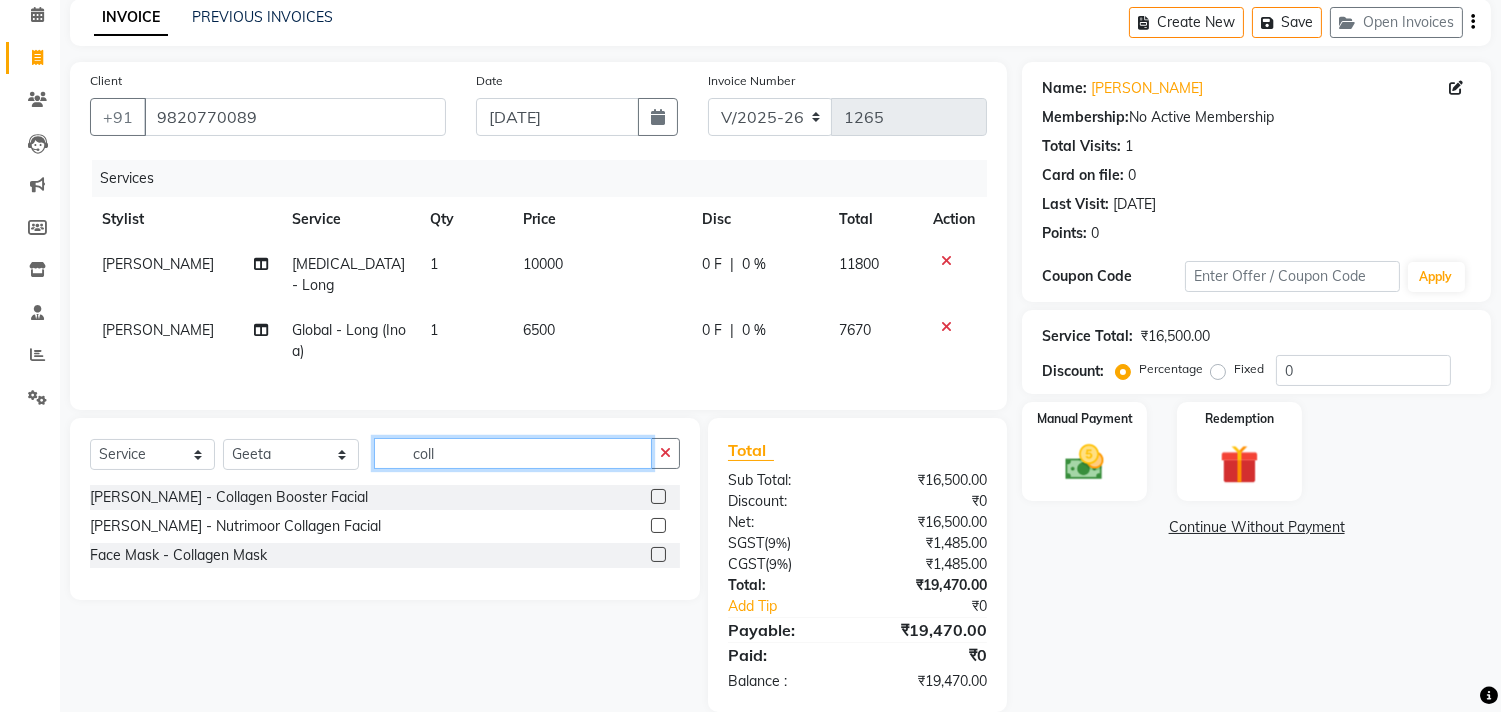 type on "coll" 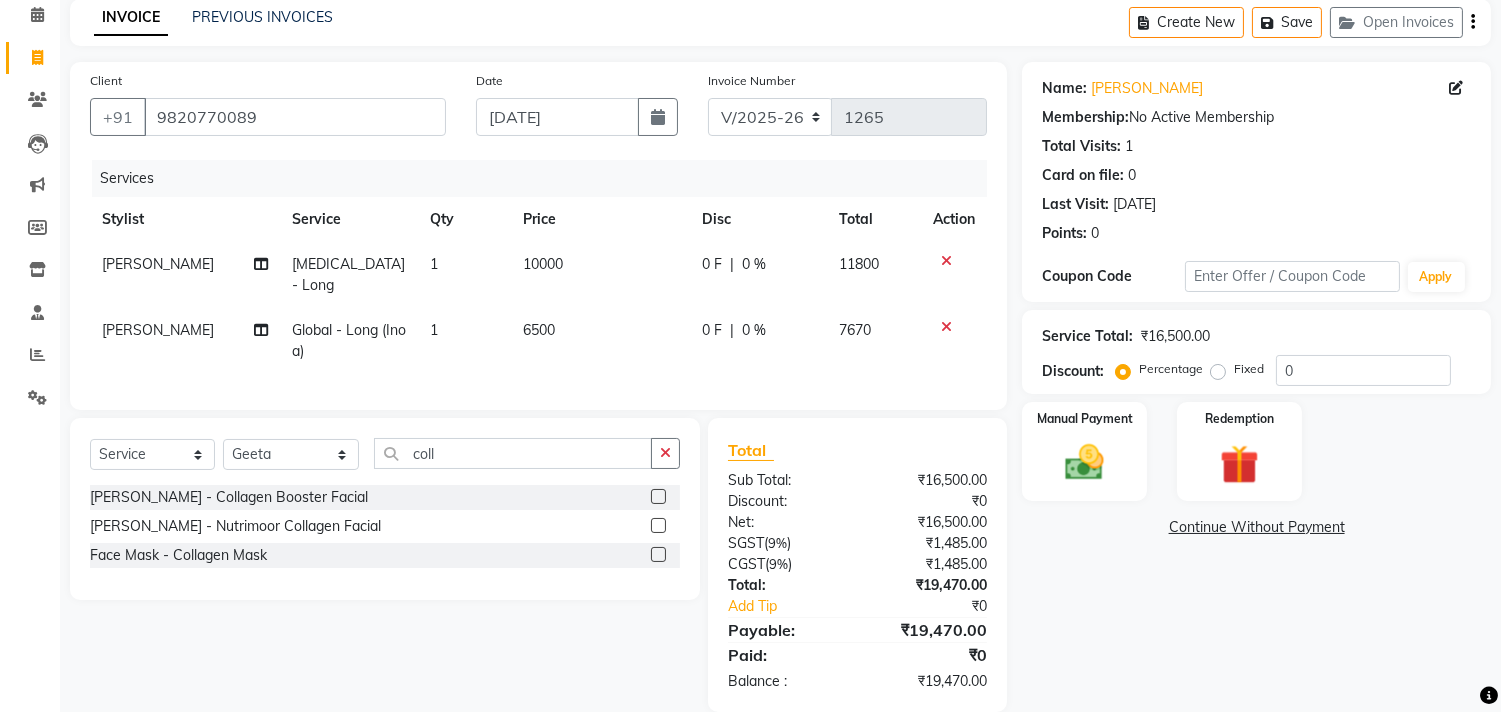 click 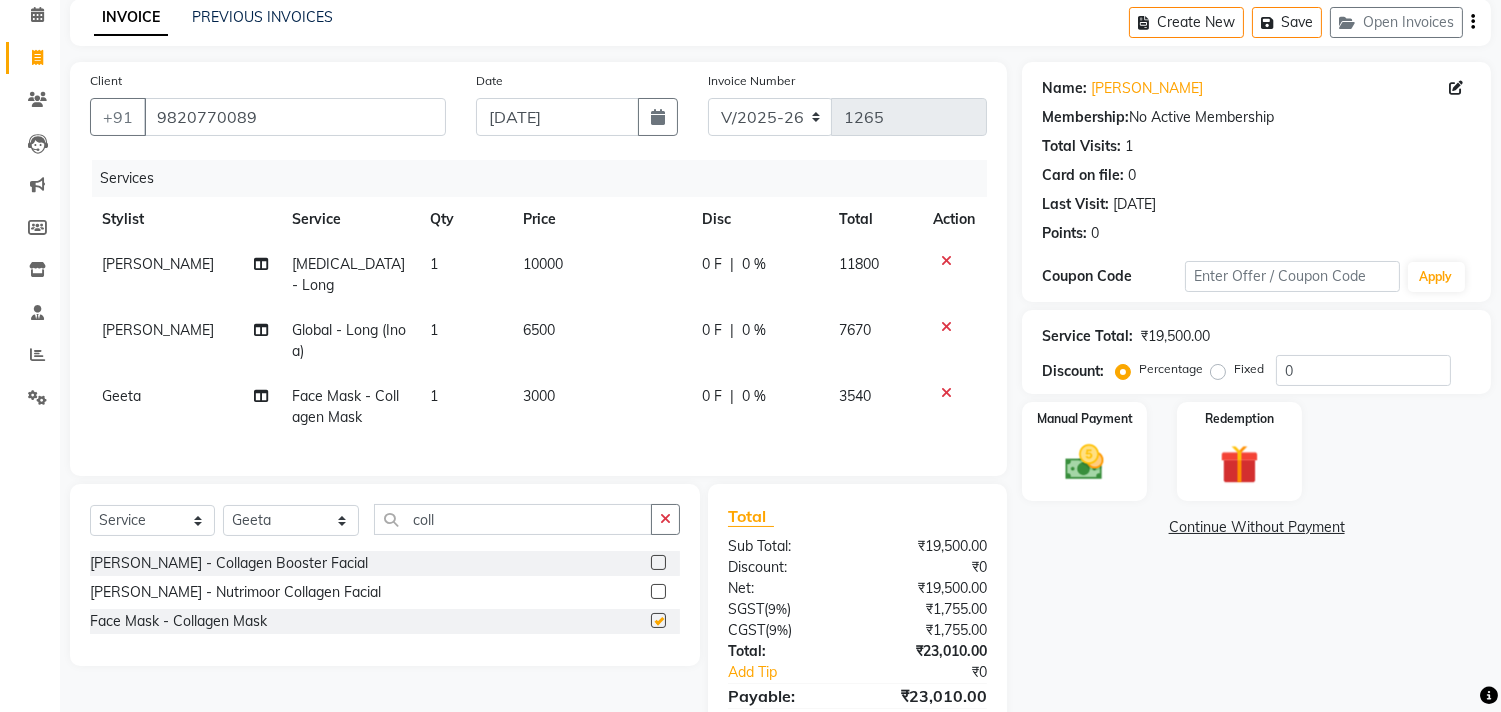 checkbox on "false" 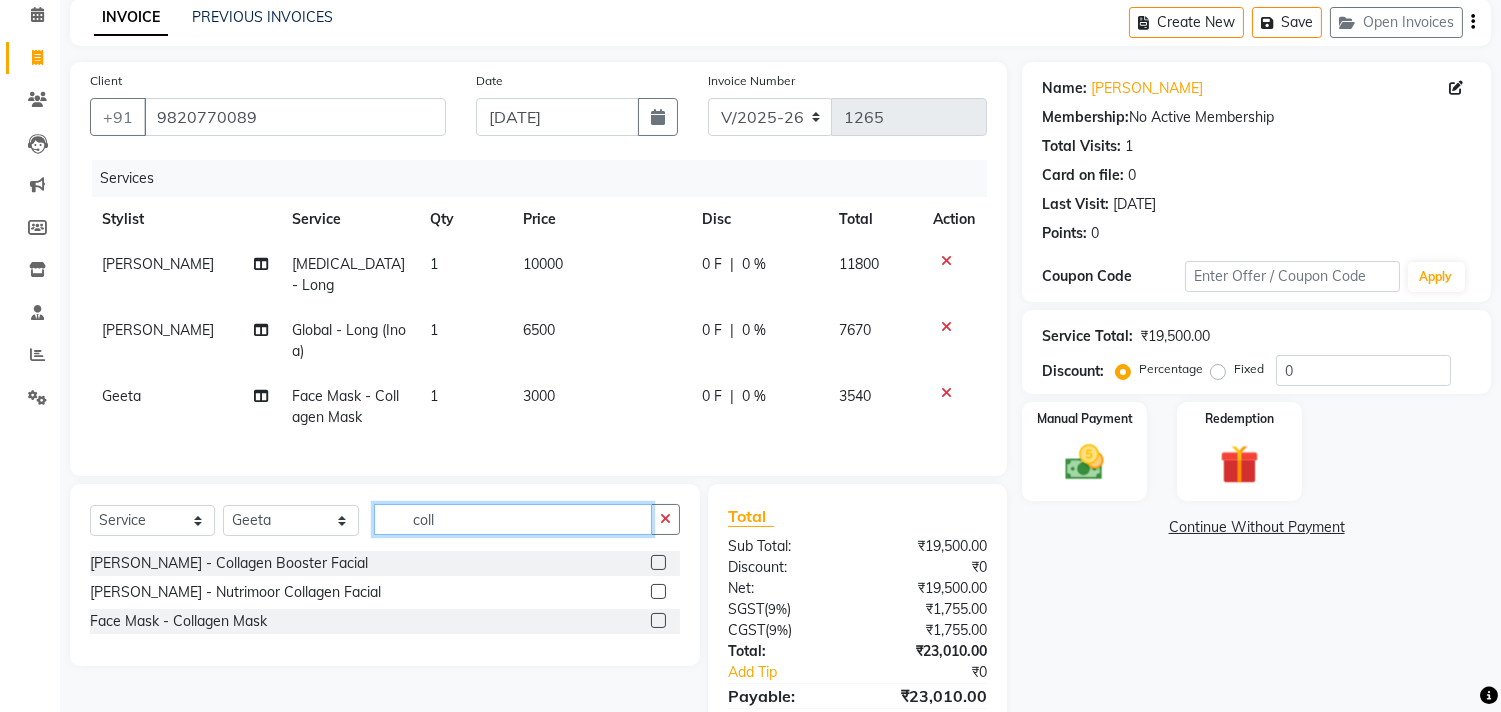 click on "coll" 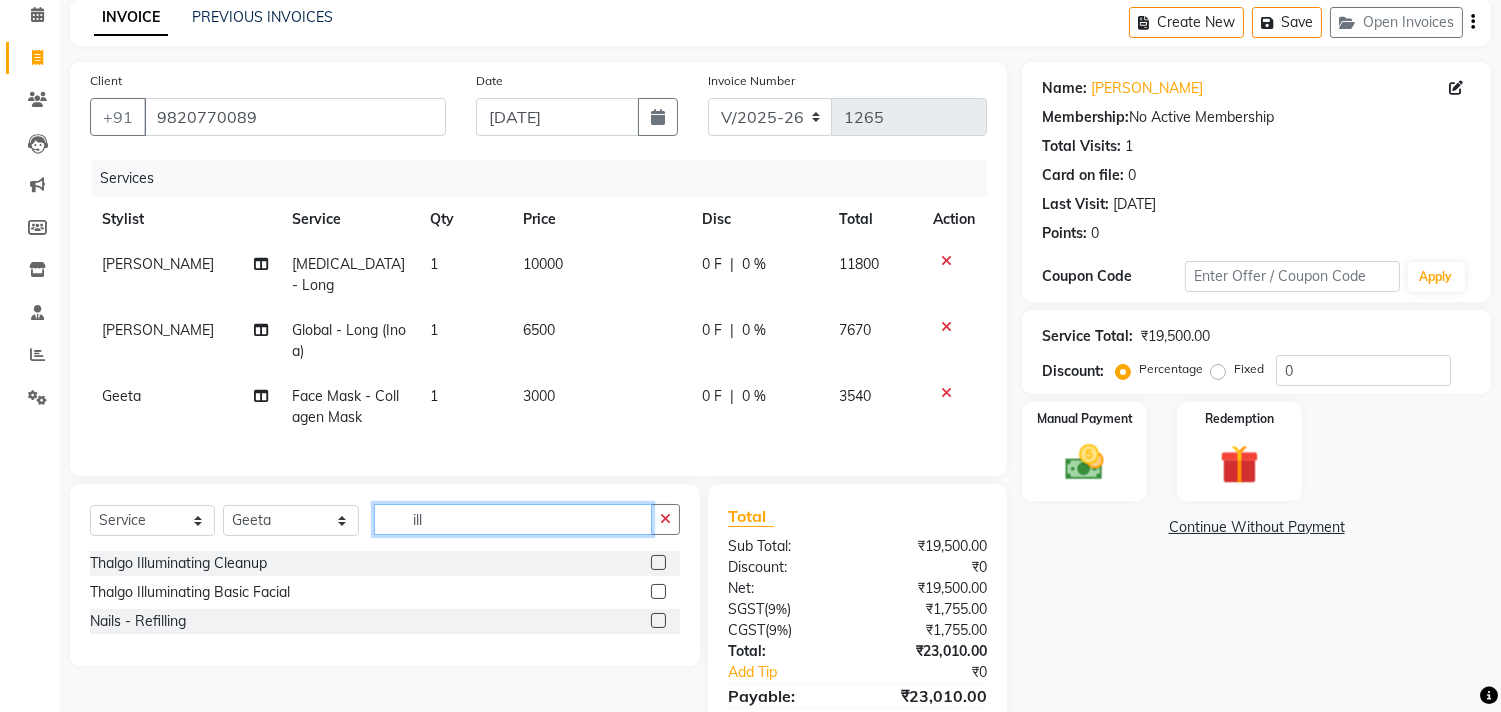 type on "ill" 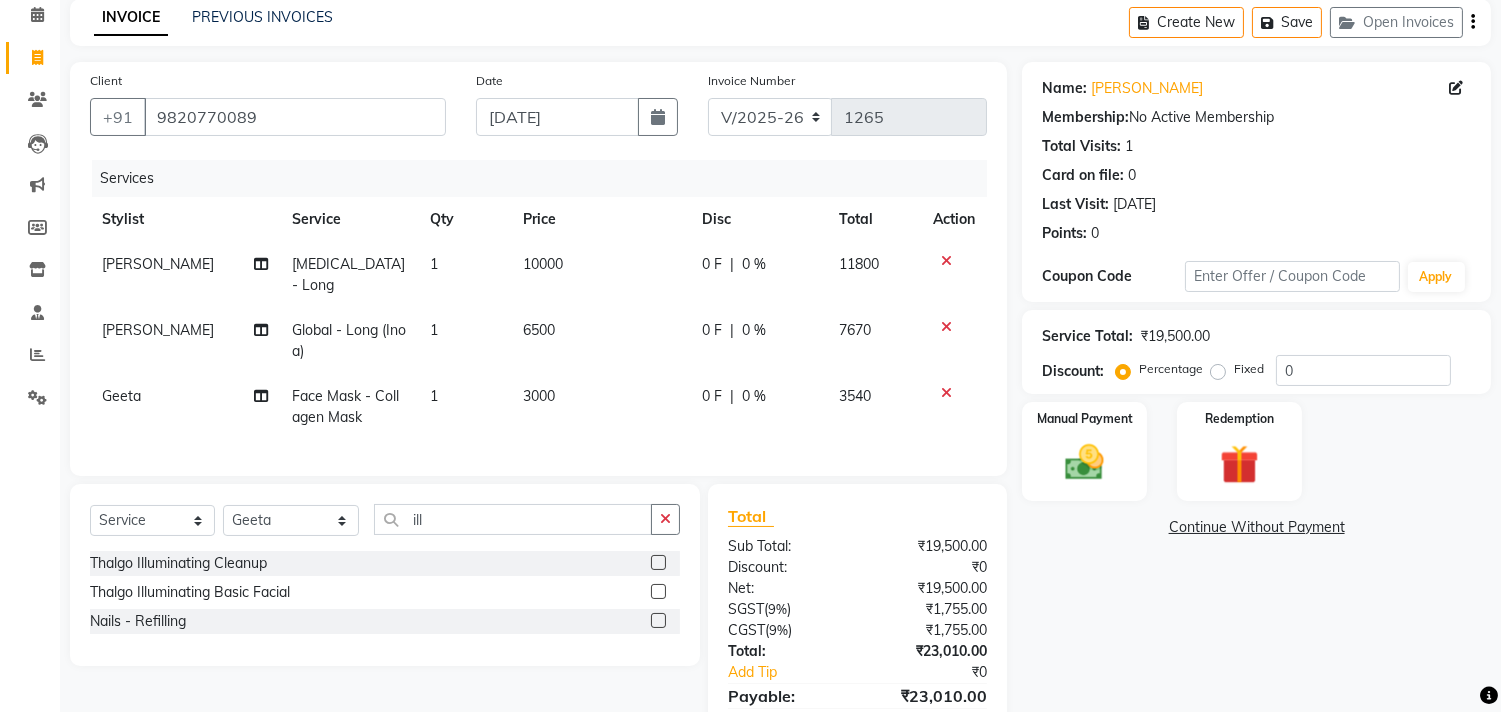 click 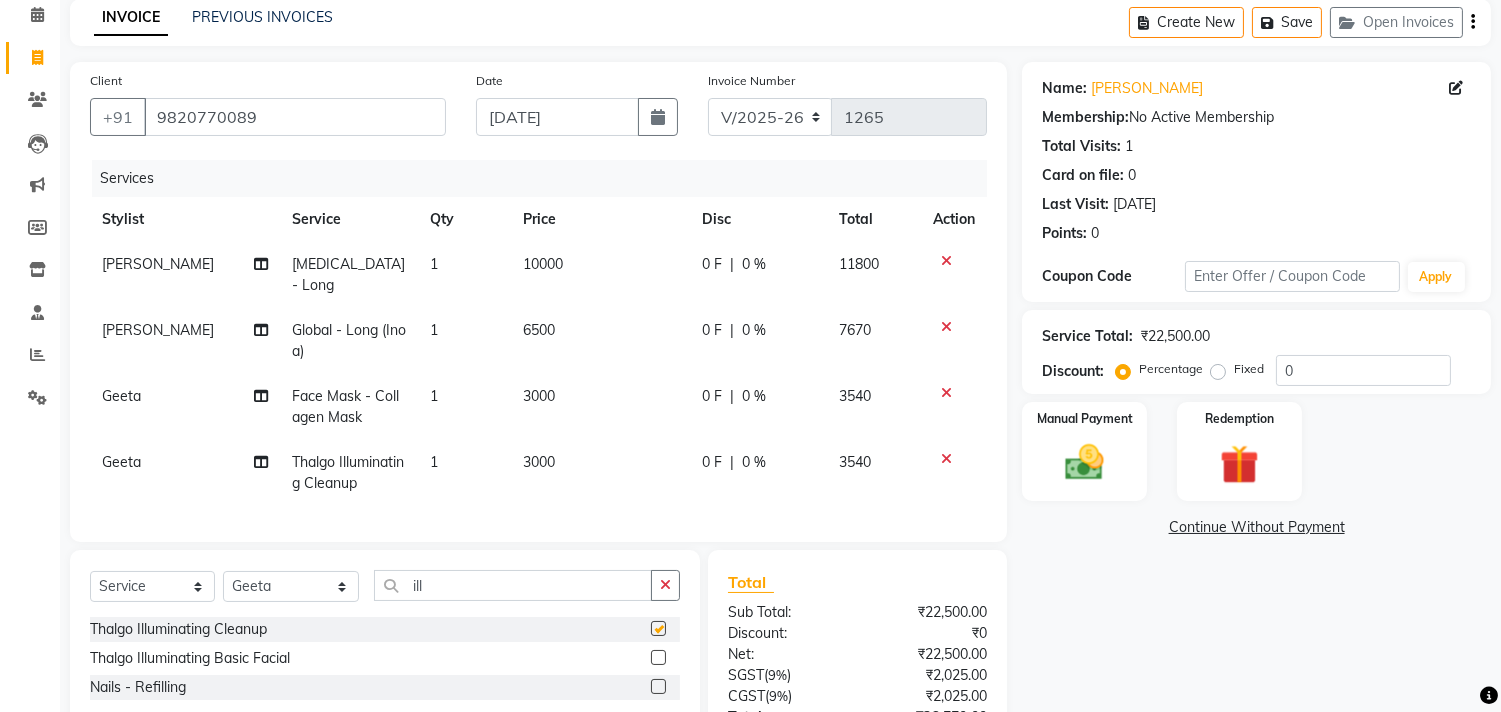 checkbox on "false" 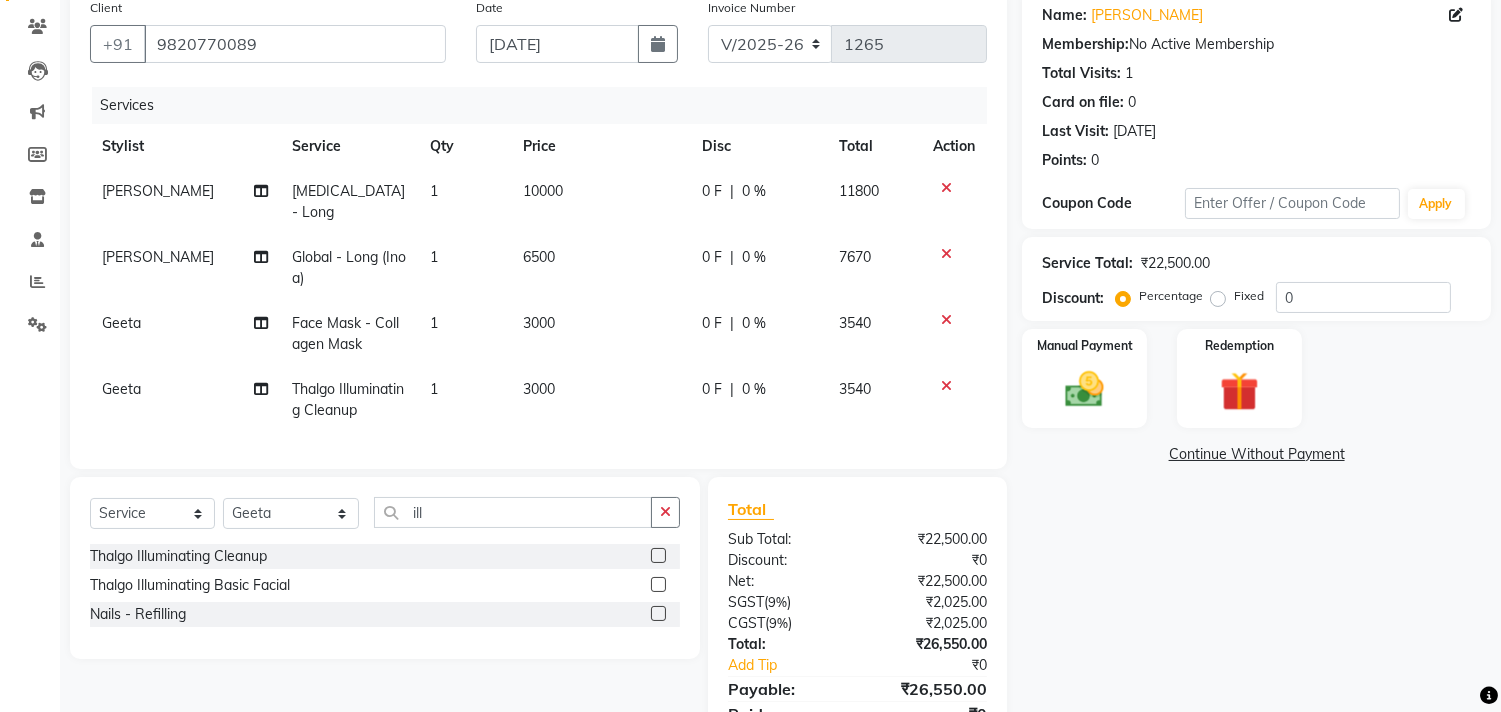 scroll, scrollTop: 245, scrollLeft: 0, axis: vertical 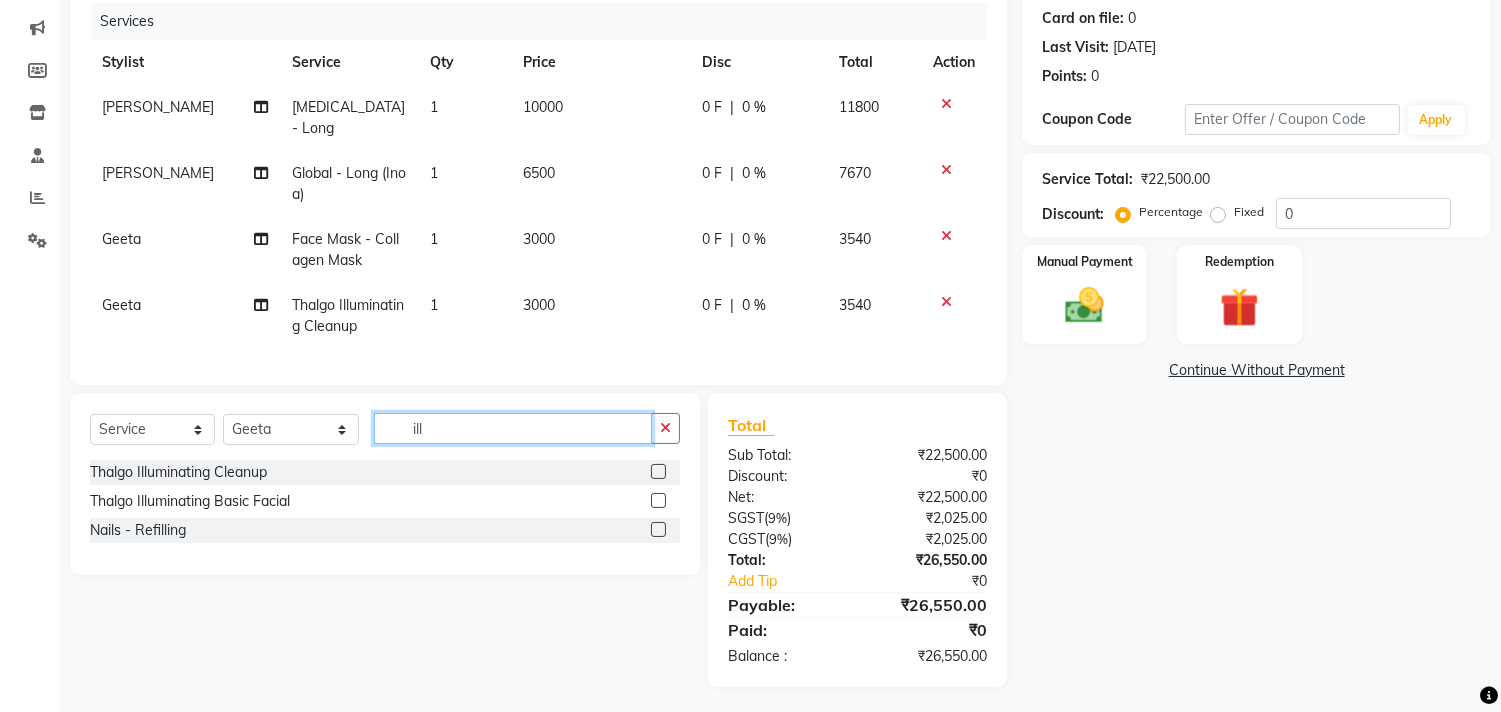 click on "ill" 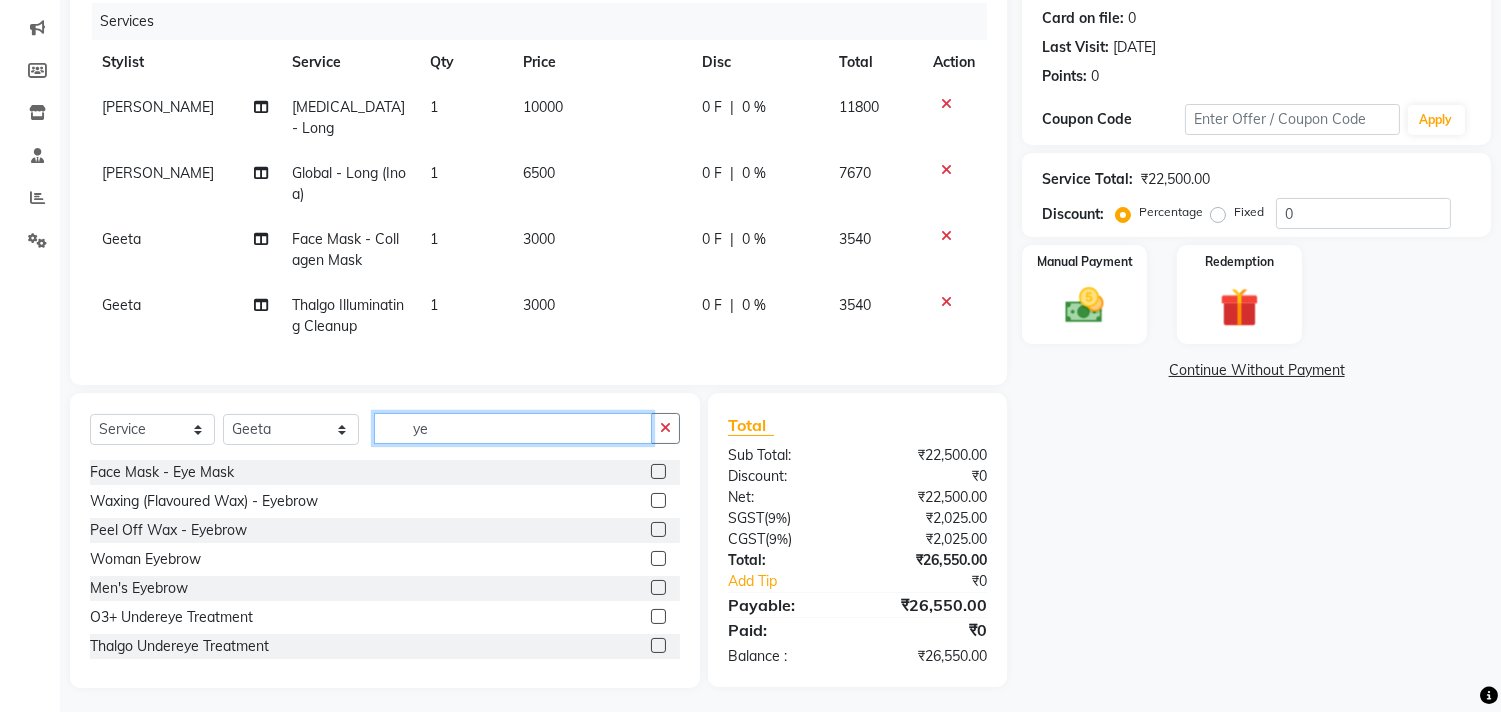 type on "y" 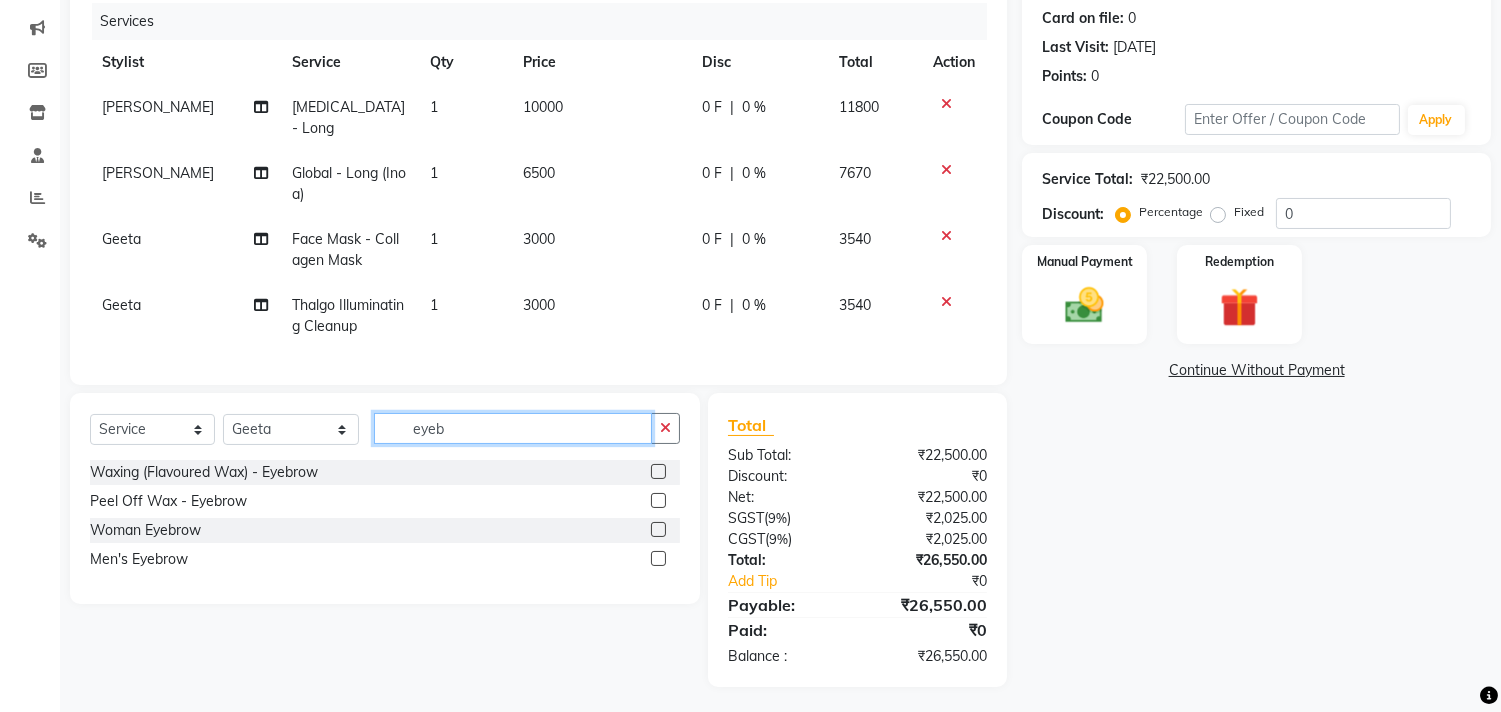 type on "eyeb" 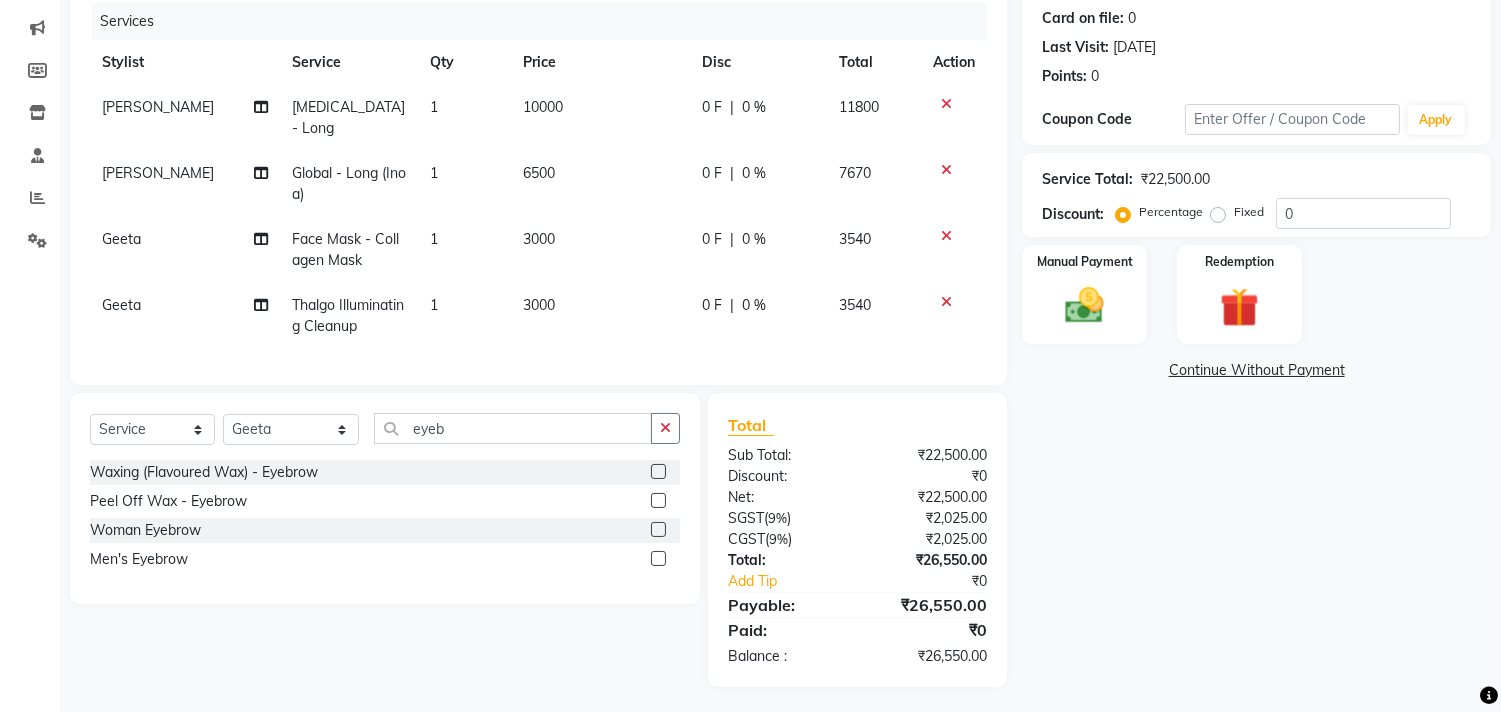 click 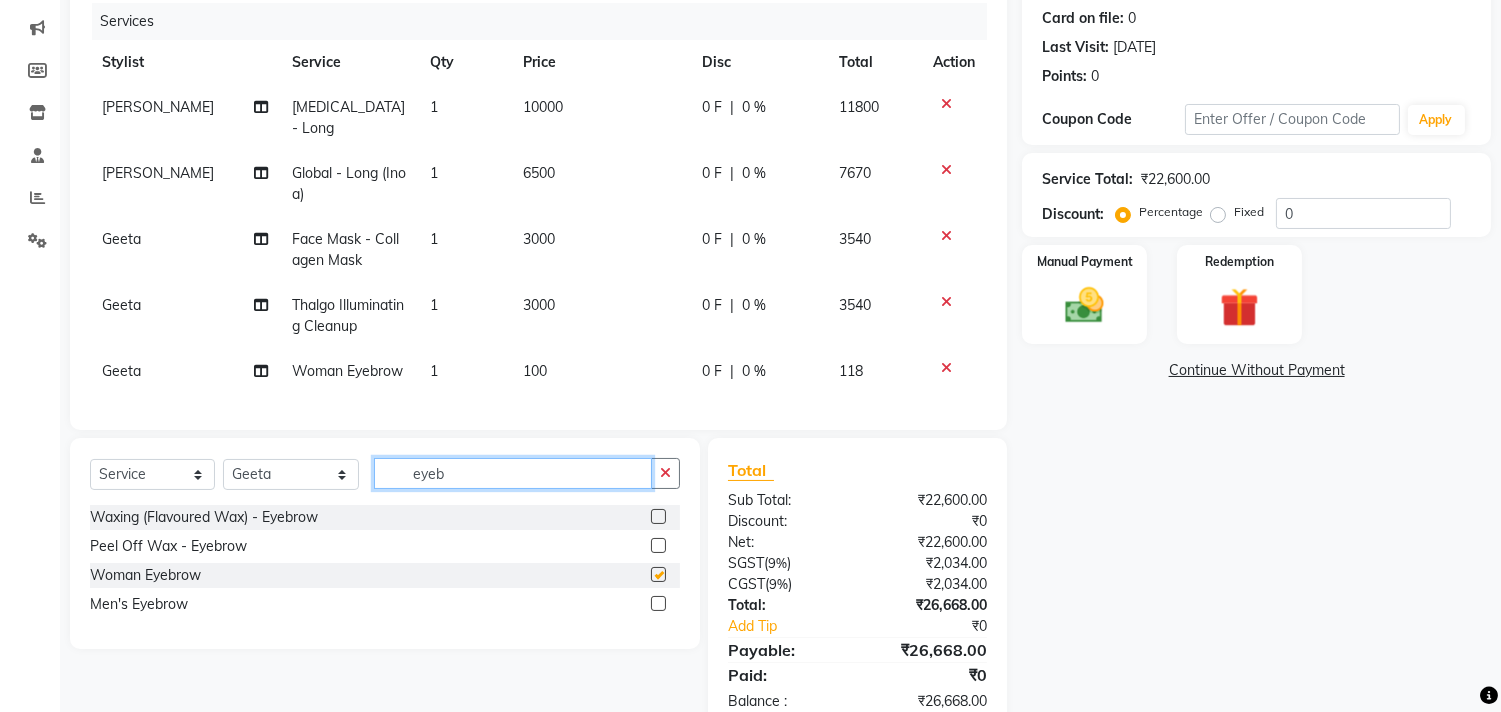 checkbox on "false" 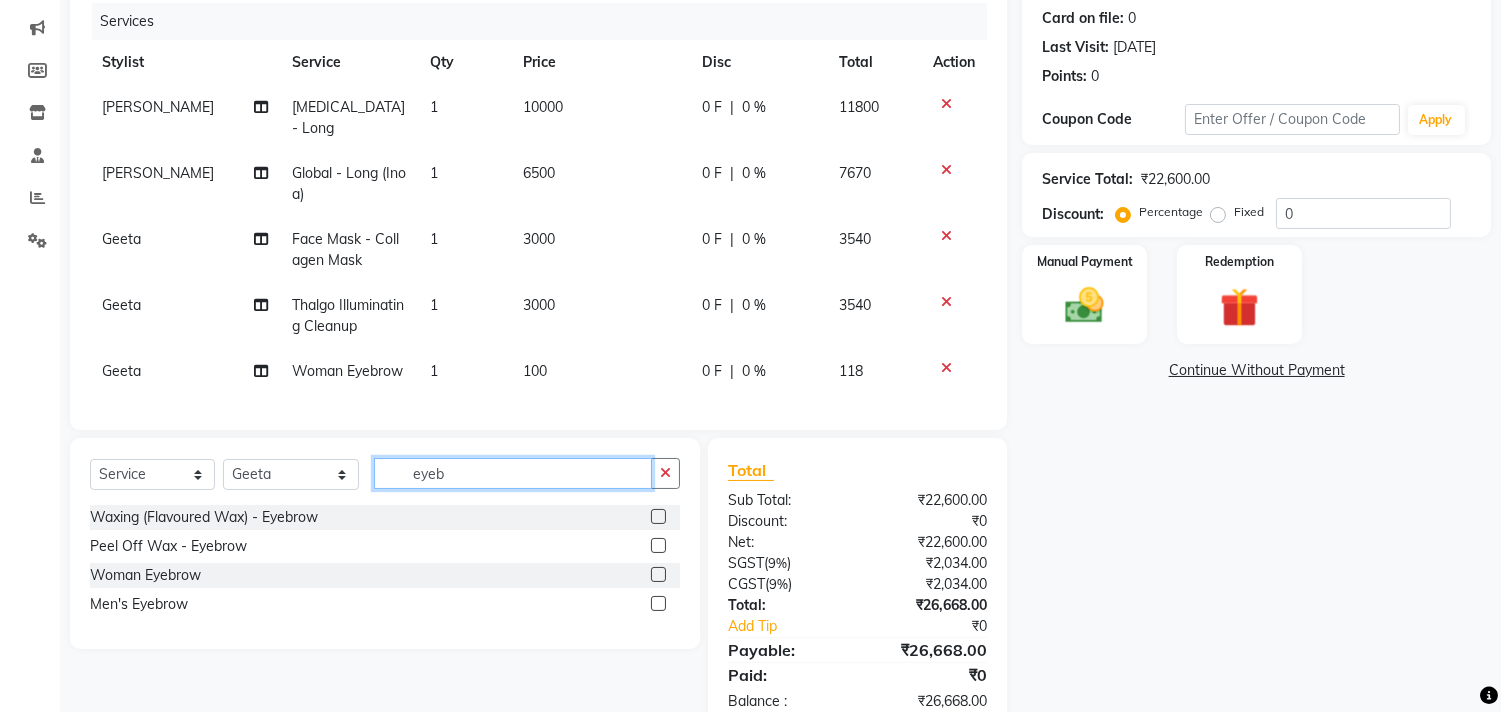 click on "eyeb" 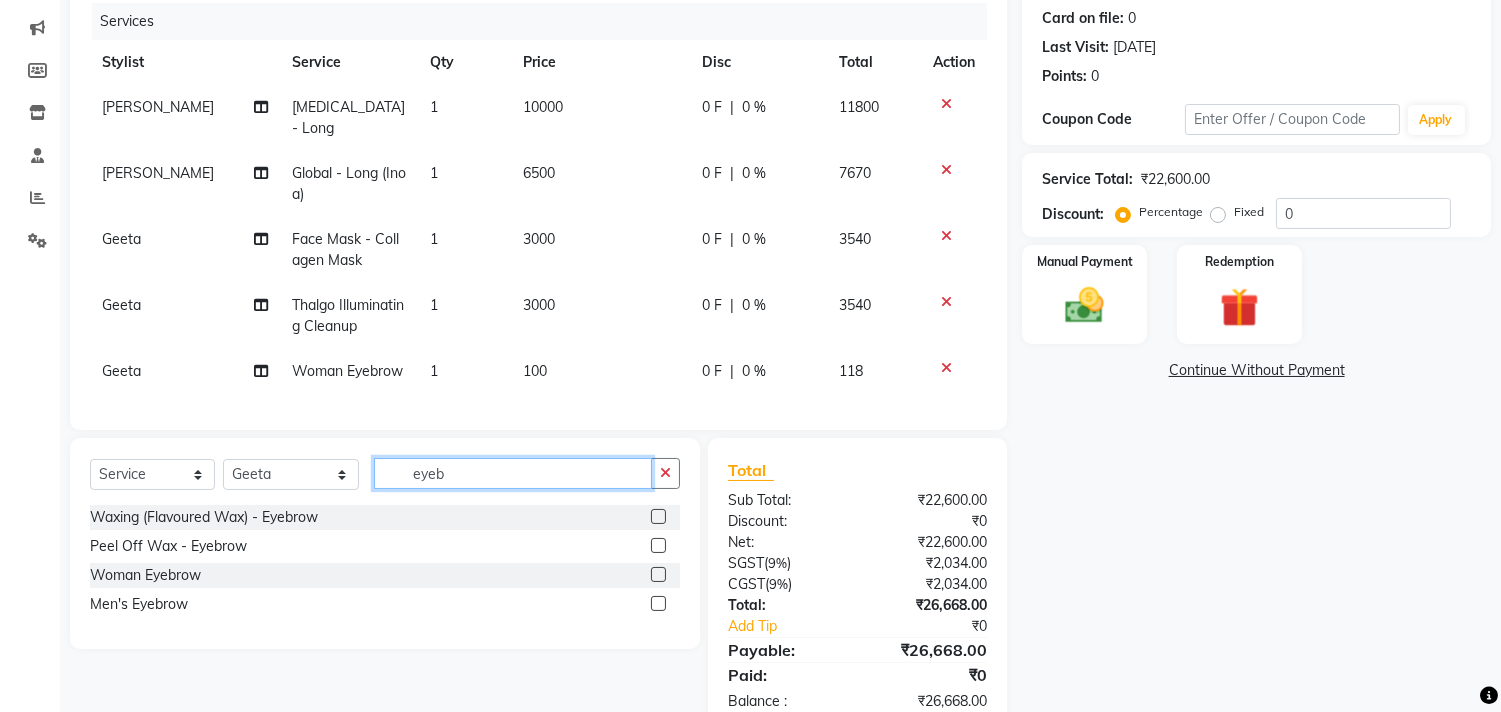 click on "eyeb" 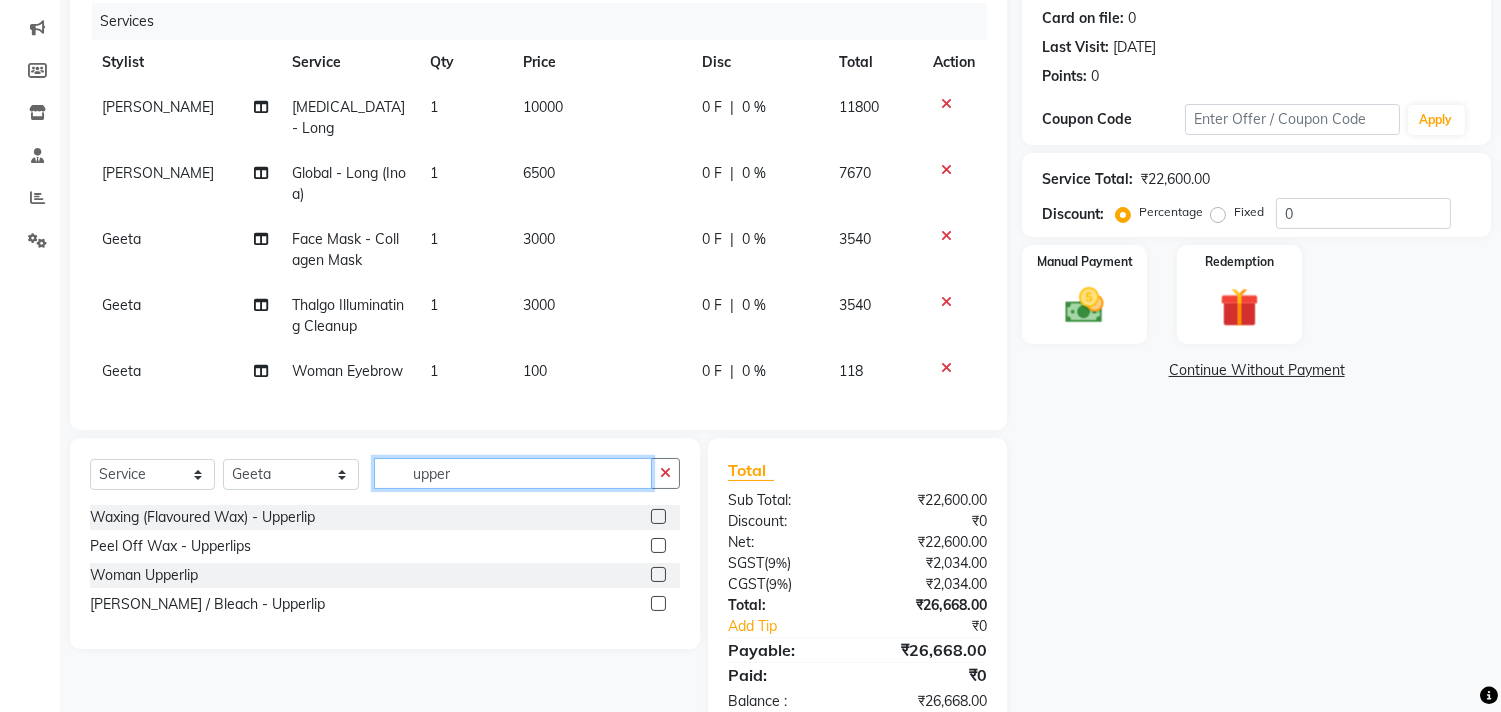 type on "upper" 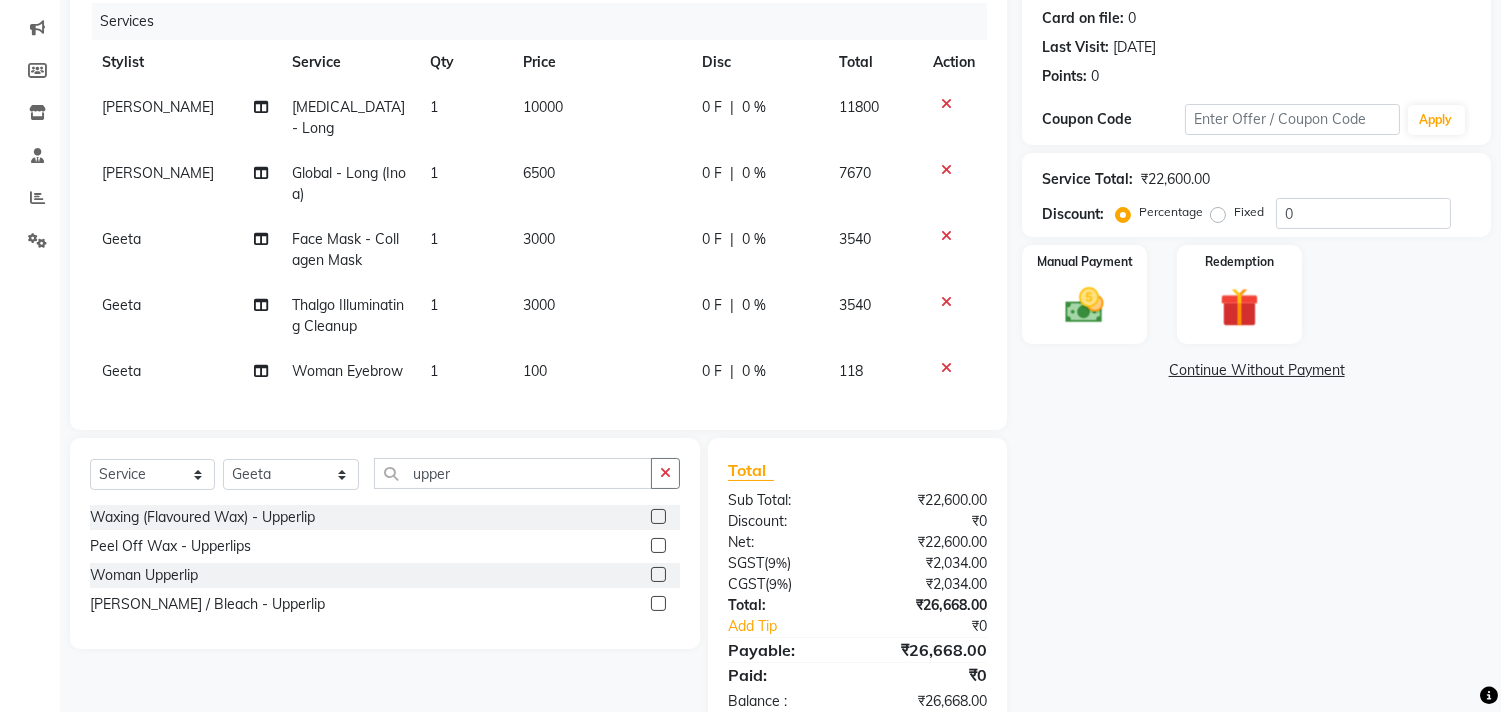 click 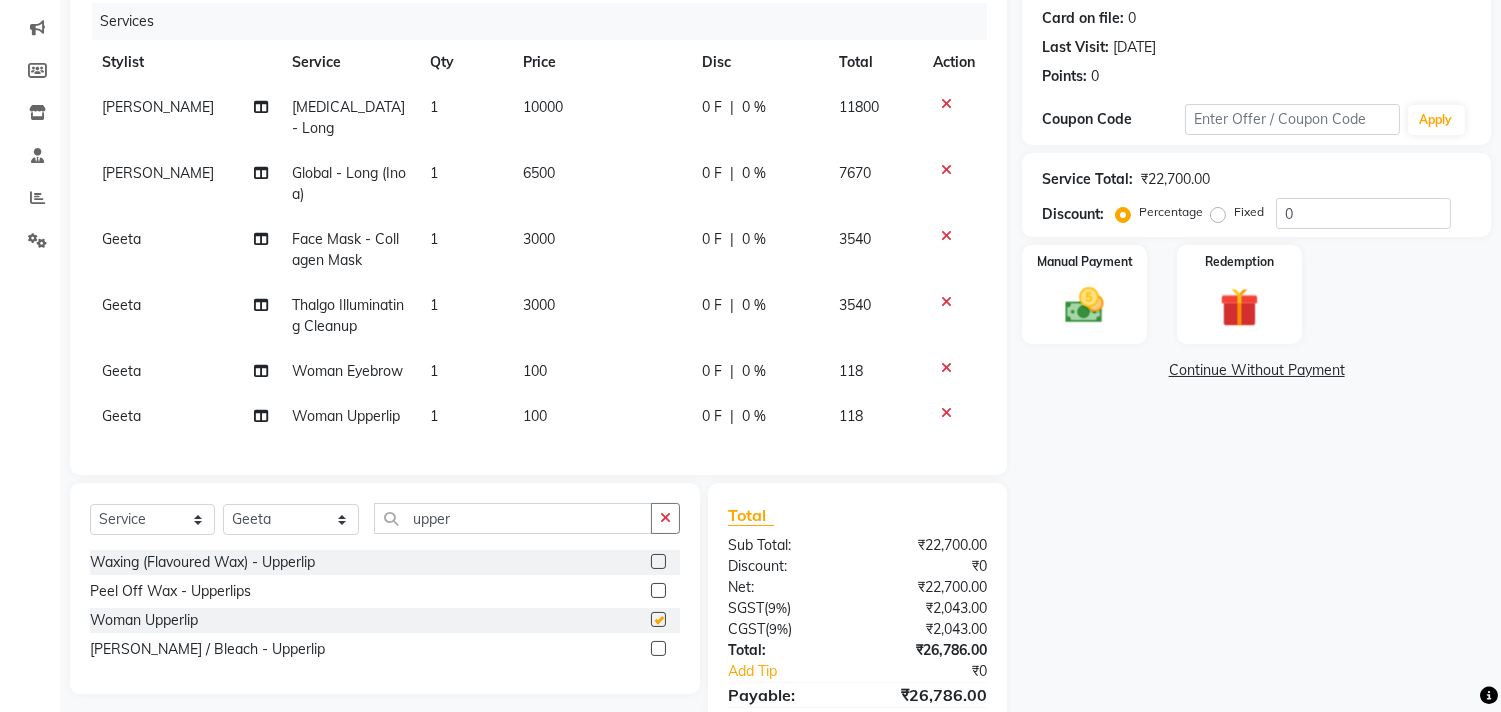 checkbox on "false" 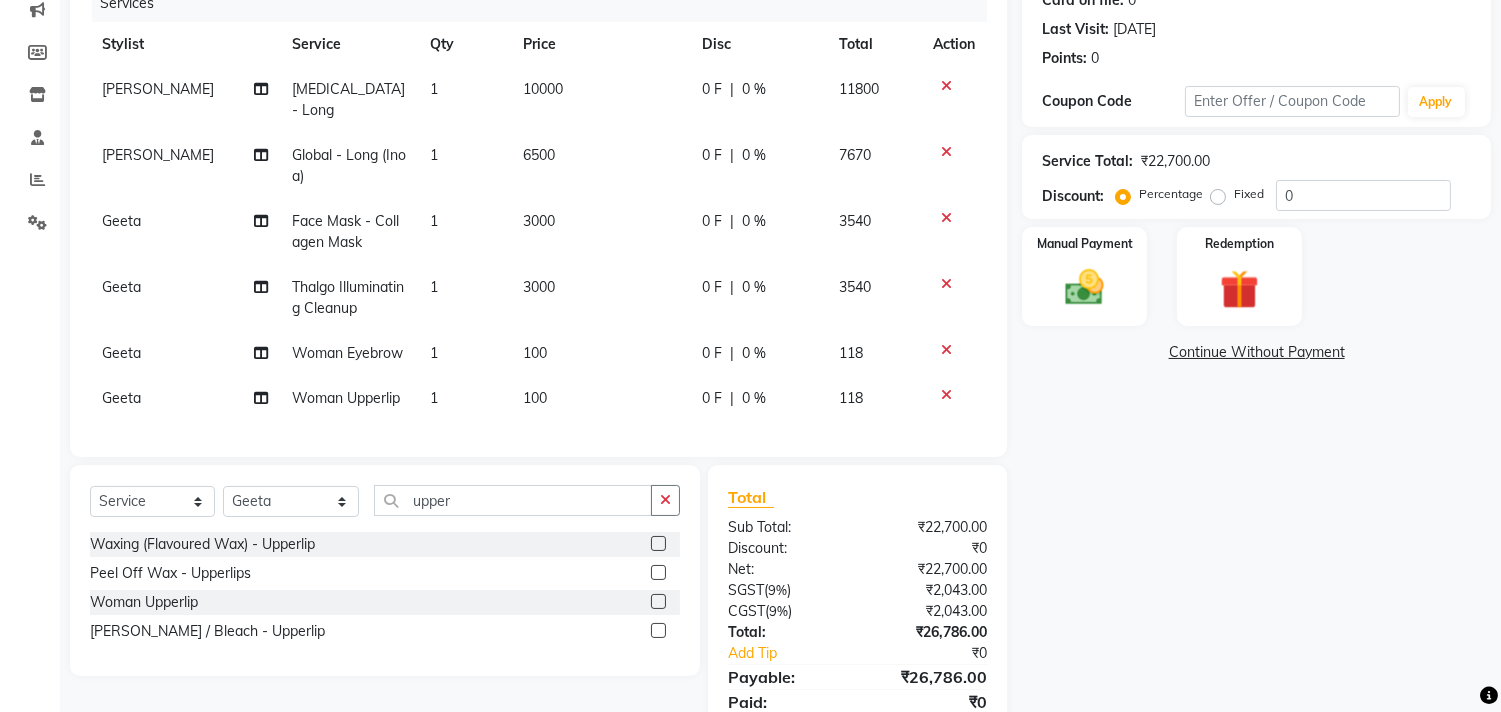 scroll, scrollTop: 224, scrollLeft: 0, axis: vertical 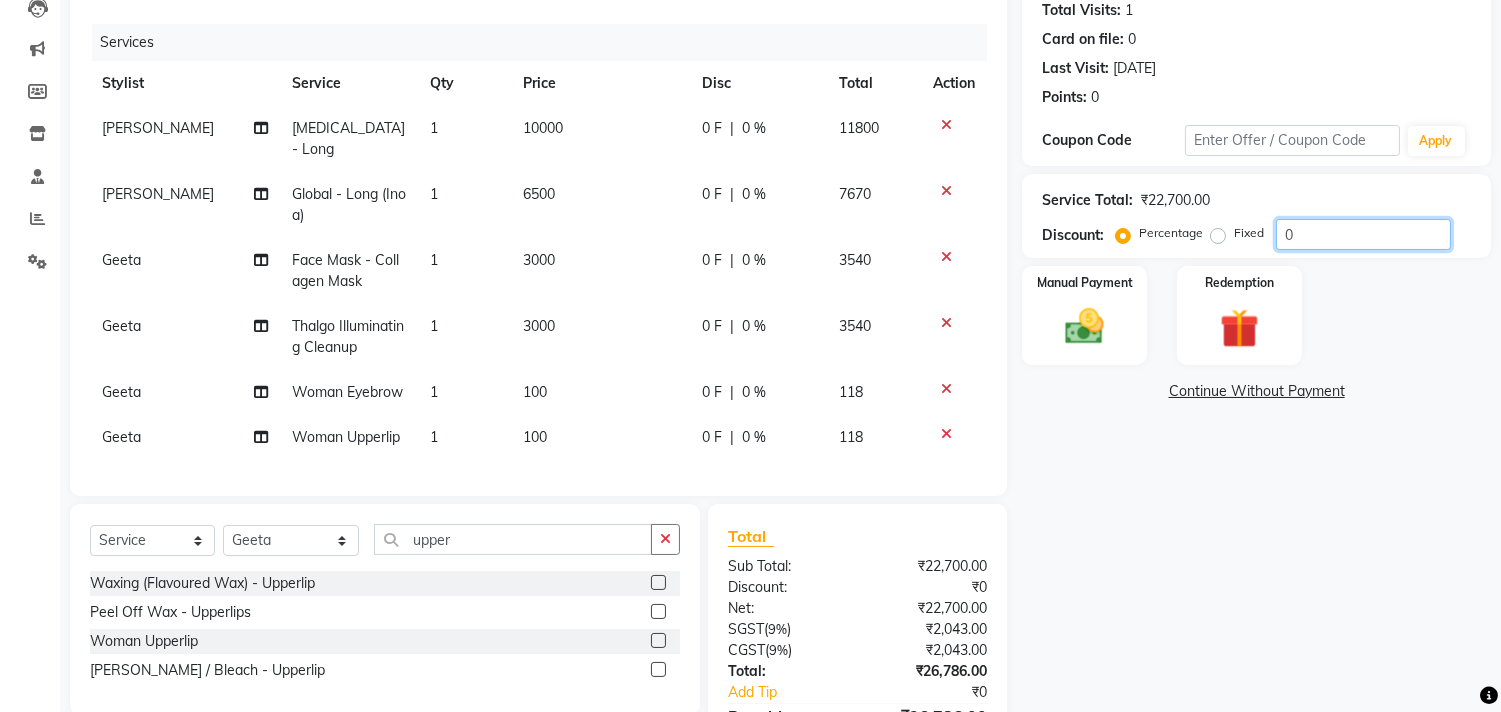 click on "0" 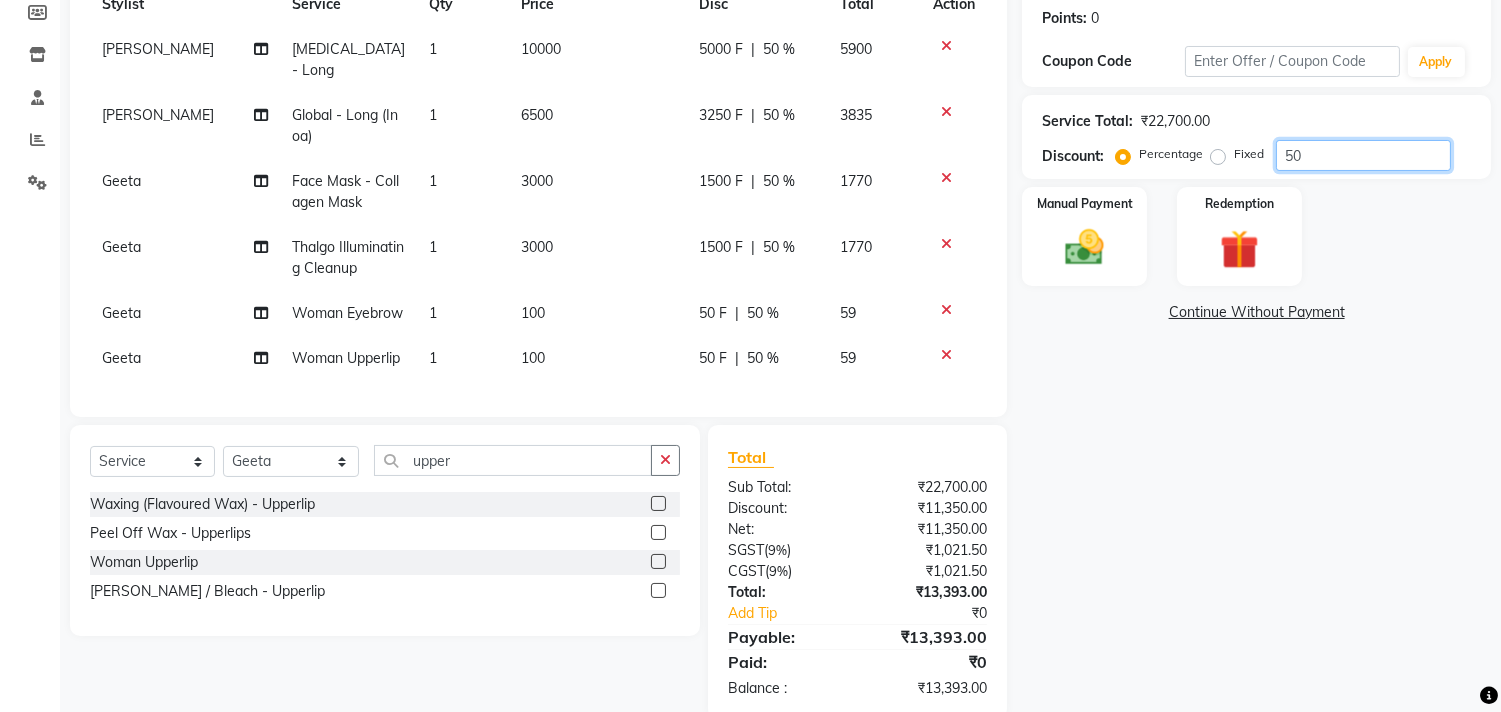 scroll, scrollTop: 335, scrollLeft: 0, axis: vertical 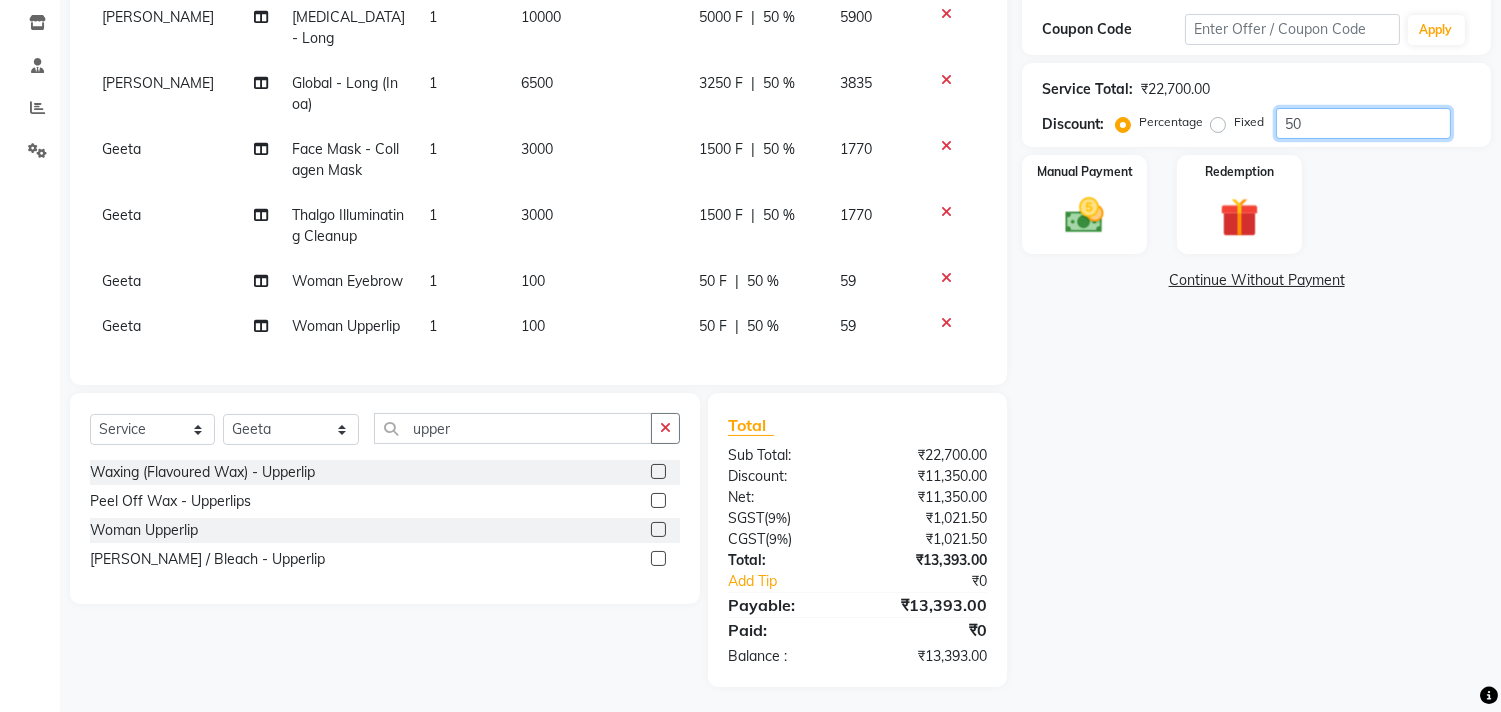 type on "50" 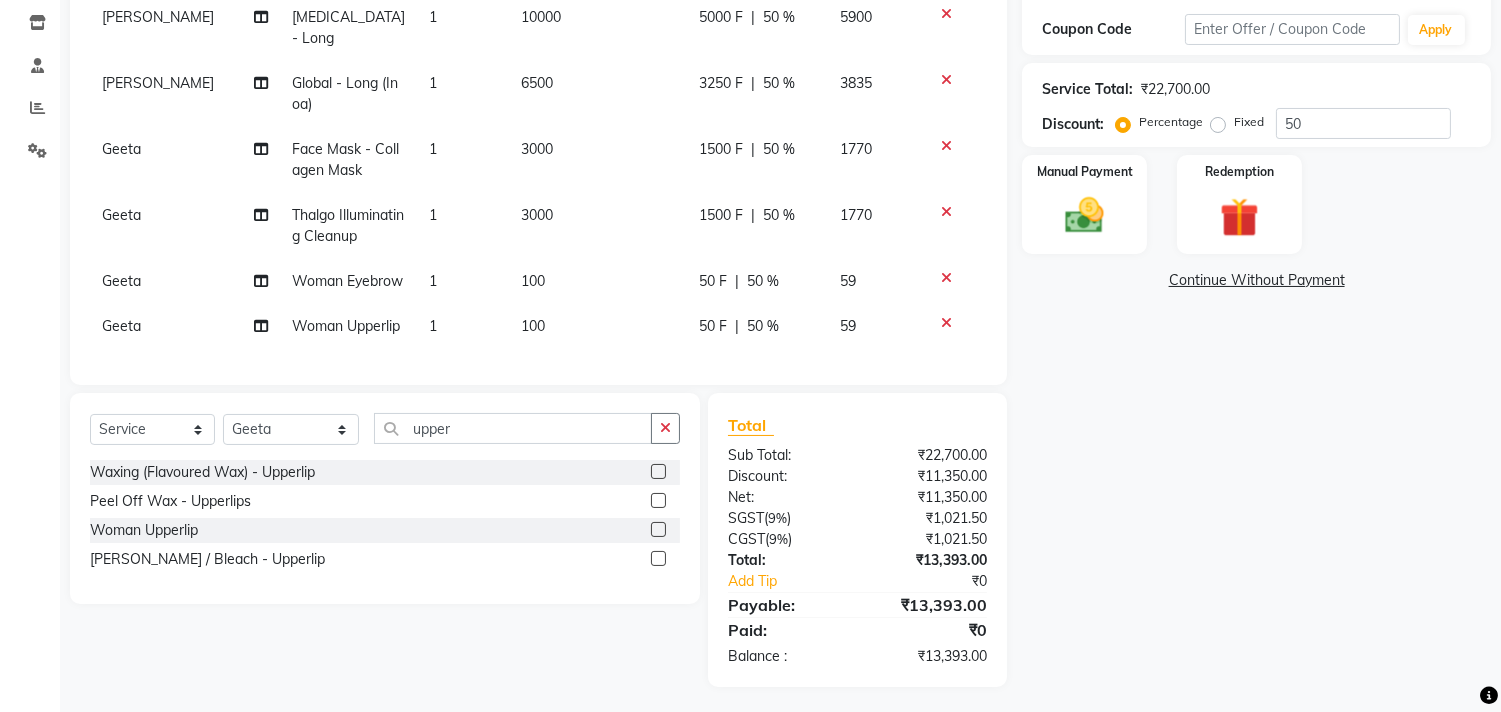 click on "Name: [PERSON_NAME] Membership:  No Active Membership  Total Visits:  1 Card on file:  0 Last Visit:   [DATE] Points:   0  Coupon Code Apply Service Total:  ₹22,700.00  Discount:  Percentage   Fixed  50 Manual Payment Redemption  Continue Without Payment" 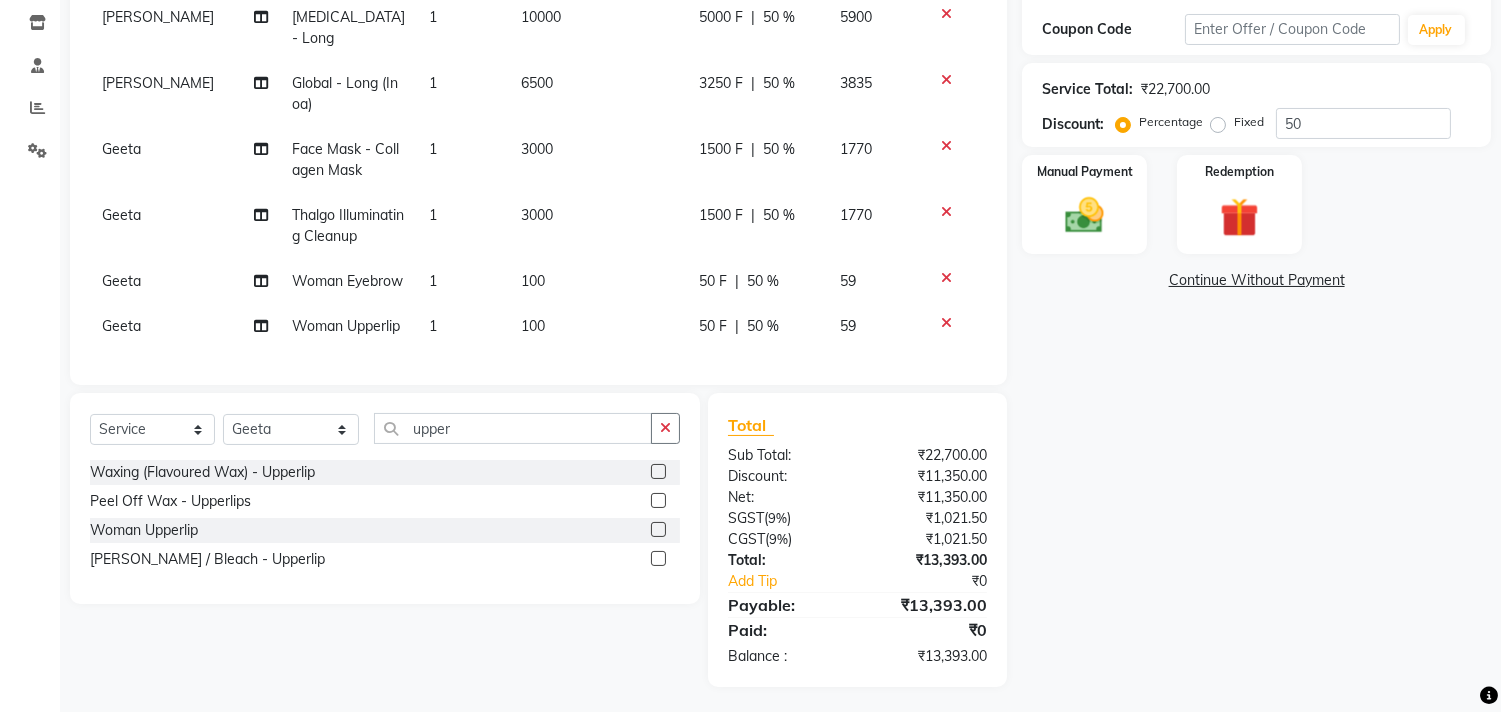 scroll, scrollTop: 224, scrollLeft: 0, axis: vertical 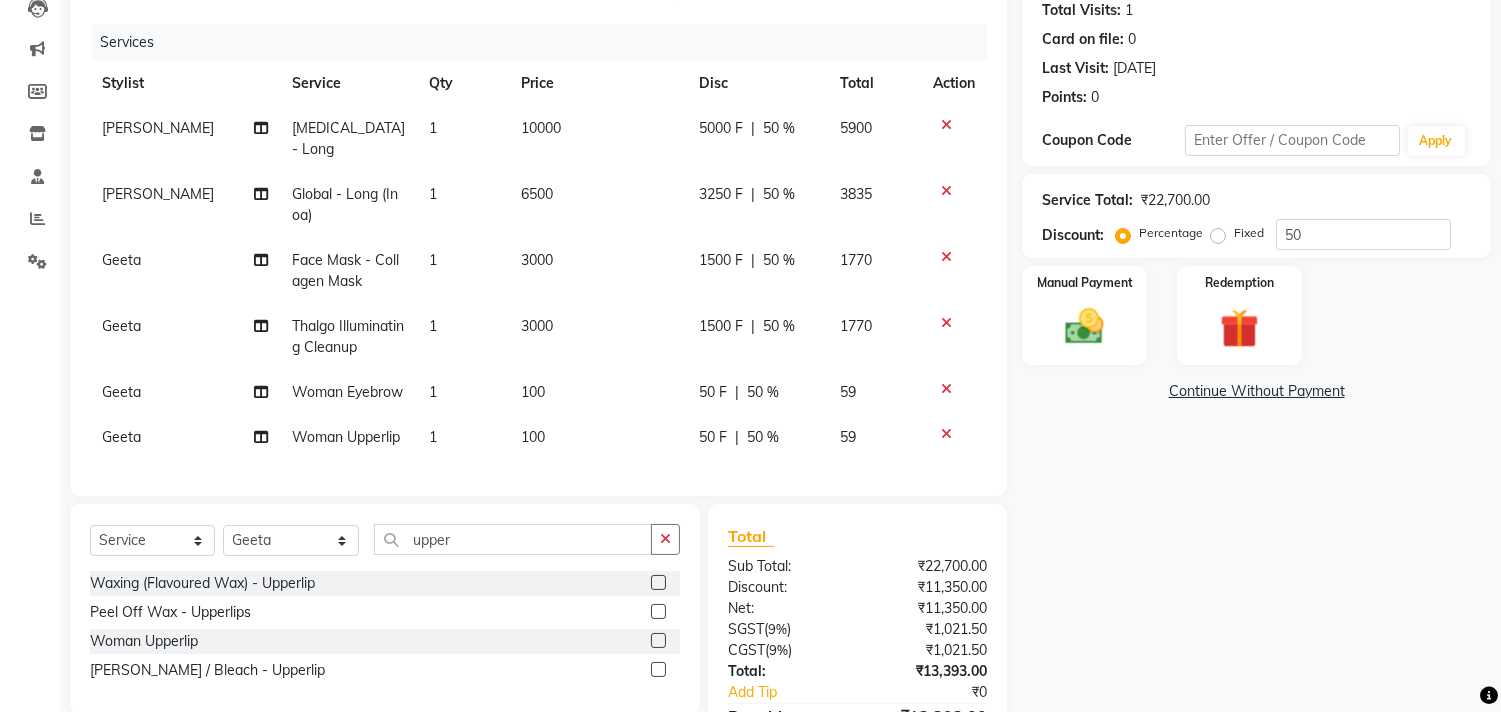 click on "50 %" 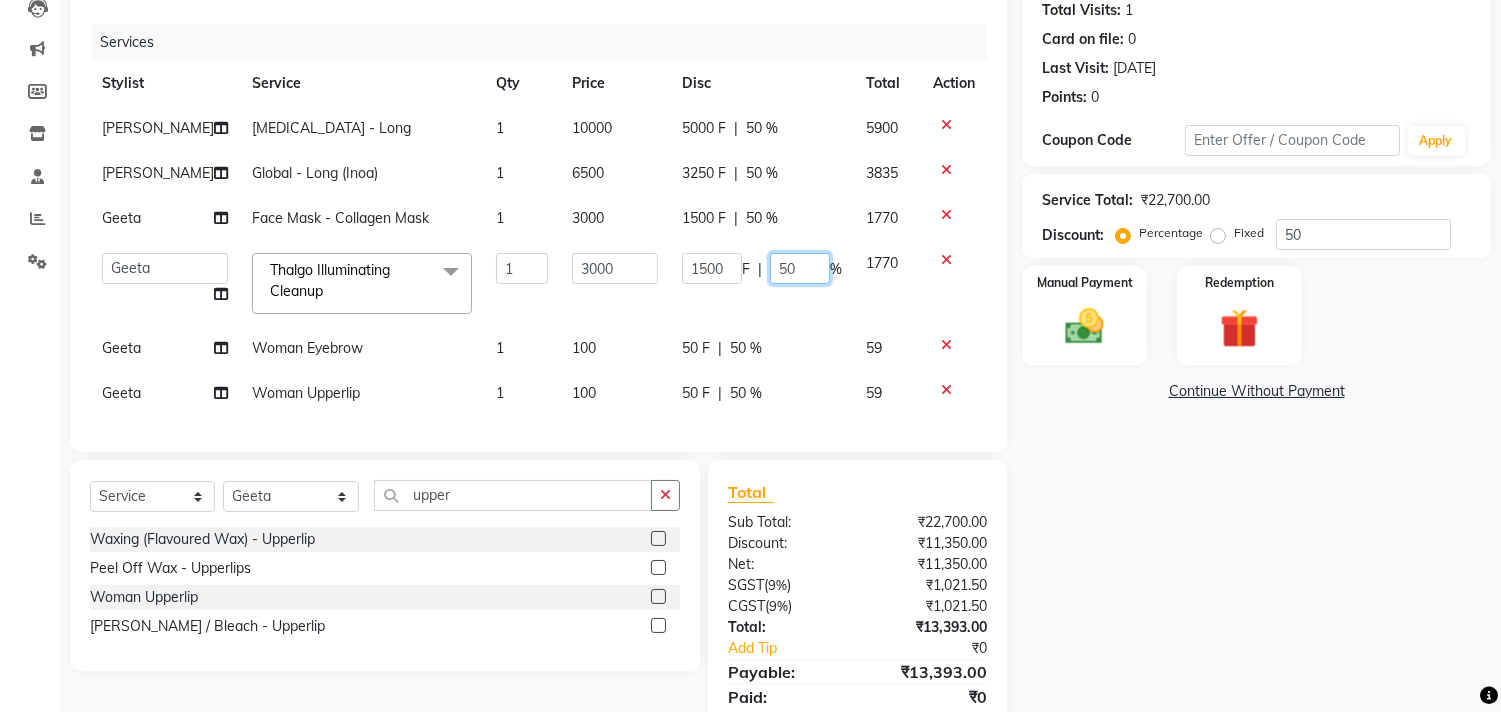 click on "50" 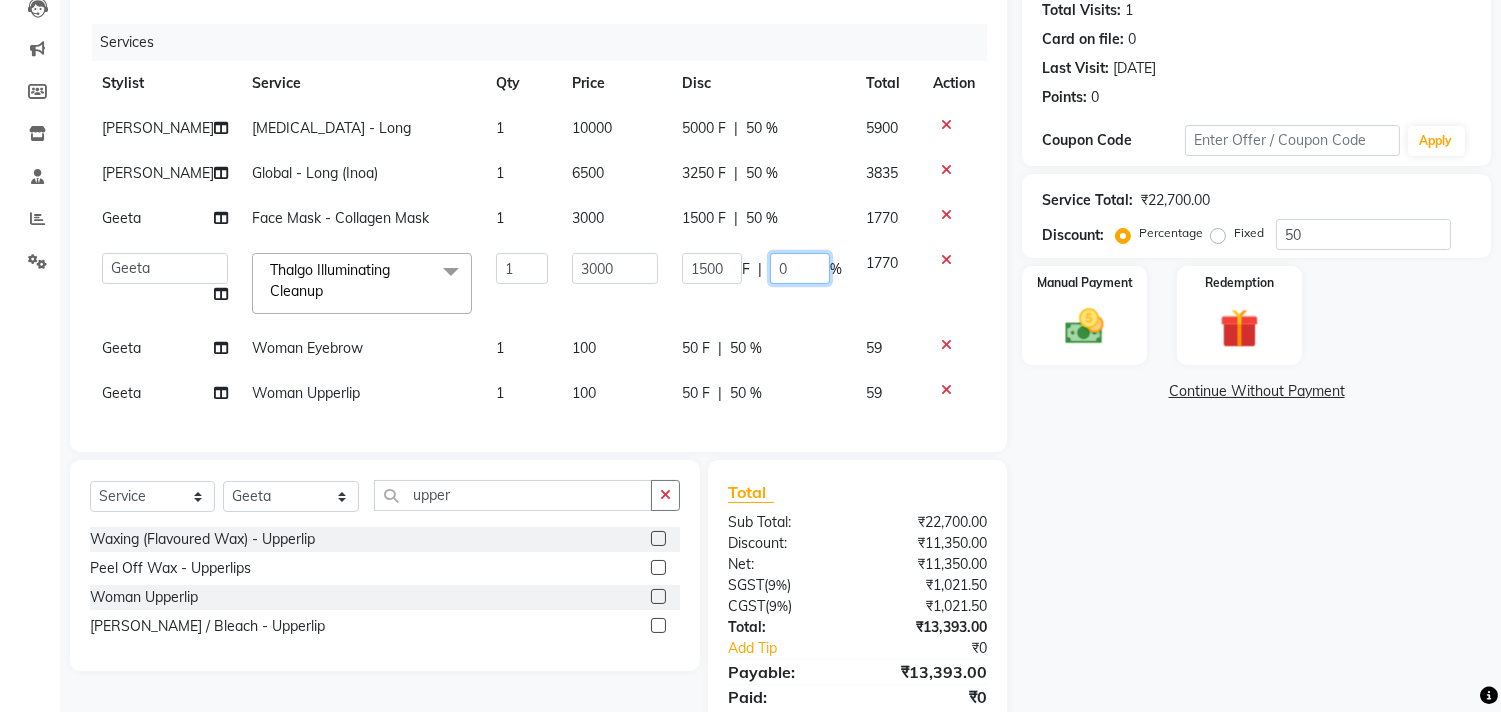 type on "20" 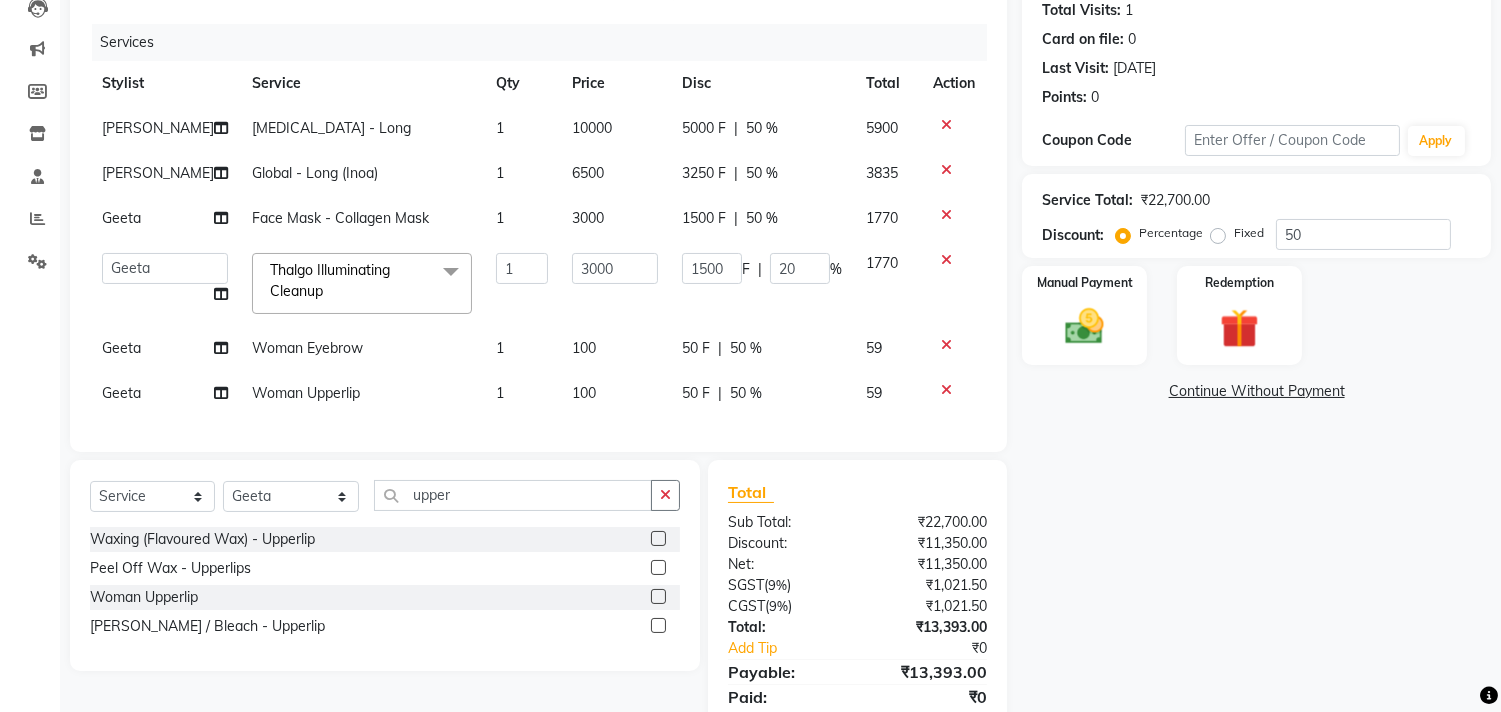 click on "Name: [PERSON_NAME] Membership:  No Active Membership  Total Visits:  1 Card on file:  0 Last Visit:   [DATE] Points:   0  Coupon Code Apply Service Total:  ₹22,700.00  Discount:  Percentage   Fixed  50 Manual Payment Redemption  Continue Without Payment" 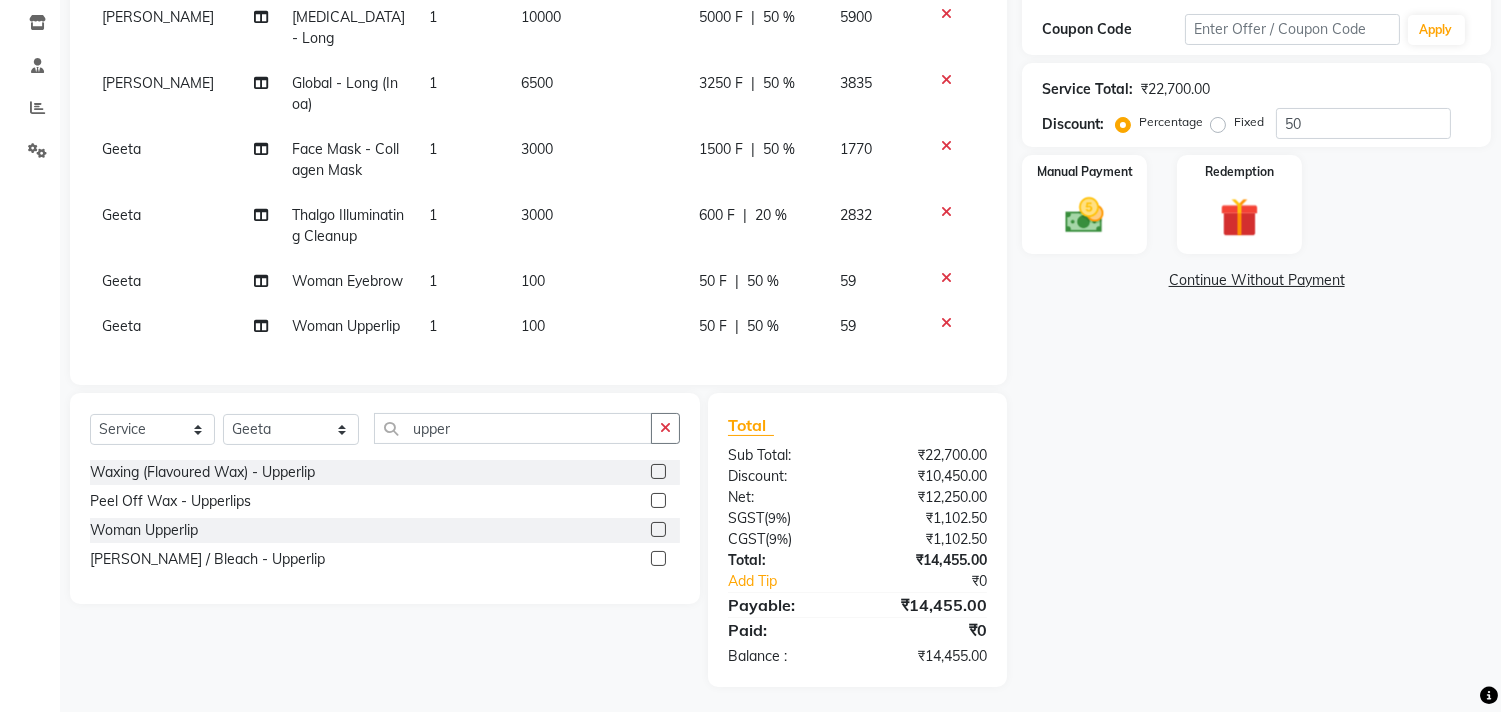 scroll, scrollTop: 224, scrollLeft: 0, axis: vertical 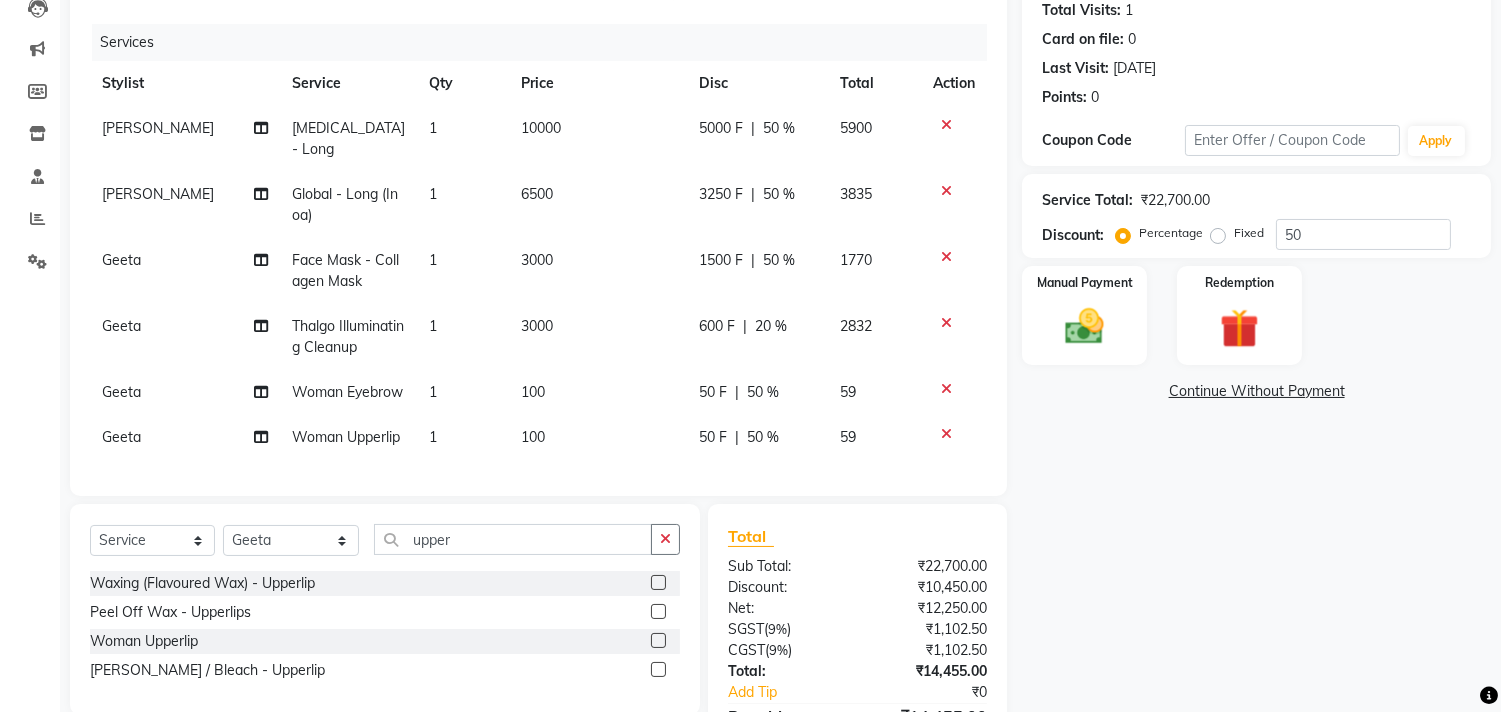 click on "6500" 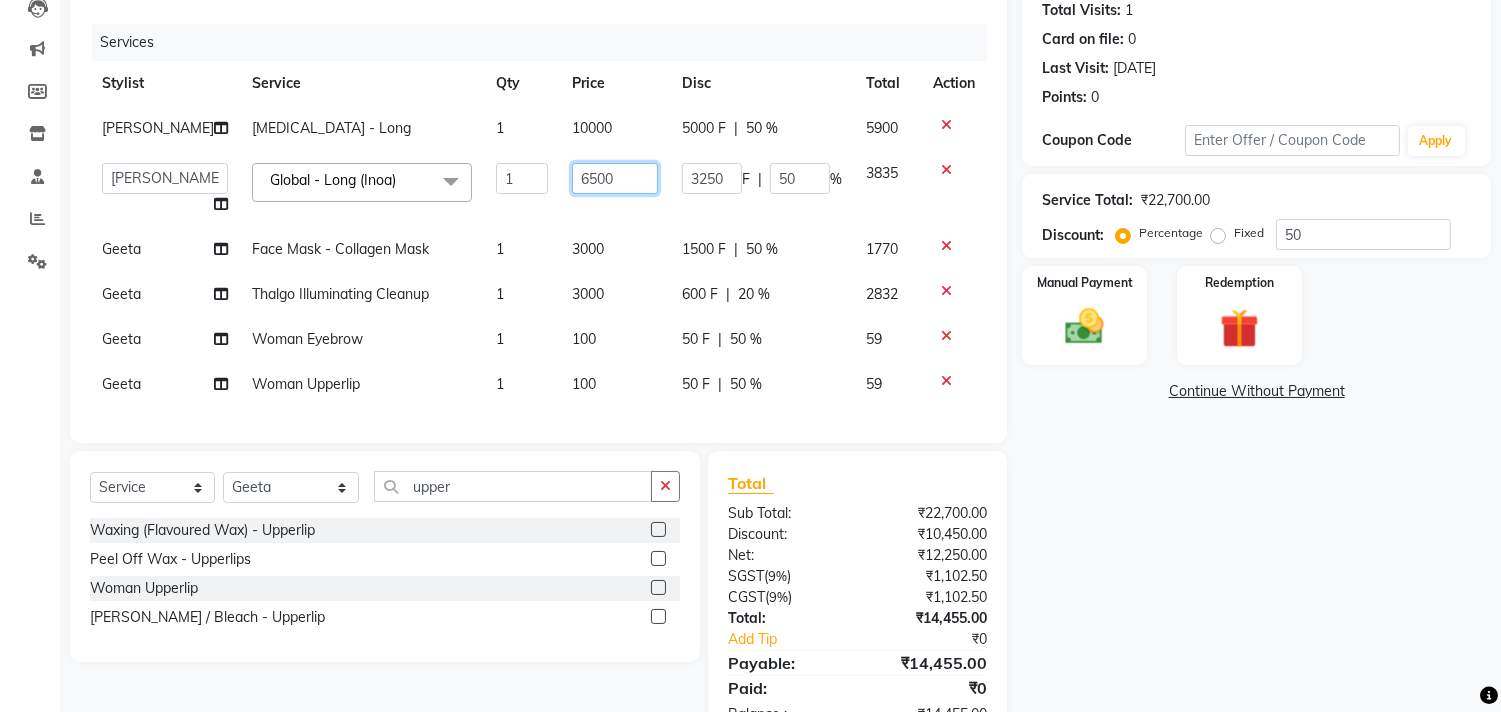 drag, startPoint x: 618, startPoint y: 186, endPoint x: 533, endPoint y: 186, distance: 85 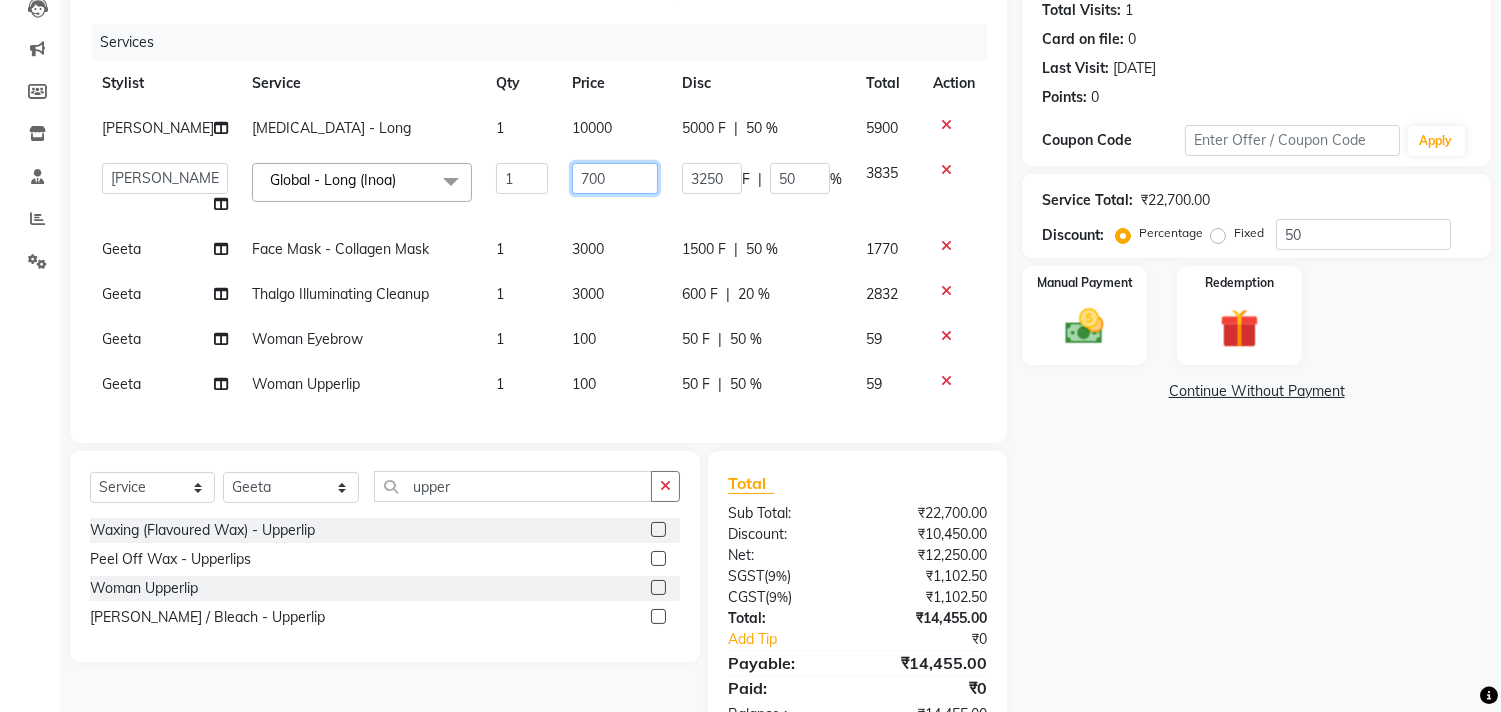 type on "7000" 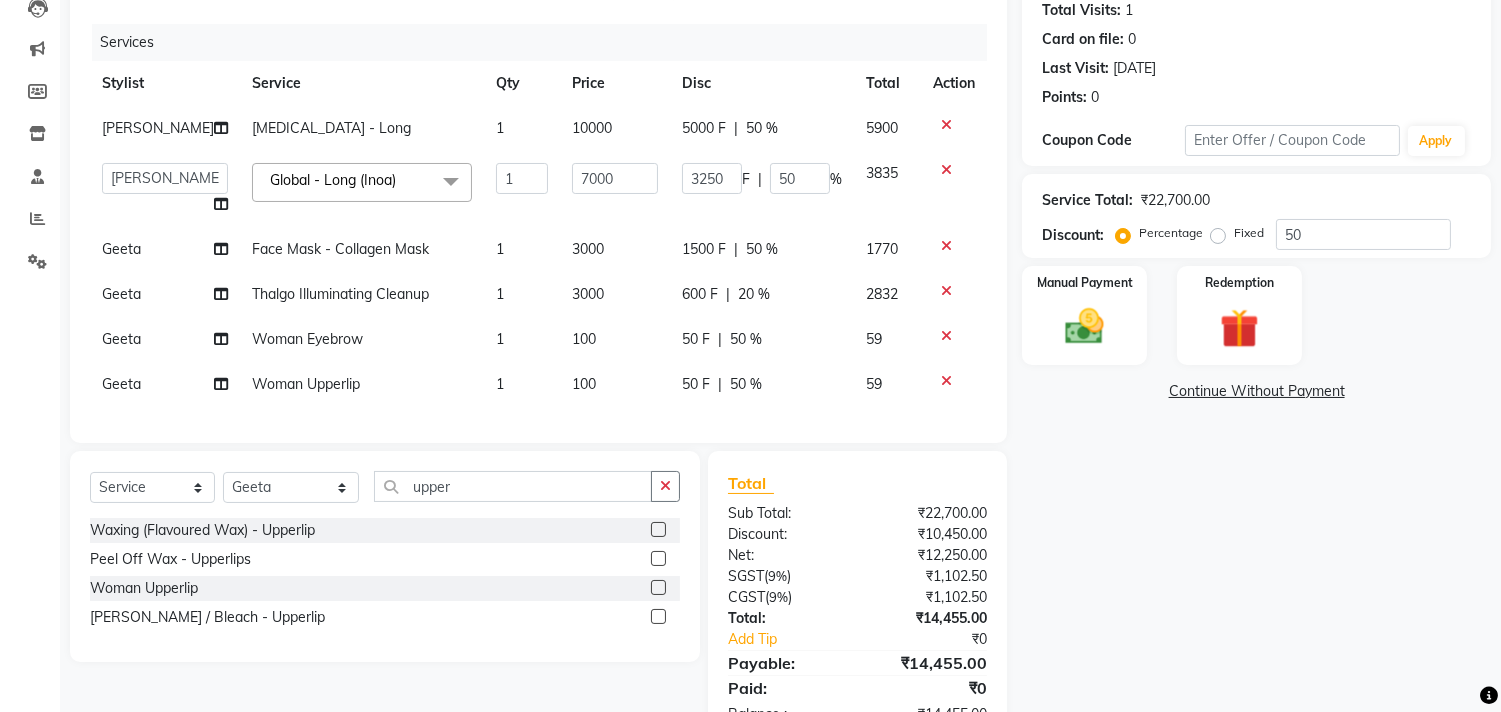 click on "Name: [PERSON_NAME] Membership:  No Active Membership  Total Visits:  1 Card on file:  0 Last Visit:   [DATE] Points:   0  Coupon Code Apply Service Total:  ₹22,700.00  Discount:  Percentage   Fixed  50 Manual Payment Redemption  Continue Without Payment" 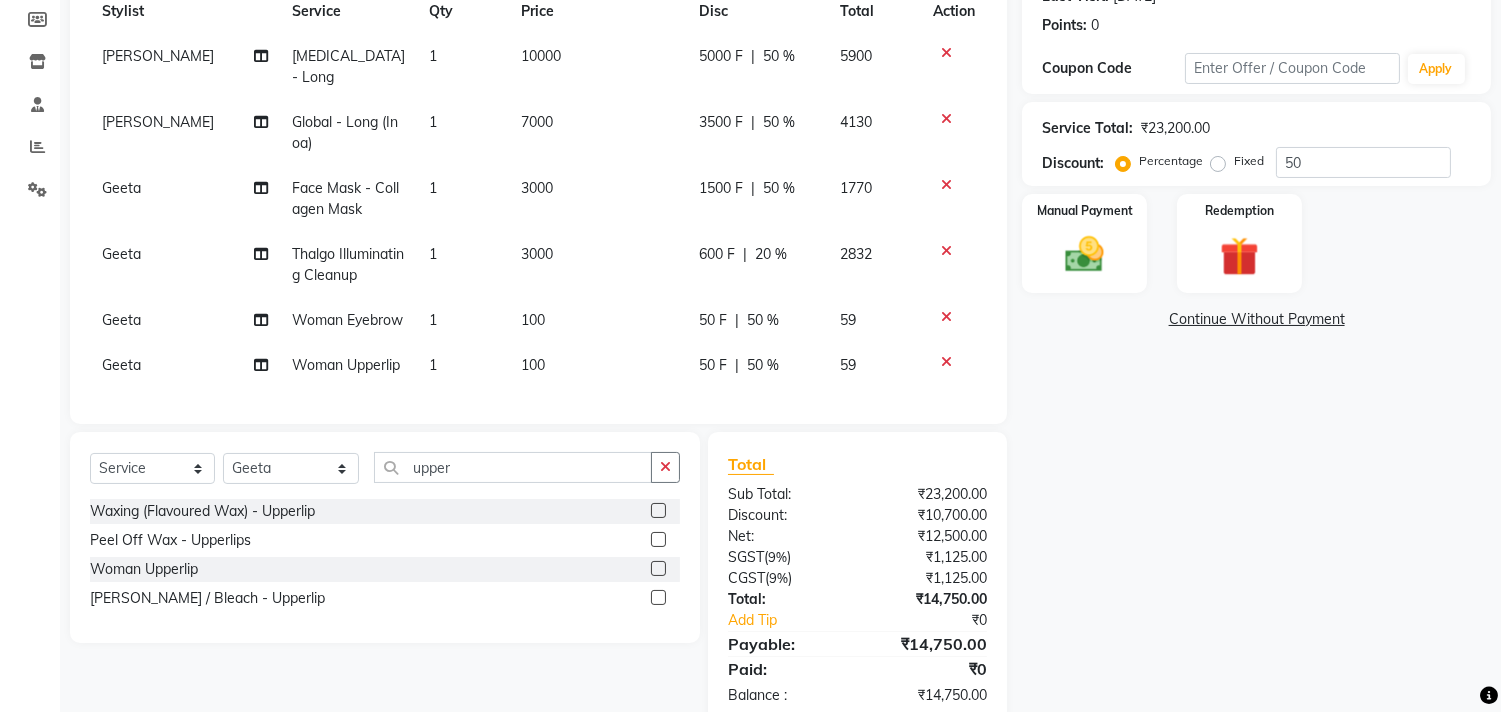 scroll, scrollTop: 335, scrollLeft: 0, axis: vertical 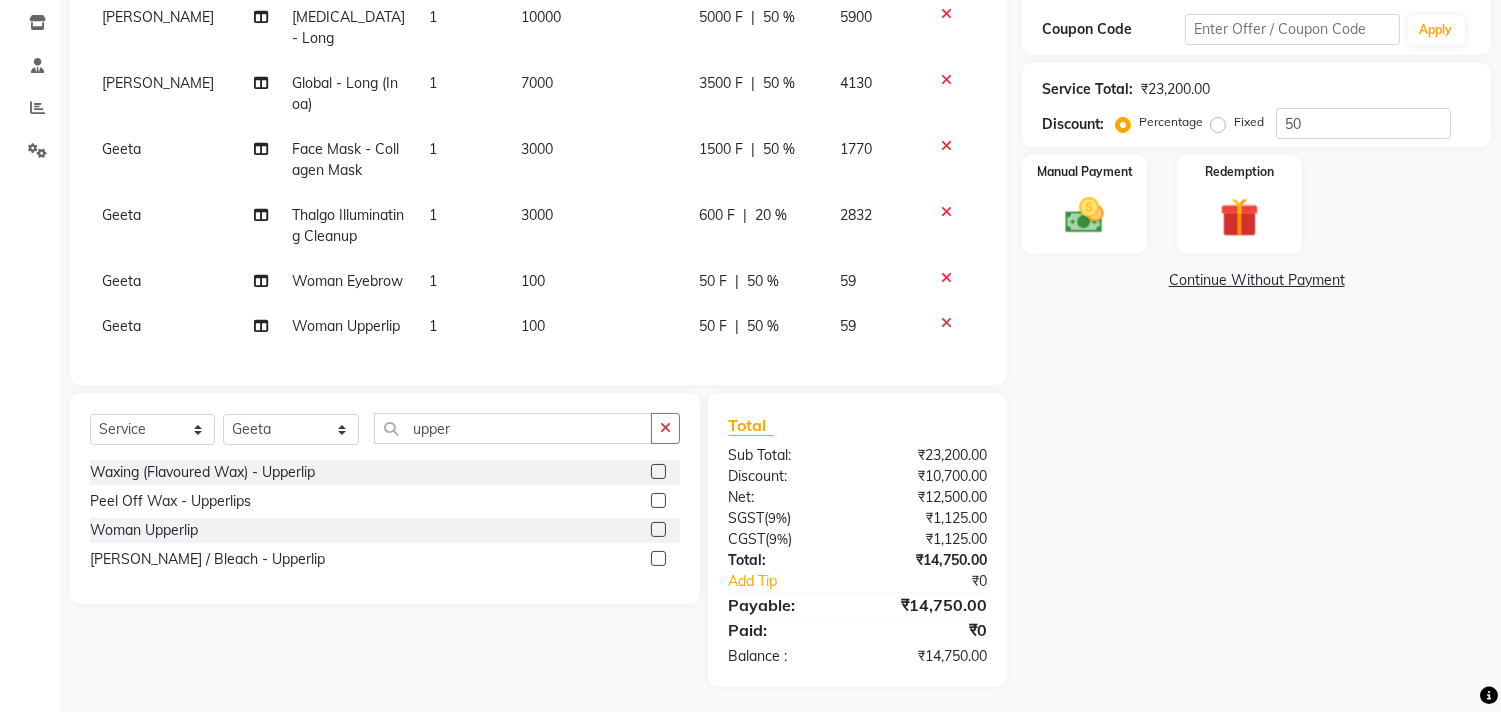 click on "3000" 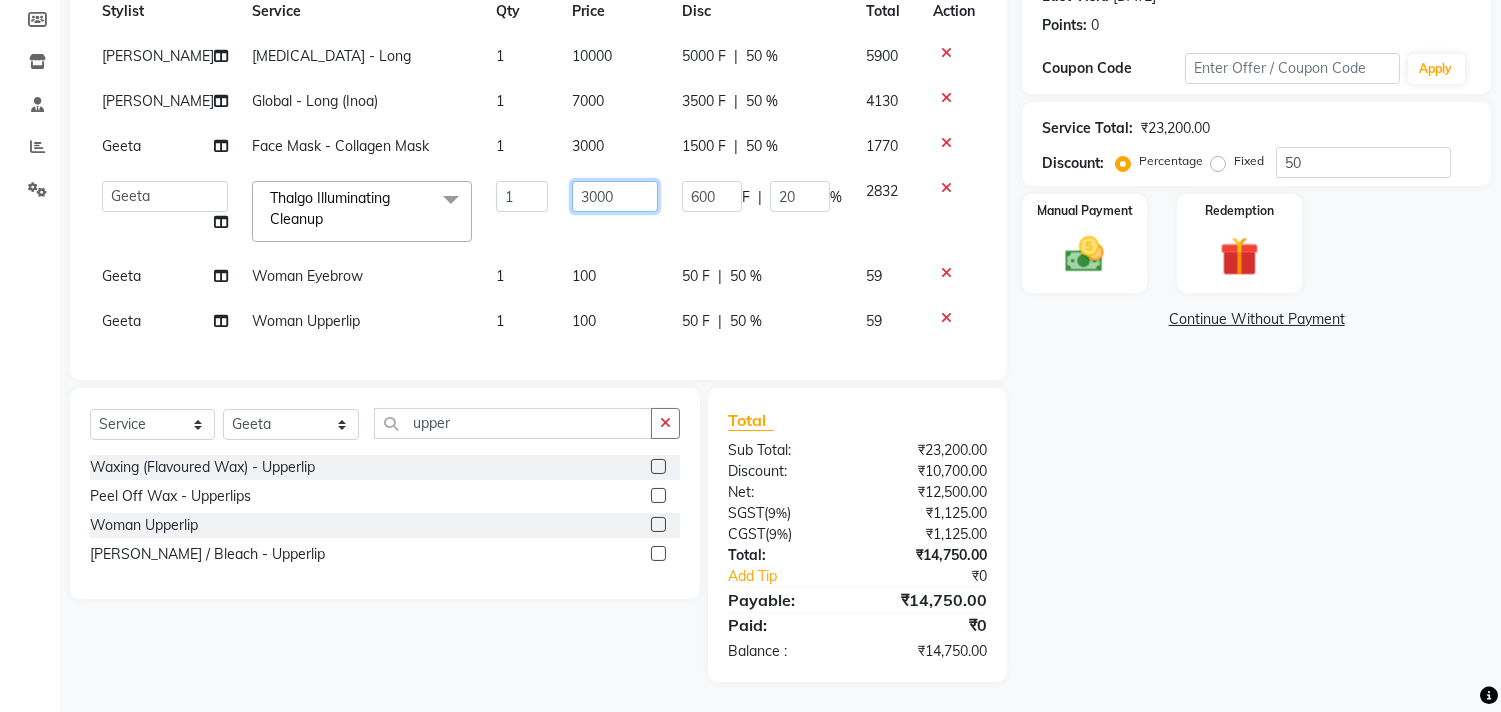 click on "3000" 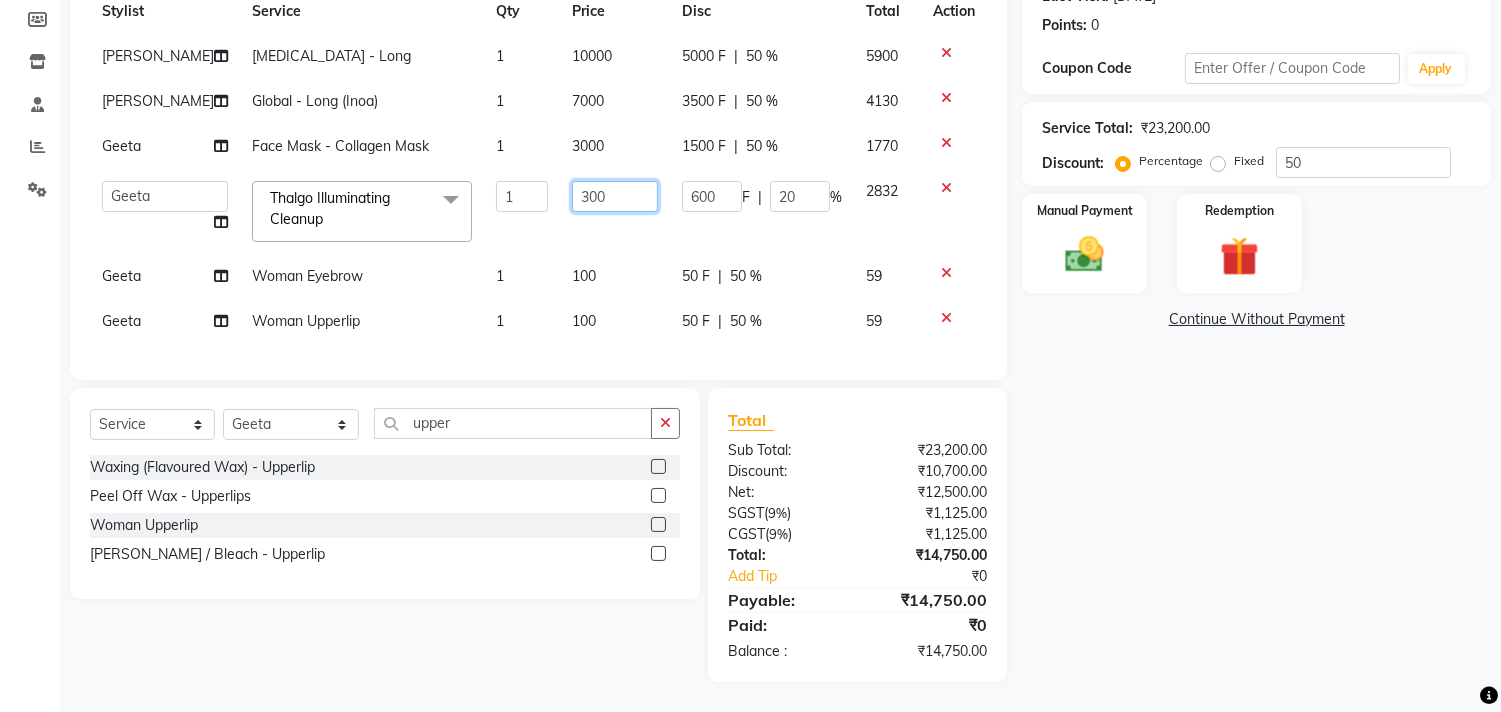 type on "3200" 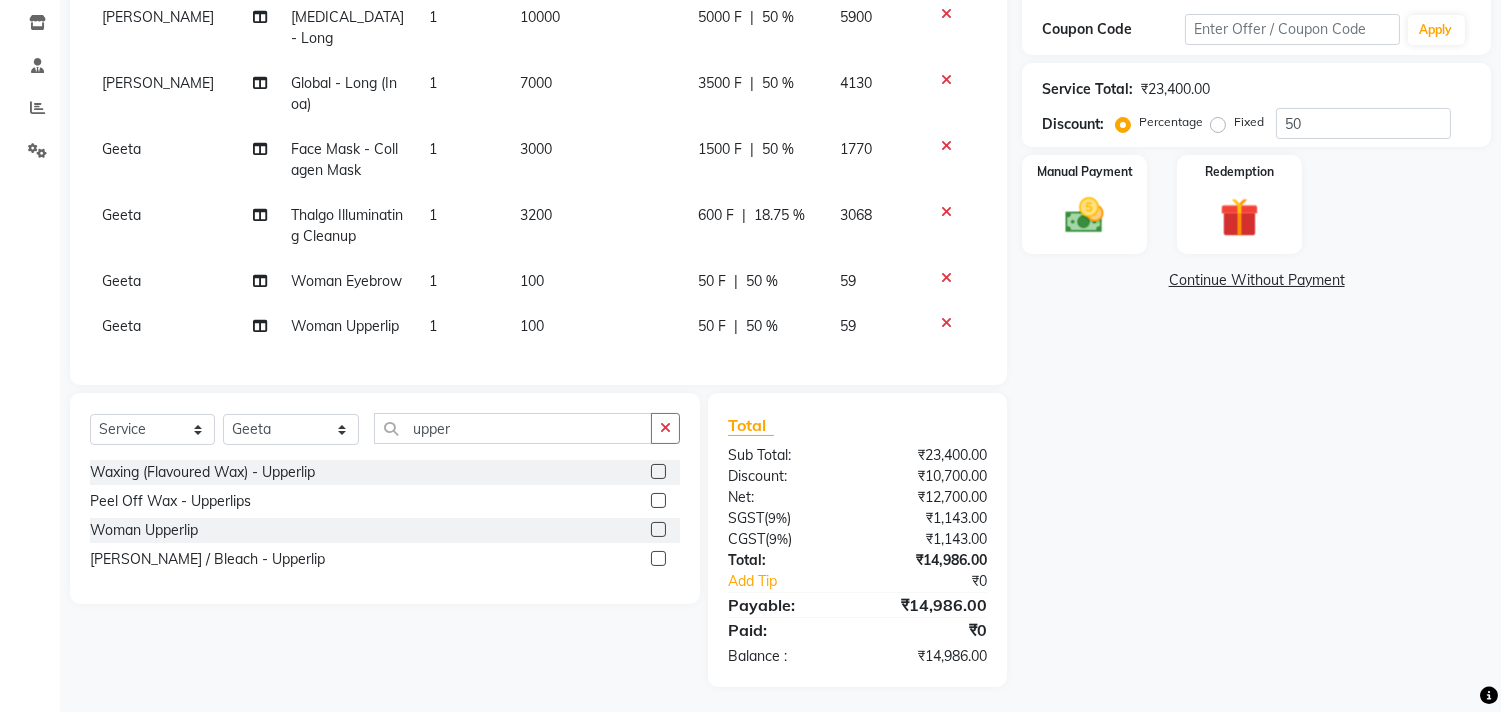 click on "Name: Manjeet Aunty Membership:  No Active Membership  Total Visits:  1 Card on file:  0 Last Visit:   08-07-2025 Points:   0  Coupon Code Apply Service Total:  ₹23,400.00  Discount:  Percentage   Fixed  50 Manual Payment Redemption  Continue Without Payment" 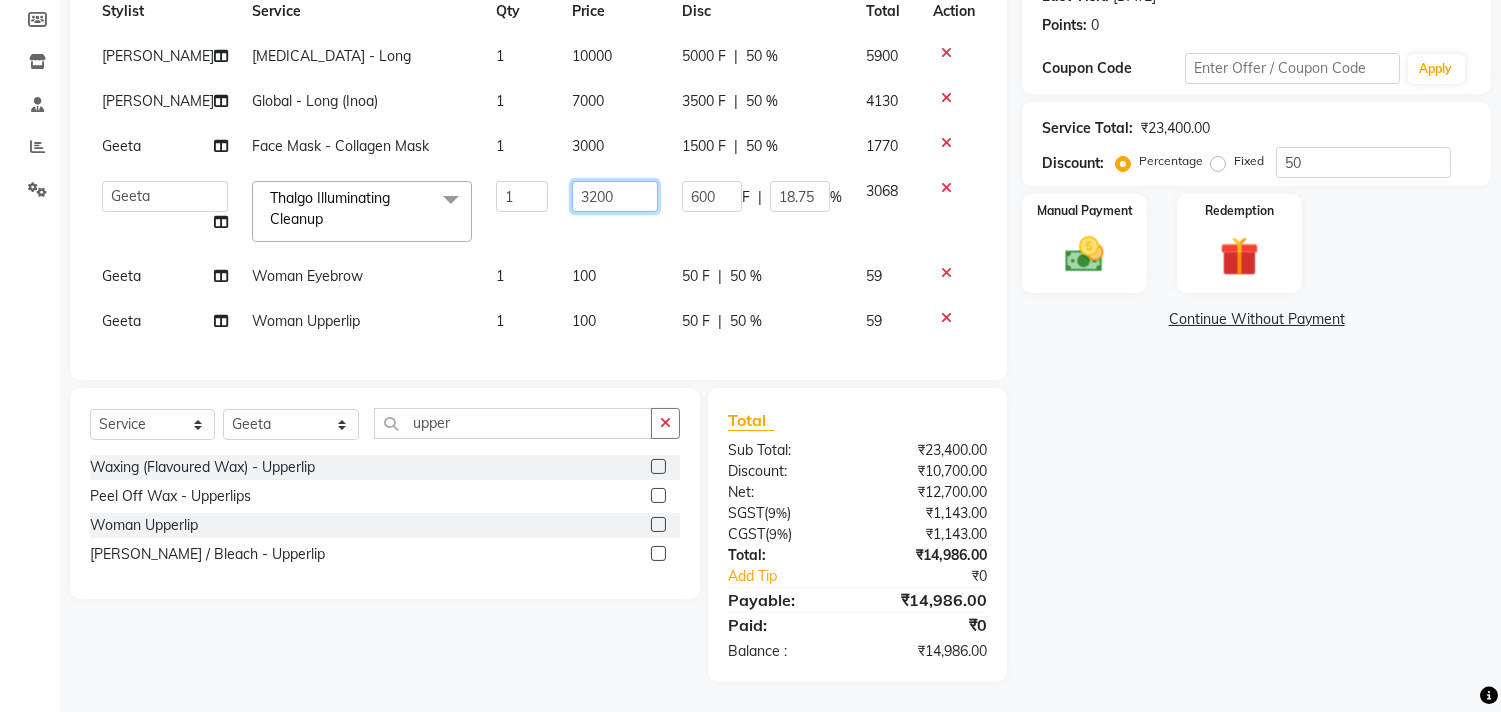 click on "3200" 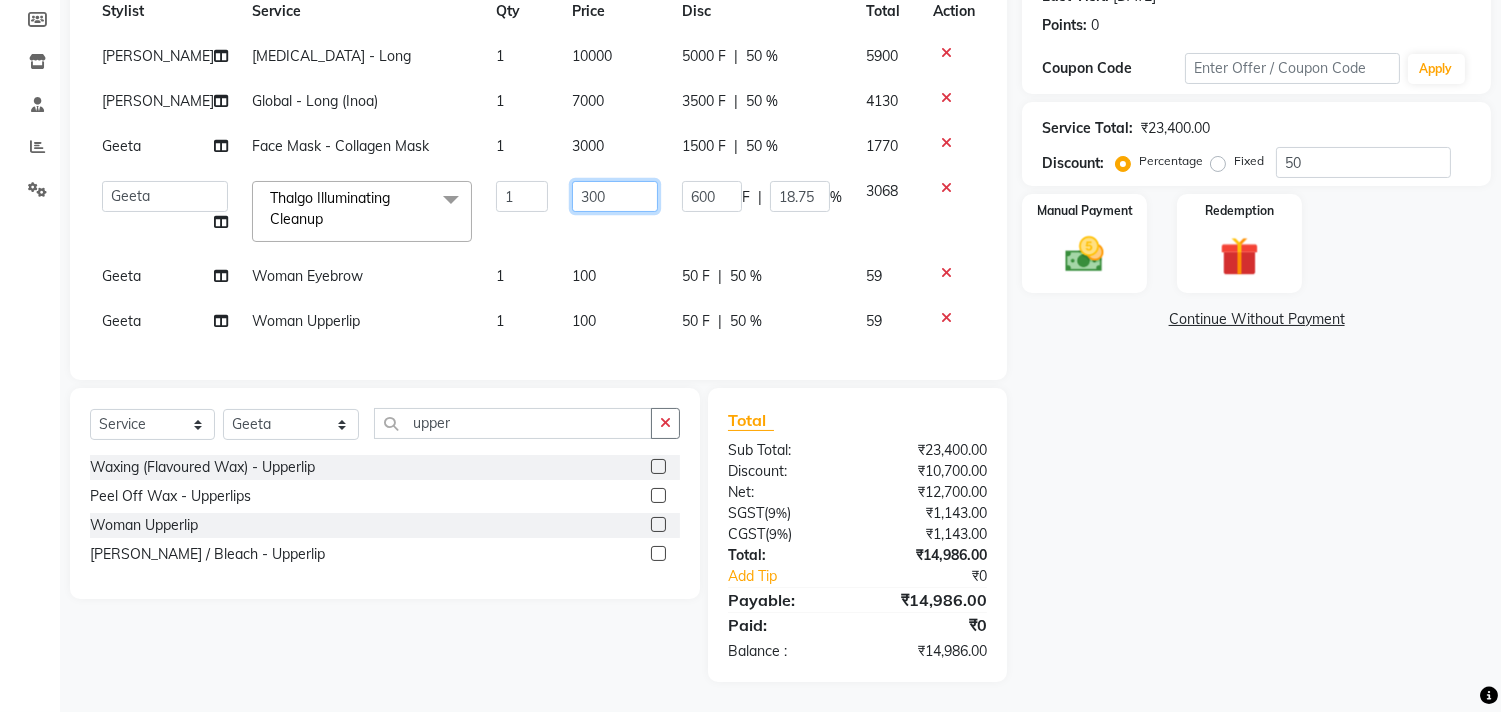 type on "3100" 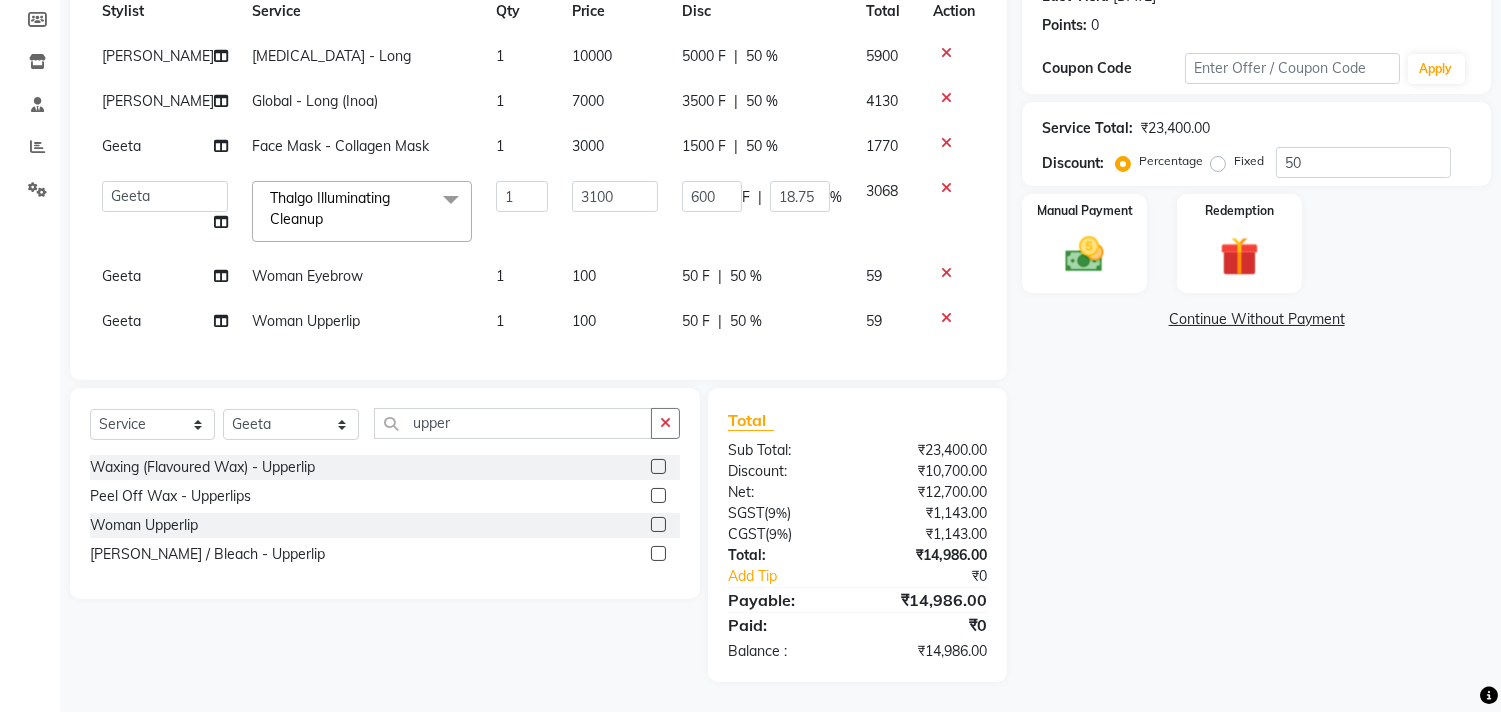 click on "Name: Manjeet Aunty Membership:  No Active Membership  Total Visits:  1 Card on file:  0 Last Visit:   08-07-2025 Points:   0  Coupon Code Apply Service Total:  ₹23,400.00  Discount:  Percentage   Fixed  50 Manual Payment Redemption  Continue Without Payment" 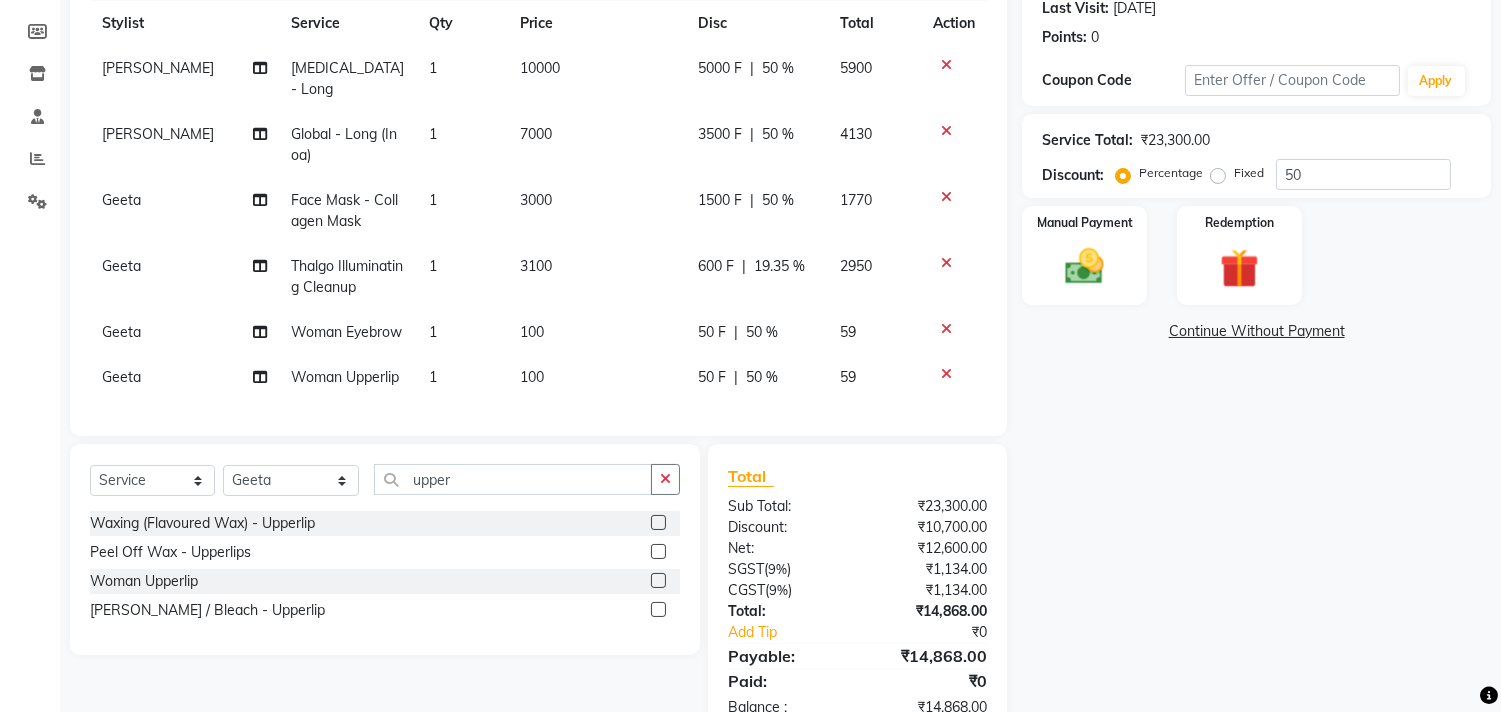 scroll, scrollTop: 335, scrollLeft: 0, axis: vertical 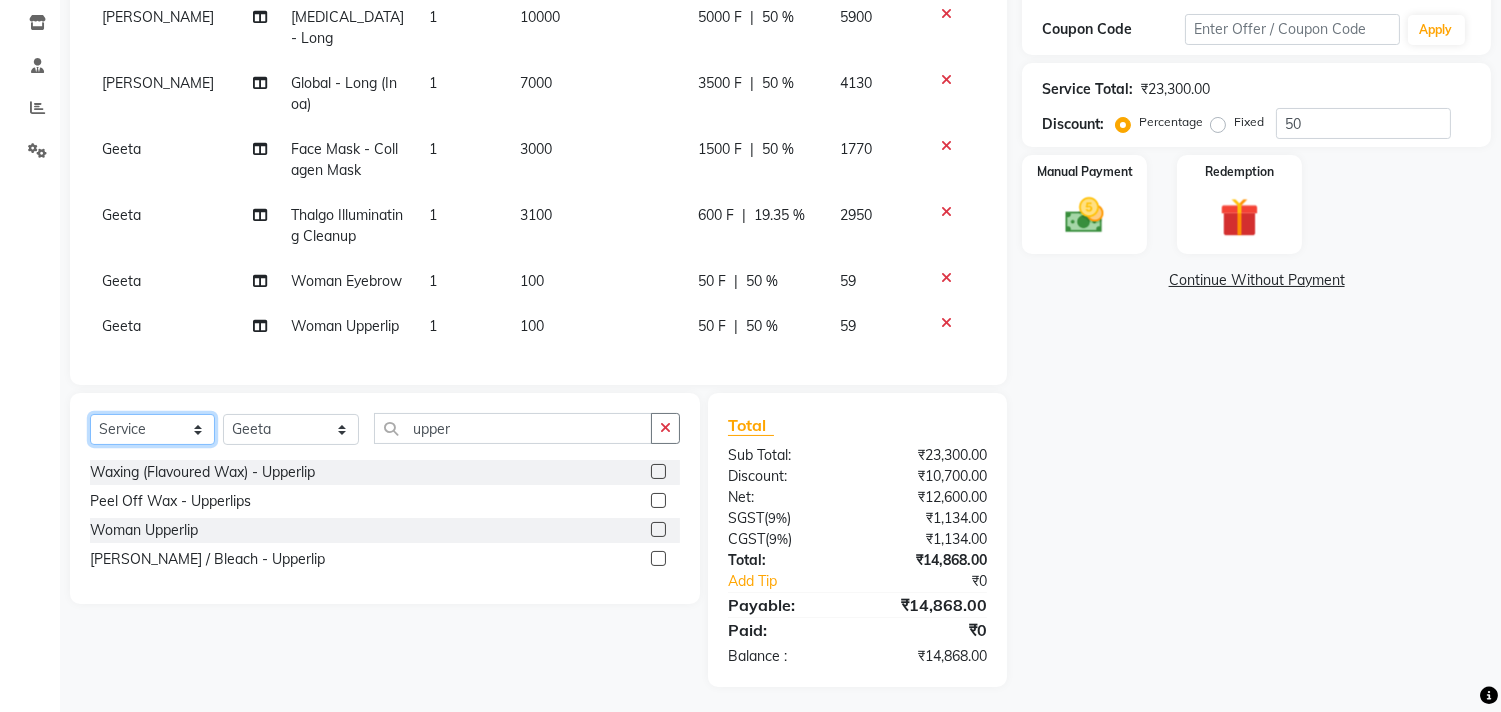 click on "Select  Service  Product  Membership  Package Voucher Prepaid Gift Card" 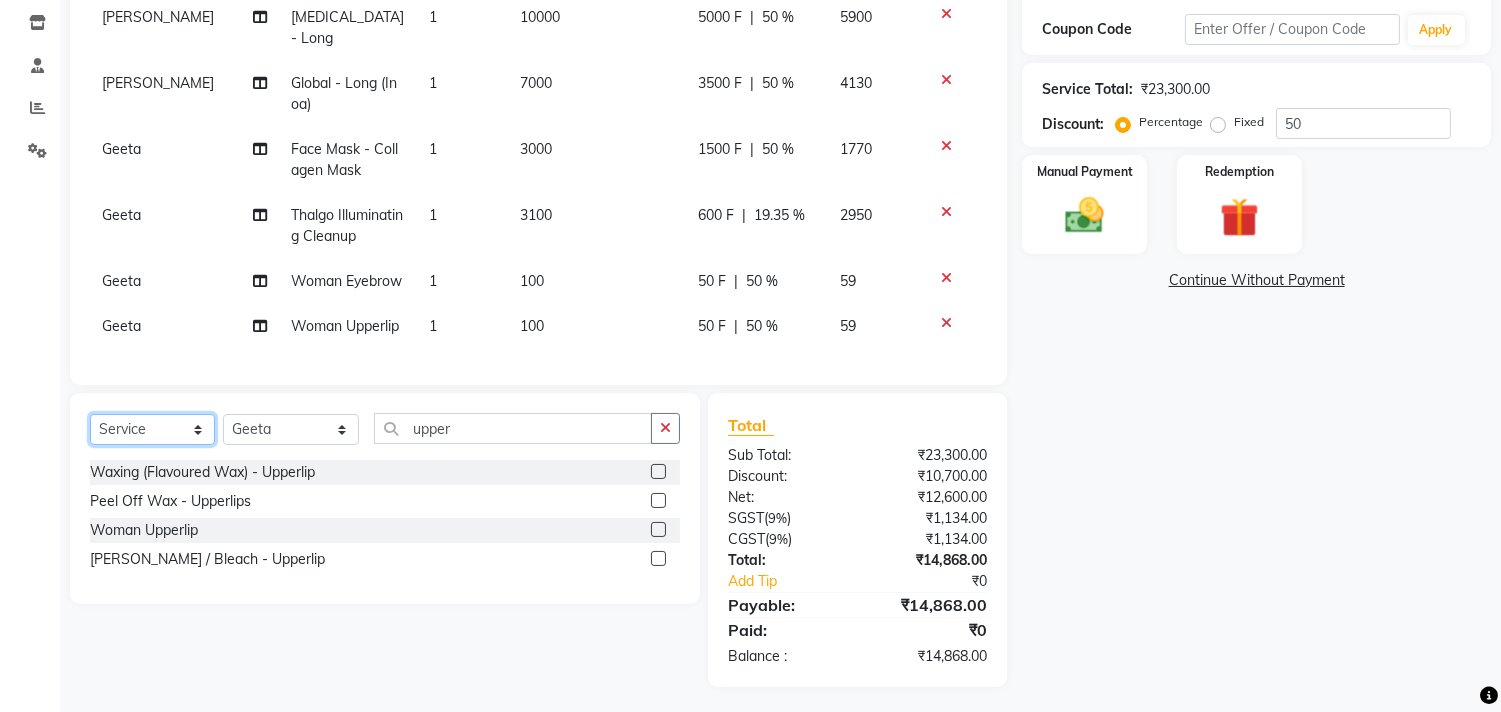 select on "product" 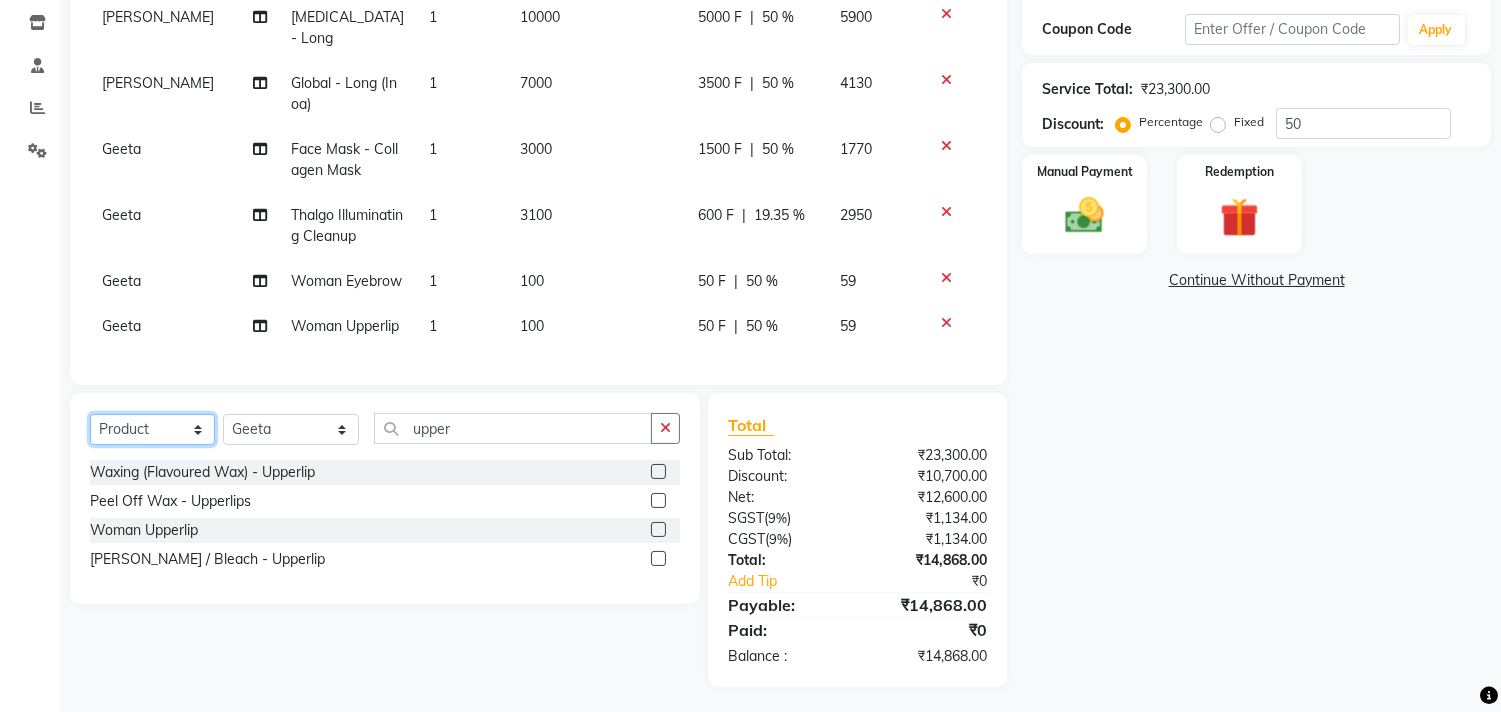click on "Select  Service  Product  Membership  Package Voucher Prepaid Gift Card" 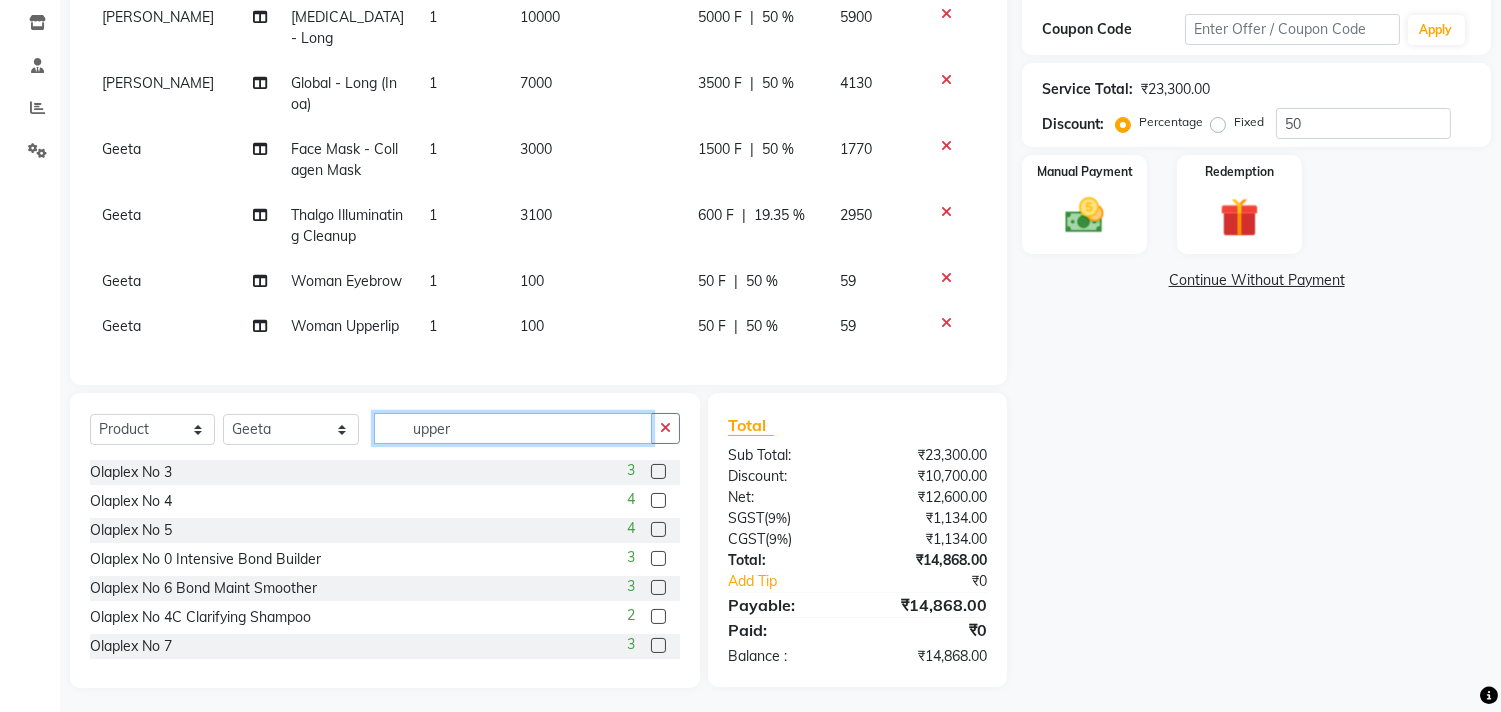 click on "upper" 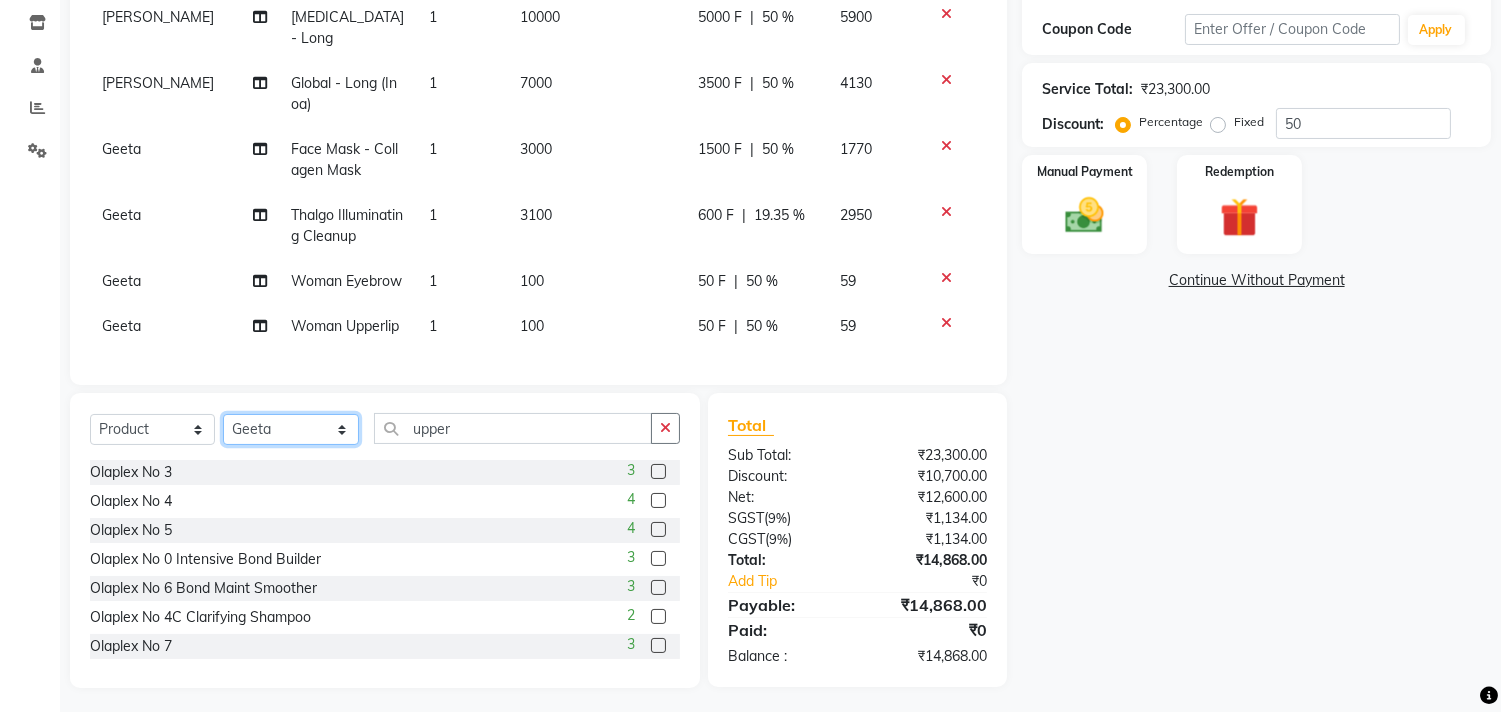 click on "Select Stylist [PERSON_NAME] [PERSON_NAME] [PERSON_NAME]   [PERSON_NAME] [PERSON_NAME]  [PERSON_NAME] [MEDICAL_DATA][PERSON_NAME] Roshan [PERSON_NAME] [PERSON_NAME]  [PERSON_NAME] Wezah" 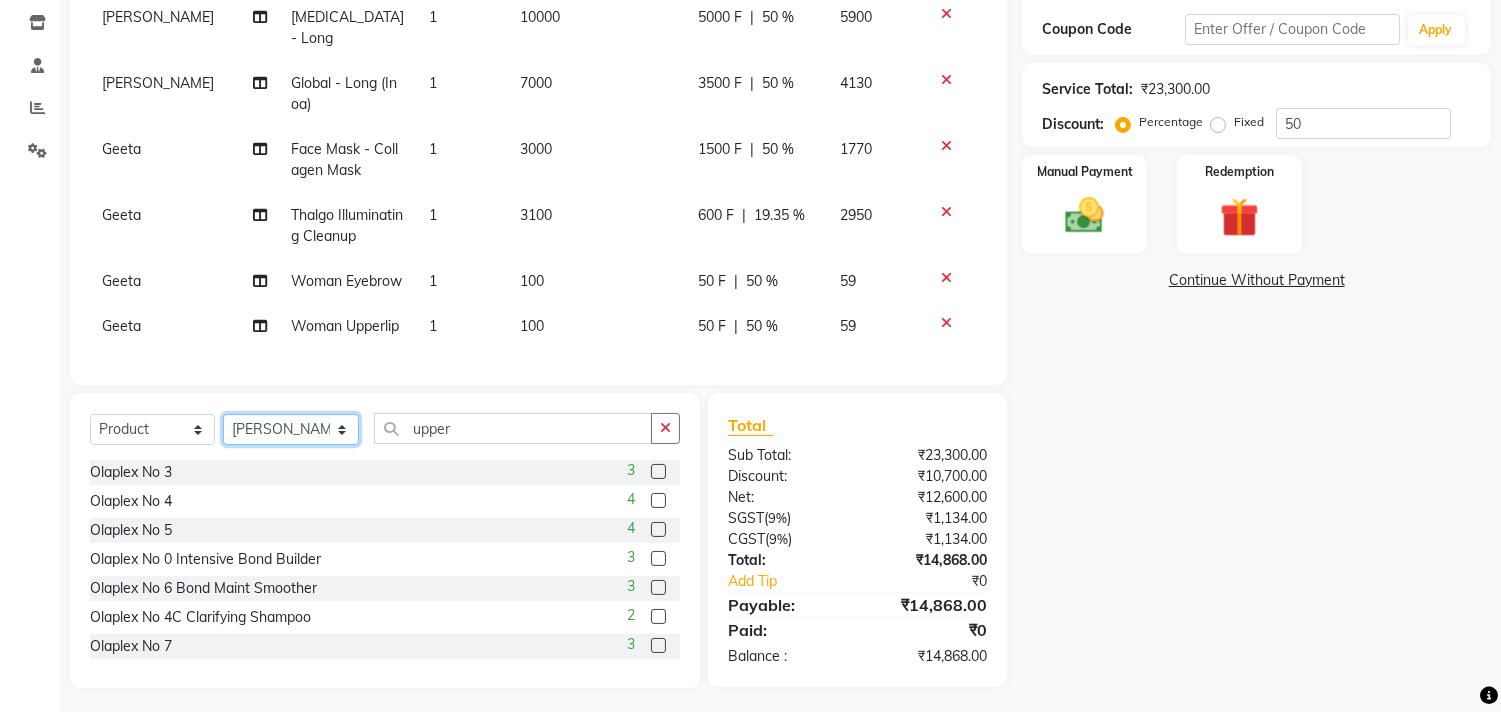 click on "Select Stylist [PERSON_NAME] [PERSON_NAME] [PERSON_NAME]   [PERSON_NAME] [PERSON_NAME]  [PERSON_NAME] [MEDICAL_DATA][PERSON_NAME] Roshan [PERSON_NAME] [PERSON_NAME]  [PERSON_NAME] Wezah" 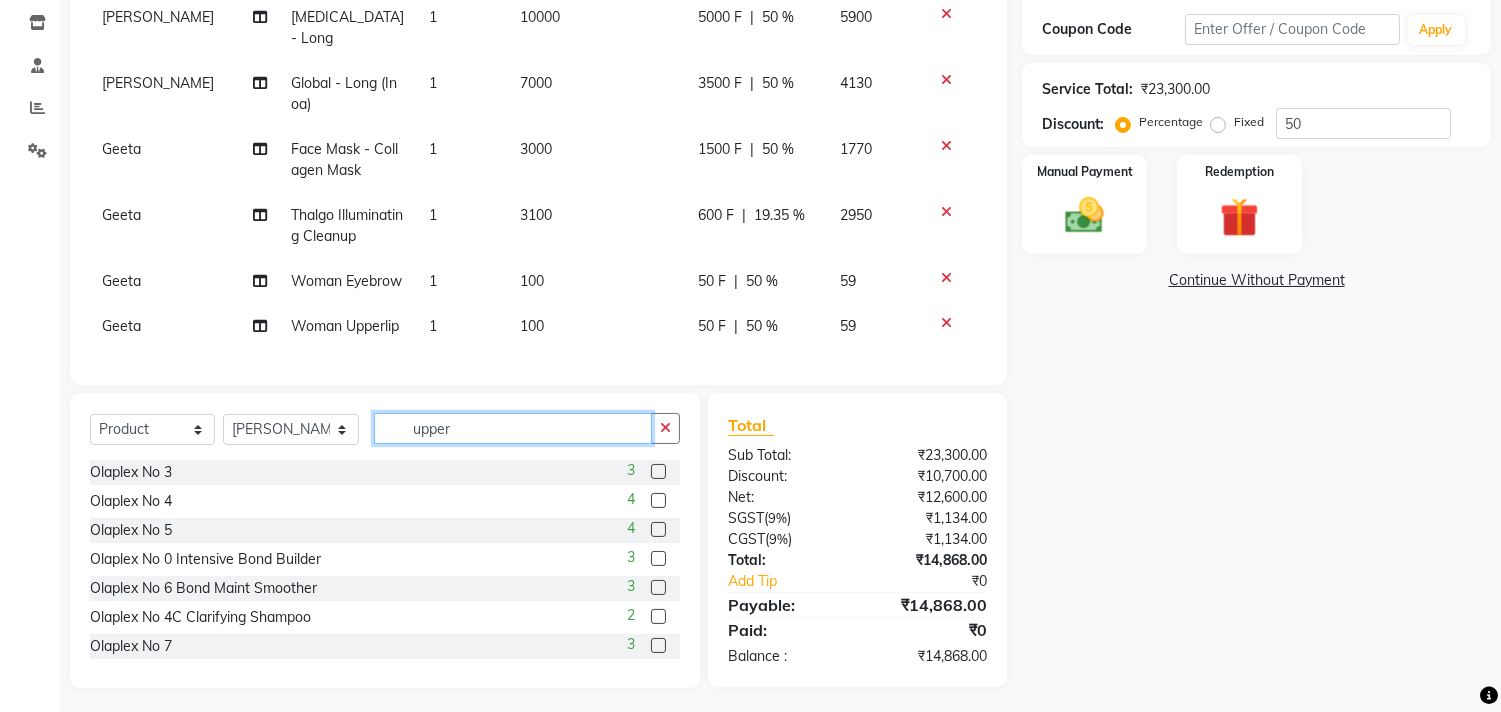 click on "upper" 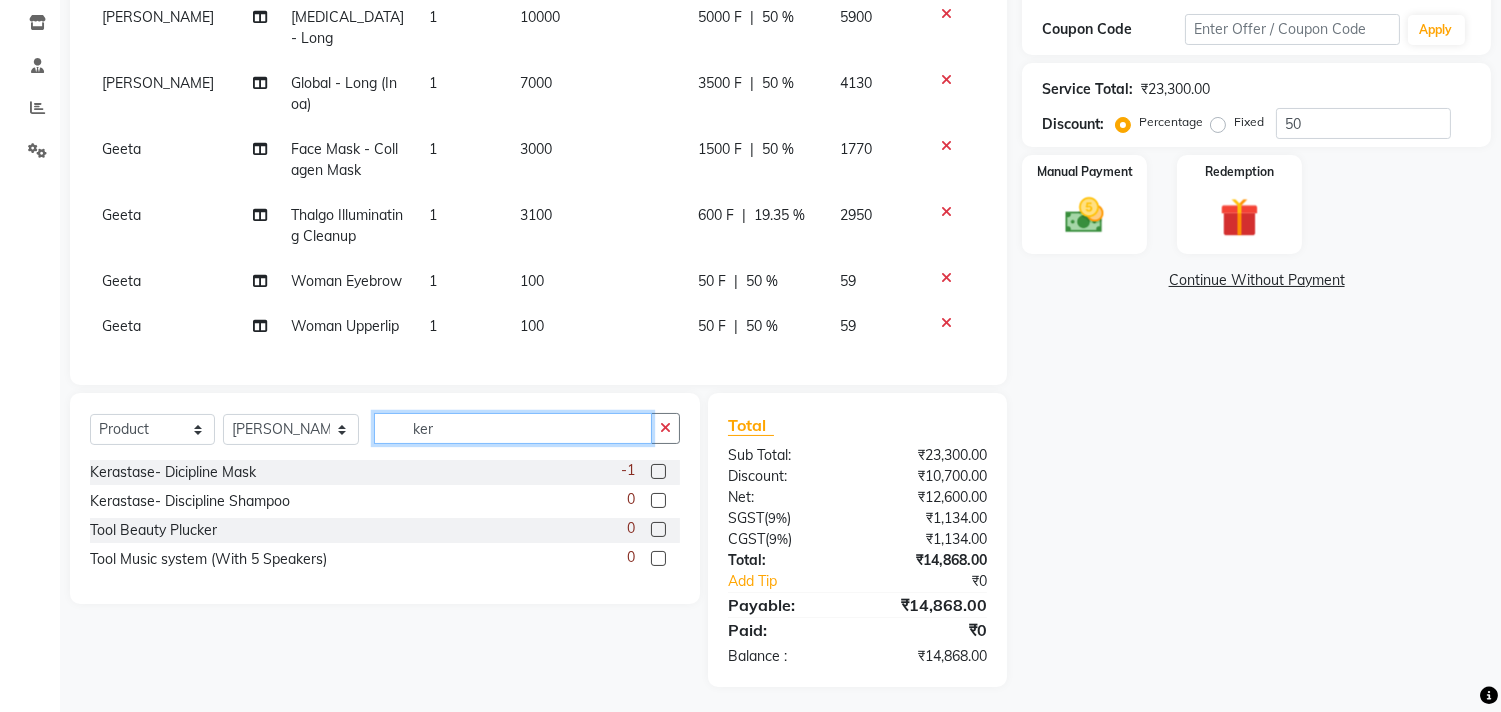 scroll, scrollTop: 113, scrollLeft: 0, axis: vertical 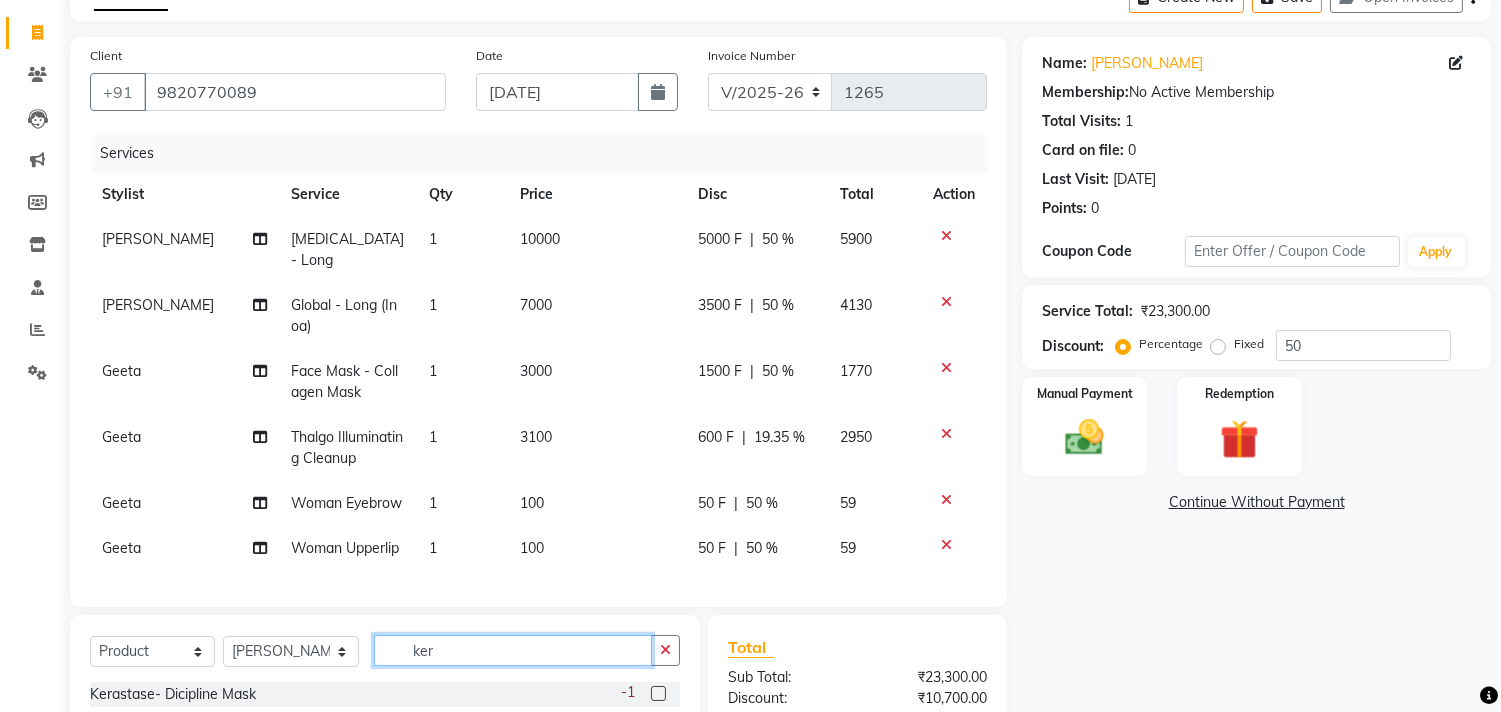 type on "ker" 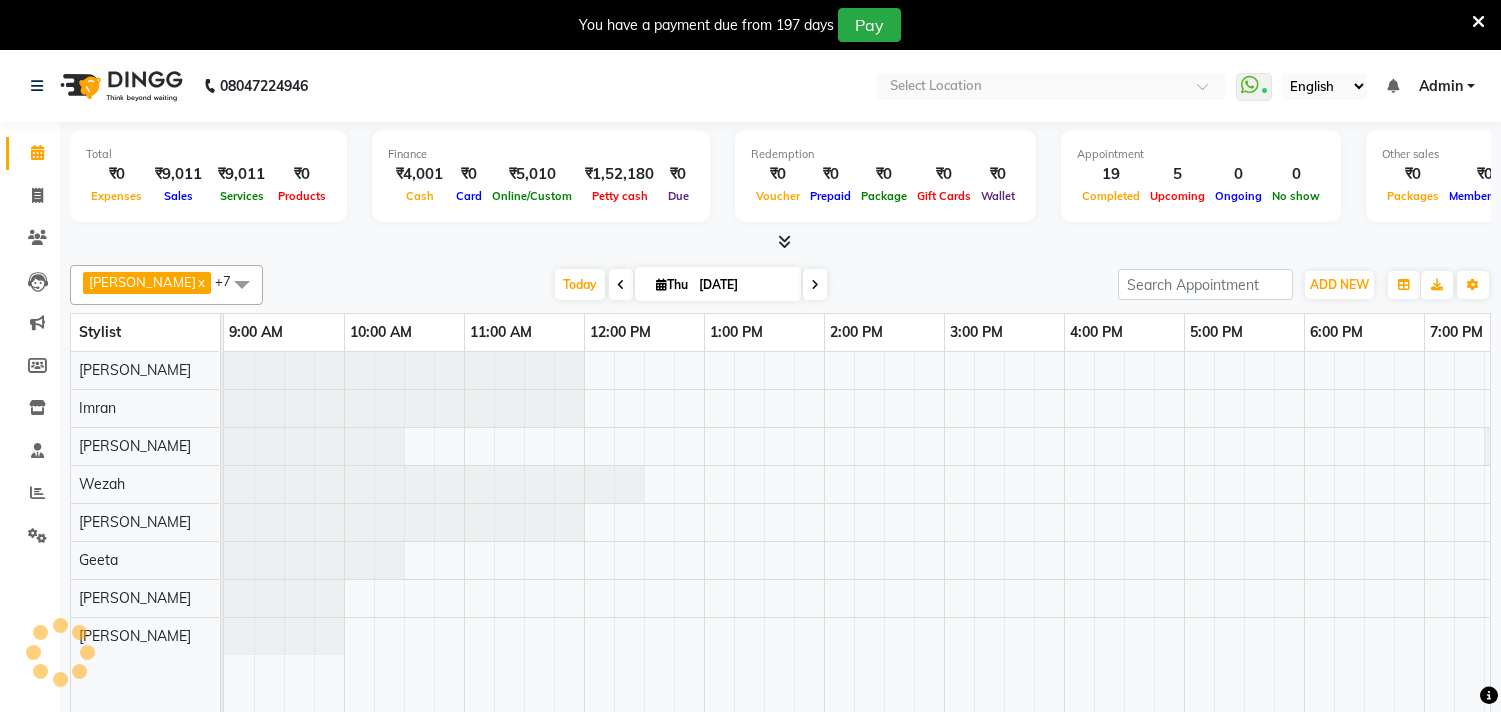 scroll, scrollTop: 0, scrollLeft: 0, axis: both 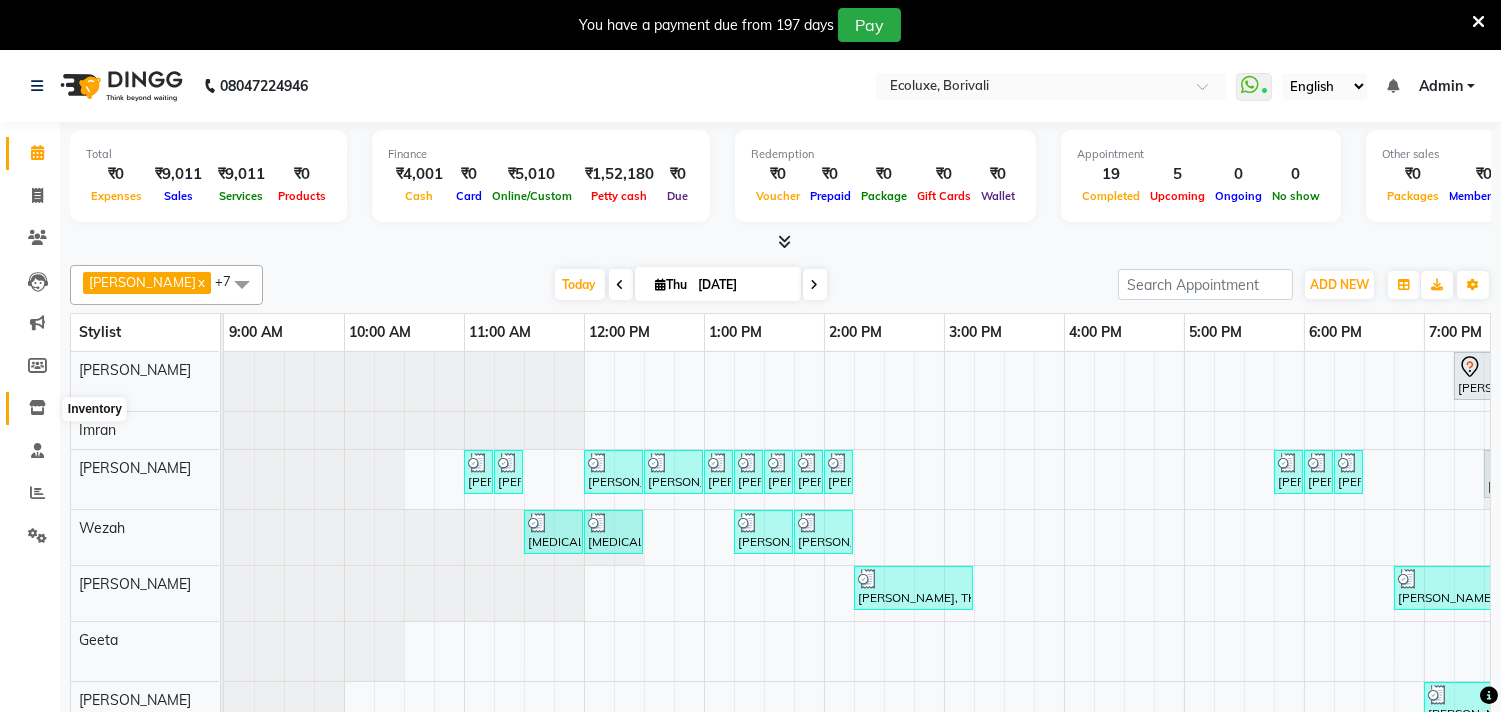 click 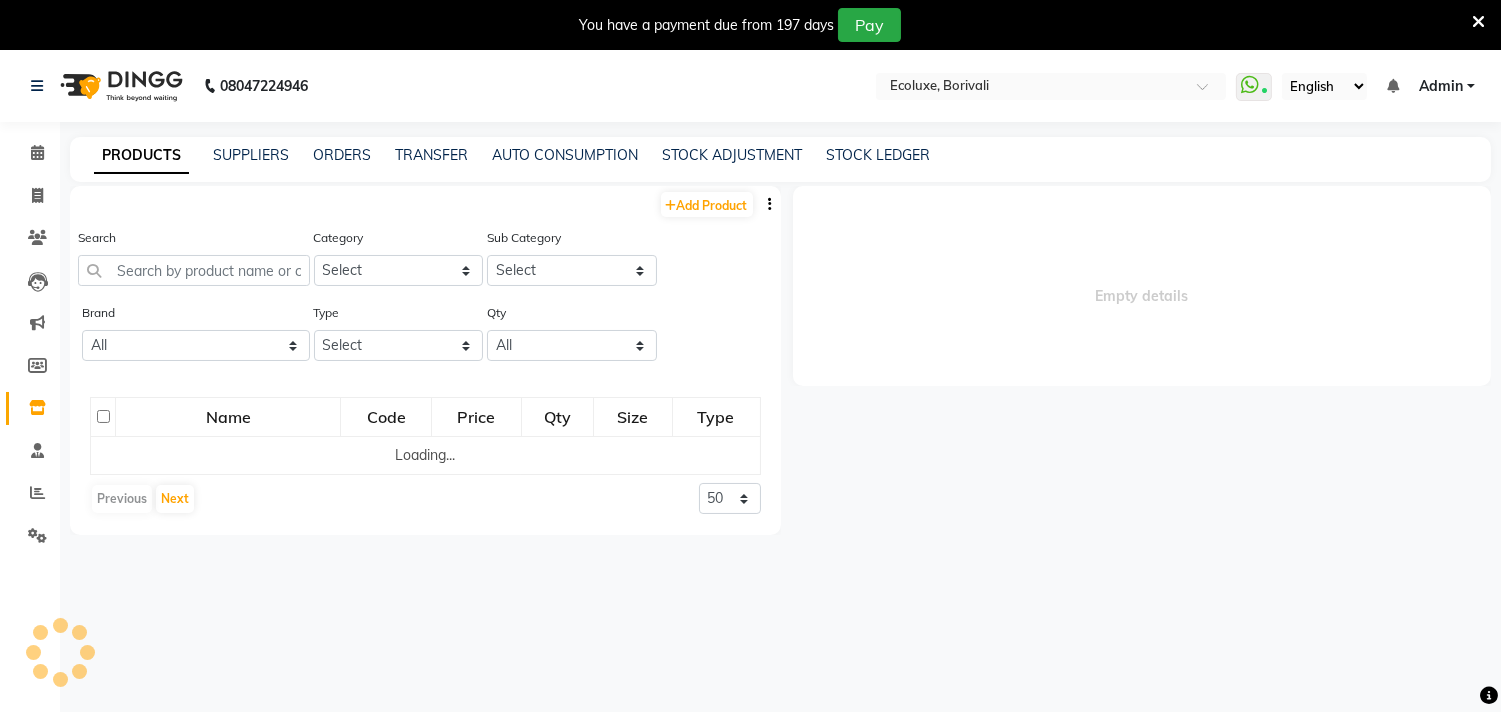 select 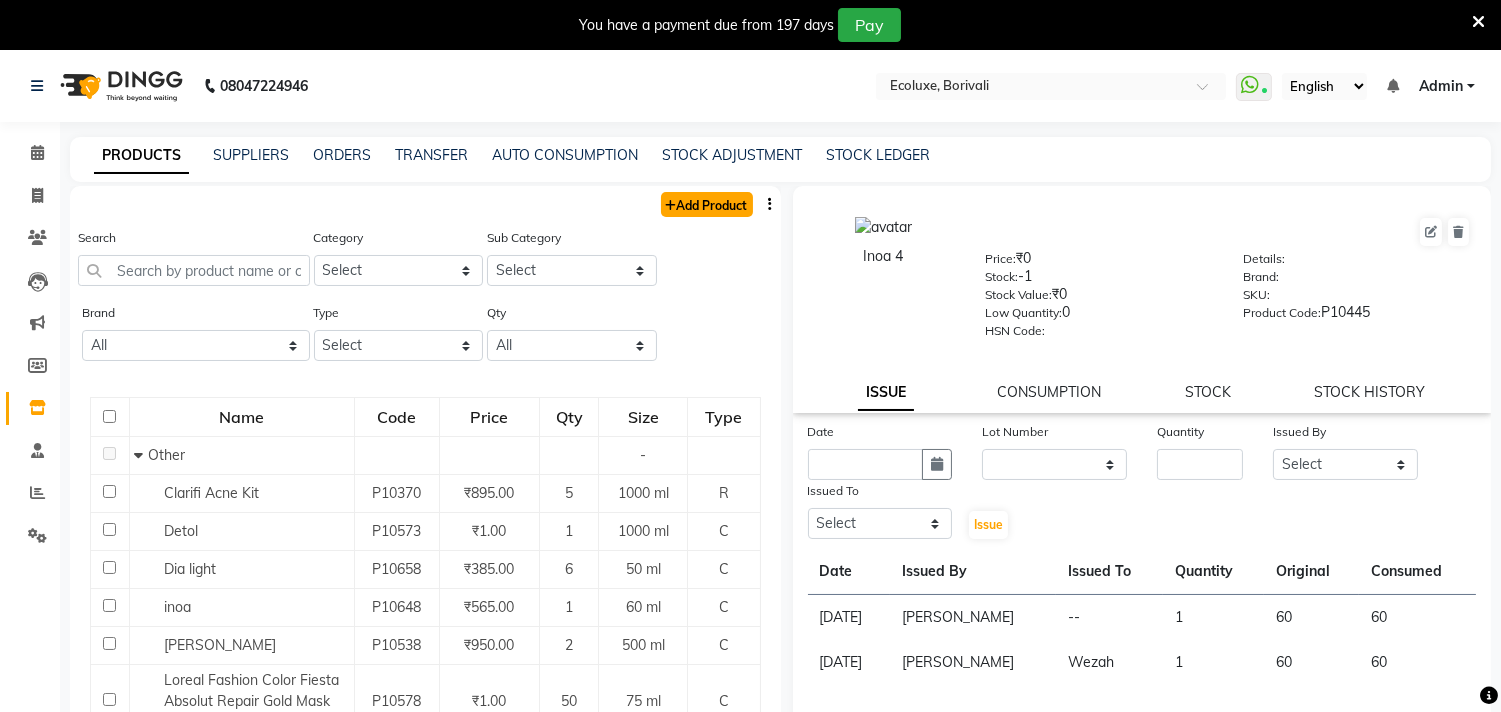 click on "Add Product" 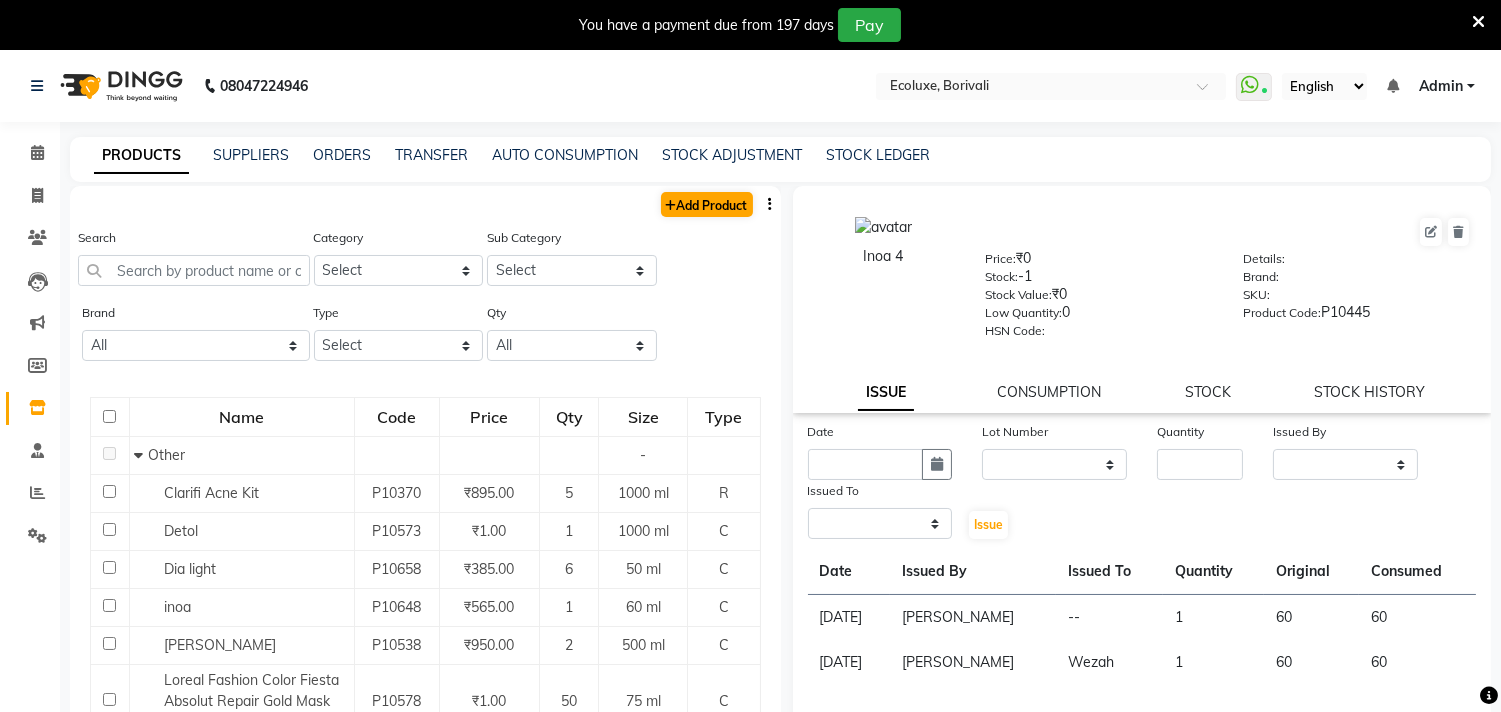 select on "true" 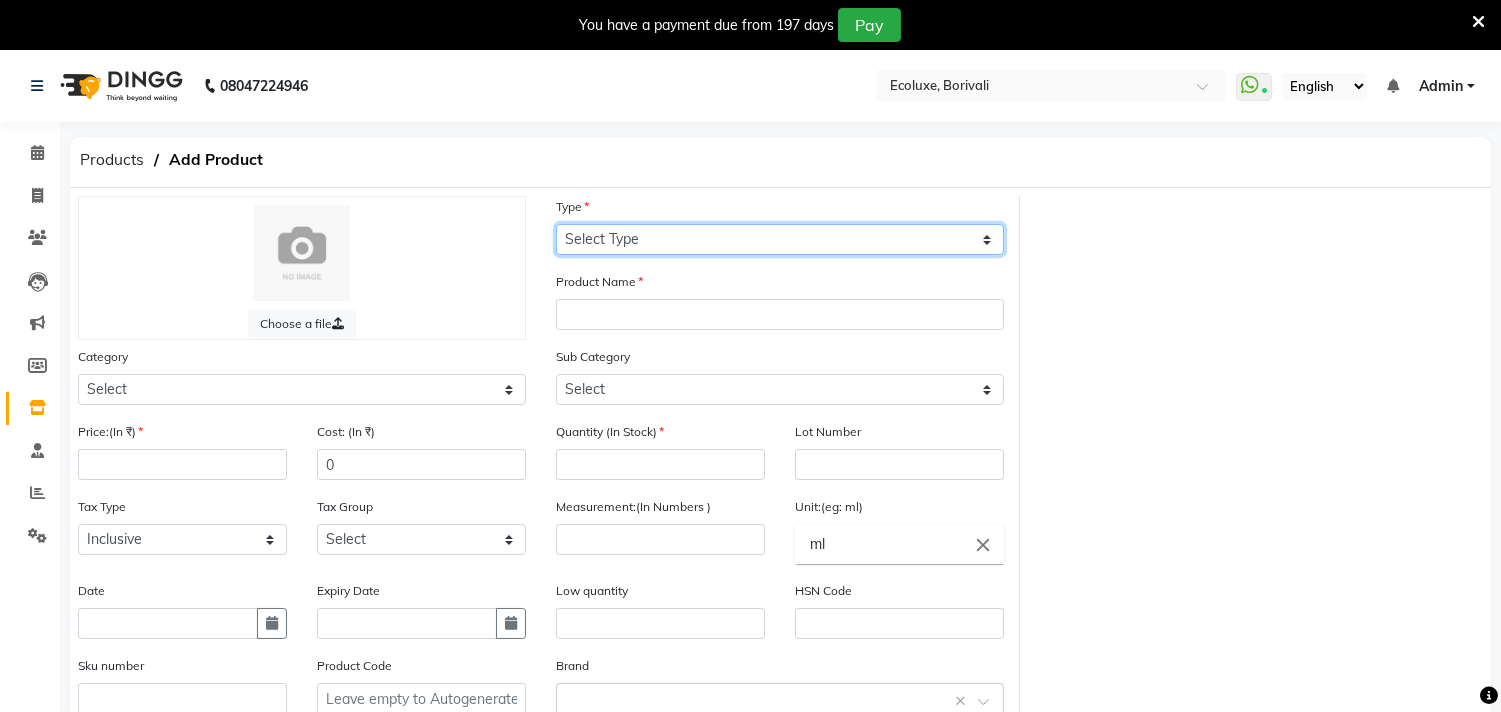 click on "Select Type Both Retail Consumable" 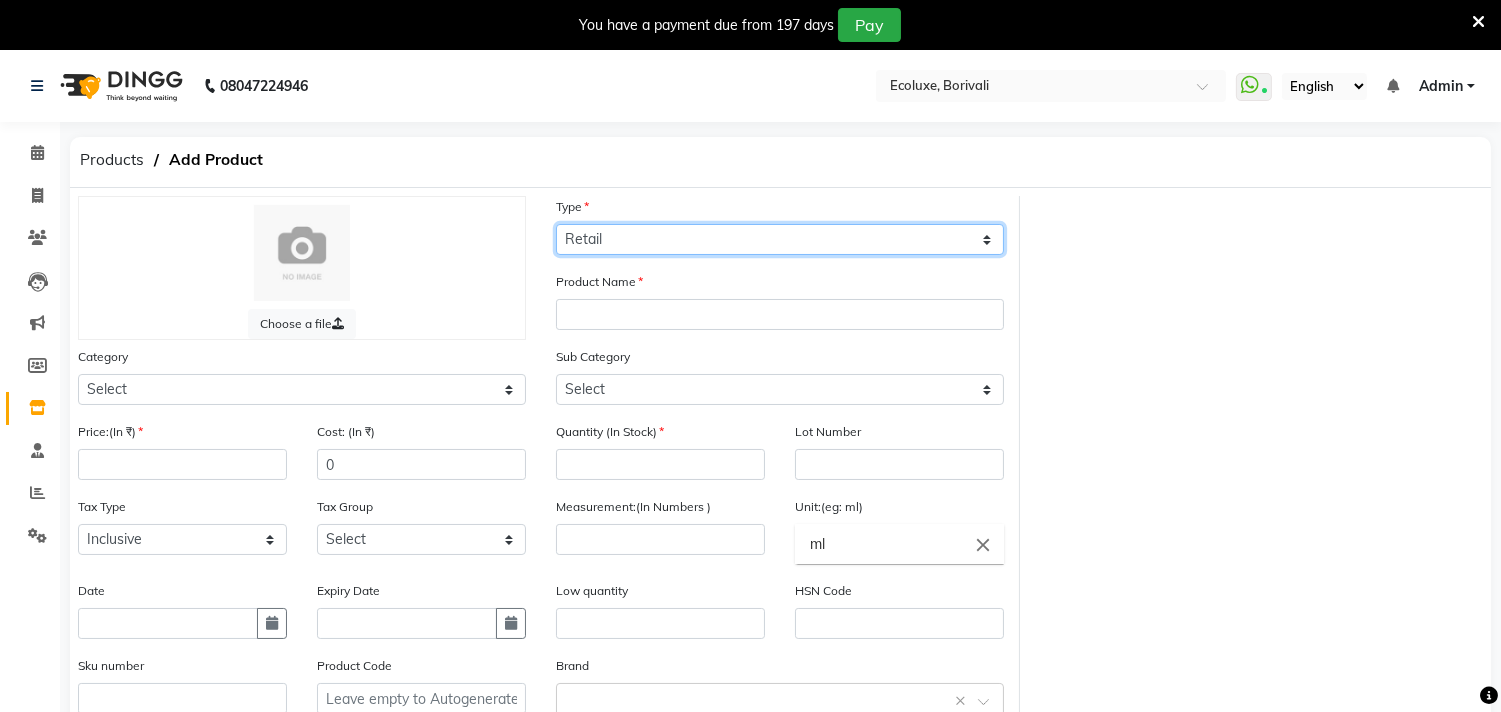 click on "Select Type Both Retail Consumable" 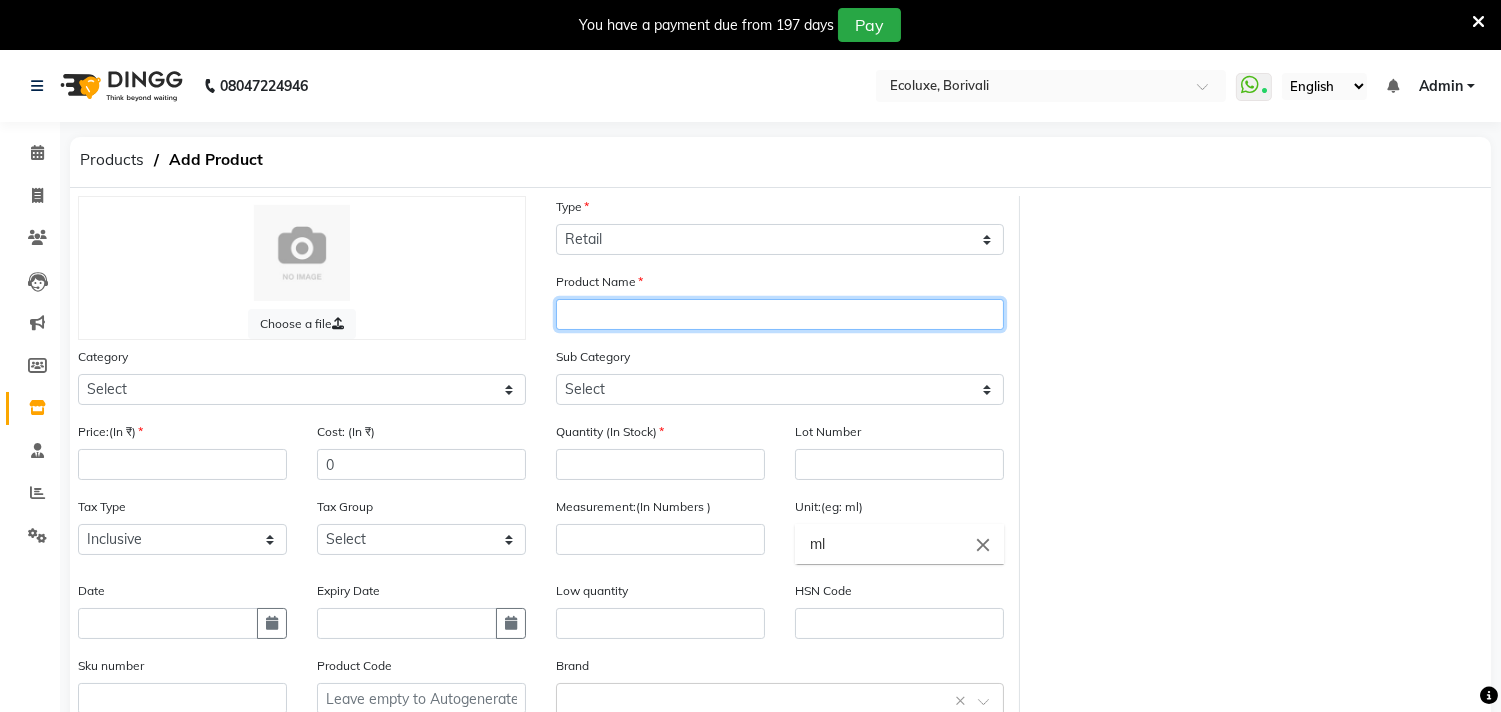 click 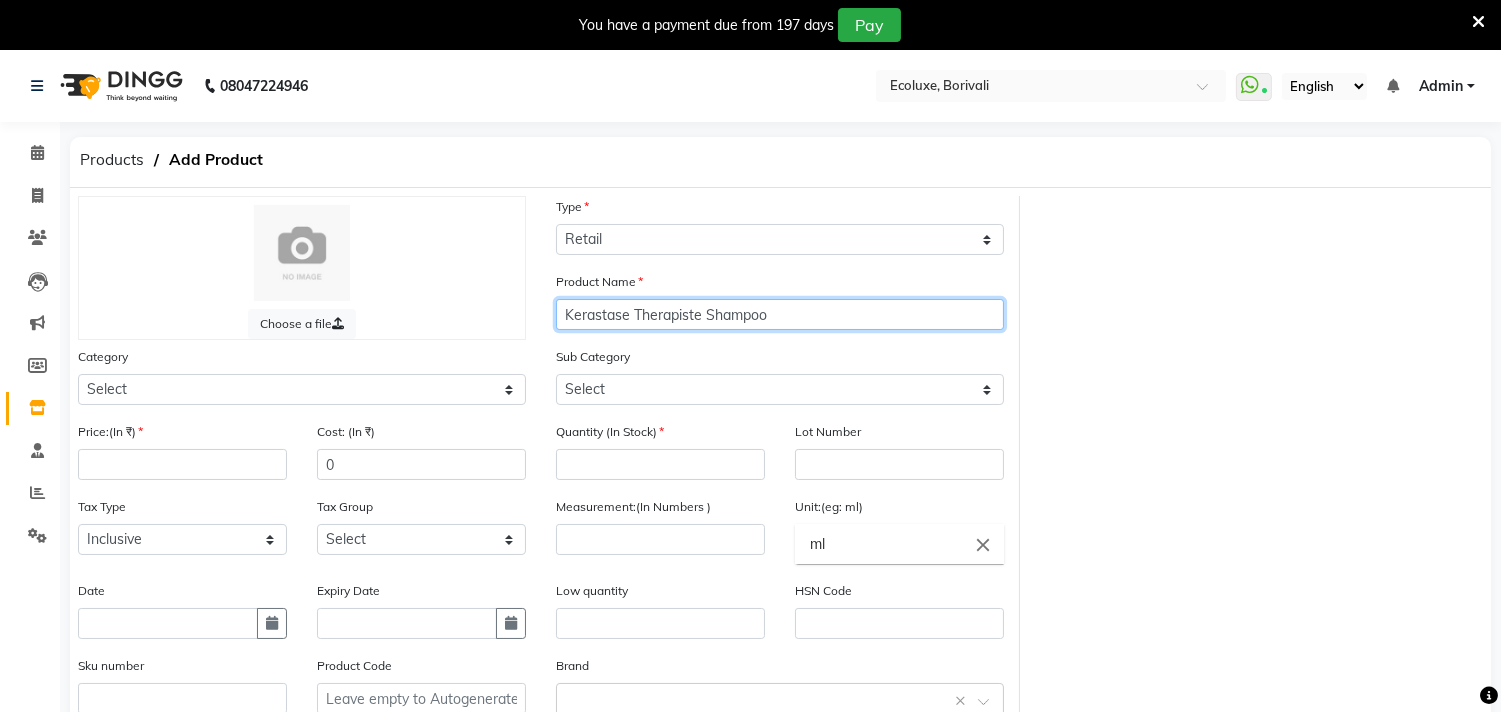 type on "Kerastase Therapiste Shampoo" 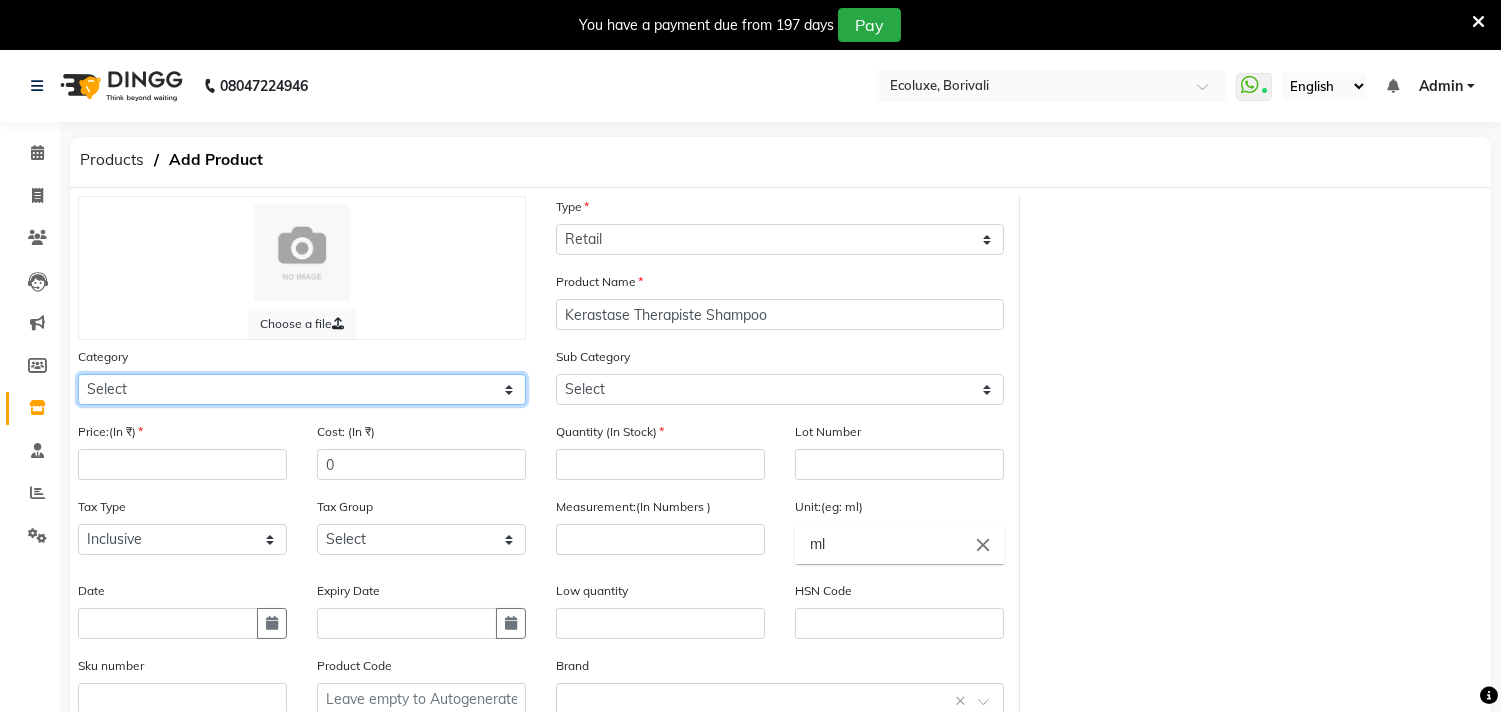 click on "Select Hair Skin Makeup Personal Care Appliances [PERSON_NAME] Waxing Disposable Threading Hands and Feet Beauty Planet [MEDICAL_DATA] Cadiveu Casmara Cheryls Loreal Olaplex Other" 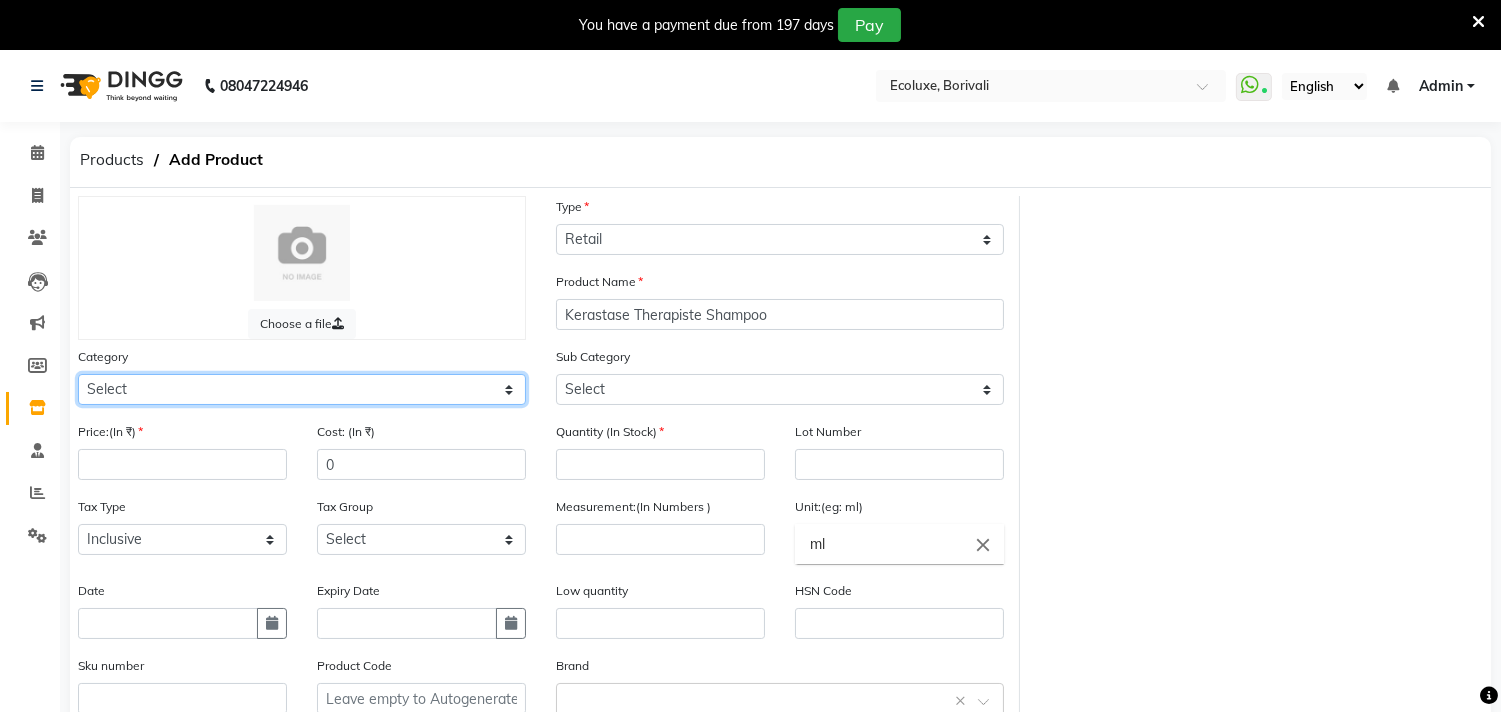 select on "804501100" 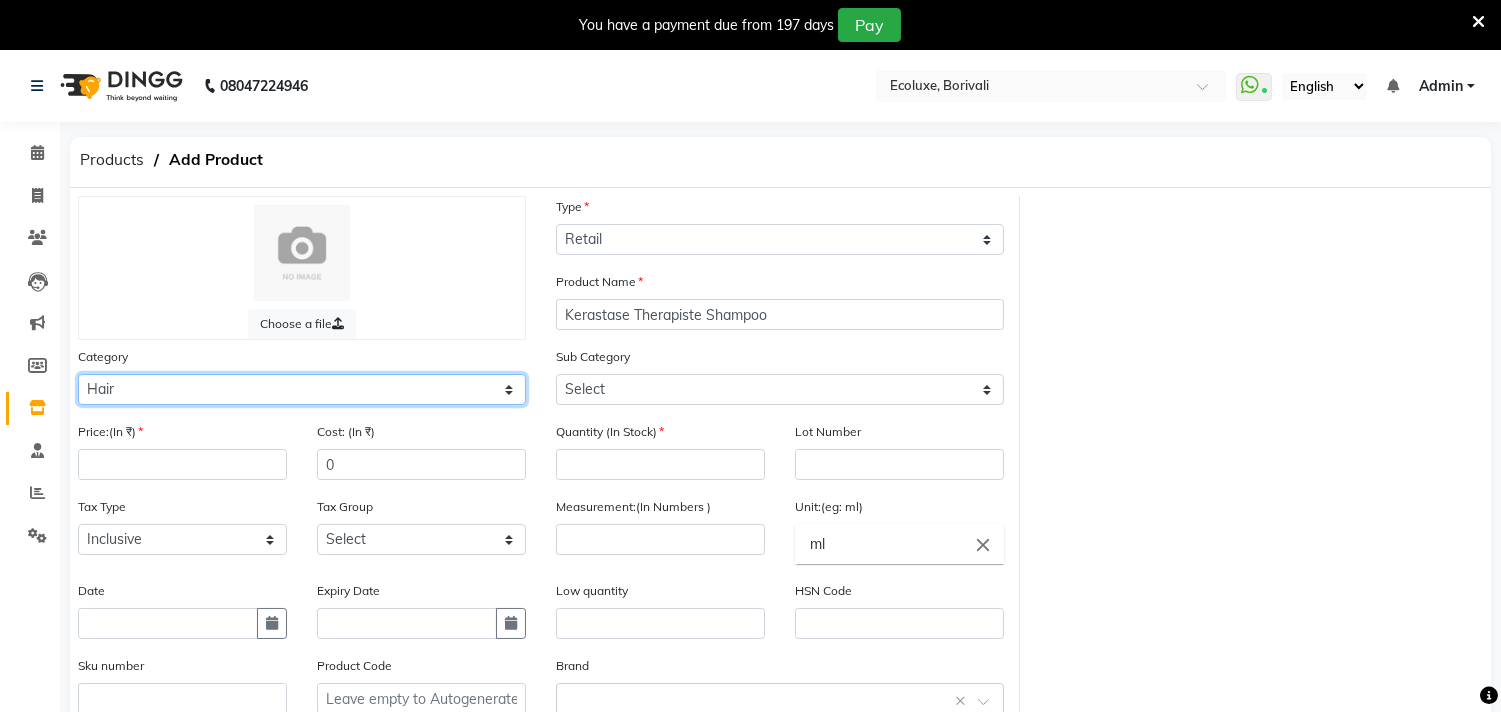 click on "Select Hair Skin Makeup Personal Care Appliances [PERSON_NAME] Waxing Disposable Threading Hands and Feet Beauty Planet [MEDICAL_DATA] Cadiveu Casmara Cheryls Loreal Olaplex Other" 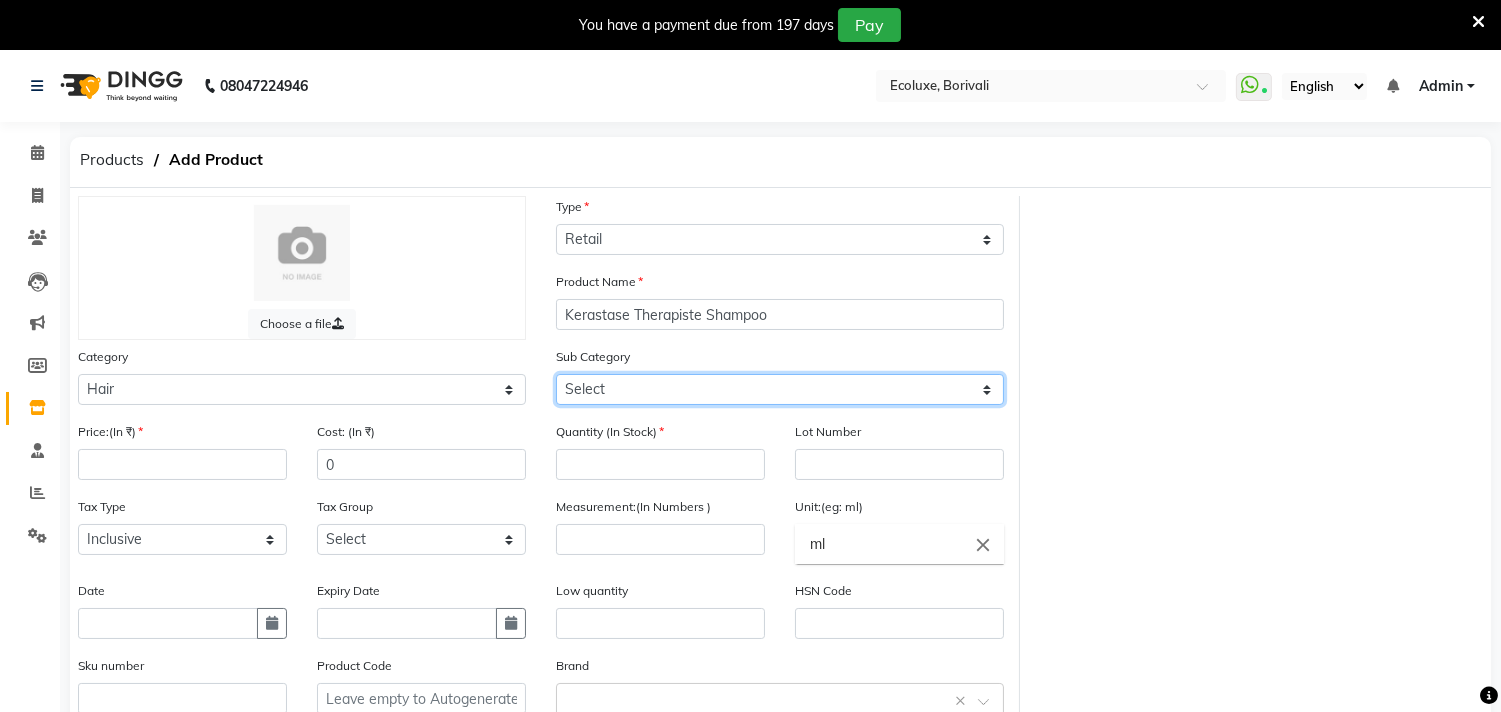 click on "Select Shampoo Conditioner Cream Mask Oil Serum Color Appliances Treatment Styling Kit & Combo Other" 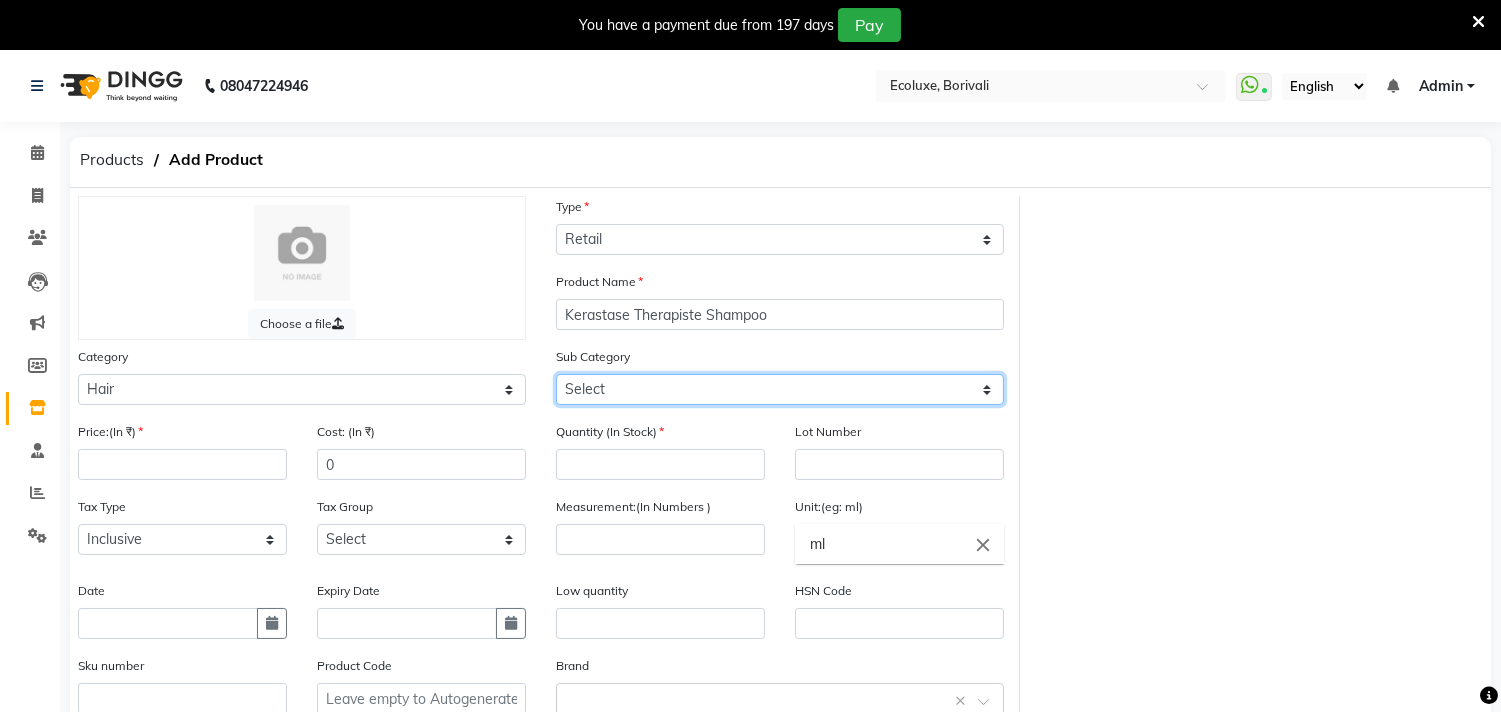 select on "804501101" 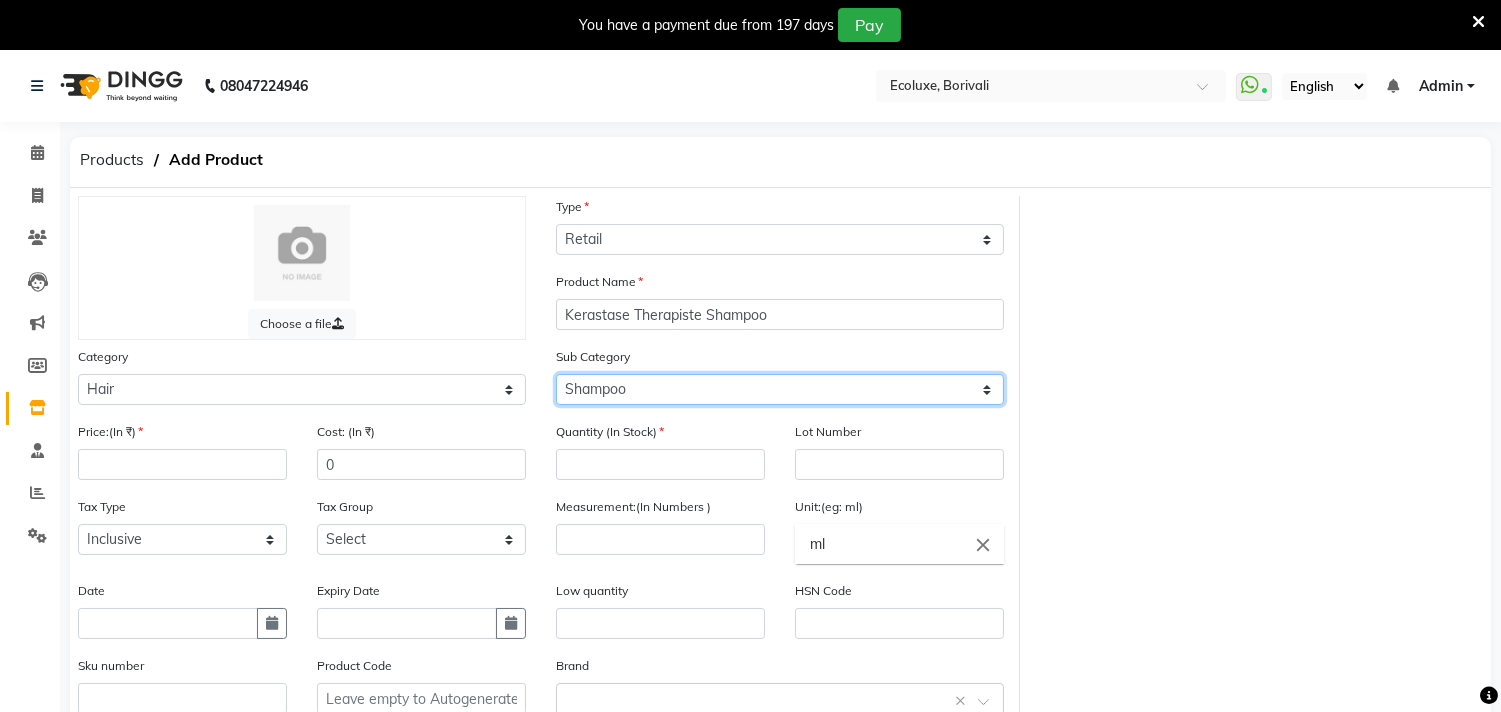 click on "Select Shampoo Conditioner Cream Mask Oil Serum Color Appliances Treatment Styling Kit & Combo Other" 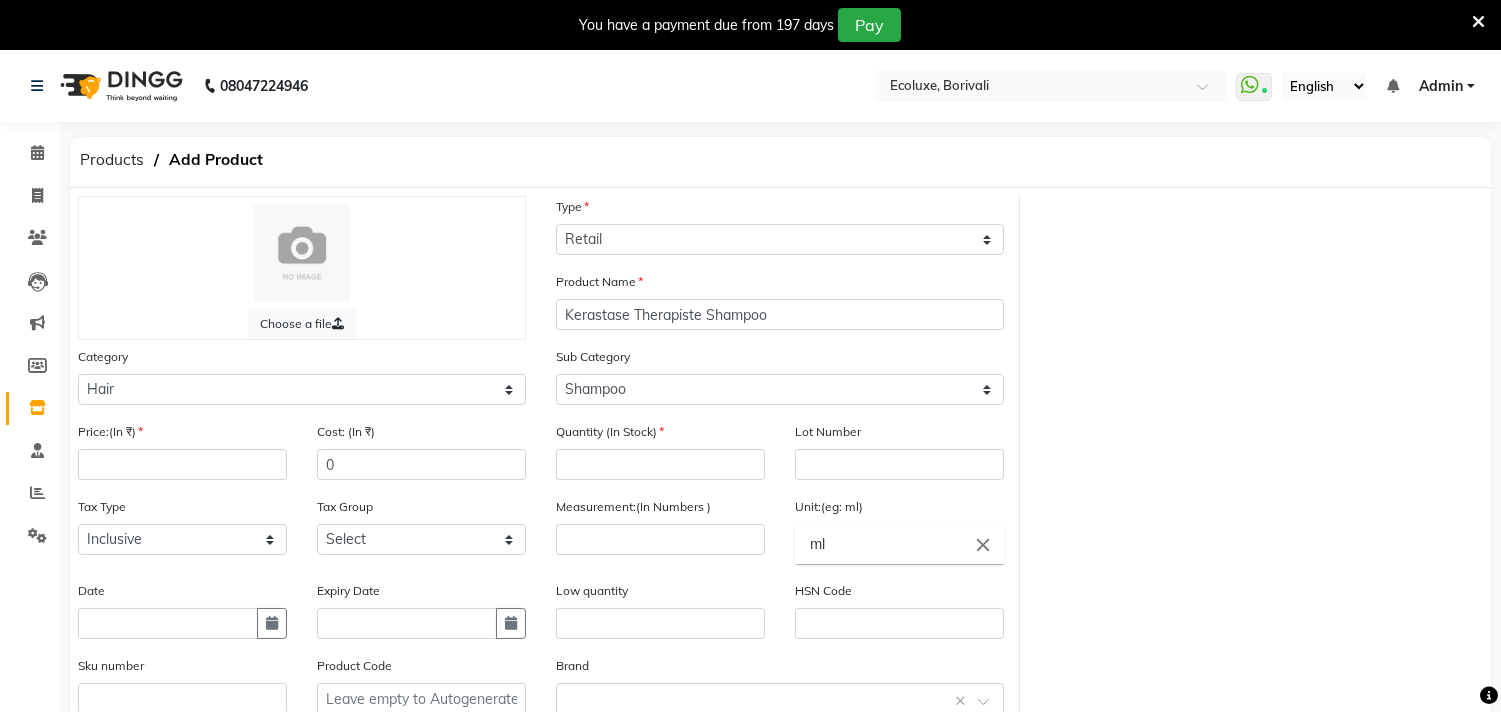 click on "Choose a file Type Select Type Both Retail Consumable Product Name Kerastase Therapiste Shampoo Category Select Hair Skin Makeup Personal Care Appliances [PERSON_NAME] Waxing Disposable Threading Hands and Feet Beauty Planet [MEDICAL_DATA] Cadiveu Casmara Cheryls Loreal Olaplex Other Sub Category Select Shampoo Conditioner Cream Mask Oil Serum Color Appliances Treatment Styling Kit & Combo Other Price:(In ₹) Cost: (In ₹) 0 Quantity (In Stock) Lot Number Tax Type Select Inclusive Exclusive Tax Group Select GST Measurement:(In Numbers ) Unit:(eg: ml) ml close Date Expiry Date Low quantity HSN Code Sku number Product Code Brand Select brand or add custom brand    × Remark Description" 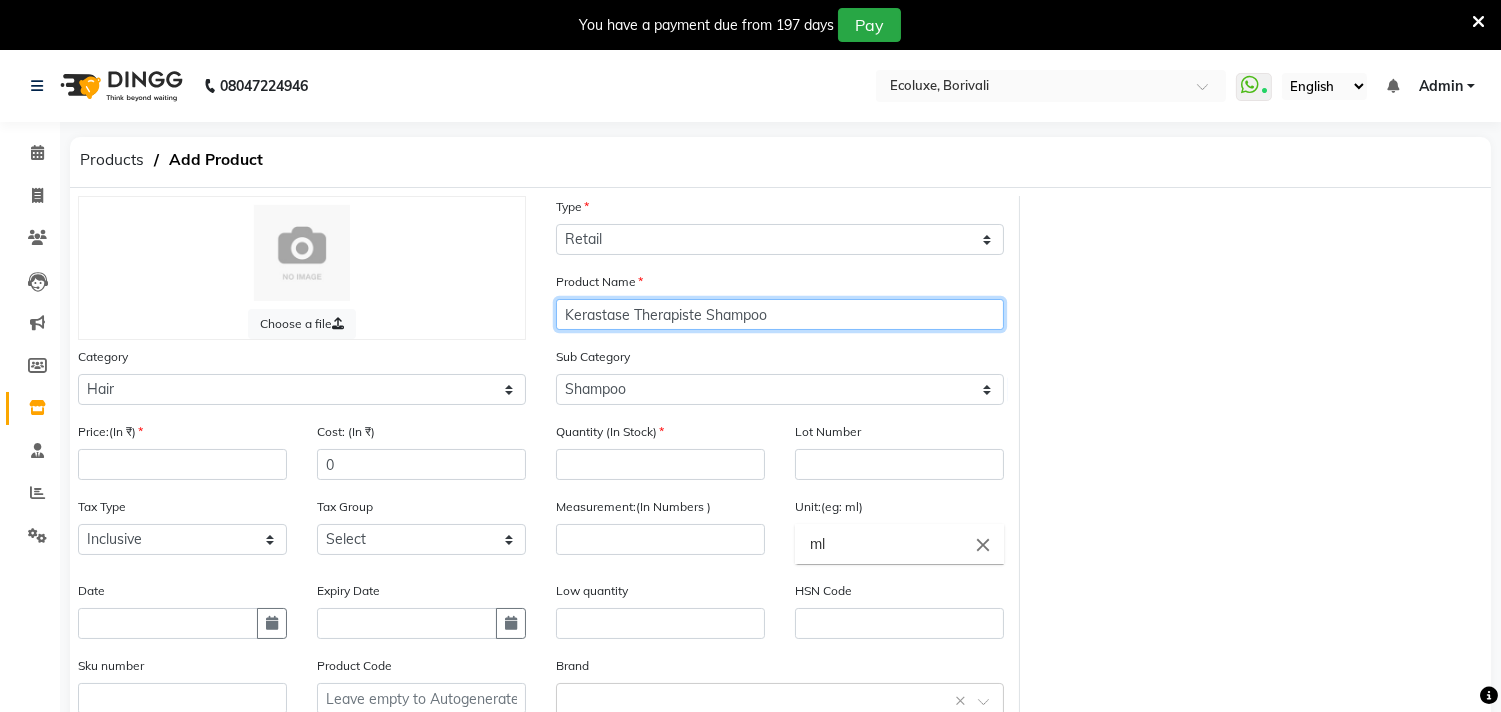 click on "Kerastase Therapiste Shampoo" 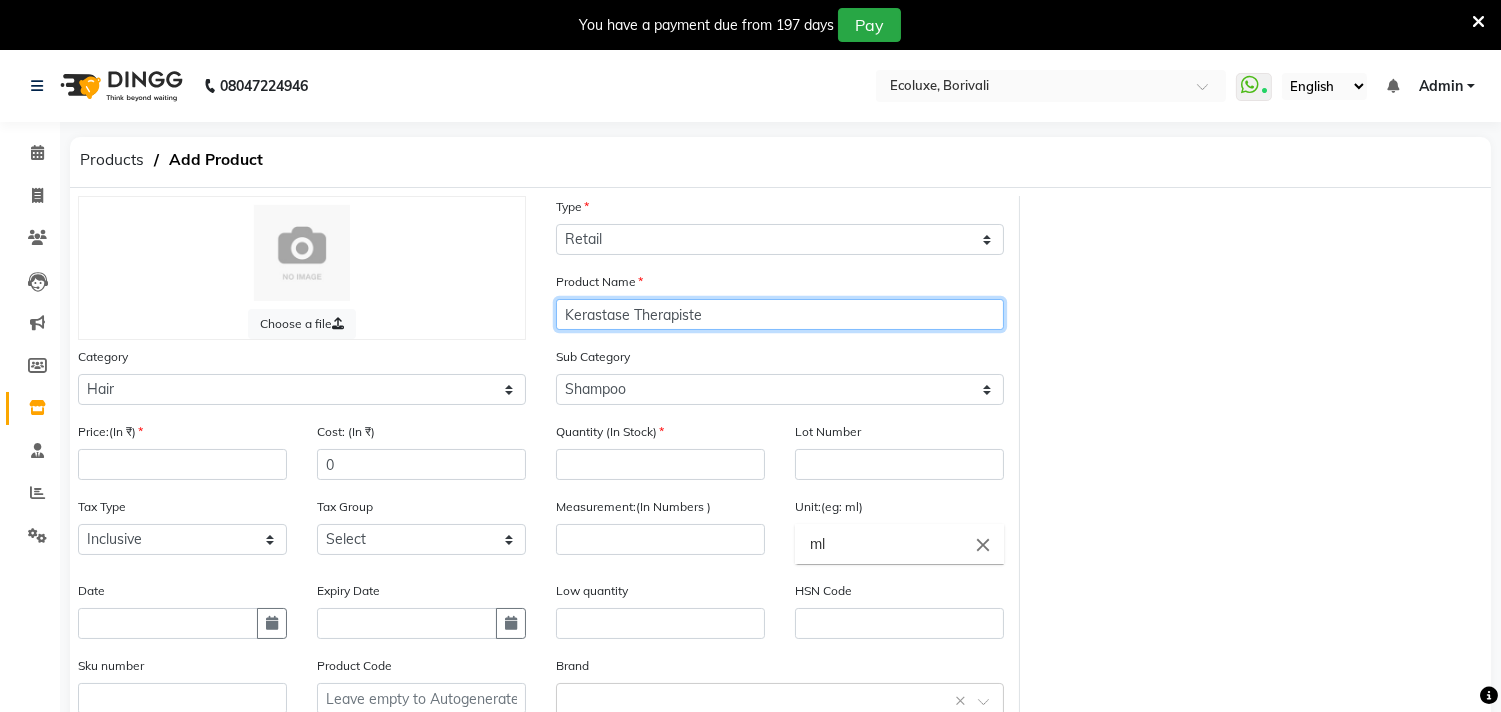 type on "Kerastase Therapiste" 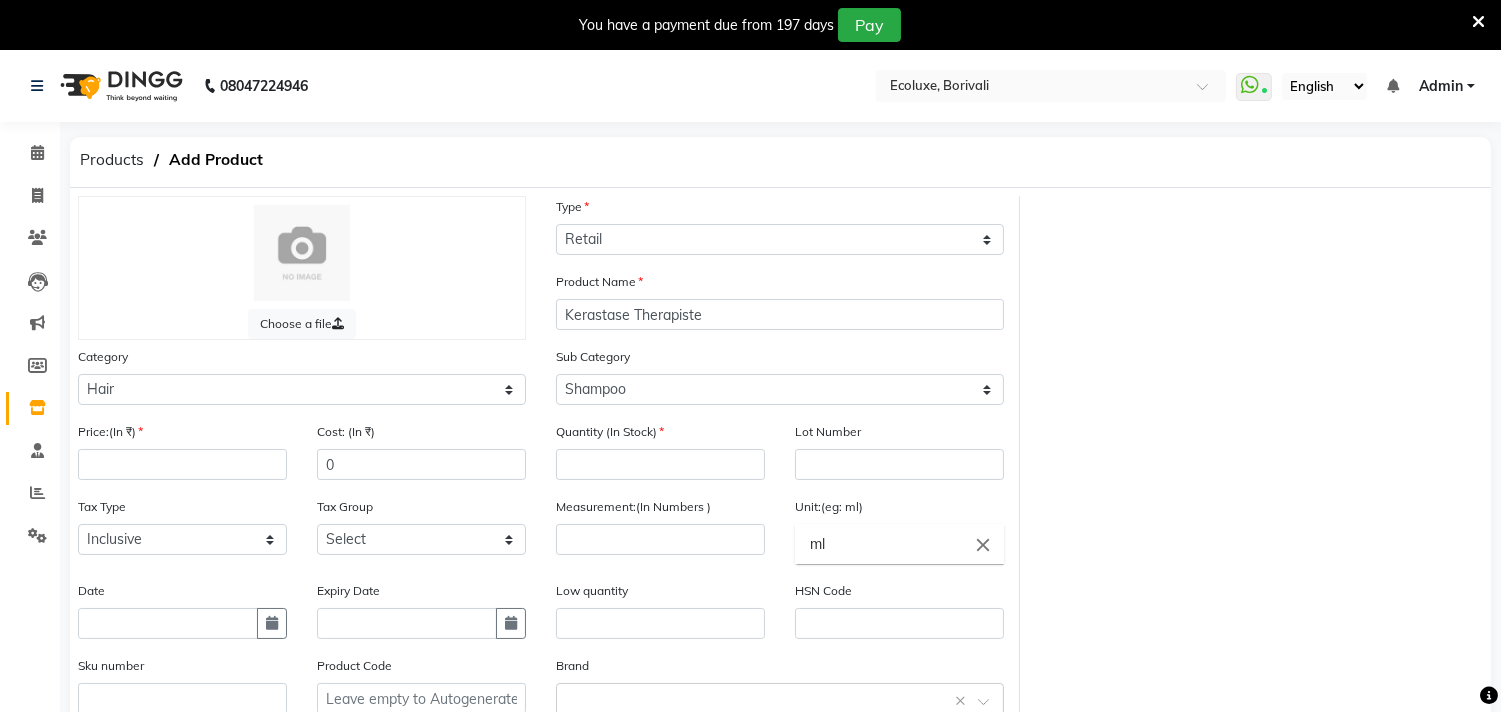 click on "Choose a file Type Select Type Both Retail Consumable Product Name Kerastase Therapiste Category Select Hair Skin Makeup Personal Care Appliances [PERSON_NAME] Waxing Disposable Threading Hands and Feet Beauty Planet [MEDICAL_DATA] Cadiveu Casmara Cheryls Loreal Olaplex Other Sub Category Select Shampoo Conditioner Cream Mask Oil Serum Color Appliances Treatment Styling Kit & Combo Other Price:(In ₹) Cost: (In ₹) 0 Quantity (In Stock) Lot Number Tax Type Select Inclusive Exclusive Tax Group Select GST Measurement:(In Numbers ) Unit:(eg: ml) ml close Date Expiry Date Low quantity HSN Code Sku number Product Code Brand Select brand or add custom brand    × Remark Description" 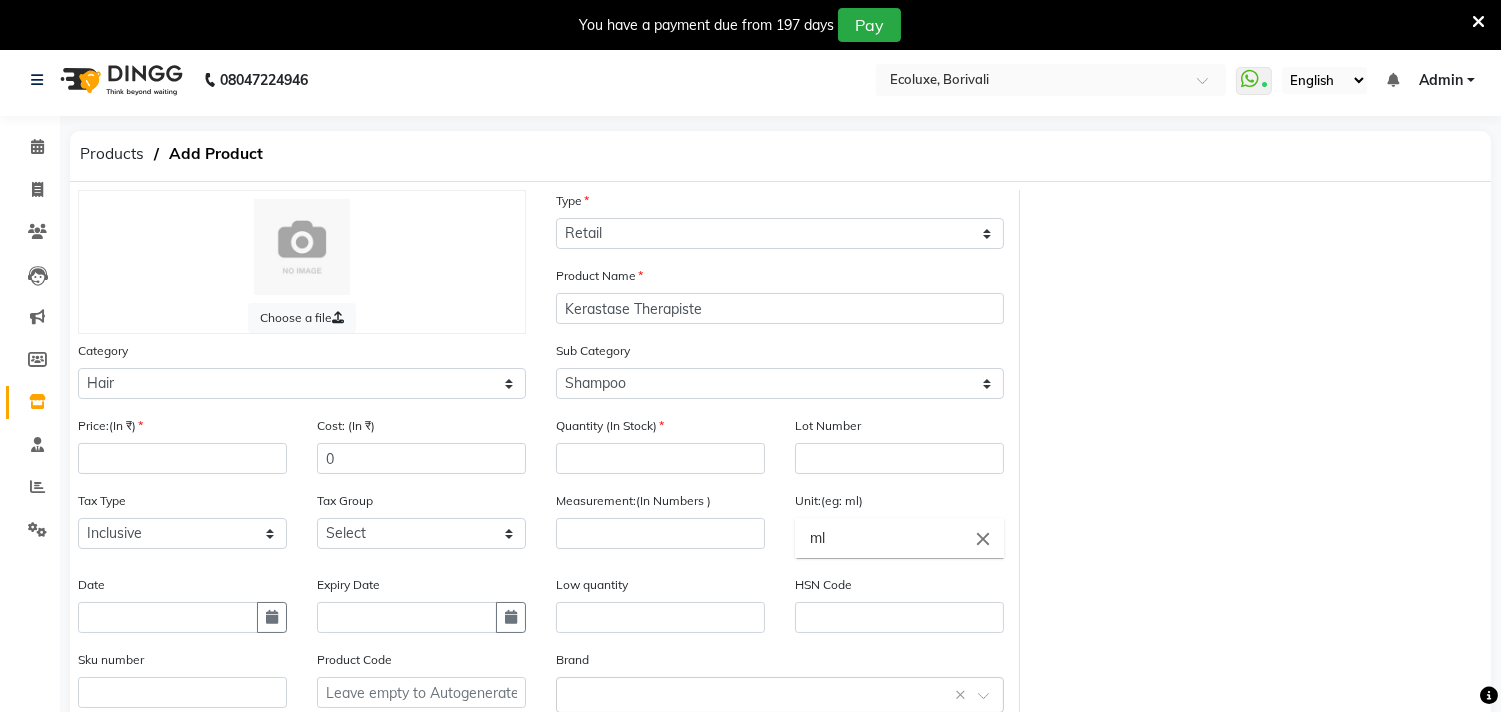scroll, scrollTop: 111, scrollLeft: 0, axis: vertical 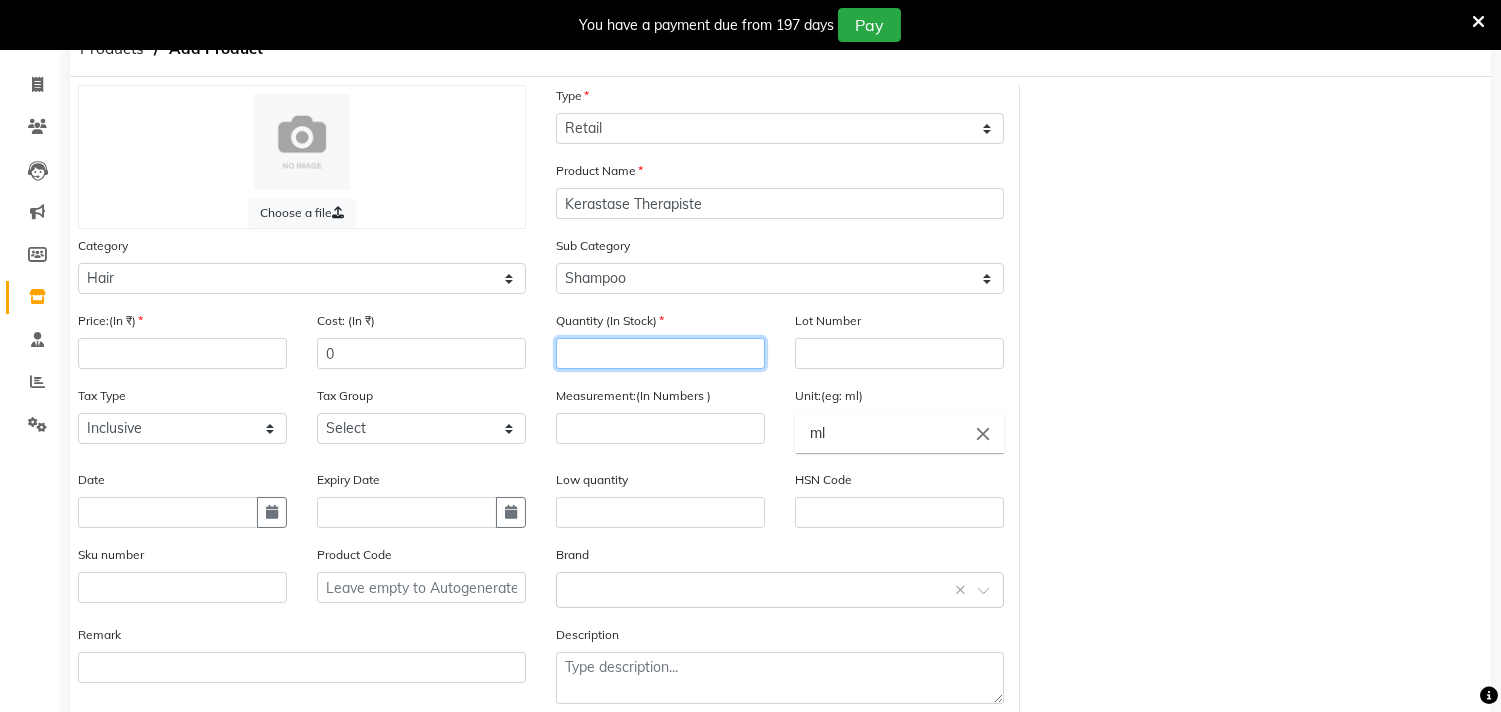 click 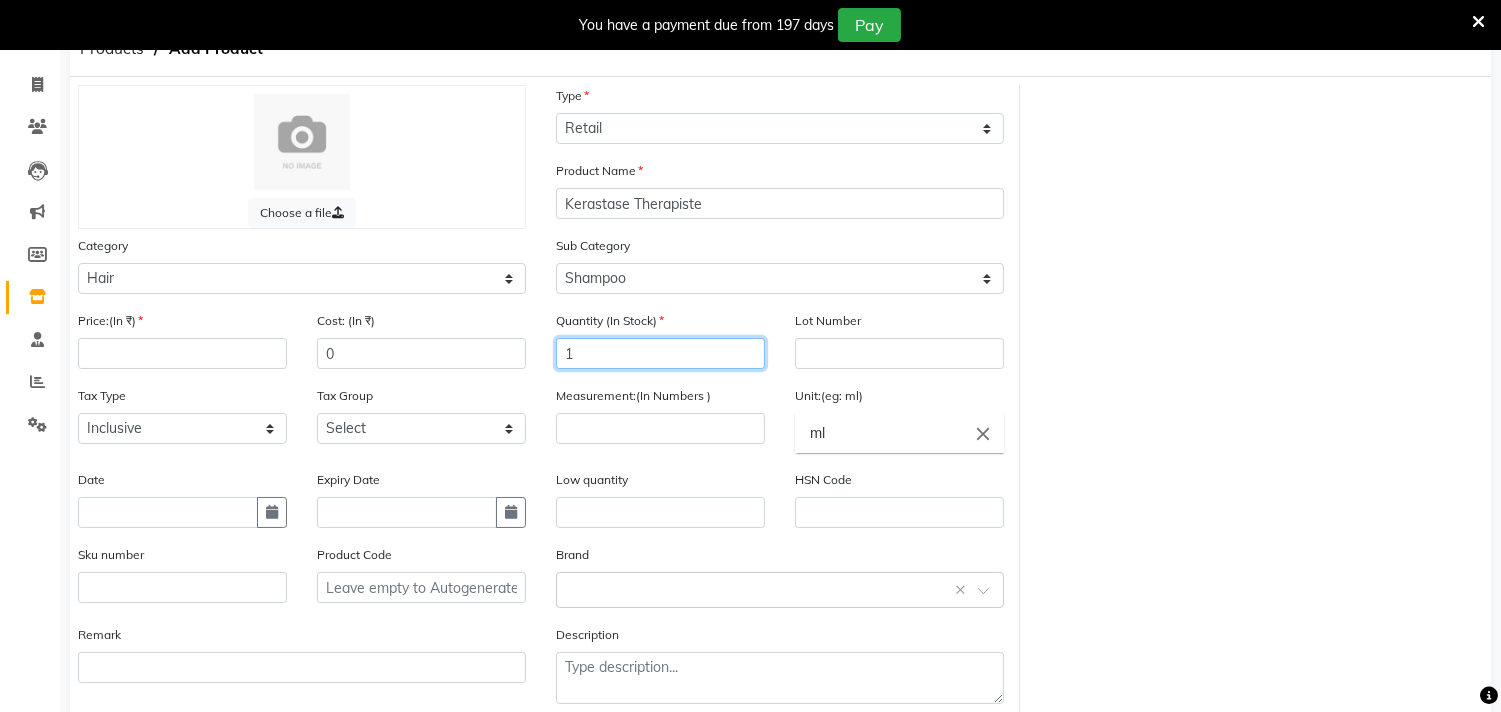 type on "1" 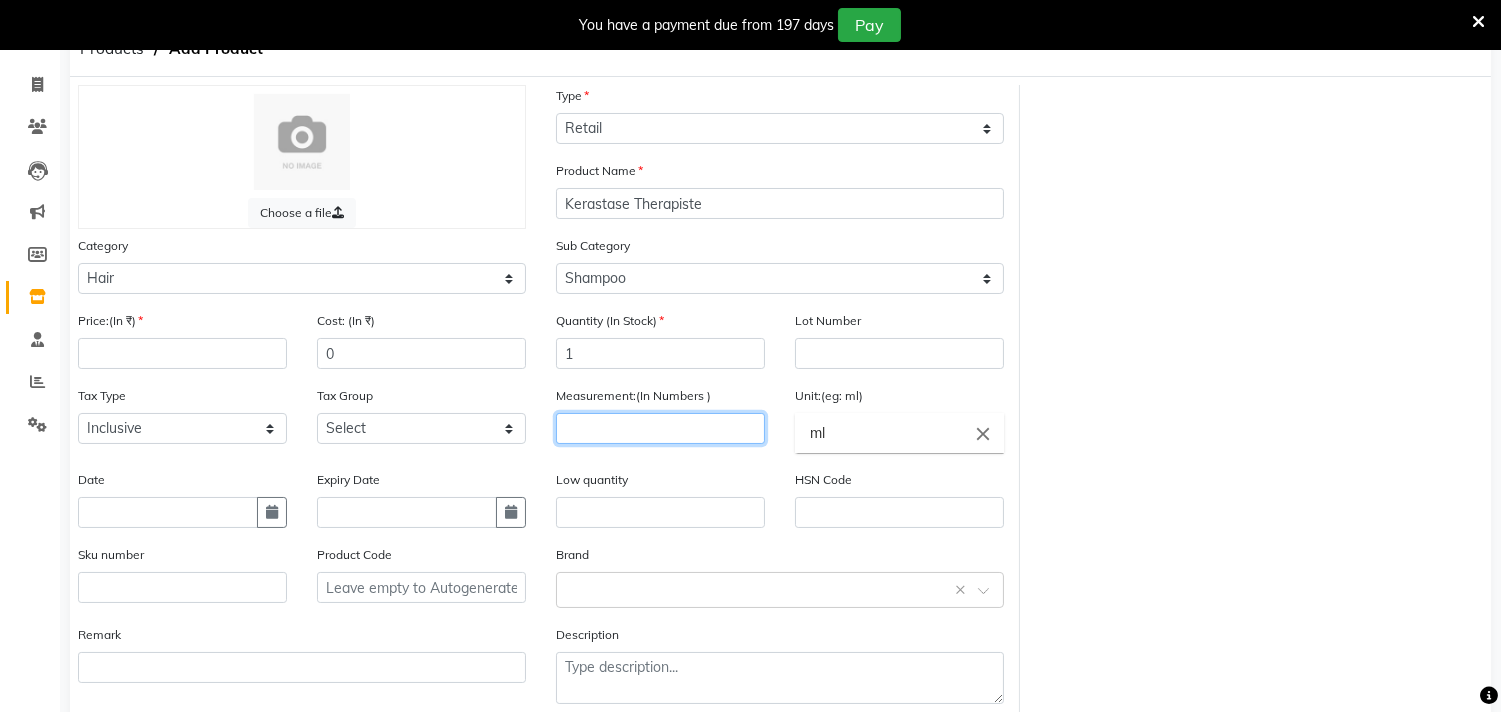 click 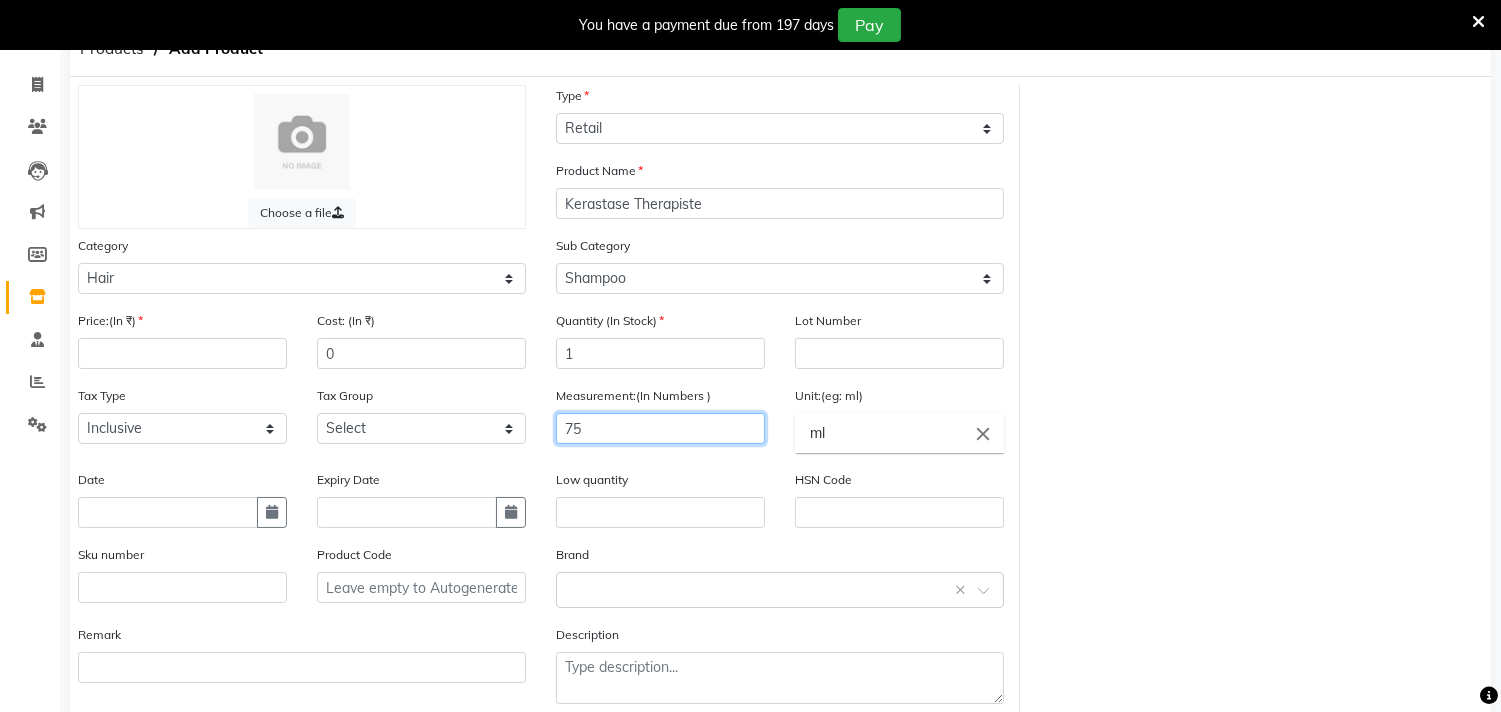 type on "75" 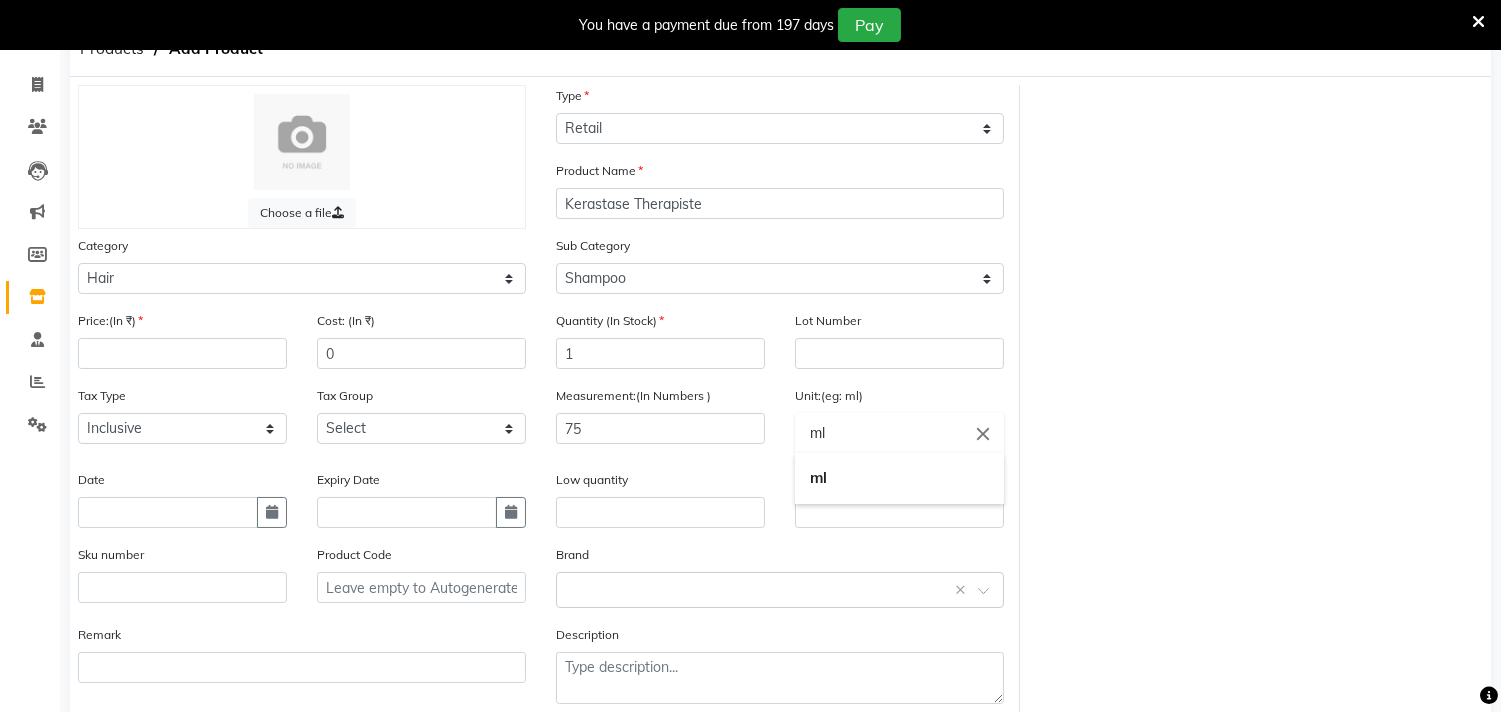 click 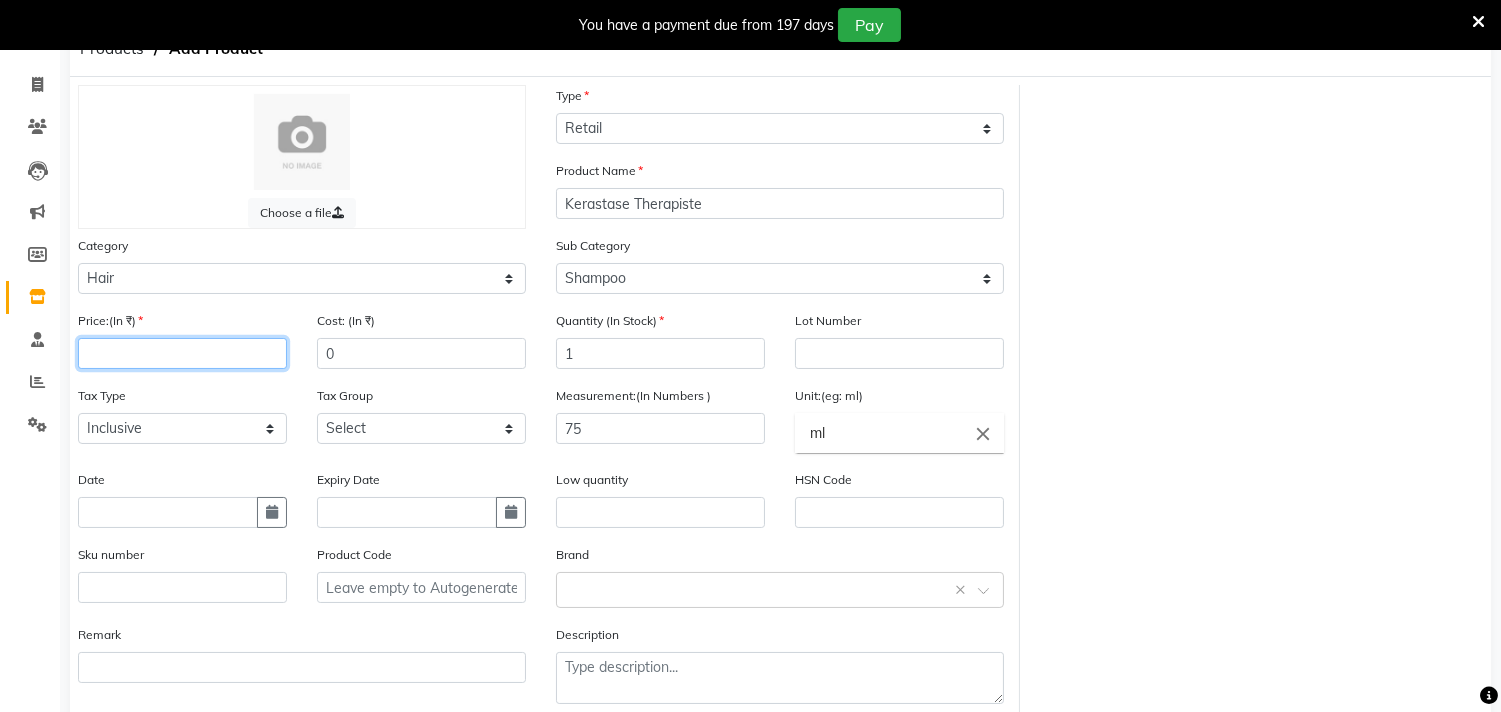 click 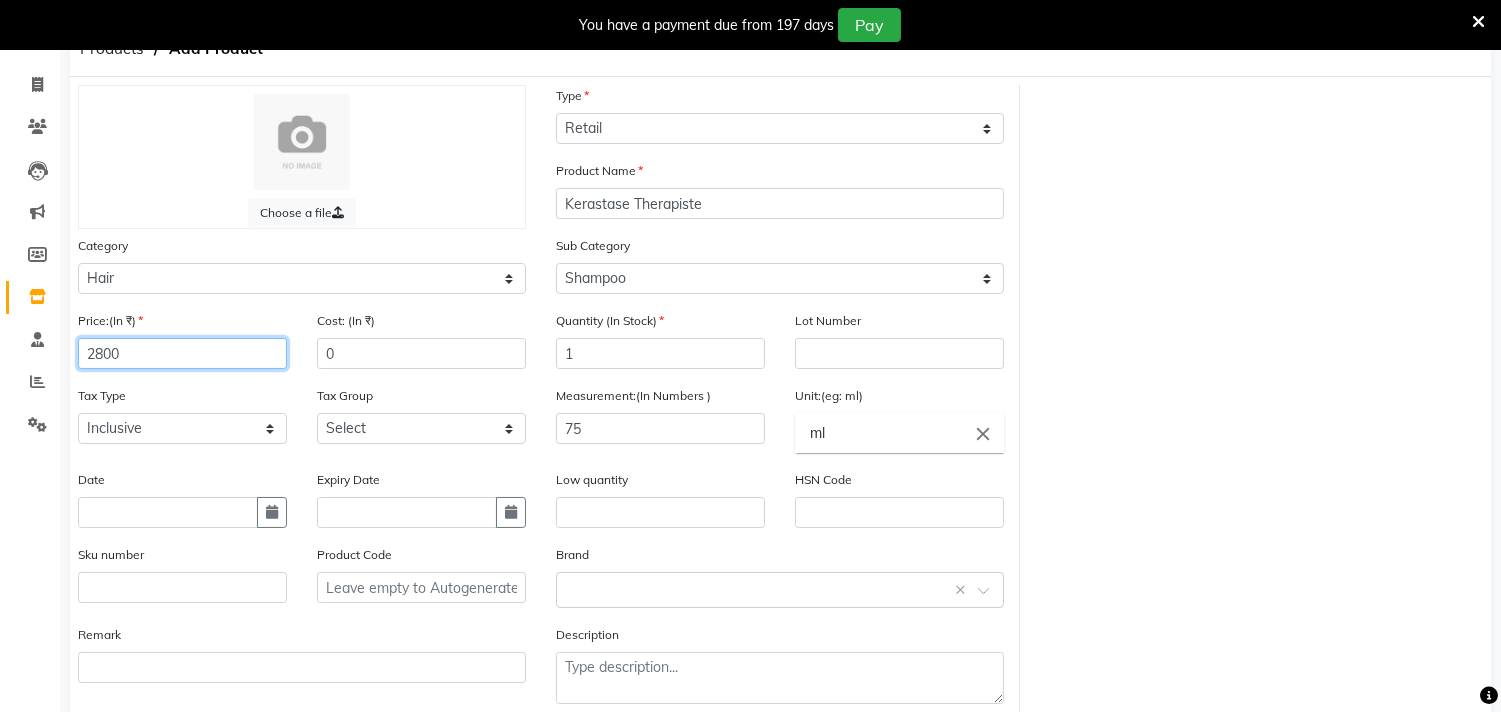 type on "2800" 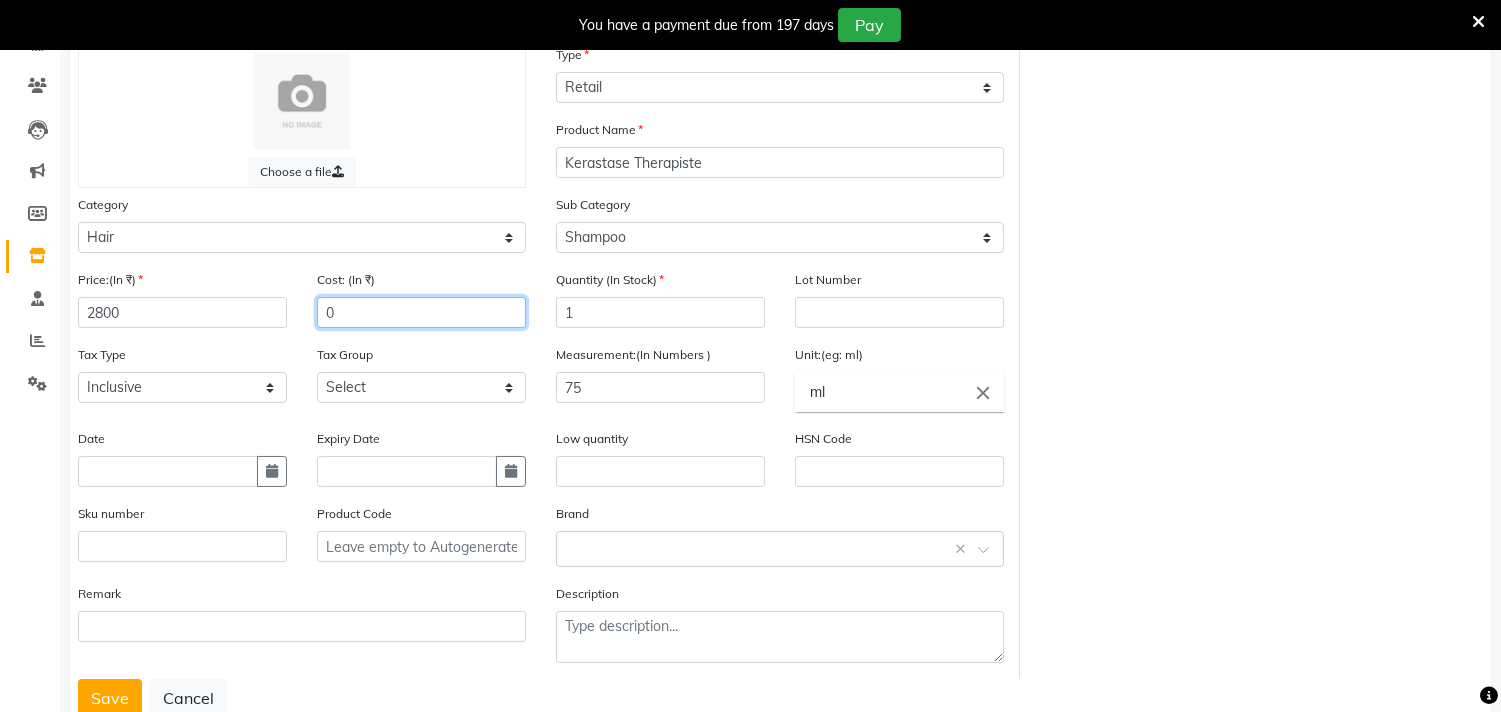 scroll, scrollTop: 216, scrollLeft: 0, axis: vertical 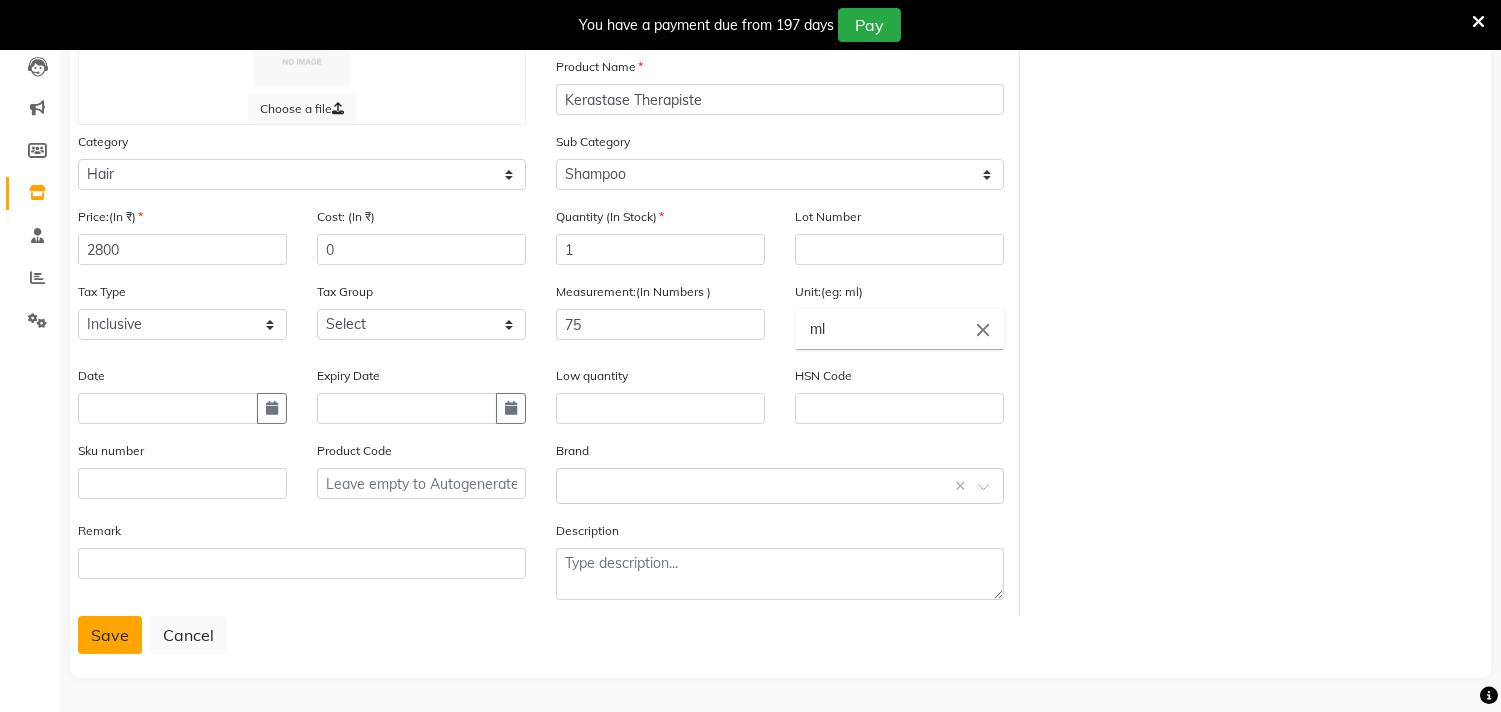 click on "Save" 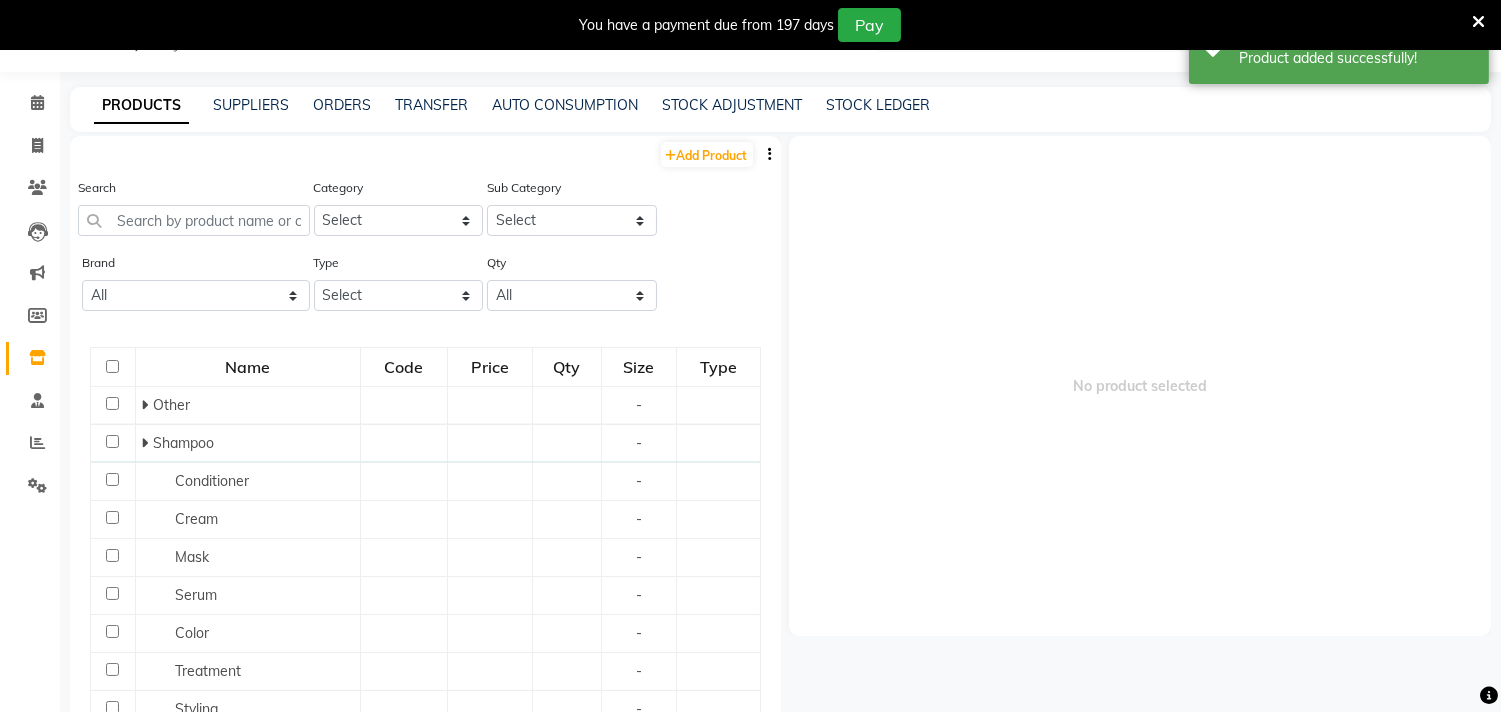 scroll, scrollTop: 62, scrollLeft: 0, axis: vertical 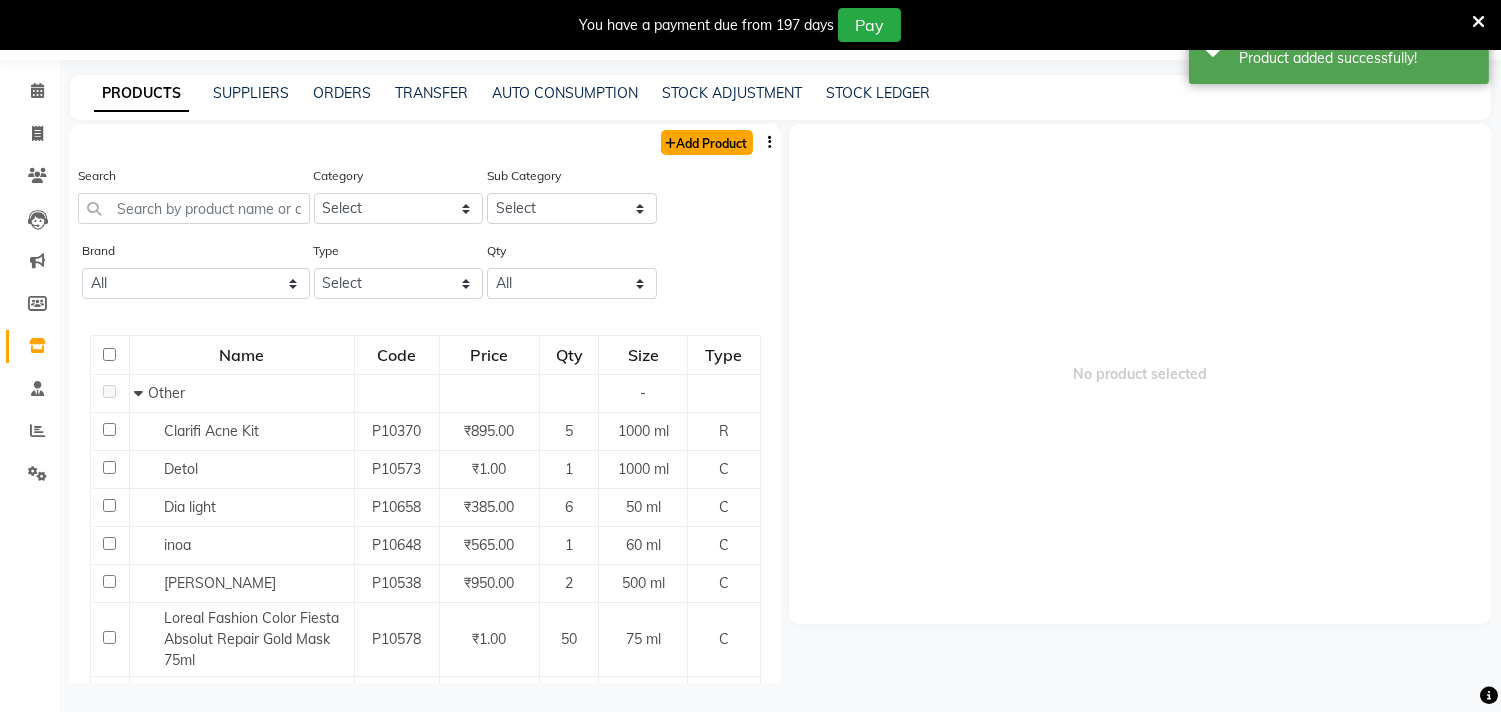 click 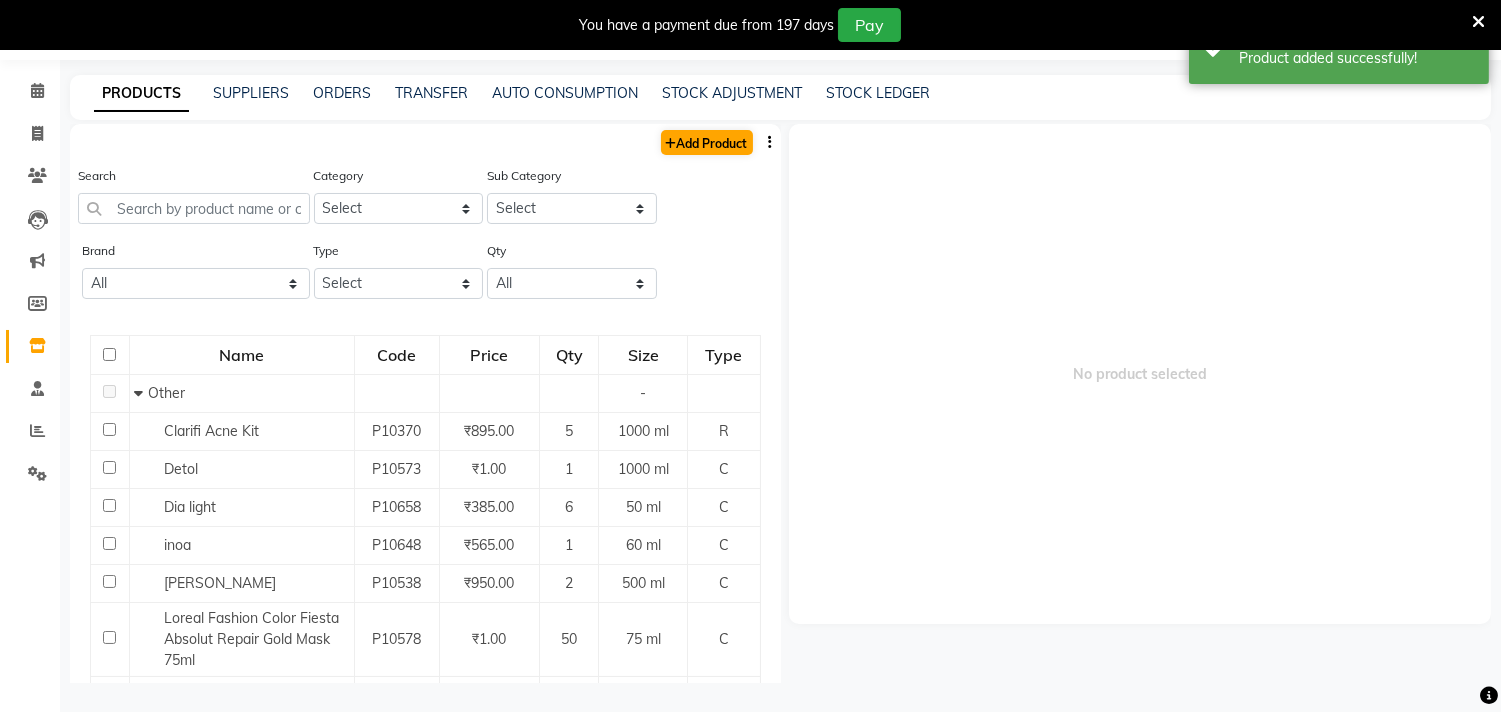 select on "true" 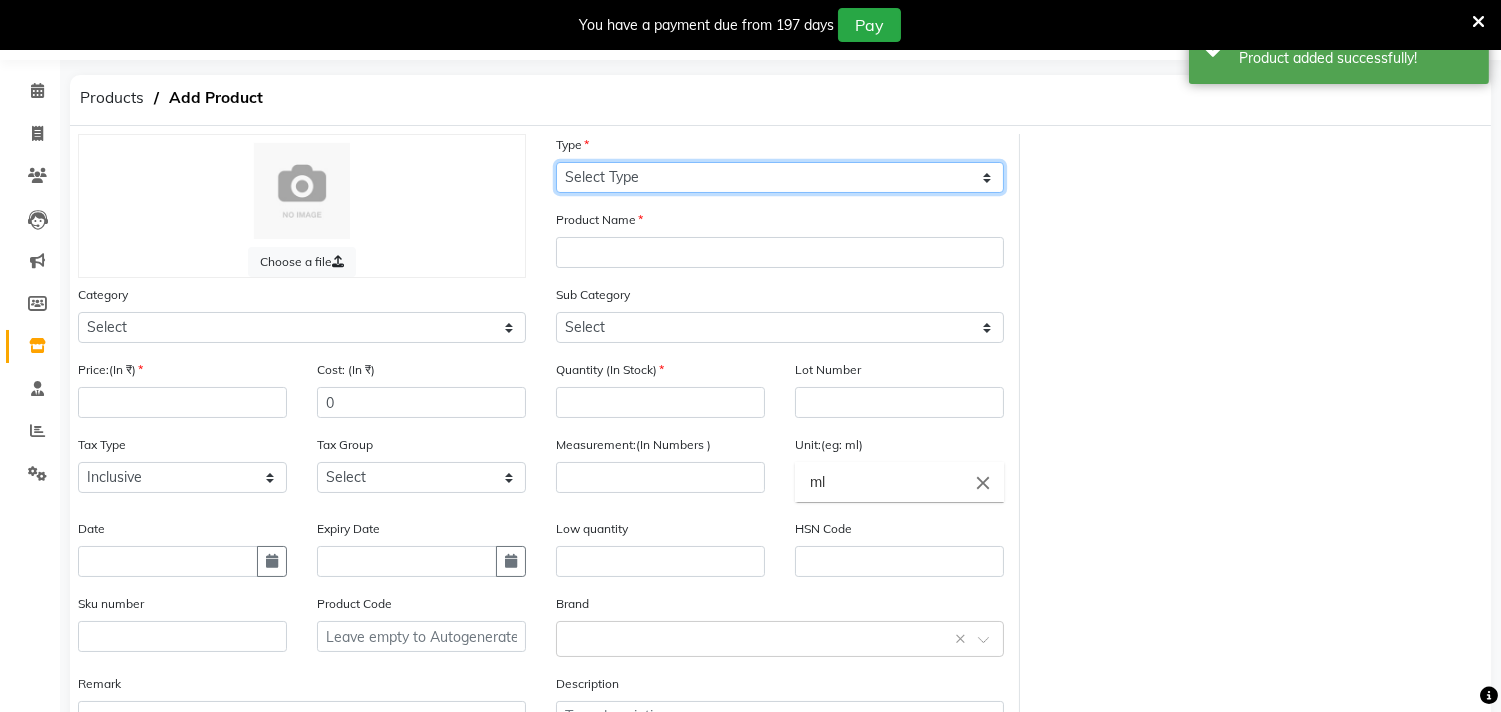 click on "Select Type Both Retail Consumable" 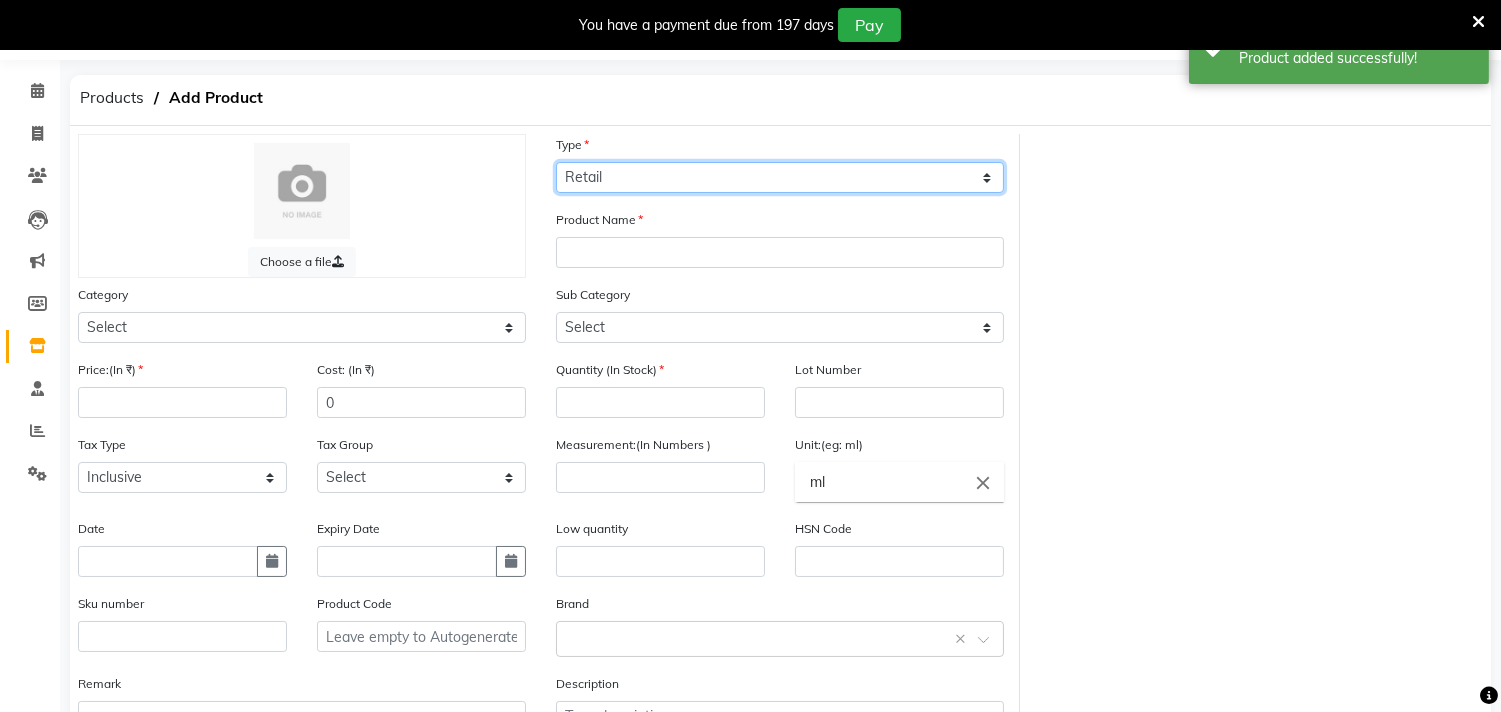 click on "Select Type Both Retail Consumable" 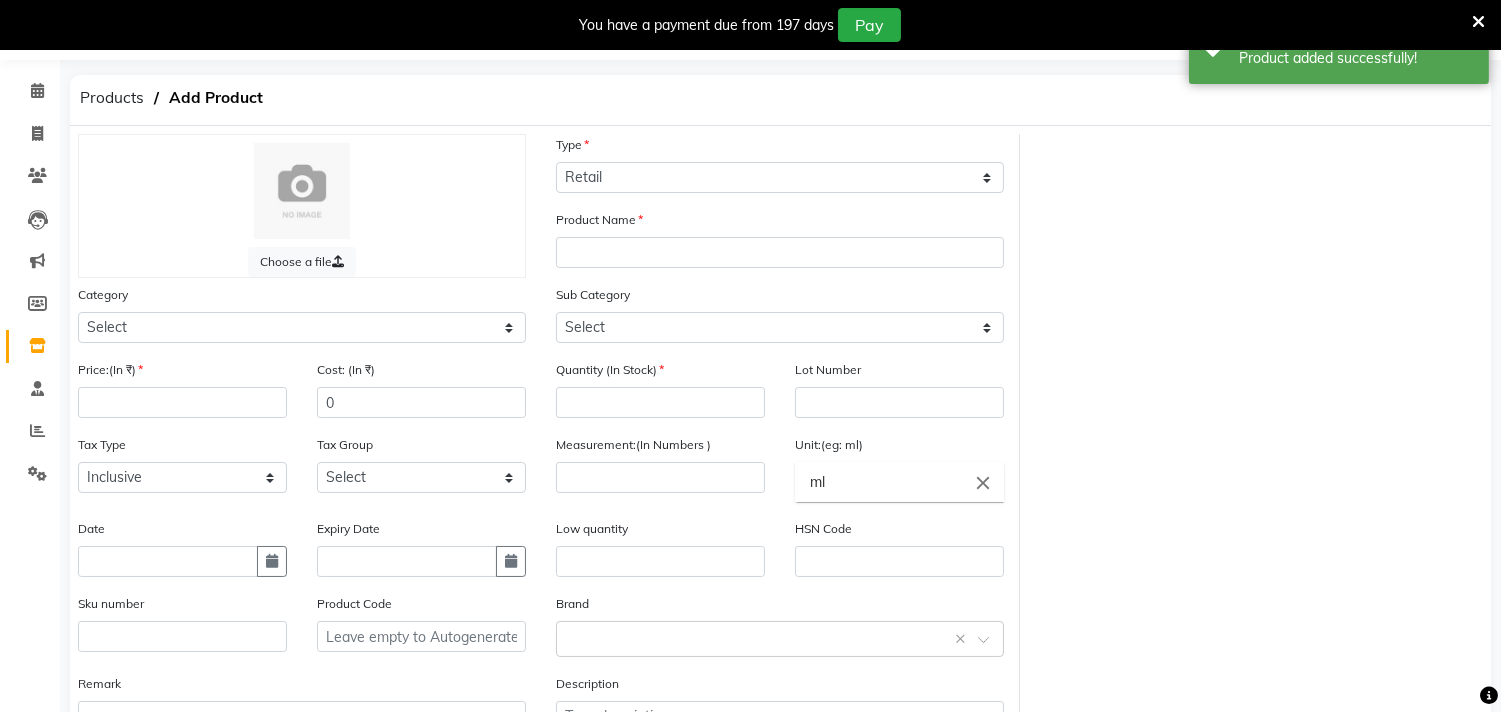 click on "Product Name" 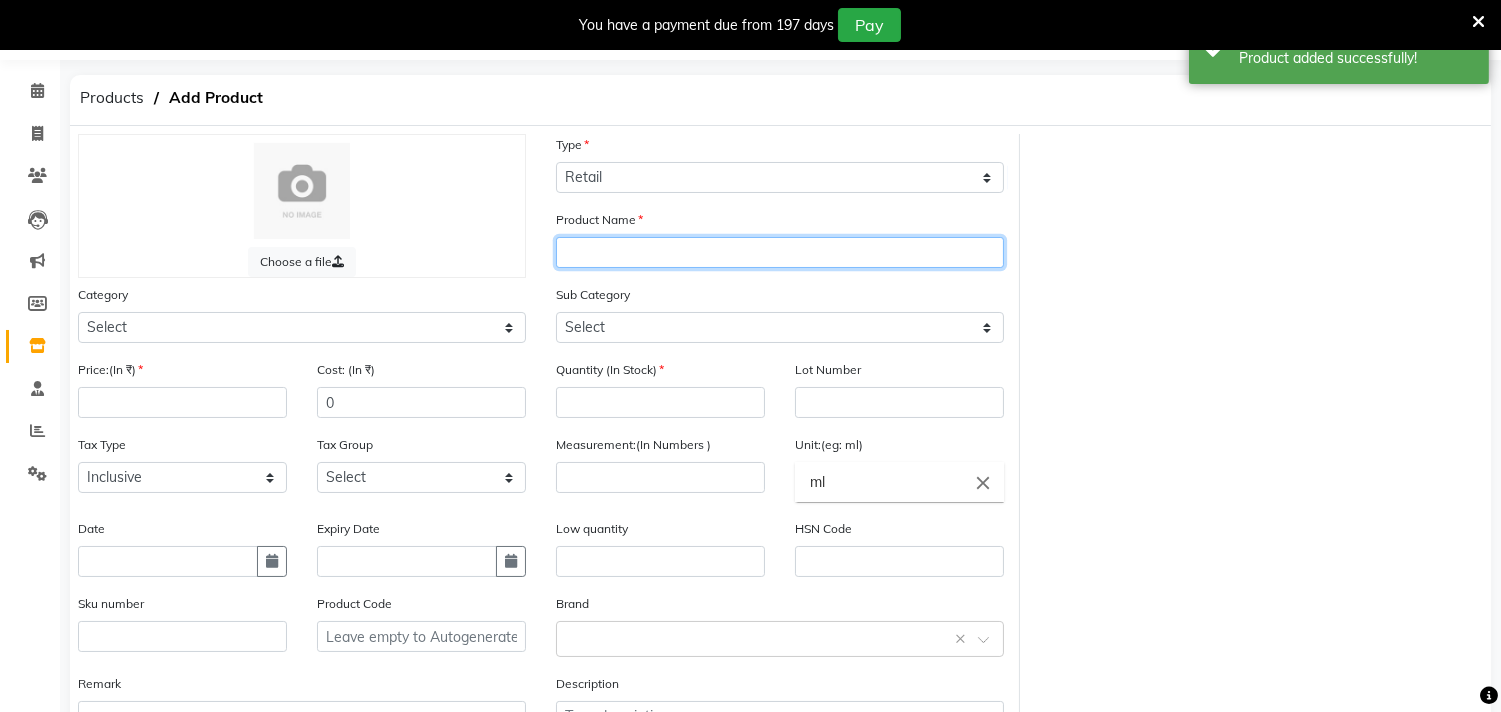 click 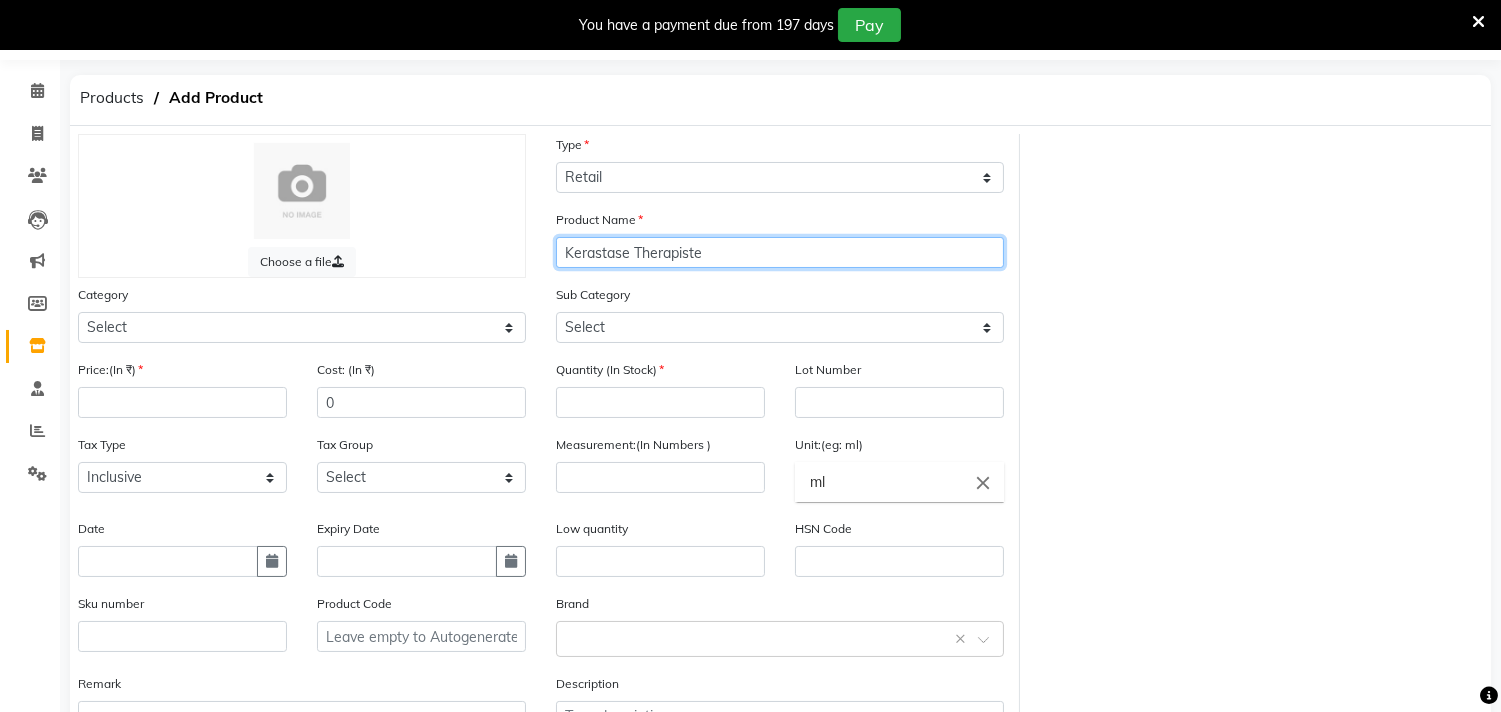 type on "Kerastase Therapiste" 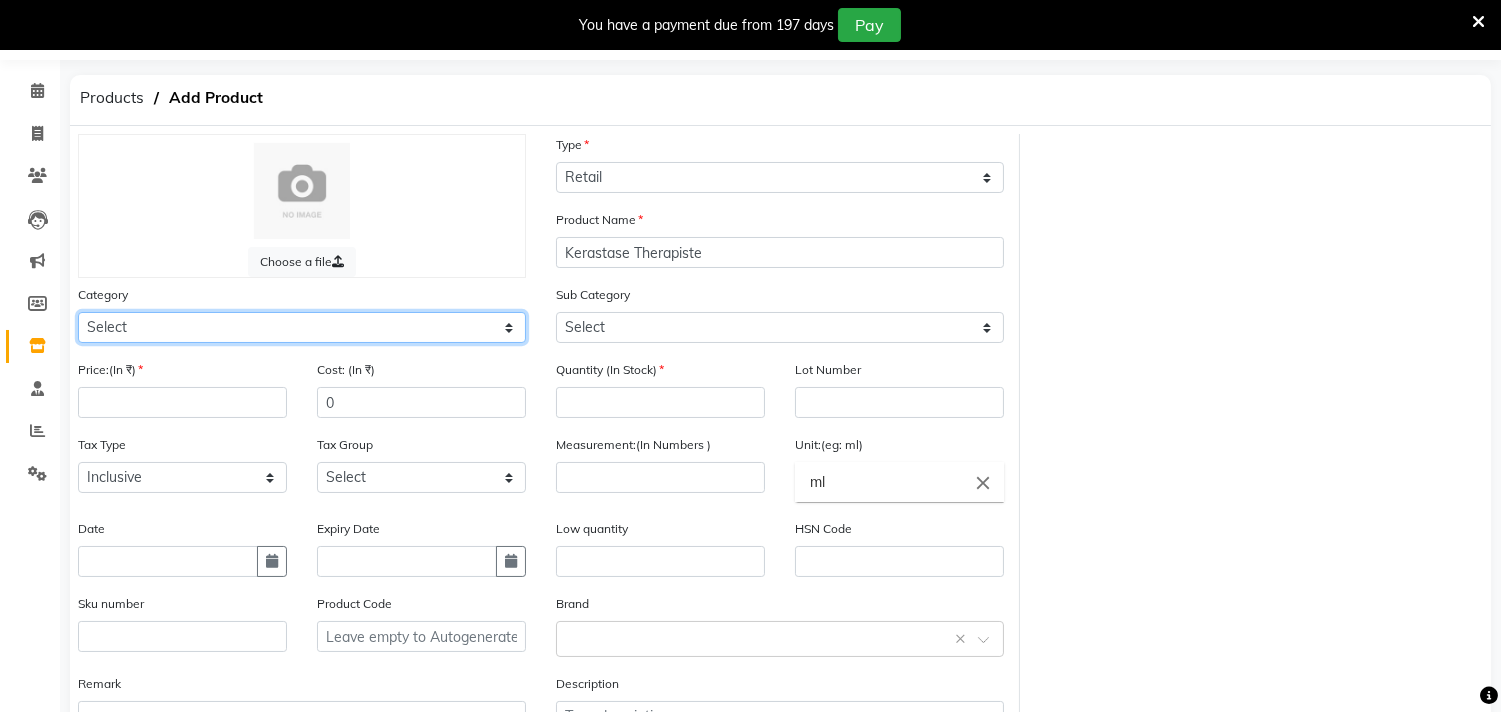 click on "Select Hair Skin Makeup Personal Care Appliances [PERSON_NAME] Waxing Disposable Threading Hands and Feet Beauty Planet [MEDICAL_DATA] Cadiveu Casmara Cheryls Loreal Olaplex Other" 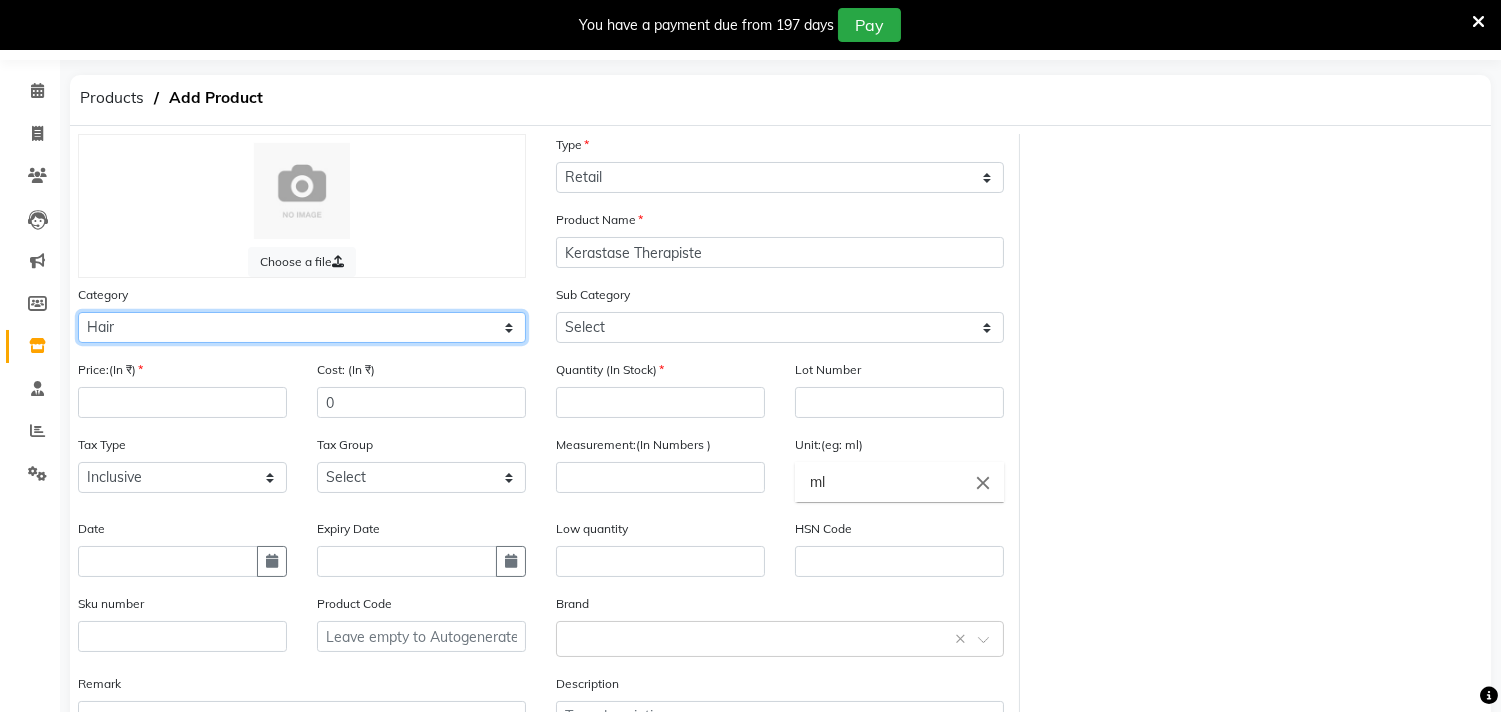 click on "Select Hair Skin Makeup Personal Care Appliances [PERSON_NAME] Waxing Disposable Threading Hands and Feet Beauty Planet [MEDICAL_DATA] Cadiveu Casmara Cheryls Loreal Olaplex Other" 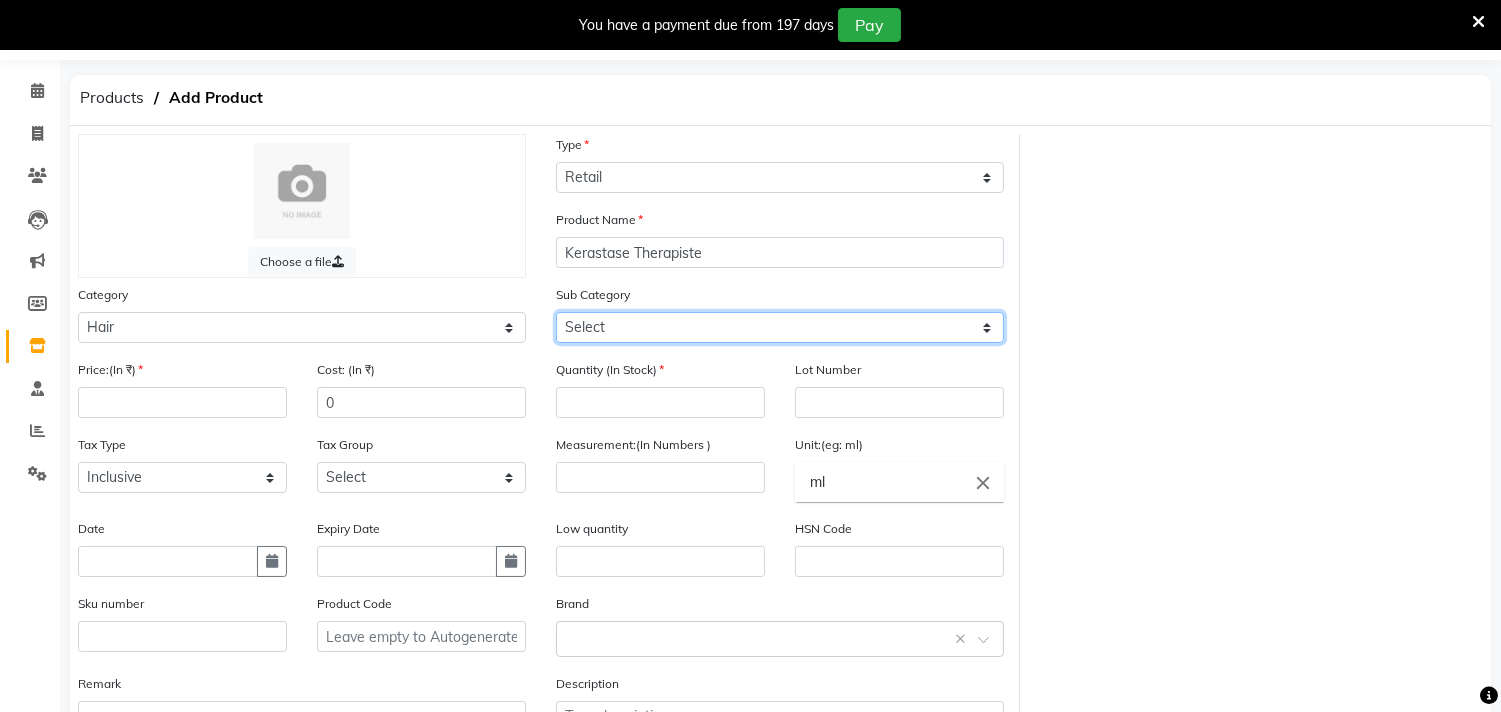 click on "Select Shampoo Conditioner Cream Mask Oil Serum Color Appliances Treatment Styling Kit & Combo Other" 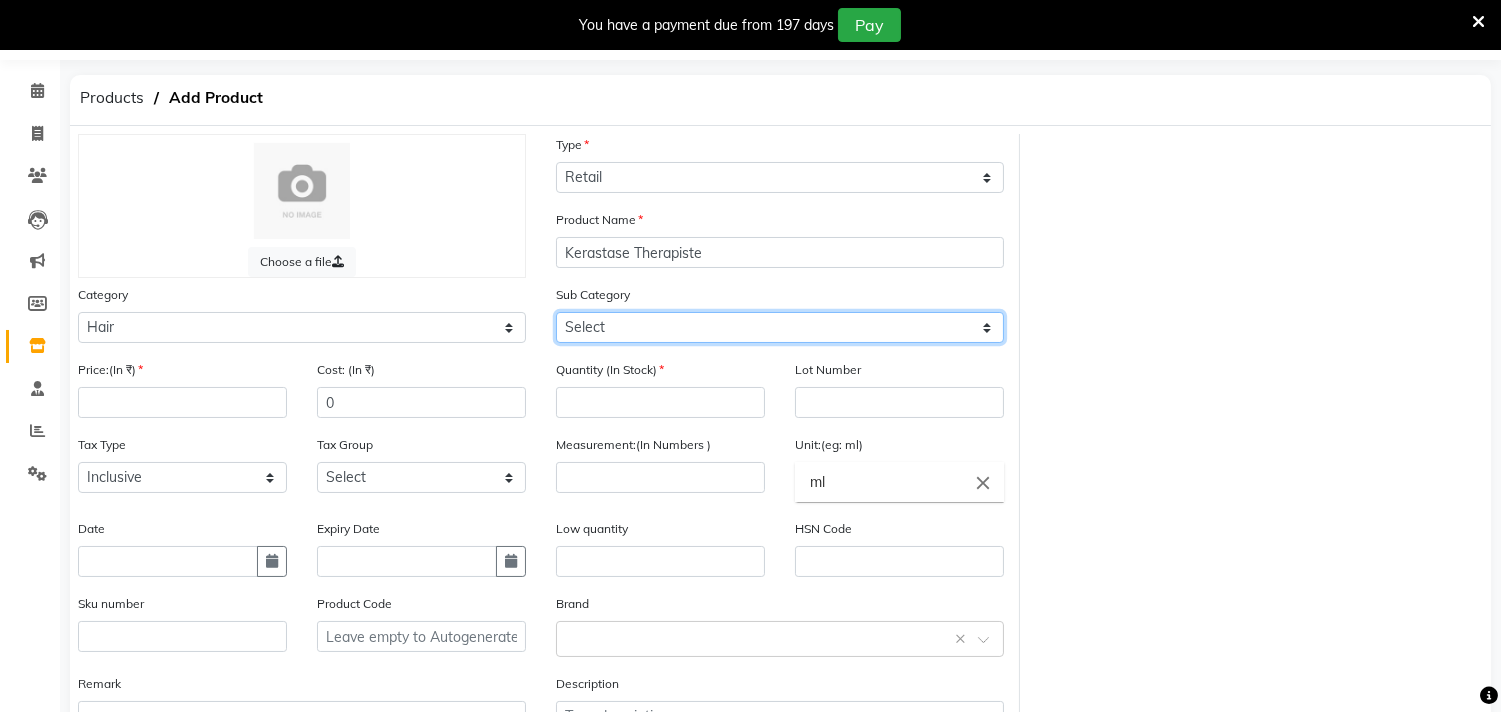 select on "804501104" 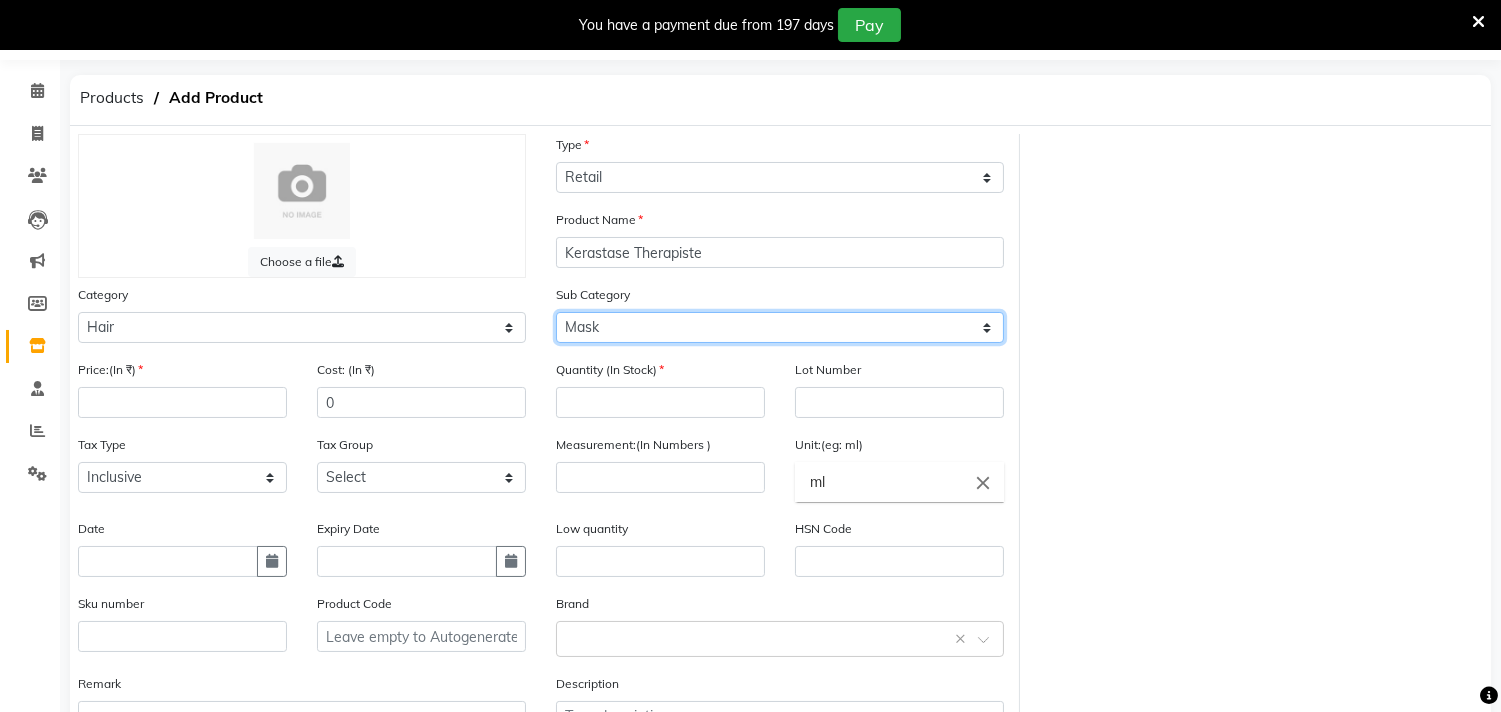 click on "Select Shampoo Conditioner Cream Mask Oil Serum Color Appliances Treatment Styling Kit & Combo Other" 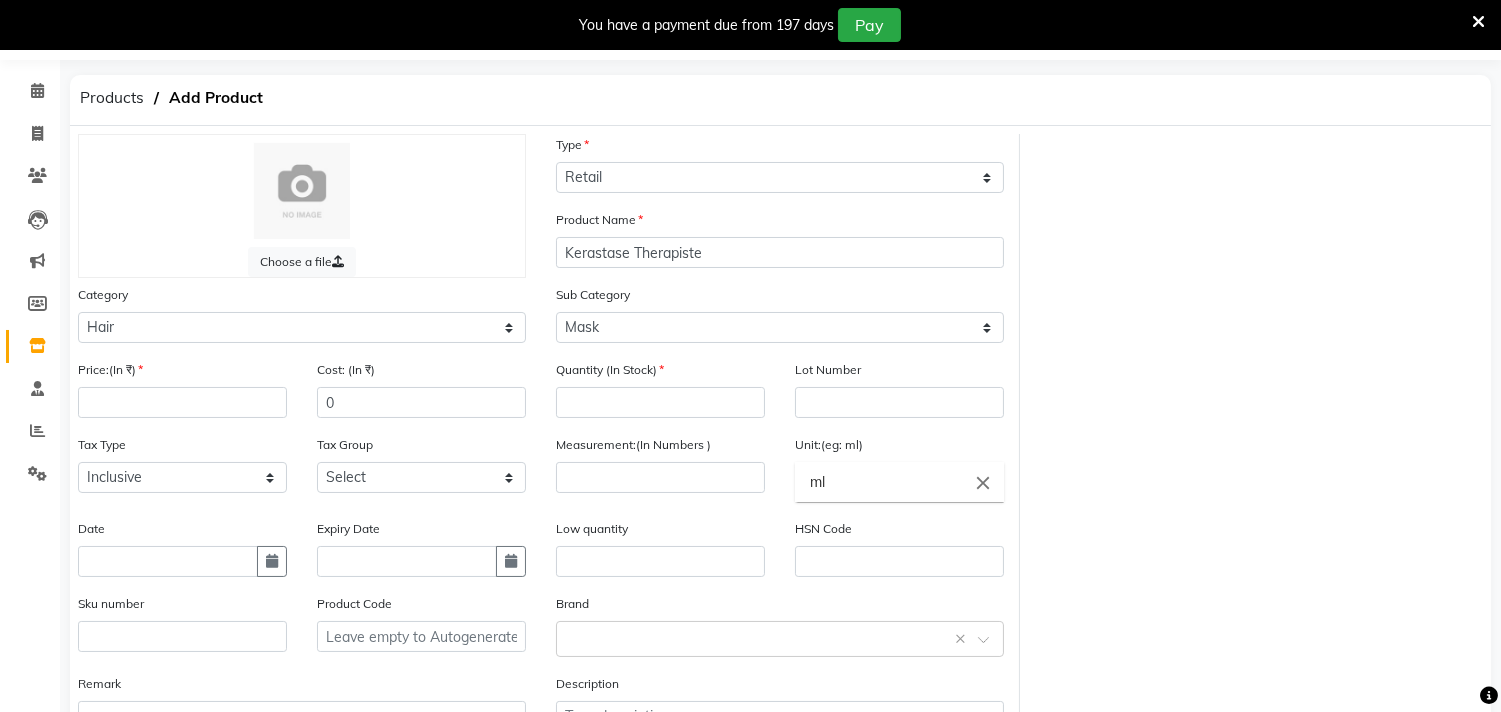 click on "Choose a file Type Select Type Both Retail Consumable Product Name Kerastase Therapiste Category Select Hair Skin Makeup Personal Care Appliances [PERSON_NAME] Waxing Disposable Threading Hands and Feet Beauty Planet [MEDICAL_DATA] Cadiveu Casmara Cheryls Loreal Olaplex Other Sub Category Select Shampoo Conditioner Cream Mask Oil Serum Color Appliances Treatment Styling Kit & Combo Other Price:(In ₹) Cost: (In ₹) 0 Quantity (In Stock) Lot Number Tax Type Select Inclusive Exclusive Tax Group Select GST Measurement:(In Numbers ) Unit:(eg: ml) ml close Date Expiry Date Low quantity HSN Code Sku number Product Code Brand Select brand or add custom brand    × Remark Description" 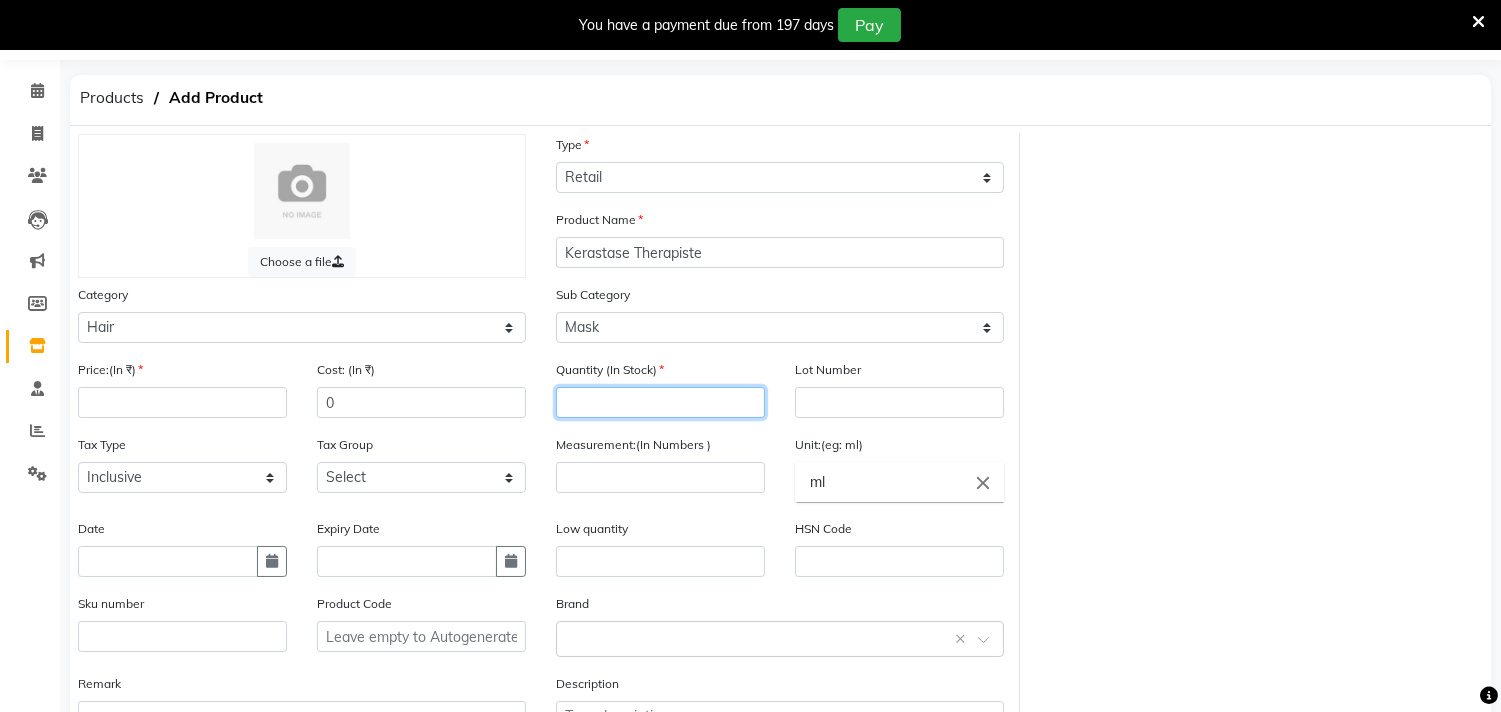 click 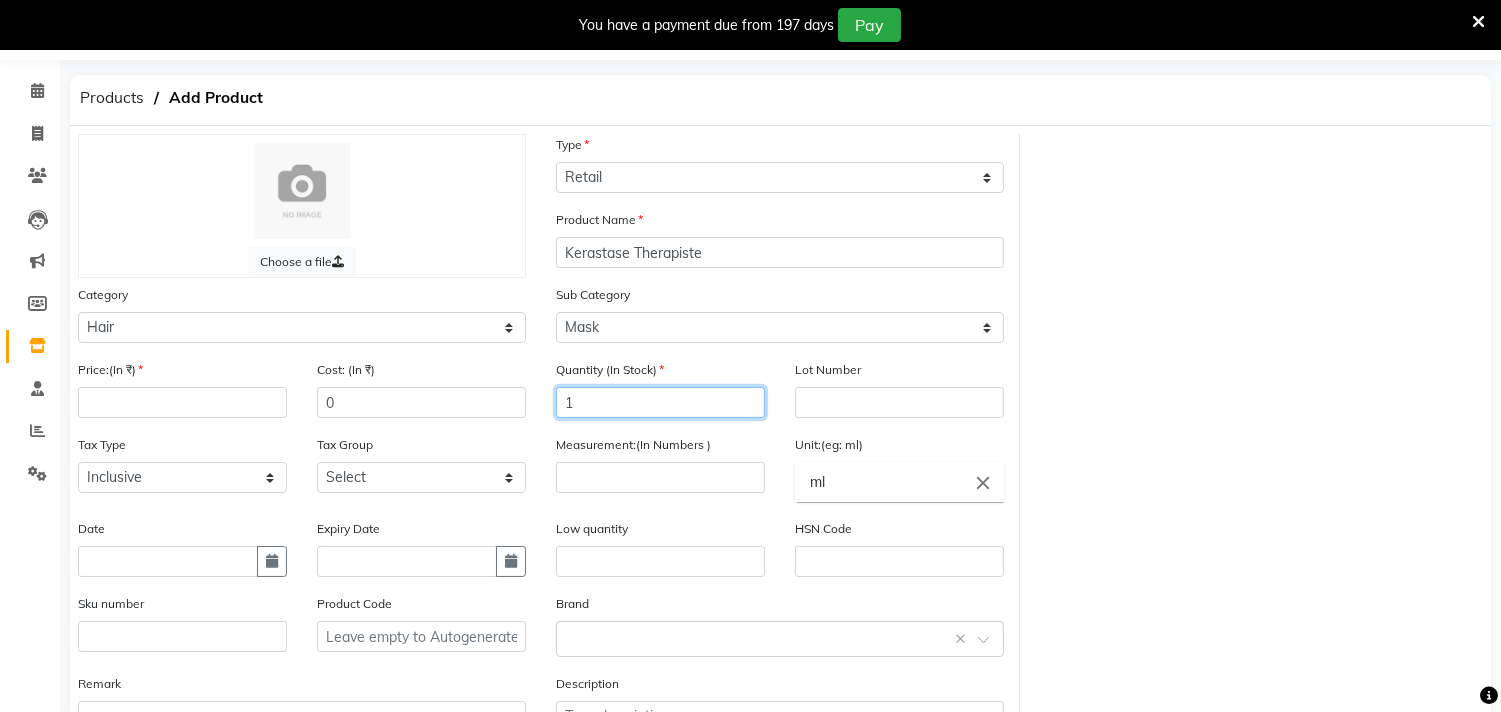 type on "1" 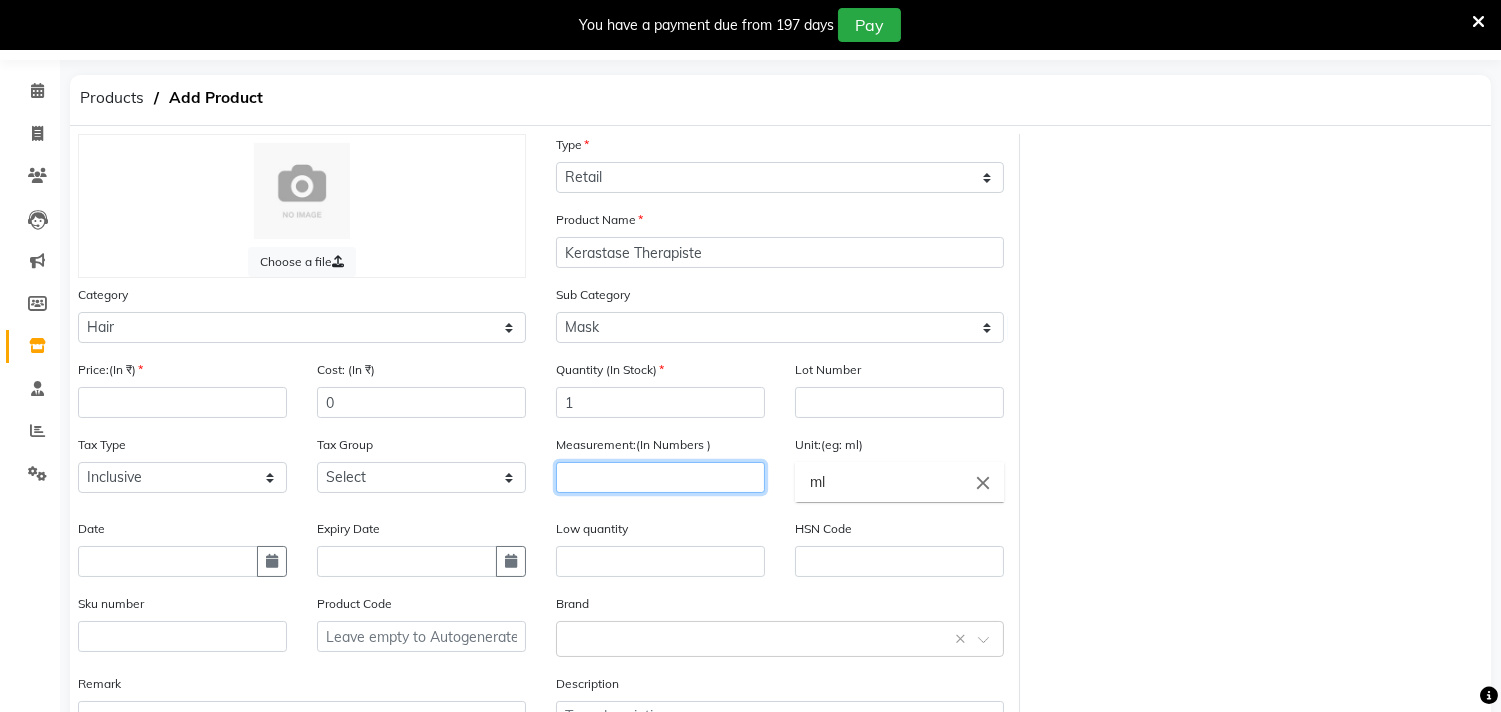 click 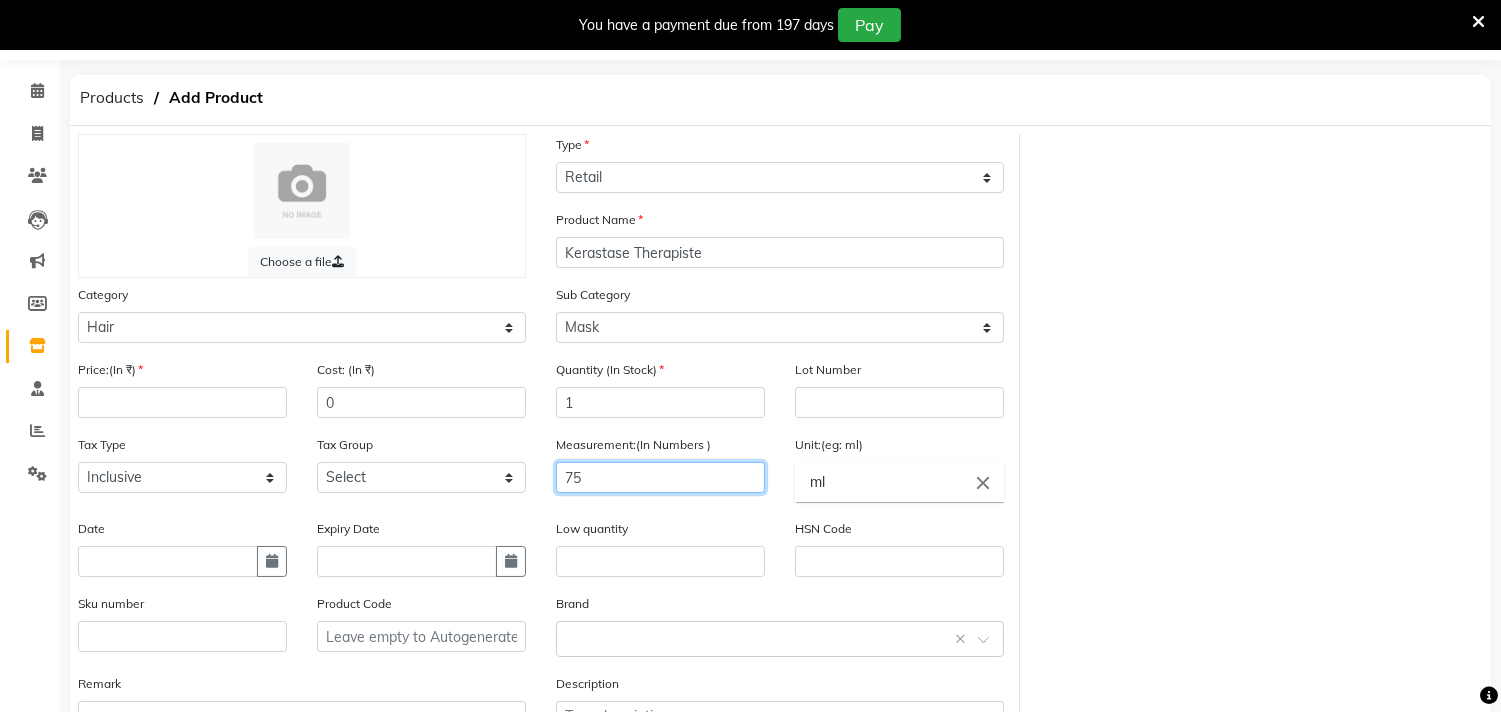 type on "75" 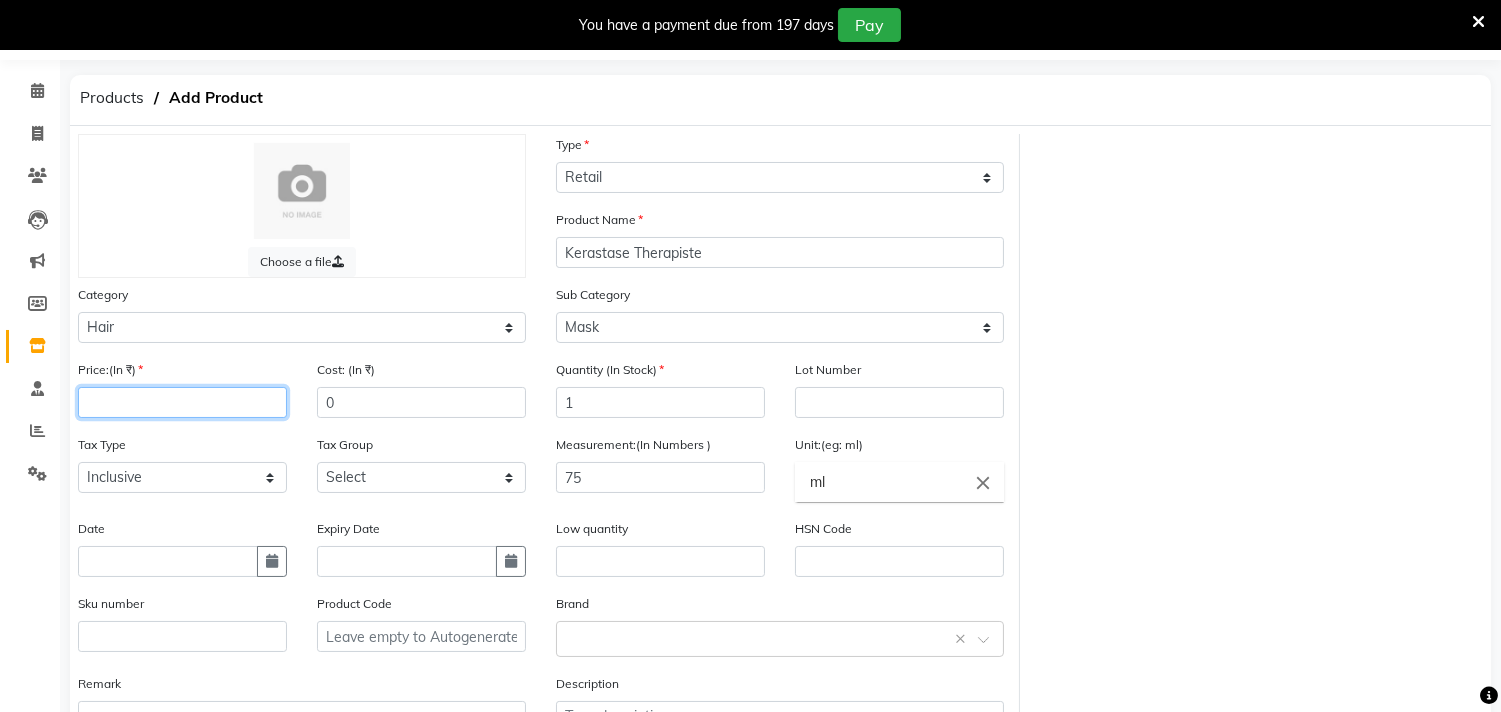 click 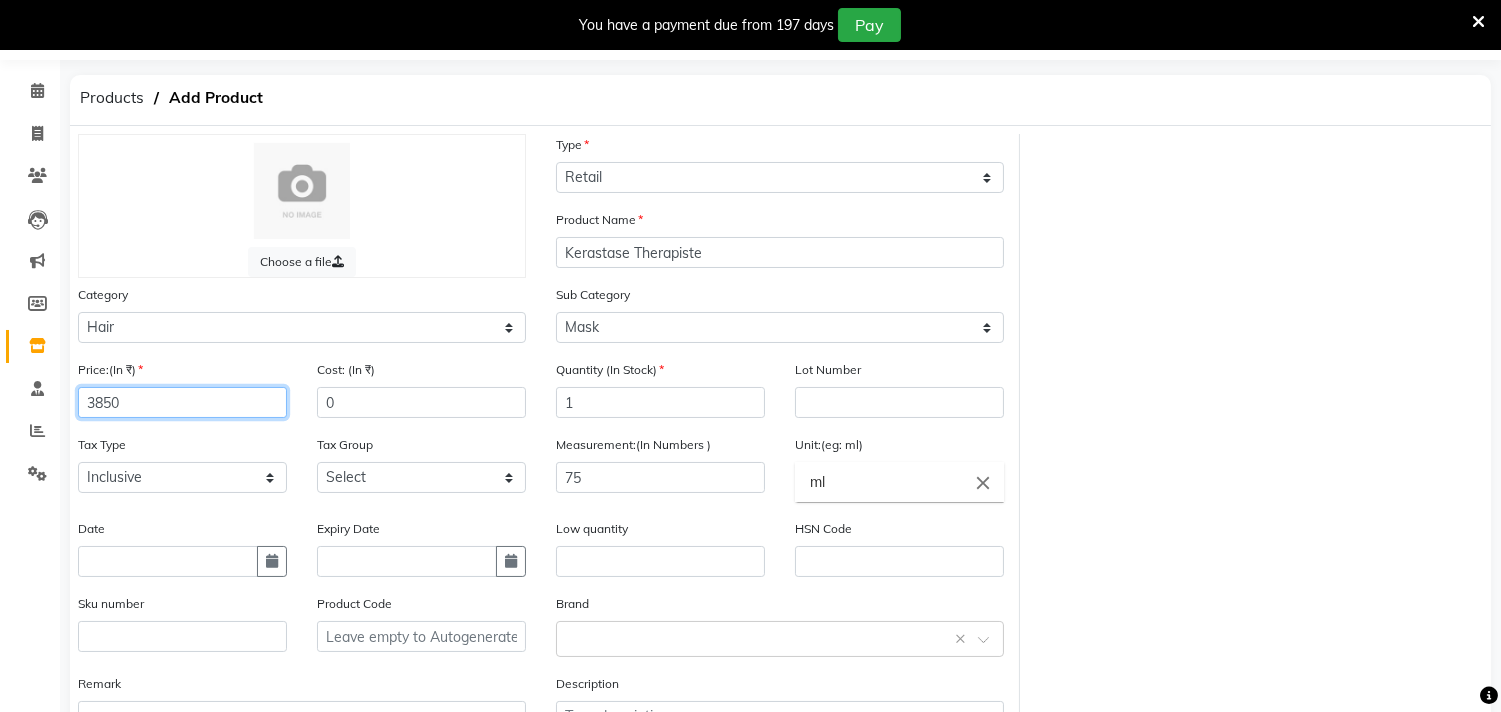 type on "3850" 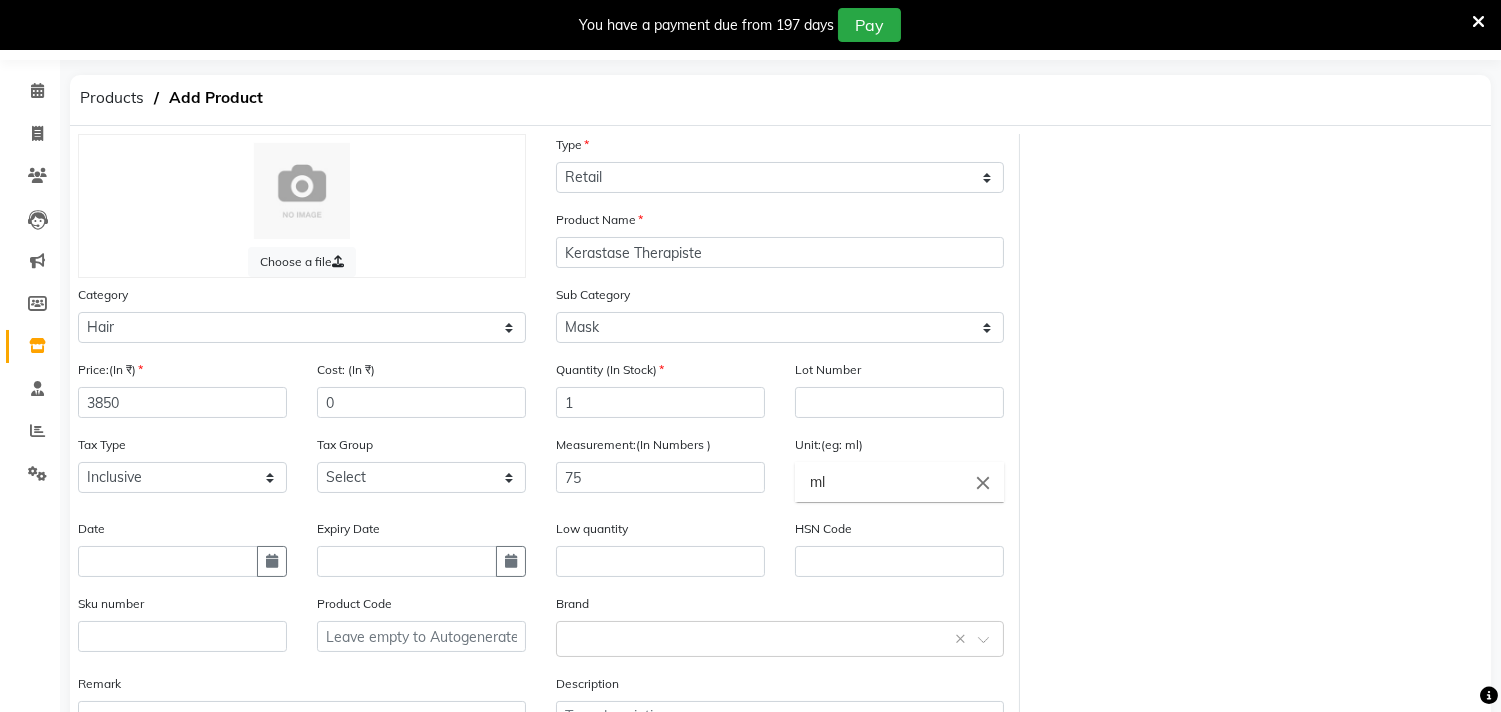 click on "Choose a file Type Select Type Both Retail Consumable Product Name Kerastase Therapiste Category Select Hair Skin Makeup Personal Care Appliances Beard Waxing Disposable Threading Hands and Feet Beauty Planet Botox Cadiveu Casmara Cheryls Loreal Olaplex Other Sub Category Select Shampoo Conditioner Cream Mask Oil Serum Color Appliances Treatment Styling Kit & Combo Other Price:(In ₹) 3850 Cost: (In ₹) 0 Quantity (In Stock) 1 Lot Number Tax Type Select Inclusive Exclusive Tax Group Select GST Measurement:(In Numbers ) 75 Unit:(eg: ml) ml close Date Expiry Date Low quantity HSN Code Sku number Product Code Brand Select brand or add custom brand    × Remark Description" 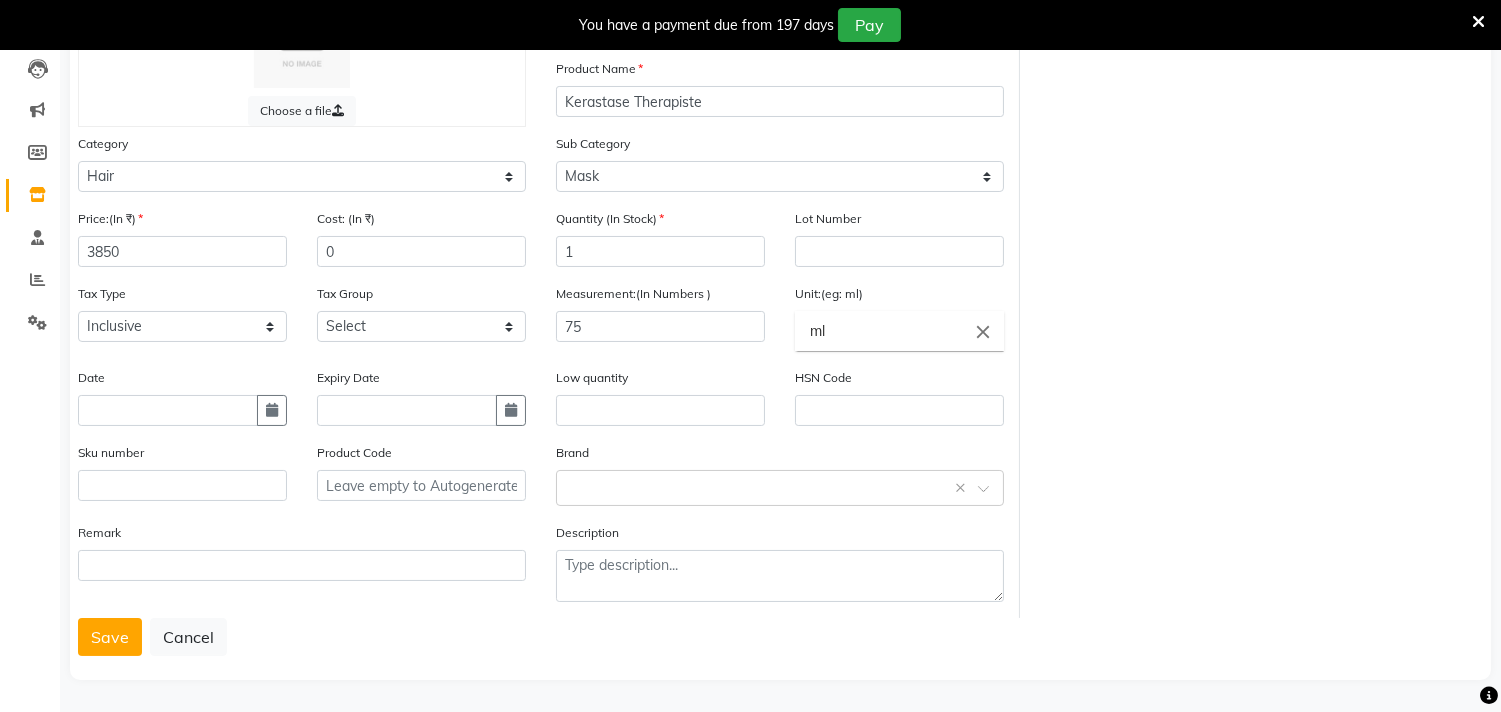 scroll, scrollTop: 216, scrollLeft: 0, axis: vertical 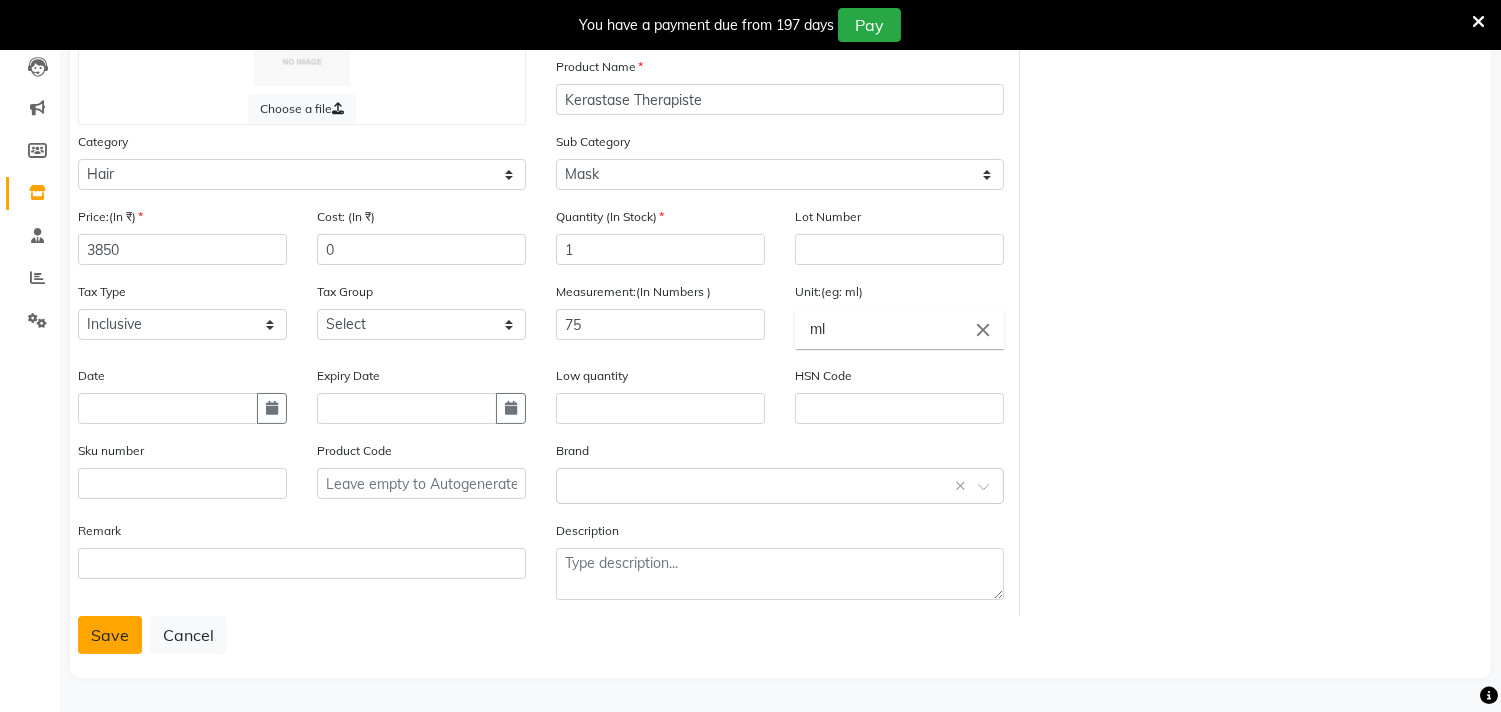 click on "Save" 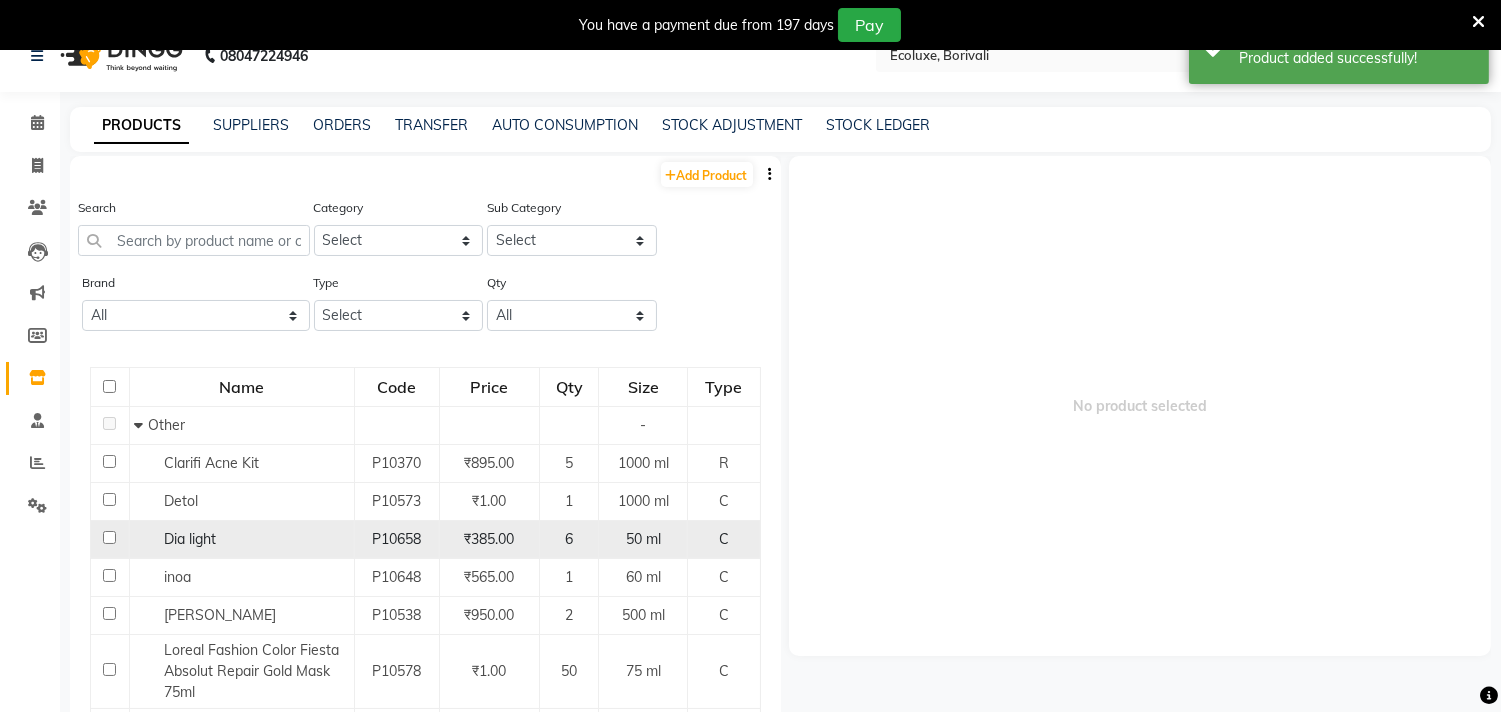 scroll, scrollTop: 0, scrollLeft: 0, axis: both 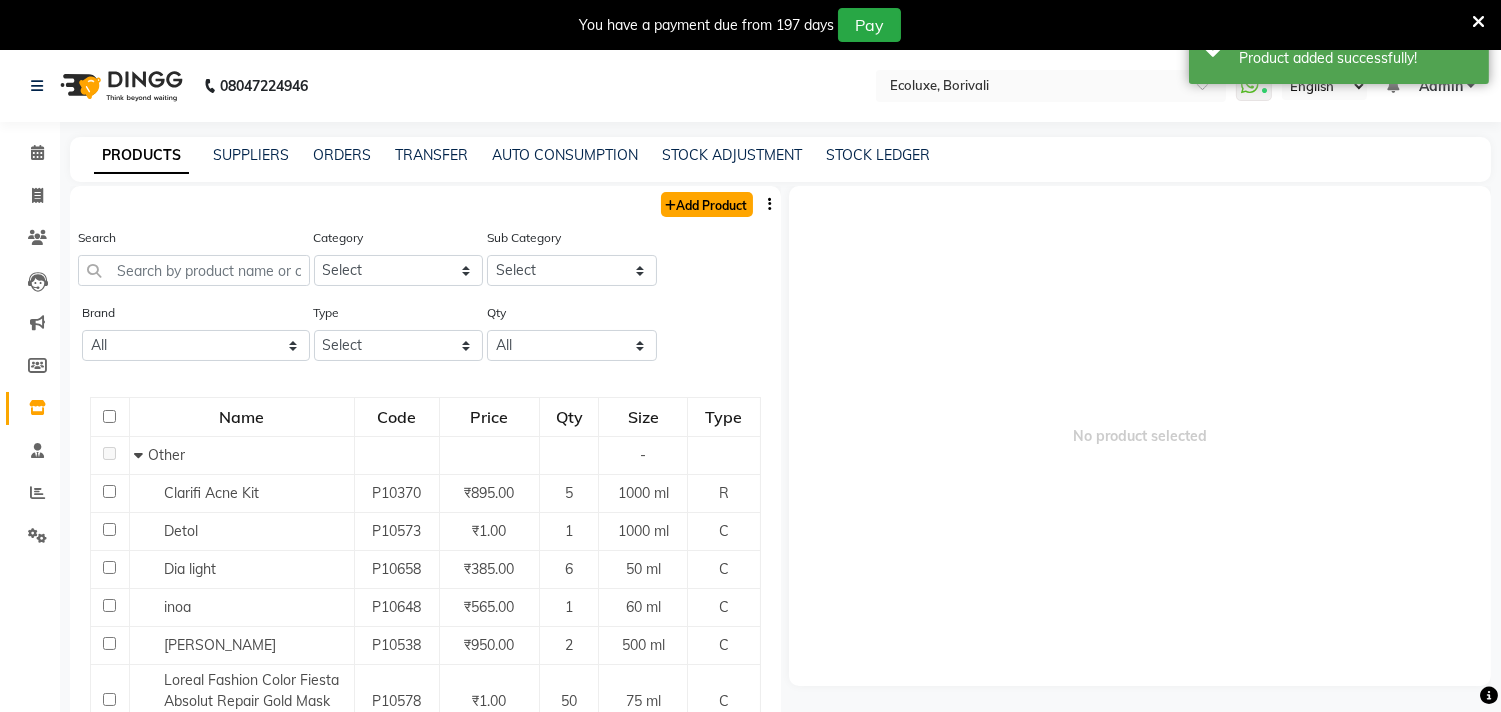 click 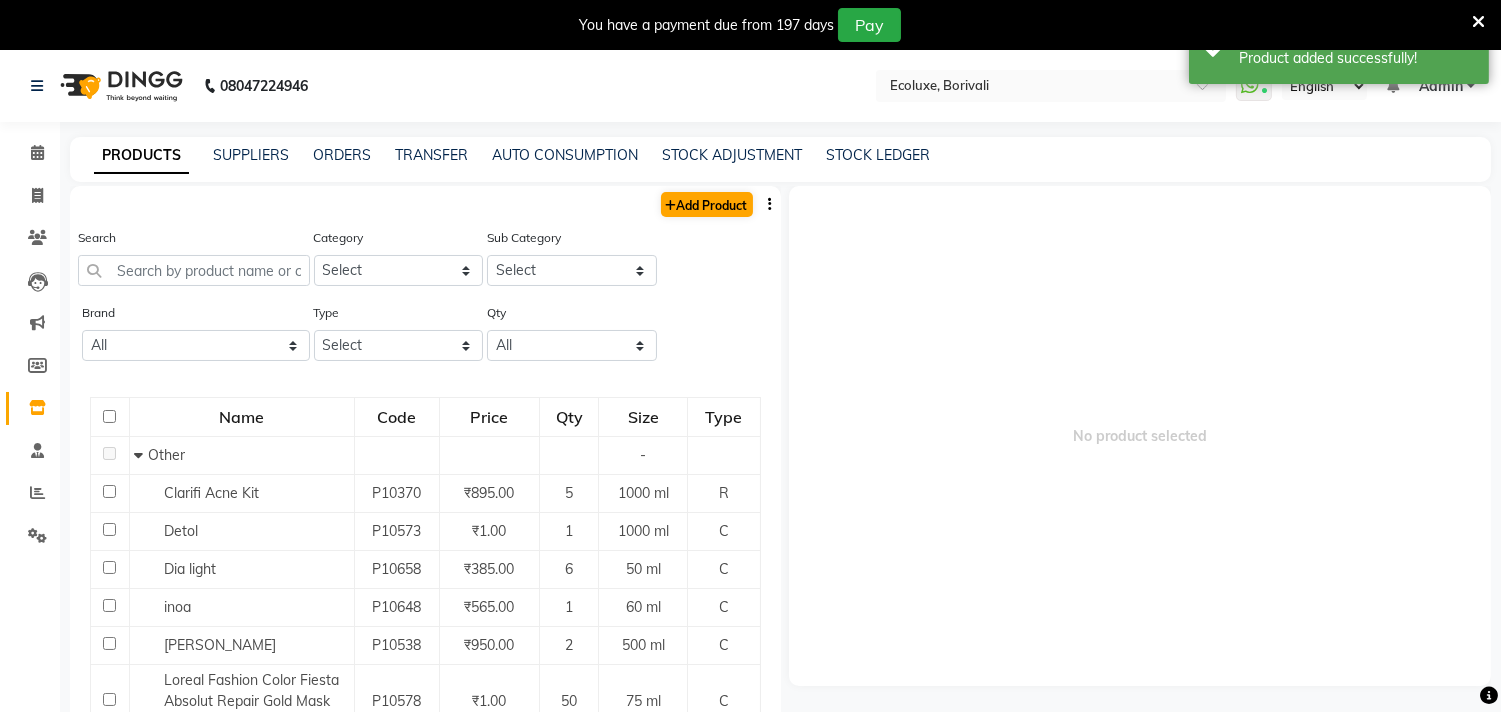 select on "true" 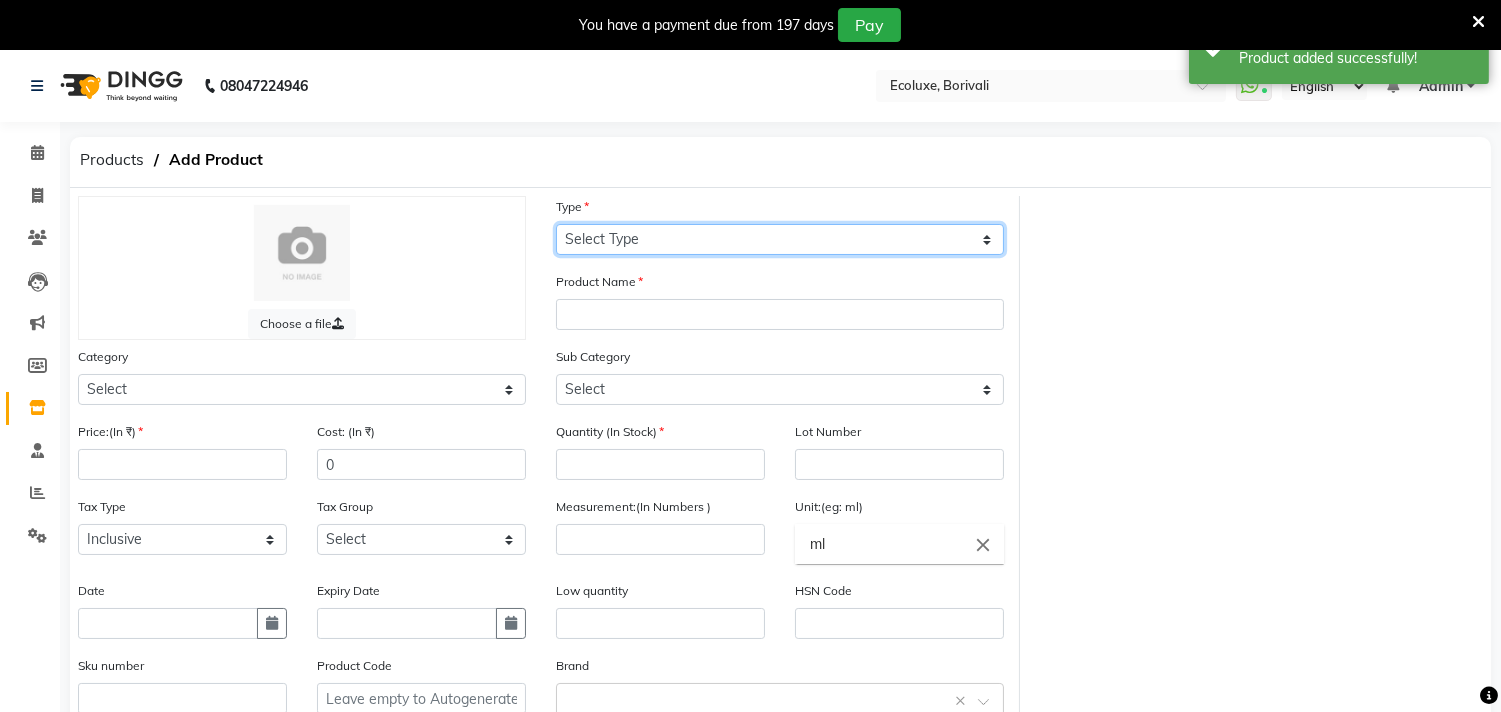 click on "Select Type Both Retail Consumable" 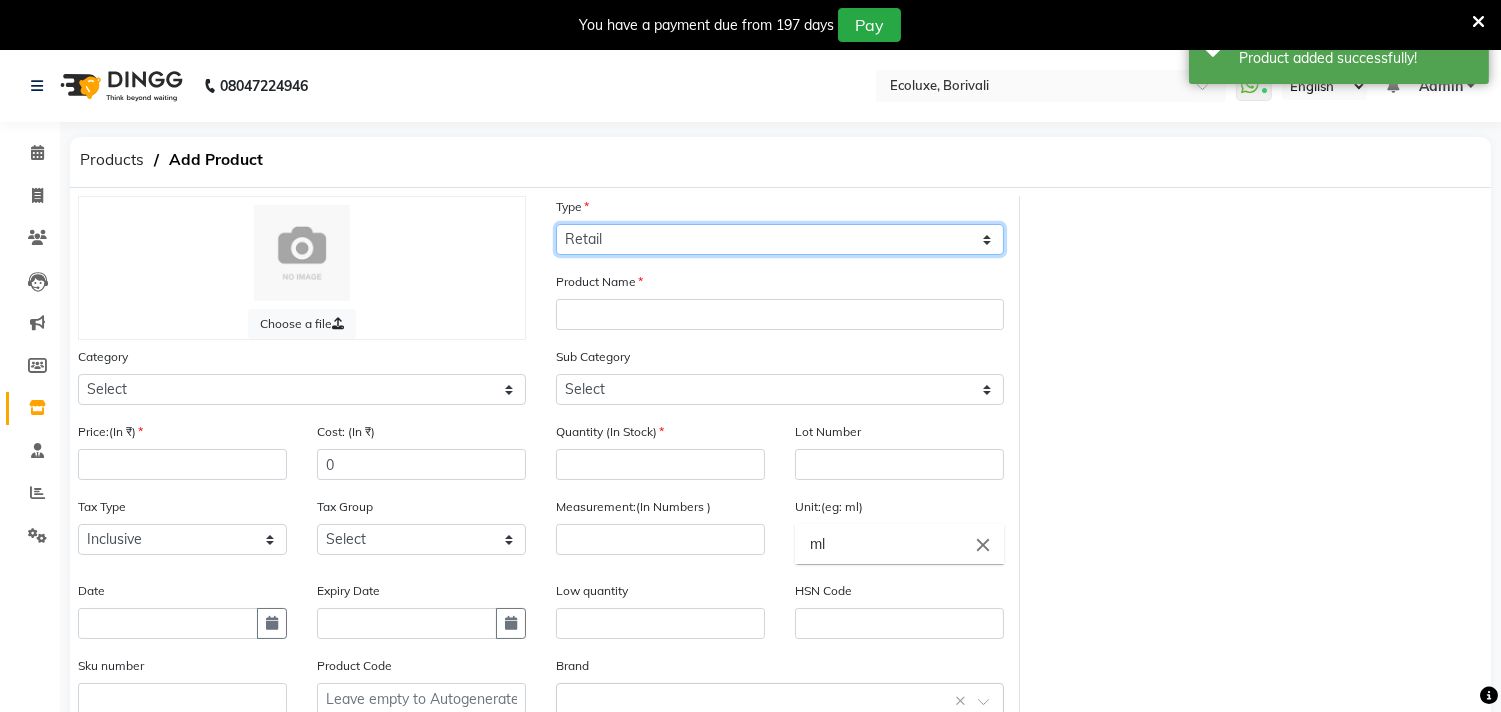 click on "Select Type Both Retail Consumable" 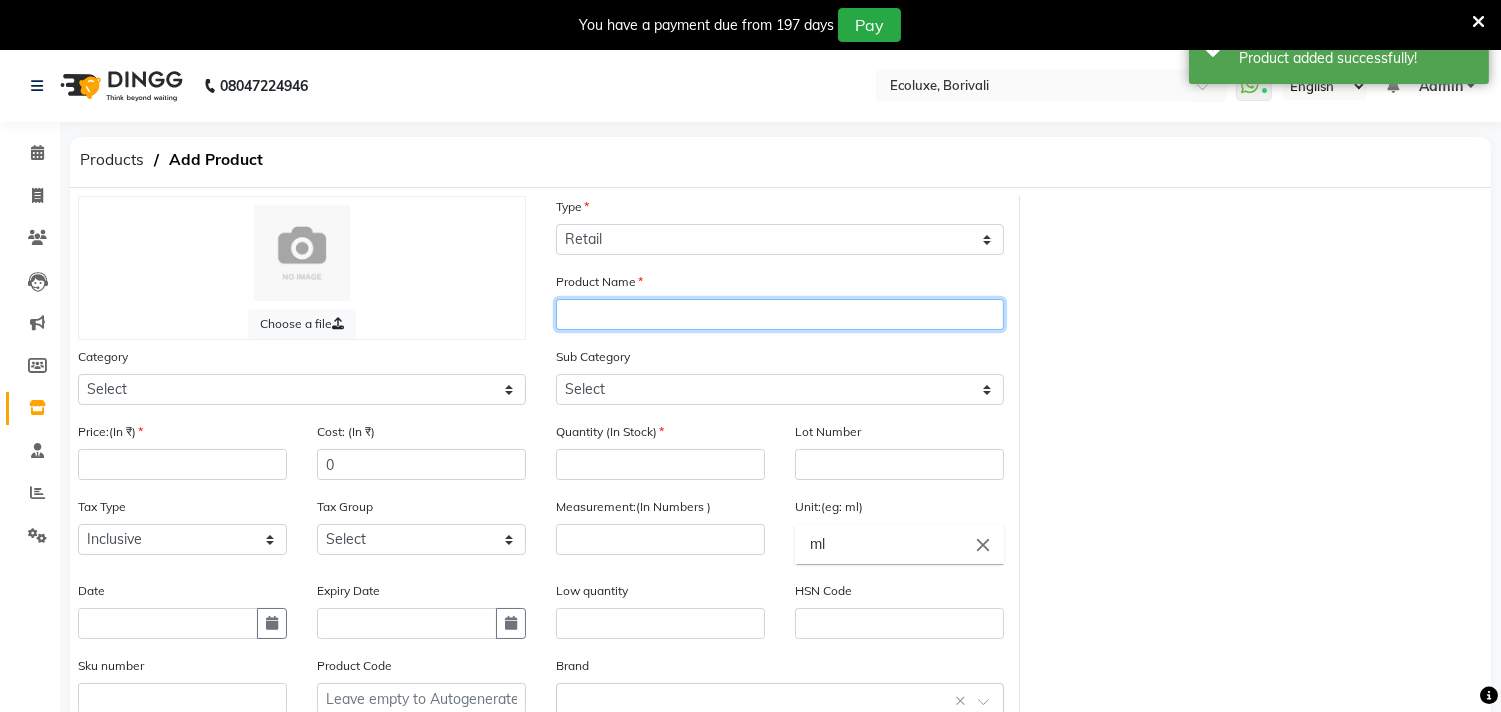 click 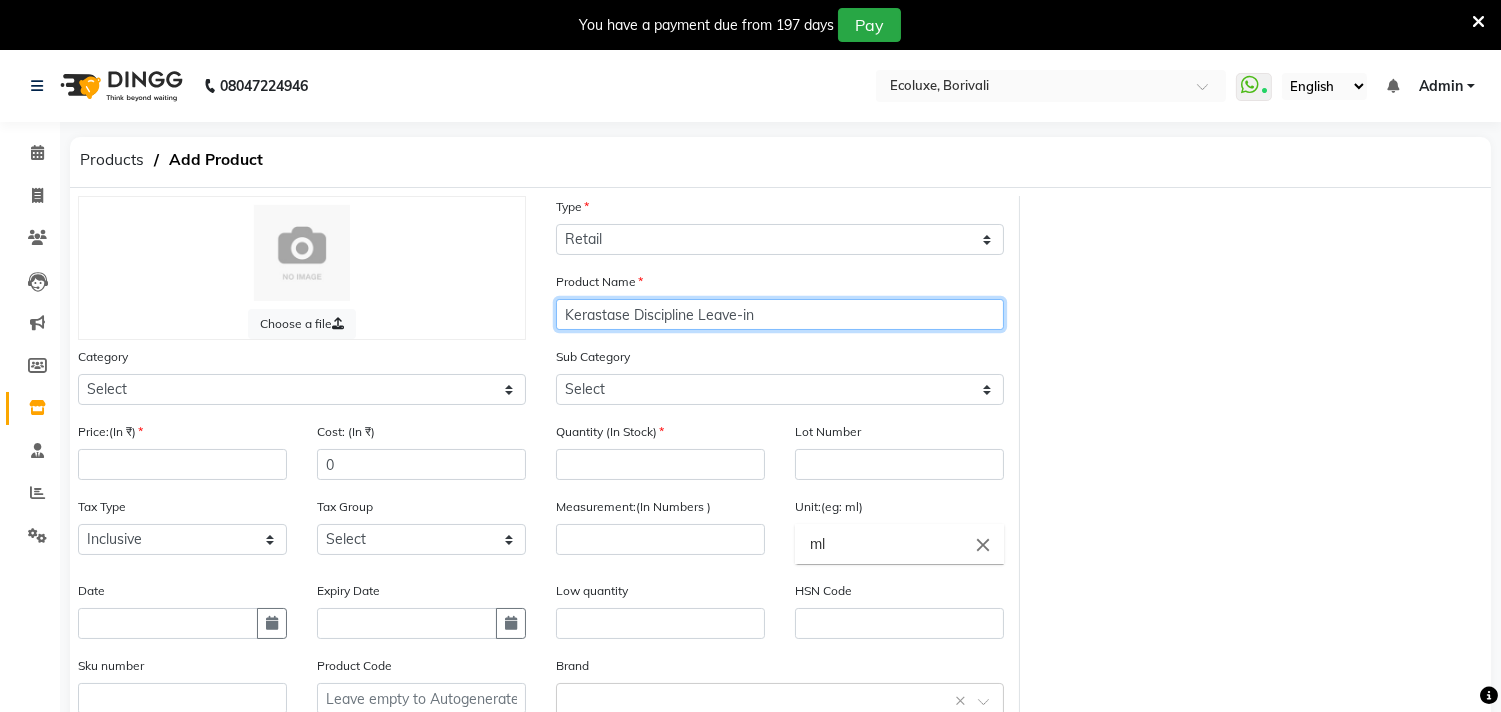 type on "Kerastase Discipline Leave-in" 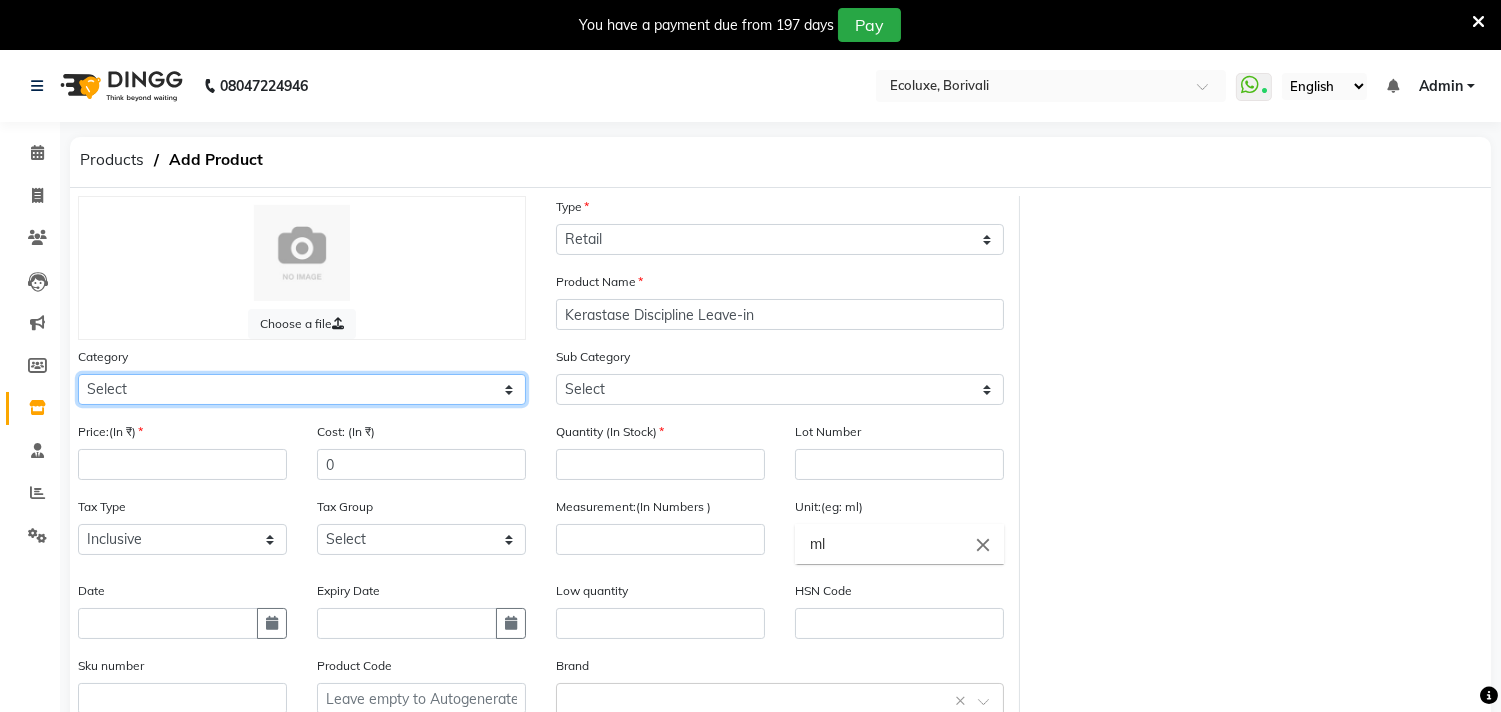 click on "Select Hair Skin Makeup Personal Care Appliances Beard Waxing Disposable Threading Hands and Feet Beauty Planet Botox Cadiveu Casmara Cheryls Loreal Olaplex Other" 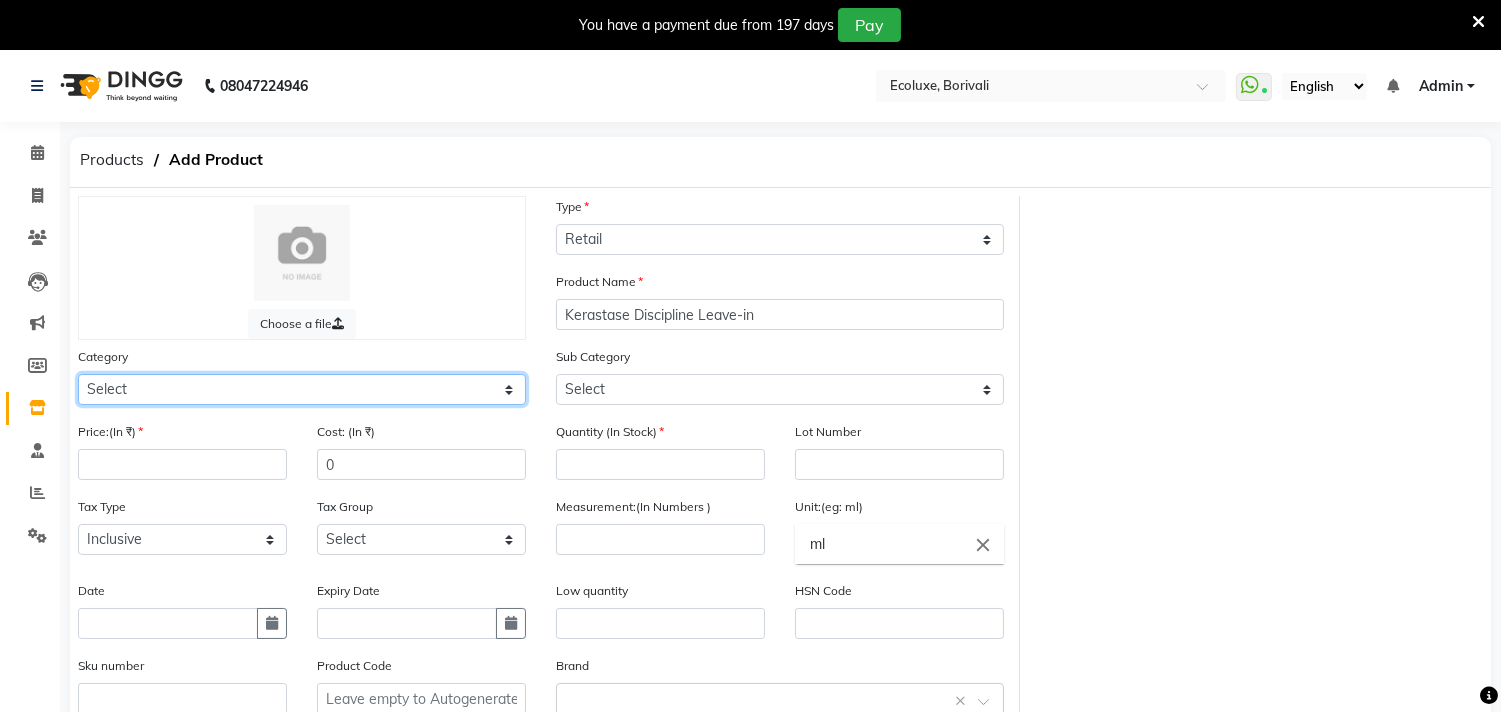 select on "804501100" 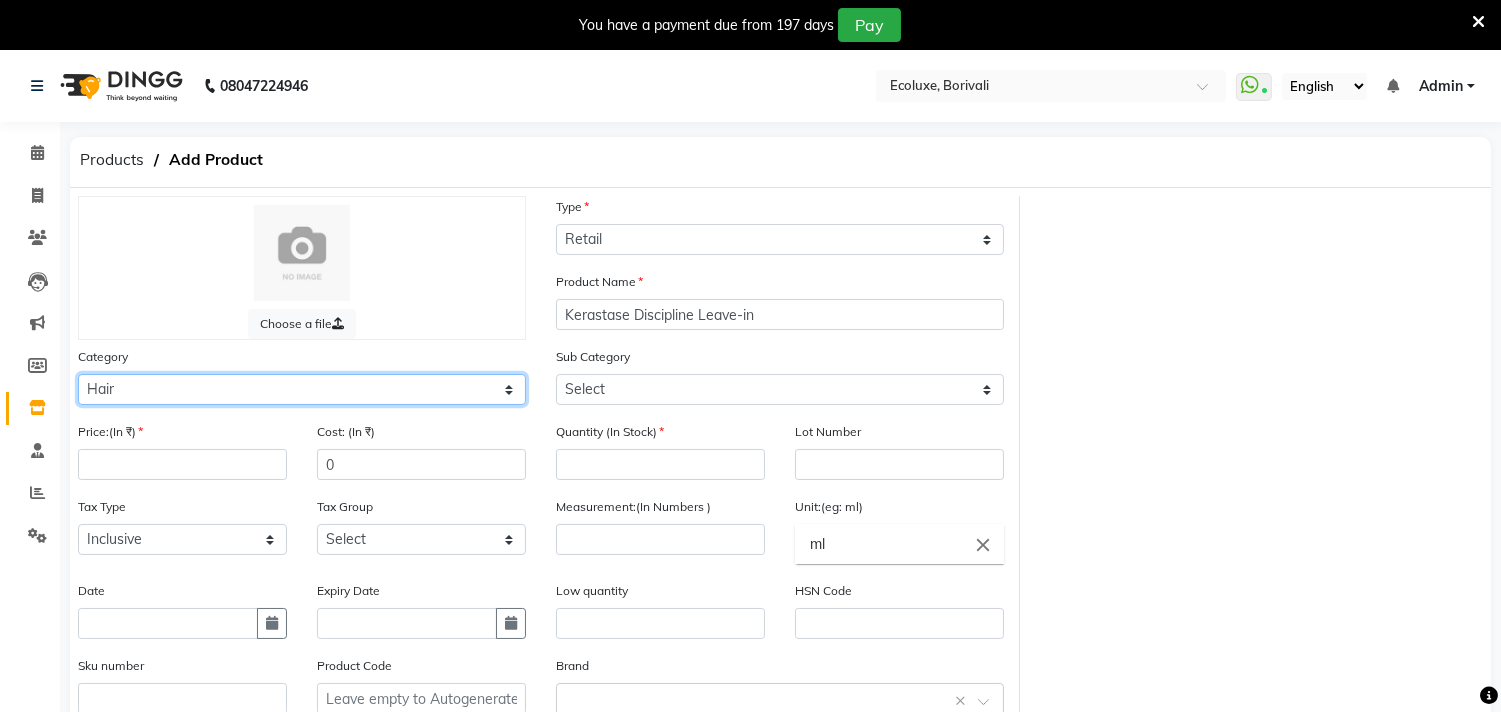 click on "Select Hair Skin Makeup Personal Care Appliances Beard Waxing Disposable Threading Hands and Feet Beauty Planet Botox Cadiveu Casmara Cheryls Loreal Olaplex Other" 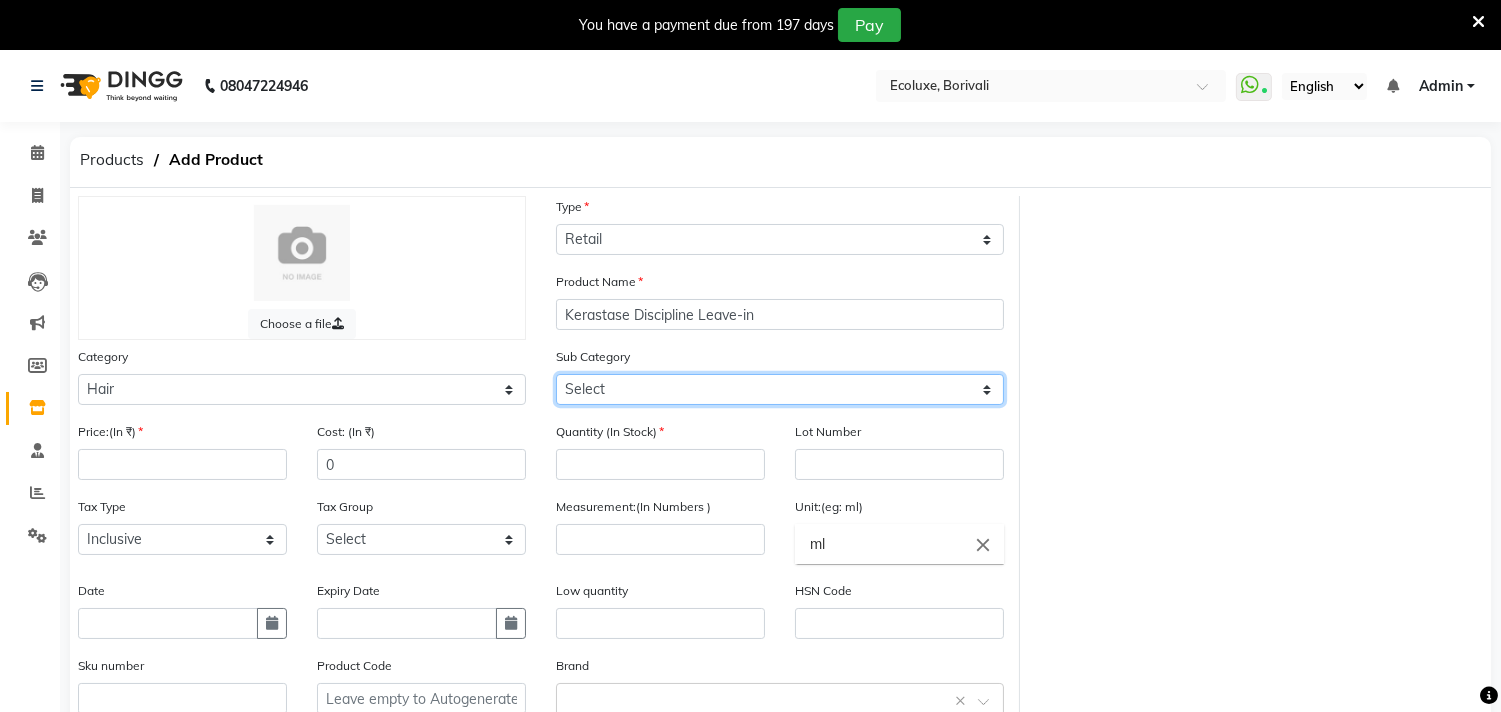 click on "Select Shampoo Conditioner Cream Mask Oil Serum Color Appliances Treatment Styling Kit & Combo Other" 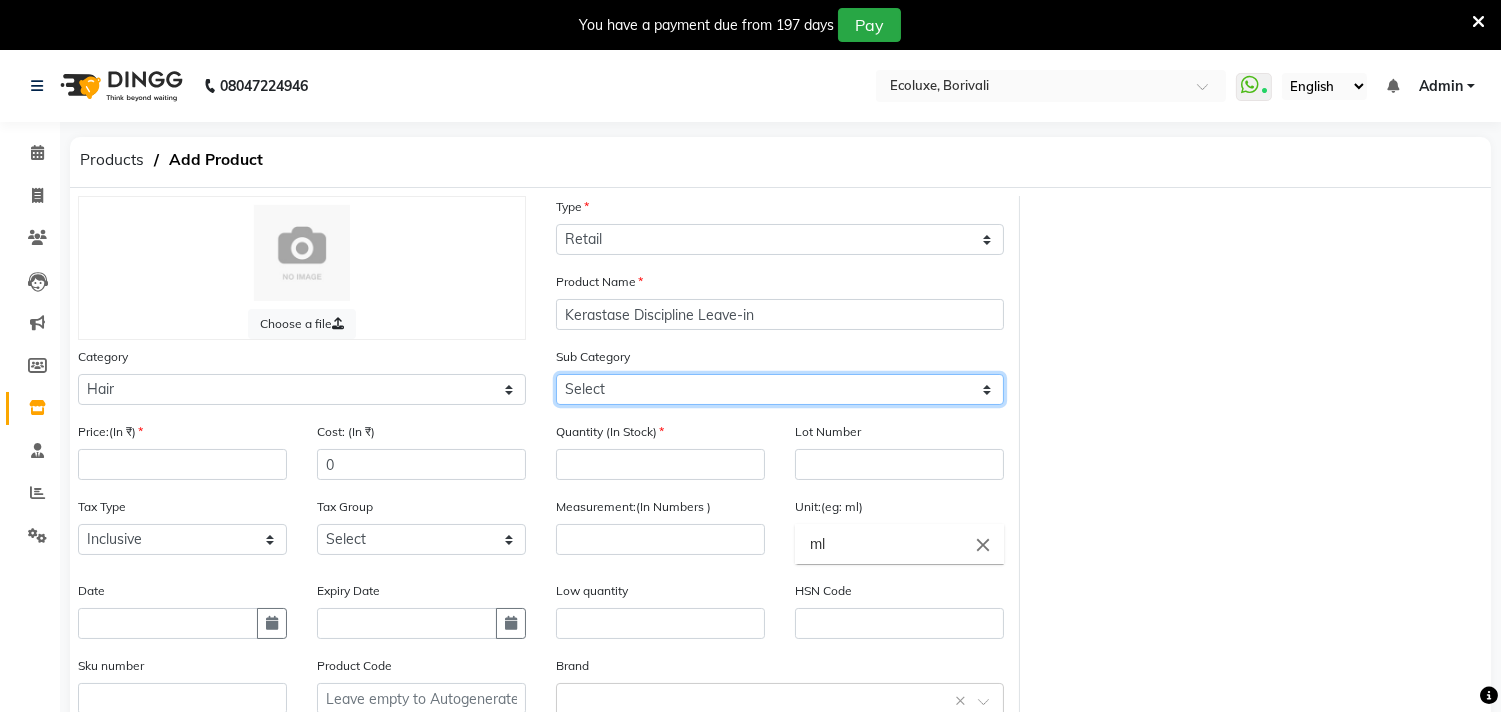 select on "804501106" 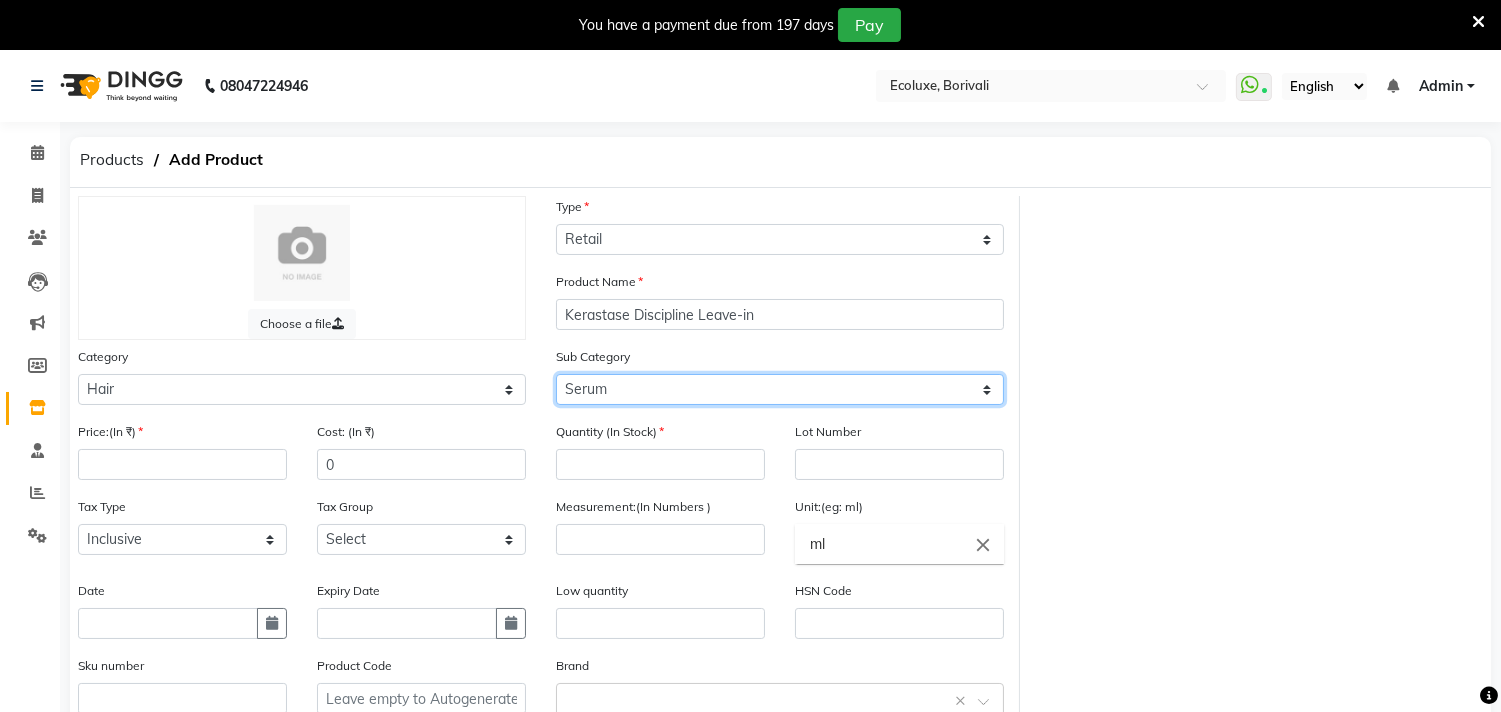 click on "Select Shampoo Conditioner Cream Mask Oil Serum Color Appliances Treatment Styling Kit & Combo Other" 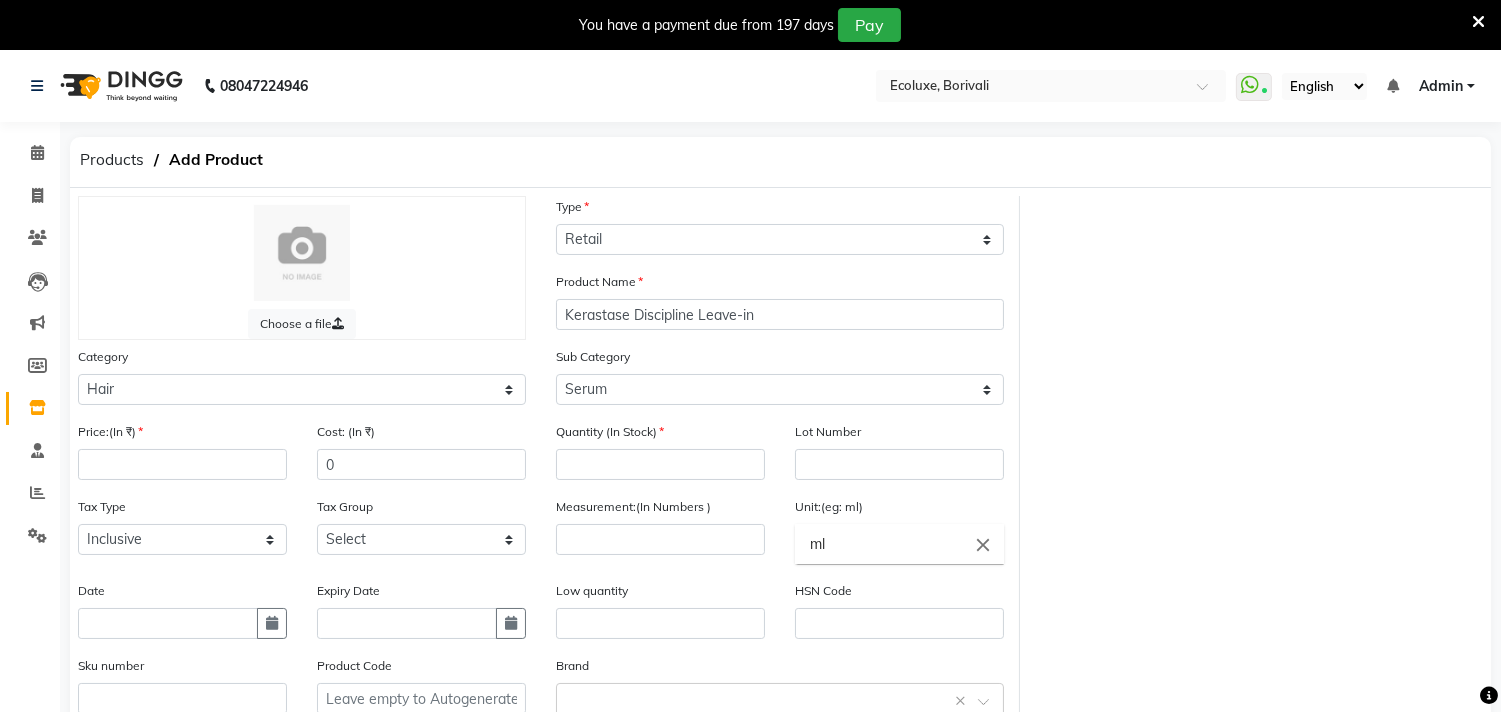 click on "Choose a file Type Select Type Both Retail Consumable Product Name Kerastase Discipline Leave-in Category Select Hair Skin Makeup Personal Care Appliances Beard Waxing Disposable Threading Hands and Feet Beauty Planet Botox Cadiveu Casmara Cheryls Loreal Olaplex Other Sub Category Select Shampoo Conditioner Cream Mask Oil Serum Color Appliances Treatment Styling Kit & Combo Other Price:(In ₹) Cost: (In ₹) 0 Quantity (In Stock) Lot Number Tax Type Select Inclusive Exclusive Tax Group Select GST Measurement:(In Numbers ) Unit:(eg: ml) ml close Date Expiry Date Low quantity HSN Code Sku number Product Code Brand Select brand or add custom brand    × Remark Description" 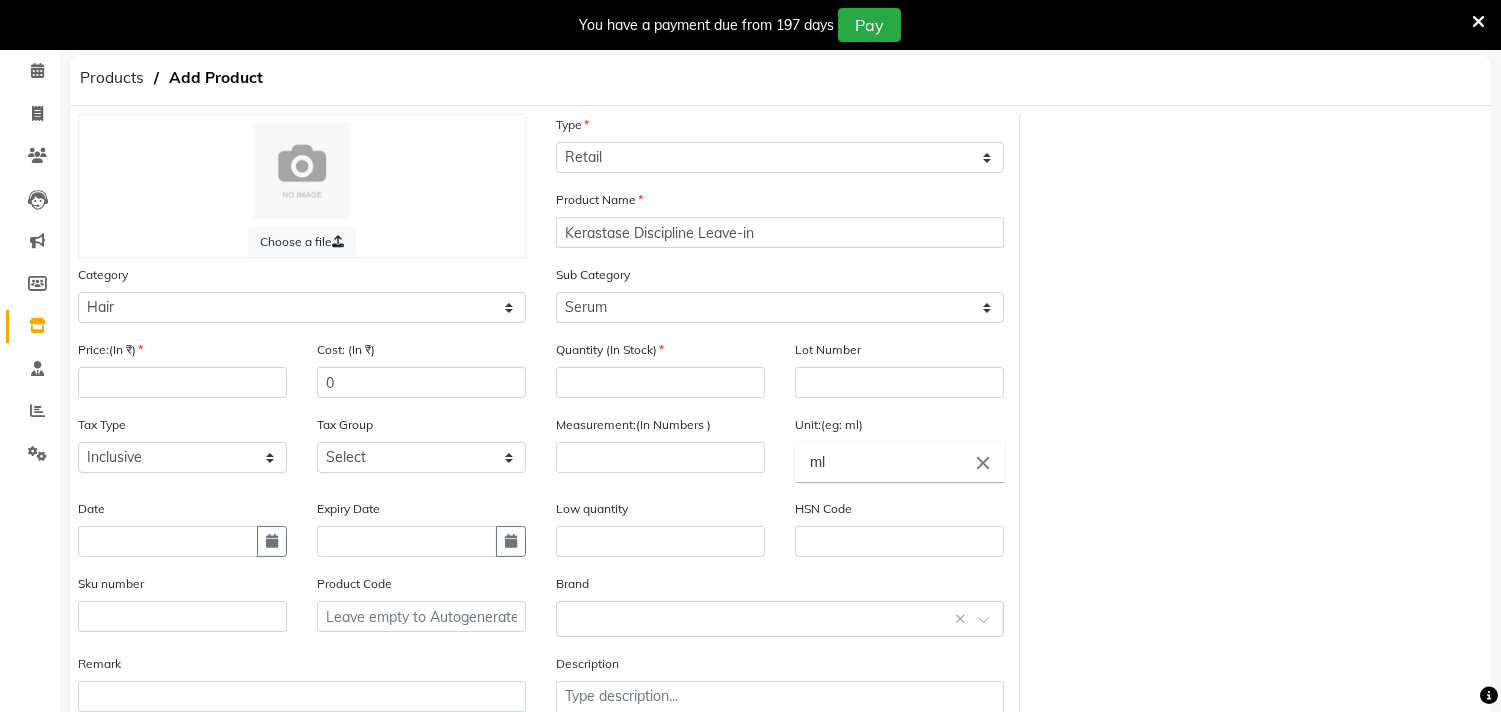 scroll, scrollTop: 216, scrollLeft: 0, axis: vertical 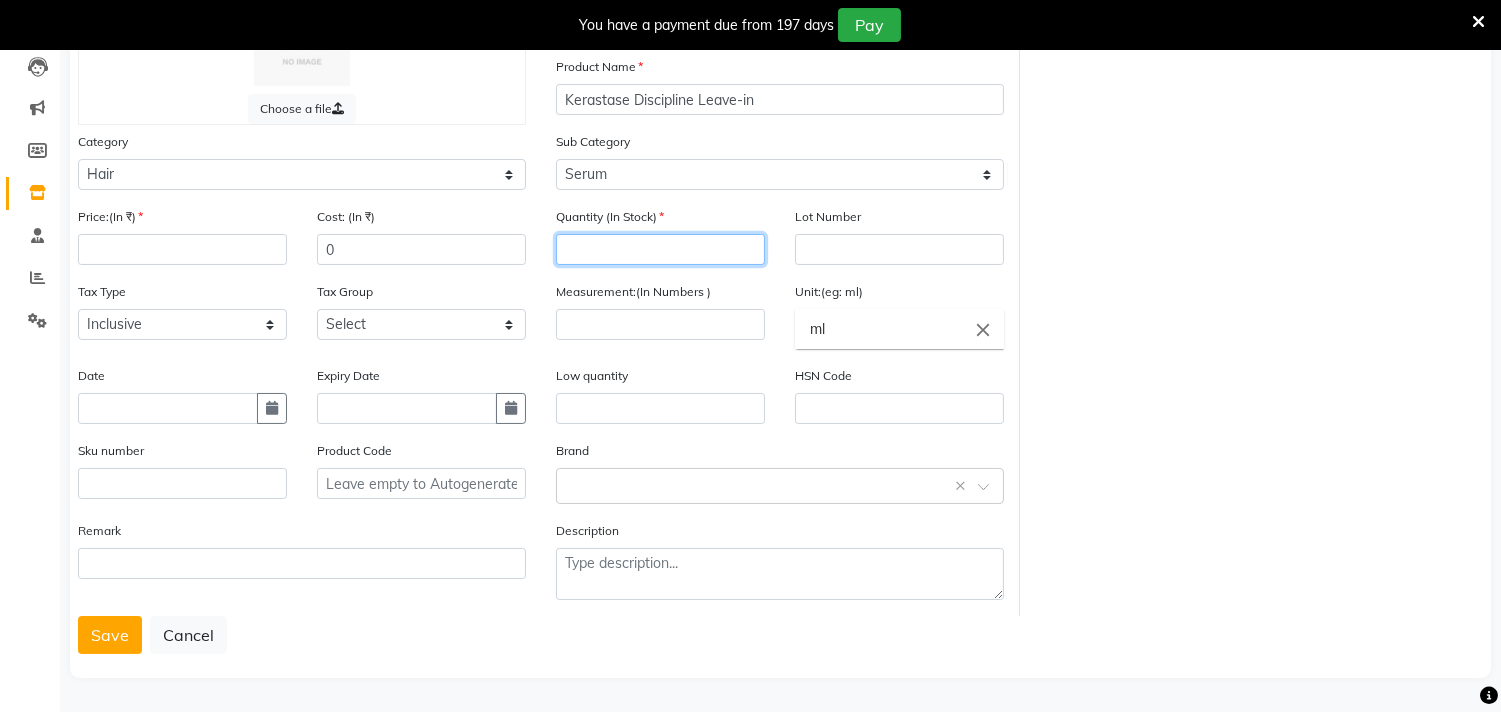 drag, startPoint x: 721, startPoint y: 246, endPoint x: 737, endPoint y: 272, distance: 30.528675 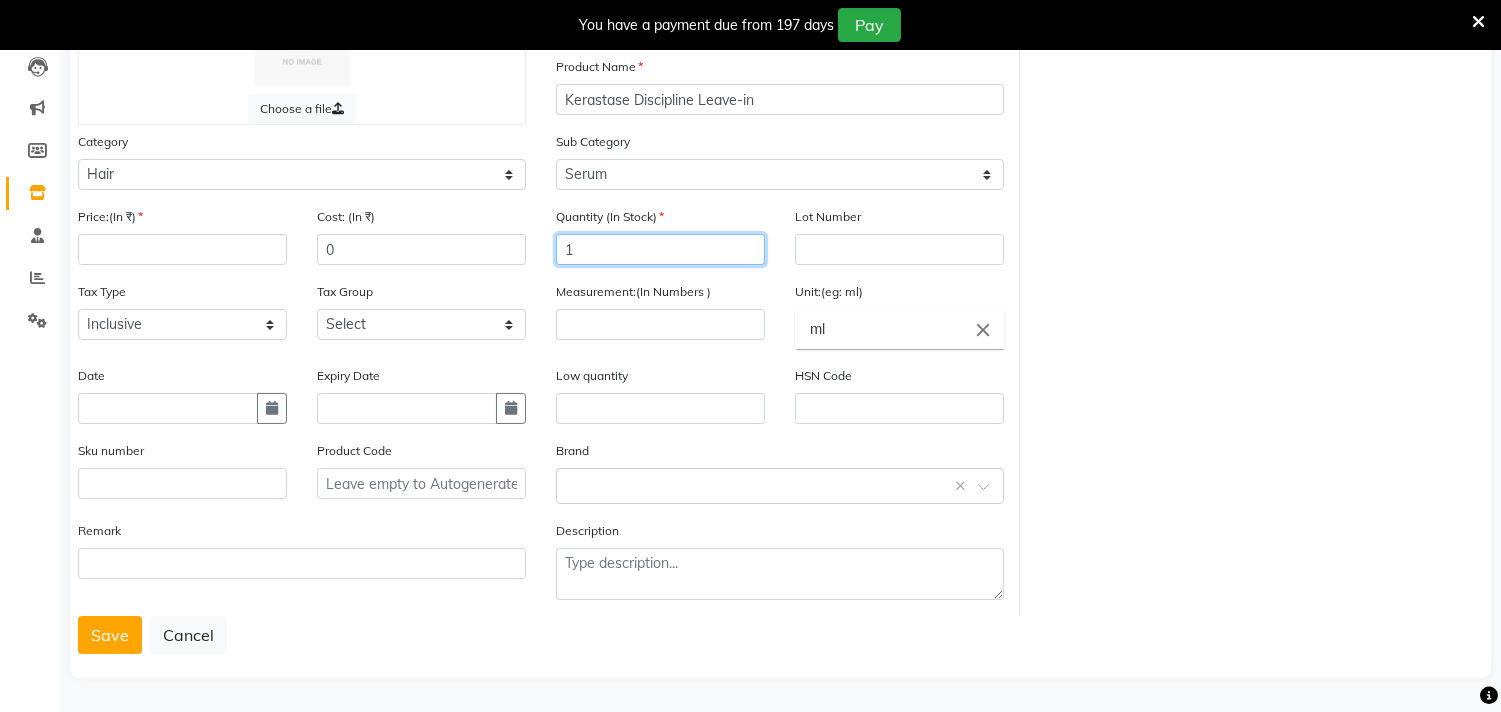type on "1" 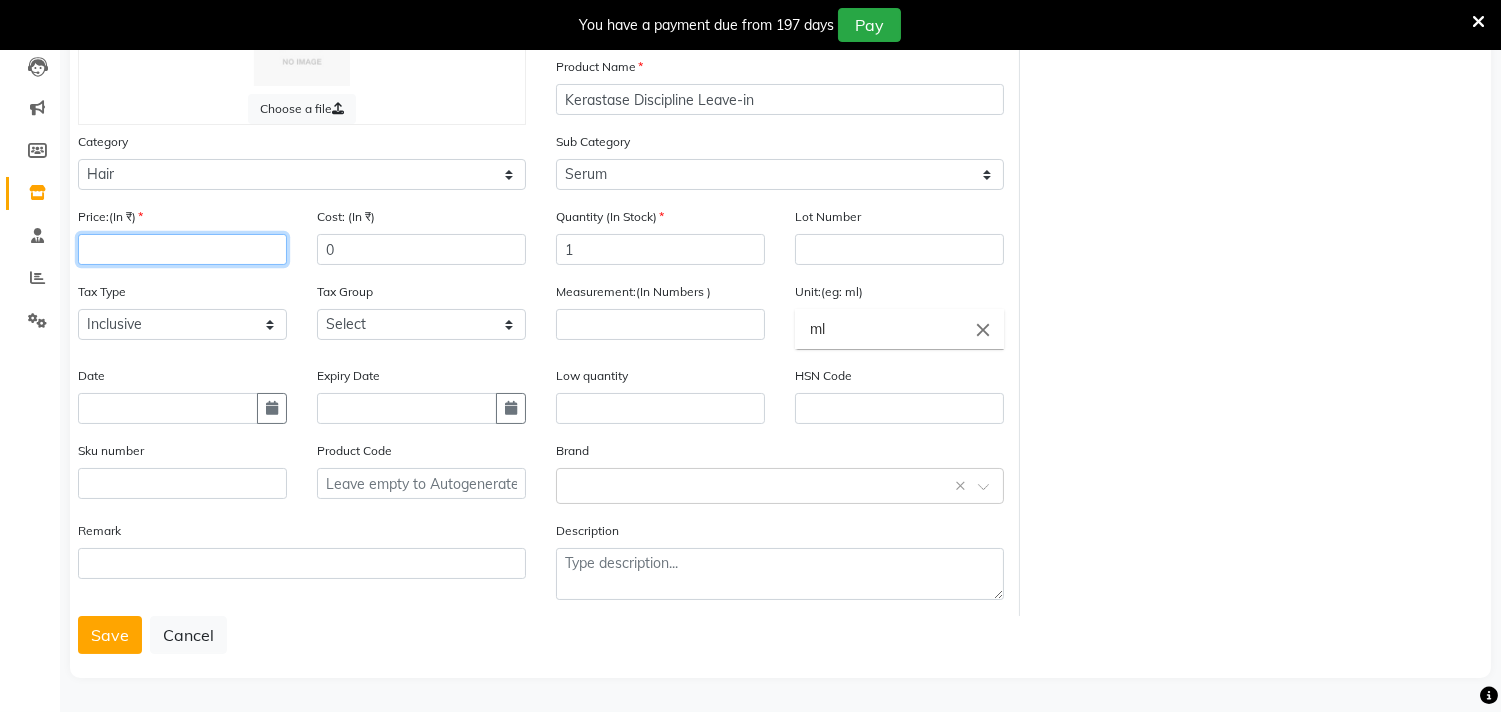 click 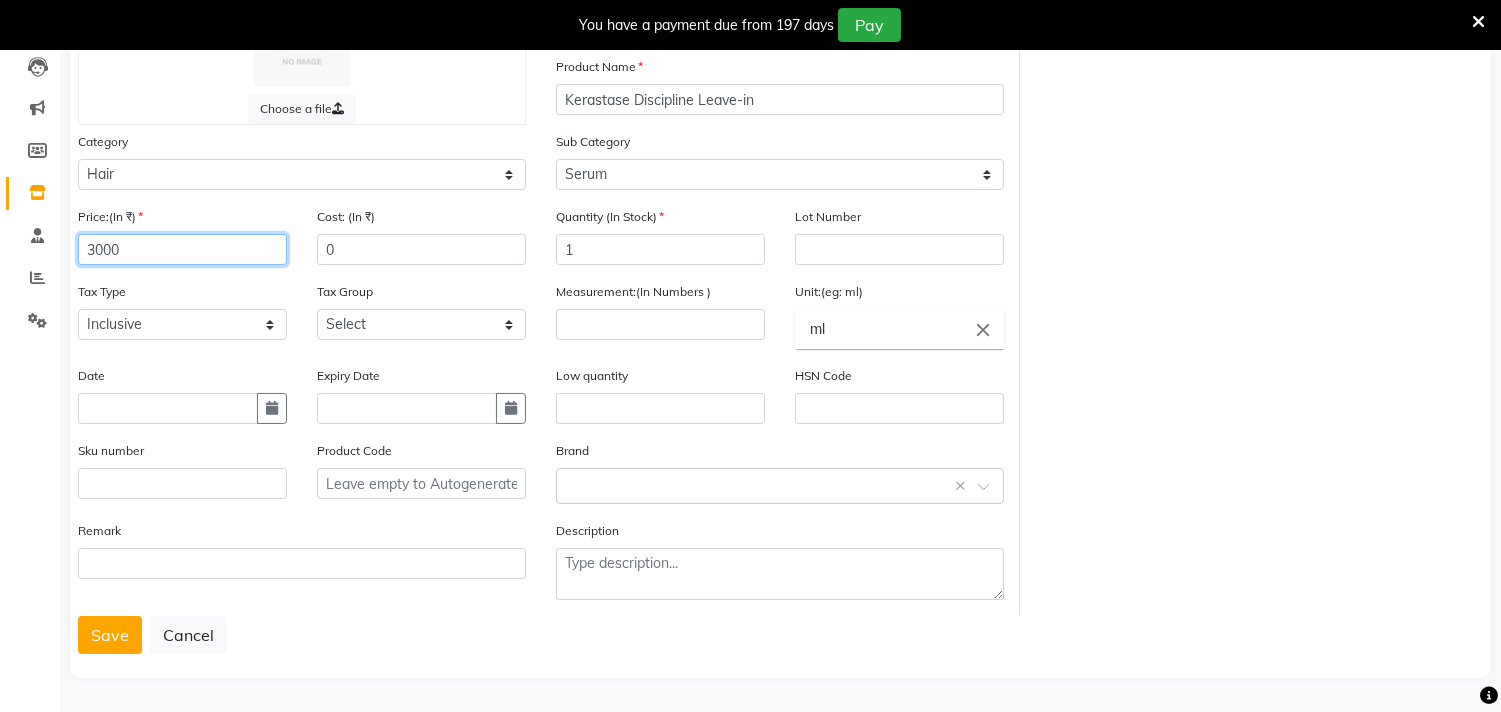 type on "3000" 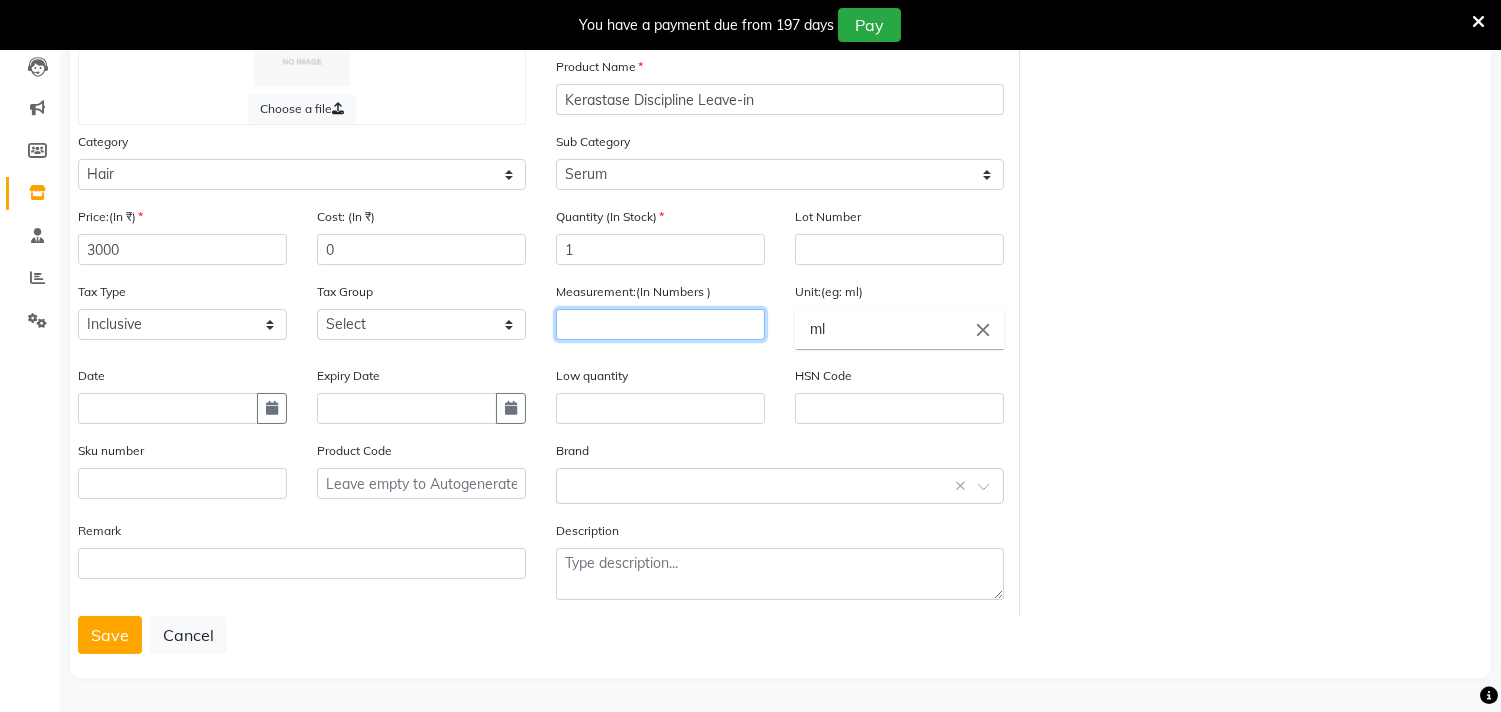 click 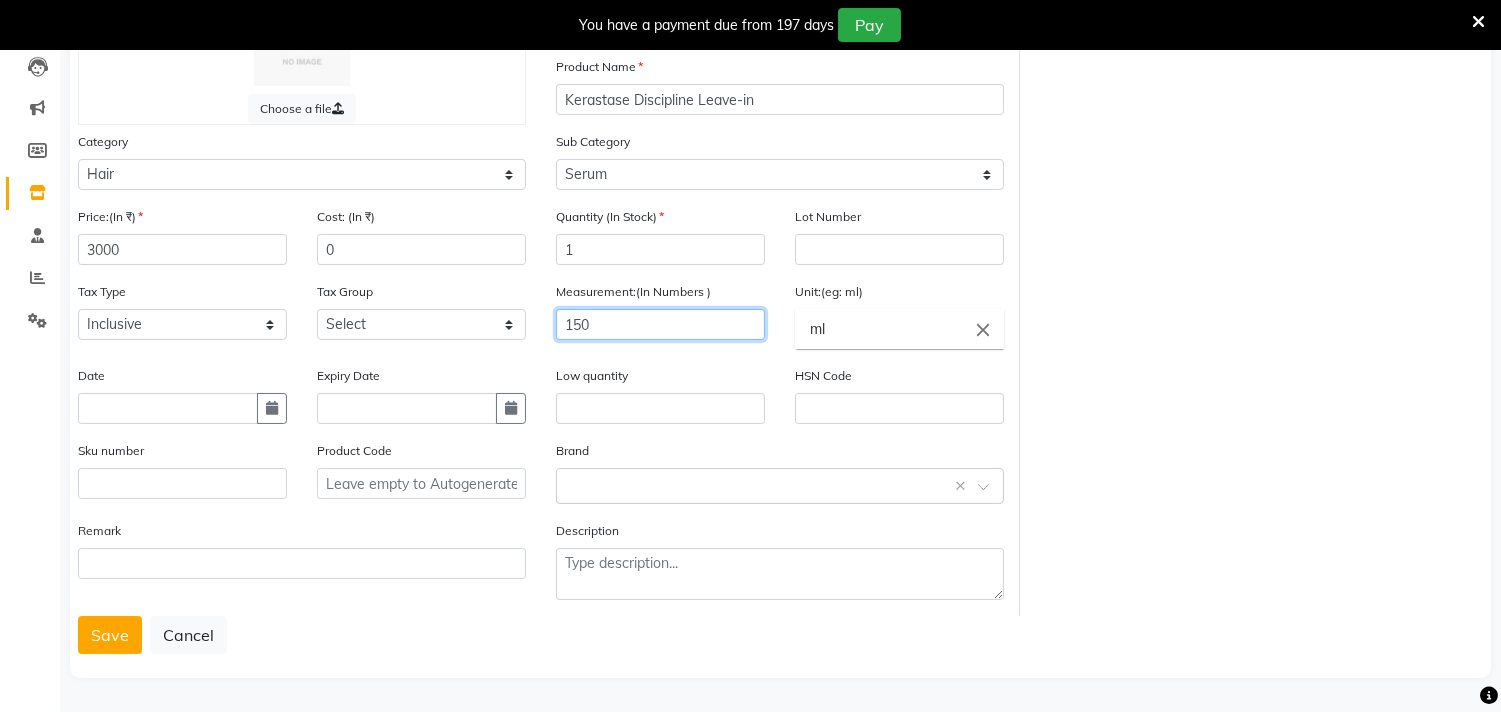 type on "150" 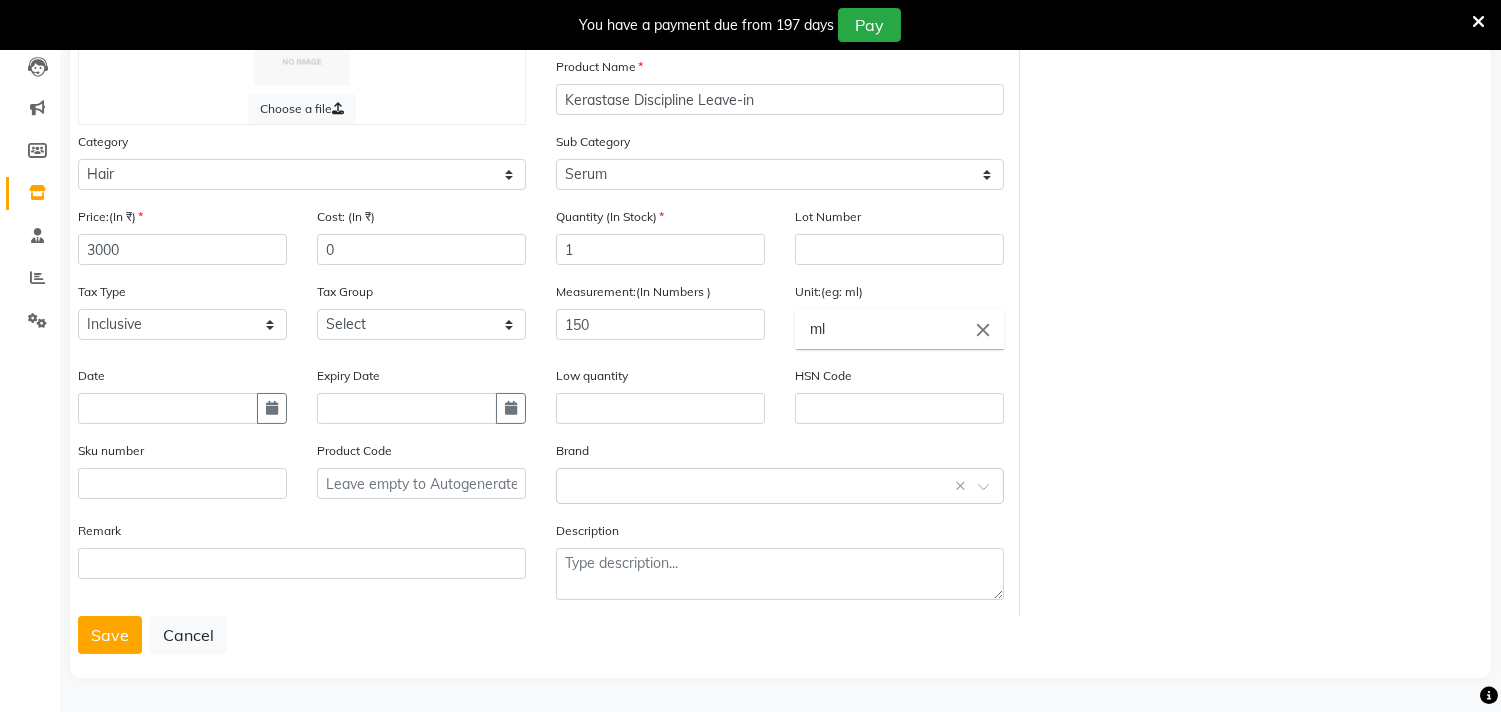 click on "Choose a file Type Select Type Both Retail Consumable Product Name Kerastase Discipline Leave-in Category Select Hair Skin Makeup Personal Care Appliances Beard Waxing Disposable Threading Hands and Feet Beauty Planet Botox Cadiveu Casmara Cheryls Loreal Olaplex Other Sub Category Select Shampoo Conditioner Cream Mask Oil Serum Color Appliances Treatment Styling Kit & Combo Other Price:(In ₹) 3000 Cost: (In ₹) 0 Quantity (In Stock) 1 Lot Number Tax Type Select Inclusive Exclusive Tax Group Select GST Measurement:(In Numbers ) 150 Unit:(eg: ml) ml close Date Expiry Date Low quantity HSN Code Sku number Product Code Brand Select brand or add custom brand    × Remark Description" 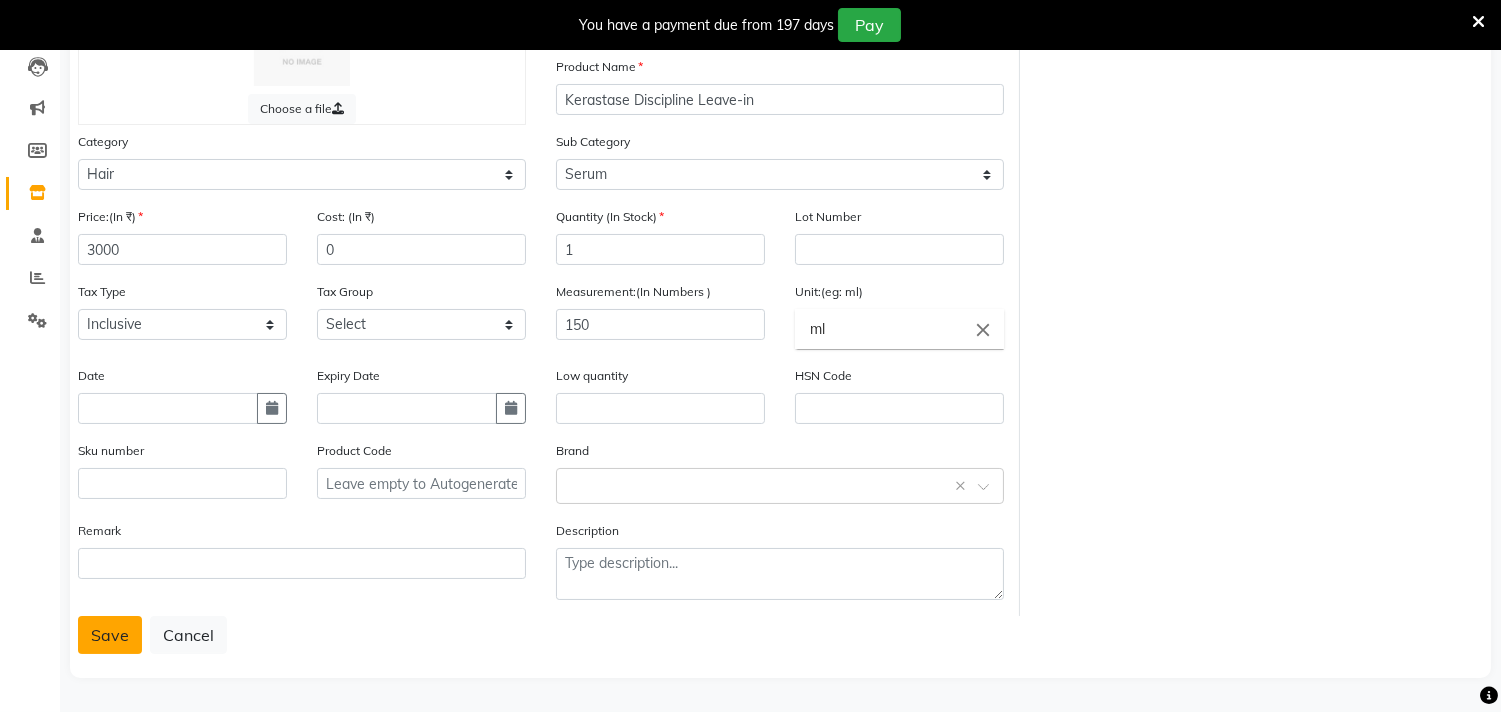click on "Save" 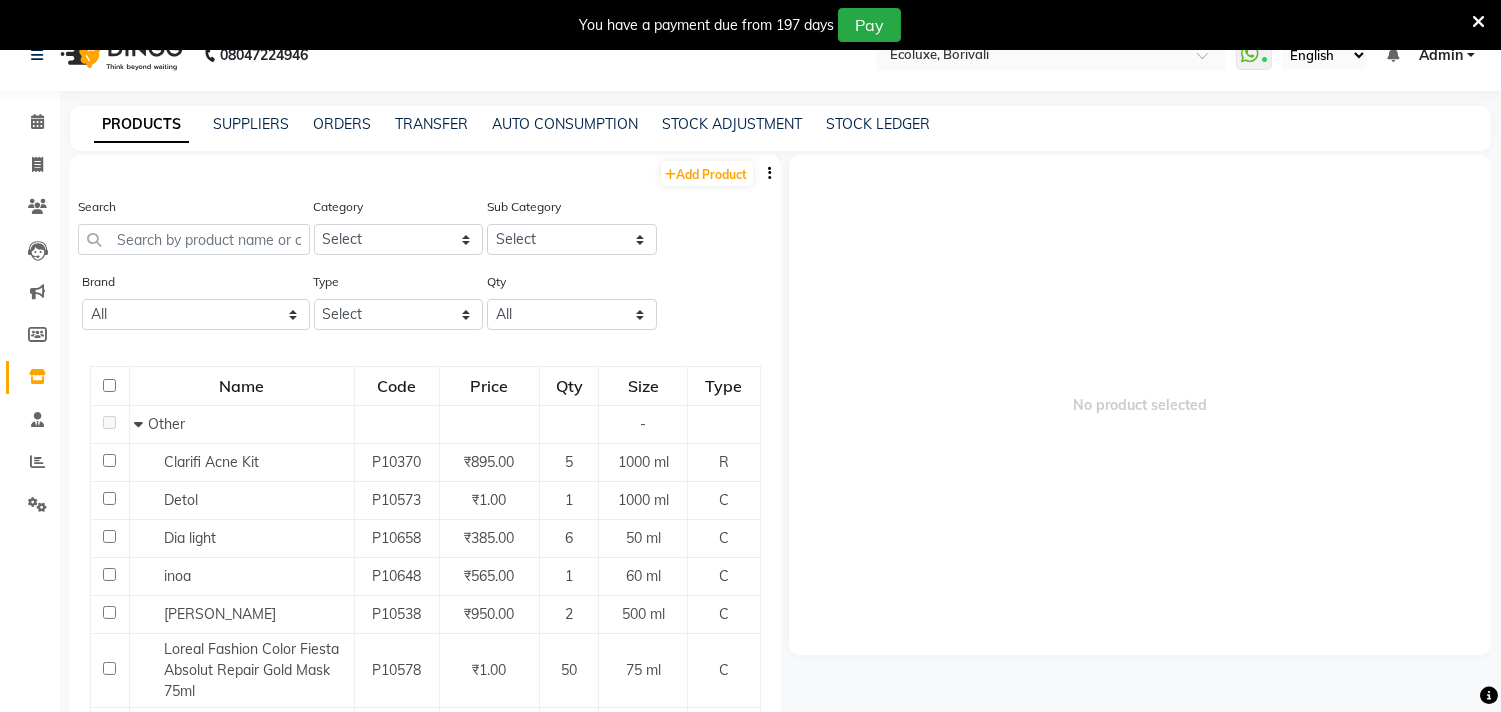 scroll, scrollTop: 0, scrollLeft: 0, axis: both 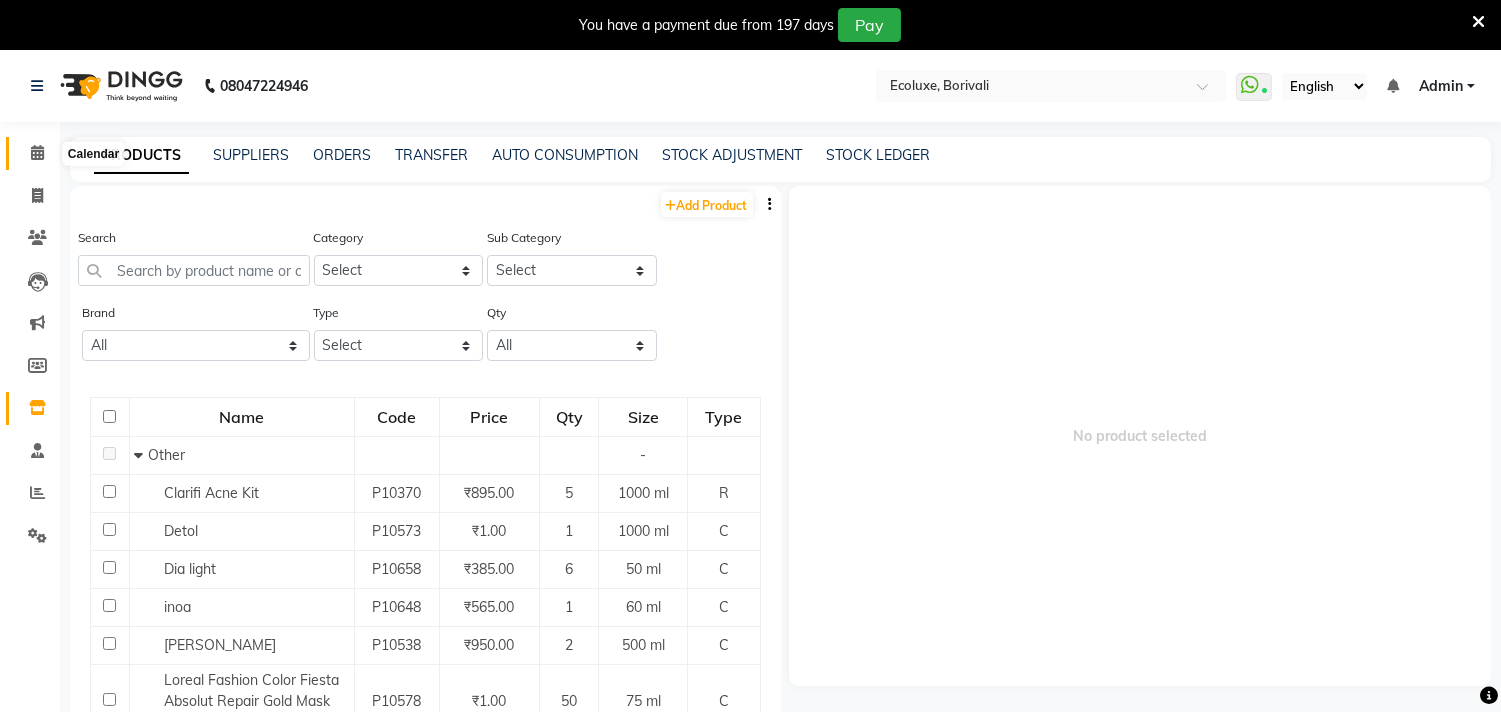 click 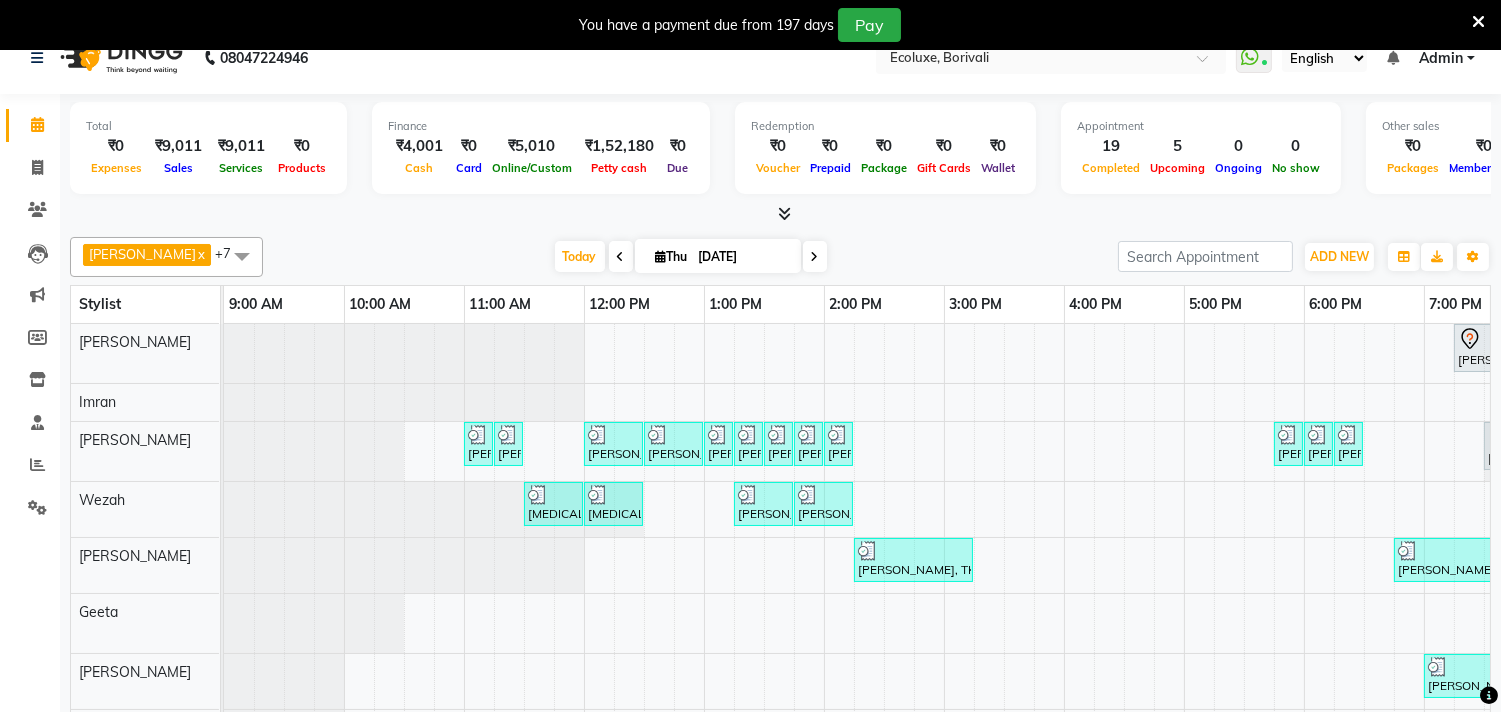 scroll, scrollTop: 50, scrollLeft: 0, axis: vertical 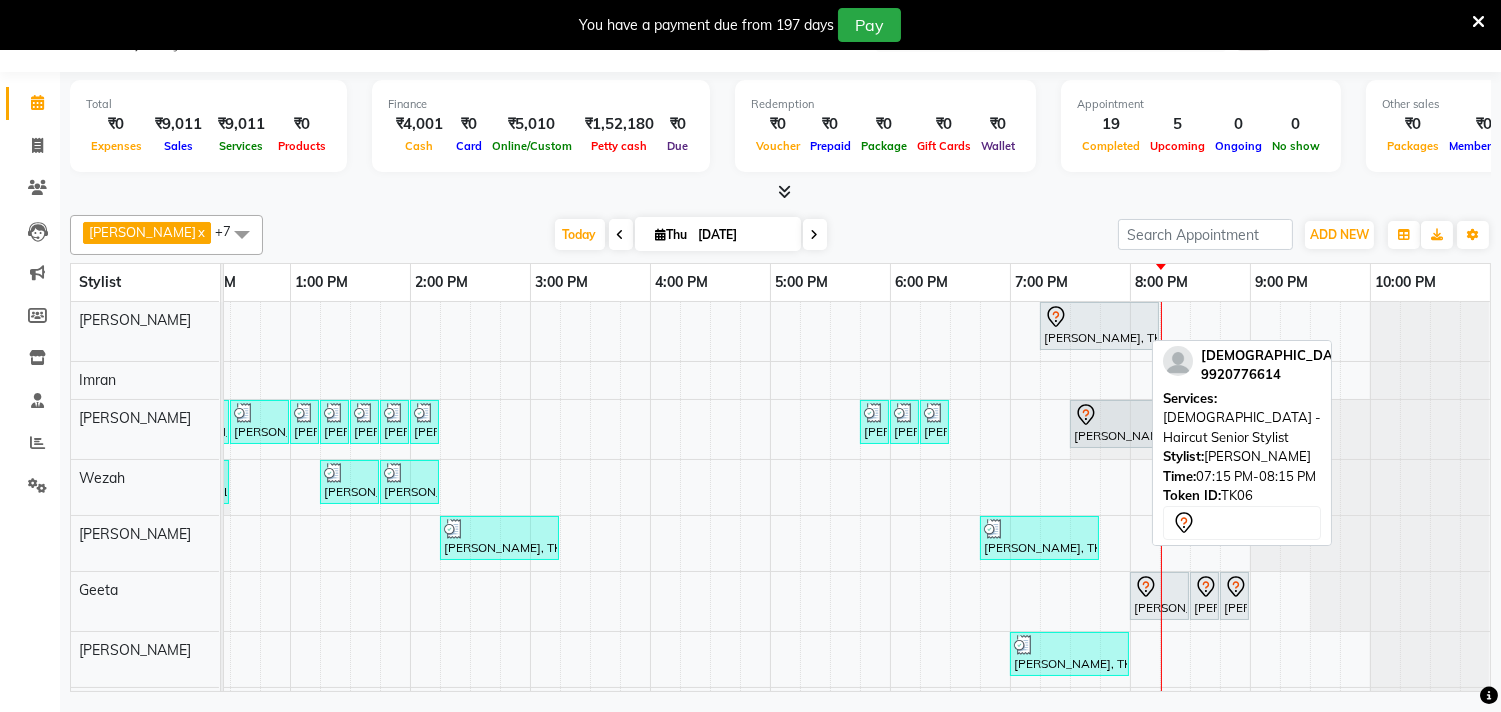 click on "[PERSON_NAME], TK06, 07:15 PM-08:15 PM, [DEMOGRAPHIC_DATA] - Haircut Senior Stylist" at bounding box center (1099, 326) 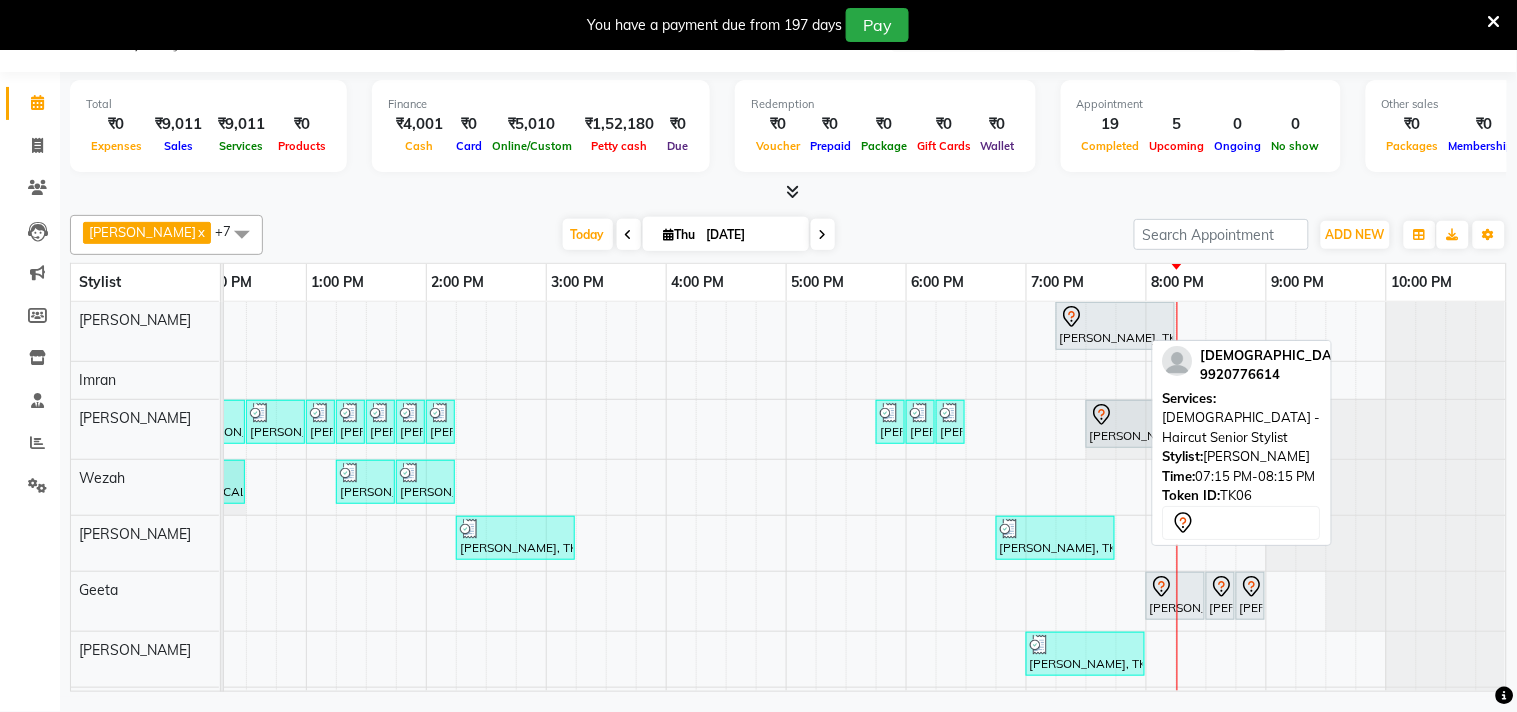 scroll, scrollTop: 0, scrollLeft: 413, axis: horizontal 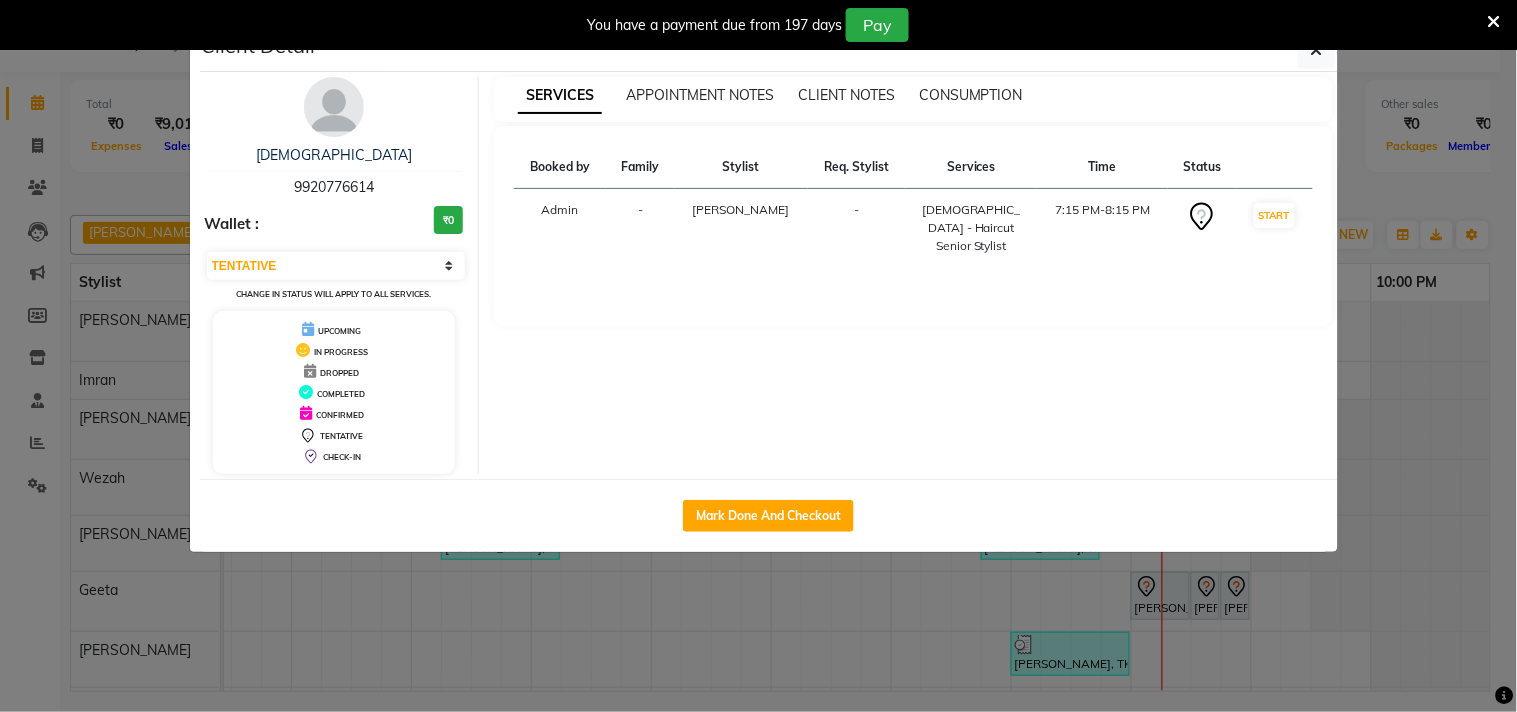 click on "9920776614" at bounding box center [334, 187] 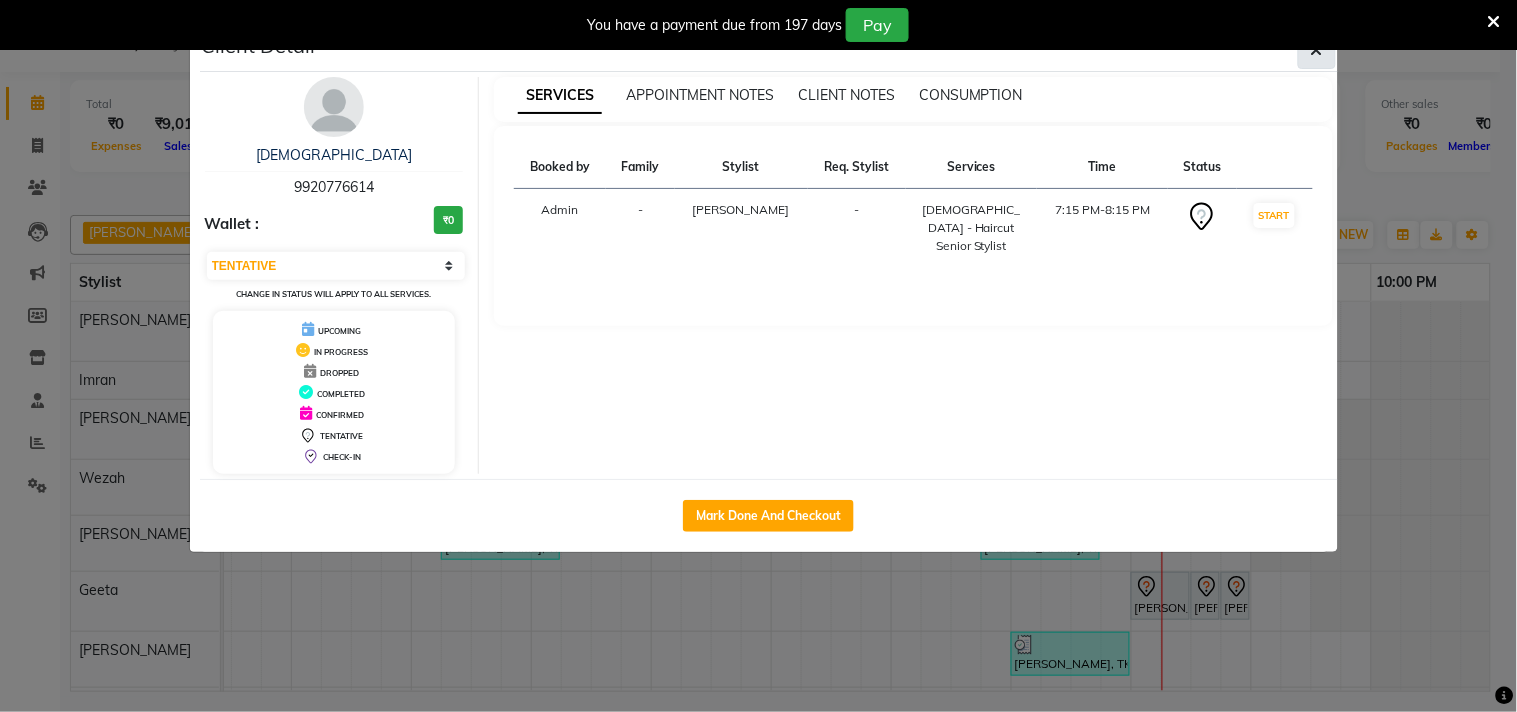 click 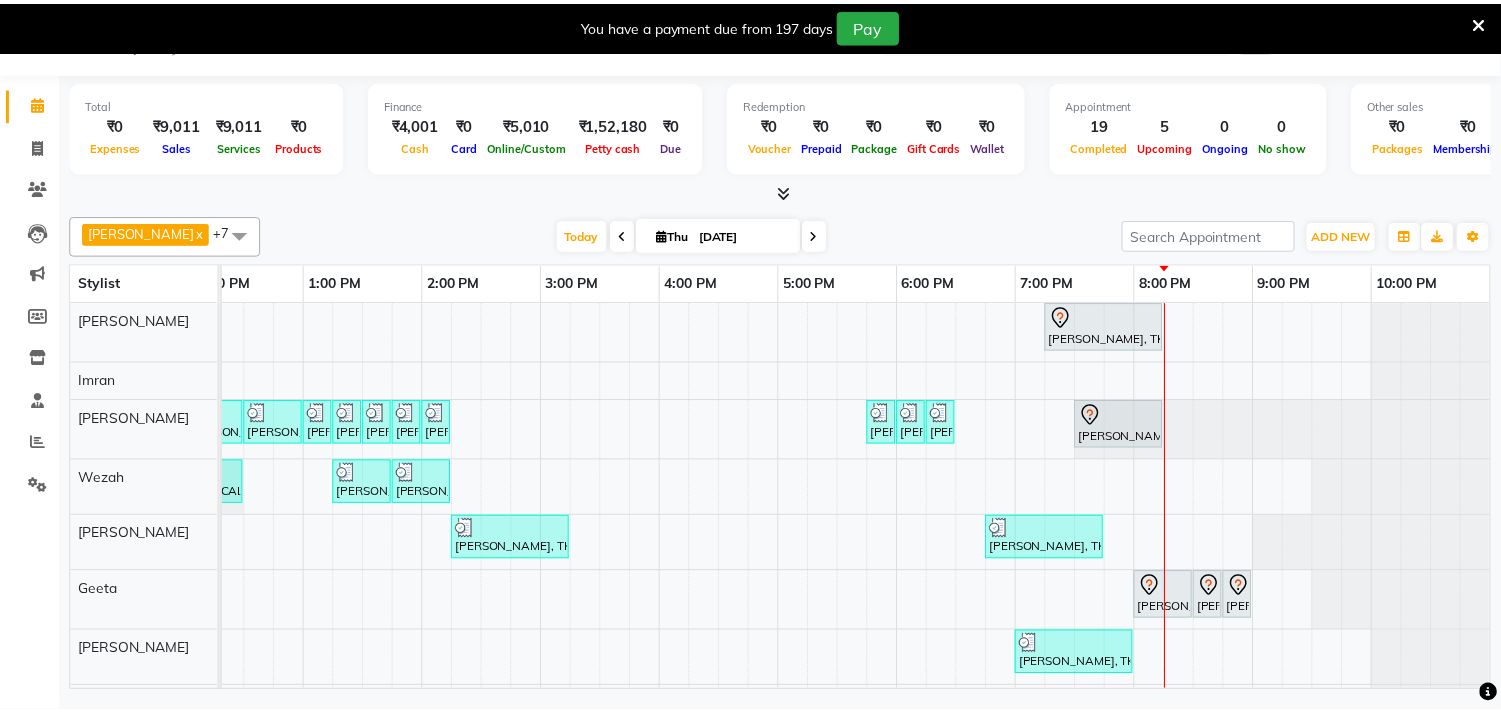 scroll, scrollTop: 0, scrollLeft: 397, axis: horizontal 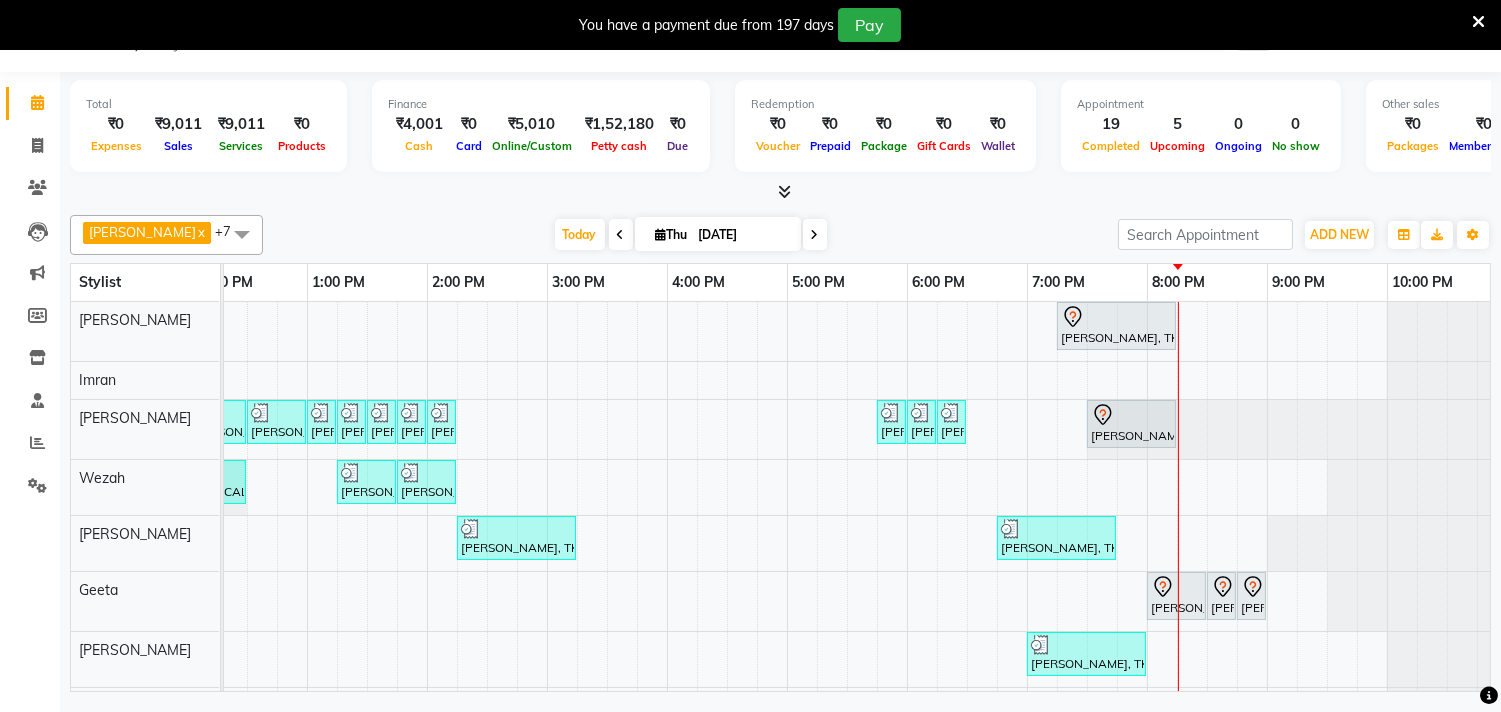 click at bounding box center [1478, 22] 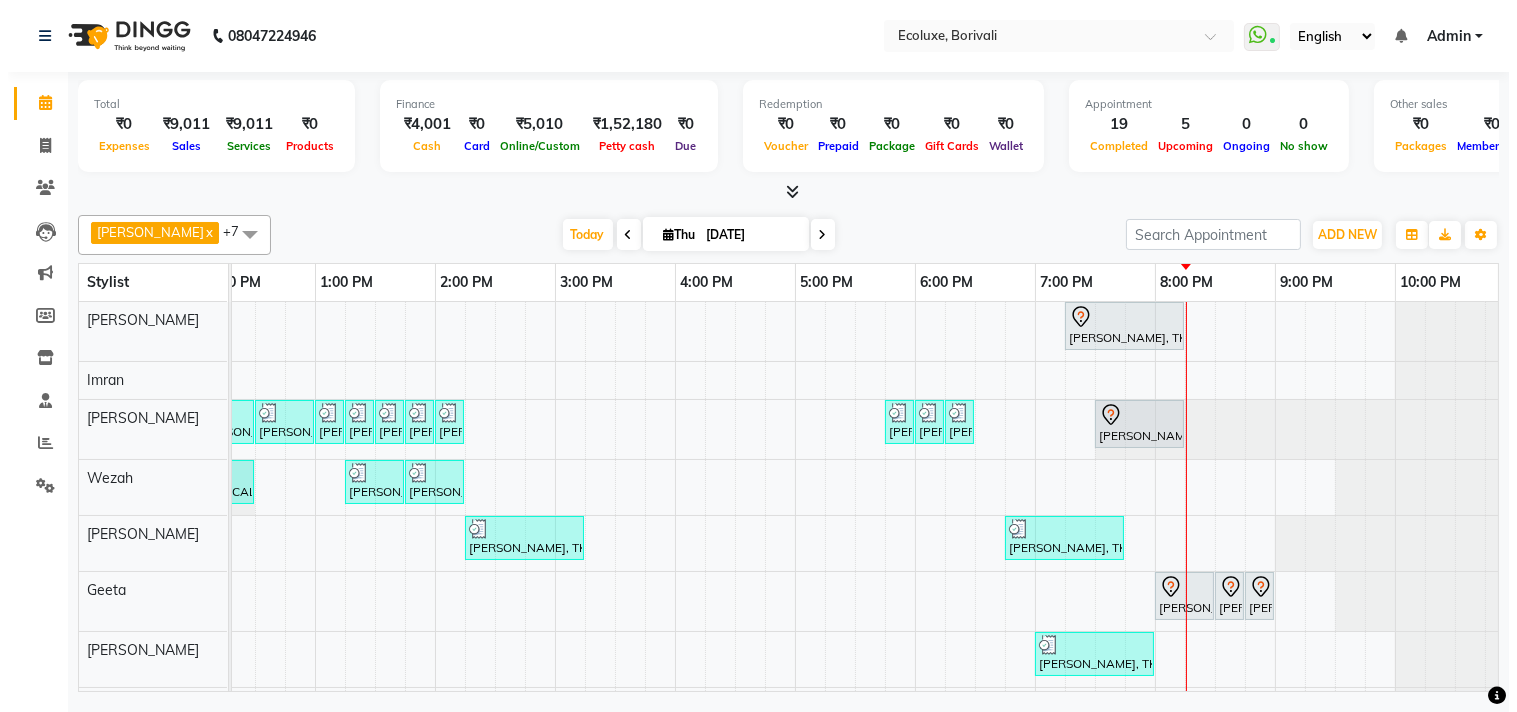 scroll, scrollTop: 0, scrollLeft: 0, axis: both 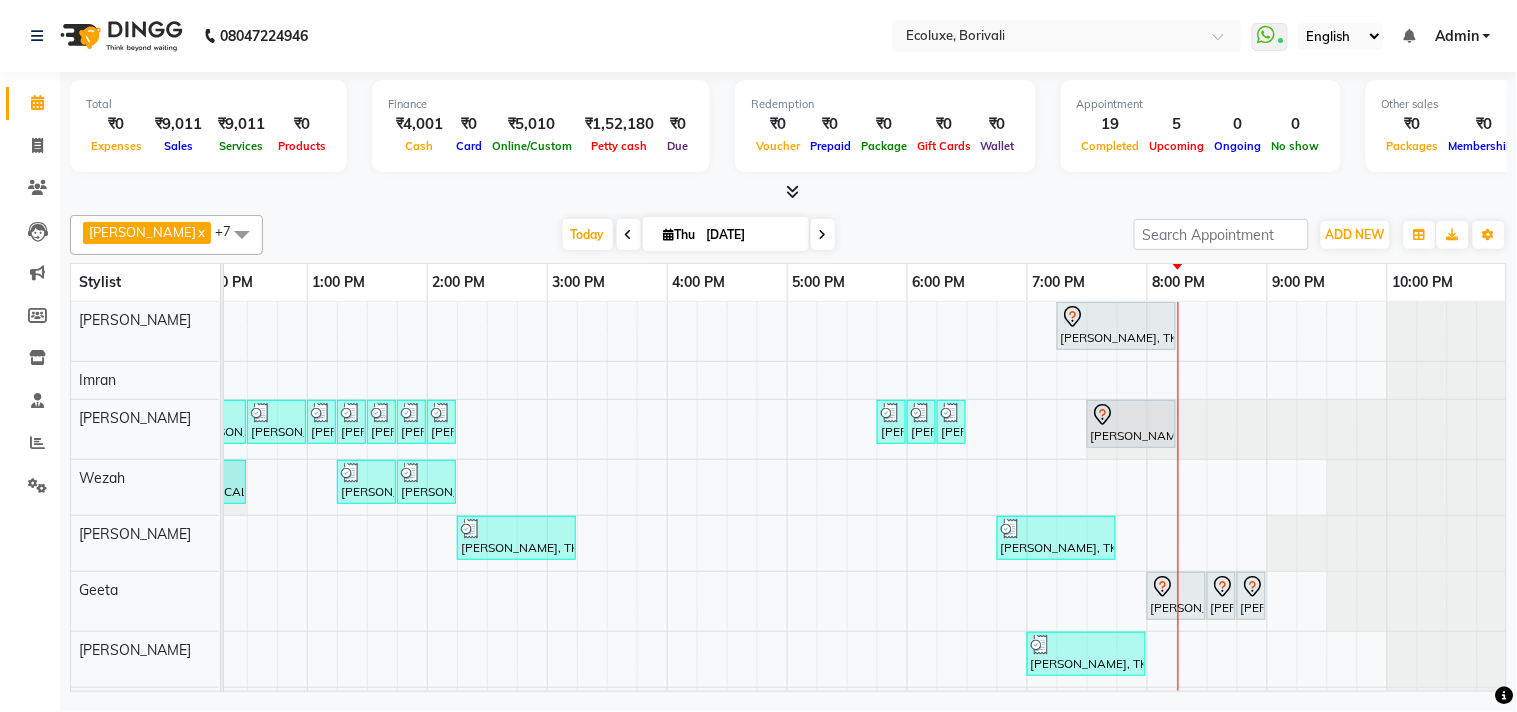 click on "[DATE]" at bounding box center [751, 235] 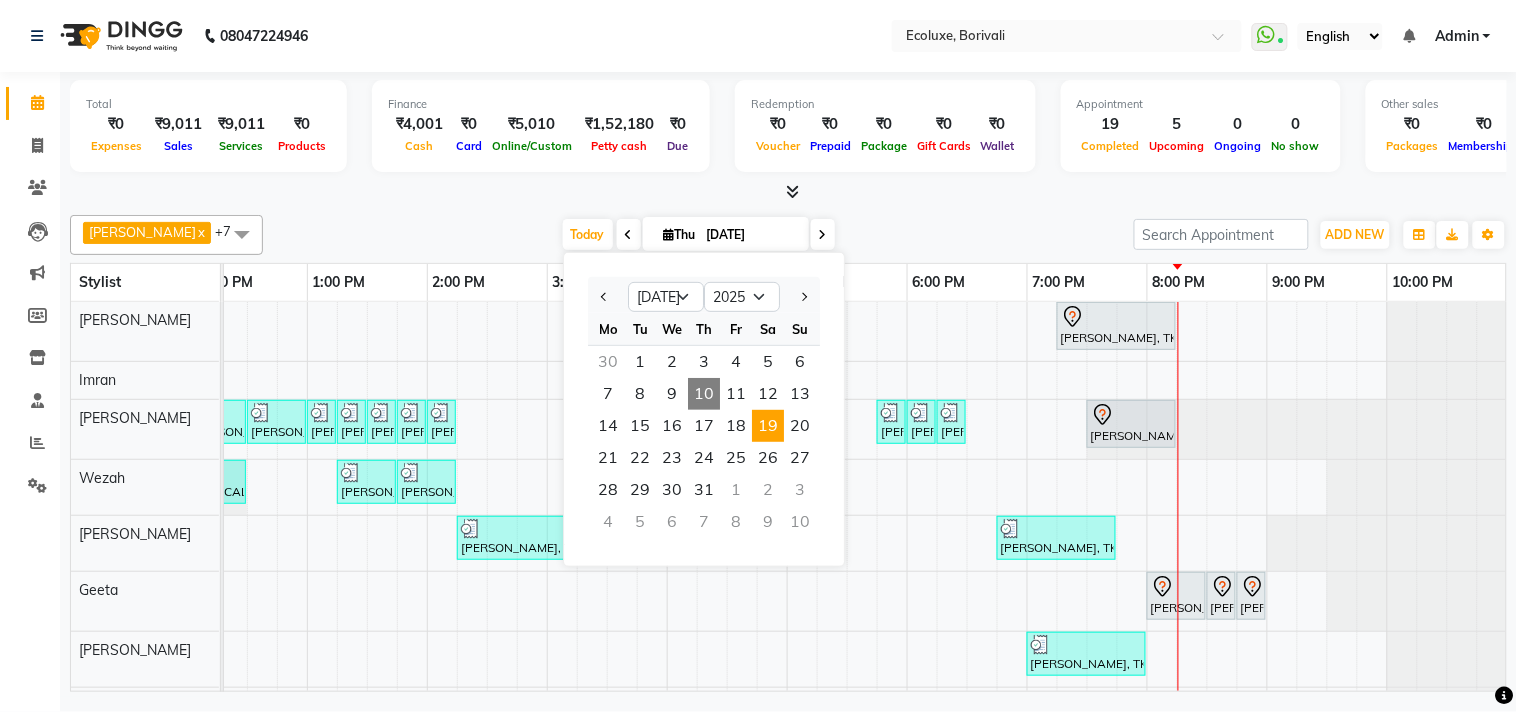 click on "19" at bounding box center (768, 426) 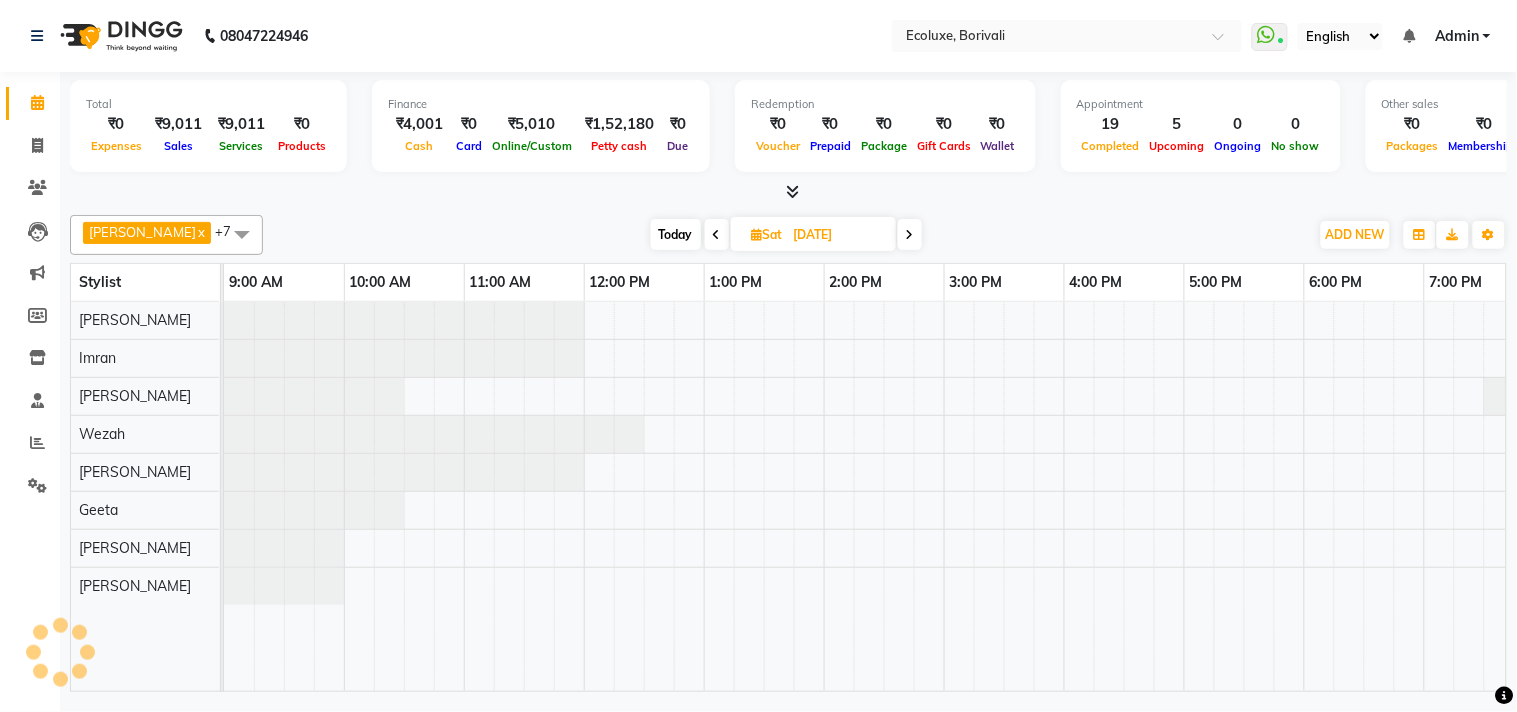 scroll, scrollTop: 0, scrollLeft: 397, axis: horizontal 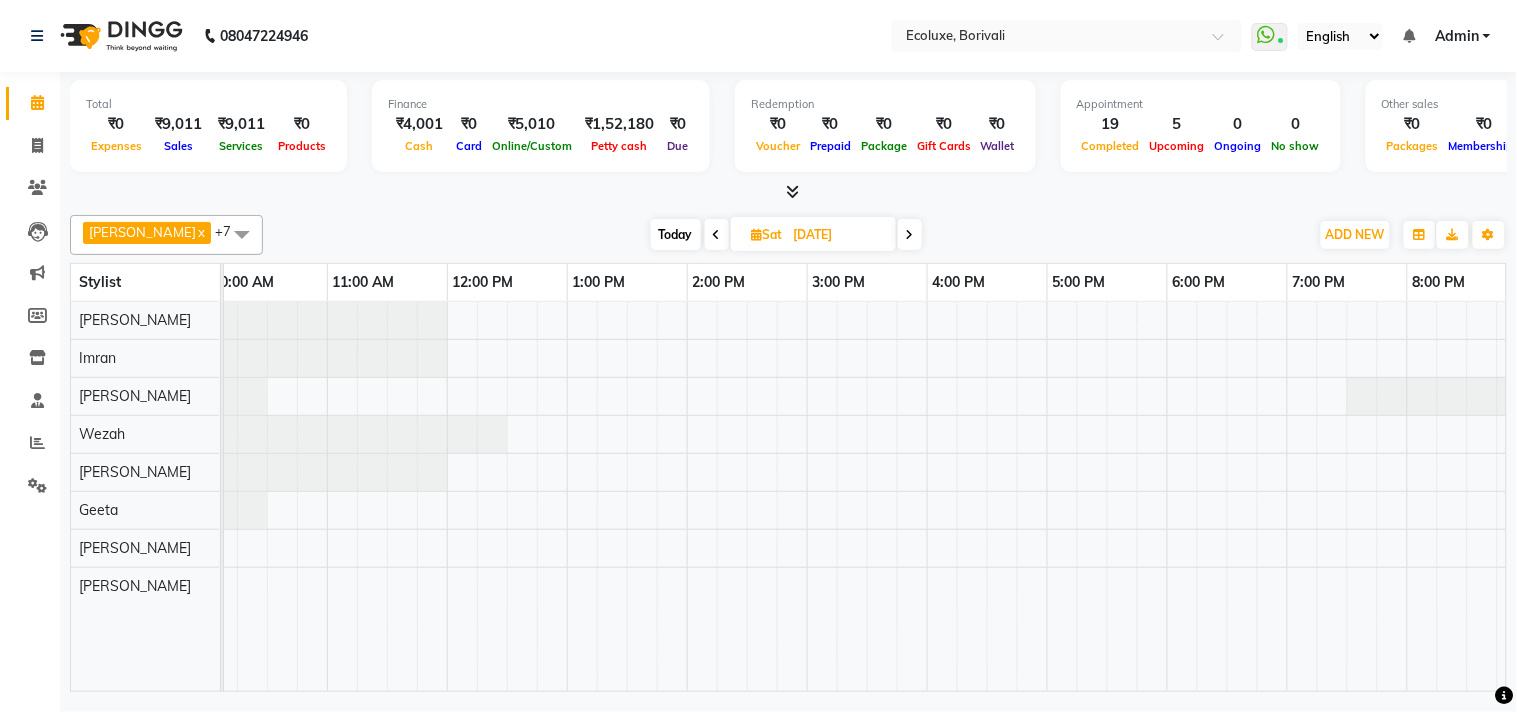 click at bounding box center (927, 496) 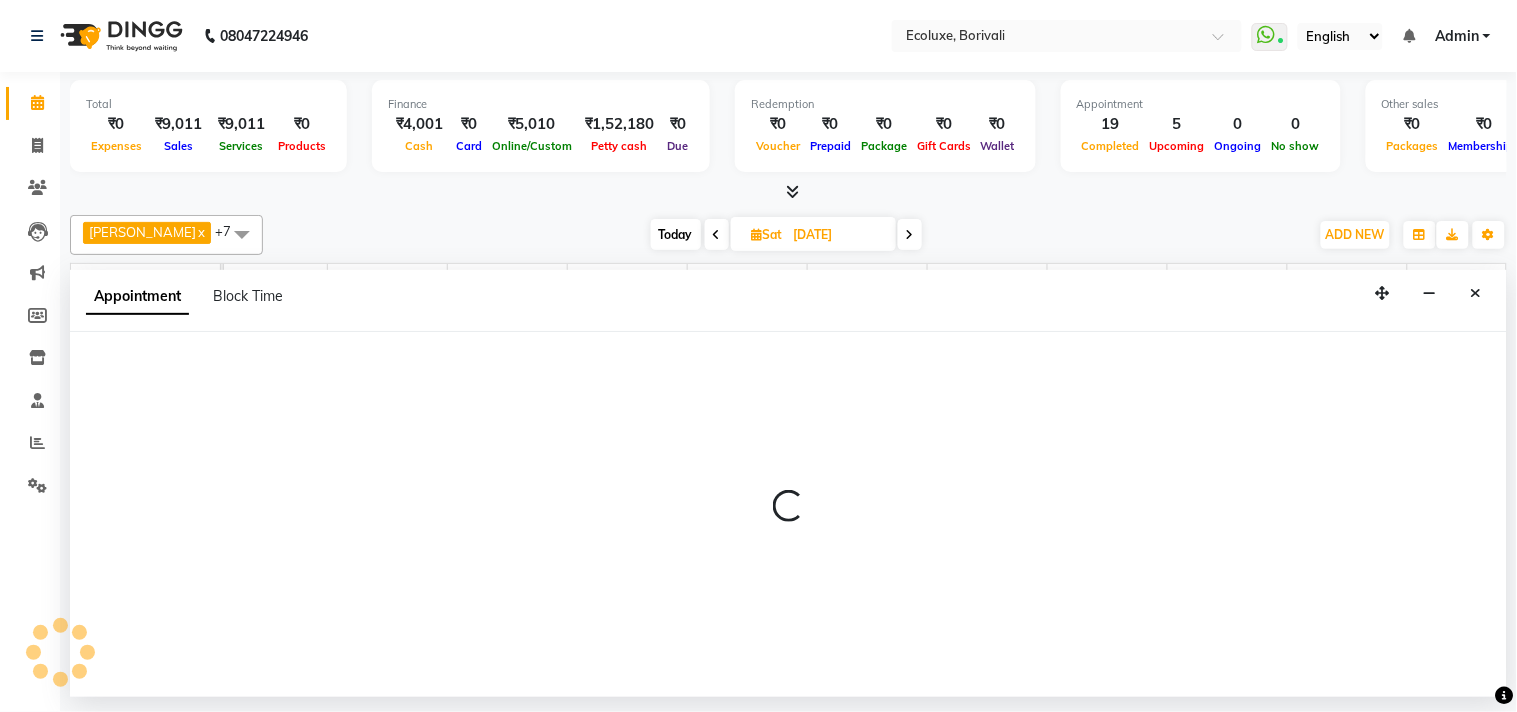 select on "35738" 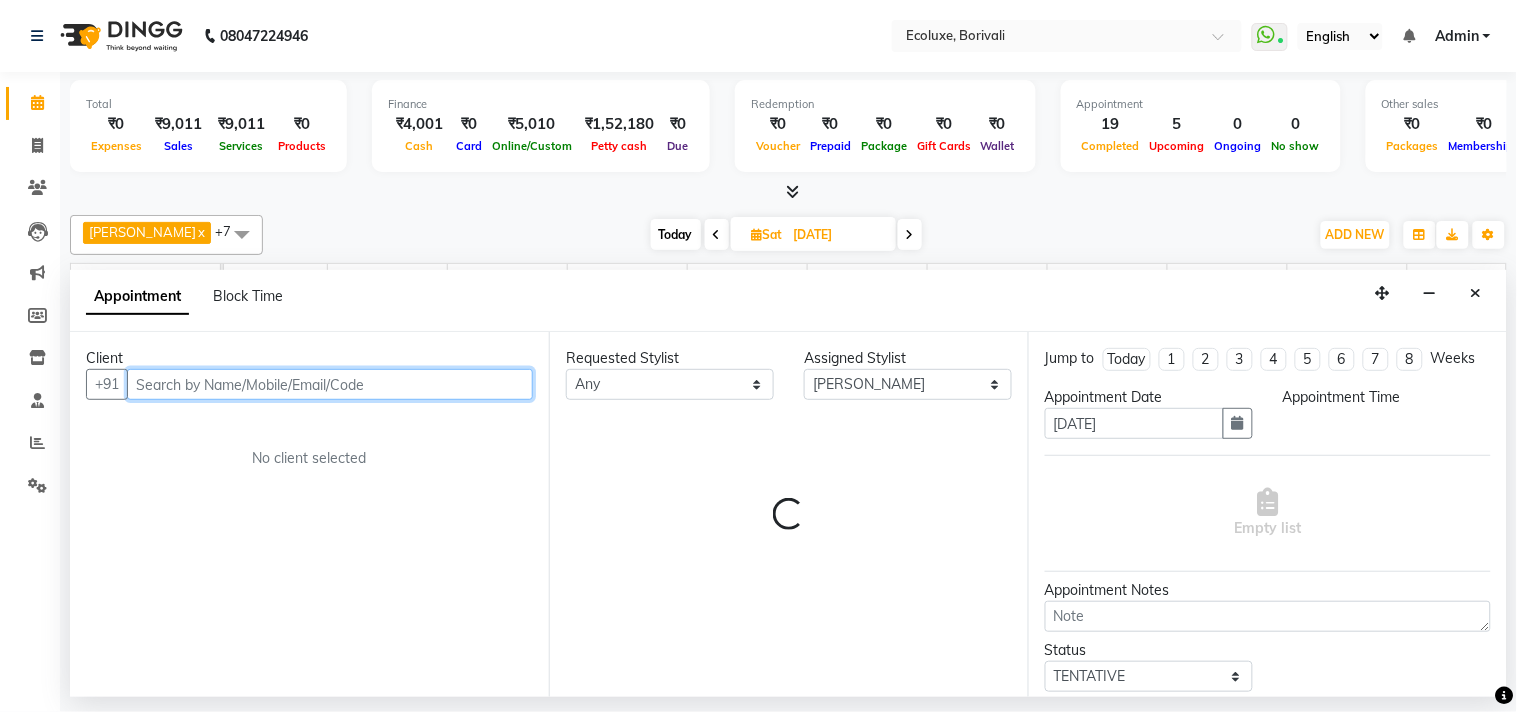 select on "840" 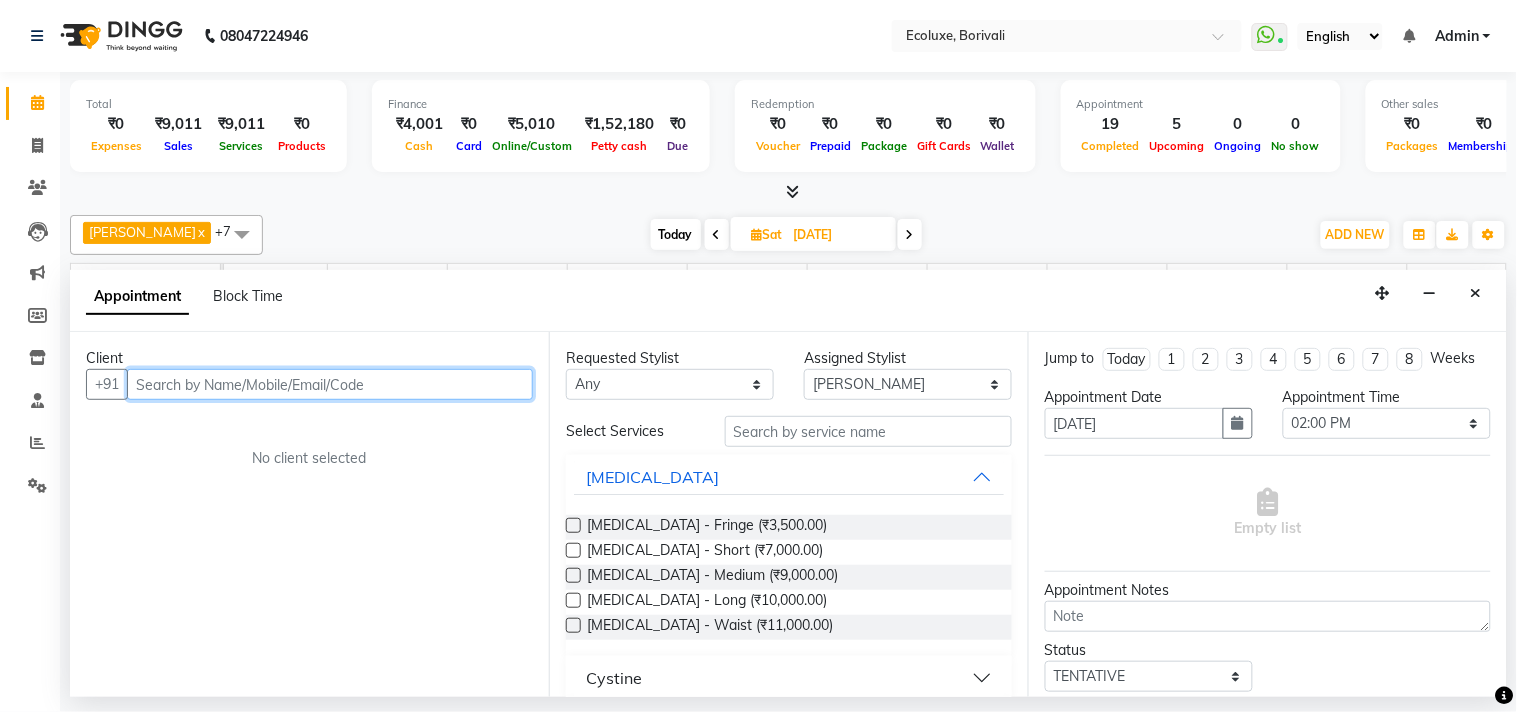 click at bounding box center (330, 384) 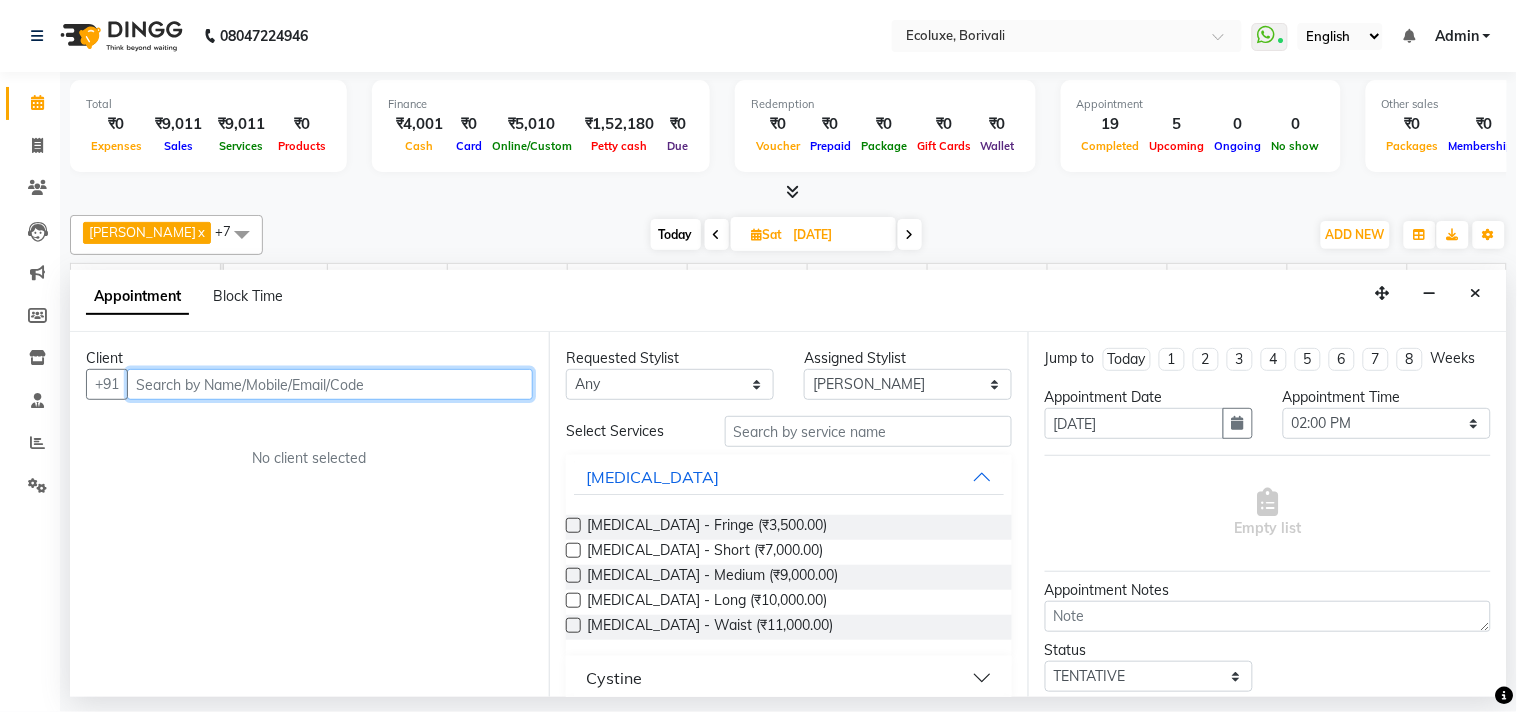 paste on "9920776614" 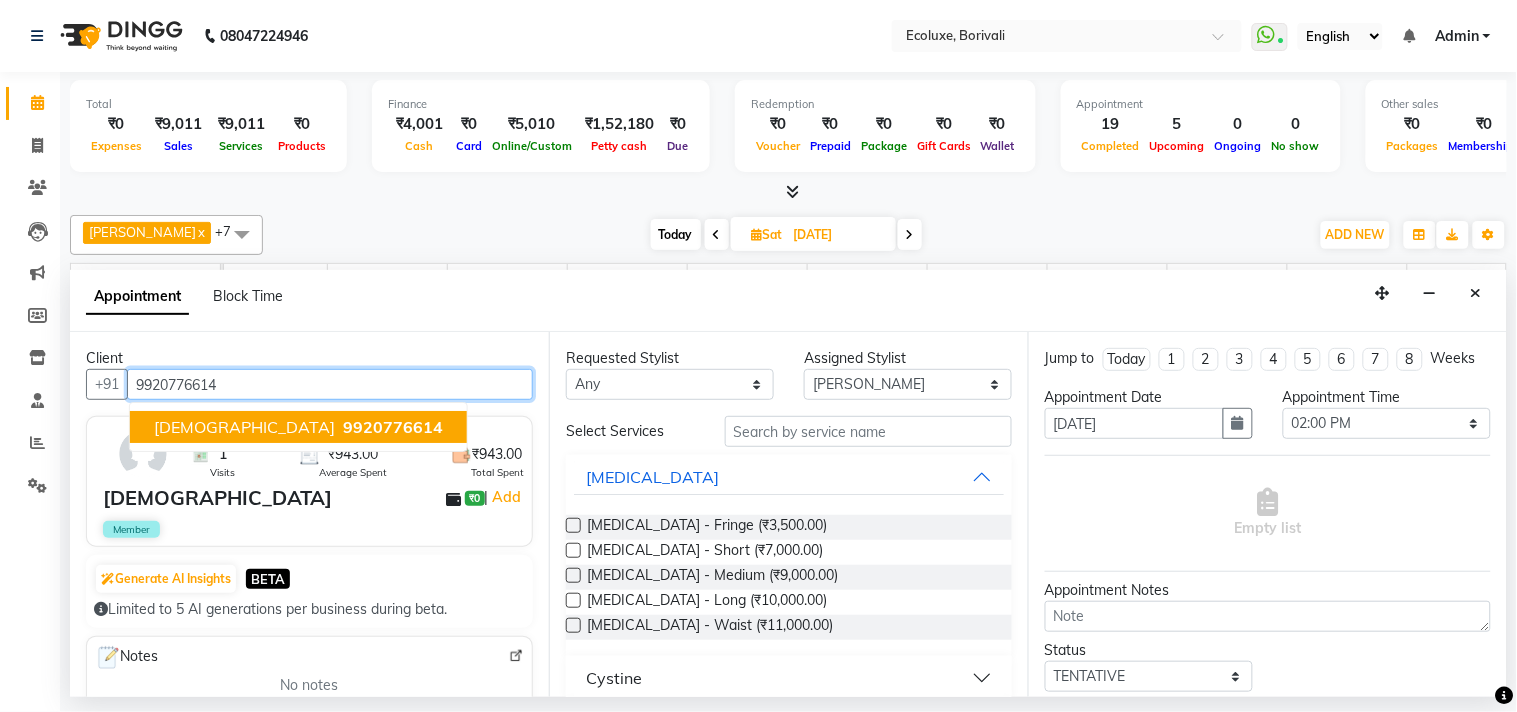click on "9920776614" at bounding box center [393, 427] 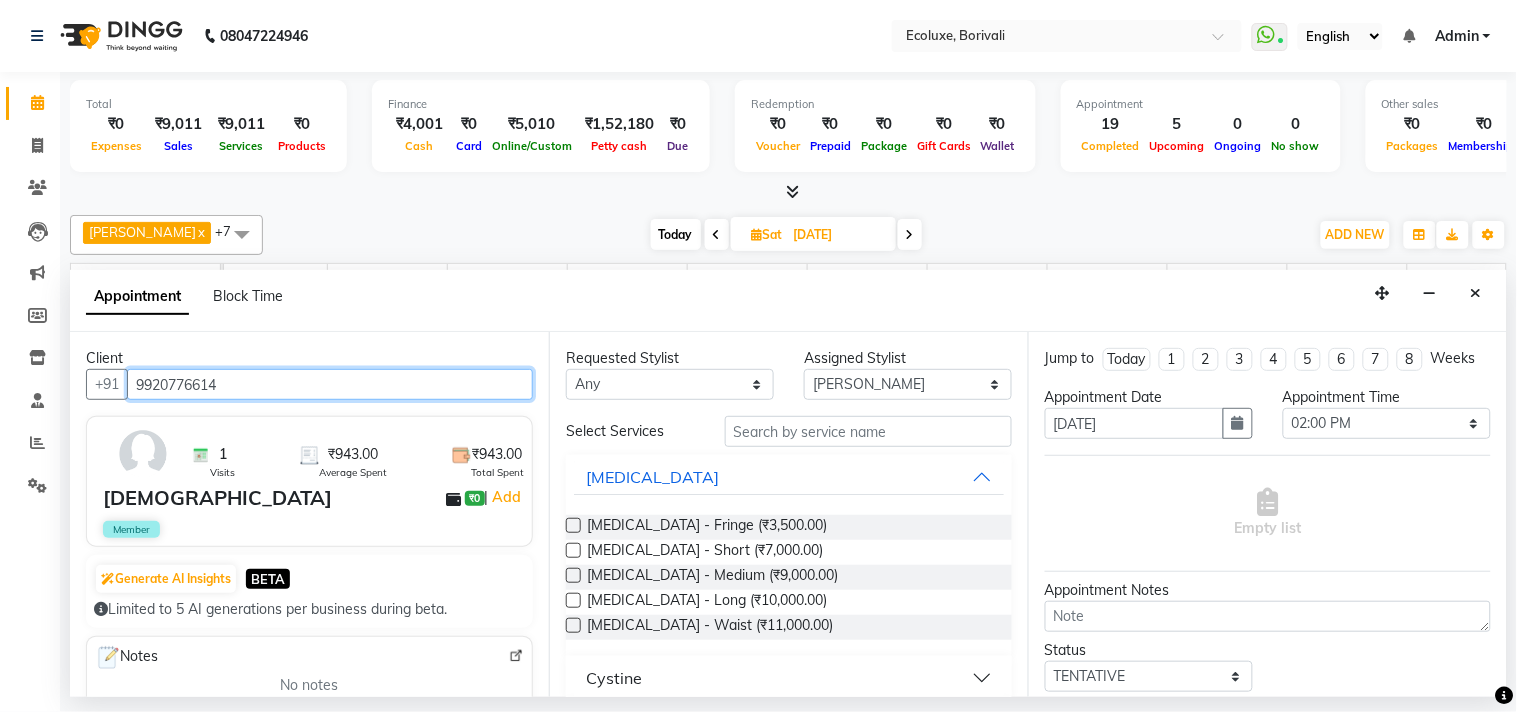 type on "9920776614" 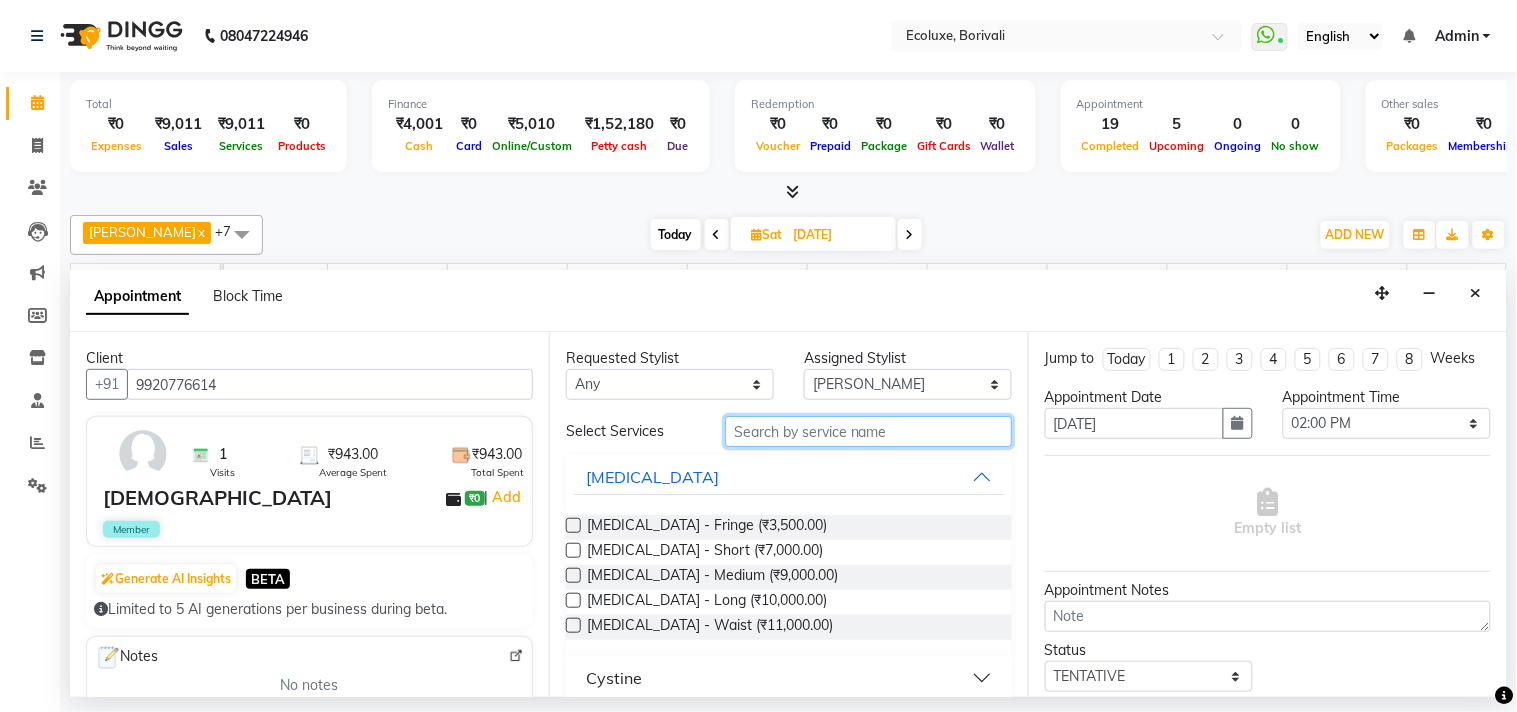 click at bounding box center (868, 431) 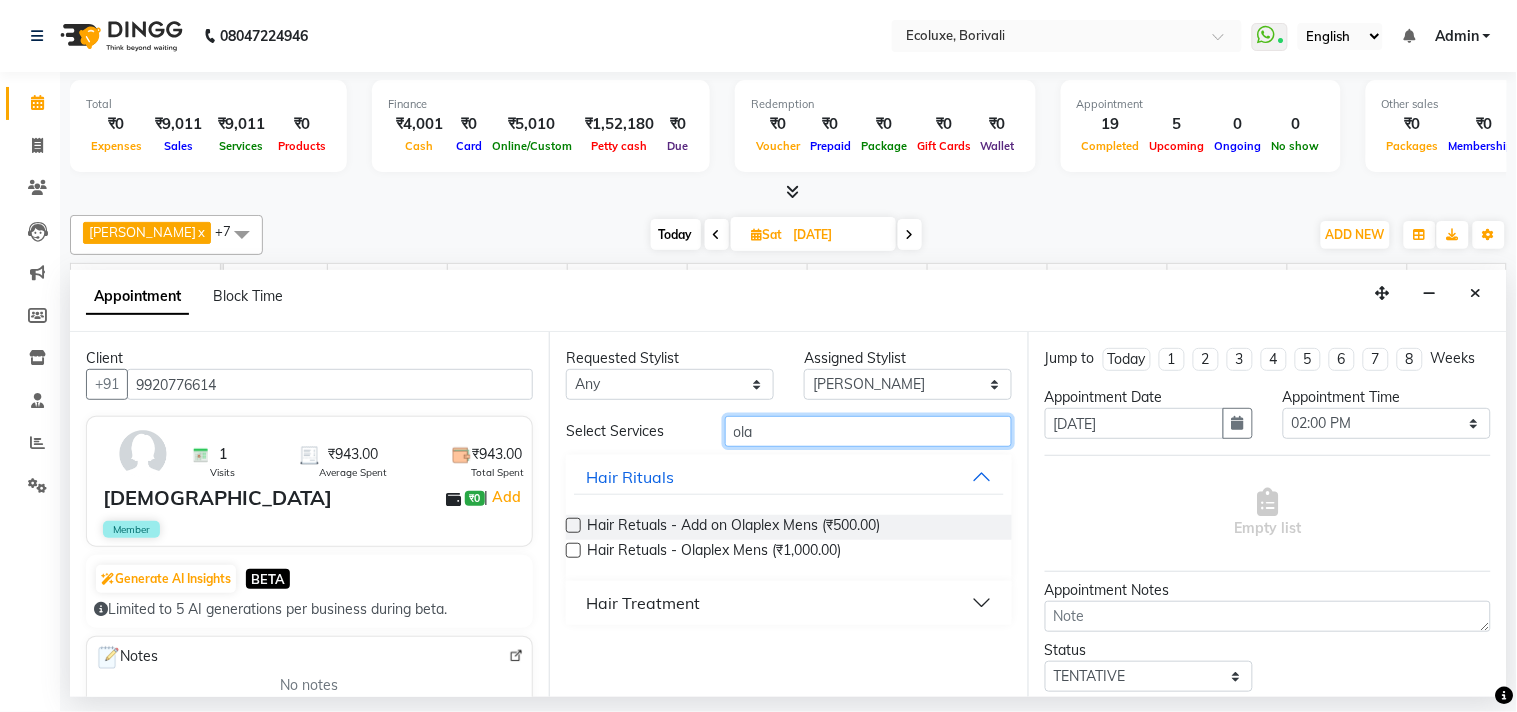 type on "ola" 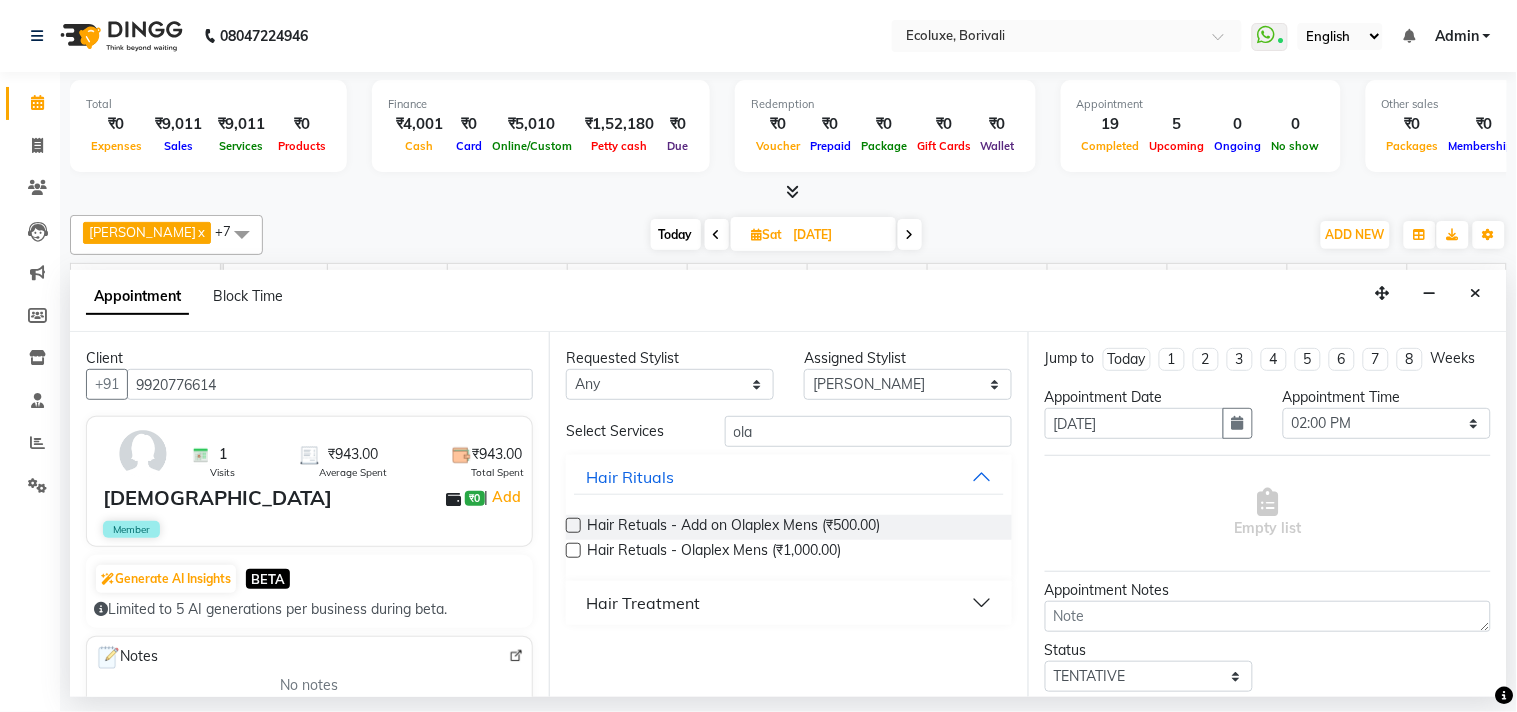 click on "Hair Treatment" at bounding box center (643, 603) 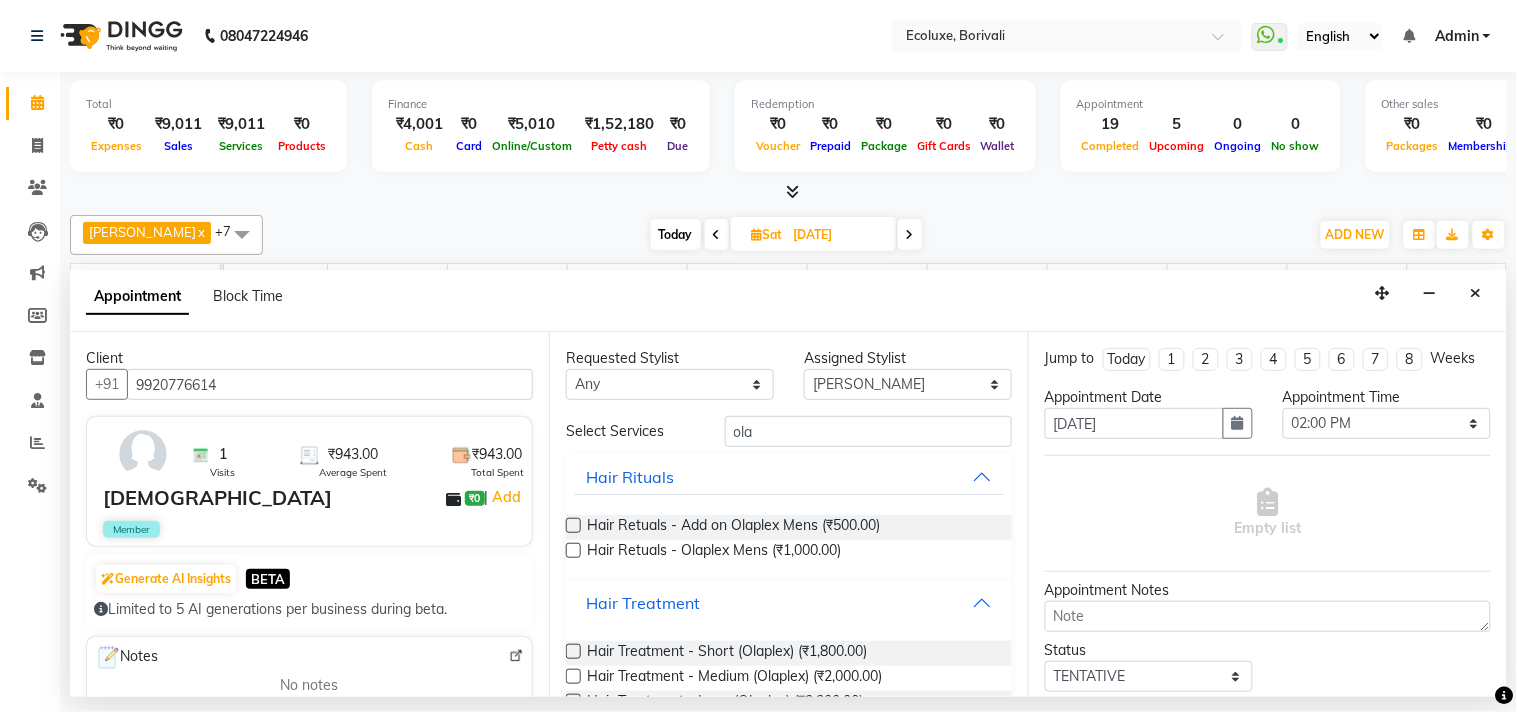 scroll, scrollTop: 75, scrollLeft: 0, axis: vertical 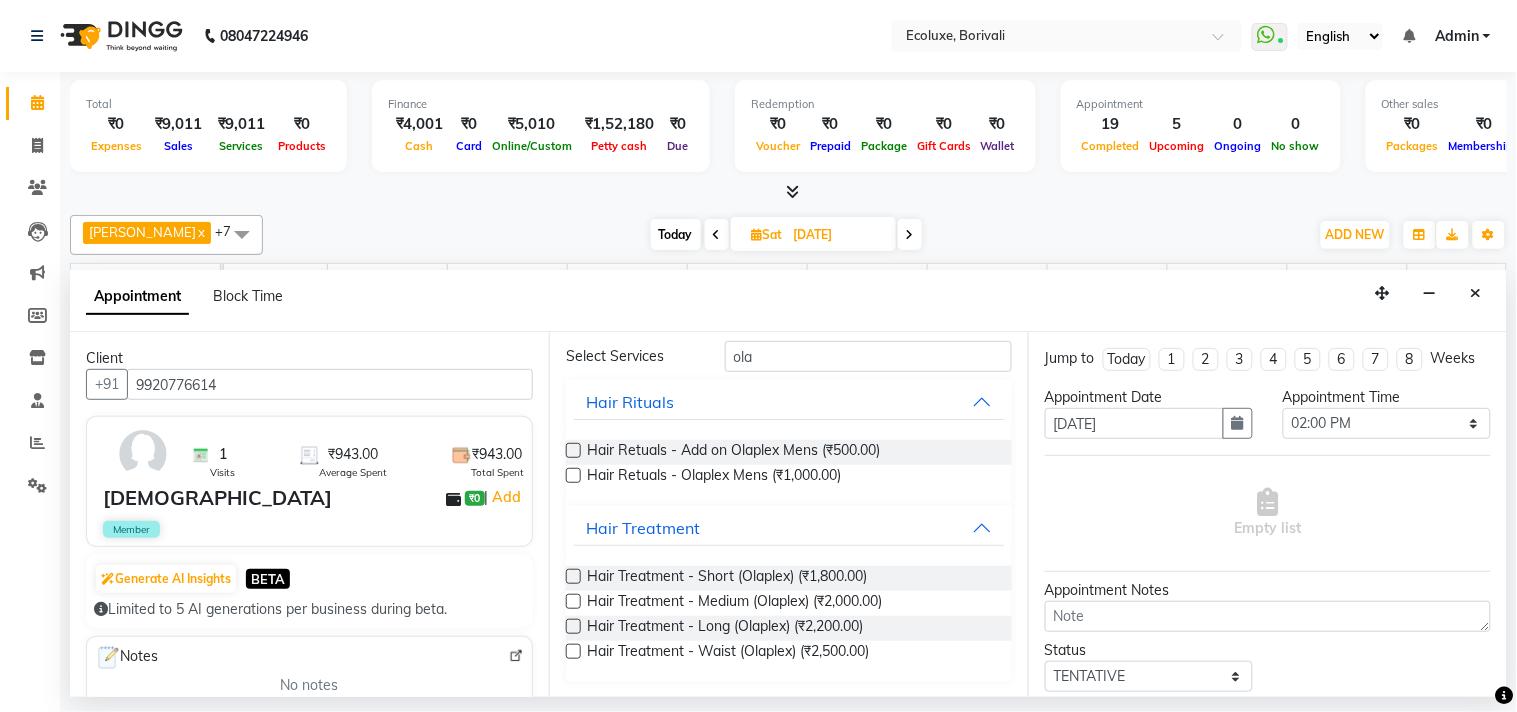 click at bounding box center [573, 626] 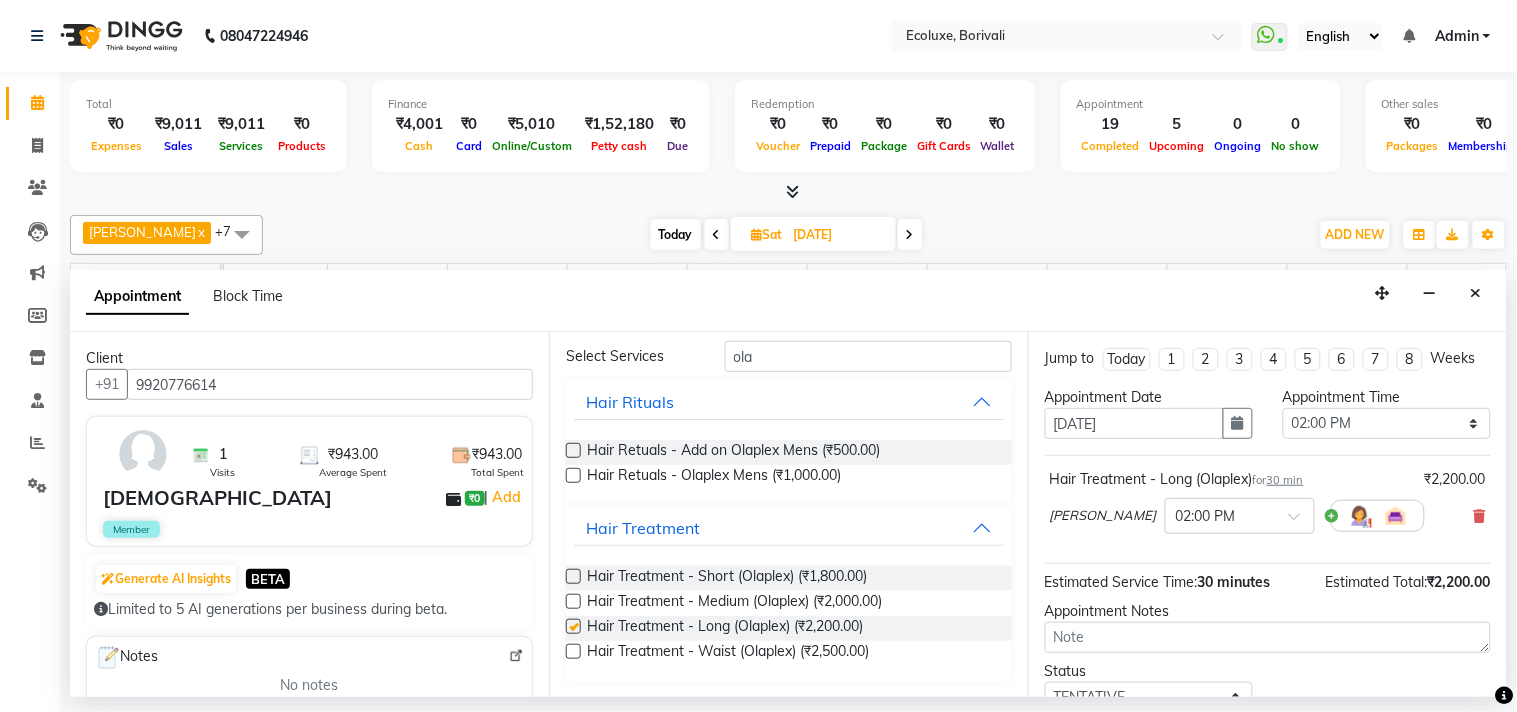 checkbox on "false" 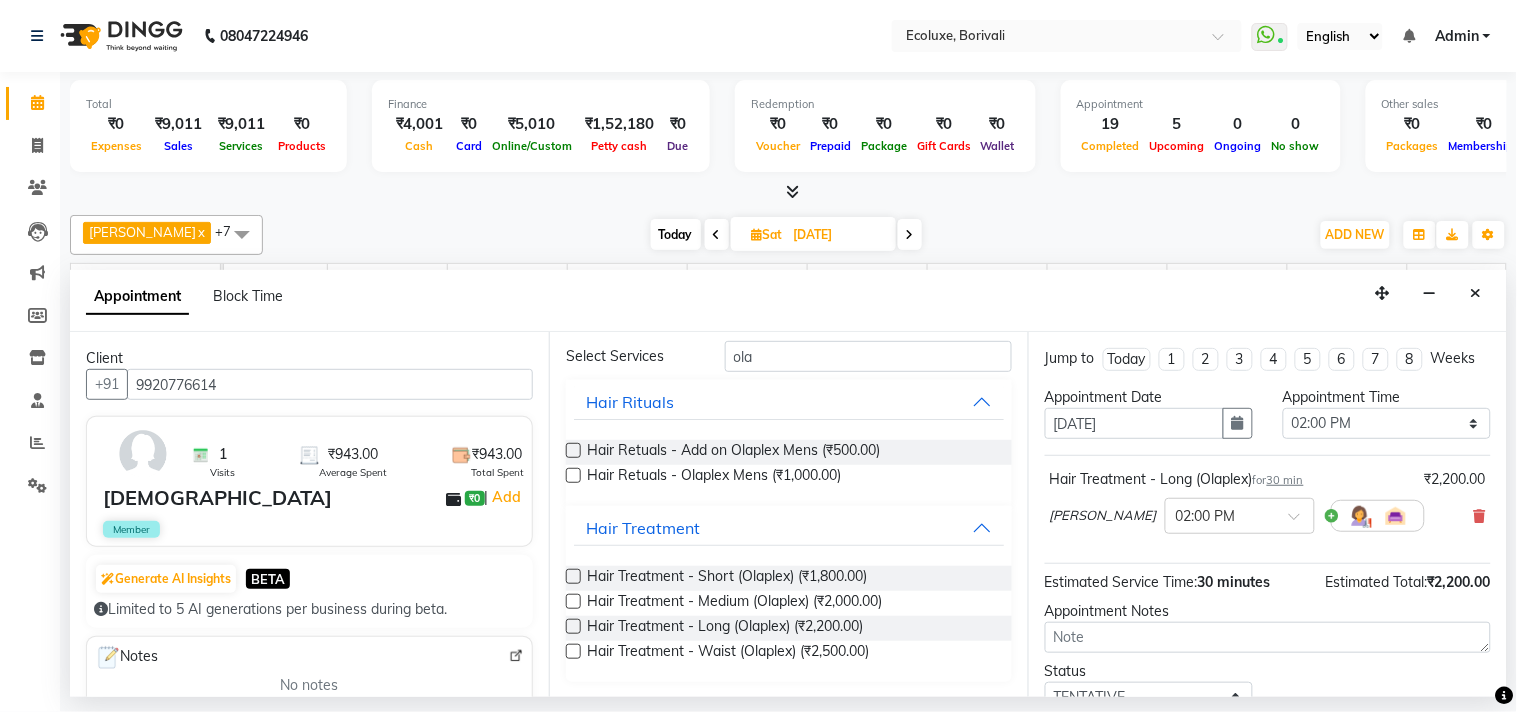 scroll, scrollTop: 161, scrollLeft: 0, axis: vertical 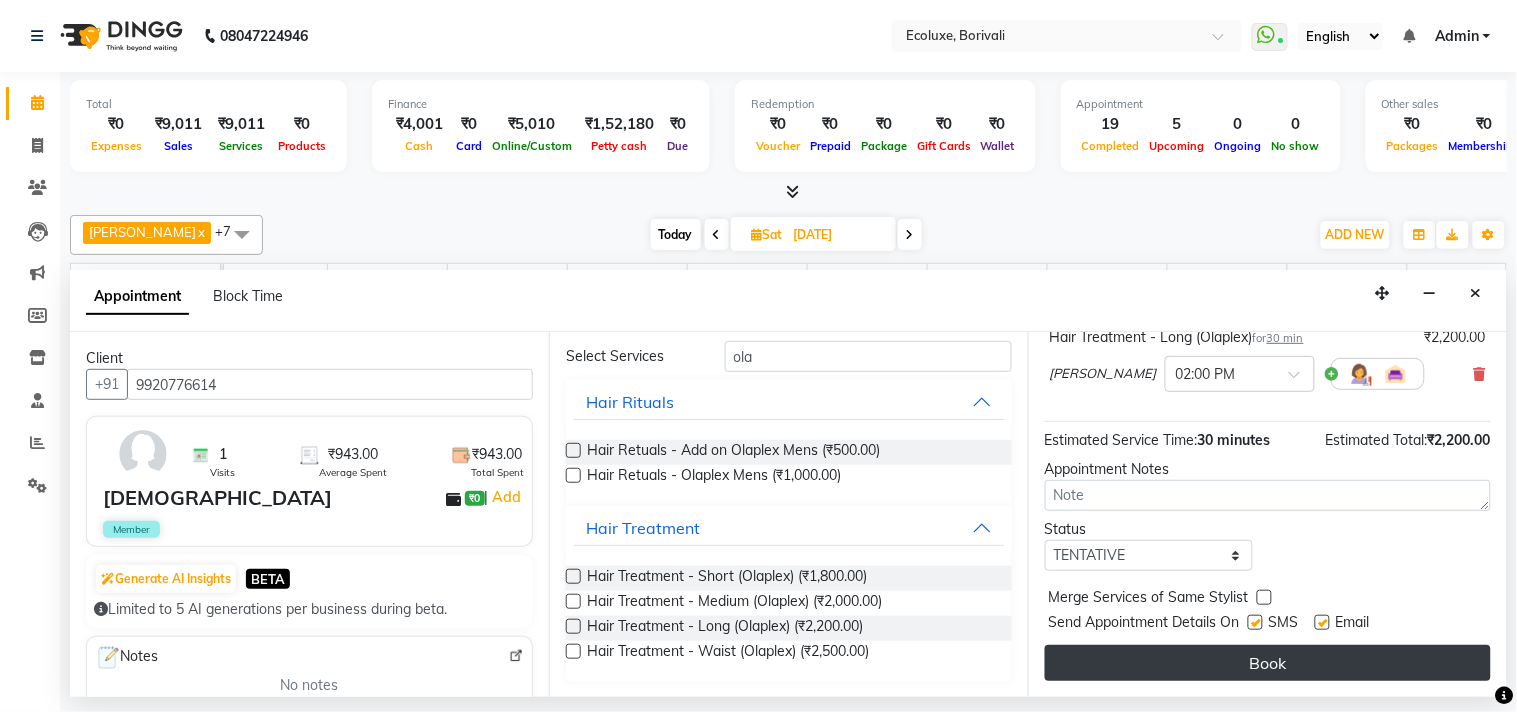 click on "Book" at bounding box center [1268, 663] 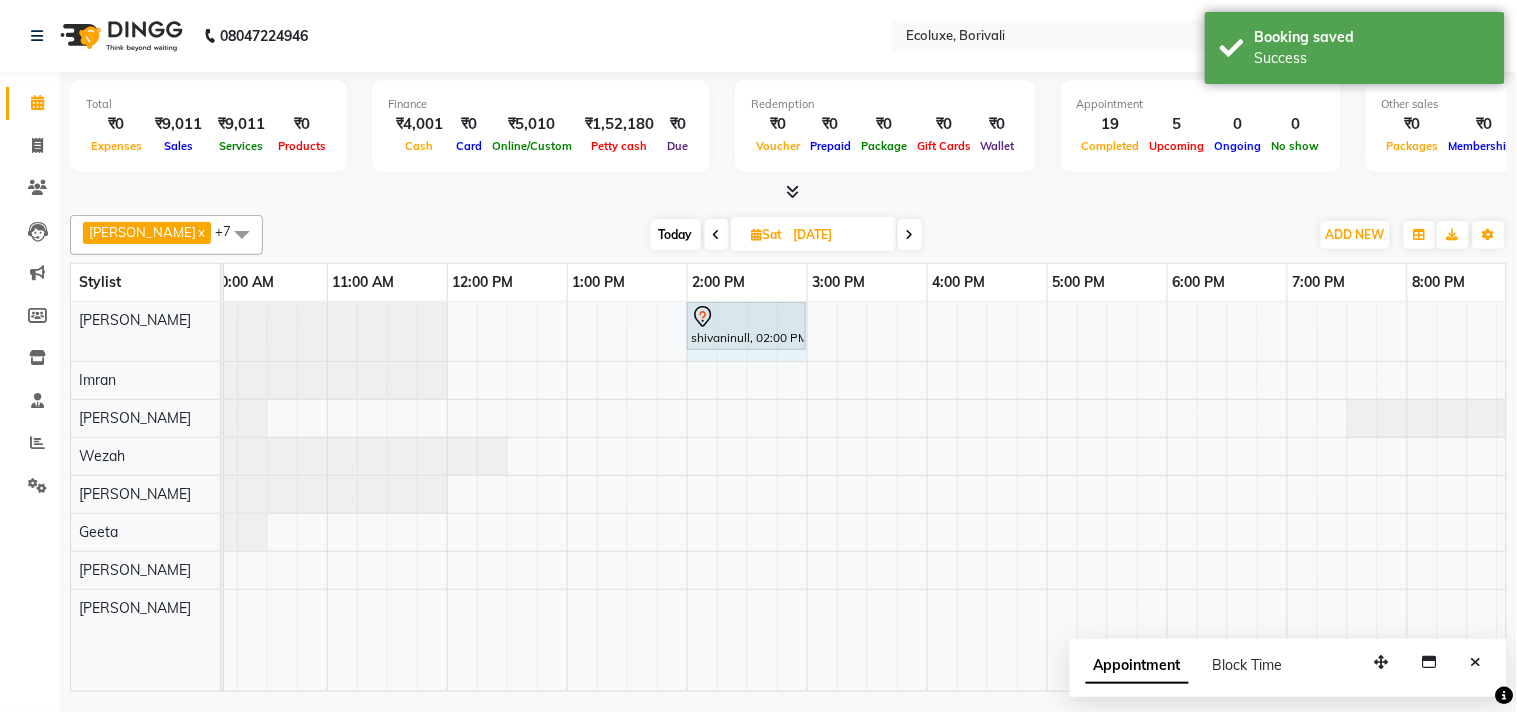 drag, startPoint x: 746, startPoint y: 321, endPoint x: 782, endPoint y: 321, distance: 36 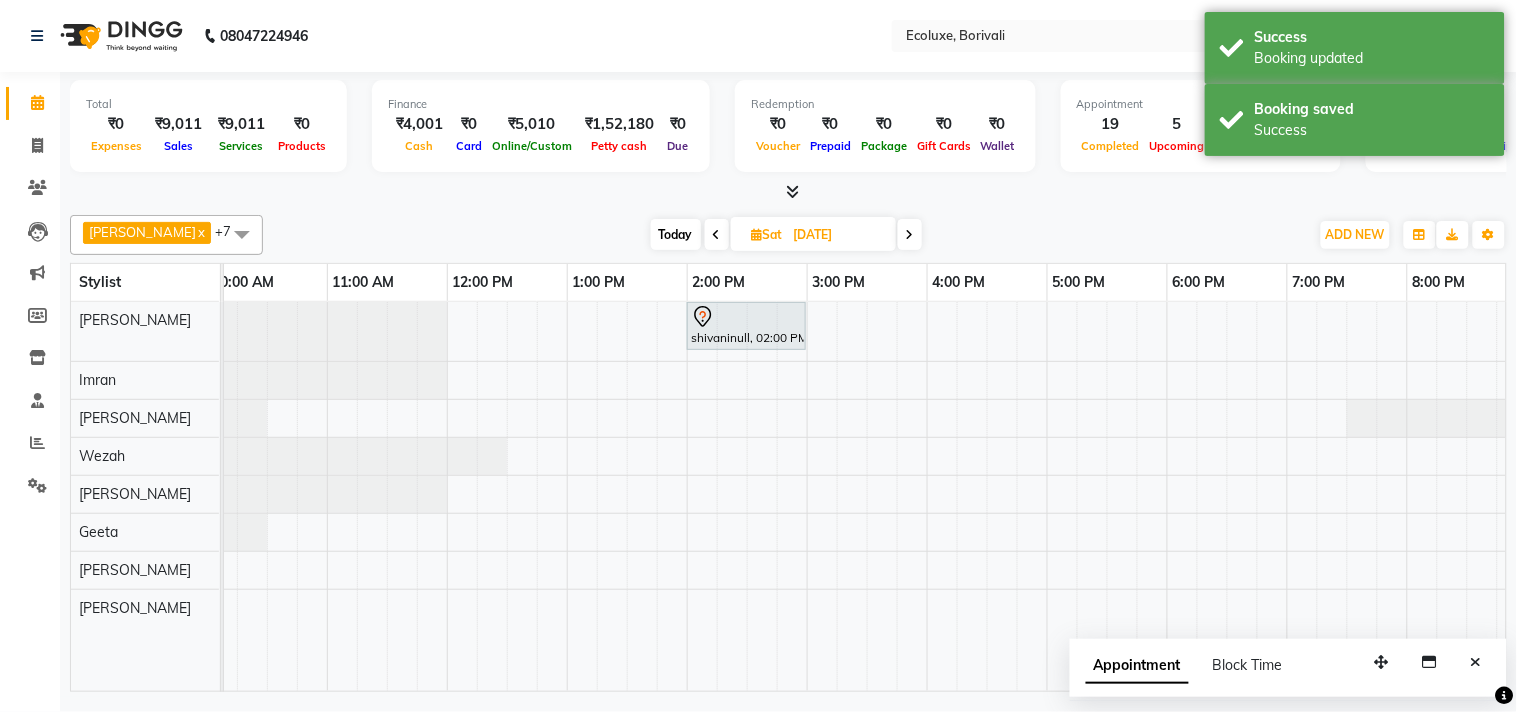 click on "Today" at bounding box center [676, 234] 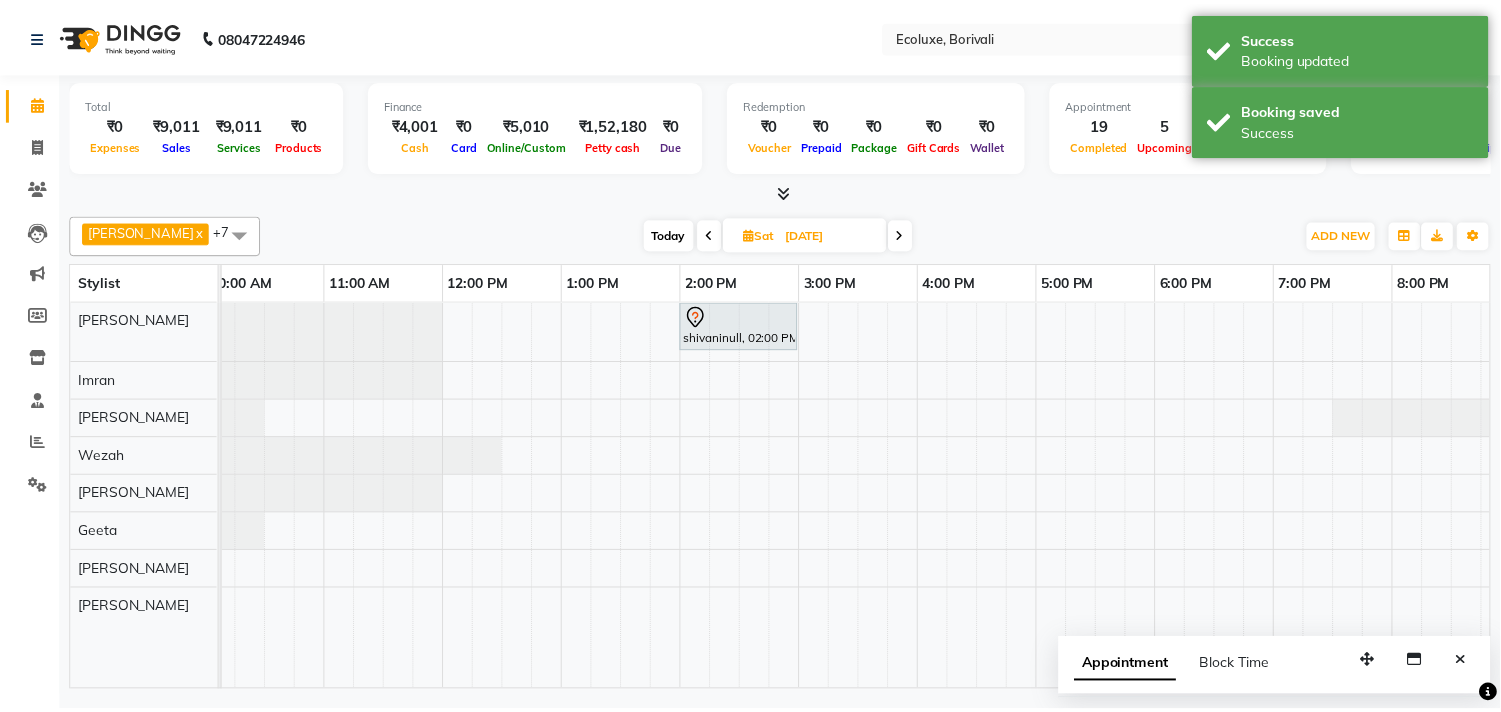 scroll, scrollTop: 0, scrollLeft: 397, axis: horizontal 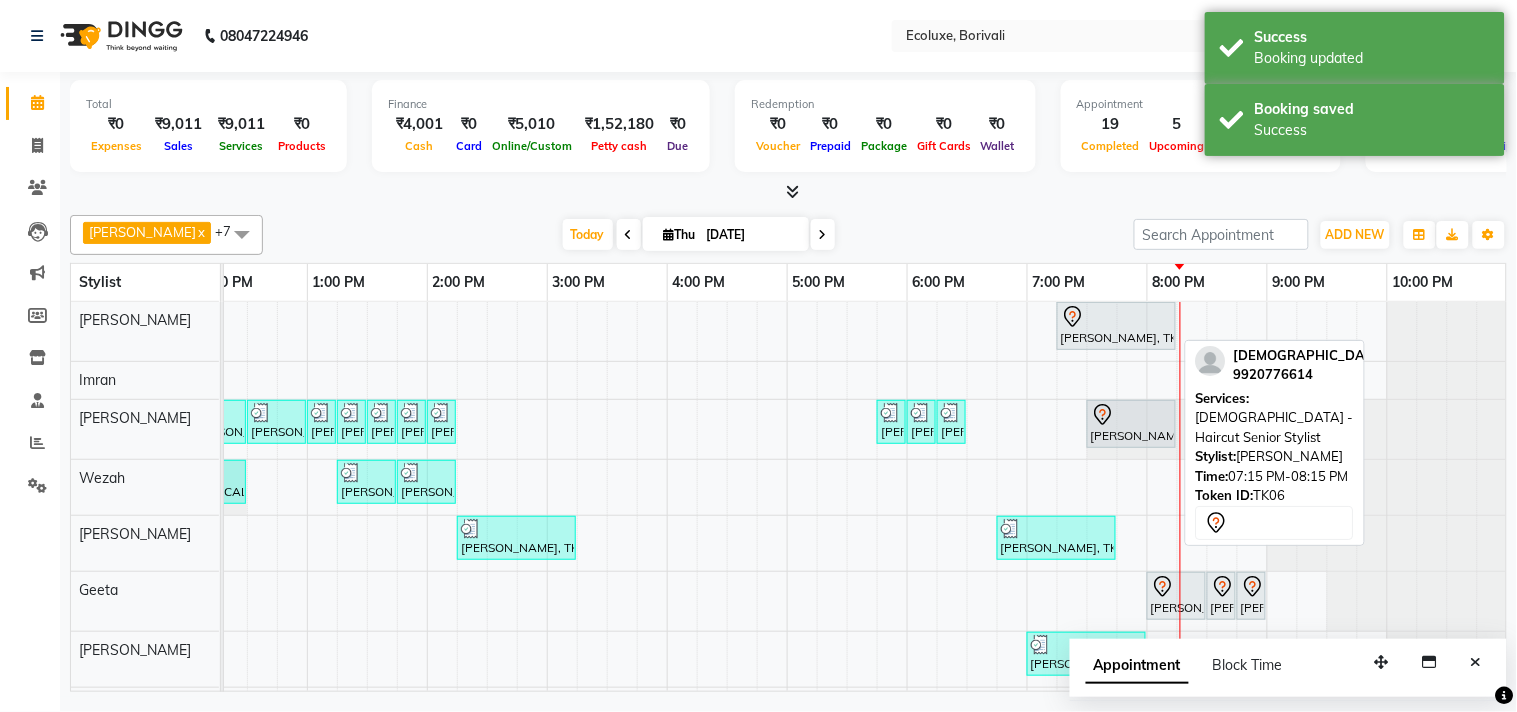 click on "[PERSON_NAME], TK06, 07:15 PM-08:15 PM, [DEMOGRAPHIC_DATA] - Haircut Senior Stylist" at bounding box center (1116, 326) 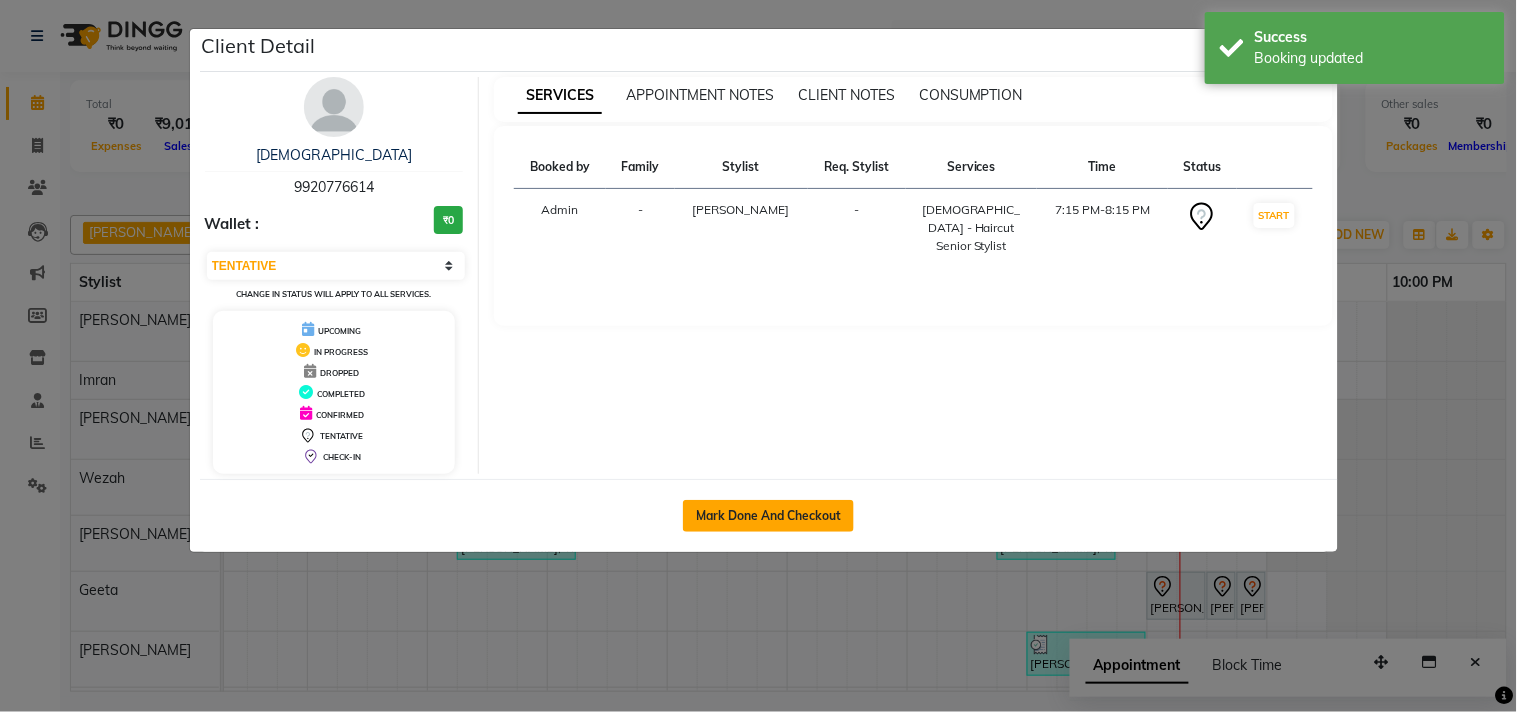 click on "Mark Done And Checkout" 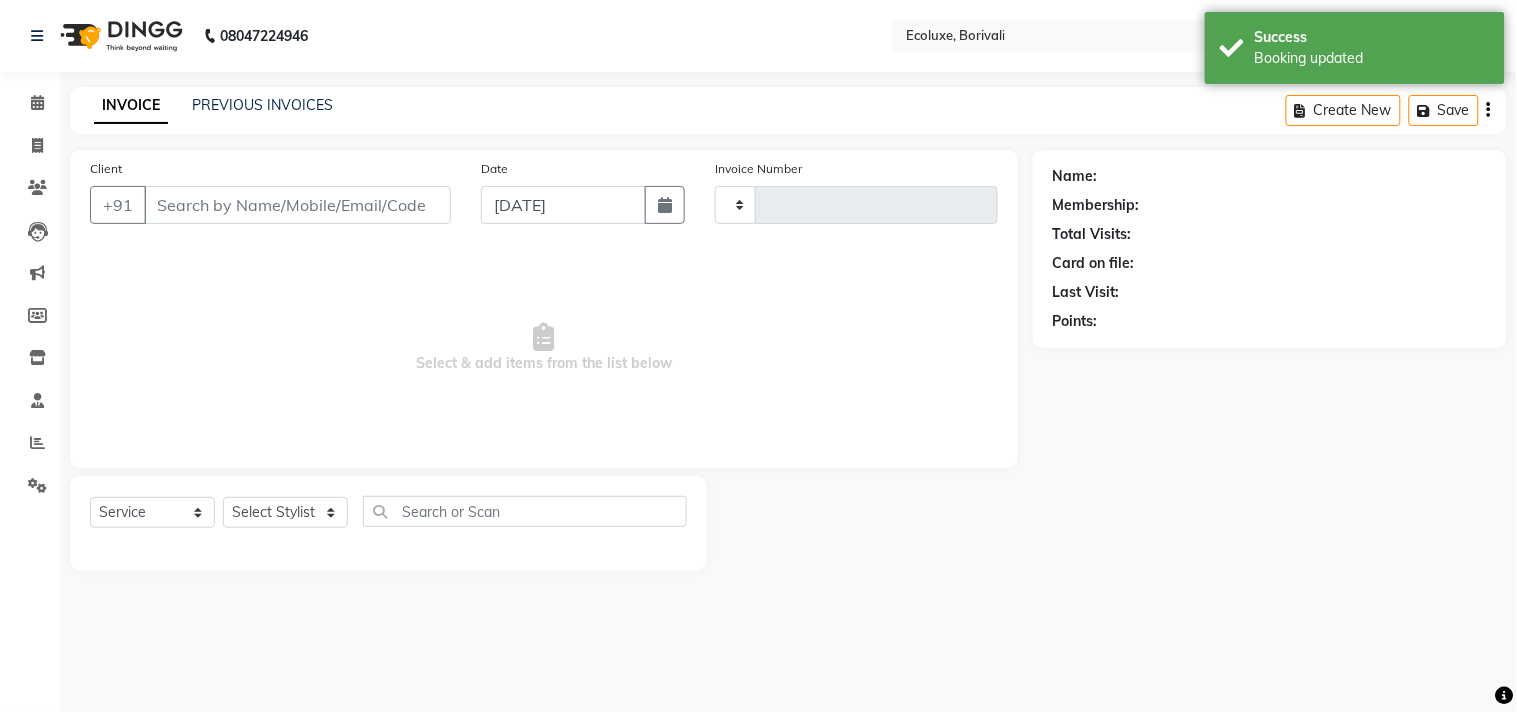 select on "3" 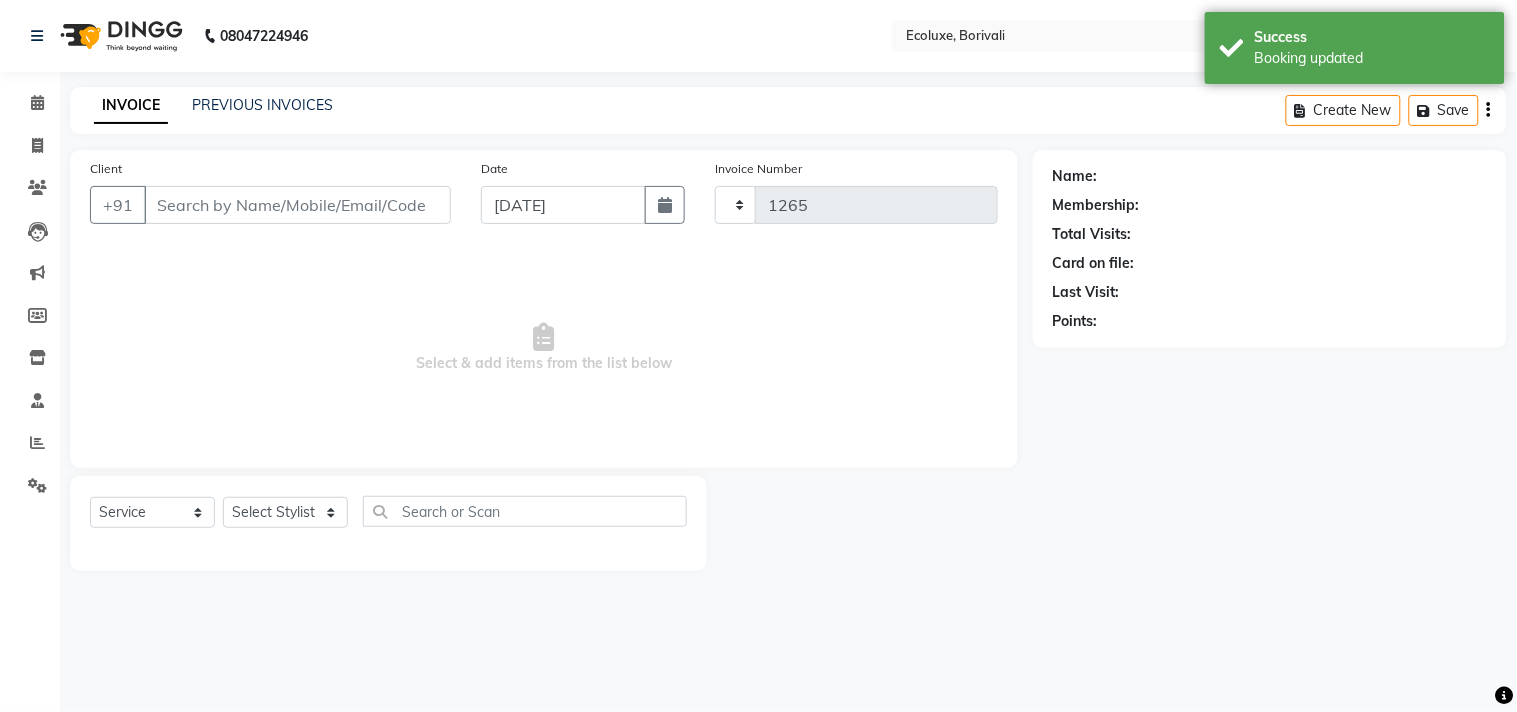 select on "5386" 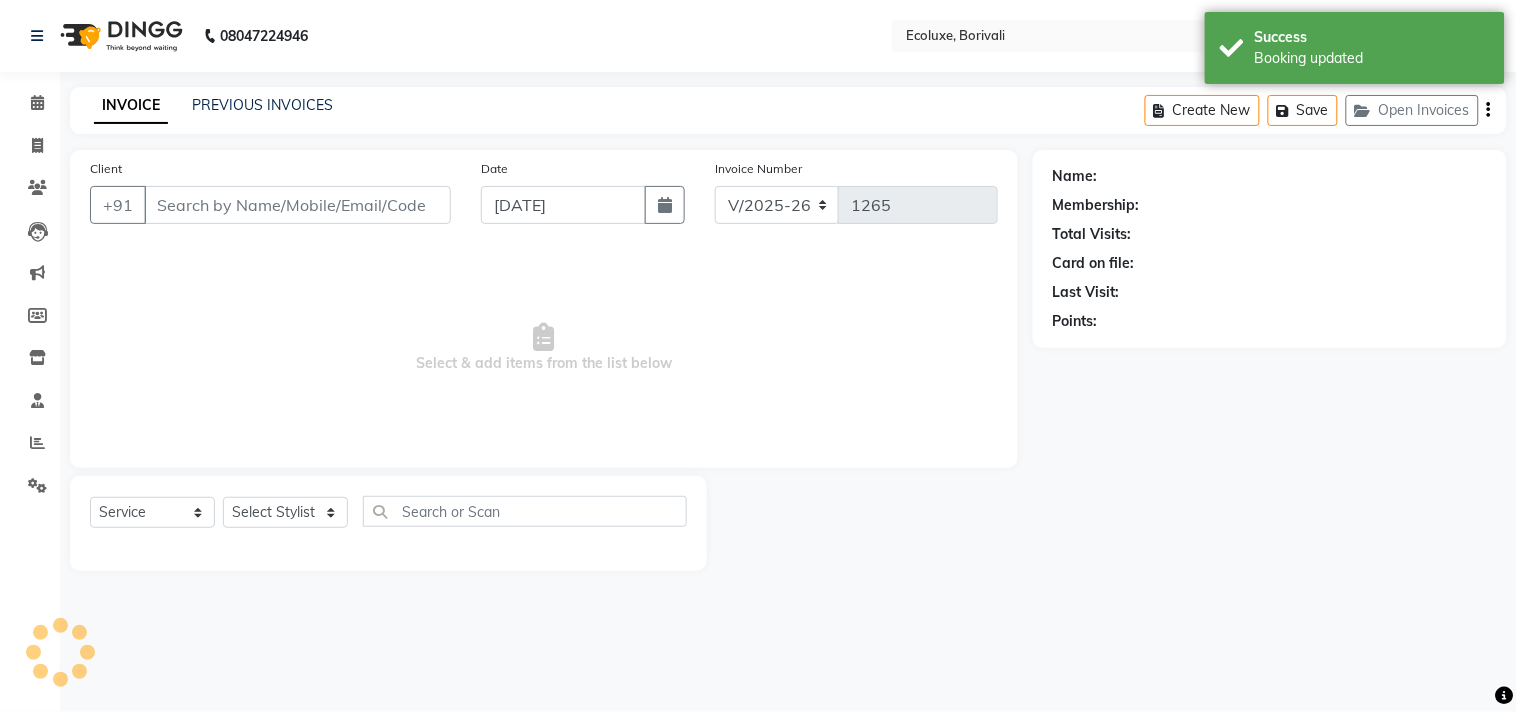 type on "9920776614" 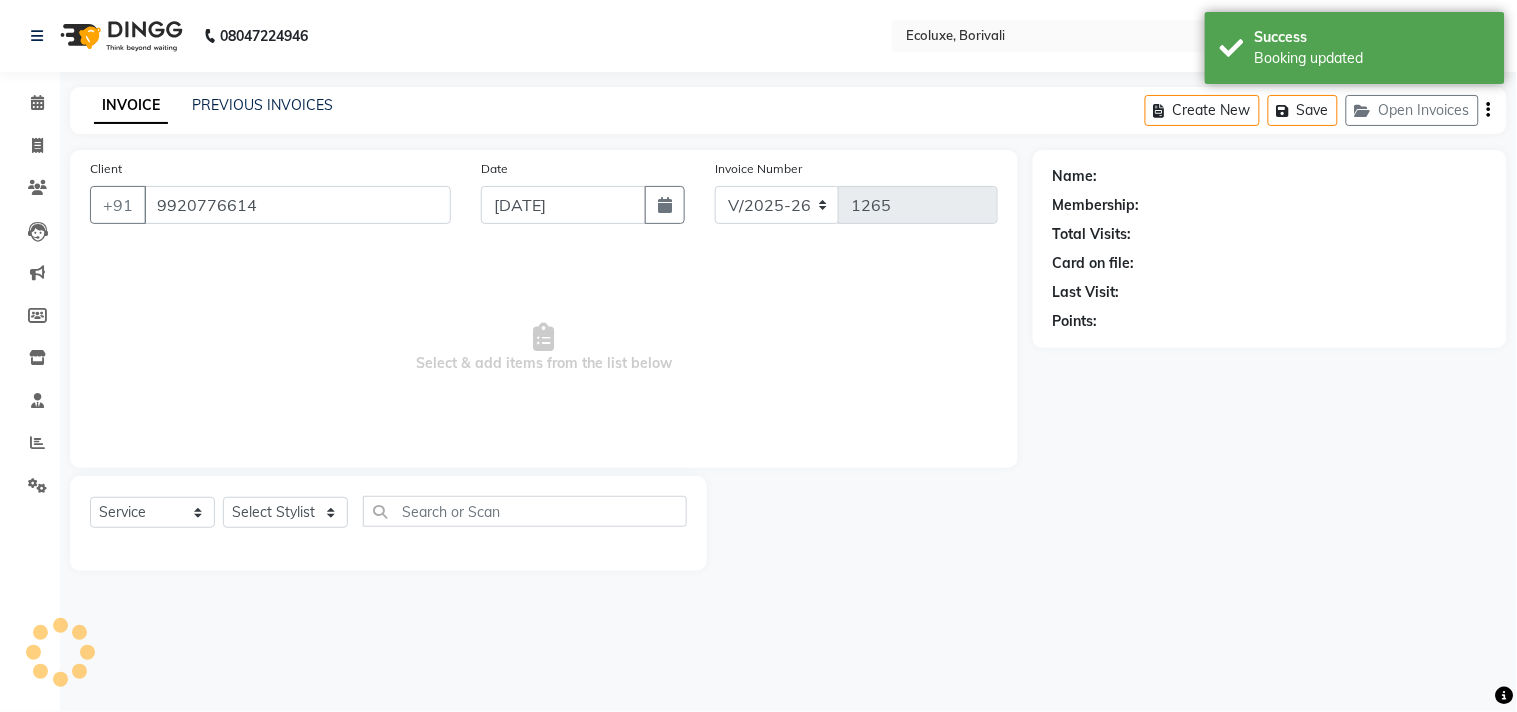 select on "35738" 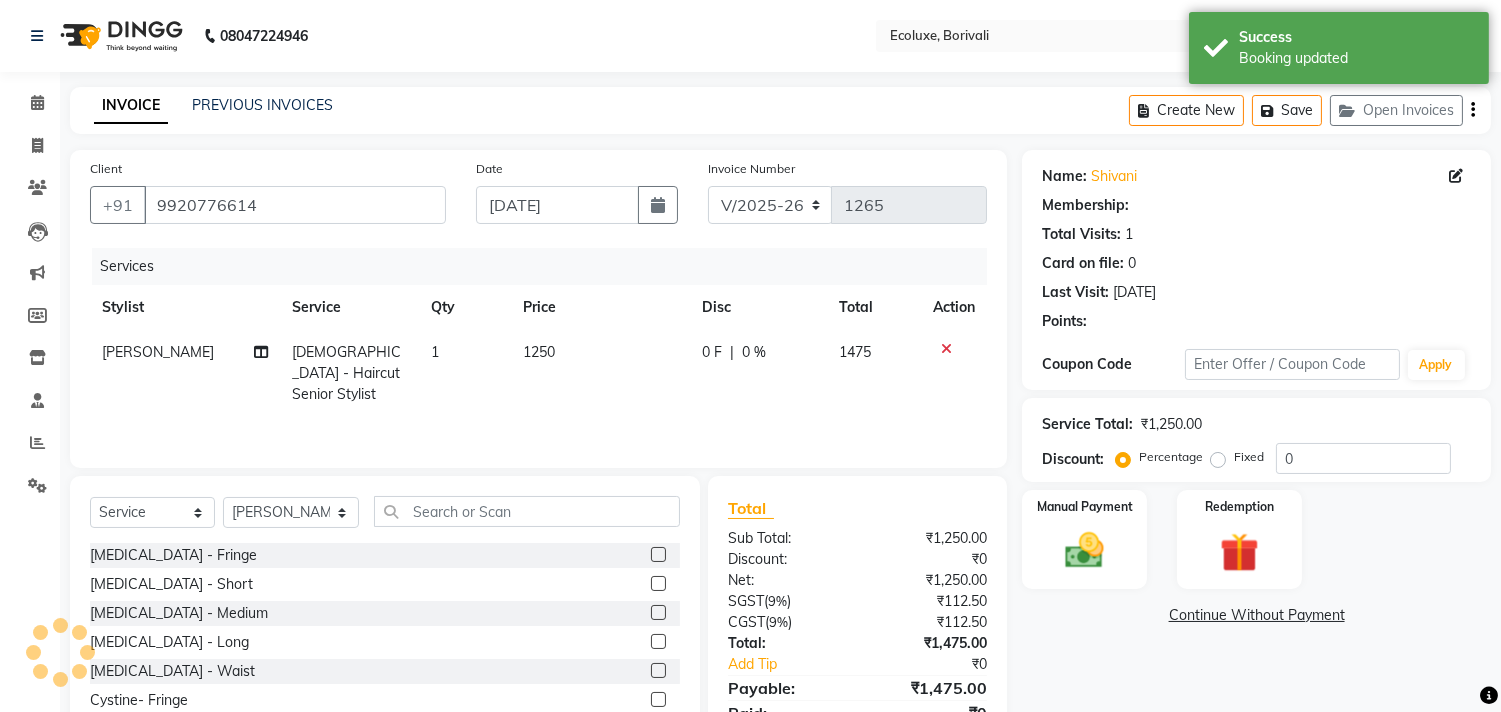 select on "1: Object" 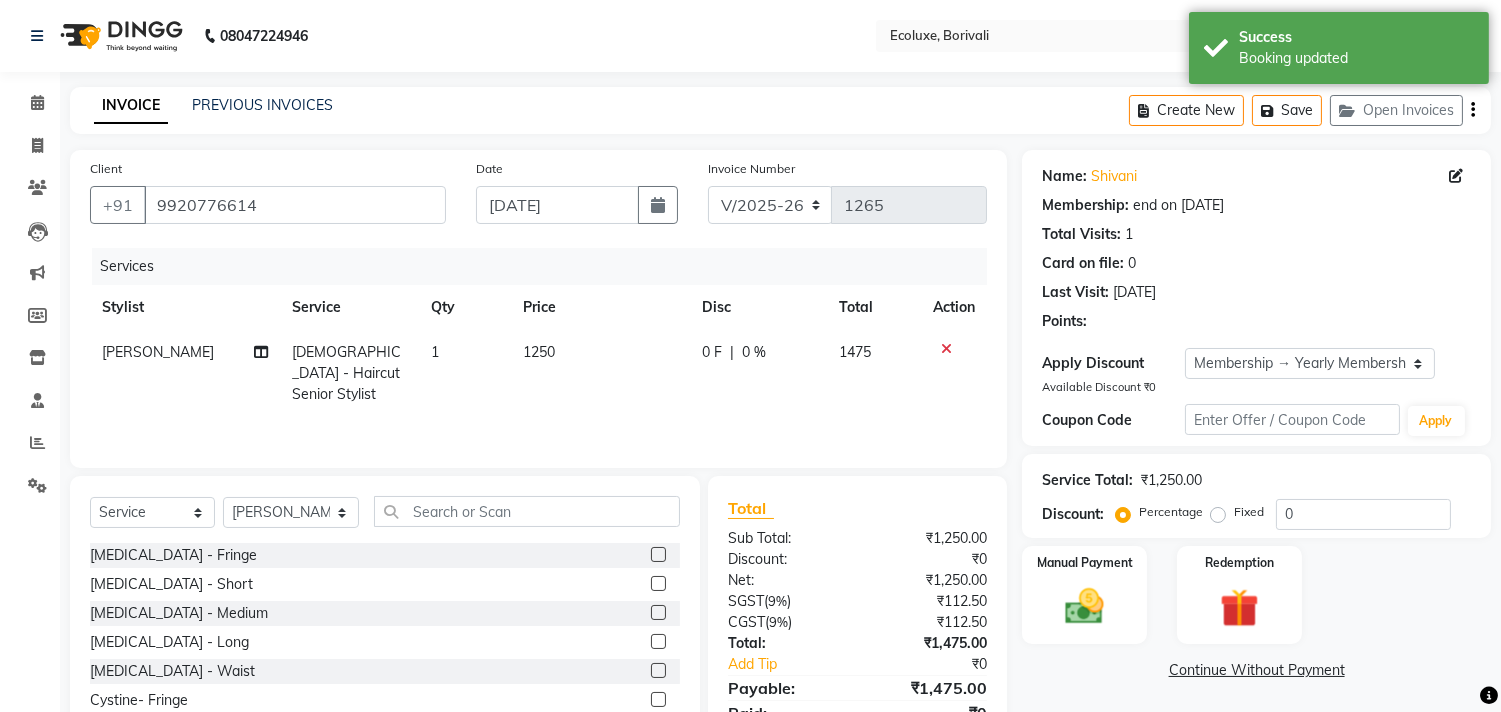 type on "20" 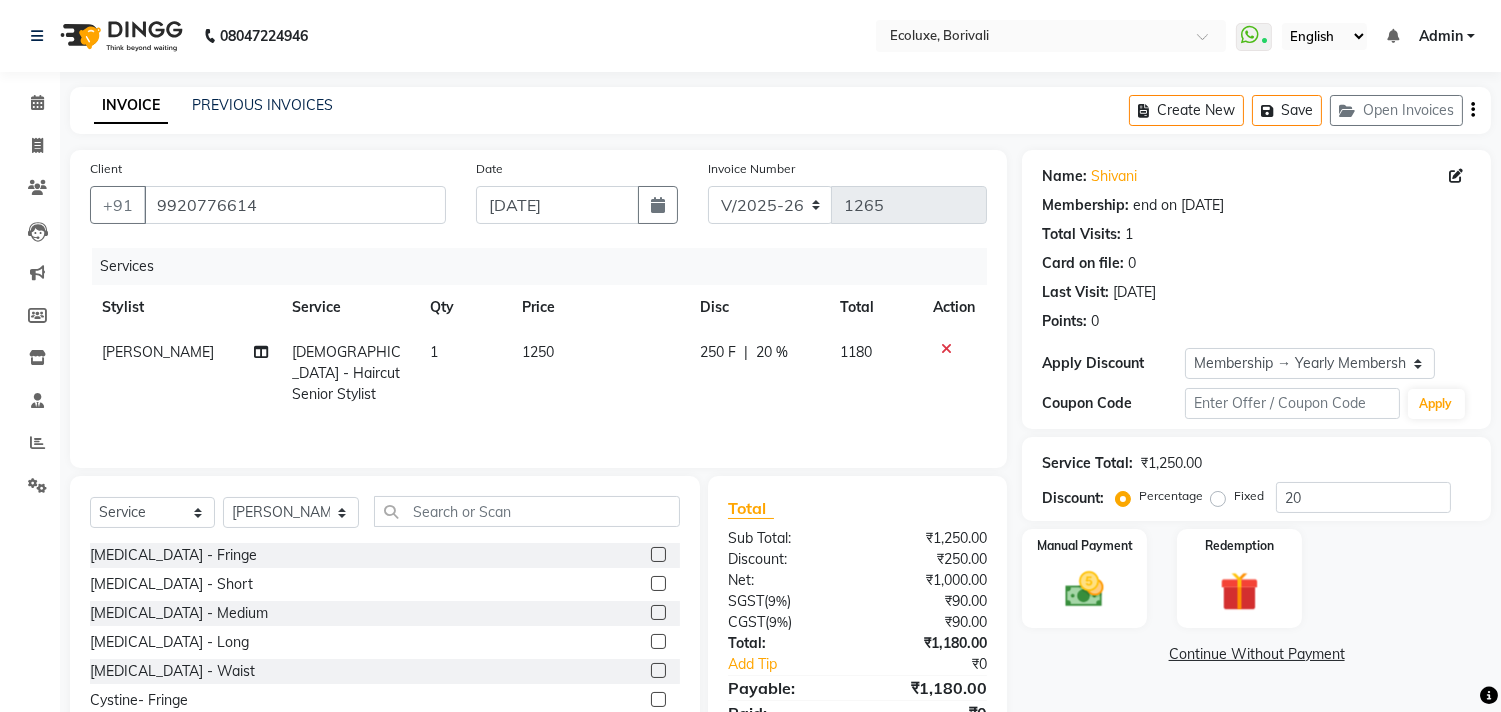 click 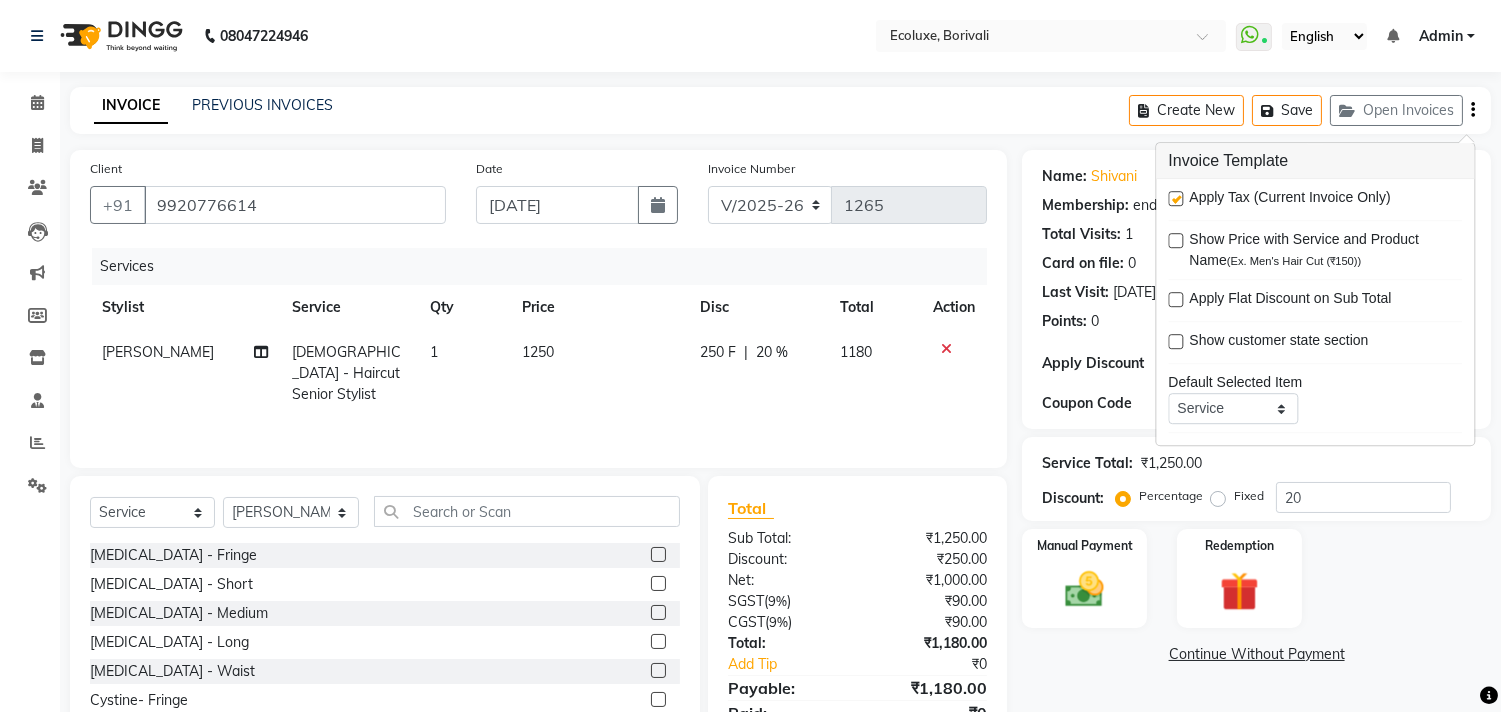 click at bounding box center [1175, 198] 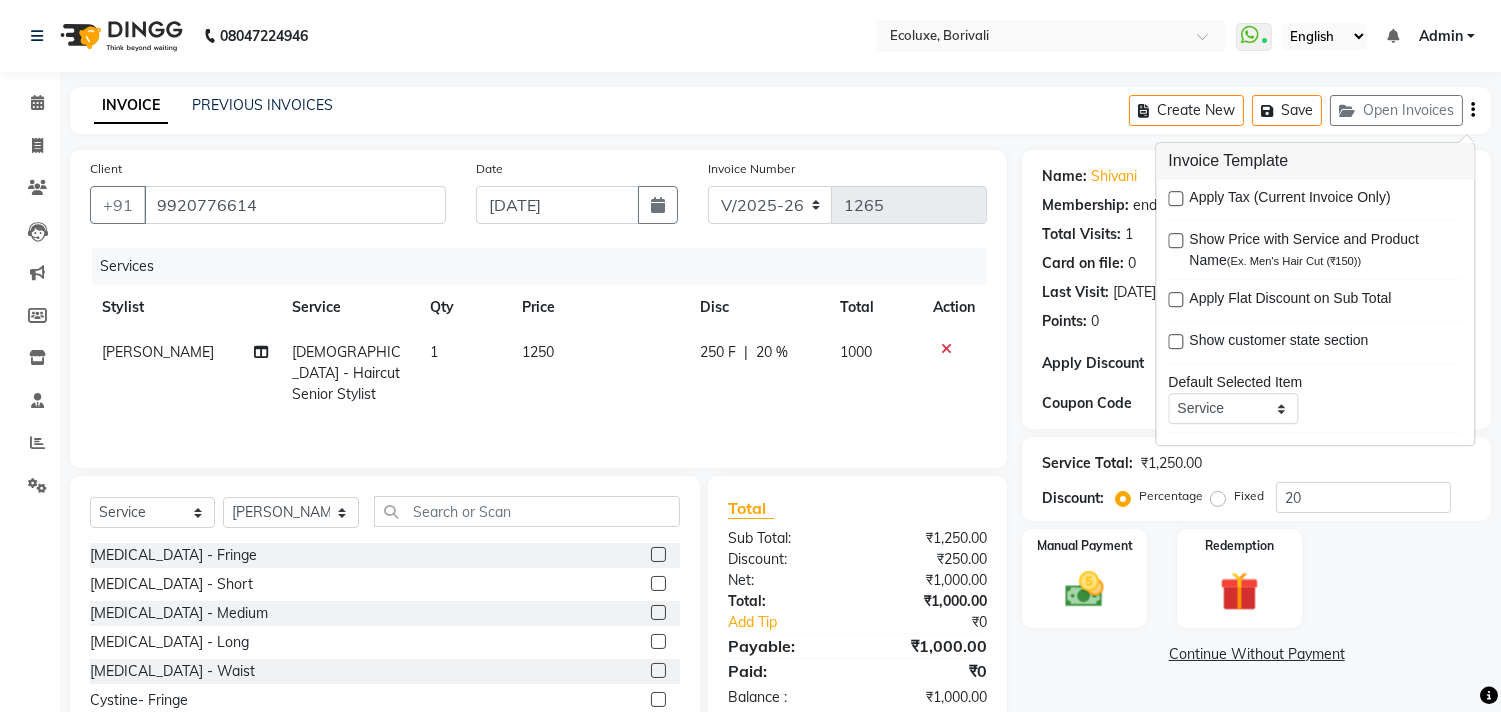 click on "INVOICE PREVIOUS INVOICES Create New   Save   Open Invoices  Client +91 9920776614 Date 10-07-2025 Invoice Number V/2025 V/2025-26 1265 Services Stylist Service Qty Price Disc Total Action Shafique Female - Haircut Senior Stylist 1 1250 250 F | 20 % 1000 Select  Service  Product  Membership  Package Voucher Prepaid Gift Card  Select Stylist Alisha Sasankar Aparna Acharekar Faiz Geeta Harshada Pawar   Imran  Kamal Khende Mohammad Faisal  Neelu Nikita Raut Roshan Sakina Shafique Sonal Sawant  Umar Shaikh Wezah Botox - Fringe  Botox - Short  Botox - Medium  Botox - Long  Botox - Waist  Cystine- Fringe  Cystine- Short  Cystine- Medium  Cystine- Long  Cystine- Waist  Smoothening / Straightening / Rebonding - Fringe  Smoothening / Straightening / Rebonding - Short  Smoothening / Straightening / Rebonding - Medium  Smoothening / Straightening / Rebonding - Long  Smoothening / Straightening / Rebonding - Waist  Nano Plastia - Small    Nano Plastia - Small    Nano Plastia - Medium  Nano Plastia - Long  Keratin - Long" 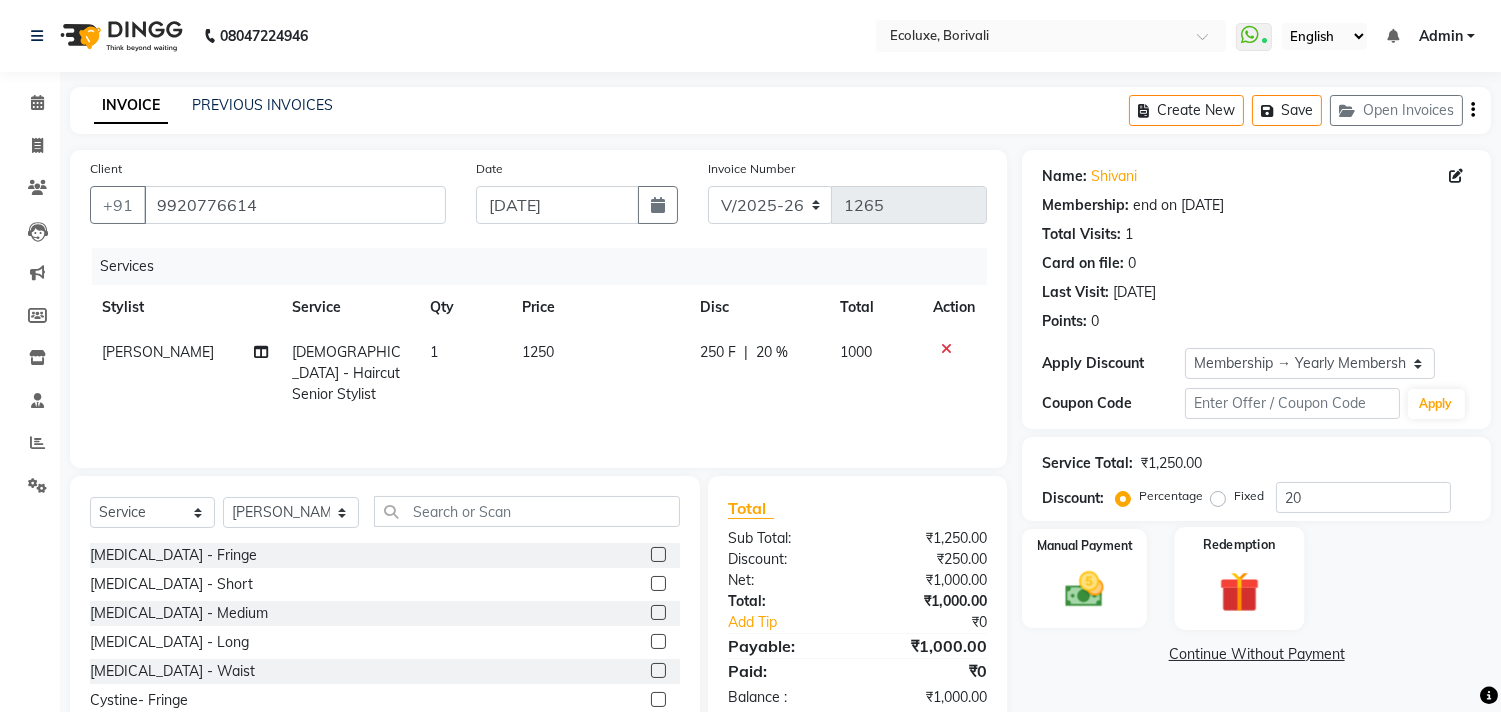 scroll, scrollTop: 88, scrollLeft: 0, axis: vertical 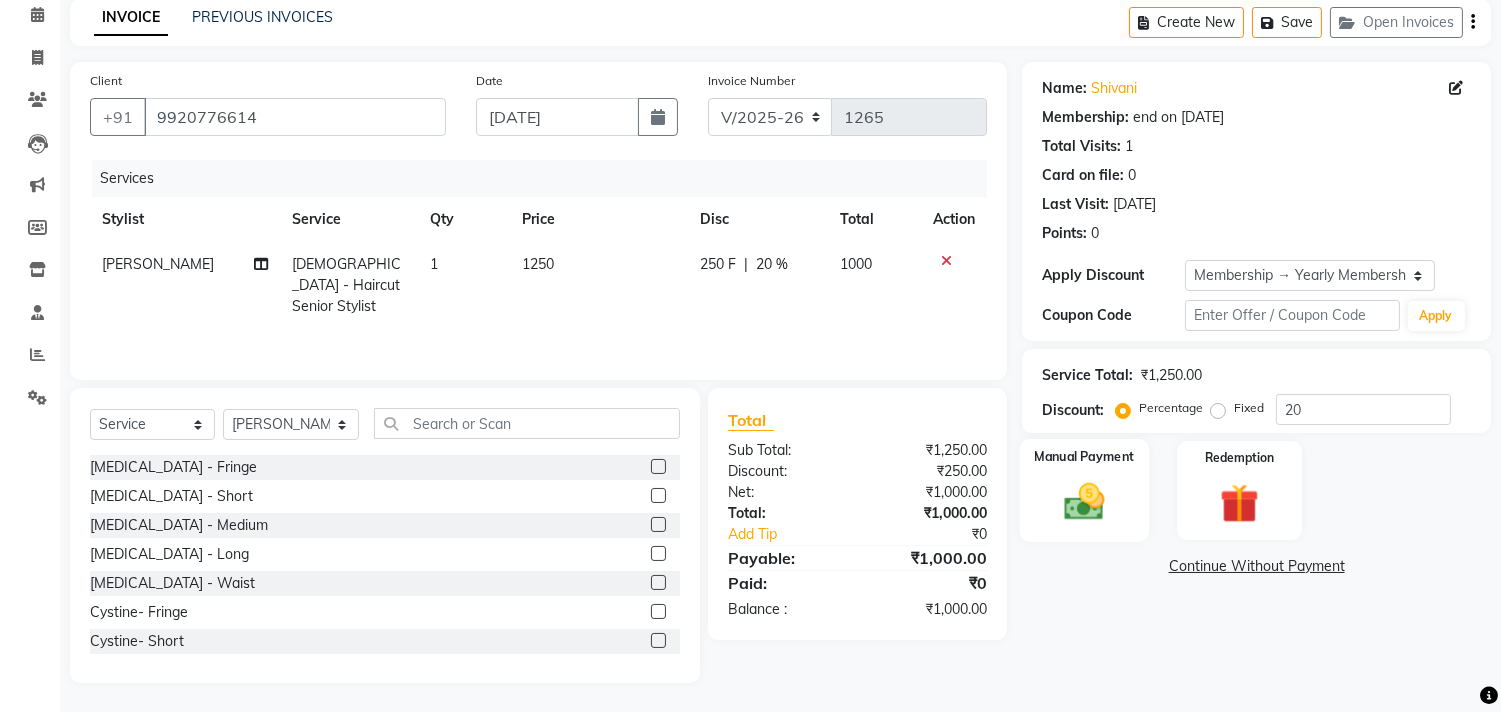 click on "Manual Payment" 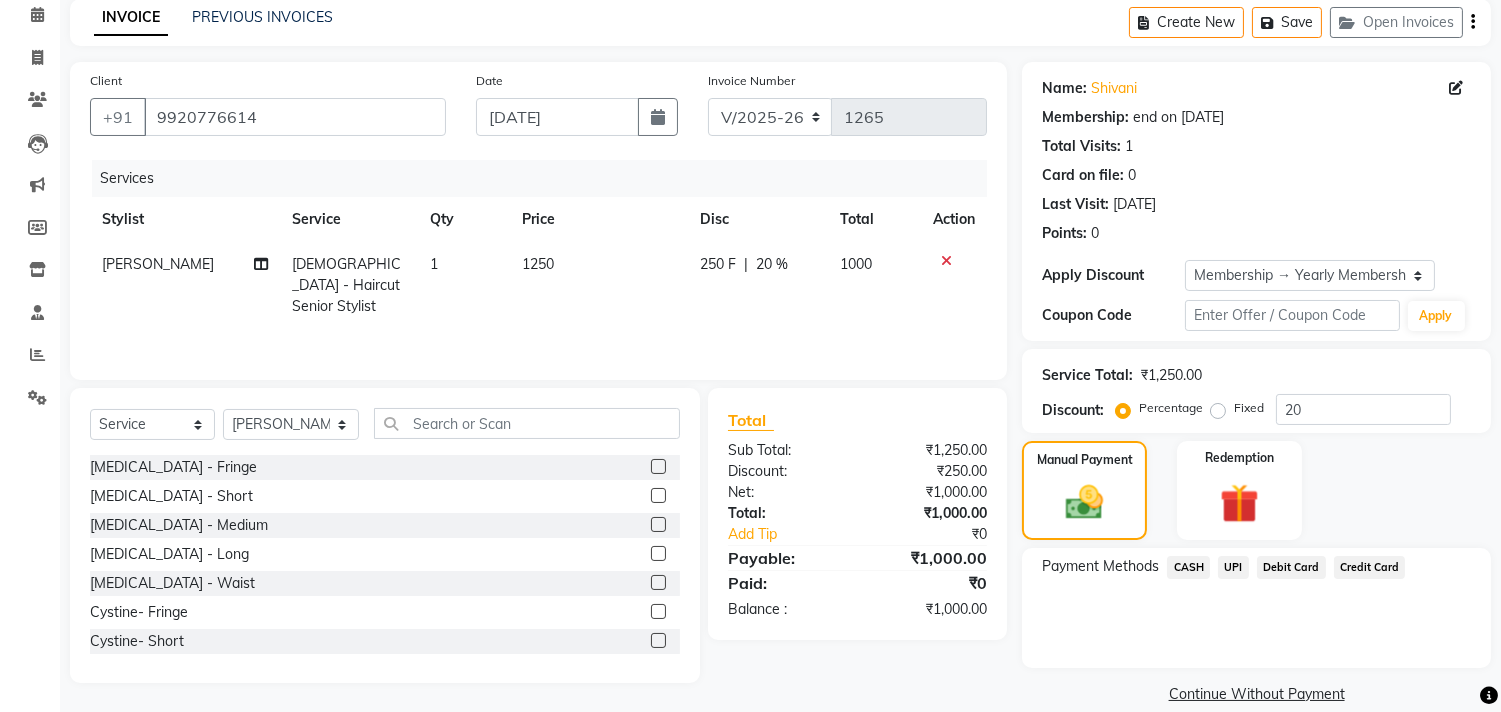 click on "Debit Card" 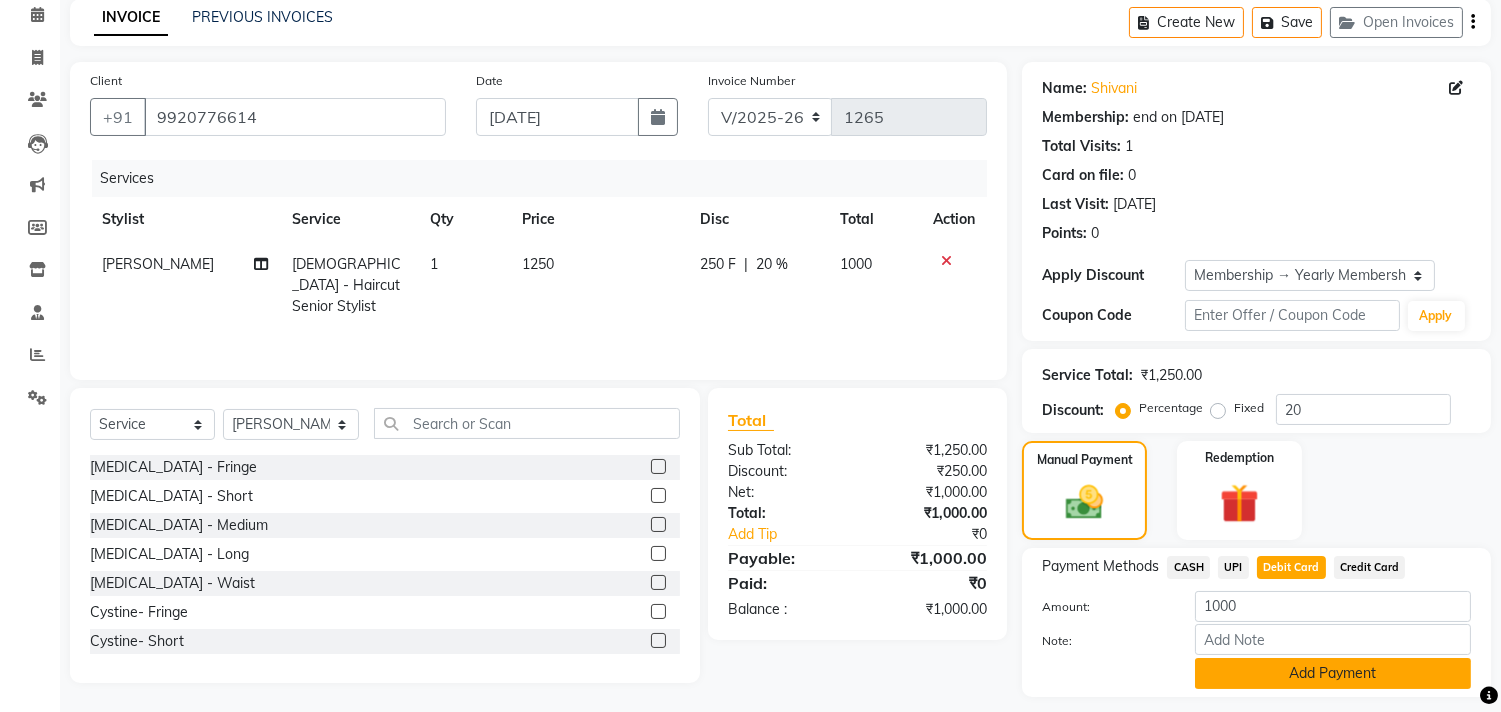 click on "Add Payment" 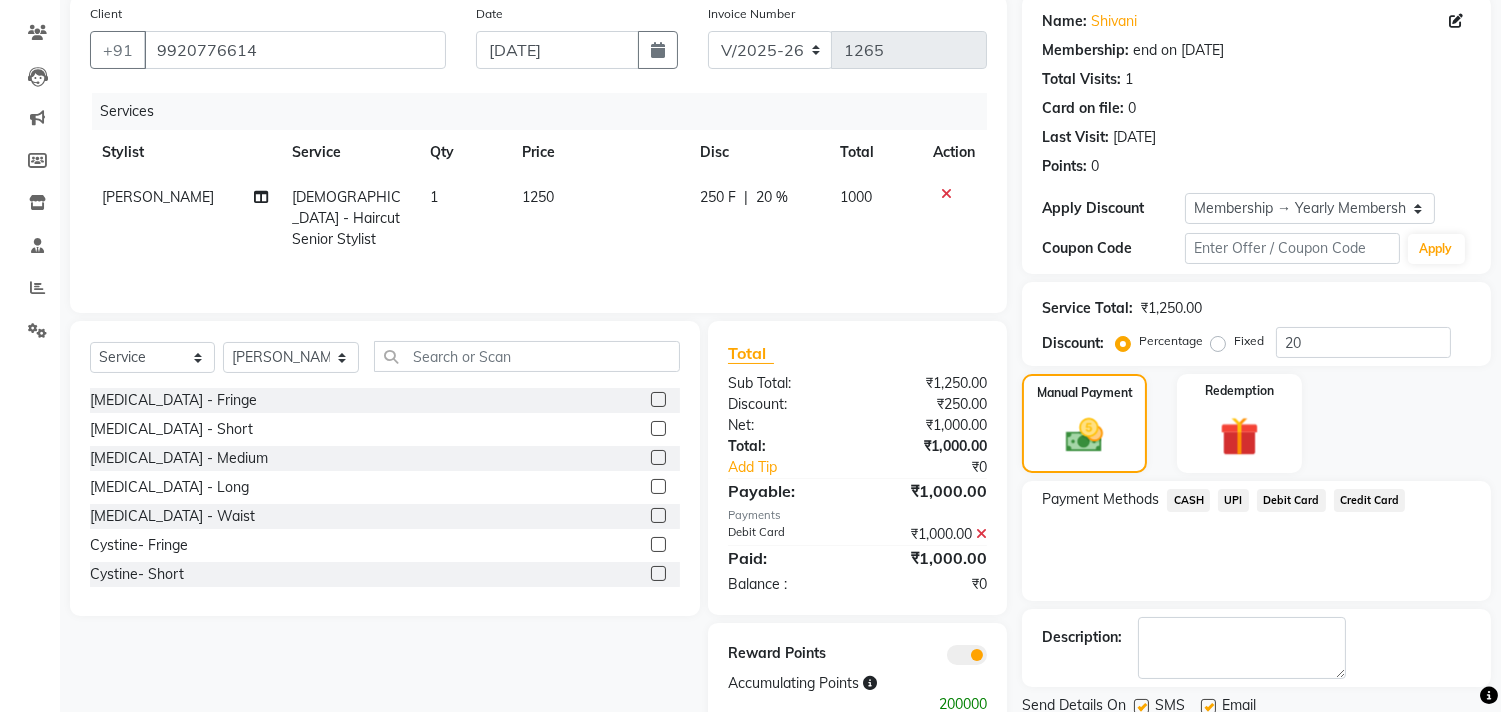 scroll, scrollTop: 227, scrollLeft: 0, axis: vertical 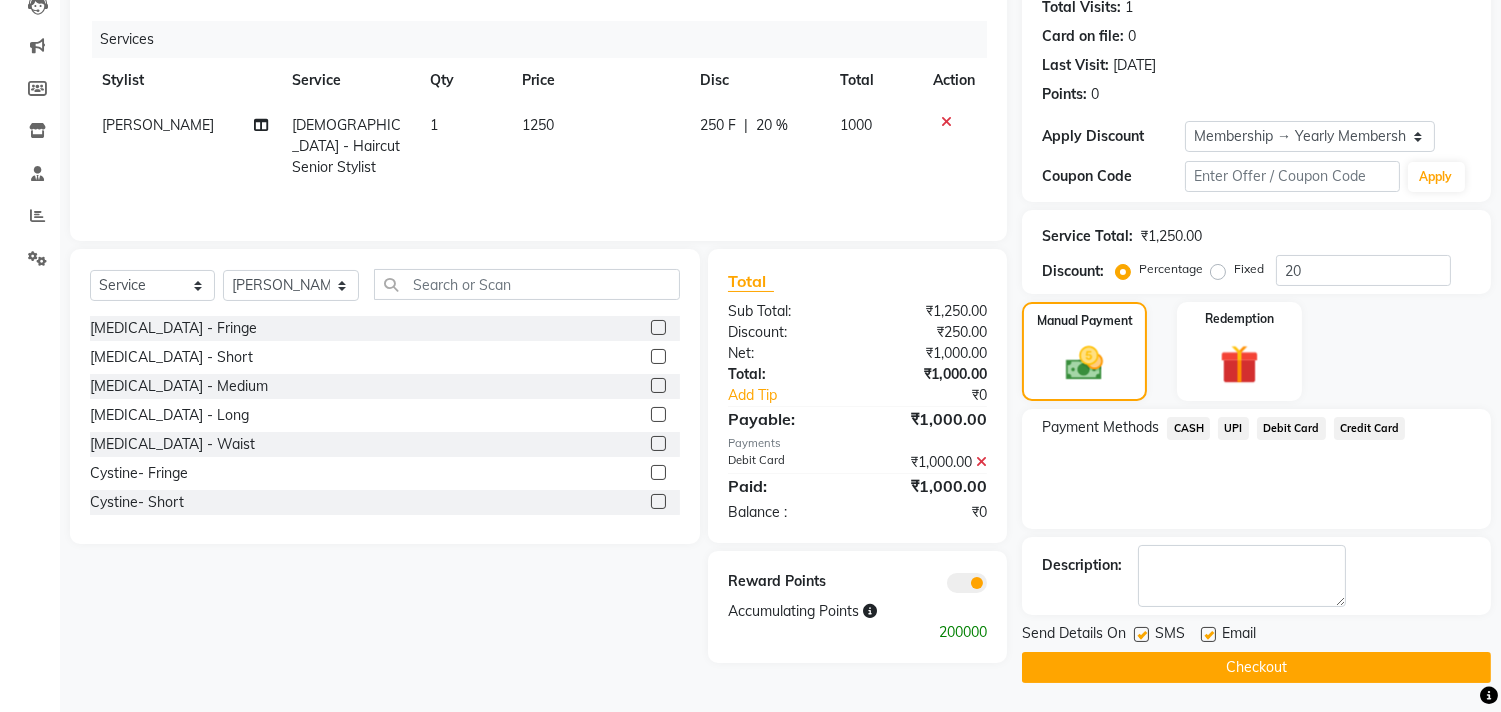 click on "Checkout" 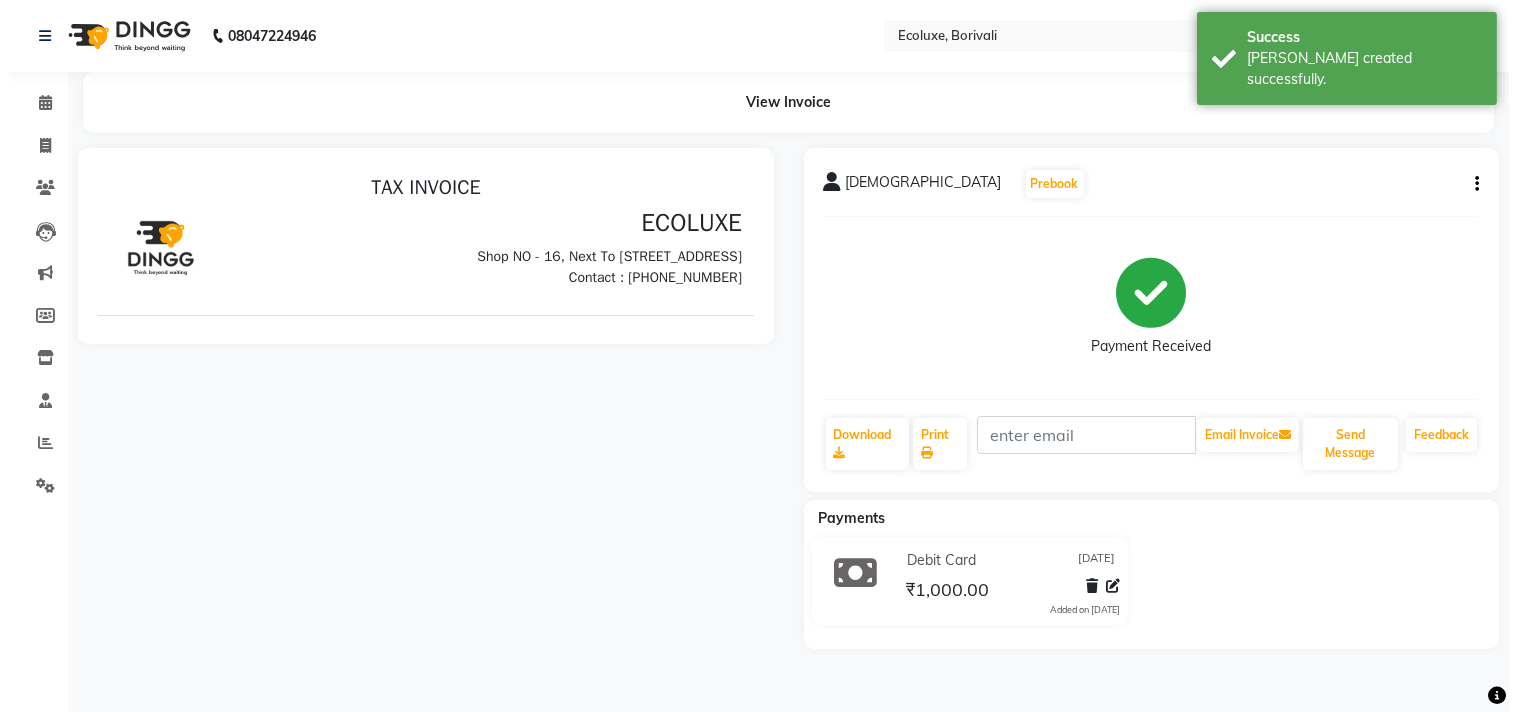 scroll, scrollTop: 0, scrollLeft: 0, axis: both 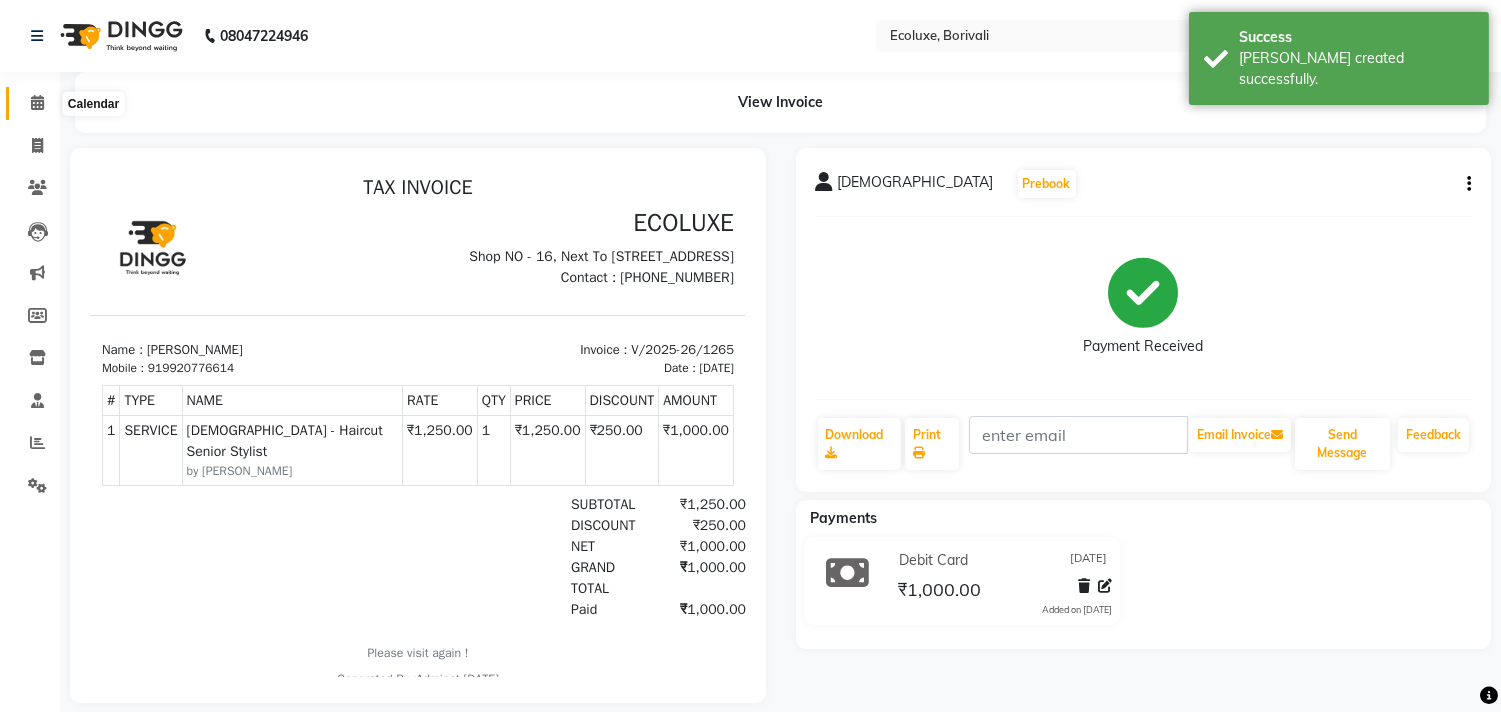 click 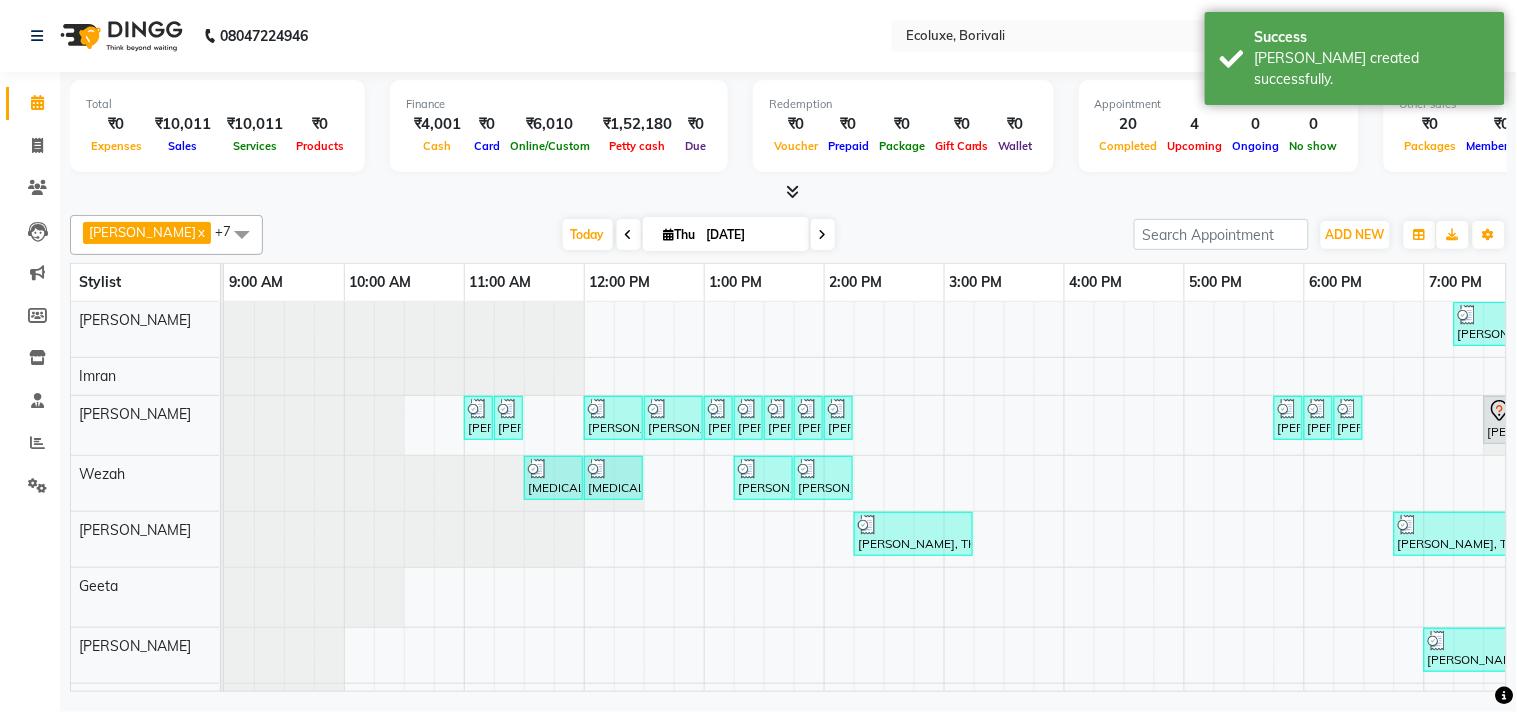 scroll, scrollTop: 0, scrollLeft: 414, axis: horizontal 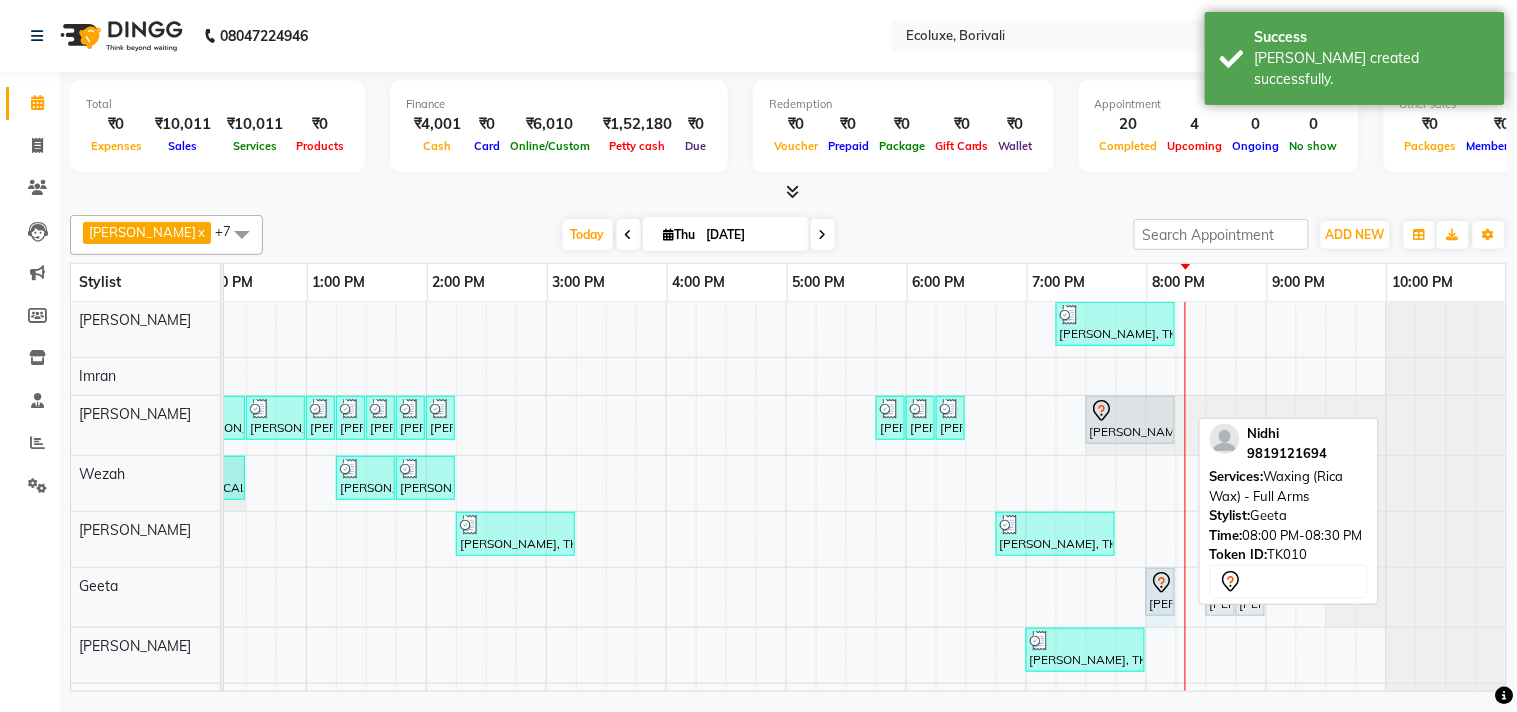 drag, startPoint x: 1183, startPoint y: 588, endPoint x: 1152, endPoint y: 588, distance: 31 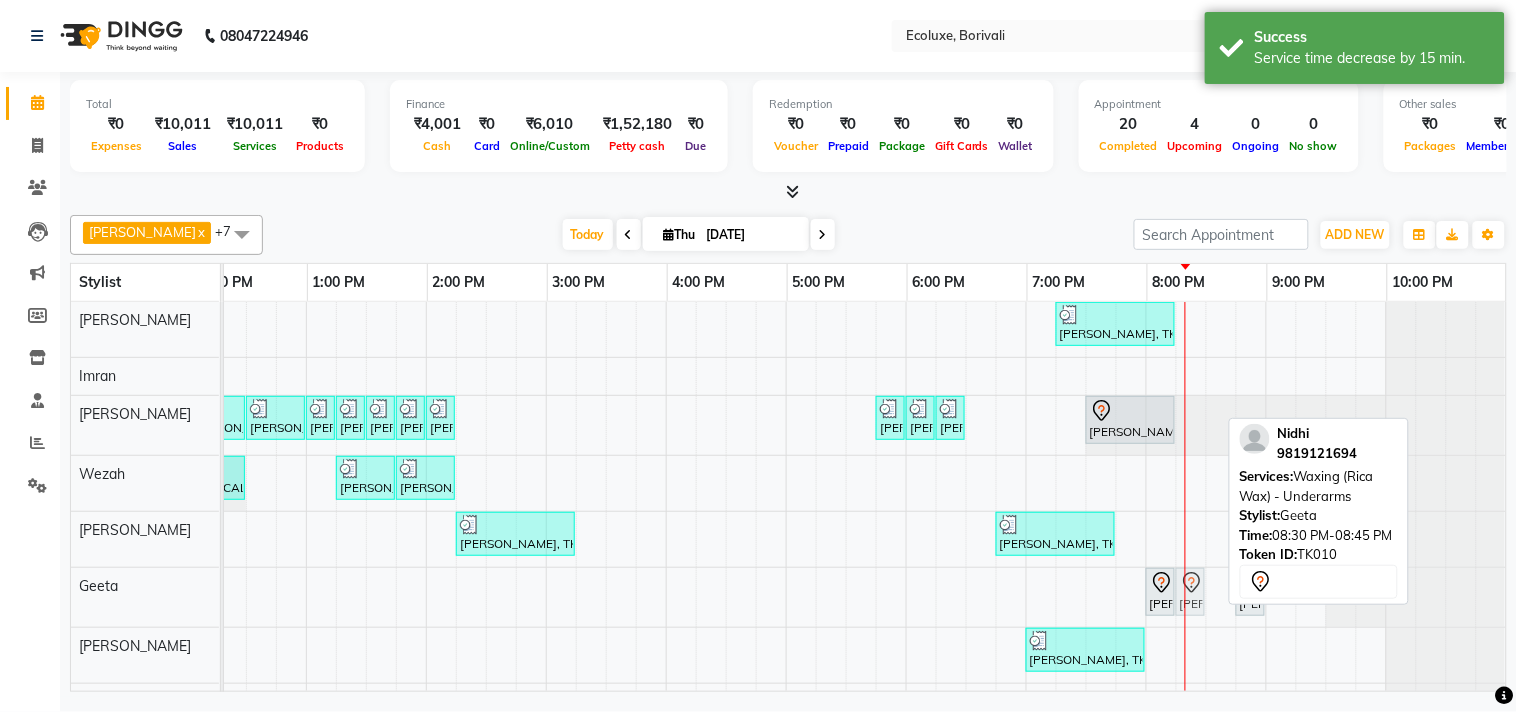 drag, startPoint x: 1198, startPoint y: 591, endPoint x: 1178, endPoint y: 593, distance: 20.09975 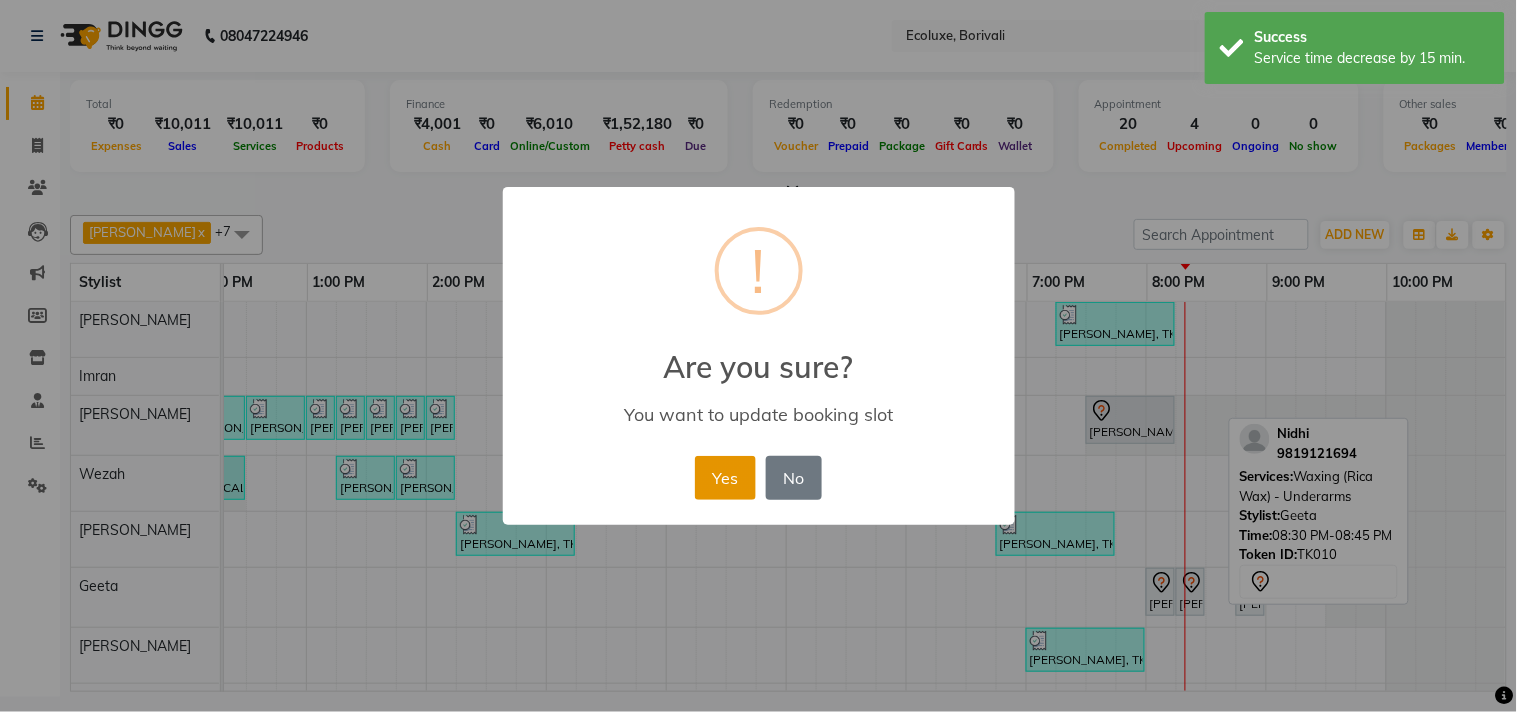 click on "Yes" at bounding box center [725, 478] 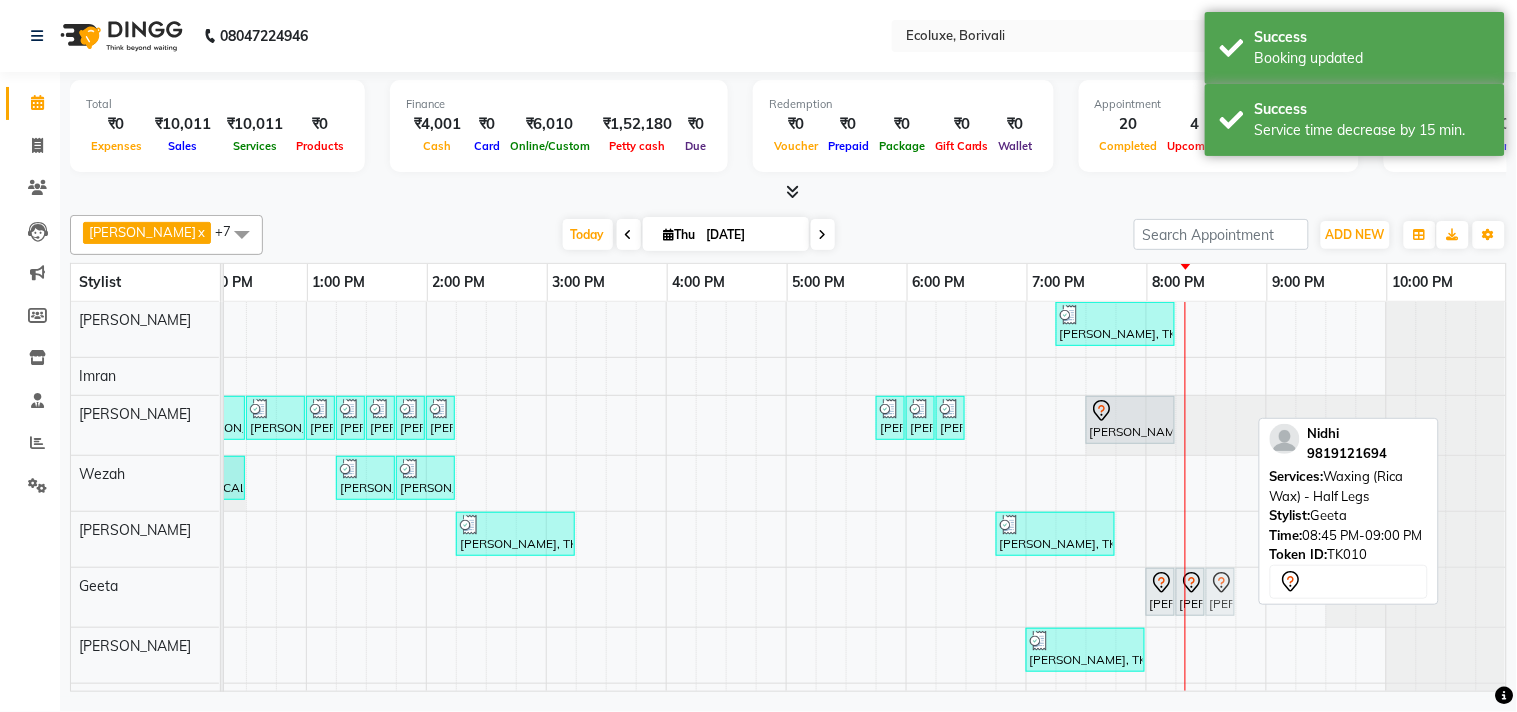 drag, startPoint x: 1228, startPoint y: 597, endPoint x: 1202, endPoint y: 597, distance: 26 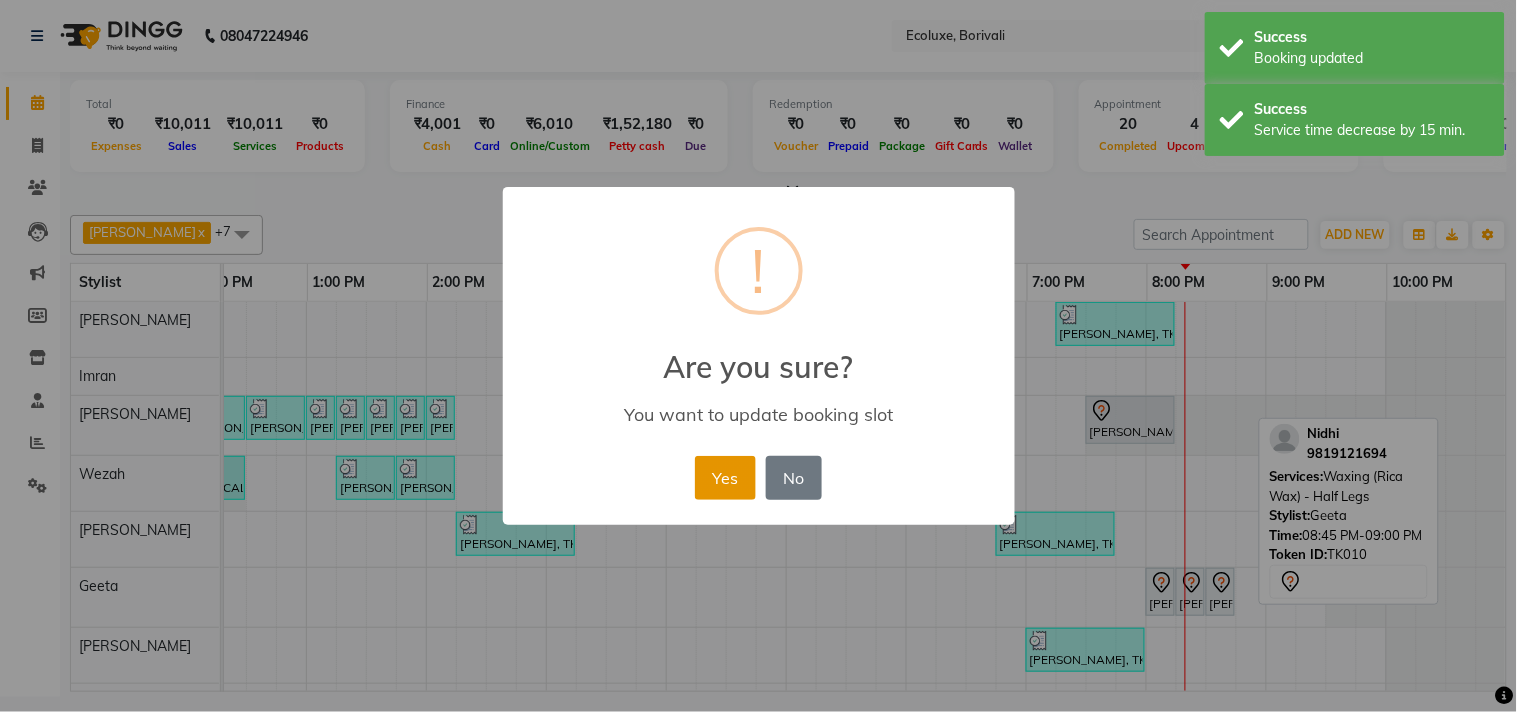 click on "Yes" at bounding box center [725, 478] 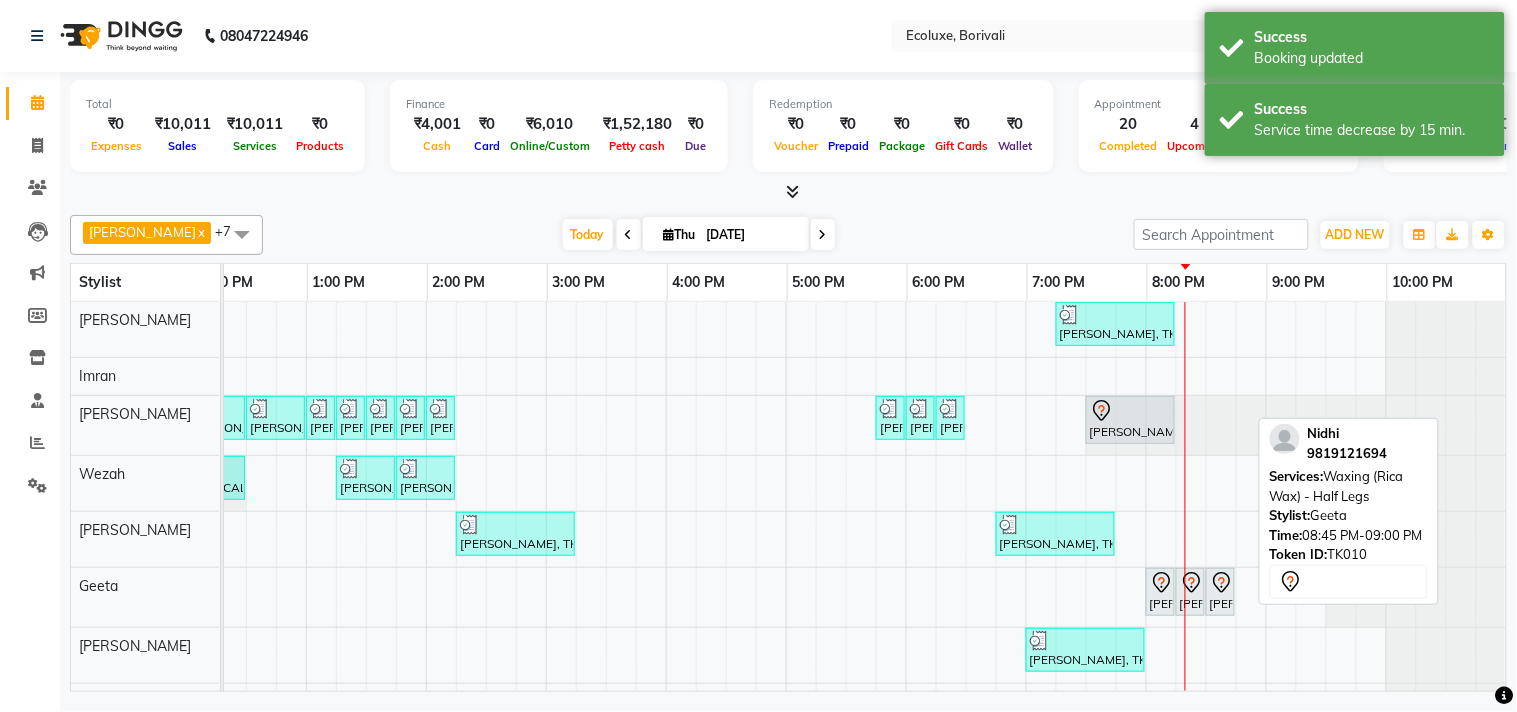 scroll, scrollTop: 35, scrollLeft: 414, axis: both 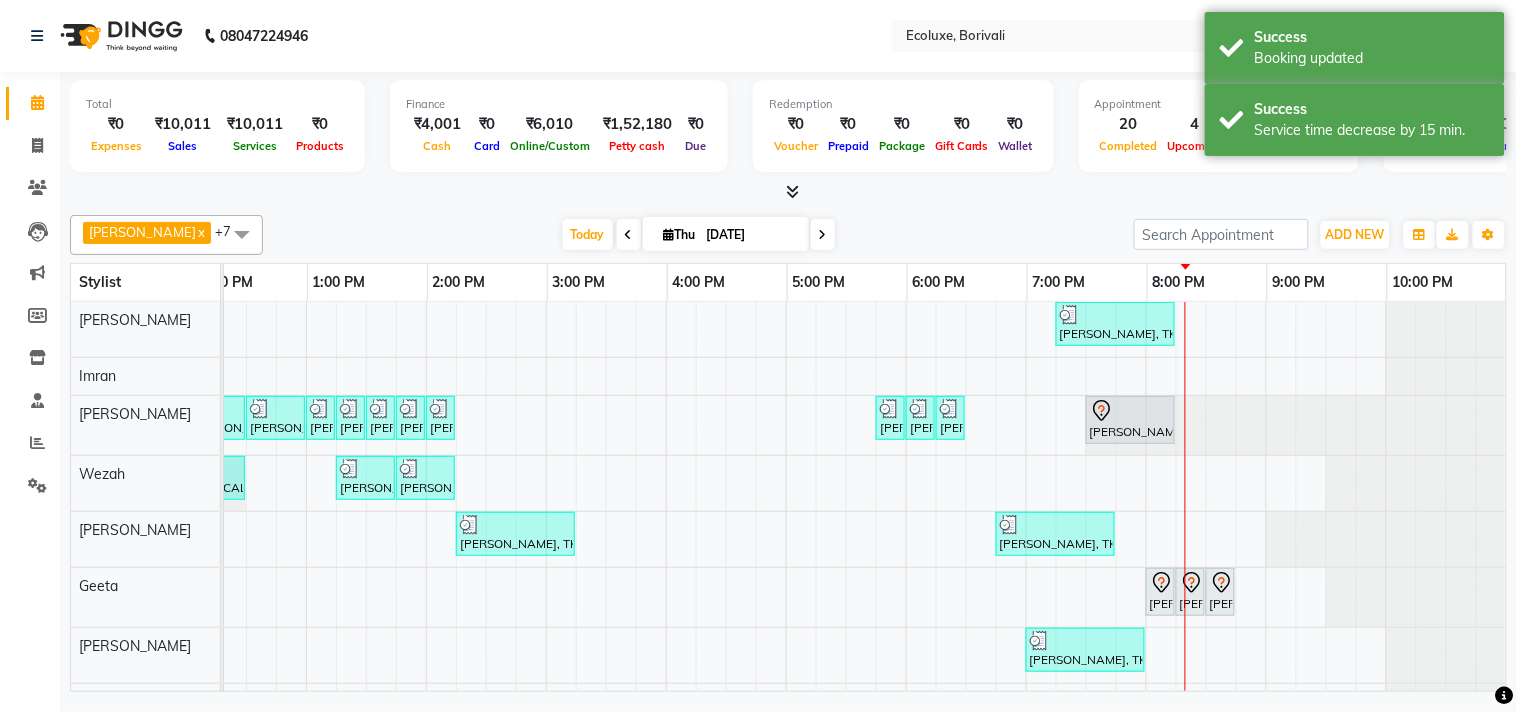 click on "shivani, TK06, 07:15 PM-08:15 PM, Female - Haircut Senior Stylist     Bhoomika, TK02, 11:00 AM-11:15 AM, Woman Forehead     Bhoomika, TK02, 11:15 AM-11:30 AM, Woman Eyebrow     Parachi Jajoo, TK04, 12:00 PM-12:30 PM, Waxing (Rica Wax) - Full Arms      Parachi Jajoo, TK04, 12:30 PM-01:00 PM, Waxing (Rica Wax) - Full Legs     Parachi Jajoo, TK04, 01:00 PM-01:15 PM, Waxing (Rica Wax) - Underarms     Parachi Jajoo, TK04, 01:15 PM-01:30 PM, Peel Off Wax - Upperlips     Dhanshree ., TK05, 01:30 PM-01:45 PM, Peel Off Wax - Chin     Dhanshree ., TK05, 01:45 PM-02:00 PM, Peel Off Wax - Upperlips     Dhanshree ., TK05, 02:00 PM-02:15 PM, Woman Eyebrow     Shweta Samant, TK08, 05:45 PM-06:00 PM, Woman Eyebrow     Shweta Samant, TK08, 06:00 PM-06:15 PM, Woman Eyebrow     Shweta Samant, TK08, 06:15 PM-06:30 PM, Peel Off Wax - Upperlips             Sonal Sawant, TK09, 07:30 PM-08:15 PM, Classic Pedicure     Nikita Kolte, TK03, 11:30 AM-12:00 PM, Luxury Hairwash Long" at bounding box center [666, 511] 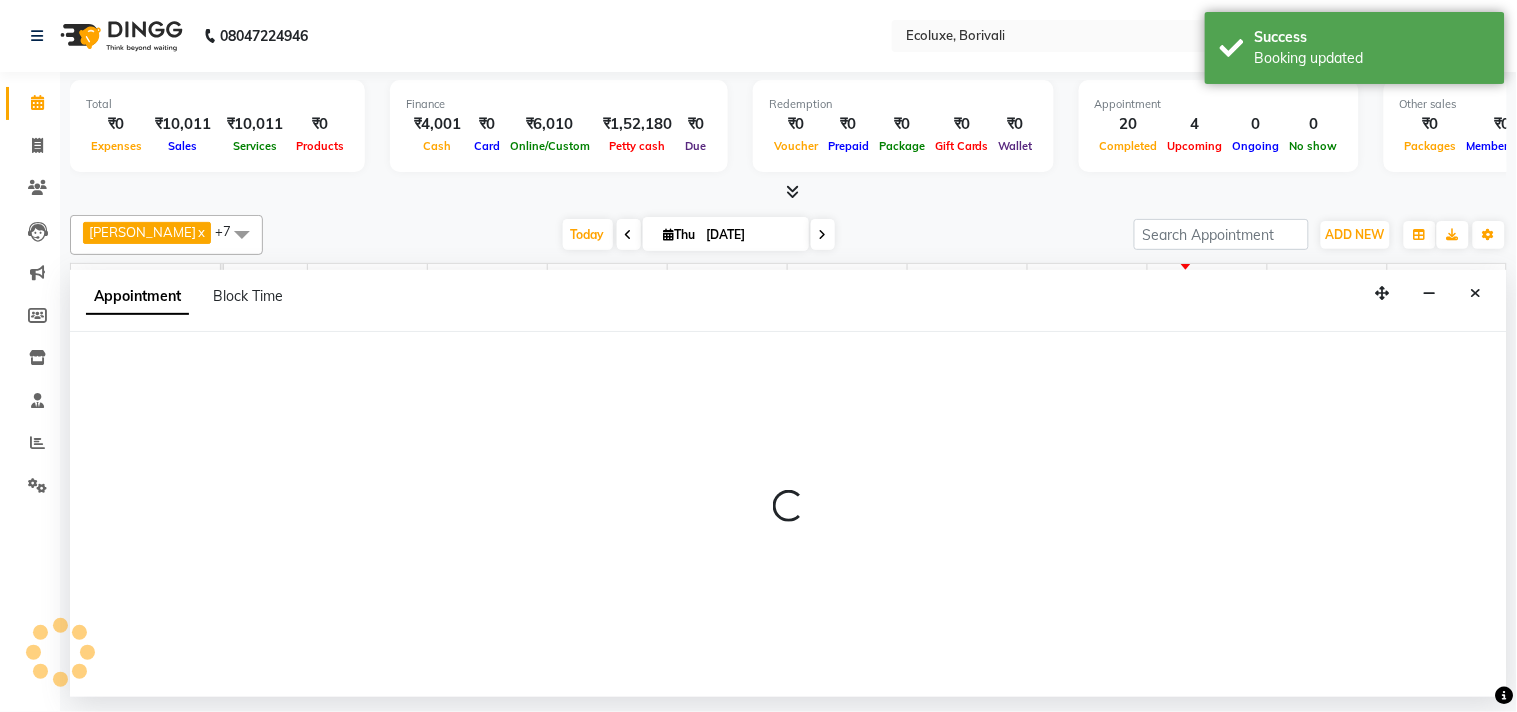 select on "36344" 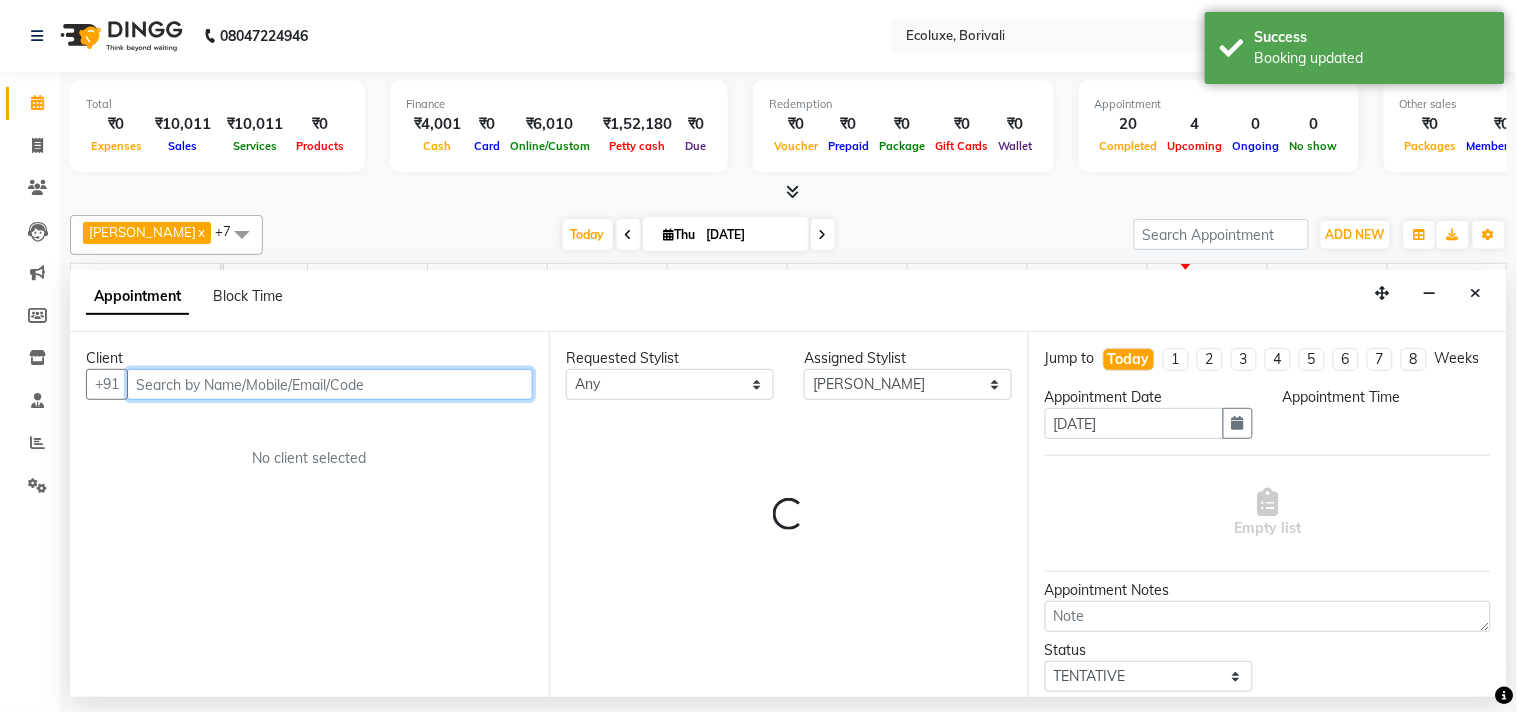 select on "960" 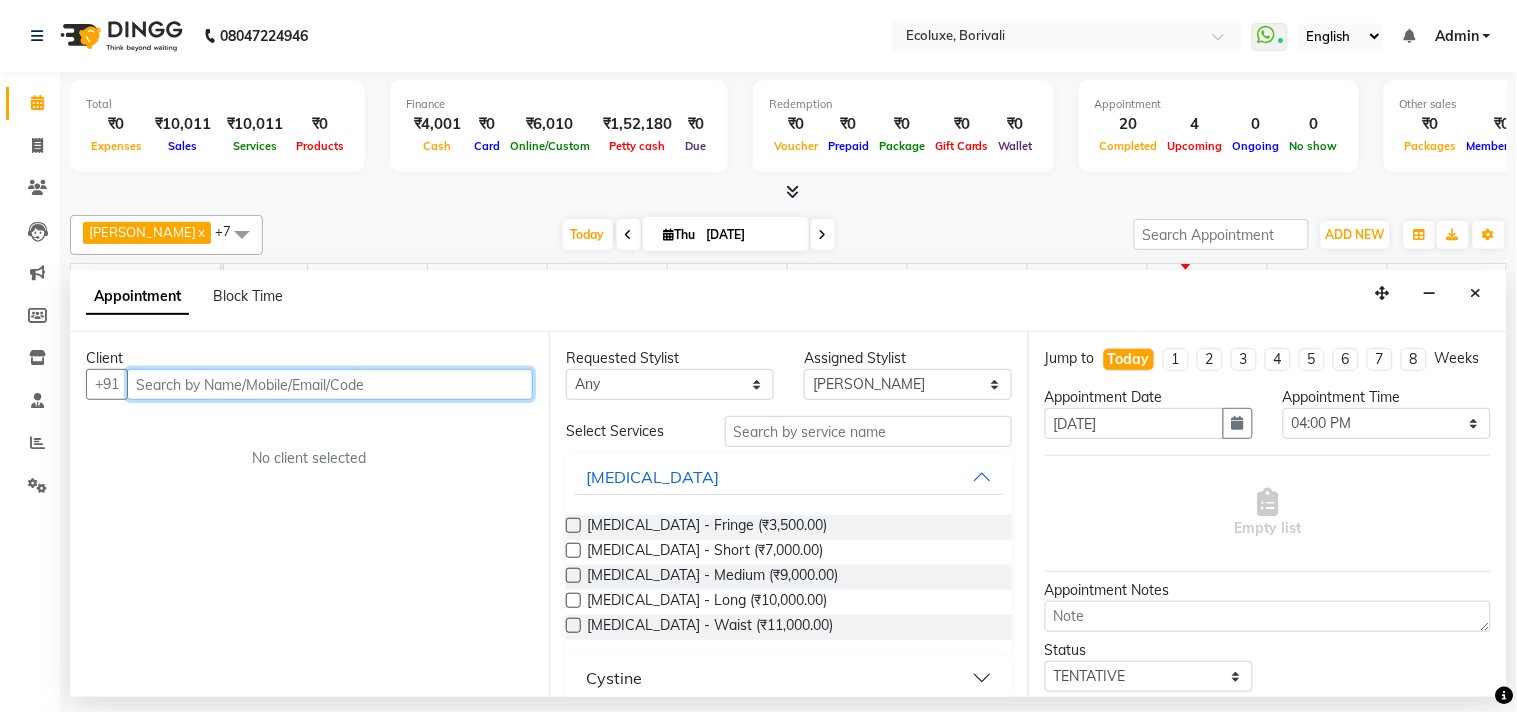 click at bounding box center [330, 384] 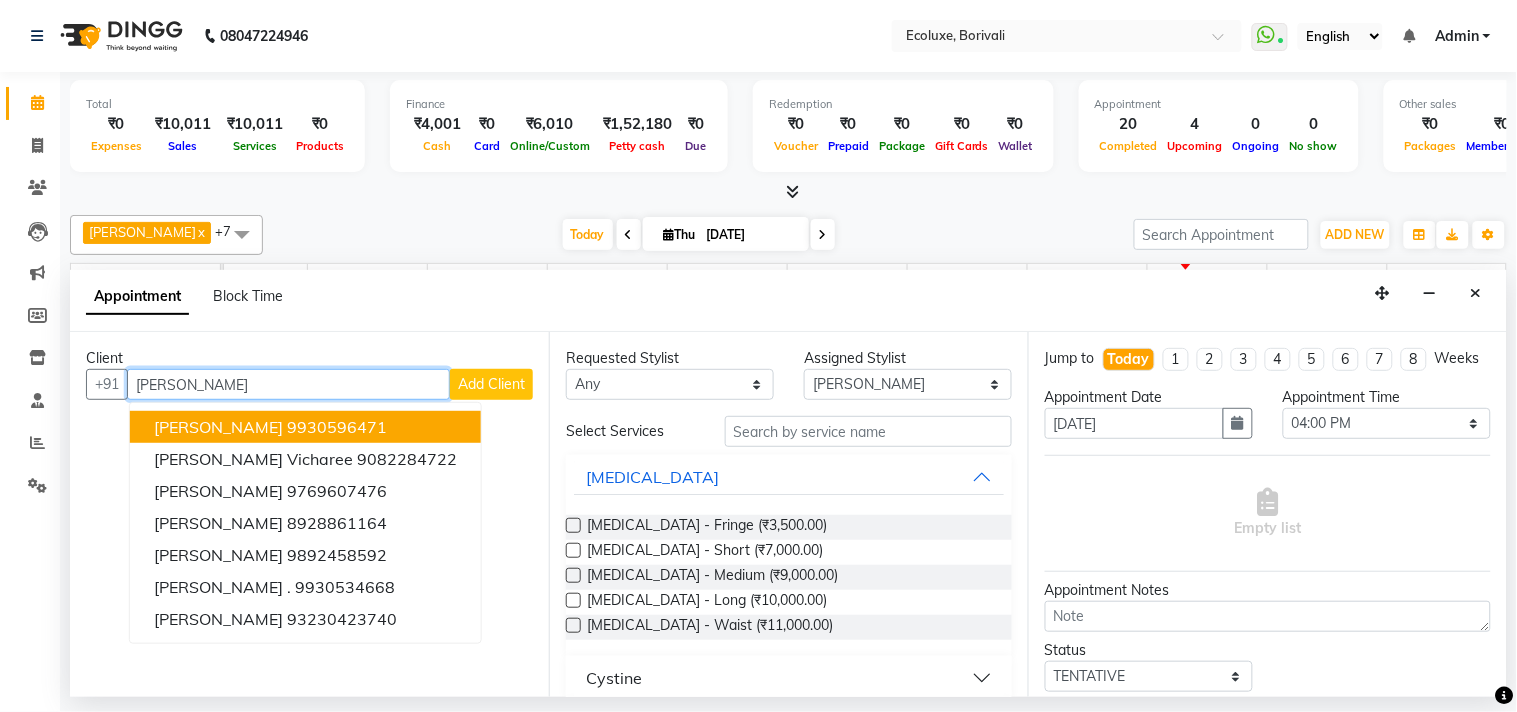 click on "9930596471" at bounding box center (337, 427) 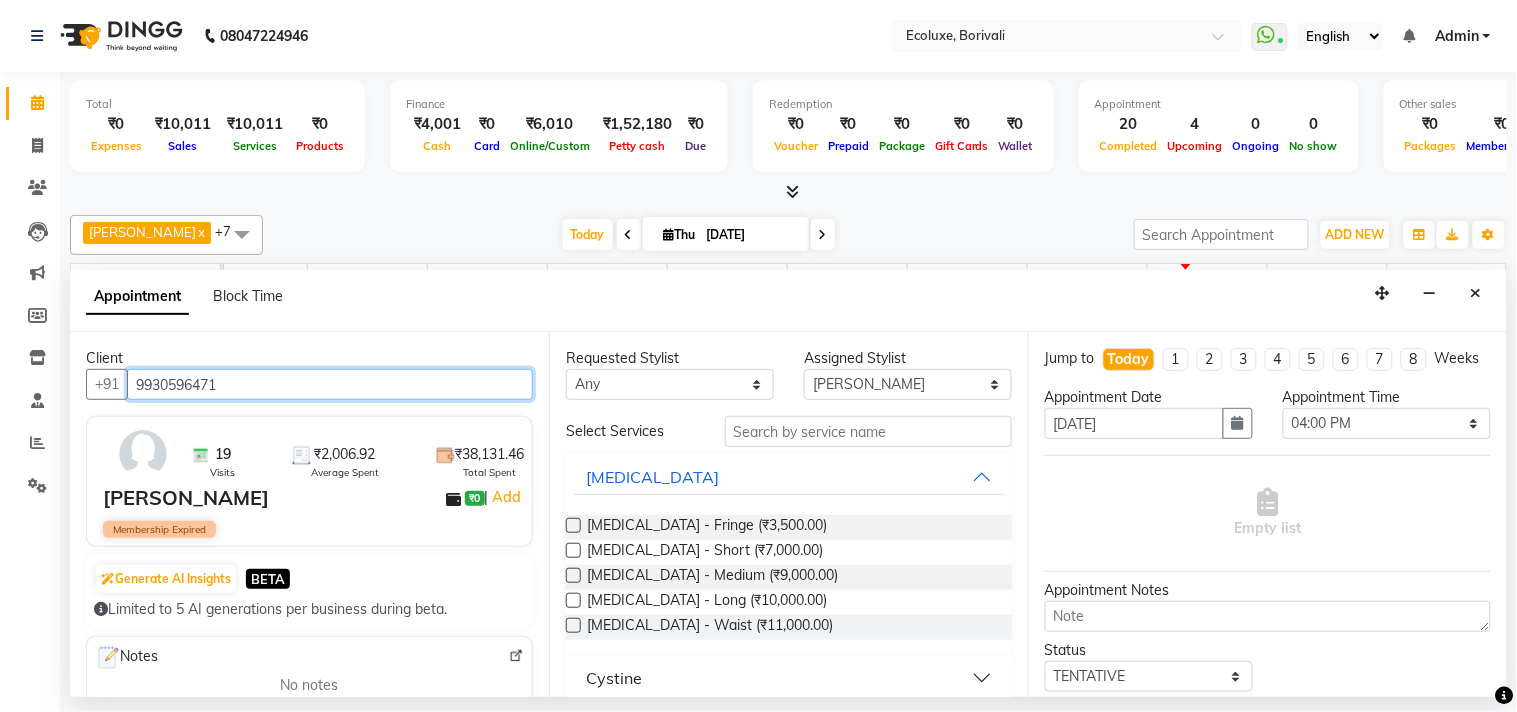 type on "9930596471" 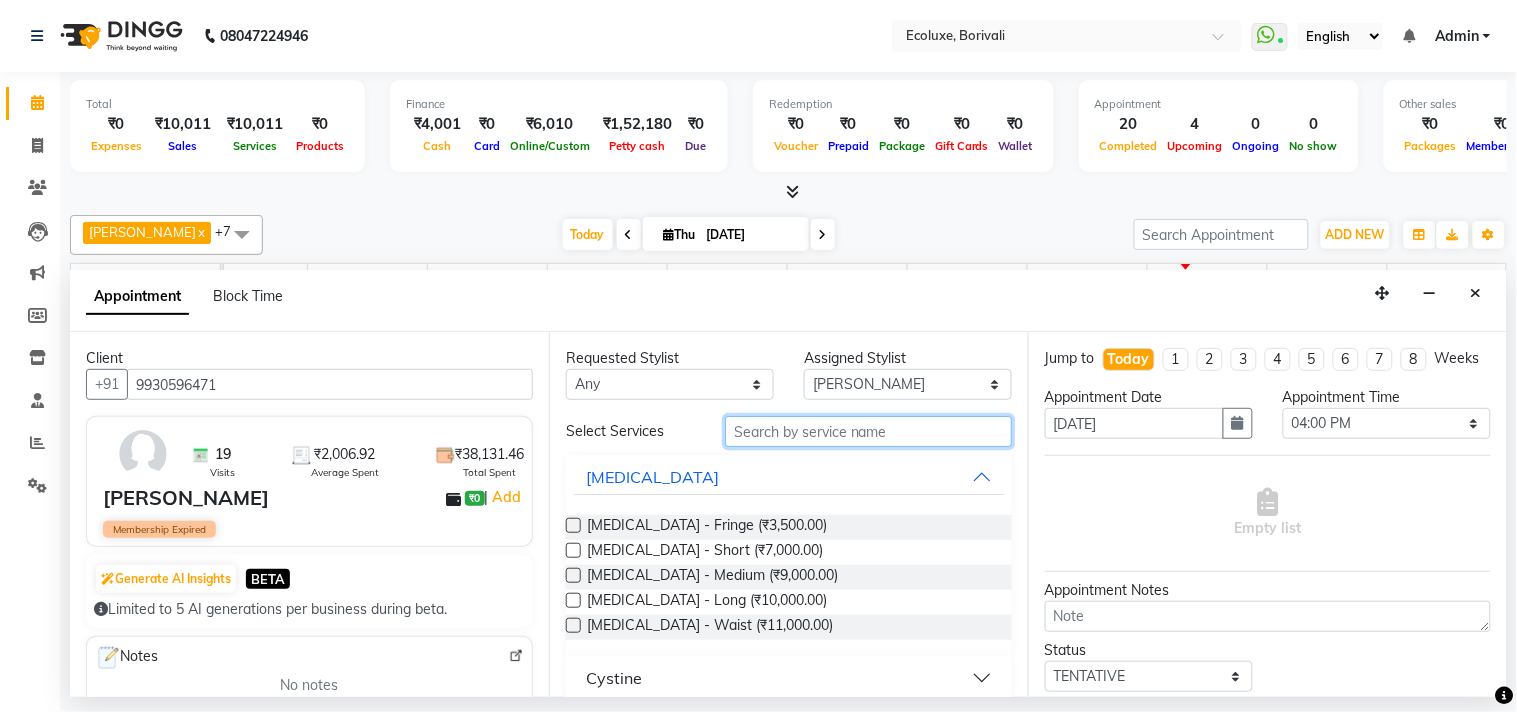 click at bounding box center [868, 431] 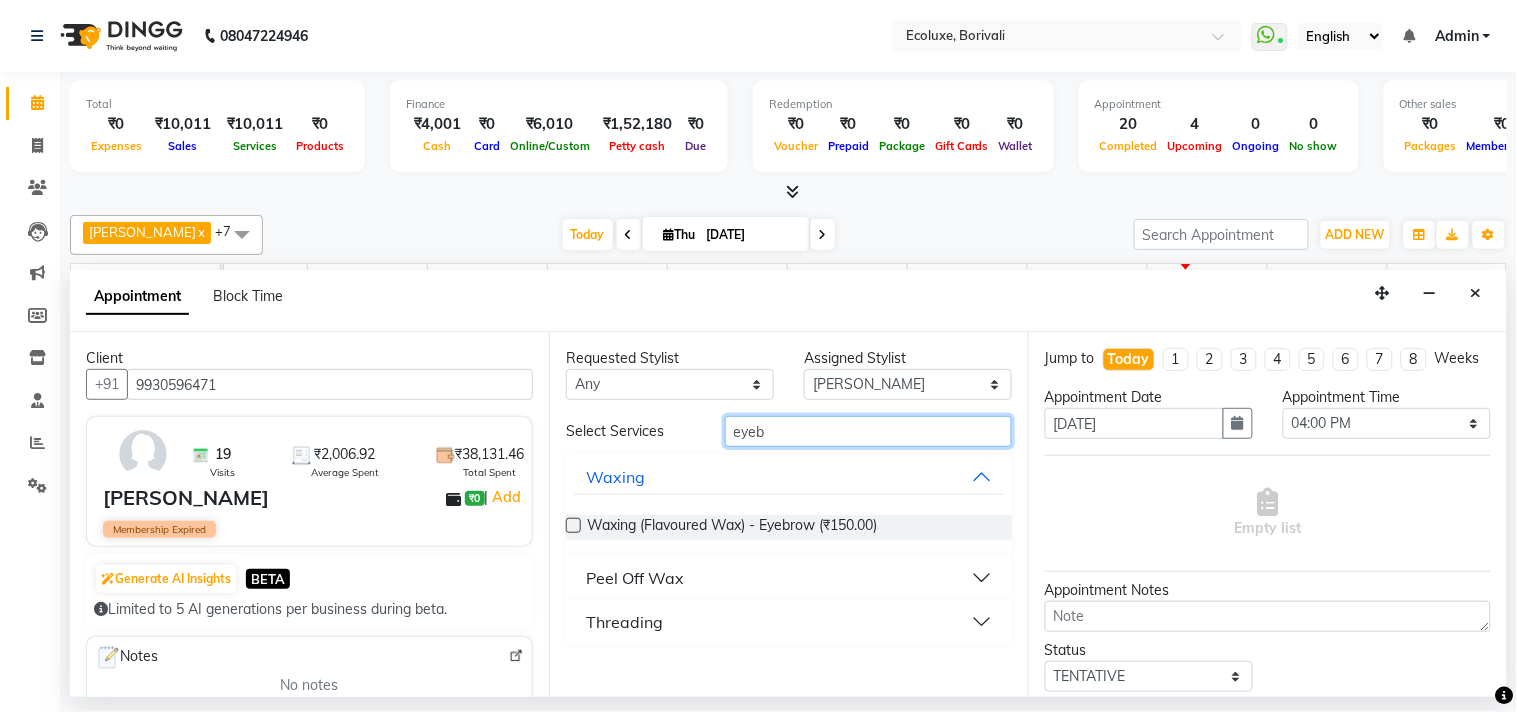 type on "eyeb" 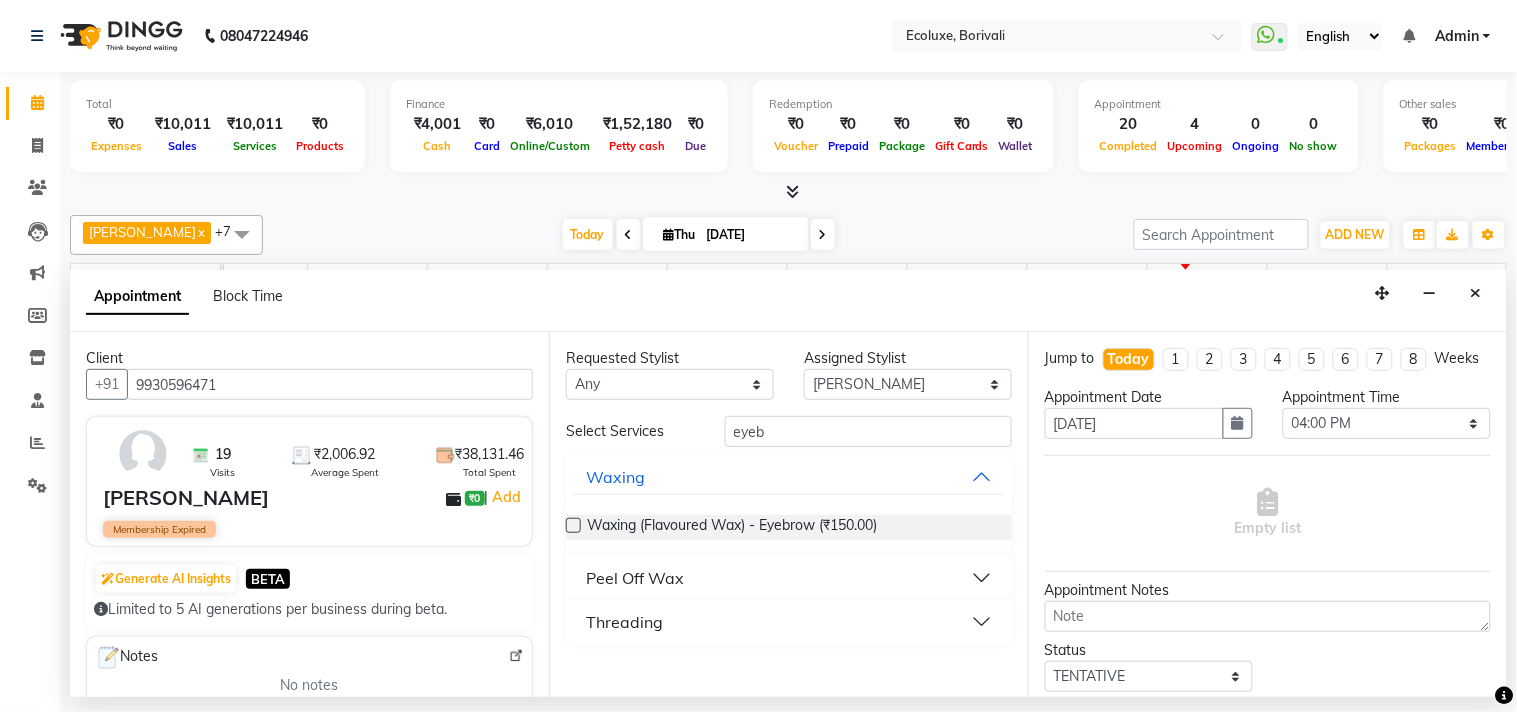 click on "Threading" at bounding box center (624, 622) 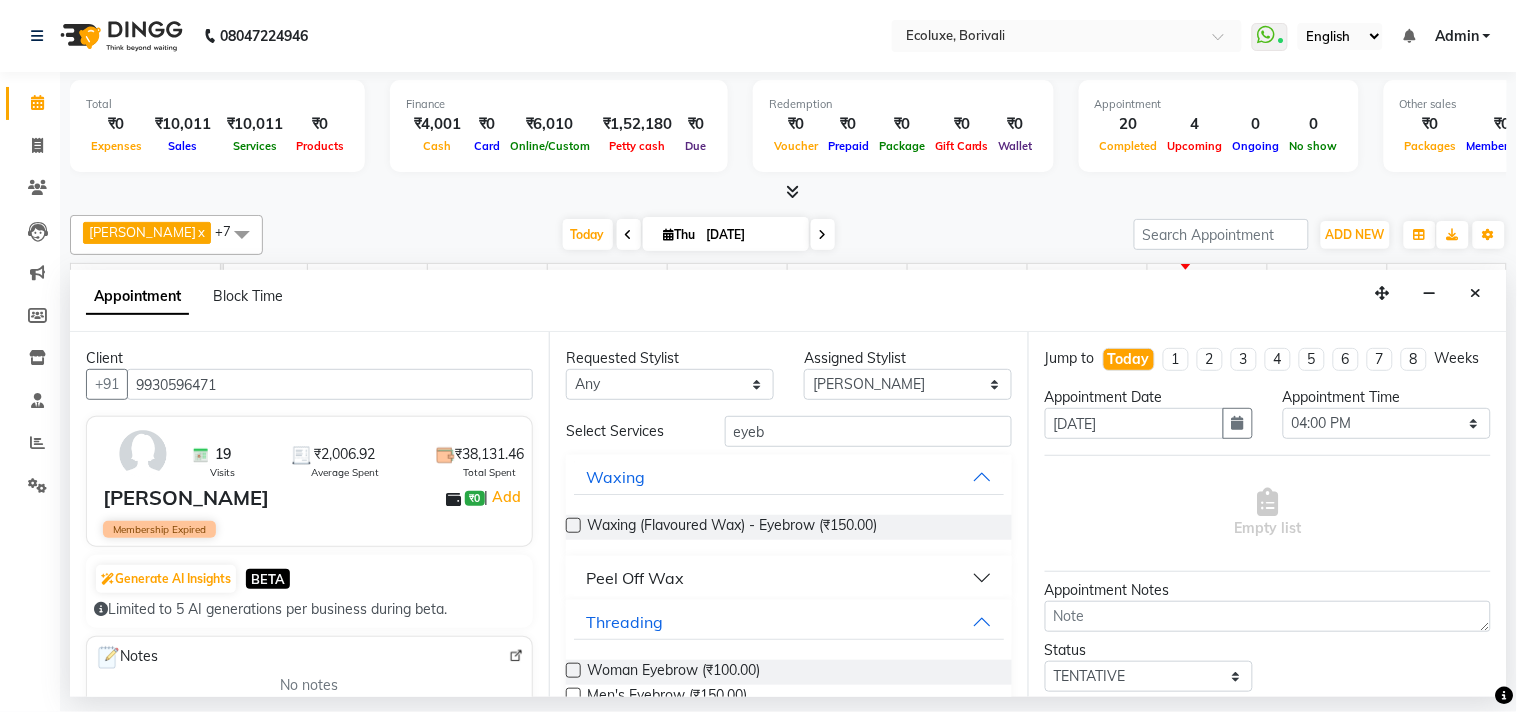 click at bounding box center (573, 670) 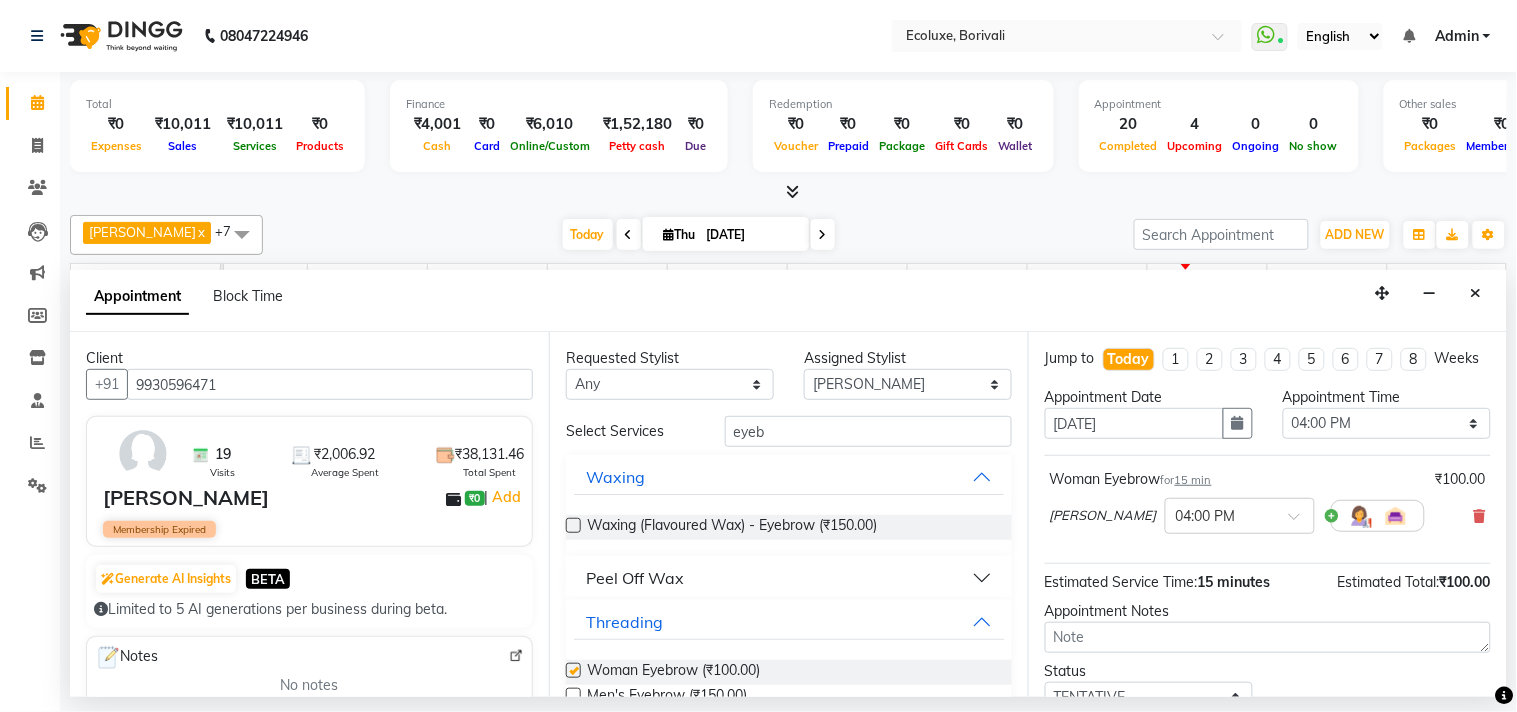 checkbox on "false" 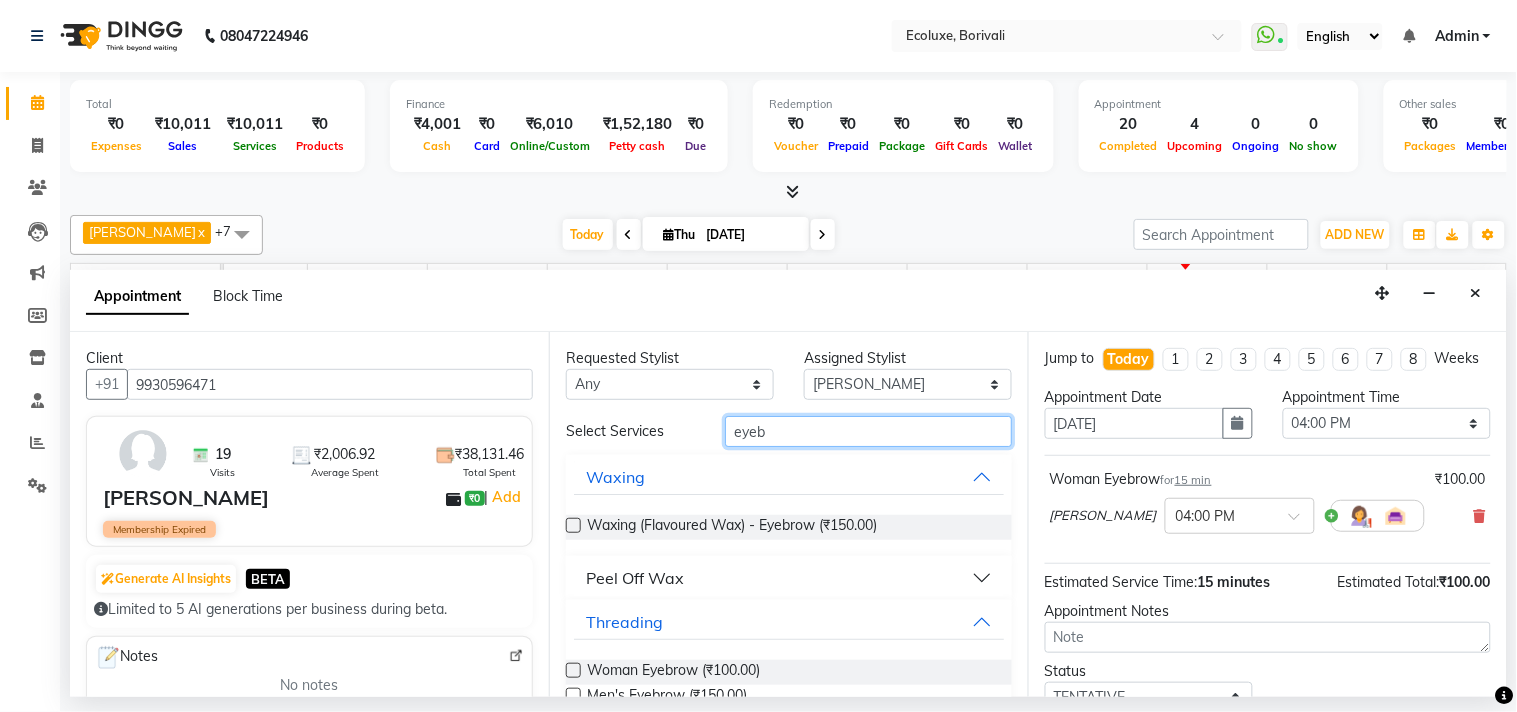 click on "eyeb" at bounding box center [868, 431] 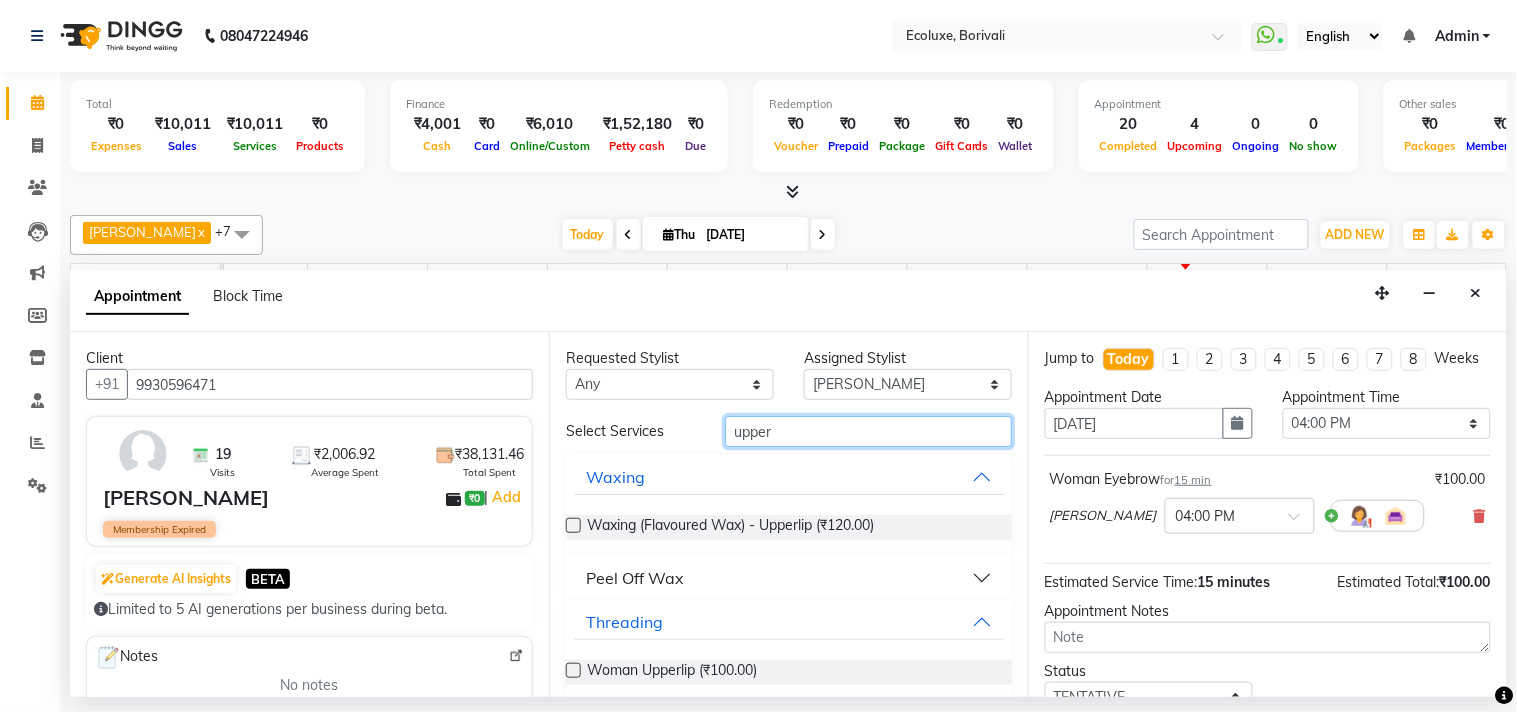 type on "upper" 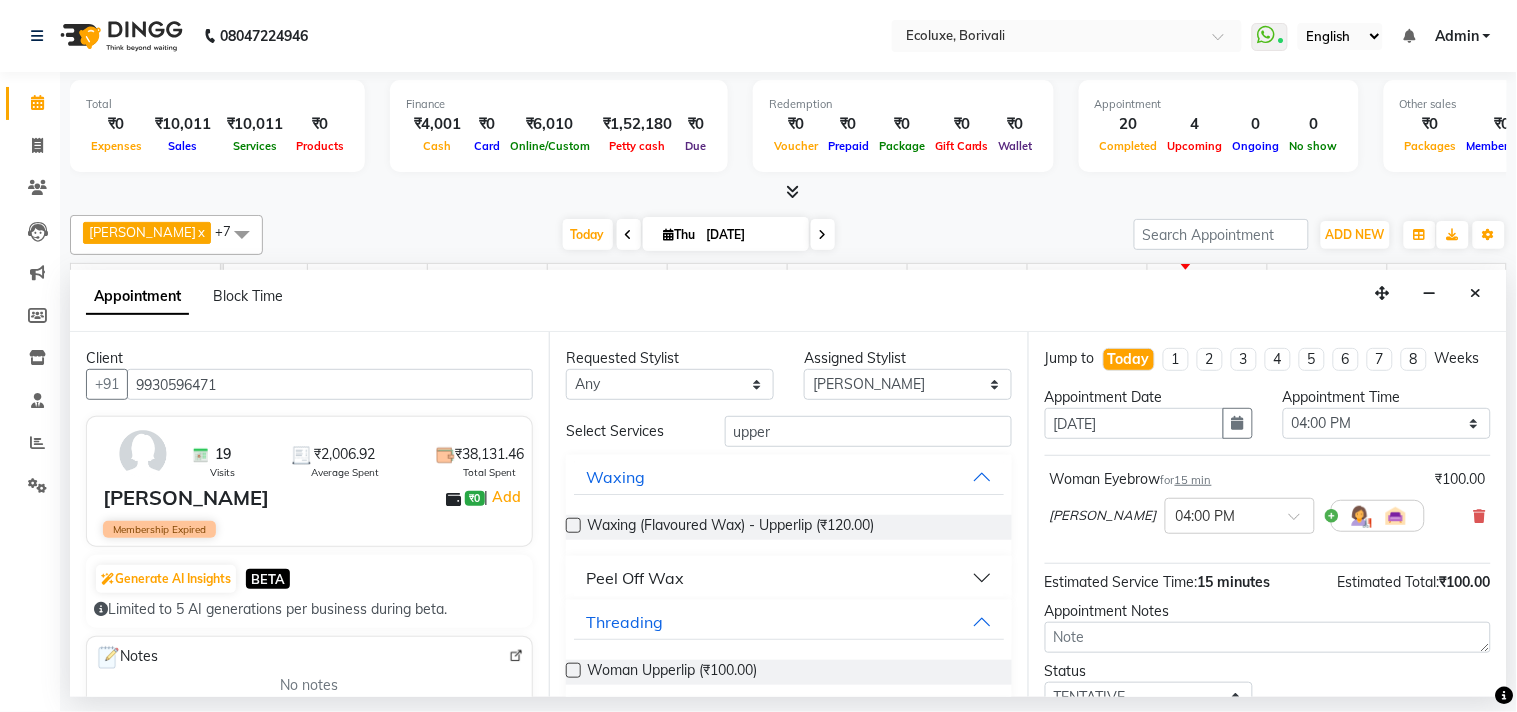 click on "Peel Off Wax" at bounding box center (635, 578) 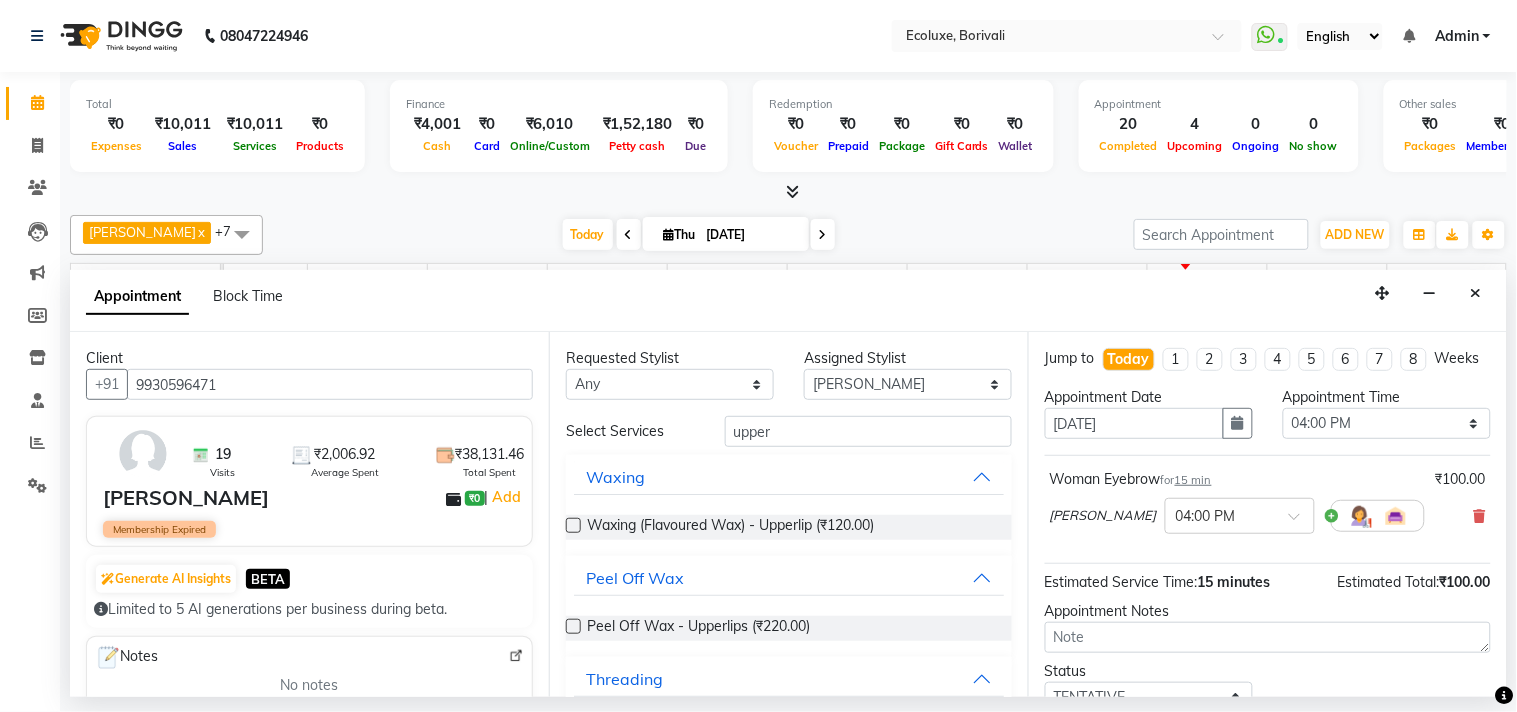 click at bounding box center [573, 626] 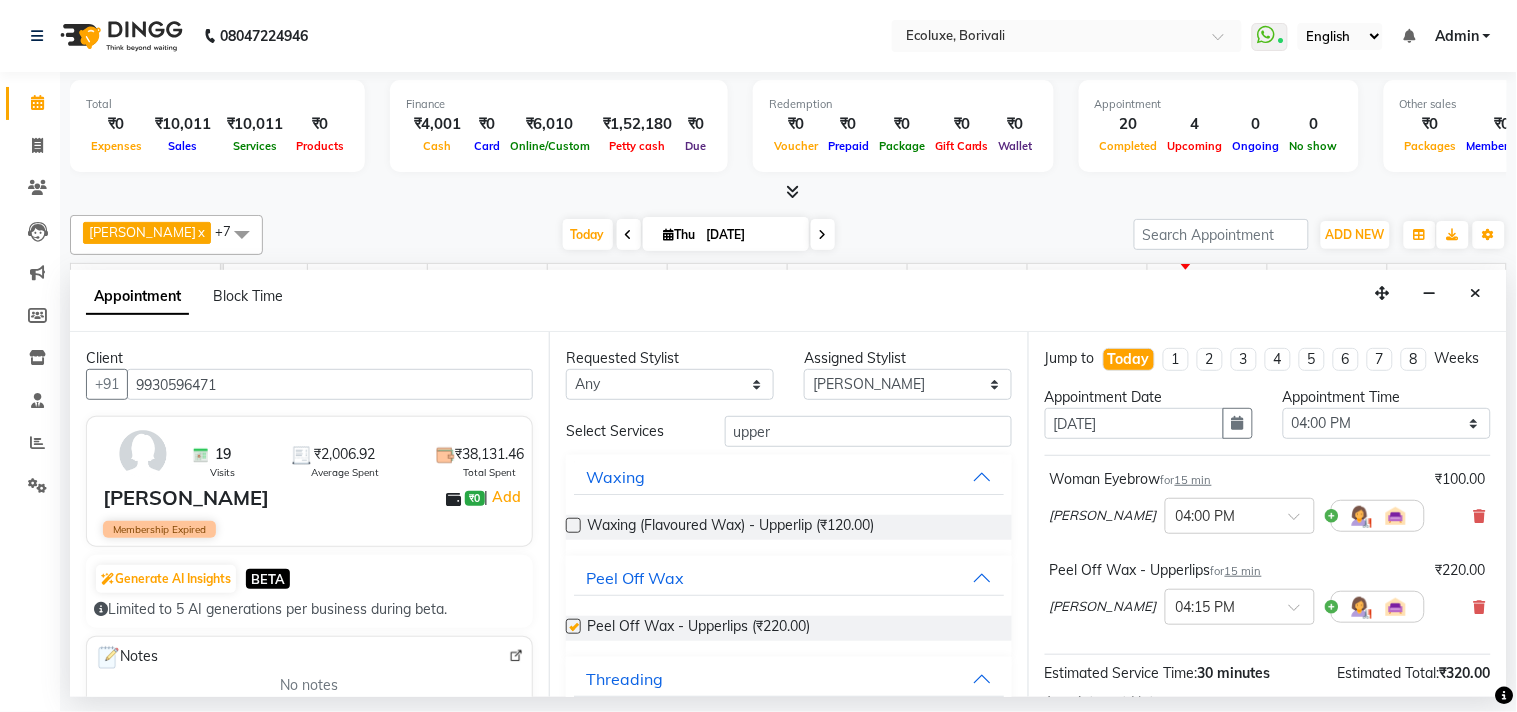 checkbox on "false" 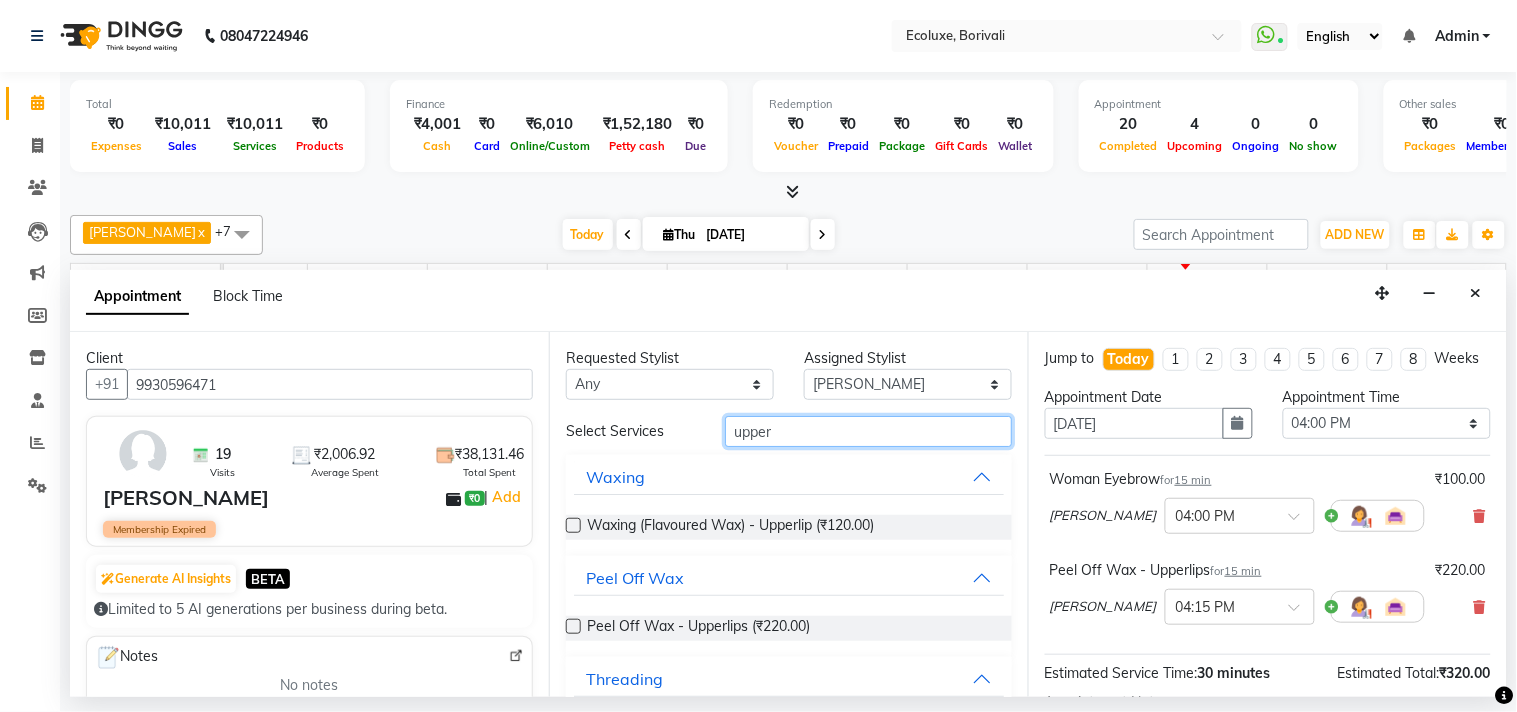 click on "upper" at bounding box center (868, 431) 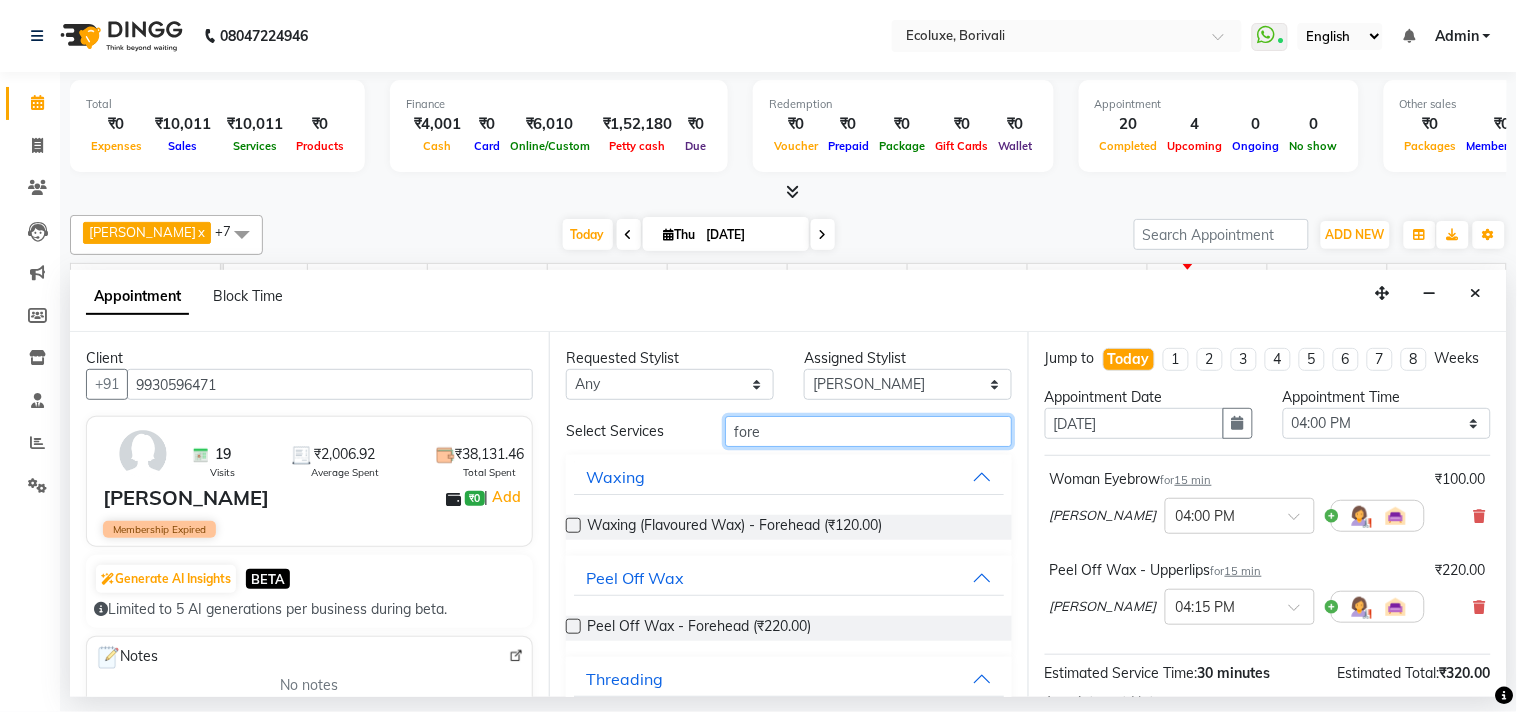 type on "fore" 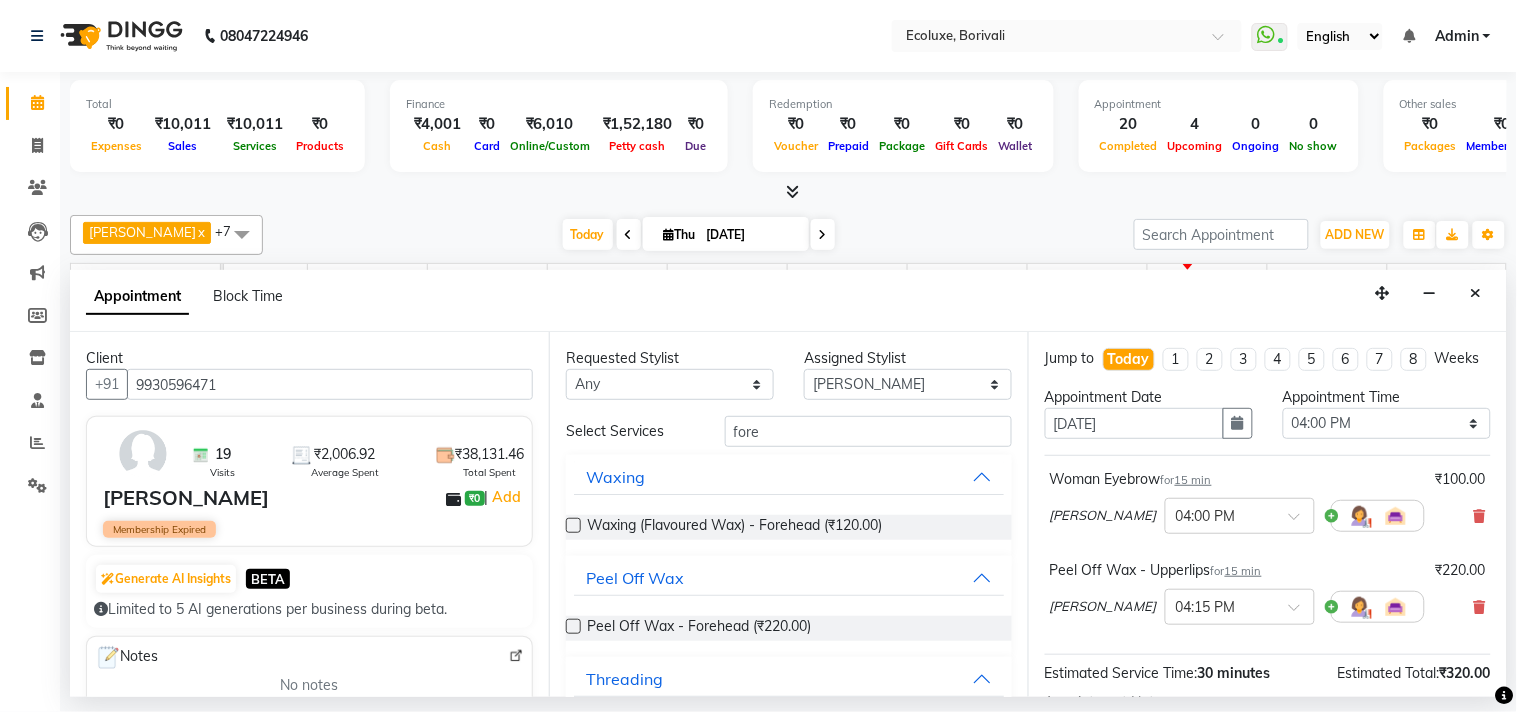 click at bounding box center (573, 626) 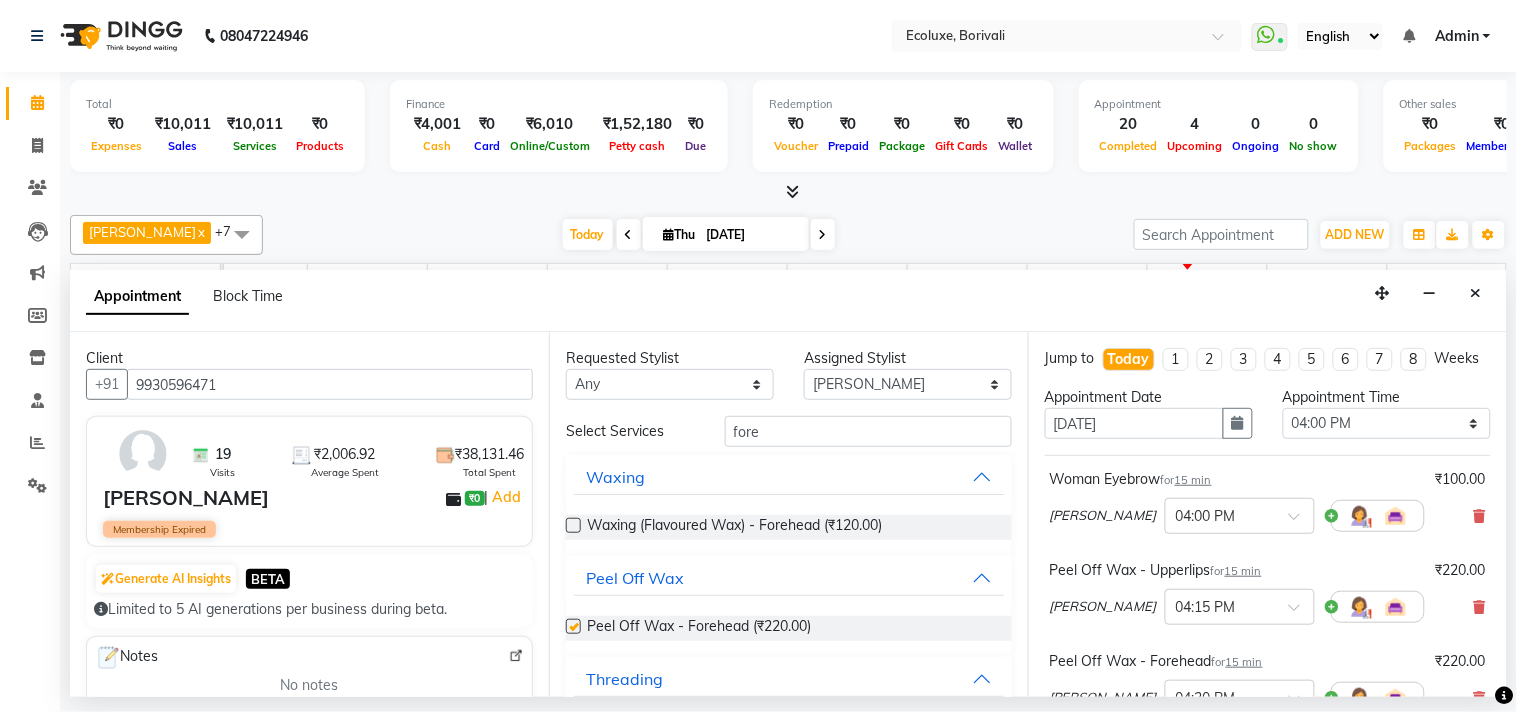 checkbox on "false" 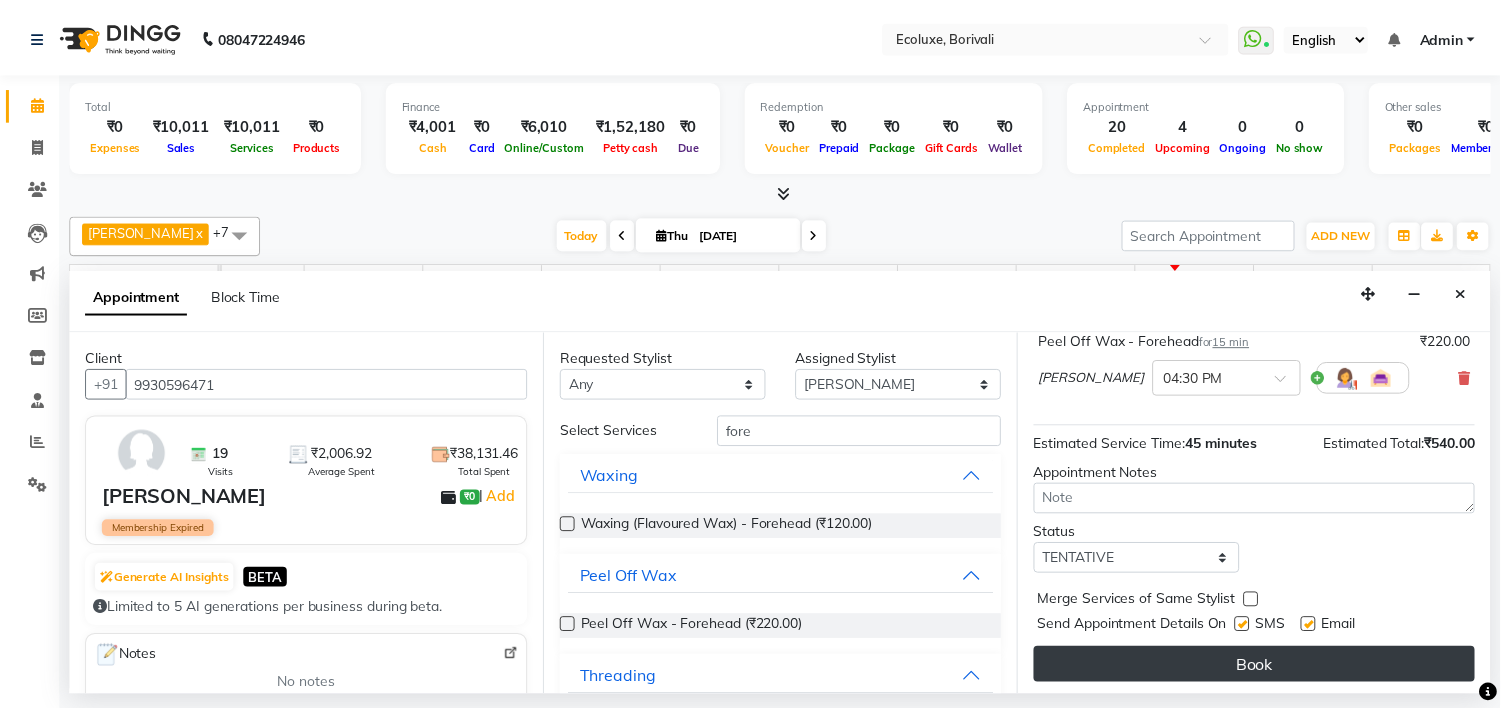 scroll, scrollTop: 342, scrollLeft: 0, axis: vertical 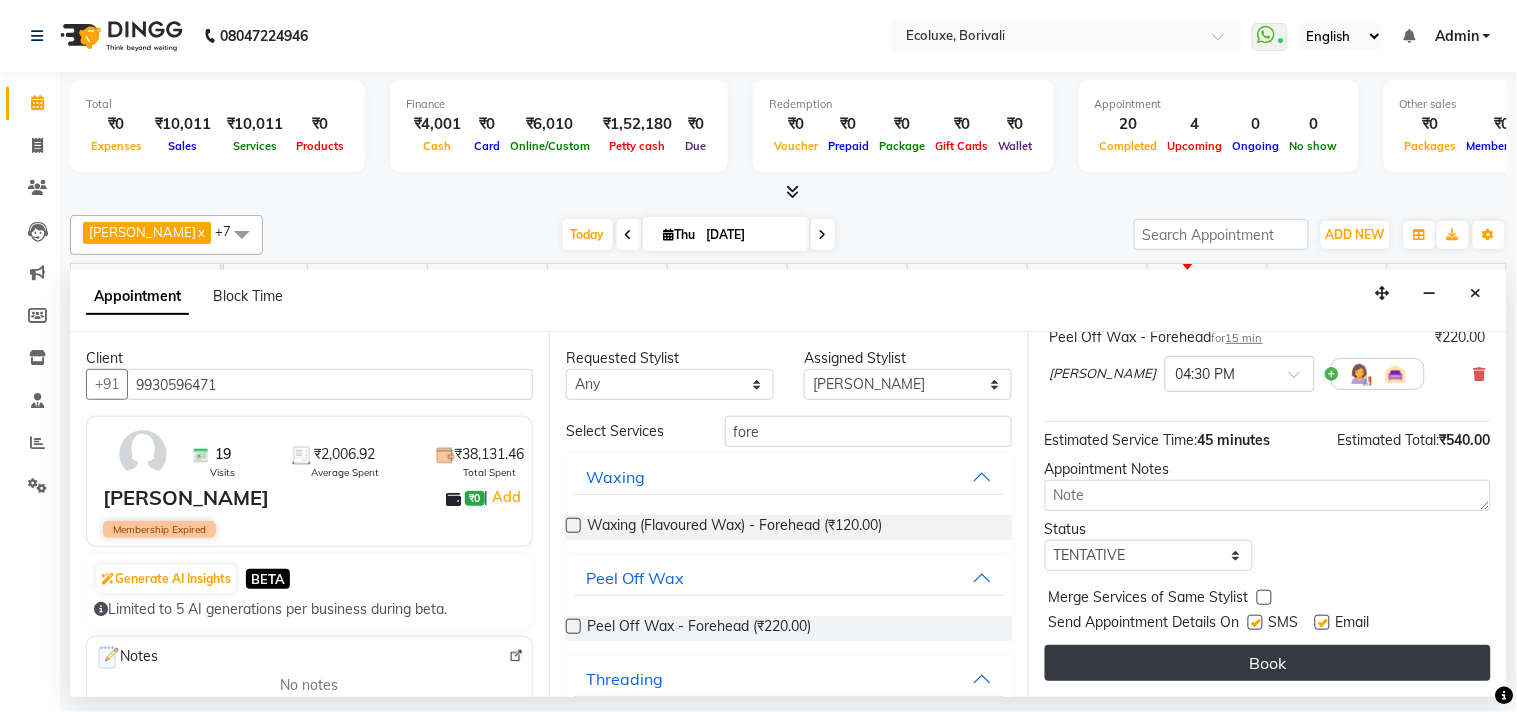click on "Book" at bounding box center (1268, 663) 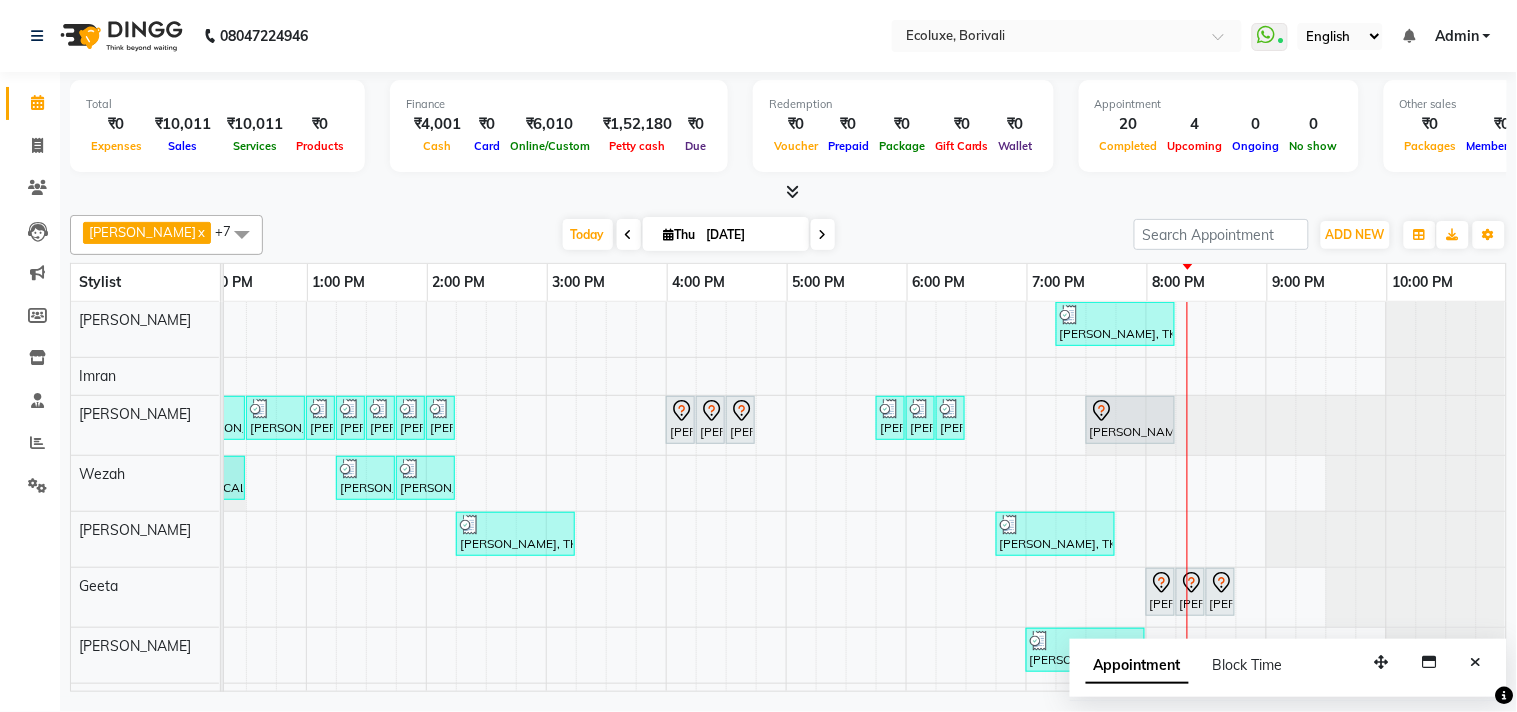 click on "shivani, TK06, 07:15 PM-08:15 PM, Female - Haircut Senior Stylist     Bhoomika, TK02, 11:00 AM-11:15 AM, Woman Forehead     Bhoomika, TK02, 11:15 AM-11:30 AM, Woman Eyebrow     Parachi Jajoo, TK04, 12:00 PM-12:30 PM, Waxing (Rica Wax) - Full Arms      Parachi Jajoo, TK04, 12:30 PM-01:00 PM, Waxing (Rica Wax) - Full Legs     Parachi Jajoo, TK04, 01:00 PM-01:15 PM, Waxing (Rica Wax) - Underarms     Parachi Jajoo, TK04, 01:15 PM-01:30 PM, Peel Off Wax - Upperlips     Dhanshree ., TK05, 01:30 PM-01:45 PM, Peel Off Wax - Chin     Dhanshree ., TK05, 01:45 PM-02:00 PM, Peel Off Wax - Upperlips     Dhanshree ., TK05, 02:00 PM-02:15 PM, Woman Eyebrow             Yogita Joshi, TK12, 04:00 PM-04:15 PM, Woman Eyebrow             Yogita Joshi, TK12, 04:15 PM-04:30 PM, Peel Off Wax - Upperlips             Yogita Joshi, TK12, 04:30 PM-04:45 PM, Peel Off Wax - Forehead     Shweta Samant, TK08, 05:45 PM-06:00 PM, Woman Eyebrow     Shweta Samant, TK08, 06:00 PM-06:15 PM, Woman Eyebrow" at bounding box center (666, 511) 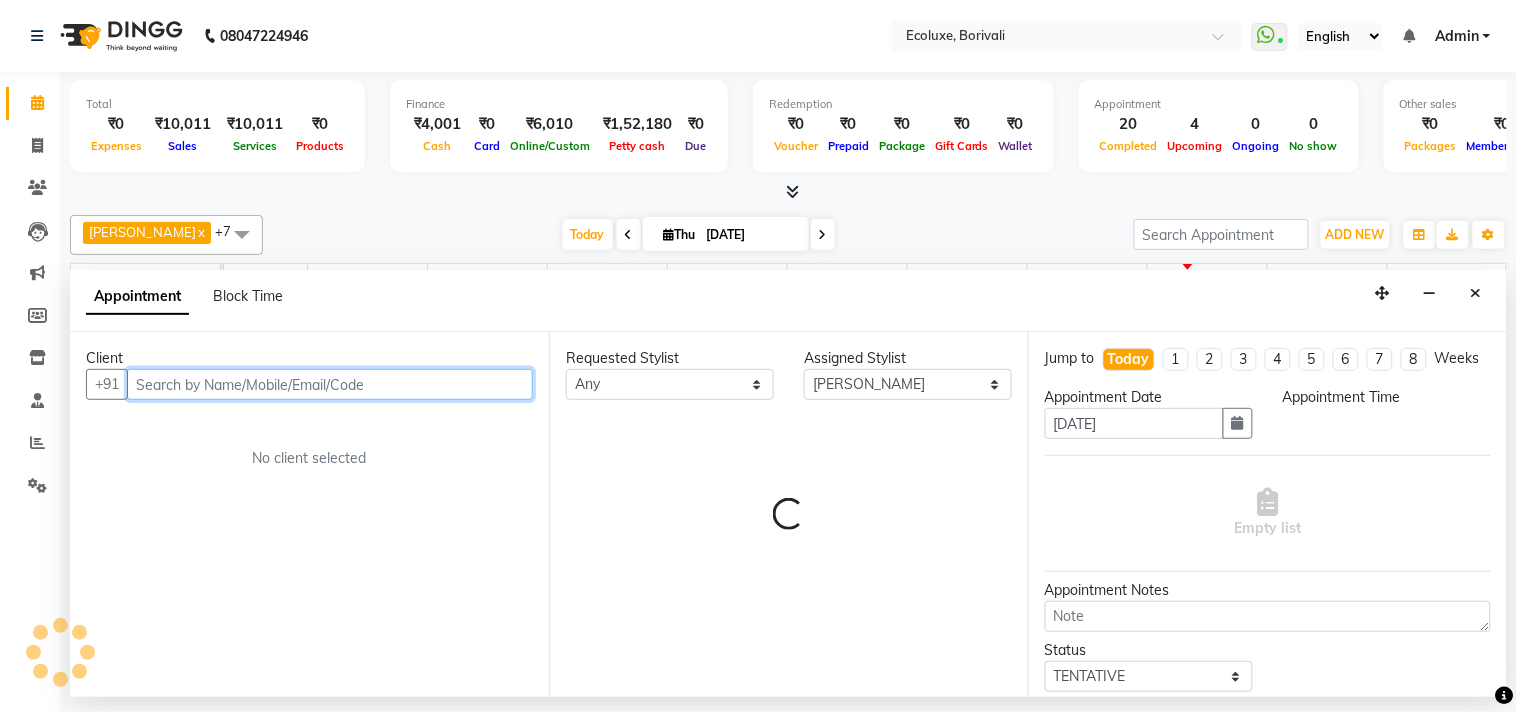select on "990" 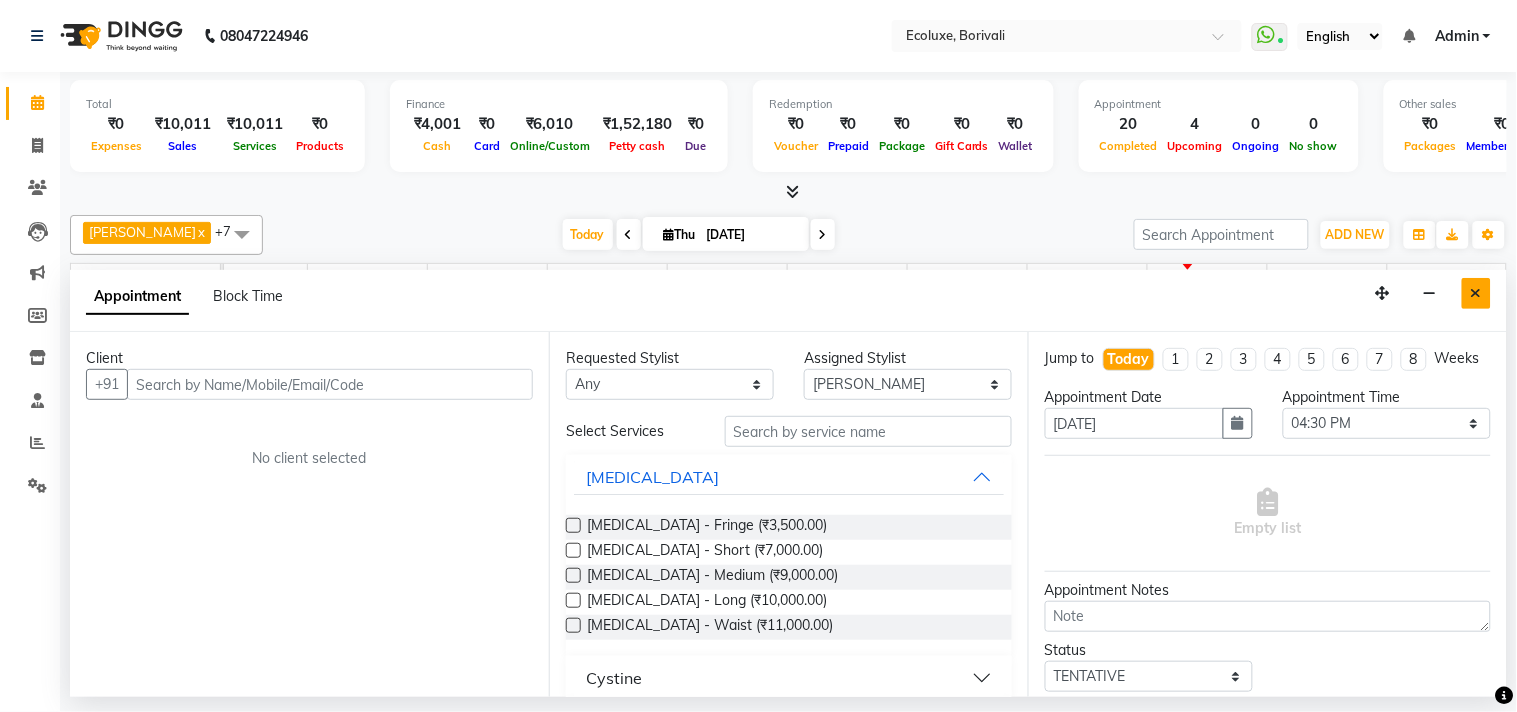 click at bounding box center [1476, 293] 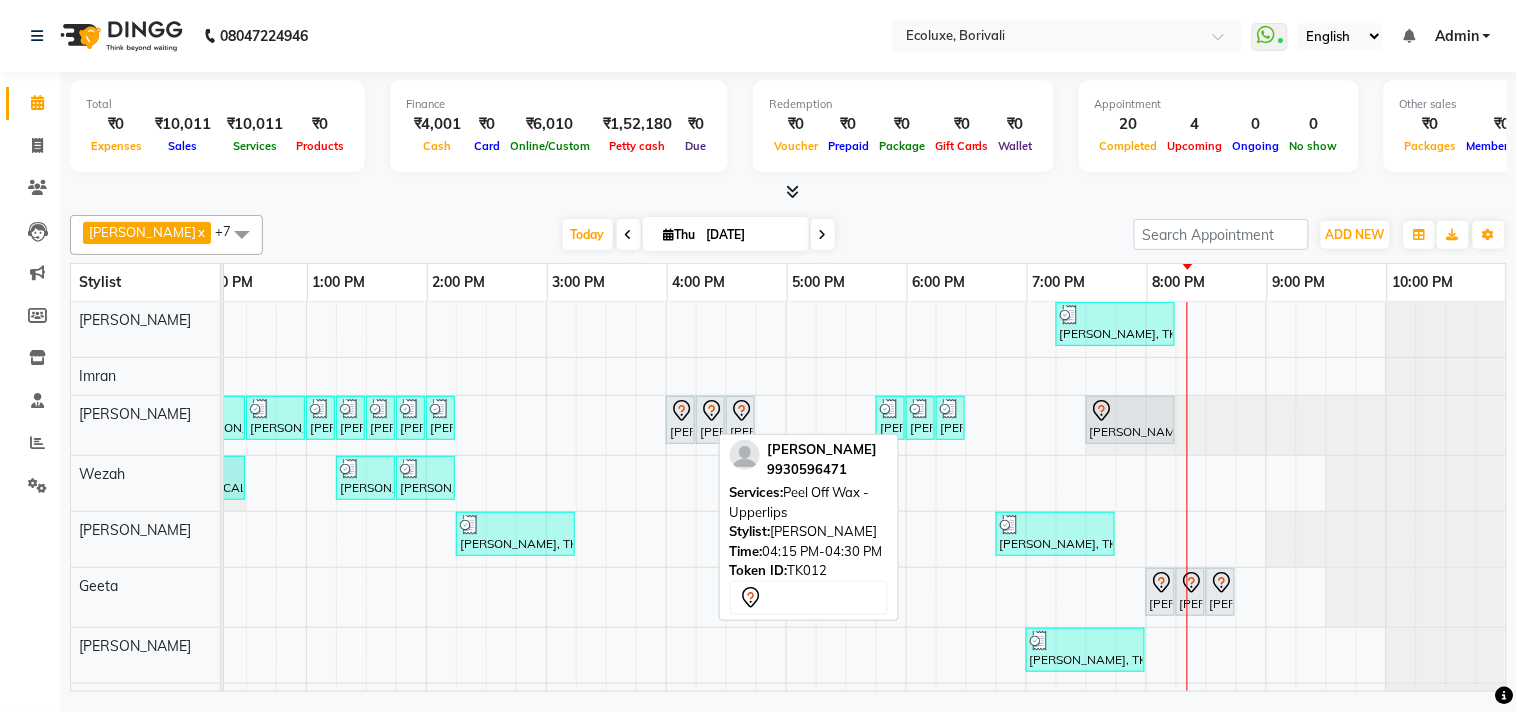 click 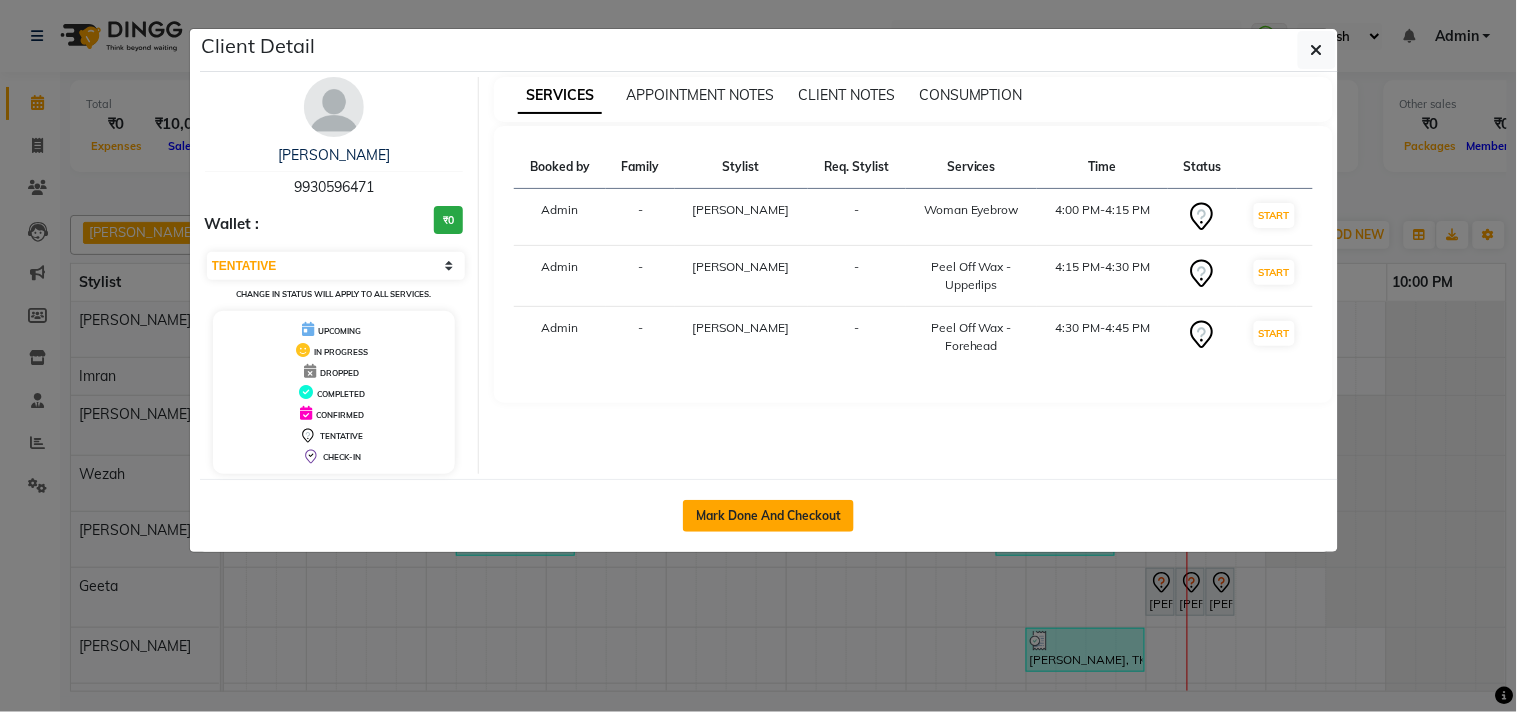 click on "Mark Done And Checkout" 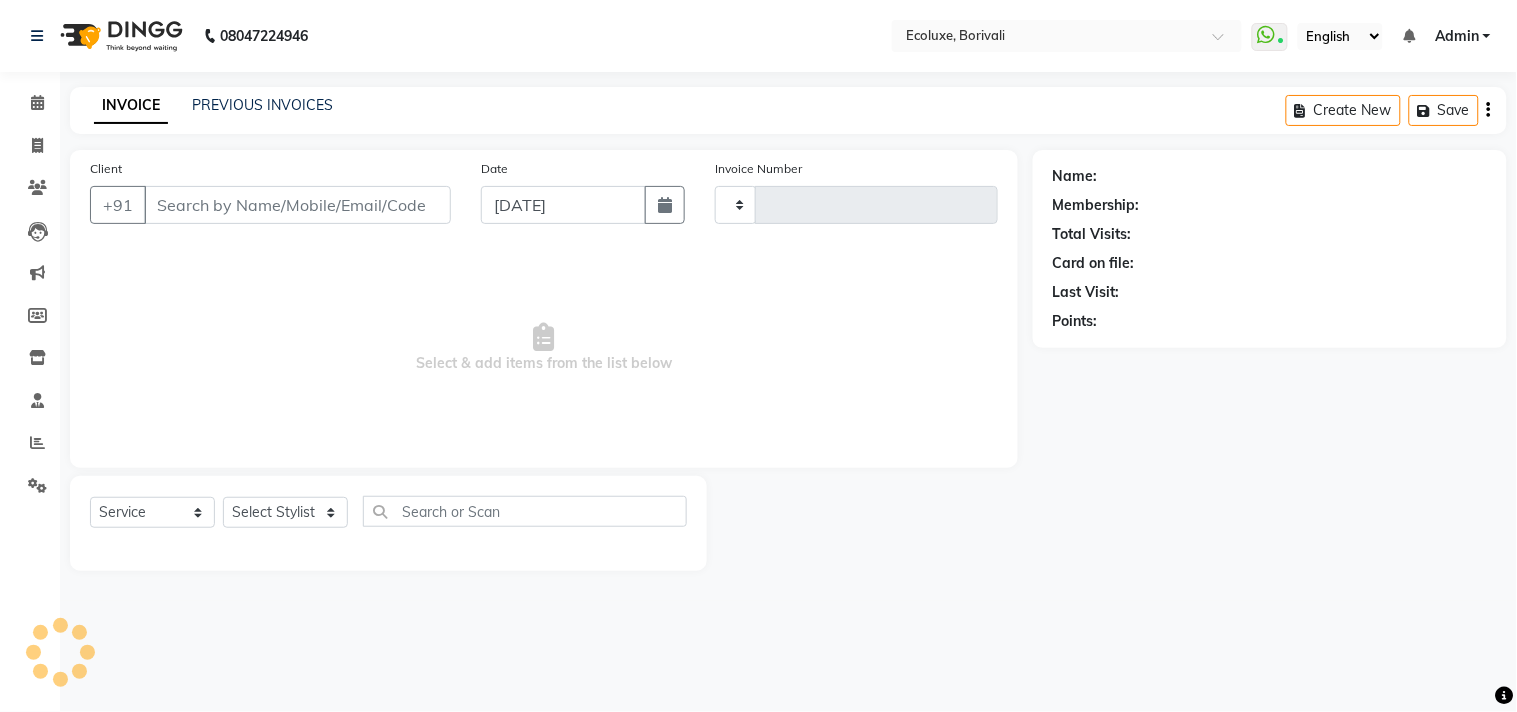 type on "1266" 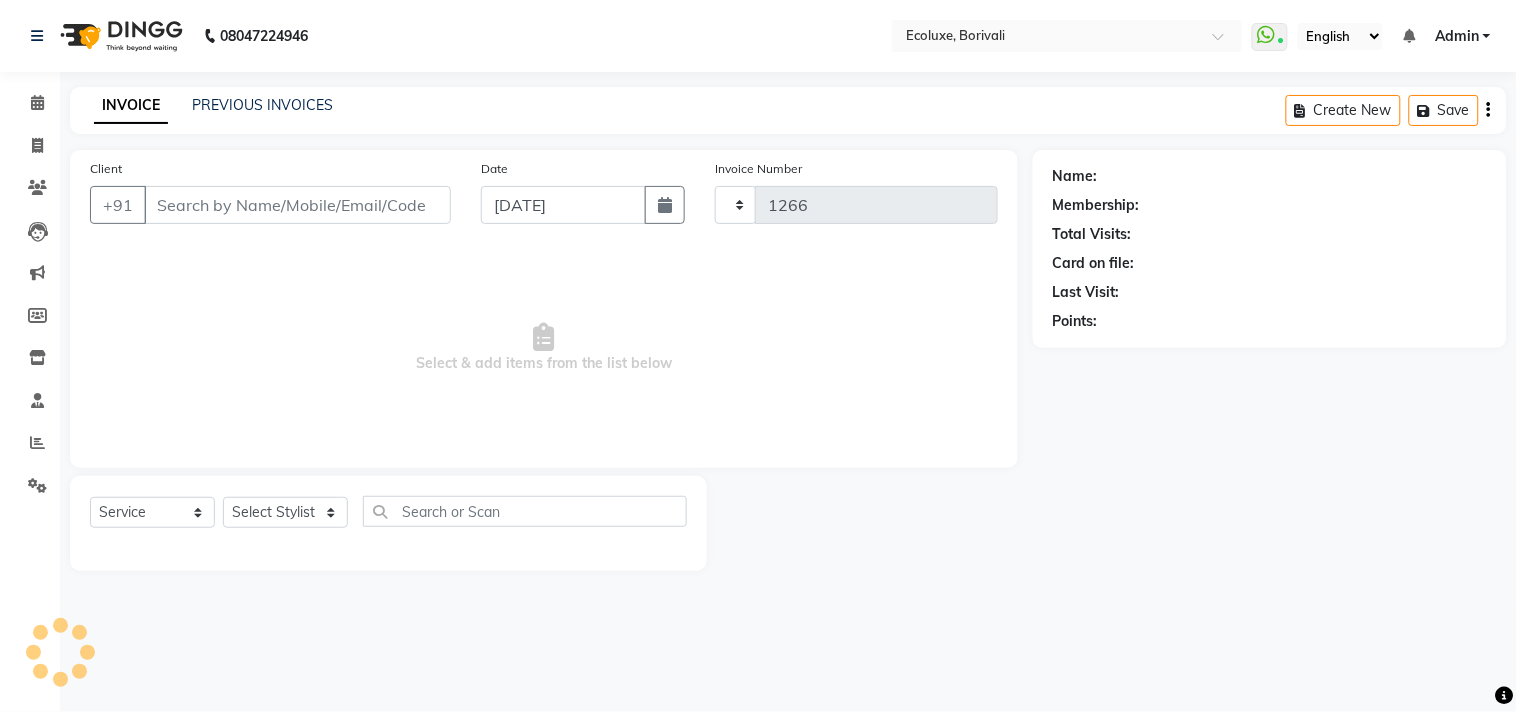 select on "5386" 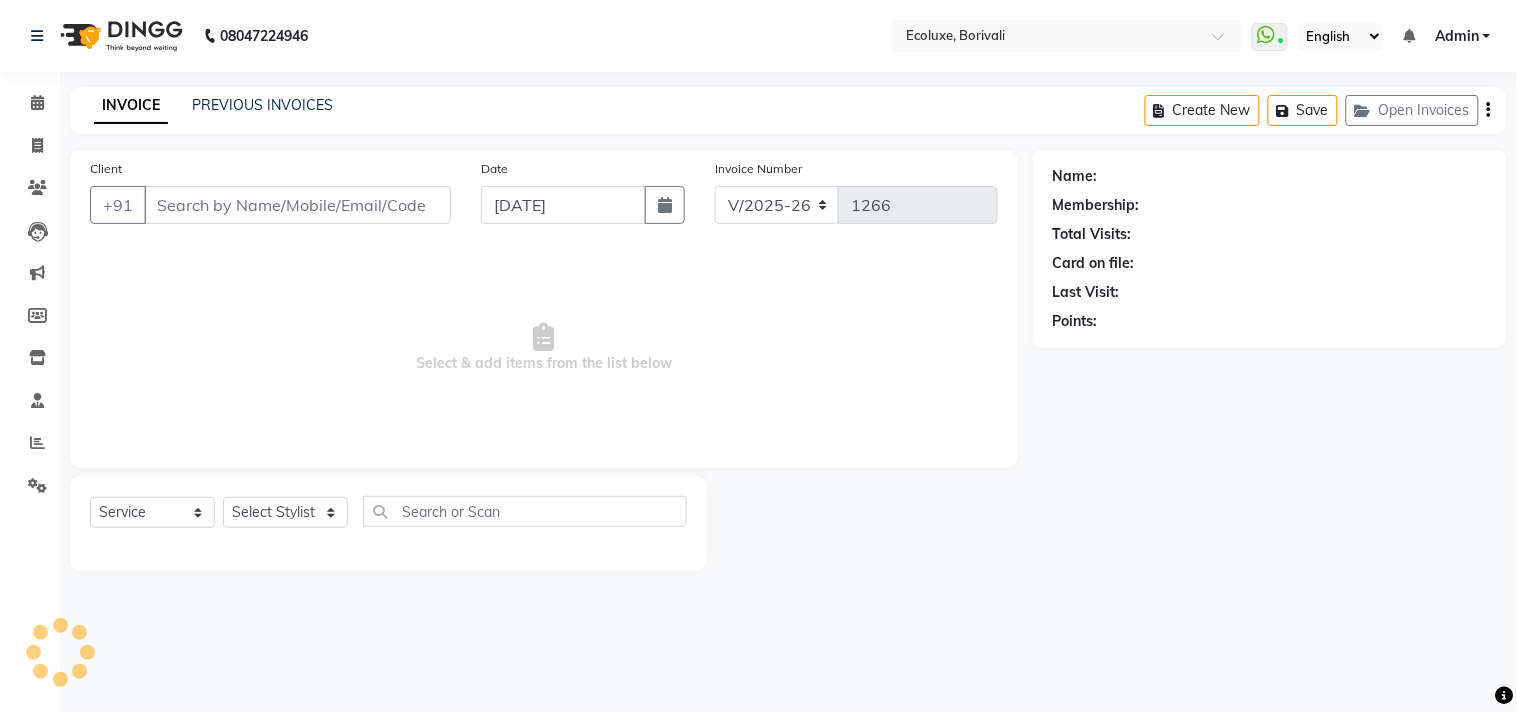type on "9930596471" 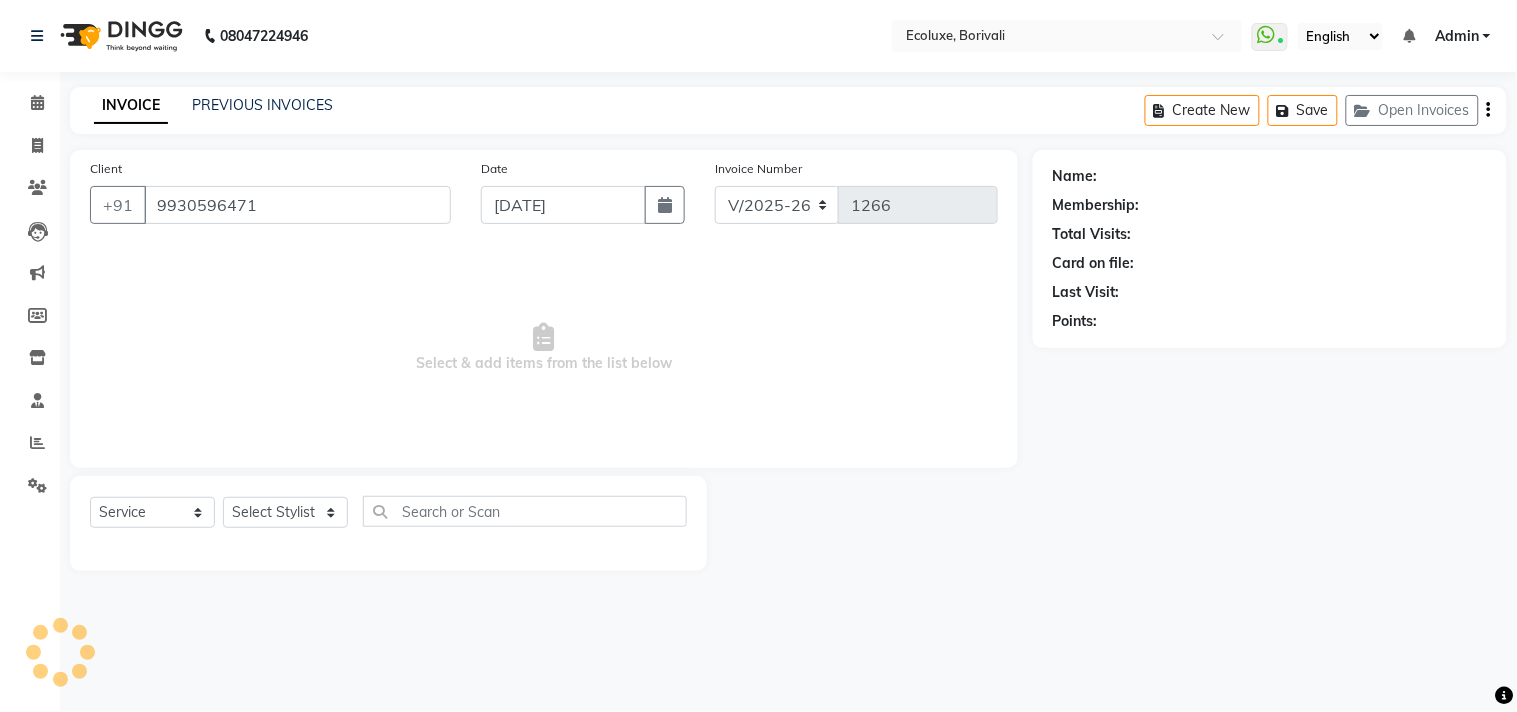 select on "36344" 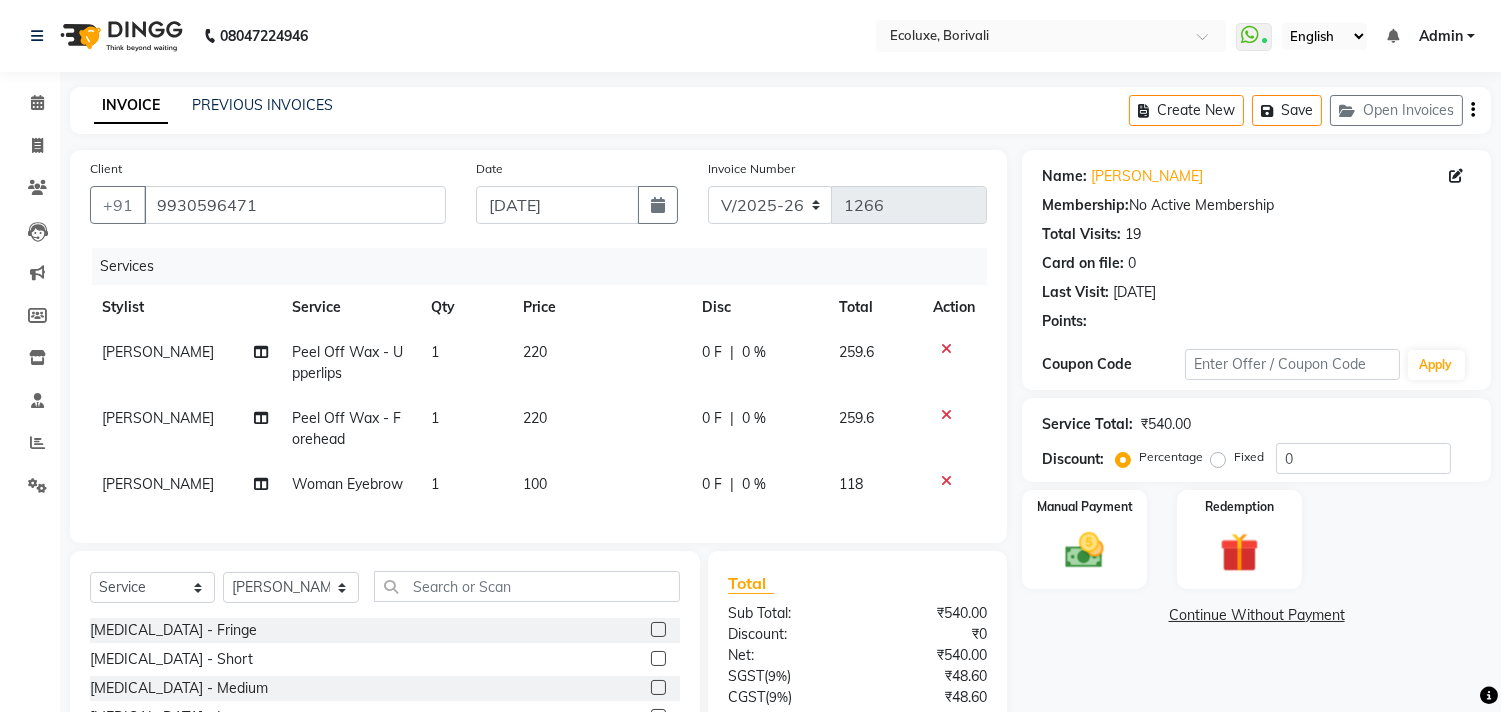 click 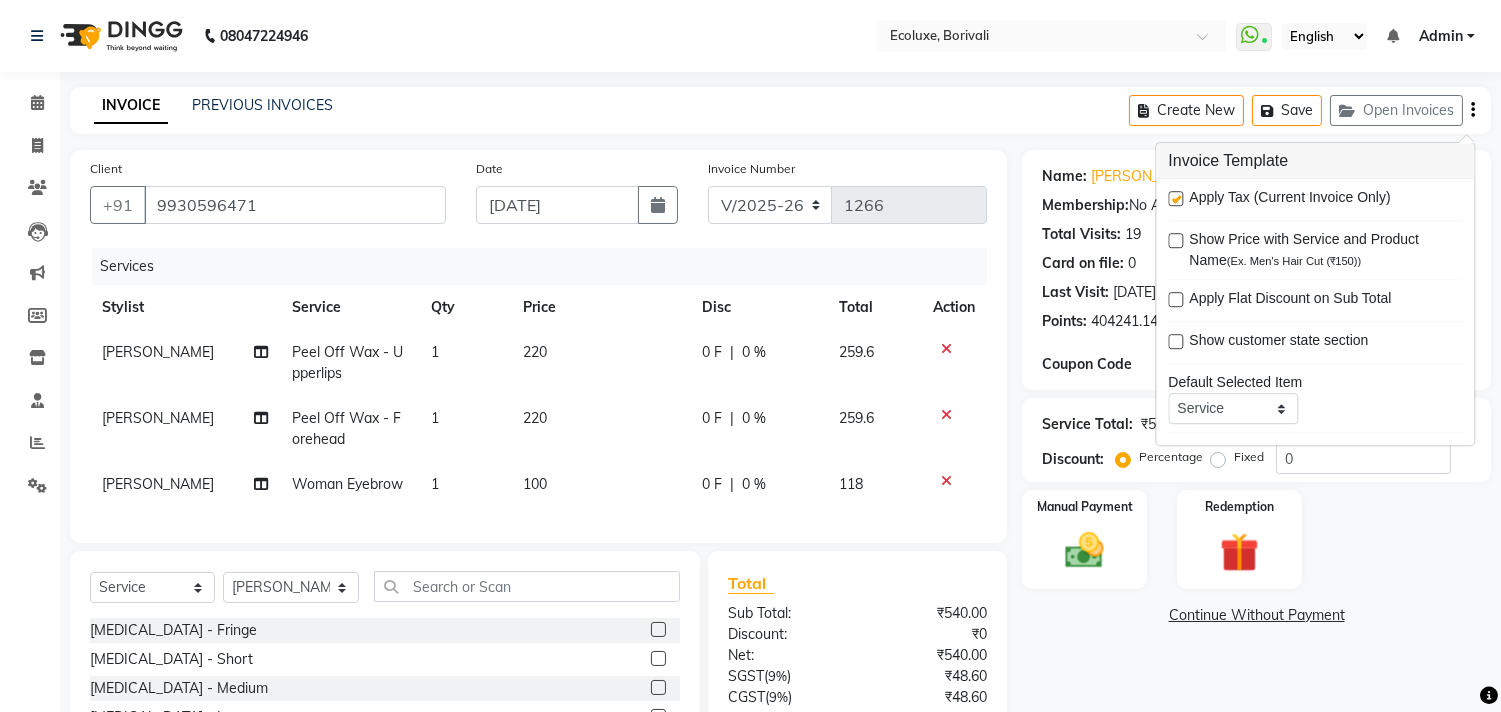 click at bounding box center (1175, 198) 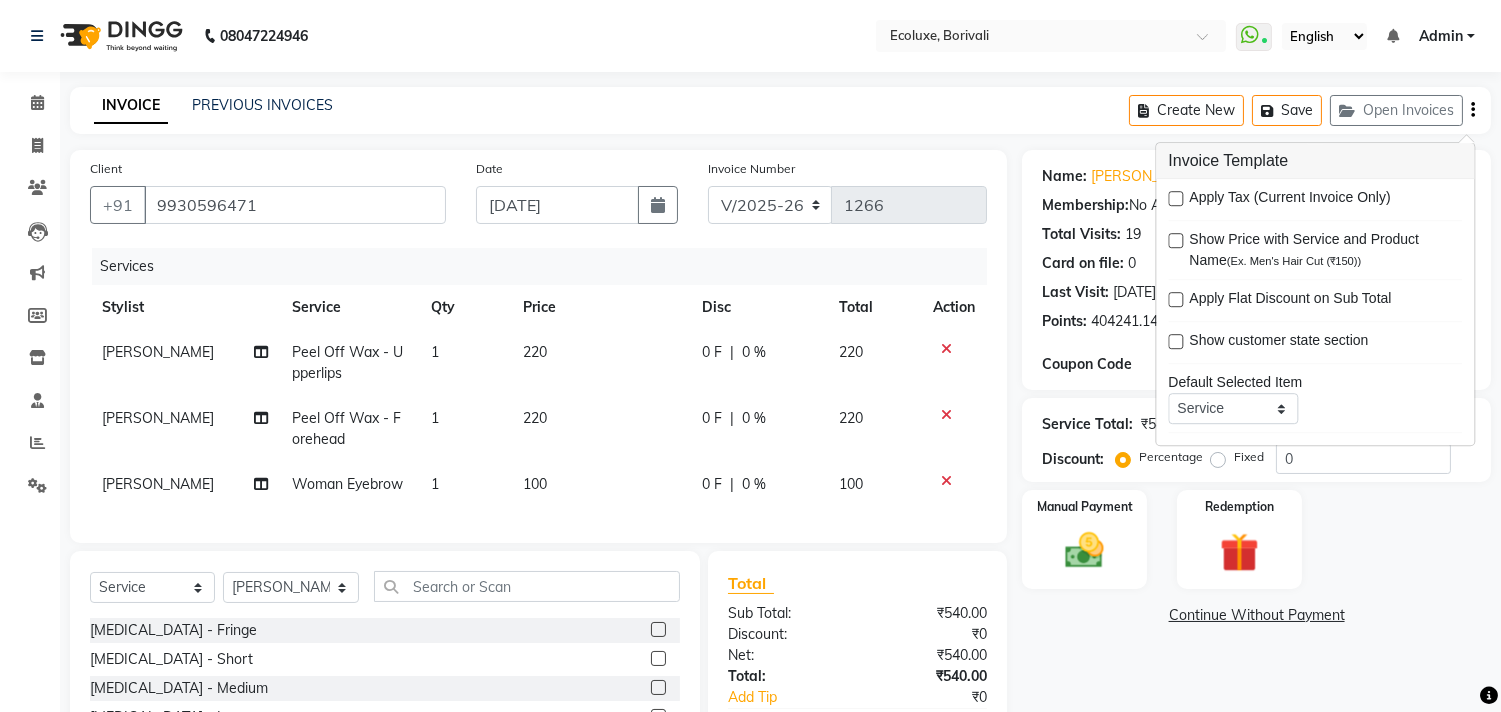 click on "INVOICE PREVIOUS INVOICES Create New   Save   Open Invoices" 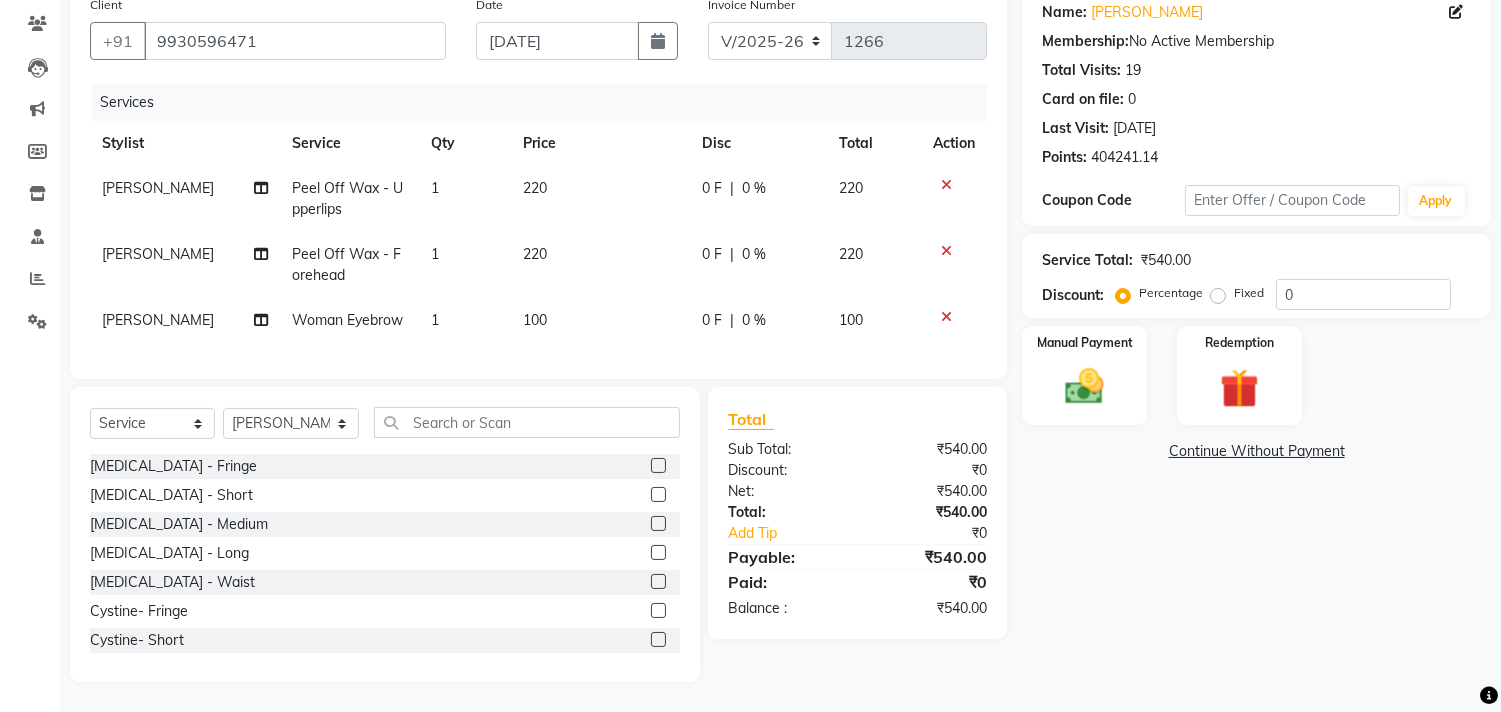 scroll, scrollTop: 180, scrollLeft: 0, axis: vertical 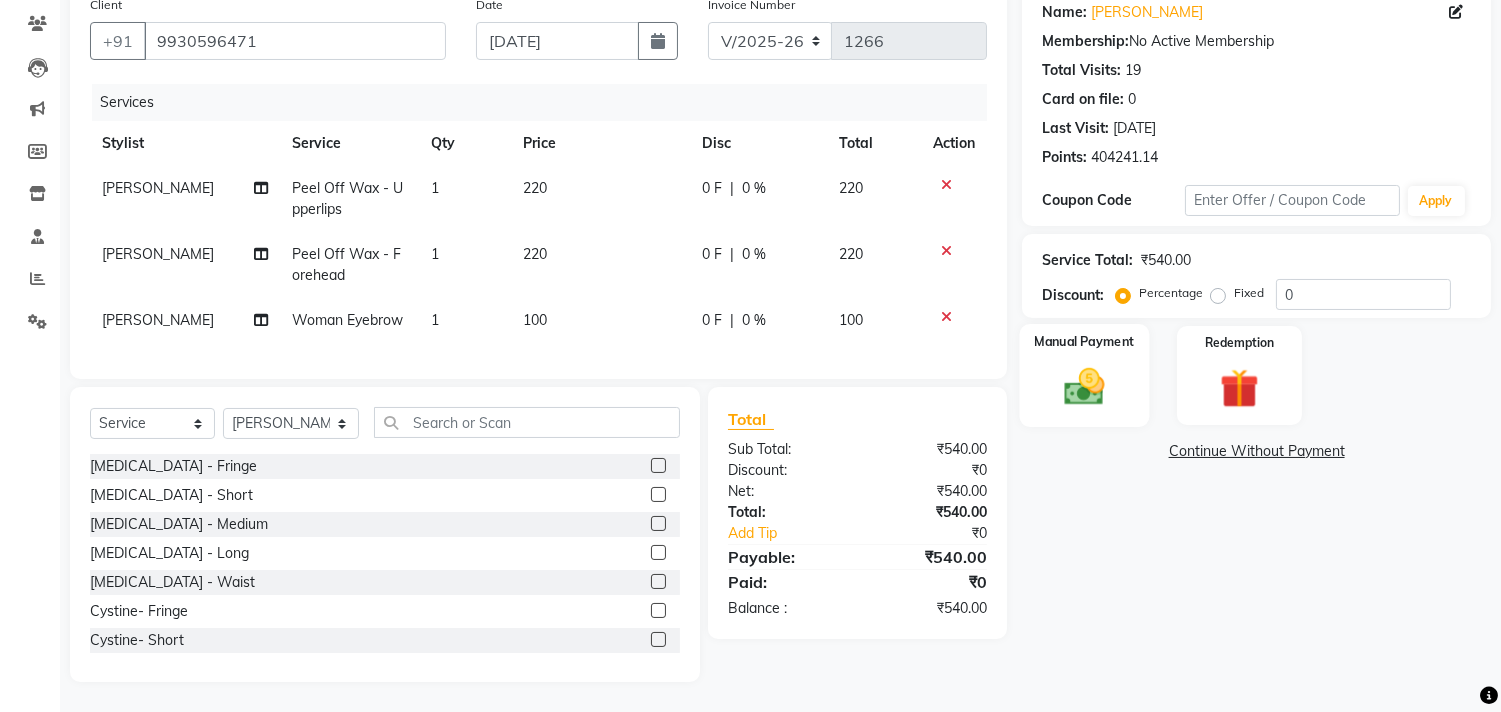 click on "Manual Payment" 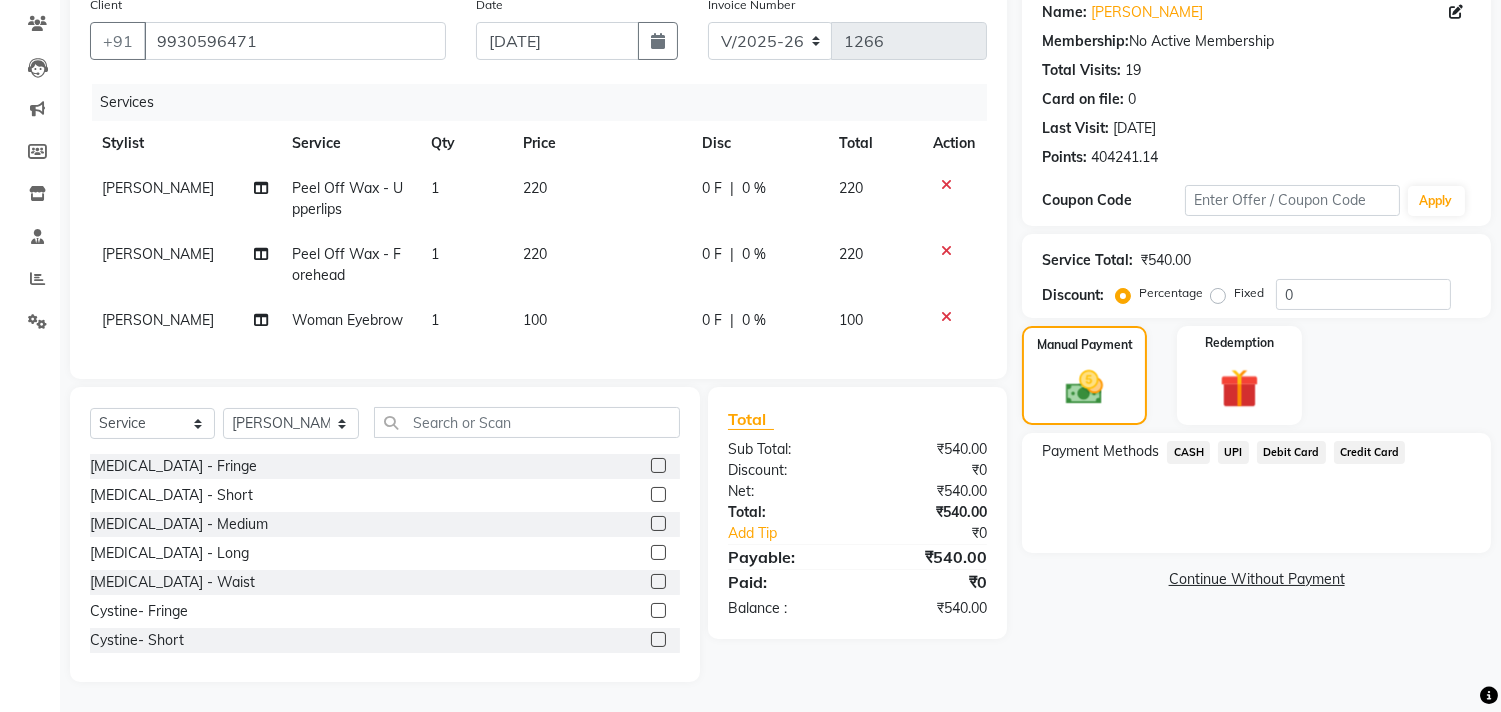 click on "Debit Card" 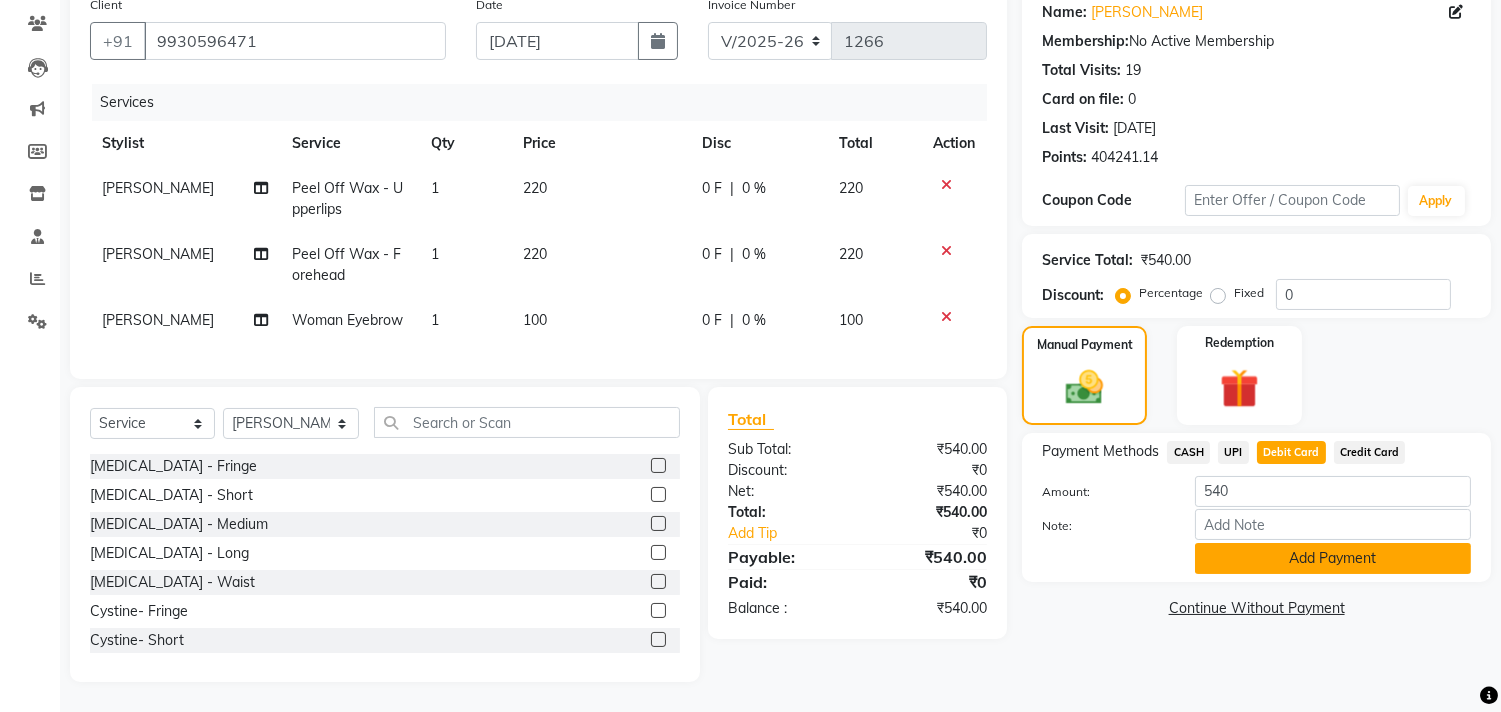 click on "Add Payment" 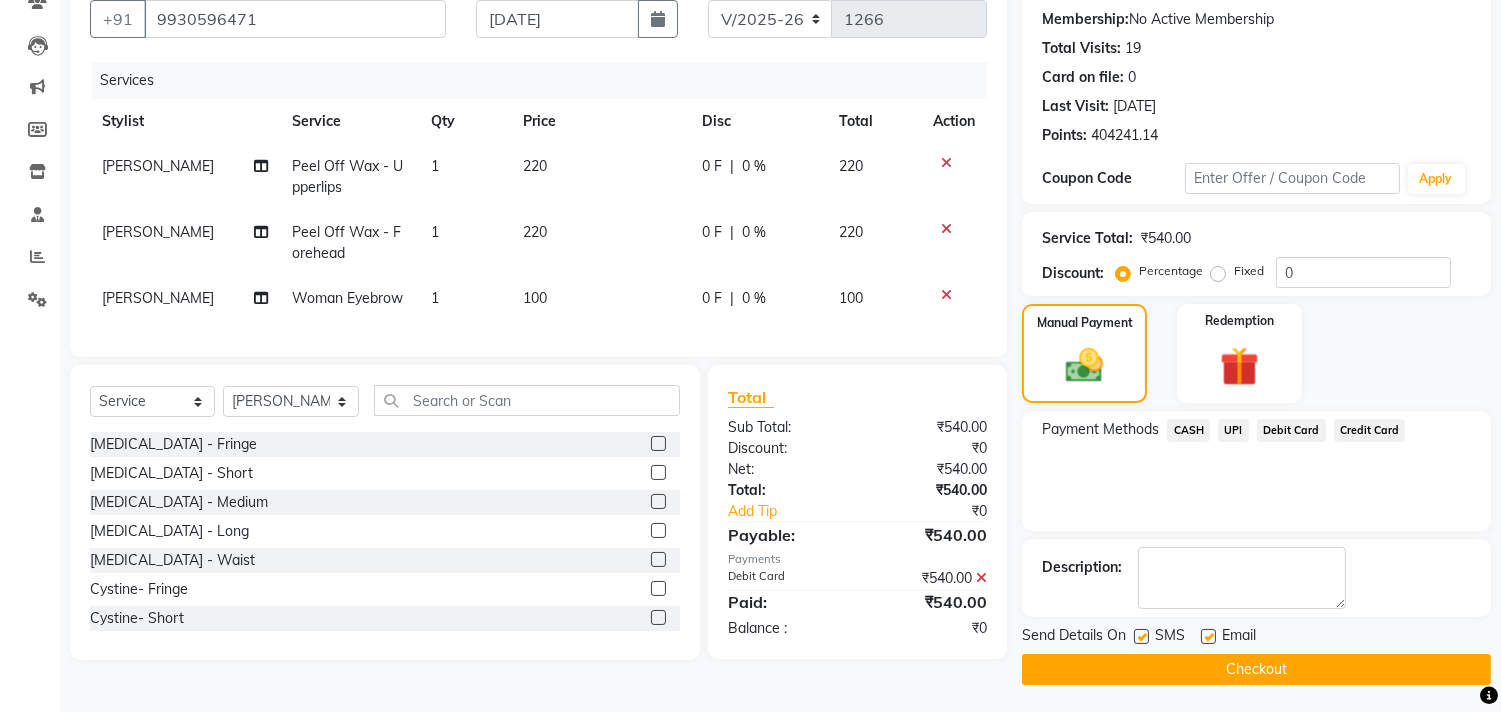 scroll, scrollTop: 187, scrollLeft: 0, axis: vertical 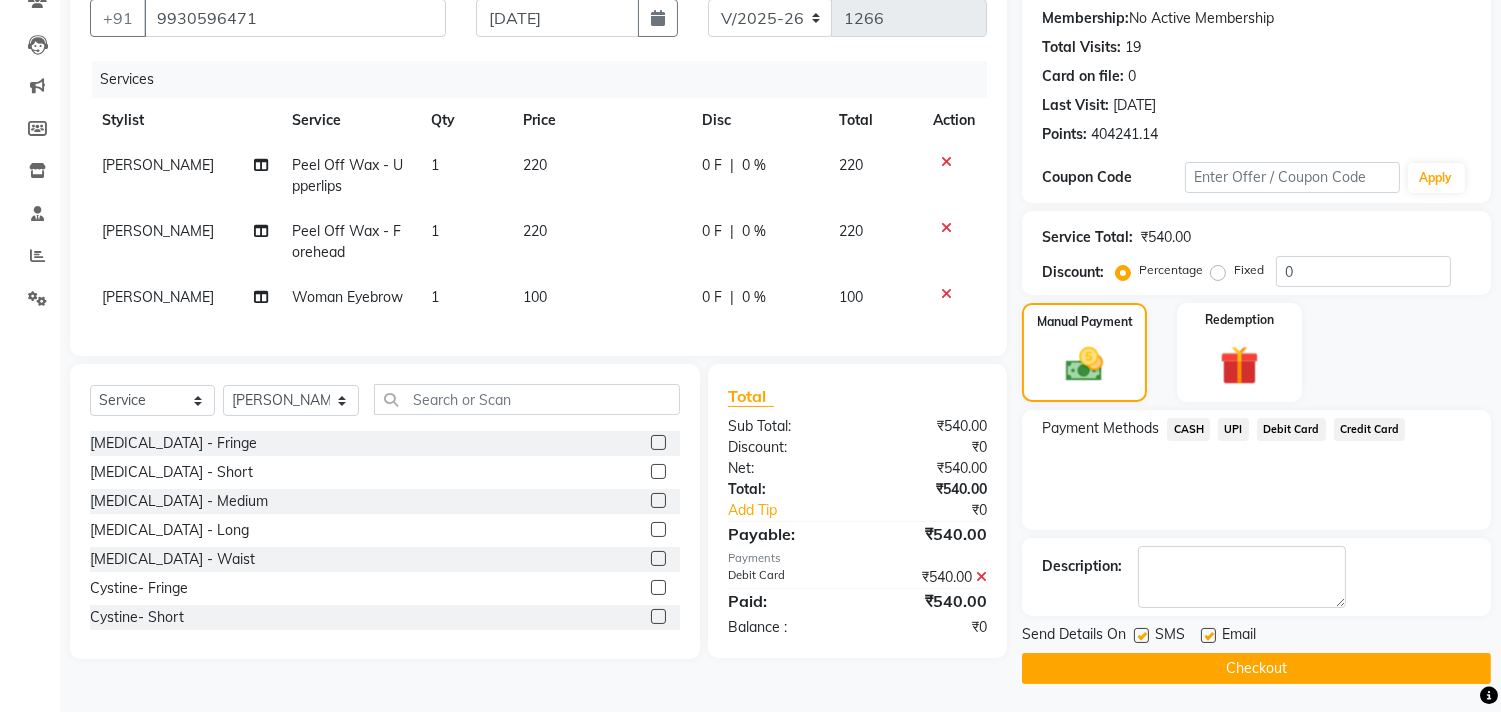 click 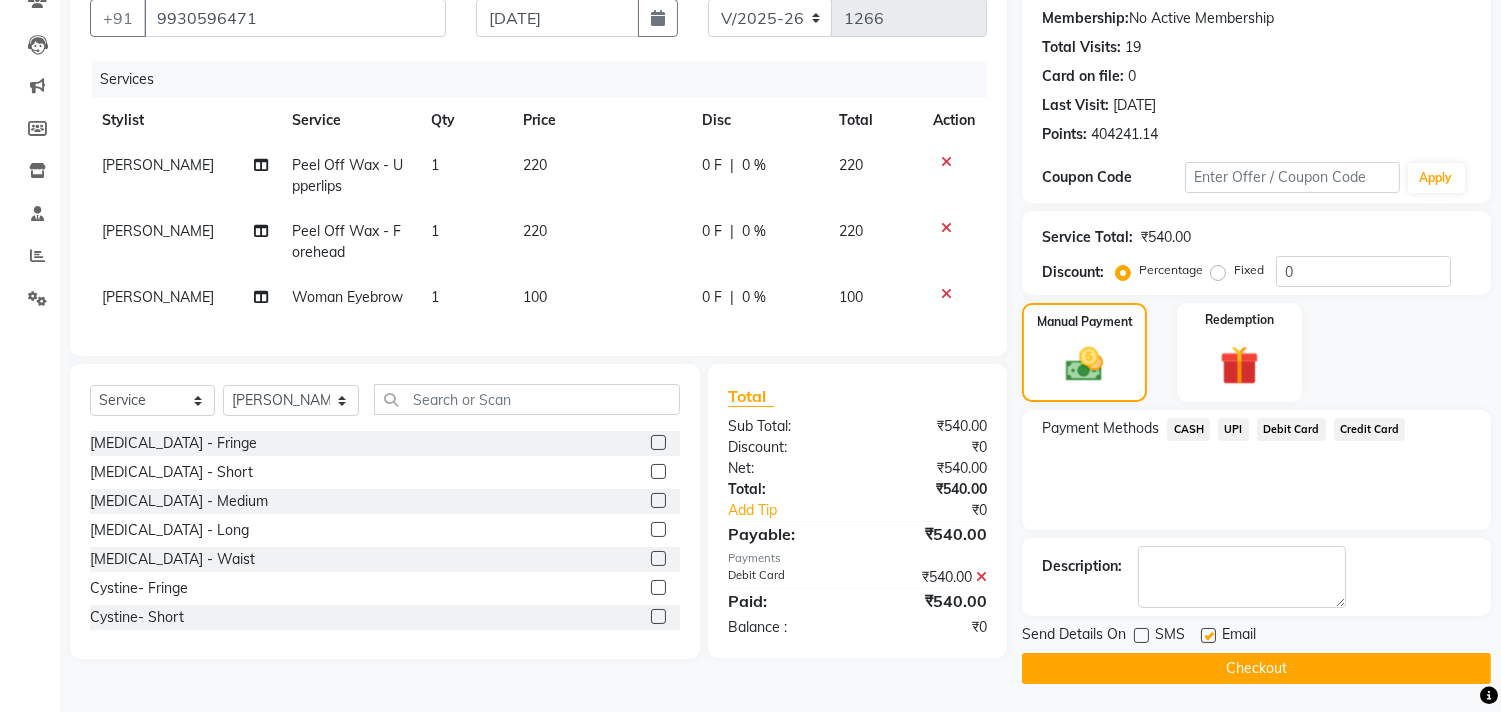 click 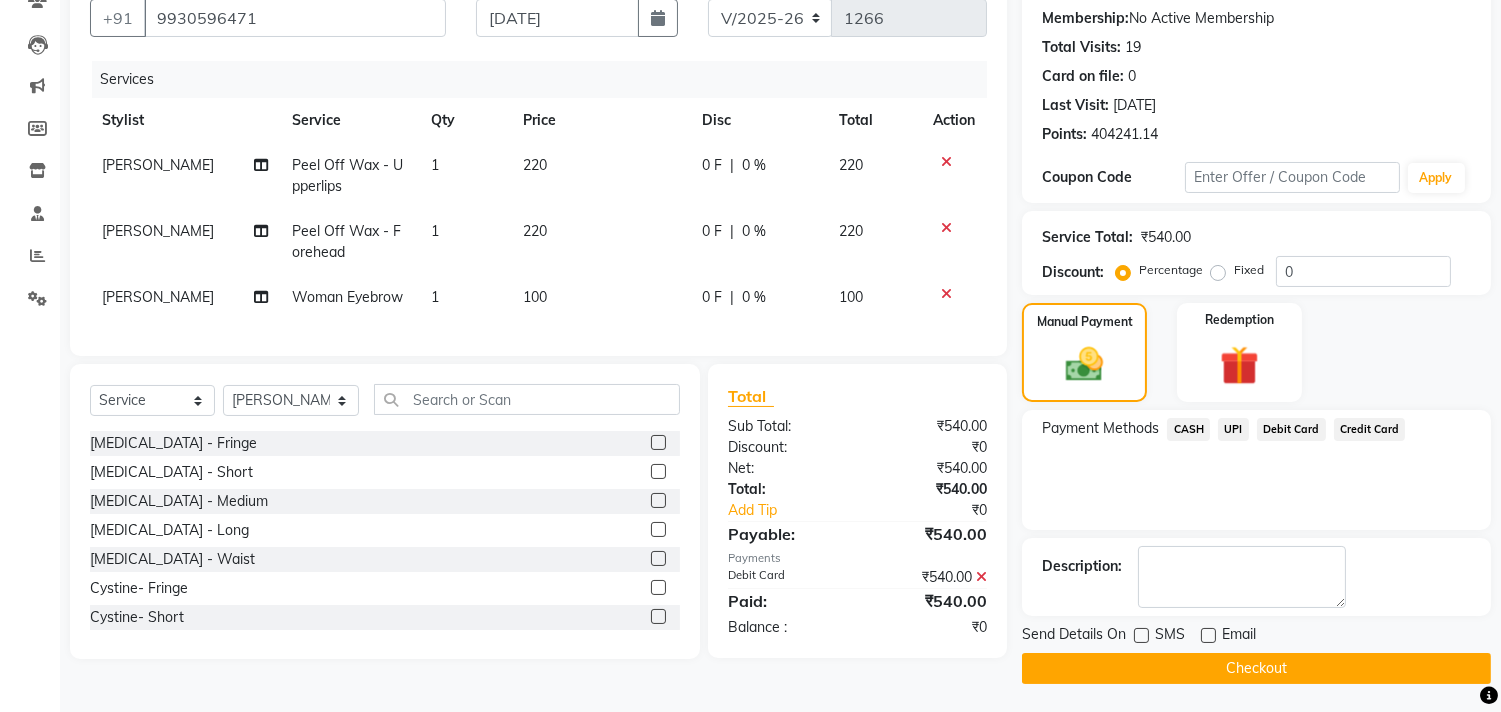 click on "Checkout" 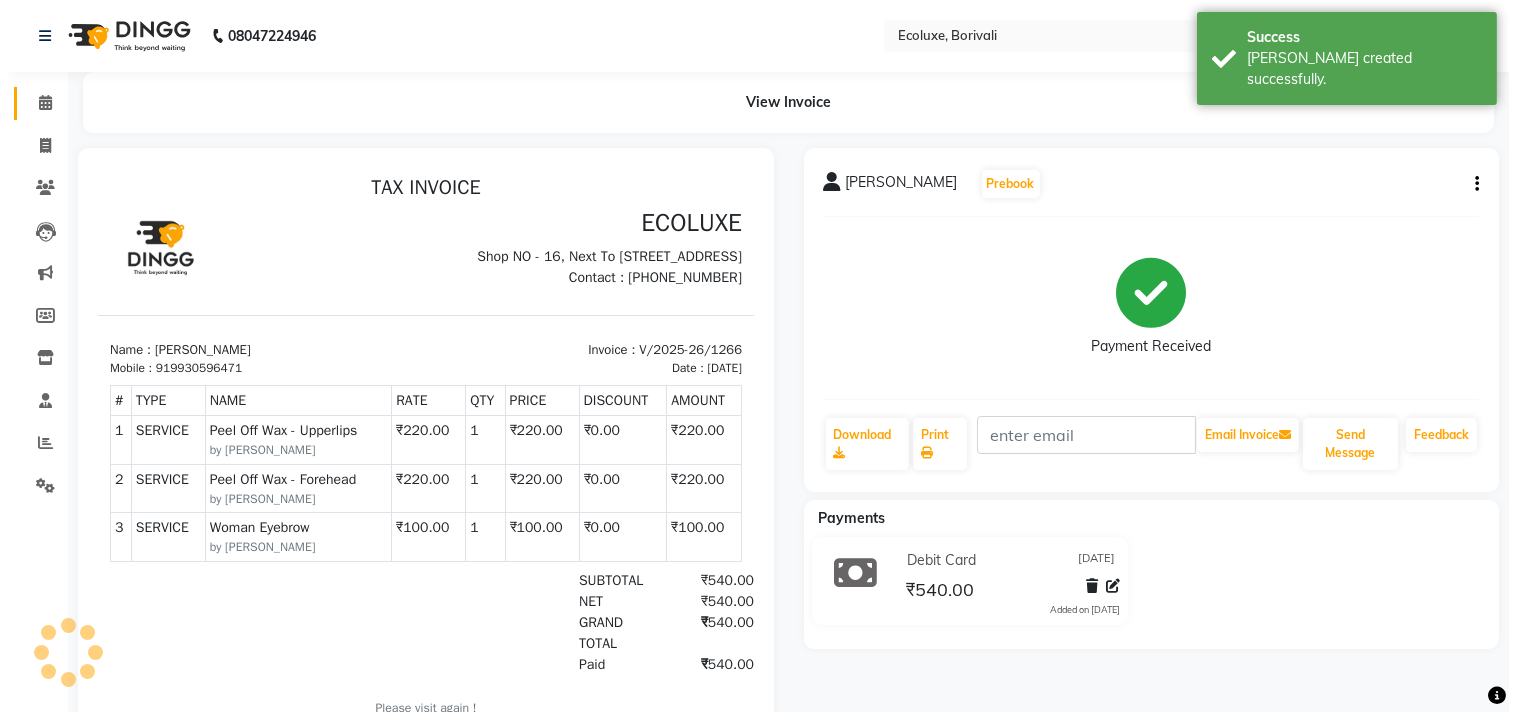 scroll, scrollTop: 0, scrollLeft: 0, axis: both 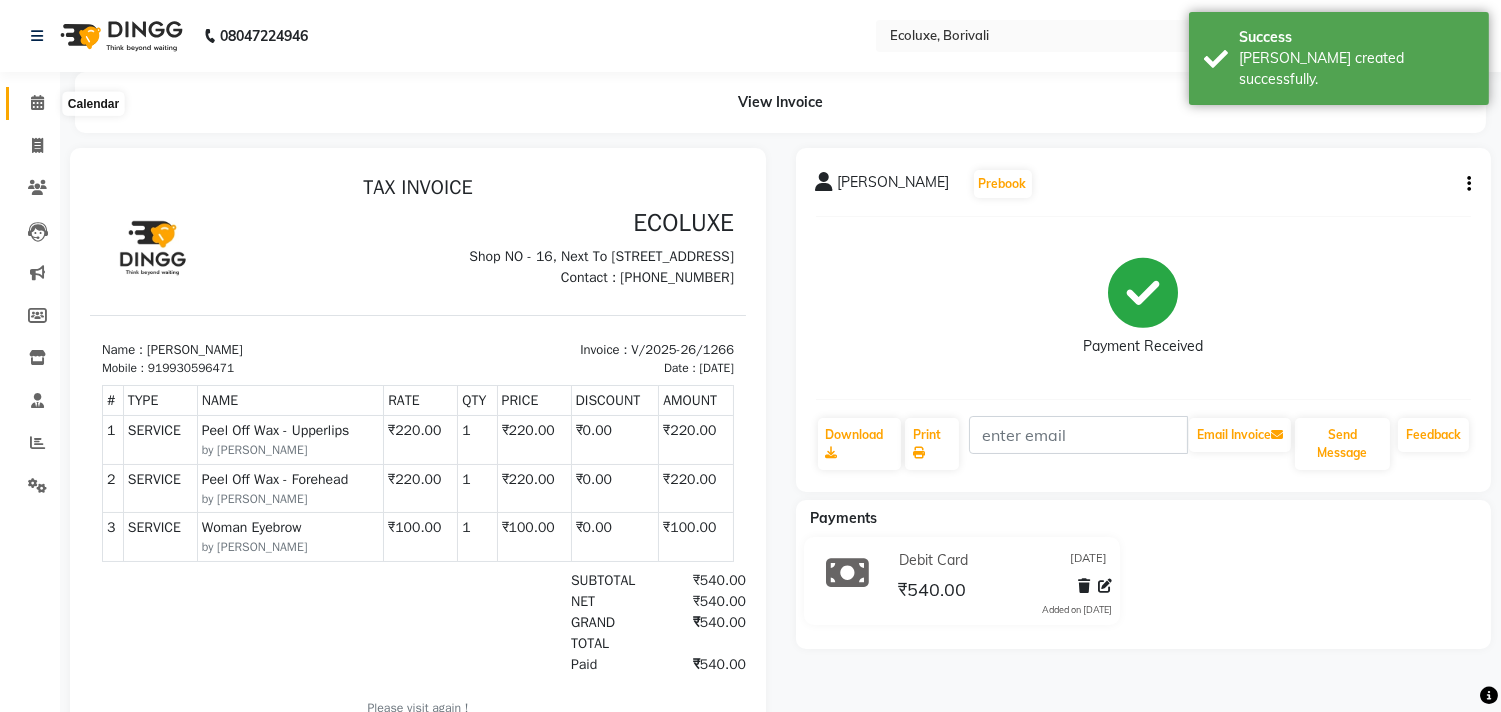 click 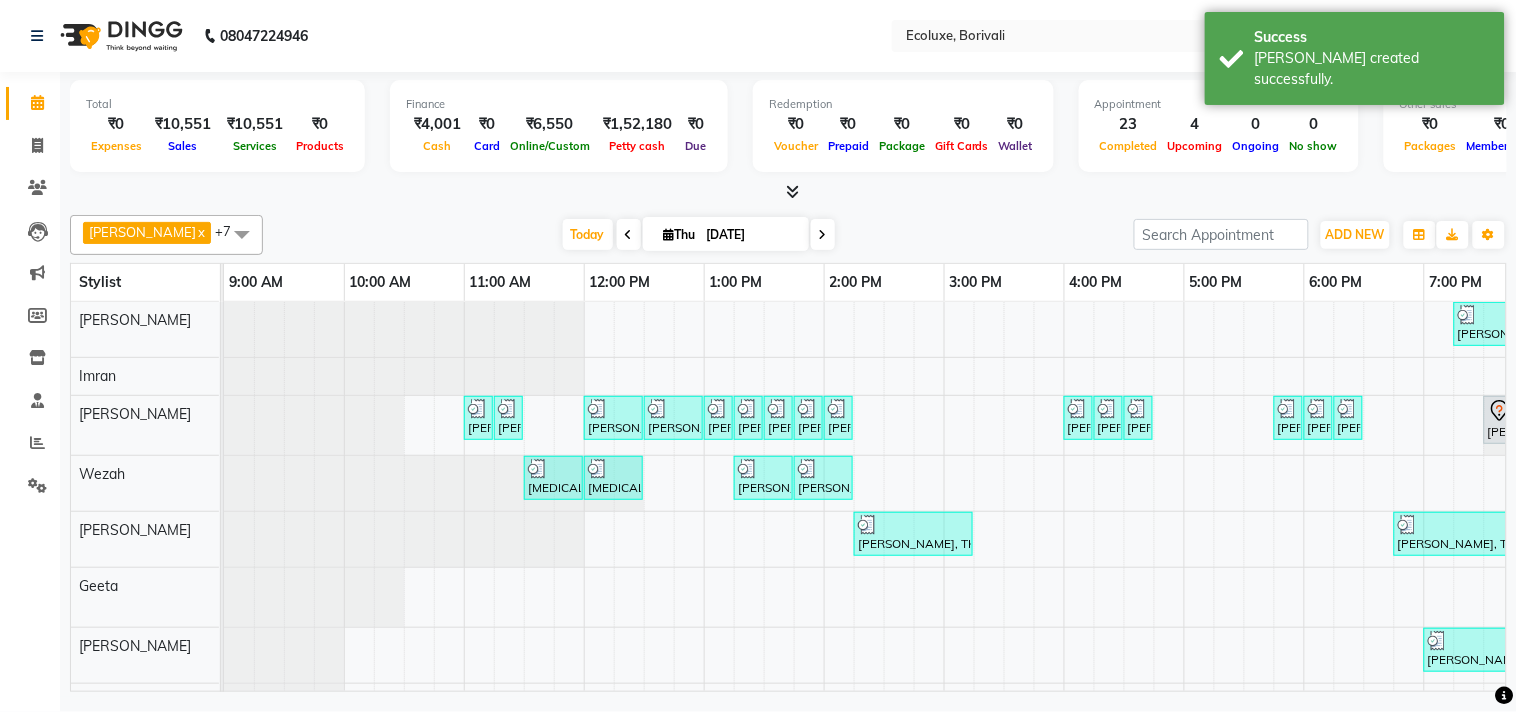 scroll, scrollTop: 0, scrollLeft: 0, axis: both 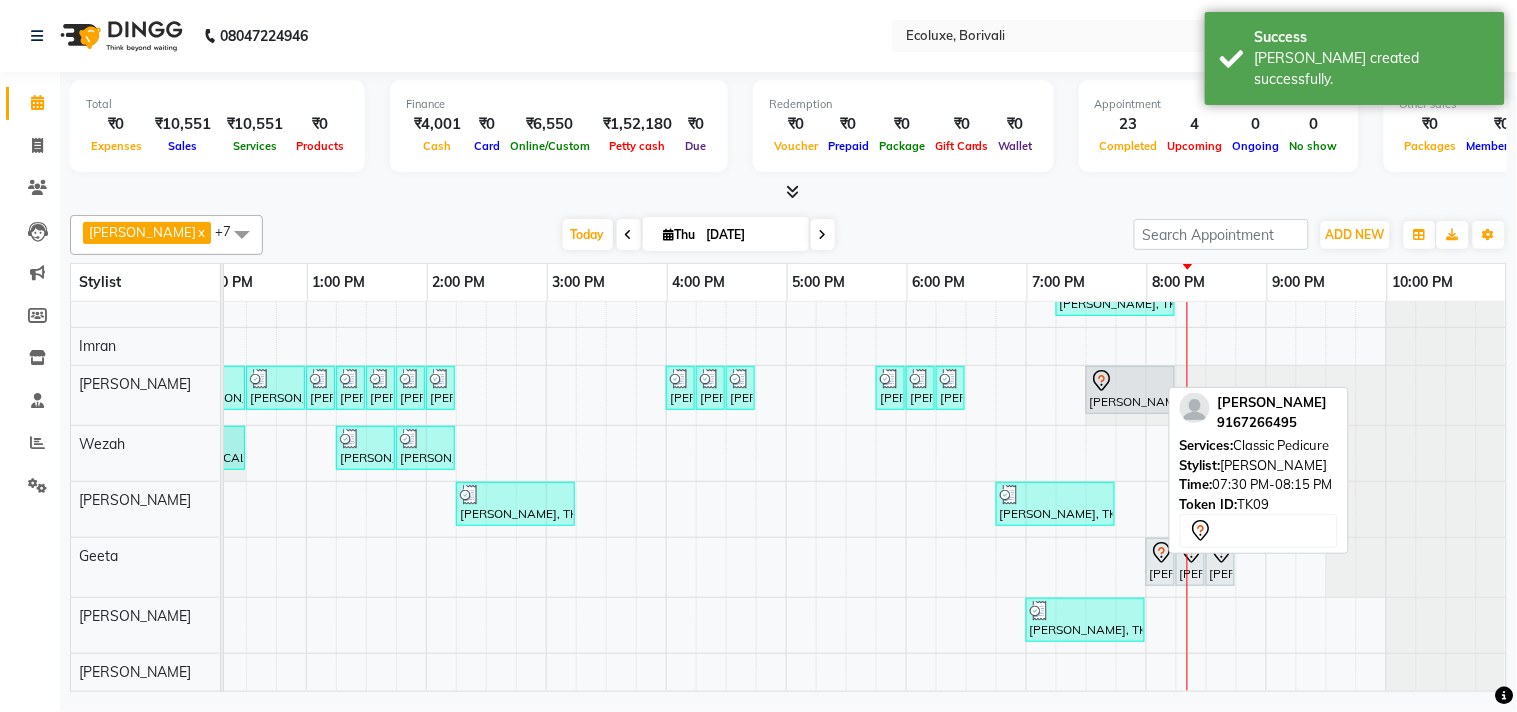 click 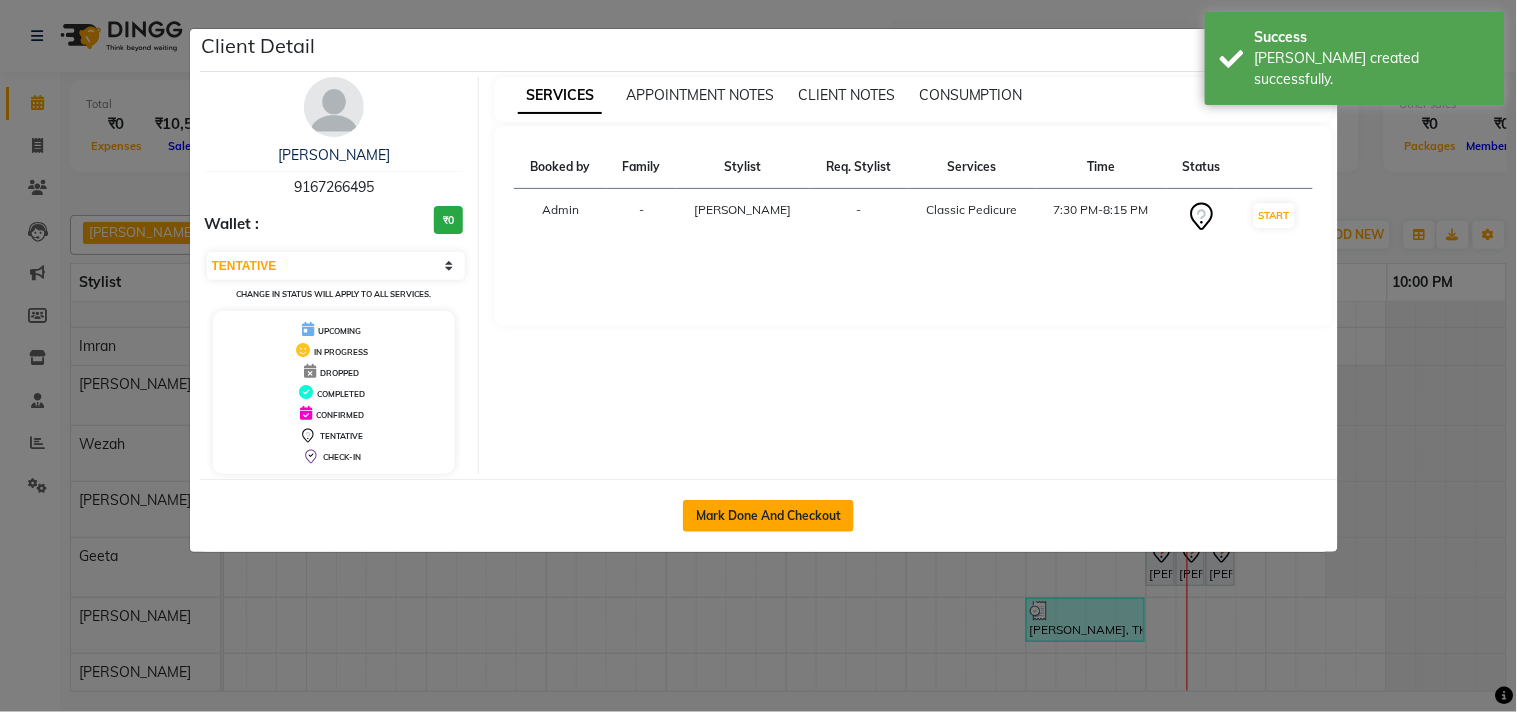 click on "Mark Done And Checkout" 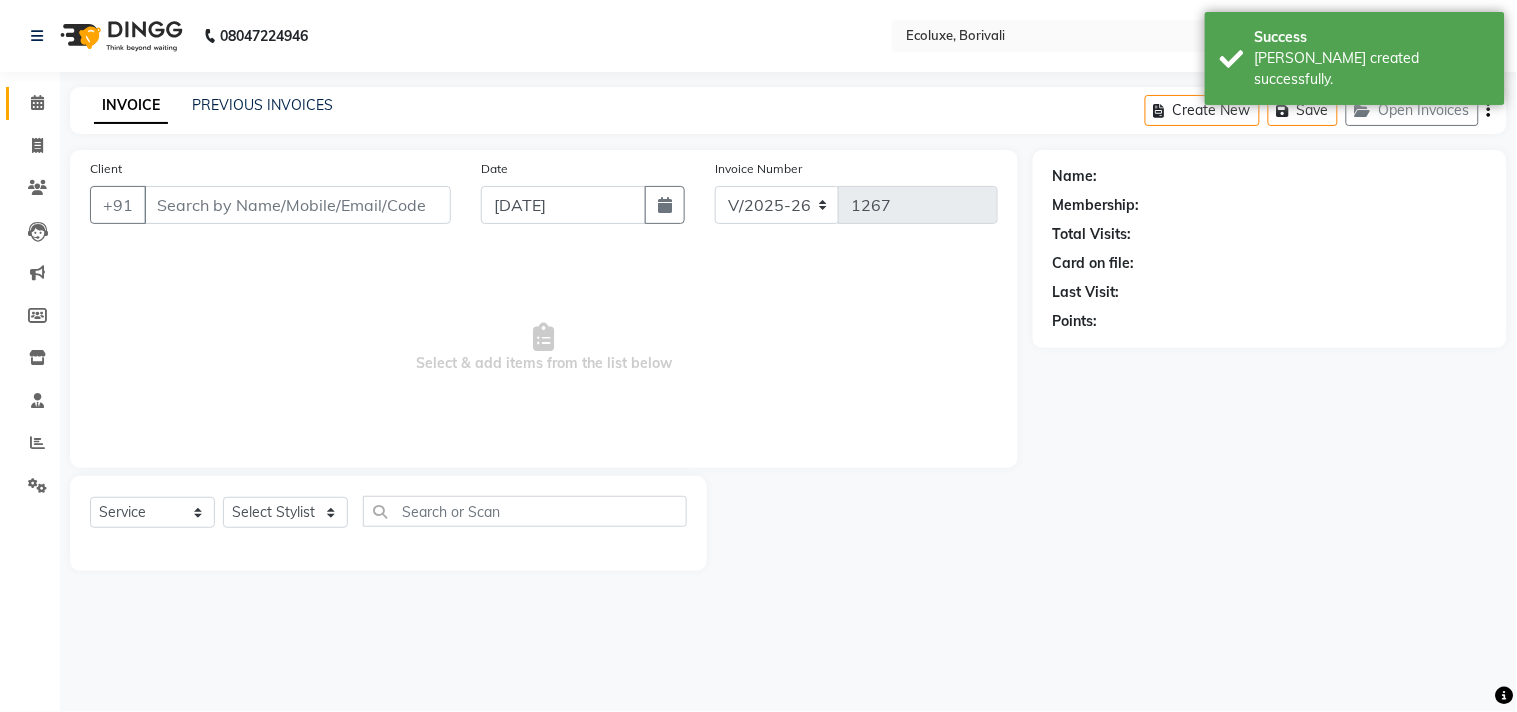 type on "9167266495" 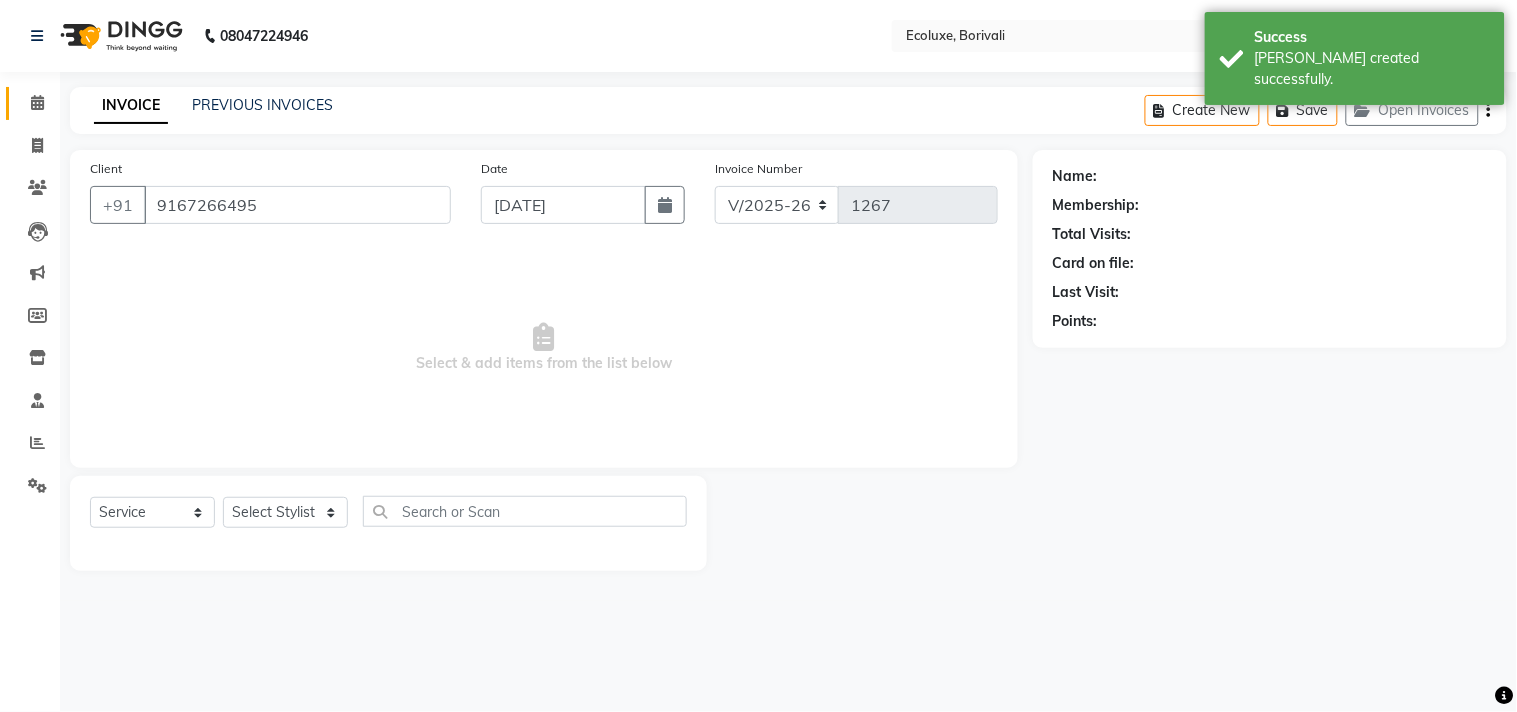select on "36344" 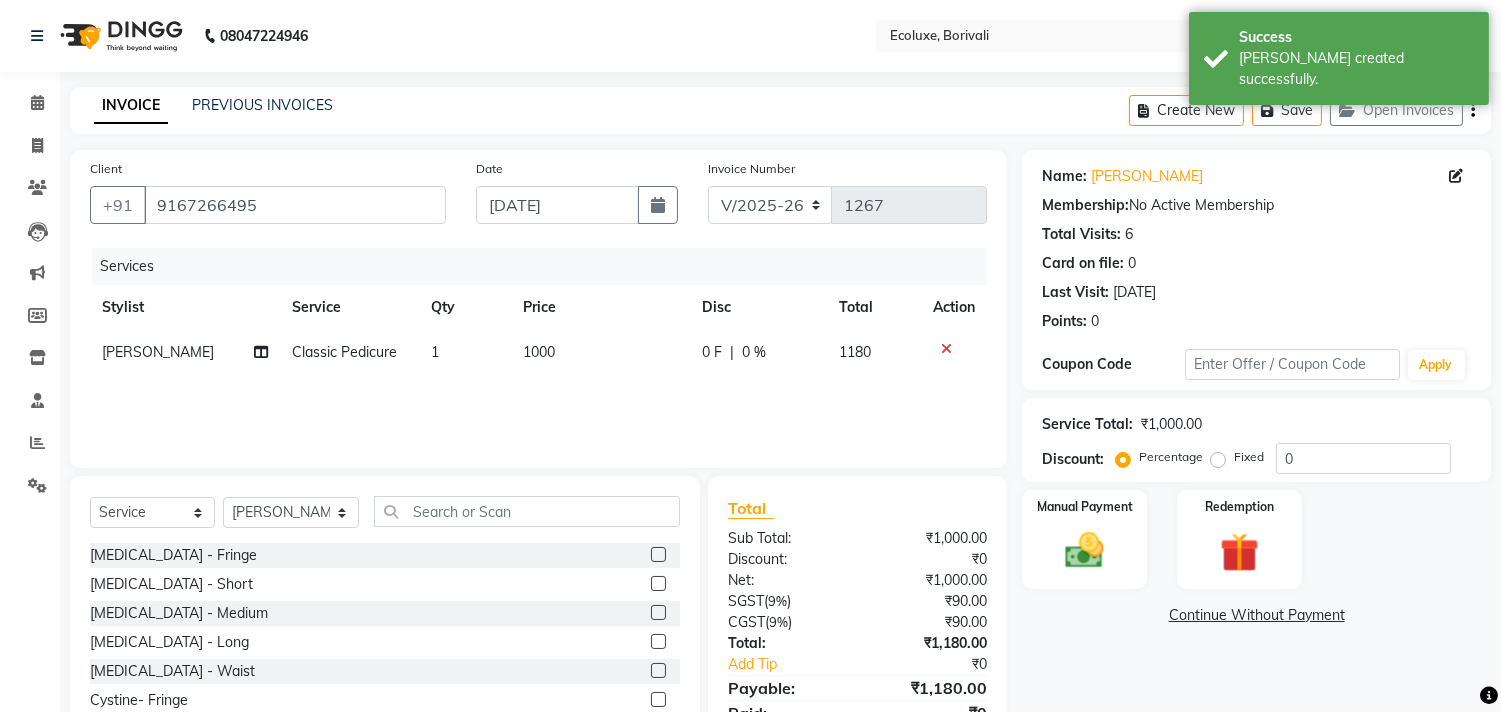 click on "1000" 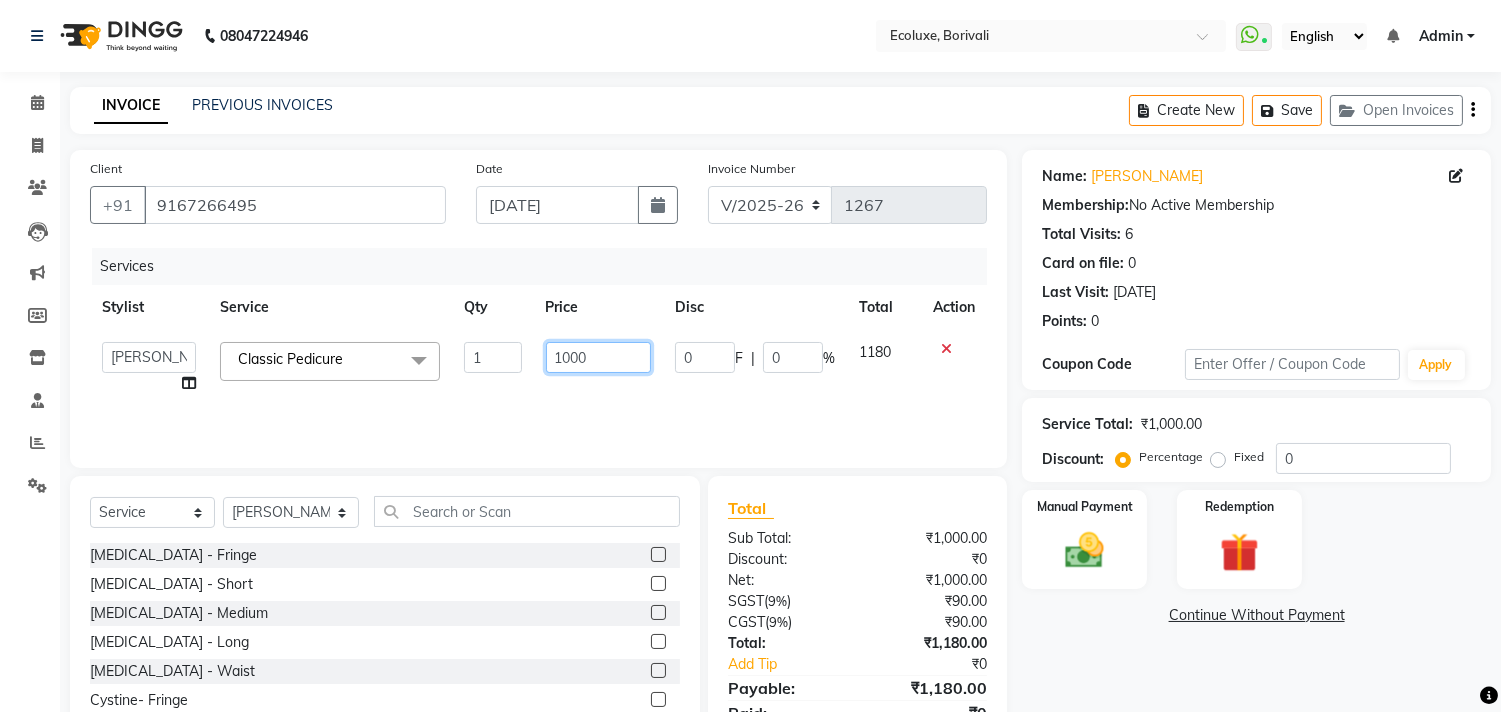 drag, startPoint x: 623, startPoint y: 362, endPoint x: 466, endPoint y: 352, distance: 157.31815 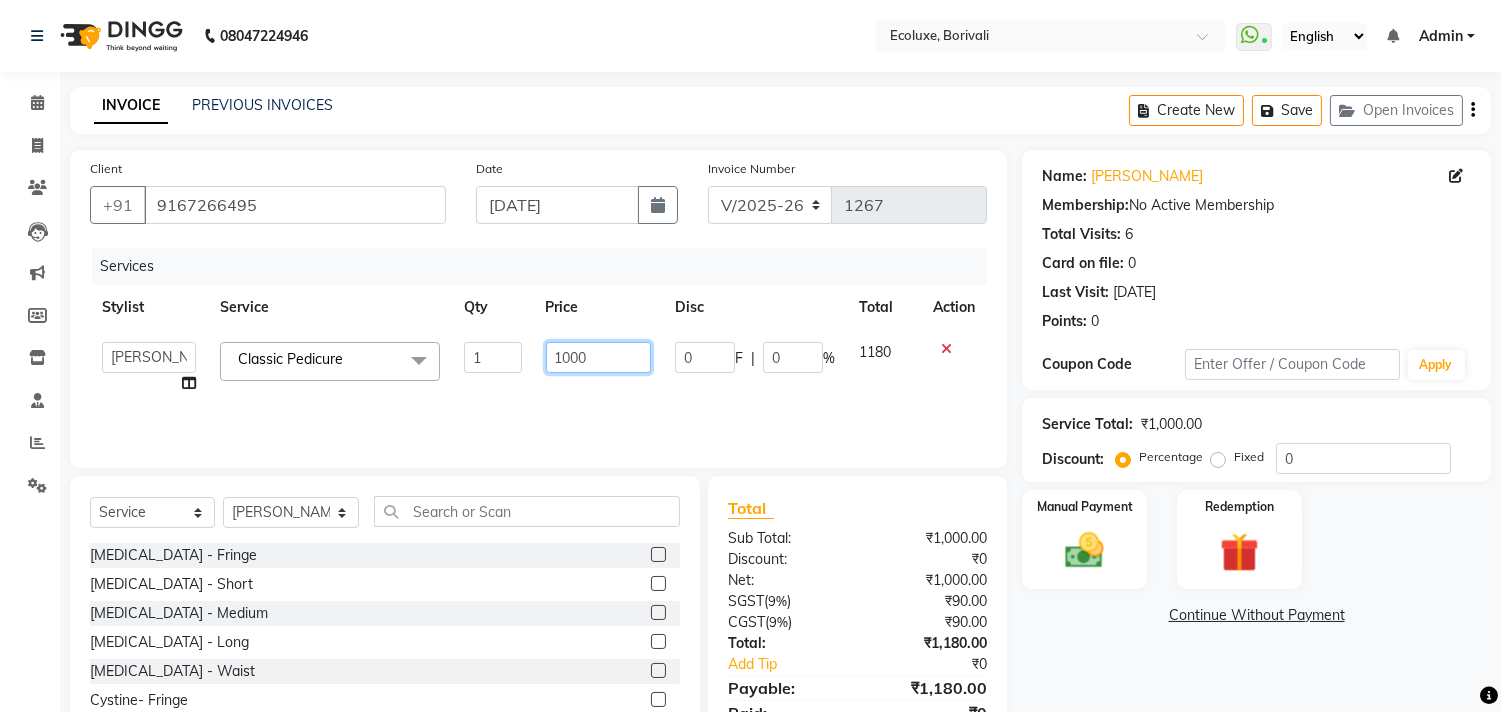 click on "Alisha Sasankar   Aparna Acharekar   Faiz   Geeta   Harshada Pawar     Imran    Kamal Khende   Mohammad Faisal    Neelu   Nikita Raut   Roshan   Sakina   Shafique   Sonal Sawant    Umar Shaikh   Wezah  Classic Pedicure  x Botox - Fringe Botox - Short Botox - Medium Botox - Long Botox - Waist Cystine- Fringe Cystine- Short Cystine- Medium Cystine- Long Cystine- Waist Smoothening / Straightening / Rebonding - Fringe Smoothening / Straightening / Rebonding - Short Smoothening / Straightening / Rebonding - Medium Smoothening / Straightening / Rebonding - Long Smoothening / Straightening / Rebonding - Waist Nano Plastia - Small   Nano Plastia - Small   Nano Plastia - Medium Nano Plastia - Long Nano Plastia - Waist Keratin - Small Keratin - Medium Keratin - Long Keratin - Waist Keratin - Fringe Touchup - Root Touch (Up To 2 Inch) Majirel Touchup - Root Touch (Up To 4 Inch) Majirel Touchup - Root Touch (Up To 2 Inch) Inoa Touchup - Root Touch (Up To 4 Inch) Inoa Global - Short (Majirel) Global - Medium (Majirel) 1" 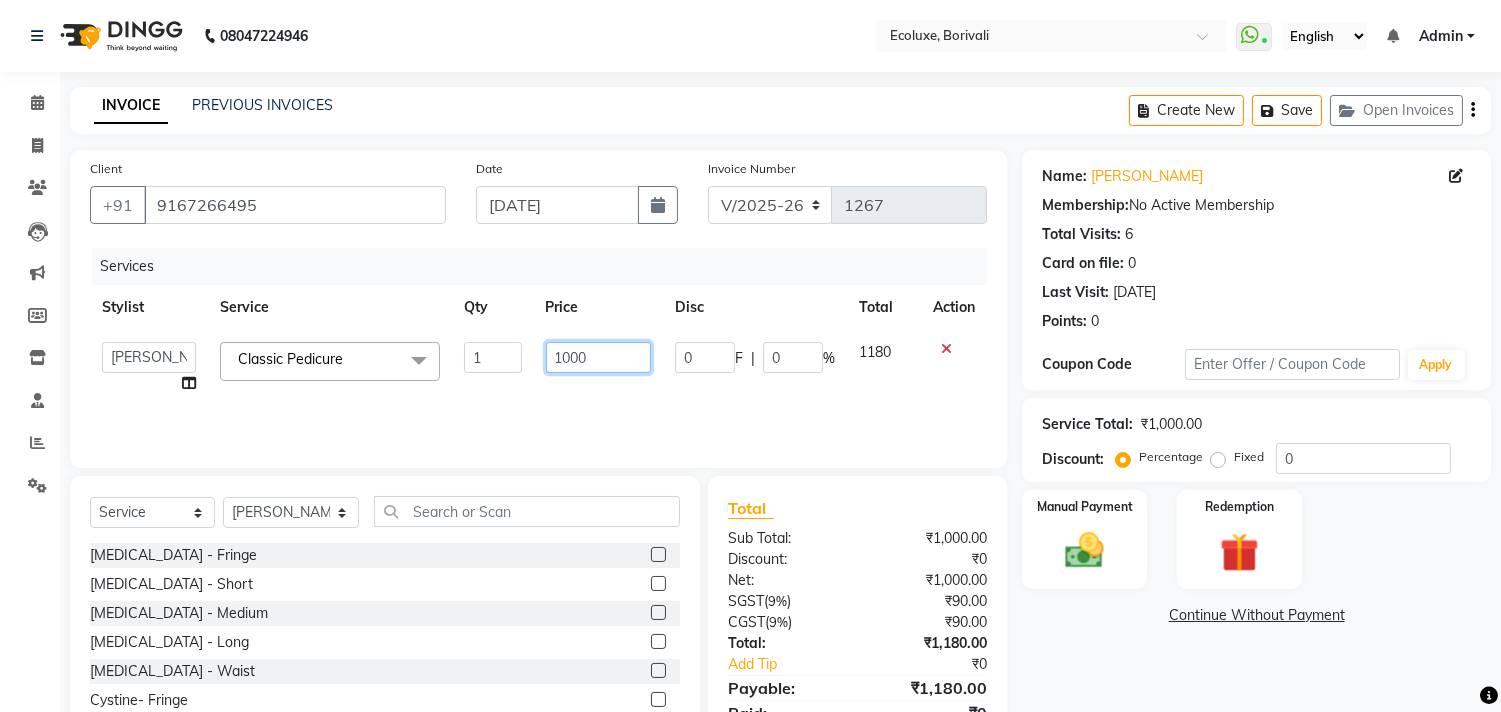 type on "0" 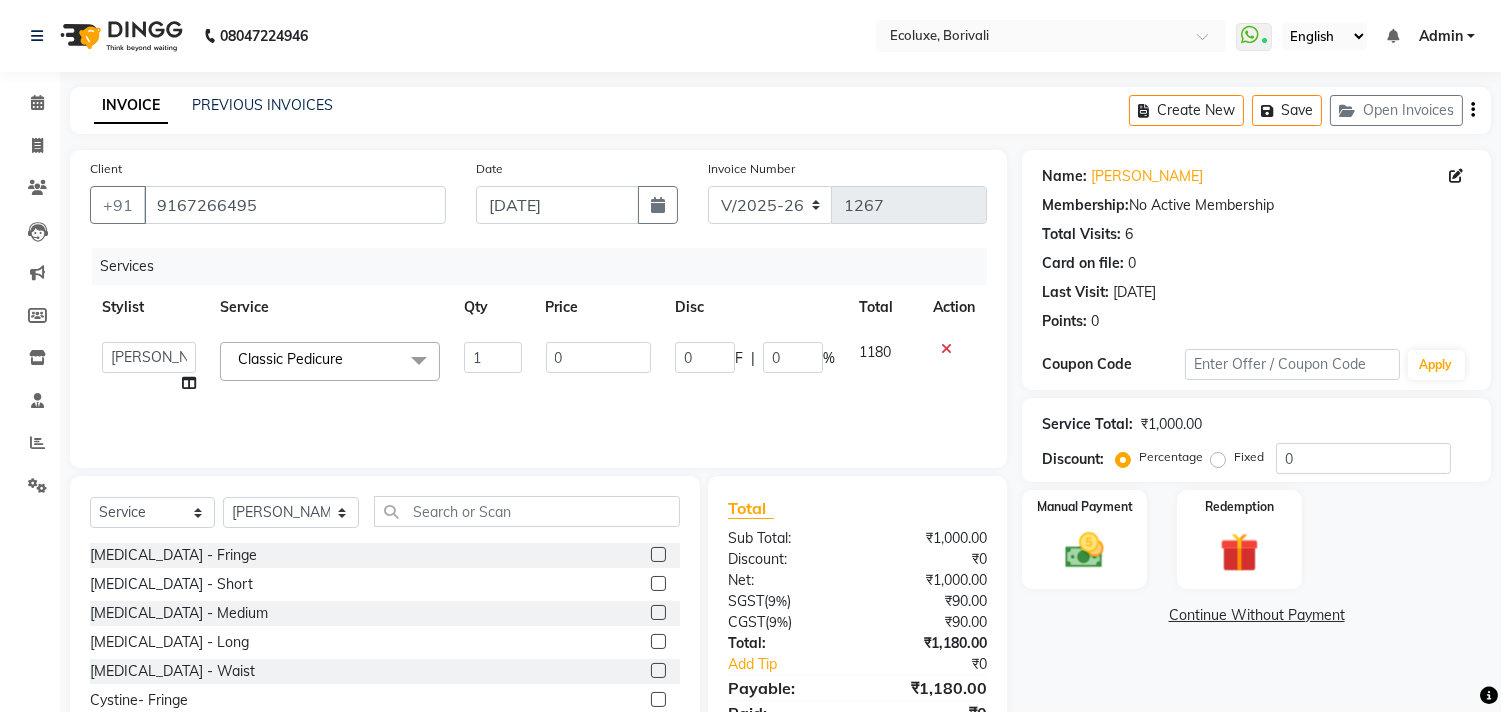 click on "Manual Payment Redemption" 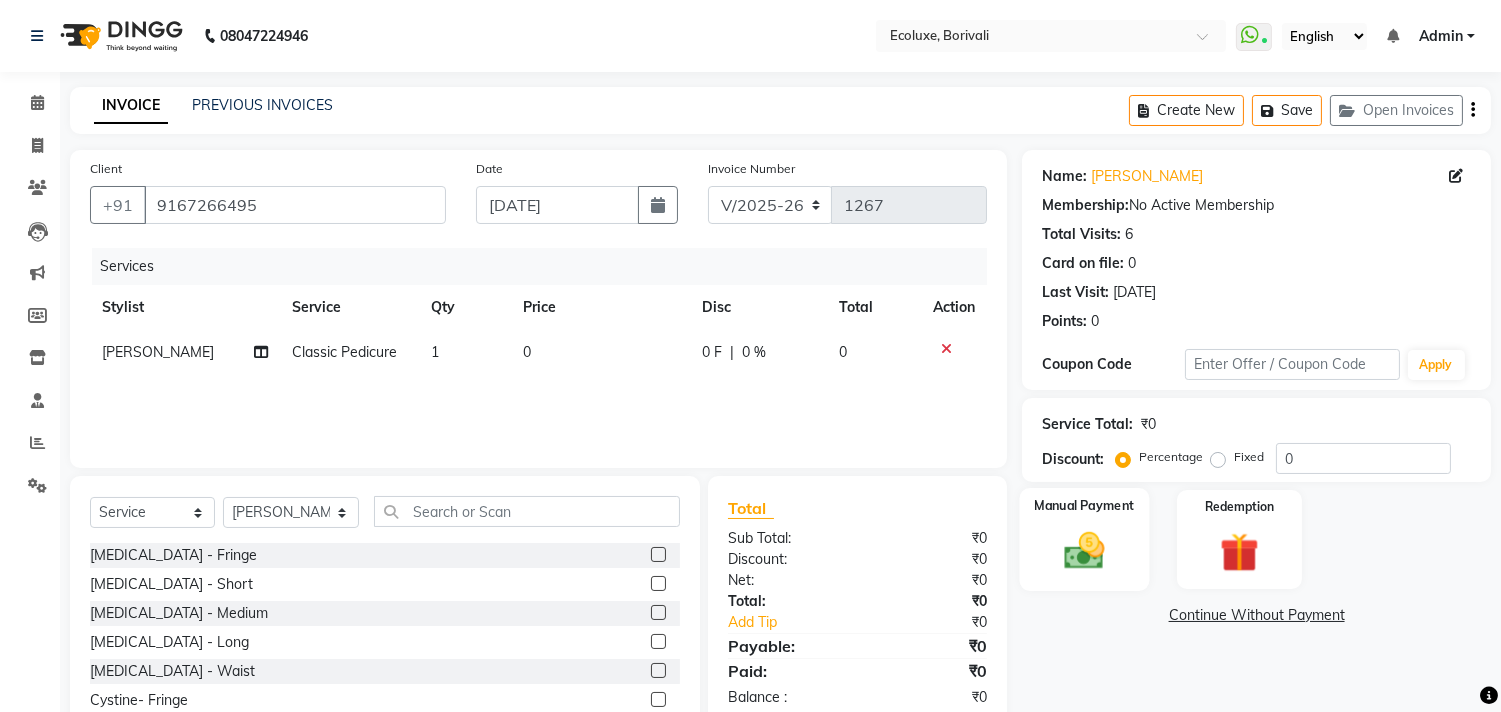 click 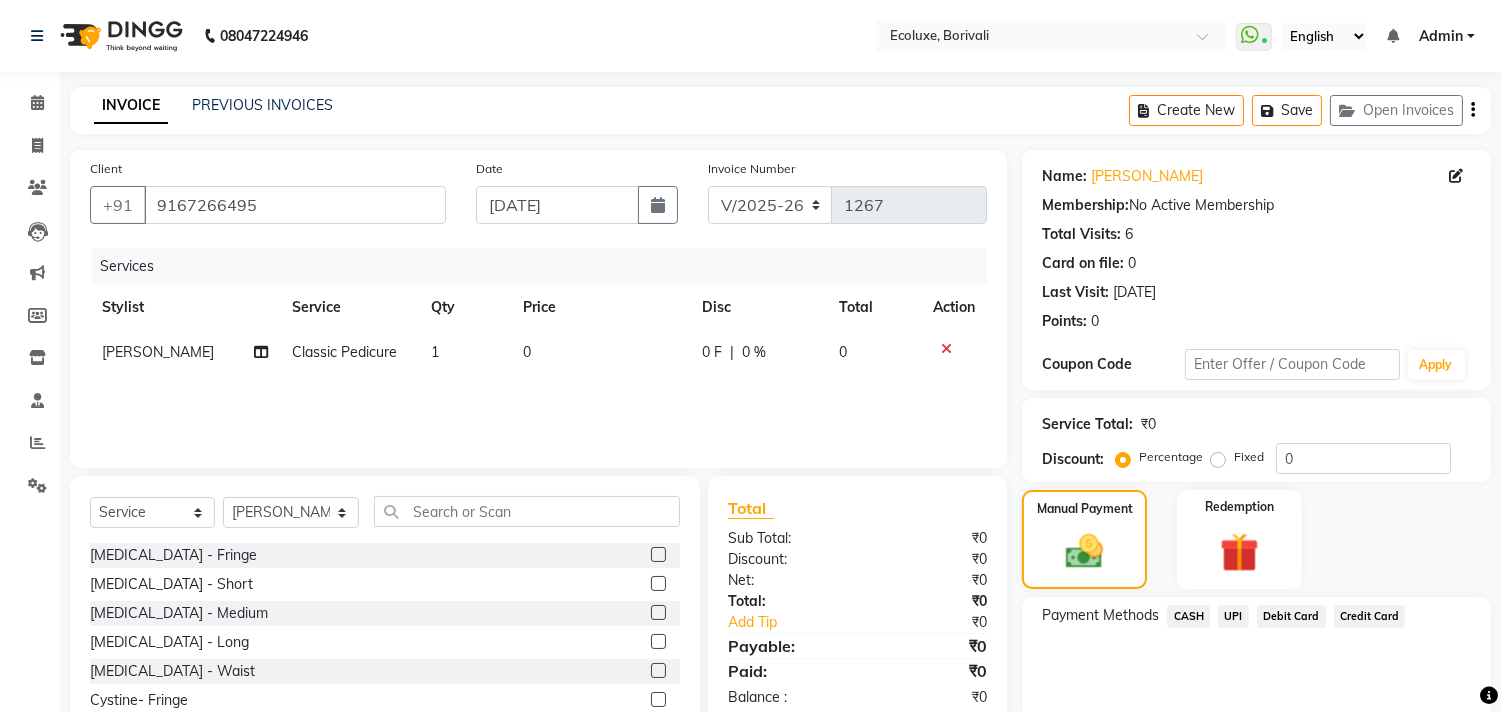 click on "CASH" 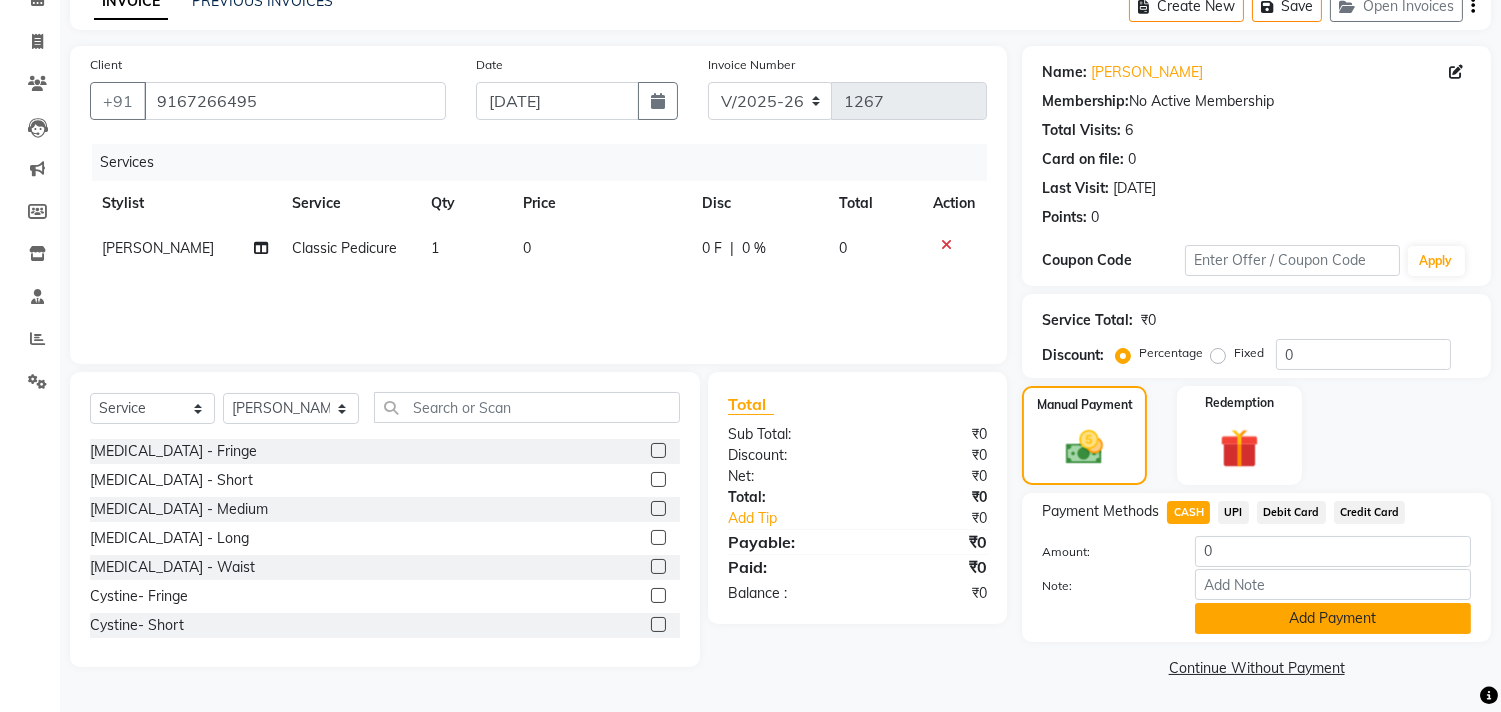 click on "Add Payment" 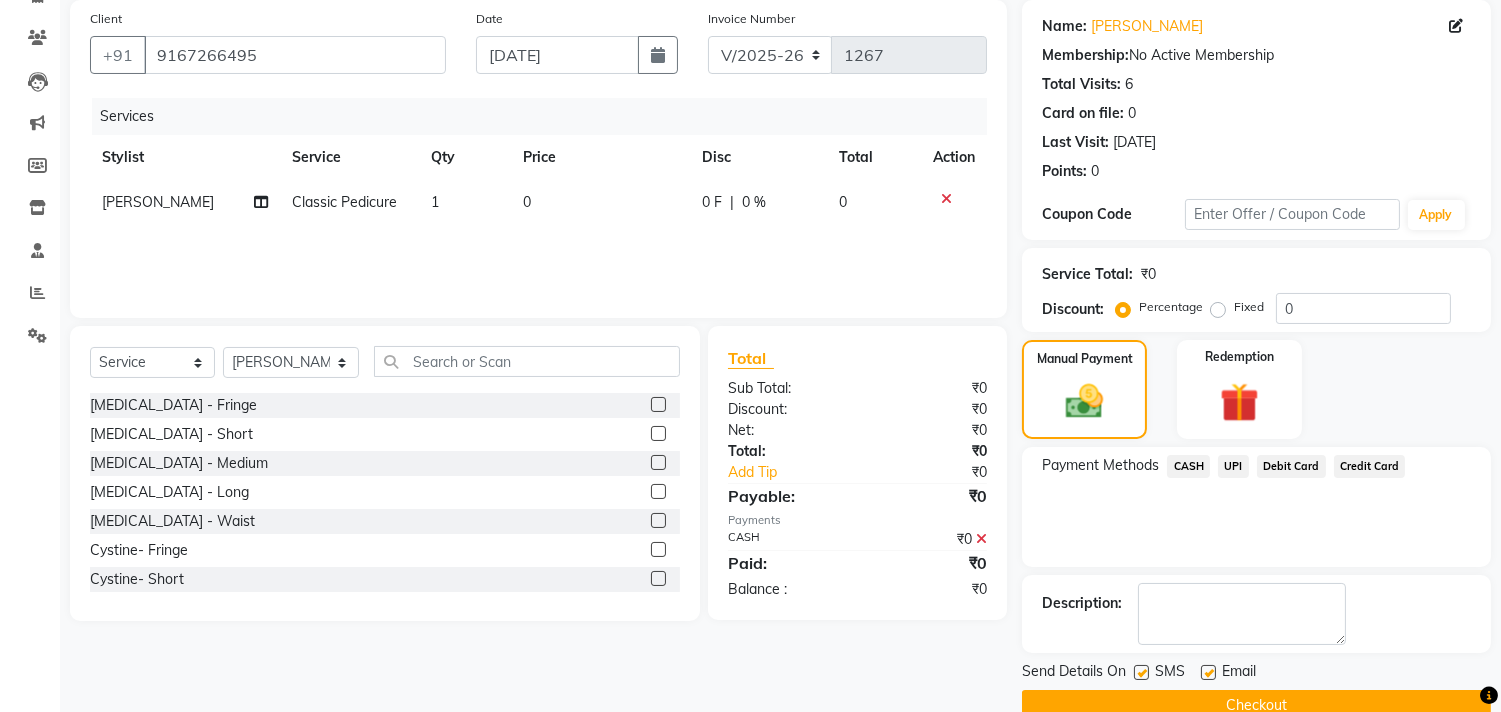 scroll, scrollTop: 187, scrollLeft: 0, axis: vertical 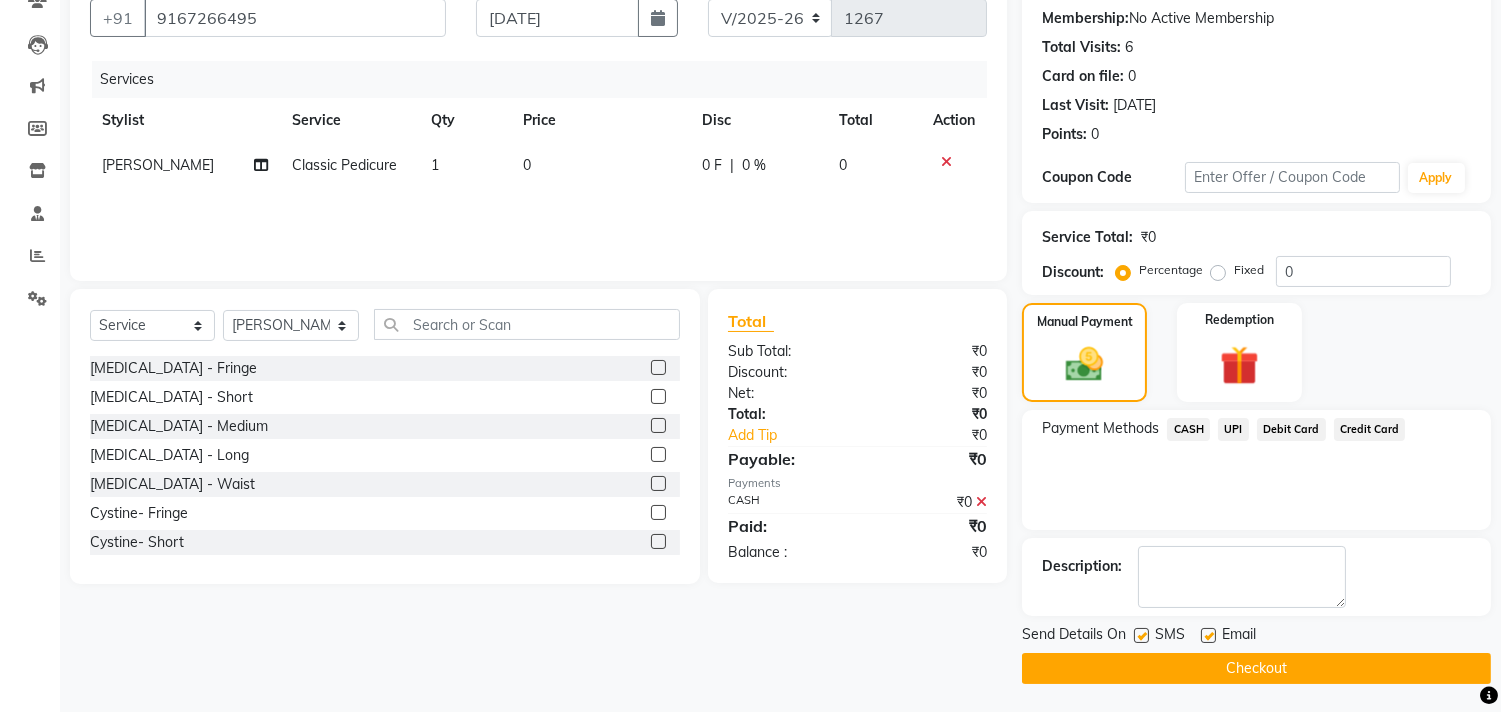 click on "Checkout" 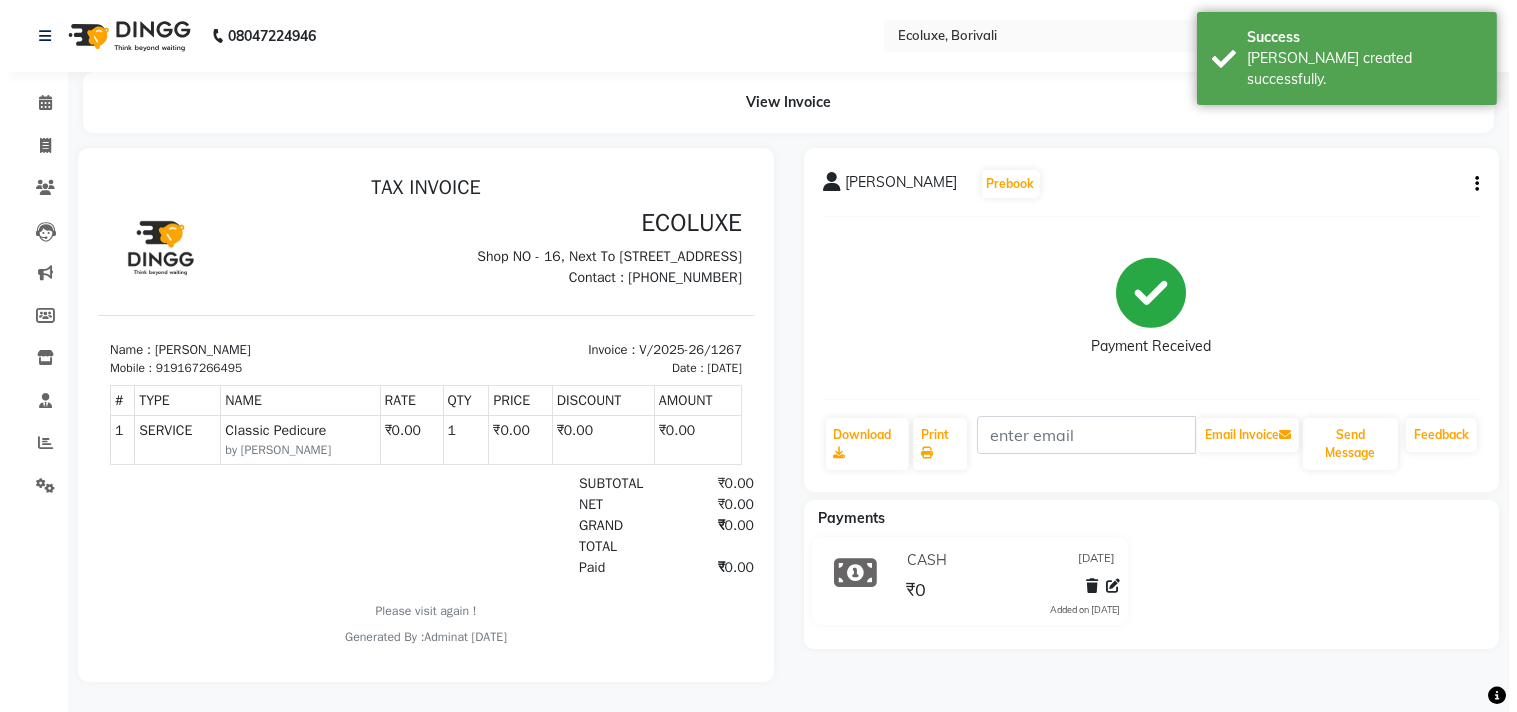 scroll, scrollTop: 0, scrollLeft: 0, axis: both 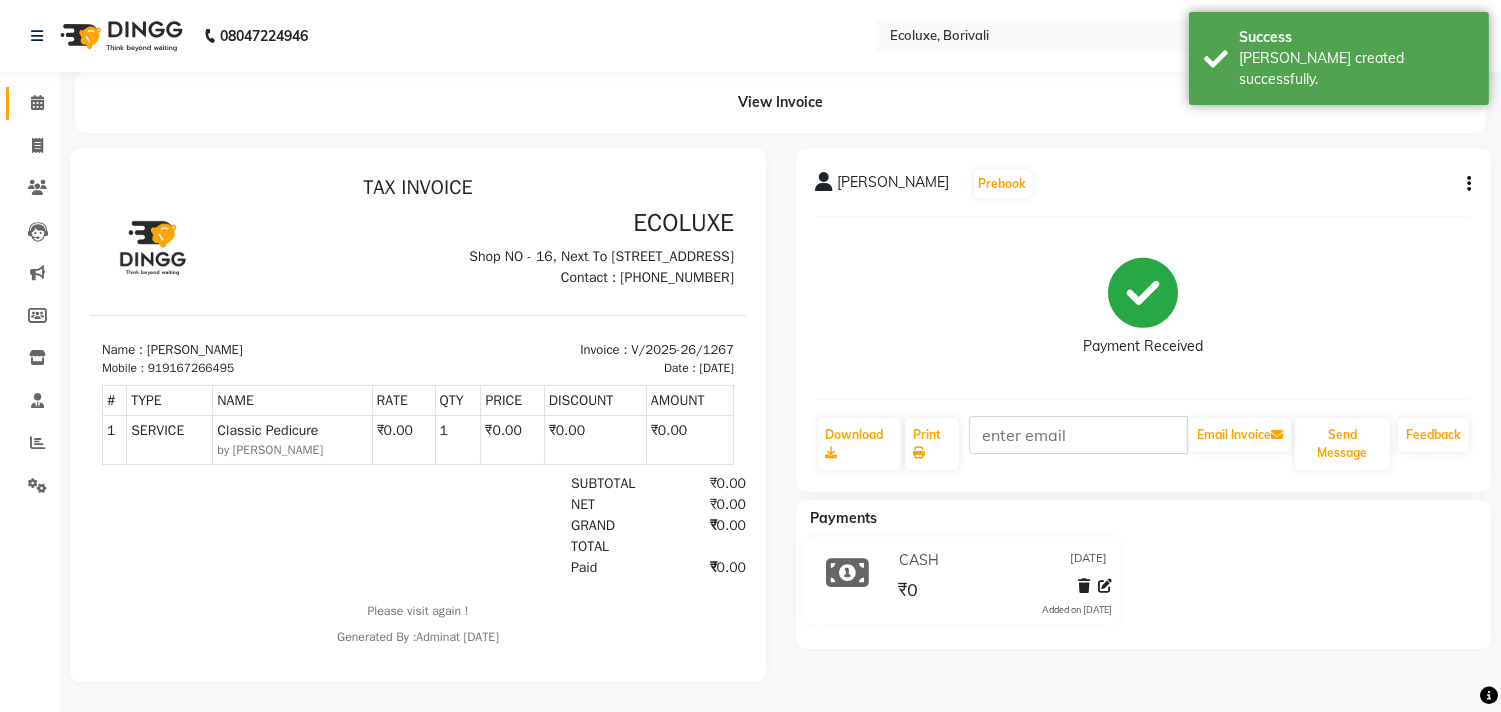 click 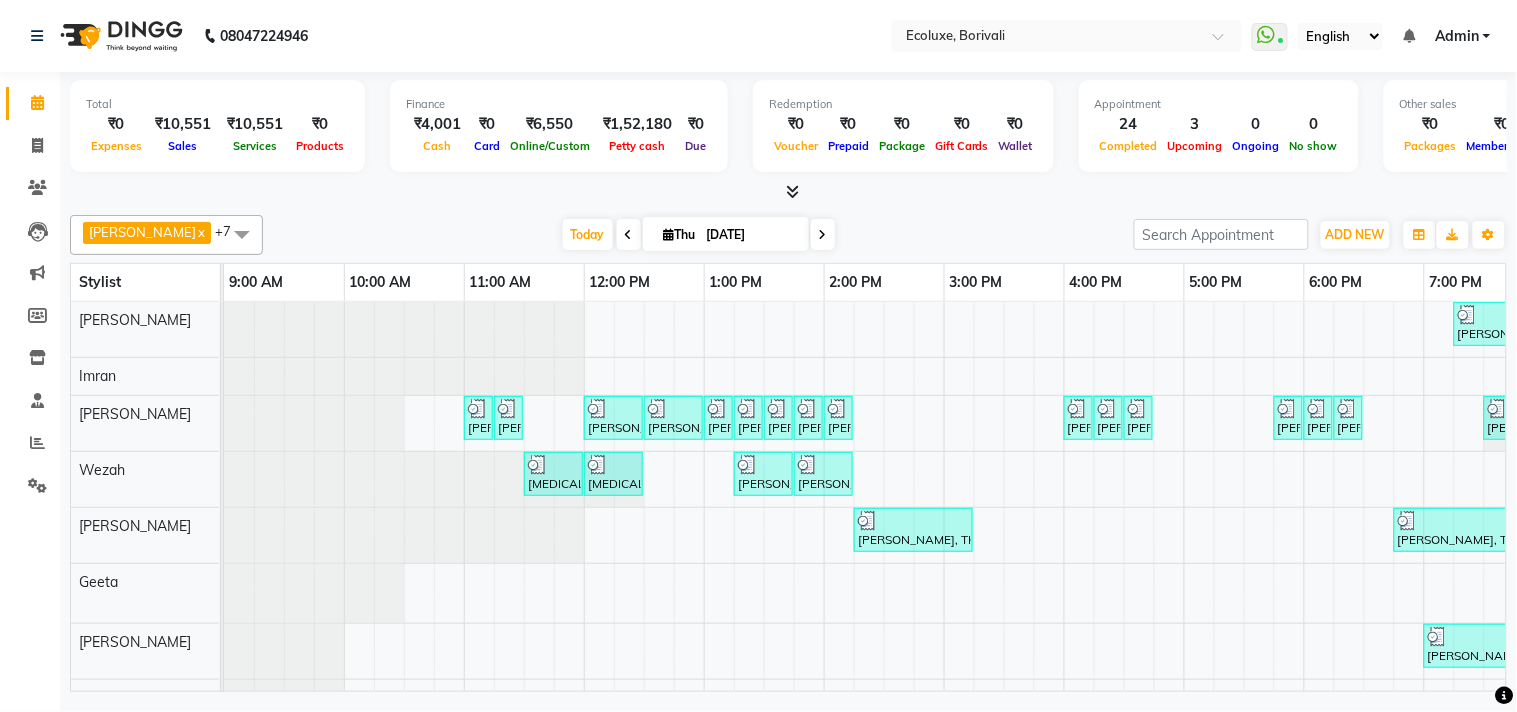 scroll, scrollTop: 0, scrollLeft: 414, axis: horizontal 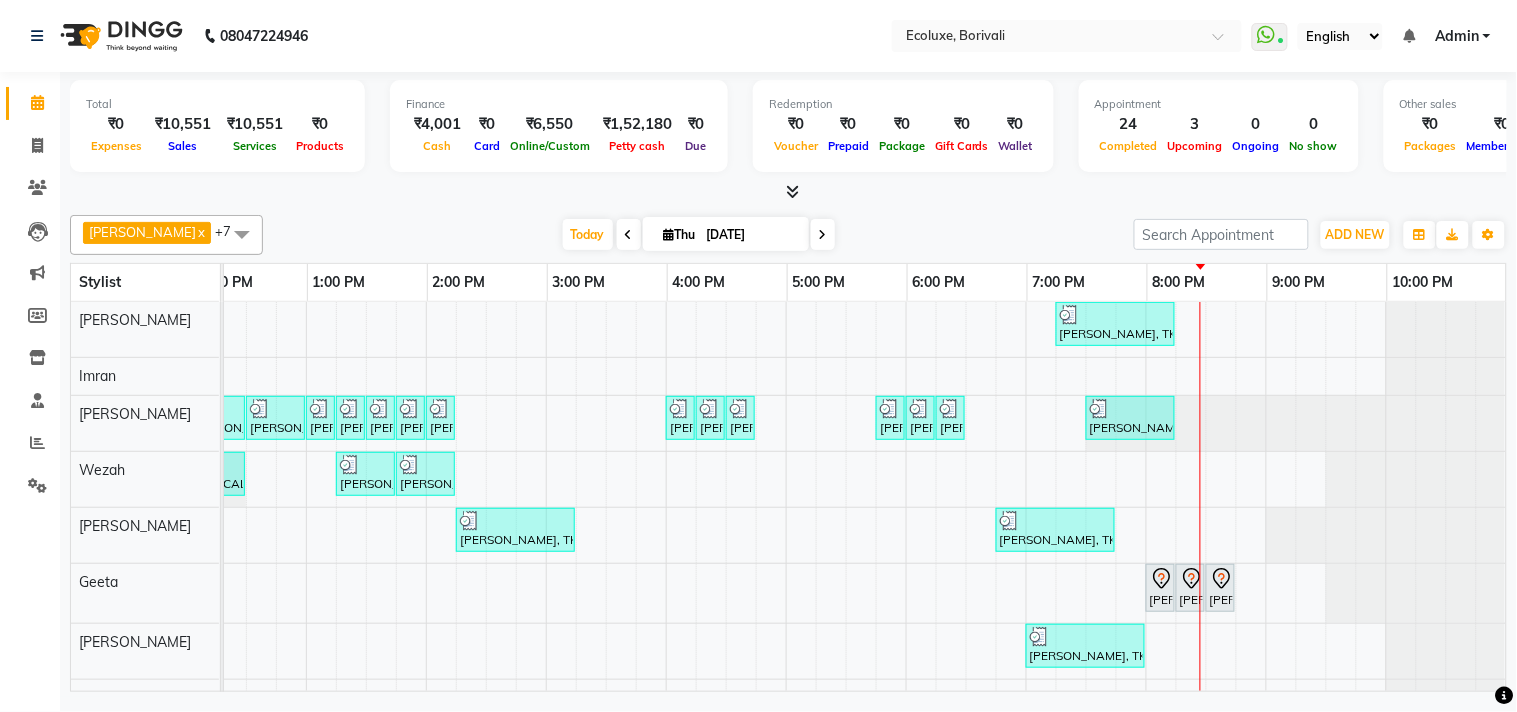 click on "shivani, TK06, 07:15 PM-08:15 PM, Female - Haircut Senior Stylist     Bhoomika, TK02, 11:00 AM-11:15 AM, Woman Forehead     Bhoomika, TK02, 11:15 AM-11:30 AM, Woman Eyebrow     Parachi Jajoo, TK04, 12:00 PM-12:30 PM, Waxing (Rica Wax) - Full Arms      Parachi Jajoo, TK04, 12:30 PM-01:00 PM, Waxing (Rica Wax) - Full Legs     Parachi Jajoo, TK04, 01:00 PM-01:15 PM, Waxing (Rica Wax) - Underarms     Parachi Jajoo, TK04, 01:15 PM-01:30 PM, Peel Off Wax - Upperlips     Dhanshree ., TK05, 01:30 PM-01:45 PM, Peel Off Wax - Chin     Dhanshree ., TK05, 01:45 PM-02:00 PM, Peel Off Wax - Upperlips     Dhanshree ., TK05, 02:00 PM-02:15 PM, Woman Eyebrow     Yogita Joshi, TK12, 04:00 PM-04:15 PM, Woman Eyebrow     Yogita Joshi, TK12, 04:15 PM-04:30 PM, Peel Off Wax - Upperlips     Yogita Joshi, TK12, 04:30 PM-04:45 PM, Peel Off Wax - Forehead     Shweta Samant, TK08, 05:45 PM-06:00 PM, Woman Eyebrow     Shweta Samant, TK08, 06:00 PM-06:15 PM, Woman Eyebrow" at bounding box center (666, 509) 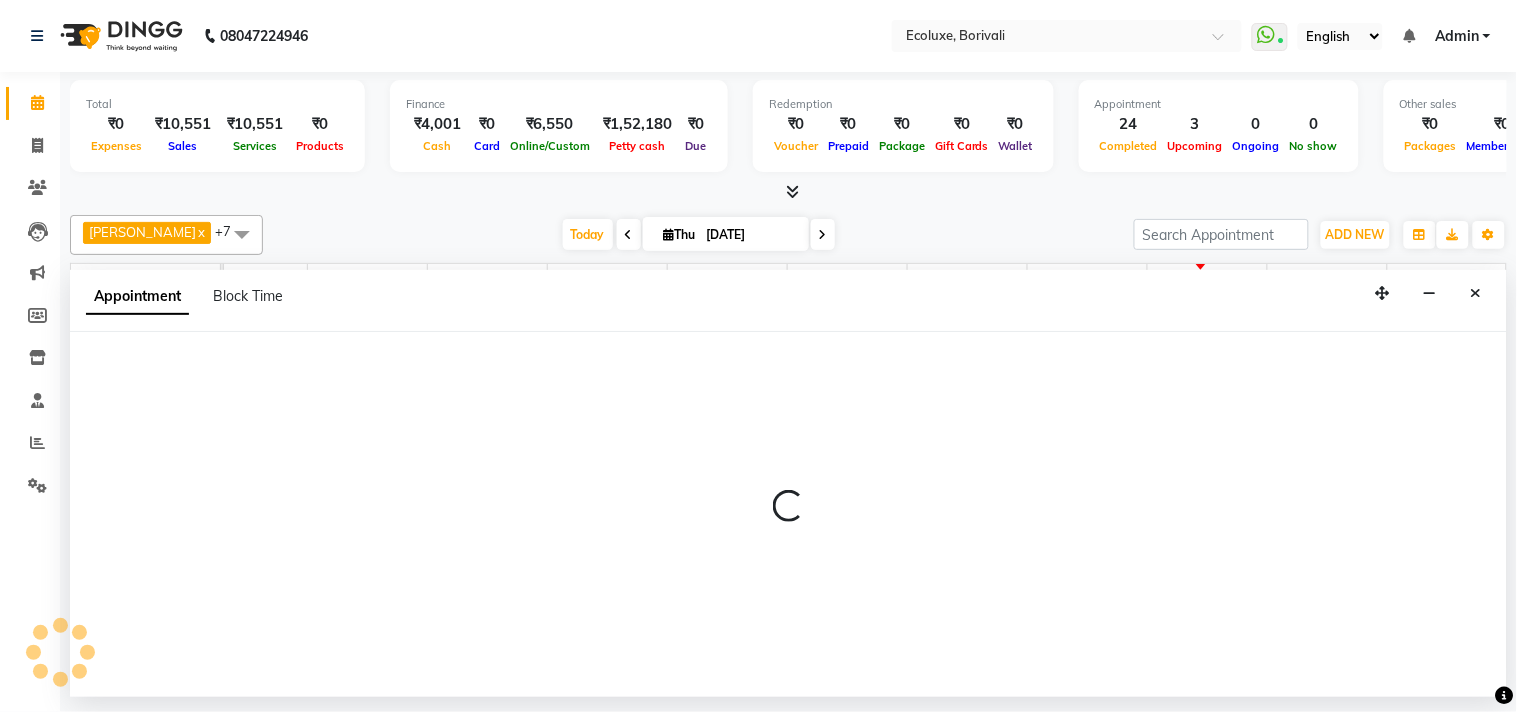 select on "35739" 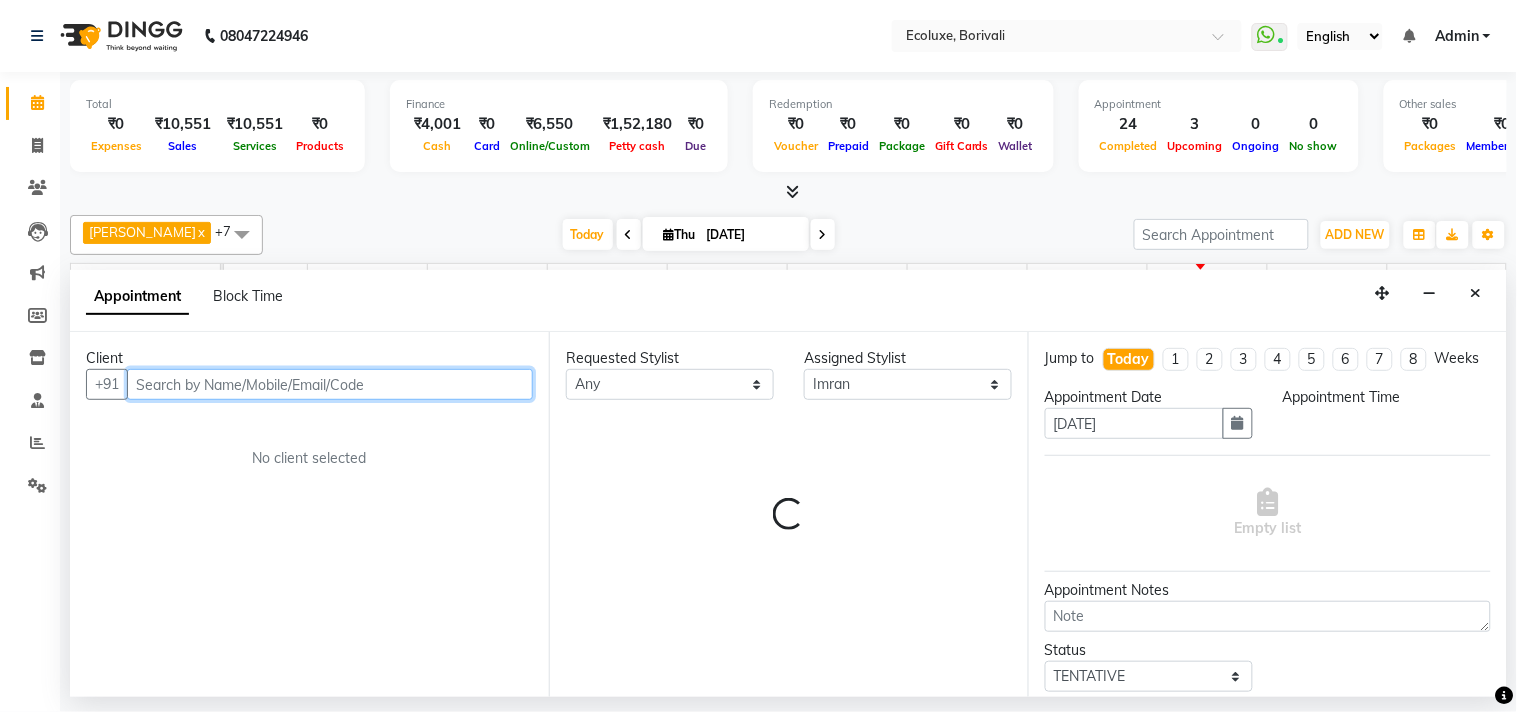 select on "1140" 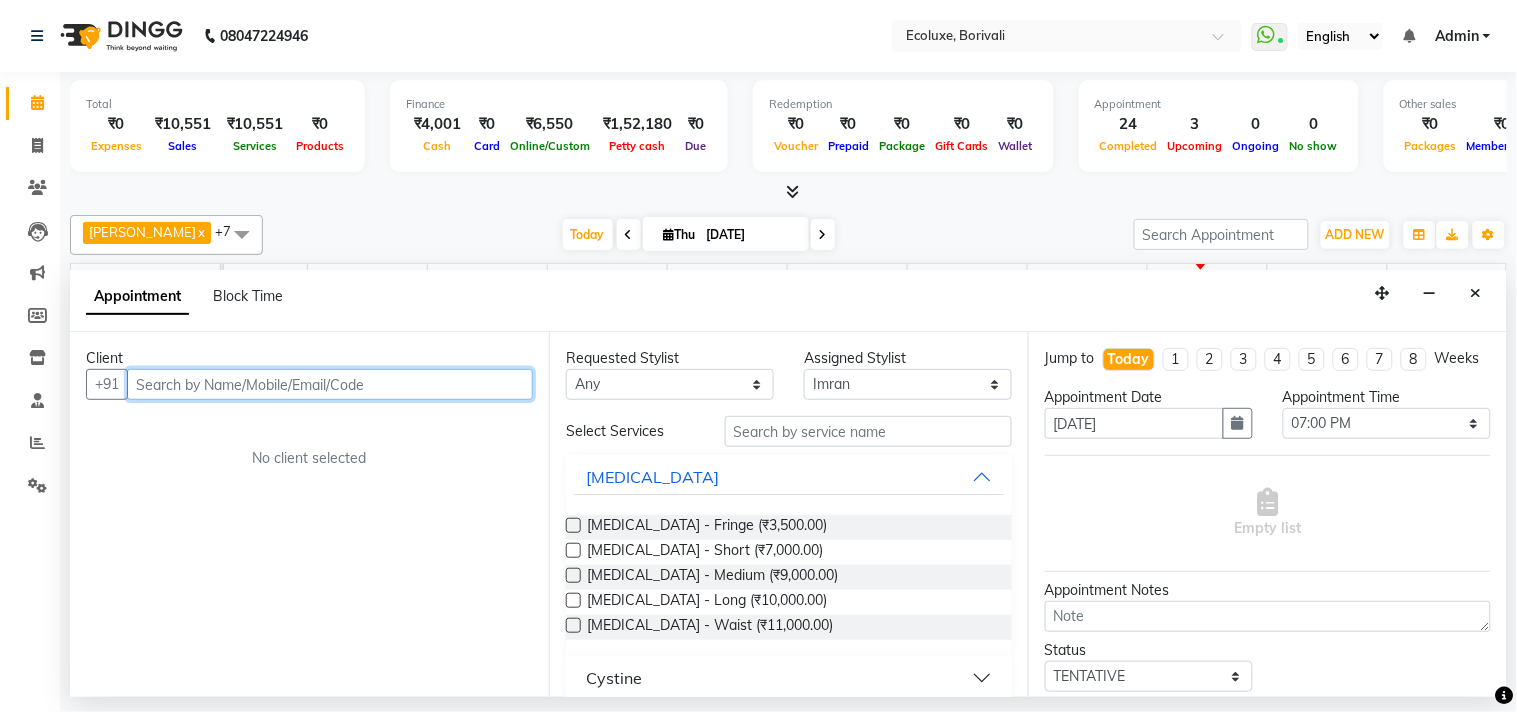 click at bounding box center (330, 384) 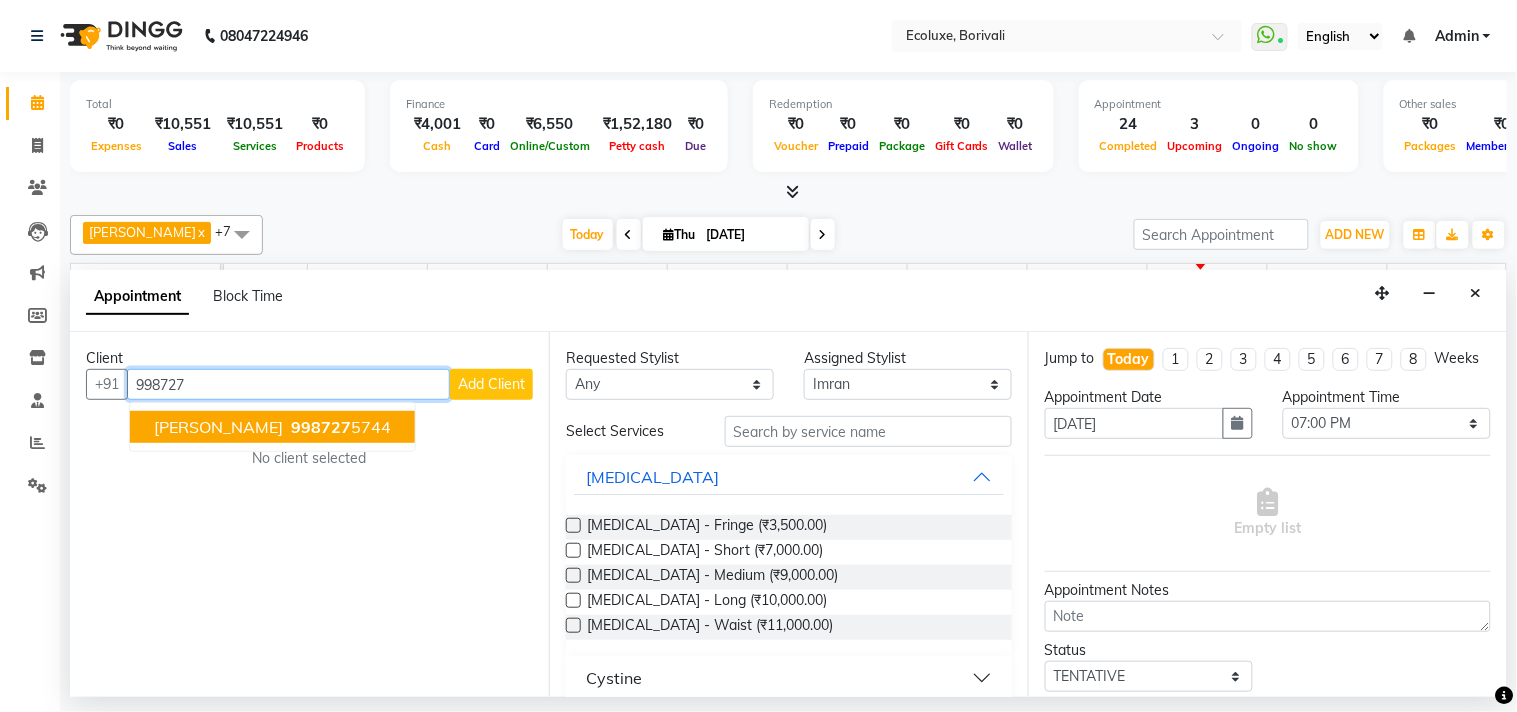 click on "REENA SHAH" at bounding box center [218, 427] 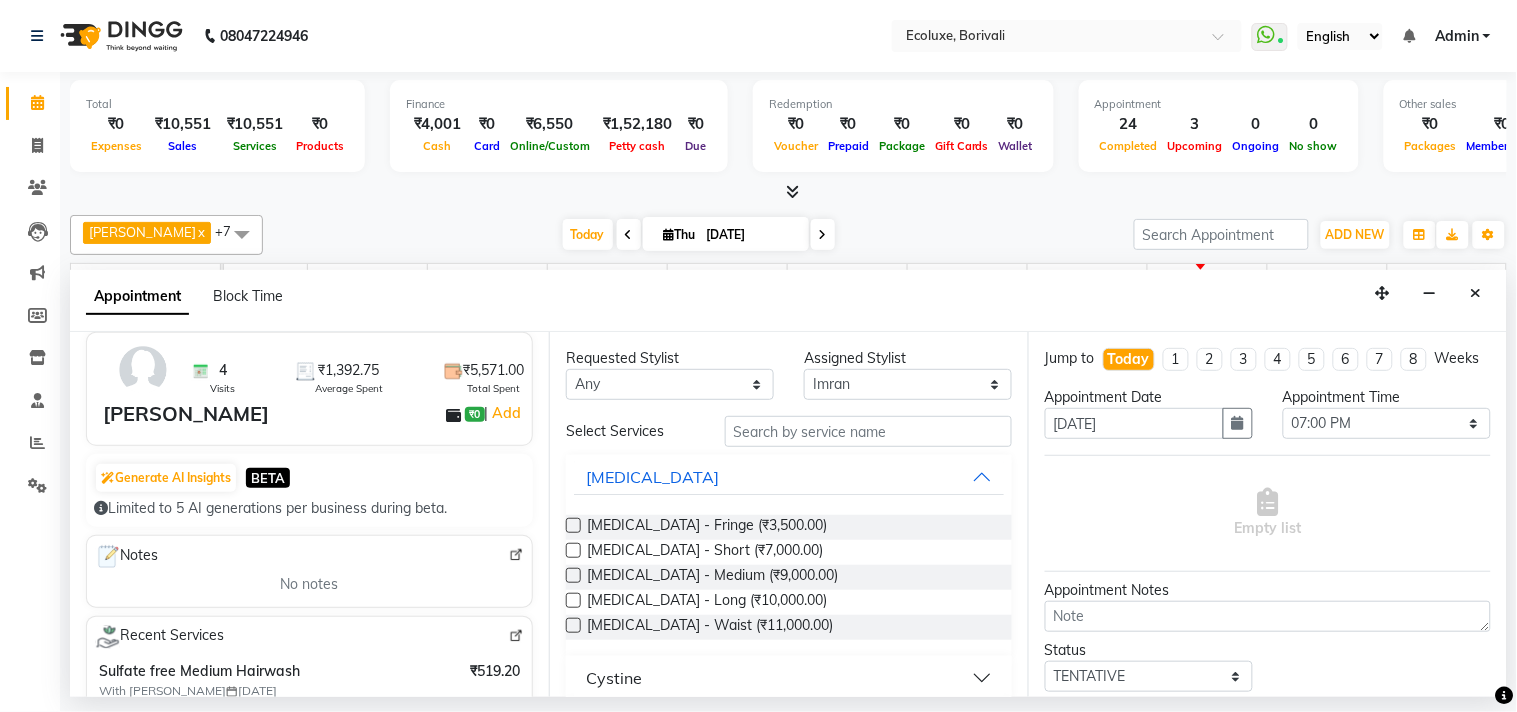 scroll, scrollTop: 222, scrollLeft: 0, axis: vertical 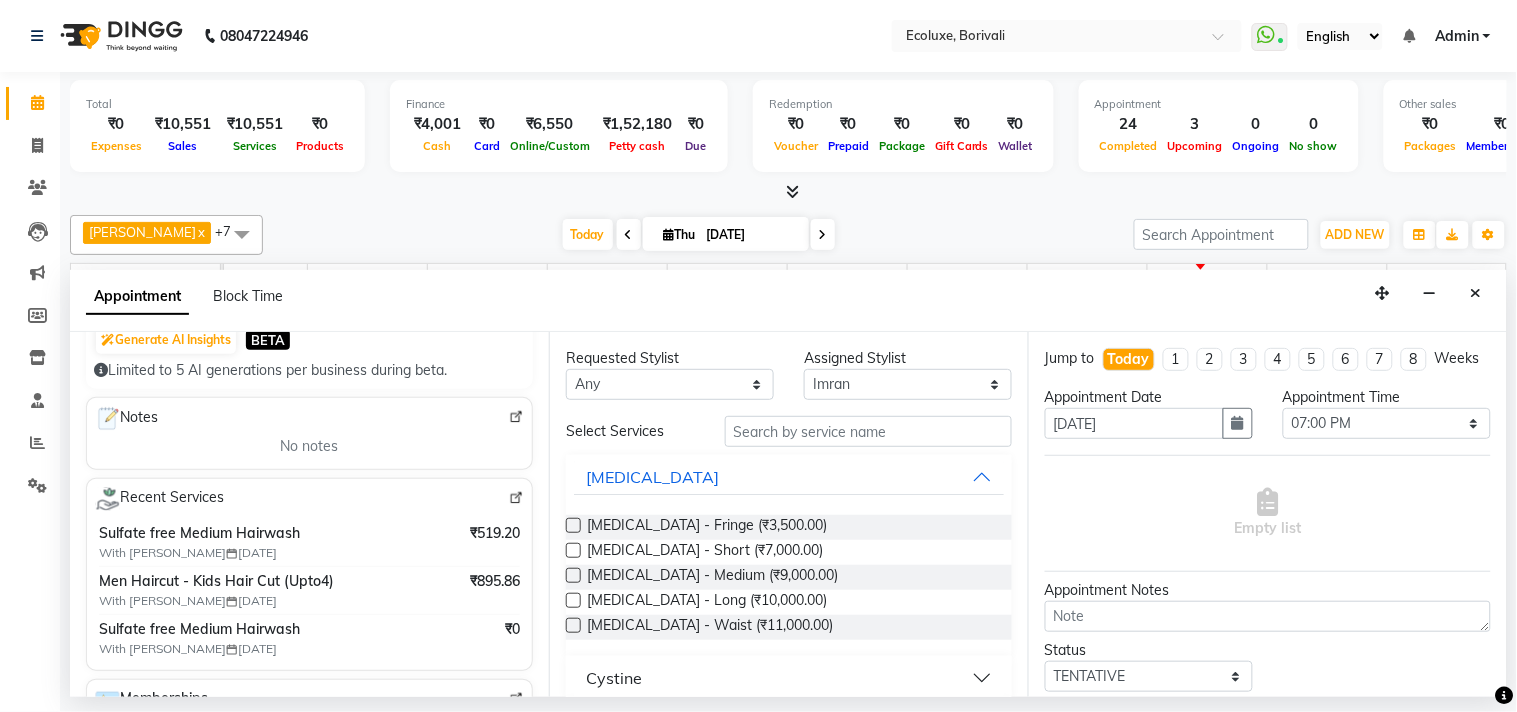type on "9987275744" 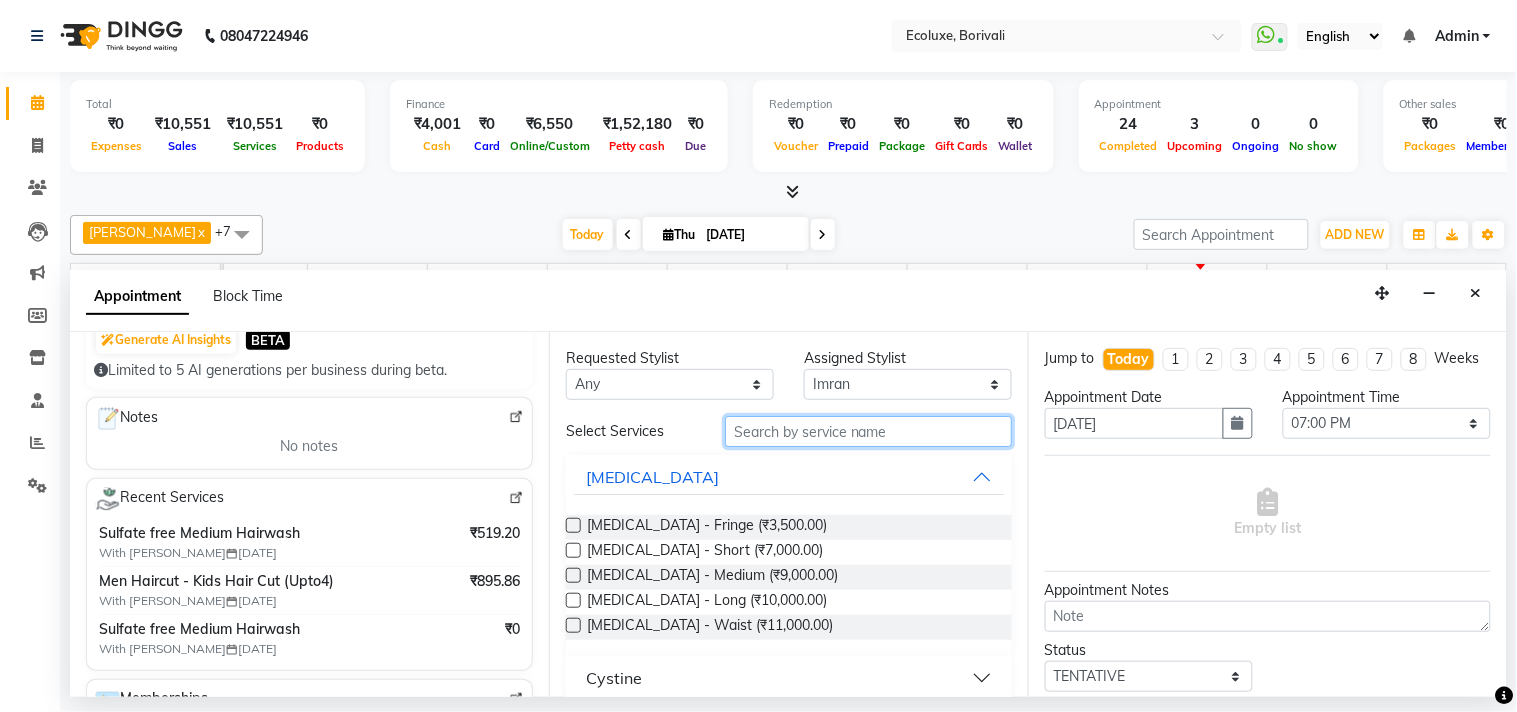 click at bounding box center (868, 431) 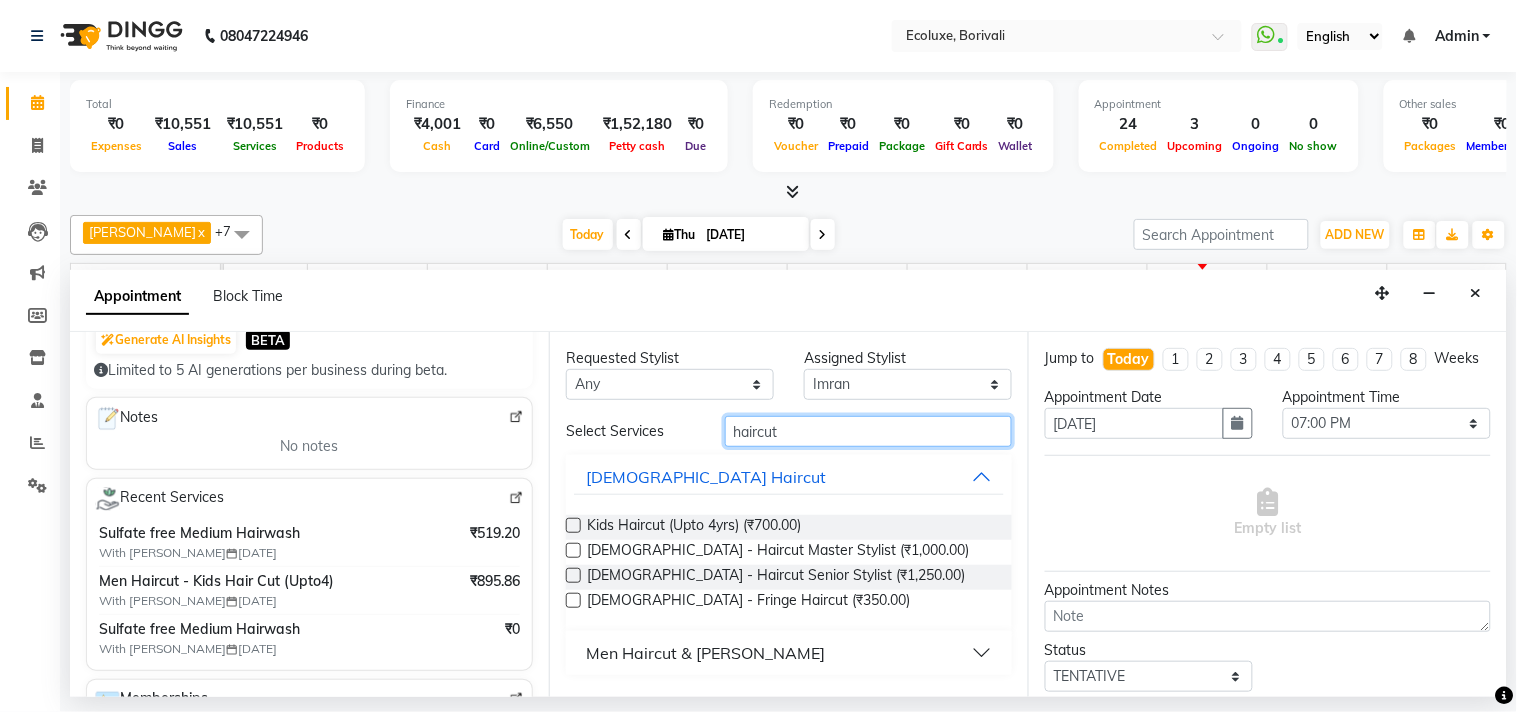 type on "haircut" 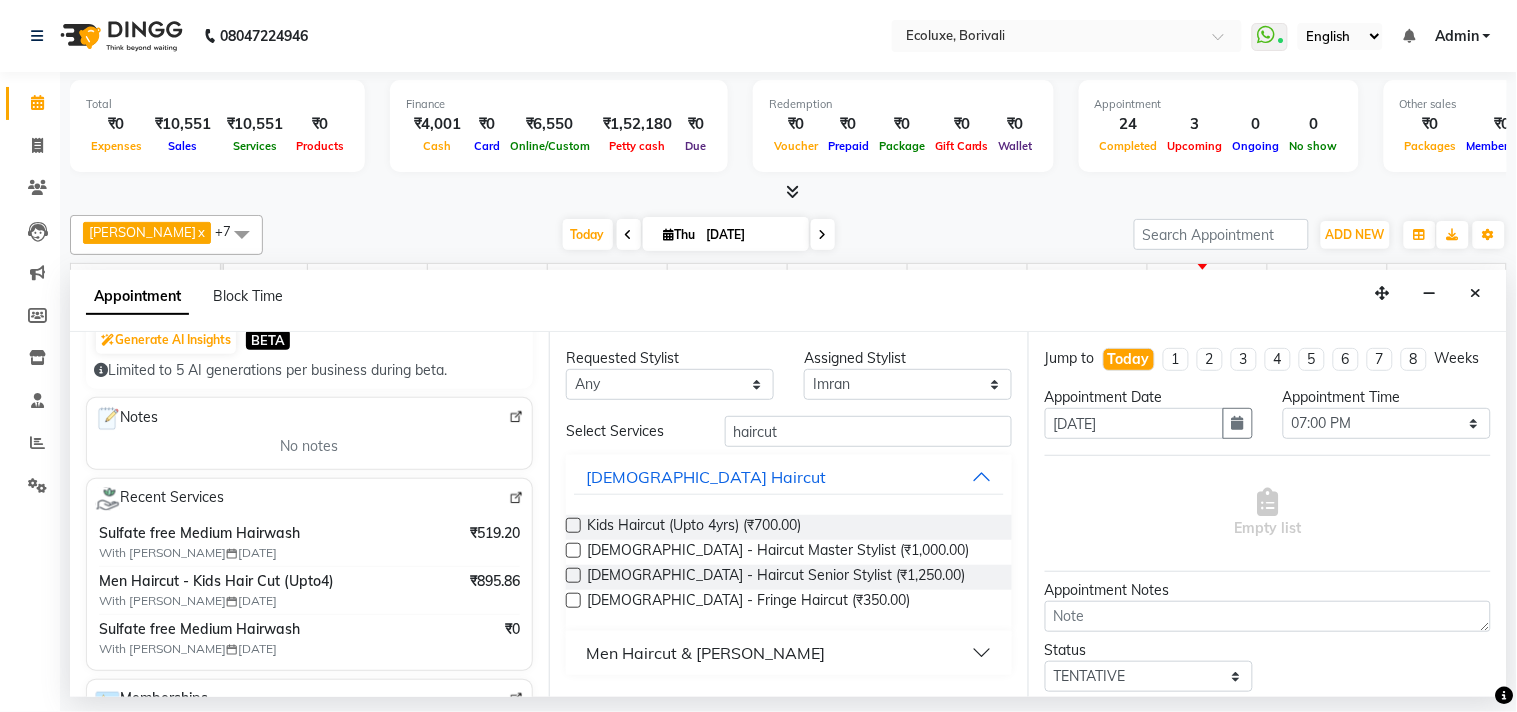 click on "Men Haircut & Beard" at bounding box center (705, 653) 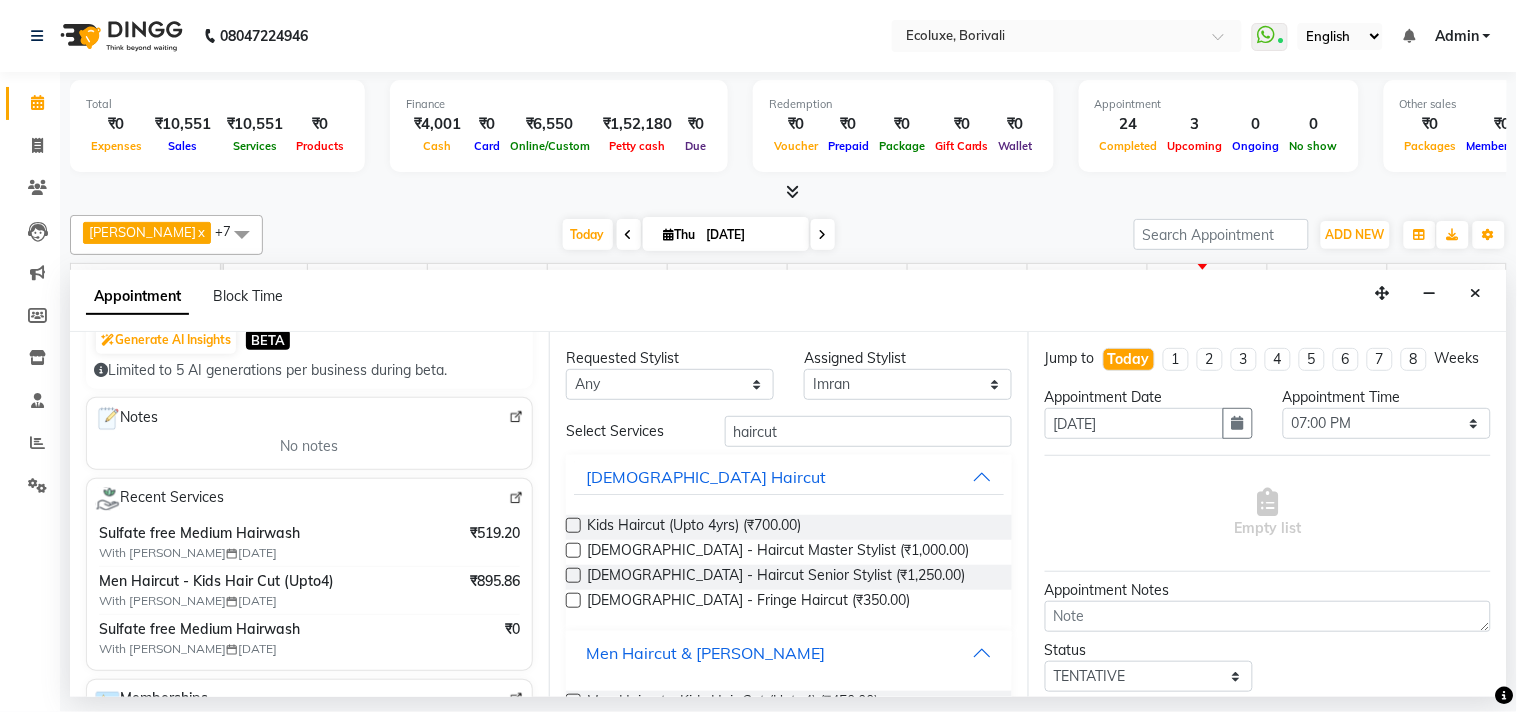scroll, scrollTop: 123, scrollLeft: 0, axis: vertical 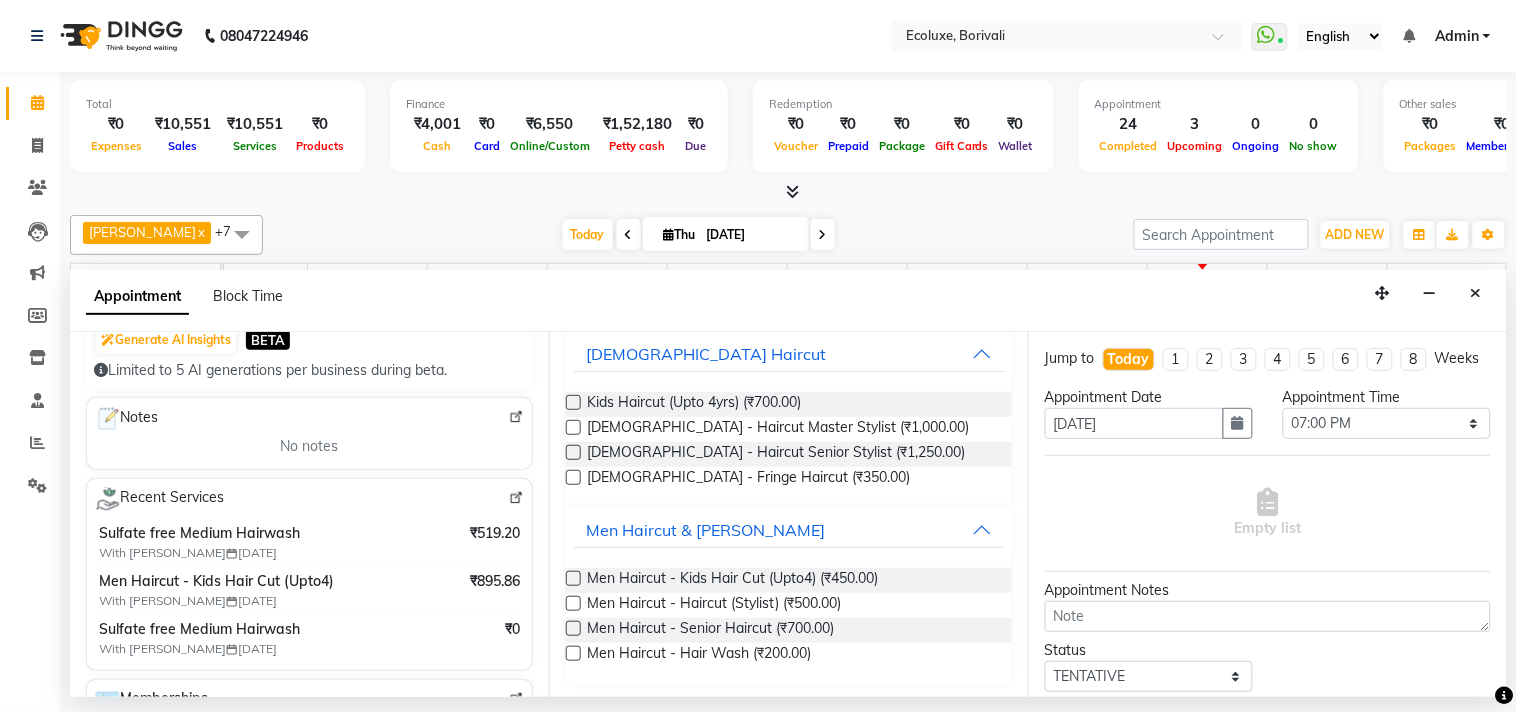 click at bounding box center [573, 628] 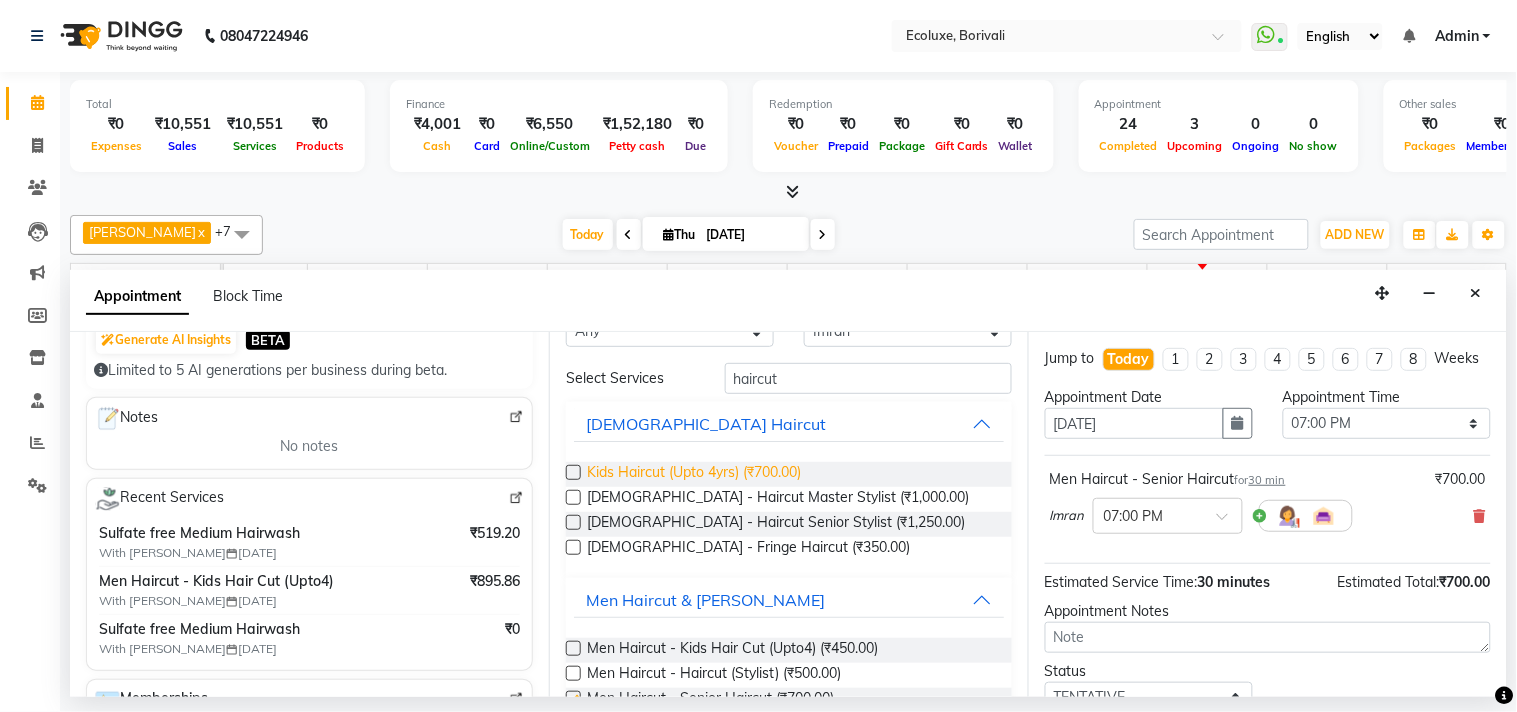 scroll, scrollTop: 0, scrollLeft: 0, axis: both 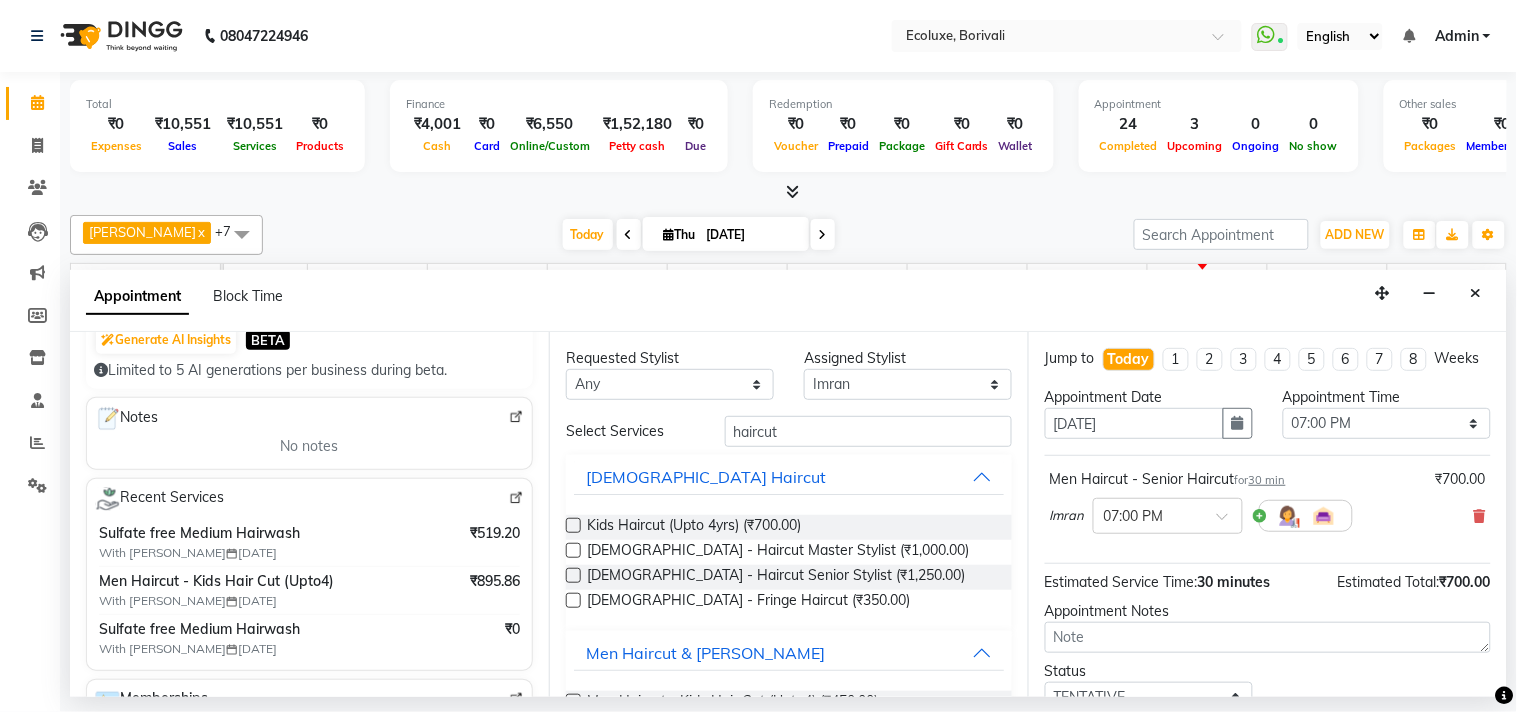 checkbox on "false" 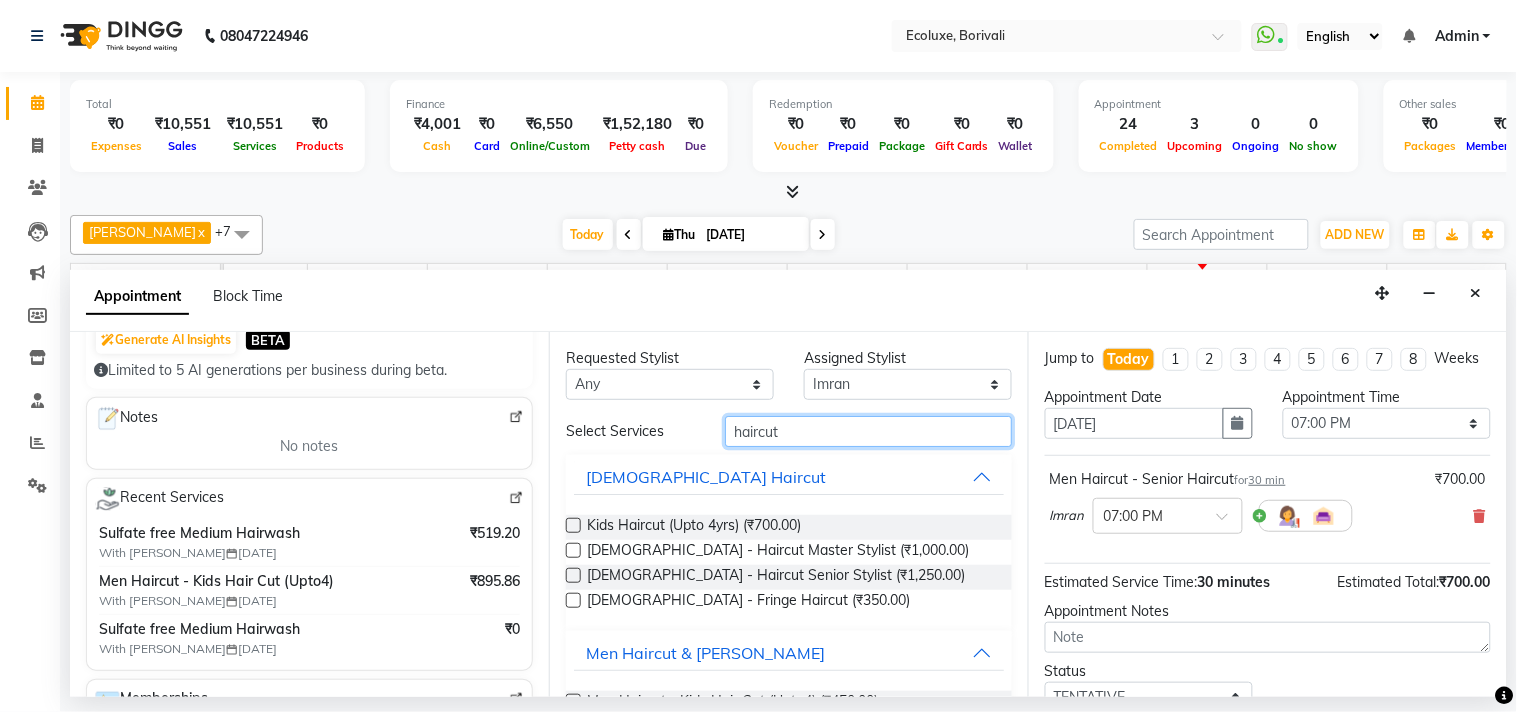click on "haircut" at bounding box center [868, 431] 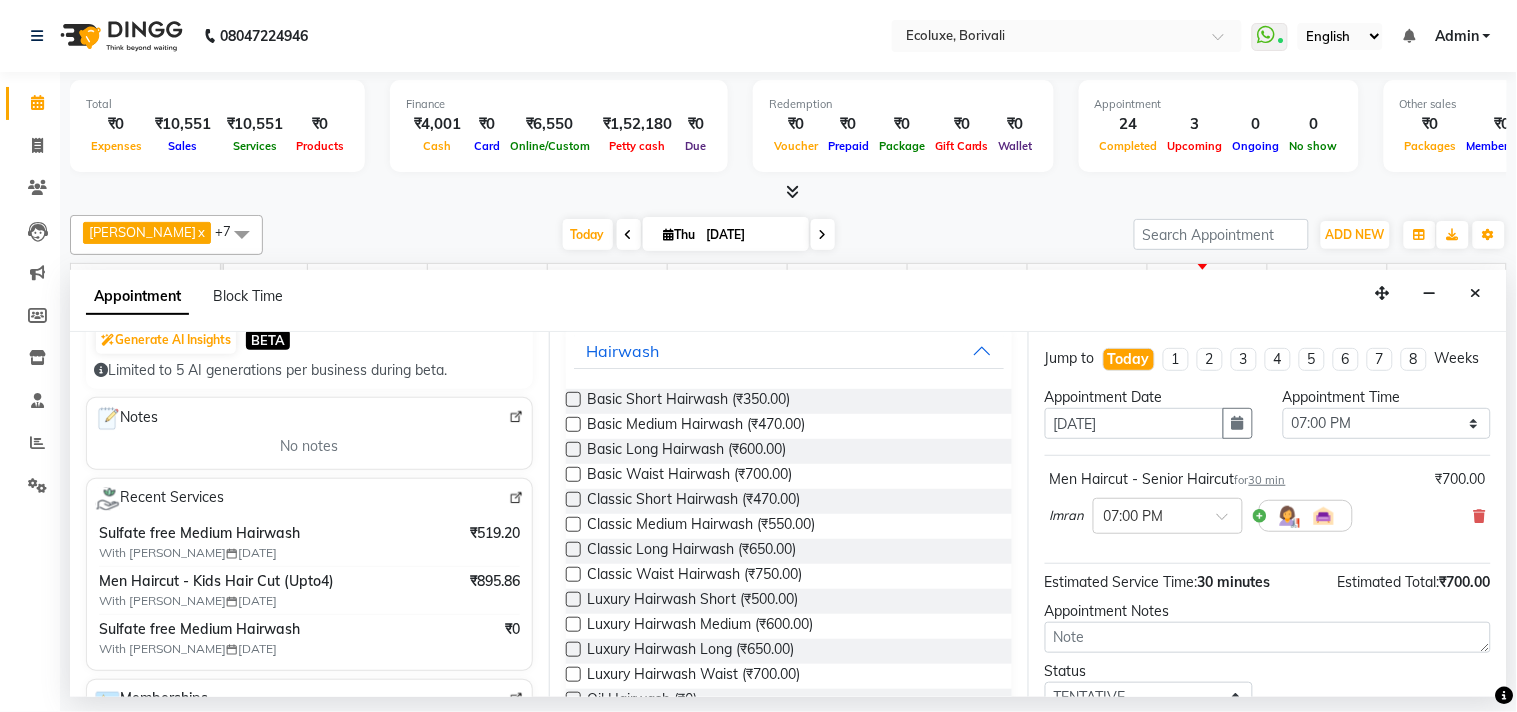 scroll, scrollTop: 275, scrollLeft: 0, axis: vertical 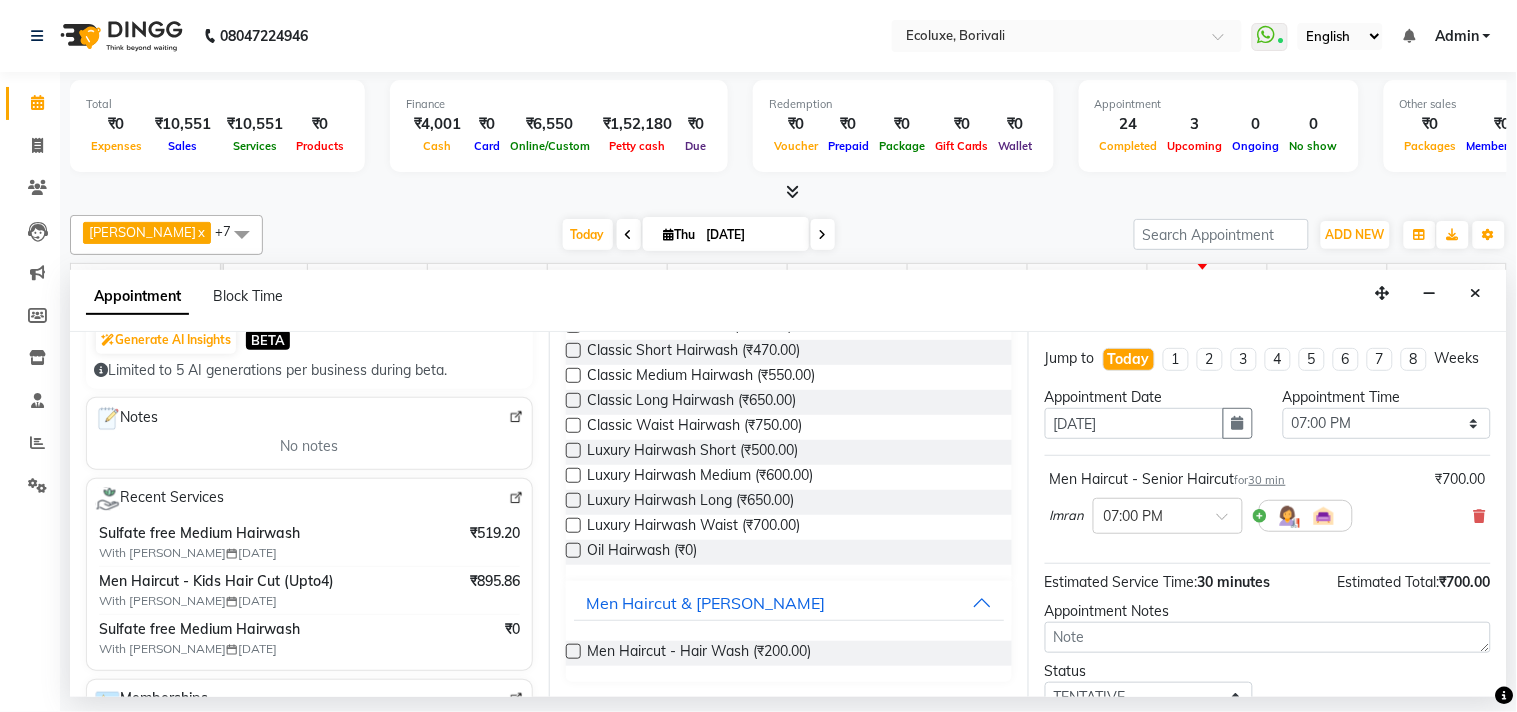 type on "wash" 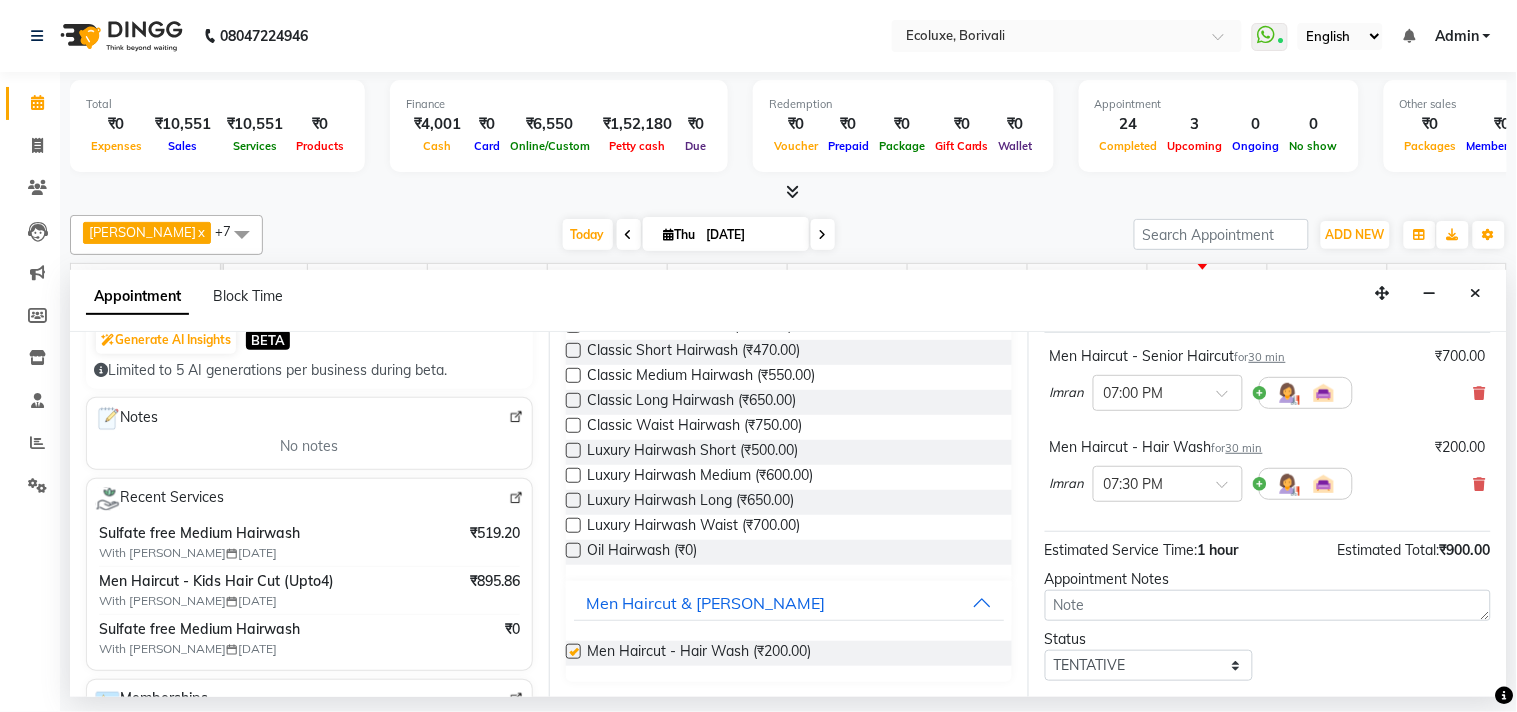checkbox on "false" 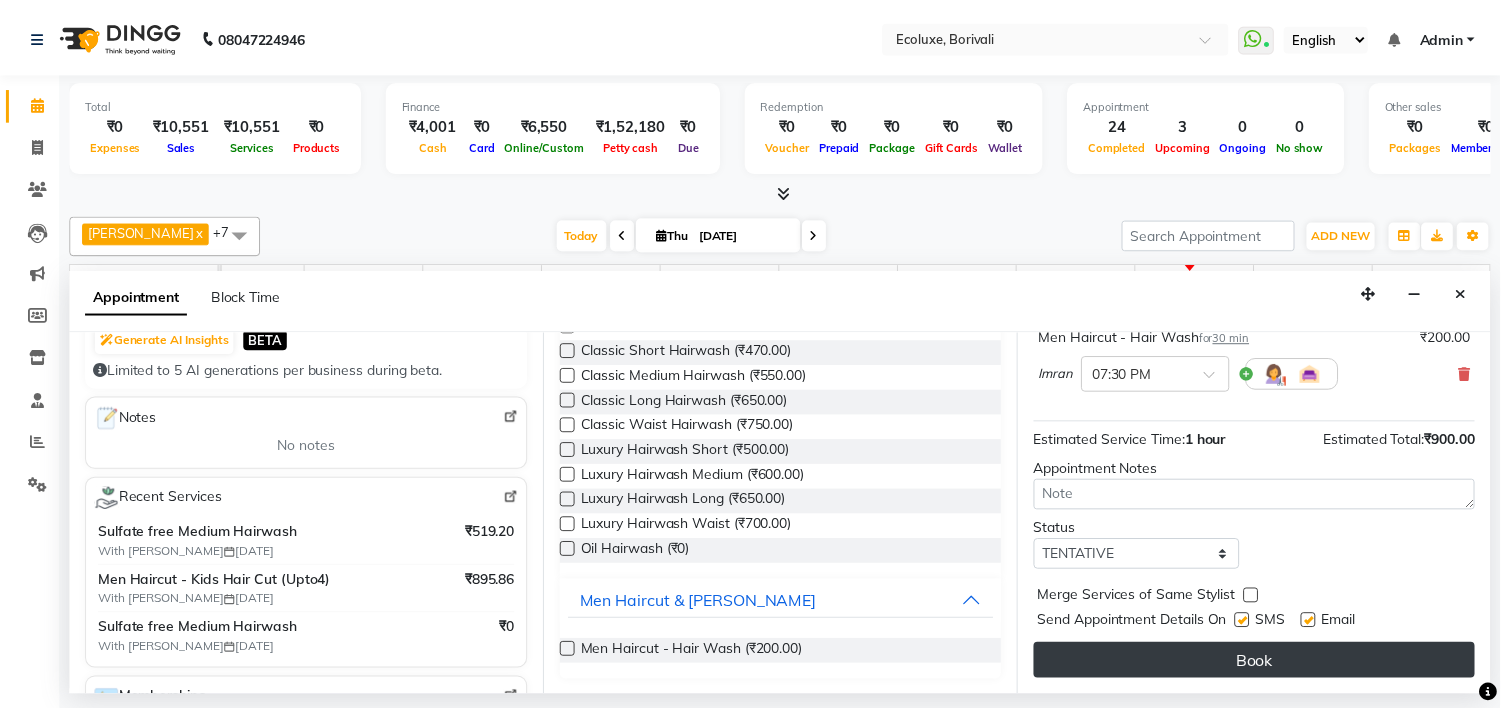 scroll, scrollTop: 252, scrollLeft: 0, axis: vertical 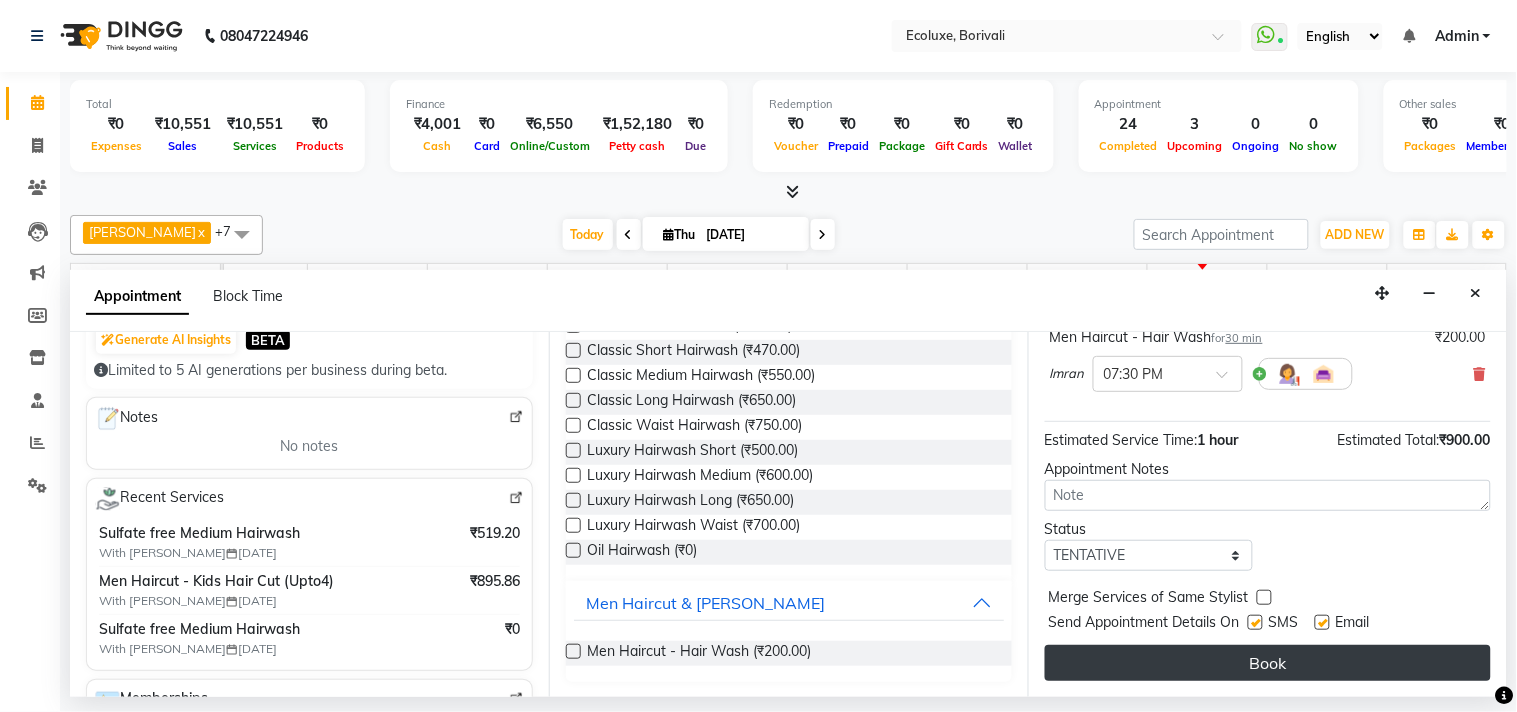 click on "Book" at bounding box center [1268, 663] 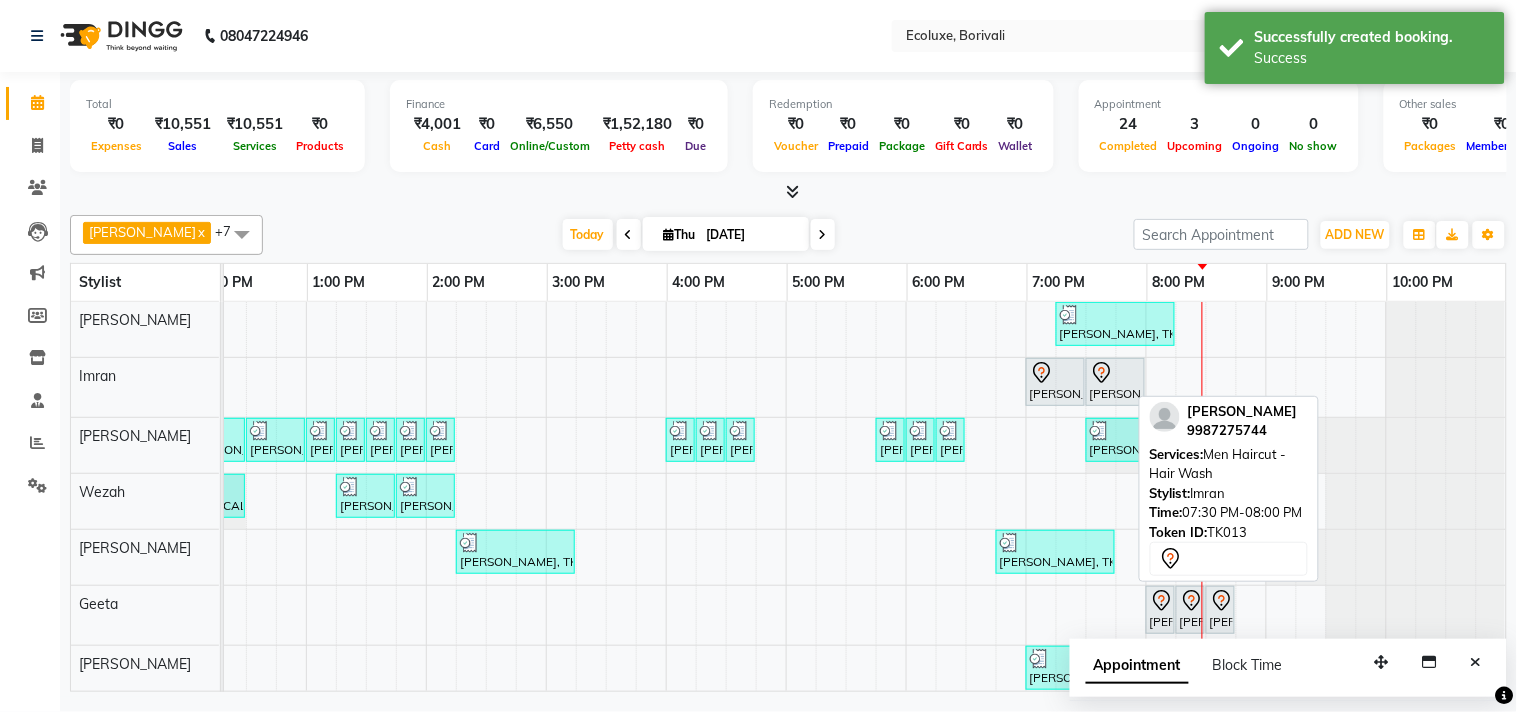 click 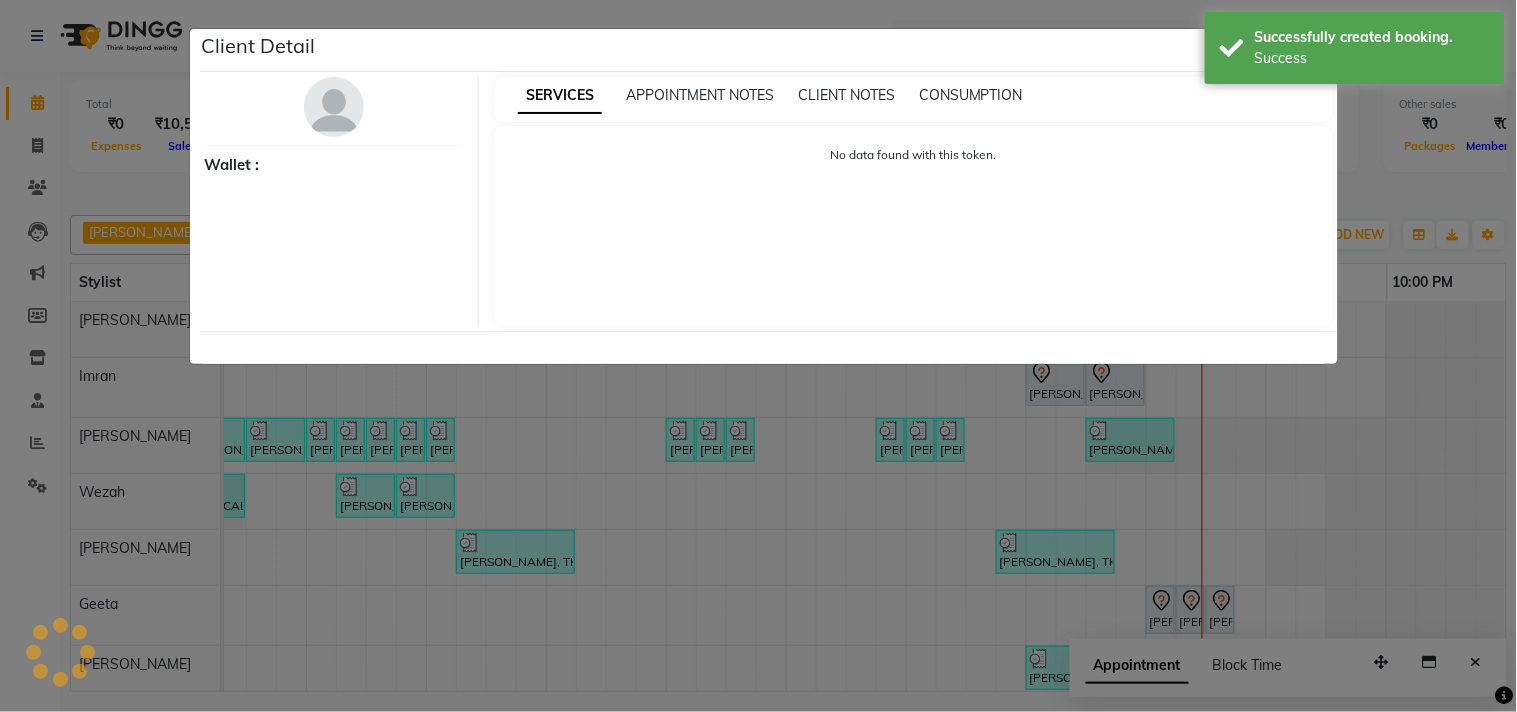 select on "7" 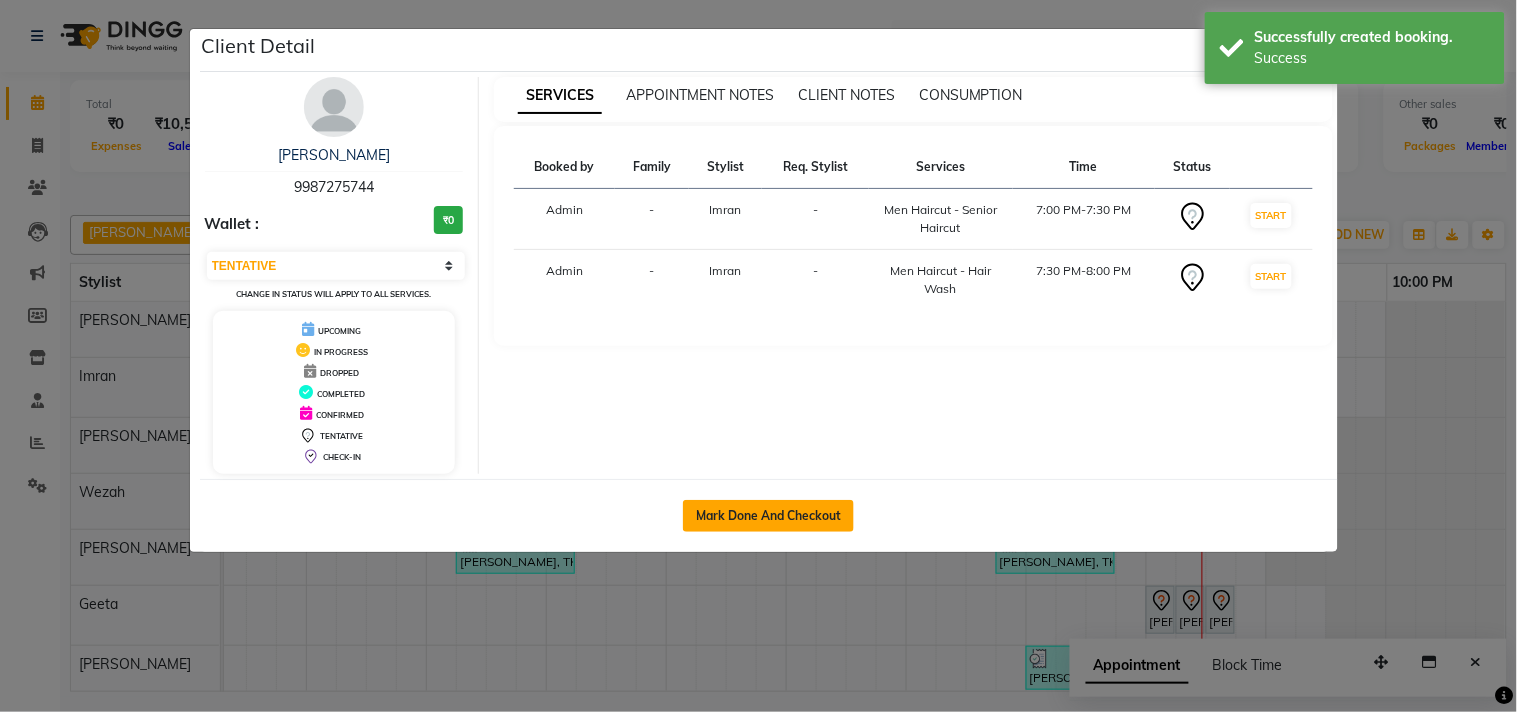 click on "Mark Done And Checkout" 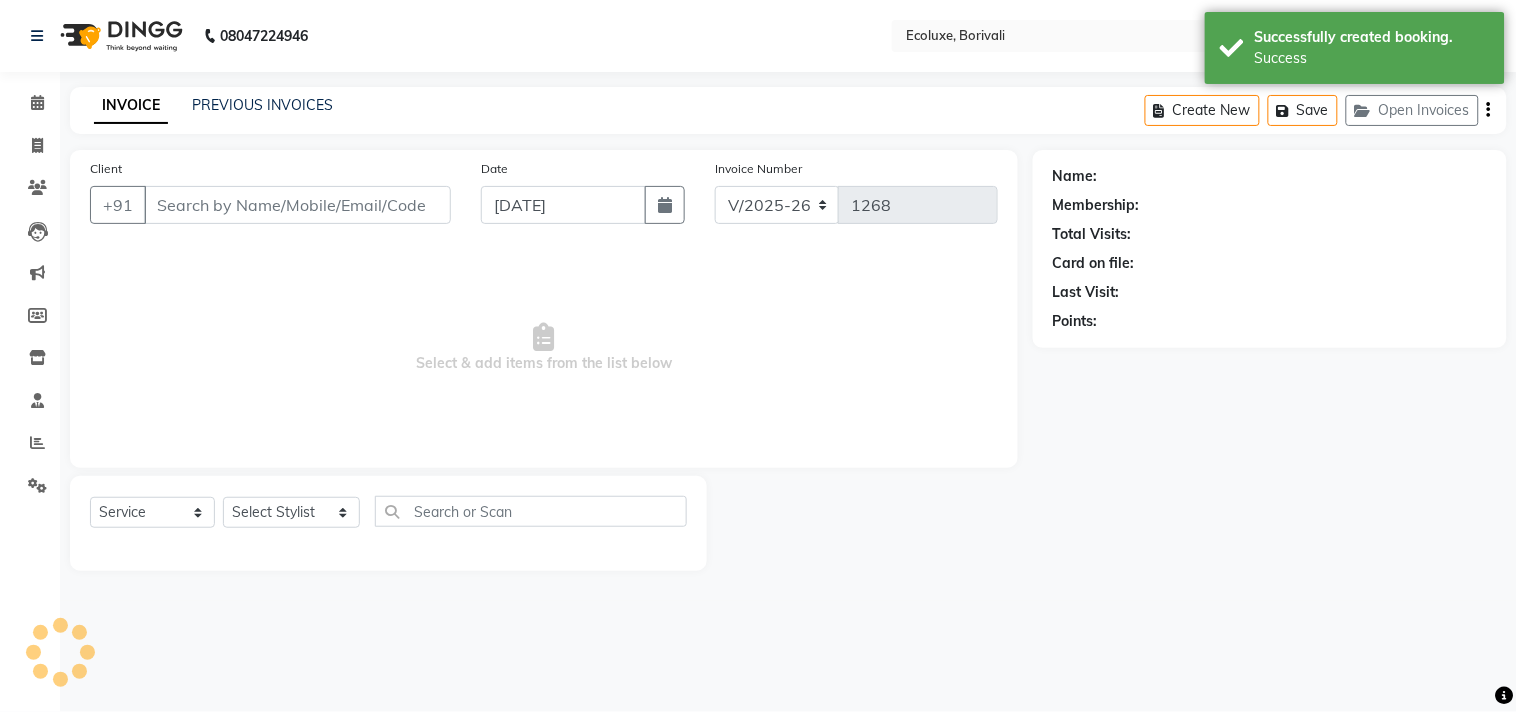 type on "9987275744" 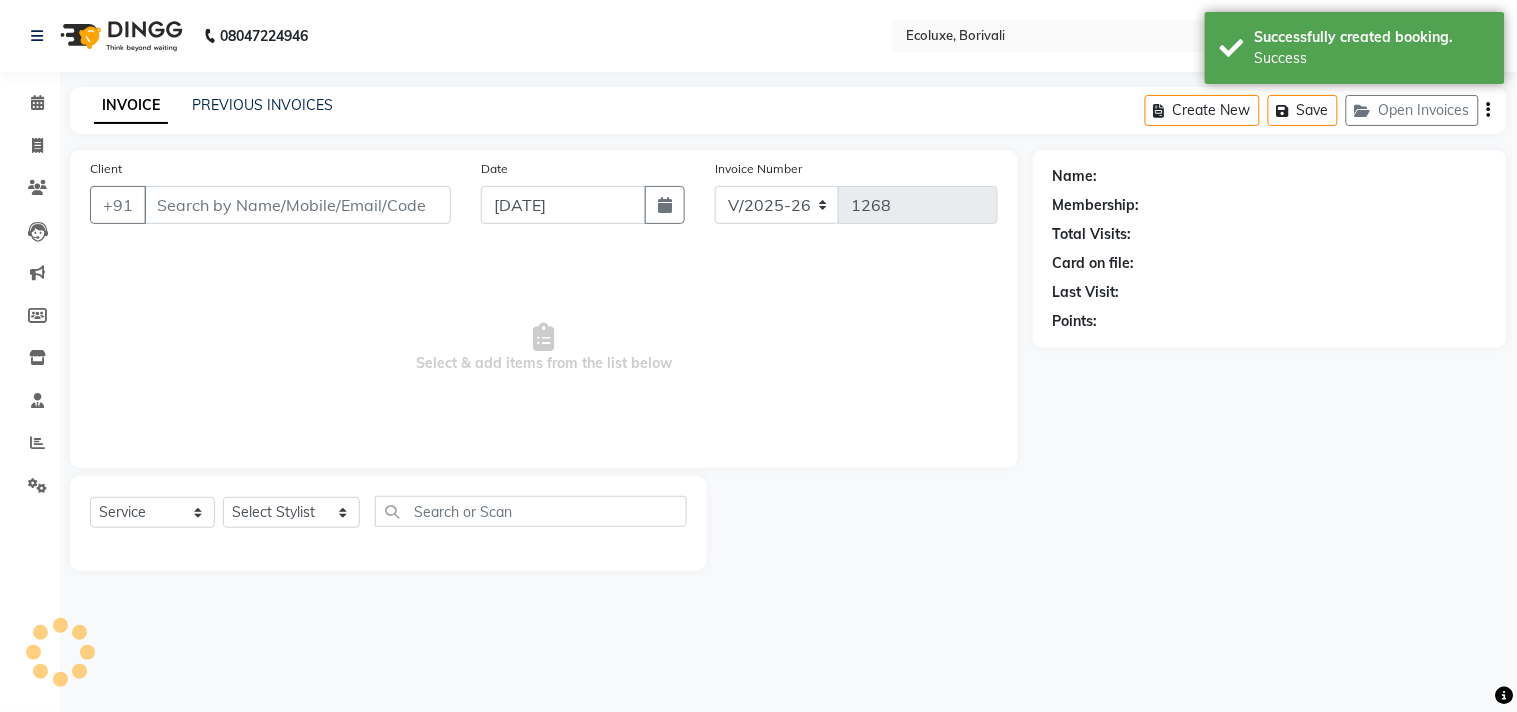 select on "35739" 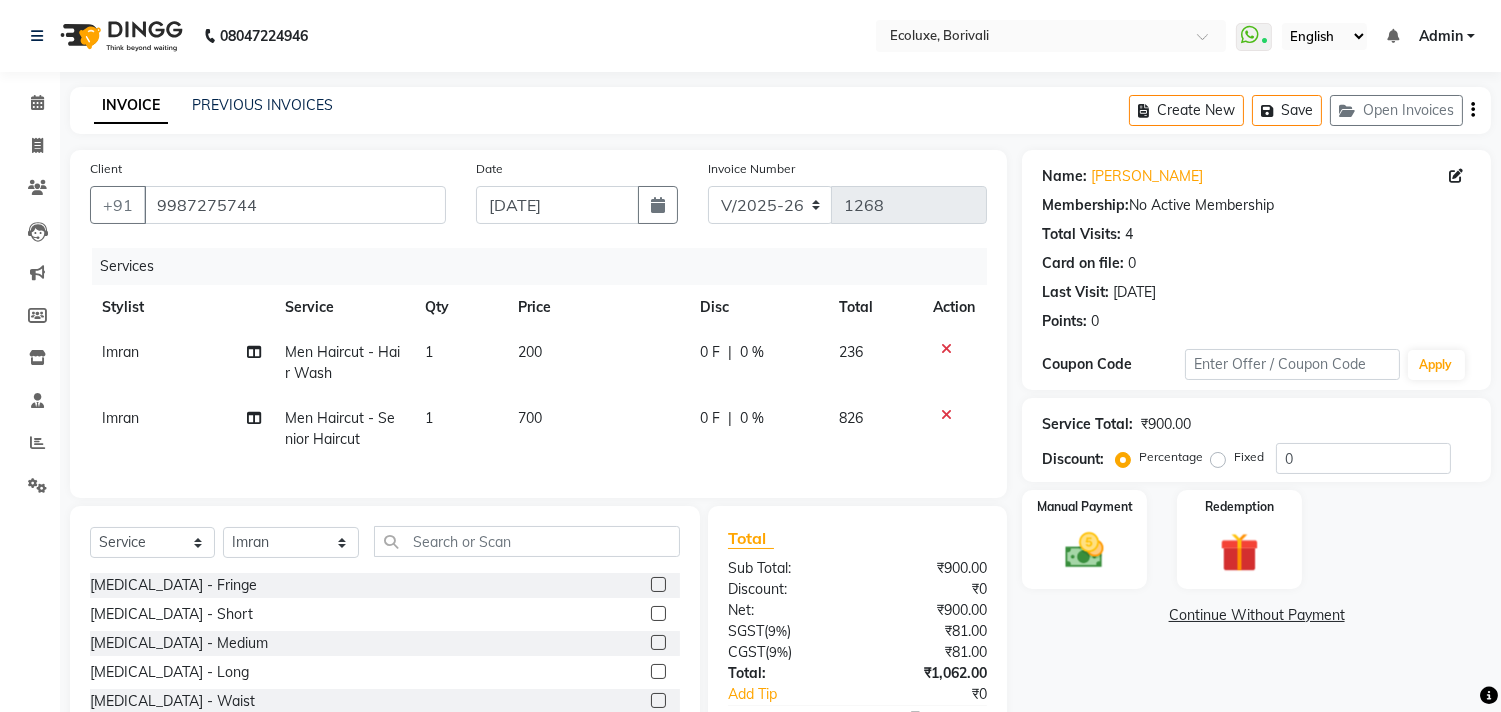 click 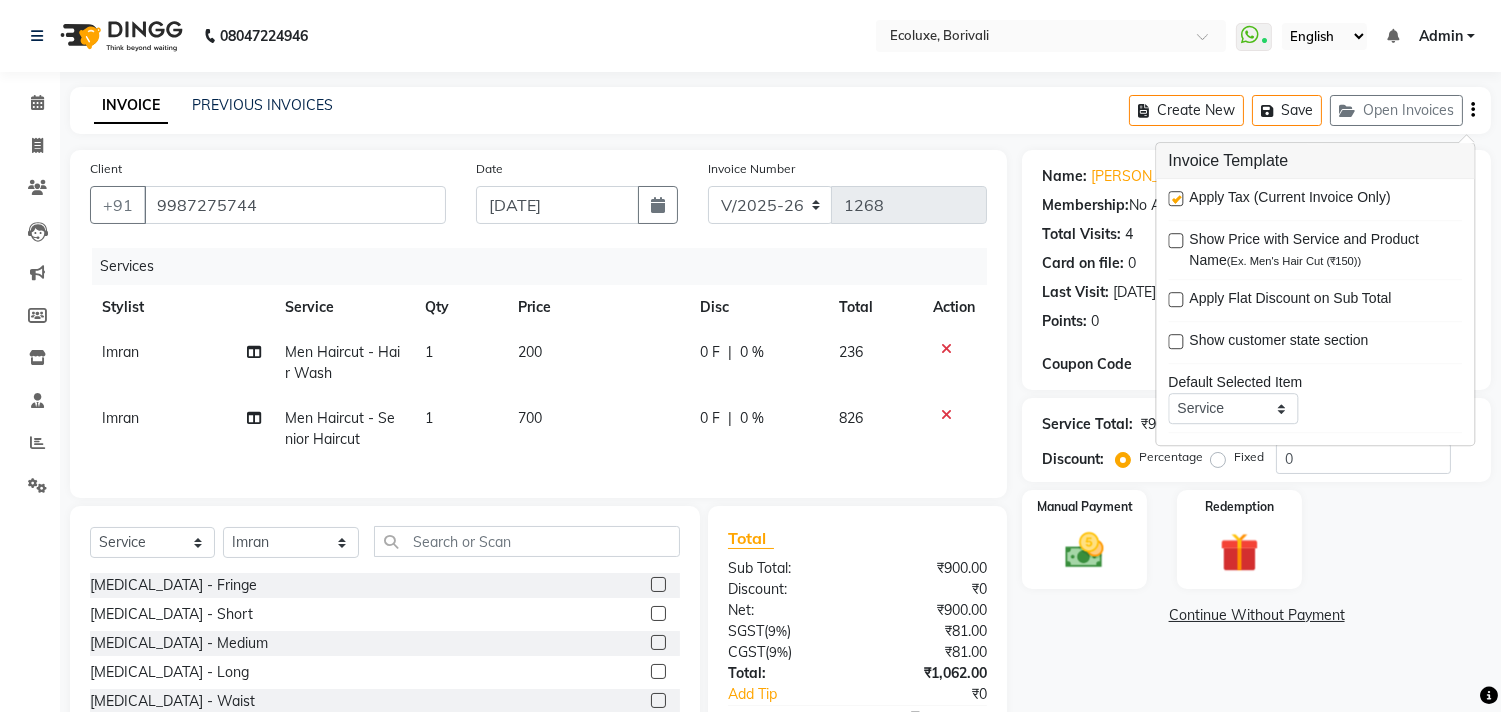 click at bounding box center [1175, 198] 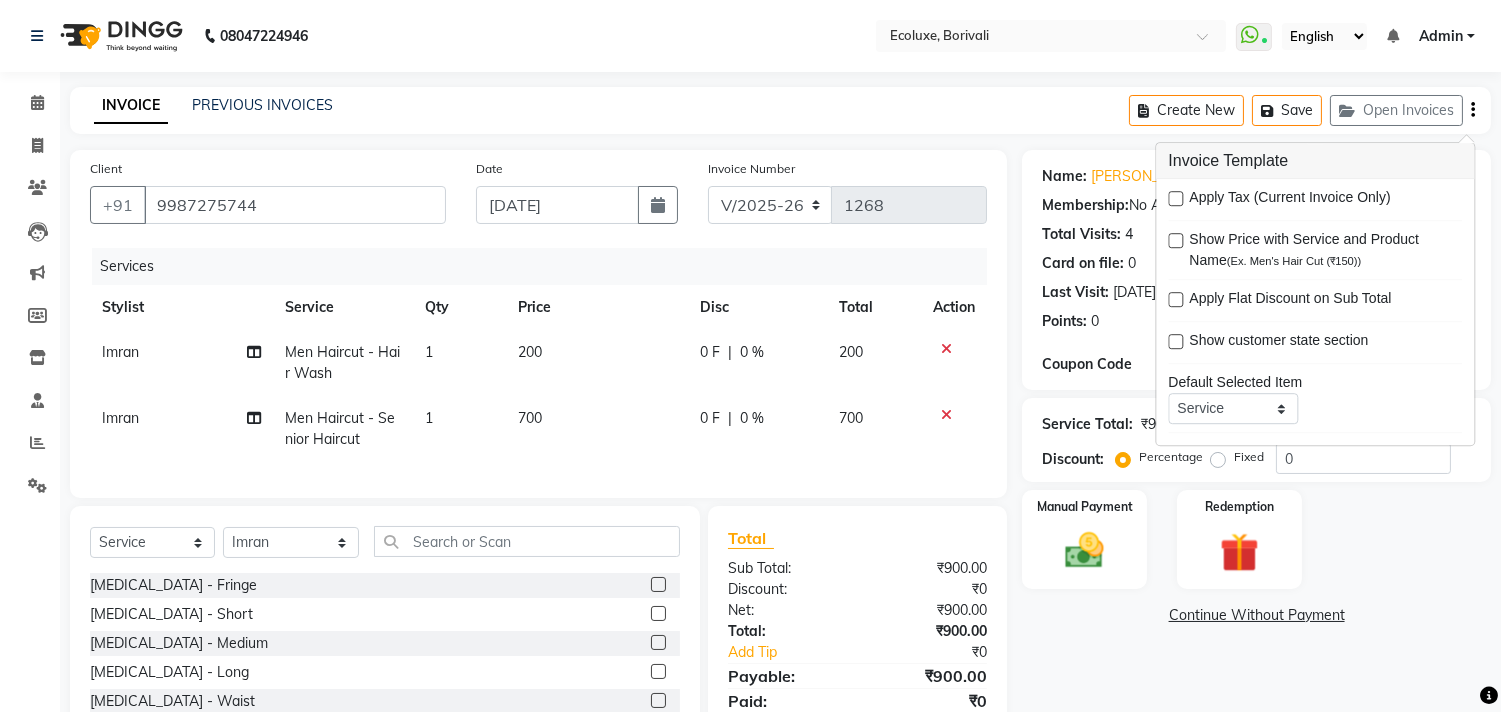 click on "Name: Reena Shah Membership:  No Active Membership  Total Visits:  4 Card on file:  0 Last Visit:   23-01-2025 Points:   0  Coupon Code Apply" 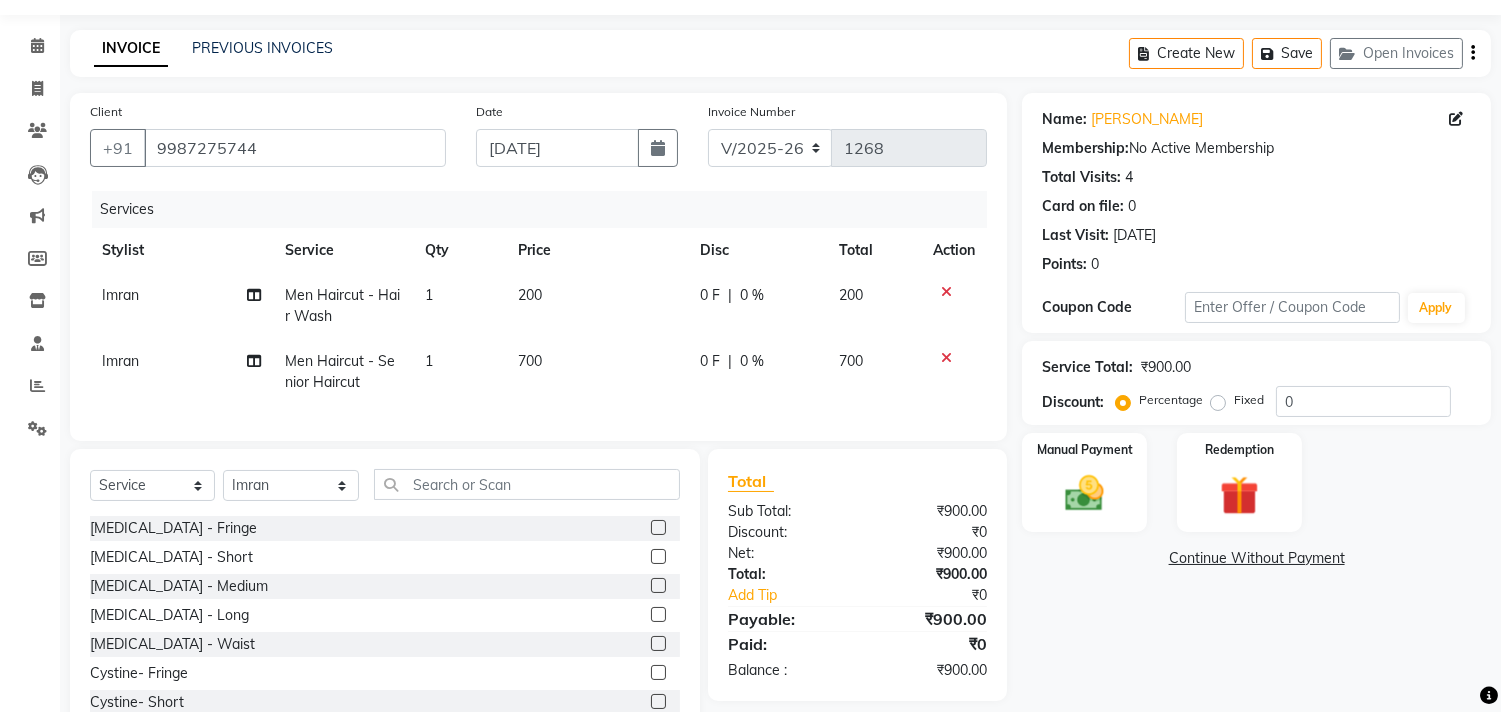 scroll, scrollTop: 135, scrollLeft: 0, axis: vertical 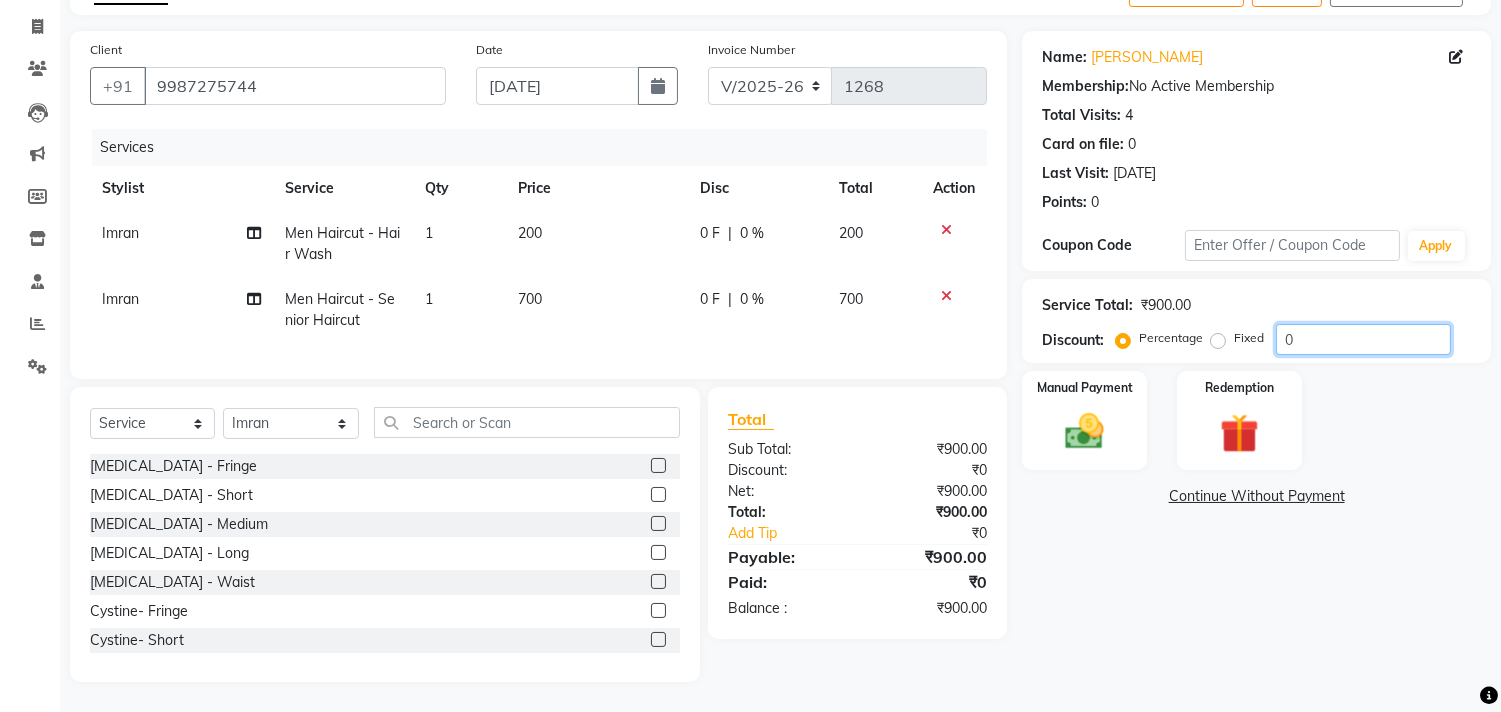 click on "0" 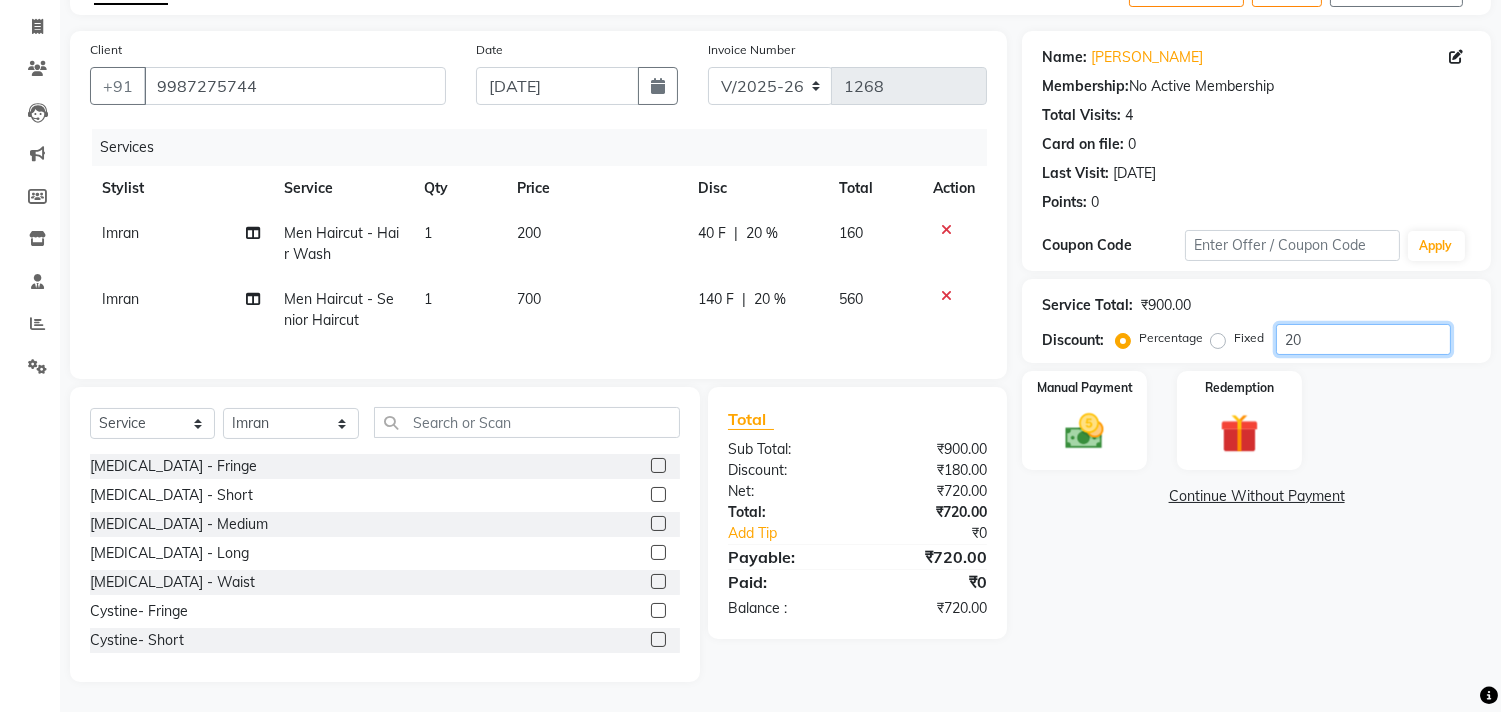 type on "20" 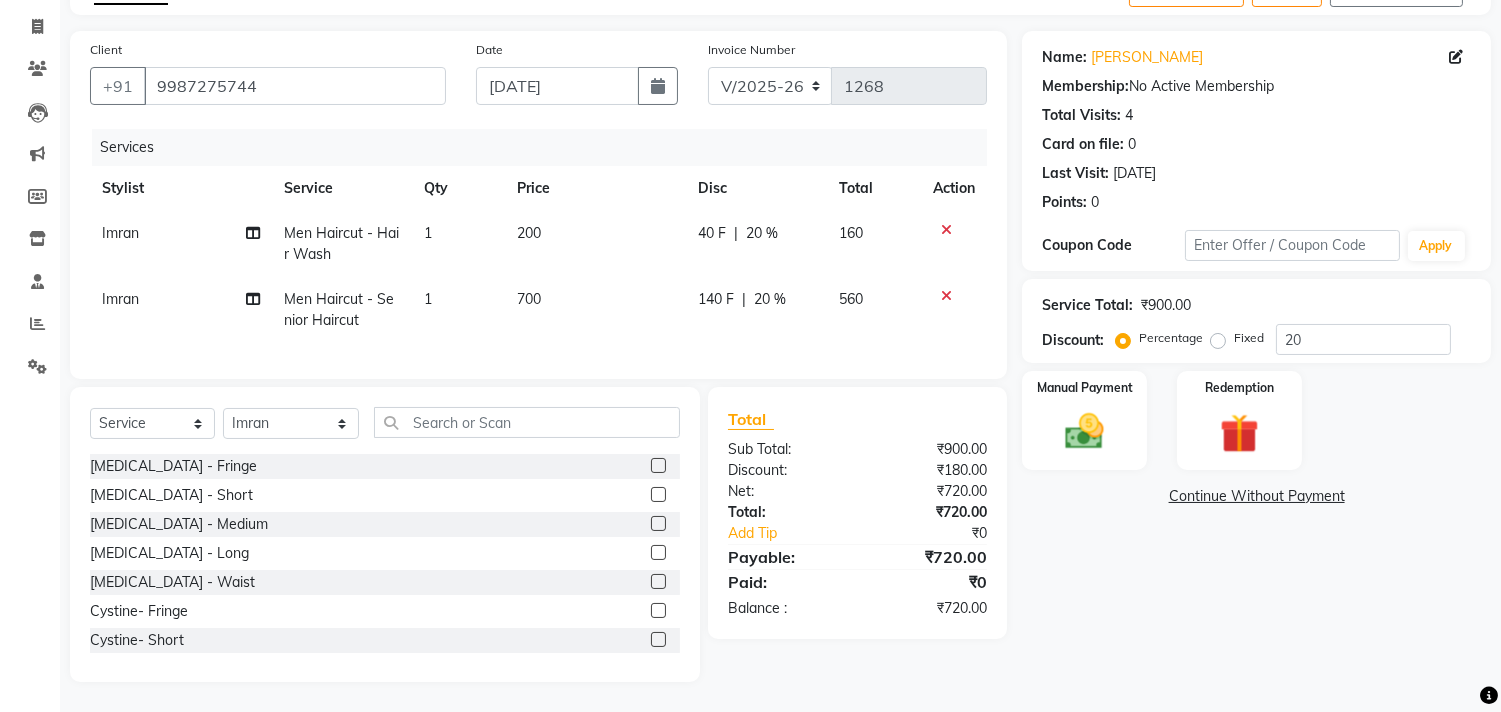 click on "Name: Reena Shah Membership:  No Active Membership  Total Visits:  4 Card on file:  0 Last Visit:   23-01-2025 Points:   0  Coupon Code Apply Service Total:  ₹900.00  Discount:  Percentage   Fixed  20 Manual Payment Redemption  Continue Without Payment" 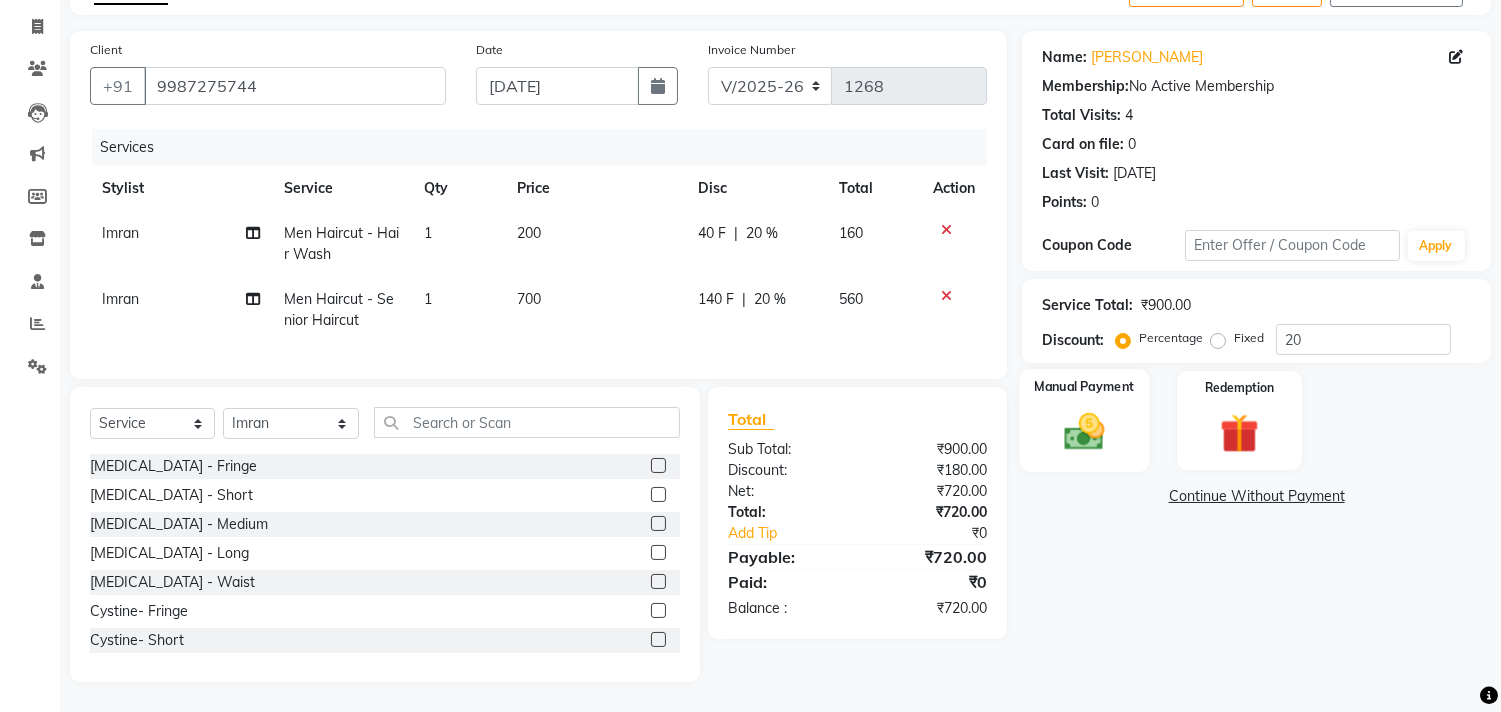 click 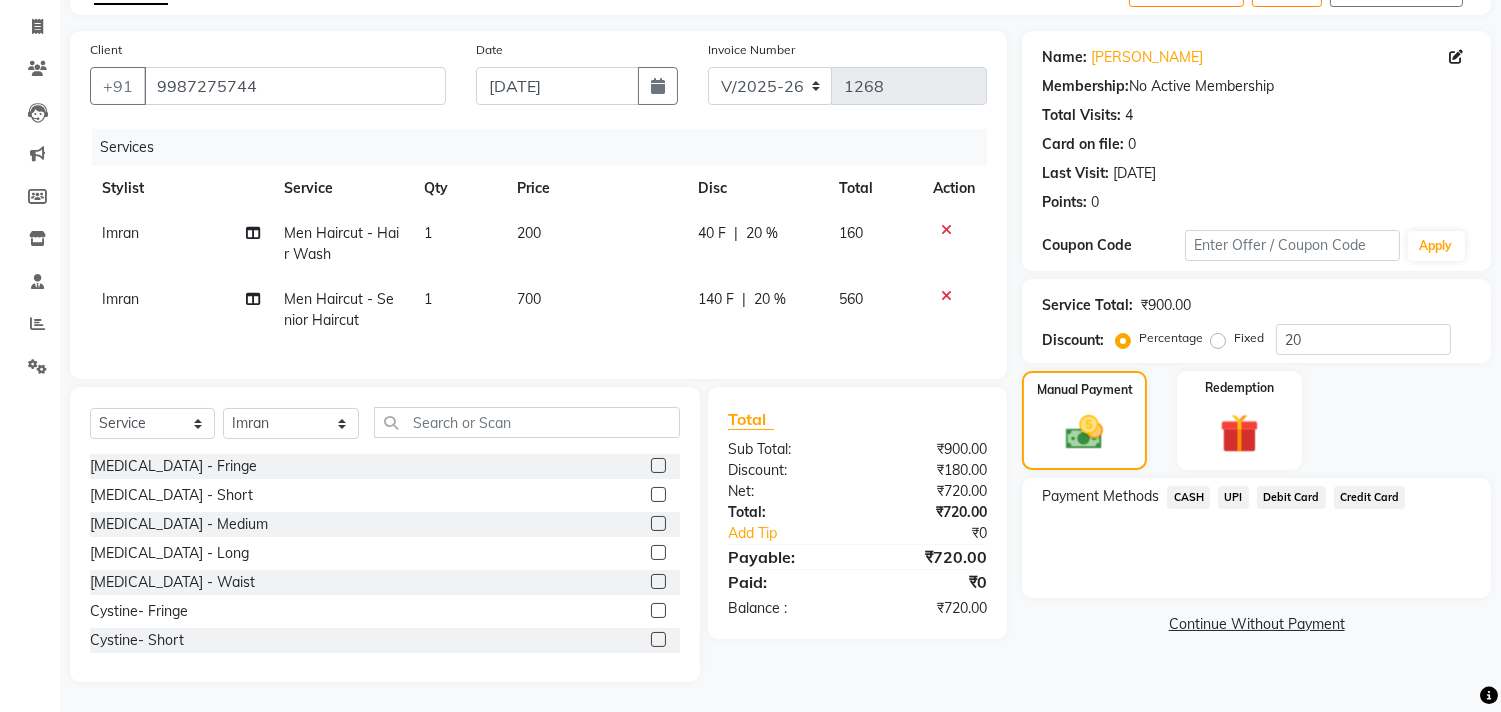click on "CASH" 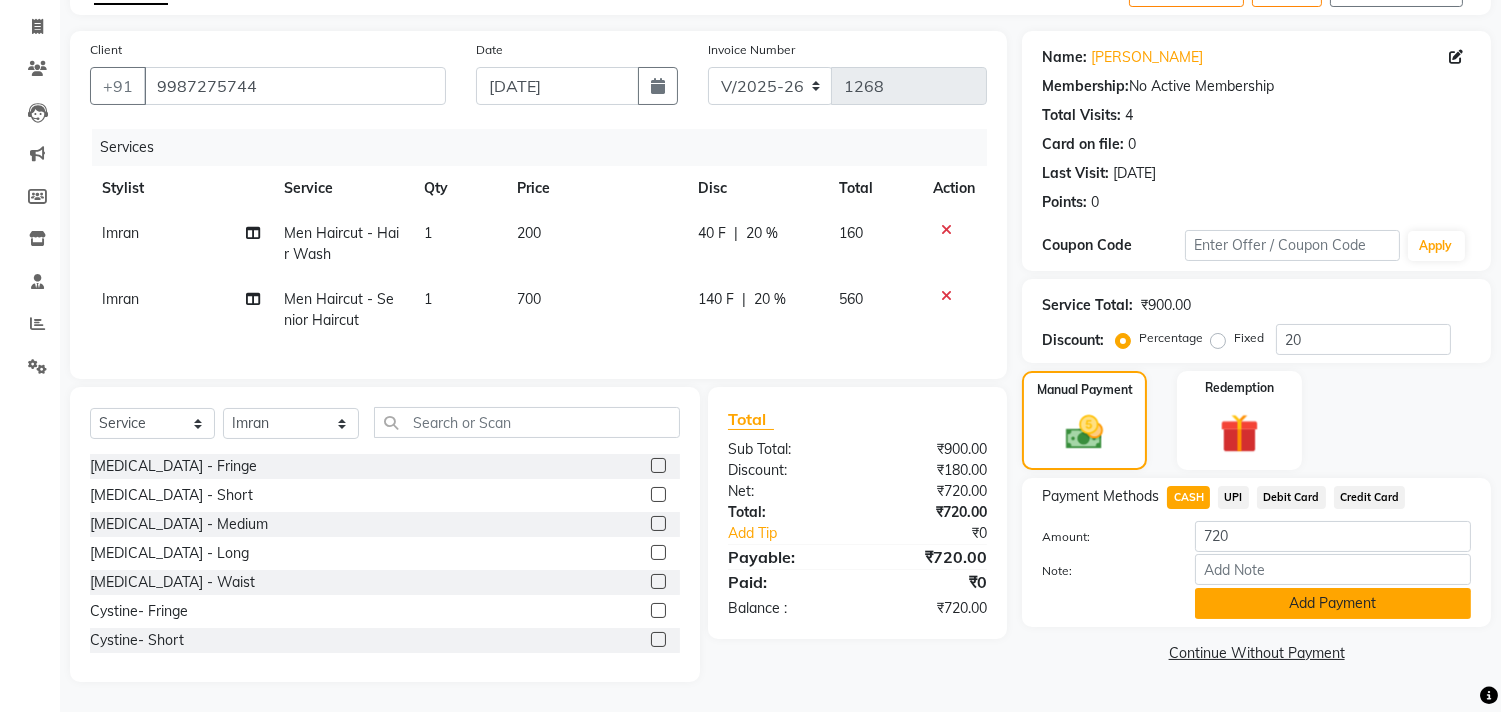 click on "Add Payment" 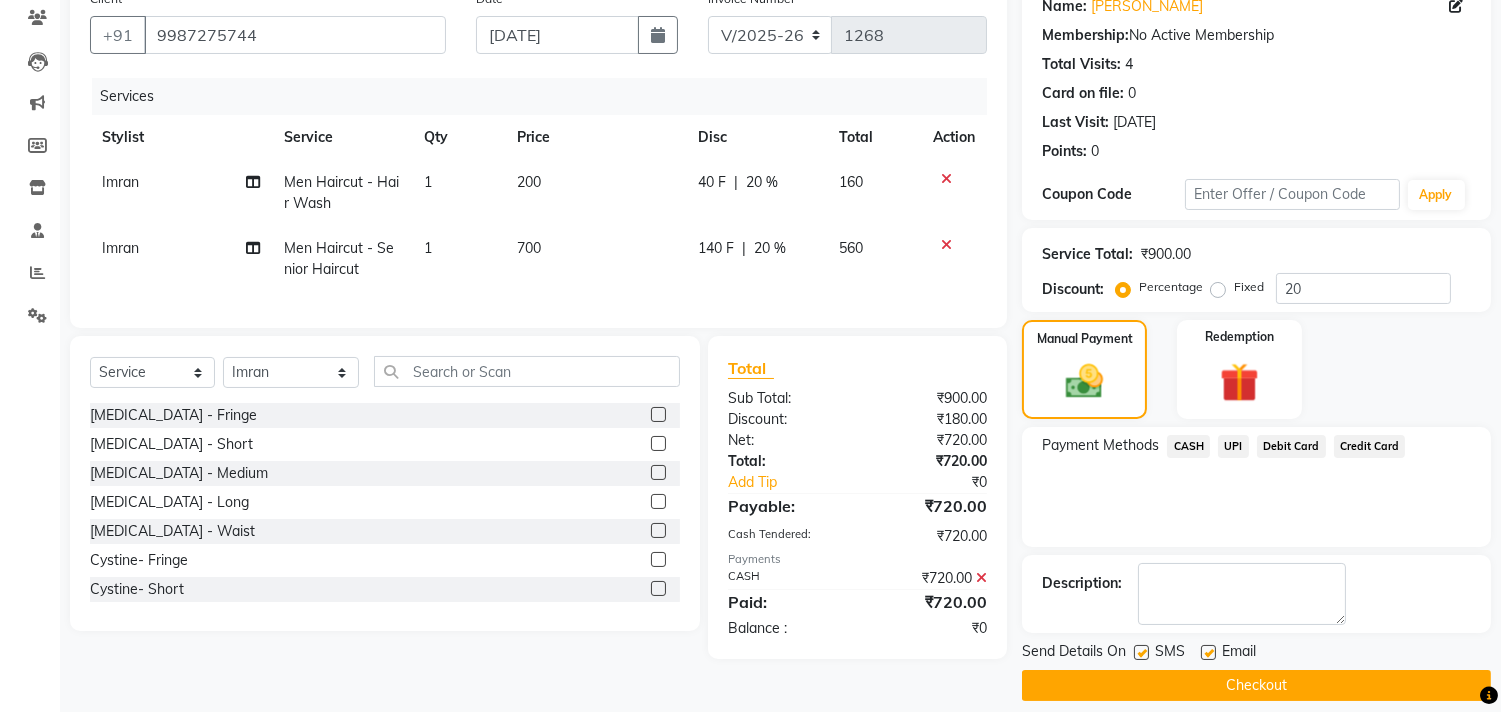 scroll, scrollTop: 187, scrollLeft: 0, axis: vertical 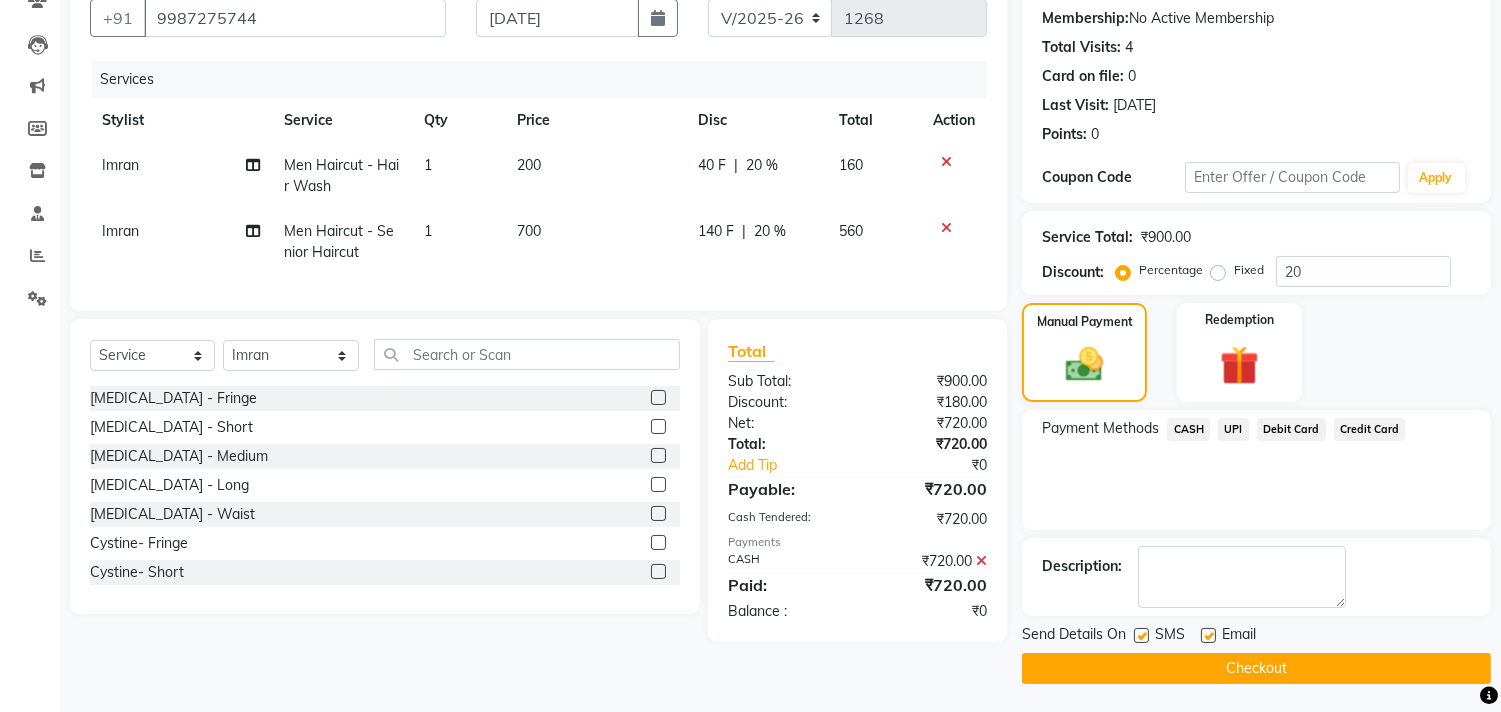 click on "Checkout" 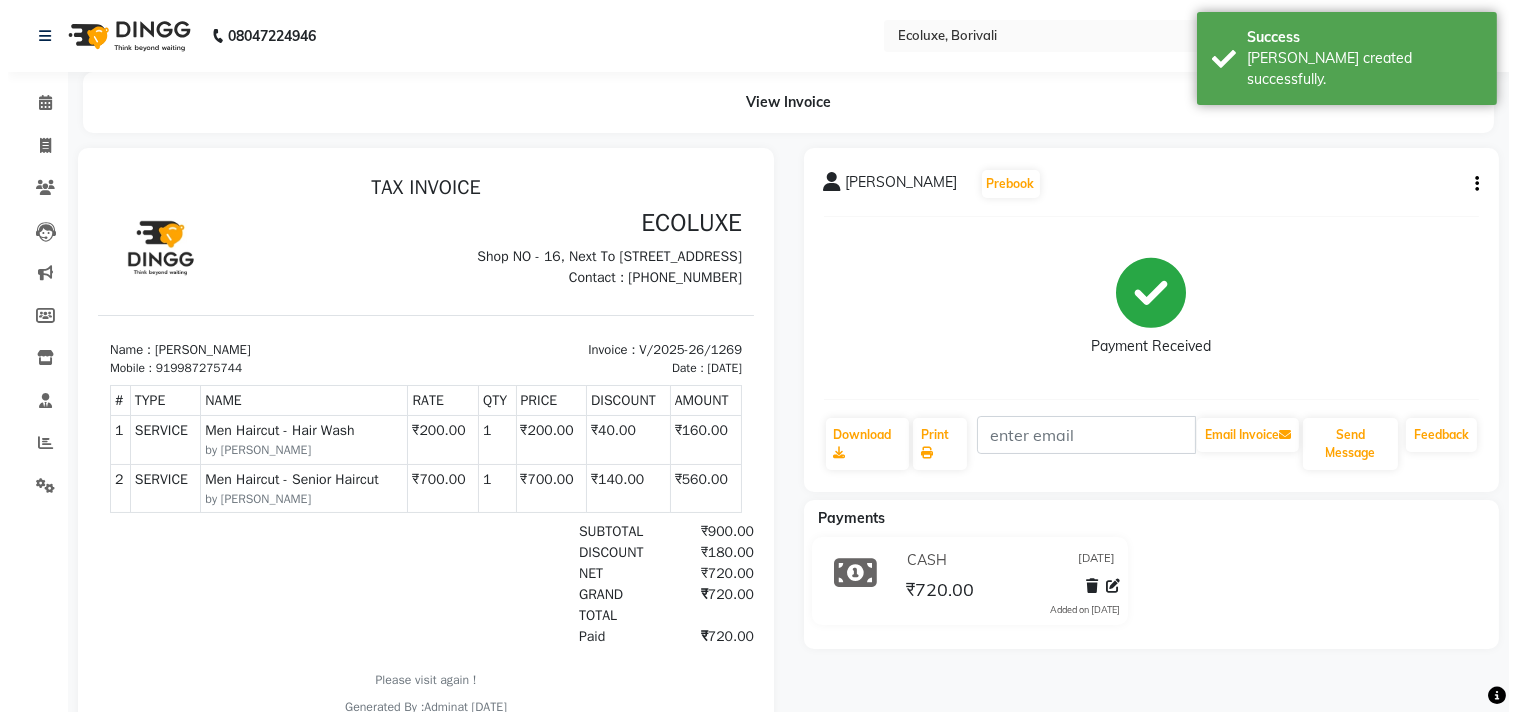 scroll, scrollTop: 0, scrollLeft: 0, axis: both 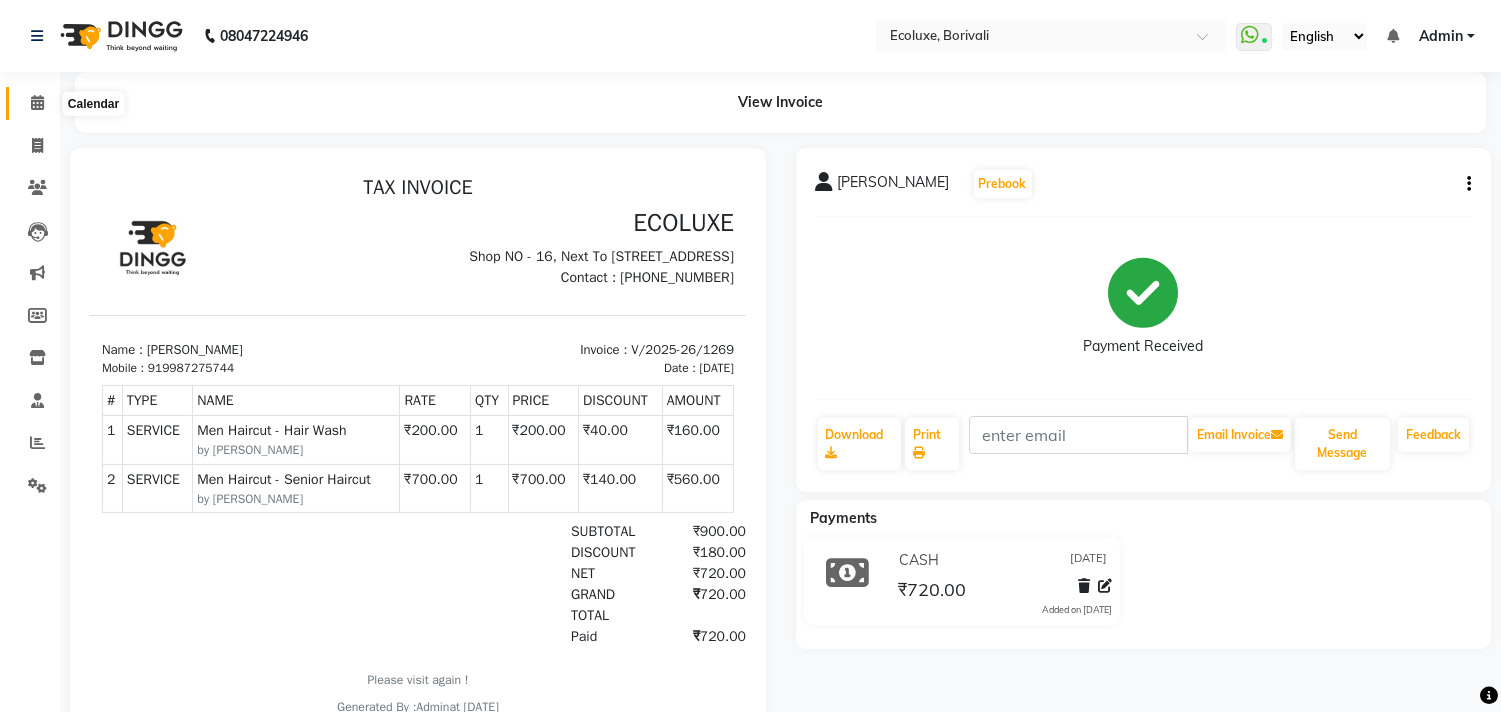 click 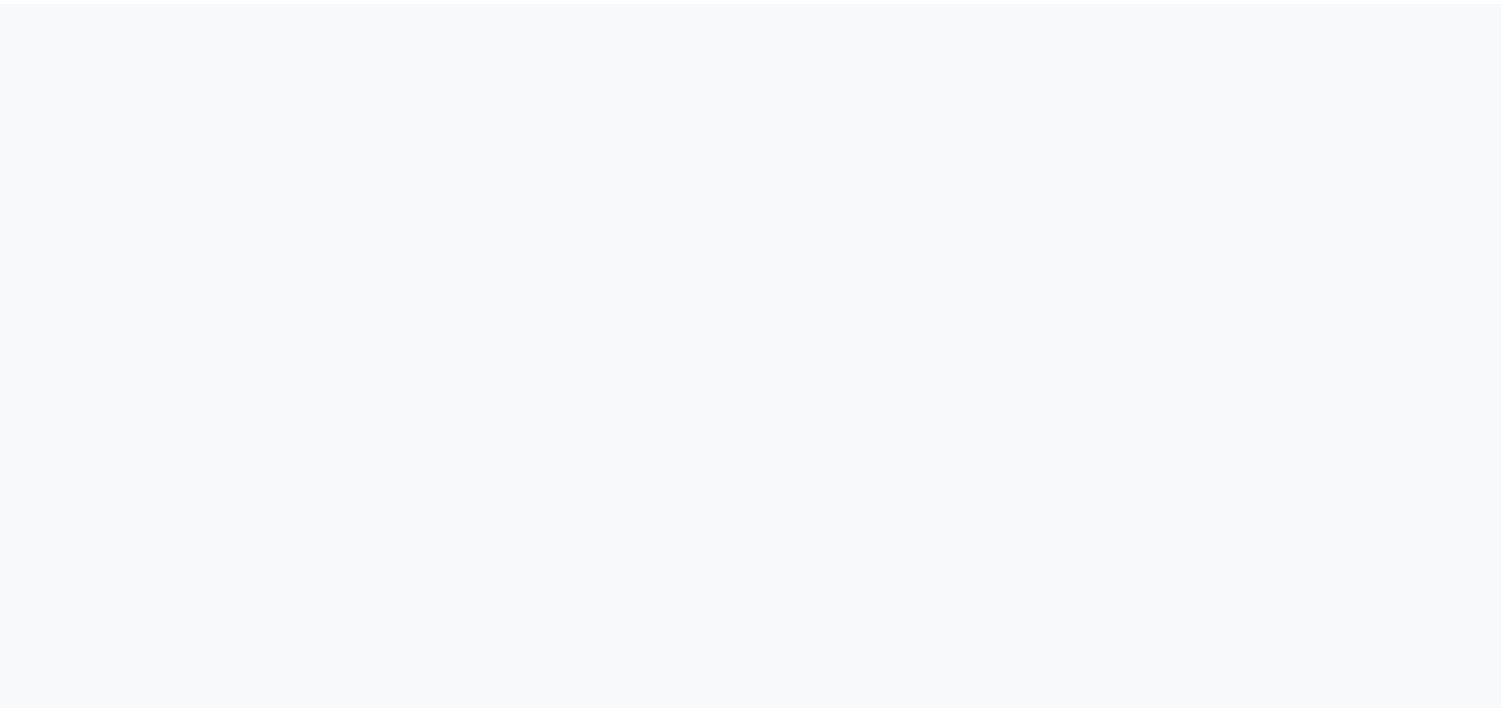 scroll, scrollTop: 0, scrollLeft: 0, axis: both 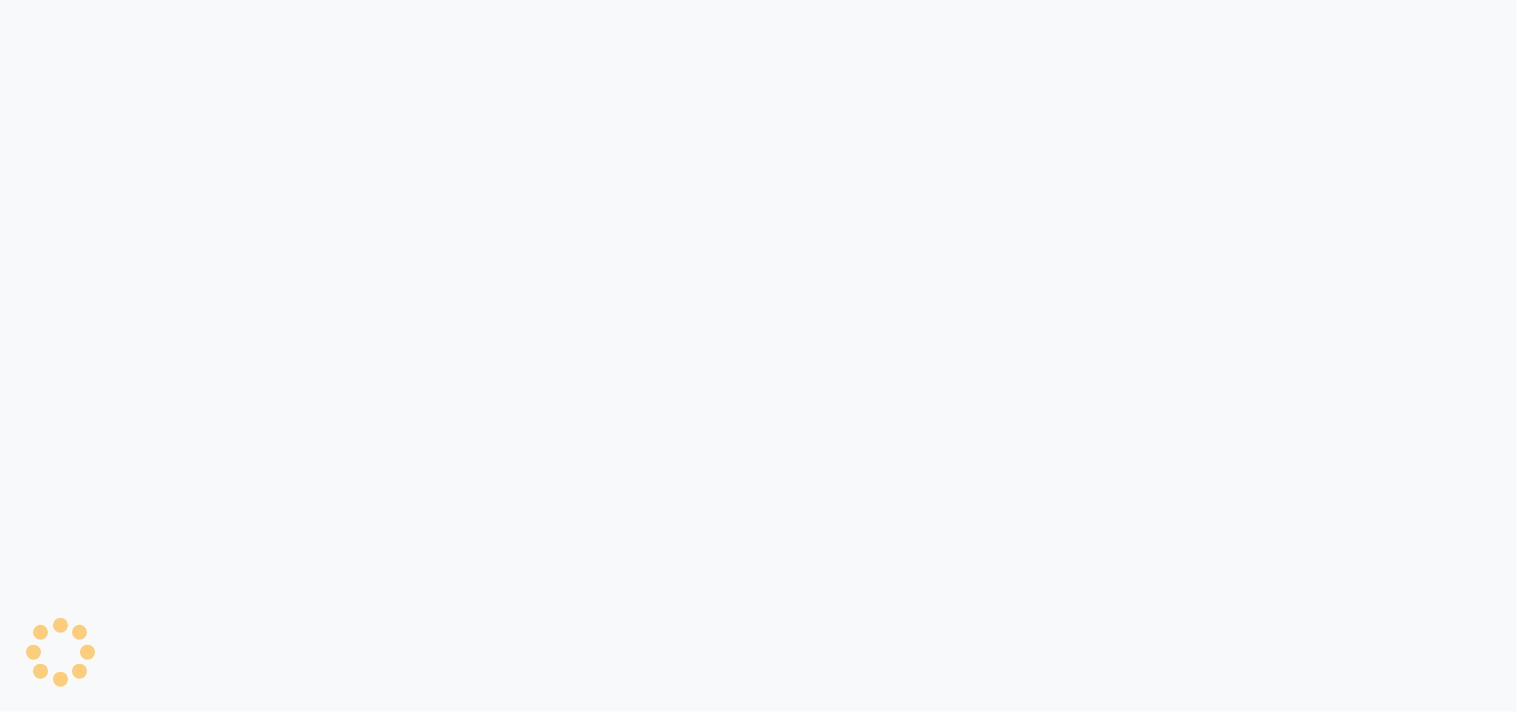 select on "5386" 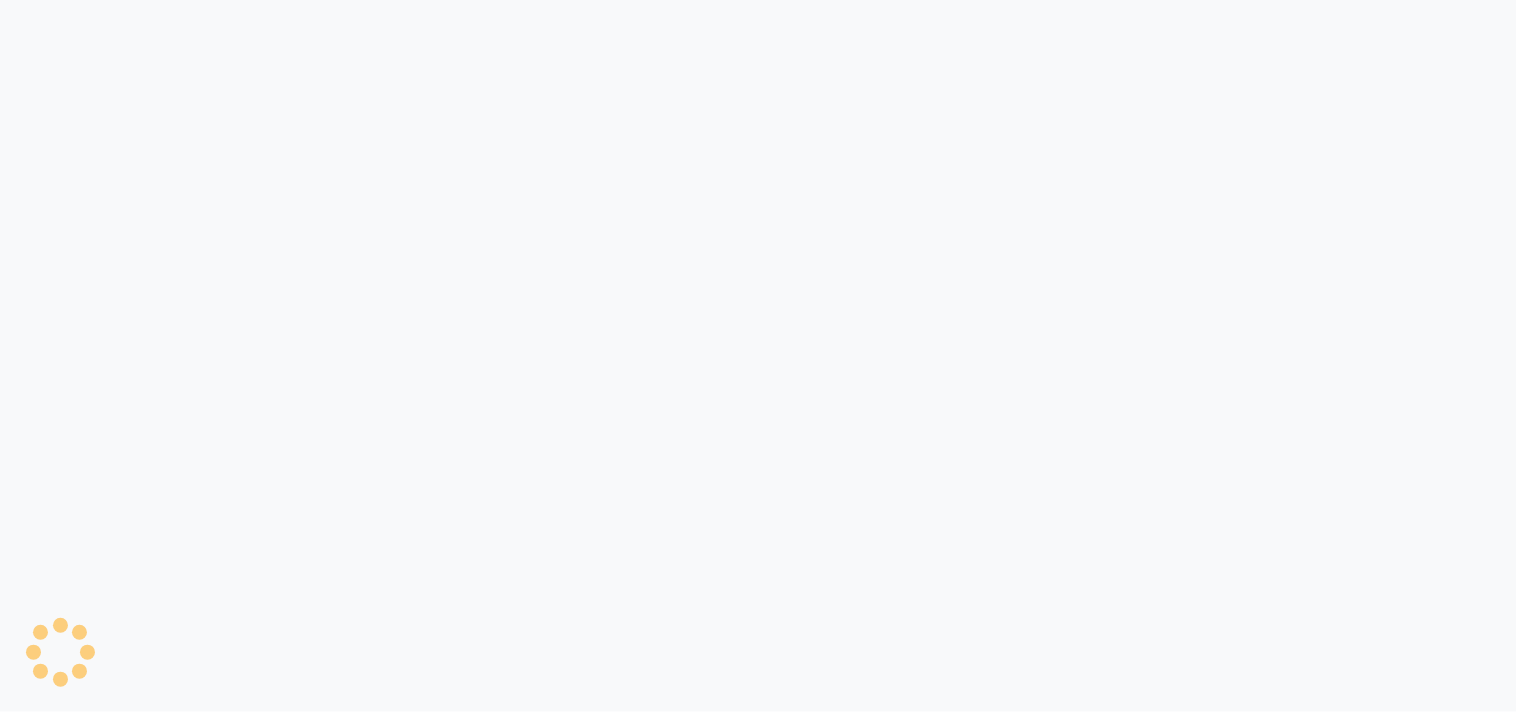 select on "service" 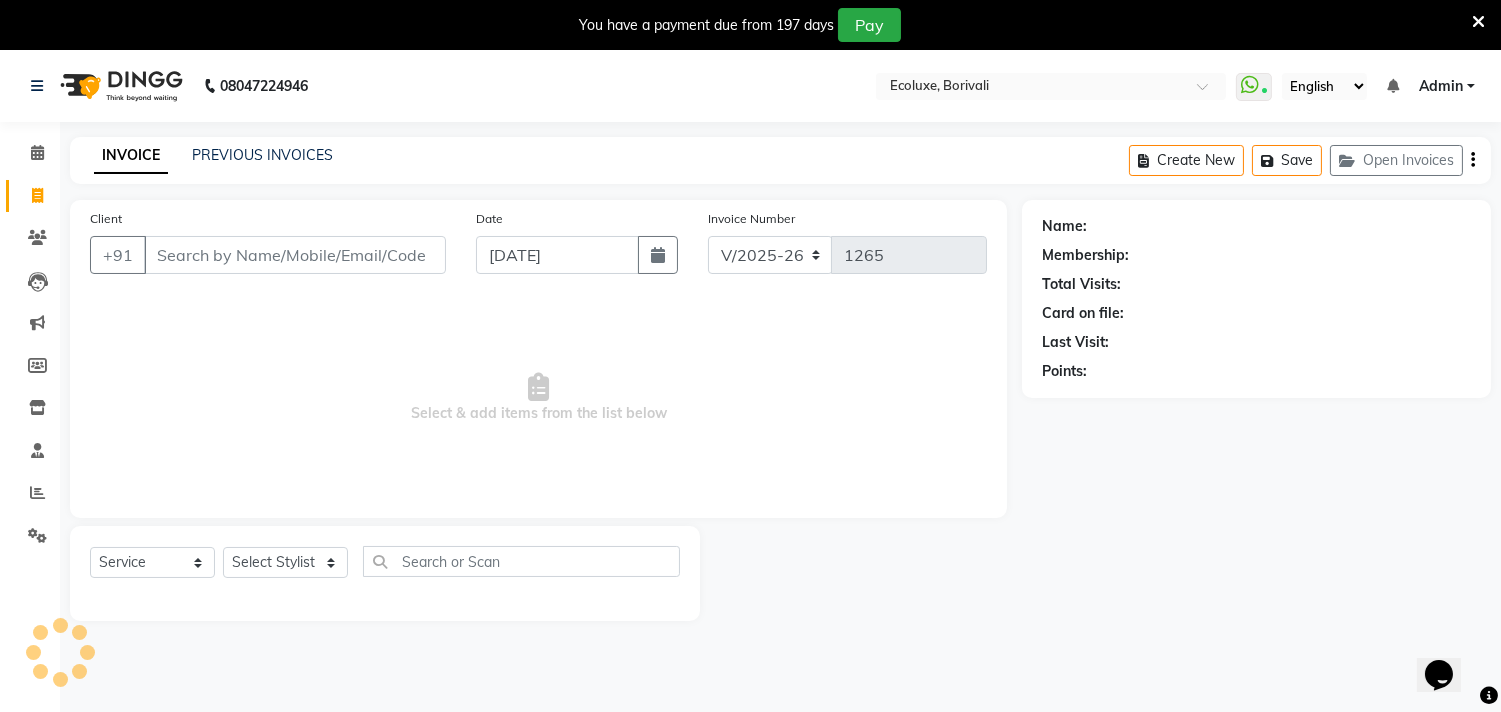 scroll, scrollTop: 0, scrollLeft: 0, axis: both 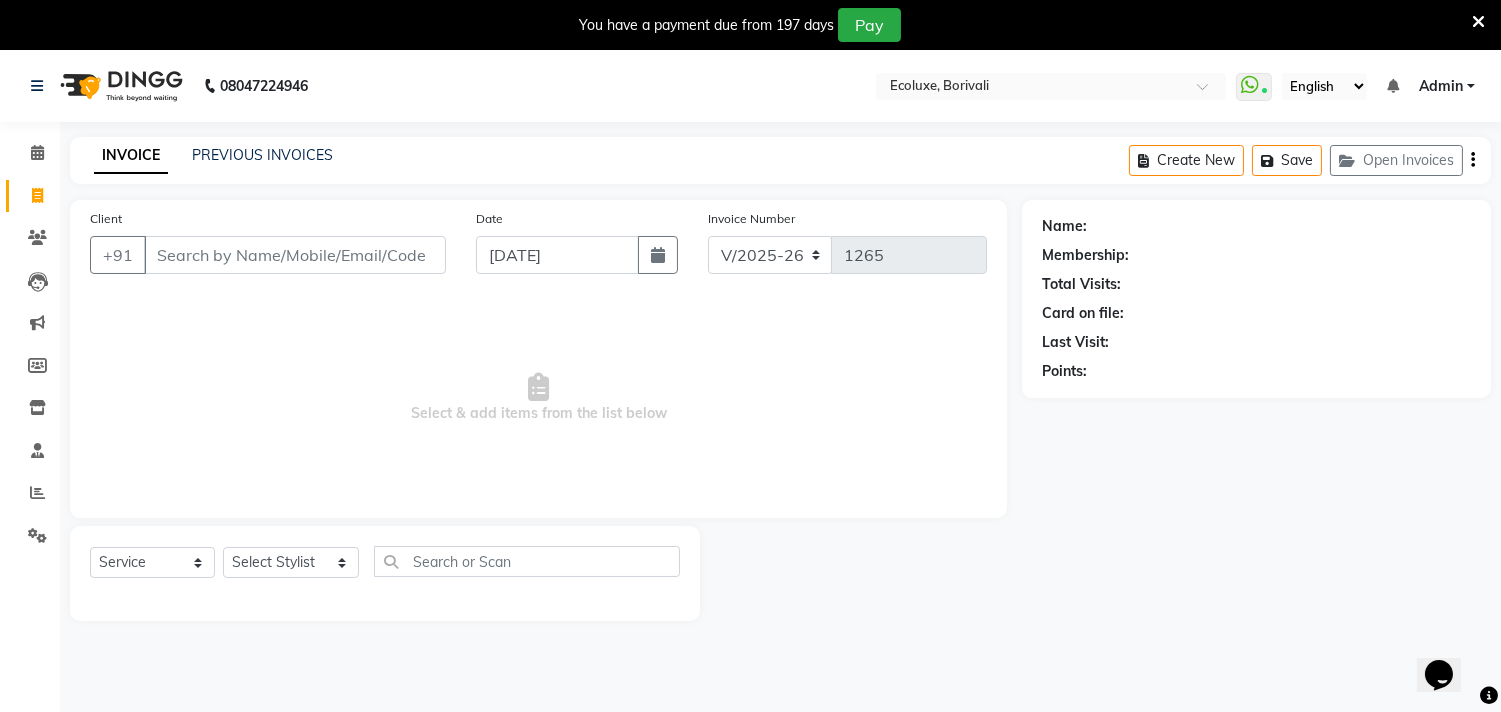 click at bounding box center (1478, 22) 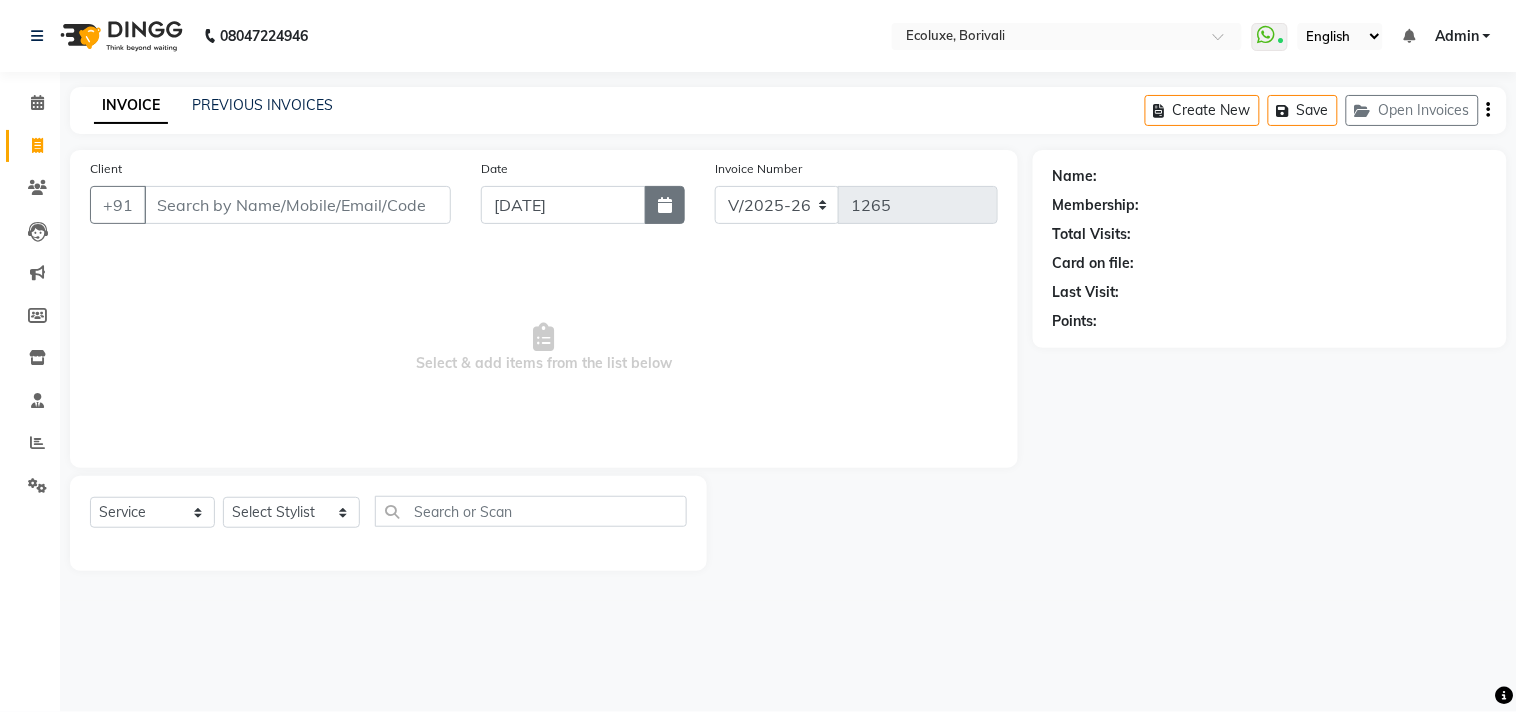 click 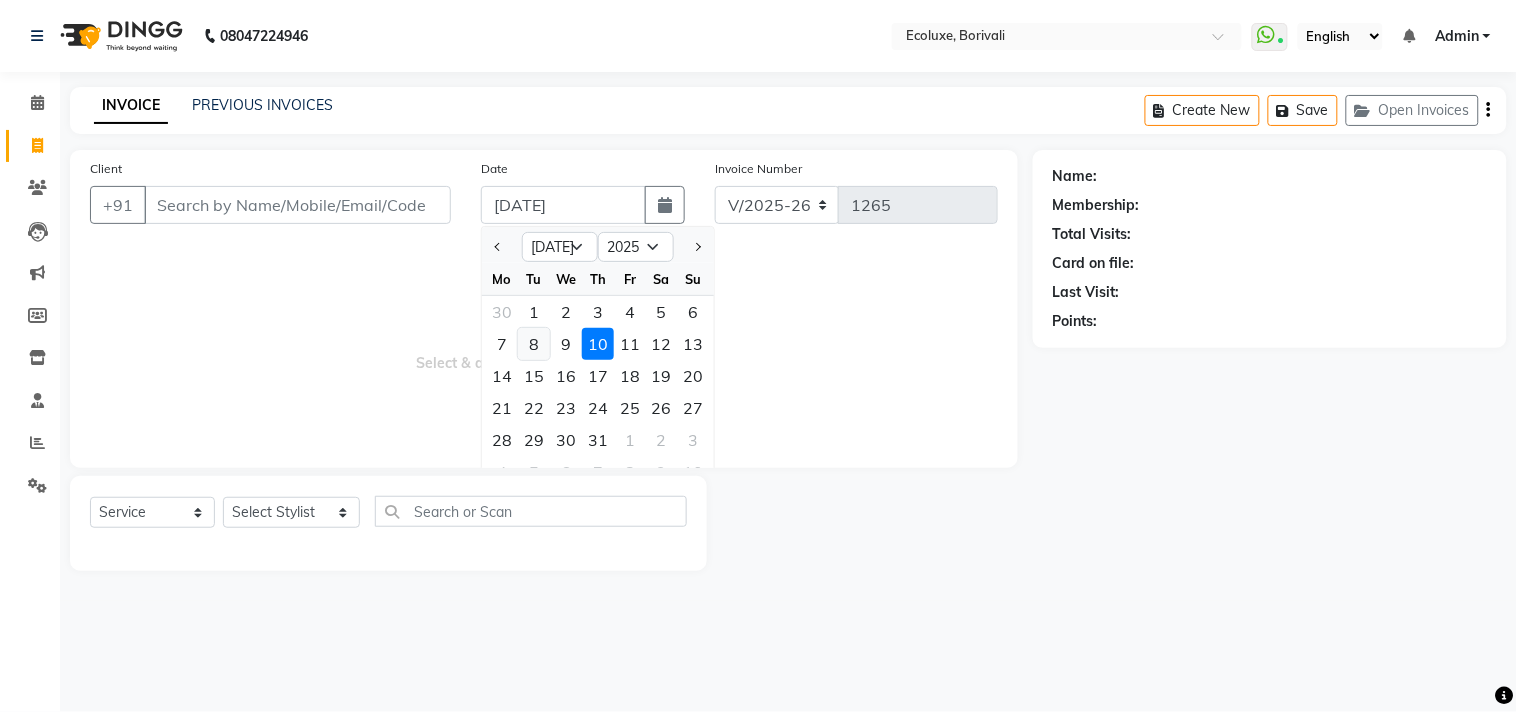 click on "8" 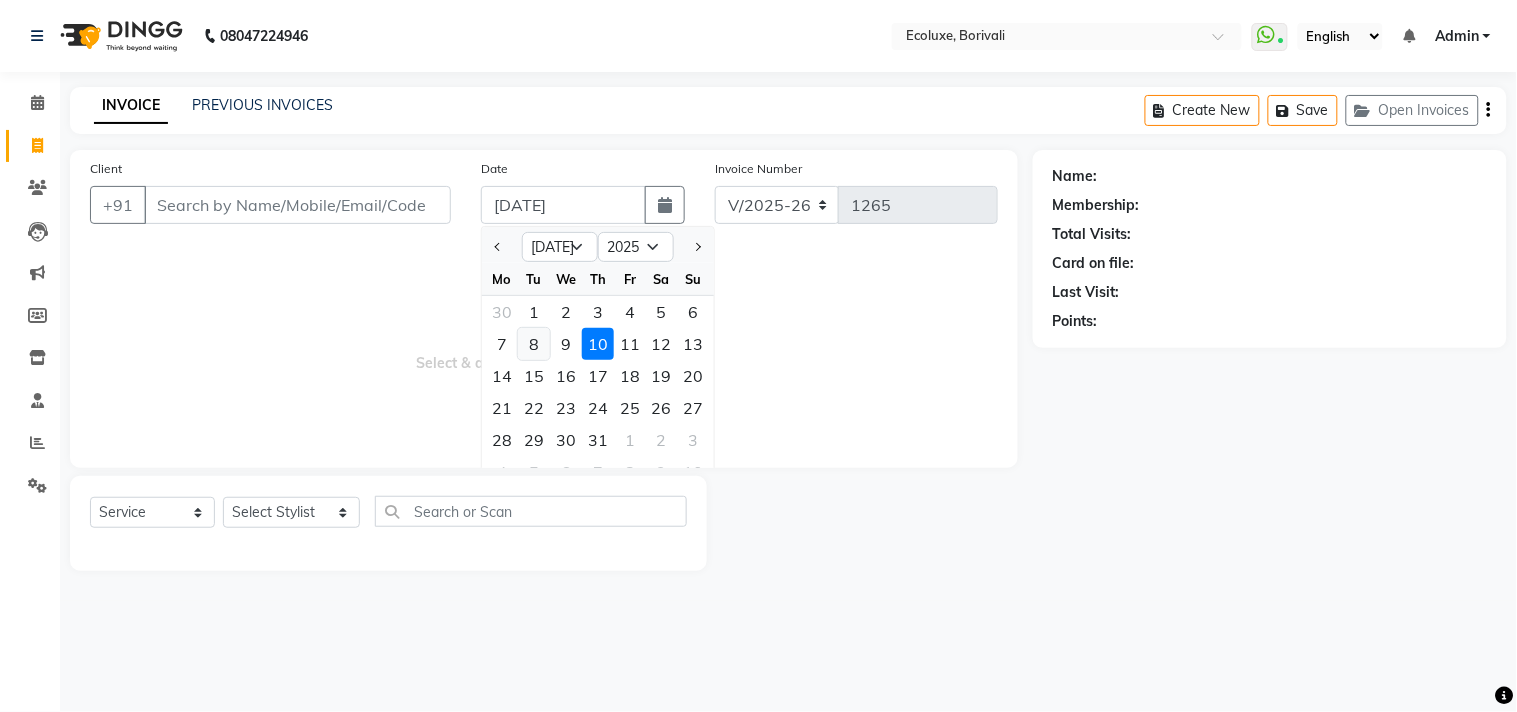 type on "[DATE]" 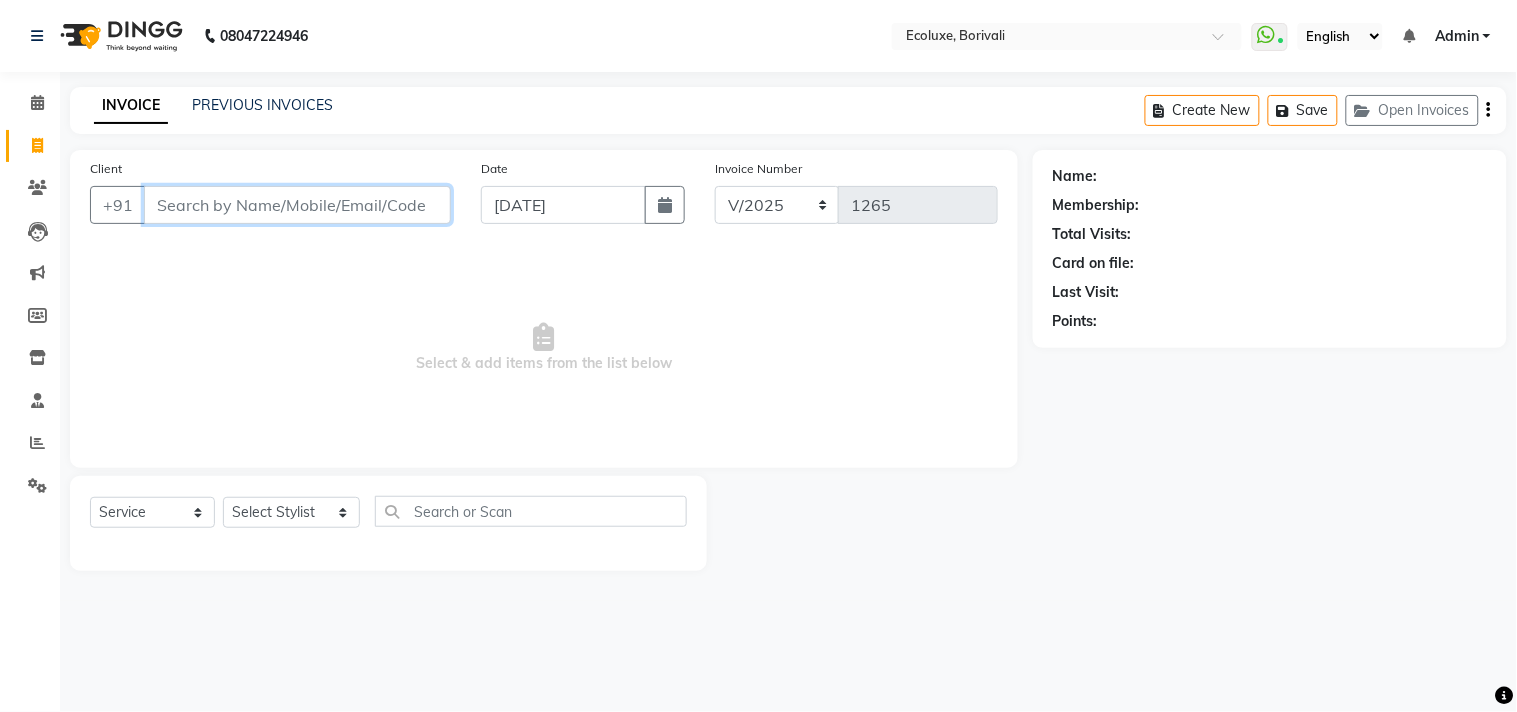 click on "Client" at bounding box center [297, 205] 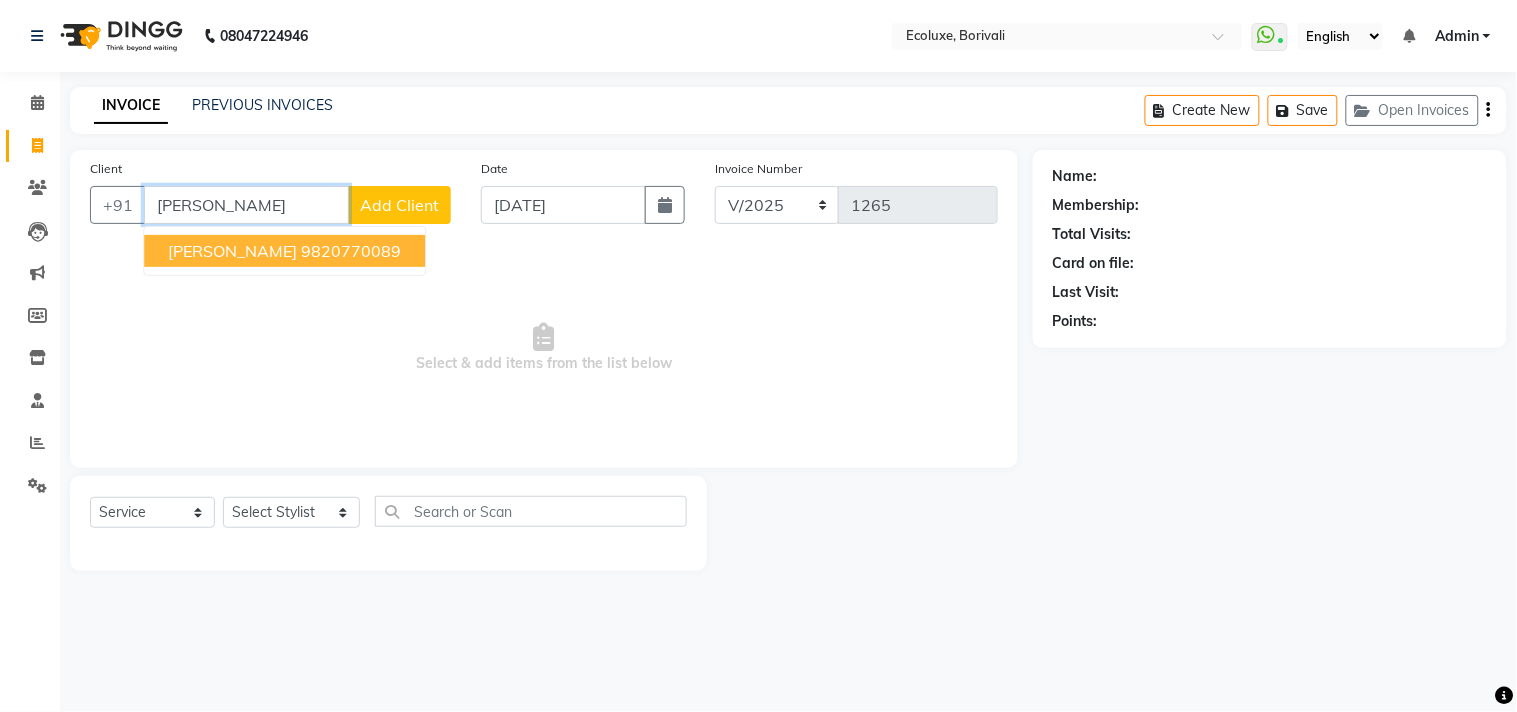 click on "[PERSON_NAME]" at bounding box center (232, 251) 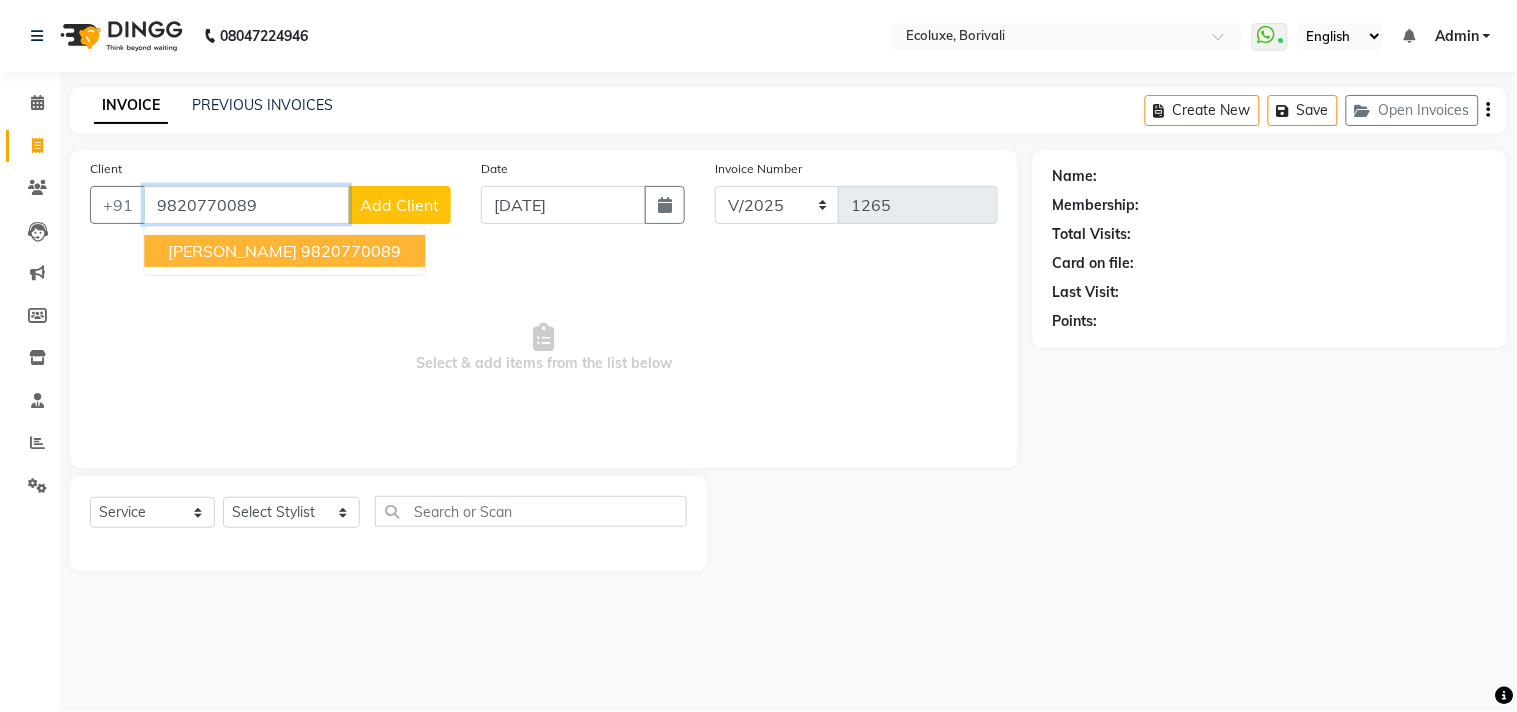 type on "9820770089" 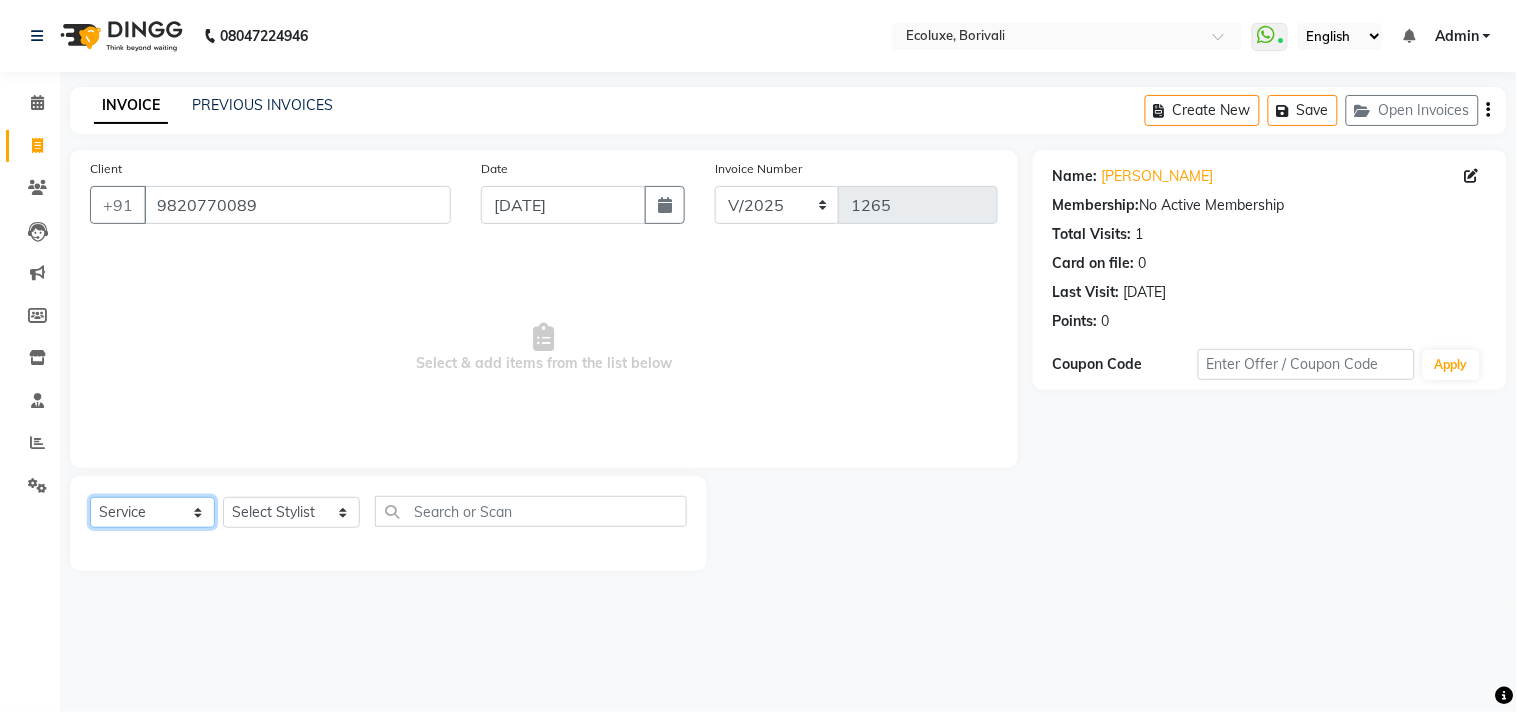click on "Select  Service  Product  Membership  Package Voucher Prepaid Gift Card" 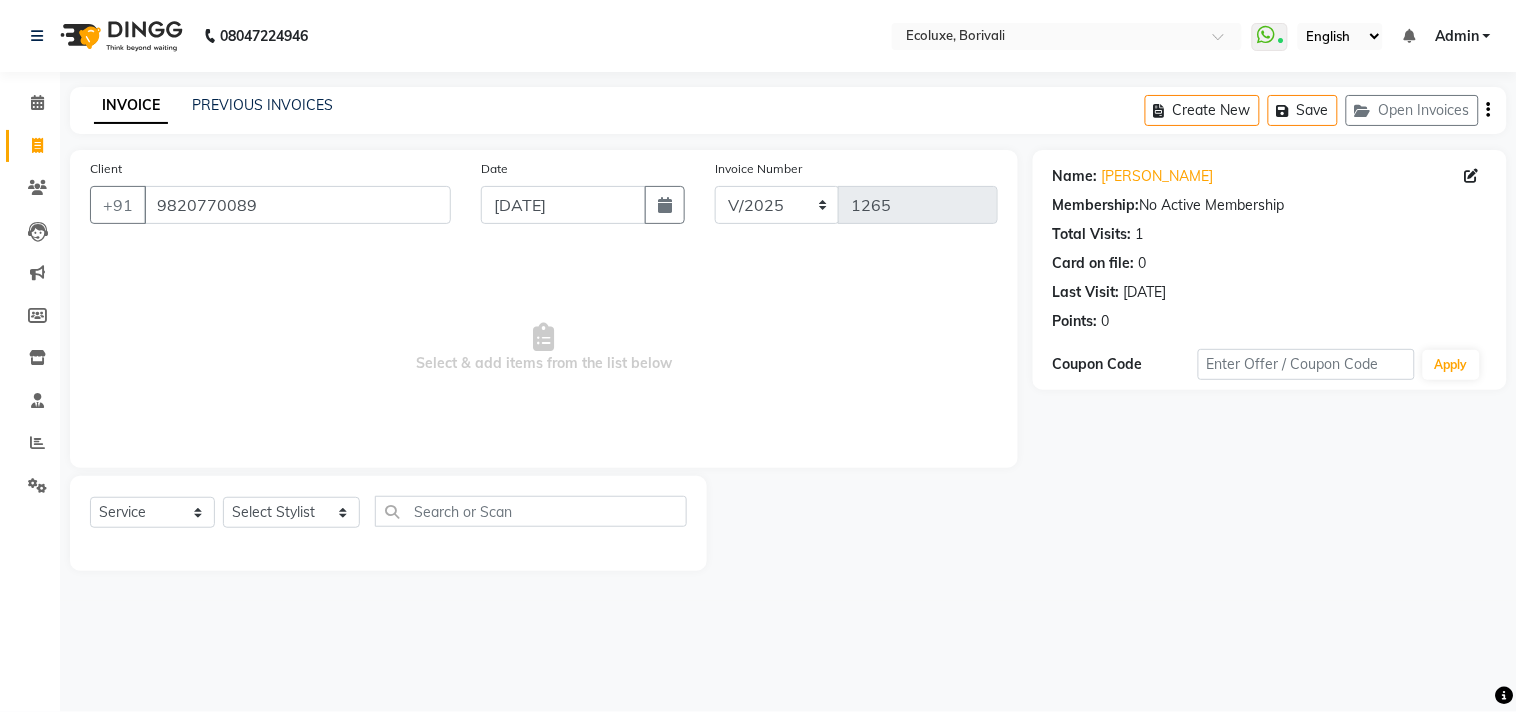 click on "Select & add items from the list below" at bounding box center (544, 348) 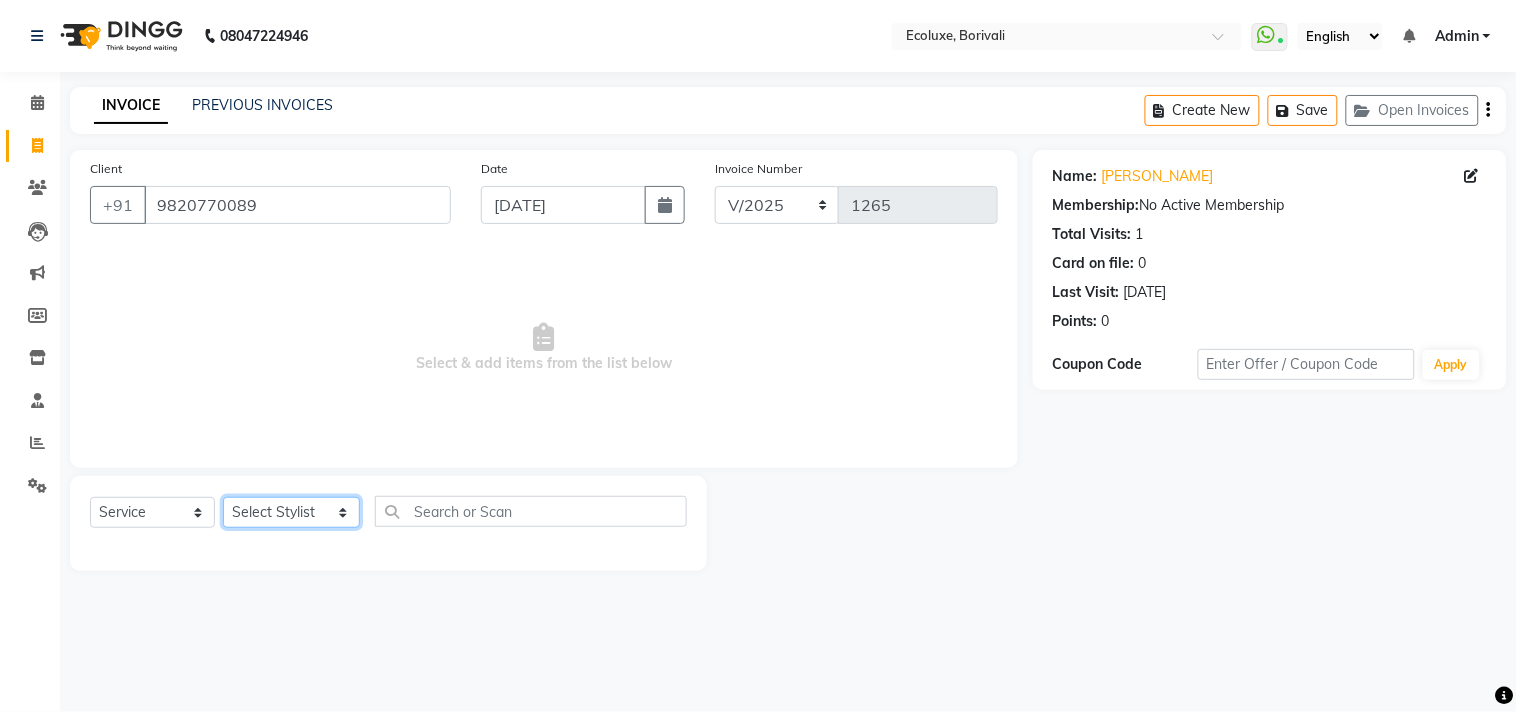 click on "Select Stylist [PERSON_NAME] [PERSON_NAME] [PERSON_NAME]   [PERSON_NAME] [PERSON_NAME]  [PERSON_NAME] [MEDICAL_DATA][PERSON_NAME] Roshan [PERSON_NAME] [PERSON_NAME]  [PERSON_NAME] Wezah" 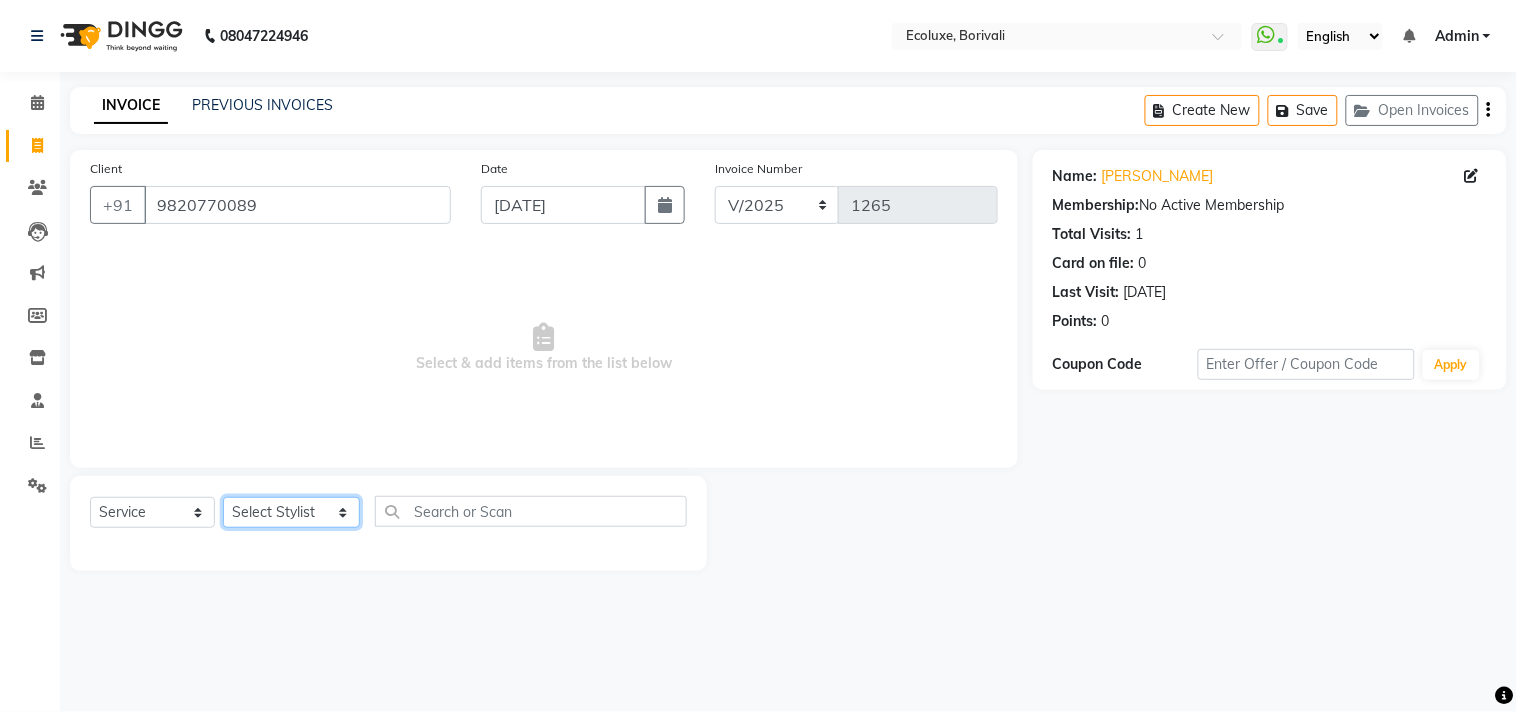 select on "83550" 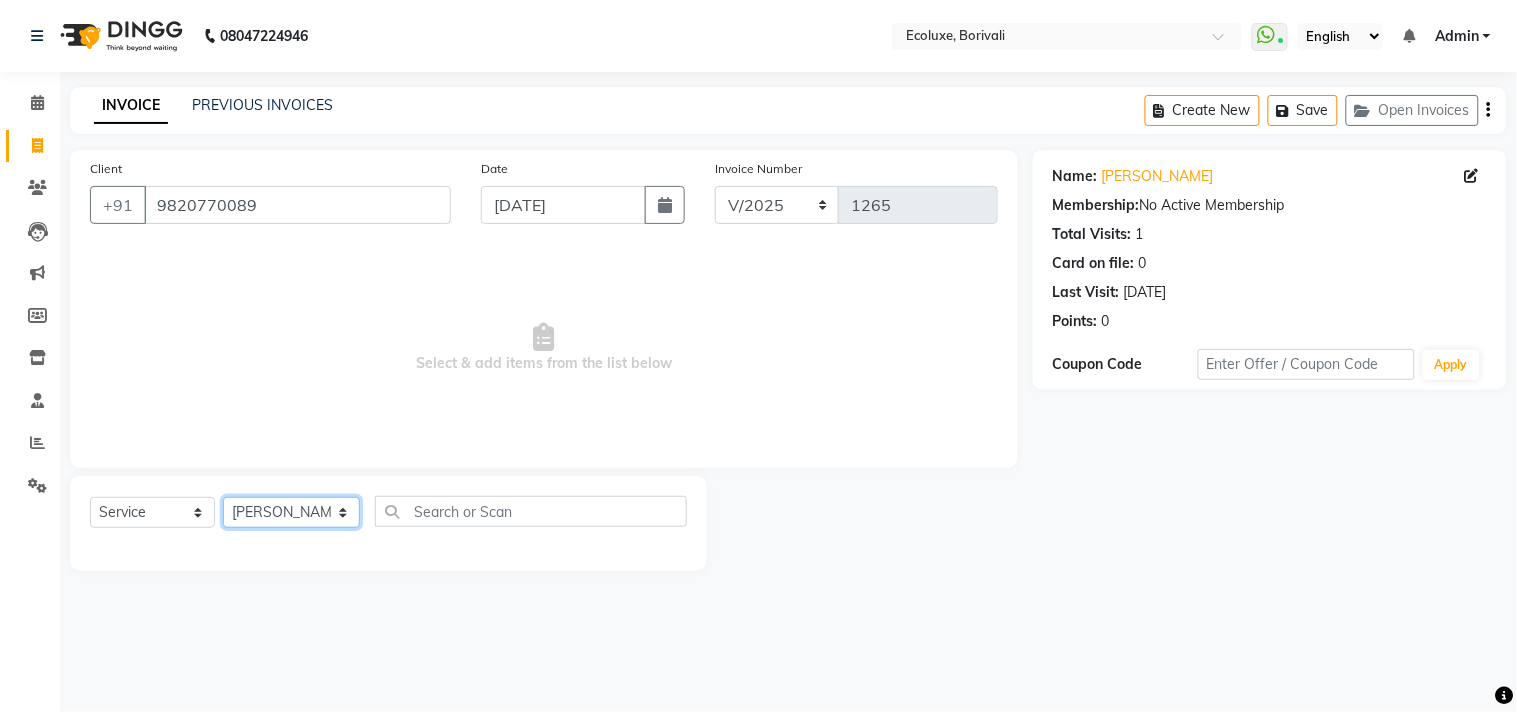 click on "Select Stylist [PERSON_NAME] [PERSON_NAME] [PERSON_NAME]   [PERSON_NAME] [PERSON_NAME]  [PERSON_NAME] [MEDICAL_DATA][PERSON_NAME] Roshan [PERSON_NAME] [PERSON_NAME]  [PERSON_NAME] Wezah" 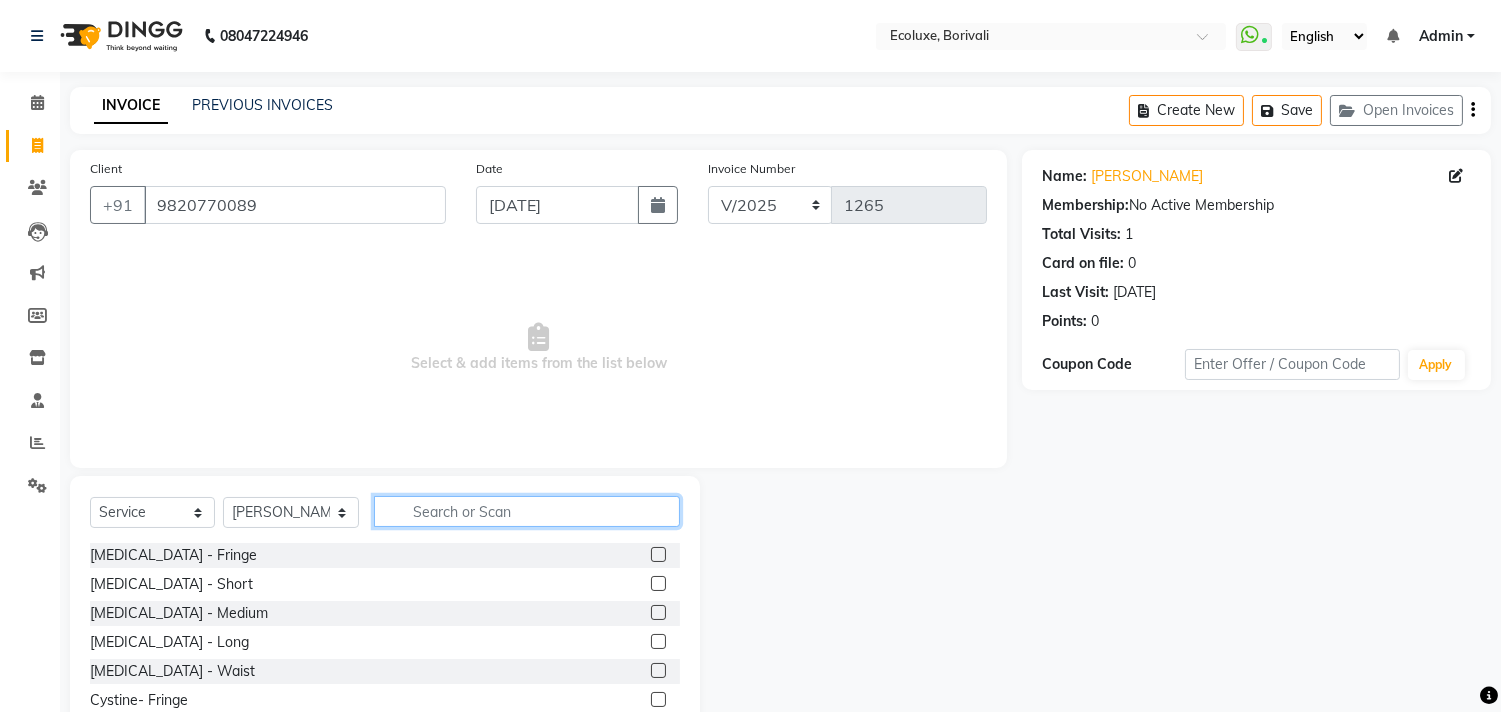 click 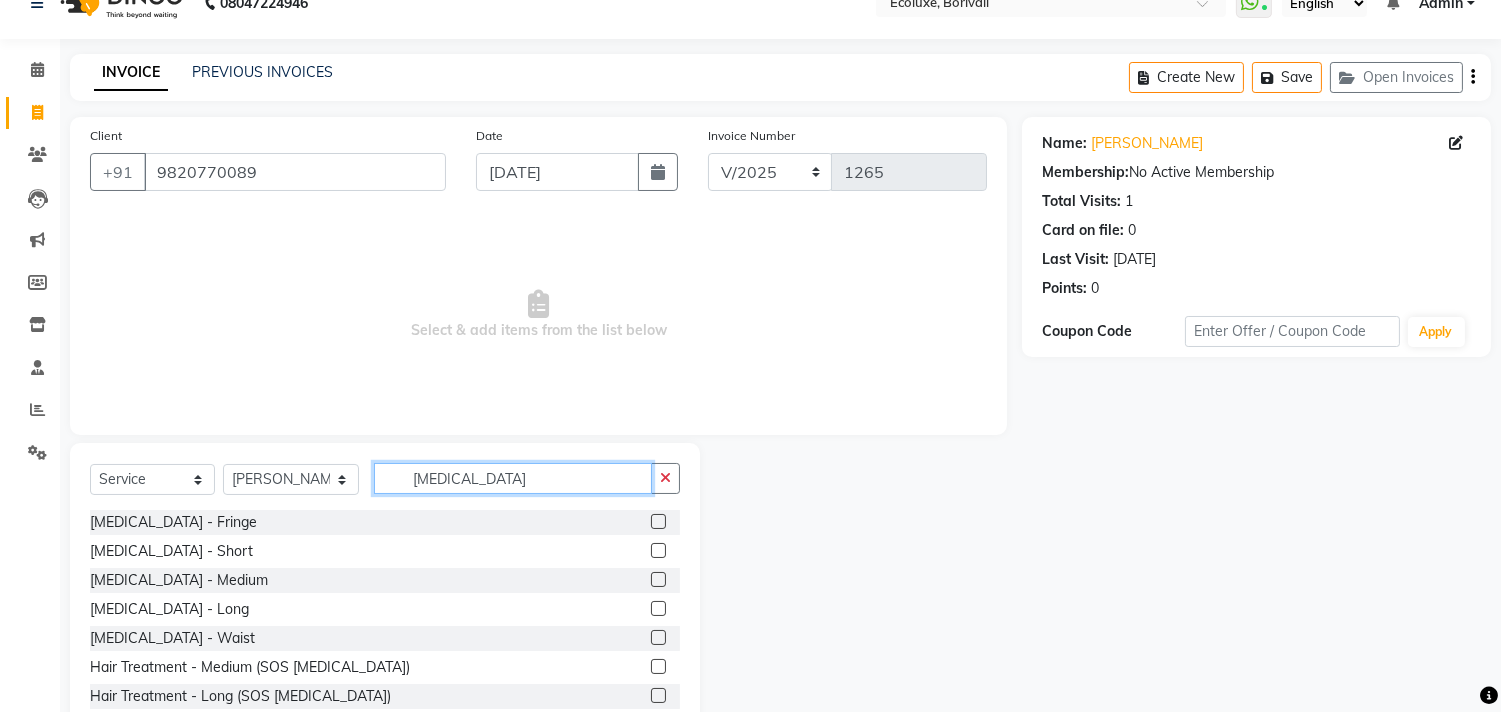 scroll, scrollTop: 88, scrollLeft: 0, axis: vertical 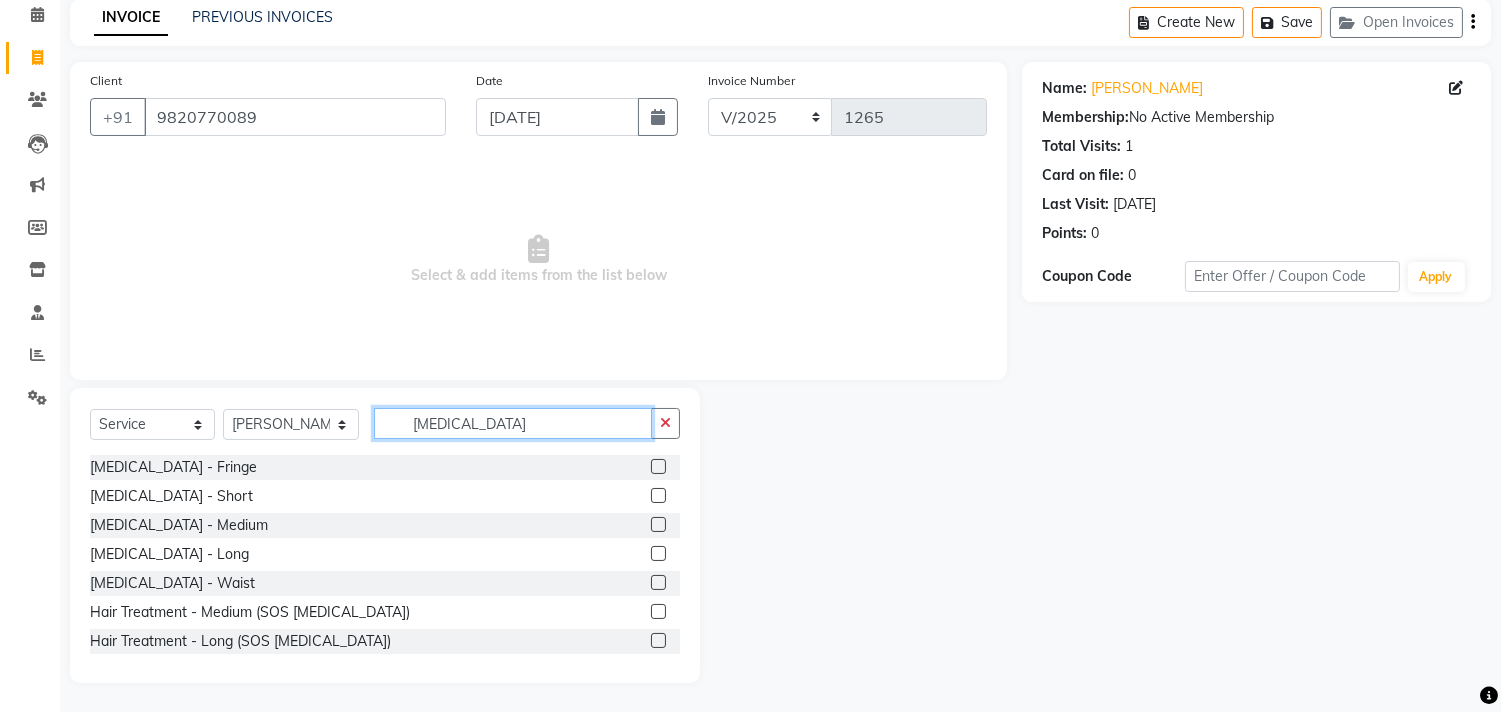 type on "[MEDICAL_DATA]" 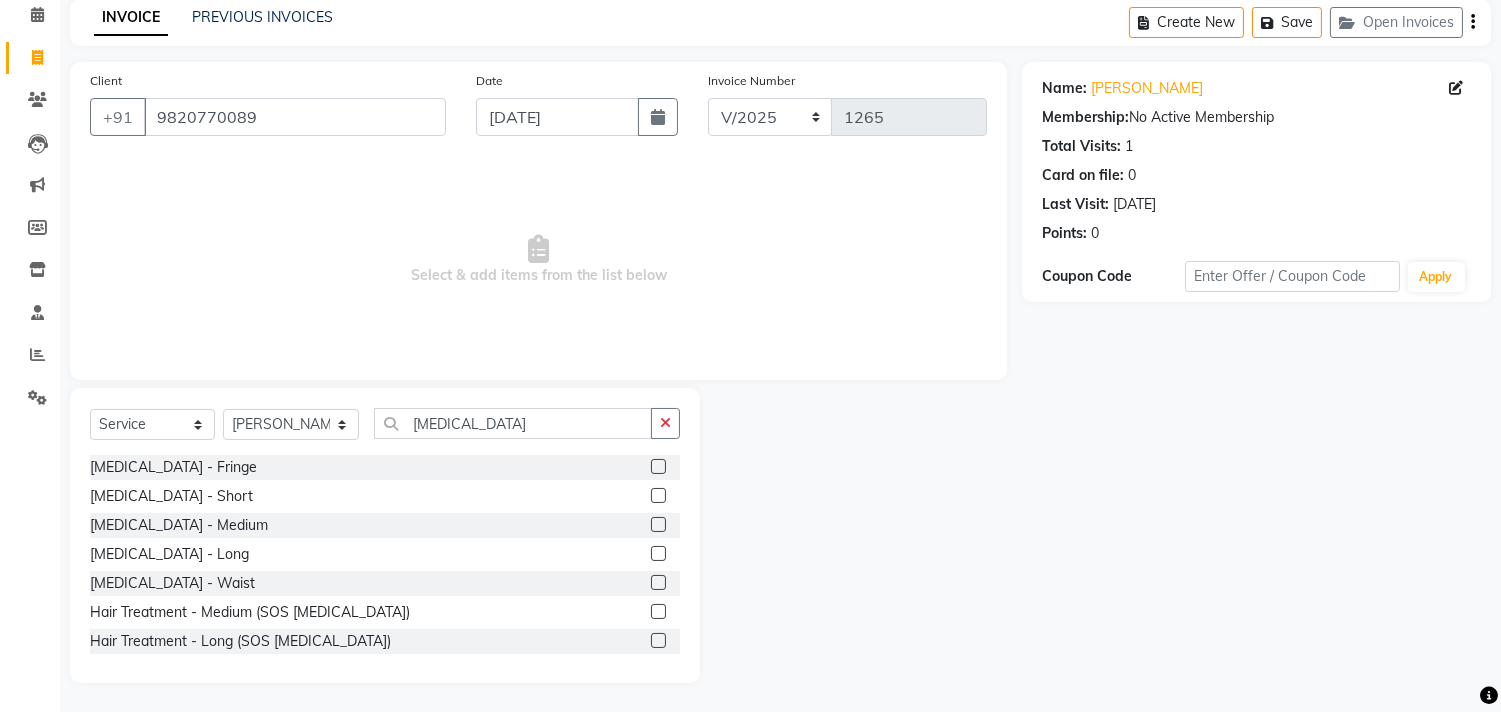 click 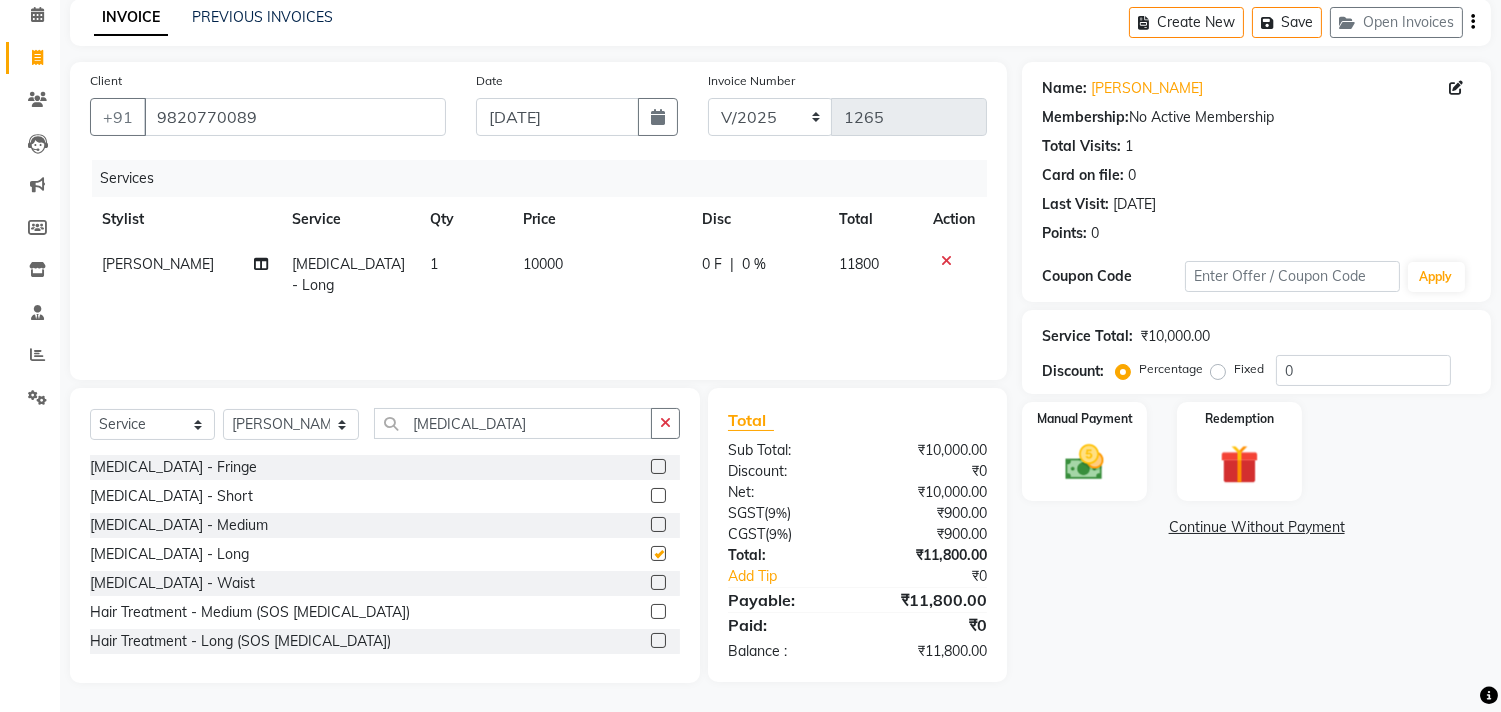 checkbox on "false" 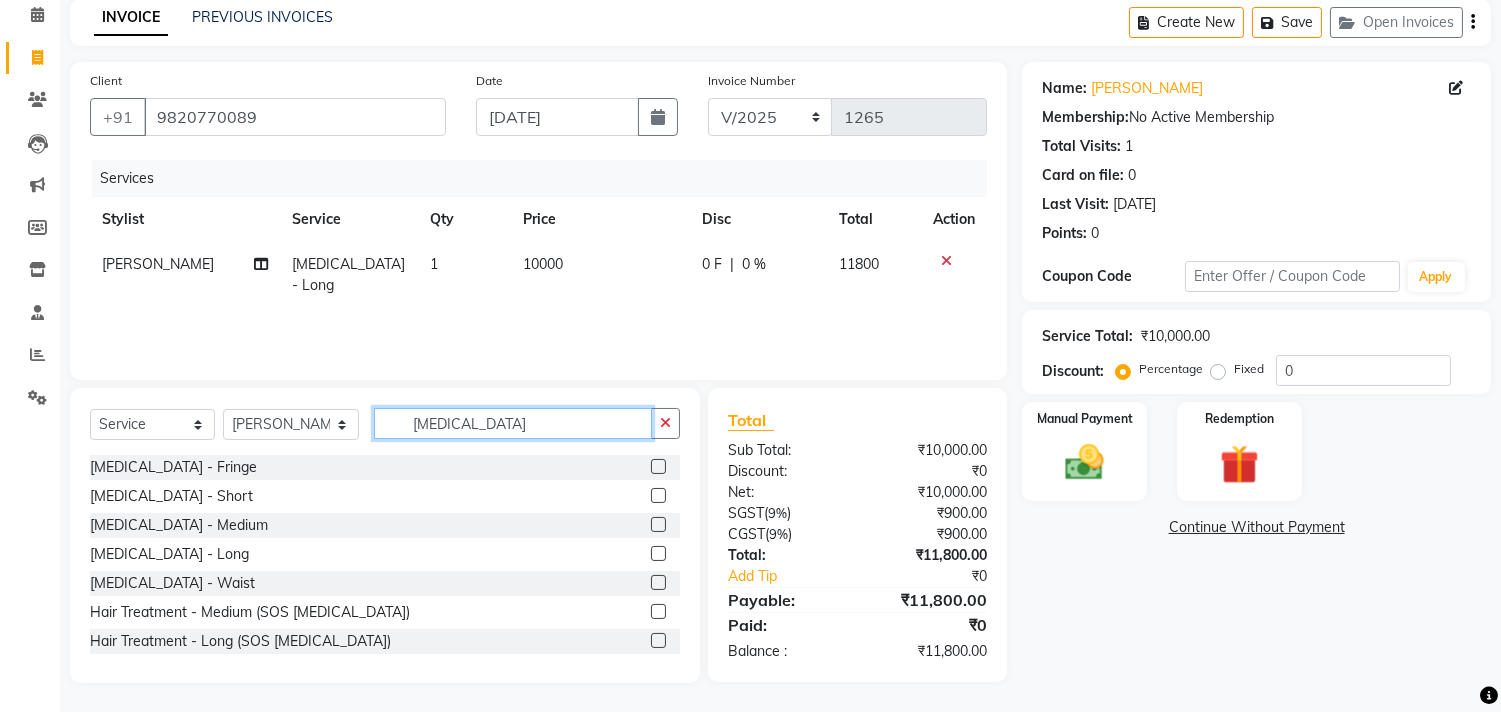 click on "[MEDICAL_DATA]" 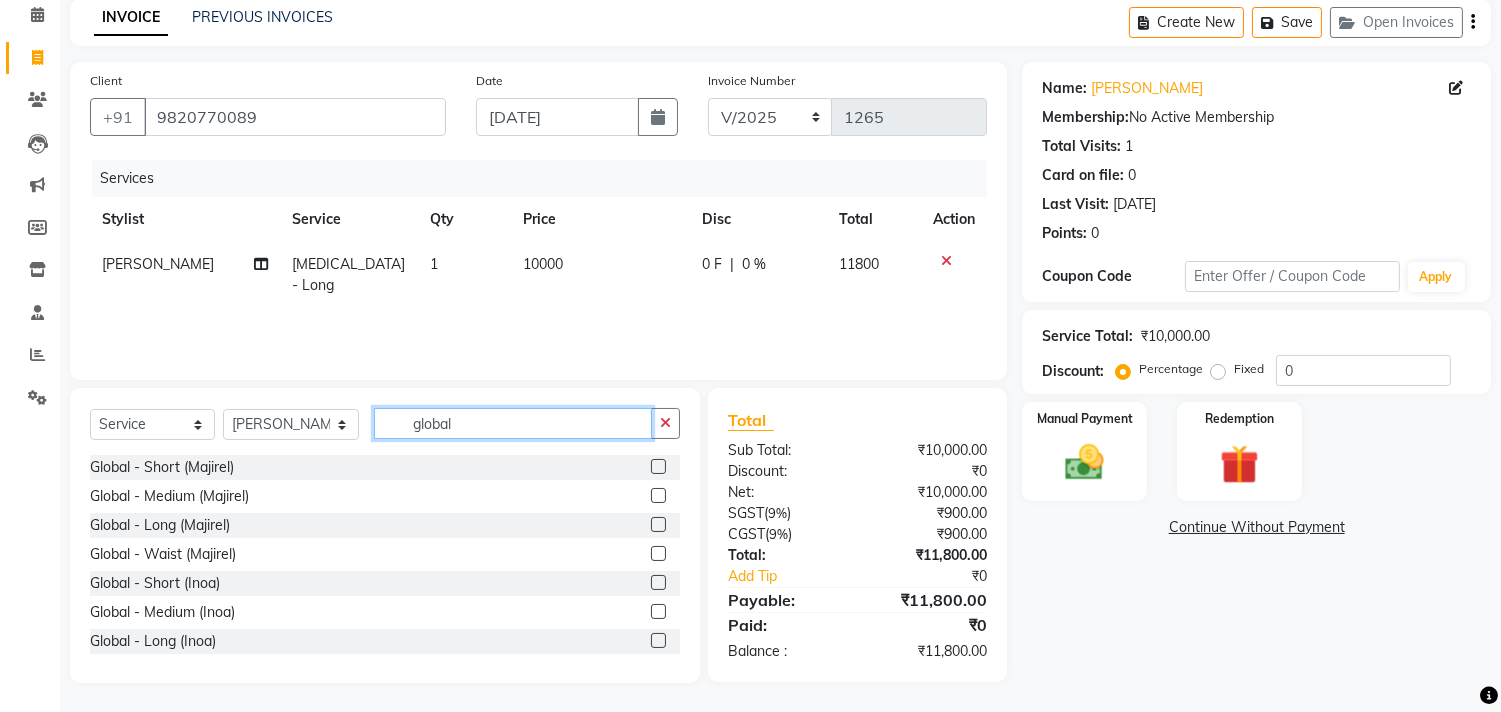 type on "global" 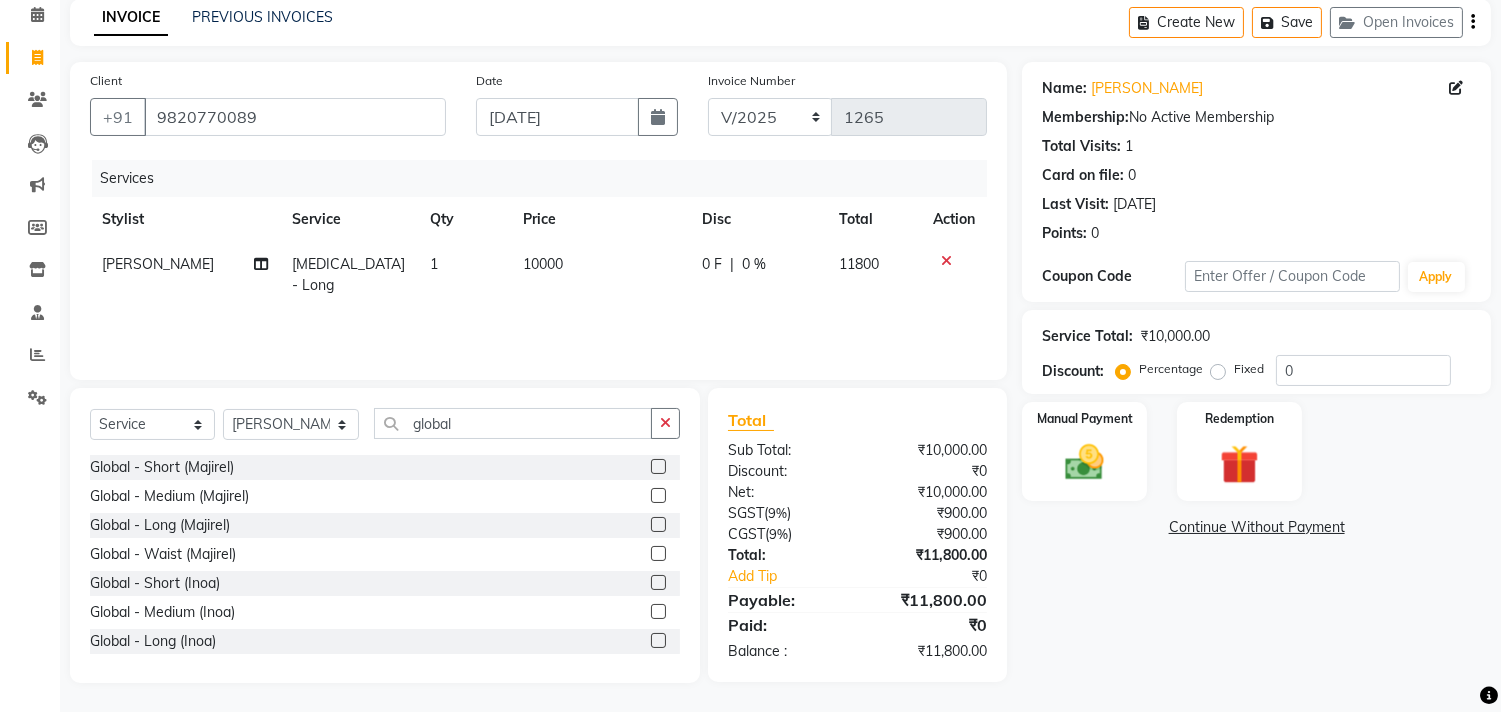 click 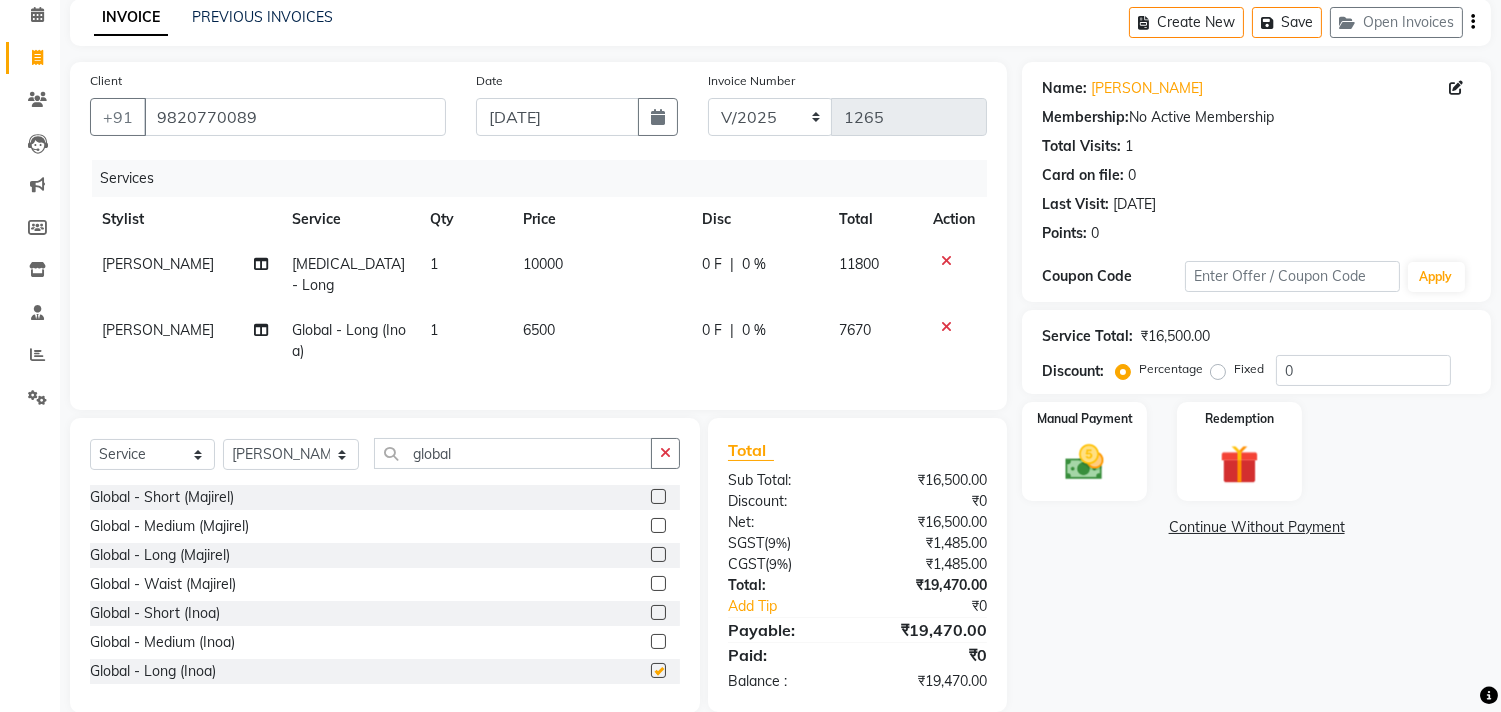 checkbox on "false" 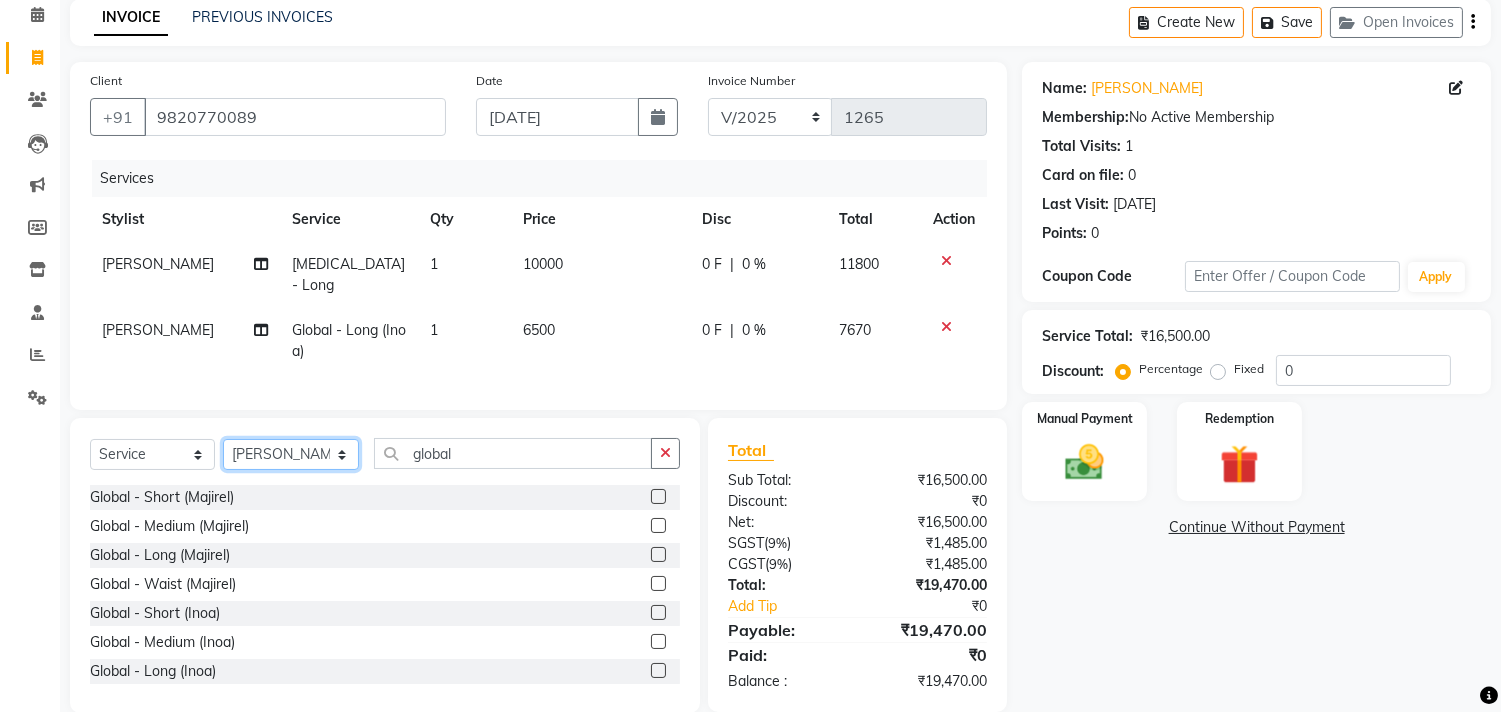 click on "Select Stylist [PERSON_NAME] [PERSON_NAME] [PERSON_NAME]   [PERSON_NAME] [PERSON_NAME]  [PERSON_NAME] [MEDICAL_DATA][PERSON_NAME] Roshan [PERSON_NAME] [PERSON_NAME]  [PERSON_NAME] Wezah" 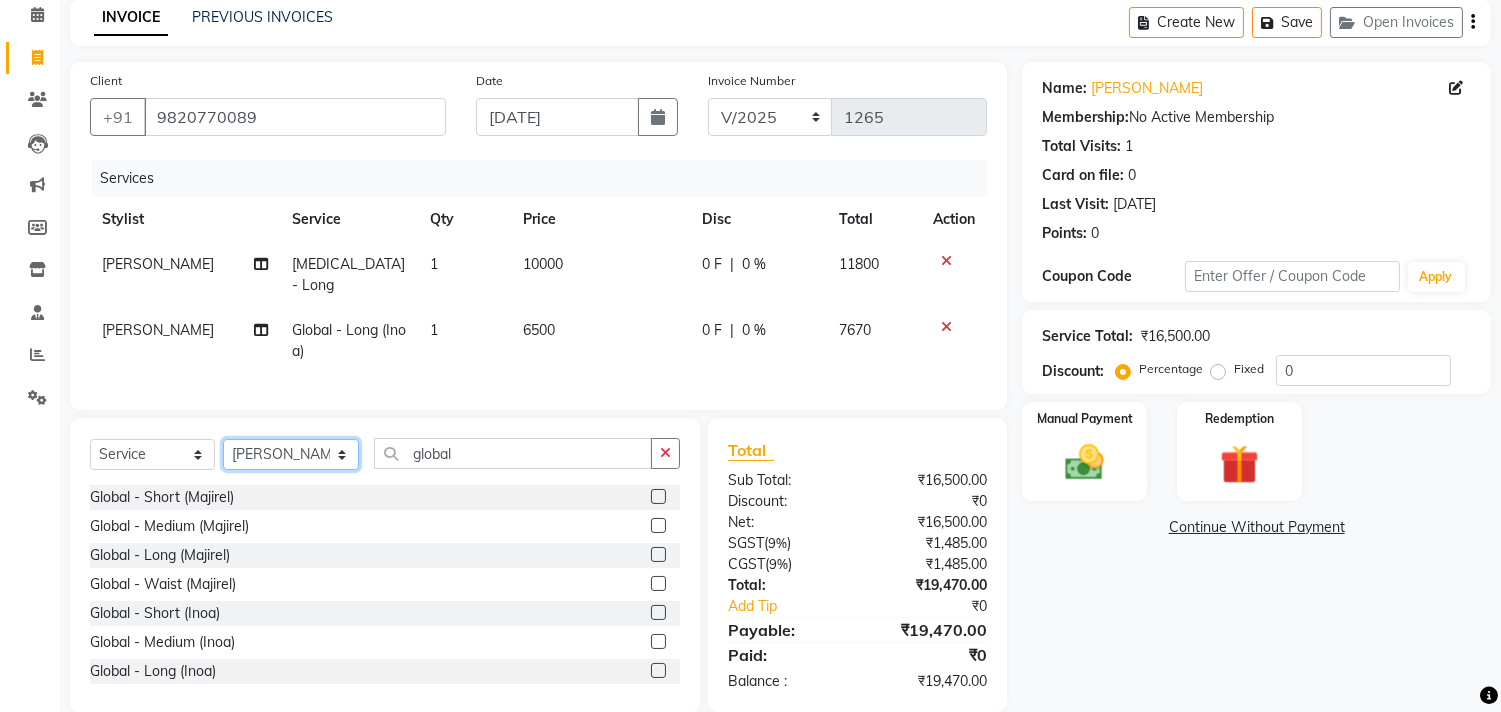select on "61637" 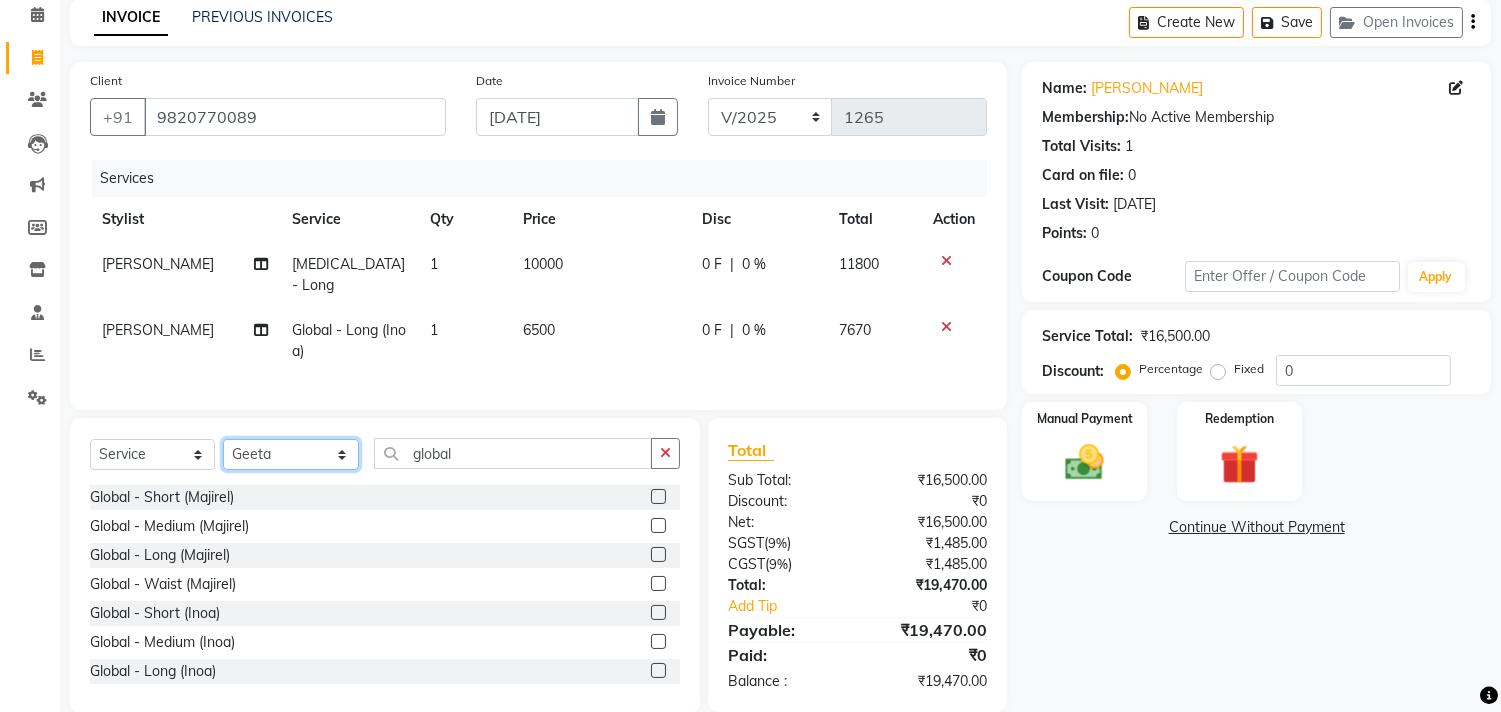 click on "Select Stylist [PERSON_NAME] [PERSON_NAME] [PERSON_NAME]   [PERSON_NAME] [PERSON_NAME]  [PERSON_NAME] [MEDICAL_DATA][PERSON_NAME] Roshan [PERSON_NAME] [PERSON_NAME]  [PERSON_NAME] Wezah" 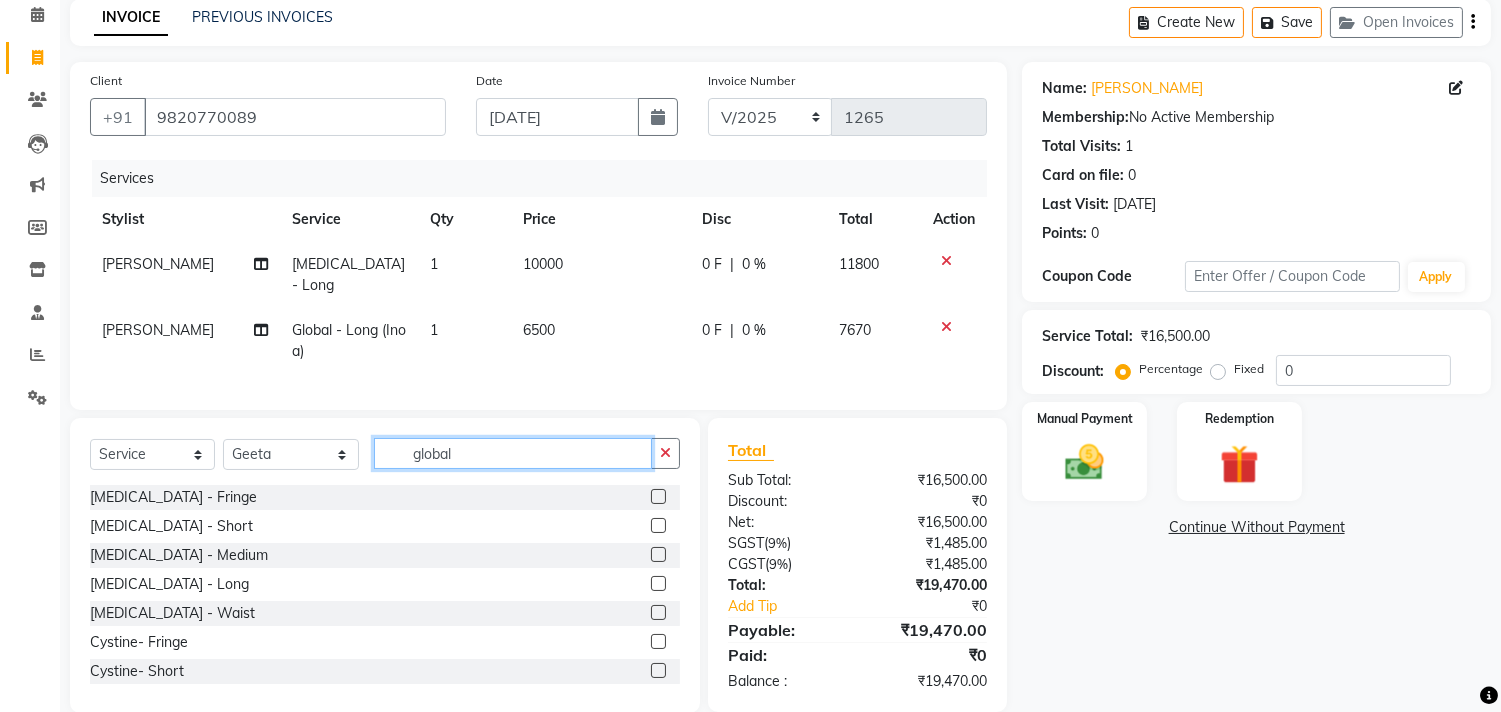 click on "global" 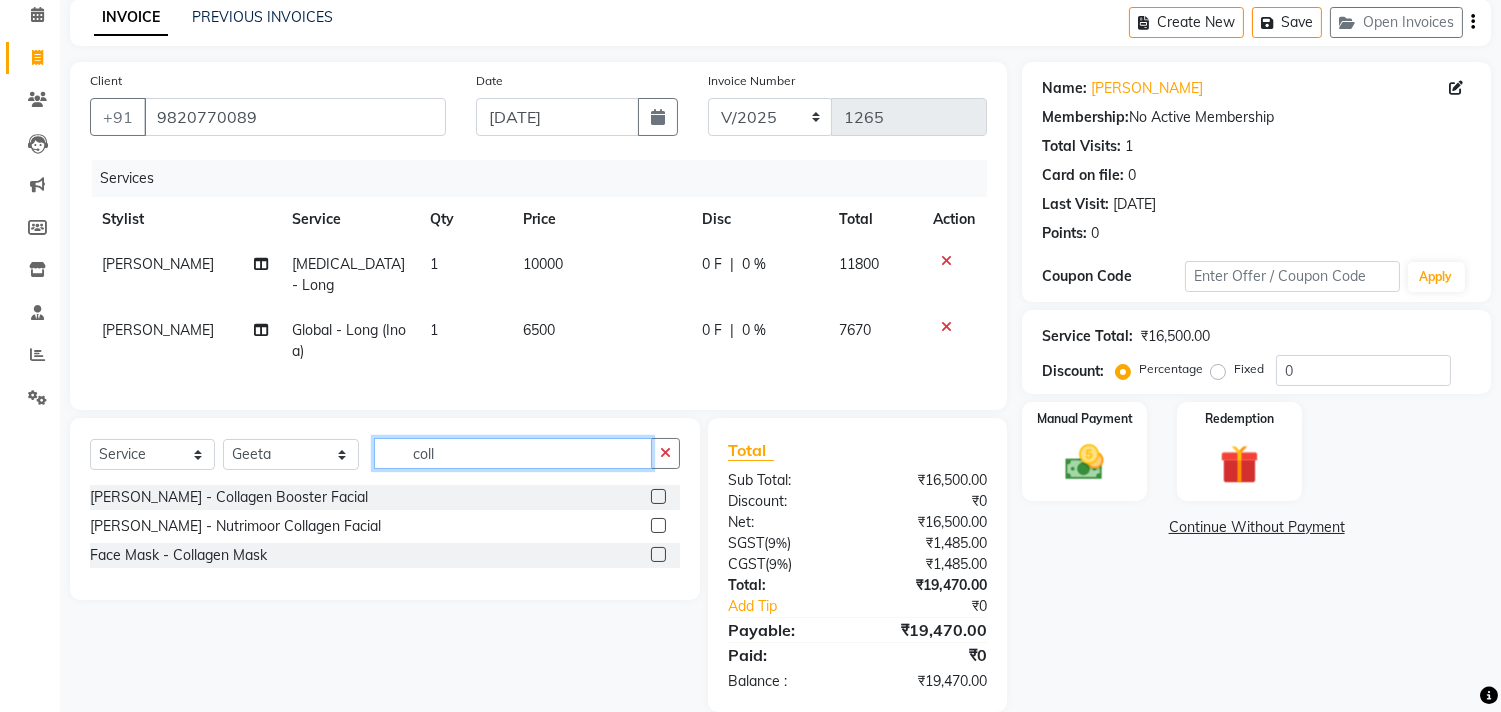 type on "coll" 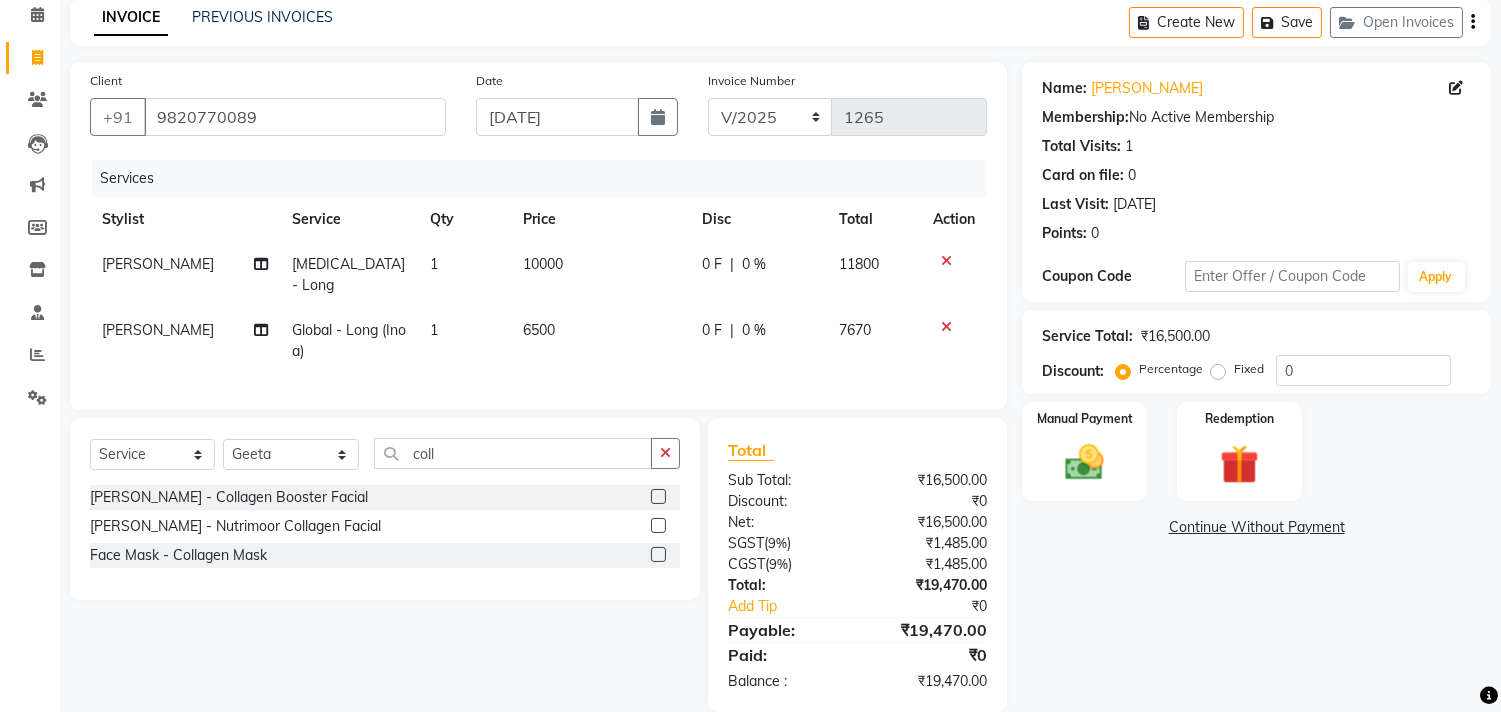 click 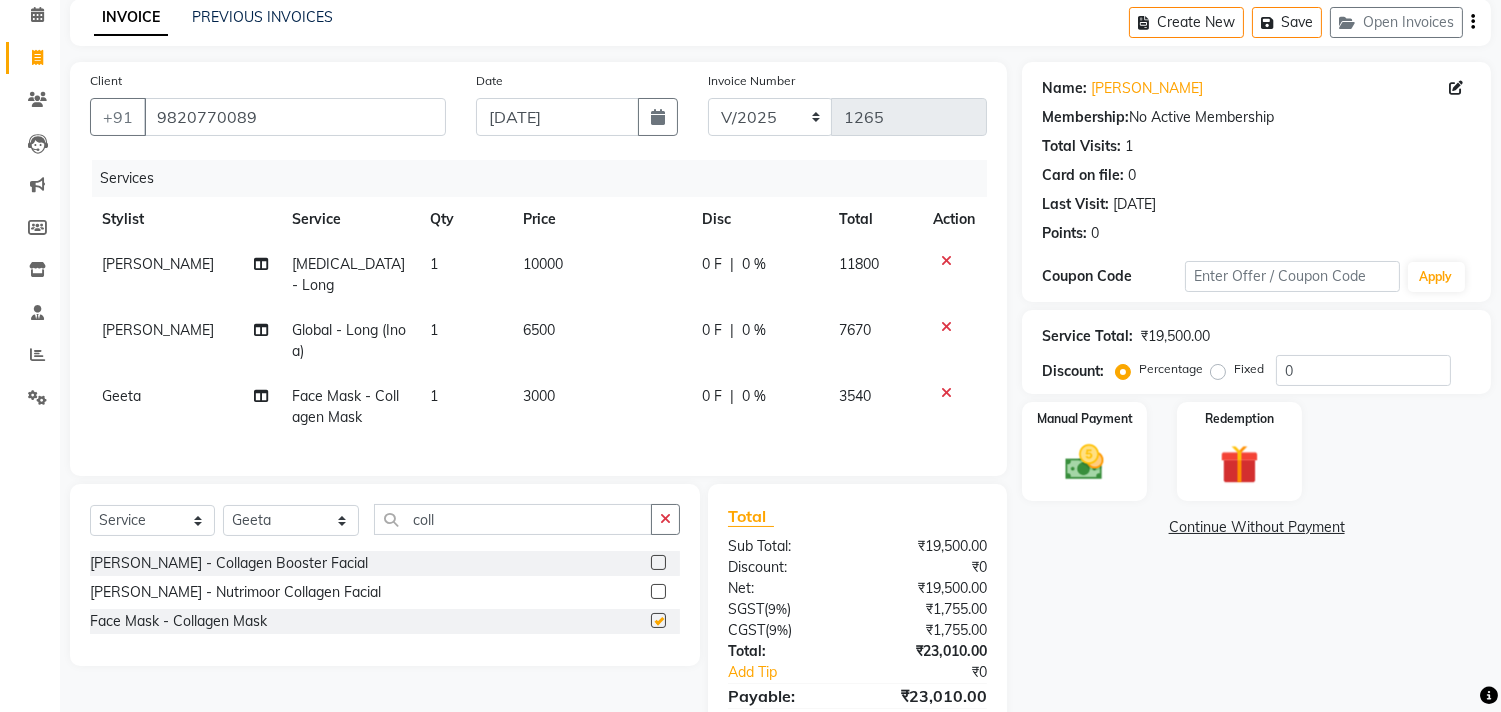 checkbox on "false" 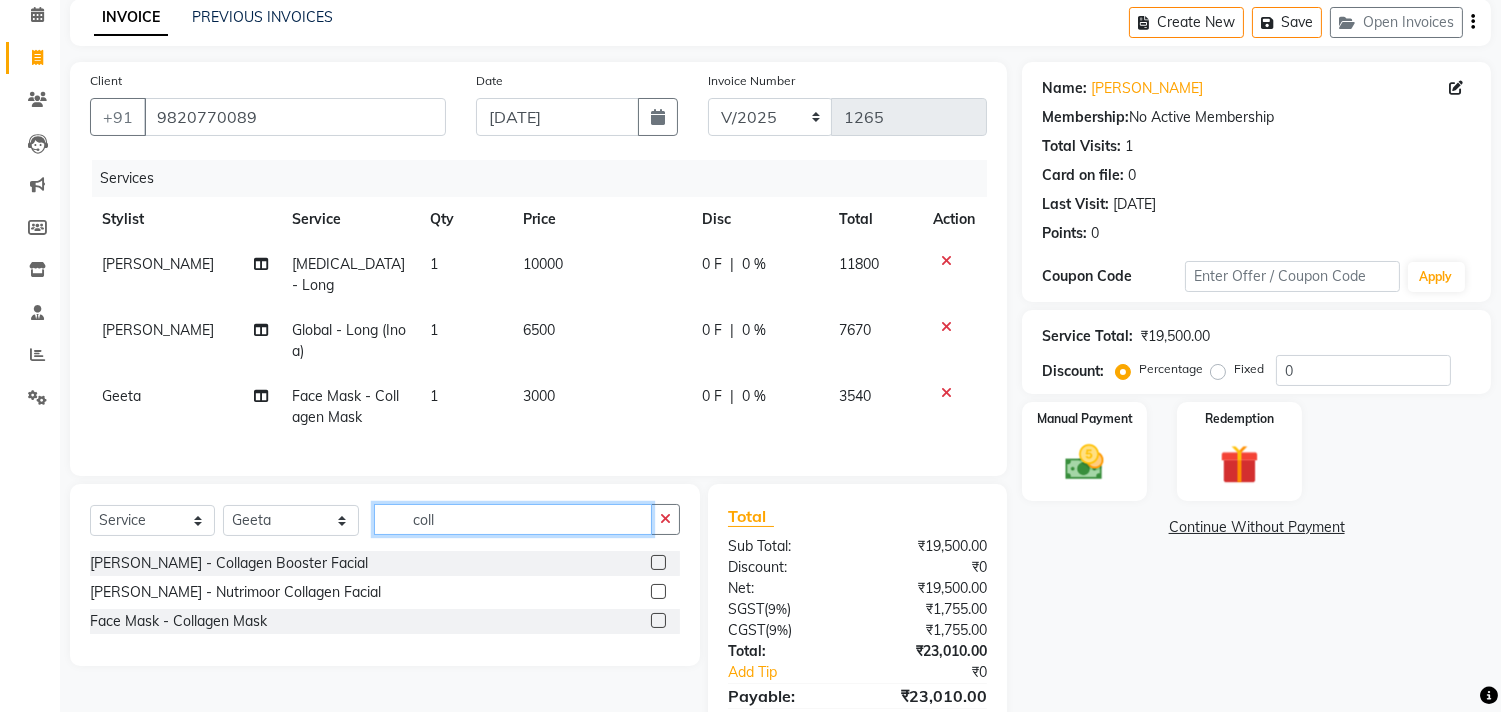 click on "coll" 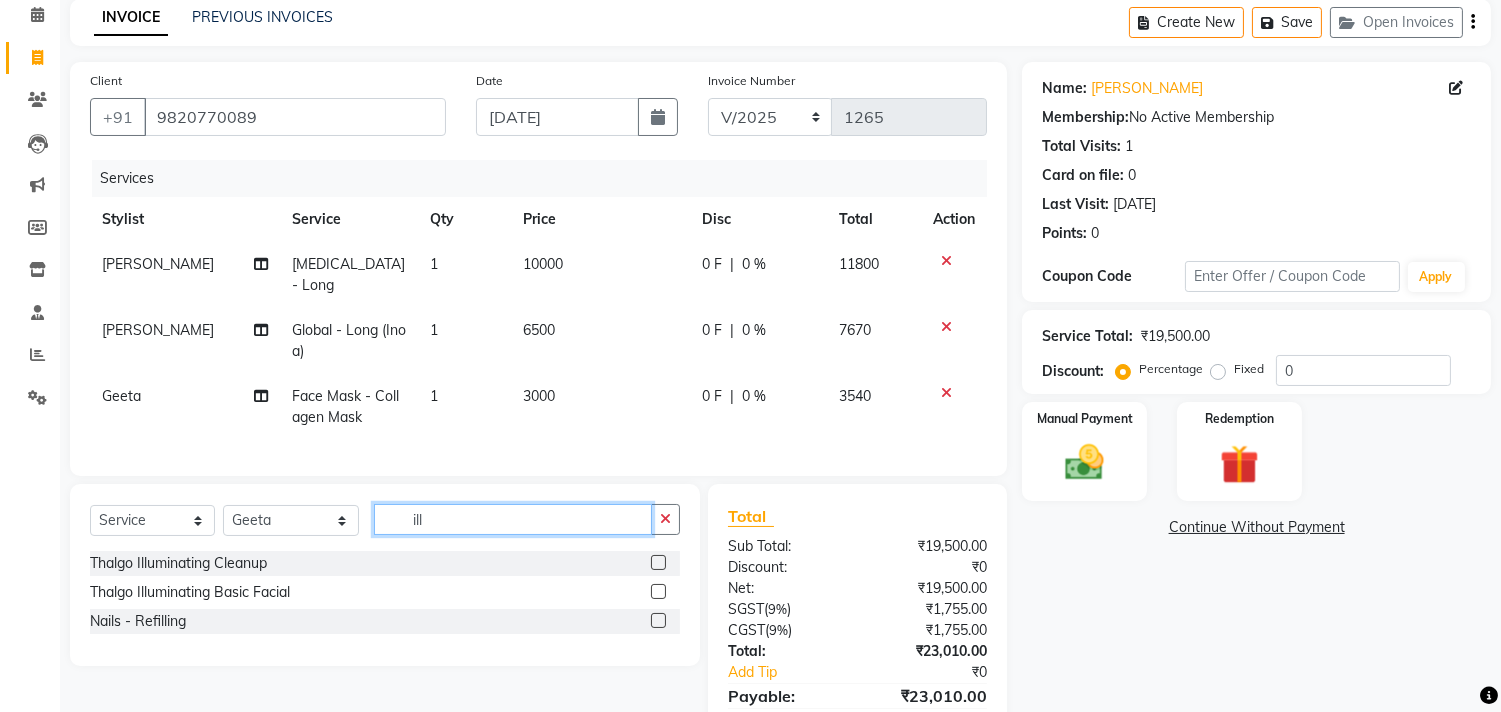 type on "ill" 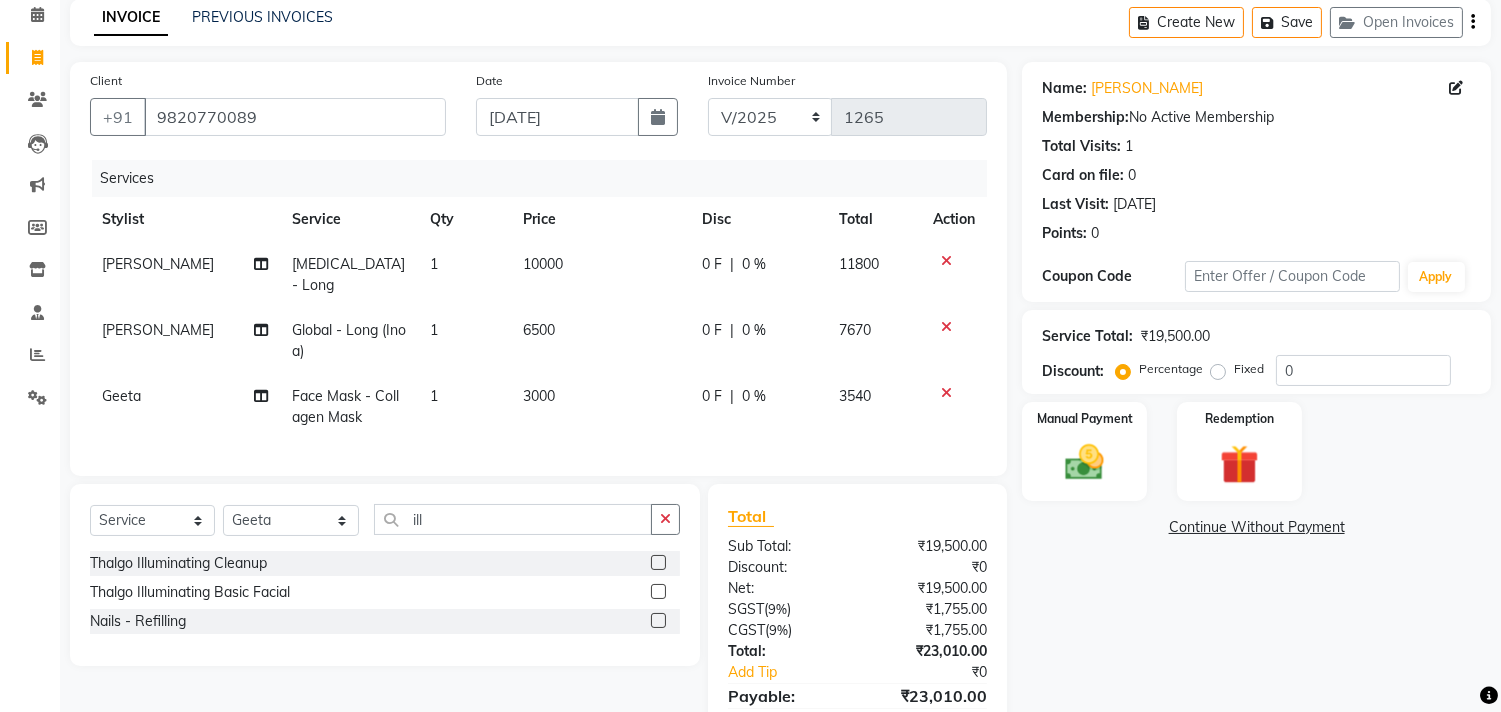 click 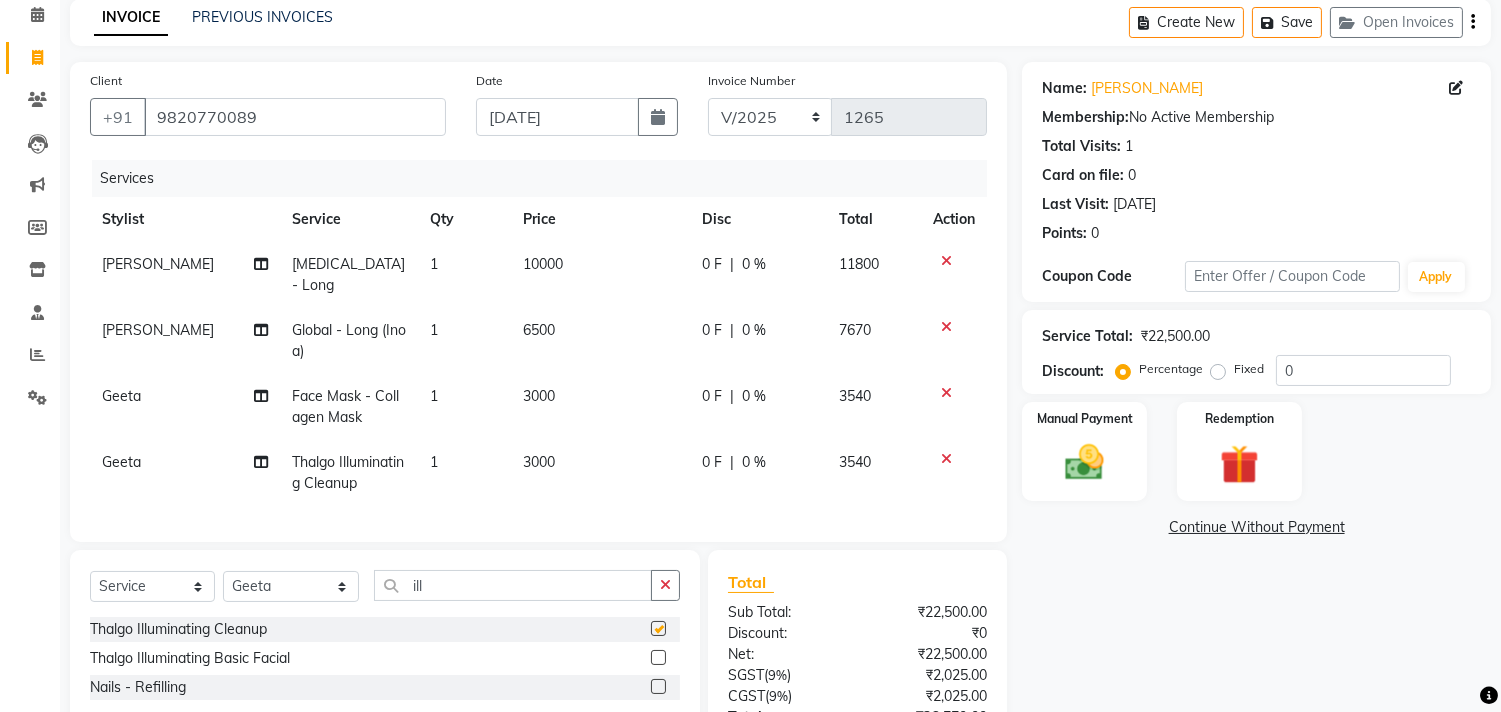 checkbox on "false" 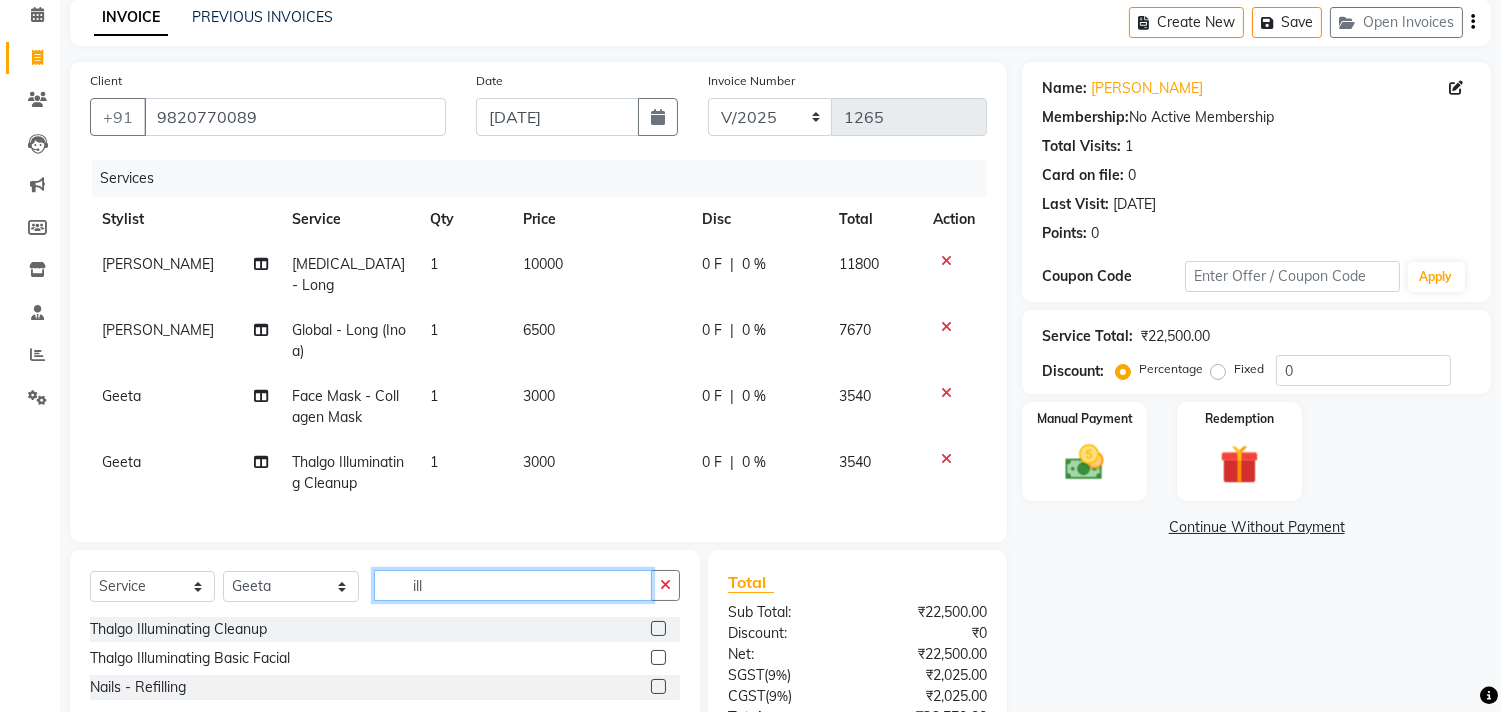 click on "ill" 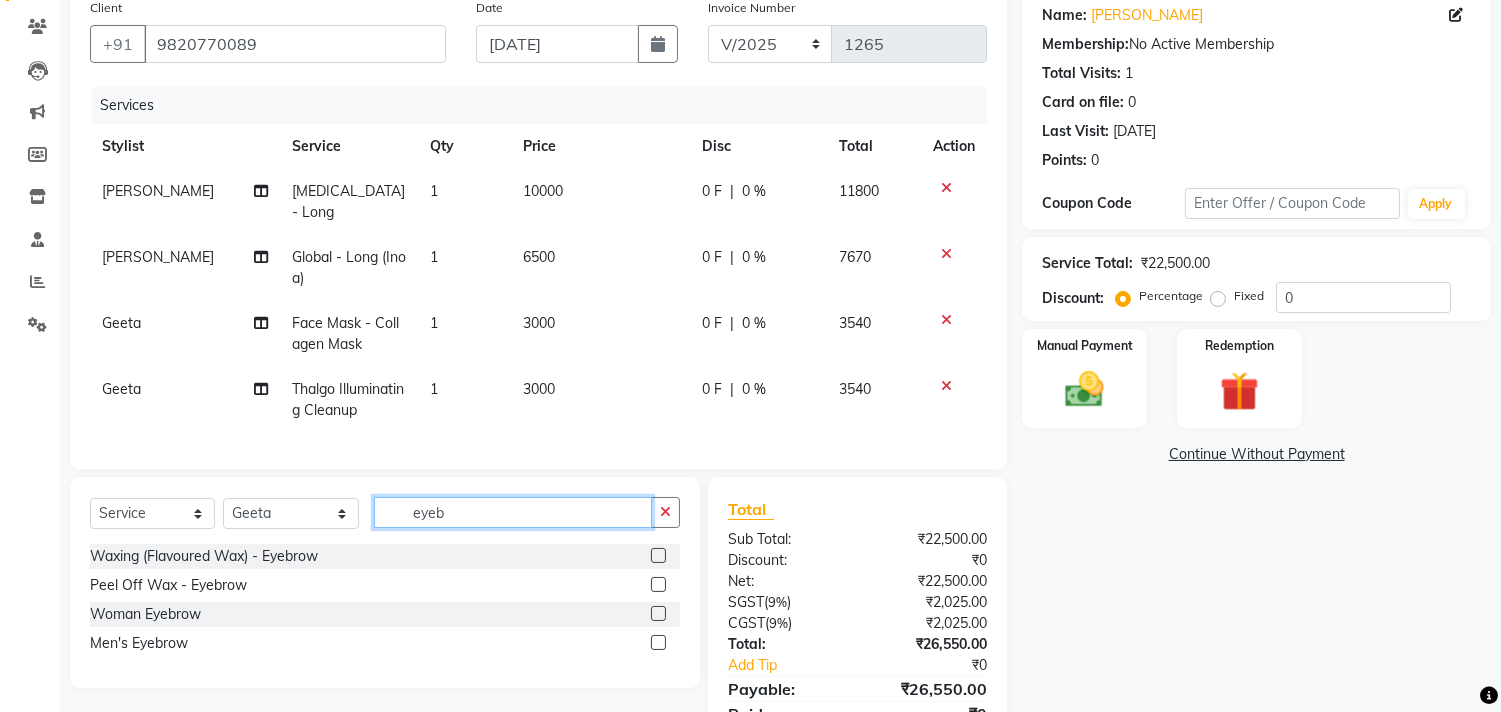 scroll, scrollTop: 200, scrollLeft: 0, axis: vertical 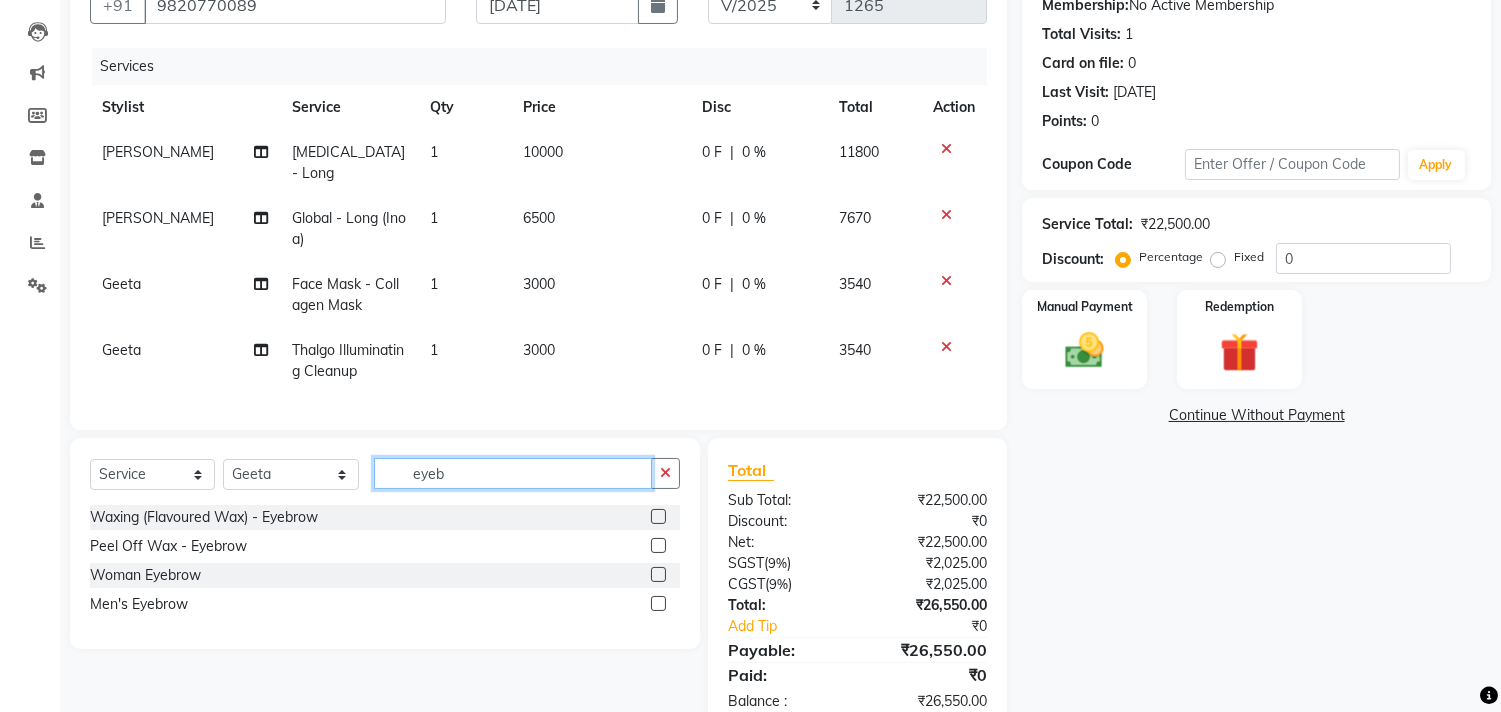 type on "eyeb" 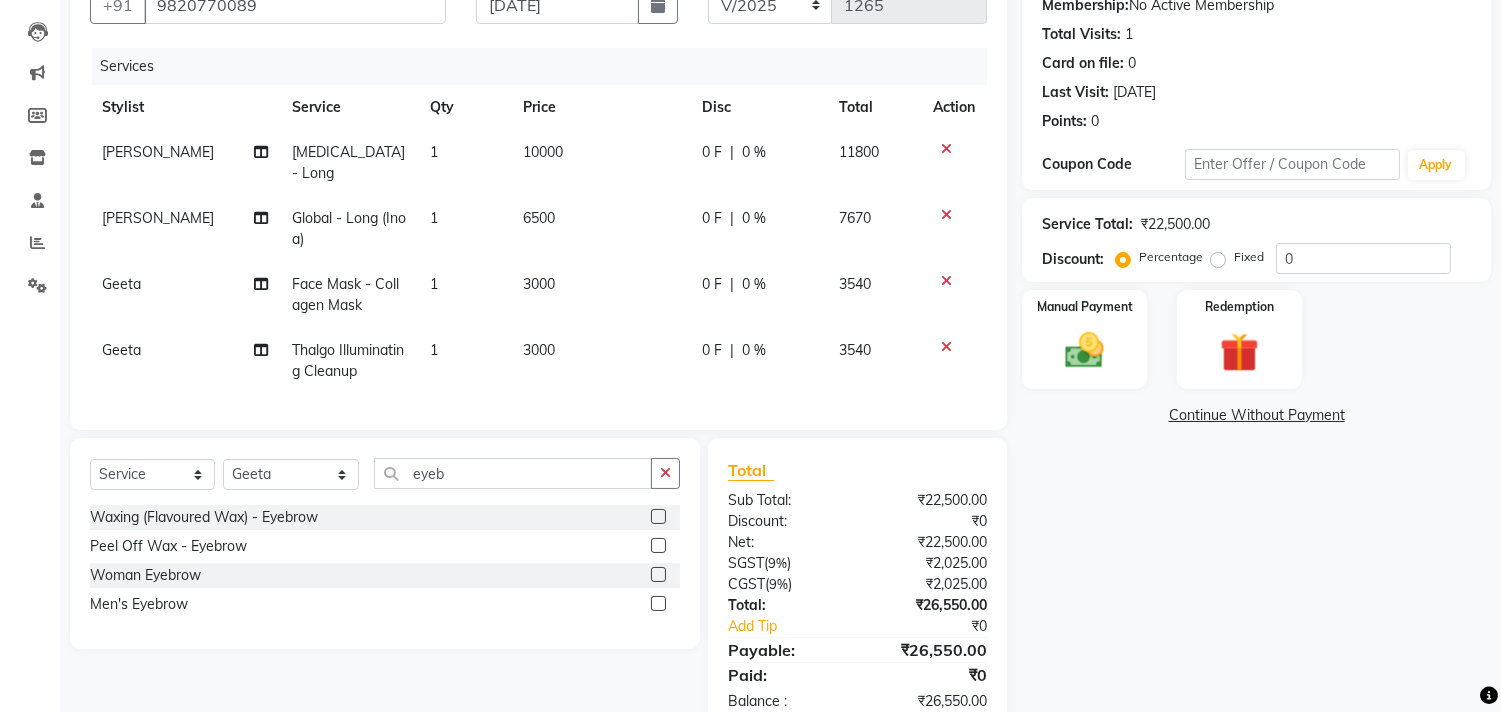 click 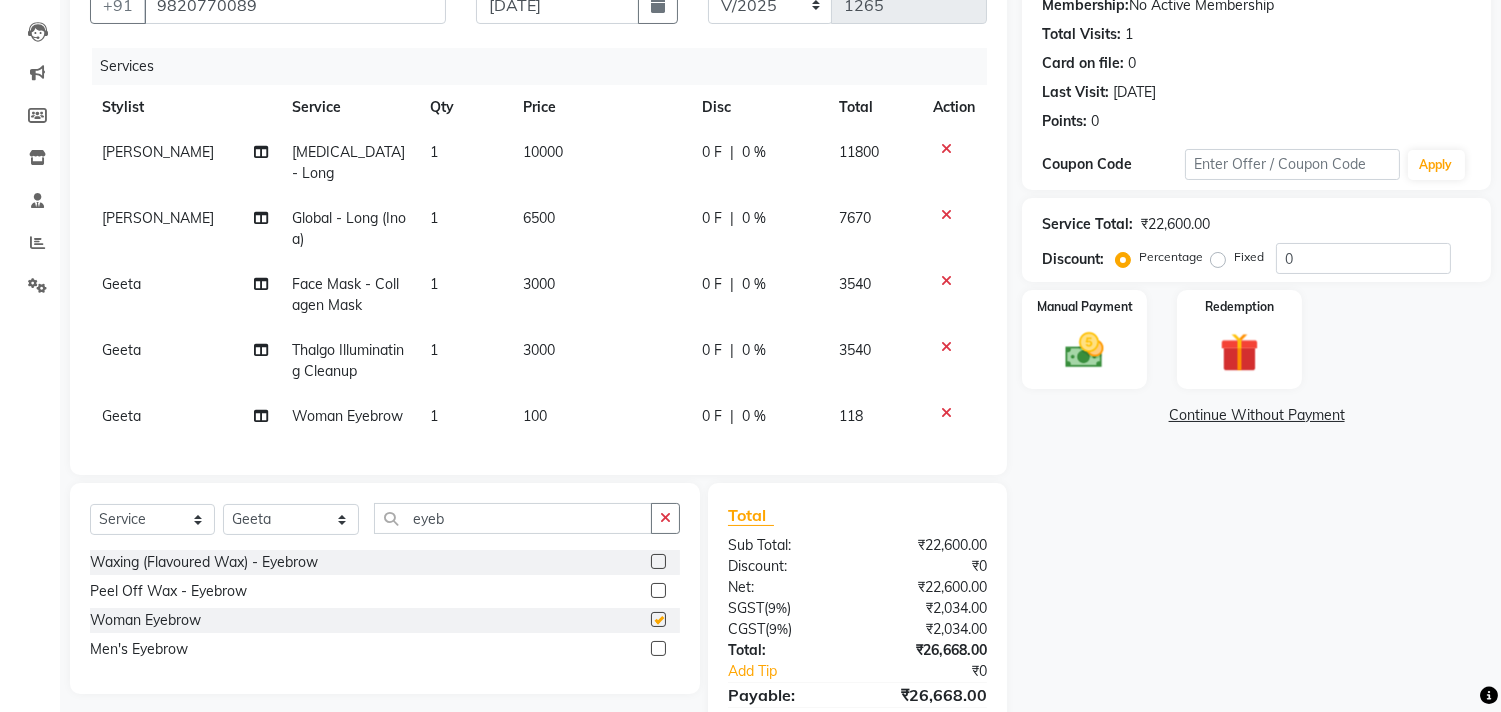 checkbox on "false" 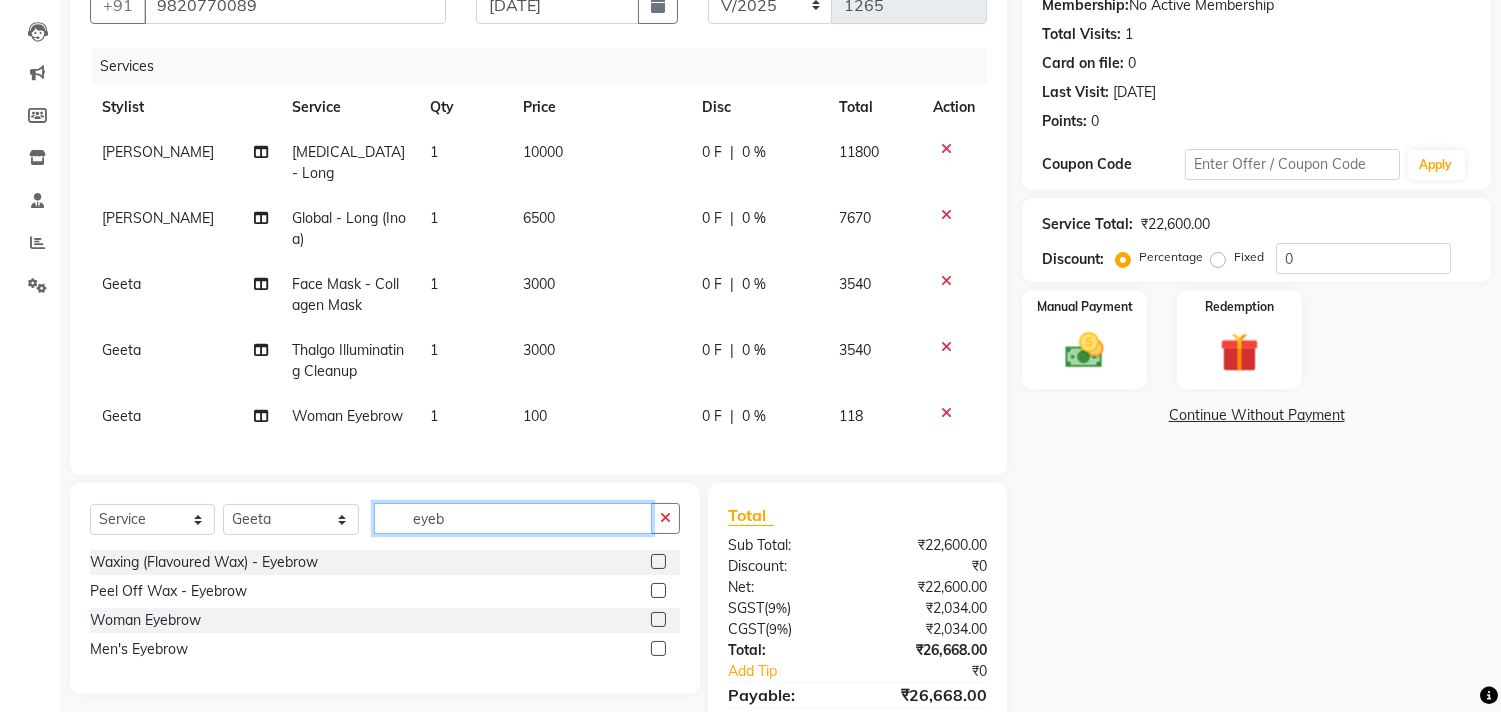 click on "eyeb" 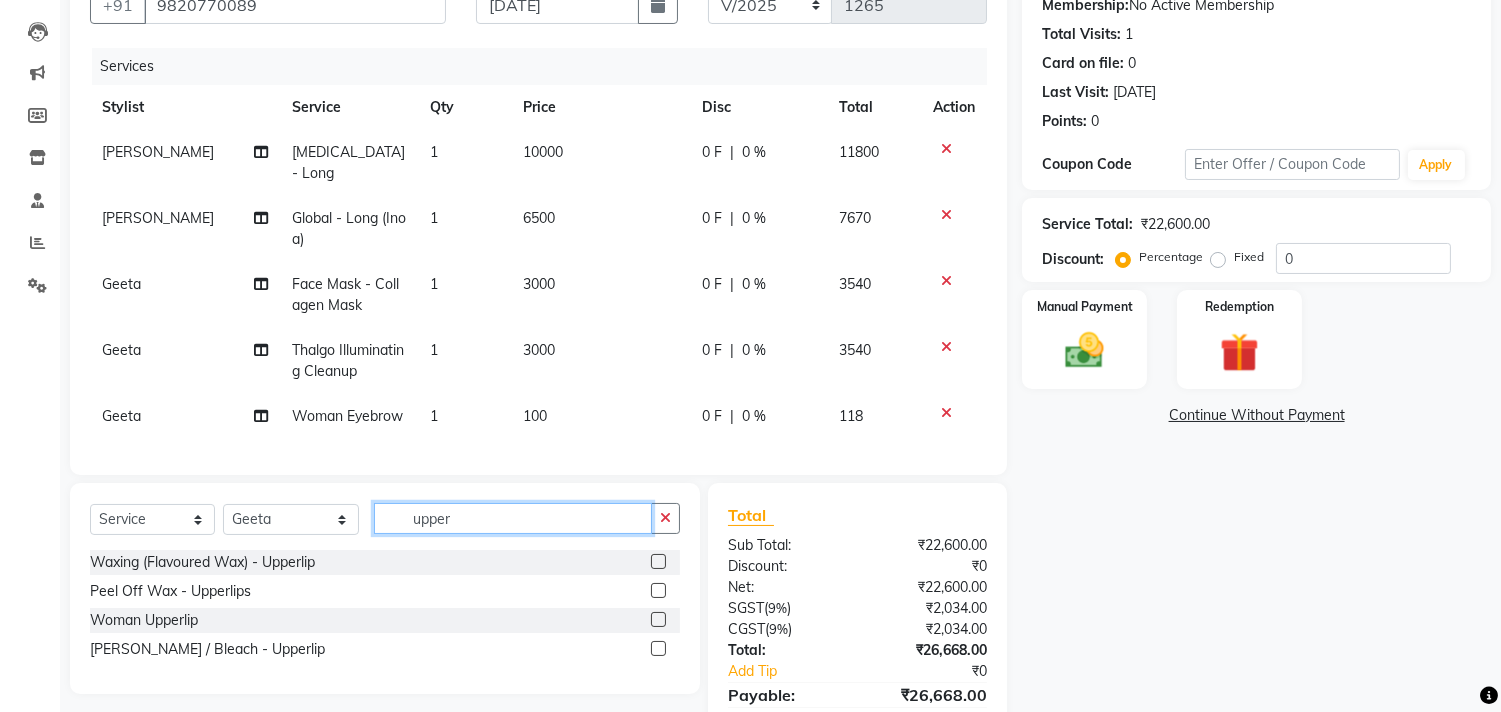 type on "upper" 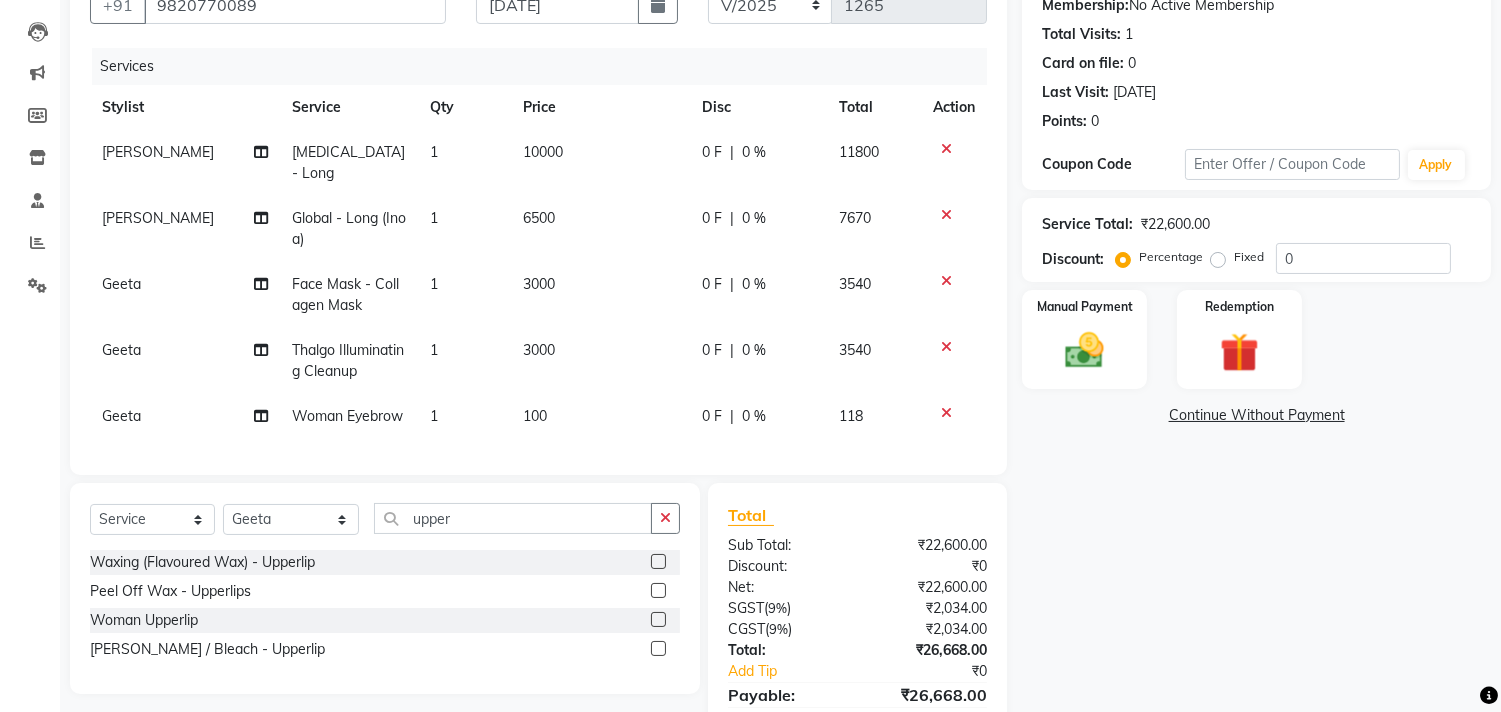 click 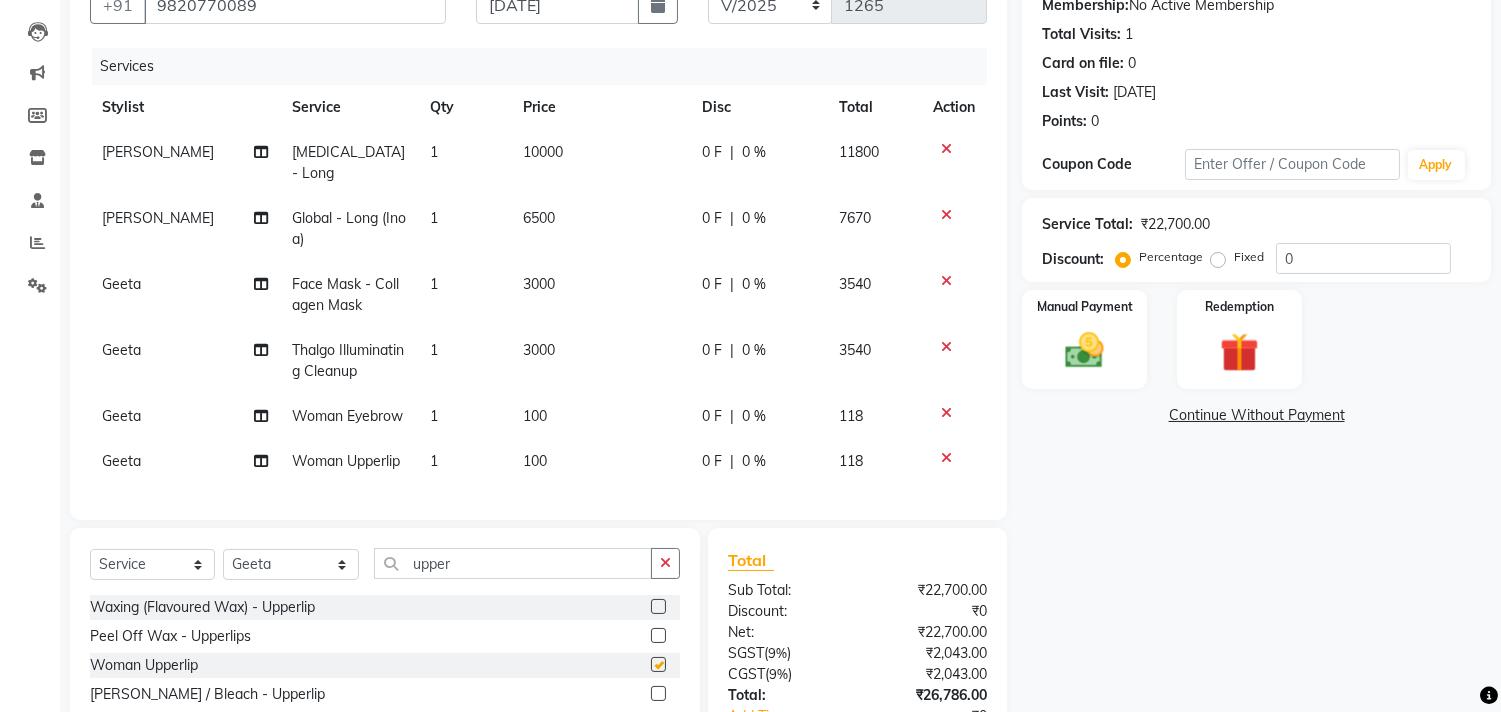 checkbox on "false" 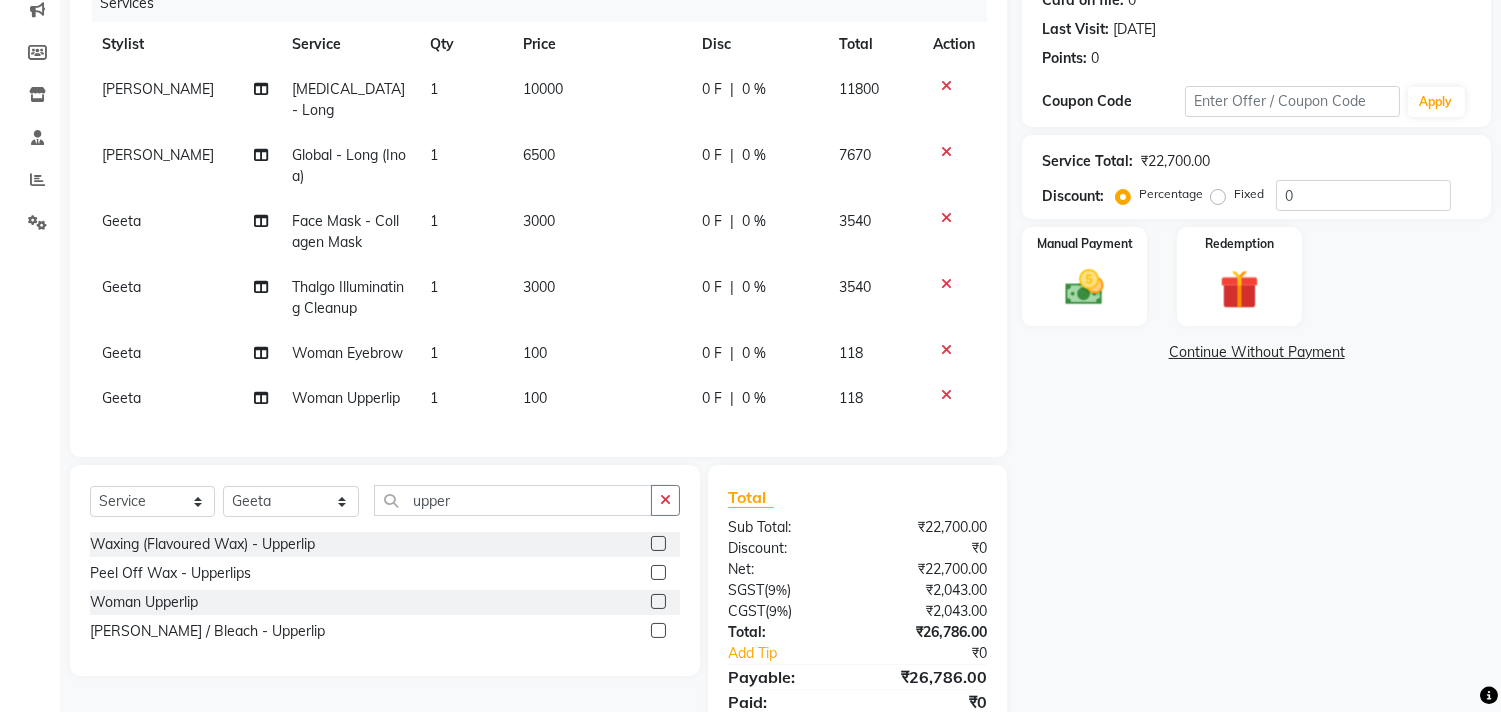scroll, scrollTop: 224, scrollLeft: 0, axis: vertical 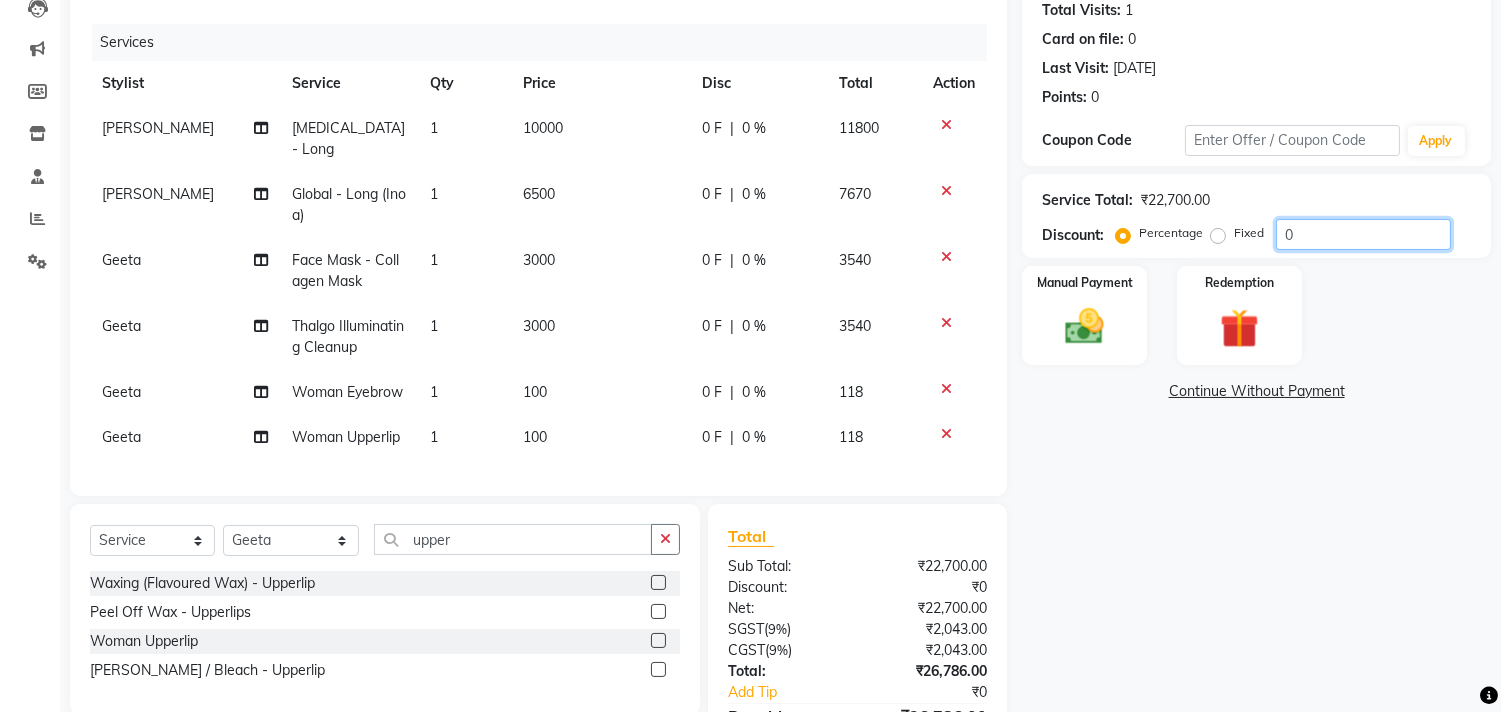 click on "0" 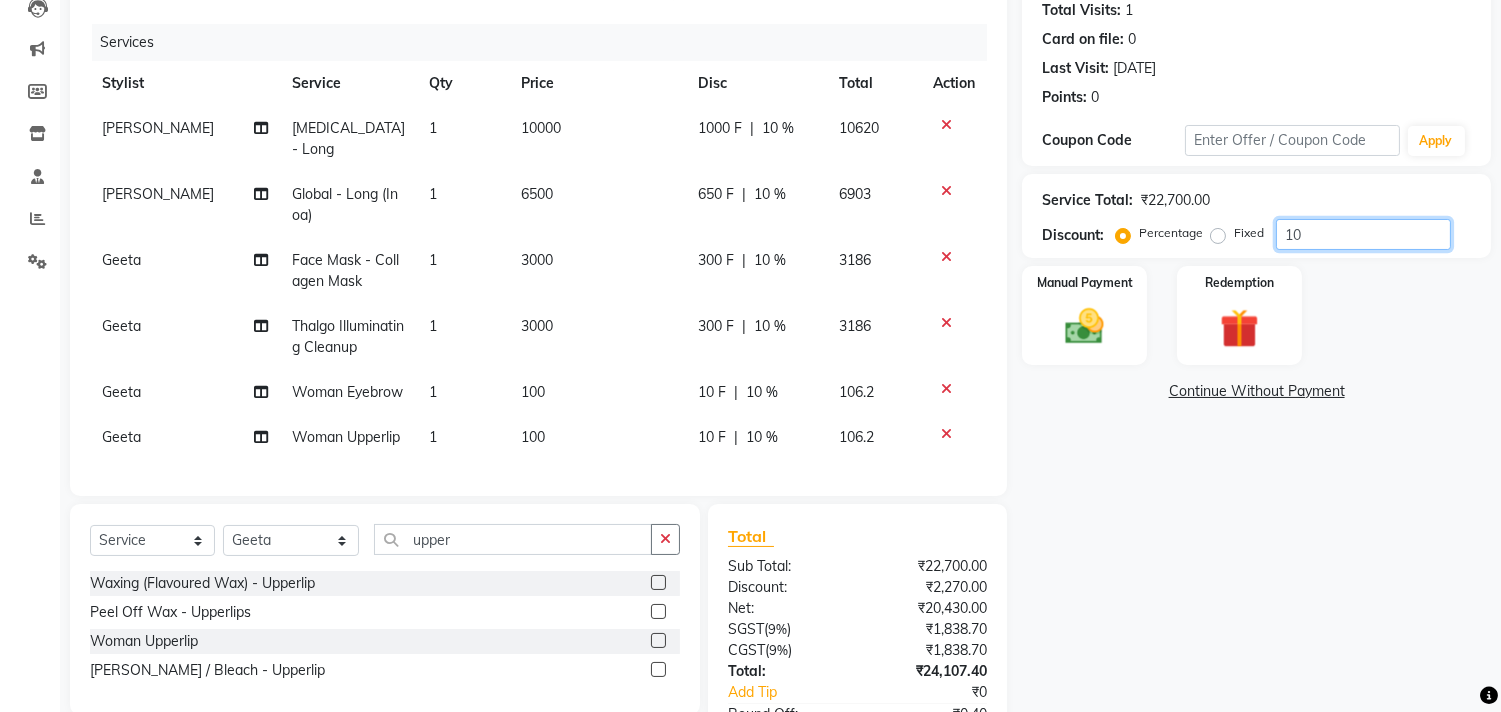 type on "1" 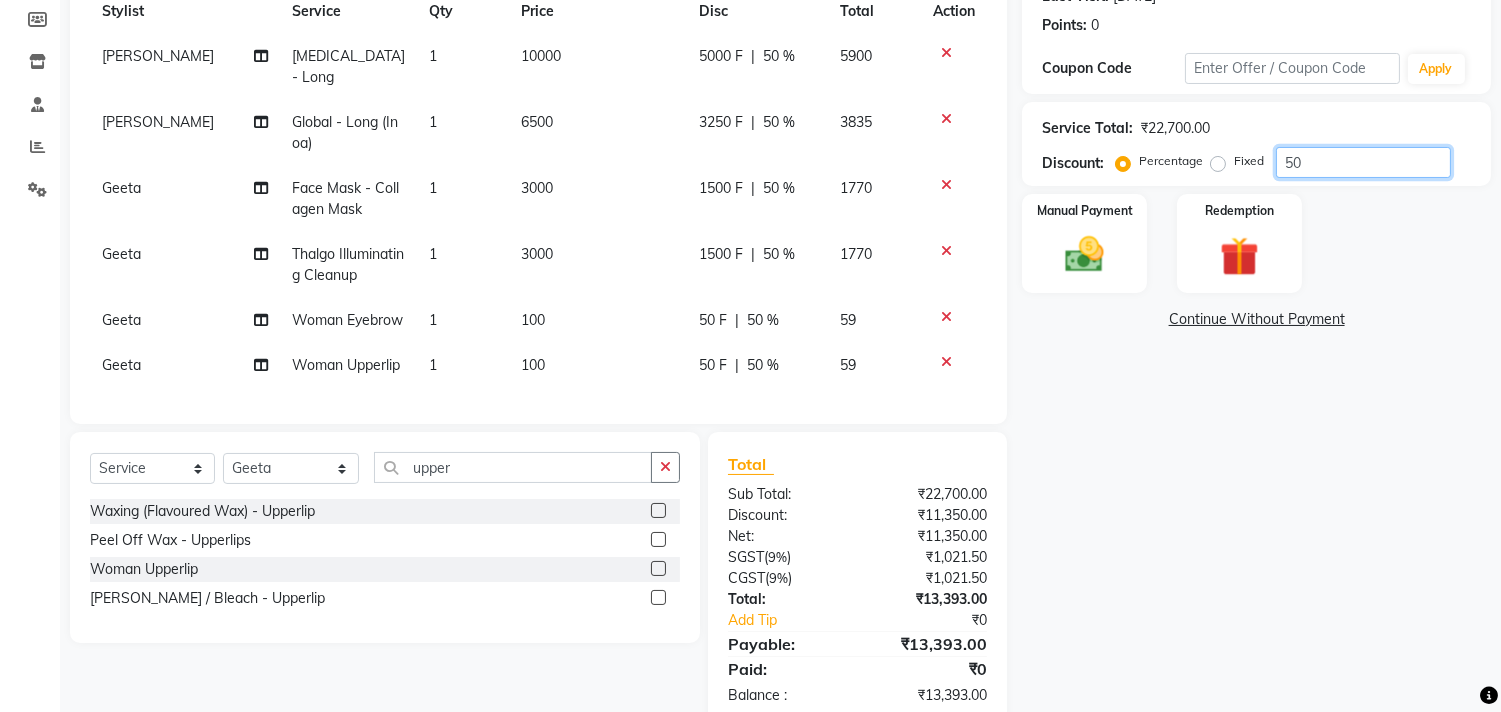 scroll, scrollTop: 335, scrollLeft: 0, axis: vertical 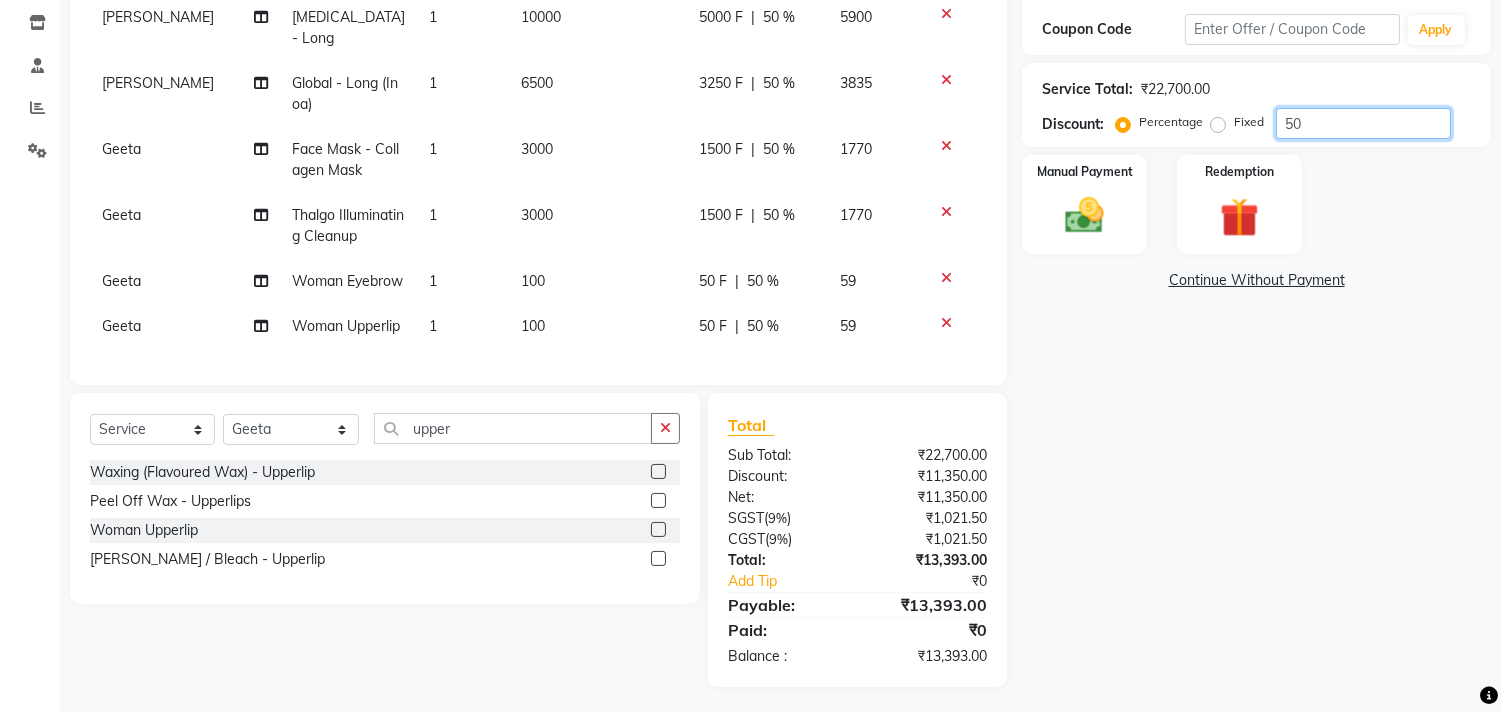 type on "50" 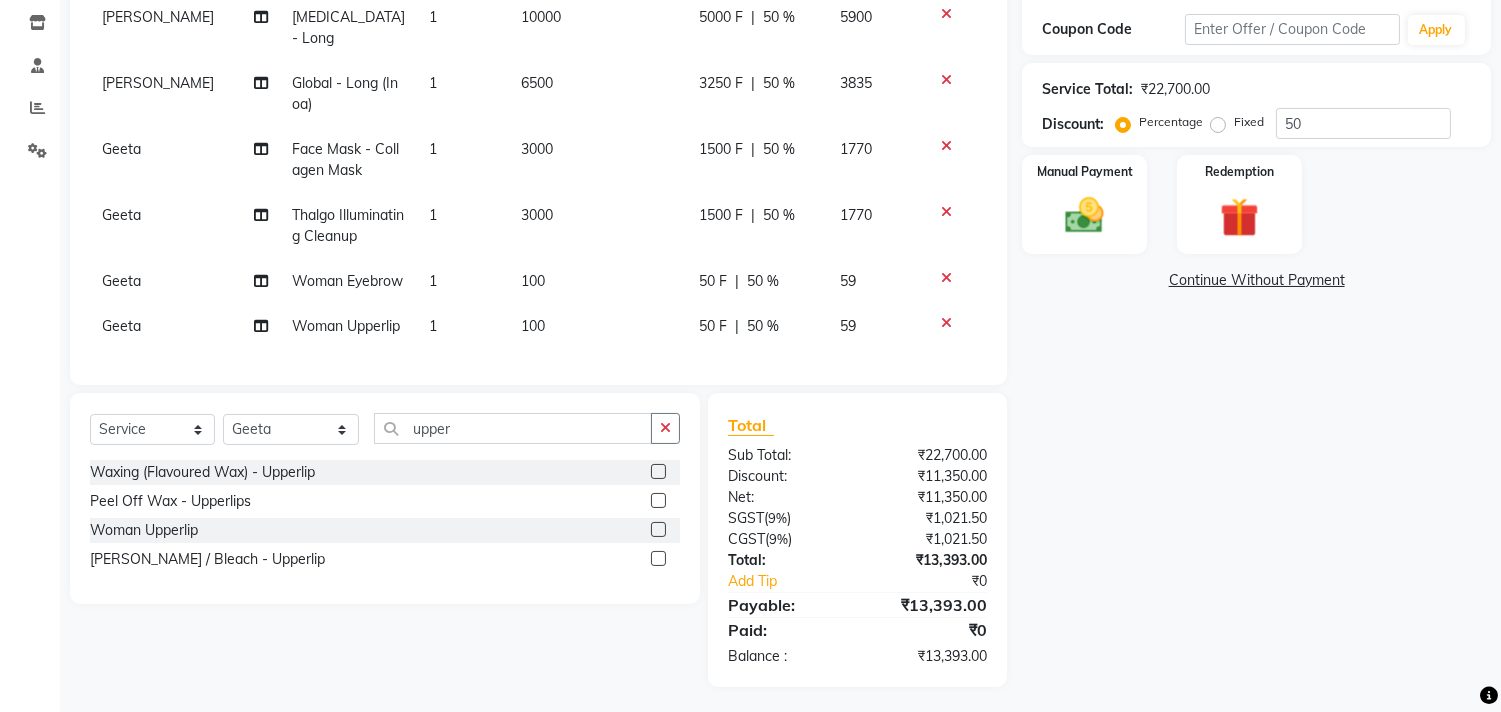 click on "Name: [PERSON_NAME] Membership:  No Active Membership  Total Visits:  1 Card on file:  0 Last Visit:   [DATE] Points:   0  Coupon Code Apply Service Total:  ₹22,700.00  Discount:  Percentage   Fixed  50 Manual Payment Redemption  Continue Without Payment" 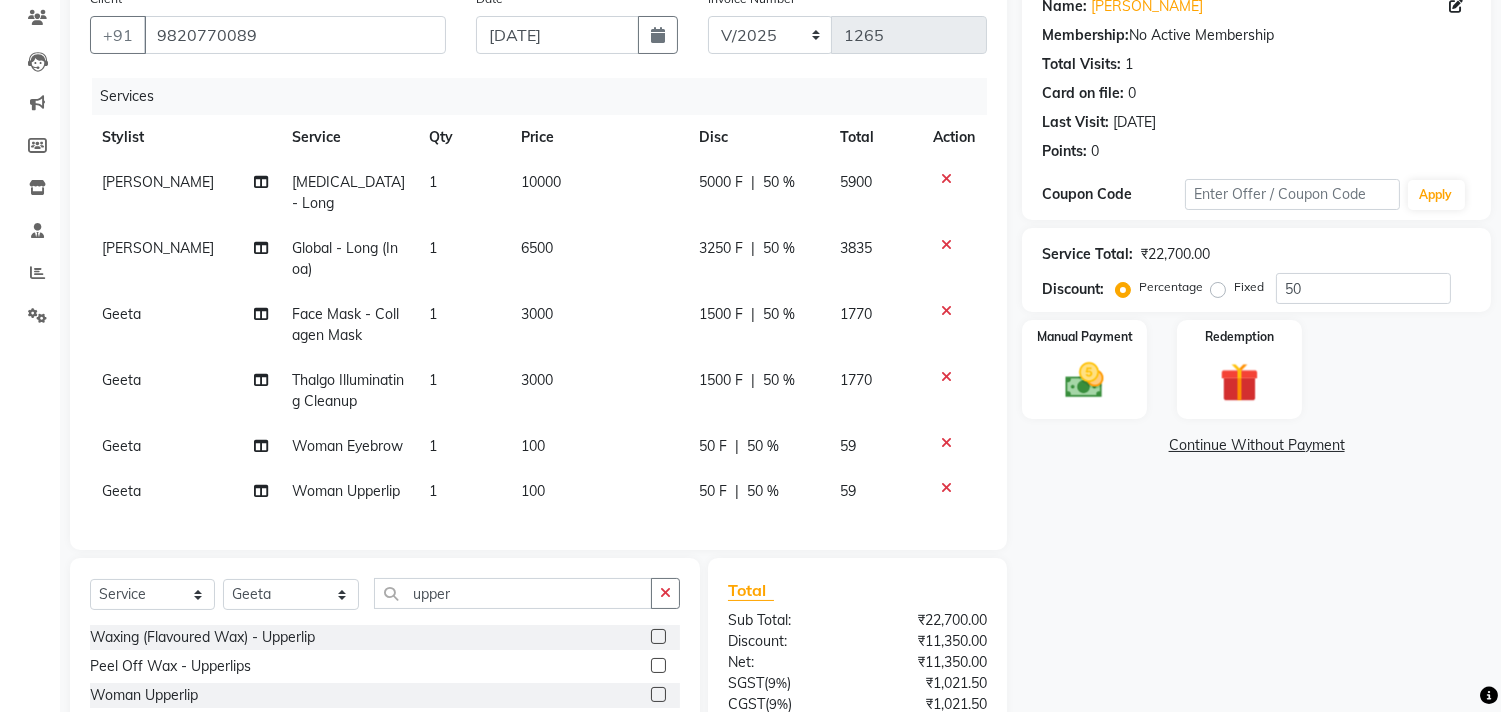 scroll, scrollTop: 224, scrollLeft: 0, axis: vertical 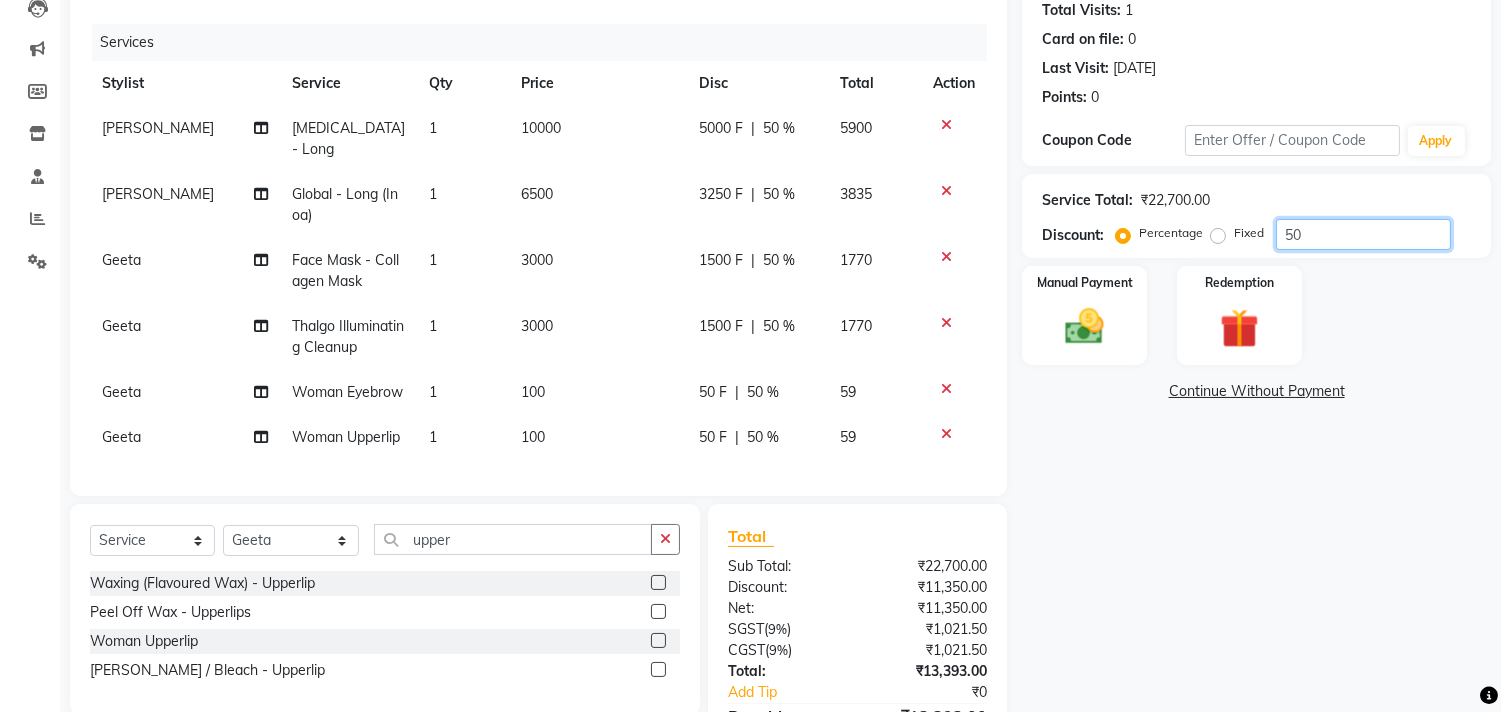 drag, startPoint x: 1337, startPoint y: 231, endPoint x: 1214, endPoint y: 231, distance: 123 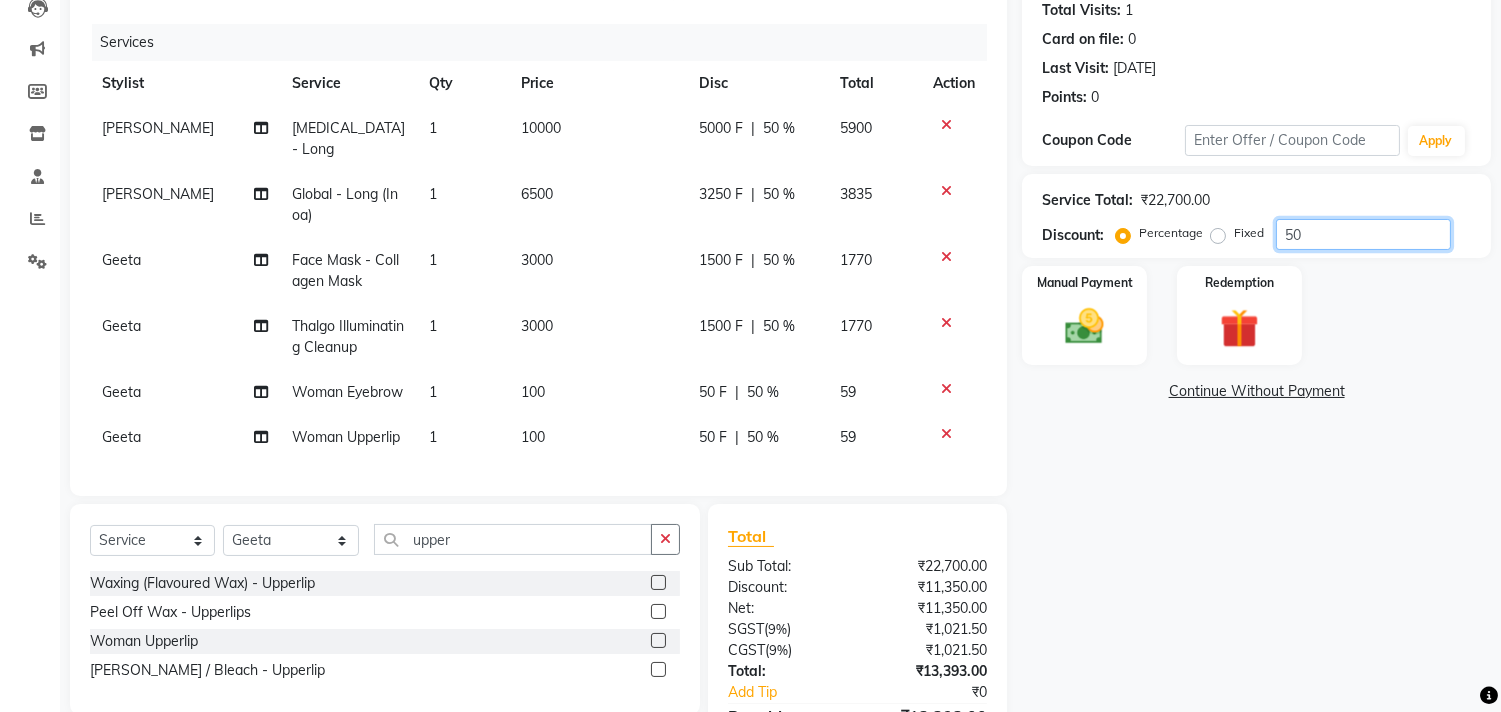 click on "Percentage   Fixed  50" 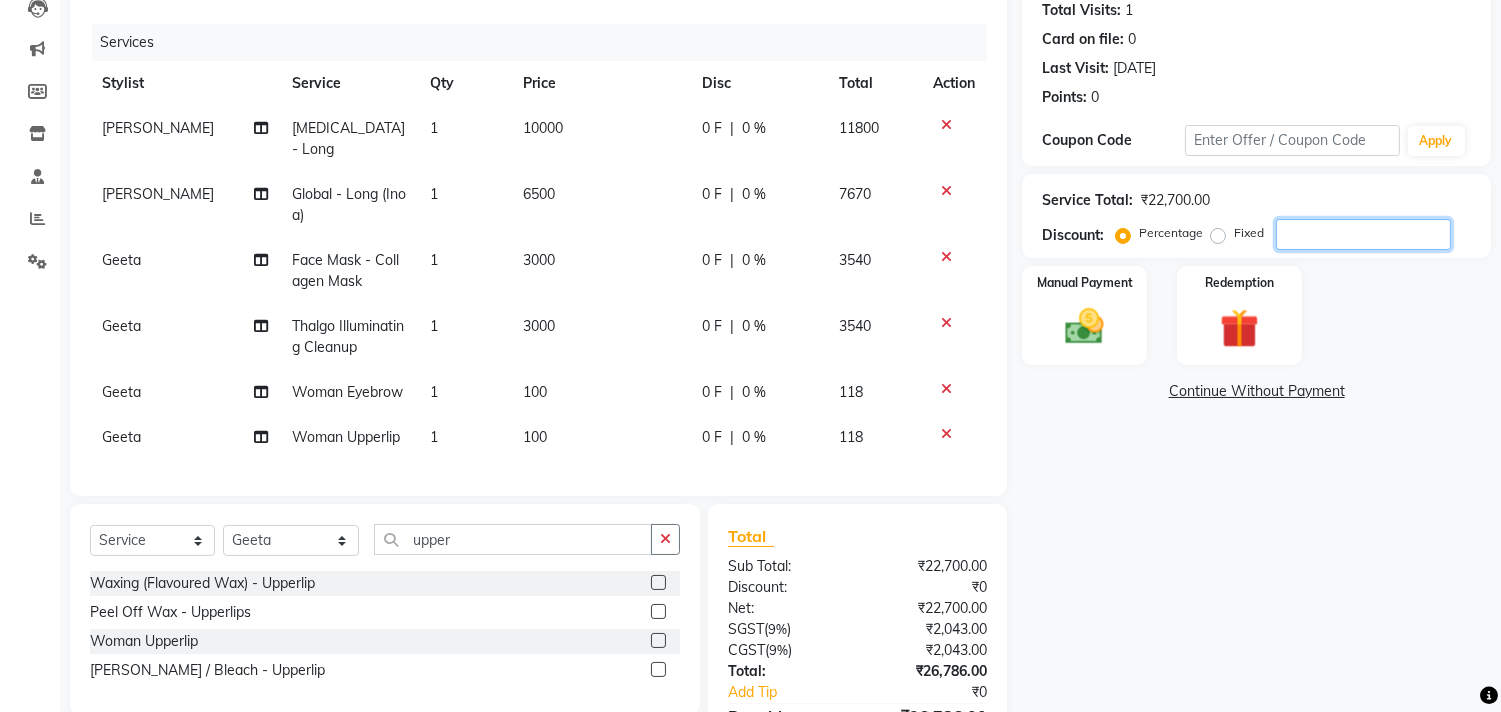 type 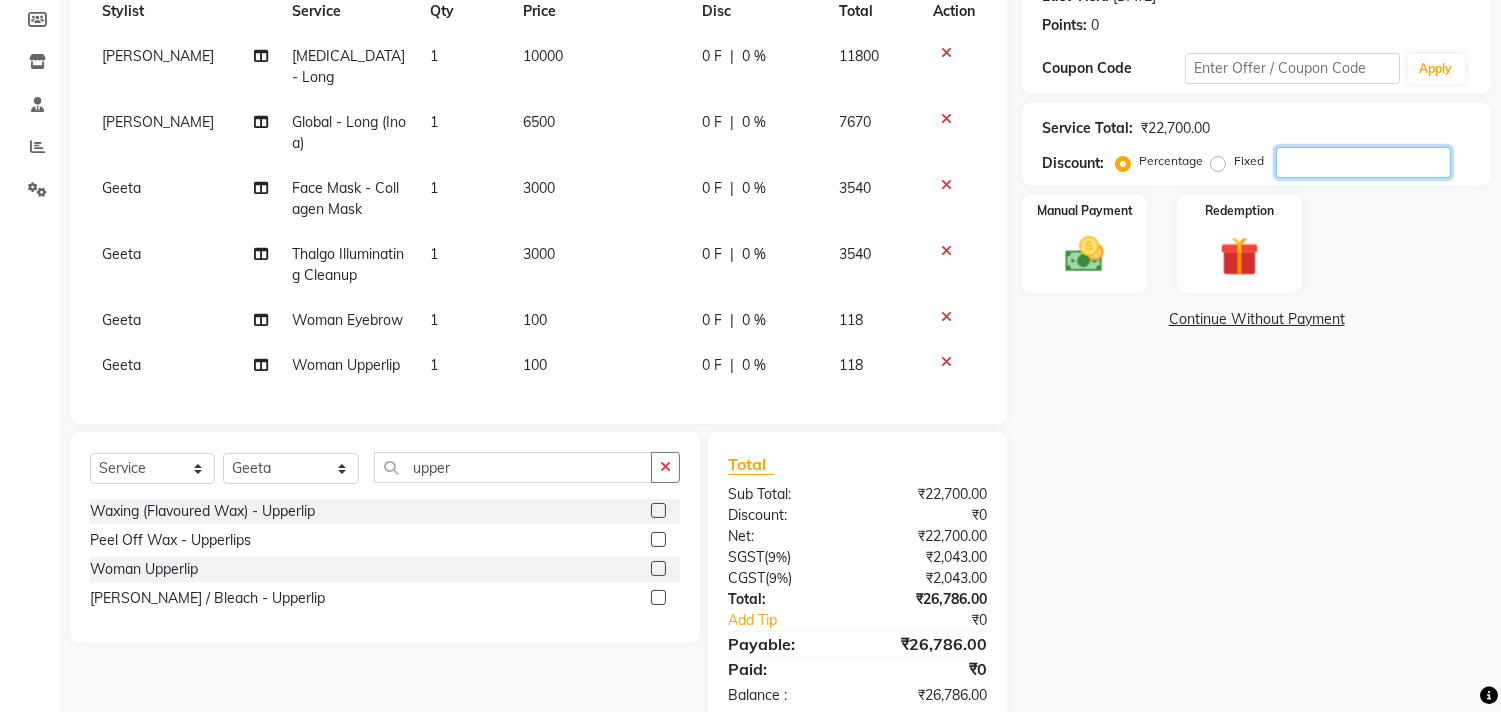 scroll, scrollTop: 335, scrollLeft: 0, axis: vertical 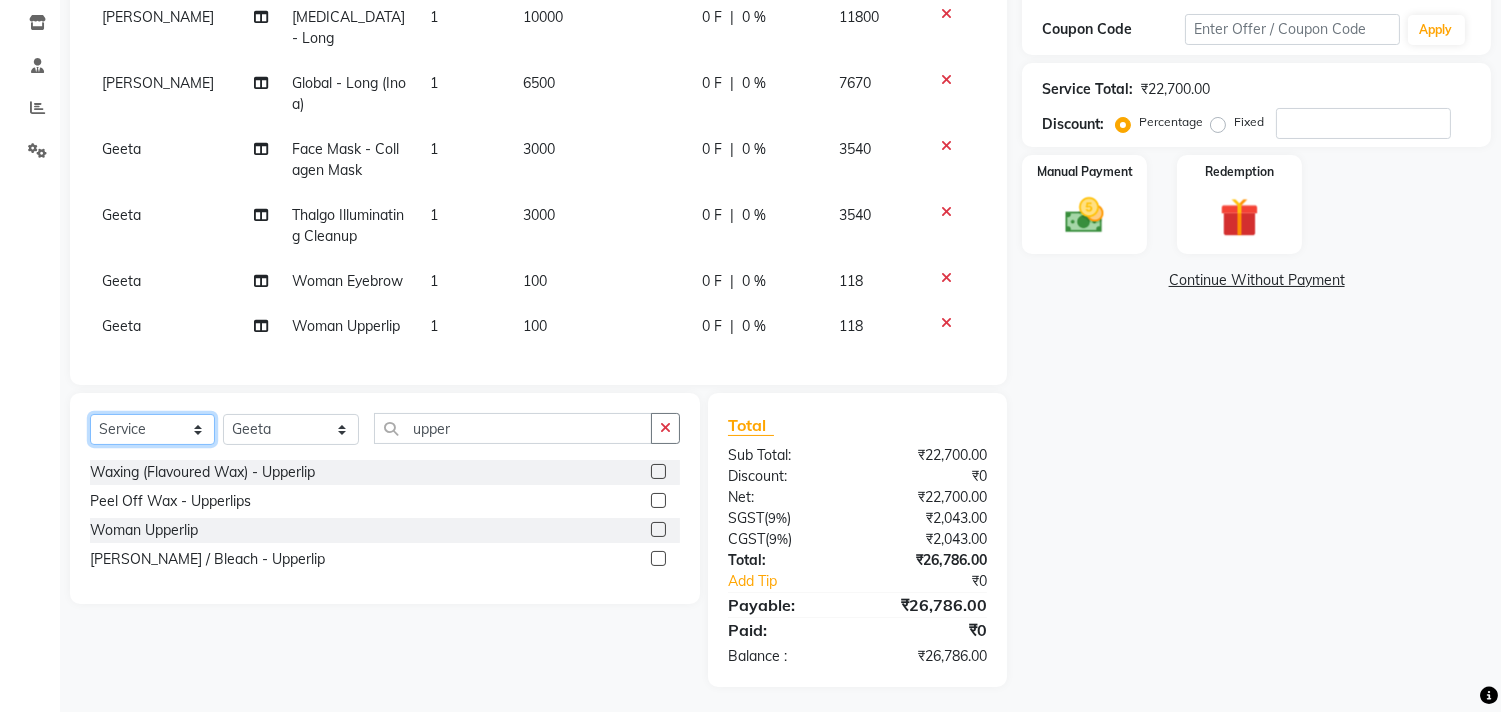 click on "Select  Service  Product  Membership  Package Voucher Prepaid Gift Card" 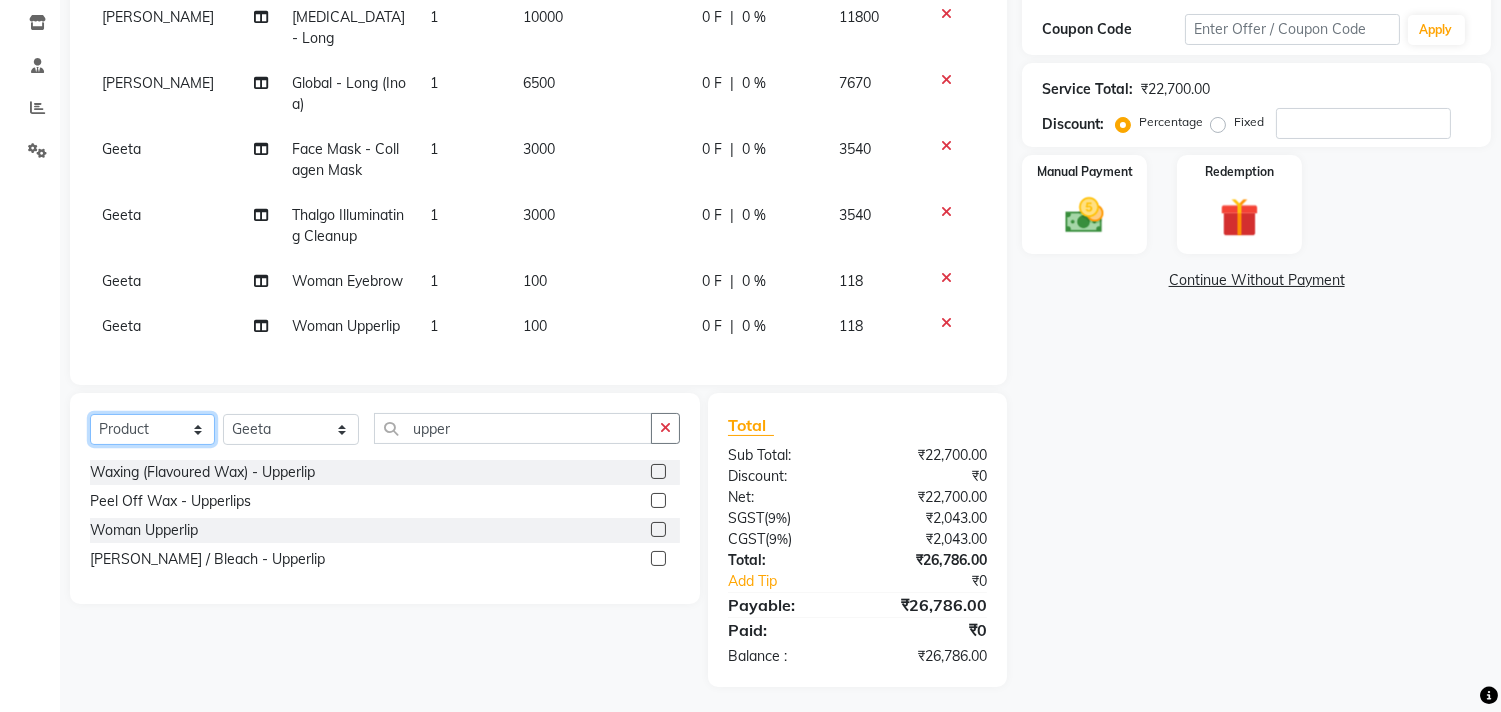 click on "Select  Service  Product  Membership  Package Voucher Prepaid Gift Card" 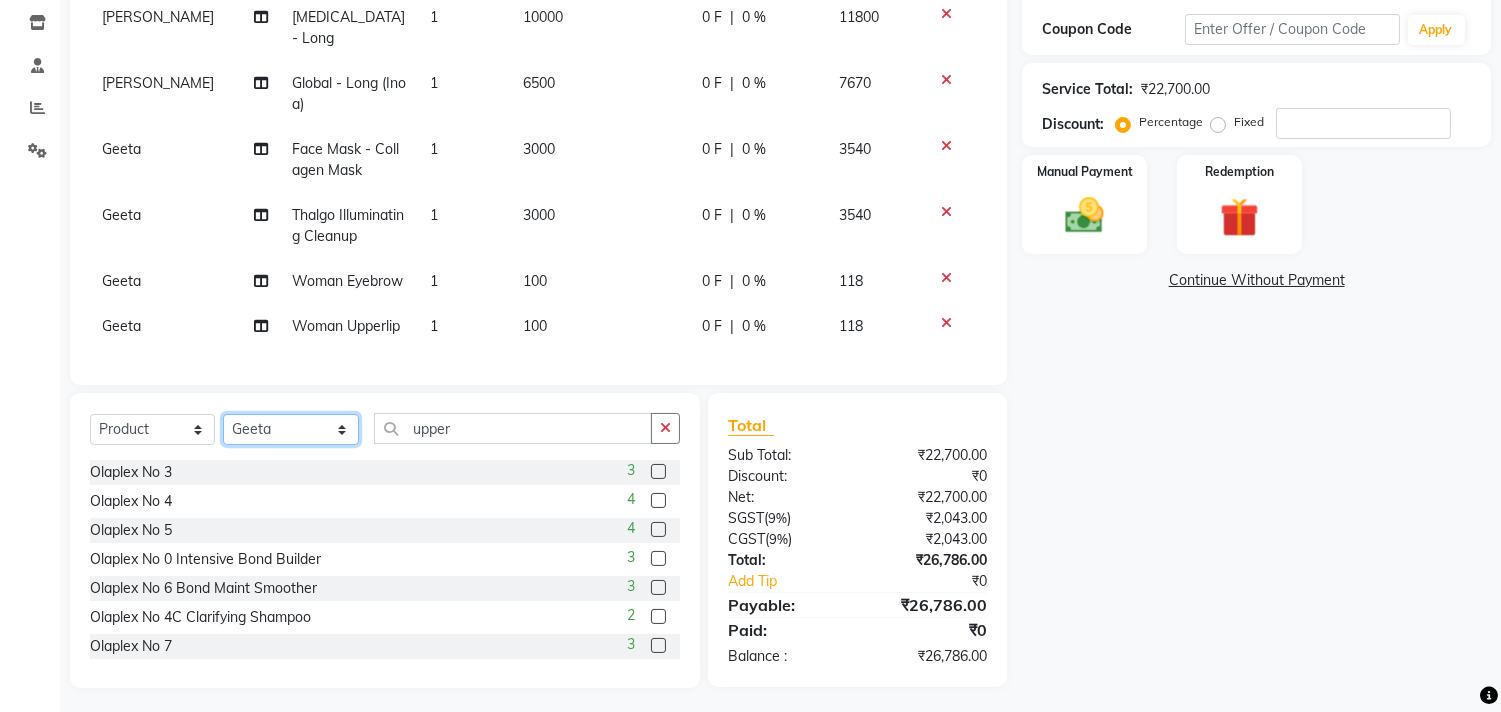 click on "Select Stylist [PERSON_NAME] [PERSON_NAME] [PERSON_NAME]   [PERSON_NAME] [PERSON_NAME]  [PERSON_NAME] [MEDICAL_DATA][PERSON_NAME] Roshan [PERSON_NAME] [PERSON_NAME]  [PERSON_NAME] Wezah" 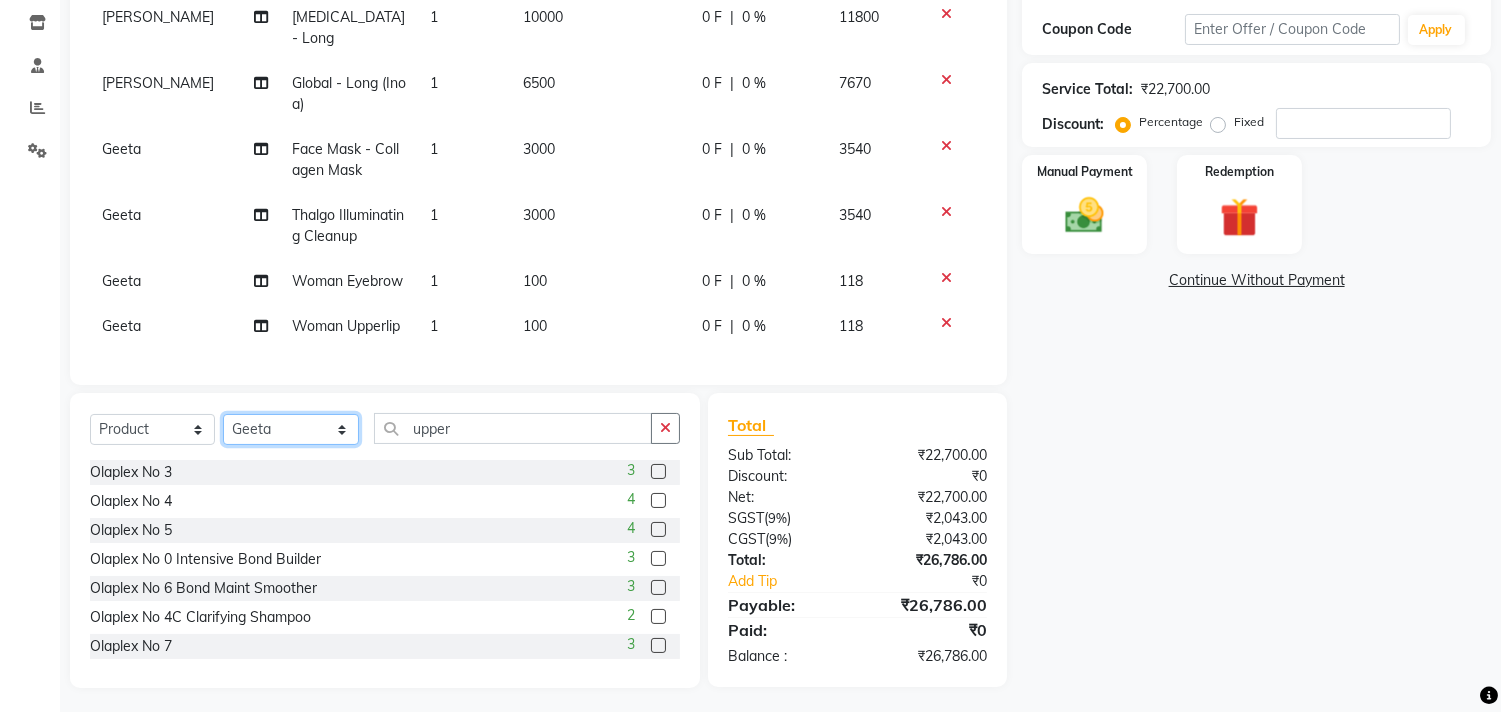 select on "83550" 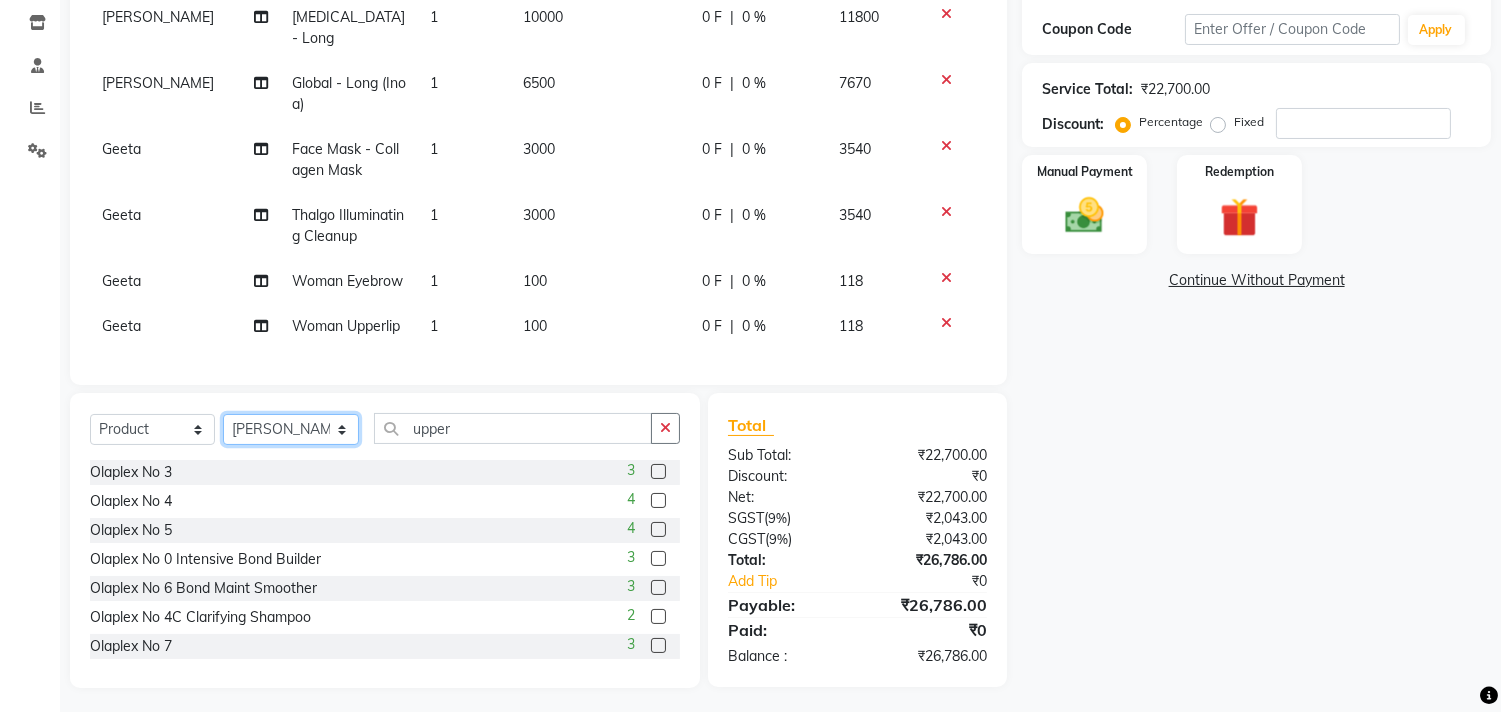 click on "Select Stylist [PERSON_NAME] [PERSON_NAME] [PERSON_NAME]   [PERSON_NAME] [PERSON_NAME]  [PERSON_NAME] [MEDICAL_DATA][PERSON_NAME] Roshan [PERSON_NAME] [PERSON_NAME]  [PERSON_NAME] Wezah" 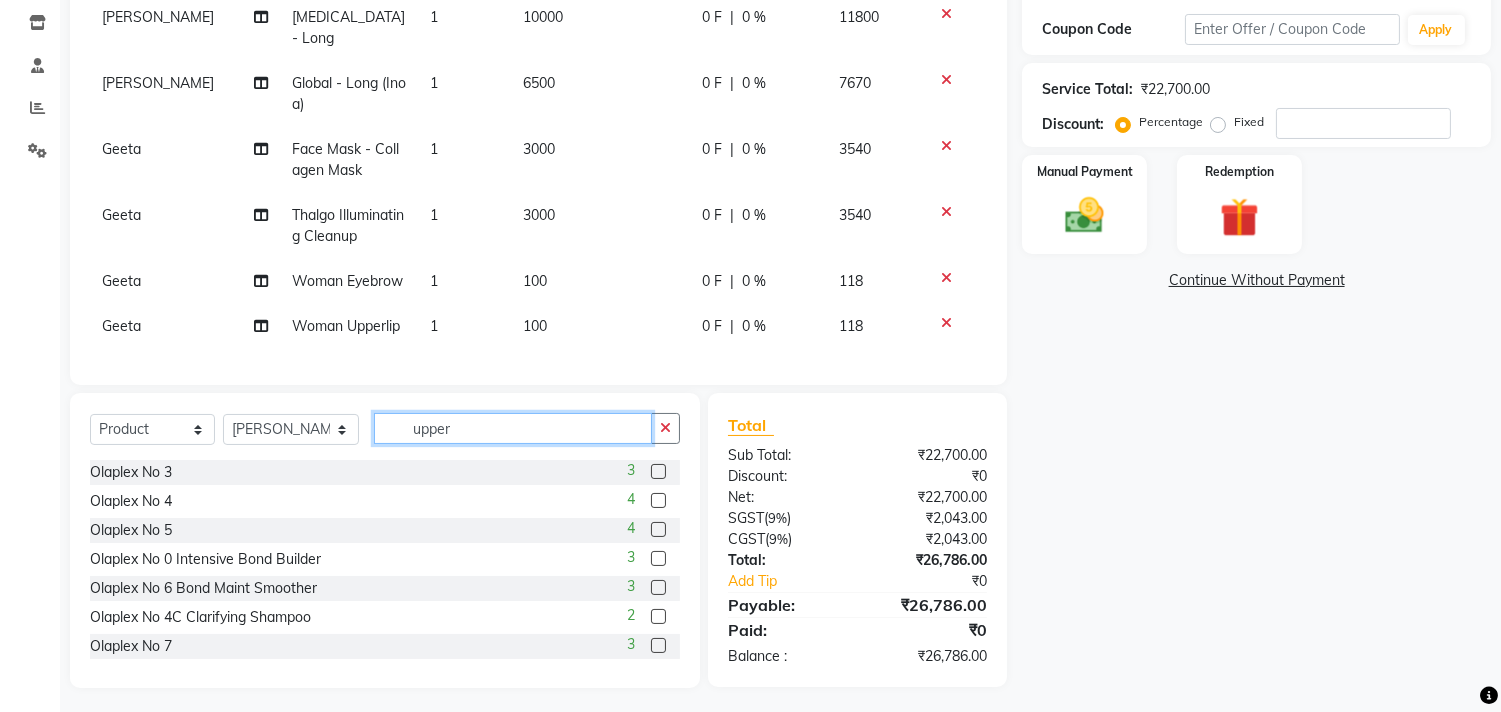 drag, startPoint x: 474, startPoint y: 426, endPoint x: 284, endPoint y: 426, distance: 190 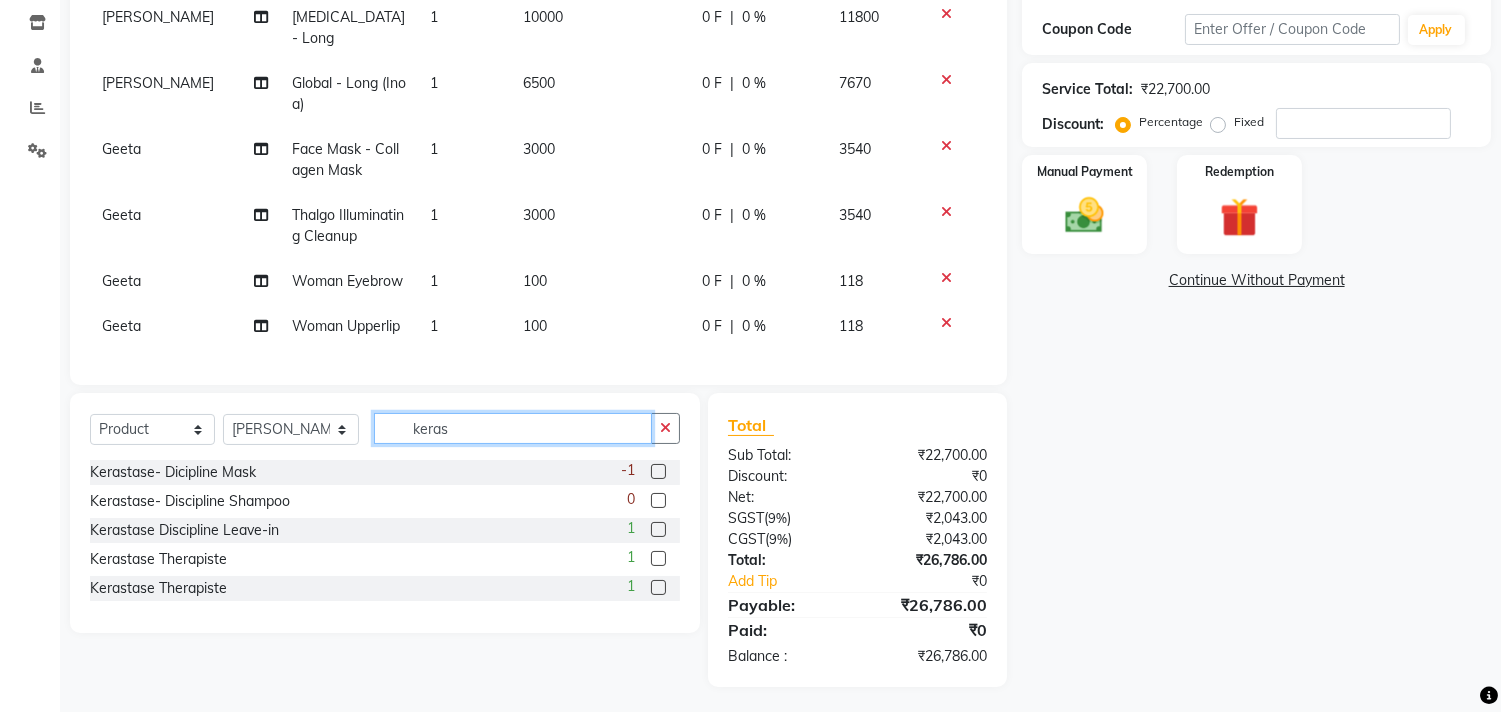 type on "keras" 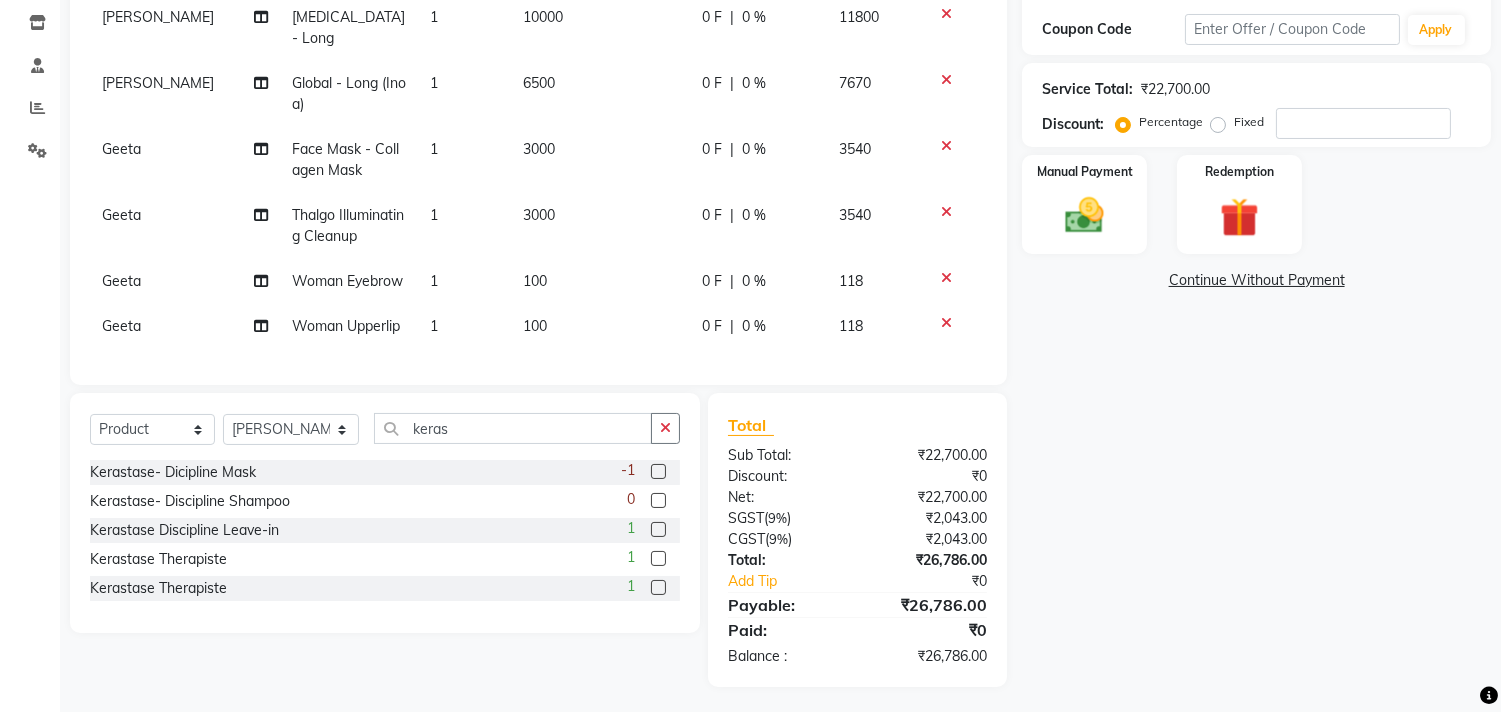 click 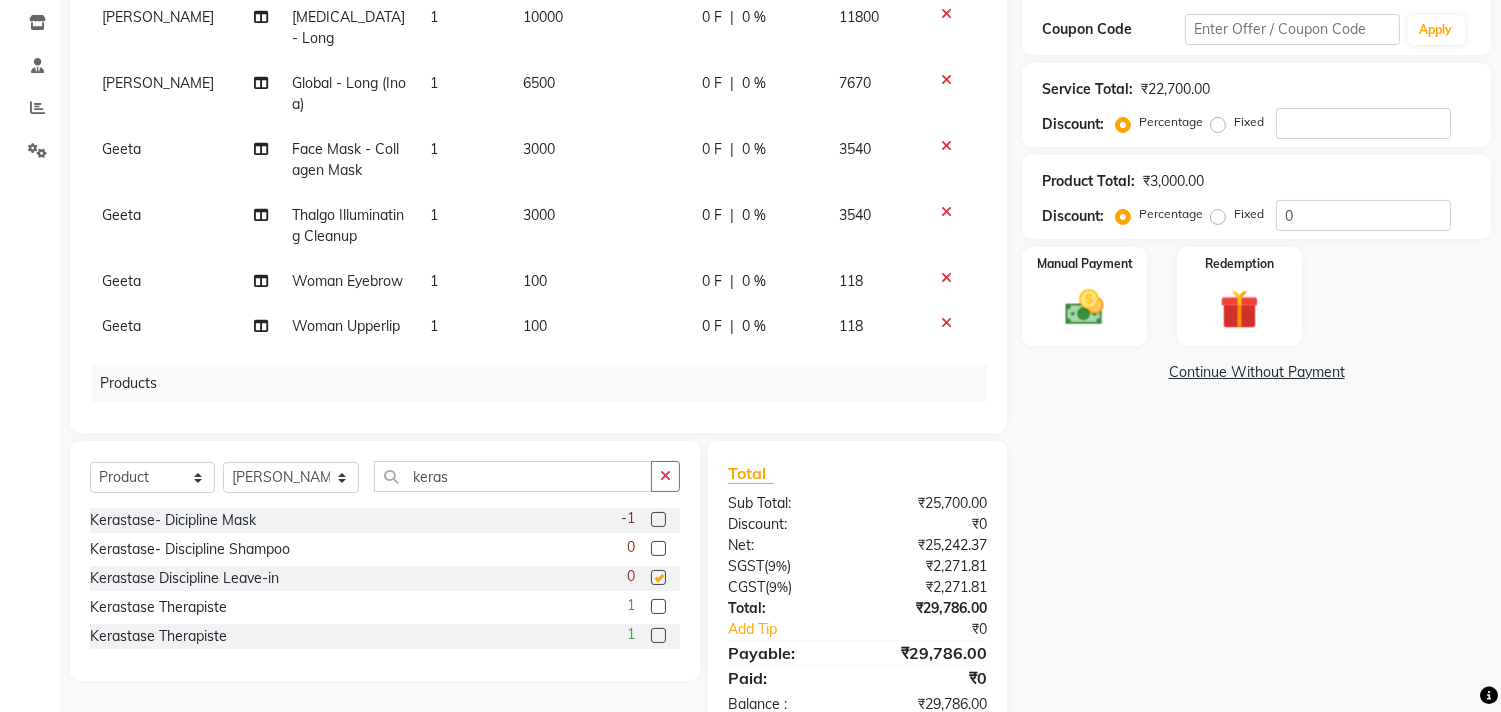 checkbox on "false" 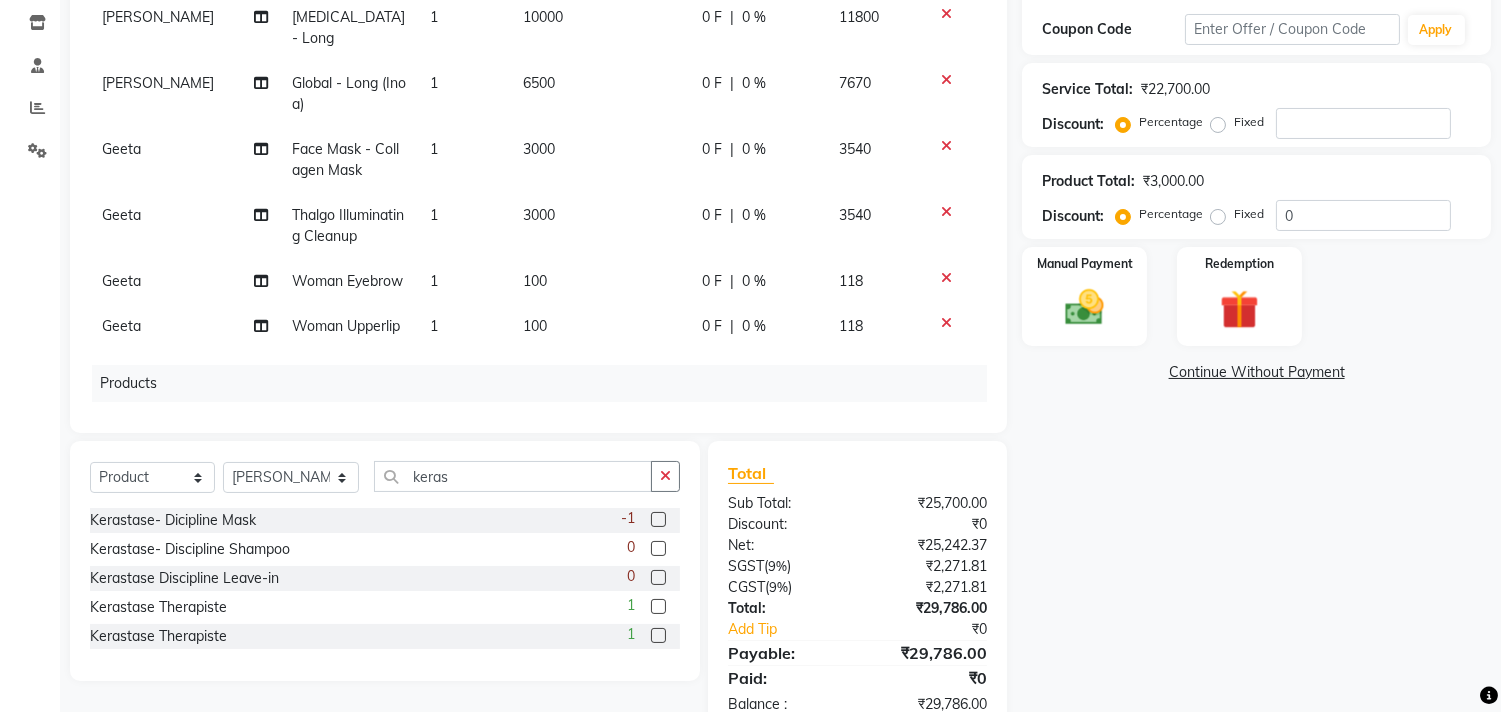 click 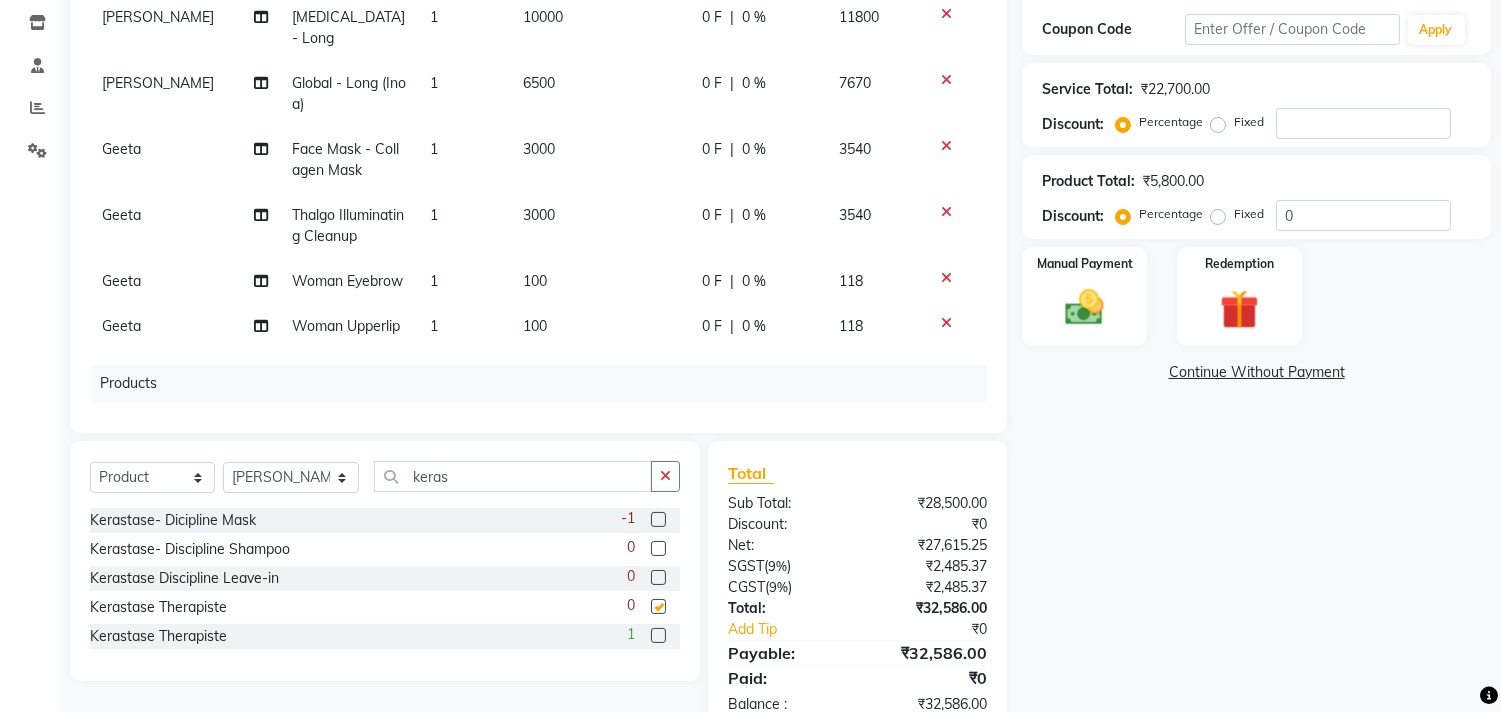checkbox on "false" 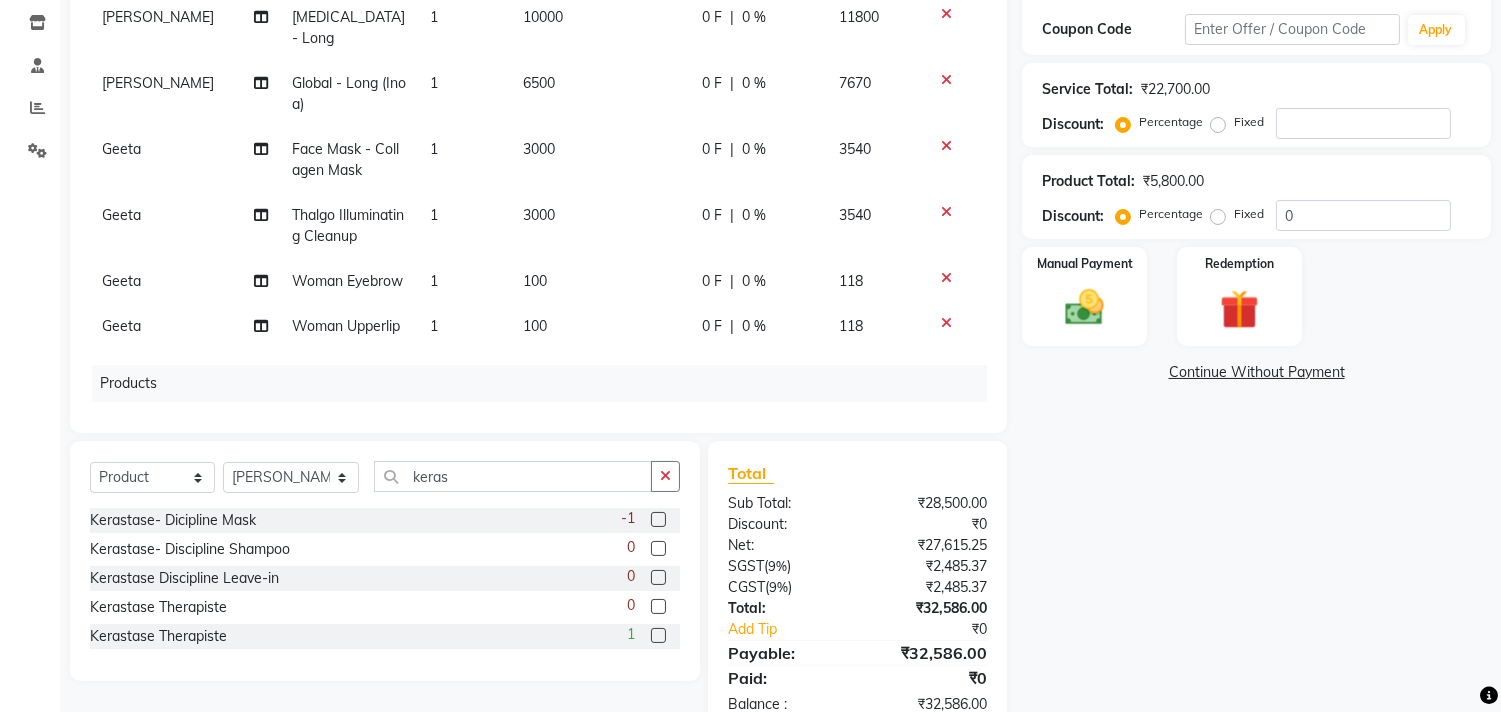 scroll, scrollTop: 156, scrollLeft: 0, axis: vertical 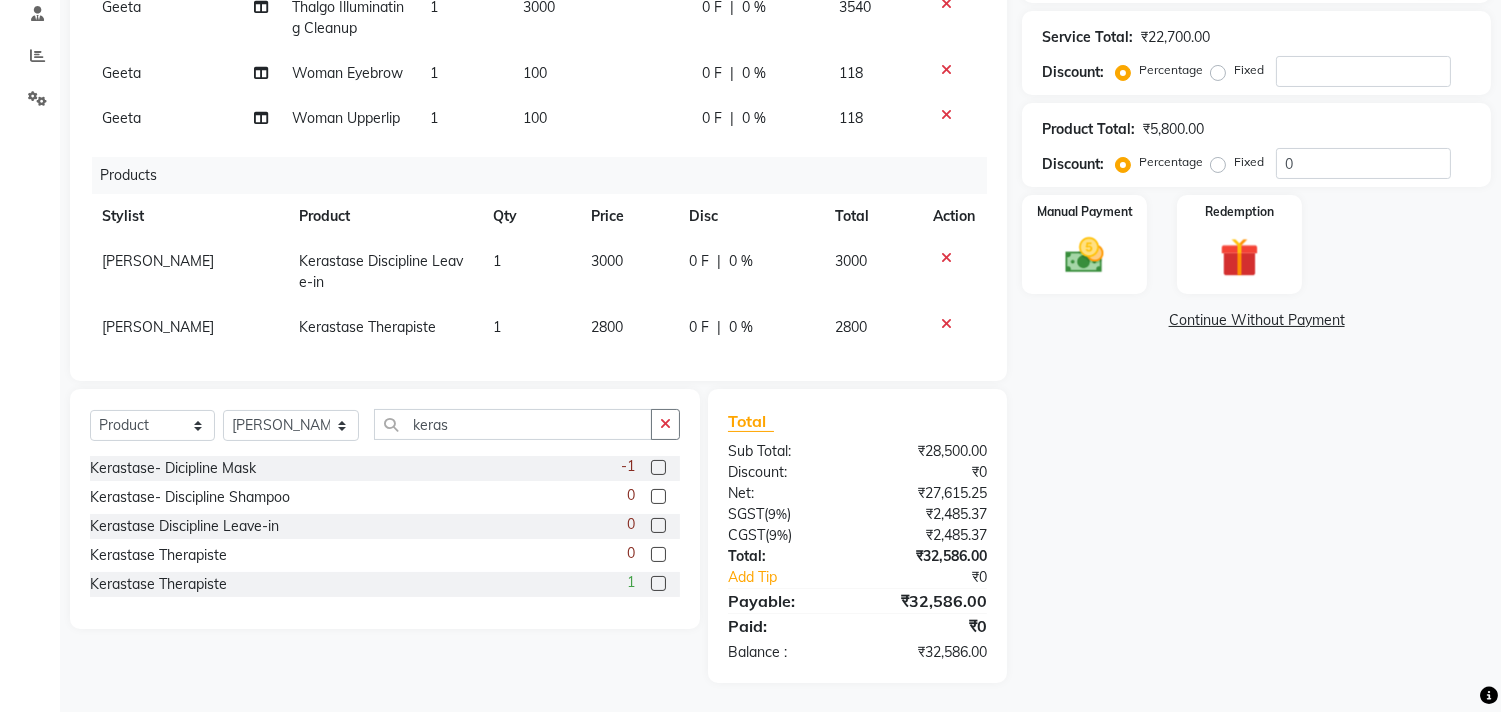 click 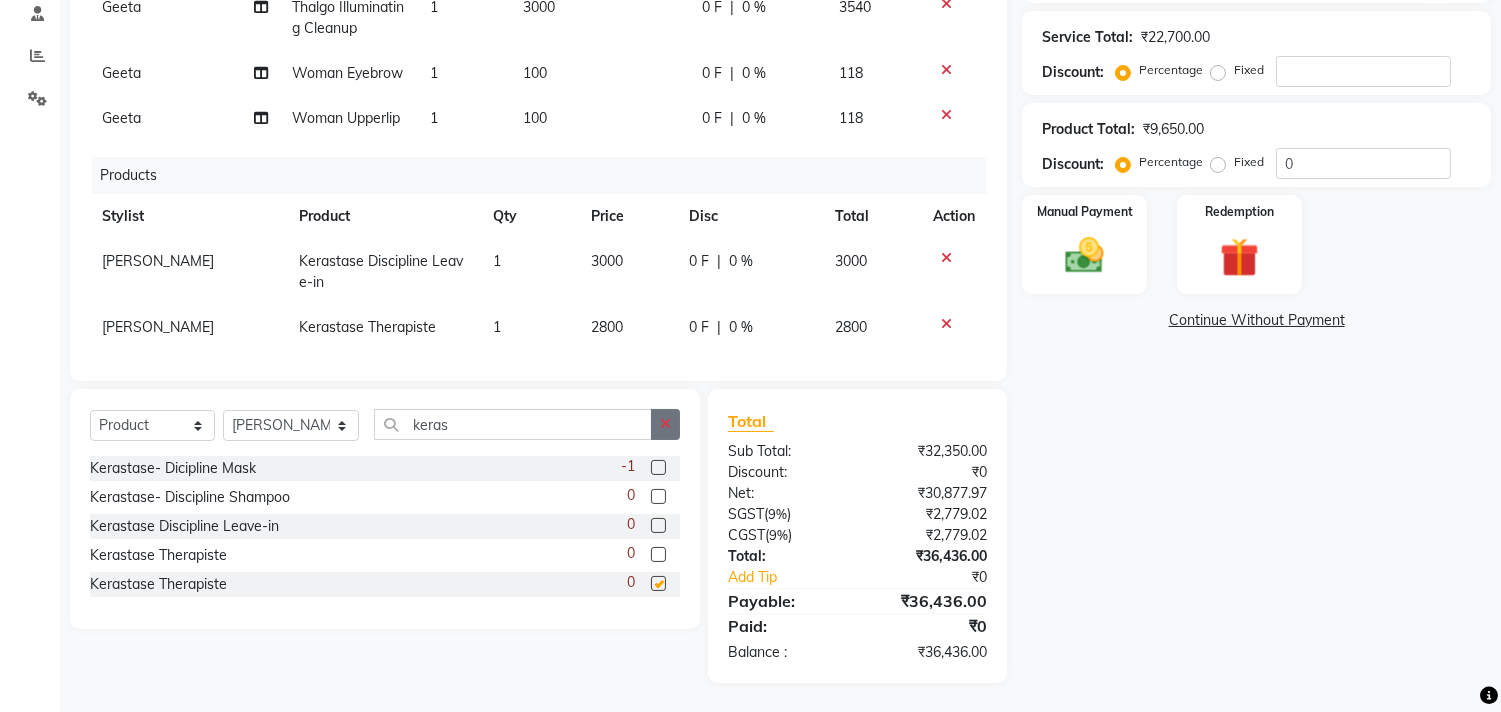 checkbox on "false" 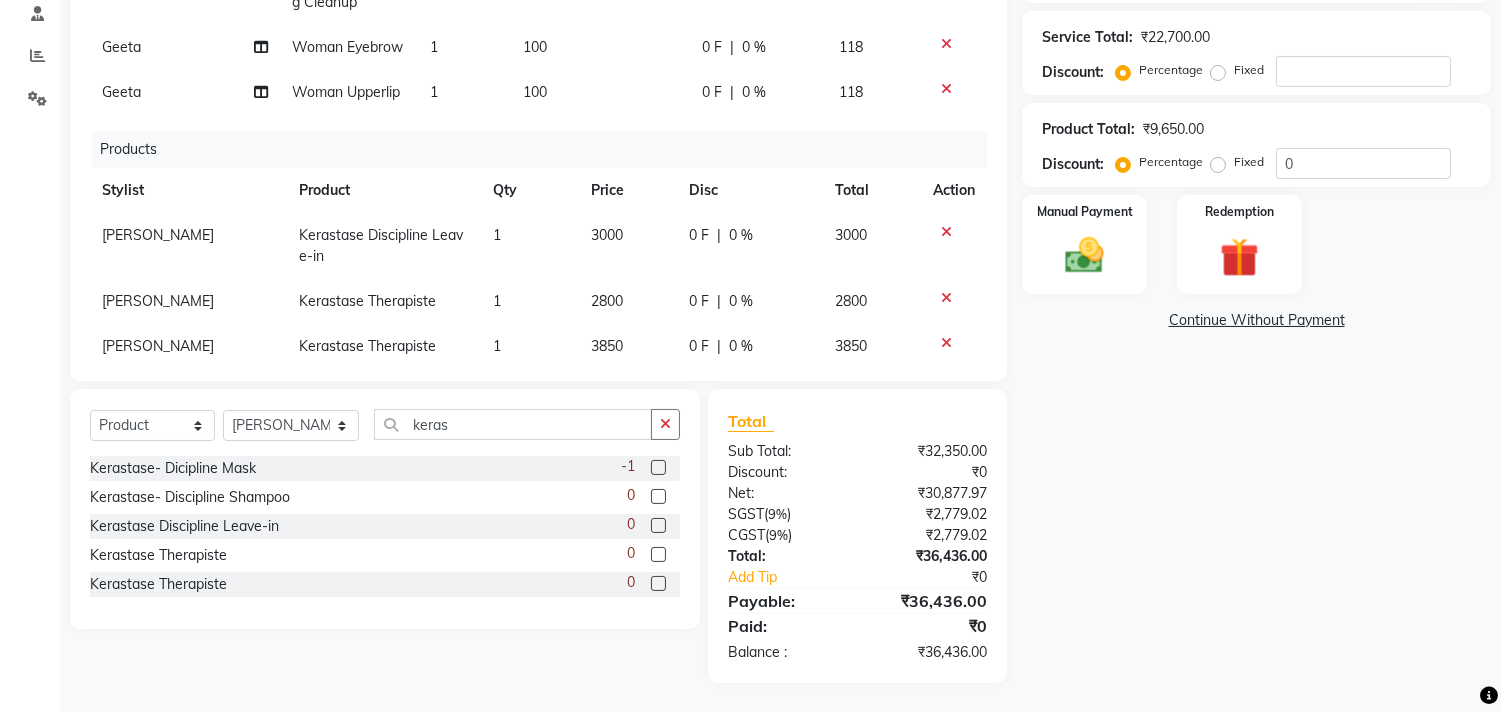 scroll, scrollTop: 201, scrollLeft: 0, axis: vertical 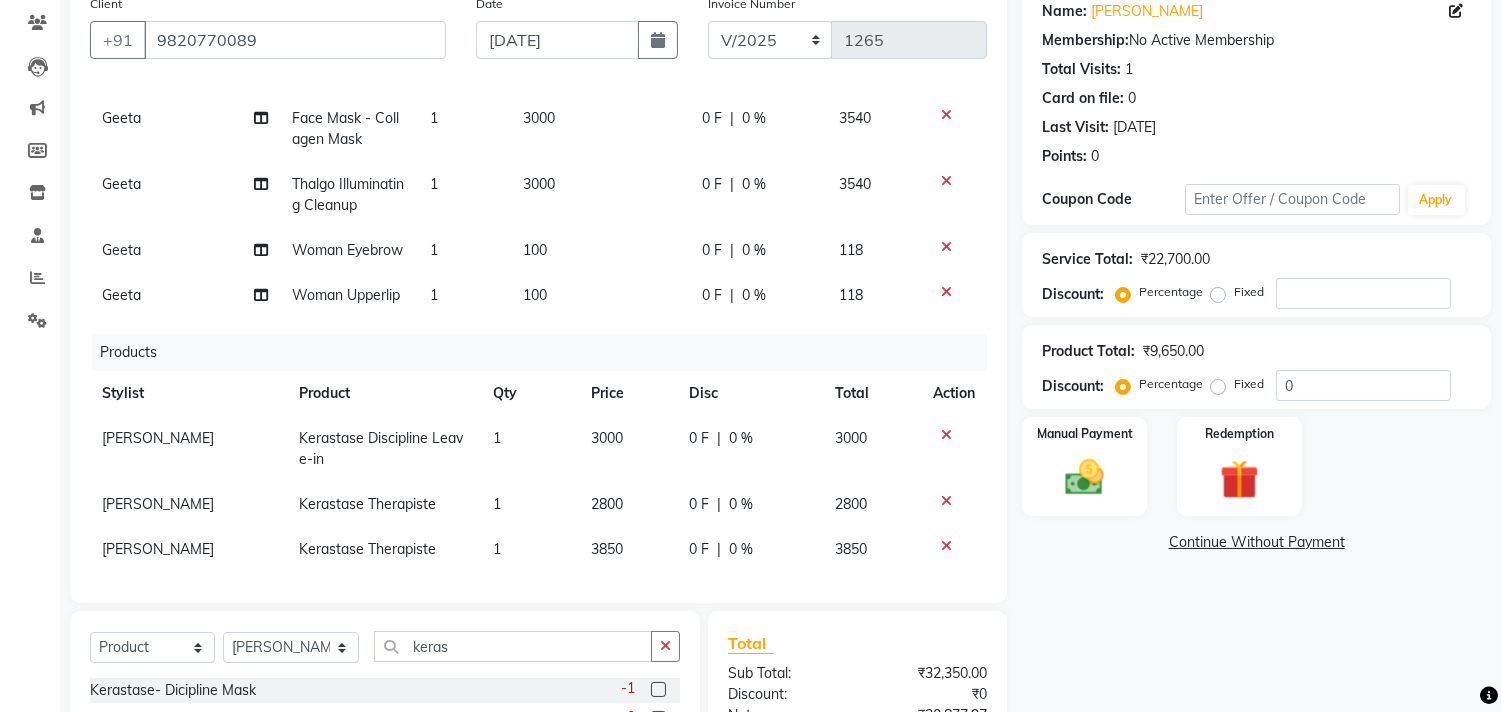 click on "2800" 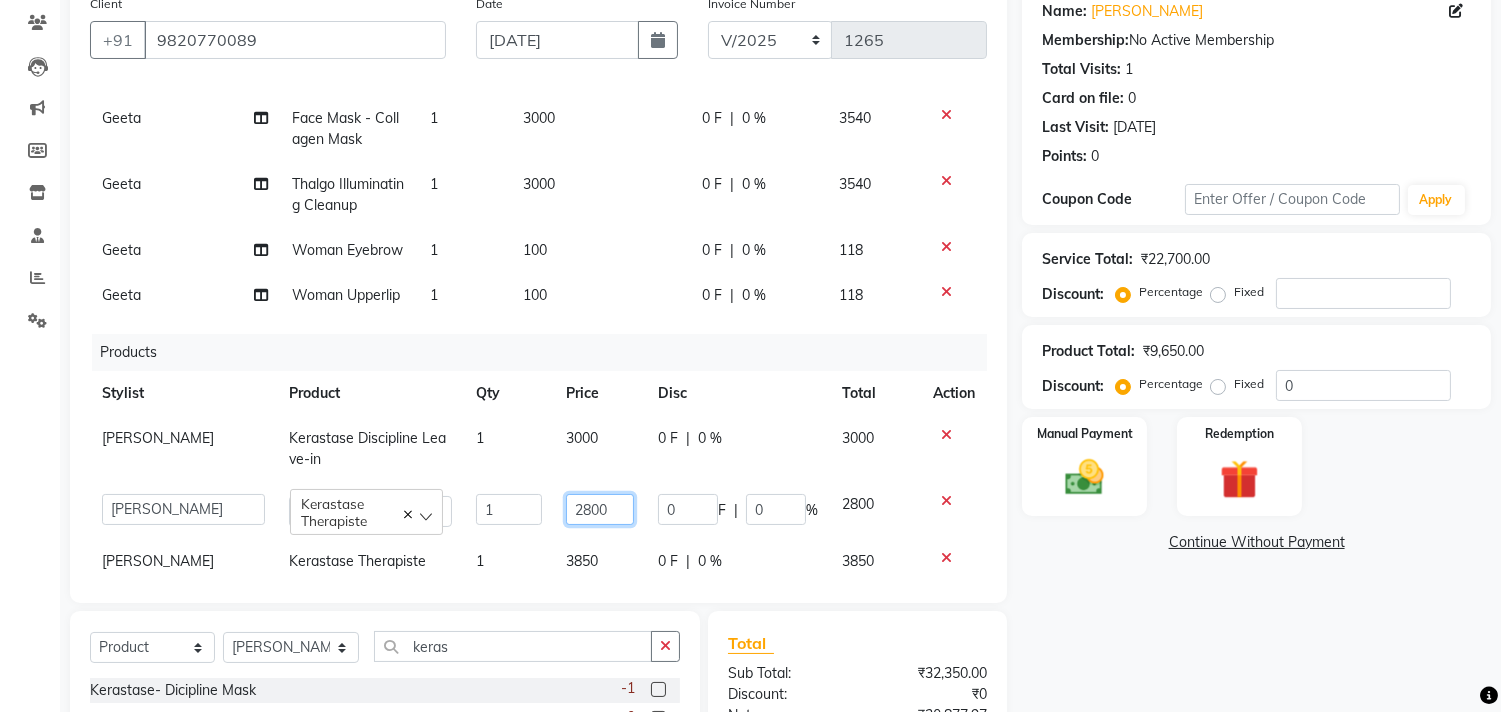 click on "2800" 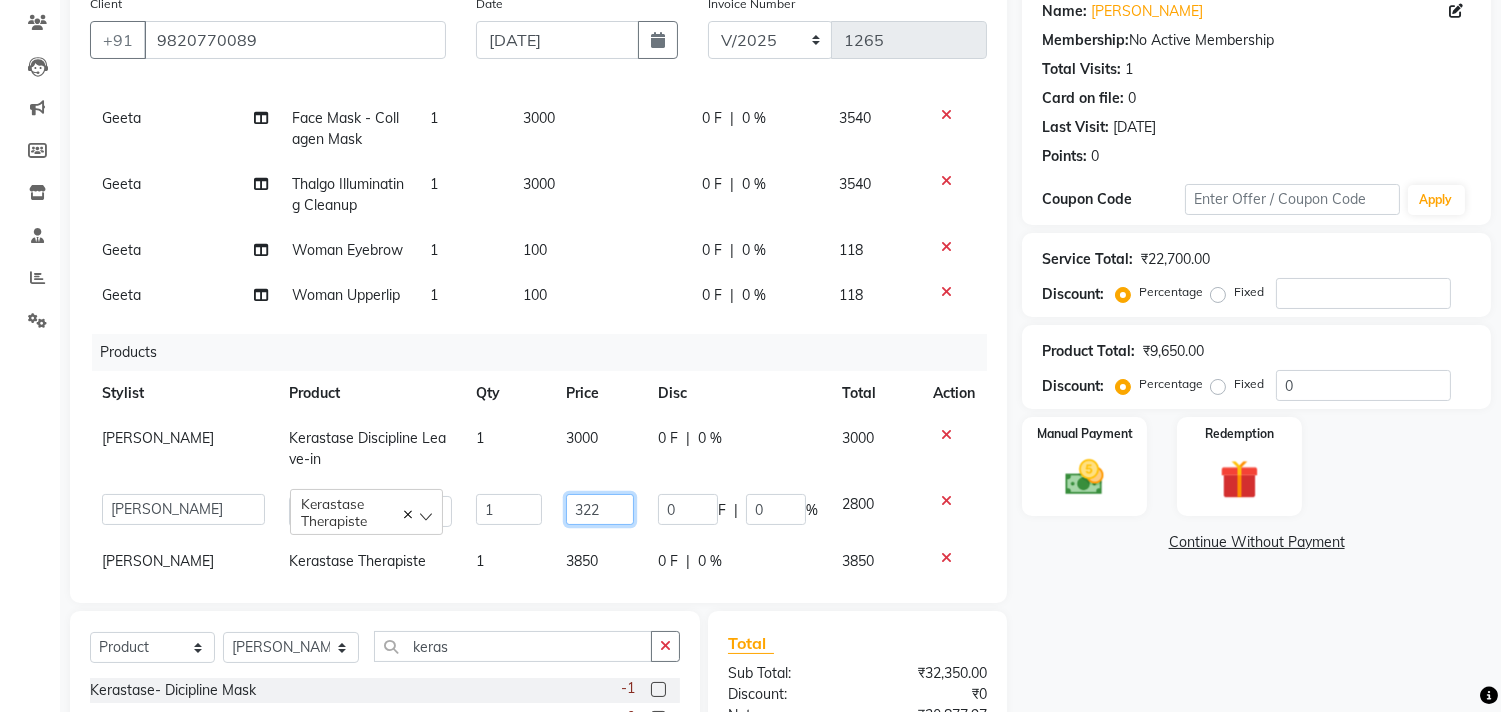 type on "3220" 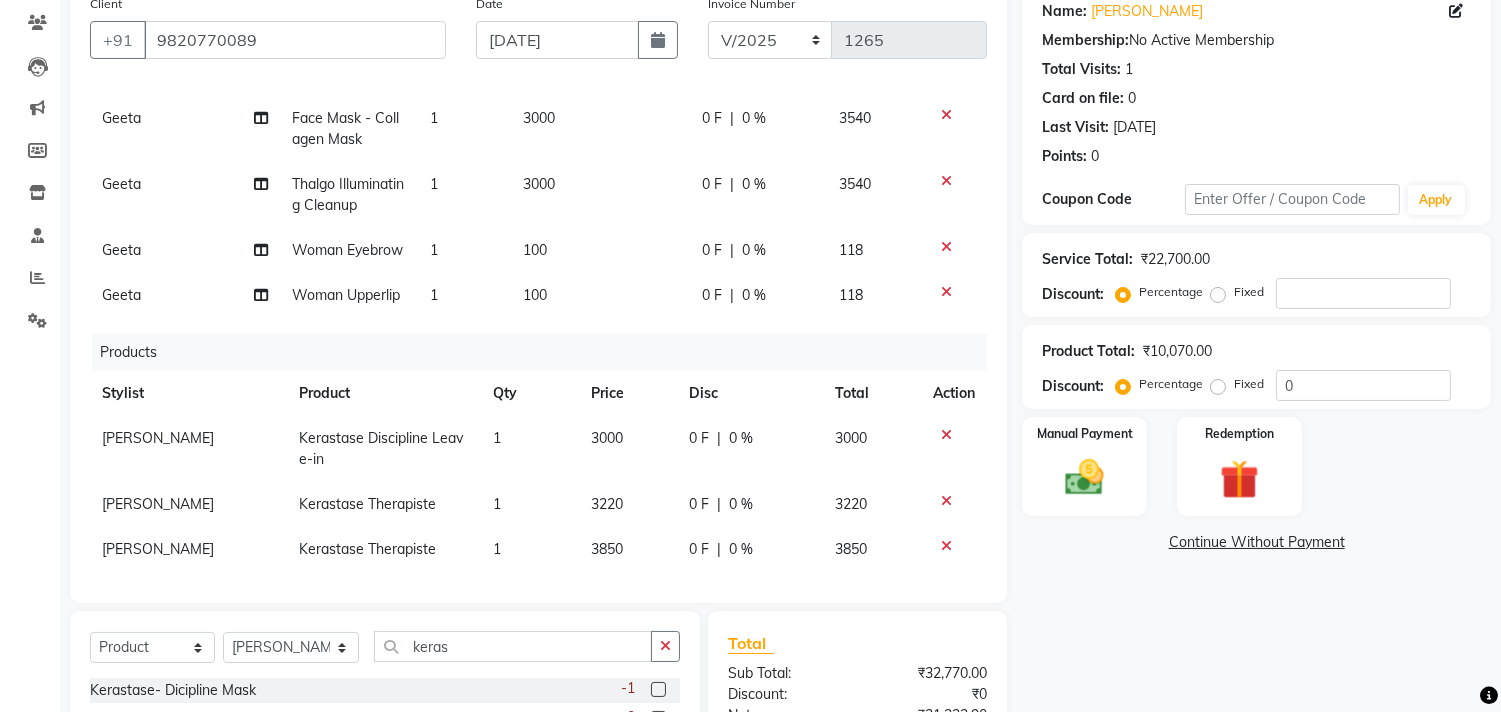 click on "Name: [PERSON_NAME] Membership:  No Active Membership  Total Visits:  1 Card on file:  0 Last Visit:   [DATE] Points:   0  Coupon Code Apply Service Total:  ₹22,700.00  Discount:  Percentage   Fixed  Product Total:  ₹10,070.00  Discount:  Percentage   Fixed  0 Manual Payment Redemption  Continue Without Payment" 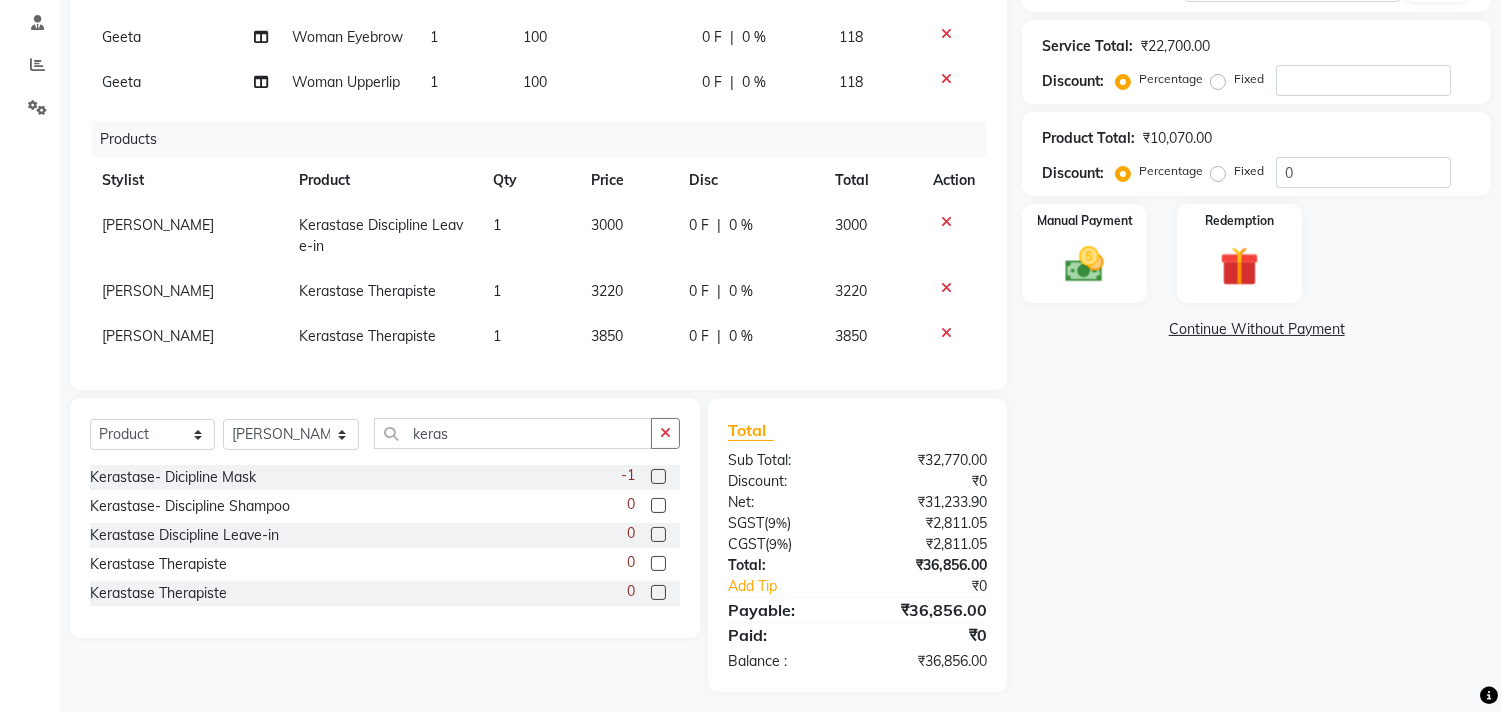 scroll, scrollTop: 387, scrollLeft: 0, axis: vertical 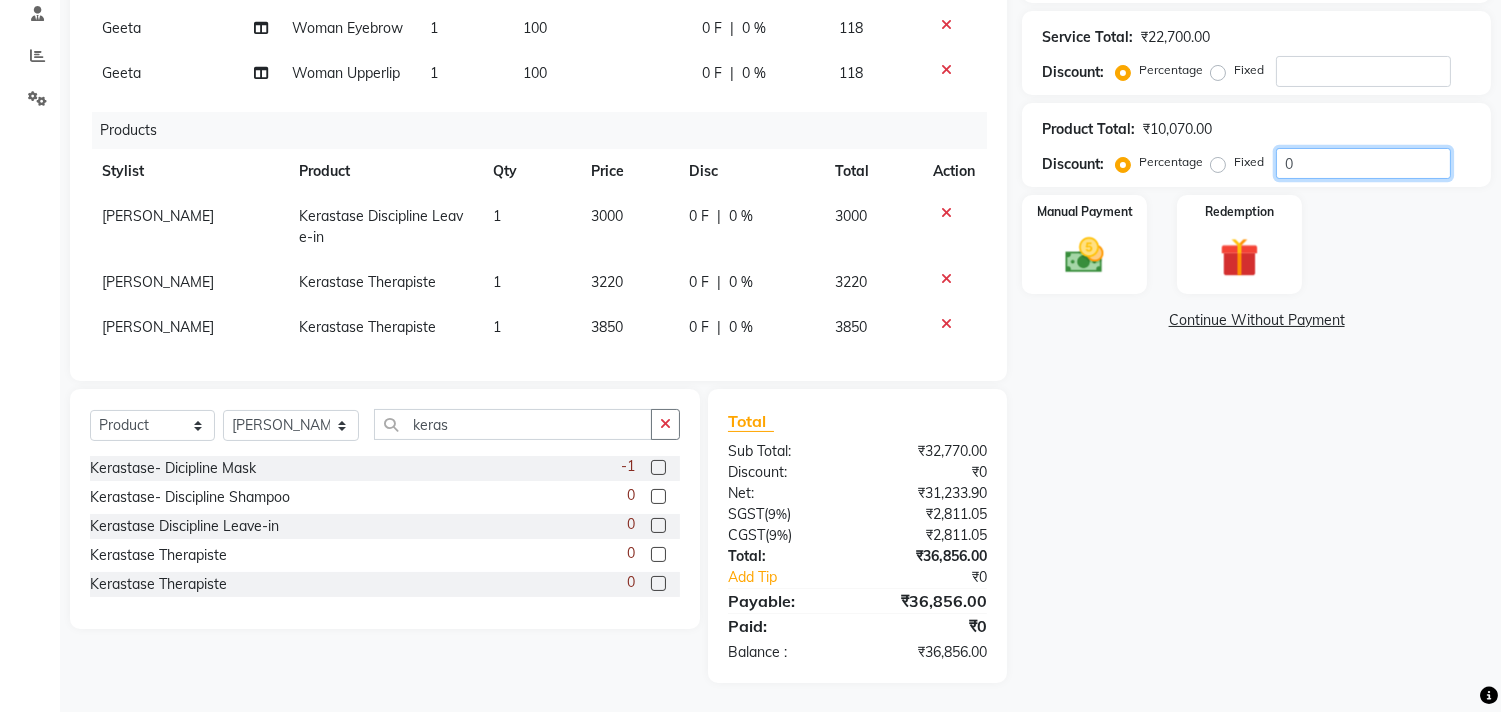 drag, startPoint x: 1326, startPoint y: 161, endPoint x: 1263, endPoint y: 161, distance: 63 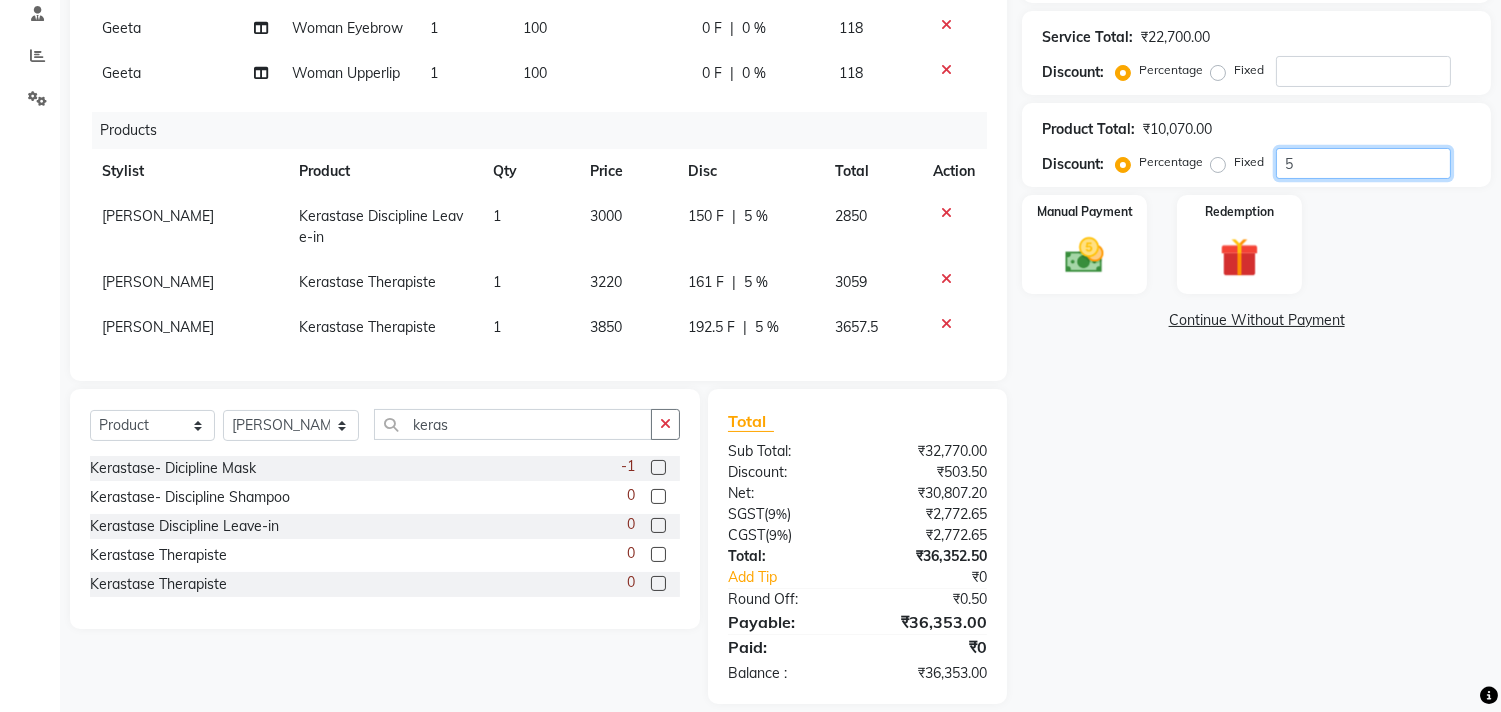 type on "5" 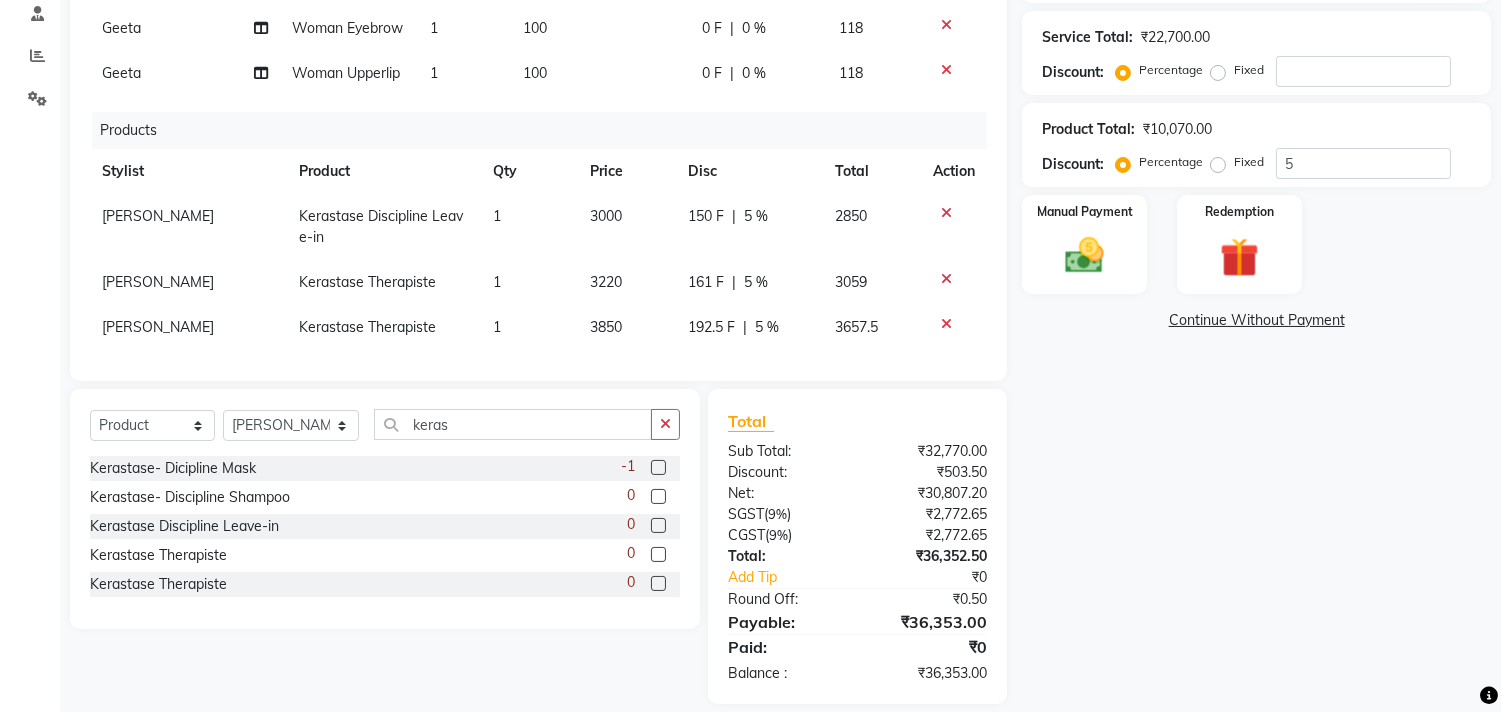 click on "Name: [PERSON_NAME] Membership:  No Active Membership  Total Visits:  1 Card on file:  0 Last Visit:   [DATE] Points:   0  Coupon Code Apply Service Total:  ₹22,700.00  Discount:  Percentage   Fixed  Product Total:  ₹10,070.00  Discount:  Percentage   Fixed  5 Manual Payment Redemption  Continue Without Payment" 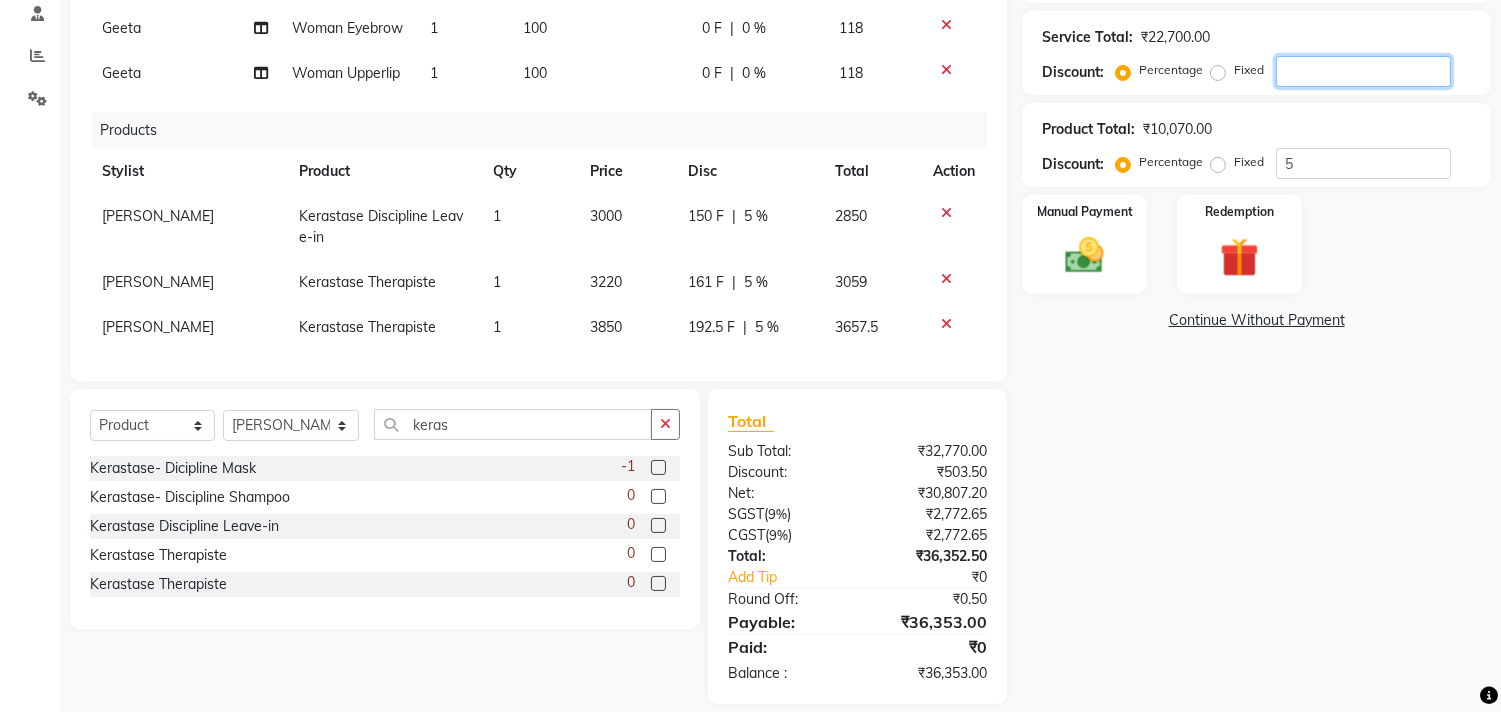 click 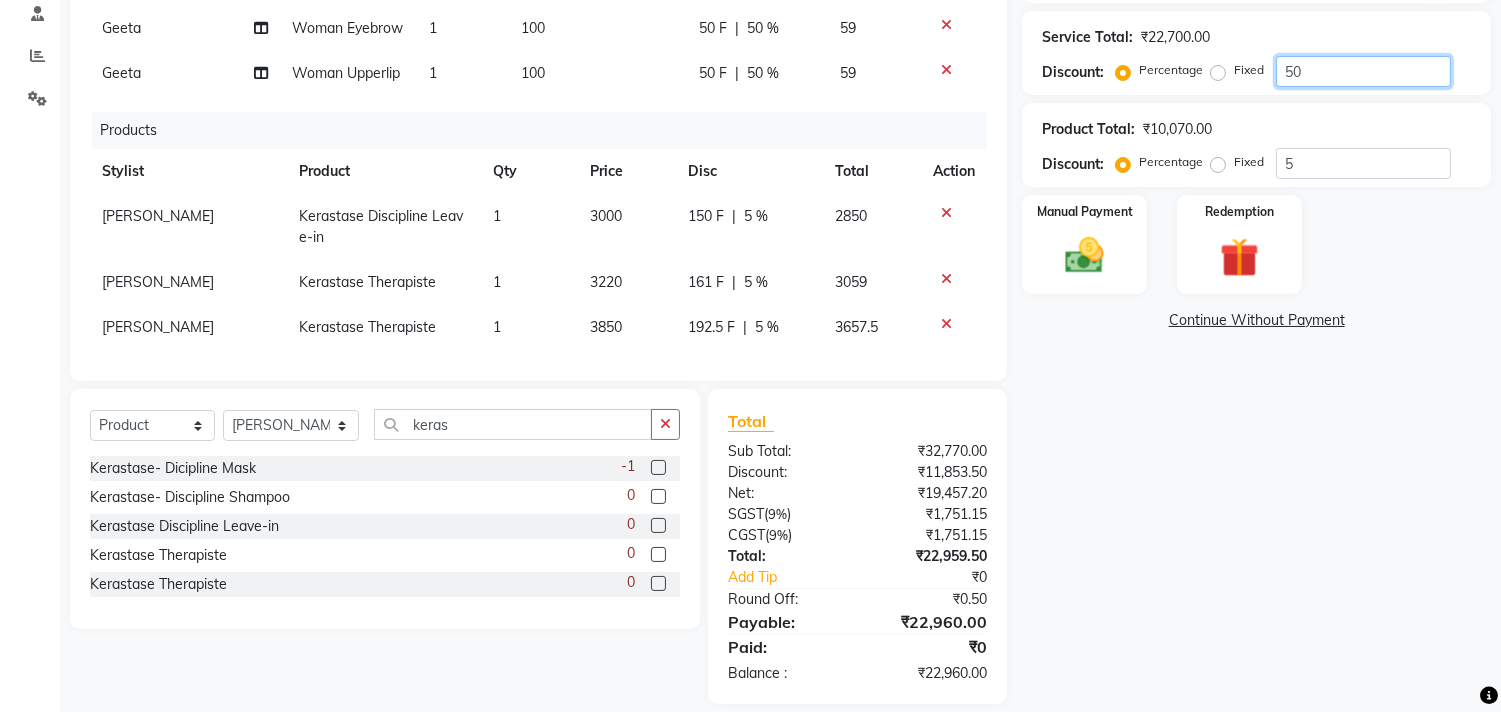 type on "50" 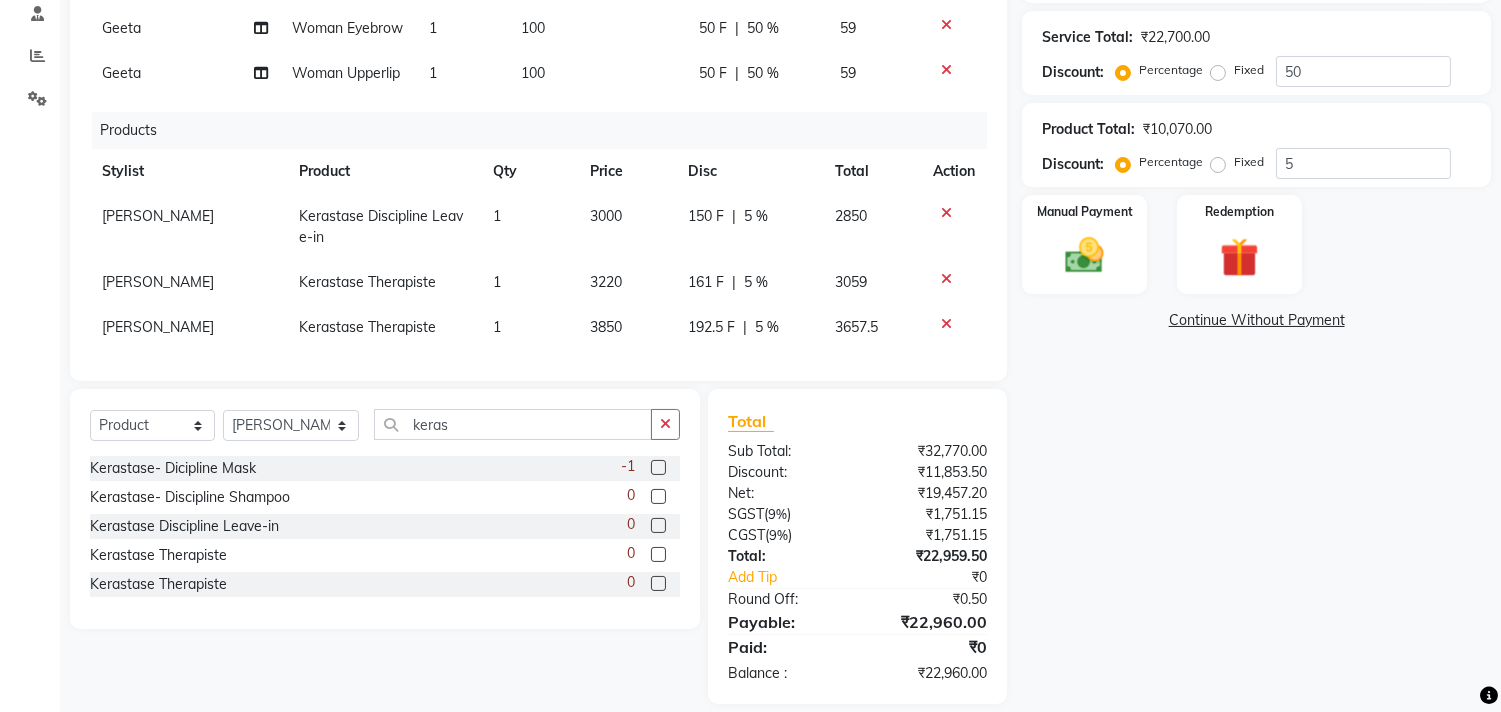 click on "Name: [PERSON_NAME] Membership:  No Active Membership  Total Visits:  1 Card on file:  0 Last Visit:   [DATE] Points:   0  Coupon Code Apply Service Total:  ₹22,700.00  Discount:  Percentage   Fixed  50 Product Total:  ₹10,070.00  Discount:  Percentage   Fixed  5 Manual Payment Redemption  Continue Without Payment" 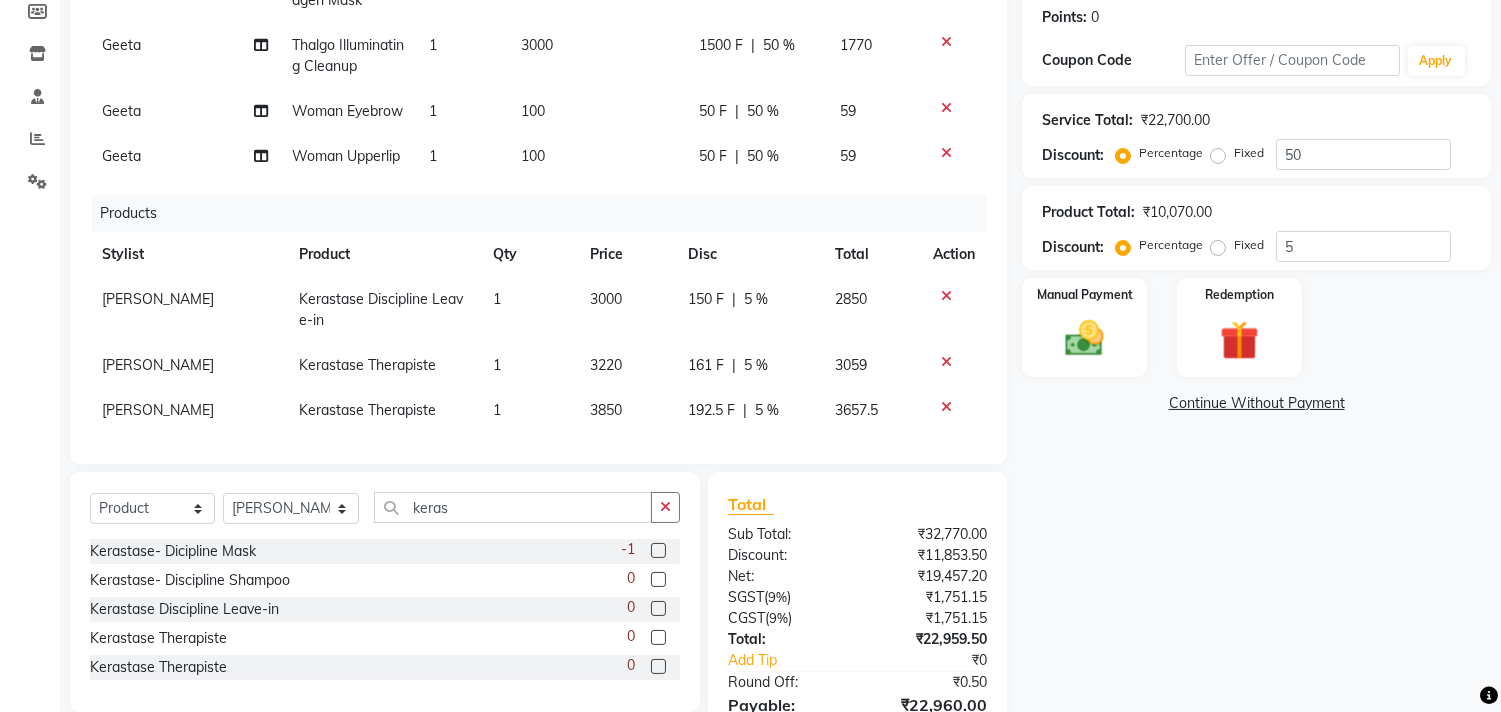scroll, scrollTop: 165, scrollLeft: 0, axis: vertical 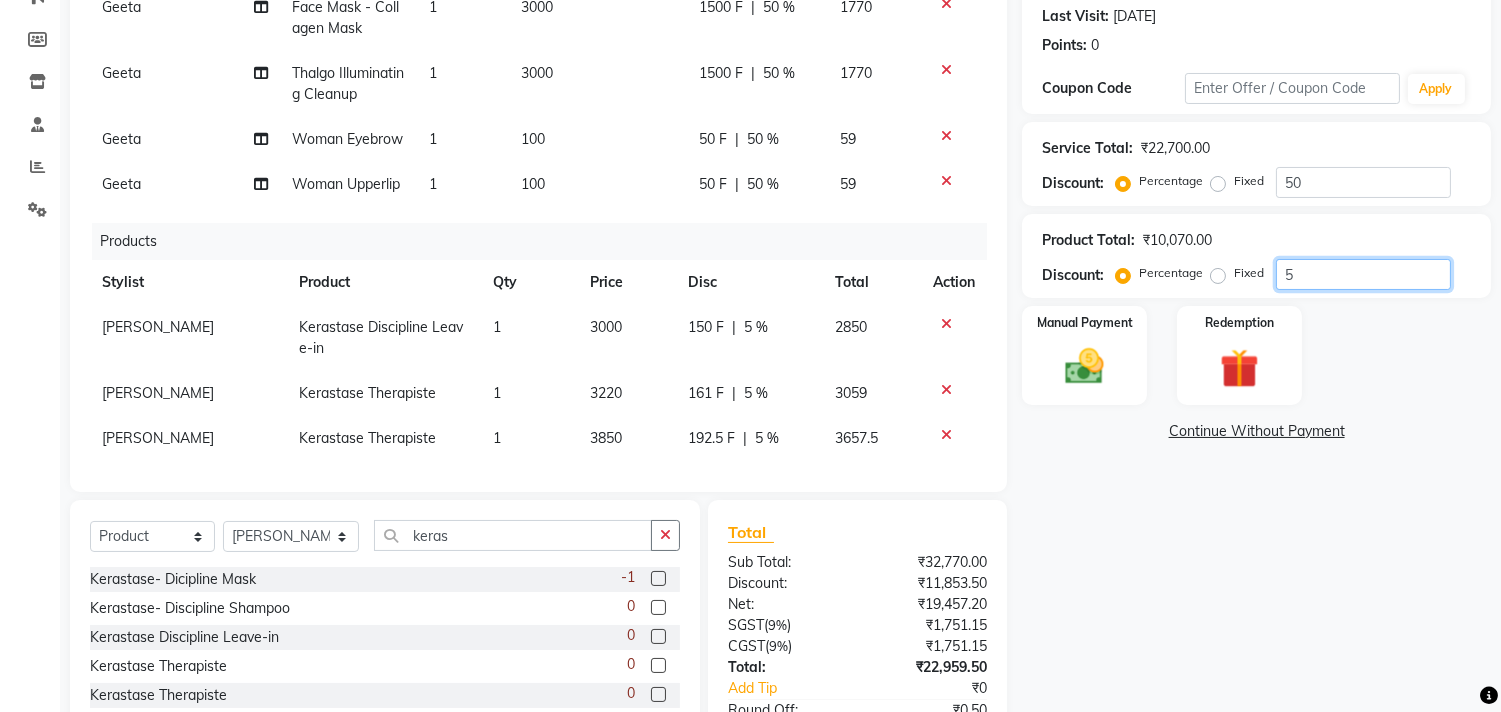 drag, startPoint x: 1377, startPoint y: 276, endPoint x: 1123, endPoint y: 275, distance: 254.00197 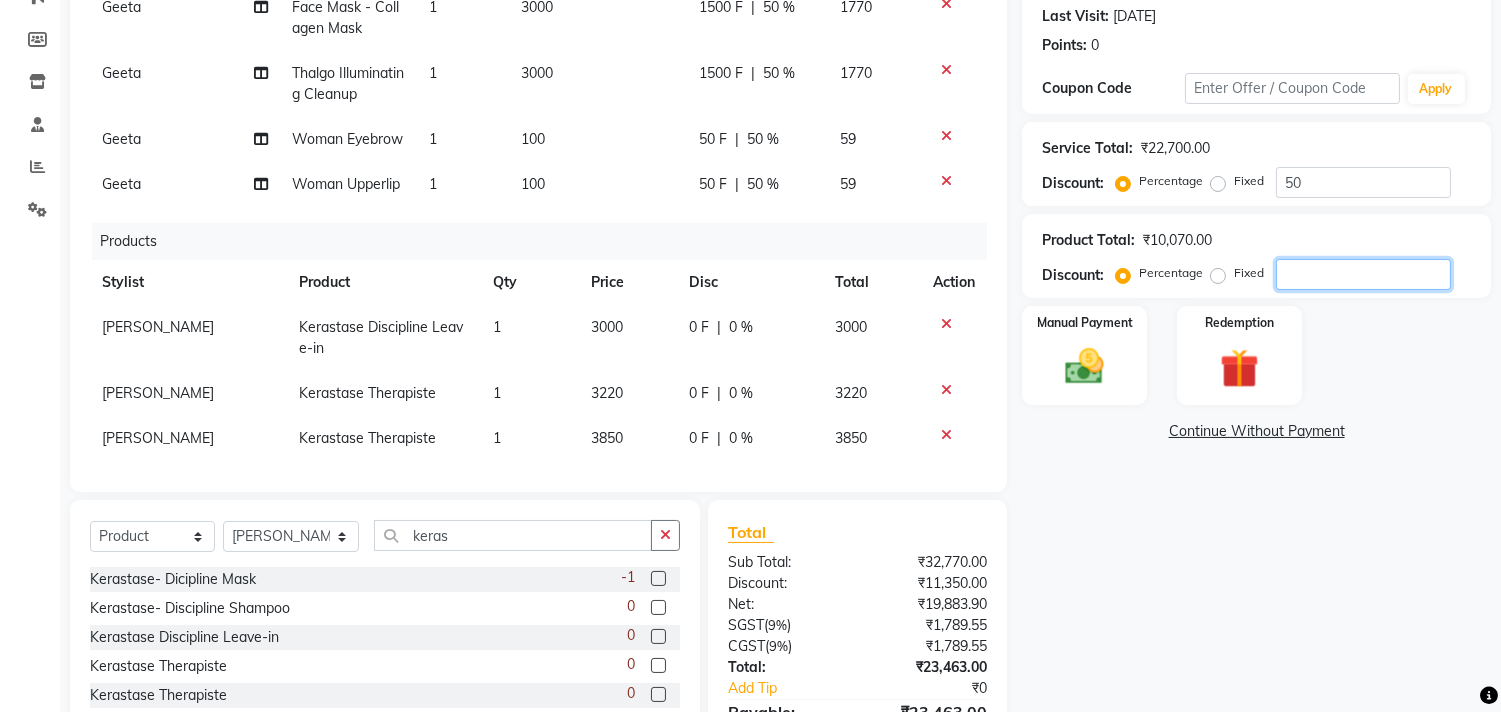 type 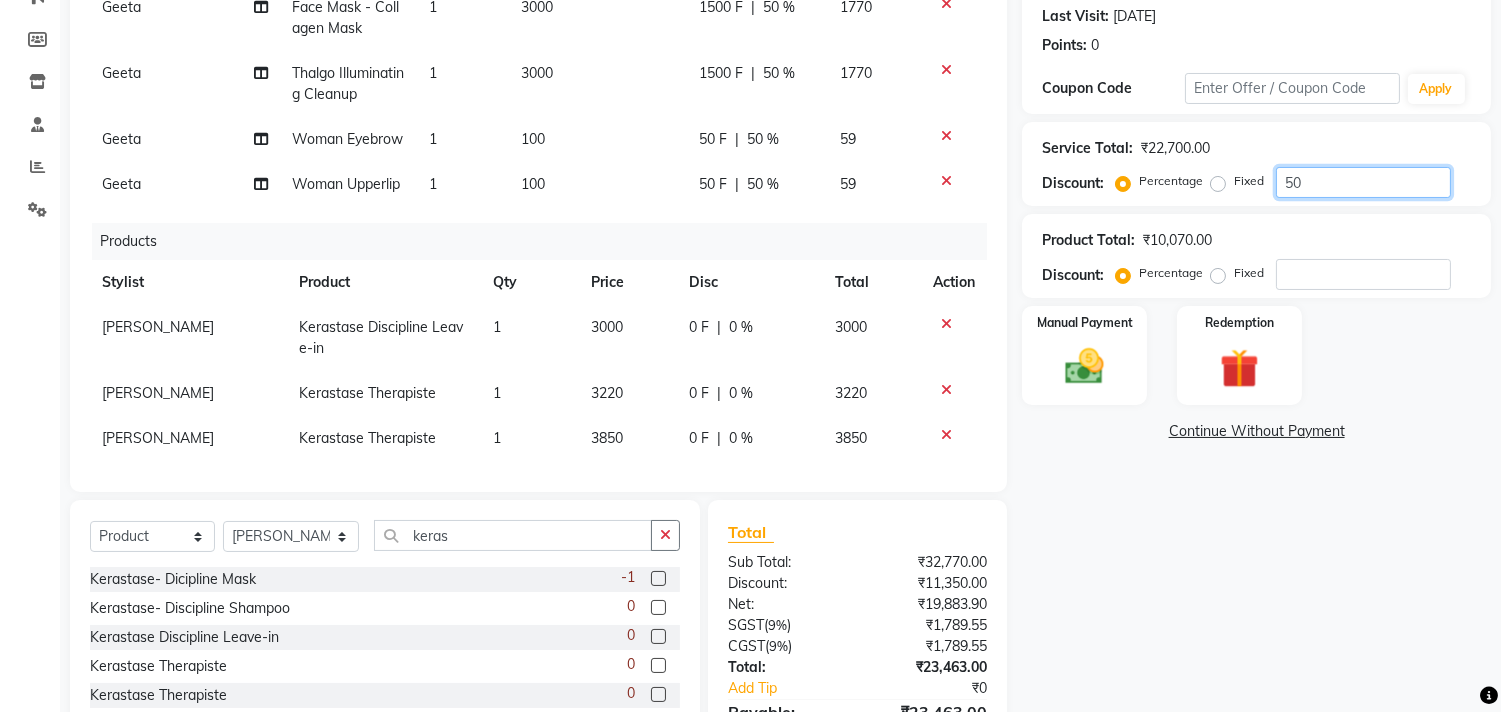 drag, startPoint x: 1377, startPoint y: 171, endPoint x: 1132, endPoint y: 170, distance: 245.00204 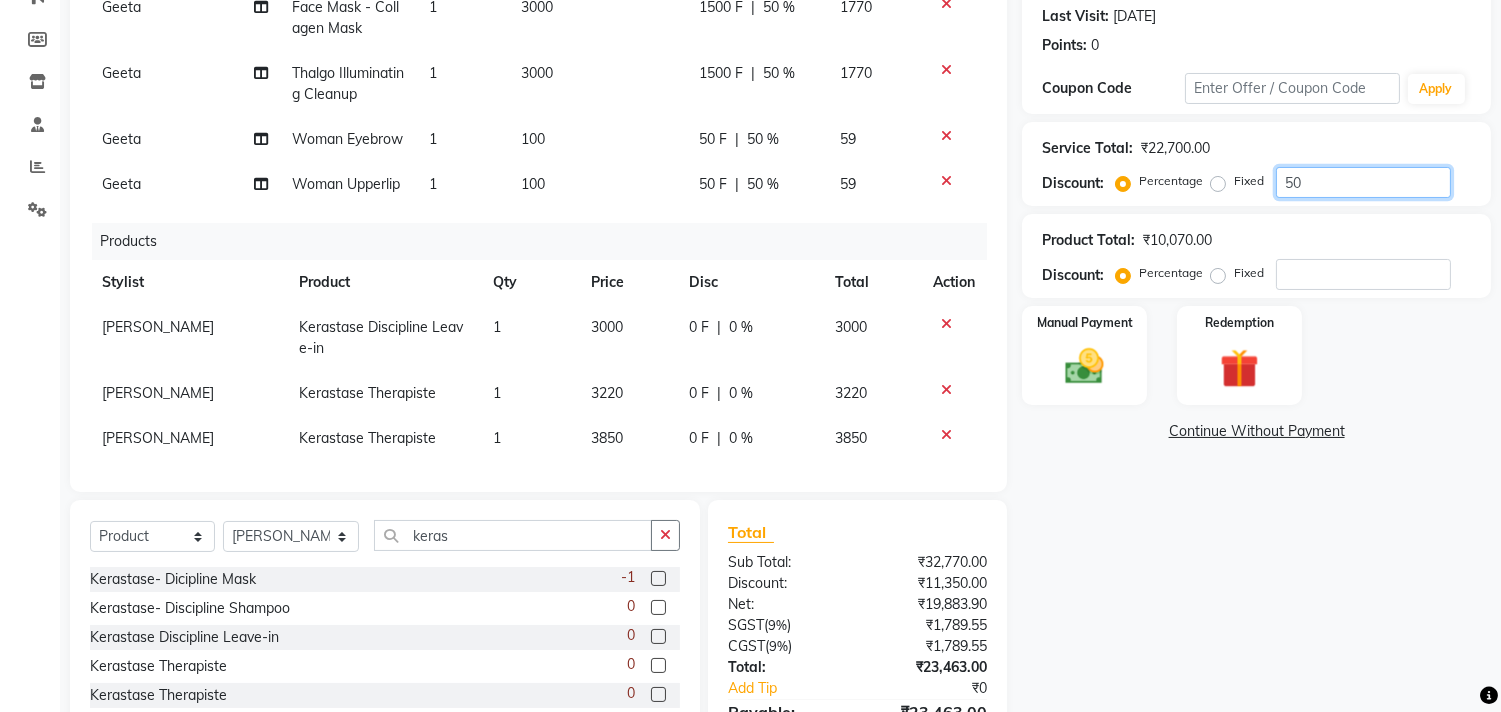 click on "Percentage   Fixed  50" 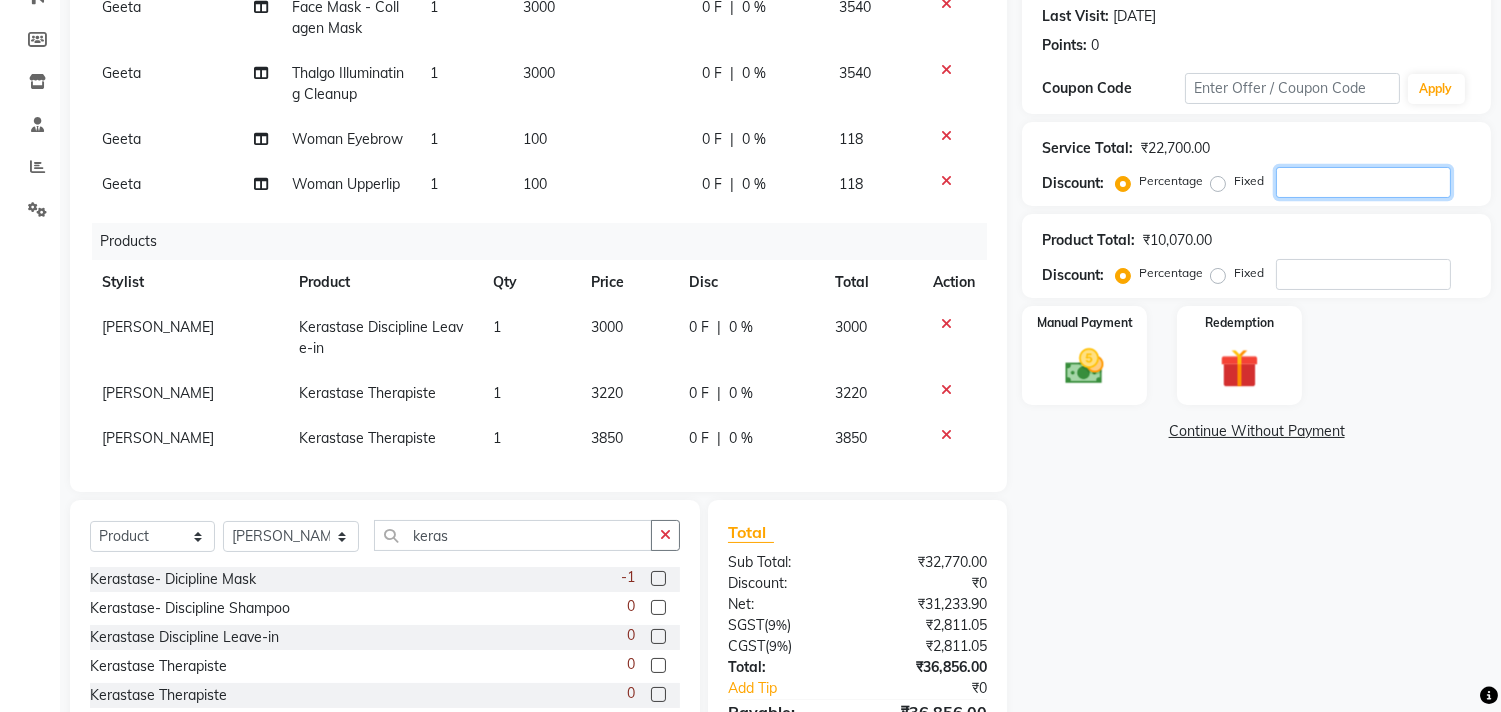 type 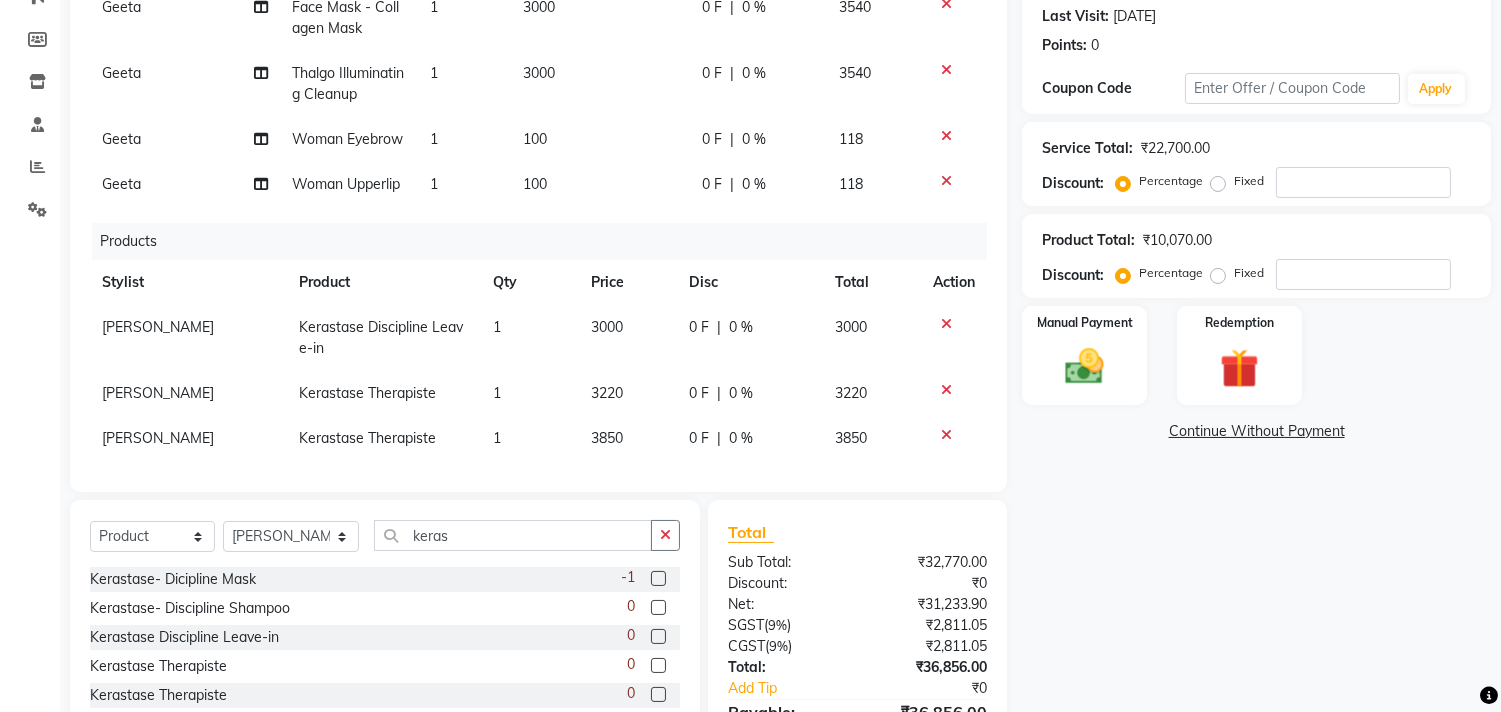 click on "Name: [PERSON_NAME] Membership:  No Active Membership  Total Visits:  1 Card on file:  0 Last Visit:   [DATE] Points:   0  Coupon Code Apply Service Total:  ₹22,700.00  Discount:  Percentage   Fixed  Product Total:  ₹10,070.00  Discount:  Percentage   Fixed  Manual Payment Redemption  Continue Without Payment" 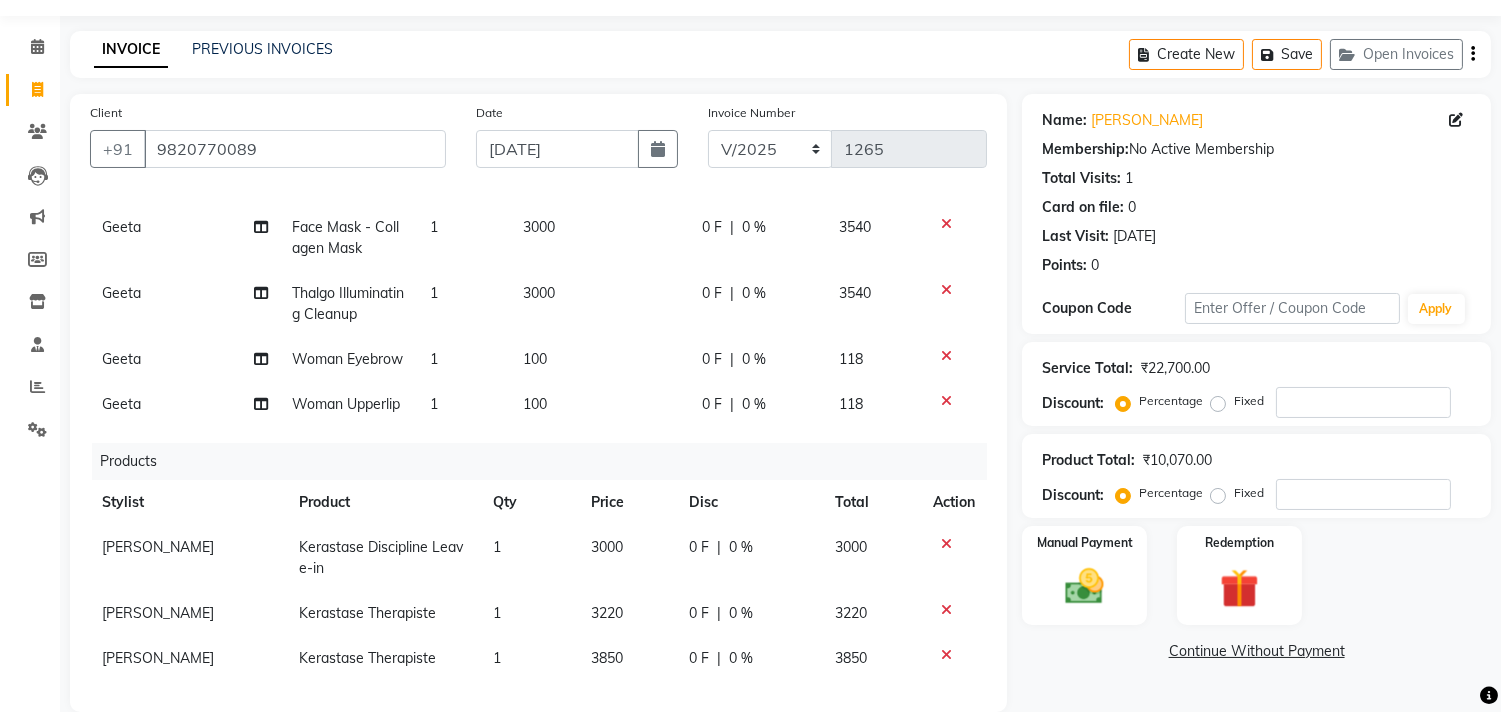 scroll, scrollTop: 54, scrollLeft: 0, axis: vertical 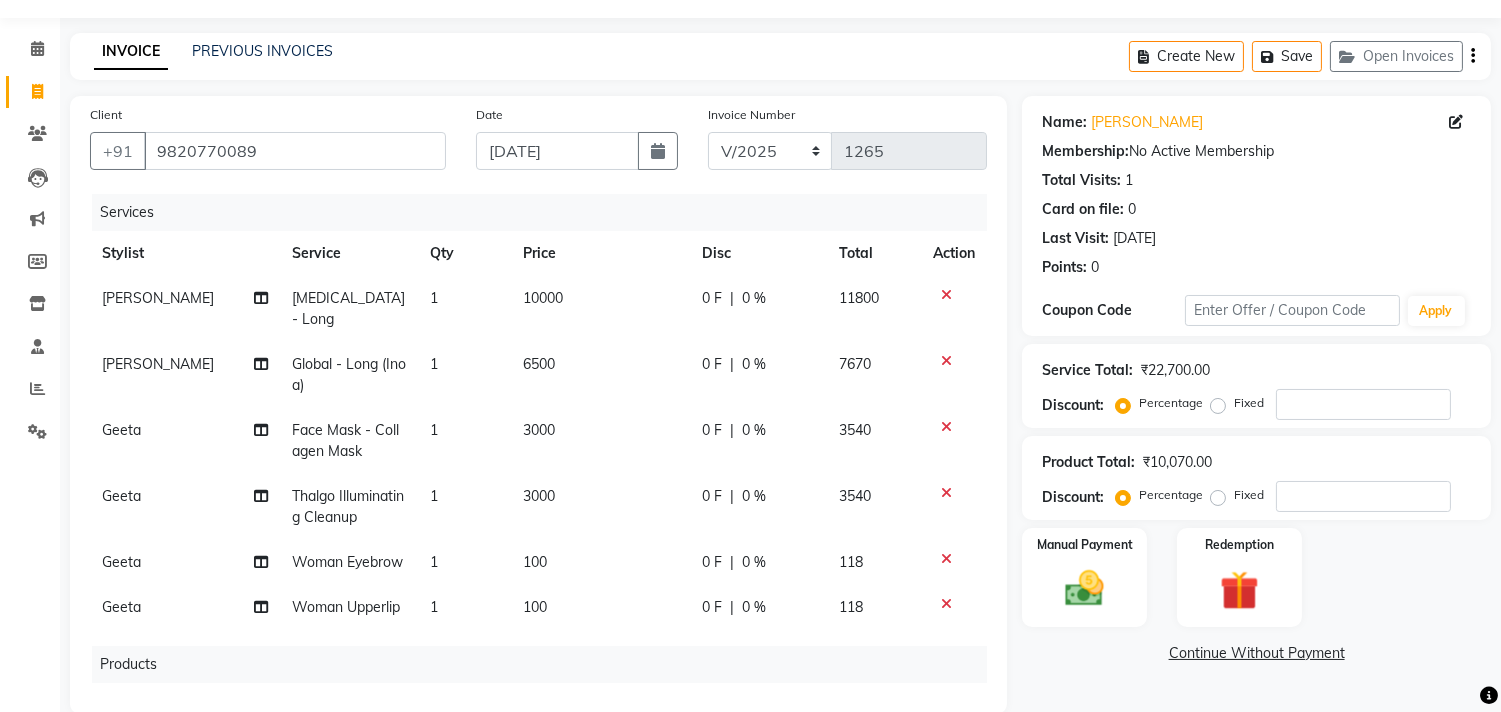 click on "10000" 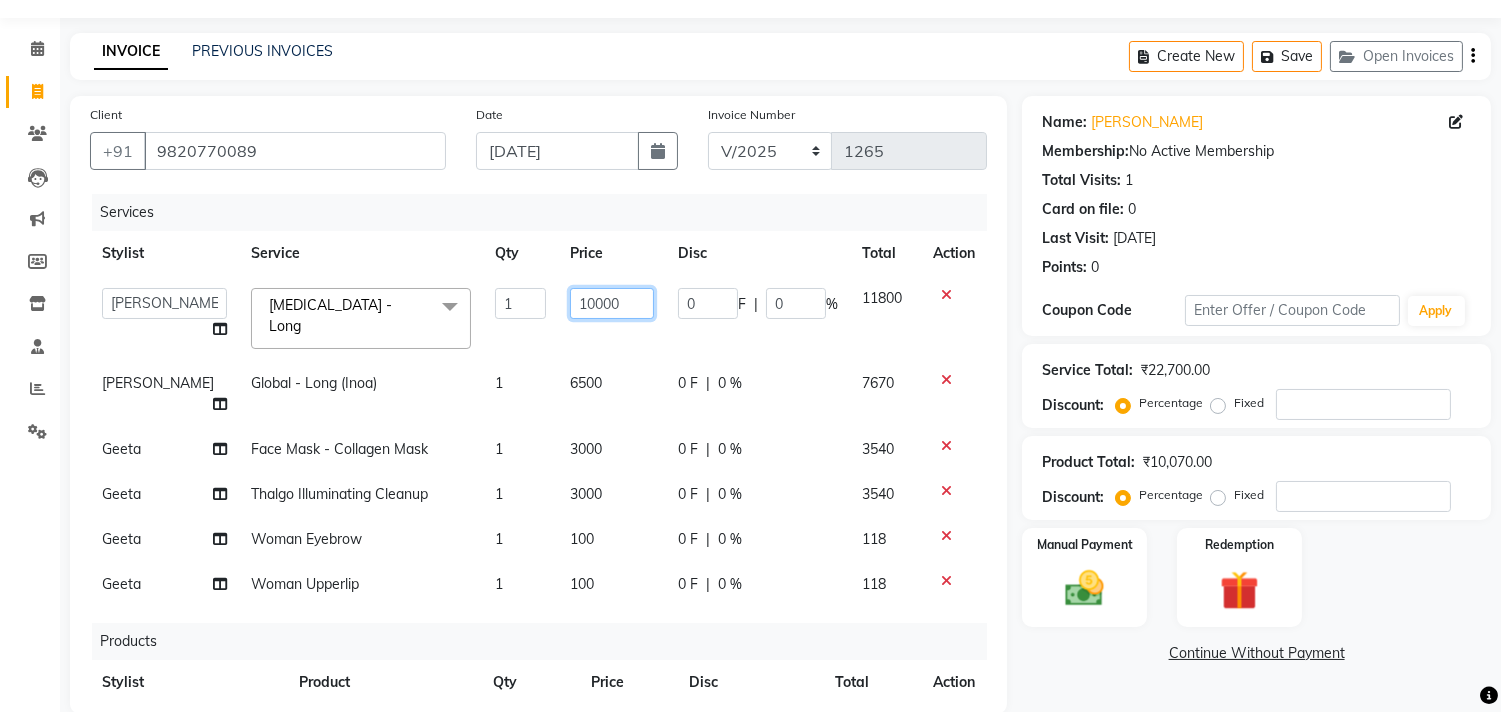 click on "10000" 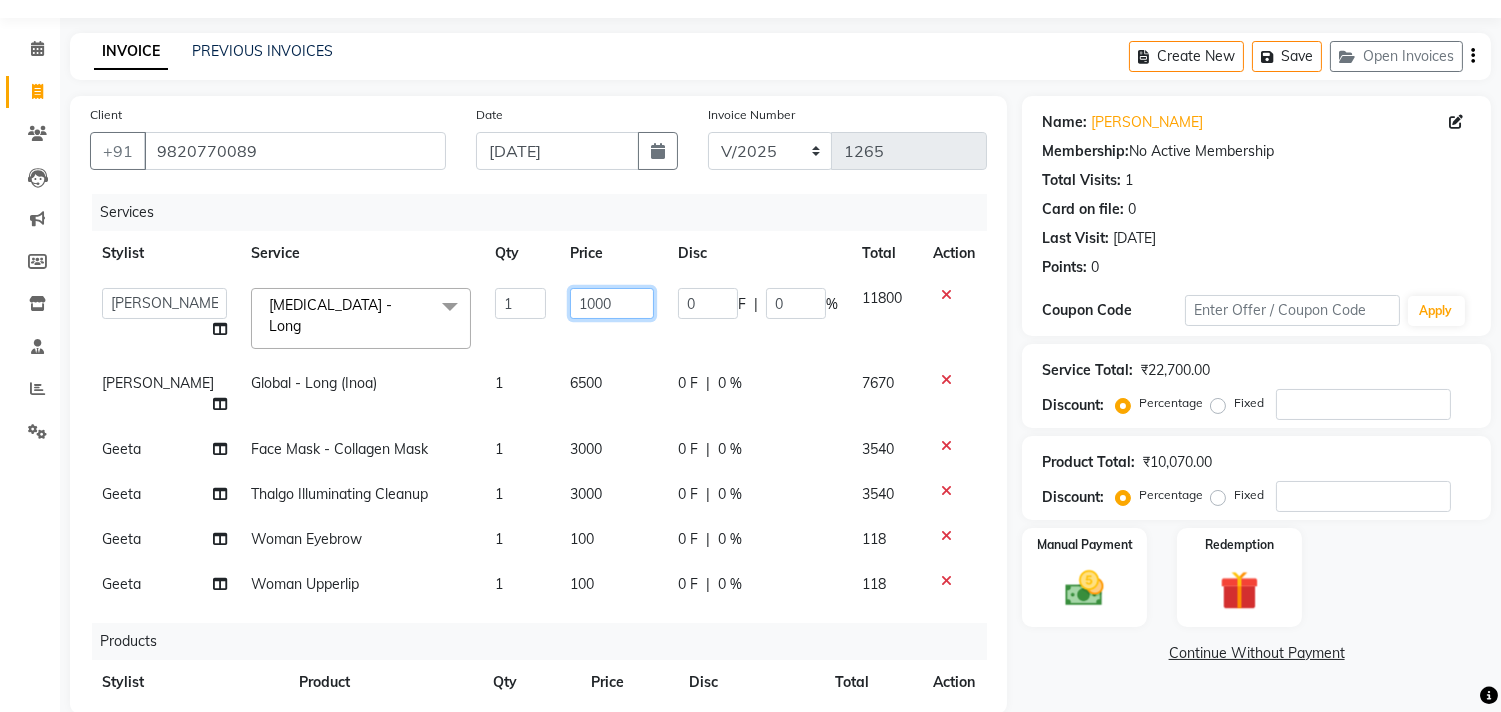 type on "11000" 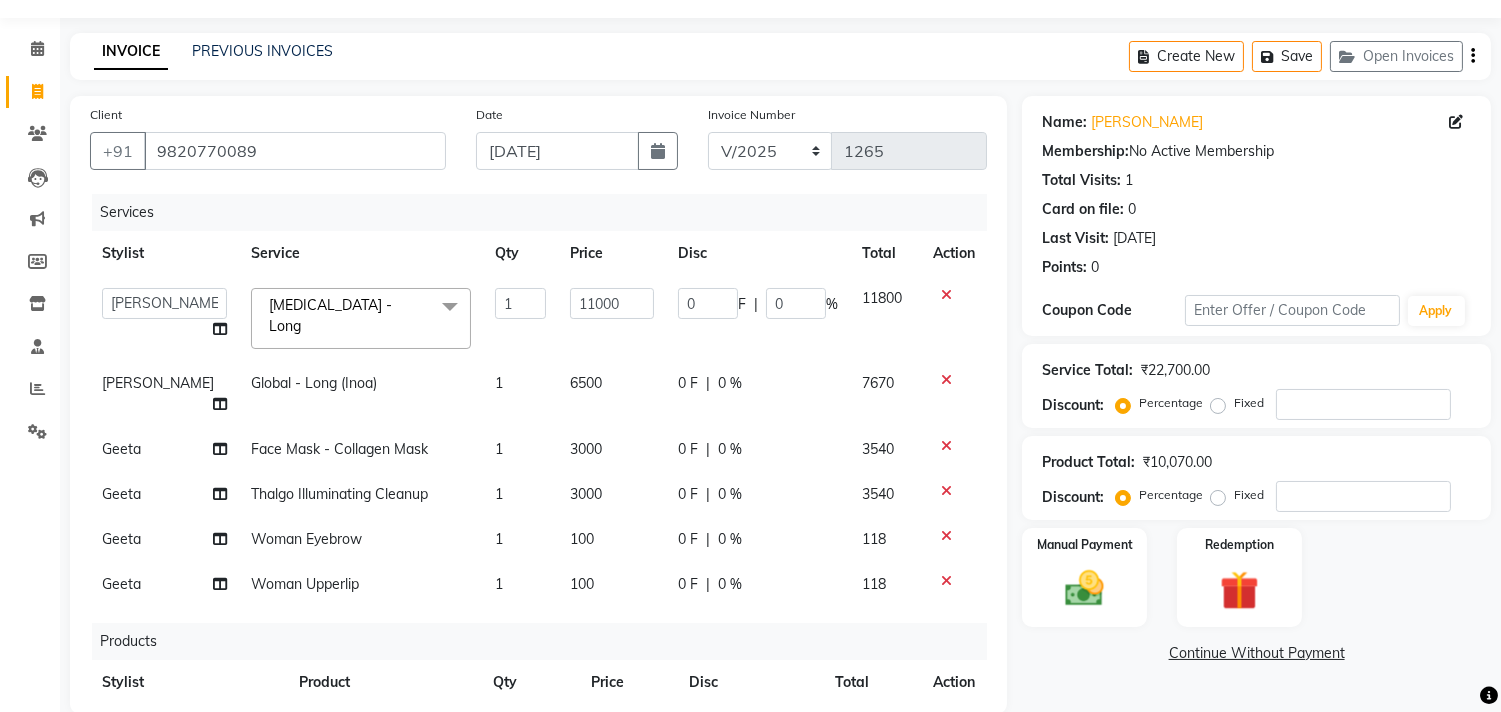 click on "Name: [PERSON_NAME] Membership:  No Active Membership  Total Visits:  1 Card on file:  0 Last Visit:   [DATE] Points:   0" 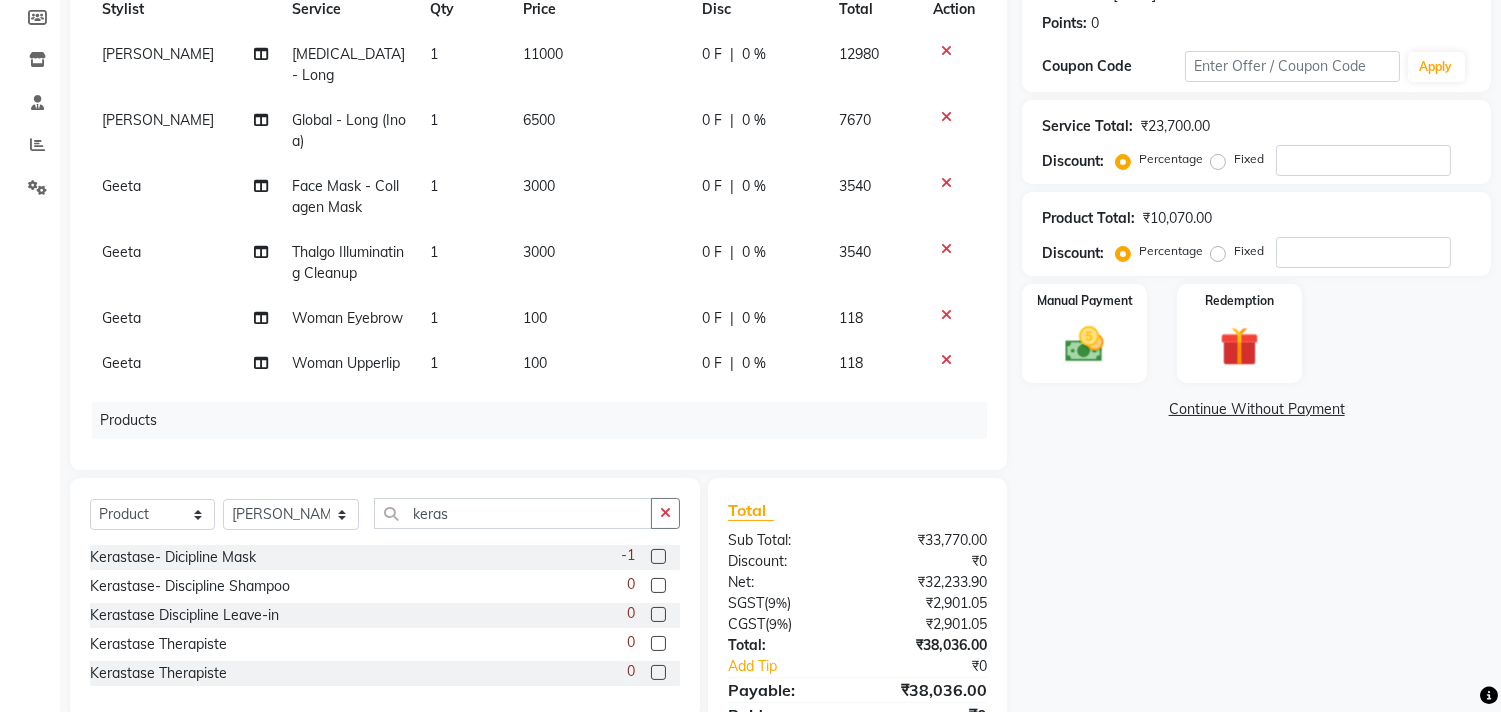 scroll, scrollTop: 387, scrollLeft: 0, axis: vertical 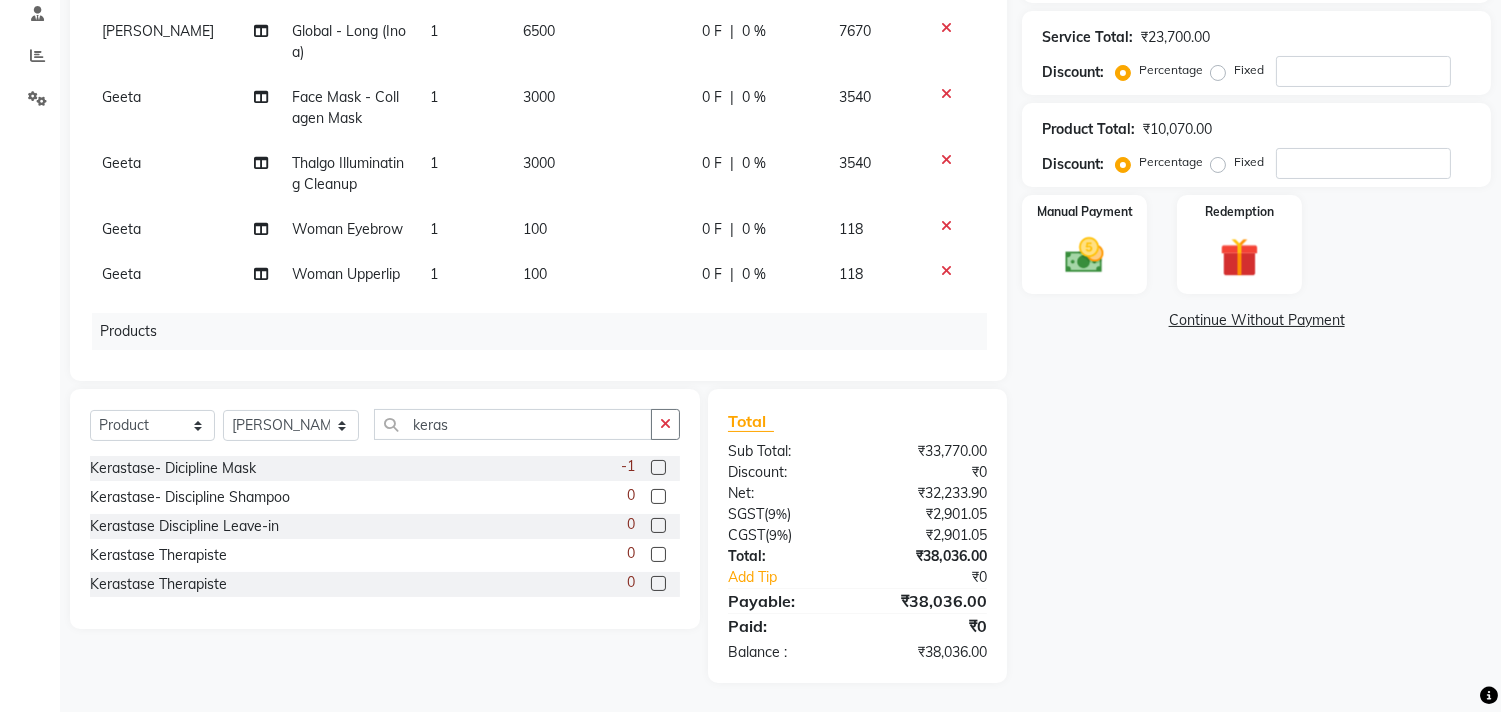 click on "Name: [PERSON_NAME] Membership:  No Active Membership  Total Visits:  1 Card on file:  0 Last Visit:   [DATE] Points:   0  Coupon Code Apply Service Total:  ₹23,700.00  Discount:  Percentage   Fixed  Product Total:  ₹10,070.00  Discount:  Percentage   Fixed  Manual Payment Redemption  Continue Without Payment" 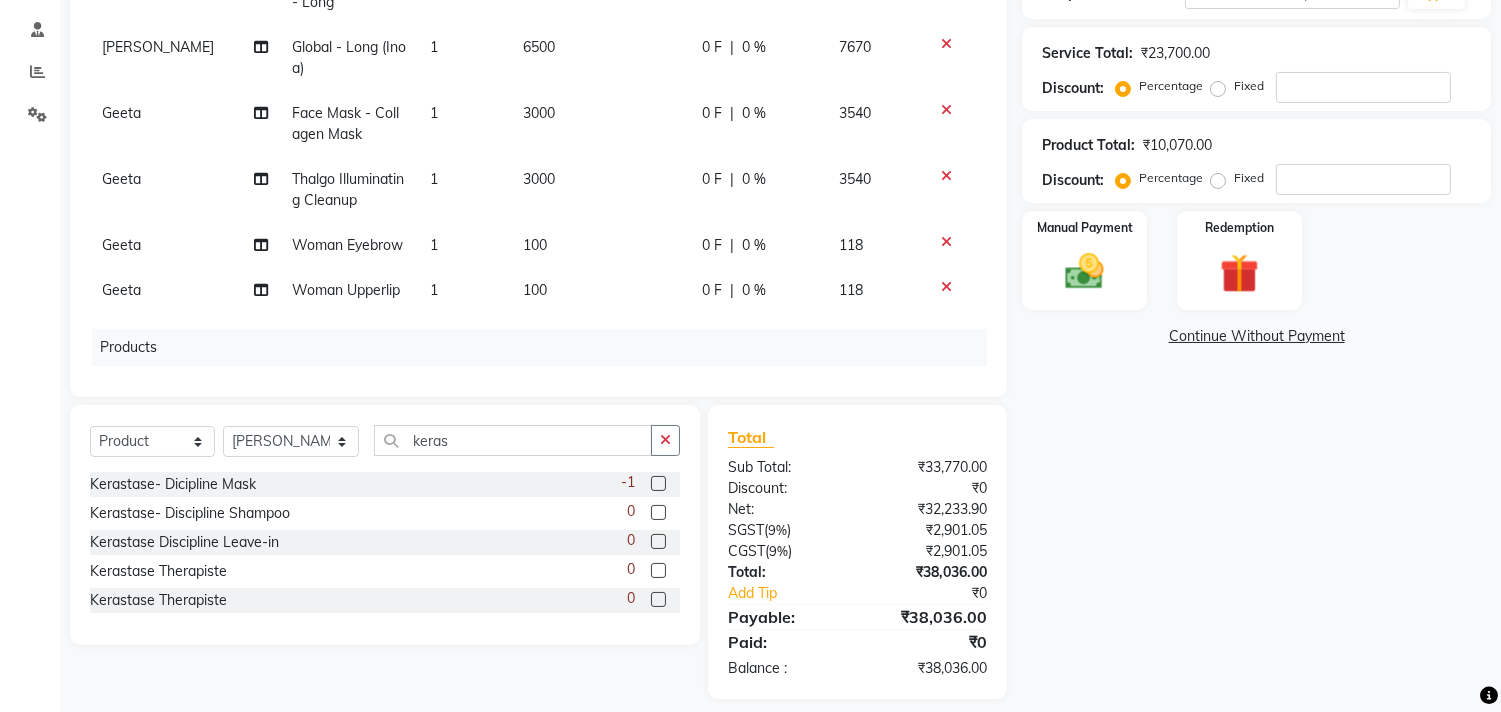 scroll, scrollTop: 165, scrollLeft: 0, axis: vertical 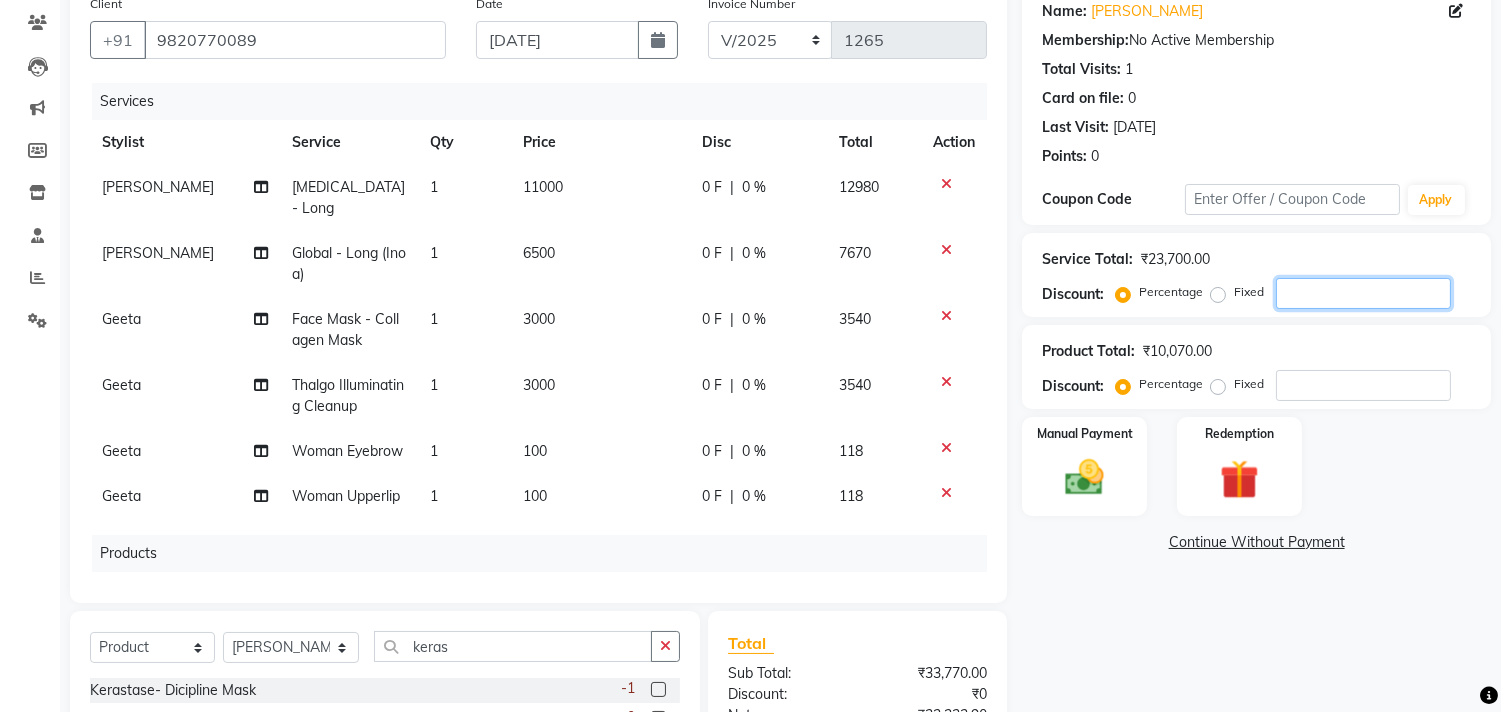 click 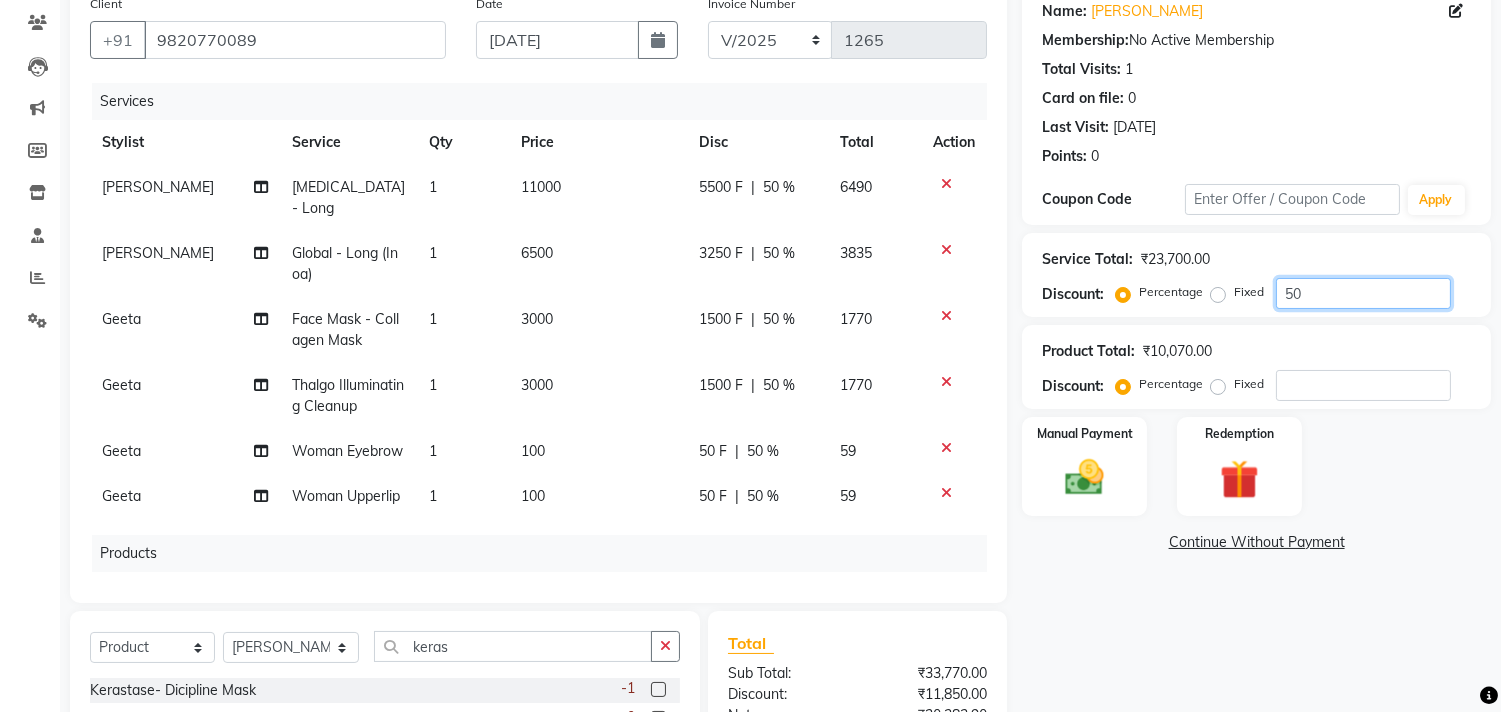 type on "50" 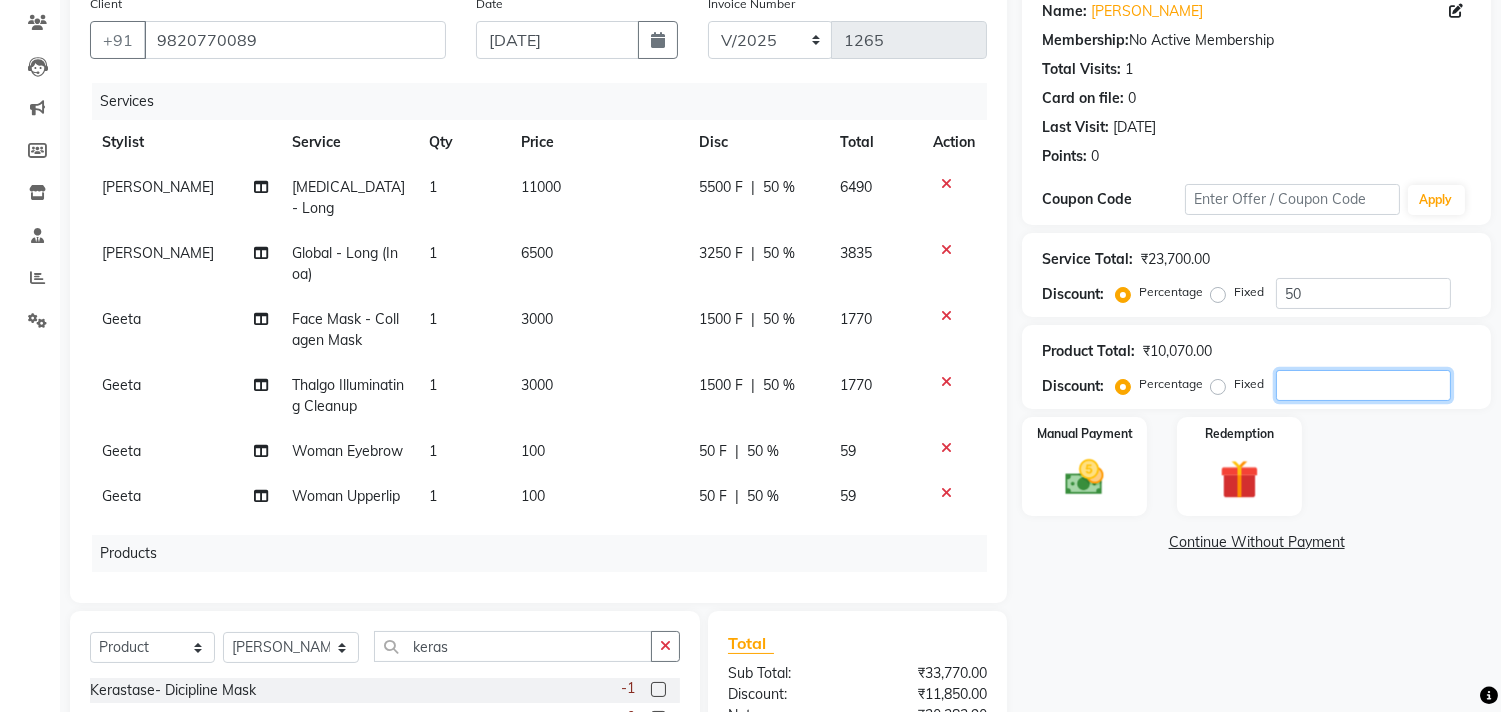 click 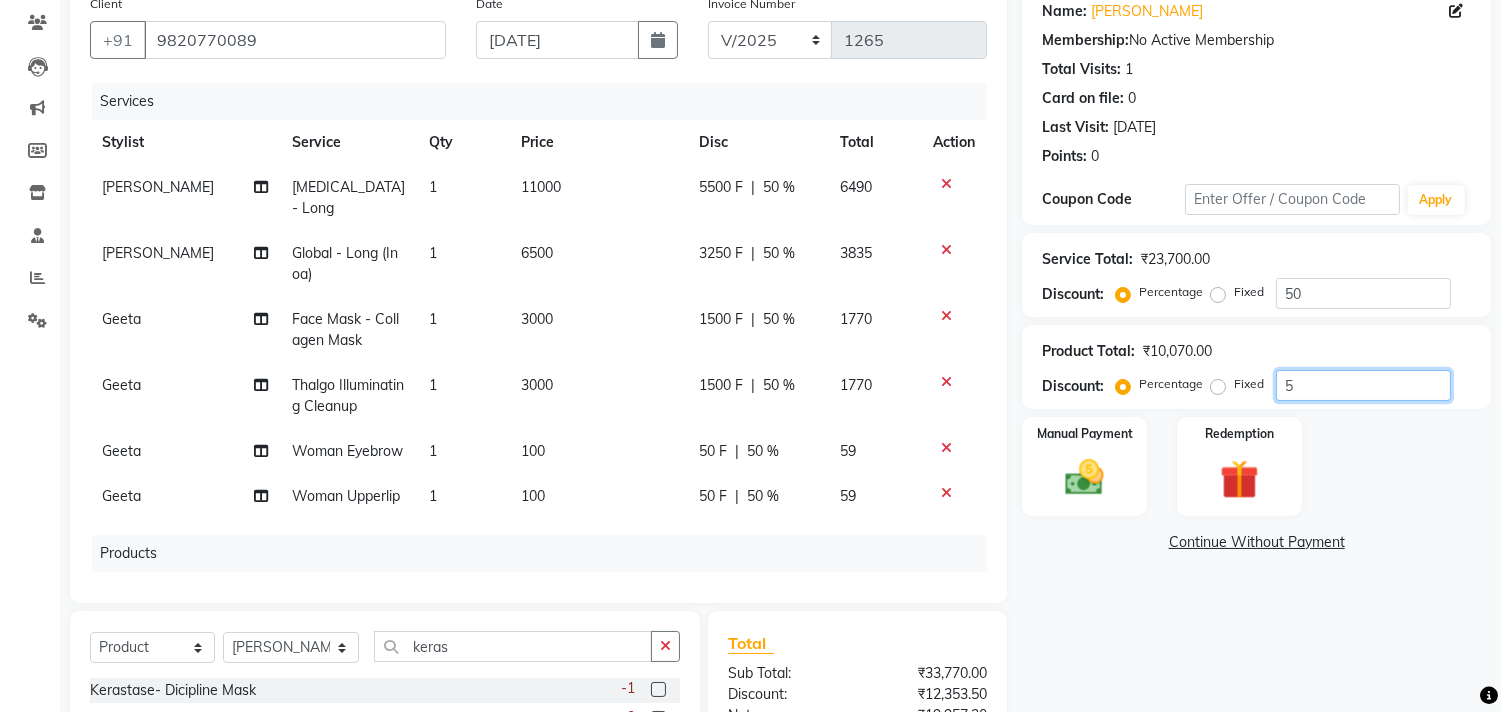 type on "5" 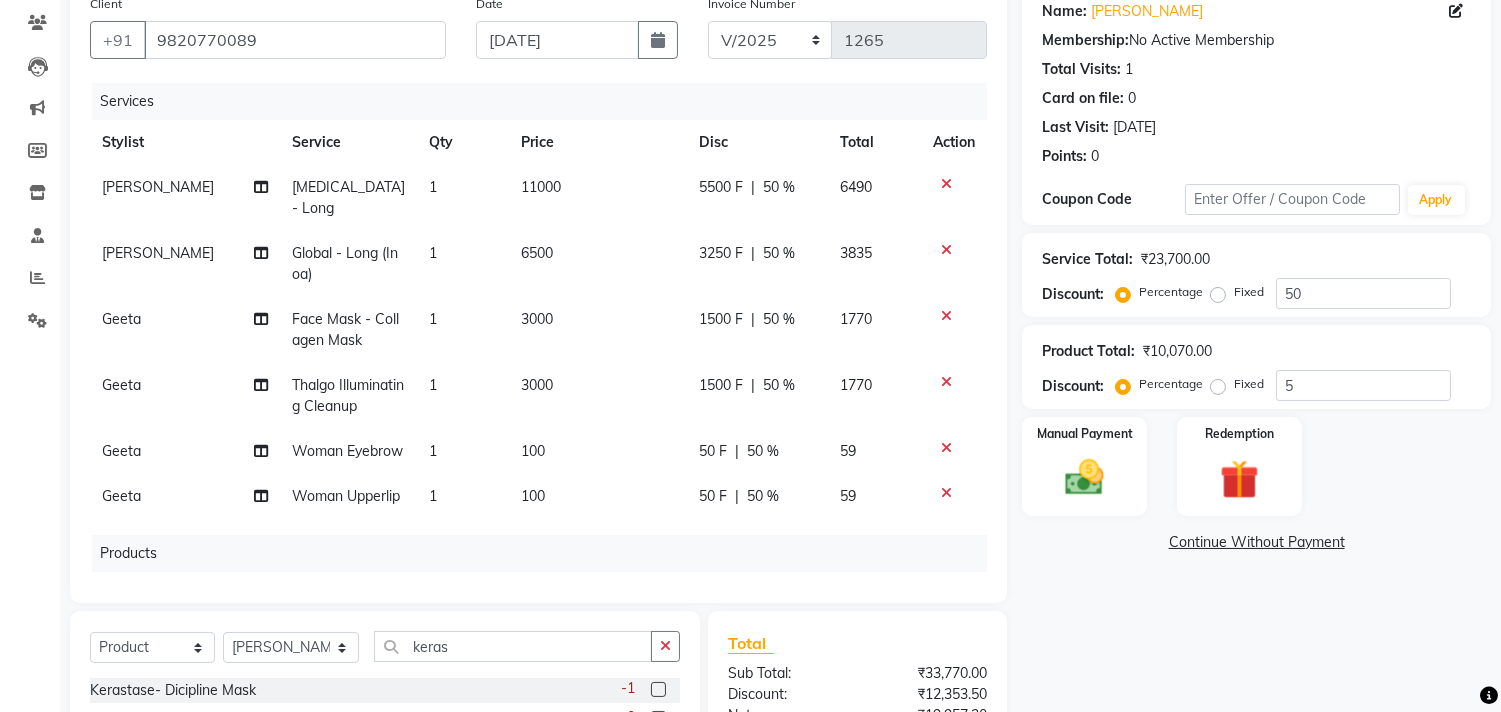 click on "Manual Payment Redemption" 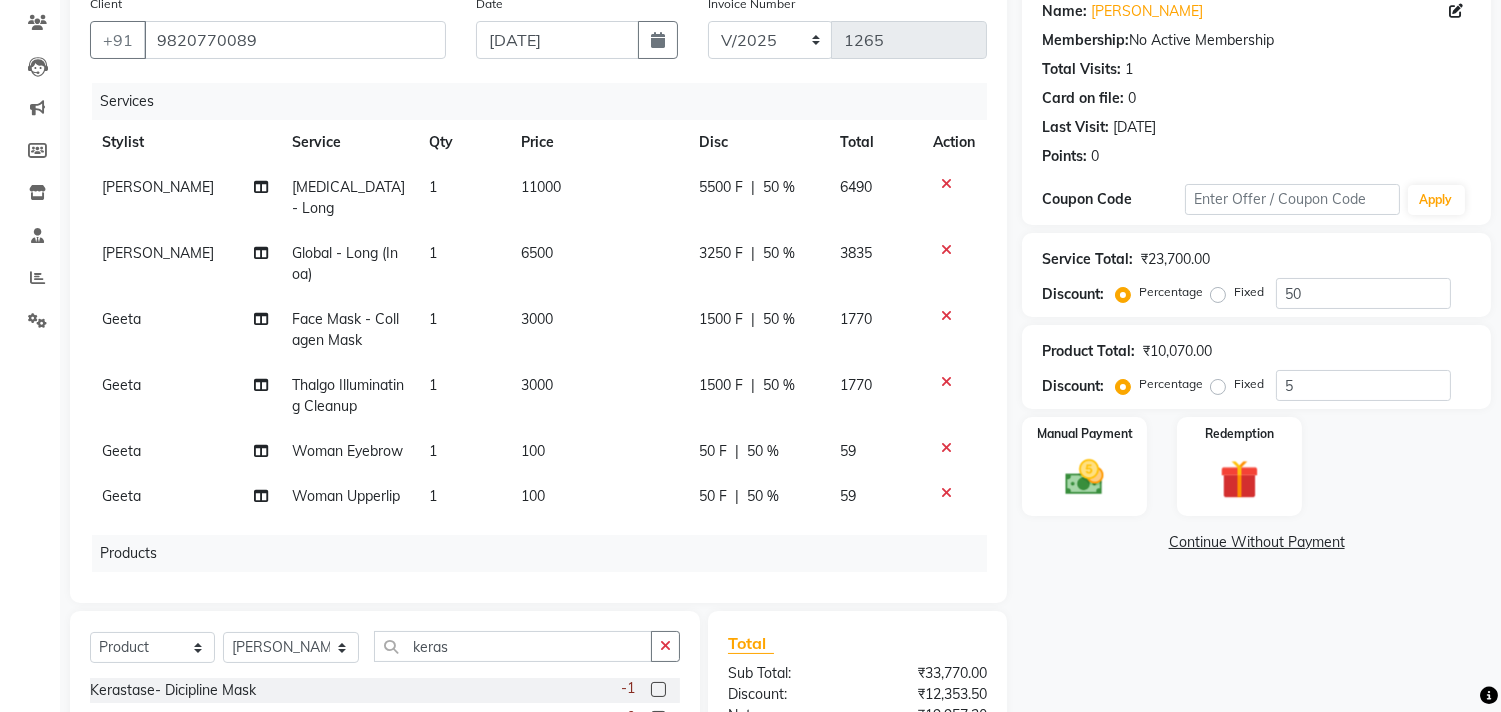 scroll, scrollTop: 0, scrollLeft: 0, axis: both 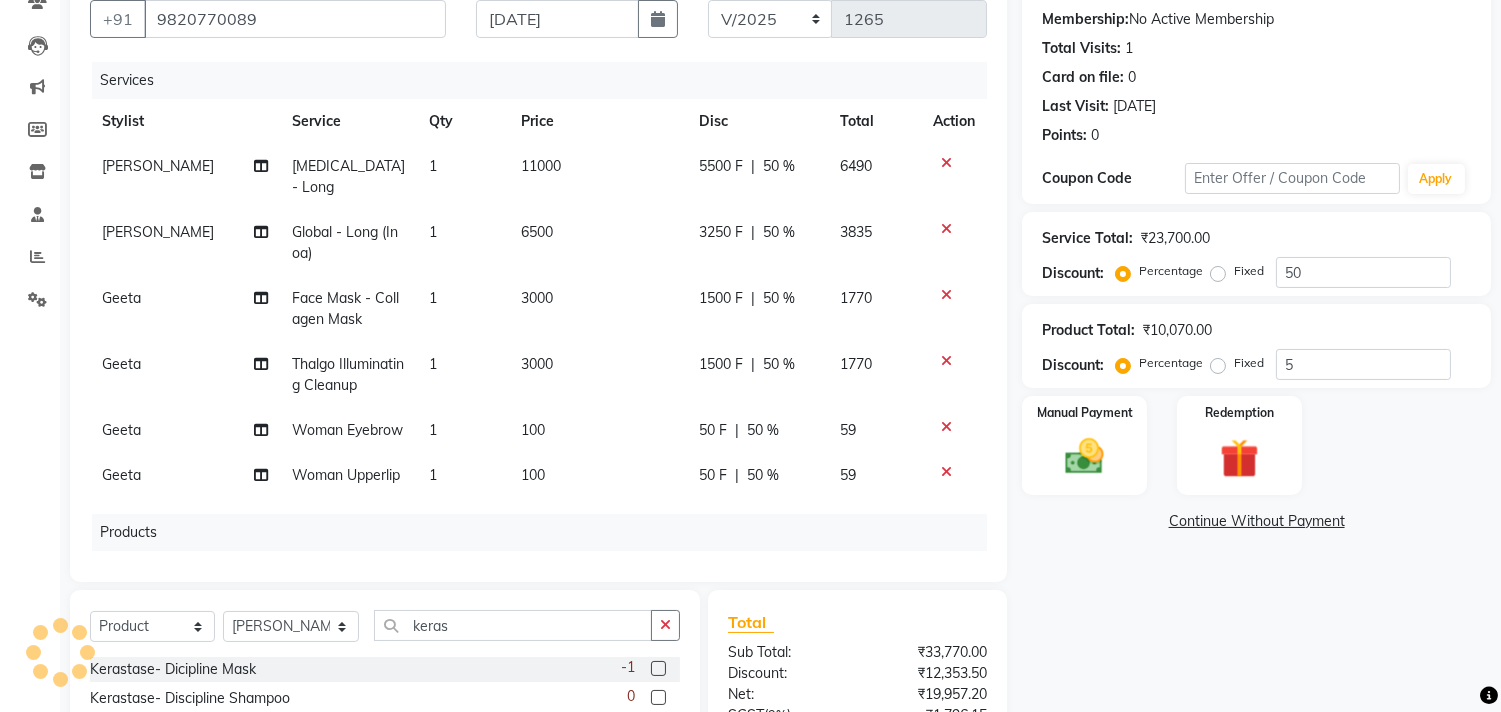 click on "3000" 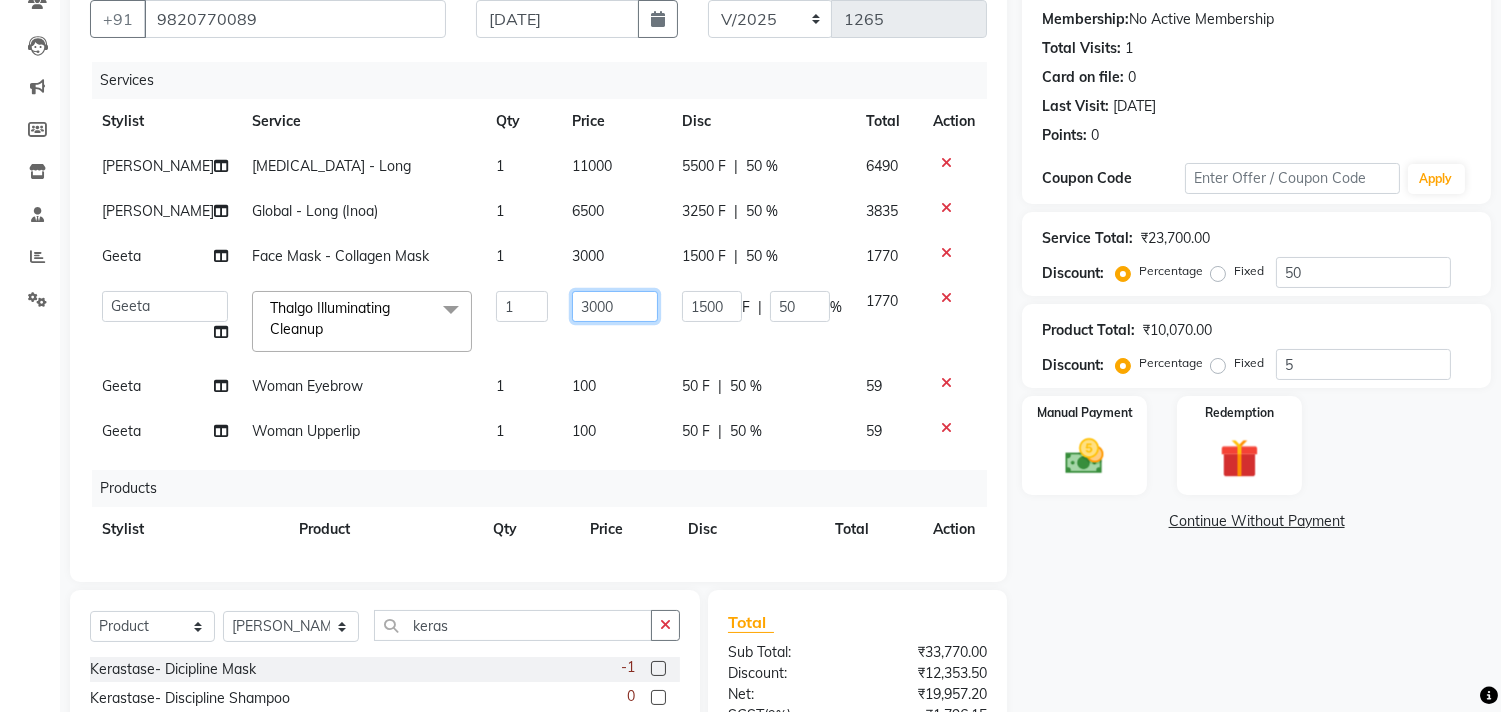 click on "3000" 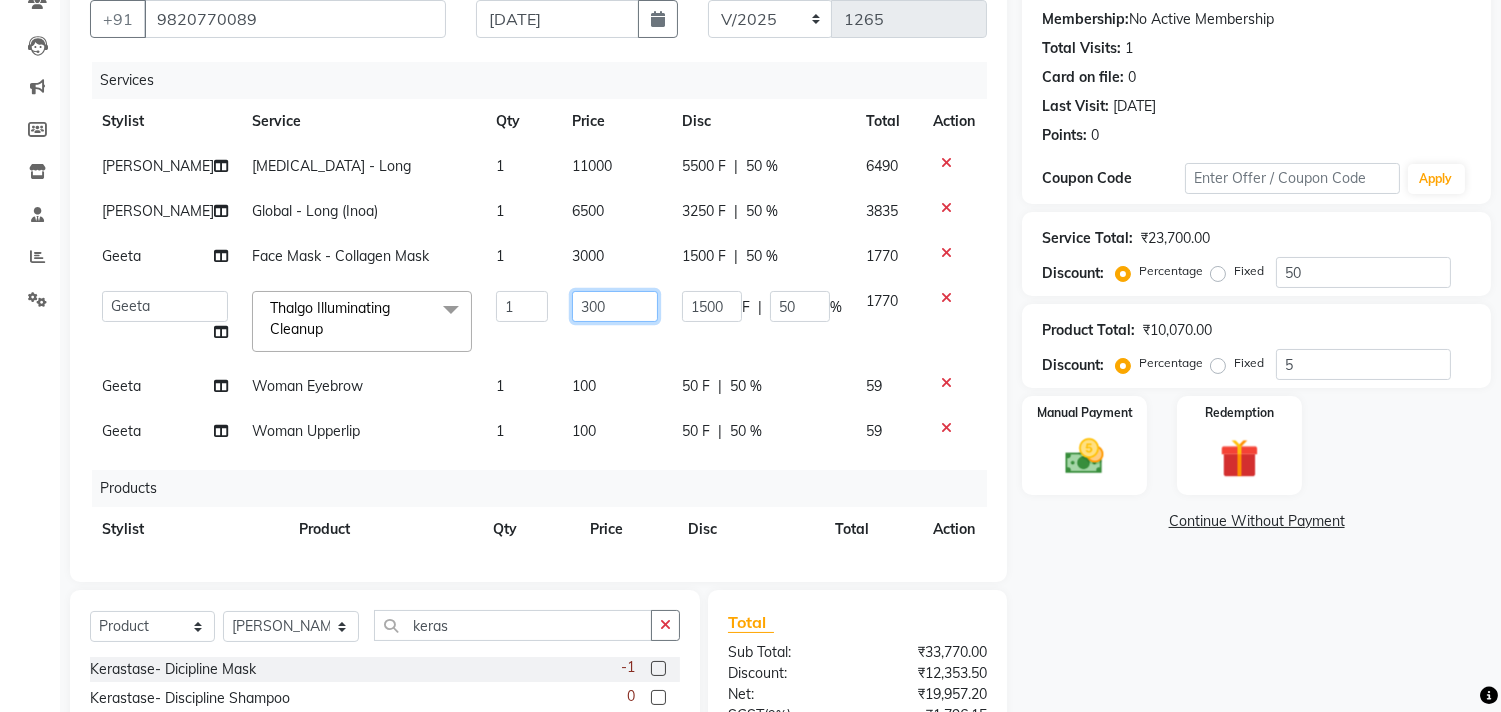 type on "3500" 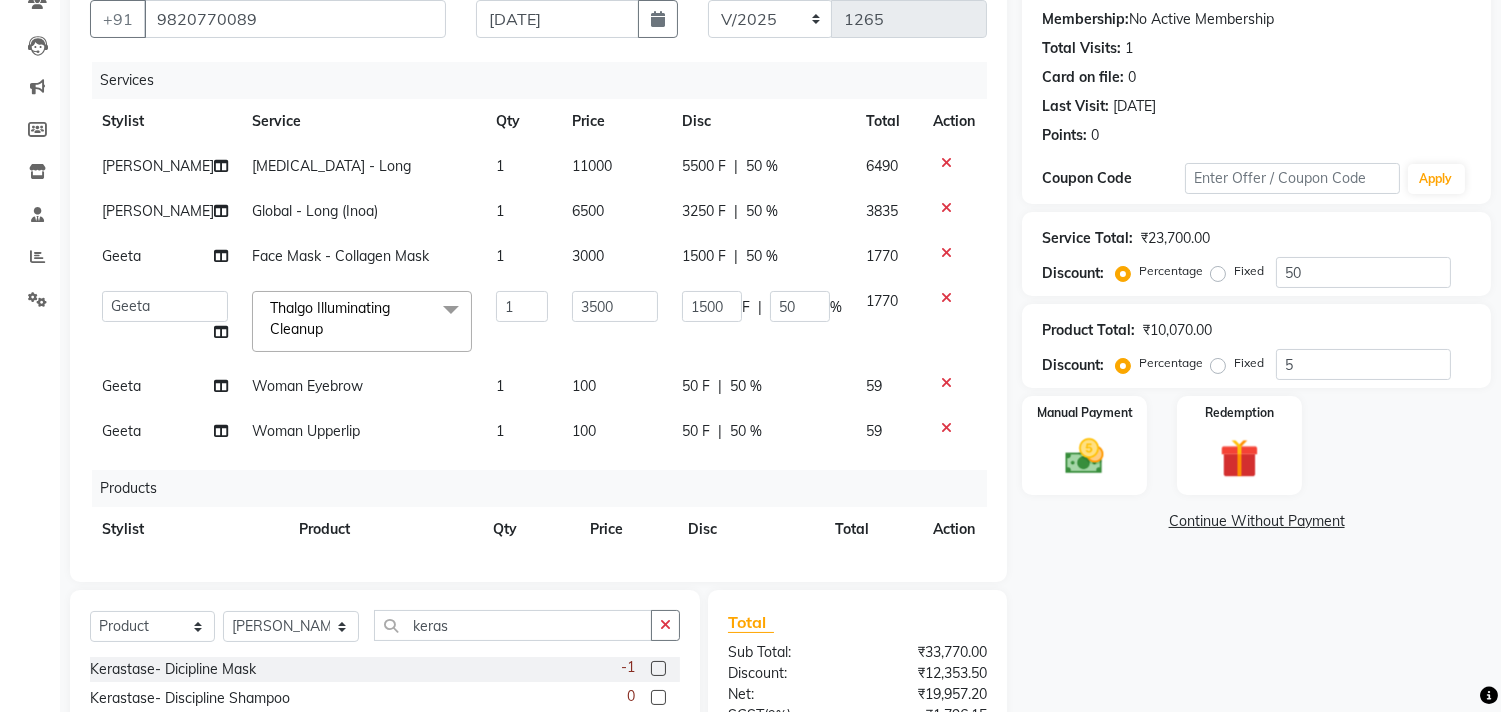 click on "Name: [PERSON_NAME] Membership:  No Active Membership  Total Visits:  1 Card on file:  0 Last Visit:   [DATE] Points:   0  Coupon Code Apply Service Total:  ₹23,700.00  Discount:  Percentage   Fixed  50 Product Total:  ₹10,070.00  Discount:  Percentage   Fixed  5 Manual Payment Redemption  Continue Without Payment" 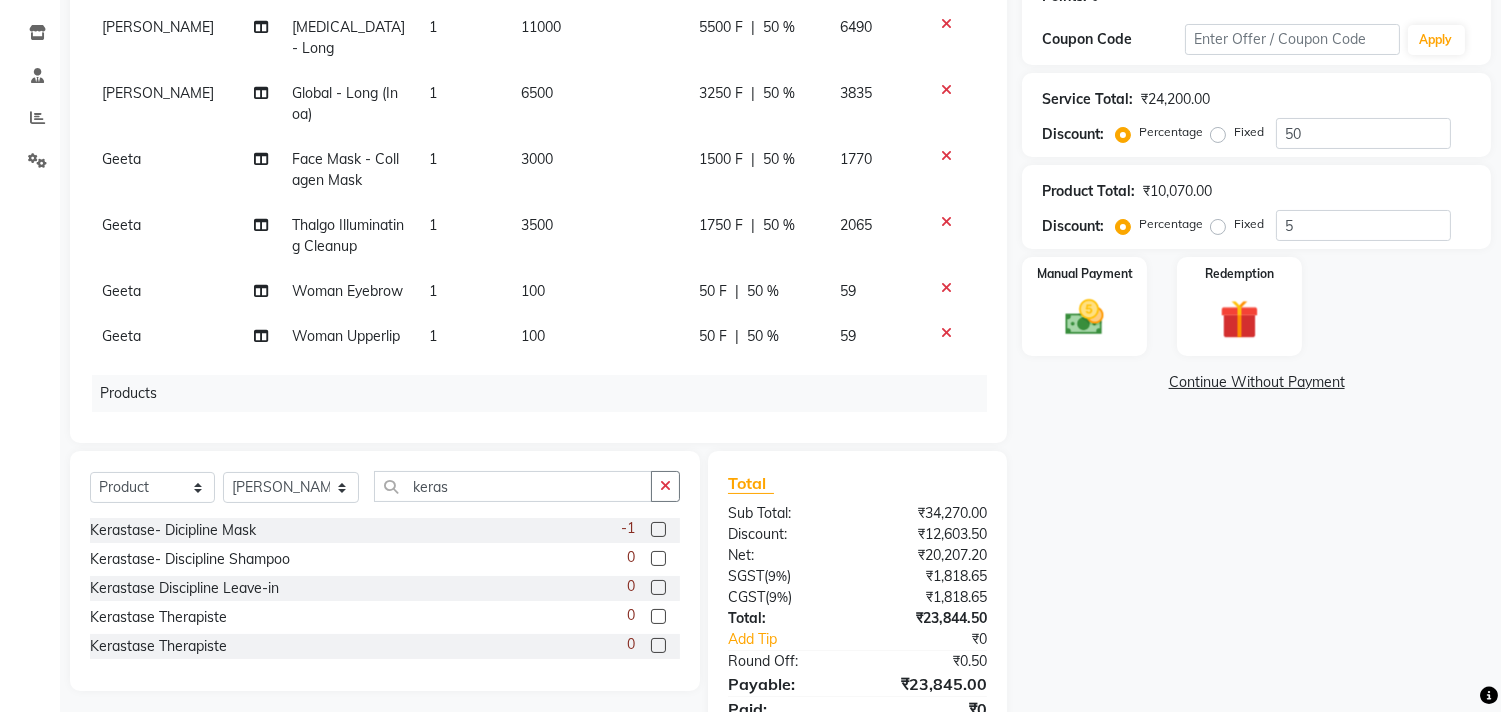 scroll, scrollTop: 408, scrollLeft: 0, axis: vertical 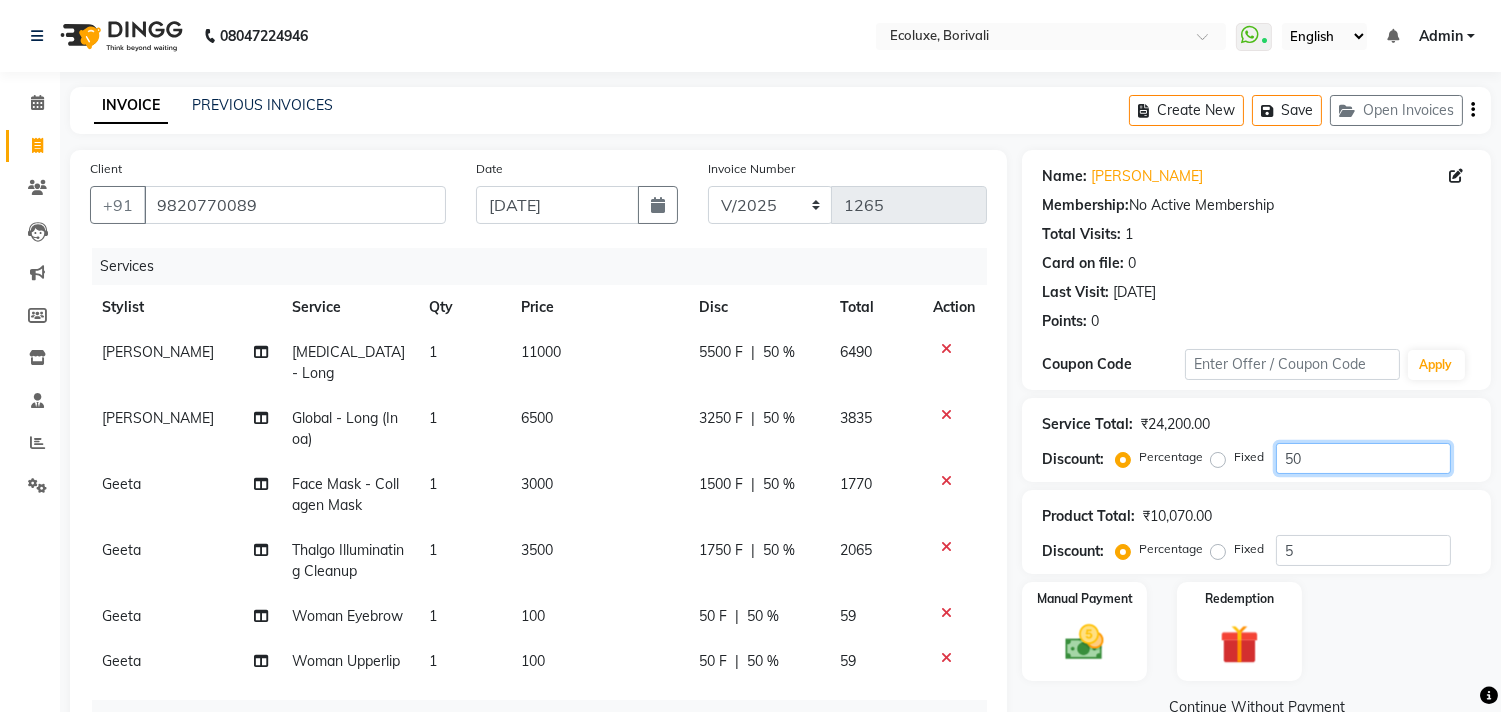 drag, startPoint x: 1384, startPoint y: 454, endPoint x: 1114, endPoint y: 456, distance: 270.00742 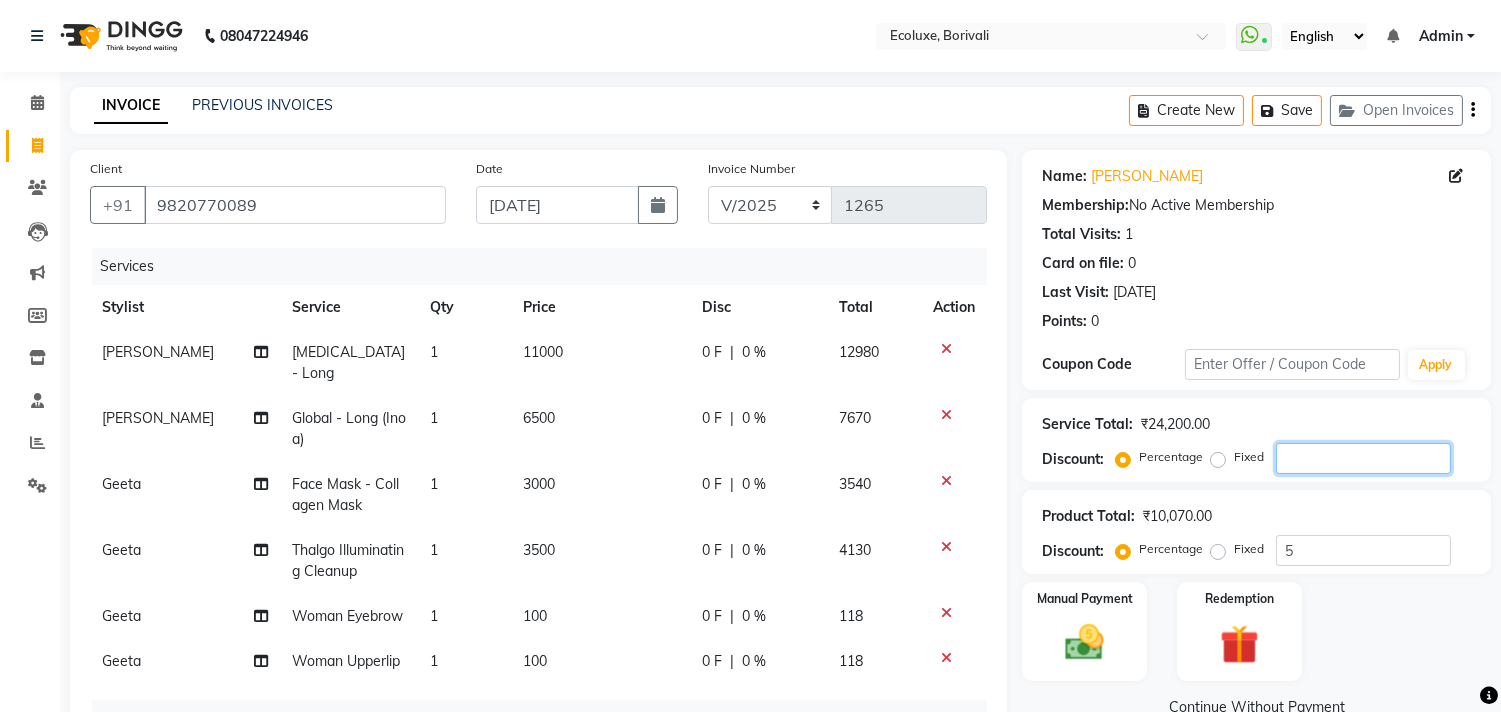 type 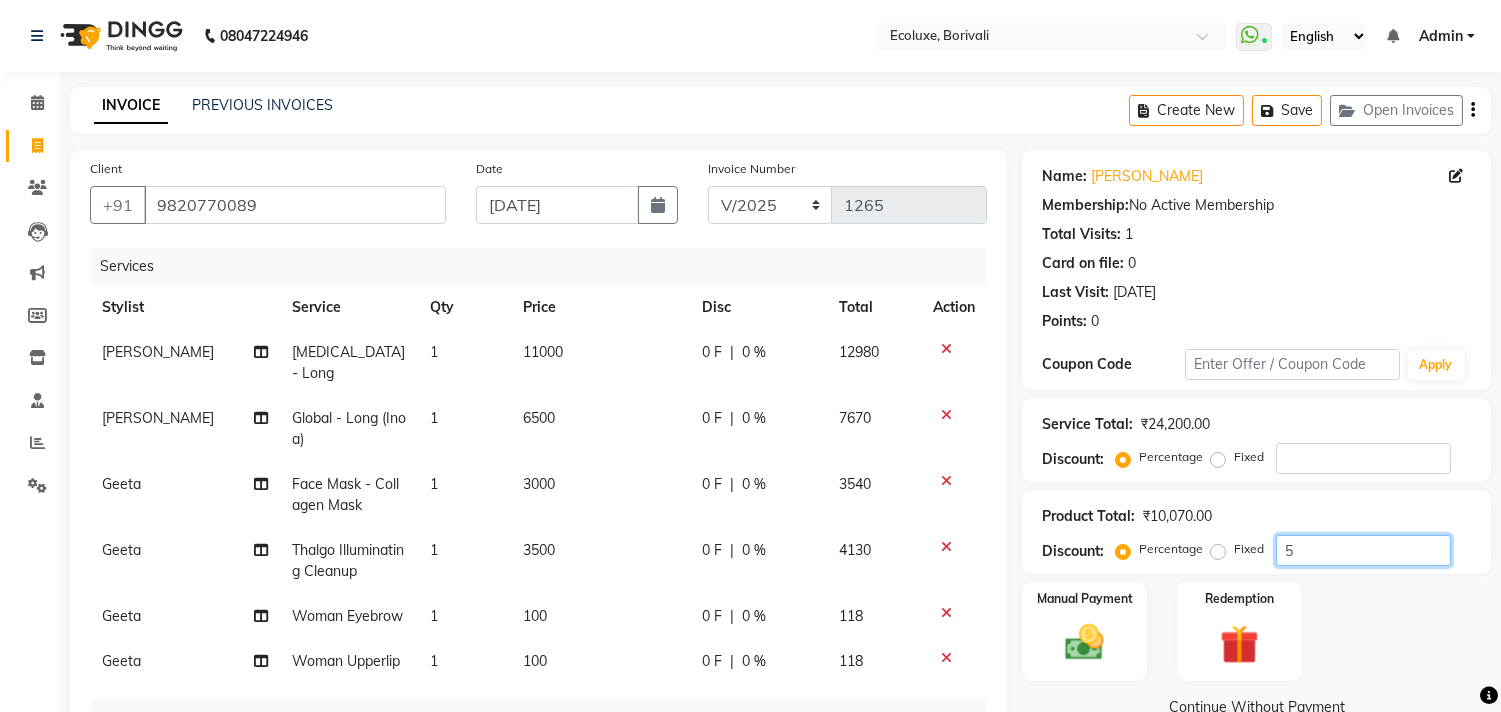 drag, startPoint x: 1300, startPoint y: 560, endPoint x: 1194, endPoint y: 558, distance: 106.01887 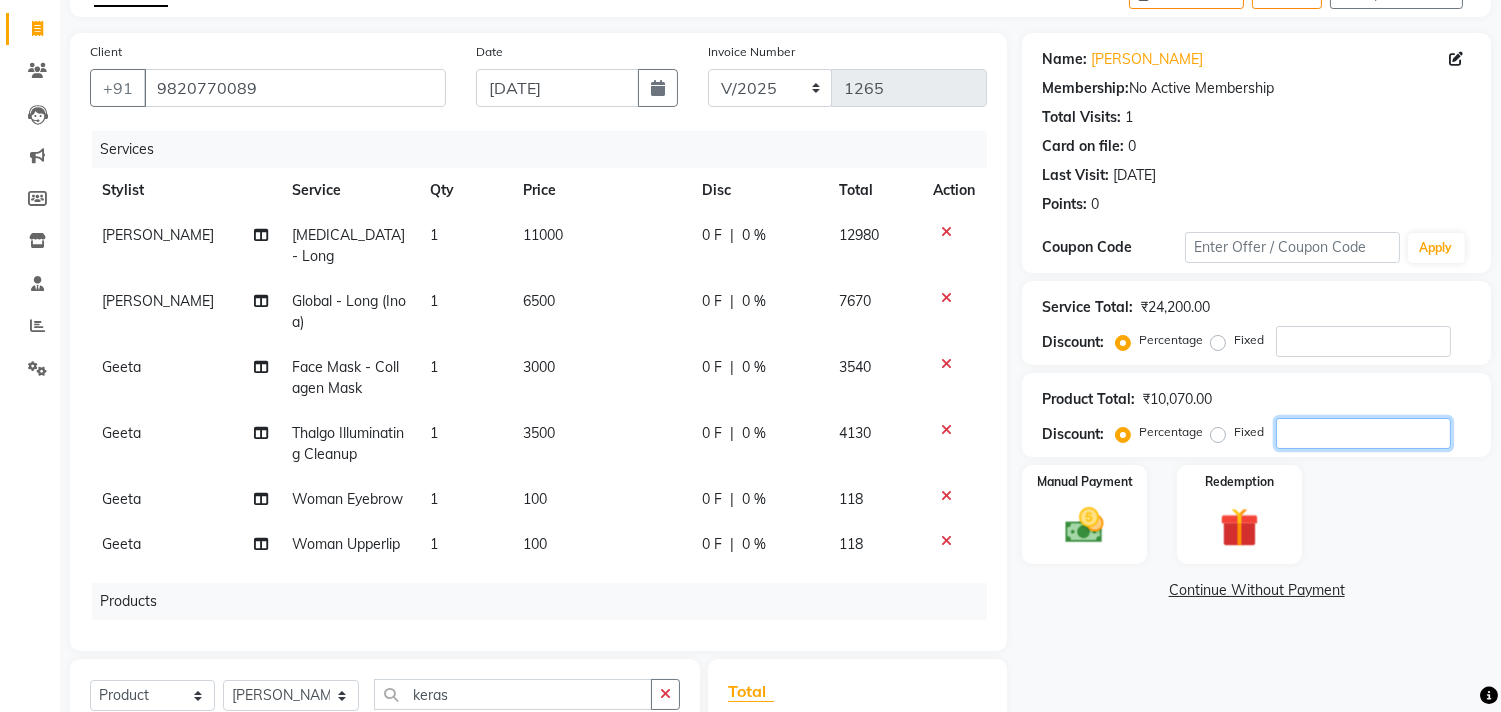 scroll, scrollTop: 54, scrollLeft: 0, axis: vertical 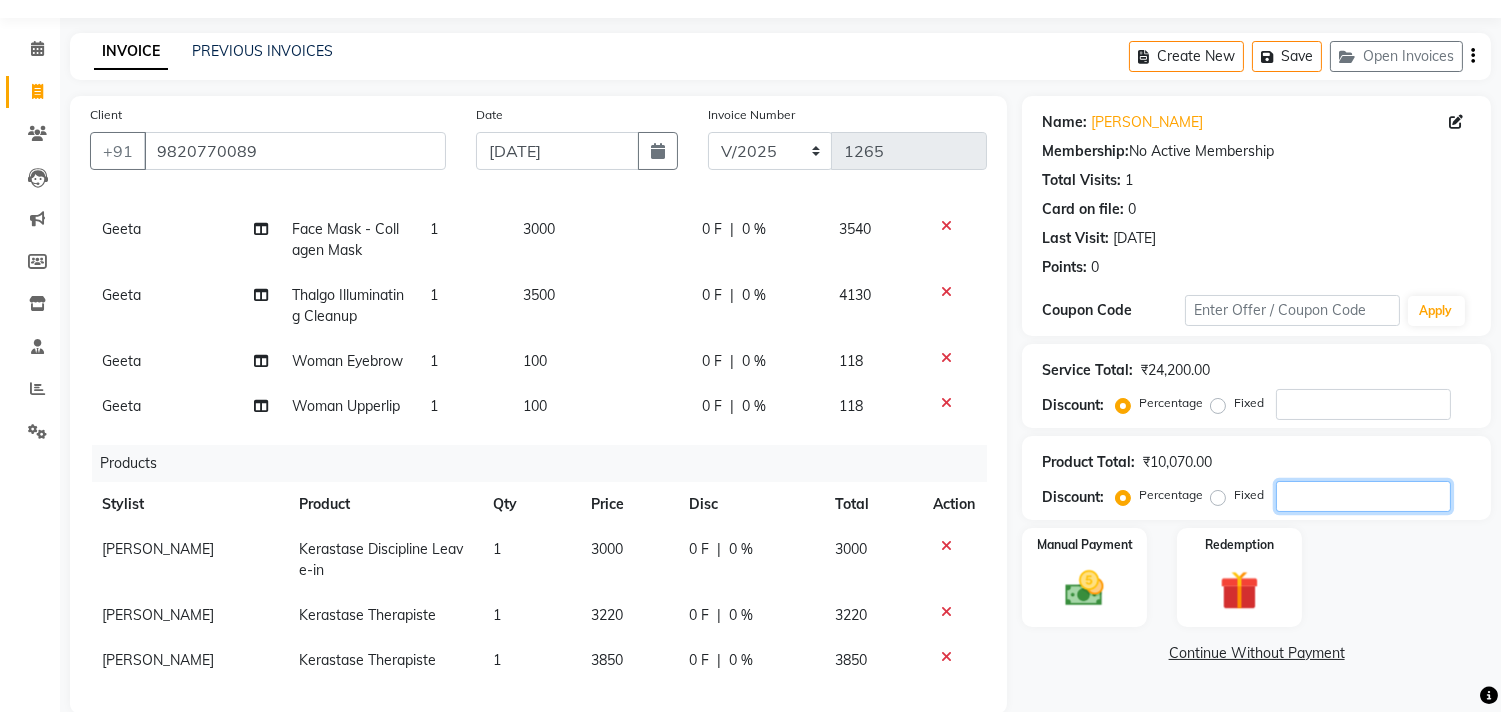 type 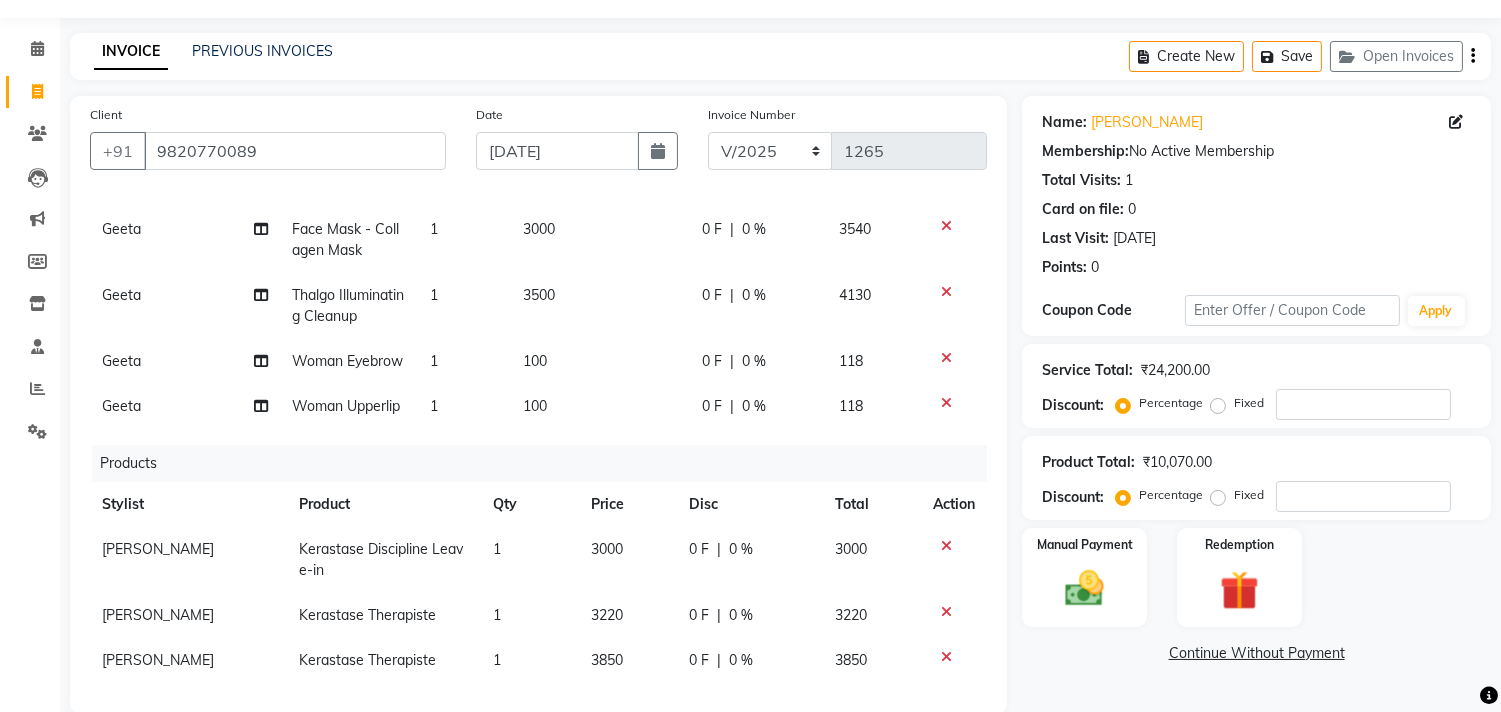 click on "3220" 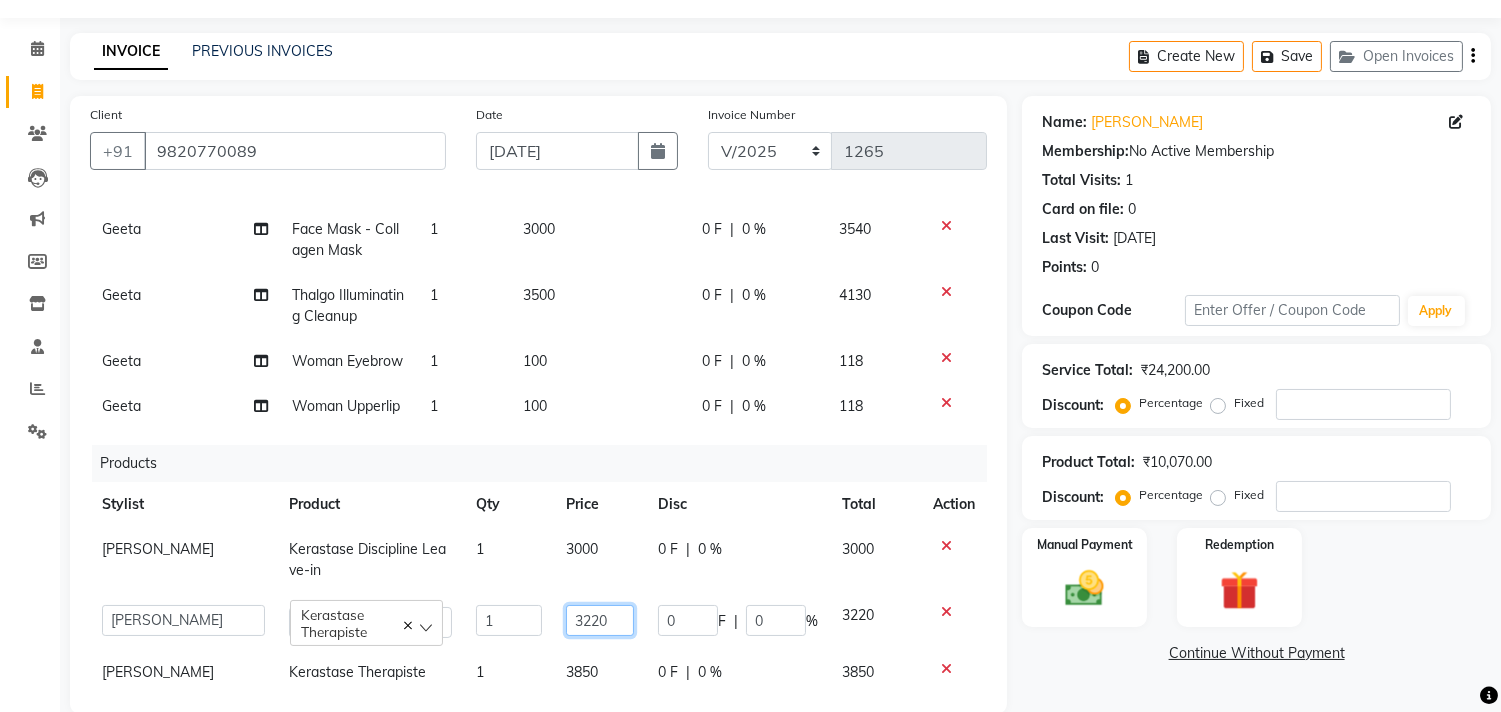 click on "3220" 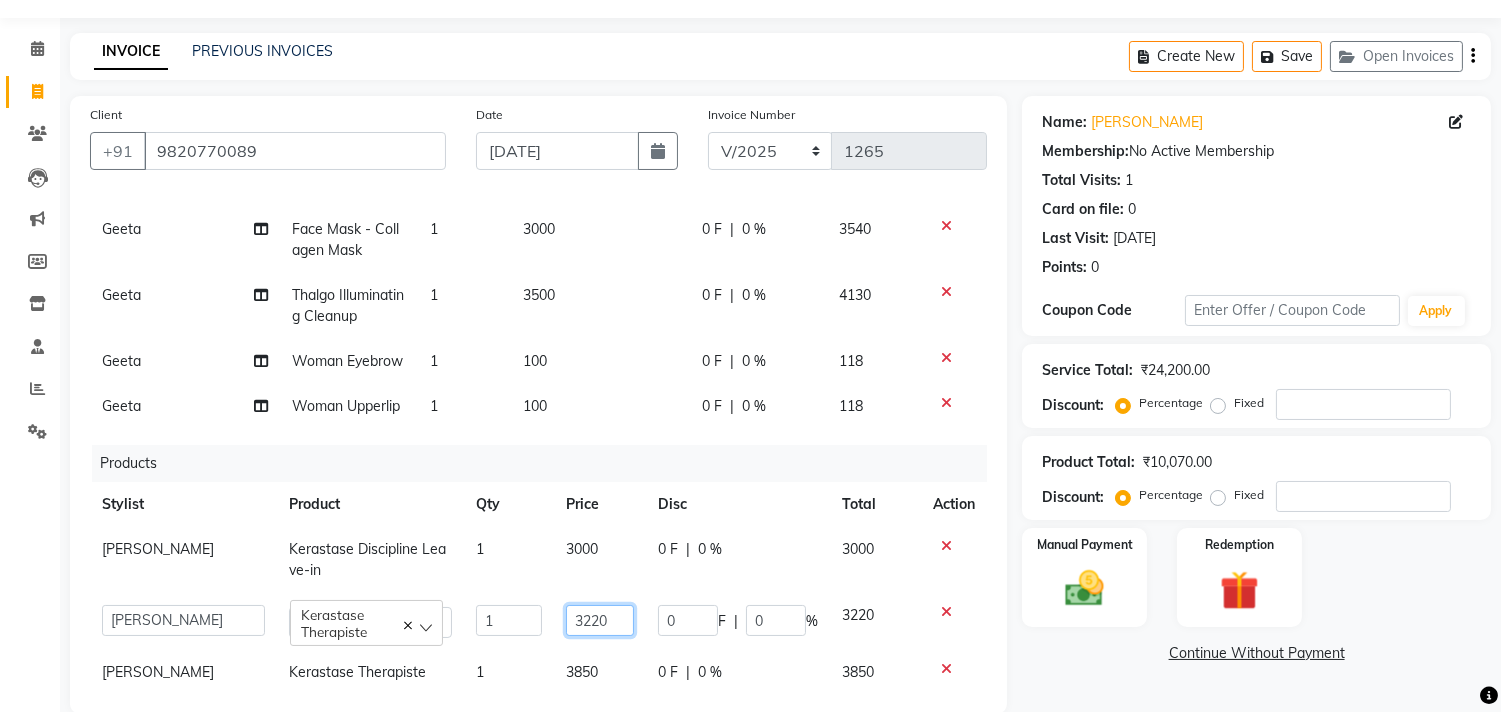 click on "3220" 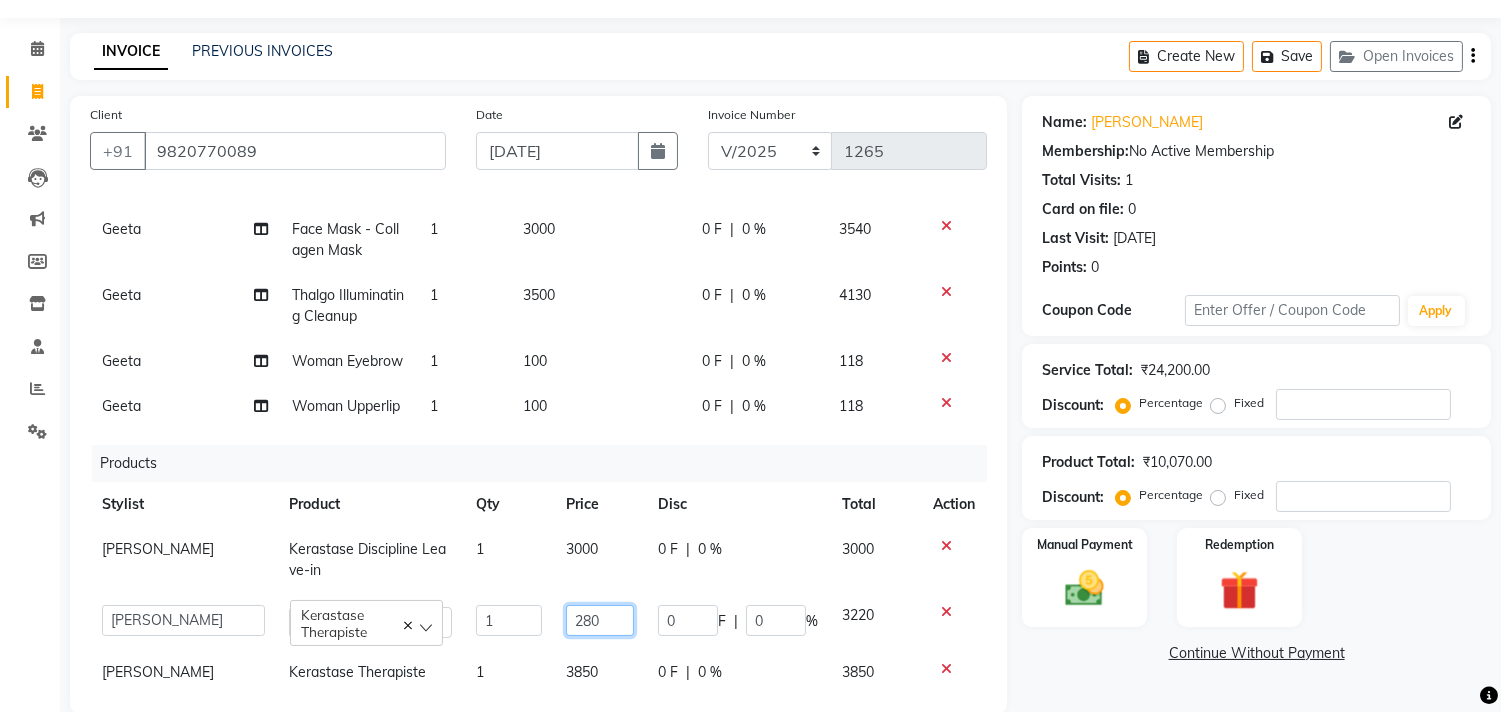 type on "2800" 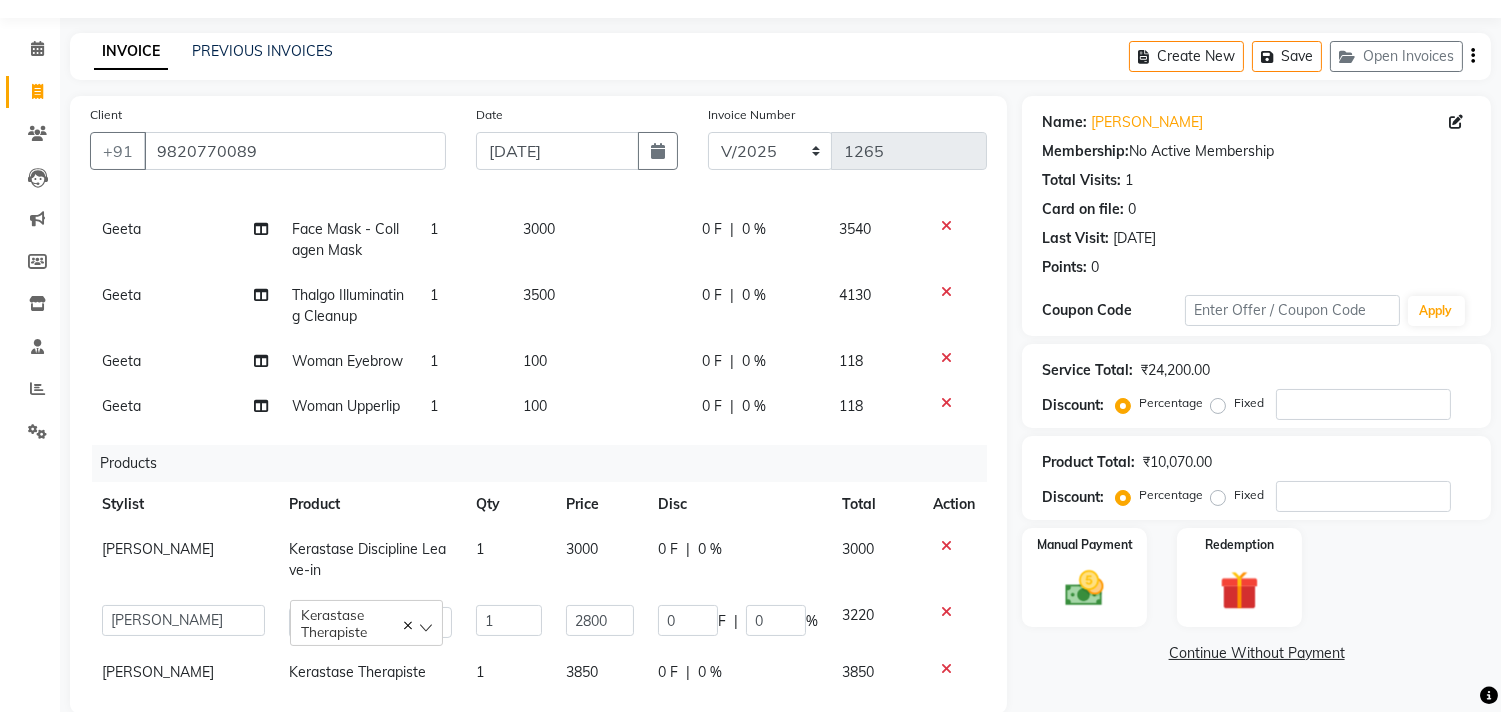 click on "Client [PHONE_NUMBER] Date [DATE] Invoice Number V/2025 V/[PHONE_NUMBER] Services Stylist Service Qty Price Disc Total Action [PERSON_NAME] [MEDICAL_DATA] - Long 1 11000 0 F | 0 % 12980 [PERSON_NAME] Global - Long (Inoa) 1 6500 0 F | 0 % 7670 Geeta Face Mask - Collagen Mask 1 3000 0 F | 0 % 3540 Geeta Thalgo Illuminating Cleanup 1 3500 0 F | 0 % 4130 Geeta Woman Eyebrow 1 100 0 F | 0 % 118 Geeta Woman Upperlip  1 100 0 F | 0 % 118 Products Stylist Product Qty Price Disc Total Action [PERSON_NAME] Kerastase Discipline Leave-in 1 3000 0 F | 0 % 3000  [PERSON_NAME]   [PERSON_NAME]   Faiz   Geeta   [PERSON_NAME]     [PERSON_NAME]   [PERSON_NAME]    [PERSON_NAME]   [MEDICAL_DATA][PERSON_NAME]   Roshan   [PERSON_NAME]   [PERSON_NAME]    [PERSON_NAME]   Wezah   Kerastase Therapiste   1 2800 0 F | 0 % 3220 [PERSON_NAME] Therapiste 1 3850 0 F | 0 % 3850 Select  Service  Product  Membership  Package Voucher Prepaid Gift Card  Select Stylist [PERSON_NAME] [PERSON_NAME] Faiz Geeta [PERSON_NAME]   [PERSON_NAME]  [PERSON_NAME] 0" 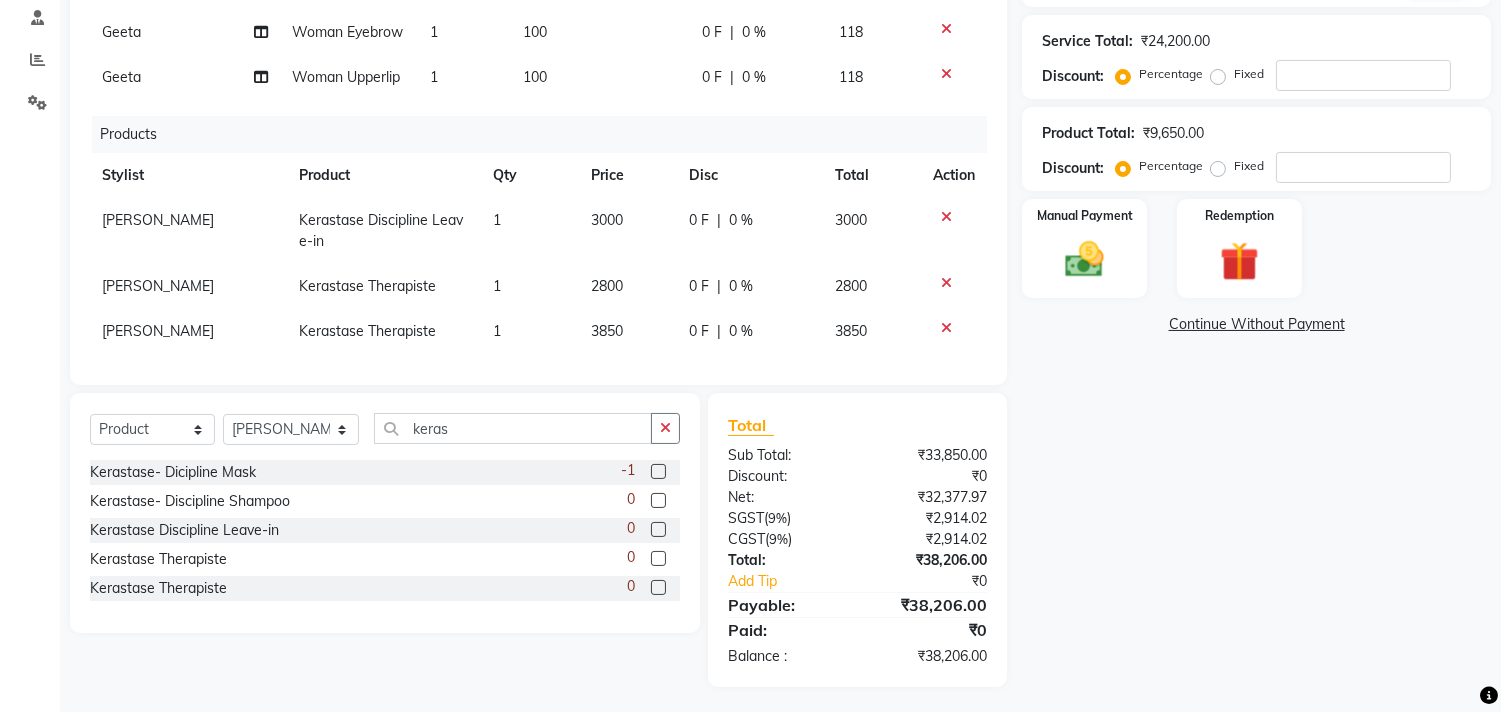 scroll, scrollTop: 387, scrollLeft: 0, axis: vertical 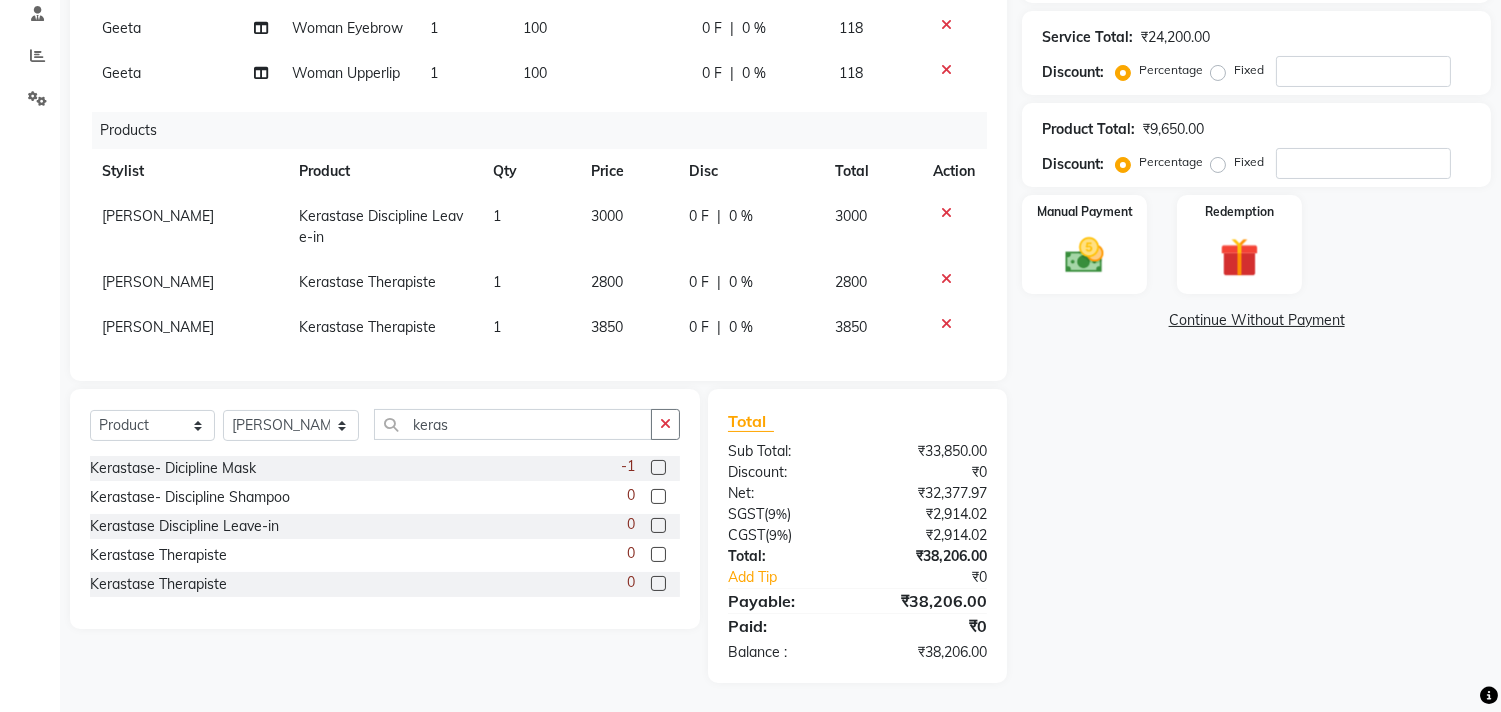 click on "2800" 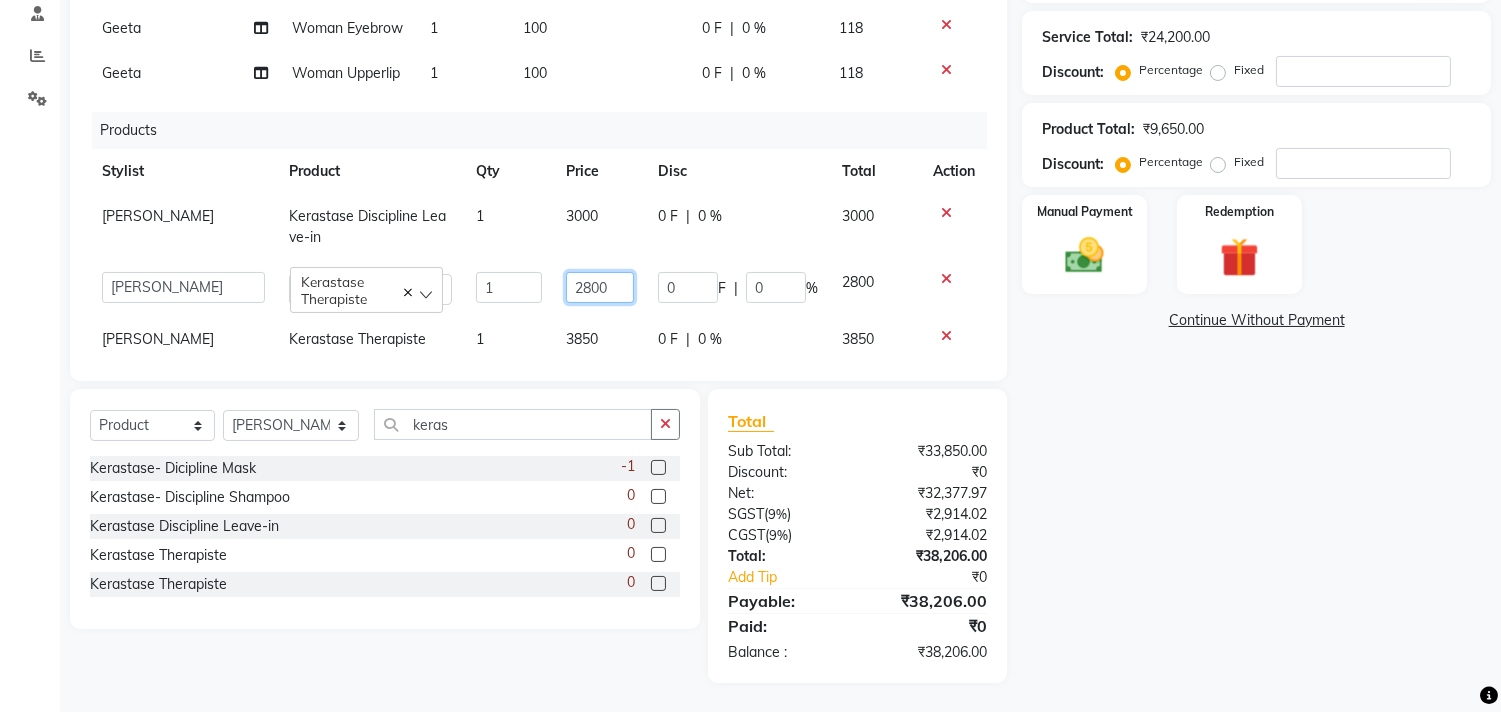 drag, startPoint x: 600, startPoint y: 264, endPoint x: 470, endPoint y: 266, distance: 130.01538 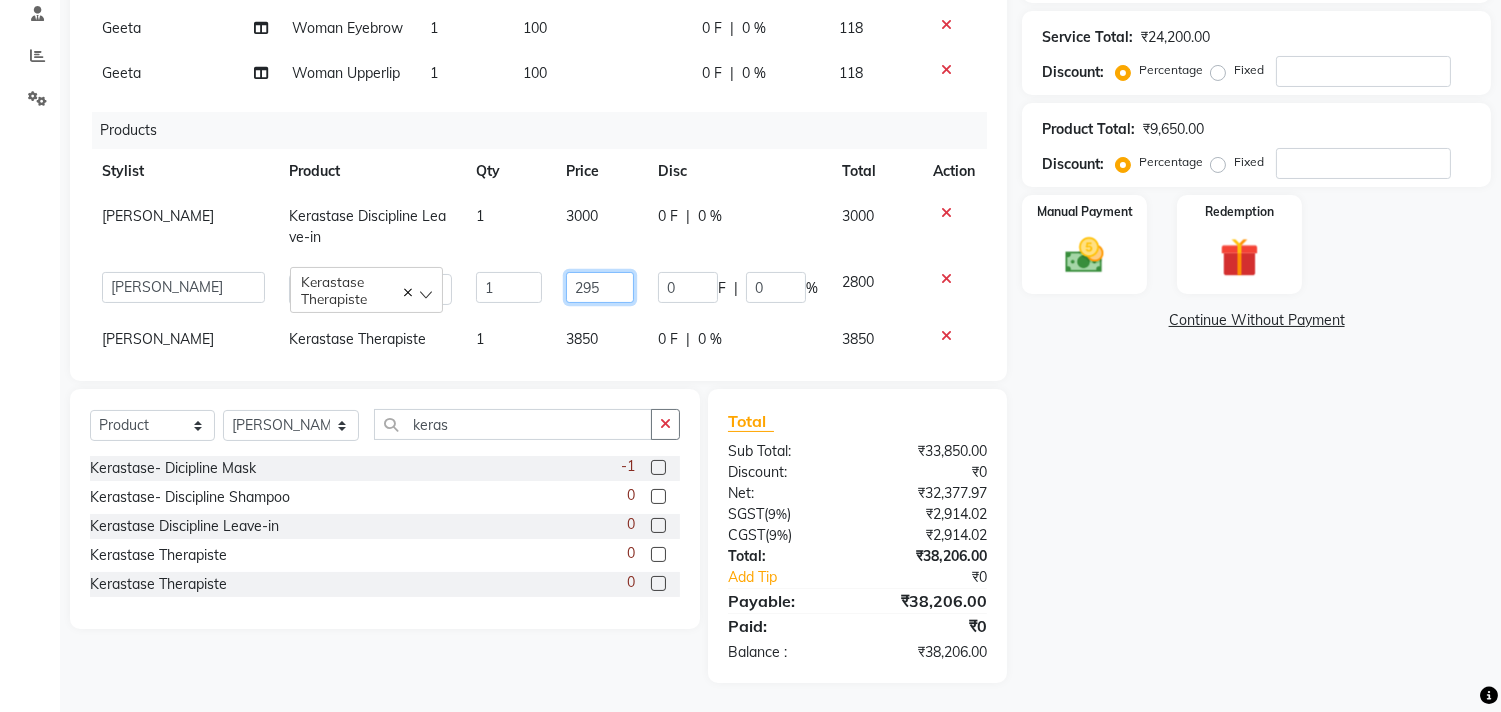 type on "2950" 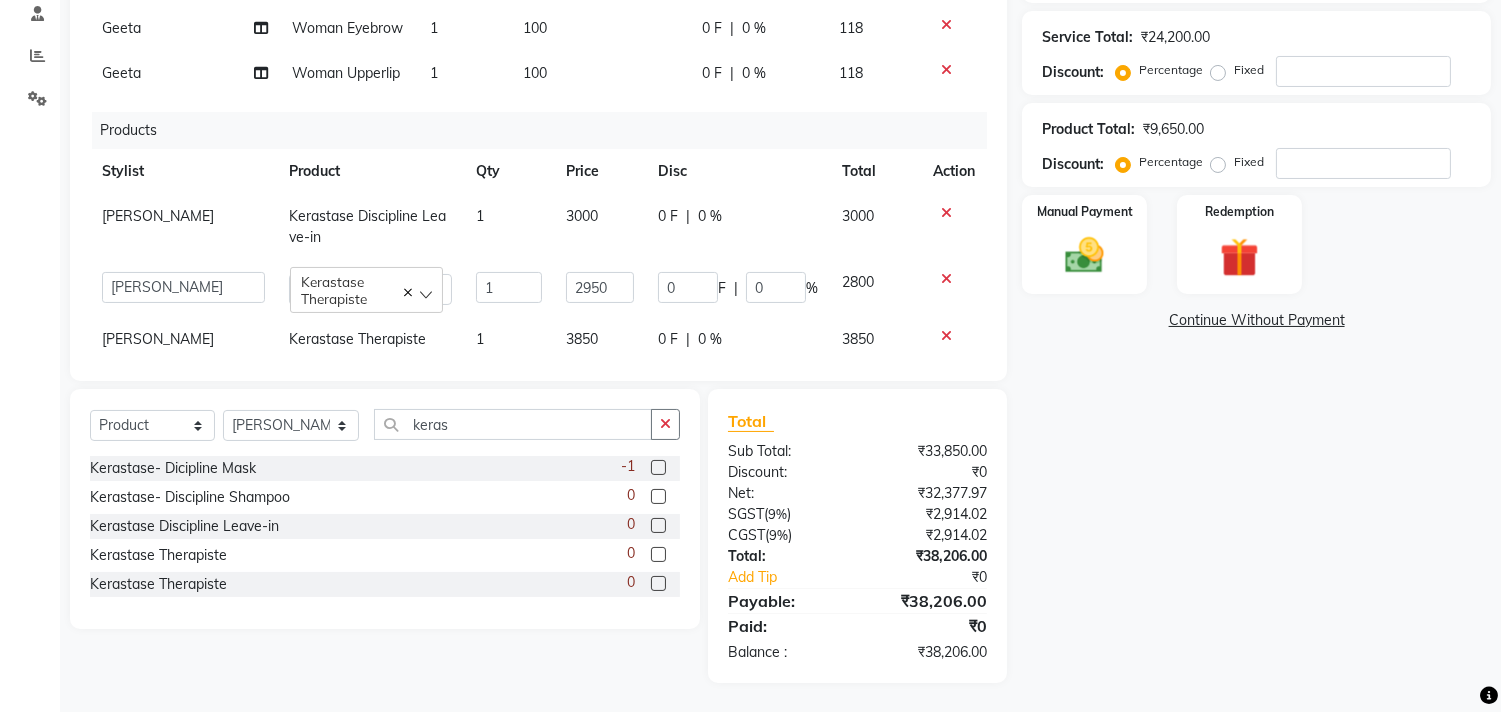 click on "Name: [PERSON_NAME] Membership:  No Active Membership  Total Visits:  1 Card on file:  0 Last Visit:   [DATE] Points:   0  Coupon Code Apply Service Total:  ₹24,200.00  Discount:  Percentage   Fixed  Product Total:  ₹9,650.00  Discount:  Percentage   Fixed  Manual Payment Redemption  Continue Without Payment" 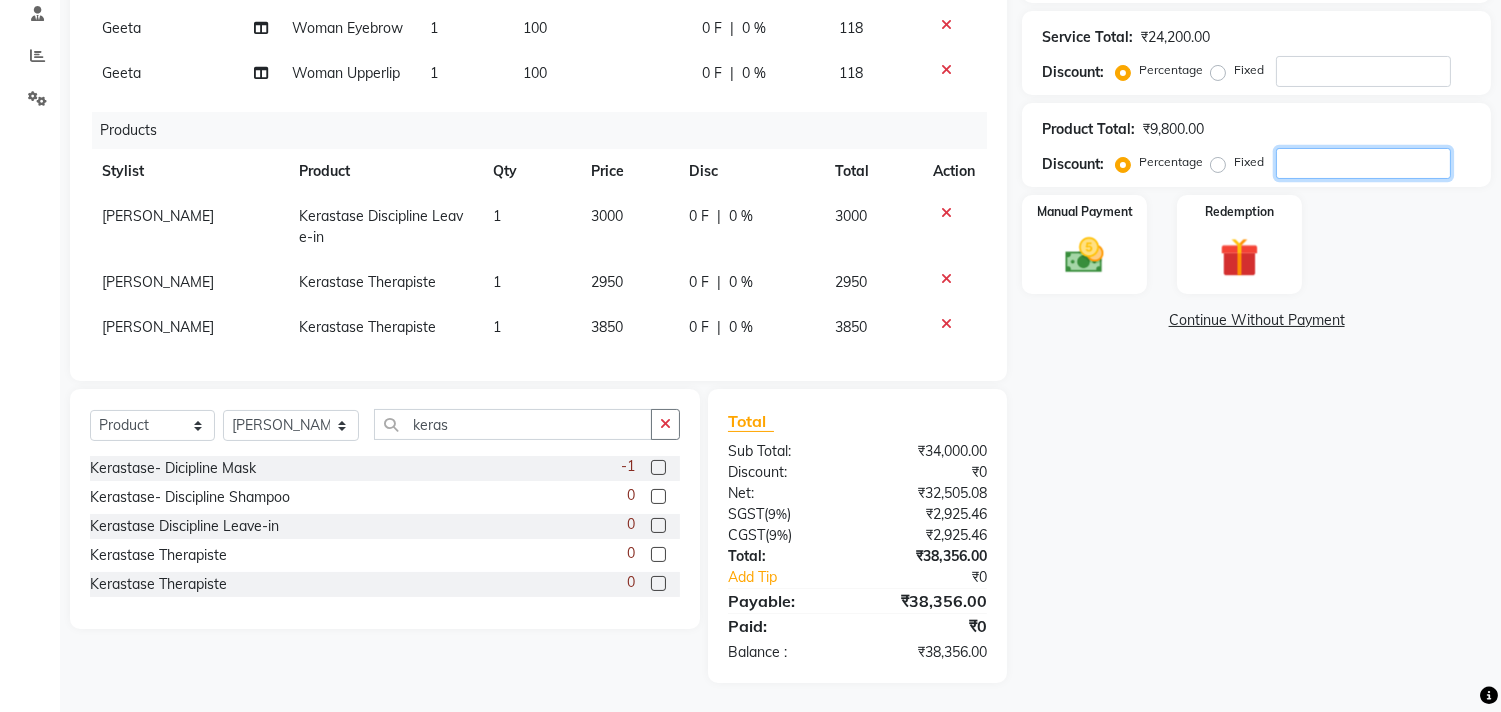click 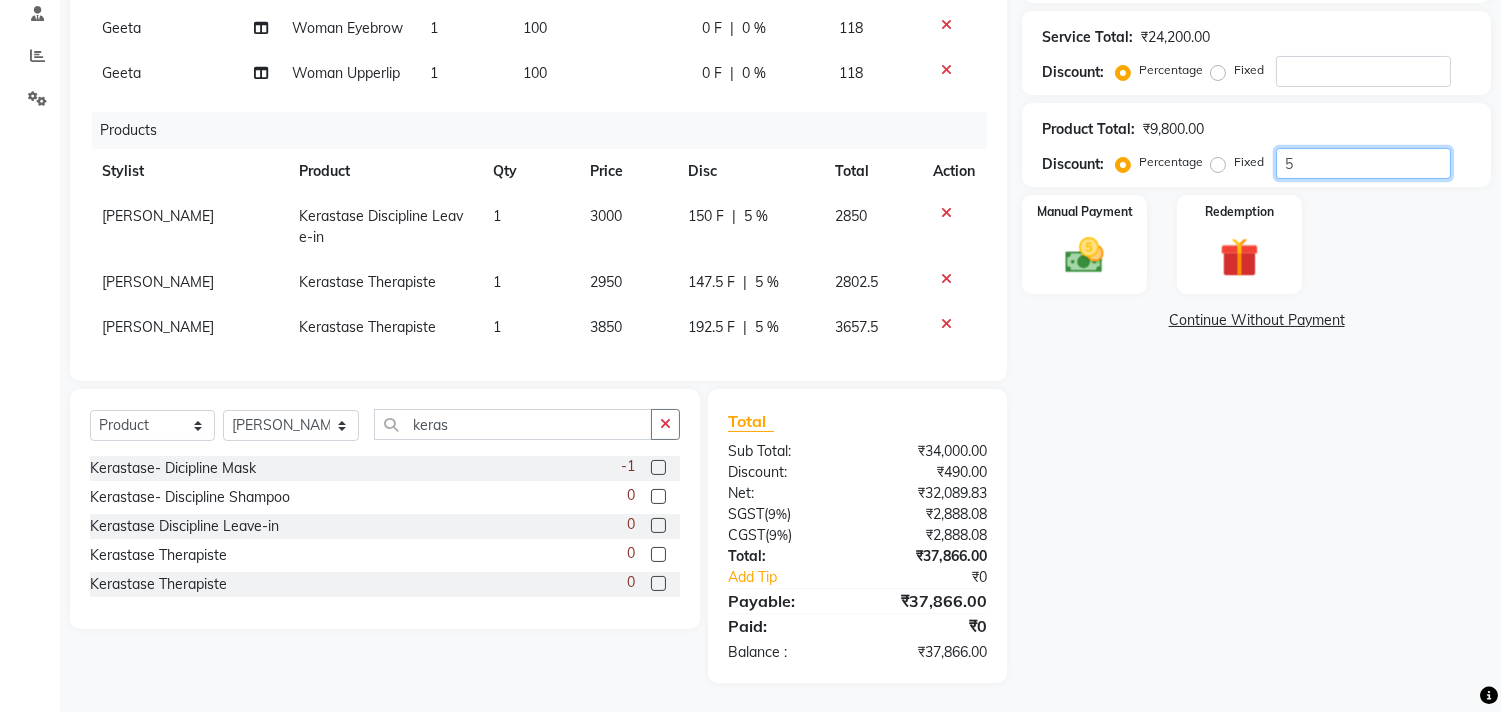 type on "5" 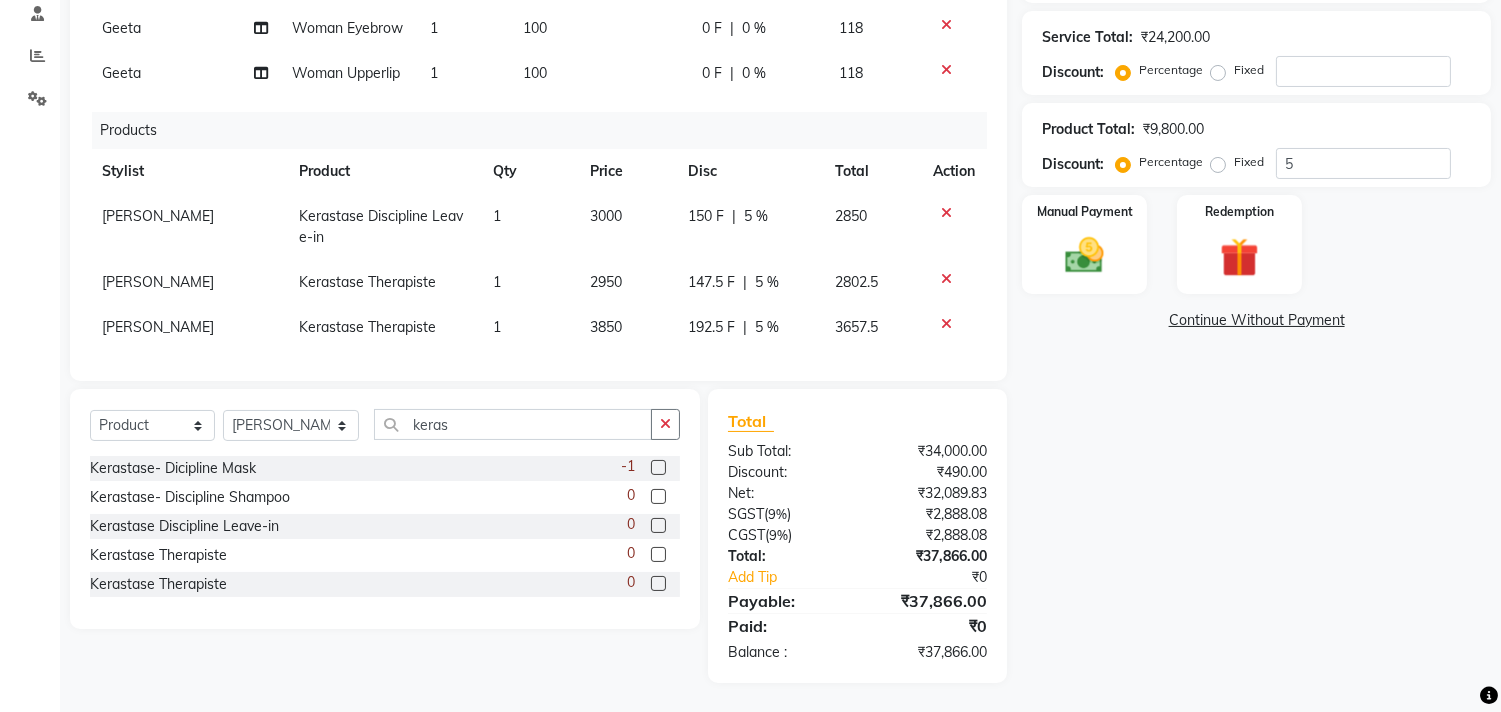 click on "Name: [PERSON_NAME] Membership:  No Active Membership  Total Visits:  1 Card on file:  0 Last Visit:   [DATE] Points:   0  Coupon Code Apply Service Total:  ₹24,200.00  Discount:  Percentage   Fixed  Product Total:  ₹9,800.00  Discount:  Percentage   Fixed  5 Manual Payment Redemption  Continue Without Payment" 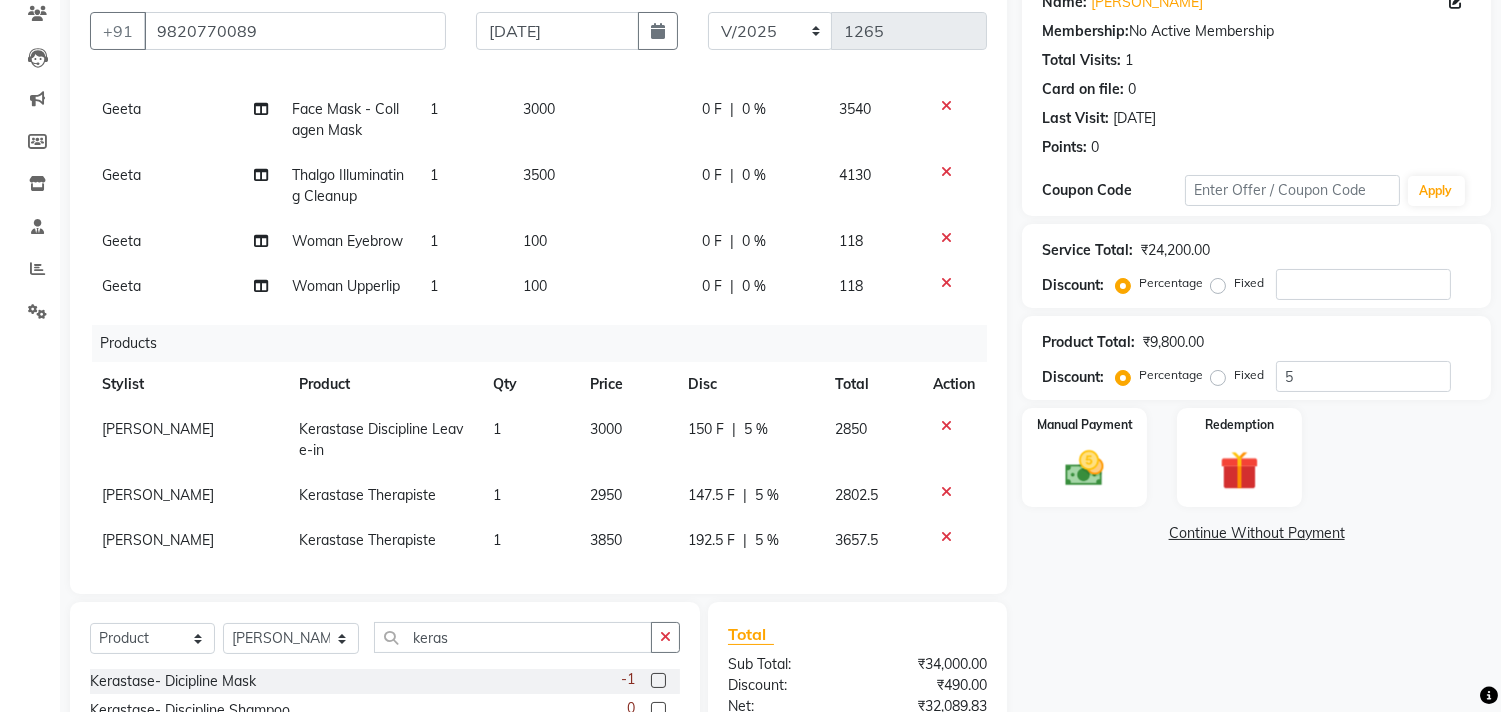 scroll, scrollTop: 165, scrollLeft: 0, axis: vertical 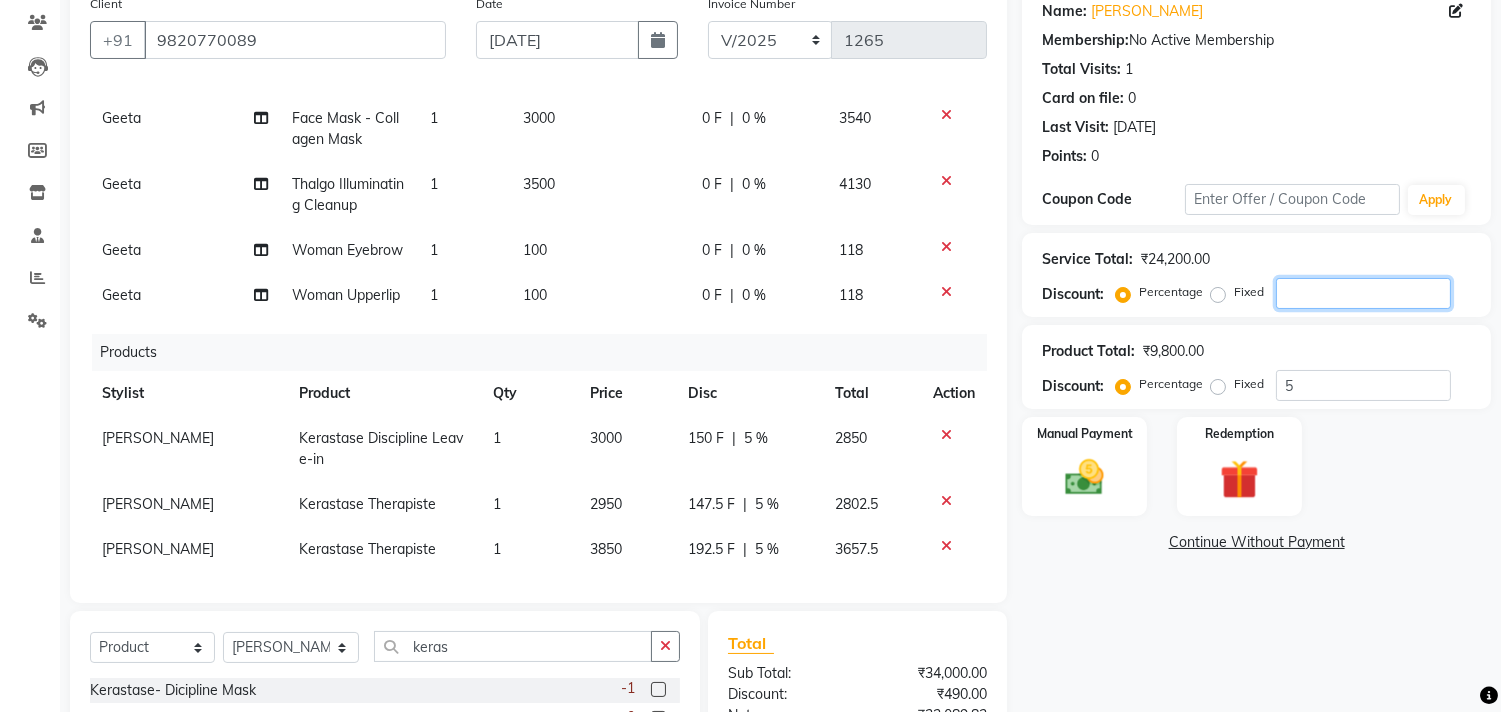 click 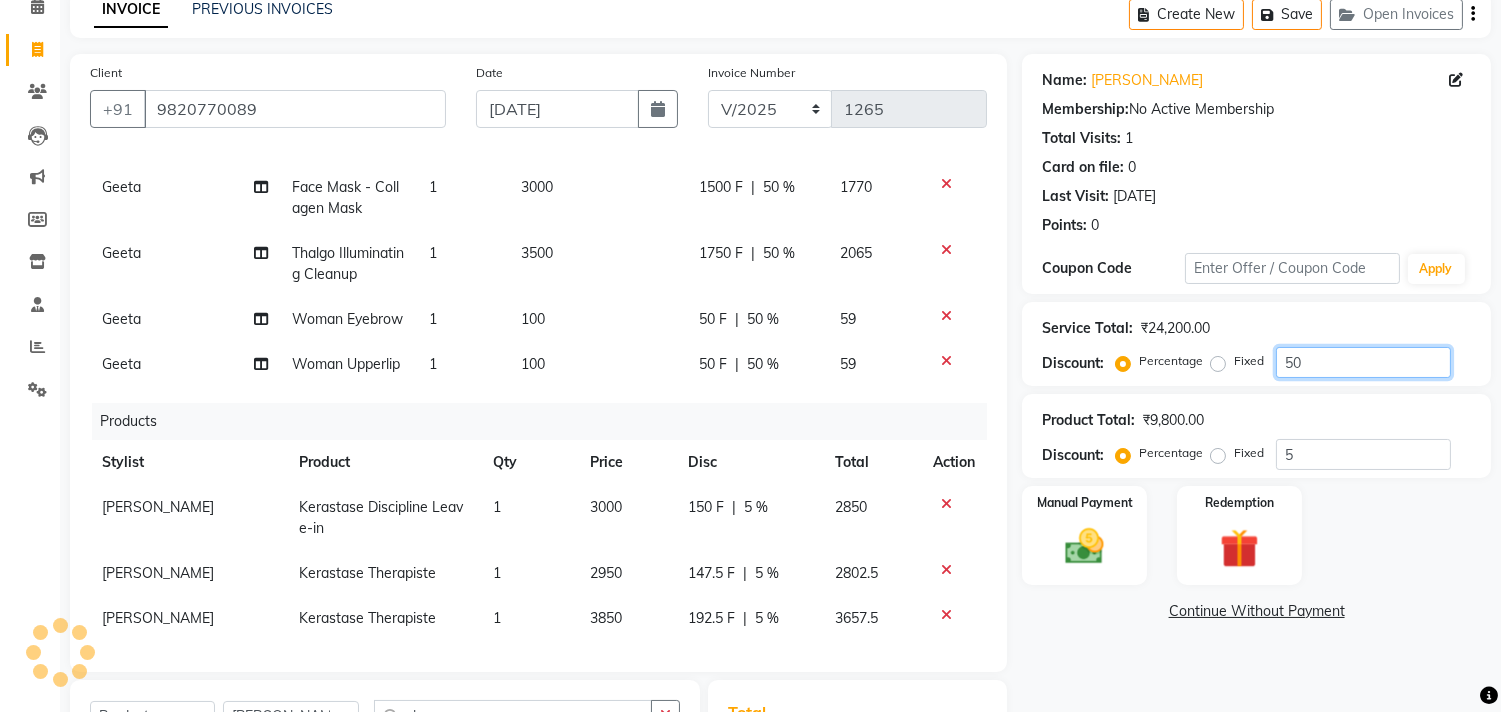 scroll, scrollTop: 54, scrollLeft: 0, axis: vertical 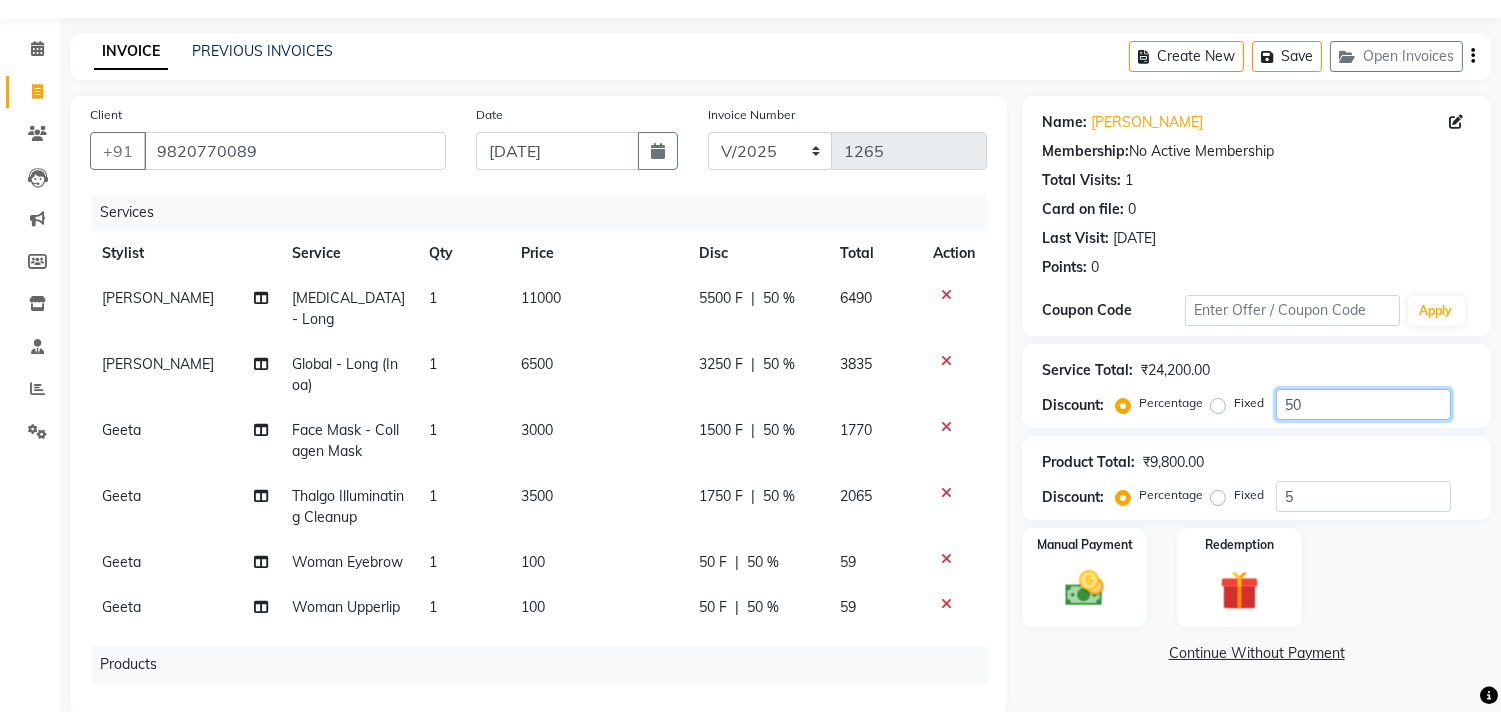 type on "50" 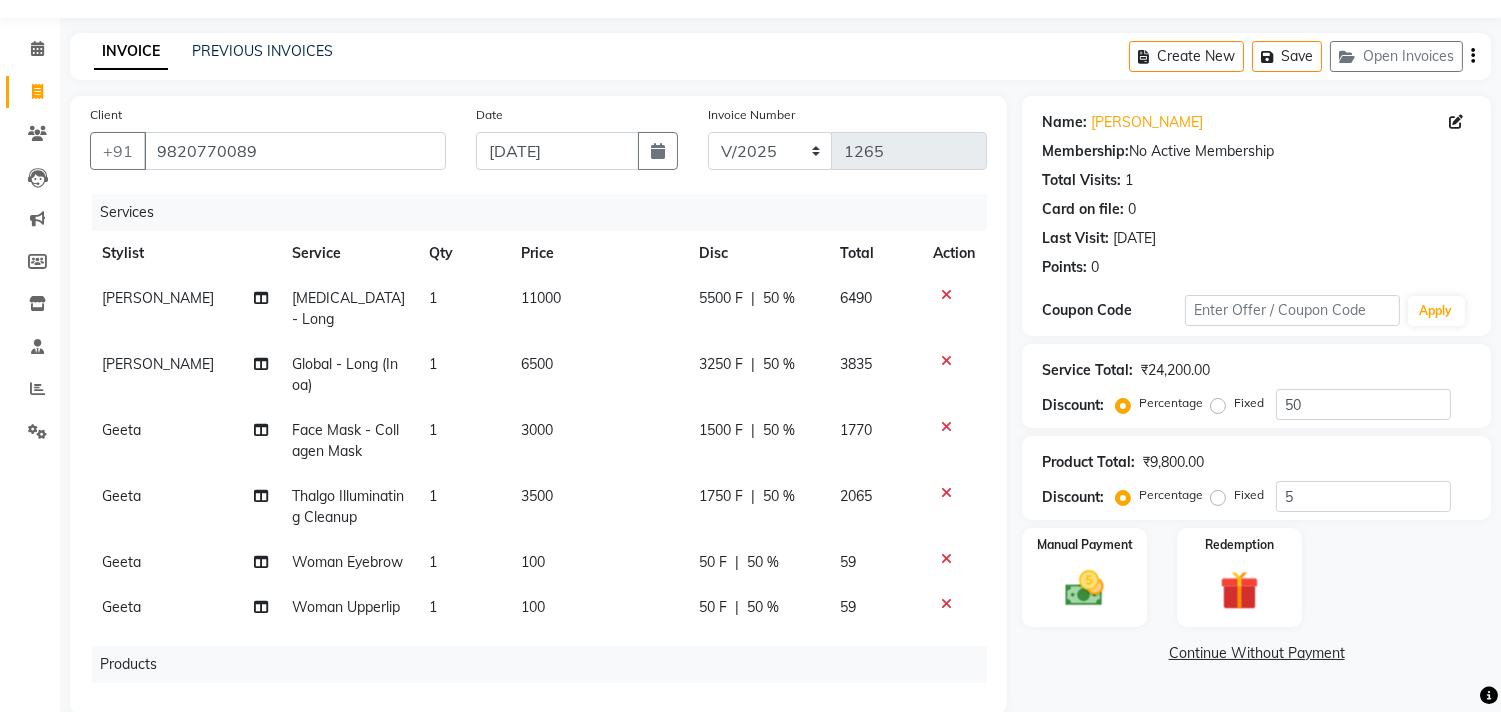 click on "11000" 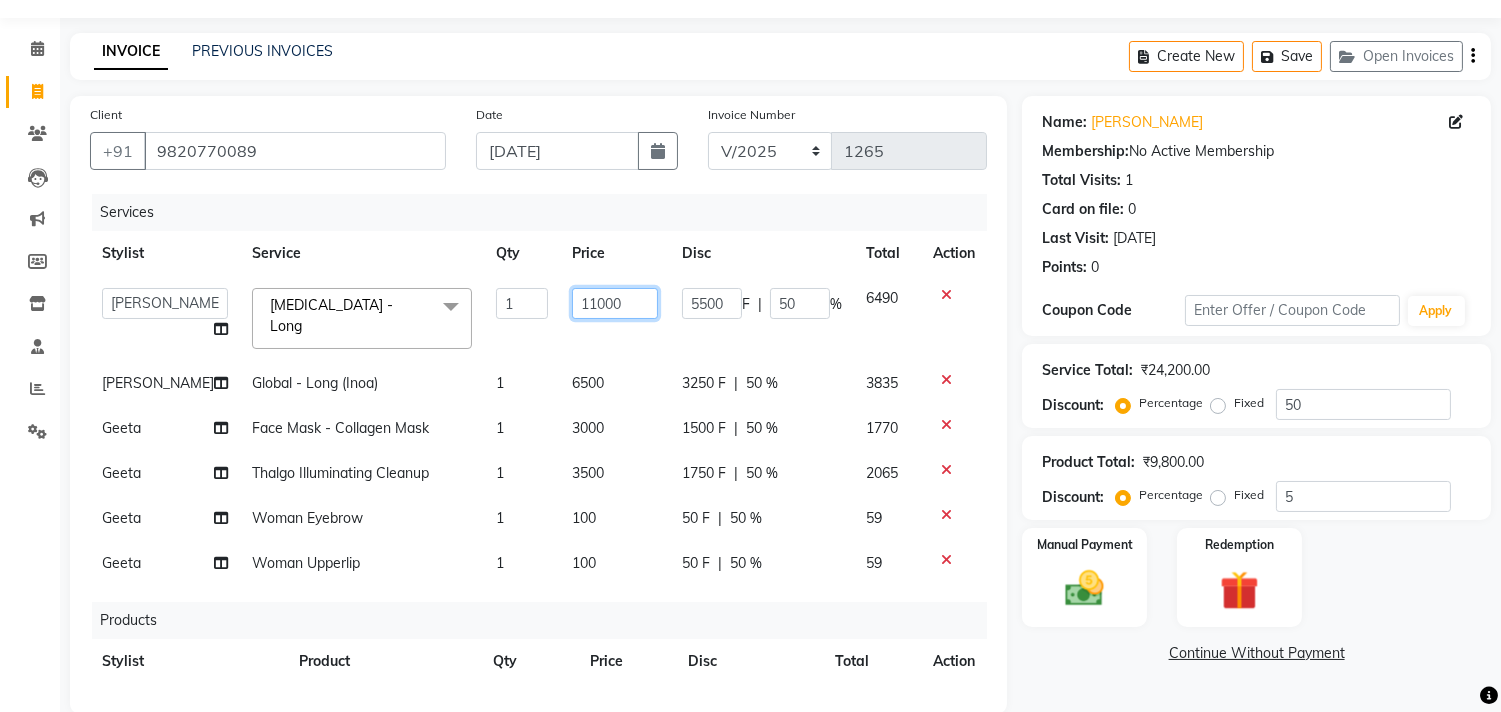 click on "11000" 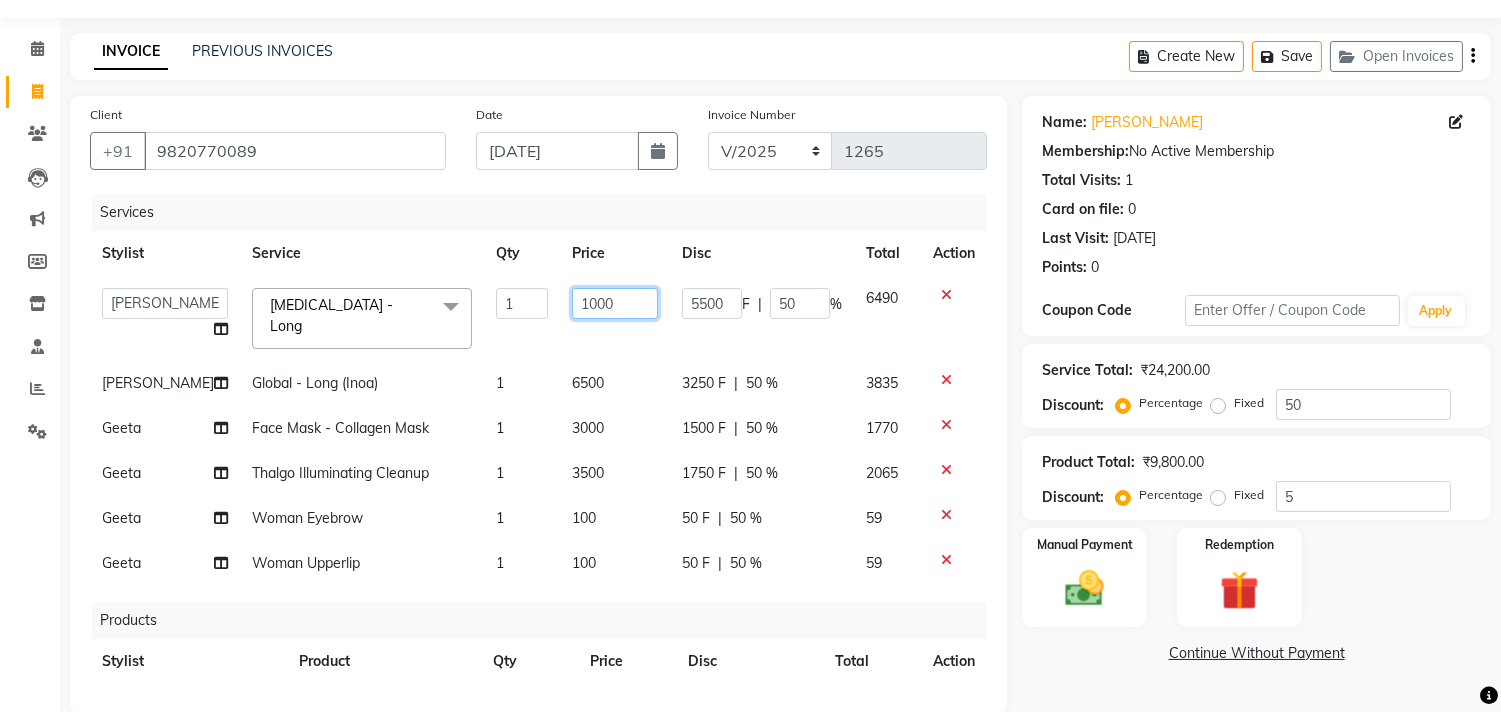 type on "10000" 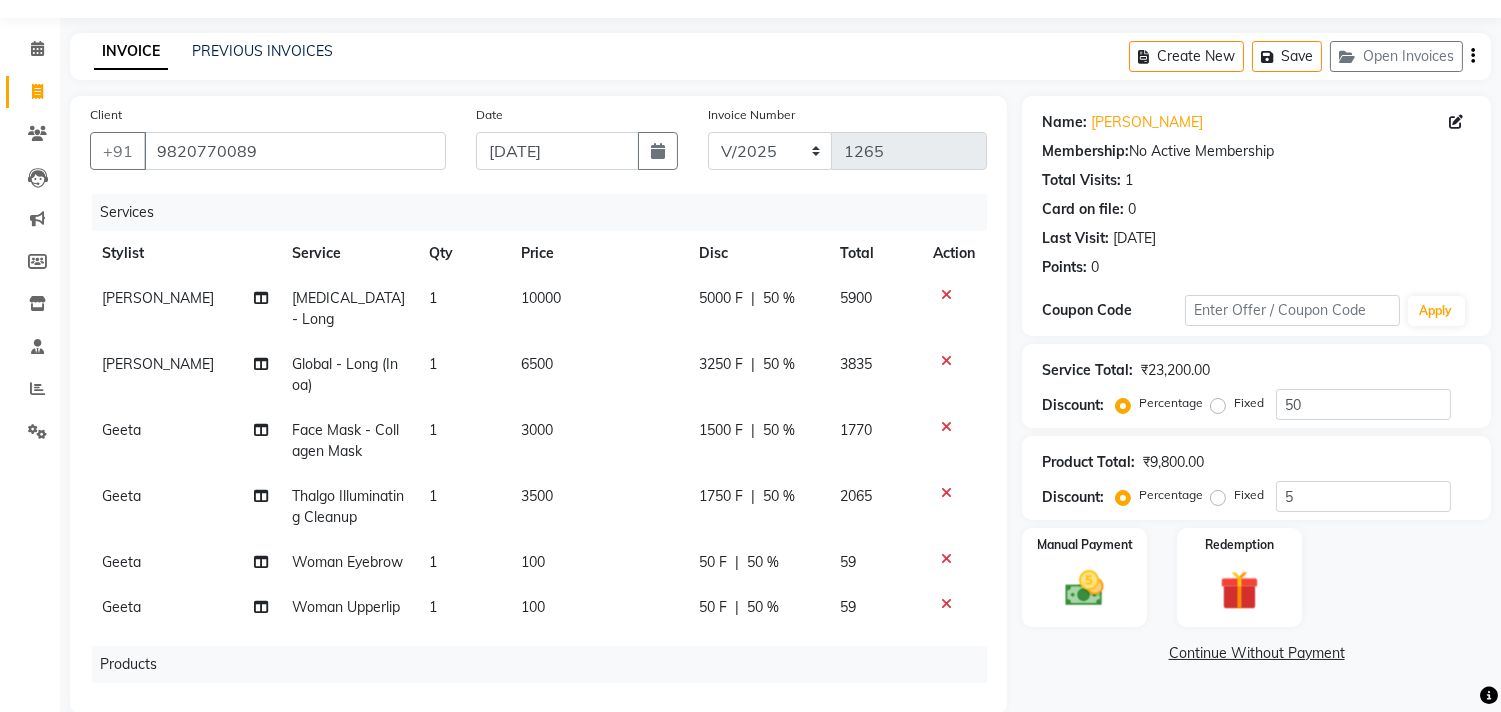 click on "INVOICE PREVIOUS INVOICES Create New   Save   Open Invoices" 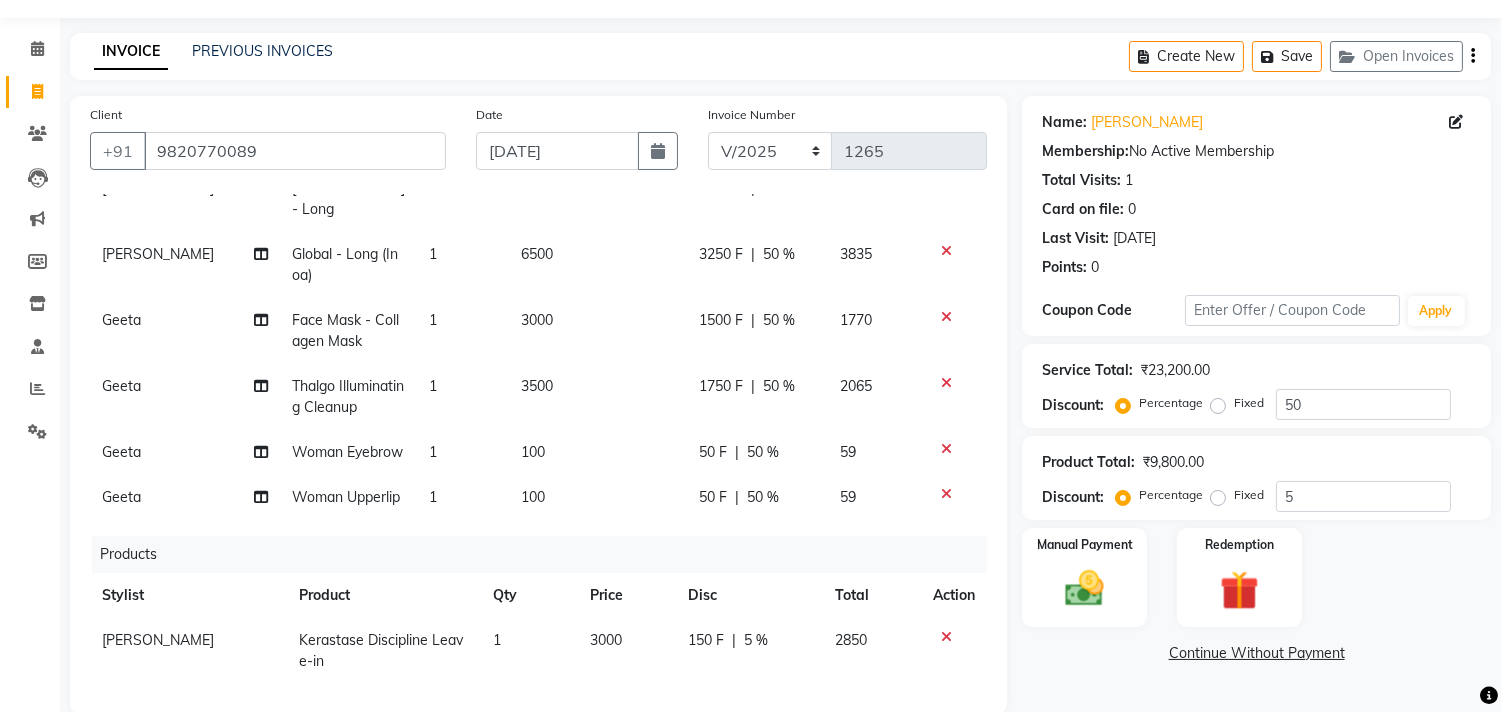 scroll, scrollTop: 201, scrollLeft: 0, axis: vertical 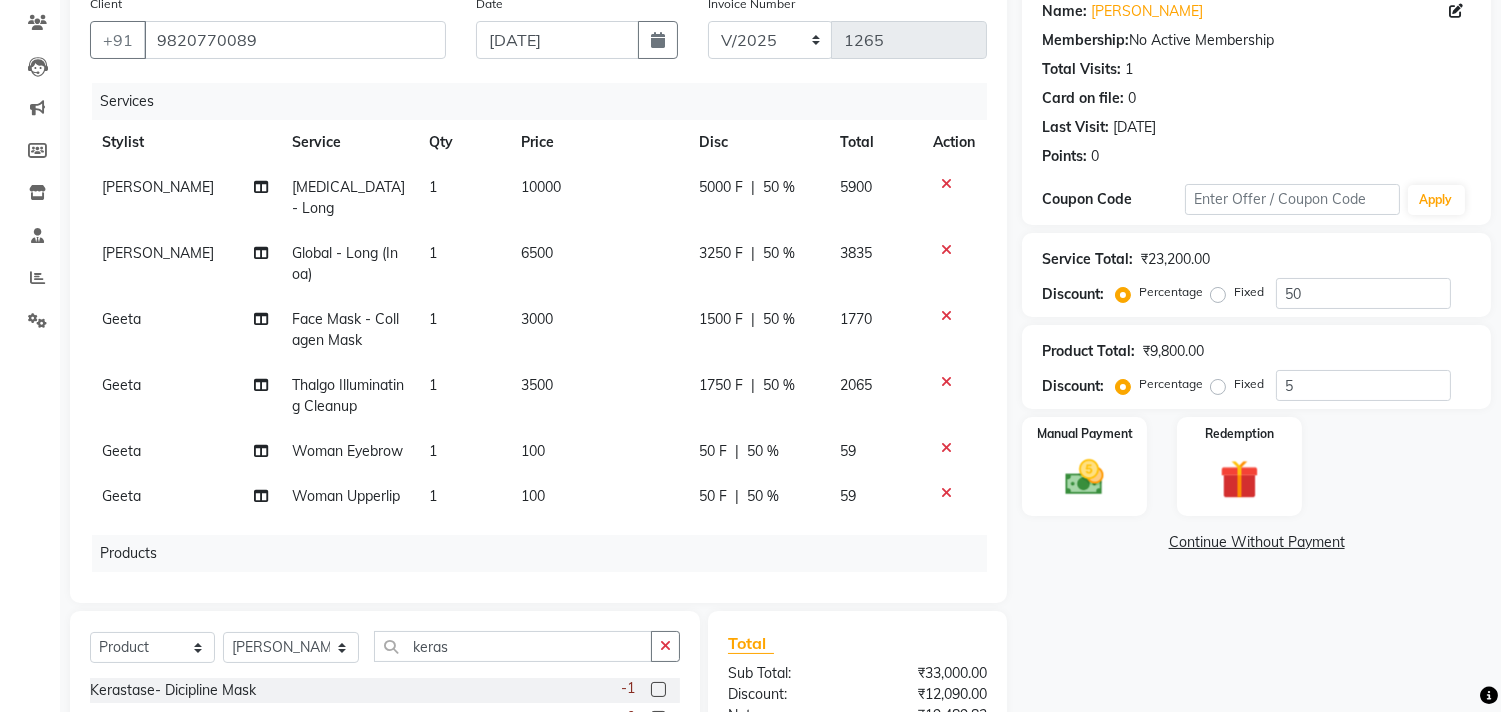 click on "50 %" 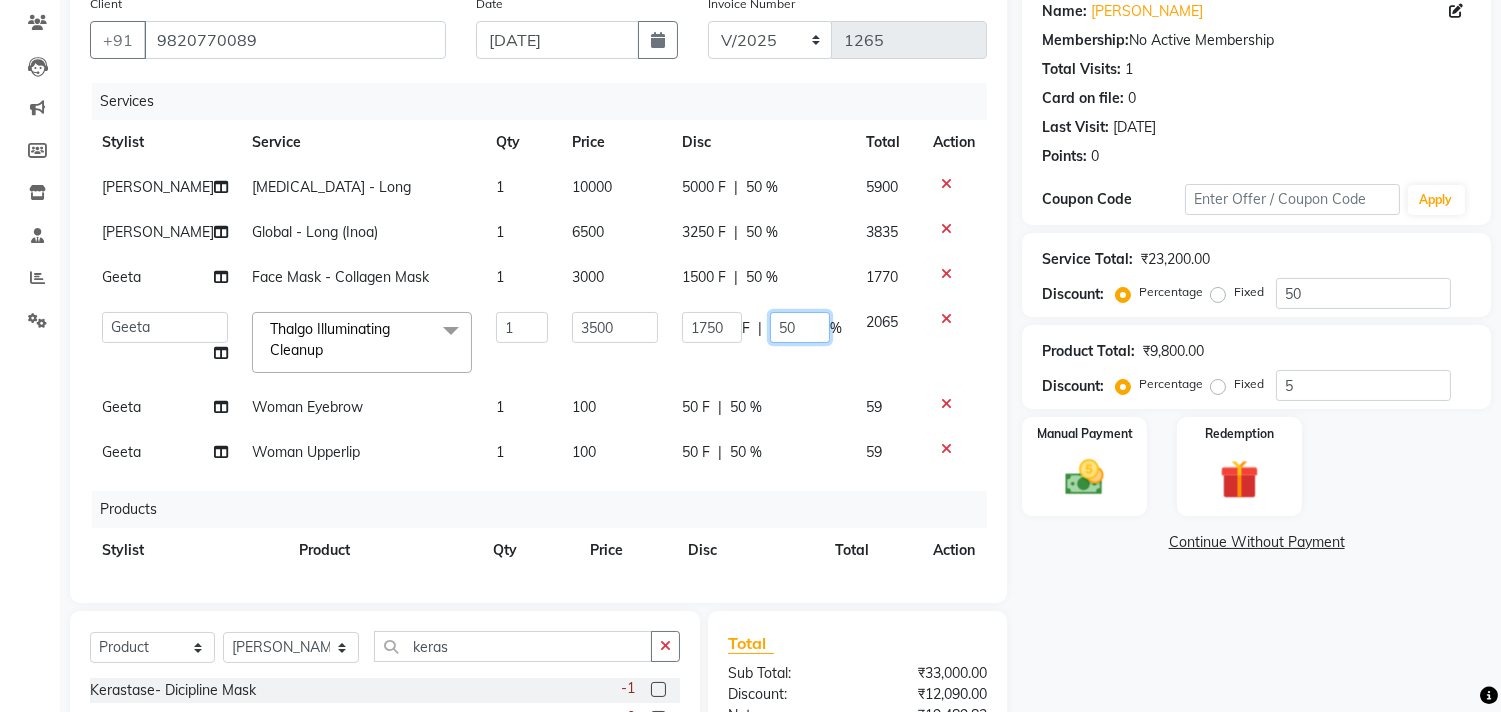 click on "50" 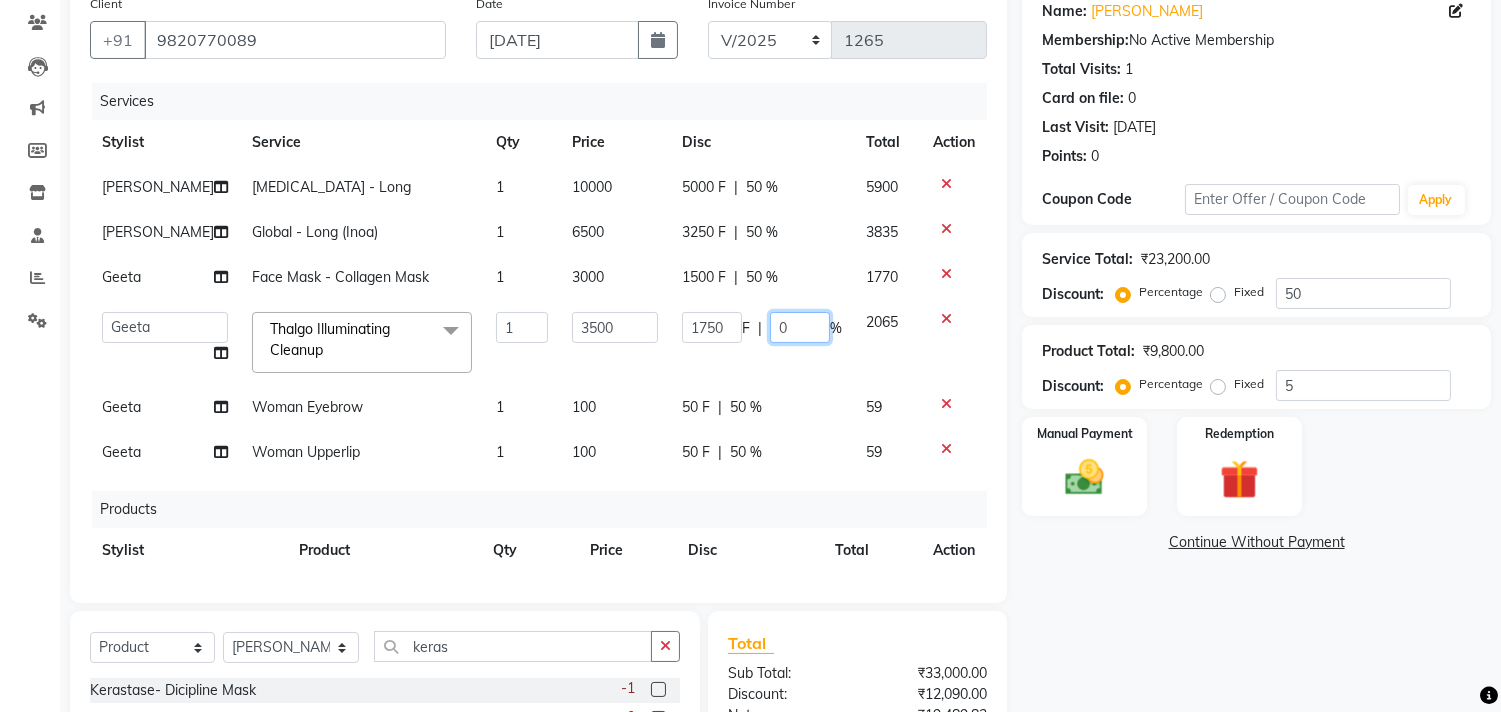 type on "20" 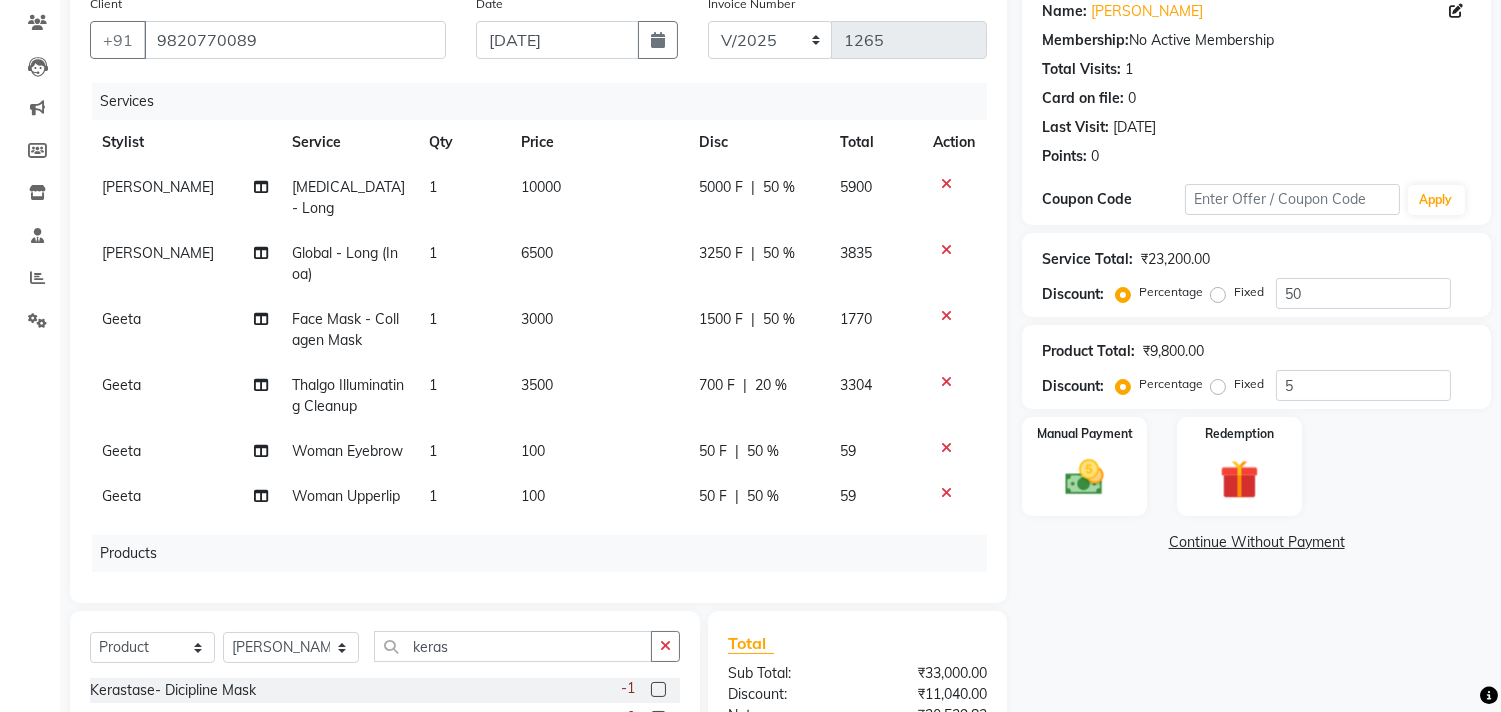 click on "Name: [PERSON_NAME] Membership:  No Active Membership  Total Visits:  1 Card on file:  0 Last Visit:   [DATE] Points:   0  Coupon Code Apply Service Total:  ₹23,200.00  Discount:  Percentage   Fixed  50 Product Total:  ₹9,800.00  Discount:  Percentage   Fixed  5 Manual Payment Redemption  Continue Without Payment" 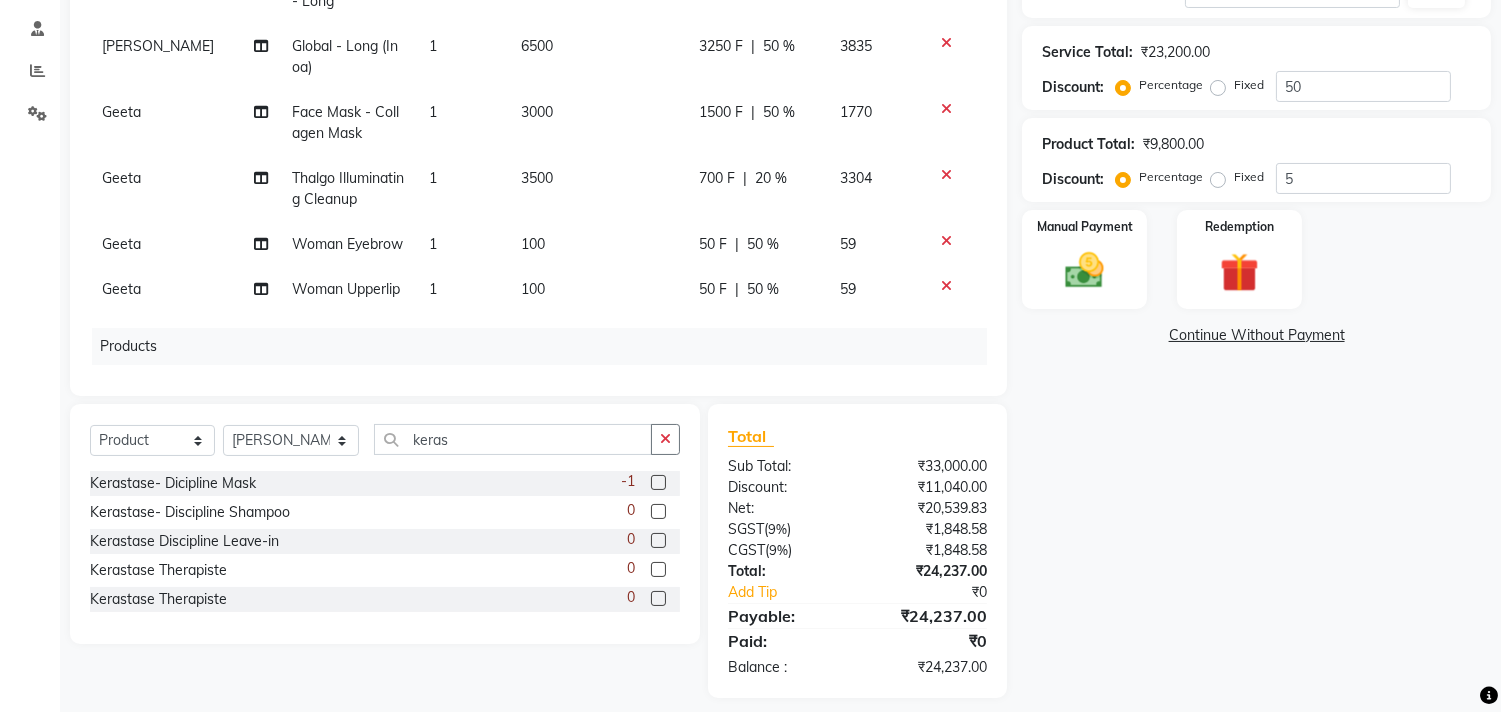 scroll, scrollTop: 387, scrollLeft: 0, axis: vertical 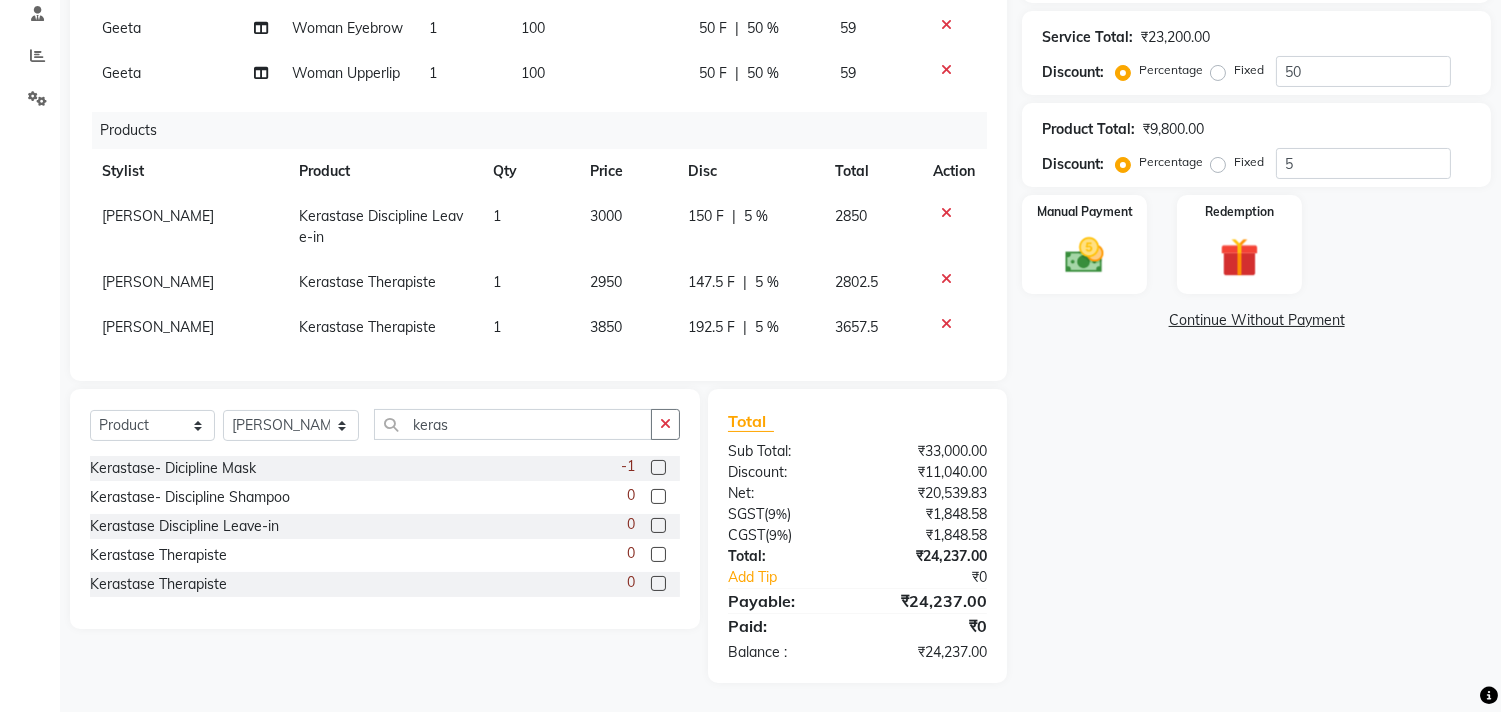 click on "2950" 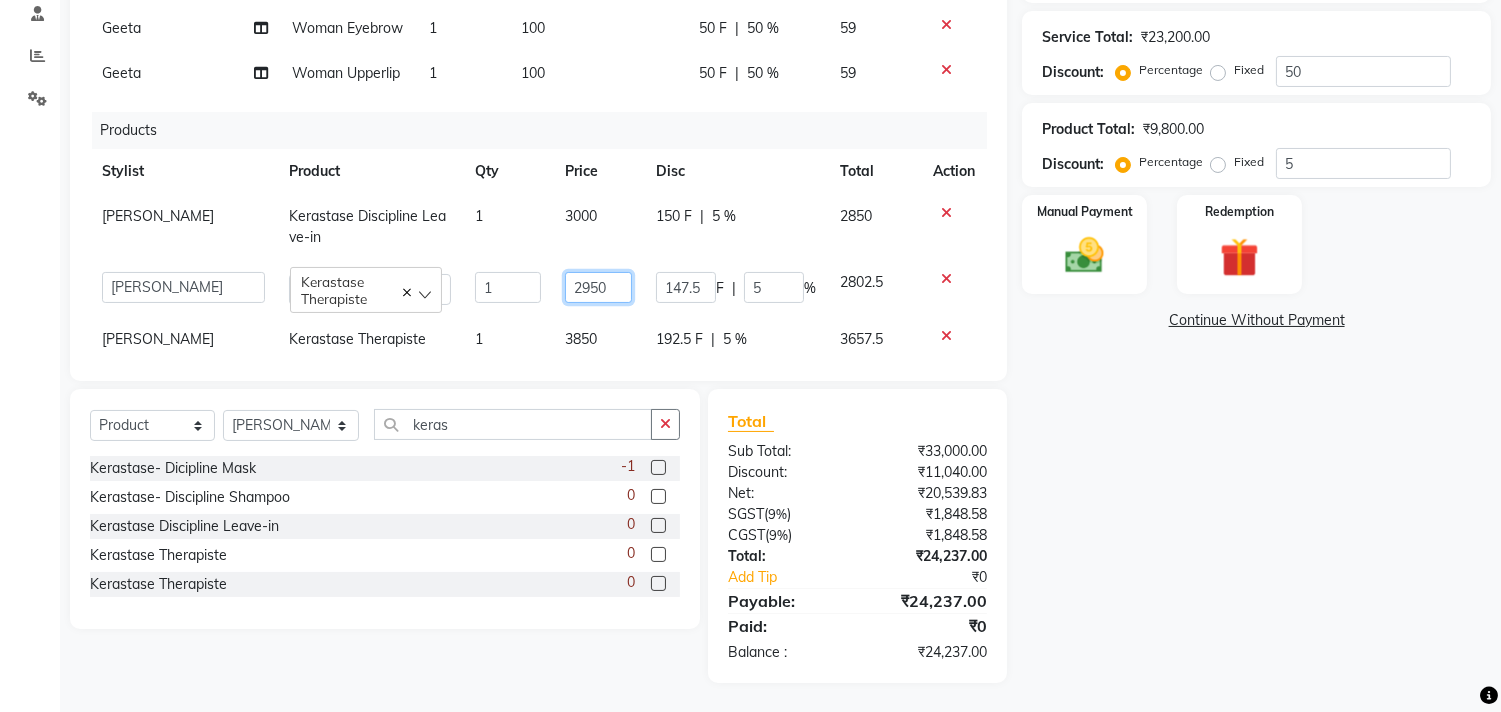 click on "2950" 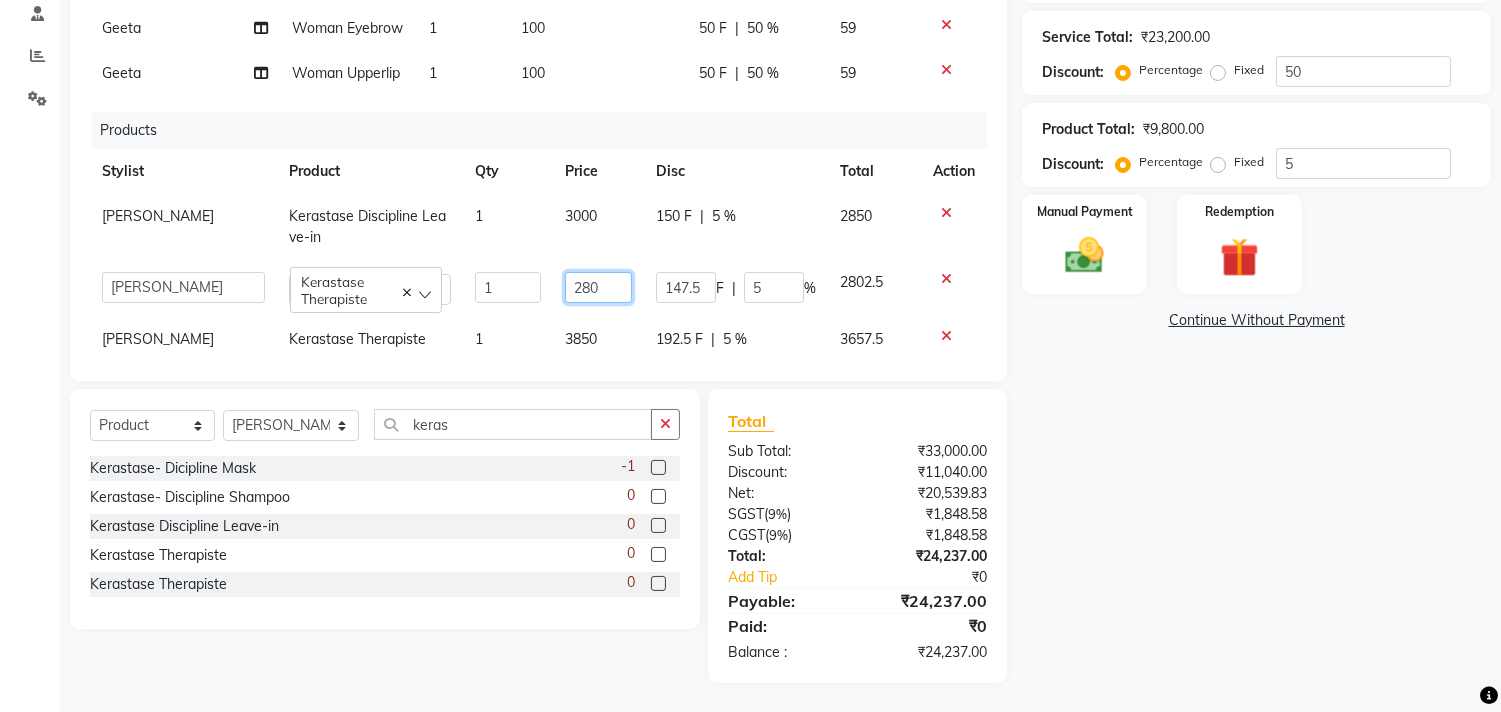 type on "2800" 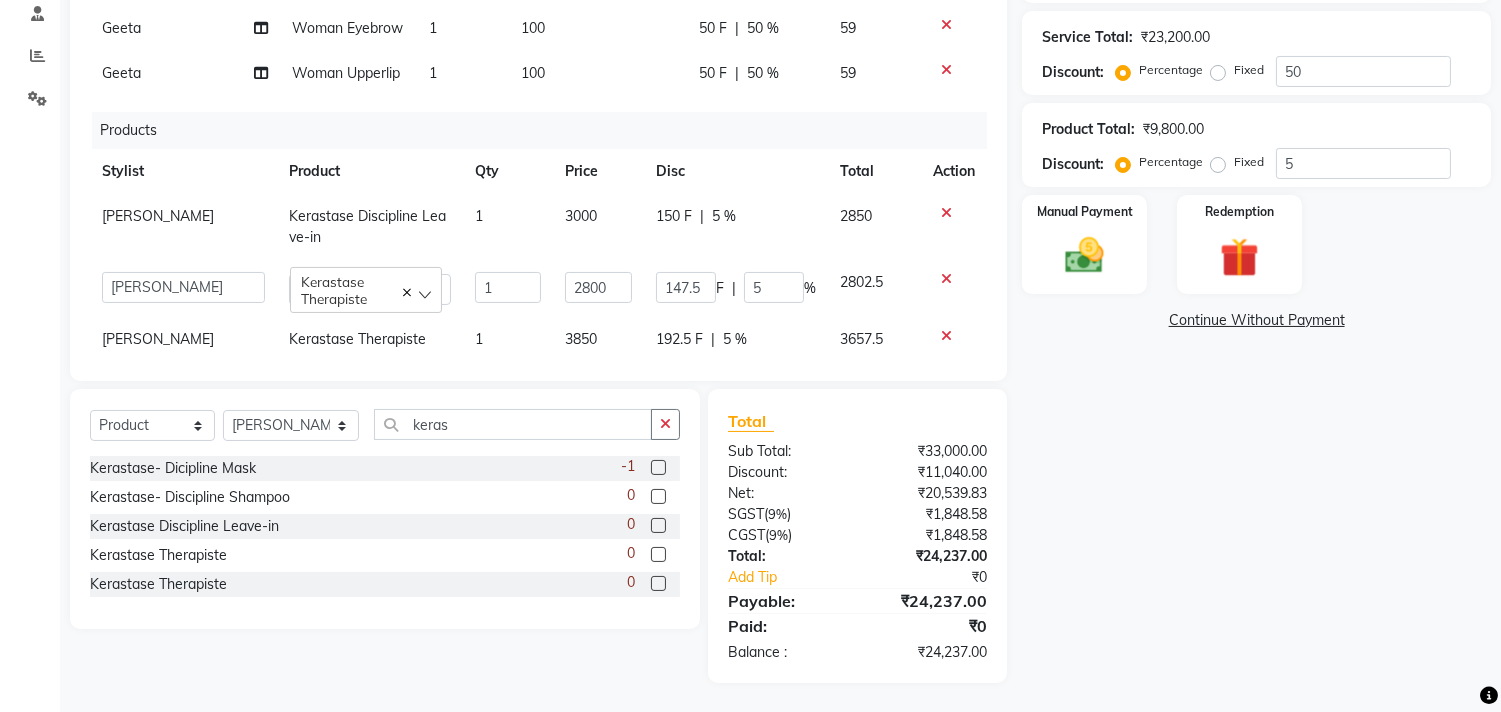 click on "Name: Manjeet Aunty Membership:  No Active Membership  Total Visits:  1 Card on file:  0 Last Visit:   08-07-2025 Points:   0  Coupon Code Apply Service Total:  ₹23,200.00  Discount:  Percentage   Fixed  50 Product Total:  ₹9,800.00  Discount:  Percentage   Fixed  5 Manual Payment Redemption  Continue Without Payment" 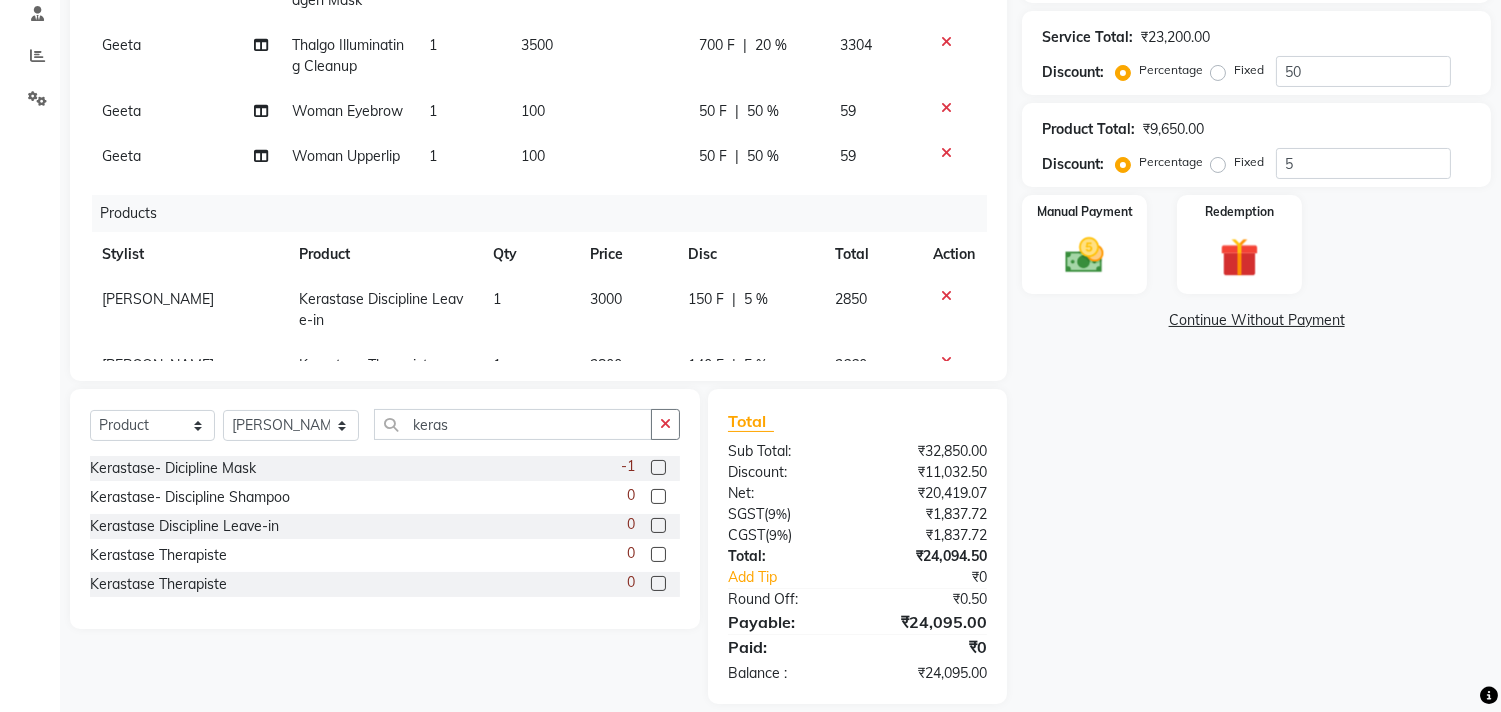 scroll, scrollTop: 0, scrollLeft: 0, axis: both 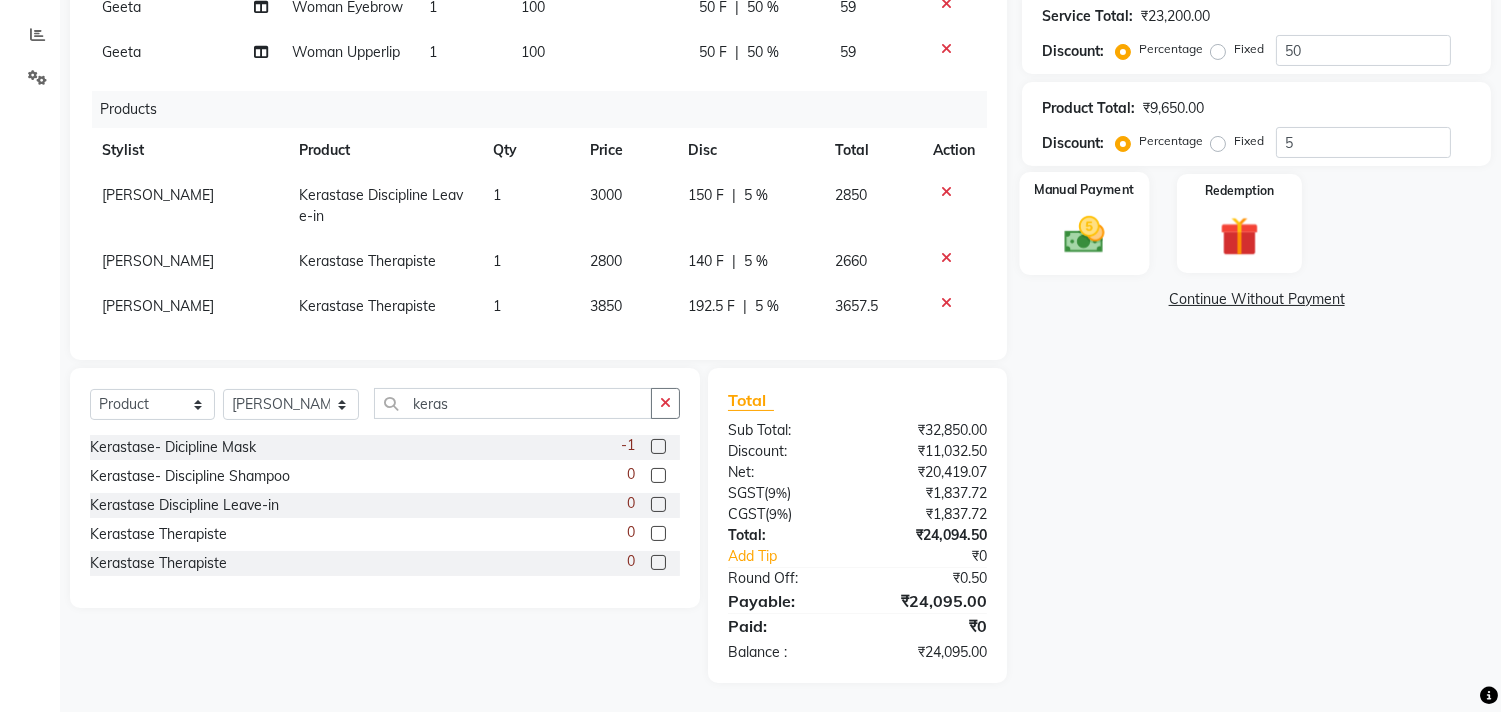 click on "Manual Payment" 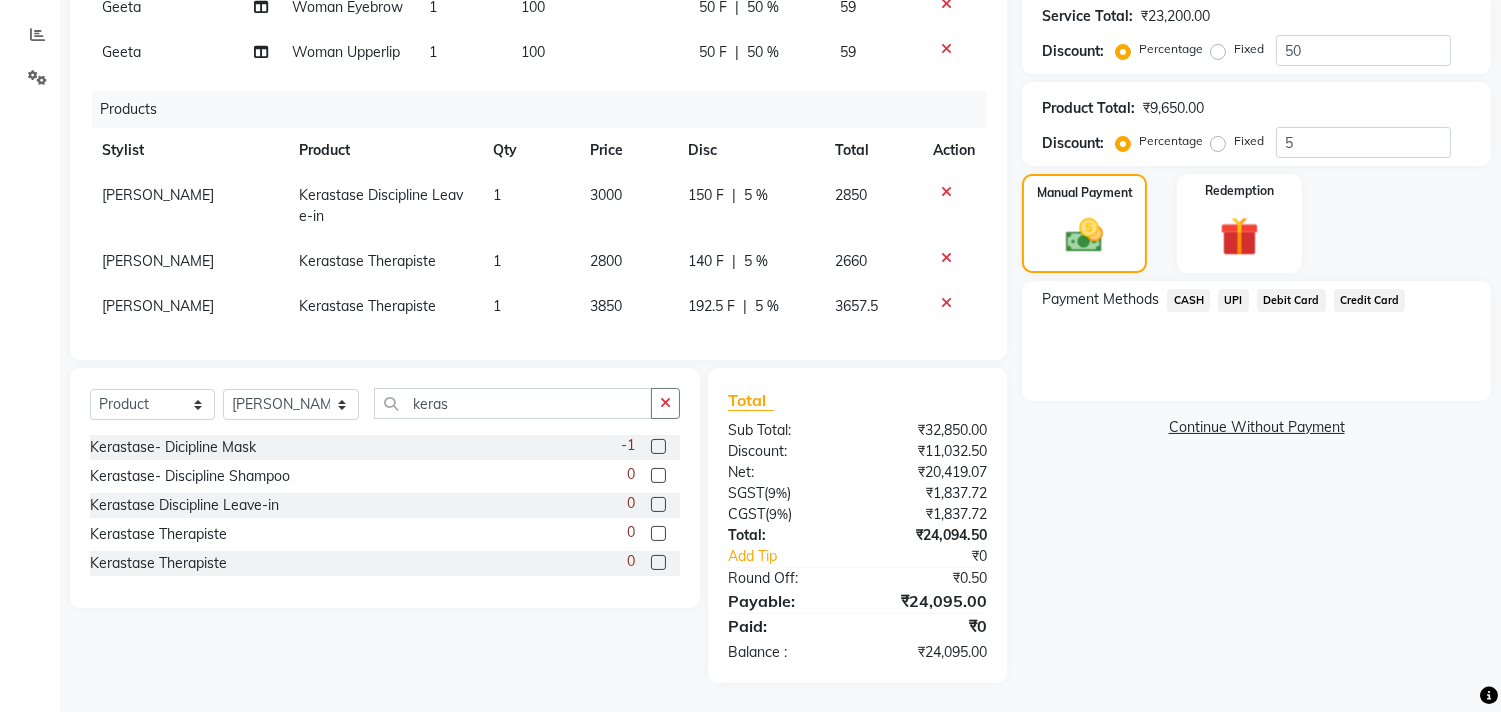 click on "CASH" 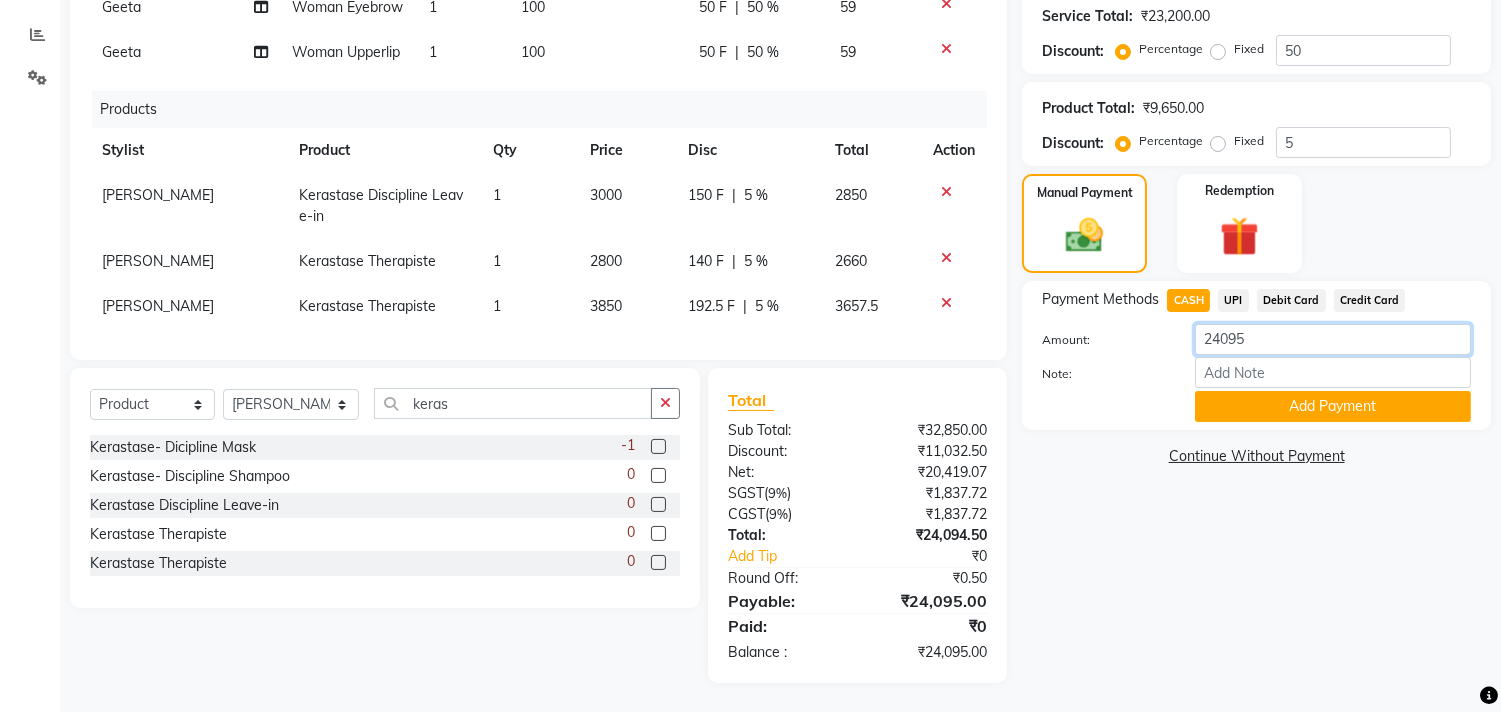 drag, startPoint x: 1281, startPoint y: 344, endPoint x: 1106, endPoint y: 334, distance: 175.28548 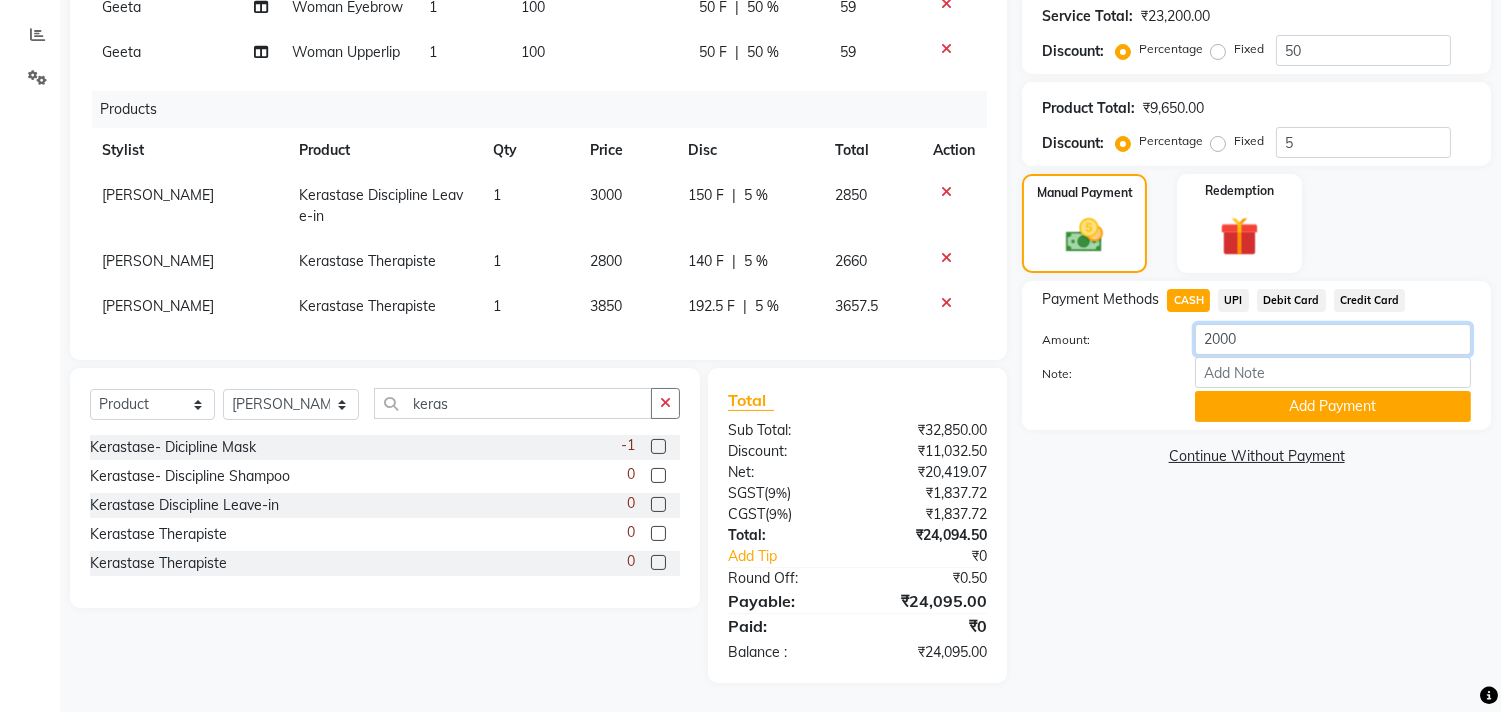 type on "20000" 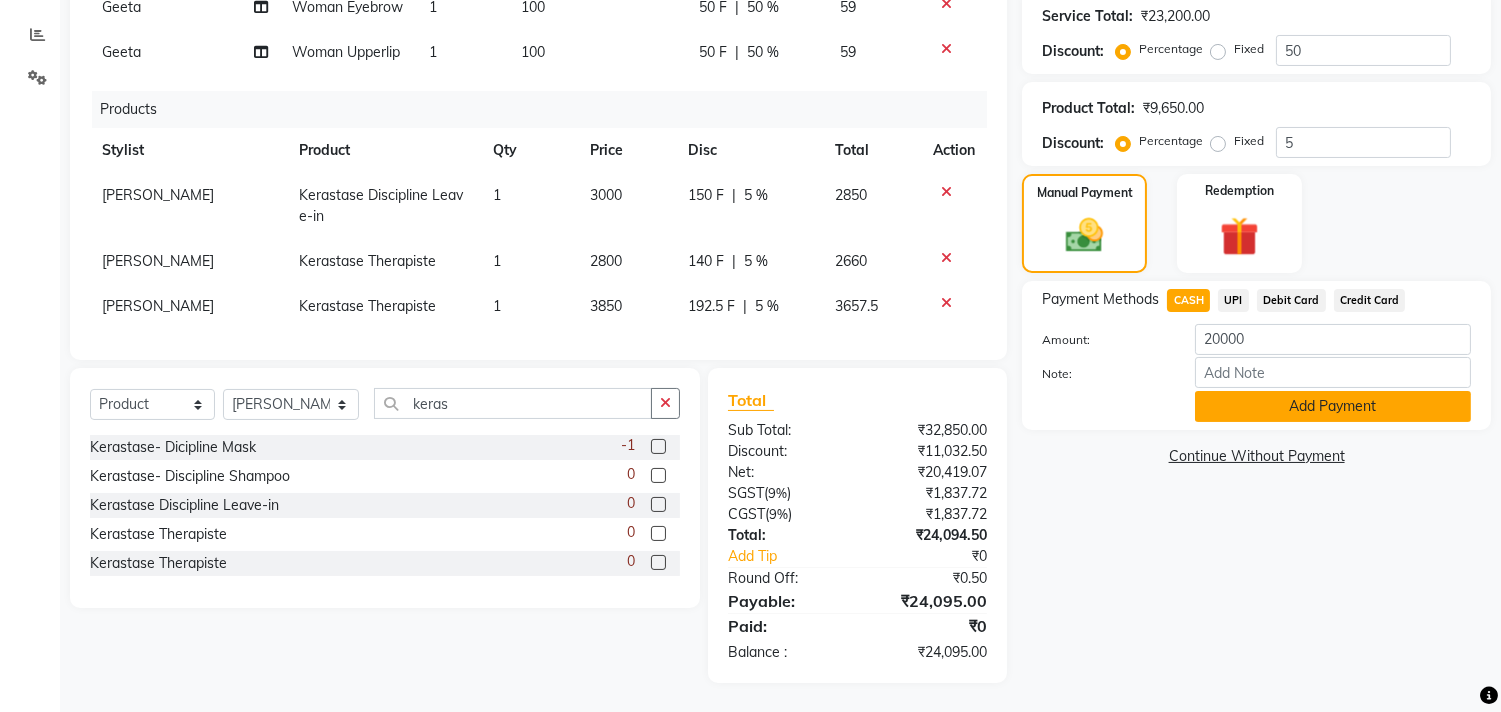 click on "Add Payment" 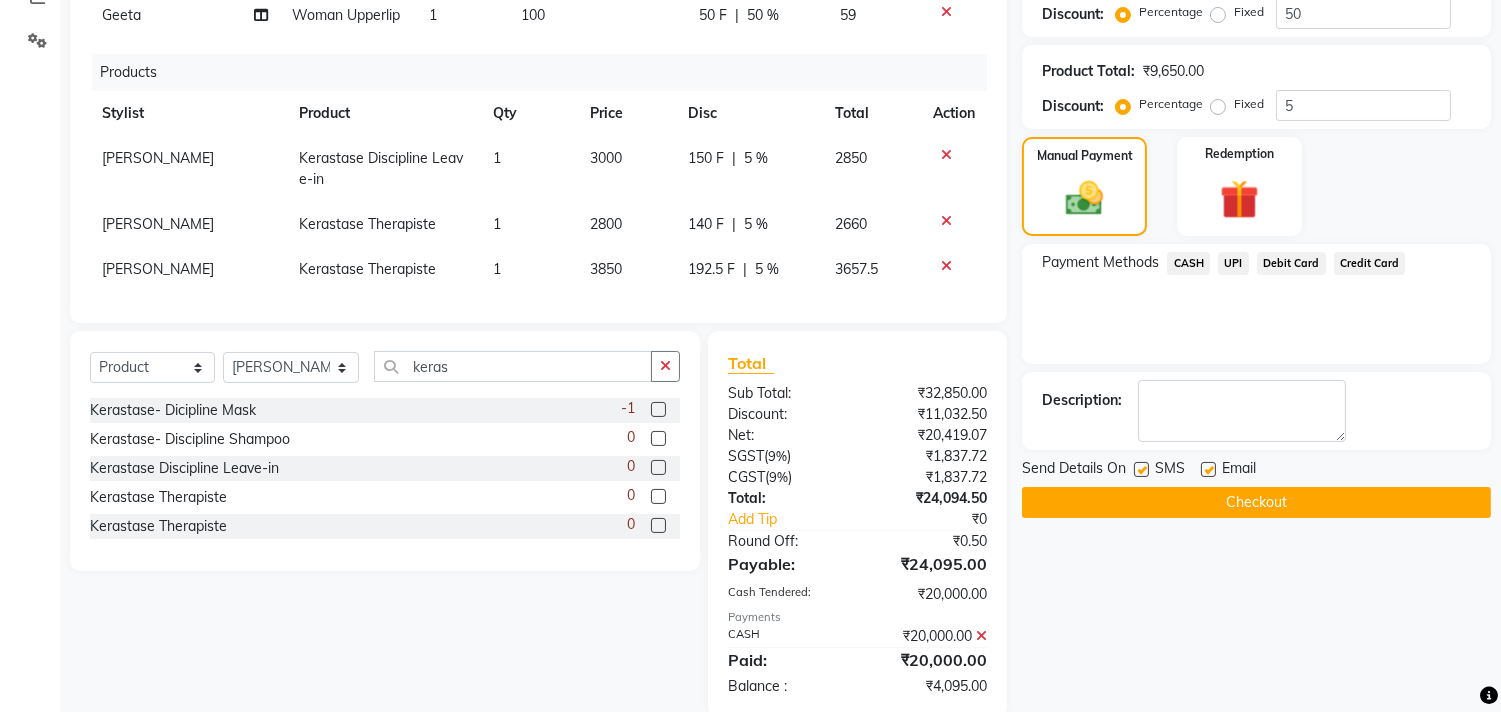 scroll, scrollTop: 480, scrollLeft: 0, axis: vertical 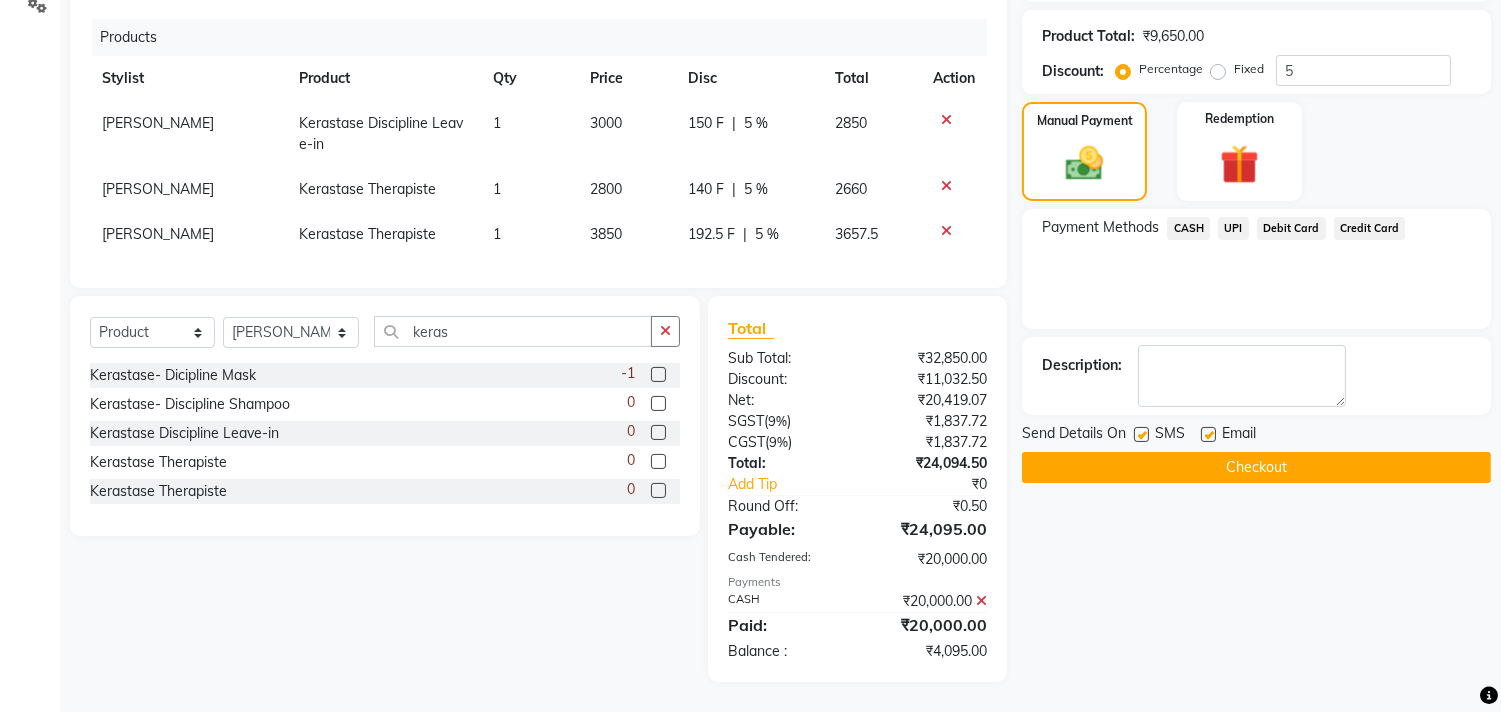click on "UPI" 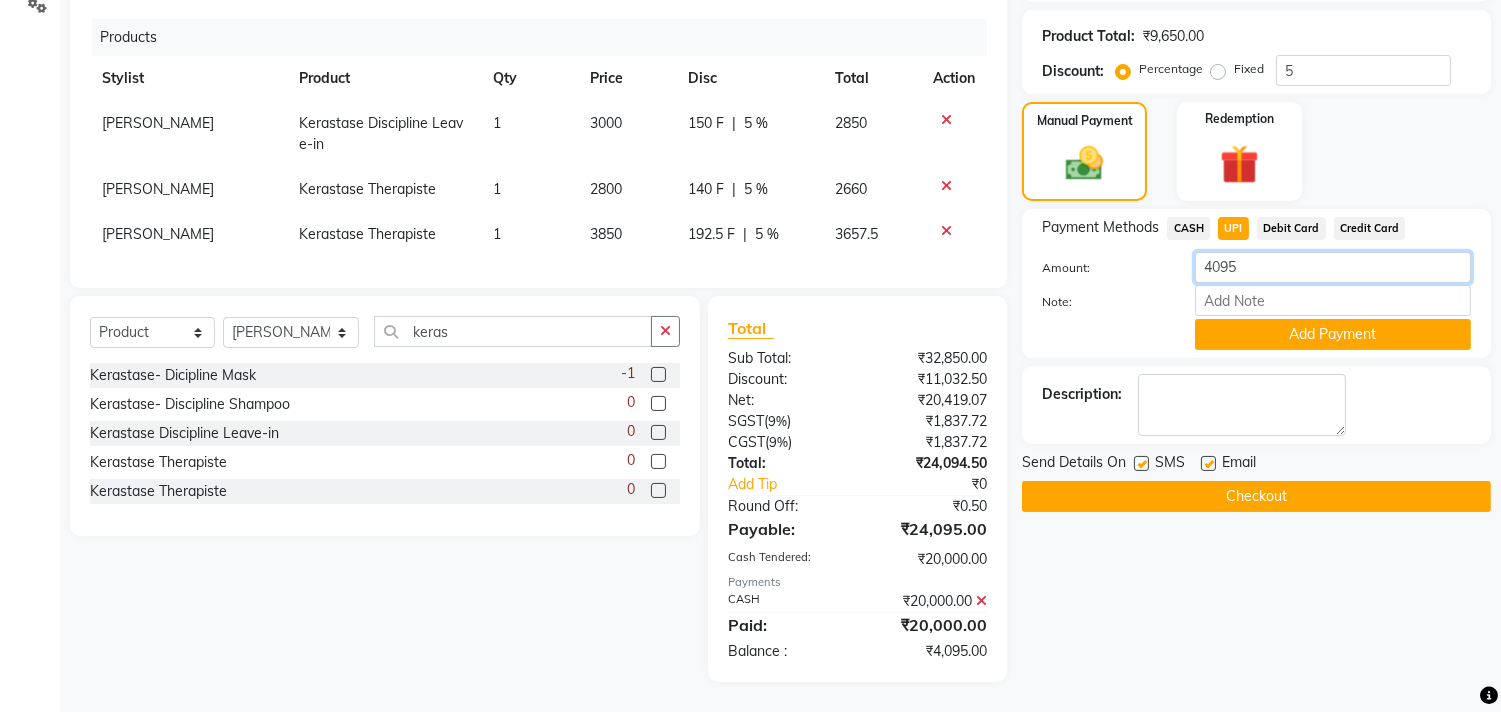 drag, startPoint x: 1267, startPoint y: 268, endPoint x: 1115, endPoint y: 258, distance: 152.3286 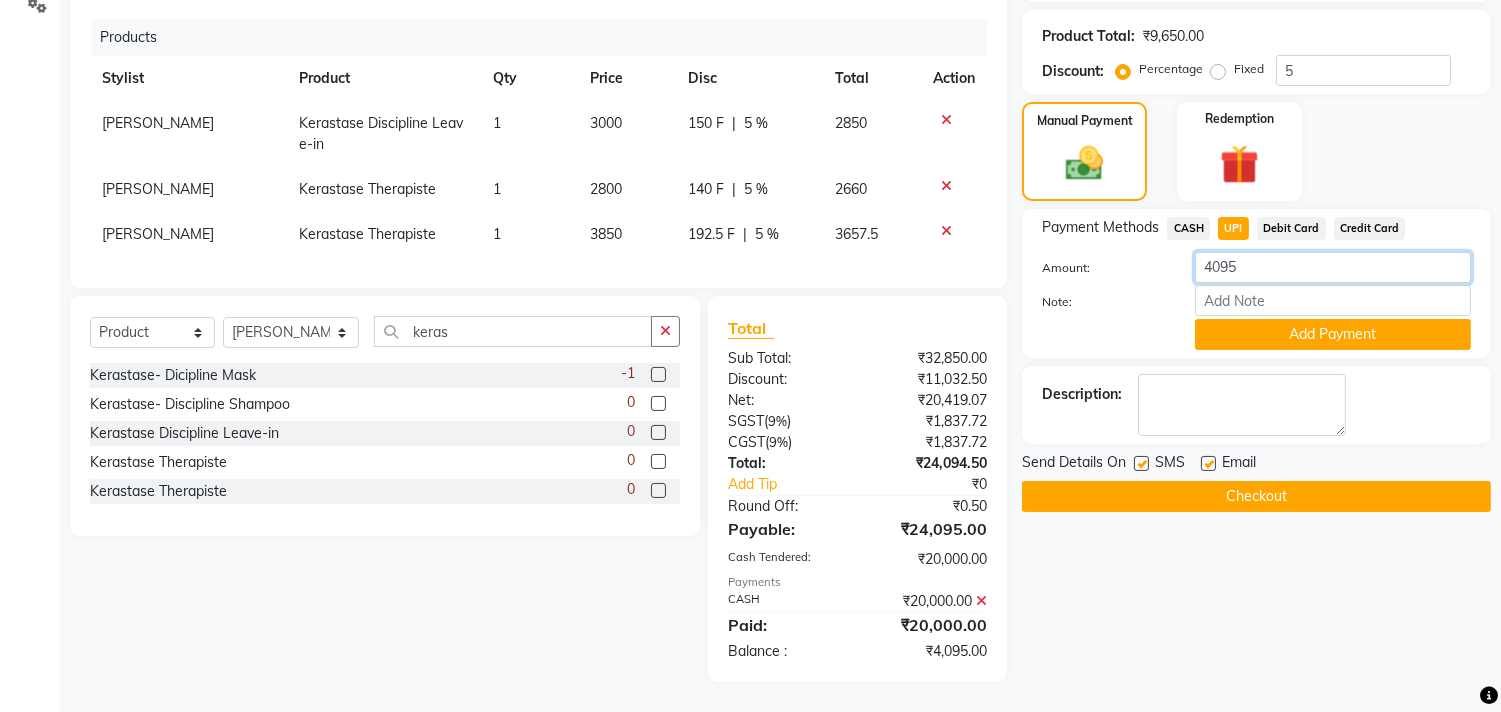 click on "Amount: 4095" 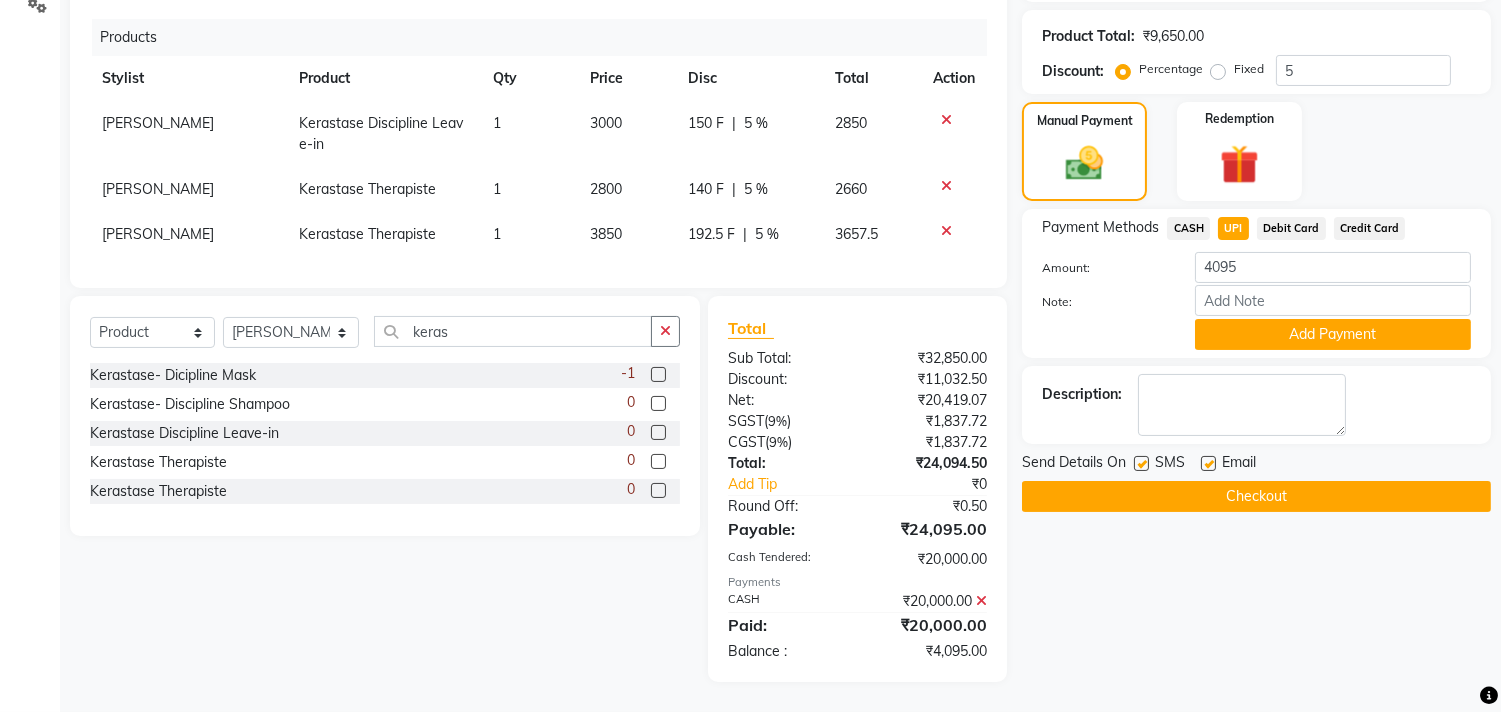 click on "Debit Card" 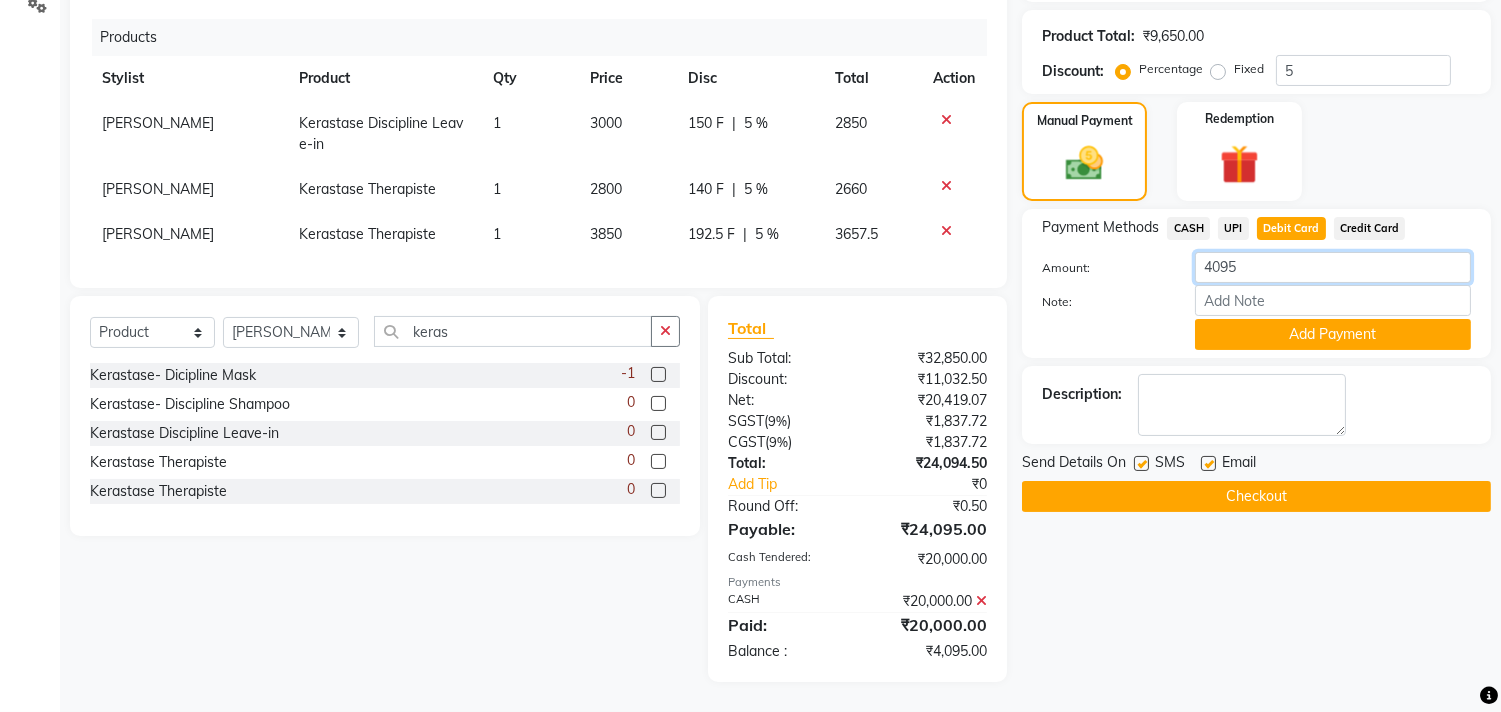 drag, startPoint x: 1311, startPoint y: 264, endPoint x: 1022, endPoint y: 264, distance: 289 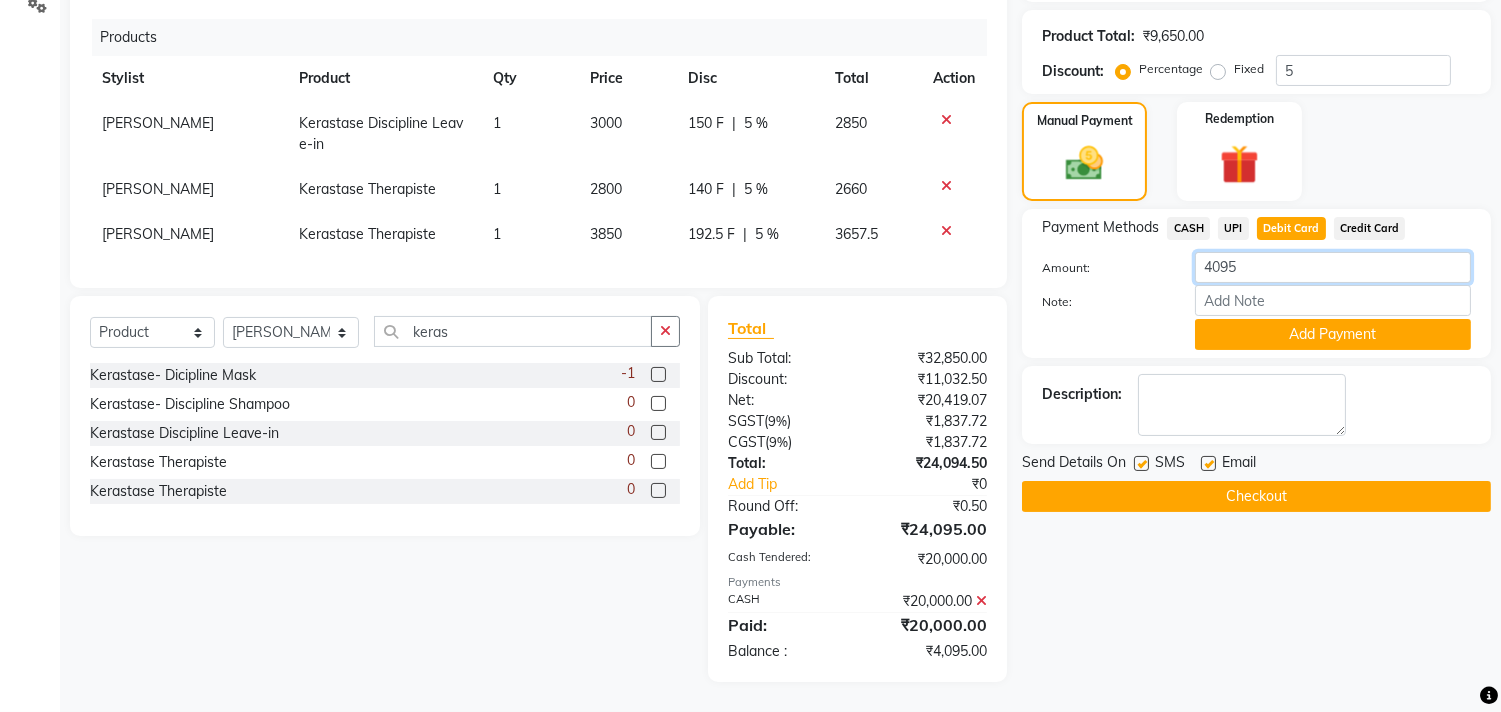 click on "Payment Methods  CASH   UPI   Debit Card   Credit Card  Amount: 4095 Note: Add Payment" 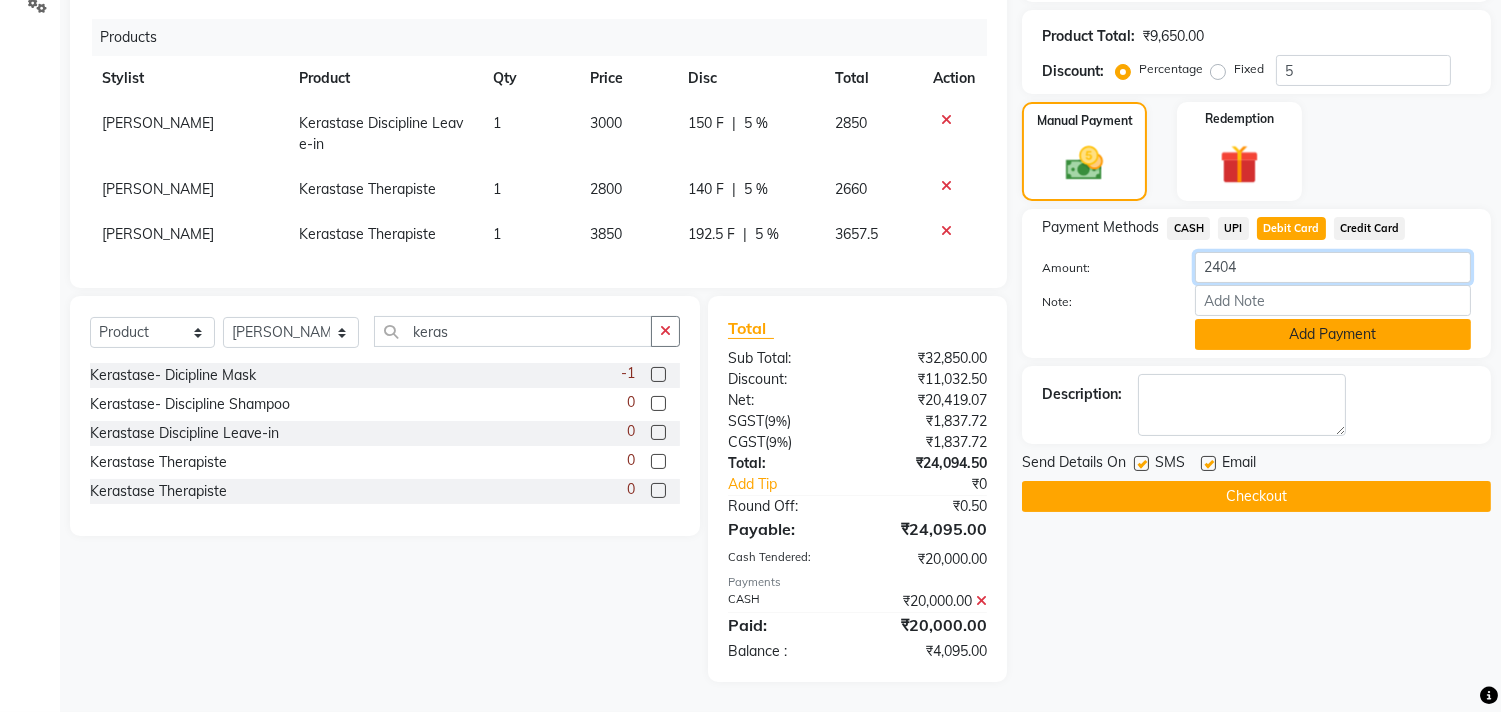 type on "2404" 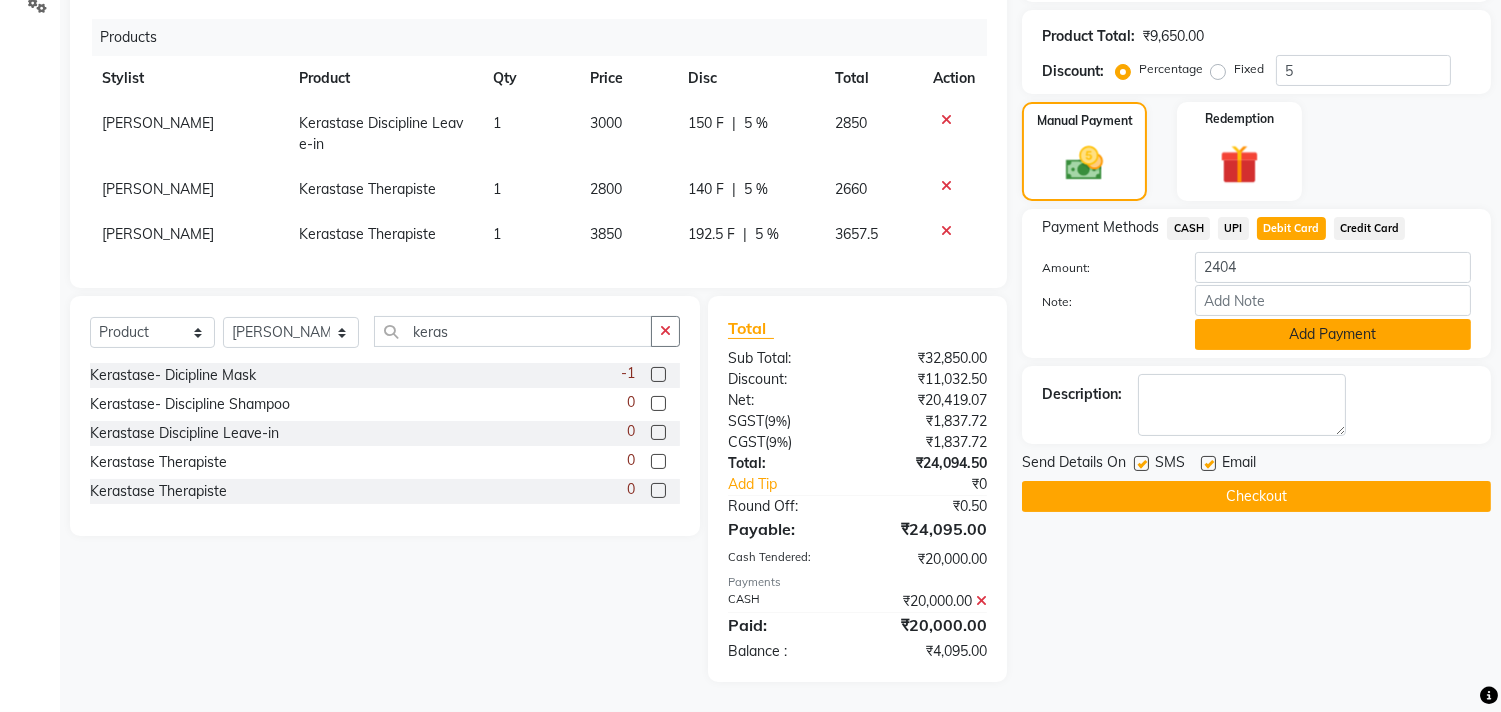 click on "Add Payment" 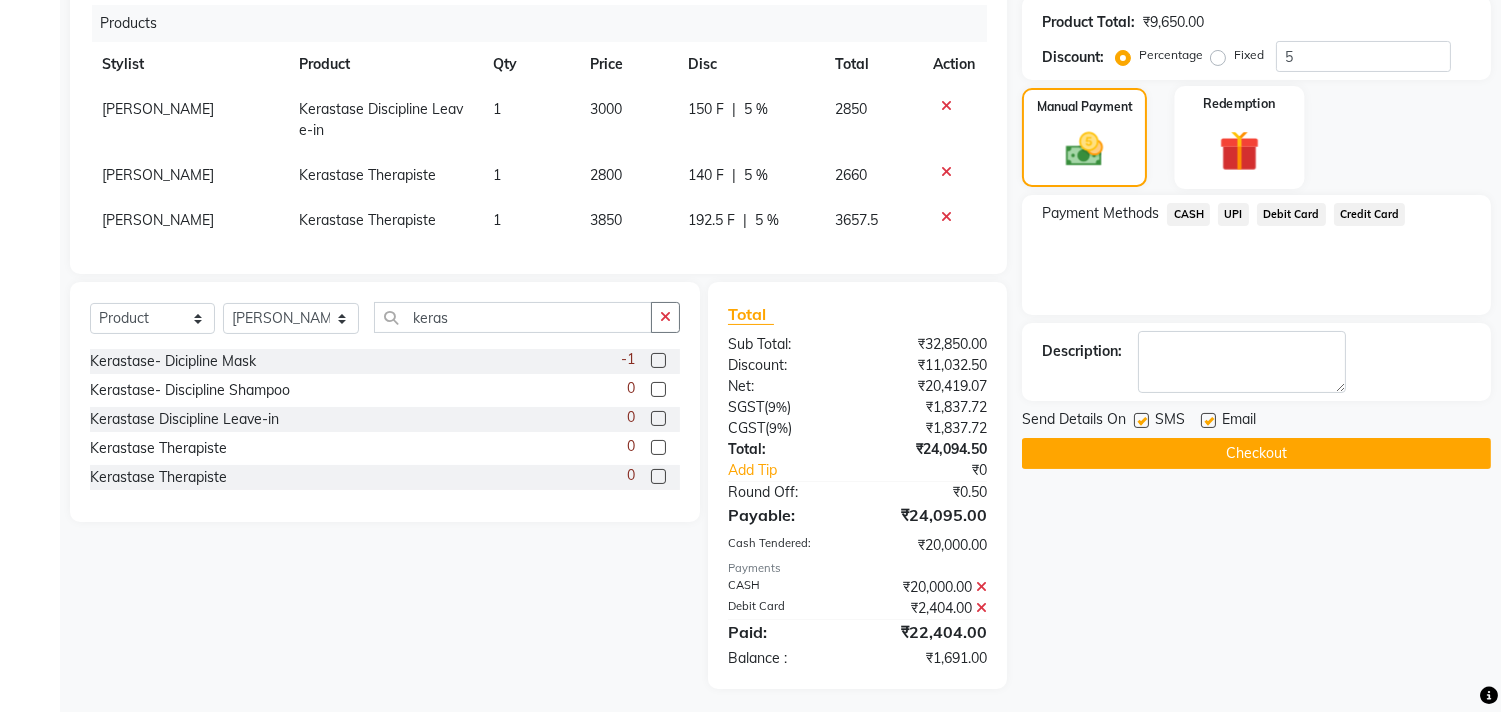 scroll, scrollTop: 501, scrollLeft: 0, axis: vertical 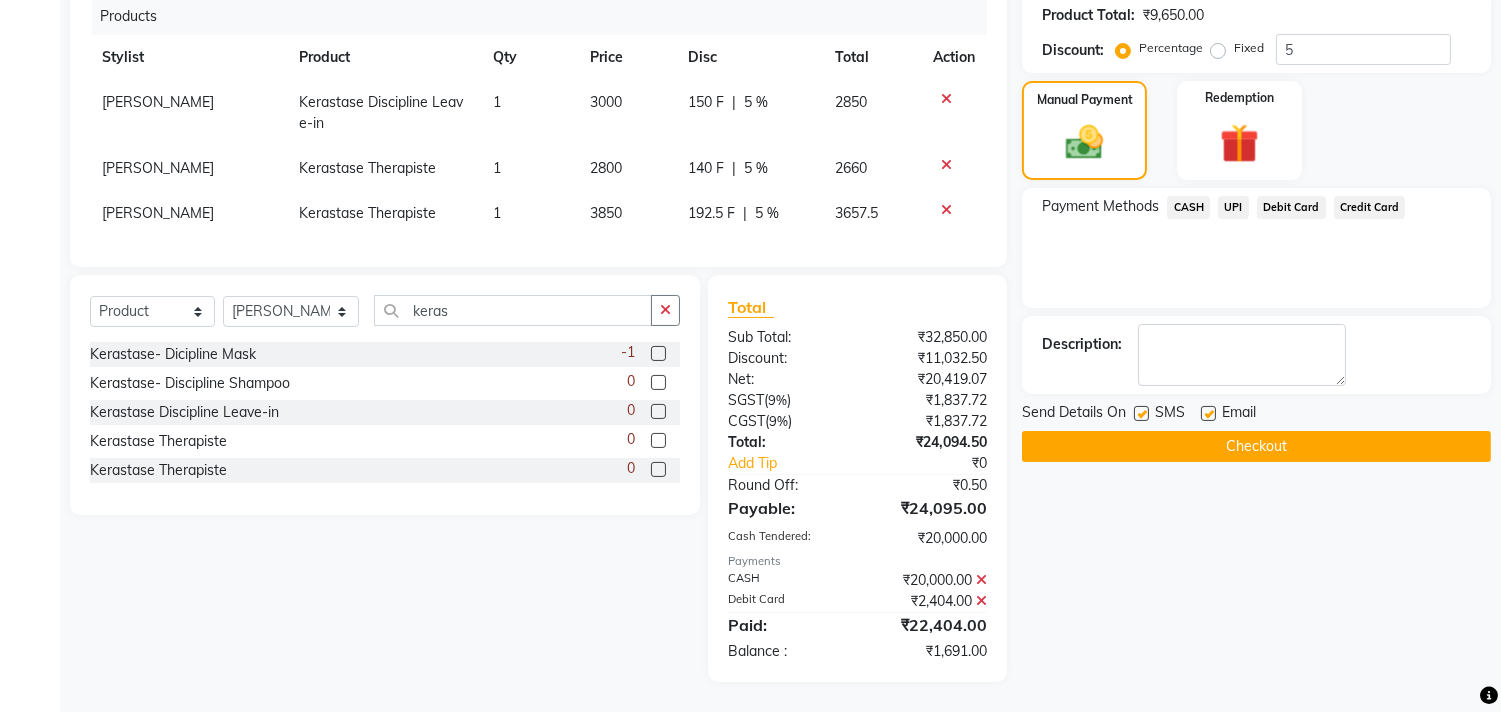 click on "Checkout" 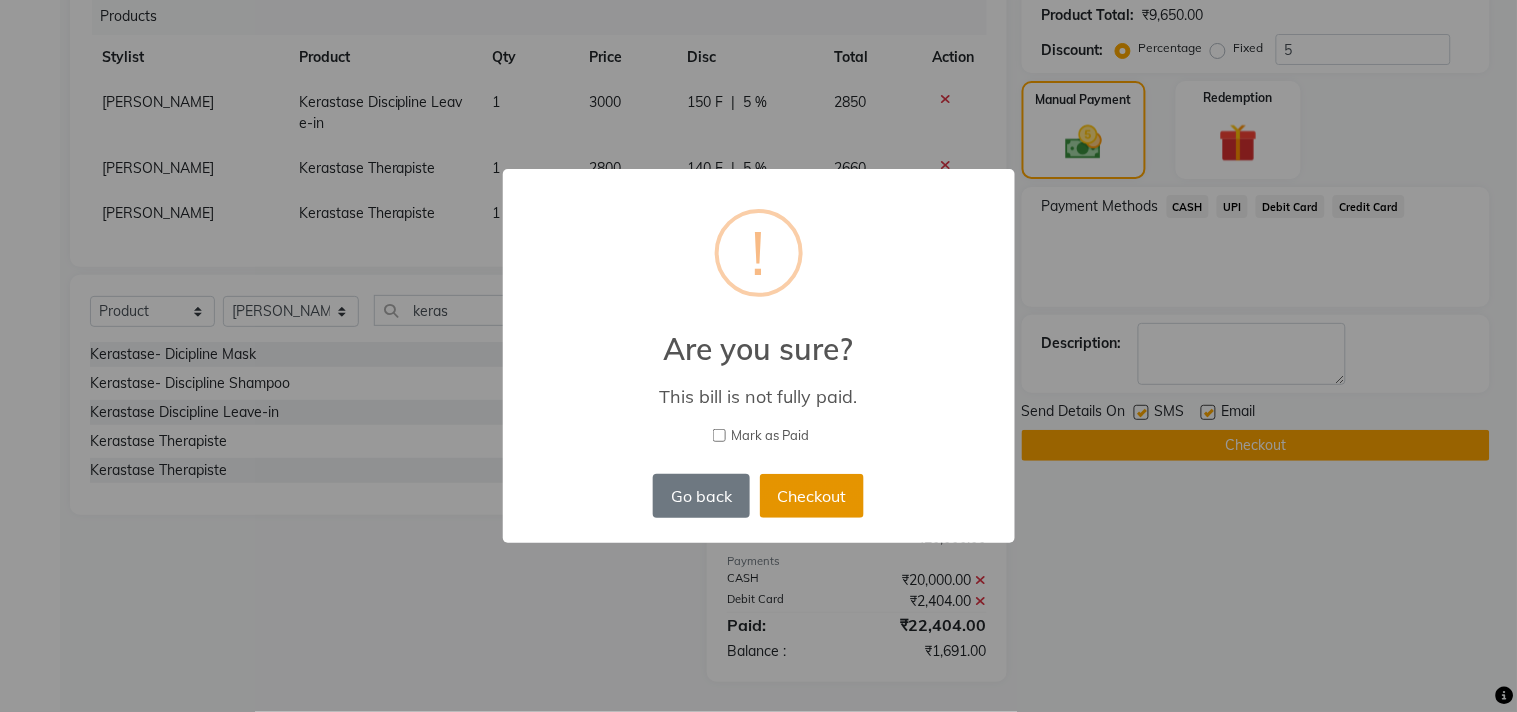 click on "Checkout" at bounding box center (812, 496) 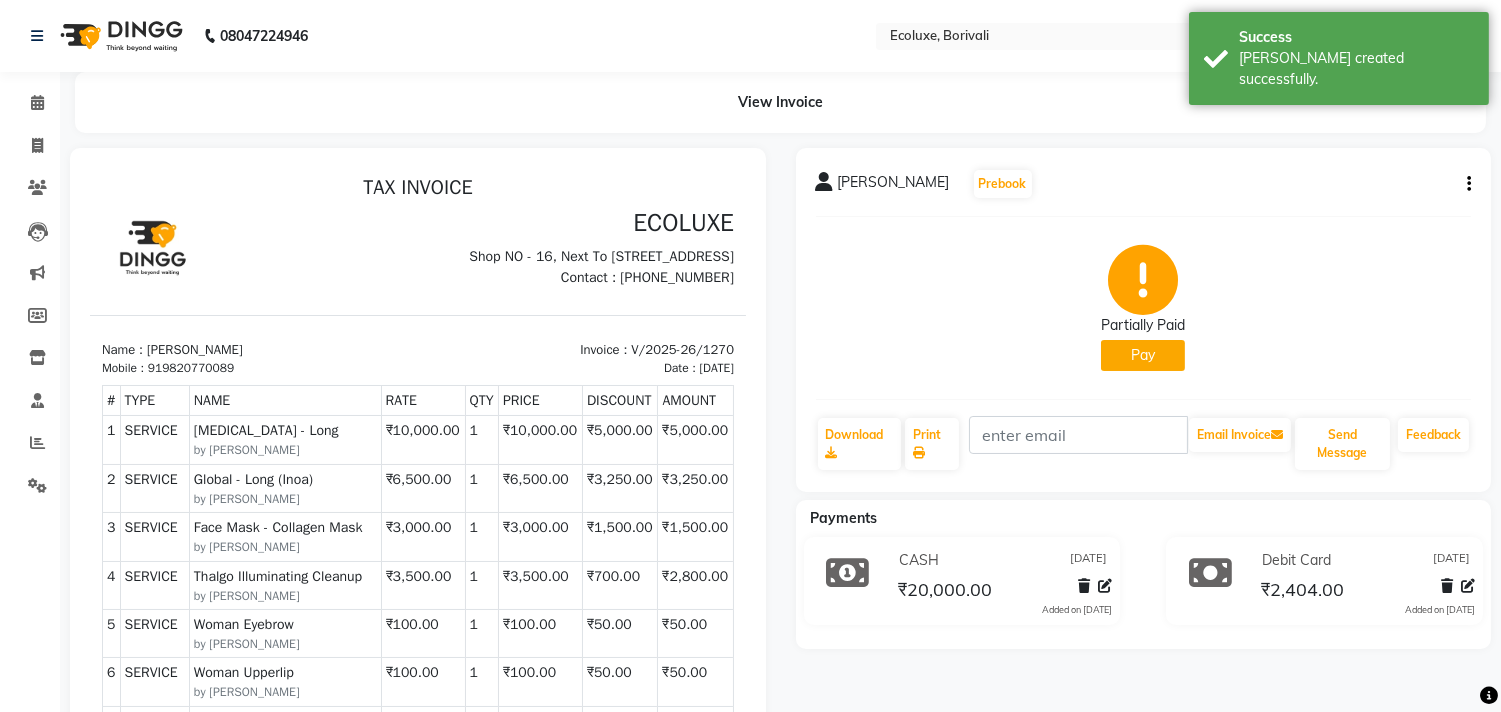 scroll, scrollTop: 0, scrollLeft: 0, axis: both 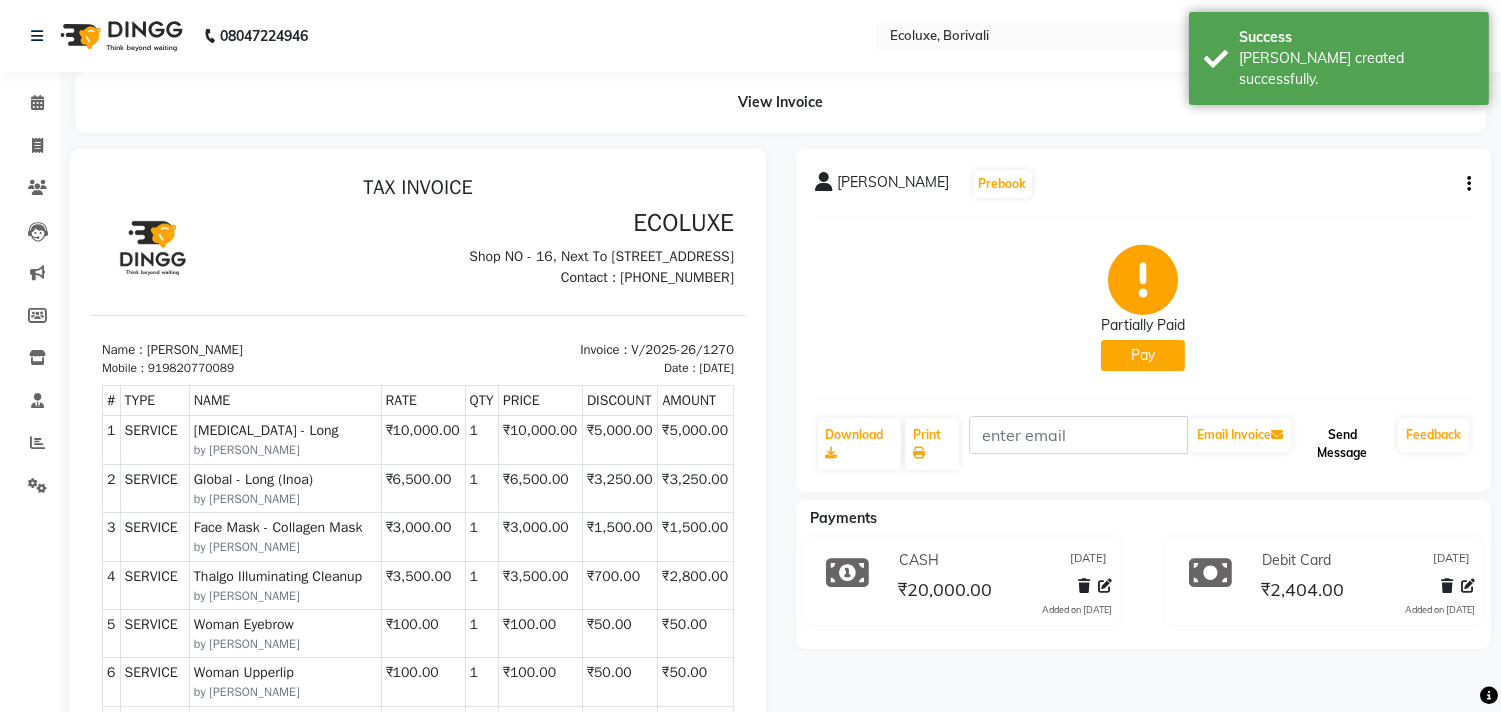 click on "Send Message" 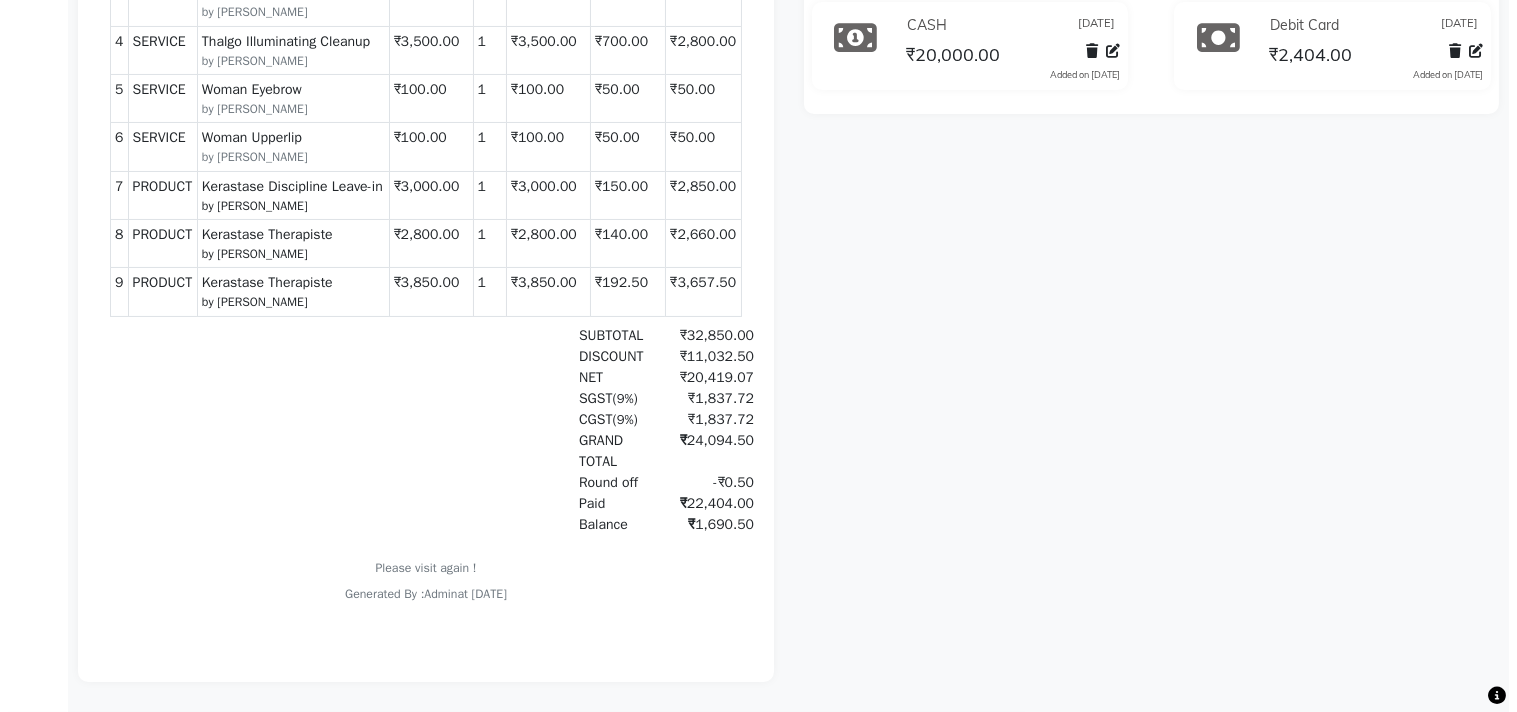 scroll, scrollTop: 0, scrollLeft: 0, axis: both 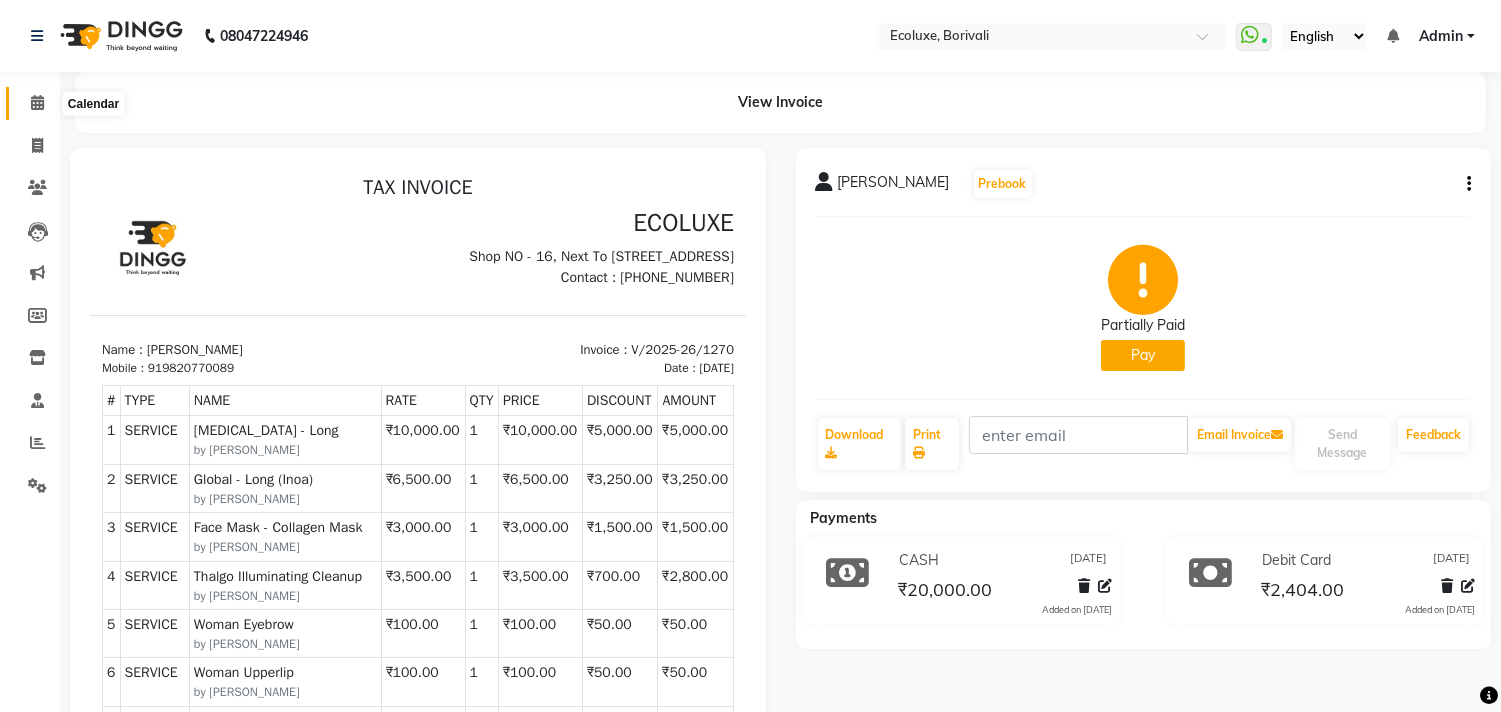 click 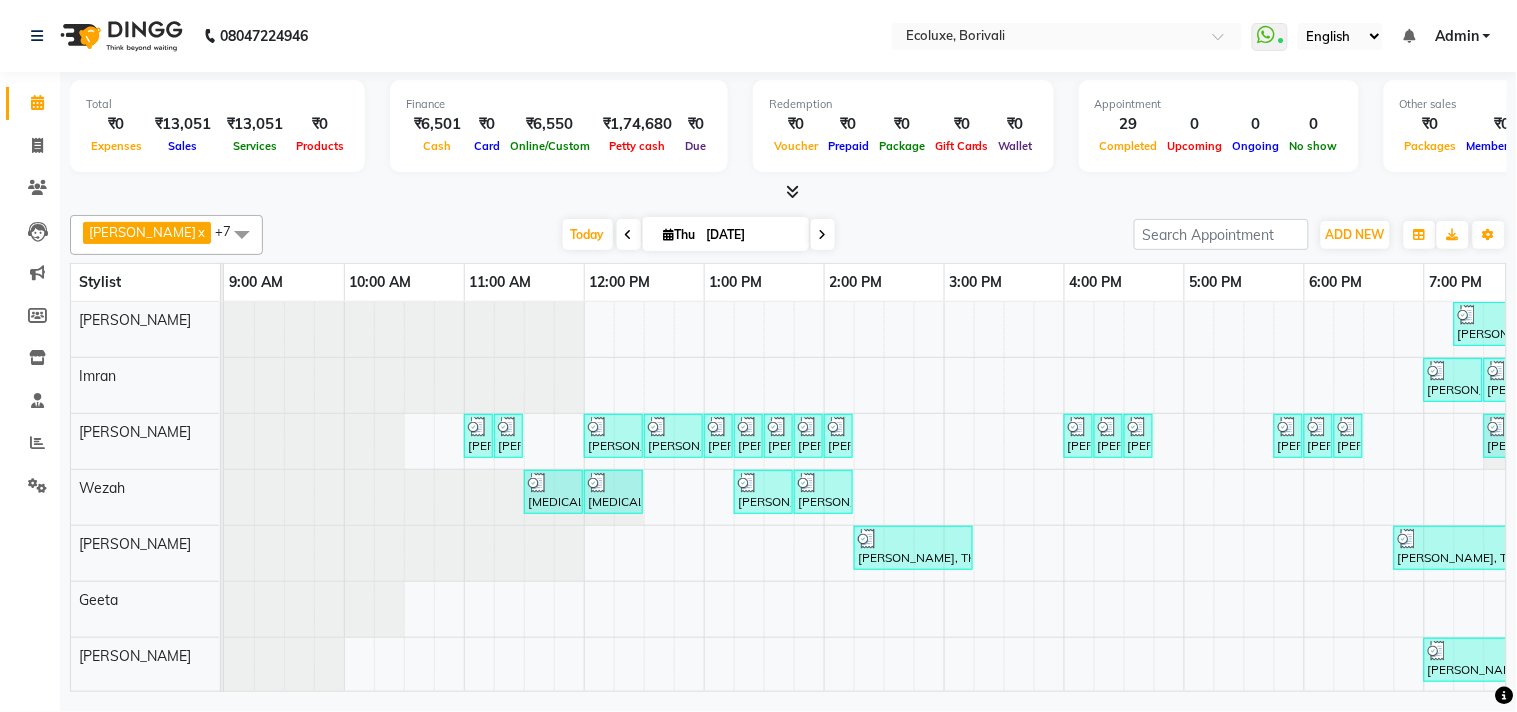 scroll, scrollTop: 0, scrollLeft: 270, axis: horizontal 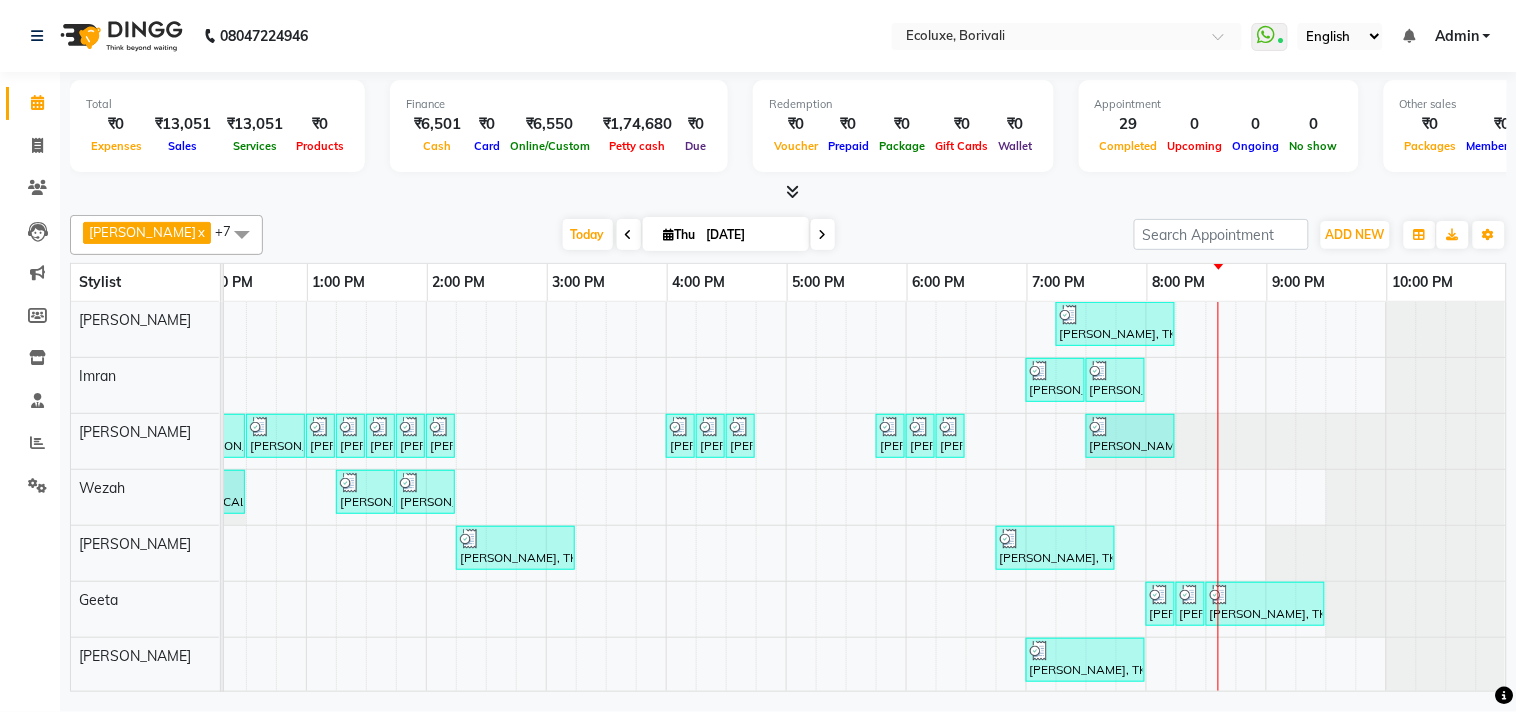 click at bounding box center [823, 235] 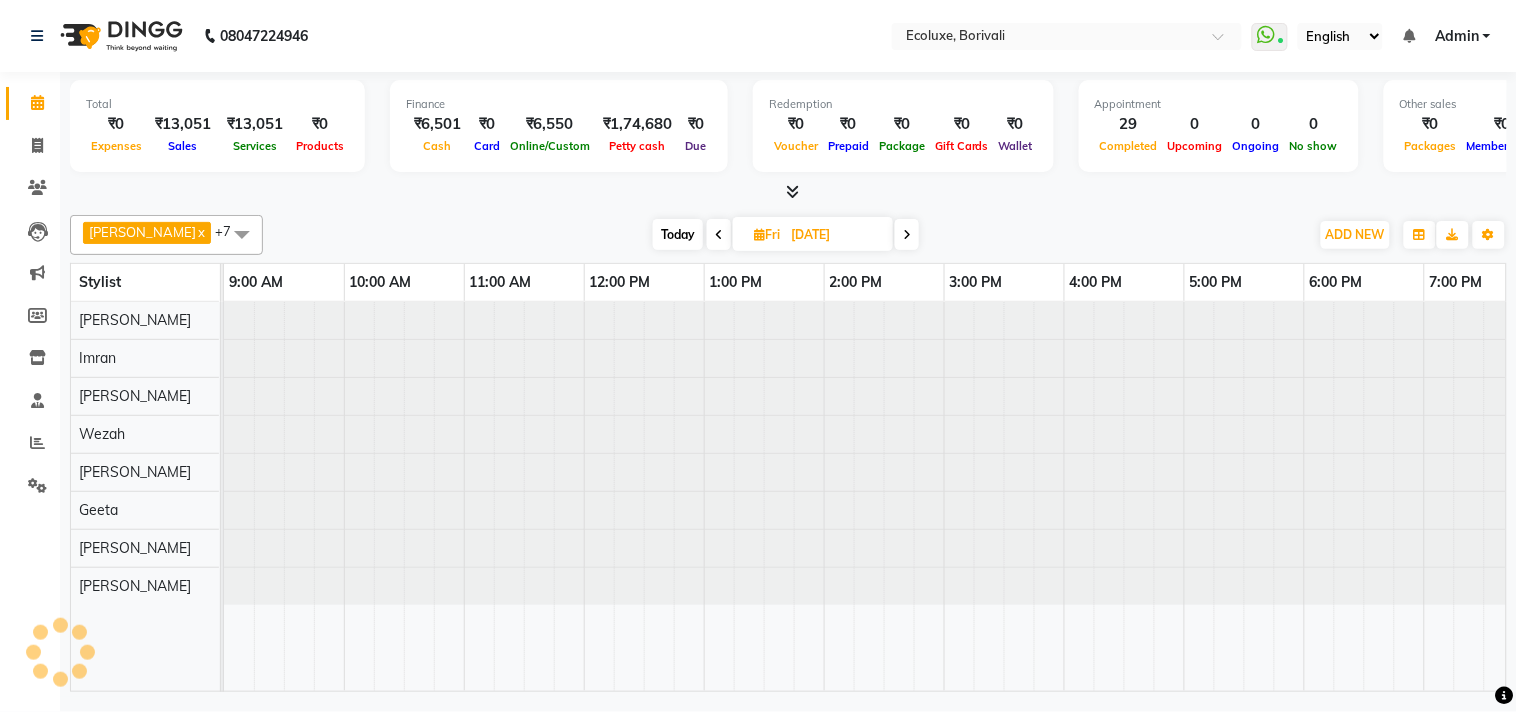scroll, scrollTop: 0, scrollLeft: 397, axis: horizontal 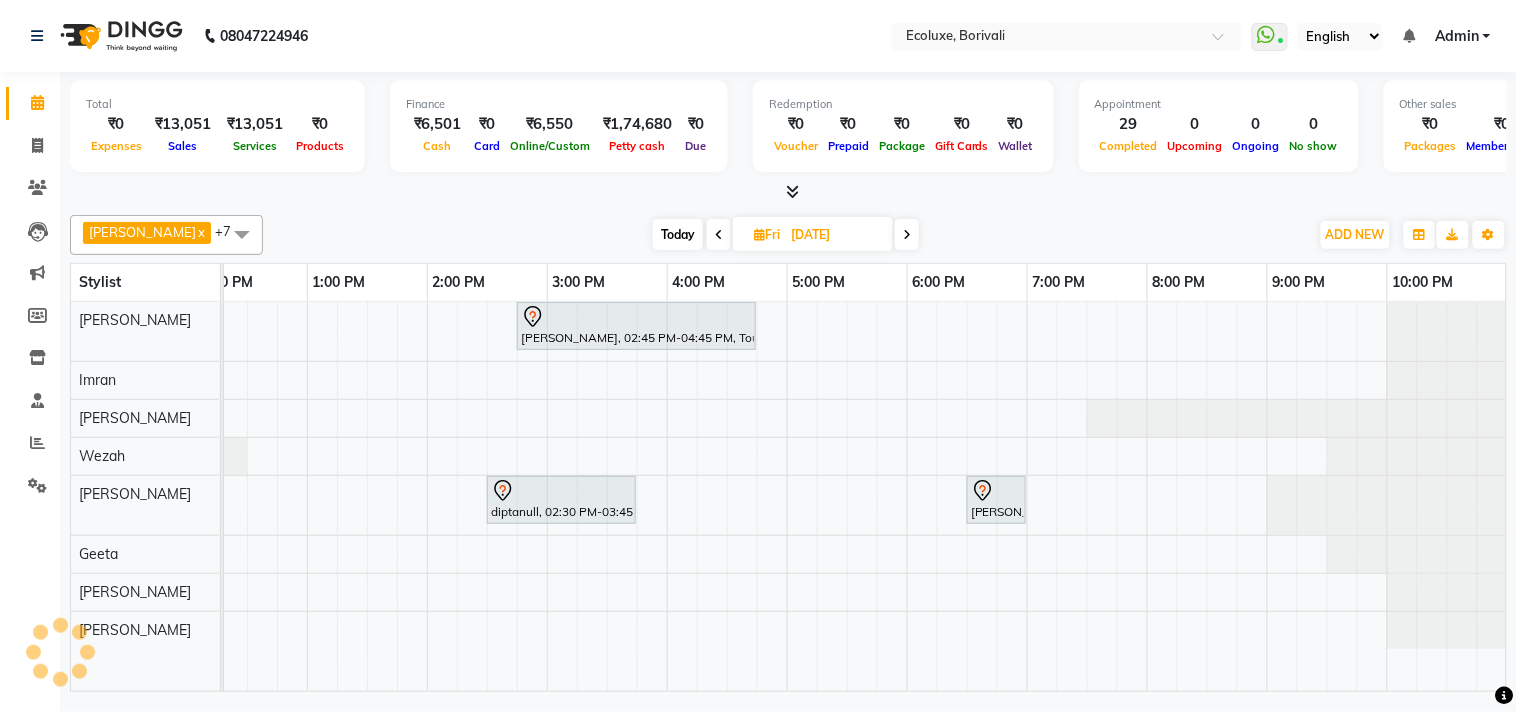 click on "Today" at bounding box center [678, 234] 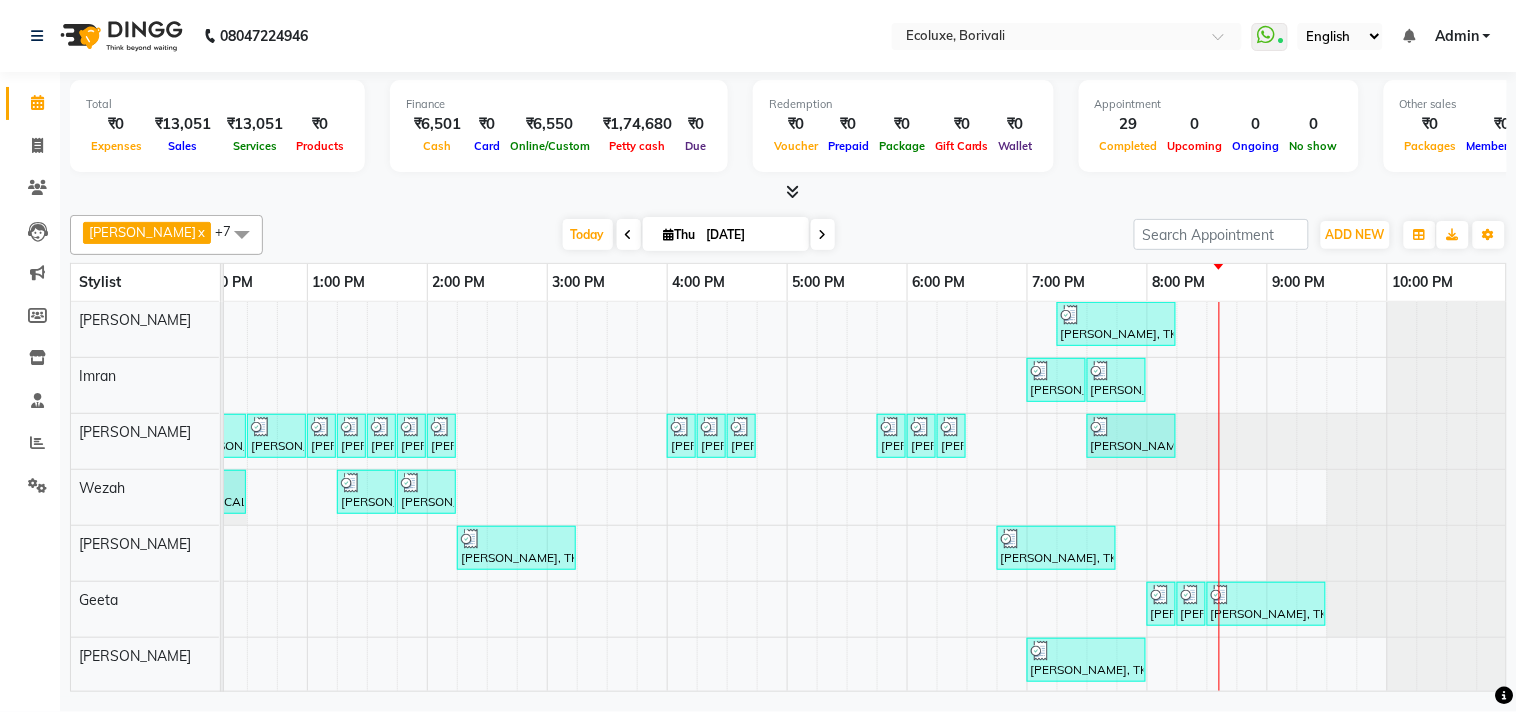 scroll, scrollTop: 56, scrollLeft: 397, axis: both 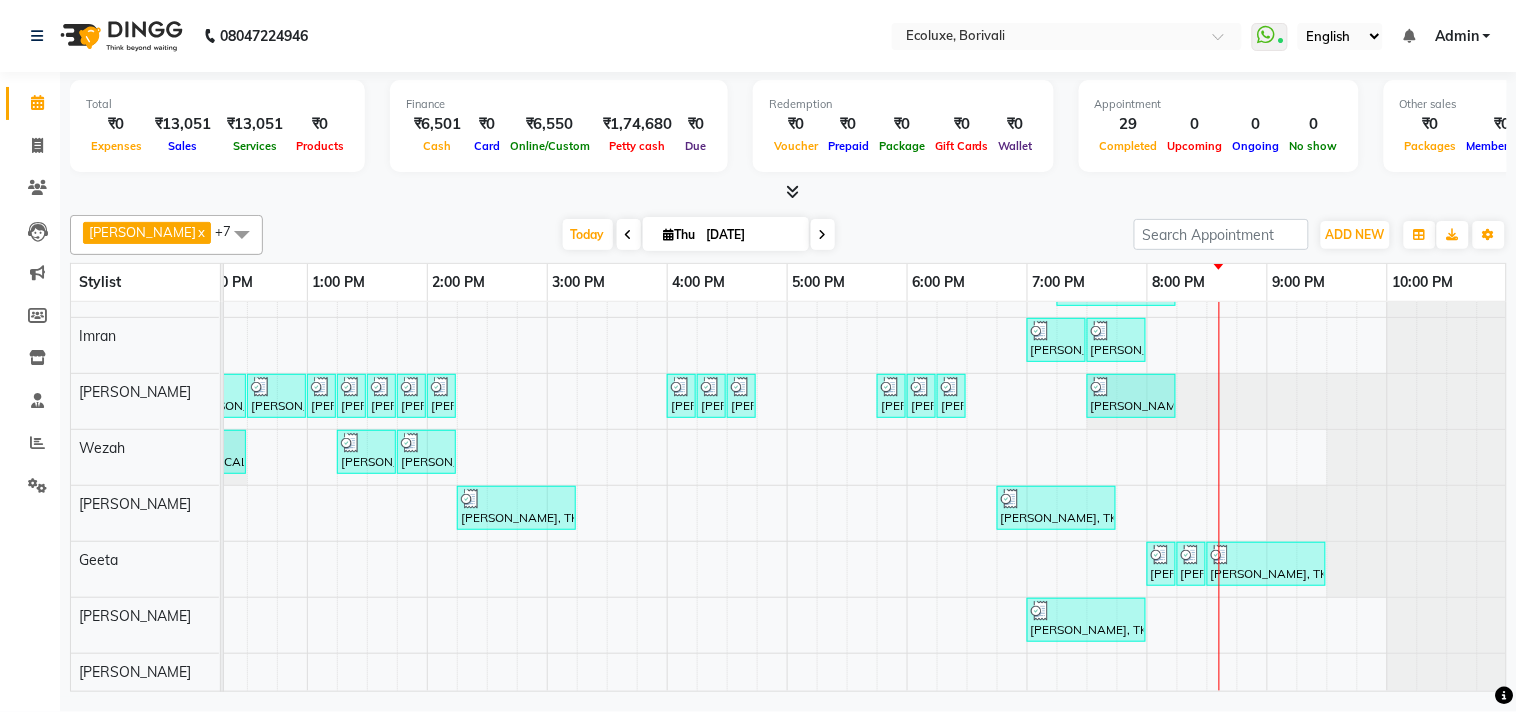 click on "shivani, TK06, 07:15 PM-08:15 PM, Female - Haircut Senior Stylist     REENA SHAH, TK13, 07:00 PM-07:30 PM, Men Haircut - Senior Haircut     REENA SHAH, TK13, 07:30 PM-08:00 PM, Men Haircut - Hair Wash     Bhoomika, TK02, 11:00 AM-11:15 AM, Woman Forehead     Bhoomika, TK02, 11:15 AM-11:30 AM, Woman Eyebrow     Parachi Jajoo, TK04, 12:00 PM-12:30 PM, Waxing (Rica Wax) - Full Arms      Parachi Jajoo, TK04, 12:30 PM-01:00 PM, Waxing (Rica Wax) - Full Legs     Parachi Jajoo, TK04, 01:00 PM-01:15 PM, Waxing (Rica Wax) - Underarms     Parachi Jajoo, TK04, 01:15 PM-01:30 PM, Peel Off Wax - Upperlips     Dhanshree ., TK05, 01:30 PM-01:45 PM, Peel Off Wax - Chin     Dhanshree ., TK05, 01:45 PM-02:00 PM, Peel Off Wax - Upperlips     Dhanshree ., TK05, 02:00 PM-02:15 PM, Woman Eyebrow     Yogita Joshi, TK12, 04:00 PM-04:15 PM, Woman Eyebrow     Yogita Joshi, TK12, 04:15 PM-04:30 PM, Peel Off Wax - Upperlips     Yogita Joshi, TK12, 04:30 PM-04:45 PM, Peel Off Wax - Forehead" at bounding box center [667, 476] 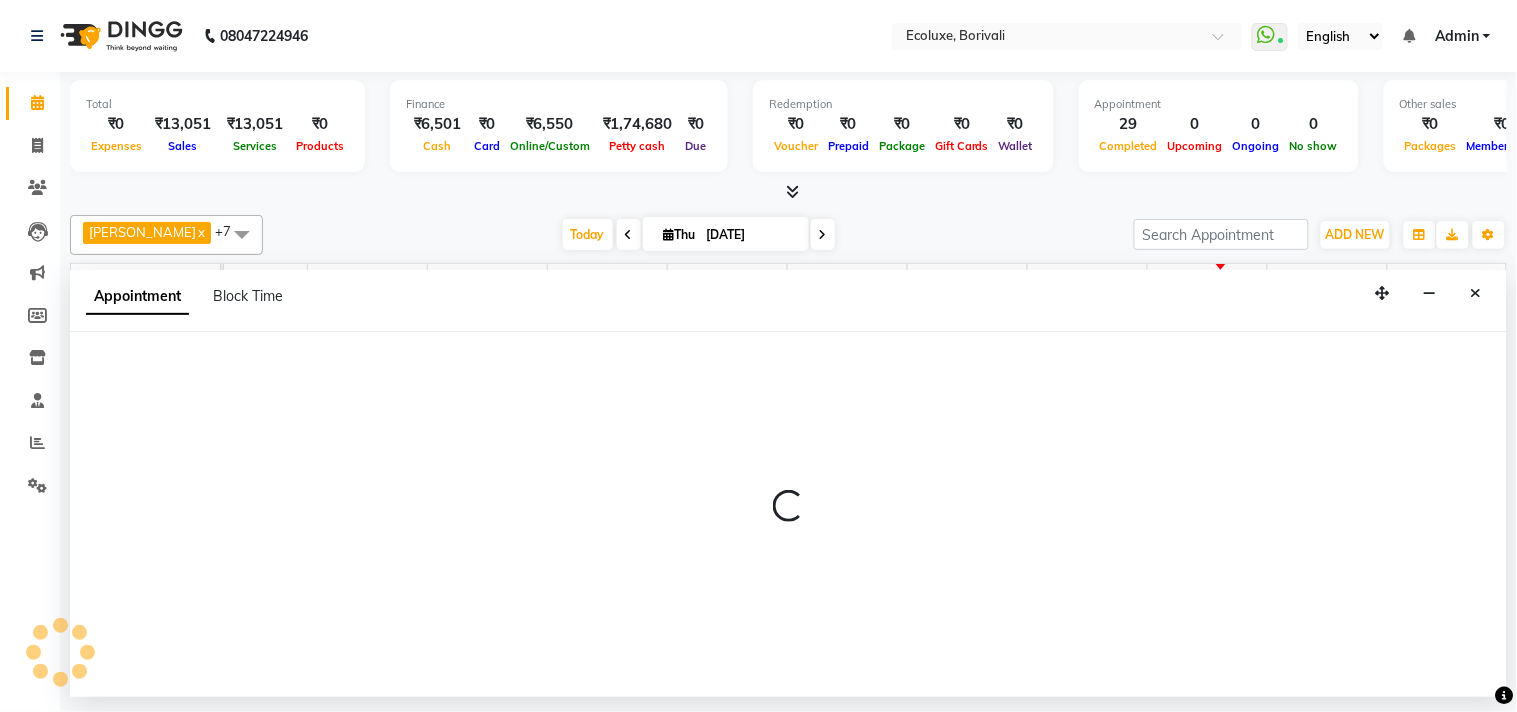 select on "61637" 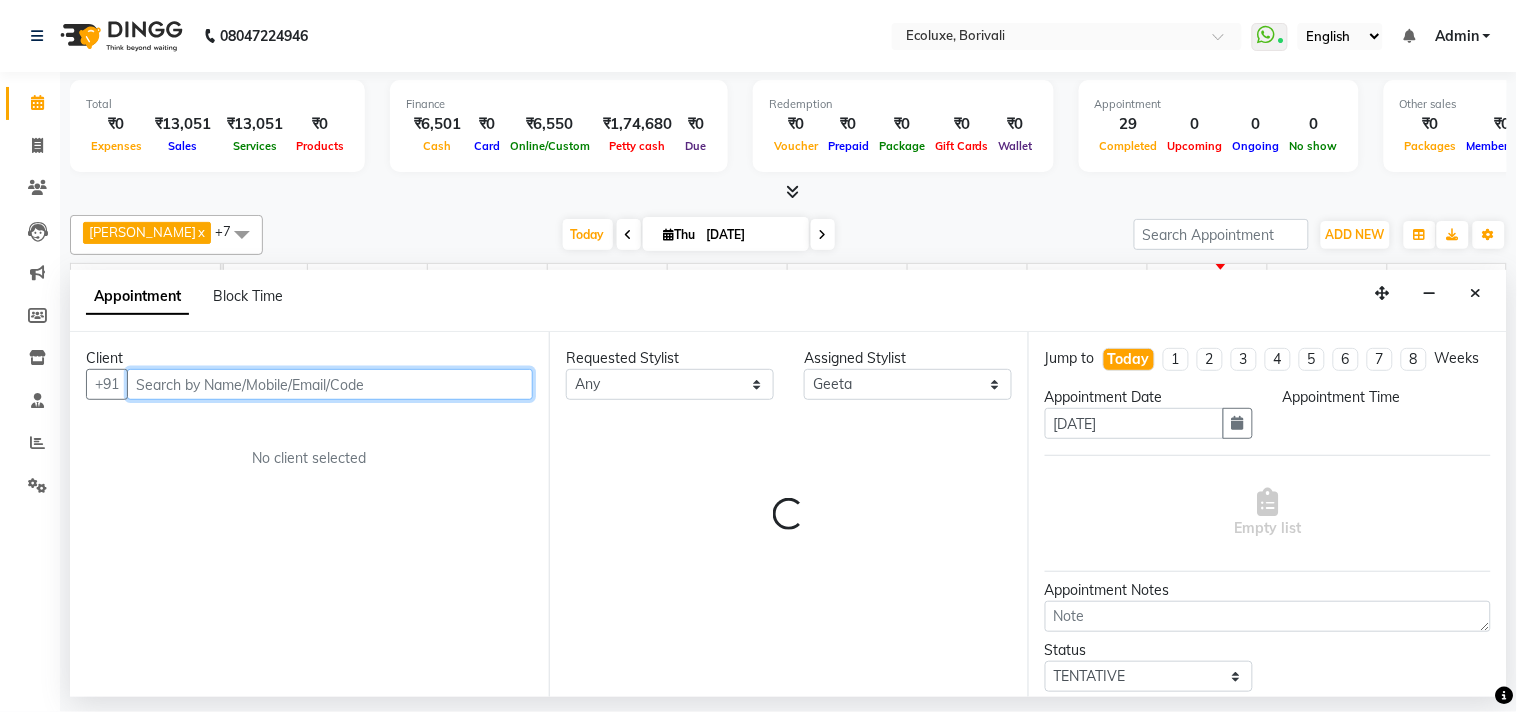 select on "960" 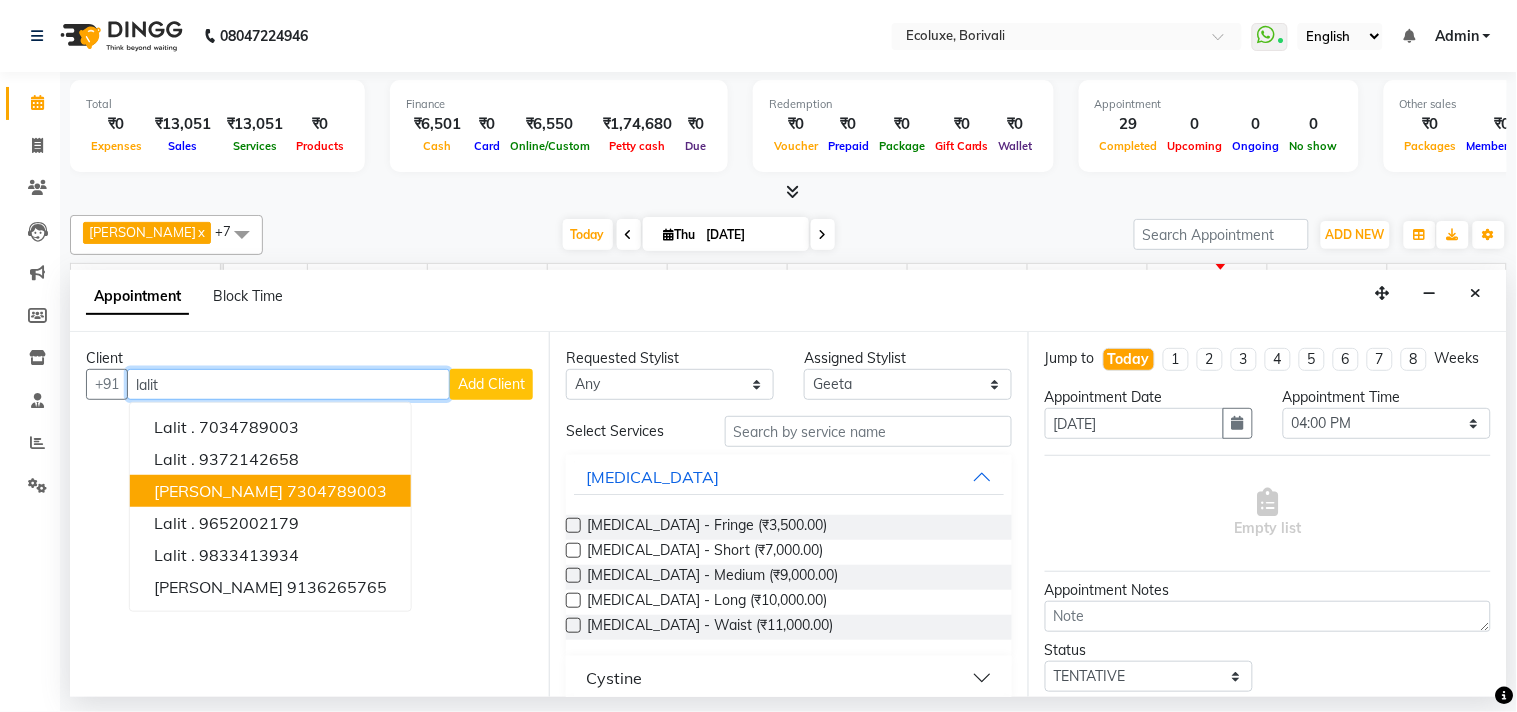 click on "Lalit Sharma  7304789003" at bounding box center [270, 491] 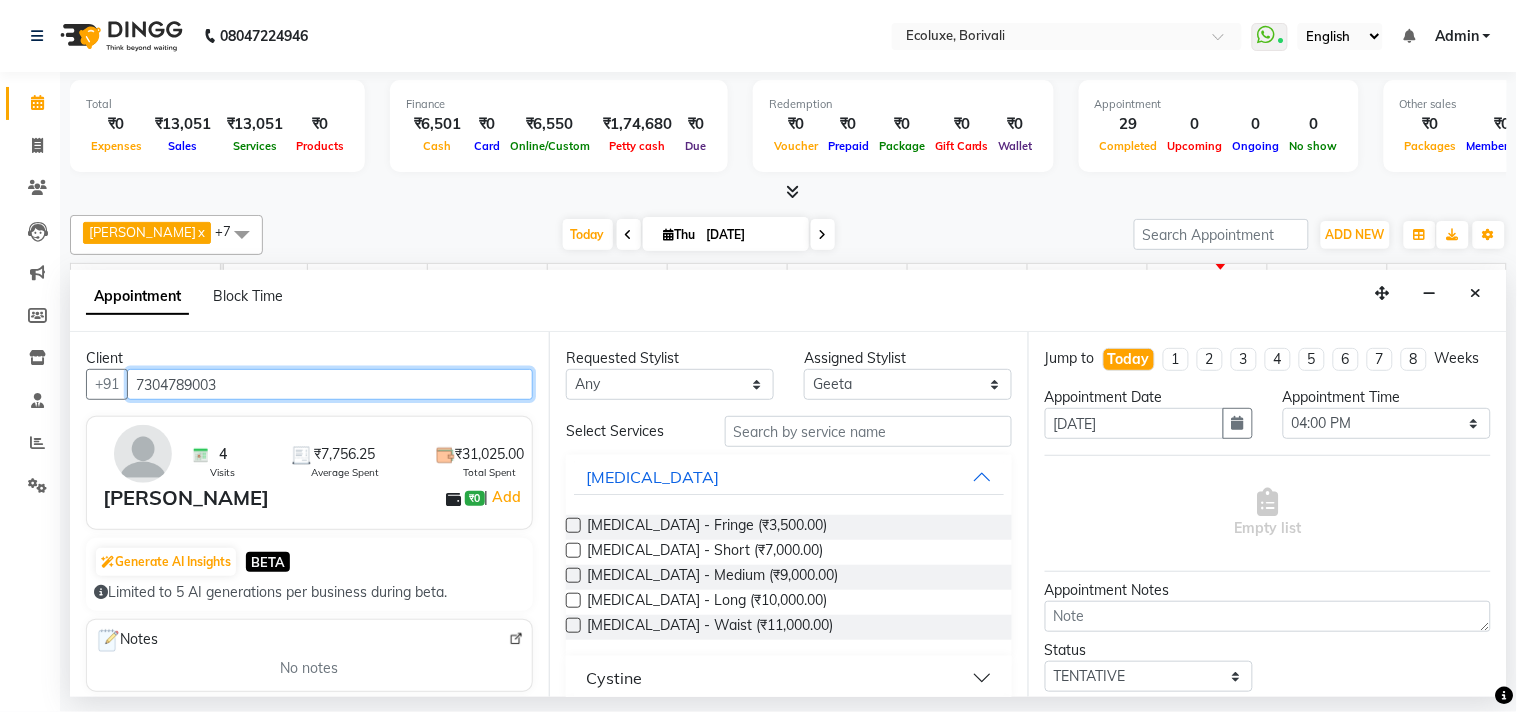 type on "7304789003" 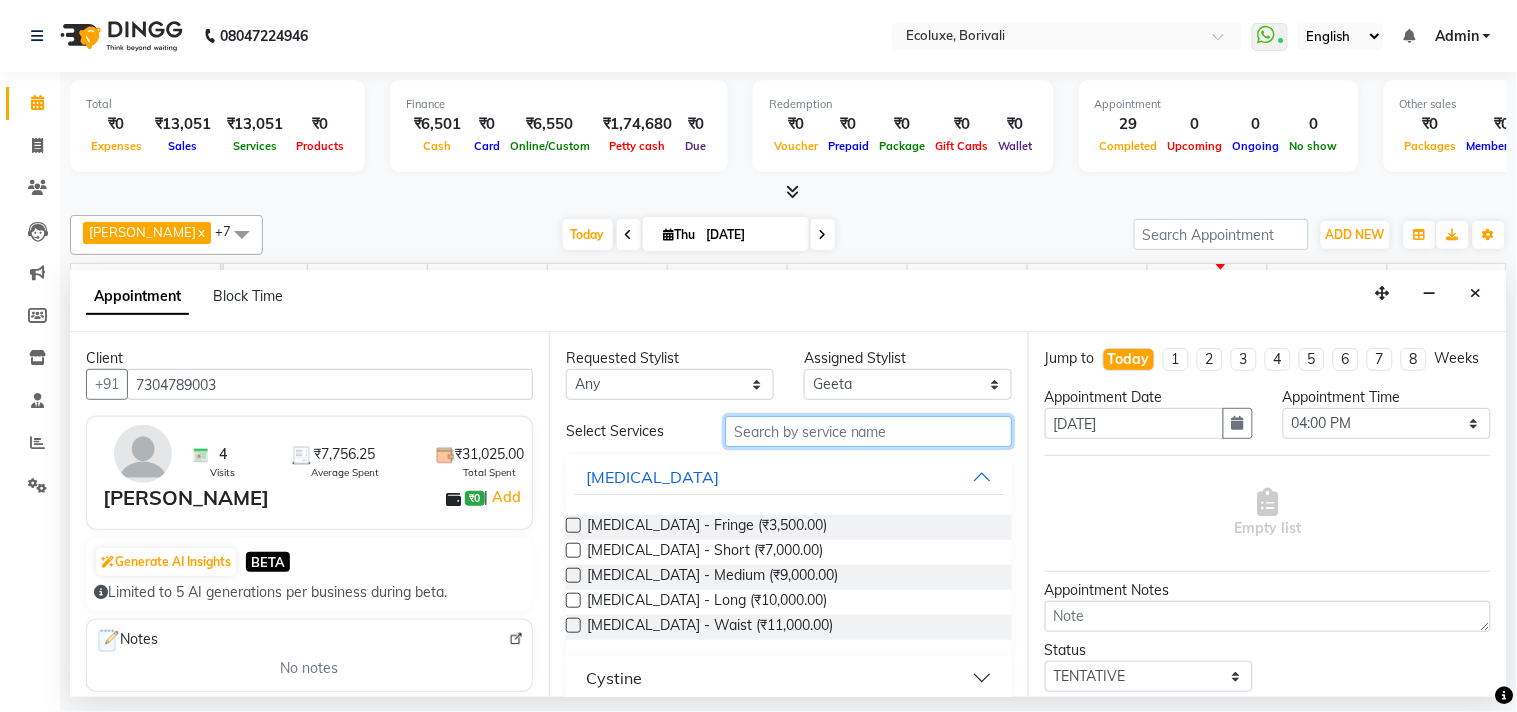 click at bounding box center (868, 431) 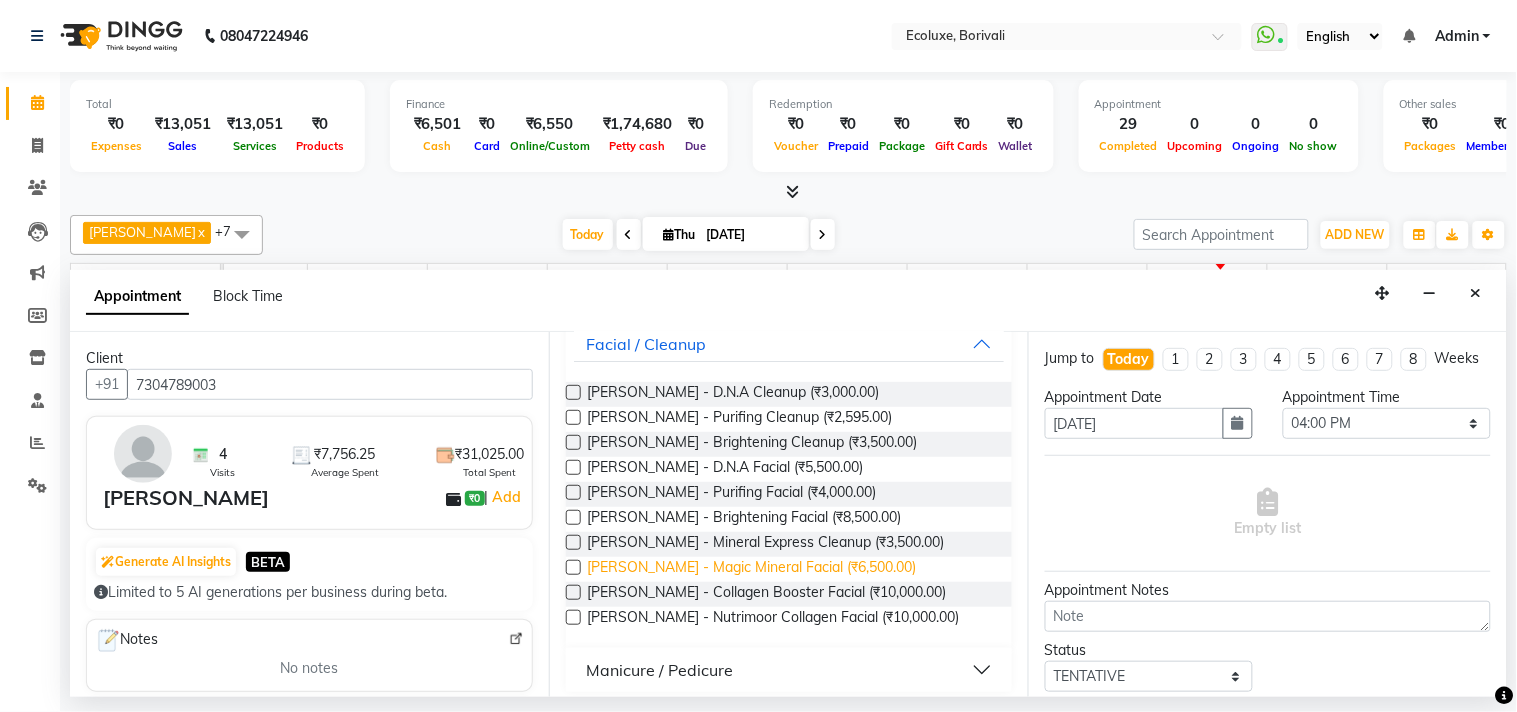 scroll, scrollTop: 143, scrollLeft: 0, axis: vertical 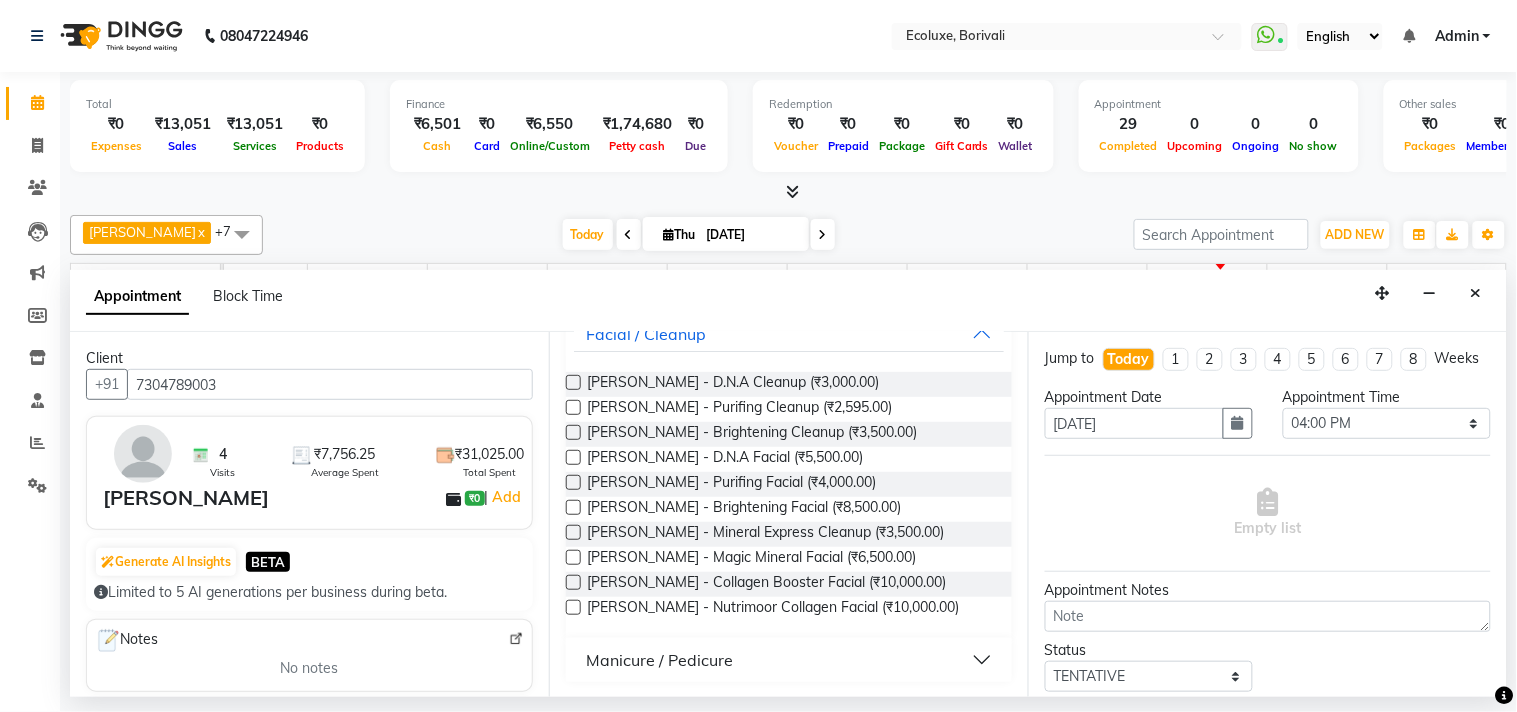 type on "remy" 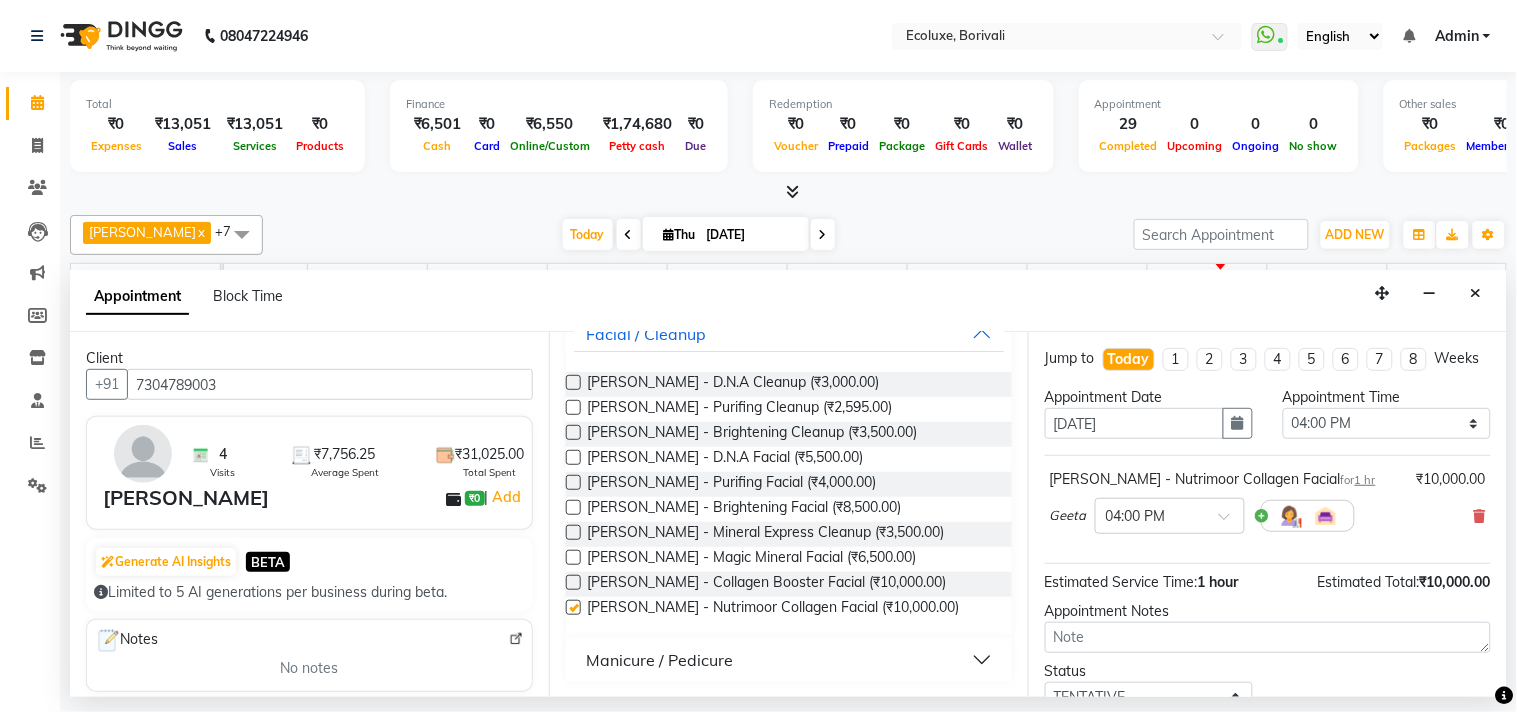 checkbox on "false" 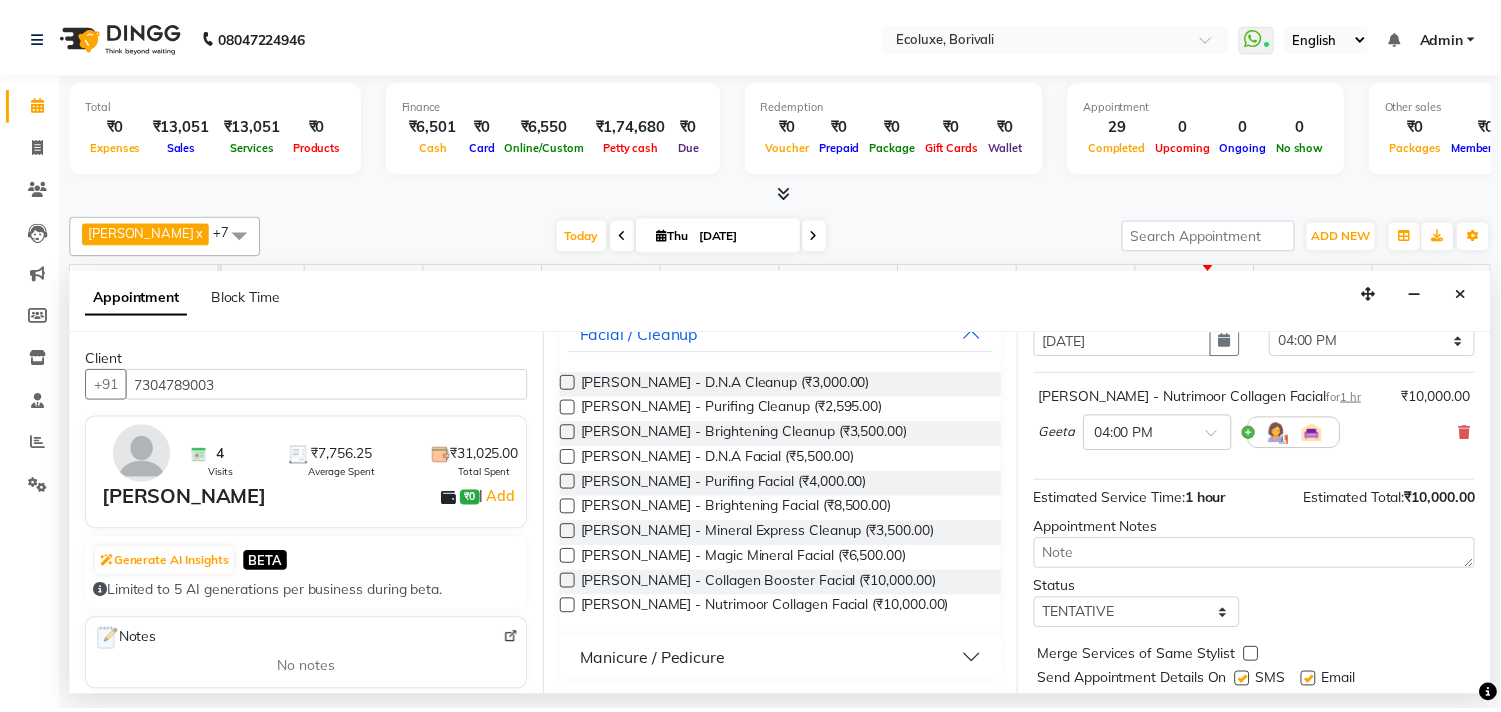 scroll, scrollTop: 161, scrollLeft: 0, axis: vertical 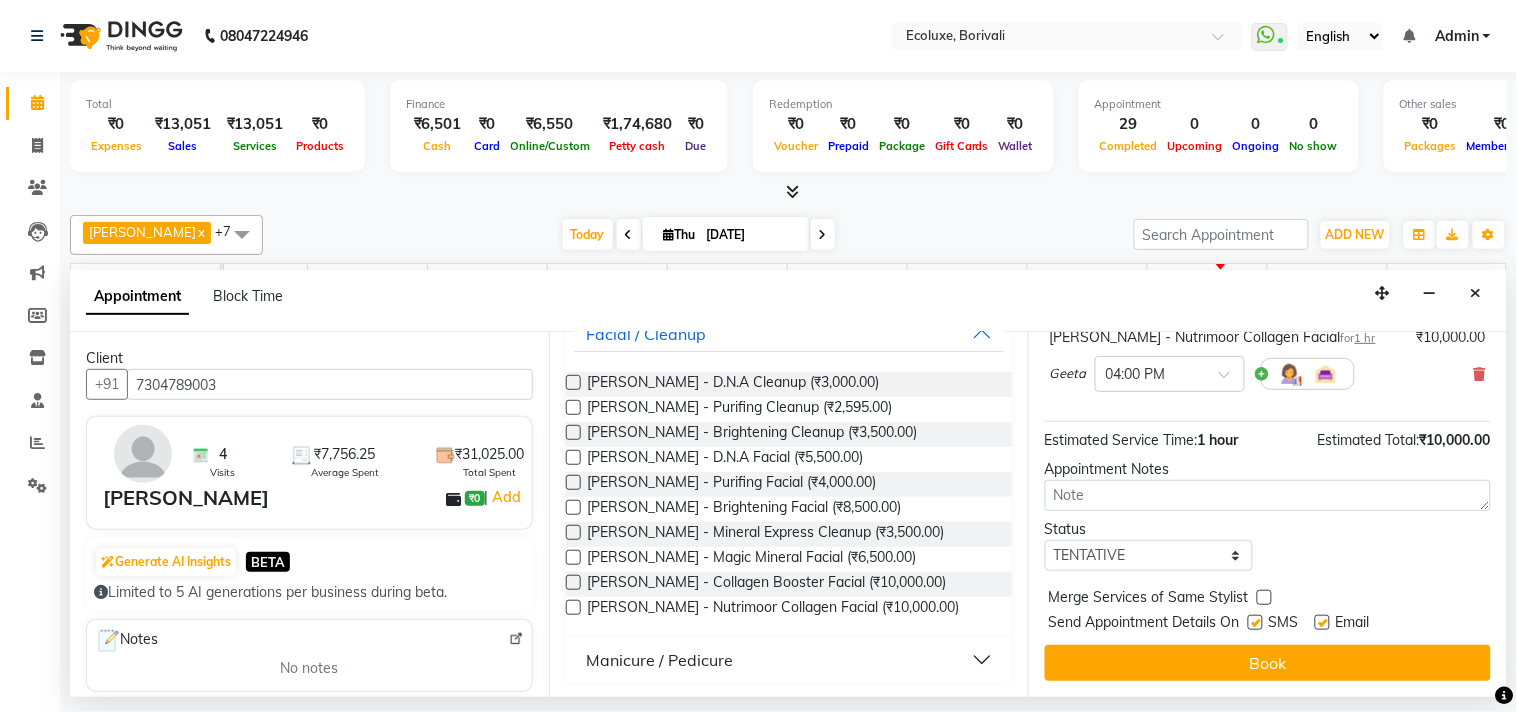 click at bounding box center (1255, 622) 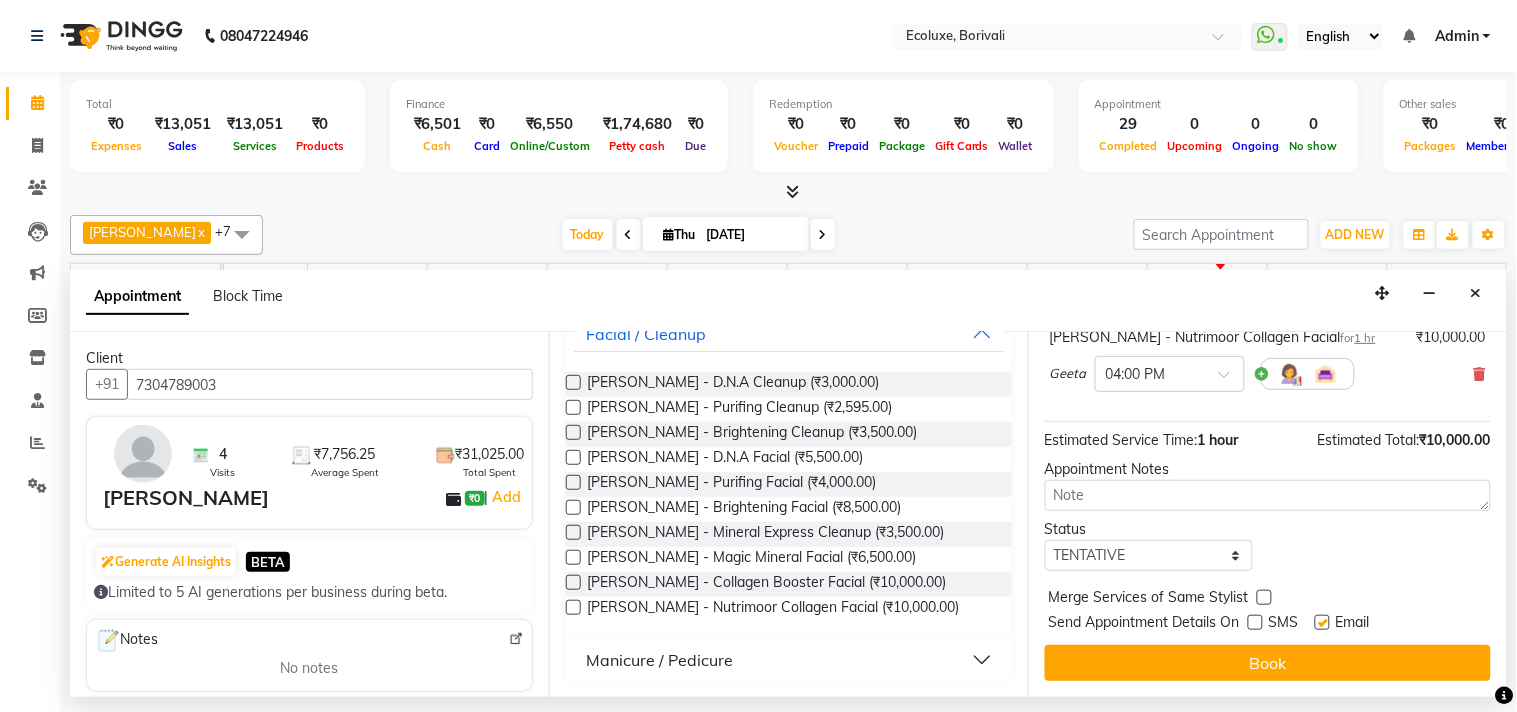 click at bounding box center [1322, 622] 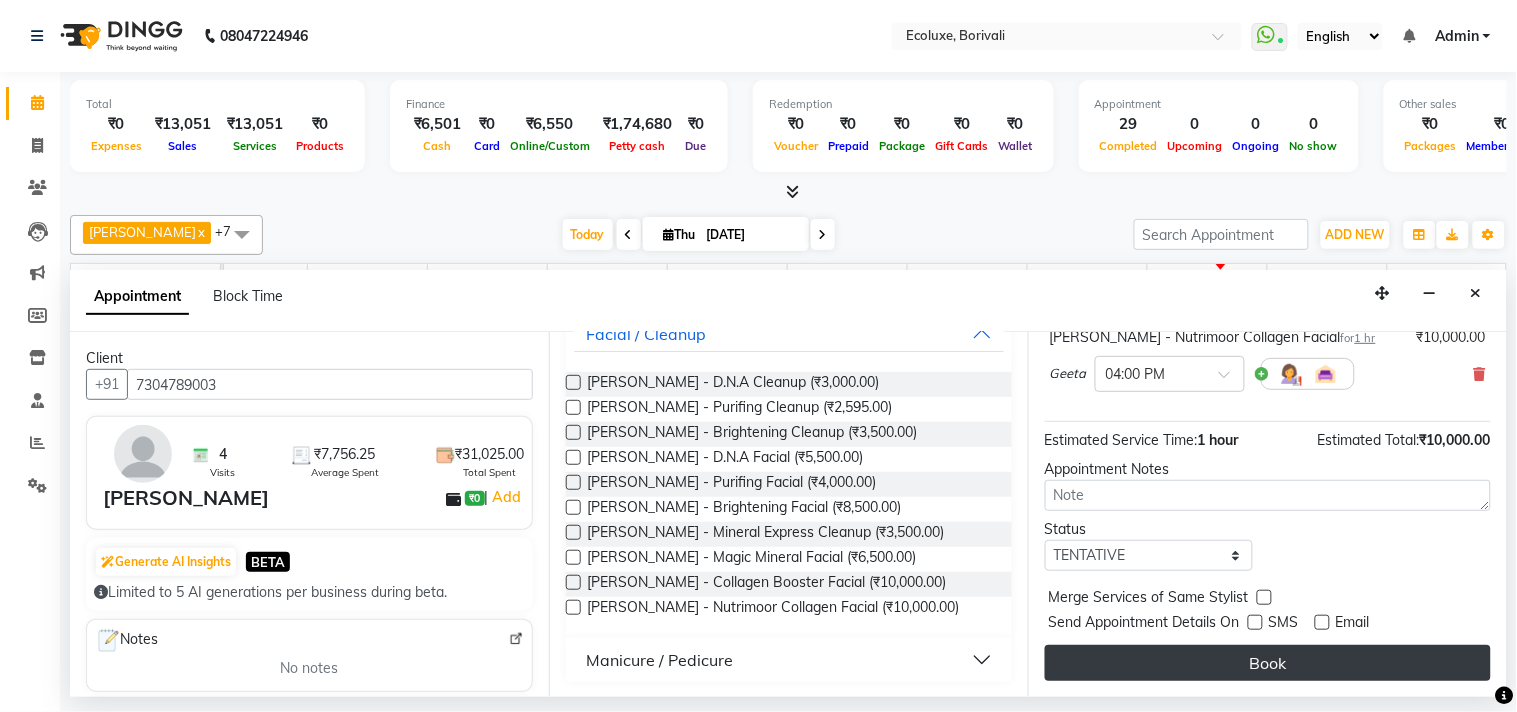 click on "Book" at bounding box center (1268, 663) 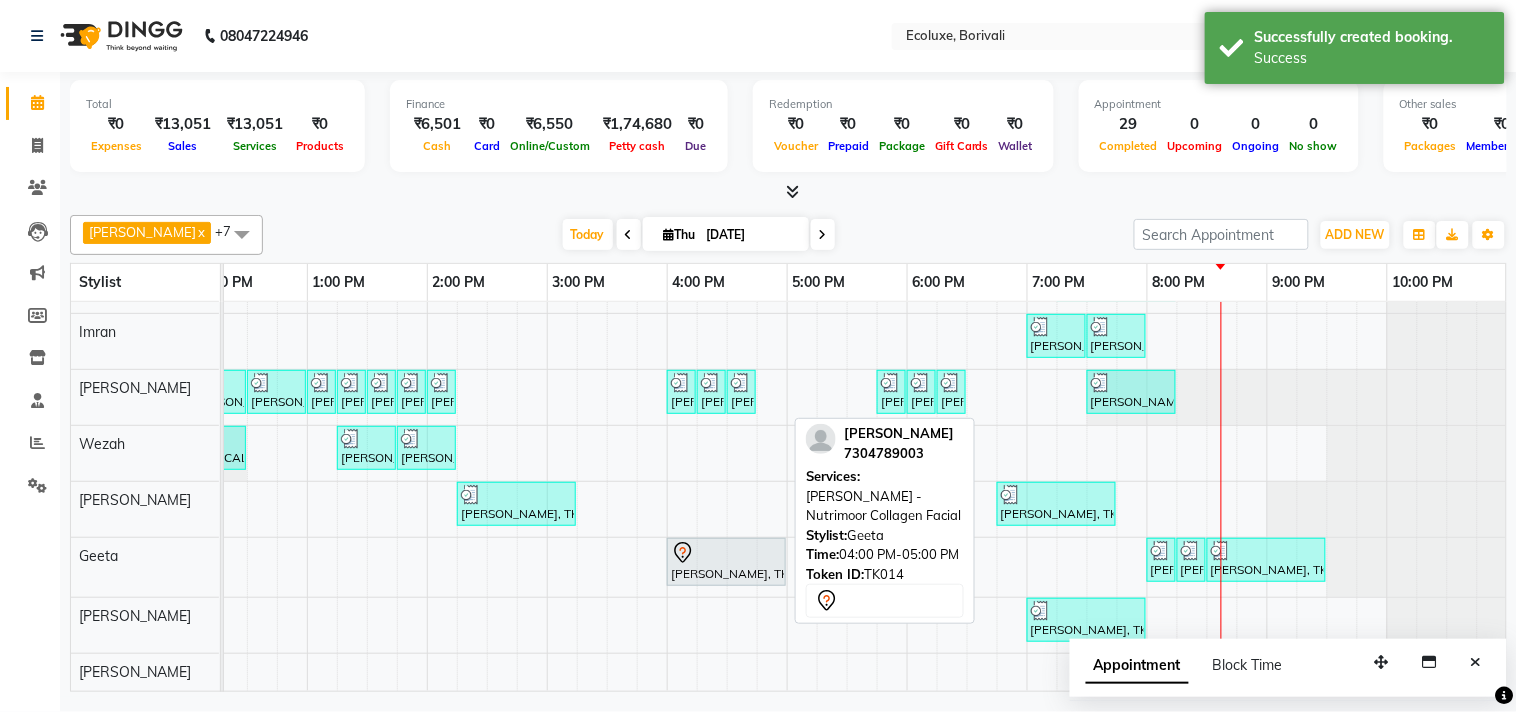 click on "[PERSON_NAME], TK14, 04:00 PM-05:00 PM, [PERSON_NAME] - Nutrimoor Collagen Facial" at bounding box center [726, 562] 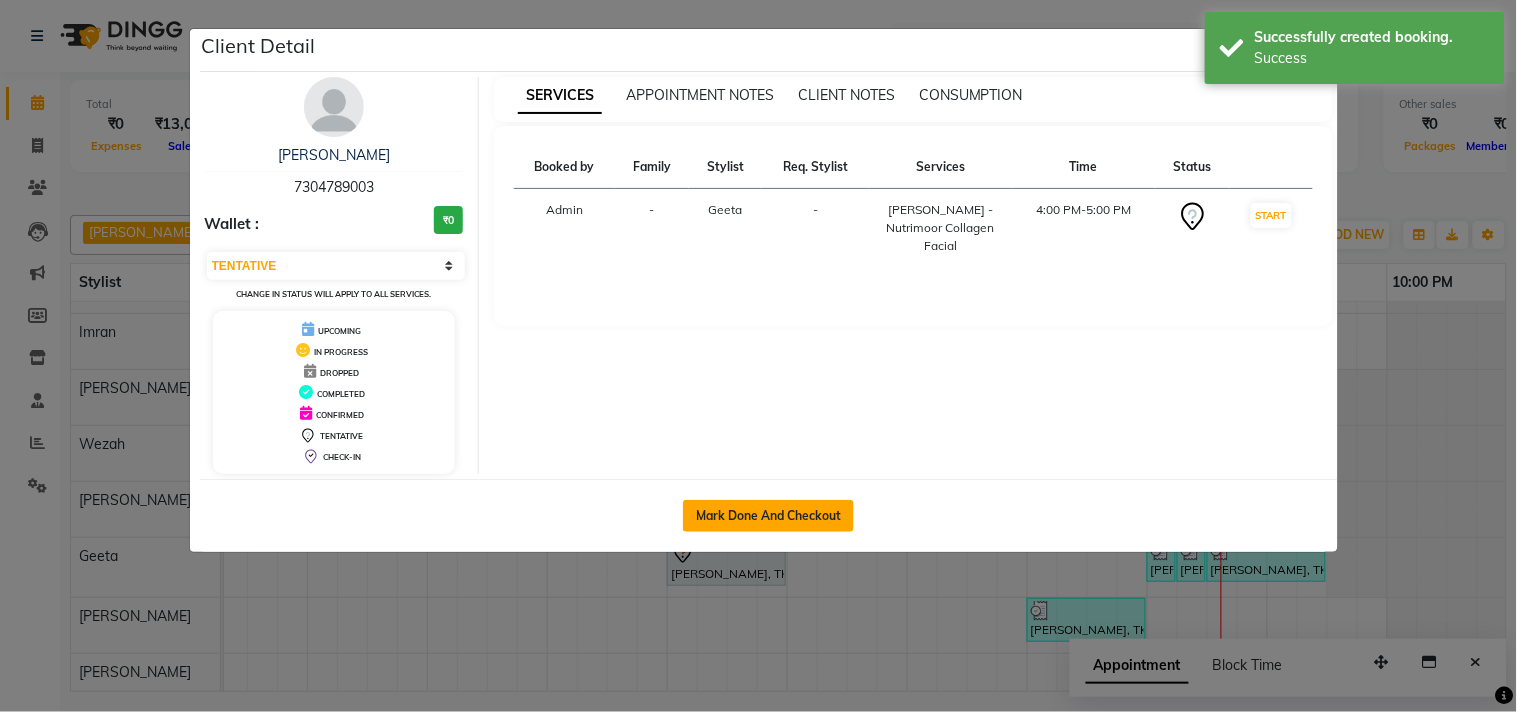 click on "Mark Done And Checkout" 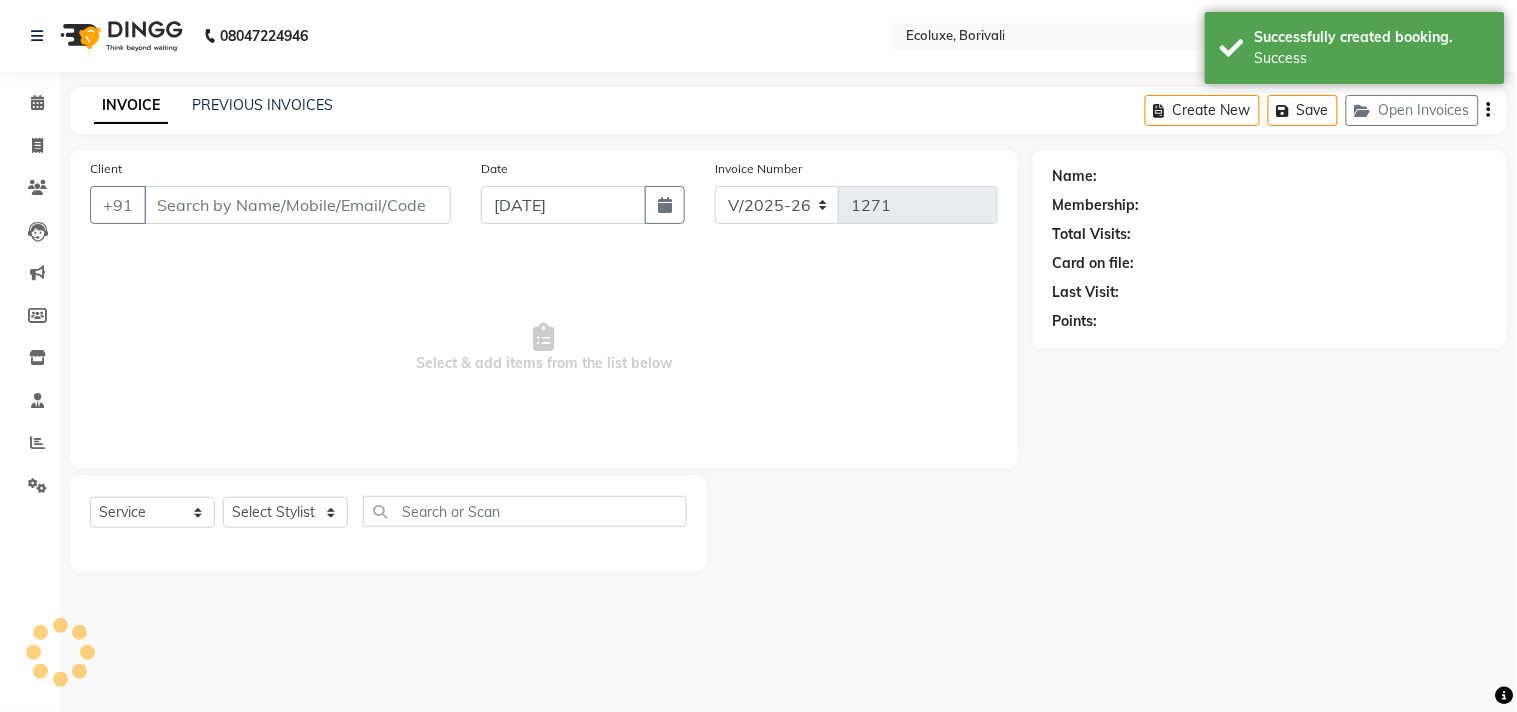 click 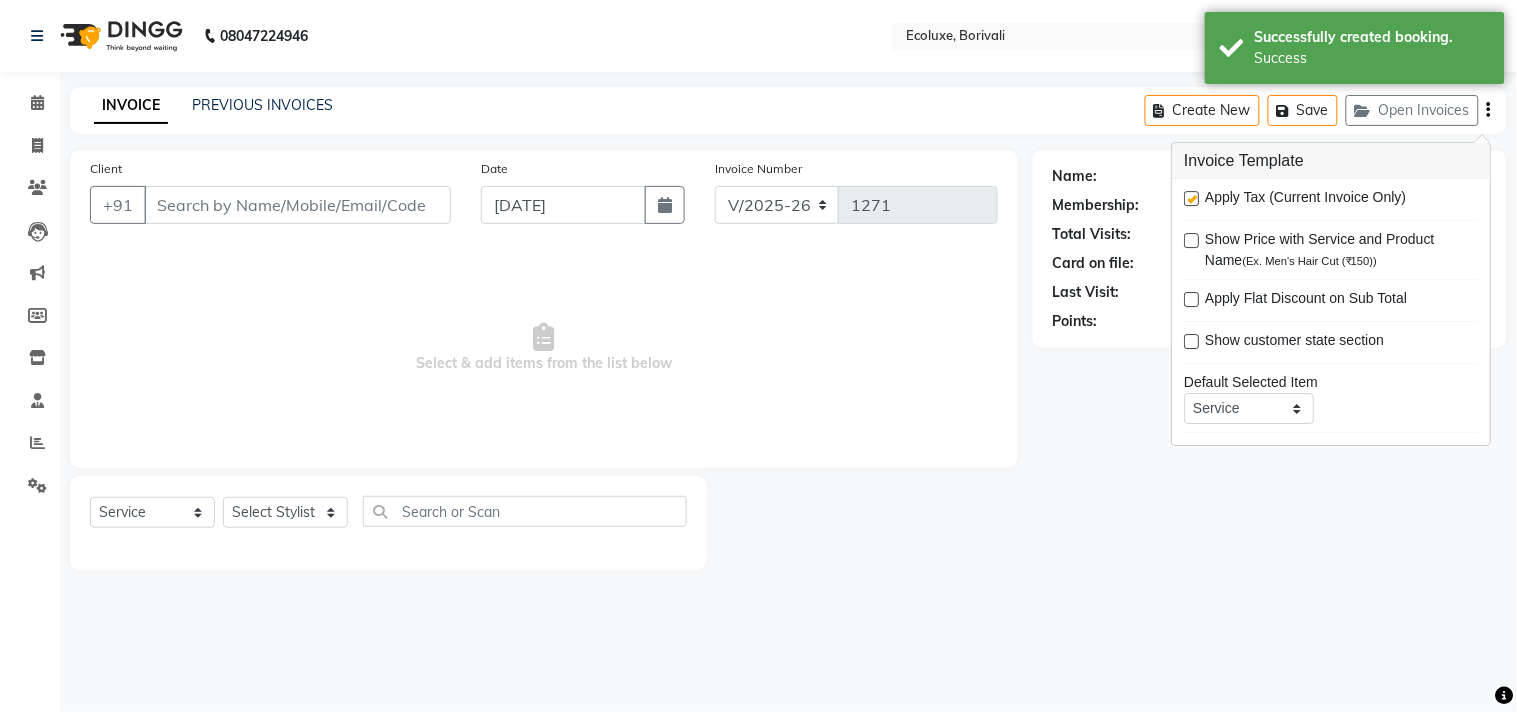 type on "7304789003" 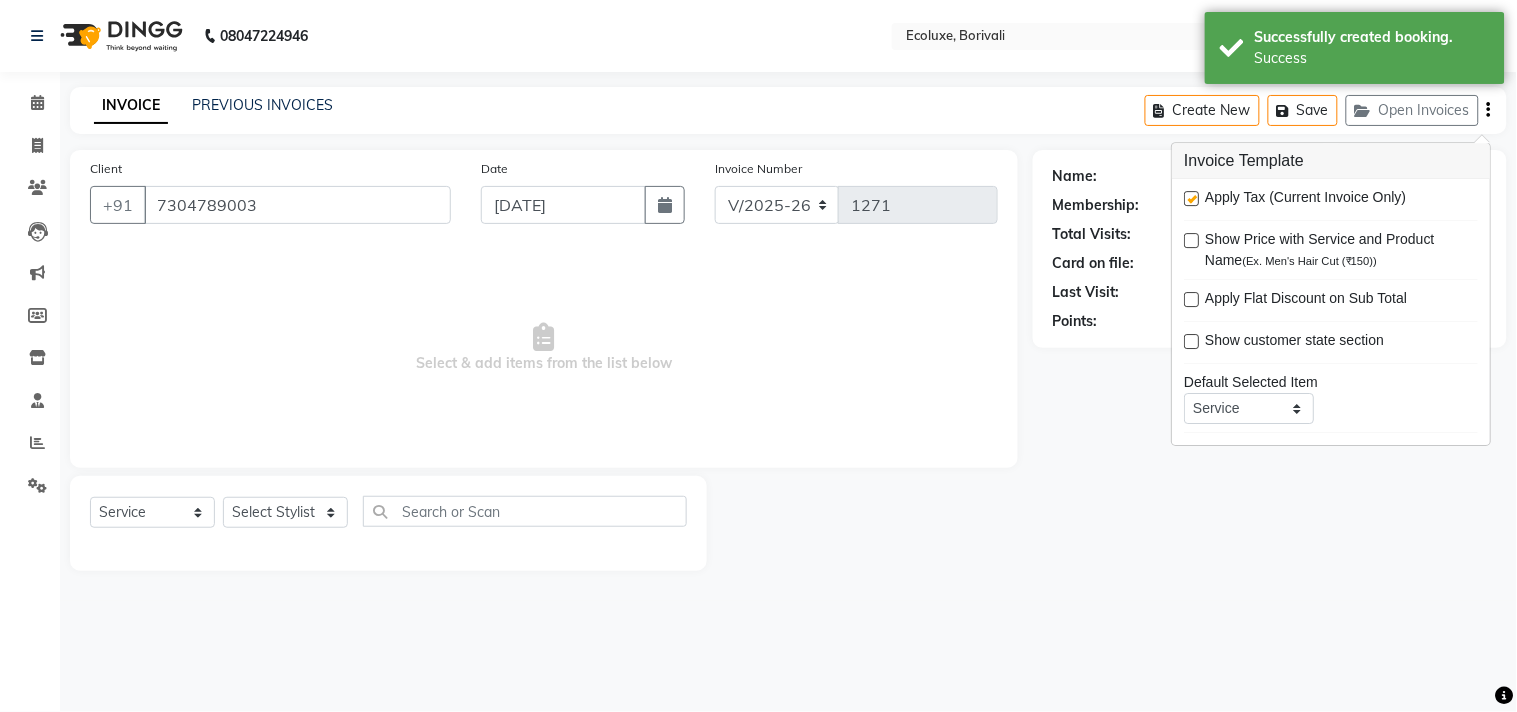 select on "61637" 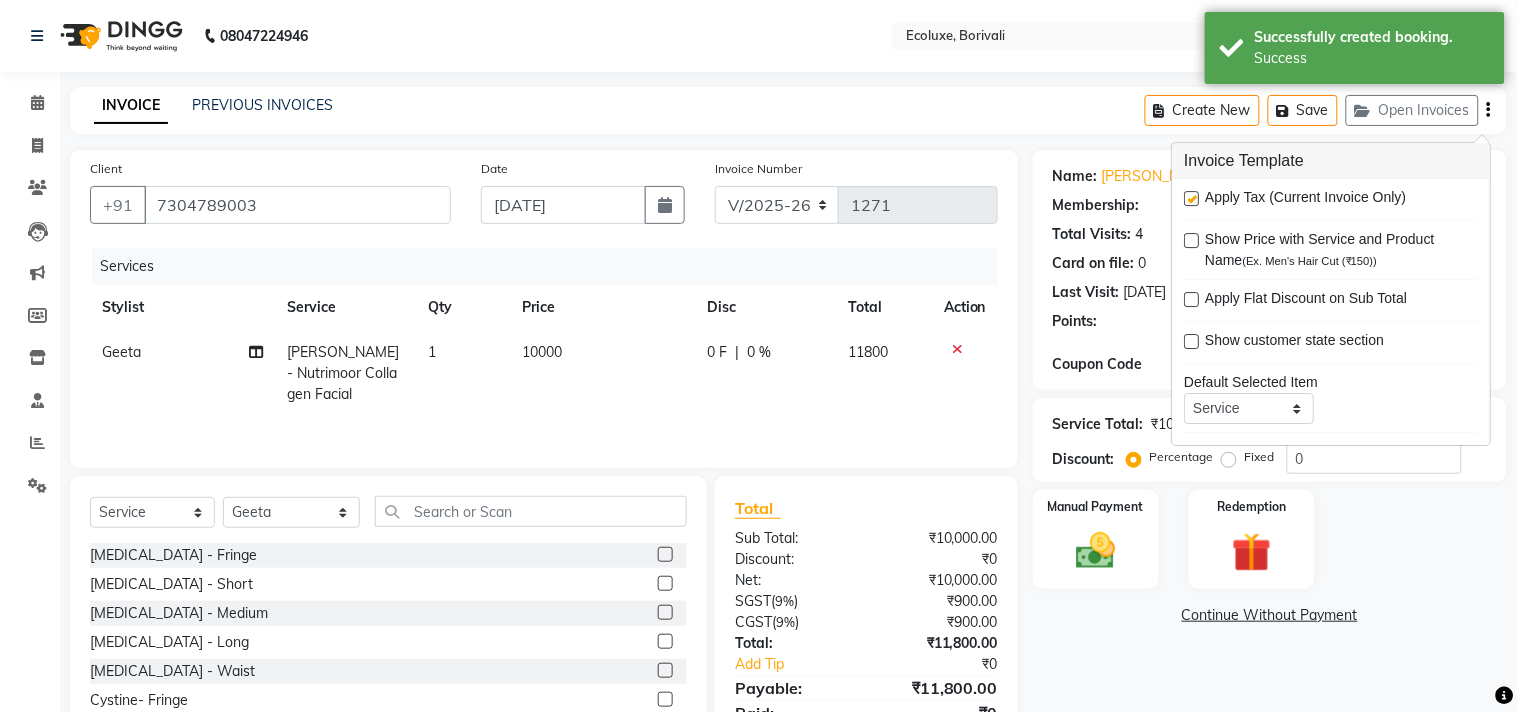 click on "Apply Tax (Current Invoice Only)" at bounding box center [1305, 199] 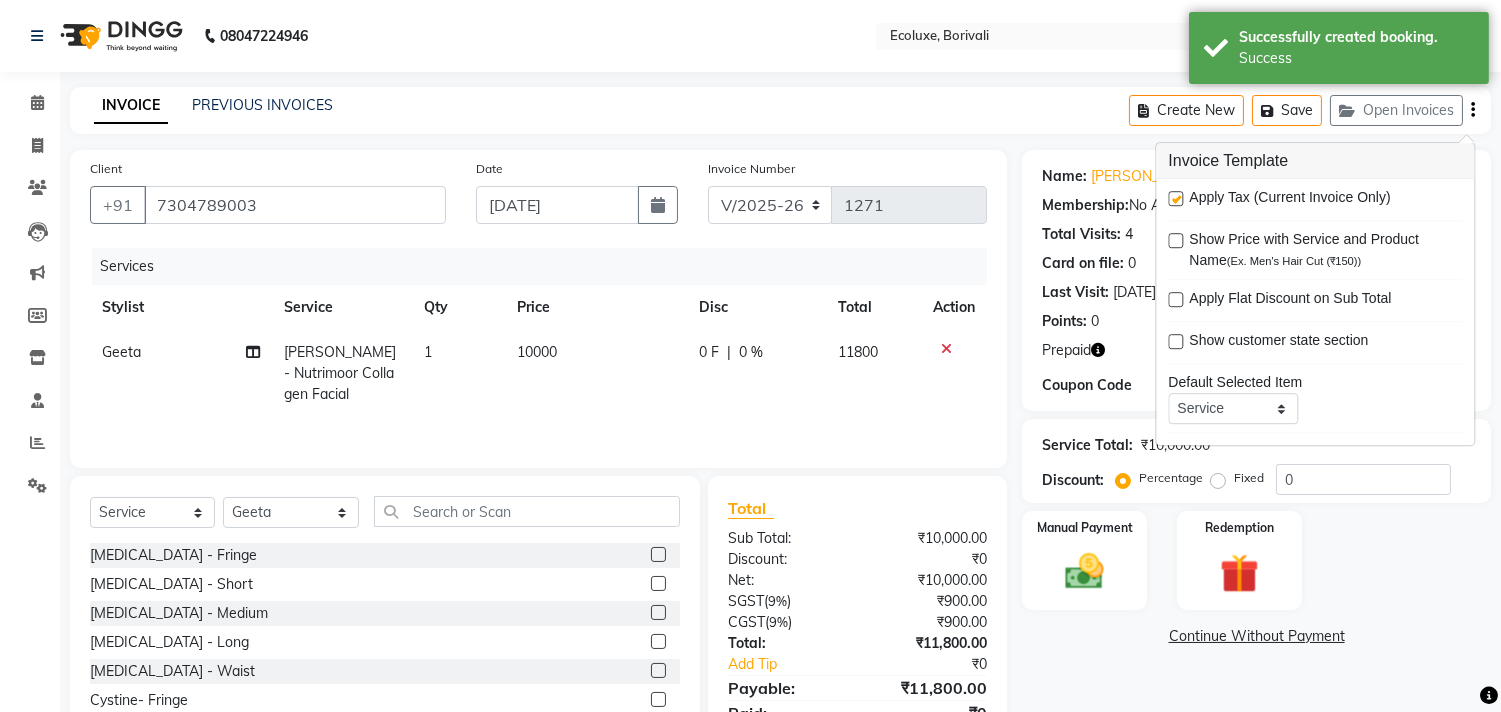 click at bounding box center [1175, 198] 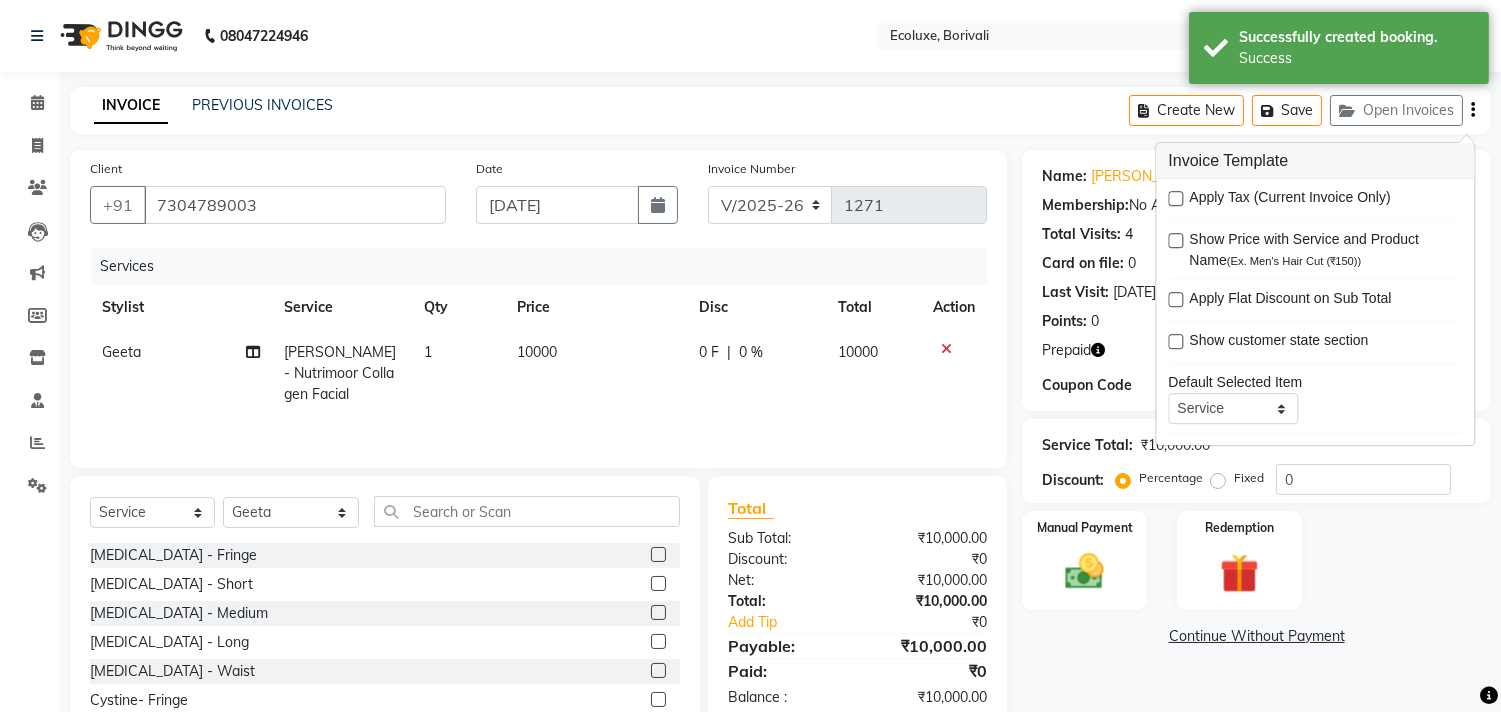 click on "INVOICE PREVIOUS INVOICES Create New   Save   Open Invoices" 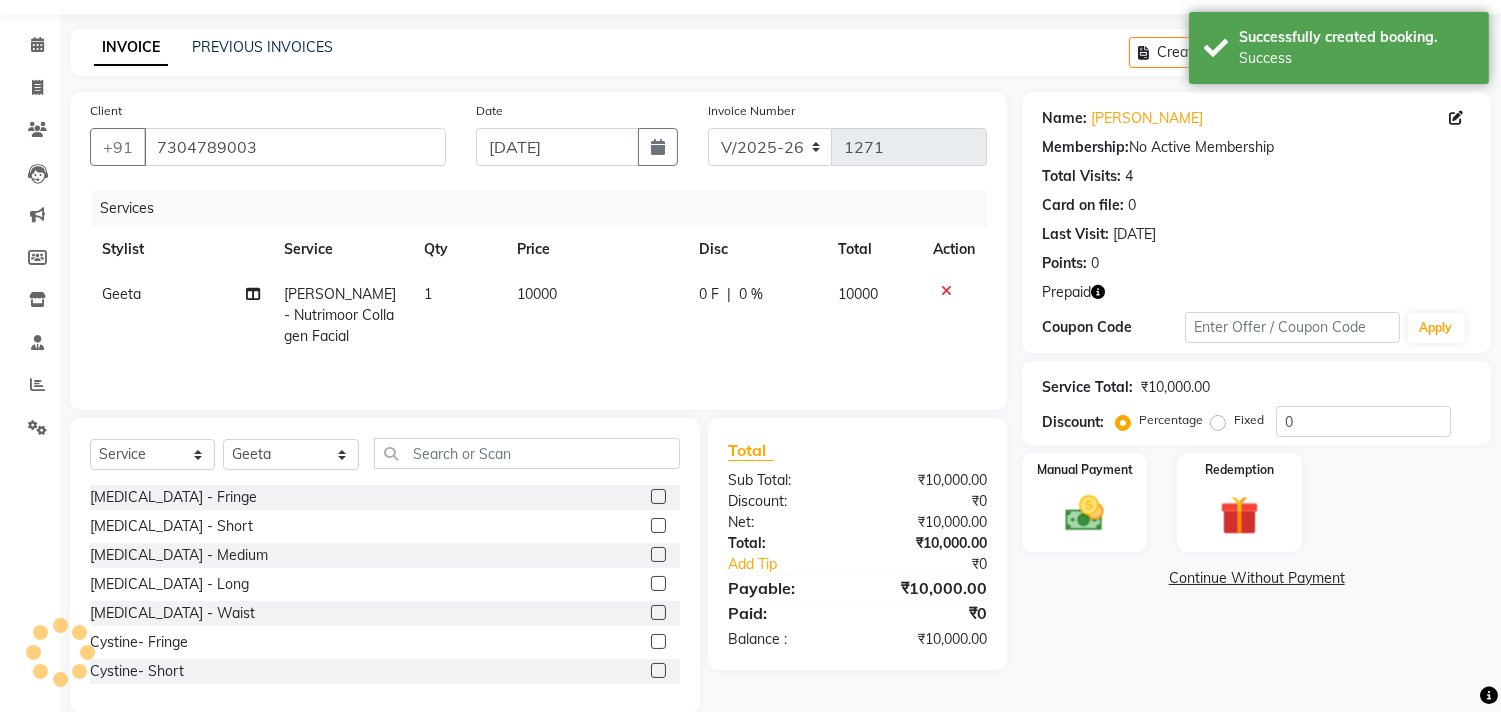 scroll, scrollTop: 91, scrollLeft: 0, axis: vertical 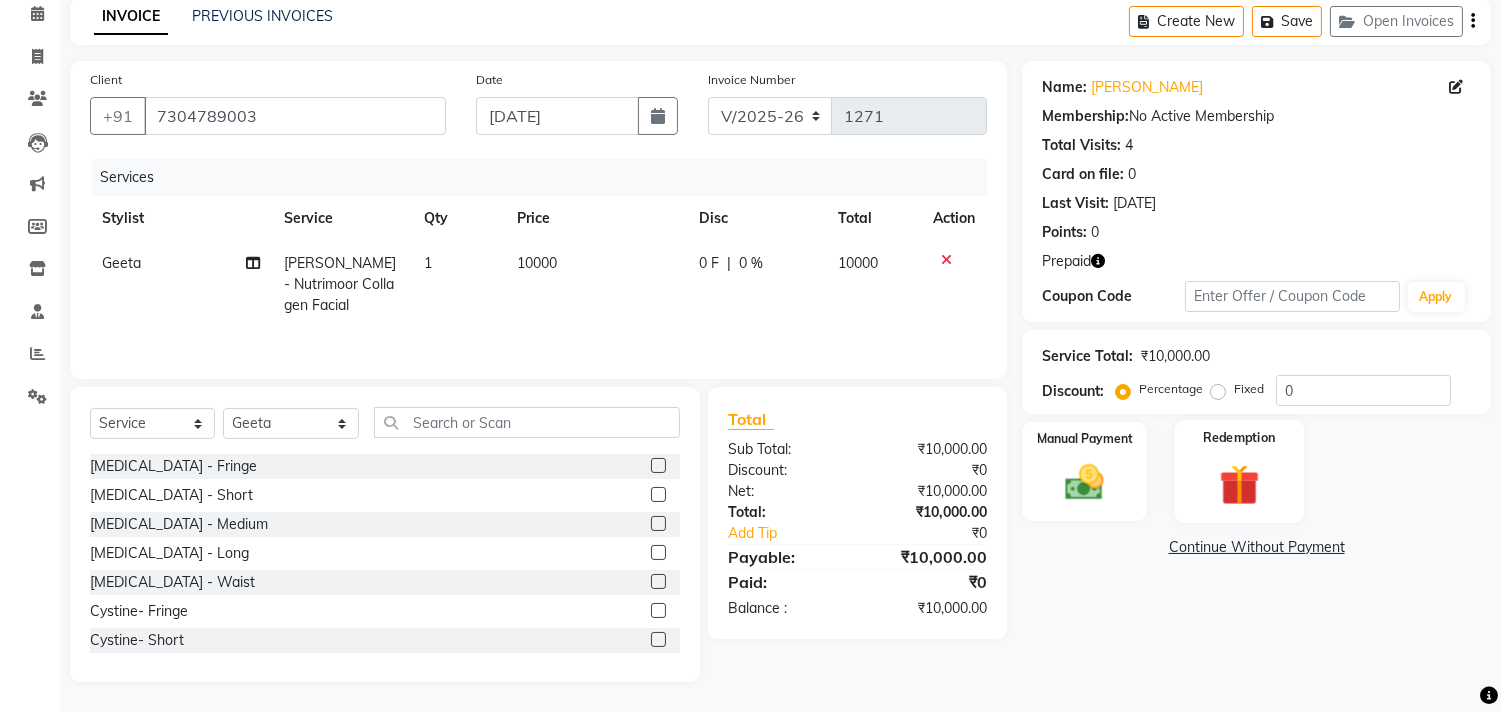 click on "Redemption" 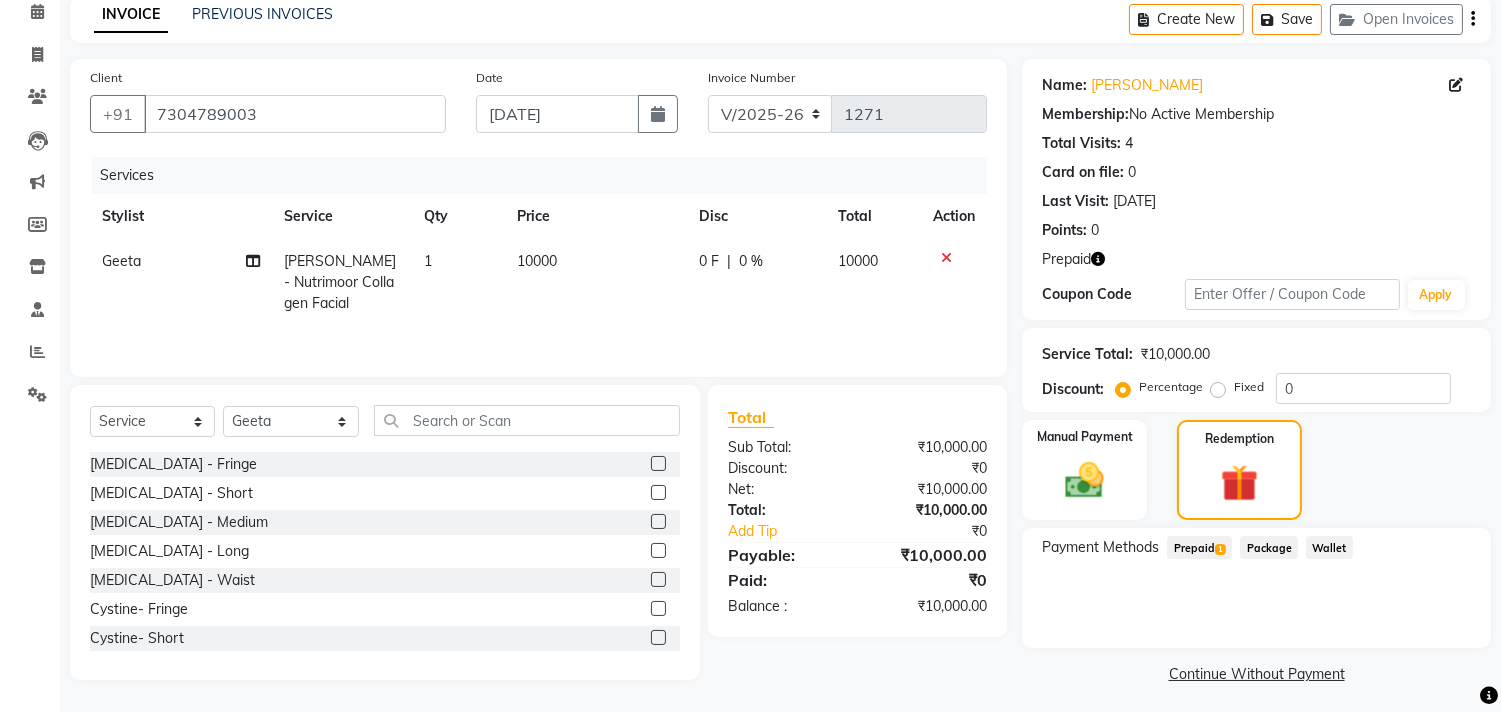 click on "Prepaid  1" 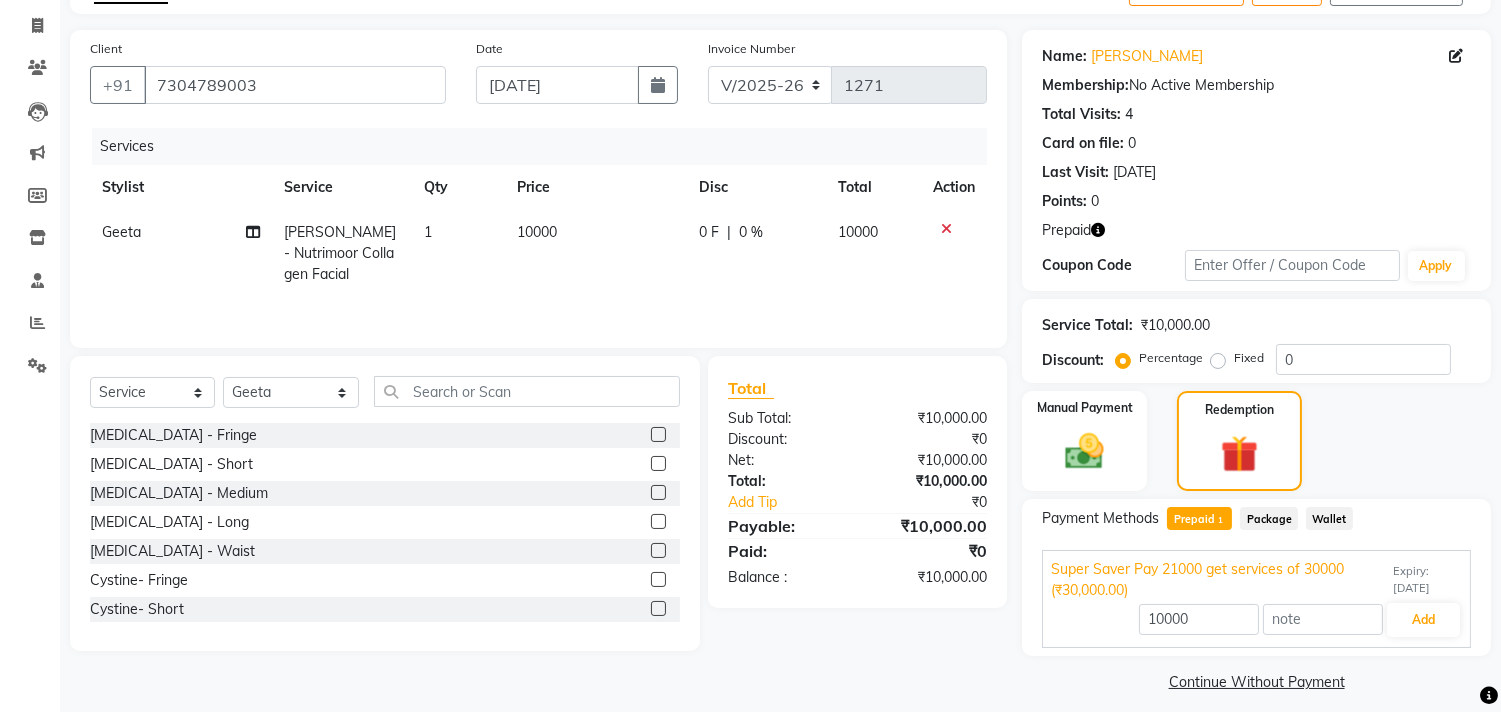 scroll, scrollTop: 134, scrollLeft: 0, axis: vertical 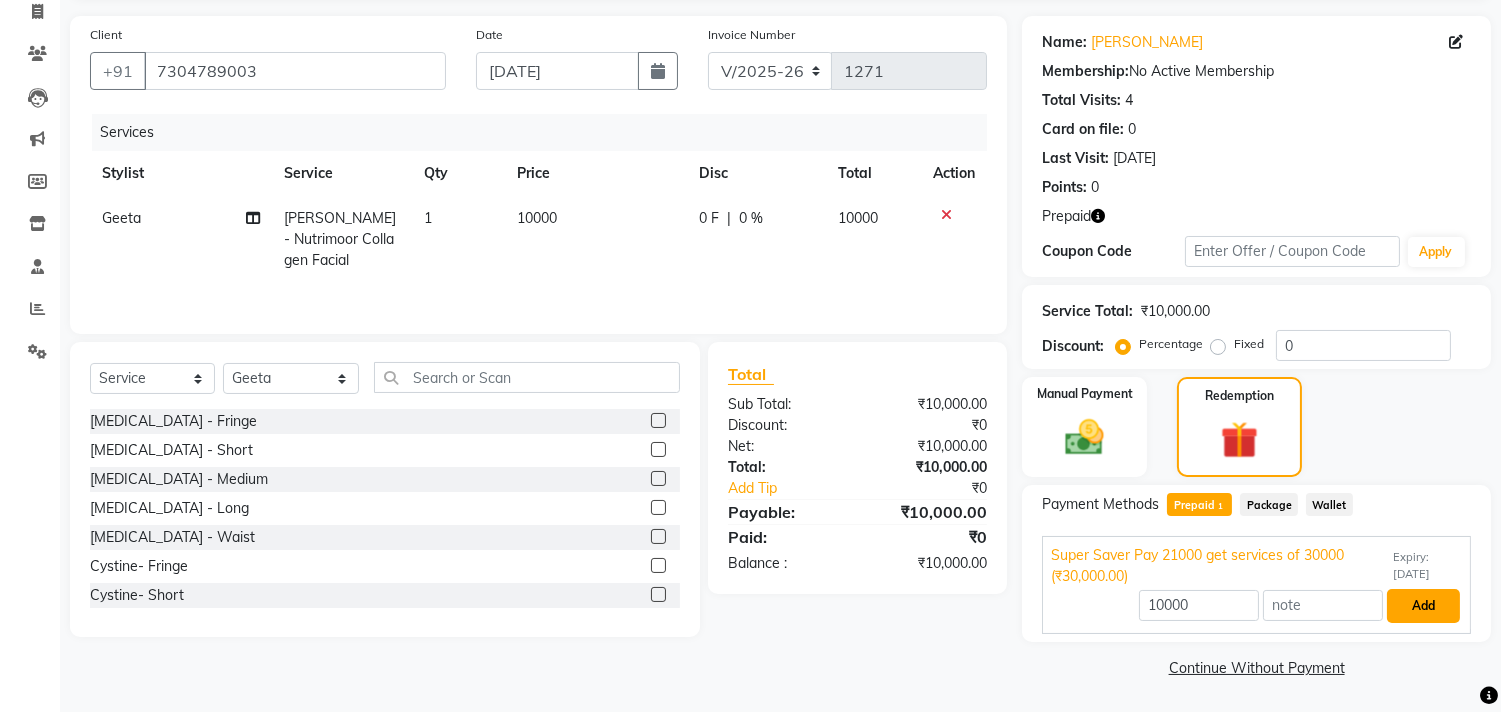 click on "Add" at bounding box center (1423, 606) 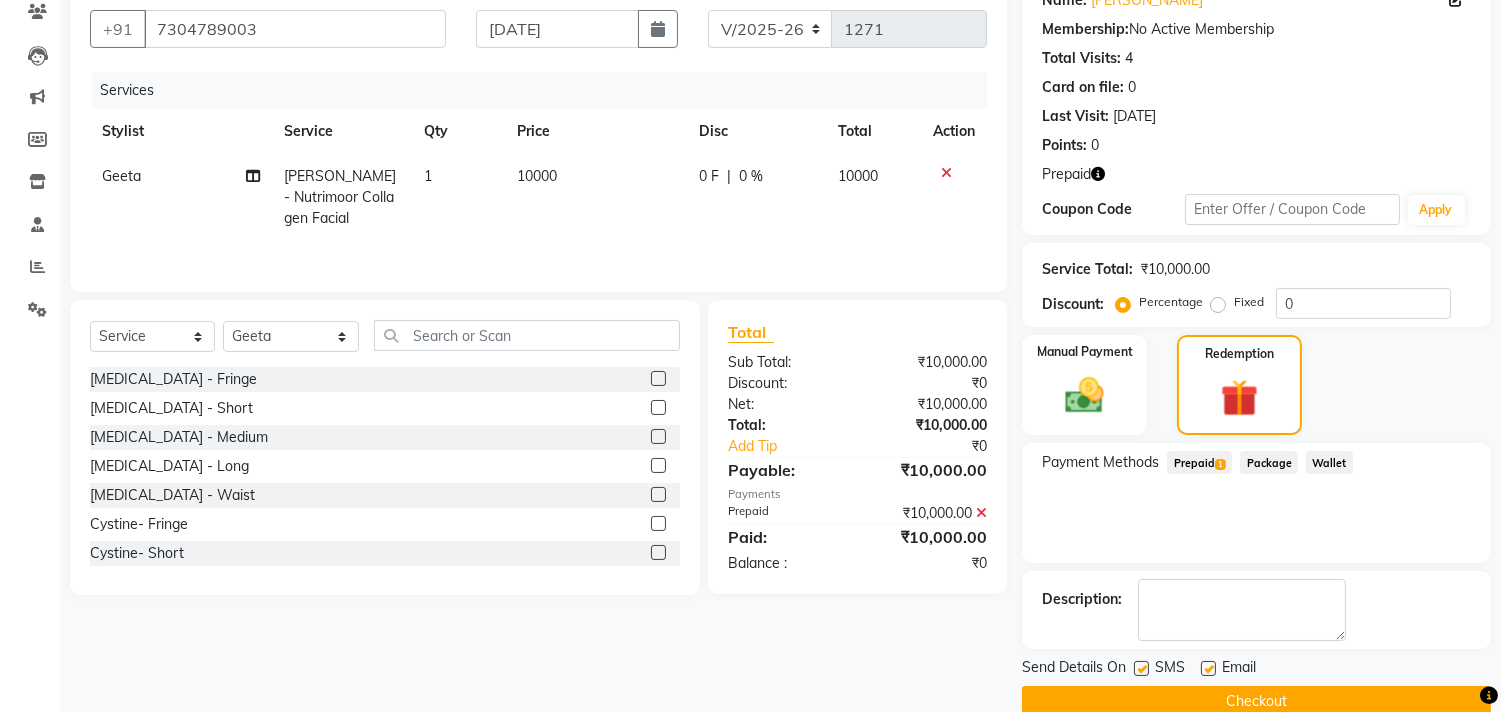 scroll, scrollTop: 210, scrollLeft: 0, axis: vertical 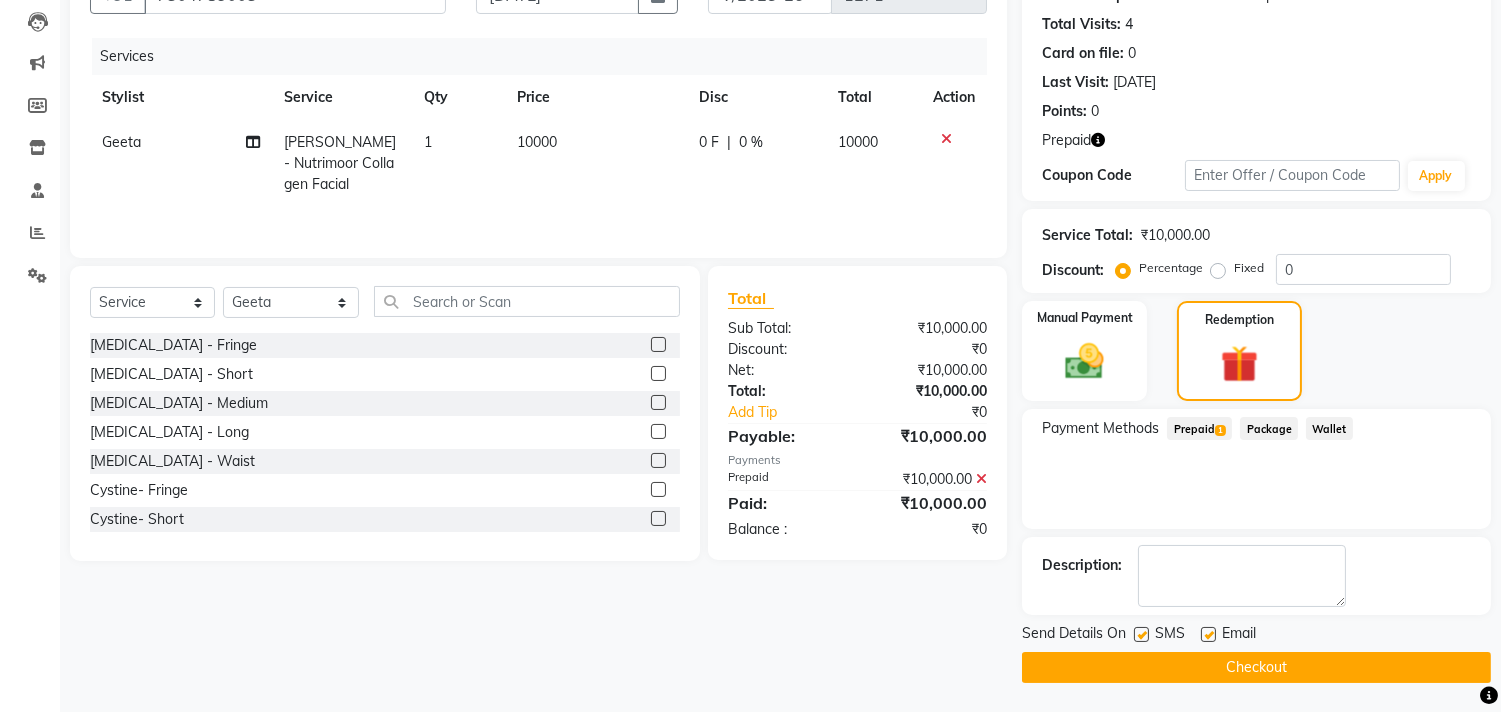 click 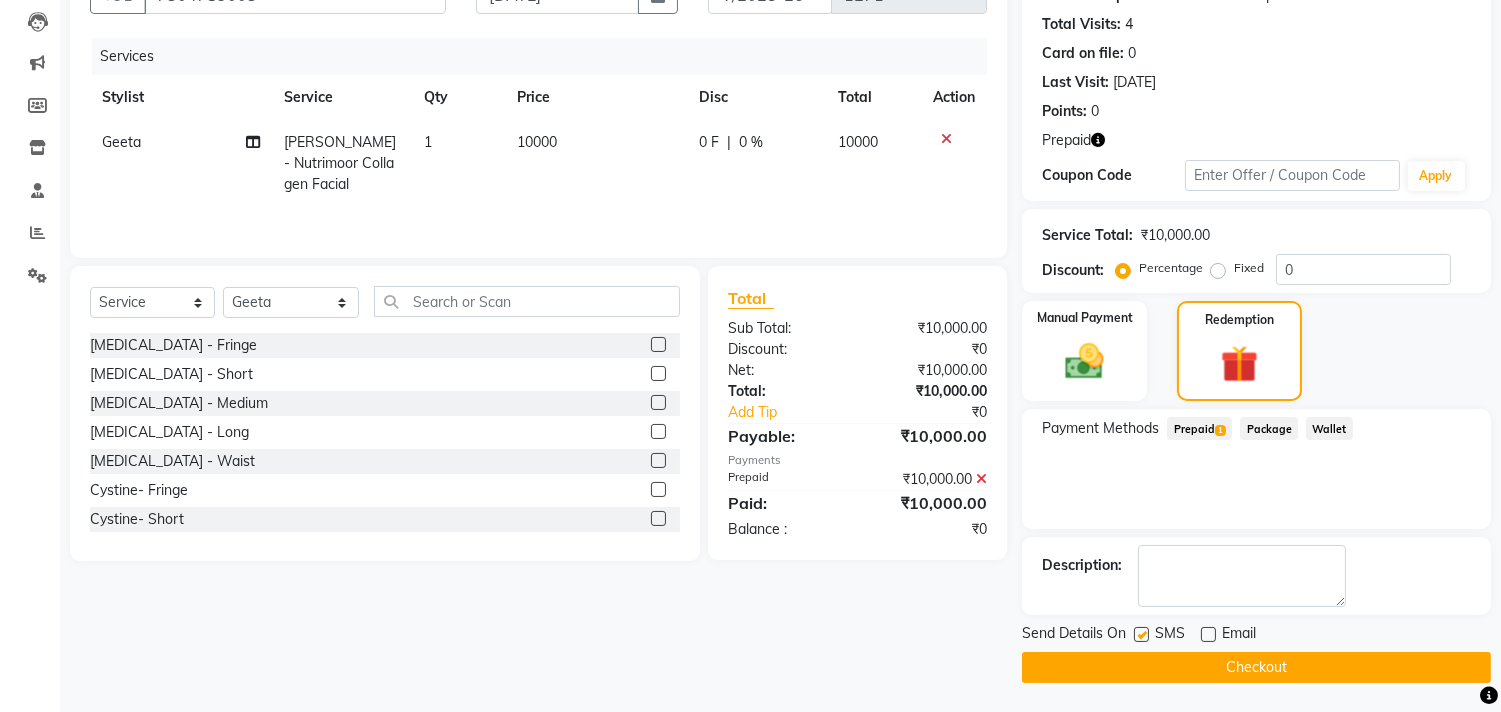 click 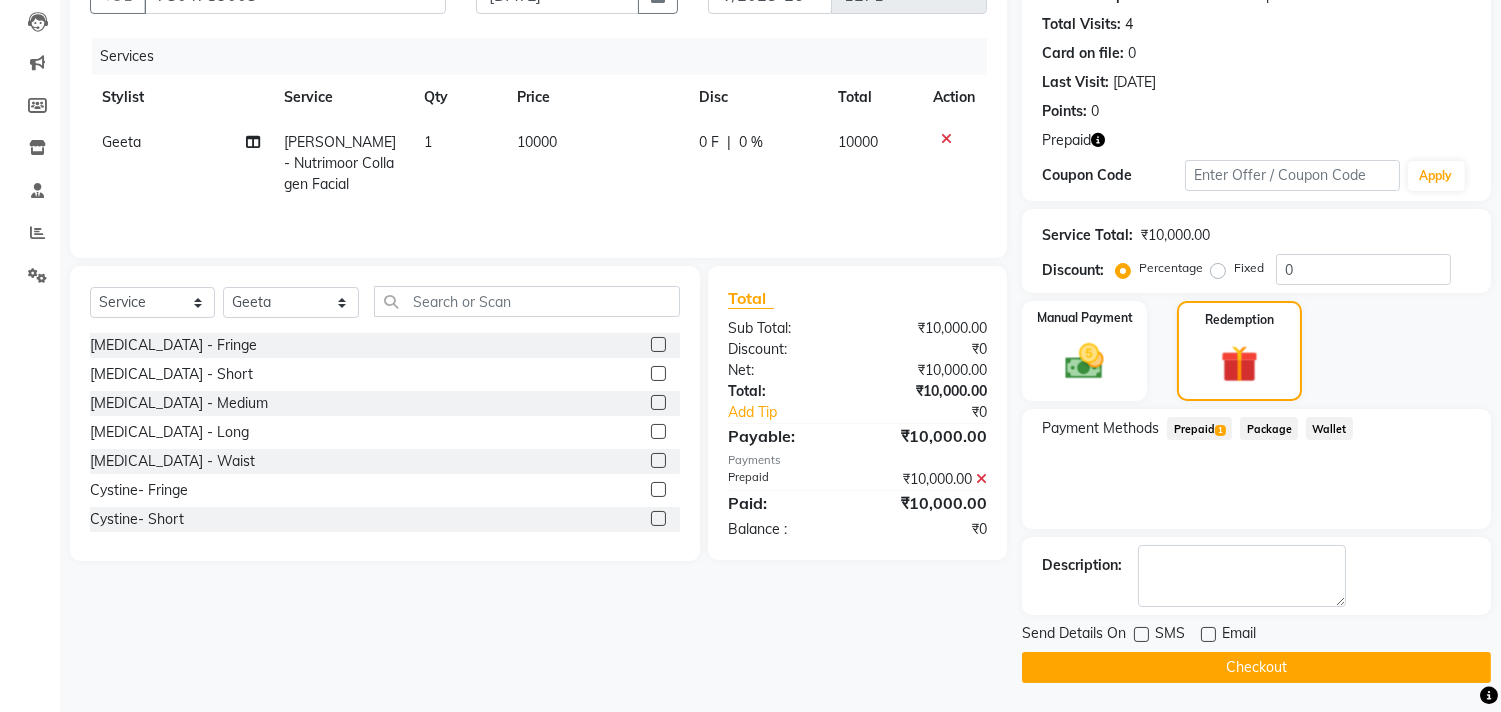 click on "Checkout" 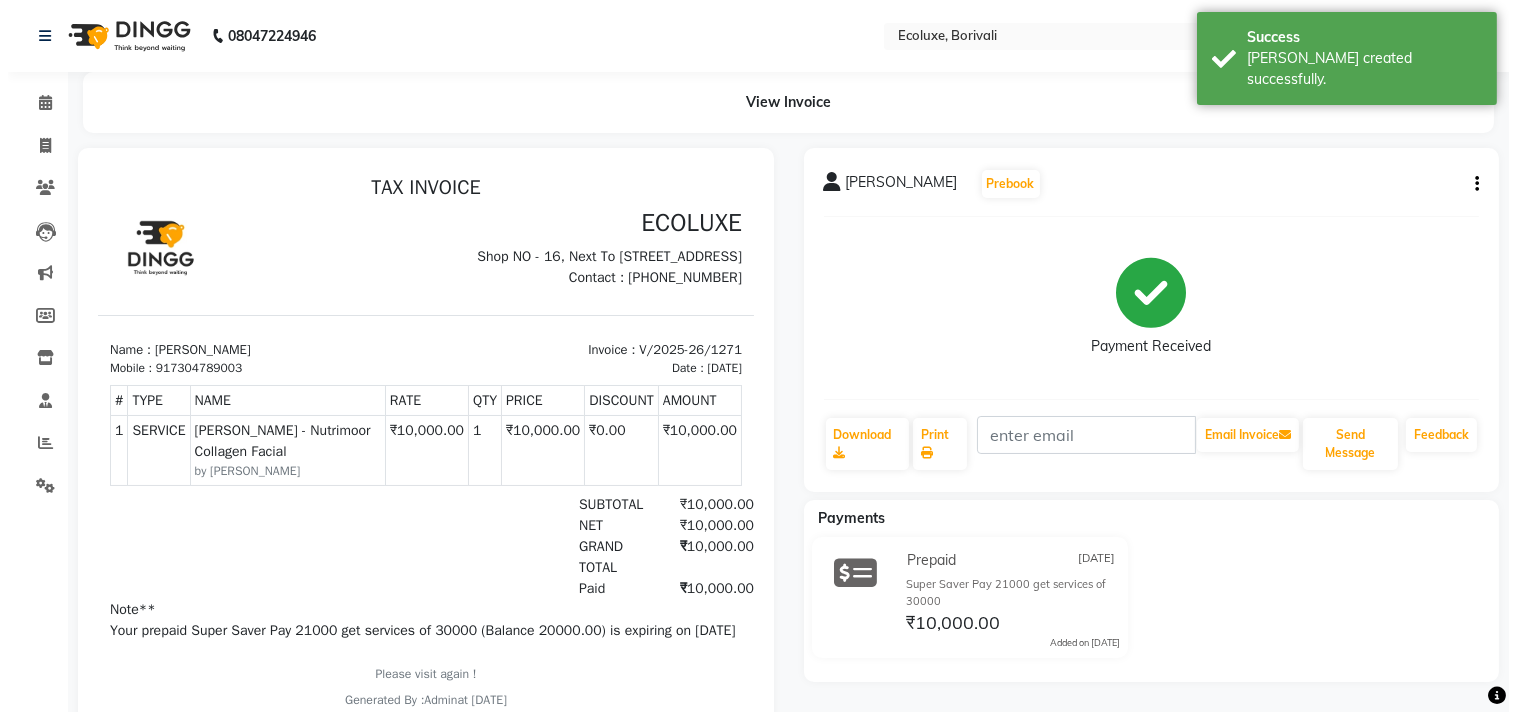 scroll, scrollTop: 16, scrollLeft: 0, axis: vertical 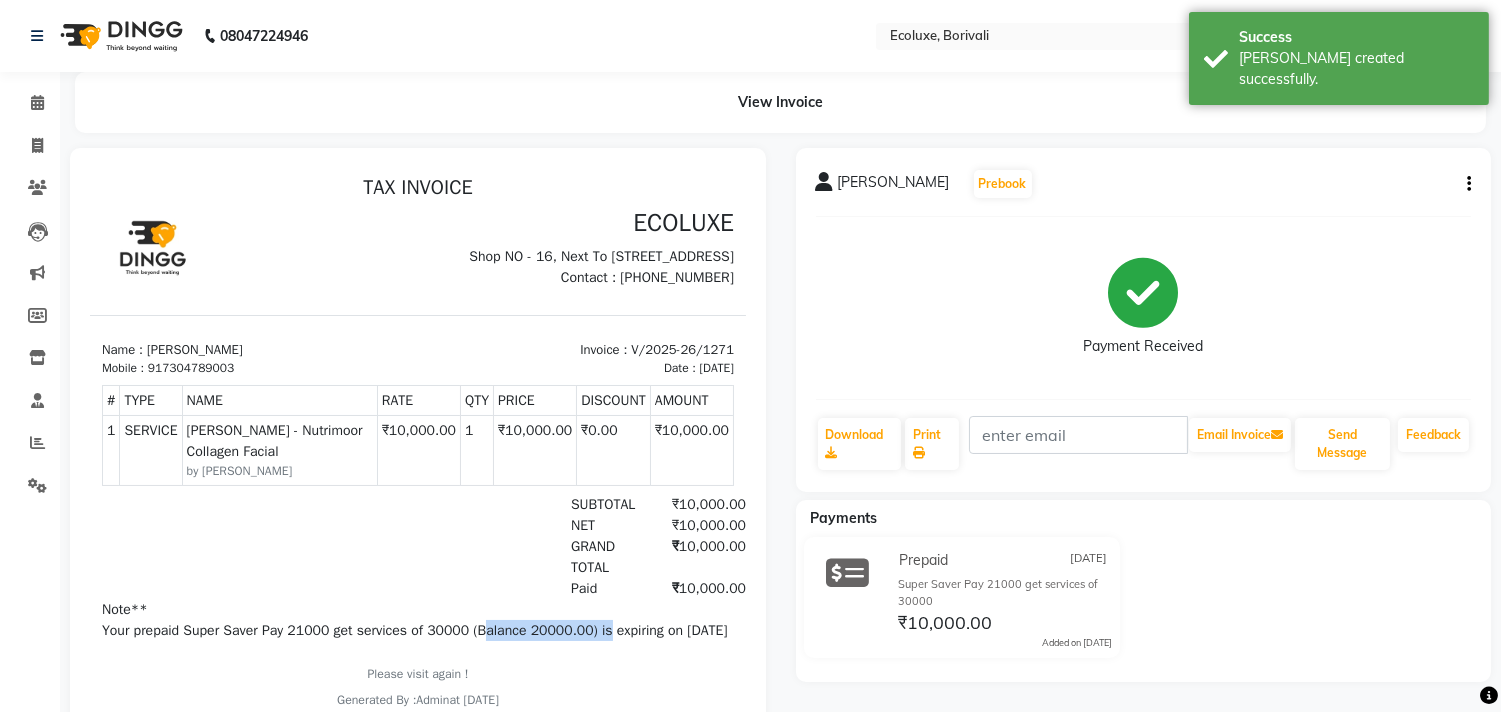 drag, startPoint x: 472, startPoint y: 630, endPoint x: 588, endPoint y: 630, distance: 116 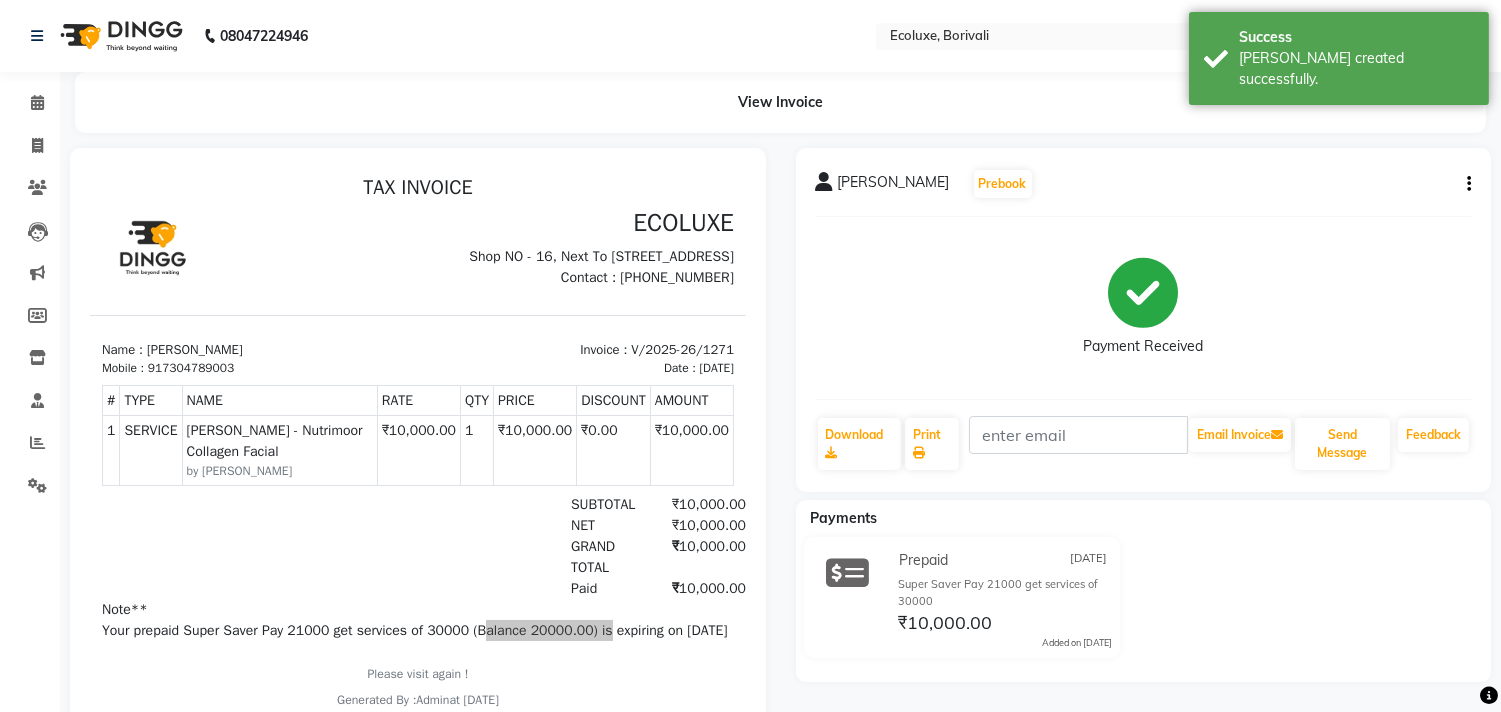click on "Payment Received" 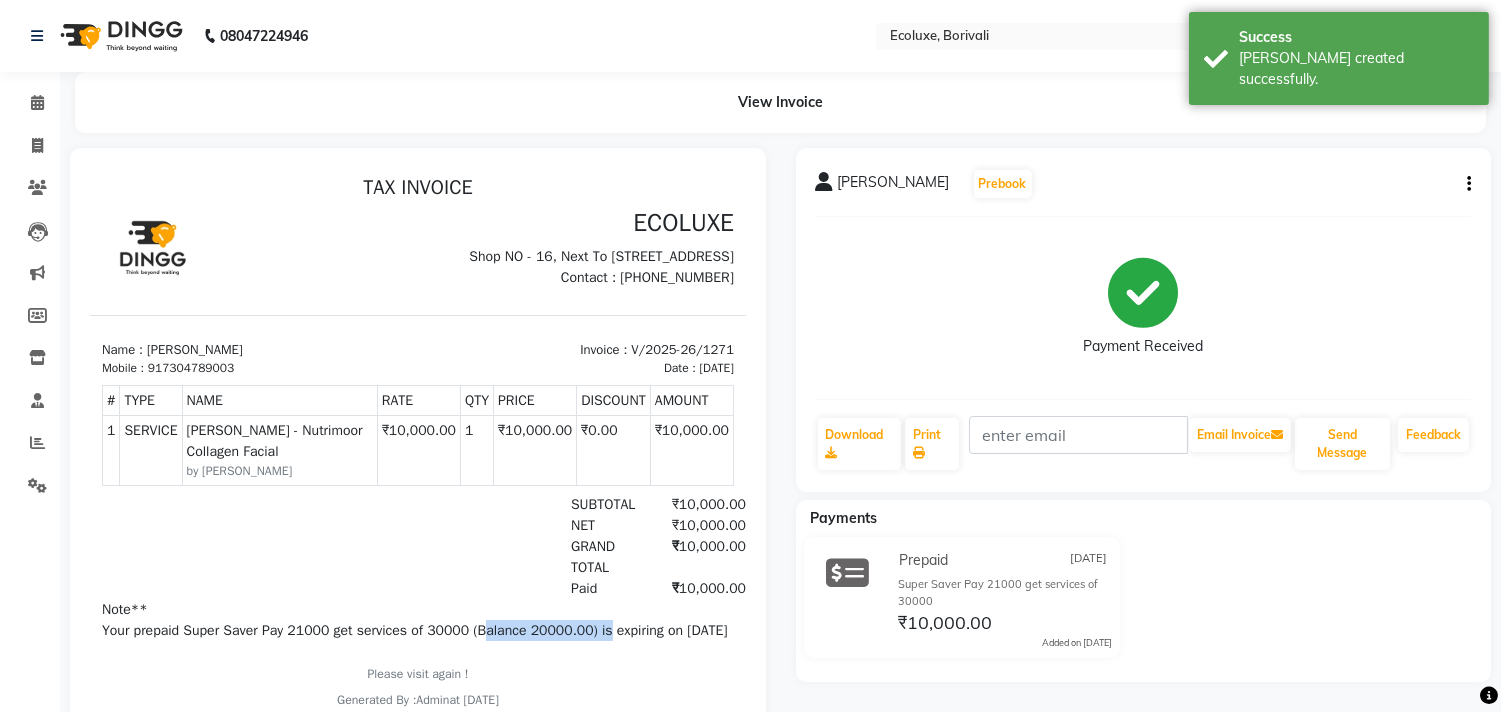 click on "Your prepaid Super Saver Pay 21000 get services of 30000 (Balance 20000.00) is expiring on 2026-02-04" at bounding box center [418, 629] 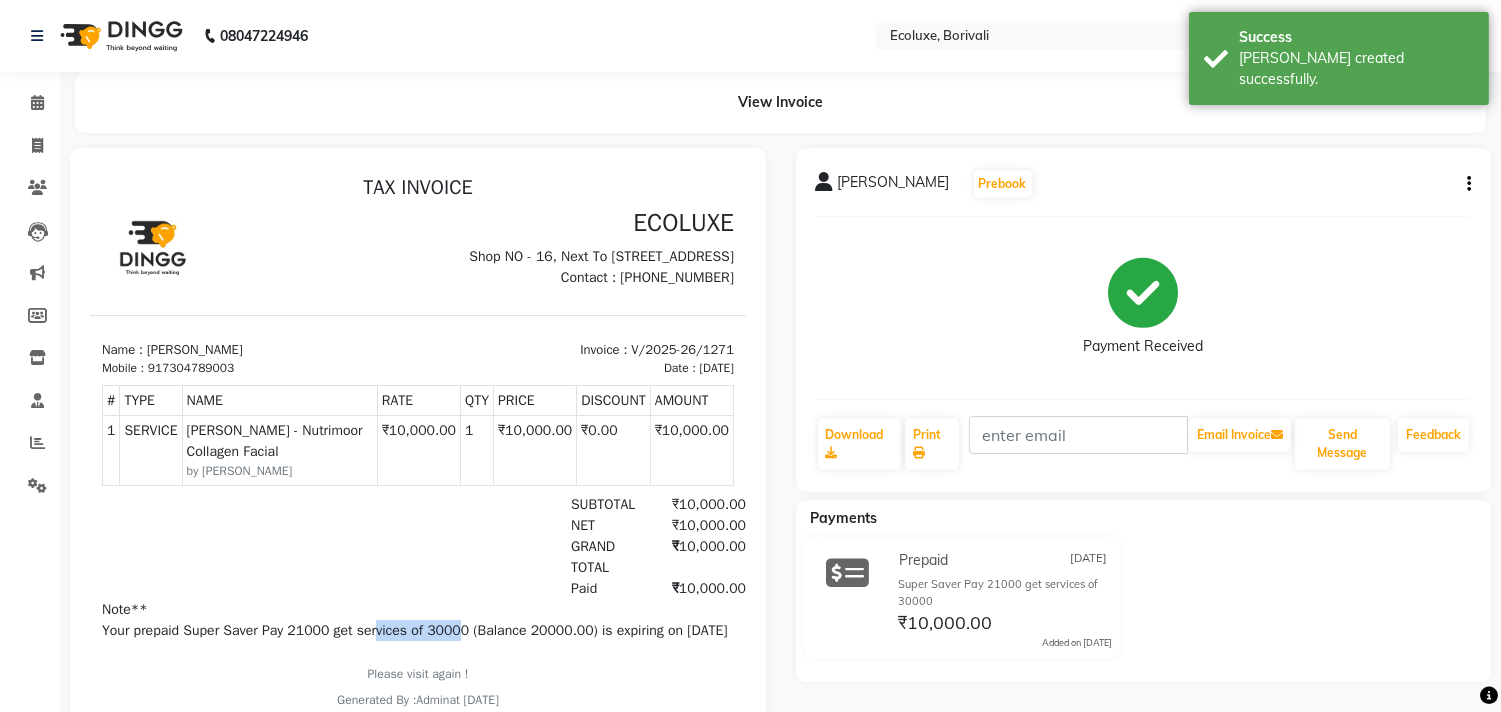 drag, startPoint x: 452, startPoint y: 627, endPoint x: 368, endPoint y: 631, distance: 84.095184 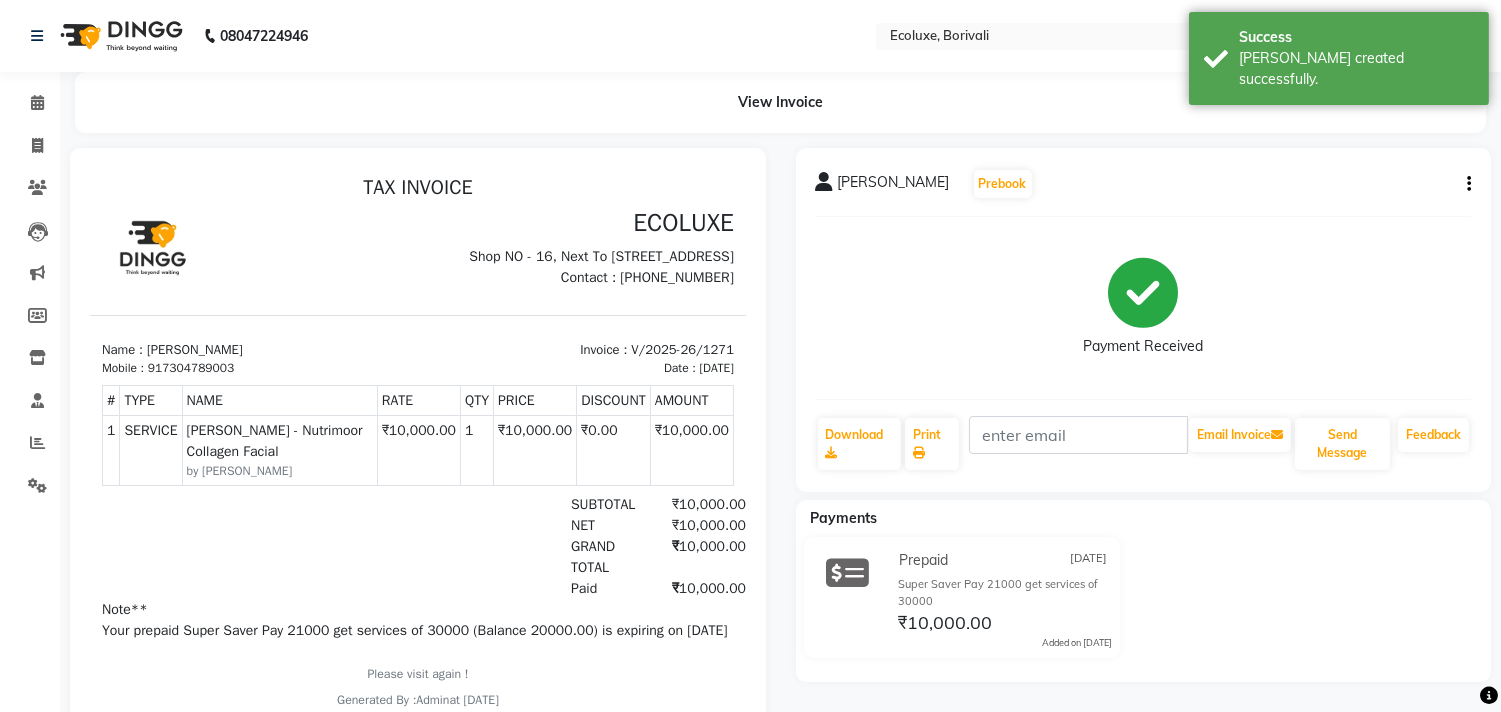 click on "GRAND TOTAL
₹10,000.00" at bounding box center [523, 556] 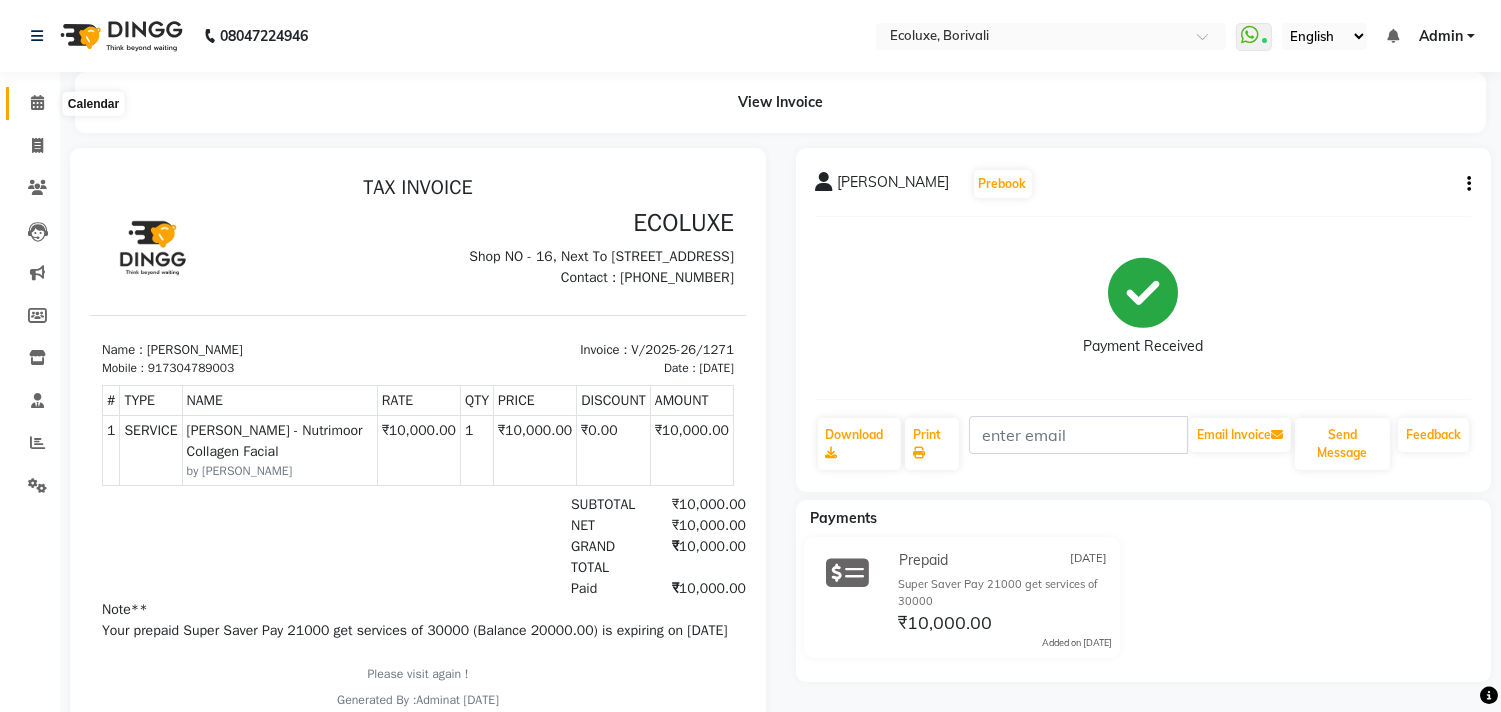 click 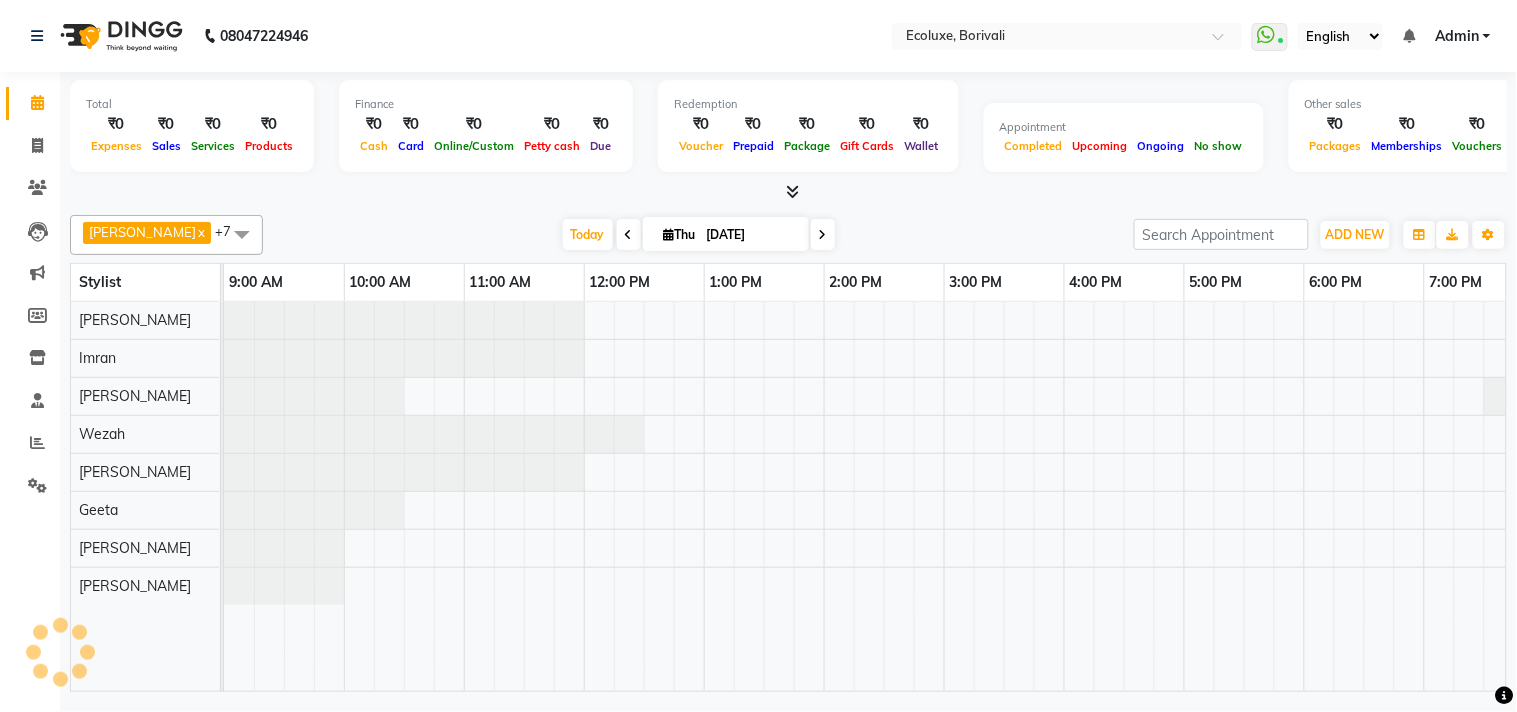 scroll, scrollTop: 0, scrollLeft: 0, axis: both 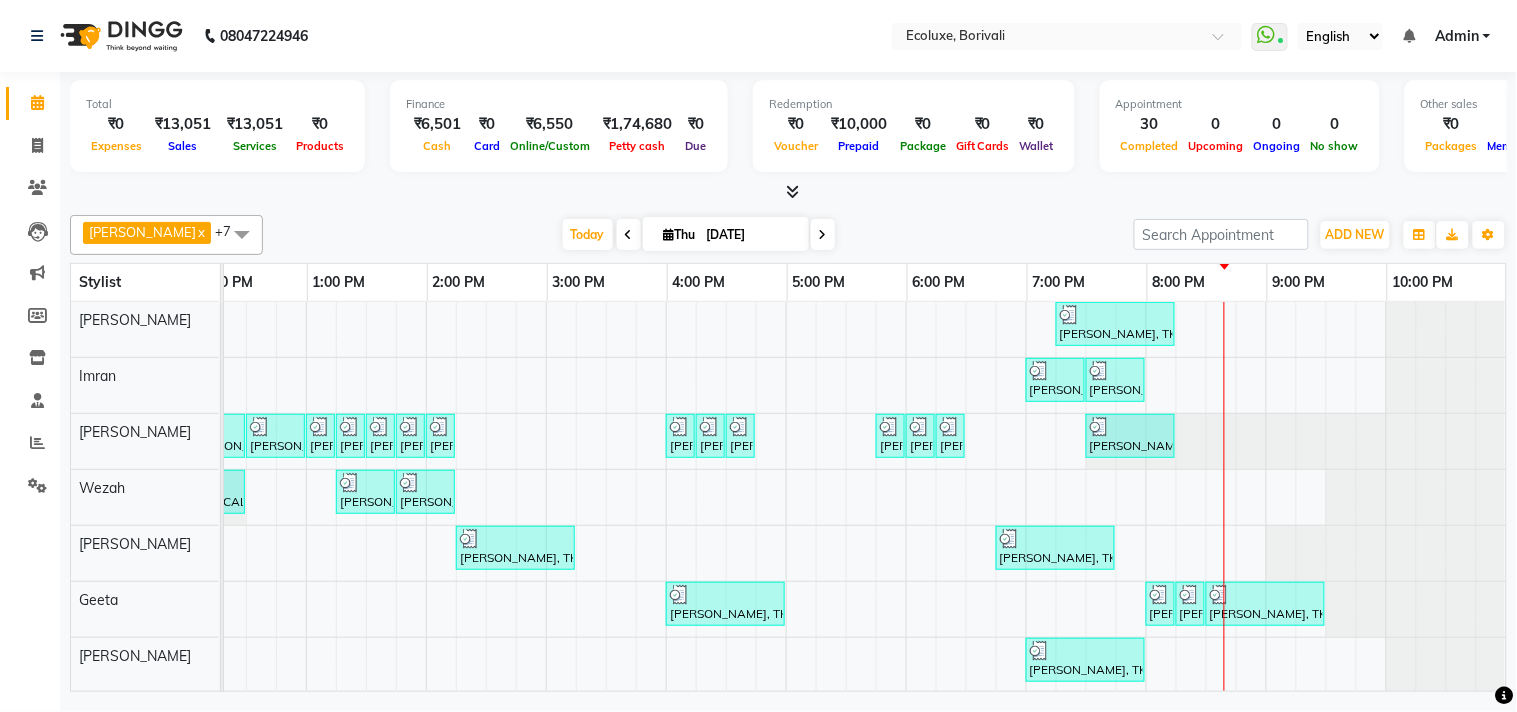 click on "Finance  ₹6,501  Cash ₹0  Card ₹6,550  Online/Custom ₹1,74,680 Petty cash ₹0 Due" at bounding box center (559, 126) 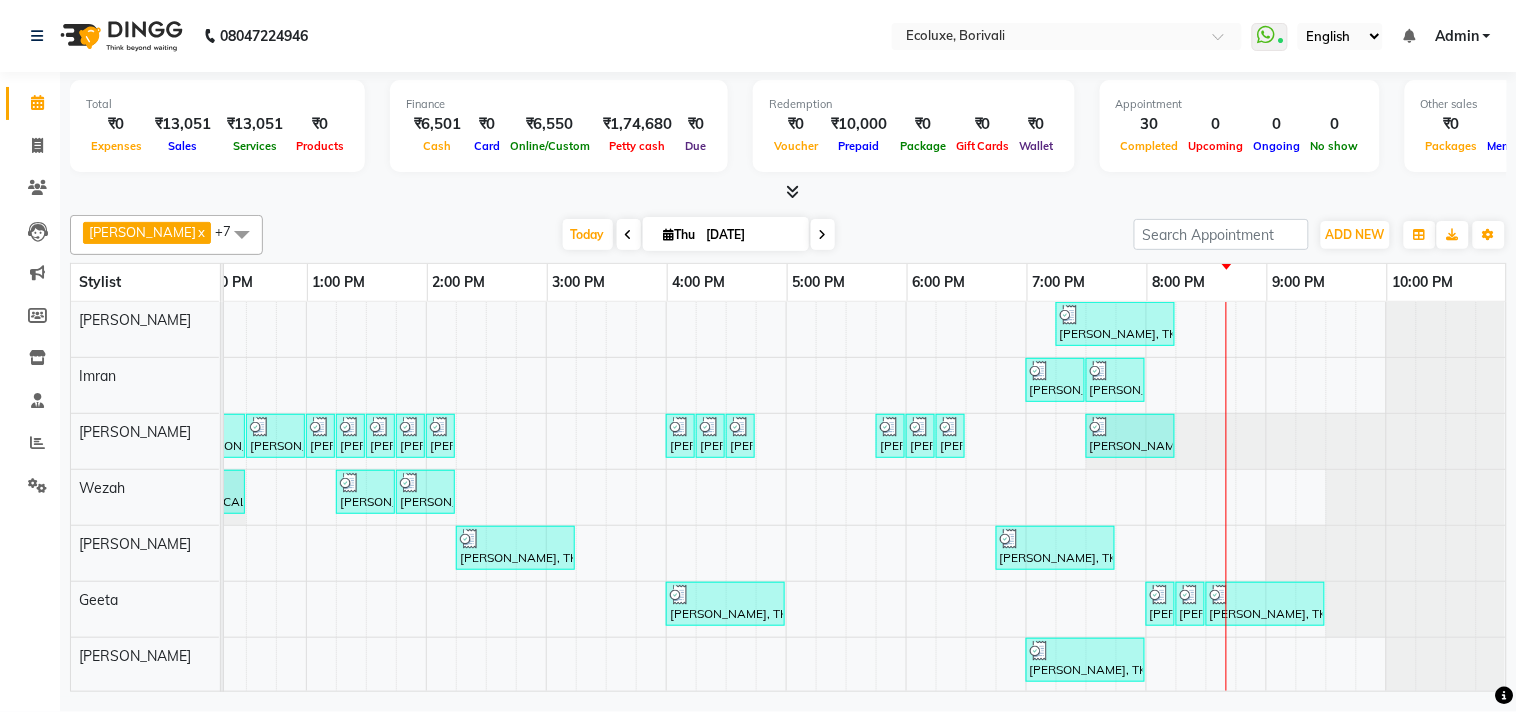 click on "shivani, TK06, 07:15 PM-08:15 PM, Female - Haircut Senior Stylist     REENA SHAH, TK13, 07:00 PM-07:30 PM, Men Haircut - Senior Haircut     REENA SHAH, TK13, 07:30 PM-08:00 PM, Men Haircut - Hair Wash     Bhoomika, TK02, 11:00 AM-11:15 AM, Woman Forehead     Bhoomika, TK02, 11:15 AM-11:30 AM, Woman Eyebrow     Parachi Jajoo, TK04, 12:00 PM-12:30 PM, Waxing (Rica Wax) - Full Arms      Parachi Jajoo, TK04, 12:30 PM-01:00 PM, Waxing (Rica Wax) - Full Legs     Parachi Jajoo, TK04, 01:00 PM-01:15 PM, Waxing (Rica Wax) - Underarms     Parachi Jajoo, TK04, 01:15 PM-01:30 PM, Peel Off Wax - Upperlips     Dhanshree ., TK05, 01:30 PM-01:45 PM, Peel Off Wax - Chin     Dhanshree ., TK05, 01:45 PM-02:00 PM, Peel Off Wax - Upperlips     Dhanshree ., TK05, 02:00 PM-02:15 PM, Woman Eyebrow     Yogita Joshi, TK12, 04:00 PM-04:15 PM, Woman Eyebrow     Yogita Joshi, TK12, 04:15 PM-04:30 PM, Peel Off Wax - Upperlips     Yogita Joshi, TK12, 04:30 PM-04:45 PM, Peel Off Wax - Forehead" at bounding box center [666, 516] 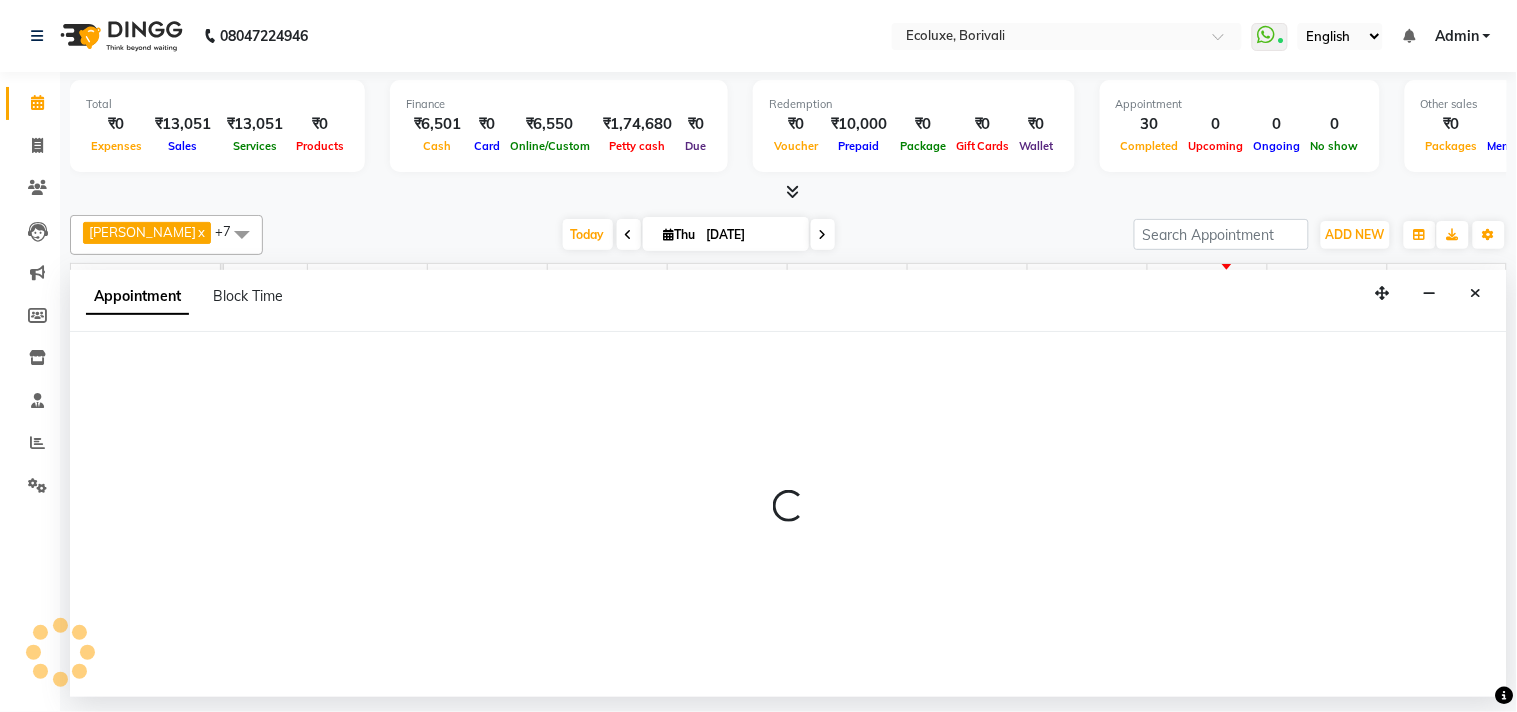 select on "35738" 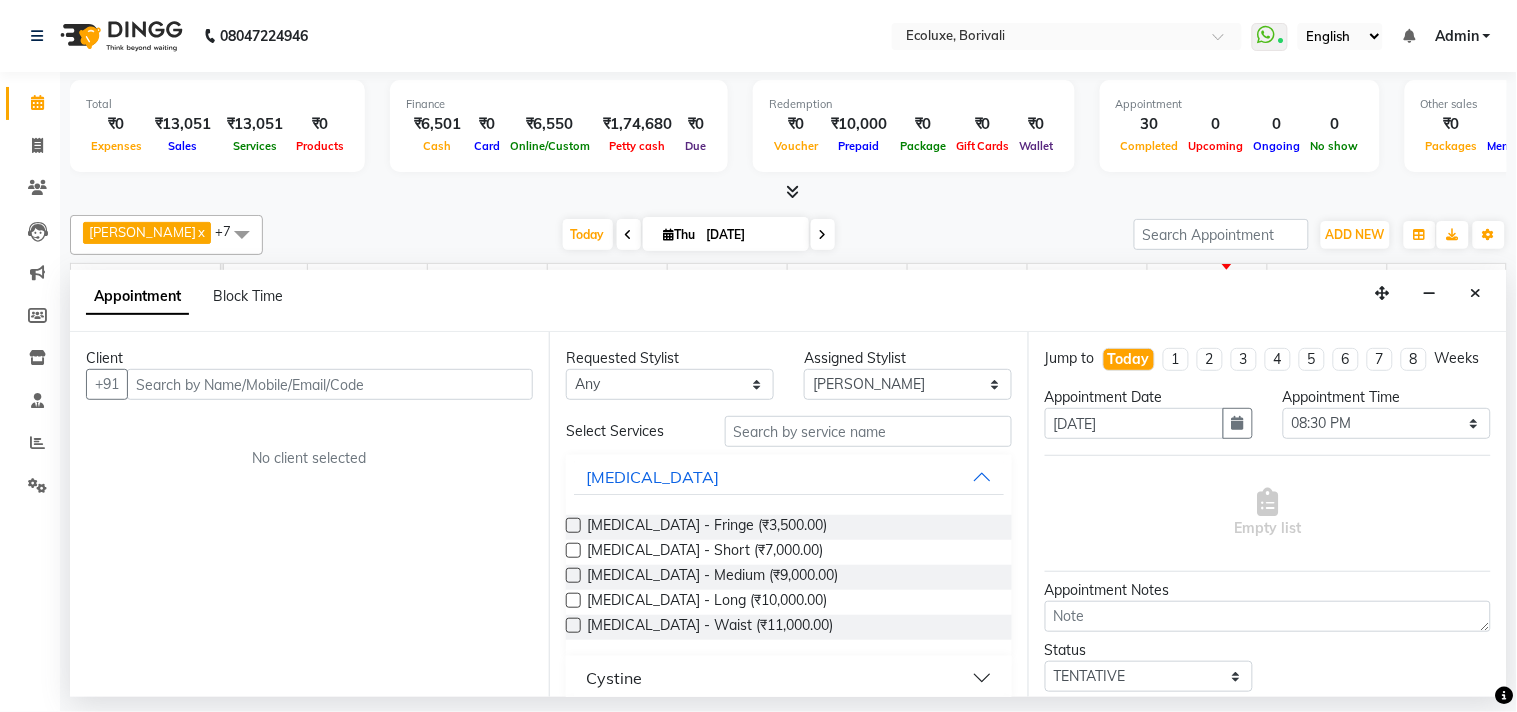 click at bounding box center [330, 384] 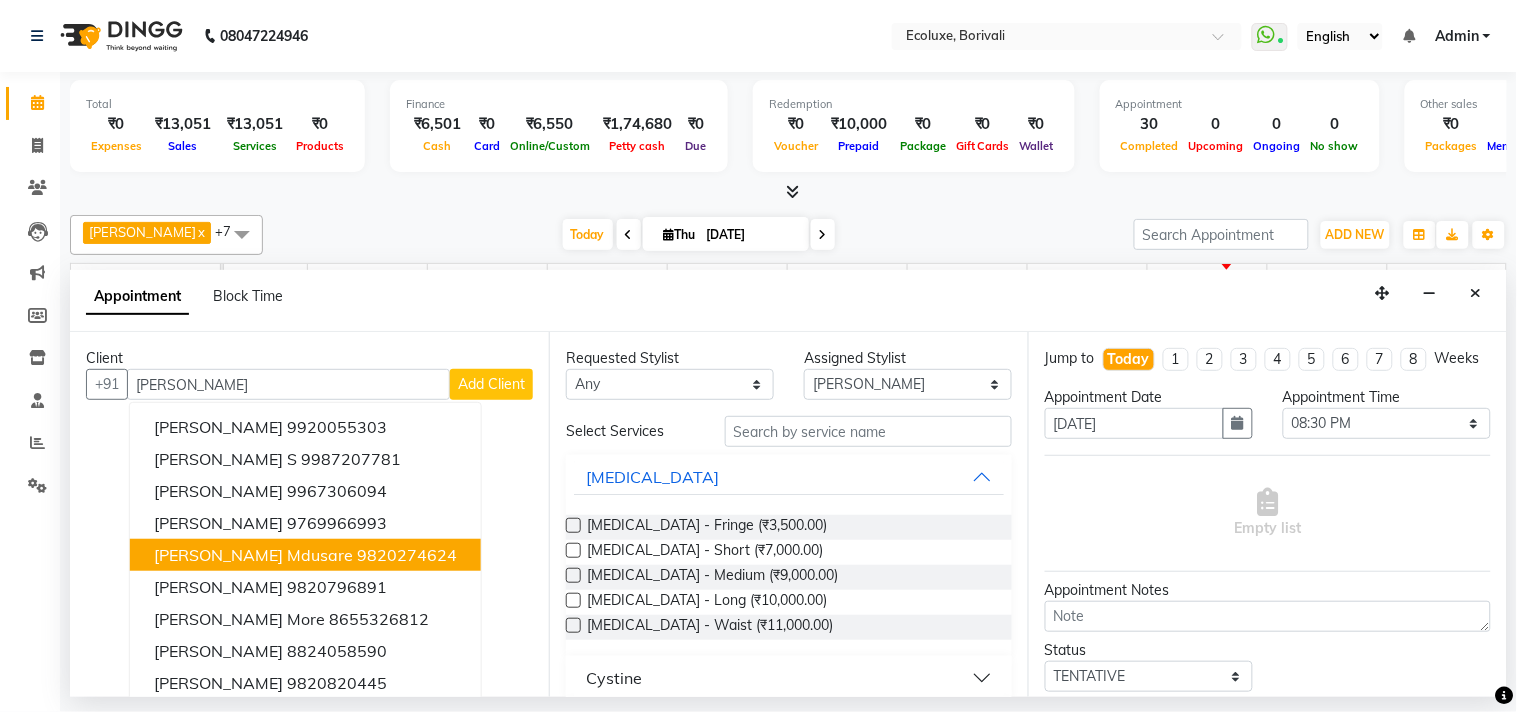 click on "9820274624" at bounding box center [407, 555] 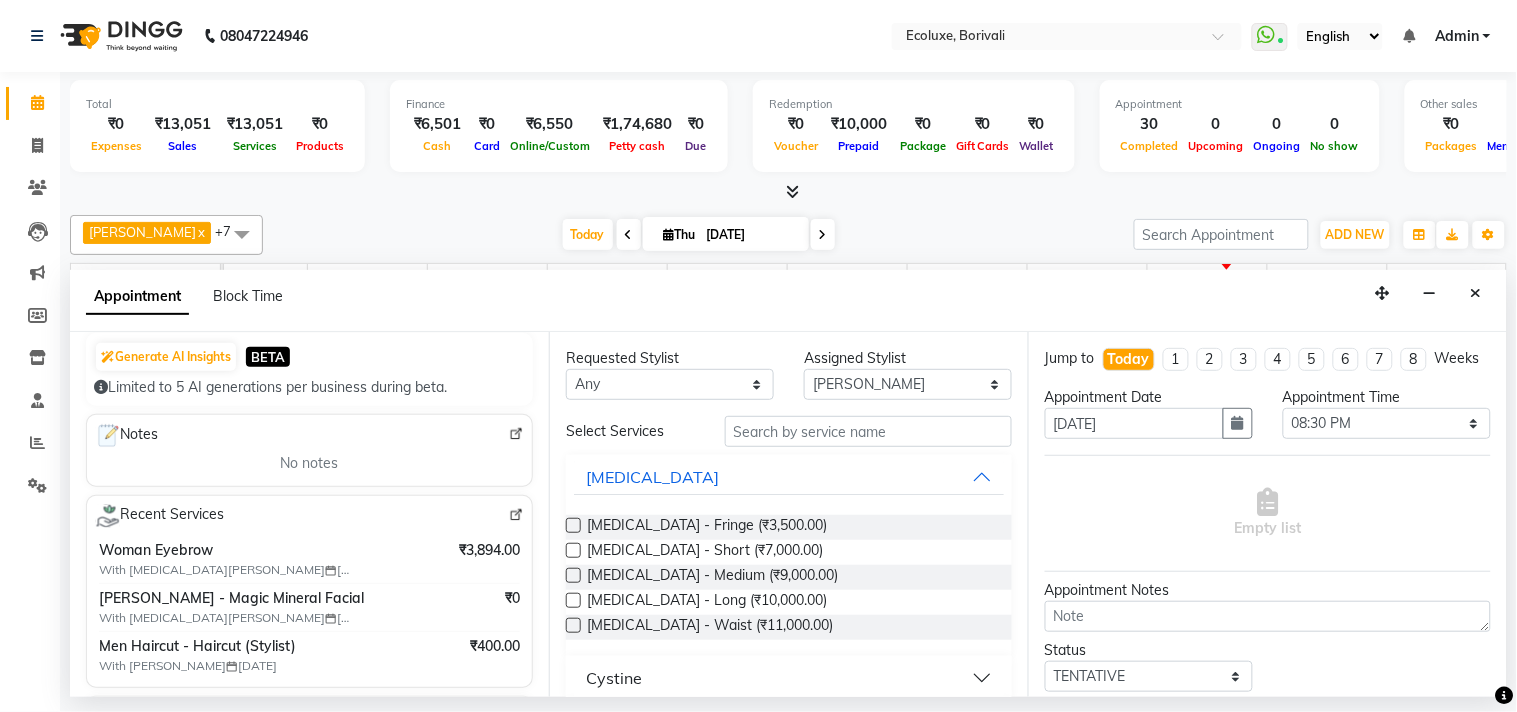 scroll, scrollTop: 333, scrollLeft: 0, axis: vertical 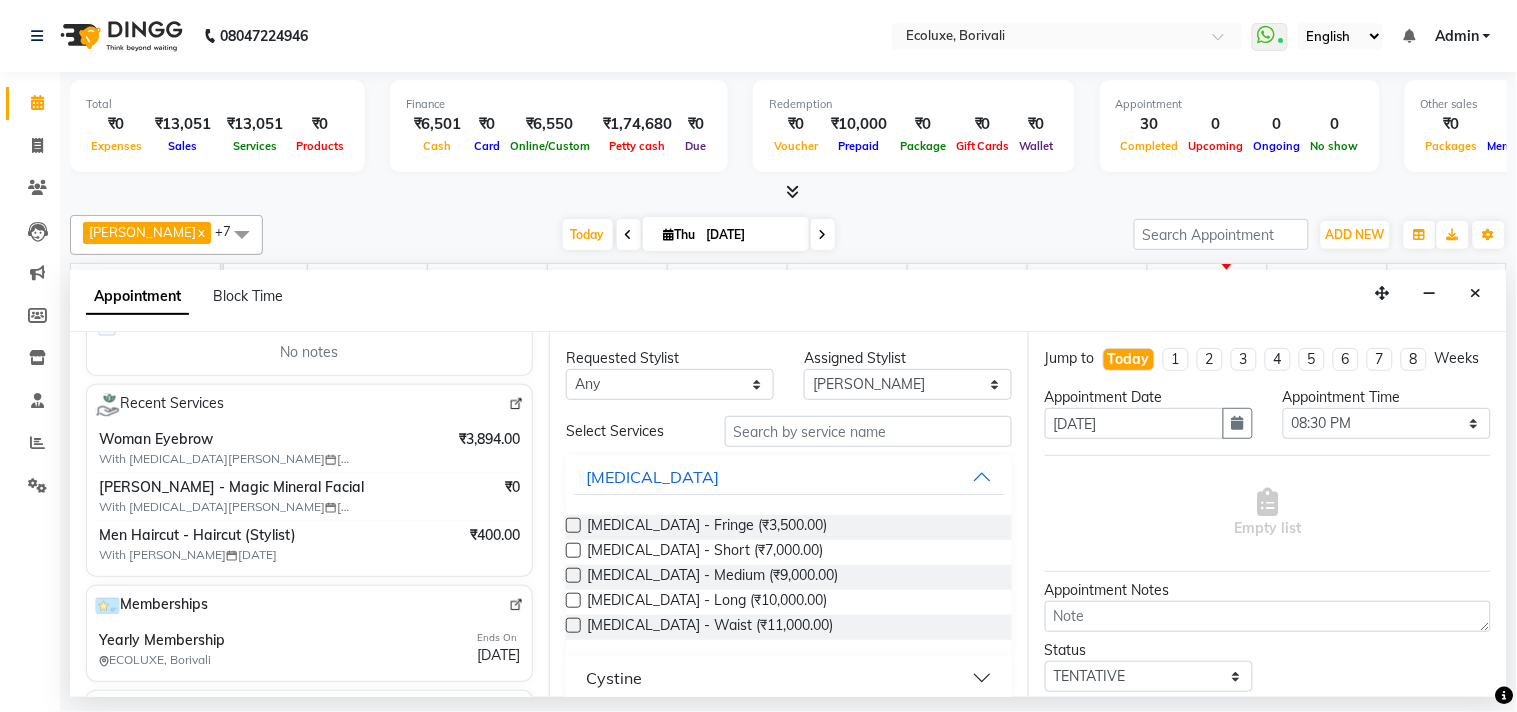 type on "9820274624" 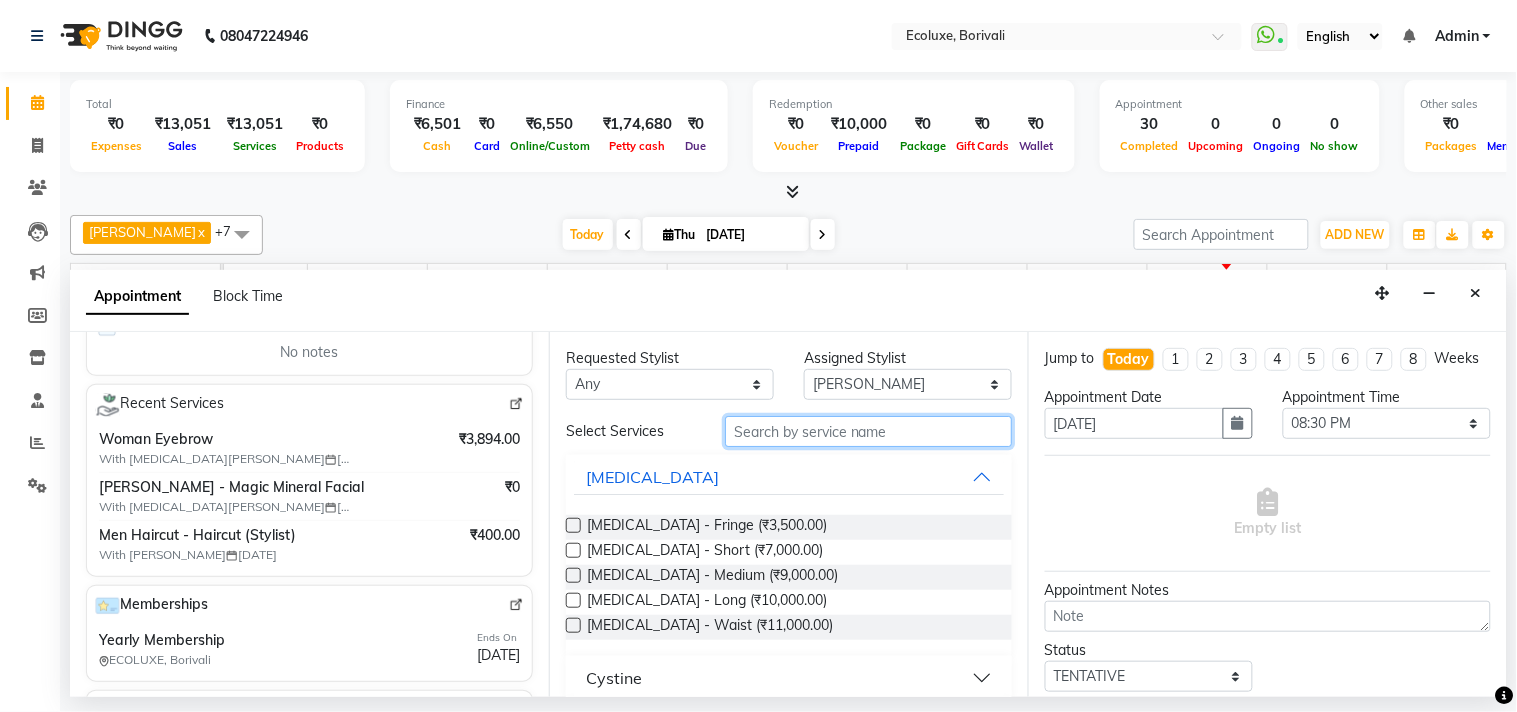click at bounding box center [868, 431] 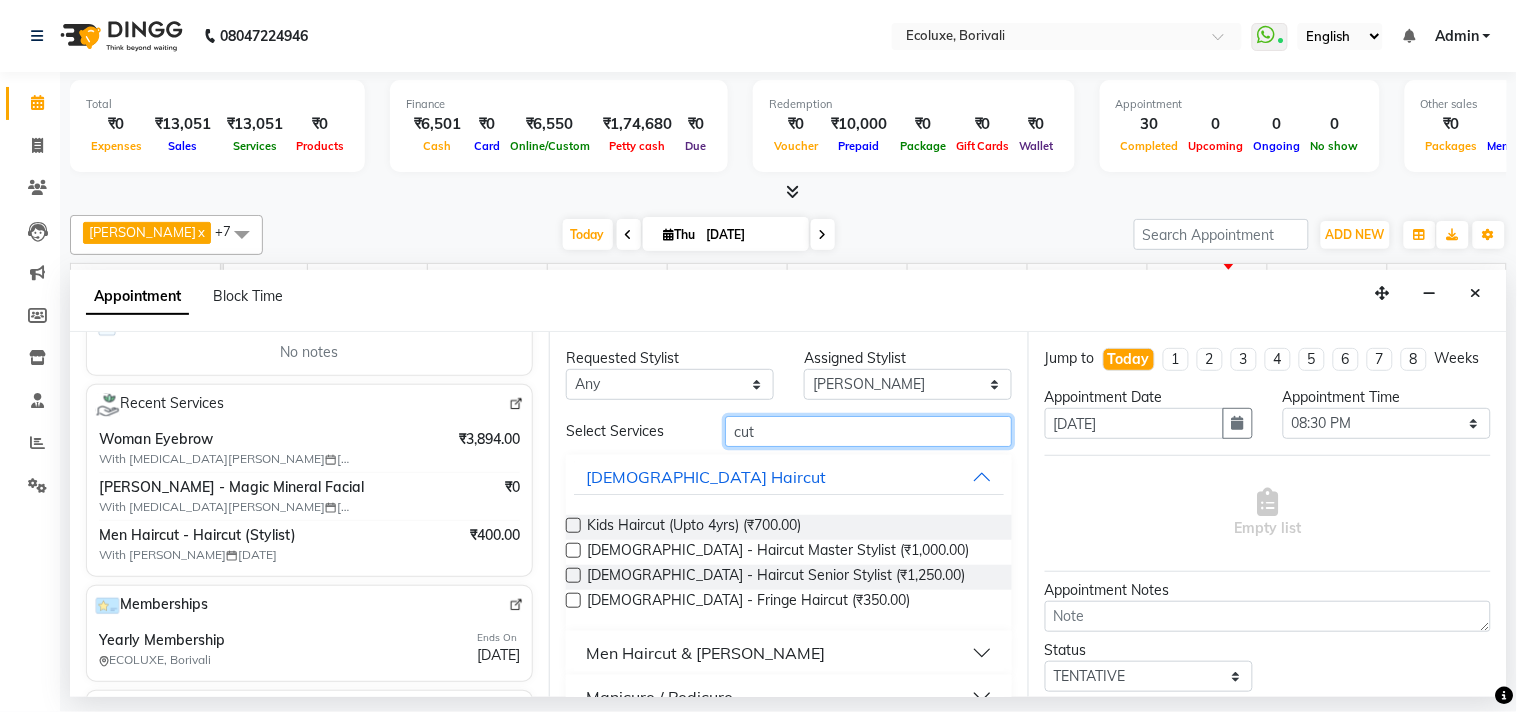 type on "cut" 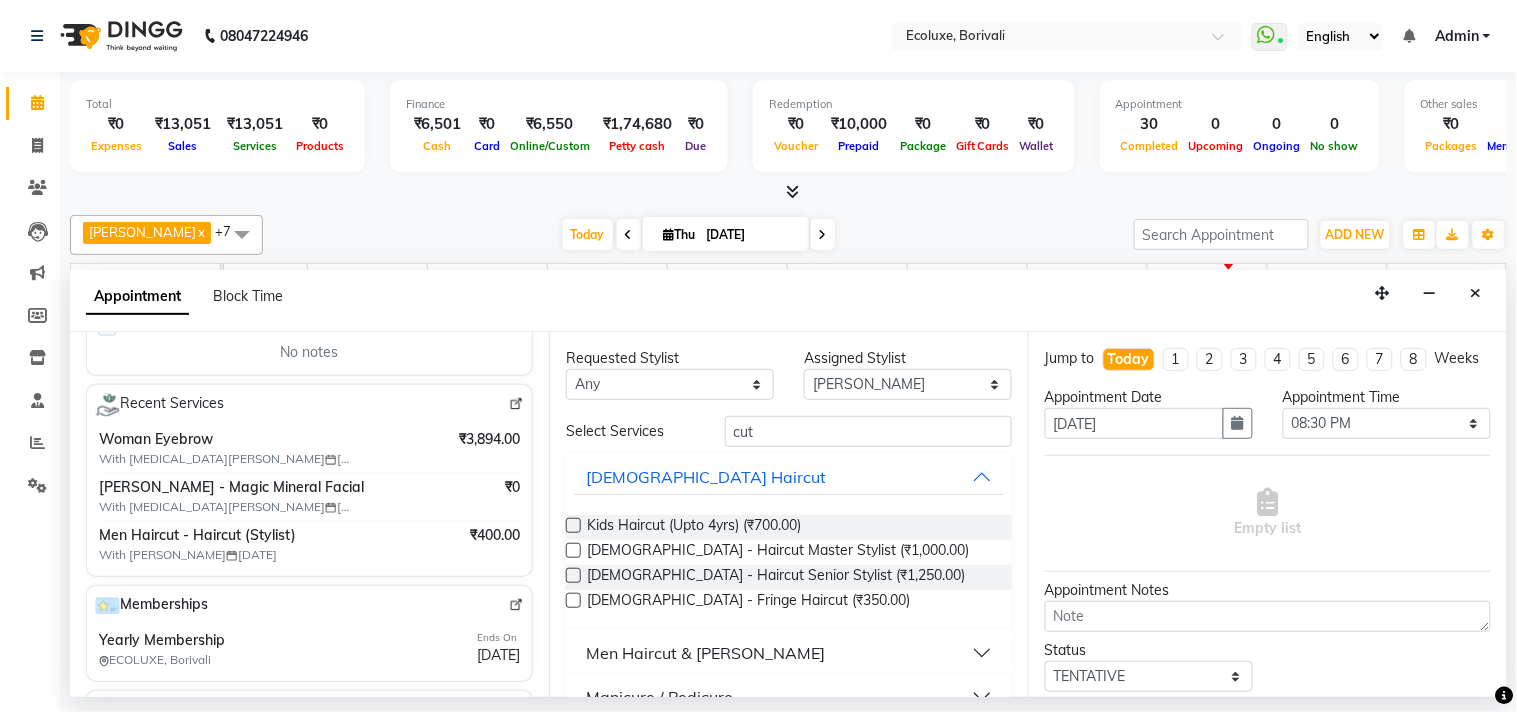 click on "Men Haircut & [PERSON_NAME]" at bounding box center [705, 653] 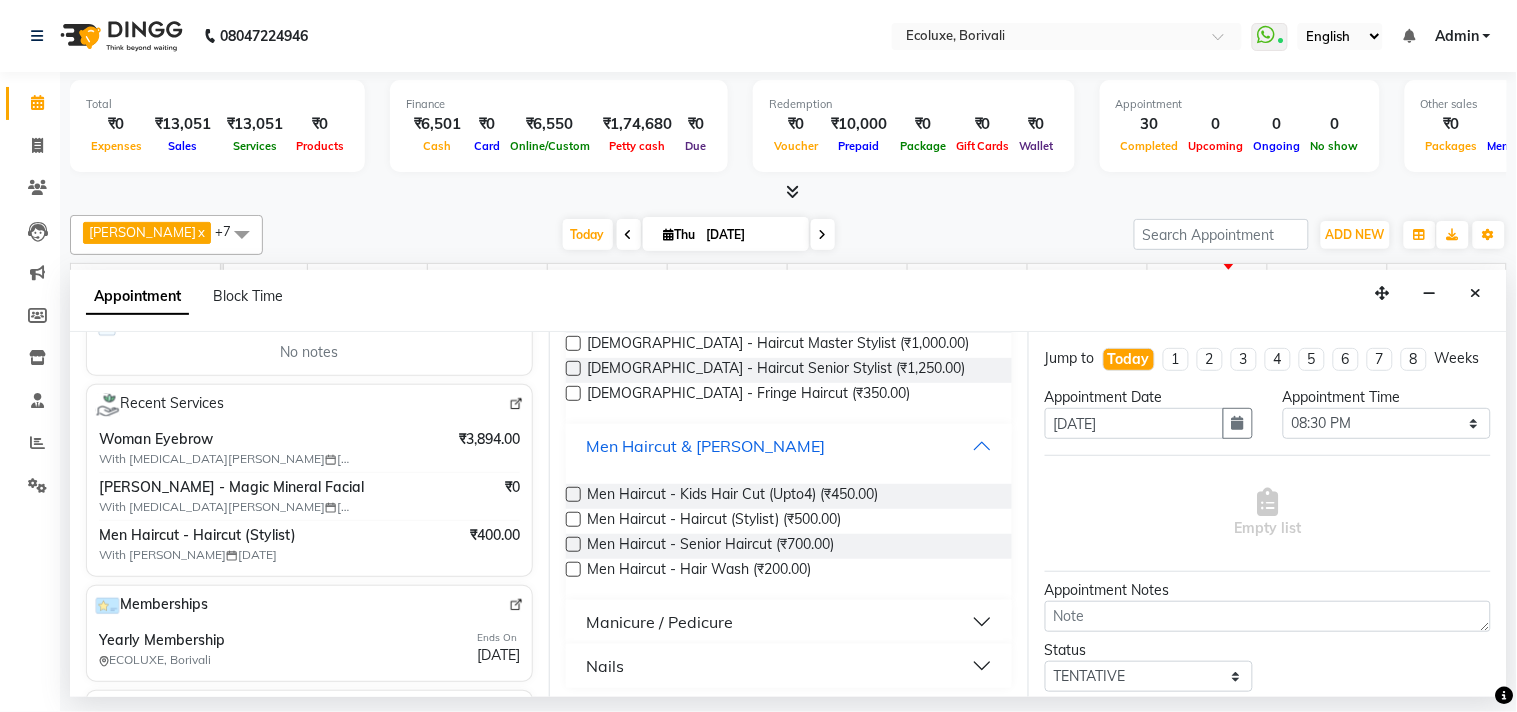 scroll, scrollTop: 213, scrollLeft: 0, axis: vertical 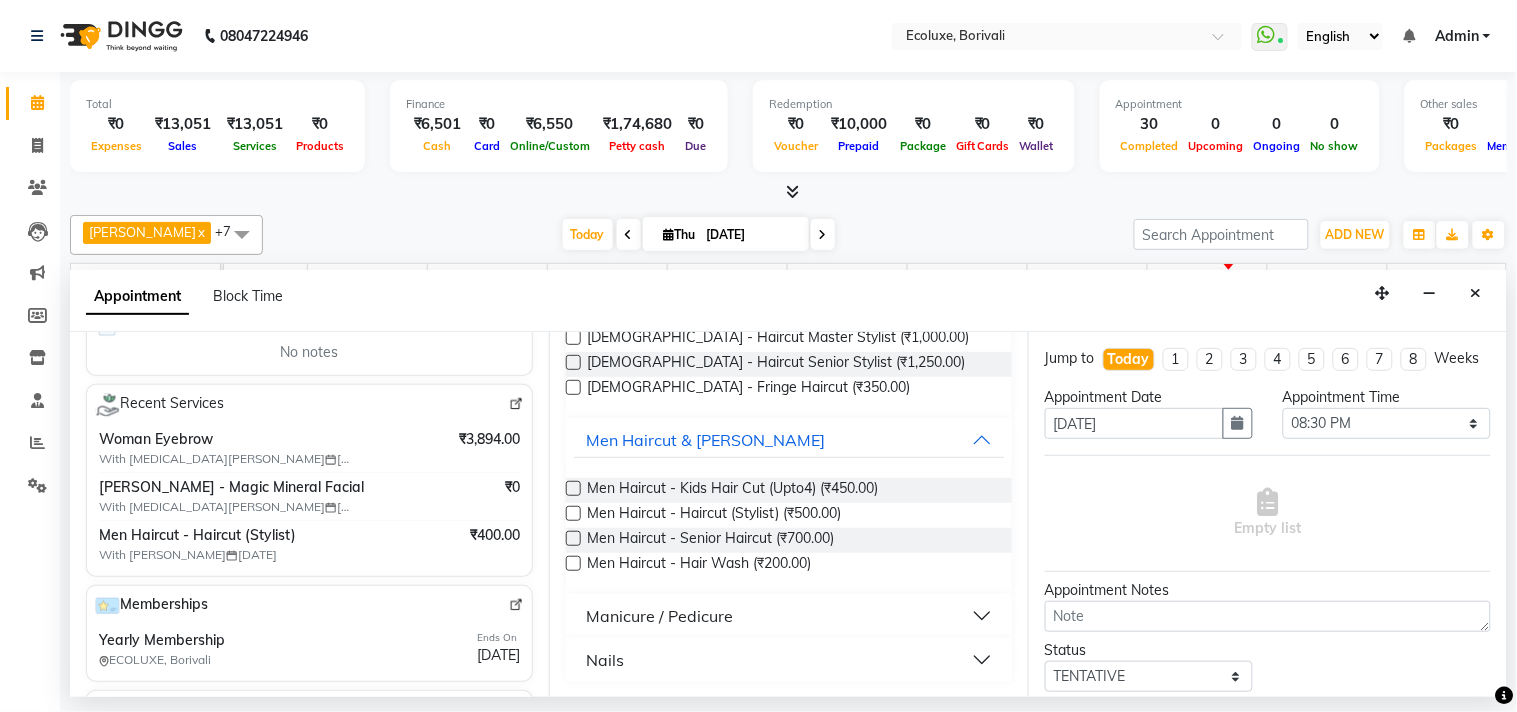 click at bounding box center (573, 513) 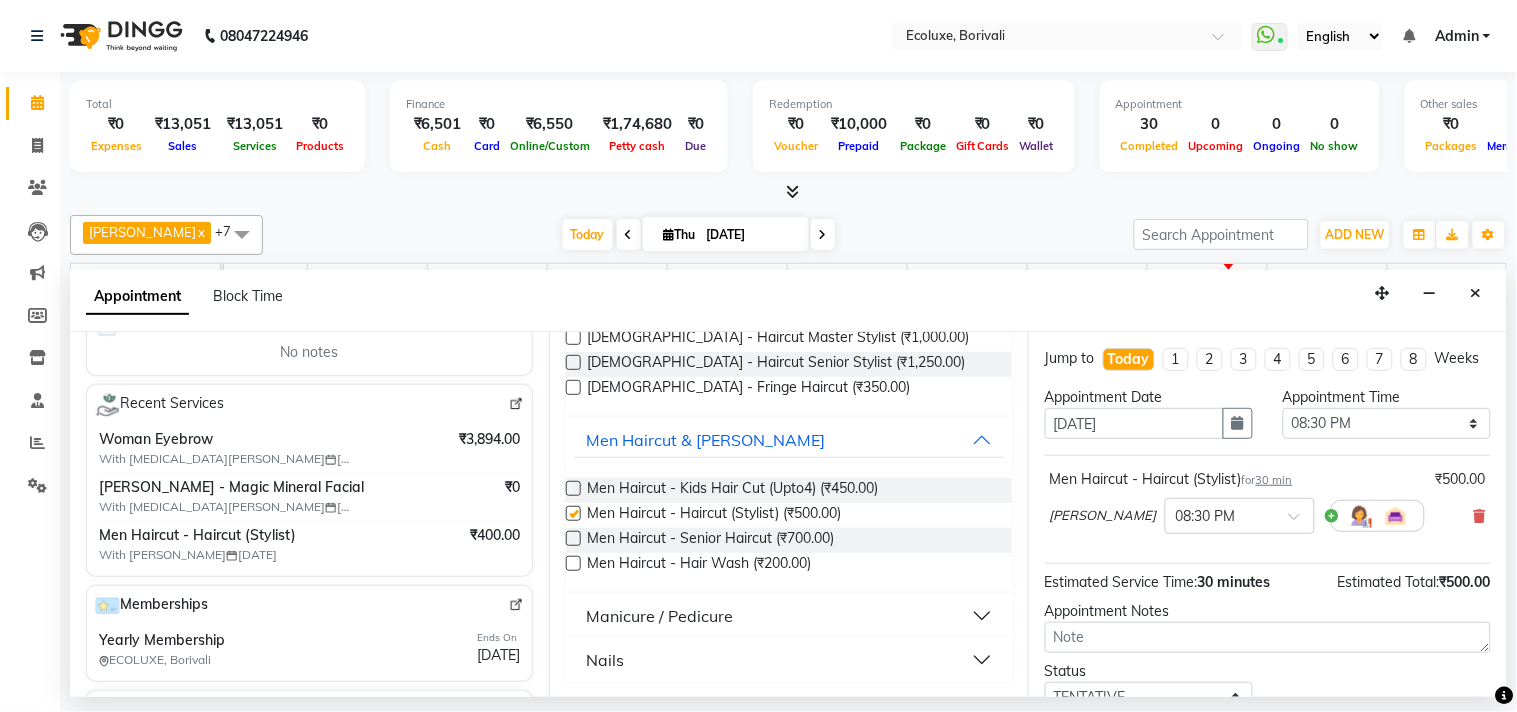 checkbox on "false" 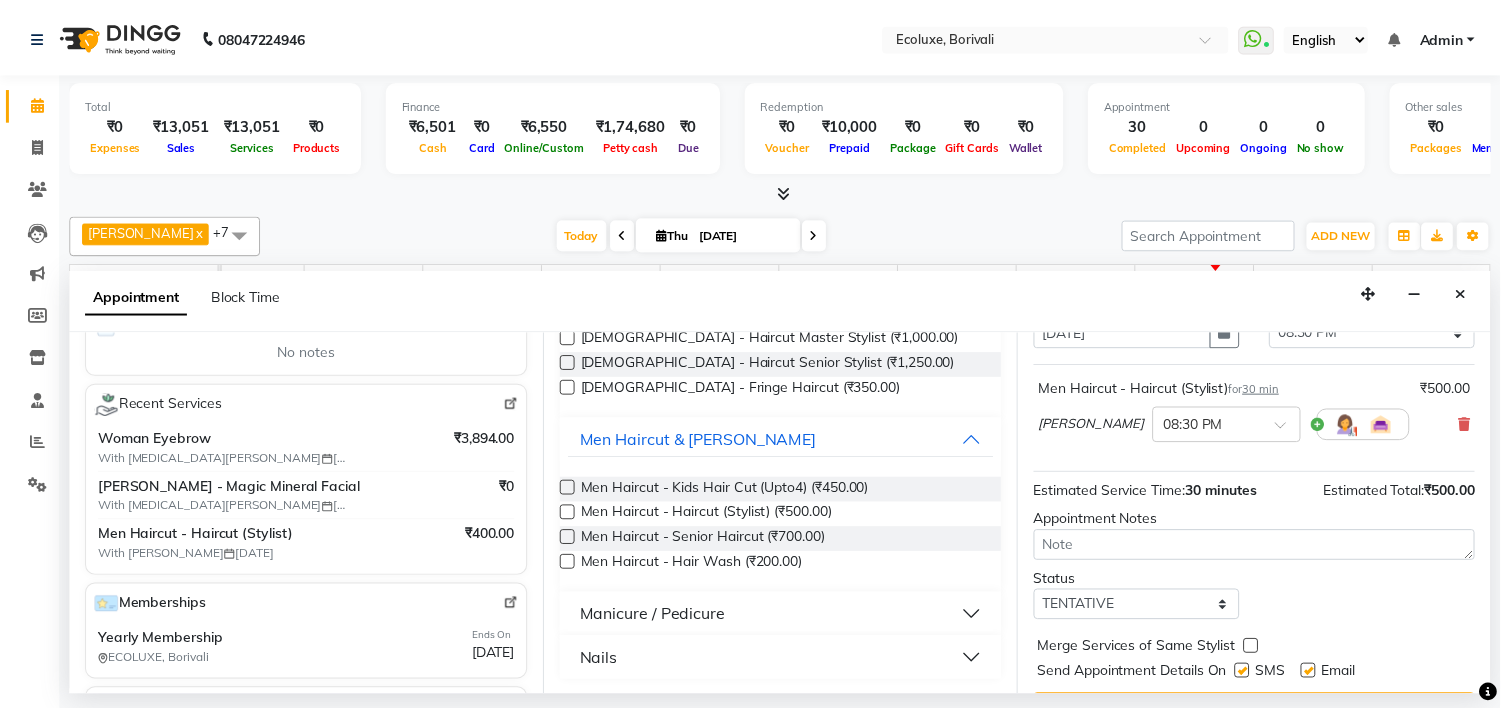 scroll, scrollTop: 161, scrollLeft: 0, axis: vertical 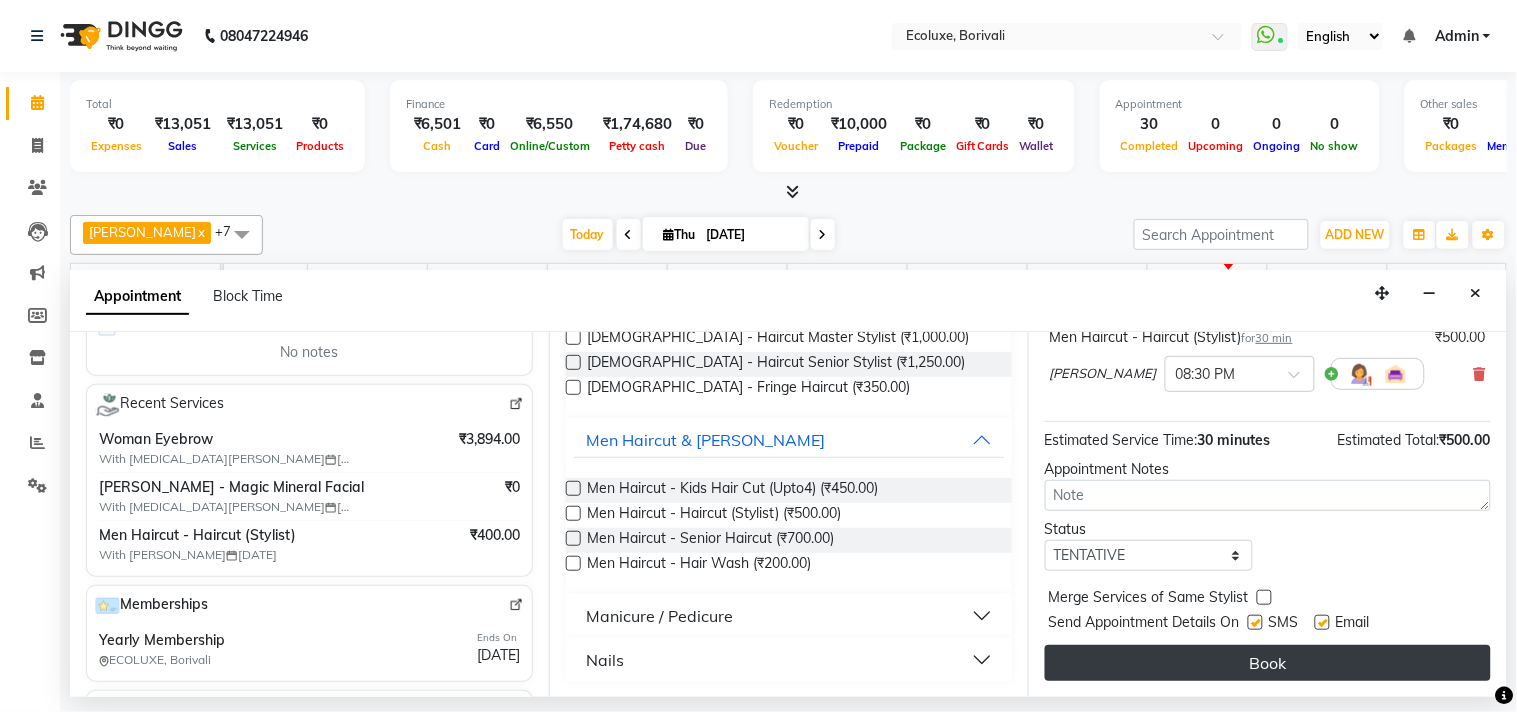 click on "Book" at bounding box center (1268, 663) 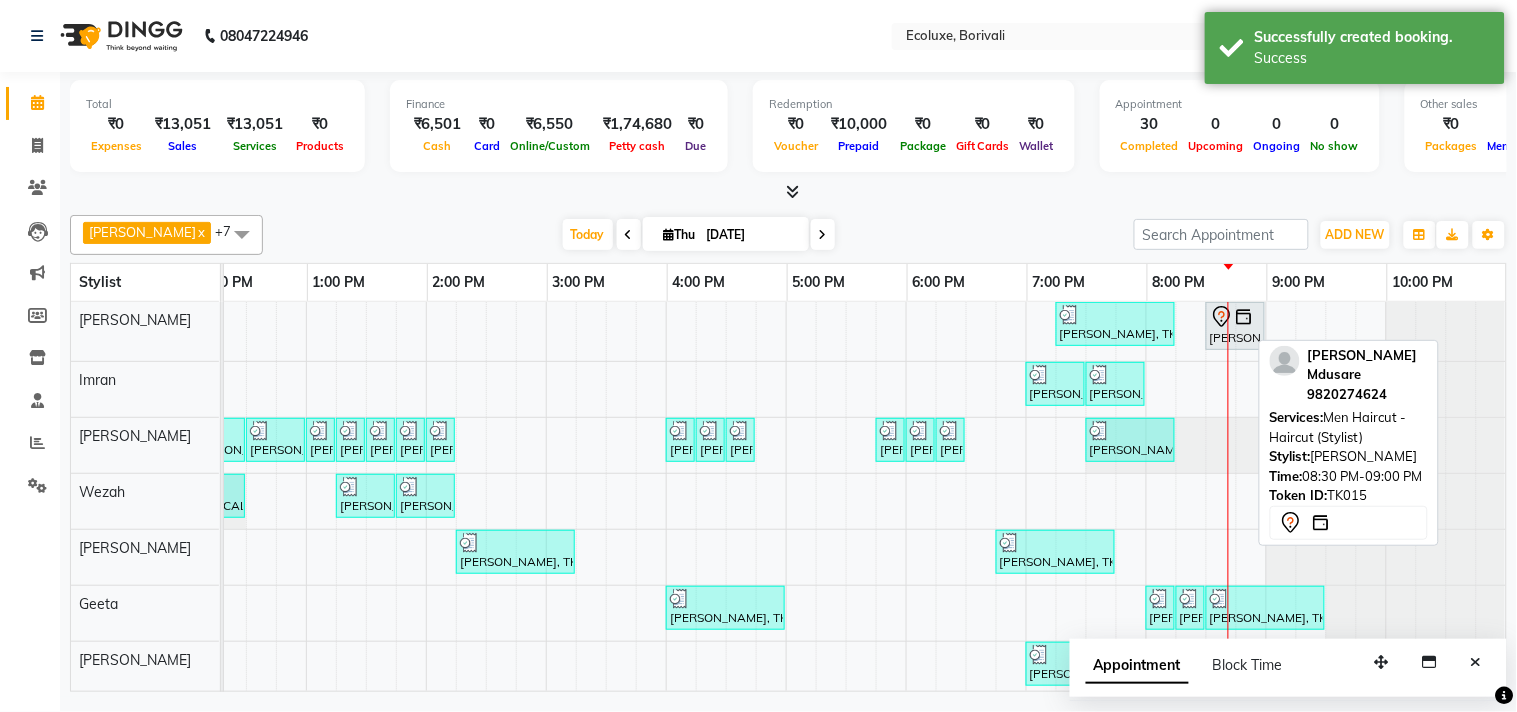 click on "[PERSON_NAME] Mdusare, TK15, 08:30 PM-09:00 PM, Men Haircut - Haircut (Stylist)" at bounding box center [1235, 326] 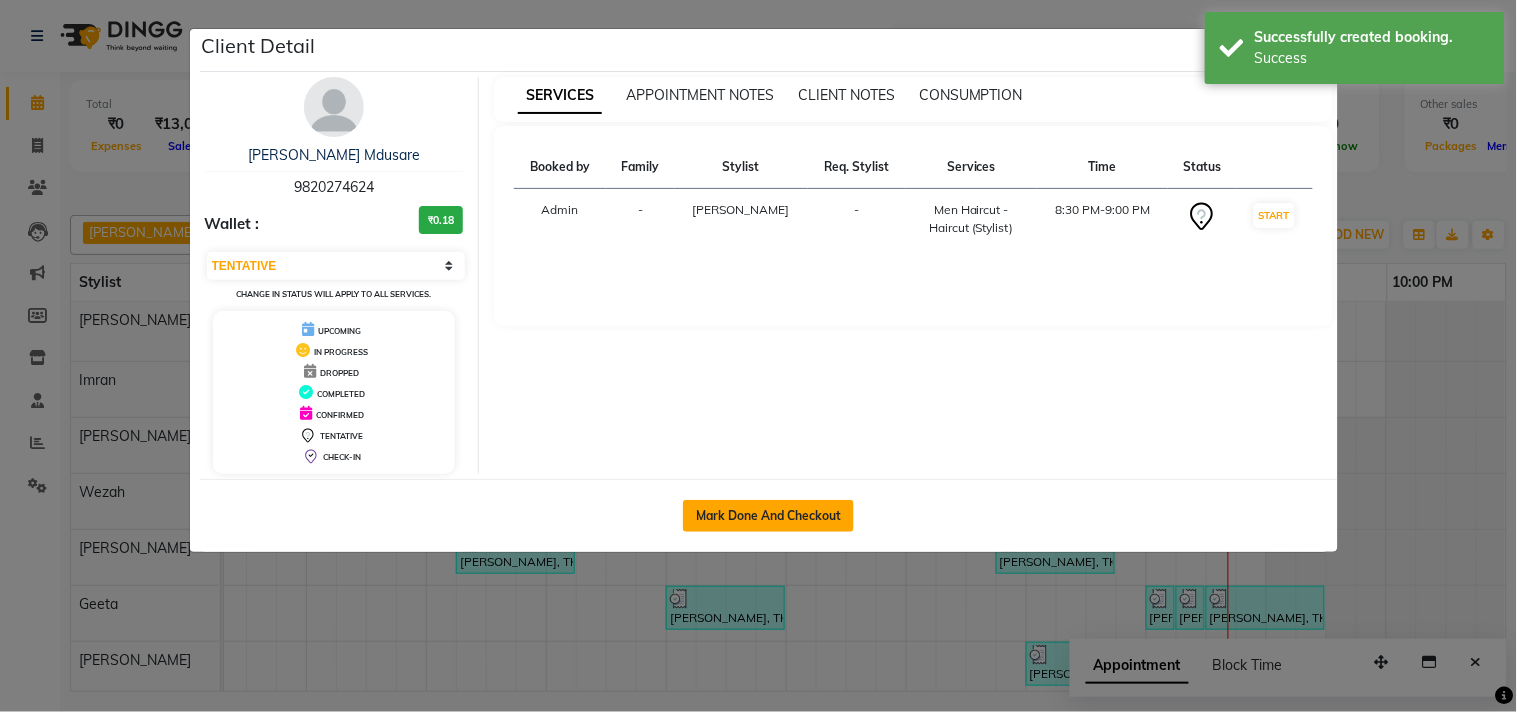 click on "Mark Done And Checkout" 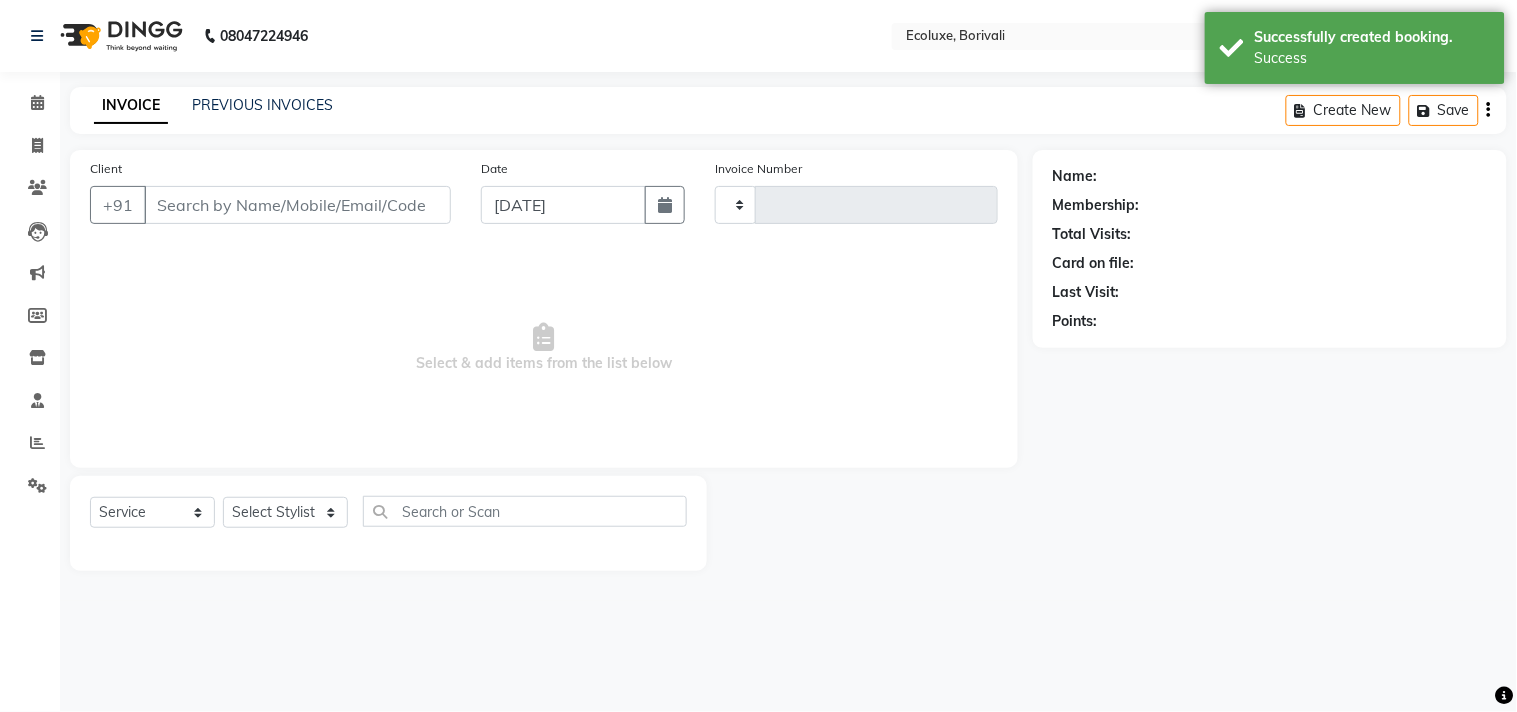 type on "1272" 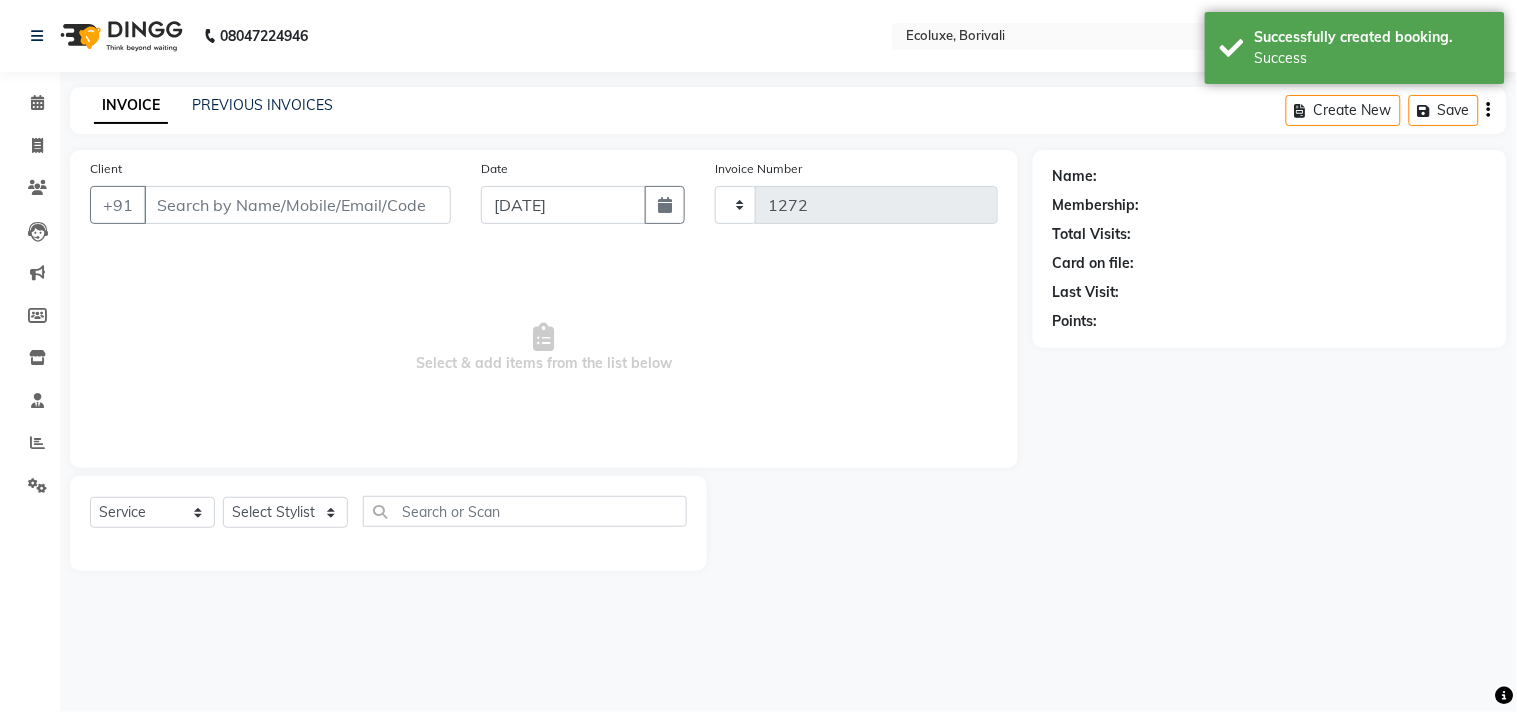 select on "5386" 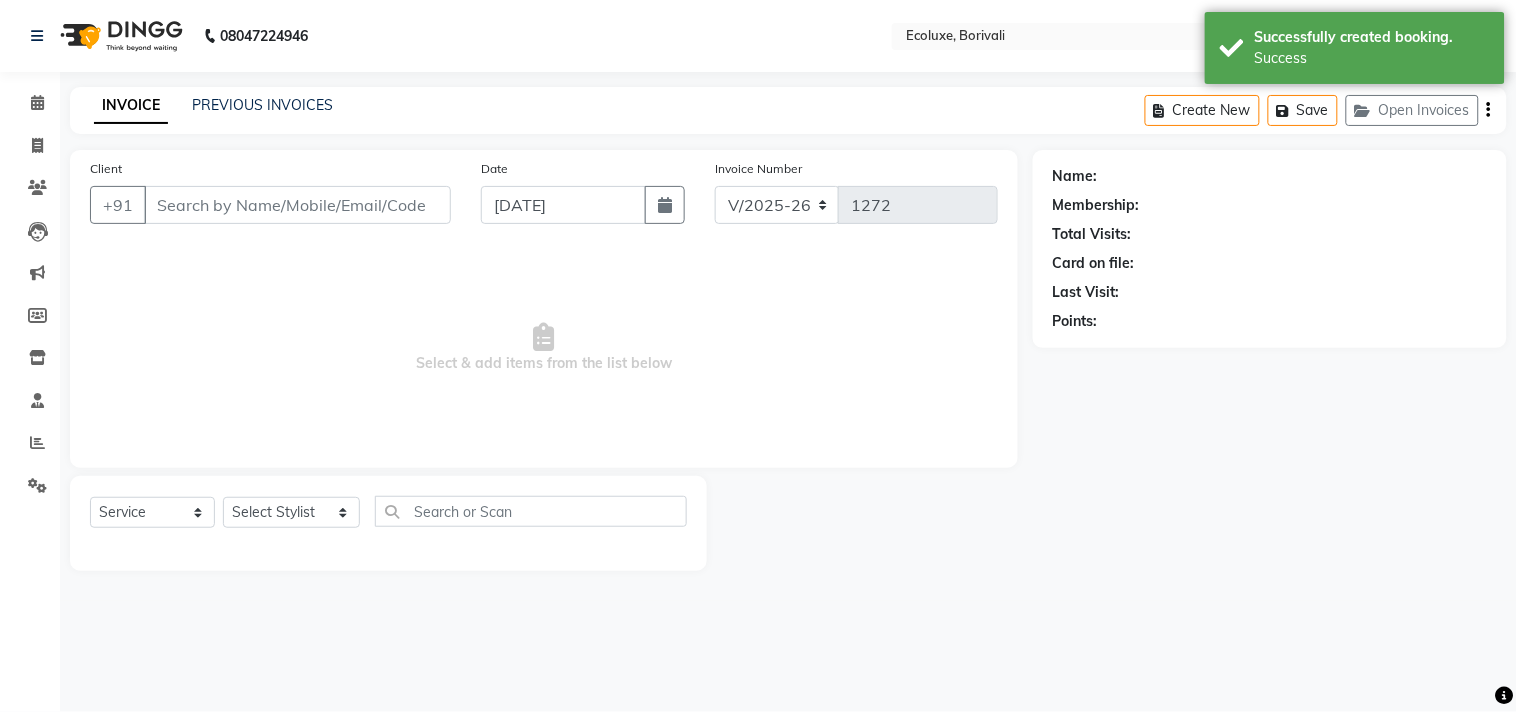 type on "9820274624" 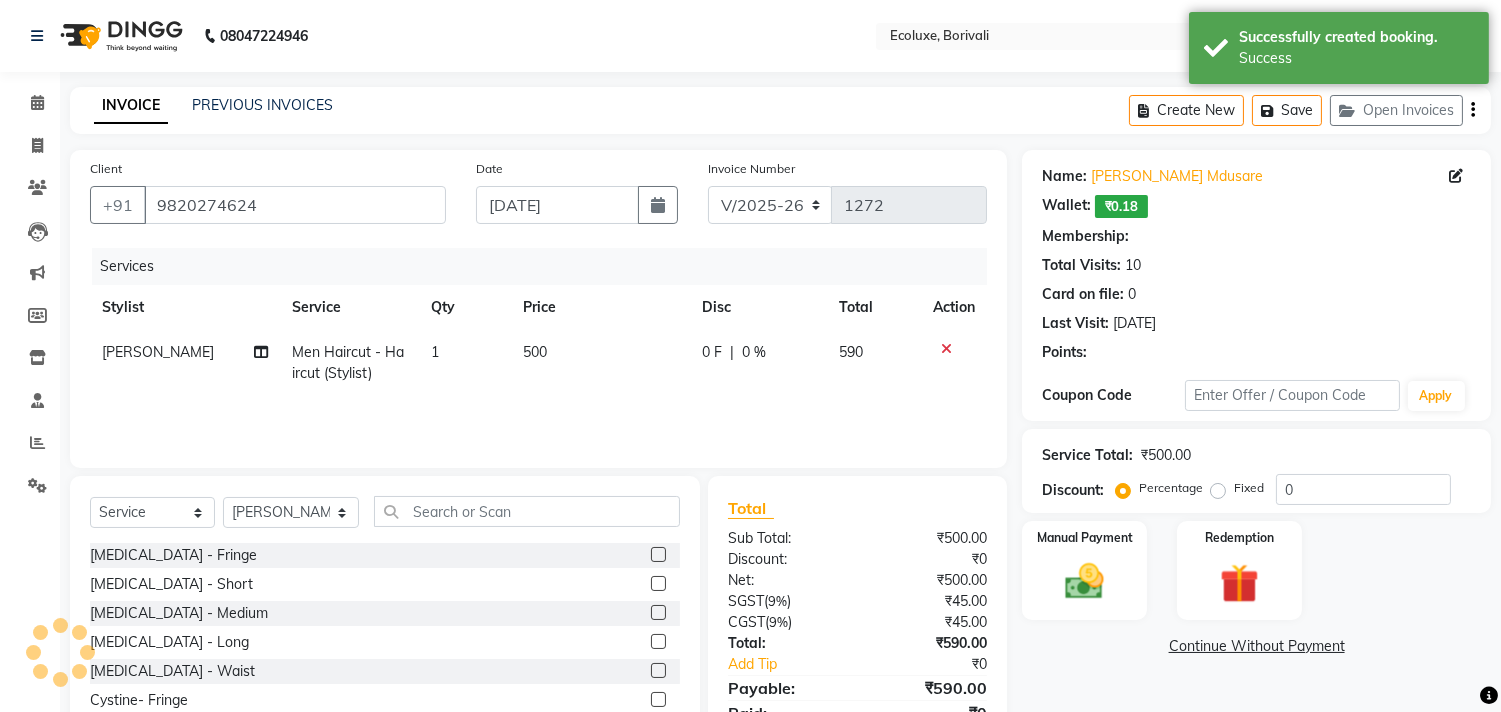 select on "1: Object" 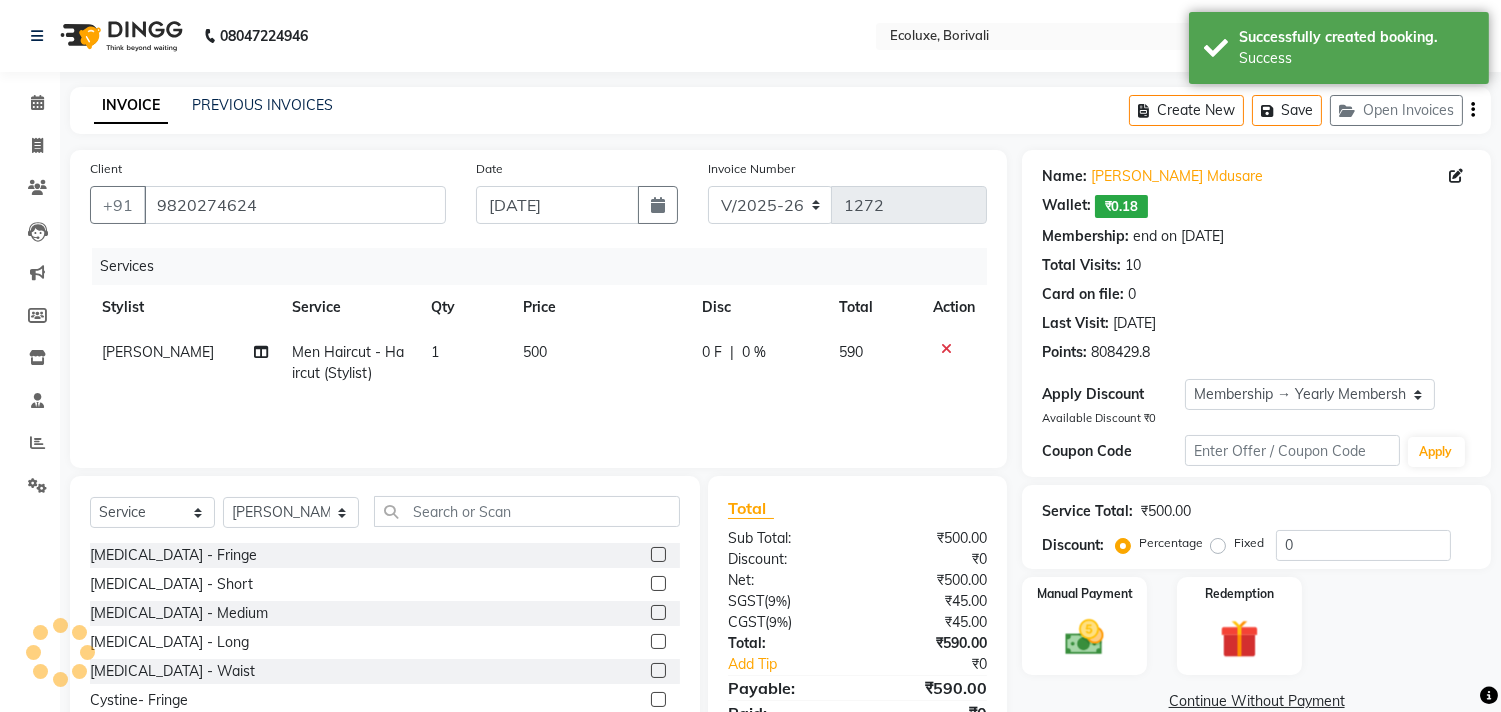 type on "20" 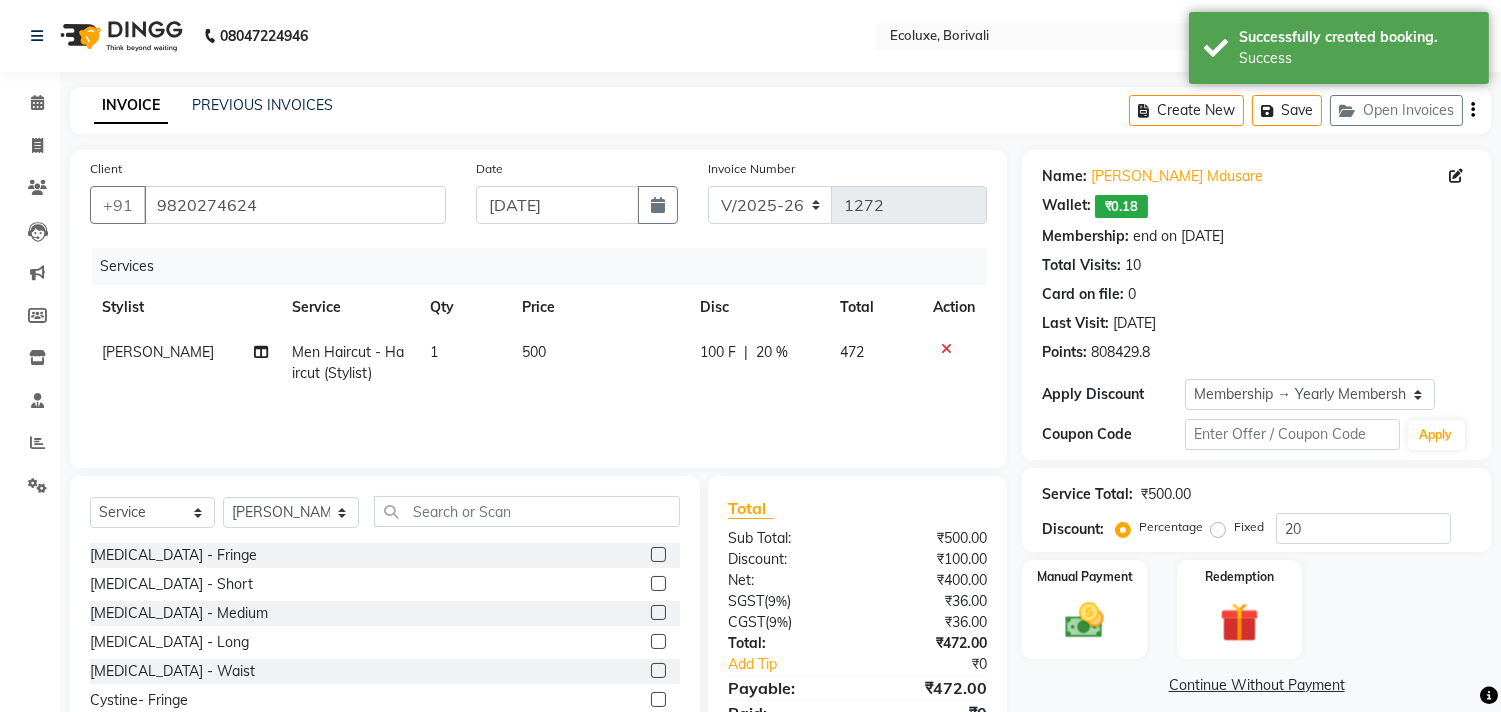 click on "INVOICE PREVIOUS INVOICES Create New   Save   Open Invoices" 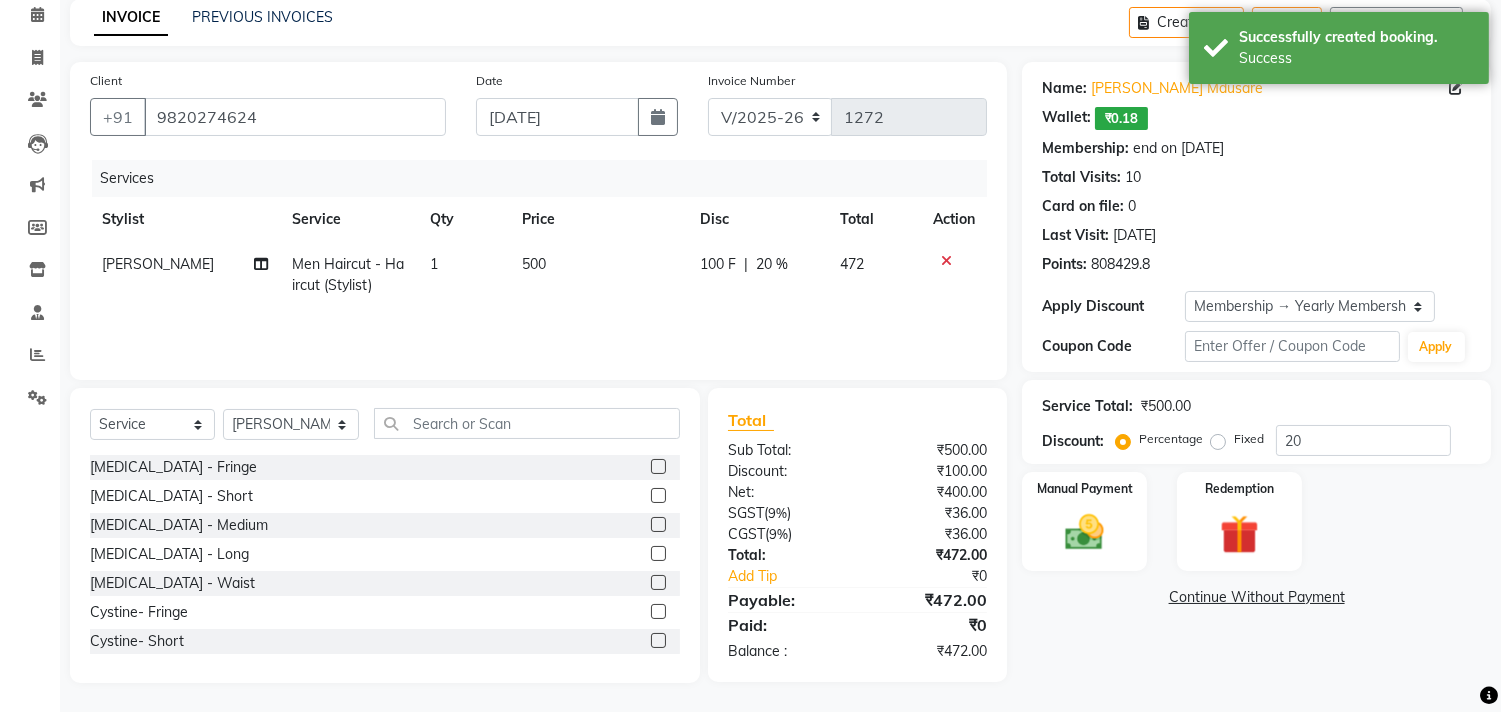 scroll, scrollTop: 0, scrollLeft: 0, axis: both 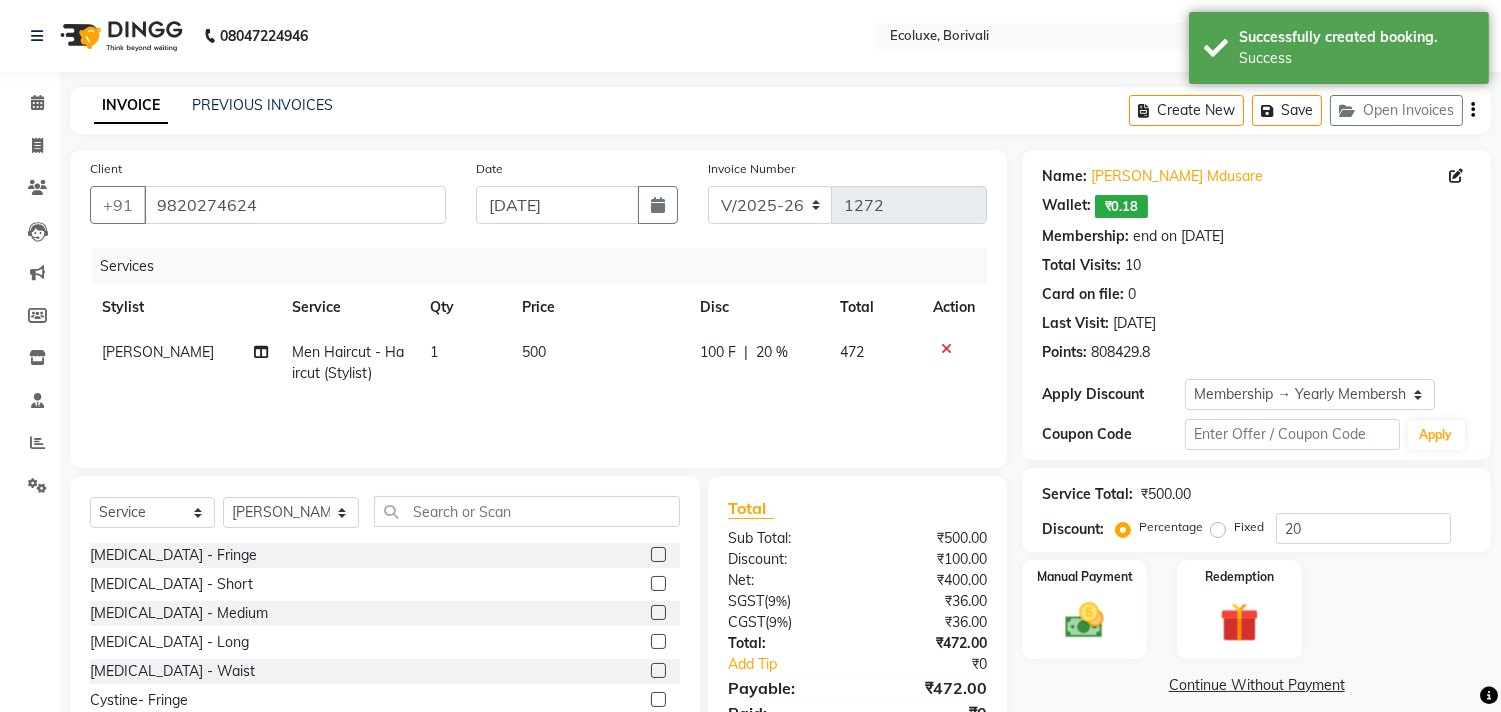 click 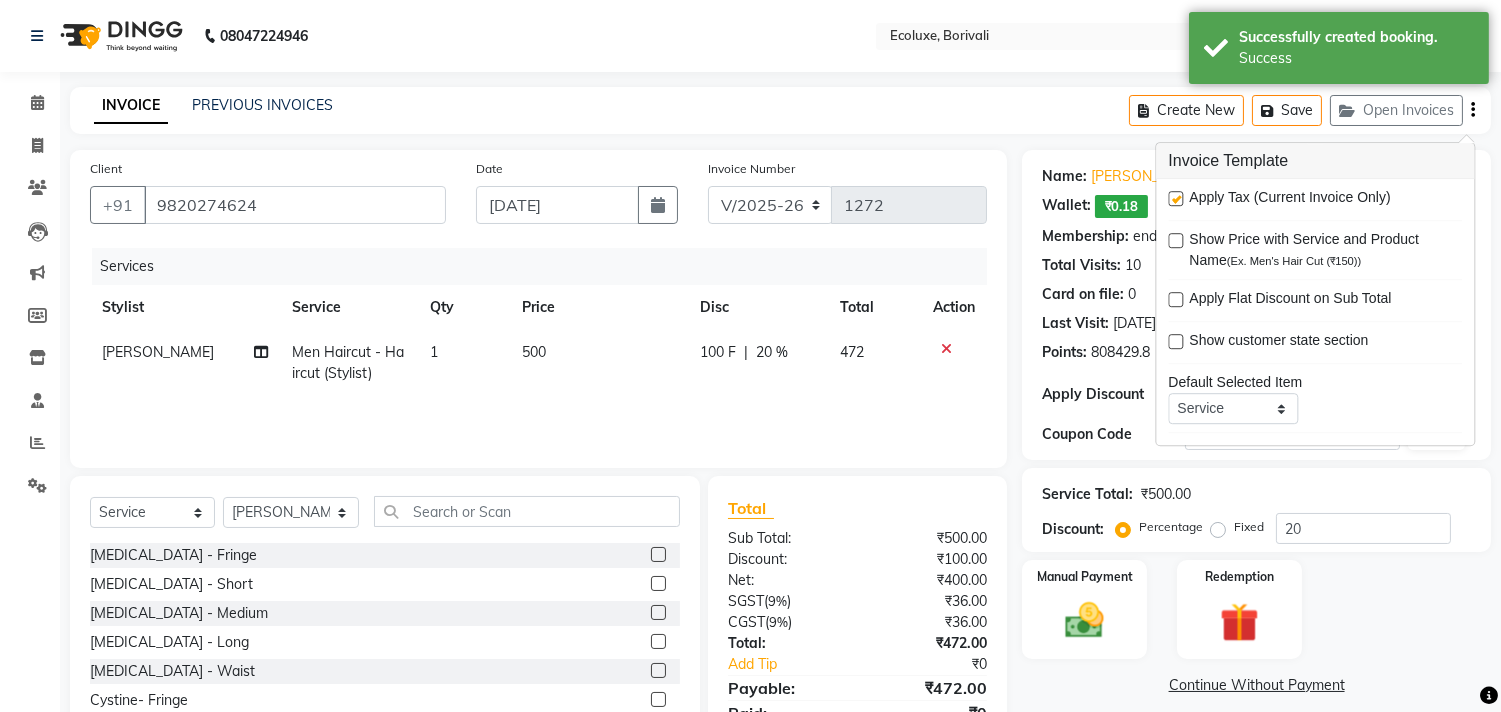 click at bounding box center [1175, 198] 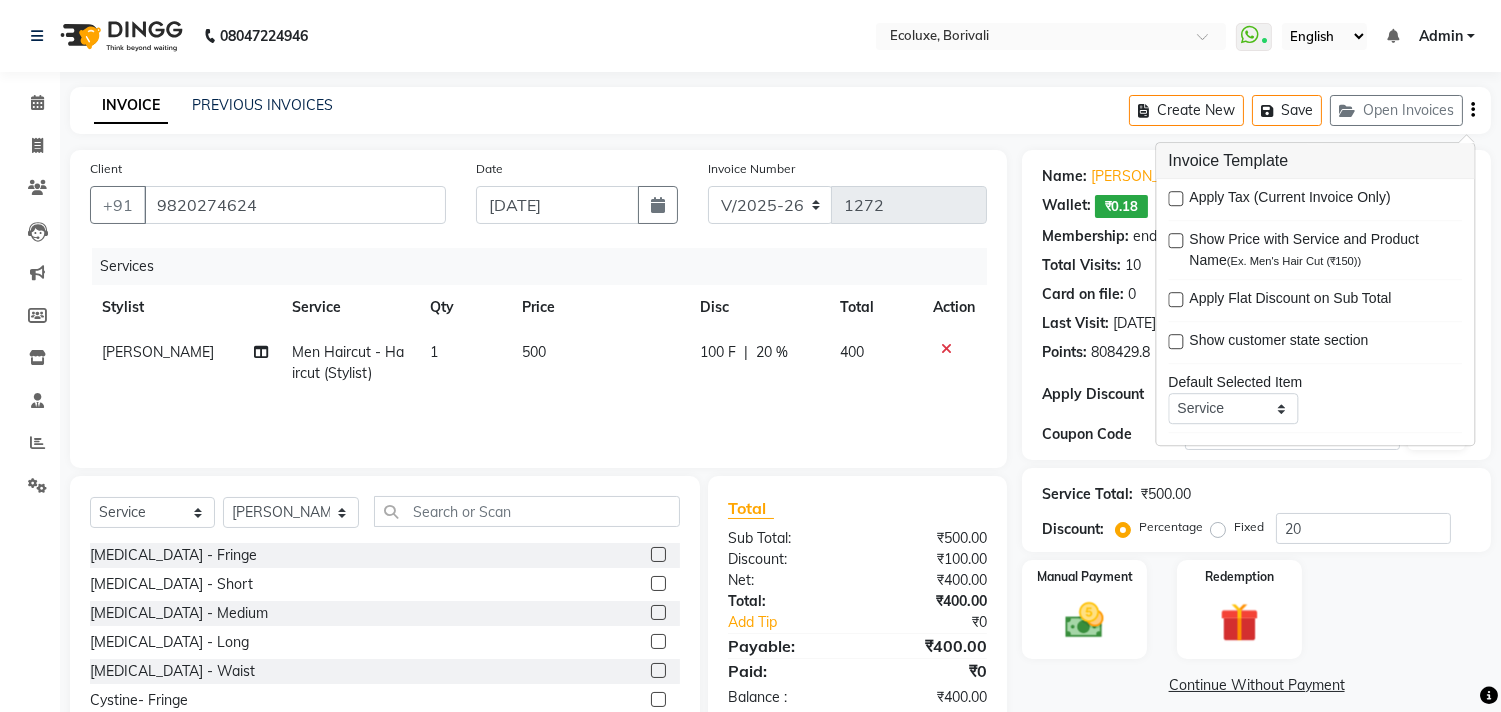 click on "INVOICE PREVIOUS INVOICES Create New   Save   Open Invoices  Client +91 9820274624 Date 10-07-2025 Invoice Number V/2025 V/2025-26 1272 Services Stylist Service Qty Price Disc Total Action Shafique Men Haircut - Haircut (Stylist) 1 500 100 F | 20 % 400 Select  Service  Product  Membership  Package Voucher Prepaid Gift Card  Select Stylist Alisha Sasankar Aparna Acharekar Faiz Geeta Harshada Pawar   Imran  Kamal Khende Mohammad Faisal  Neelu Nikita Raut Roshan Sakina Shafique Sonal Sawant  Umar Shaikh Wezah Botox - Fringe  Botox - Short  Botox - Medium  Botox - Long  Botox - Waist  Cystine- Fringe  Cystine- Short  Cystine- Medium  Cystine- Long  Cystine- Waist  Smoothening / Straightening / Rebonding - Fringe  Smoothening / Straightening / Rebonding - Short  Smoothening / Straightening / Rebonding - Medium  Smoothening / Straightening / Rebonding - Long  Smoothening / Straightening / Rebonding - Waist  Nano Plastia - Small    Nano Plastia - Small    Nano Plastia - Medium  Nano Plastia - Long  Keratin - Small" 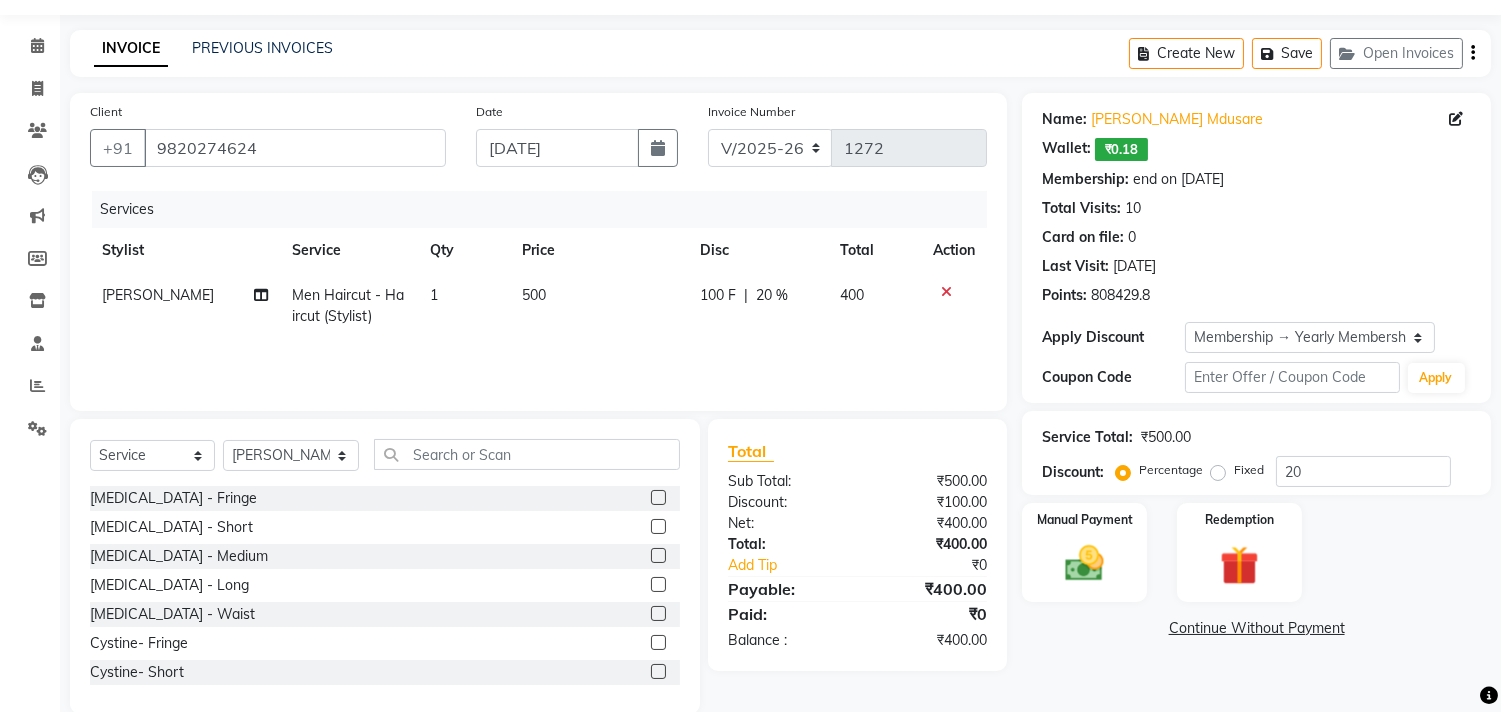 scroll, scrollTop: 88, scrollLeft: 0, axis: vertical 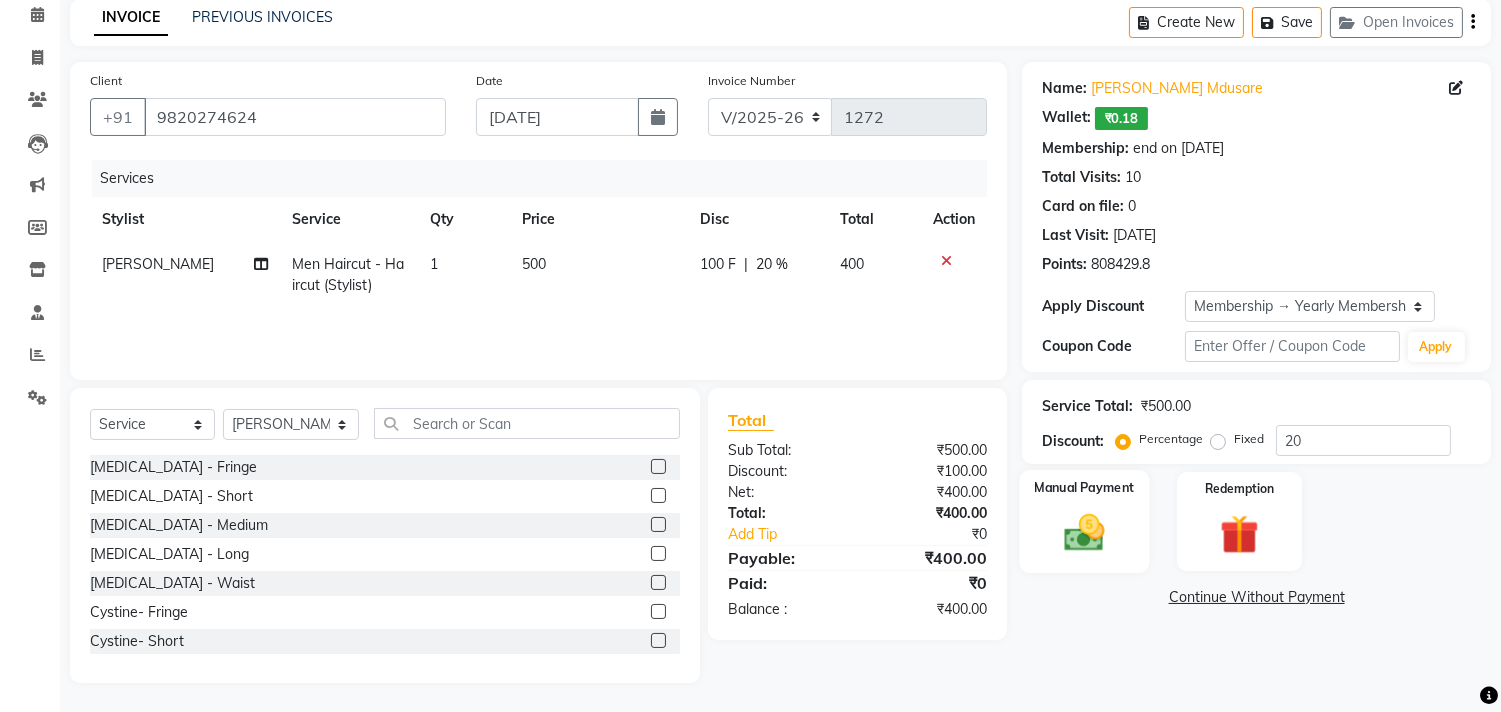 click 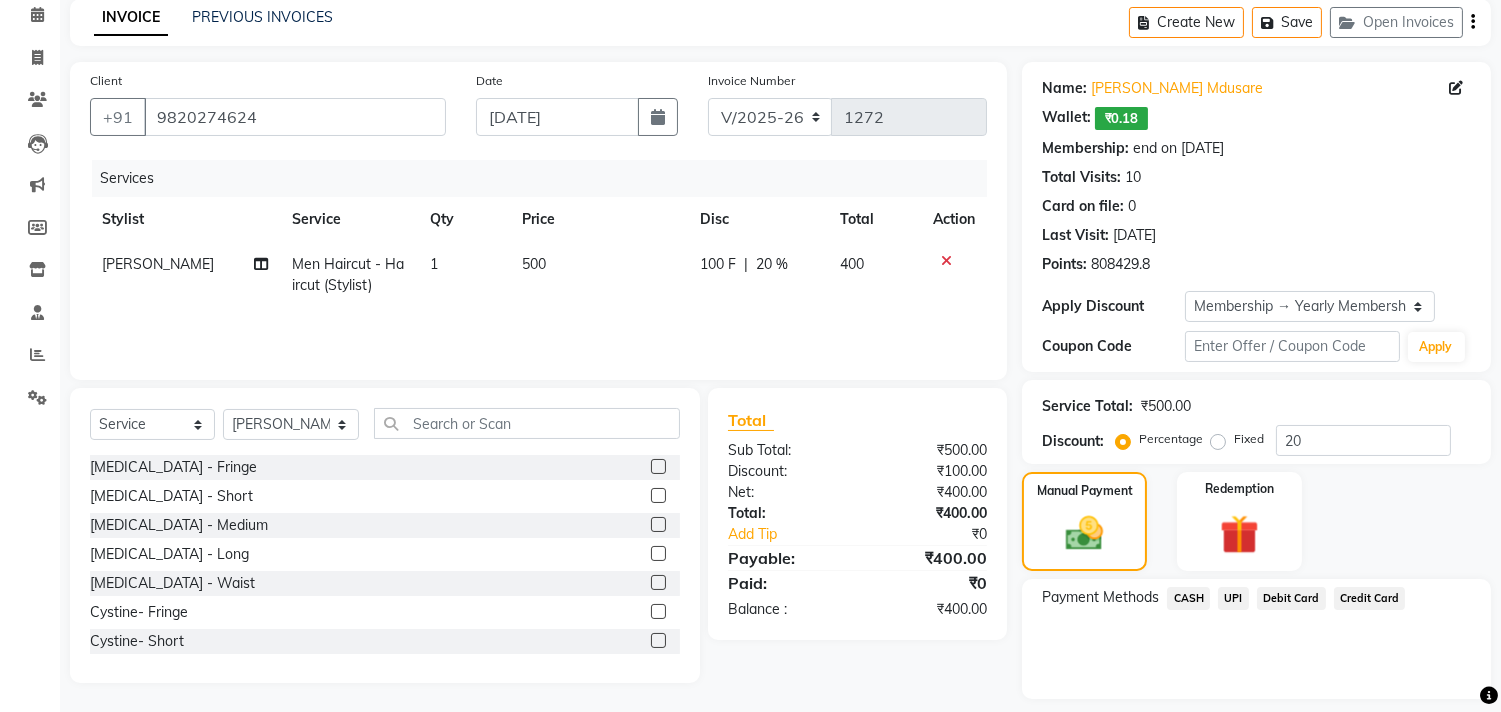 click on "UPI" 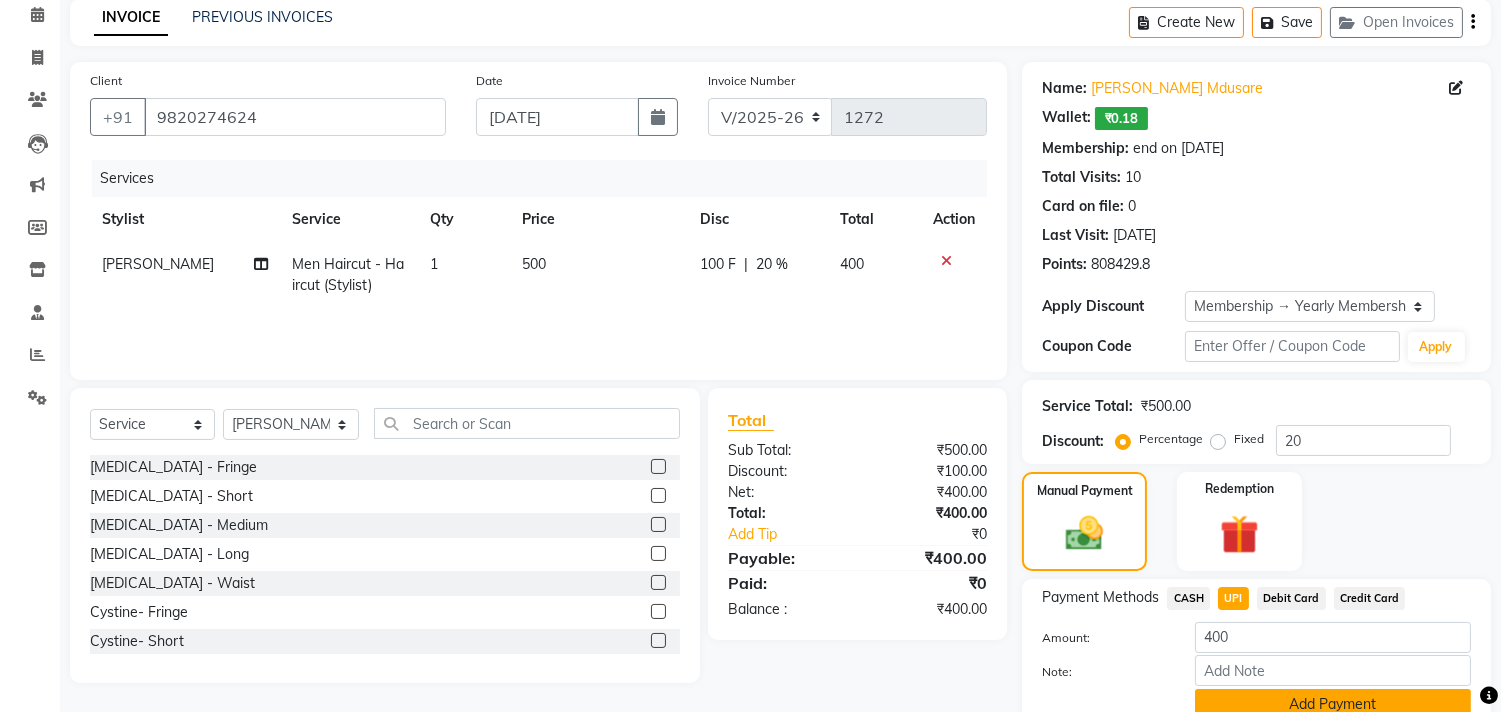 click on "Add Payment" 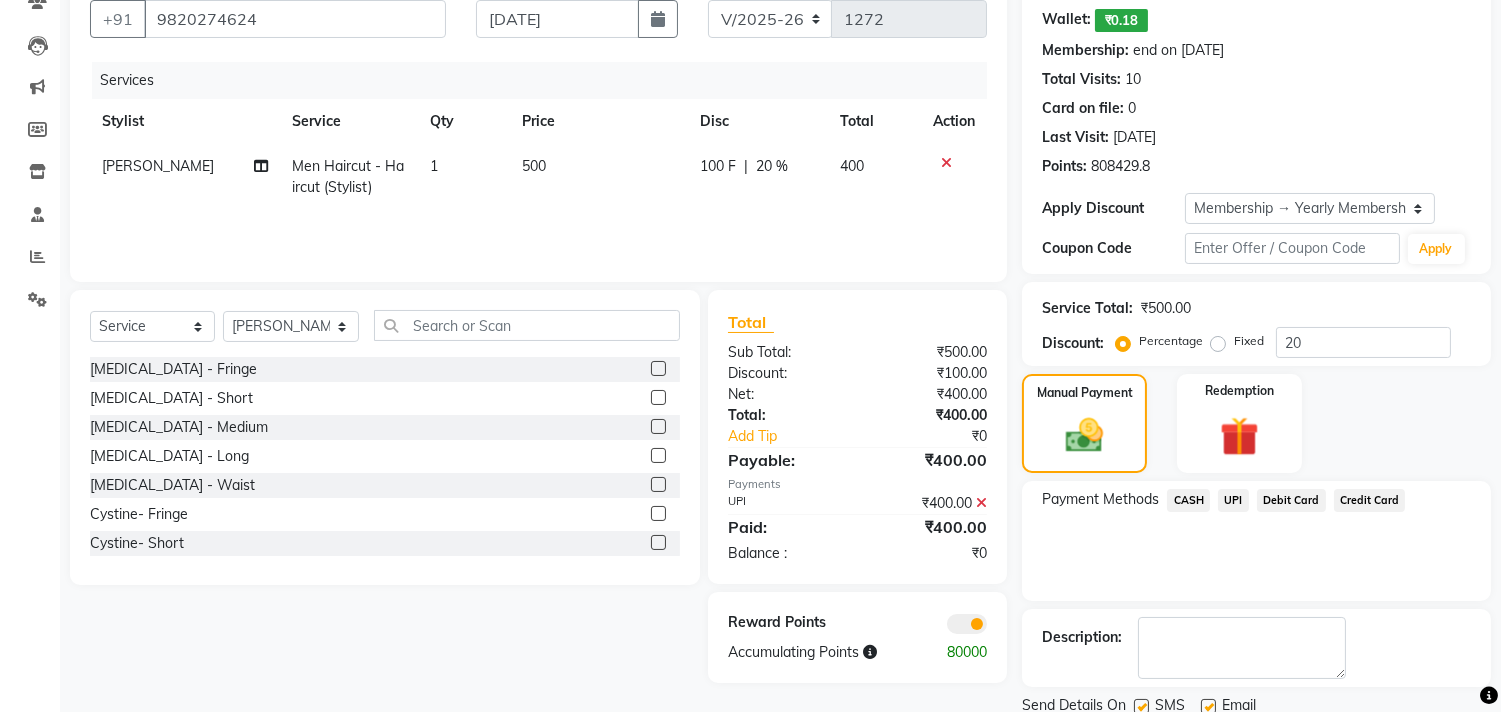 scroll, scrollTop: 257, scrollLeft: 0, axis: vertical 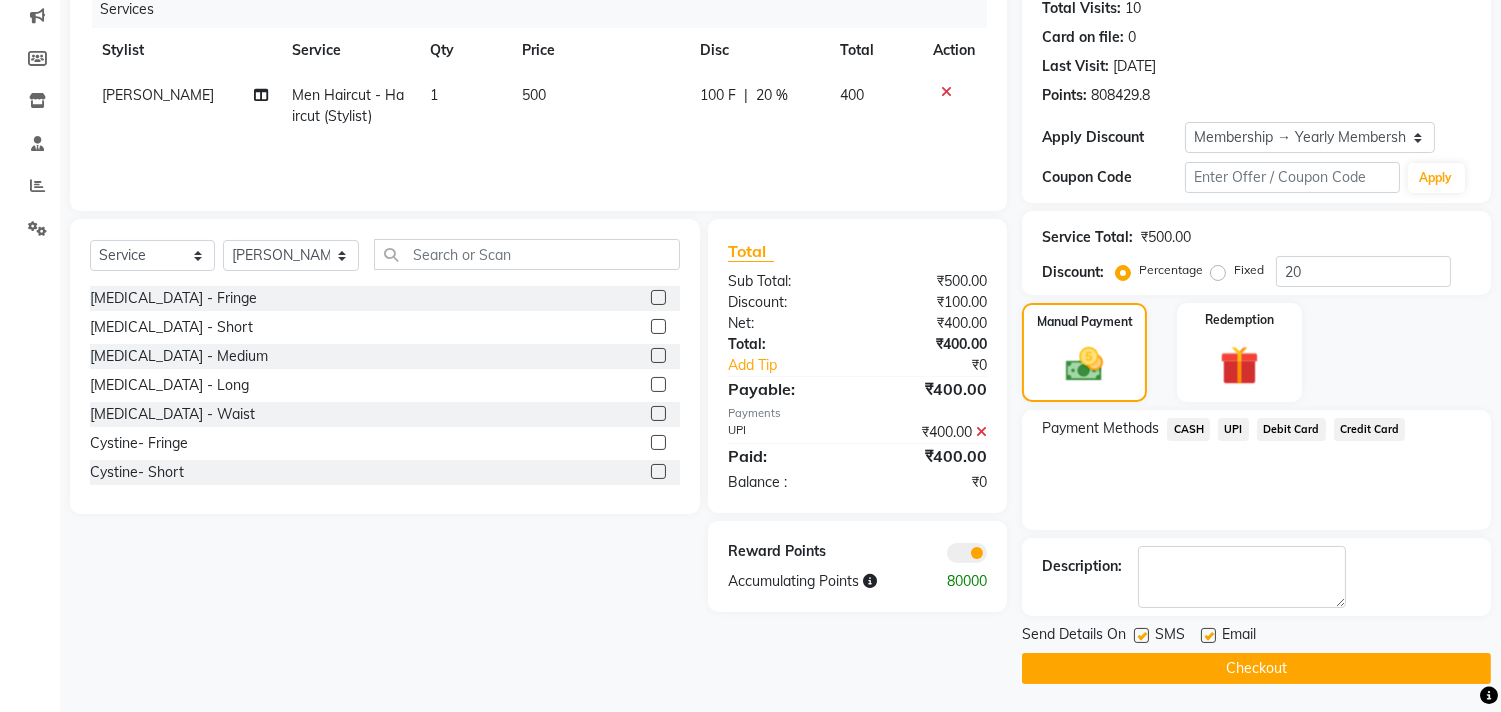click on "Checkout" 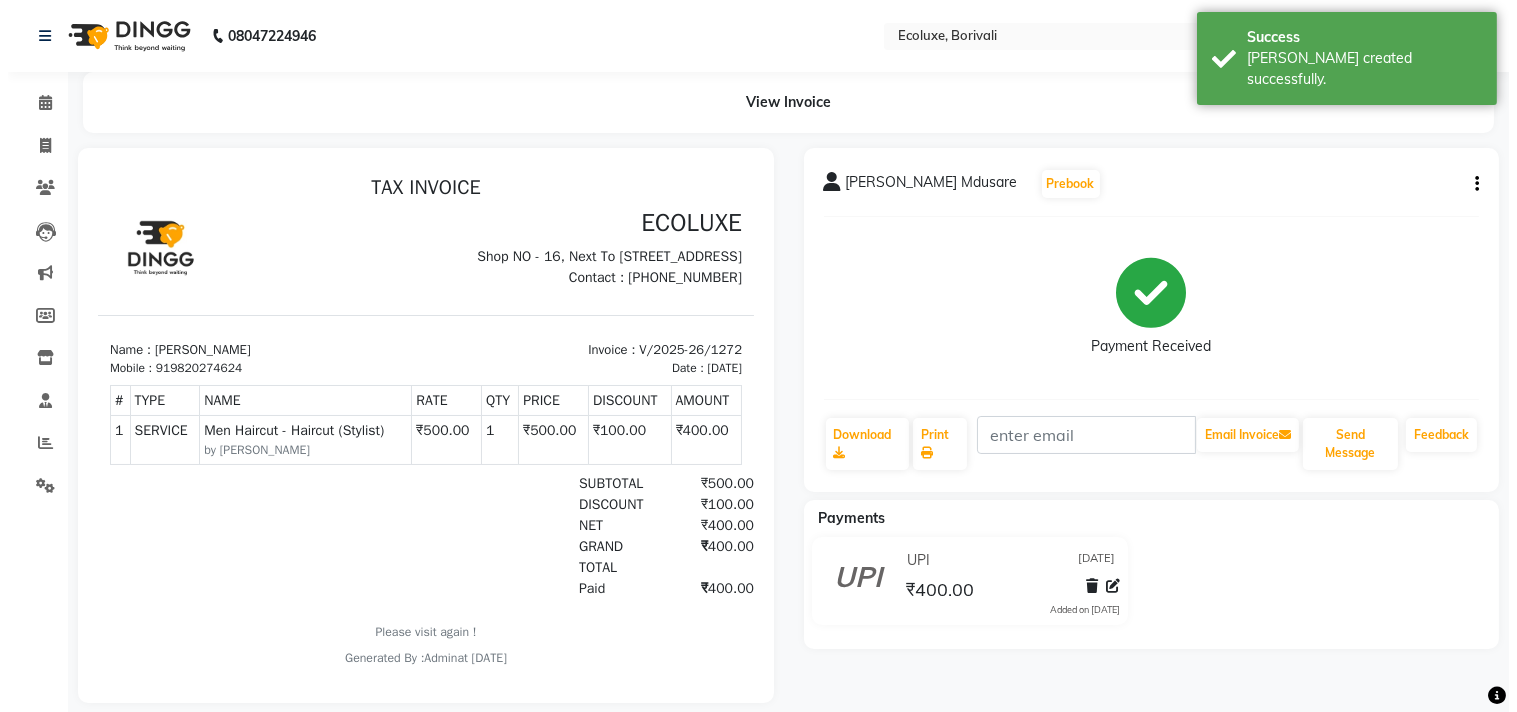 scroll, scrollTop: 0, scrollLeft: 0, axis: both 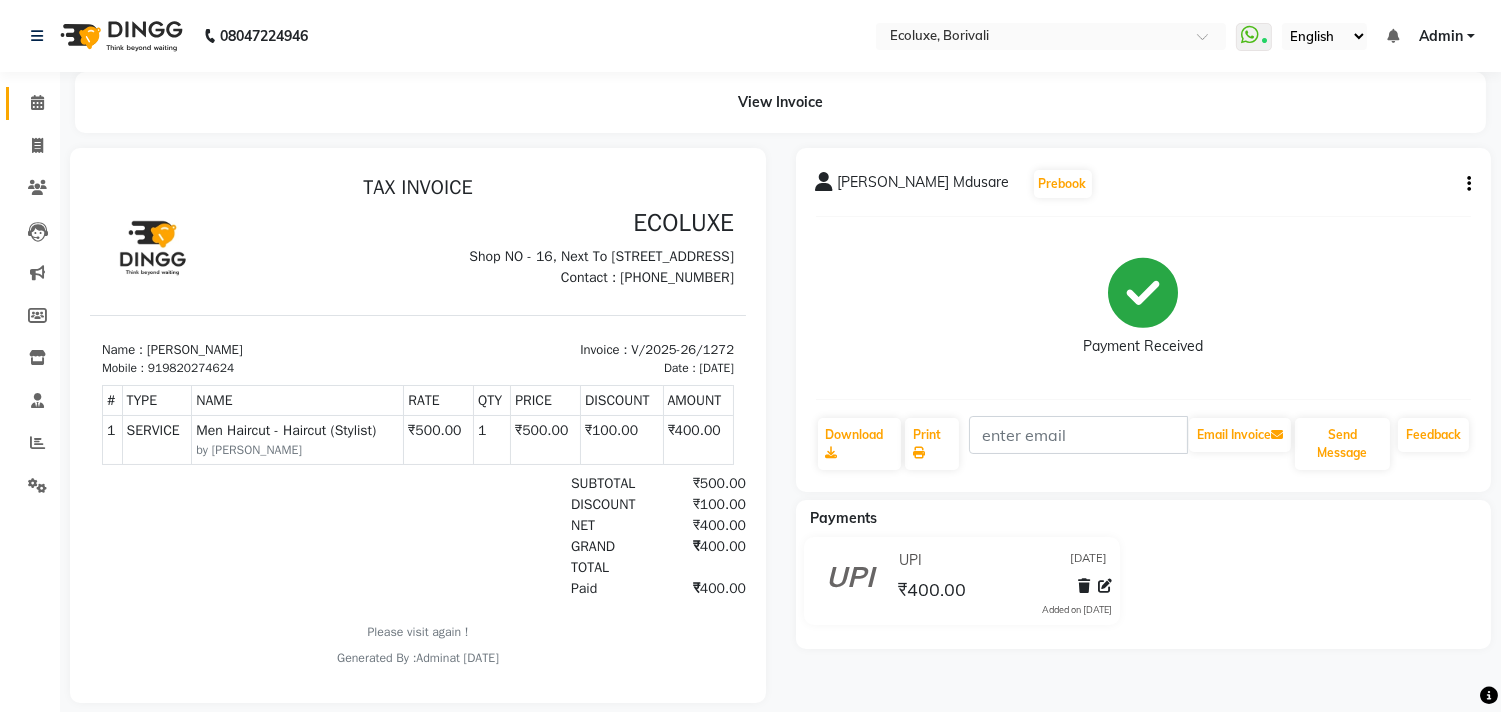 click on "Calendar" 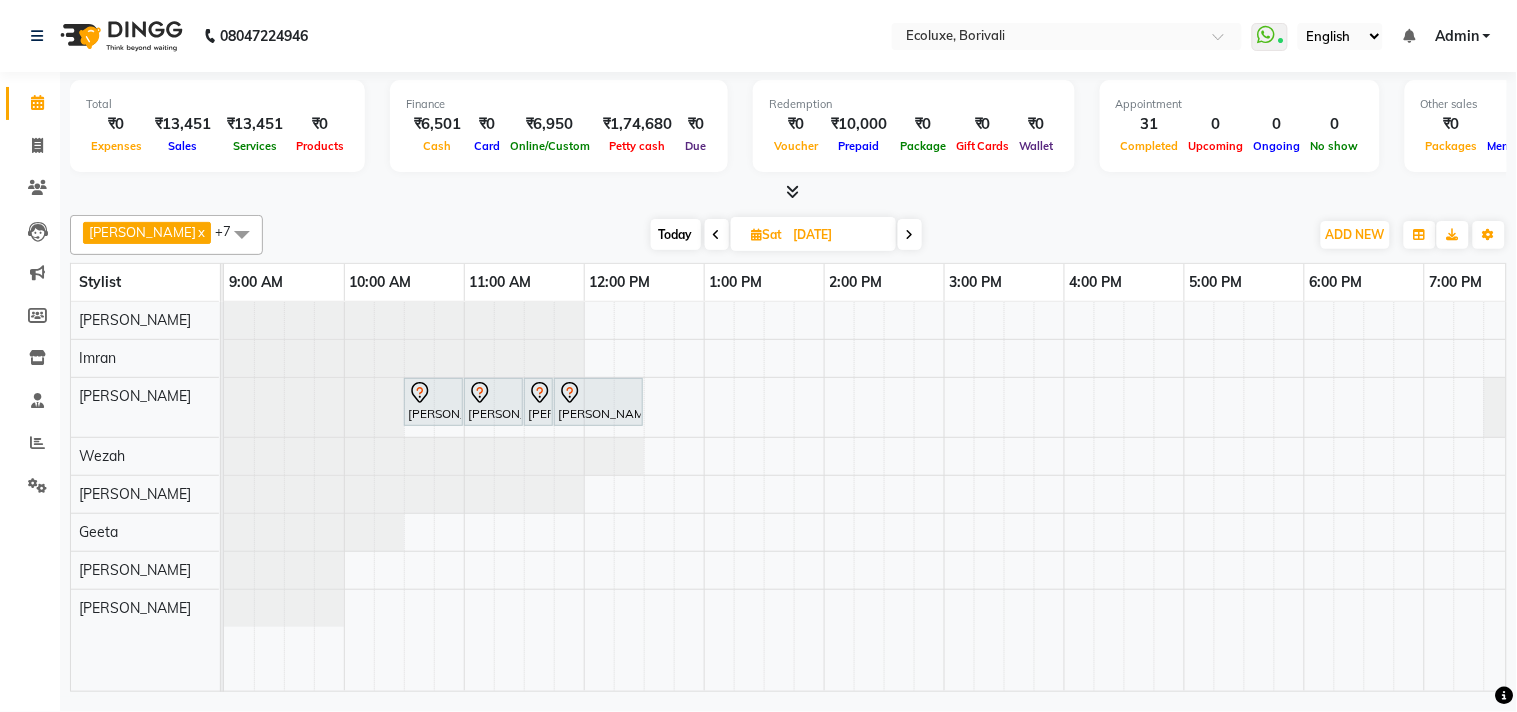 click on "Today" at bounding box center [676, 234] 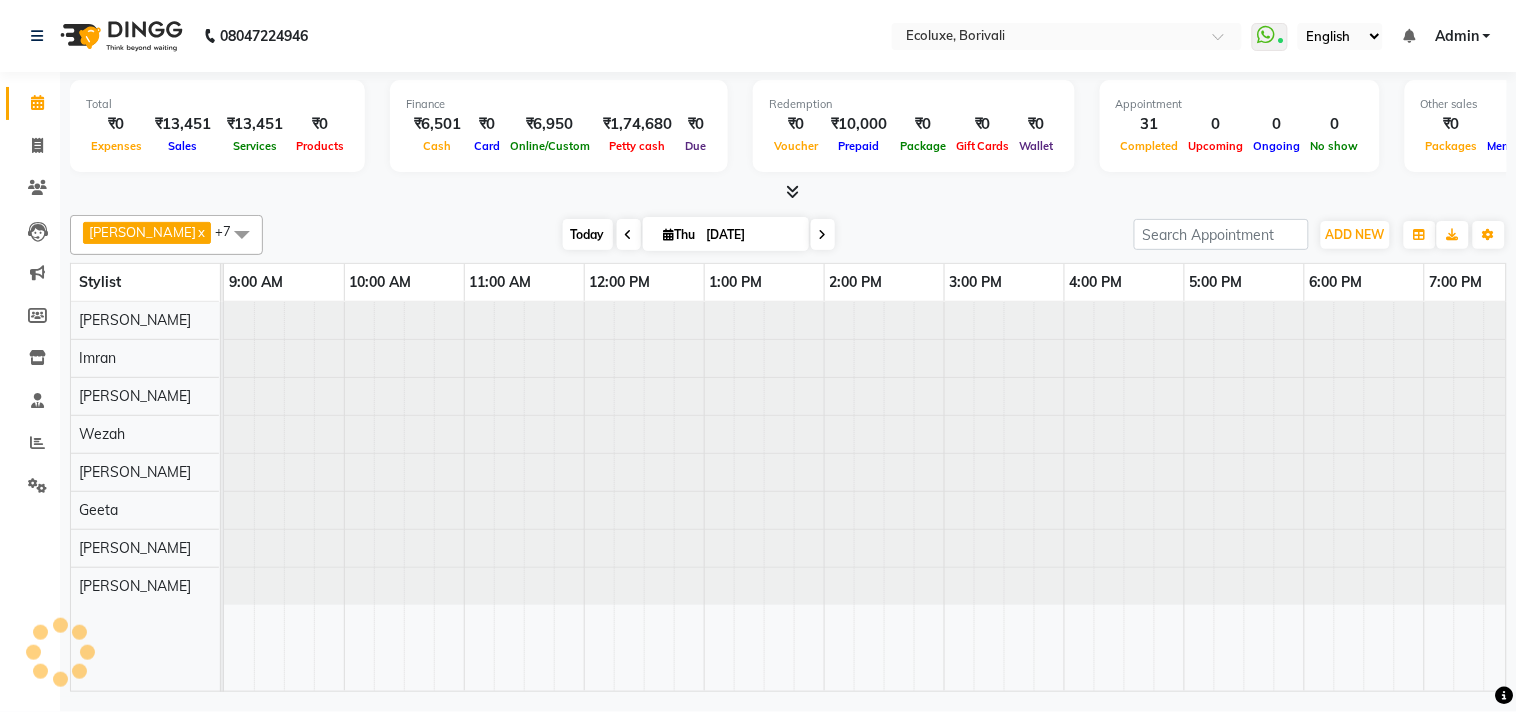 scroll, scrollTop: 0, scrollLeft: 397, axis: horizontal 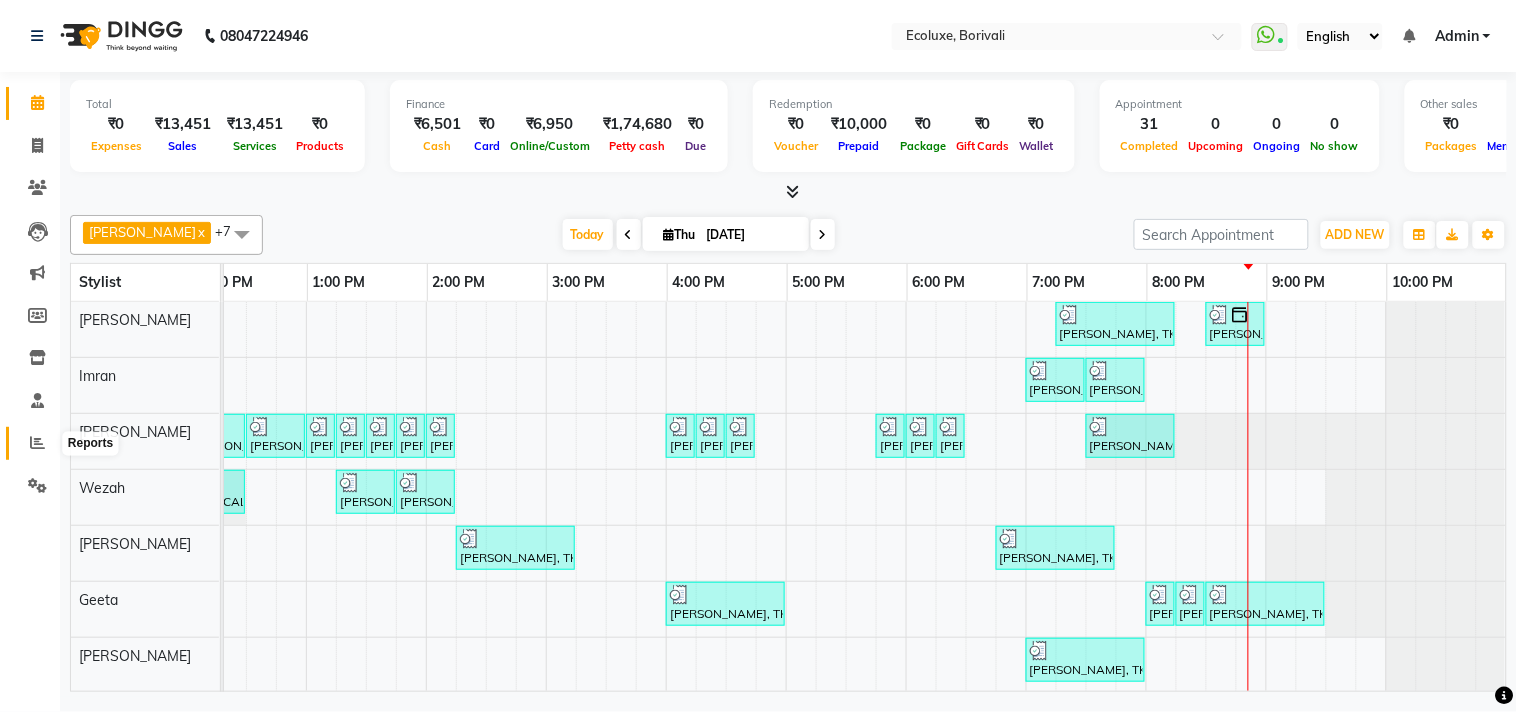 click 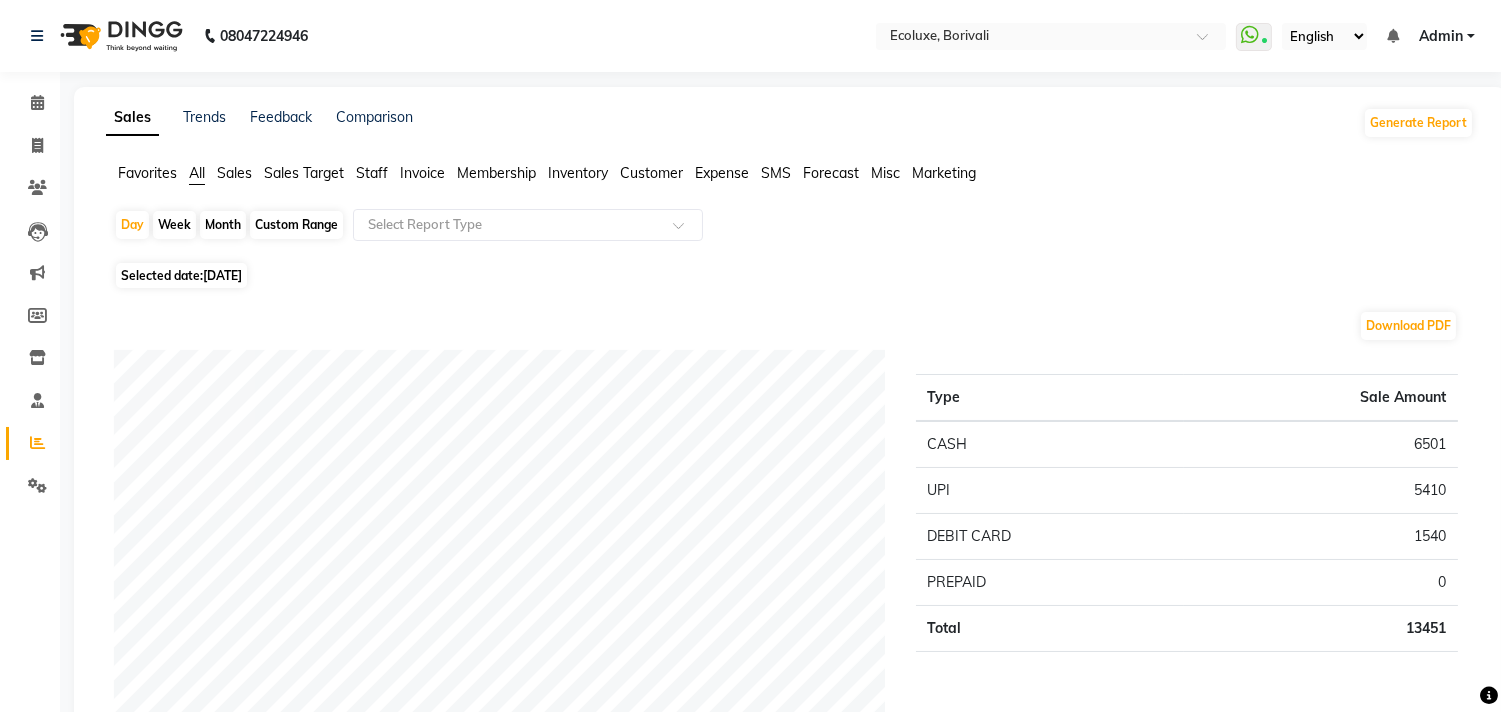 click on "Calendar" 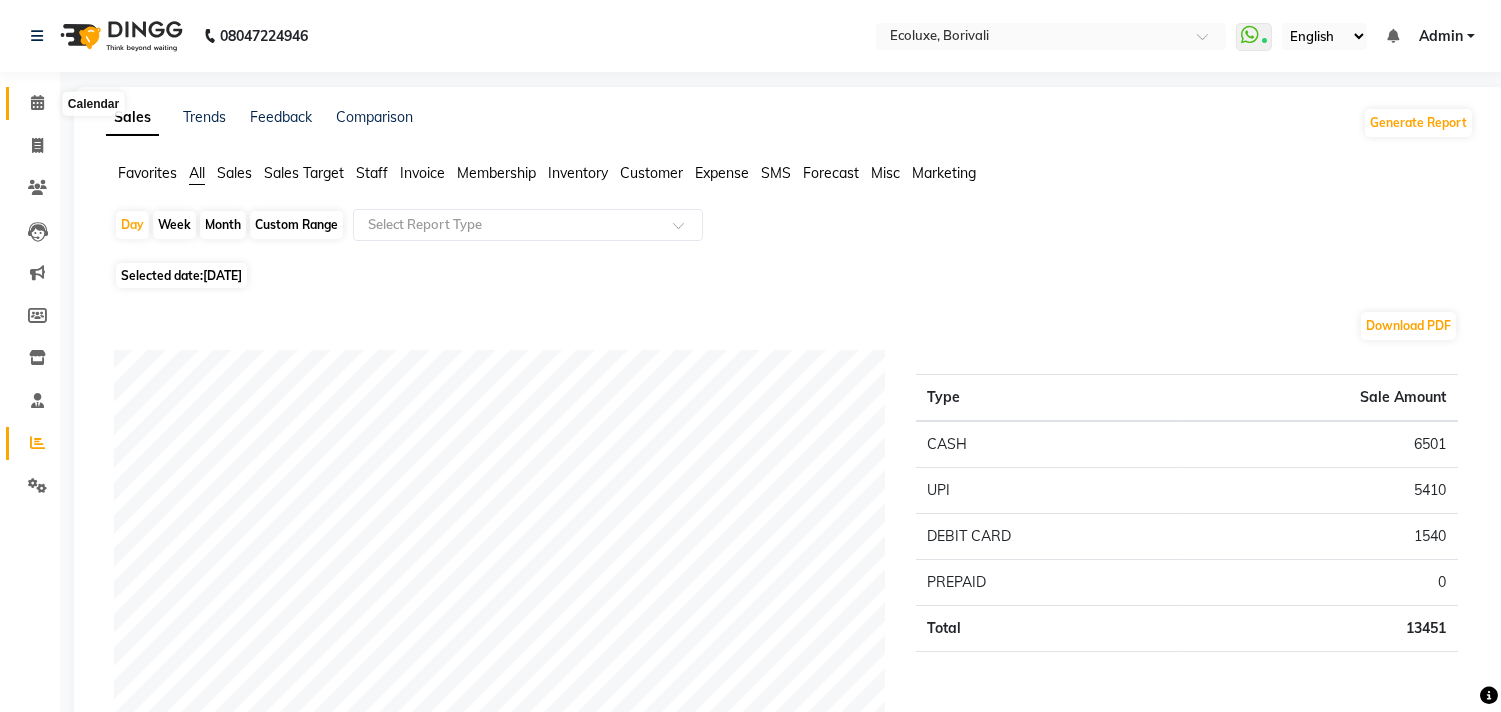 click 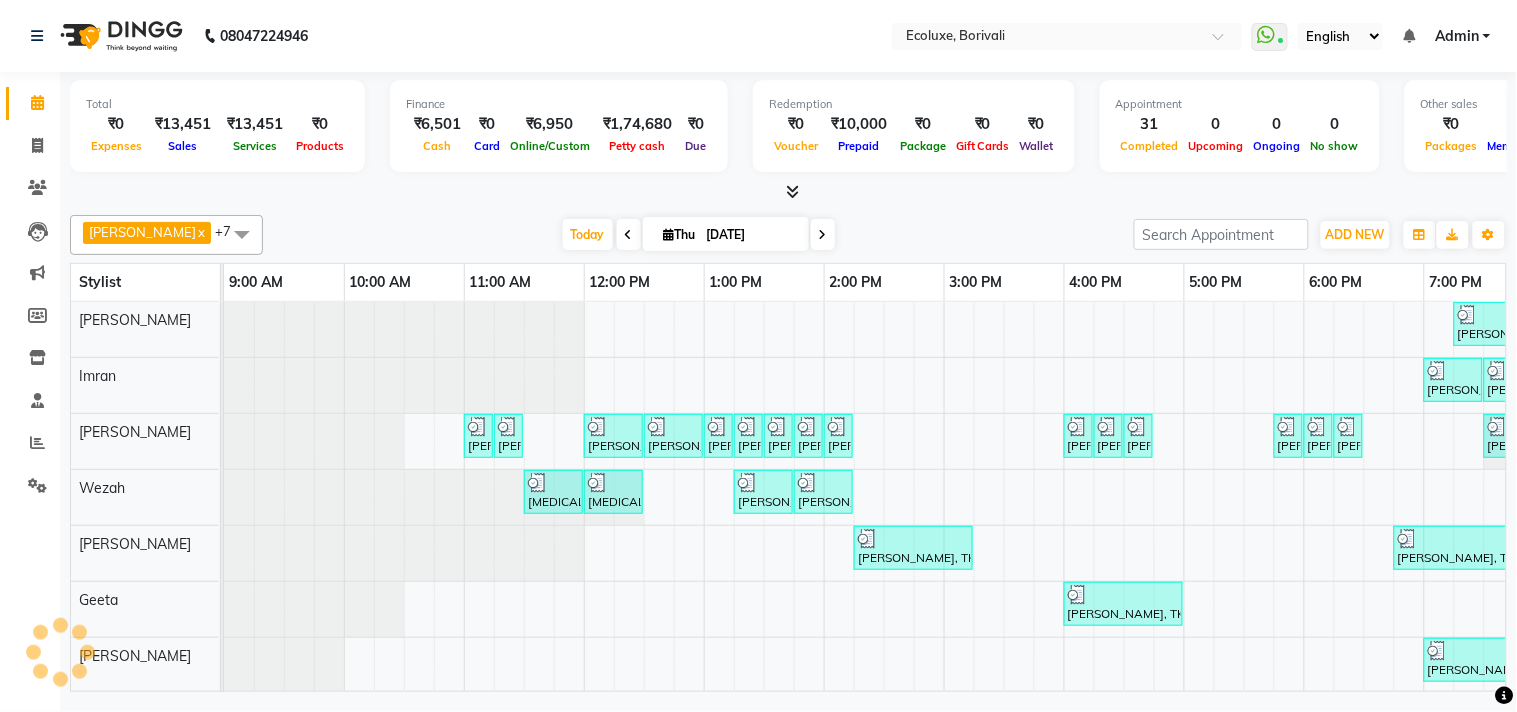 scroll, scrollTop: 0, scrollLeft: 397, axis: horizontal 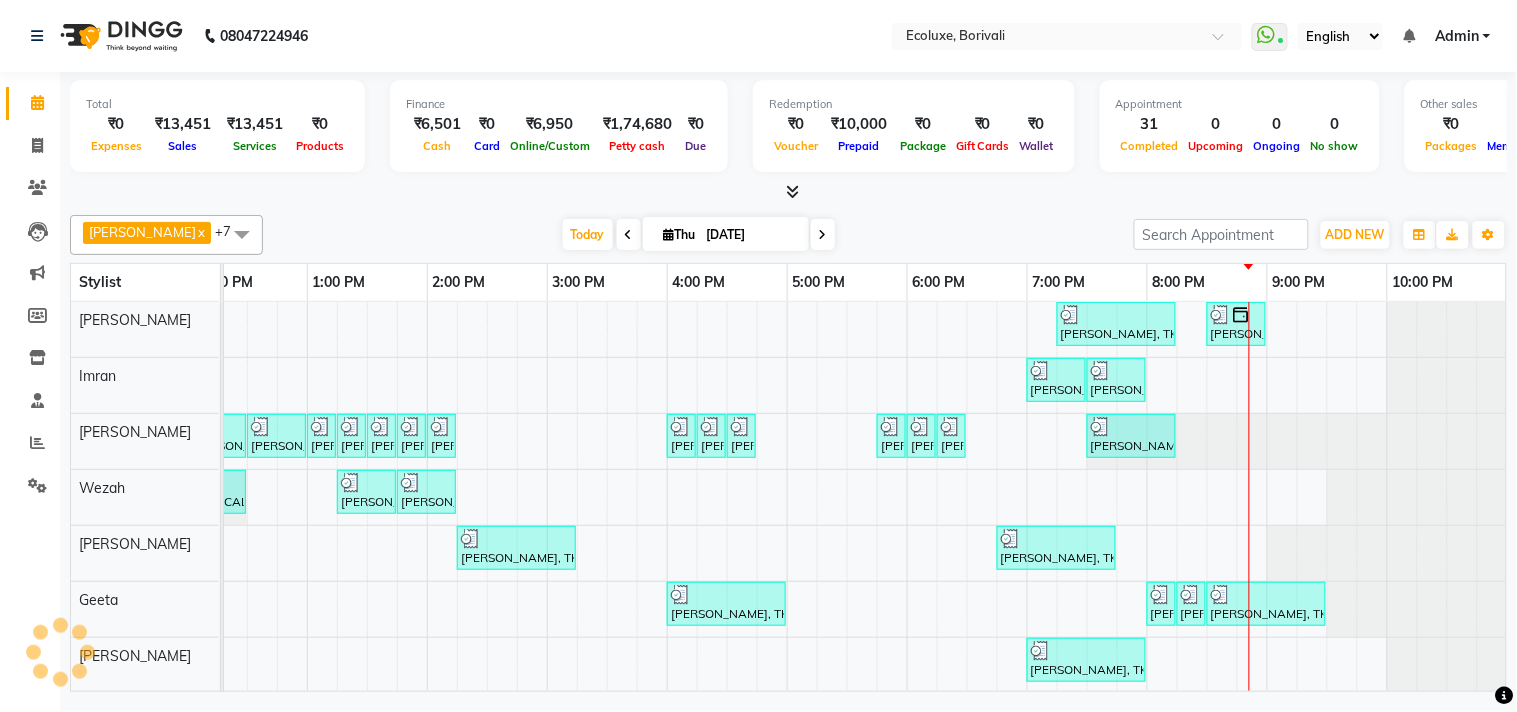 click at bounding box center [629, 234] 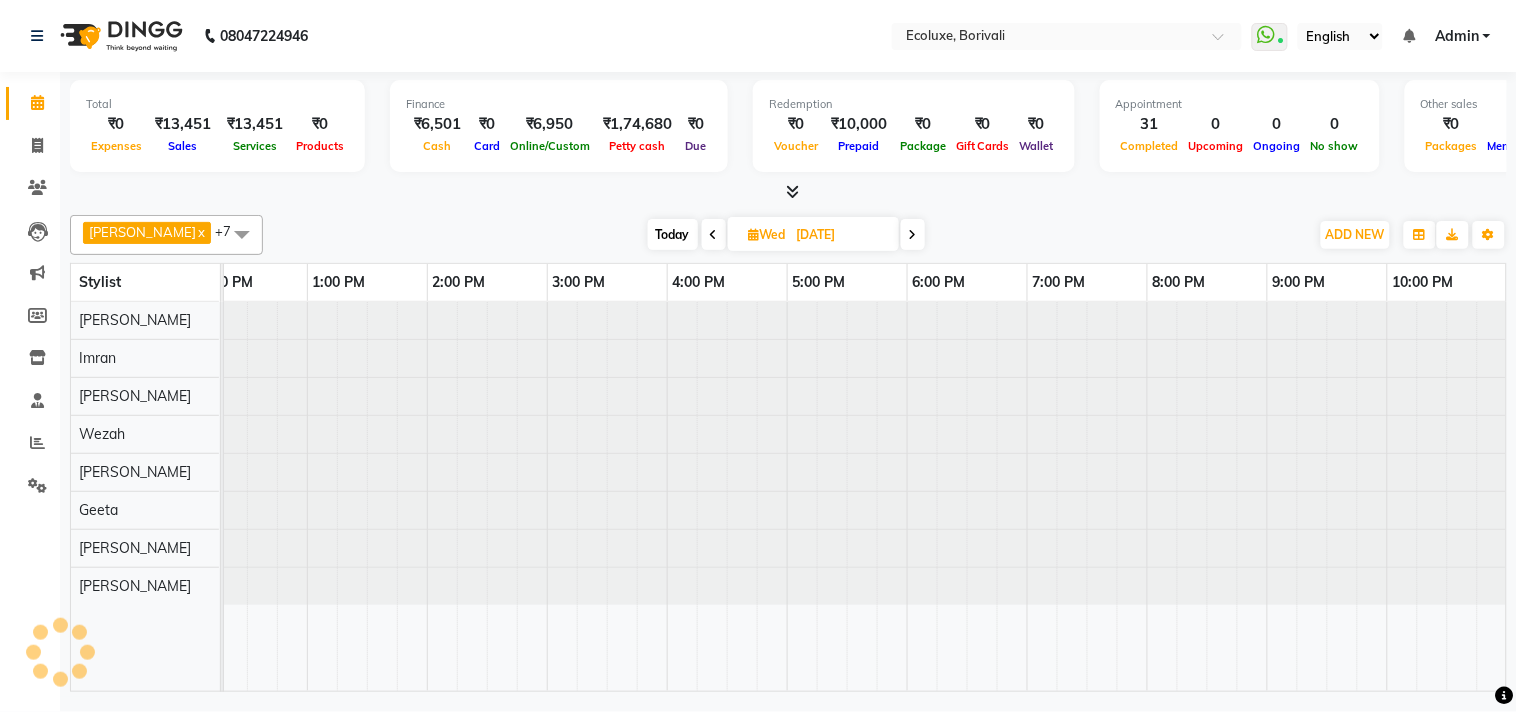 scroll, scrollTop: 0, scrollLeft: 397, axis: horizontal 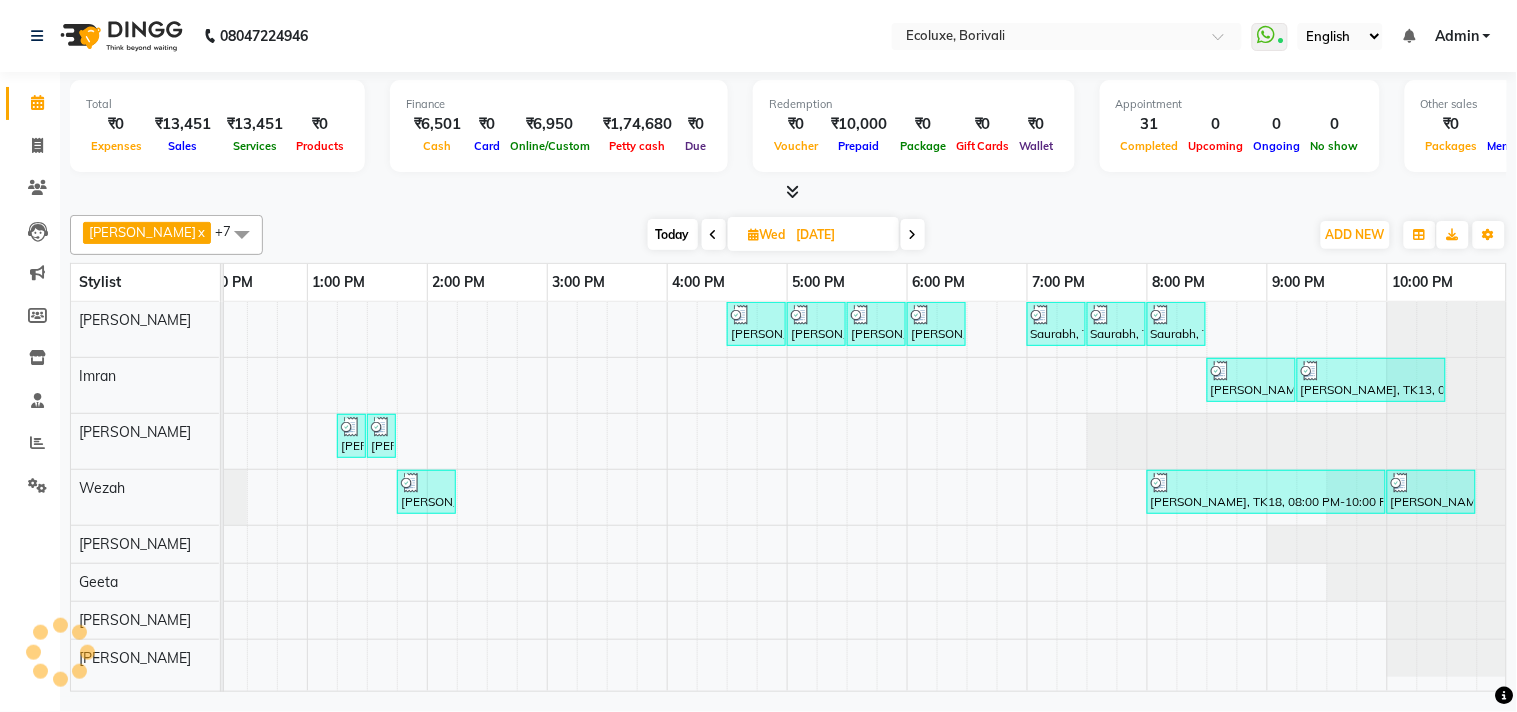 click at bounding box center [714, 235] 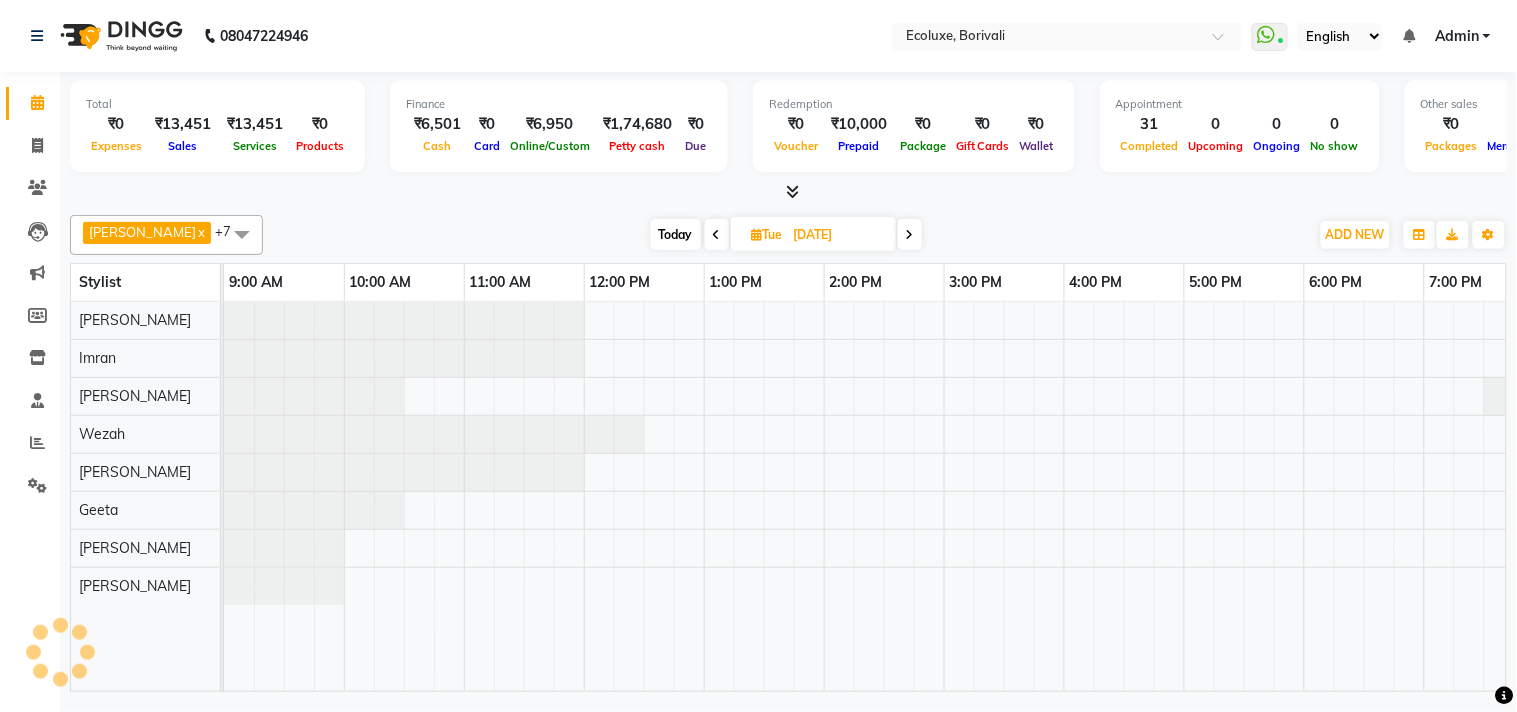 scroll, scrollTop: 0, scrollLeft: 397, axis: horizontal 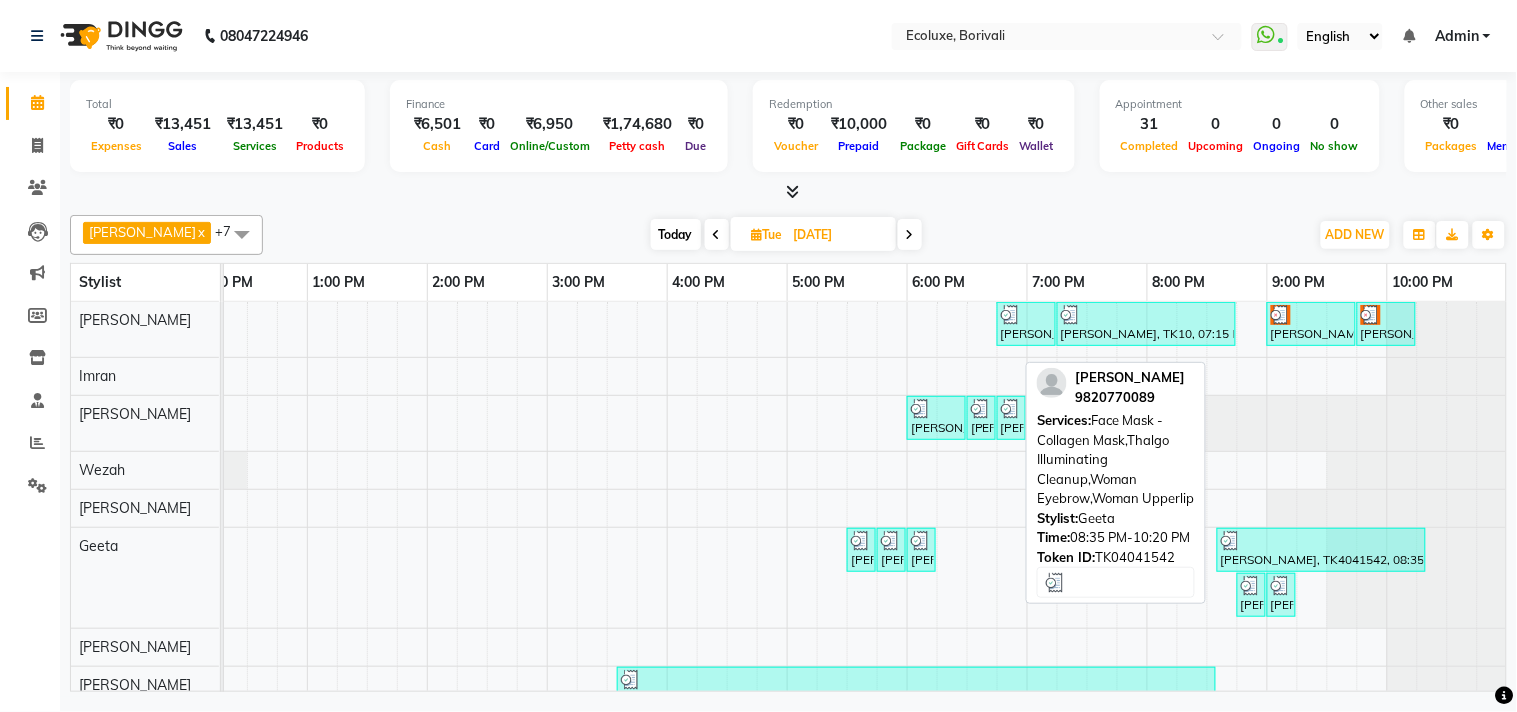 click at bounding box center [1321, 541] 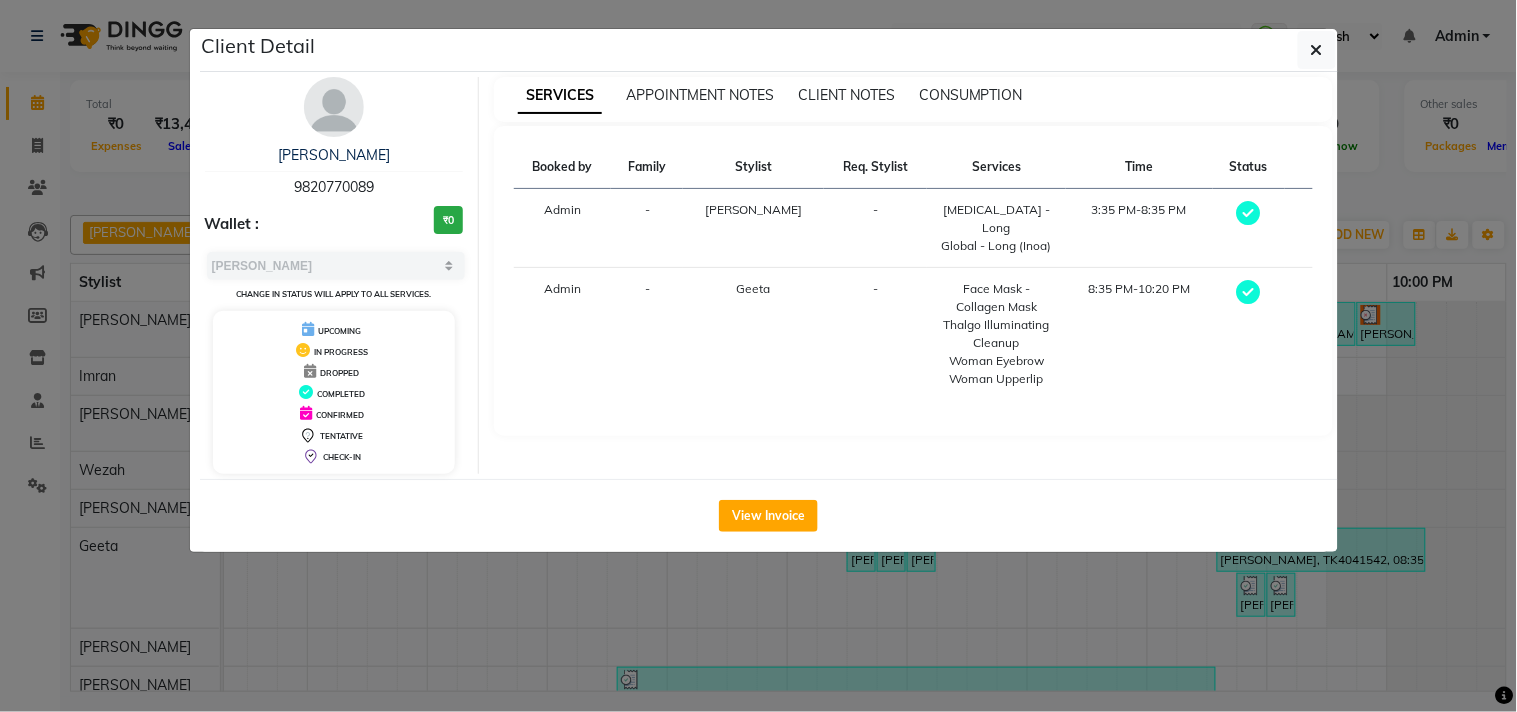click on "View Invoice" 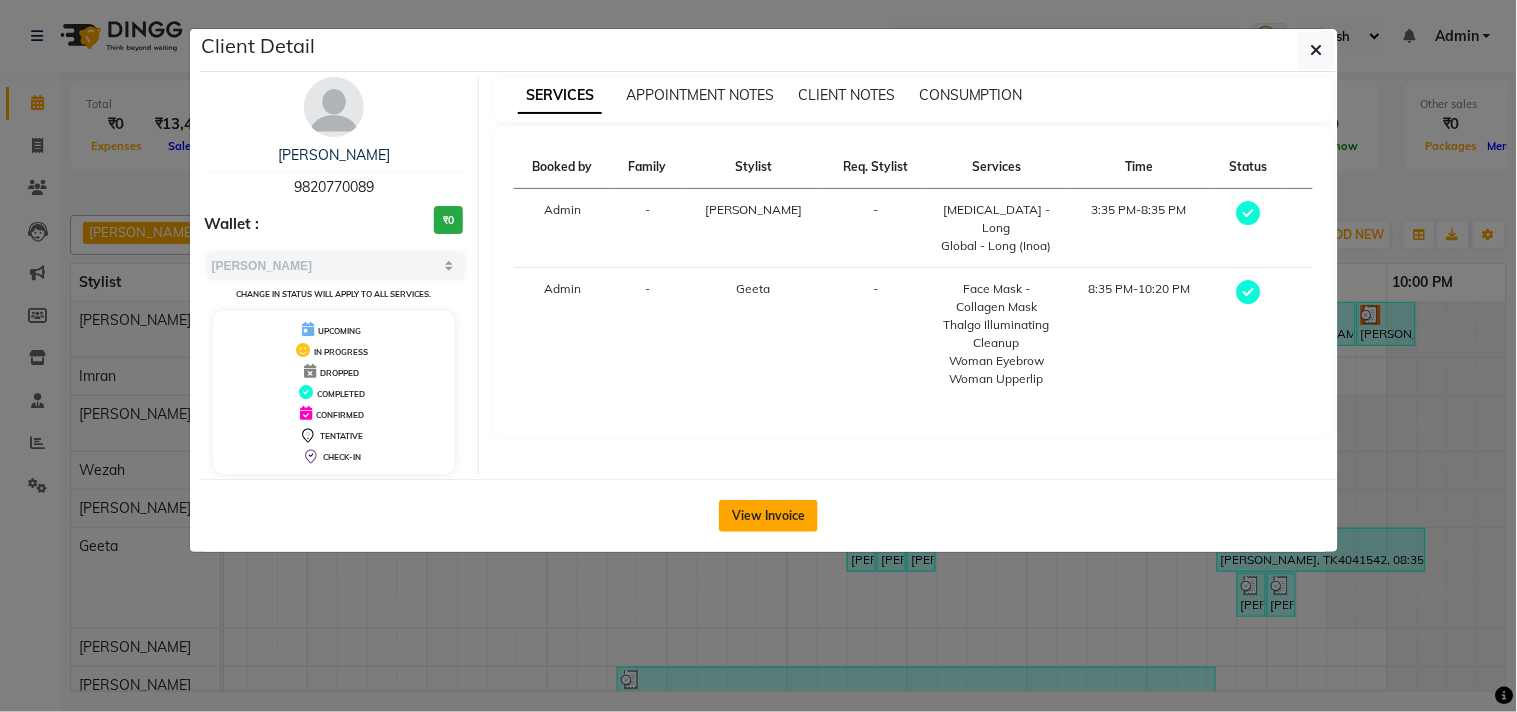 click on "View Invoice" 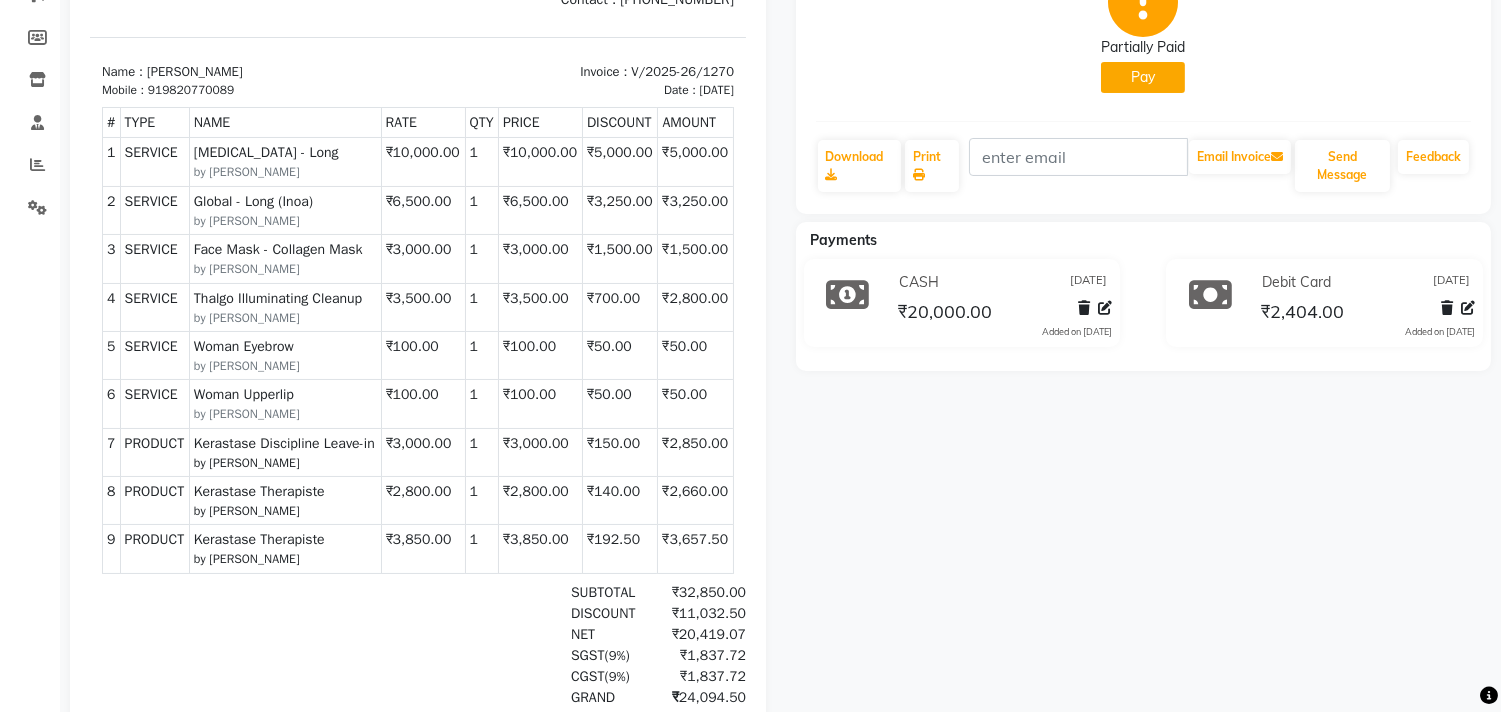 scroll, scrollTop: 333, scrollLeft: 0, axis: vertical 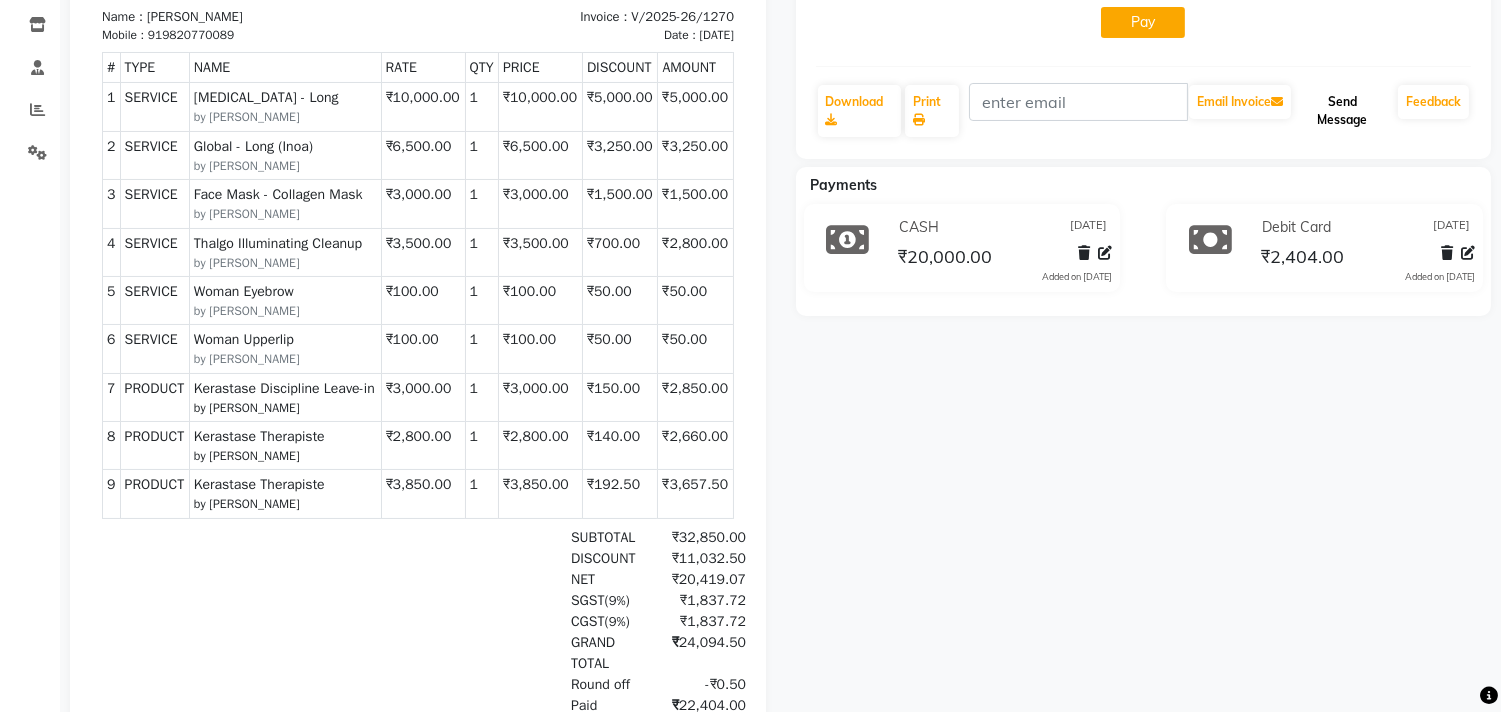 click on "Send Message" 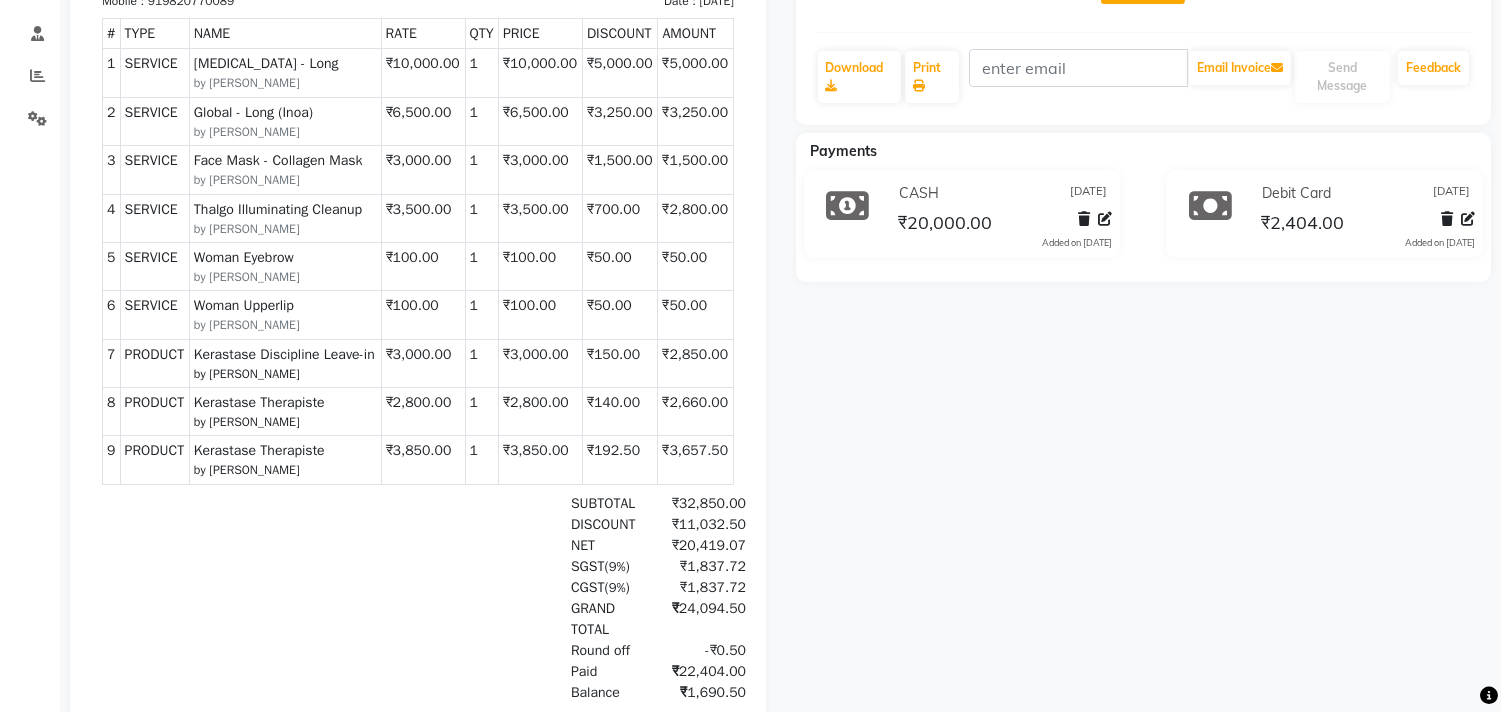 scroll, scrollTop: 328, scrollLeft: 0, axis: vertical 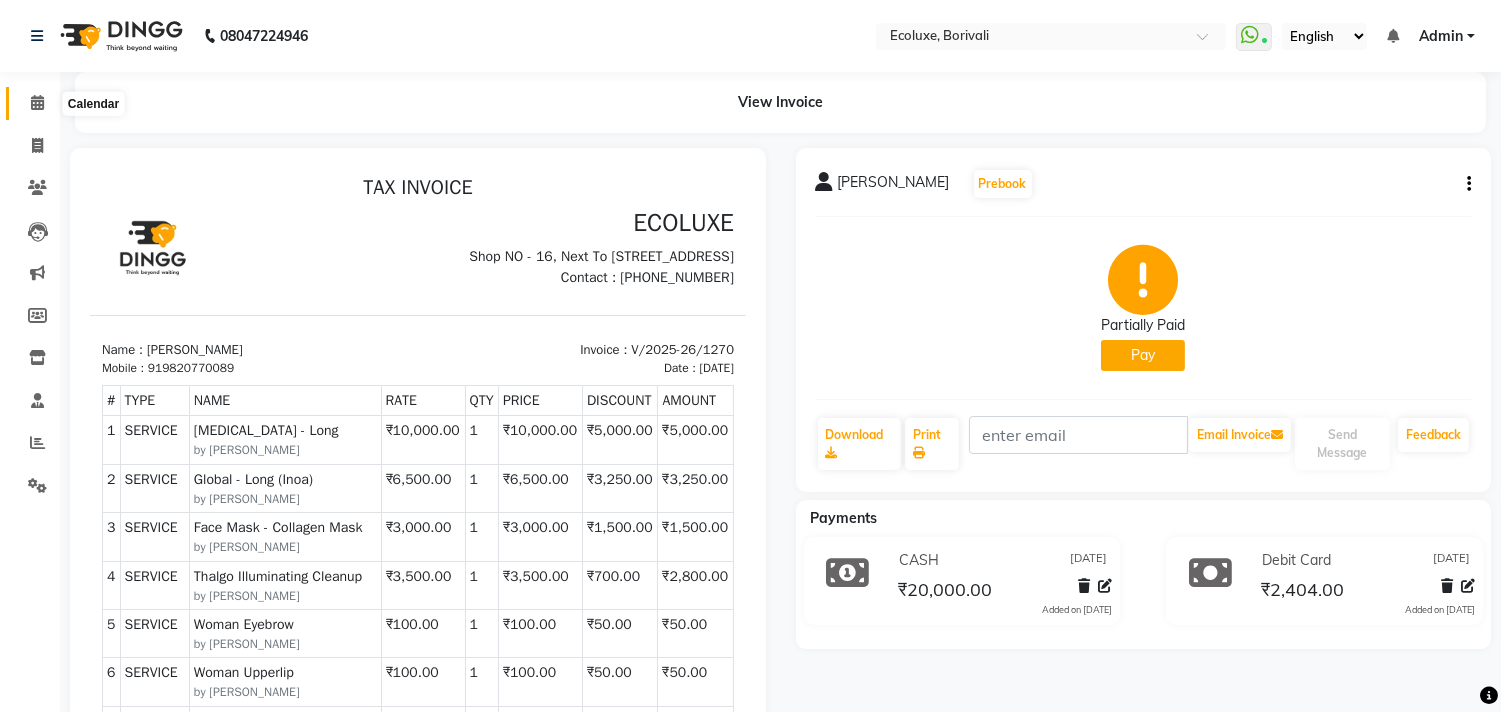 click 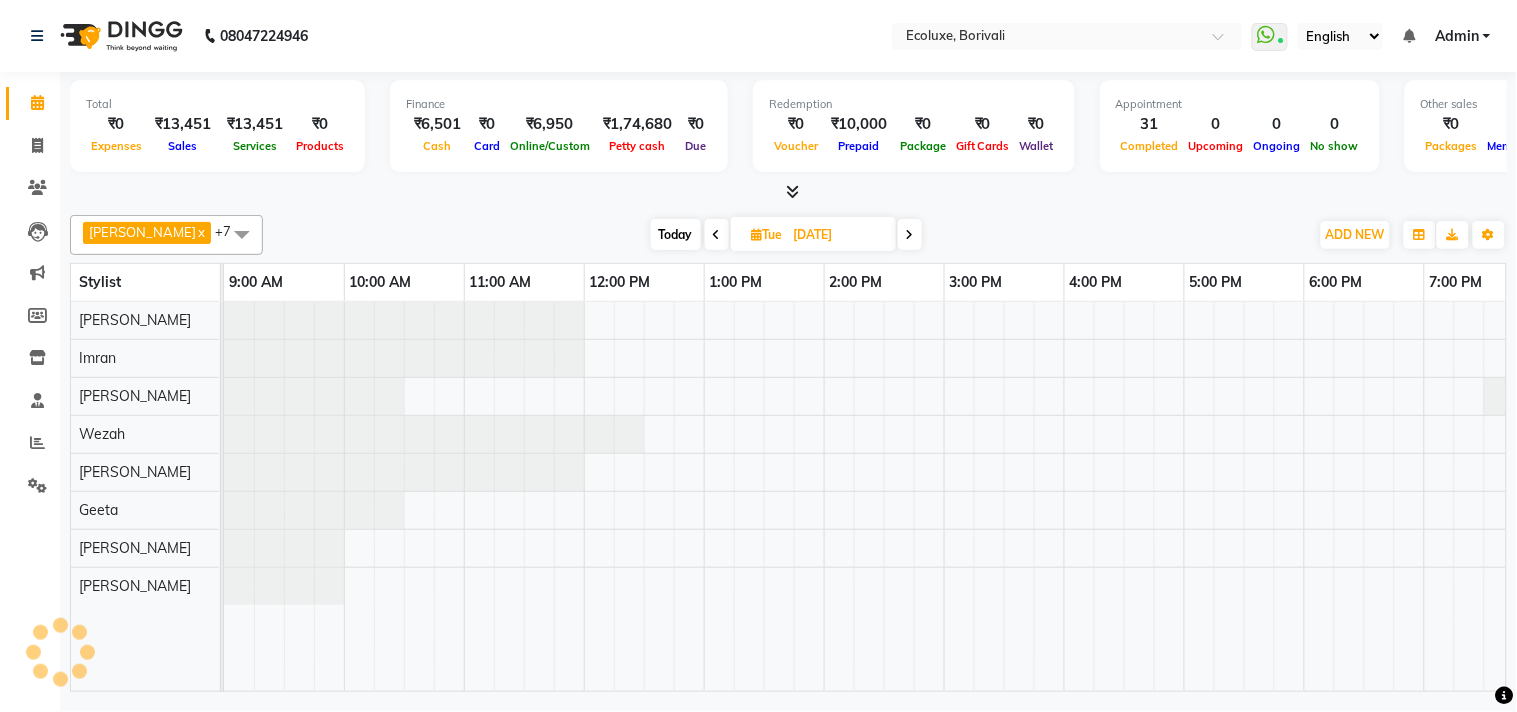 scroll, scrollTop: 0, scrollLeft: 0, axis: both 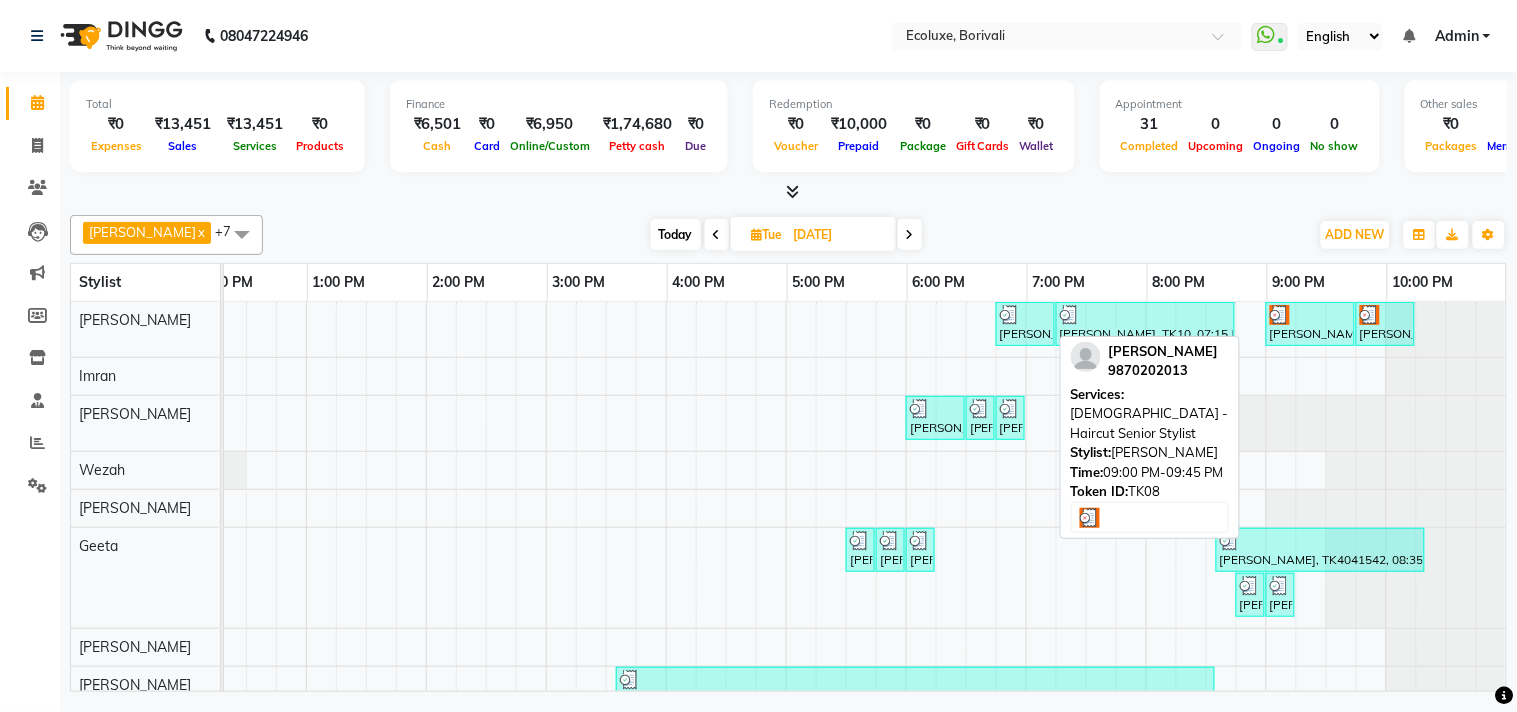 click on "Sanjana Minda, TK08, 09:00 PM-09:45 PM, Female - Haircut Senior Stylist" at bounding box center [1310, 324] 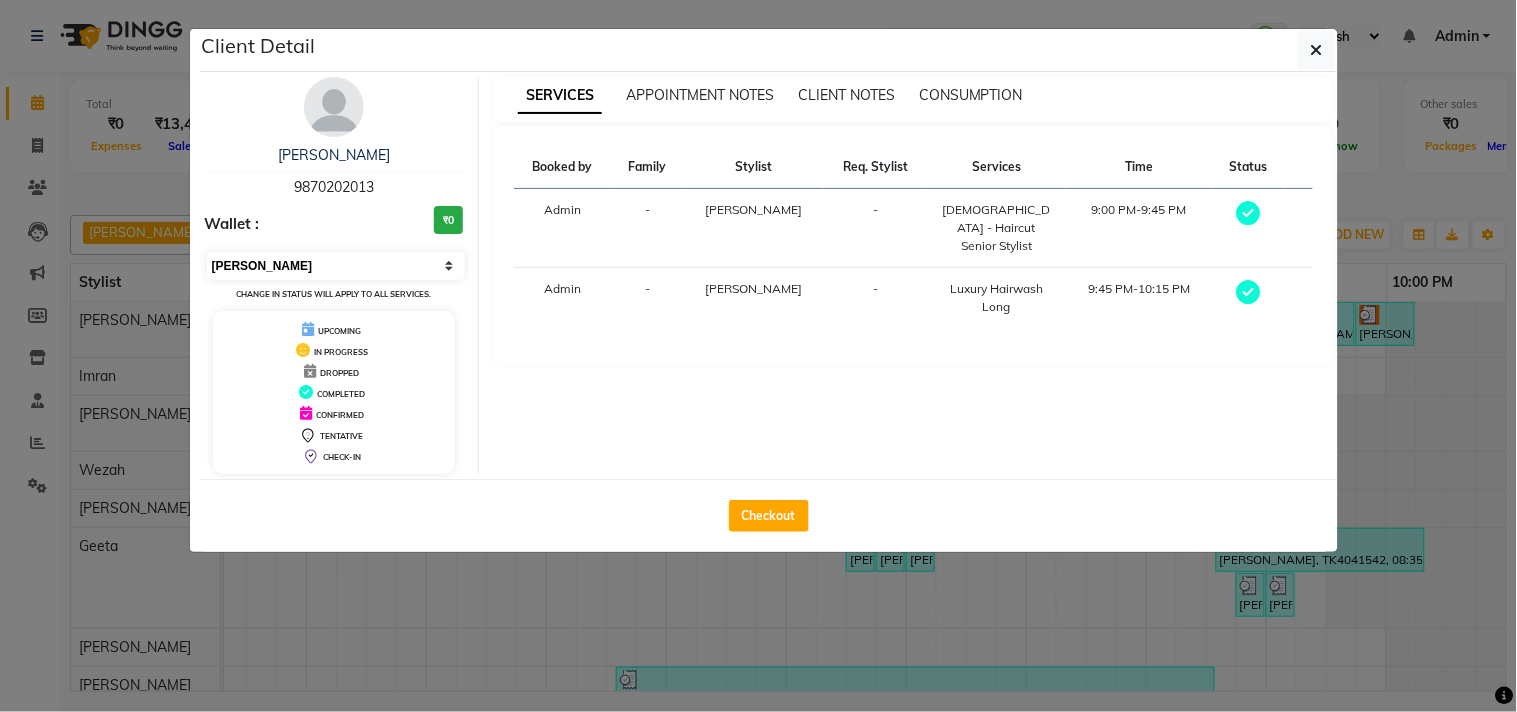 click on "Select MARK DONE UPCOMING" at bounding box center (336, 266) 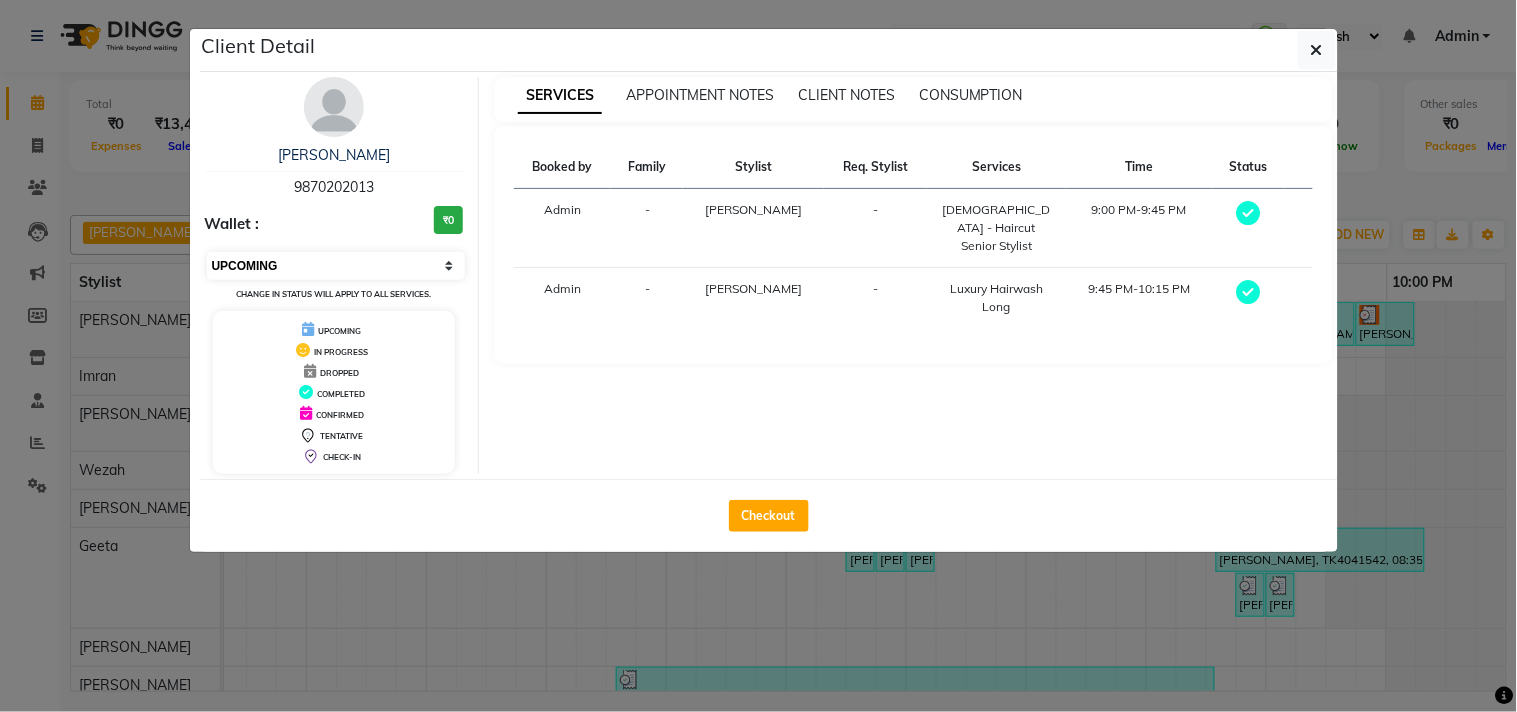 click on "Select MARK DONE UPCOMING" at bounding box center (336, 266) 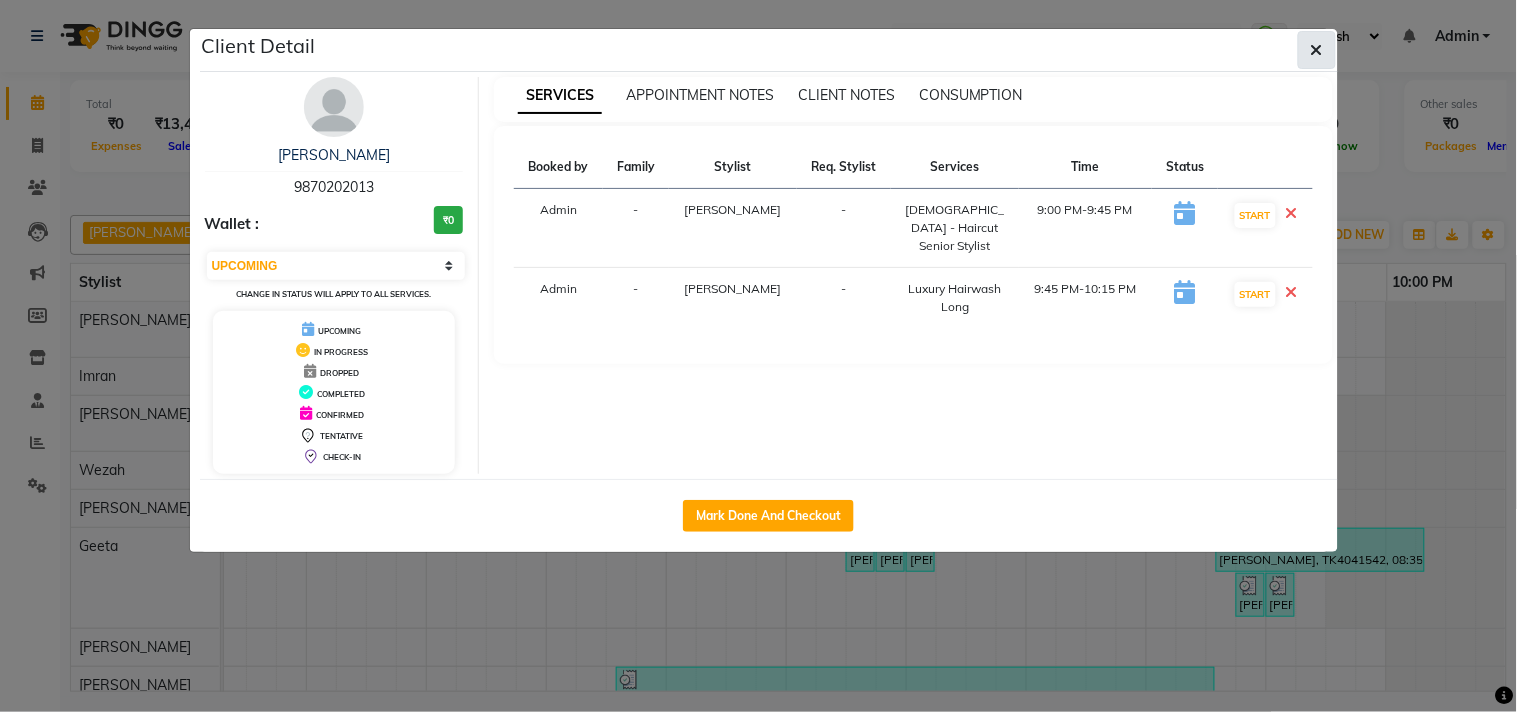 click 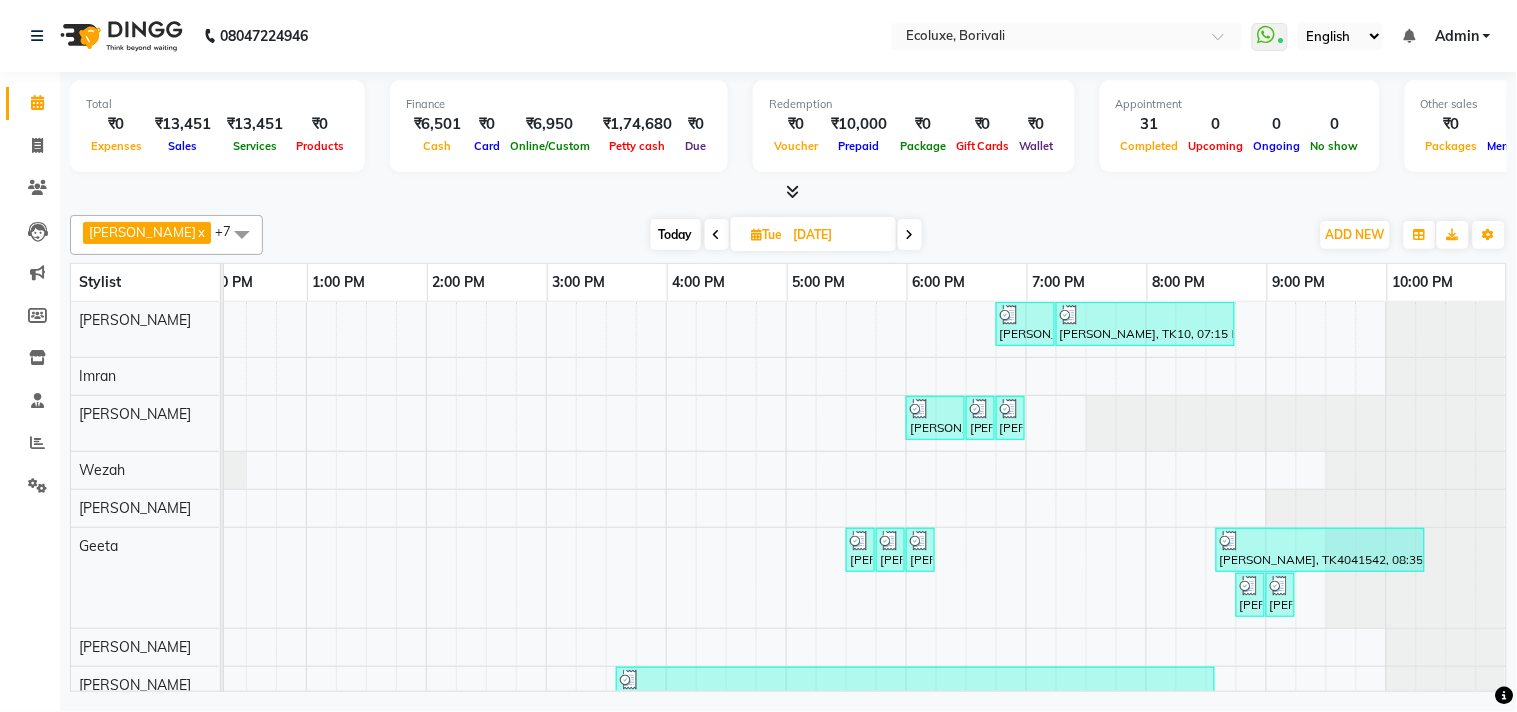 click at bounding box center [910, 234] 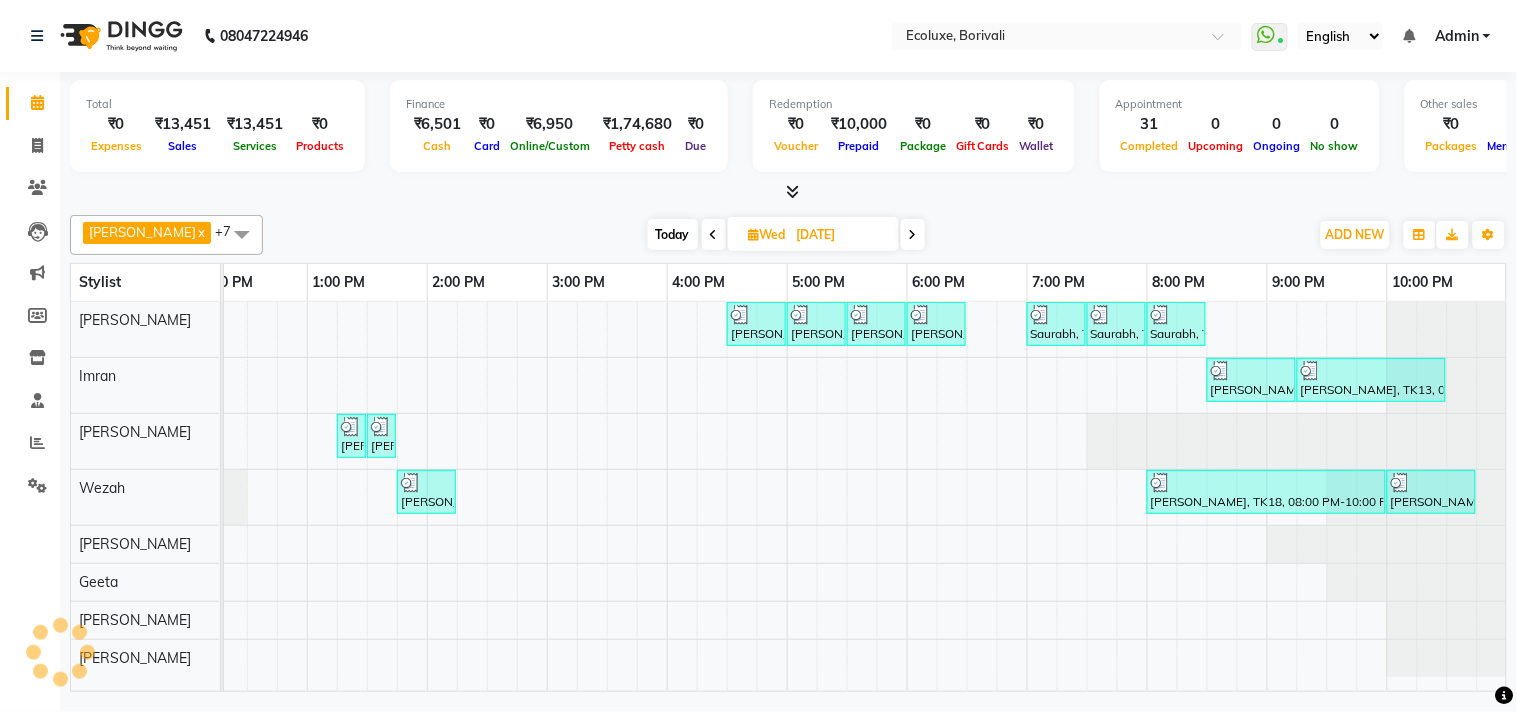 click on "Today  Wed 09-07-2025" at bounding box center [786, 235] 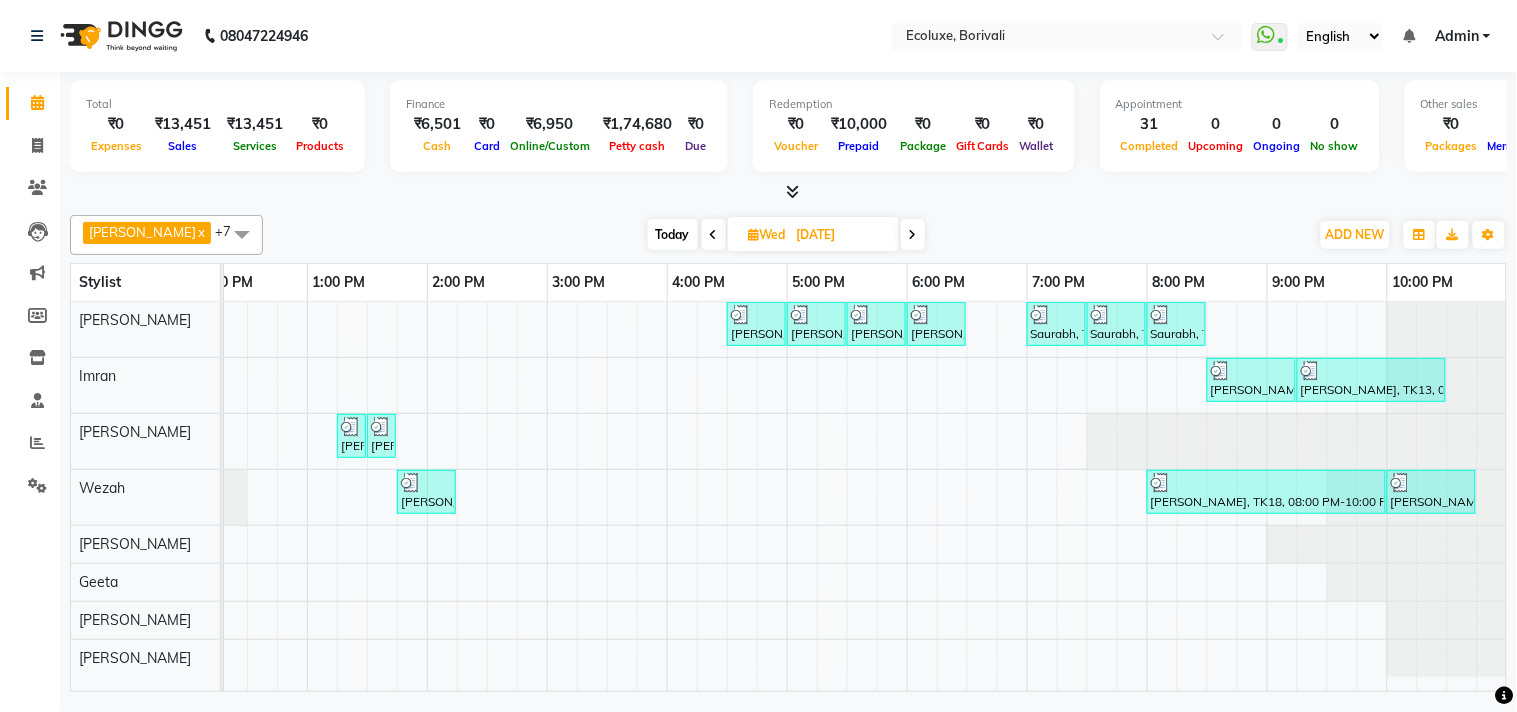 scroll, scrollTop: 0, scrollLeft: 414, axis: horizontal 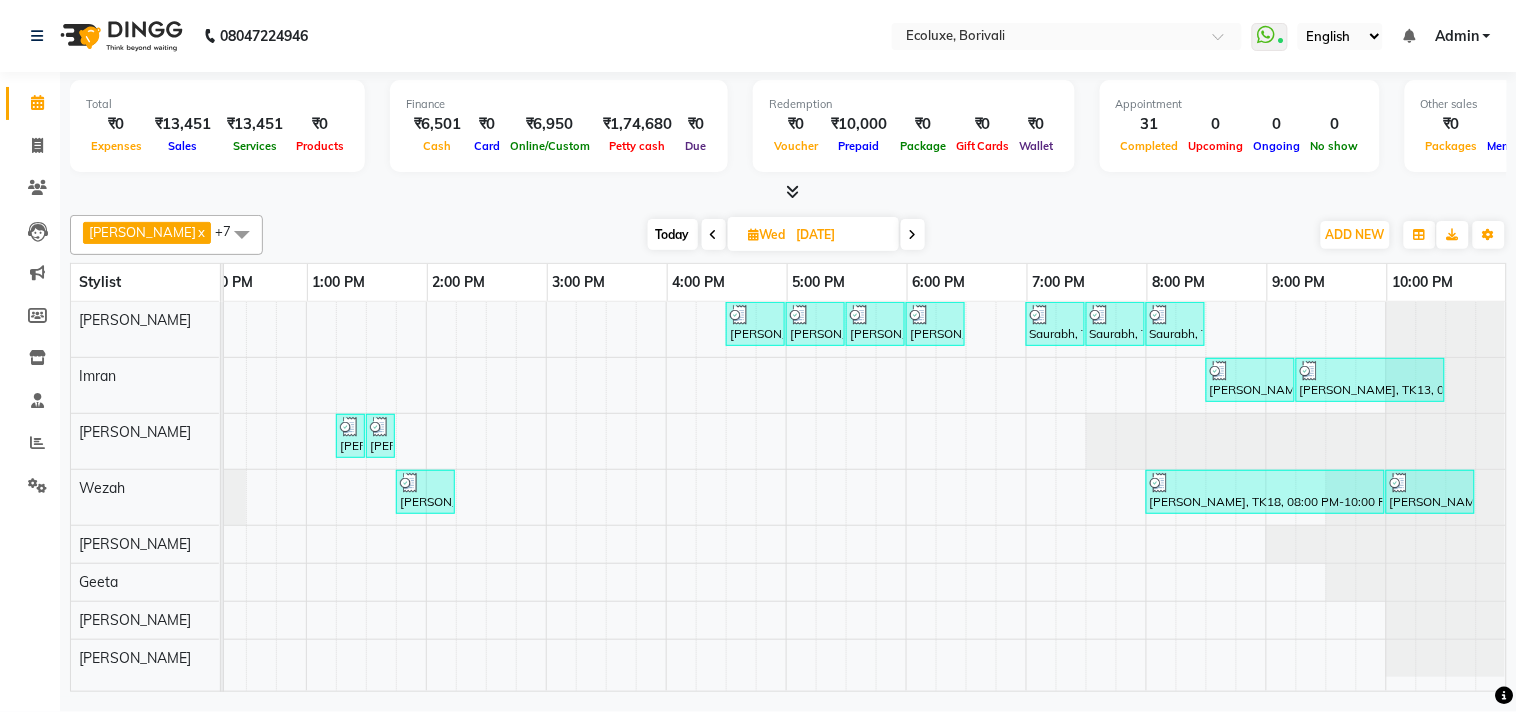 click on "Today" at bounding box center [673, 234] 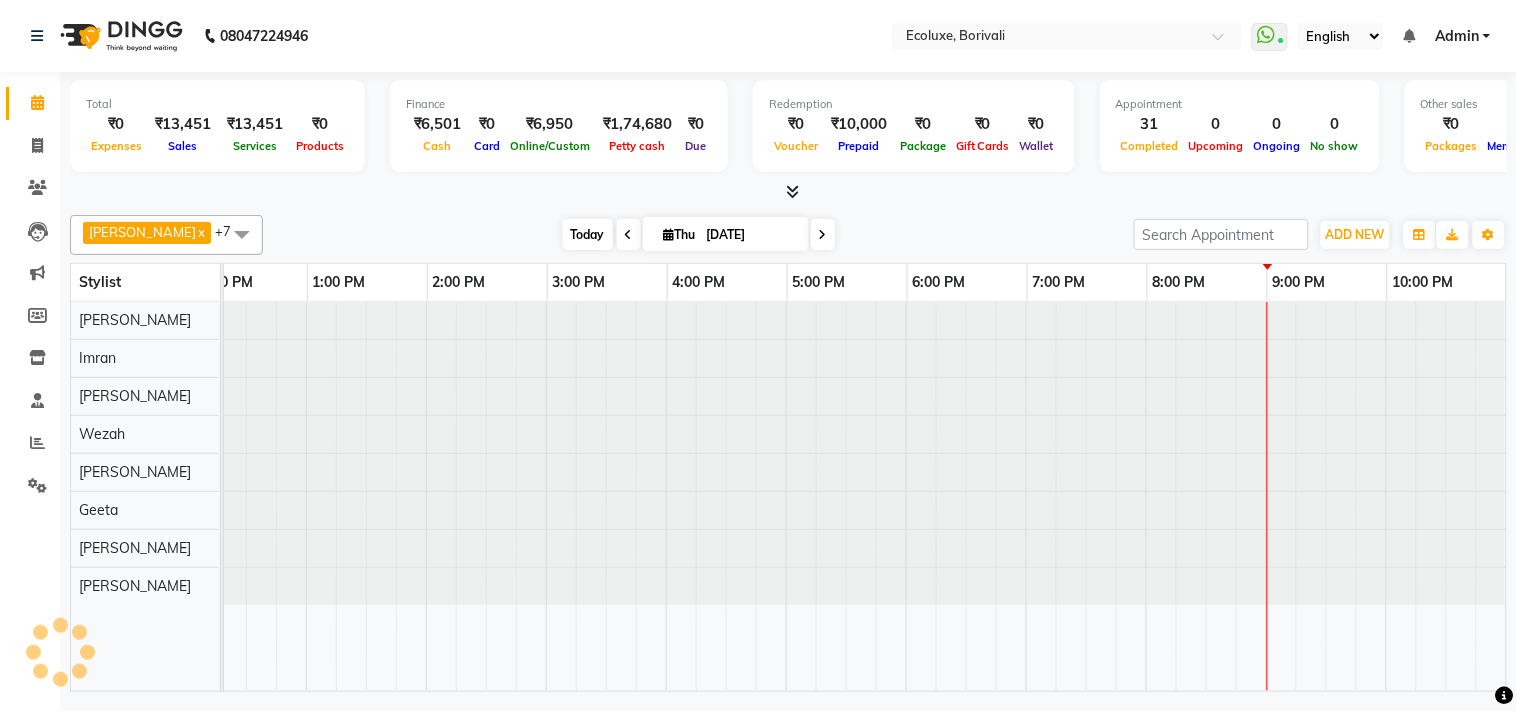 scroll, scrollTop: 0, scrollLeft: 397, axis: horizontal 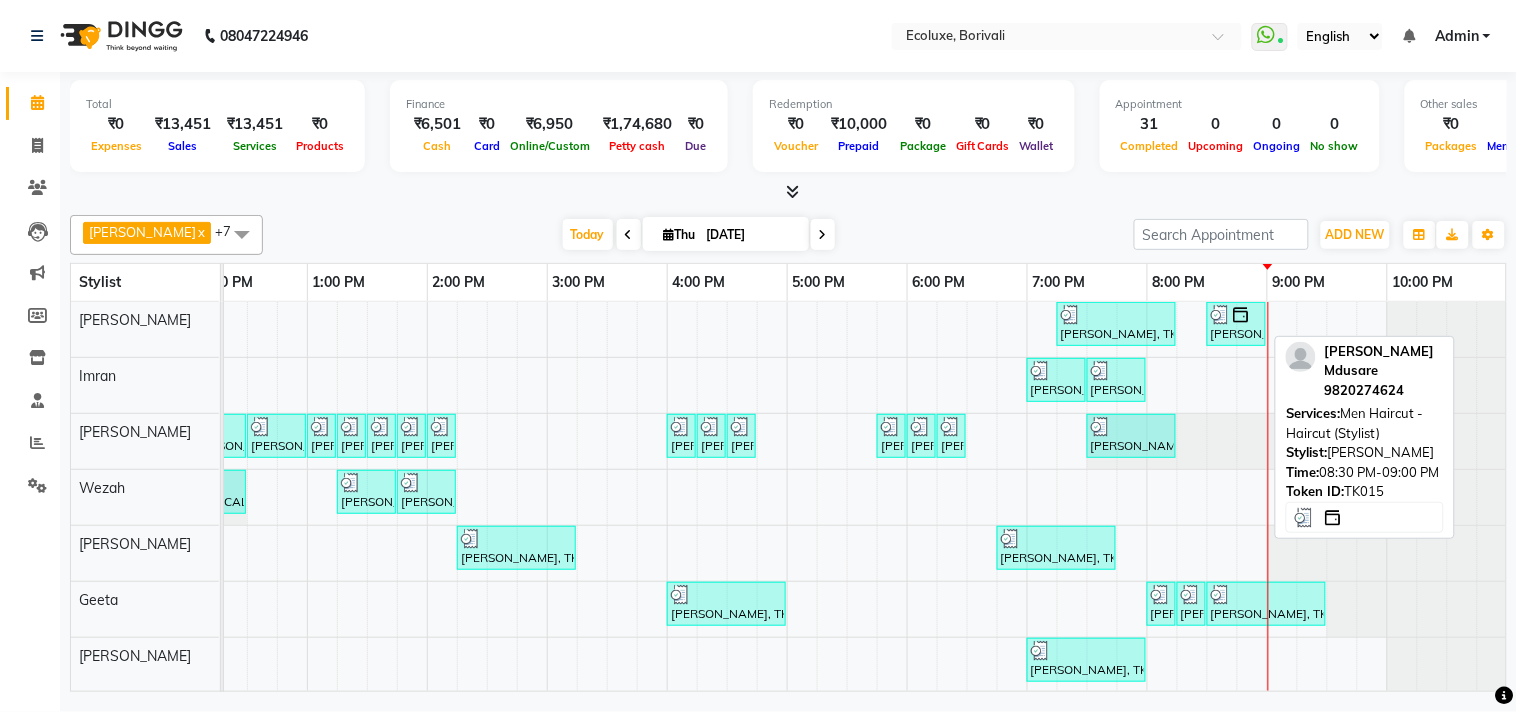 click at bounding box center [1241, 315] 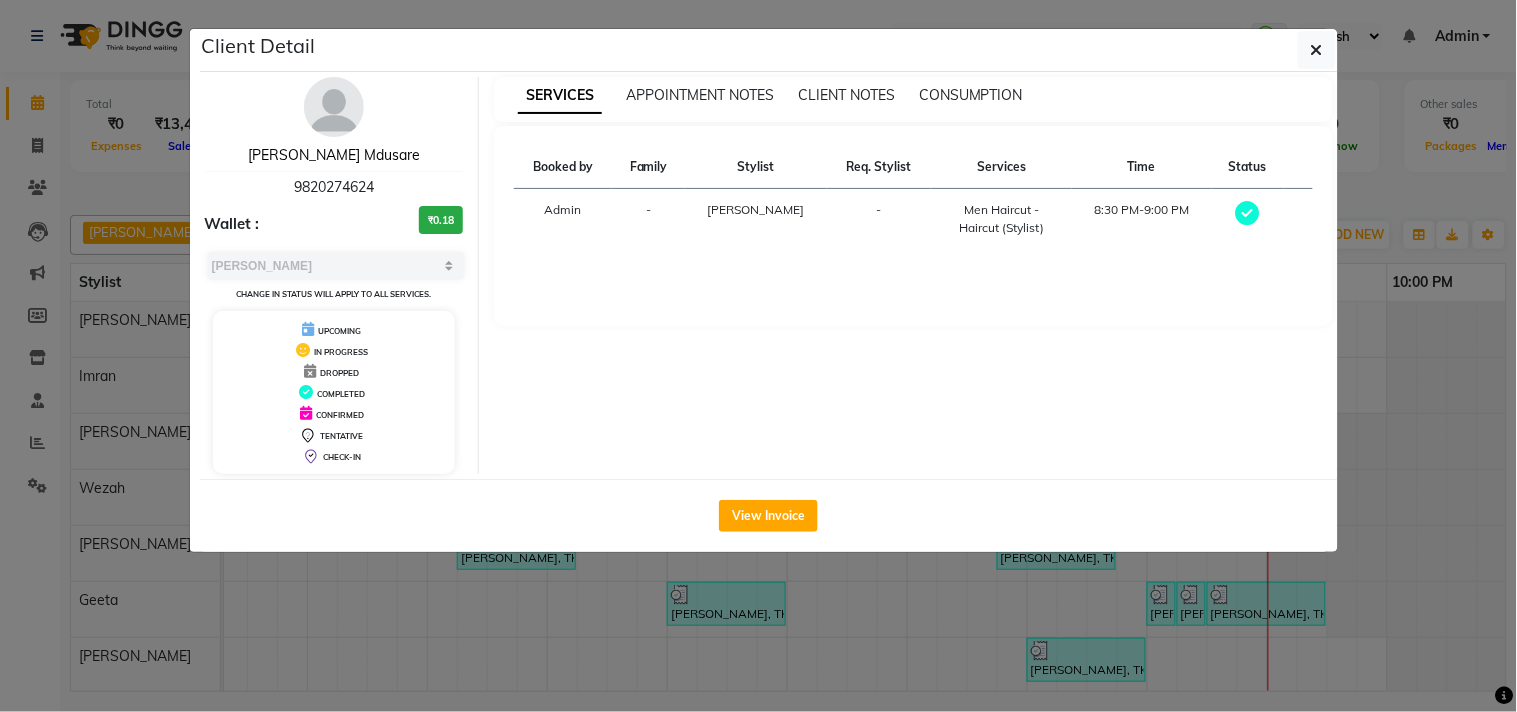 click on "Sonal Mdusare" at bounding box center [334, 155] 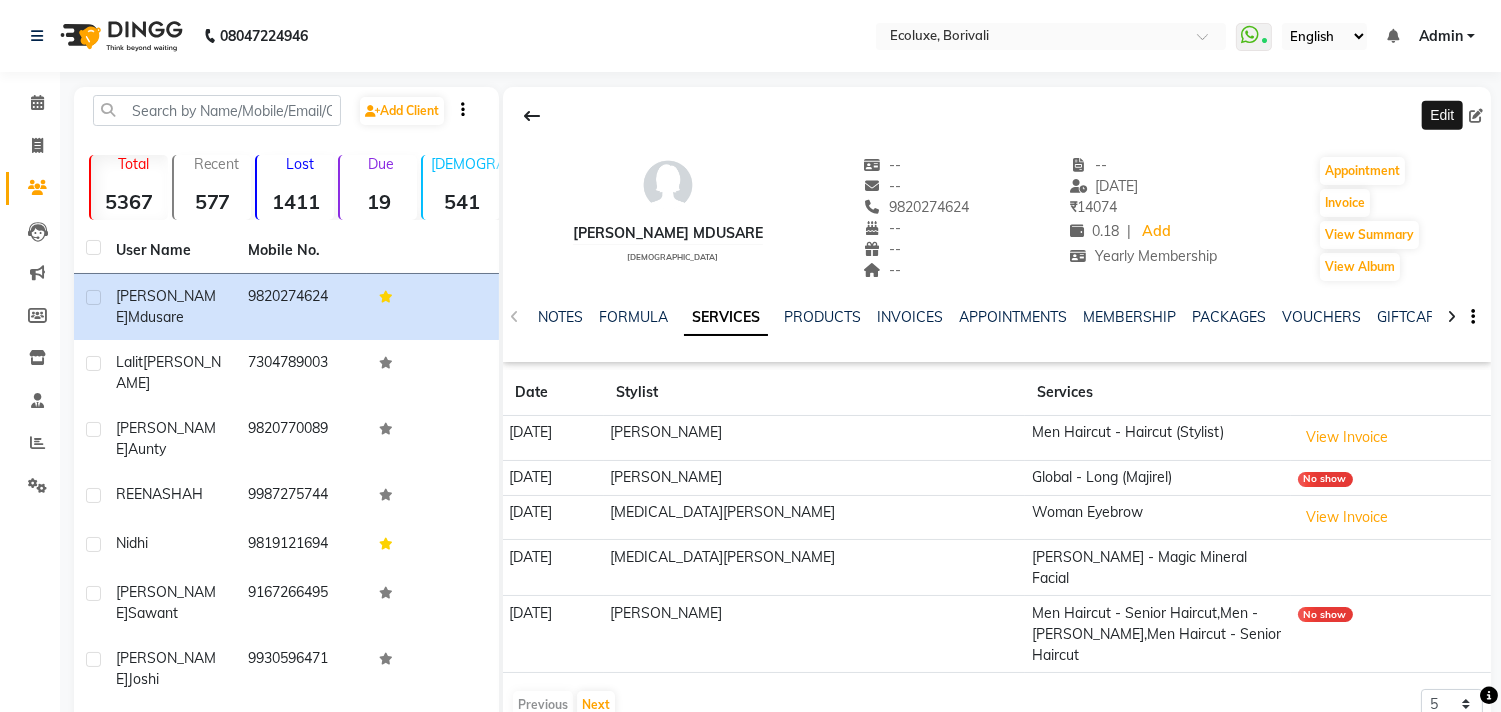 click 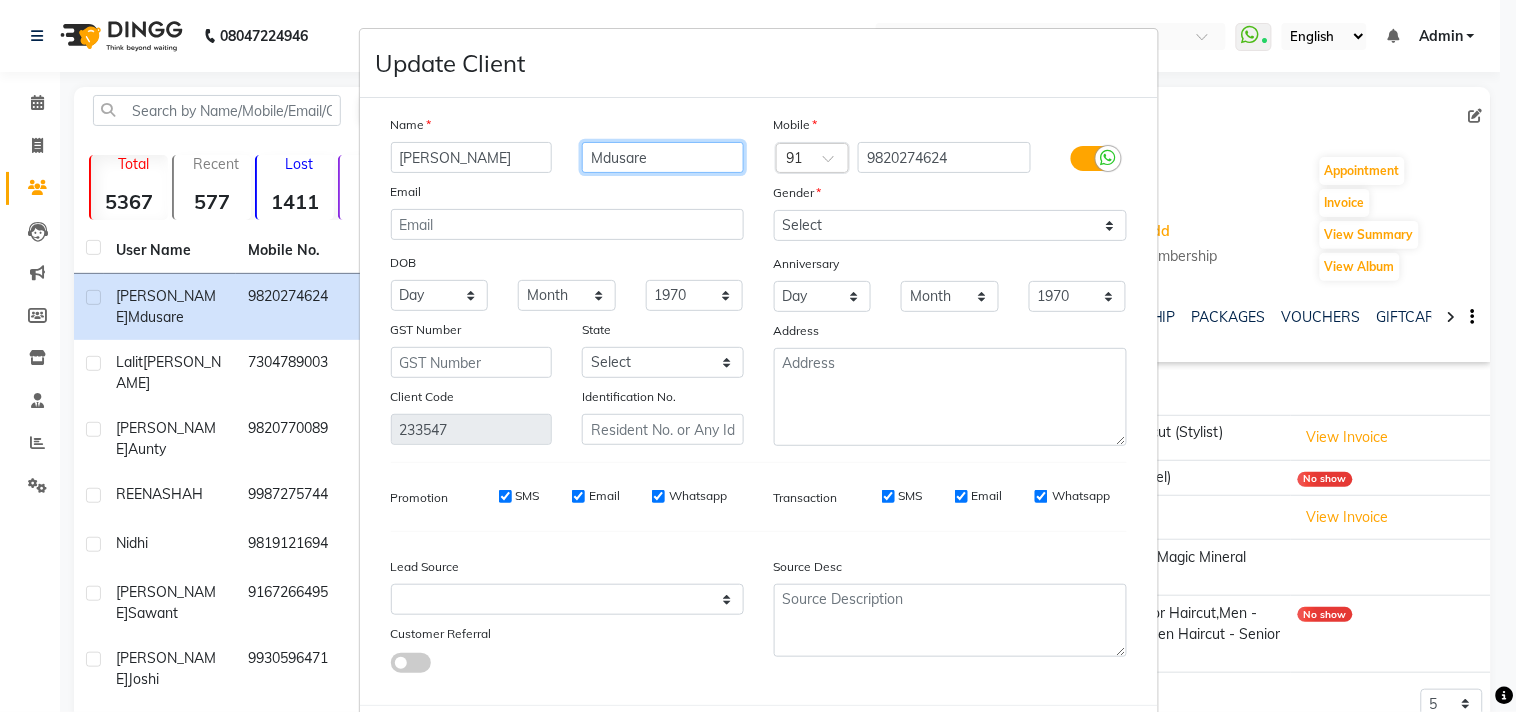click on "Mdusare" at bounding box center [663, 157] 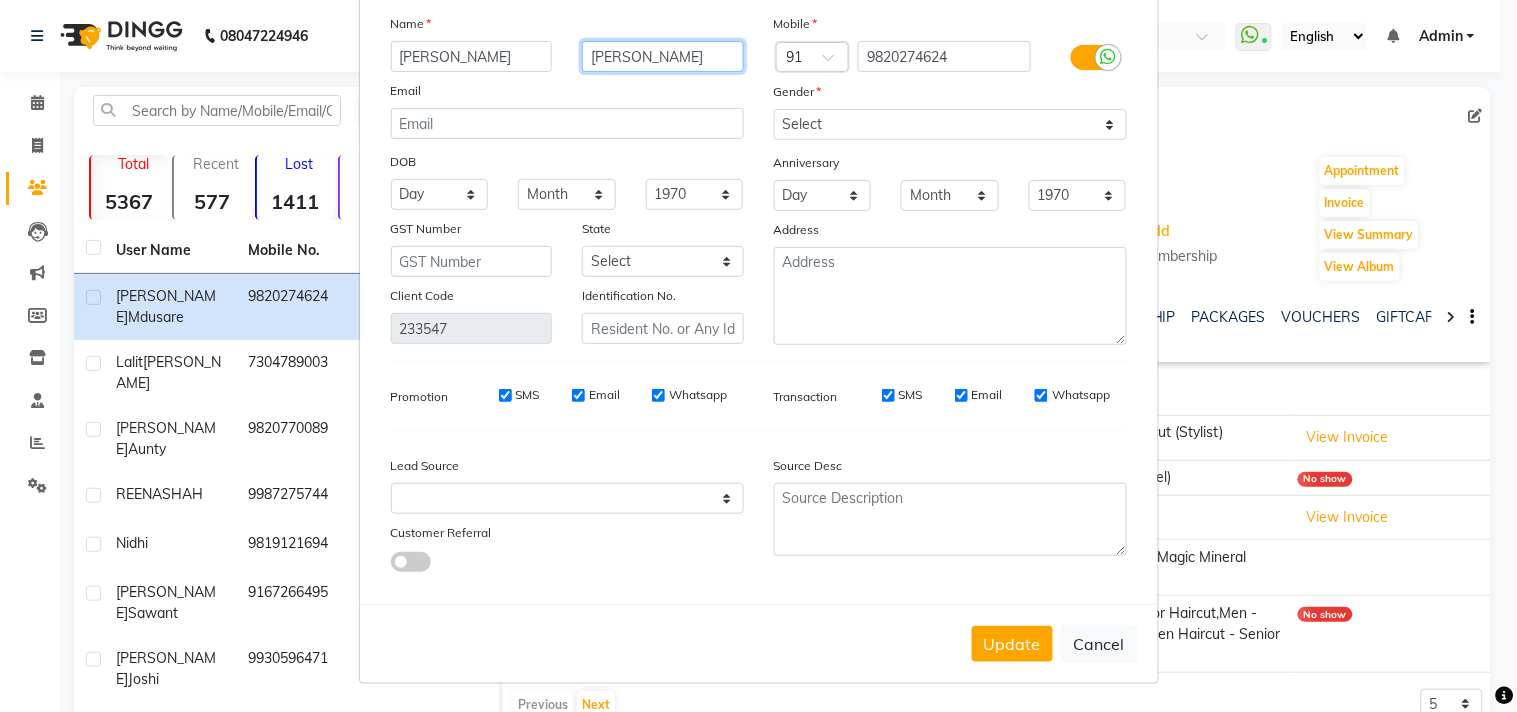 scroll, scrollTop: 103, scrollLeft: 0, axis: vertical 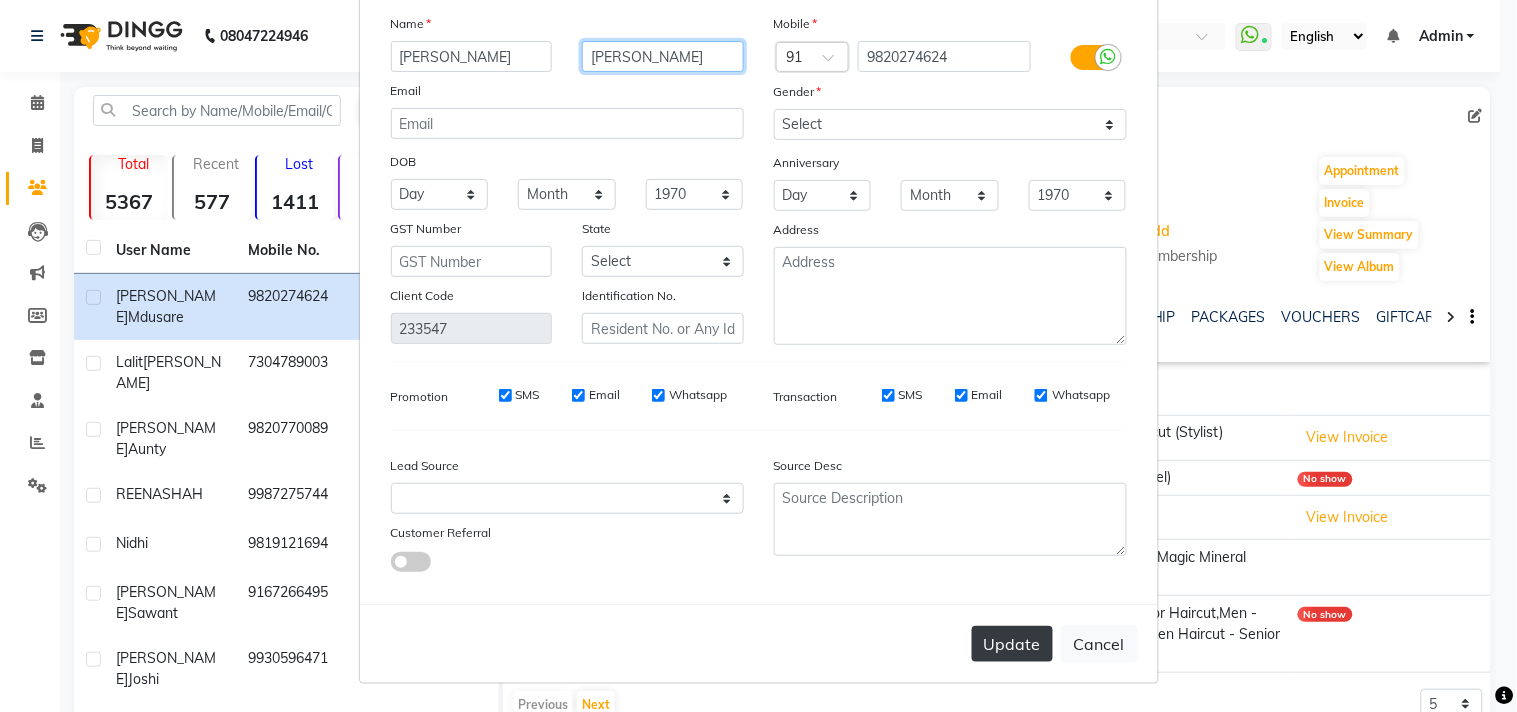 type on "Malusare" 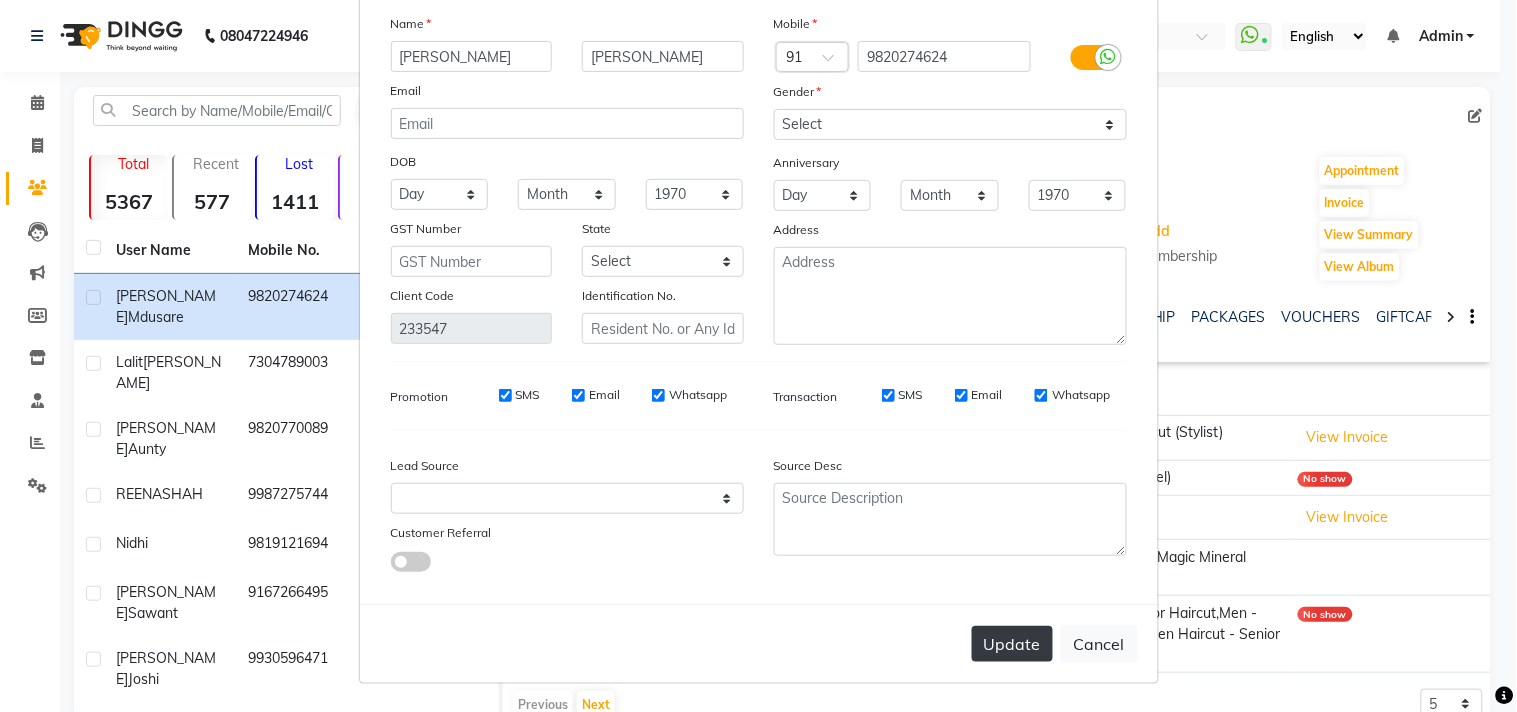 click on "Update" at bounding box center (1012, 644) 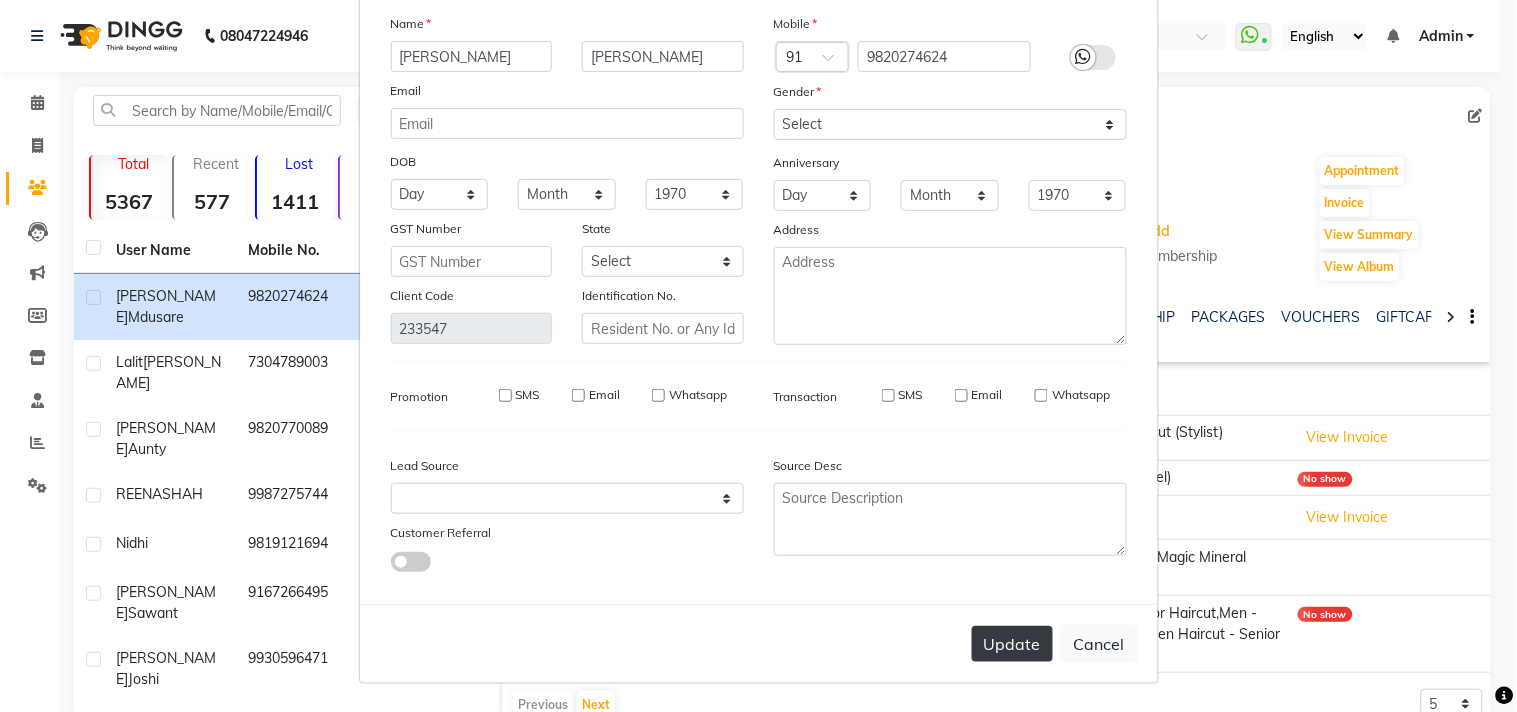 type 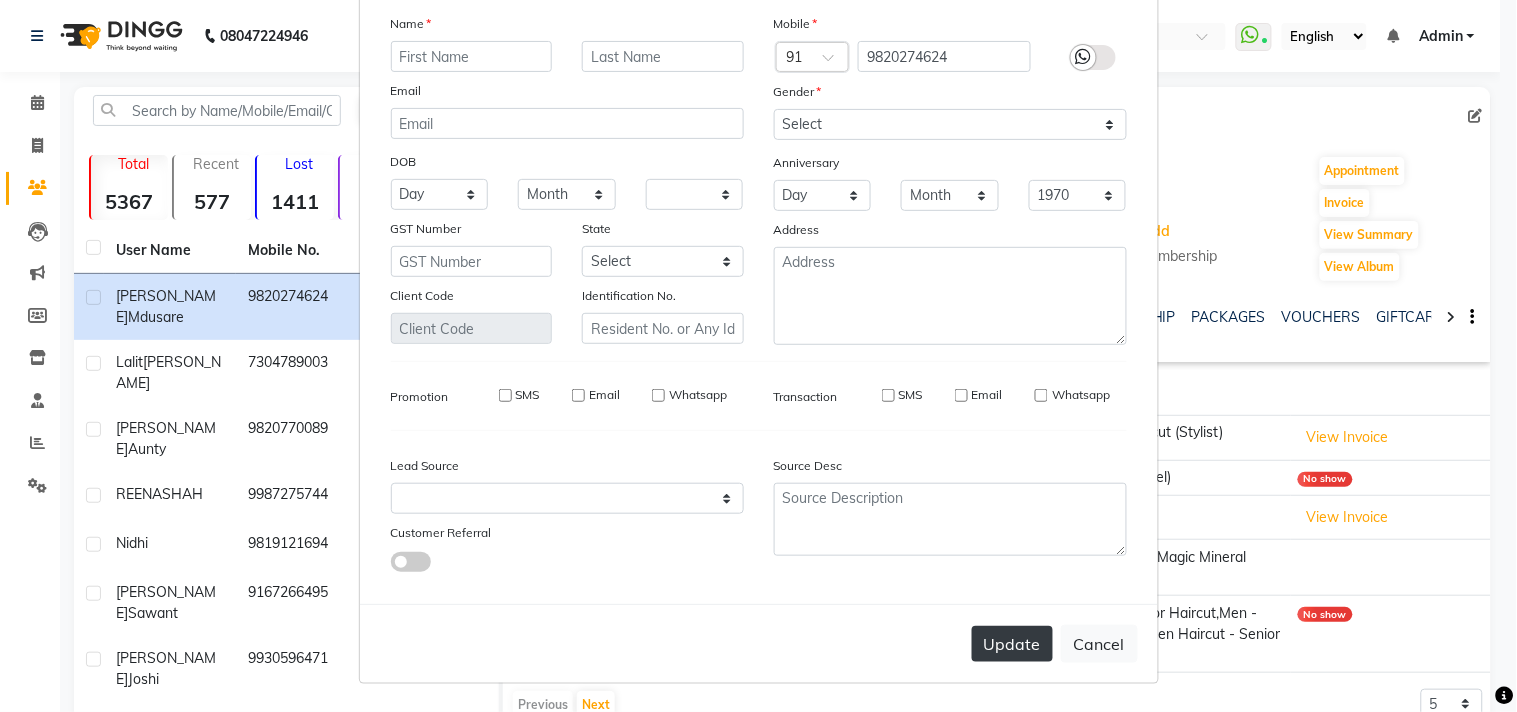 type 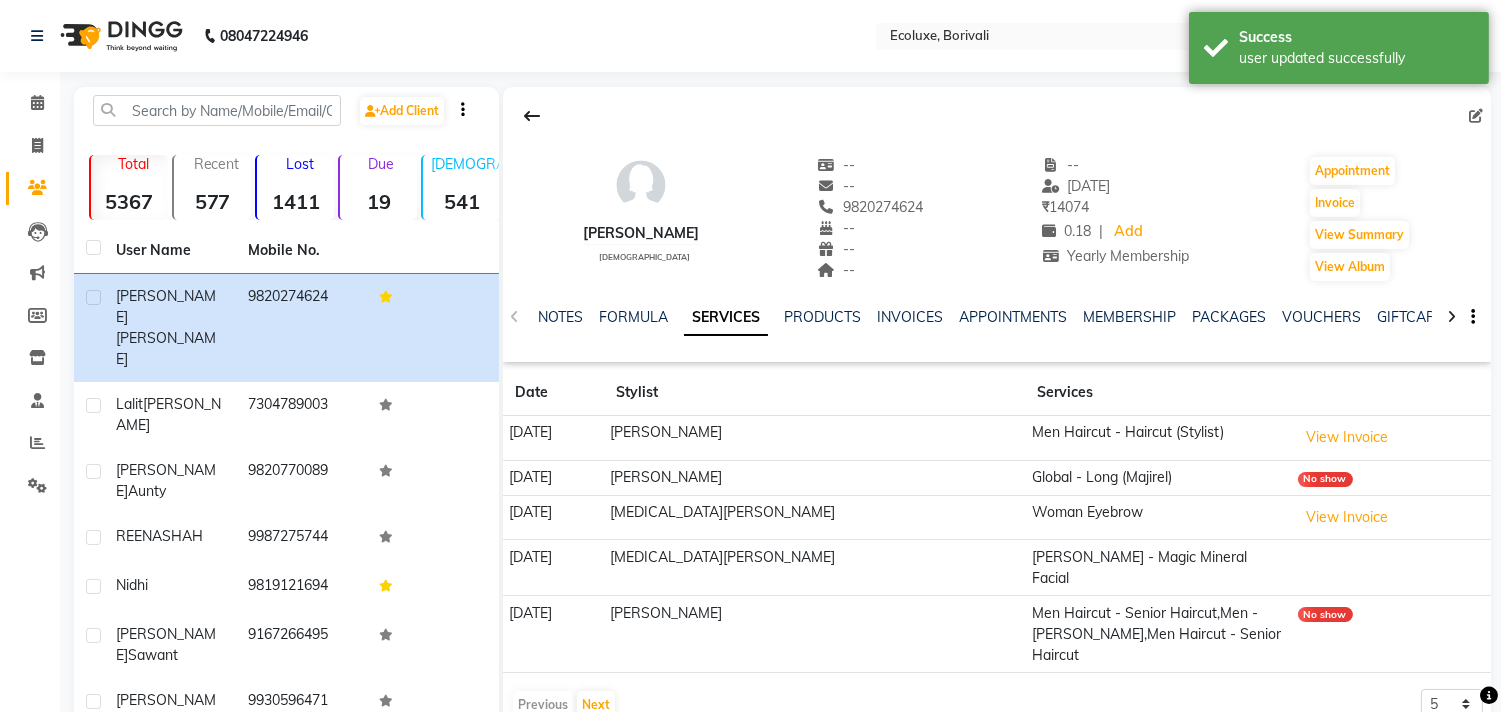 click on "Calendar" 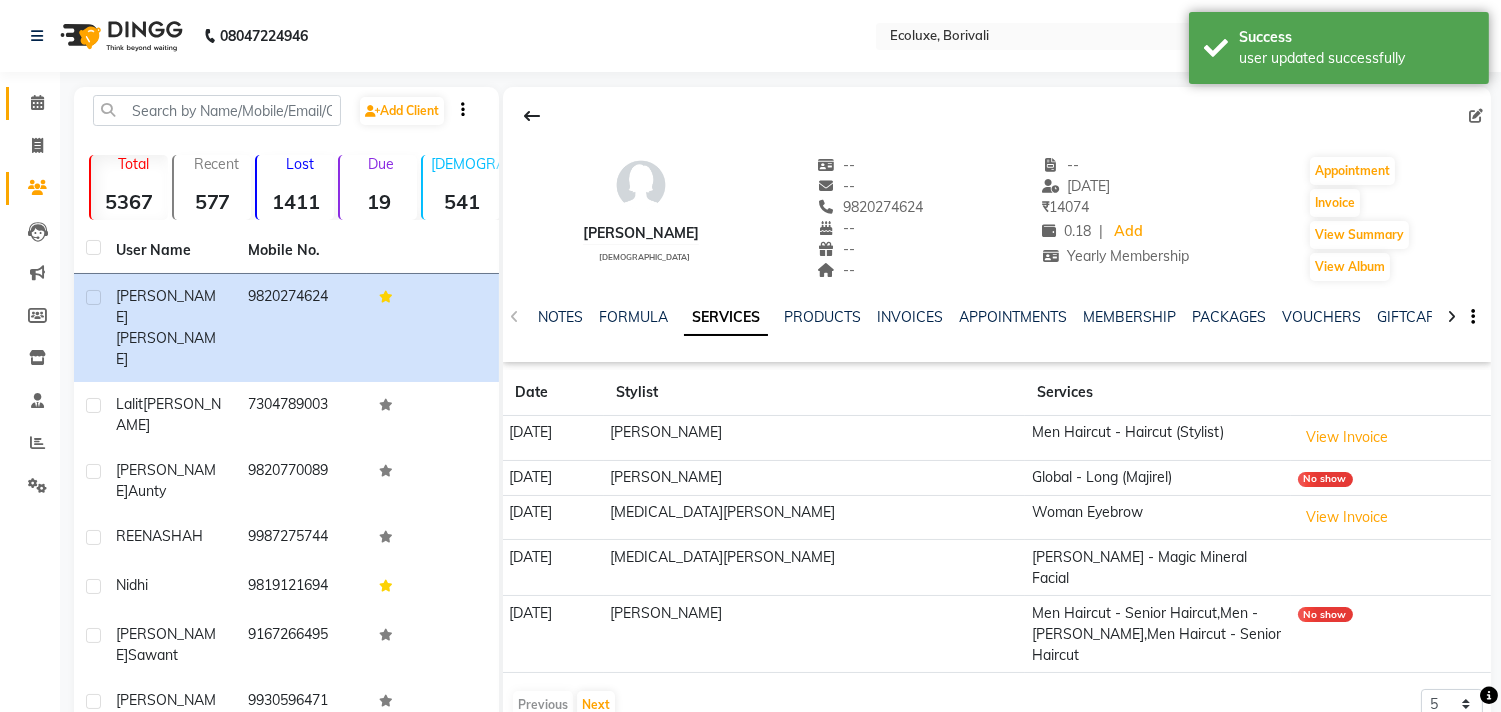 click 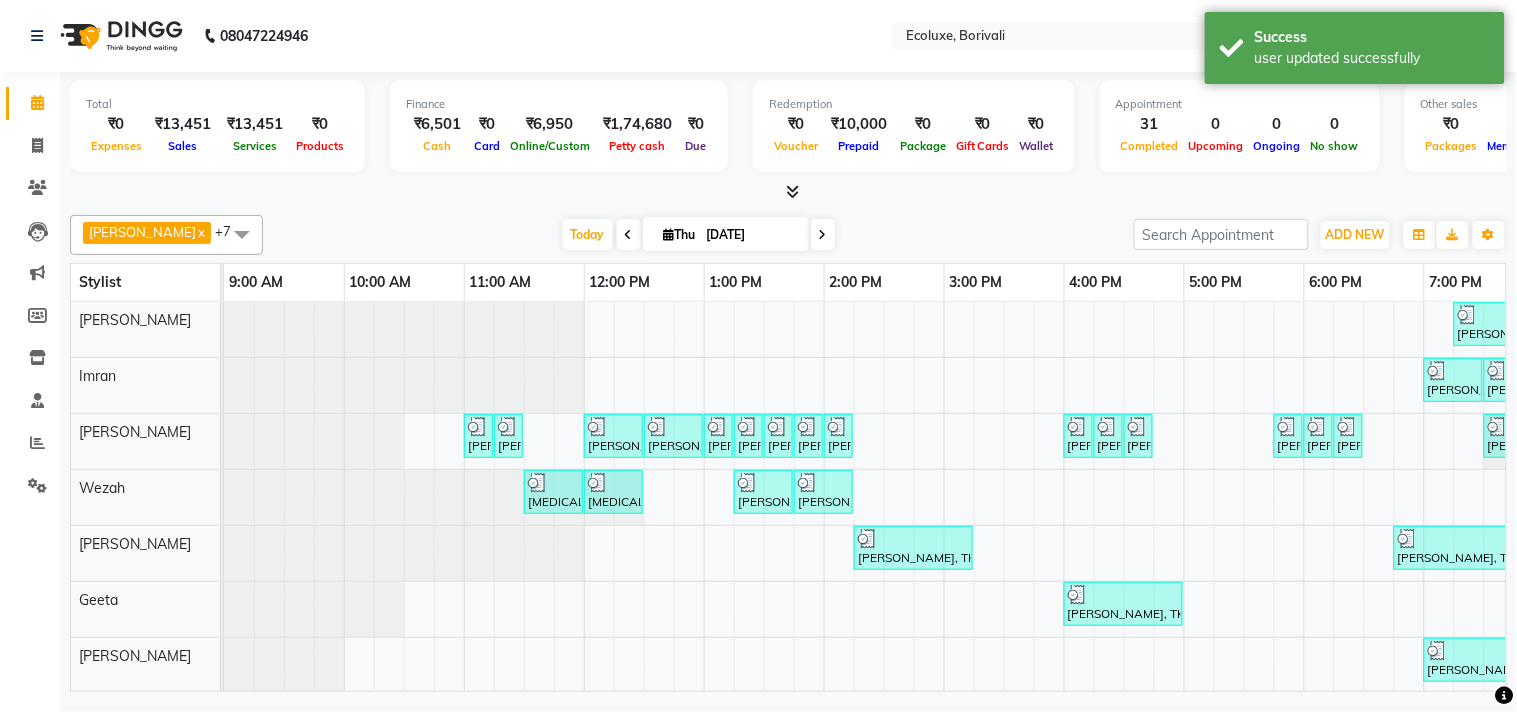 scroll, scrollTop: 0, scrollLeft: 414, axis: horizontal 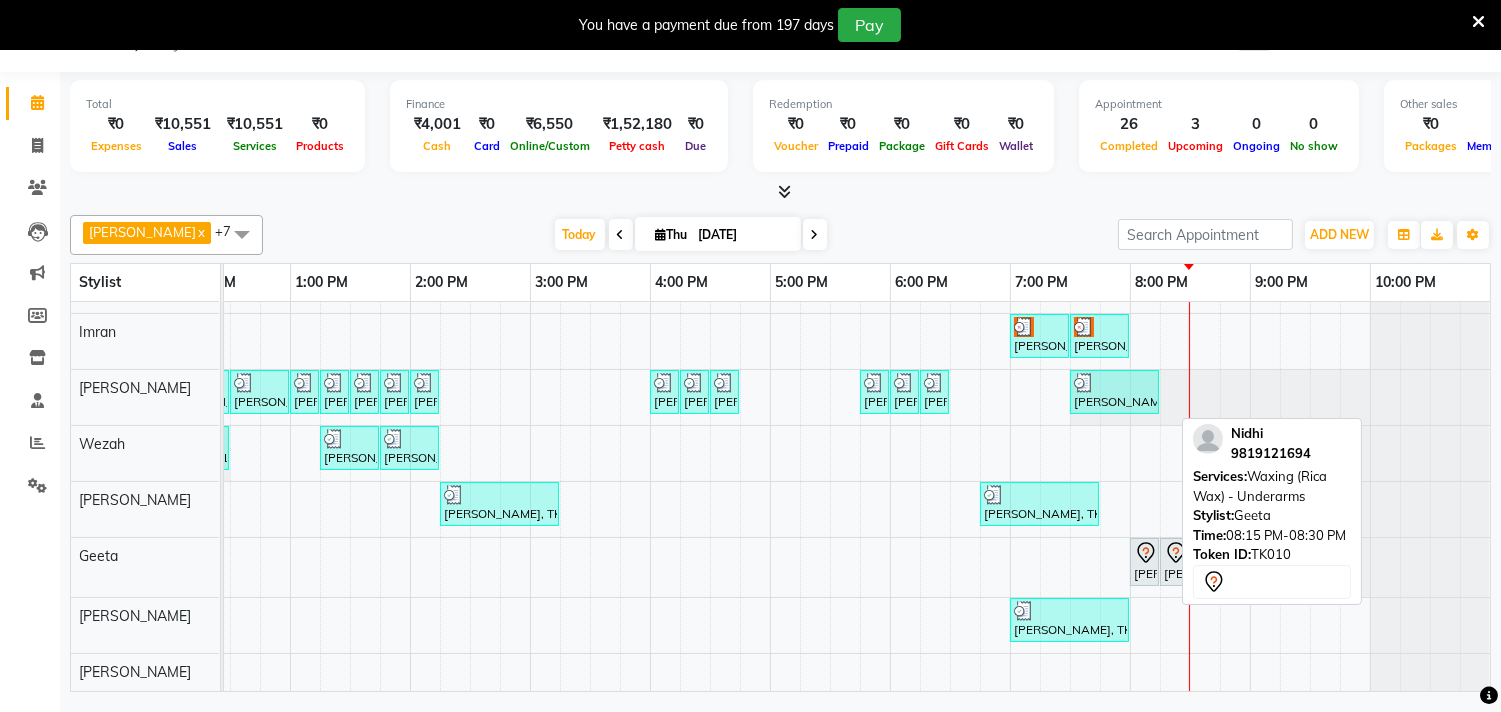 click on "[PERSON_NAME], TK10, 08:15 PM-08:30 PM, Waxing (Rica Wax) - Underarms" at bounding box center (1174, 562) 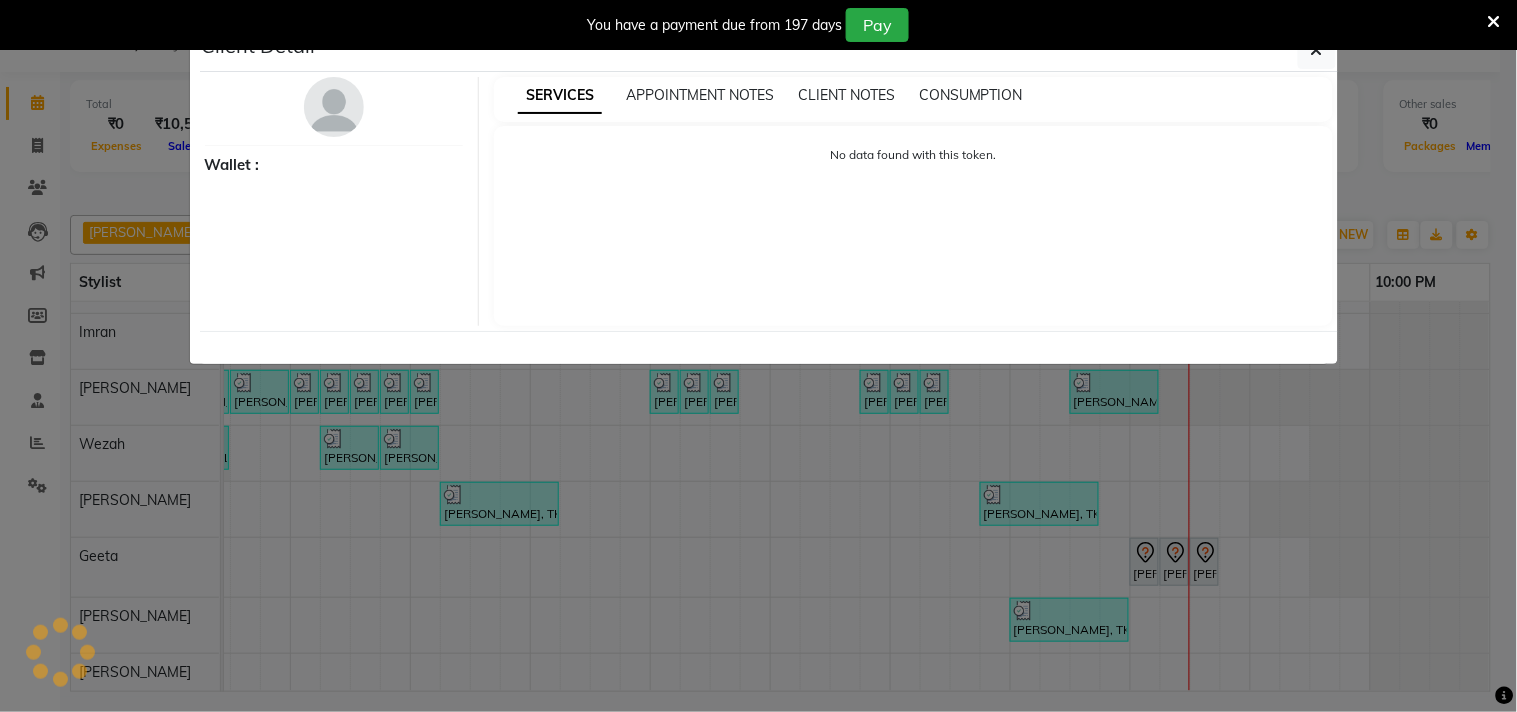 scroll, scrollTop: 0, scrollLeft: 413, axis: horizontal 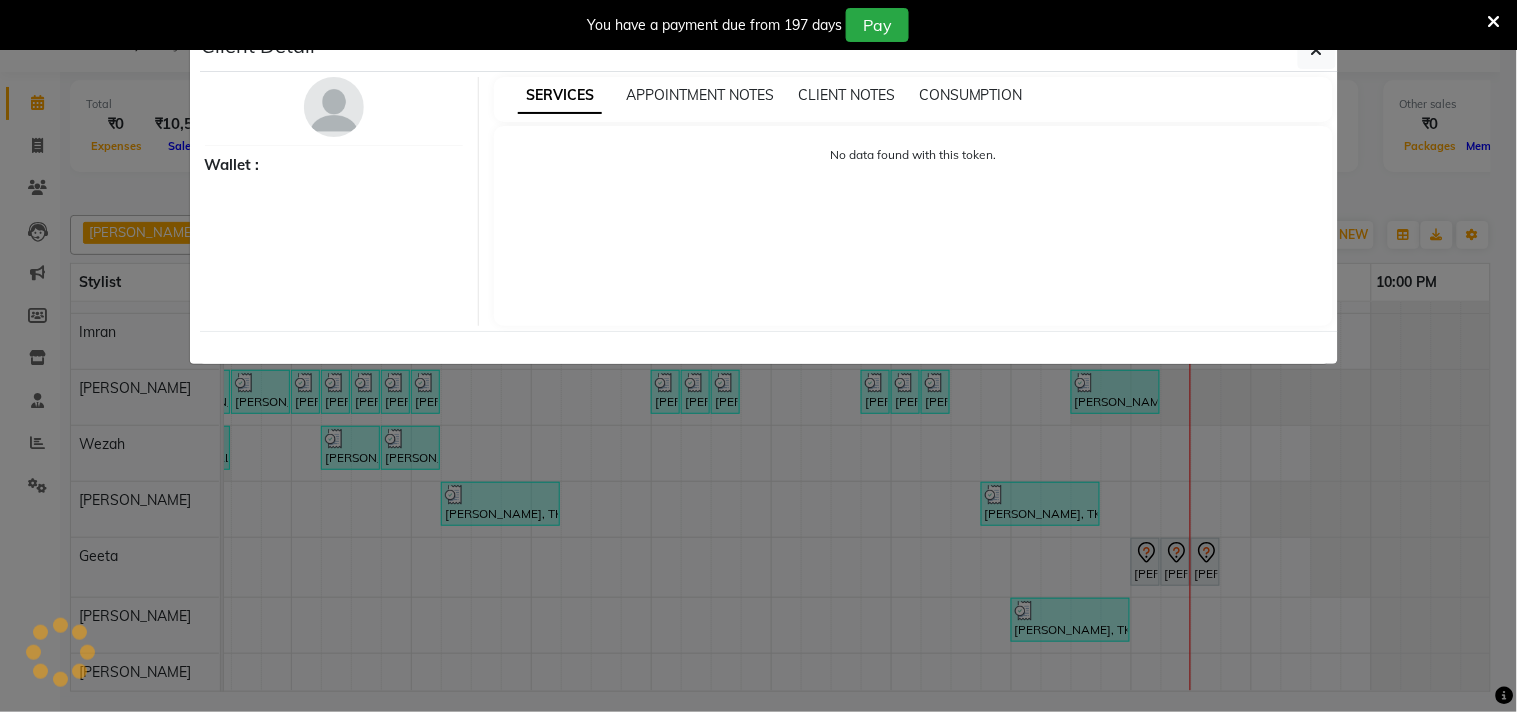select on "7" 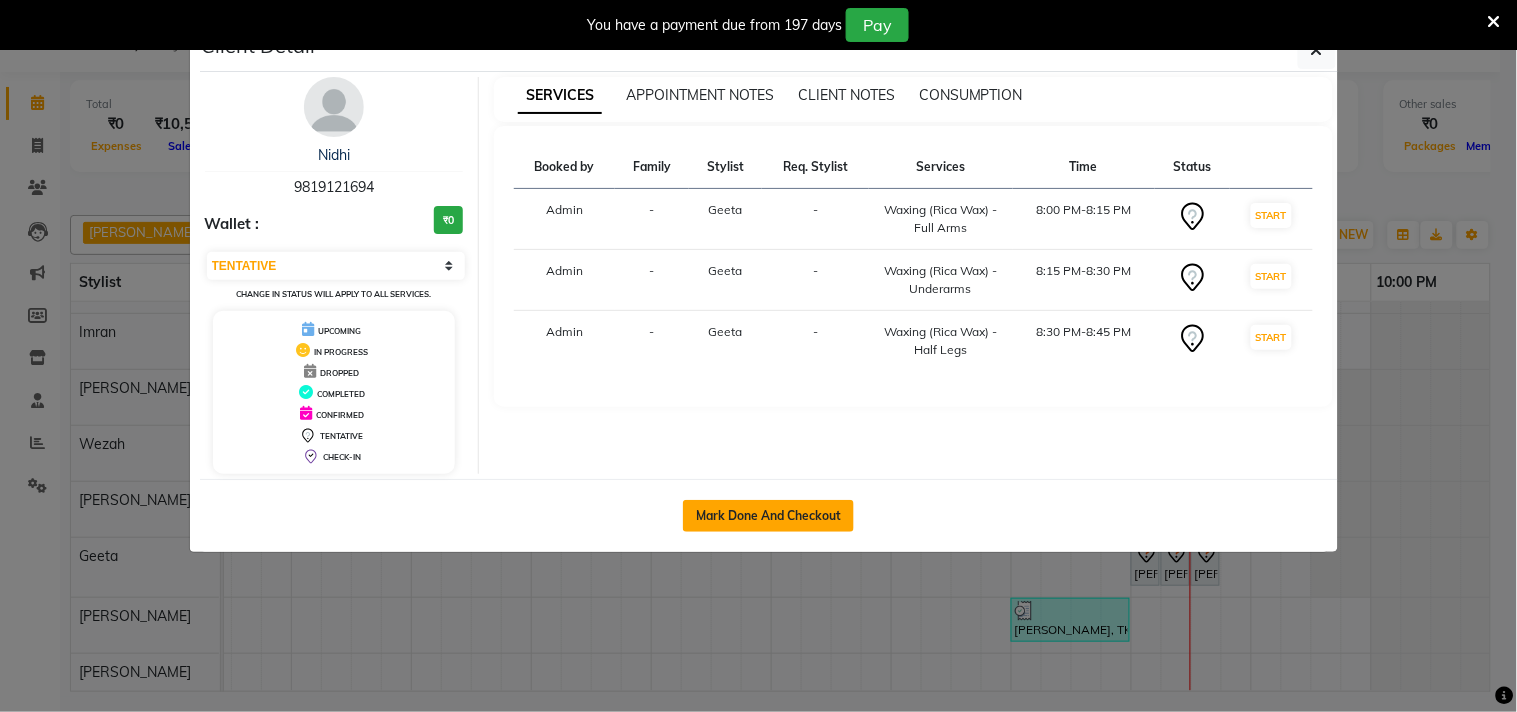 click on "Mark Done And Checkout" 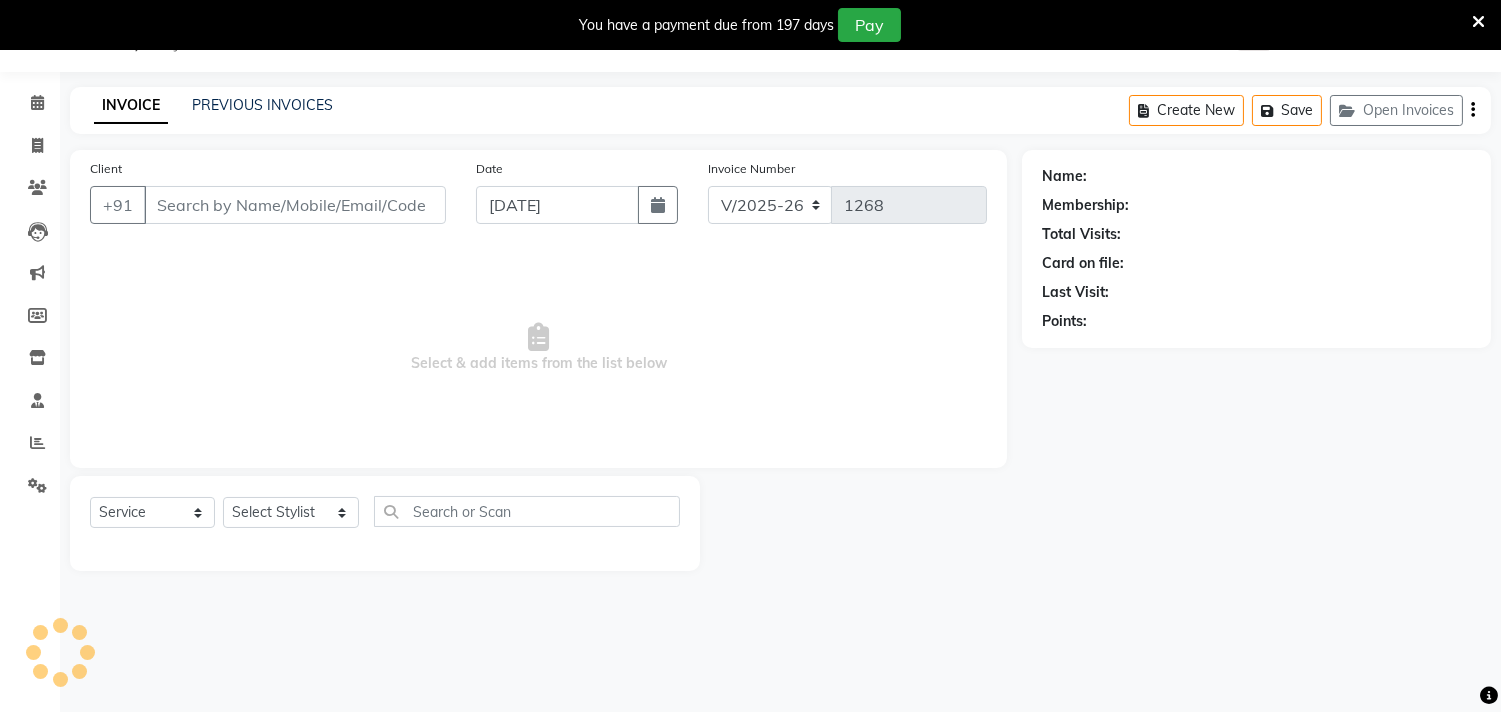 type on "9819121694" 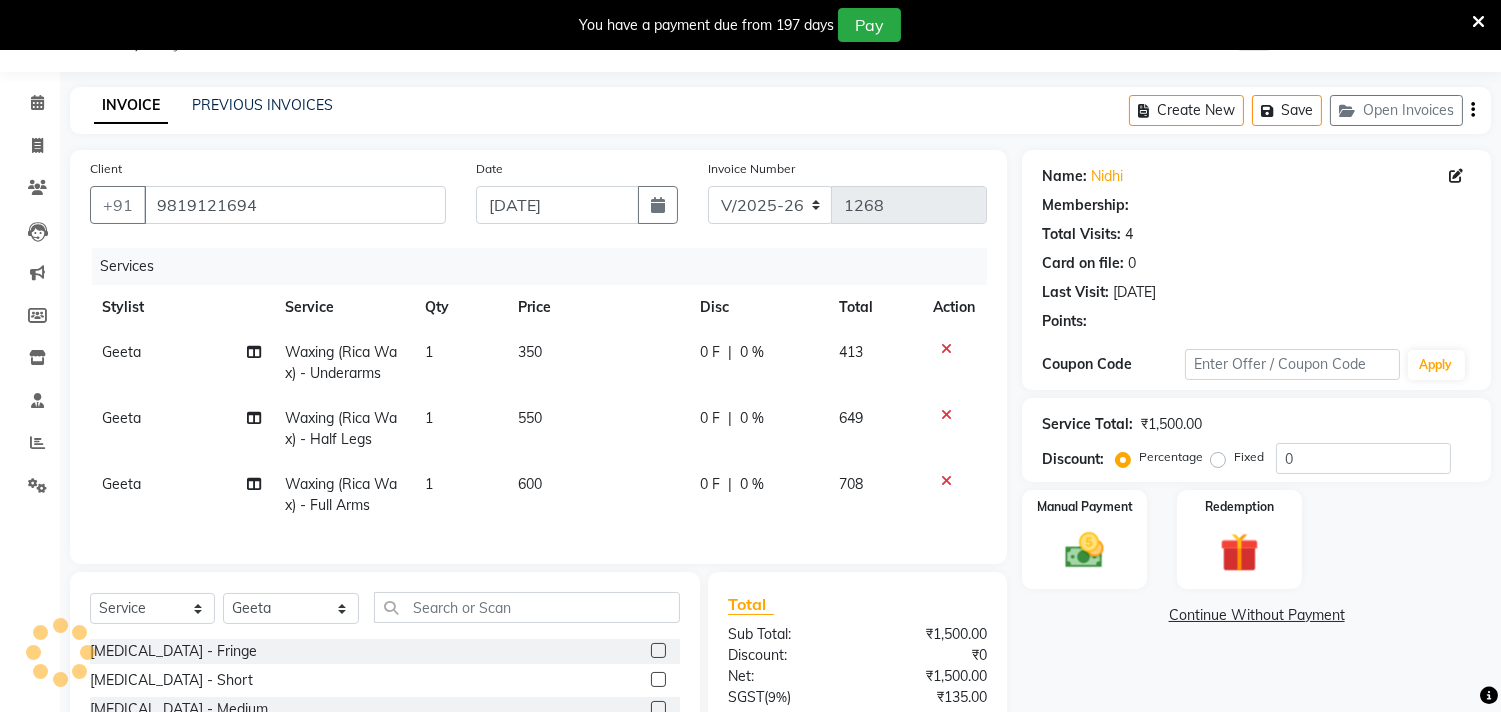 select on "1: Object" 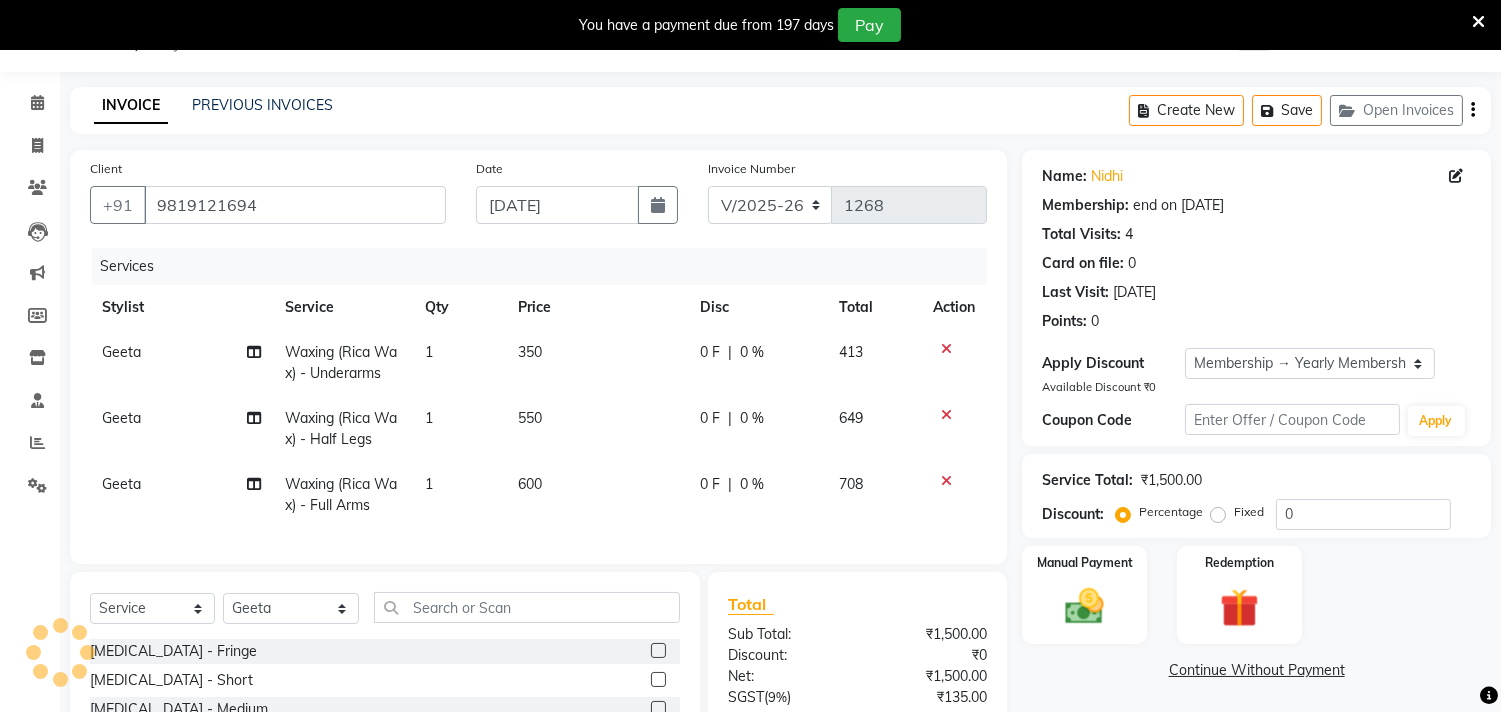 type on "20" 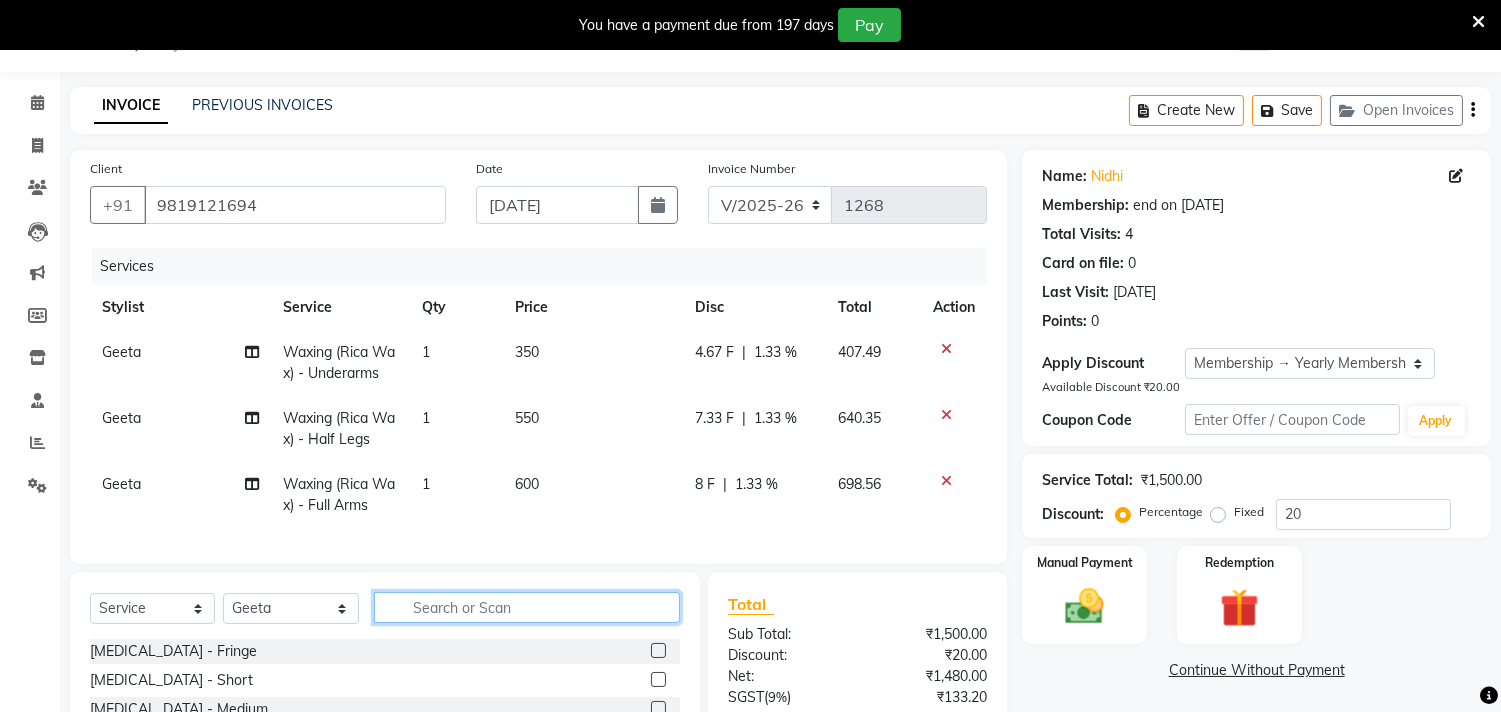 click 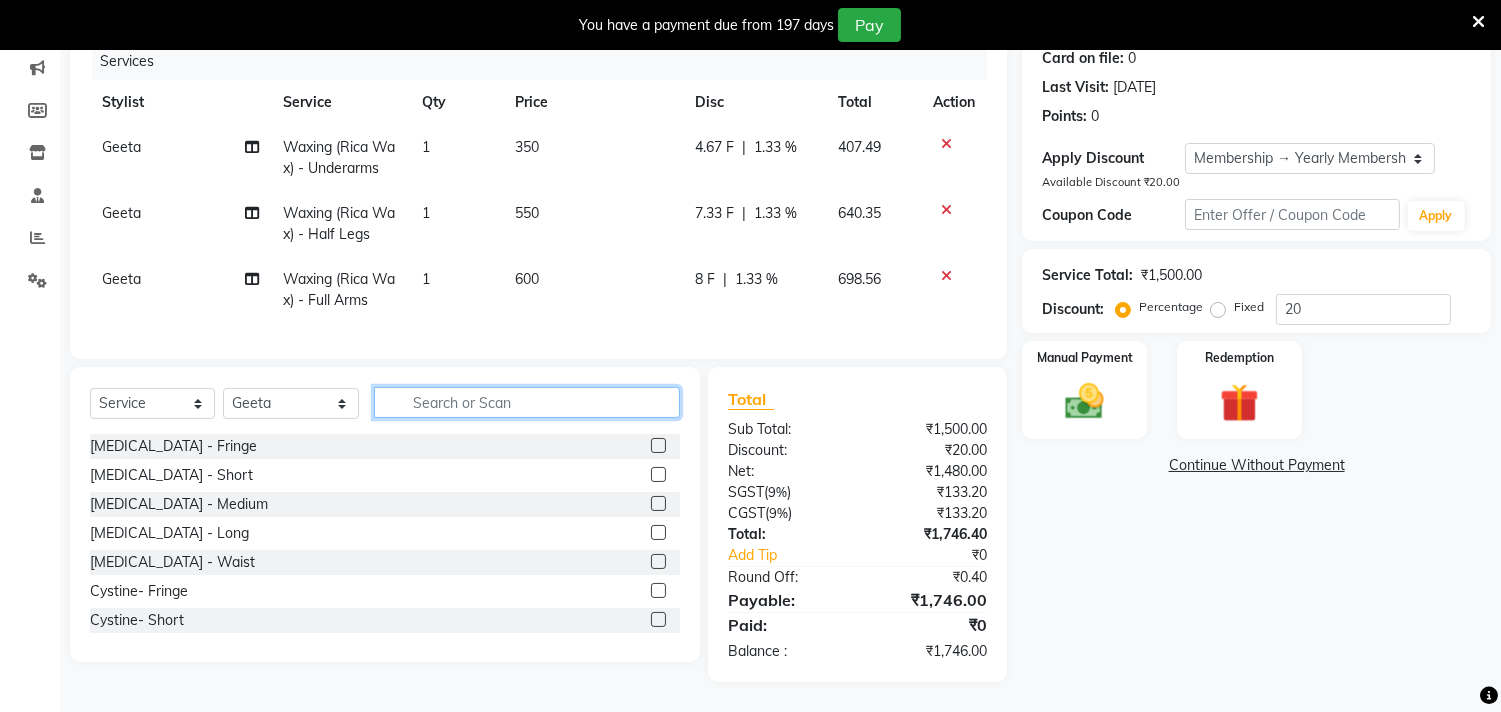 scroll, scrollTop: 272, scrollLeft: 0, axis: vertical 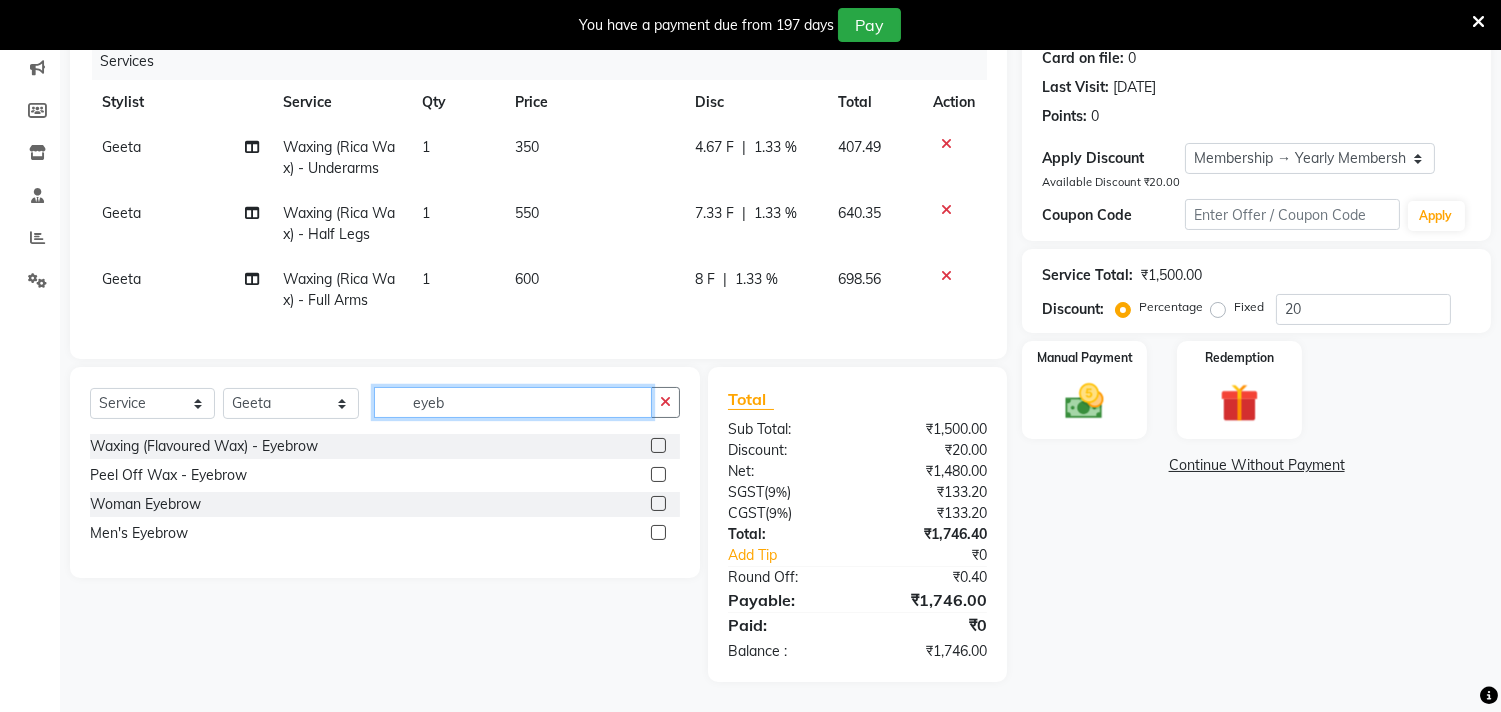type on "eyeb" 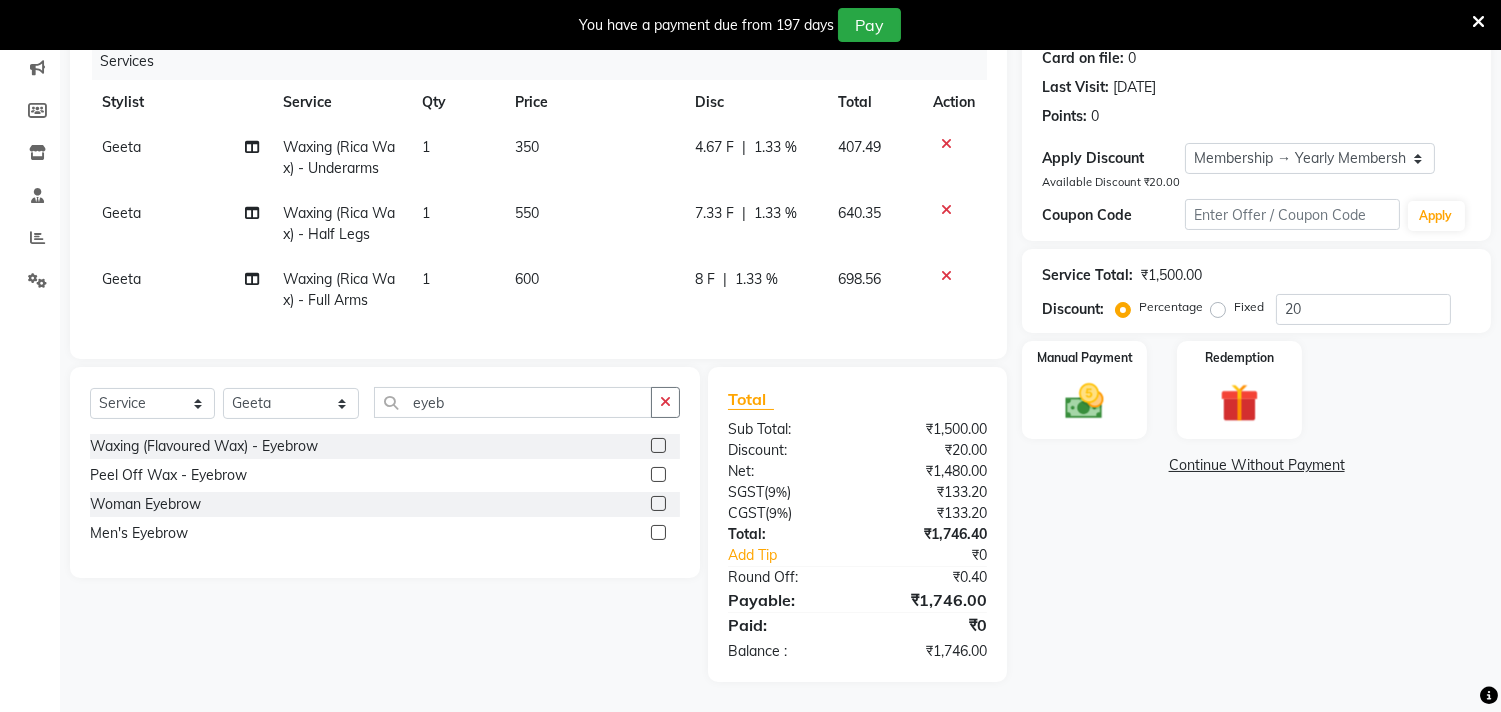 click 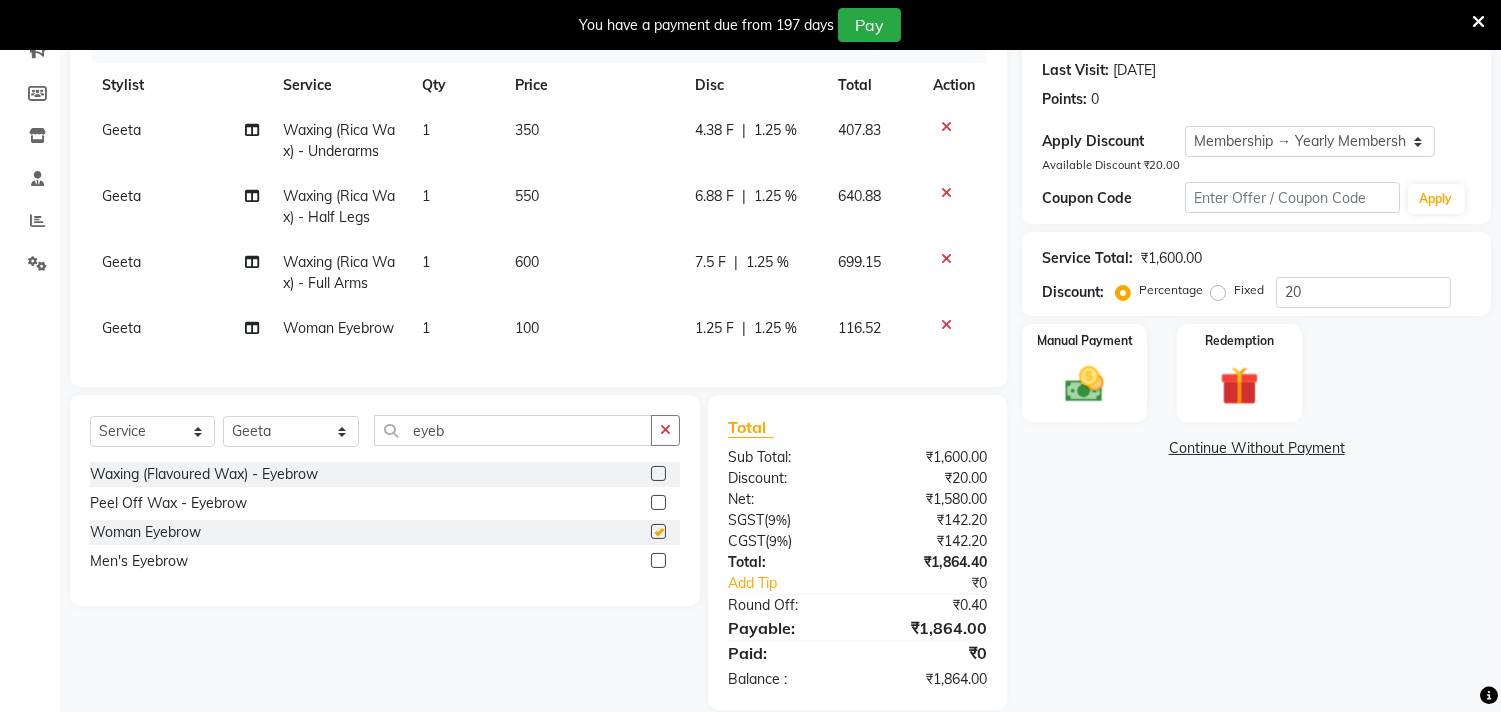 checkbox on "false" 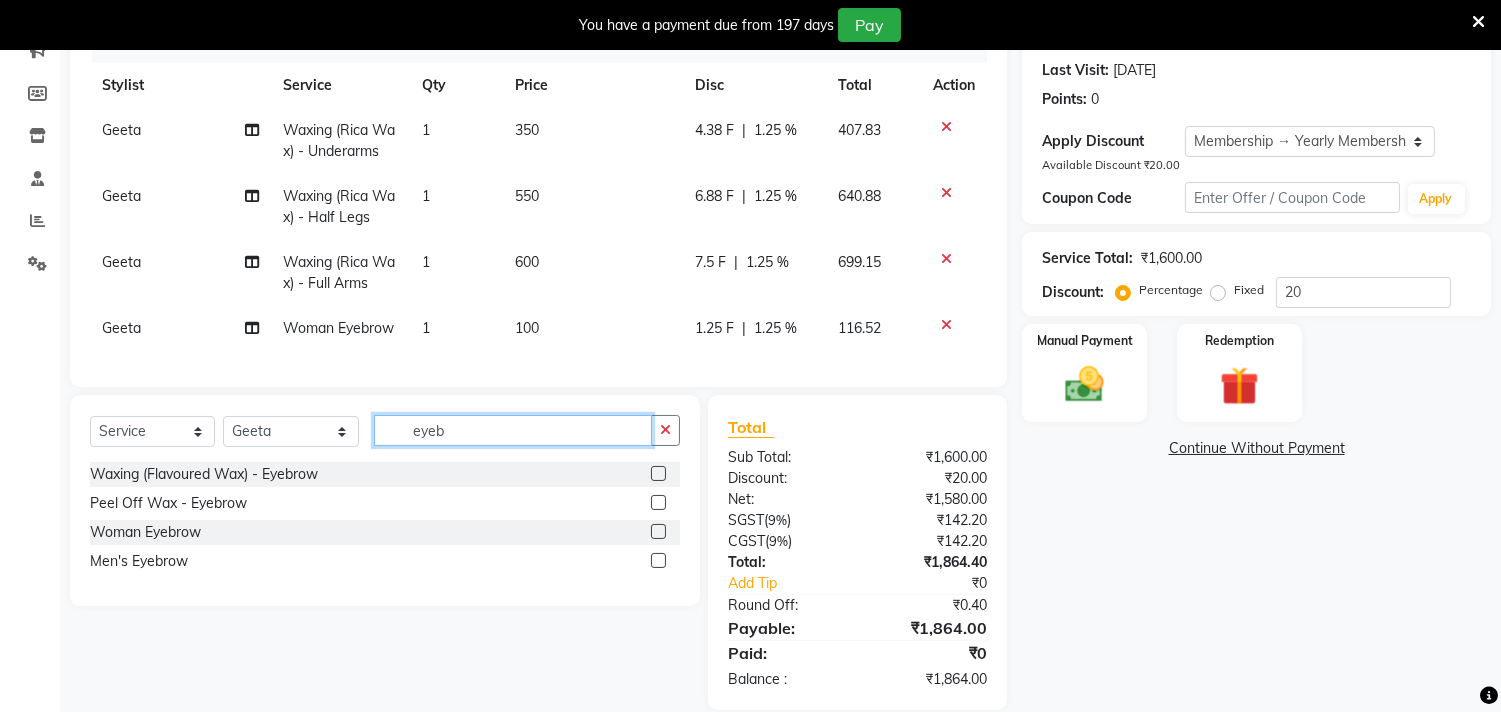 click on "eyeb" 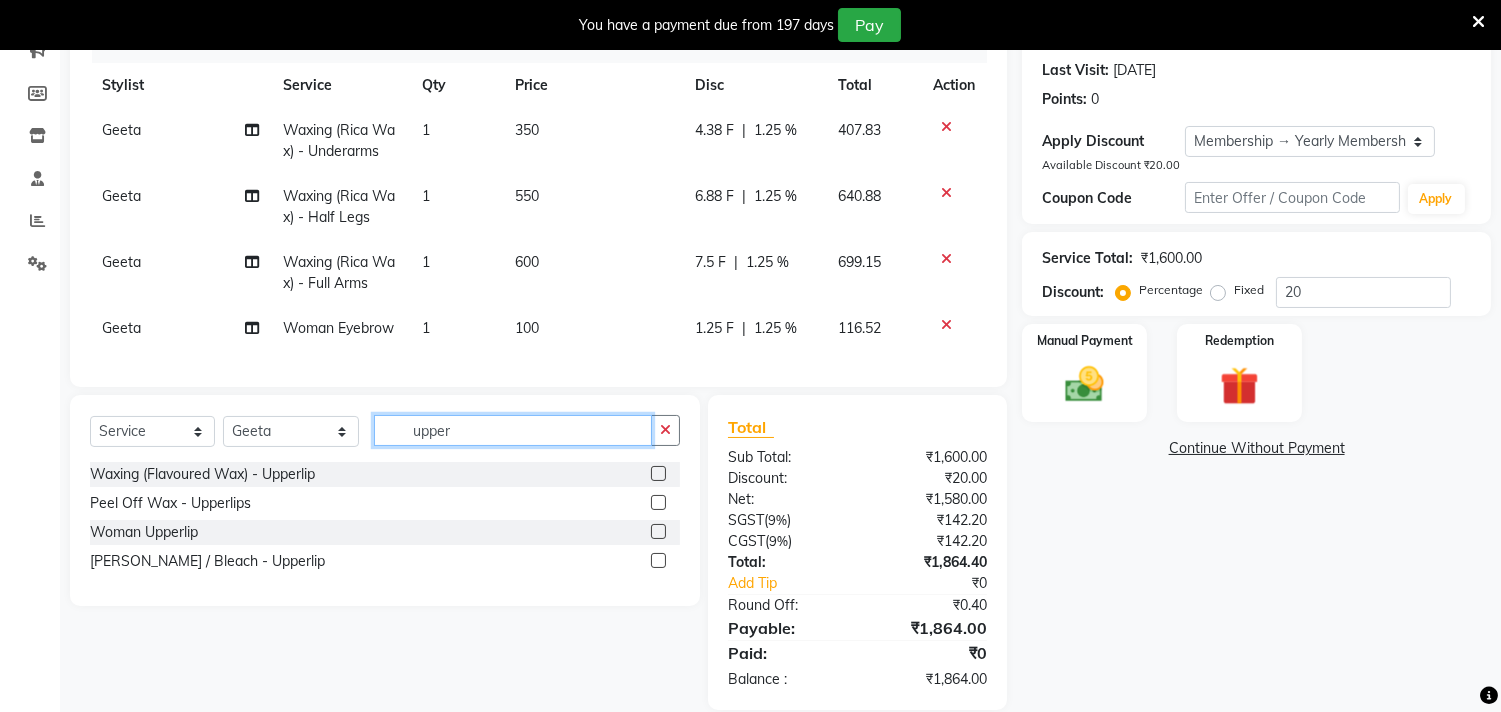 type on "upper" 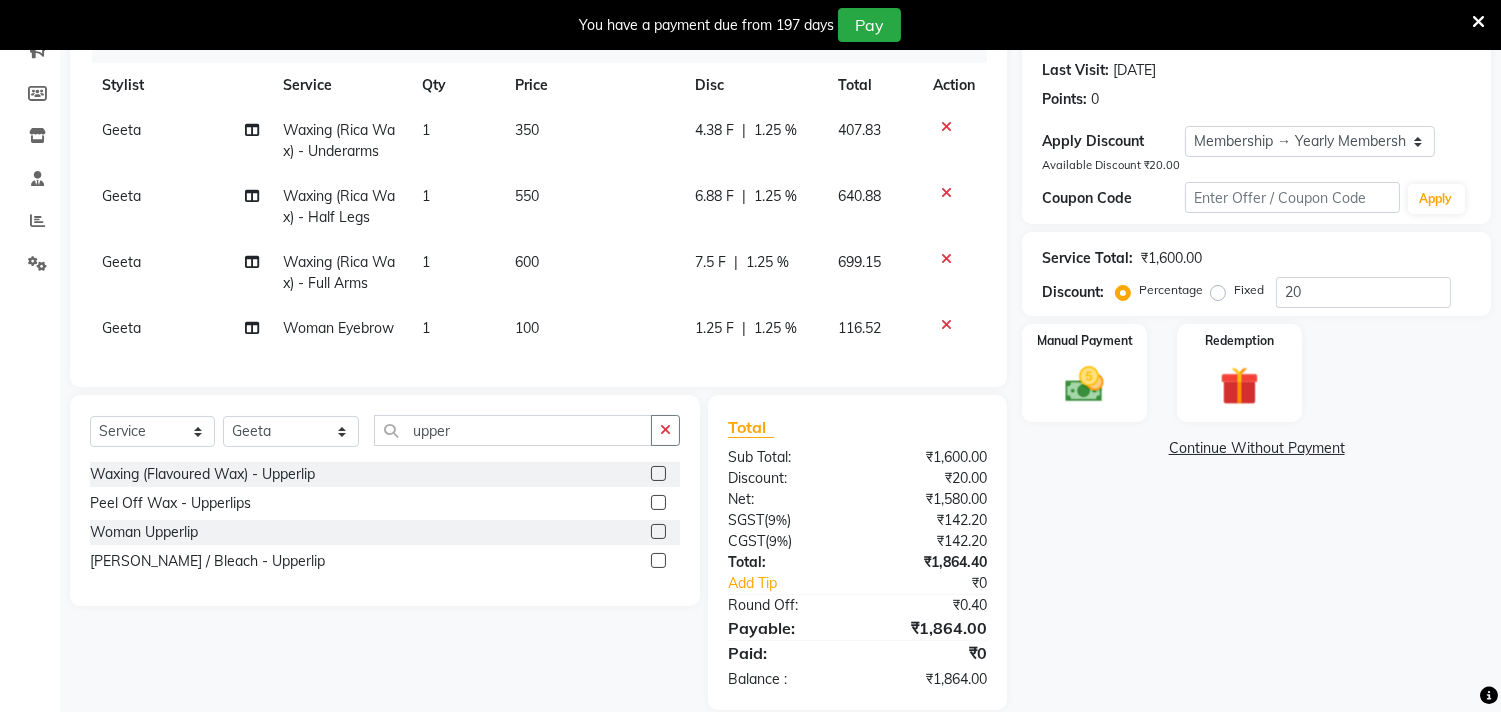 click 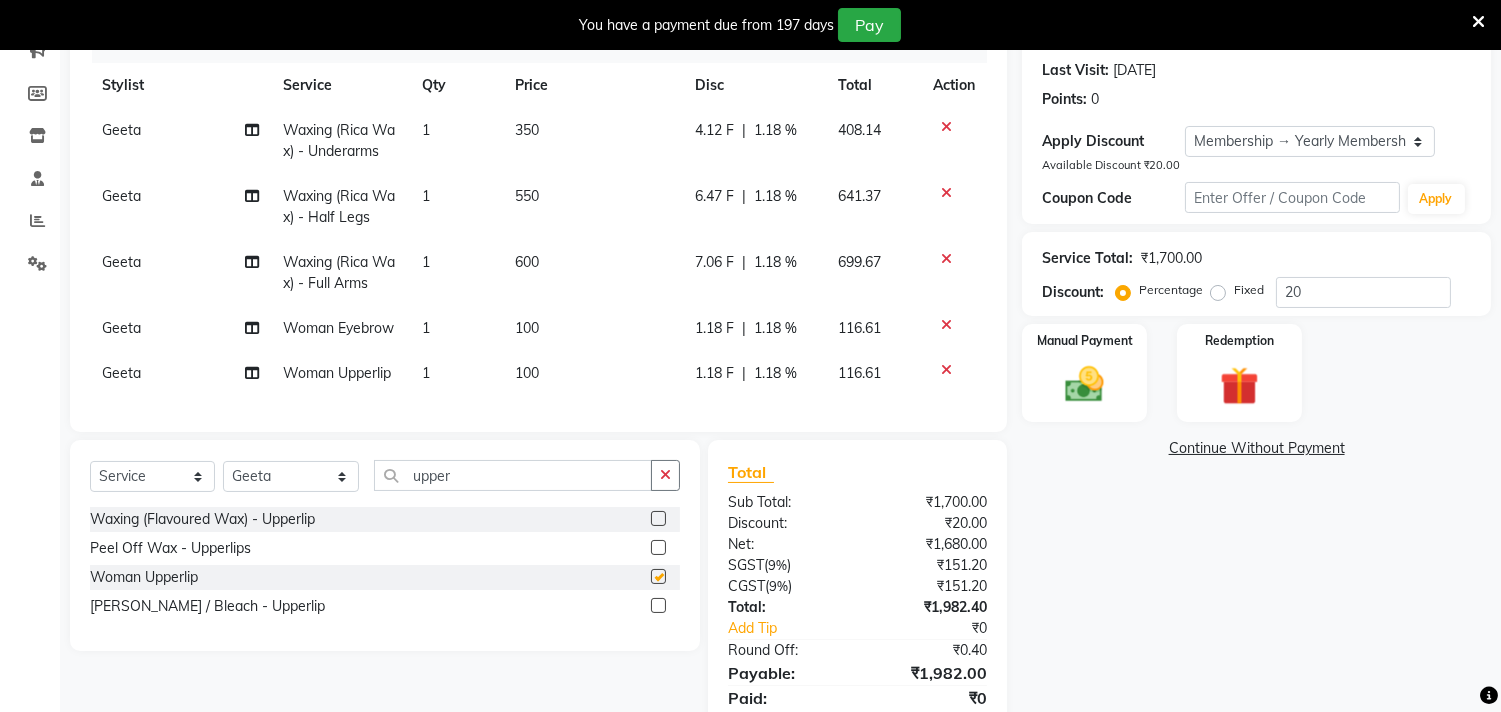 checkbox on "false" 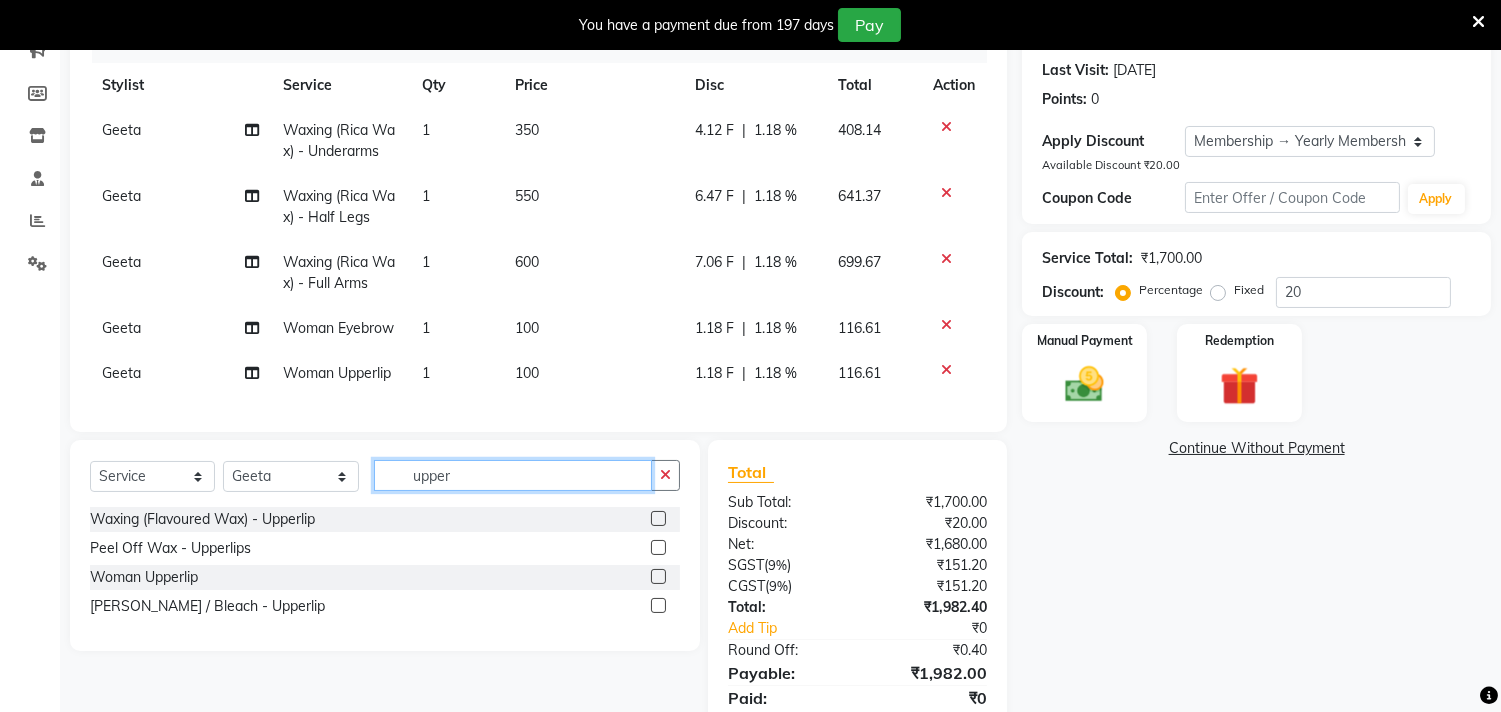 click on "upper" 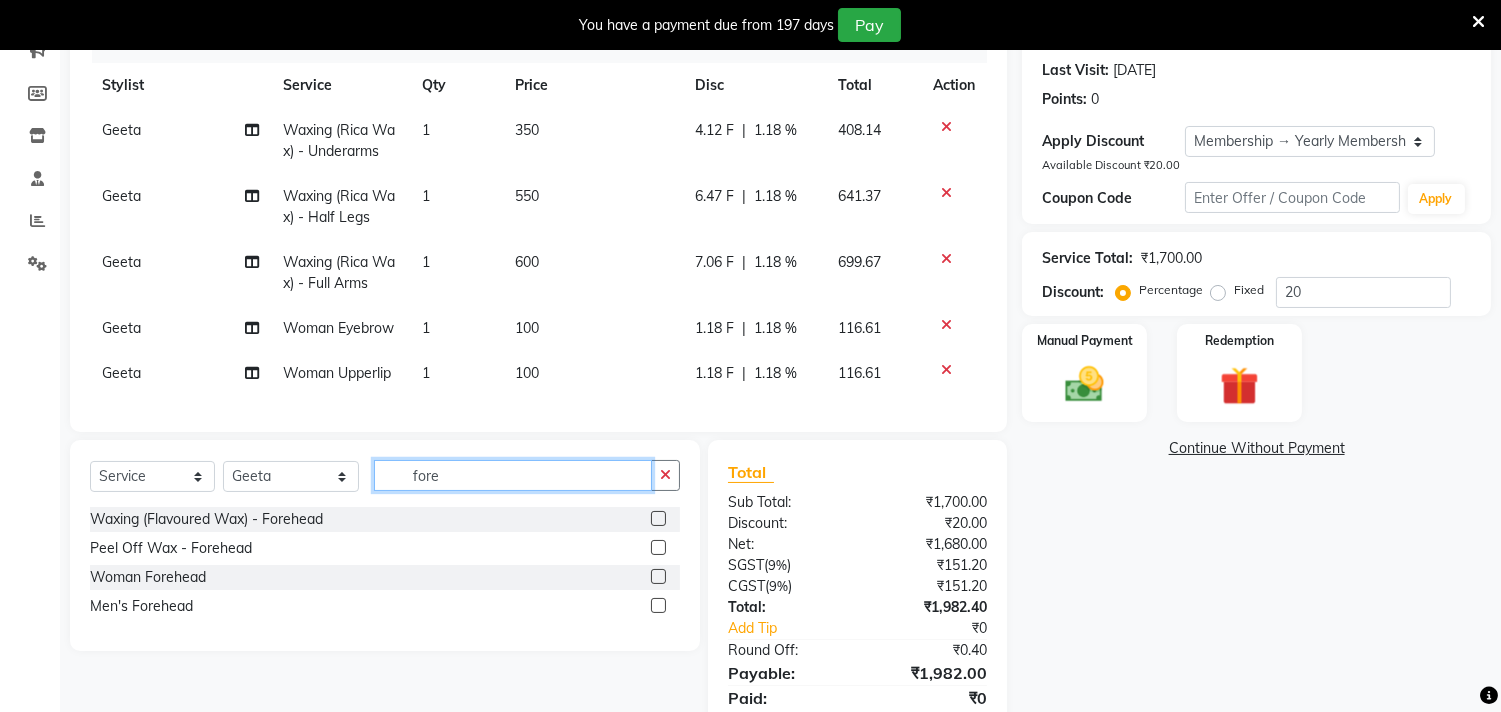type on "fore" 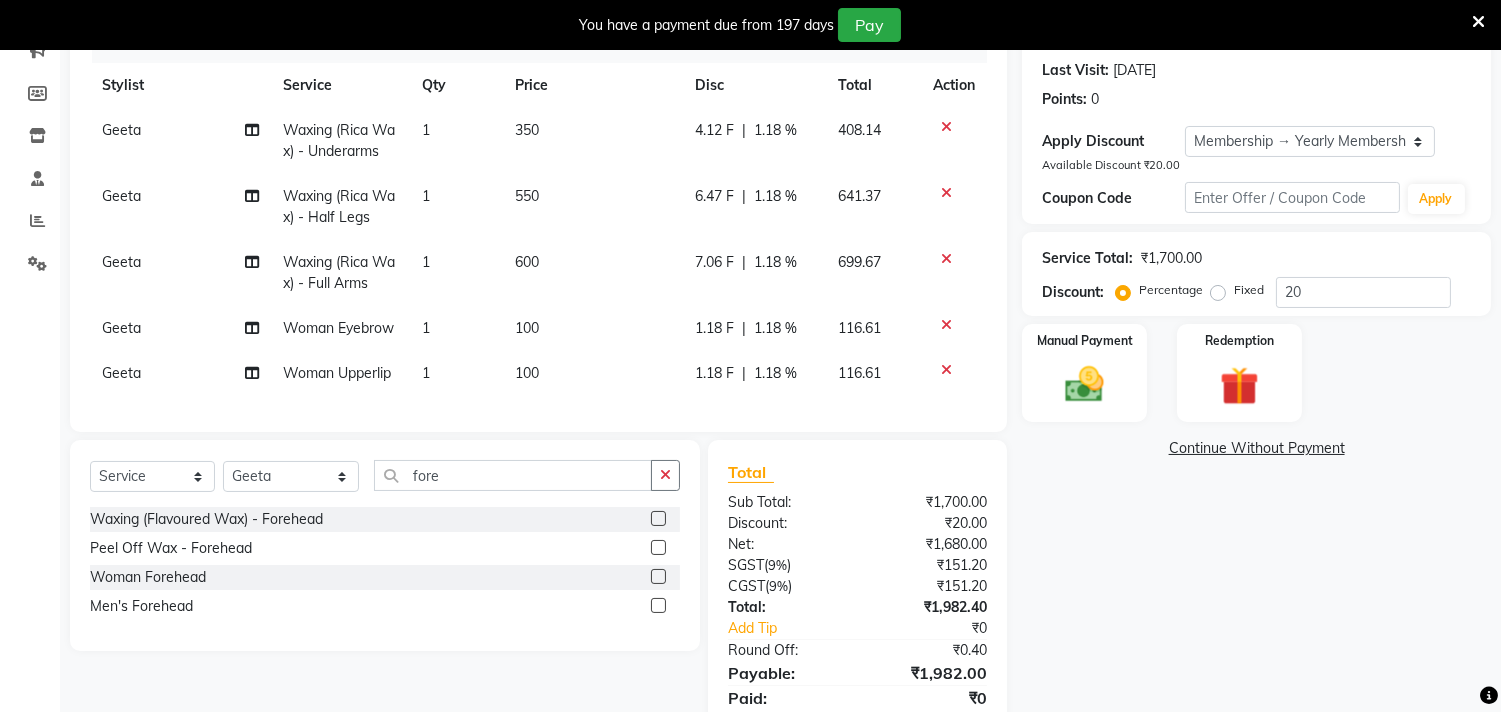 click 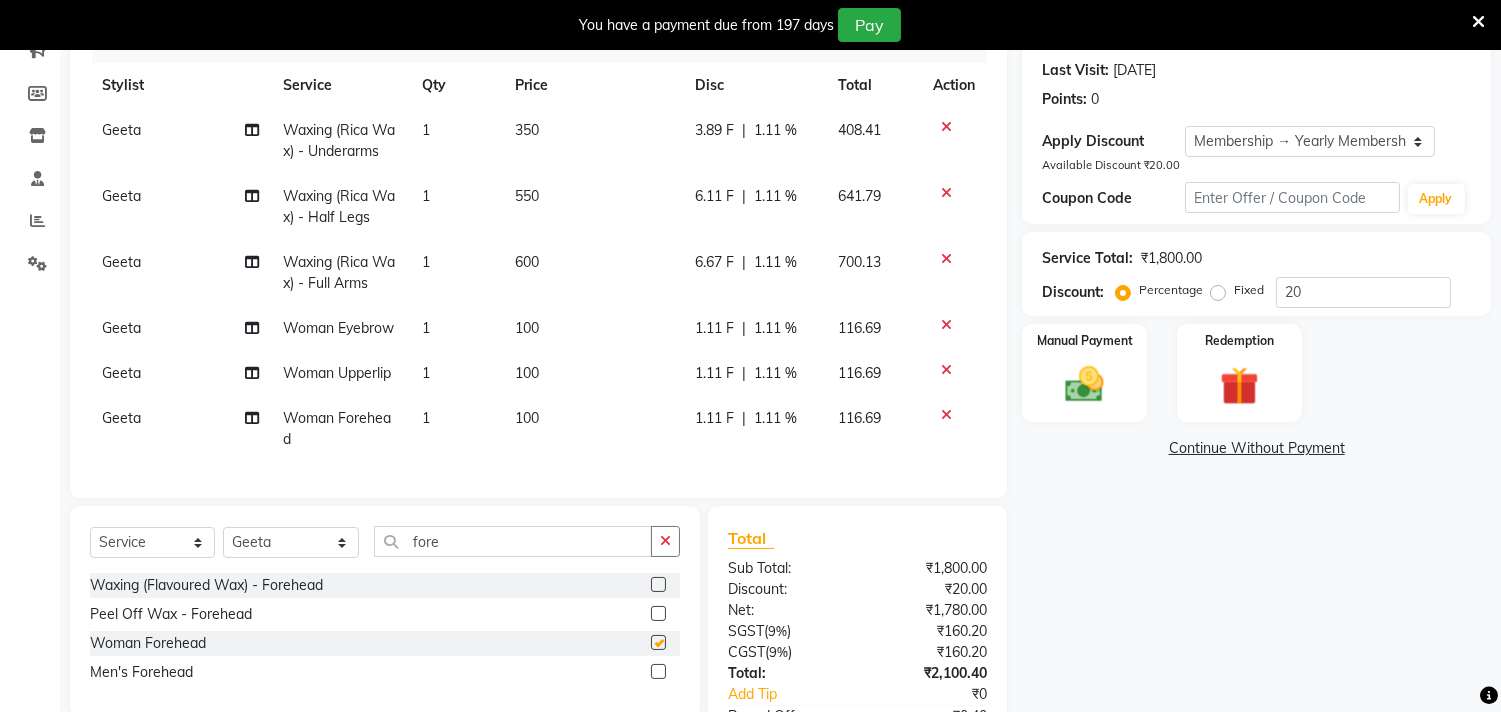 checkbox on "false" 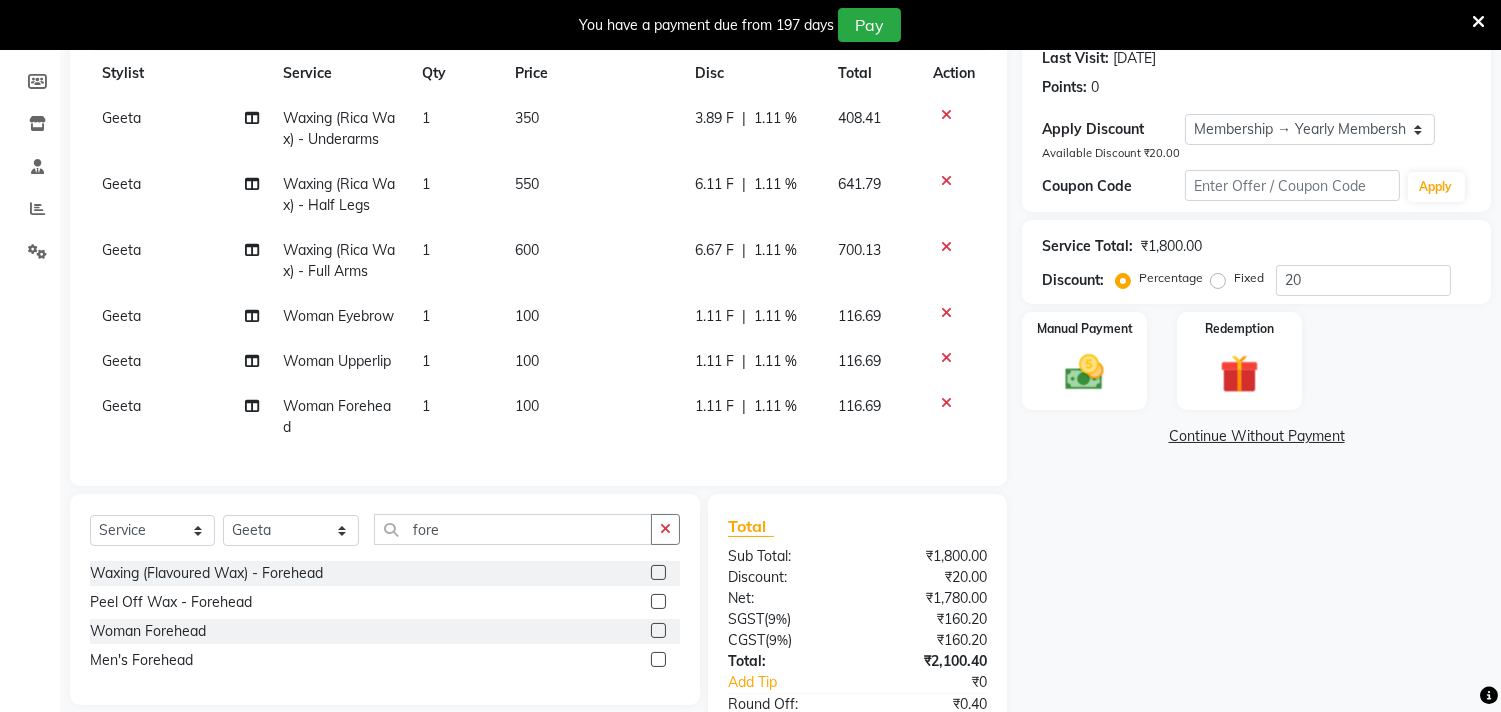 scroll, scrollTop: 0, scrollLeft: 0, axis: both 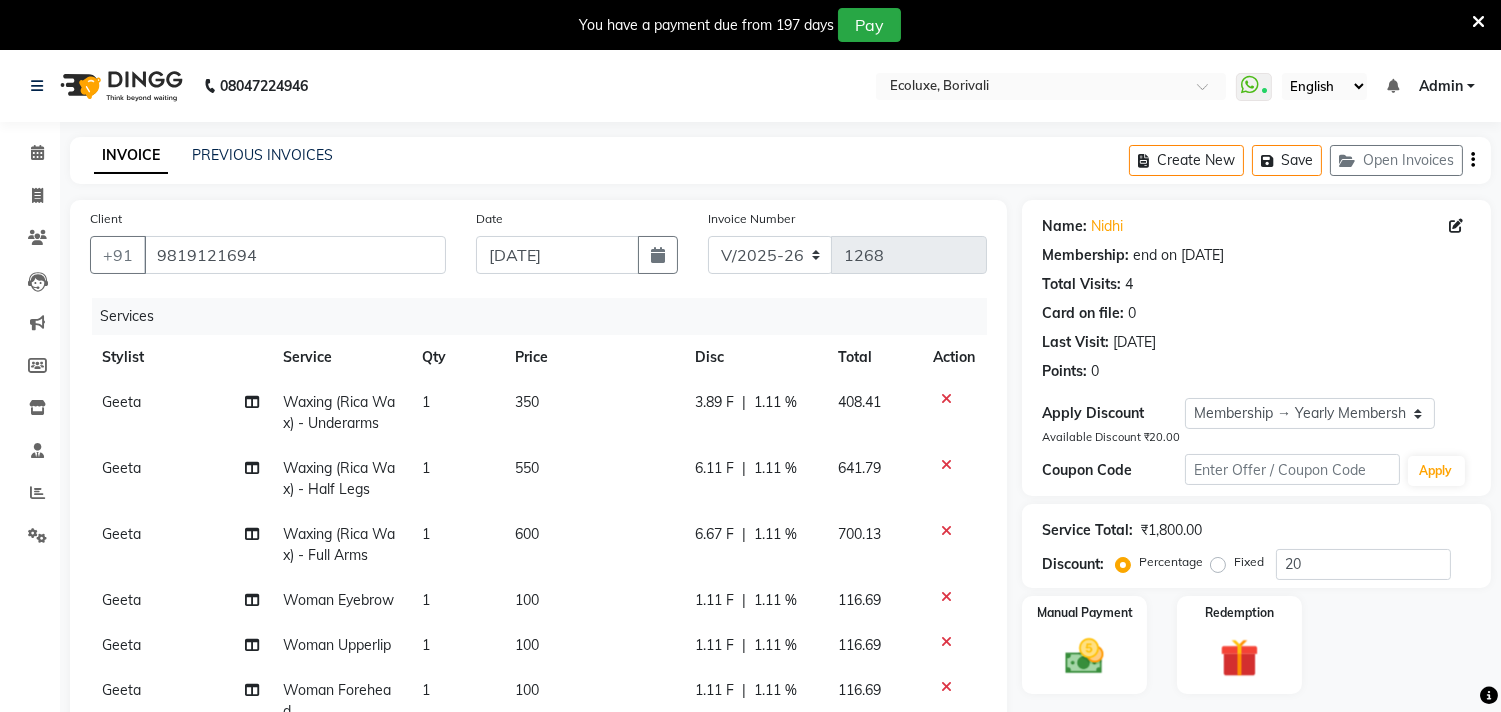 click 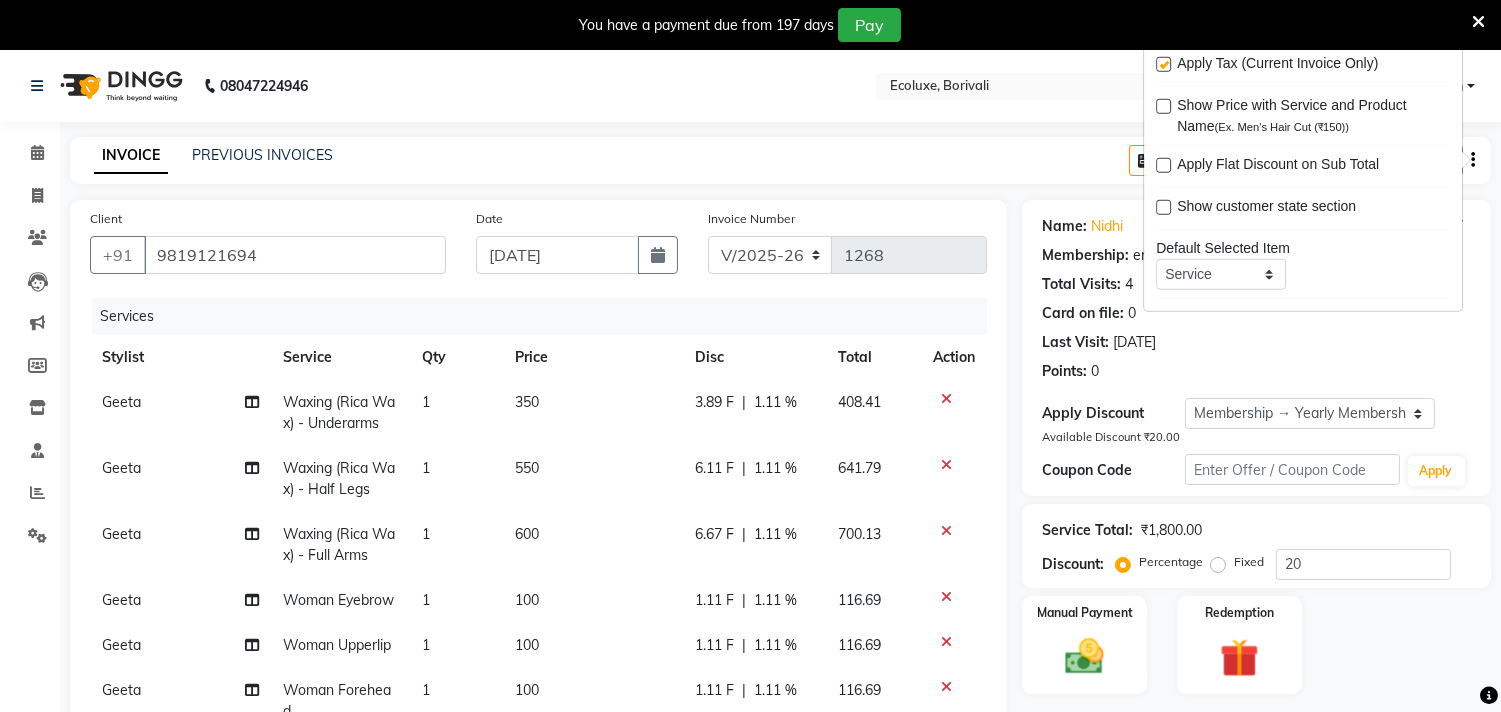 click at bounding box center [1163, 64] 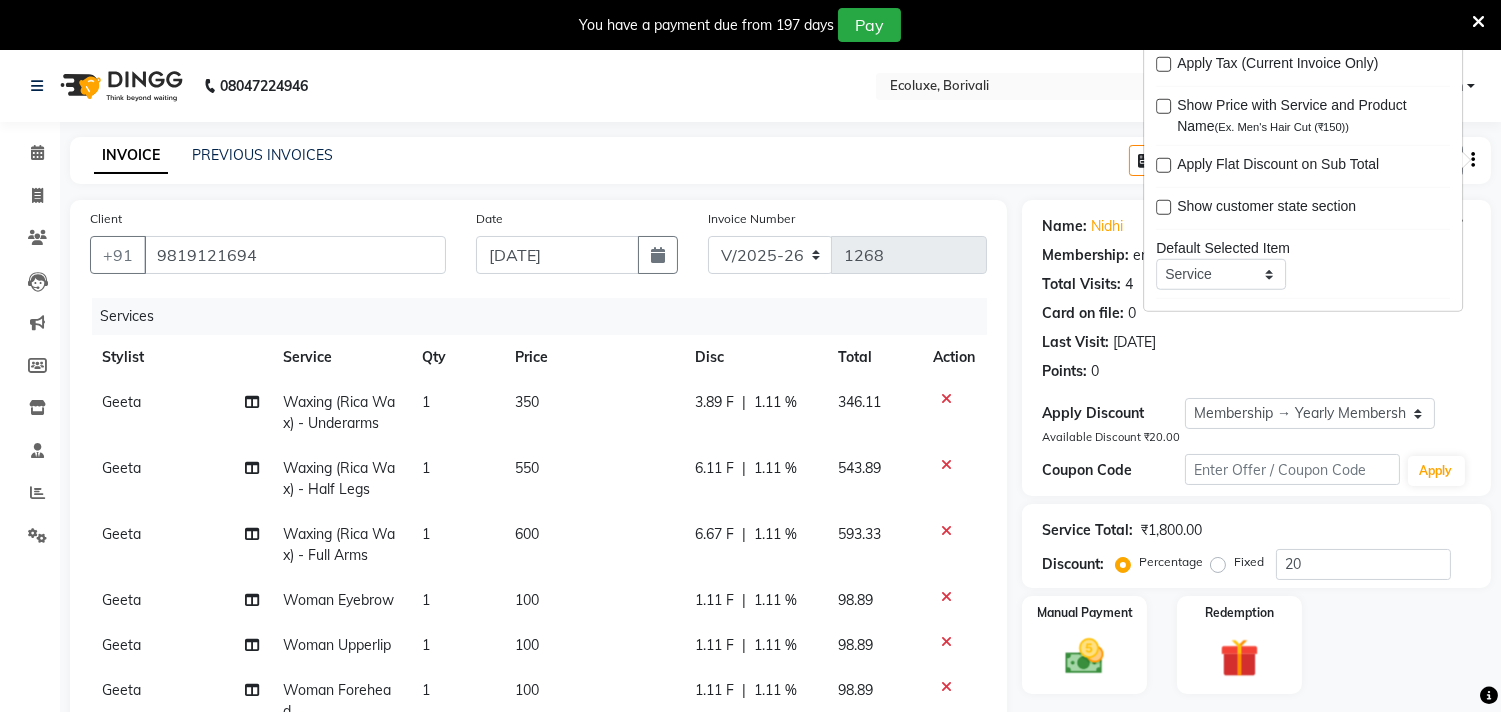 click on "08047224946 Select Location × Ecoluxe, Borivali  WhatsApp Status  ✕ Status:  Connected Most Recent Message: [DATE]     08:29 PM Recent Service Activity: [DATE]     08:30 PM English ENGLISH Español العربية मराठी हिंदी ગુજરાતી தமிழ் 中文 Notifications nothing to show Admin Manage Profile Change Password Sign out  Version:3.15.4" 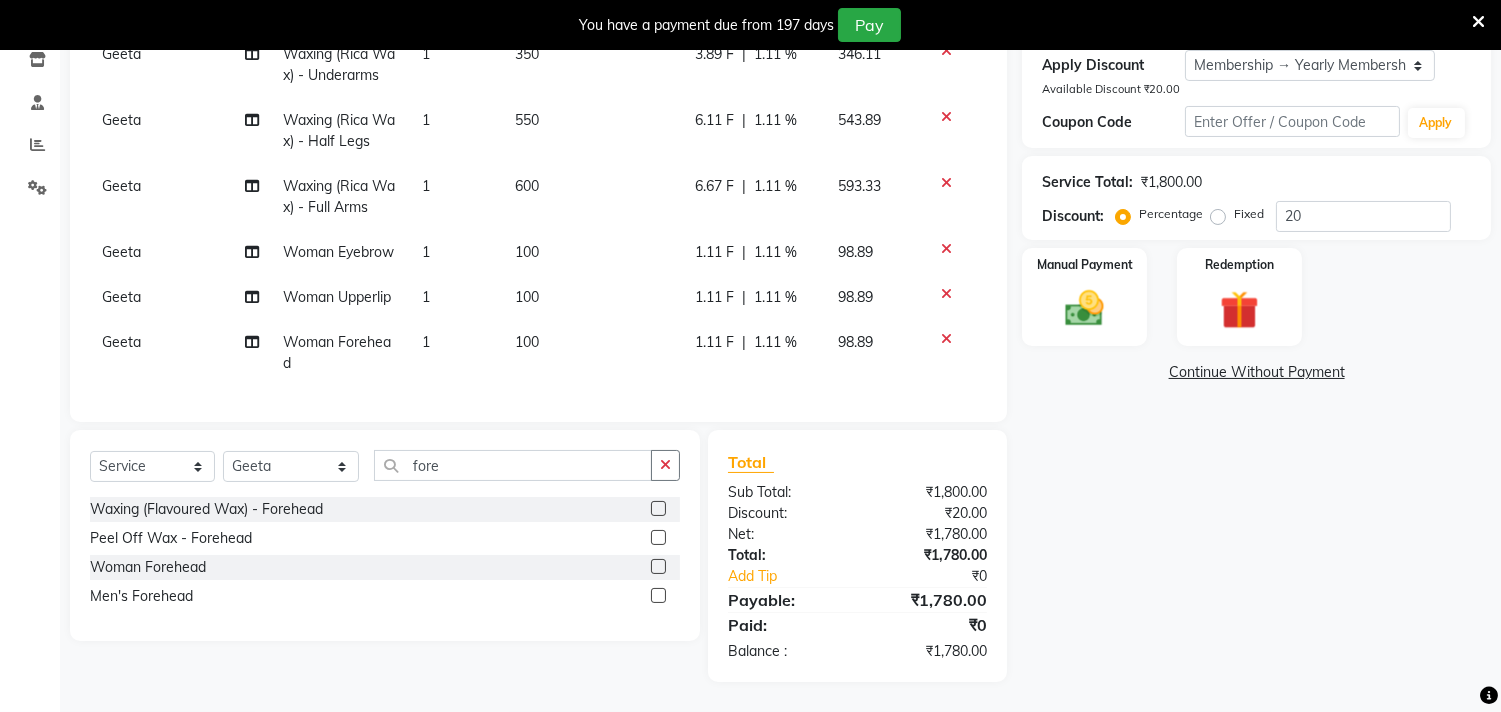 scroll, scrollTop: 364, scrollLeft: 0, axis: vertical 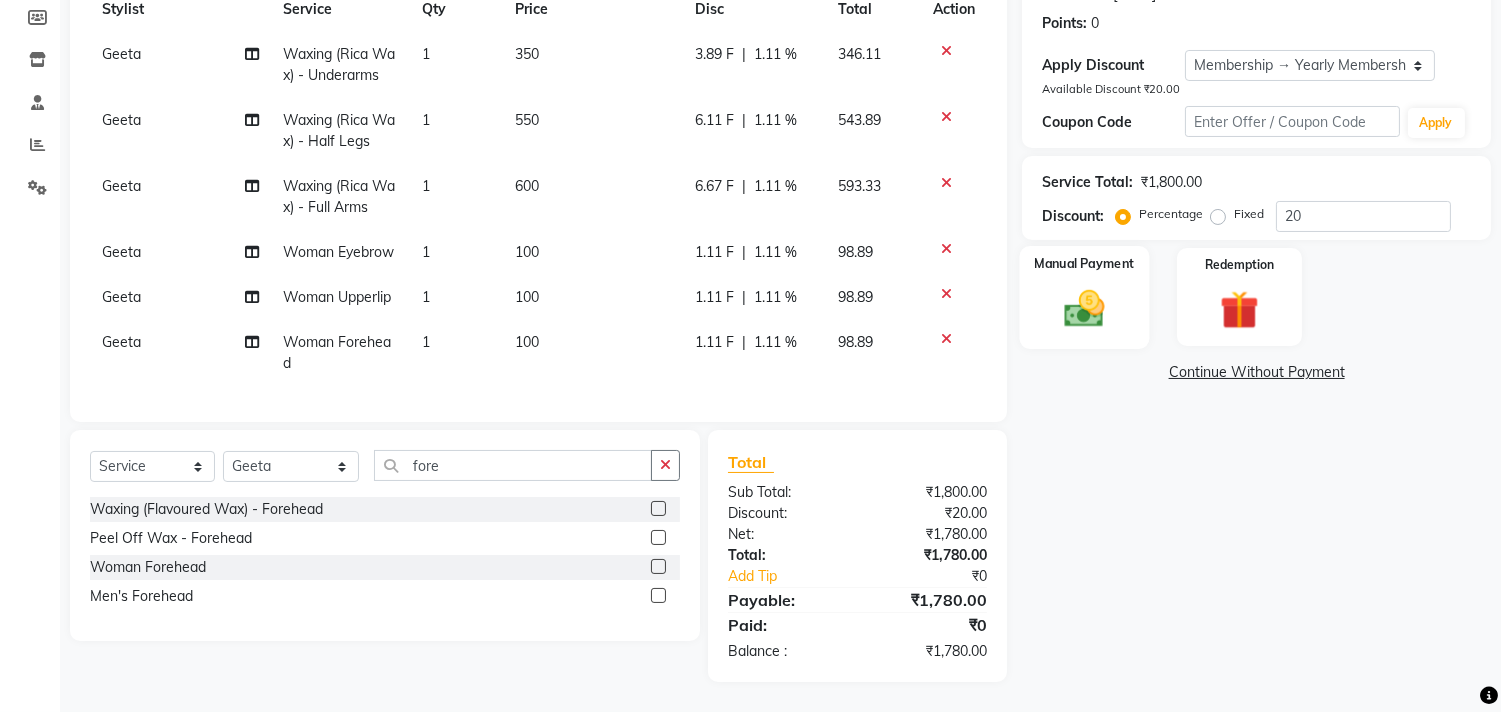 click 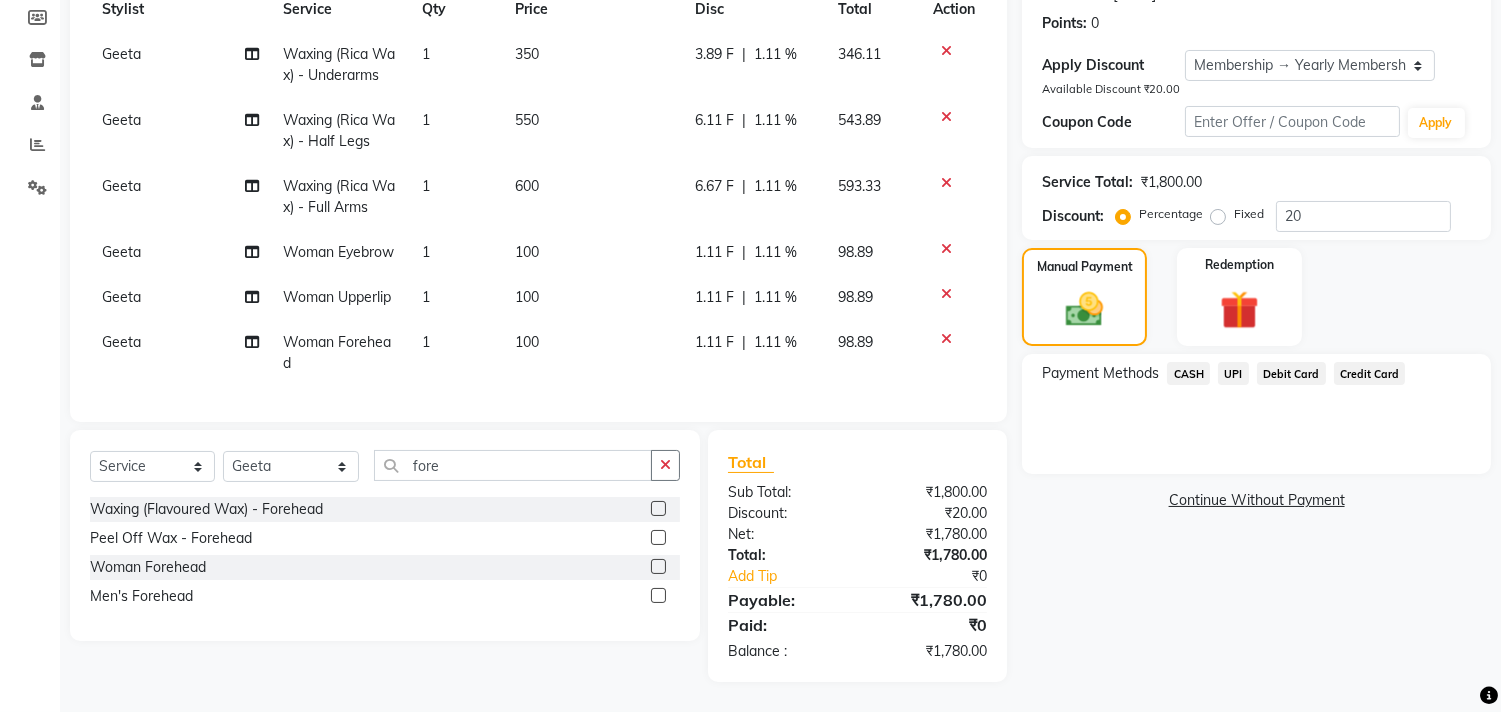 click on "CASH" 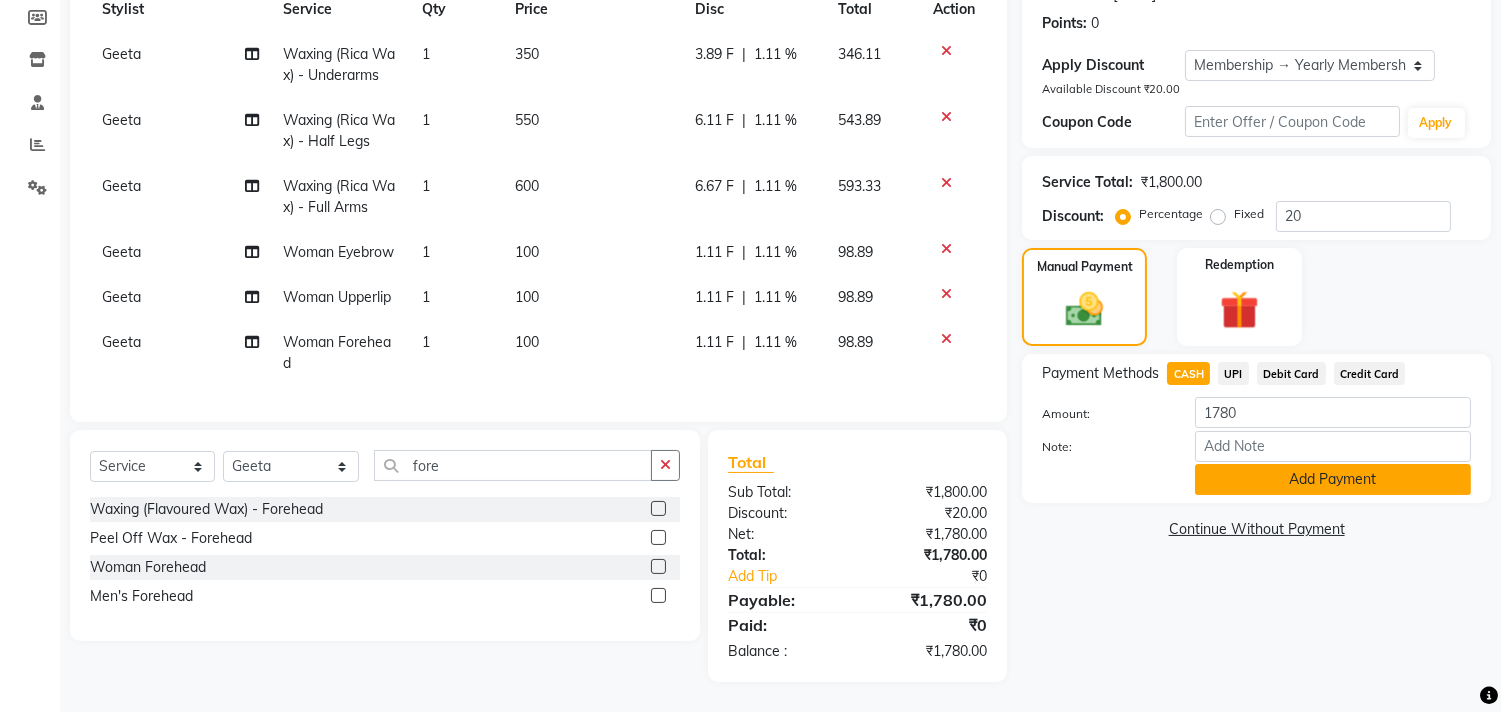 click on "Add Payment" 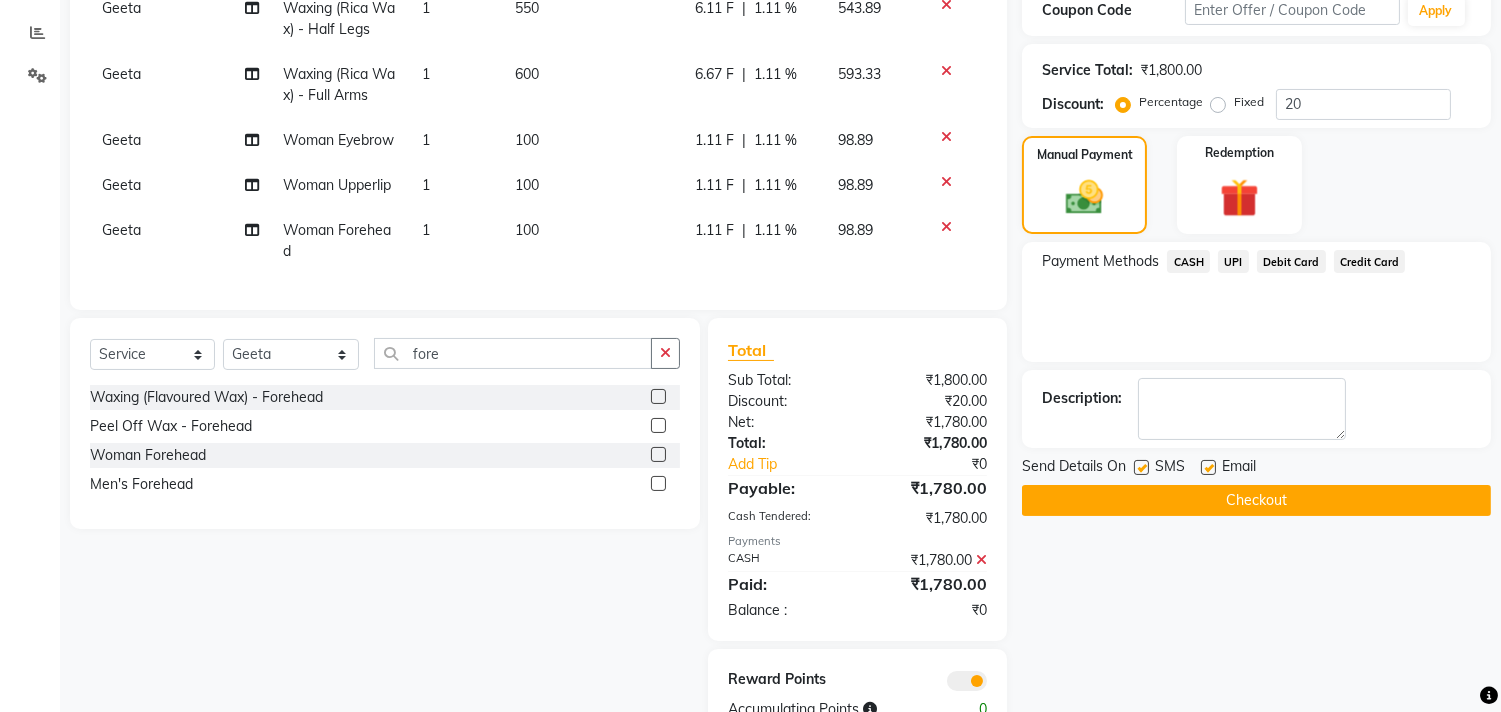 scroll, scrollTop: 484, scrollLeft: 0, axis: vertical 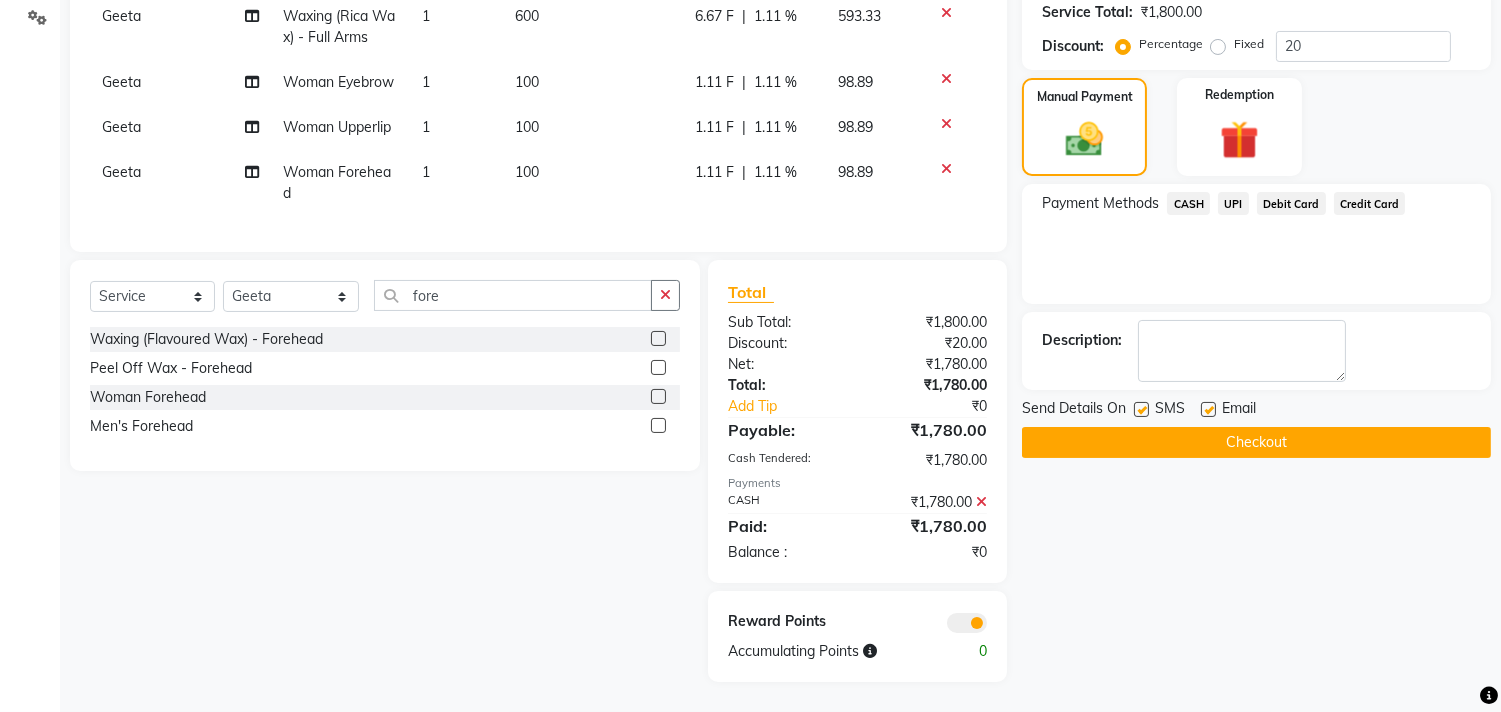 click on "Checkout" 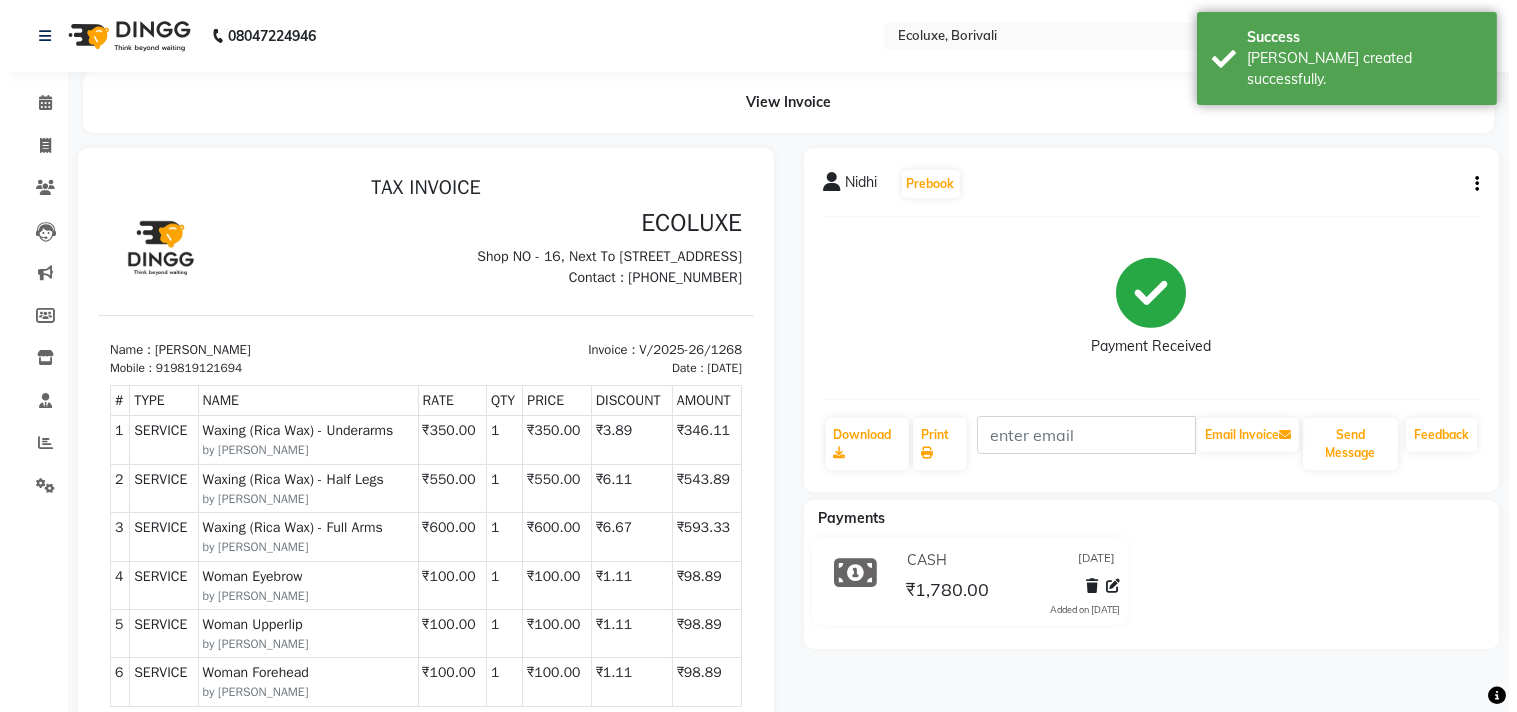 scroll, scrollTop: 0, scrollLeft: 0, axis: both 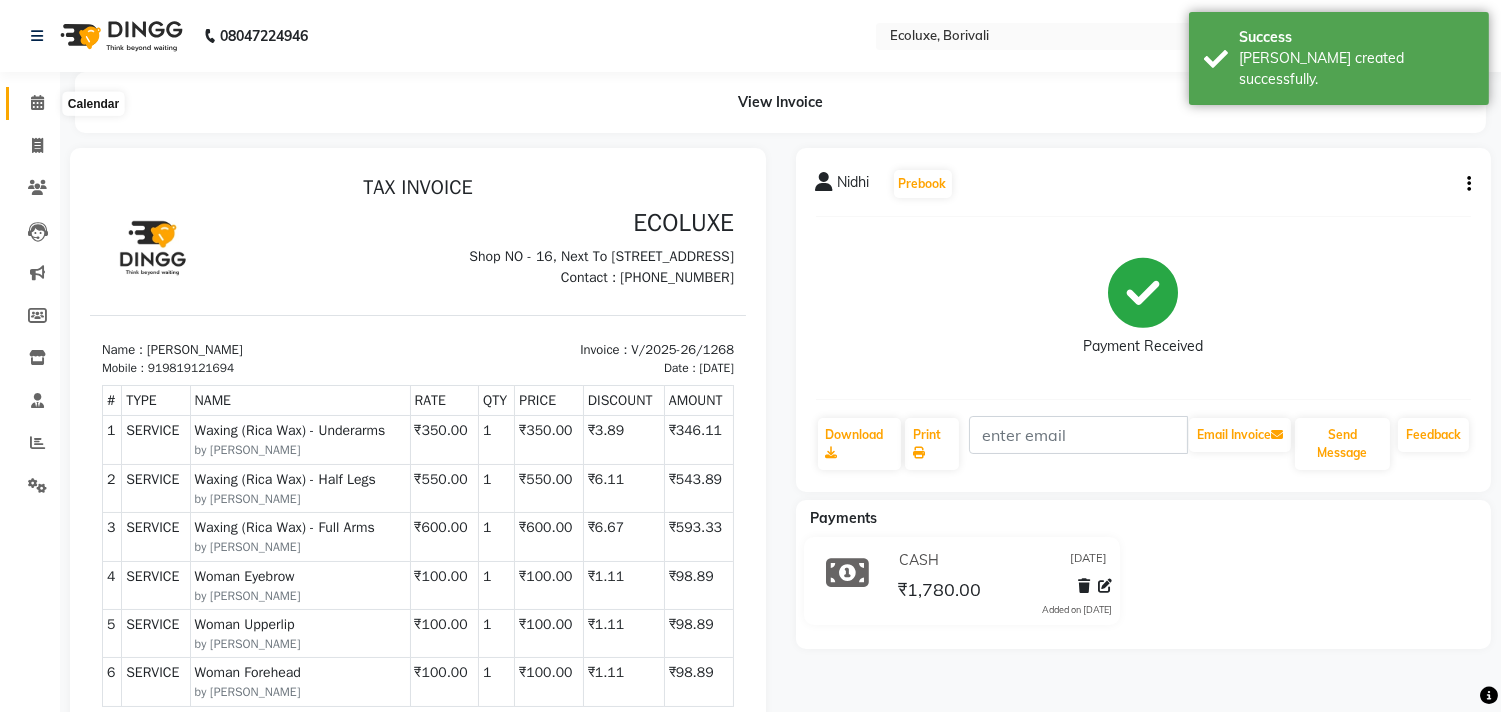 click 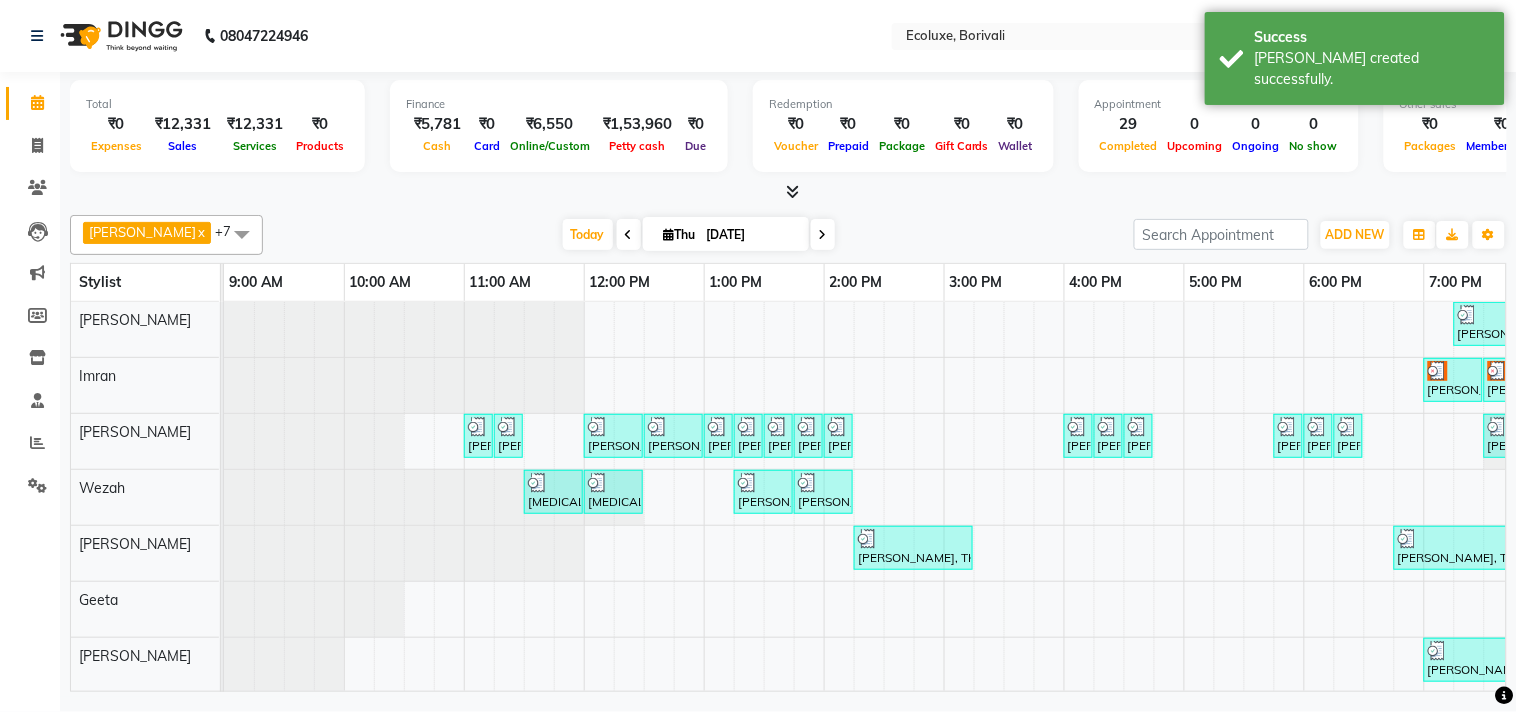 scroll, scrollTop: 0, scrollLeft: 343, axis: horizontal 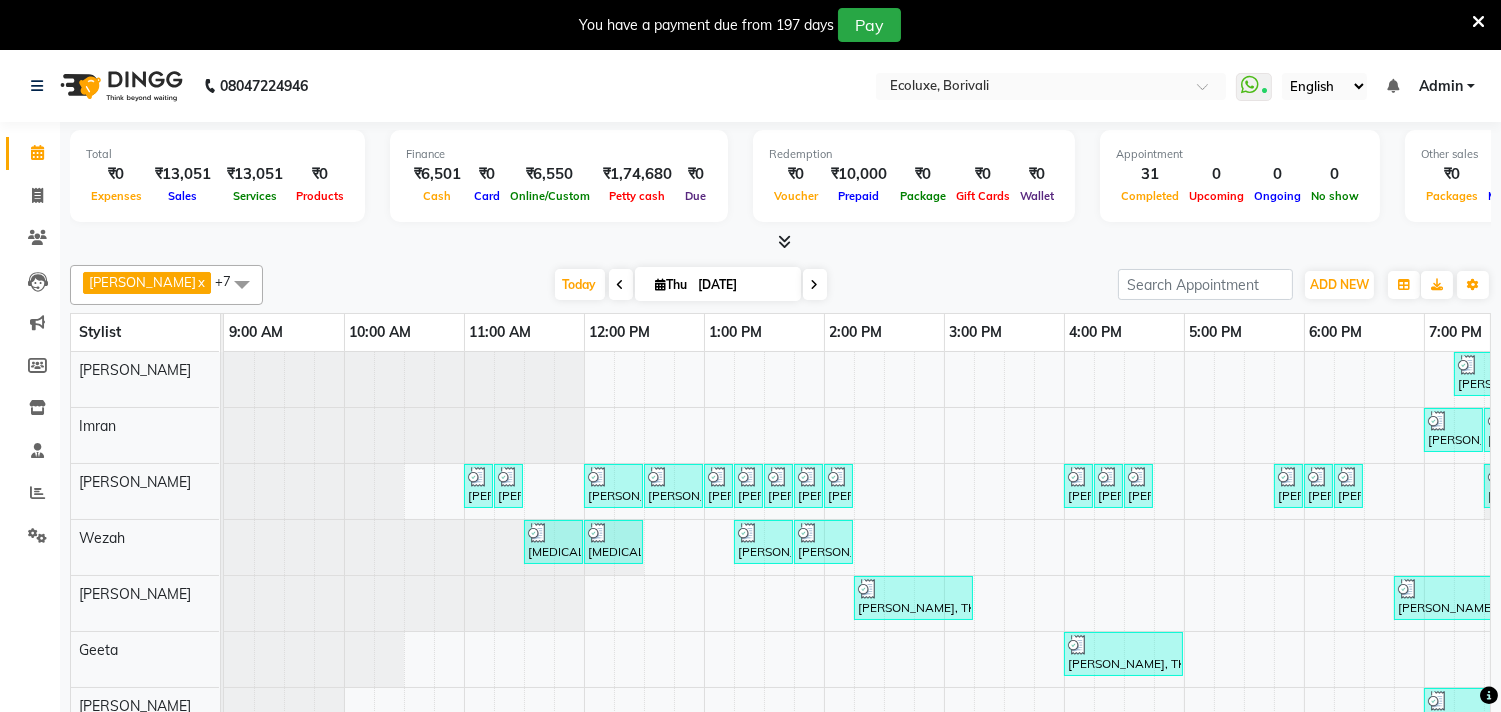 click on "[DATE]" at bounding box center (743, 285) 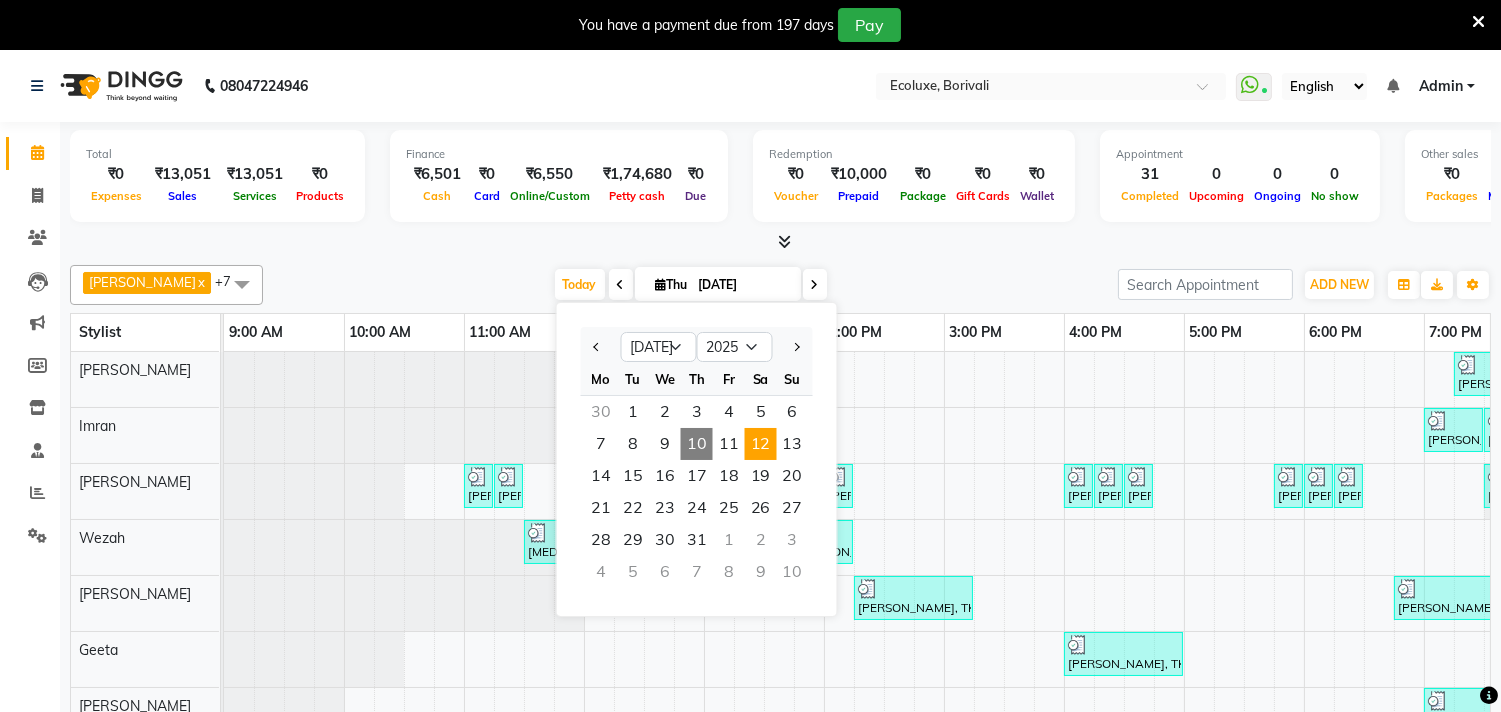 click on "12" at bounding box center (761, 444) 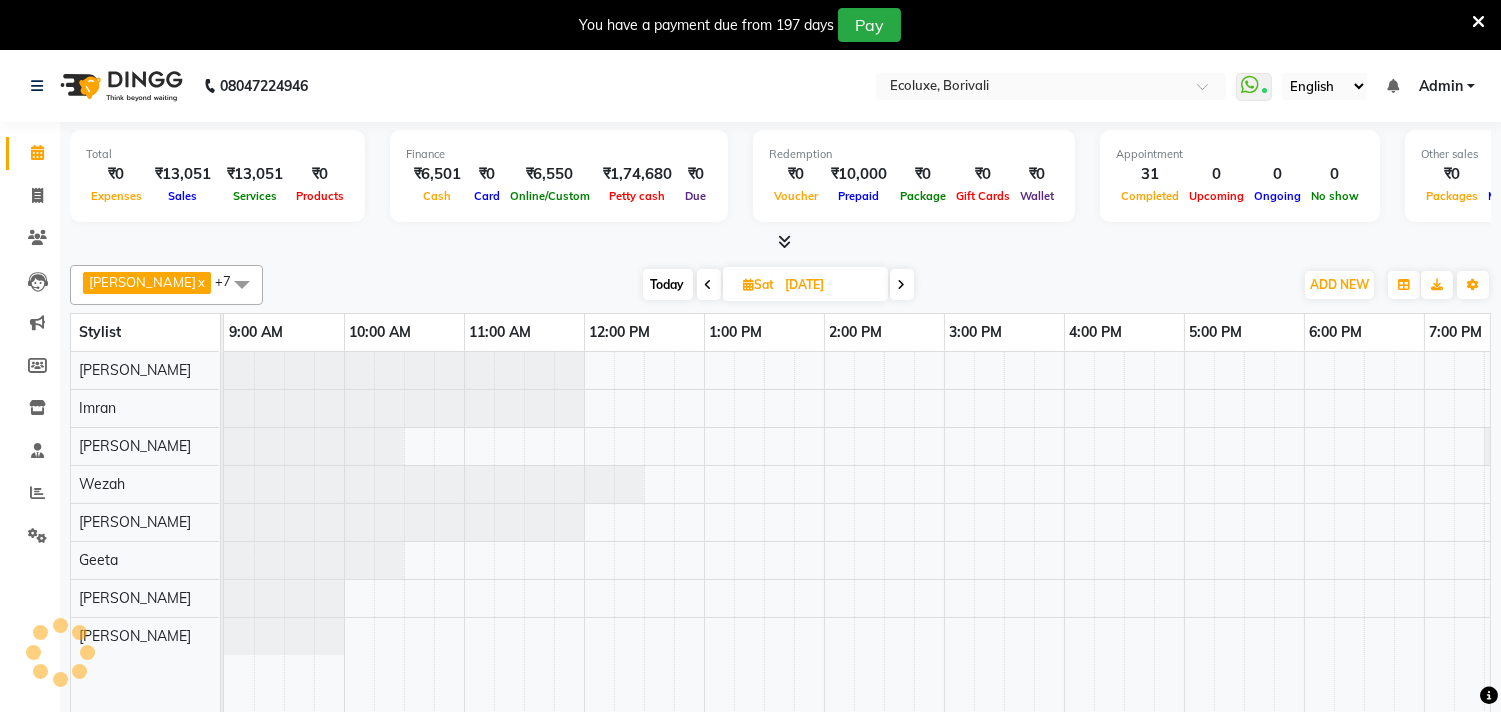 scroll, scrollTop: 0, scrollLeft: 414, axis: horizontal 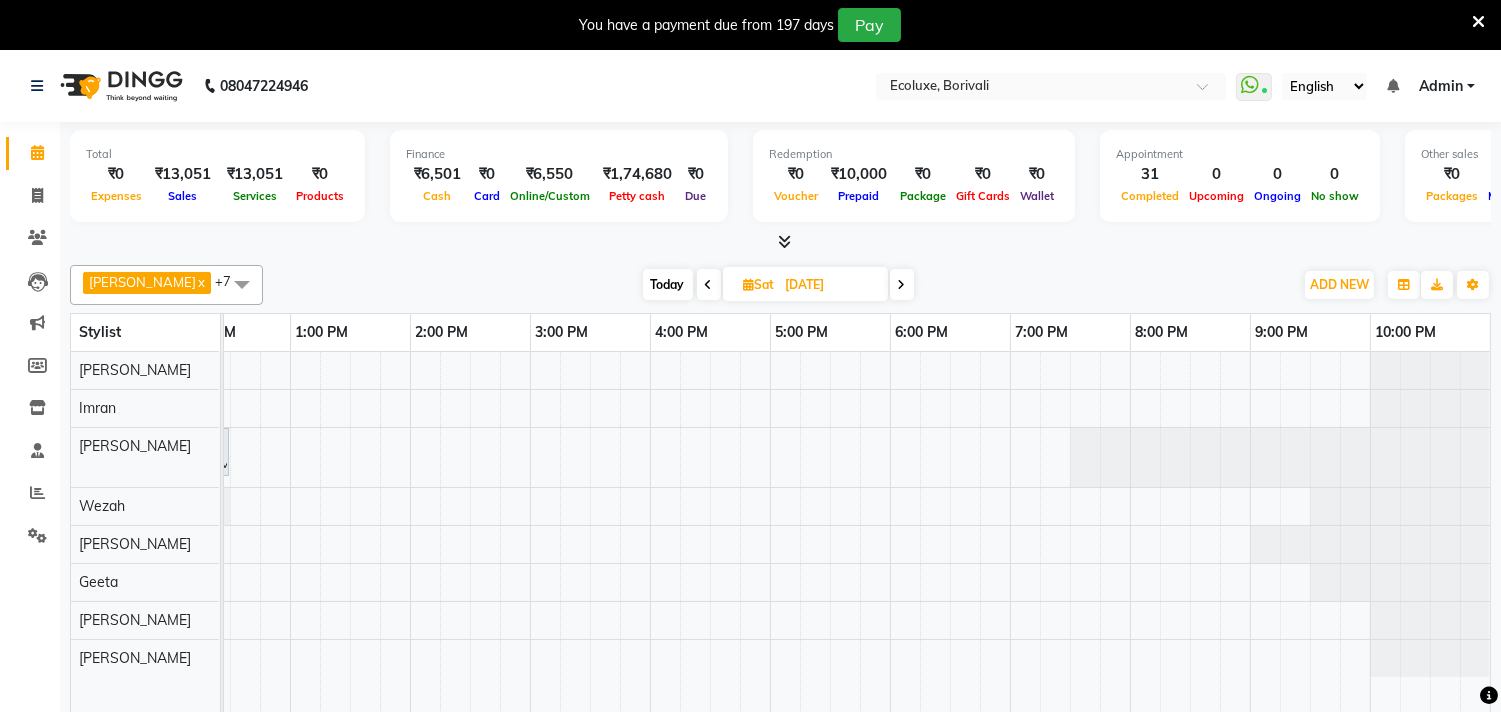 click at bounding box center [1478, 22] 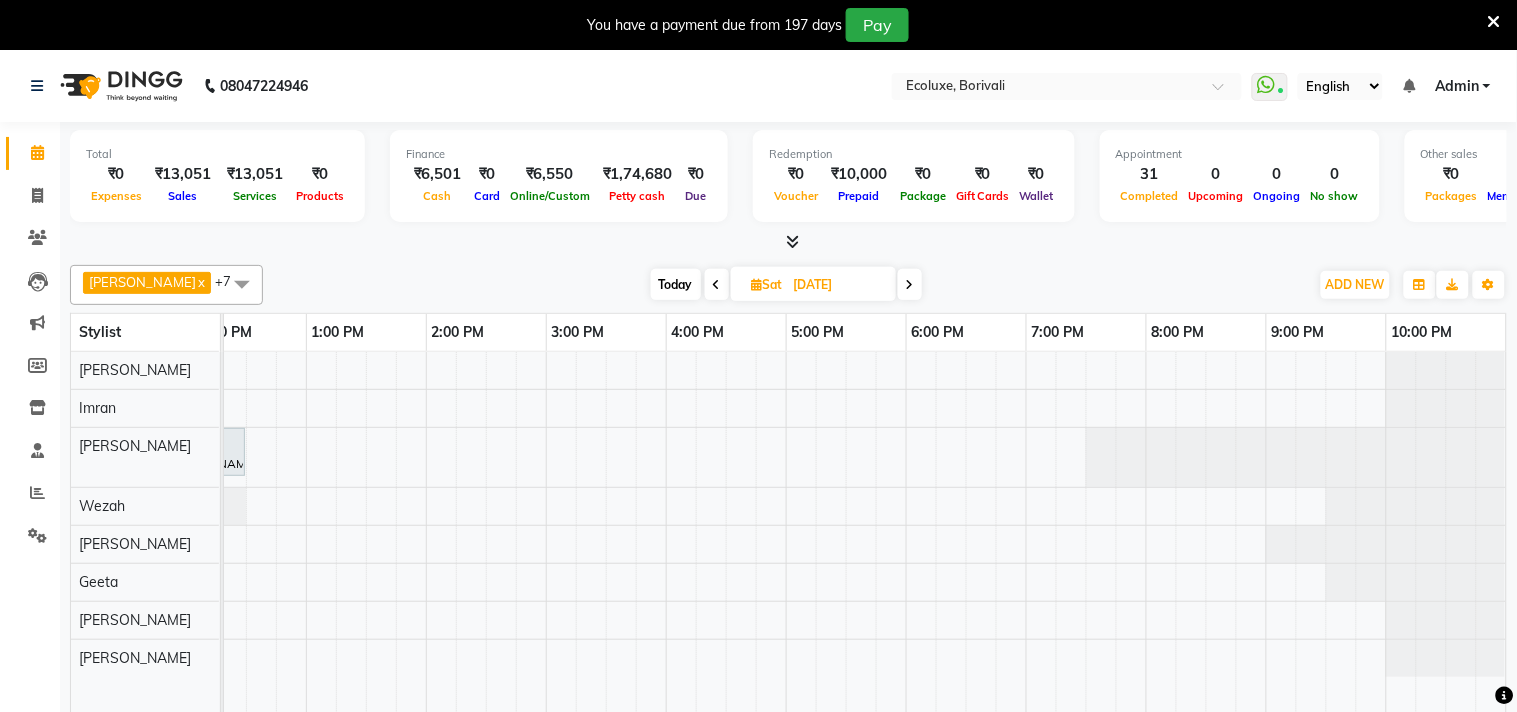 scroll, scrollTop: 0, scrollLeft: 397, axis: horizontal 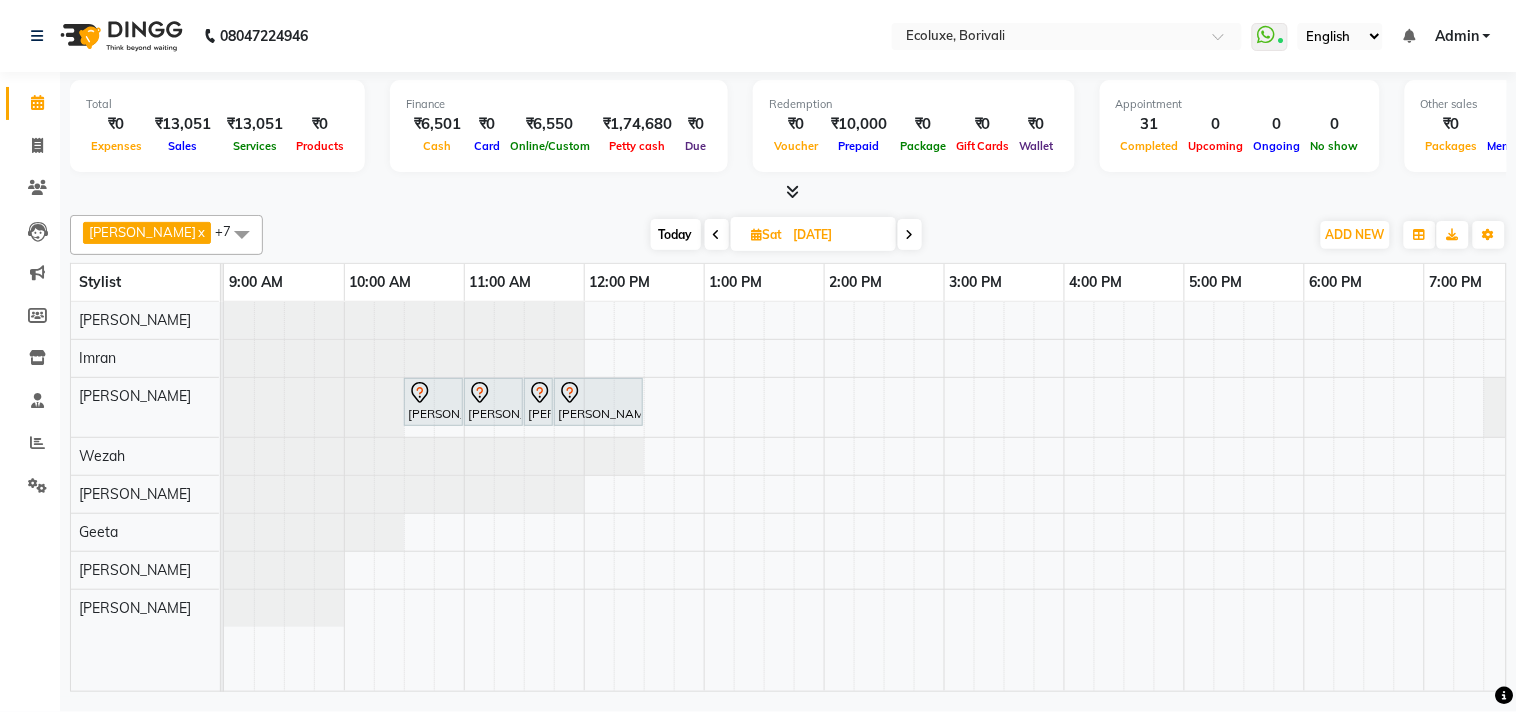 click on "Today" at bounding box center (676, 234) 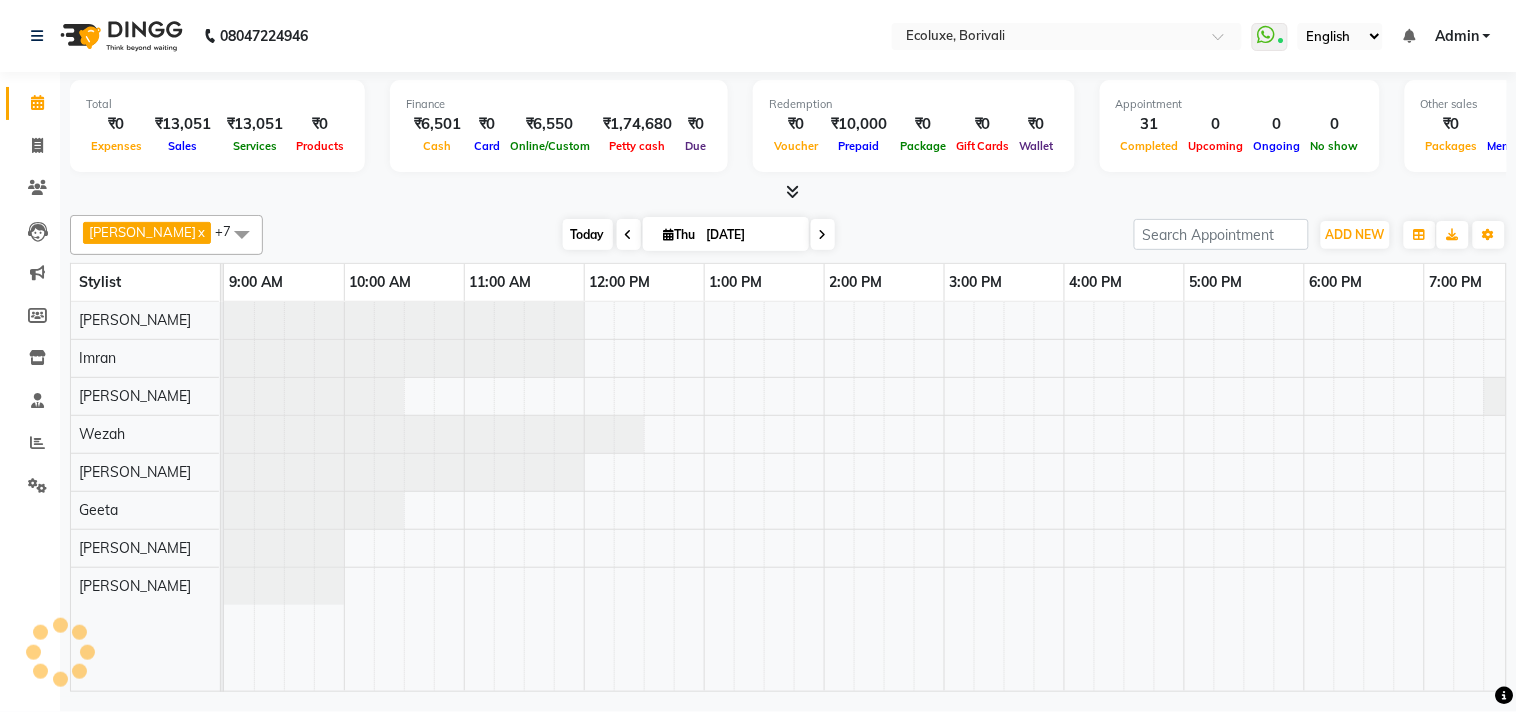 scroll, scrollTop: 0, scrollLeft: 397, axis: horizontal 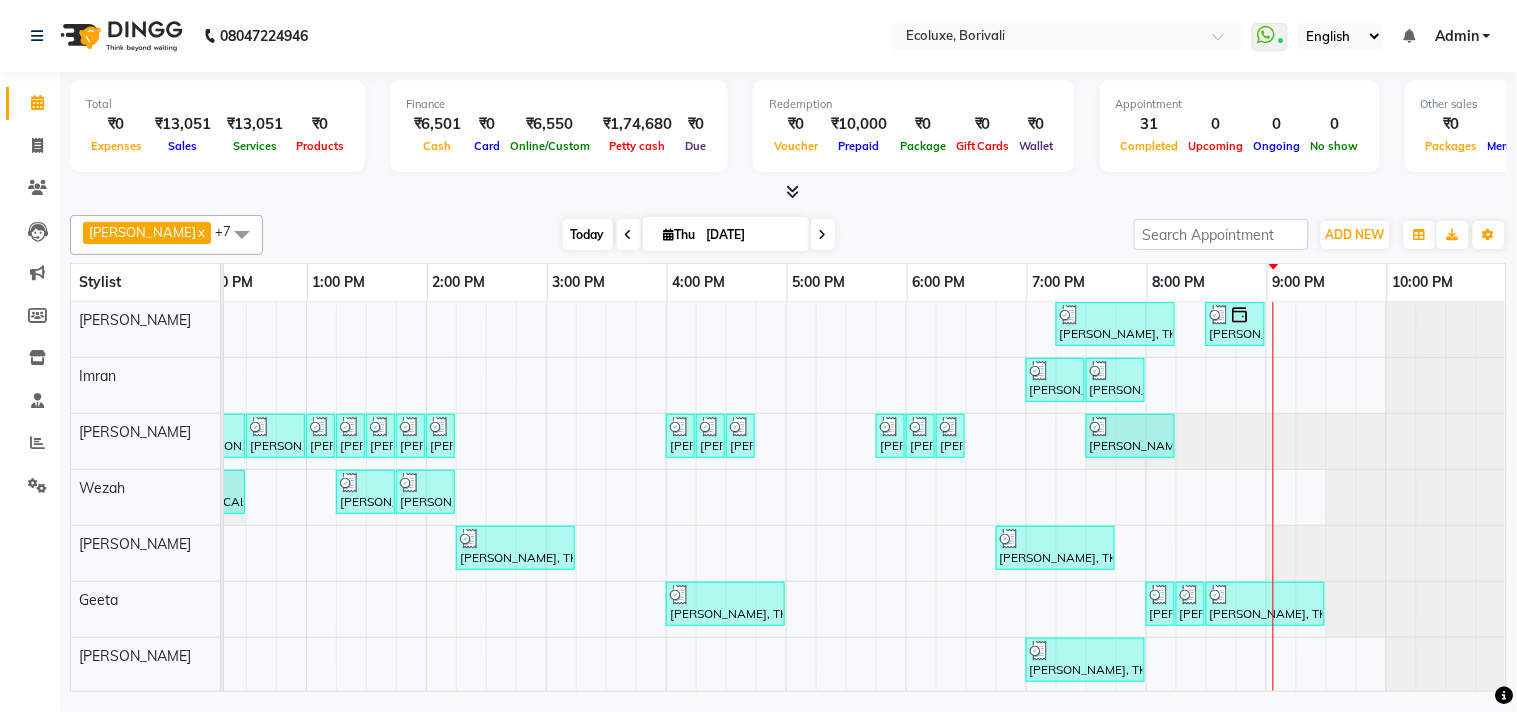 click on "Today" at bounding box center [588, 234] 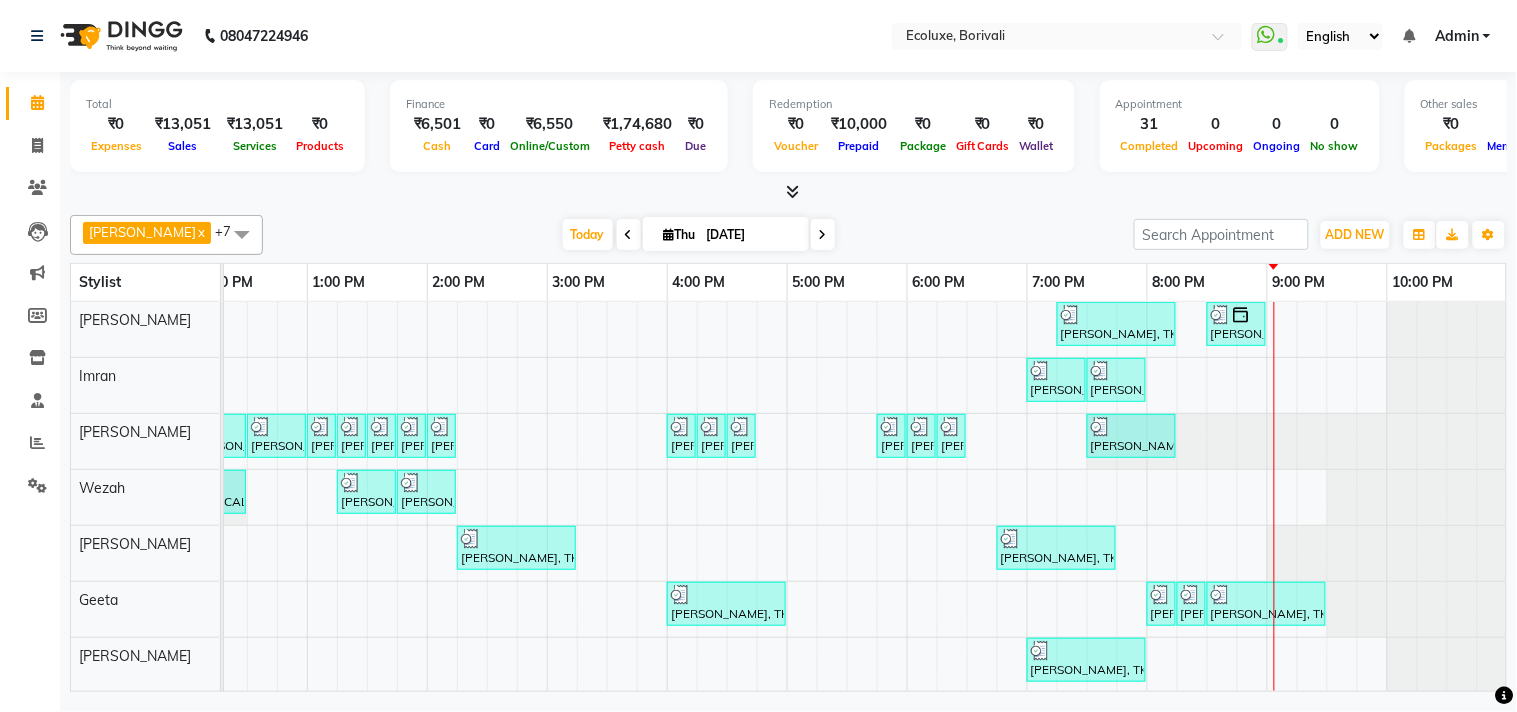 click on "[DATE]  [DATE]" at bounding box center [698, 235] 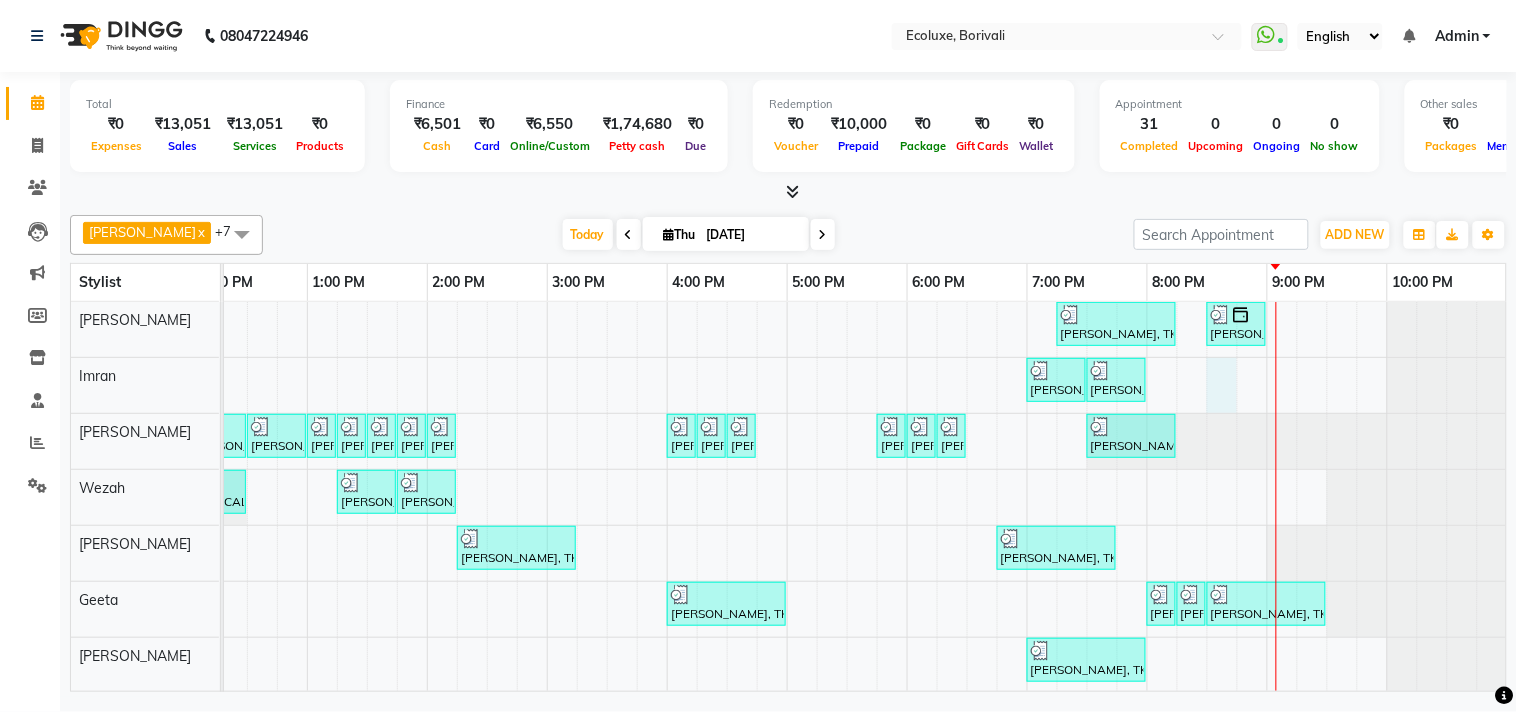 click on "[PERSON_NAME], TK06, 07:15 PM-08:15 PM, [DEMOGRAPHIC_DATA] - Haircut Senior Stylist     [PERSON_NAME], TK15, 08:30 PM-09:00 PM, Men Haircut - Haircut (Stylist)     [PERSON_NAME], TK13, 07:00 PM-07:30 PM, Men Haircut - Senior Haircut     [PERSON_NAME], TK13, 07:30 PM-08:00 PM, Men Haircut - Hair Wash     [PERSON_NAME], TK02, 11:00 AM-11:15 AM, Woman Forehead     [PERSON_NAME], TK02, 11:15 AM-11:30 AM, Woman Eyebrow     [PERSON_NAME], TK04, 12:00 PM-12:30 PM, Waxing (Rica Wax) - Full Arms      [PERSON_NAME], TK04, 12:30 PM-01:00 PM, Waxing (Rica Wax) - Full Legs     [PERSON_NAME], TK04, 01:00 PM-01:15 PM, Waxing (Rica Wax) - Underarms     [PERSON_NAME], TK04, 01:15 PM-01:30 PM, Peel Off Wax - Upperlips     [PERSON_NAME] ., TK05, 01:30 PM-01:45 PM, Peel Off Wax - [PERSON_NAME] ., TK05, 01:45 PM-02:00 PM, Peel Off Wax - Upperlips     [PERSON_NAME] ., TK05, 02:00 PM-02:15 PM, Woman Eyebrow     [PERSON_NAME], TK12, 04:00 PM-04:15 PM, Woman Eyebrow     [PERSON_NAME], TK12, 04:15 PM-04:30 PM, Peel Off Wax - Upperlips" at bounding box center (667, 516) 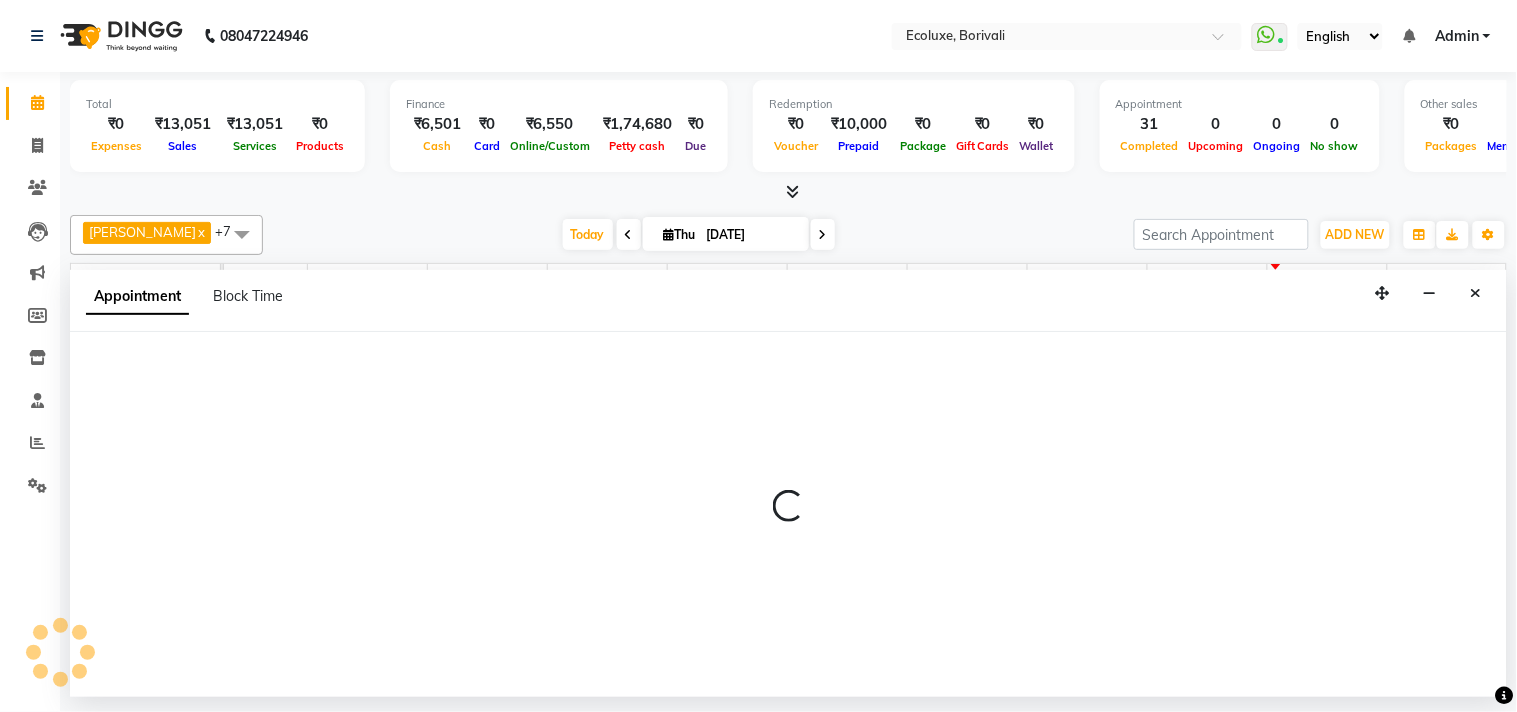 select on "35739" 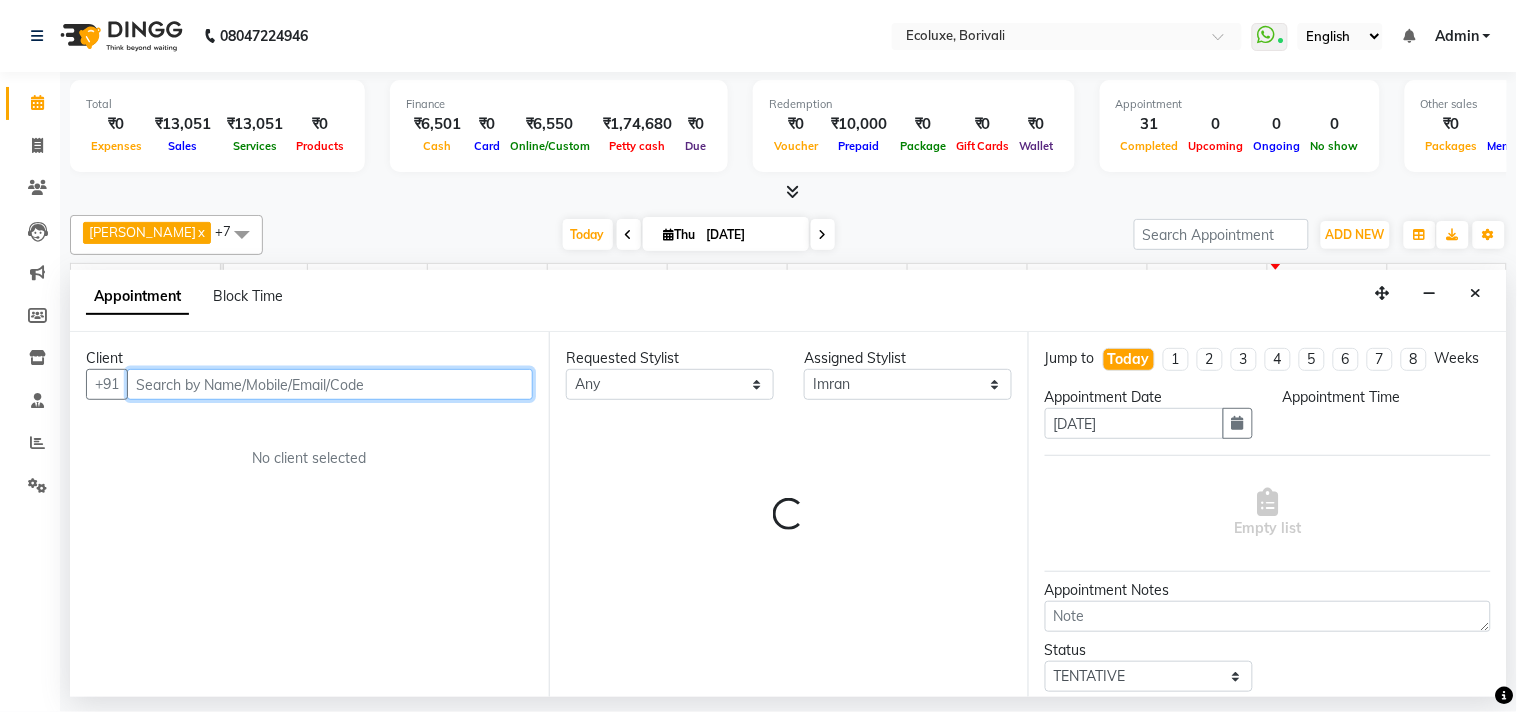 select on "1230" 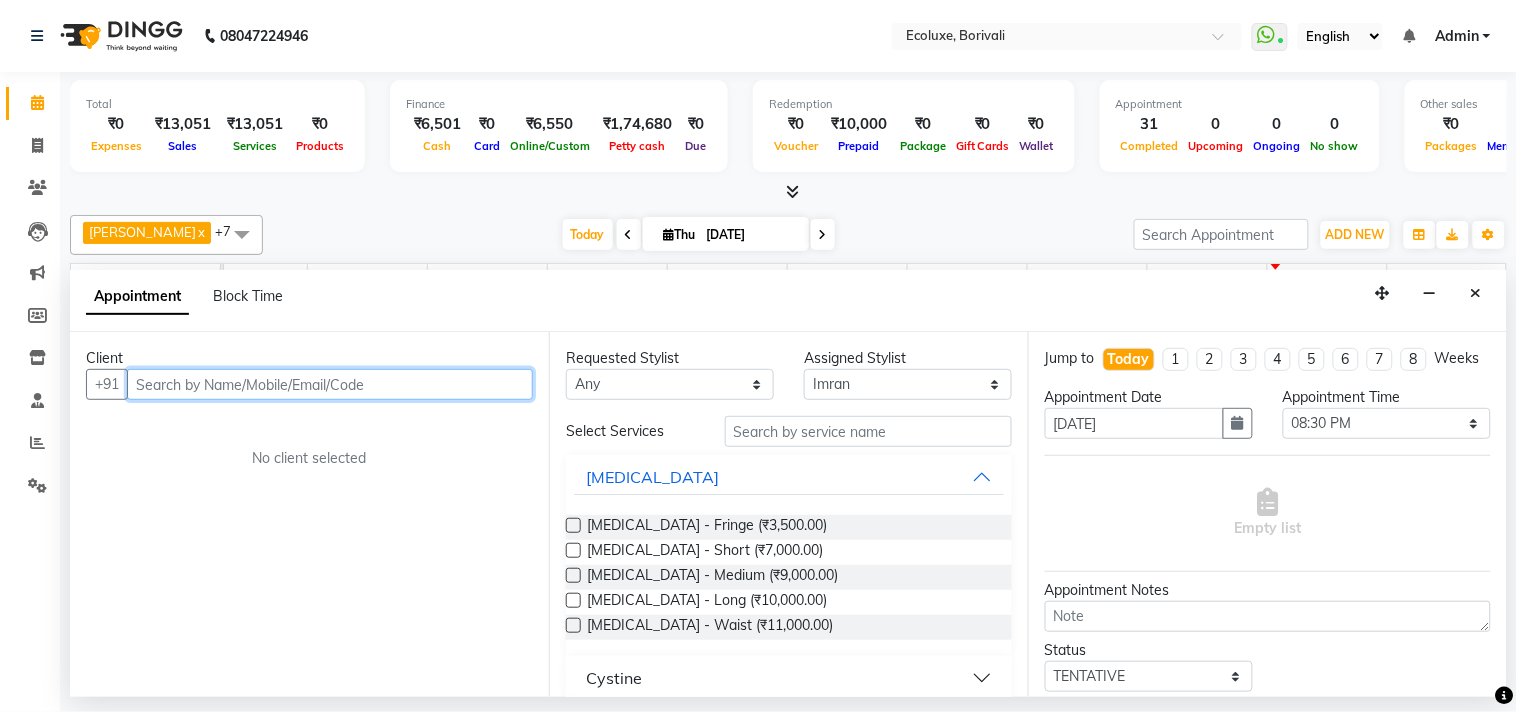click at bounding box center (330, 384) 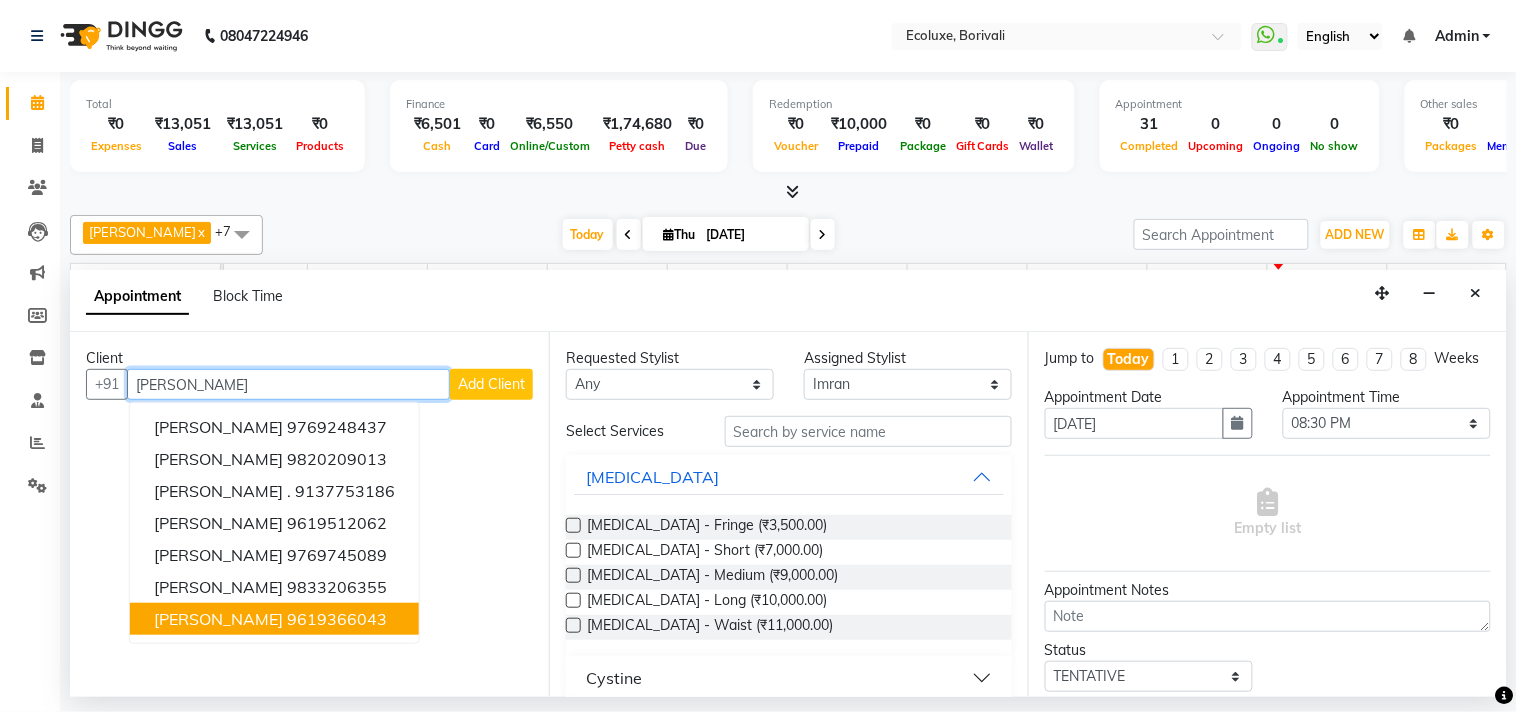 click on "9619366043" at bounding box center [337, 619] 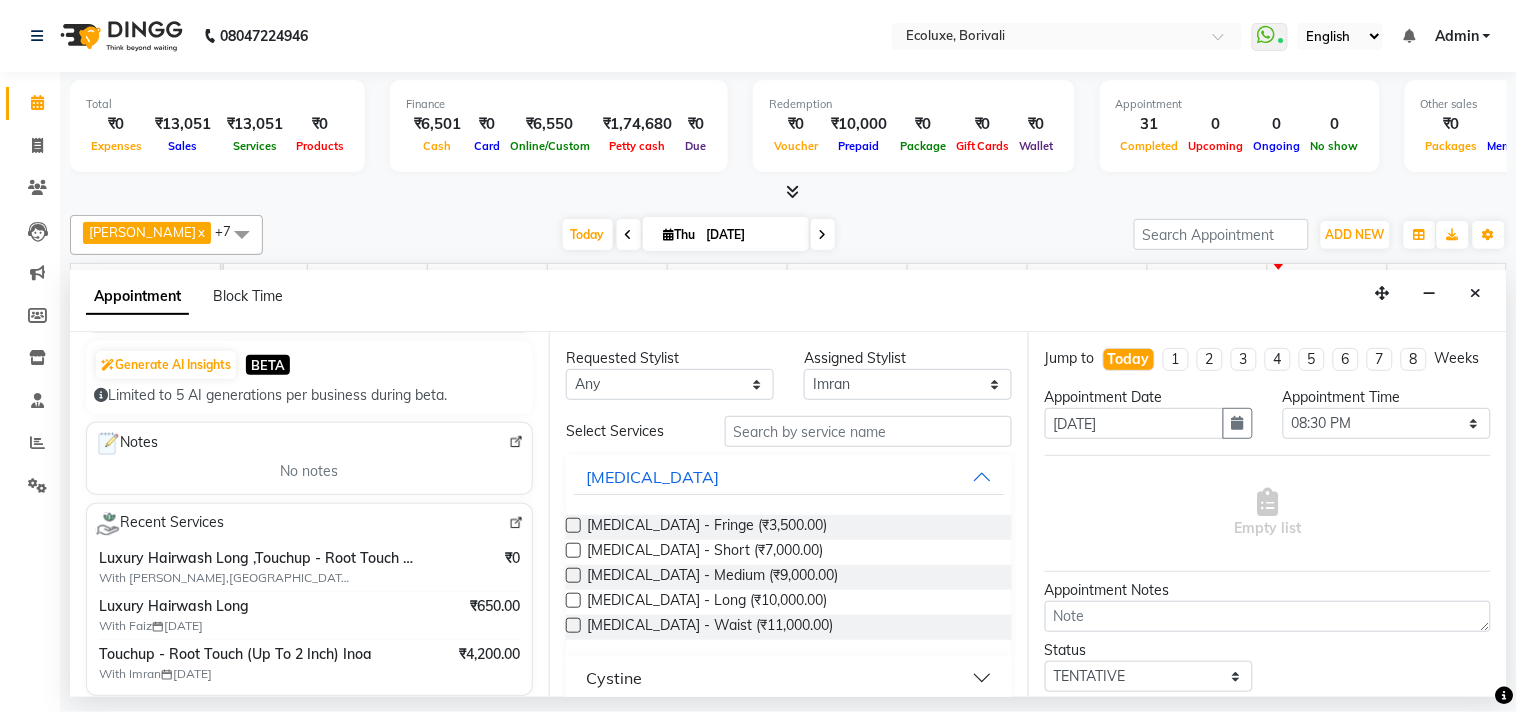 scroll, scrollTop: 222, scrollLeft: 0, axis: vertical 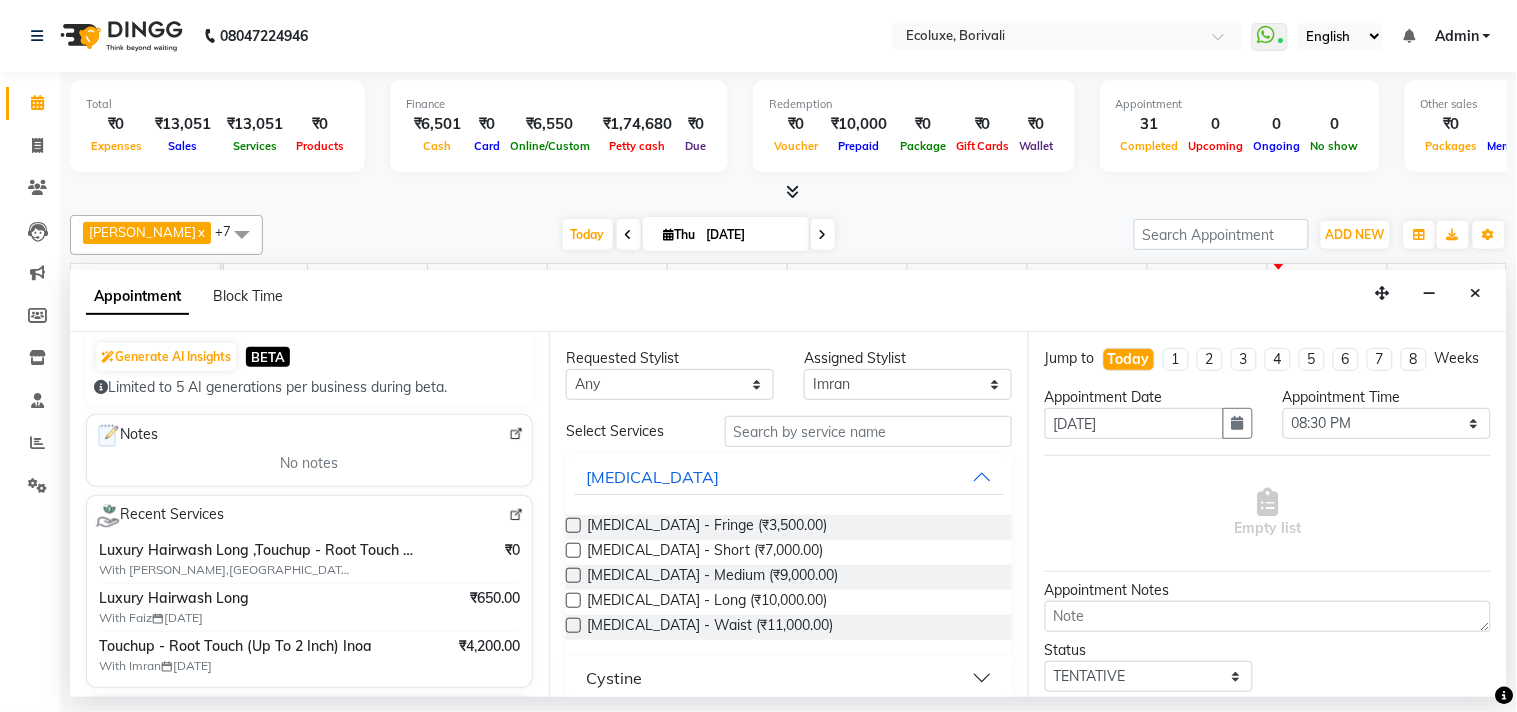 type on "9619366043" 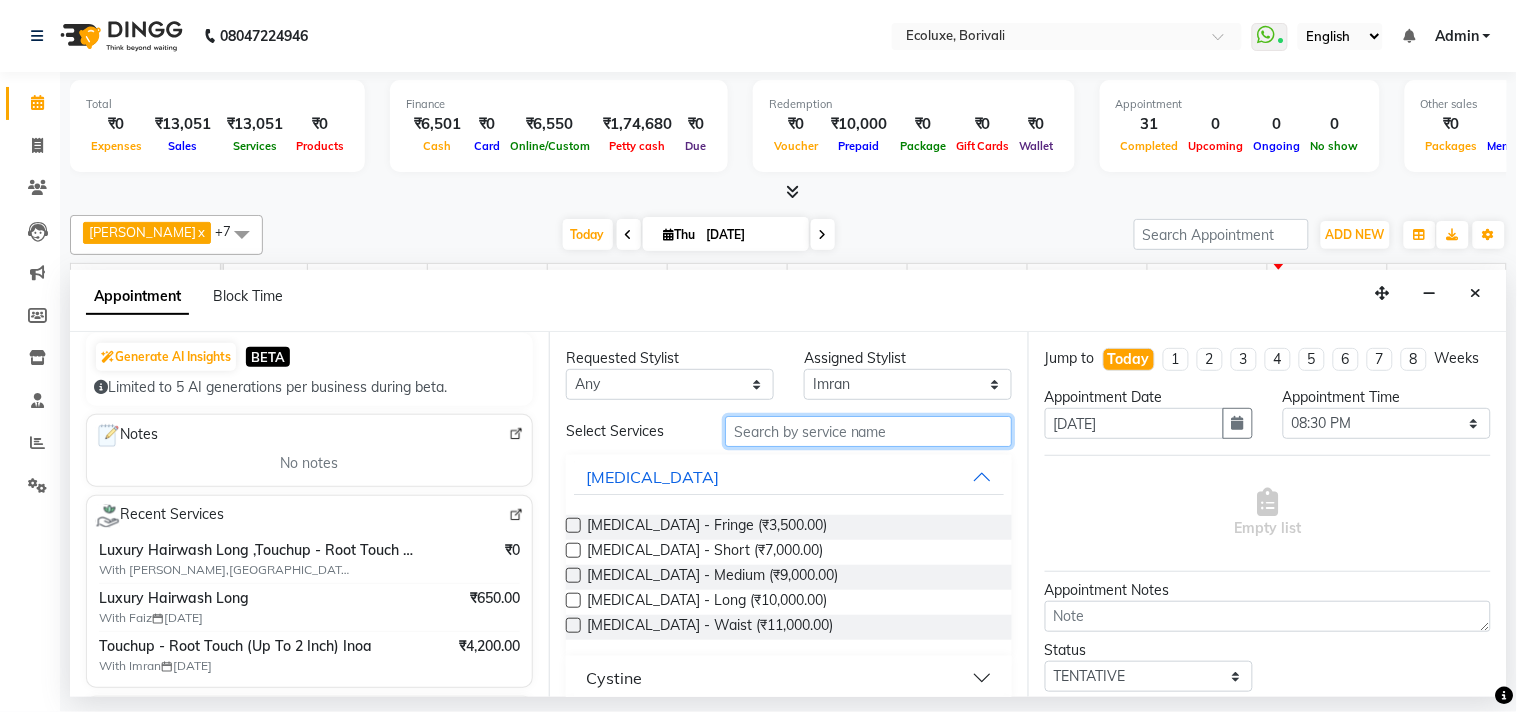 click at bounding box center (868, 431) 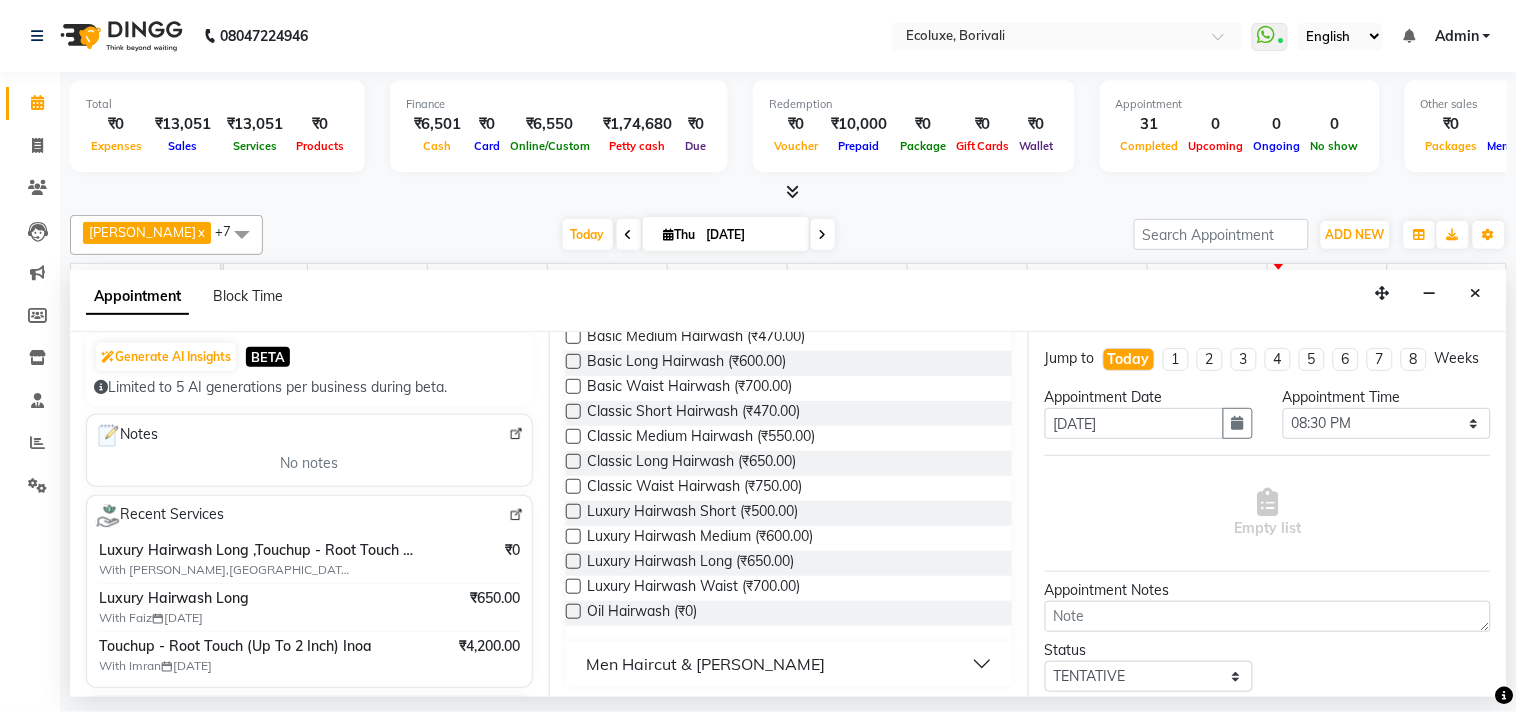 scroll, scrollTop: 217, scrollLeft: 0, axis: vertical 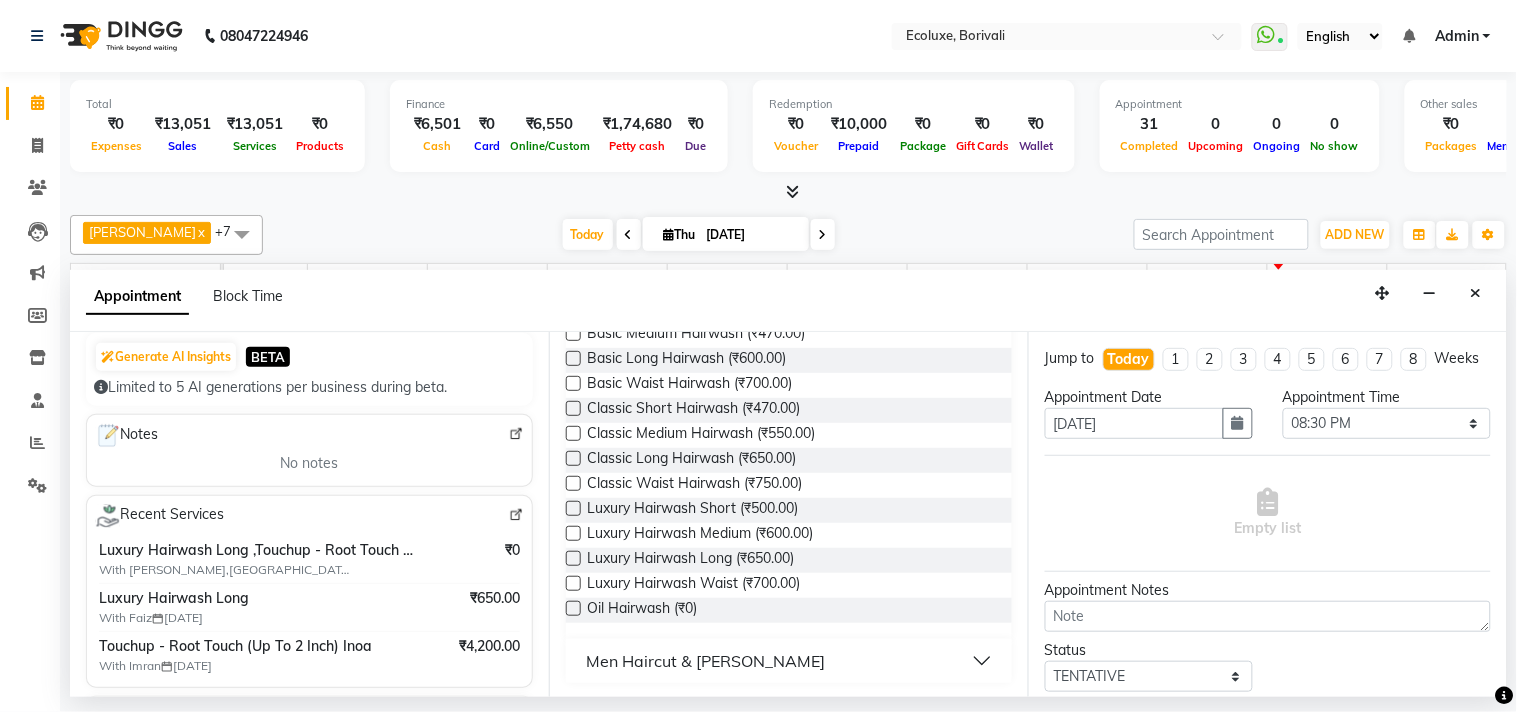 type on "wash" 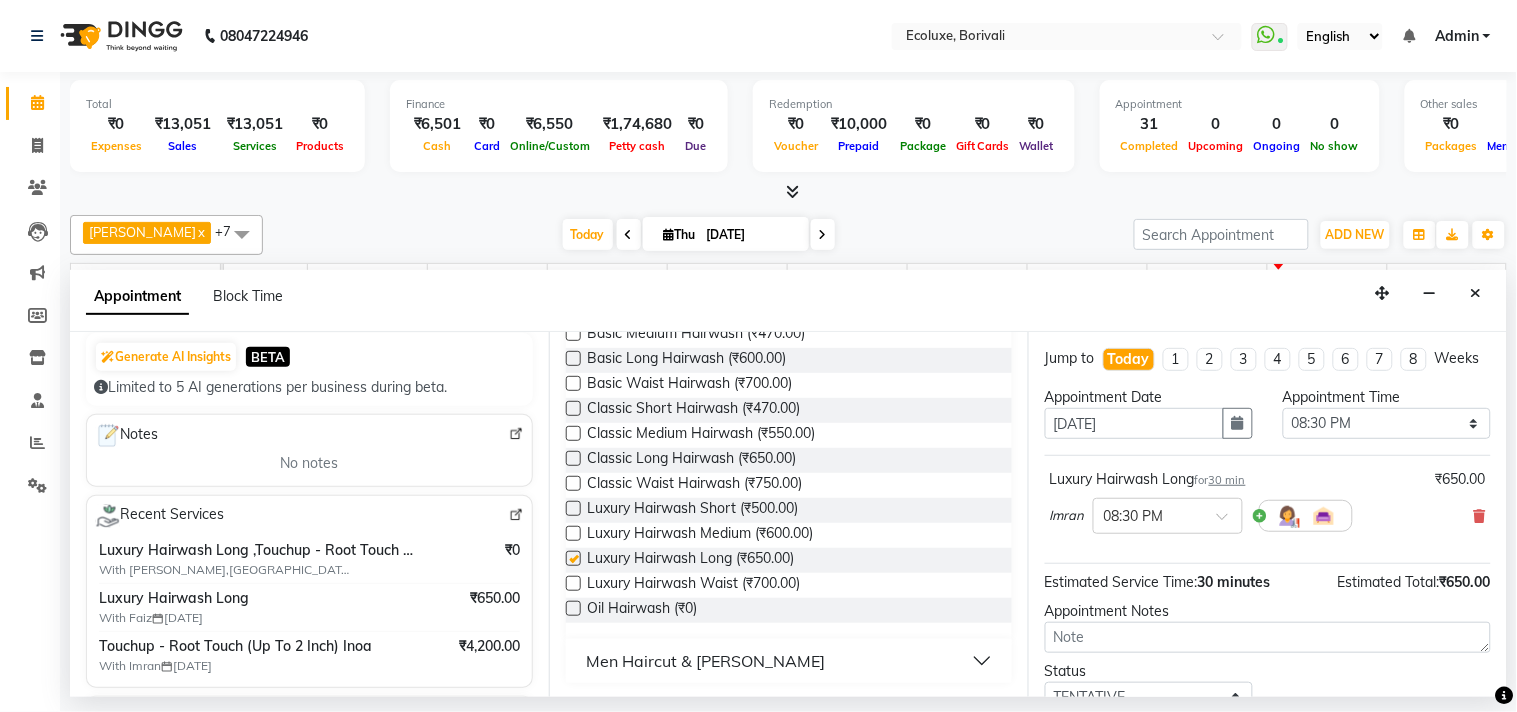 checkbox on "false" 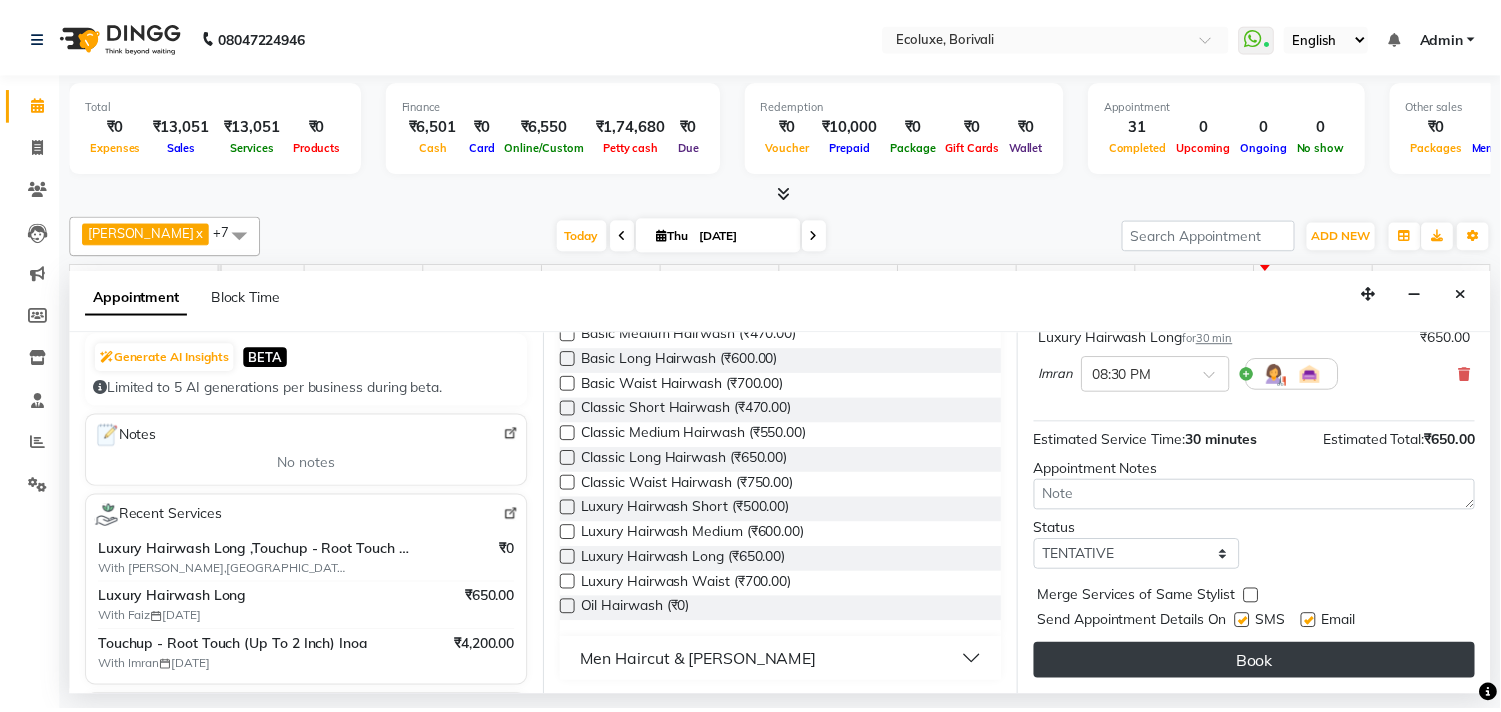 scroll, scrollTop: 161, scrollLeft: 0, axis: vertical 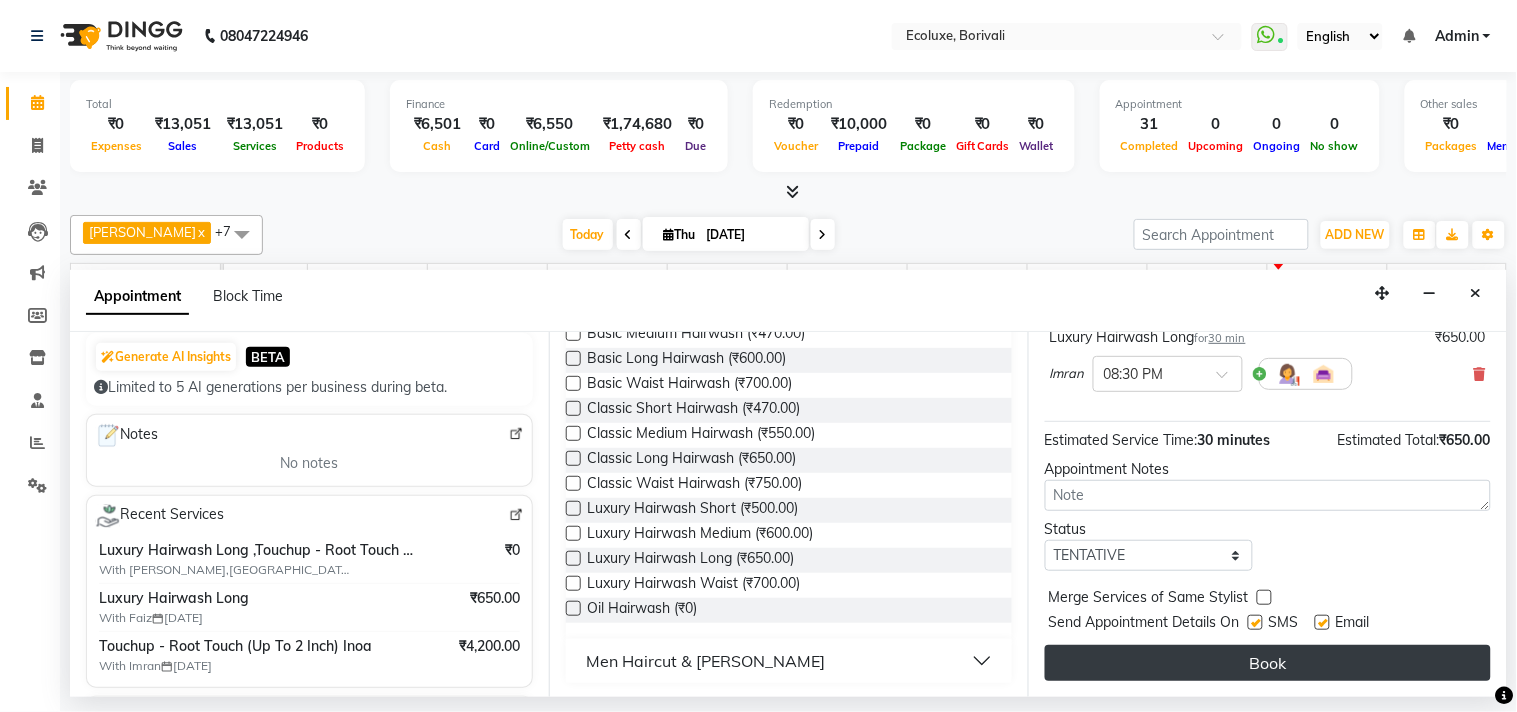 click on "Book" at bounding box center (1268, 663) 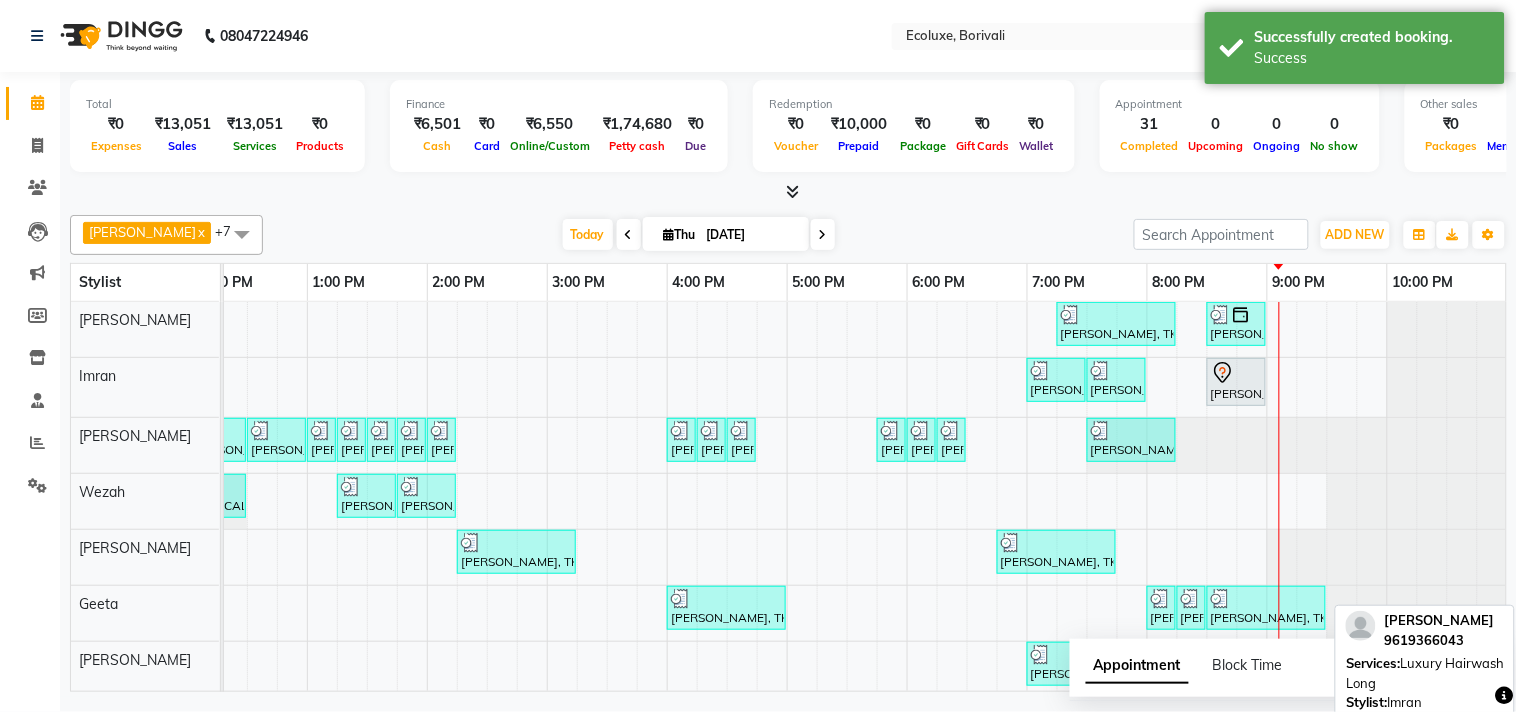 click 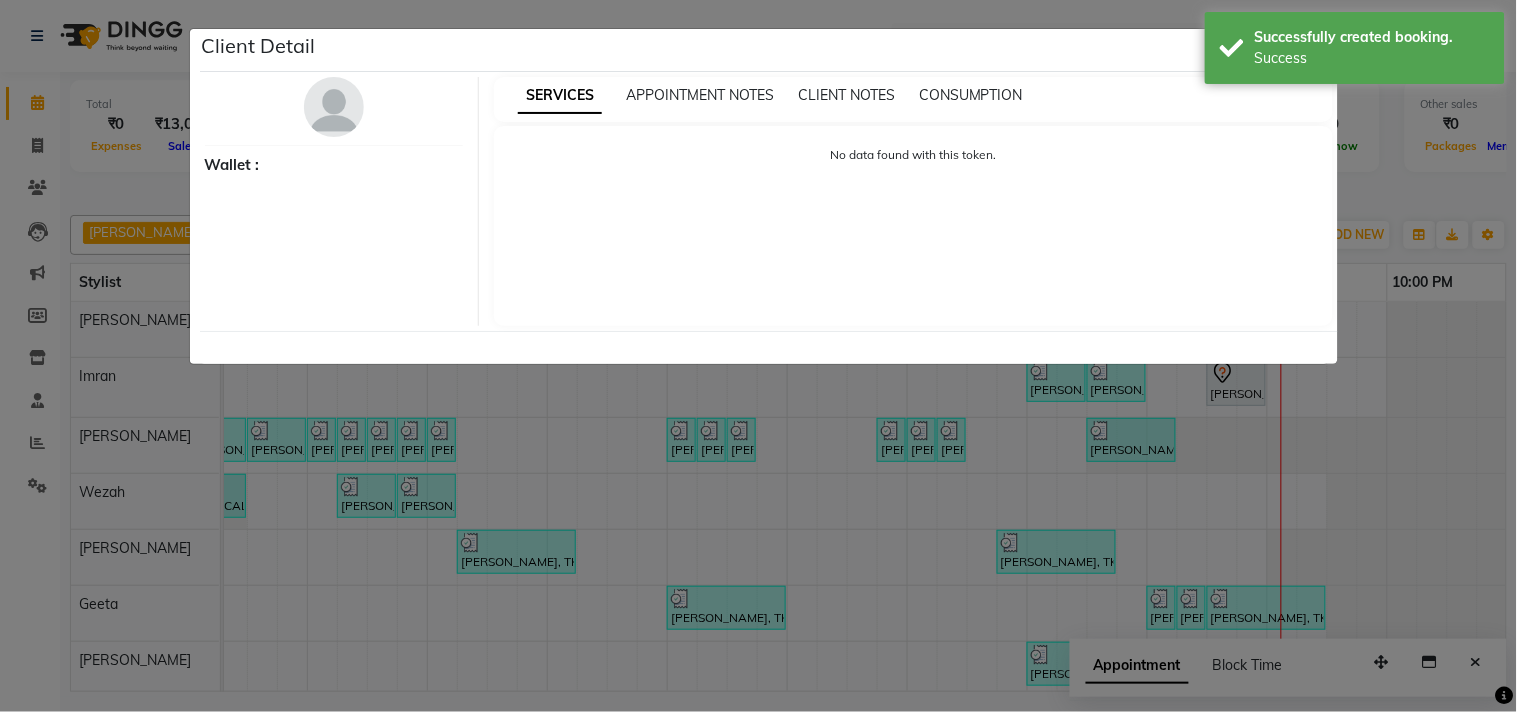 select on "7" 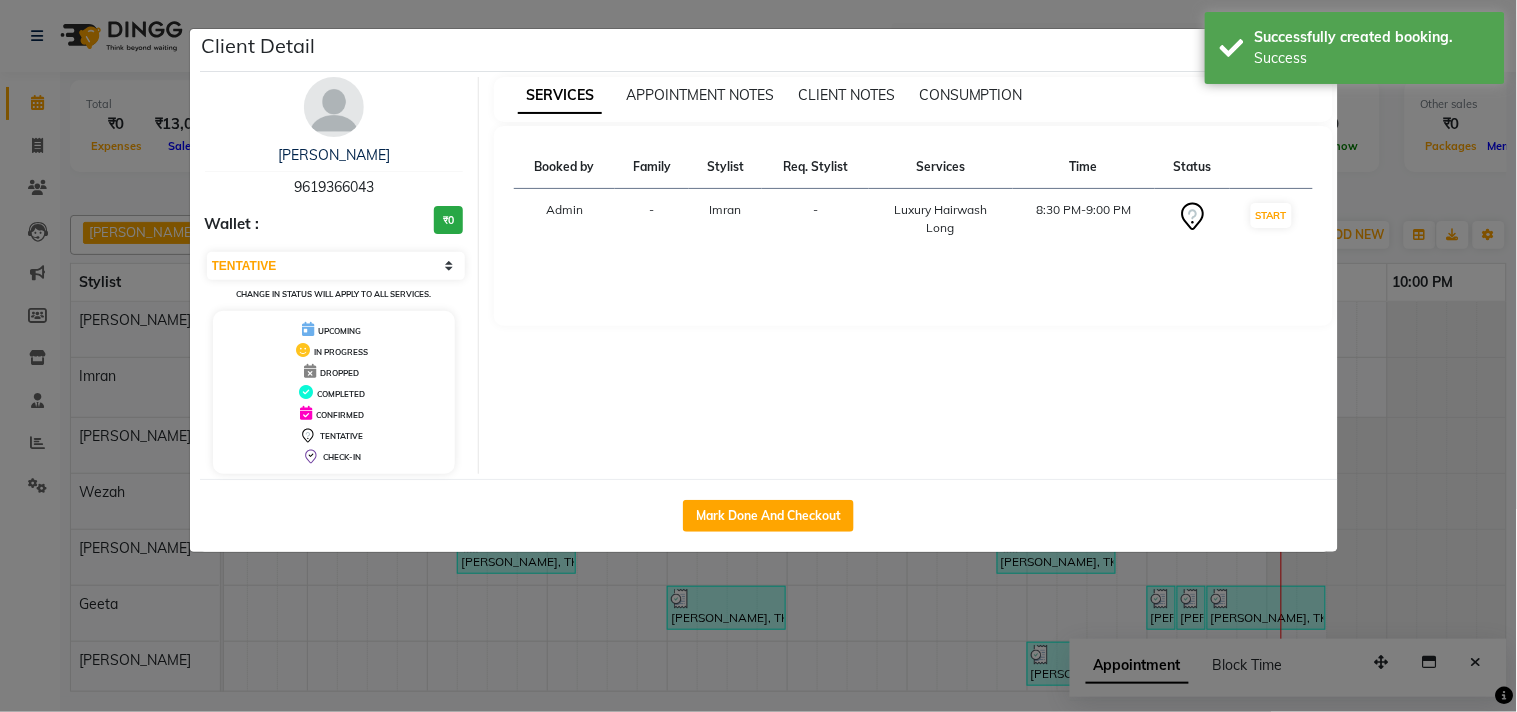click on "Mark Done And Checkout" 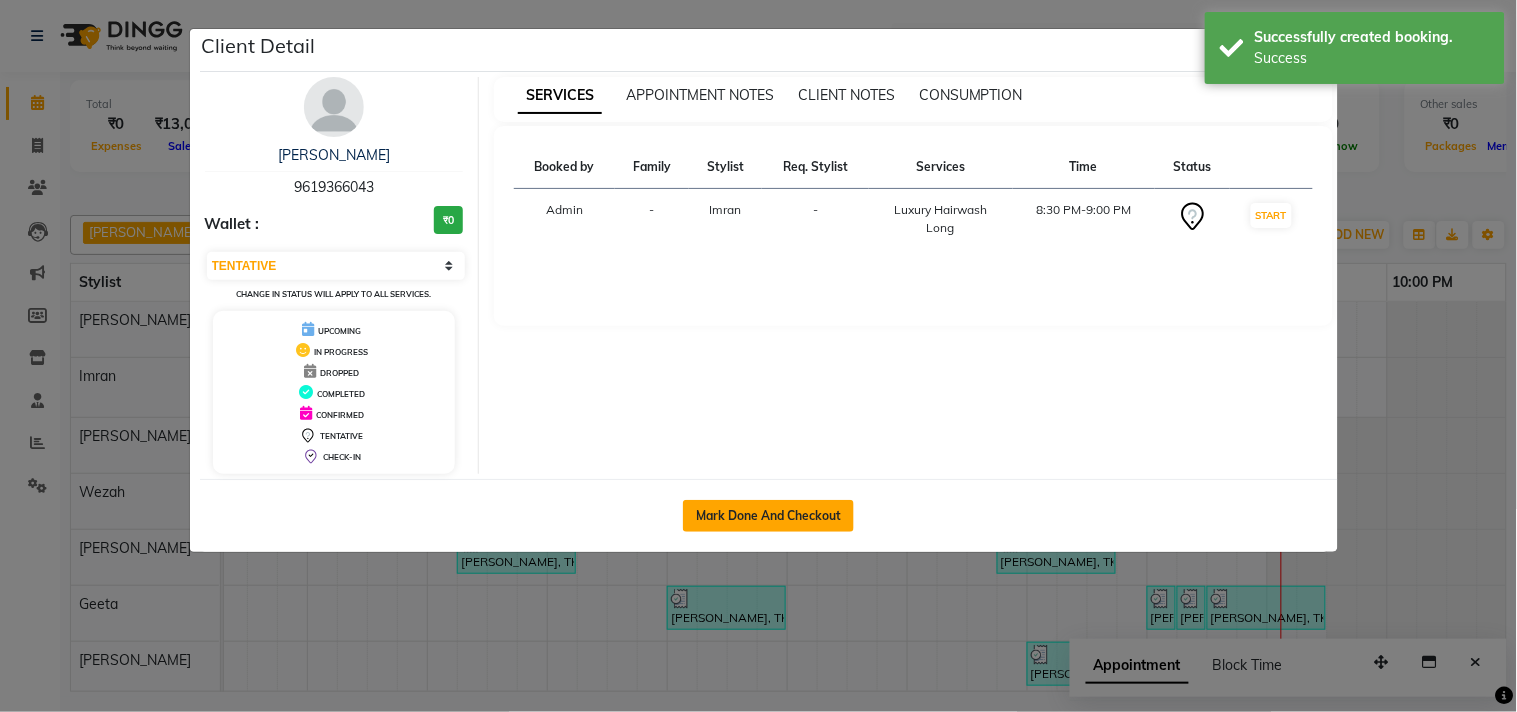 click on "Mark Done And Checkout" 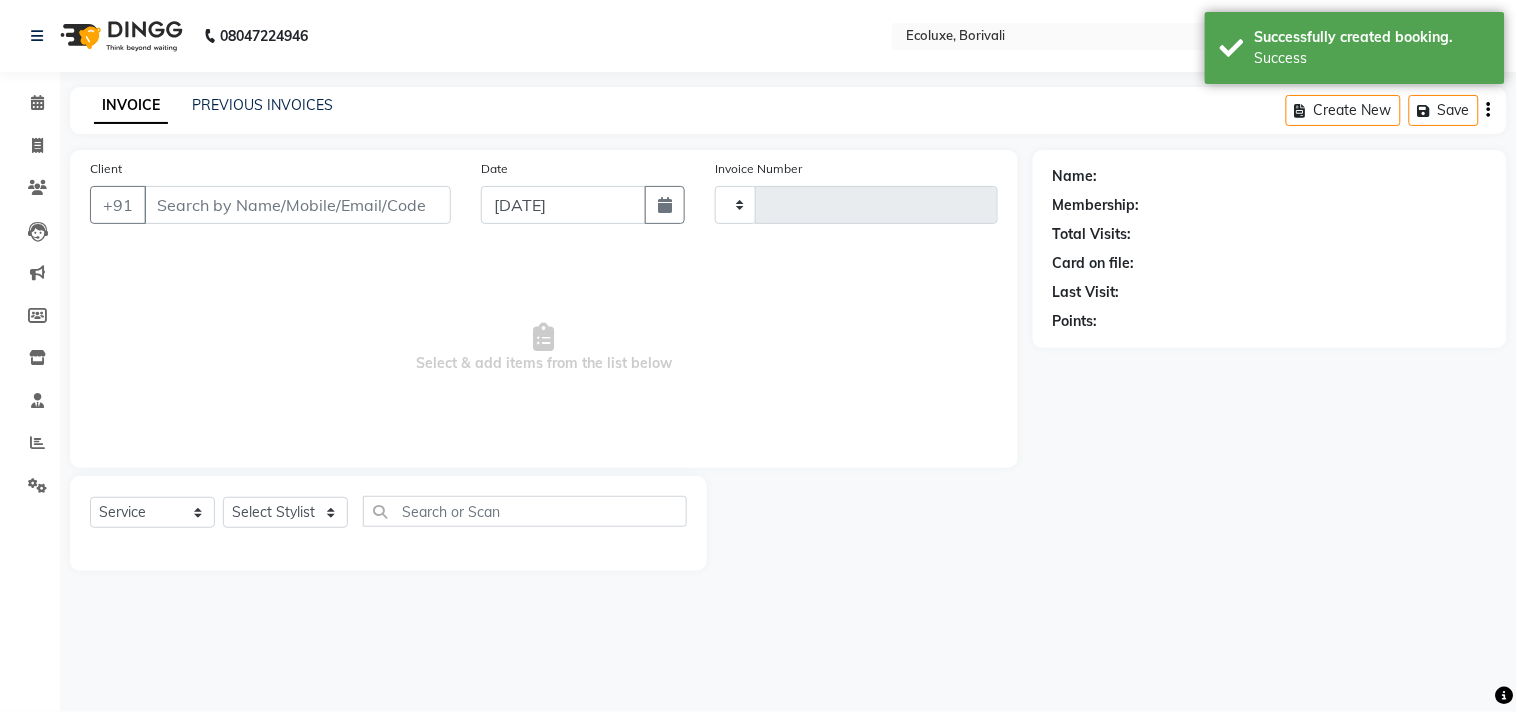 select on "3" 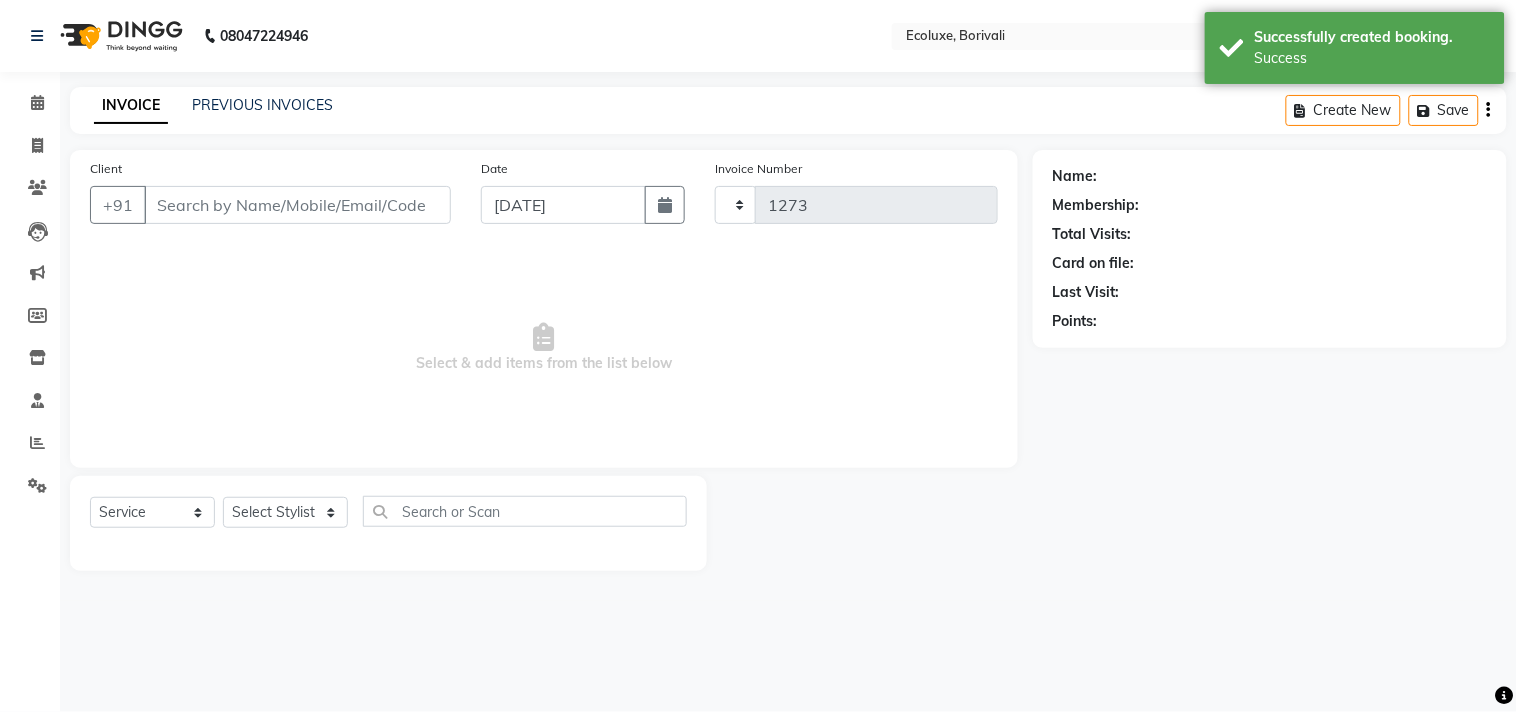 select on "5386" 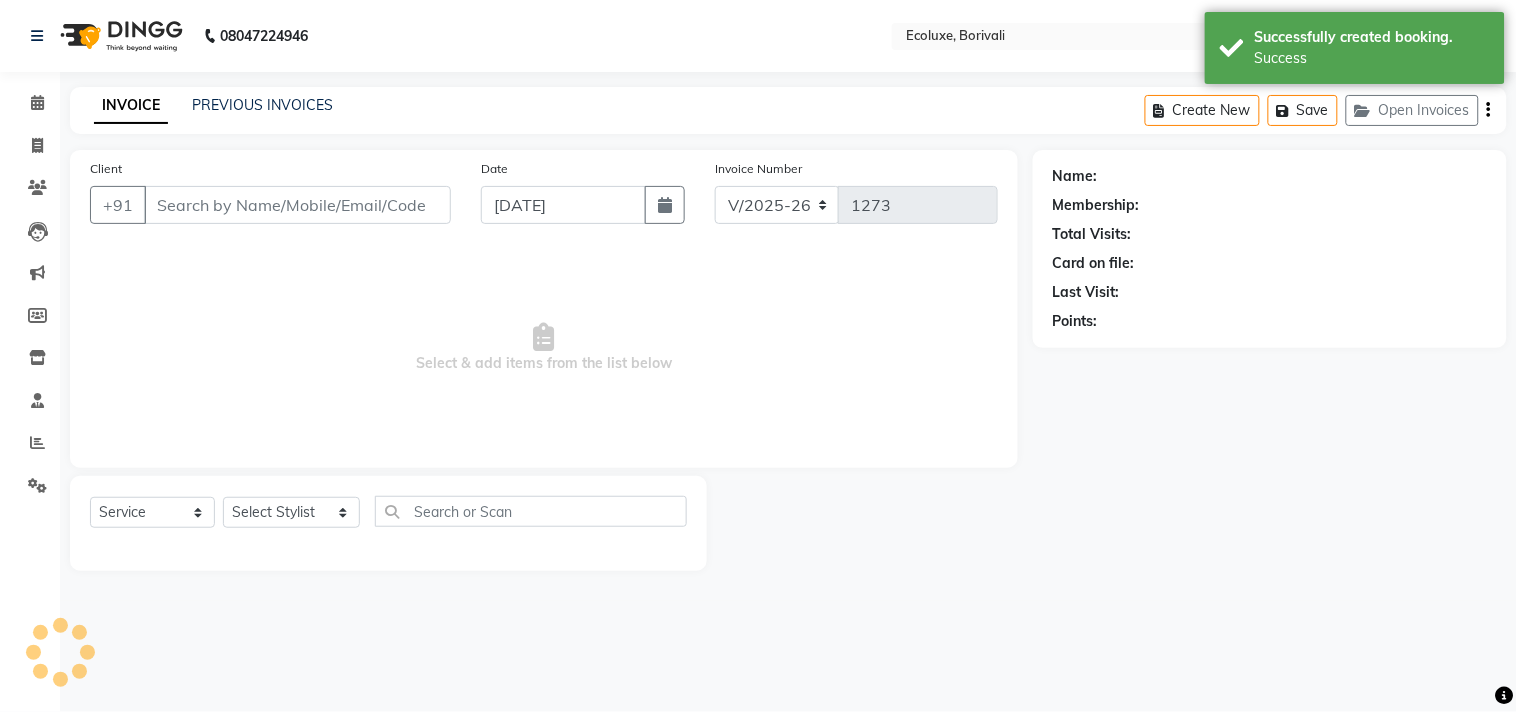 type on "9619366043" 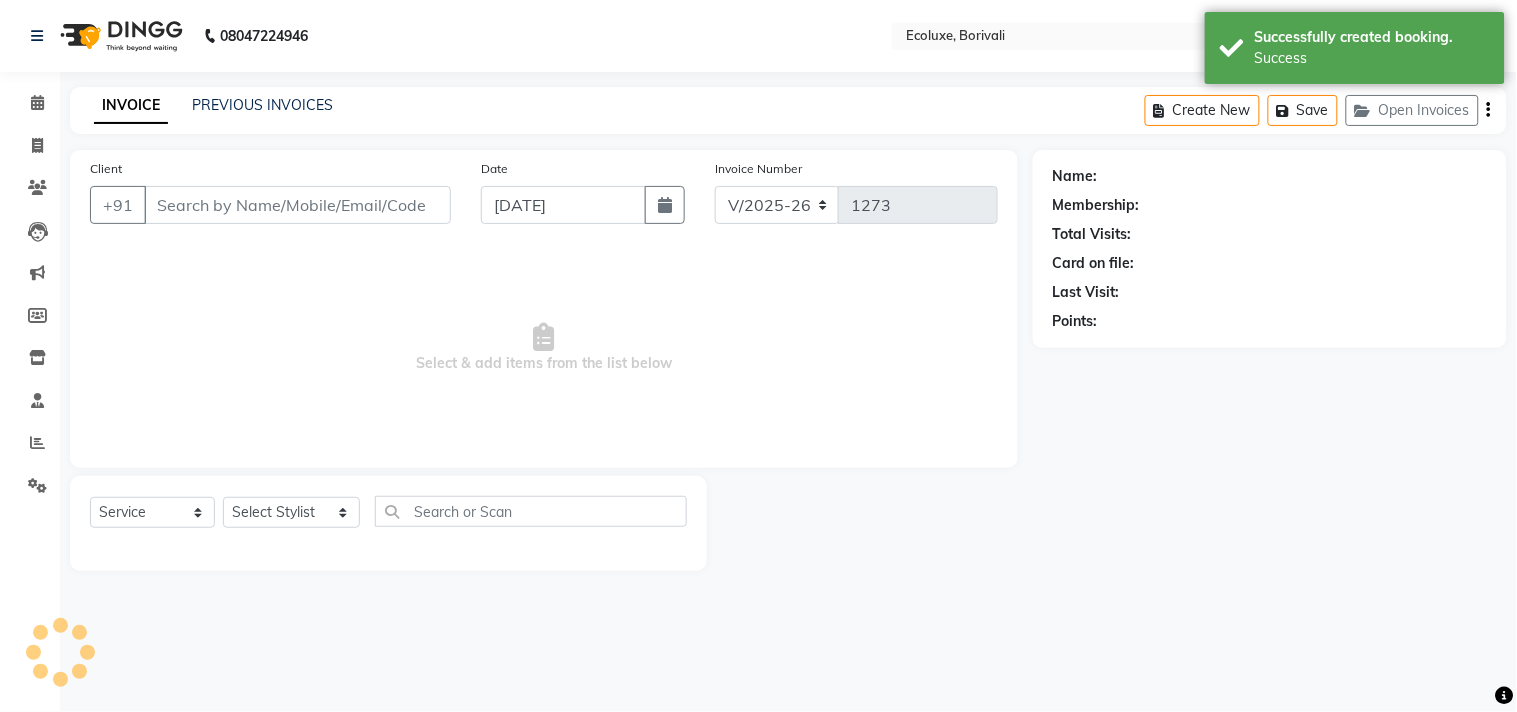 select on "35739" 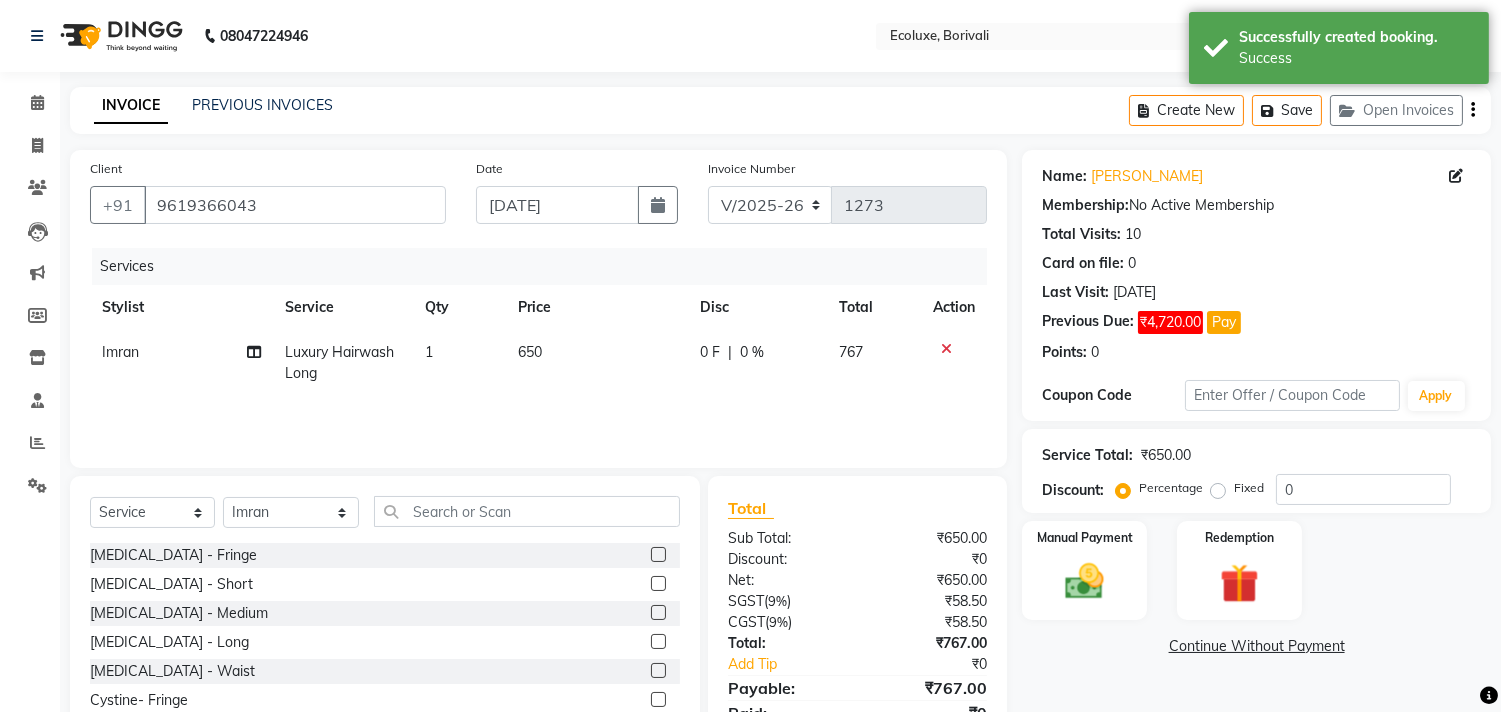 click 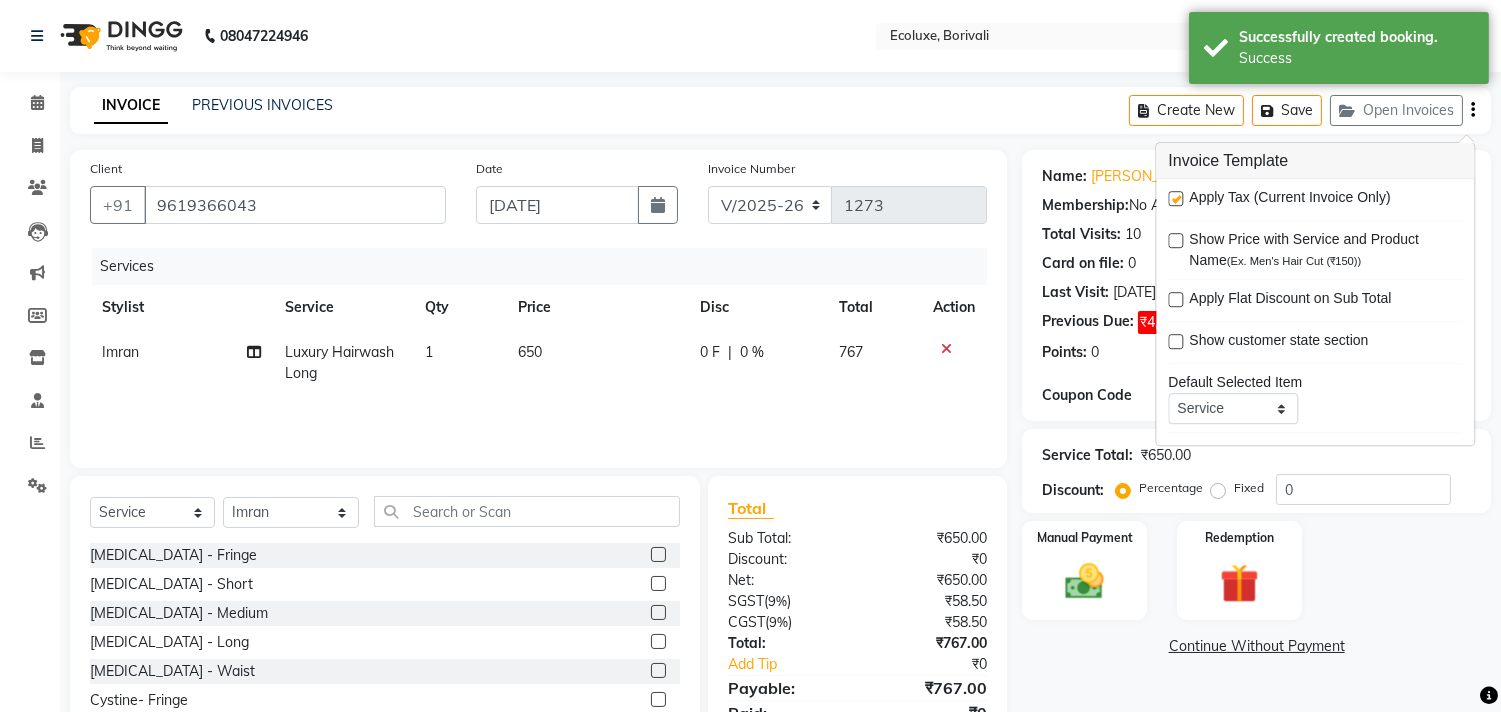 click at bounding box center [1175, 198] 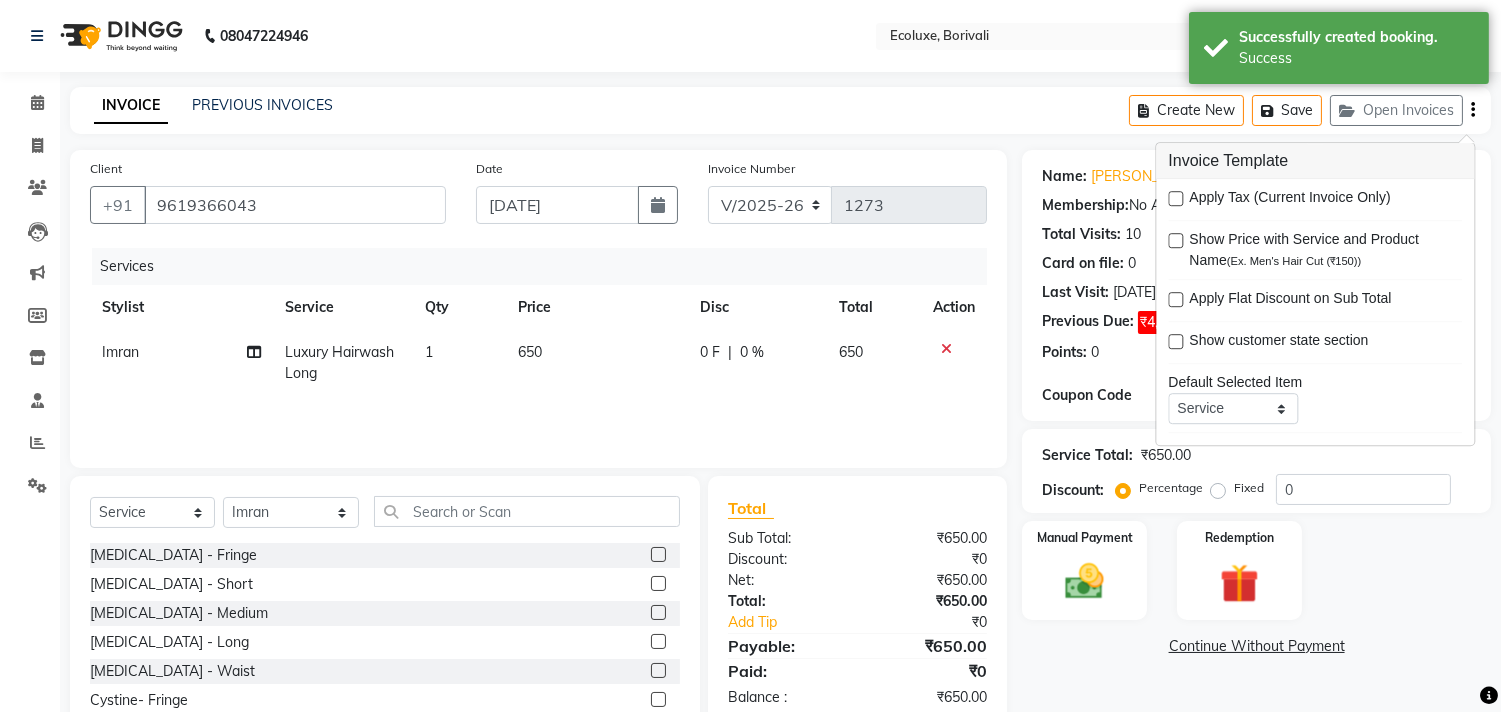 click on "Name: [PERSON_NAME]  Membership:  No Active Membership  Total Visits:  10 Card on file:  0 Last Visit:   [DATE] Previous Due:  ₹4,720.00 Pay Points:   0  Coupon Code Apply" 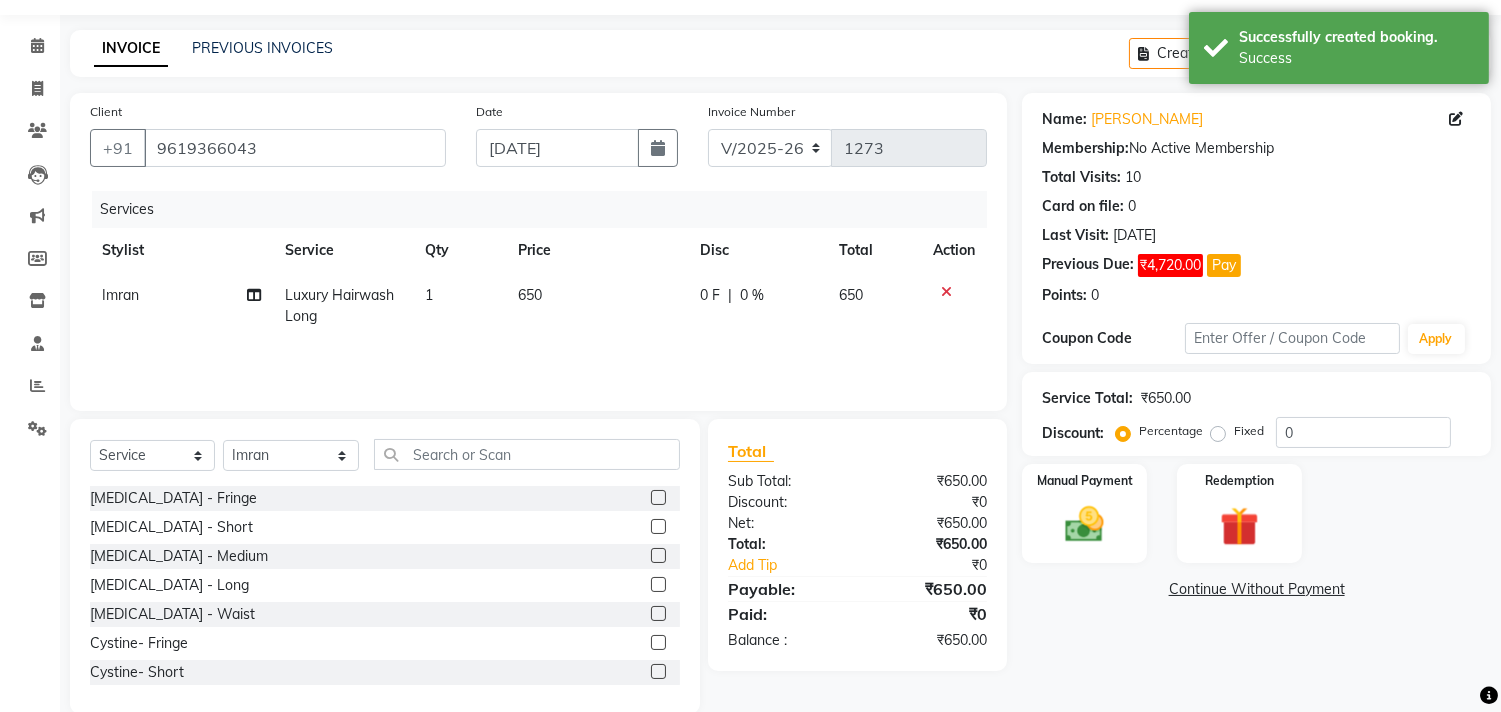 scroll, scrollTop: 88, scrollLeft: 0, axis: vertical 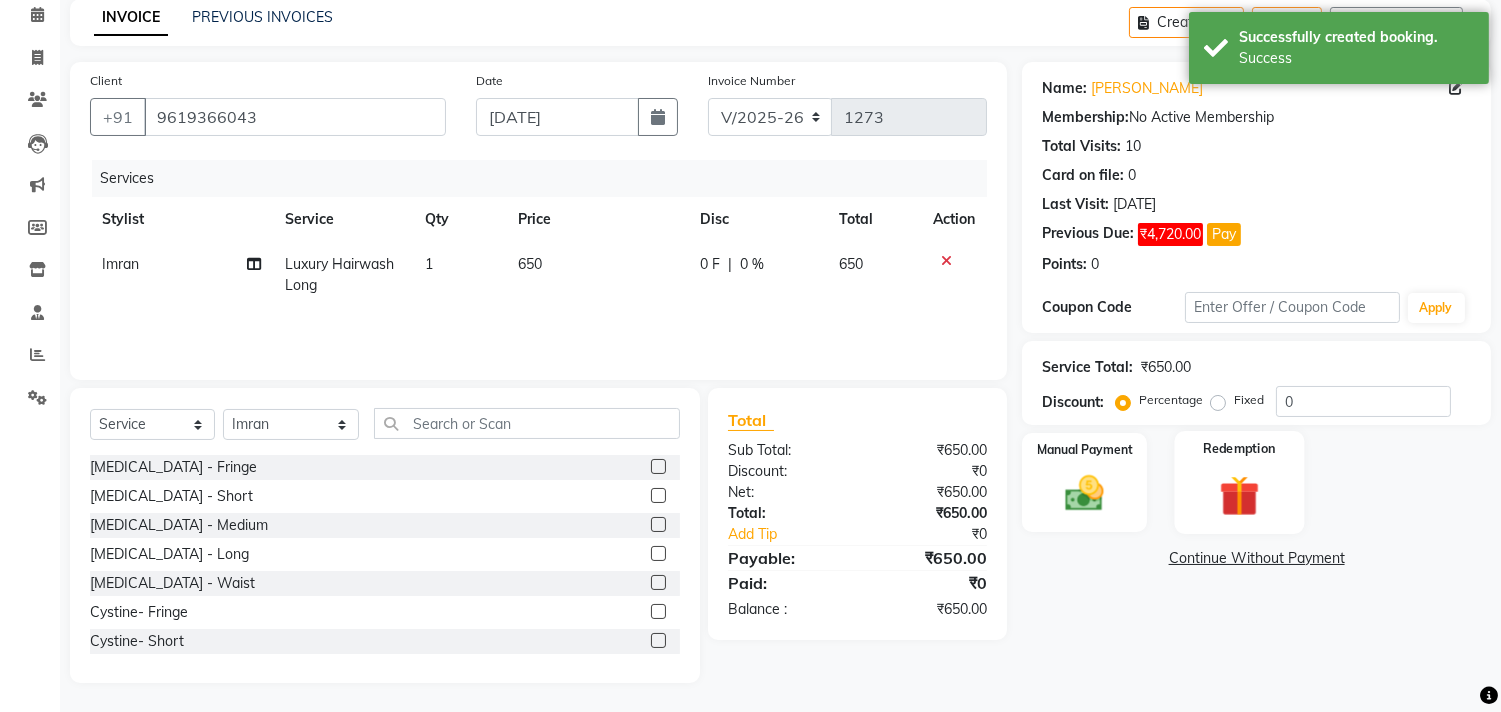 click 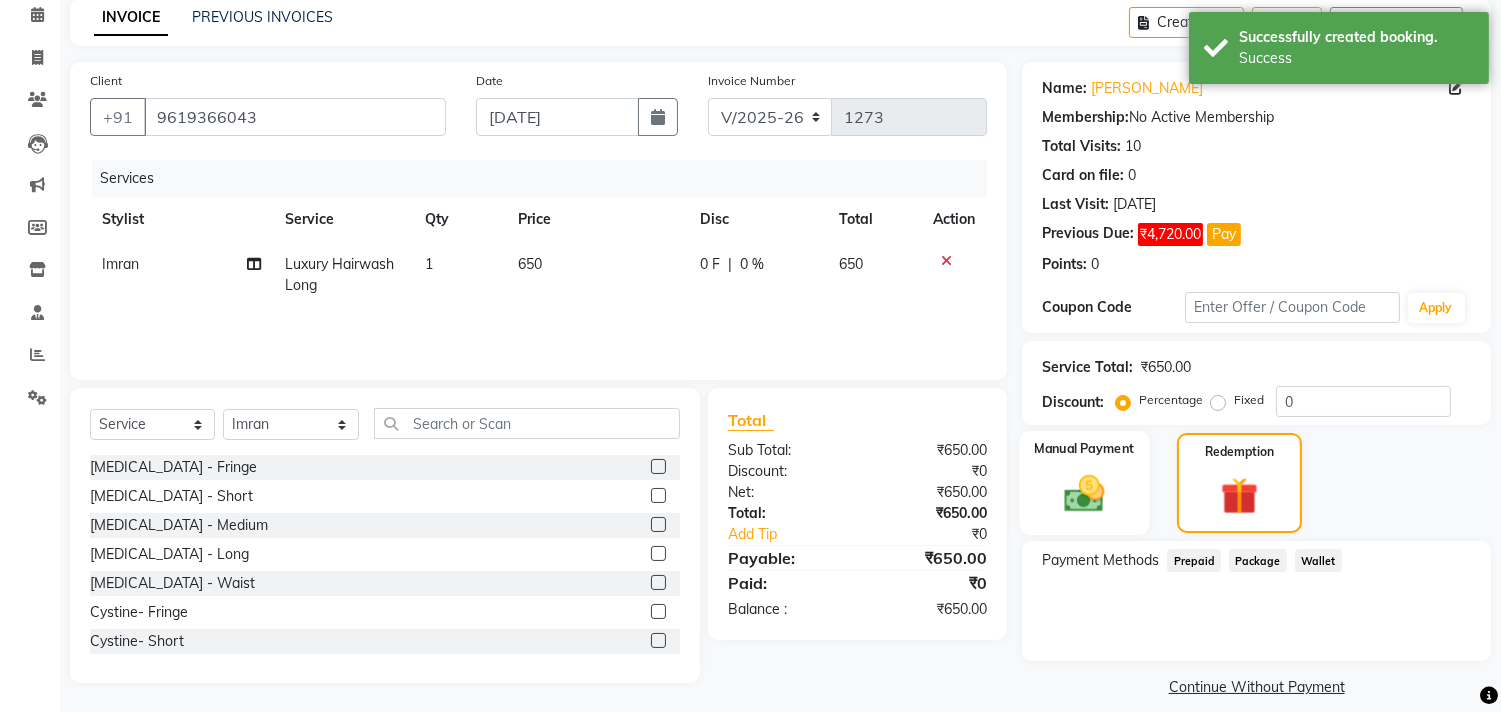 click 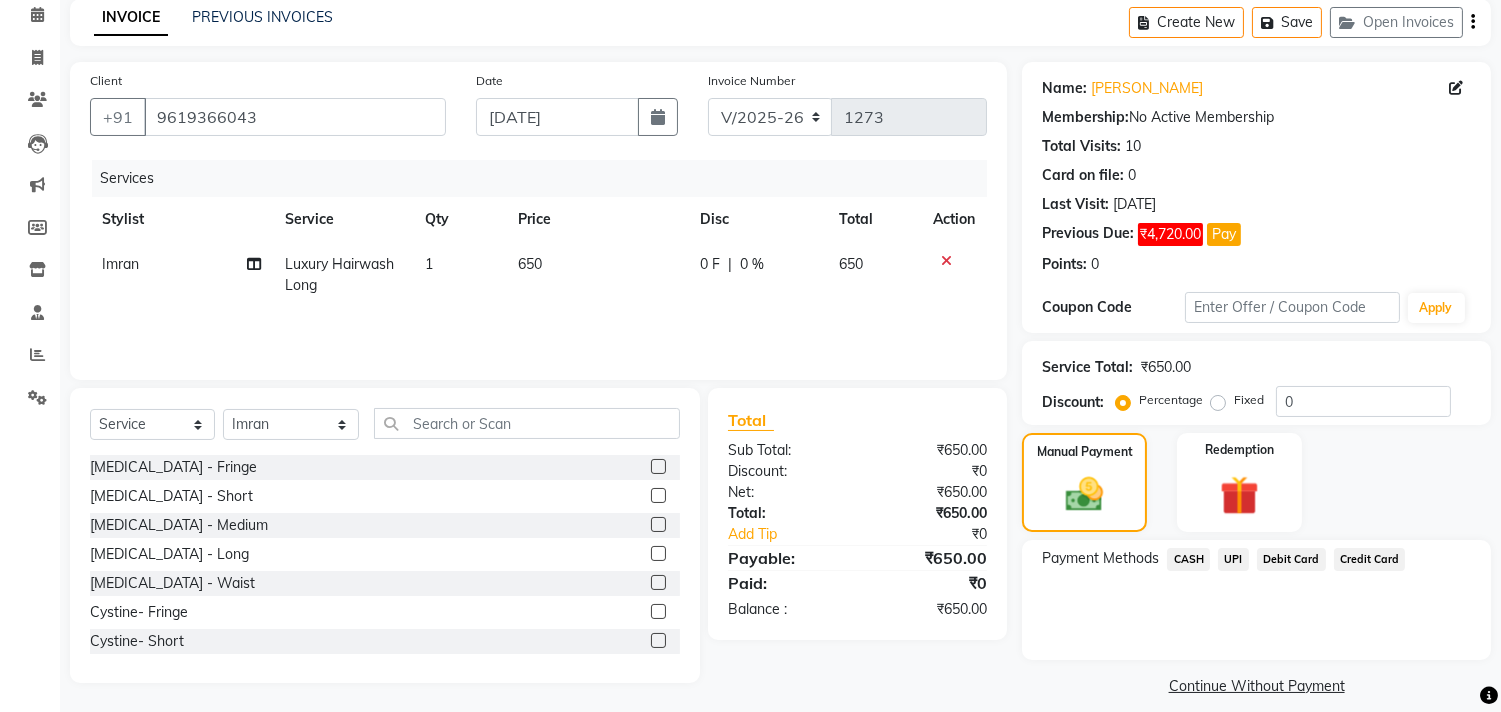 click on "UPI" 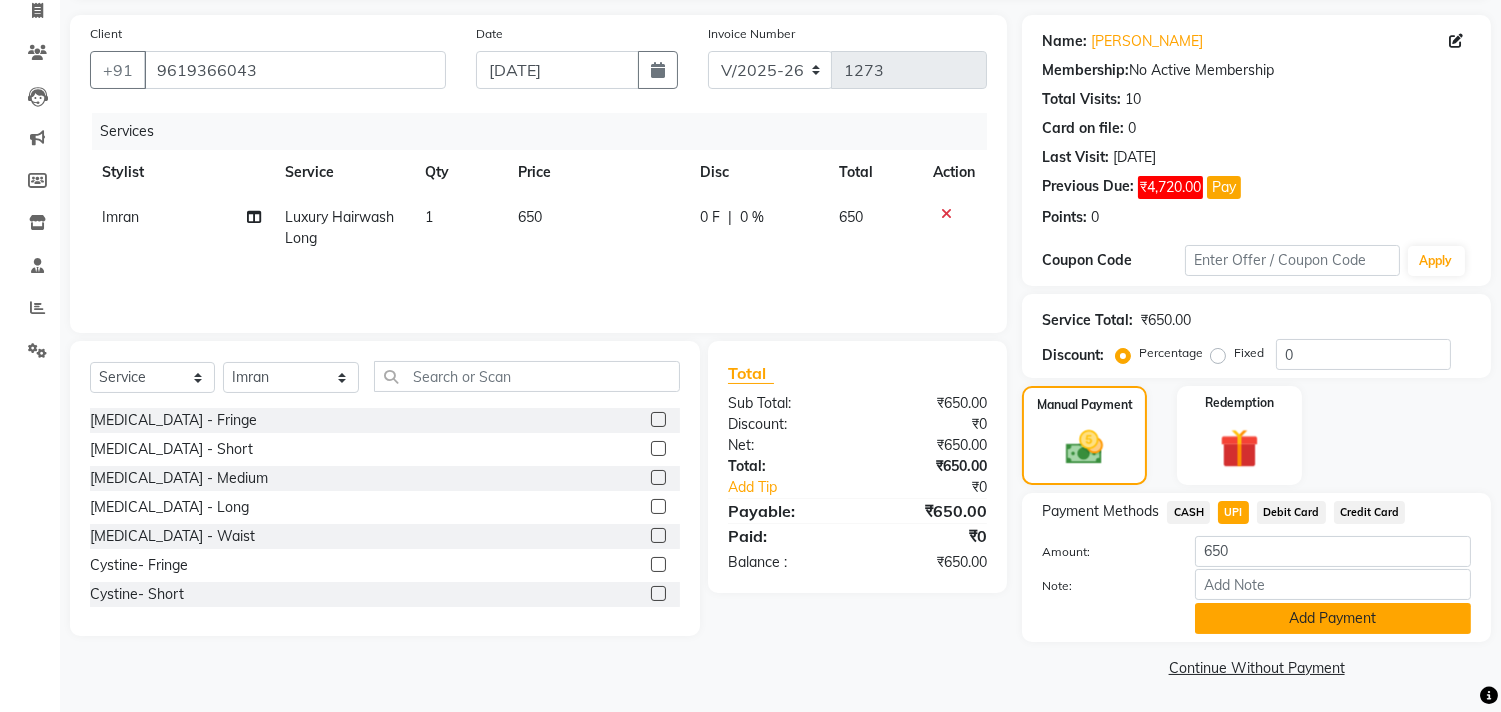 click on "Add Payment" 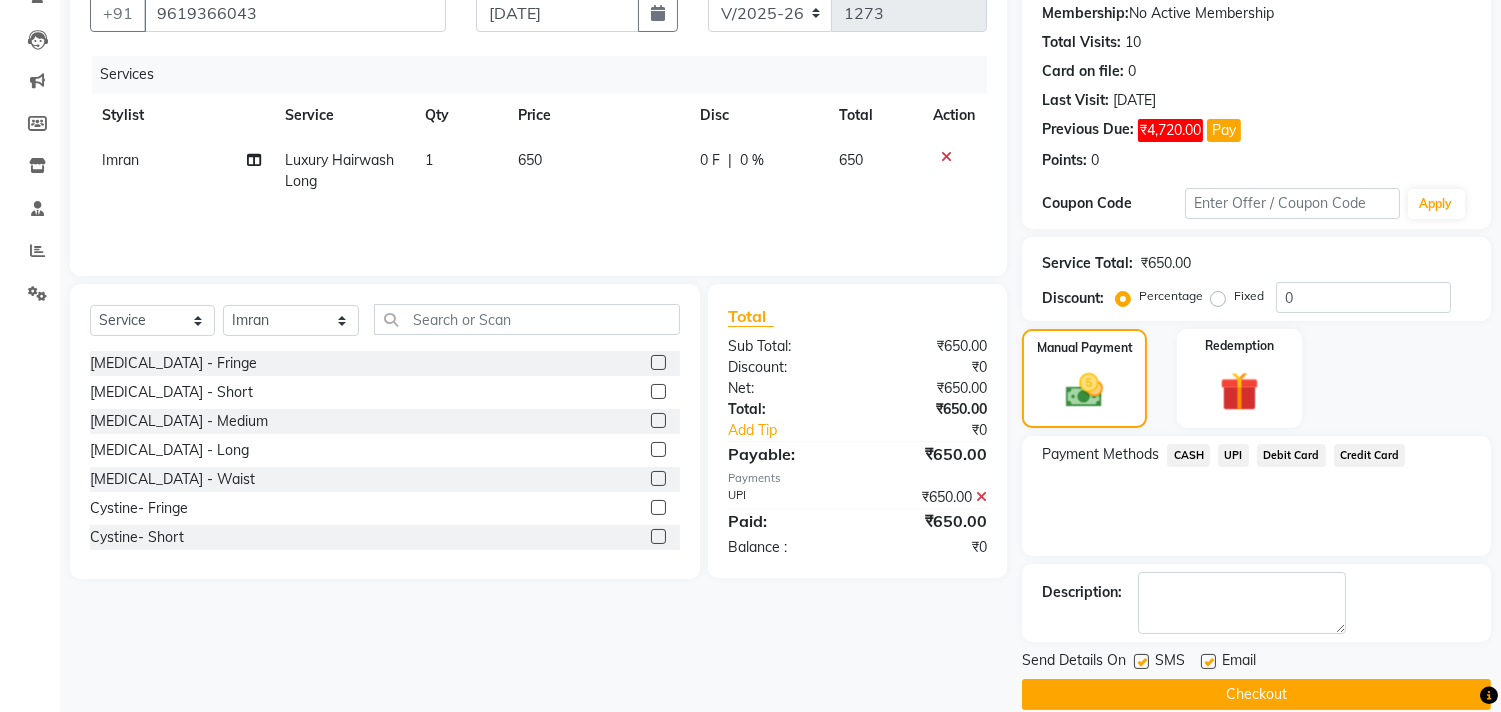 scroll, scrollTop: 220, scrollLeft: 0, axis: vertical 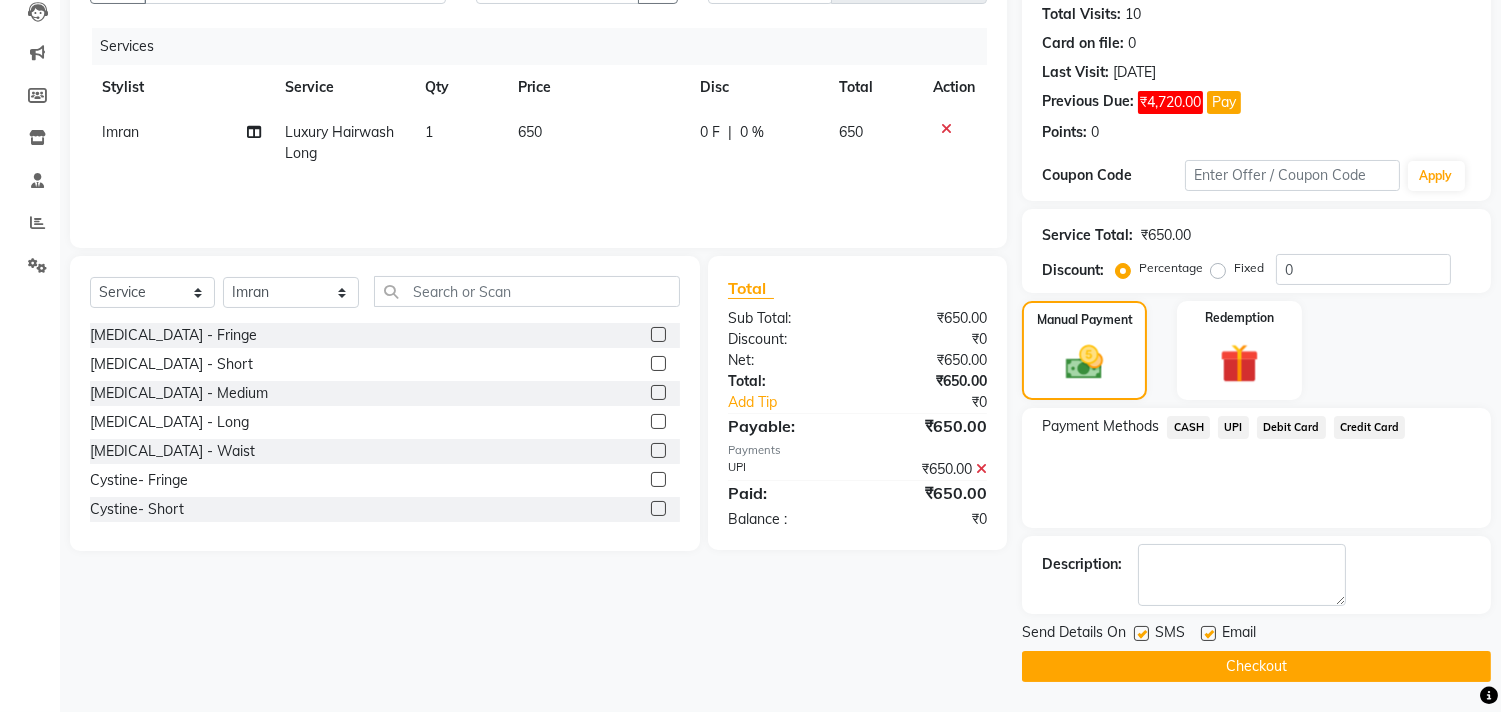 click on "Checkout" 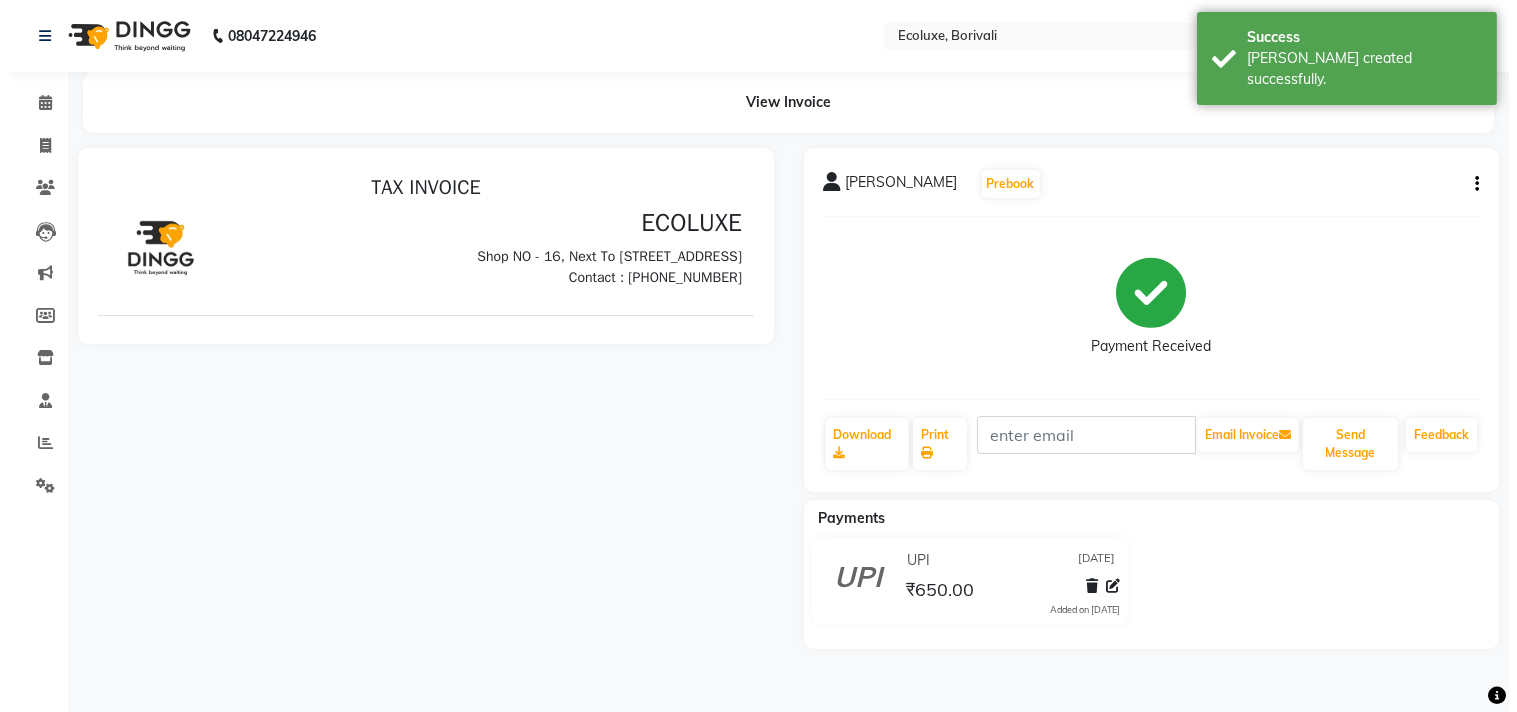 scroll, scrollTop: 0, scrollLeft: 0, axis: both 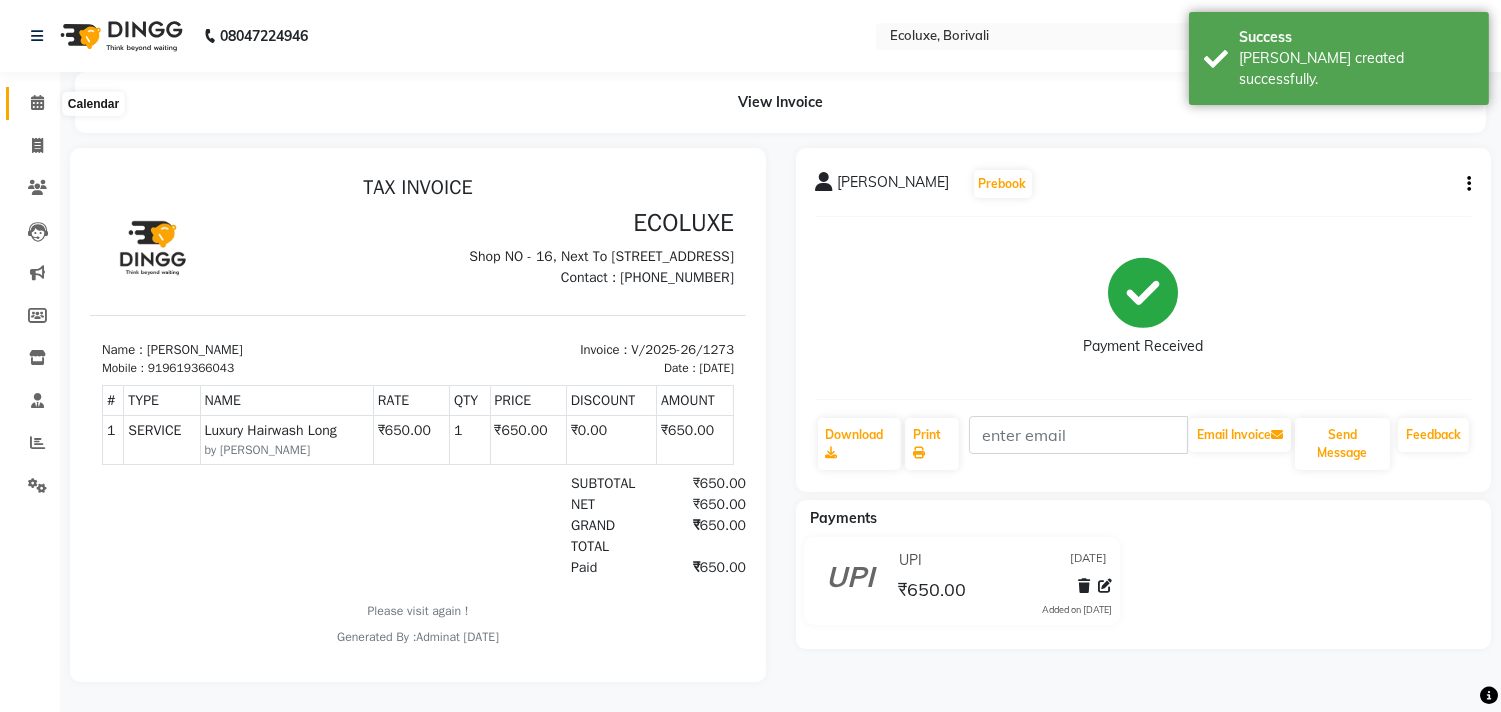 click 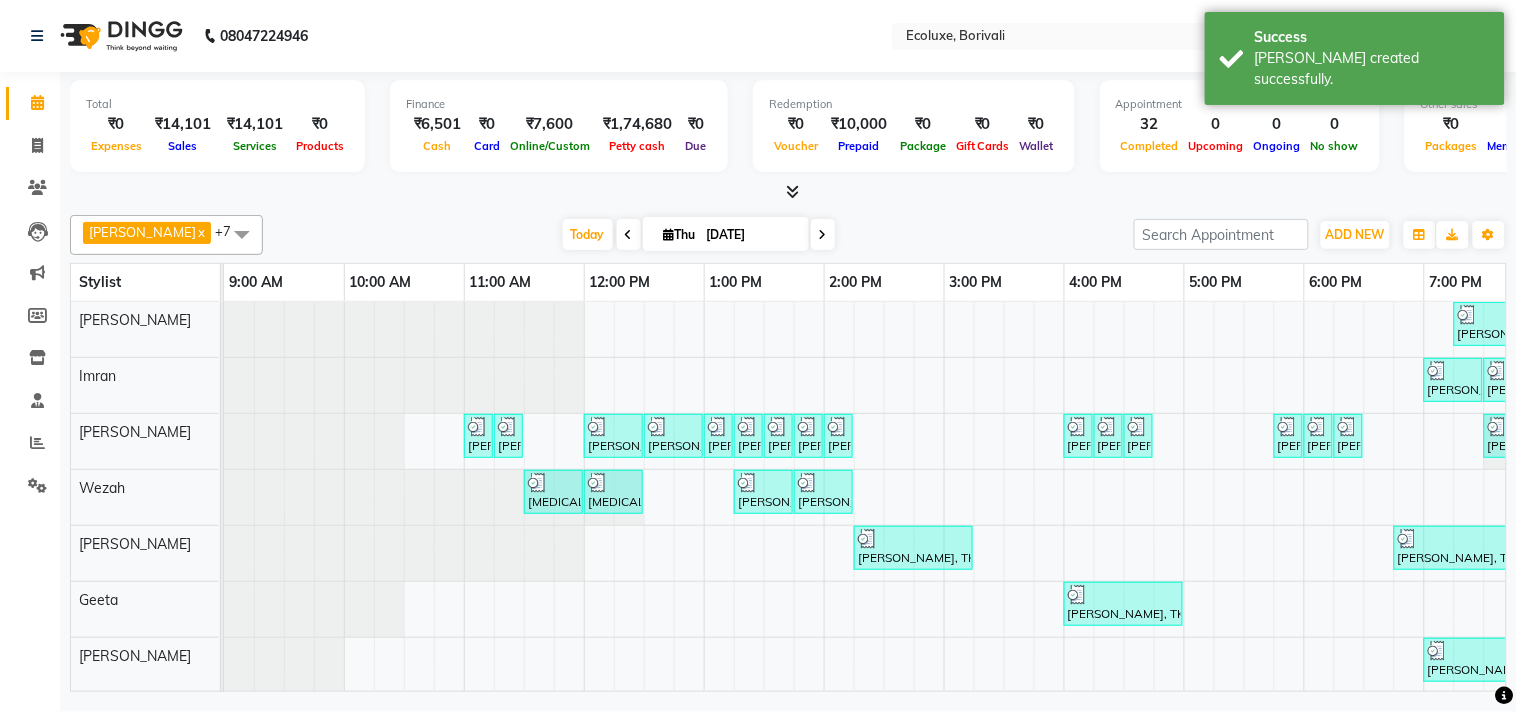 scroll, scrollTop: 0, scrollLeft: 62, axis: horizontal 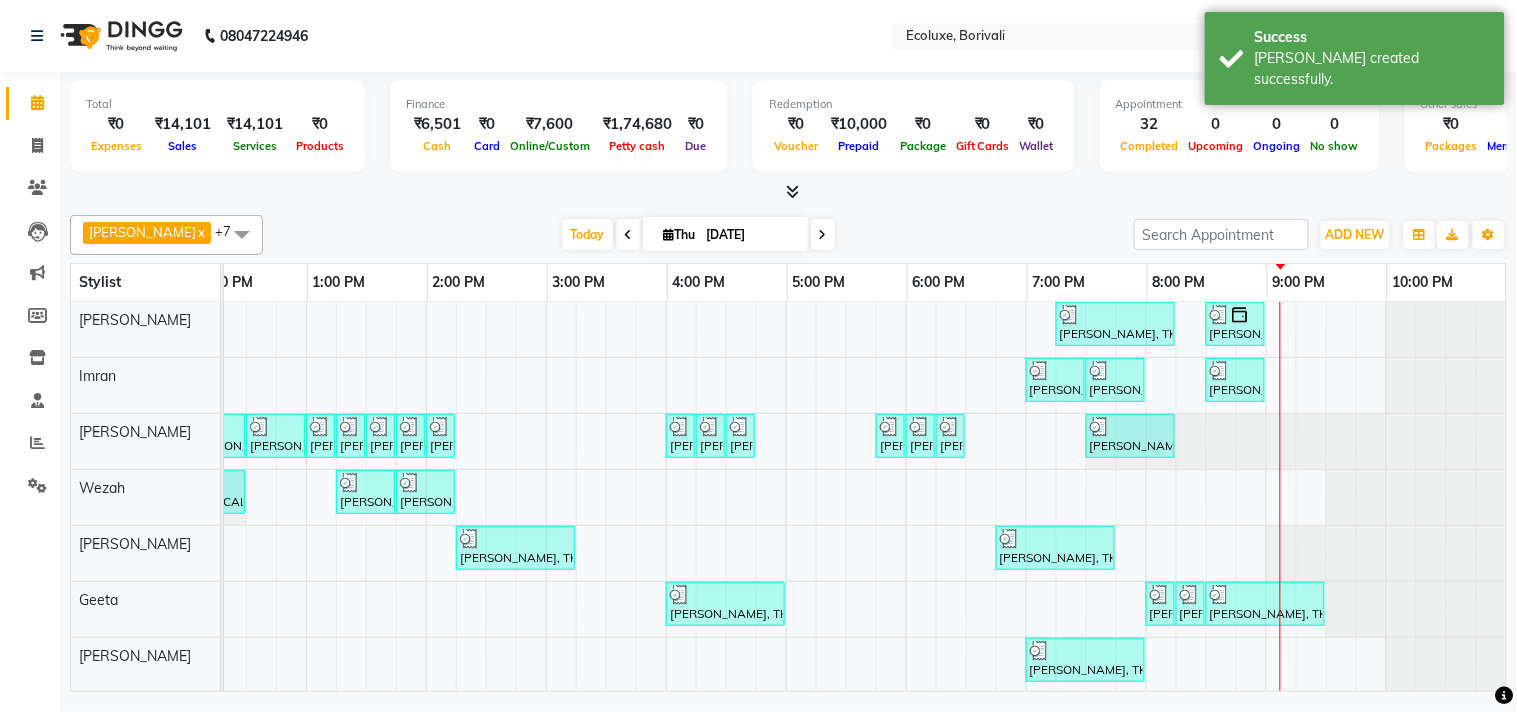 click at bounding box center [788, 192] 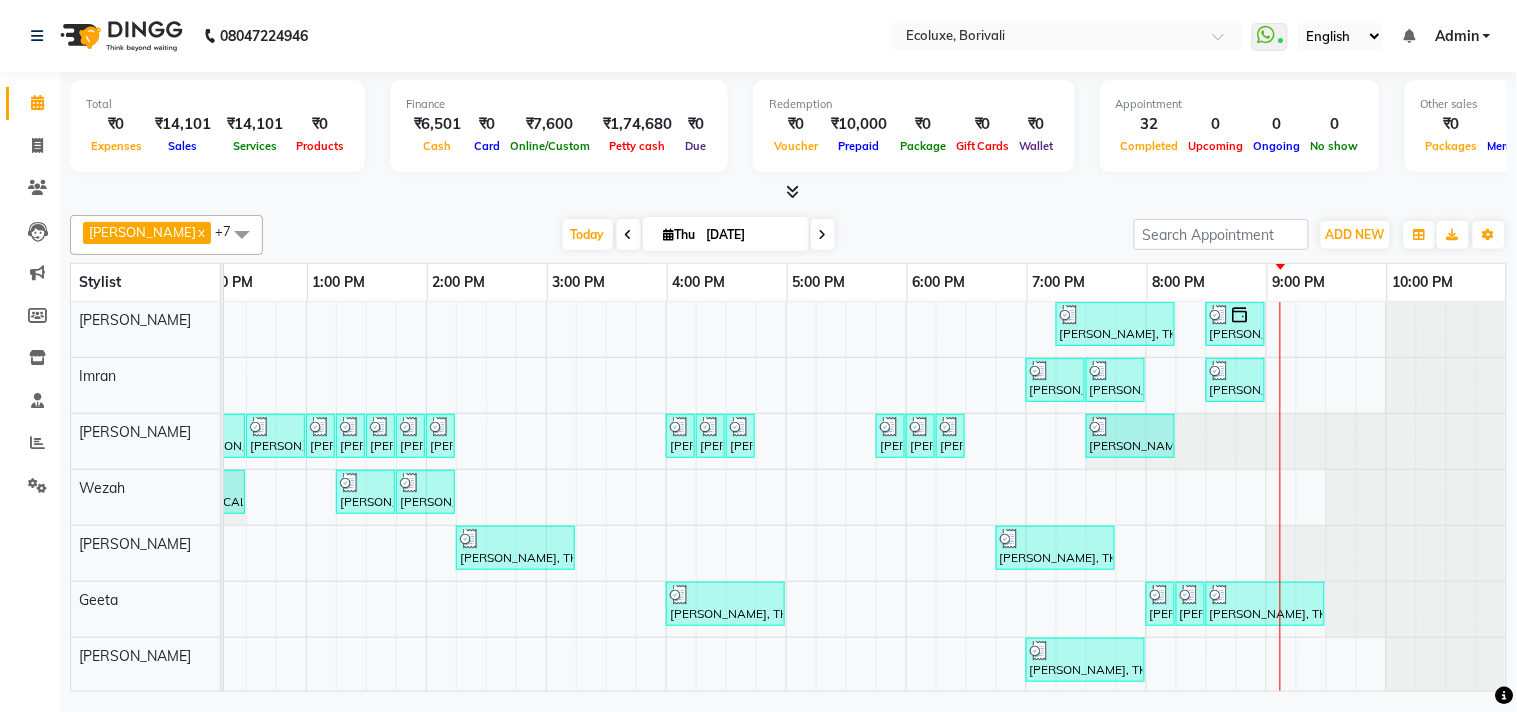 click on "[DATE]  [DATE]" at bounding box center [698, 235] 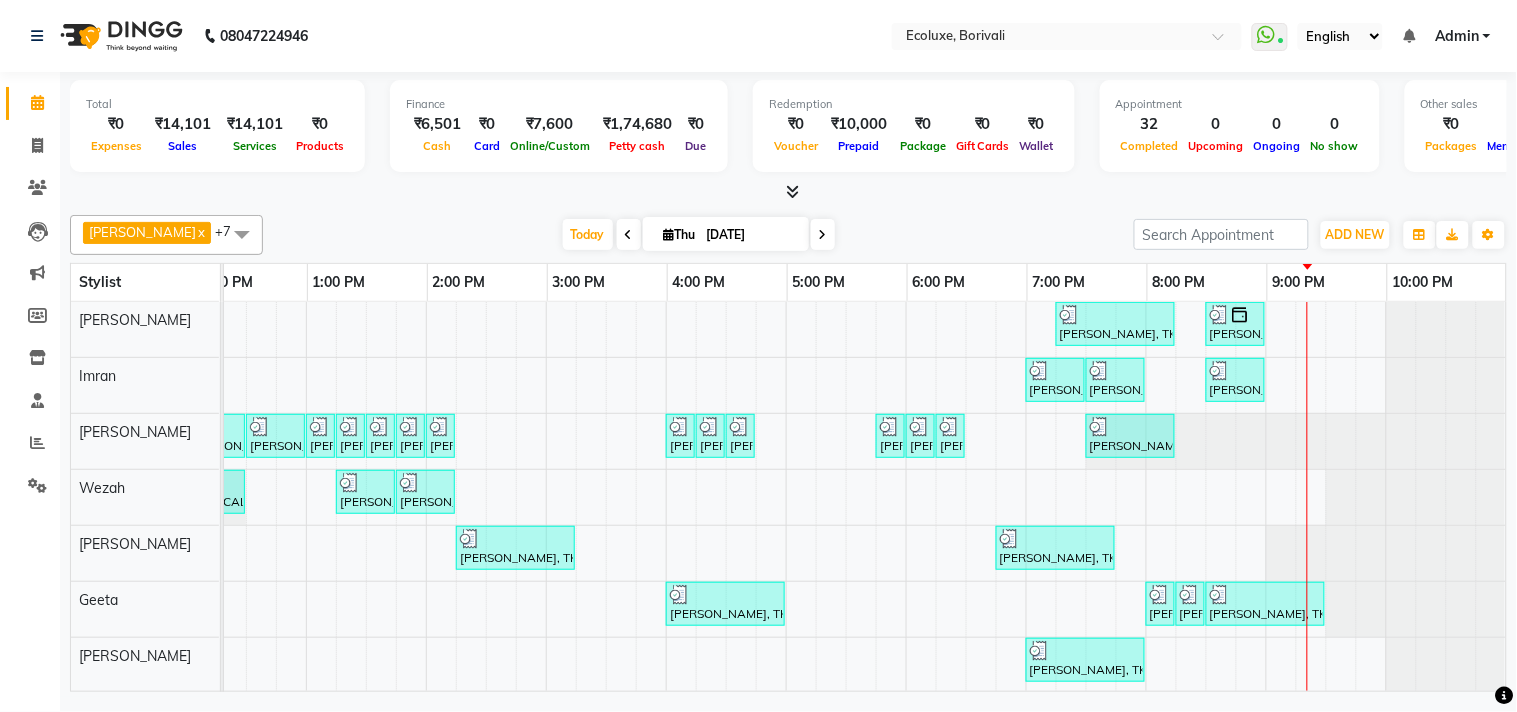 click on "[DATE]  [DATE]" at bounding box center [698, 235] 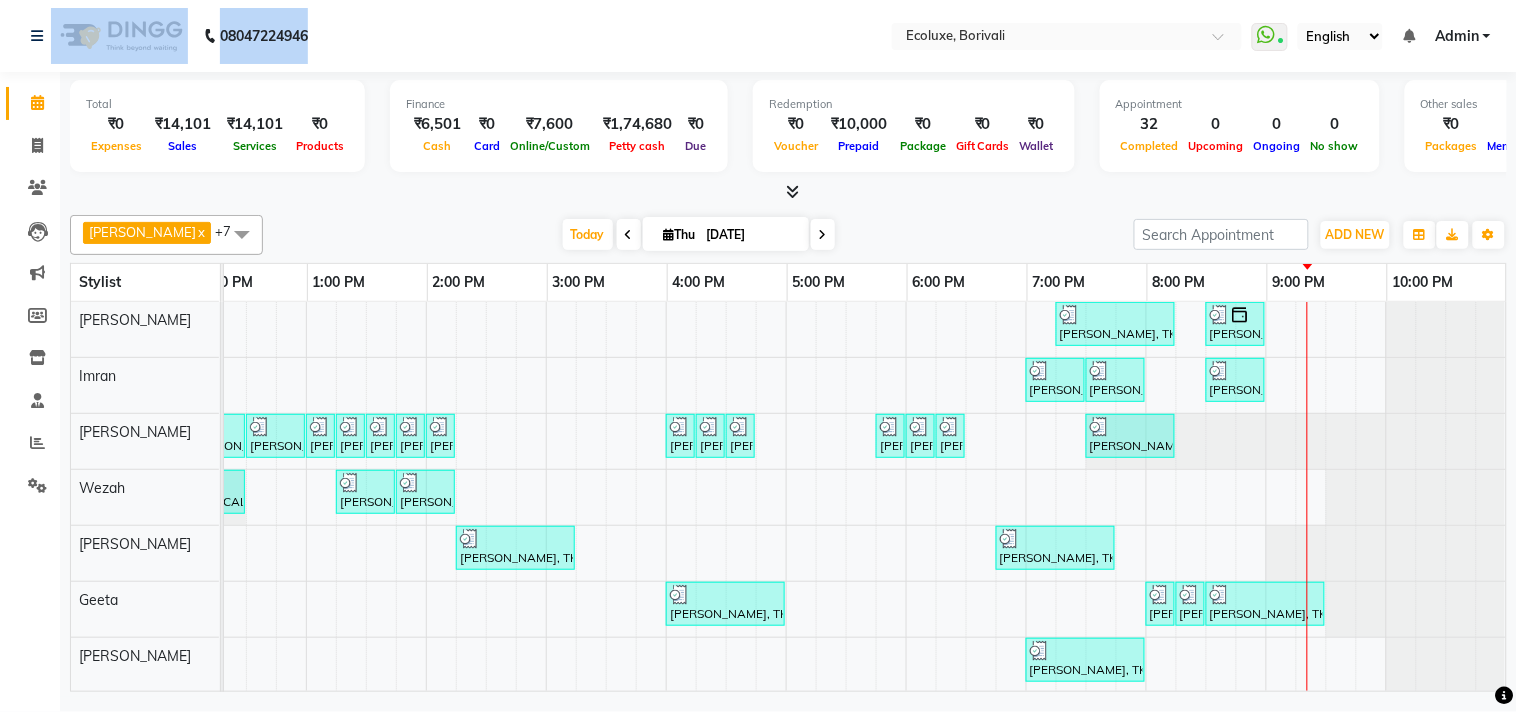 drag, startPoint x: 353, startPoint y: 38, endPoint x: 57, endPoint y: 40, distance: 296.00674 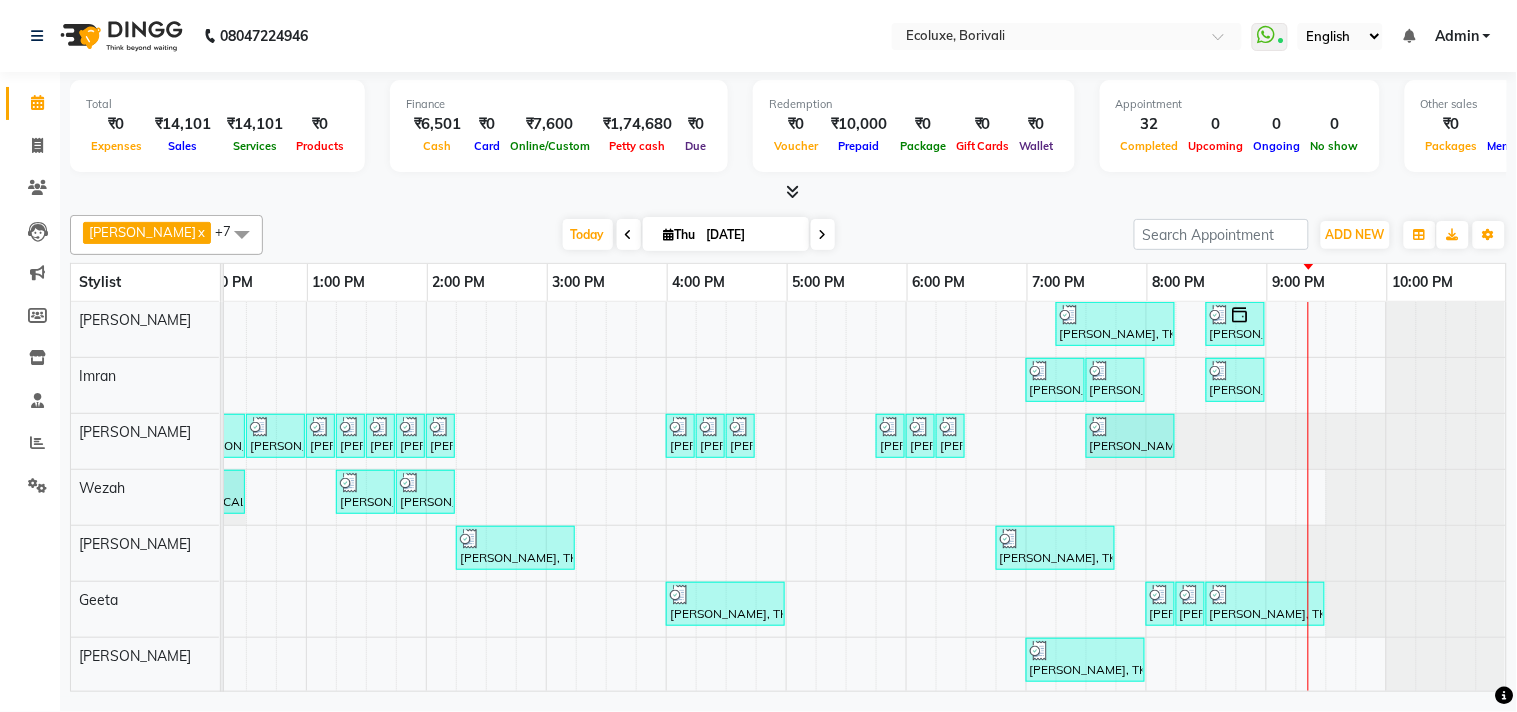 click on "[DATE]  [DATE]" at bounding box center [698, 235] 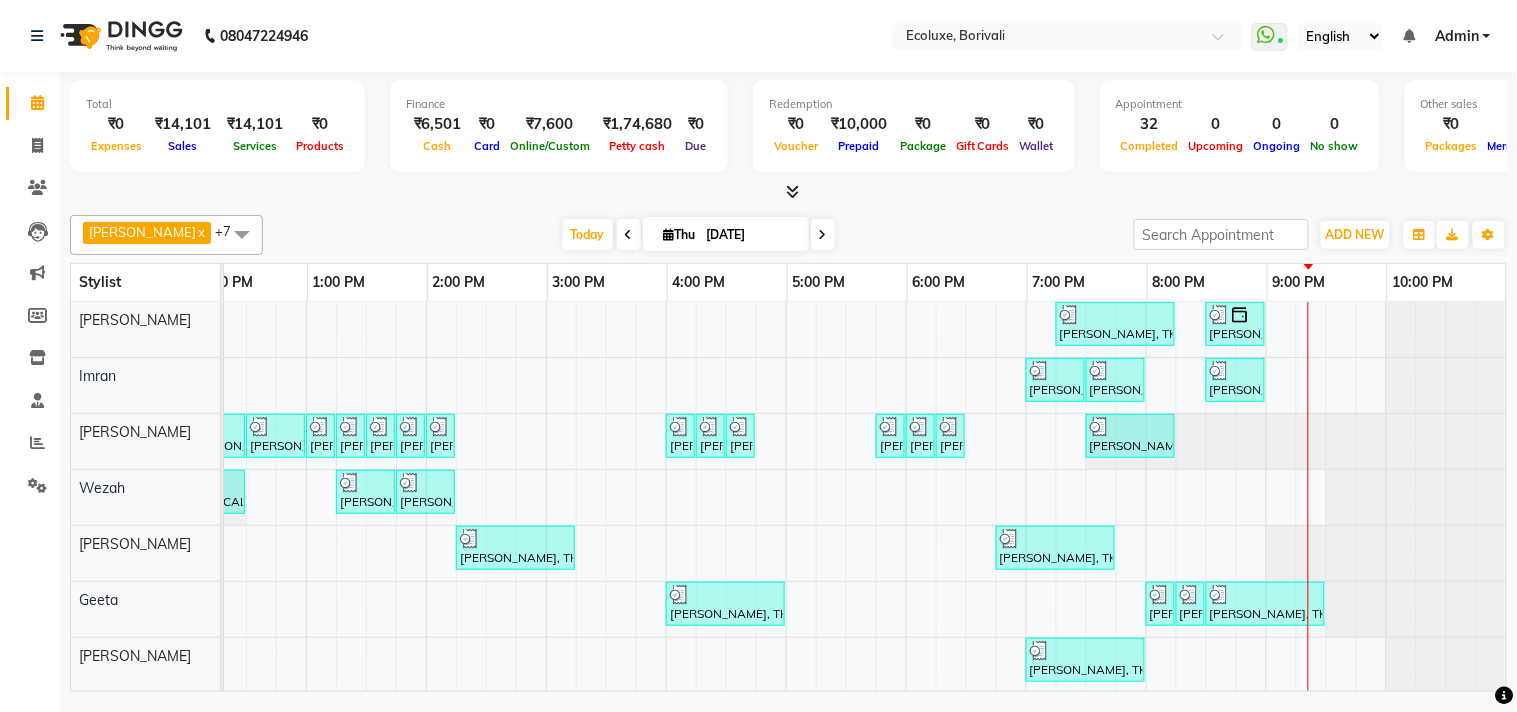 click on "08047224946 Select Location × Ecoluxe, Borivali  WhatsApp Status  ✕ Status:  Connected Most Recent Message: [DATE]     08:42 PM Recent Service Activity: [DATE]     08:43 PM English ENGLISH Español العربية मराठी हिंदी ગુજરાતી தமிழ் 中文 Notifications nothing to show Admin Manage Profile Change Password Sign out  Version:3.15.4" 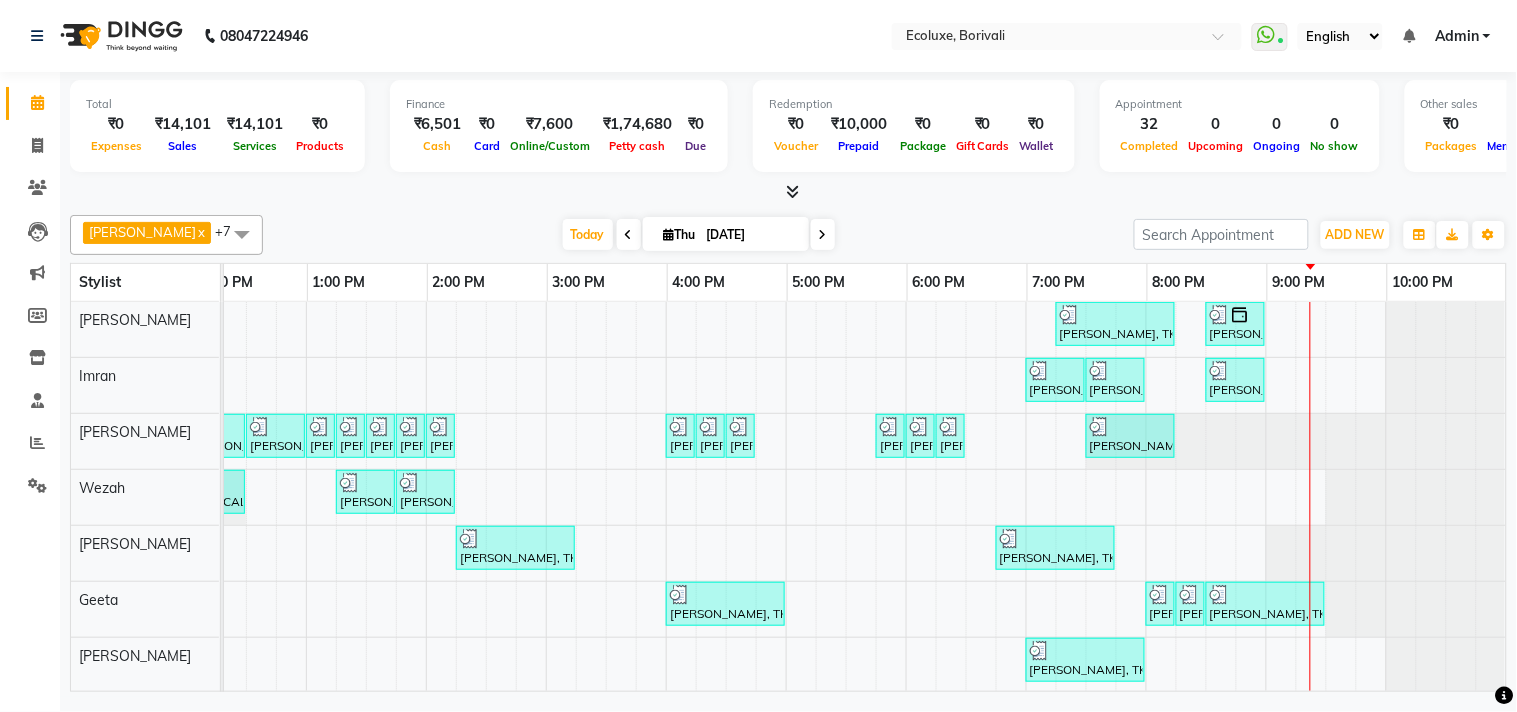 click at bounding box center [788, 192] 